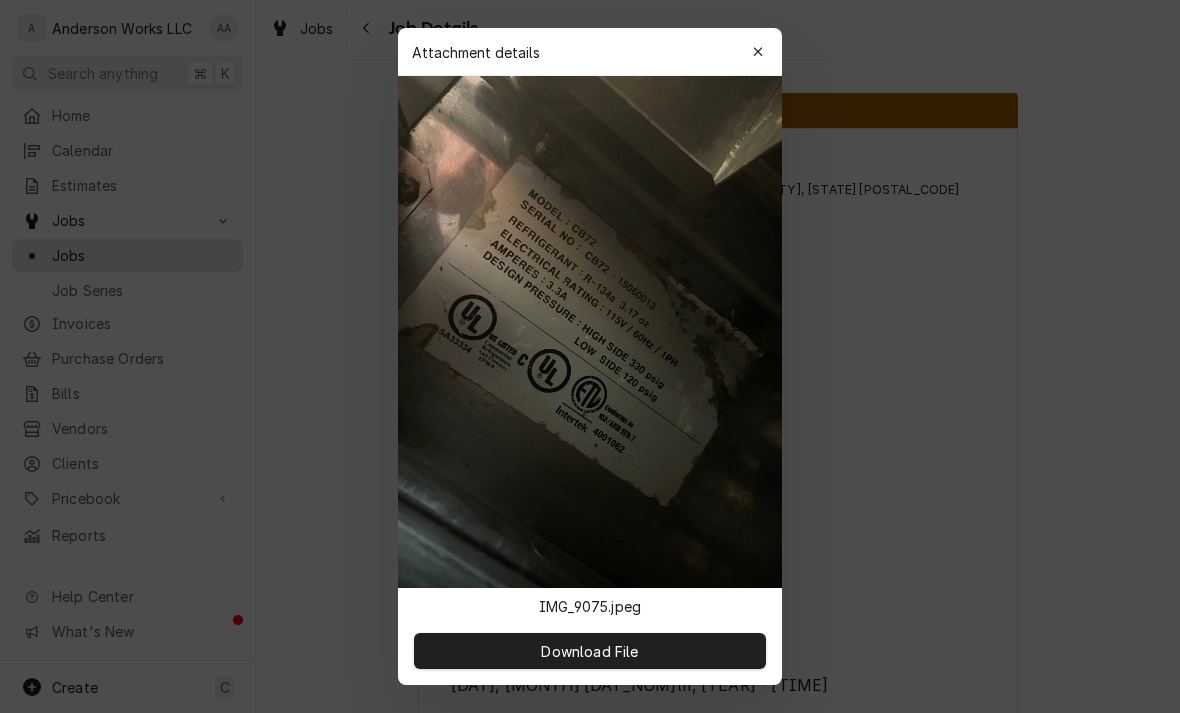 scroll, scrollTop: 149, scrollLeft: 323, axis: both 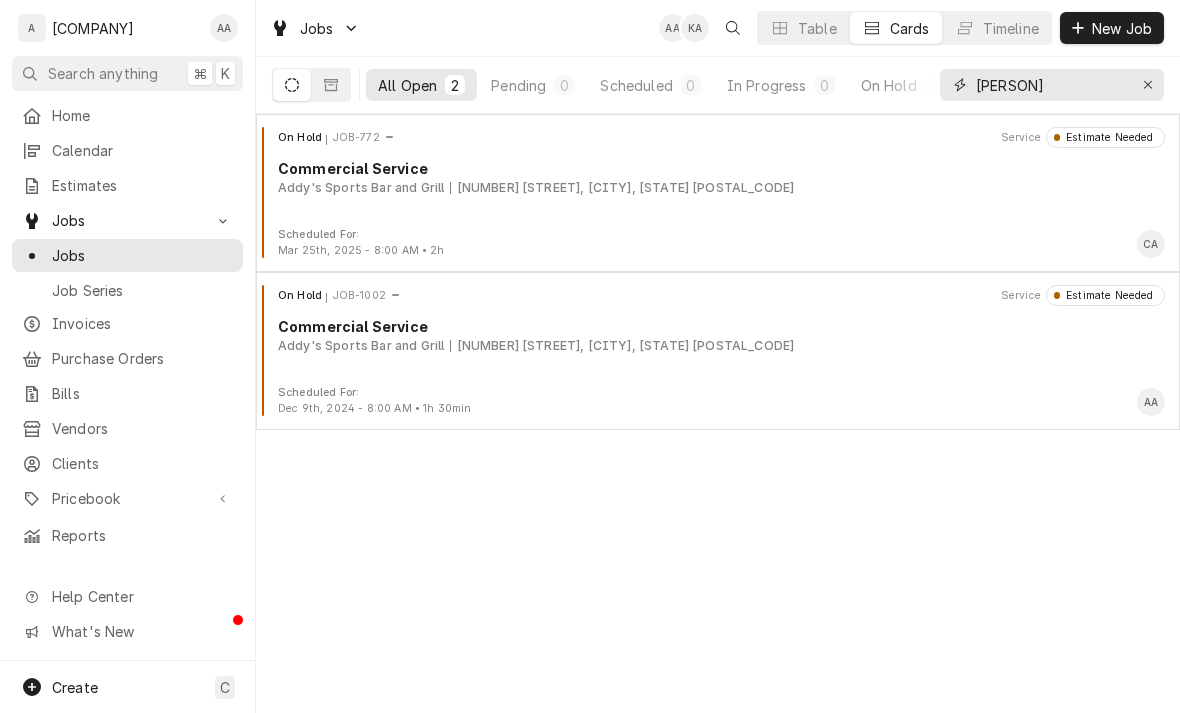 click at bounding box center [1148, 85] 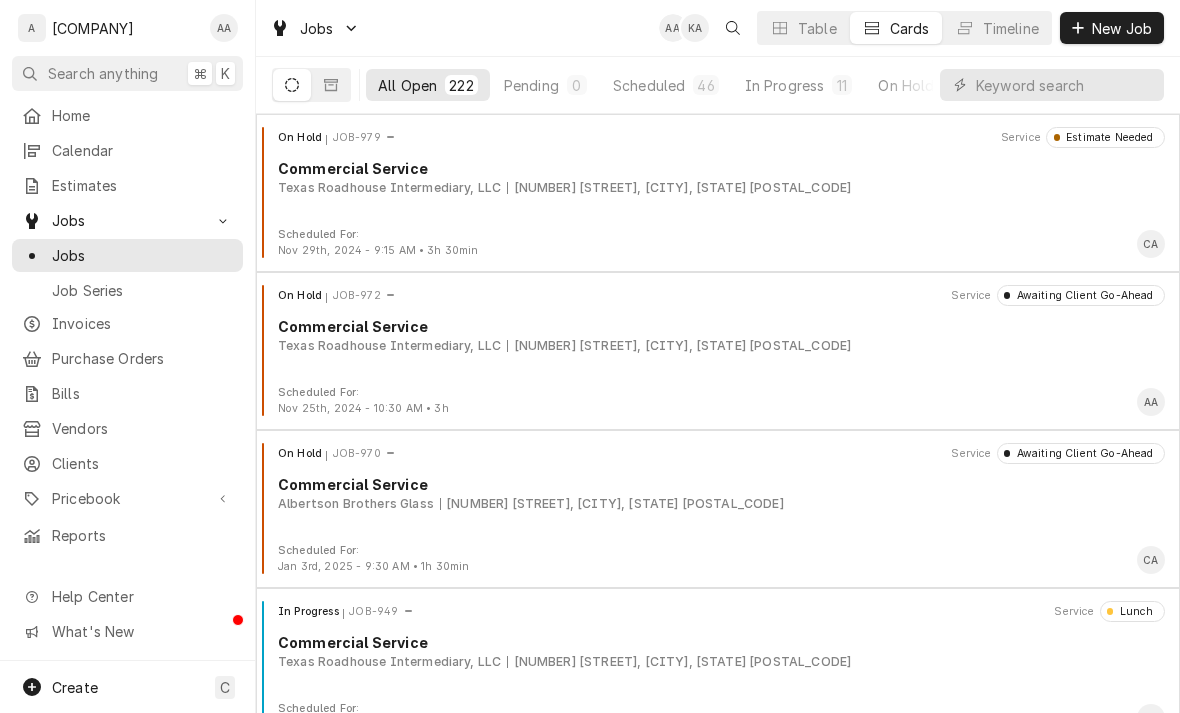 click on "In Progress" at bounding box center (785, 85) 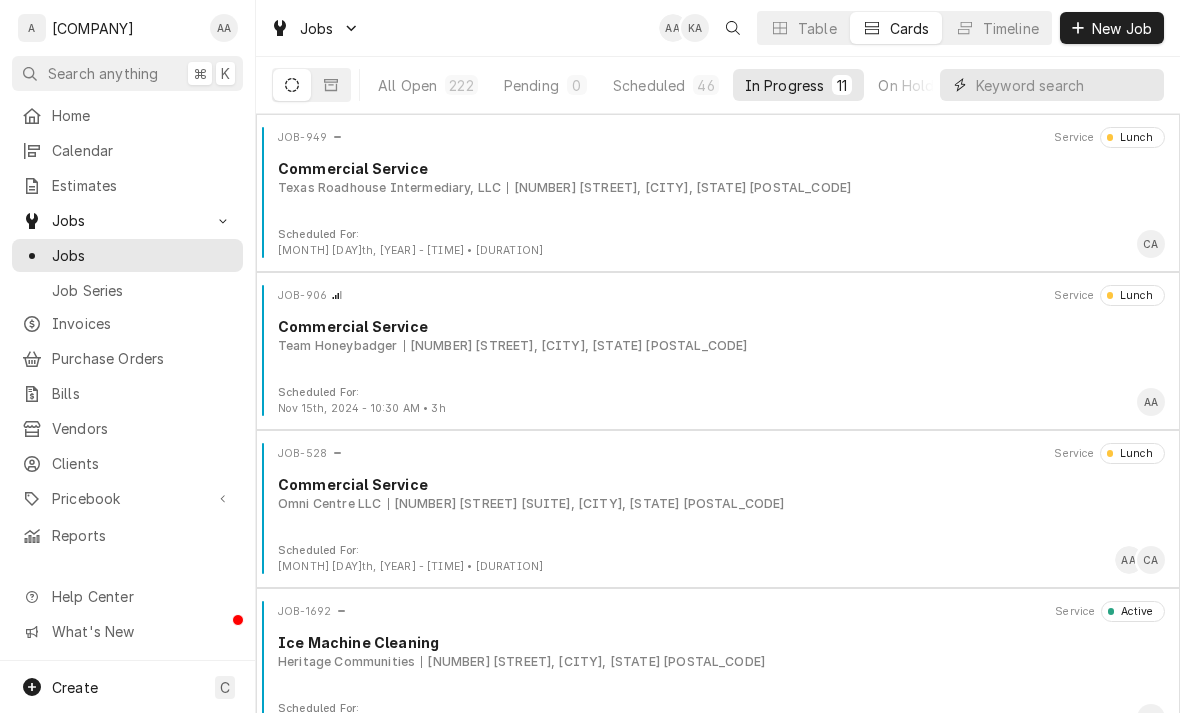 click at bounding box center (1065, 85) 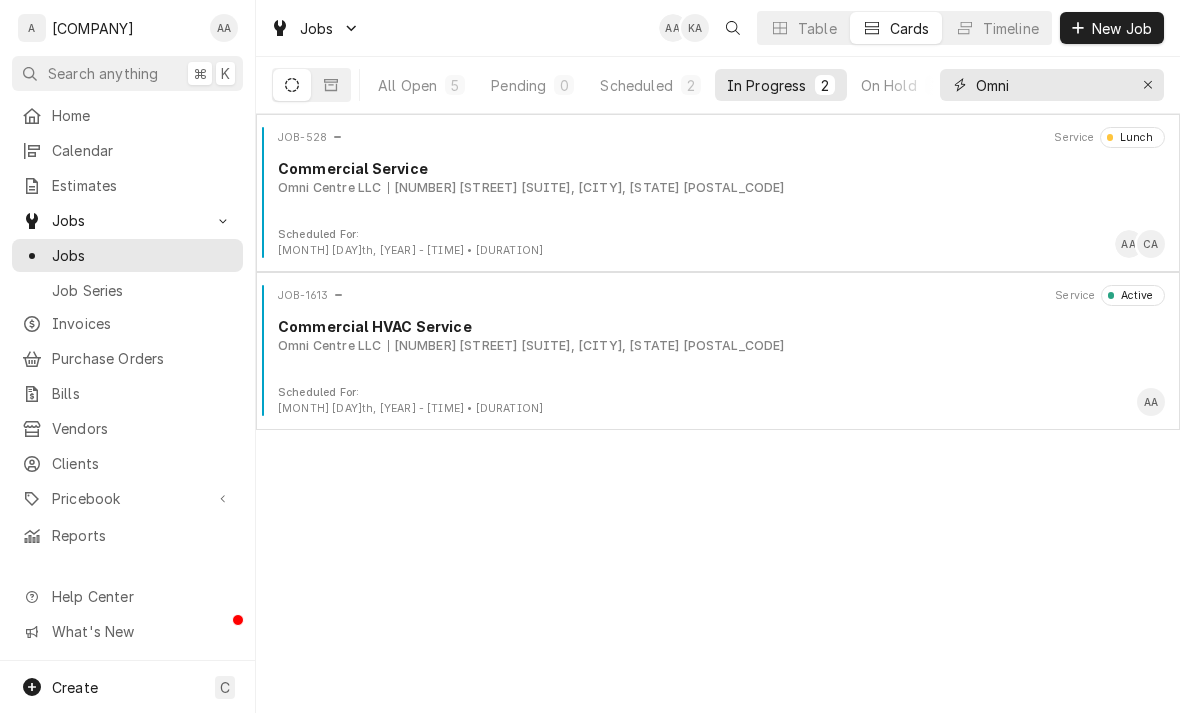 type on "Omni" 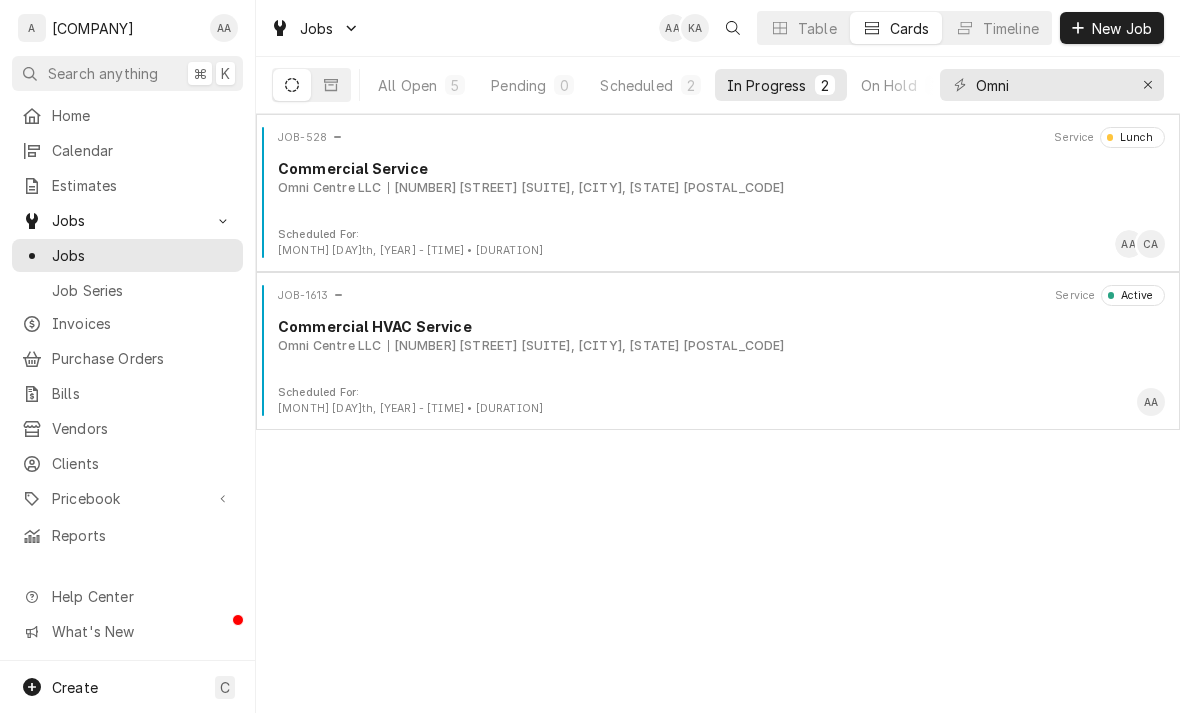 click on "[NUMBER] [STREET] [SUITE], [CITY], [STATE] [POSTAL_CODE]" at bounding box center [586, 346] 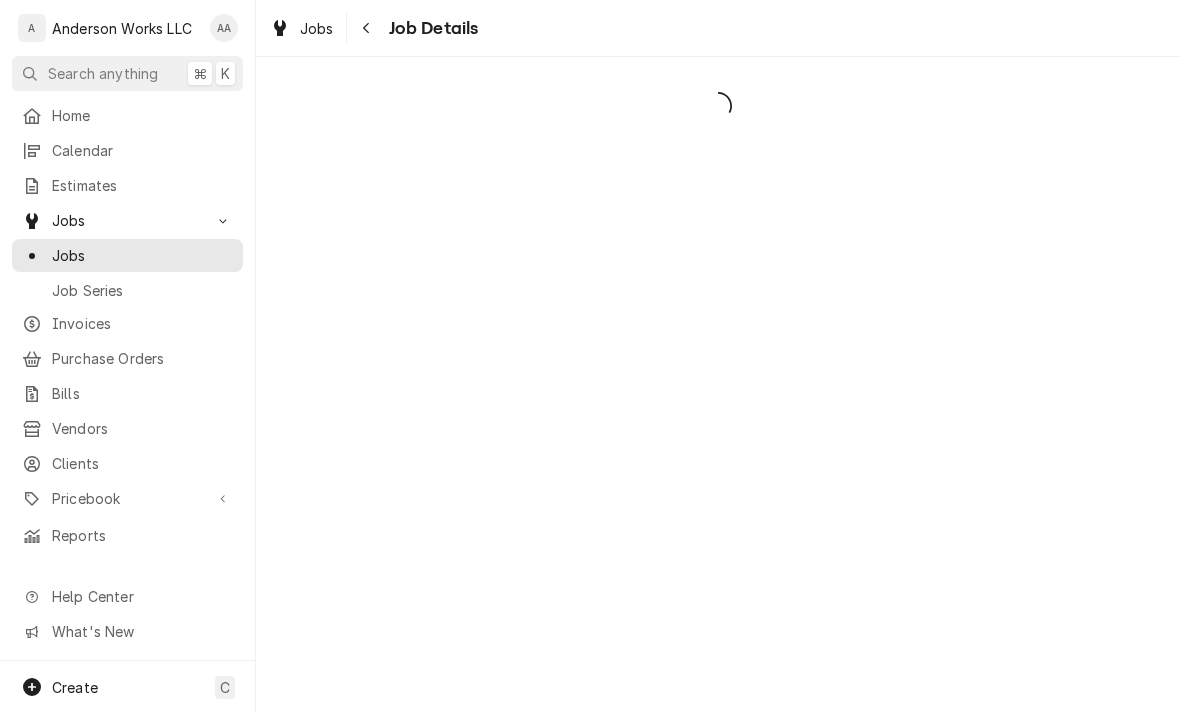 scroll, scrollTop: 0, scrollLeft: 0, axis: both 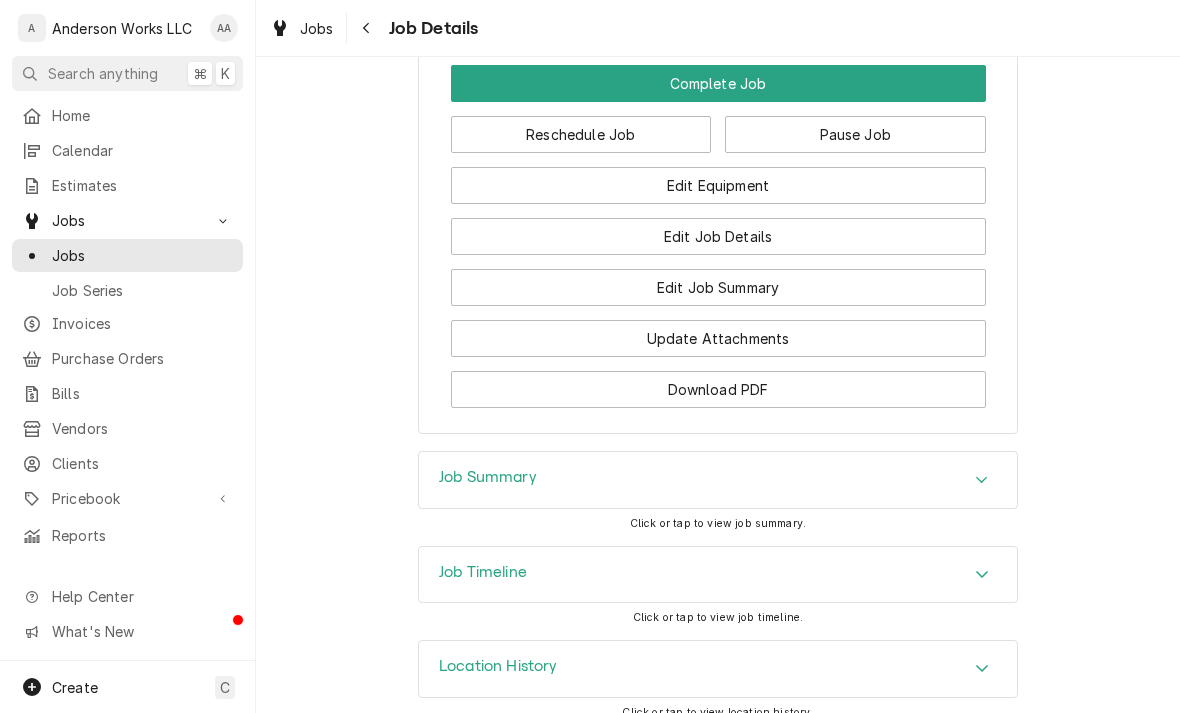 click on "Edit Equipment" at bounding box center (718, 185) 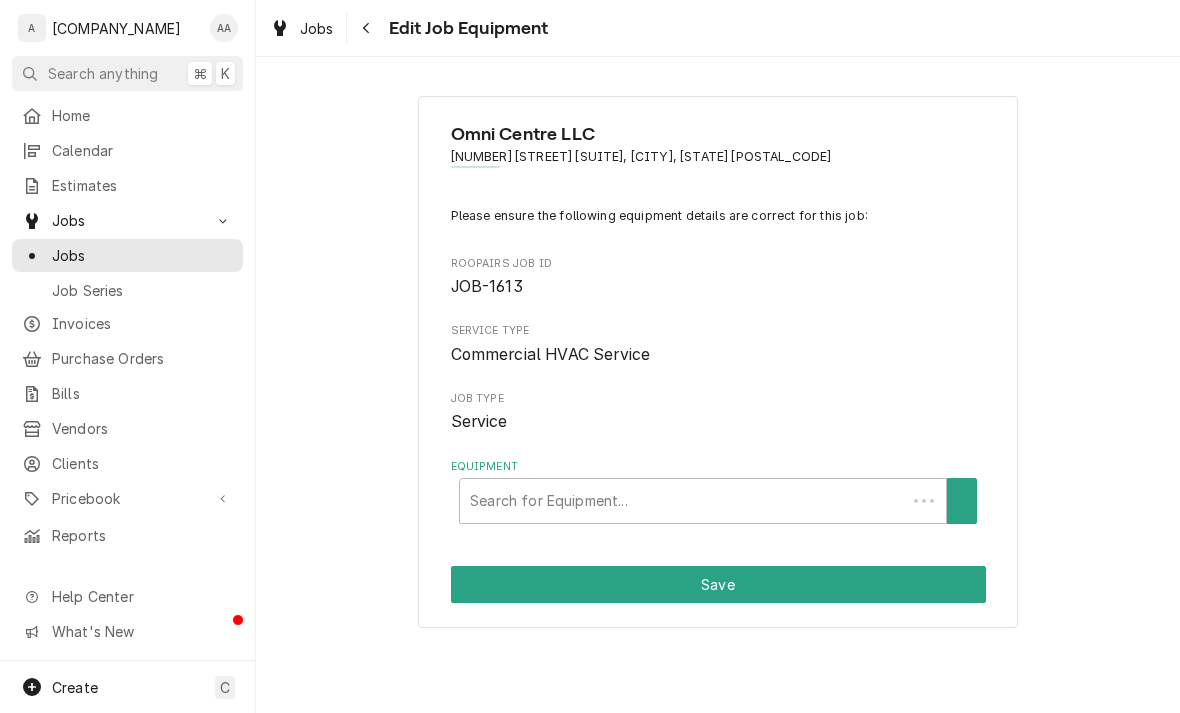 scroll, scrollTop: 0, scrollLeft: 0, axis: both 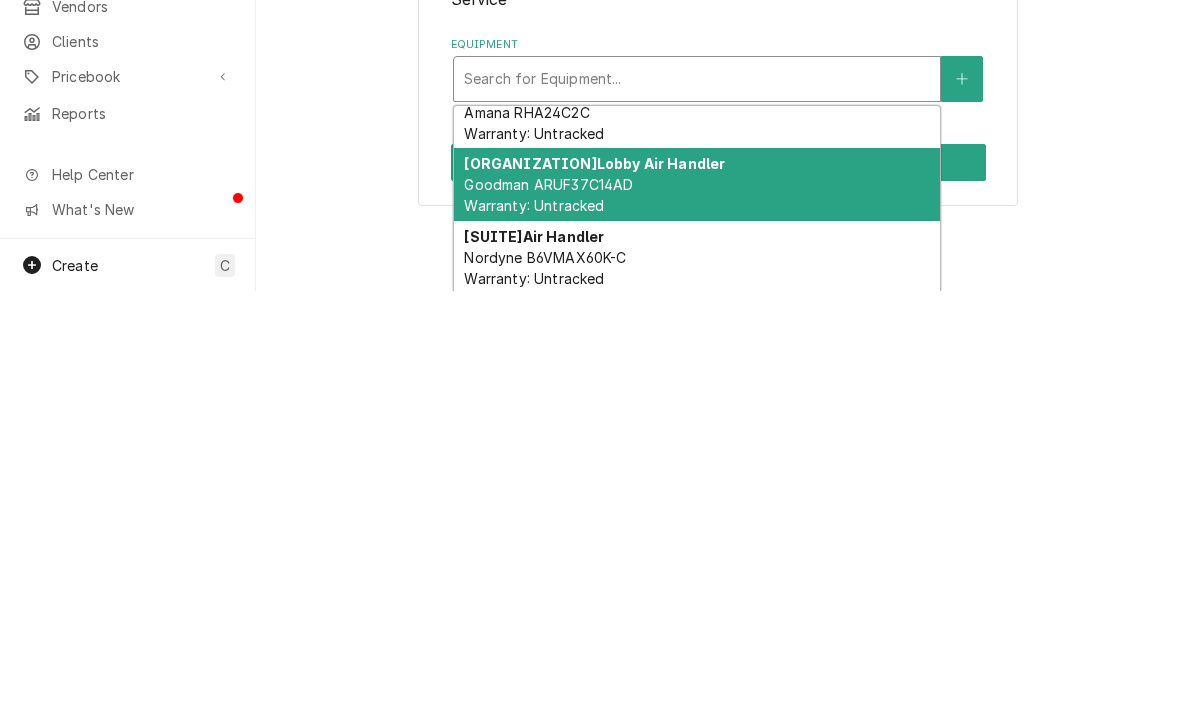 click on "[ORGANIZATION]  Lobby Air Handler Goodman ARUF37C14AD Warranty: Untracked" at bounding box center (697, 606) 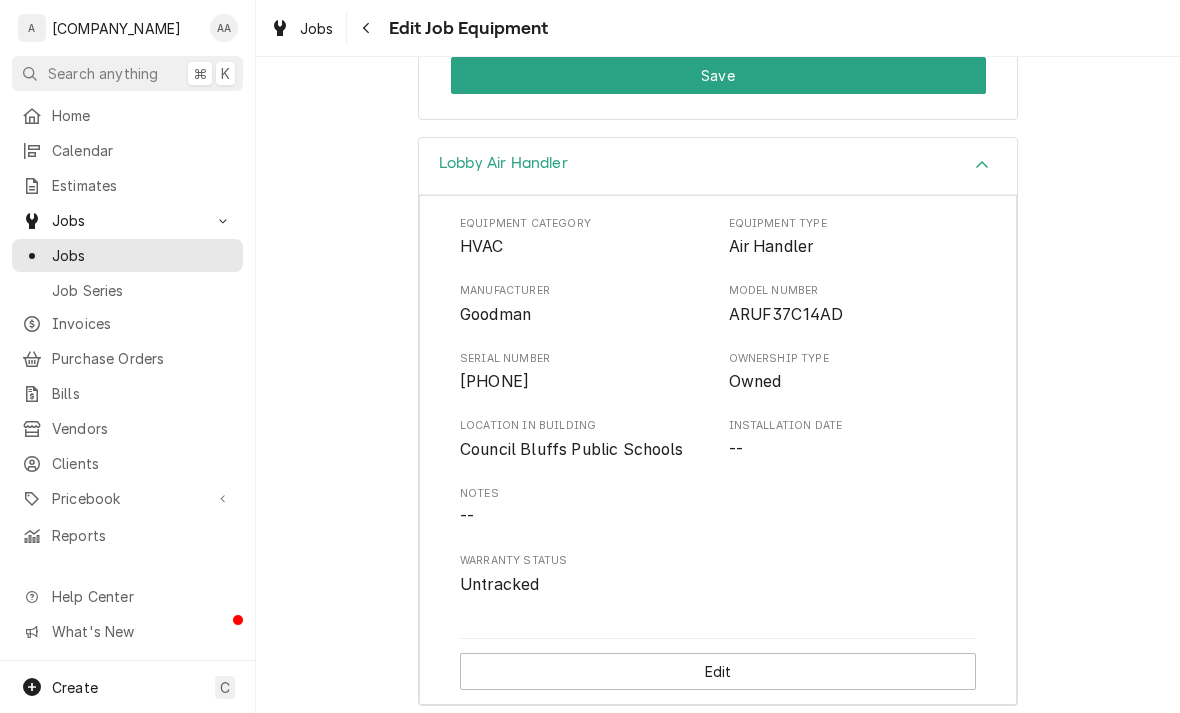 click on "Edit" at bounding box center [718, 671] 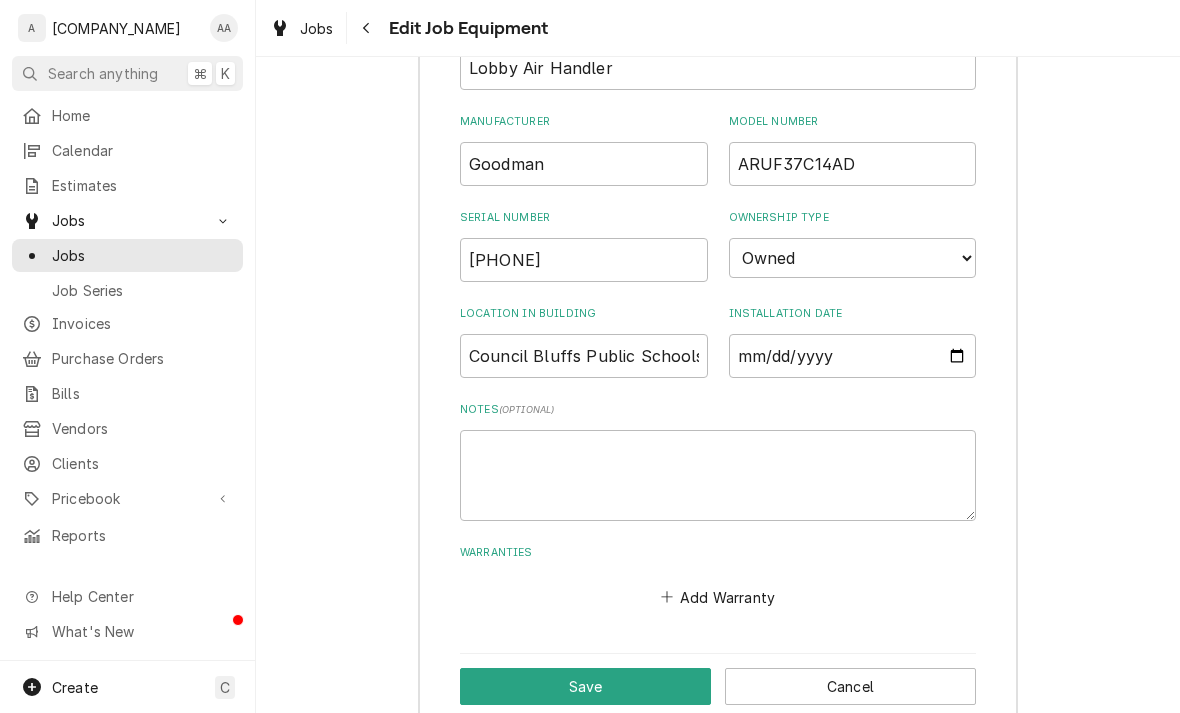 scroll, scrollTop: 934, scrollLeft: 0, axis: vertical 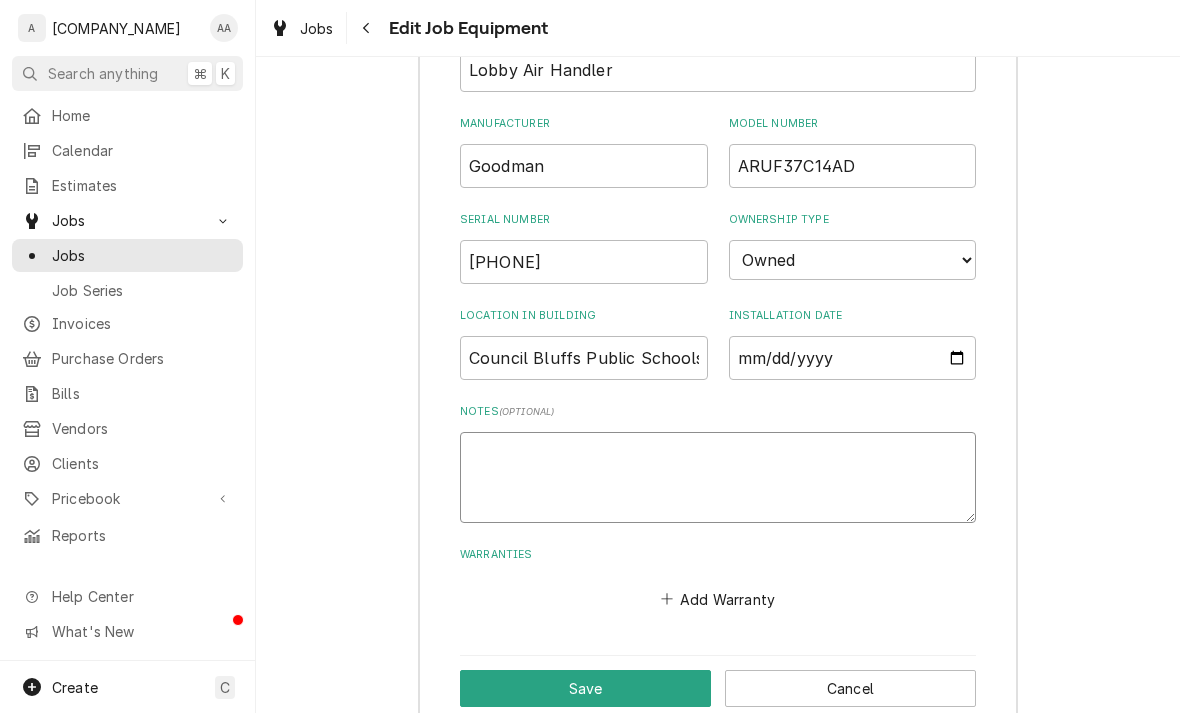click on "Notes  ( optional )" at bounding box center (718, 477) 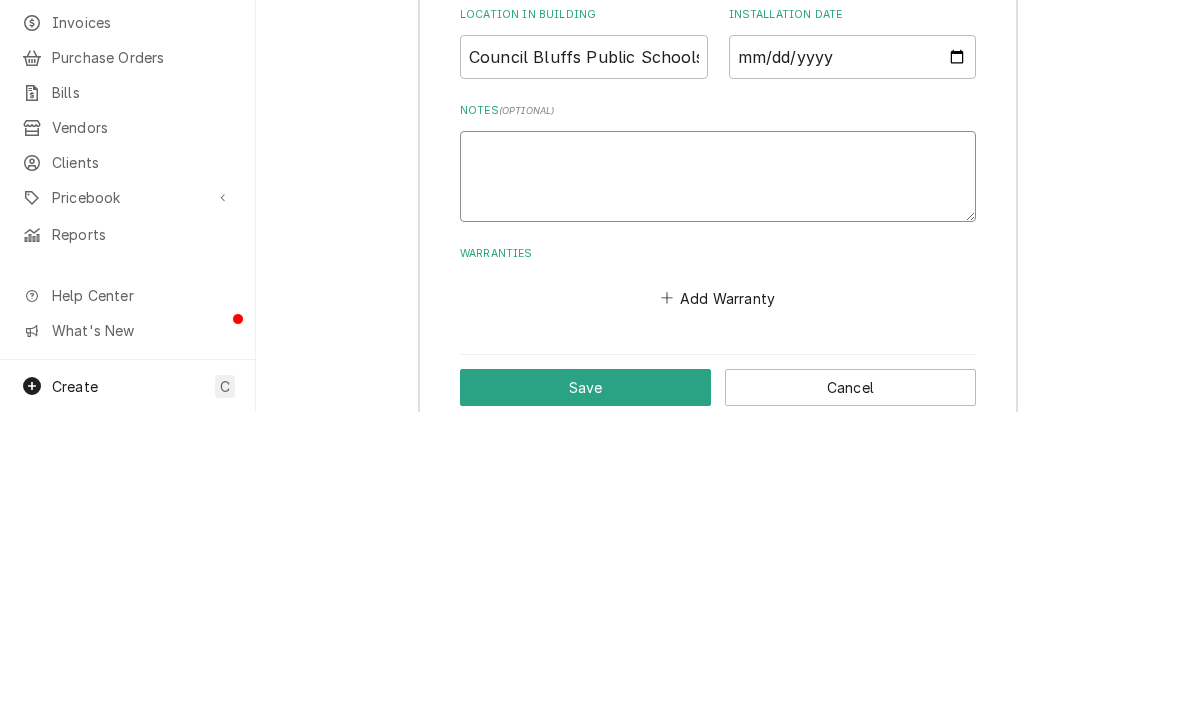 type on "x" 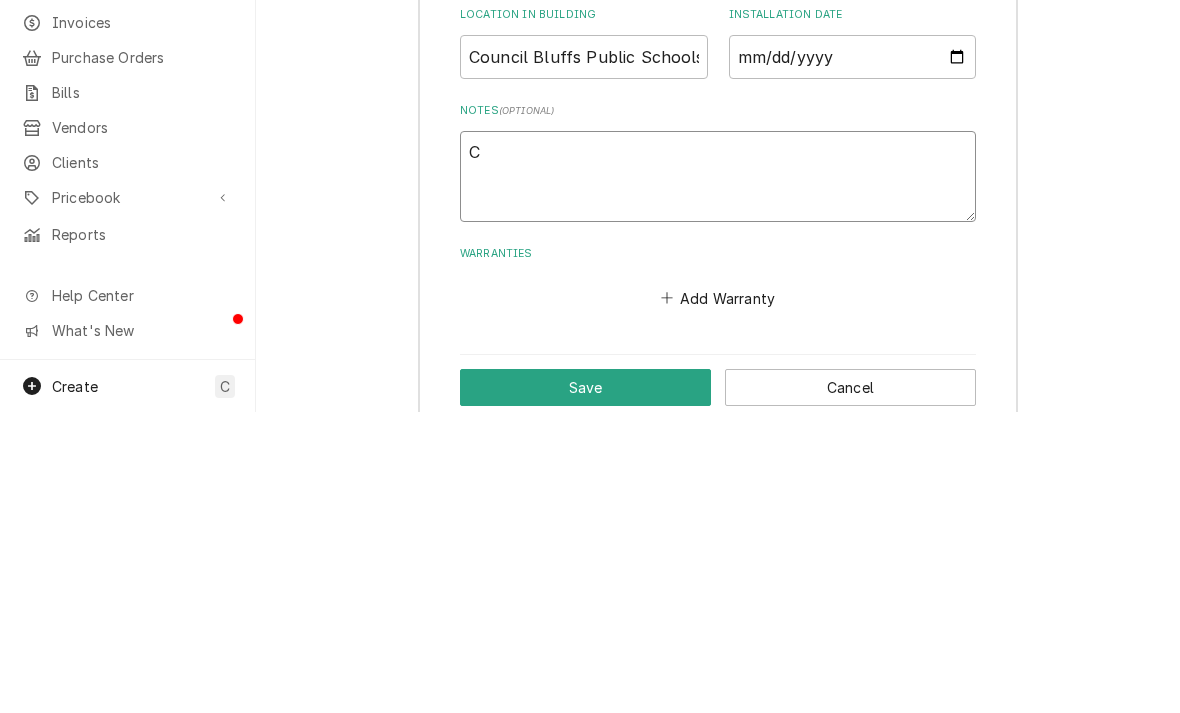 type on "Co" 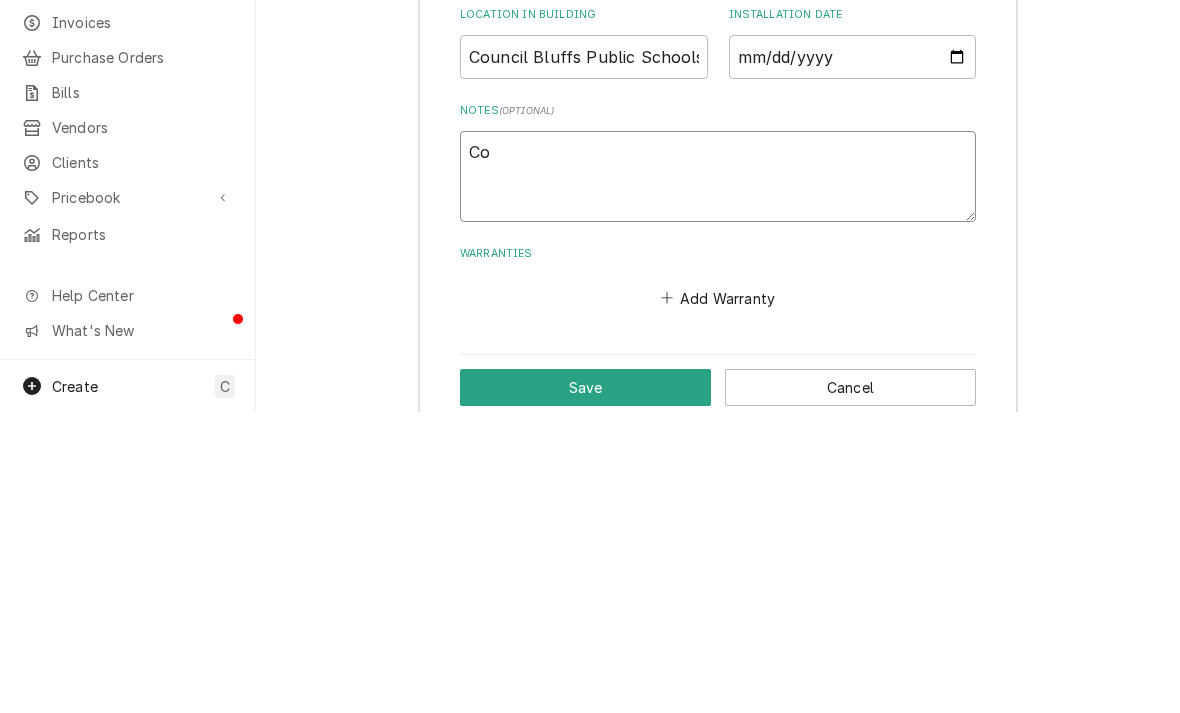 type on "x" 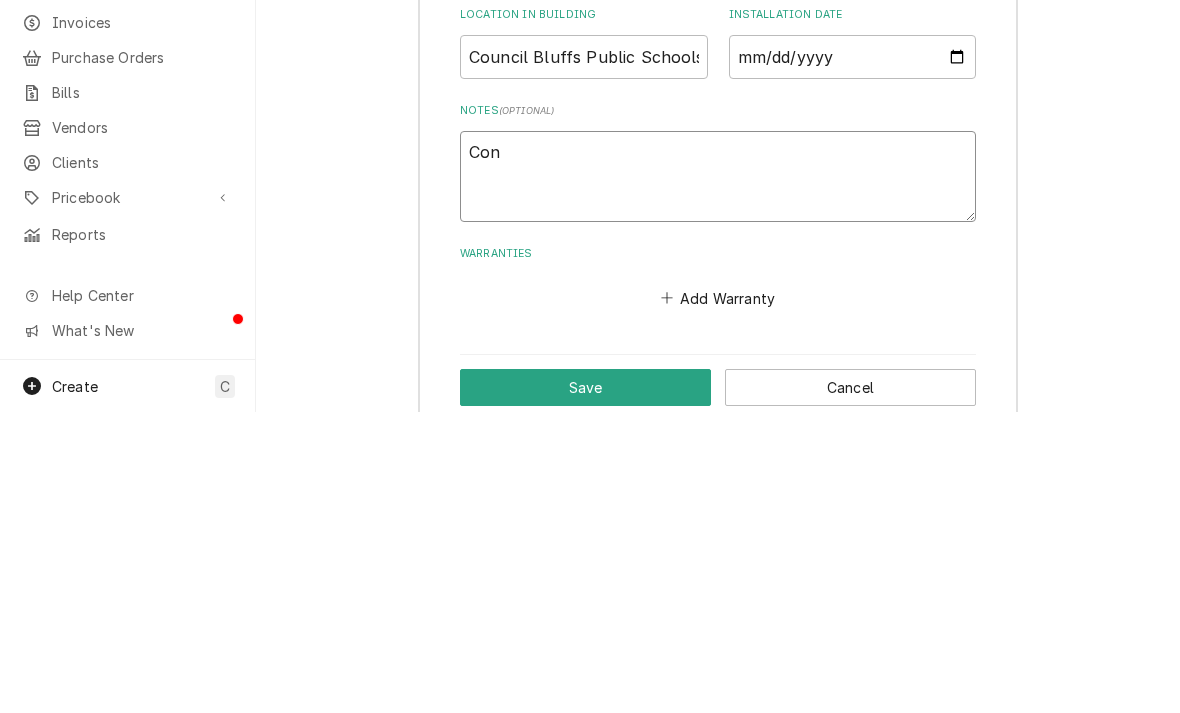 type on "x" 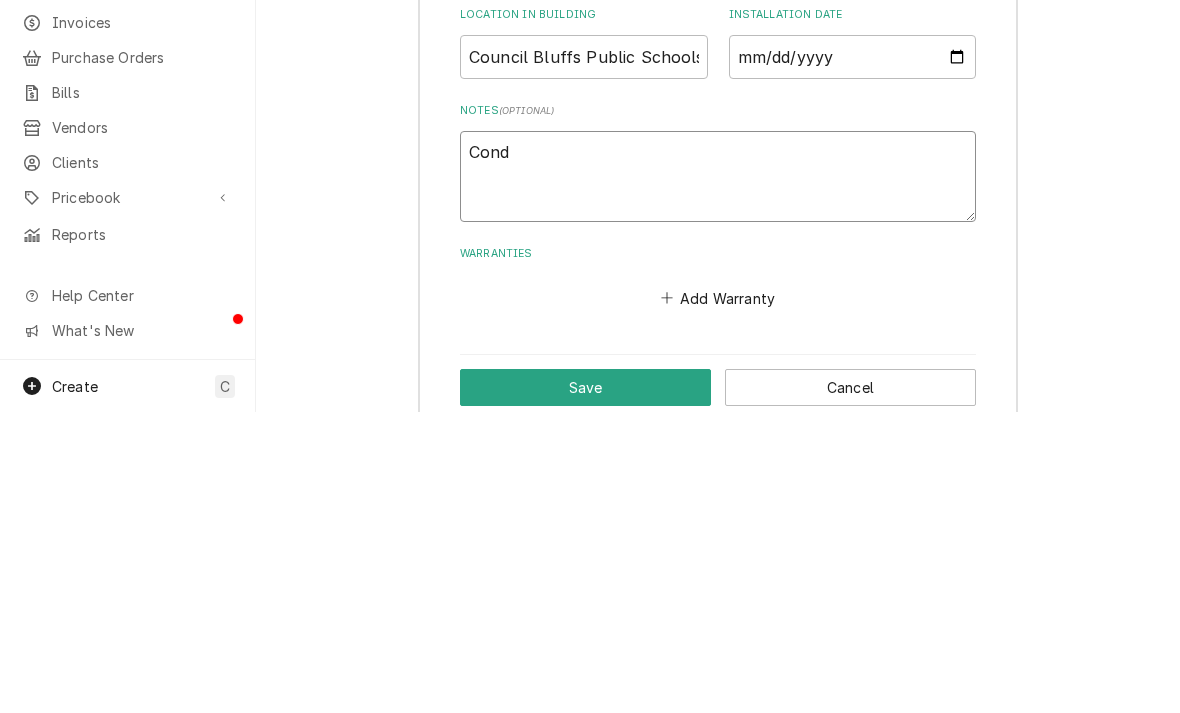type on "x" 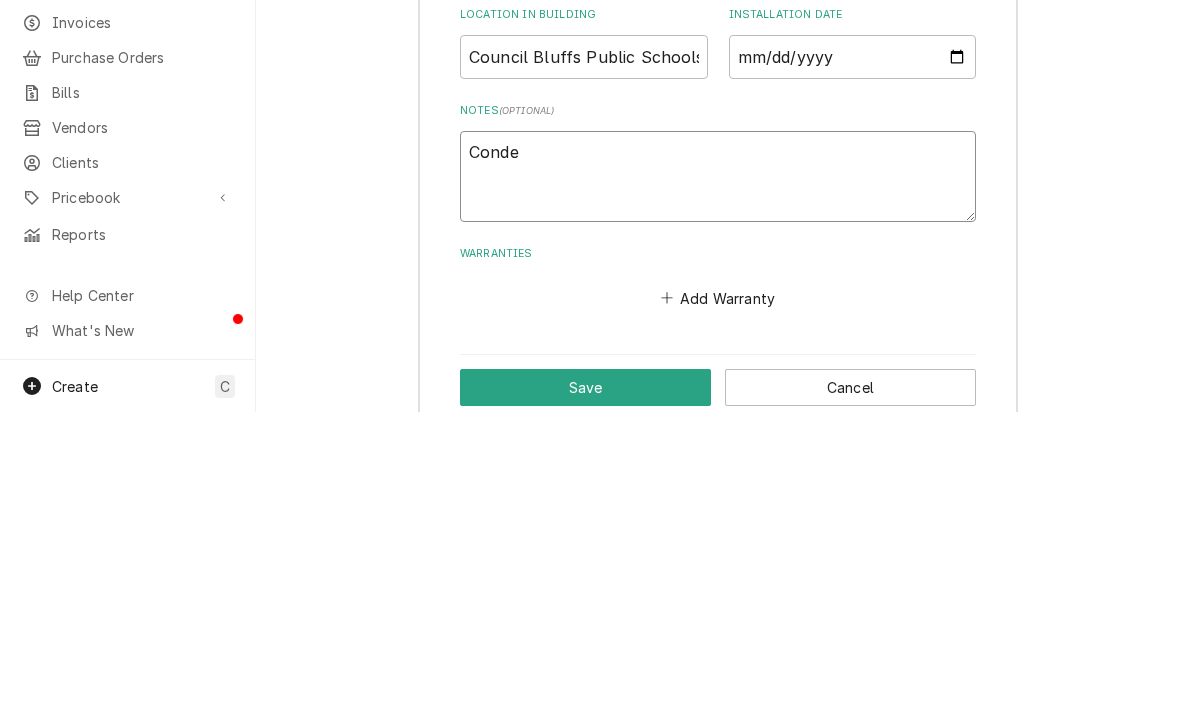 type on "Conden" 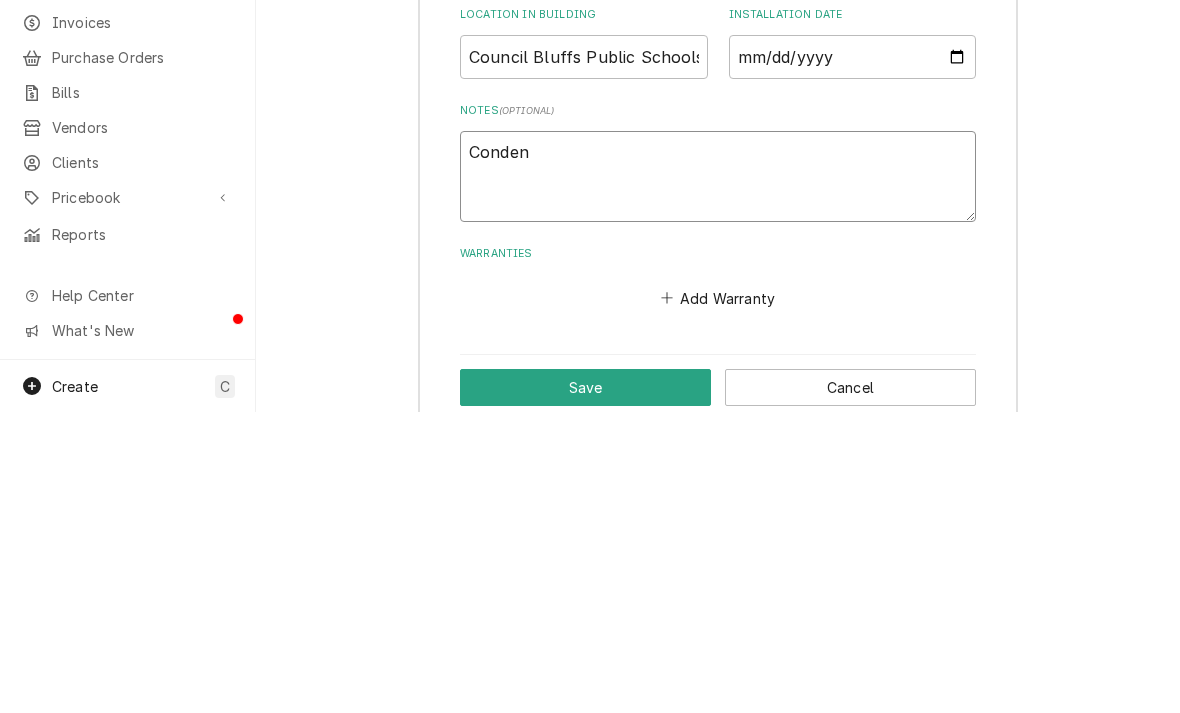 type on "x" 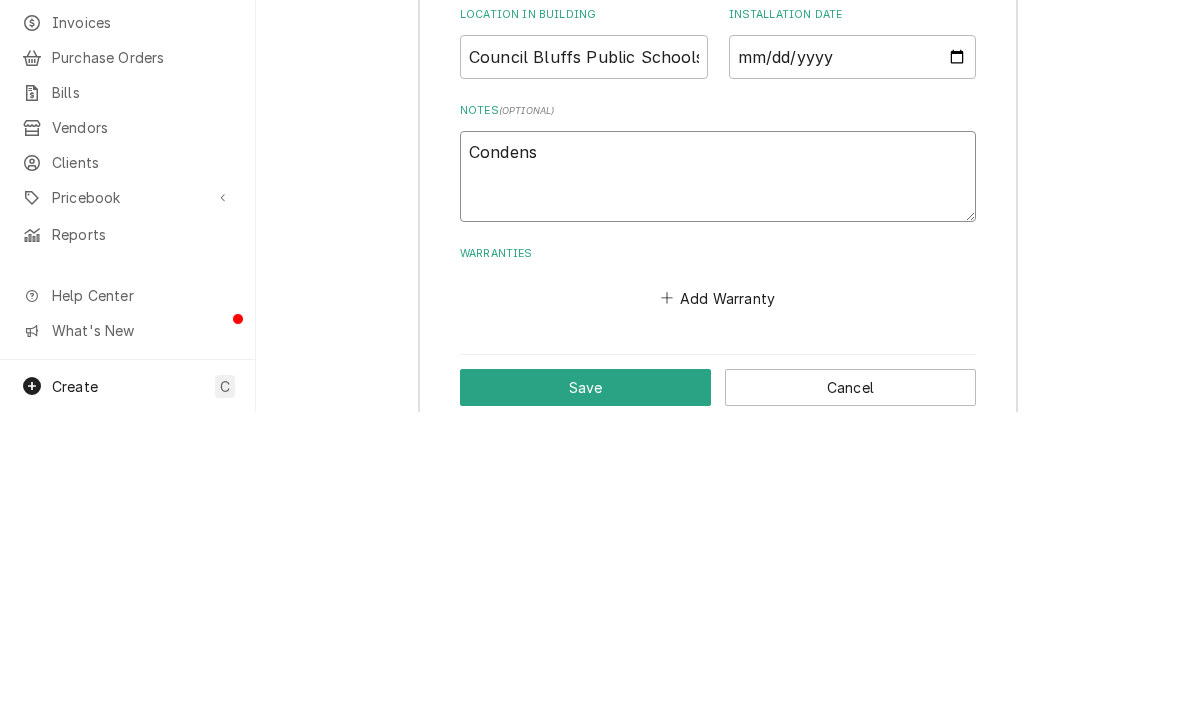 type on "Condense" 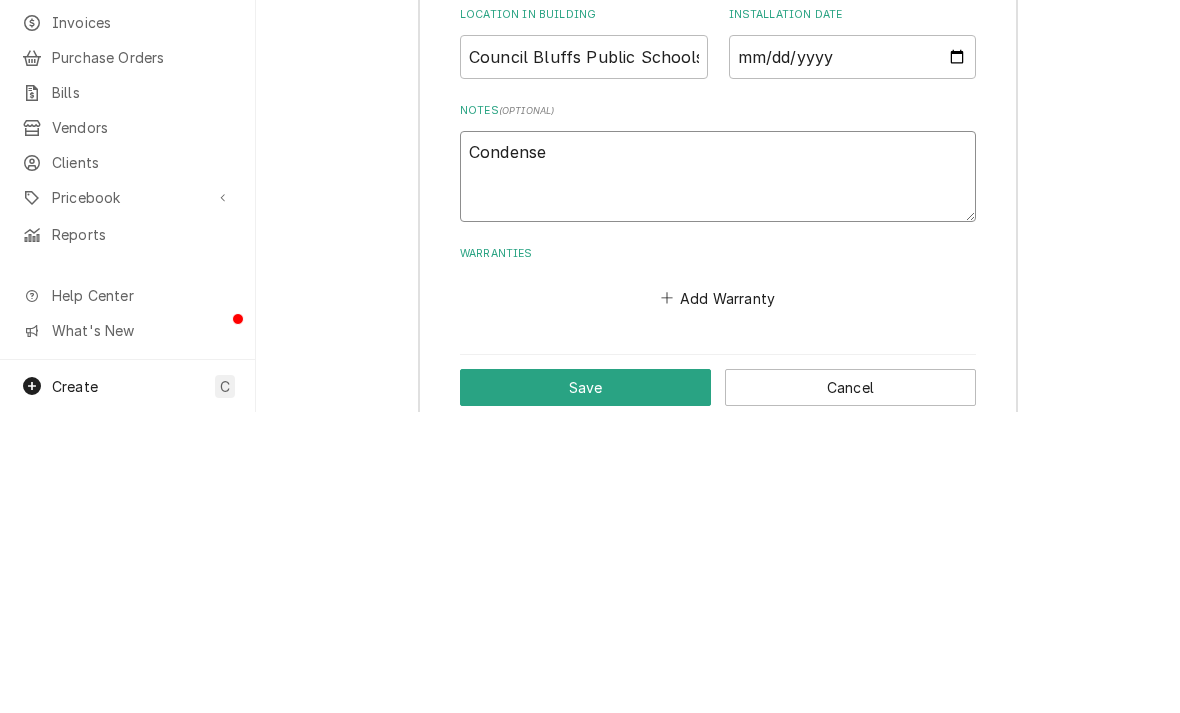type on "x" 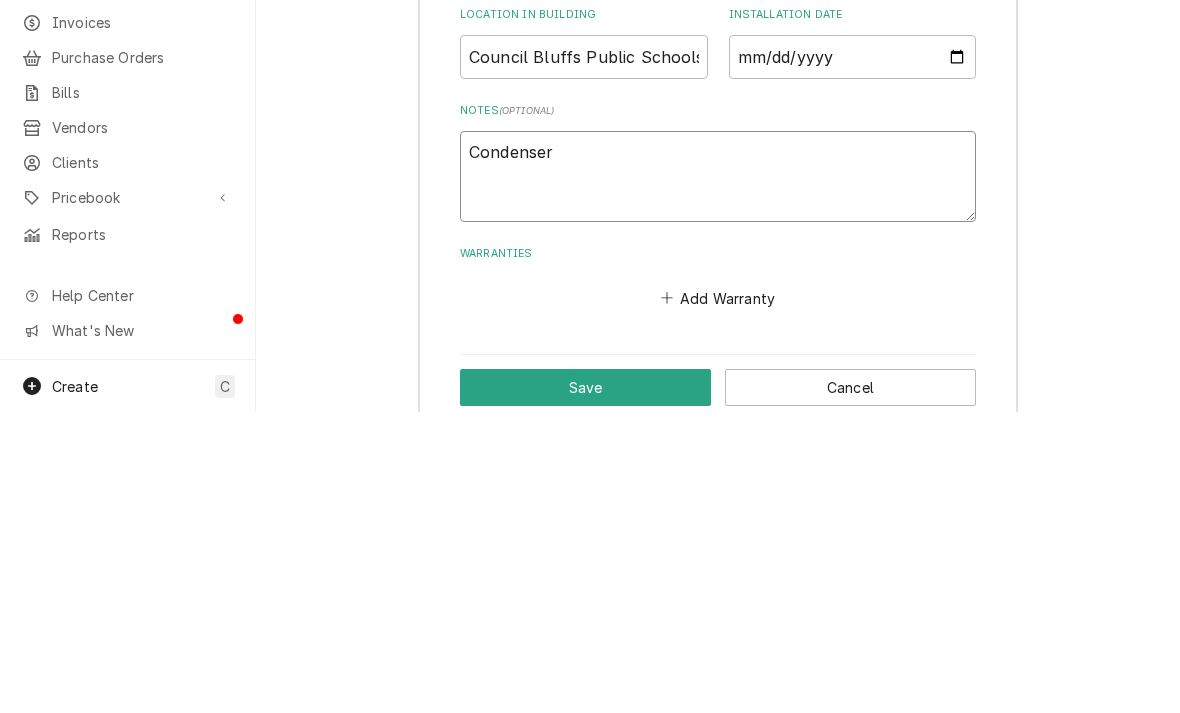type on "x" 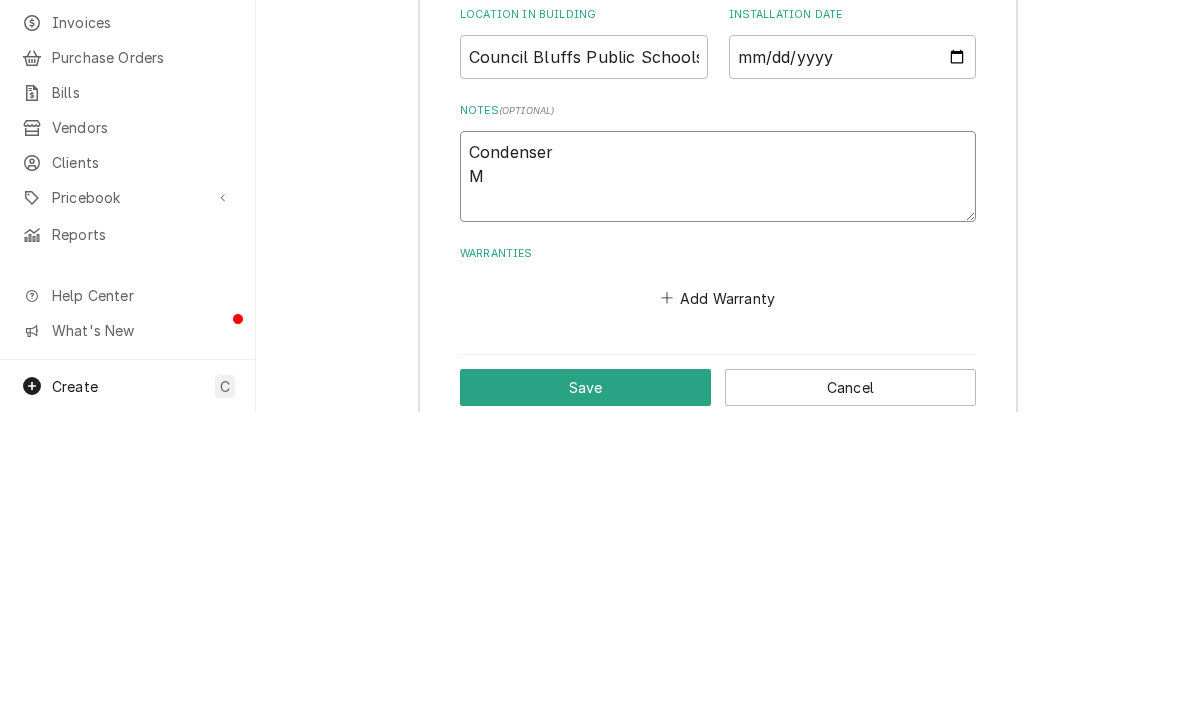 type on "x" 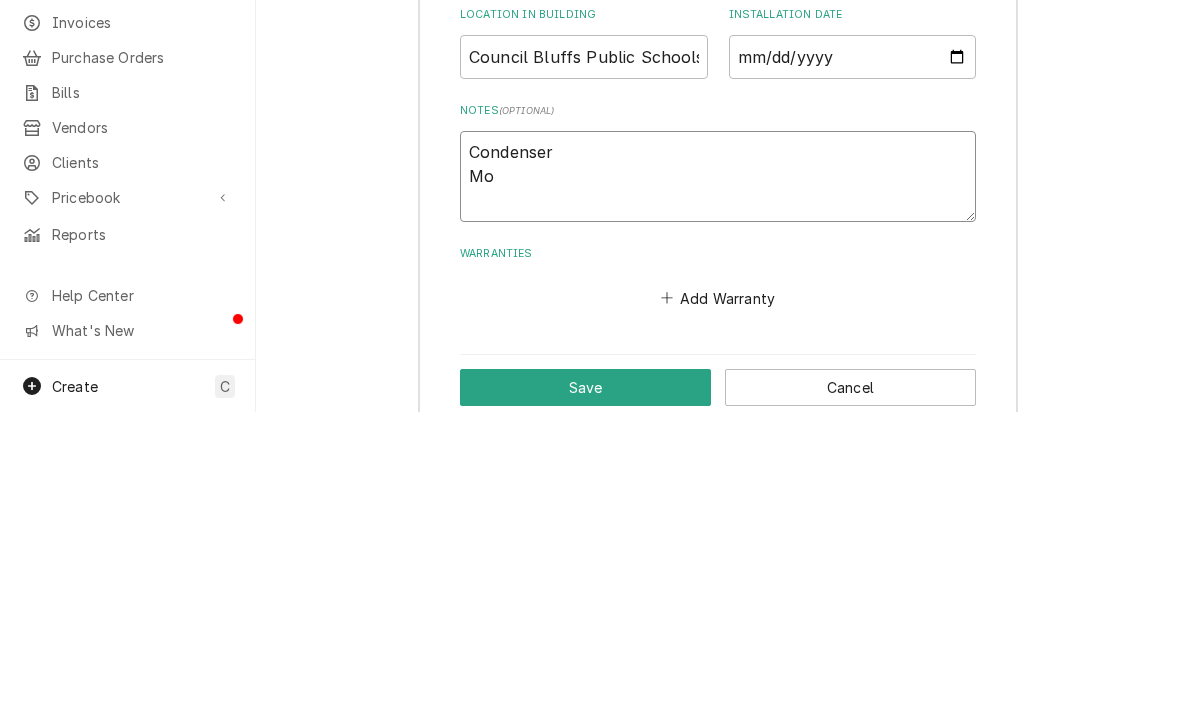 type on "Condenser
Mod" 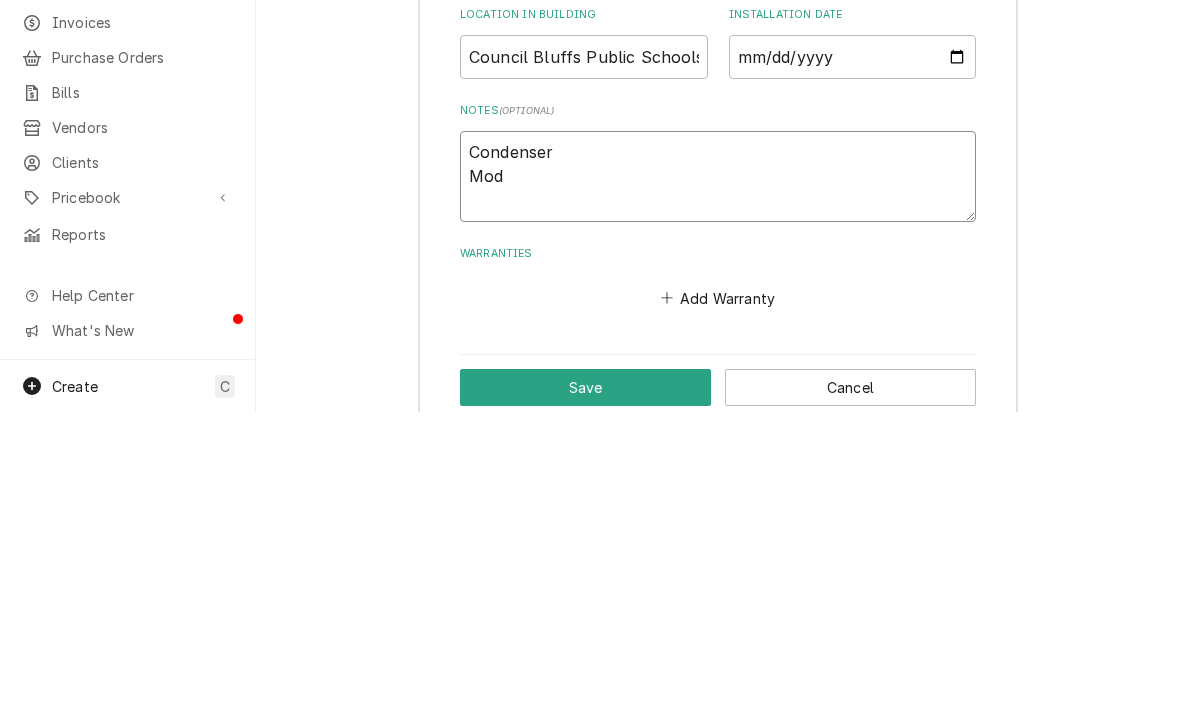 type on "x" 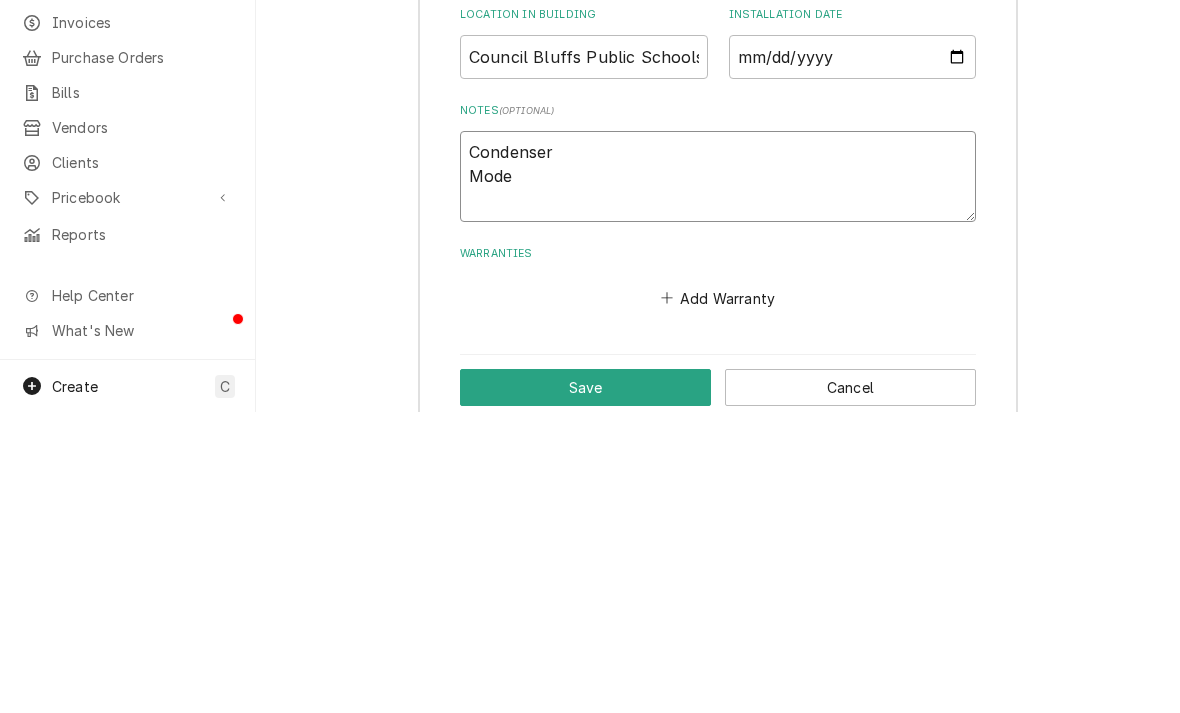 type on "x" 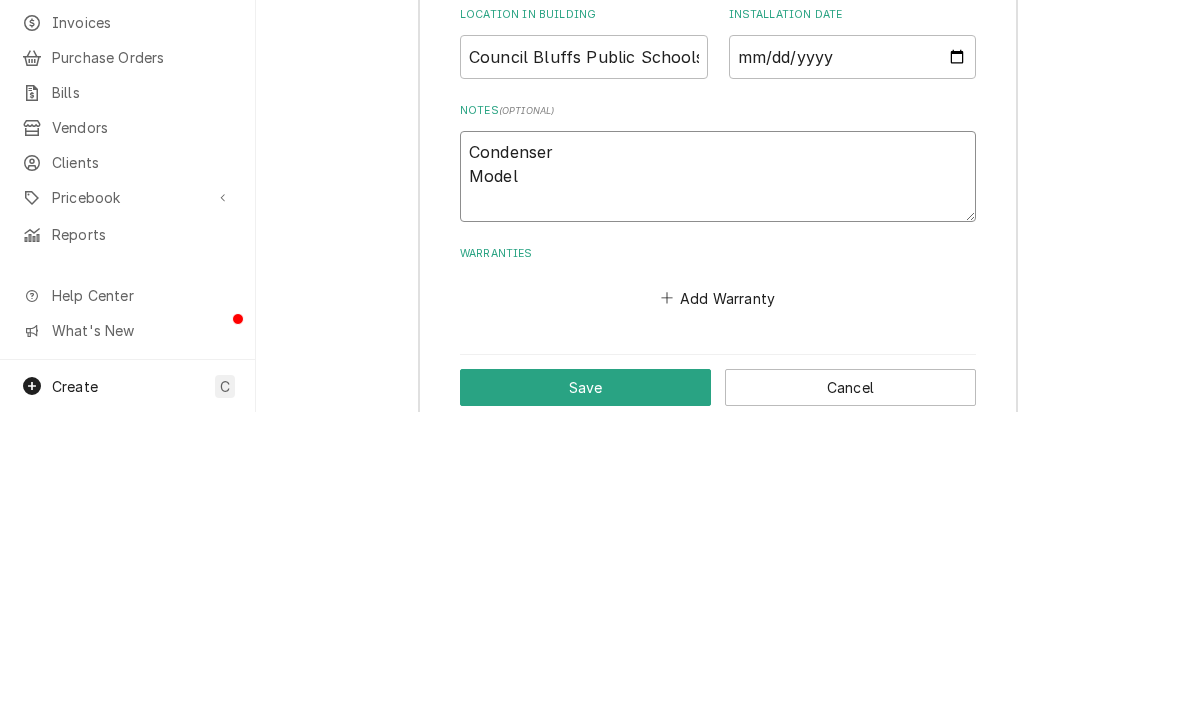 type on "x" 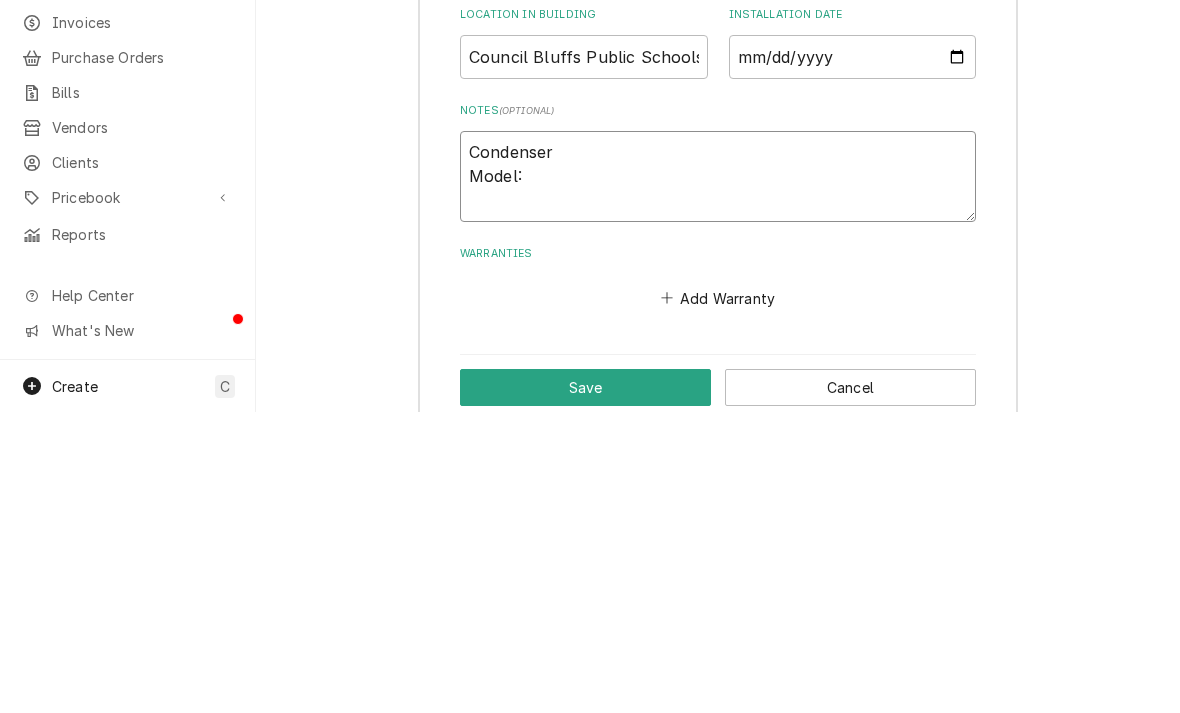 type on "x" 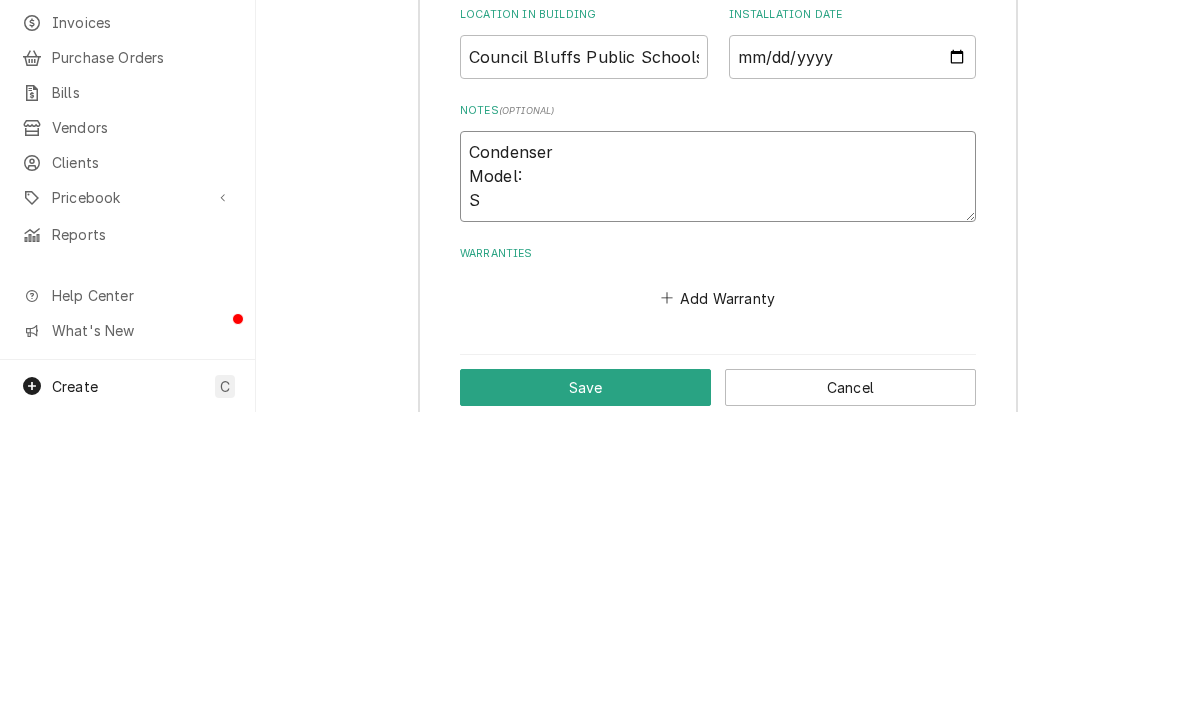 type on "x" 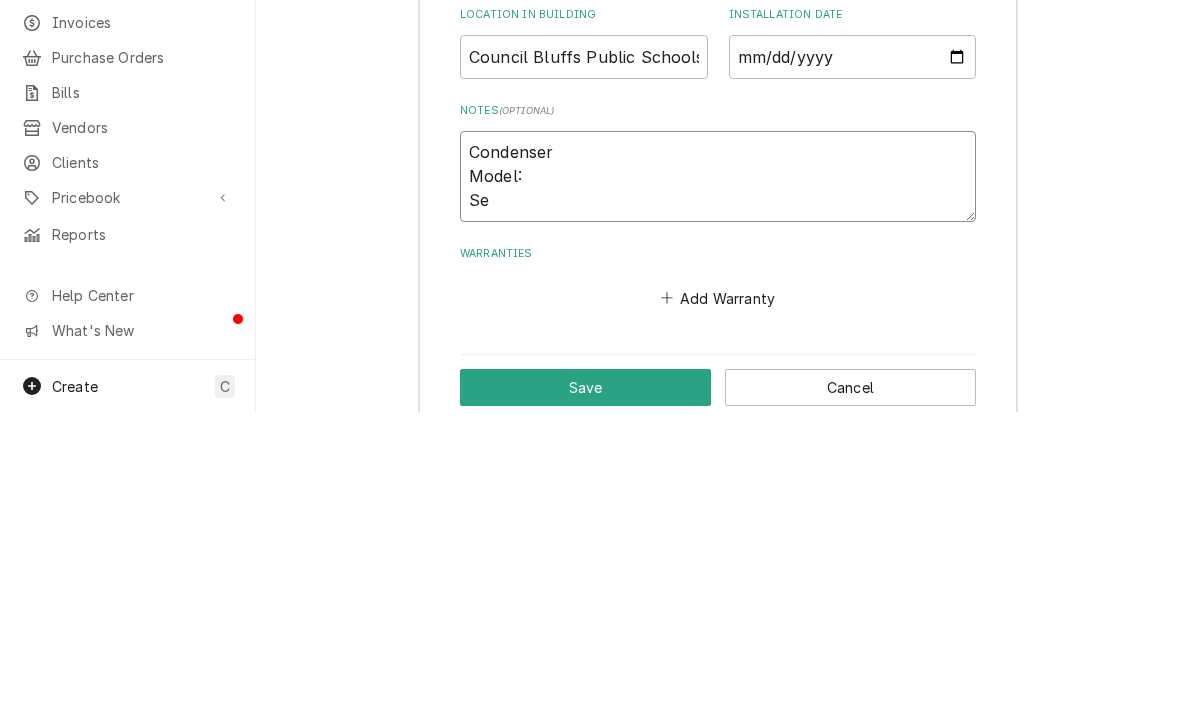type on "x" 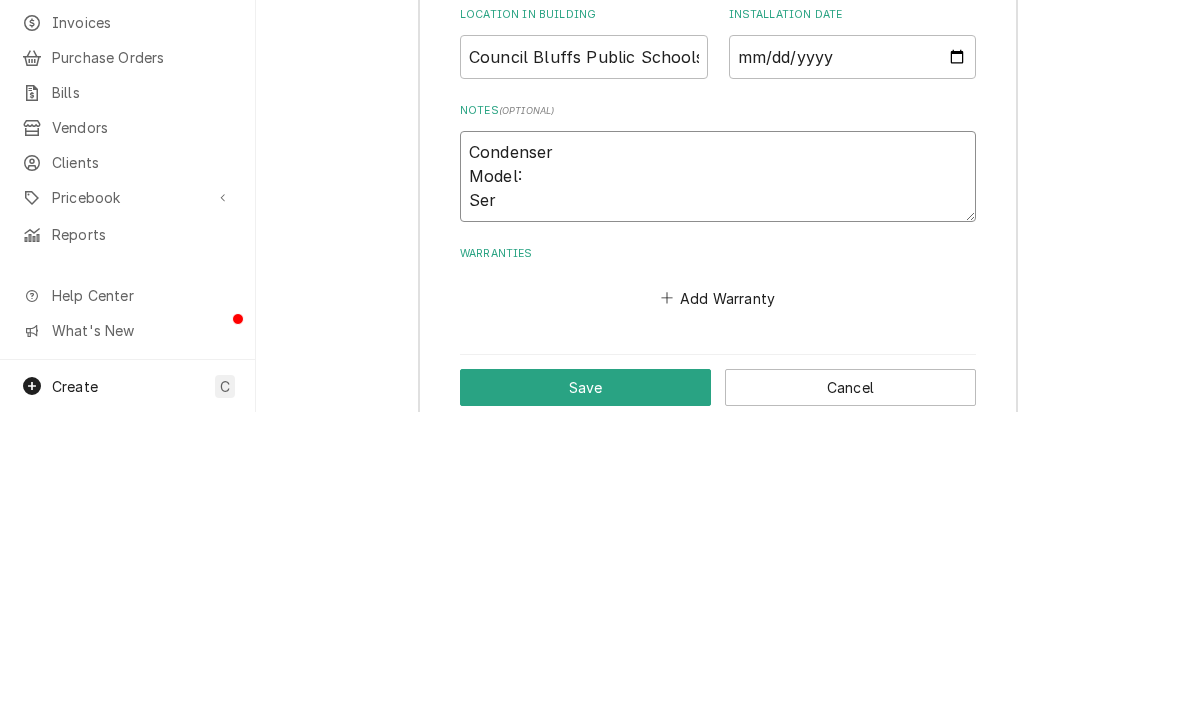 type on "x" 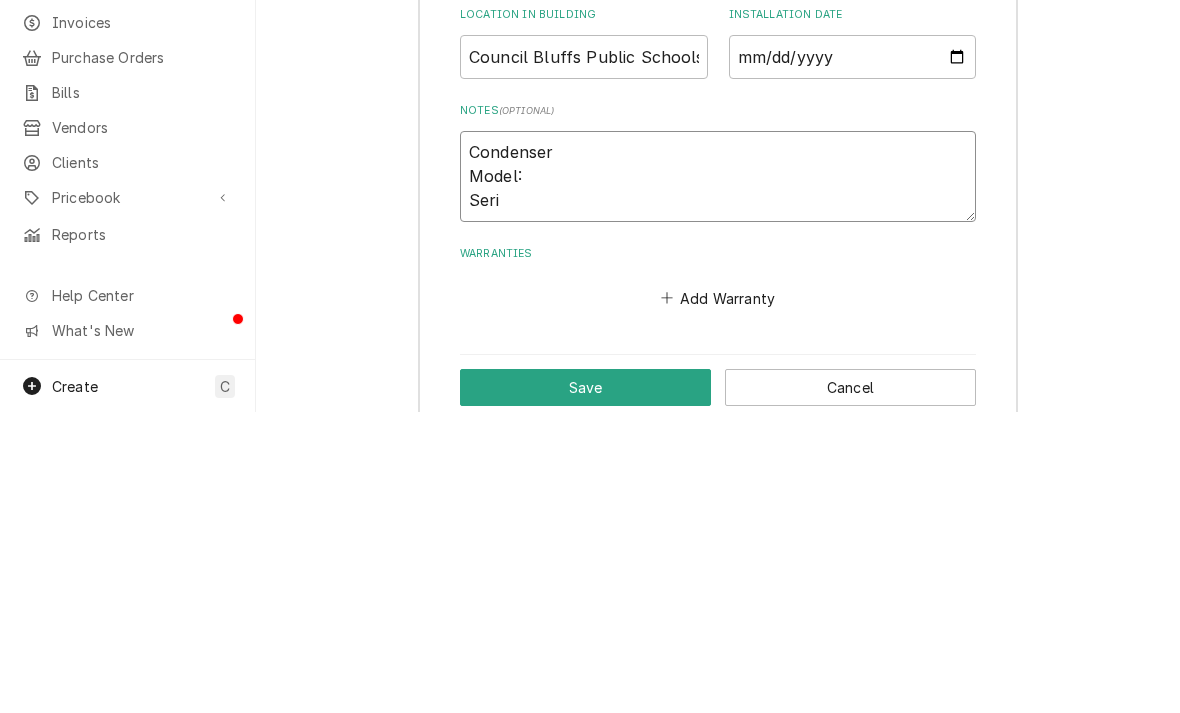 type on "x" 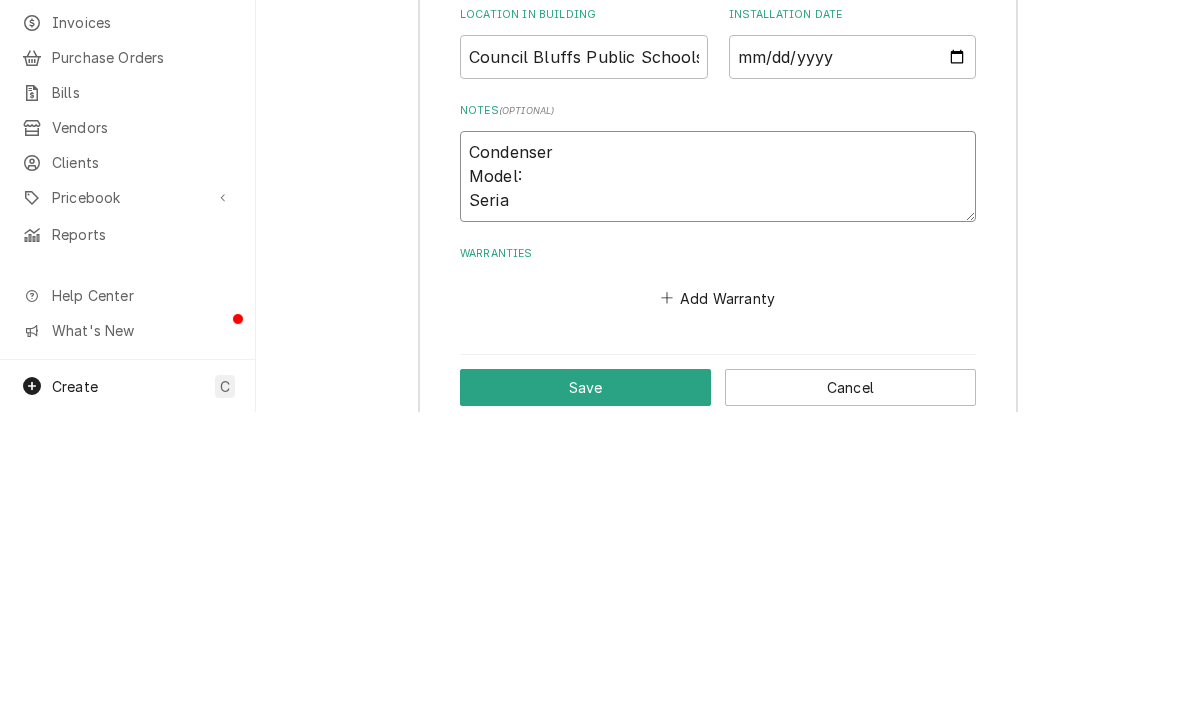 type on "x" 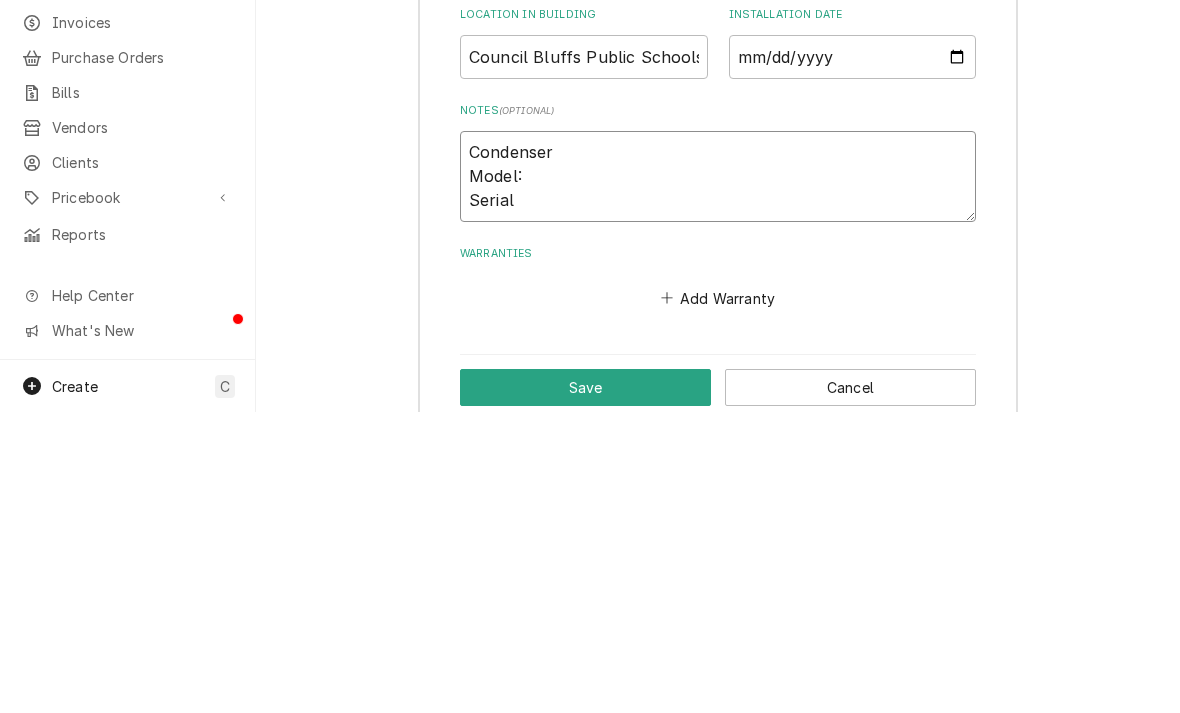type on "x" 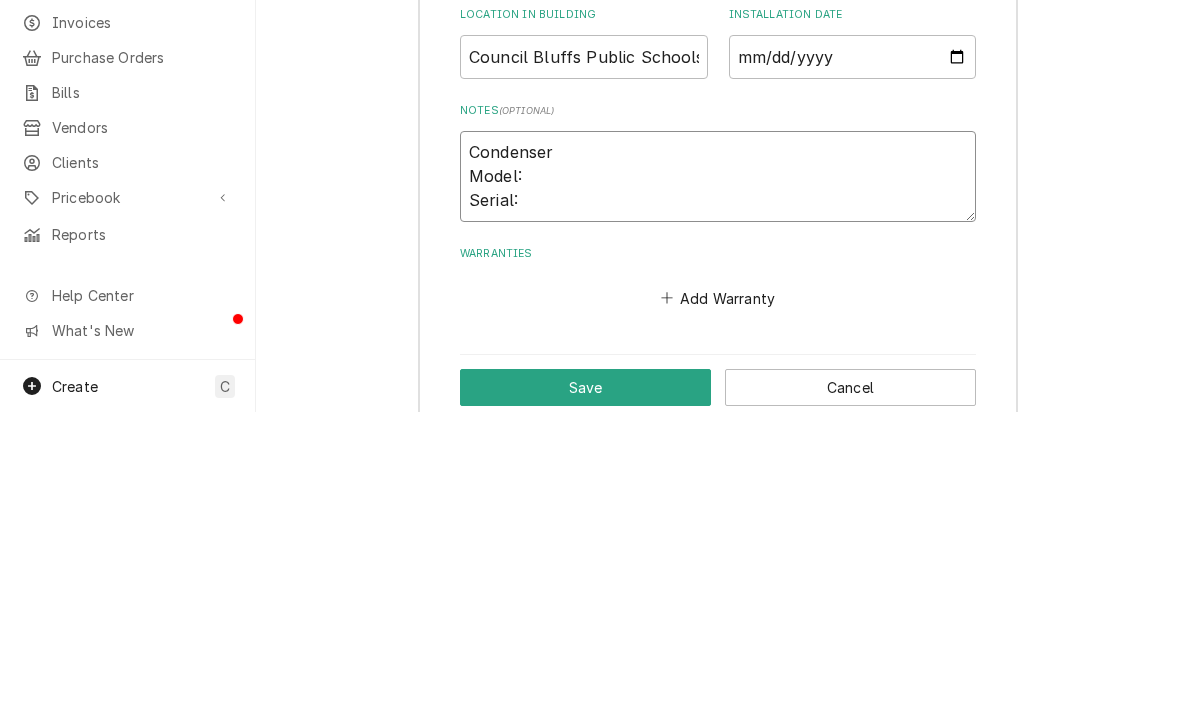 type on "x" 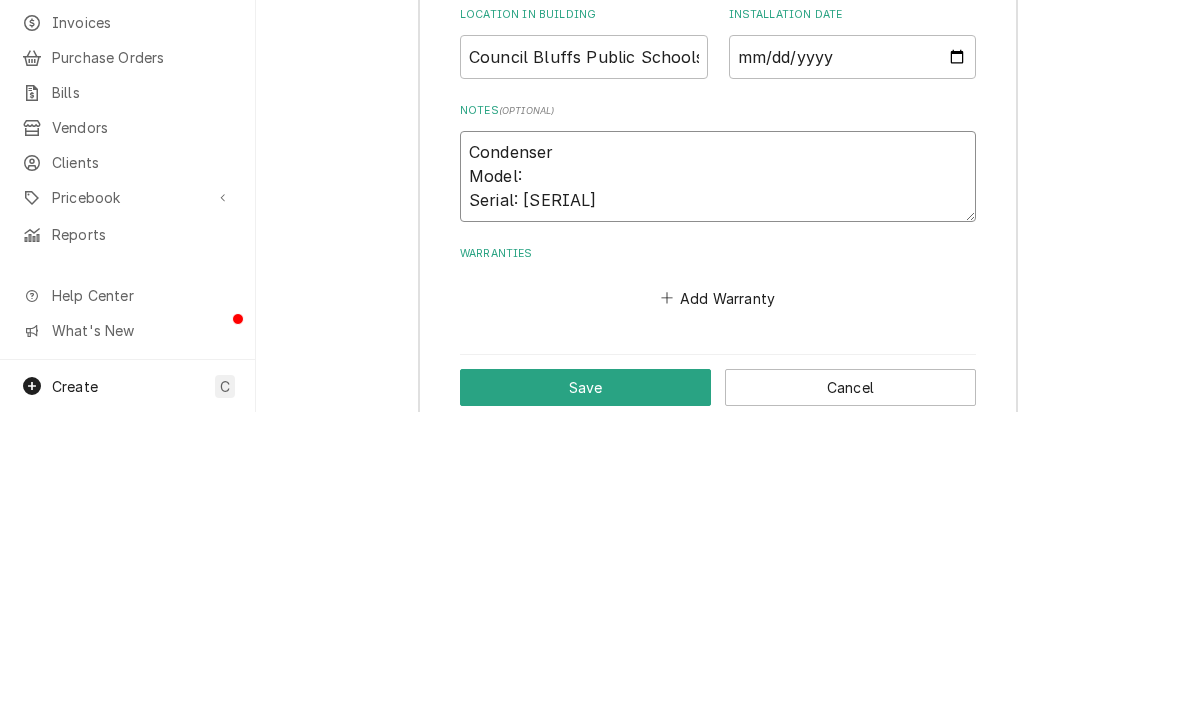 type on "x" 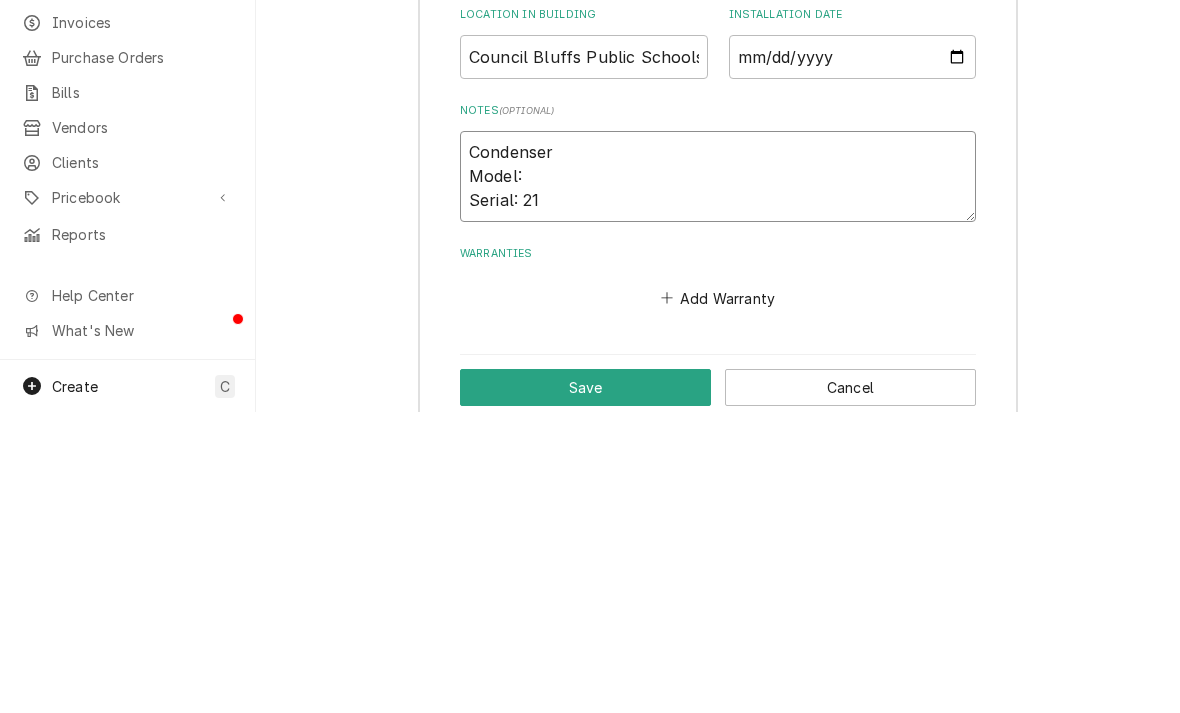 type on "Condenser
Model:
Serial: 211" 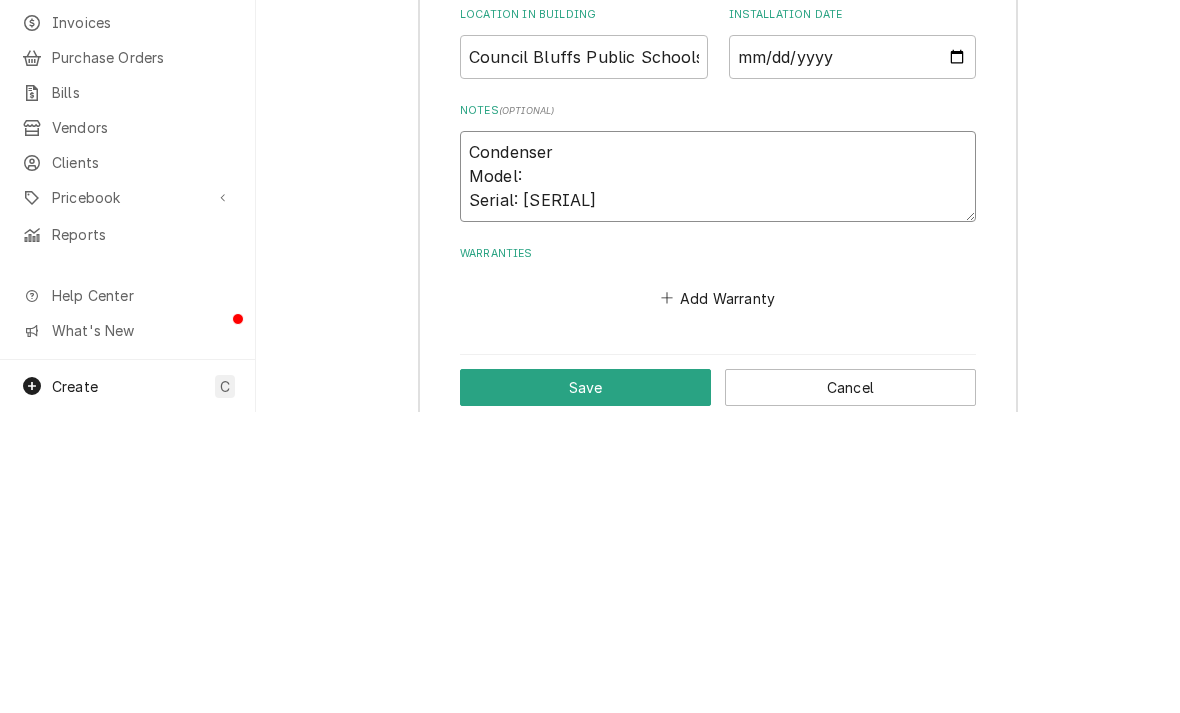type on "x" 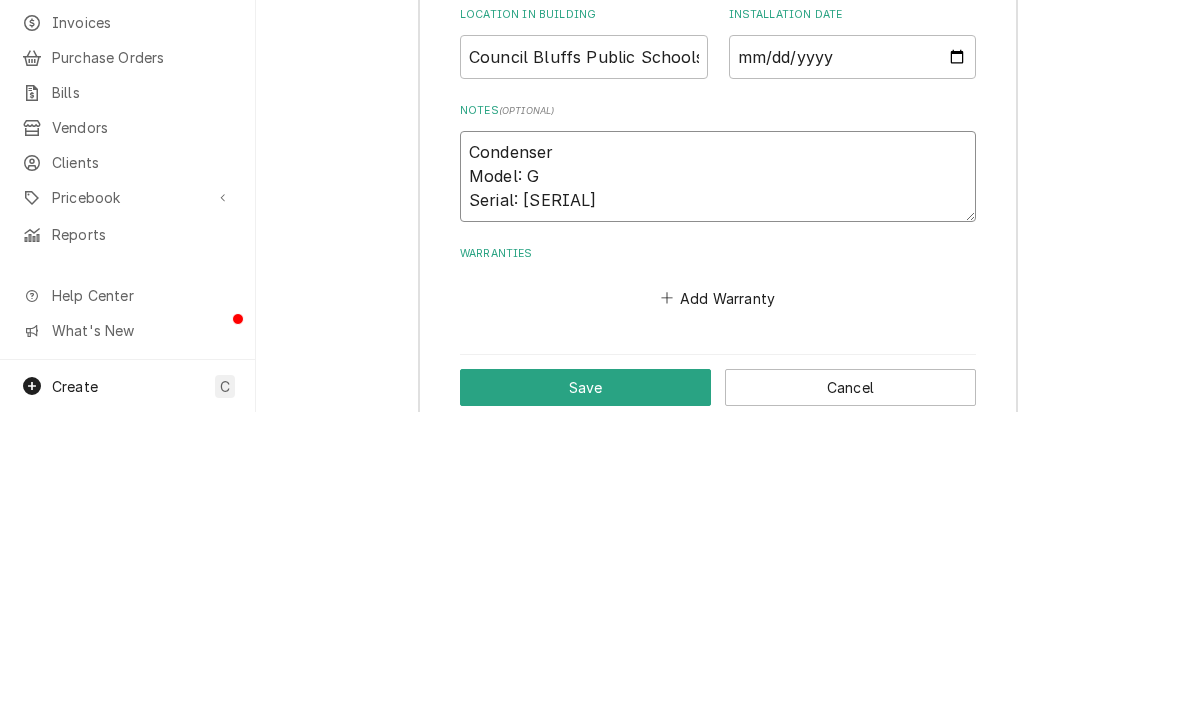 type on "x" 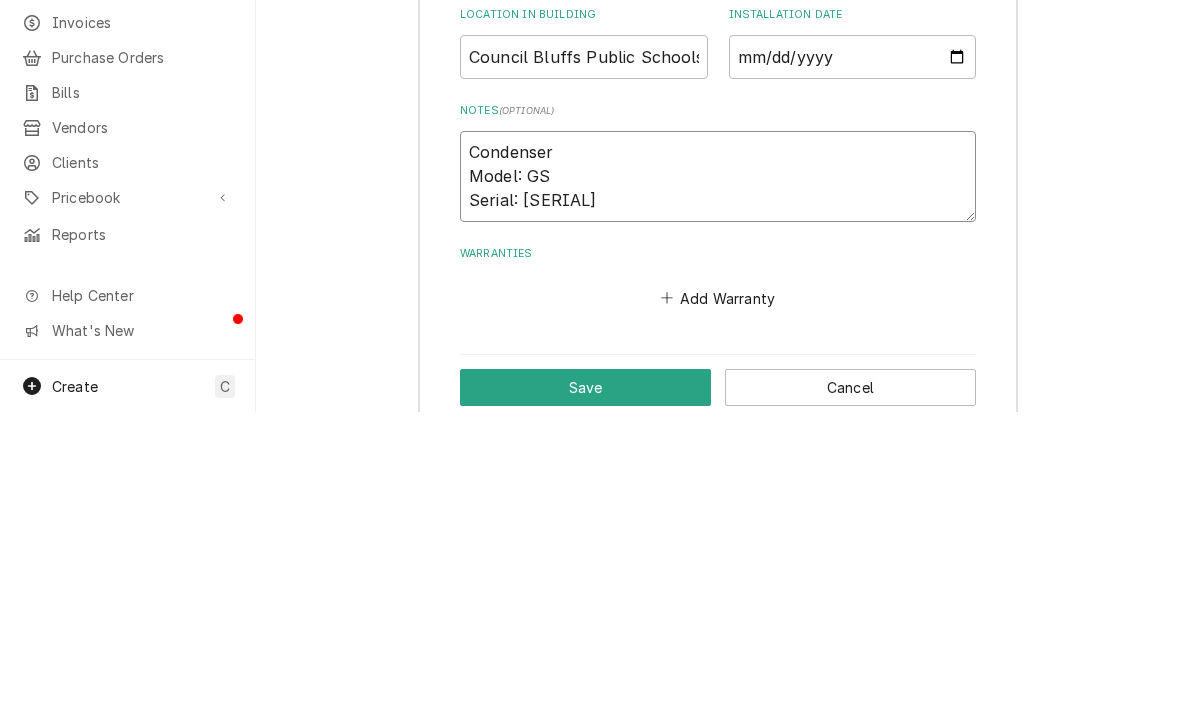 type on "x" 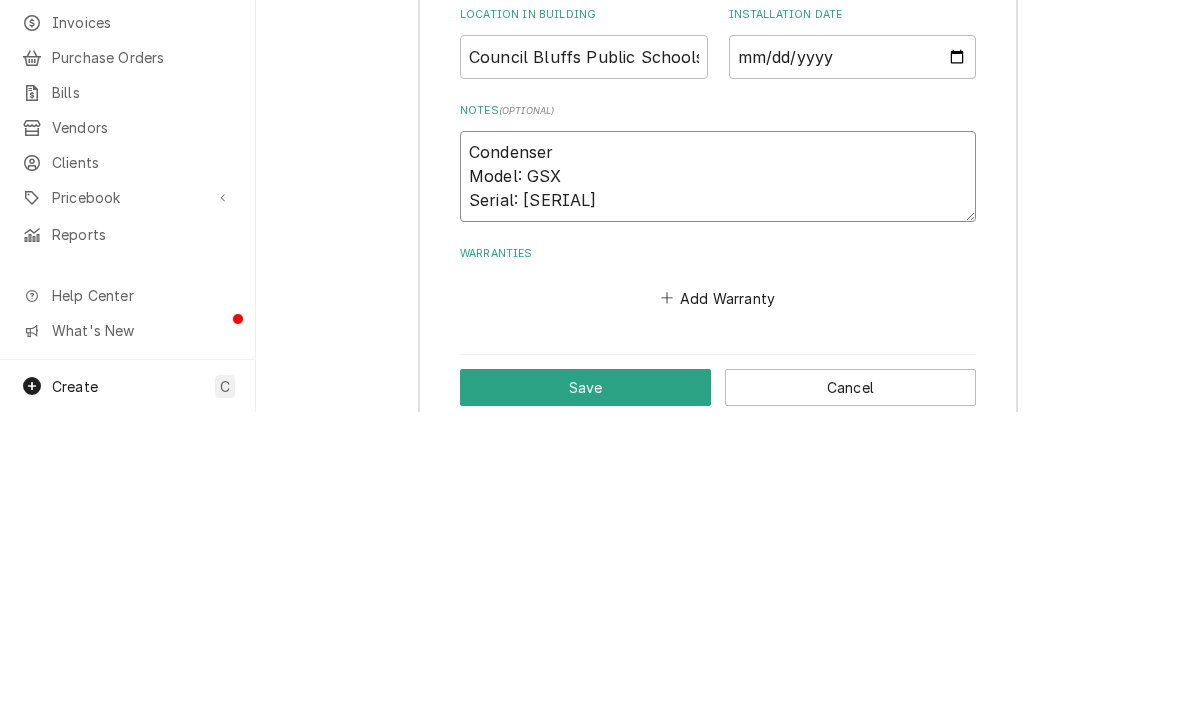 type on "x" 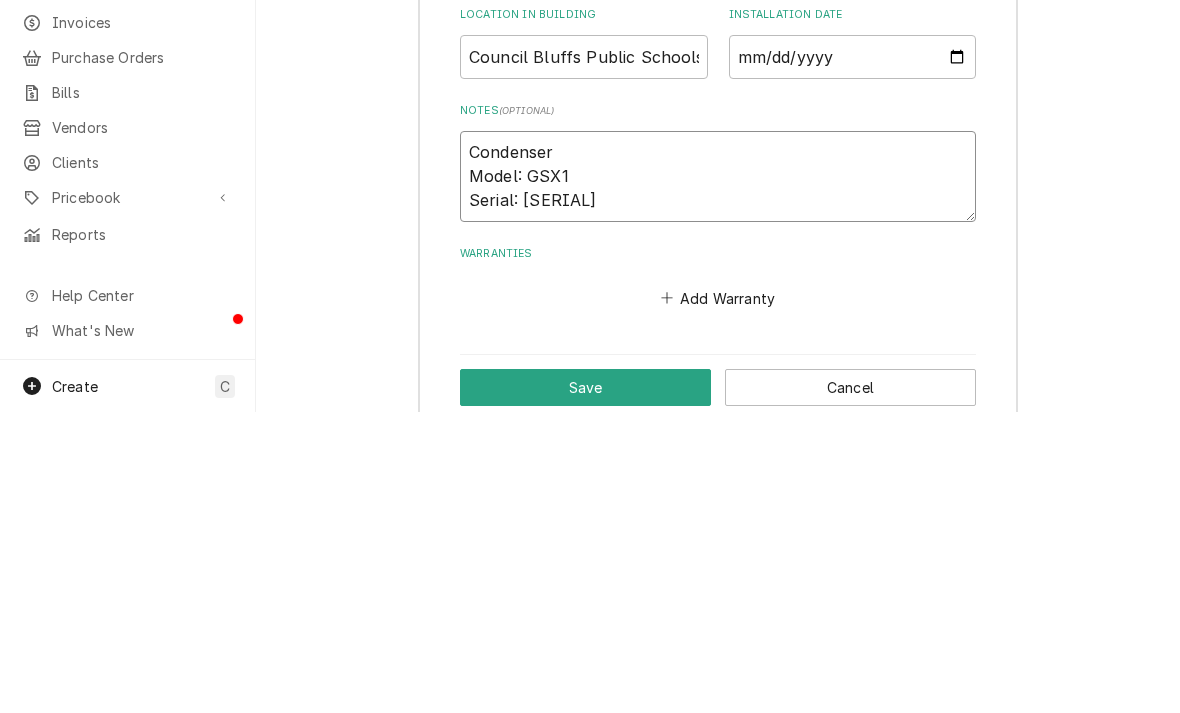 type on "x" 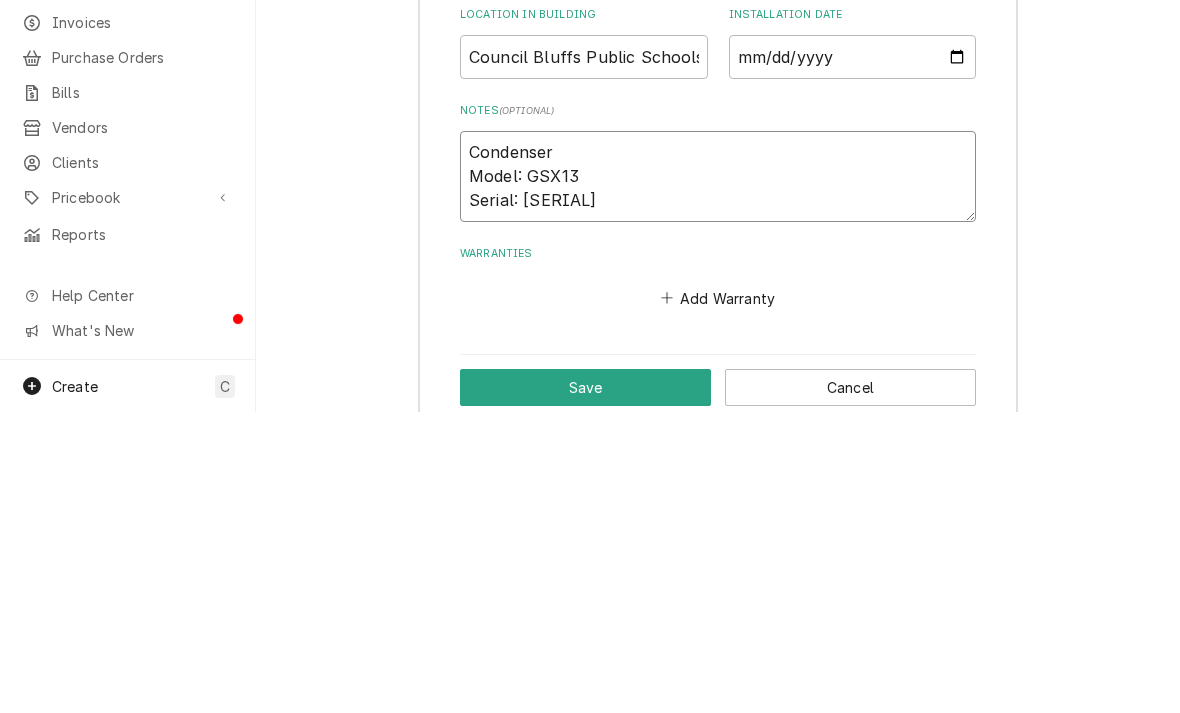 type on "x" 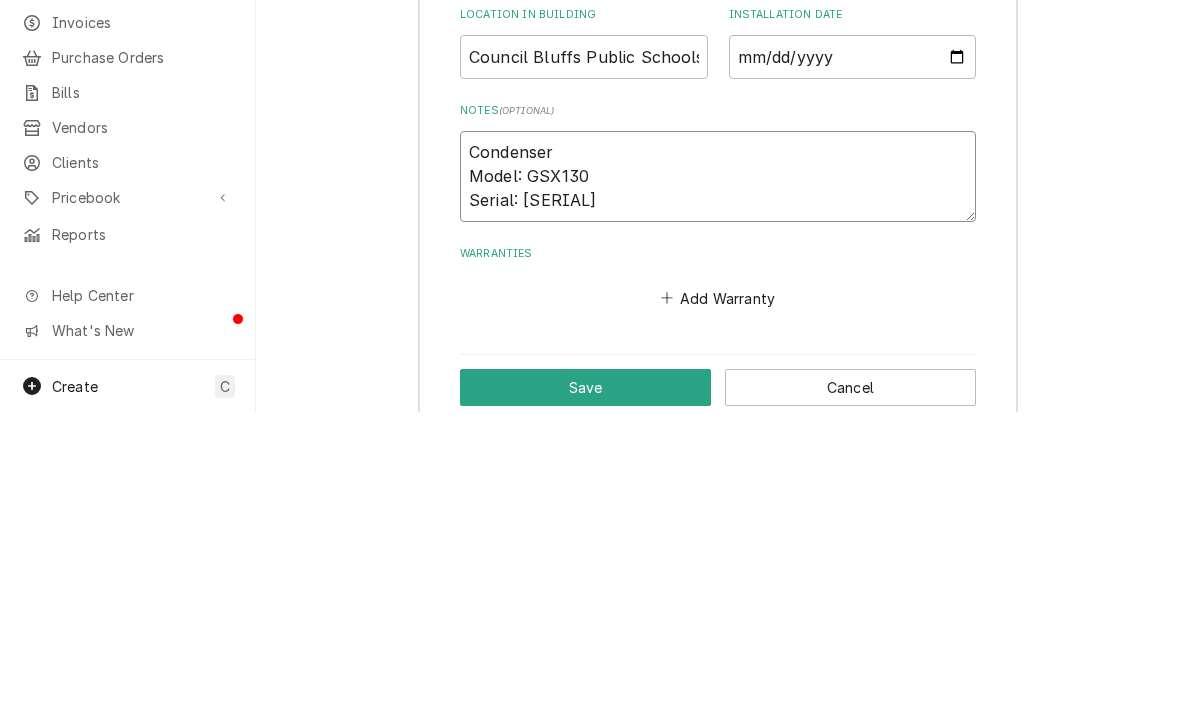 type on "x" 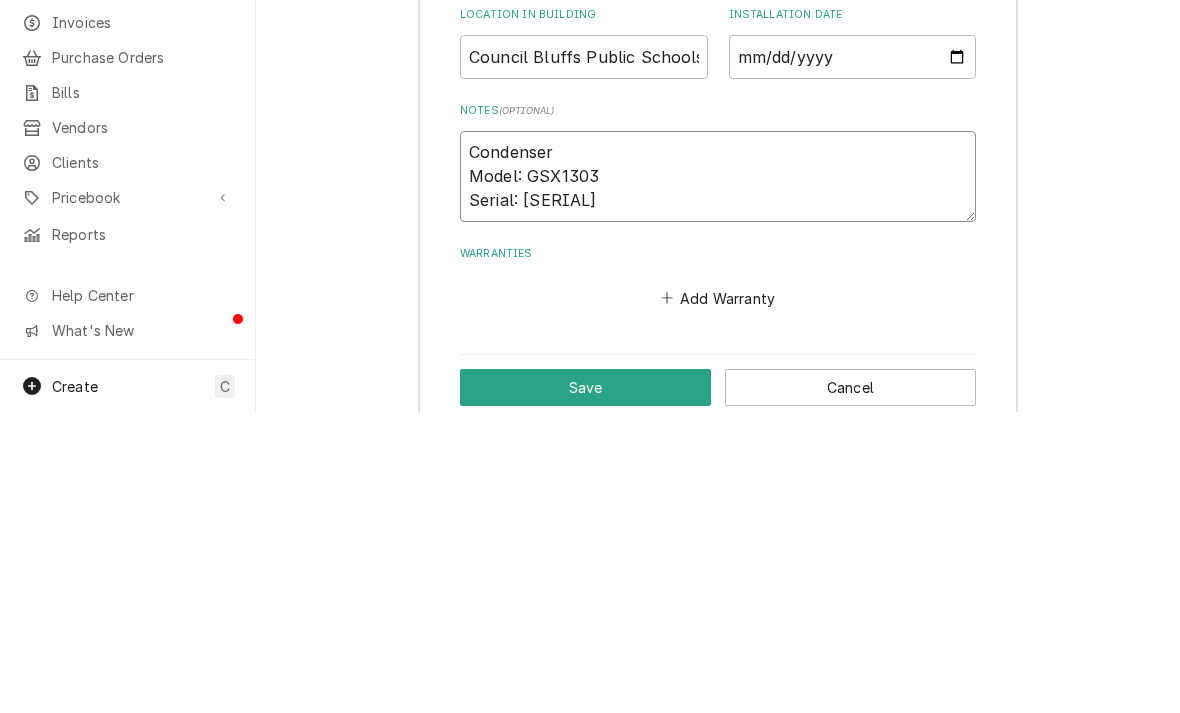 type on "x" 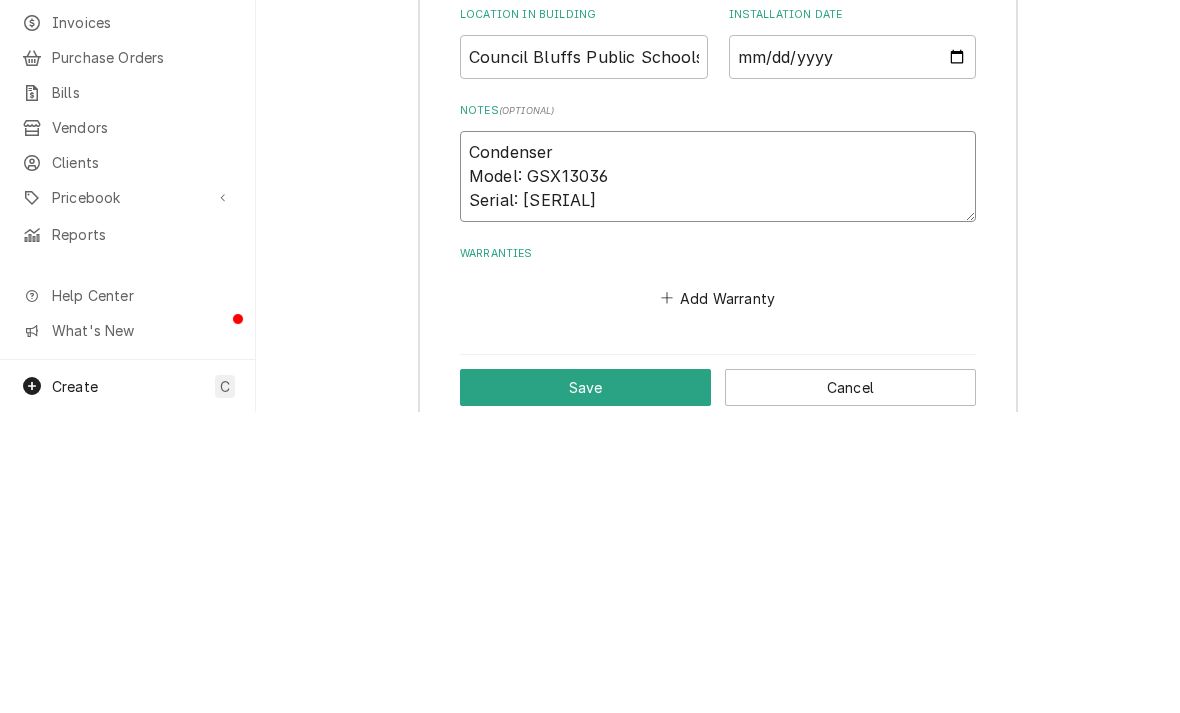 type on "x" 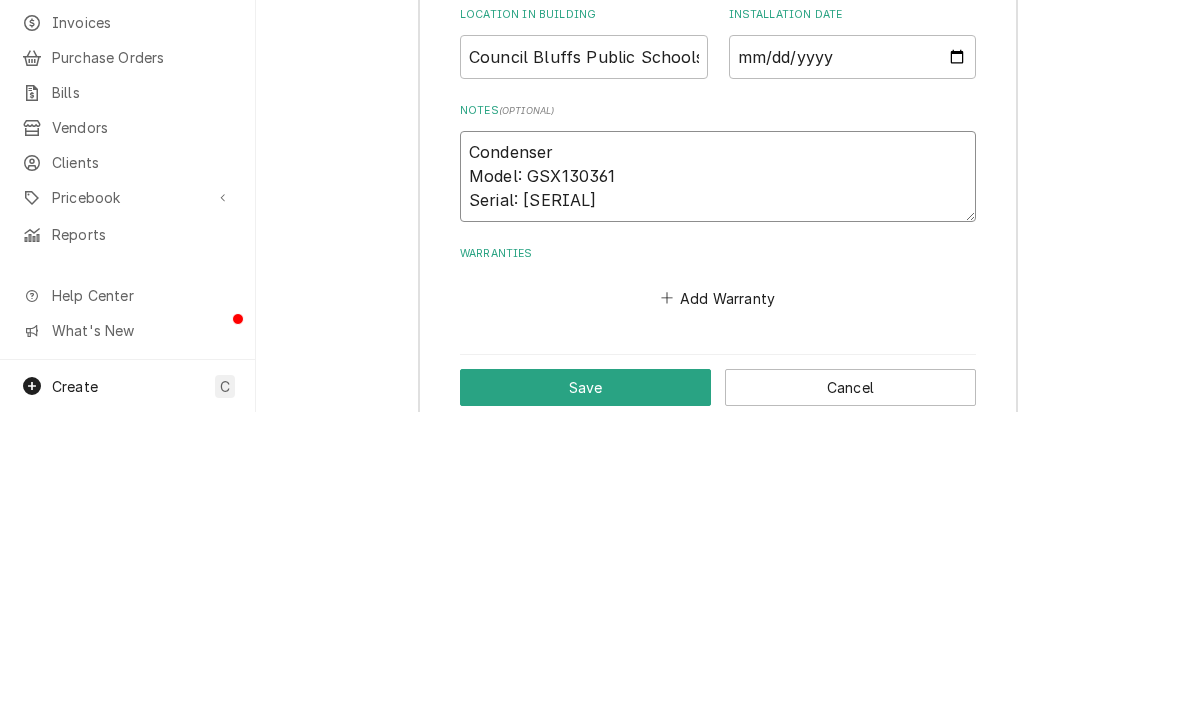 type on "x" 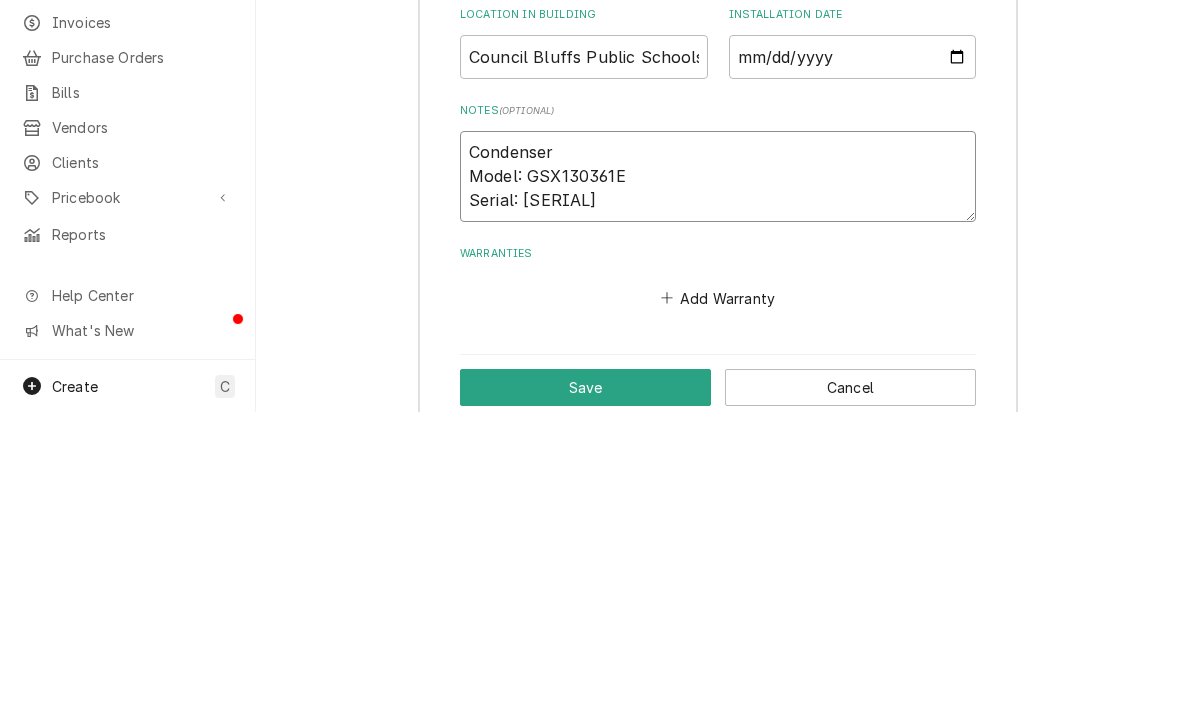 type on "x" 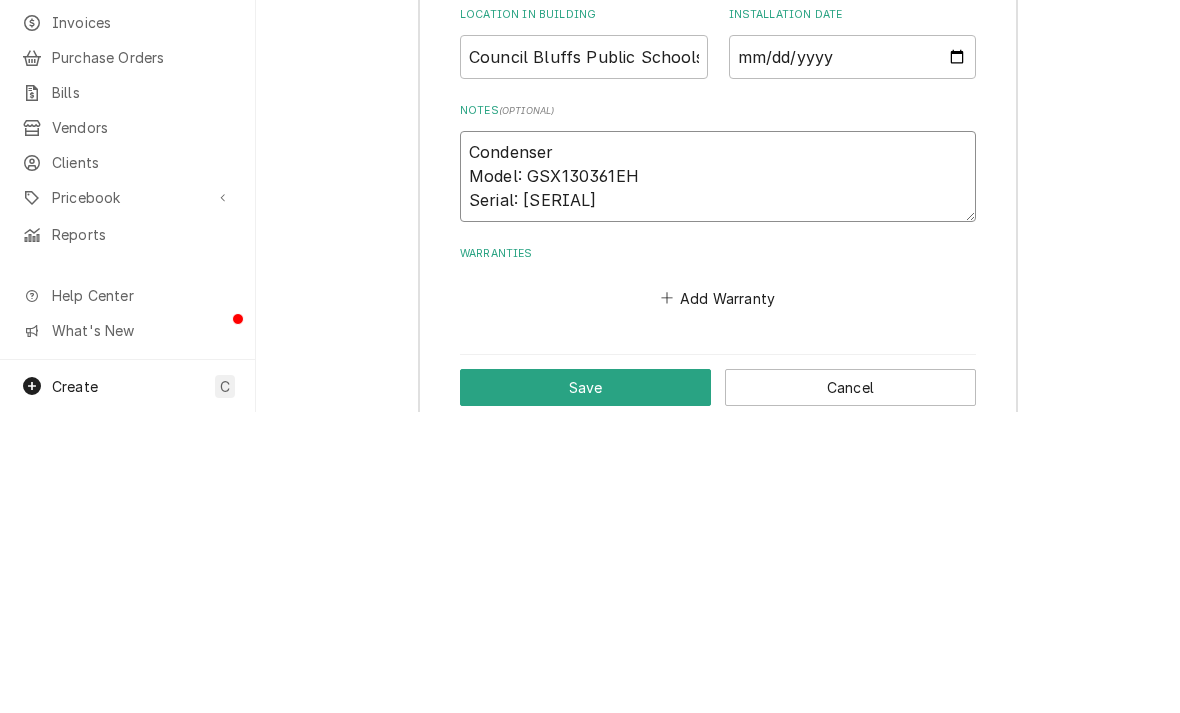 type on "x" 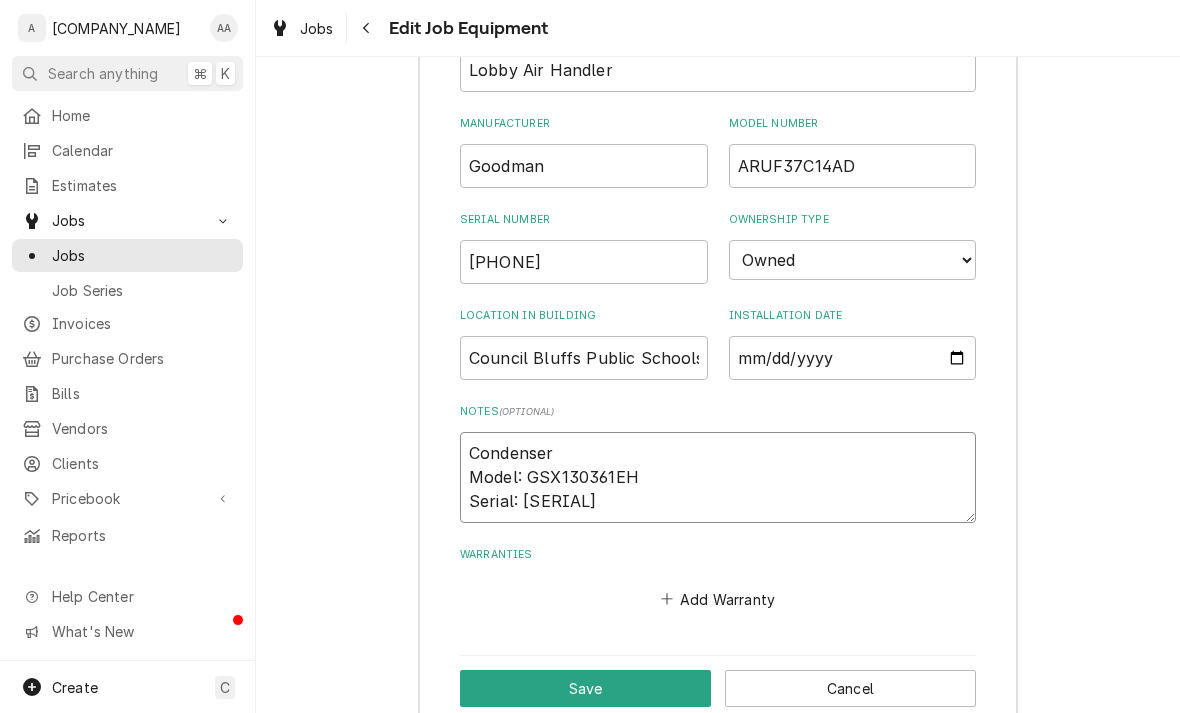 type on "Condenser
Model: GSX130361EH
Serial: 2112353501" 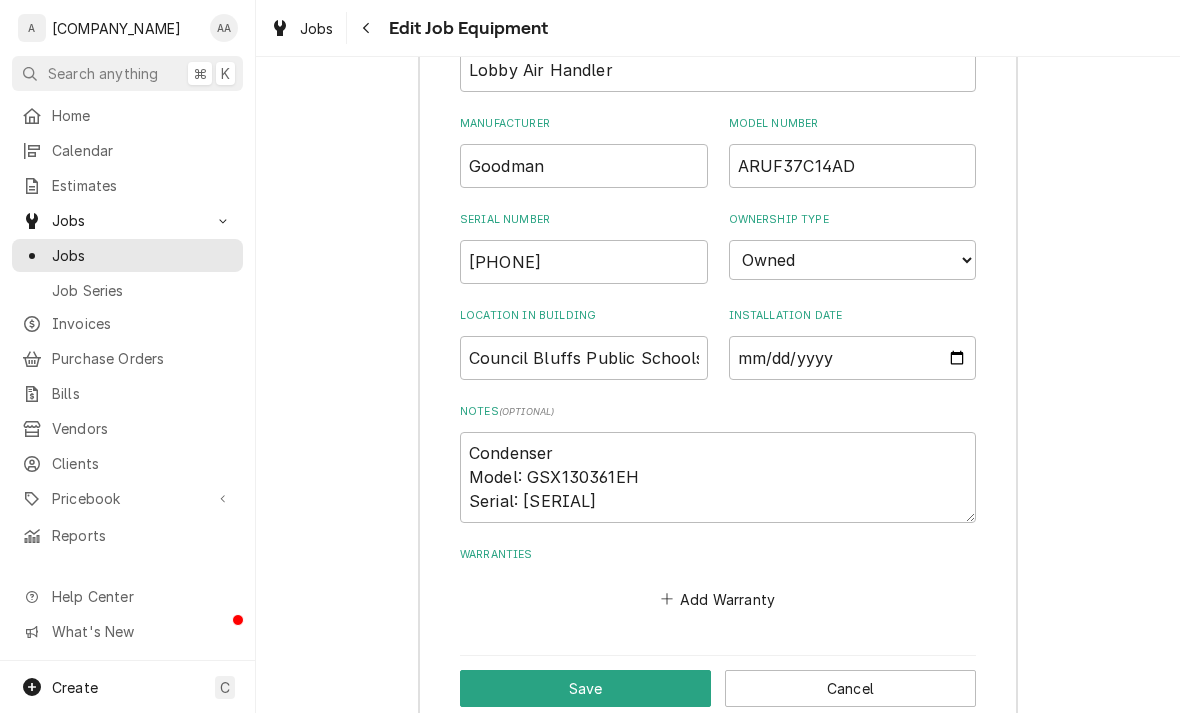 click on "Save" at bounding box center [585, 688] 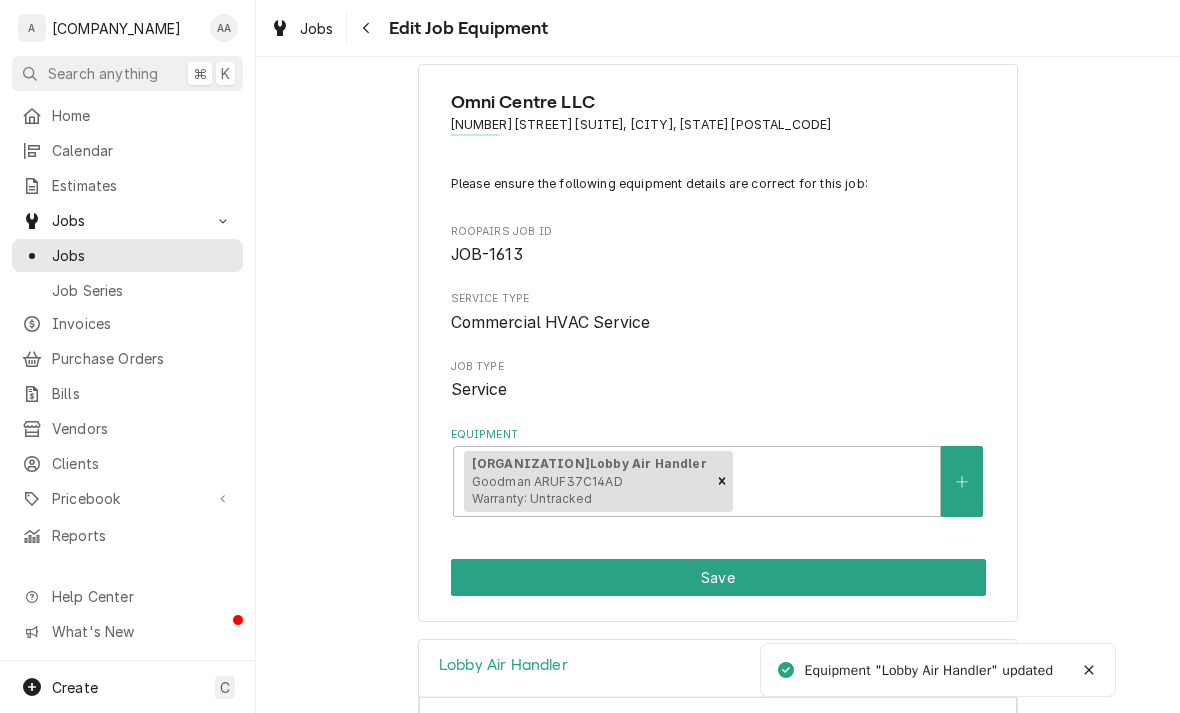 scroll, scrollTop: 18, scrollLeft: 0, axis: vertical 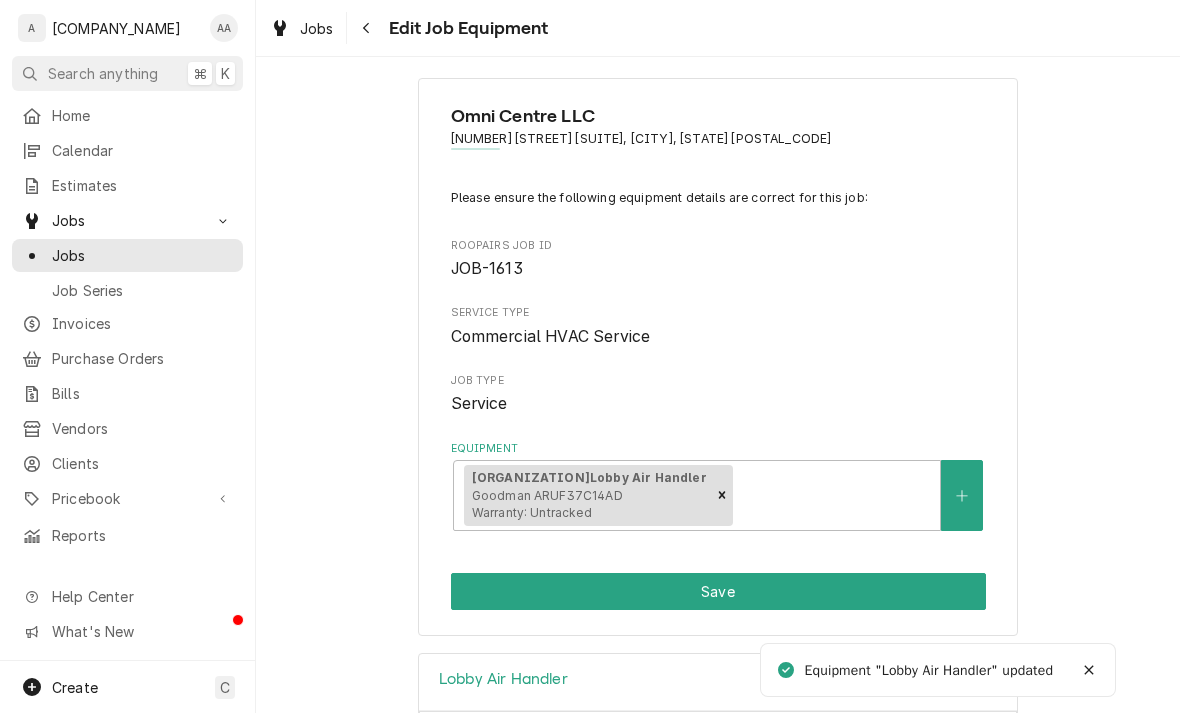 click on "Save" at bounding box center (718, 591) 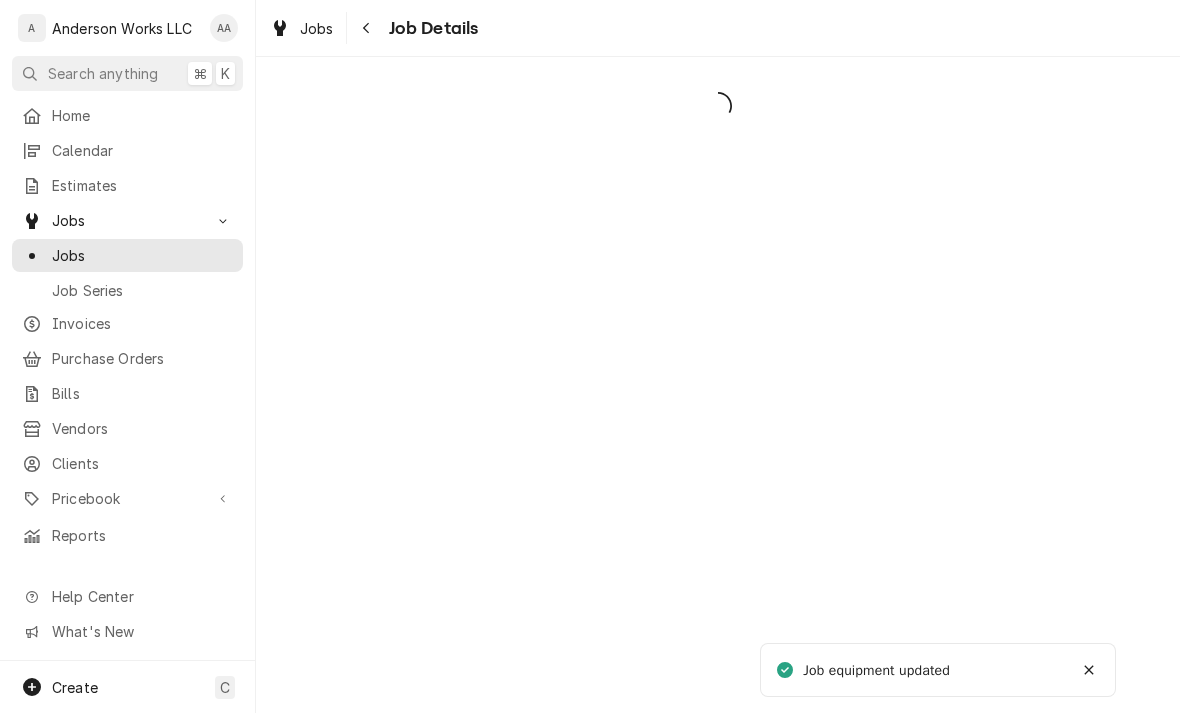 scroll, scrollTop: 0, scrollLeft: 0, axis: both 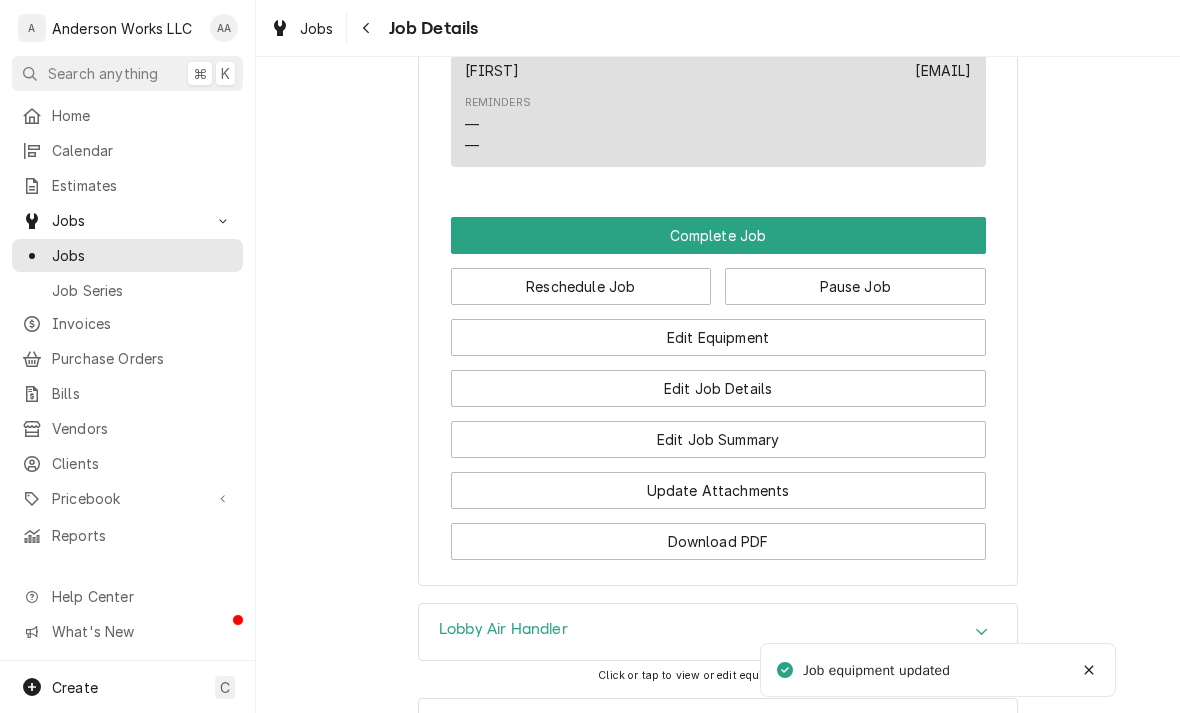 click on "Edit Job Summary" at bounding box center (718, 439) 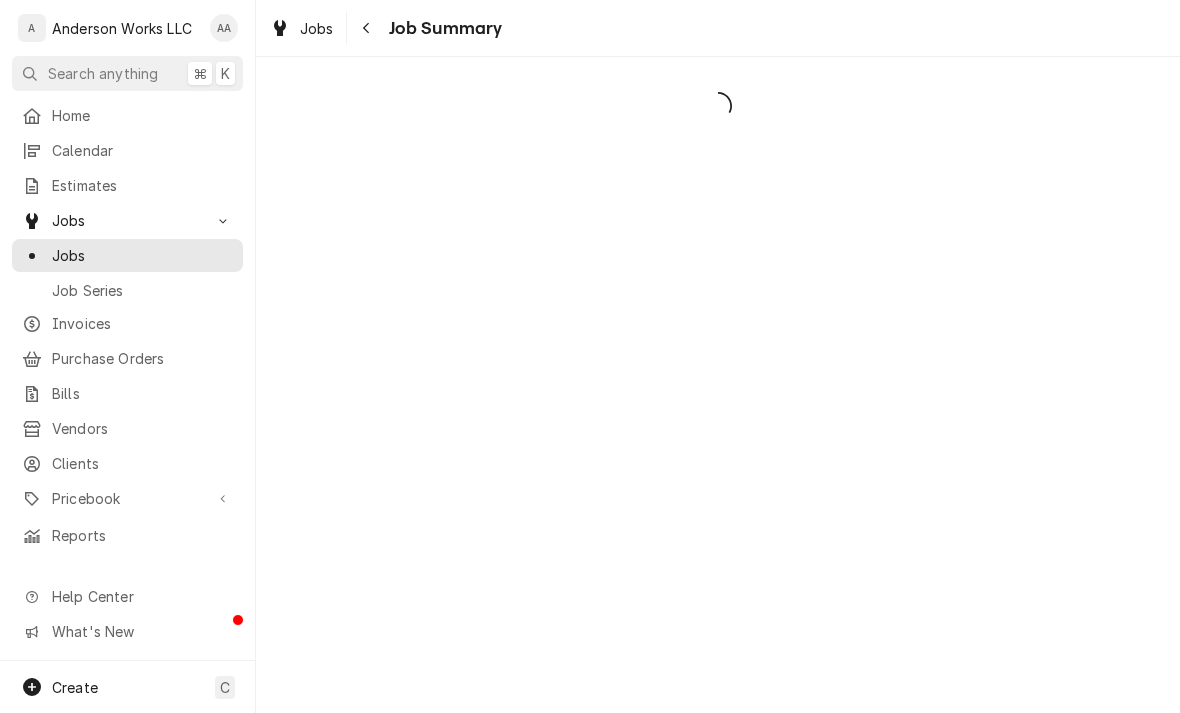 scroll, scrollTop: 0, scrollLeft: 0, axis: both 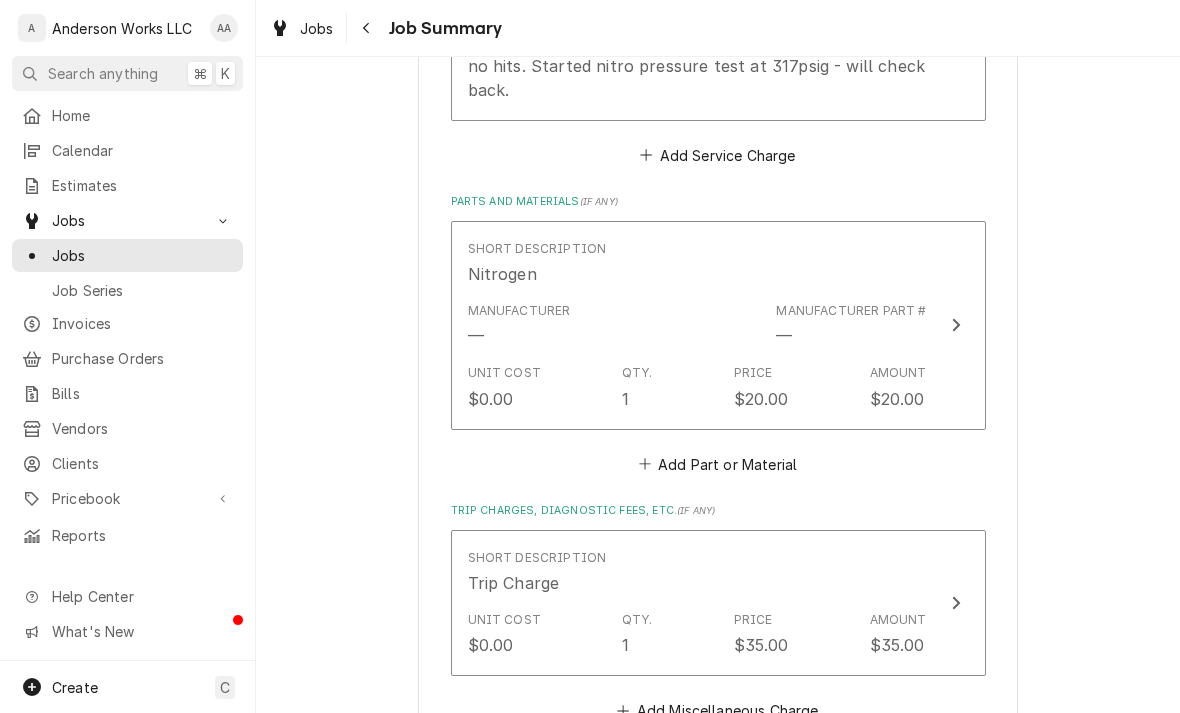 click on "Add Part or Material" at bounding box center [717, 464] 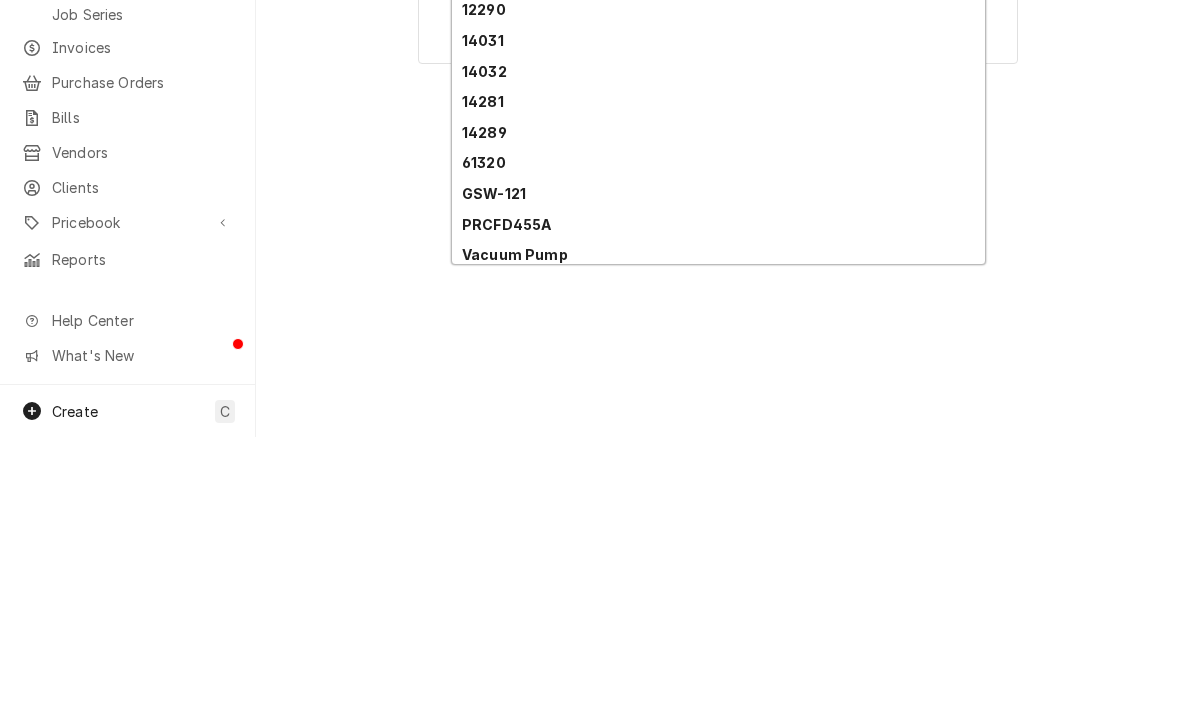 click on "Vacuum Pump" at bounding box center [515, 530] 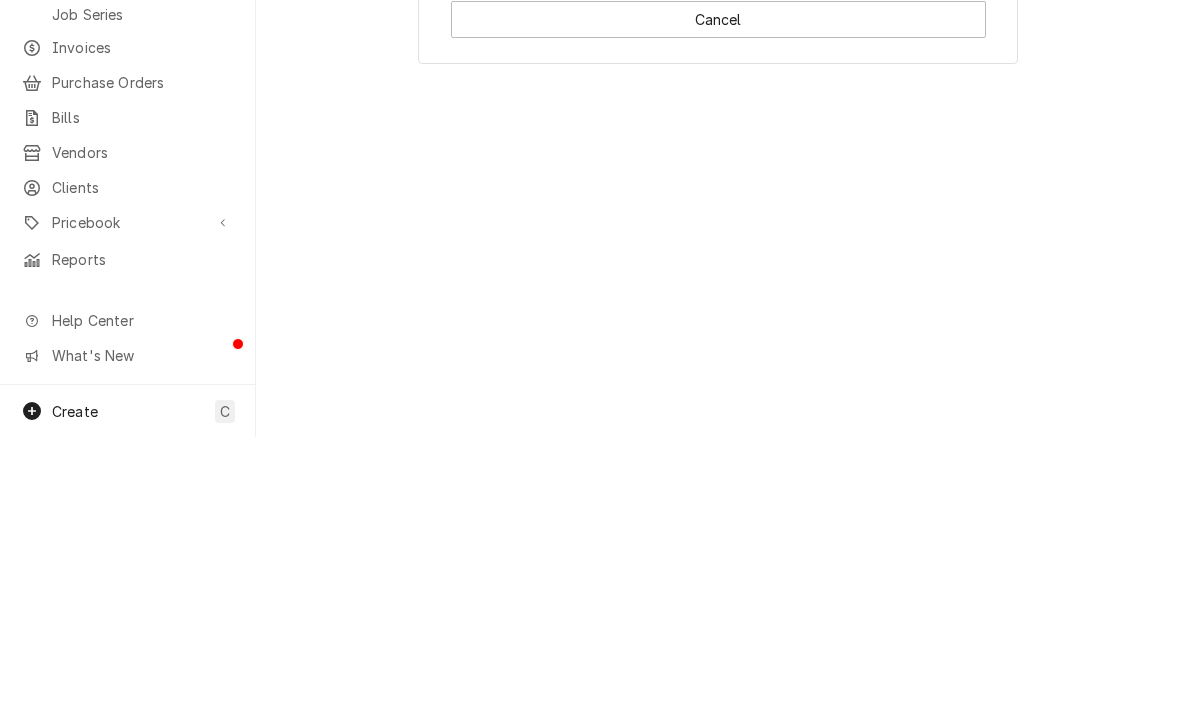 type 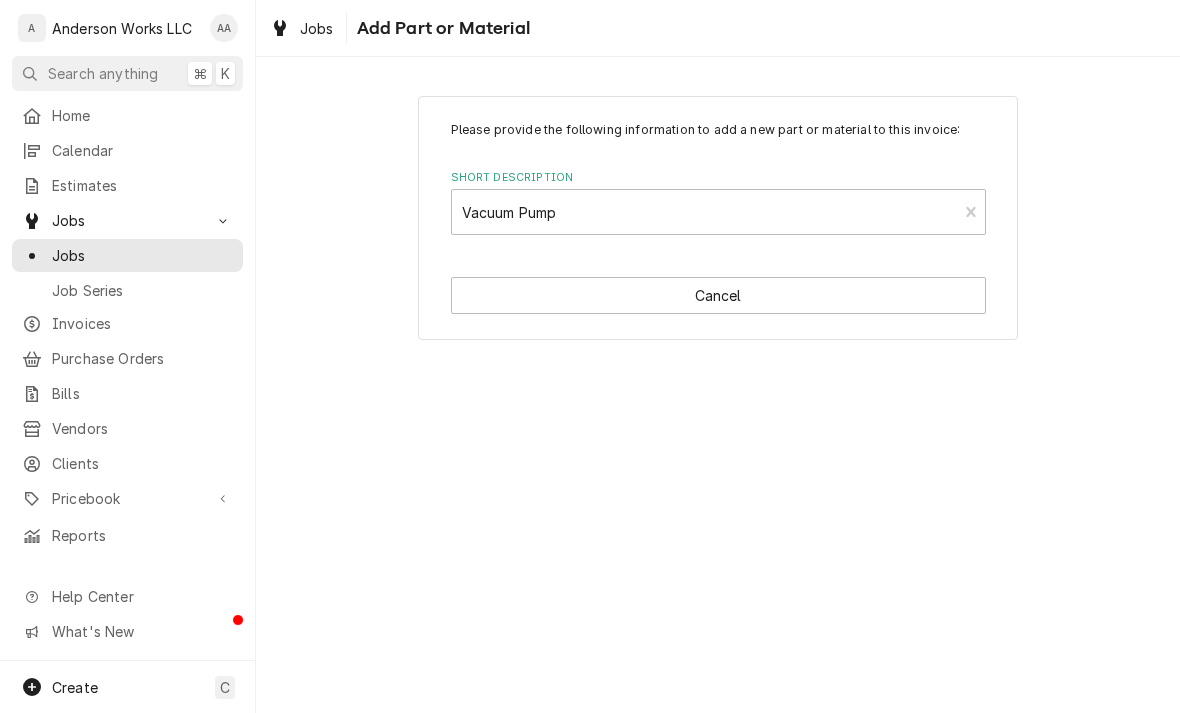 type on "x" 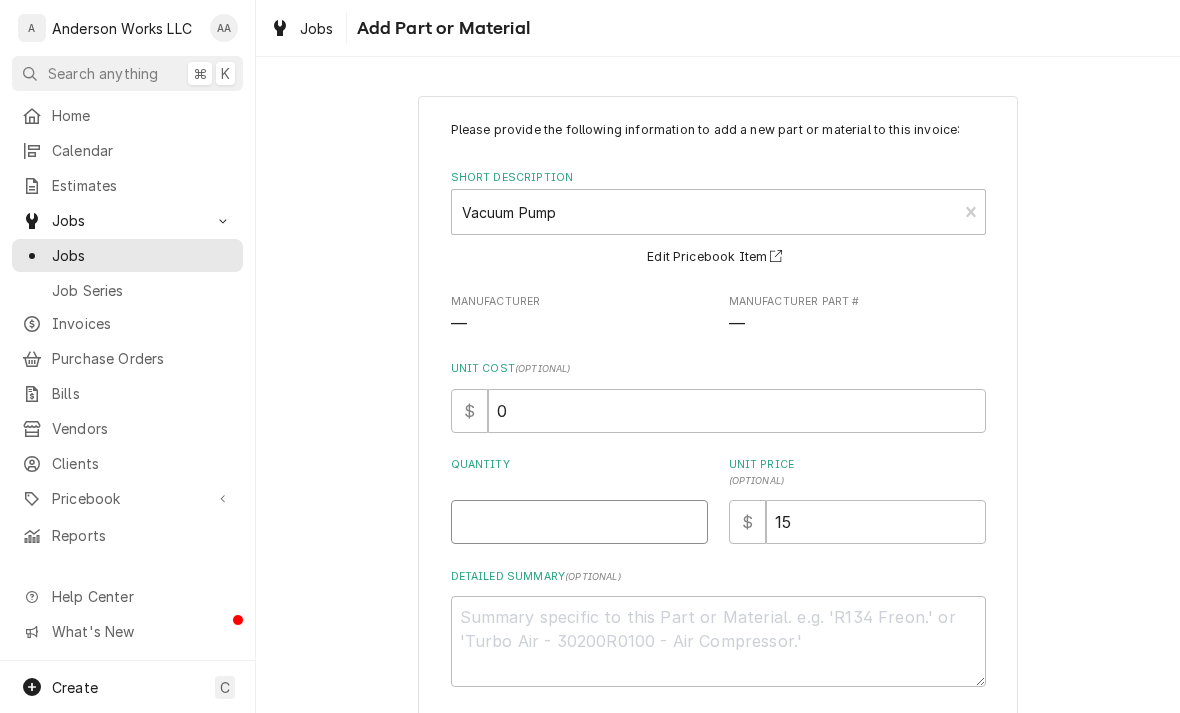 click on "Quantity" at bounding box center (579, 522) 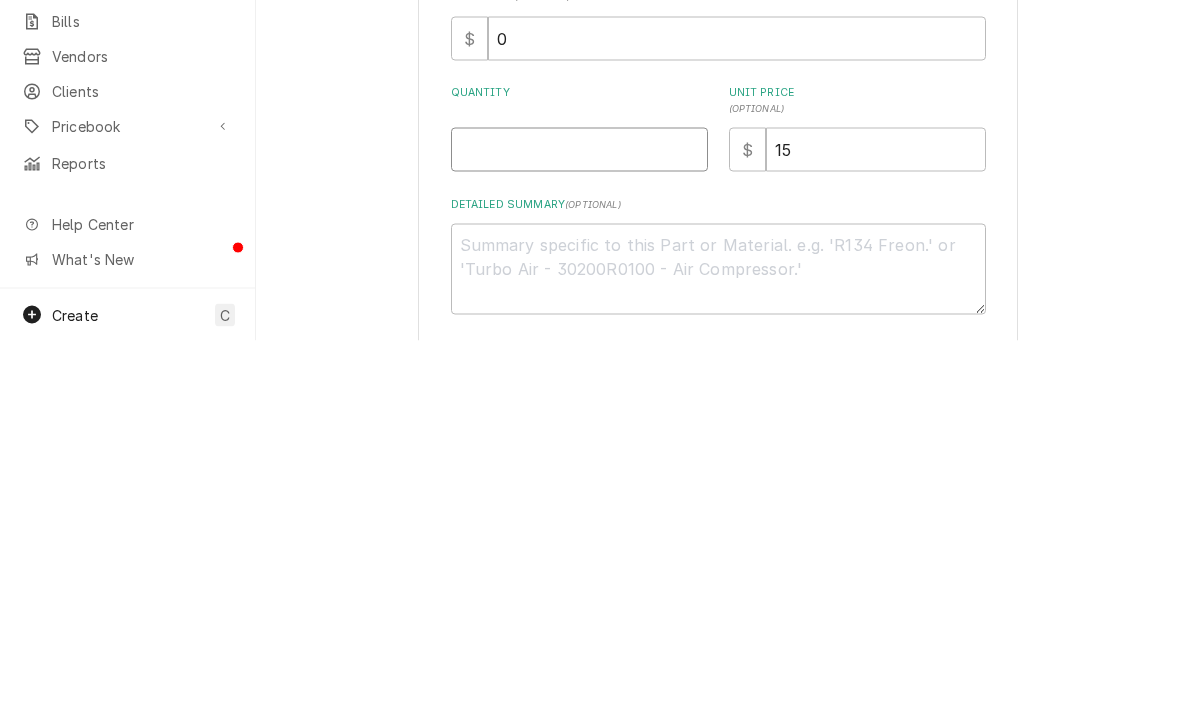 type on "1" 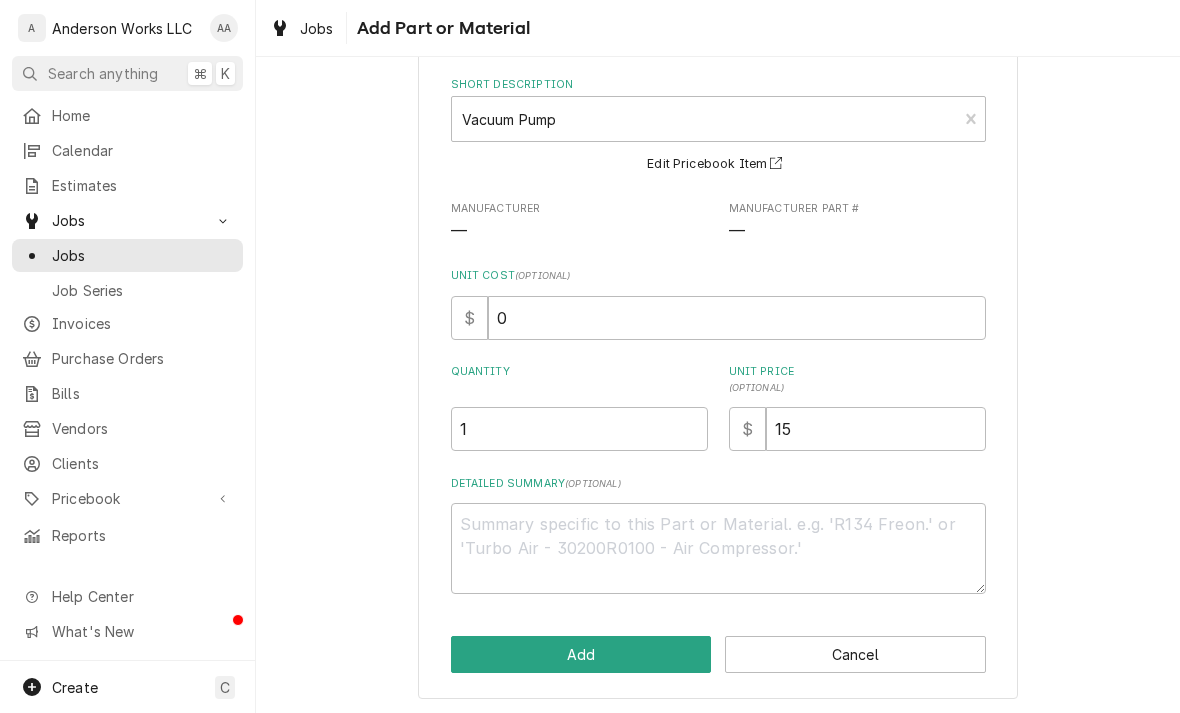 scroll, scrollTop: 92, scrollLeft: 0, axis: vertical 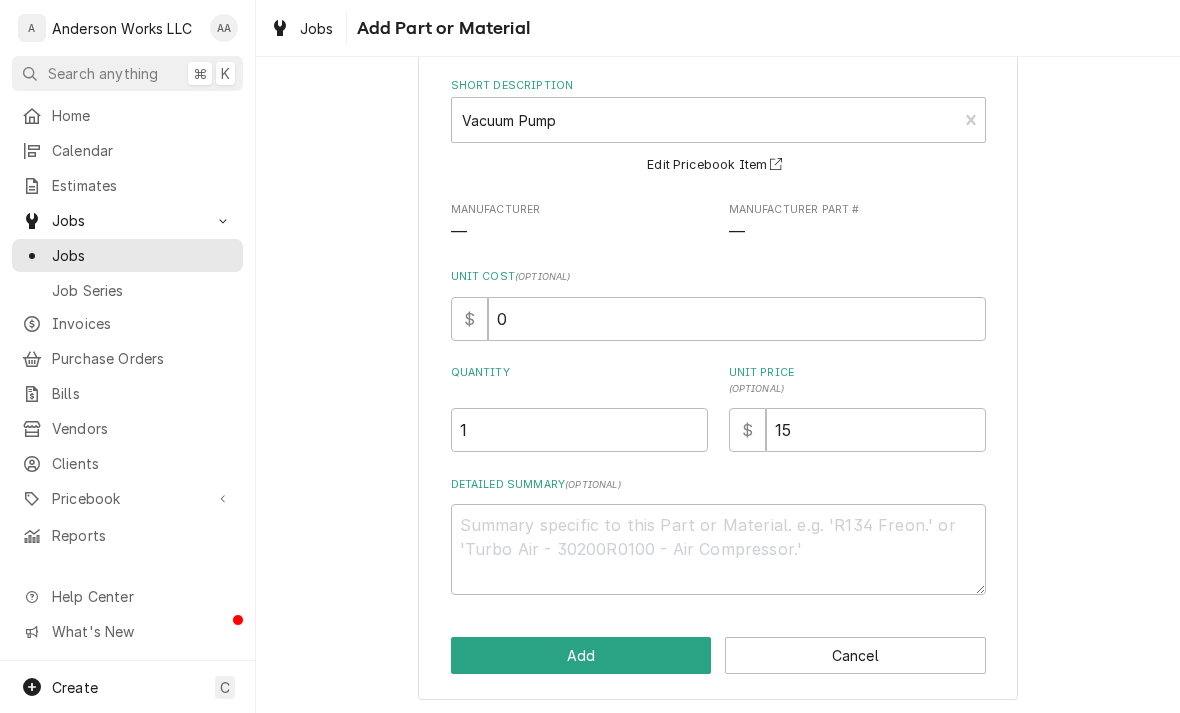 click on "Add" at bounding box center (581, 655) 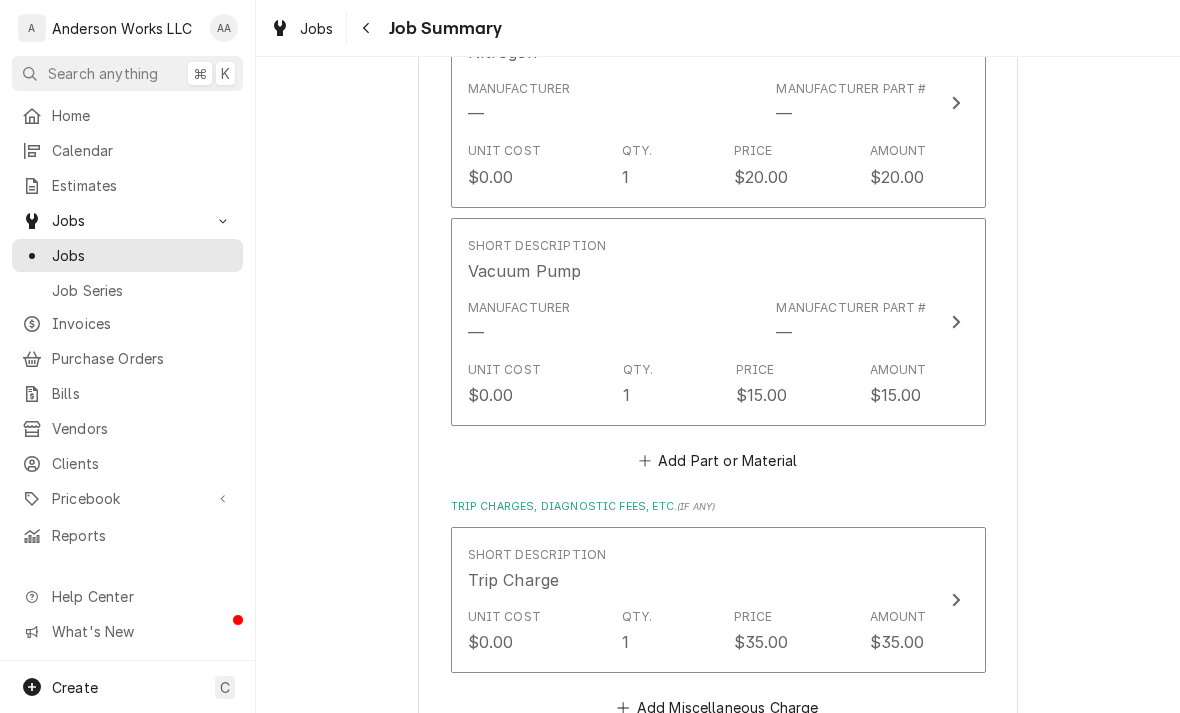 scroll, scrollTop: 1014, scrollLeft: 0, axis: vertical 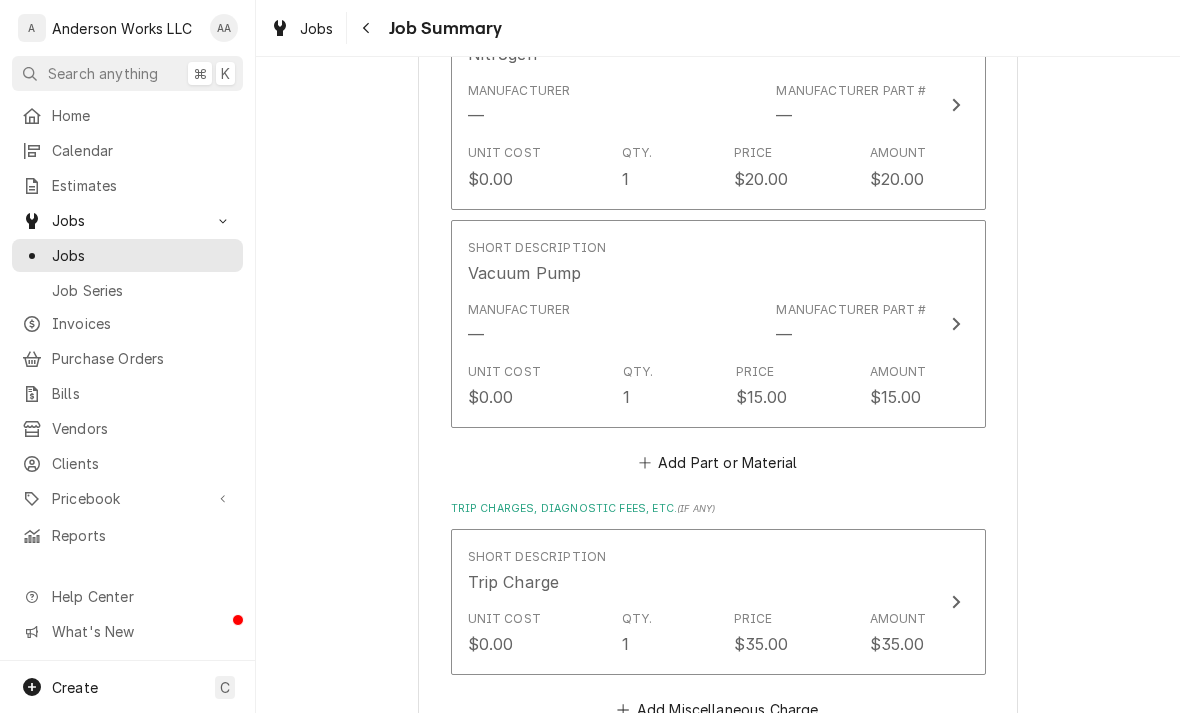click on "Add Part or Material" at bounding box center [717, 463] 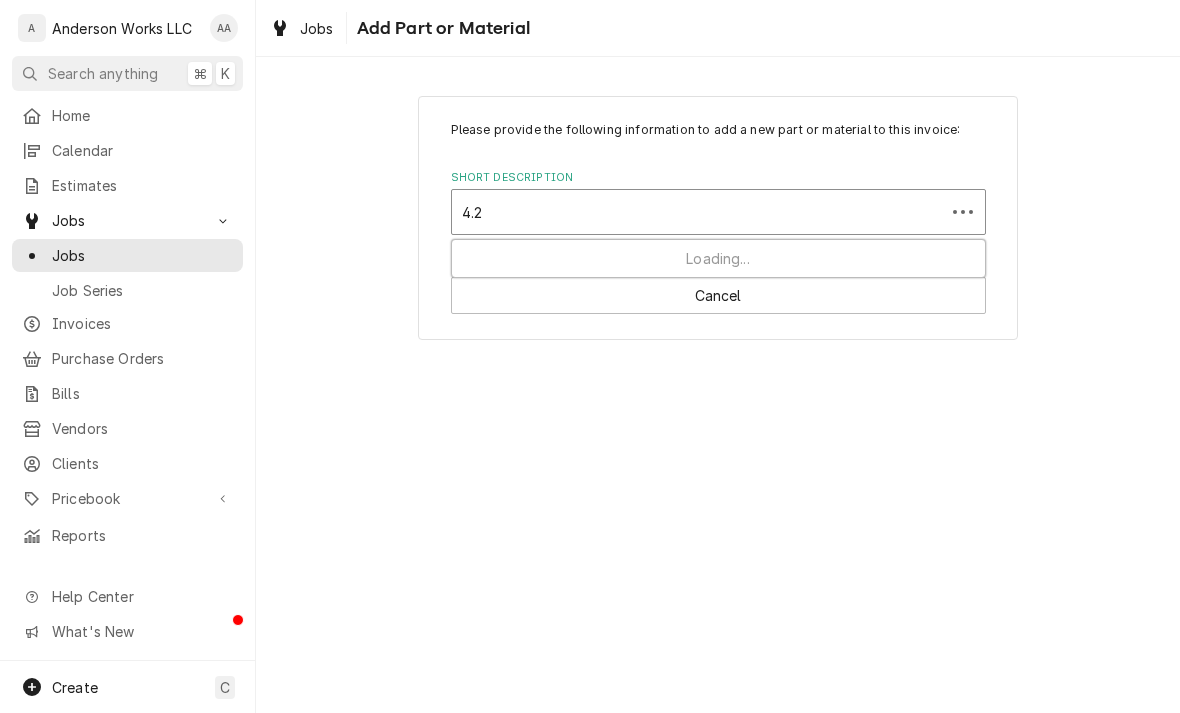 type on "4.25" 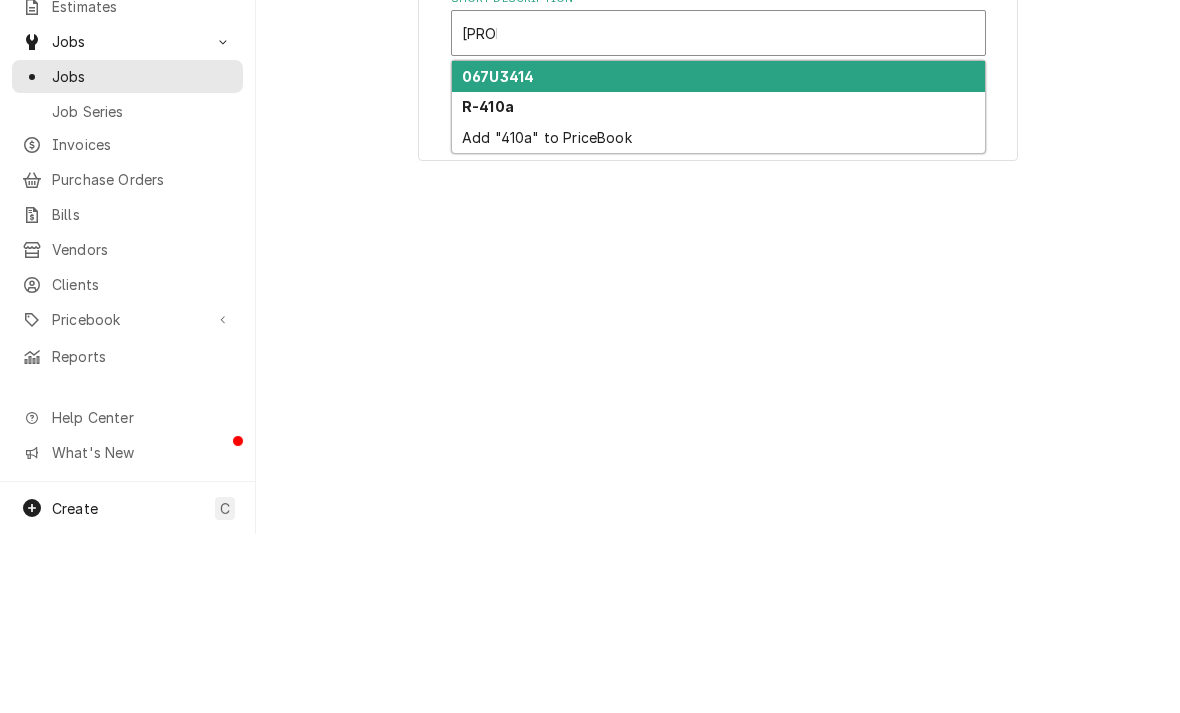 click on "R-410a" at bounding box center (488, 285) 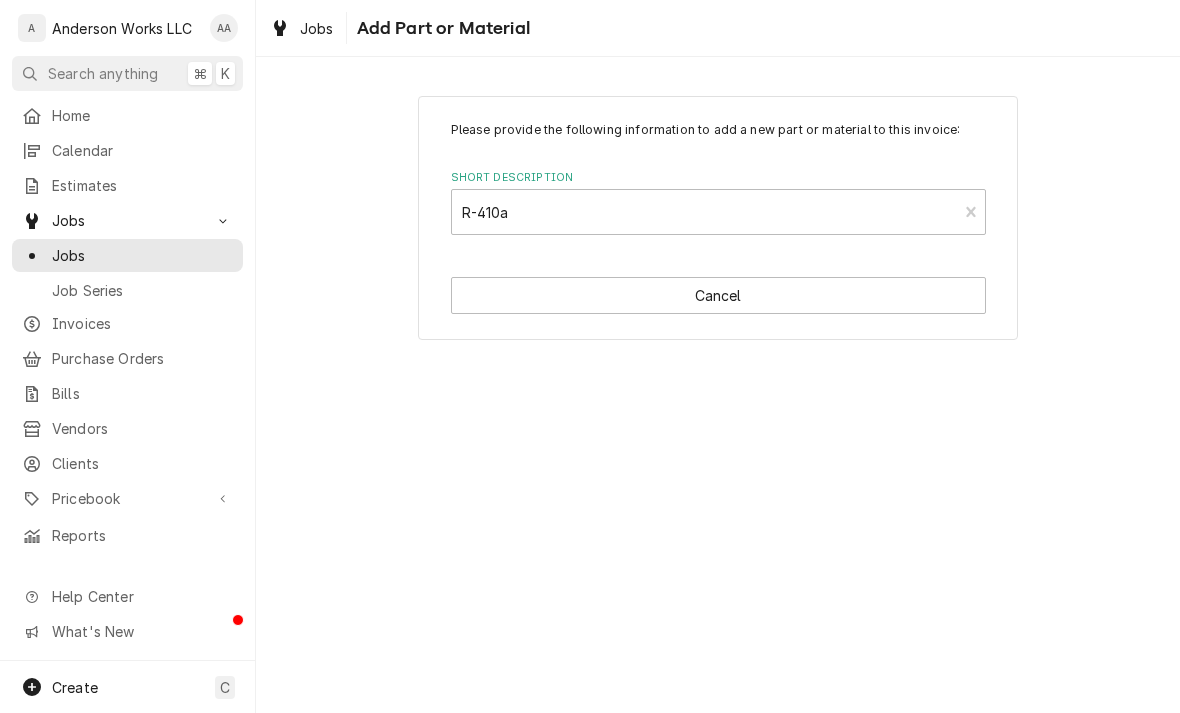 type on "x" 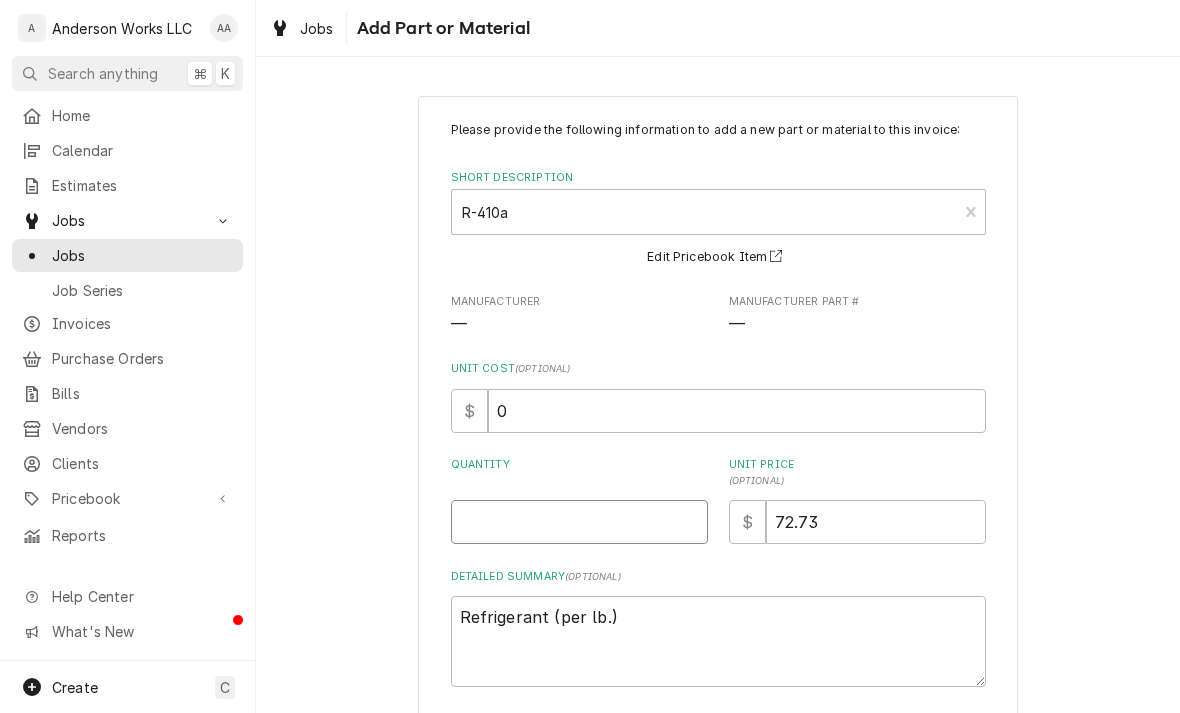 click on "Quantity" at bounding box center (579, 522) 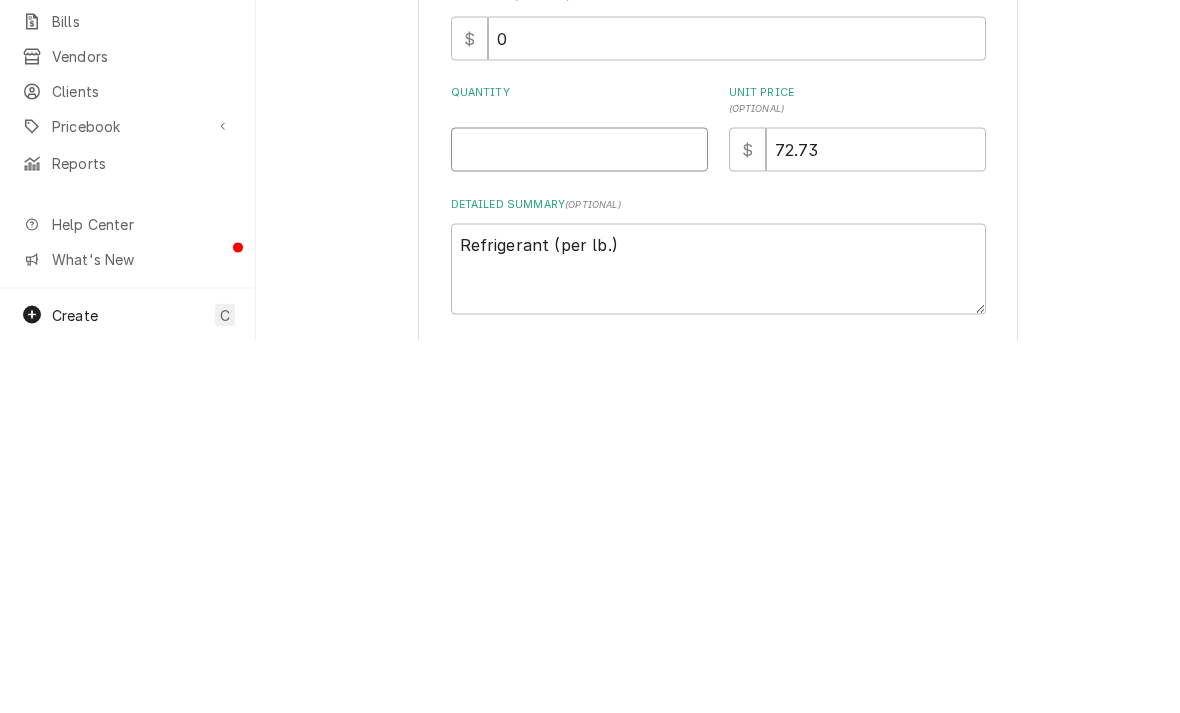 type on "4" 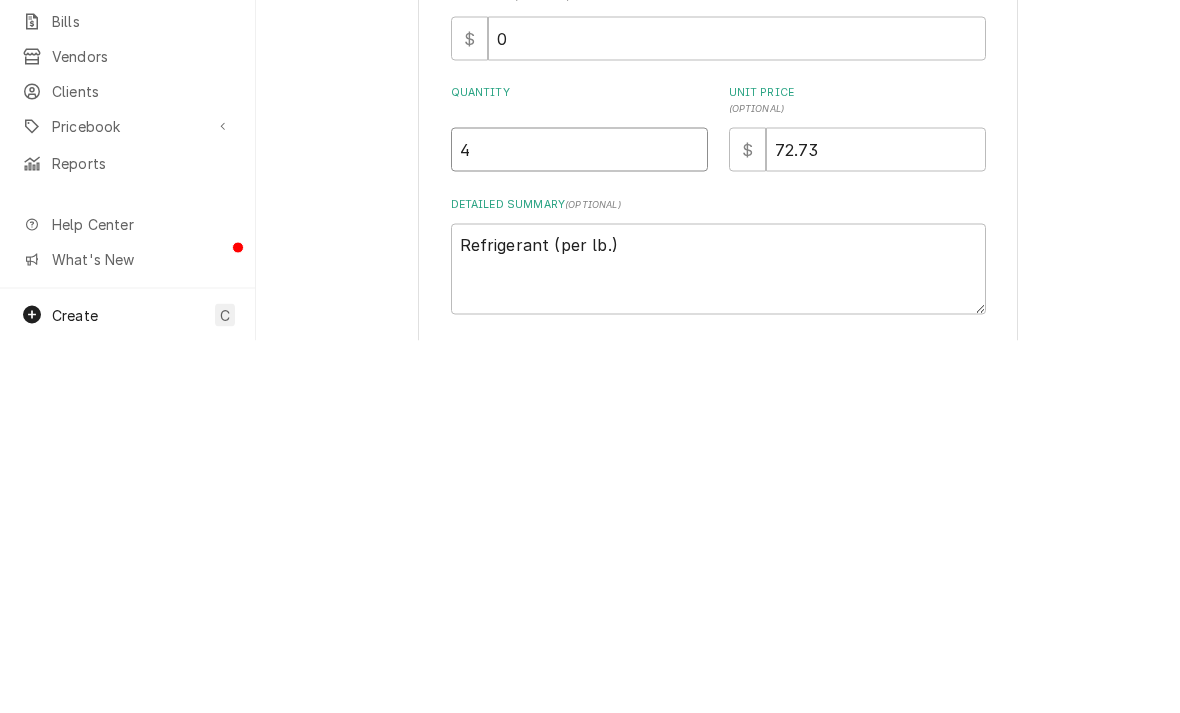 type on "x" 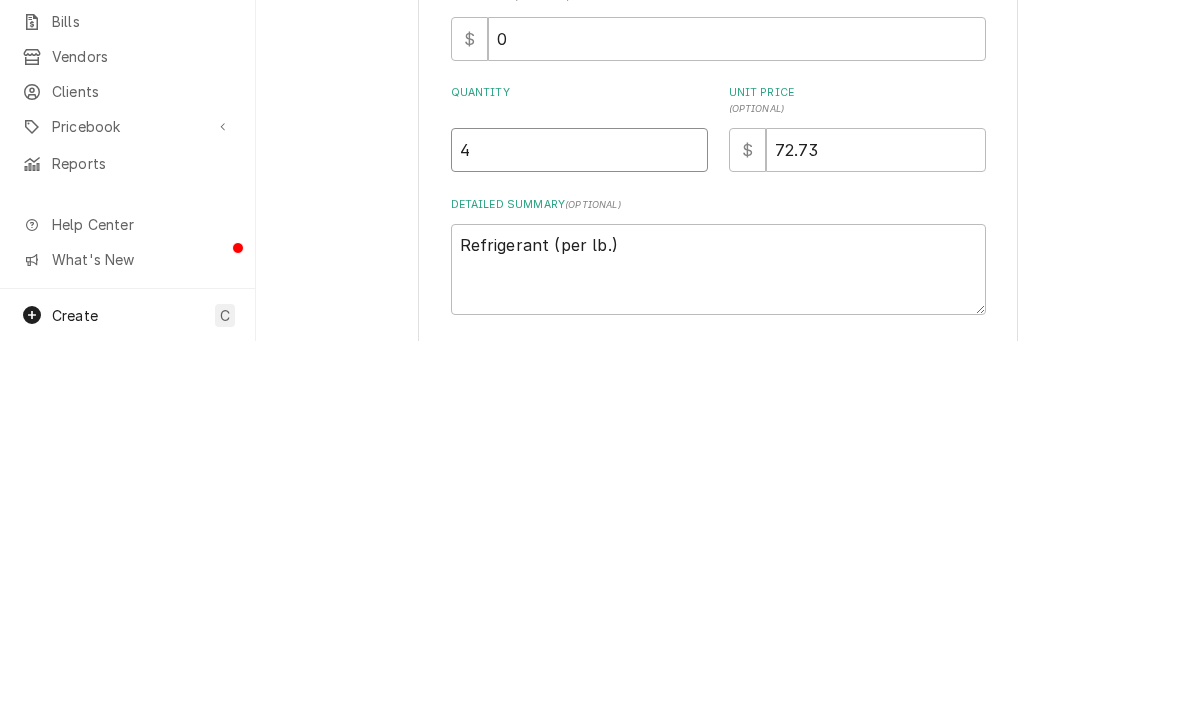 type on "4.2" 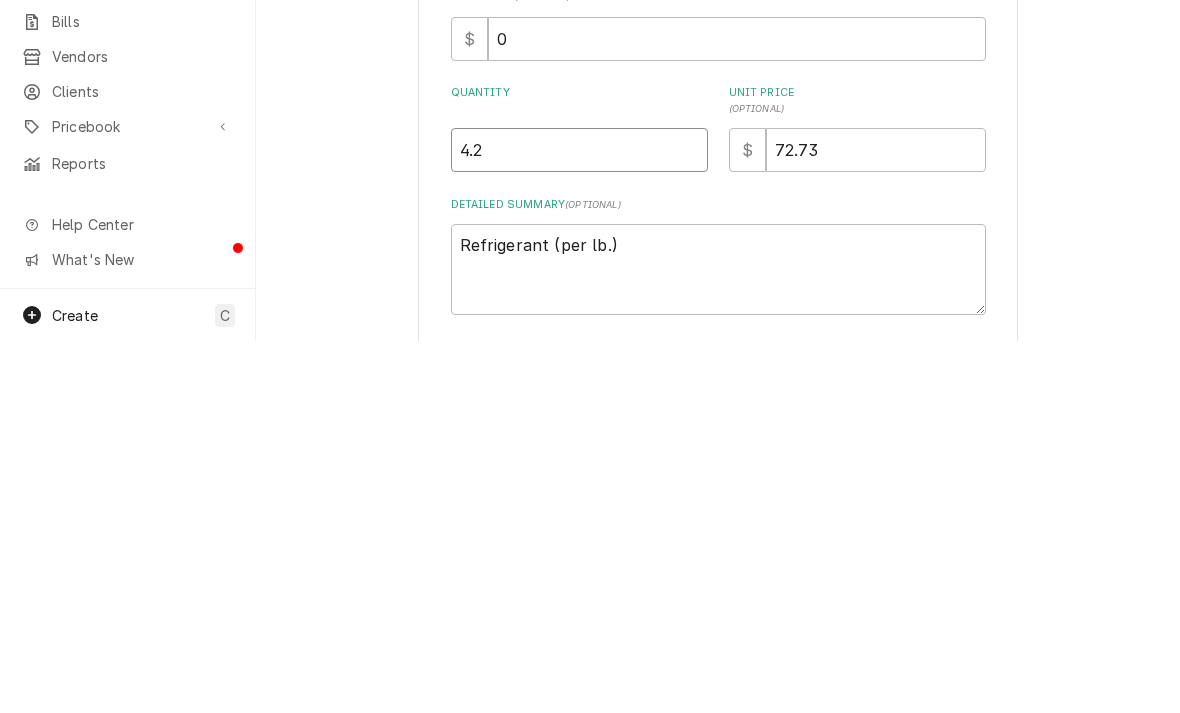 type on "x" 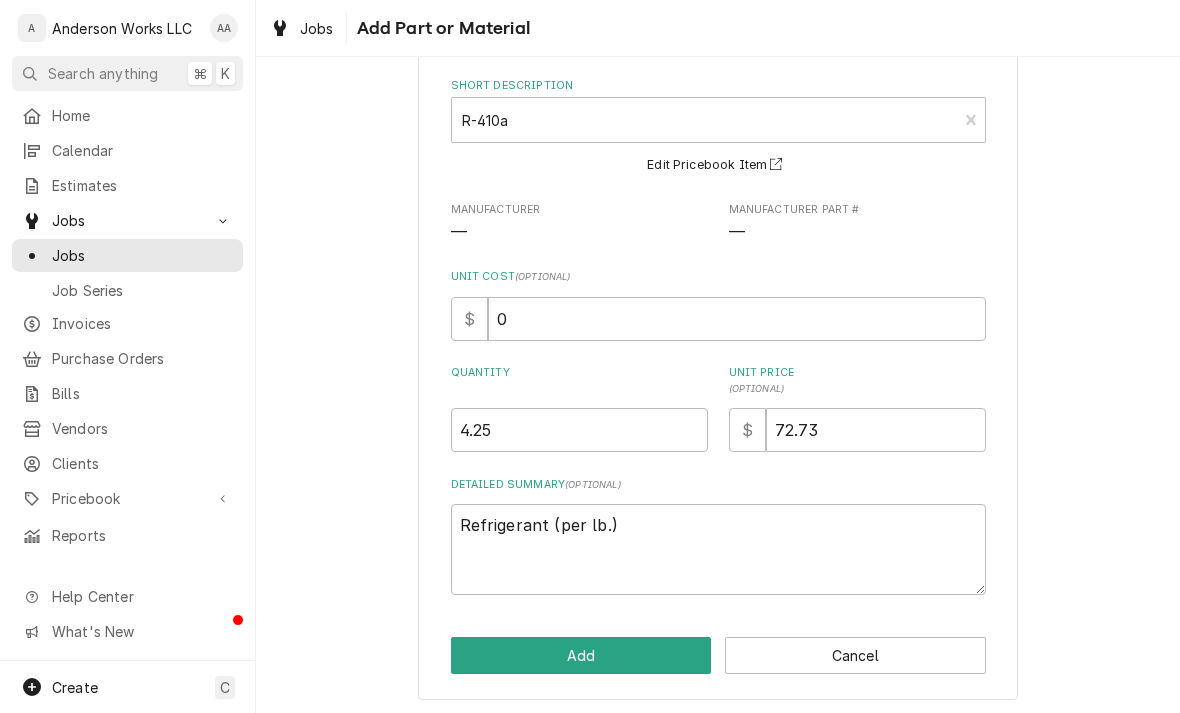 click on "Add" at bounding box center (581, 655) 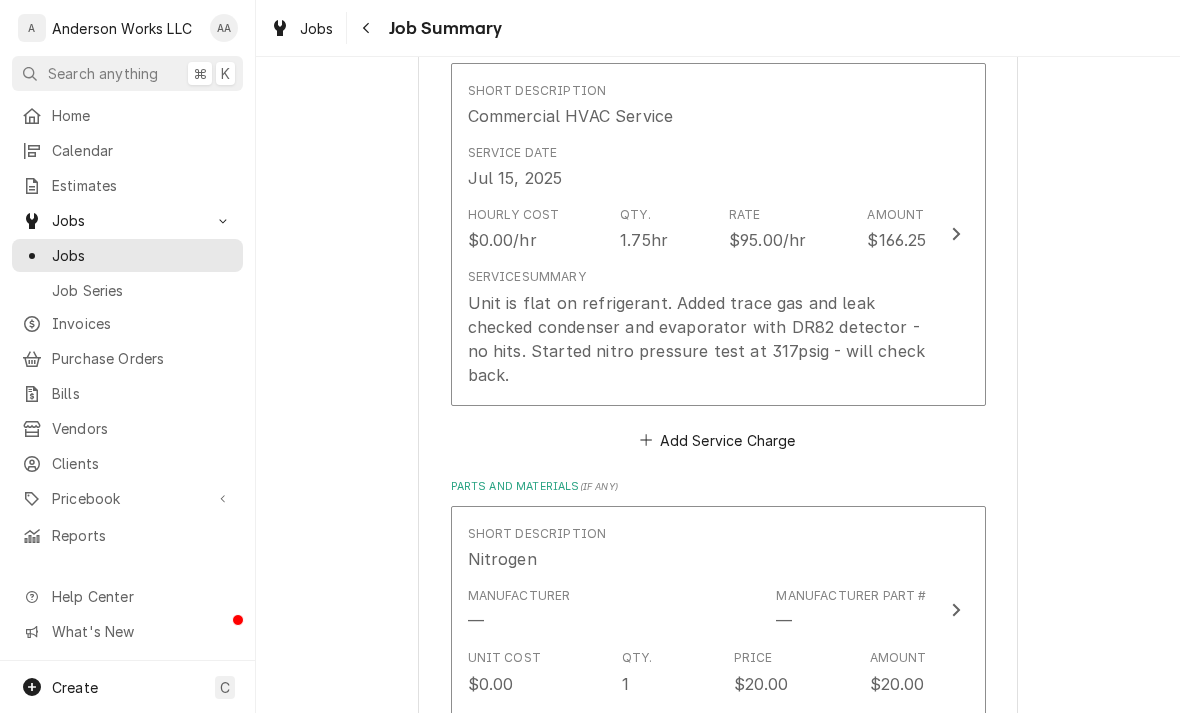 scroll, scrollTop: 462, scrollLeft: 0, axis: vertical 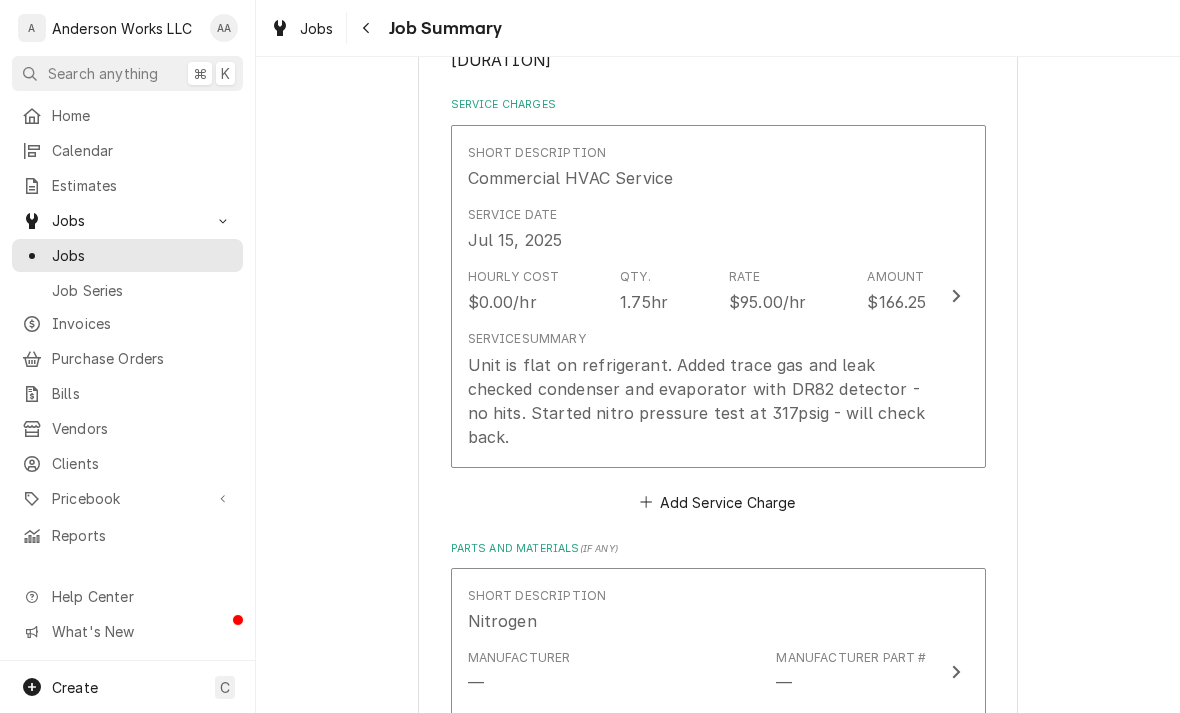 click on "Unit is flat on refrigerant. Added trace gas and leak checked condenser and evaporator with DR82 detector - no hits. Started nitro pressure test at 317psig - will check back." at bounding box center [697, 401] 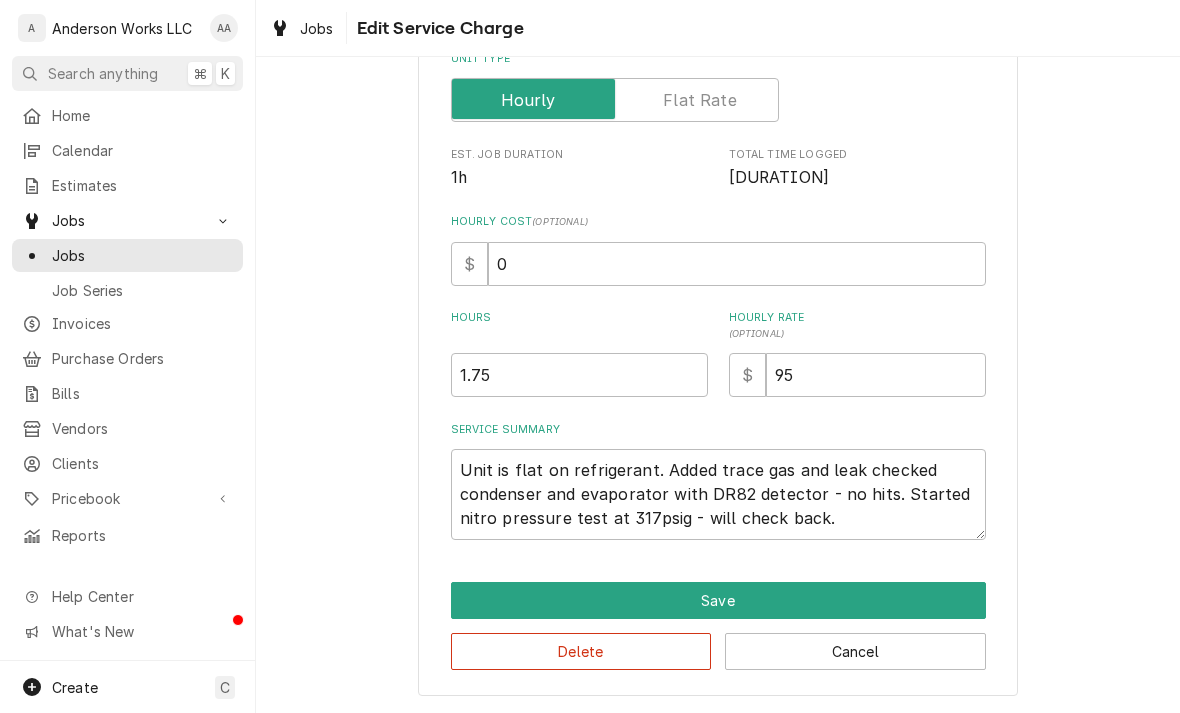 scroll, scrollTop: 275, scrollLeft: 0, axis: vertical 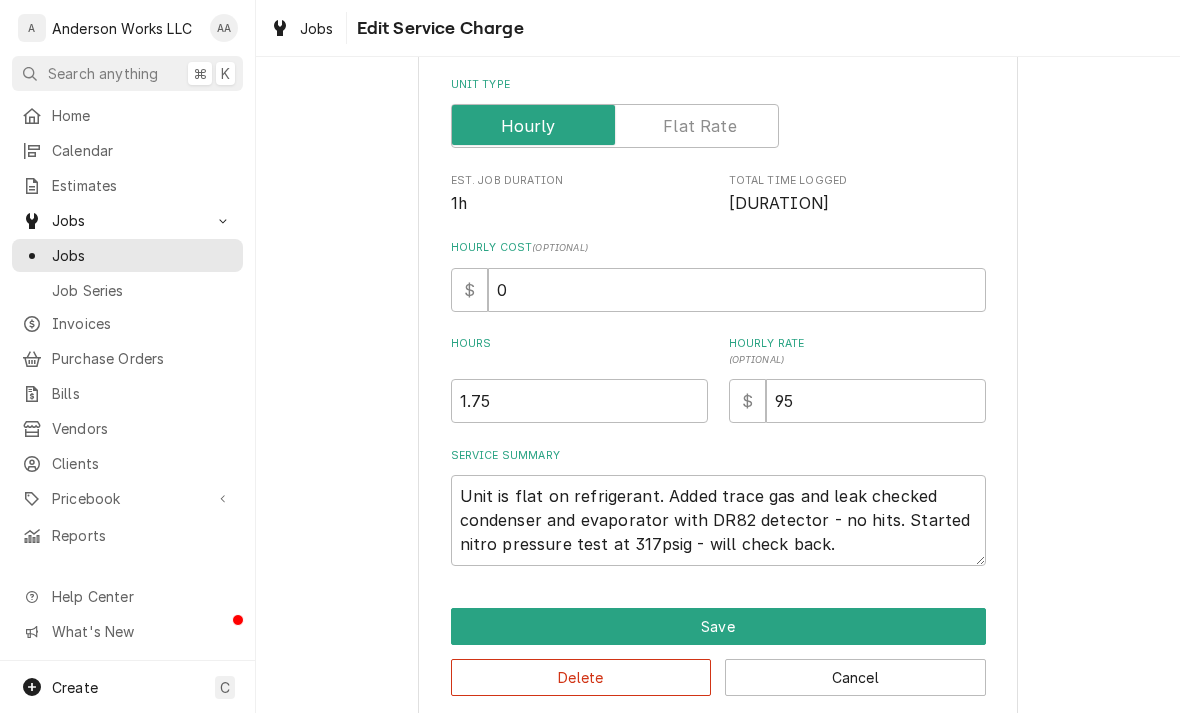 type on "x" 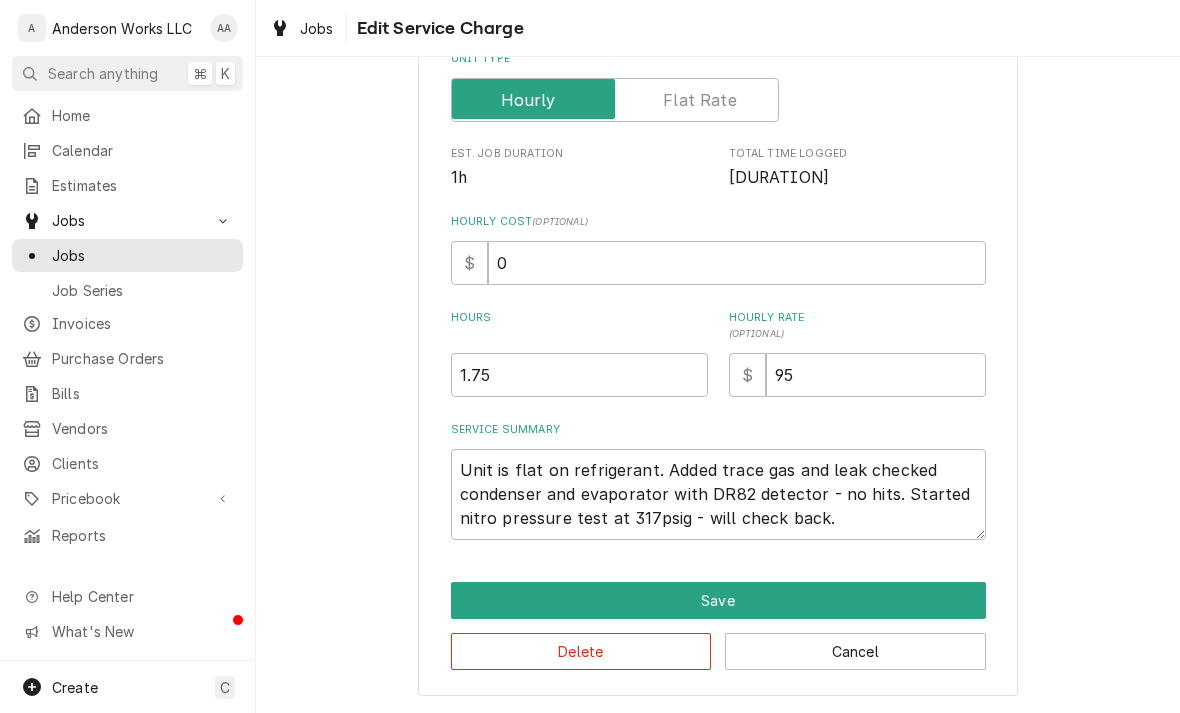 scroll, scrollTop: 338, scrollLeft: 0, axis: vertical 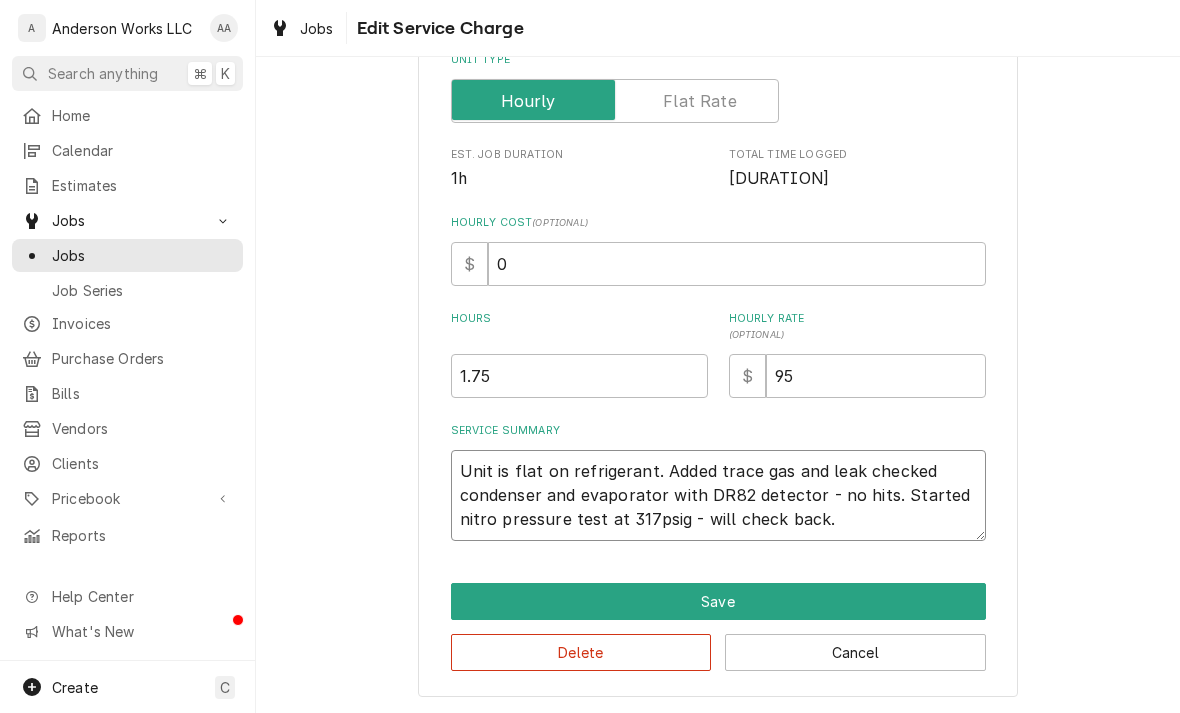 click on "Unit is flat on refrigerant. Added trace gas and leak checked condenser and evaporator with DR82 detector - no hits. Started nitro pressure test at 317psig - will check back." at bounding box center (718, 495) 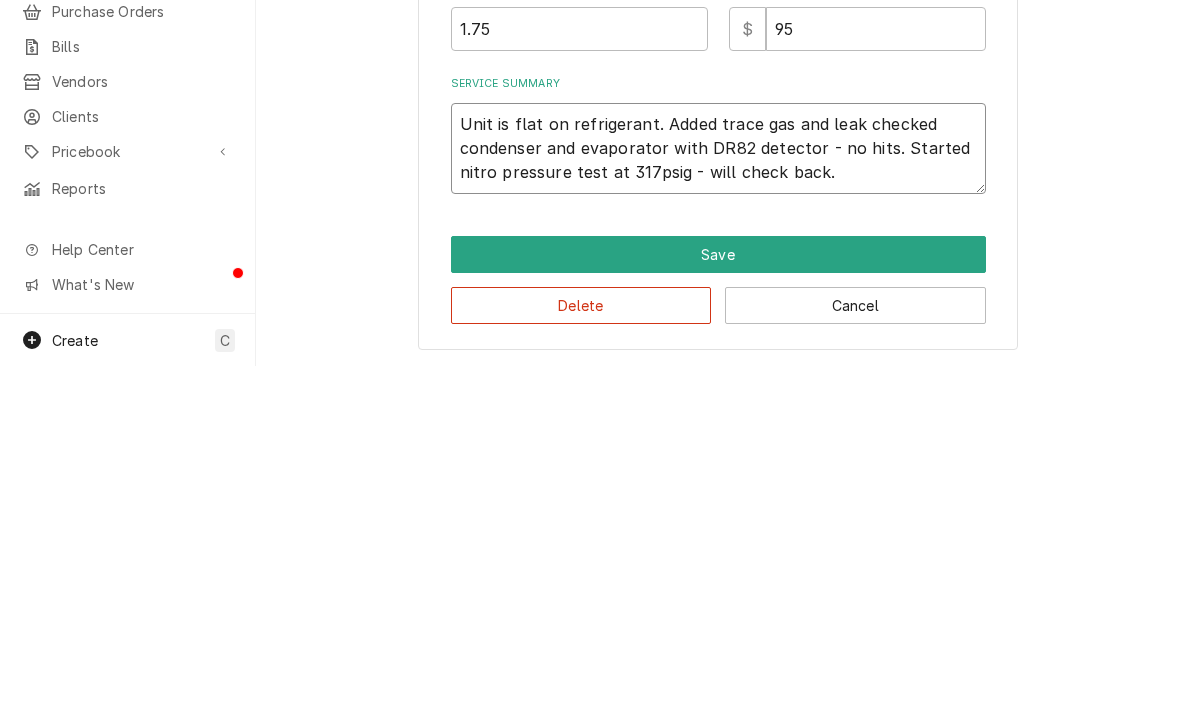 type on "Unit is flat on refrigerant. Added trace gas and leak checked condenser and evaporator with DR82 detector - no hits. Started nitro pressure test at 317psig - will check back." 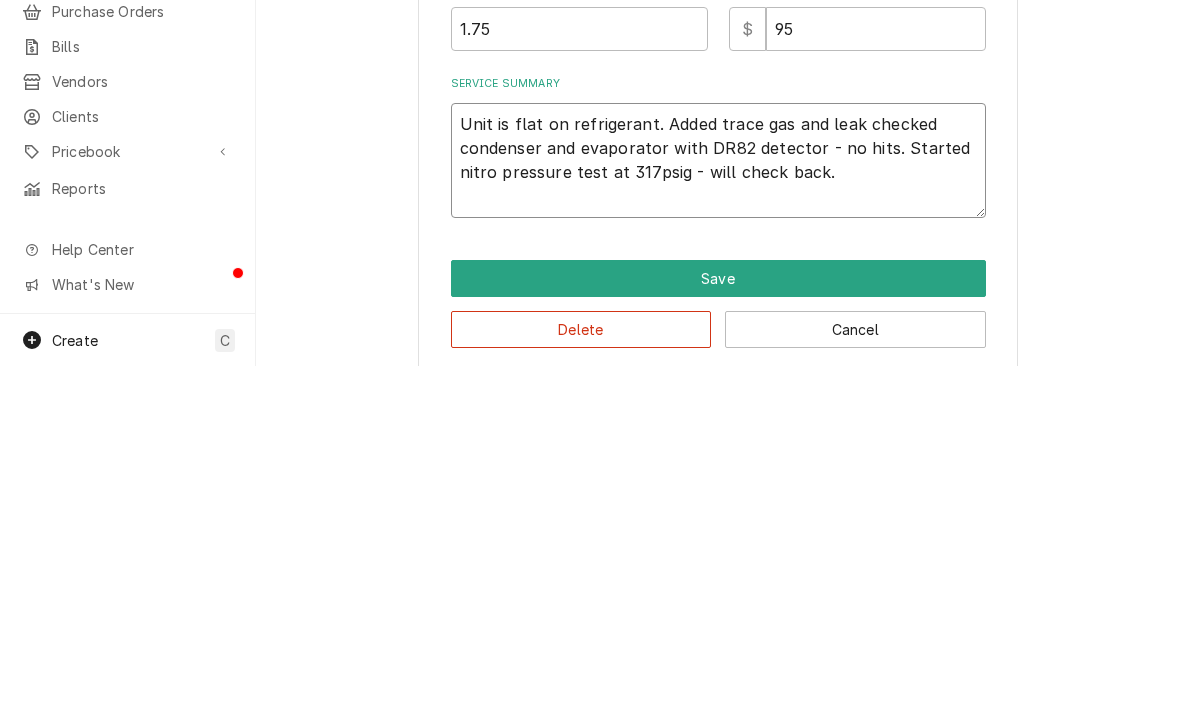 click on "Unit is flat on refrigerant. Added trace gas and leak checked condenser and evaporator with DR82 detector - no hits. Started nitro pressure test at 317psig - will check back." at bounding box center [718, 507] 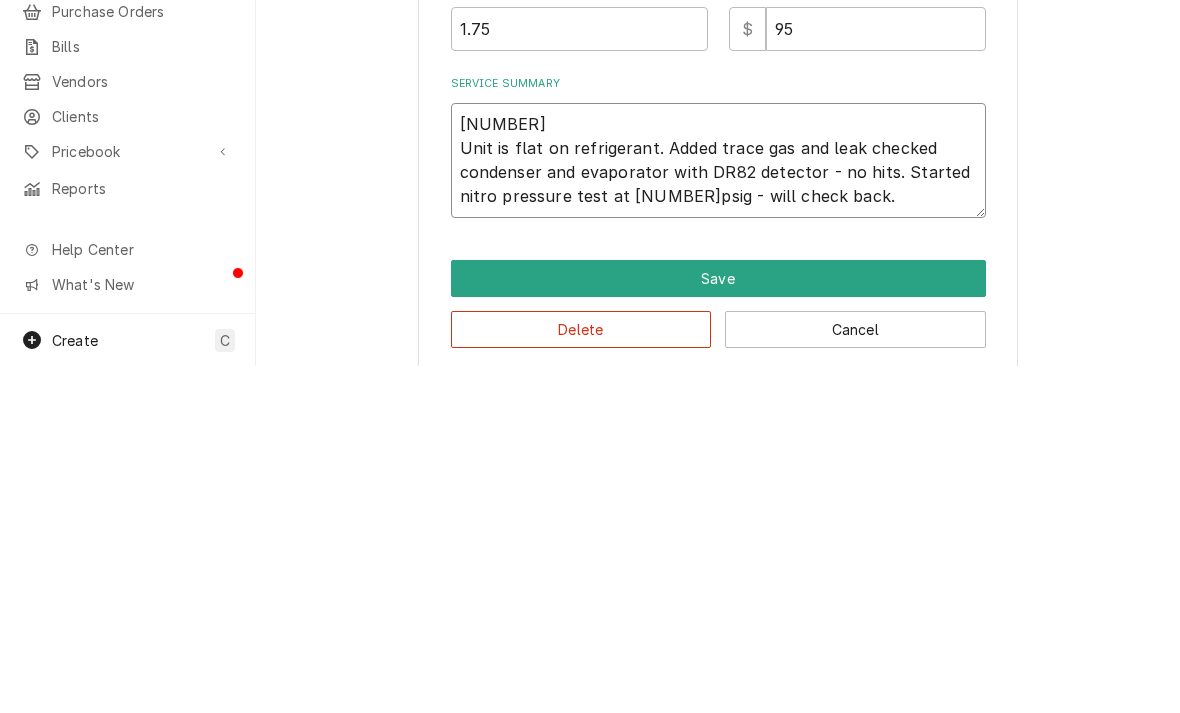 type on "x" 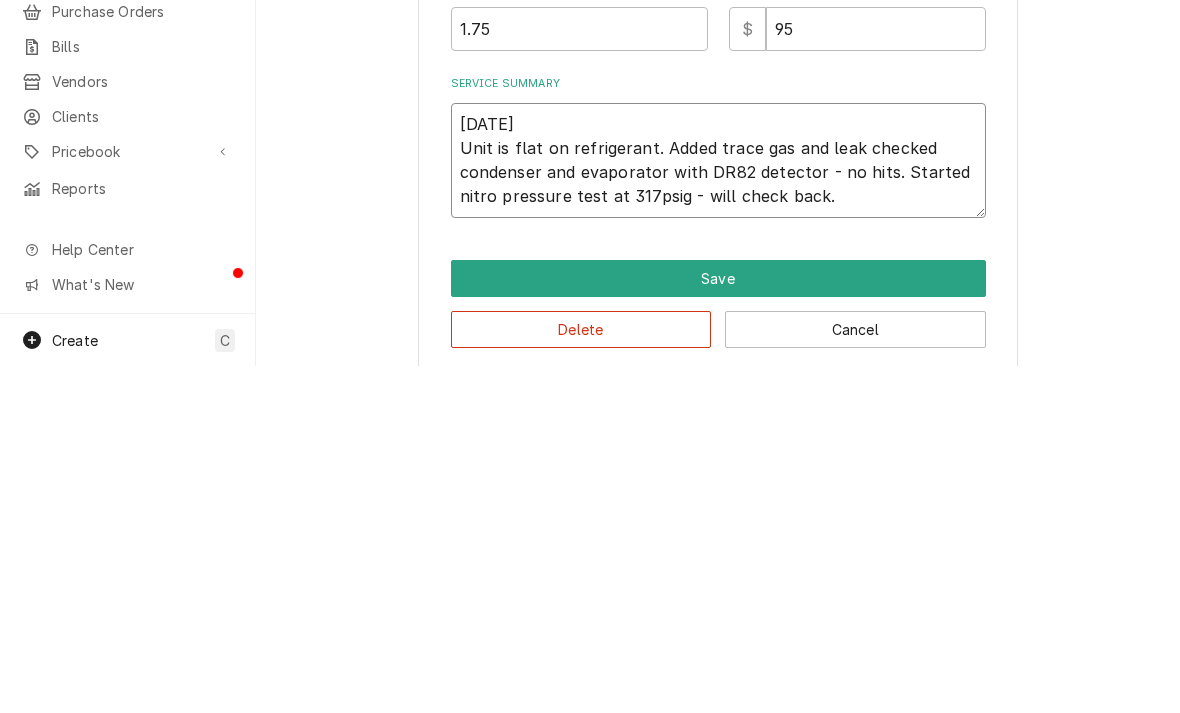 type on "x" 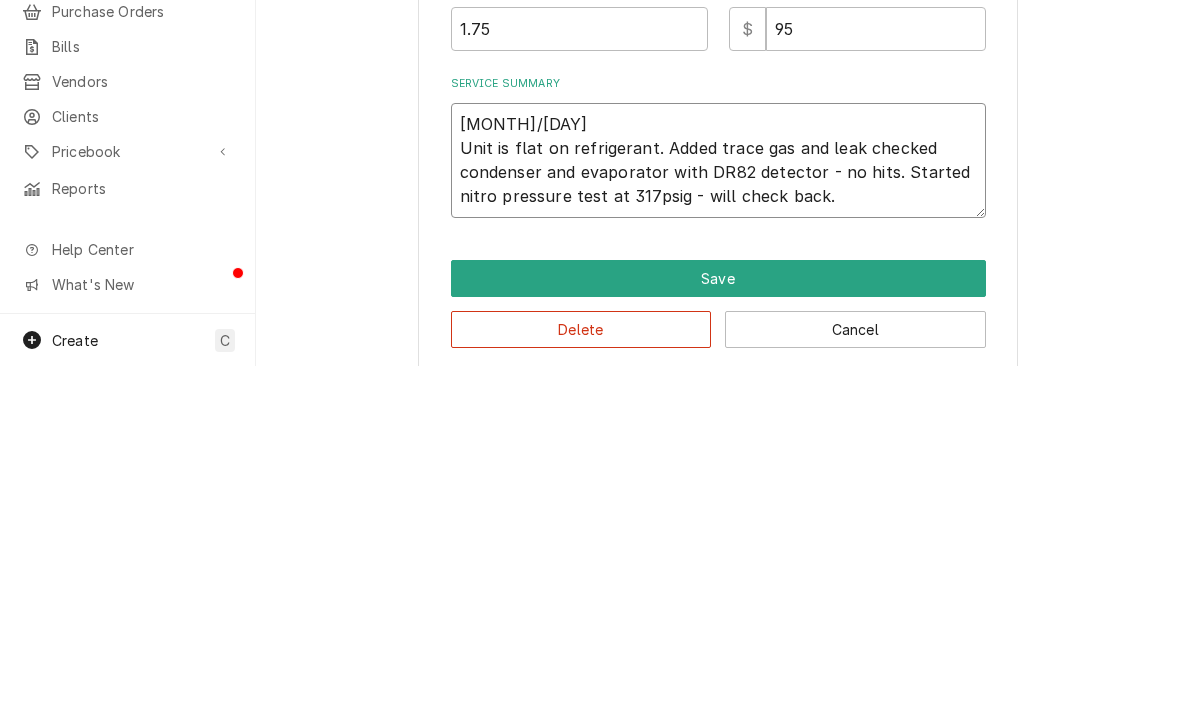 type on "x" 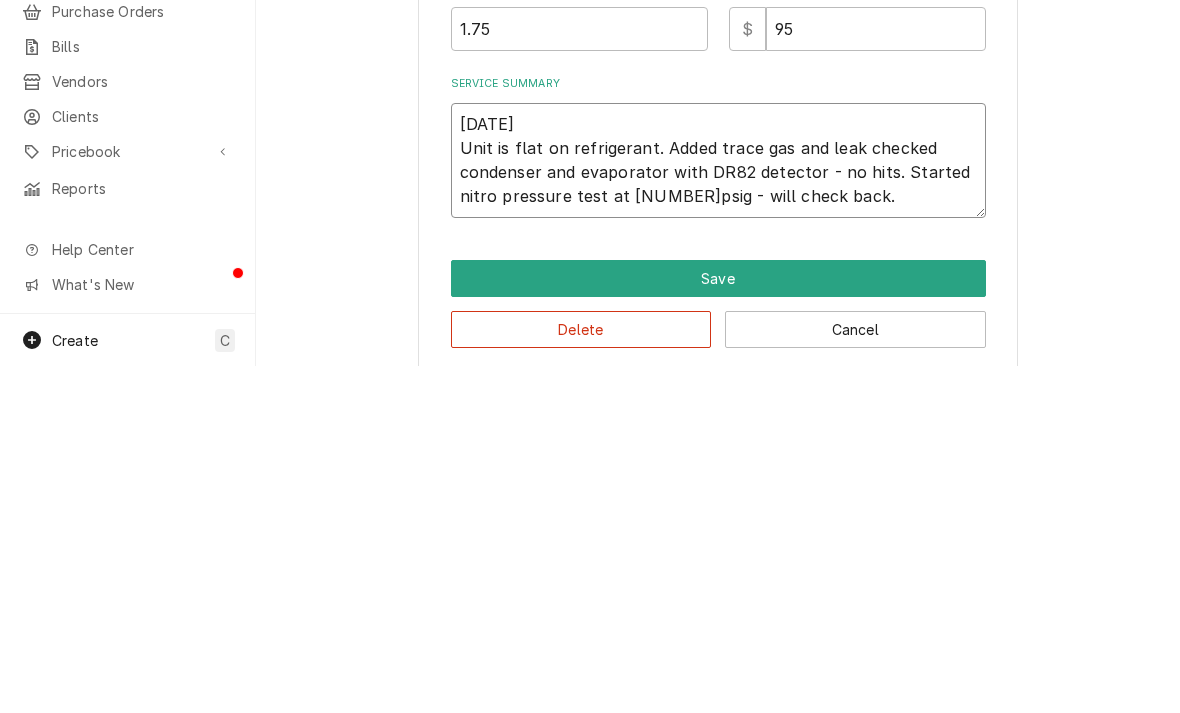 click on "7/15
Unit is flat on refrigerant. Added trace gas and leak checked condenser and evaporator with DR82 detector - no hits. Started nitro pressure test at 317psig - will check back." at bounding box center (718, 507) 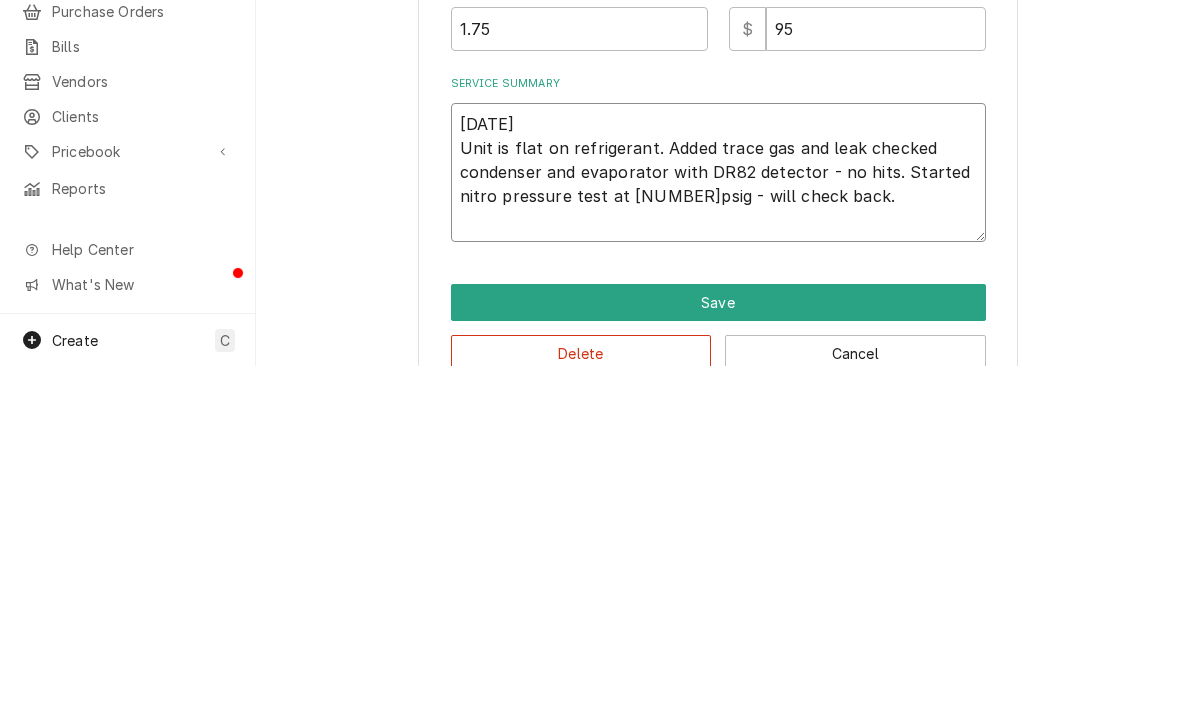 type on "7/15
Unit is flat on refrigerant. Added trace gas and leak checked condenser and evaporator with DR82 detector - no hits. Started nitro pressure test at 317psig - will check back.
C" 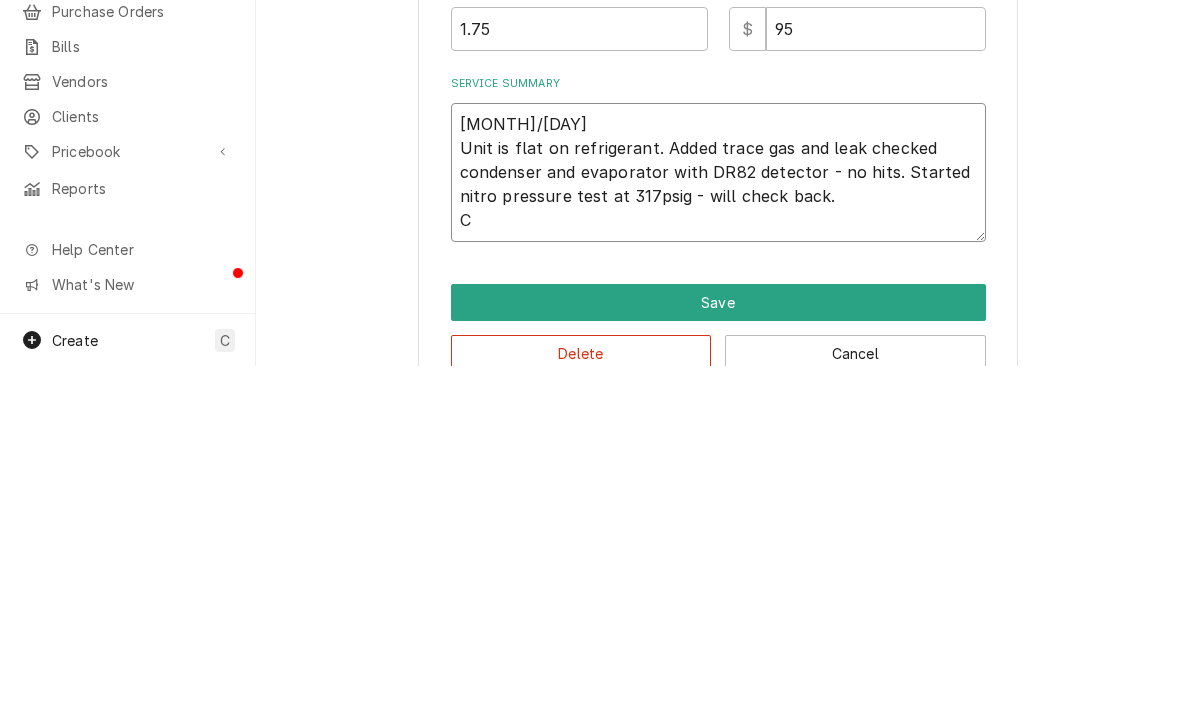 type on "x" 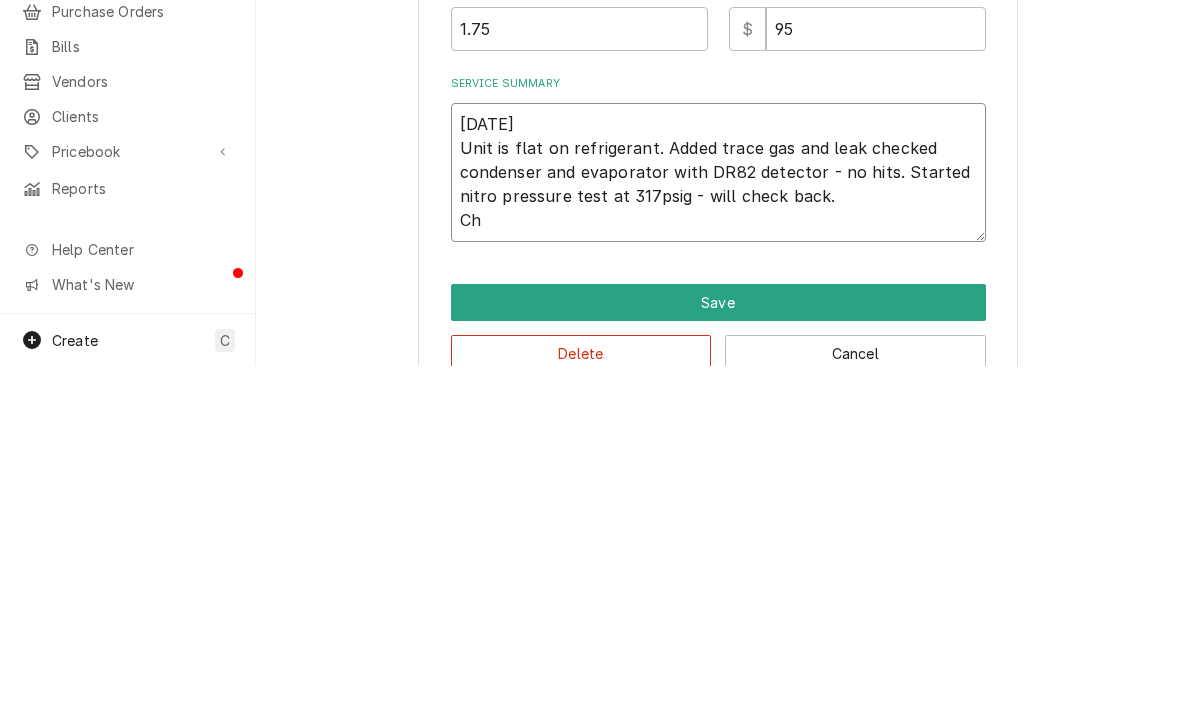 type on "x" 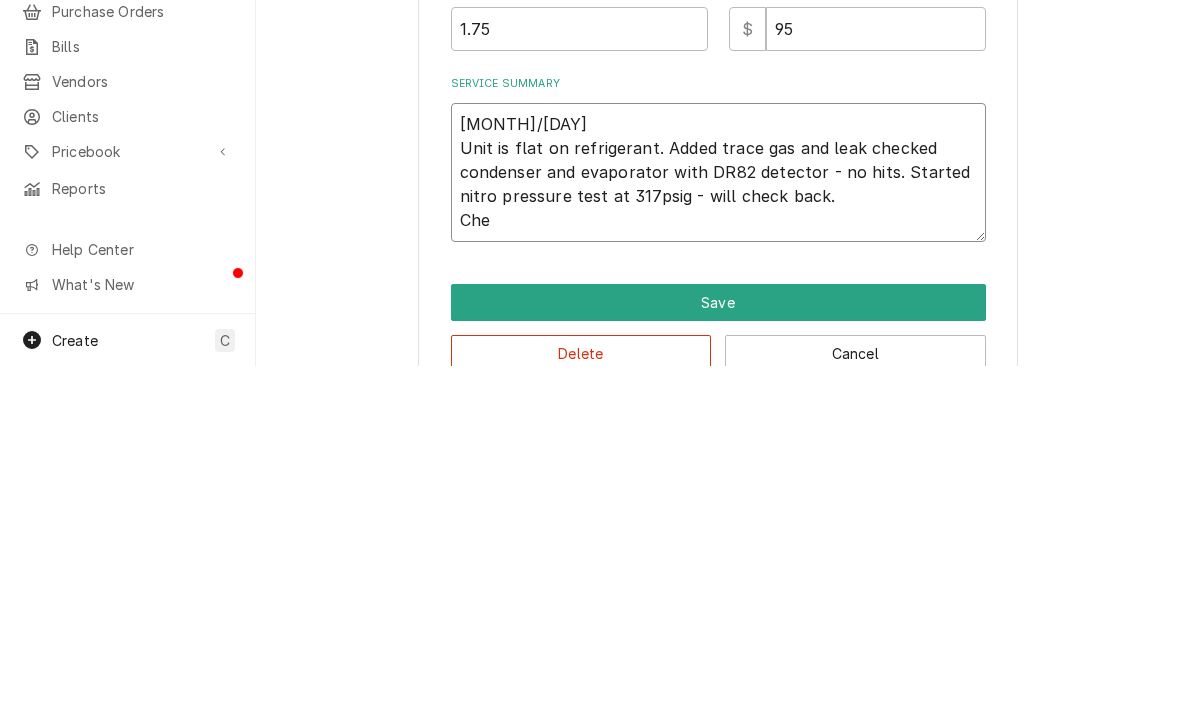 type on "x" 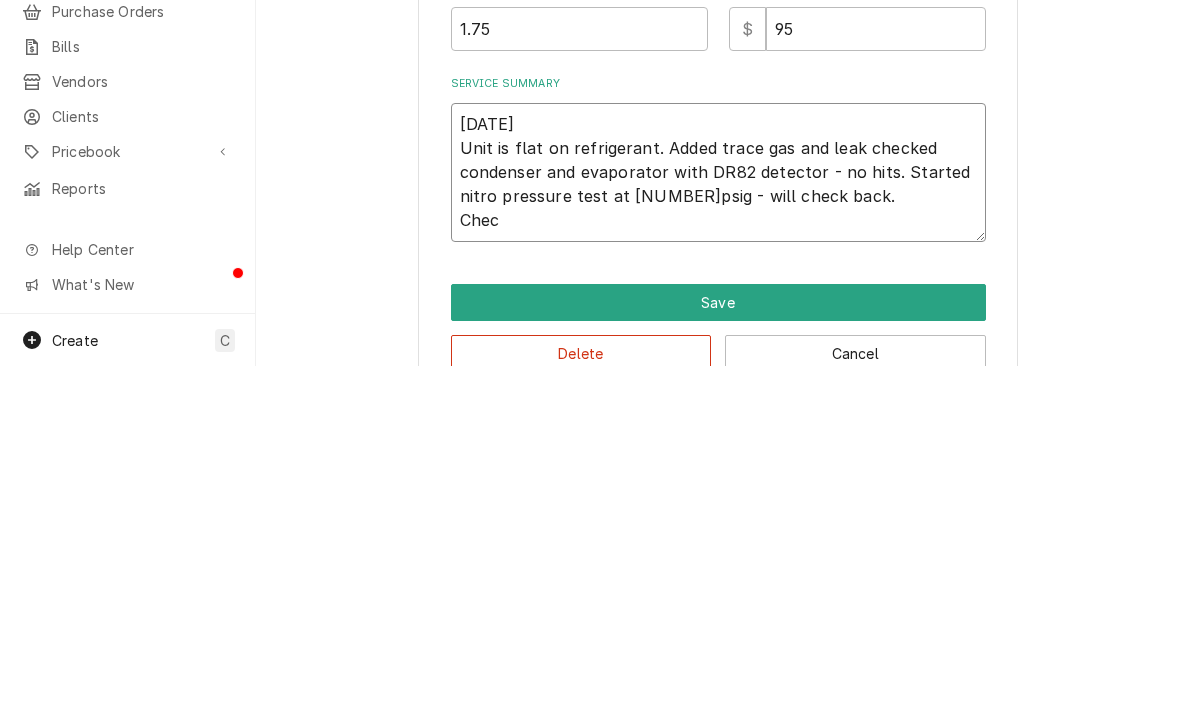 type on "x" 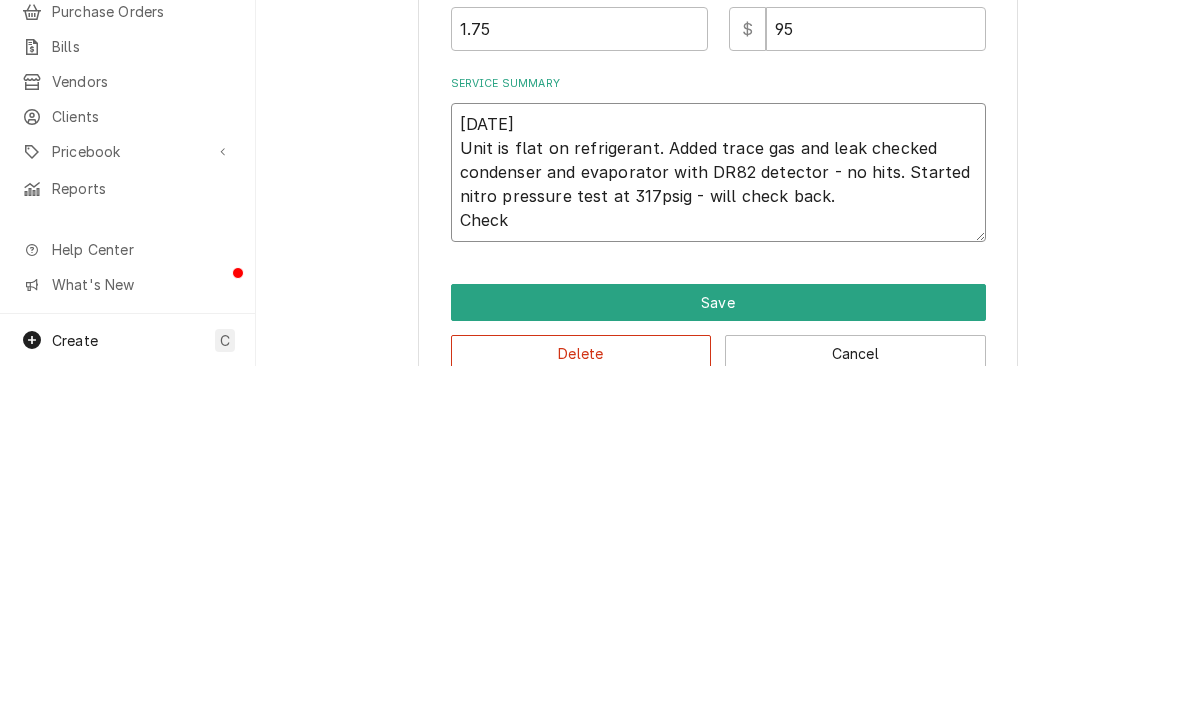 type on "7/15
Unit is flat on refrigerant. Added trace gas and leak checked condenser and evaporator with DR82 detector - no hits. Started nitro pressure test at 317psig - will check back.
Checke" 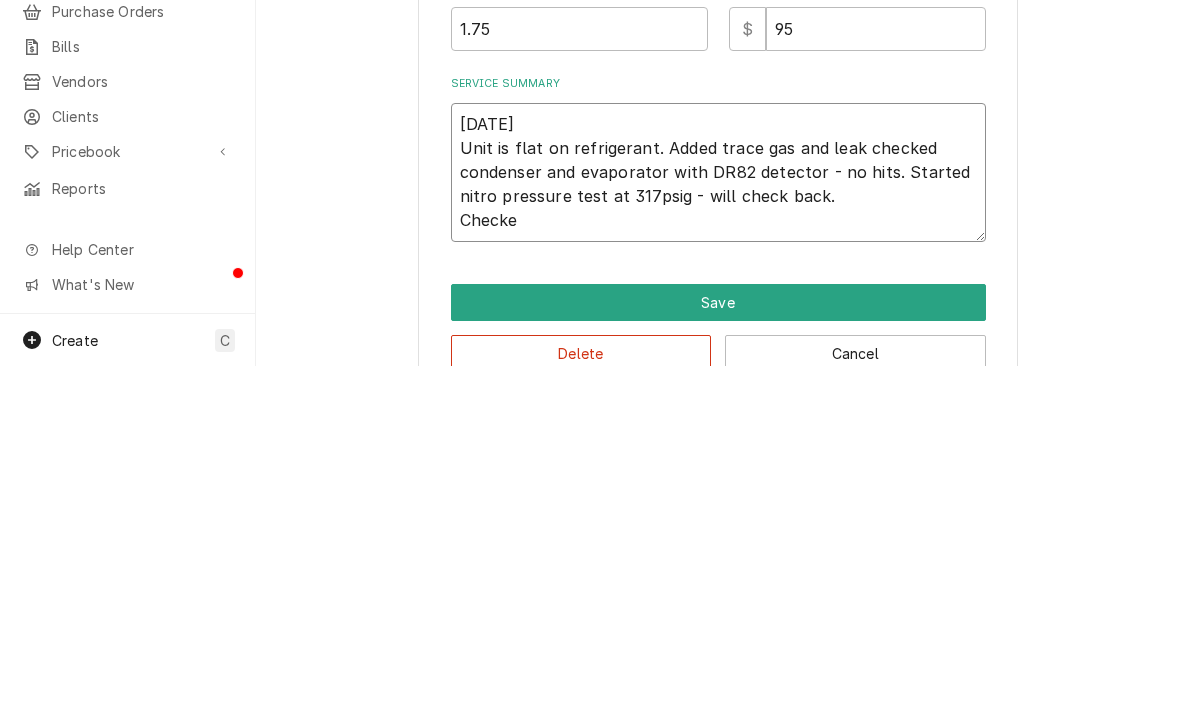 type on "x" 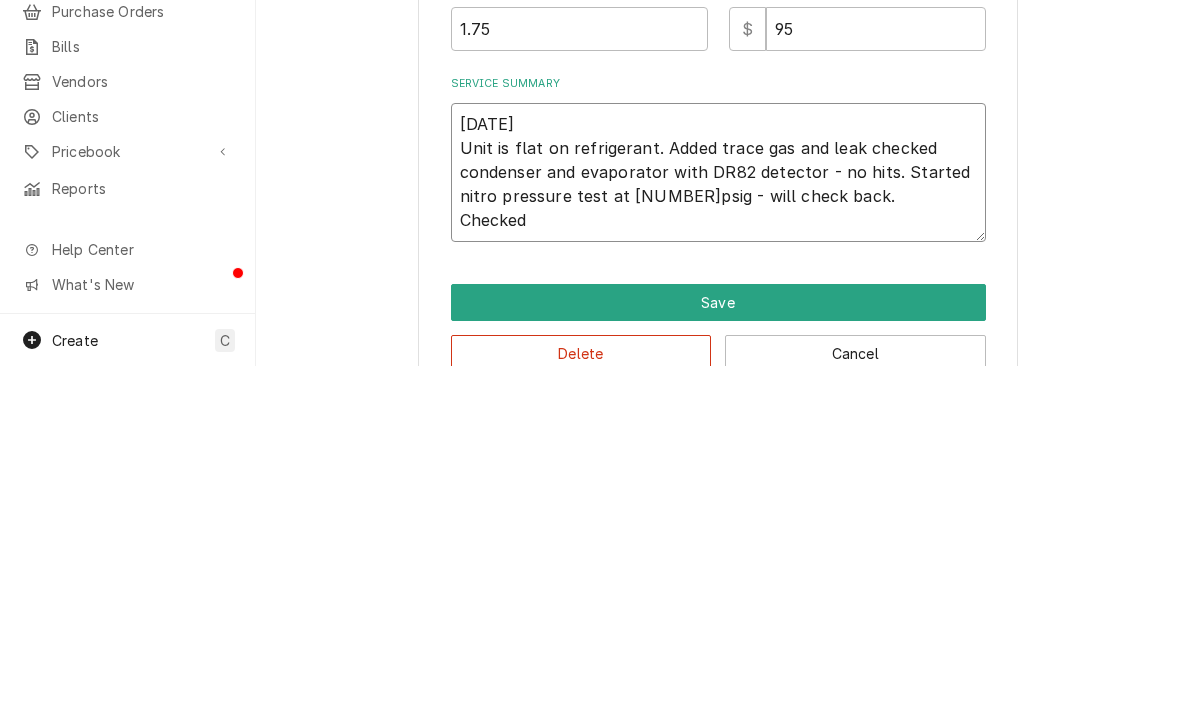 type on "x" 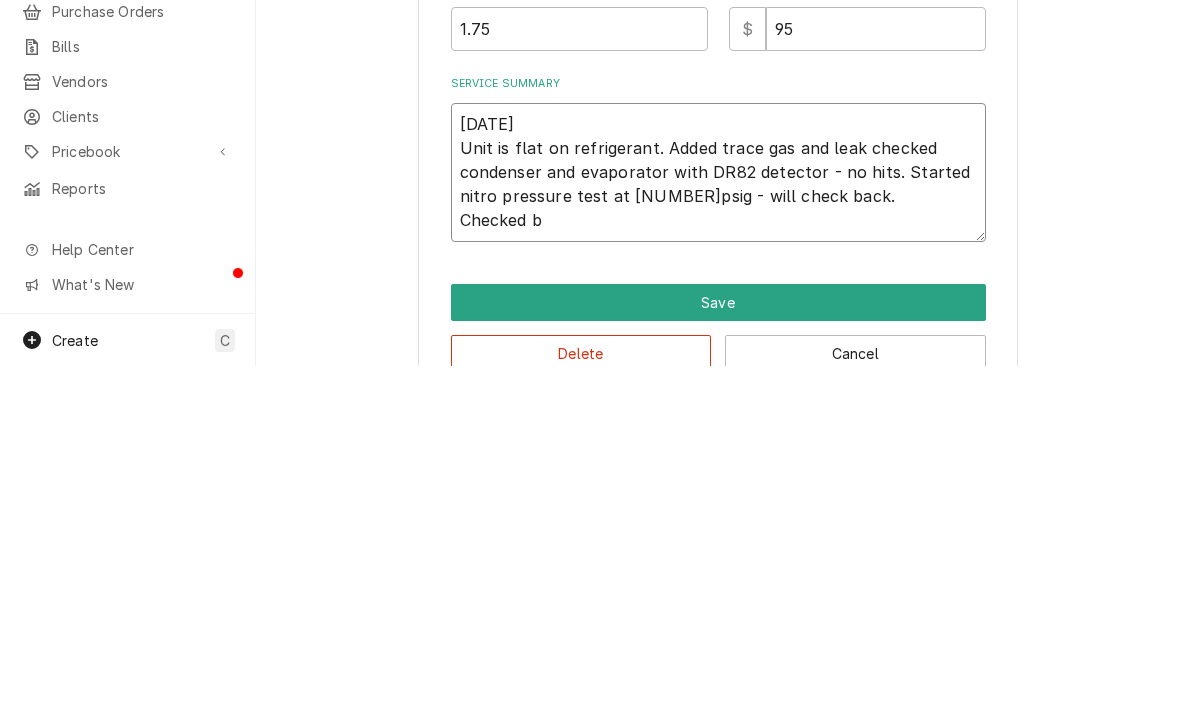 type on "7/15
Unit is flat on refrigerant. Added trace gas and leak checked condenser and evaporator with DR82 detector - no hits. Started nitro pressure test at 317psig - will check back.
Checked ba" 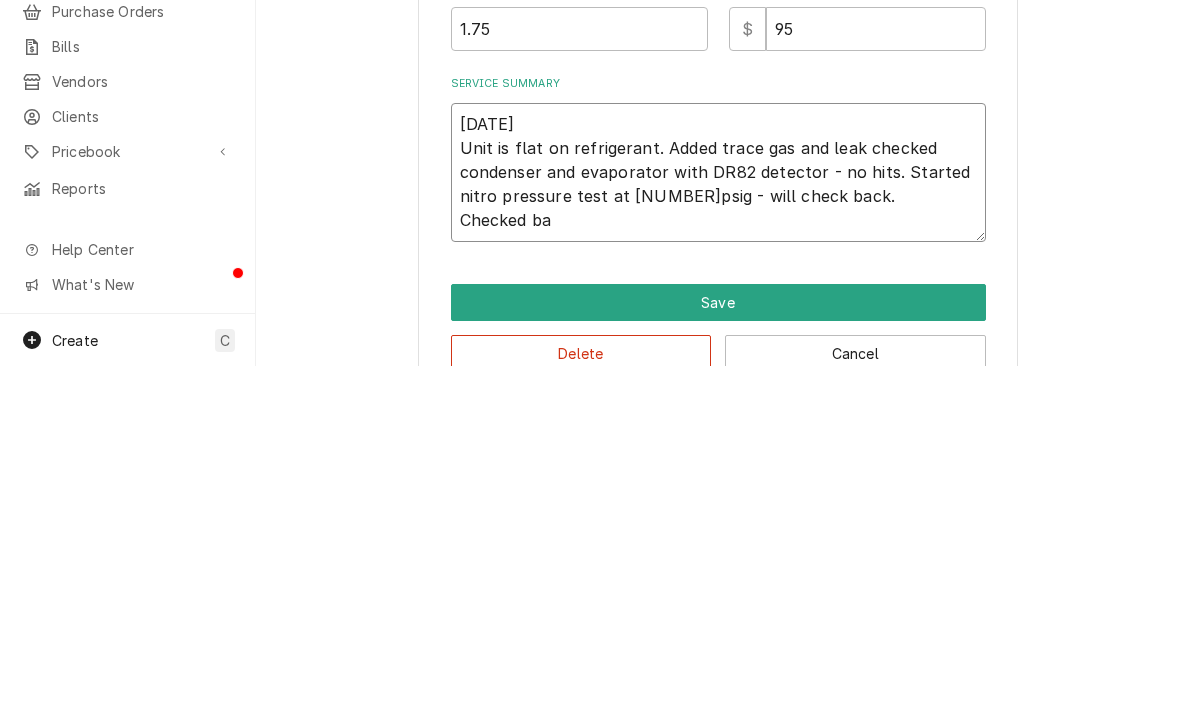 type on "x" 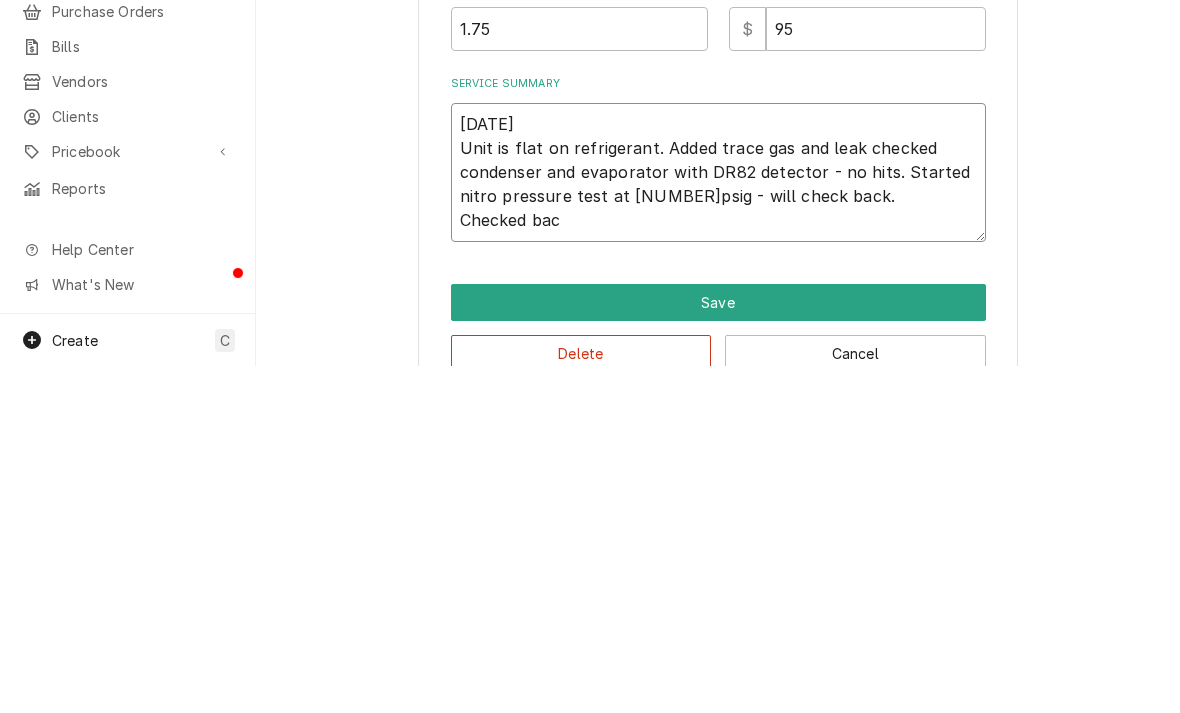 type on "x" 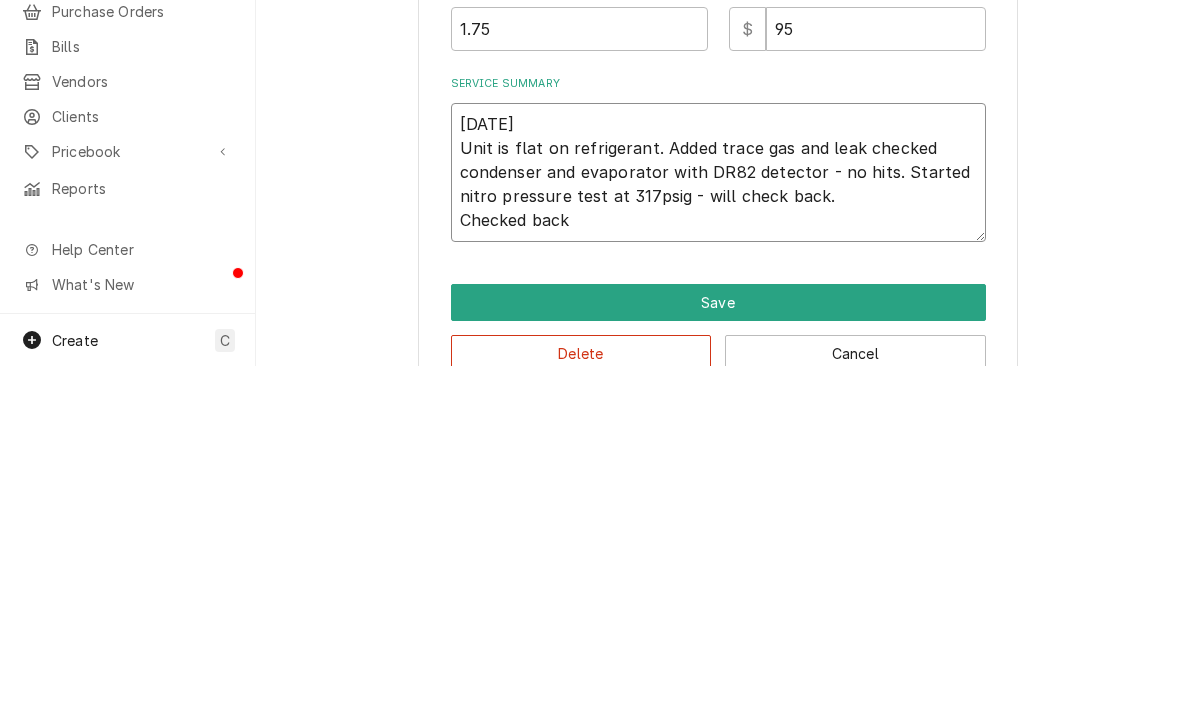 type on "x" 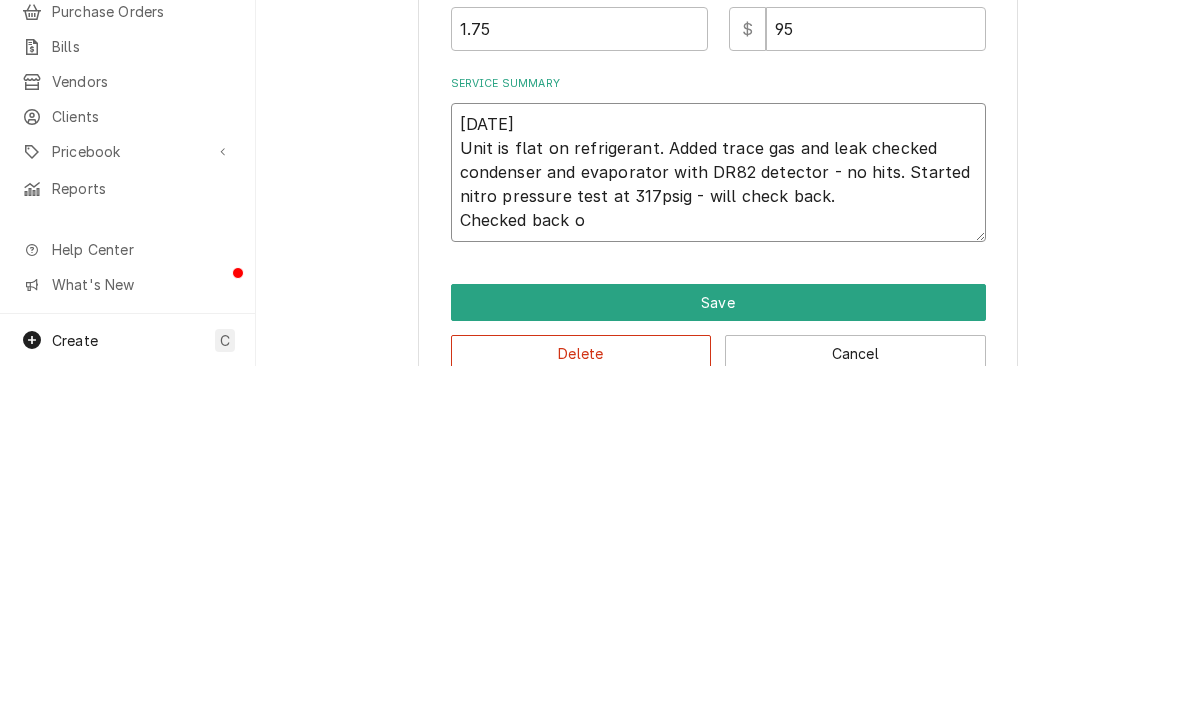 type on "x" 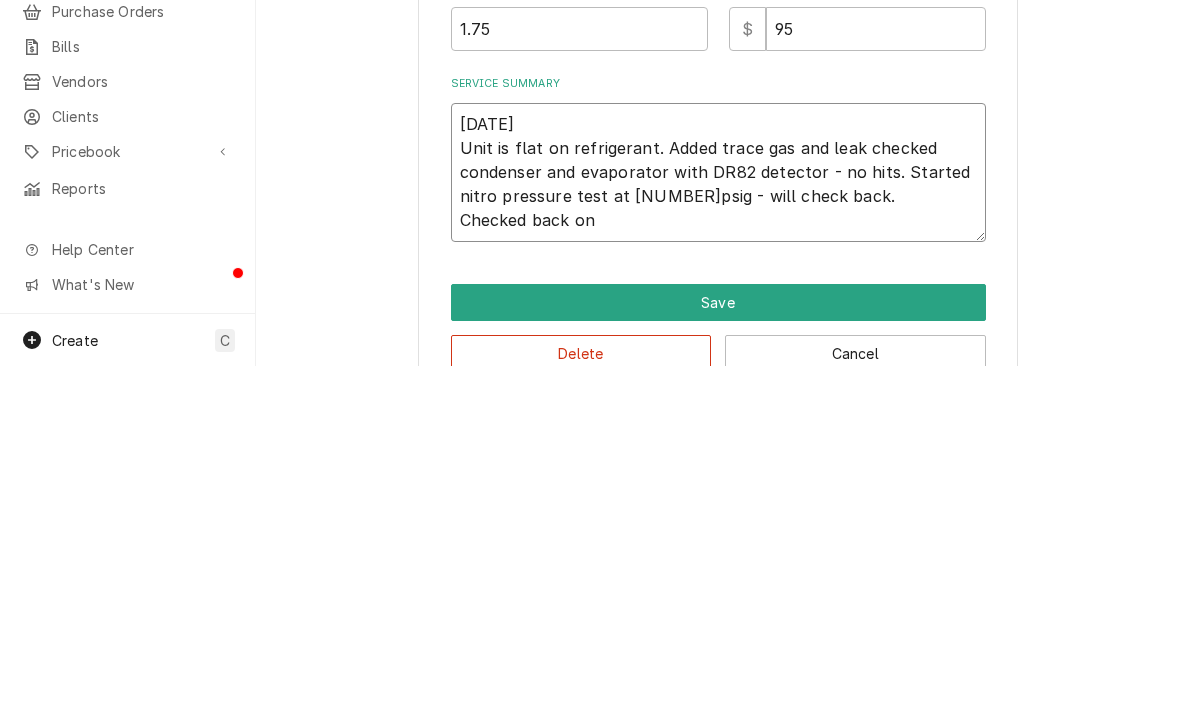 type on "x" 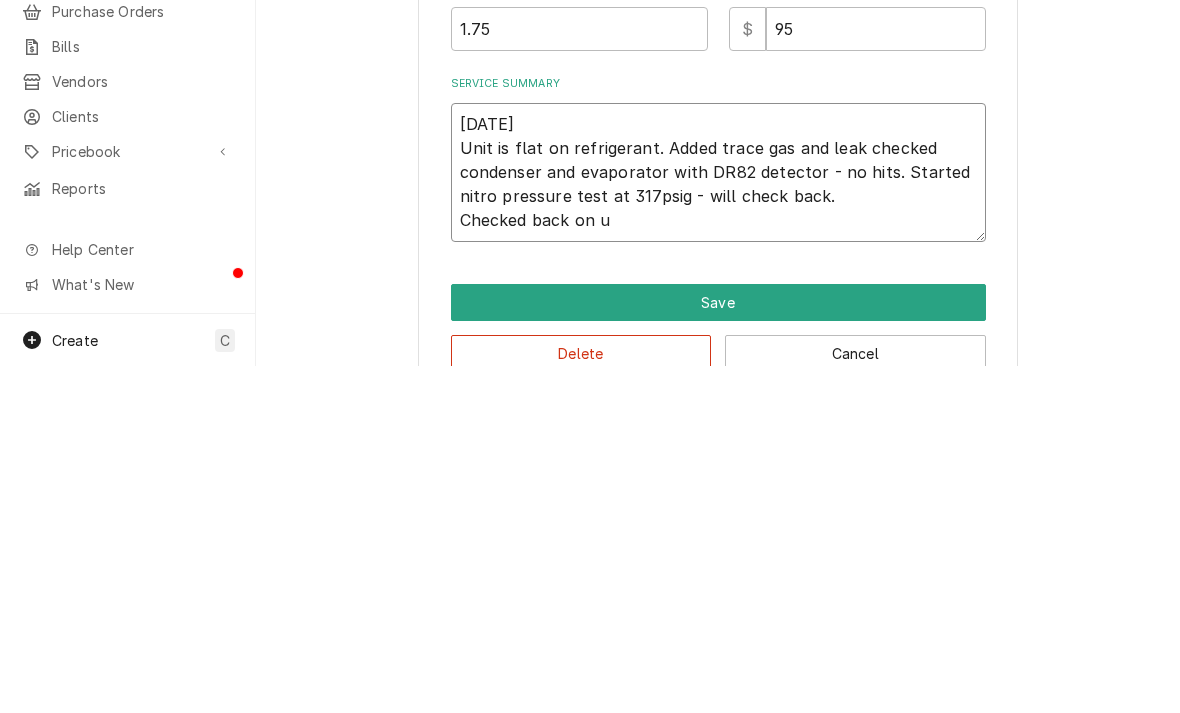 type on "7/15
Unit is flat on refrigerant. Added trace gas and leak checked condenser and evaporator with DR82 detector - no hits. Started nitro pressure test at 317psig - will check back.
Checked back on un" 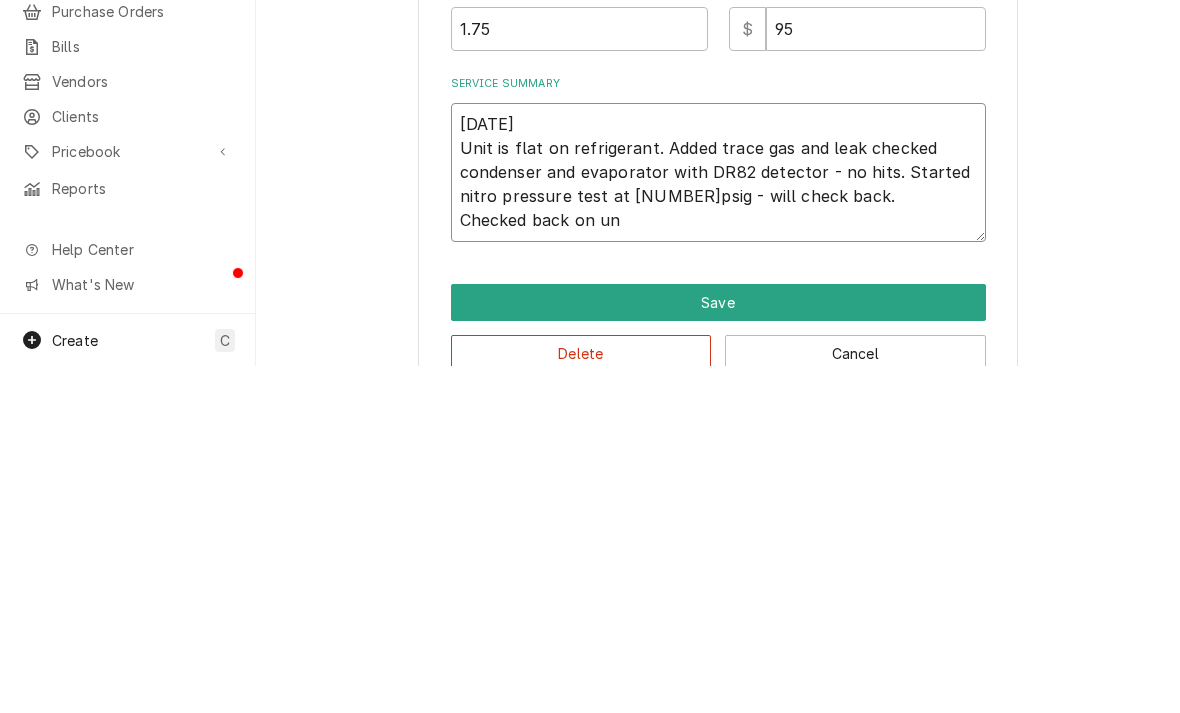 type on "x" 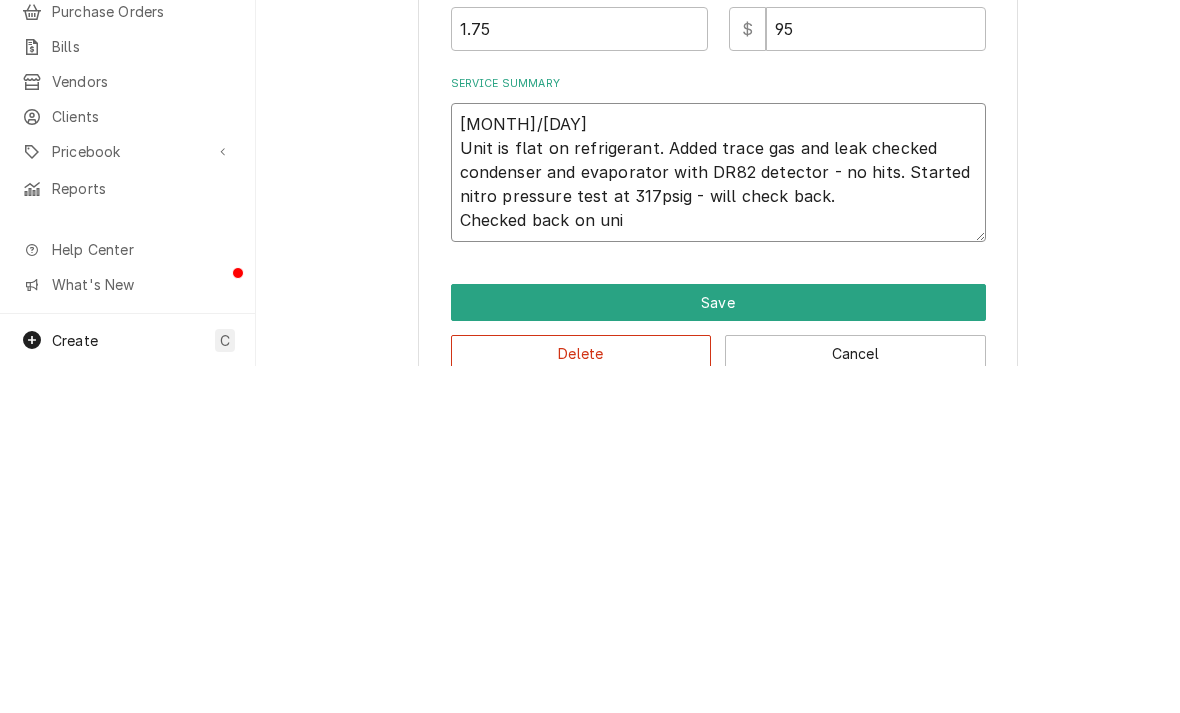type on "7/15
Unit is flat on refrigerant. Added trace gas and leak checked condenser and evaporator with DR82 detector - no hits. Started nitro pressure test at 317psig - will check back.
Checked back on unit" 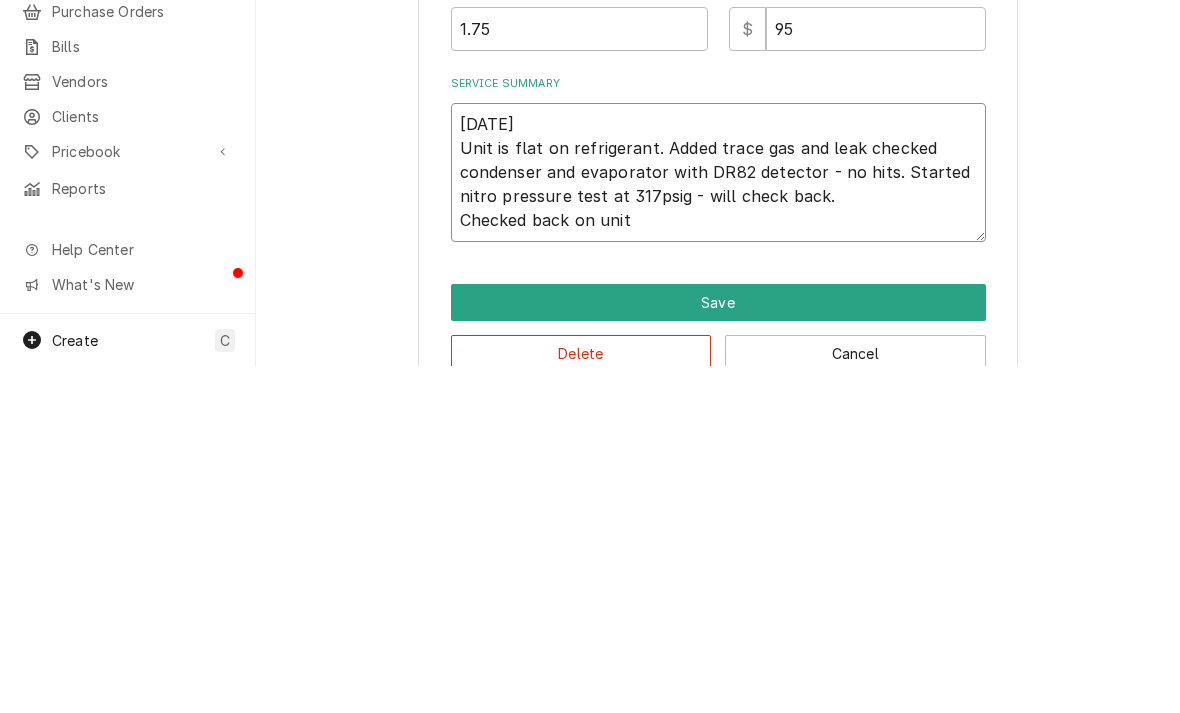 type on "x" 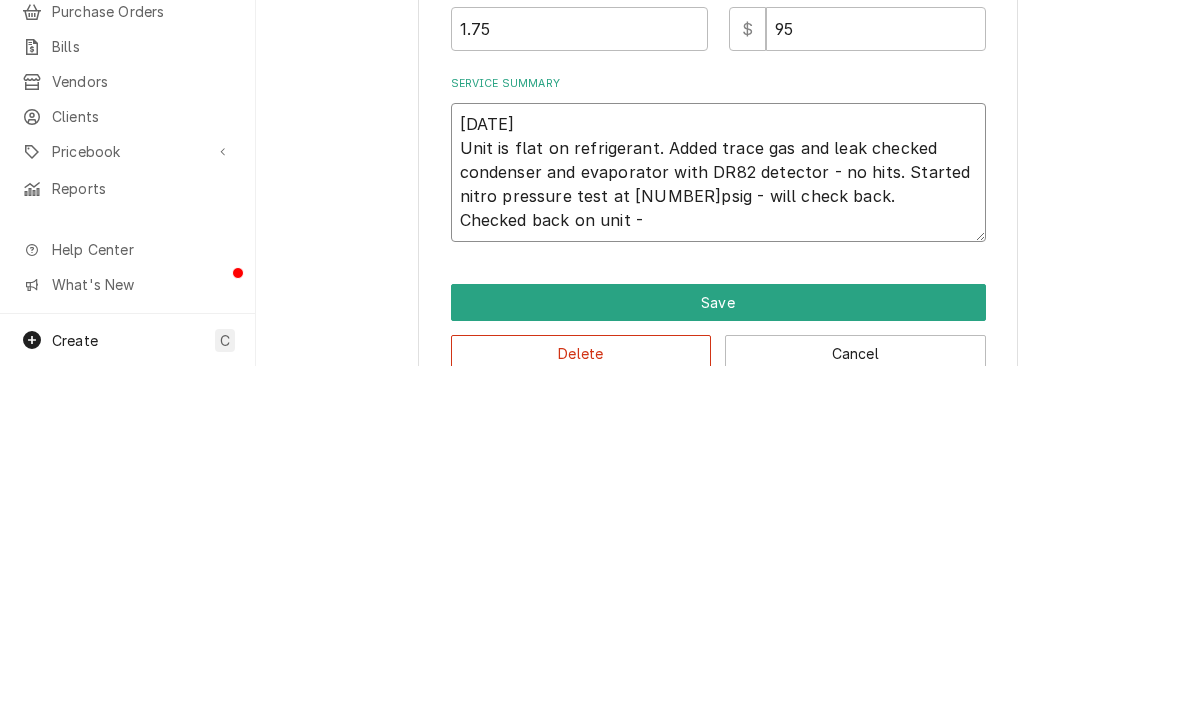 type on "x" 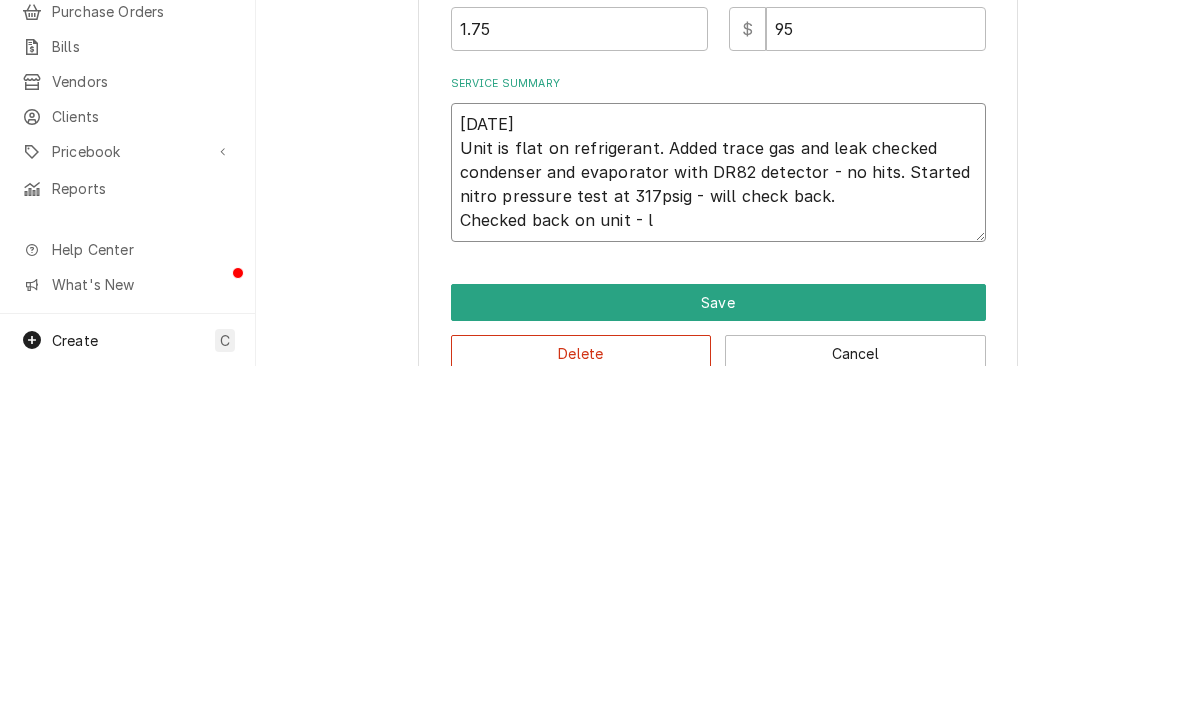 type on "7/15
Unit is flat on refrigerant. Added trace gas and leak checked condenser and evaporator with DR82 detector - no hits. Started nitro pressure test at 317psig - will check back.
Checked back on unit - lo" 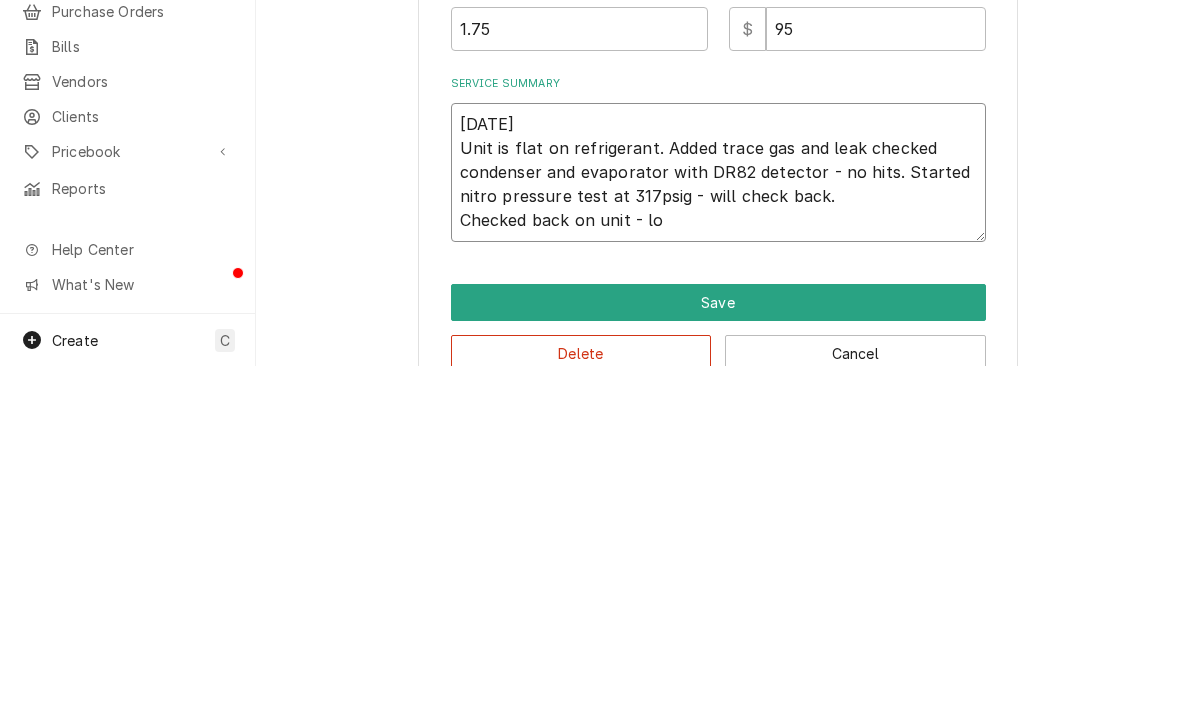 type on "x" 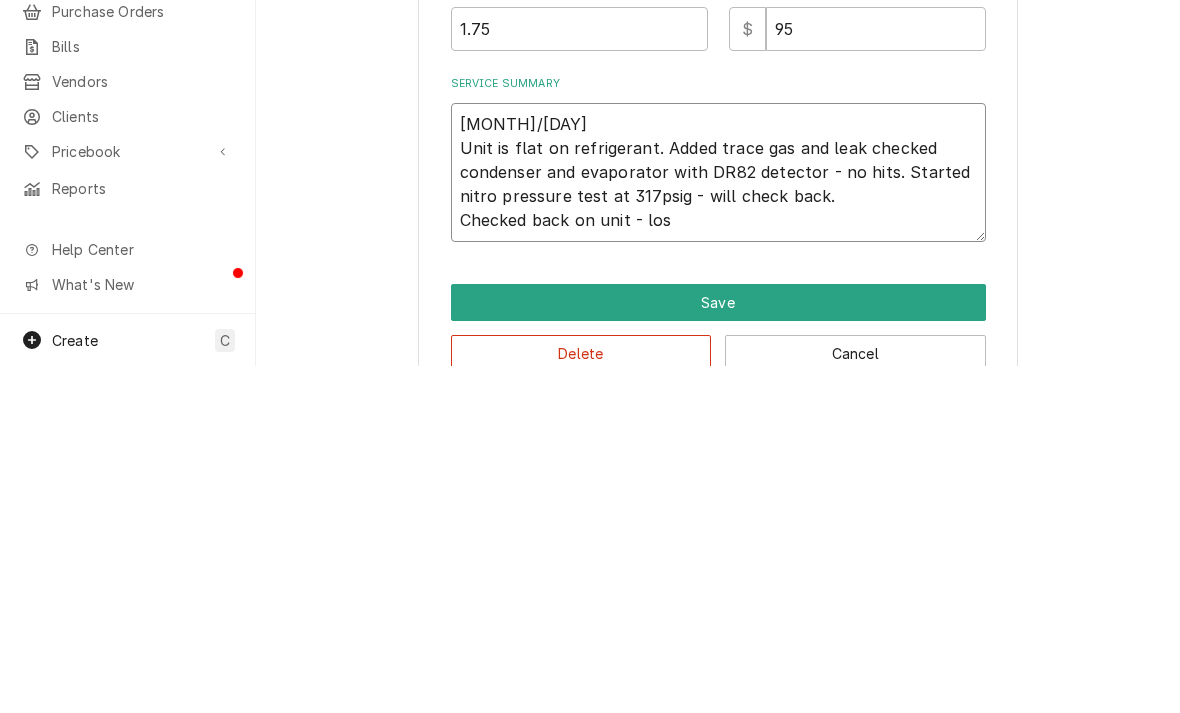 type on "x" 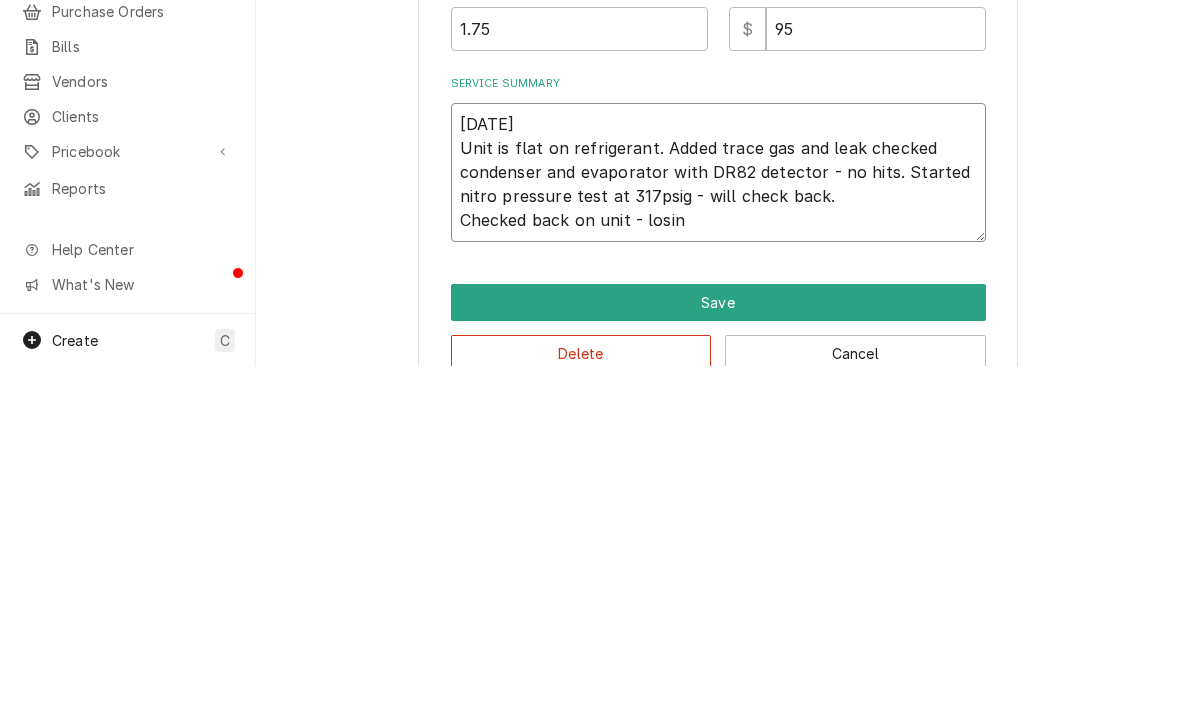 type on "x" 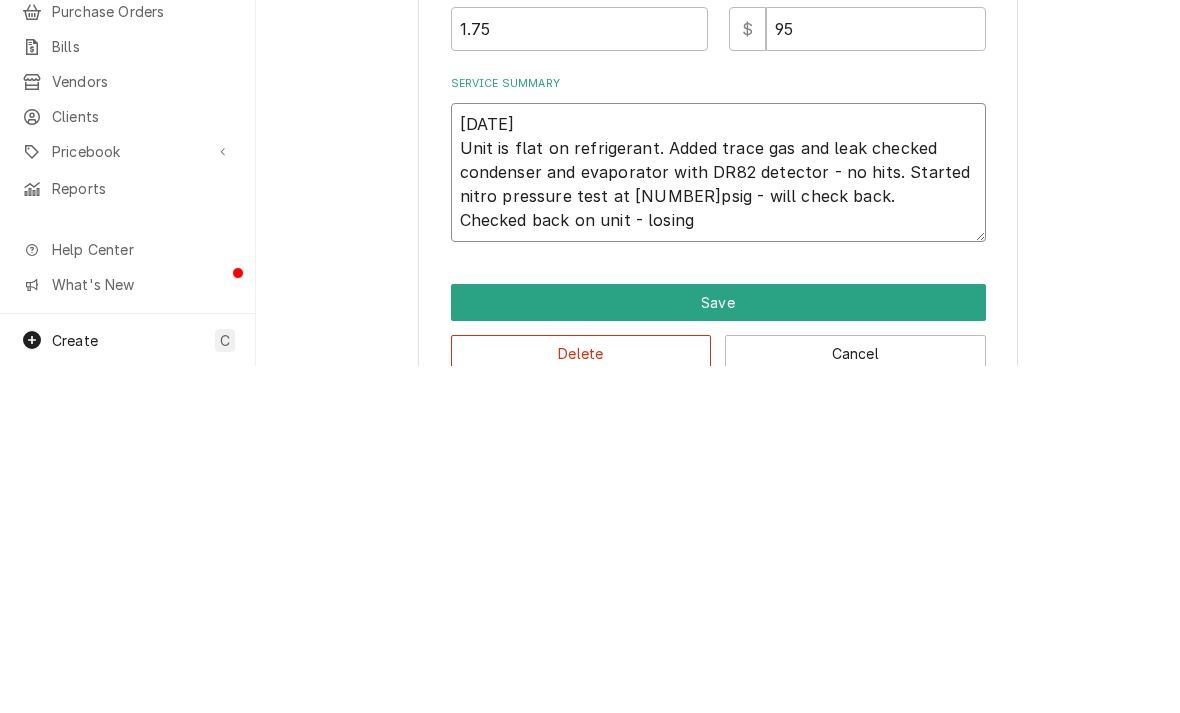 type on "x" 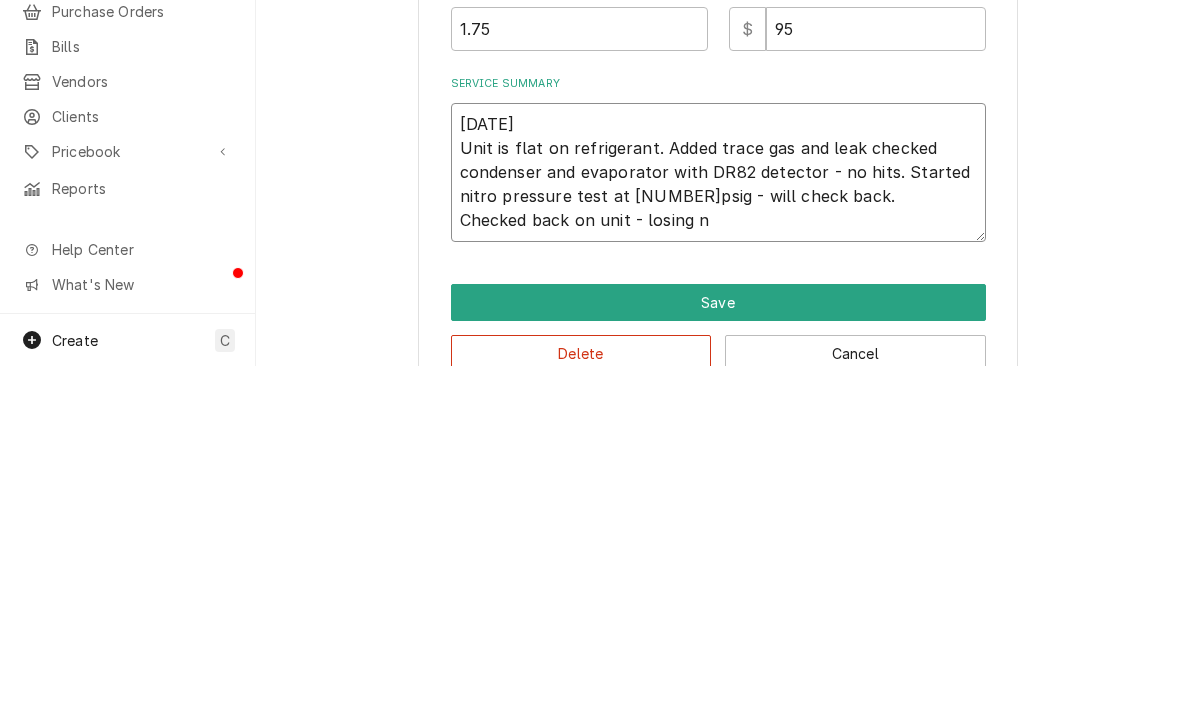 type on "x" 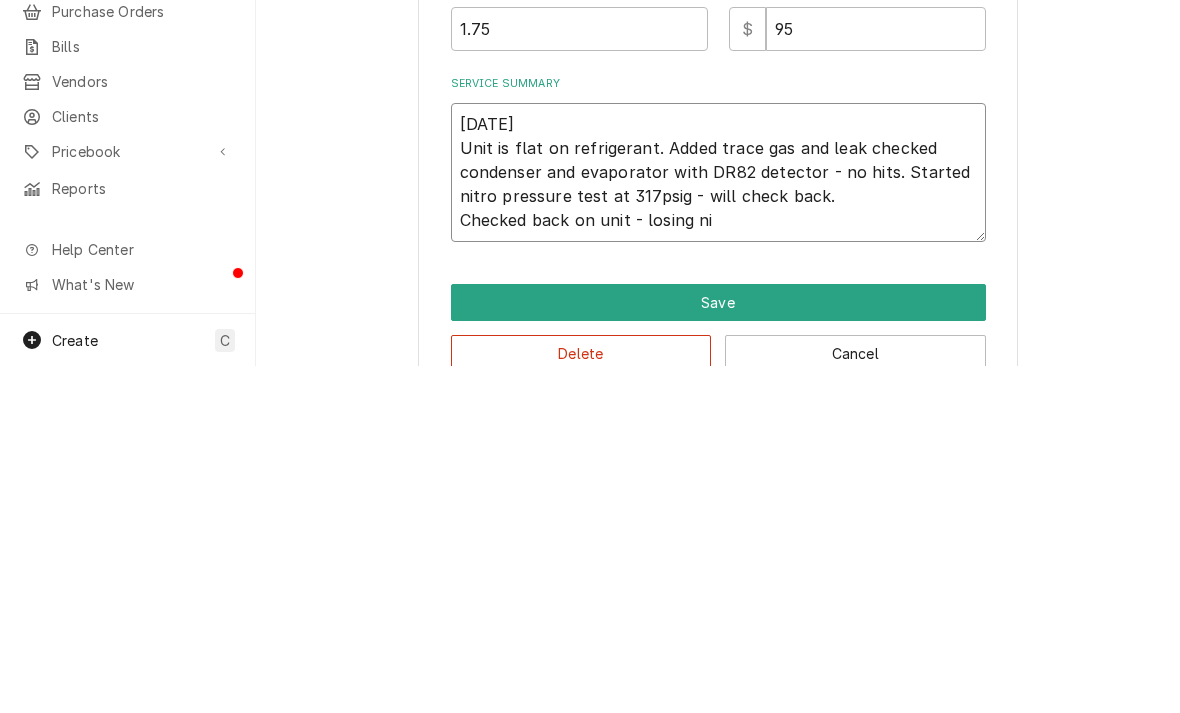 type on "x" 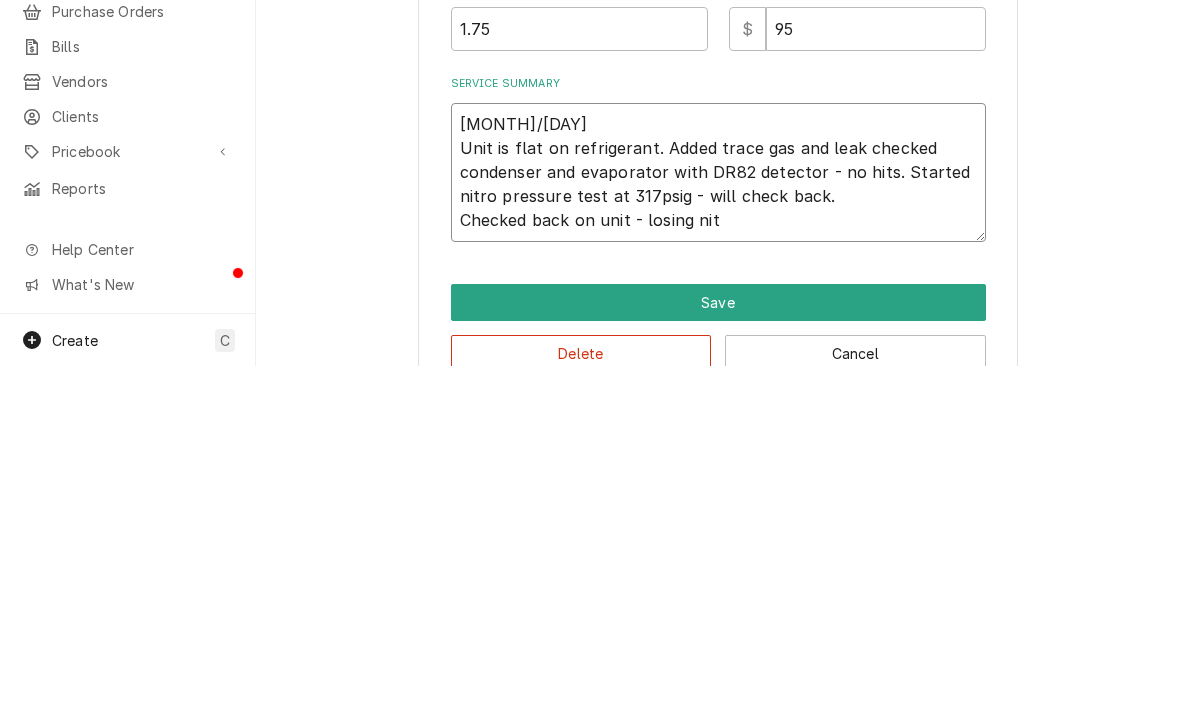 type on "x" 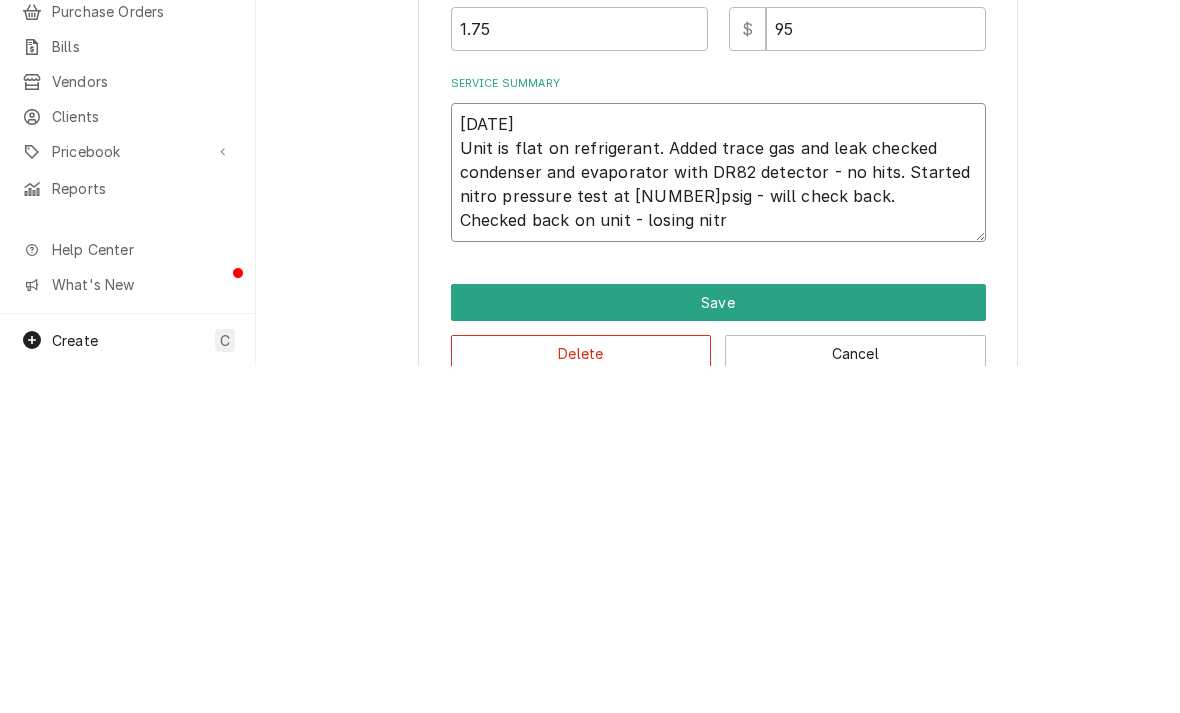 type on "x" 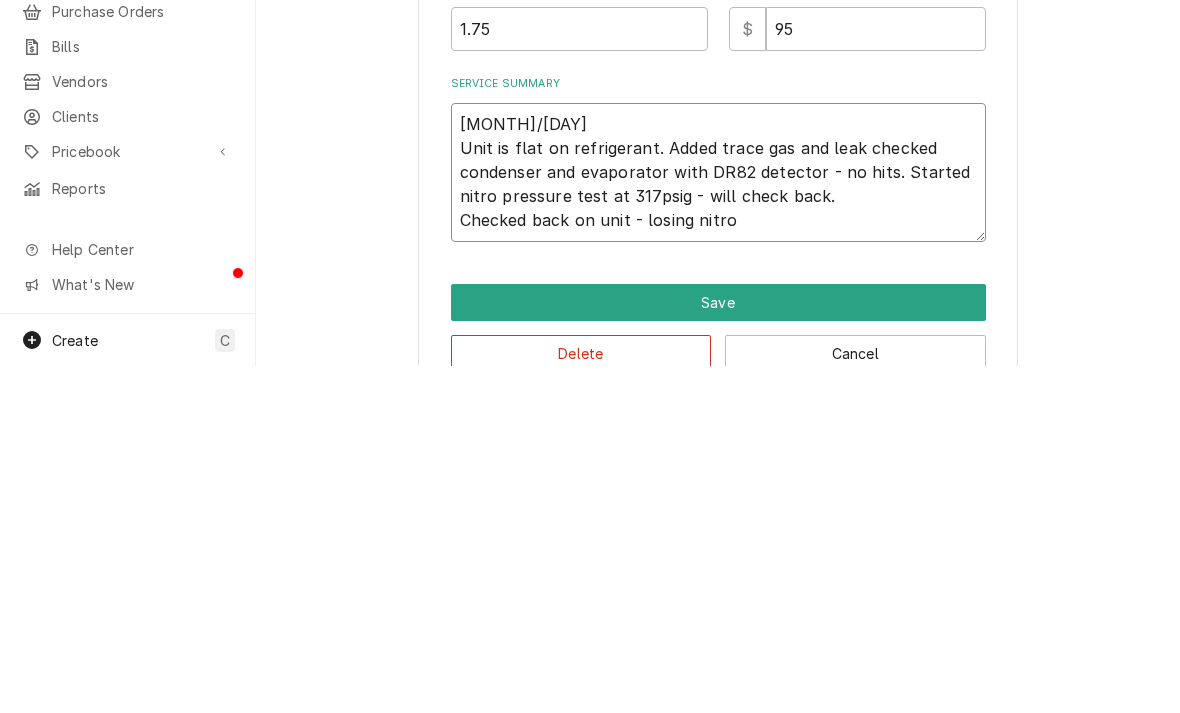 type on "x" 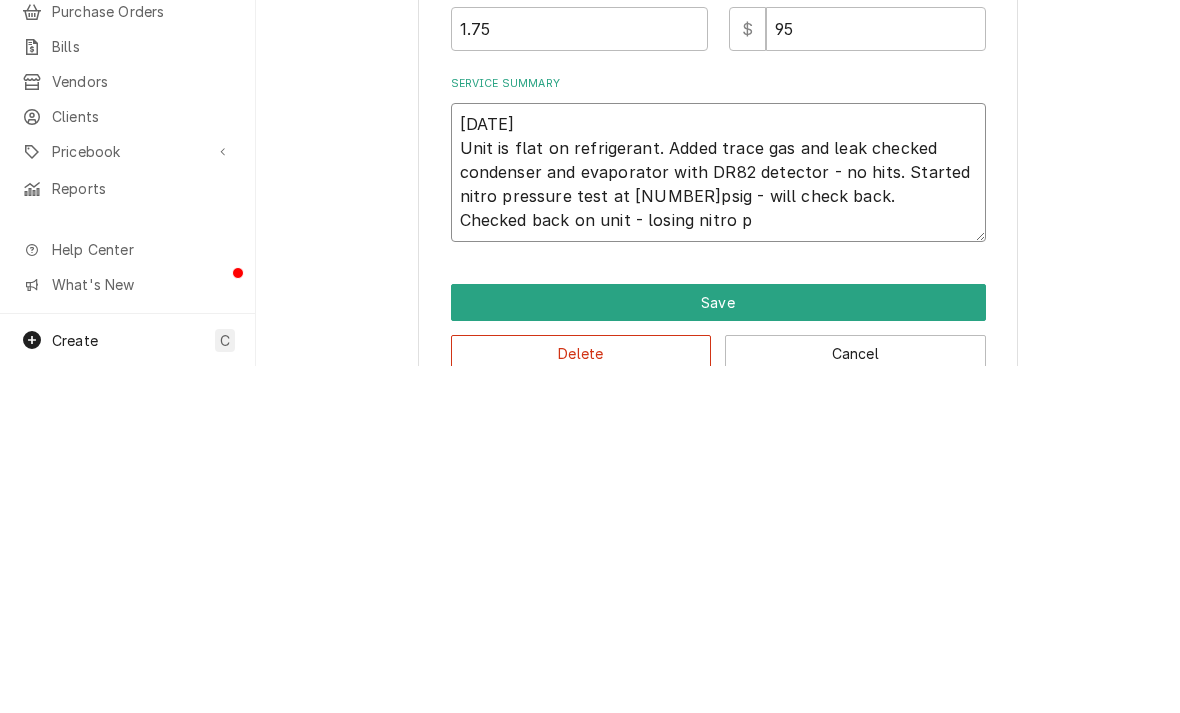type on "x" 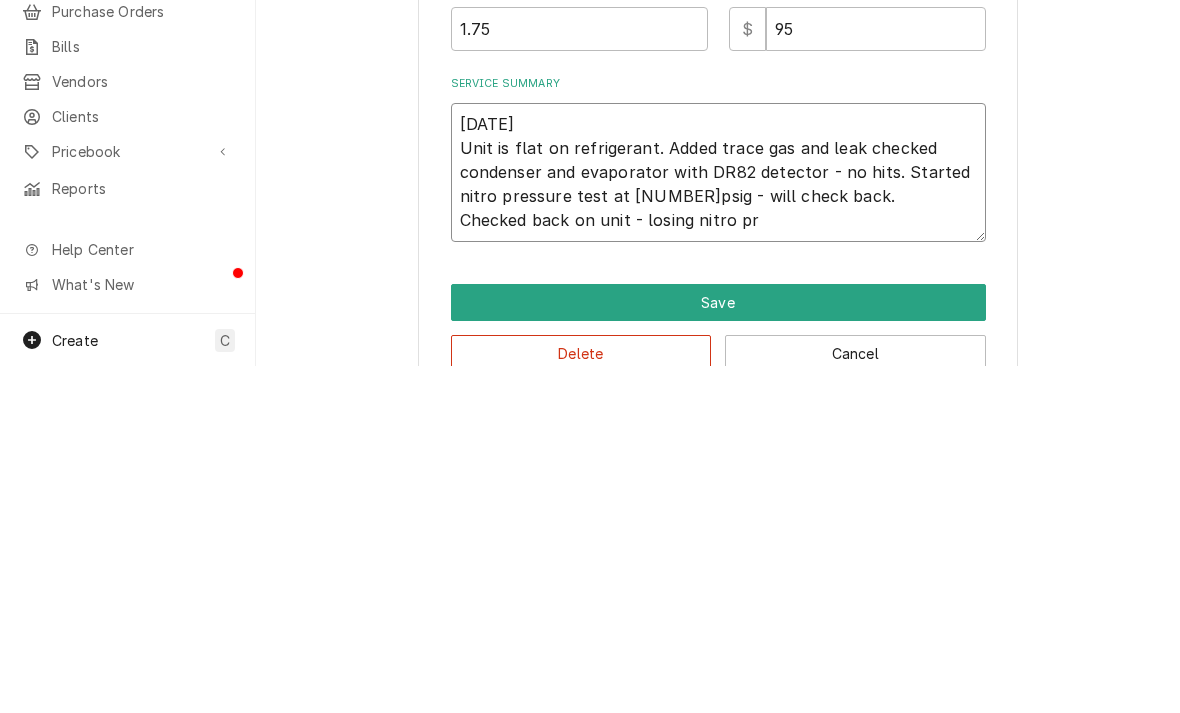 type on "x" 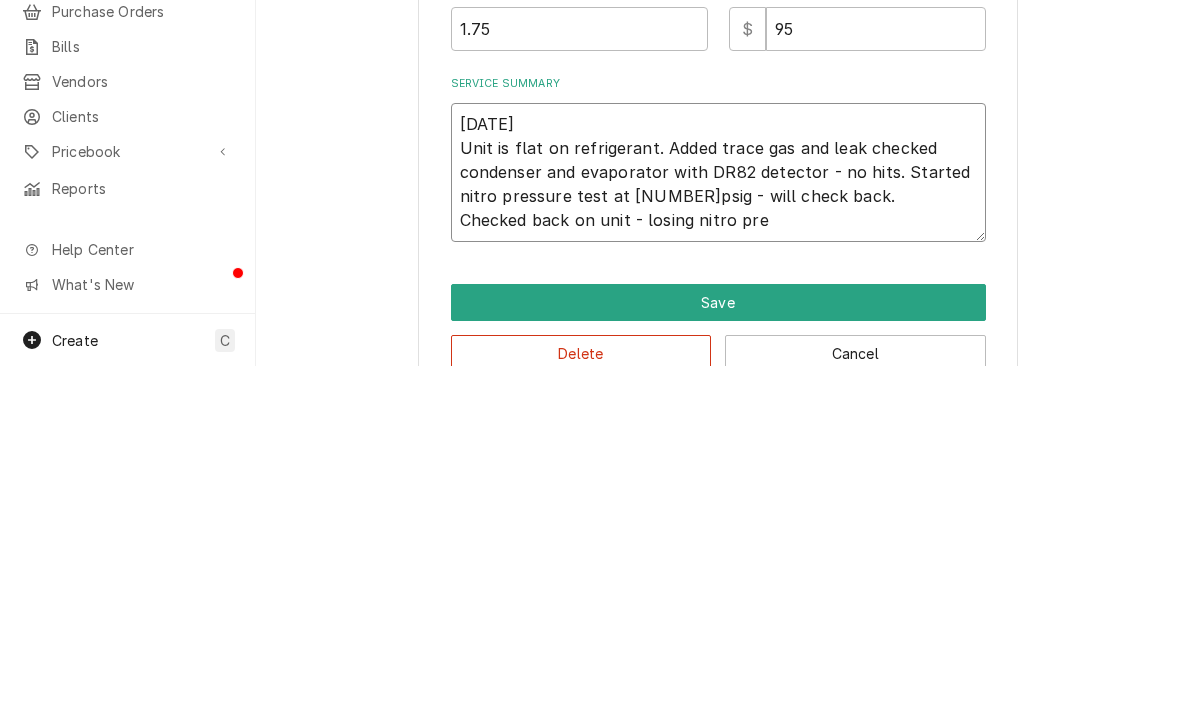 type on "x" 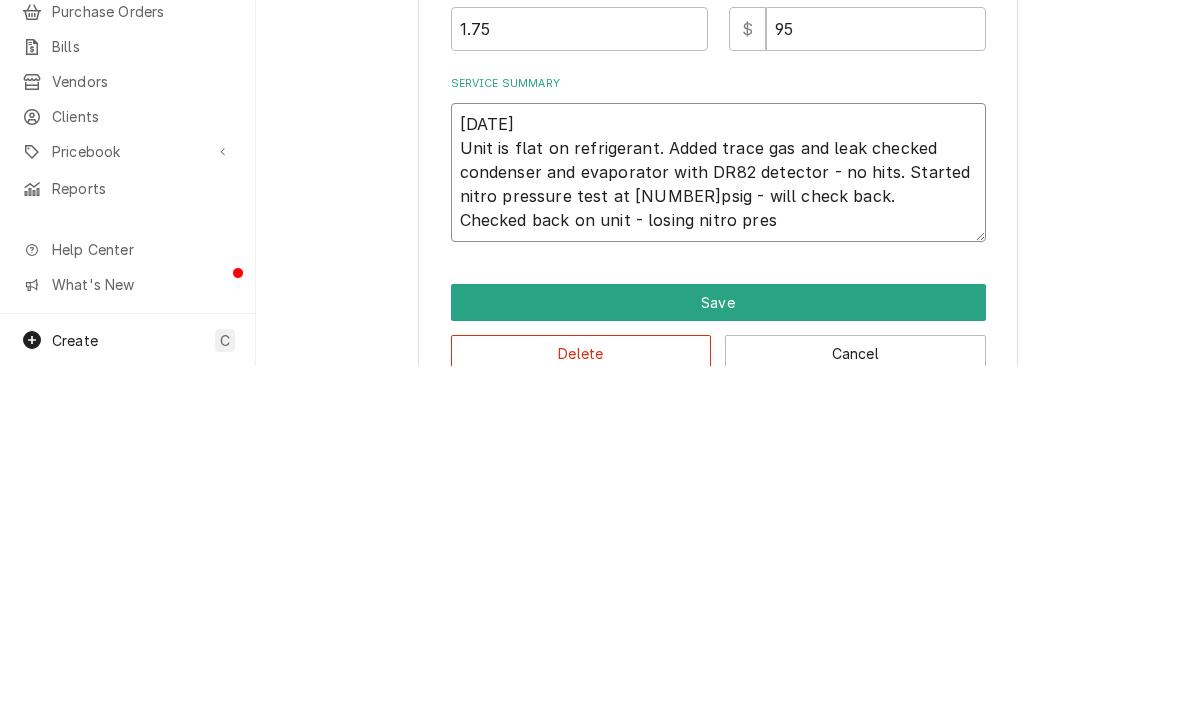 type on "x" 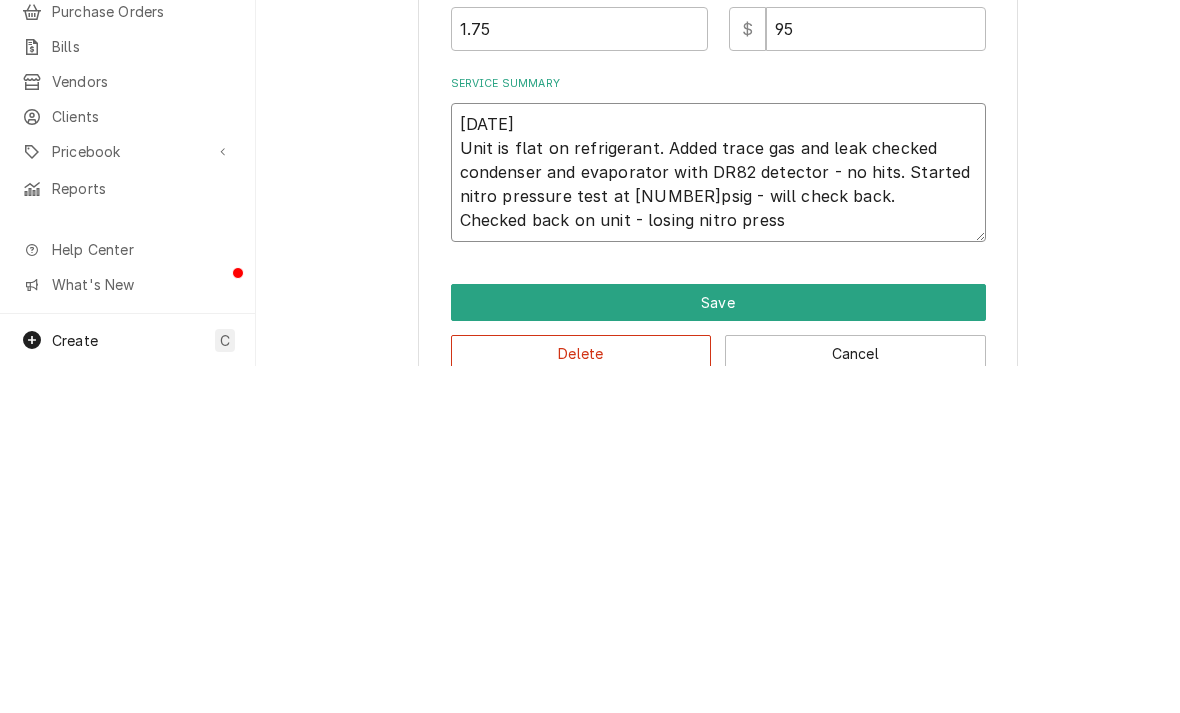 type on "x" 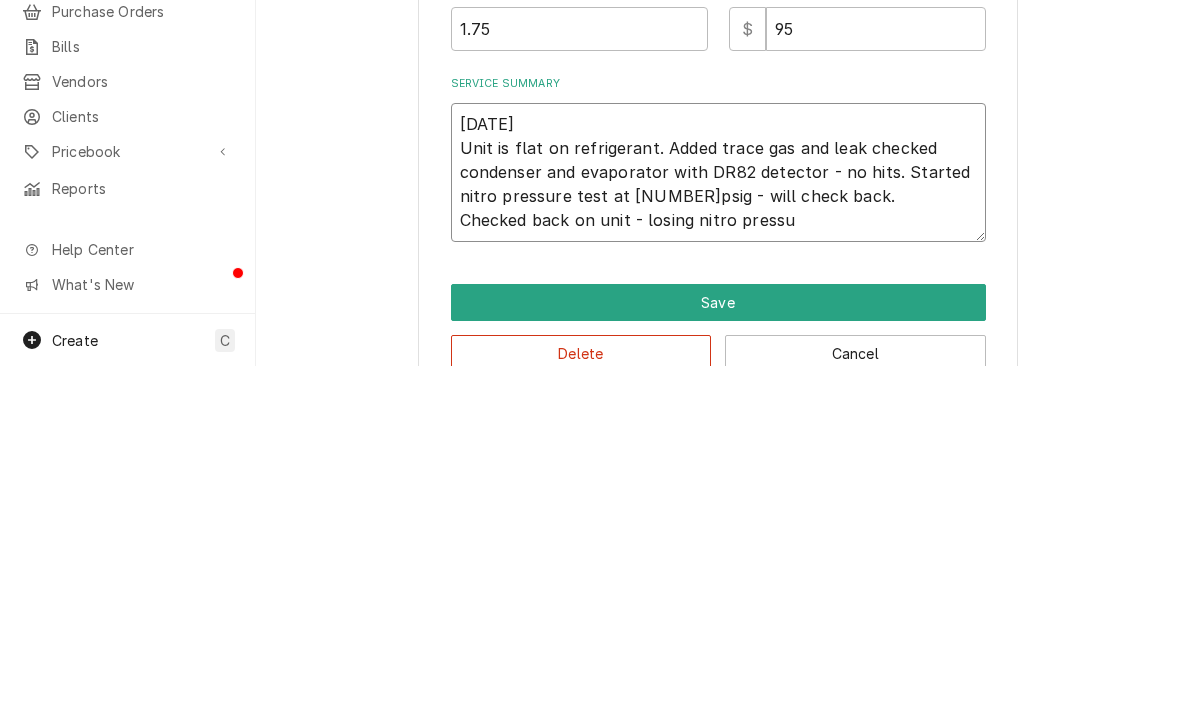 type on "x" 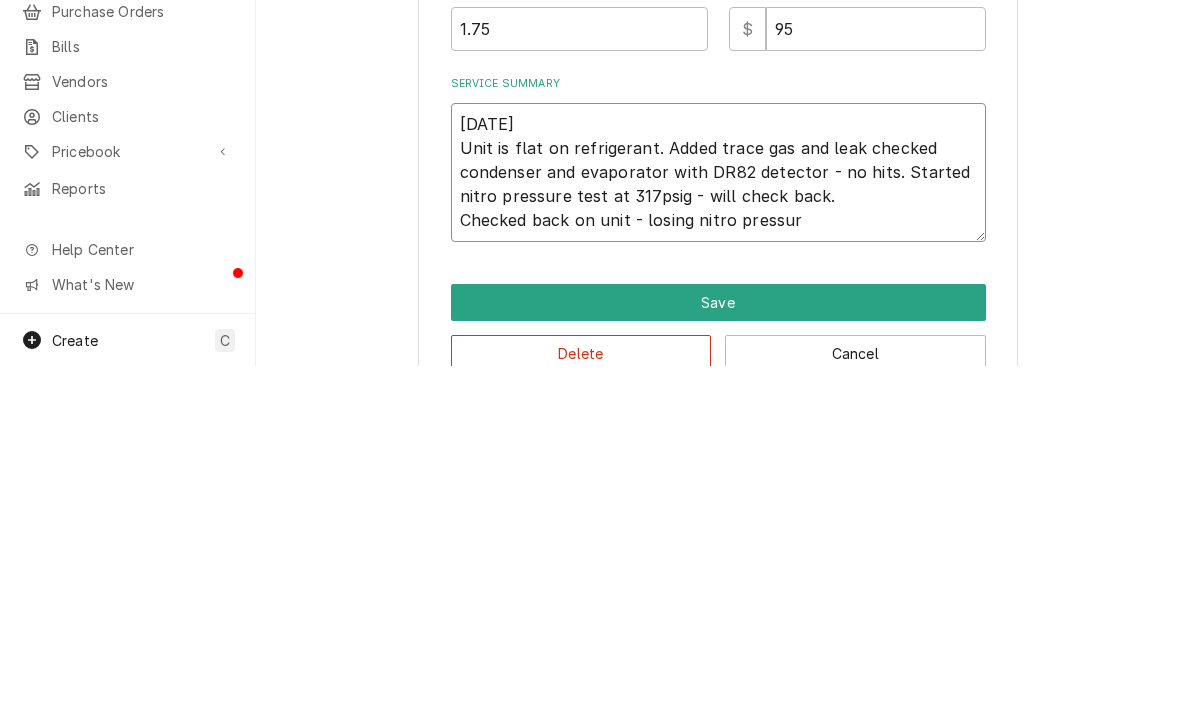 type on "7/15
Unit is flat on refrigerant. Added trace gas and leak checked condenser and evaporator with DR82 detector - no hits. Started nitro pressure test at 317psig - will check back.
Checked back on unit - losing nitro pressure" 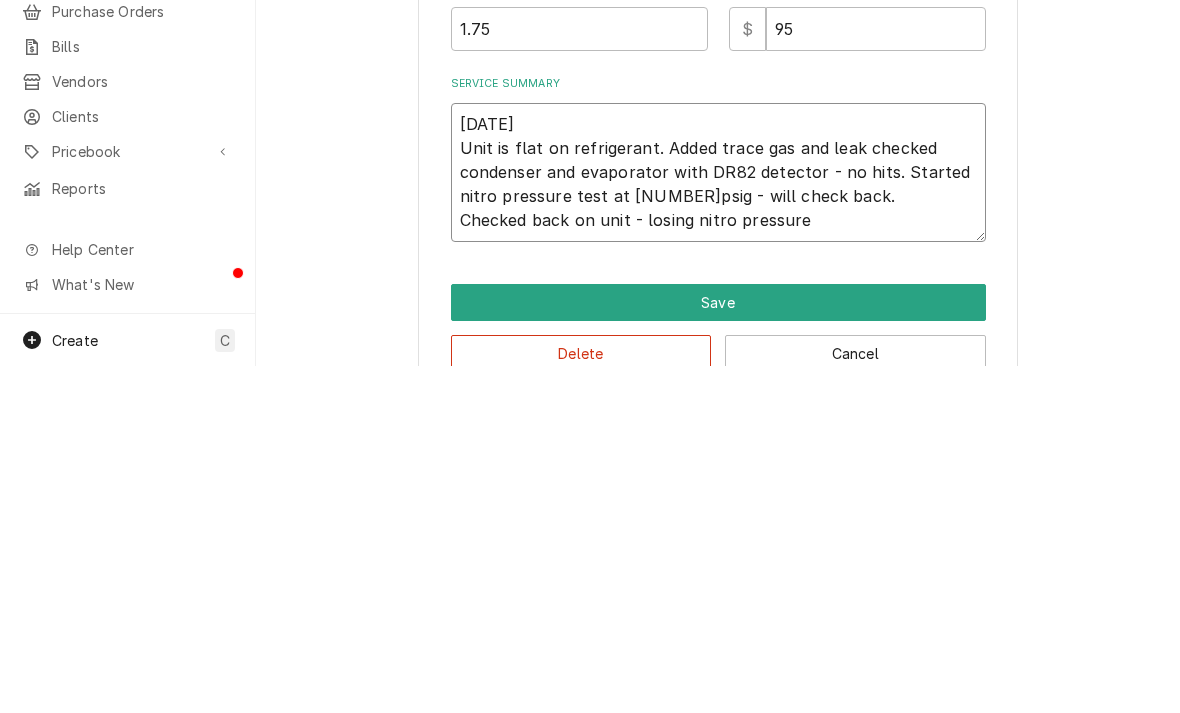 type on "x" 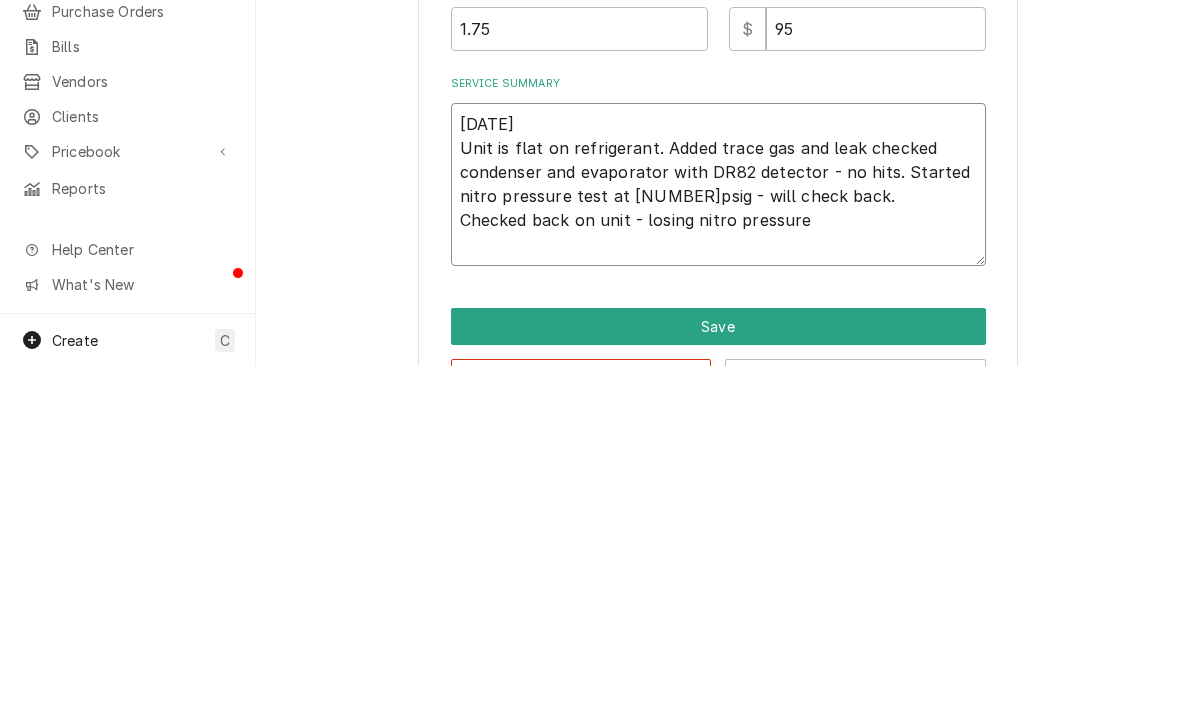 type on "x" 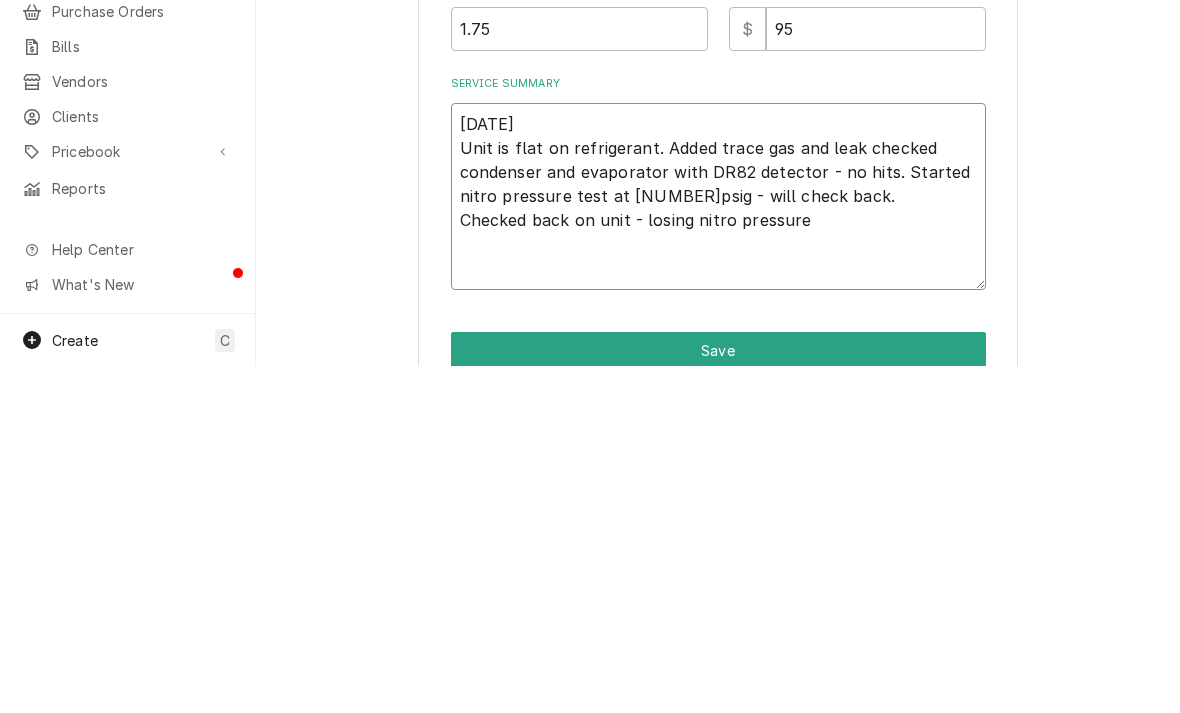 type on "7/15
Unit is flat on refrigerant. Added trace gas and leak checked condenser and evaporator with DR82 detector - no hits. Started nitro pressure test at 317psig - will check back.
Checked back on unit - losing nitro pressure
8" 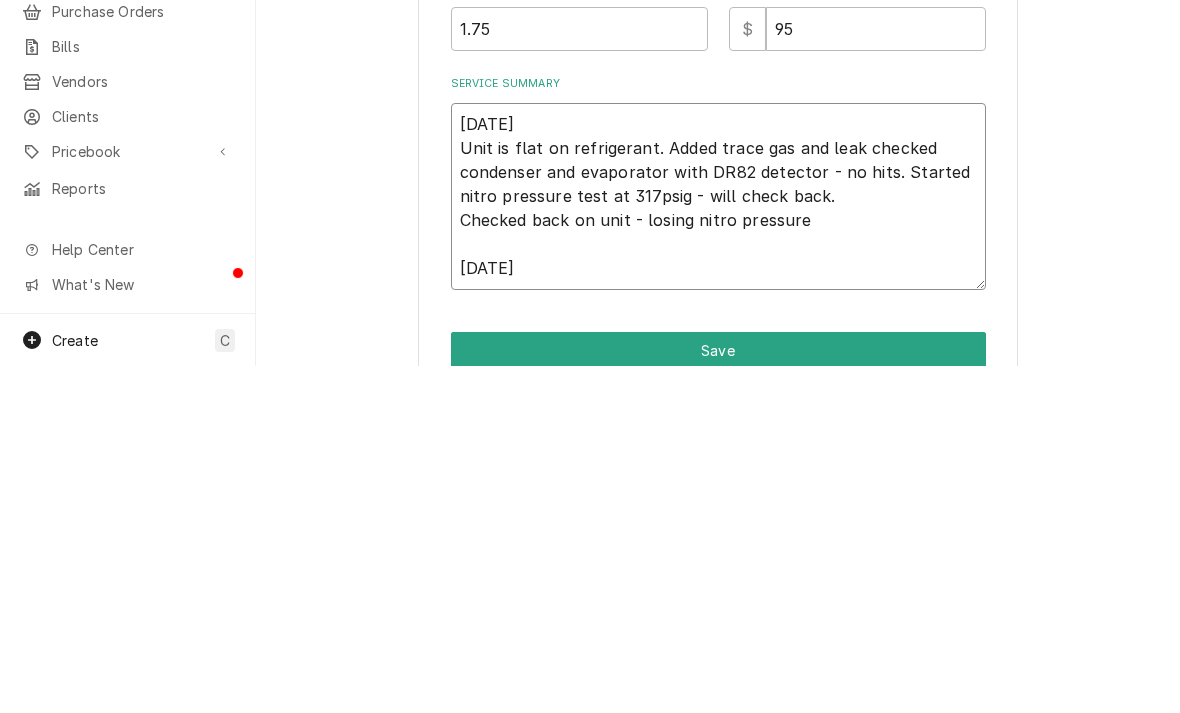 type on "x" 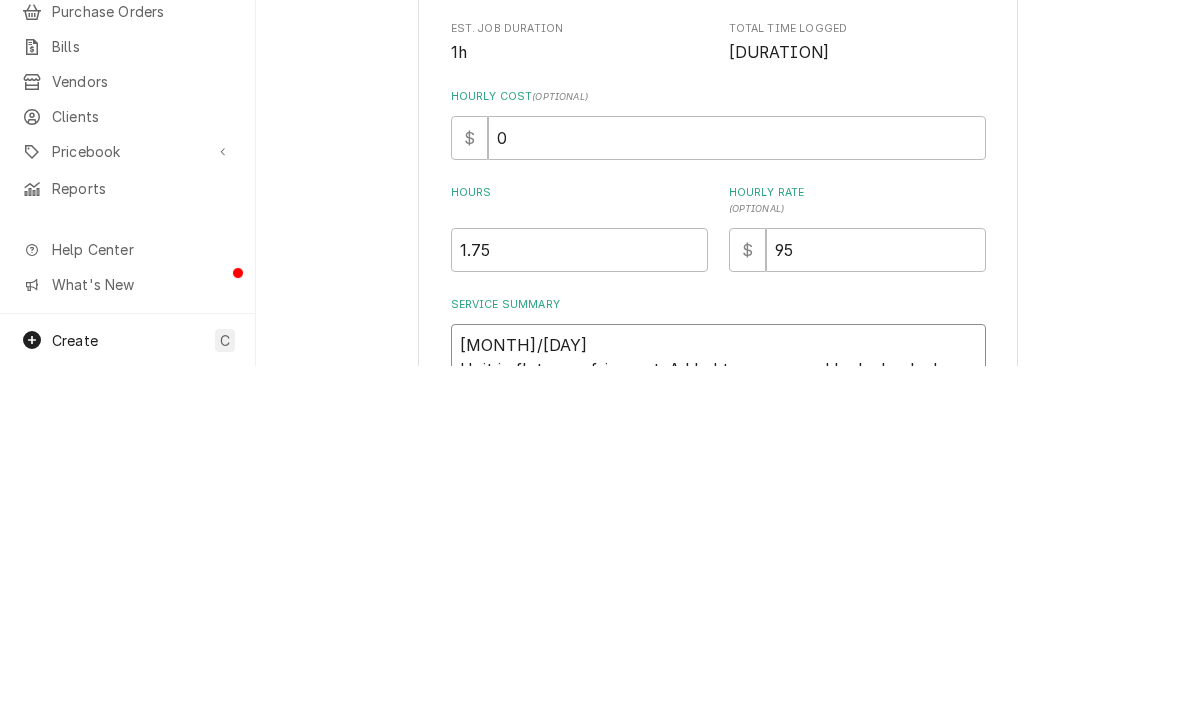 scroll, scrollTop: 116, scrollLeft: 0, axis: vertical 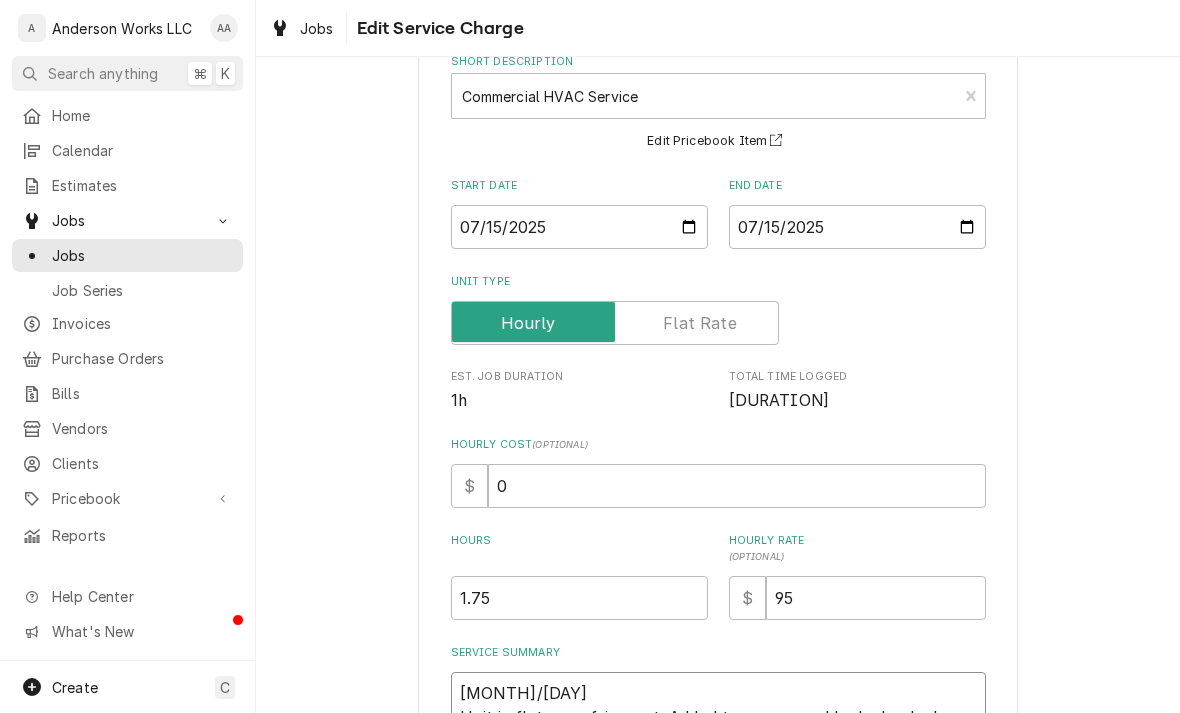 type on "7/15
Unit is flat on refrigerant. Added trace gas and leak checked condenser and evaporator with DR82 detector - no hits. Started nitro pressure test at 317psig - will check back.
Checked back on unit - losing nitro pressure
8/" 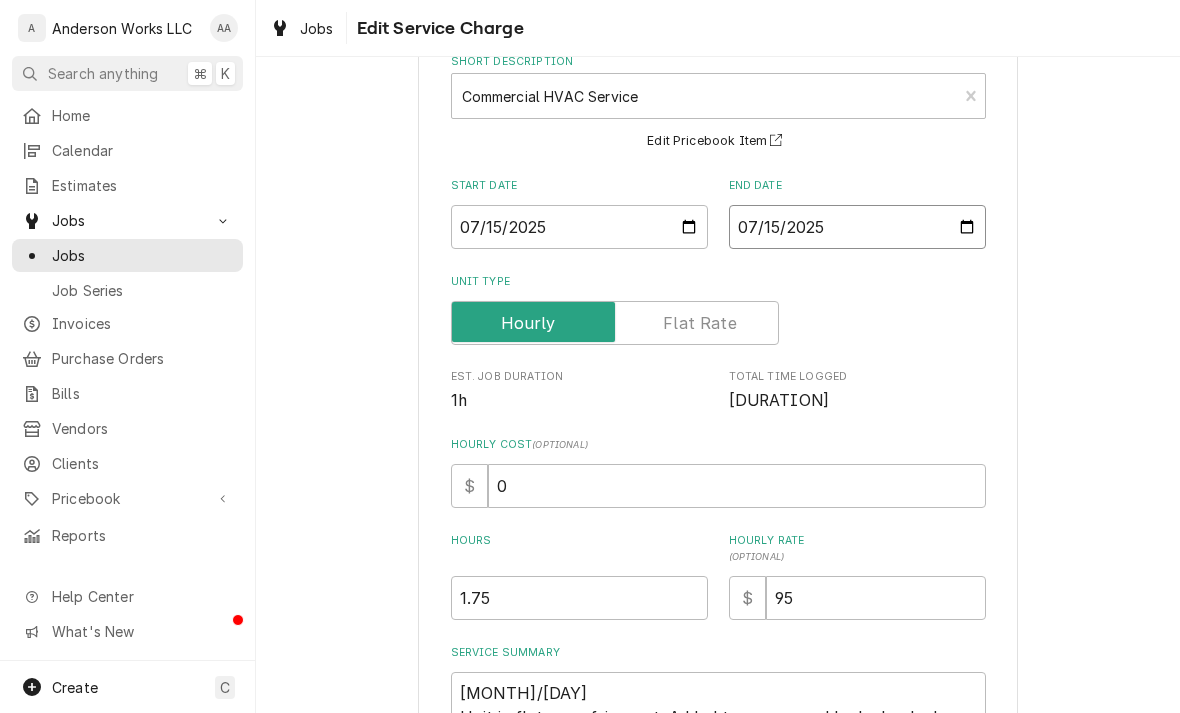 click on "2025-07-15" at bounding box center (857, 227) 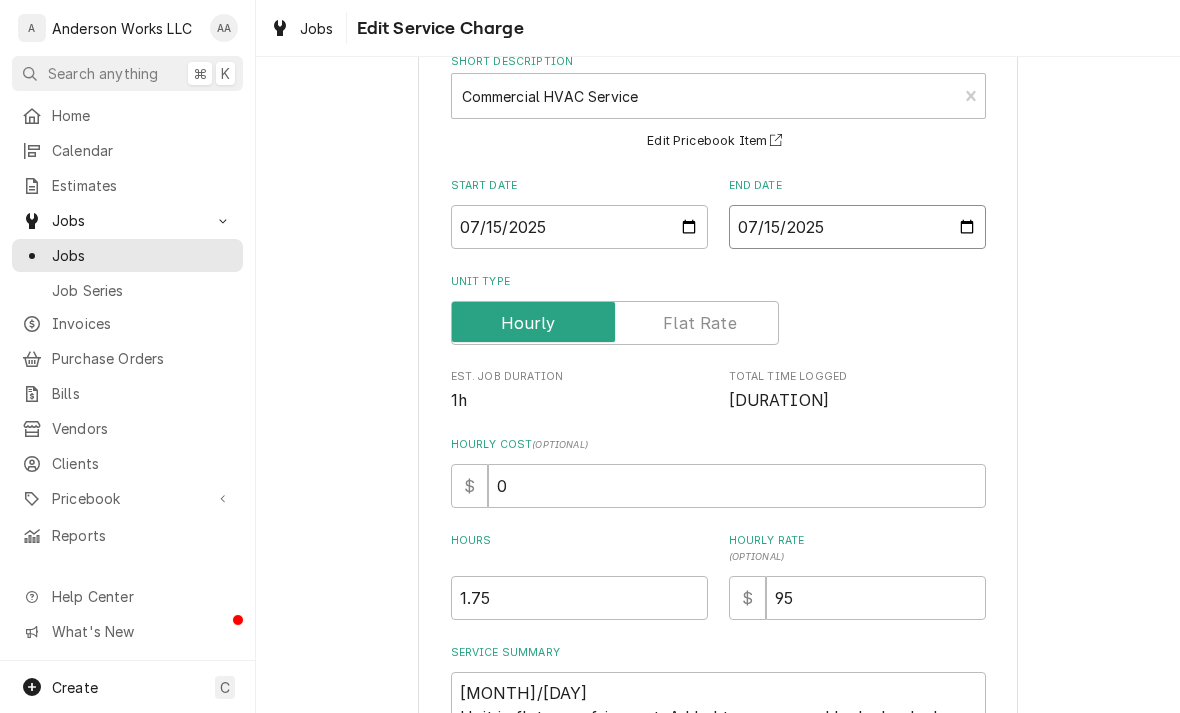 type on "2025-08-07" 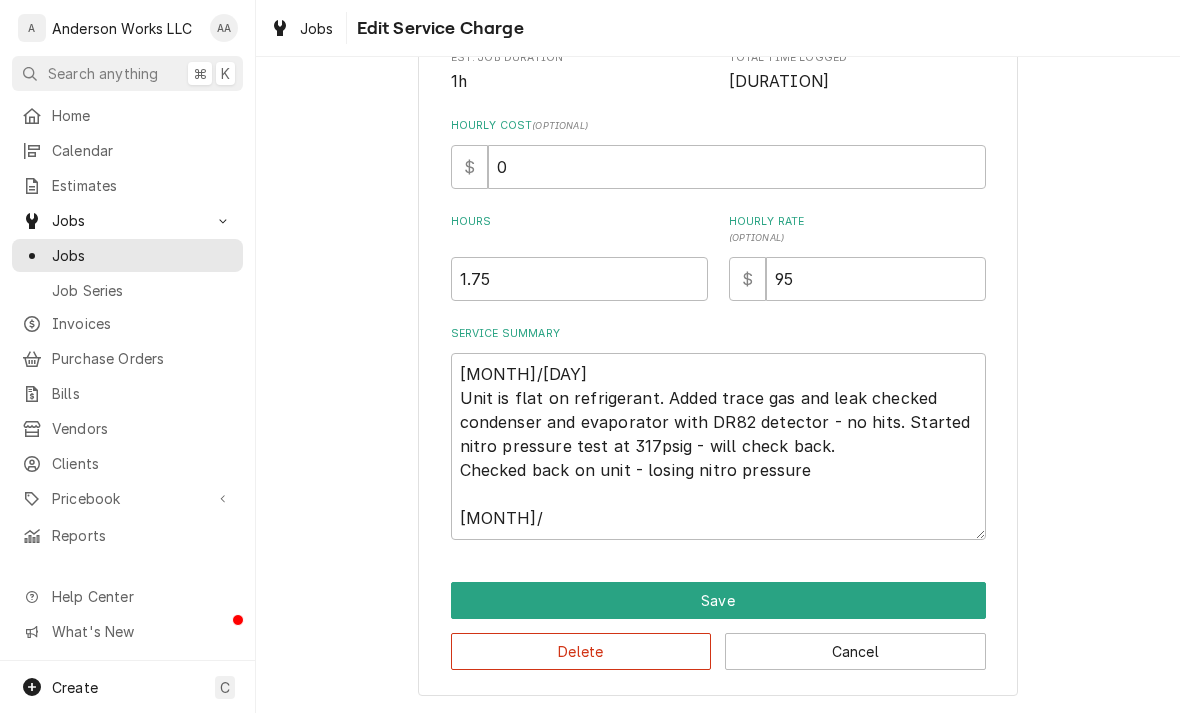 scroll, scrollTop: 434, scrollLeft: 0, axis: vertical 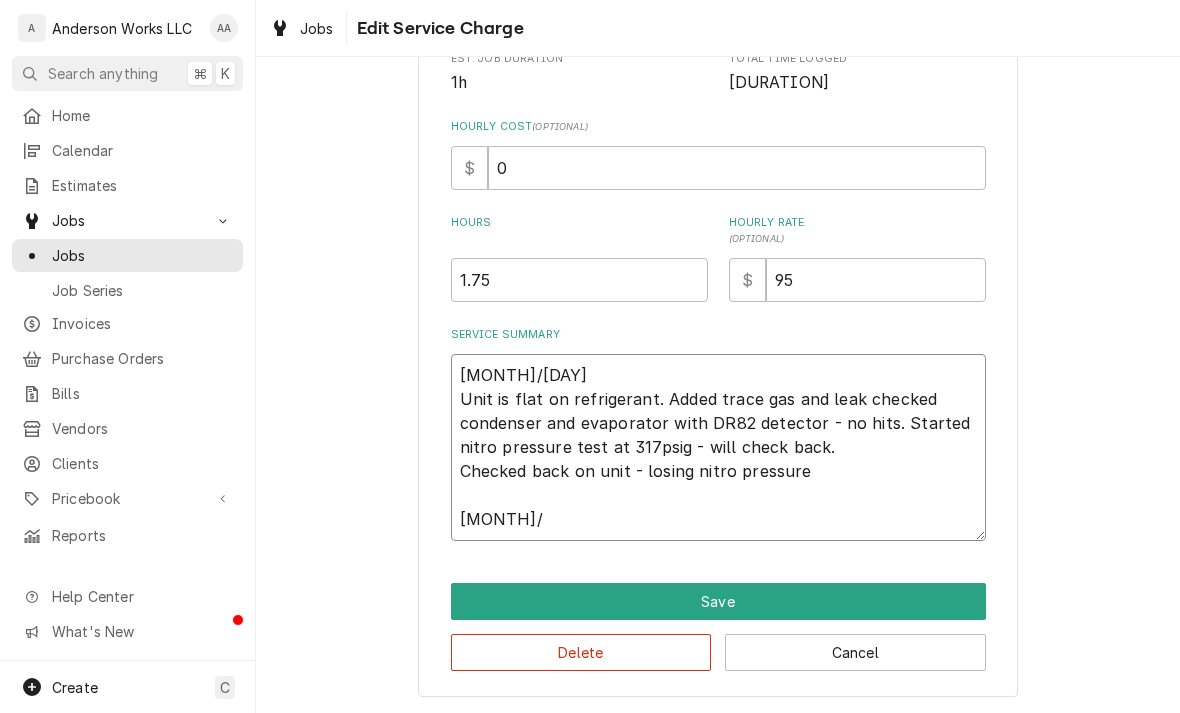 click on "7/15
Unit is flat on refrigerant. Added trace gas and leak checked condenser and evaporator with DR82 detector - no hits. Started nitro pressure test at 317psig - will check back.
Checked back on unit - losing nitro pressure
8/" at bounding box center [718, 447] 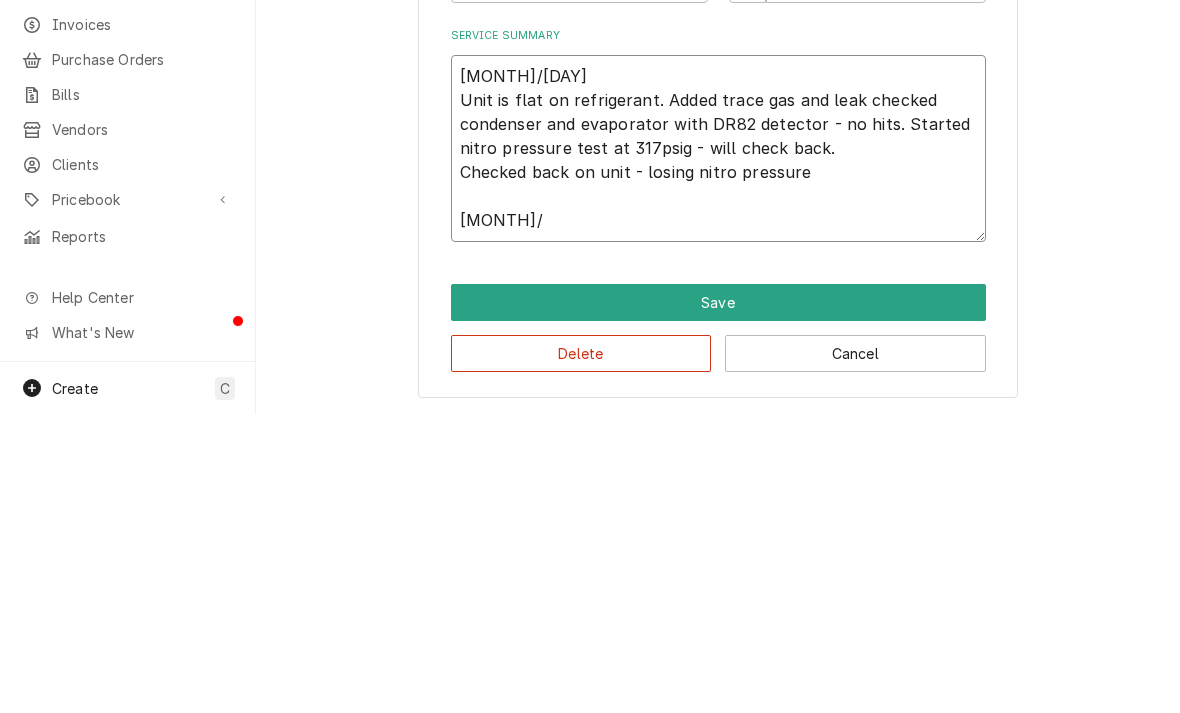 type on "7/15
Unit is flat on refrigerant. Added trace gas and leak checked condenser and evaporator with DR82 detector - no hits. Started nitro pressure test at 317psig - will check back.
Checked back on unit - losing nitro pressure
8/7" 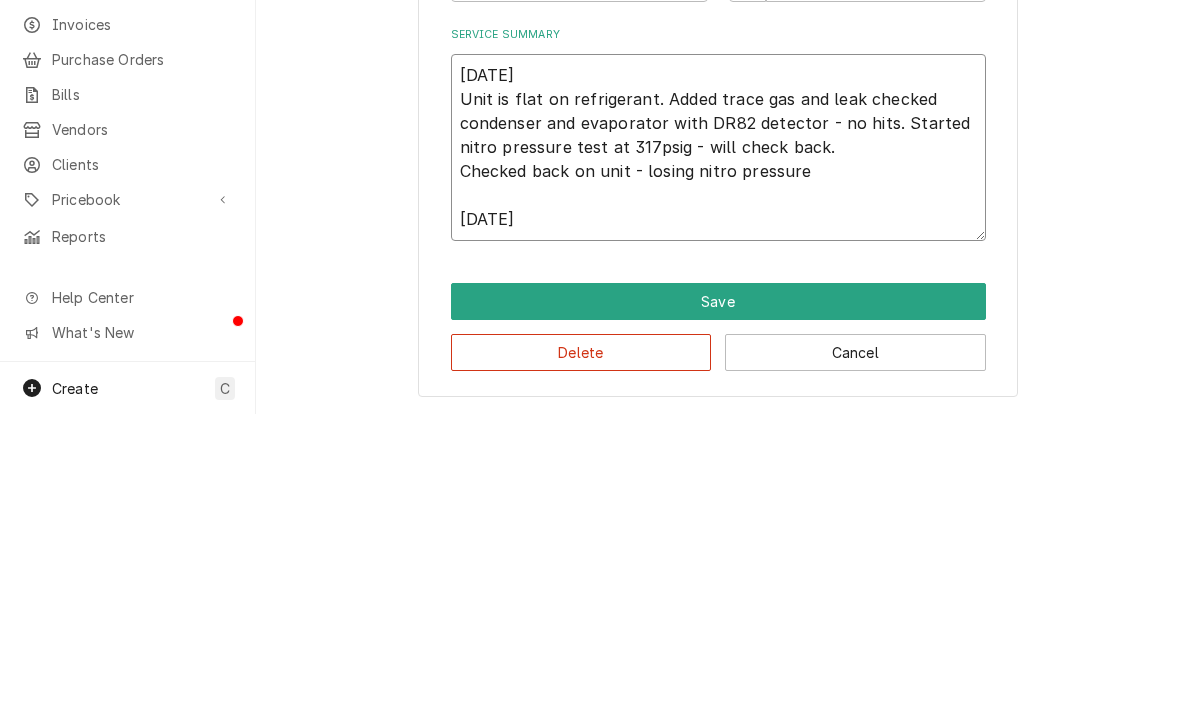 scroll, scrollTop: 434, scrollLeft: 0, axis: vertical 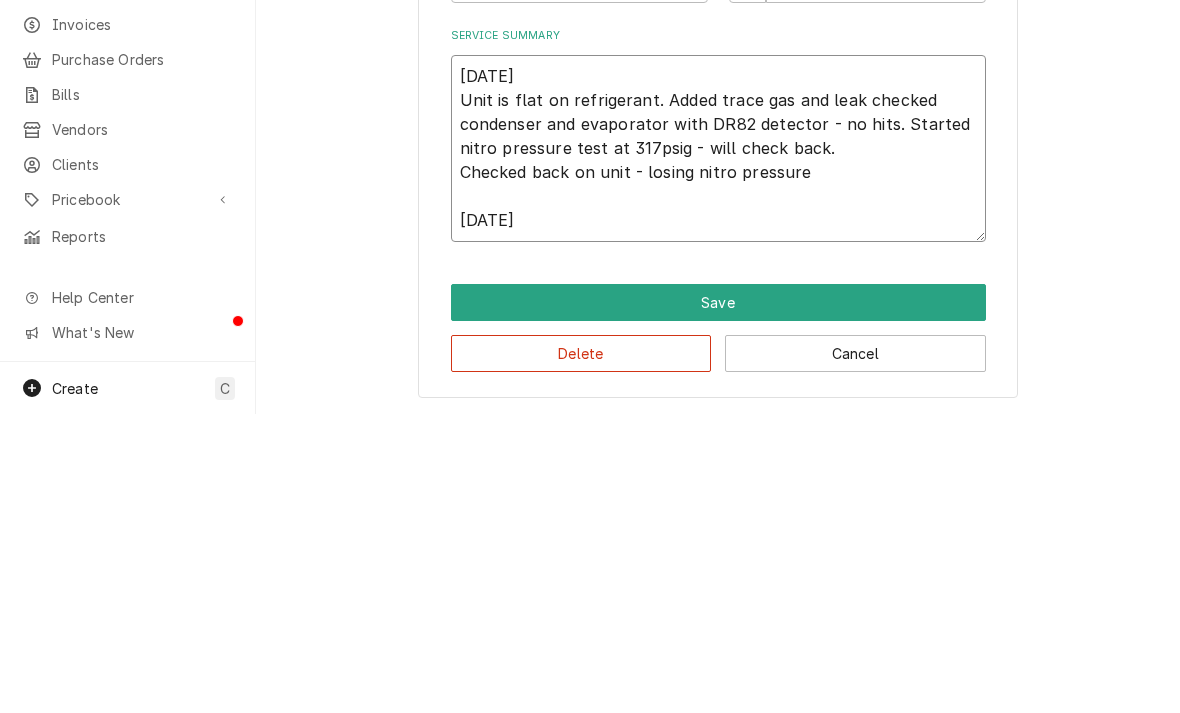 type on "x" 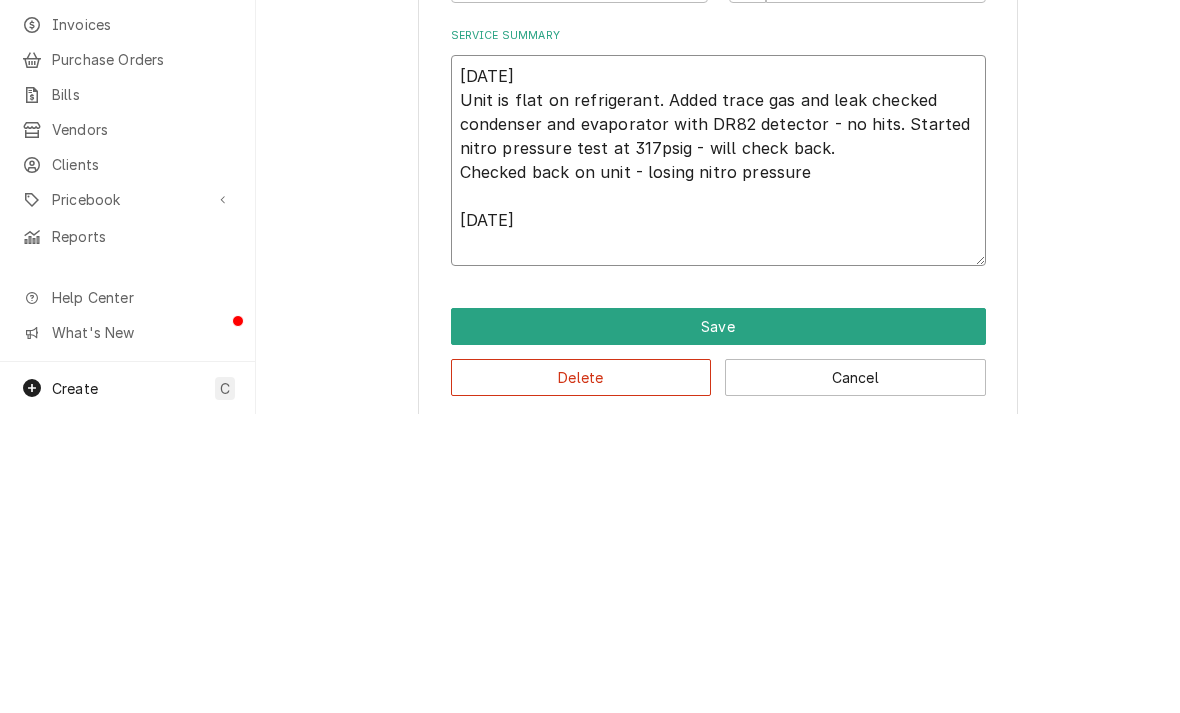 type on "x" 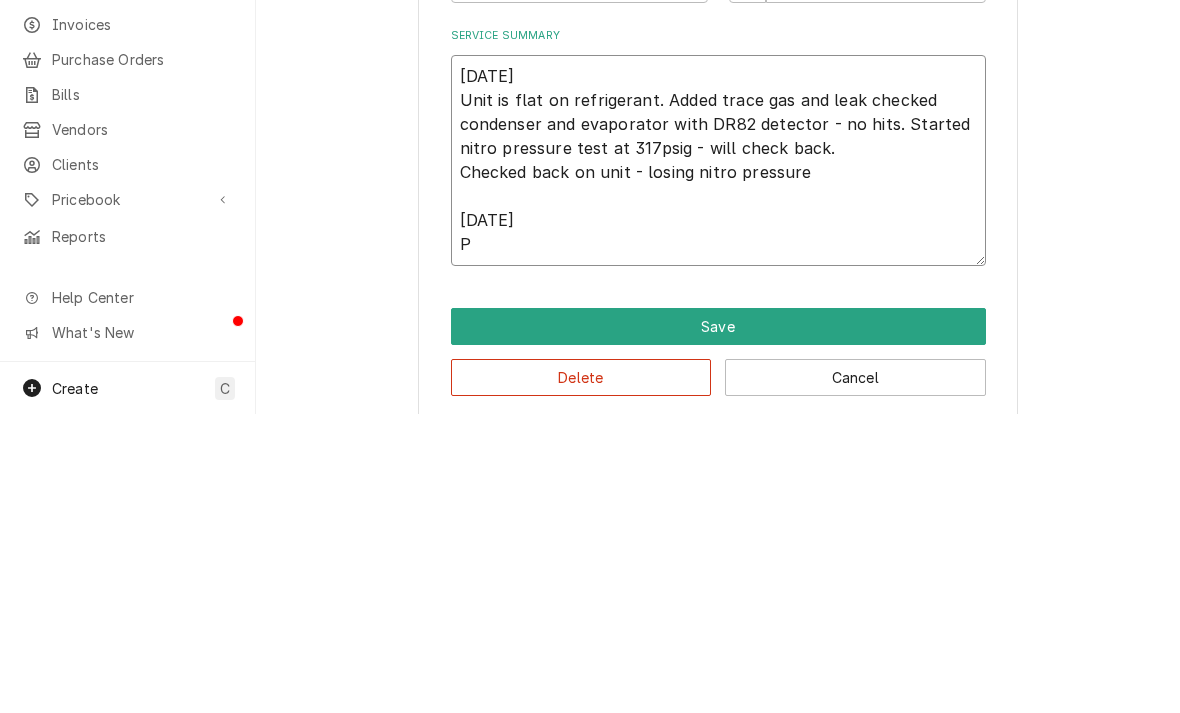 type on "7/15
Unit is flat on refrigerant. Added trace gas and leak checked condenser and evaporator with DR82 detector - no hits. Started nitro pressure test at 317psig - will check back.
Checked back on unit - losing nitro pressure
8/7
Pu" 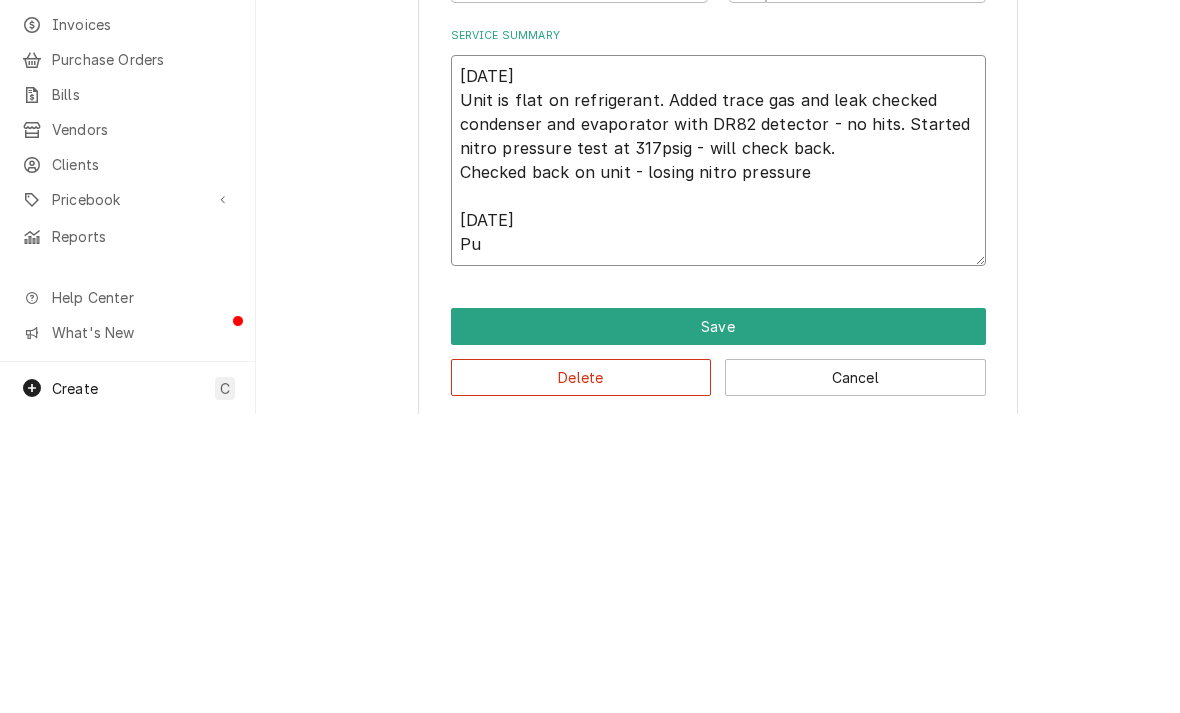 type on "x" 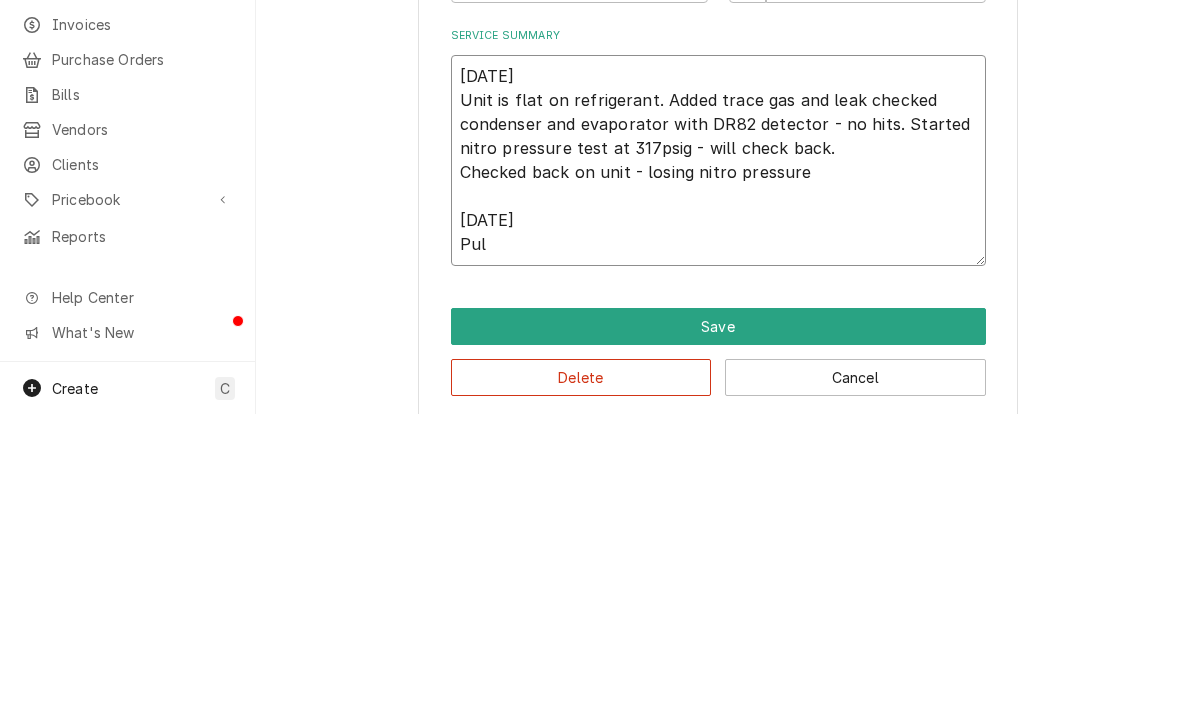 type on "x" 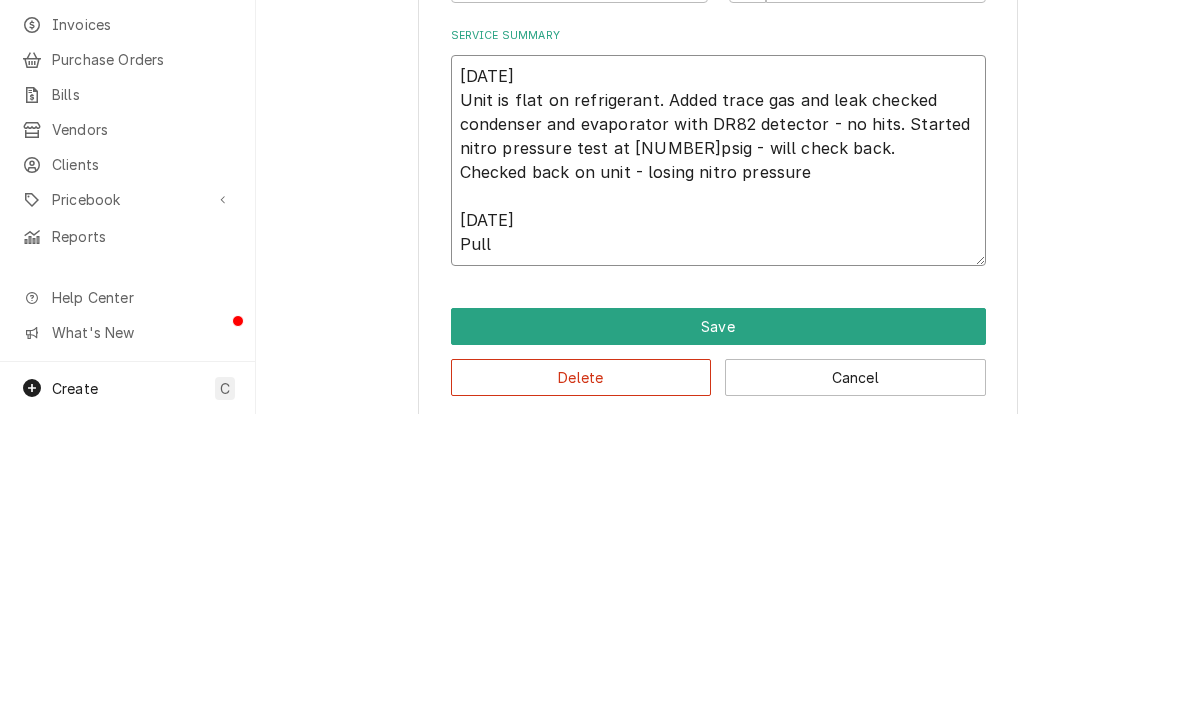 type on "x" 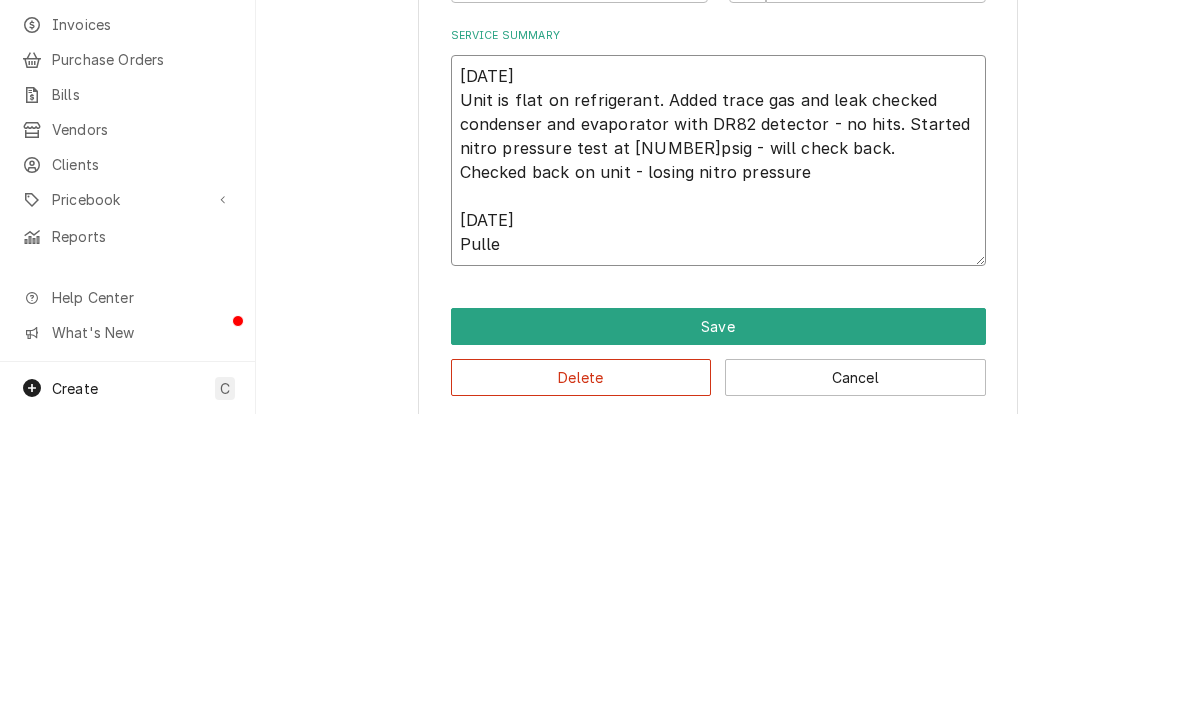 type on "x" 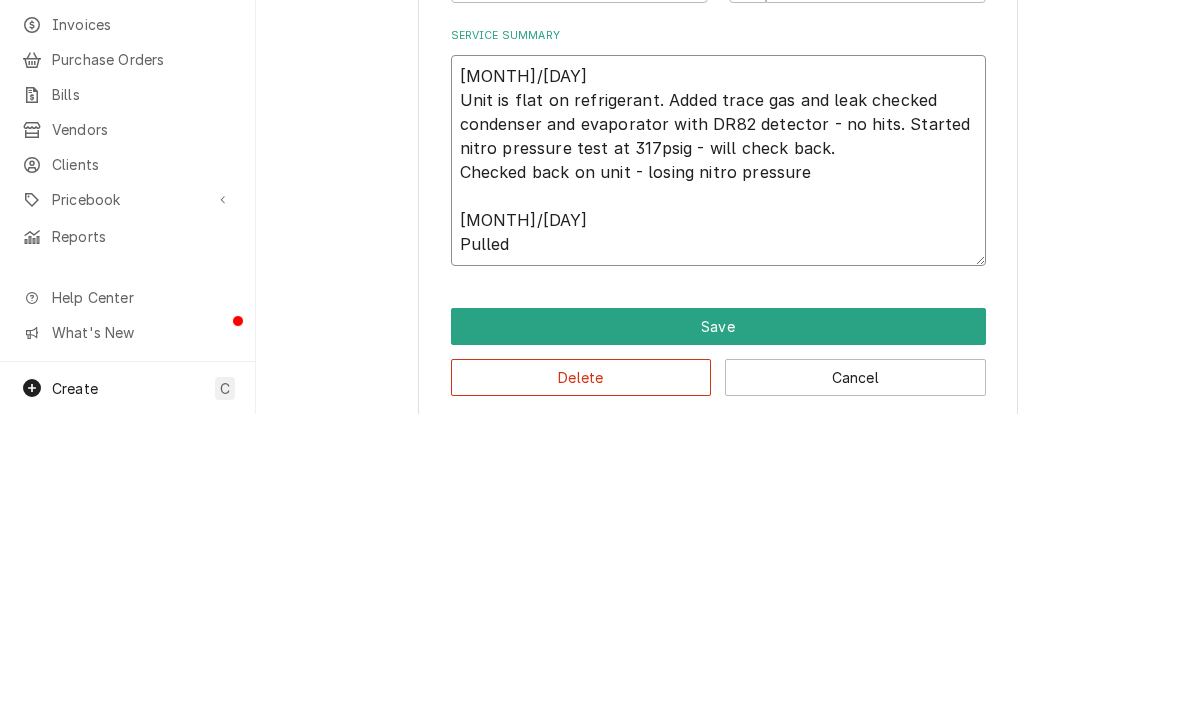 type on "x" 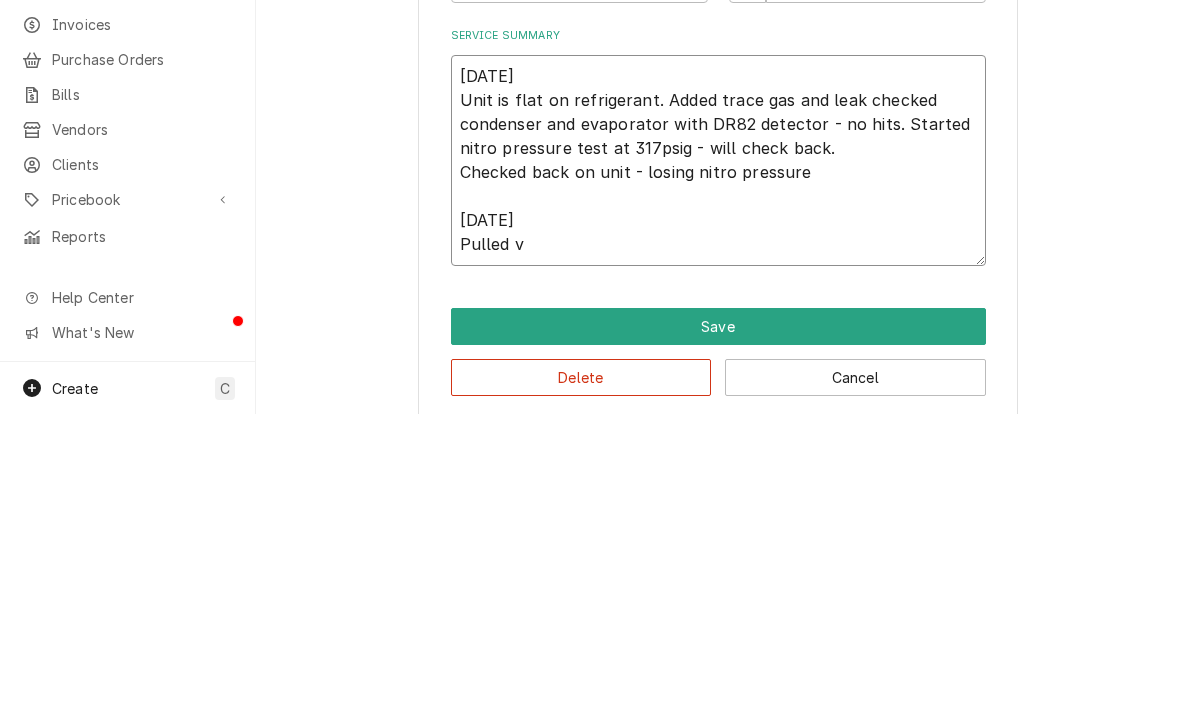 type on "x" 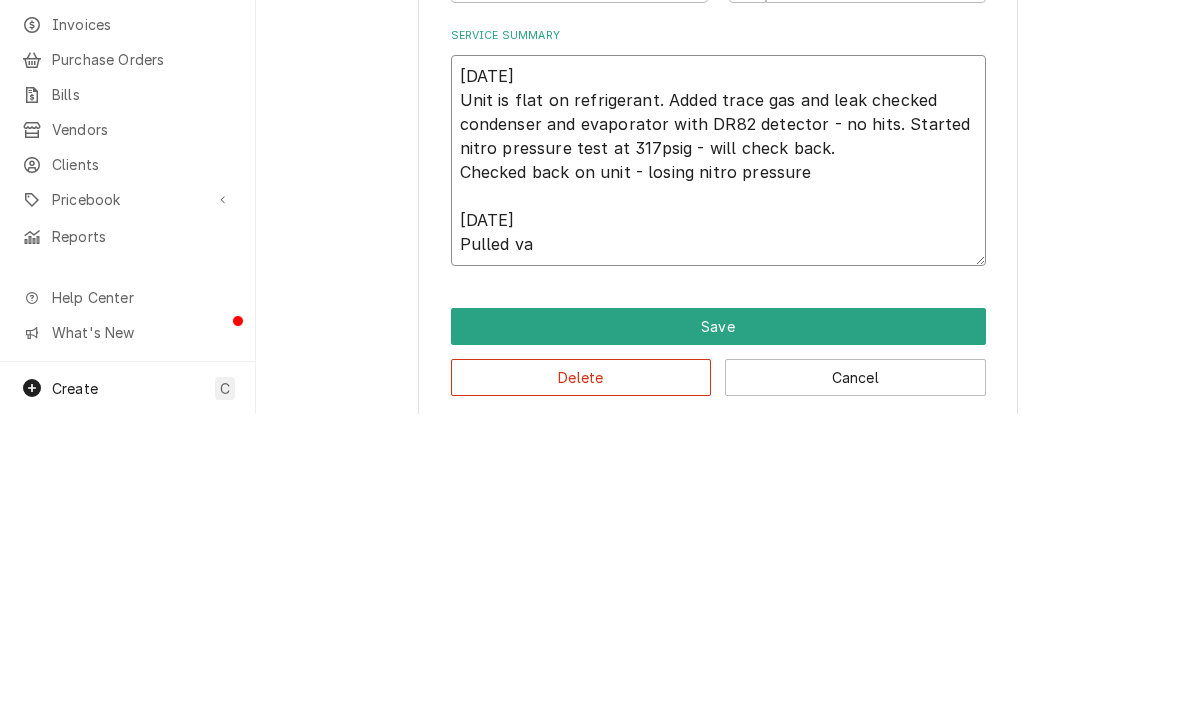 type on "x" 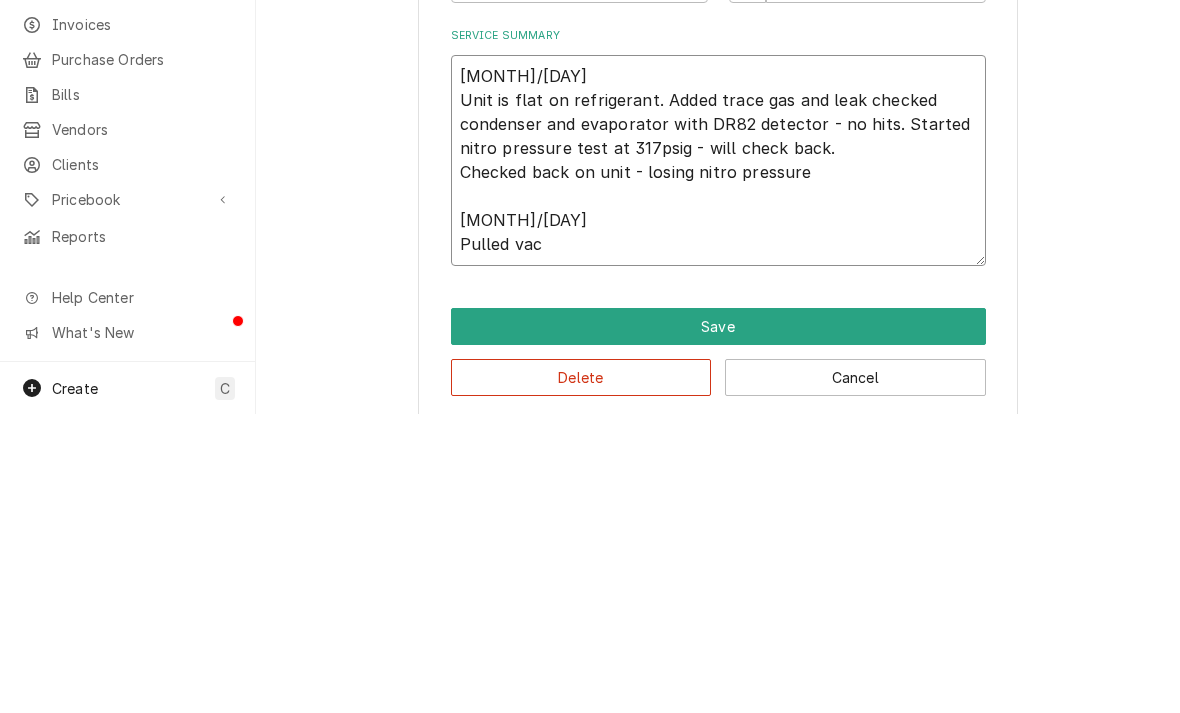 type on "x" 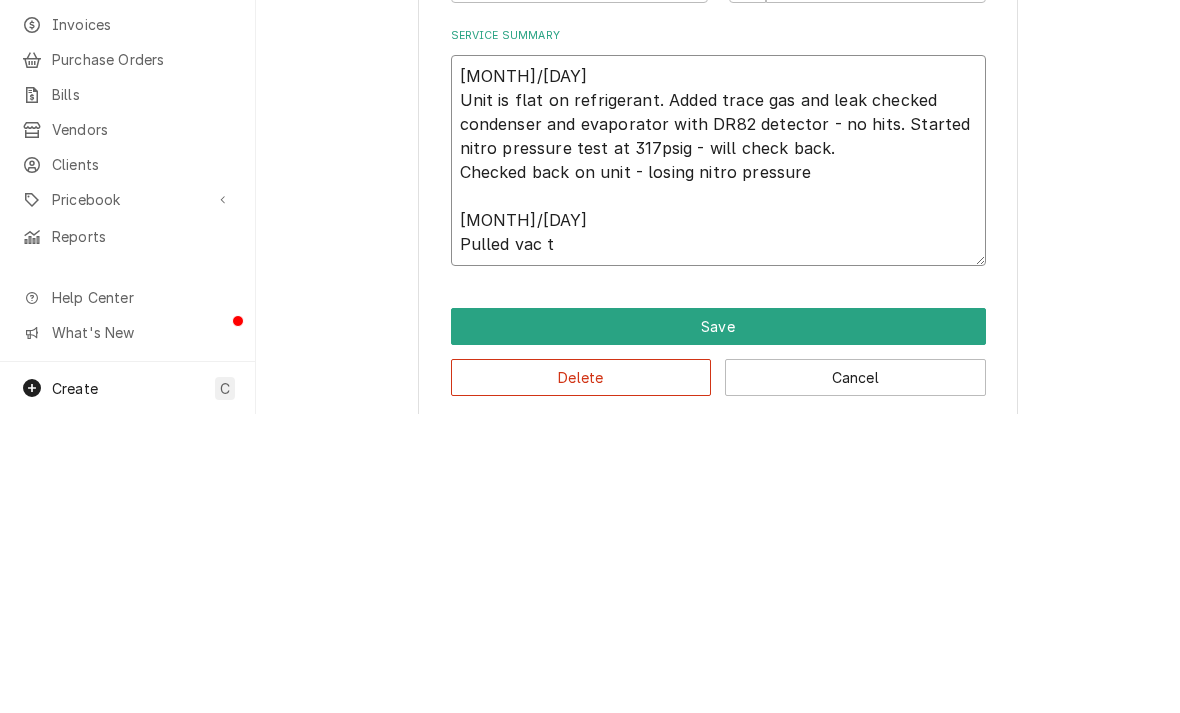 type on "x" 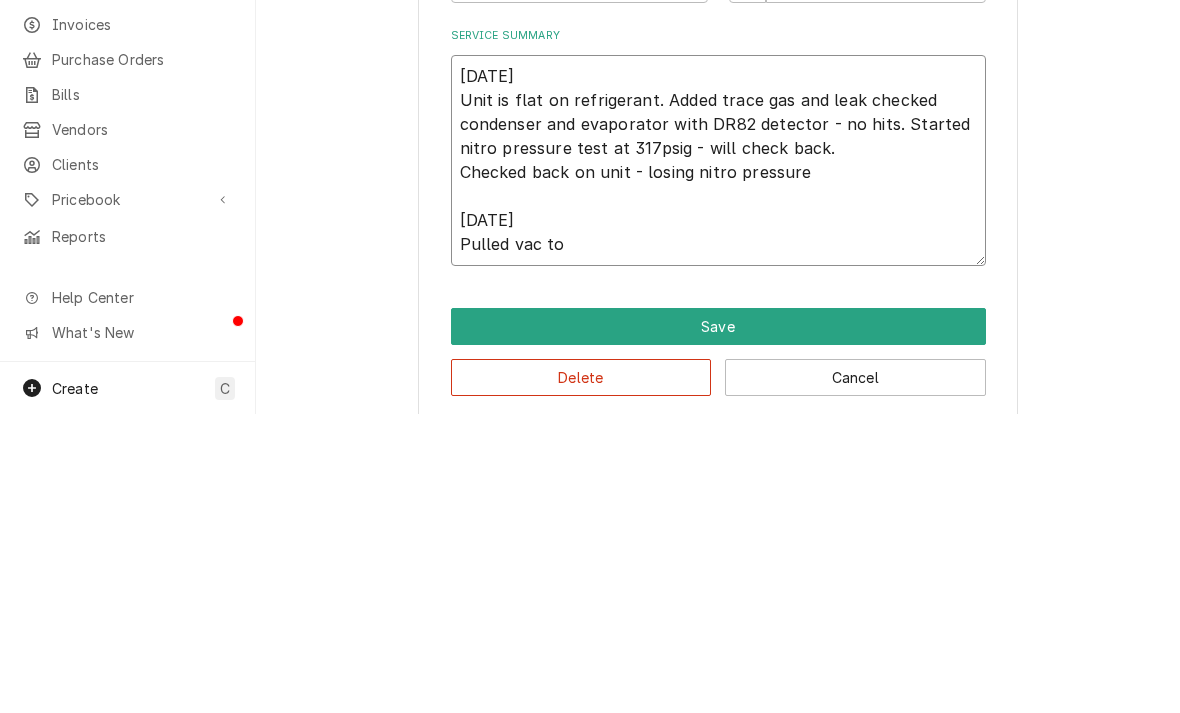 type on "x" 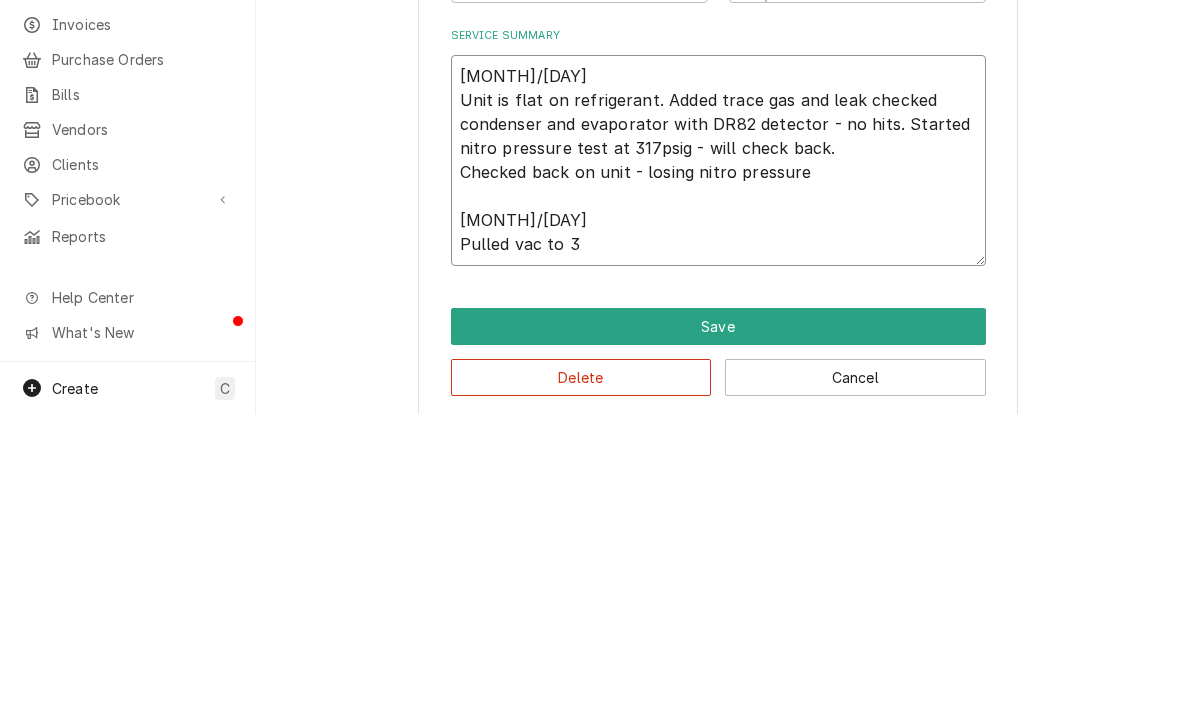 type on "x" 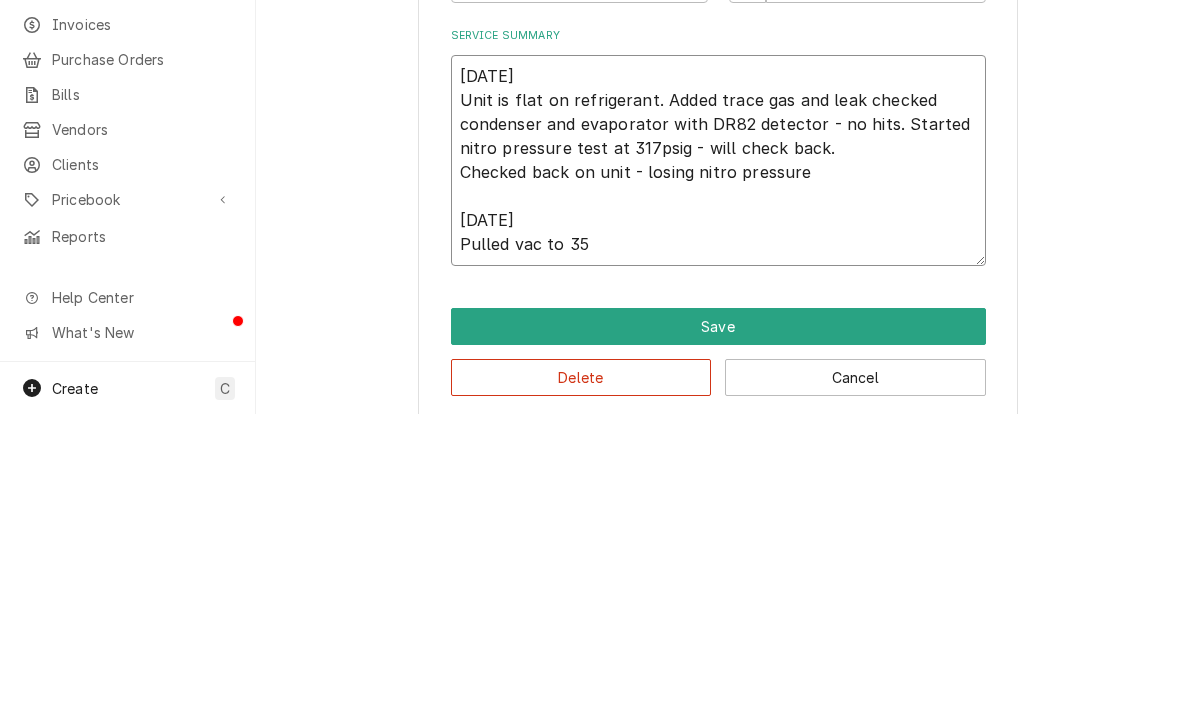 type on "x" 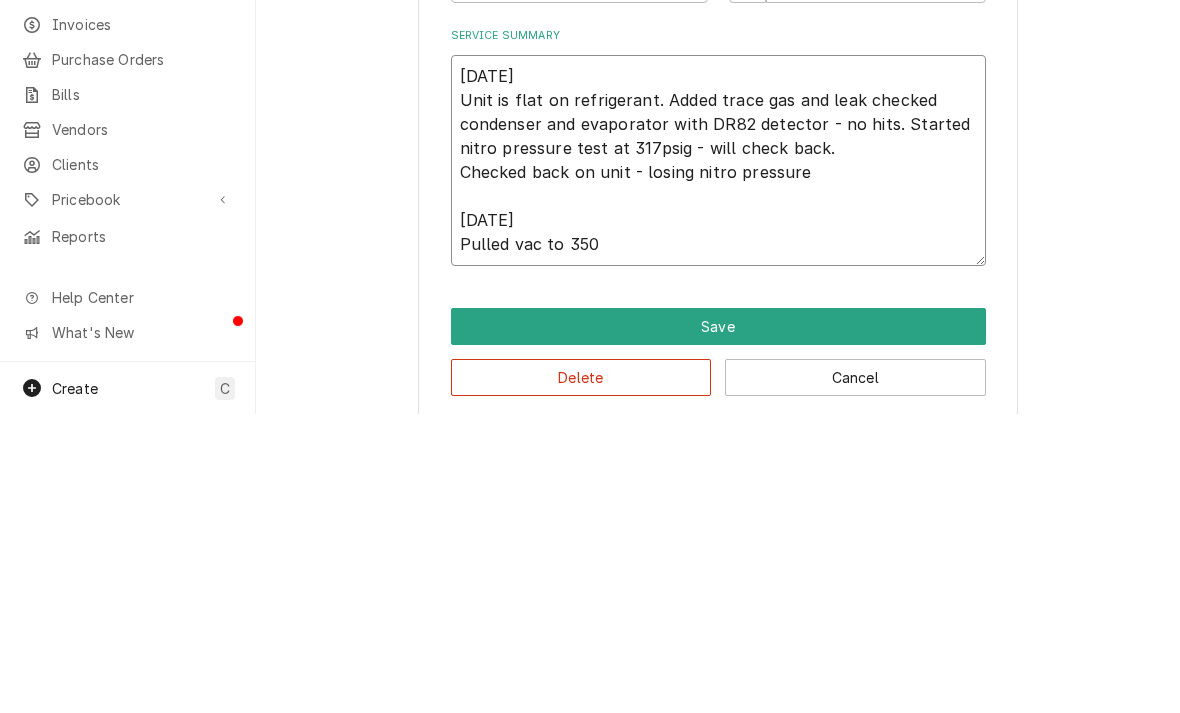 type on "x" 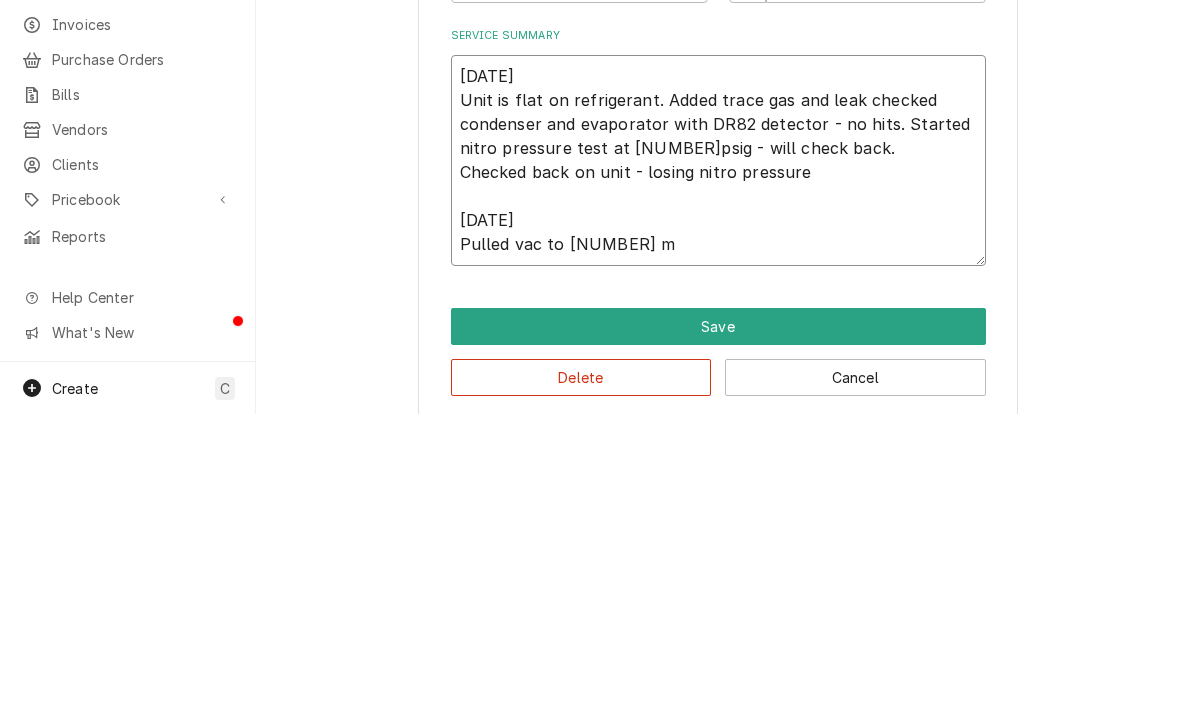 type on "x" 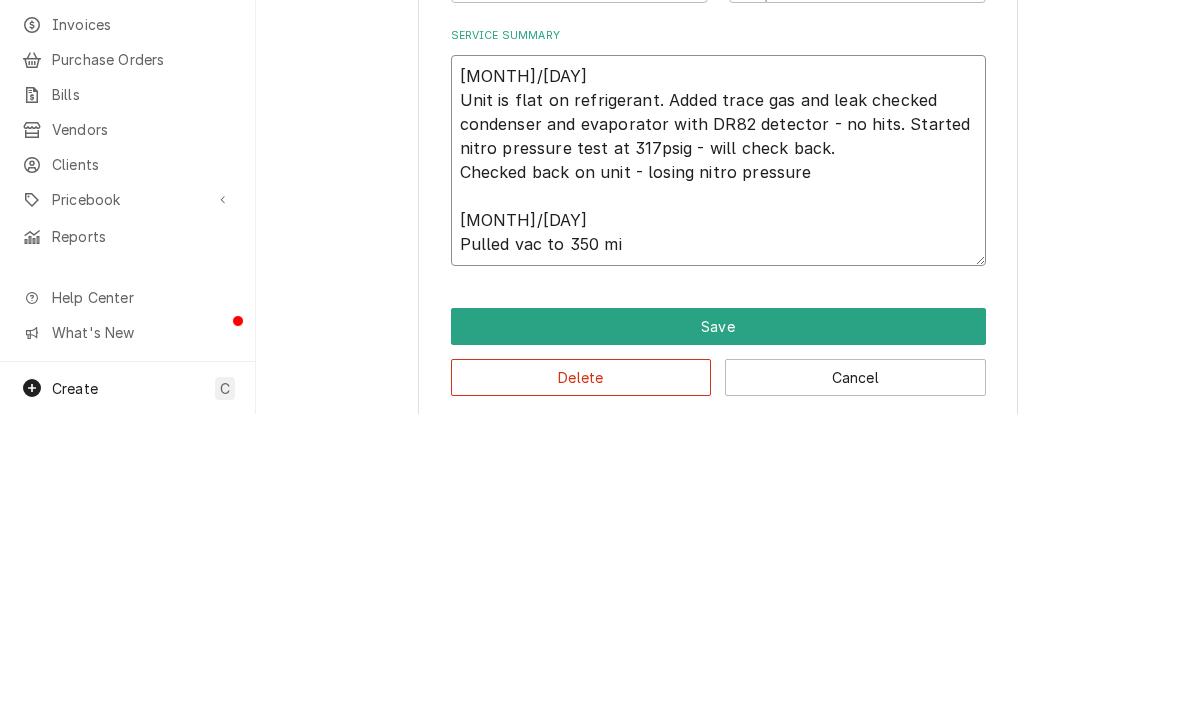 type on "x" 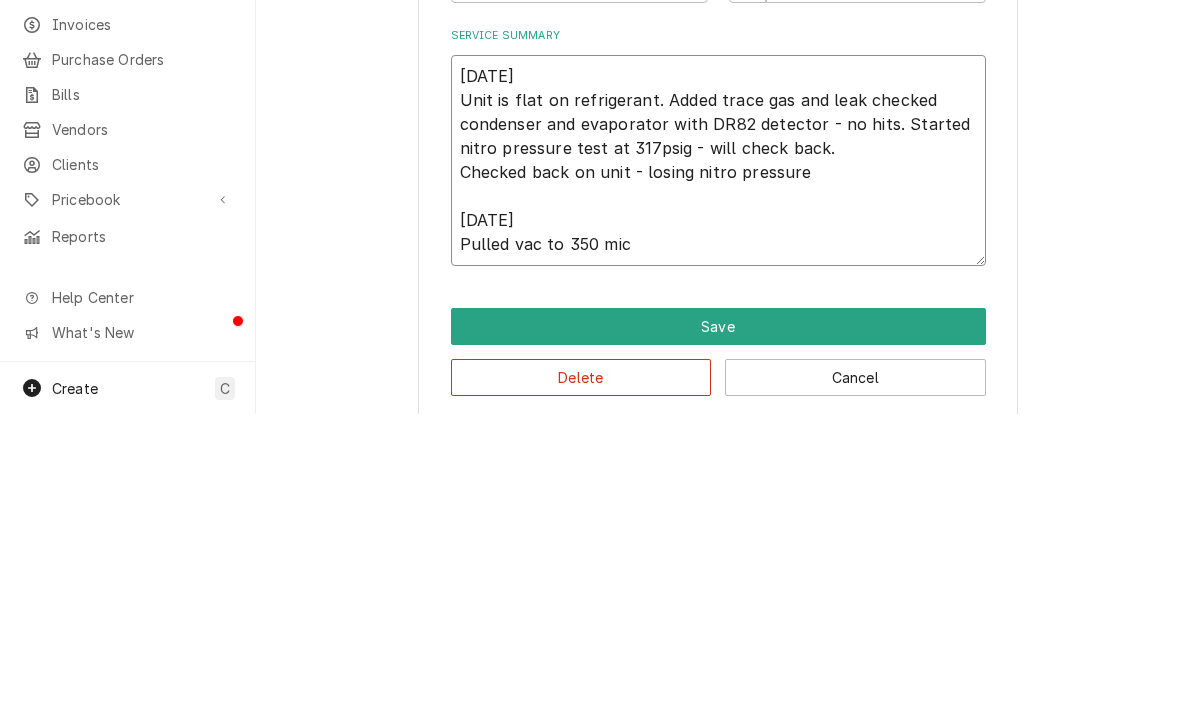 type on "x" 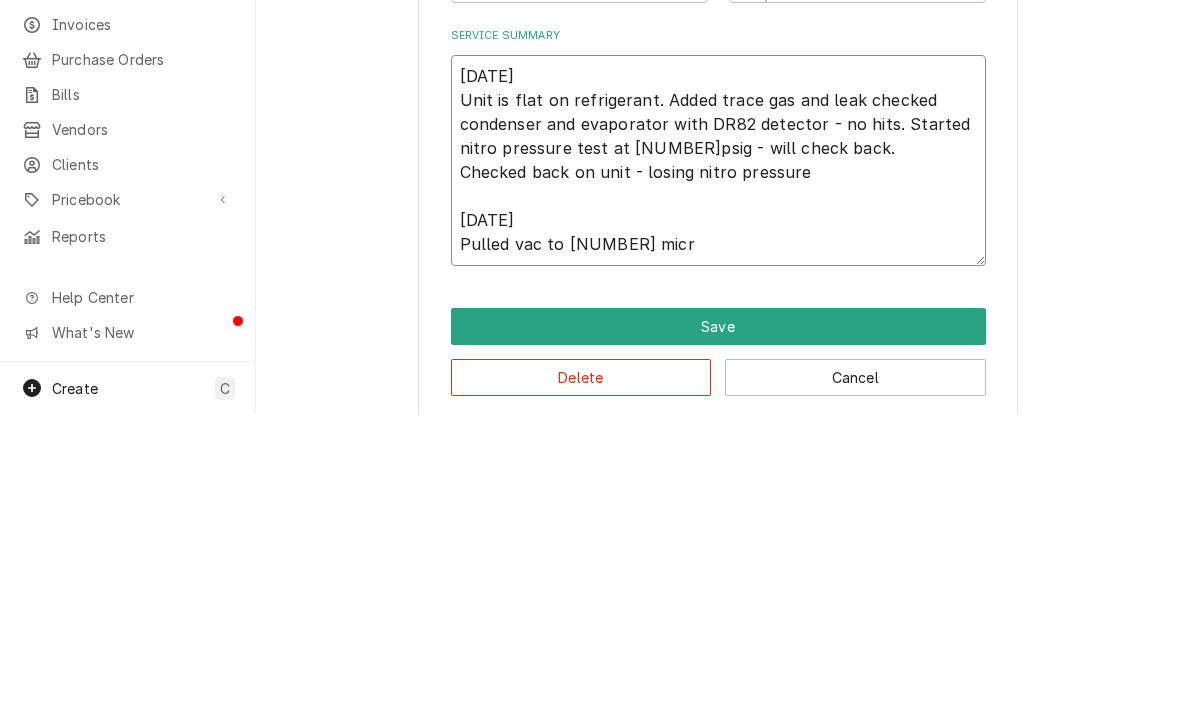 type on "x" 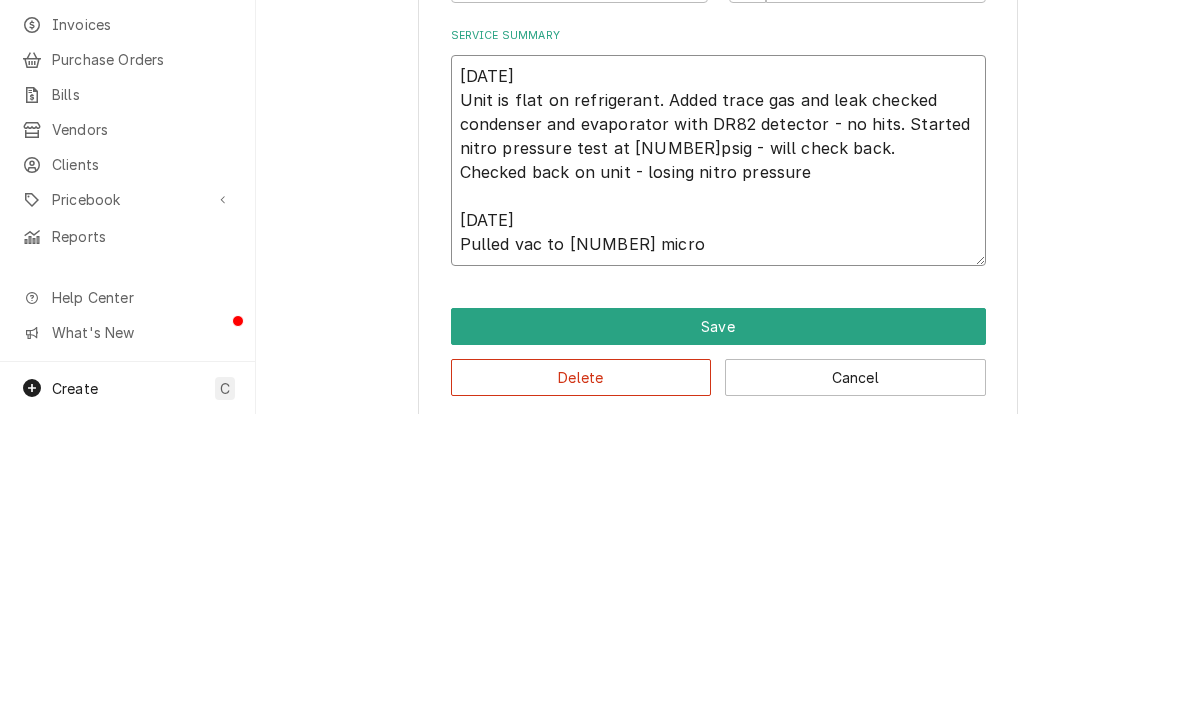 type on "x" 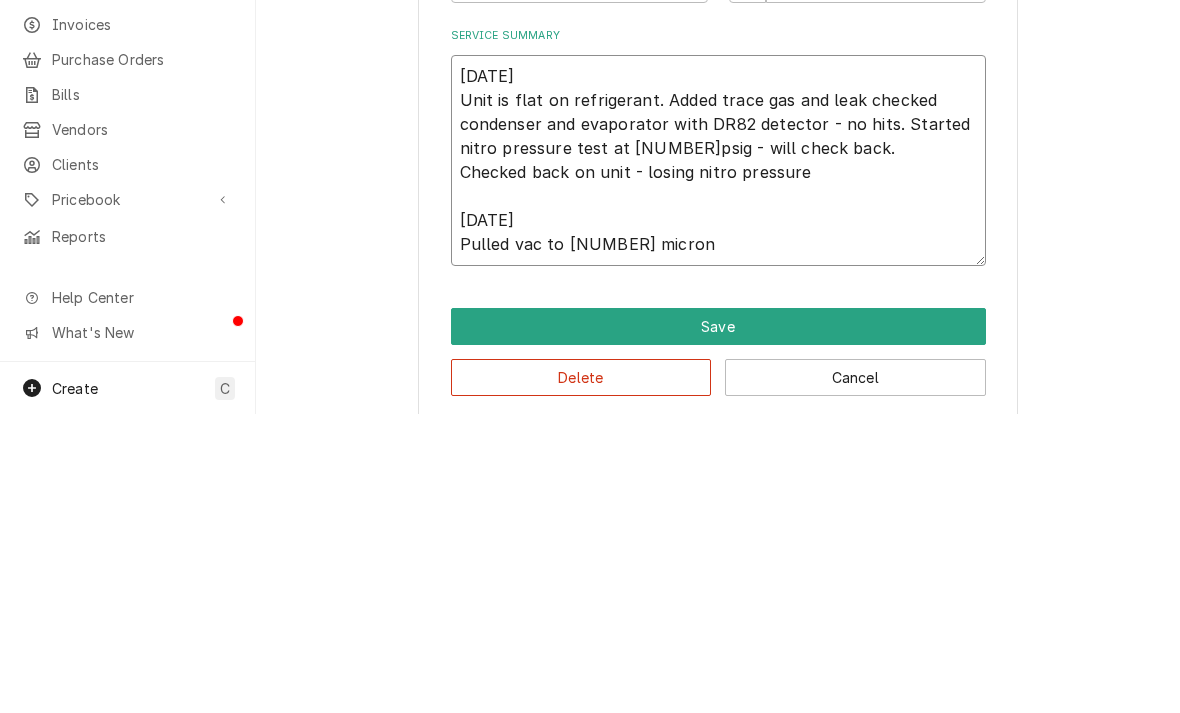 type on "7/15
Unit is flat on refrigerant. Added trace gas and leak checked condenser and evaporator with DR82 detector - no hits. Started nitro pressure test at 317psig - will check back.
Checked back on unit - losing nitro pressure
8/7
Pulled vac to 350 microns" 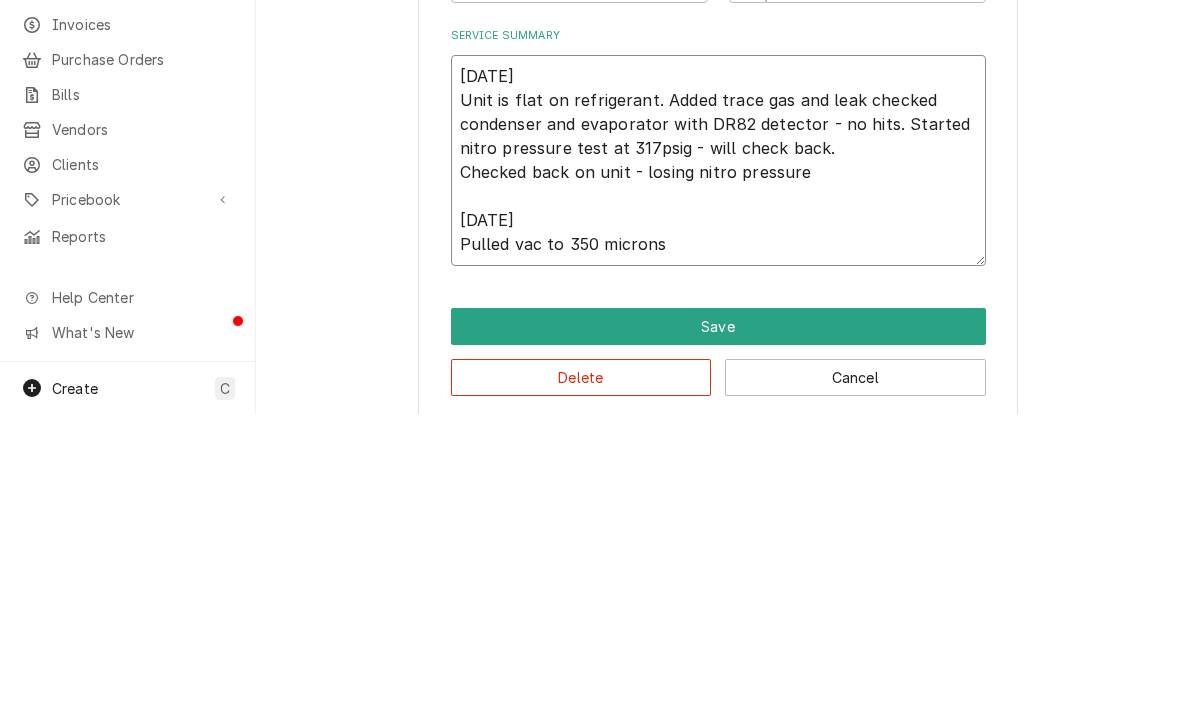 type on "x" 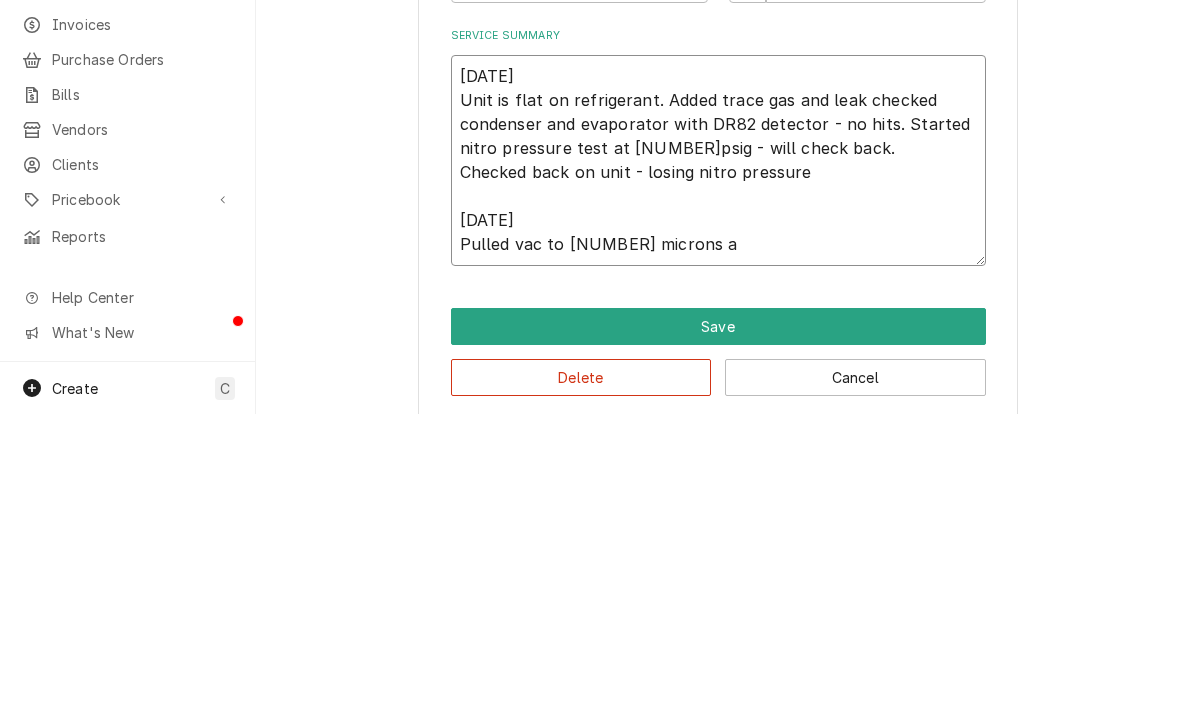 type on "x" 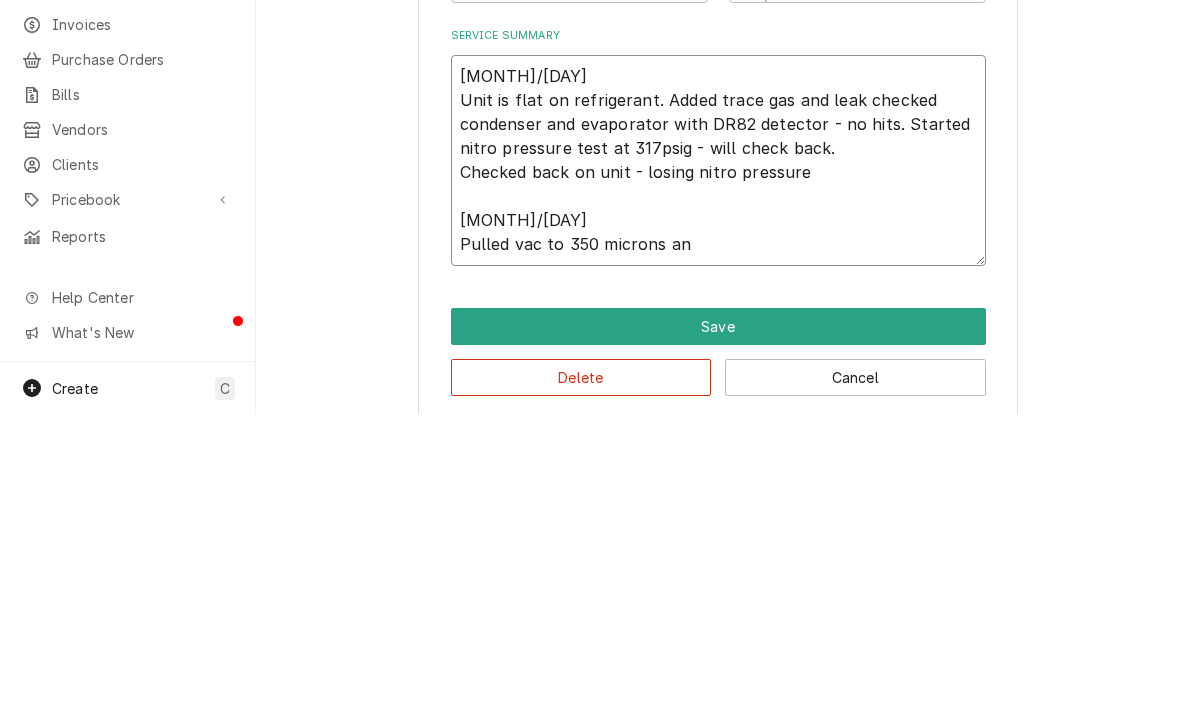 type on "x" 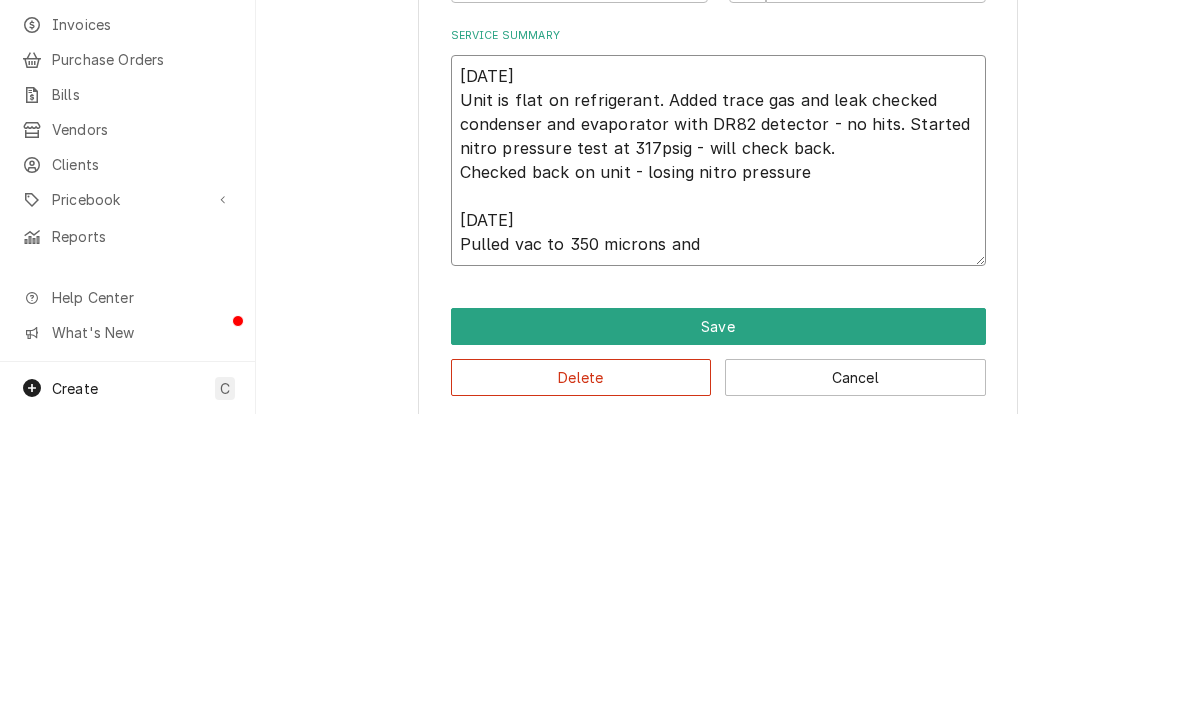type on "x" 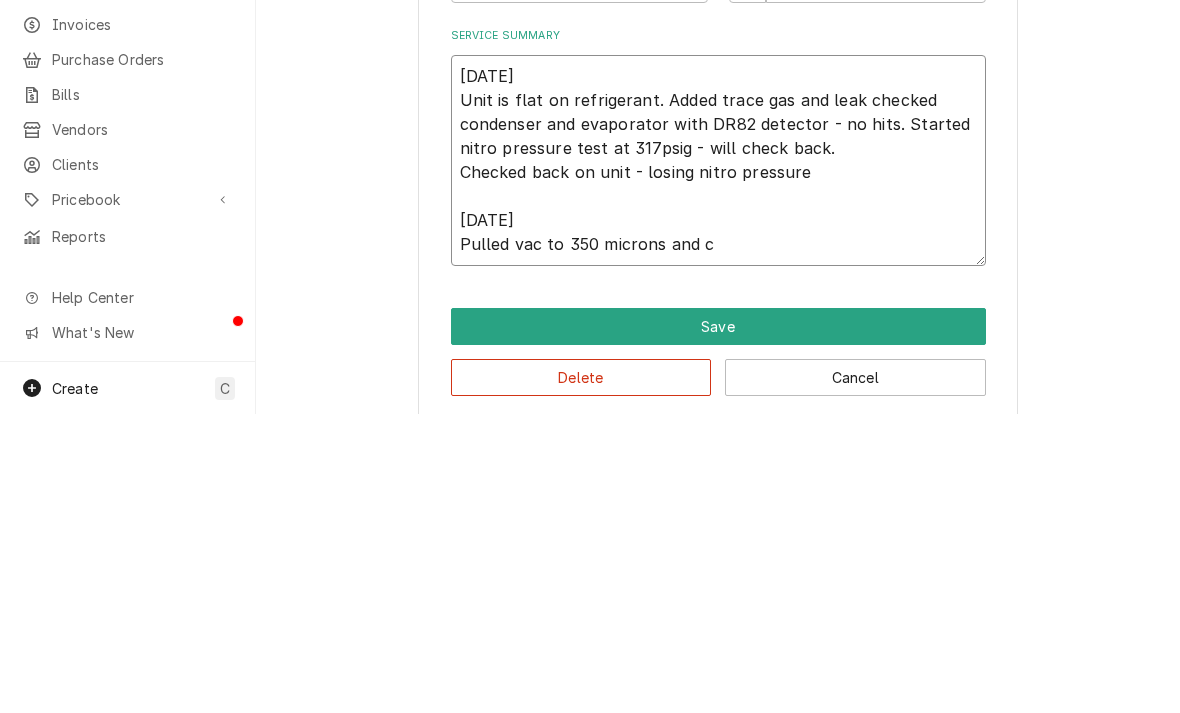 type on "x" 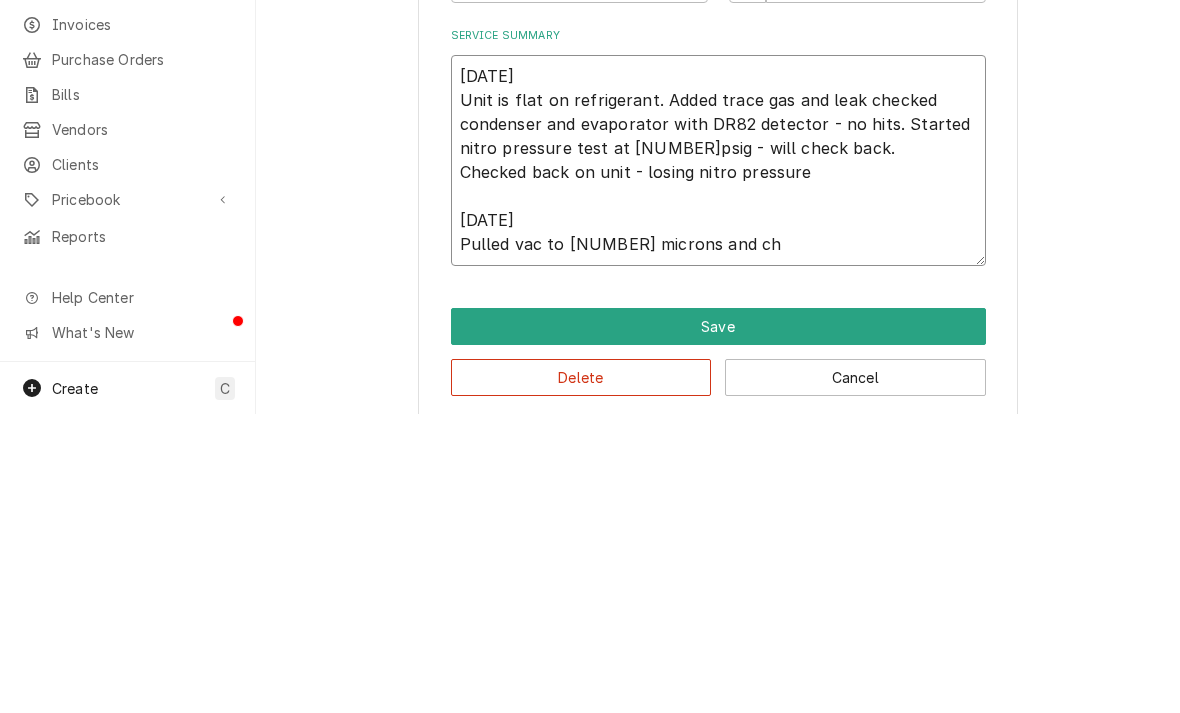 type on "7/15
Unit is flat on refrigerant. Added trace gas and leak checked condenser and evaporator with DR82 detector - no hits. Started nitro pressure test at 317psig - will check back.
Checked back on unit - losing nitro pressure
8/7
Pulled vac to 350 microns and cha" 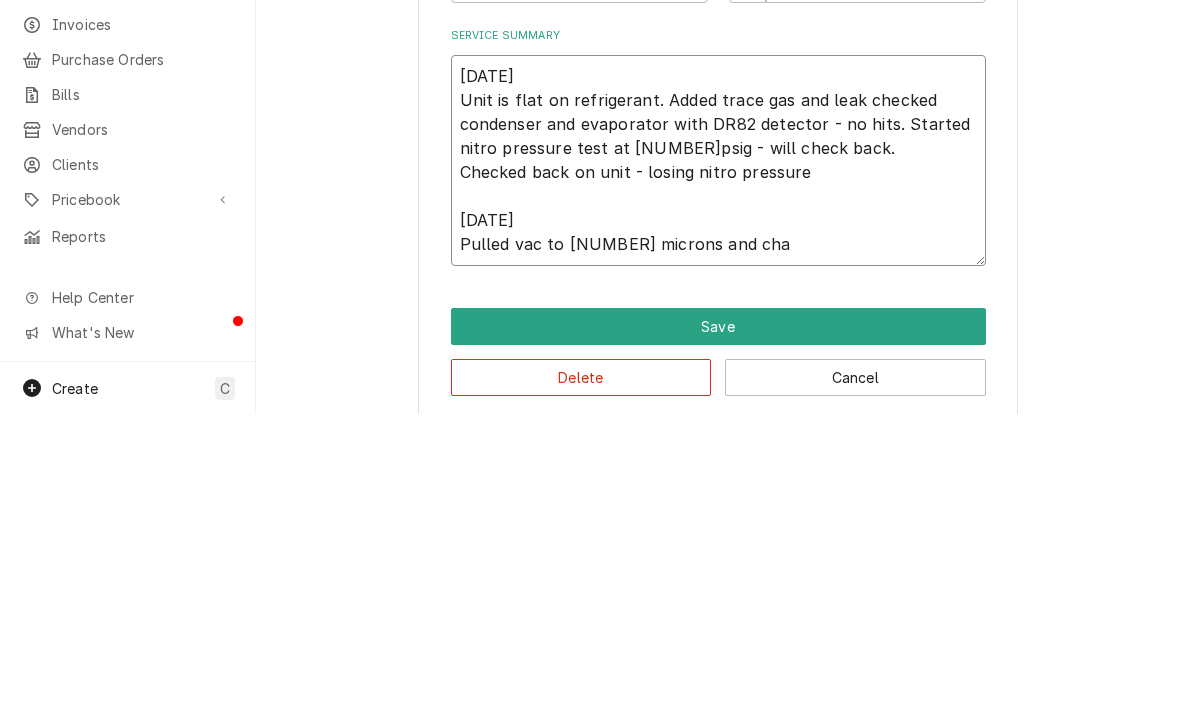 type on "x" 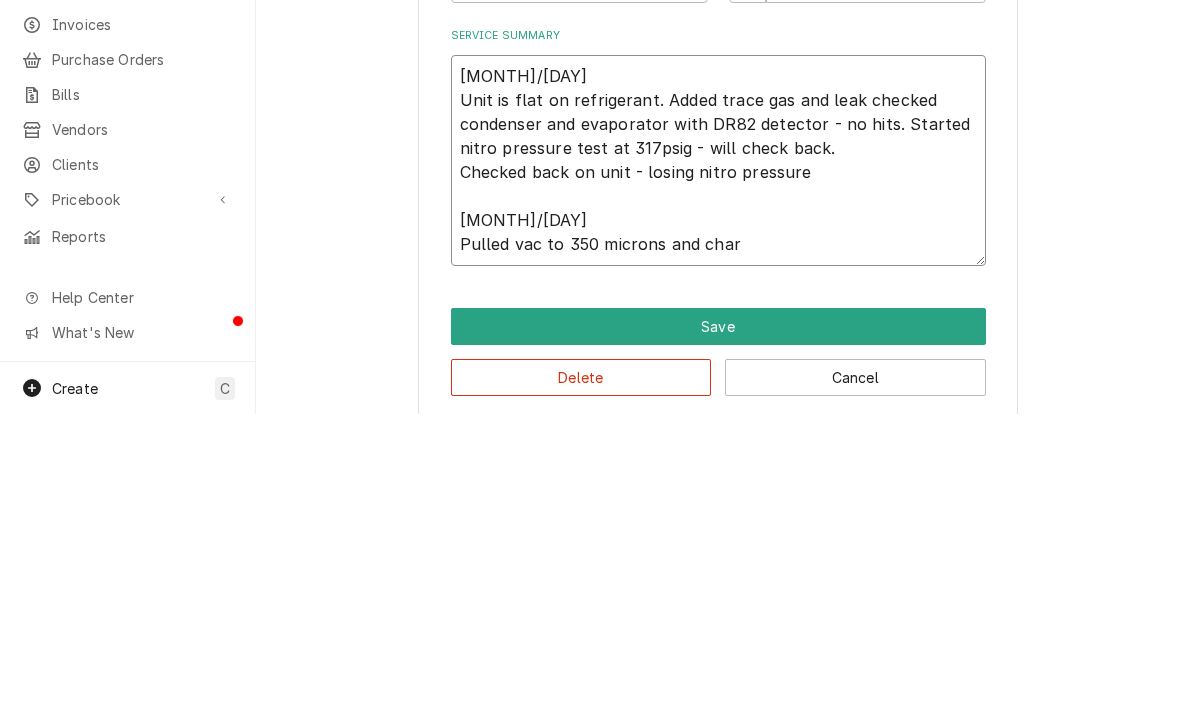 type on "x" 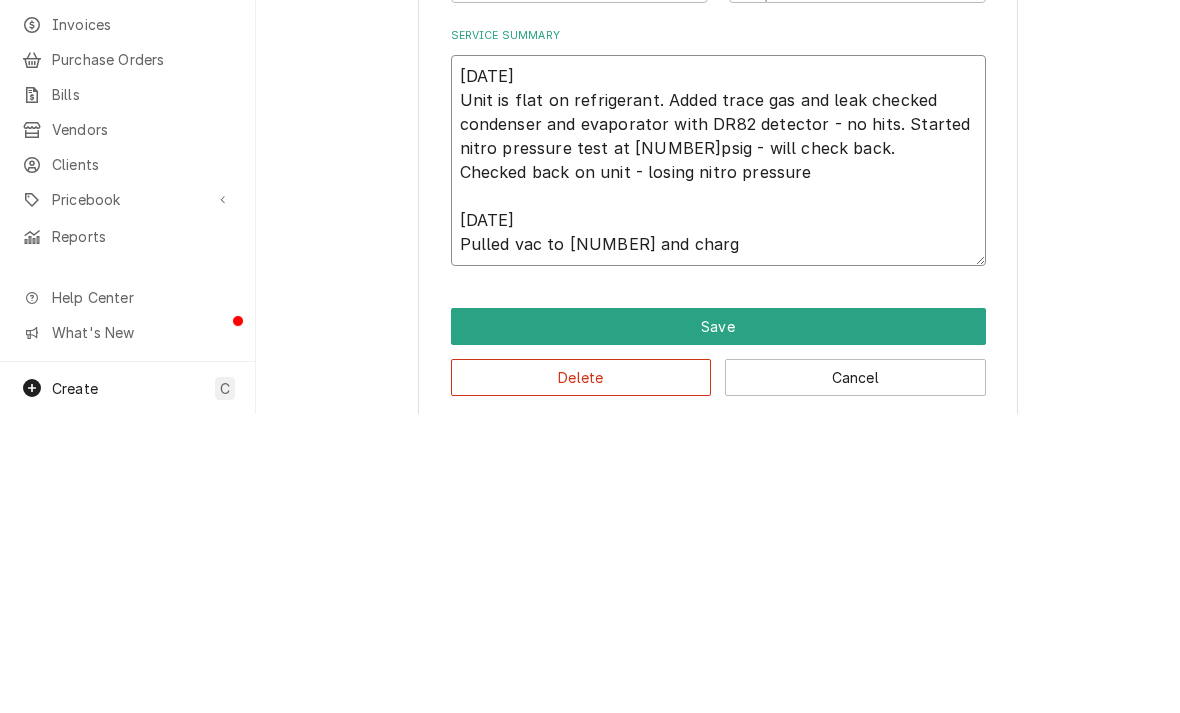 type on "x" 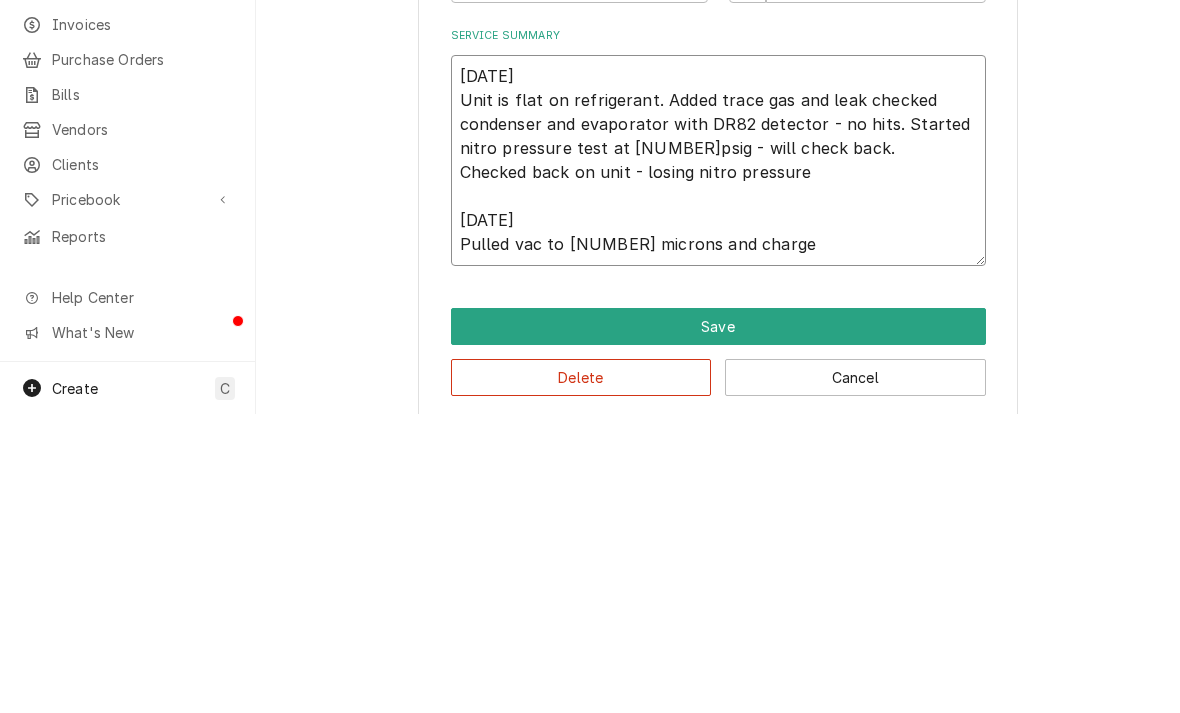 type on "x" 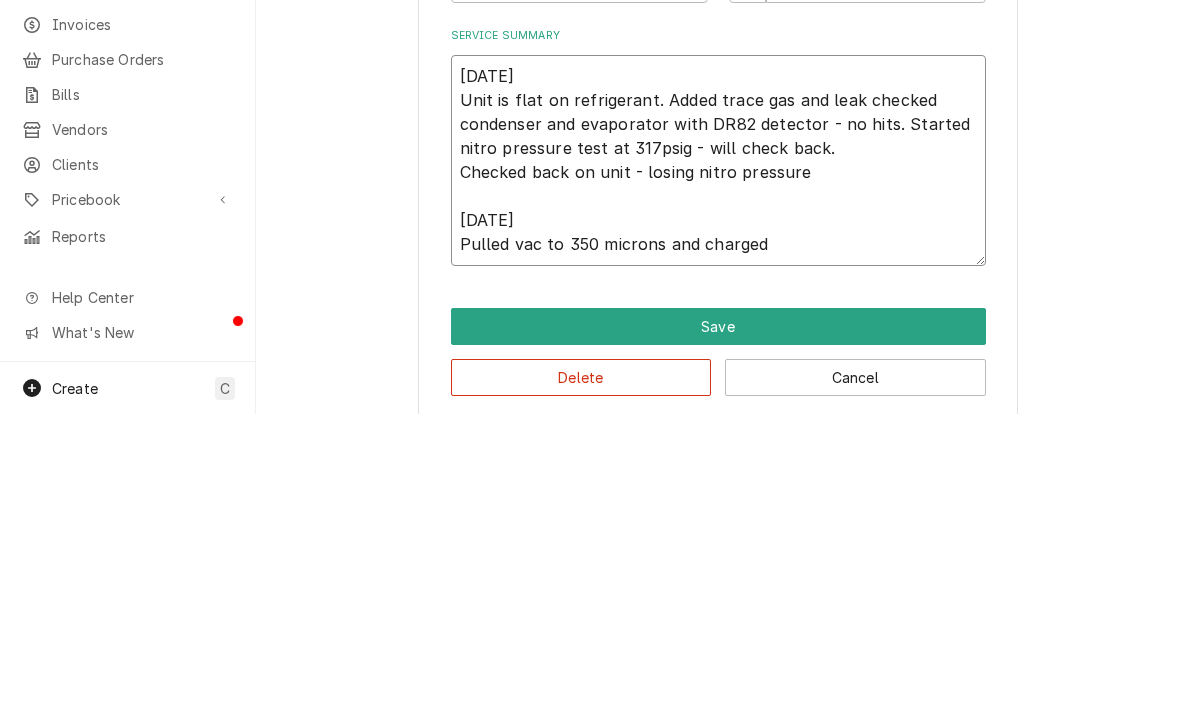 type on "x" 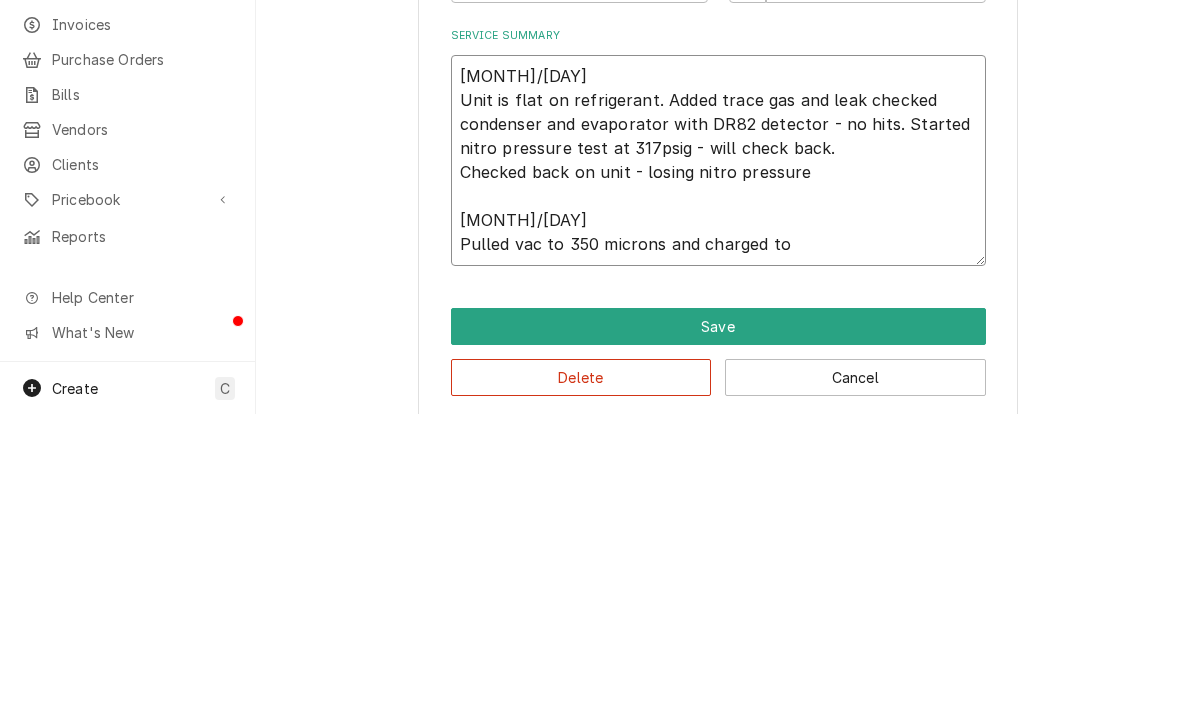 type on "x" 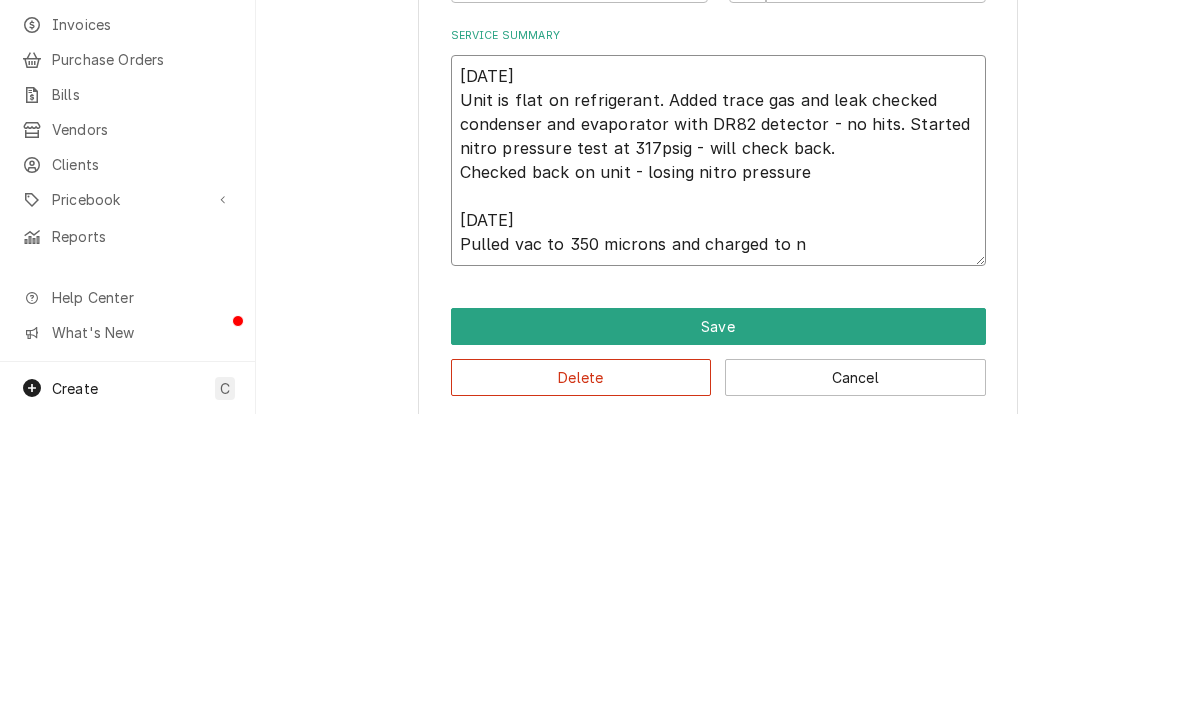type on "x" 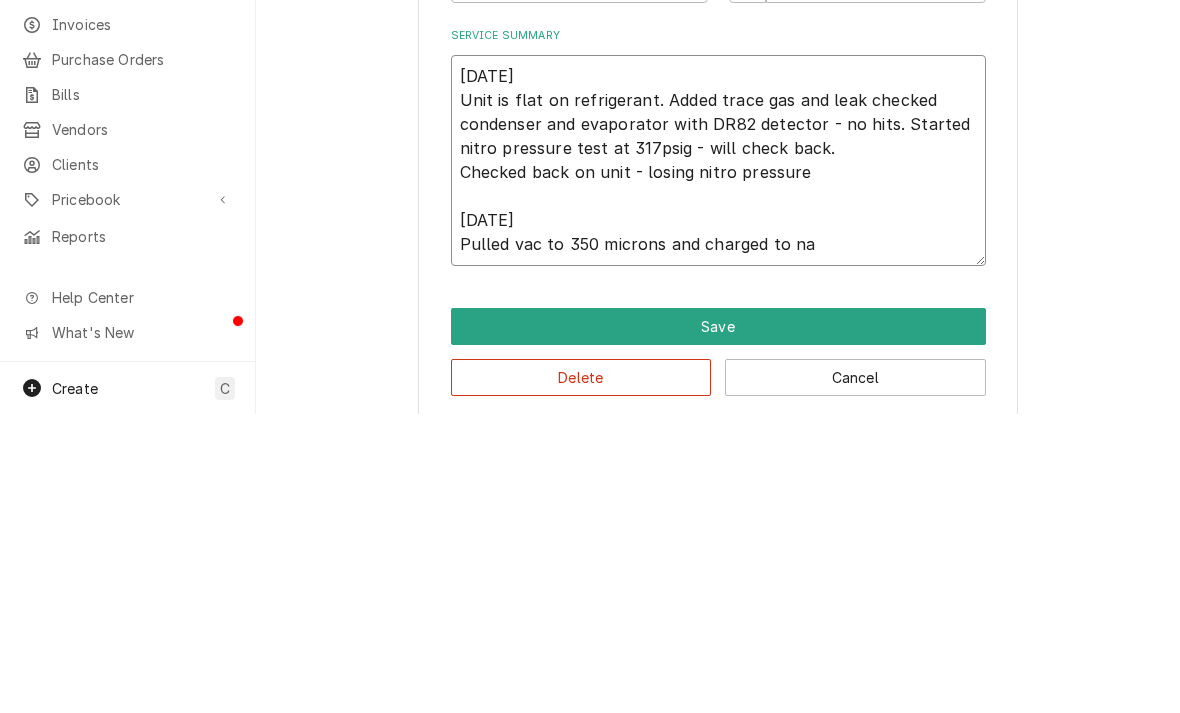 type on "x" 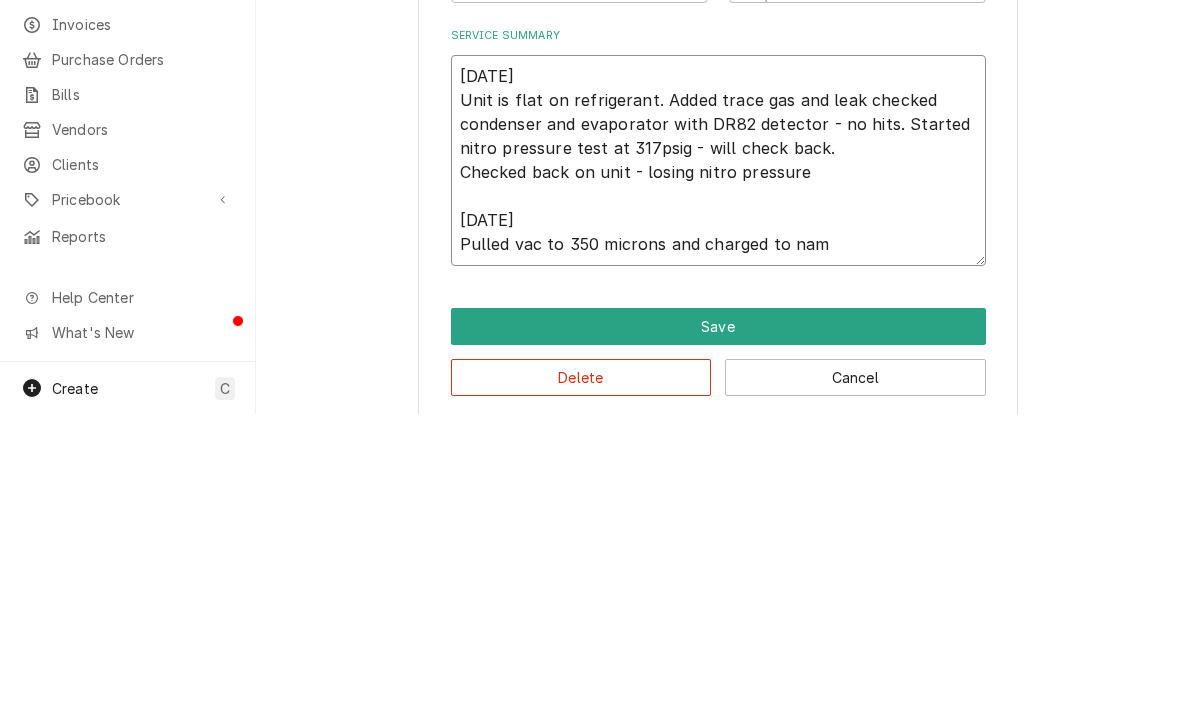 type on "x" 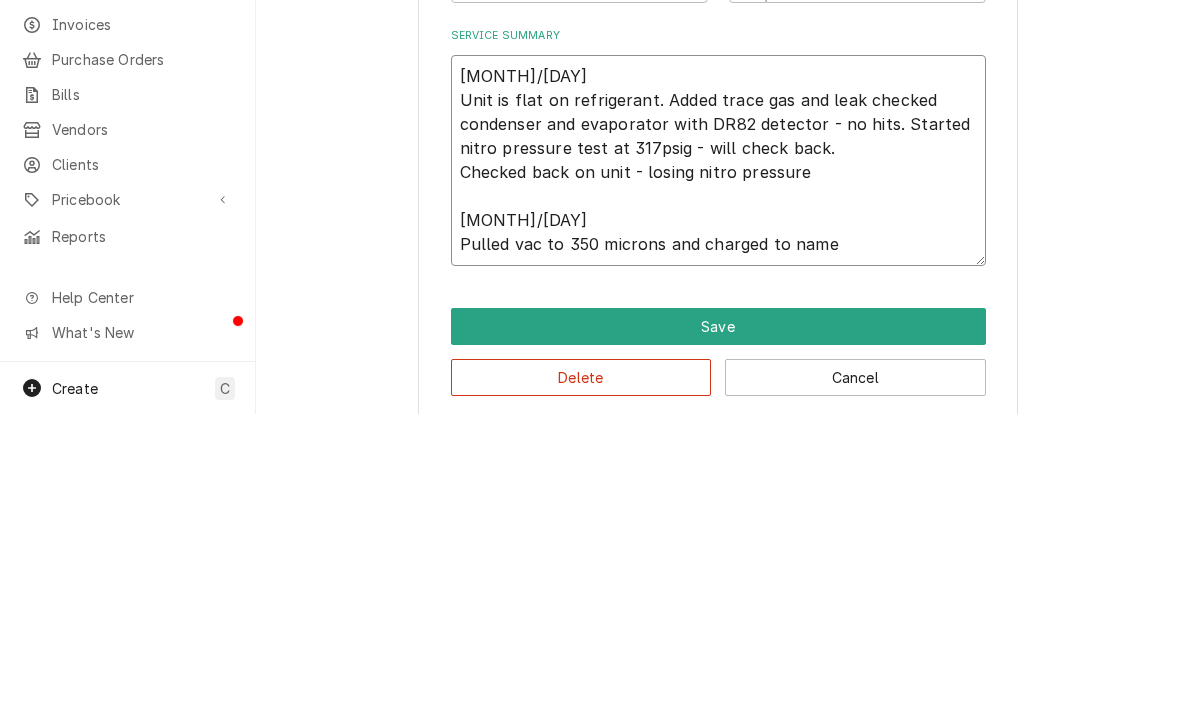 type on "x" 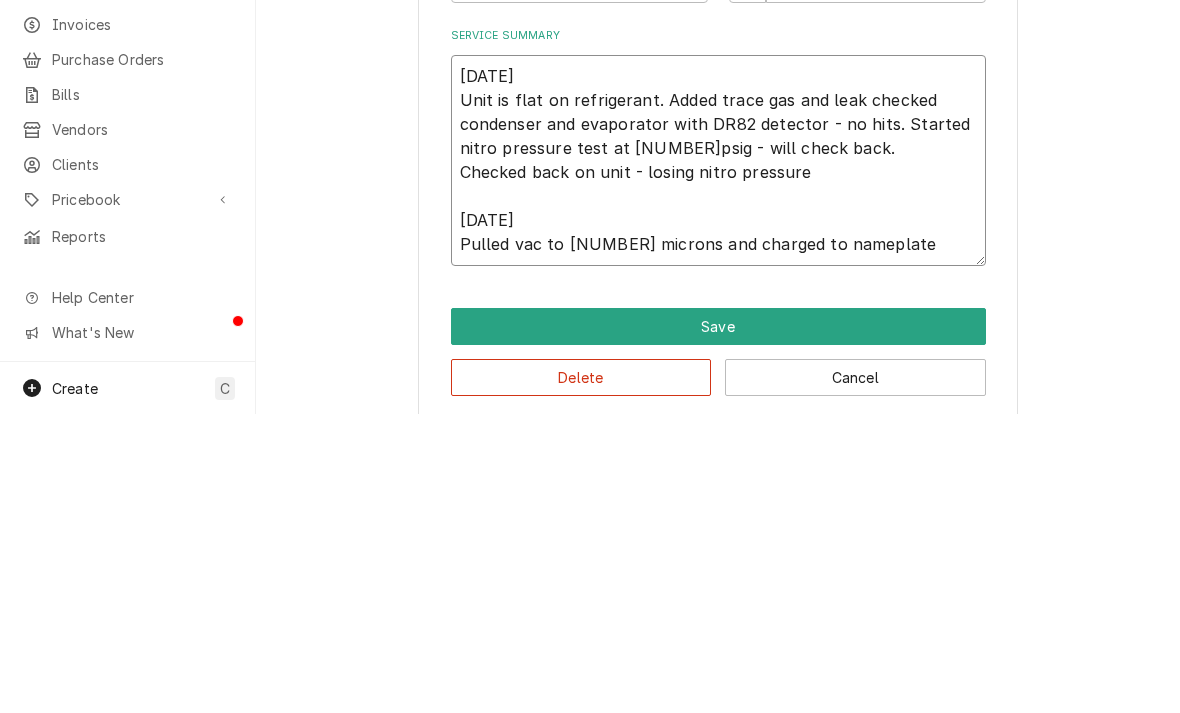 type on "x" 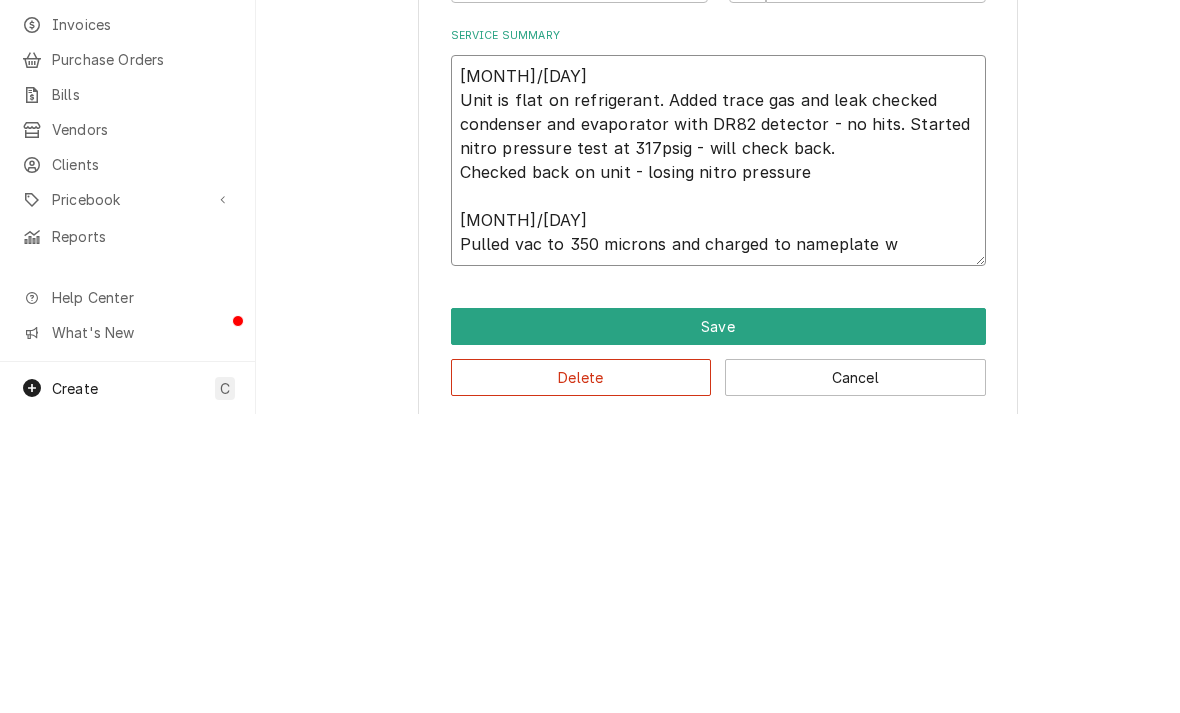 type on "x" 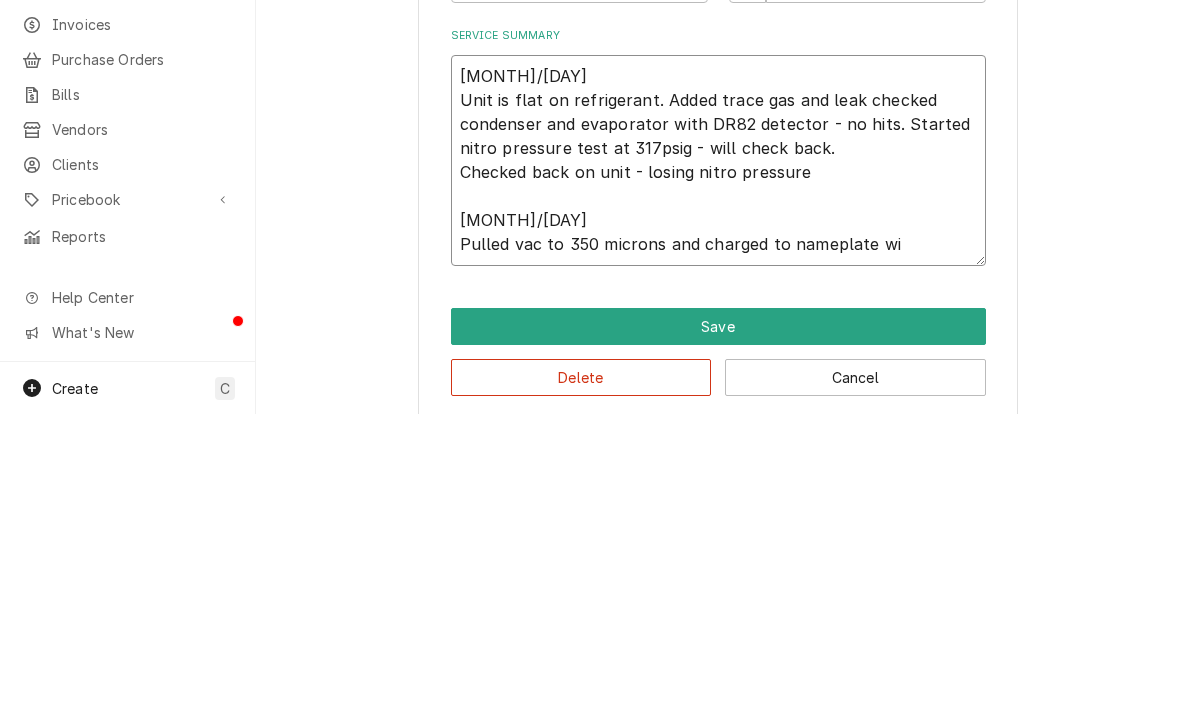 type on "x" 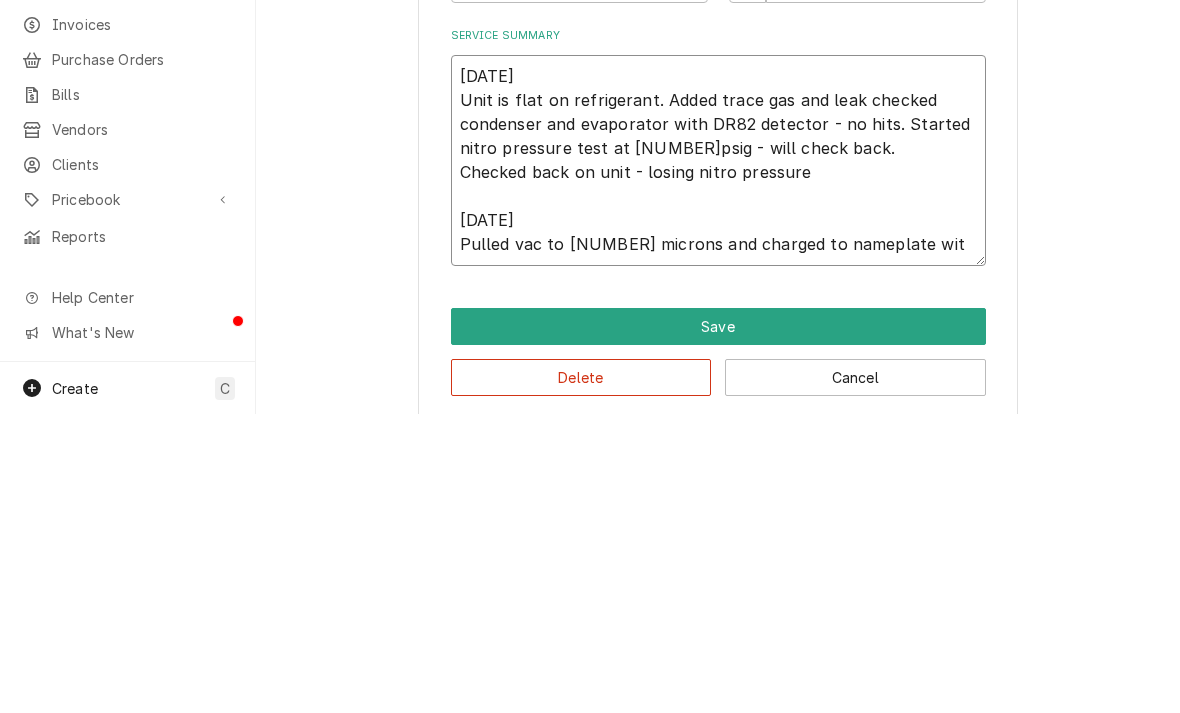 type on "x" 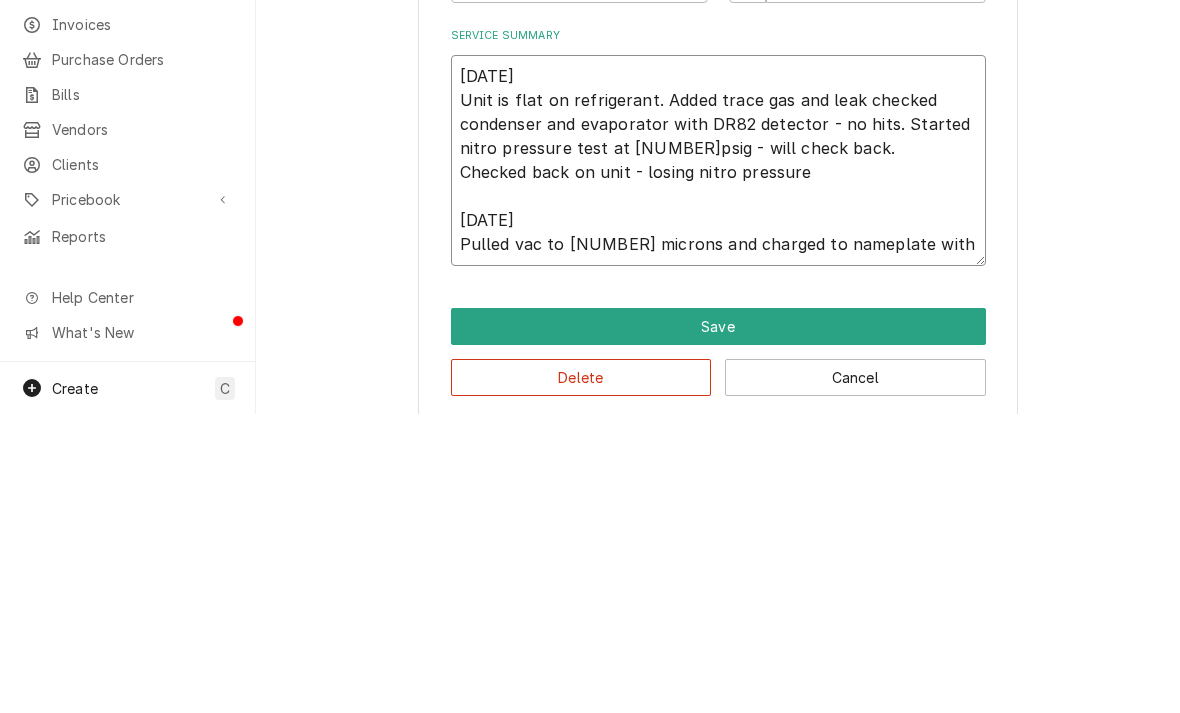type on "x" 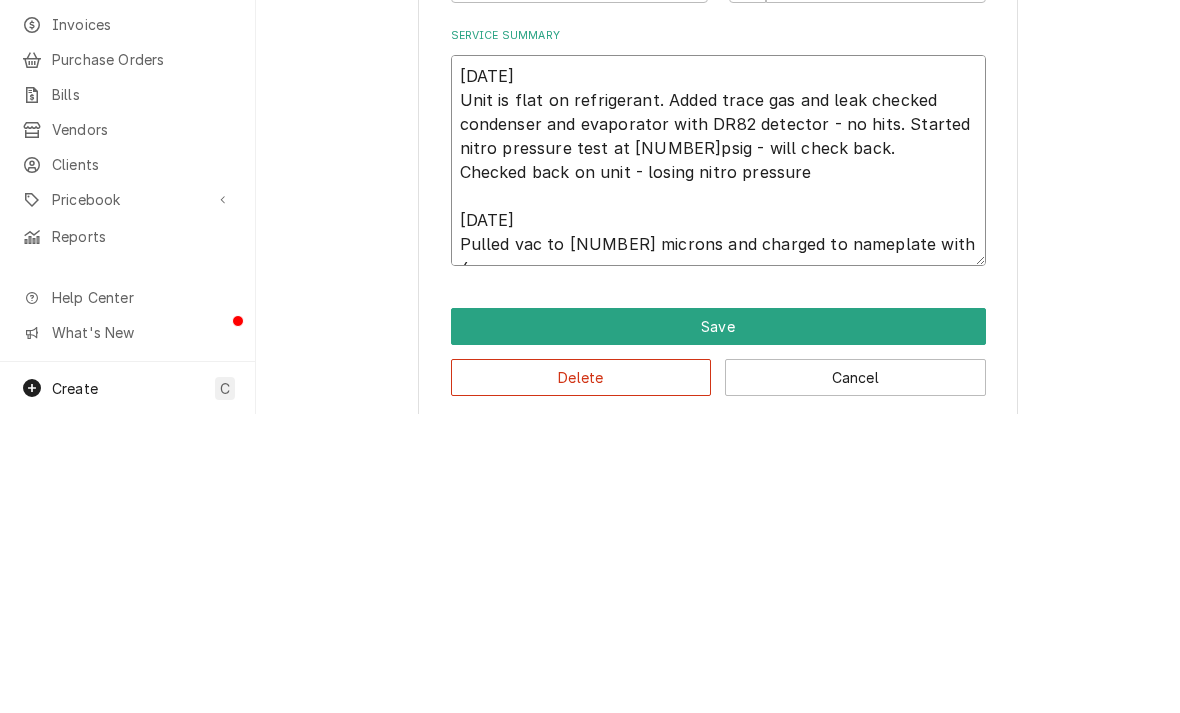 type on "x" 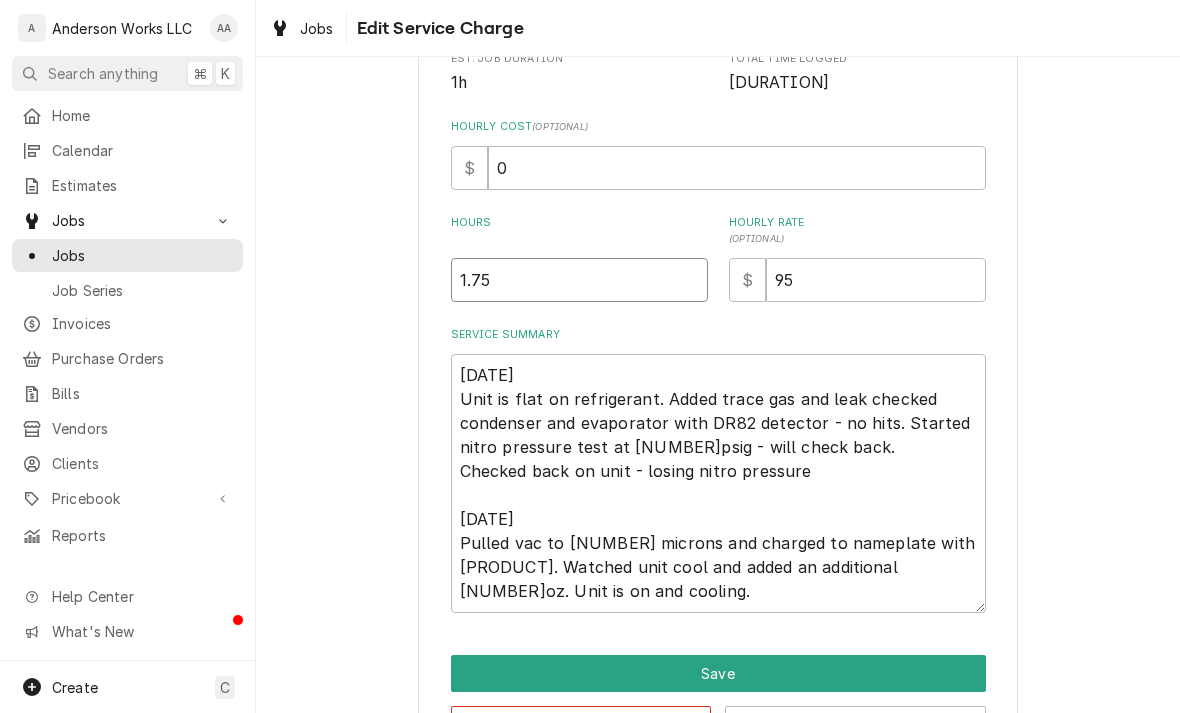 click on "1.75" at bounding box center (579, 280) 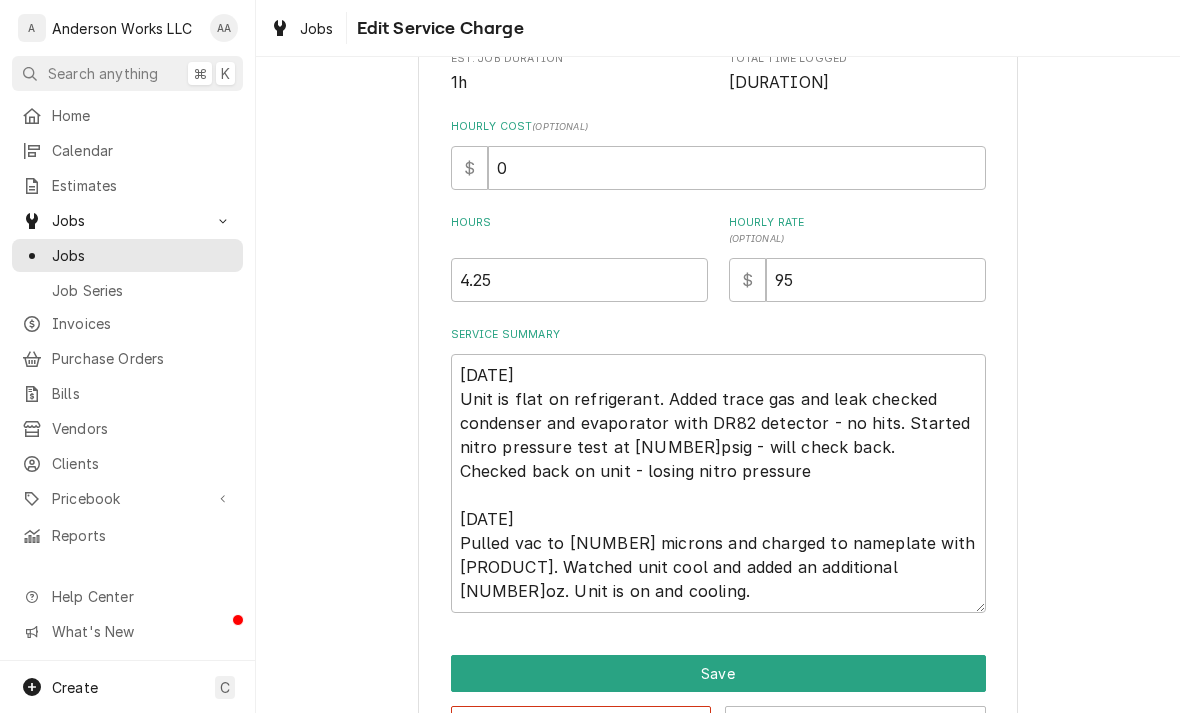 click on "Save" at bounding box center [718, 673] 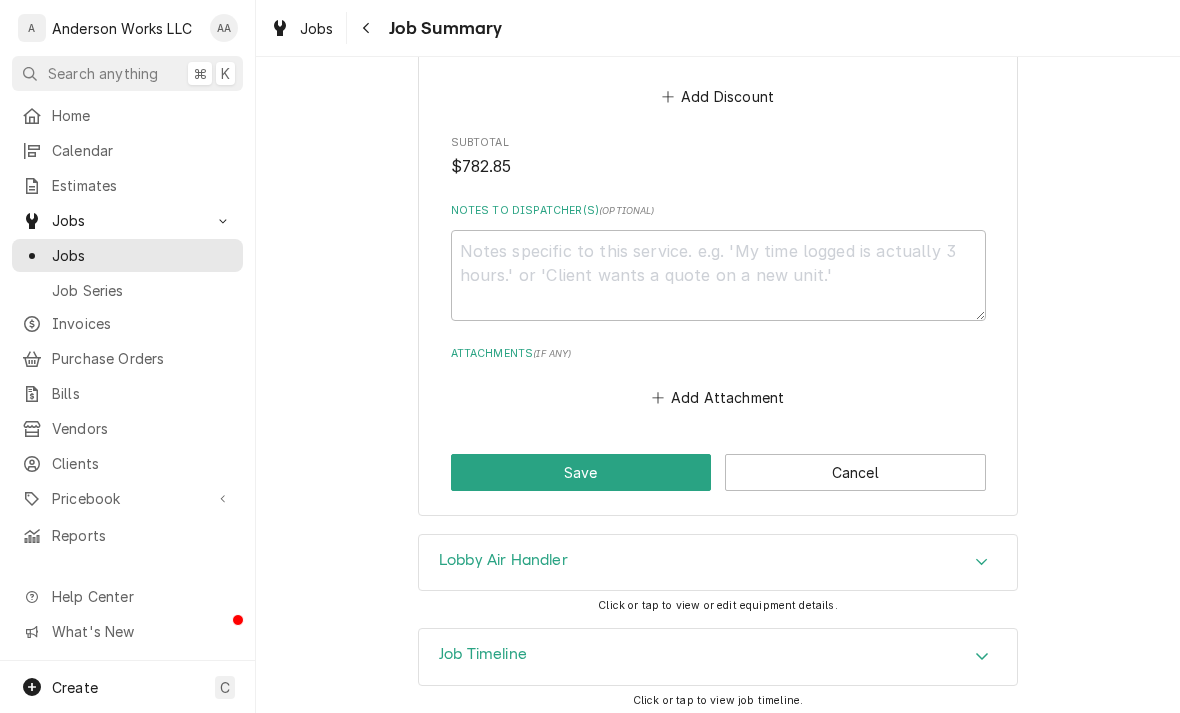 click on "Job Timeline" at bounding box center [483, 654] 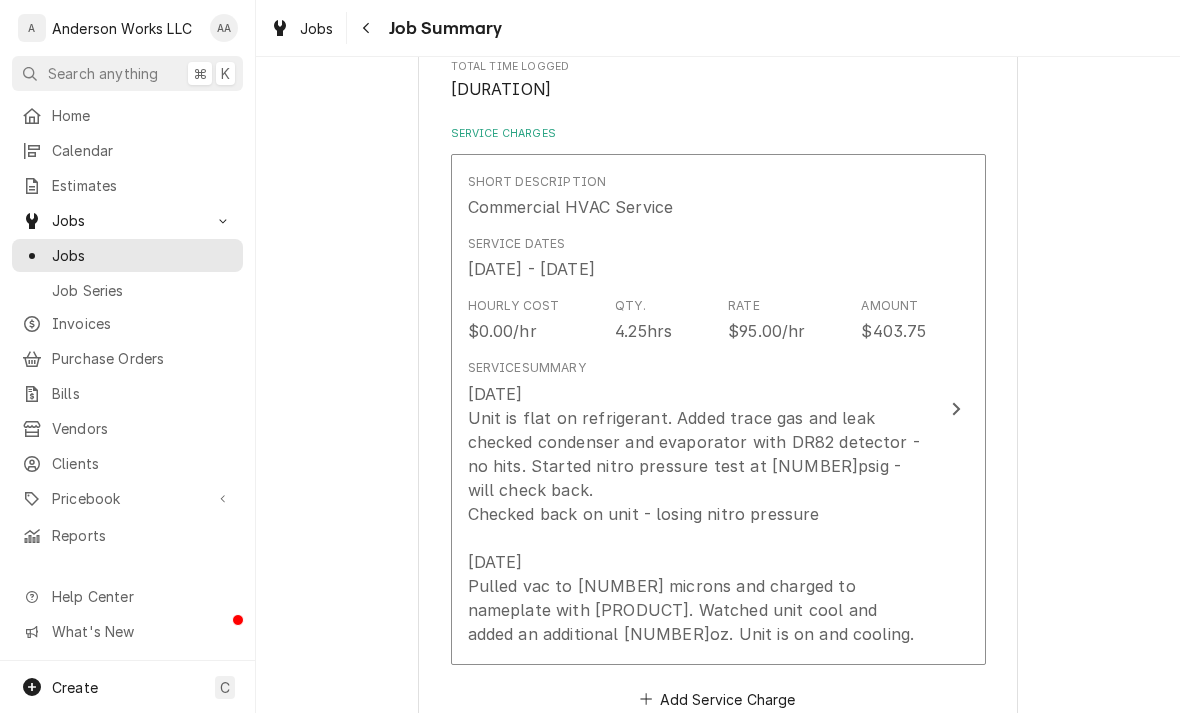 scroll, scrollTop: 406, scrollLeft: 0, axis: vertical 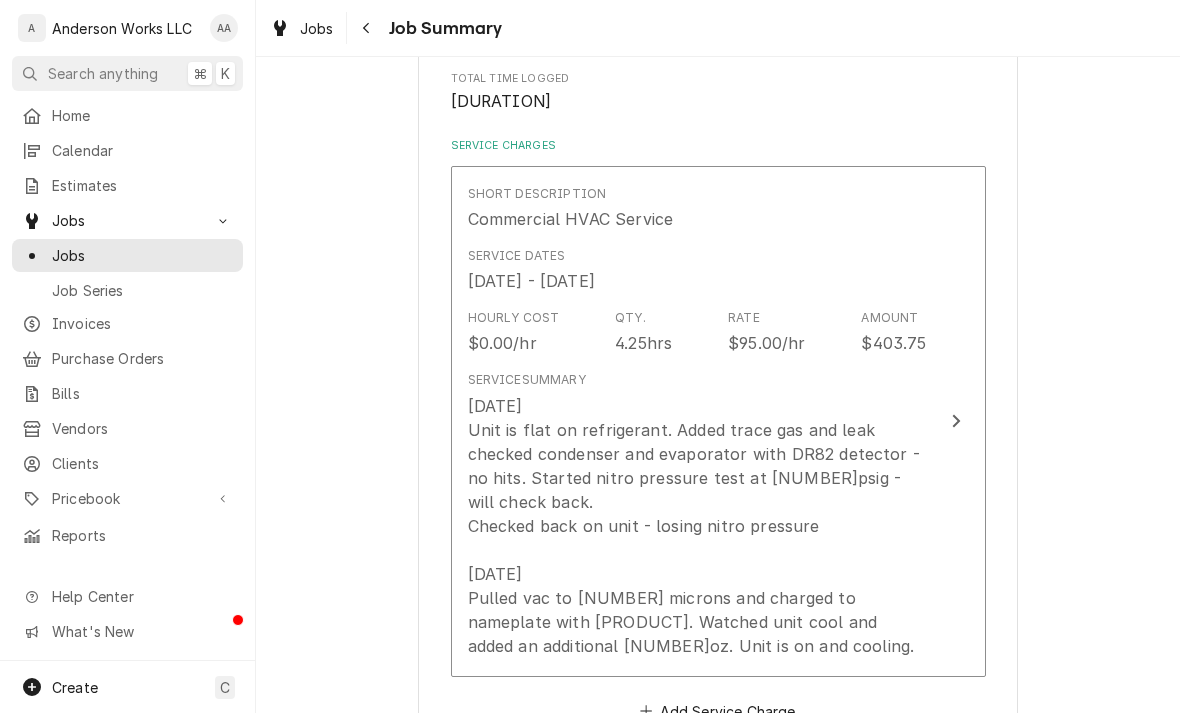 click on "7/15
Unit is flat on refrigerant. Added trace gas and leak checked condenser and evaporator with DR82 detector - no hits. Started nitro pressure test at 317psig - will check back.
Checked back on unit - losing nitro pressure
8/7
Pulled vac to 350 microns and charged to nameplate with 410a. Watched unit cool and added an additional 8oz. Unit is on and cooling." at bounding box center [697, 526] 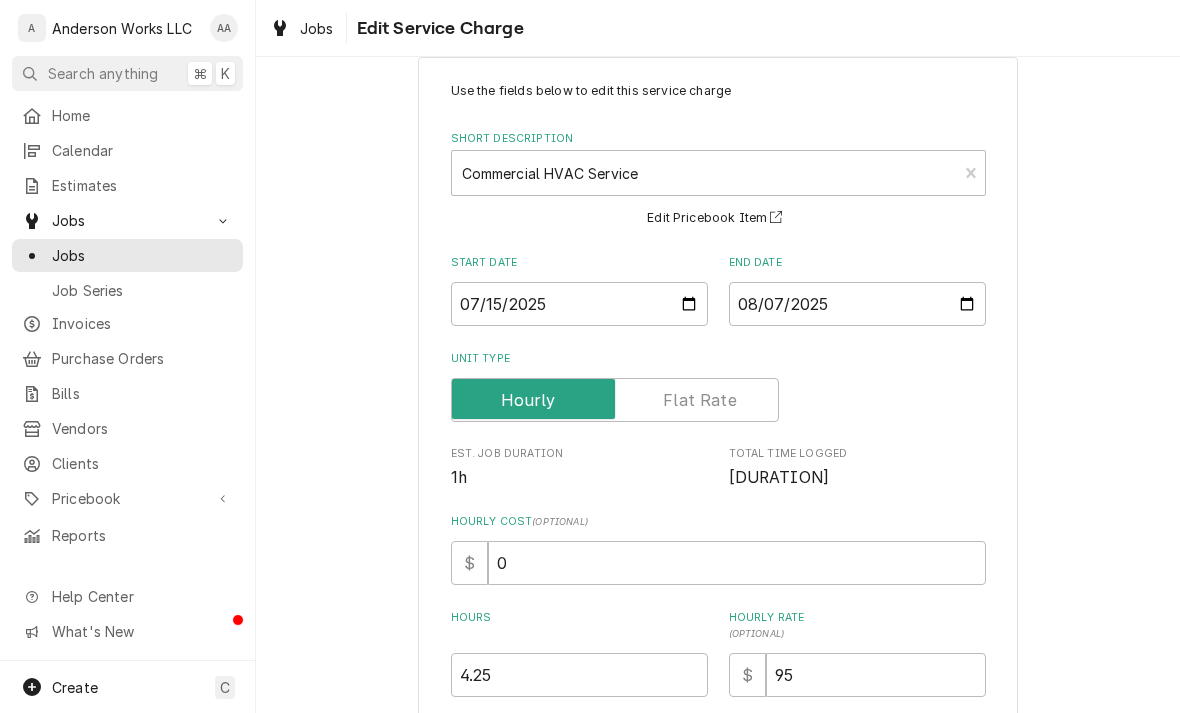 scroll, scrollTop: 74, scrollLeft: 0, axis: vertical 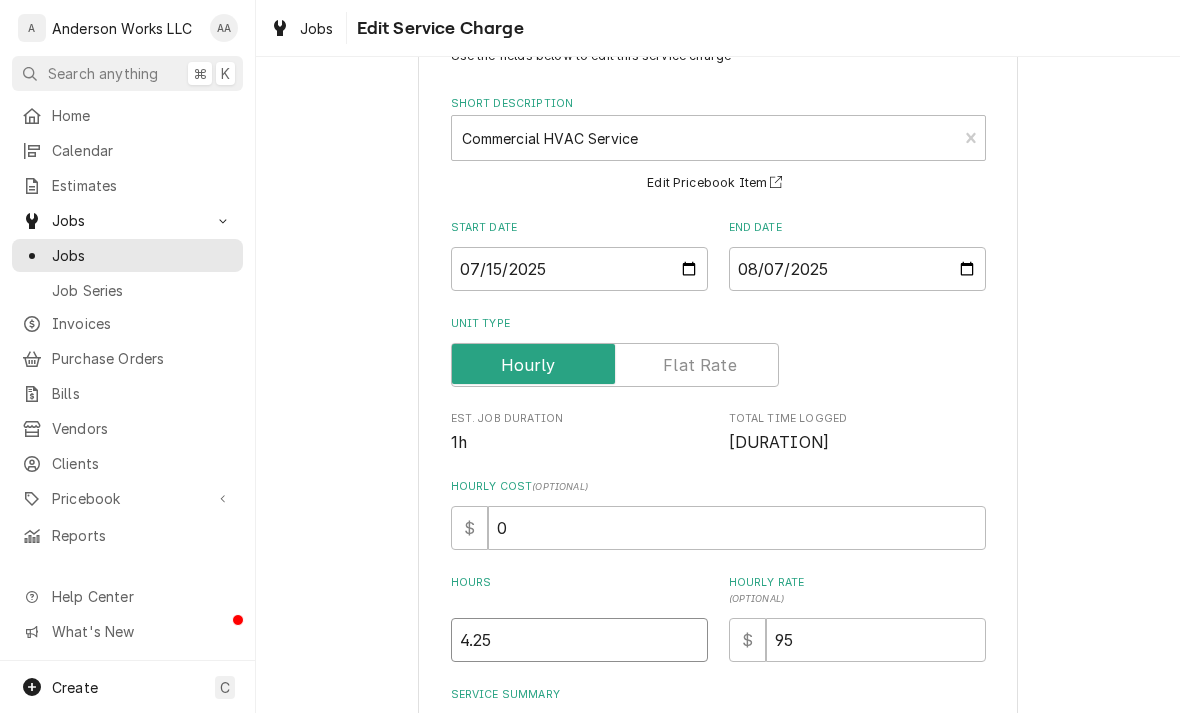 click on "4.25" at bounding box center (579, 640) 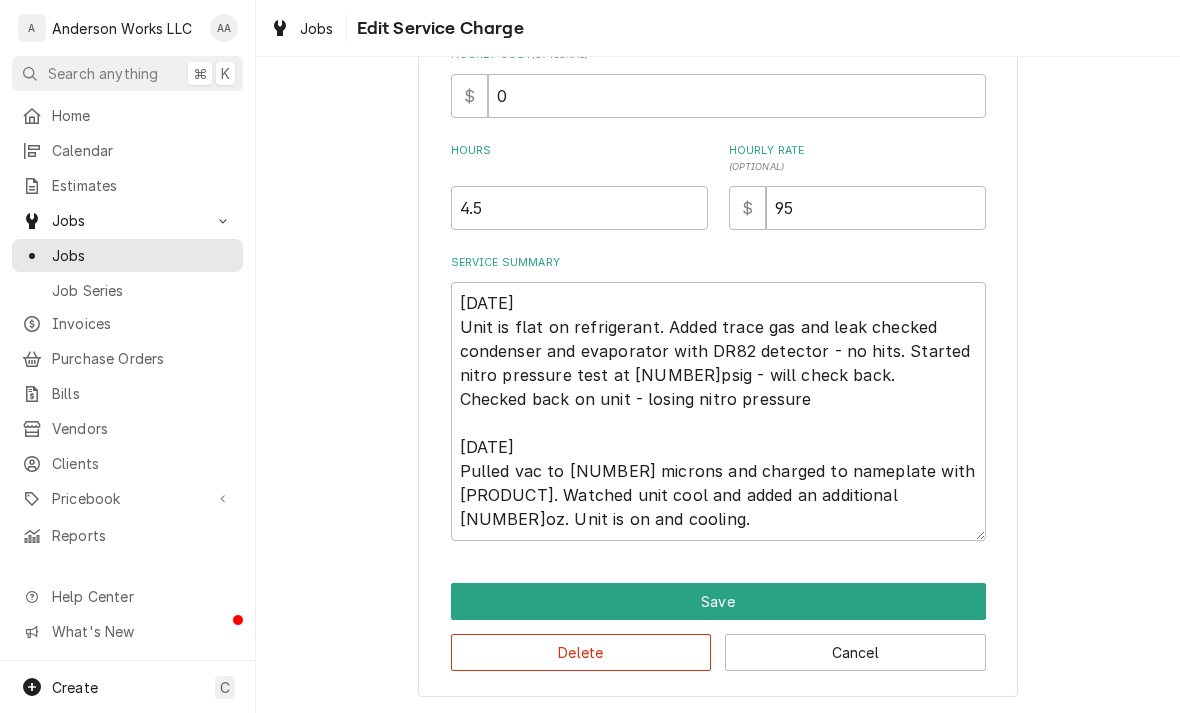 scroll, scrollTop: 506, scrollLeft: 0, axis: vertical 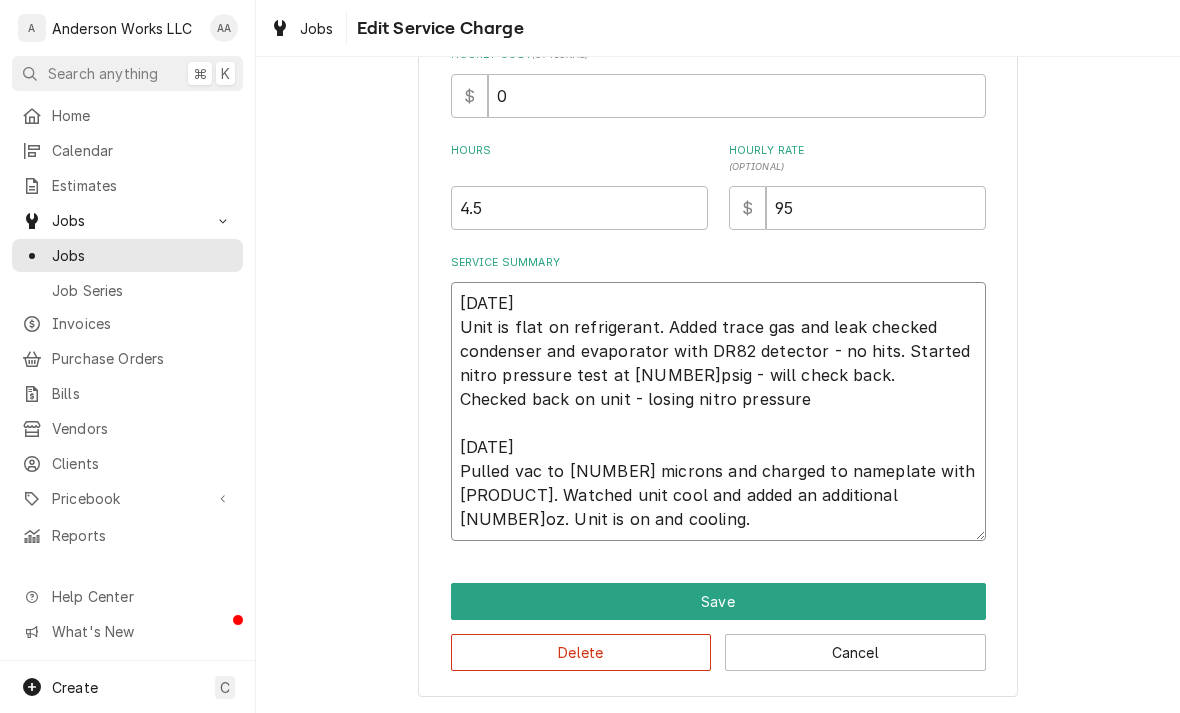 click on "7/15
Unit is flat on refrigerant. Added trace gas and leak checked condenser and evaporator with DR82 detector - no hits. Started nitro pressure test at 317psig - will check back.
Checked back on unit - losing nitro pressure
8/7
Pulled vac to 350 microns and charged to nameplate with 410a. Watched unit cool and added an additional 8oz. Unit is on and cooling." at bounding box center (718, 411) 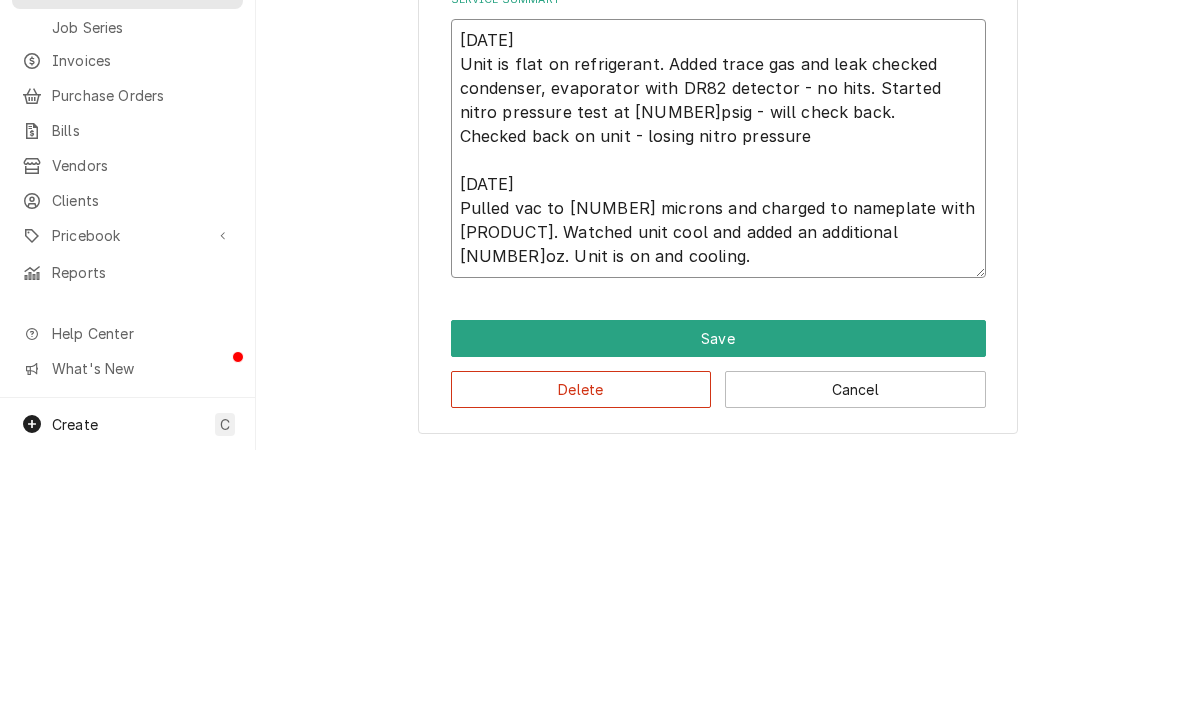 click on "7/15
Unit is flat on refrigerant. Added trace gas and leak checked condenser, evaporator with DR82 detector - no hits. Started nitro pressure test at 317psig - will check back.
Checked back on unit - losing nitro pressure
8/7
Pulled vac to 350 microns and charged to nameplate with 410a. Watched unit cool and added an additional 8oz. Unit is on and cooling." at bounding box center [718, 411] 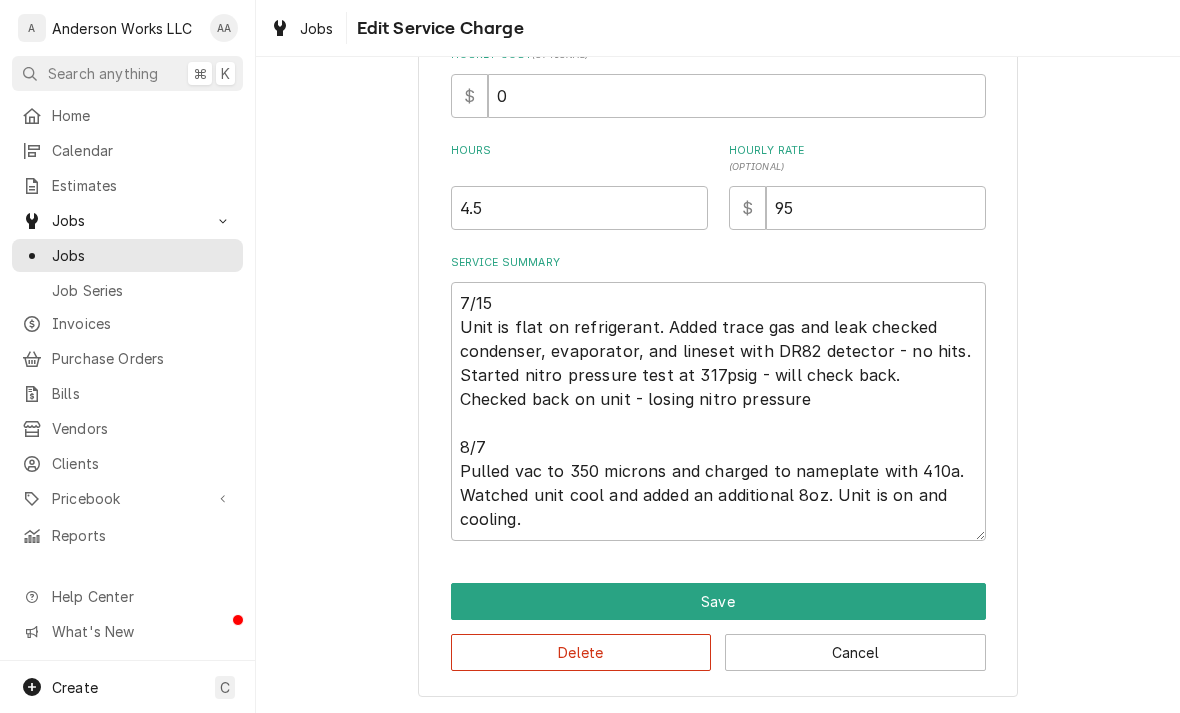 click on "Save" at bounding box center (718, 601) 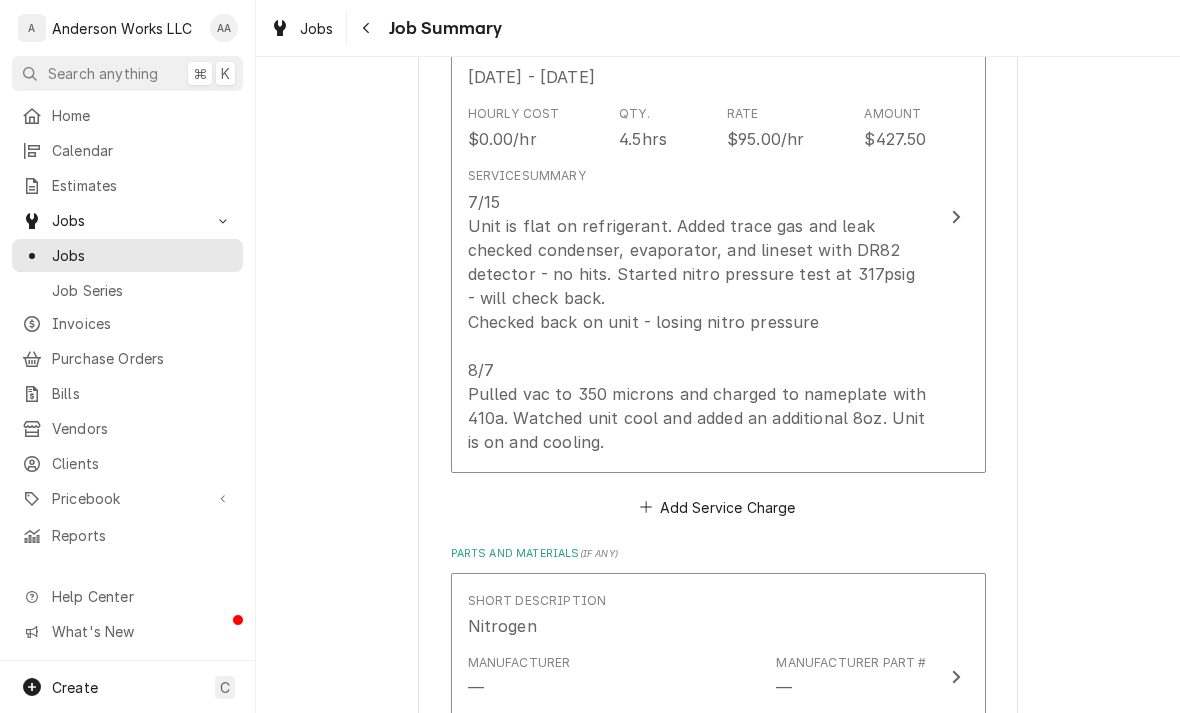click on "7/15
Unit is flat on refrigerant. Added trace gas and leak checked condenser, evaporator, and lineset with DR82 detector - no hits. Started nitro pressure test at 317psig - will check back.
Checked back on unit - losing nitro pressure
8/7
Pulled vac to 350 microns and charged to nameplate with 410a. Watched unit cool and added an additional 8oz. Unit is on and cooling." at bounding box center (697, 322) 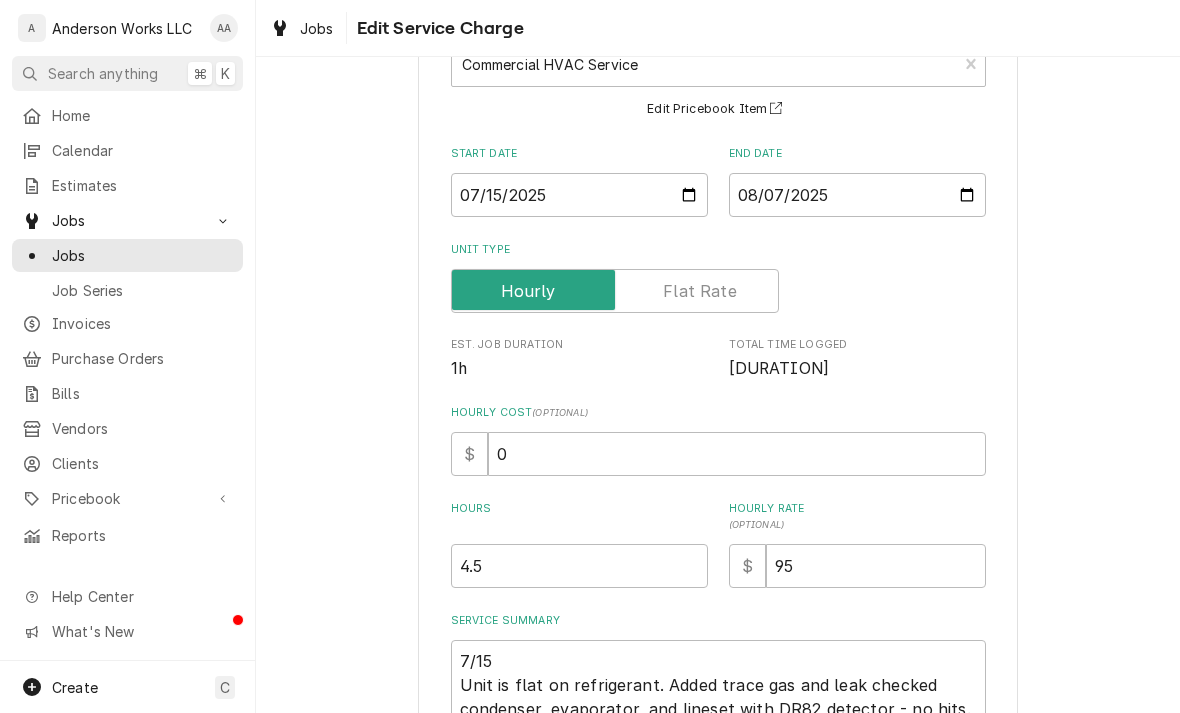 scroll, scrollTop: 153, scrollLeft: 0, axis: vertical 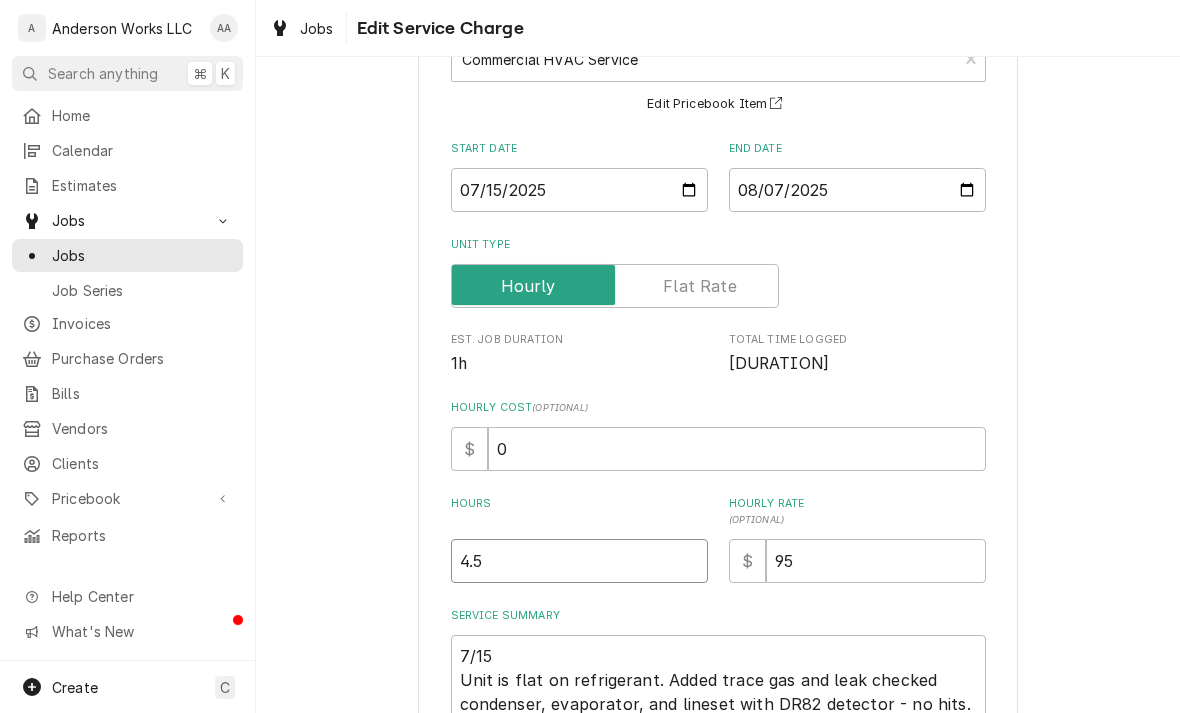 click on "4.5" at bounding box center (579, 561) 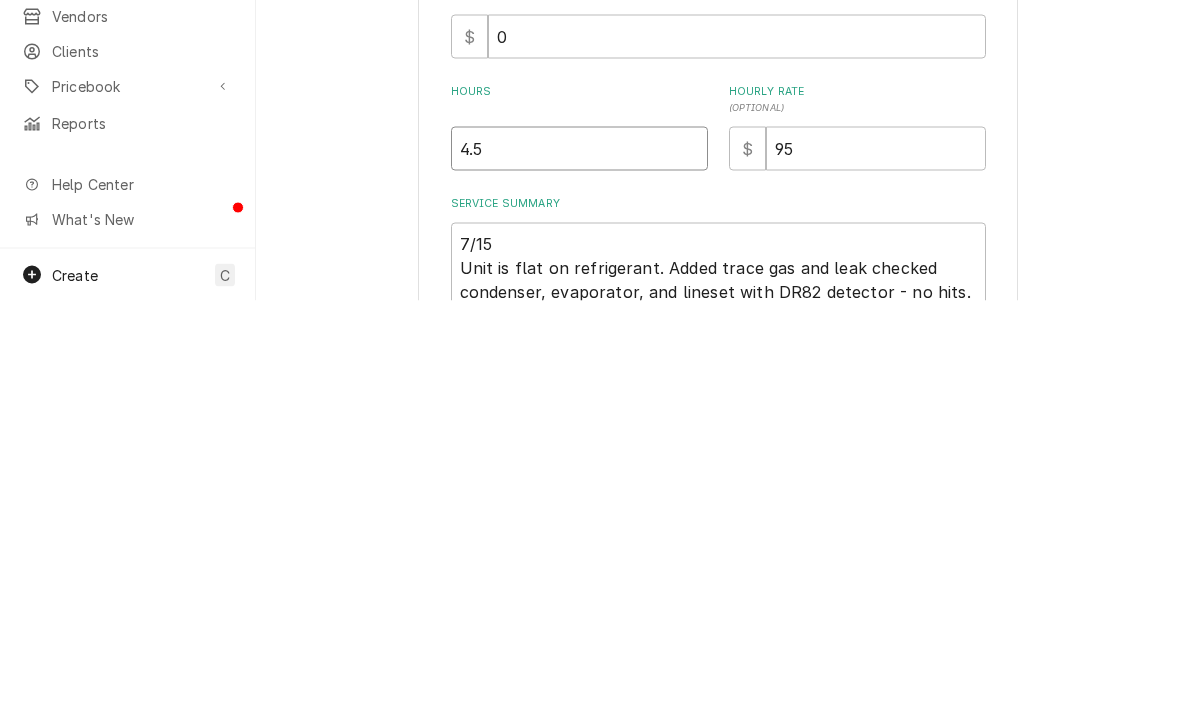 click on "4.5" at bounding box center (579, 561) 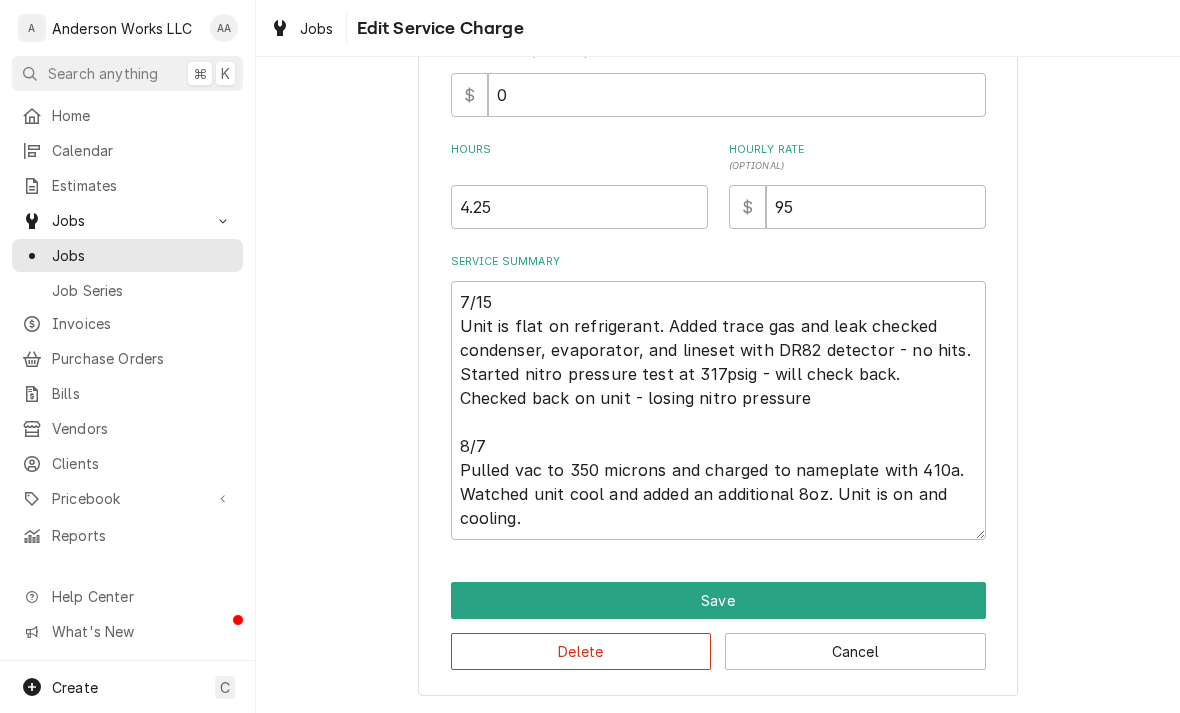 click on "Save" at bounding box center [718, 600] 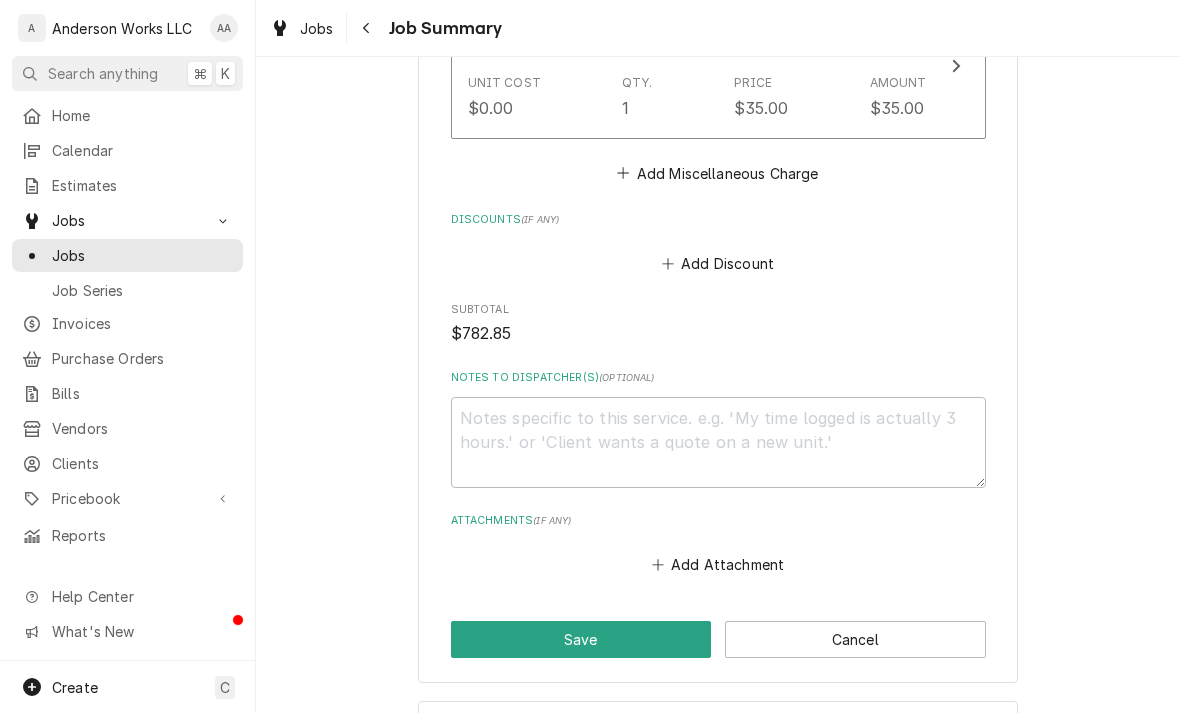 scroll, scrollTop: 2073, scrollLeft: 0, axis: vertical 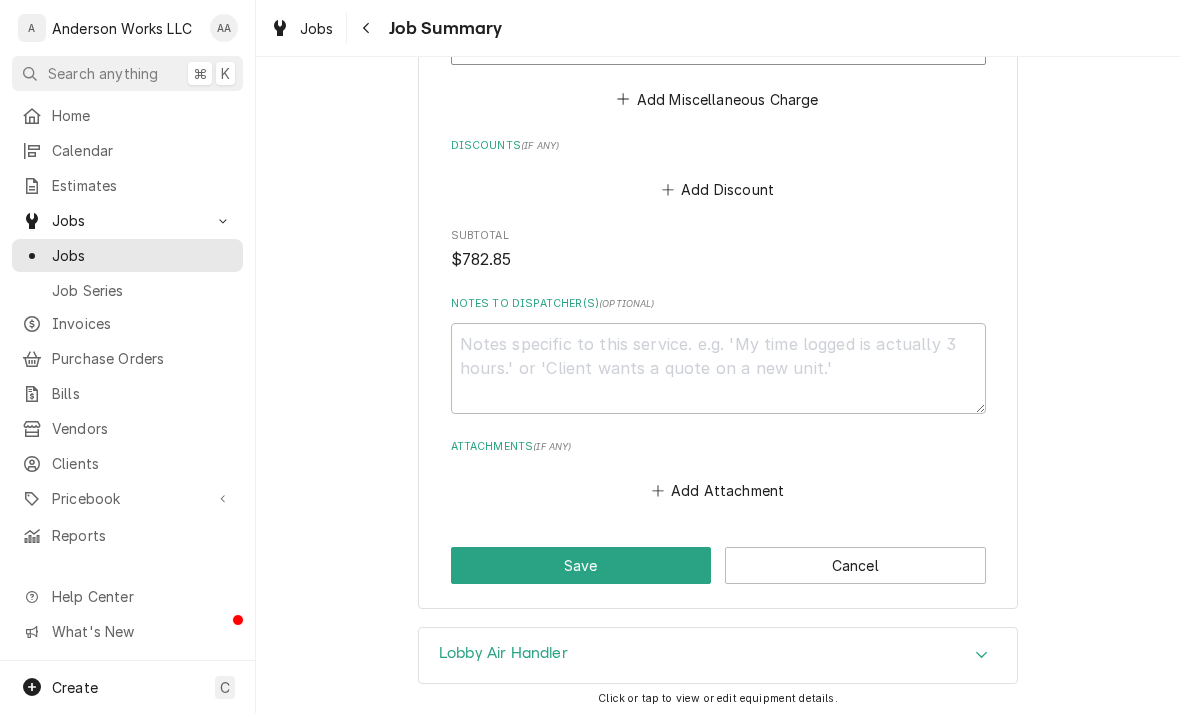 click on "Save" at bounding box center [581, 565] 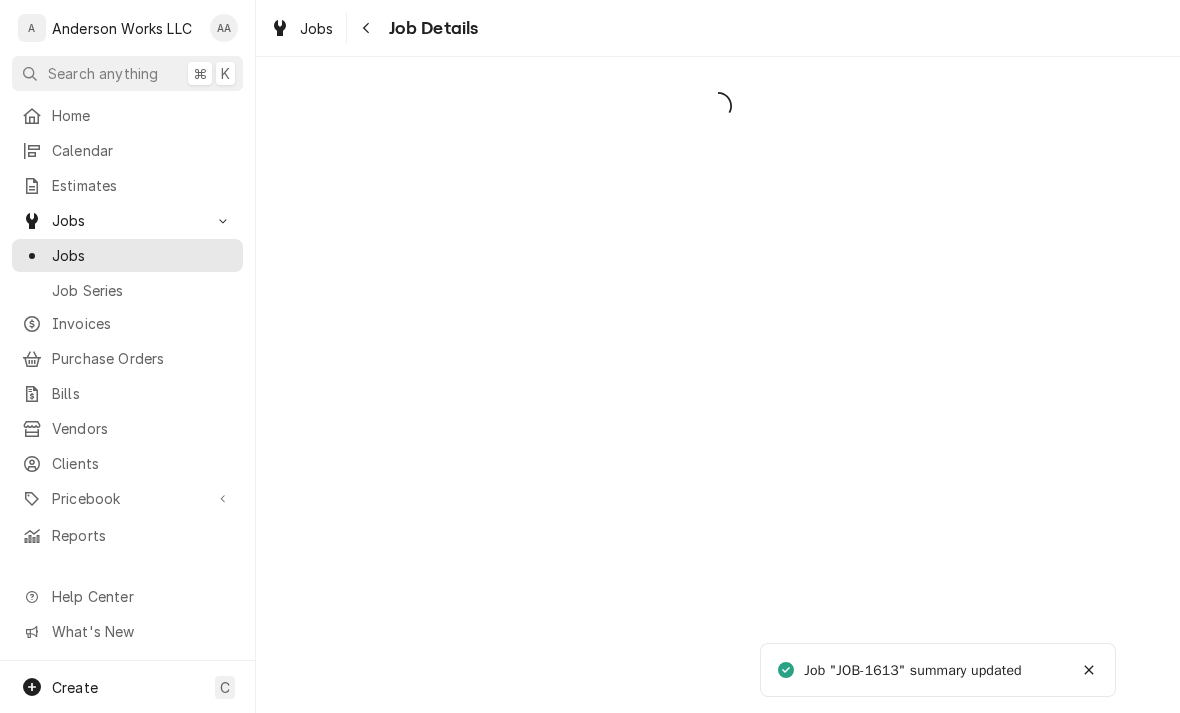 scroll, scrollTop: 0, scrollLeft: 0, axis: both 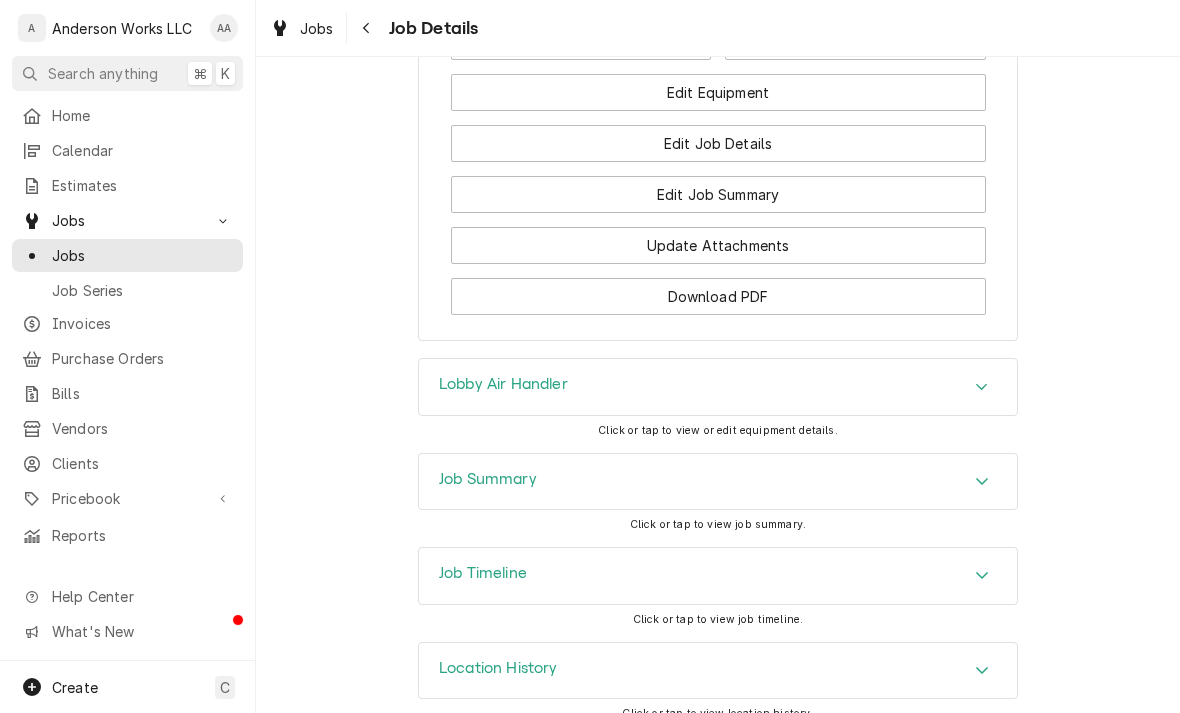 click on "Job Summary" at bounding box center [488, 479] 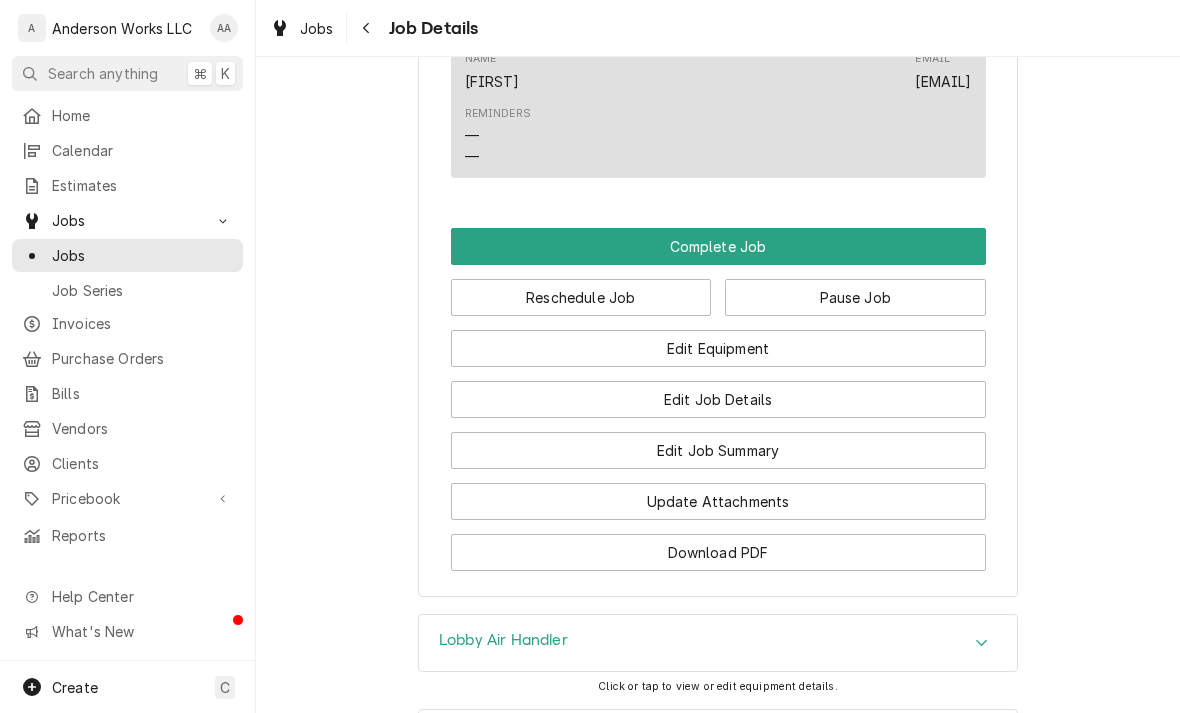 scroll, scrollTop: 1369, scrollLeft: 0, axis: vertical 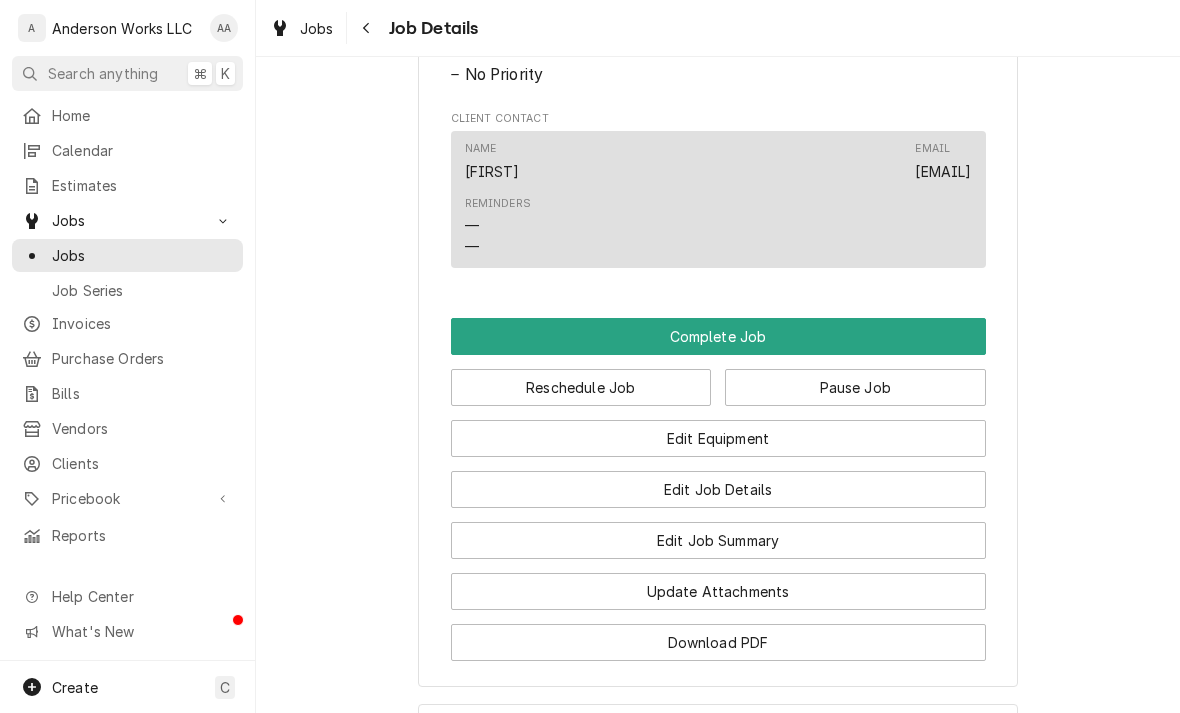 click on "Edit Job Summary" at bounding box center (718, 540) 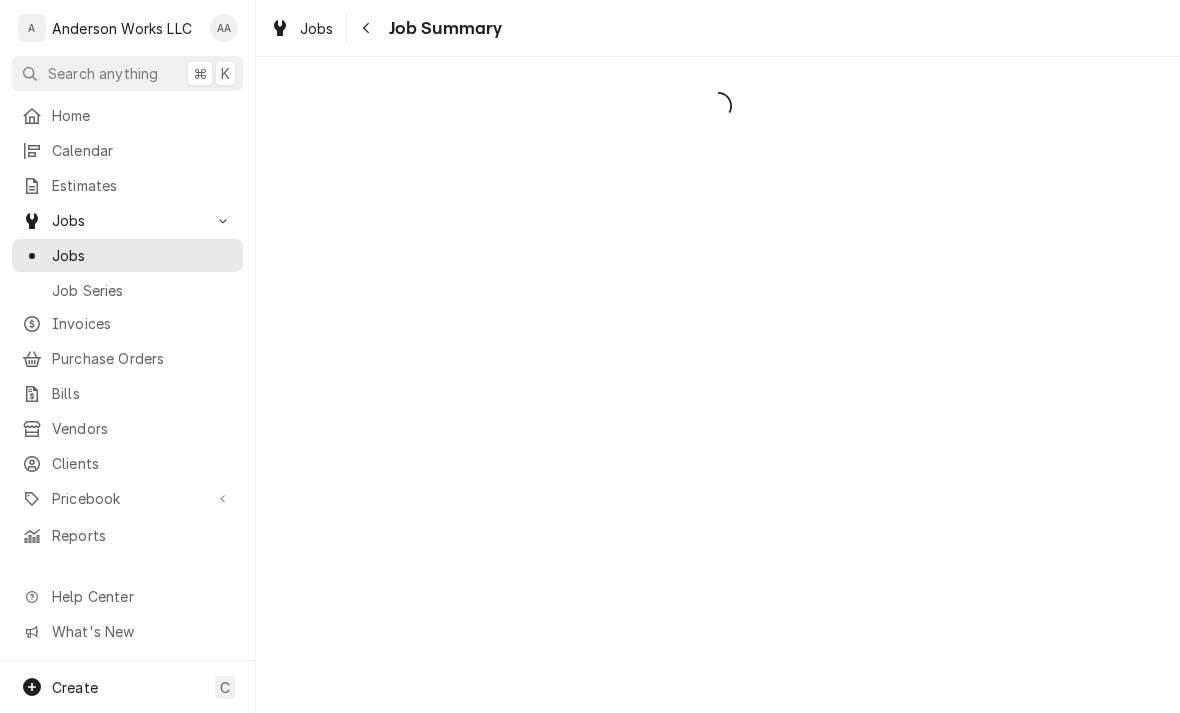 scroll, scrollTop: 0, scrollLeft: 0, axis: both 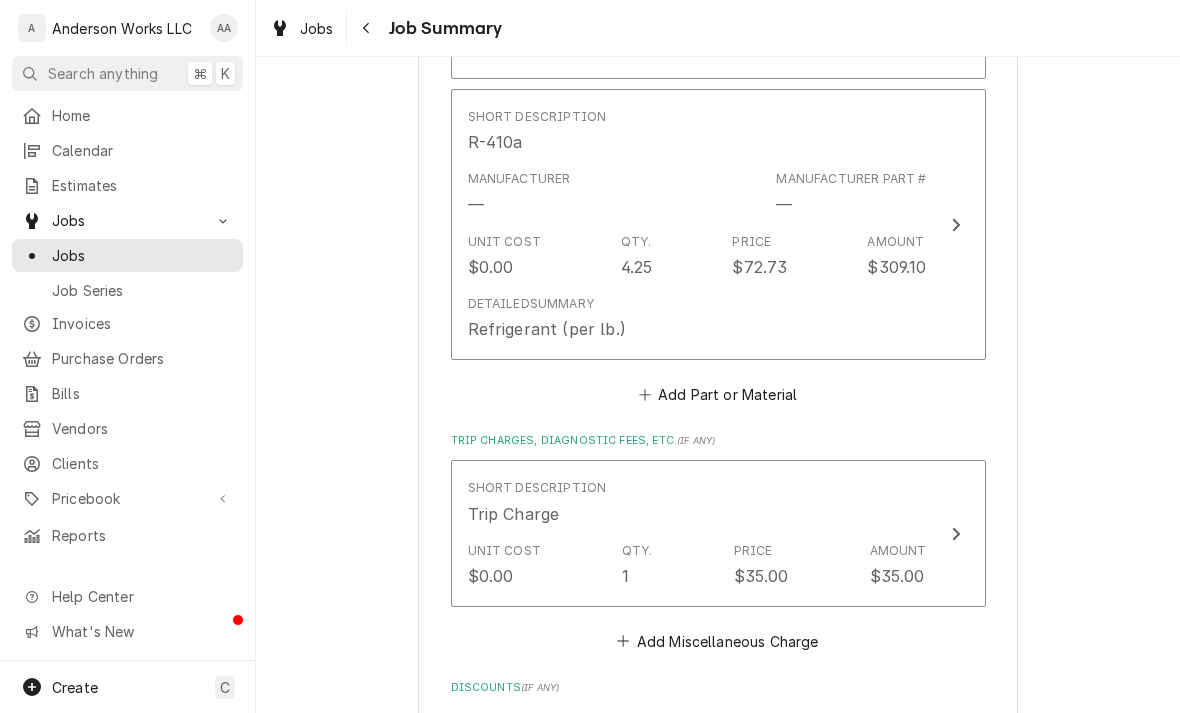 click on "Short Description R-410a Manufacturer — Manufacturer Part # — Unit Cost $0.00 Qty. 4.25 Price $72.73 Amount $309.10 Detailed  Summary Refrigerant (per lb.)" at bounding box center (718, 224) 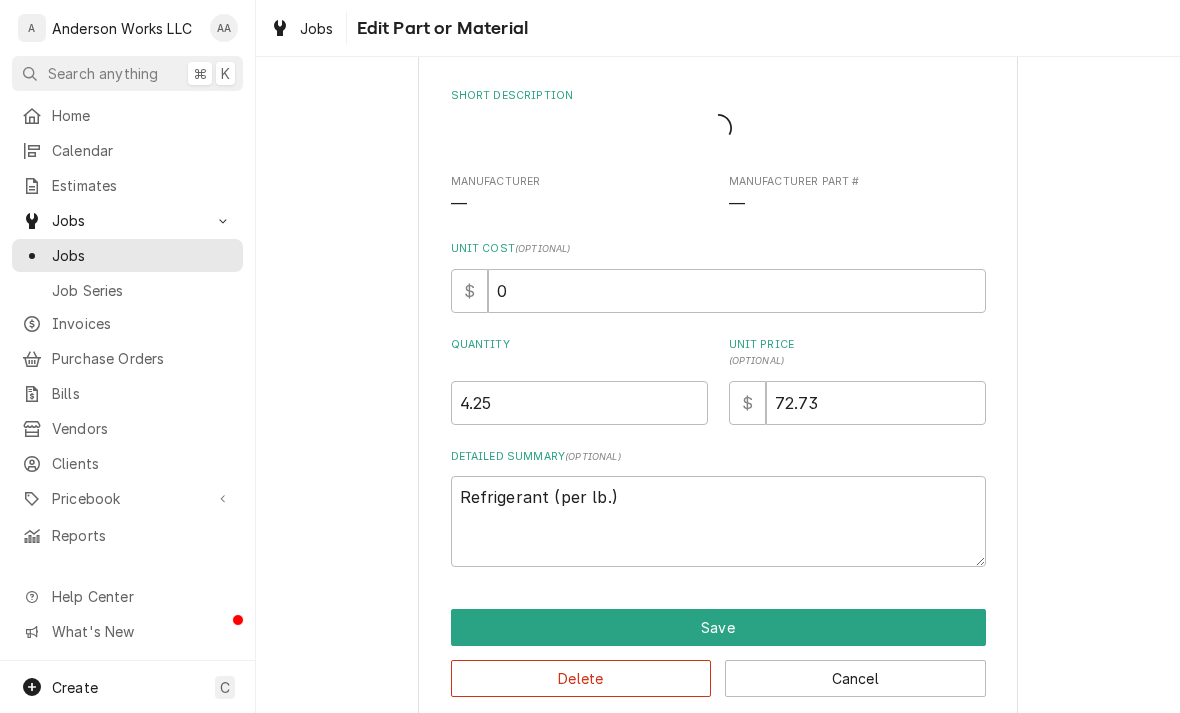 type on "x" 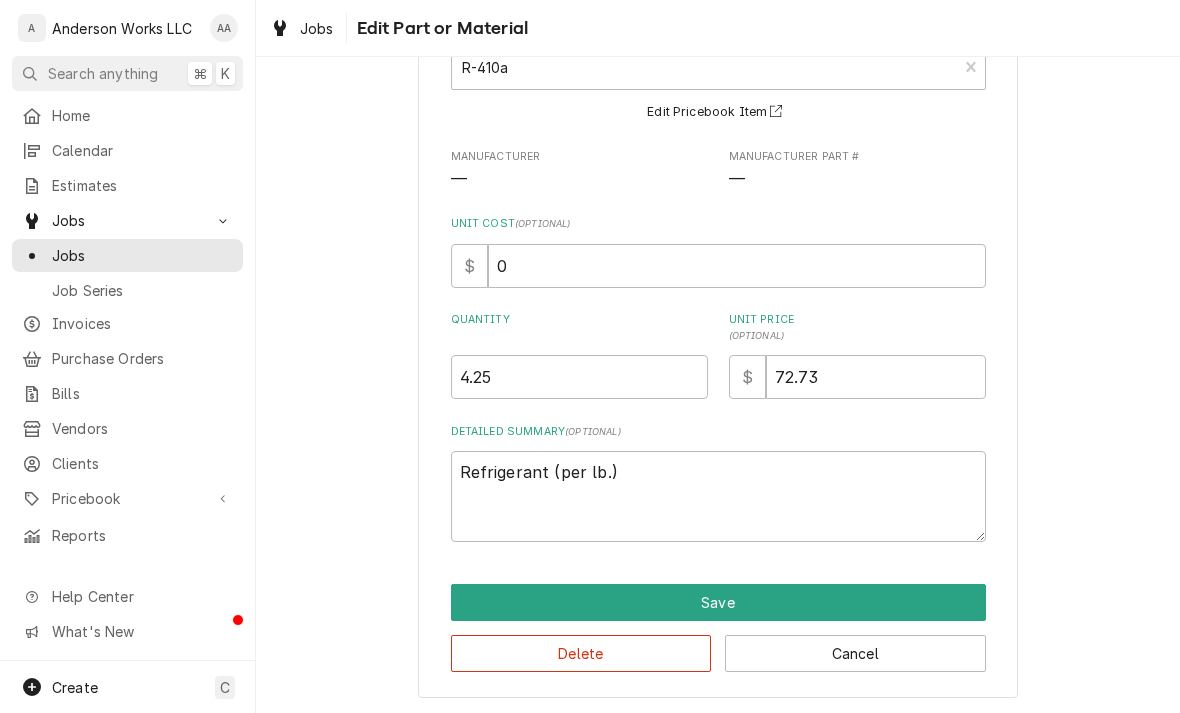 scroll, scrollTop: 144, scrollLeft: 0, axis: vertical 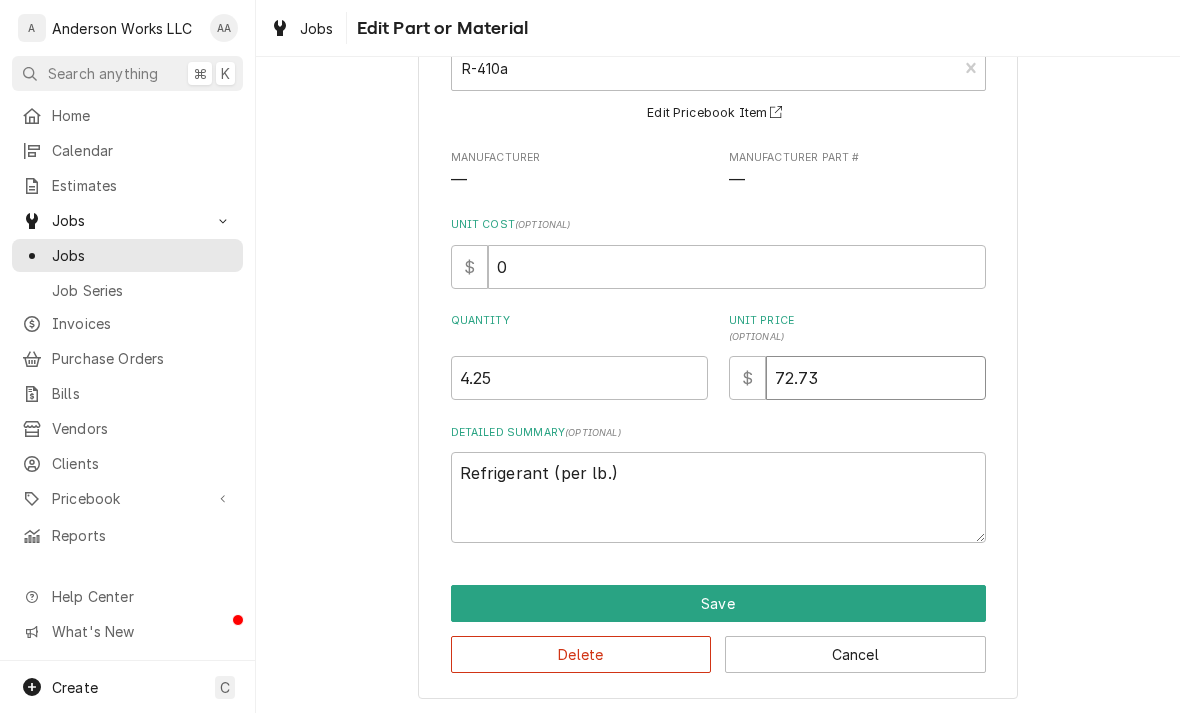 click on "72.73" at bounding box center [876, 378] 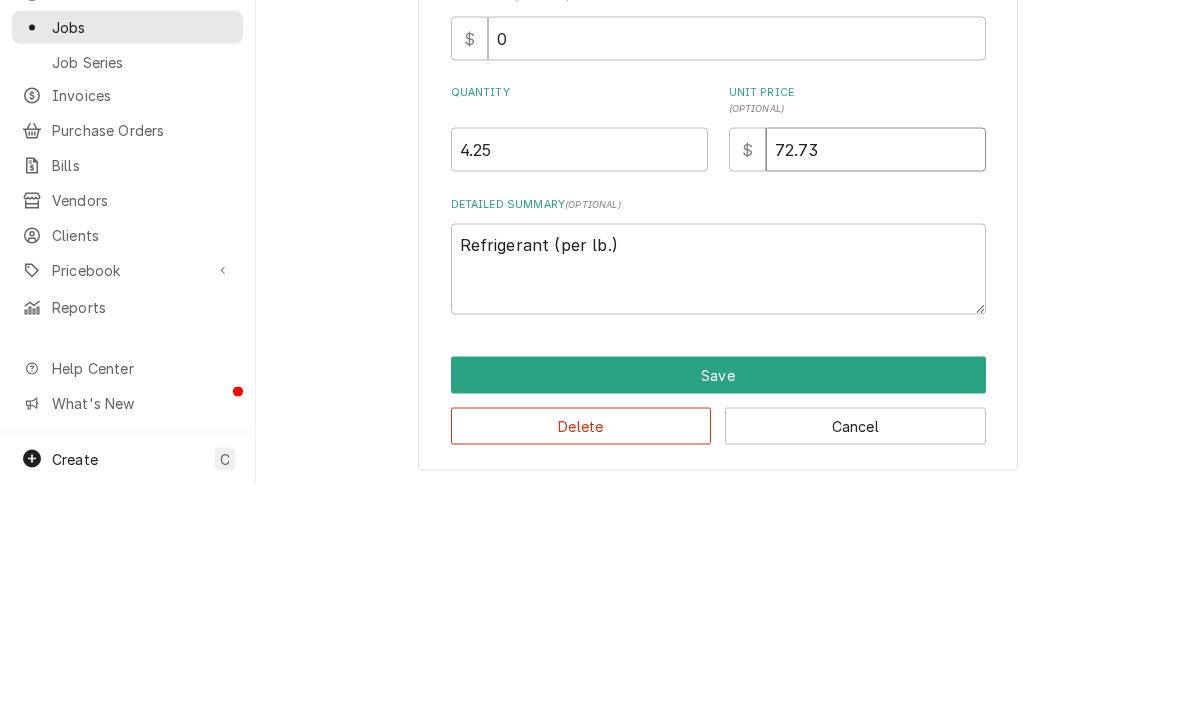 type on "2.73" 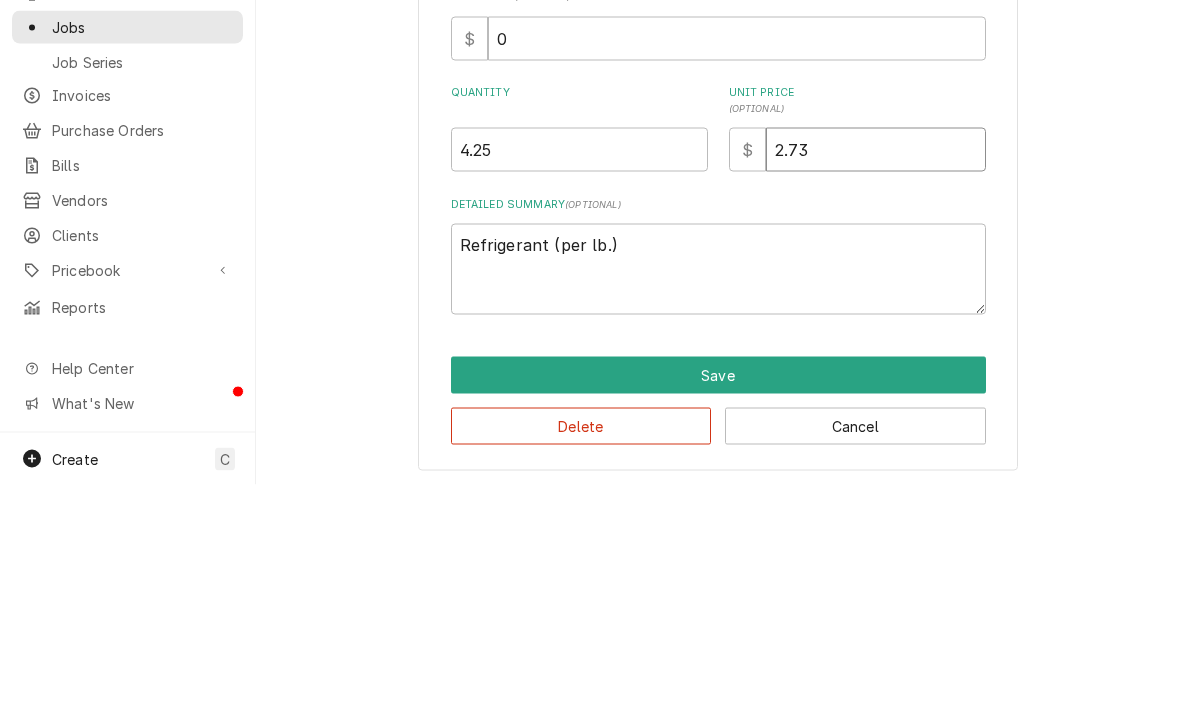 type on "x" 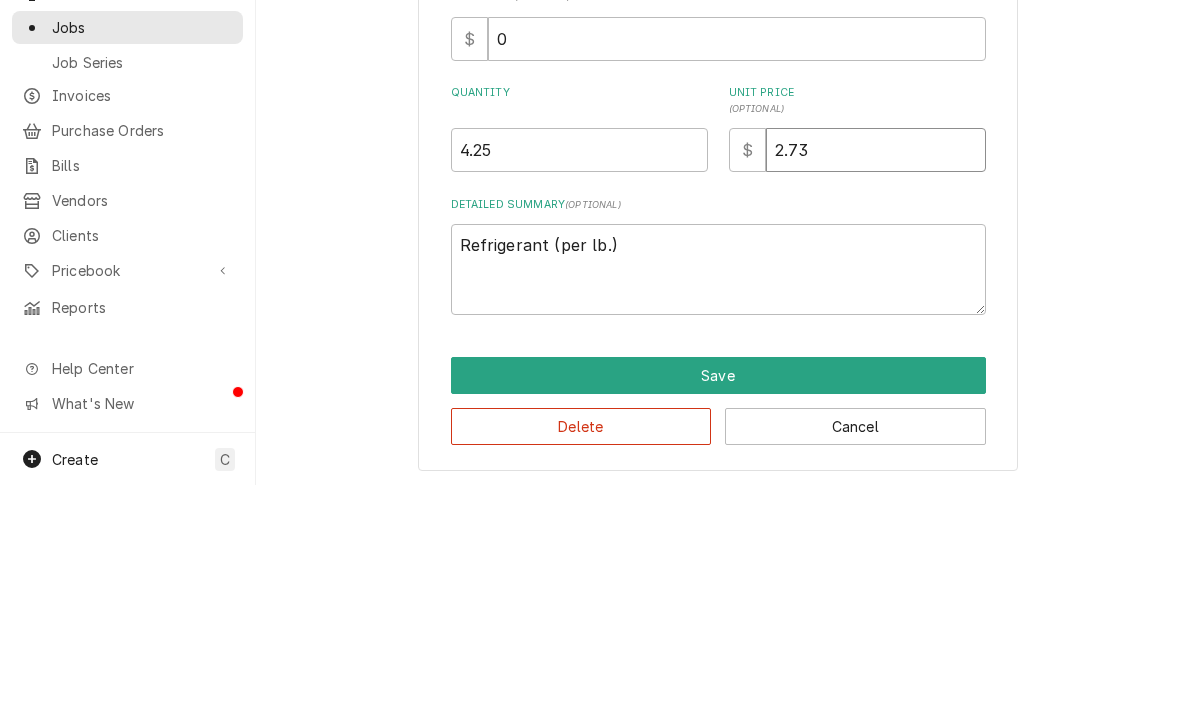 type on "62.73" 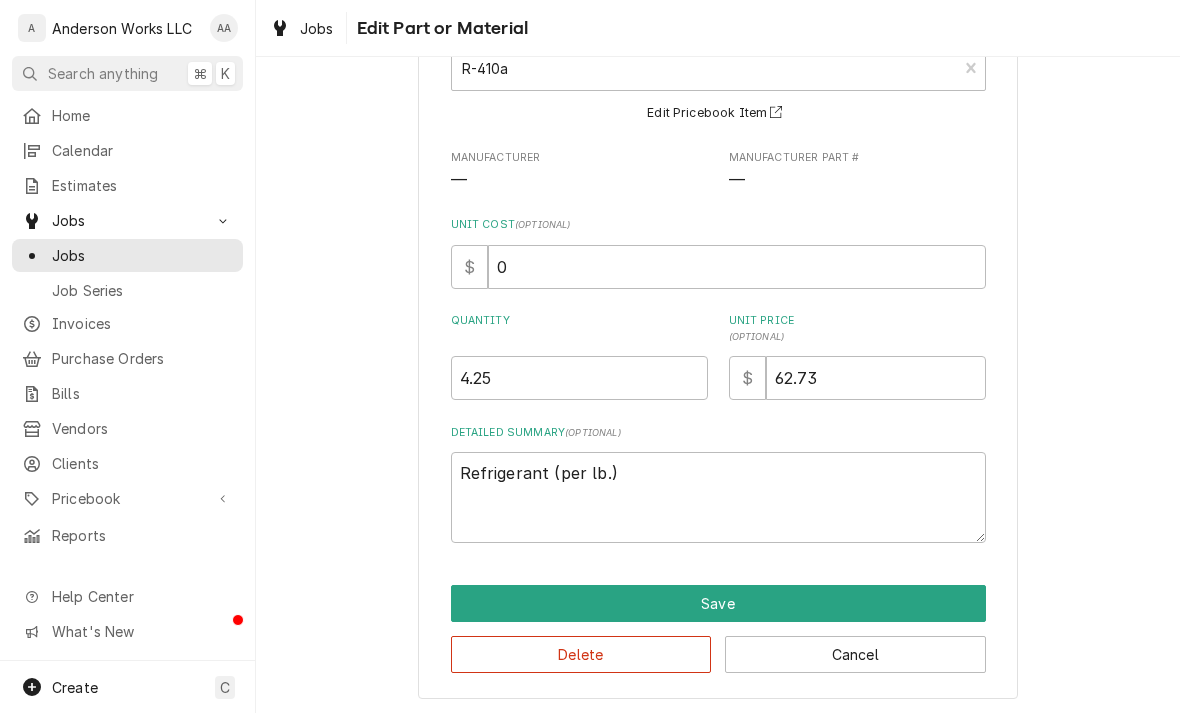 click on "Save" at bounding box center (718, 603) 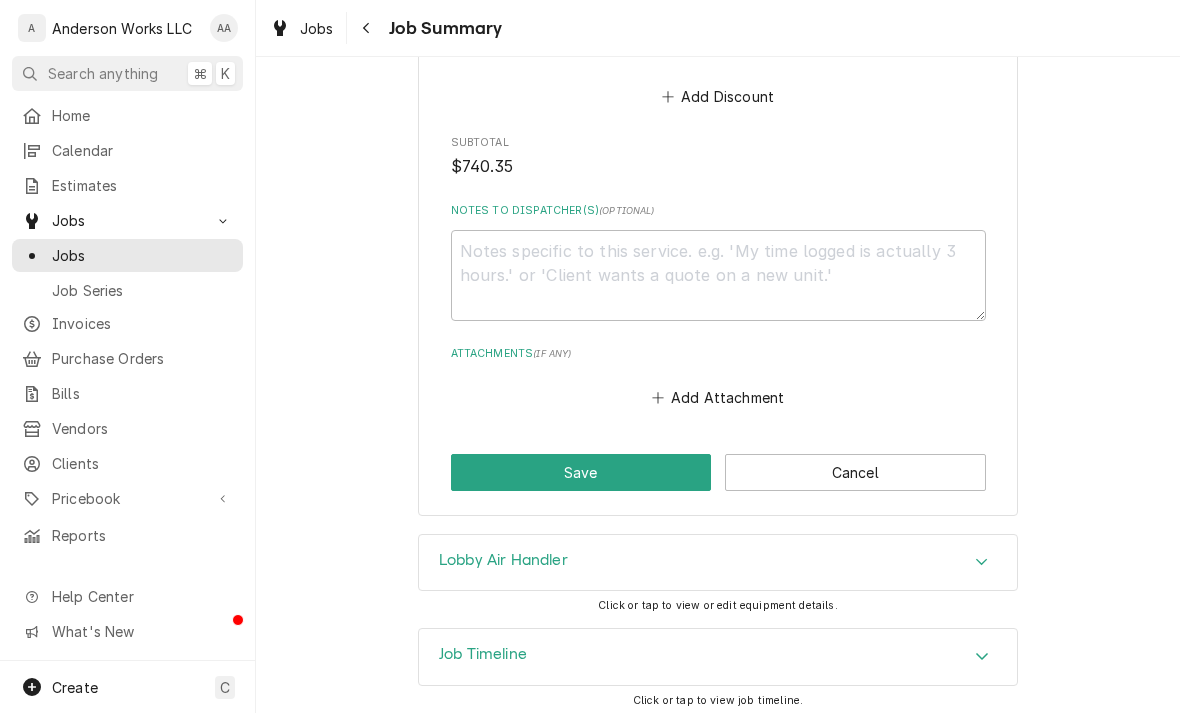 scroll, scrollTop: 2166, scrollLeft: 0, axis: vertical 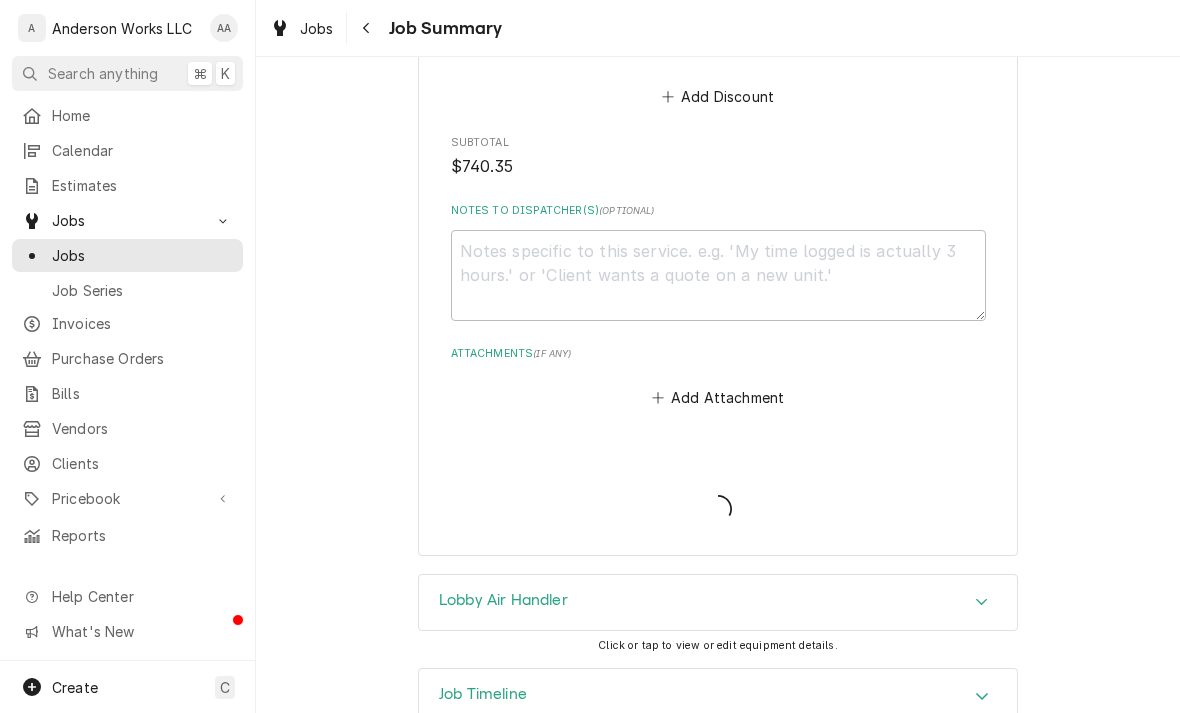 type on "x" 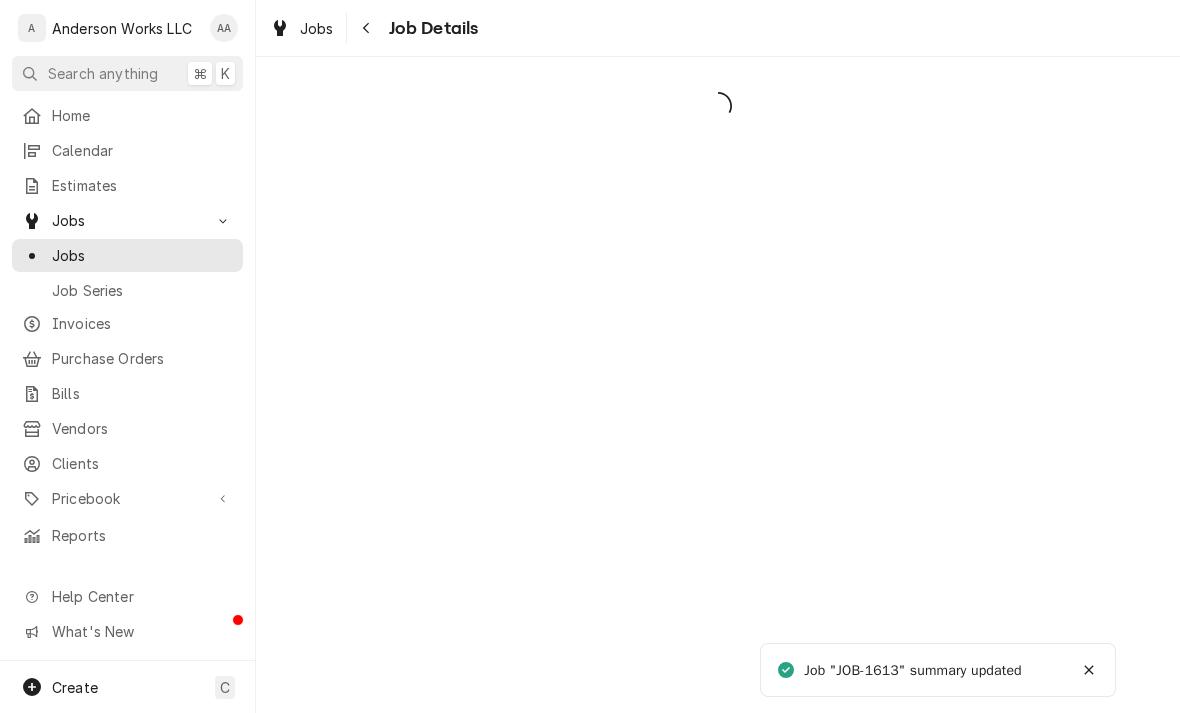 scroll, scrollTop: 0, scrollLeft: 0, axis: both 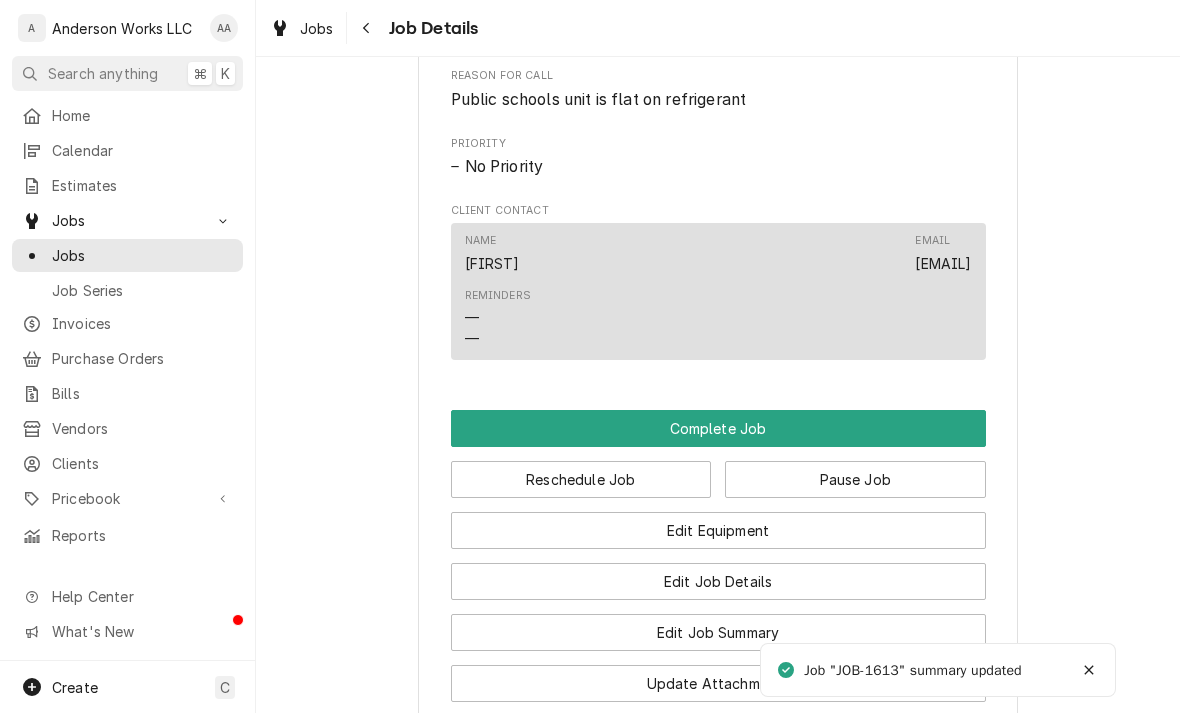 click on "Complete Job" at bounding box center [718, 428] 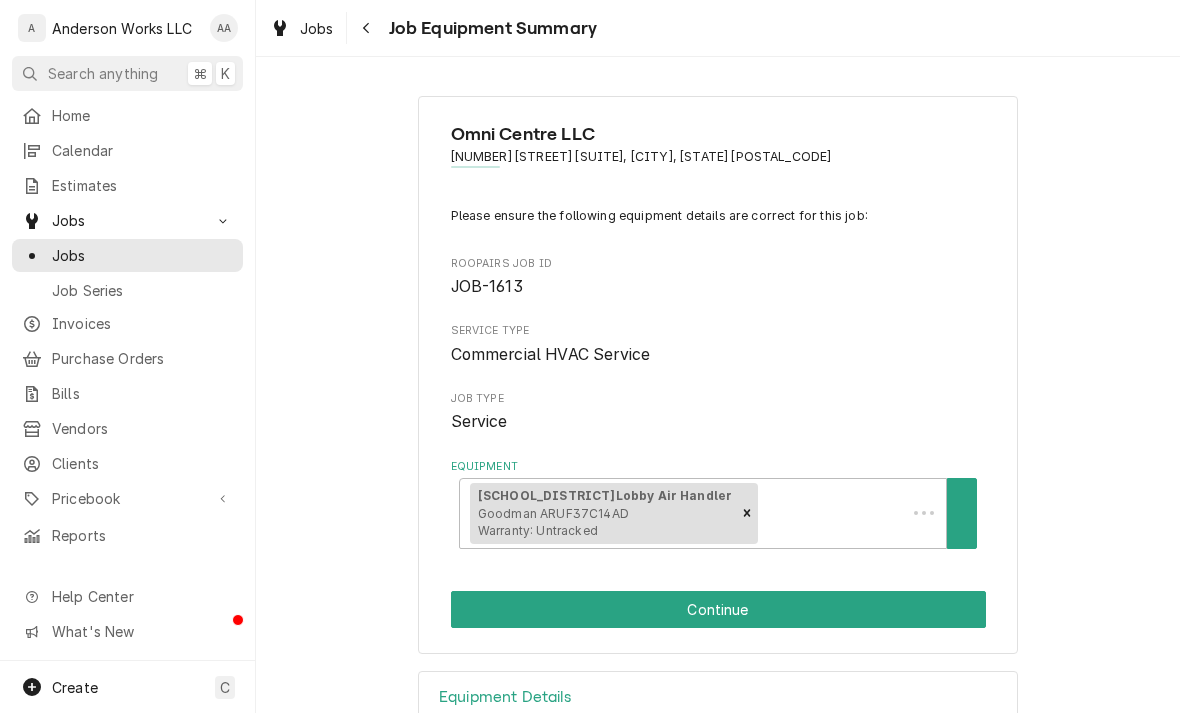 scroll, scrollTop: 0, scrollLeft: 0, axis: both 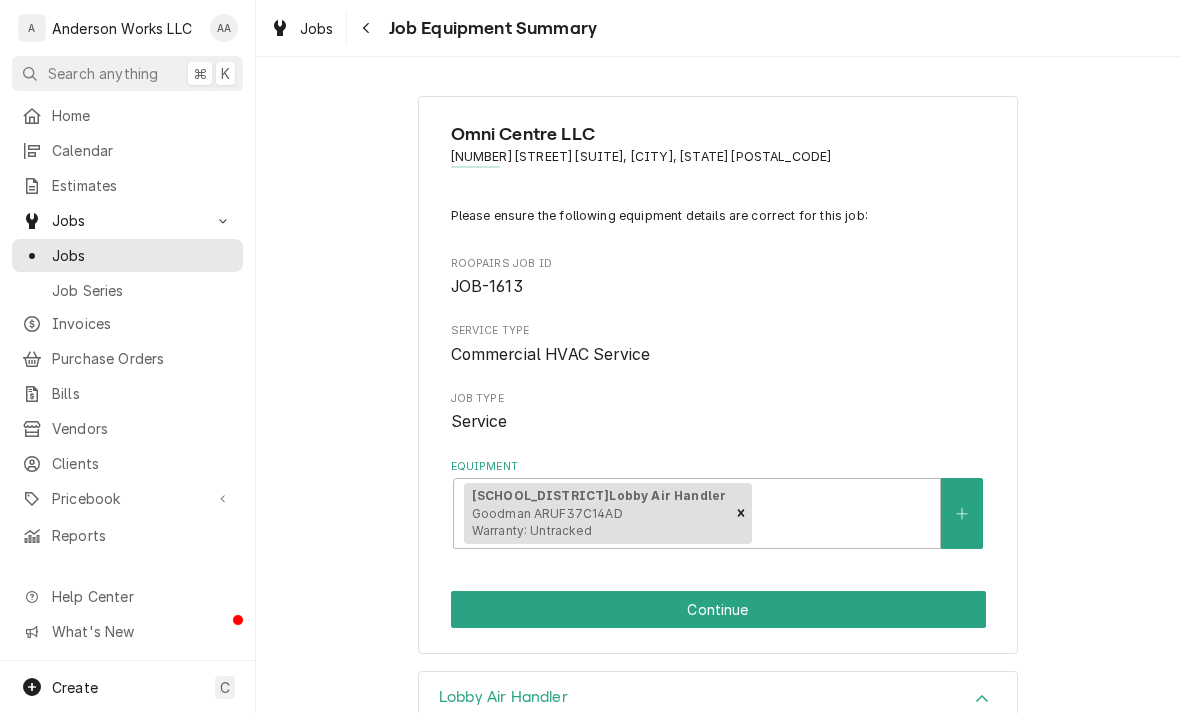 click on "Omni Centre LLC 300 West Broadway Suite 1, Council Bluffs, IA 51503 Please ensure the following equipment details are correct for this job:  Roopairs Job ID JOB-1613 Service Type Commercial HVAC Service Job Type Service Equipment [Council Bluffs Public Schools]  Lobby Air Handler Goodman ARUF37C14AD Warranty: Untracked Continue" at bounding box center [718, 374] 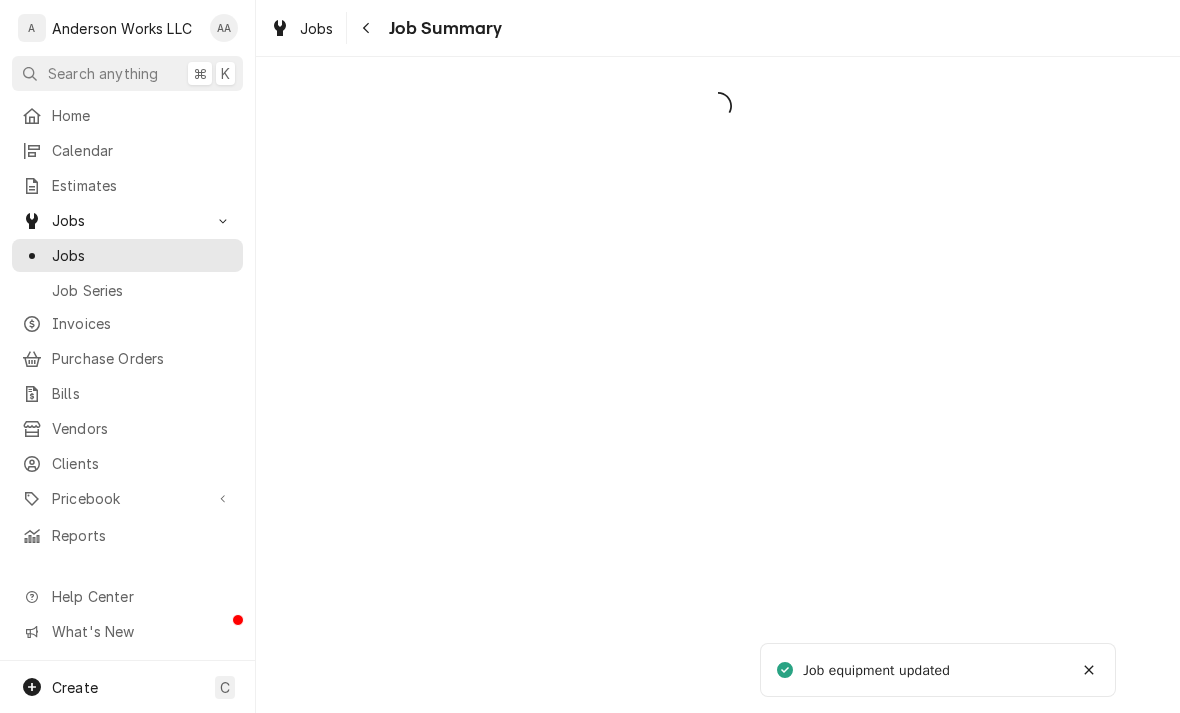 scroll, scrollTop: 0, scrollLeft: 0, axis: both 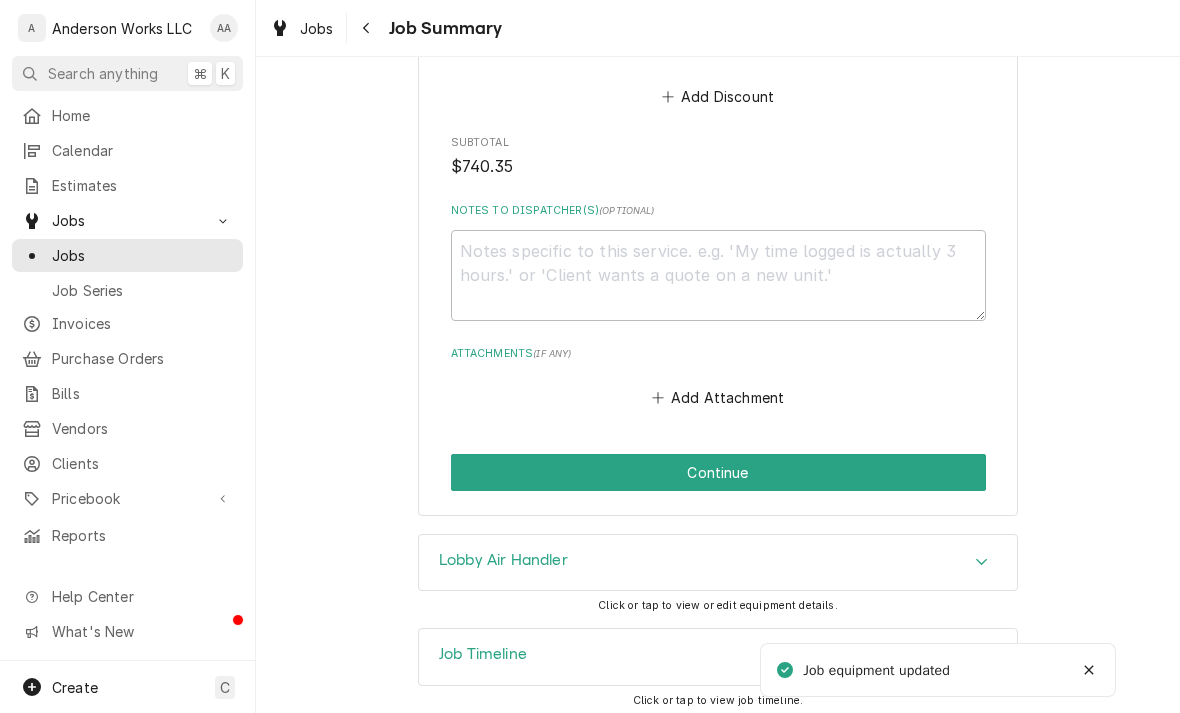 click on "Continue" at bounding box center [718, 472] 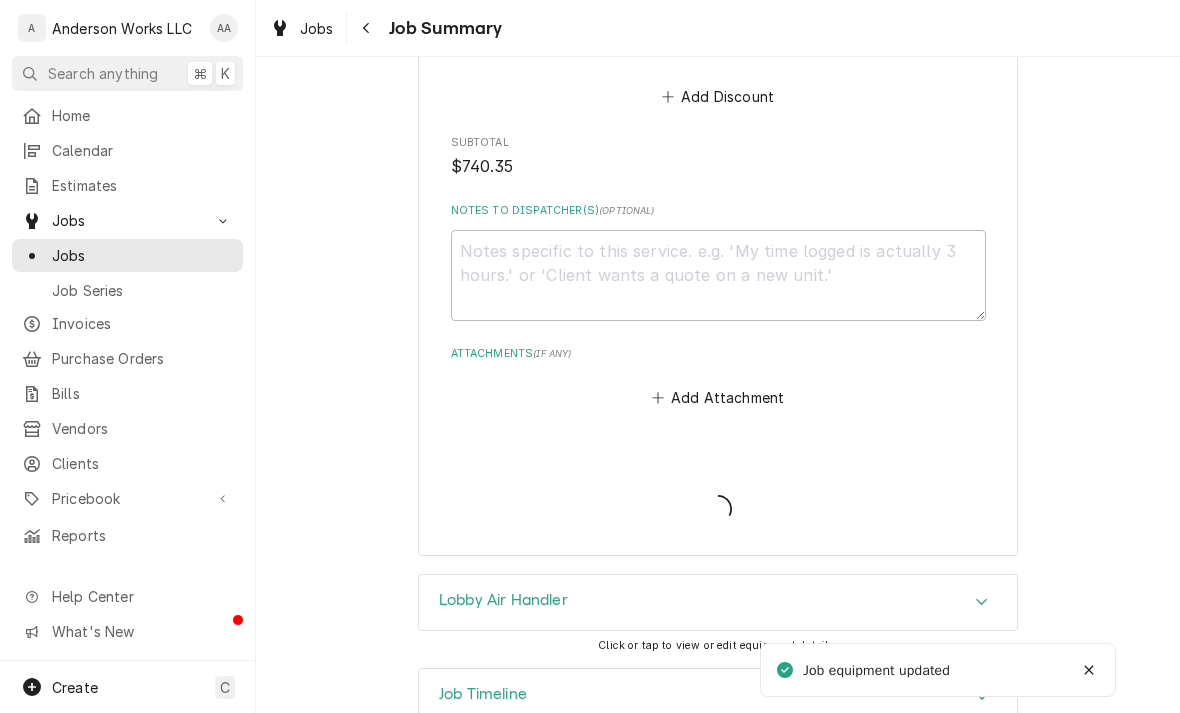 type on "x" 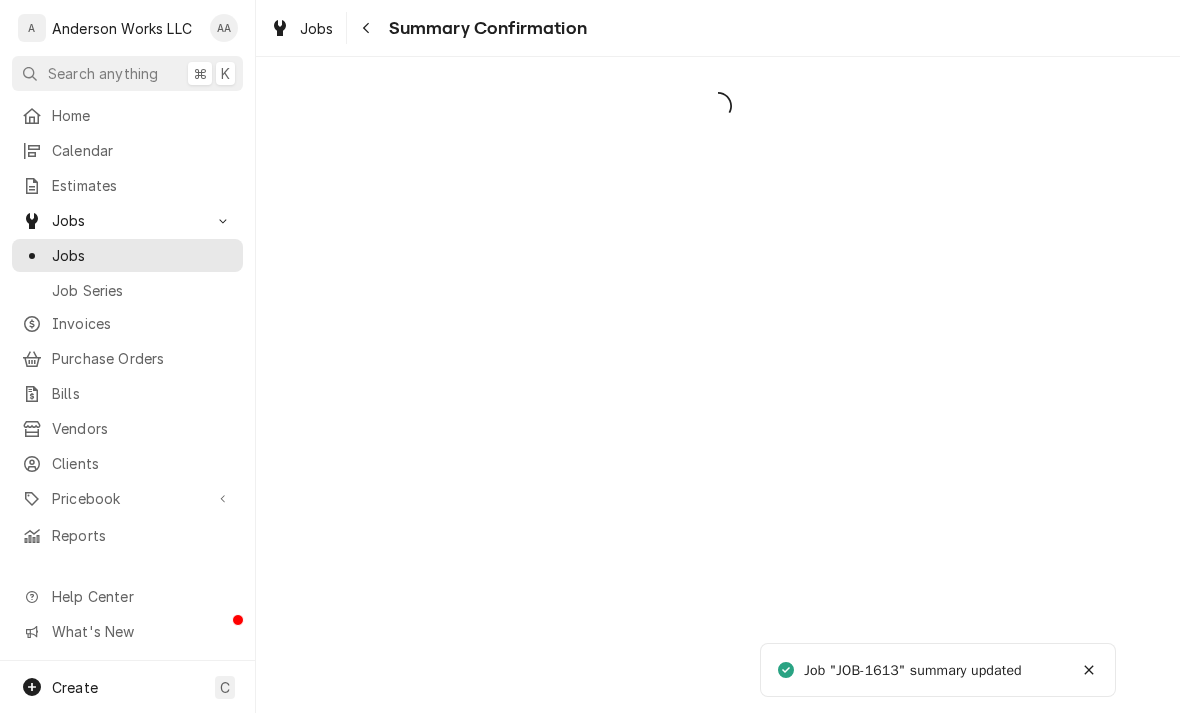 scroll, scrollTop: 0, scrollLeft: 0, axis: both 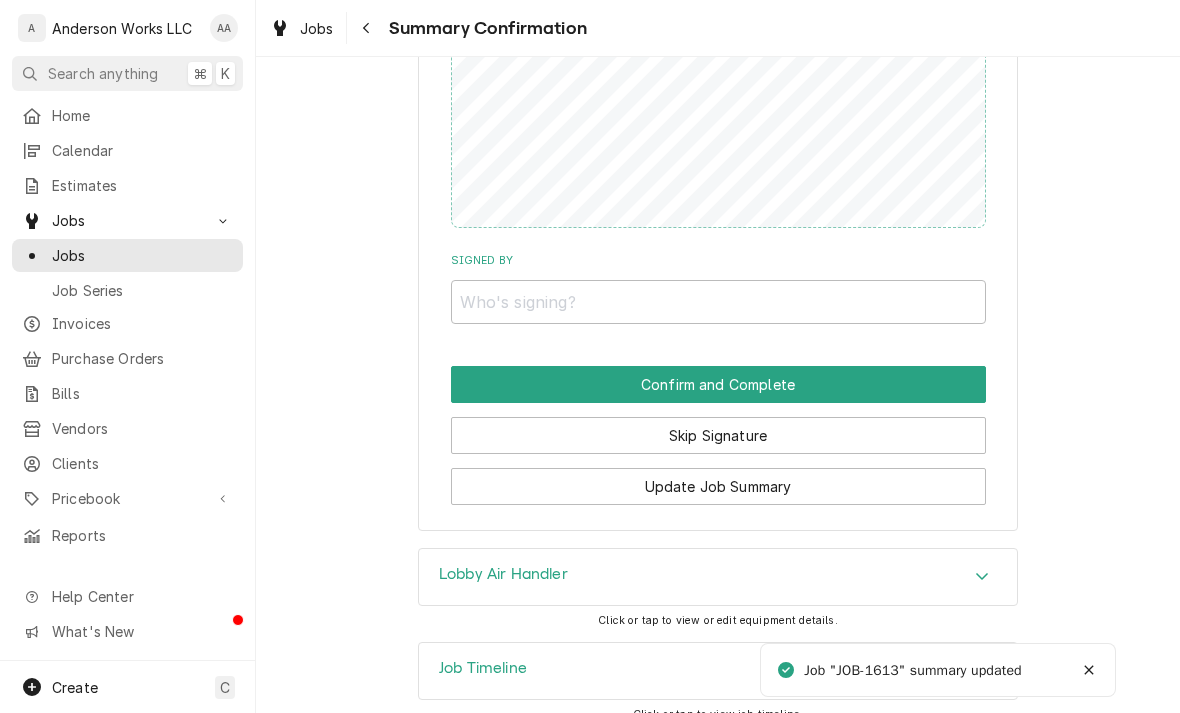 click on "Skip Signature" at bounding box center [718, 435] 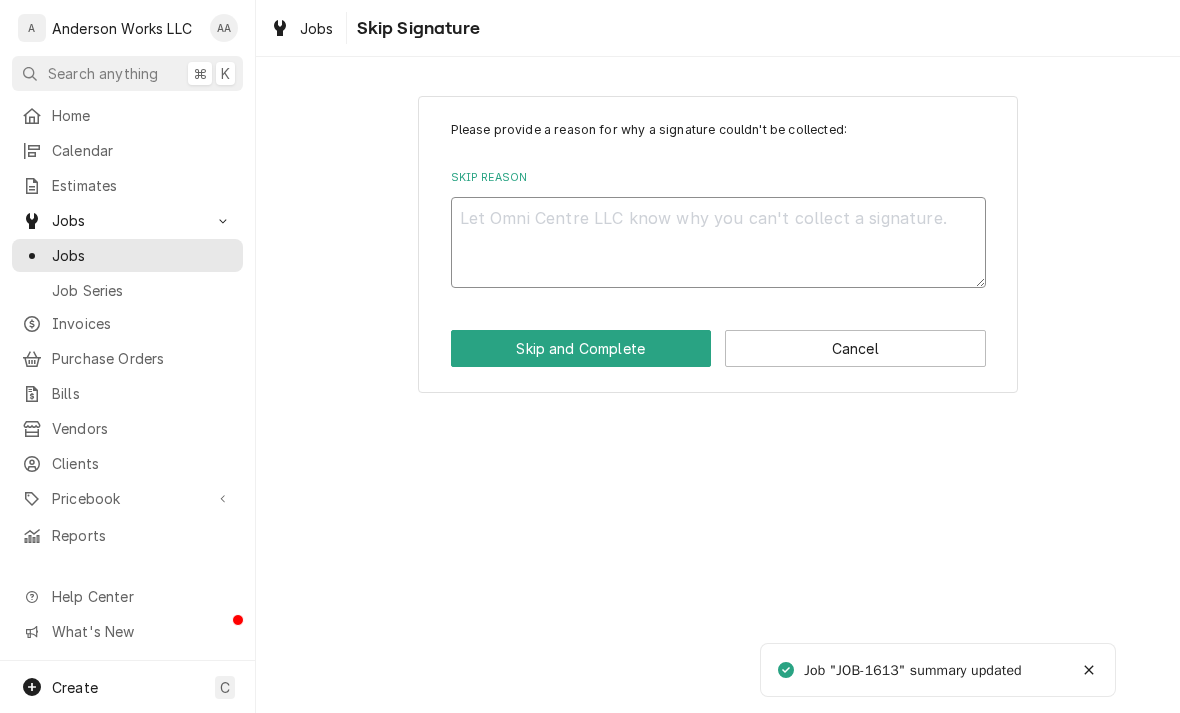 click on "Skip Reason" at bounding box center [718, 242] 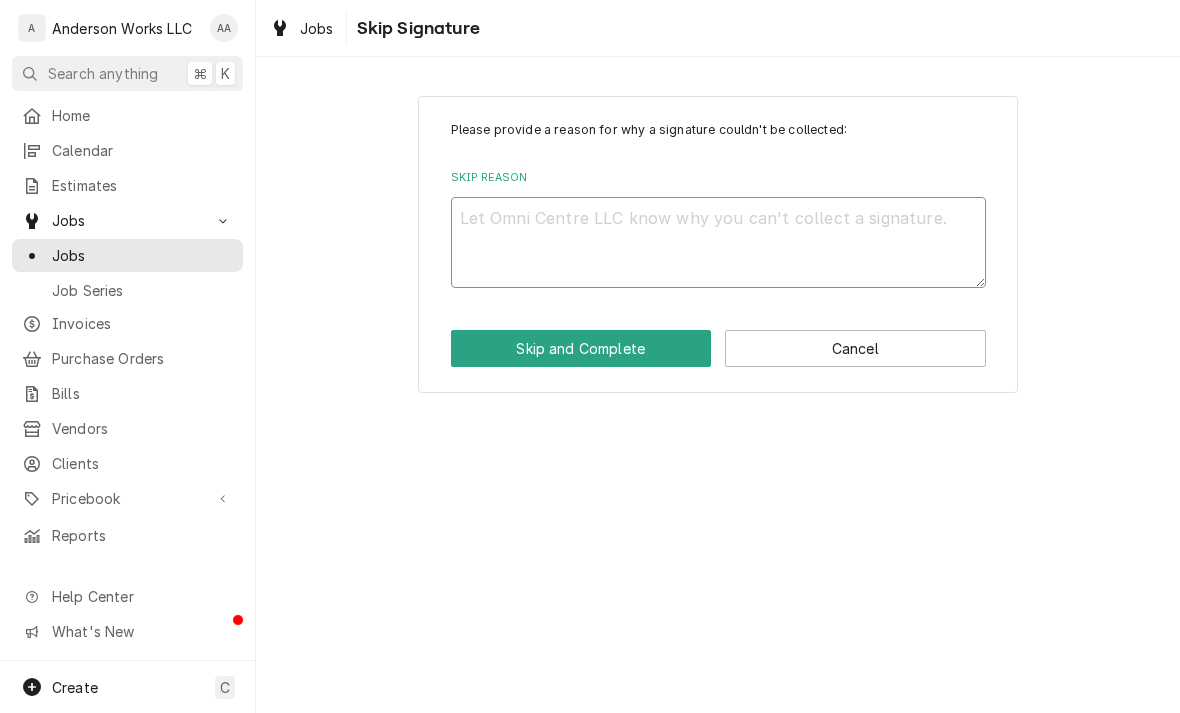 type on "x" 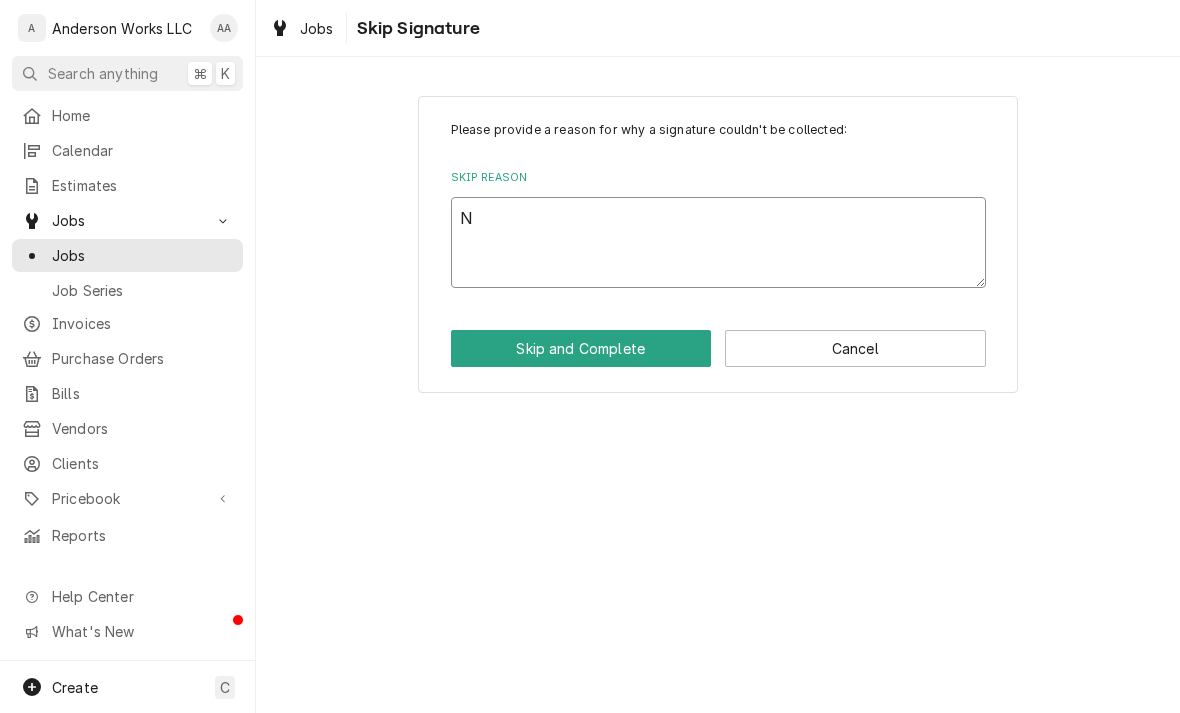type on "No" 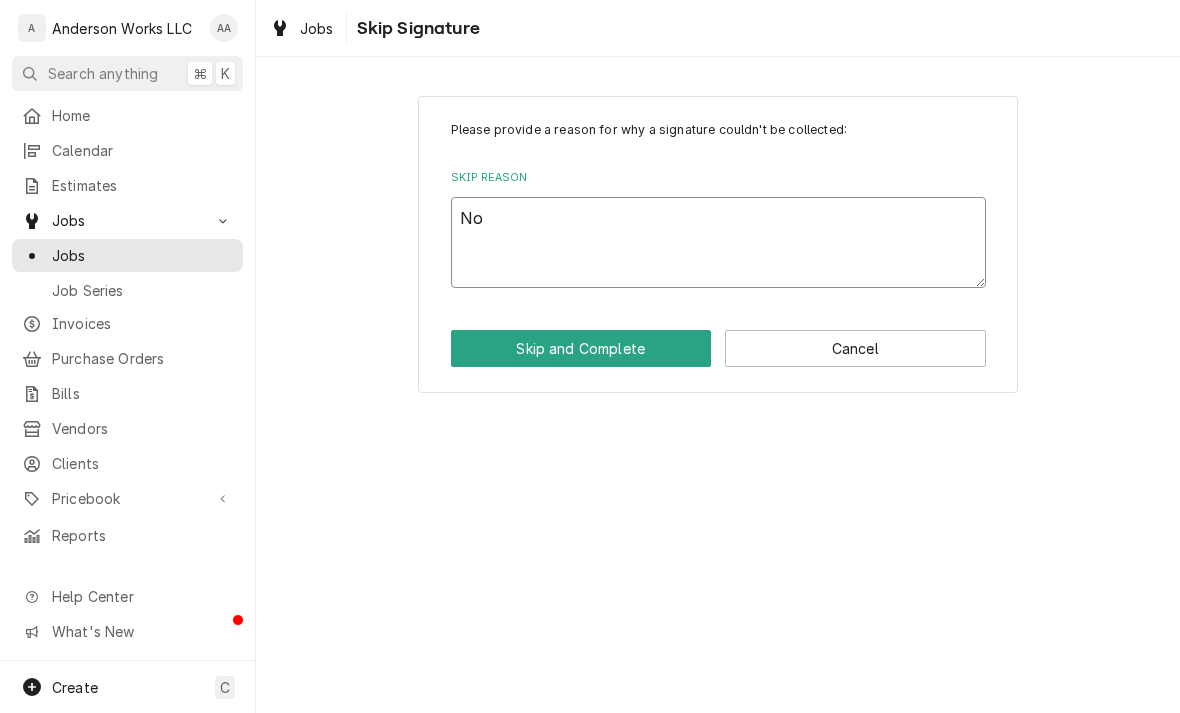 type on "x" 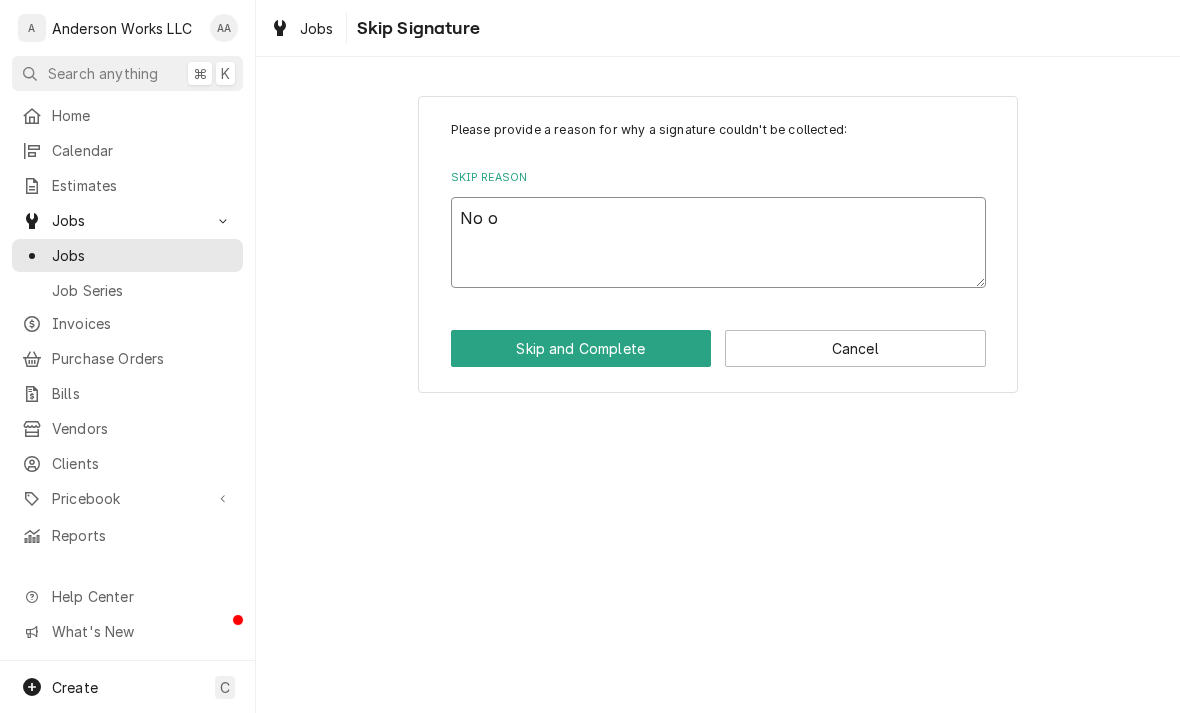 type on "x" 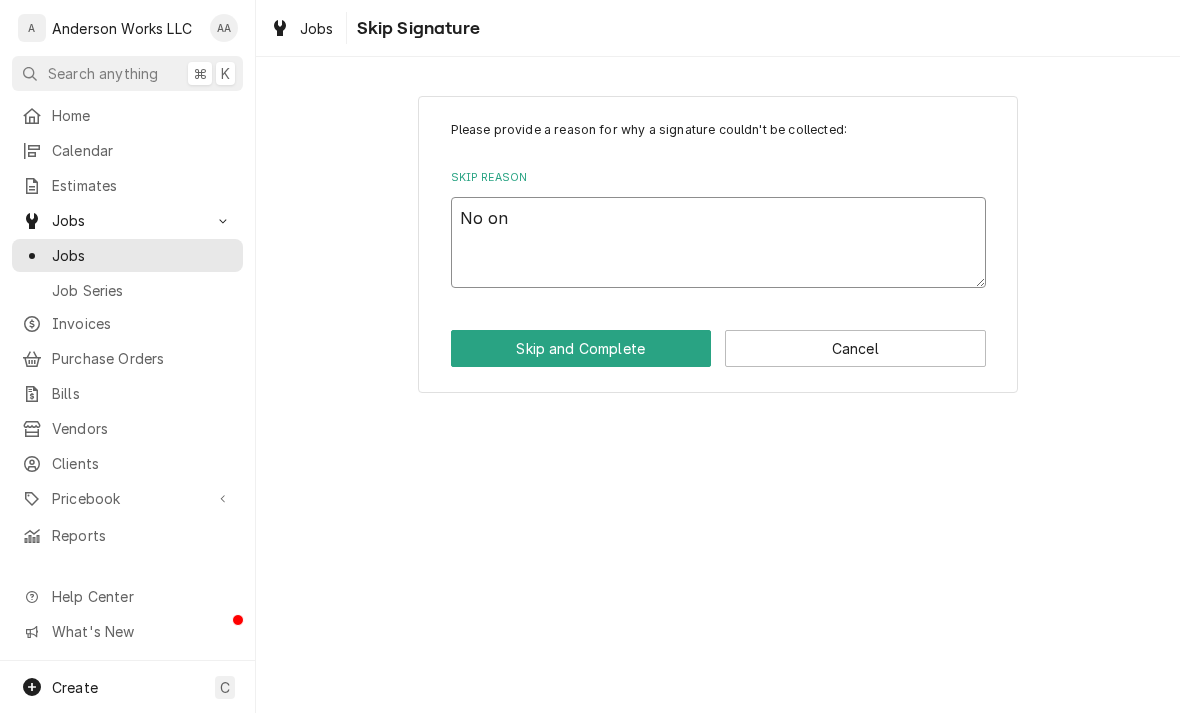 type on "No one" 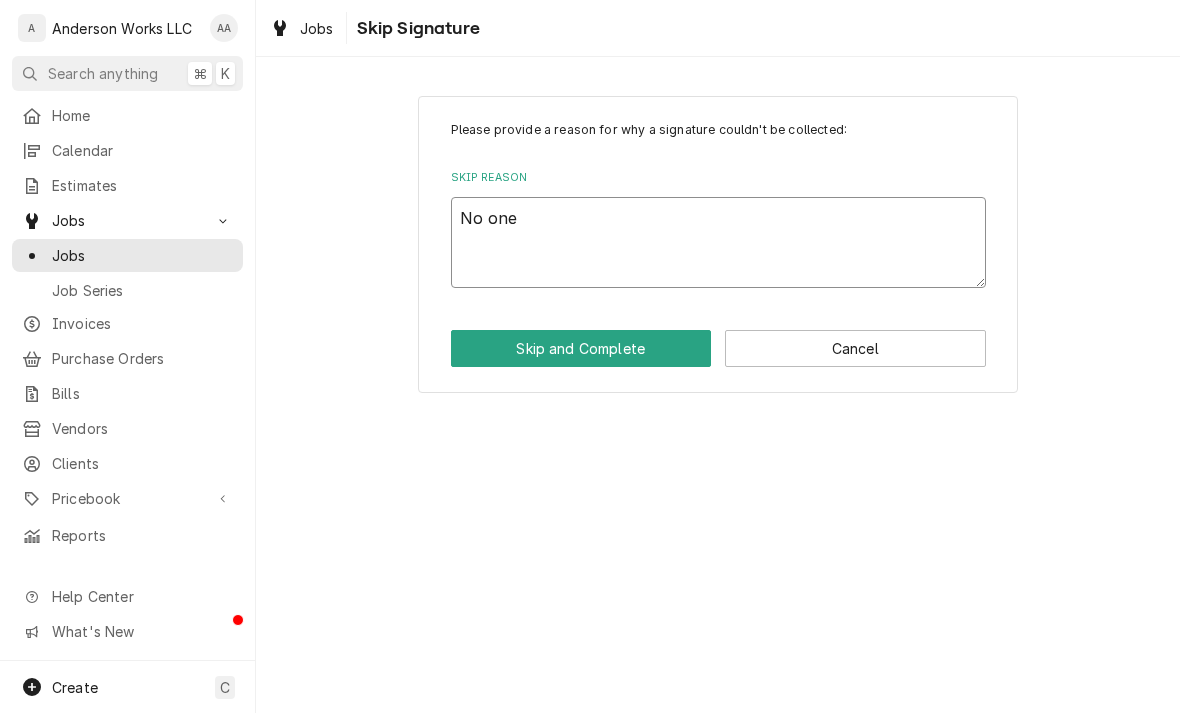 type on "x" 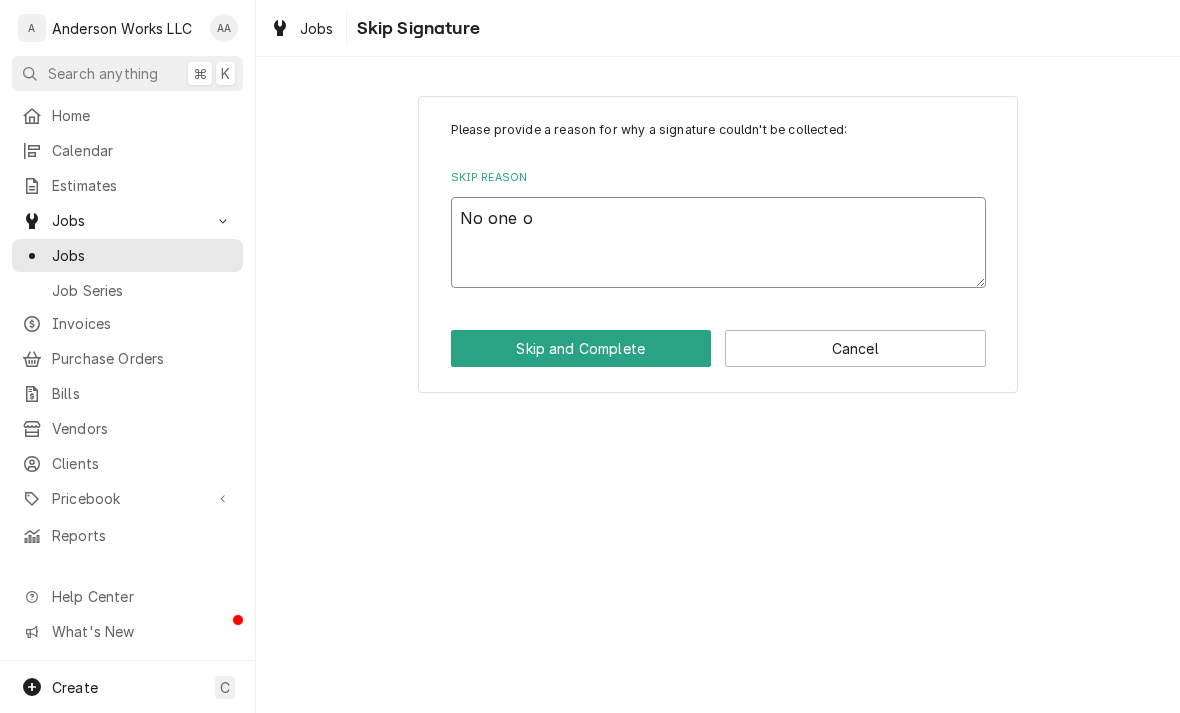 type on "No one on" 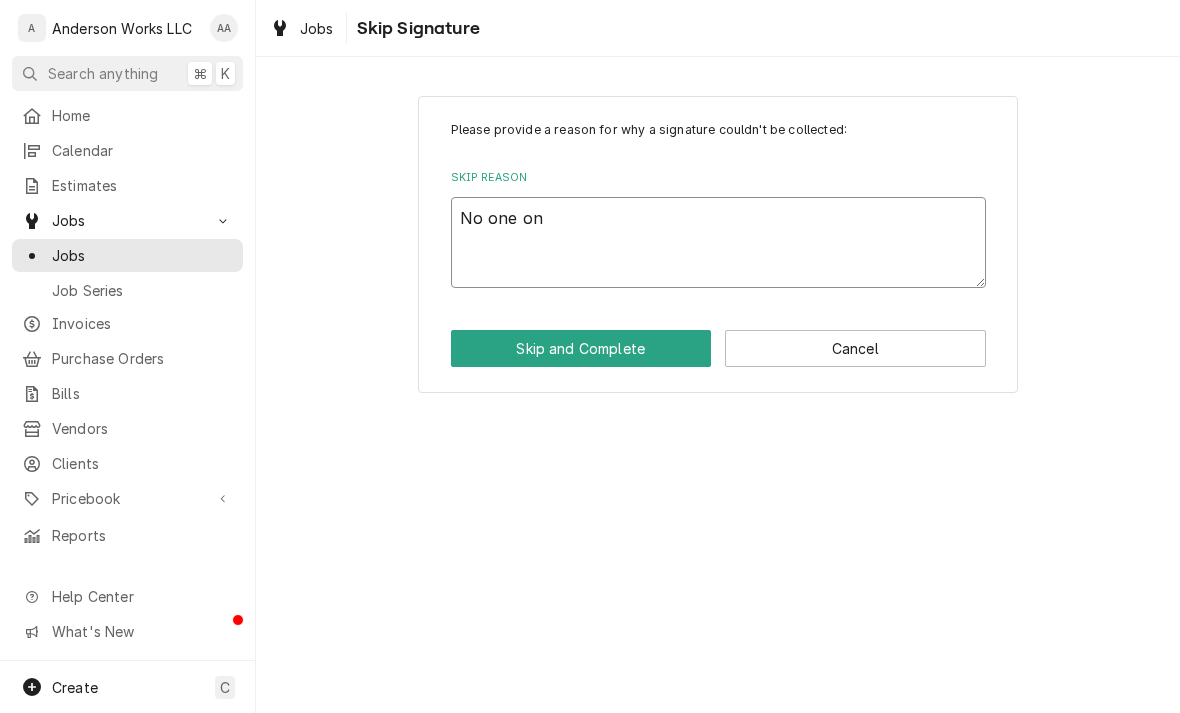 type on "x" 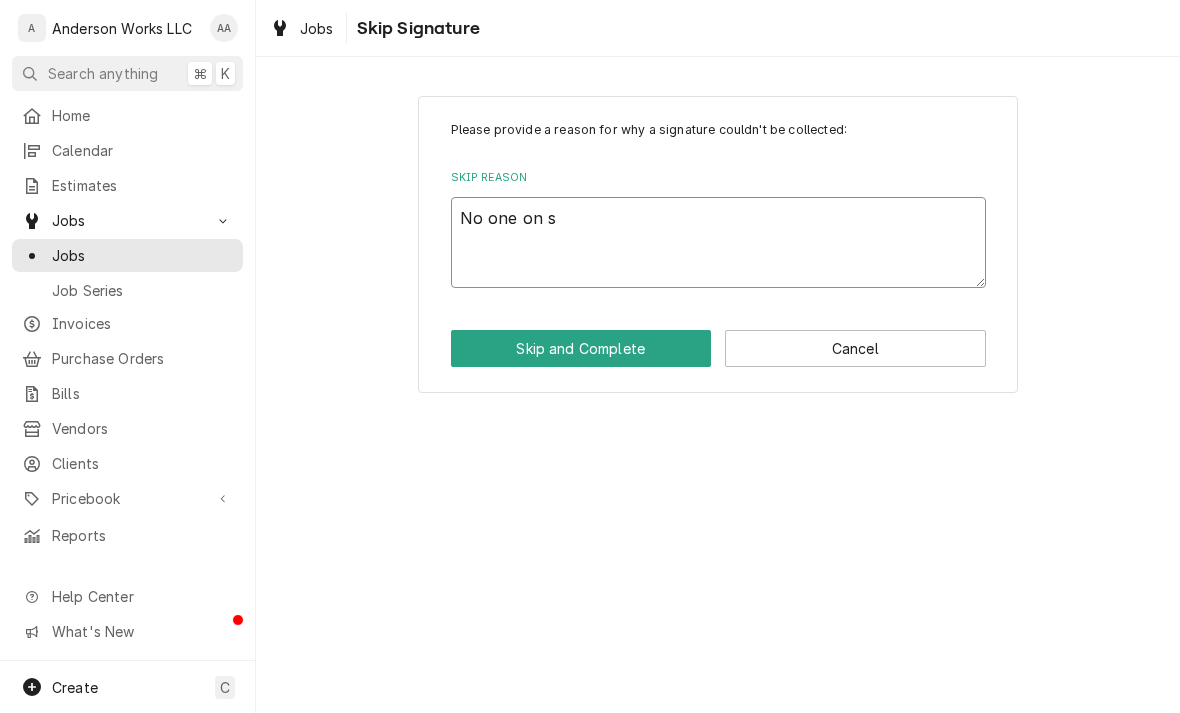 type on "x" 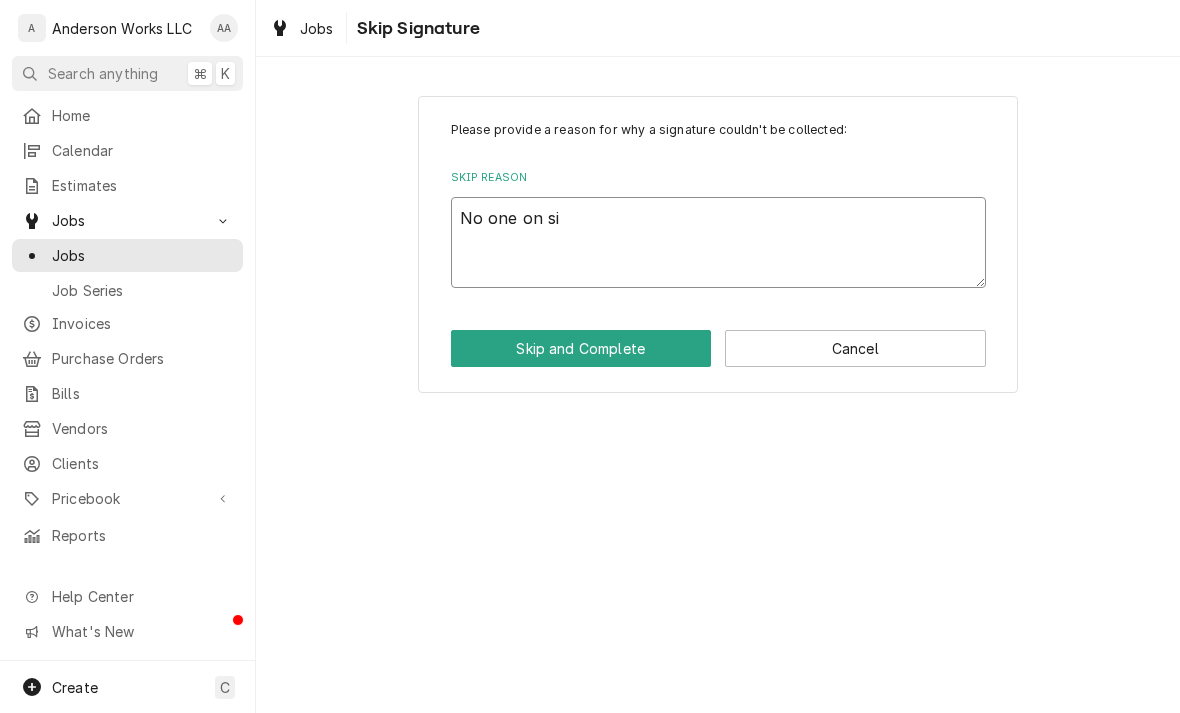 type on "No one on sit" 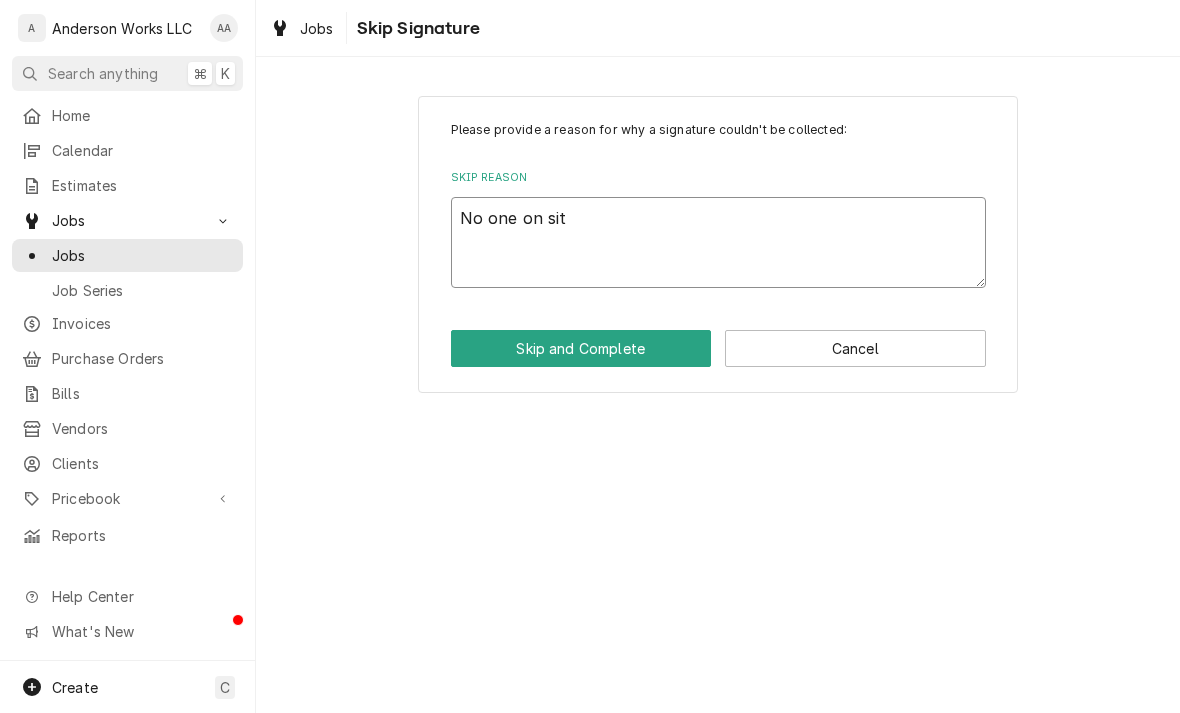 type on "x" 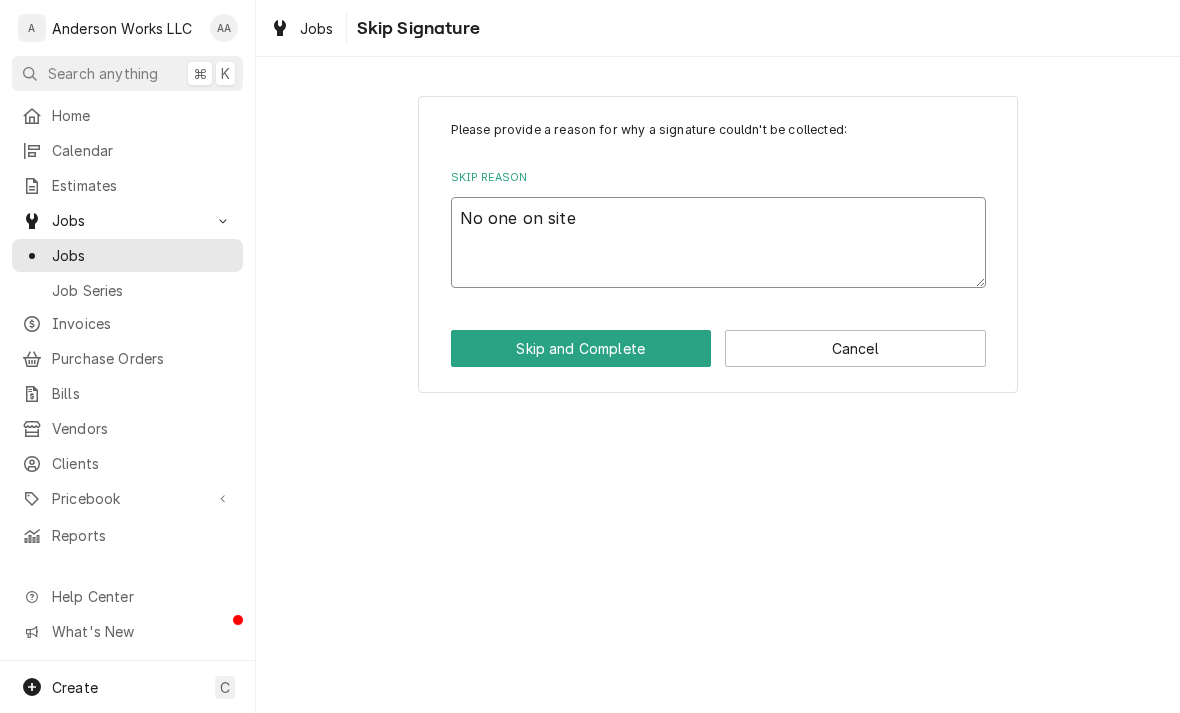type on "x" 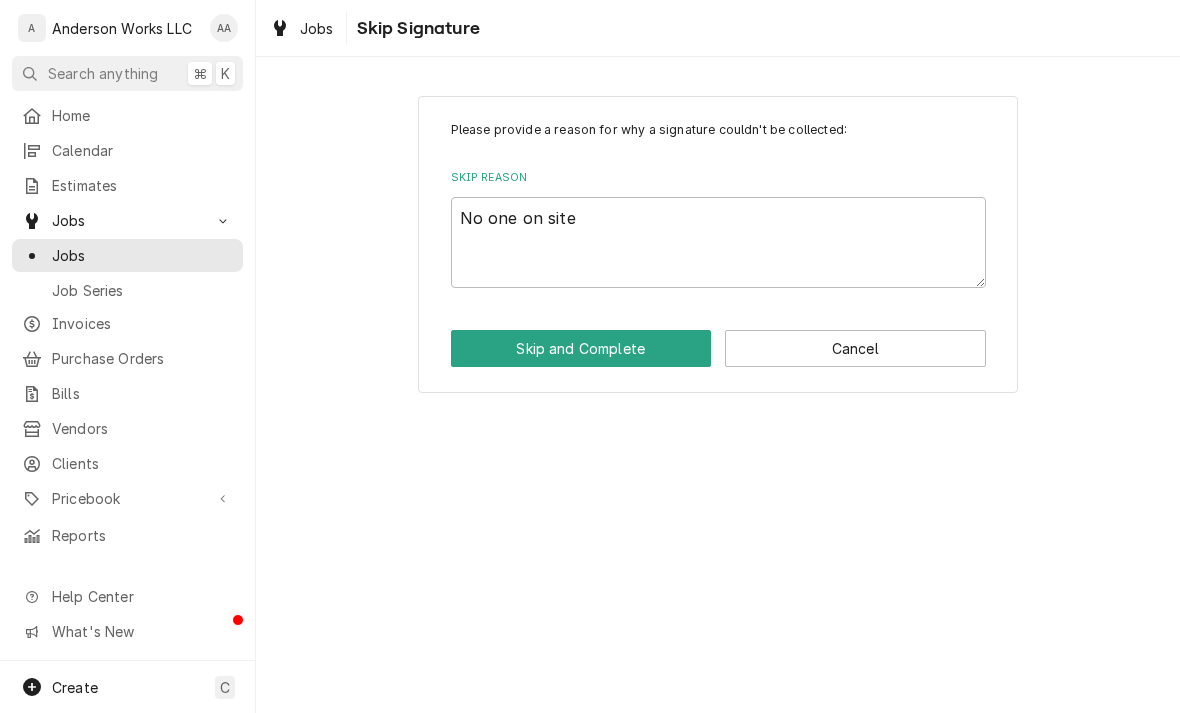 click on "Skip and Complete" at bounding box center (581, 348) 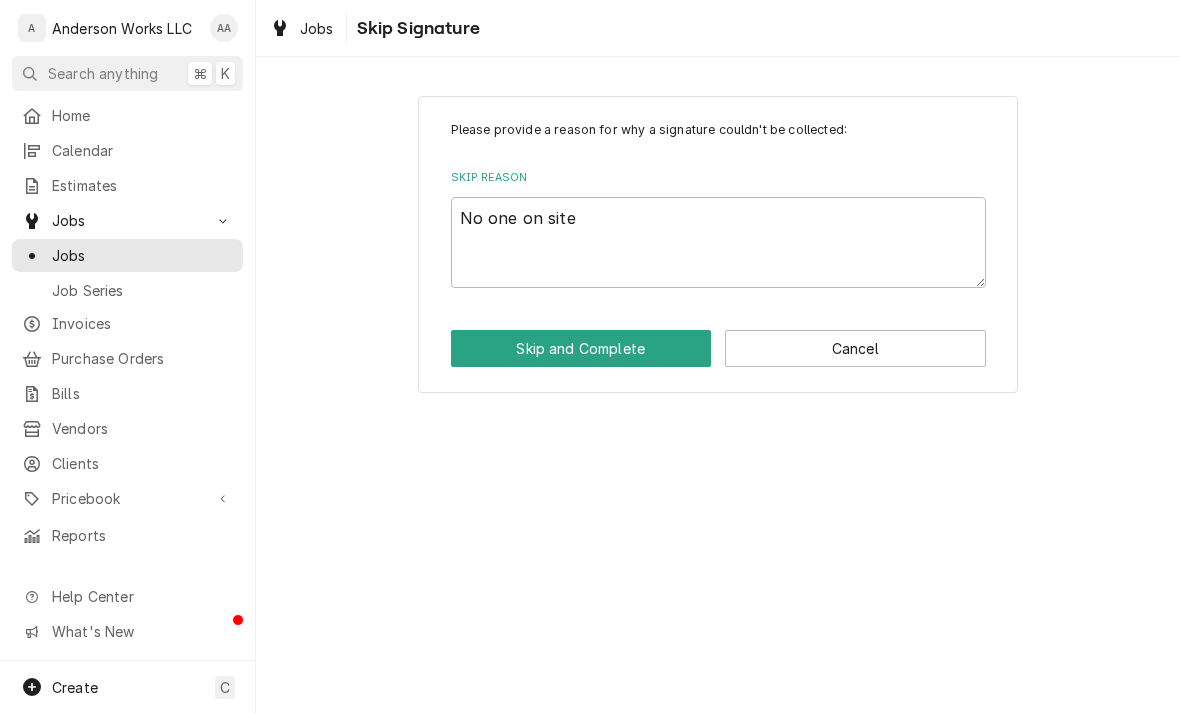 type on "x" 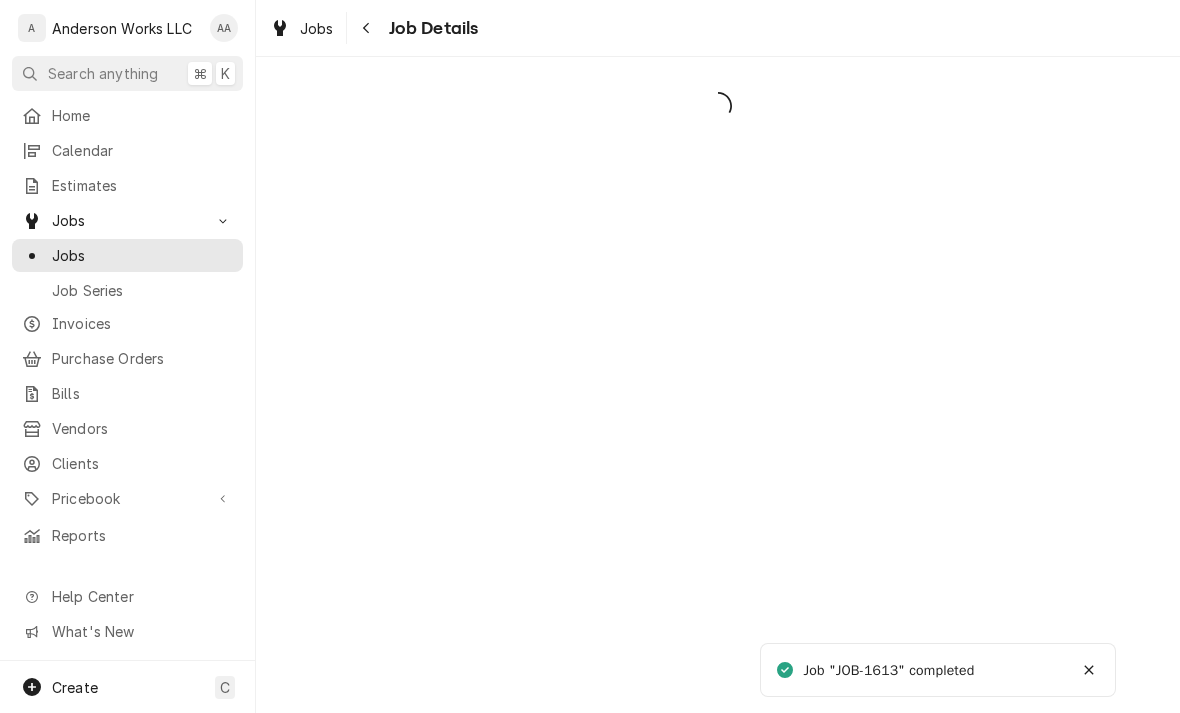 scroll, scrollTop: 0, scrollLeft: 0, axis: both 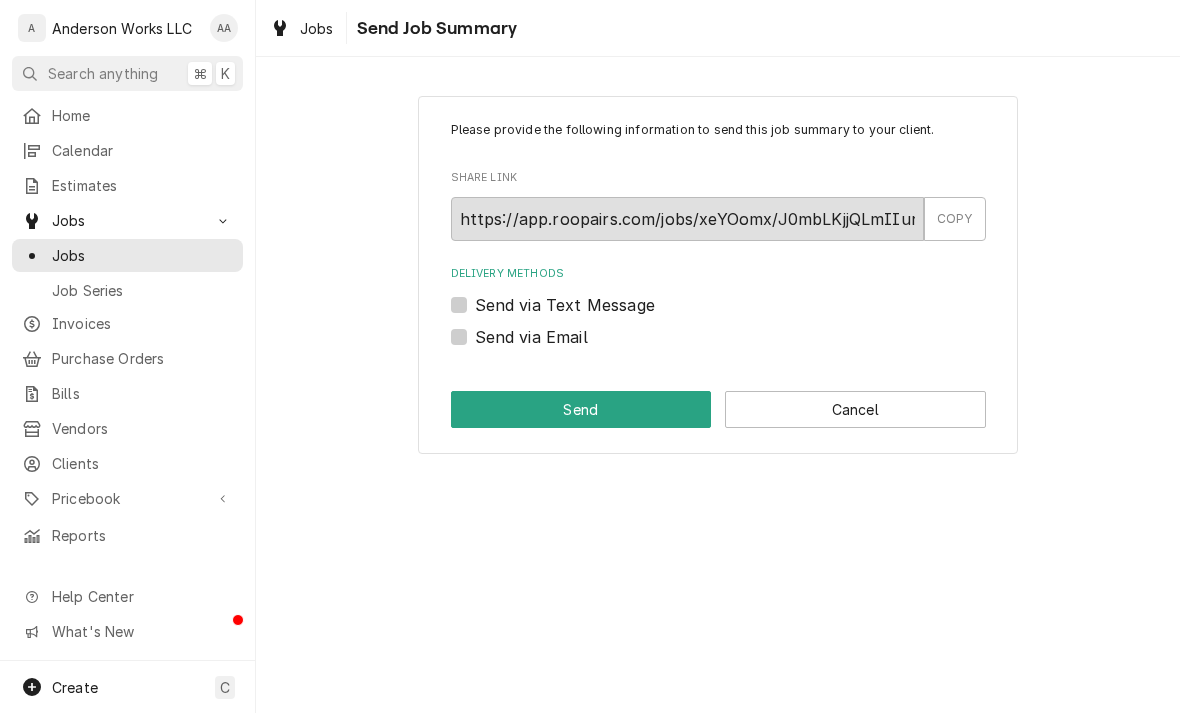 click on "Cancel" at bounding box center [855, 409] 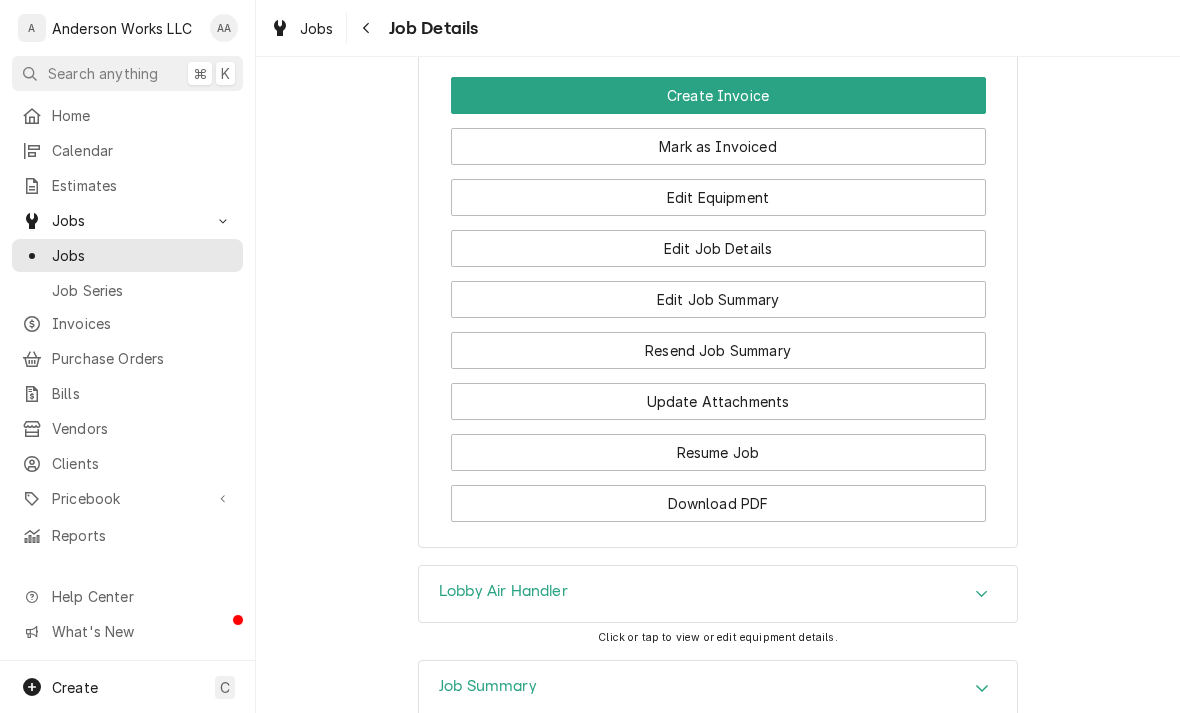 scroll, scrollTop: 1098, scrollLeft: 0, axis: vertical 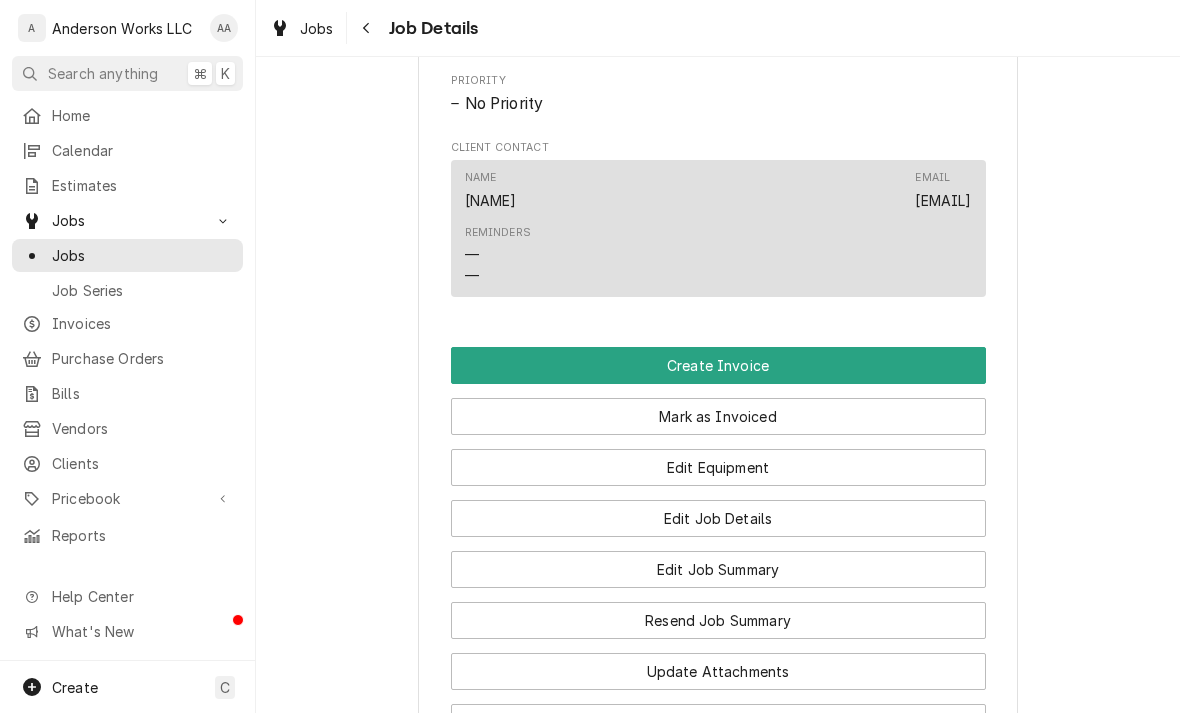 click on "Create Invoice" at bounding box center [718, 365] 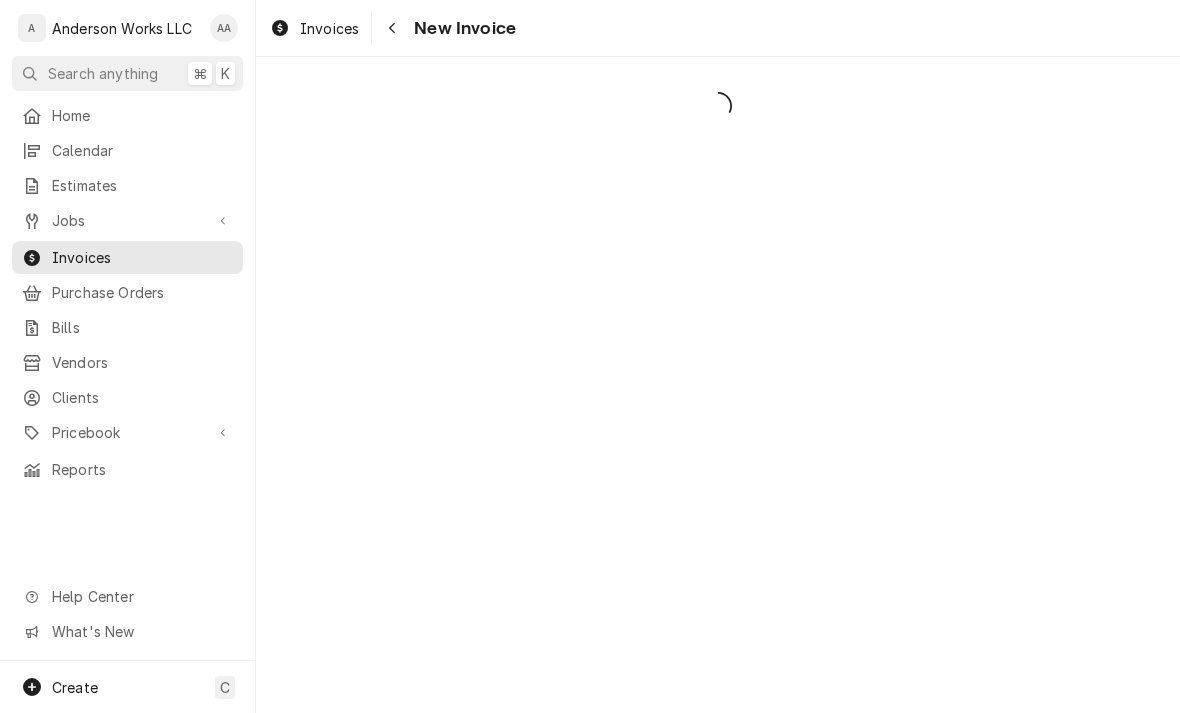 scroll, scrollTop: 0, scrollLeft: 0, axis: both 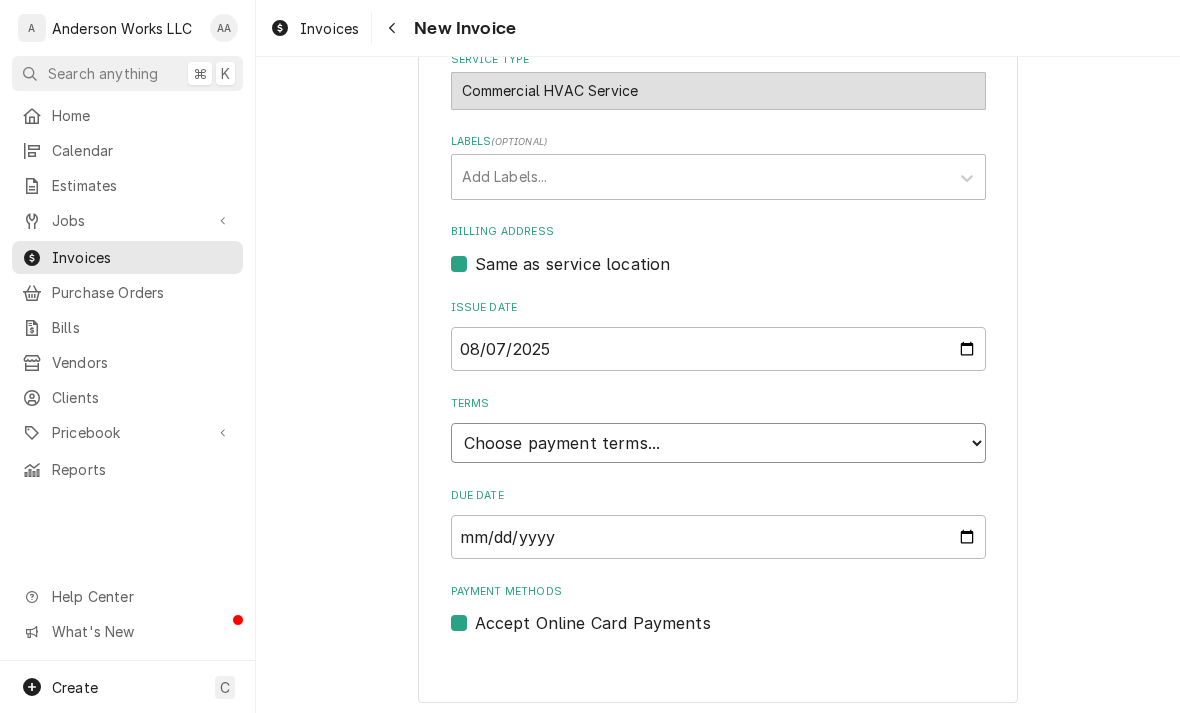 click on "Choose payment terms... Same Day Net 7 Net 14 Net 21 Net 30 Net 45 Net 60 Net 90" at bounding box center [718, 443] 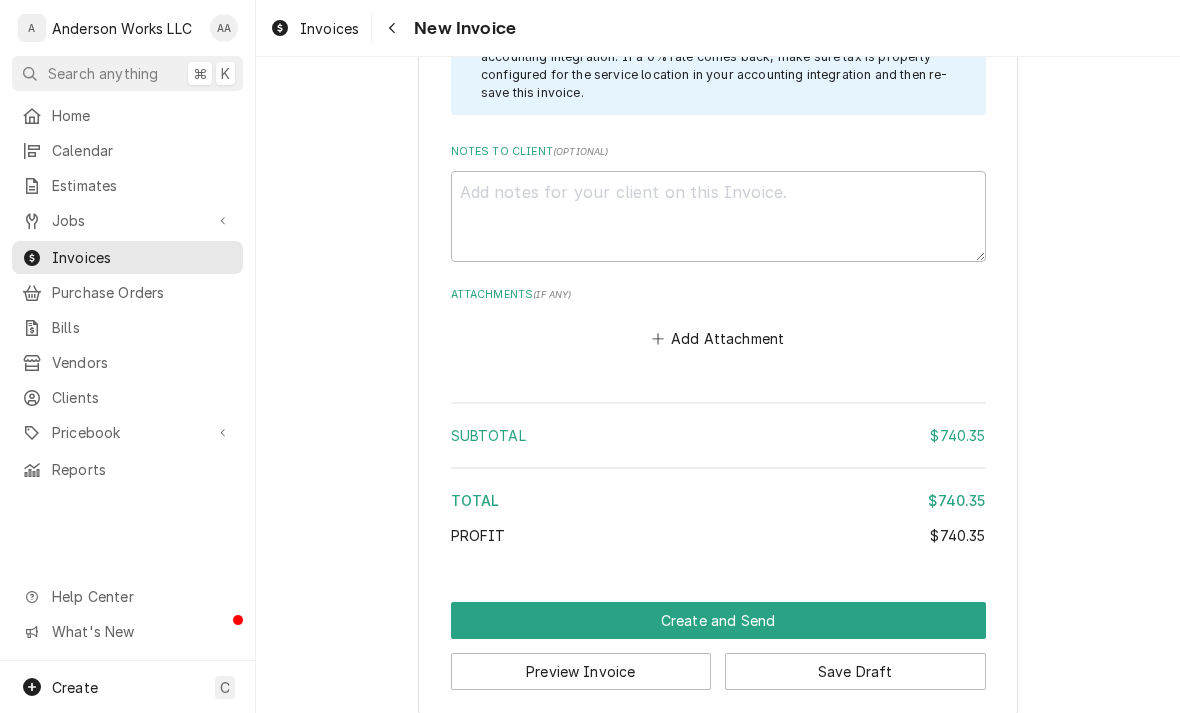 click on "Create and Send" at bounding box center (718, 620) 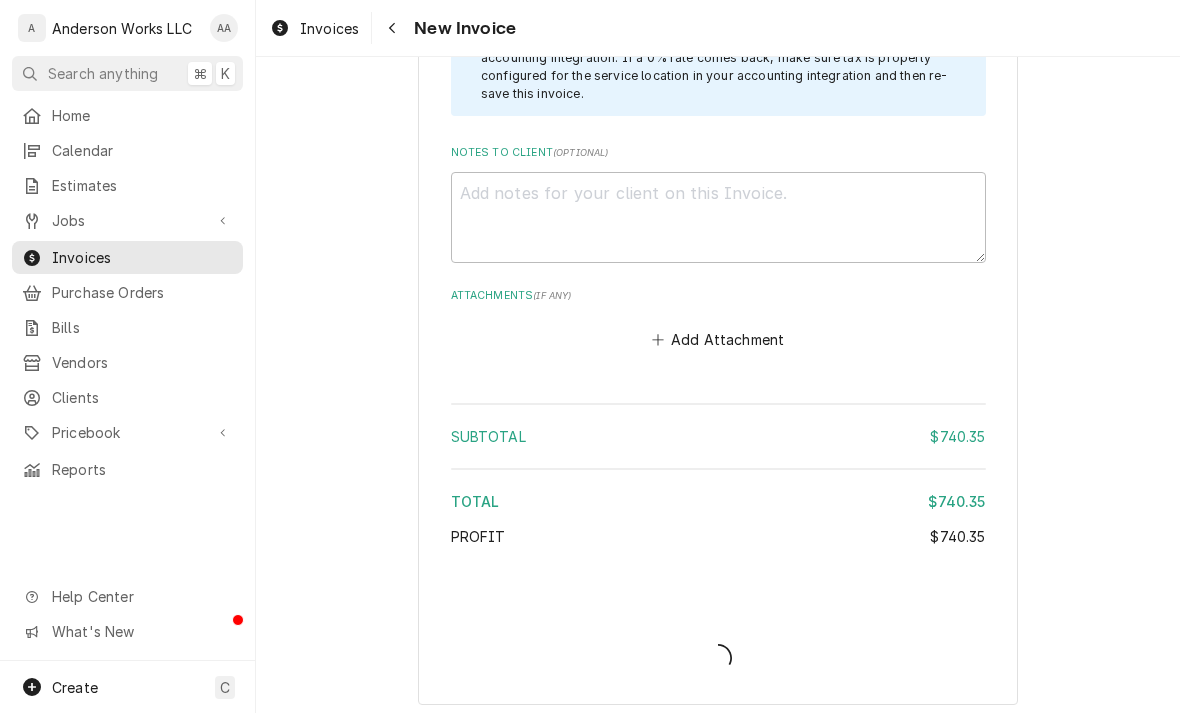 scroll, scrollTop: 3092, scrollLeft: 0, axis: vertical 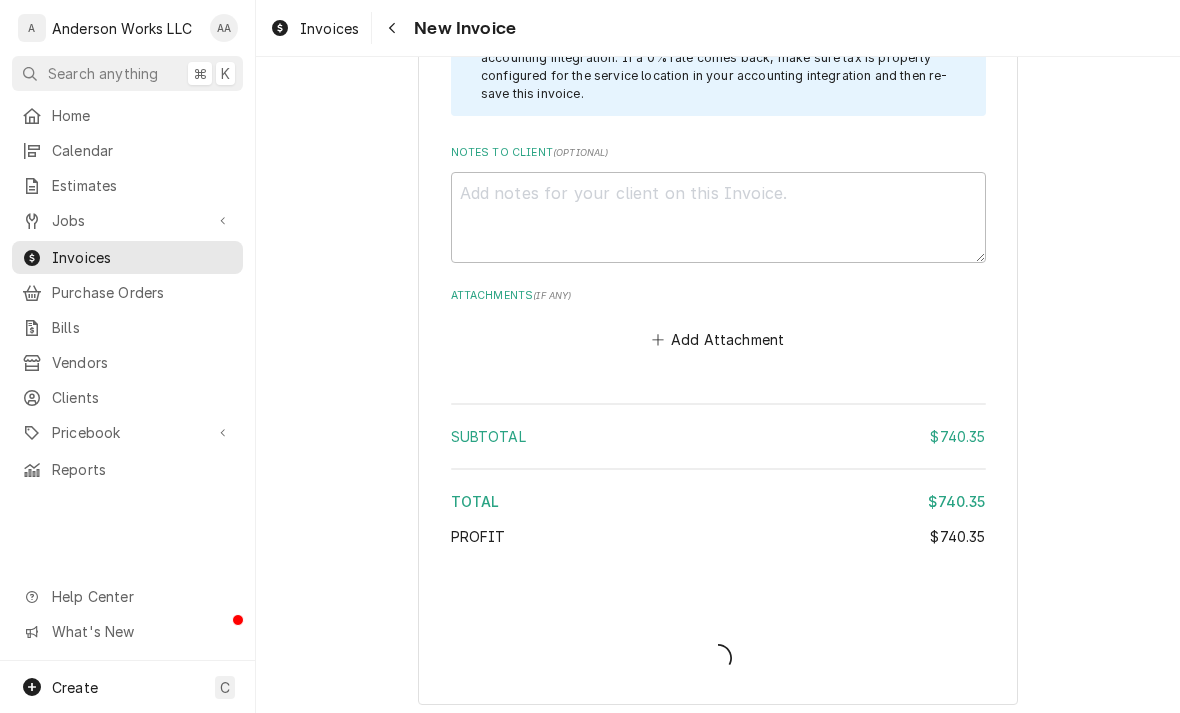 type on "x" 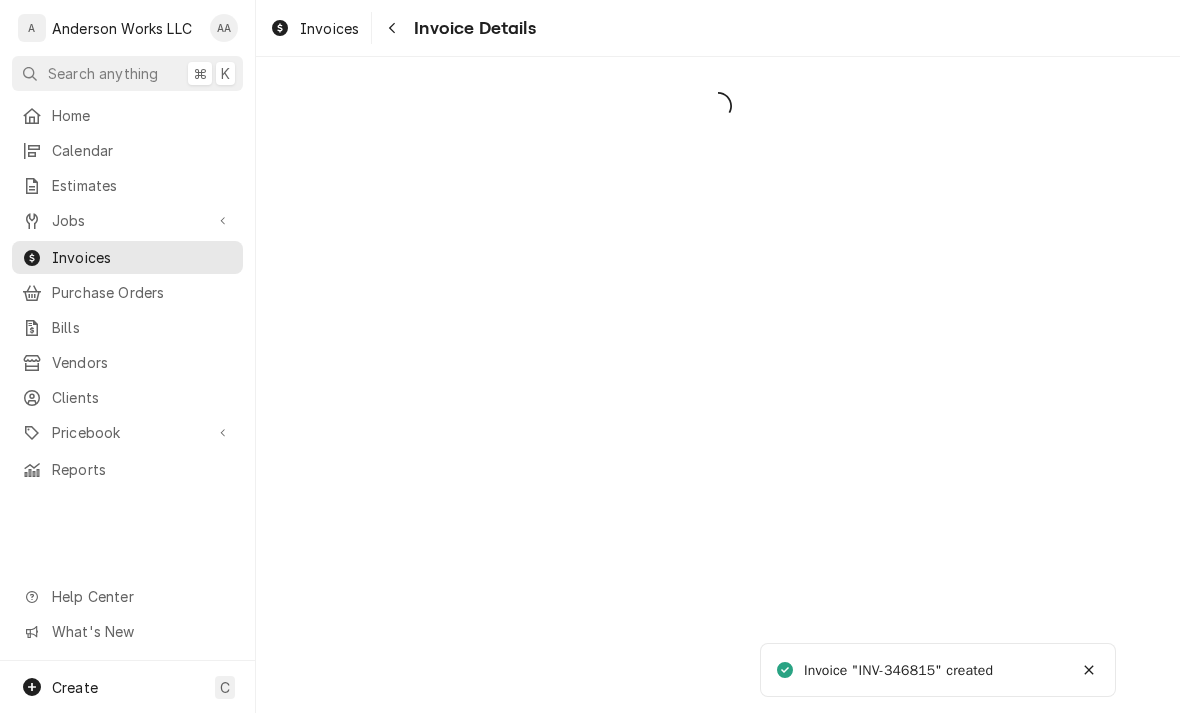scroll, scrollTop: 0, scrollLeft: 0, axis: both 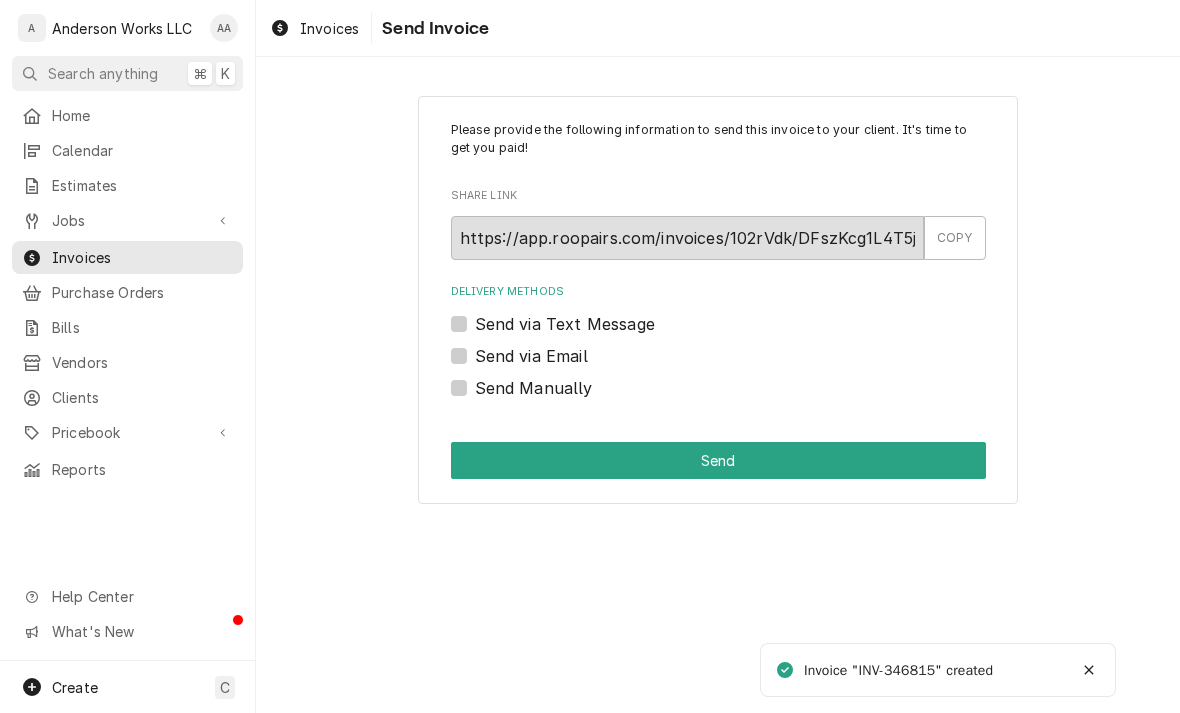 click on "Send via Email" at bounding box center [531, 356] 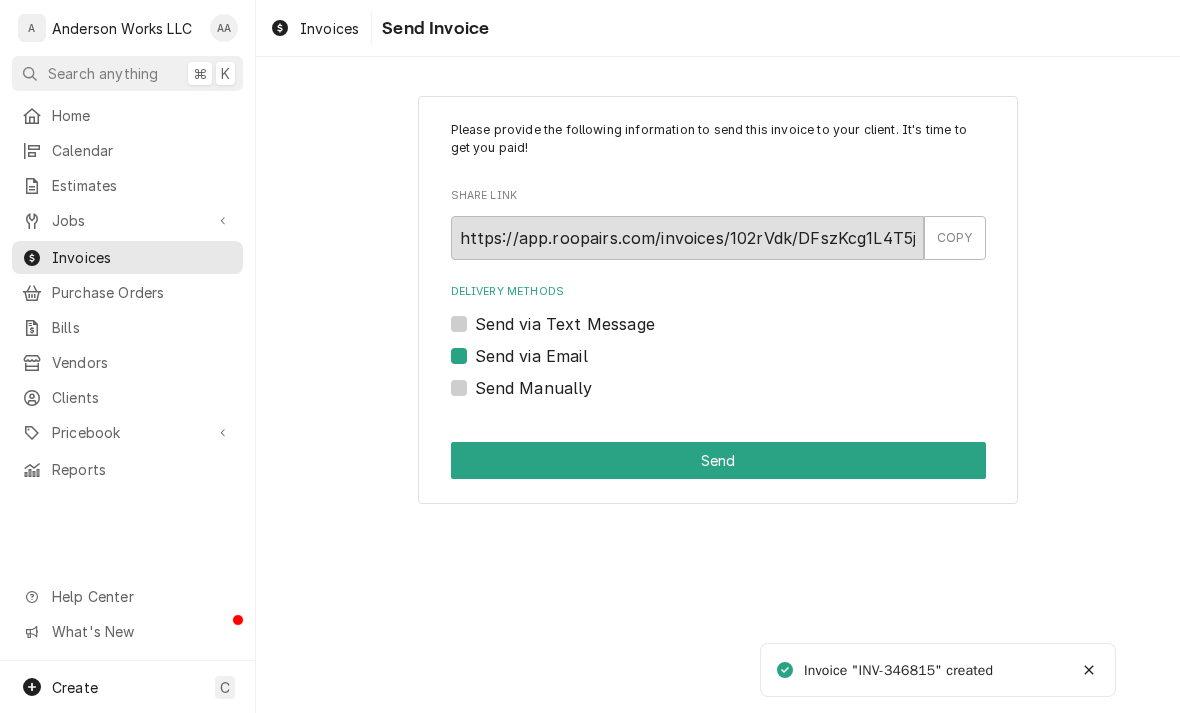 checkbox on "true" 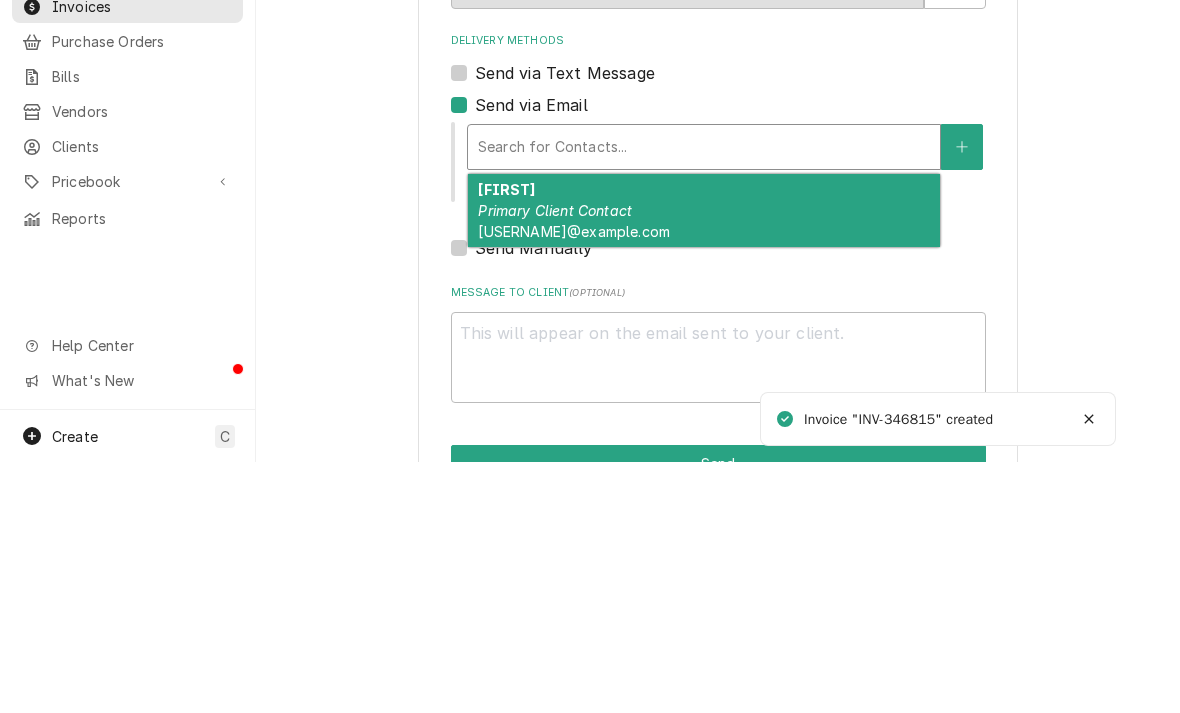 click on "[FIRST] [LAST] Client Contact [USERNAME]@example.com" at bounding box center [704, 461] 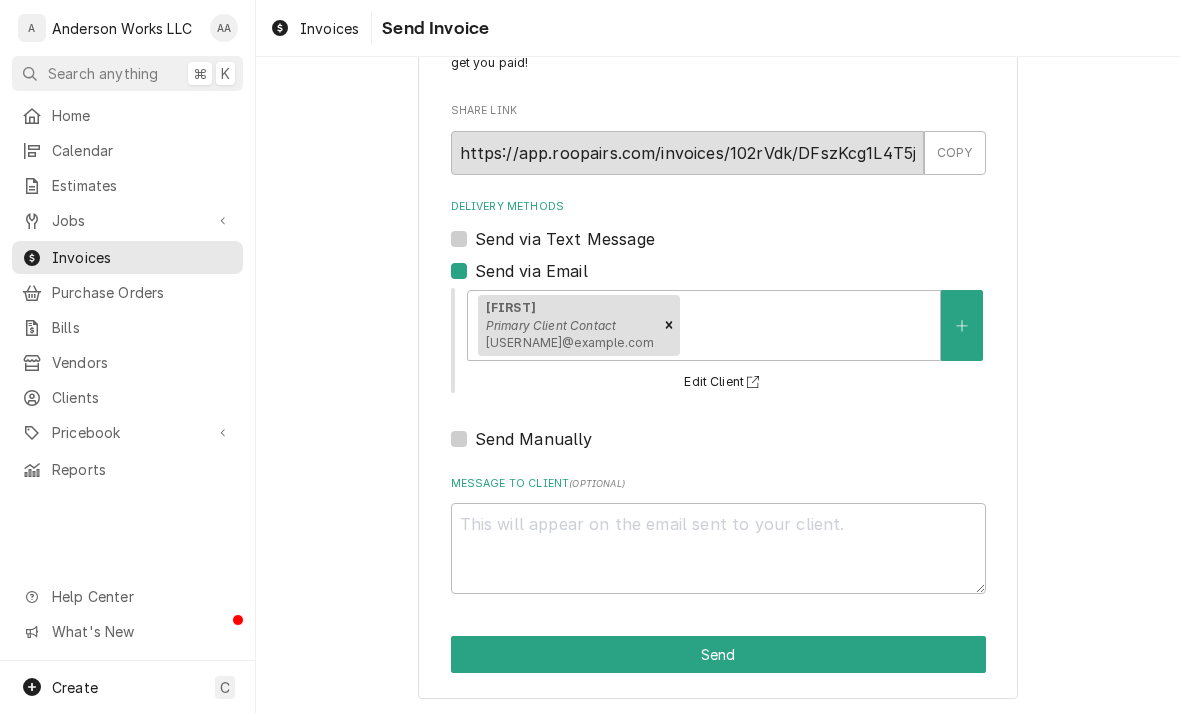 scroll, scrollTop: 84, scrollLeft: 0, axis: vertical 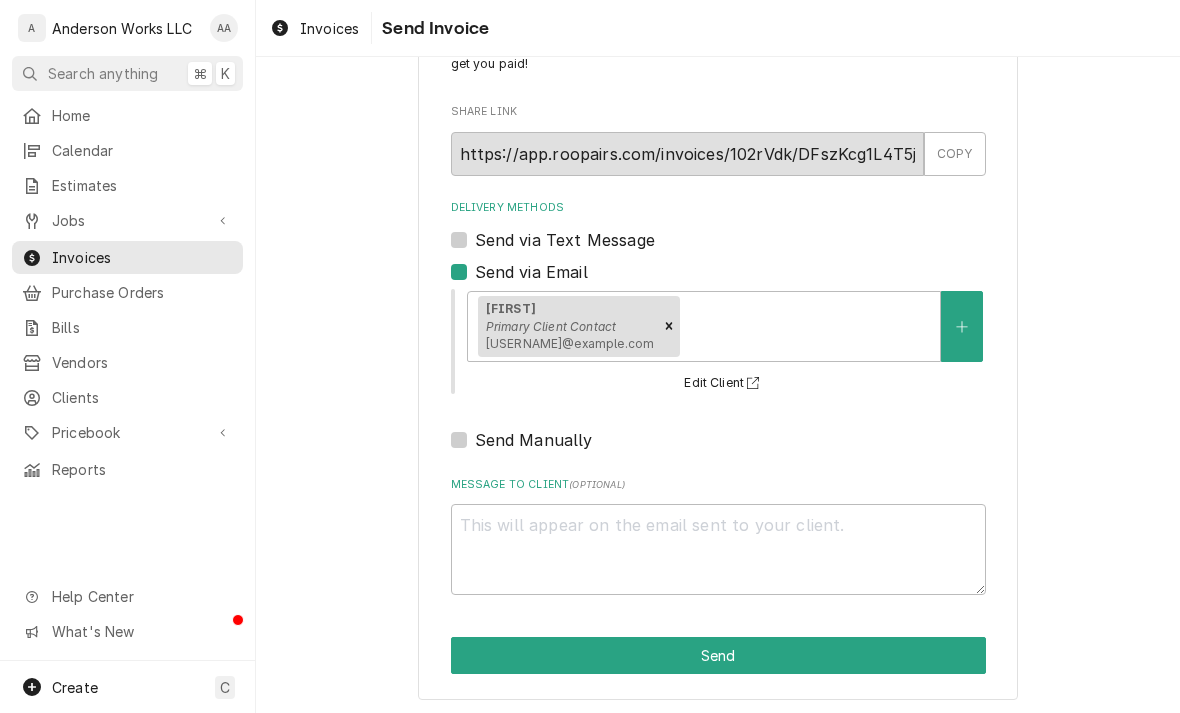 click on "Send" at bounding box center [718, 655] 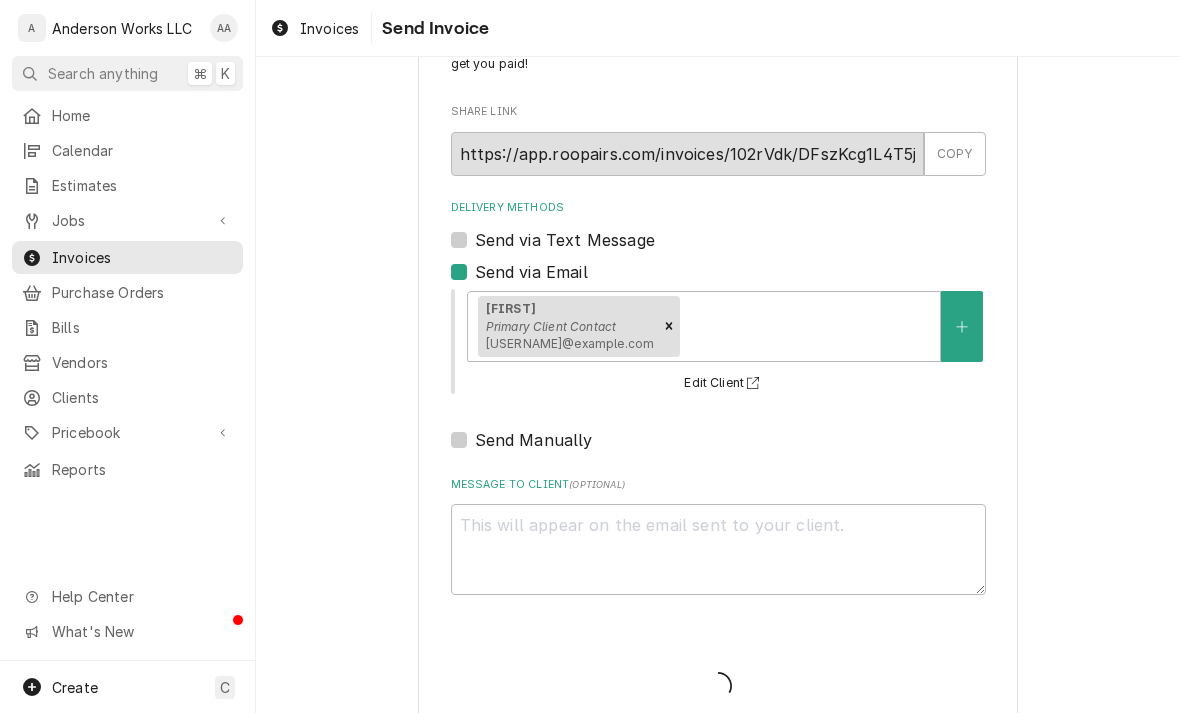 type on "x" 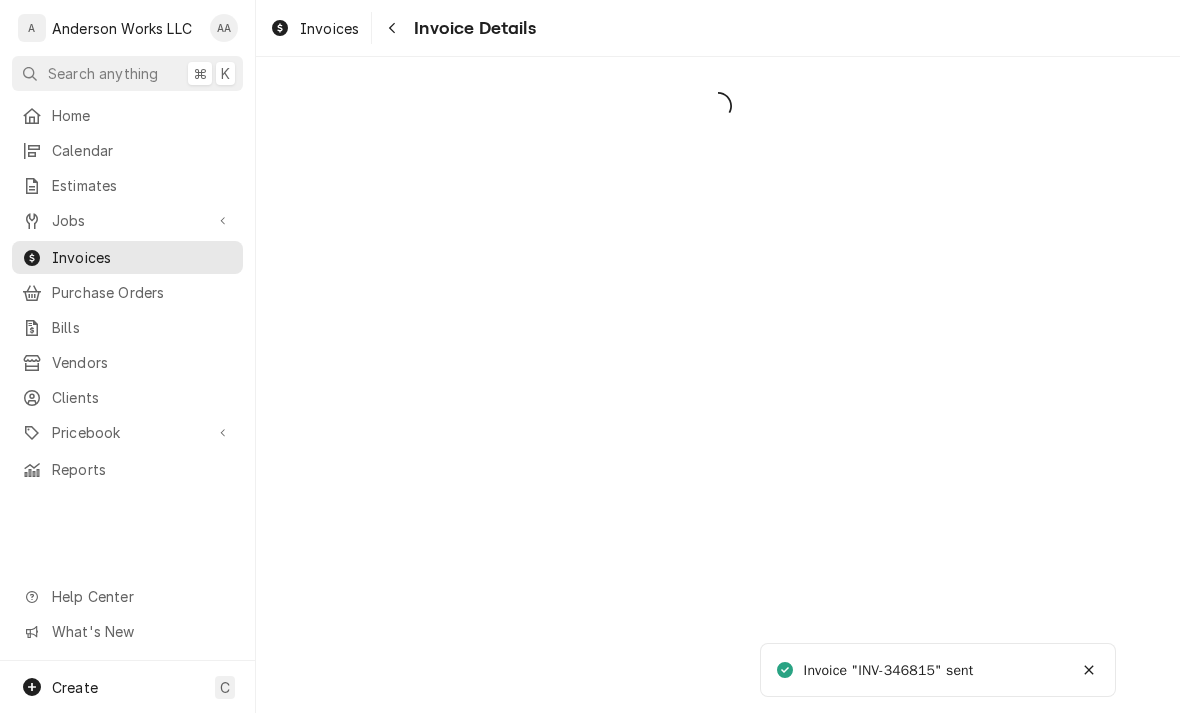 scroll, scrollTop: 0, scrollLeft: 0, axis: both 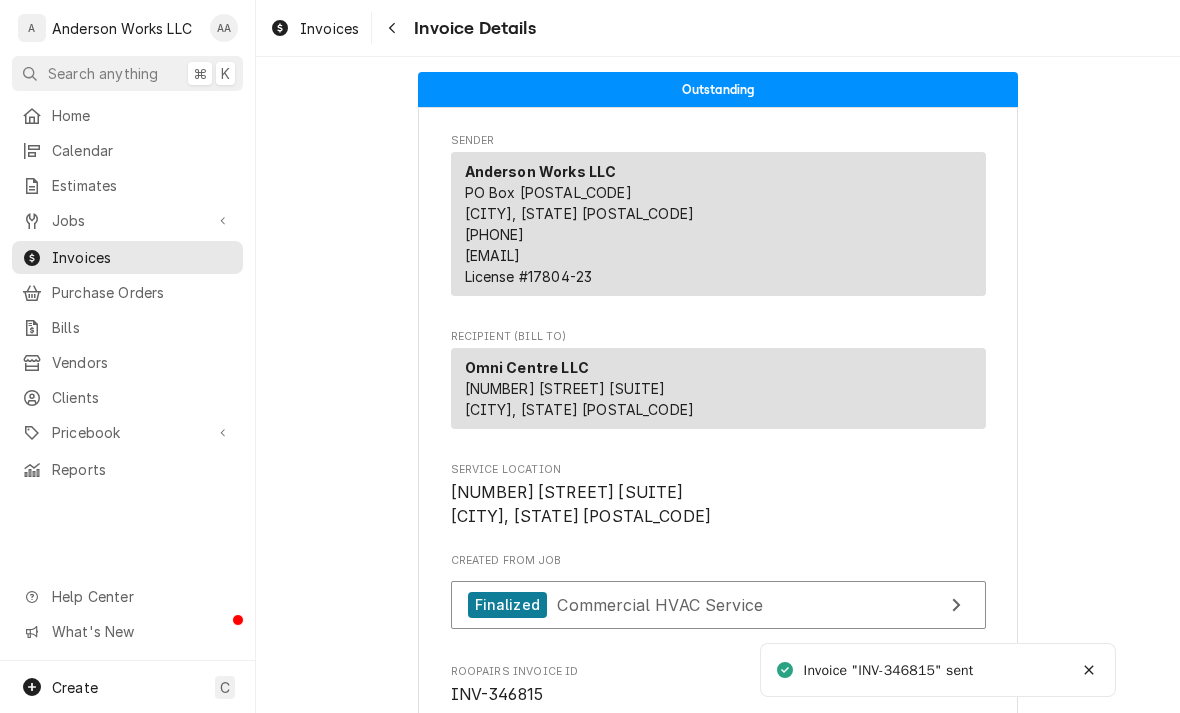 click on "Jobs" at bounding box center [127, 220] 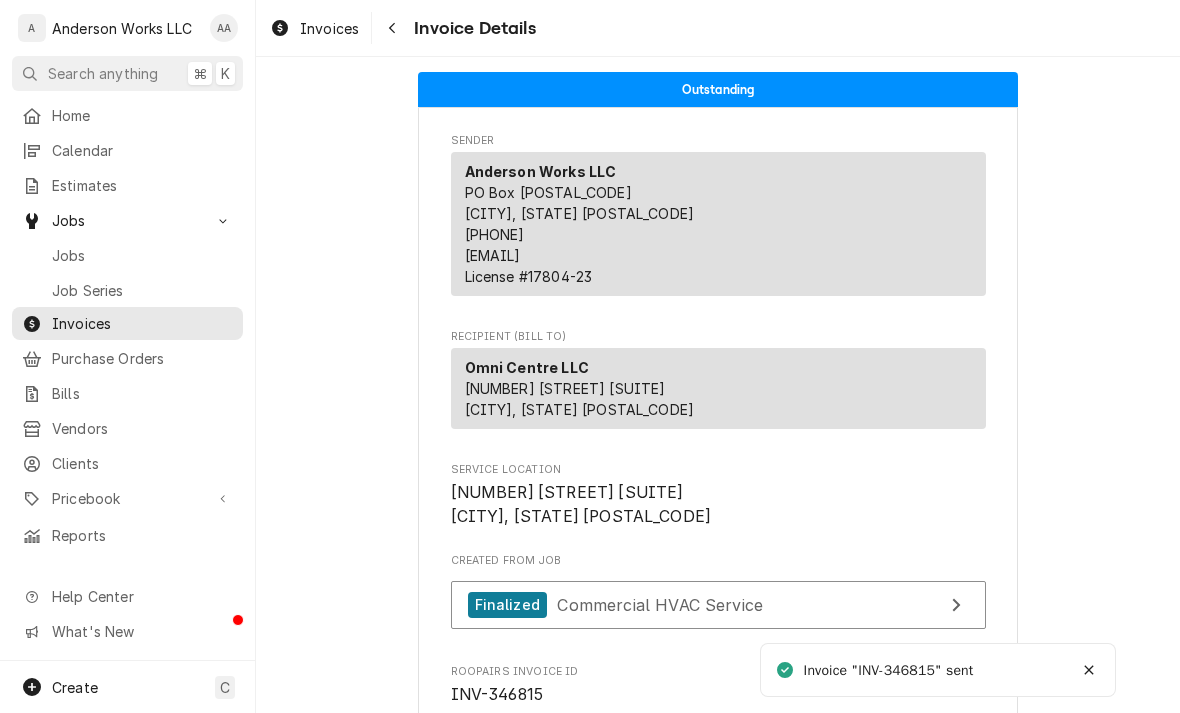 click on "Jobs" at bounding box center (127, 255) 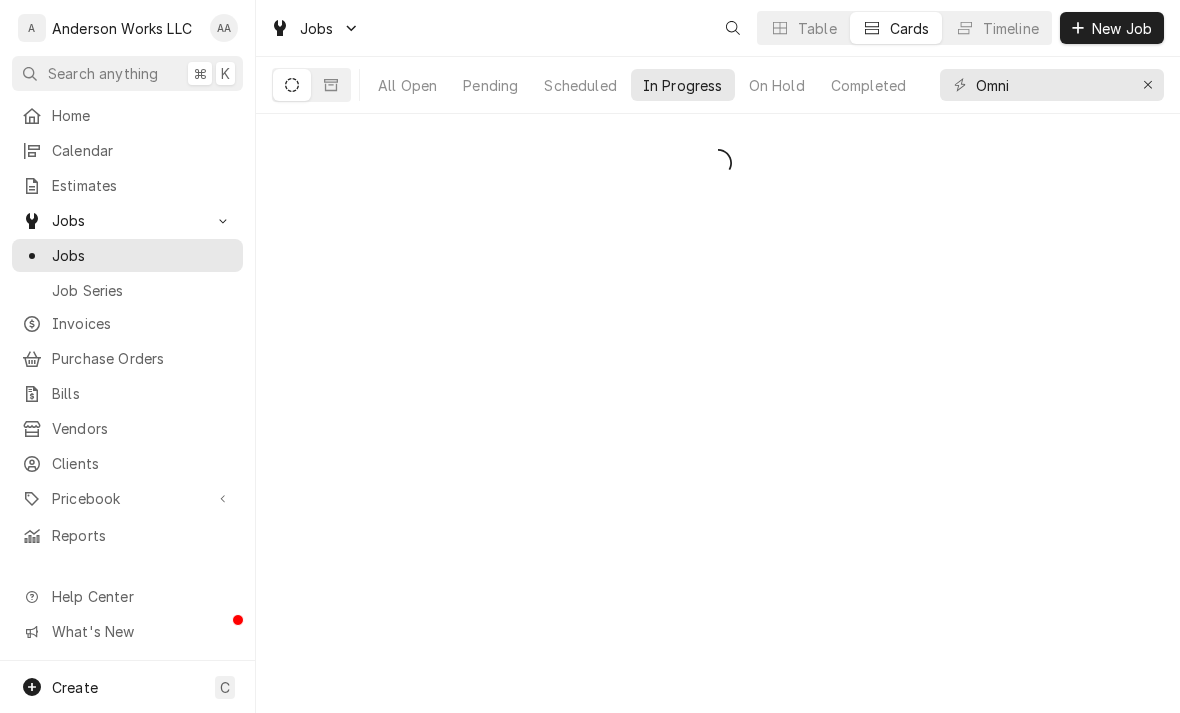 scroll, scrollTop: 0, scrollLeft: 0, axis: both 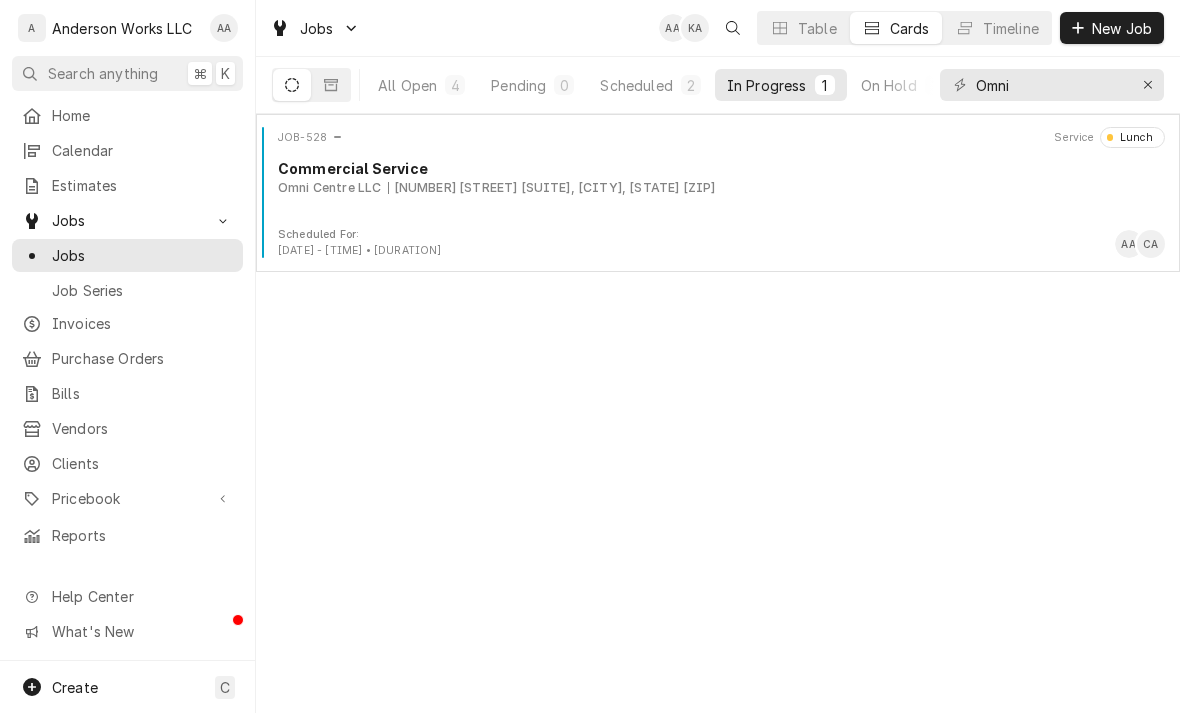 click on "JOB-528 Service Lunch Commercial Service Omni Centre LLC 300 West Broadway Suite 1, Council Bluffs, IA 51503" at bounding box center [718, 177] 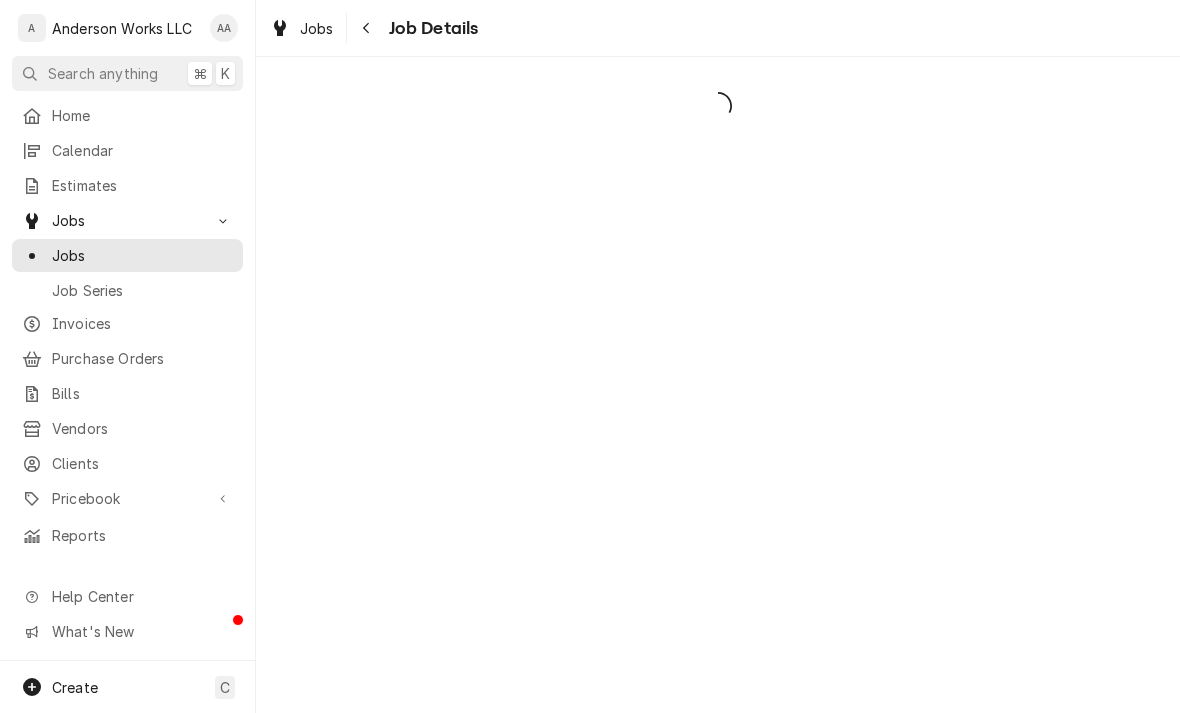 scroll, scrollTop: 0, scrollLeft: 0, axis: both 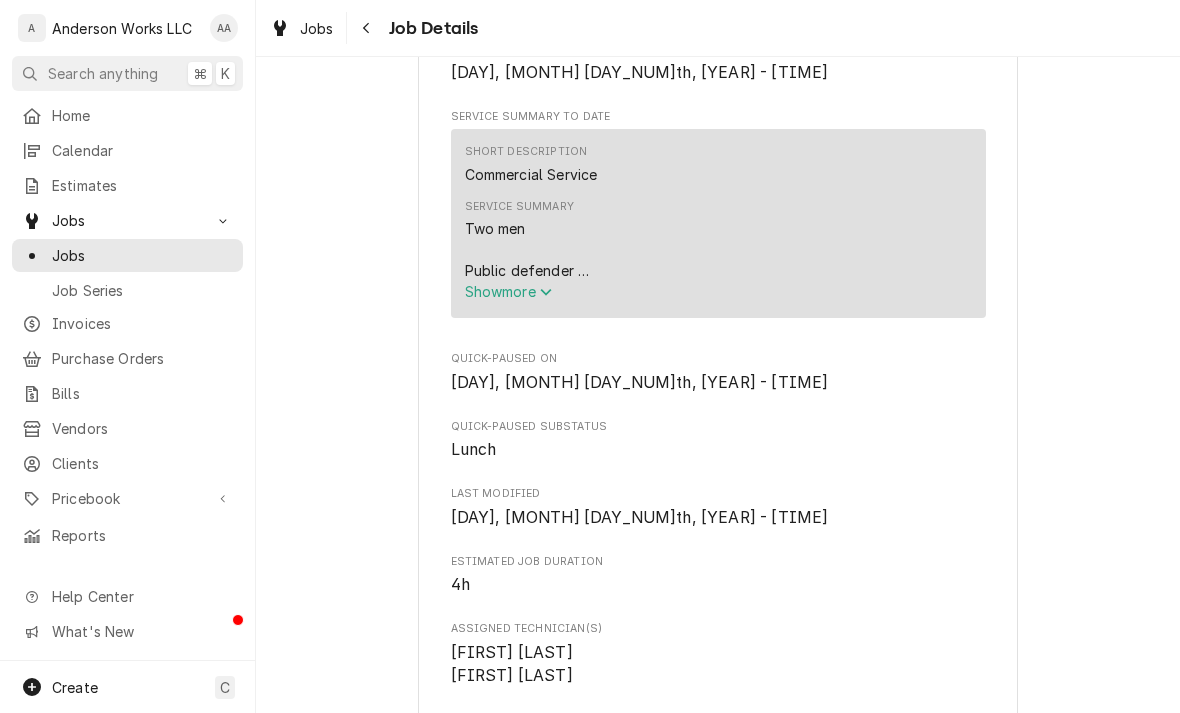 click on "Show  more" at bounding box center [509, 291] 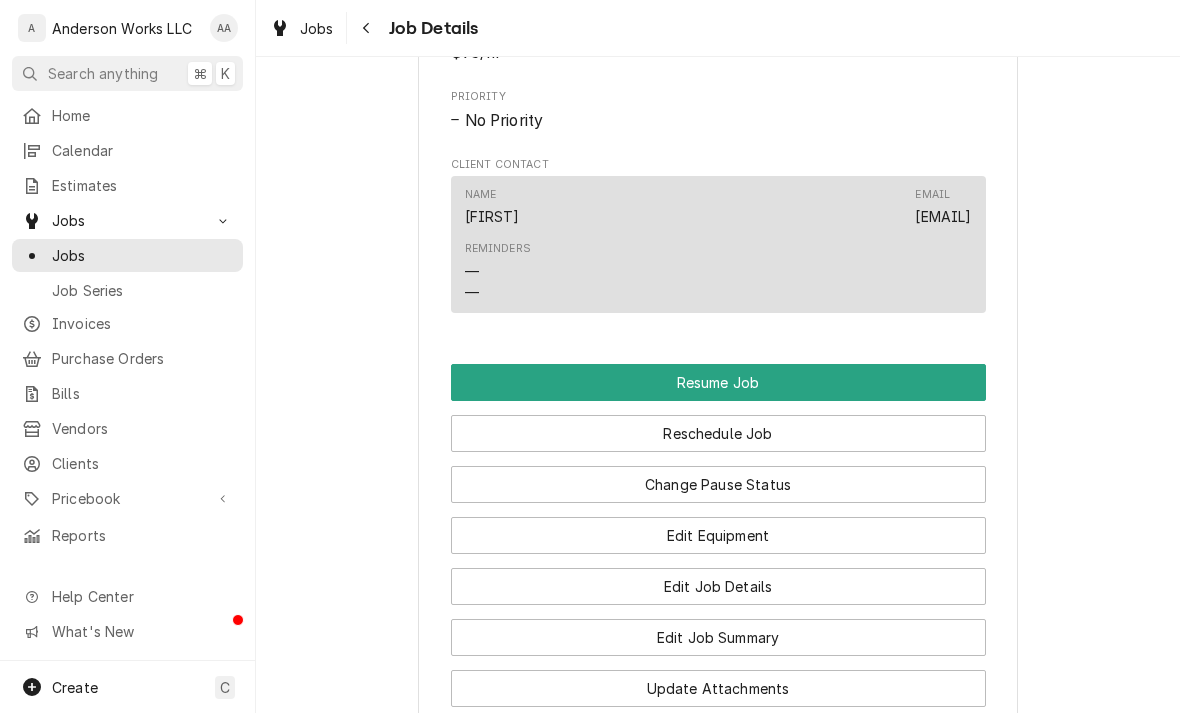 scroll, scrollTop: 1803, scrollLeft: 0, axis: vertical 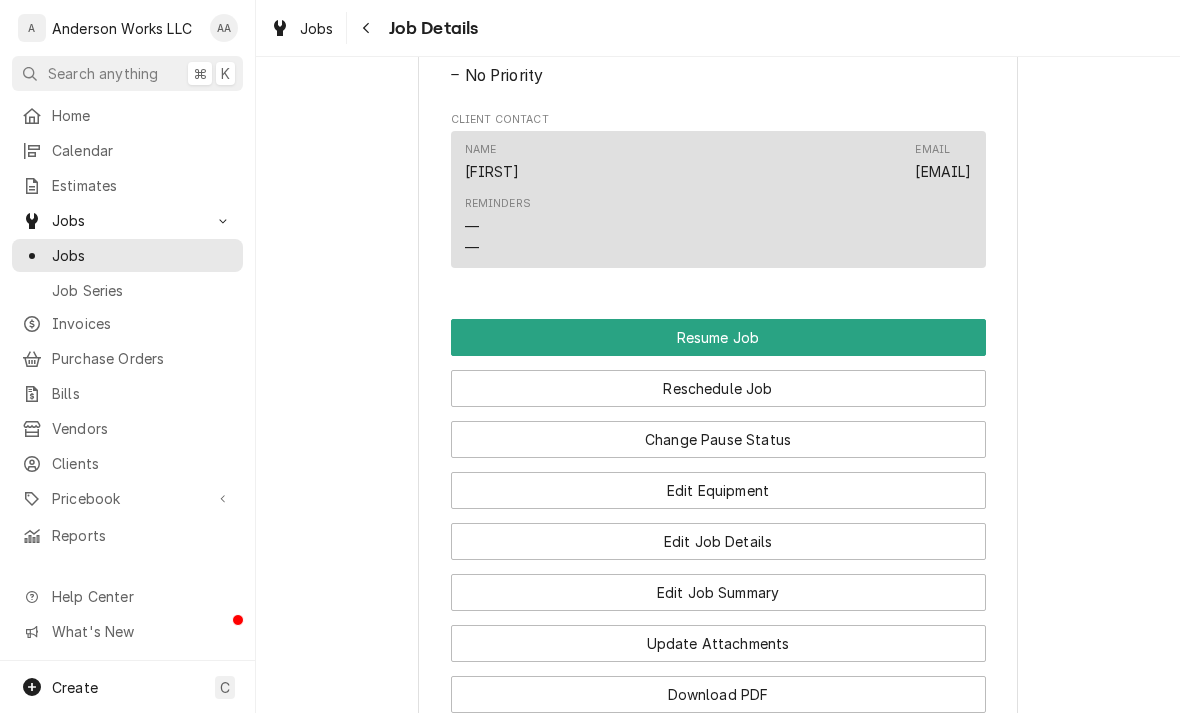 click on "Resume Job" at bounding box center [718, 337] 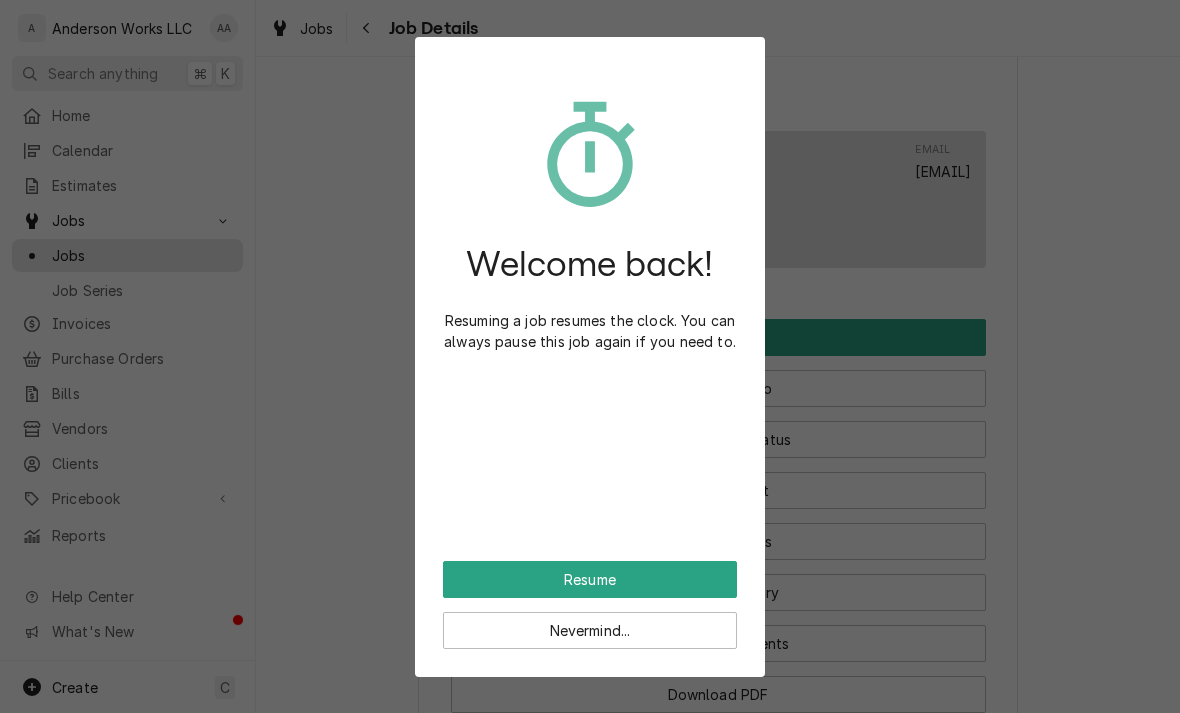 click on "Resume" at bounding box center [590, 579] 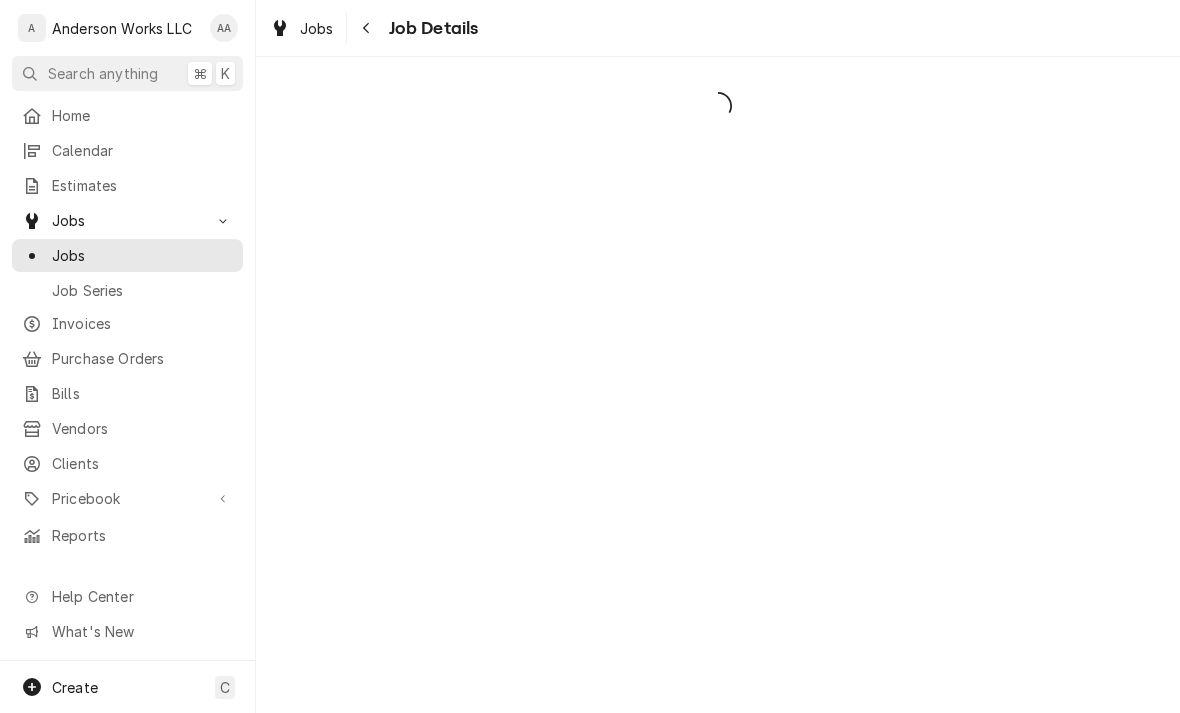 scroll, scrollTop: 0, scrollLeft: 0, axis: both 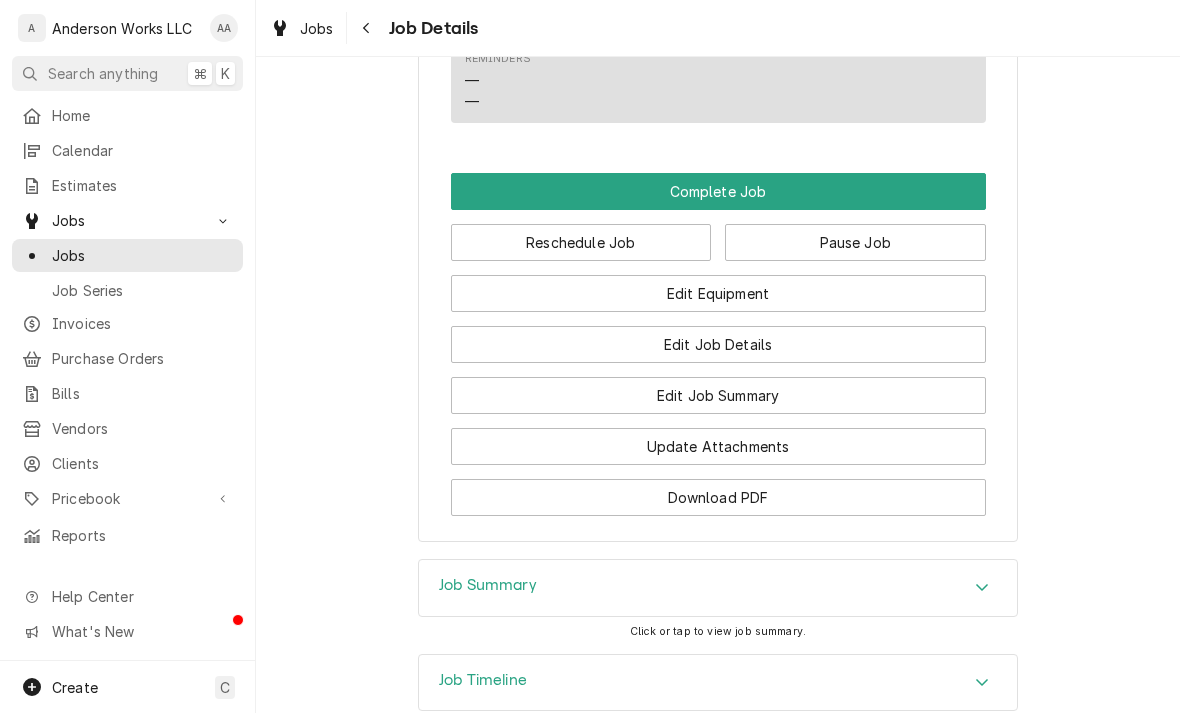 click on "Complete Job" at bounding box center (718, 191) 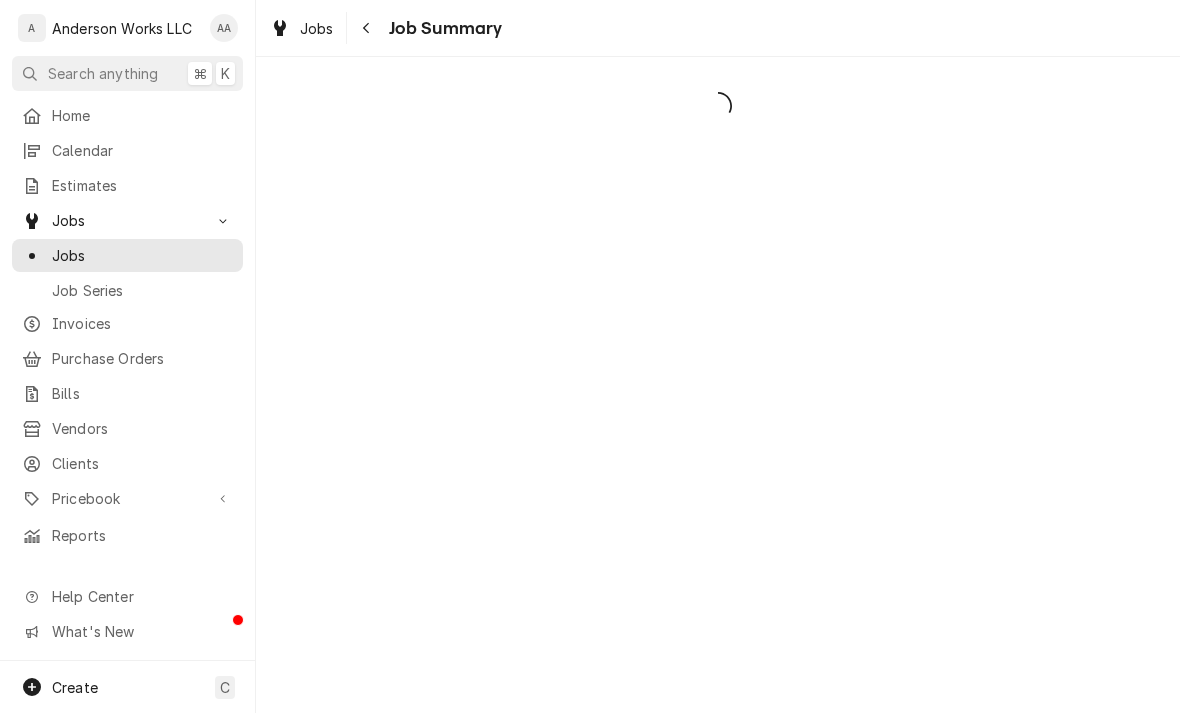 scroll, scrollTop: 0, scrollLeft: 0, axis: both 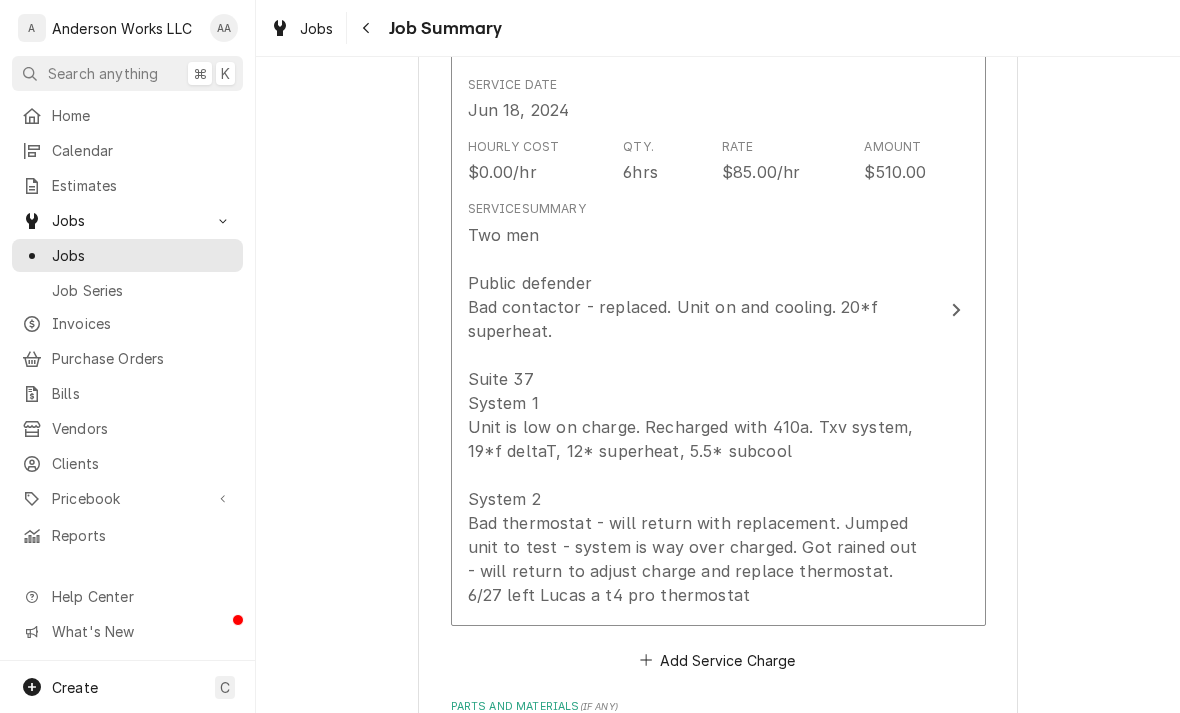 click on "Short Description Commercial Service Service Date Jun 18, 2024 Hourly Cost $0.00/hr Qty. 6hrs Rate $85.00/hr Amount $510.00 Service  Summary Two men
Public defender
Bad contactor - replaced. Unit on and cooling. 20*f superheat.
Suite 37
System 1
Unit is low on charge. Recharged with 410a. Txv system, 19*f deltaT, 12* superheat, 5.5* subcool
System 2
Bad thermostat - will return with replacement. Jumped unit to test - system is way over charged. Got rained out - will return to adjust charge and replace thermostat.
6/27 left Lucas a t4 pro thermostat" at bounding box center [718, 310] 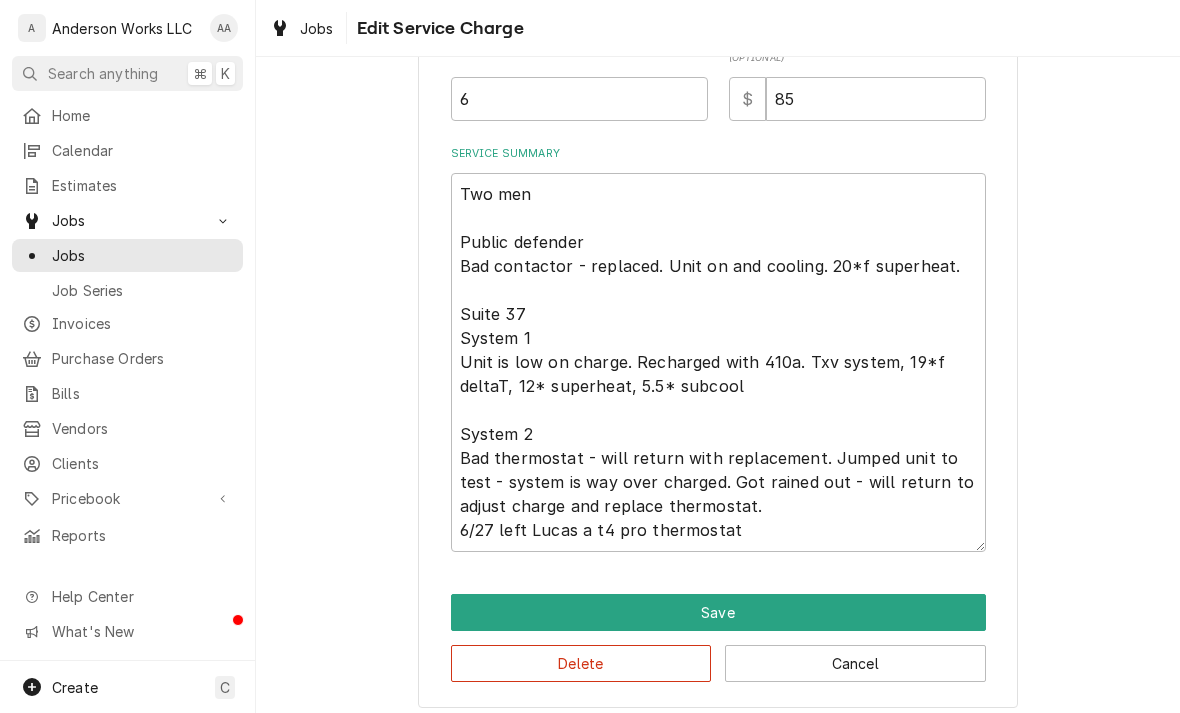 scroll, scrollTop: 275, scrollLeft: 0, axis: vertical 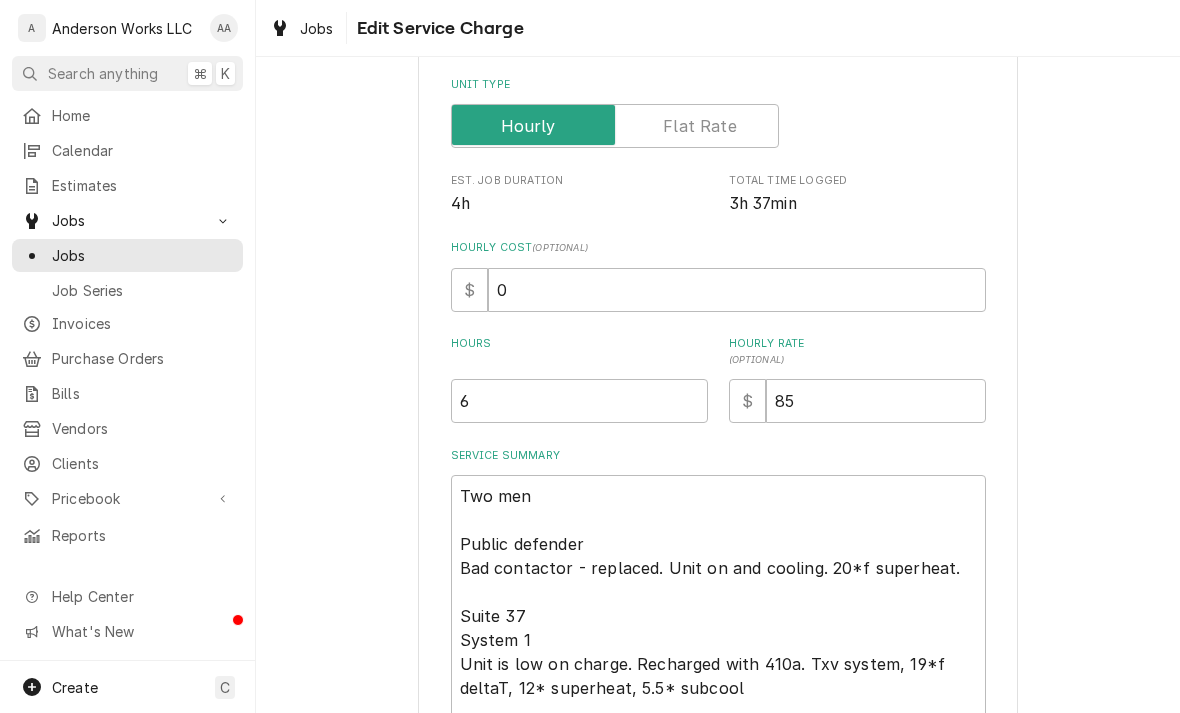 type on "x" 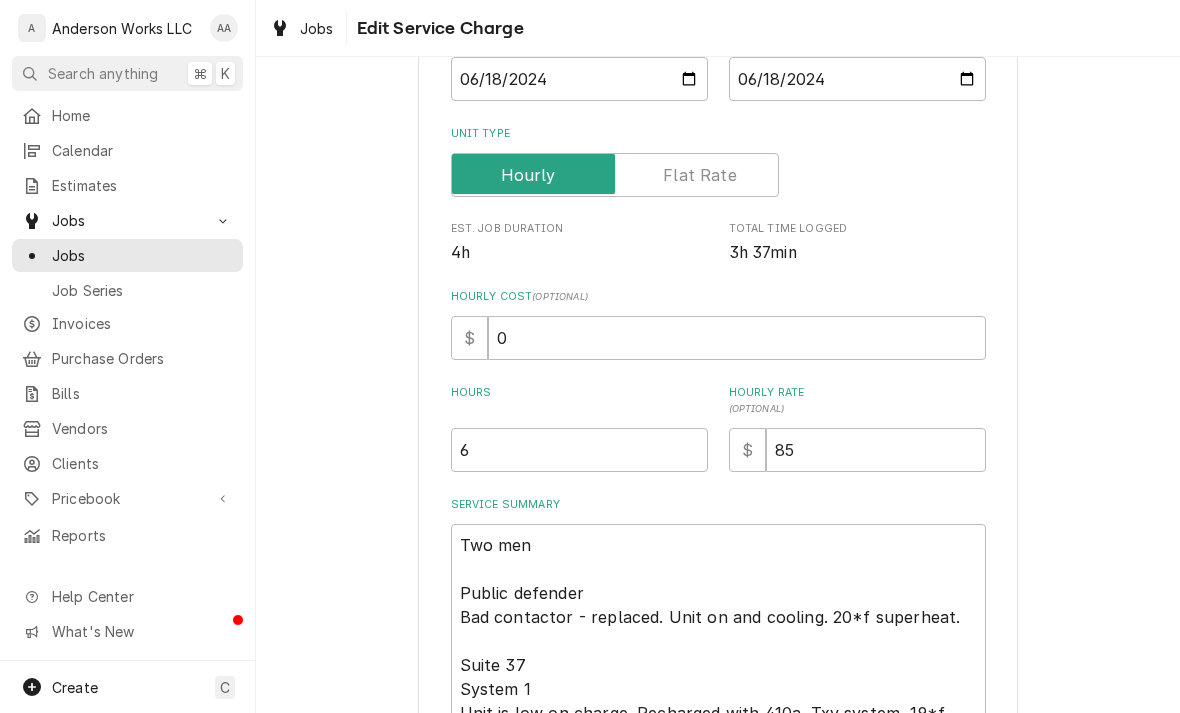 scroll, scrollTop: 269, scrollLeft: 0, axis: vertical 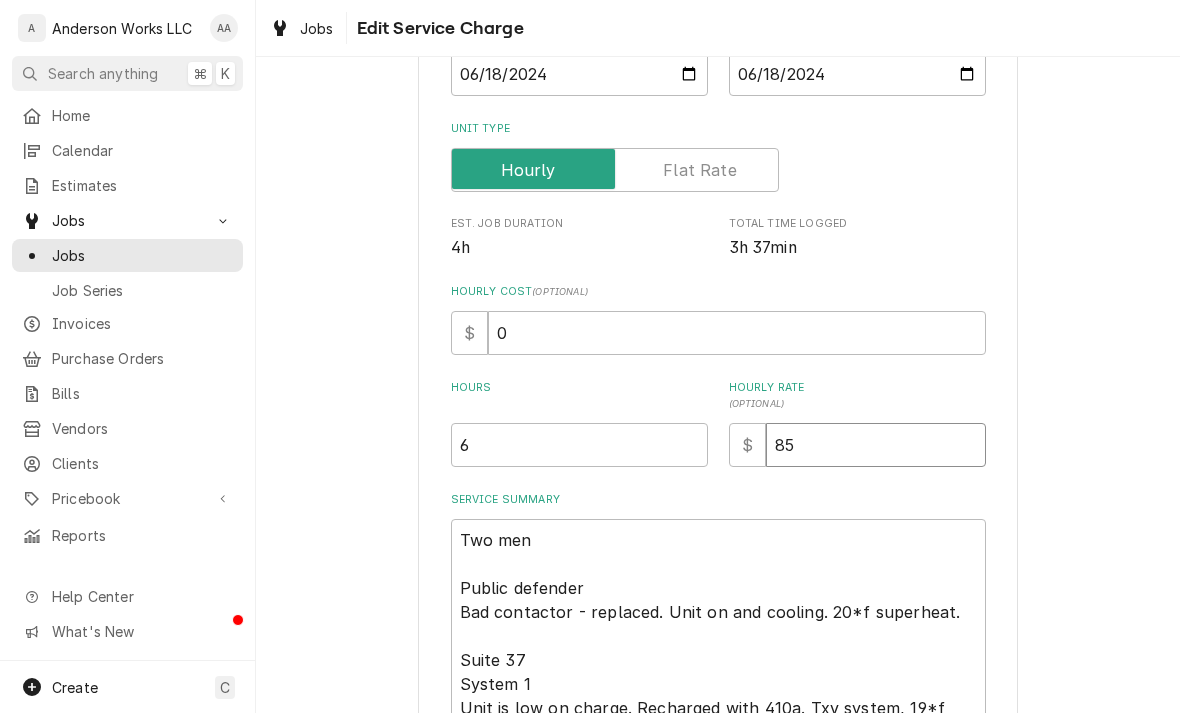click on "85" at bounding box center [876, 445] 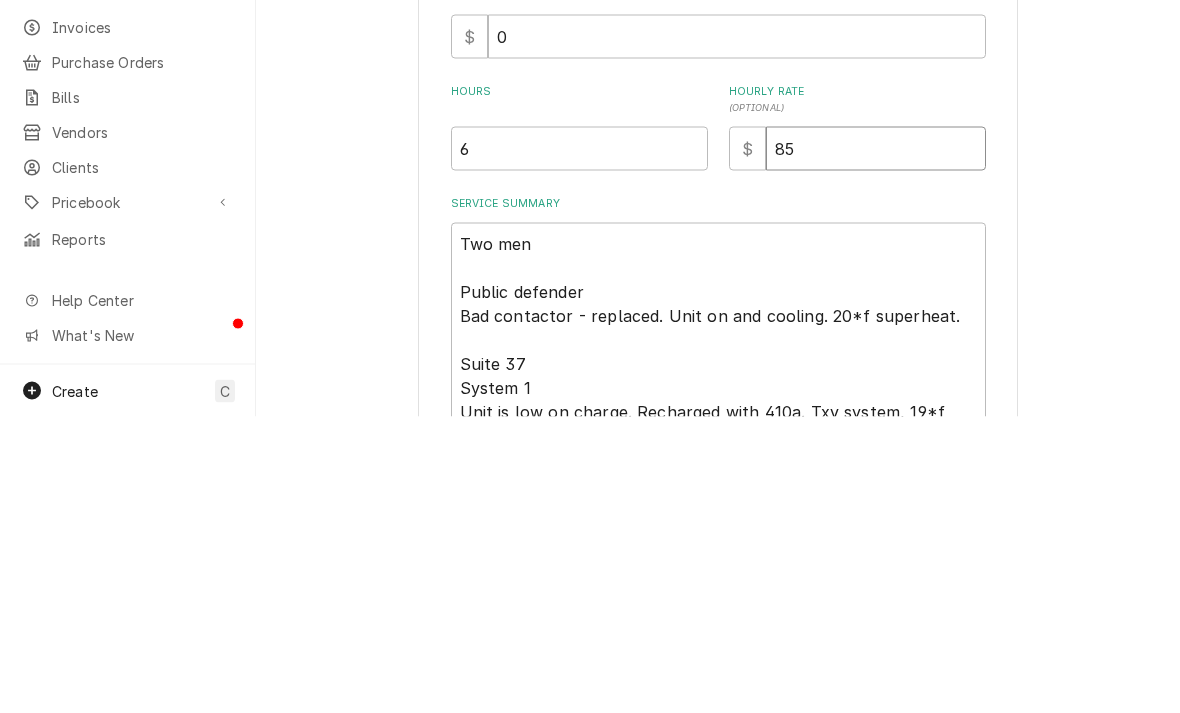 type on "8" 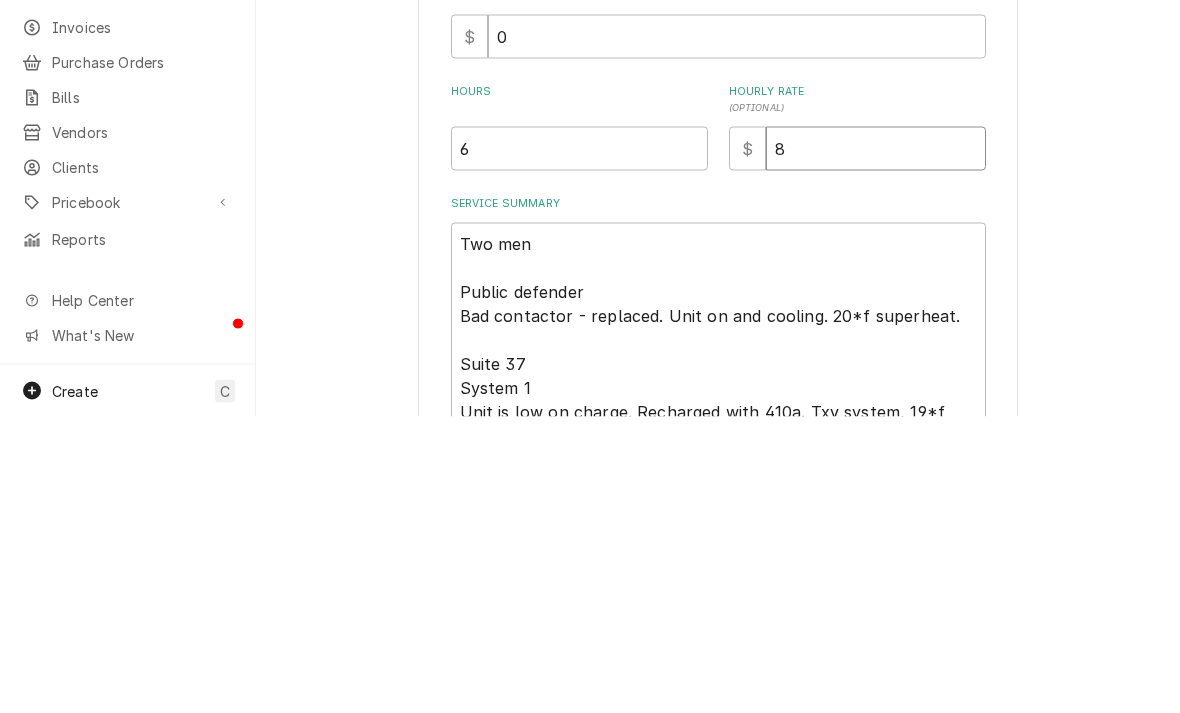 type on "x" 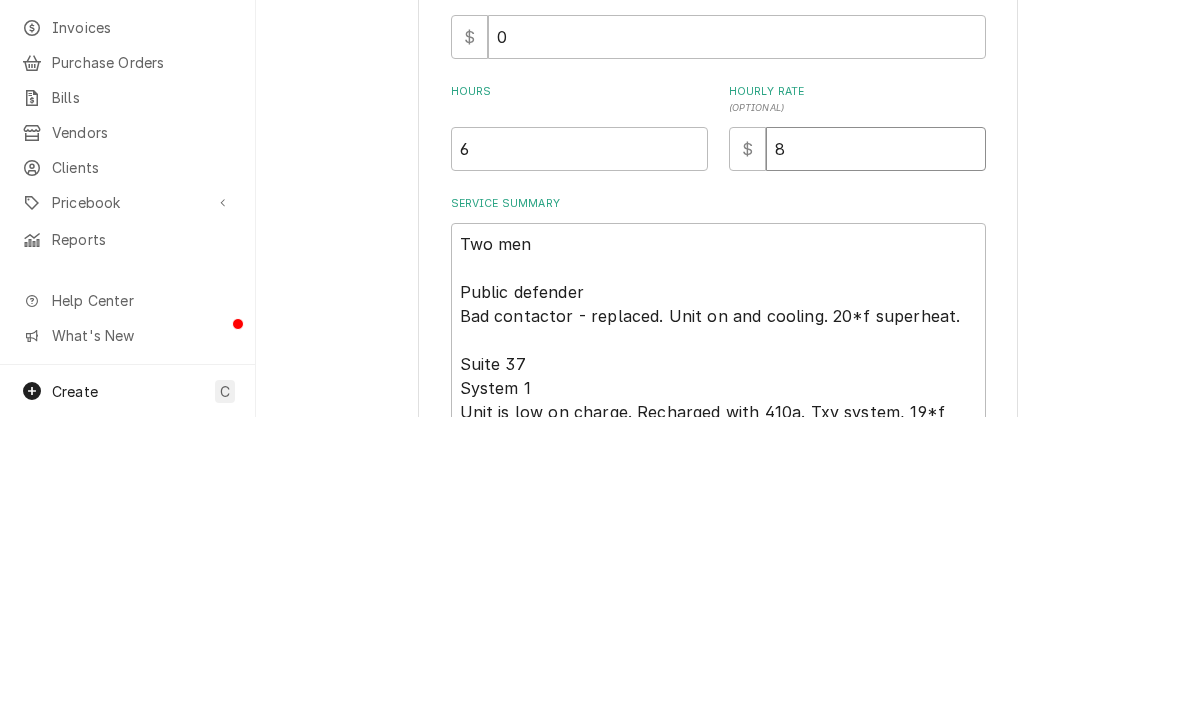 type 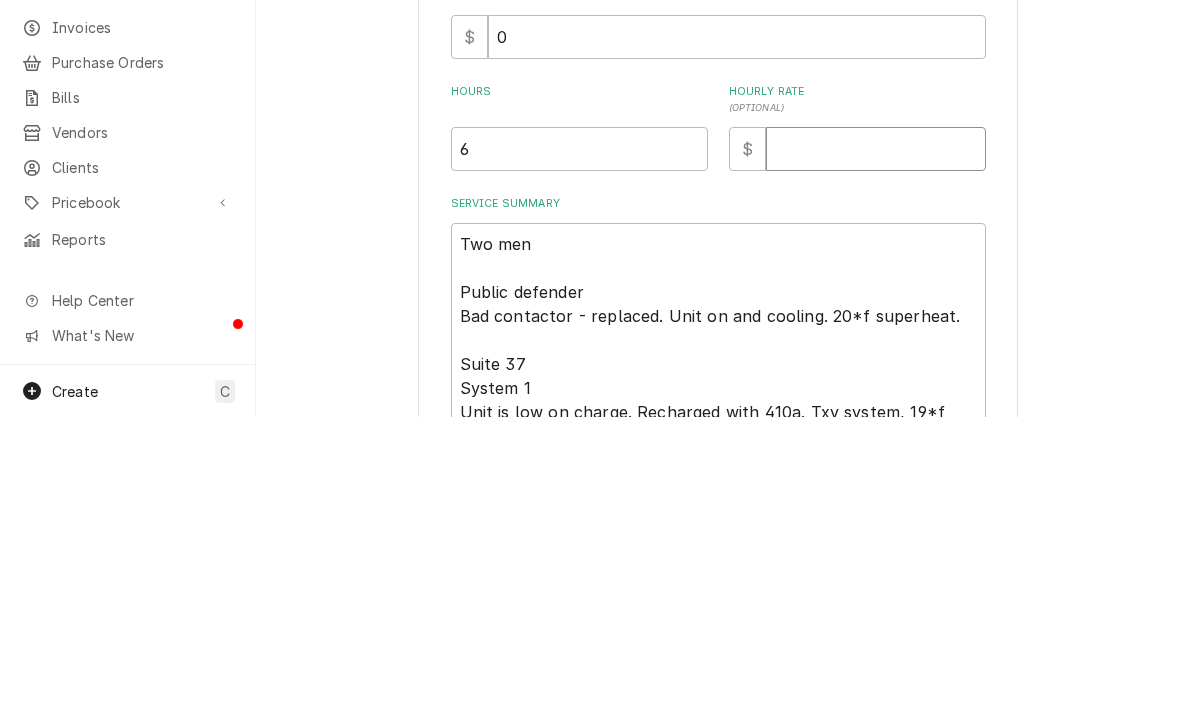 type on "x" 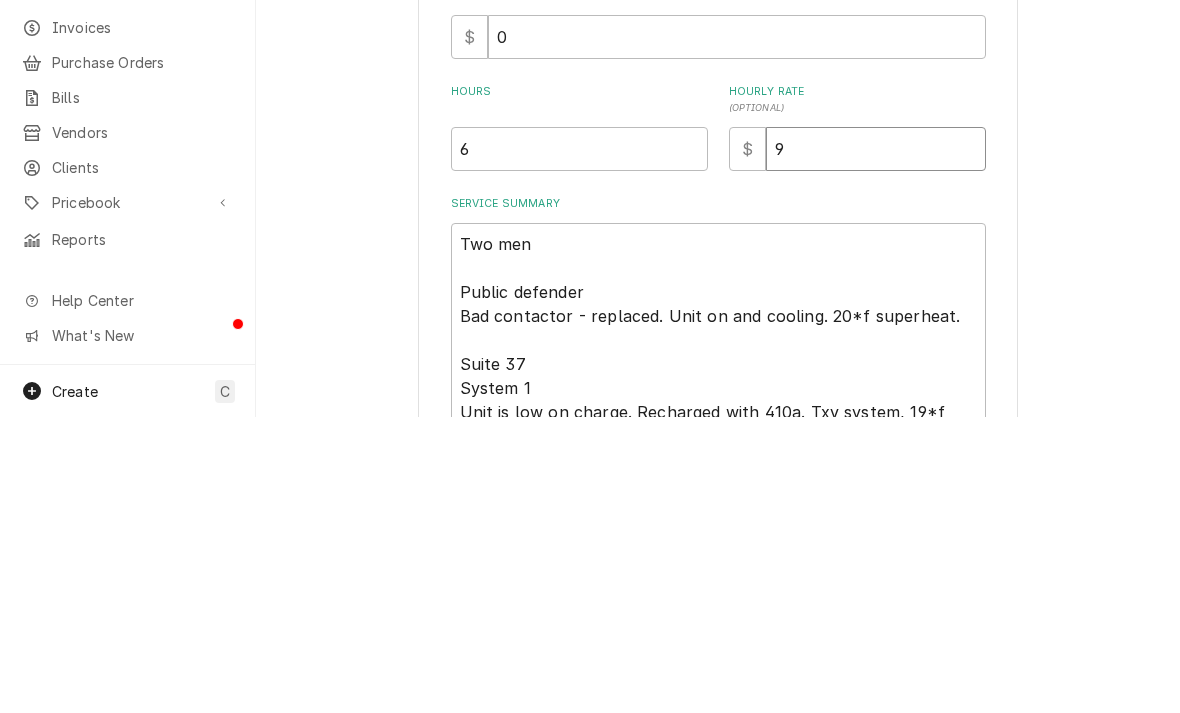 type on "x" 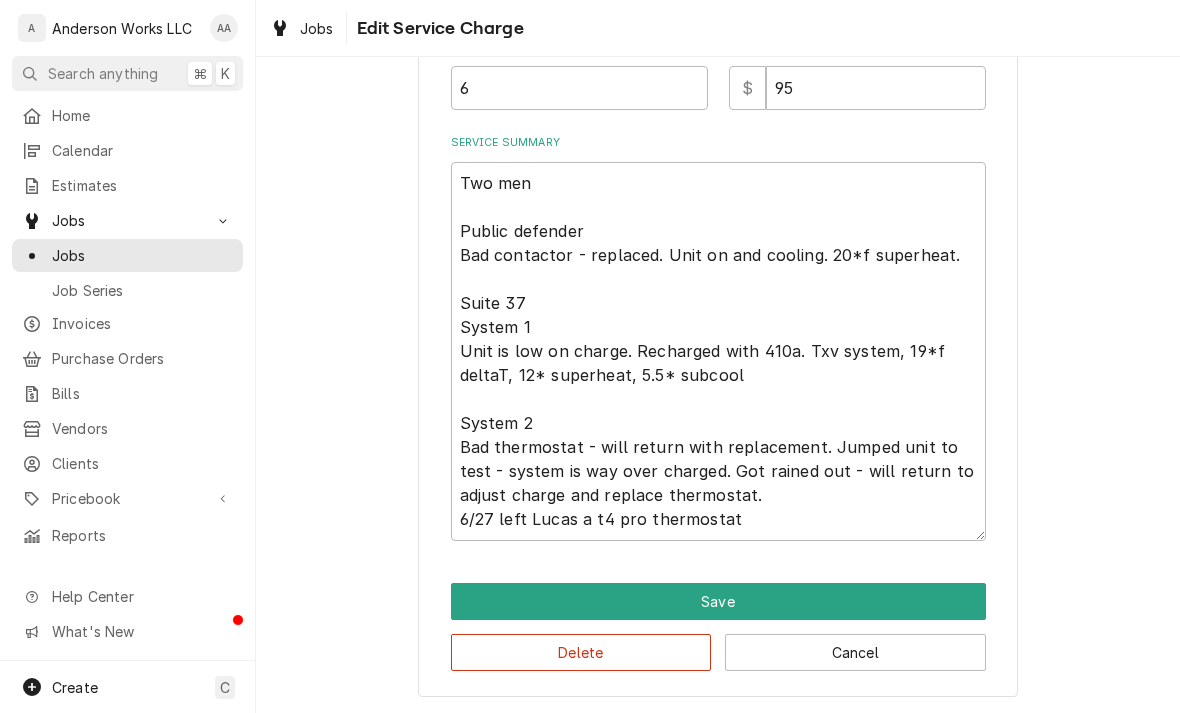 scroll, scrollTop: 626, scrollLeft: 0, axis: vertical 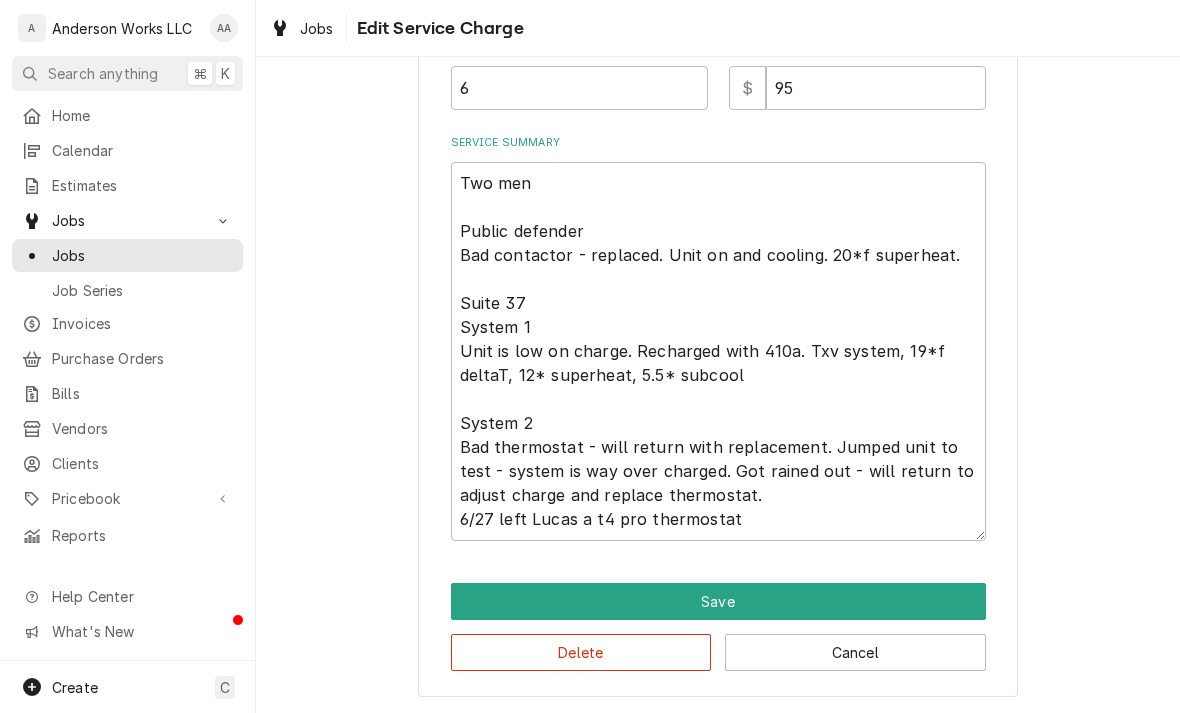 click on "Save" at bounding box center (718, 601) 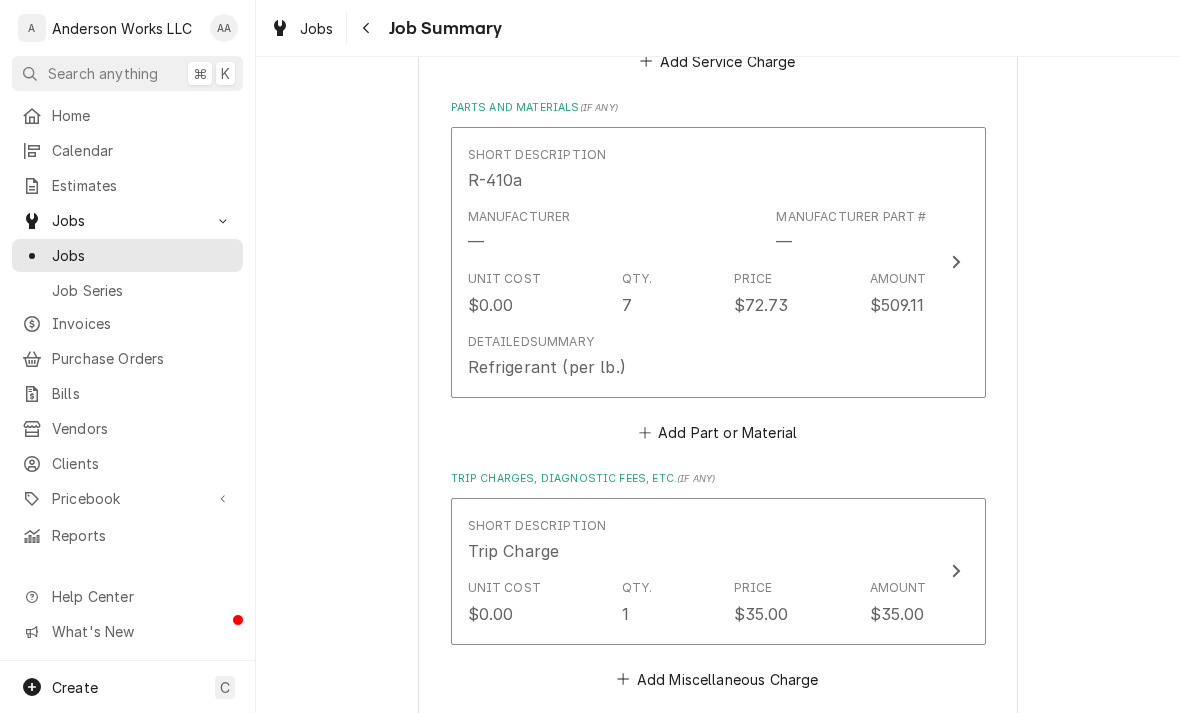 scroll, scrollTop: 1175, scrollLeft: 0, axis: vertical 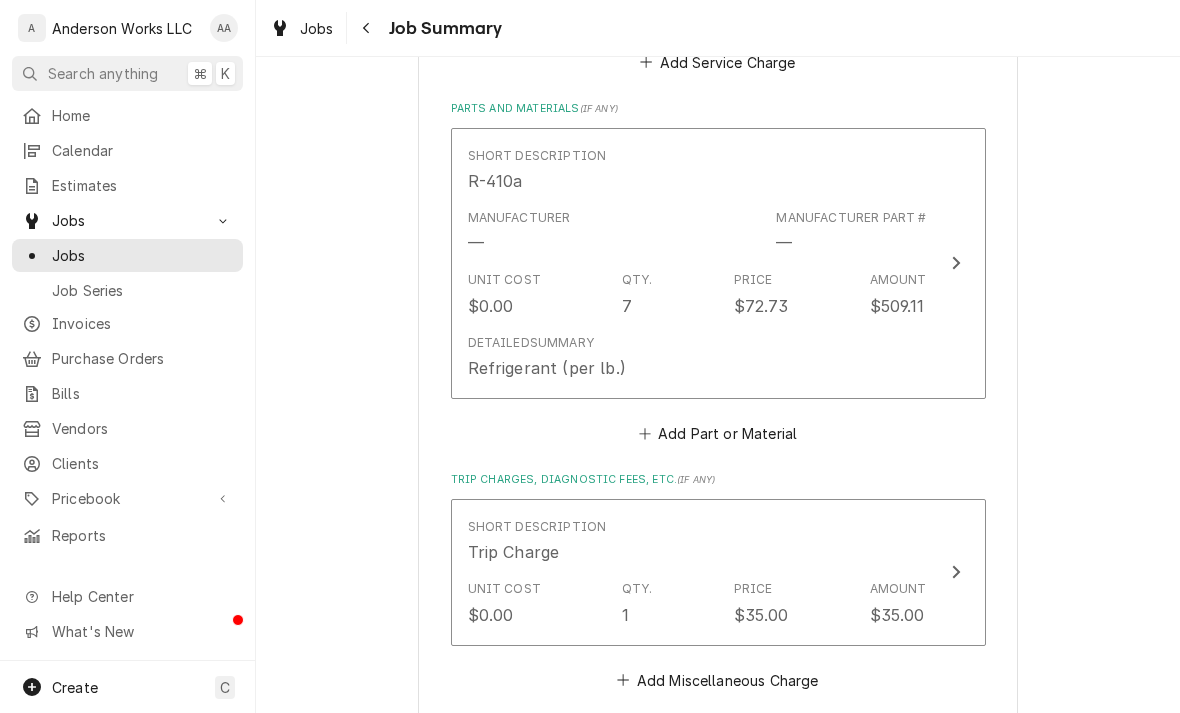 click on "Short Description R-410a Manufacturer — Manufacturer Part # — Unit Cost $0.00 Qty. 7 Price $72.73 Amount $509.11 Detailed  Summary Refrigerant (per lb.)" at bounding box center (718, 263) 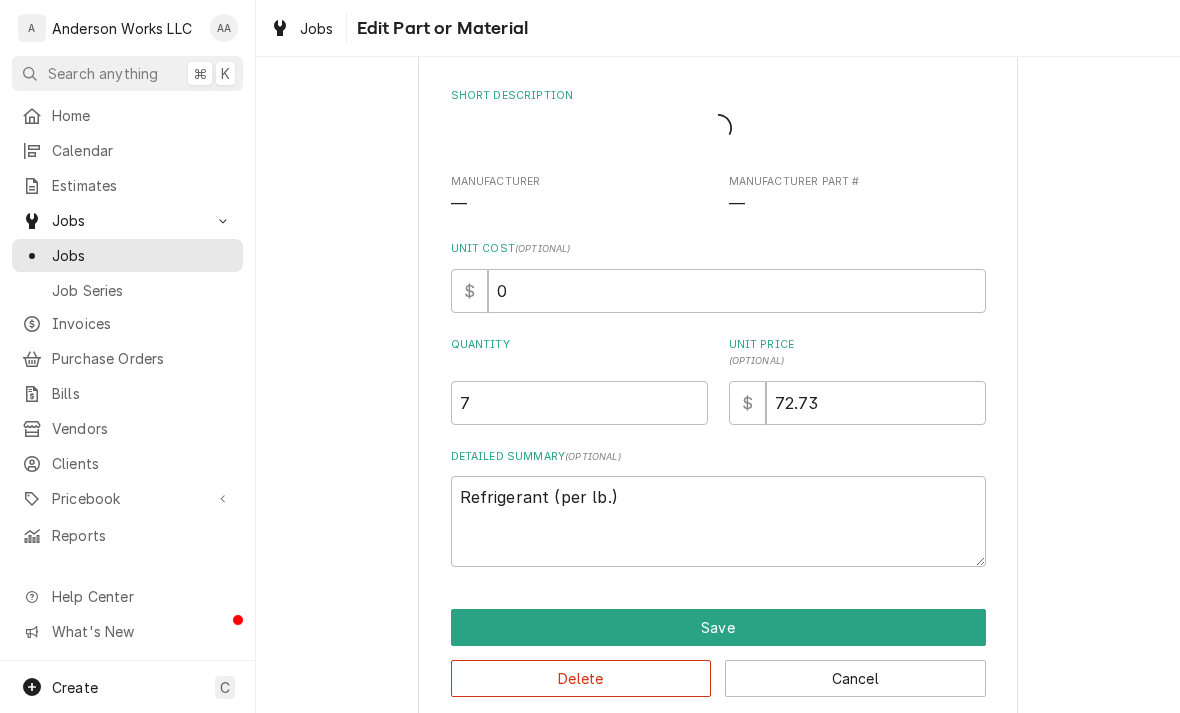 type on "x" 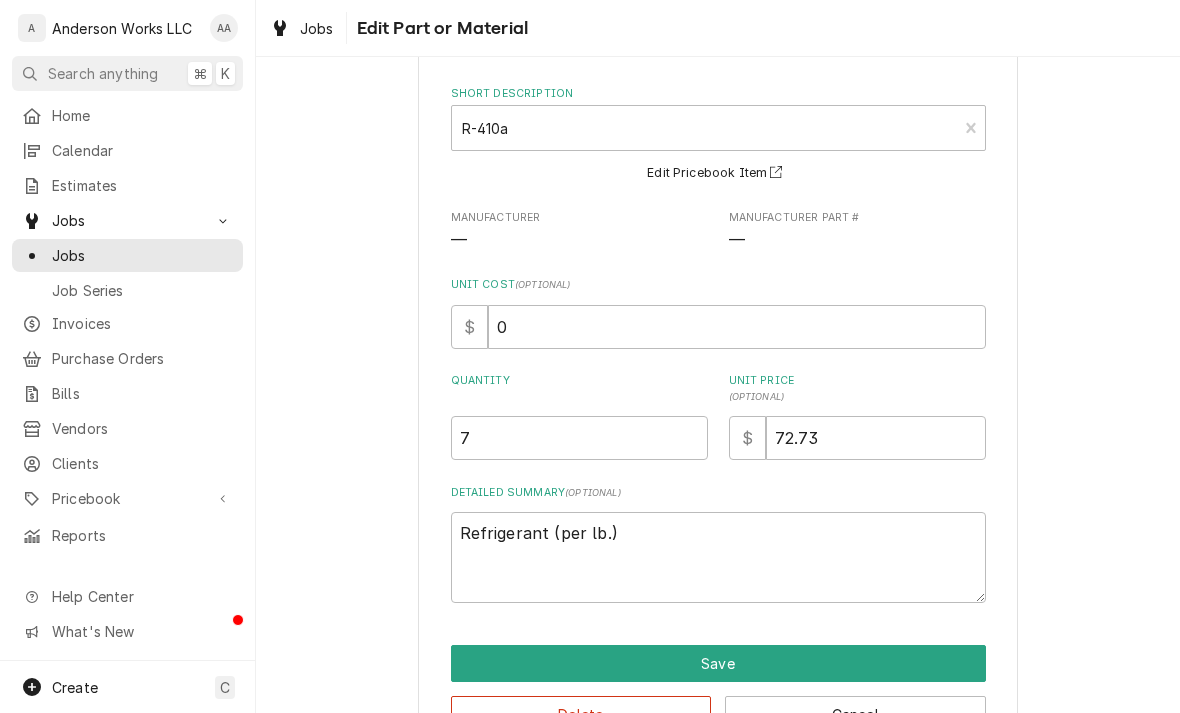 scroll, scrollTop: 94, scrollLeft: 0, axis: vertical 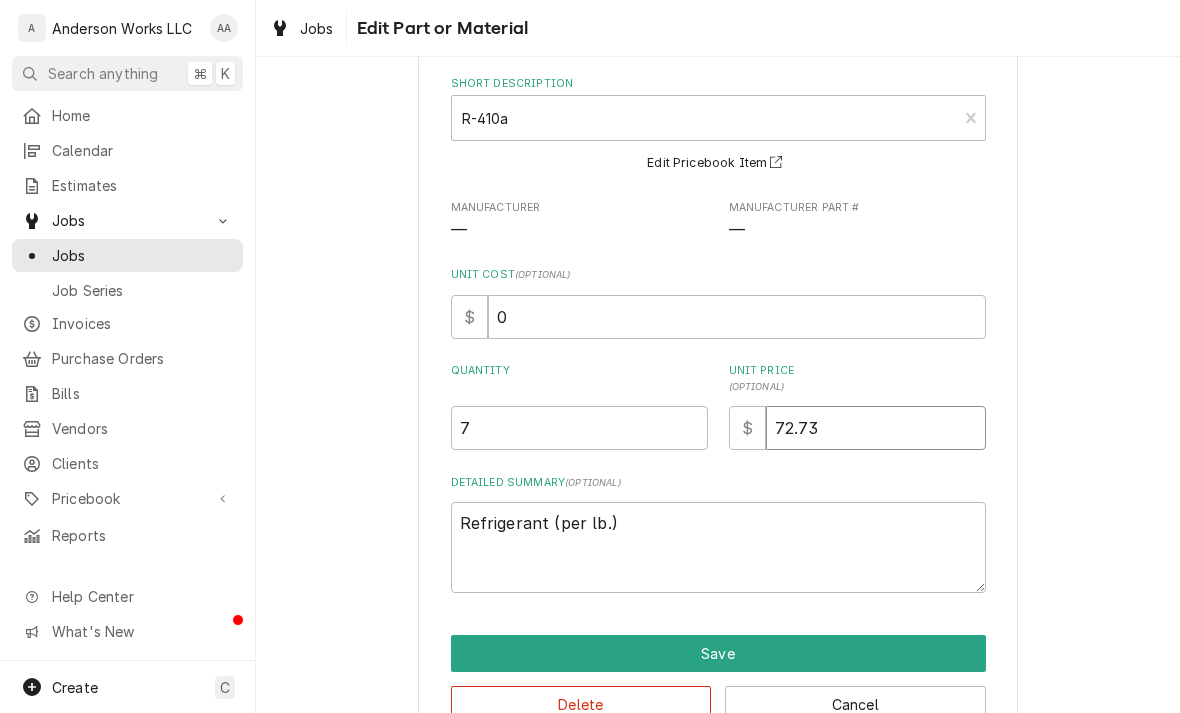 click on "72.73" at bounding box center (876, 428) 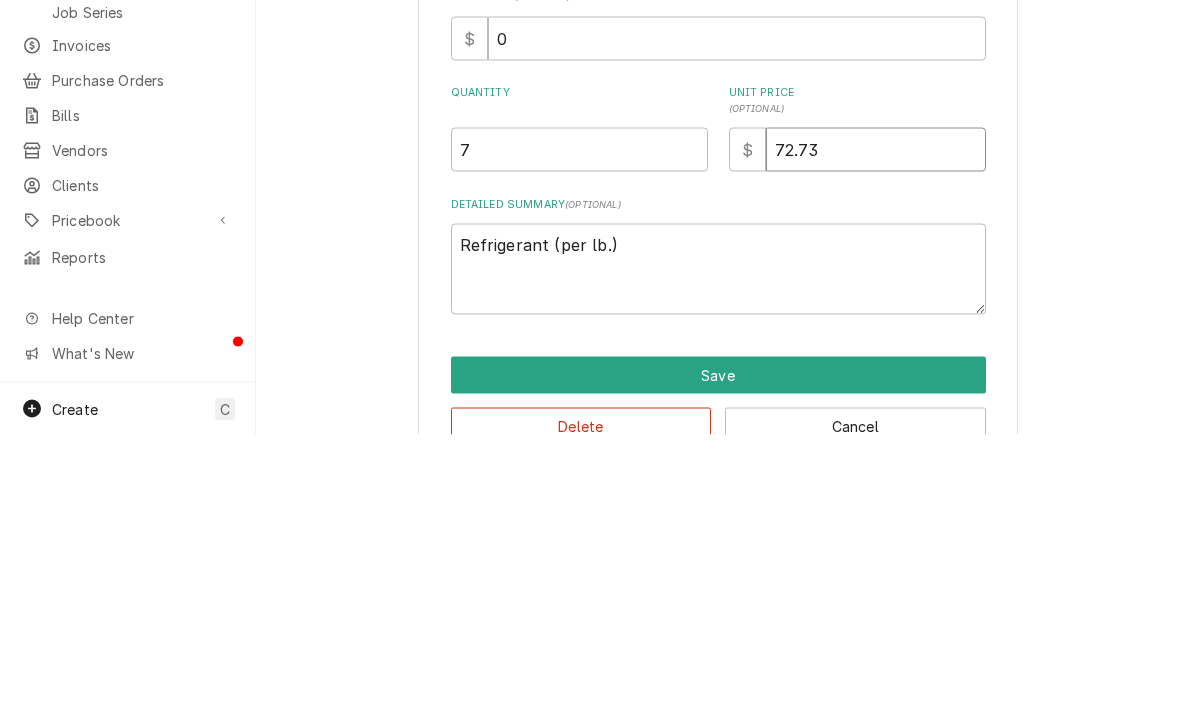 type on "2.73" 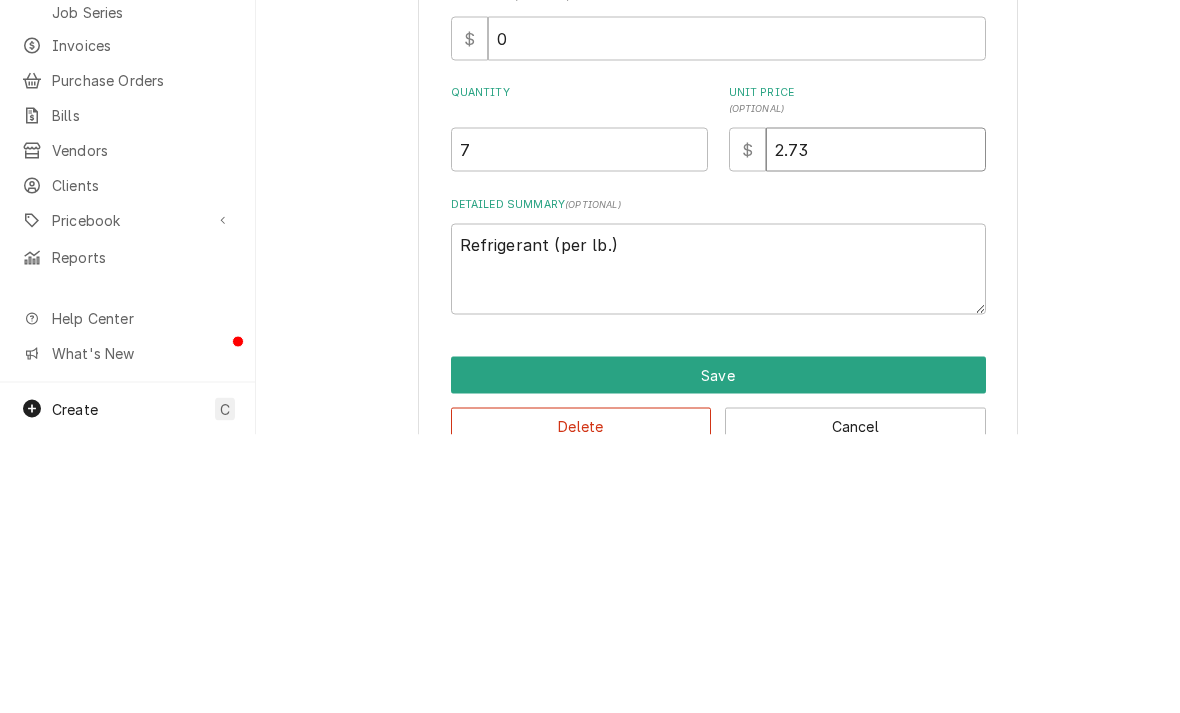type on "x" 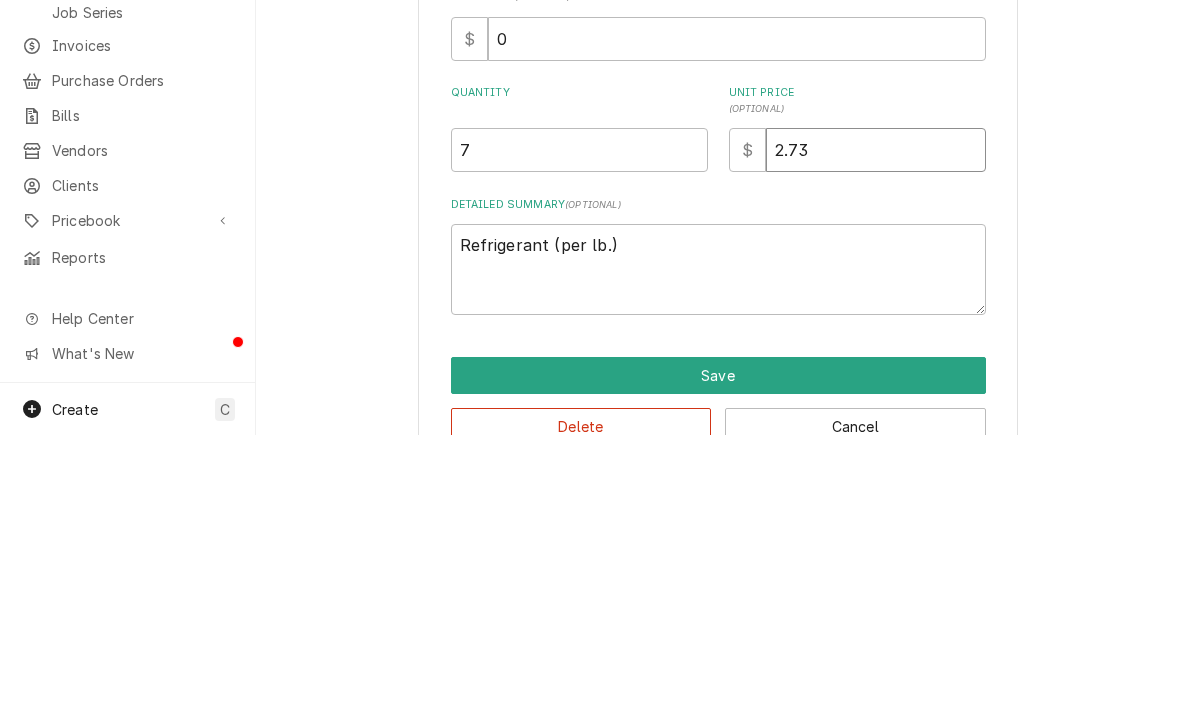 type on "62.73" 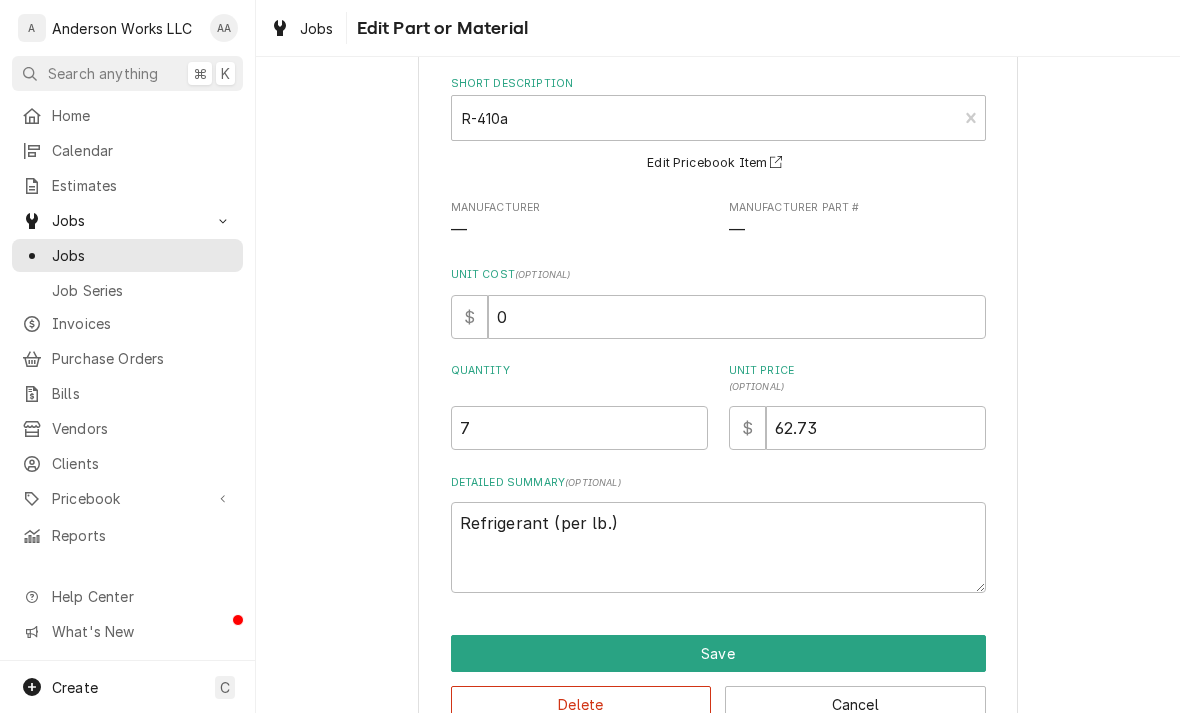 click on "Save" at bounding box center (718, 653) 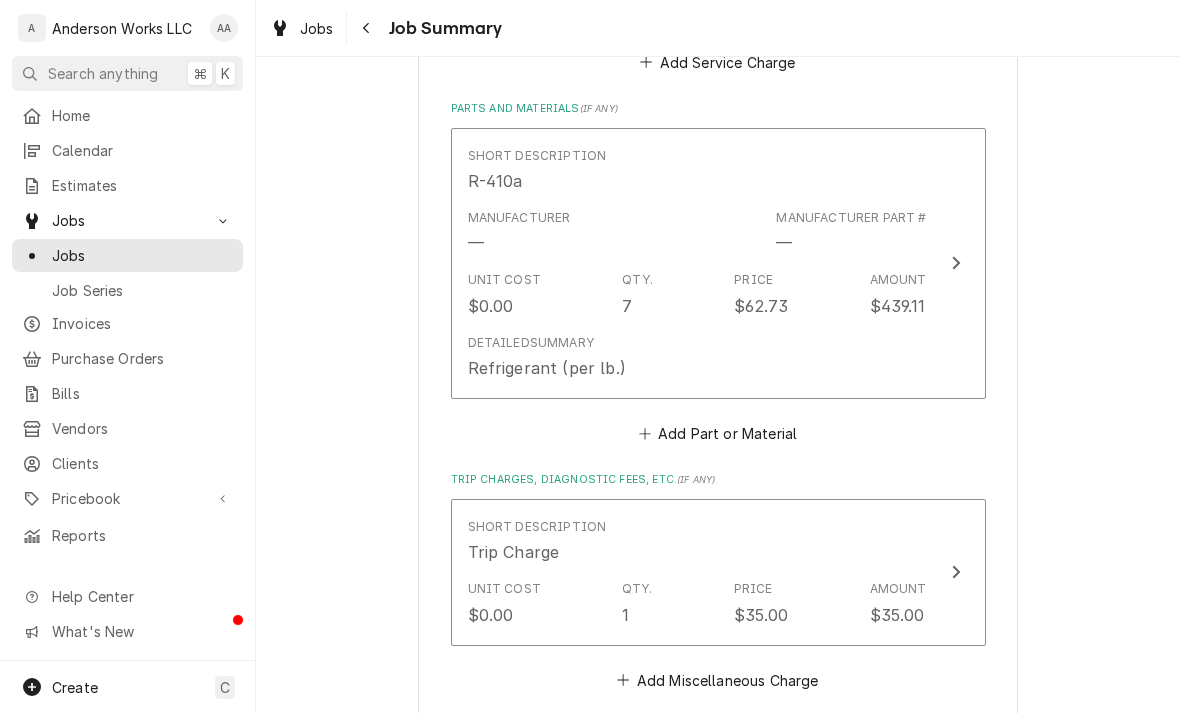 click on "Short Description R-410a Manufacturer — Manufacturer Part # — Unit Cost $0.00 Qty. 7 Price $62.73 Amount $439.11 Detailed  Summary Refrigerant (per lb.) Add Part or Material" at bounding box center [718, 287] 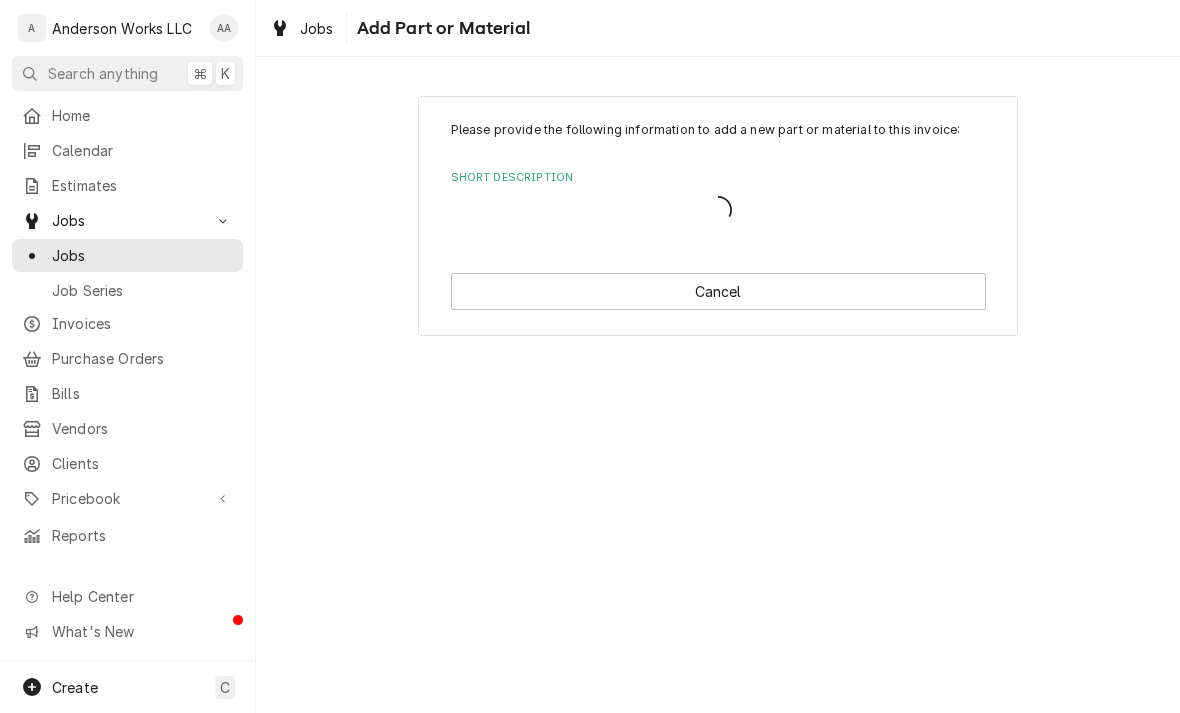 scroll, scrollTop: 0, scrollLeft: 0, axis: both 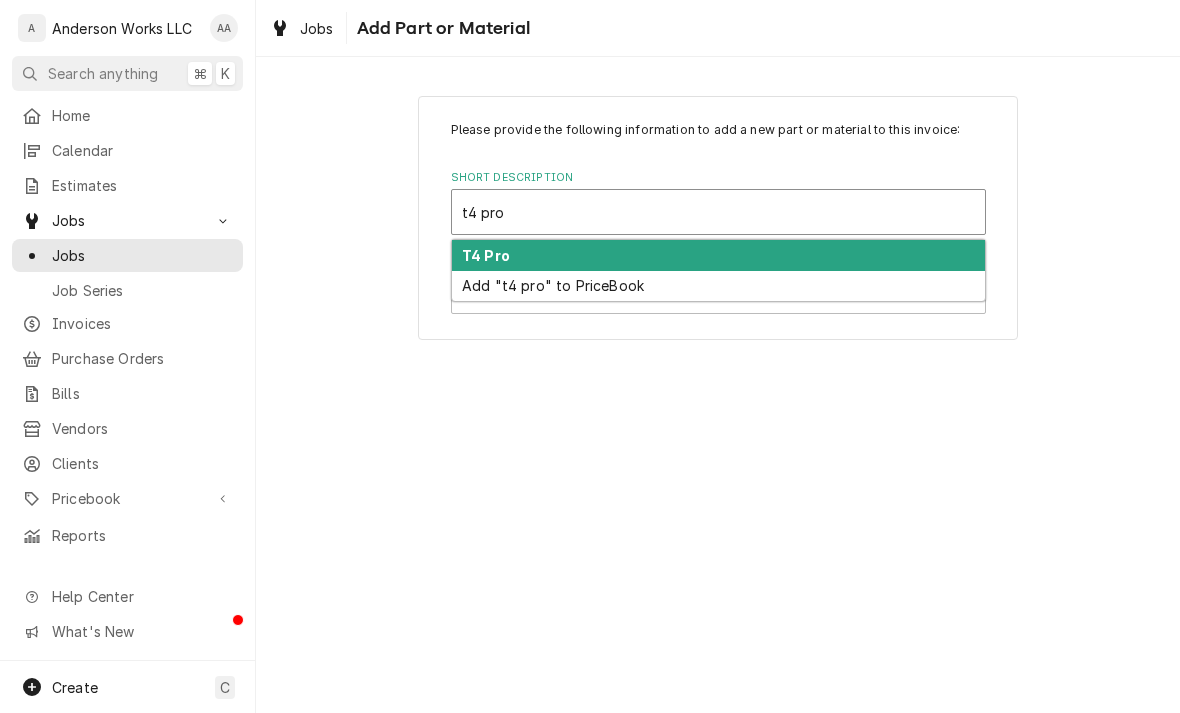 click on "T4 Pro" at bounding box center [486, 255] 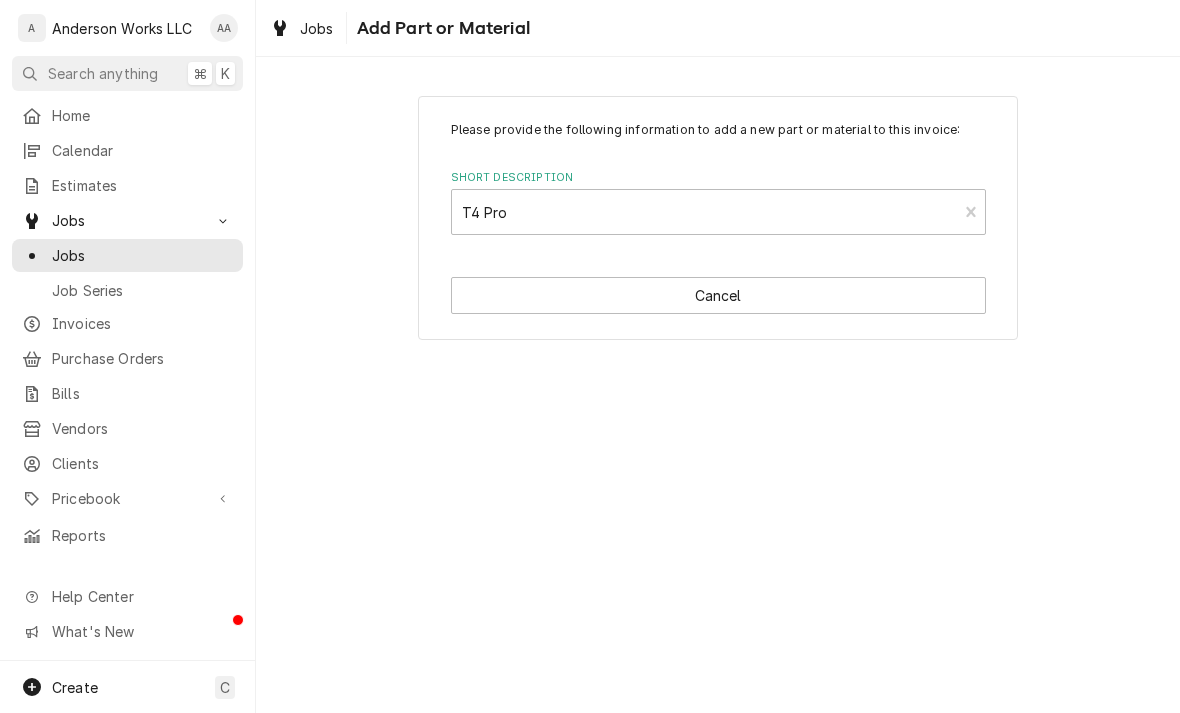 type on "x" 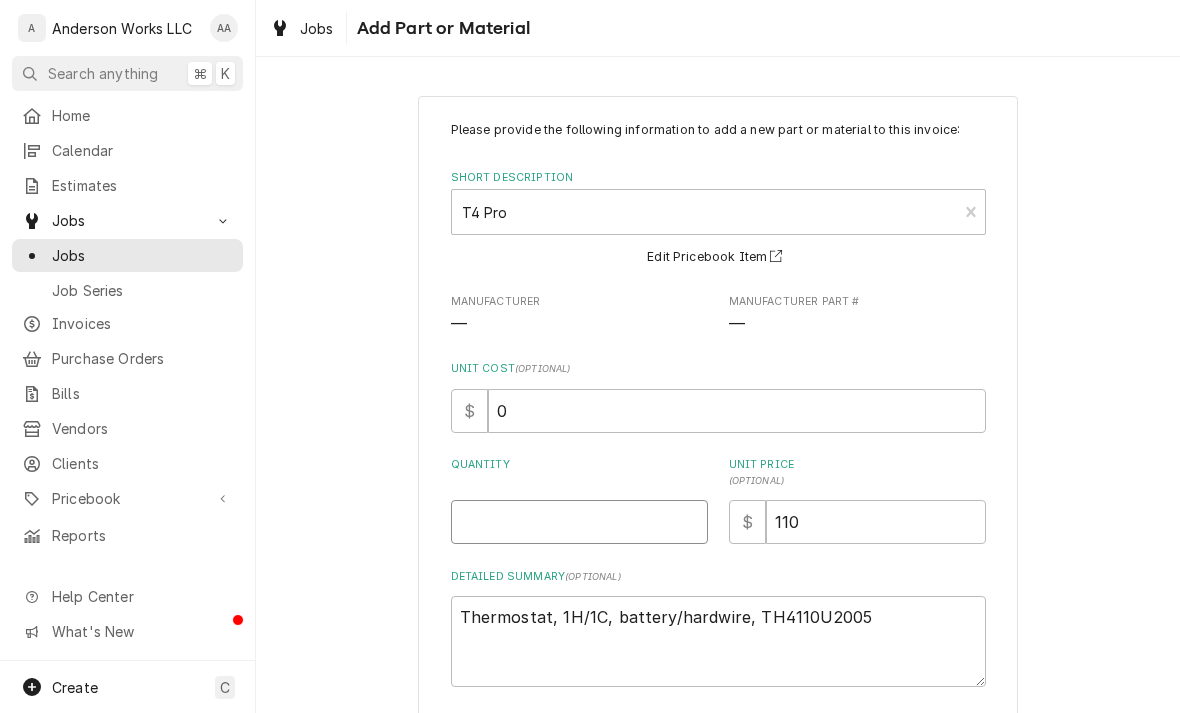 click on "Quantity" at bounding box center (579, 522) 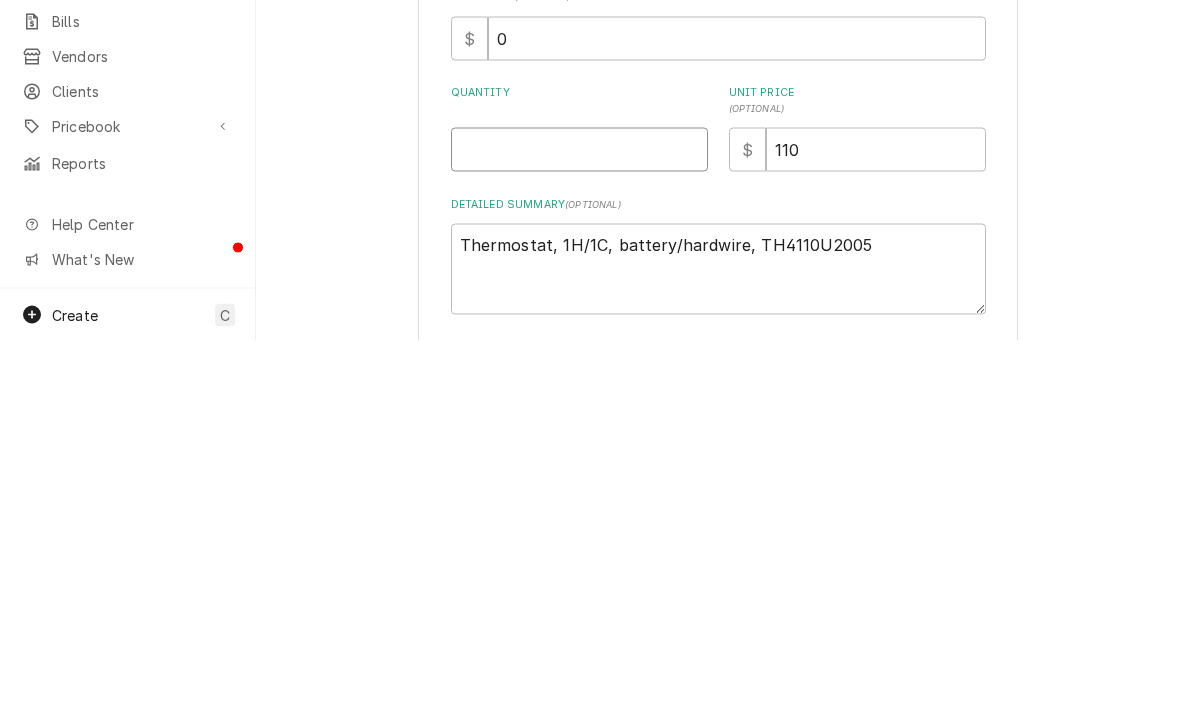 type on "1" 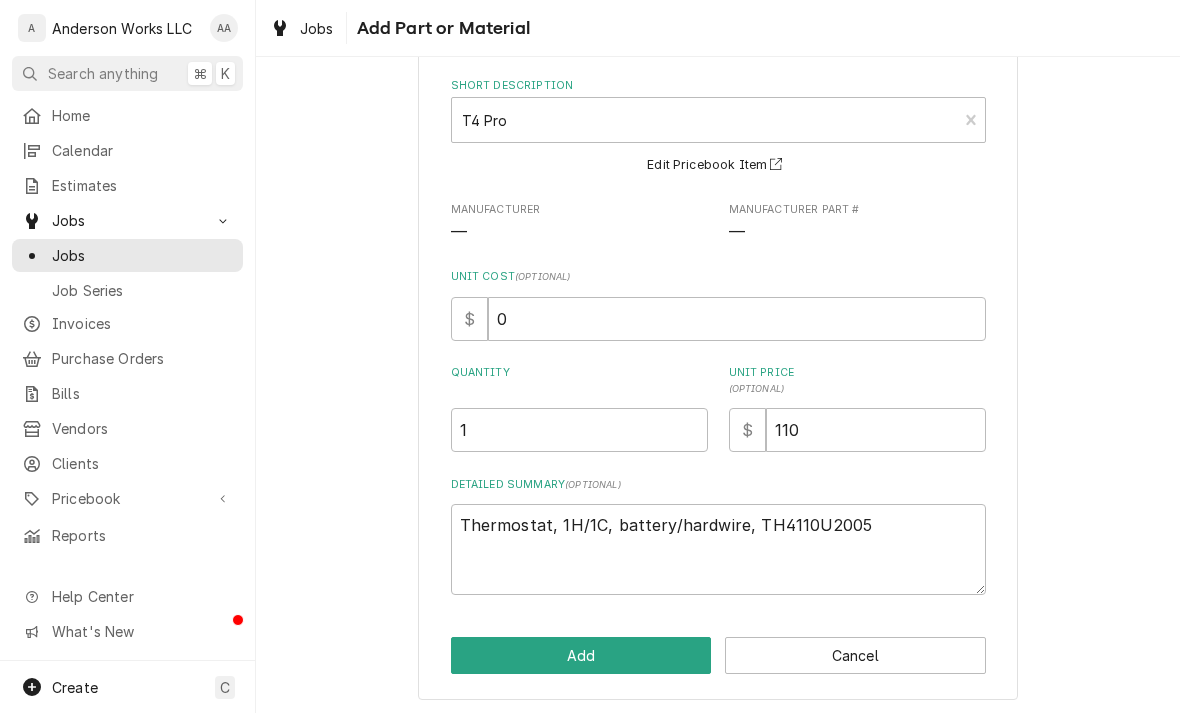 click on "Add" at bounding box center [581, 655] 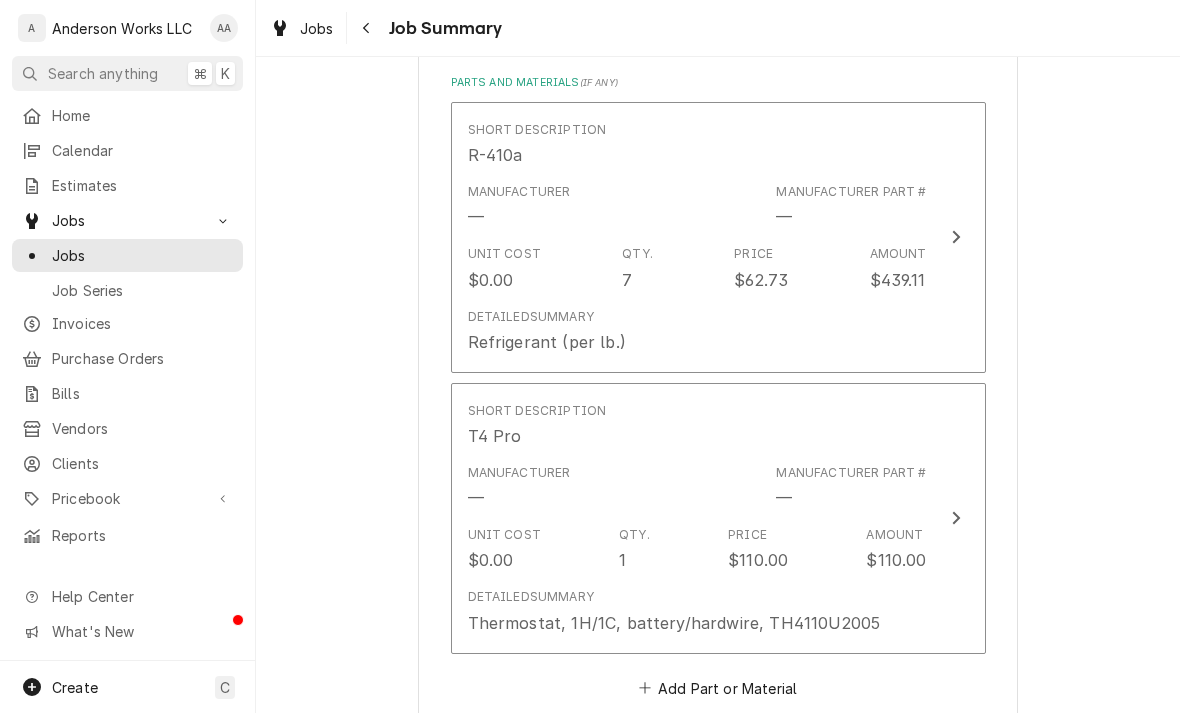 click on "$0.00" at bounding box center [491, 560] 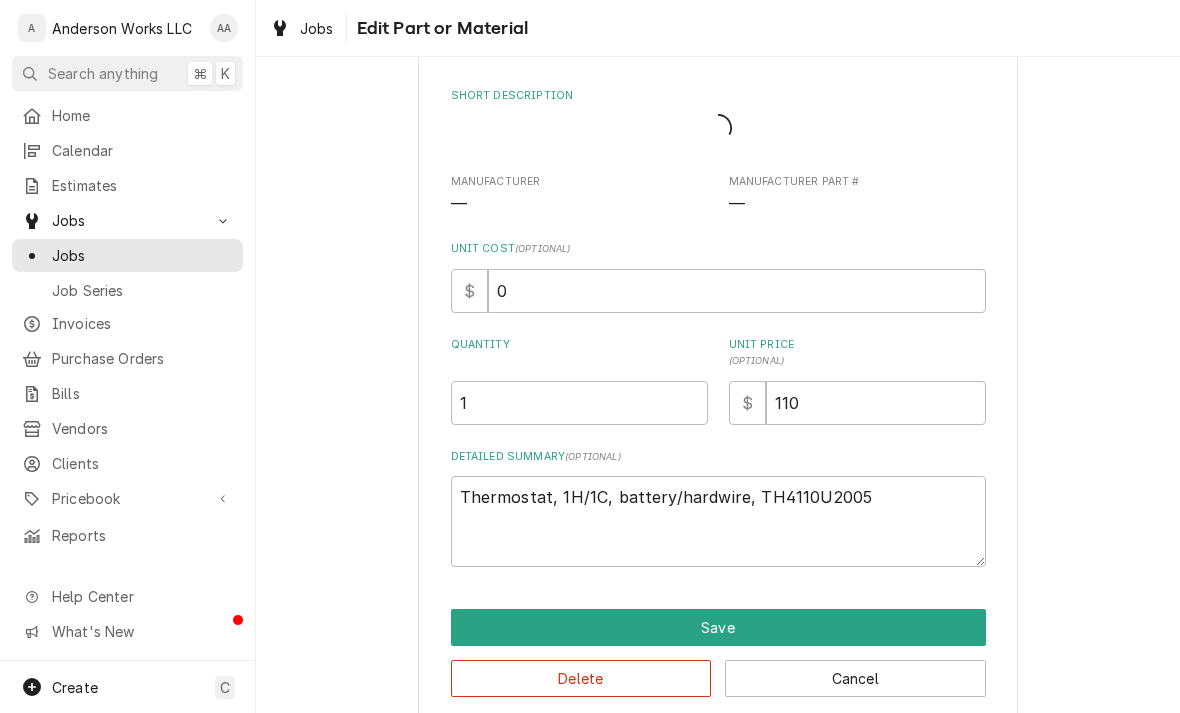 type on "x" 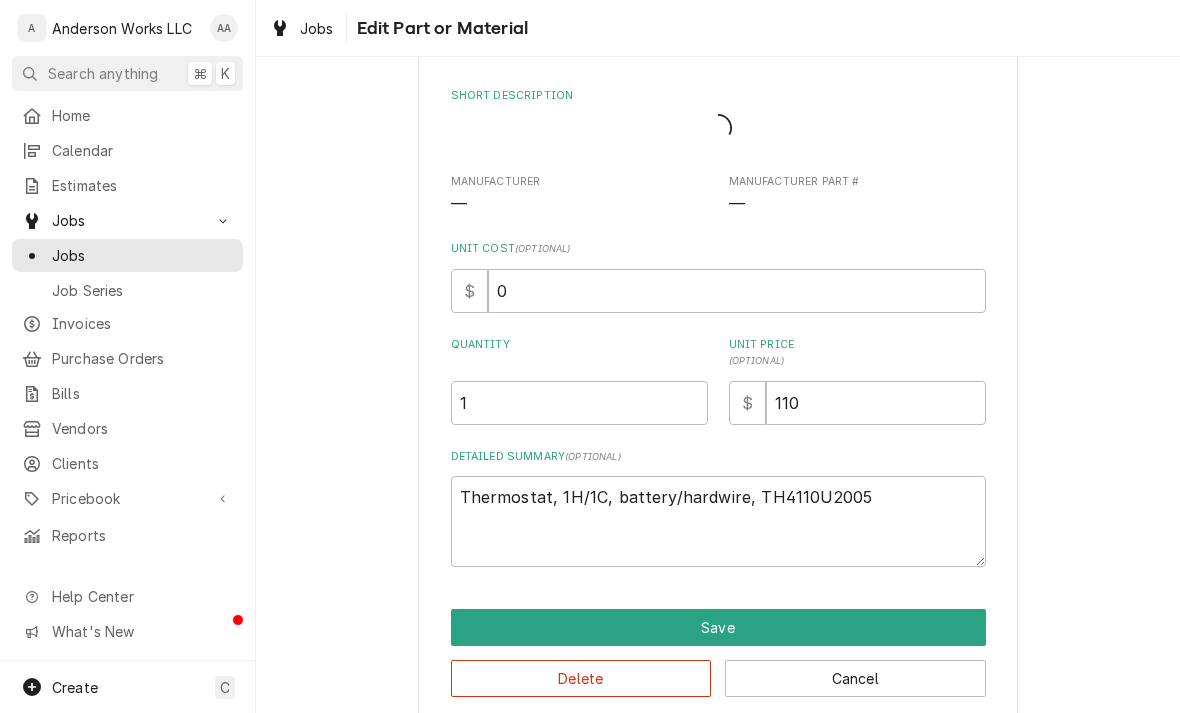 scroll, scrollTop: 0, scrollLeft: 0, axis: both 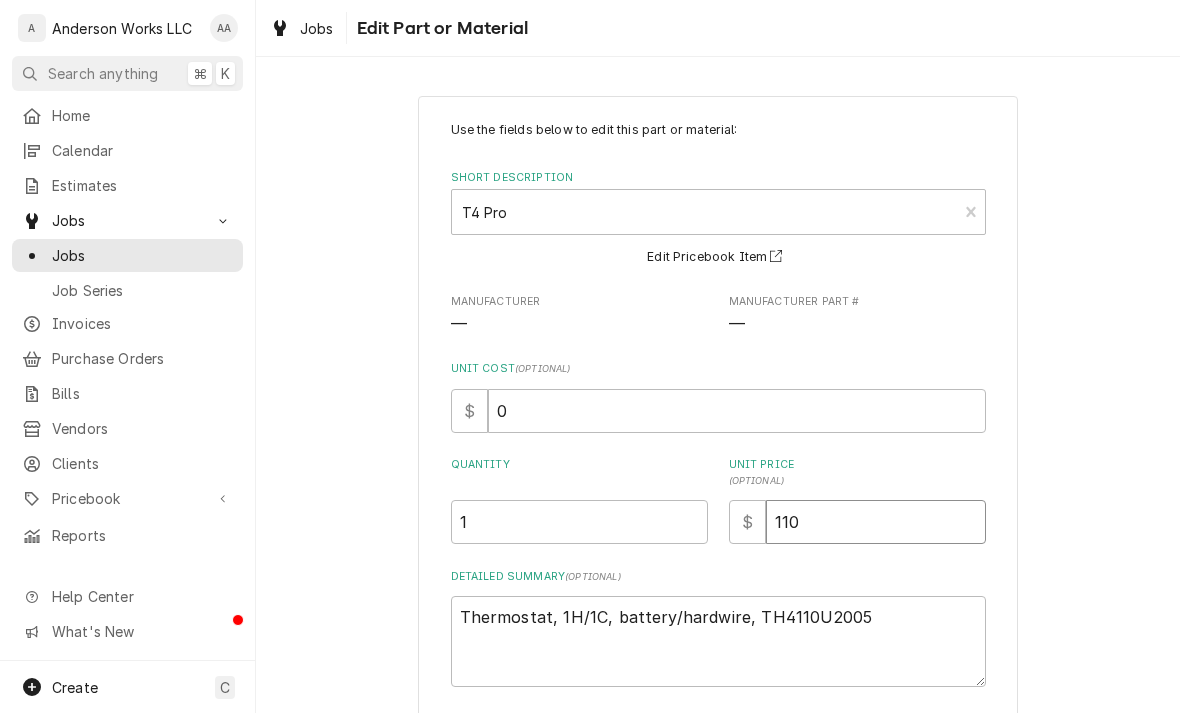 click on "110" at bounding box center [876, 522] 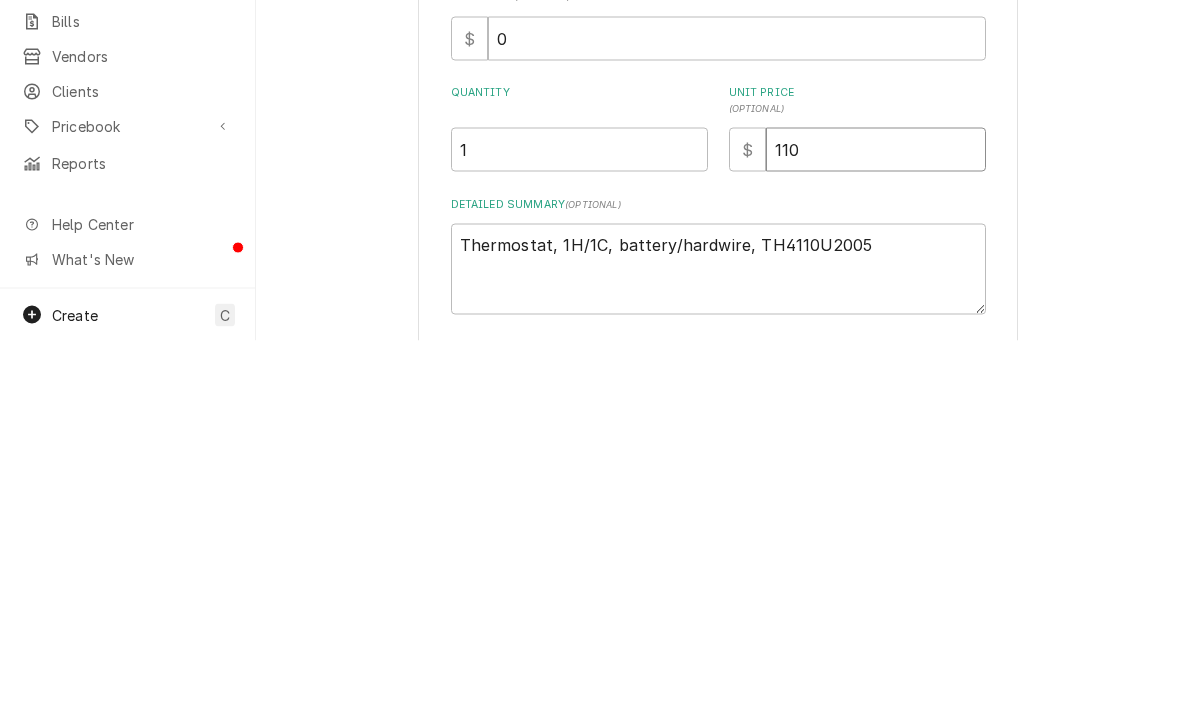 type on "11" 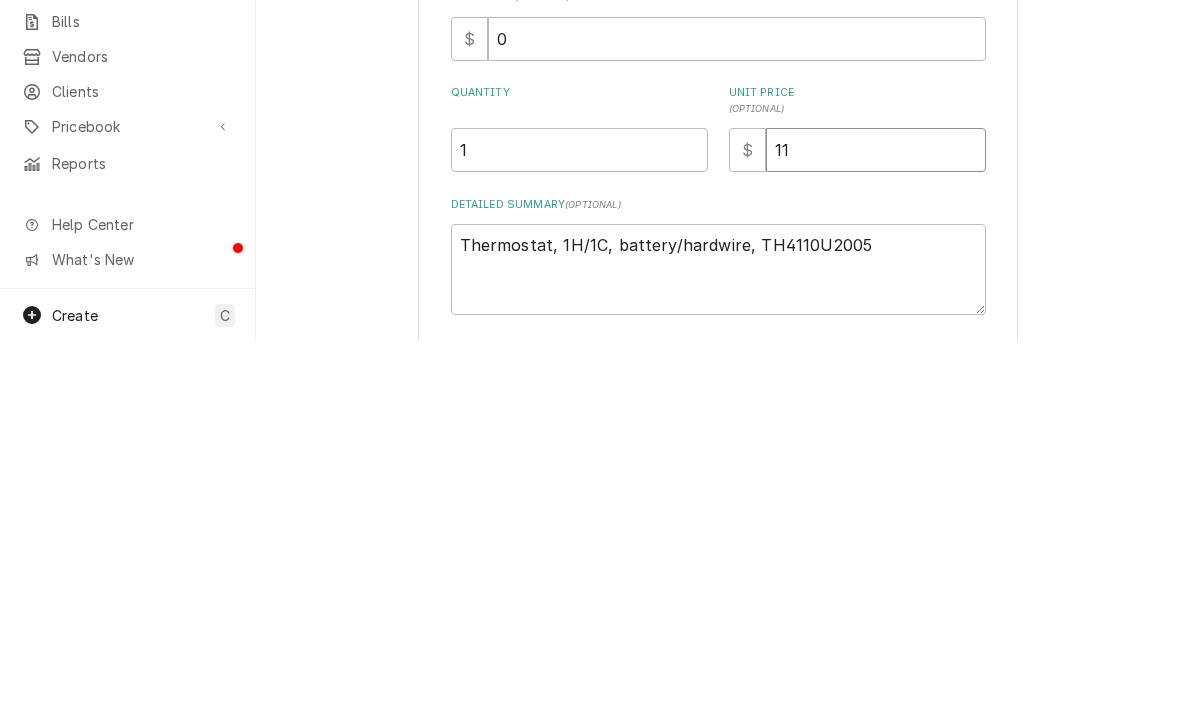 type on "1" 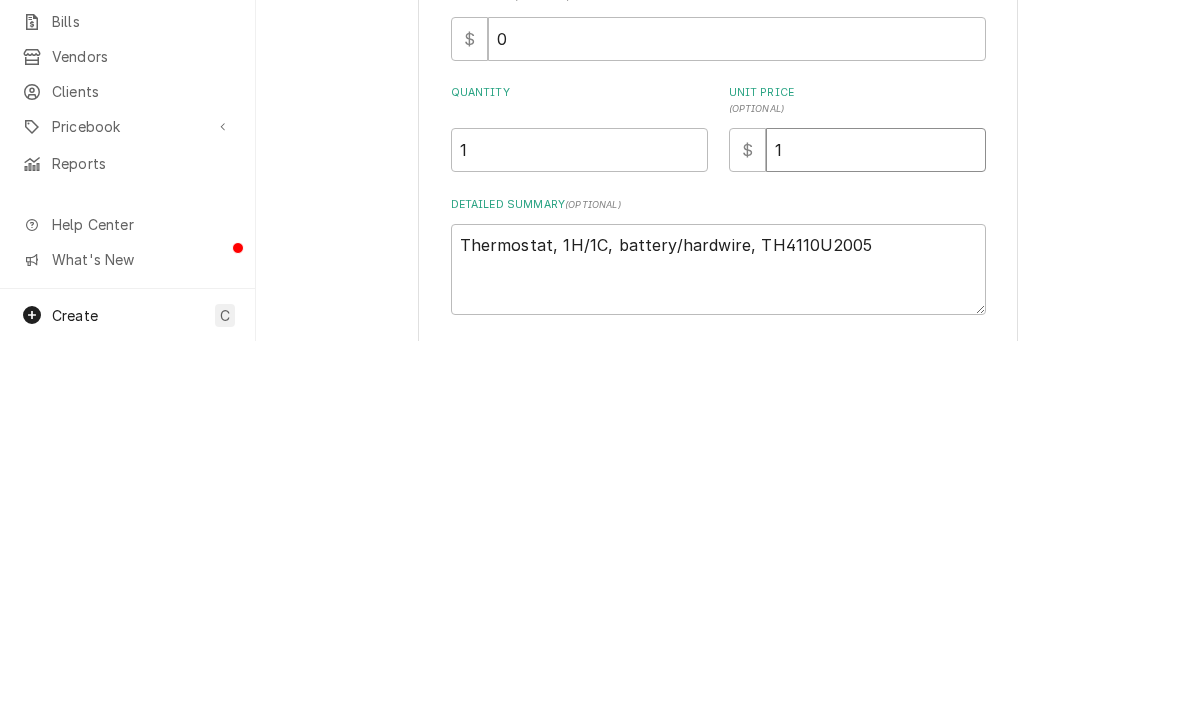 type on "x" 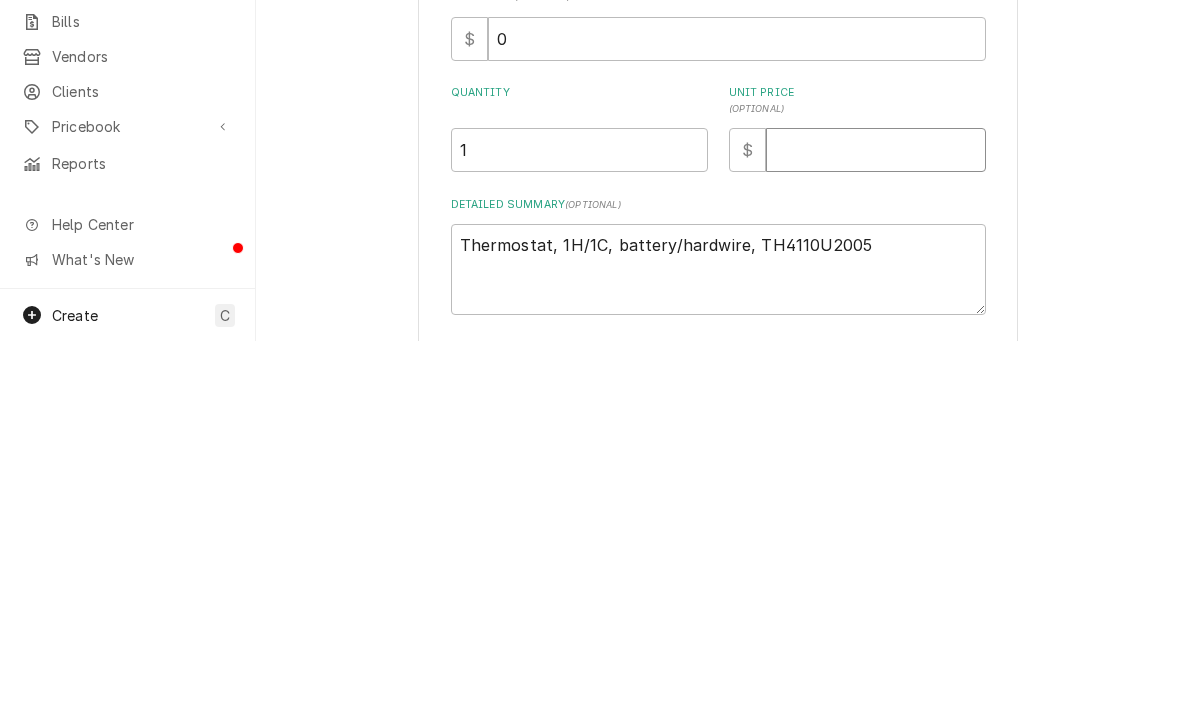 type on "x" 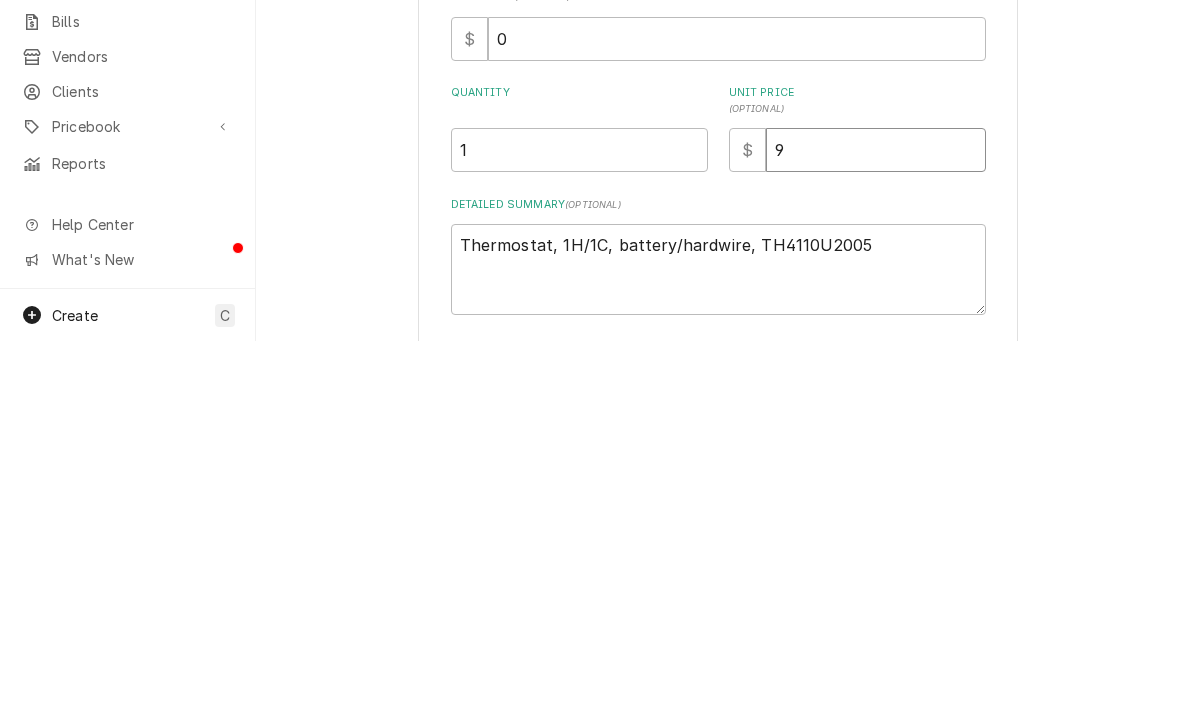 type on "x" 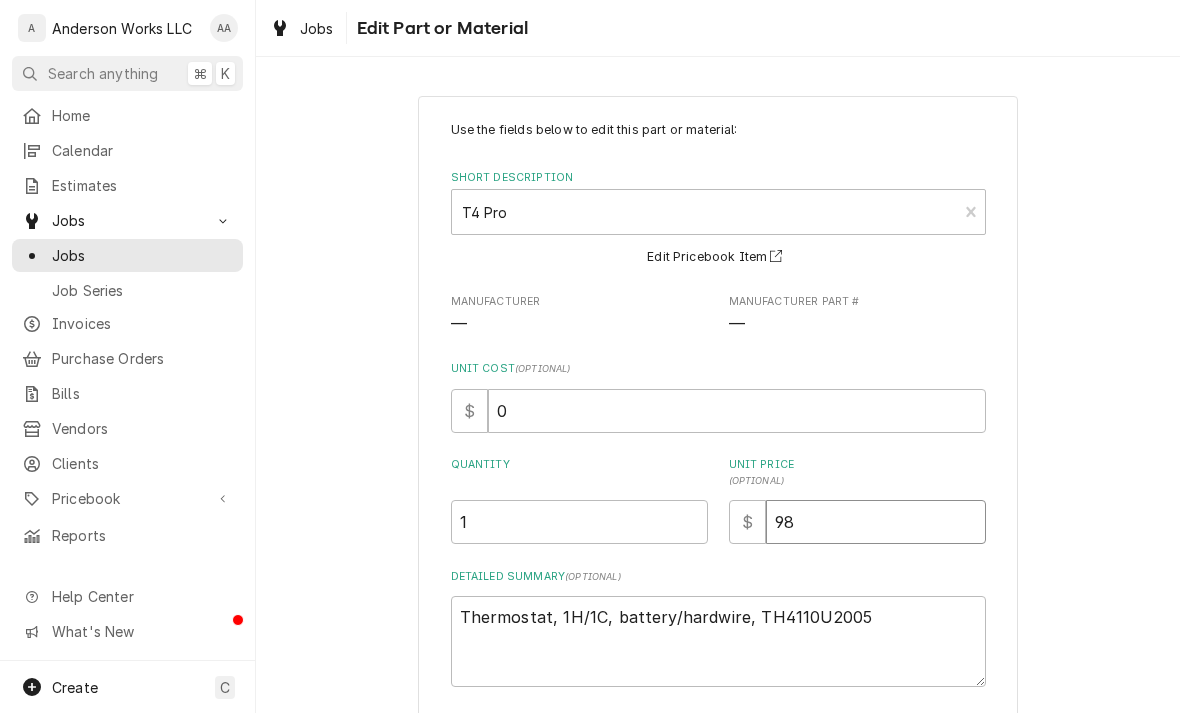 click on "98" at bounding box center [876, 522] 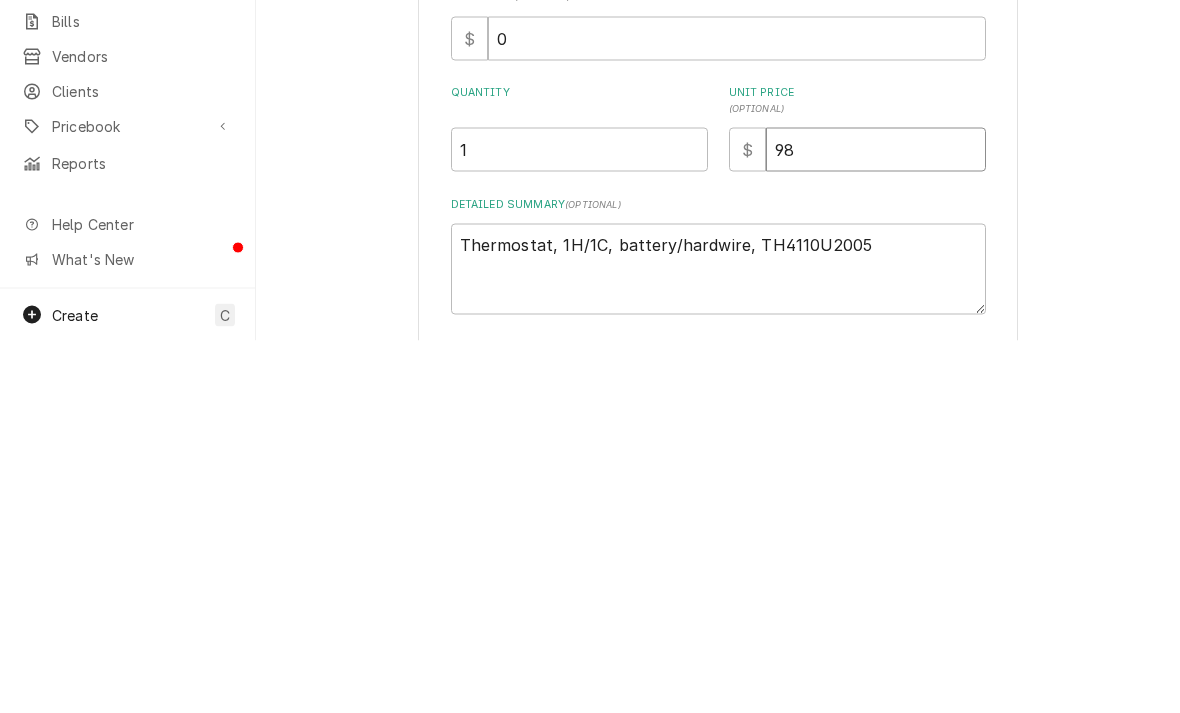 type on "x" 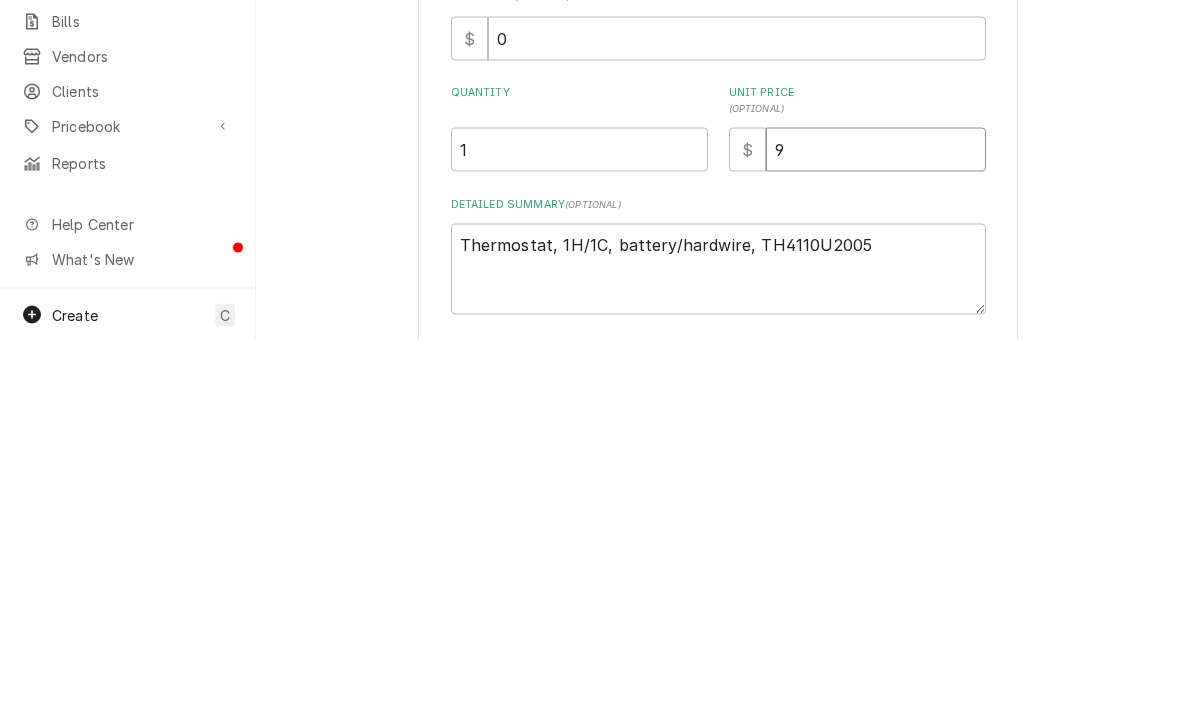 type 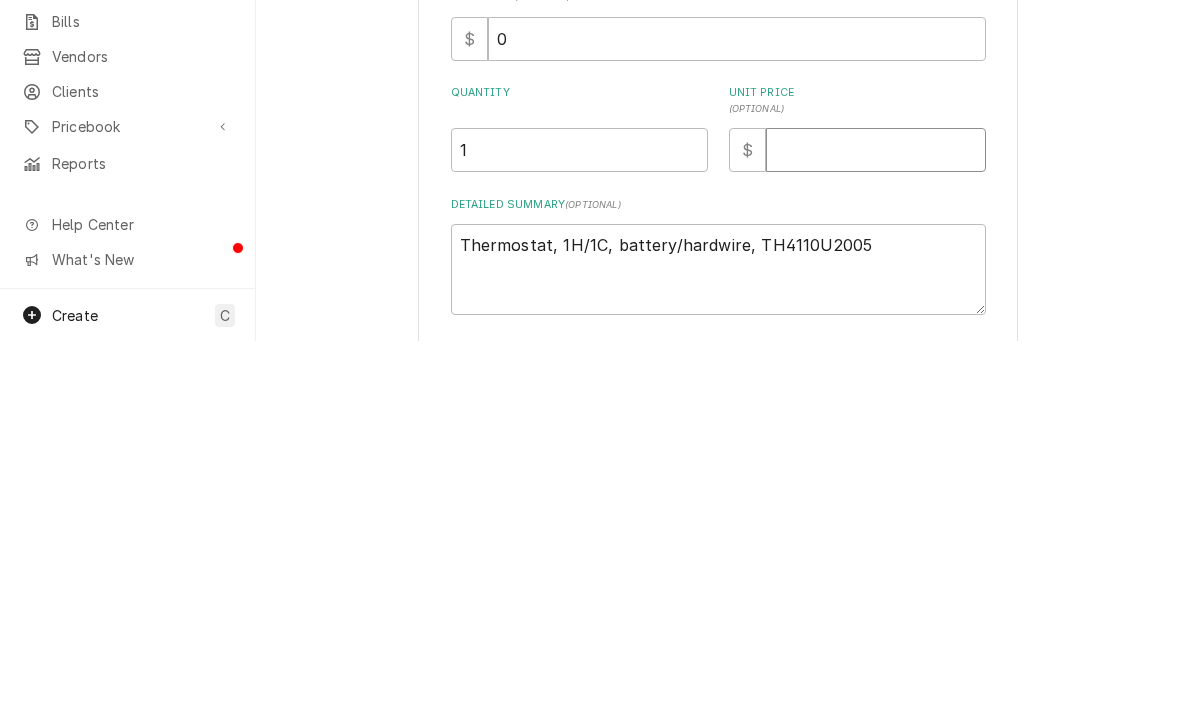 type on "8" 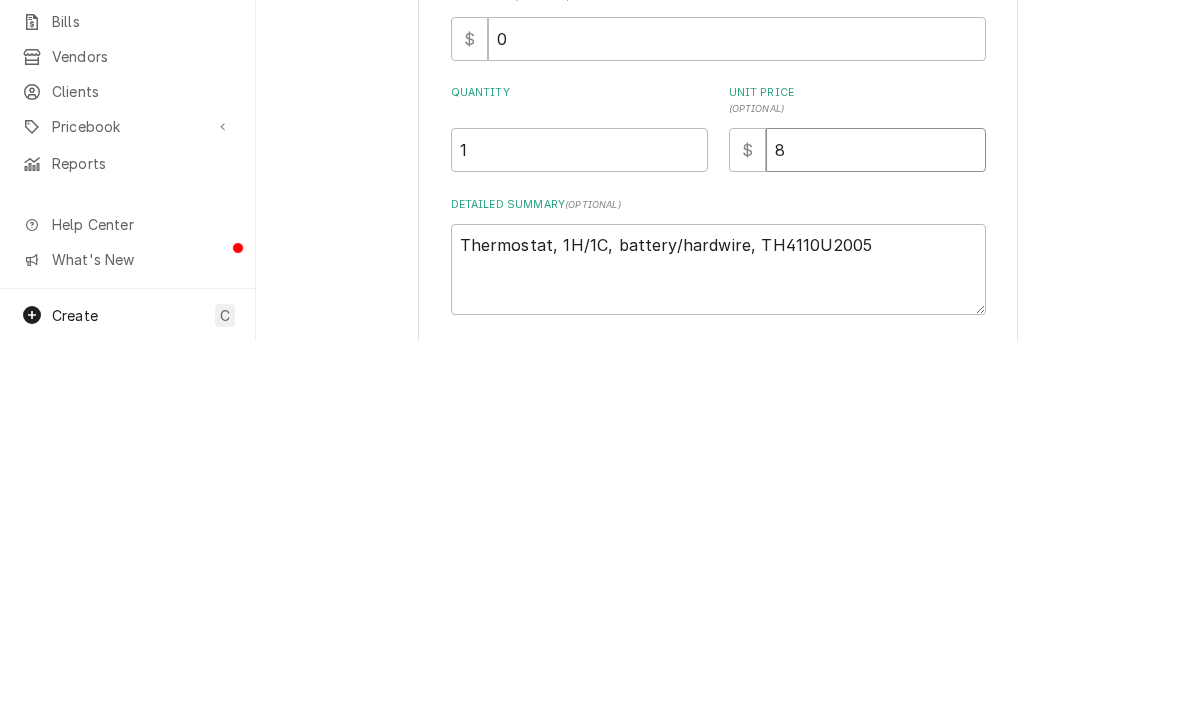 type on "x" 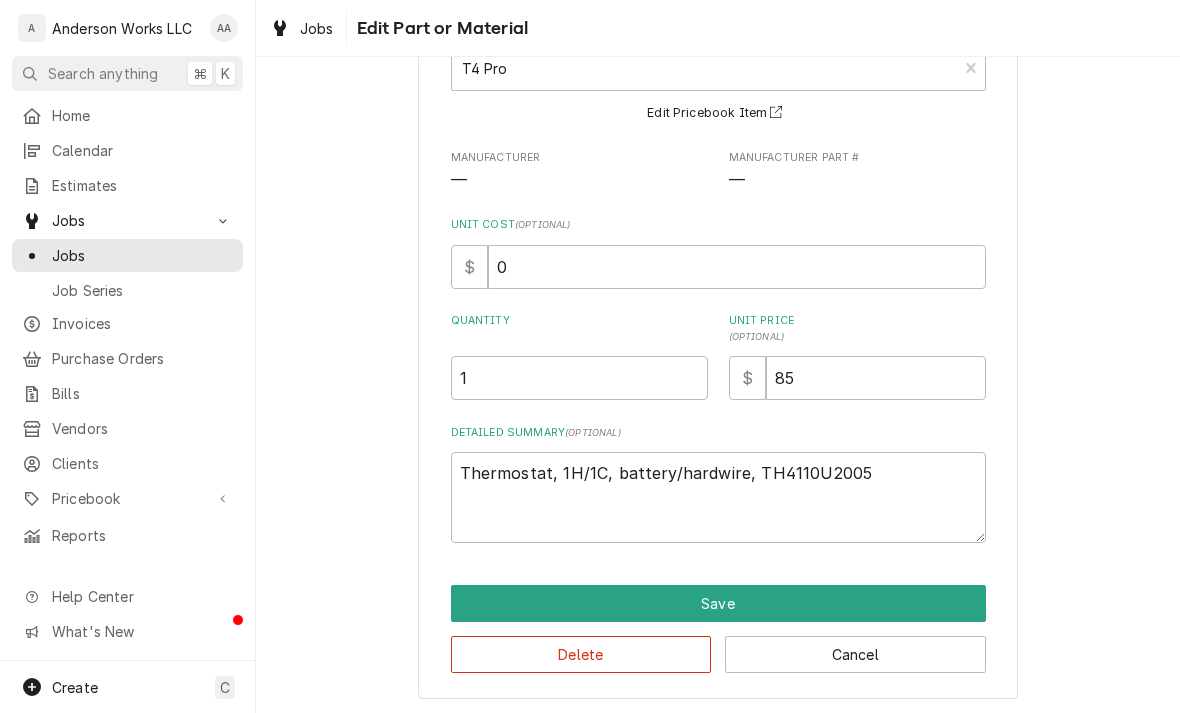 click on "Save" at bounding box center [718, 603] 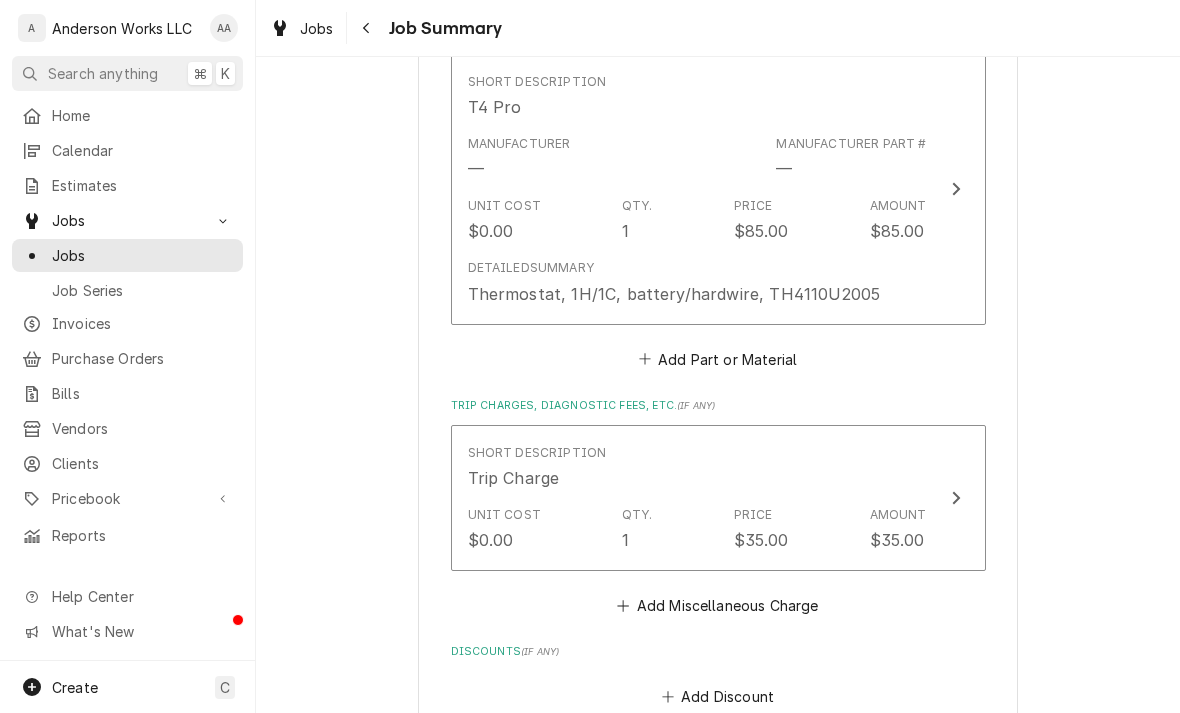 scroll, scrollTop: 1528, scrollLeft: 0, axis: vertical 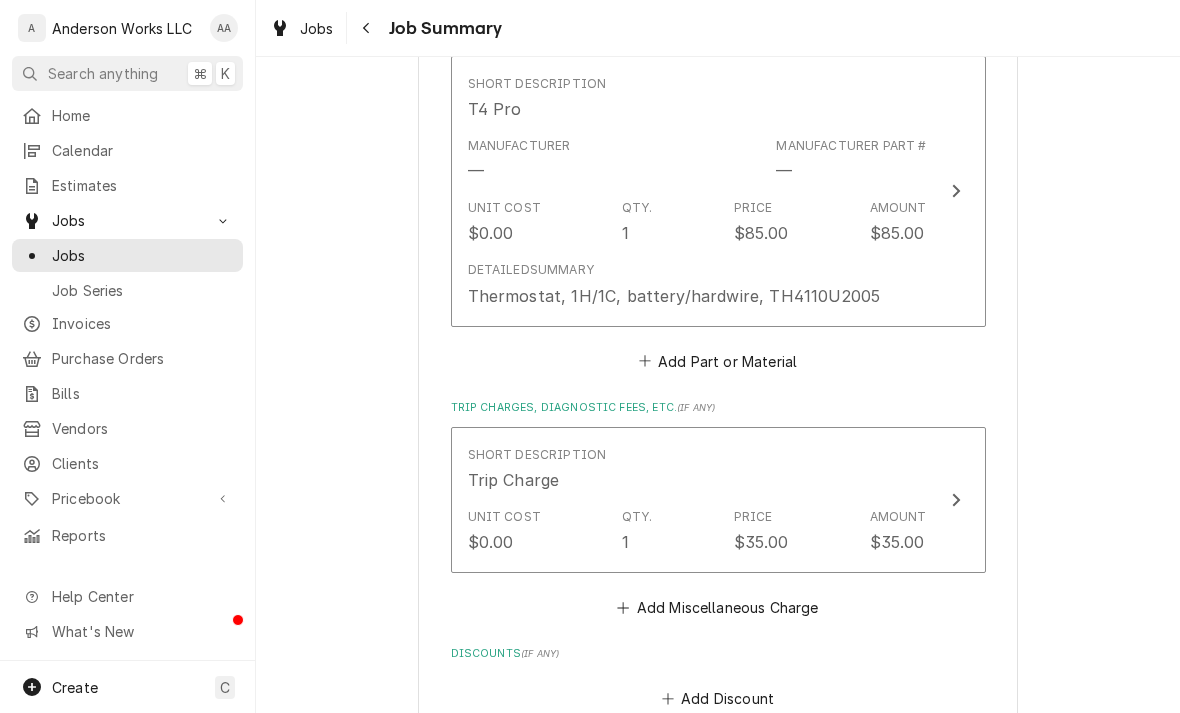 click on "Add Part or Material" at bounding box center [717, 361] 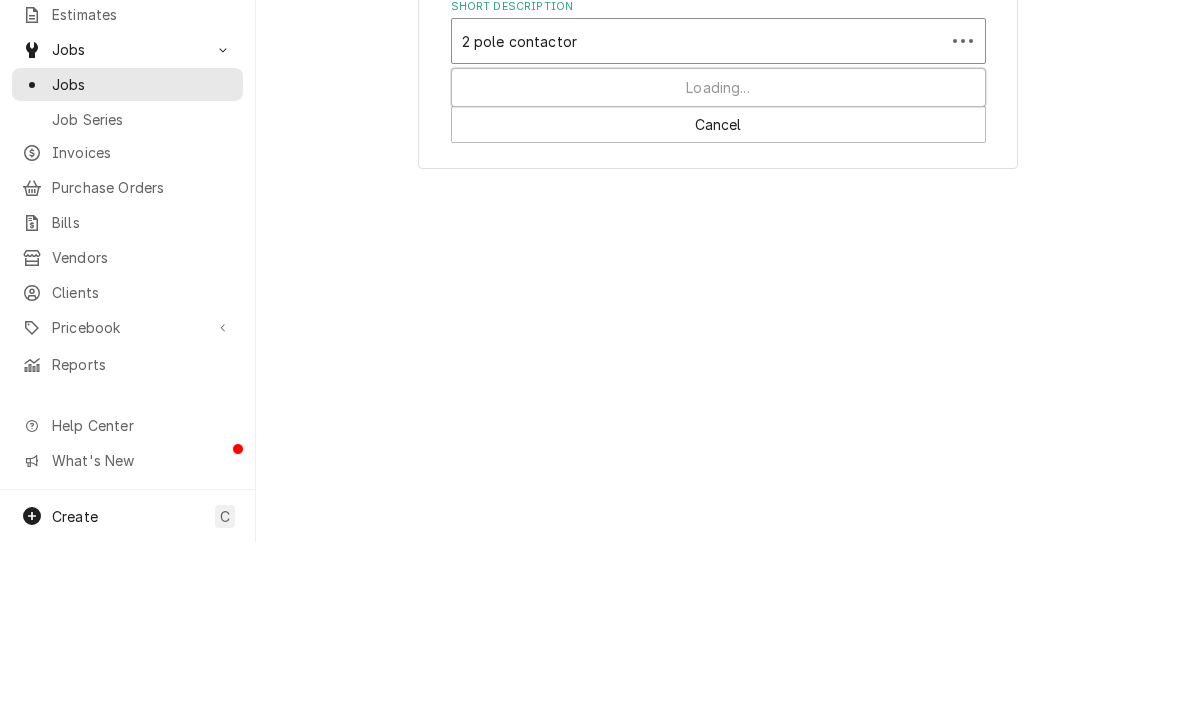 type on "2 pole contactor" 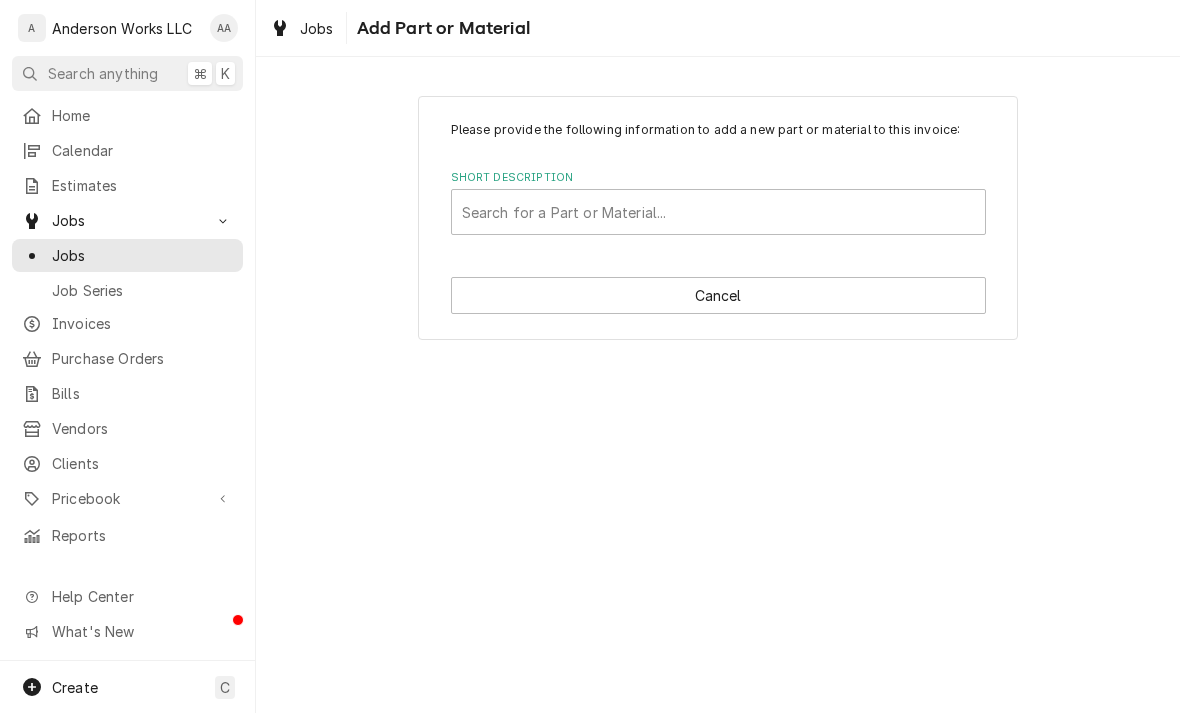 click on "Please provide the following information to add a new part or material to this invoice: Short Description Search for a Part or Material... Cancel" at bounding box center [718, 217] 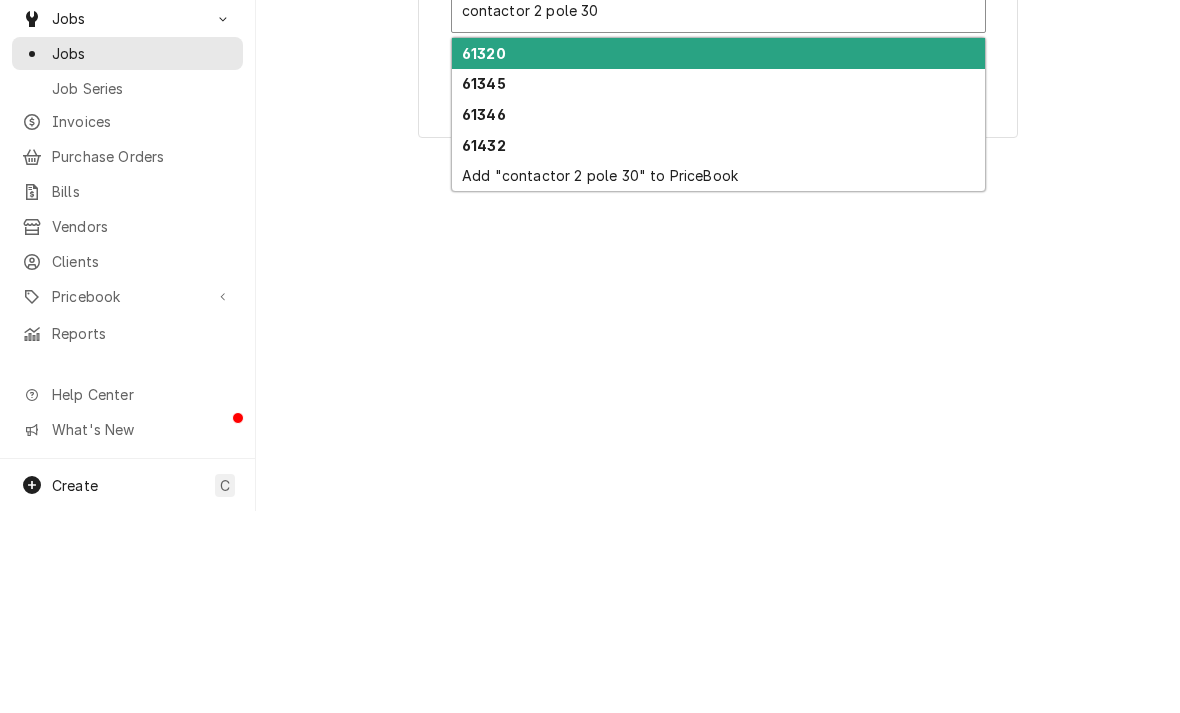 click on "61320" at bounding box center (484, 255) 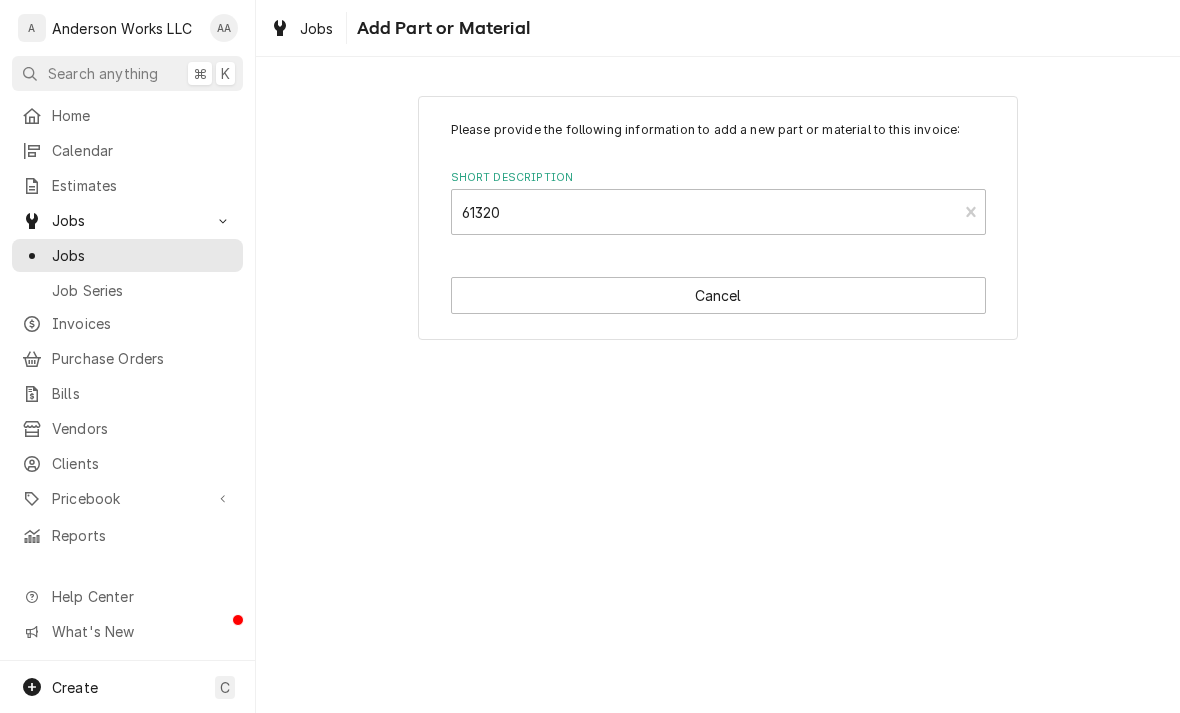 type on "x" 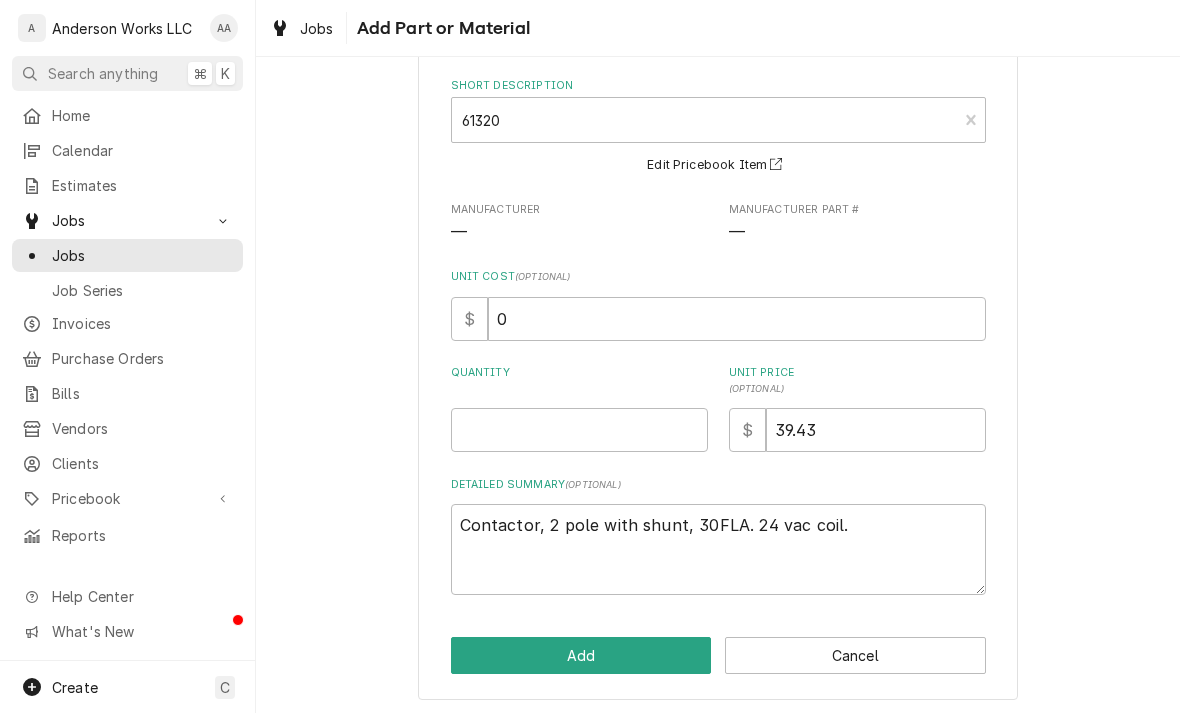 scroll, scrollTop: 92, scrollLeft: 0, axis: vertical 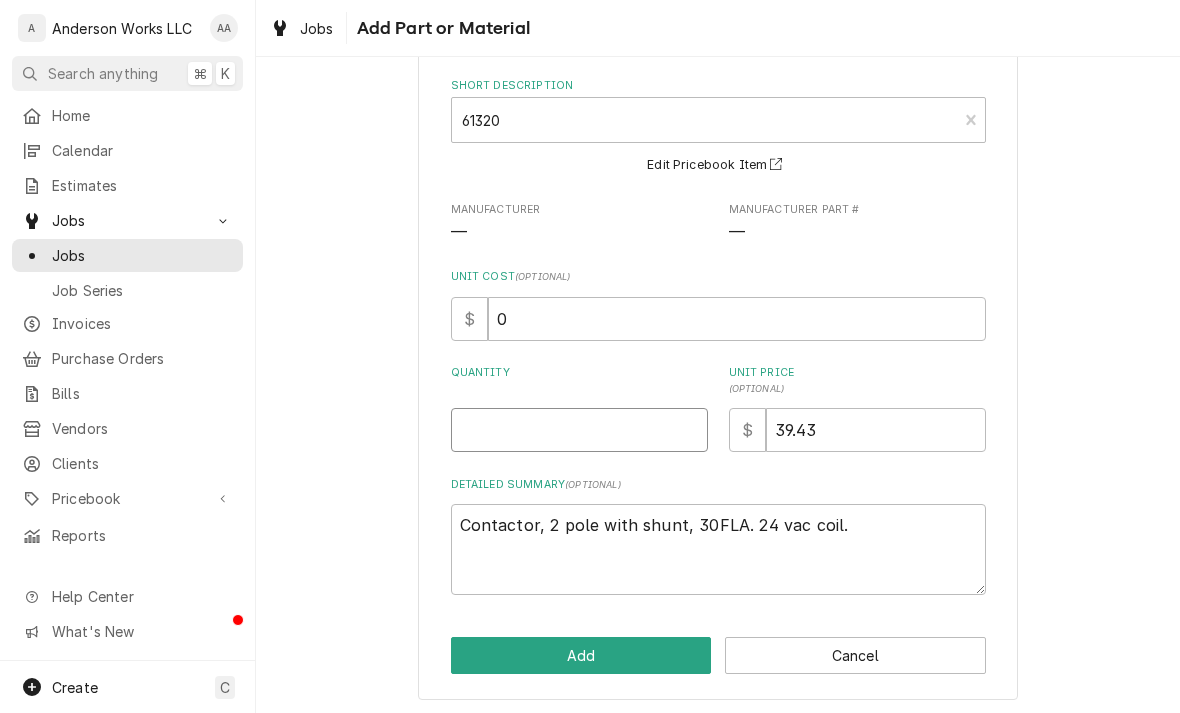 click on "Quantity" at bounding box center (579, 430) 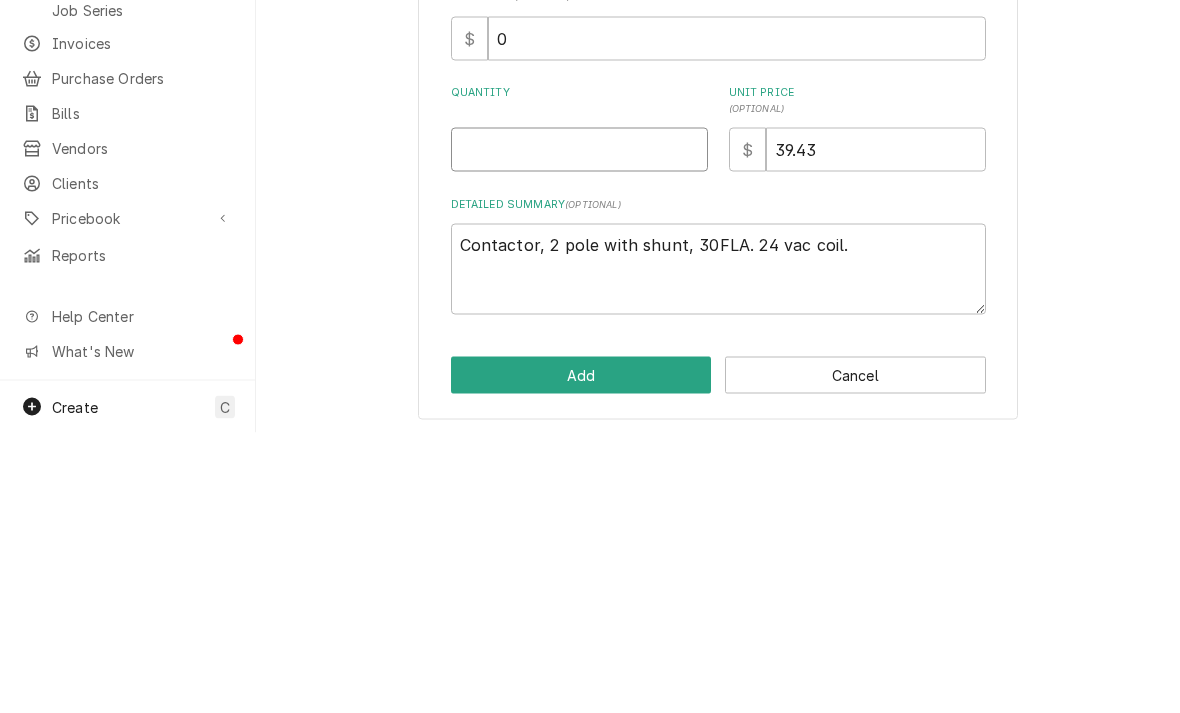 type on "1" 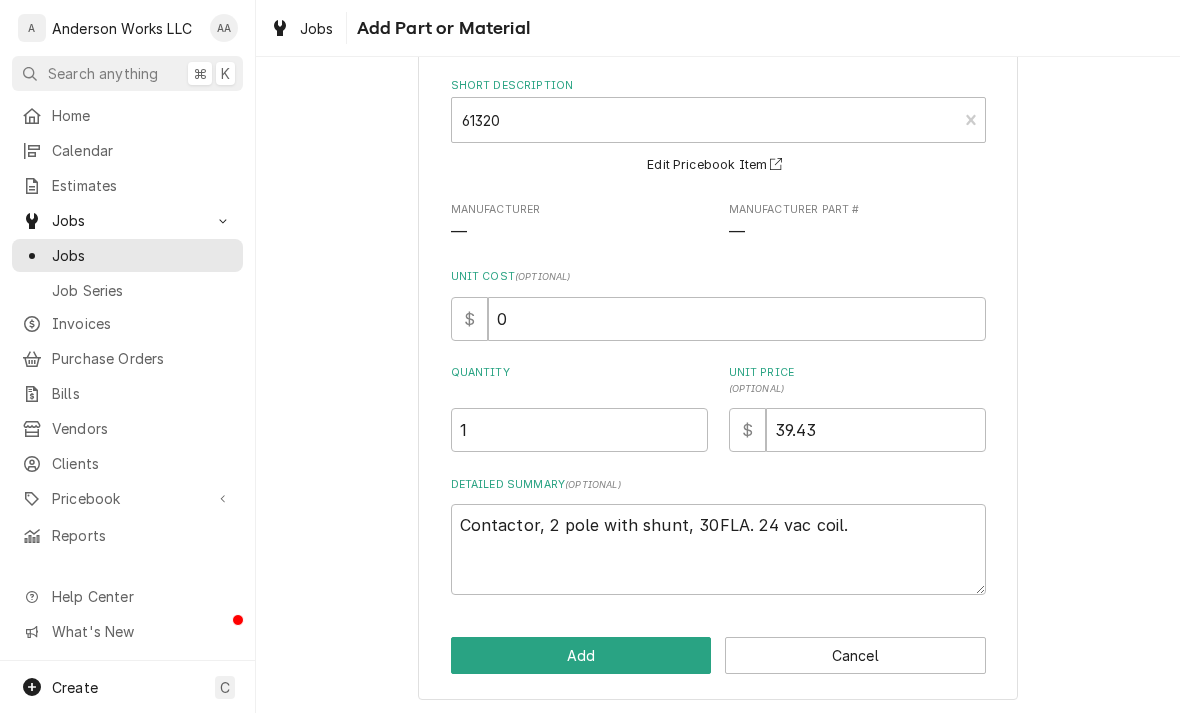 click on "Add" at bounding box center [581, 655] 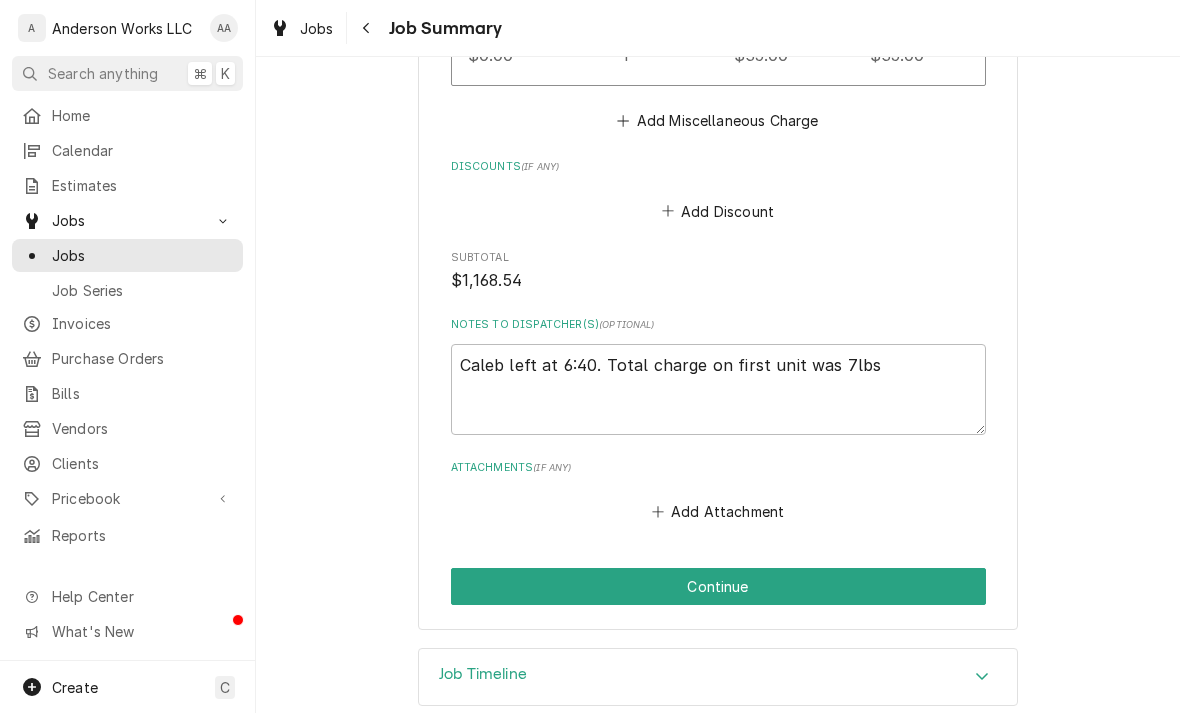 scroll, scrollTop: 2301, scrollLeft: 0, axis: vertical 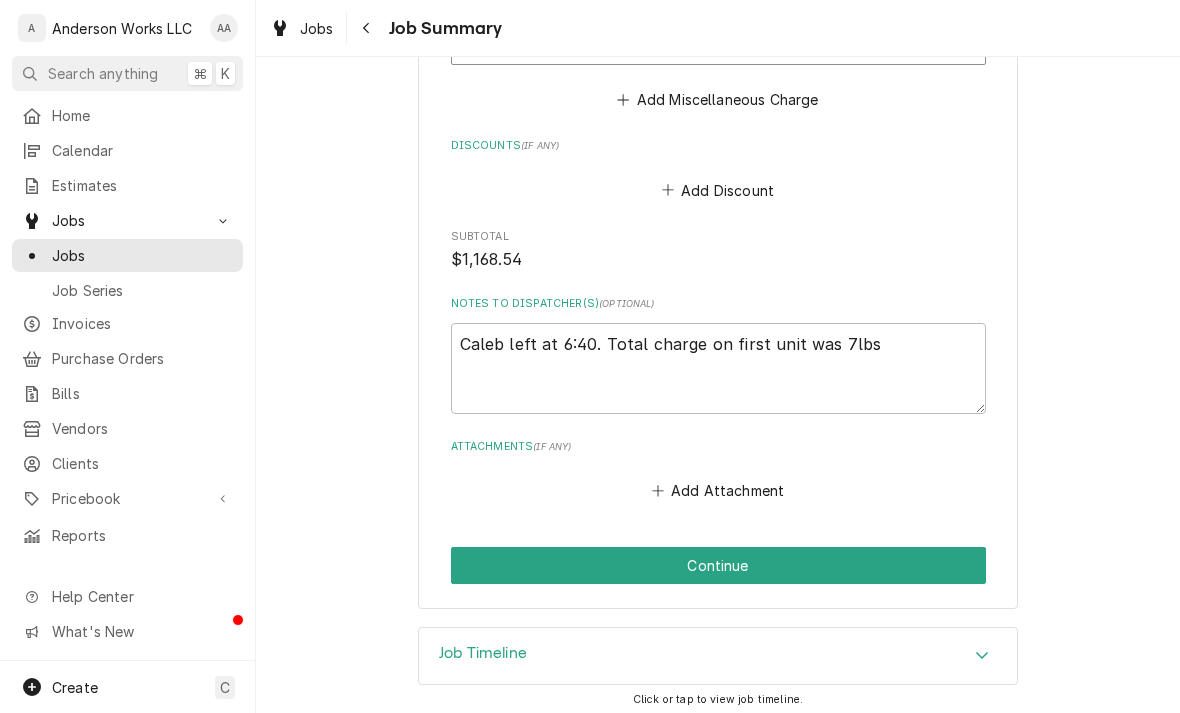 click on "Job Timeline" at bounding box center (718, 656) 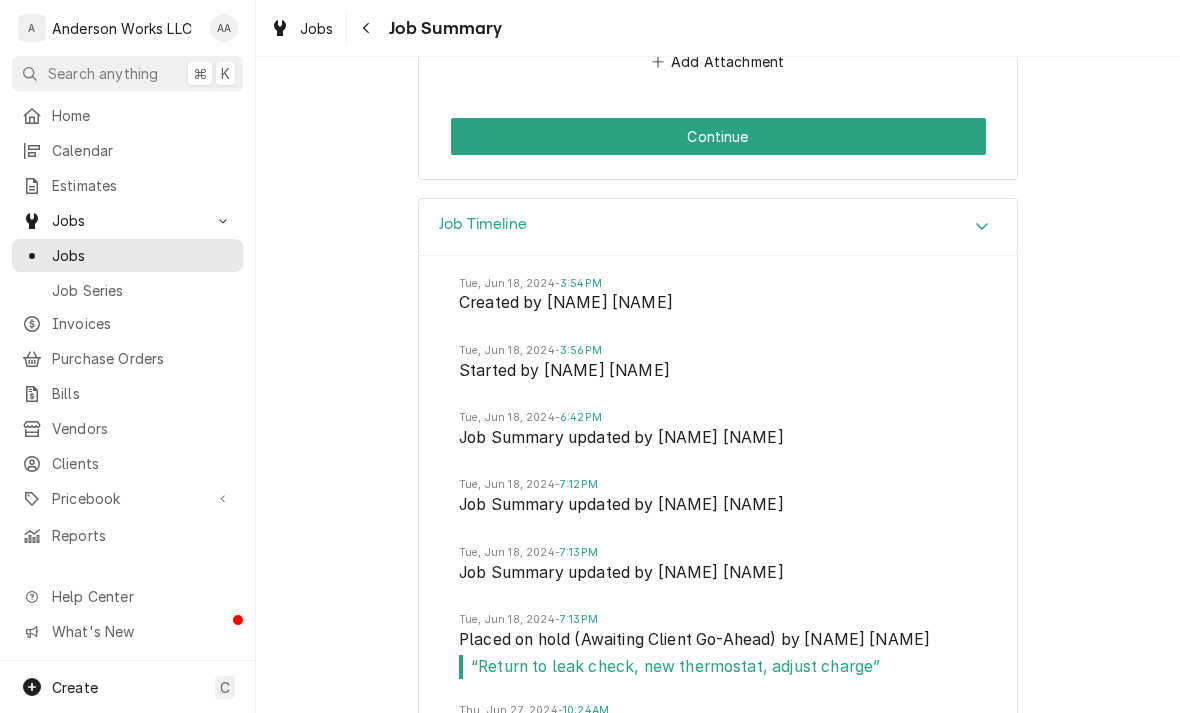 scroll, scrollTop: 2770, scrollLeft: 0, axis: vertical 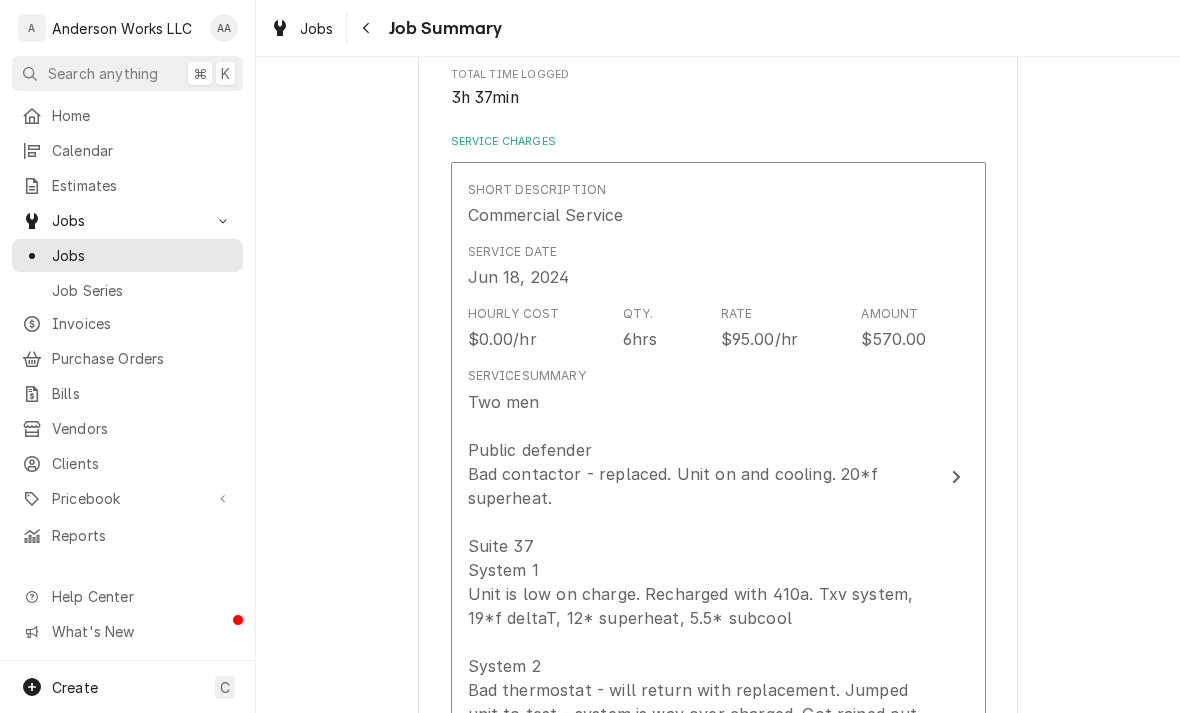 click on "Two men
Public defender
Bad contactor - replaced. Unit on and cooling. 20*f superheat.
Suite 37
System 1
Unit is low on charge. Recharged with 410a. Txv system, 19*f deltaT, 12* superheat, 5.5* subcool
System 2
Bad thermostat - will return with replacement. Jumped unit to test - system is way over charged. Got rained out - will return to adjust charge and replace thermostat.
6/27 left Lucas a t4 pro thermostat" at bounding box center [697, 582] 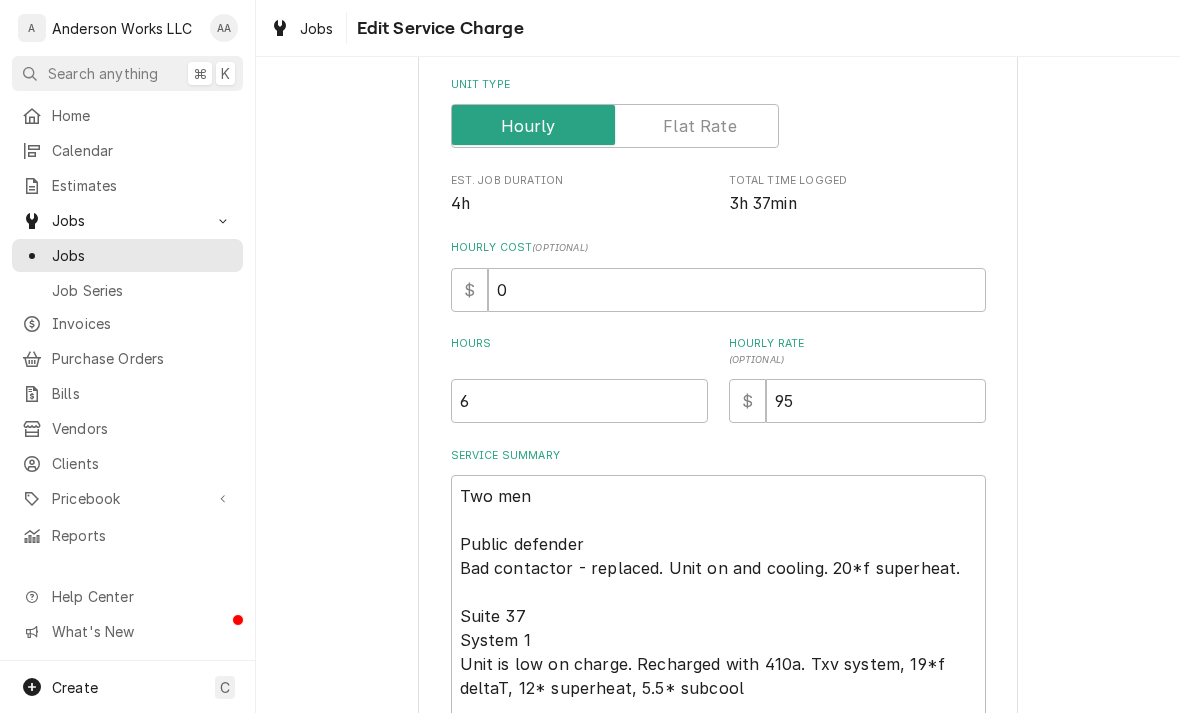 type on "x" 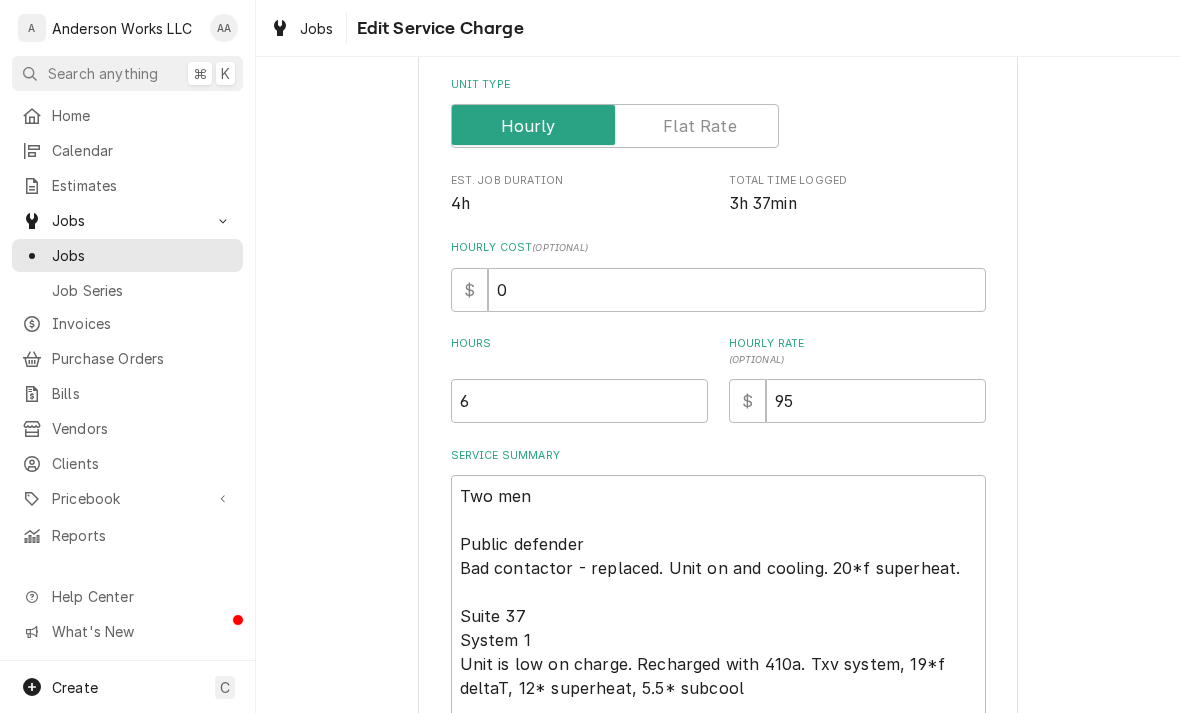 scroll, scrollTop: 301, scrollLeft: 0, axis: vertical 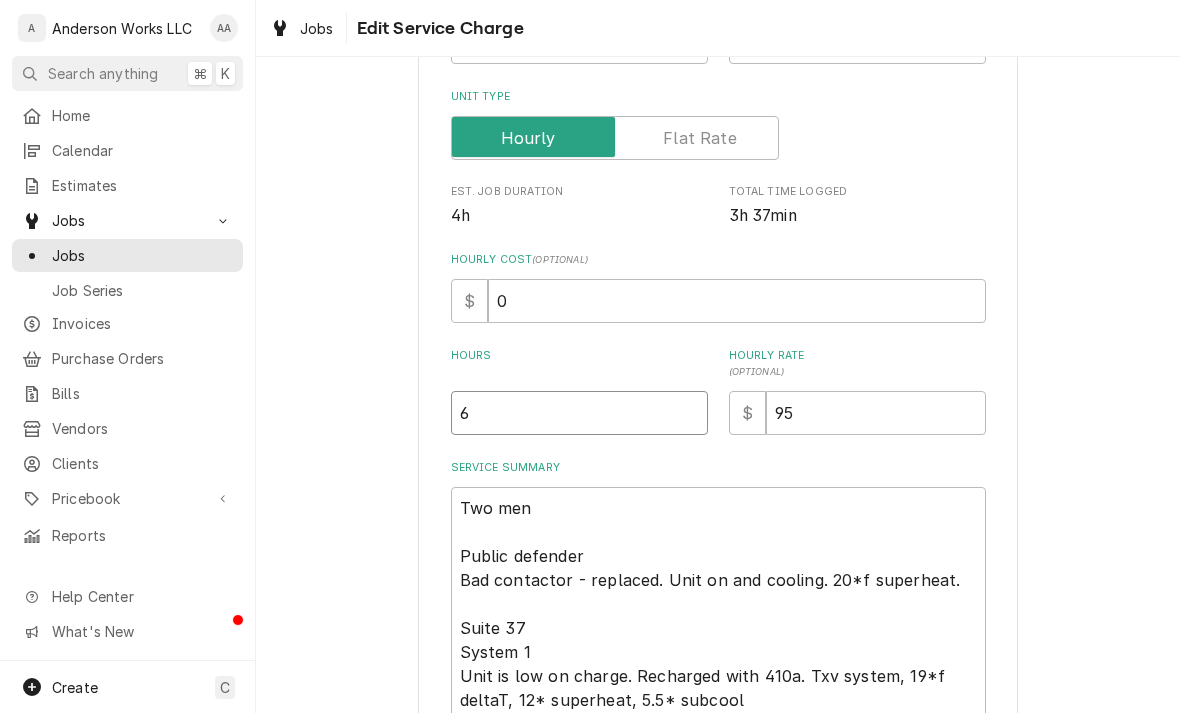 click on "6" at bounding box center (579, 413) 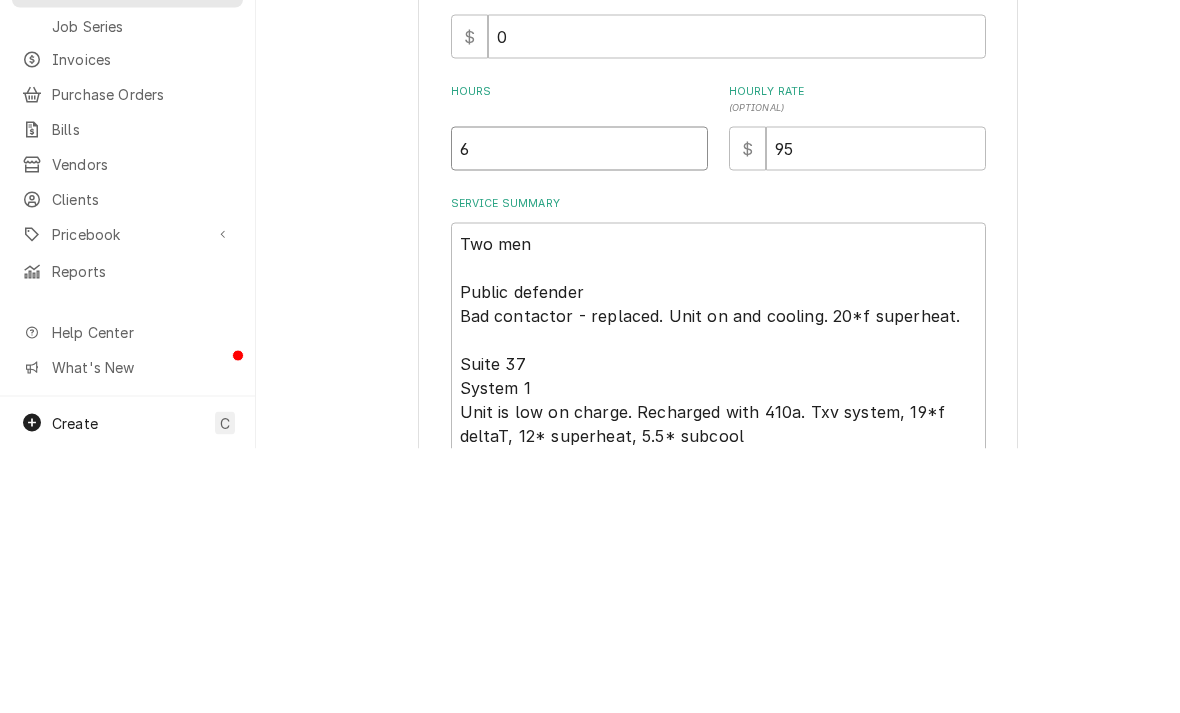type 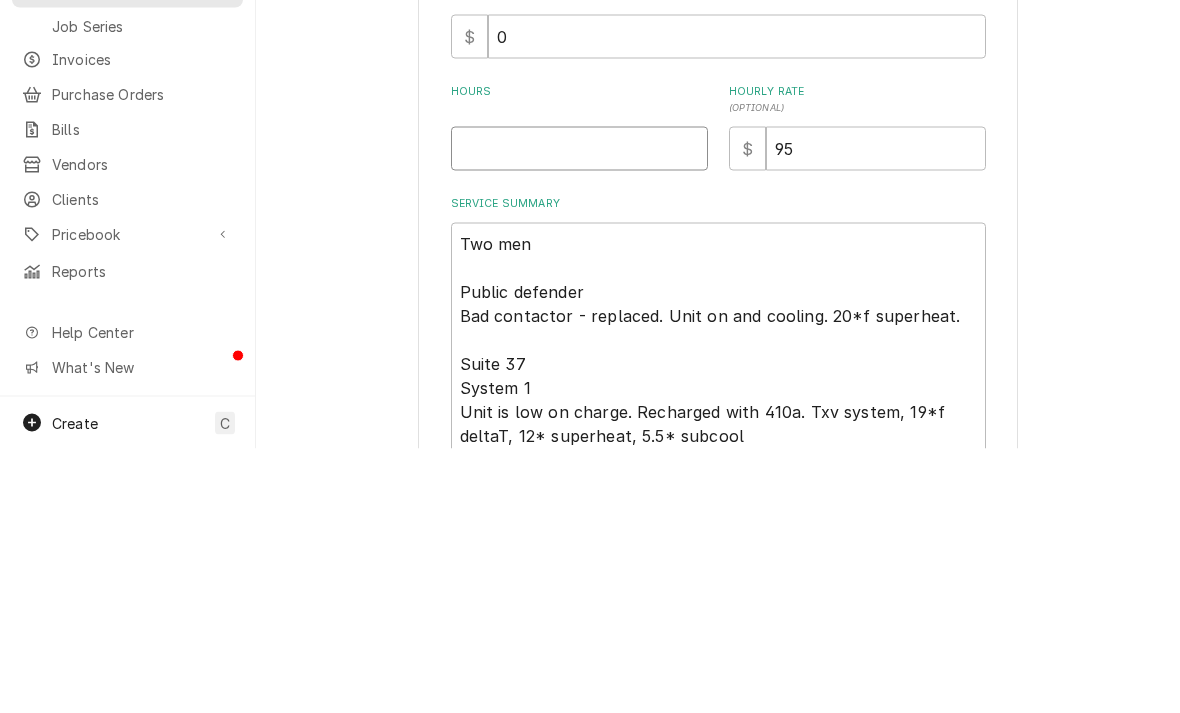 type on "x" 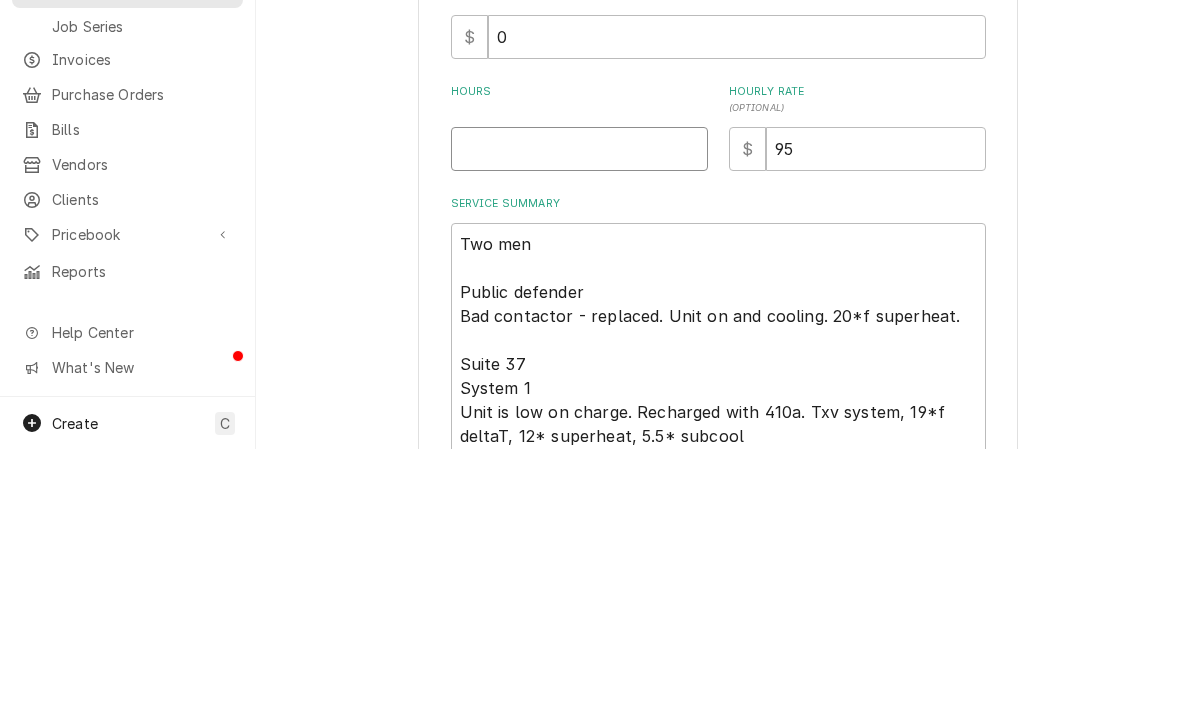 type on "5" 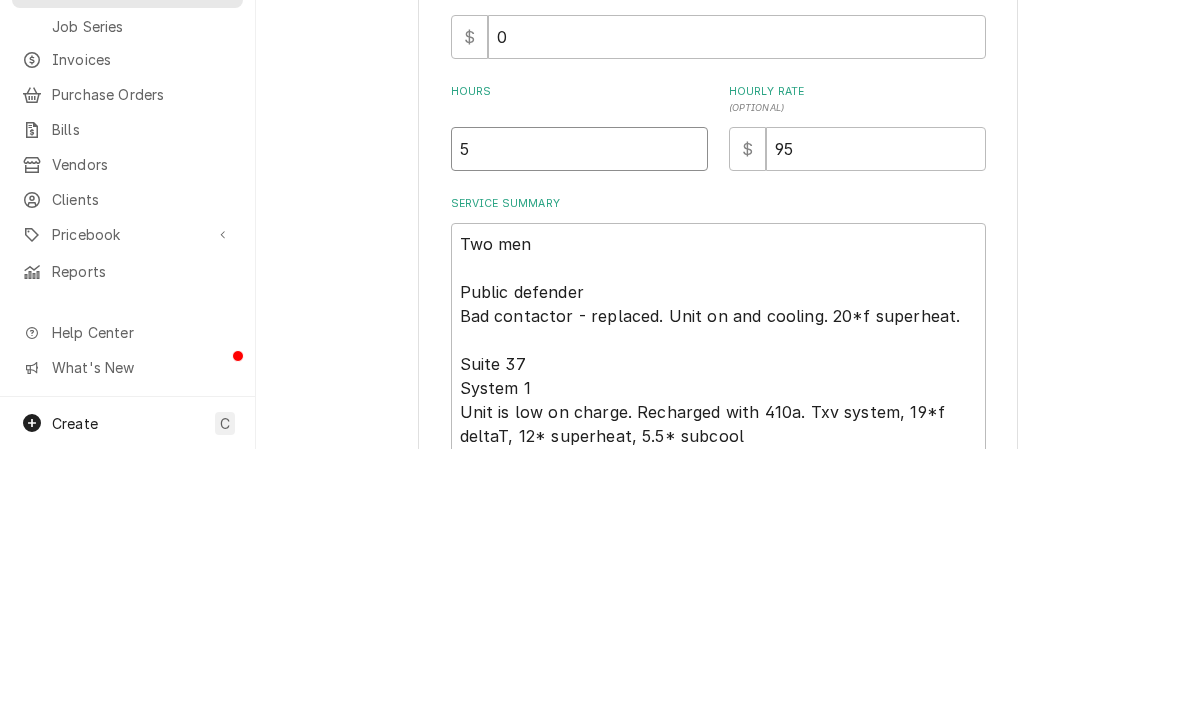 type on "x" 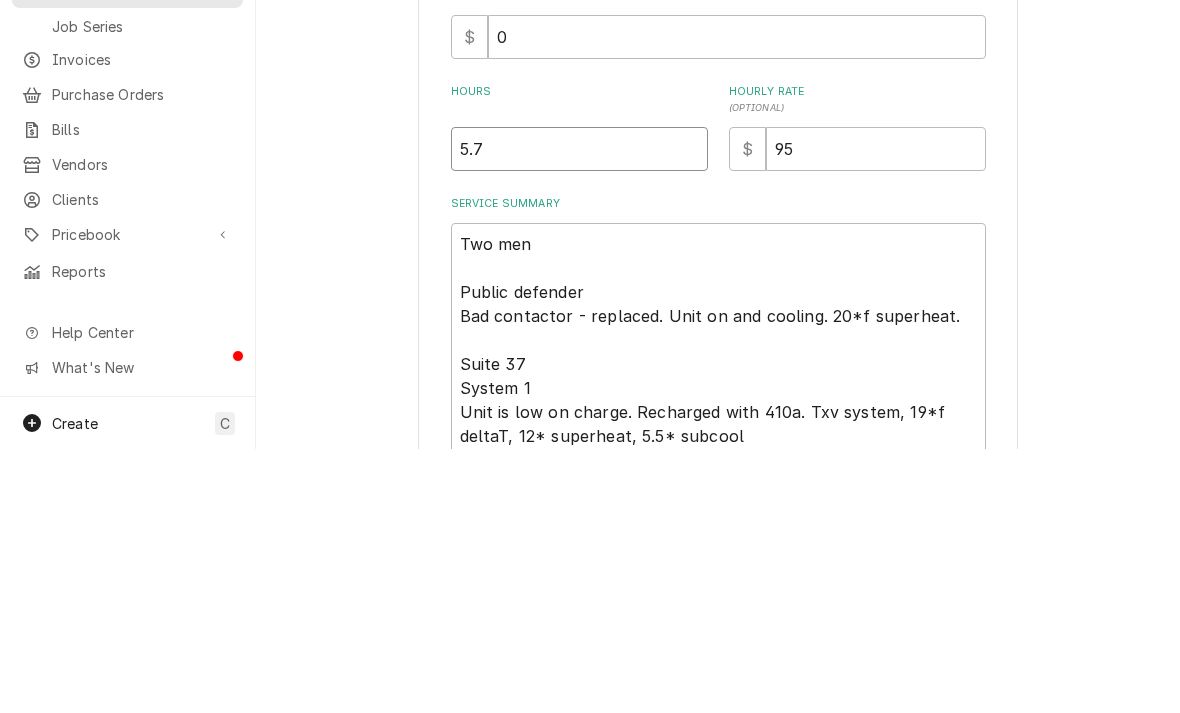 type on "x" 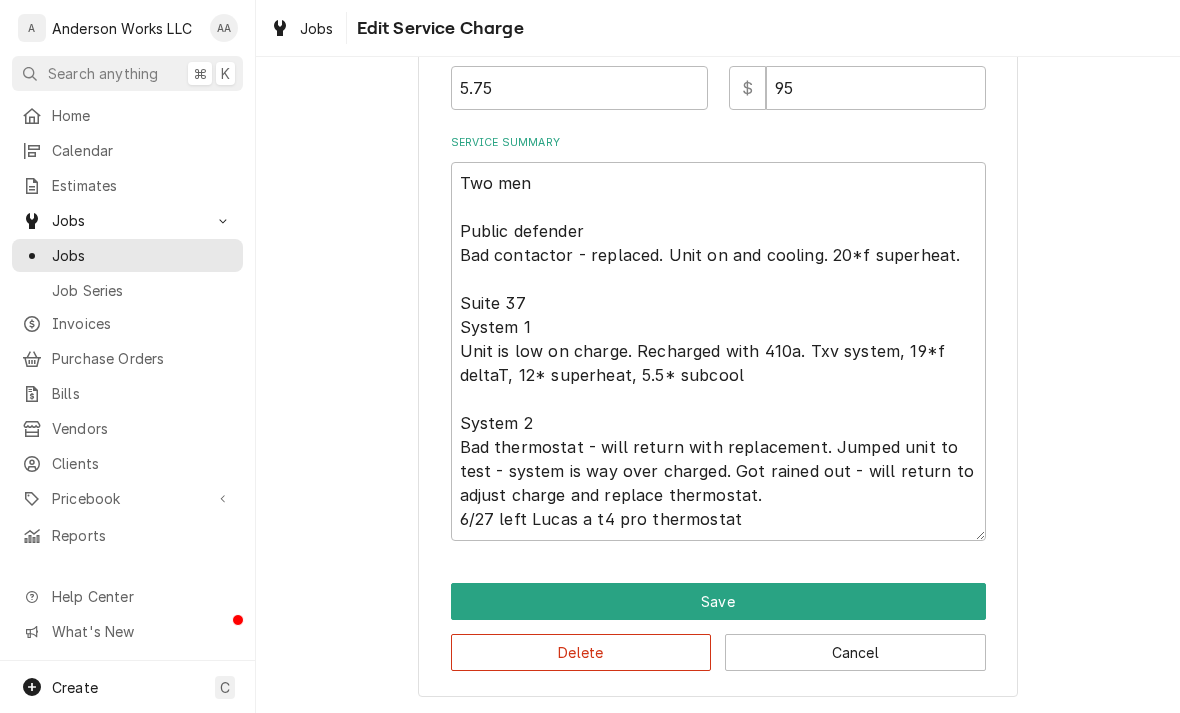 click on "Save" at bounding box center [718, 601] 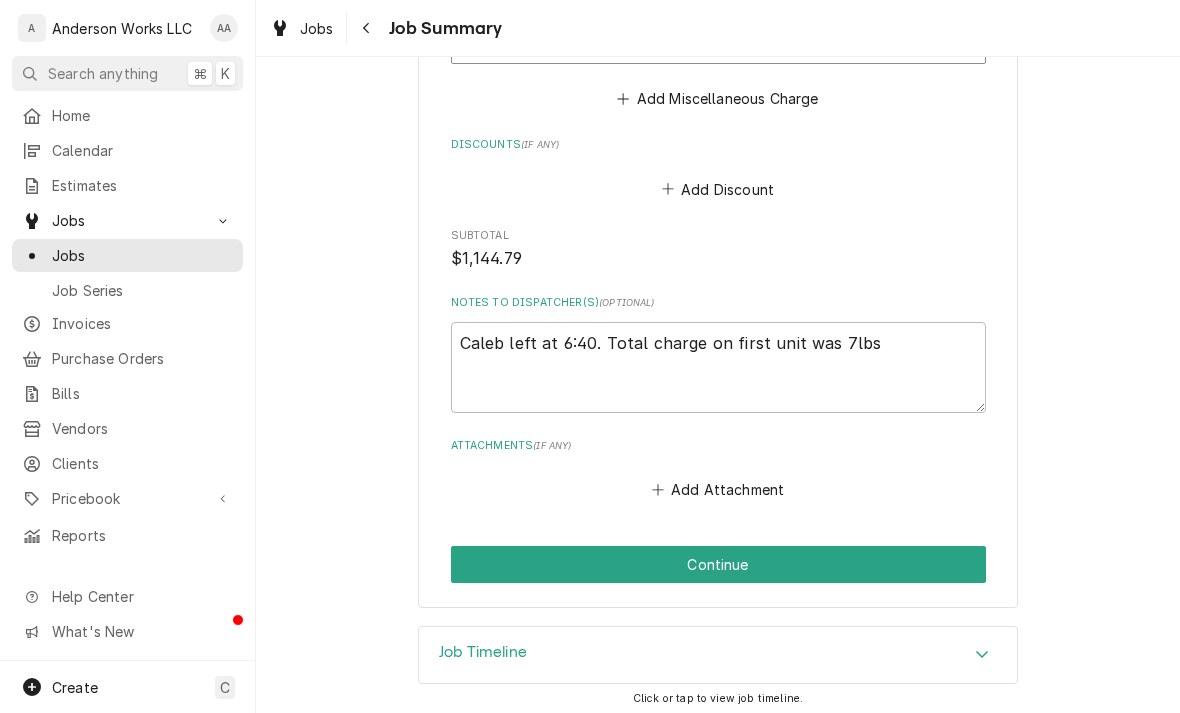 scroll, scrollTop: 2317, scrollLeft: 0, axis: vertical 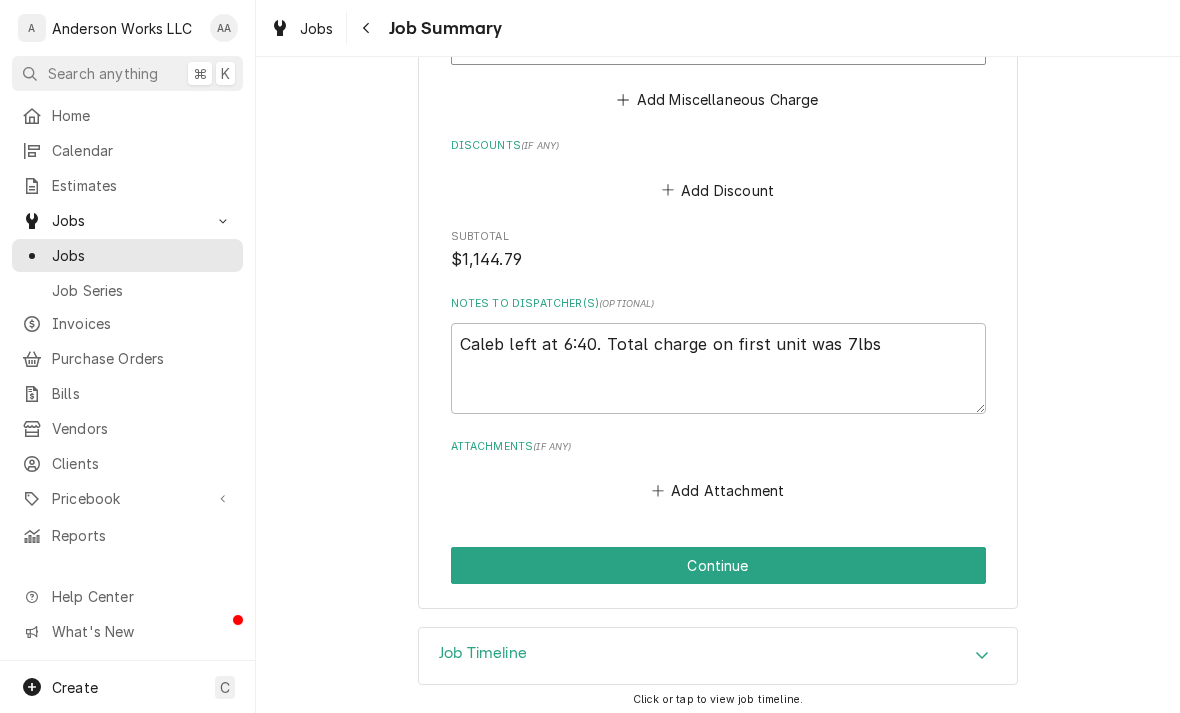 click on "Continue" at bounding box center (718, 565) 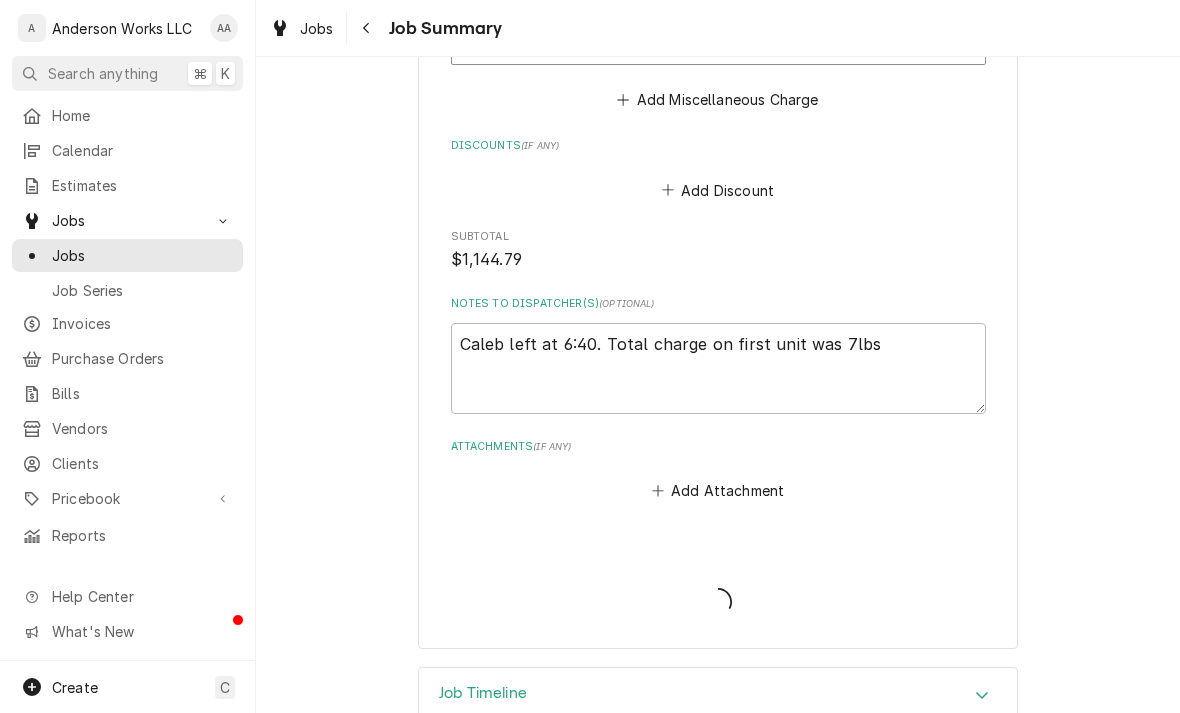 type on "x" 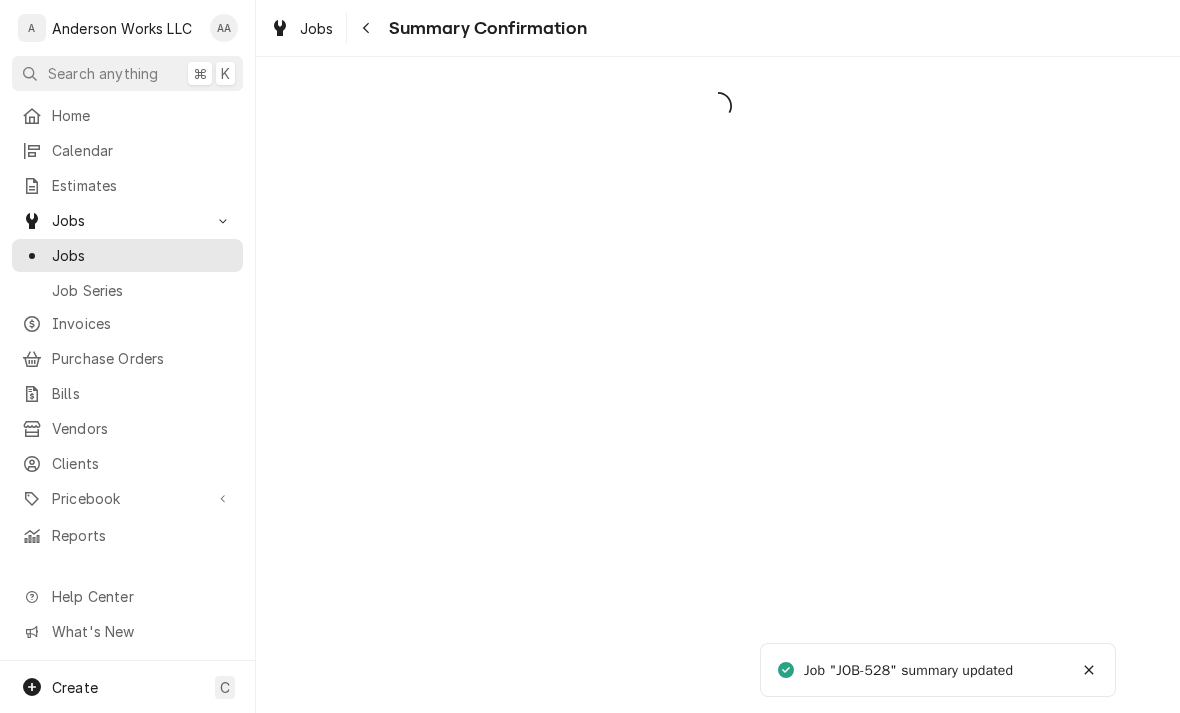 scroll, scrollTop: 0, scrollLeft: 0, axis: both 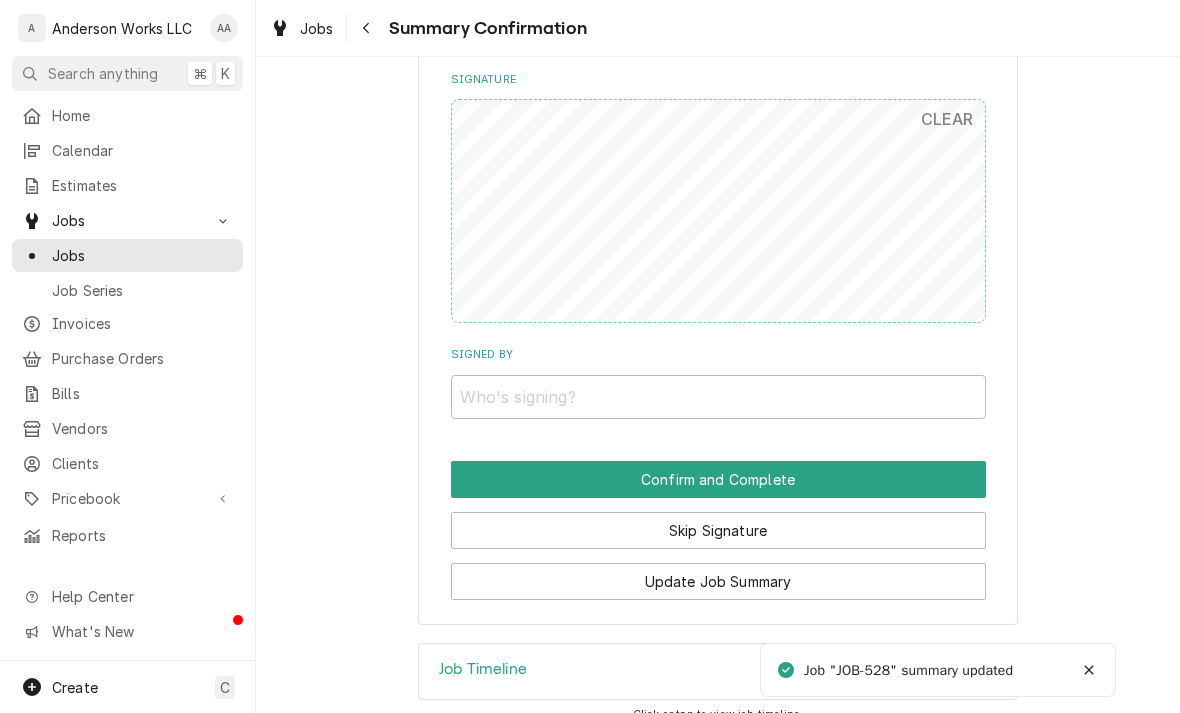 click on "Skip Signature" at bounding box center (718, 530) 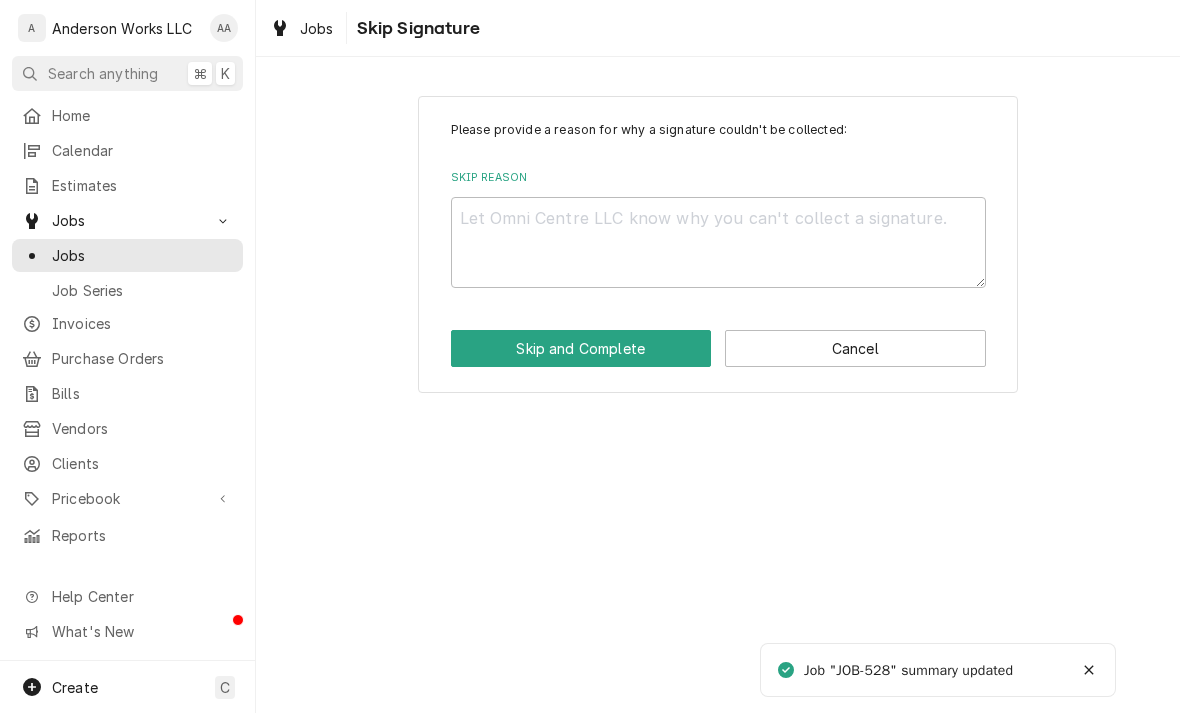 scroll, scrollTop: 0, scrollLeft: 0, axis: both 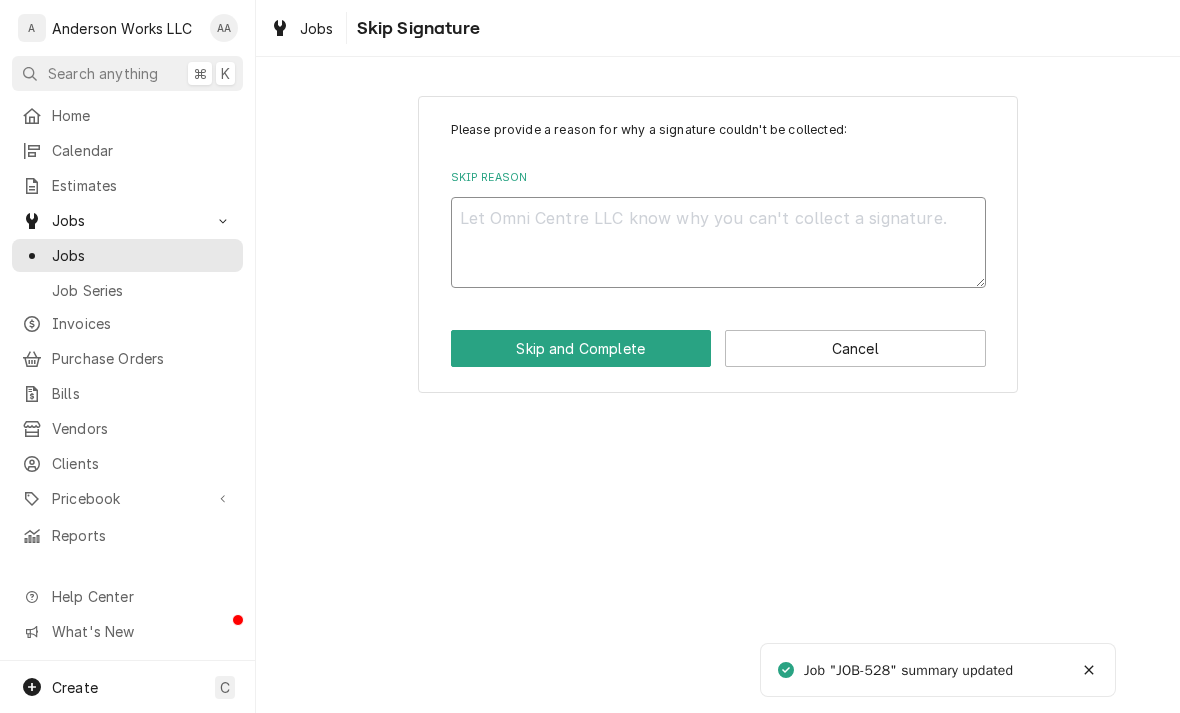 click on "Skip Reason" at bounding box center (718, 242) 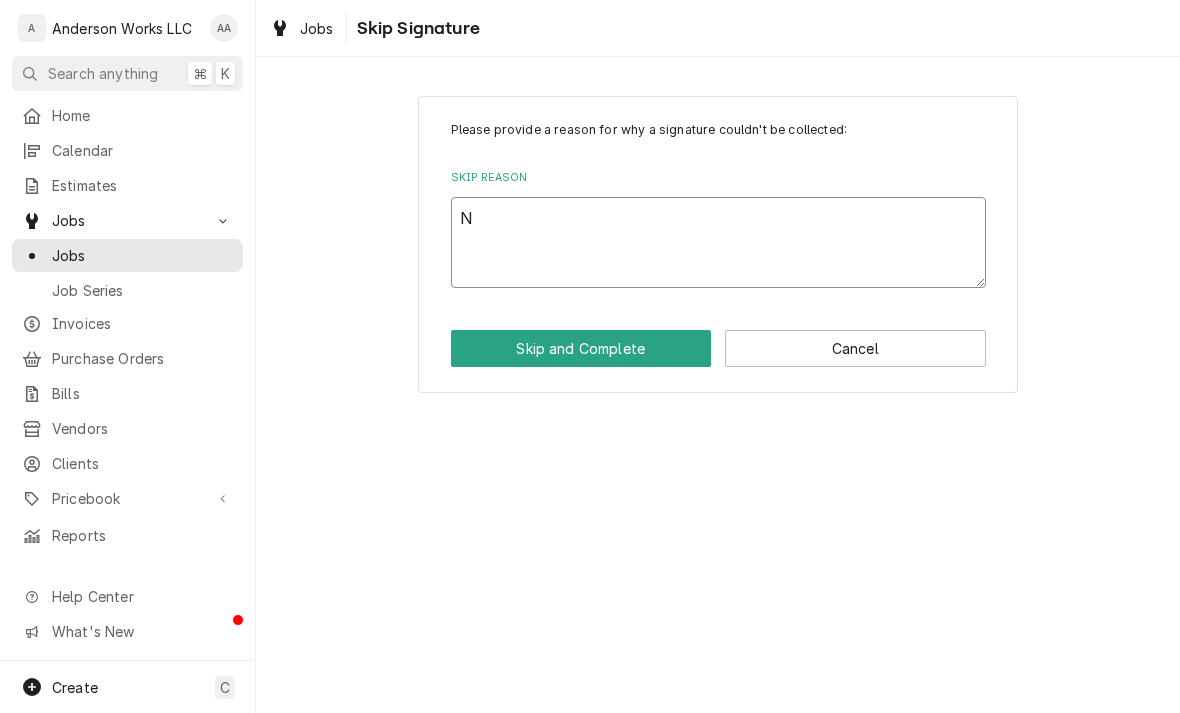 type on "No" 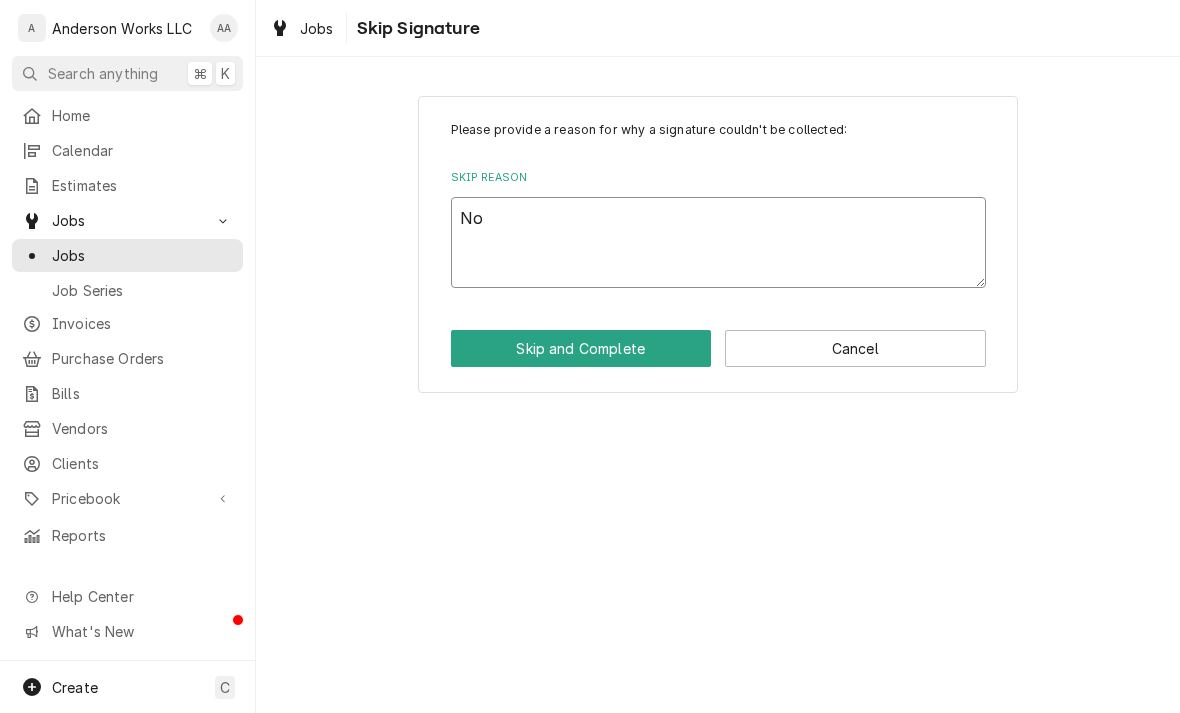 type on "x" 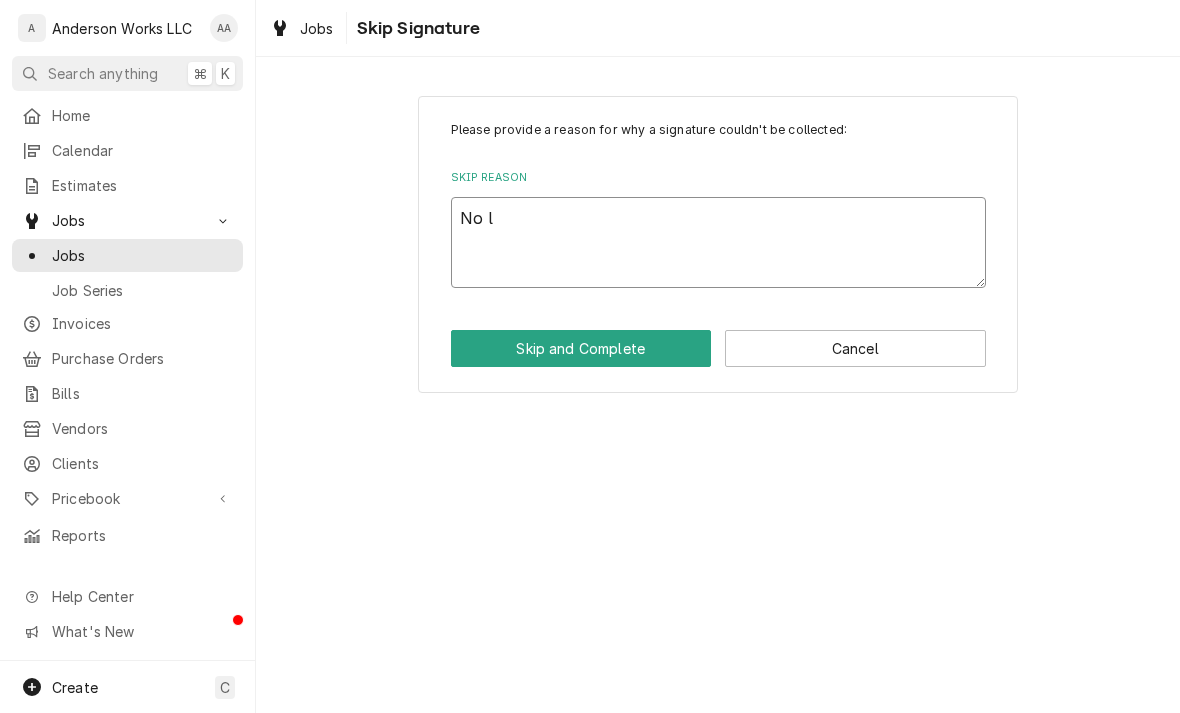 type on "x" 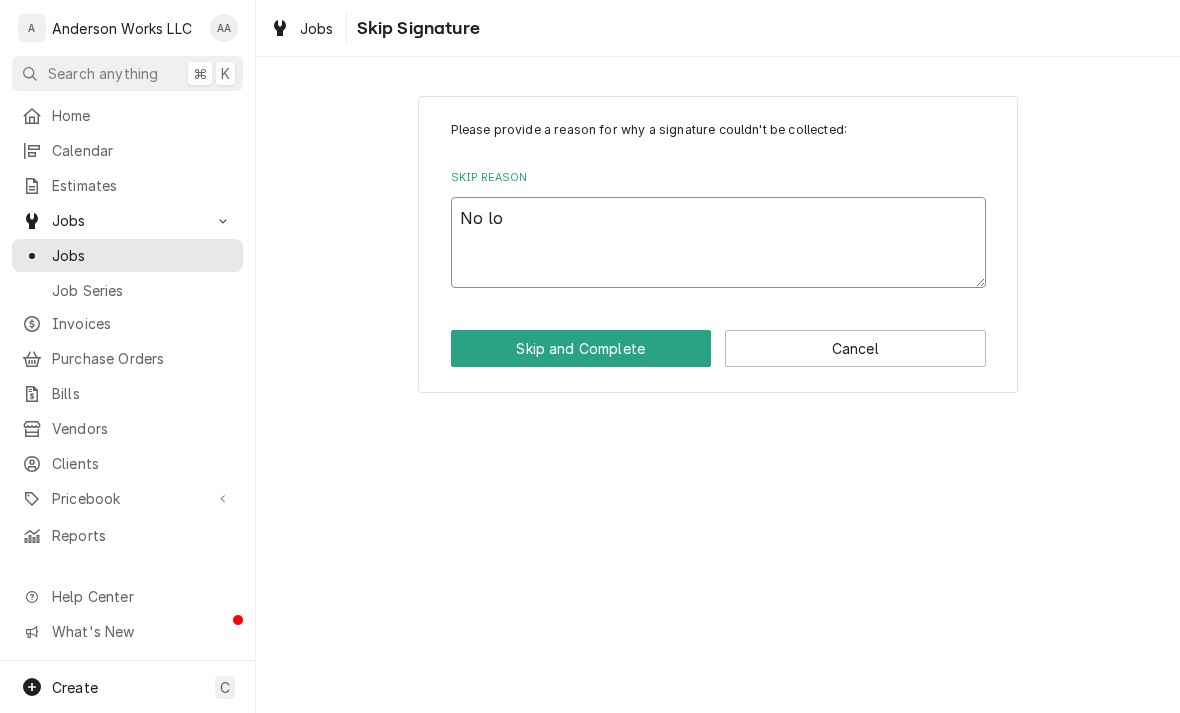type on "x" 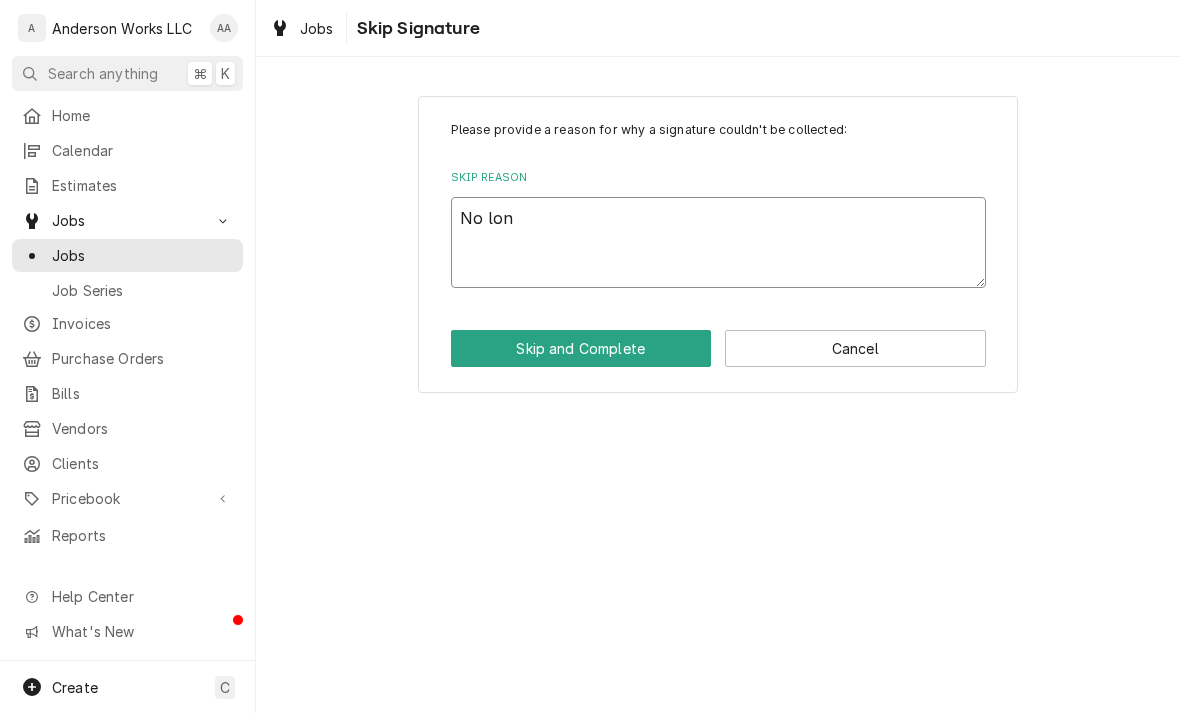 type on "x" 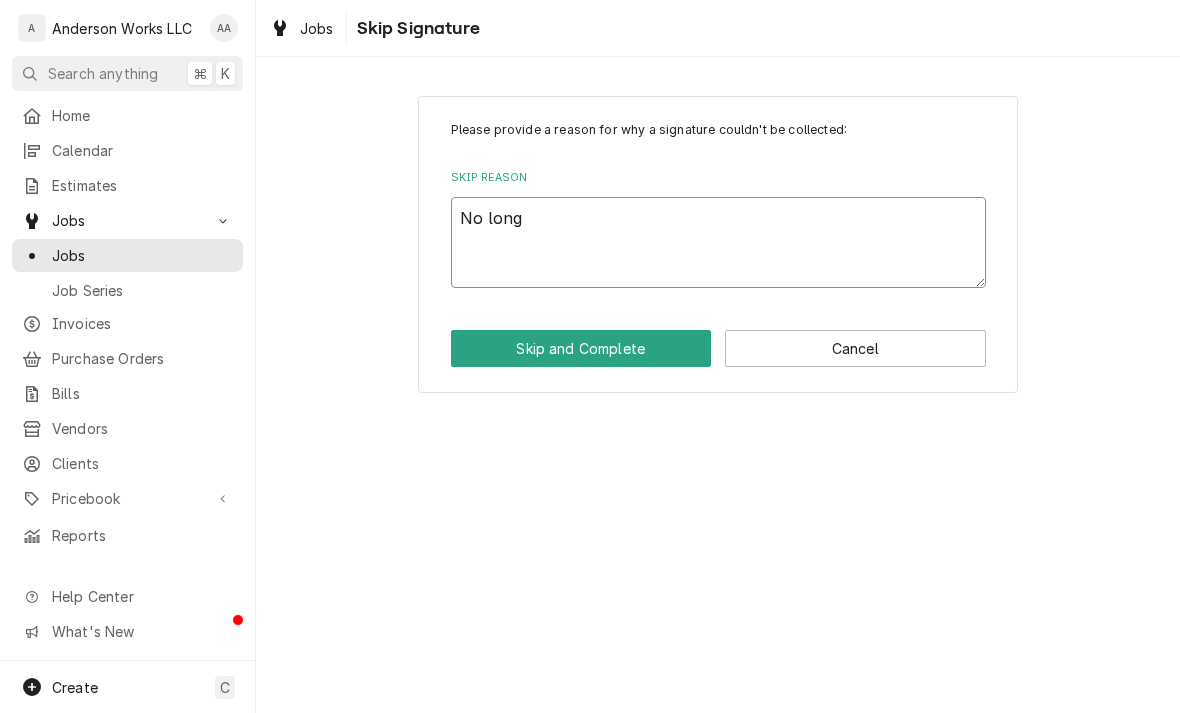 type on "x" 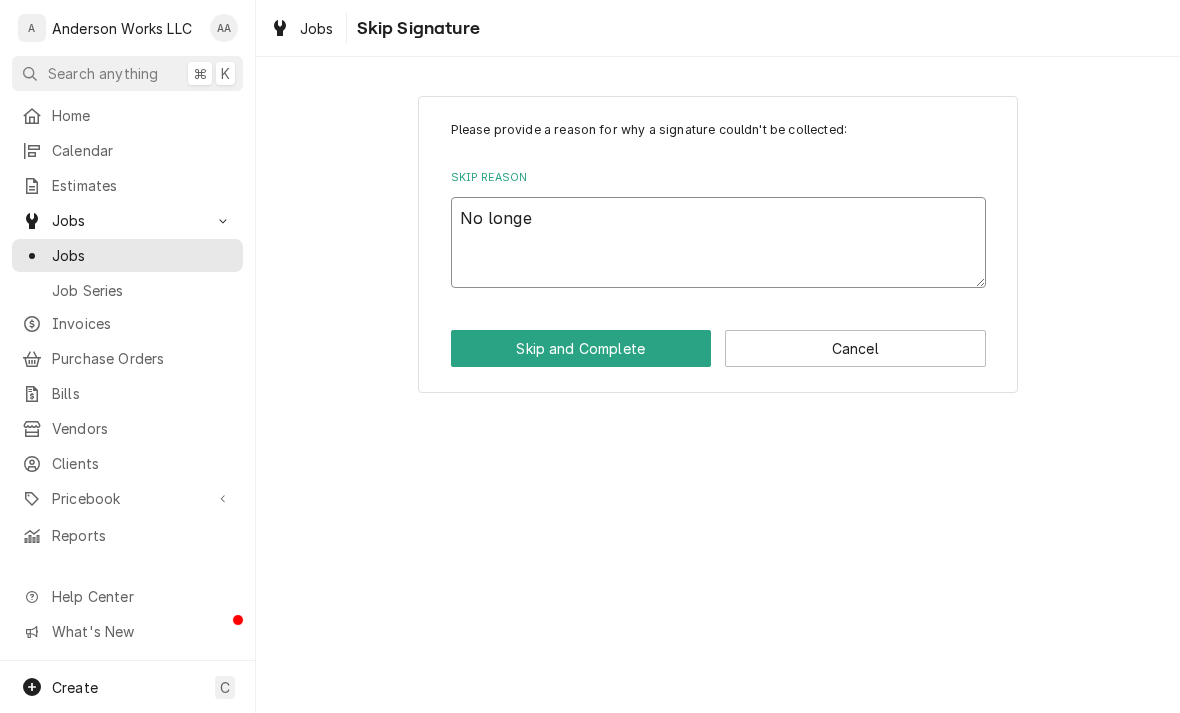 type on "x" 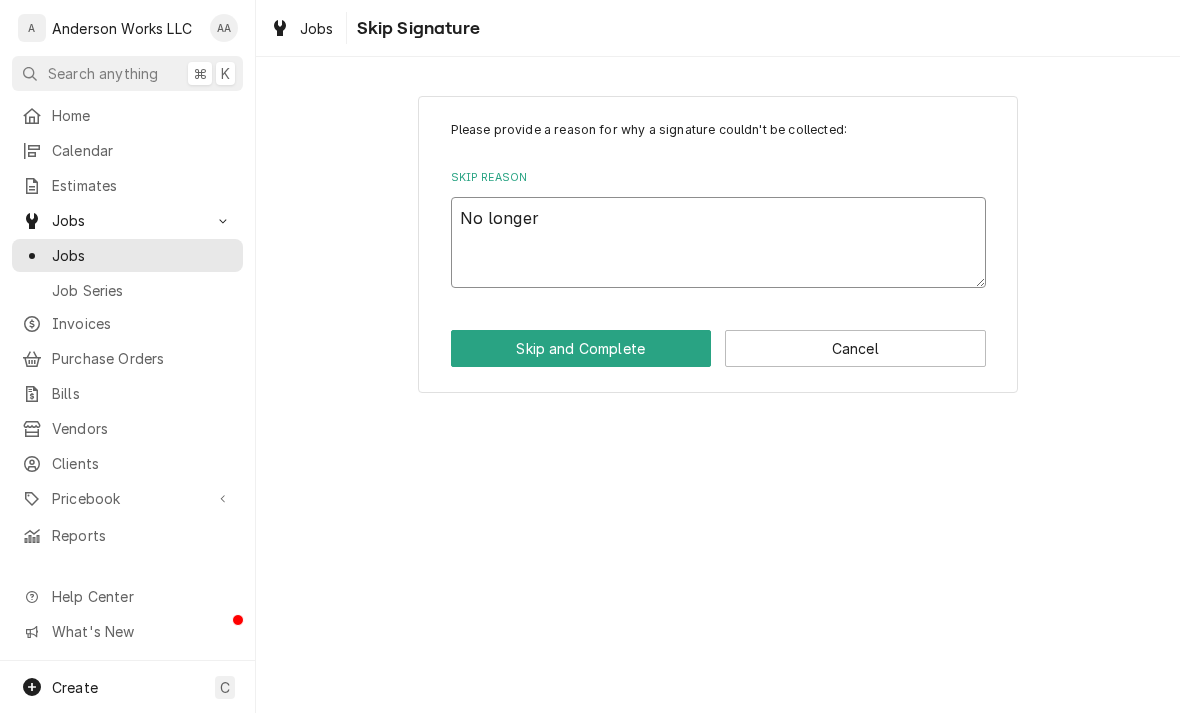 type on "No longer" 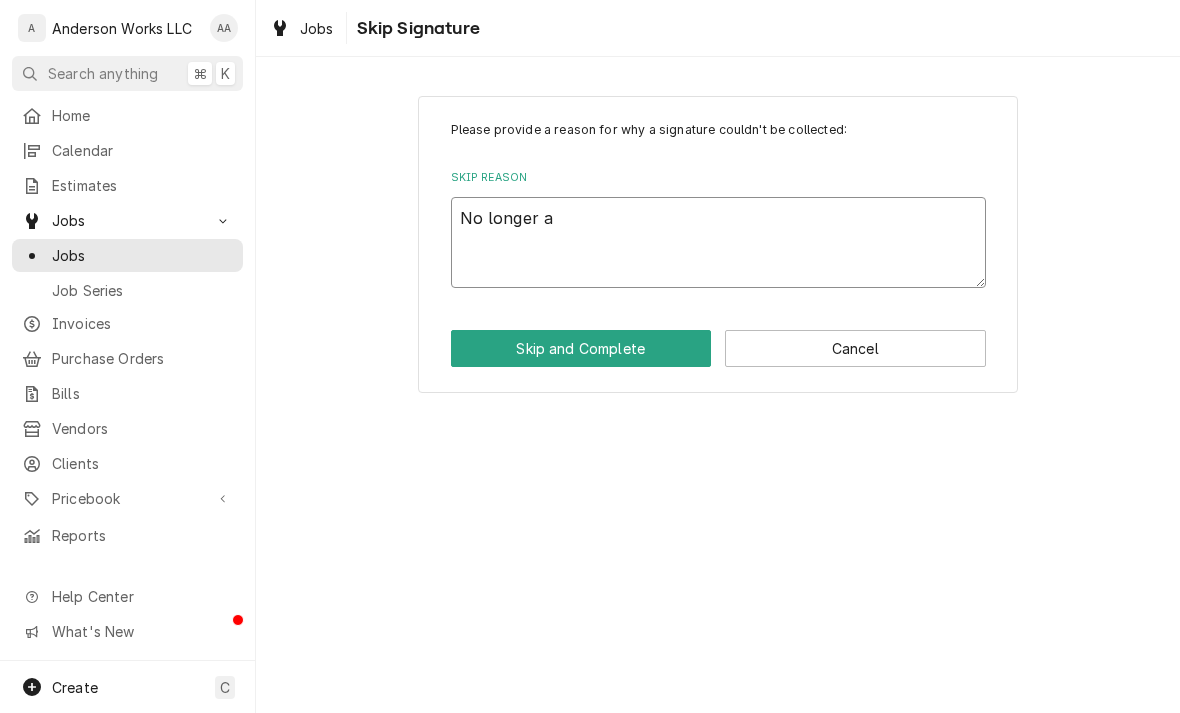 type on "x" 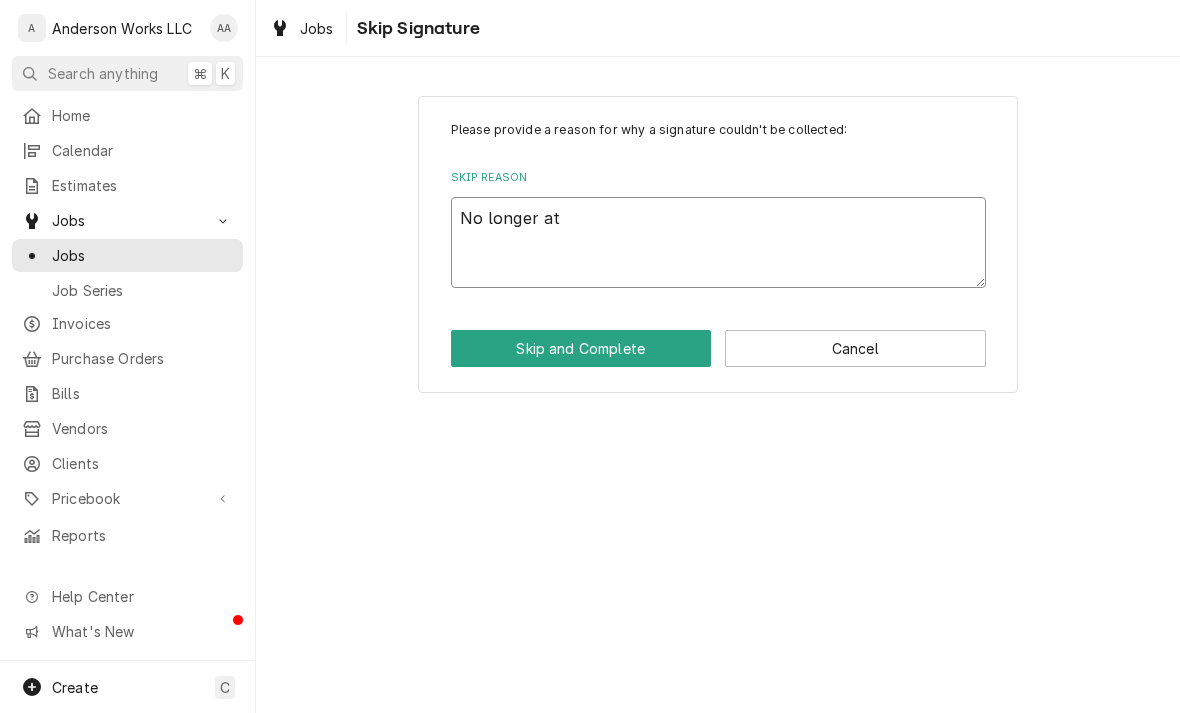 type on "x" 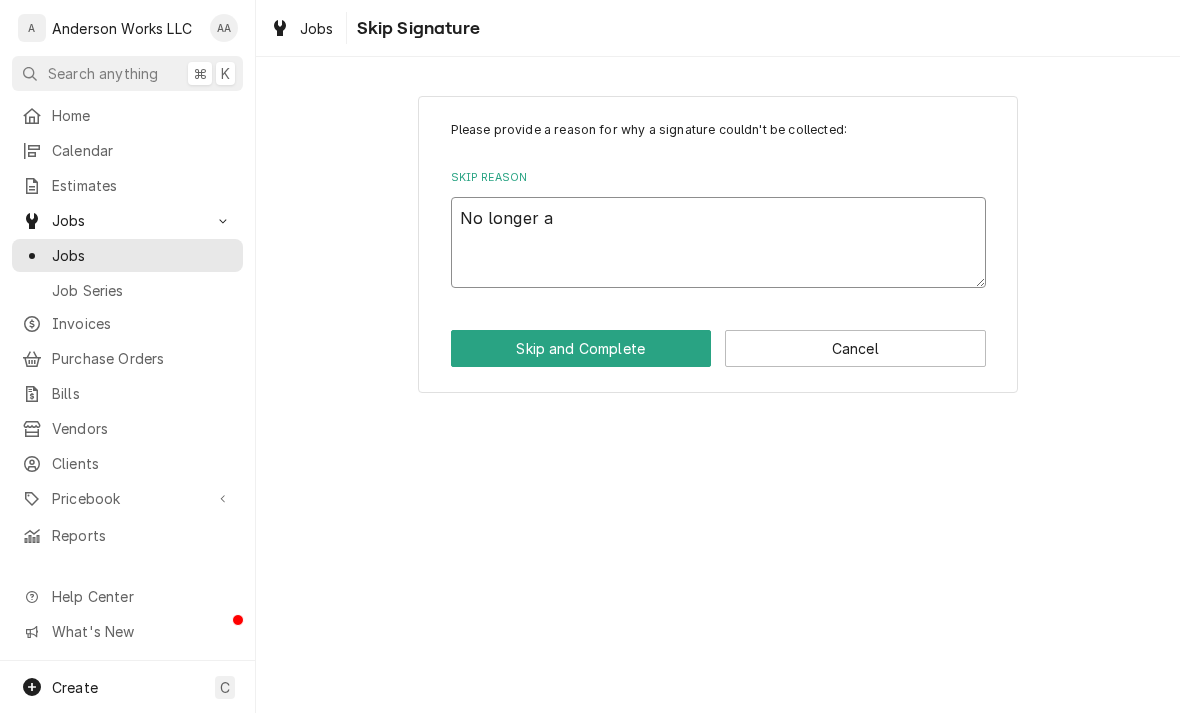 type on "x" 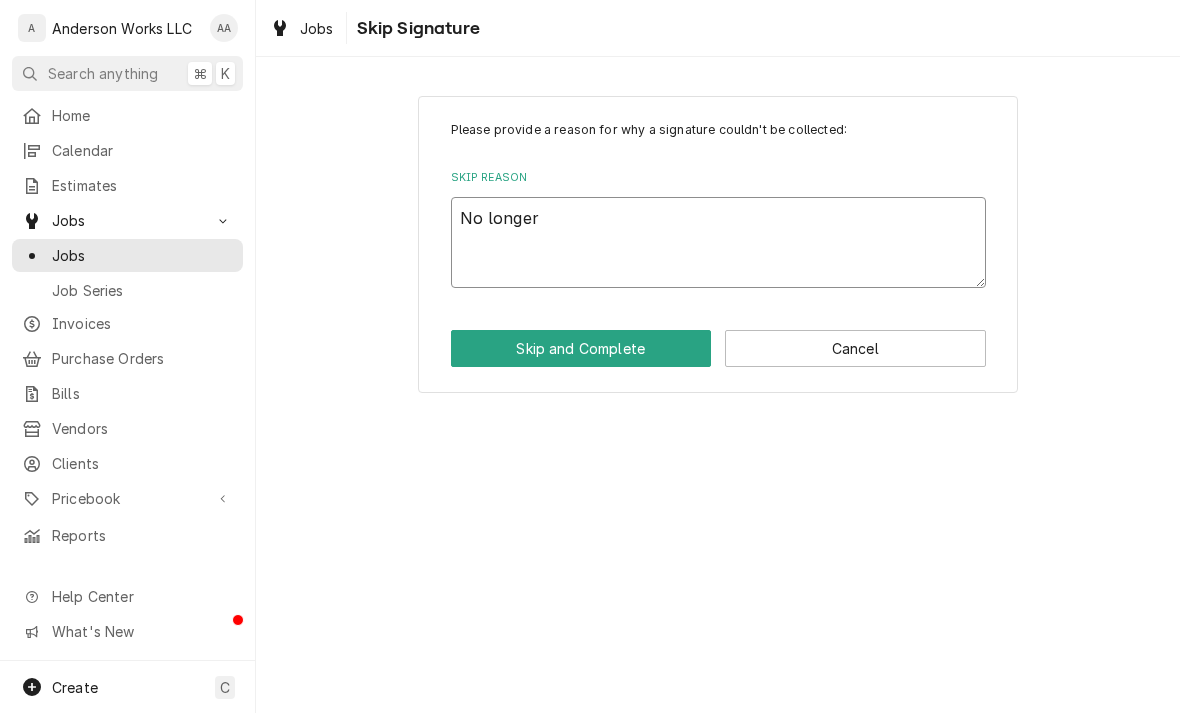 type on "No longer o" 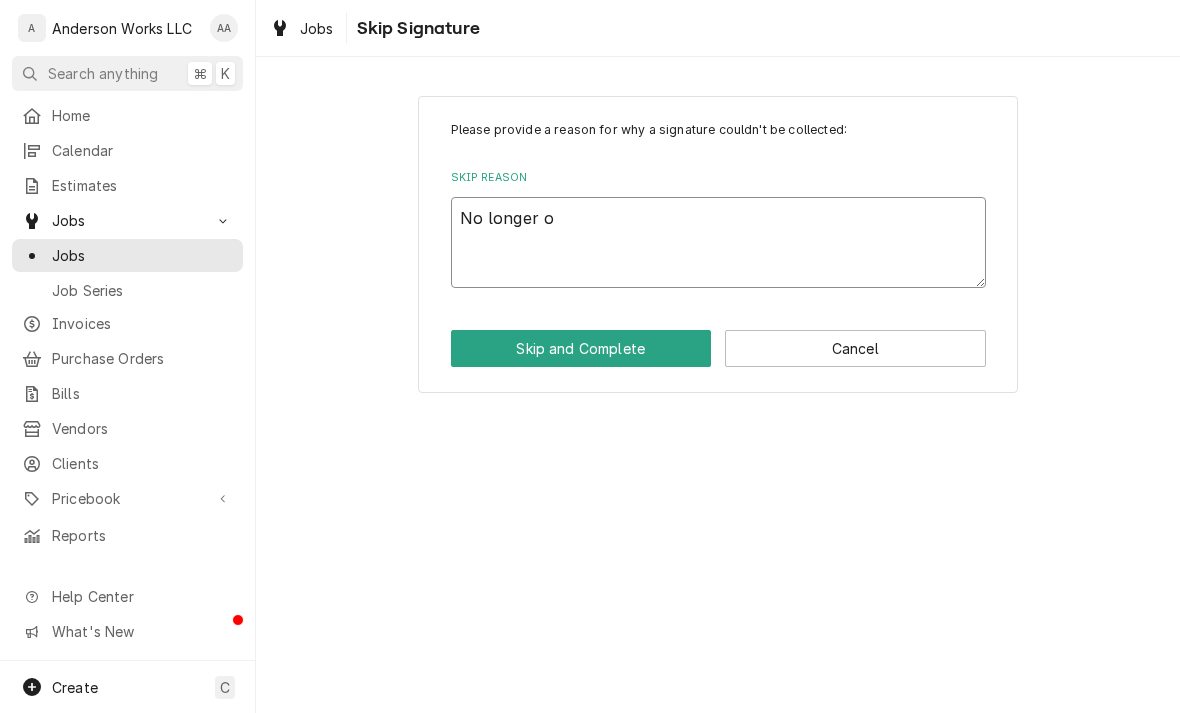 type on "x" 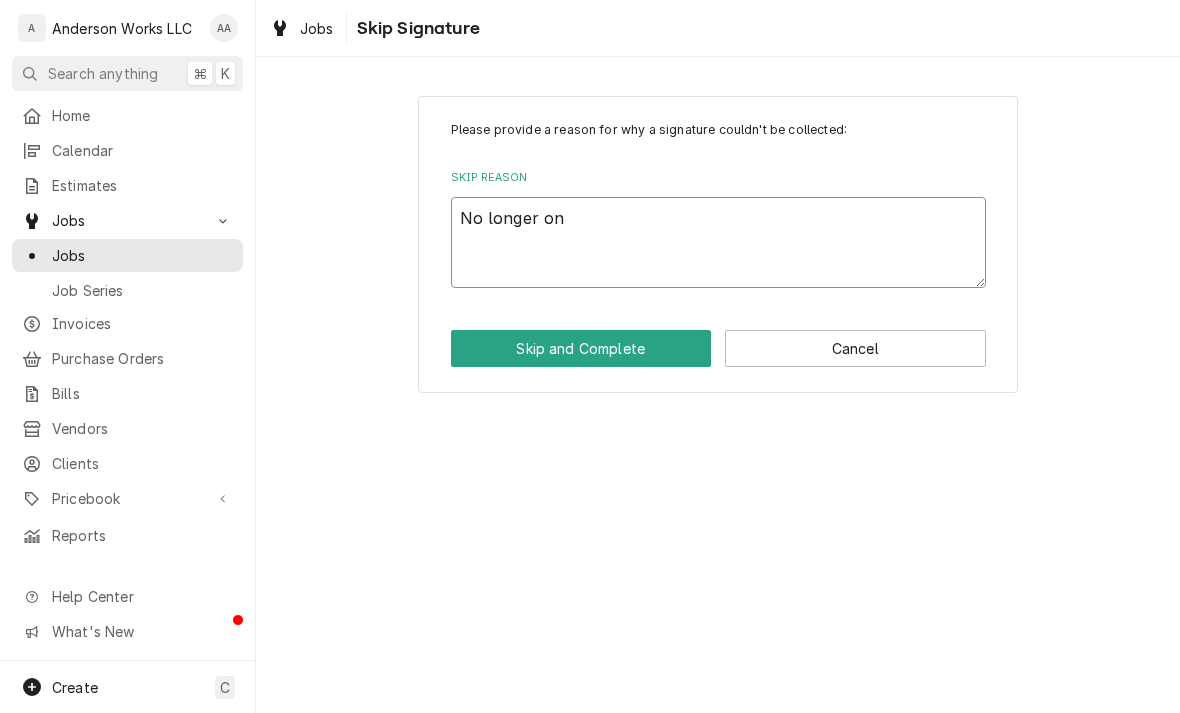type on "x" 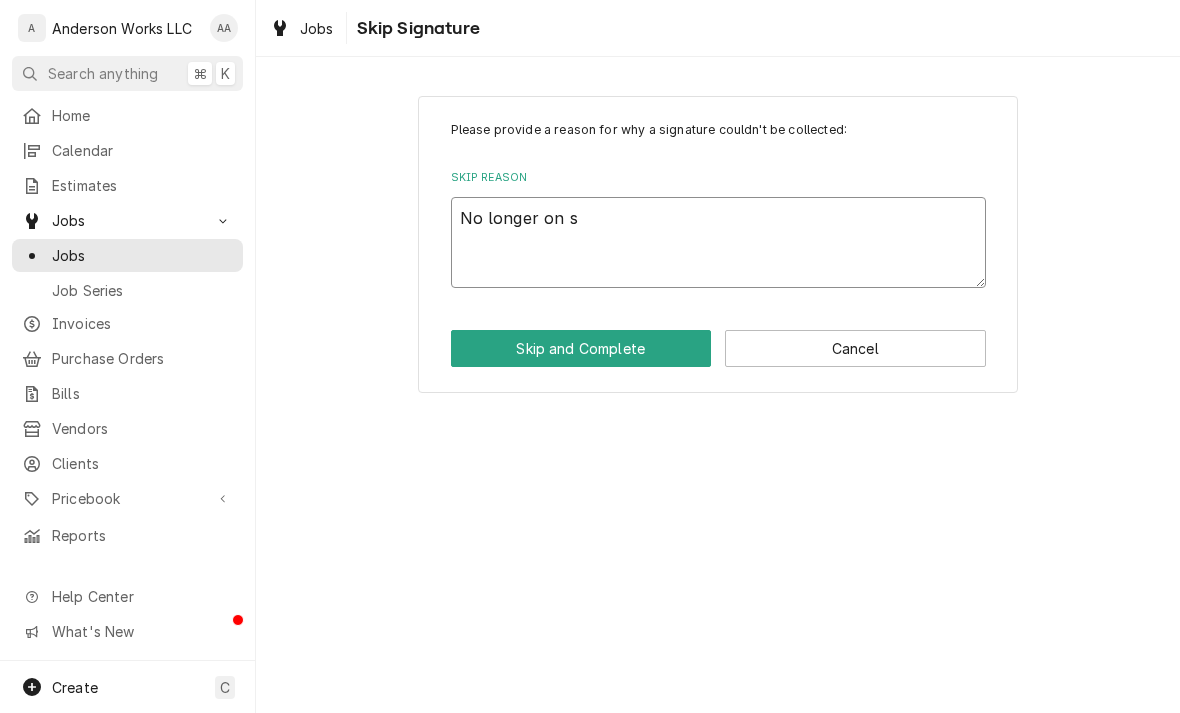 type on "x" 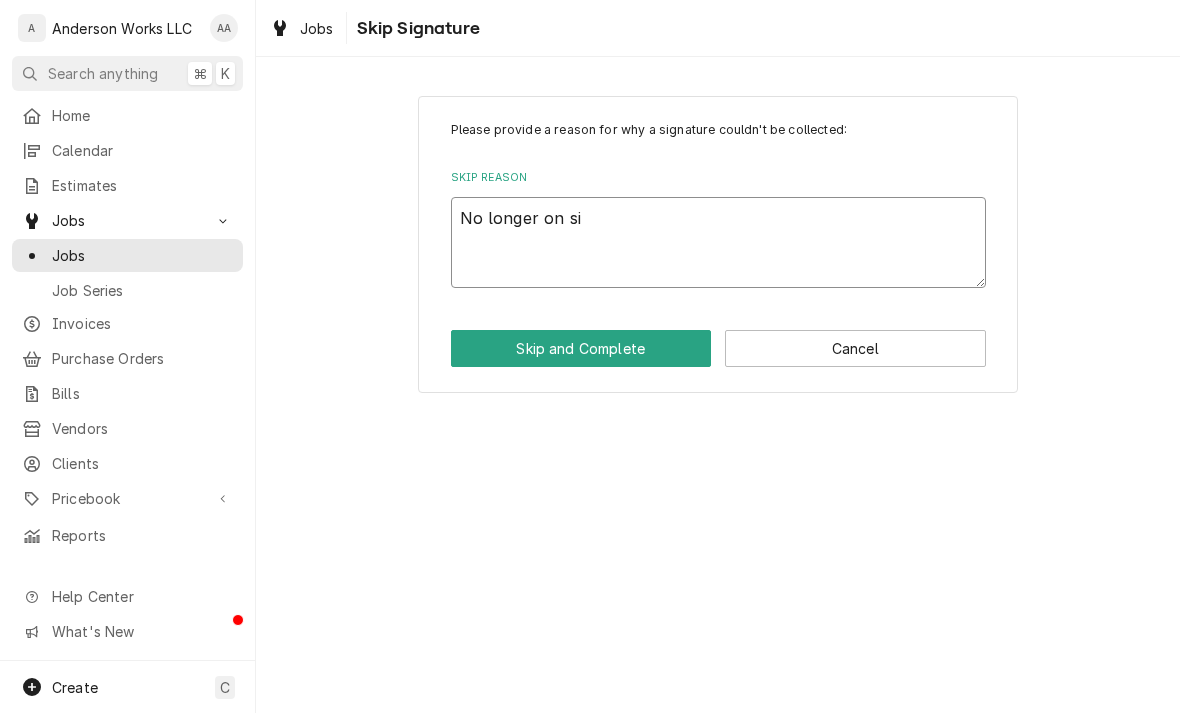 type on "x" 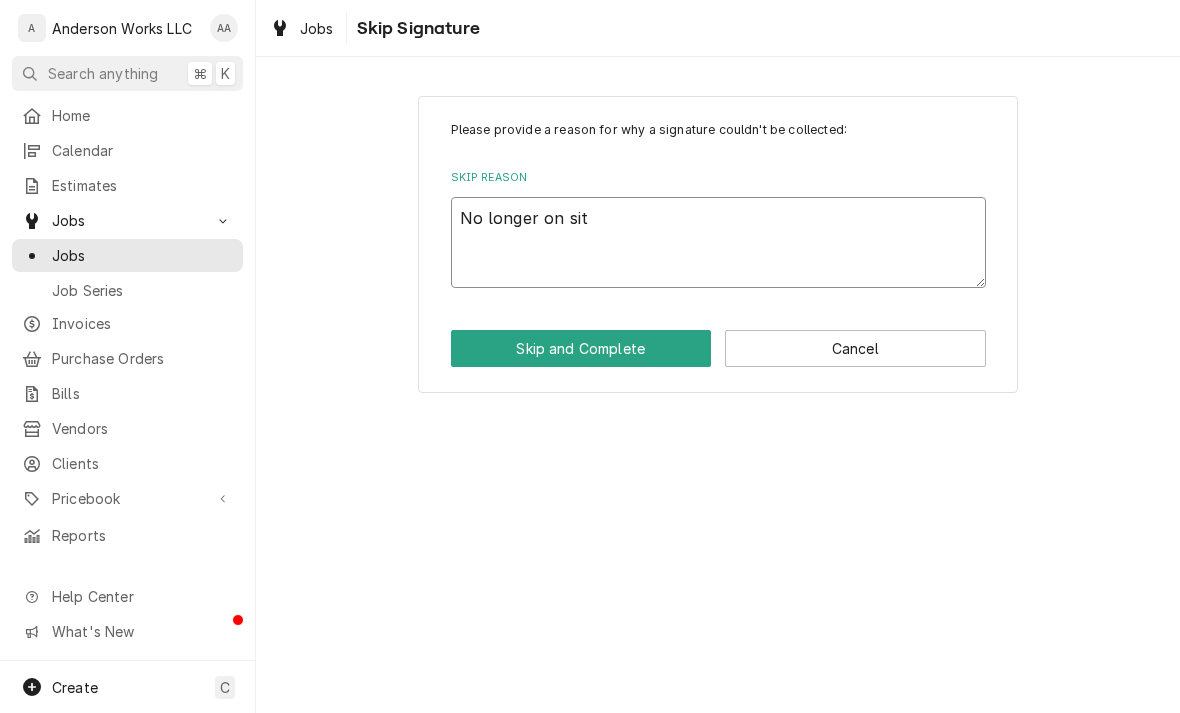 type on "x" 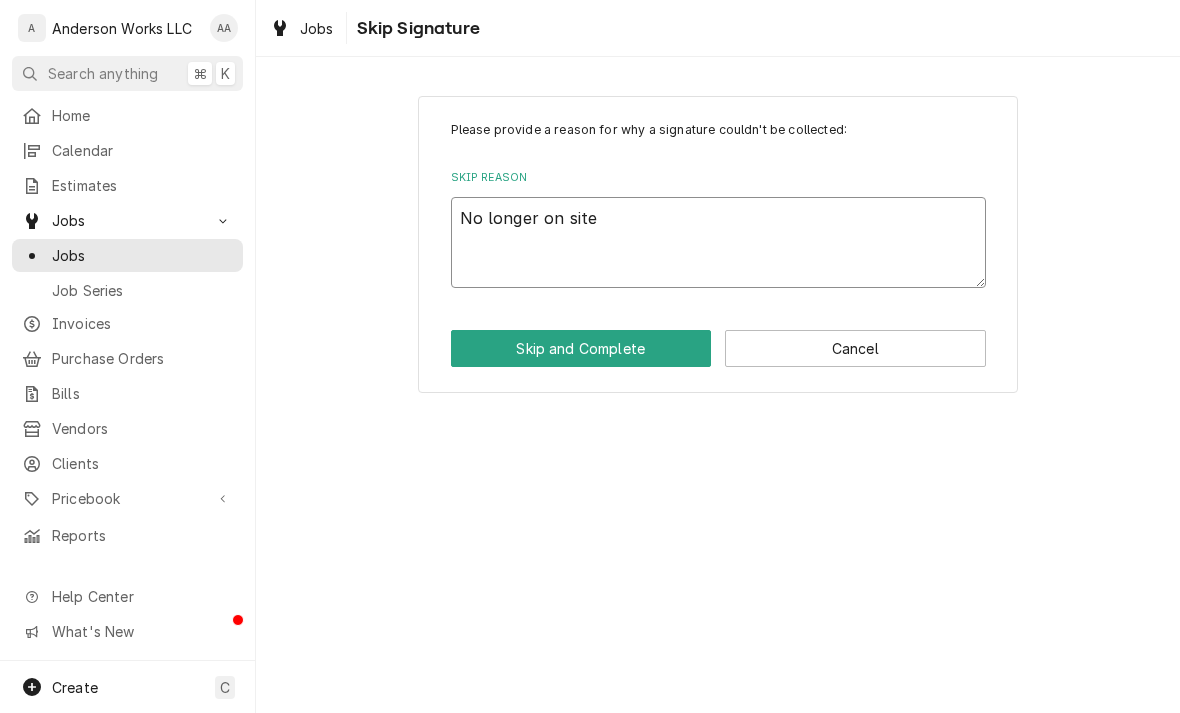 type on "x" 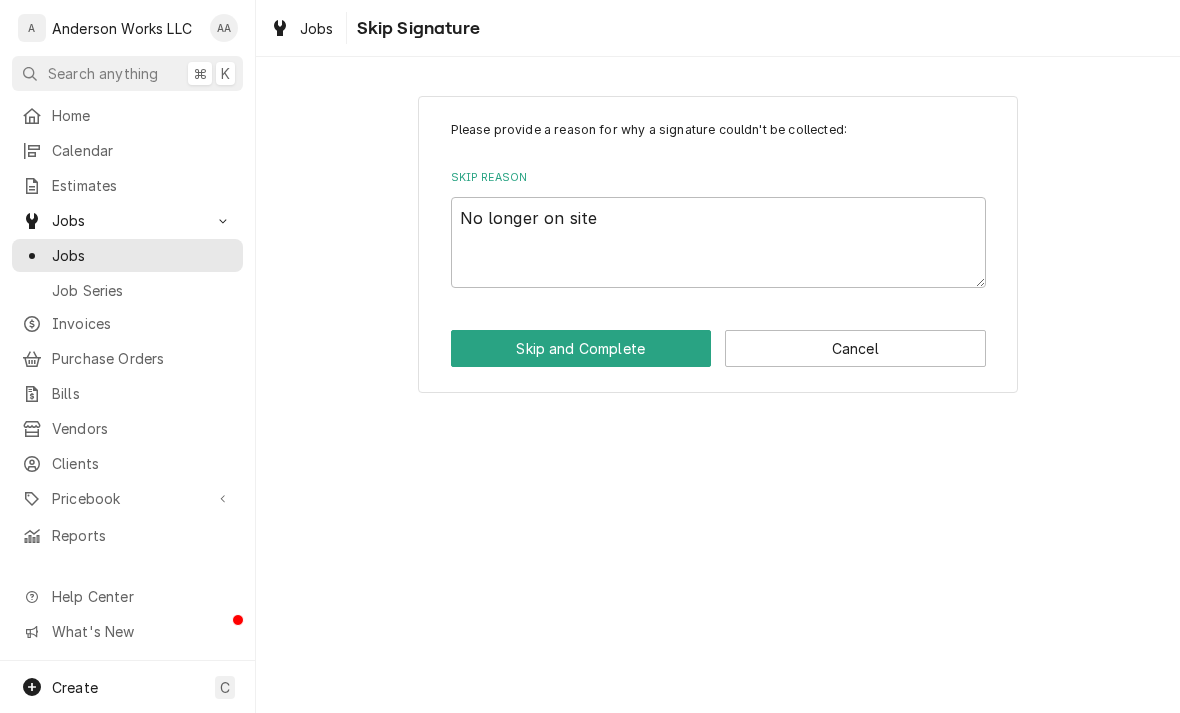 click on "Skip and Complete" at bounding box center [581, 348] 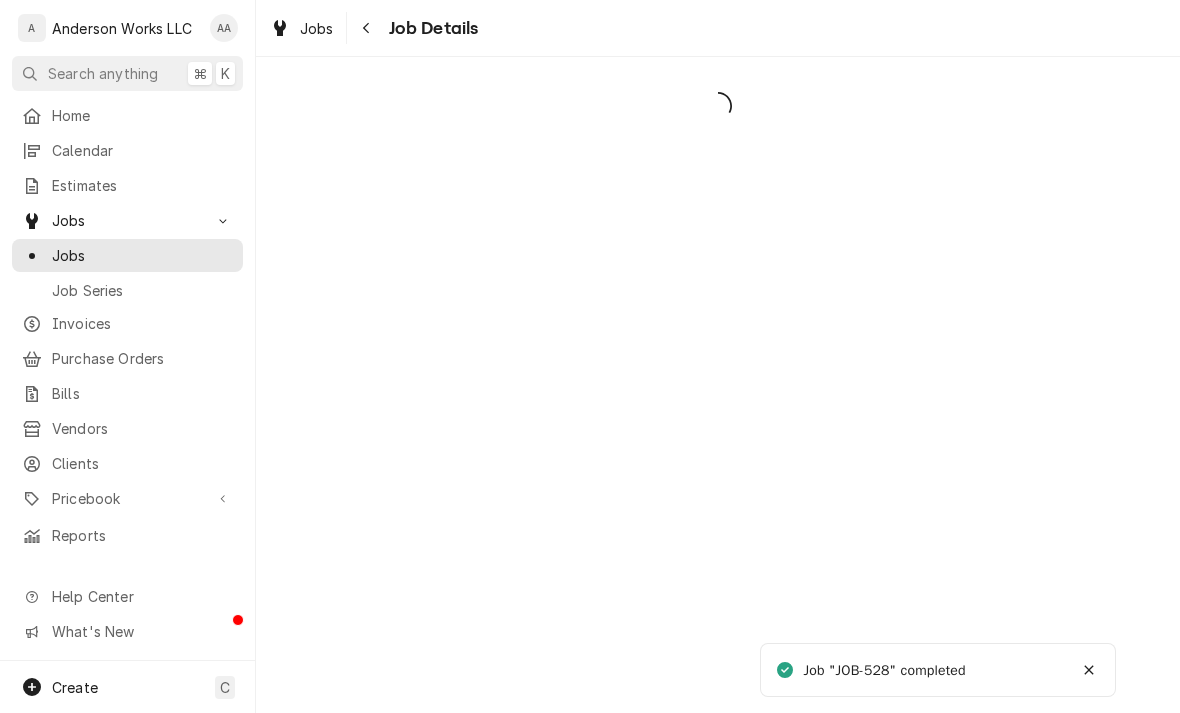 scroll, scrollTop: 0, scrollLeft: 0, axis: both 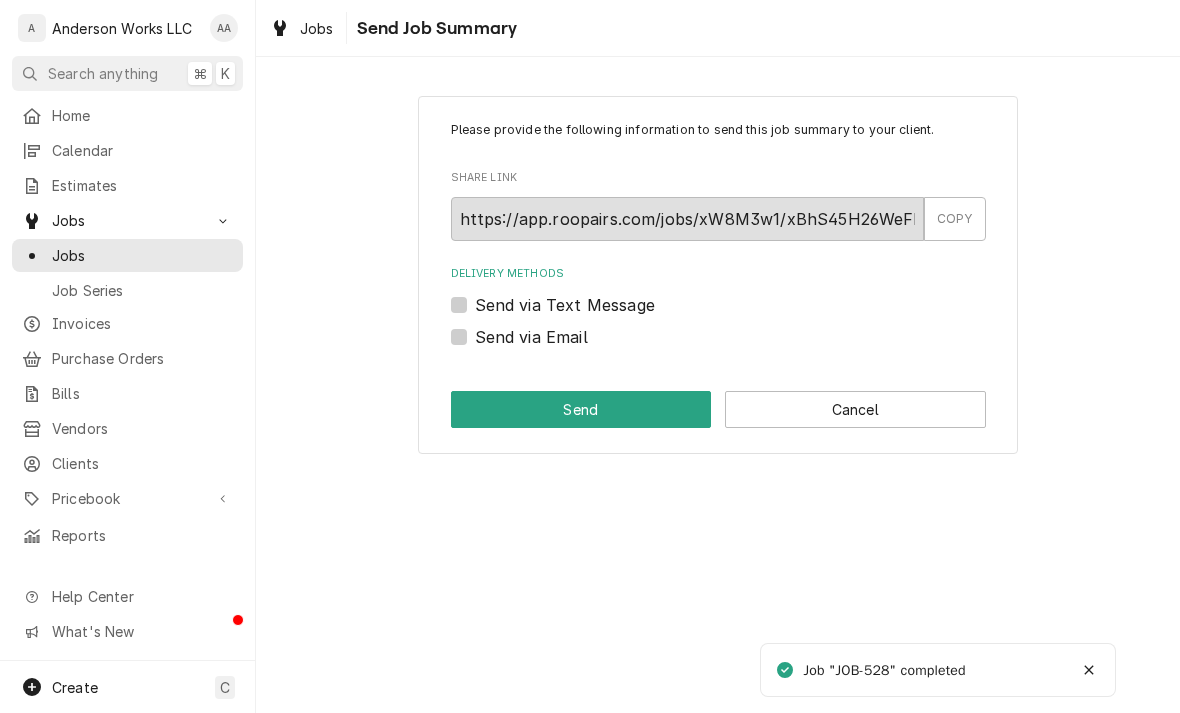 click on "Cancel" at bounding box center [855, 409] 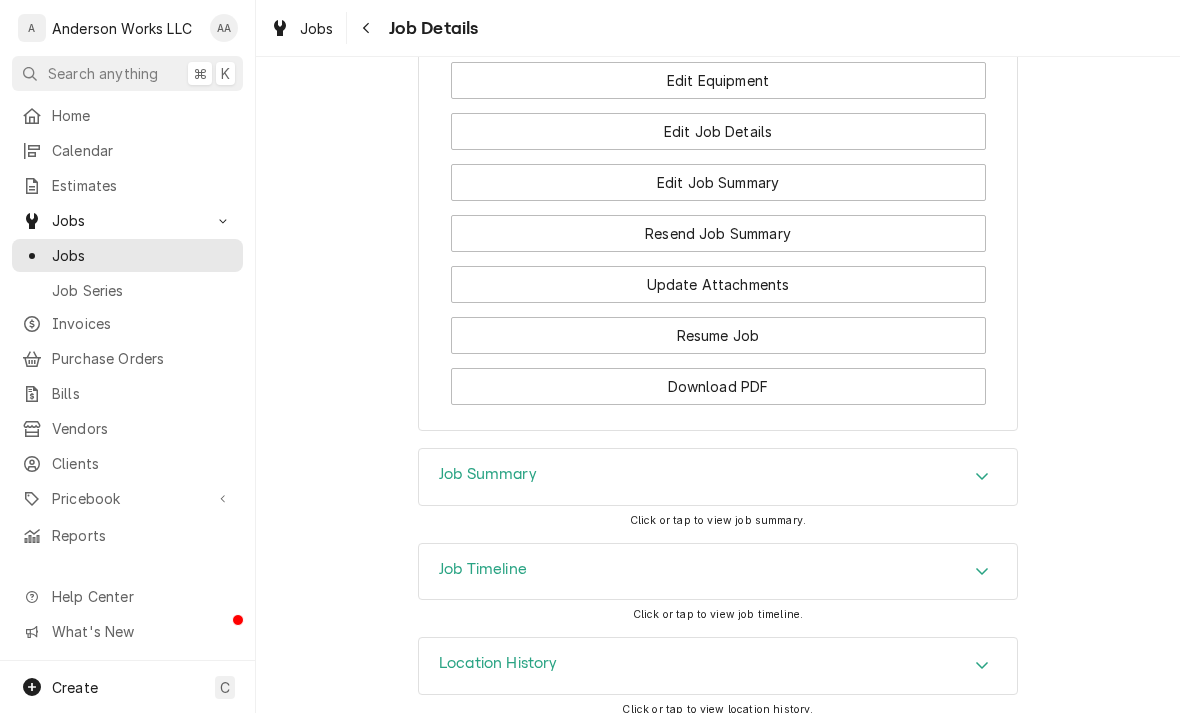scroll, scrollTop: 1598, scrollLeft: 0, axis: vertical 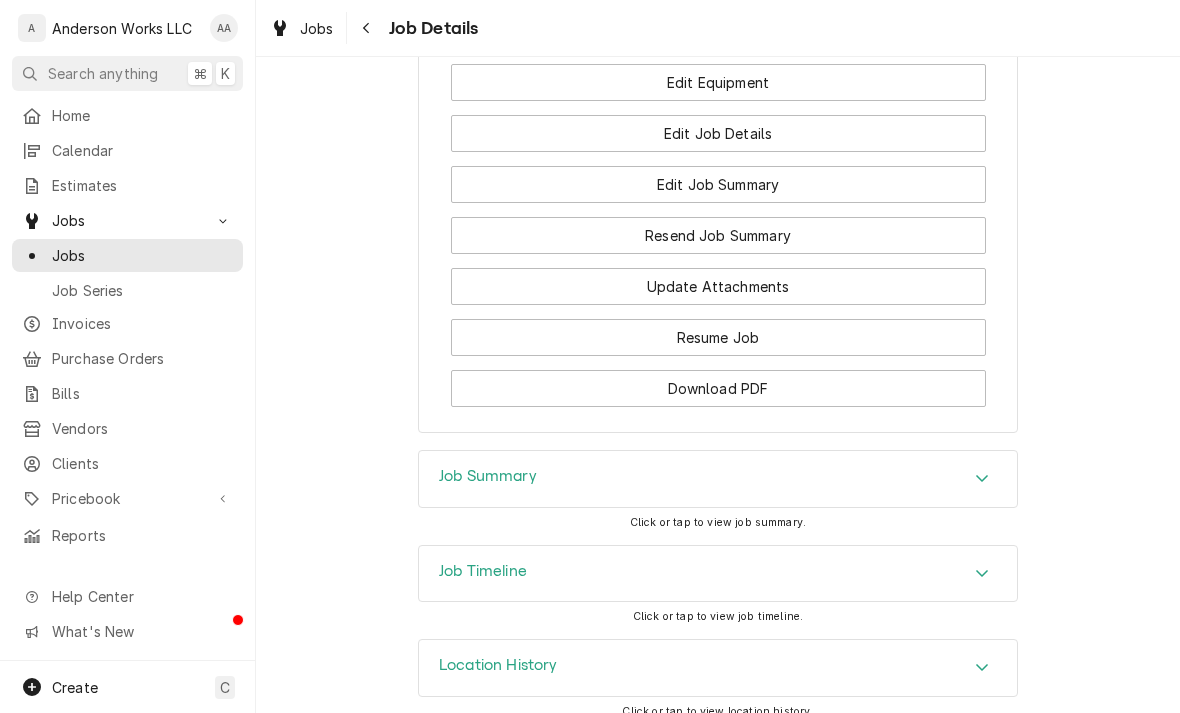 click on "Job Summary" at bounding box center (488, 476) 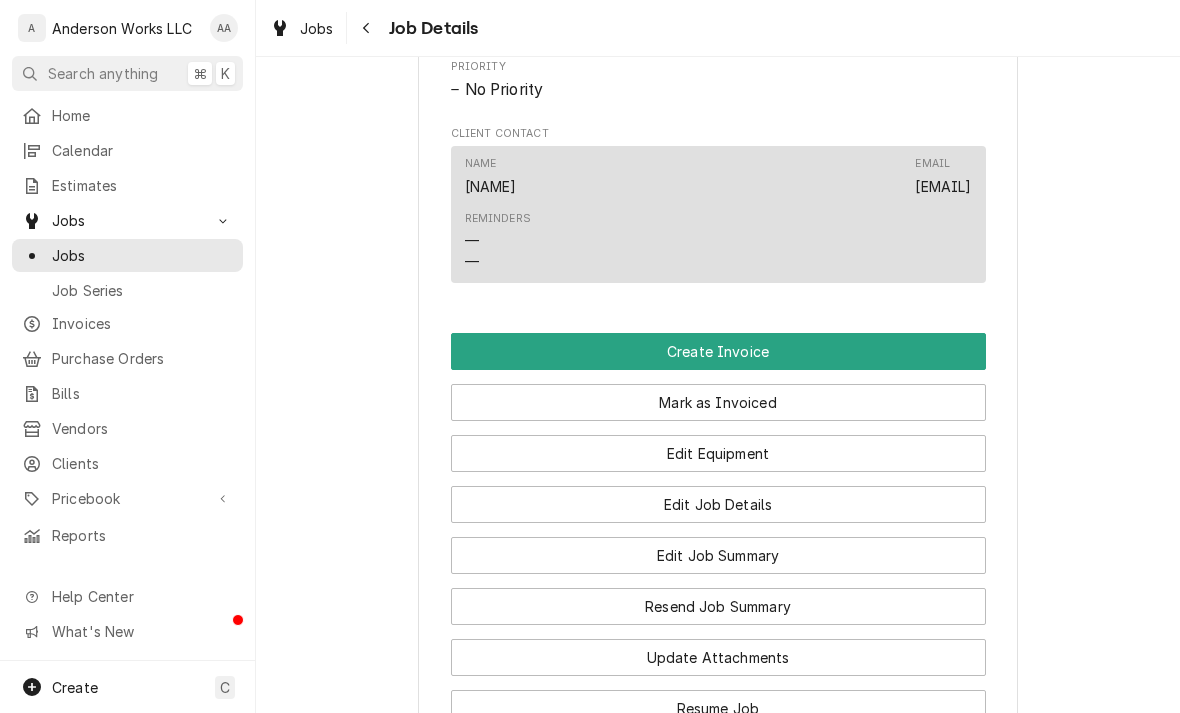 scroll, scrollTop: 1226, scrollLeft: 0, axis: vertical 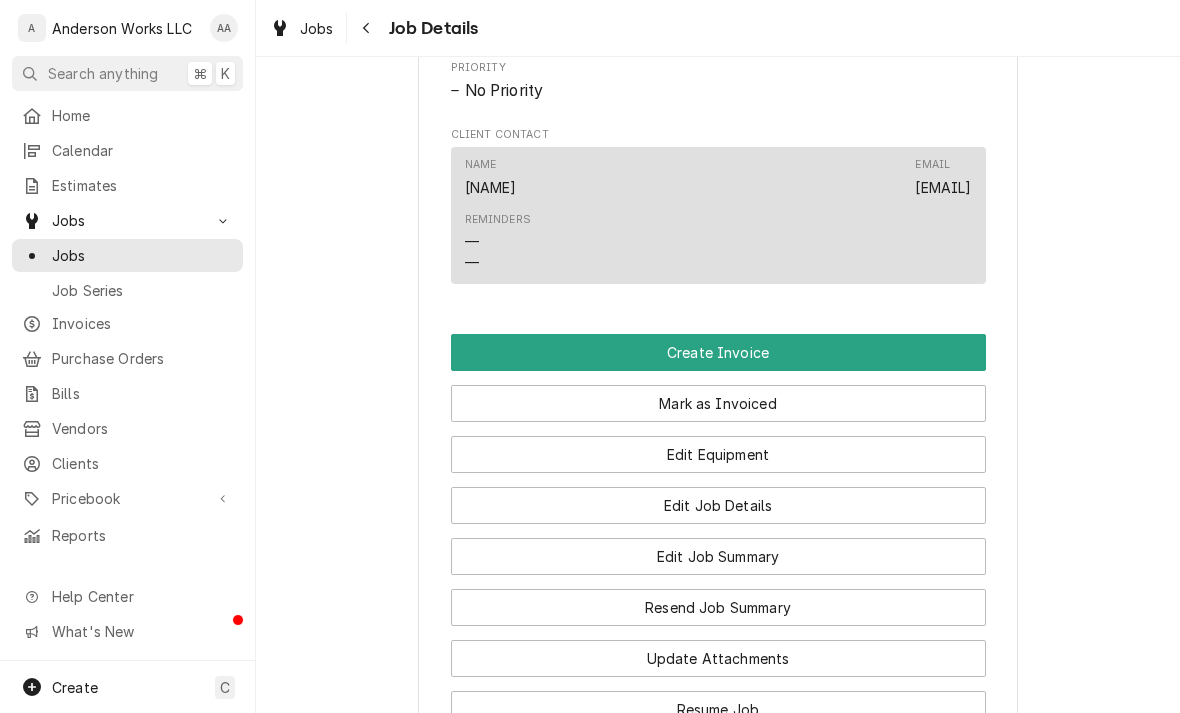 click on "Create Invoice" at bounding box center [718, 352] 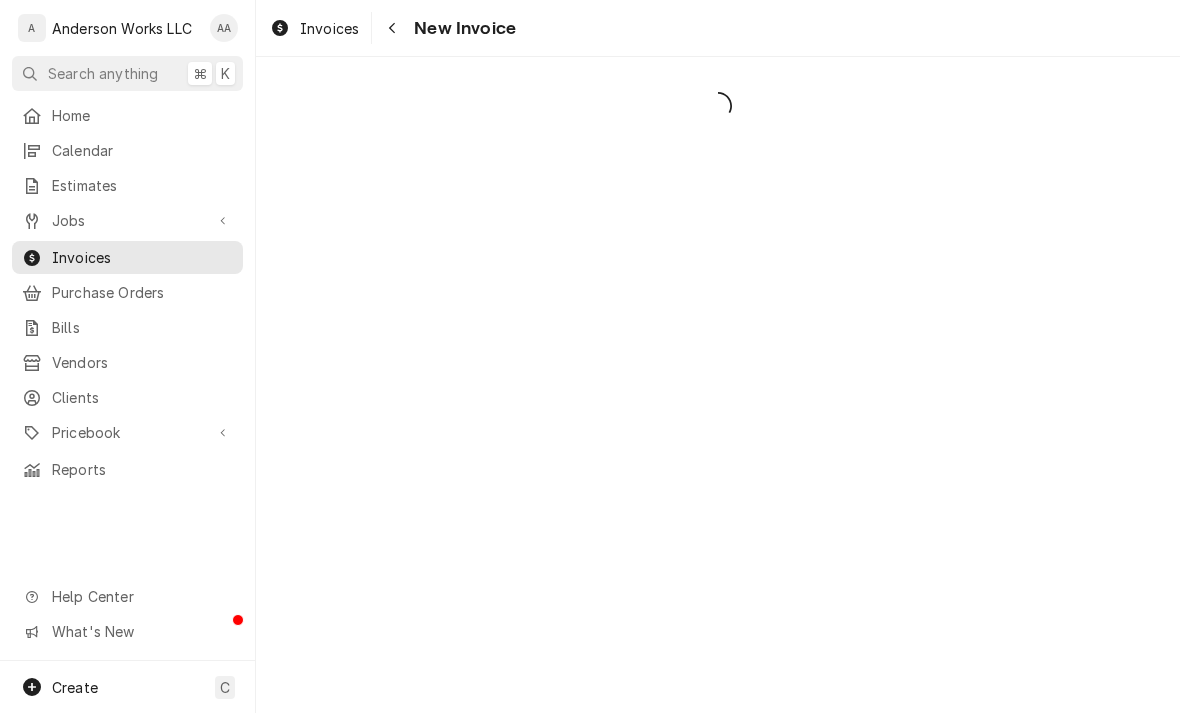 scroll, scrollTop: 0, scrollLeft: 0, axis: both 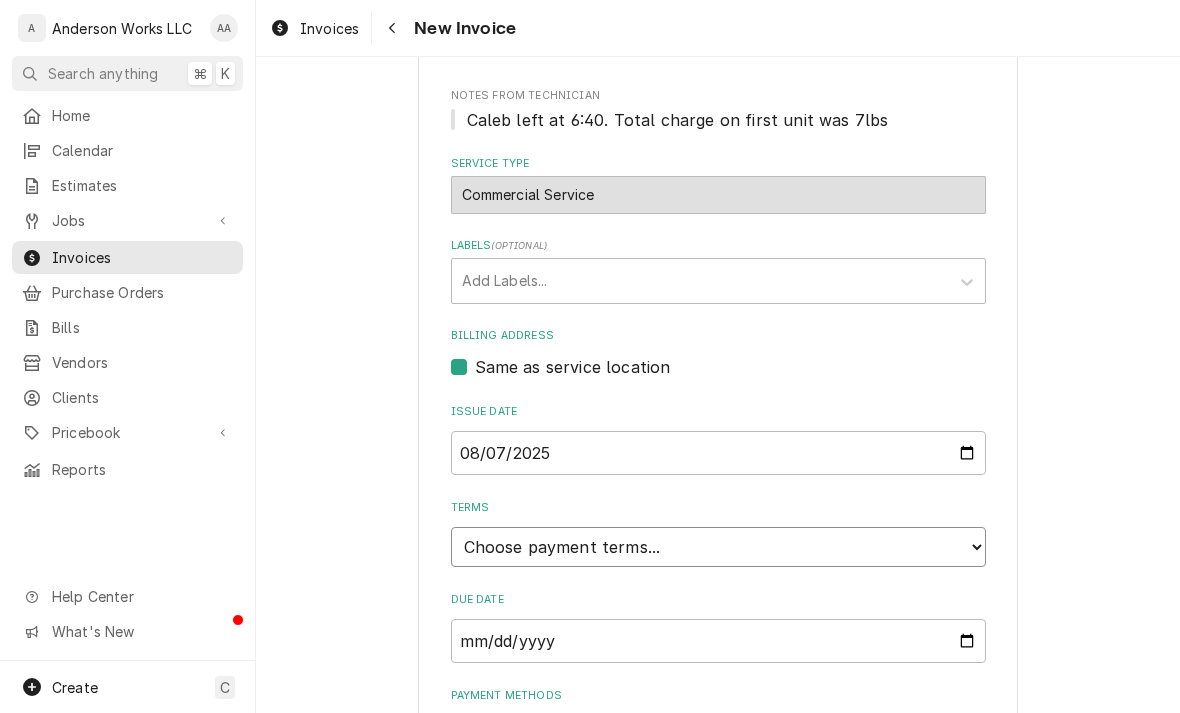 click on "Choose payment terms... Same Day Net 7 Net 14 Net 21 Net 30 Net 45 Net 60 Net 90" at bounding box center [718, 547] 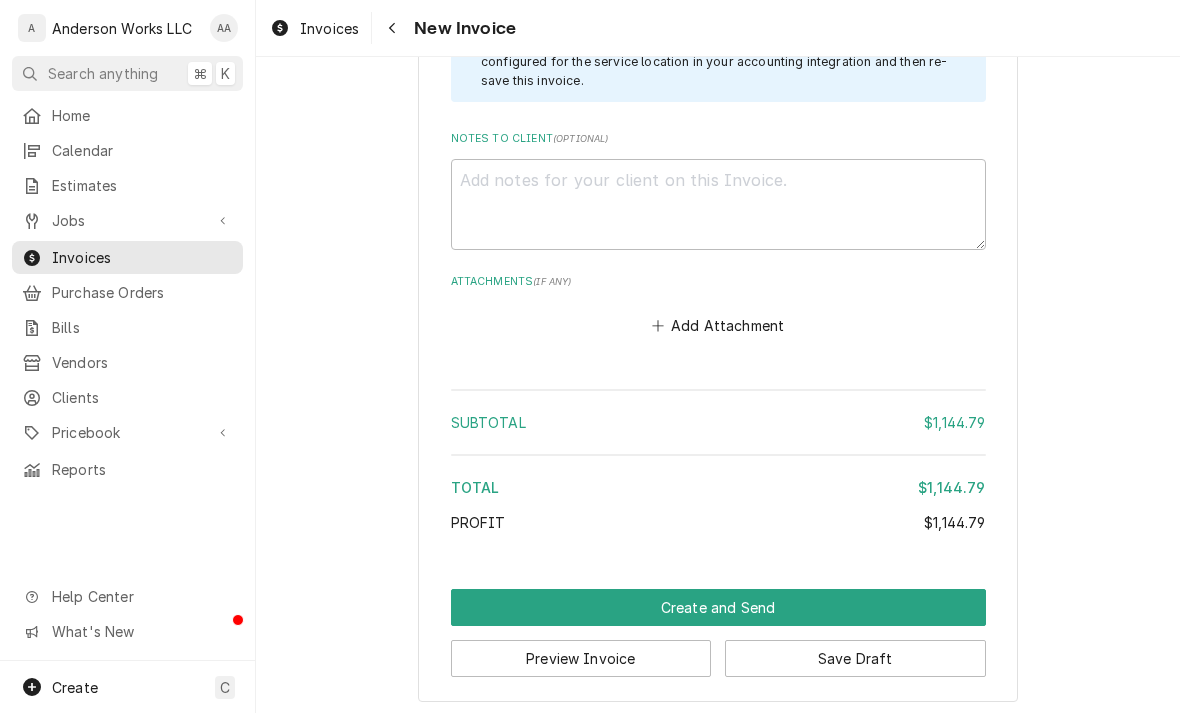 scroll, scrollTop: 3417, scrollLeft: 0, axis: vertical 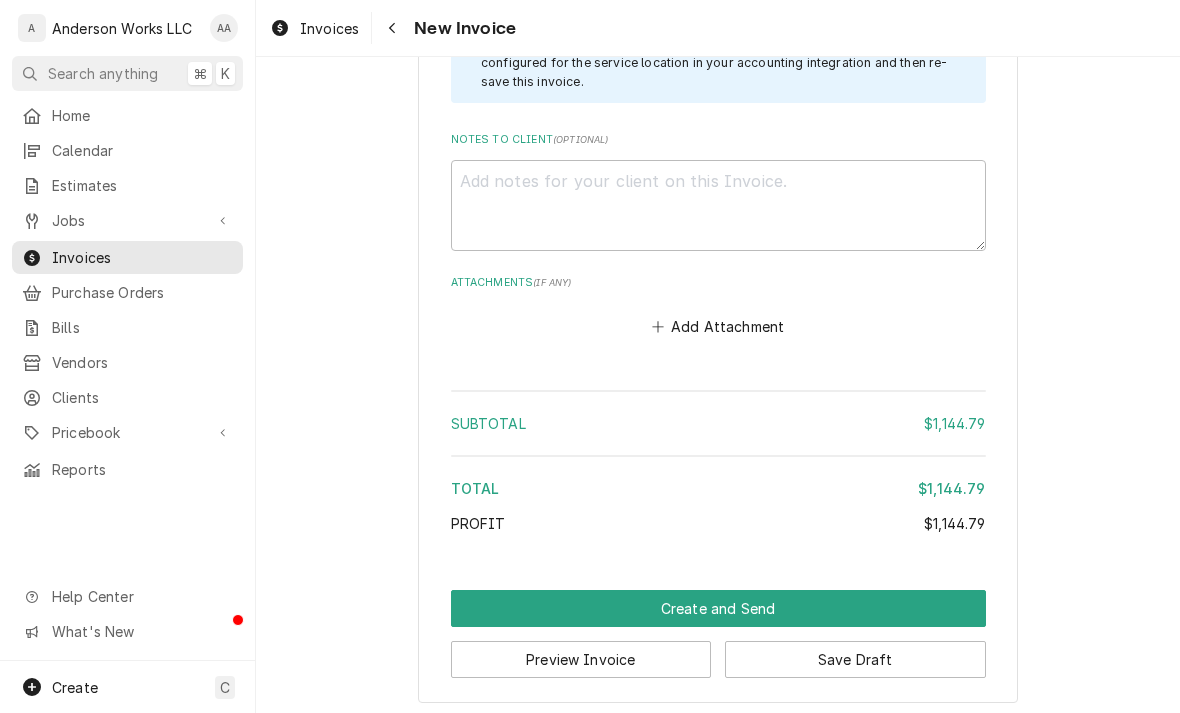 click on "Create and Send" at bounding box center [718, 608] 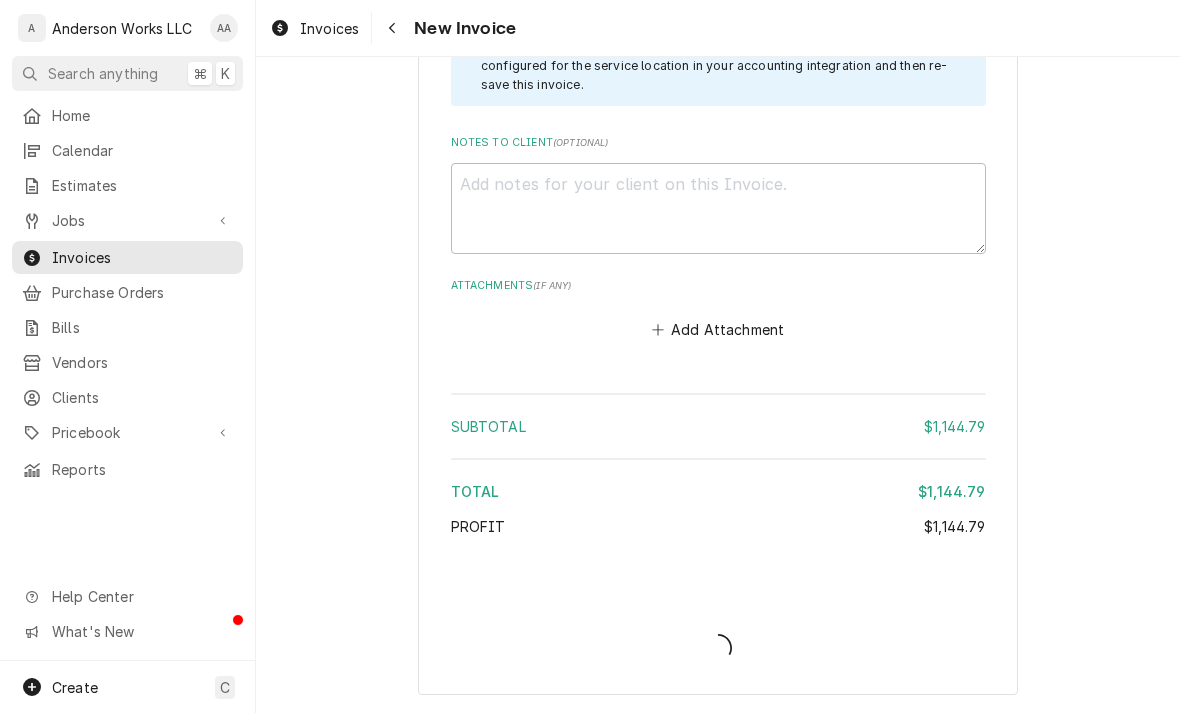scroll, scrollTop: 3404, scrollLeft: 0, axis: vertical 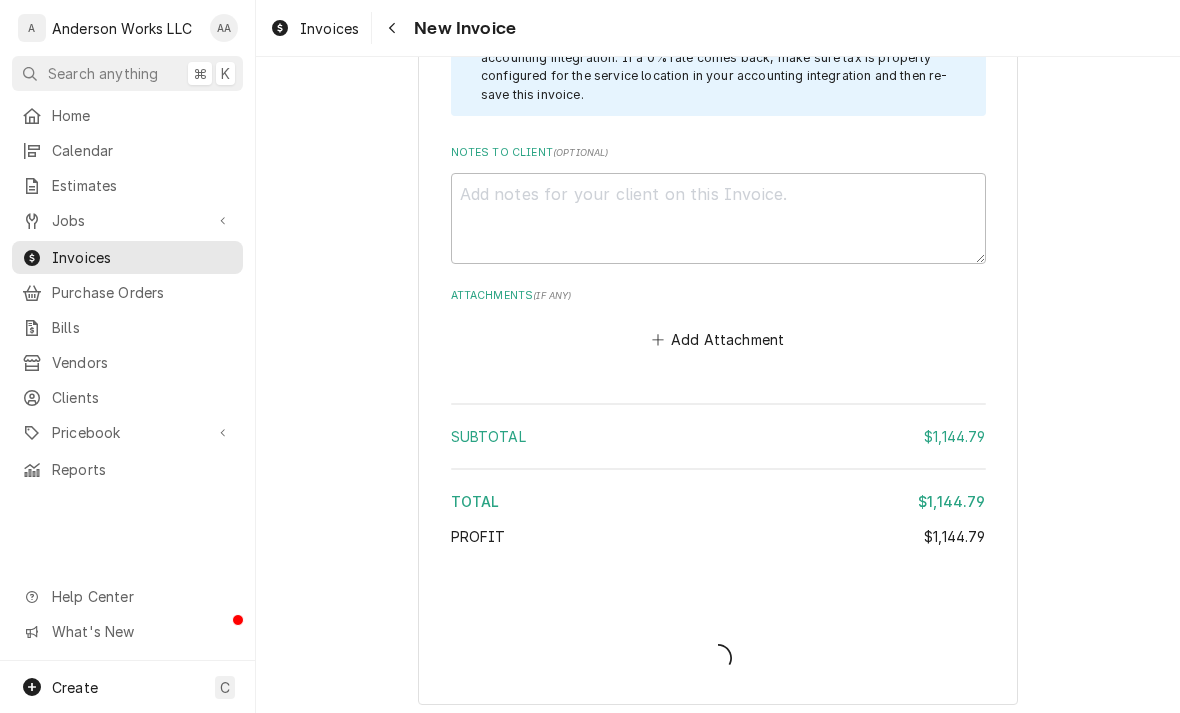 type on "x" 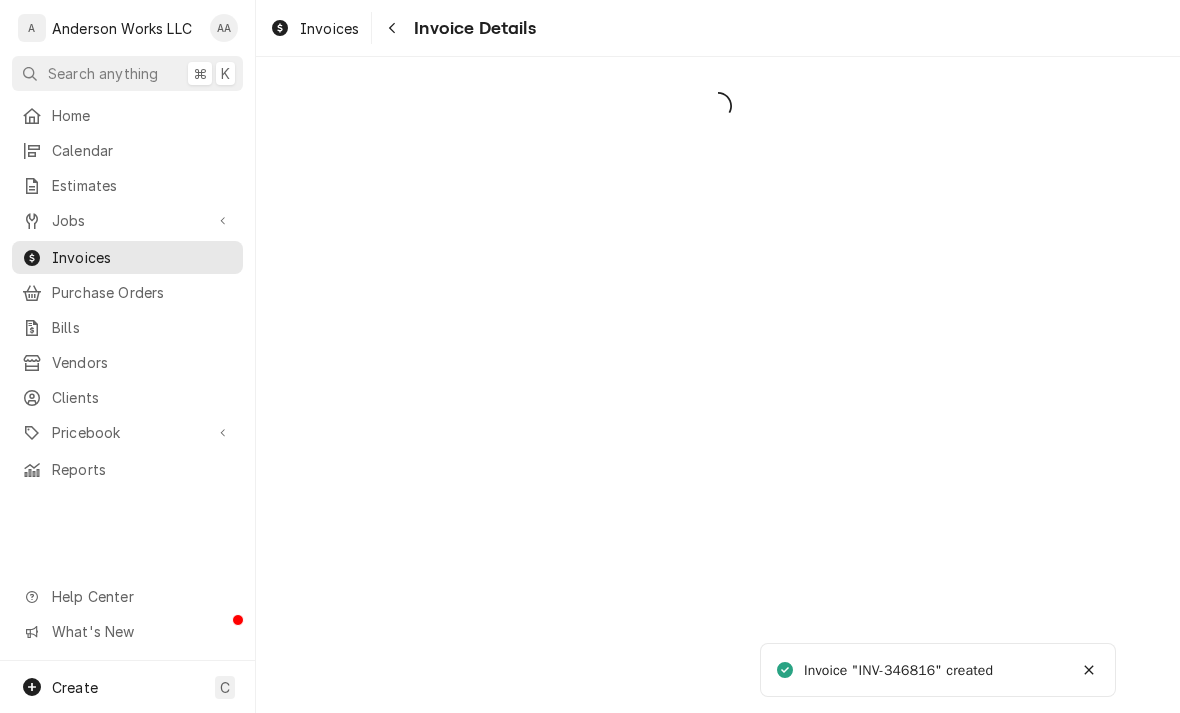 scroll, scrollTop: 0, scrollLeft: 0, axis: both 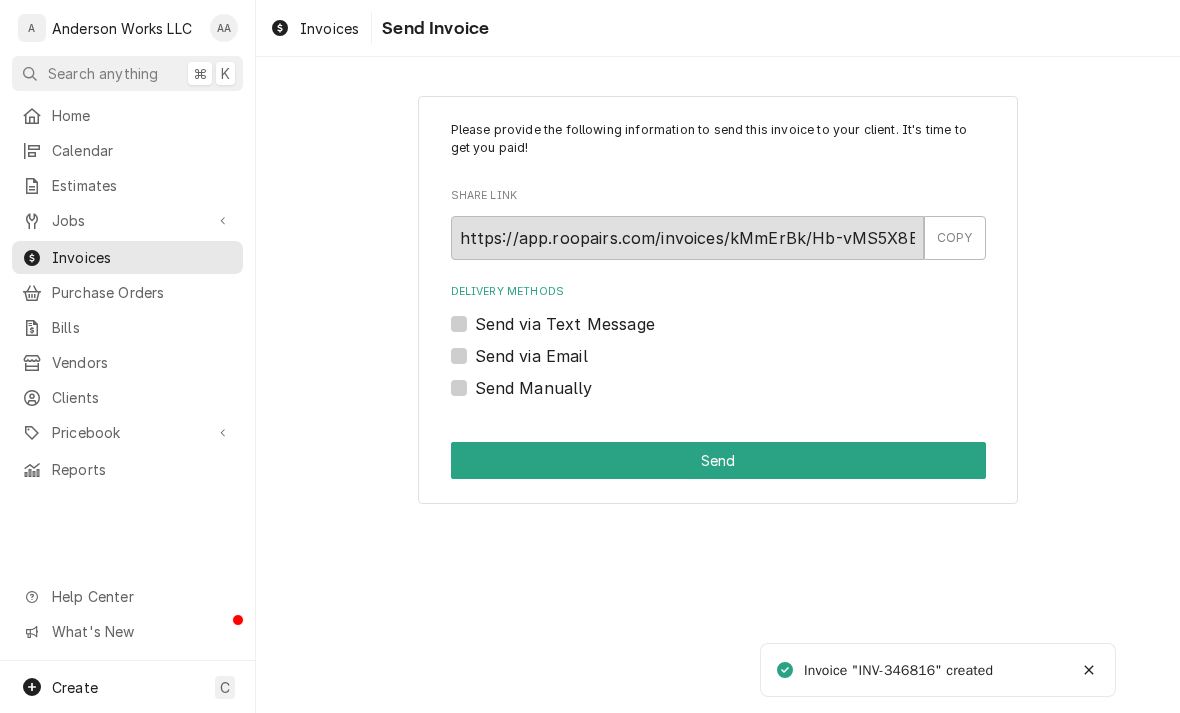 click on "Send via Email" at bounding box center [531, 356] 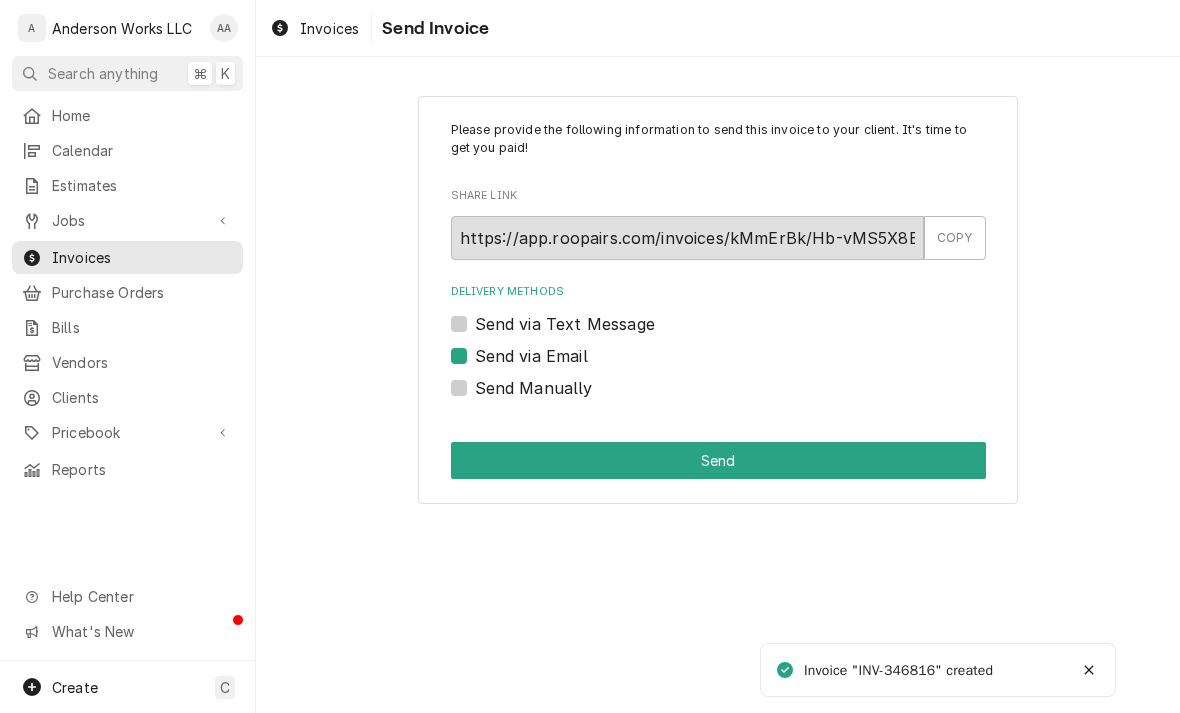 checkbox on "true" 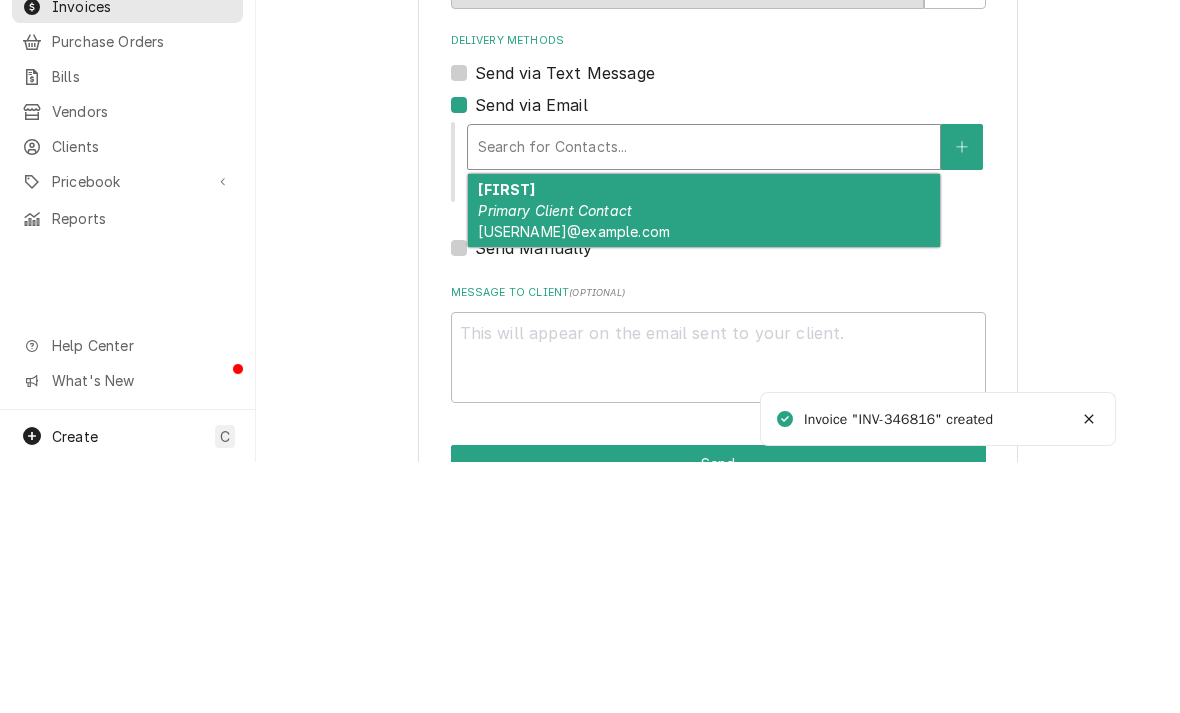 click on "[USERNAME]@example.com" at bounding box center (574, 482) 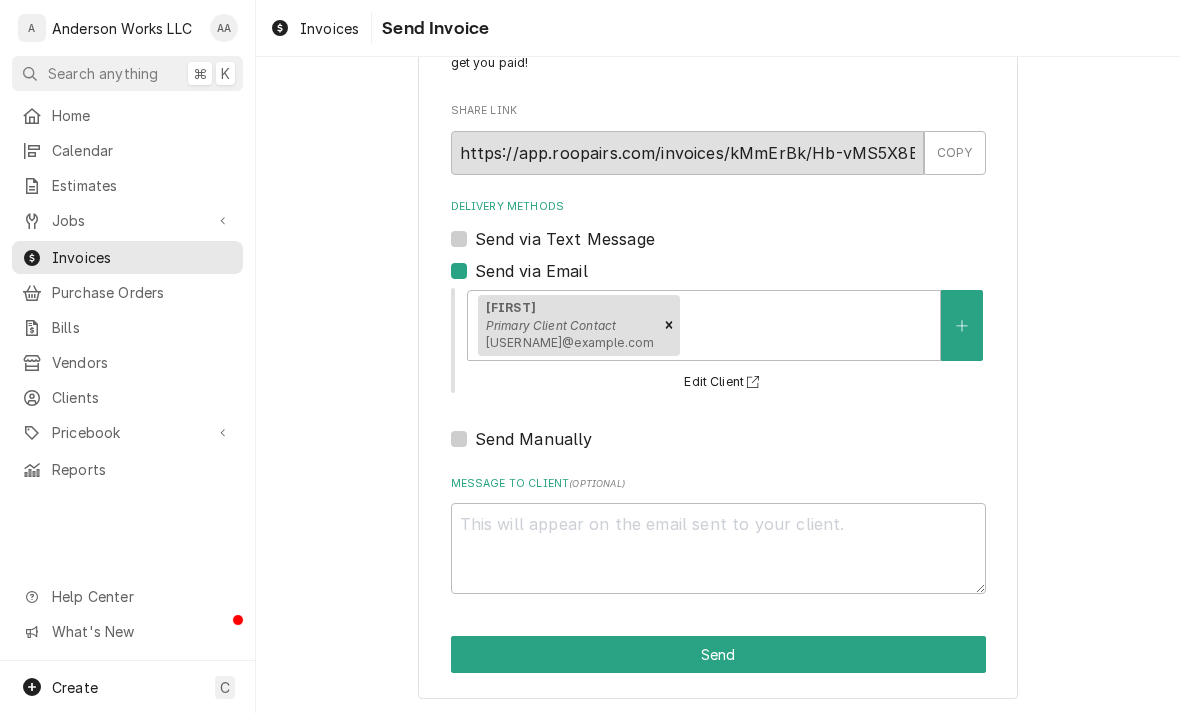 scroll, scrollTop: 84, scrollLeft: 0, axis: vertical 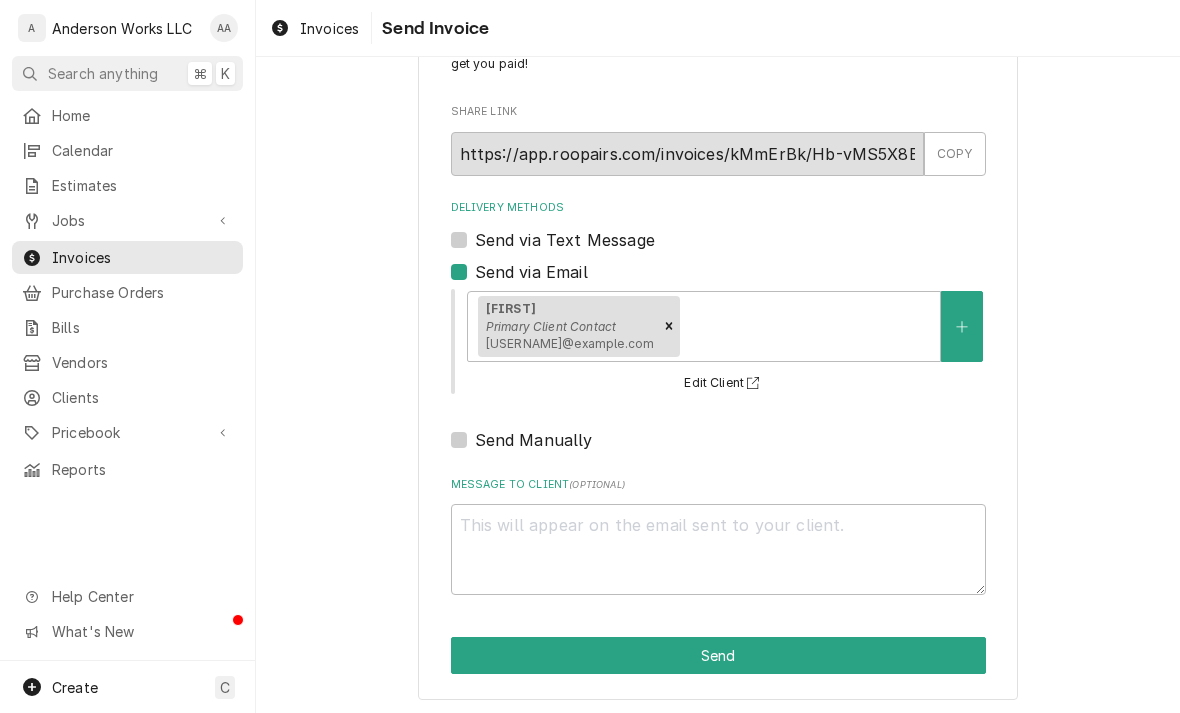 click on "Send" at bounding box center (718, 655) 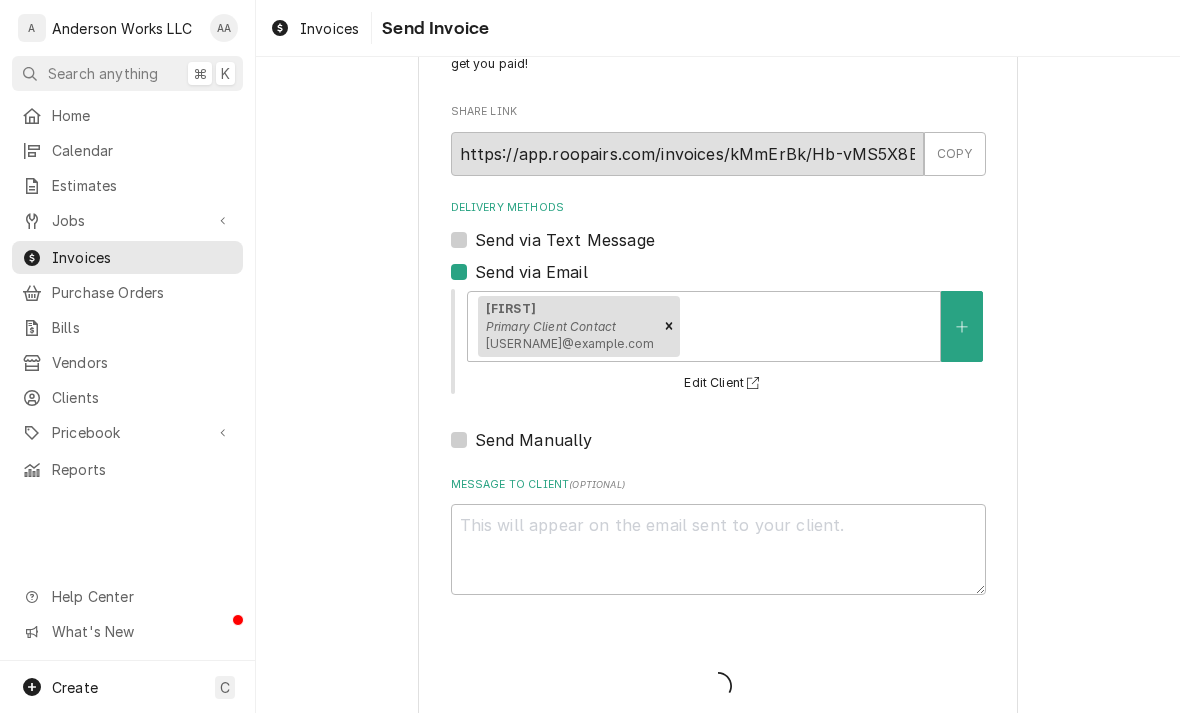 type on "x" 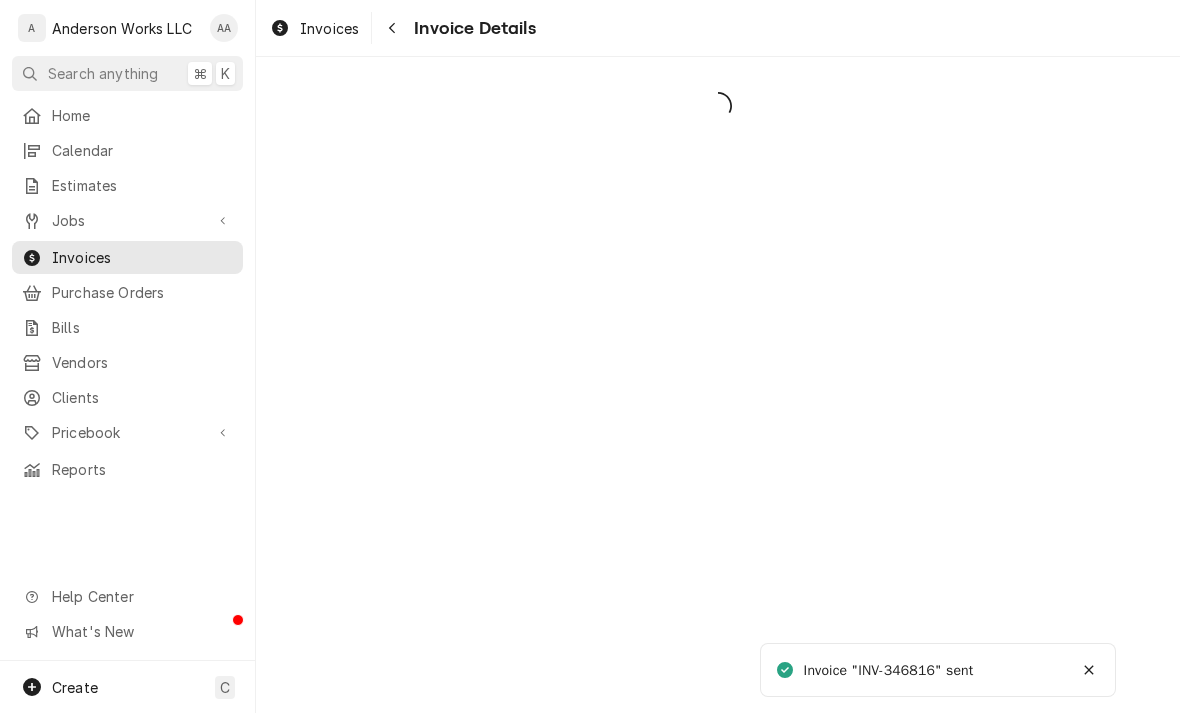 scroll, scrollTop: 0, scrollLeft: 0, axis: both 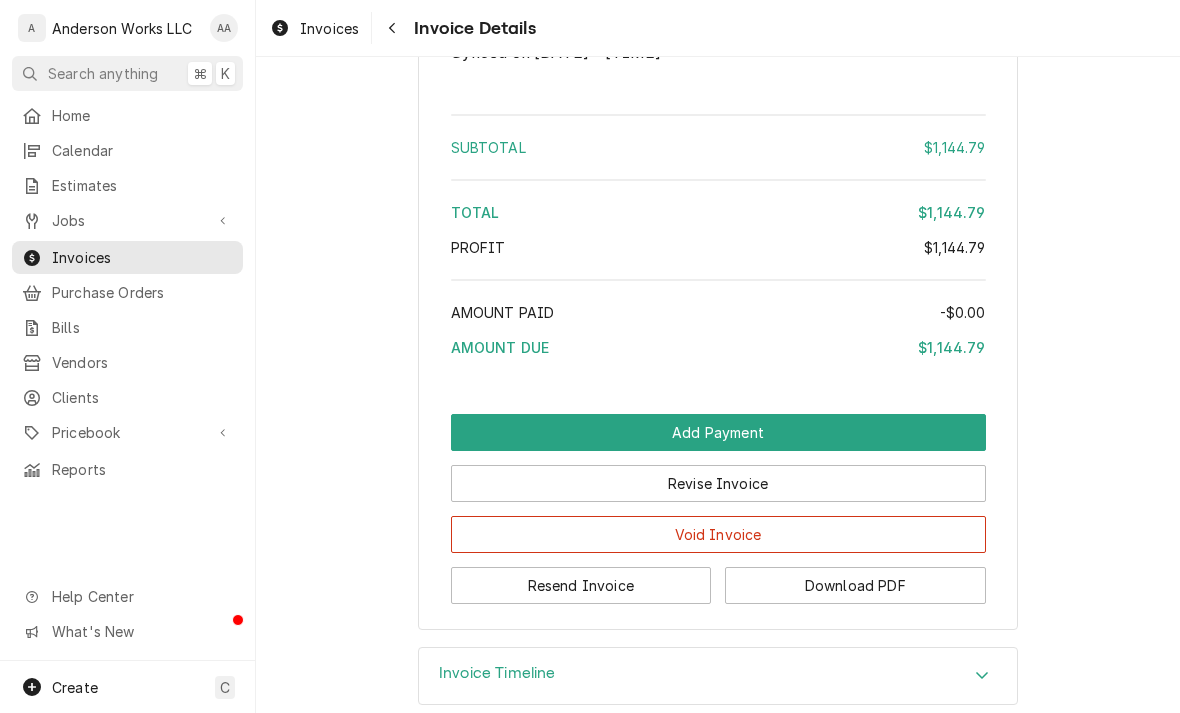 click on "Download PDF" at bounding box center (855, 585) 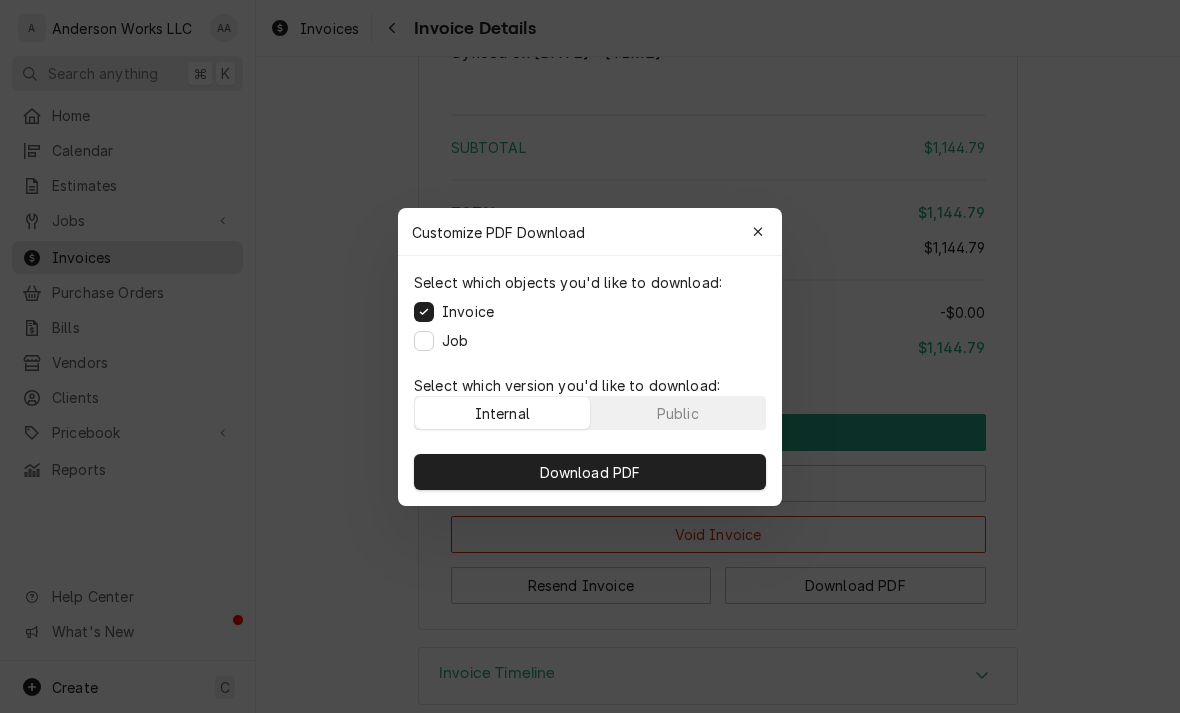 click on "Select which objects you'd like to download: Invoice Job" at bounding box center (590, 311) 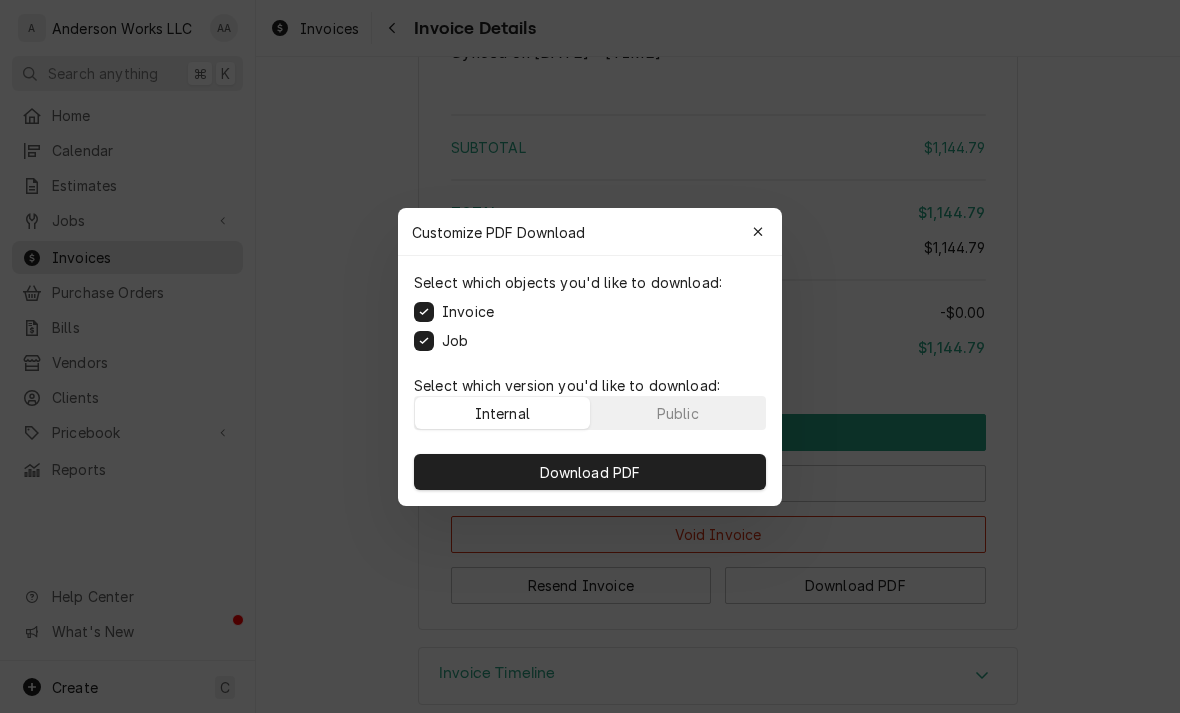 click on "Download PDF" at bounding box center (590, 472) 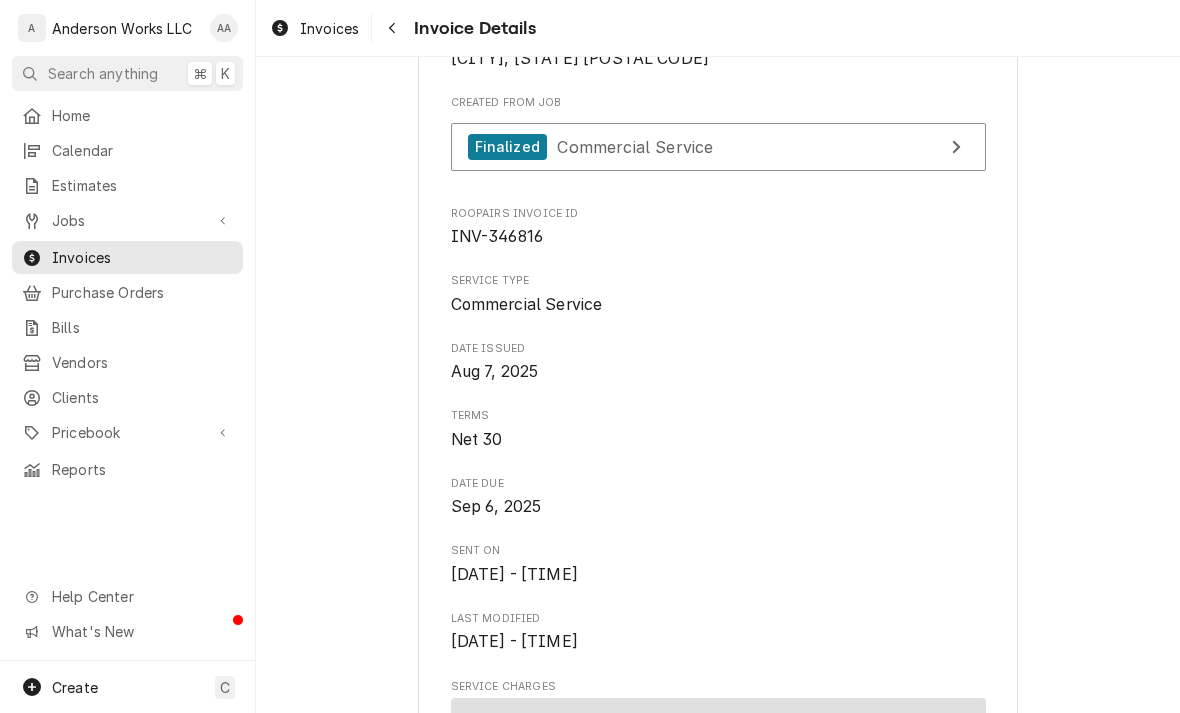 scroll, scrollTop: 348, scrollLeft: 0, axis: vertical 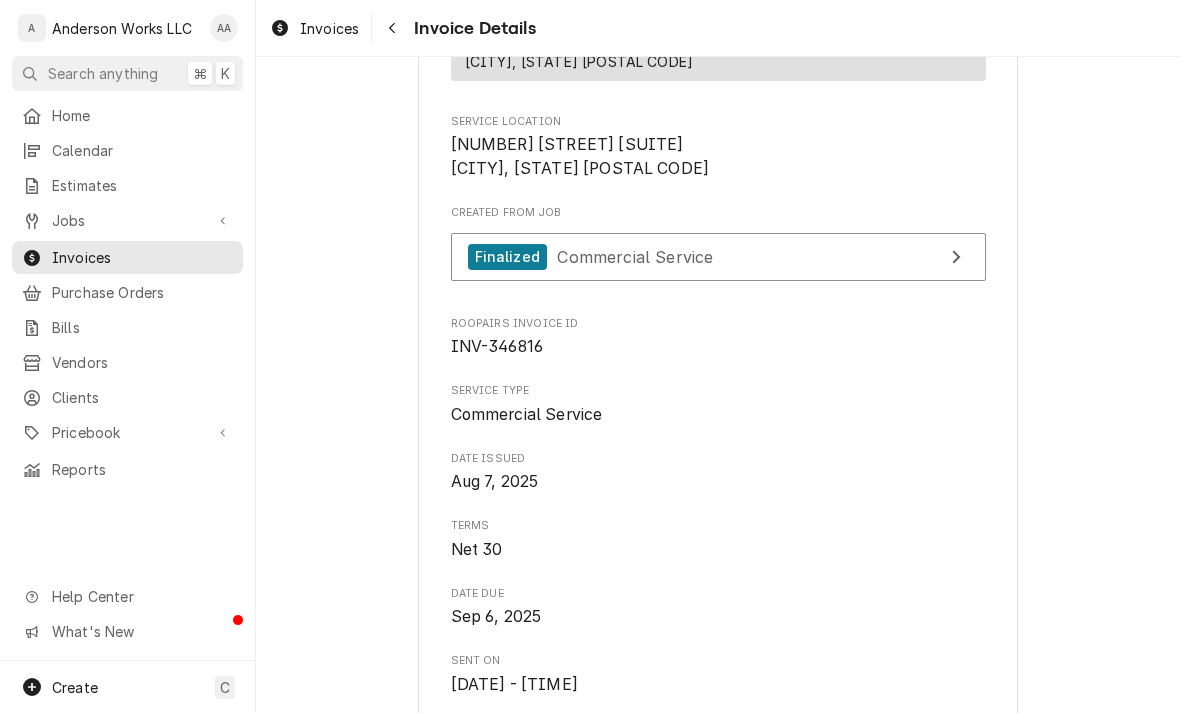 click on "Finalized" at bounding box center [507, 257] 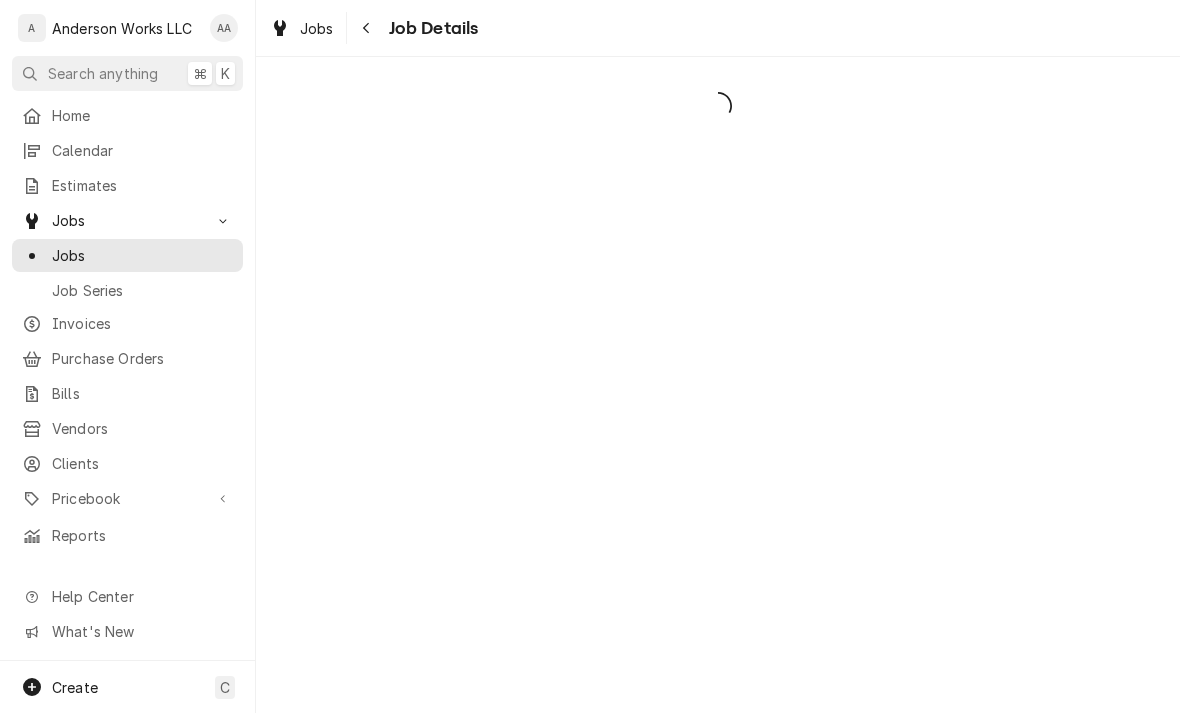 scroll, scrollTop: 0, scrollLeft: 0, axis: both 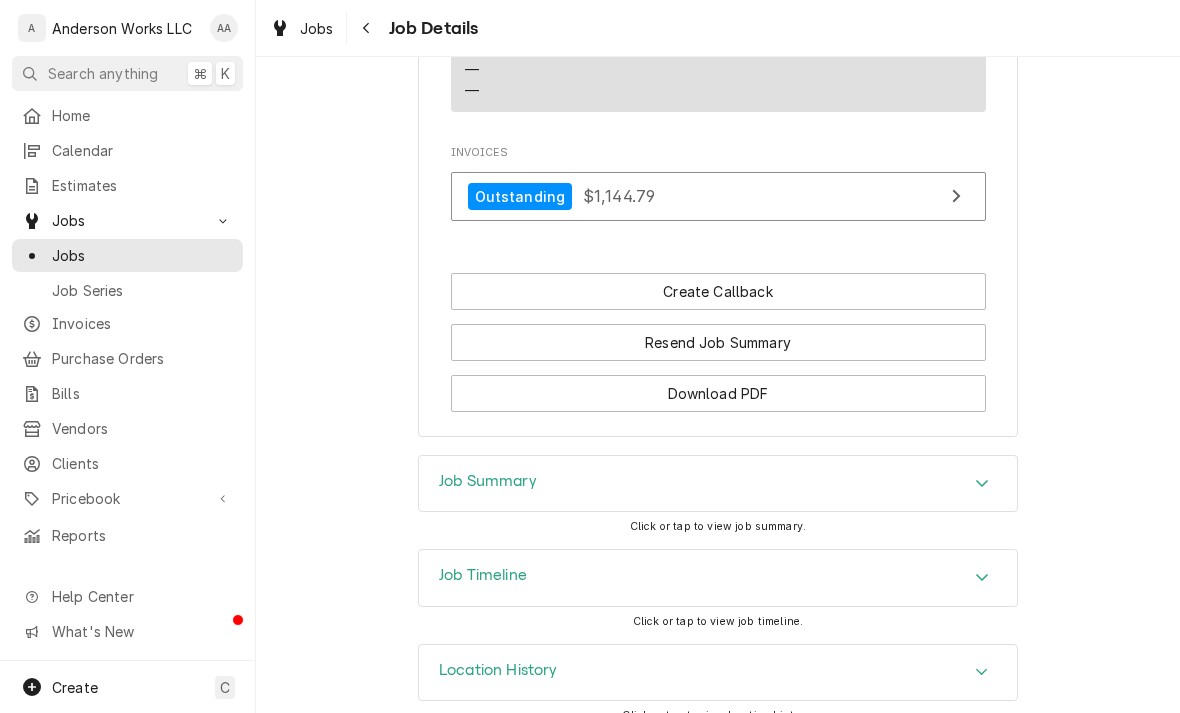click on "Job Summary" at bounding box center [718, 484] 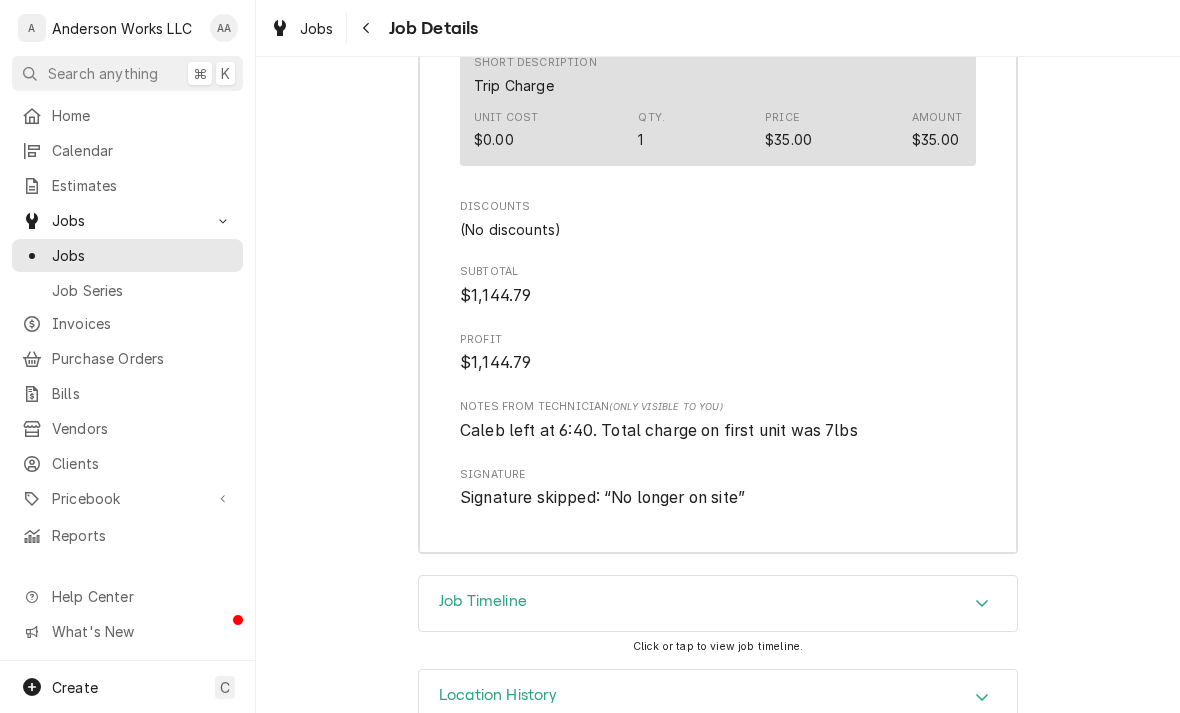 scroll, scrollTop: 3538, scrollLeft: 0, axis: vertical 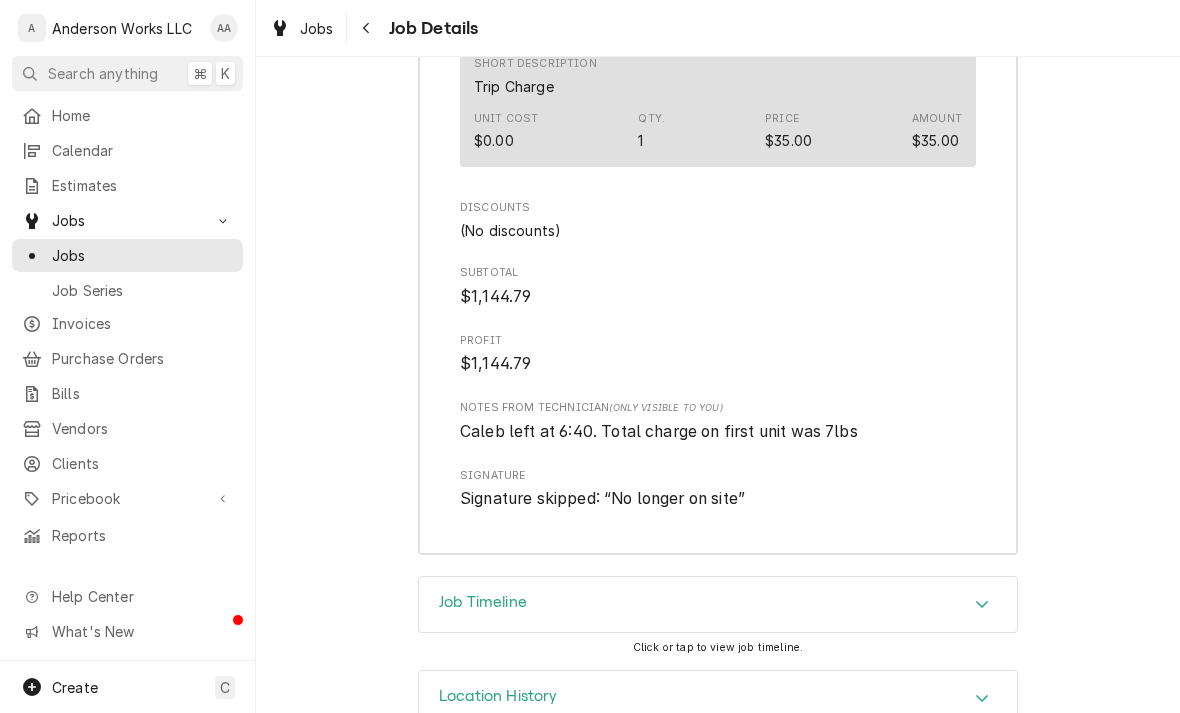click on "Calendar" at bounding box center (142, 150) 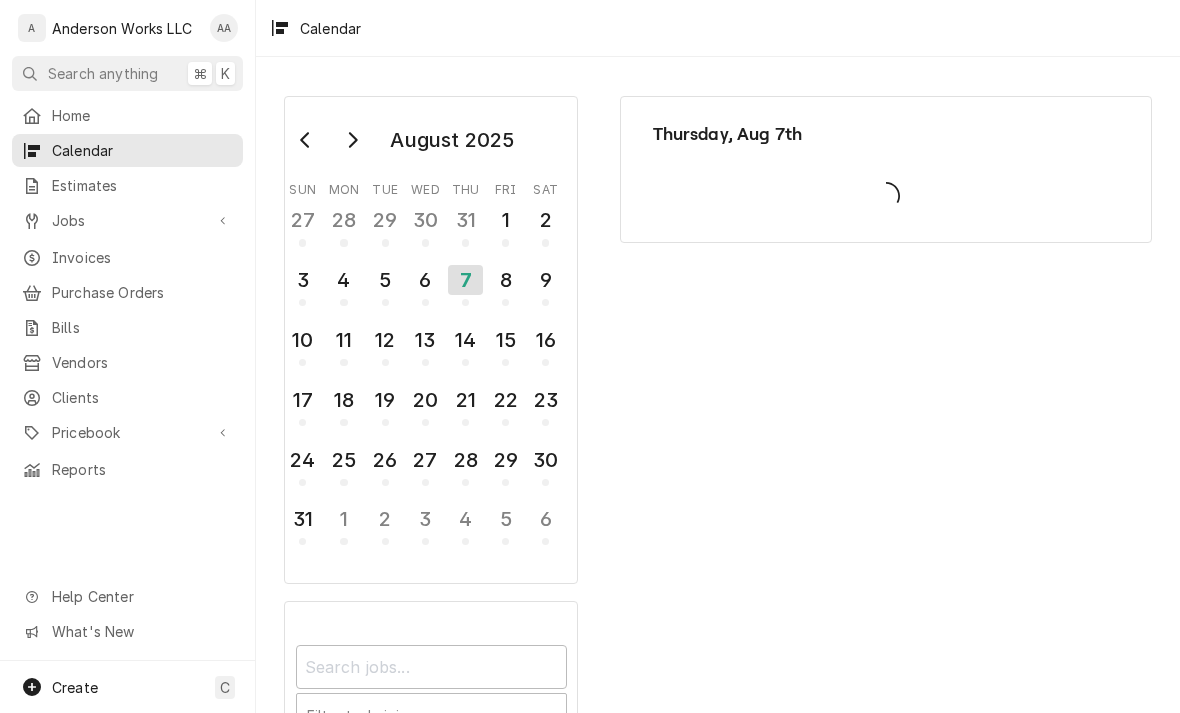 scroll, scrollTop: 0, scrollLeft: 0, axis: both 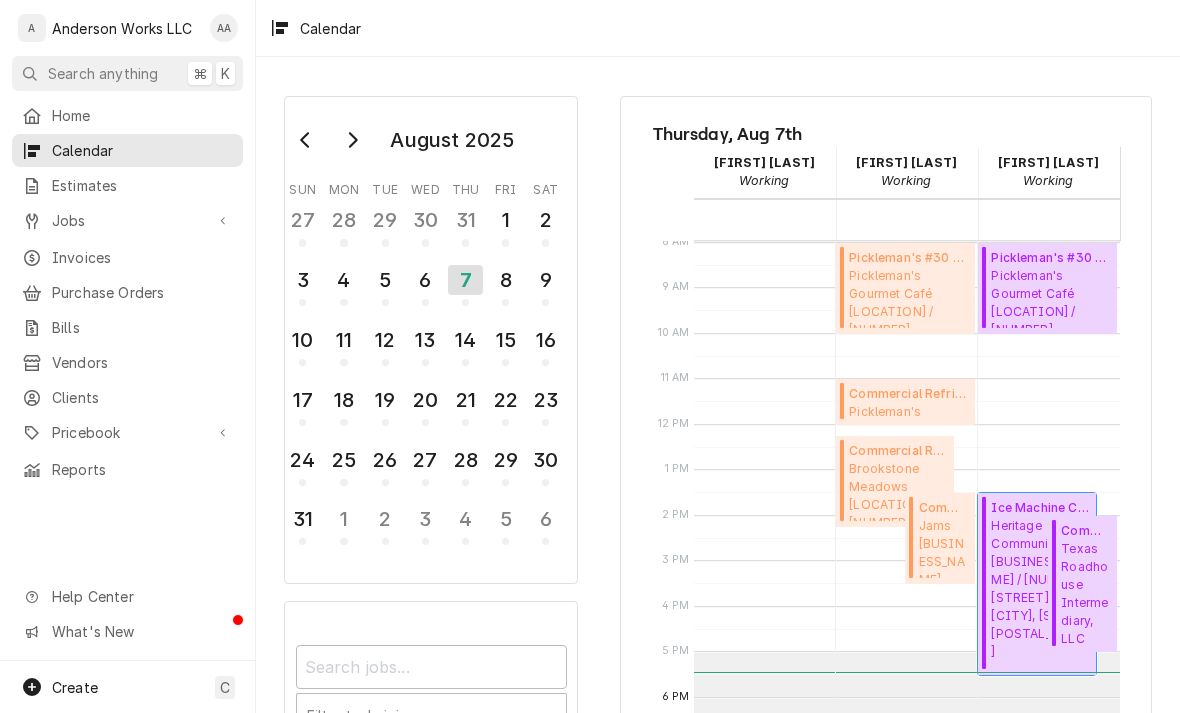 click on "[BUSINESS_NAME] [BUSINESS_NAME] / [NUMBER] [STREET], [CITY], [STATE] [POSTAL_CODE]" at bounding box center [1040, 589] 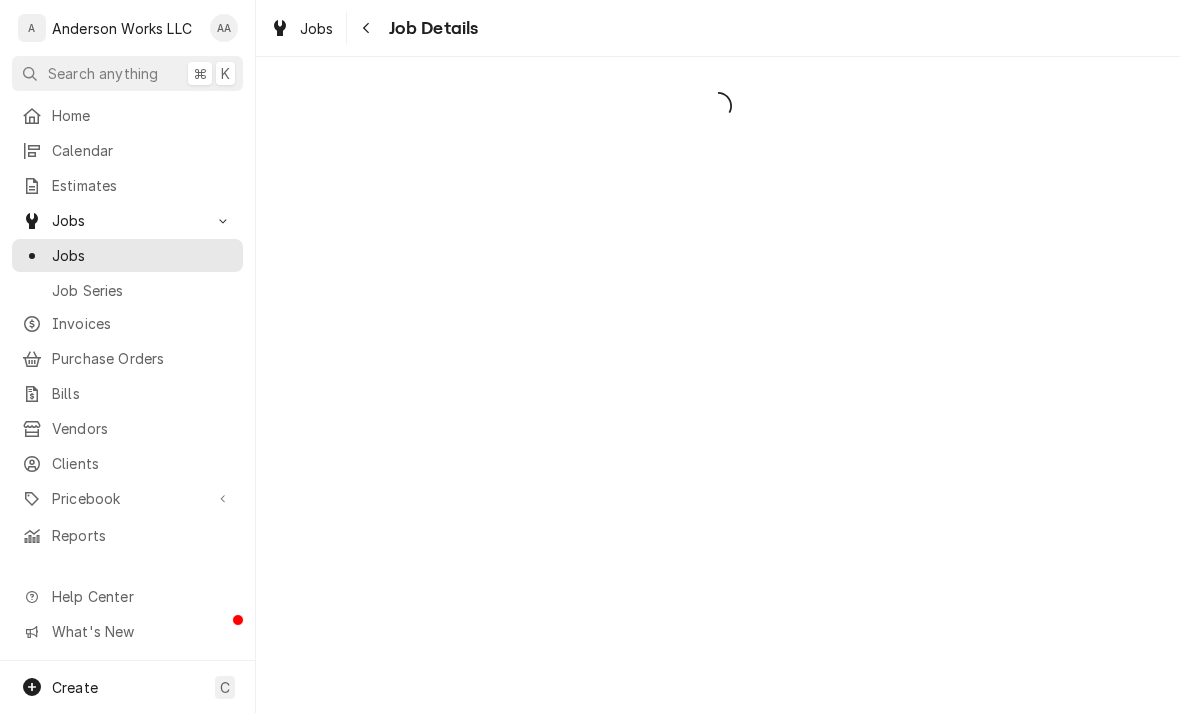scroll, scrollTop: 0, scrollLeft: 0, axis: both 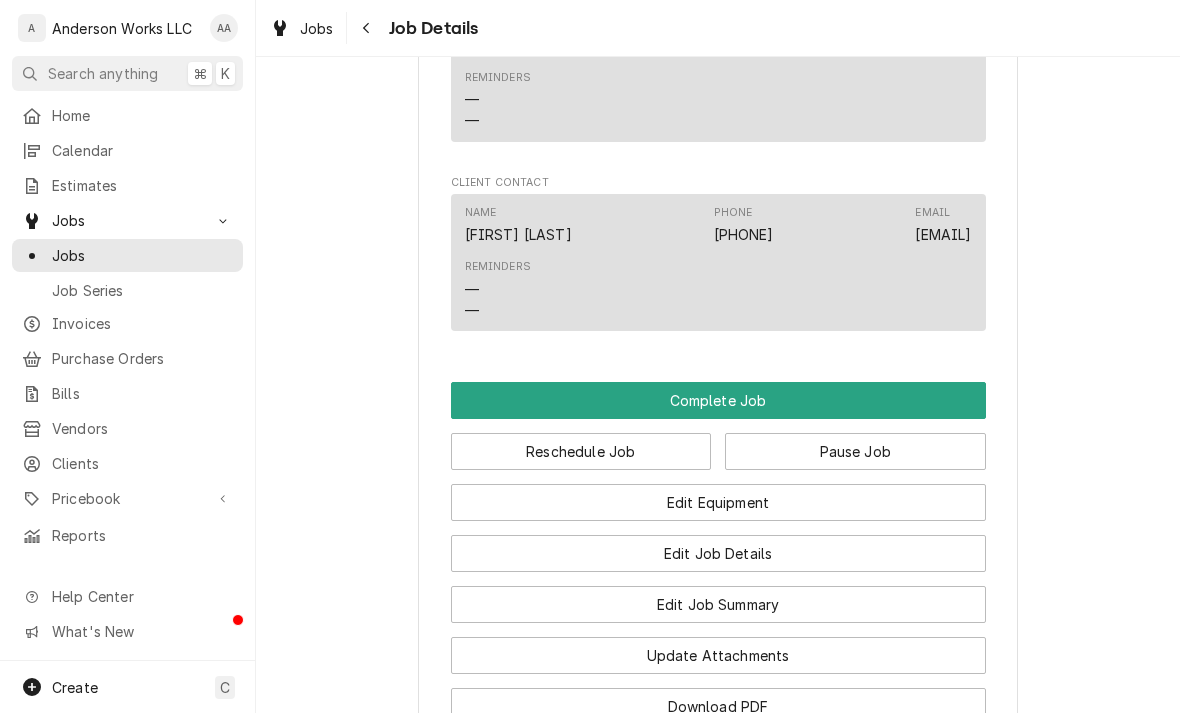 click on "Complete Job" at bounding box center (718, 400) 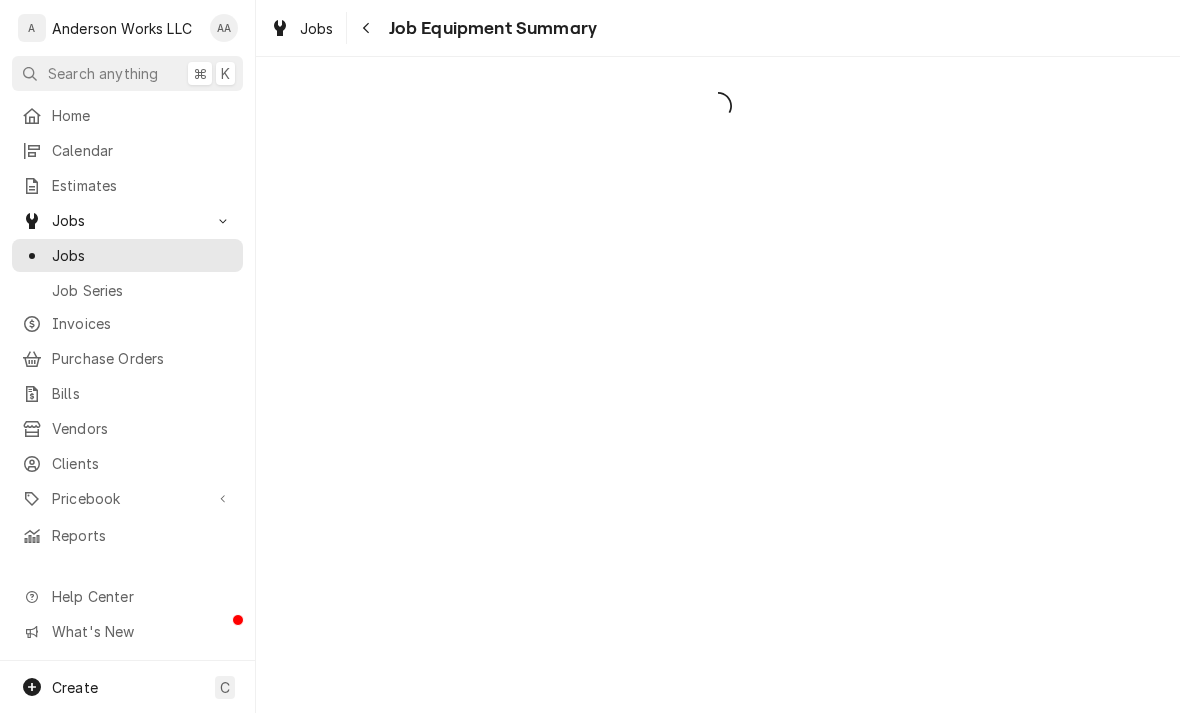 scroll, scrollTop: 0, scrollLeft: 0, axis: both 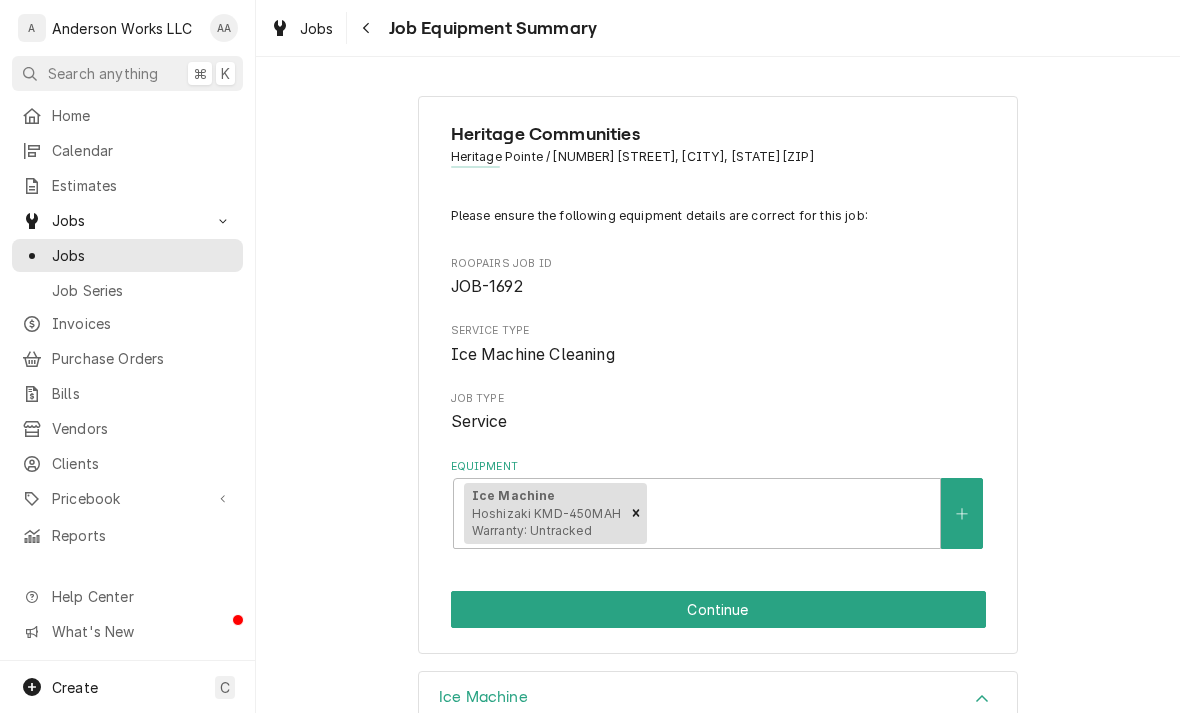 click on "Continue" at bounding box center [718, 609] 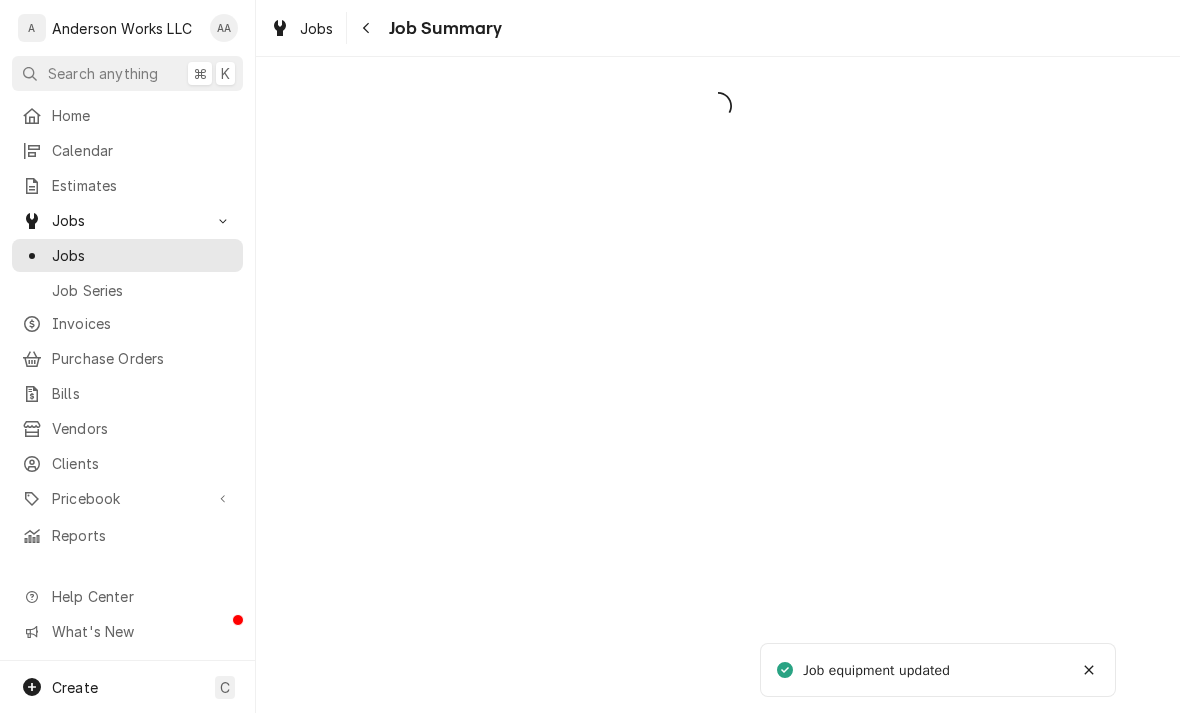 scroll, scrollTop: 0, scrollLeft: 0, axis: both 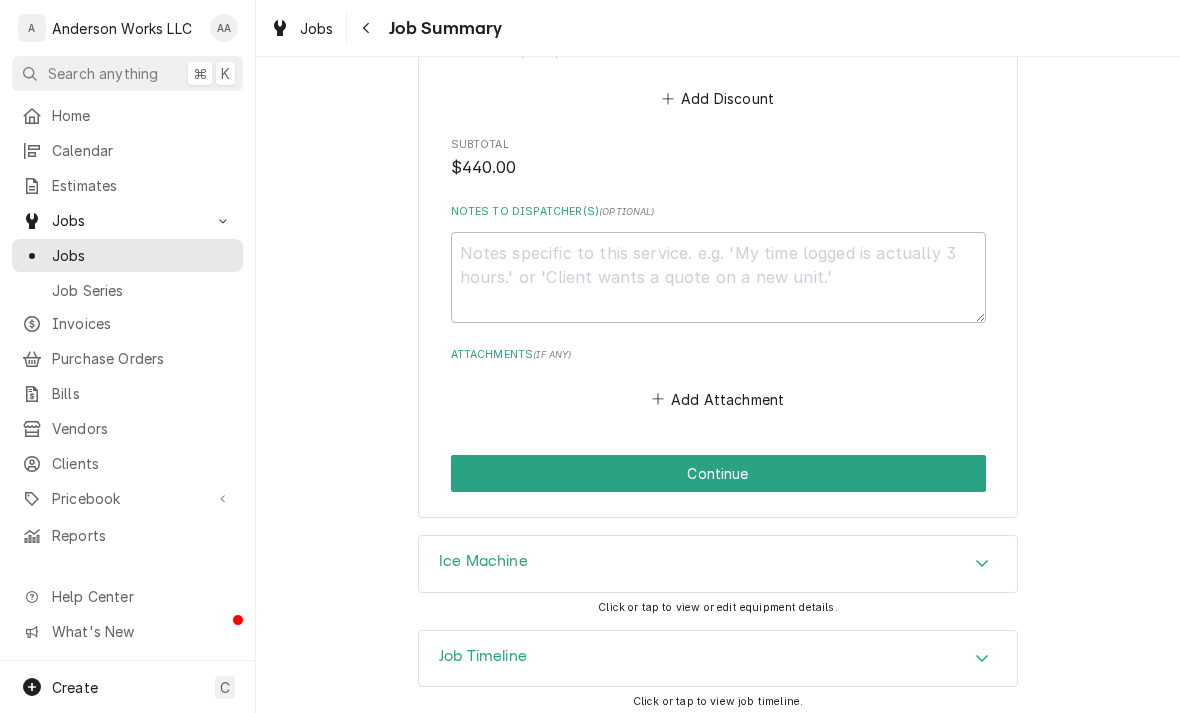 click on "Continue" at bounding box center [718, 473] 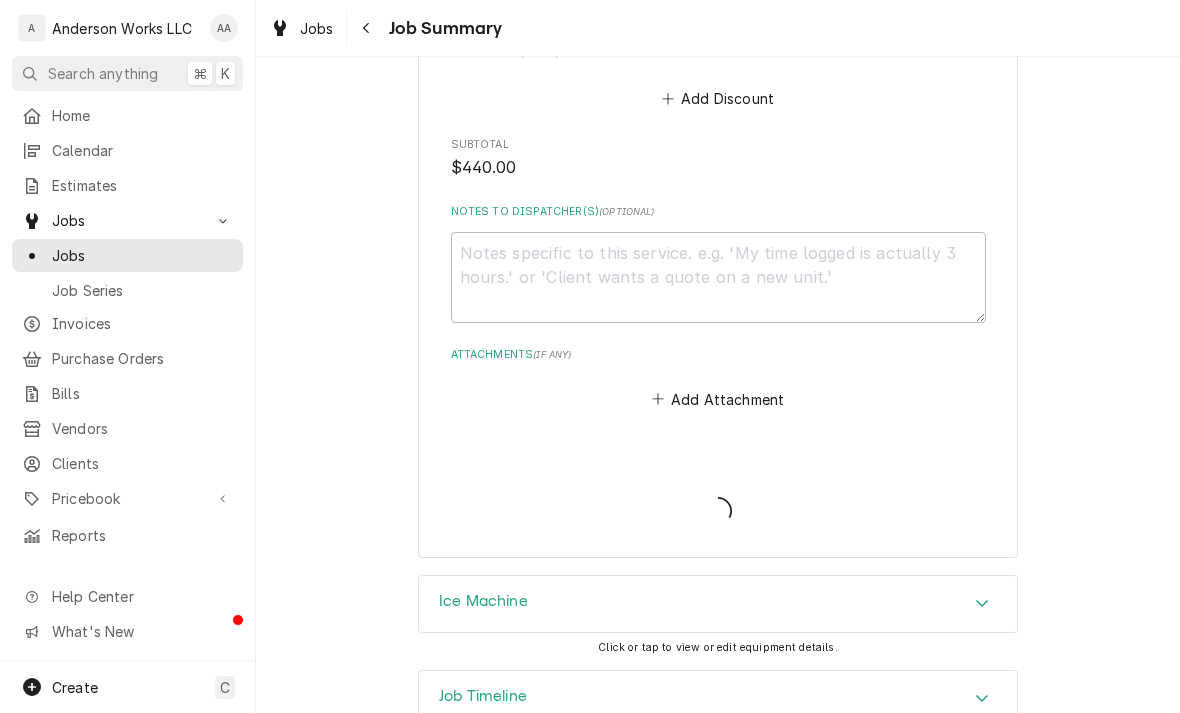 type on "x" 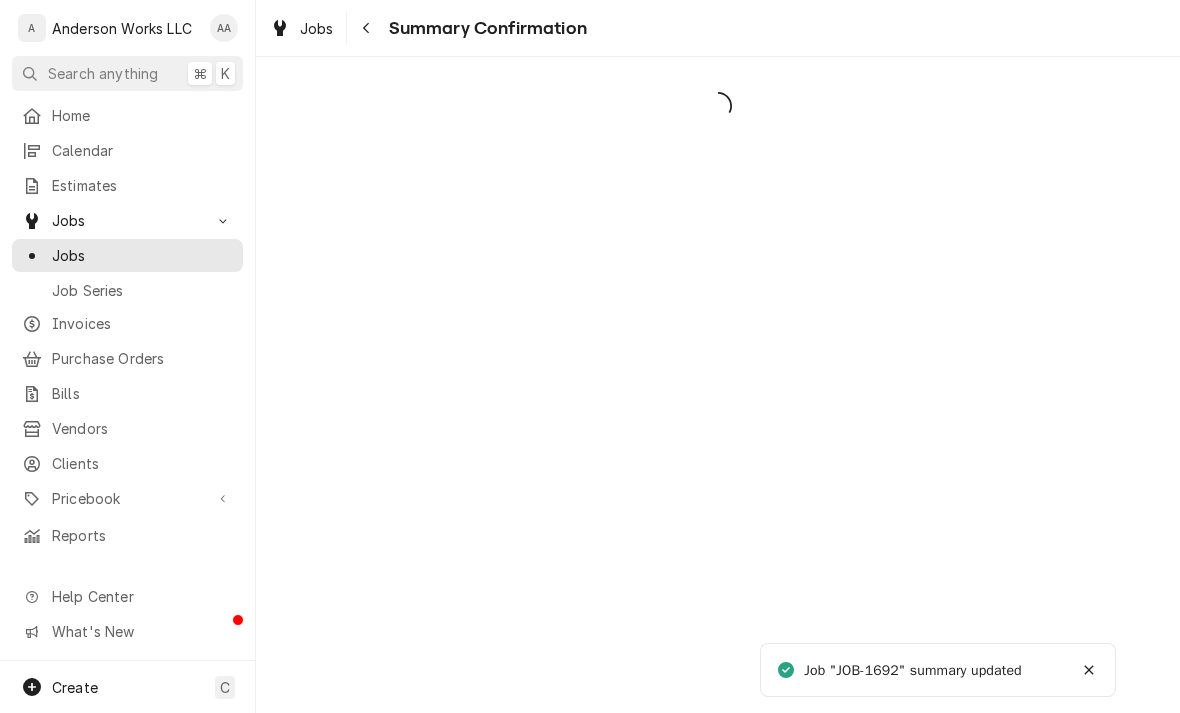 scroll, scrollTop: 0, scrollLeft: 0, axis: both 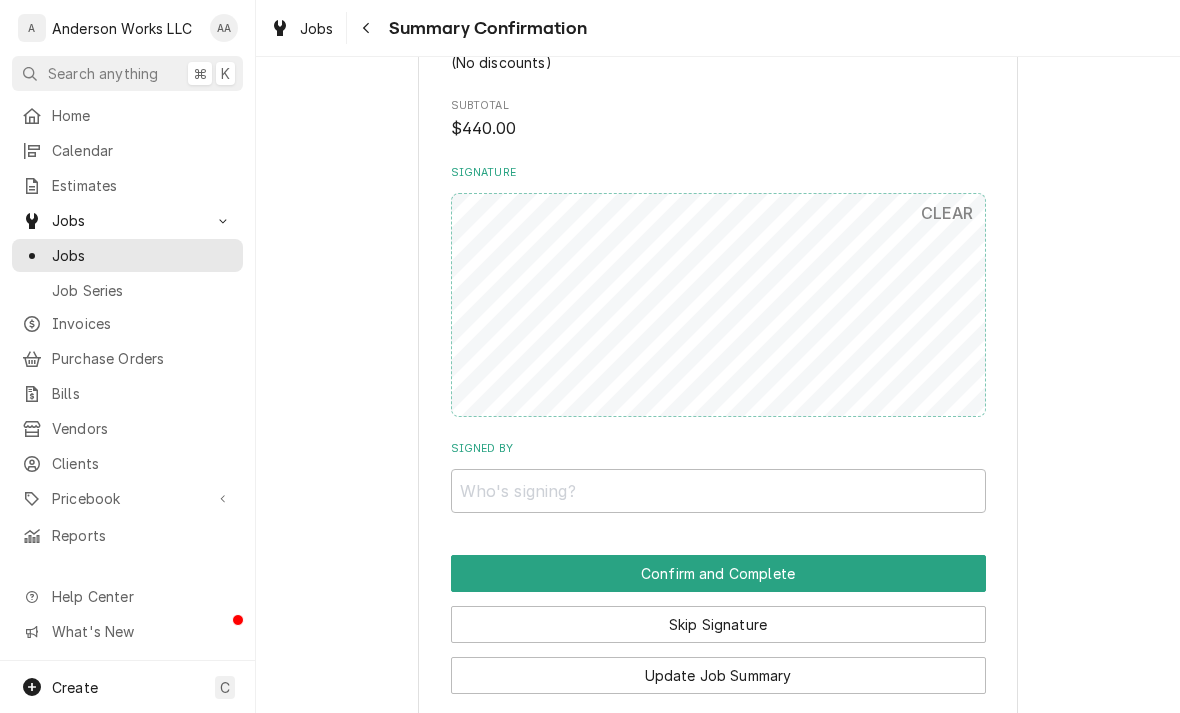 click on "Skip Signature" at bounding box center (718, 624) 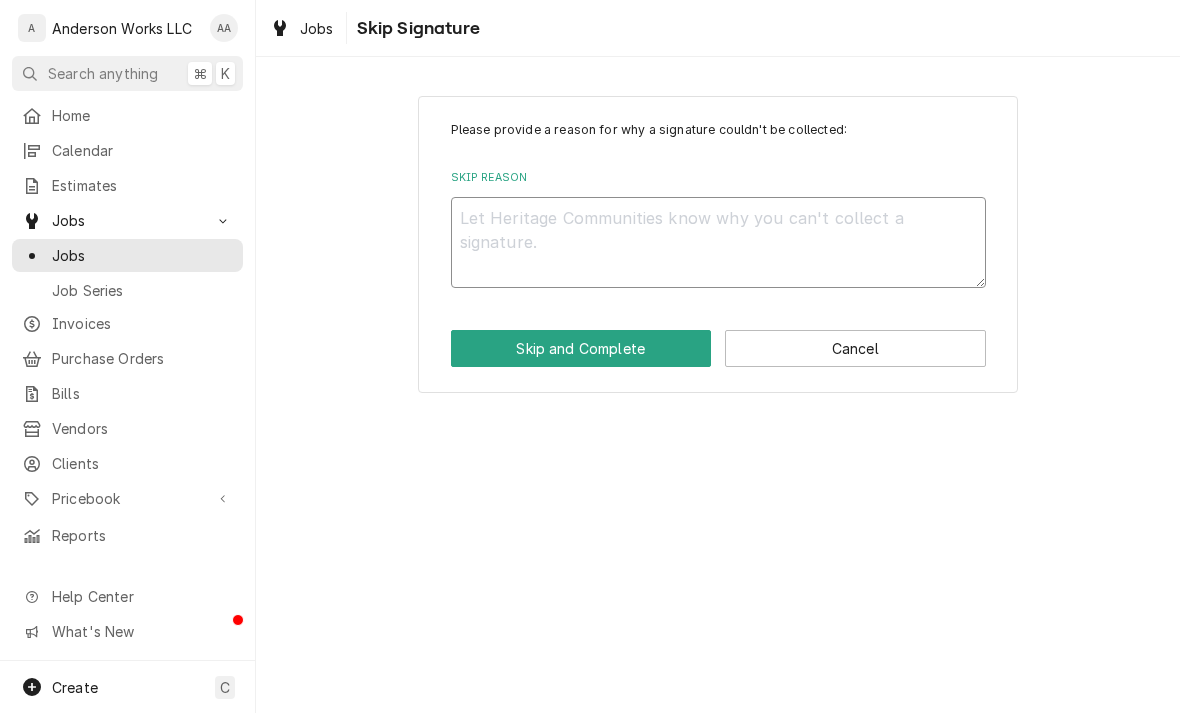 click on "Skip Reason" at bounding box center [718, 242] 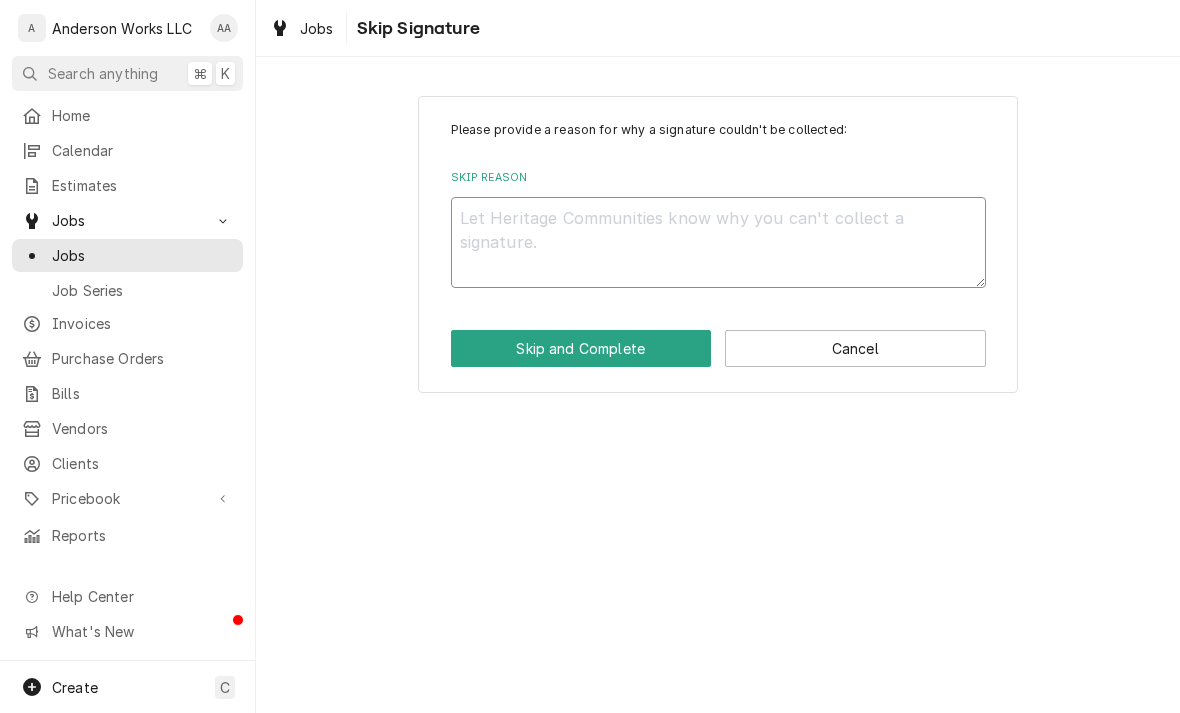 type on "x" 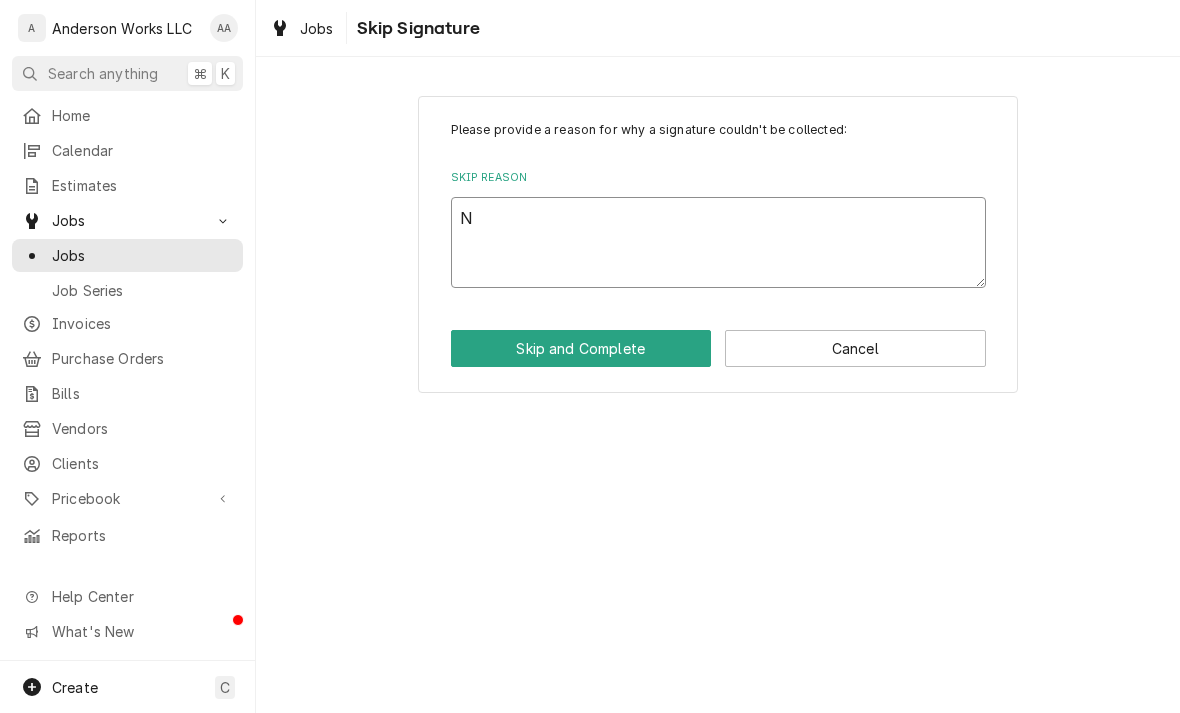 type on "No" 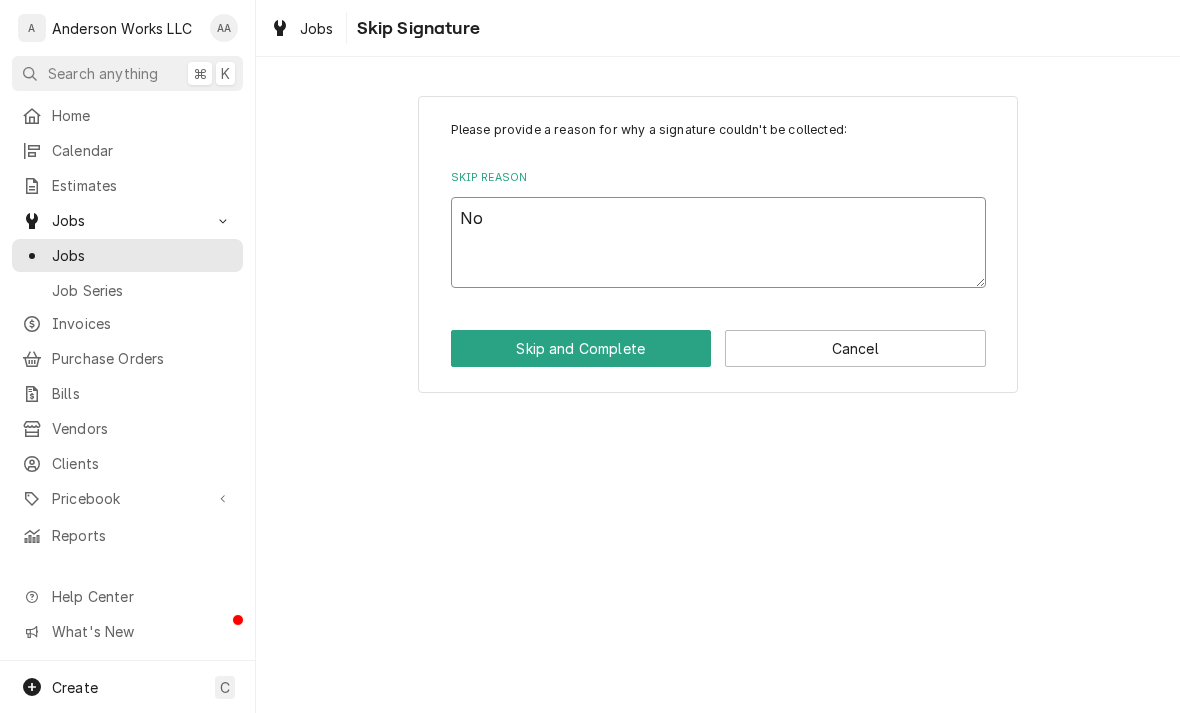 type on "x" 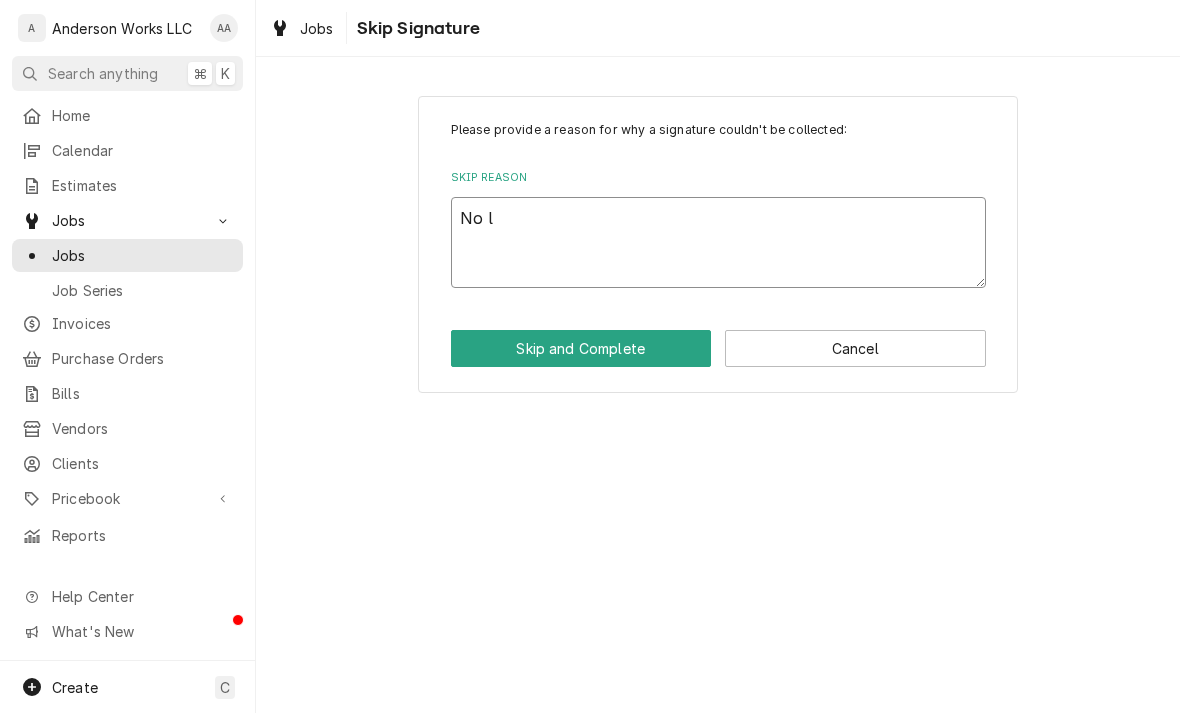 type on "x" 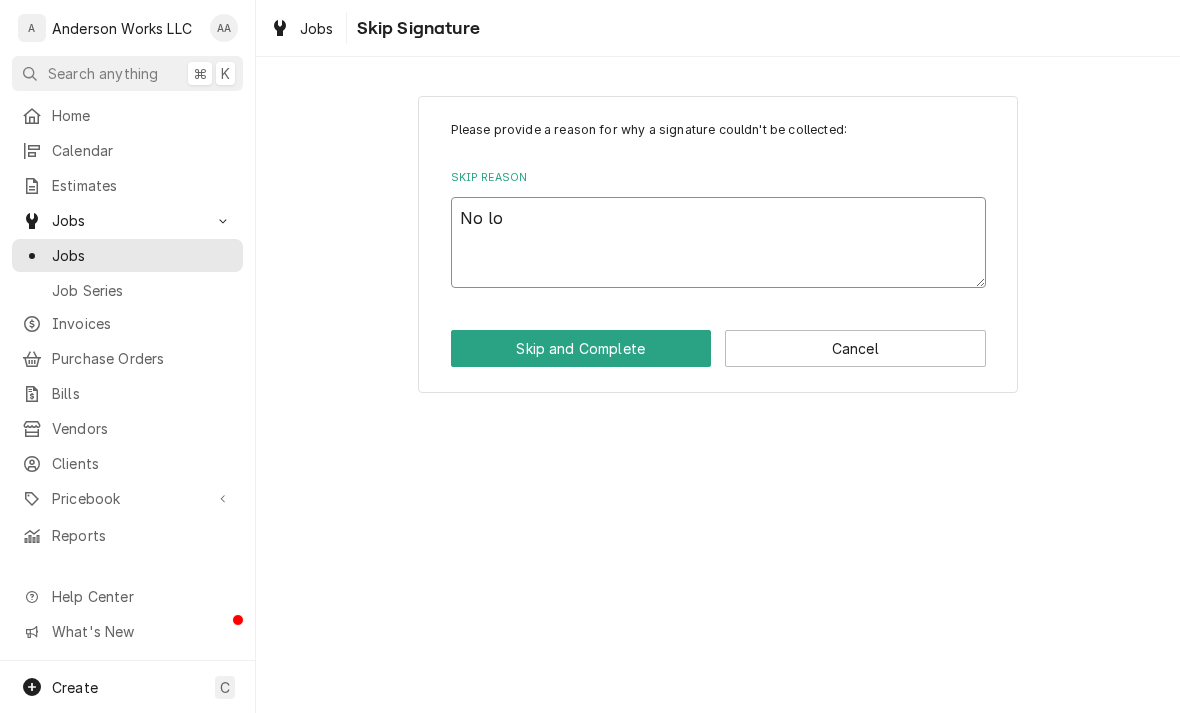 type on "No lon" 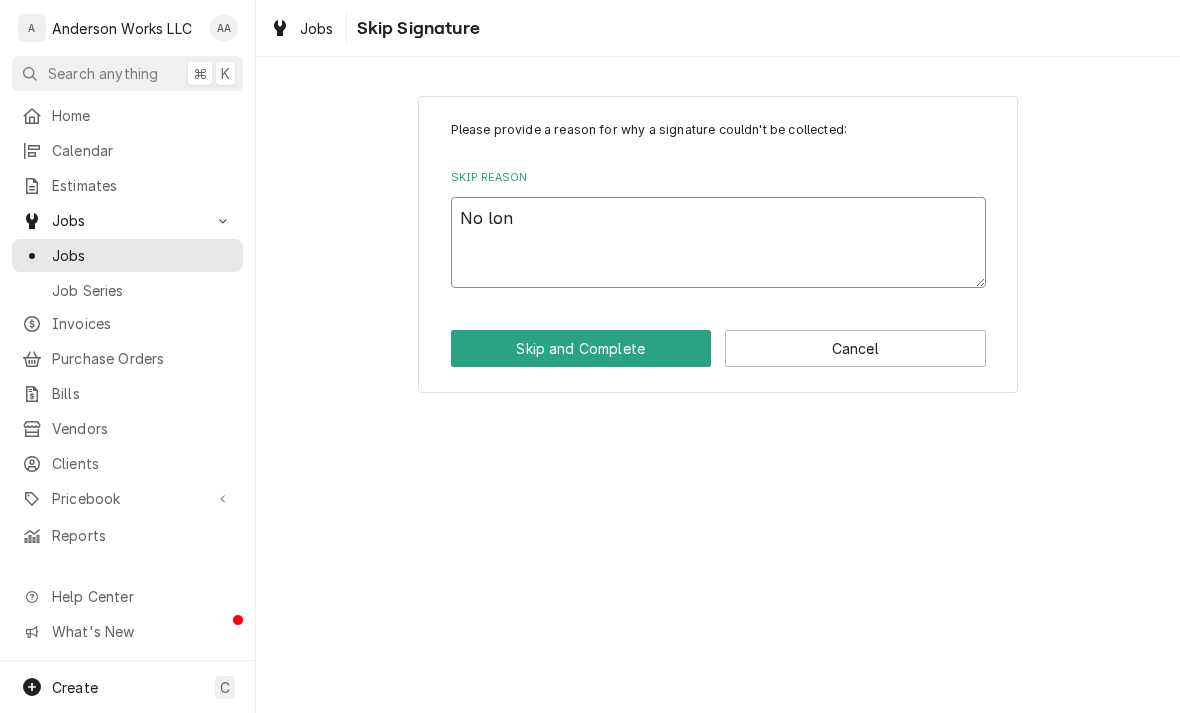 type on "x" 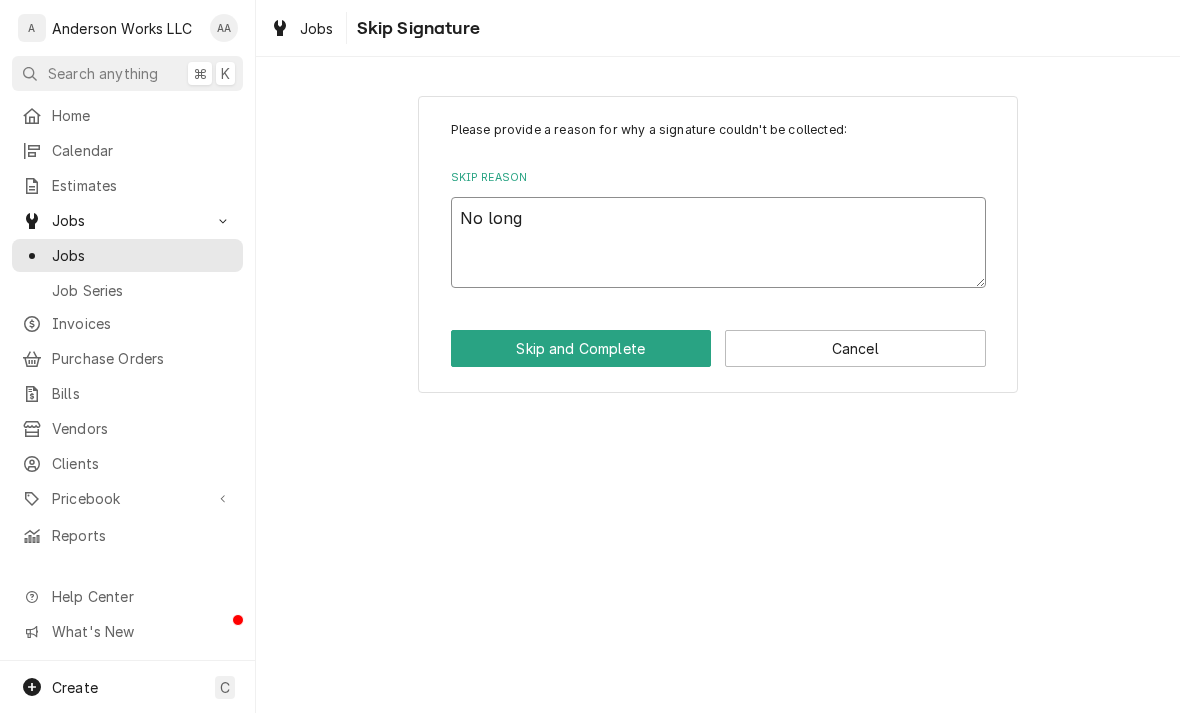type on "x" 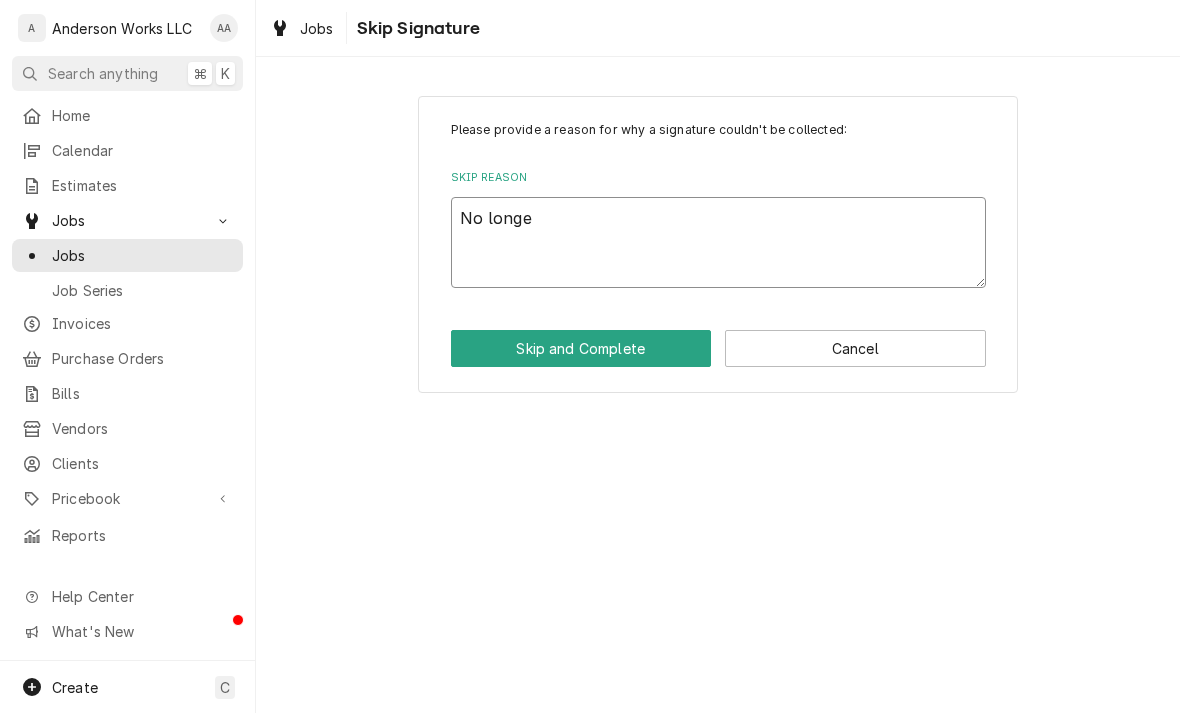 type on "x" 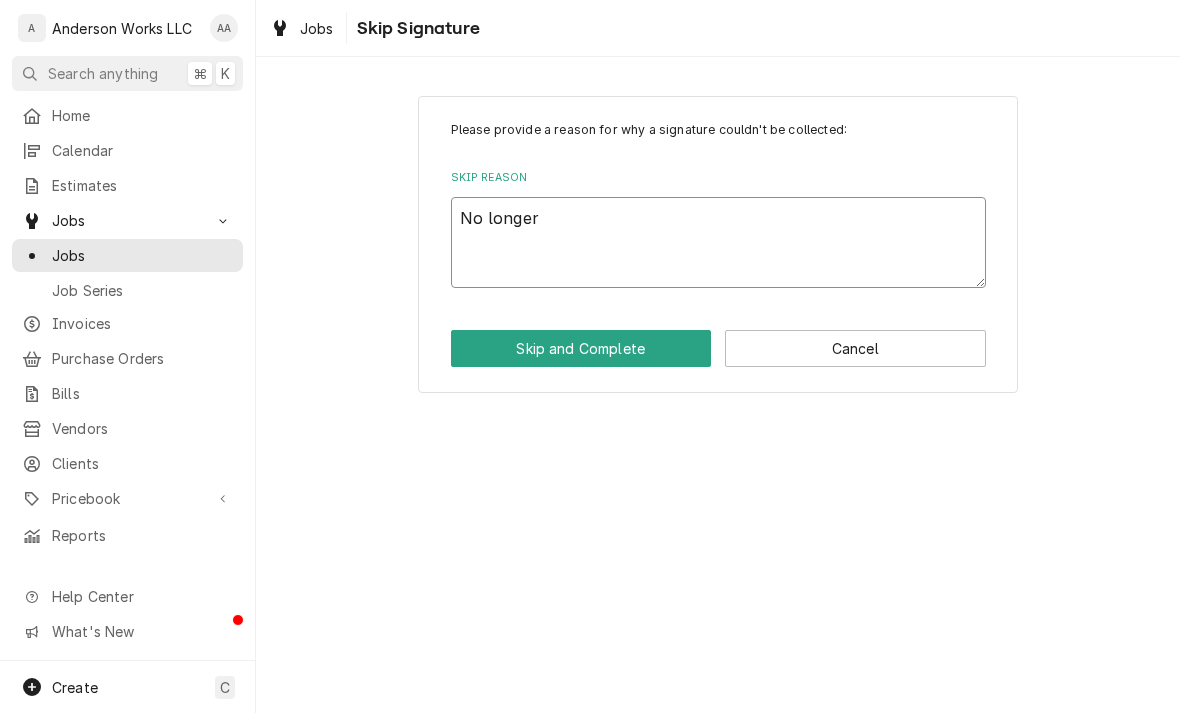 type on "x" 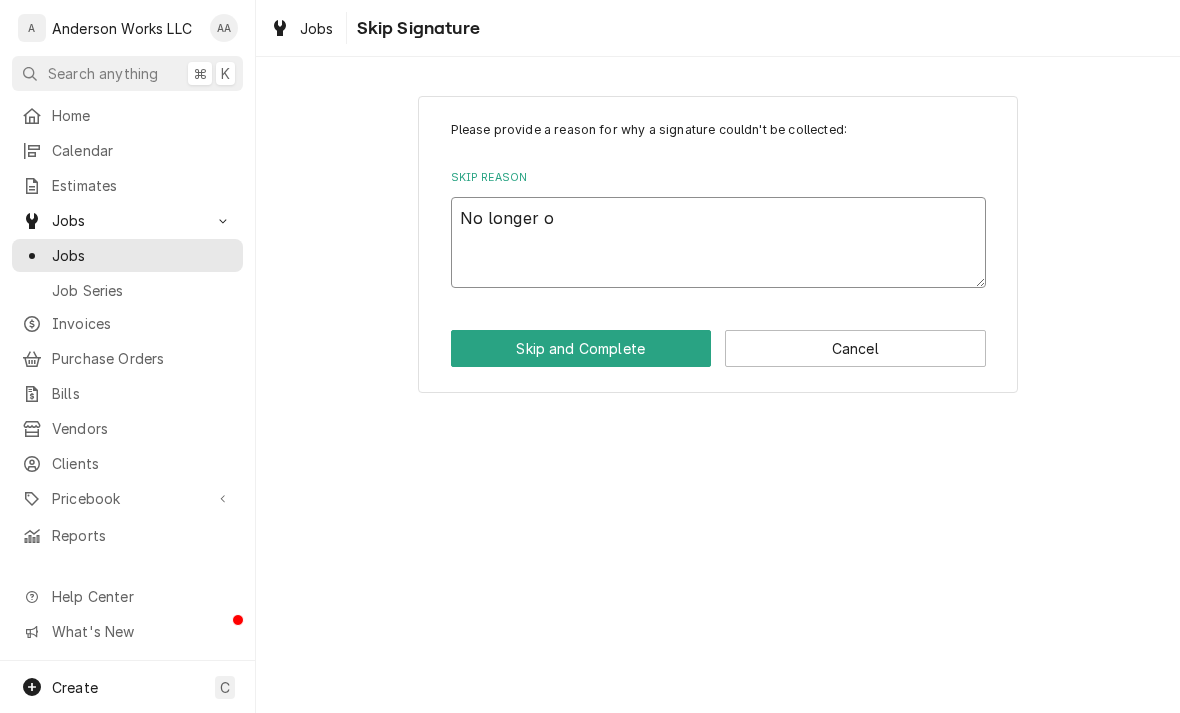 type on "x" 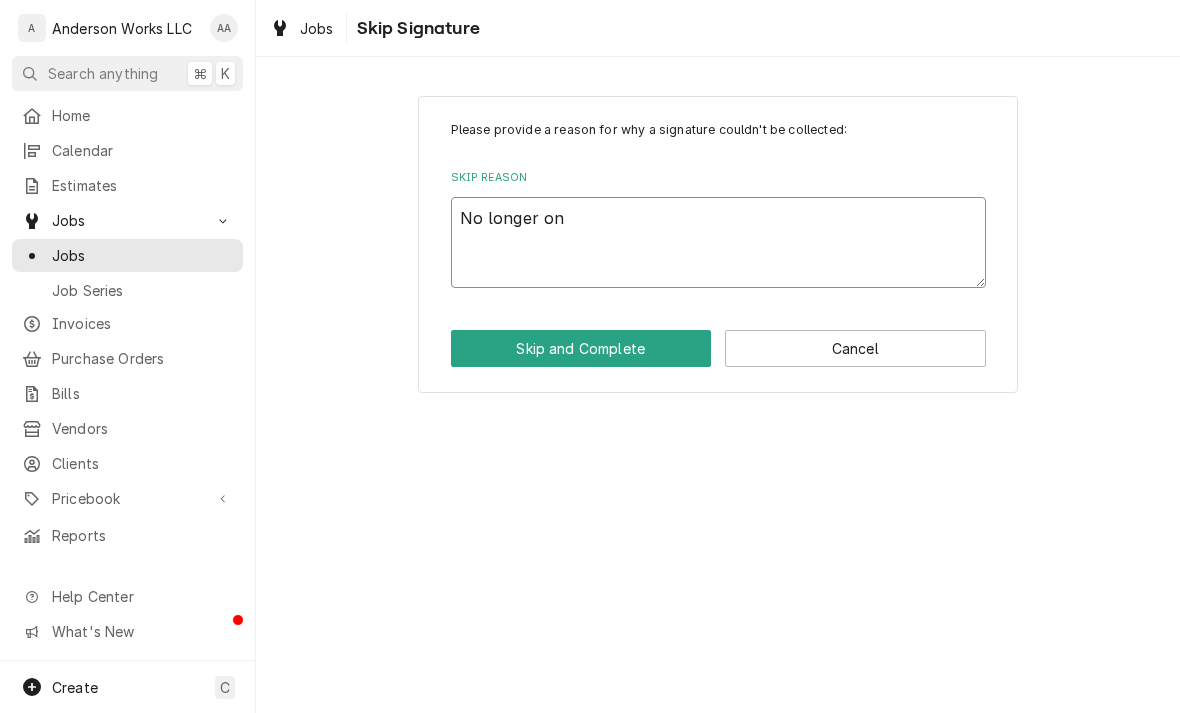 type on "x" 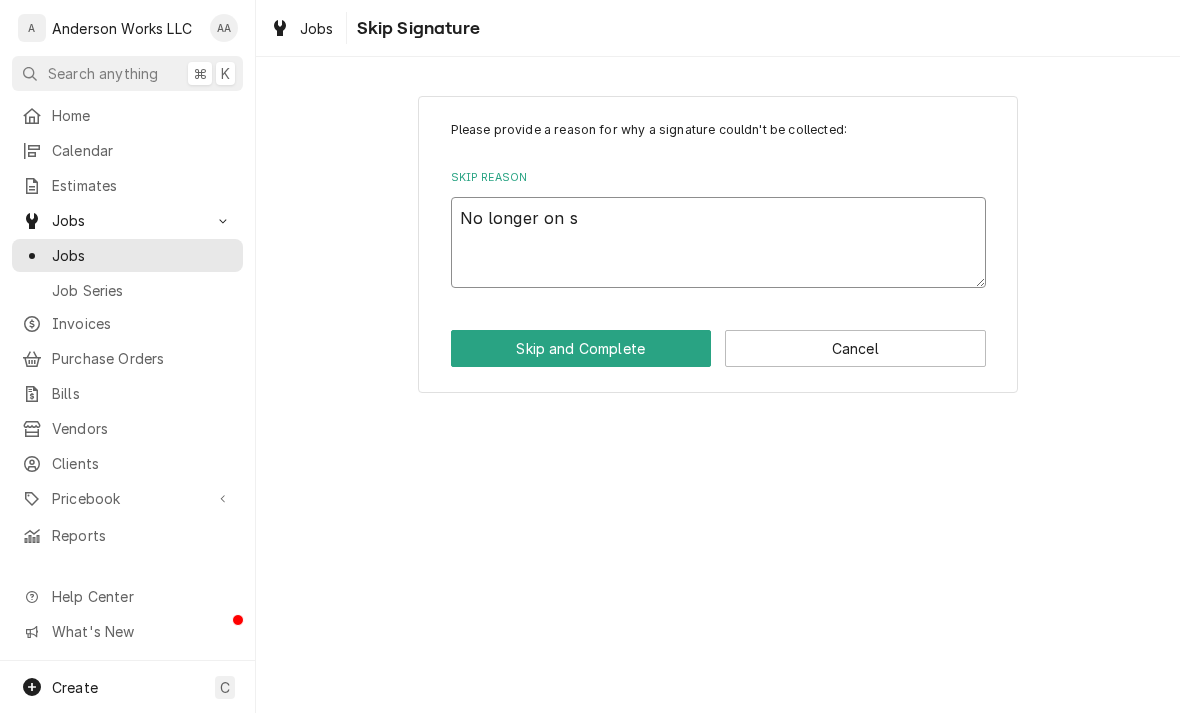 type on "x" 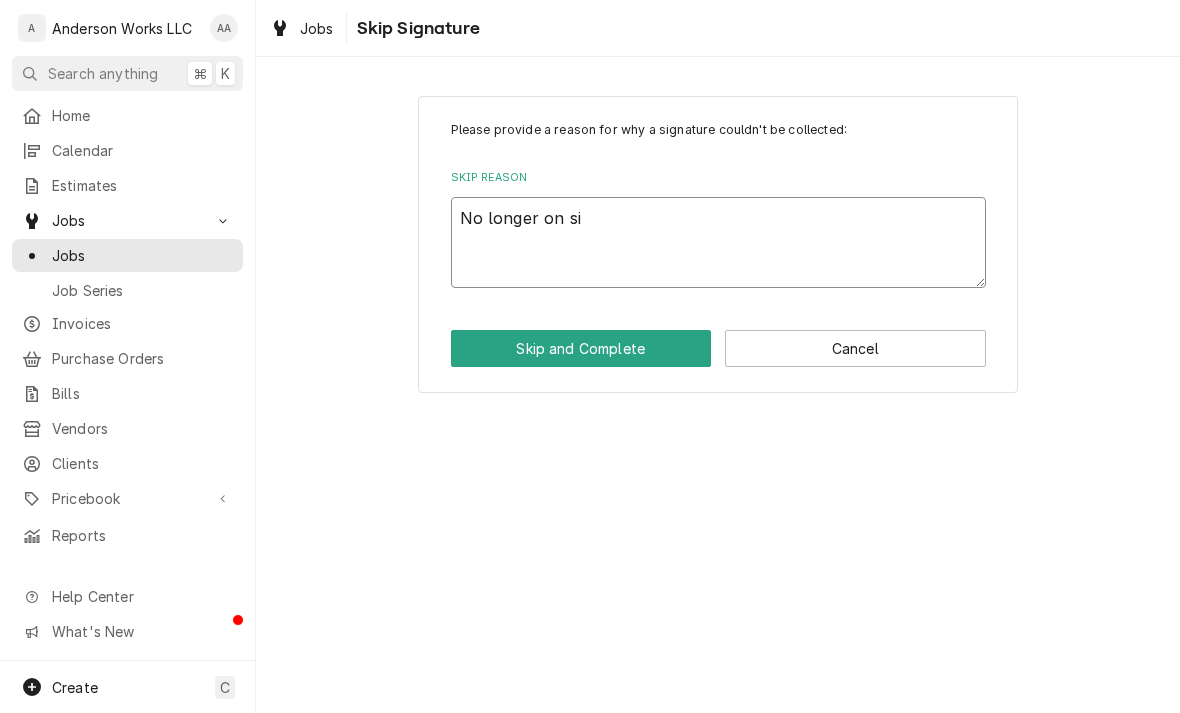 type on "x" 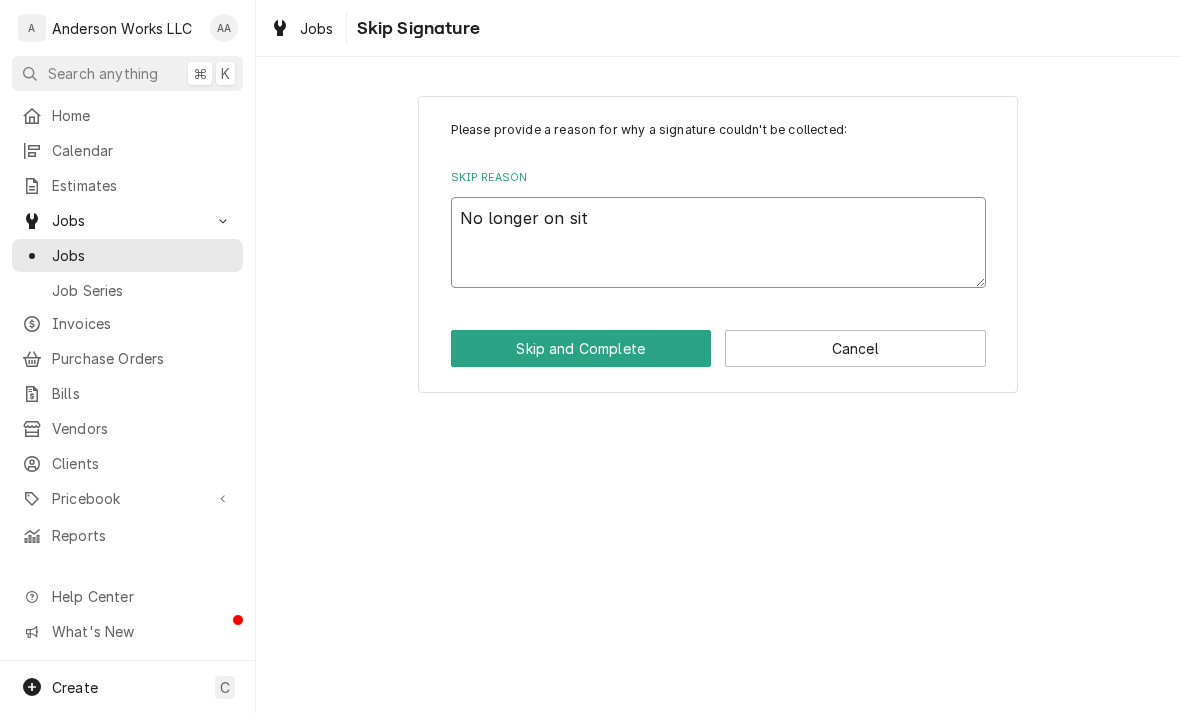 type on "x" 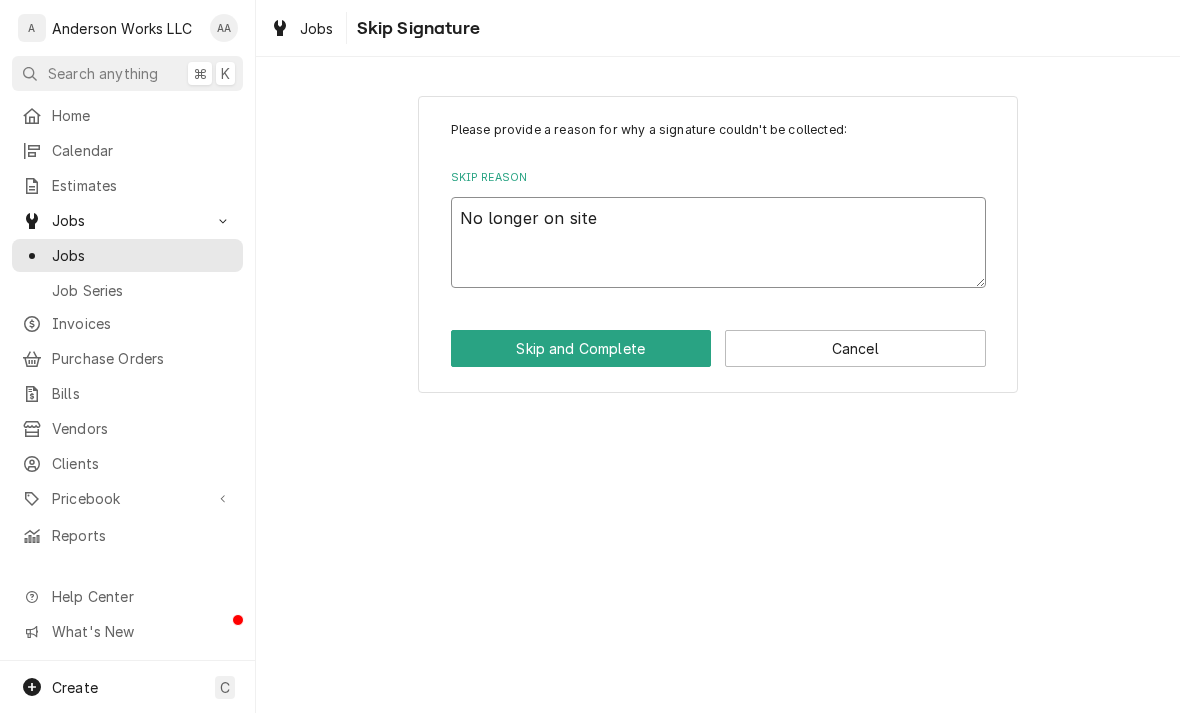 type on "x" 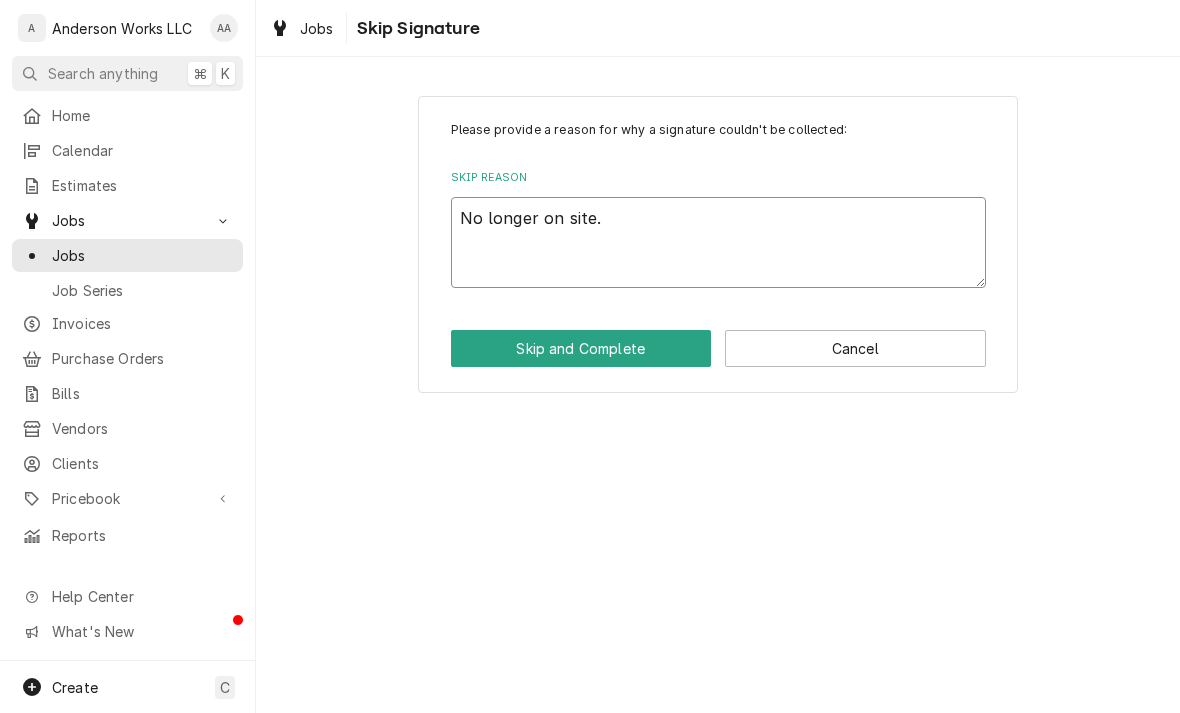 type on "x" 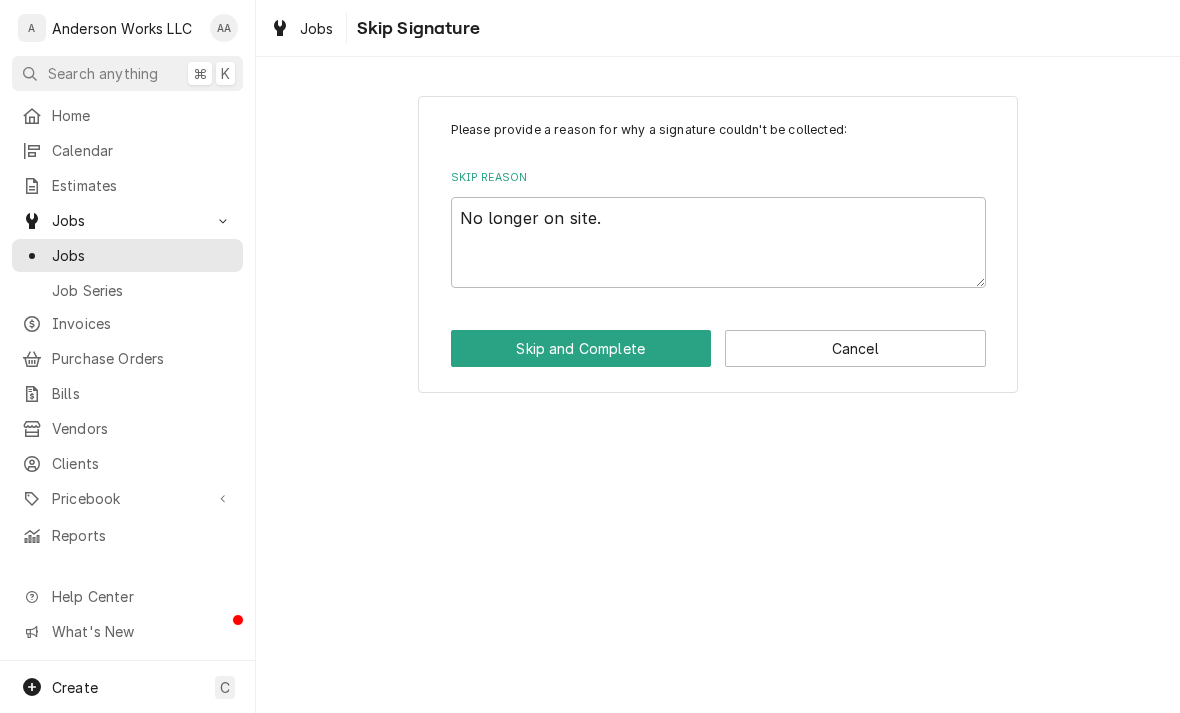 click on "Skip and Complete" at bounding box center [581, 348] 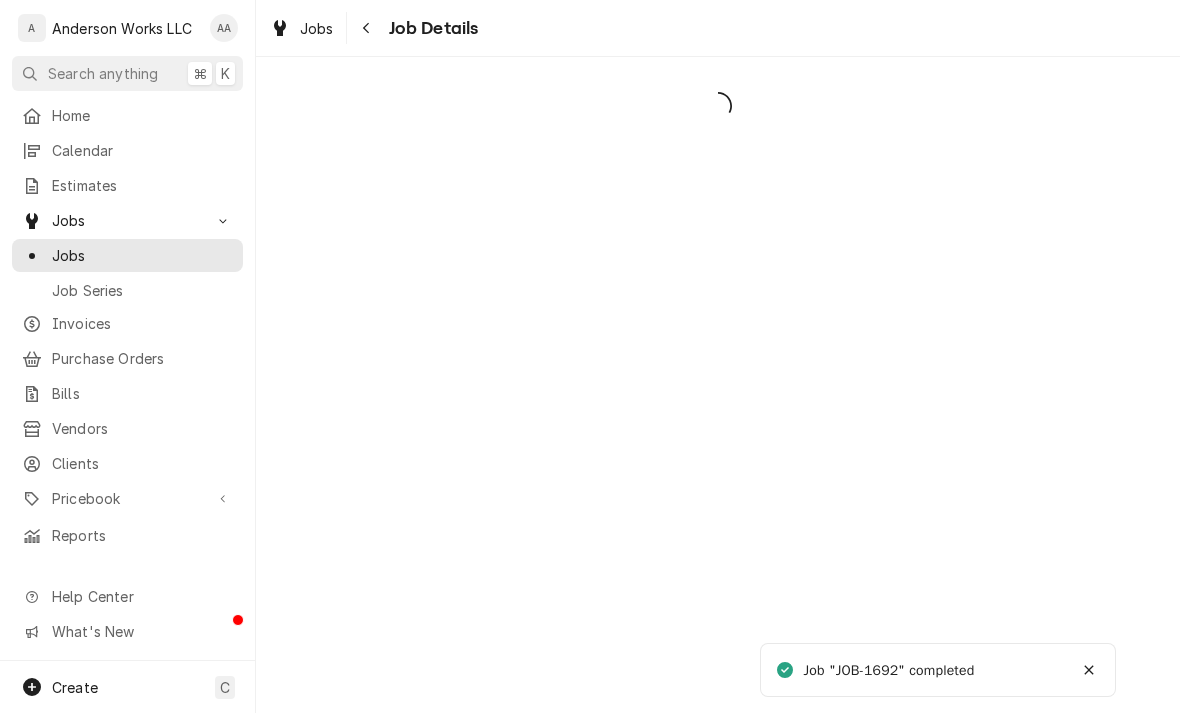 scroll, scrollTop: 0, scrollLeft: 0, axis: both 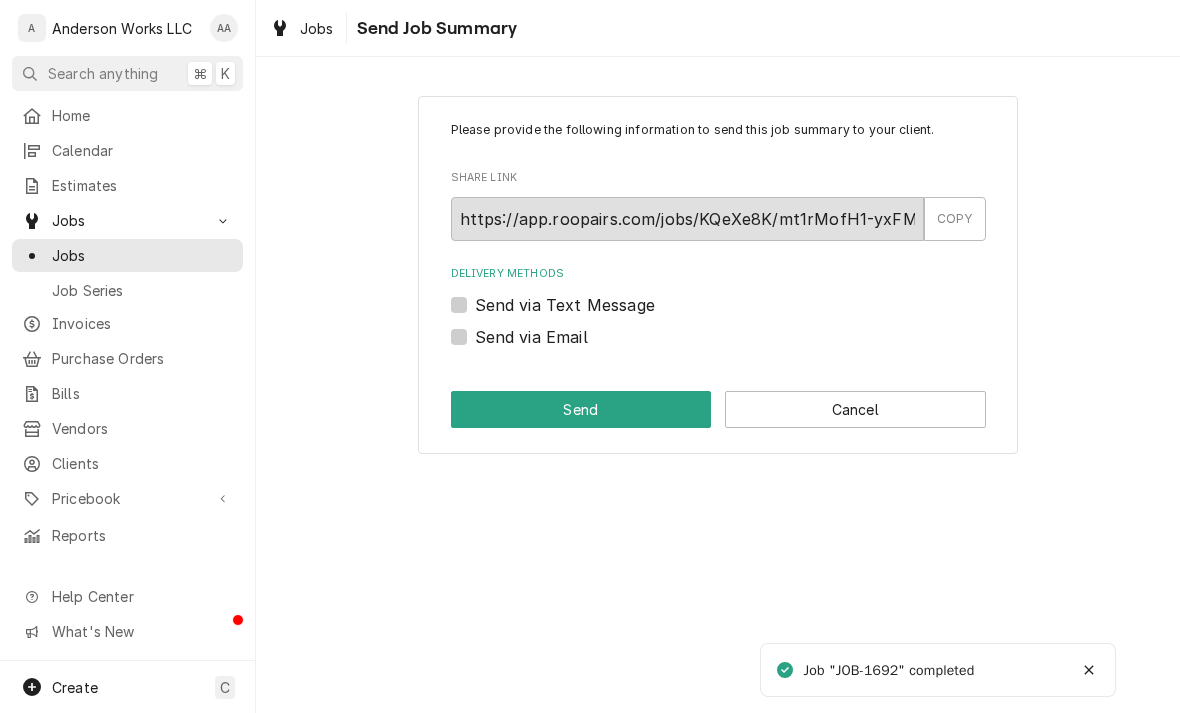 click on "Cancel" at bounding box center (855, 409) 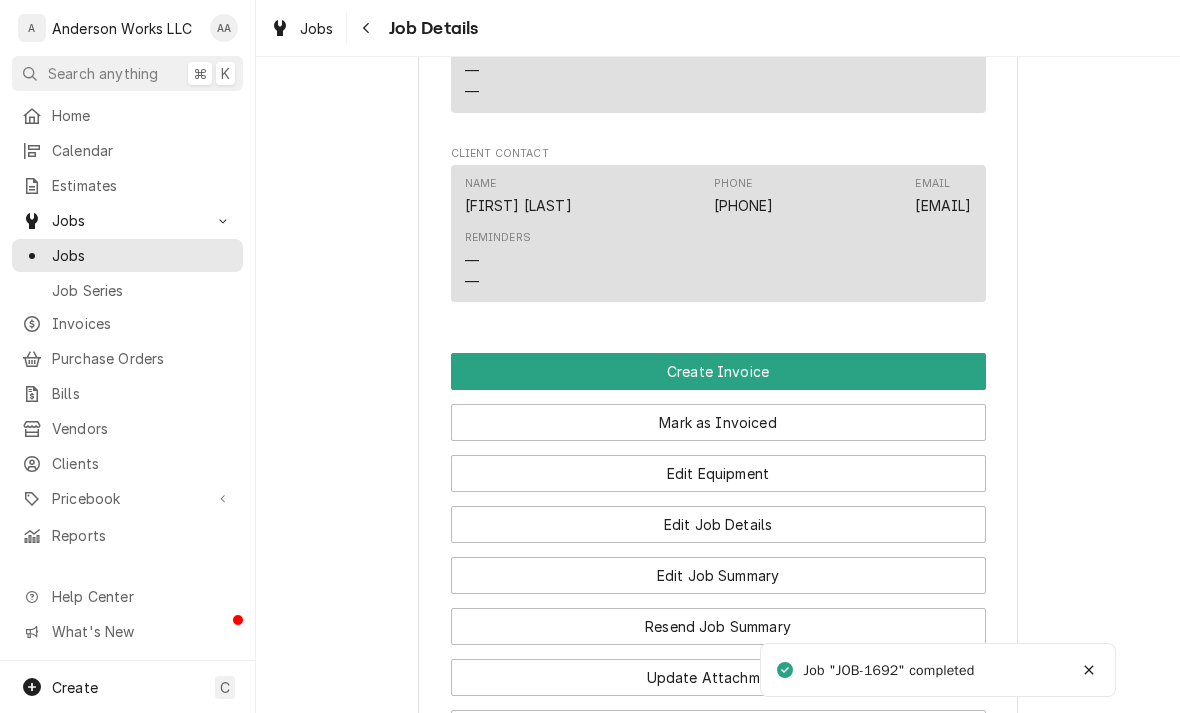 scroll, scrollTop: 1289, scrollLeft: 0, axis: vertical 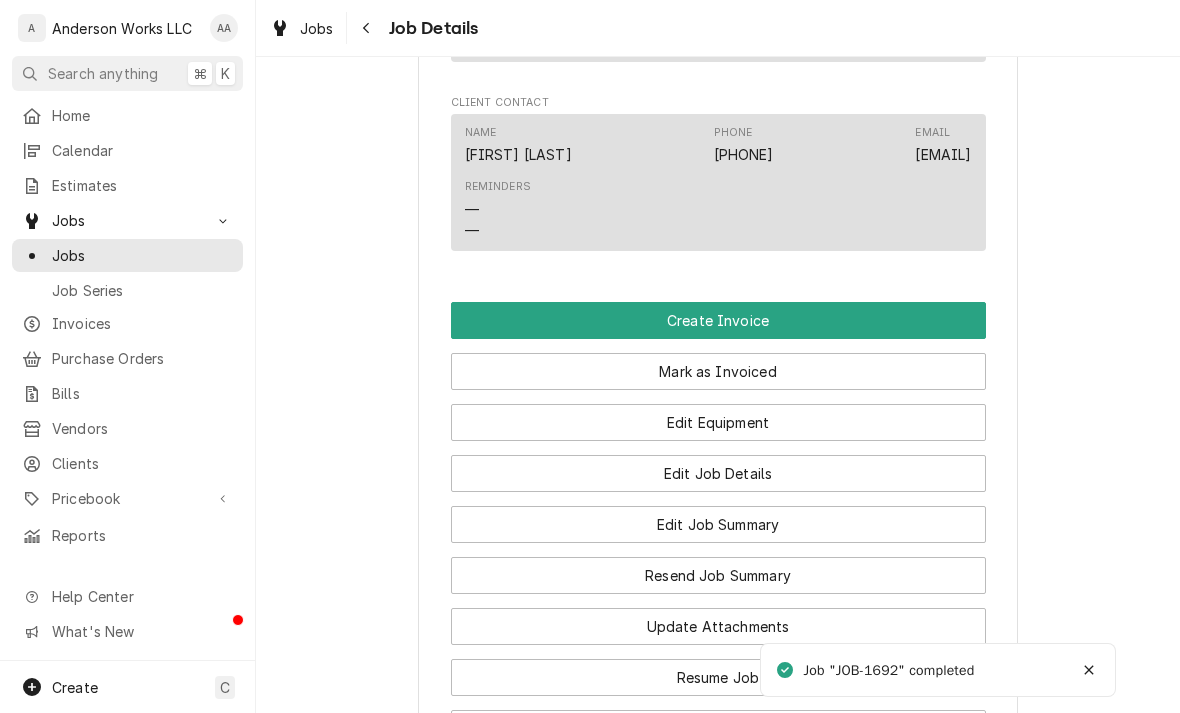 click on "Create Invoice" at bounding box center [718, 320] 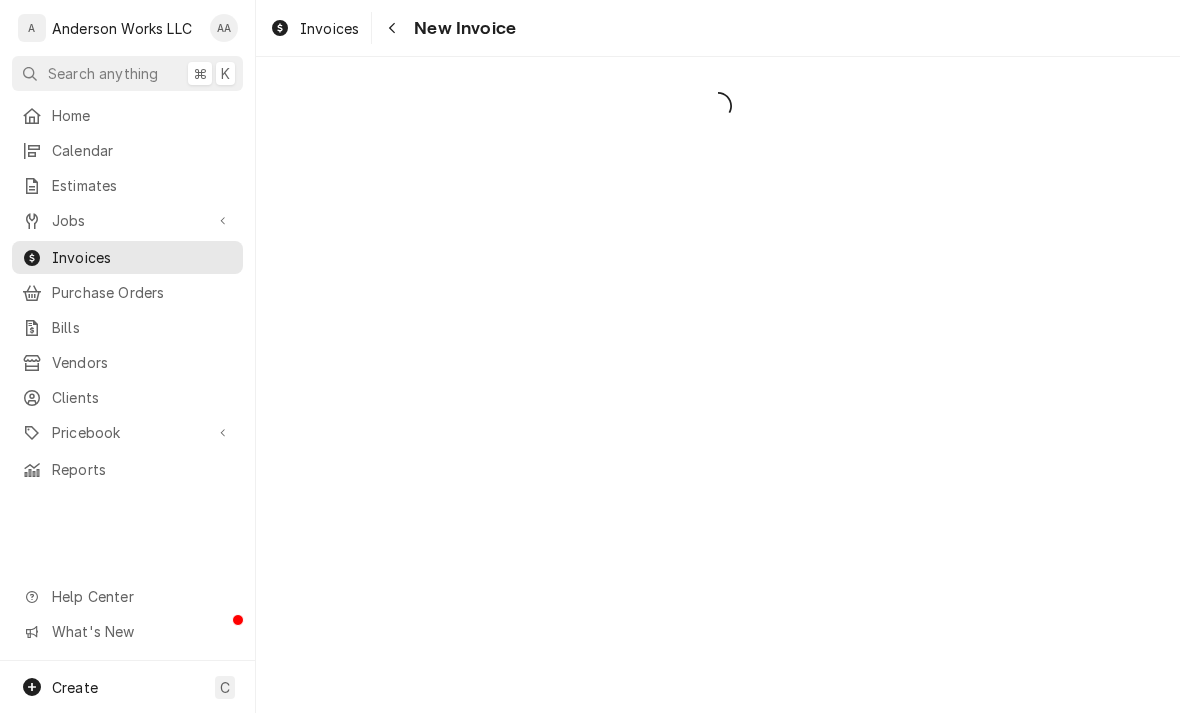 scroll, scrollTop: 0, scrollLeft: 0, axis: both 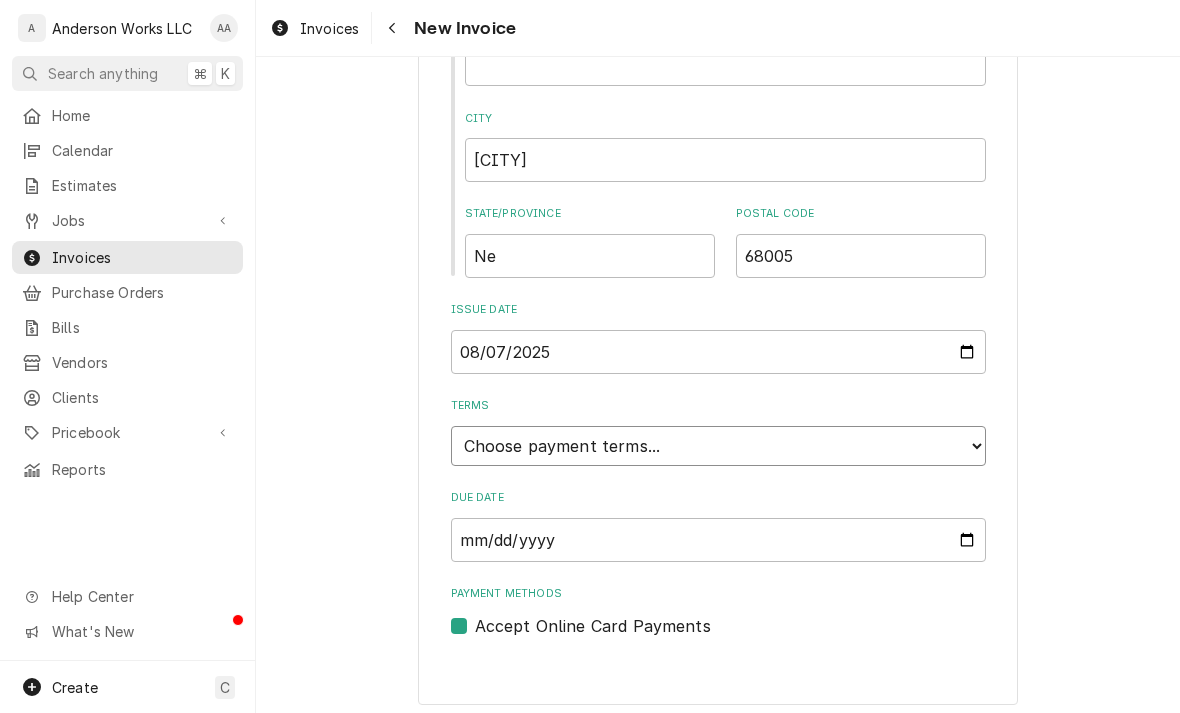 click on "Choose payment terms... Same Day Net 7 Net 14 Net 21 Net 30 Net 45 Net 60 Net 90" at bounding box center (718, 446) 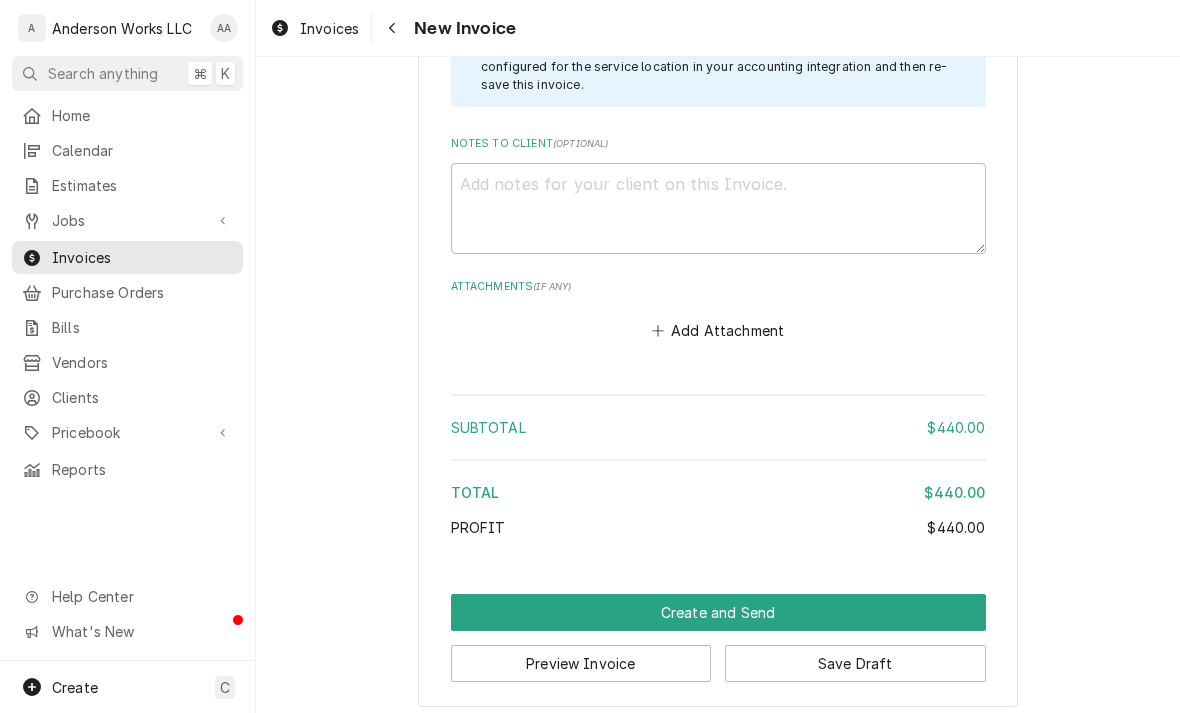 scroll, scrollTop: 2838, scrollLeft: 0, axis: vertical 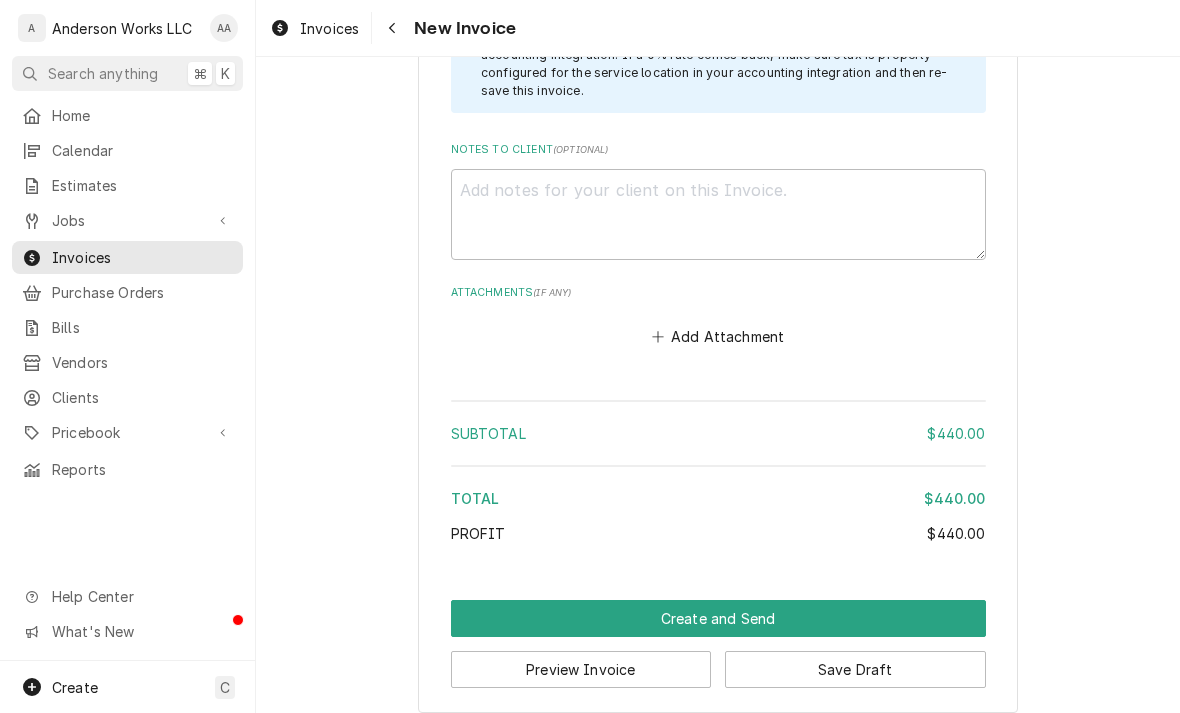 click on "Create and Send" at bounding box center [718, 618] 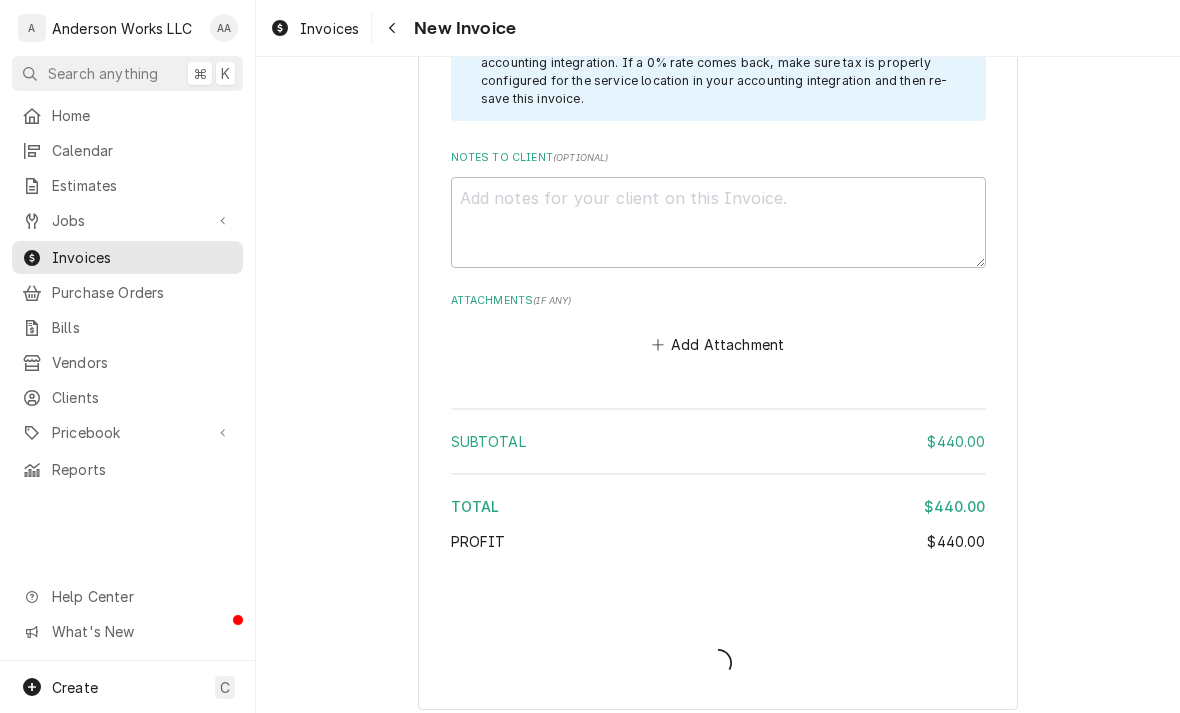 type on "x" 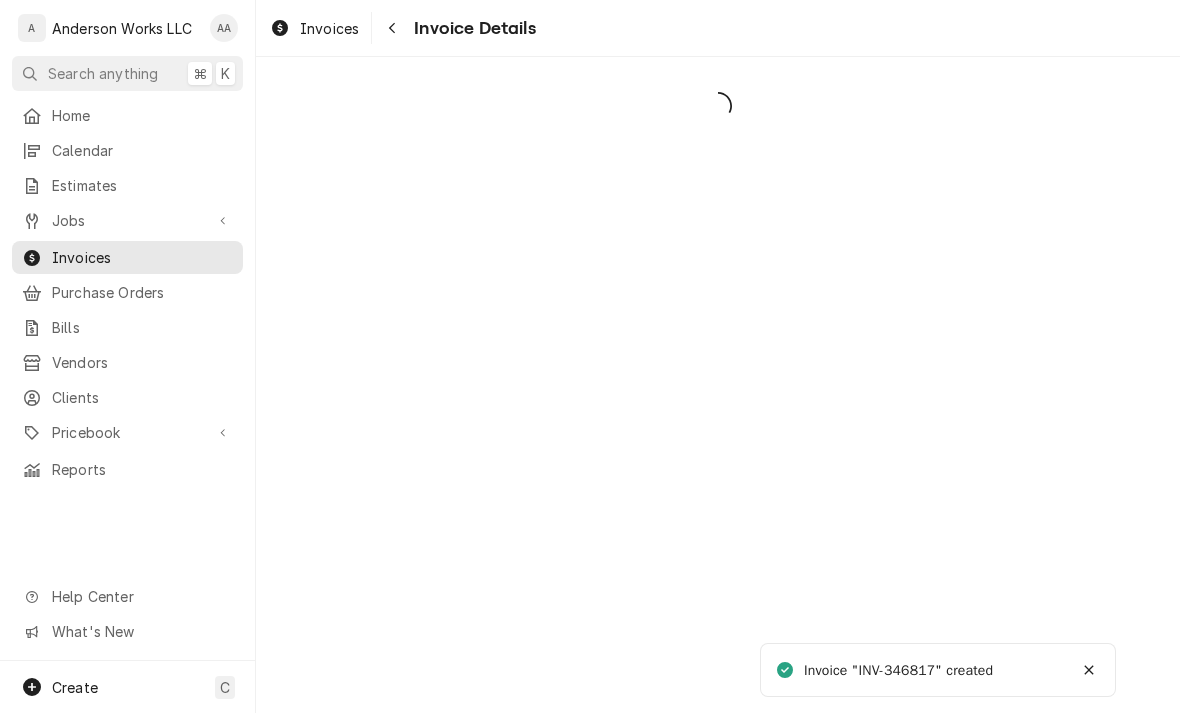 scroll, scrollTop: 0, scrollLeft: 0, axis: both 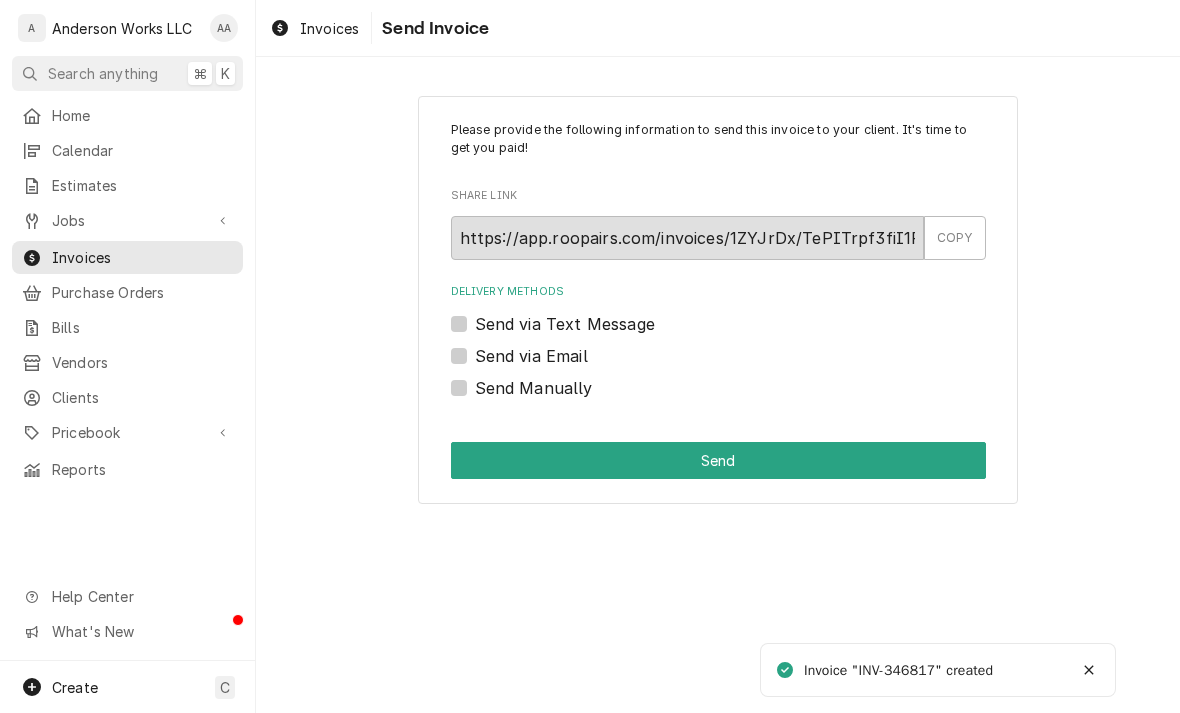 click on "Send via Email" at bounding box center (531, 356) 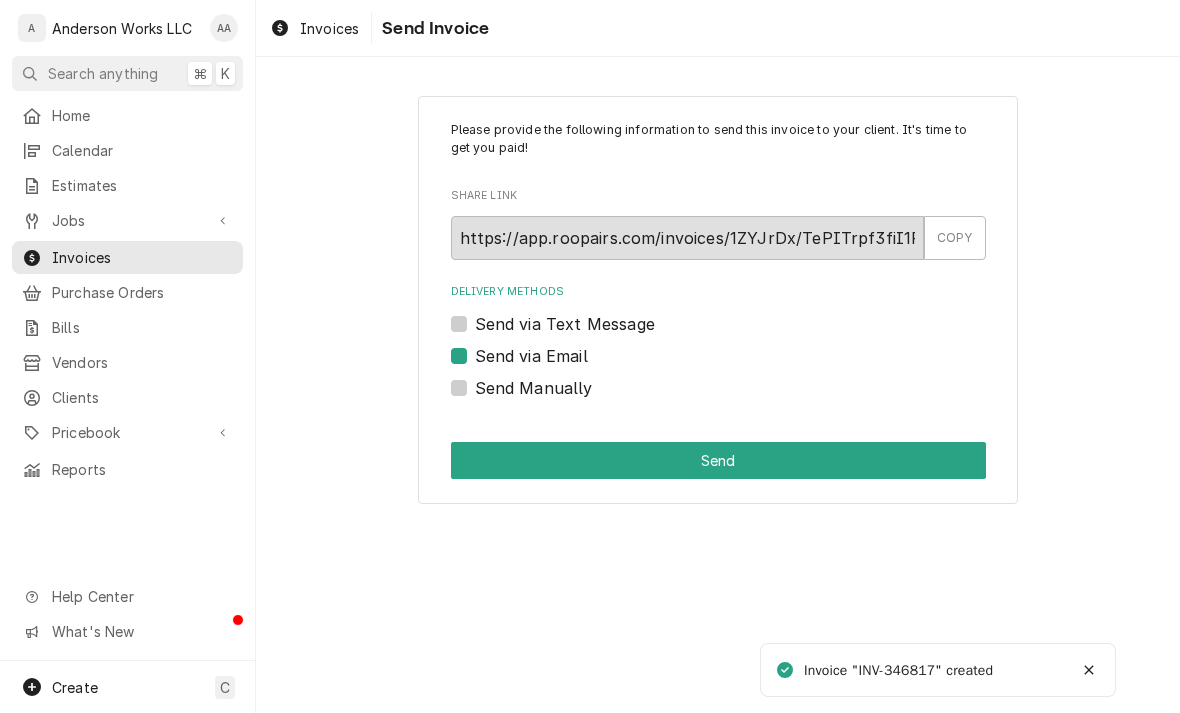checkbox on "true" 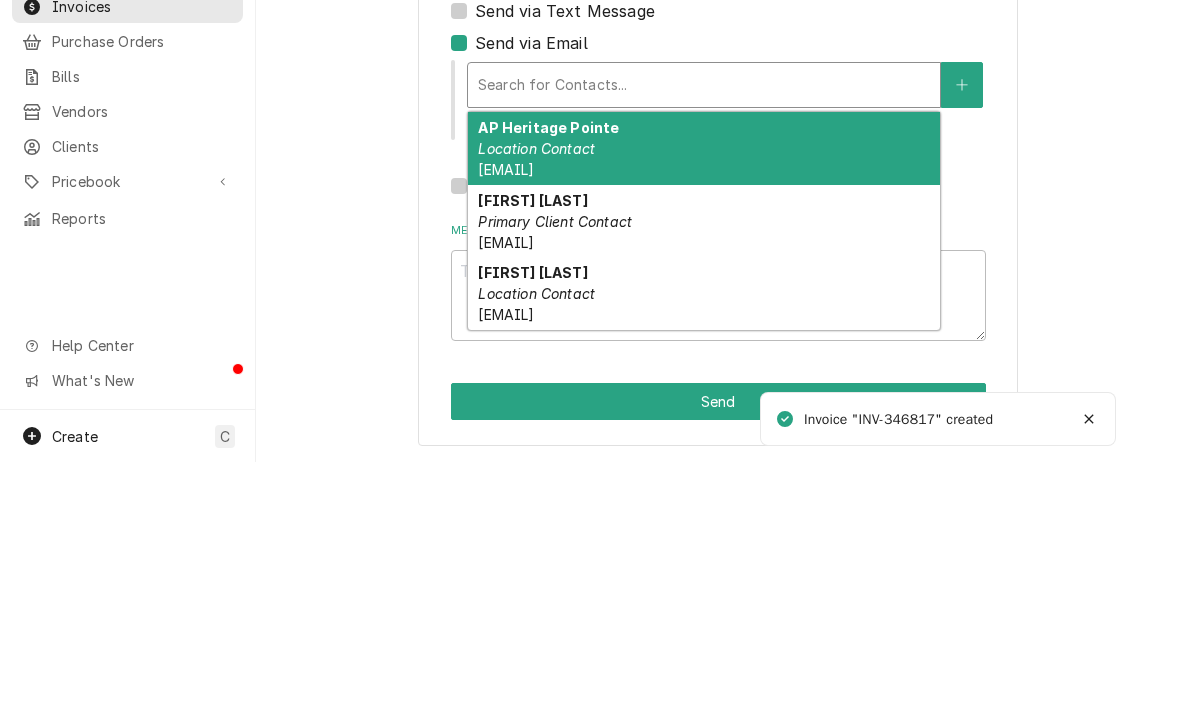 scroll, scrollTop: 62, scrollLeft: 0, axis: vertical 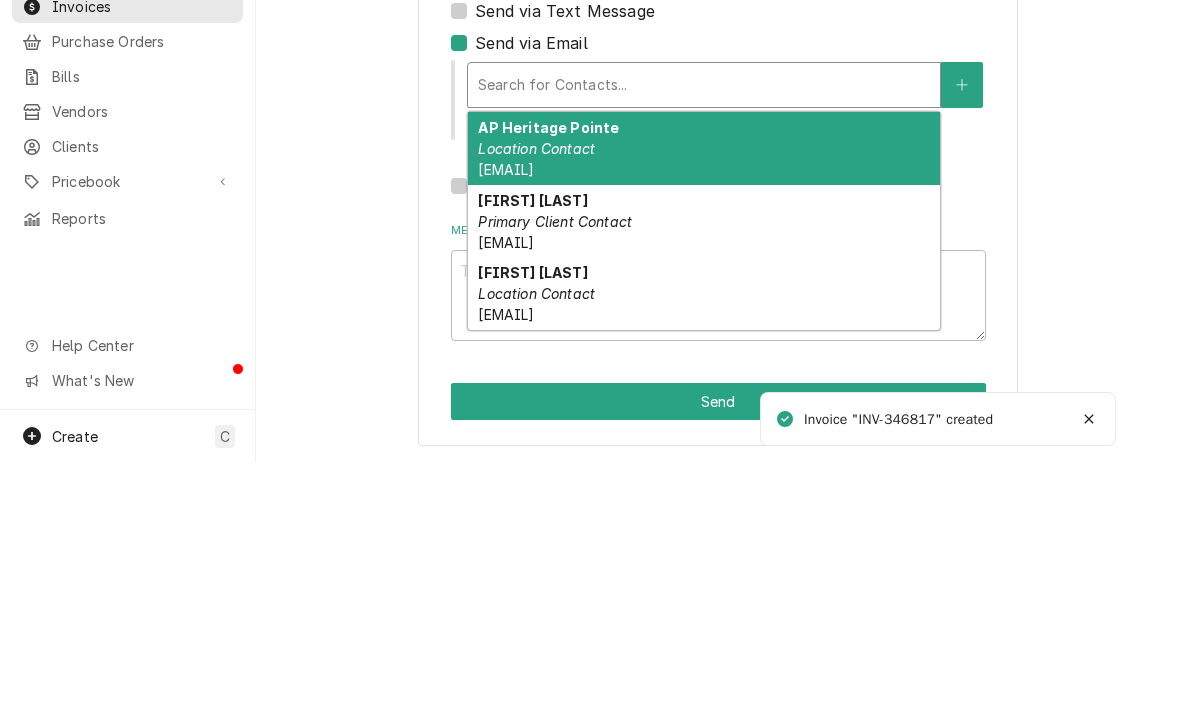 click on "Location Contact" at bounding box center [536, 399] 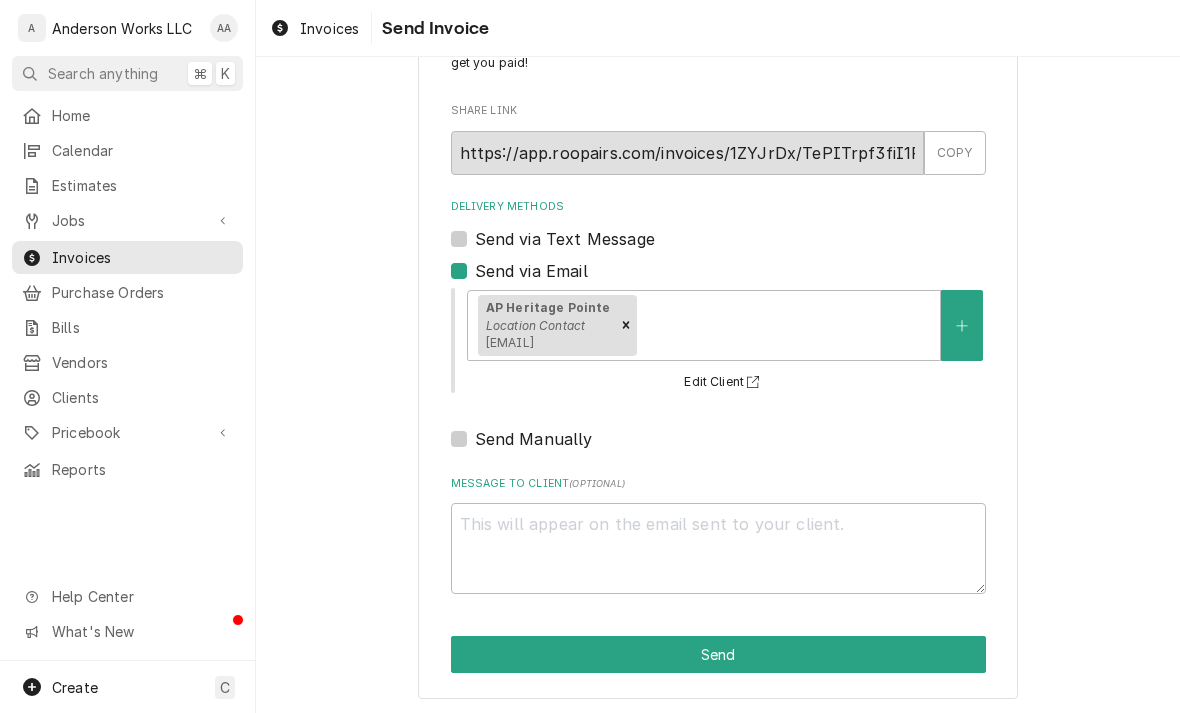 scroll, scrollTop: 84, scrollLeft: 0, axis: vertical 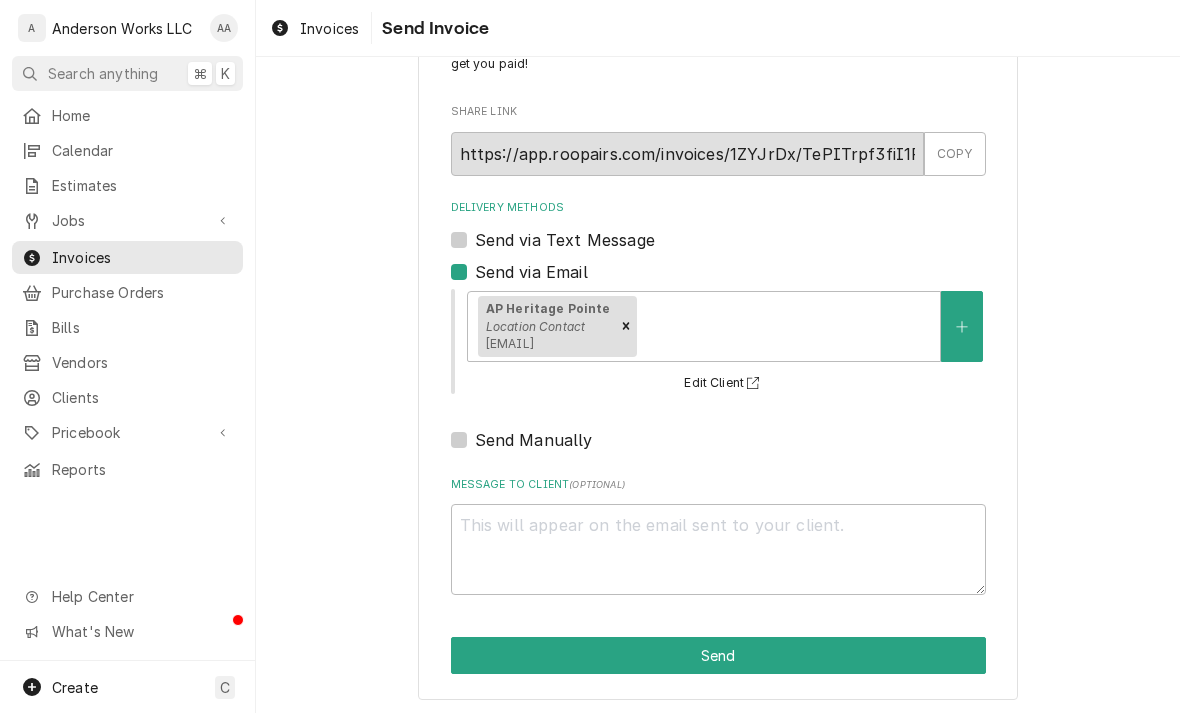 click on "Send" at bounding box center (718, 655) 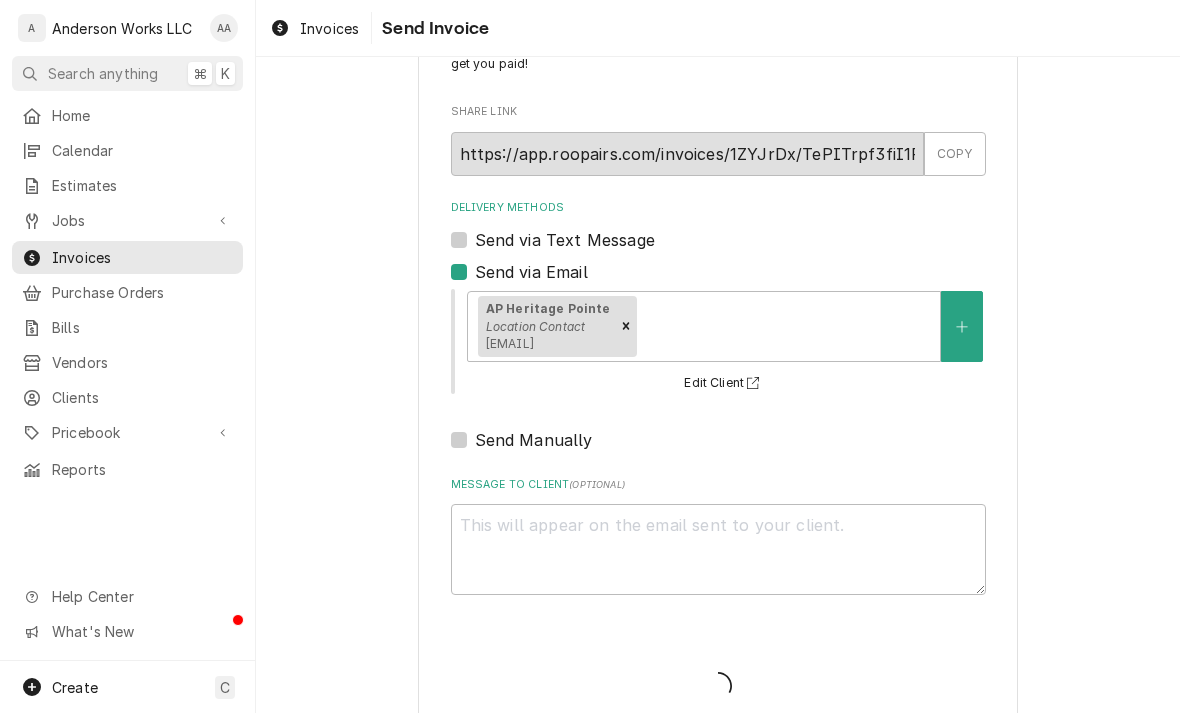 type on "x" 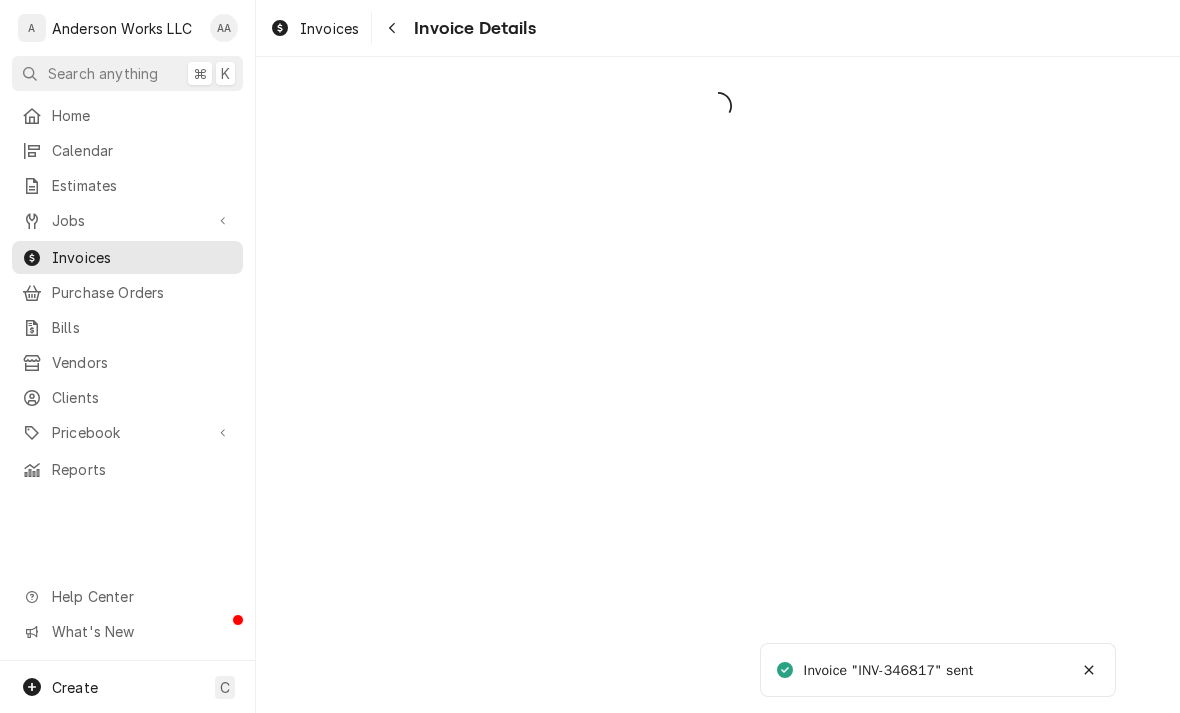 scroll, scrollTop: 0, scrollLeft: 0, axis: both 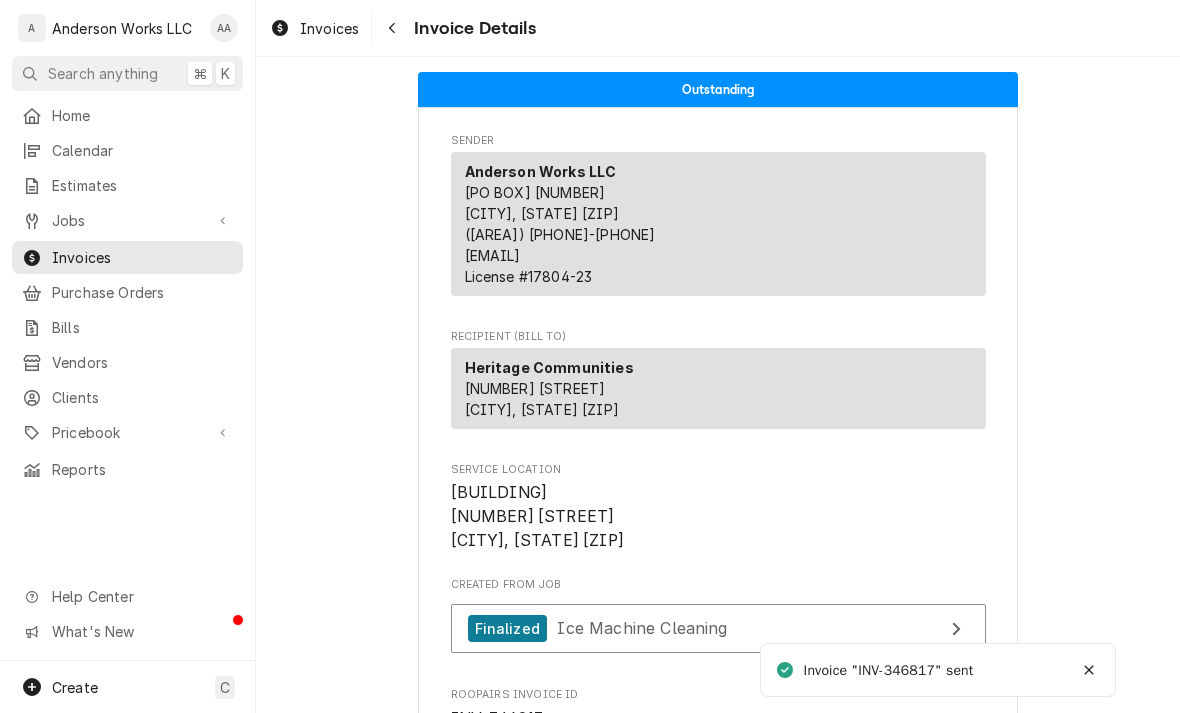 click on "Jobs" at bounding box center (127, 220) 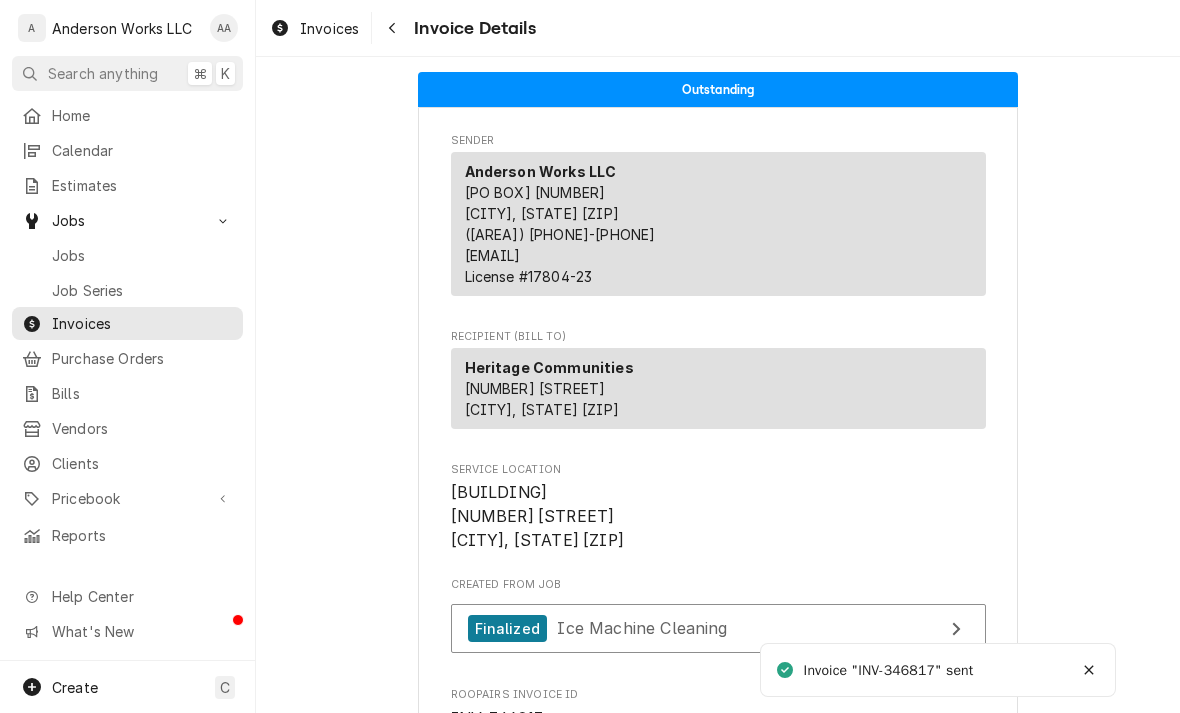 click on "Jobs" at bounding box center [142, 255] 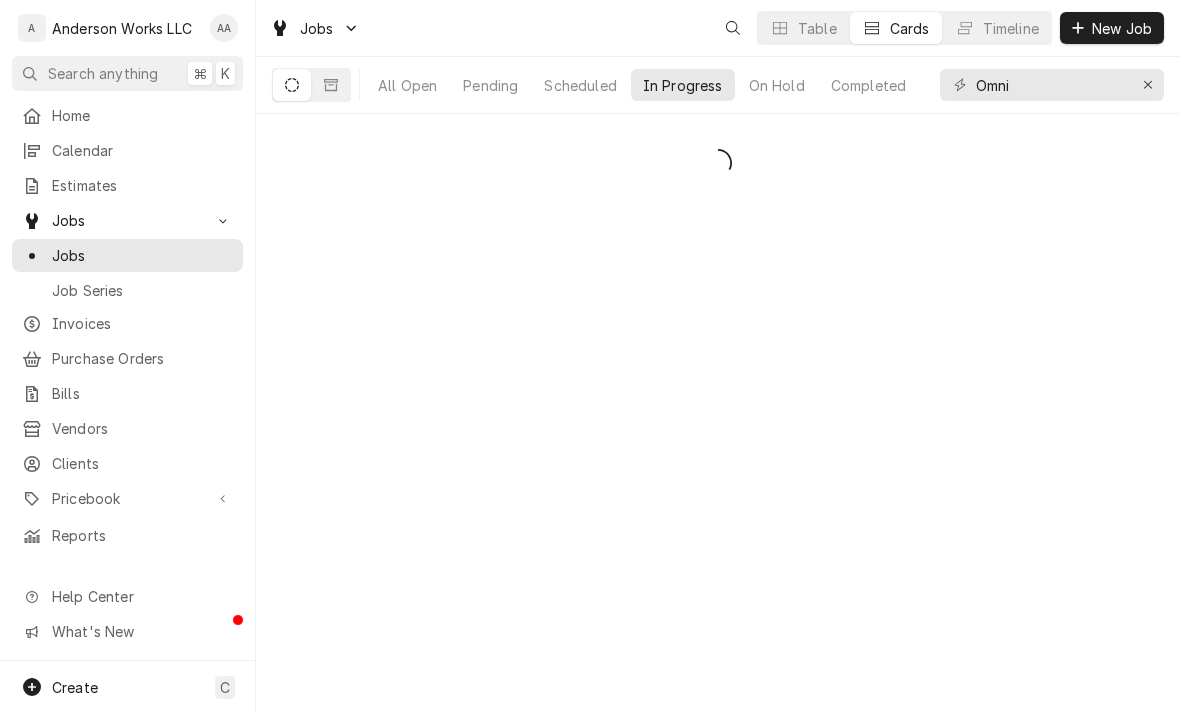 scroll, scrollTop: 0, scrollLeft: 0, axis: both 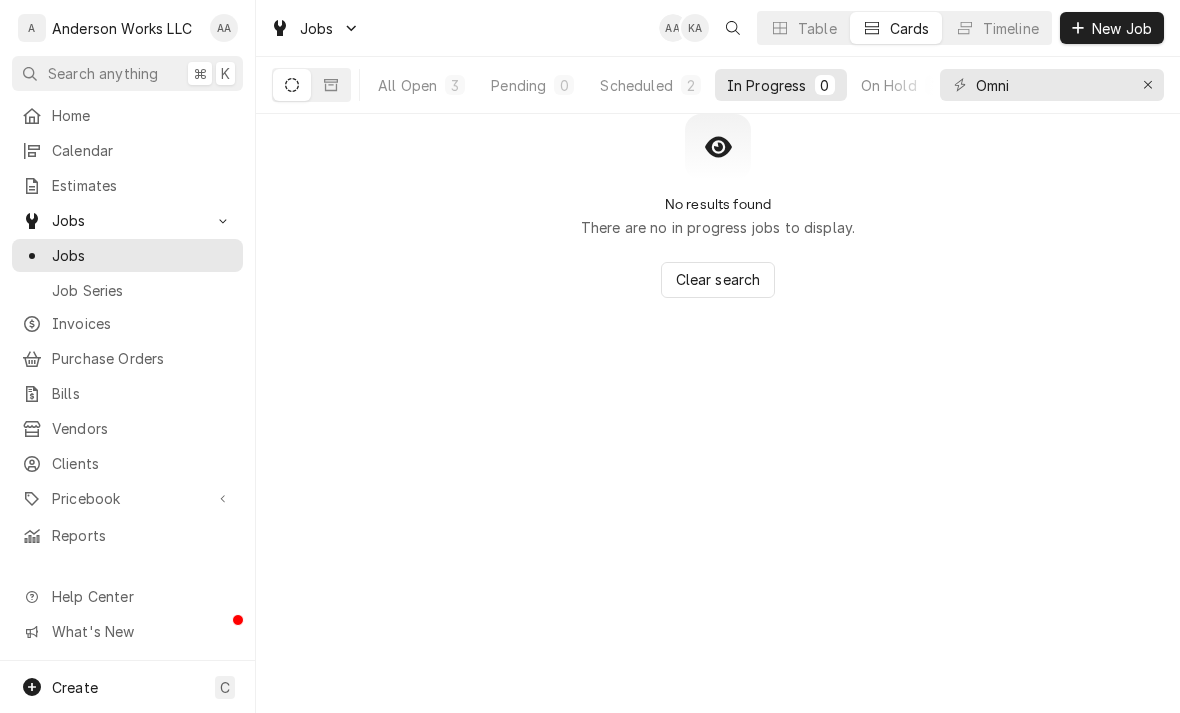 click on "All Open" at bounding box center [407, 85] 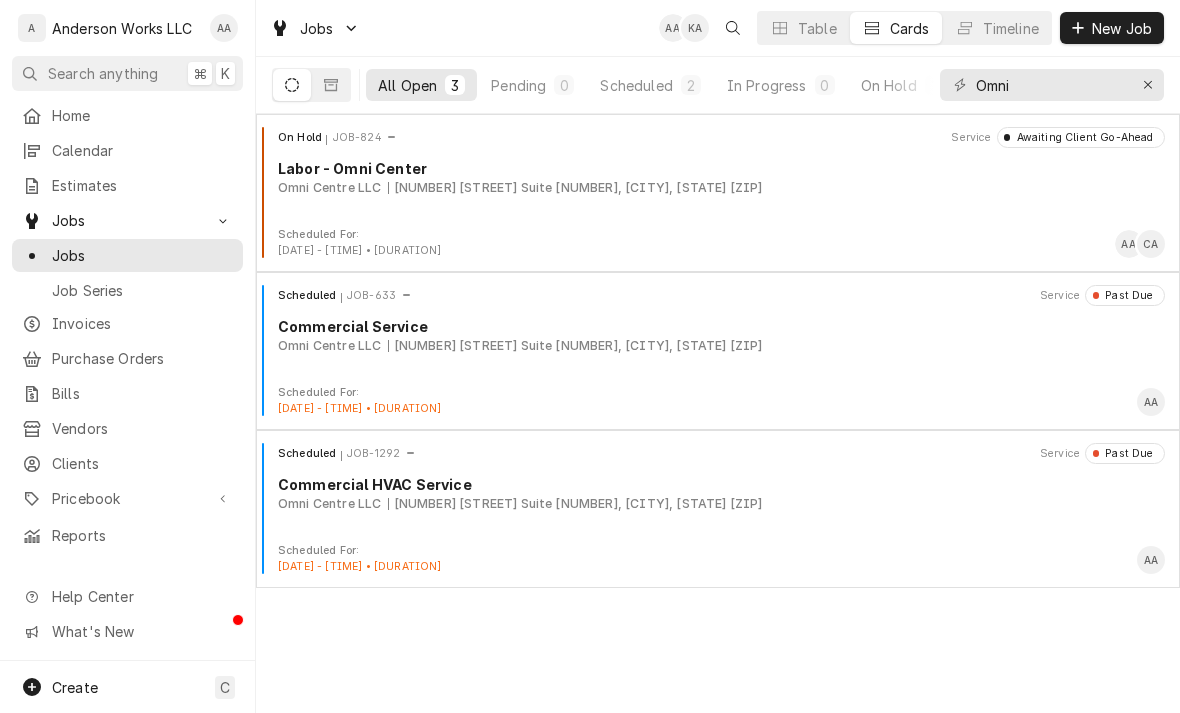 click on "Omni Centre LLC" at bounding box center [329, 504] 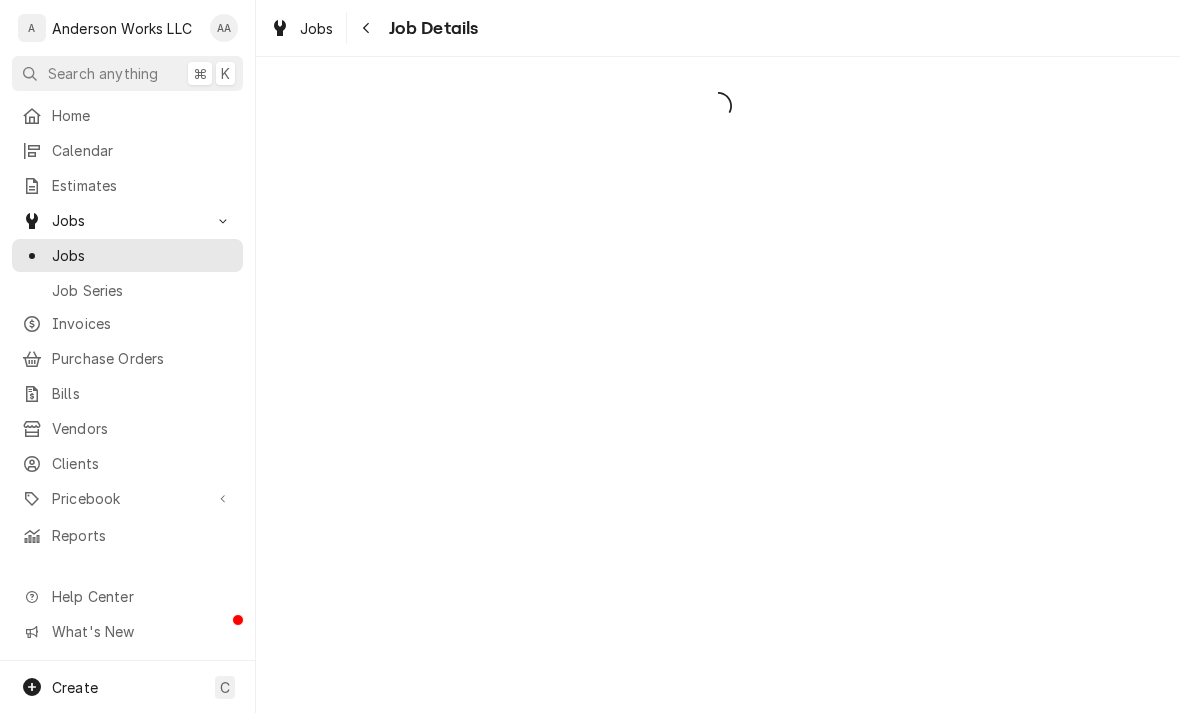 scroll, scrollTop: 0, scrollLeft: 0, axis: both 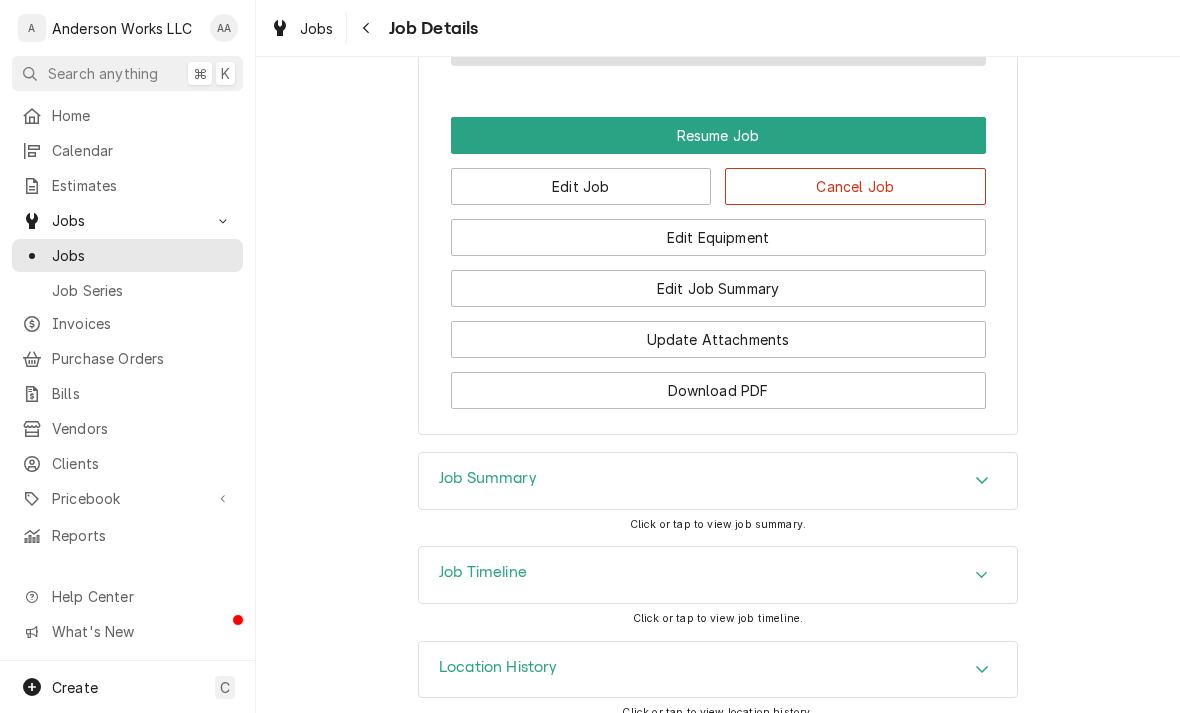 click on "Job Summary" at bounding box center [488, 478] 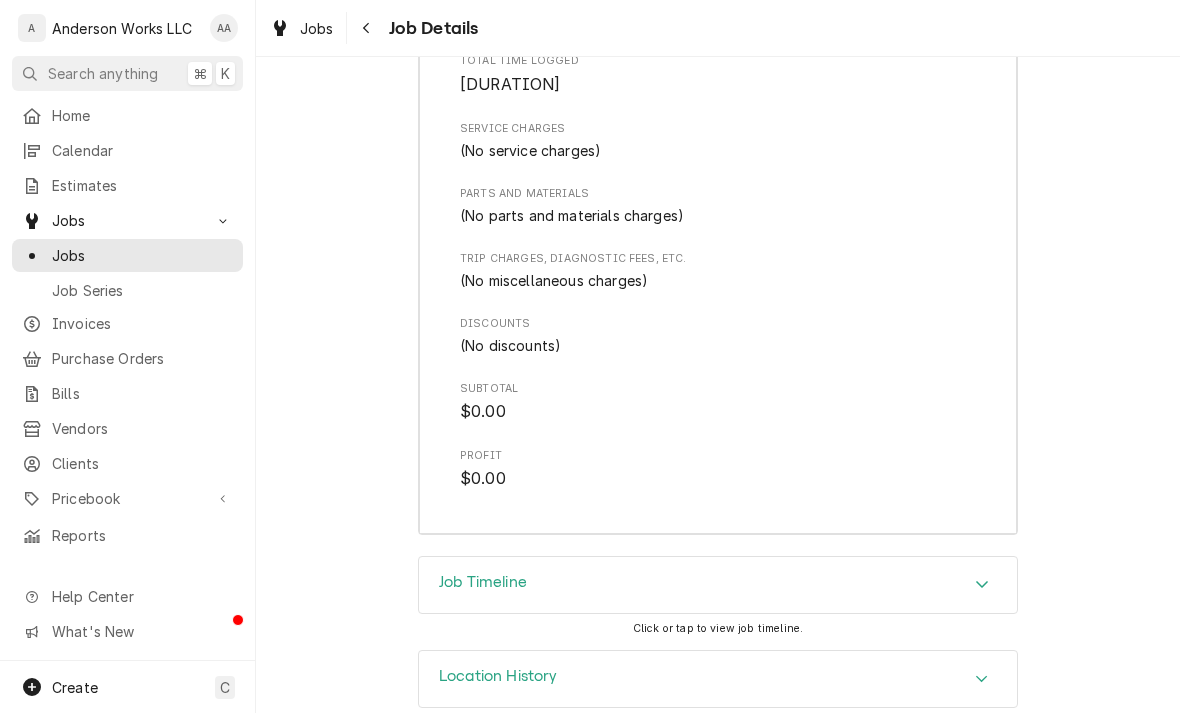 click on "Location History" at bounding box center (498, 676) 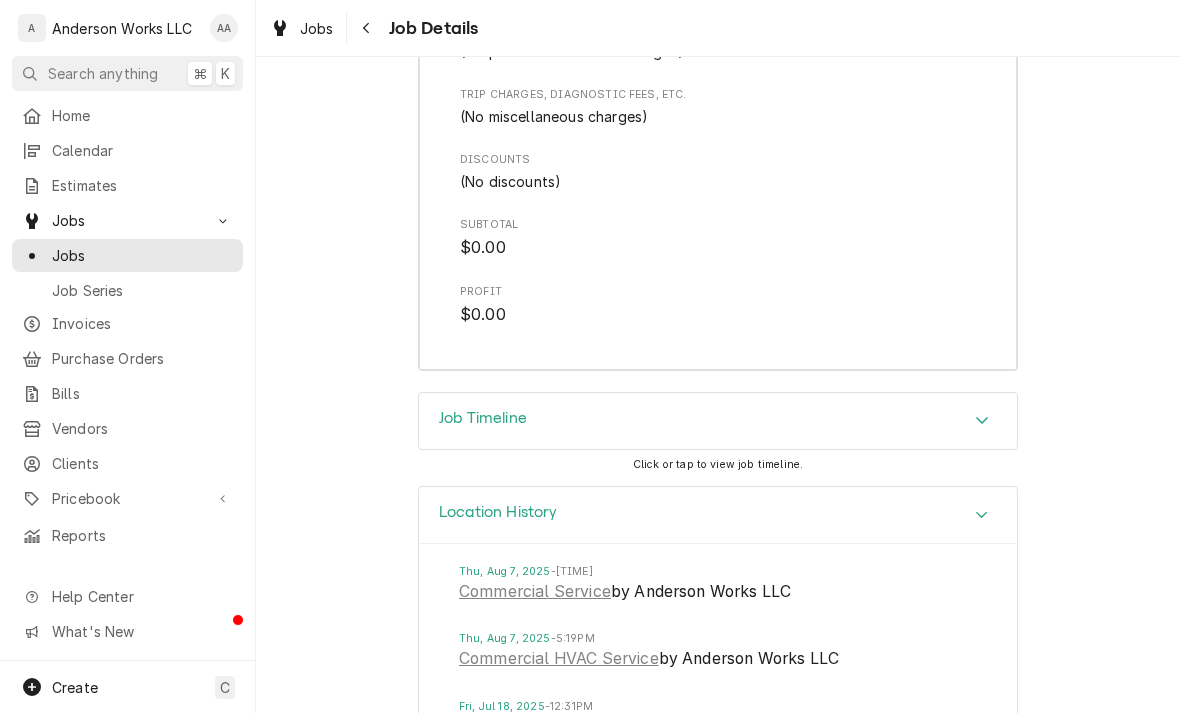 click on "Job Timeline" at bounding box center [718, 421] 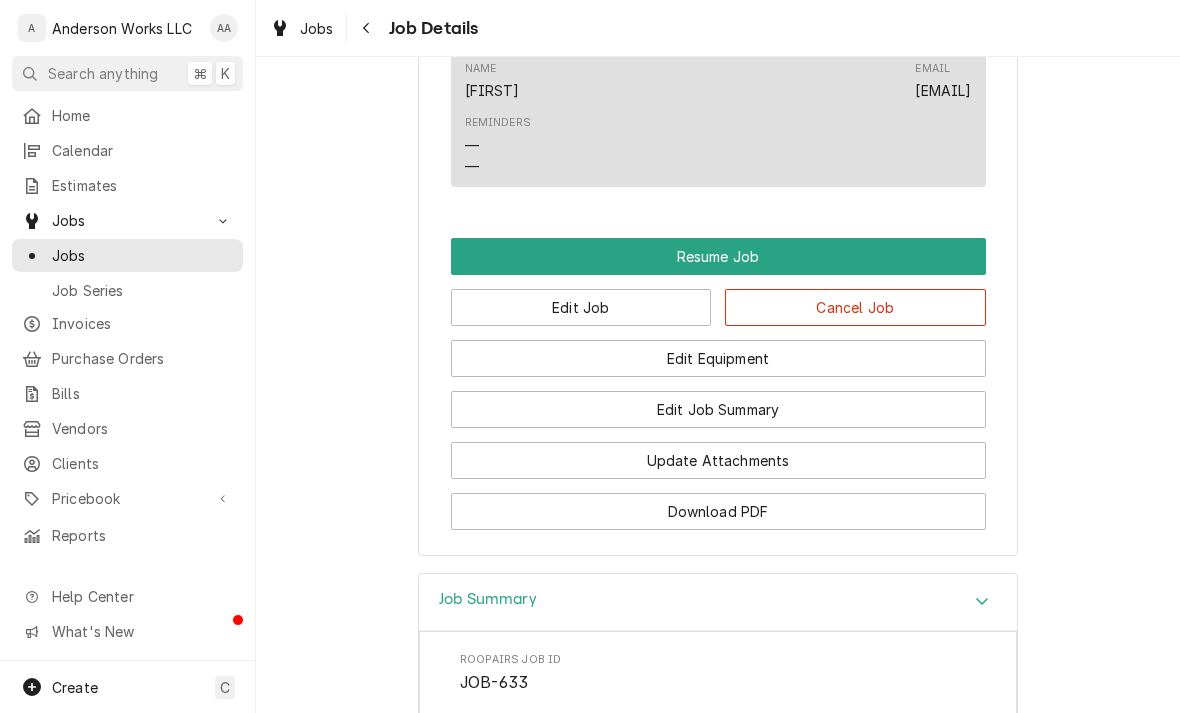 scroll, scrollTop: 1266, scrollLeft: 0, axis: vertical 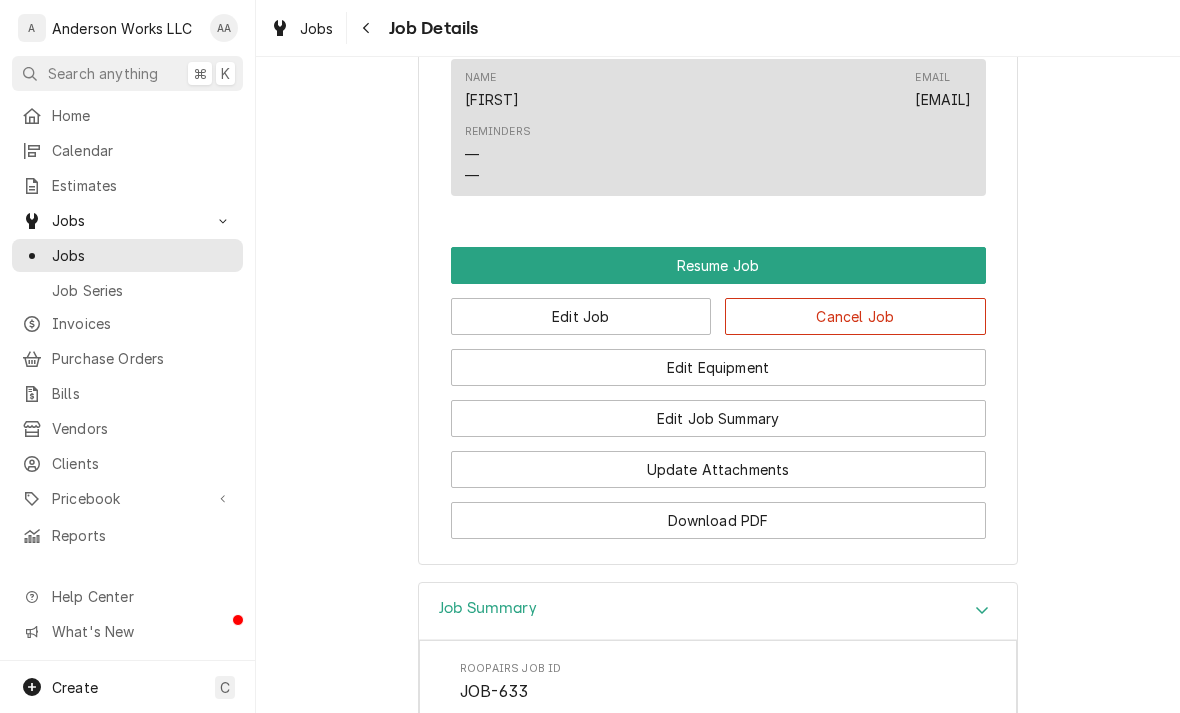 click on "Edit Job Summary" at bounding box center [718, 418] 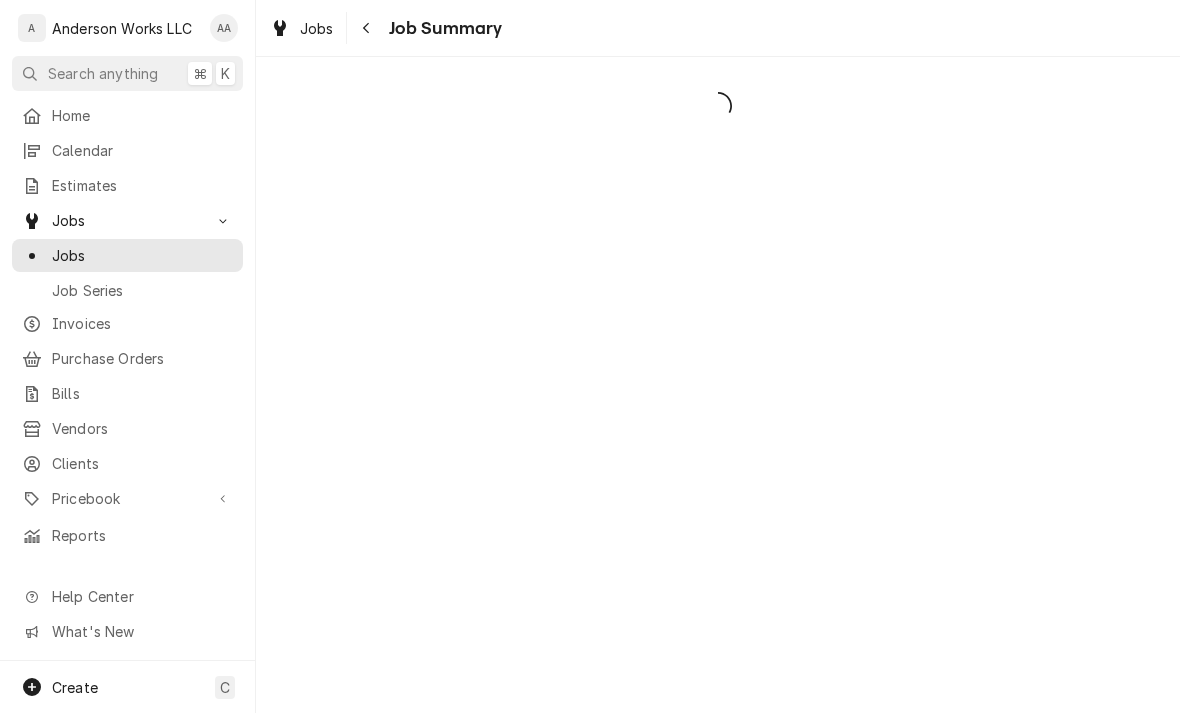 scroll, scrollTop: 0, scrollLeft: 0, axis: both 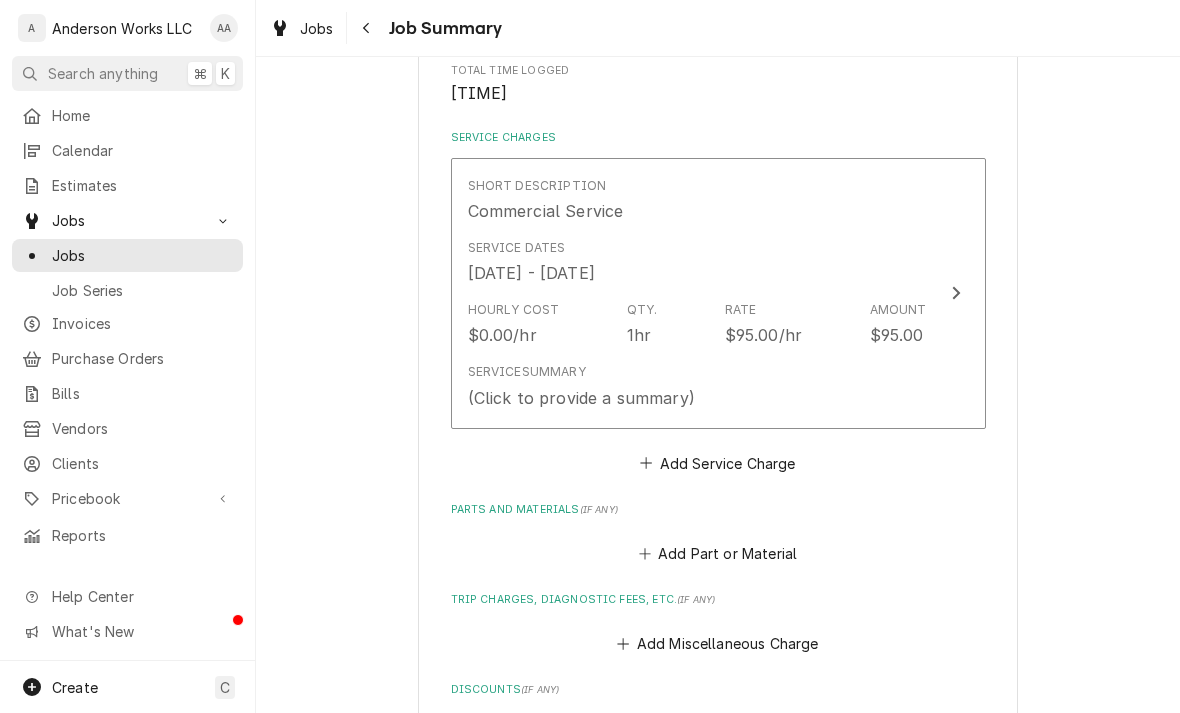 click on "Service  Summary (Click to provide a summary)" at bounding box center [697, 386] 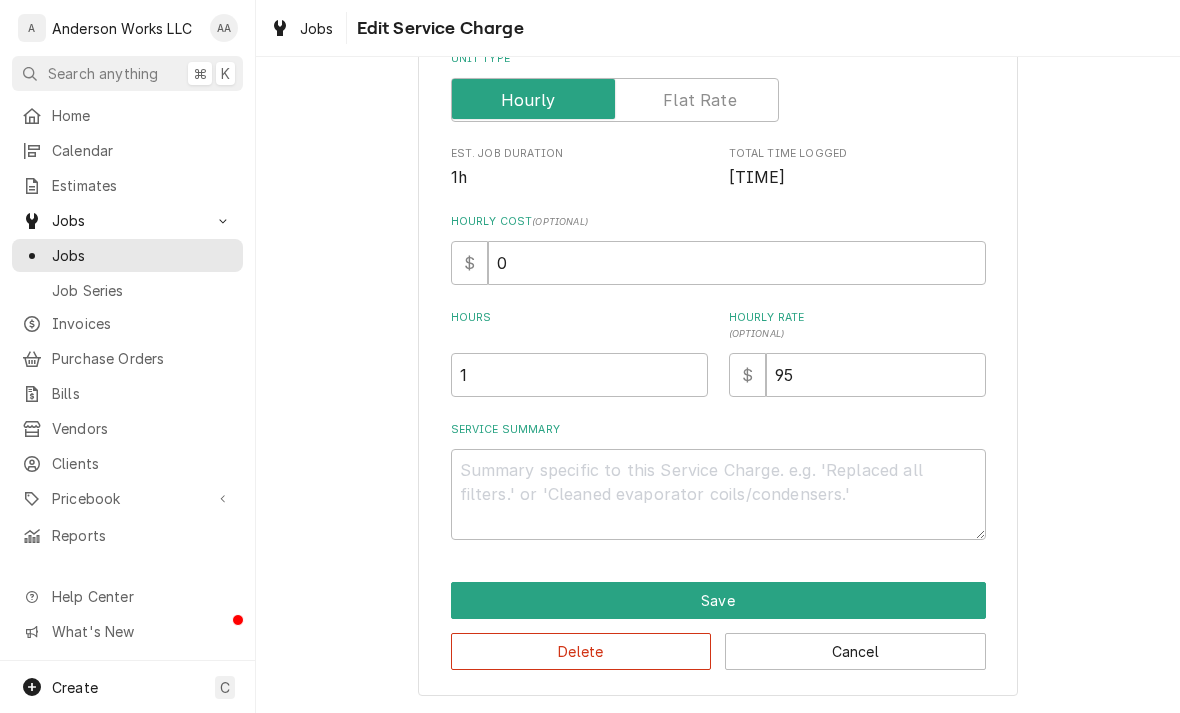 scroll, scrollTop: 338, scrollLeft: 0, axis: vertical 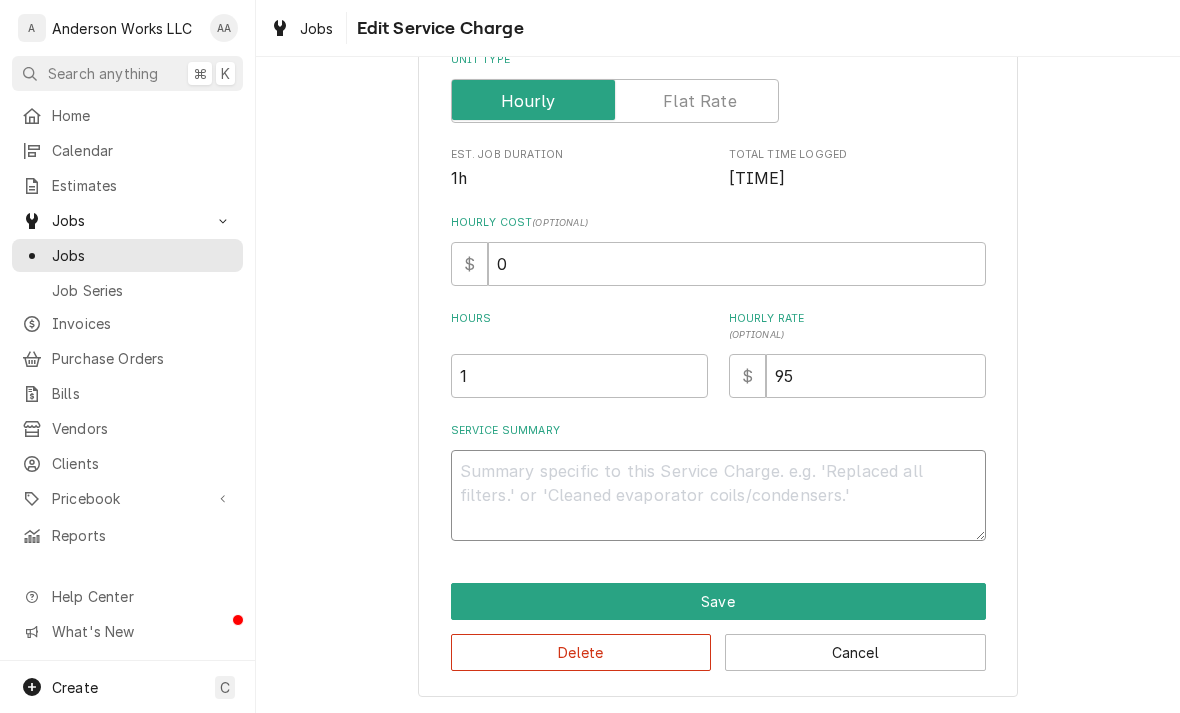 click on "Service Summary" at bounding box center (718, 495) 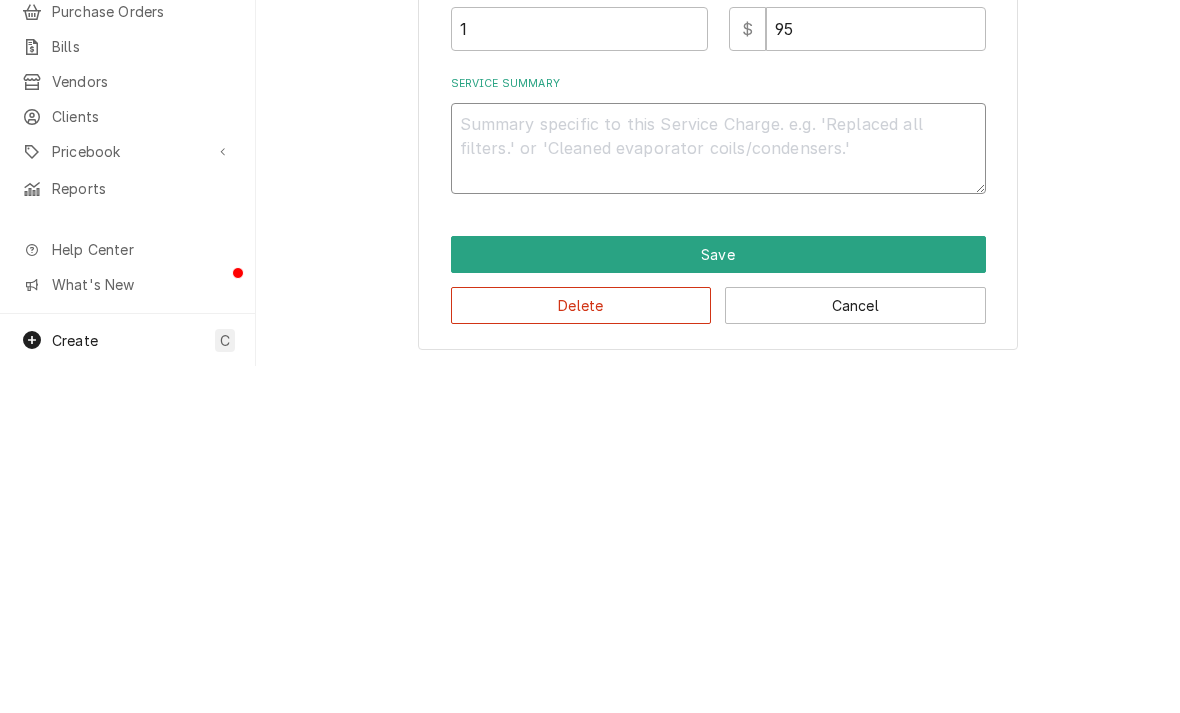 type on "x" 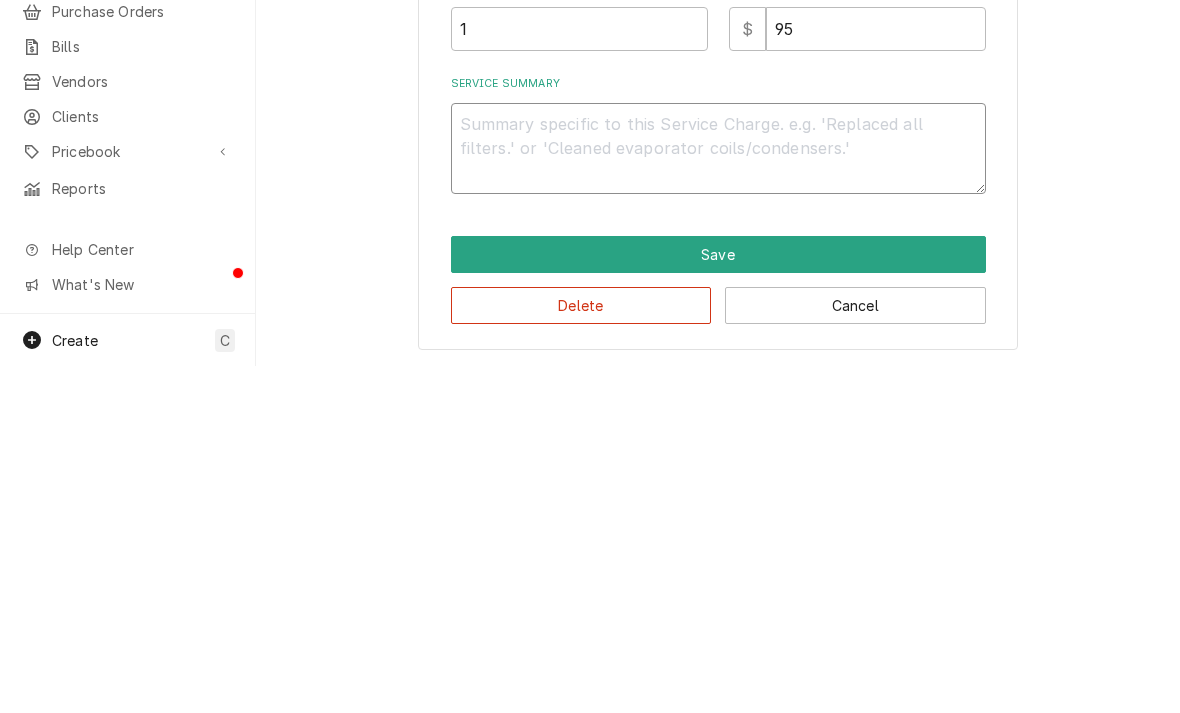 type on "A" 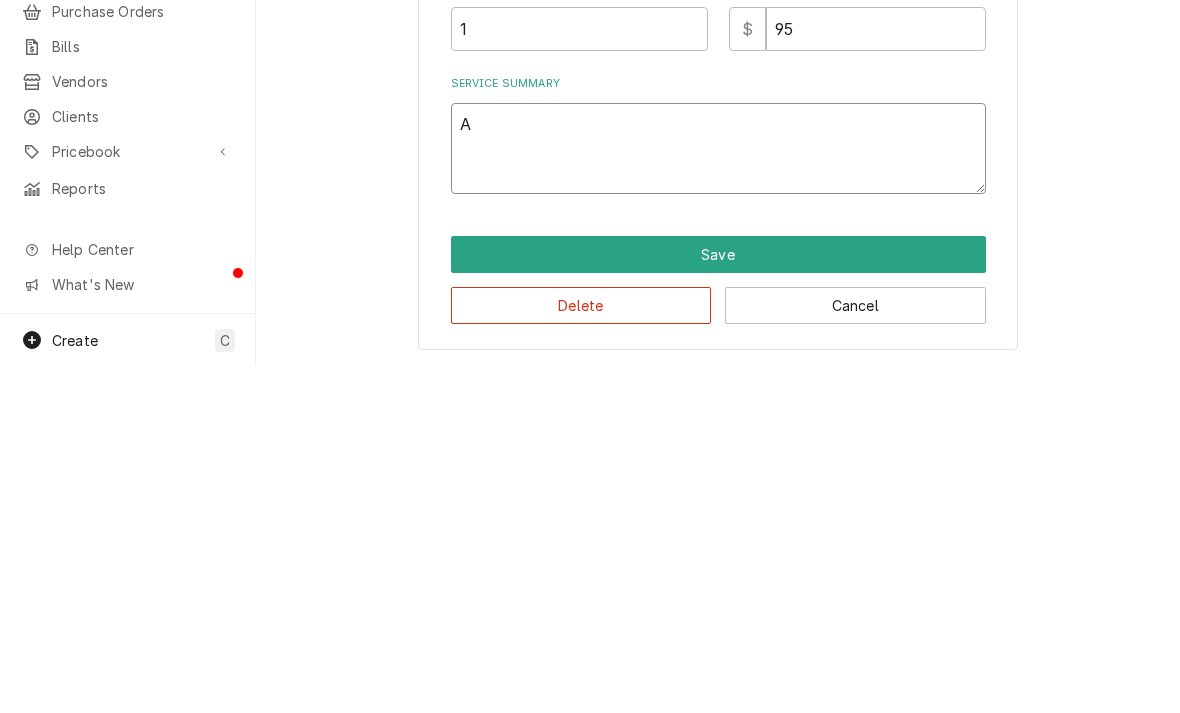 type on "x" 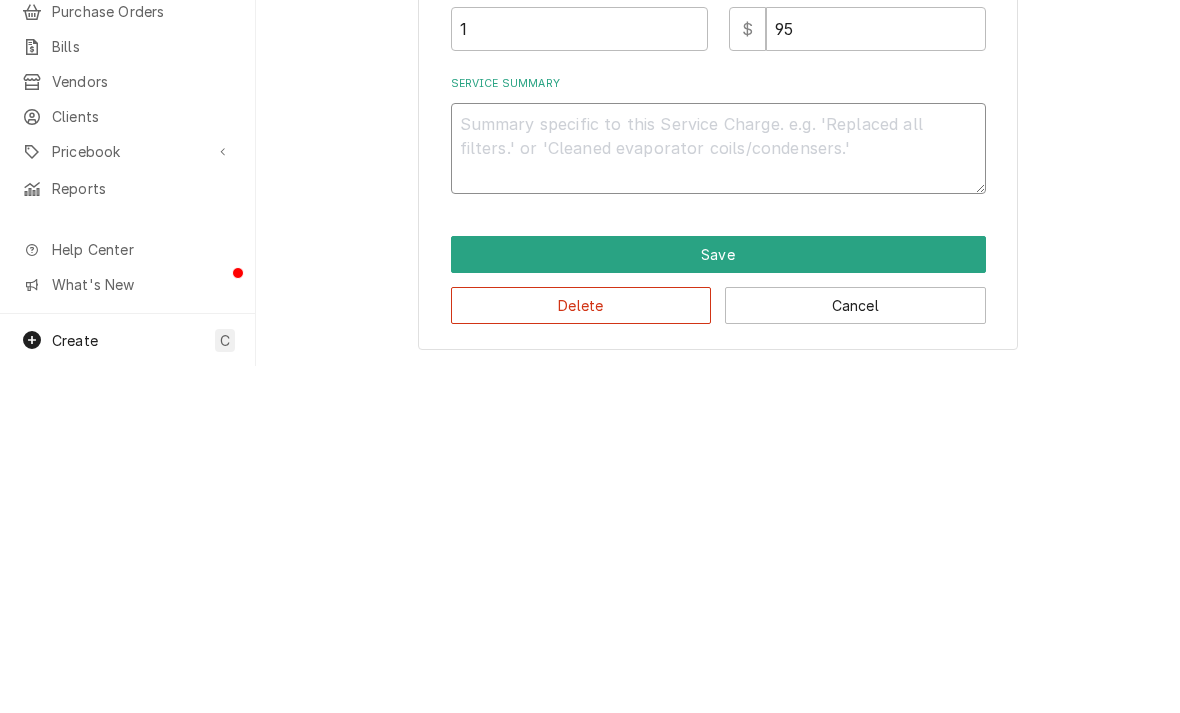 type on "x" 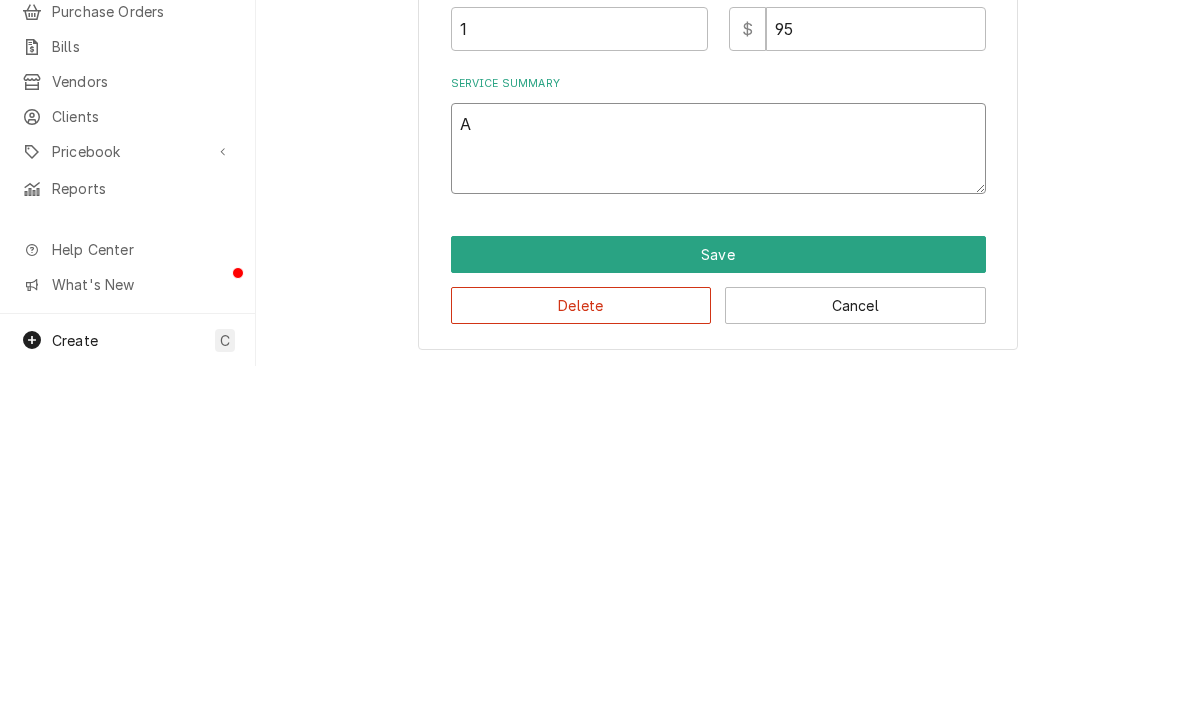 type on "AC" 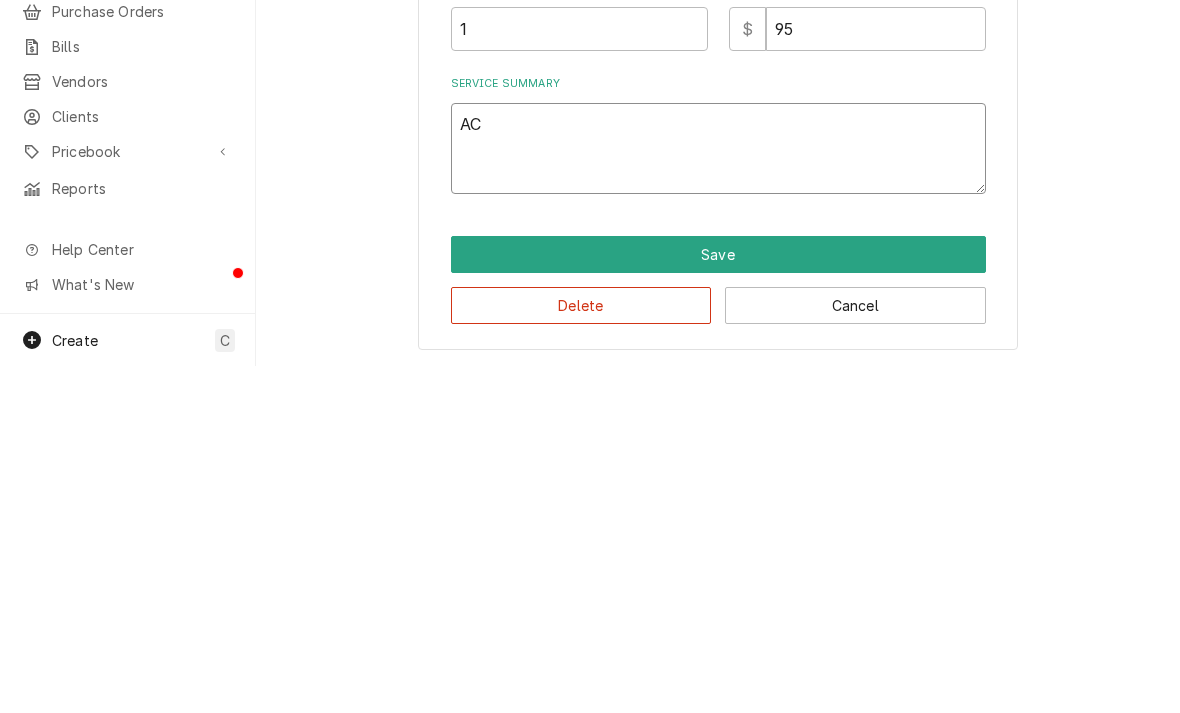type on "x" 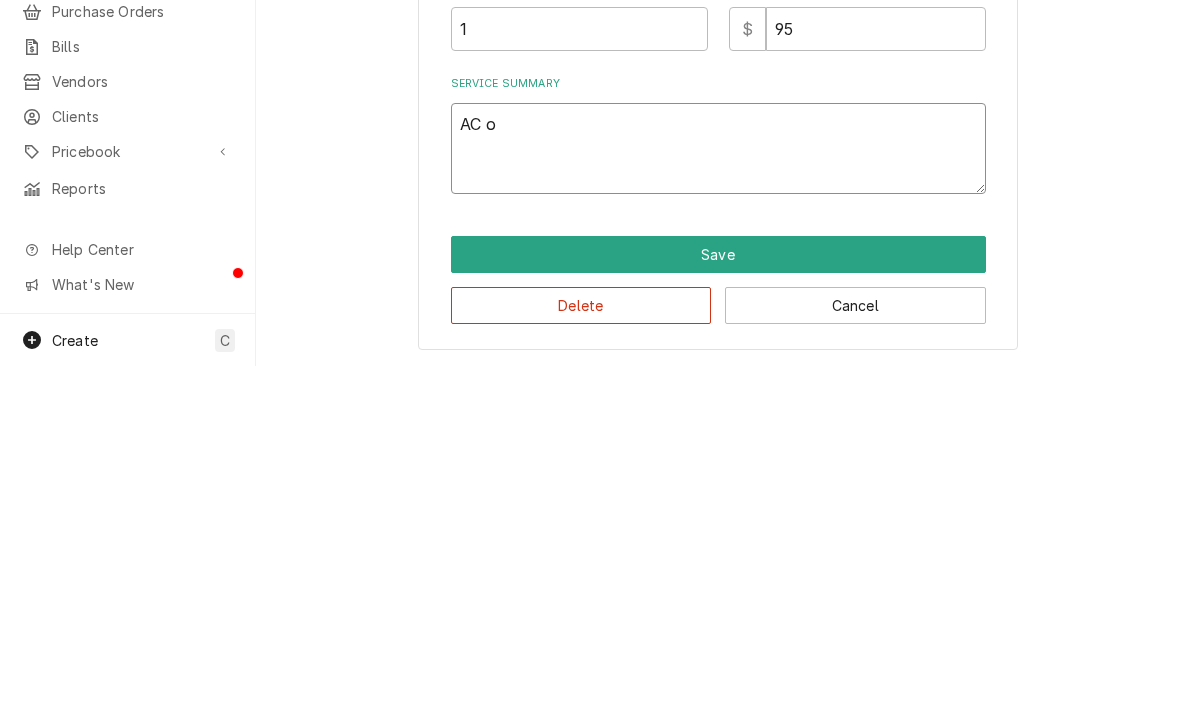 type on "x" 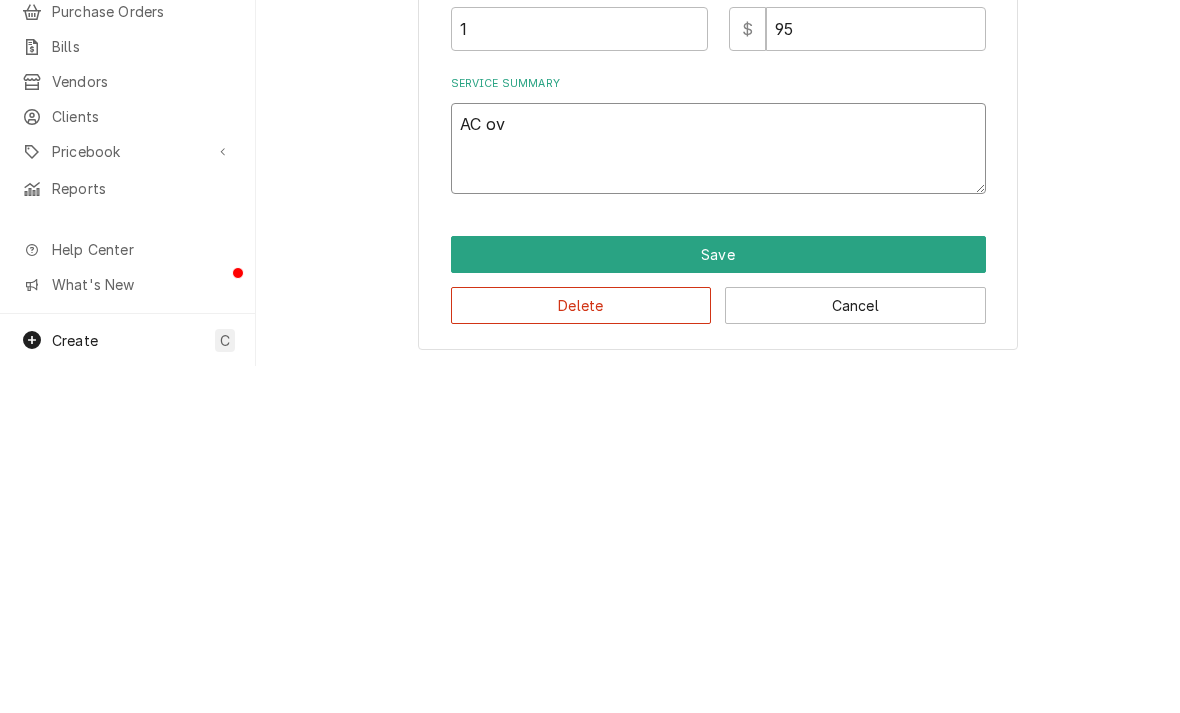 type on "x" 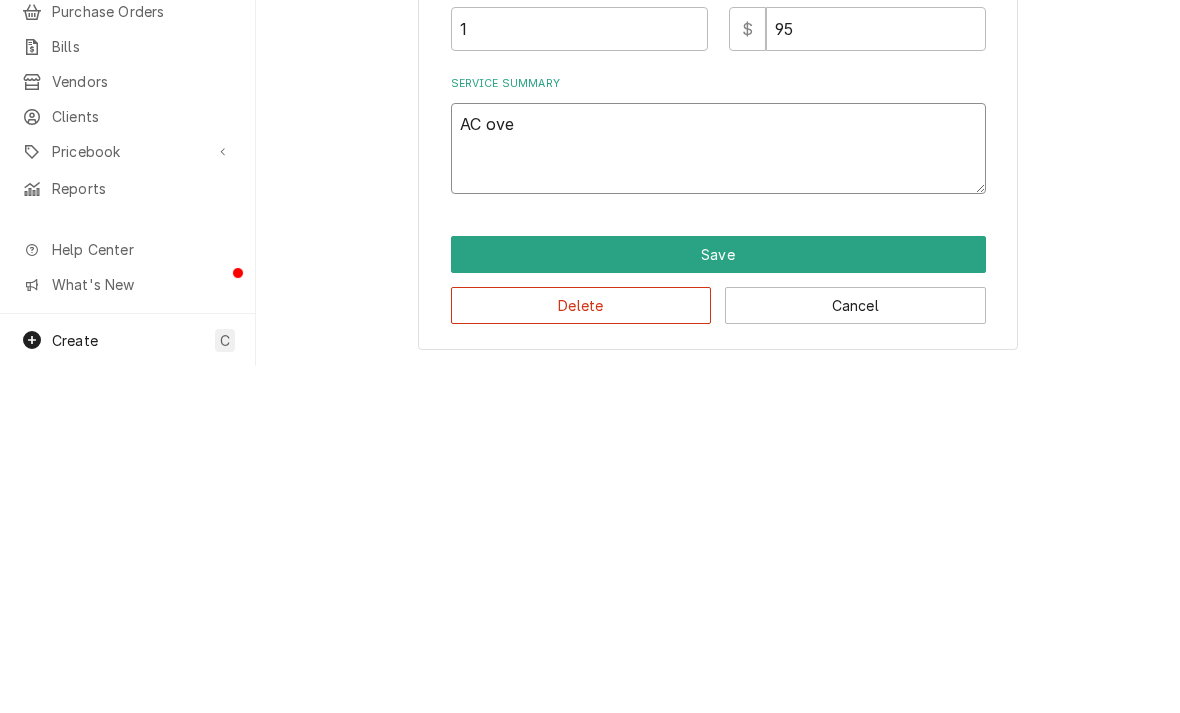 type on "AC over" 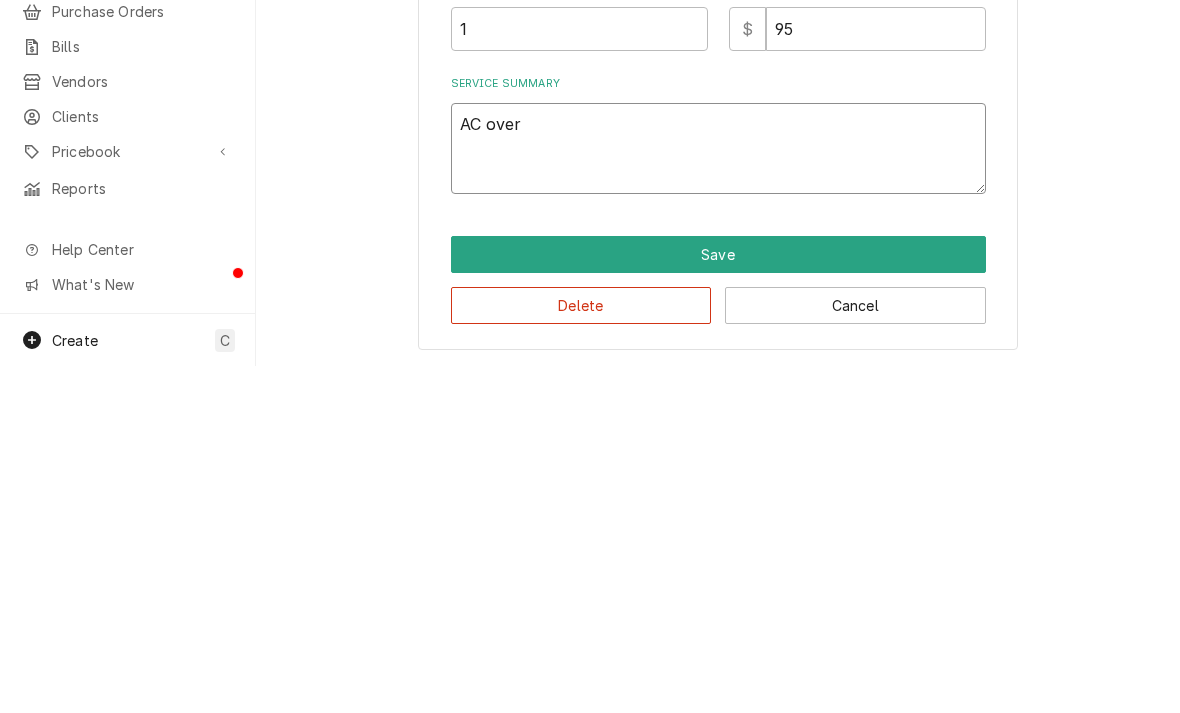 type on "x" 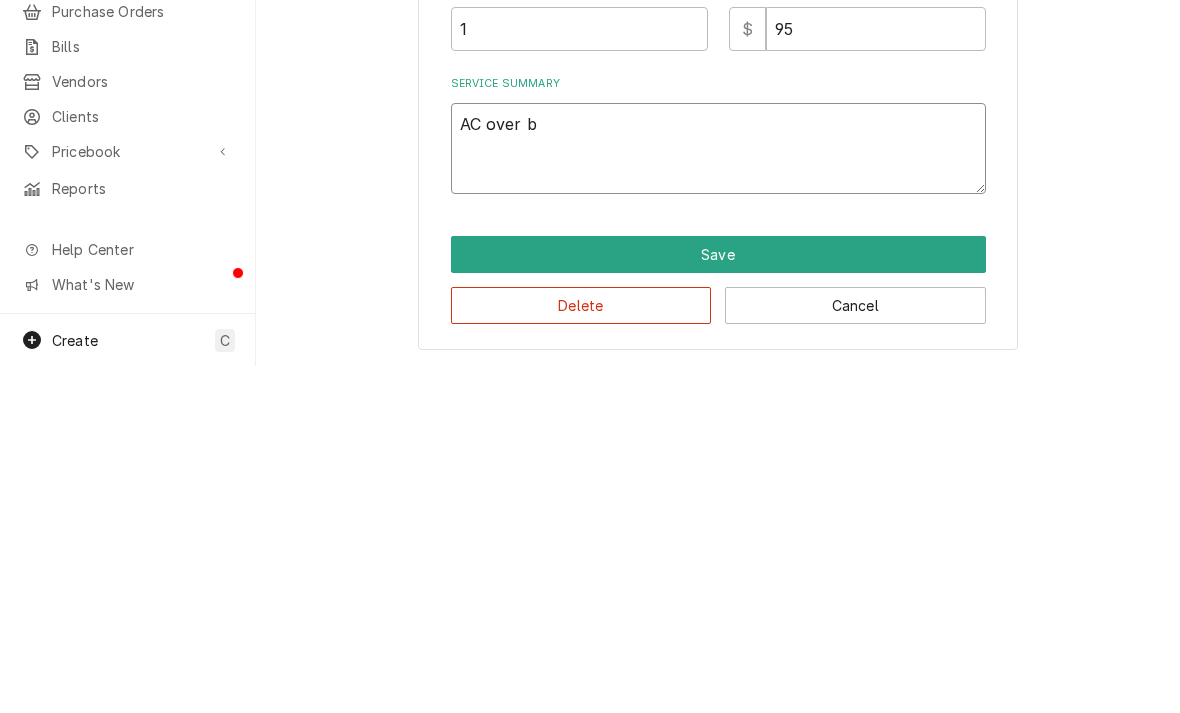 type on "x" 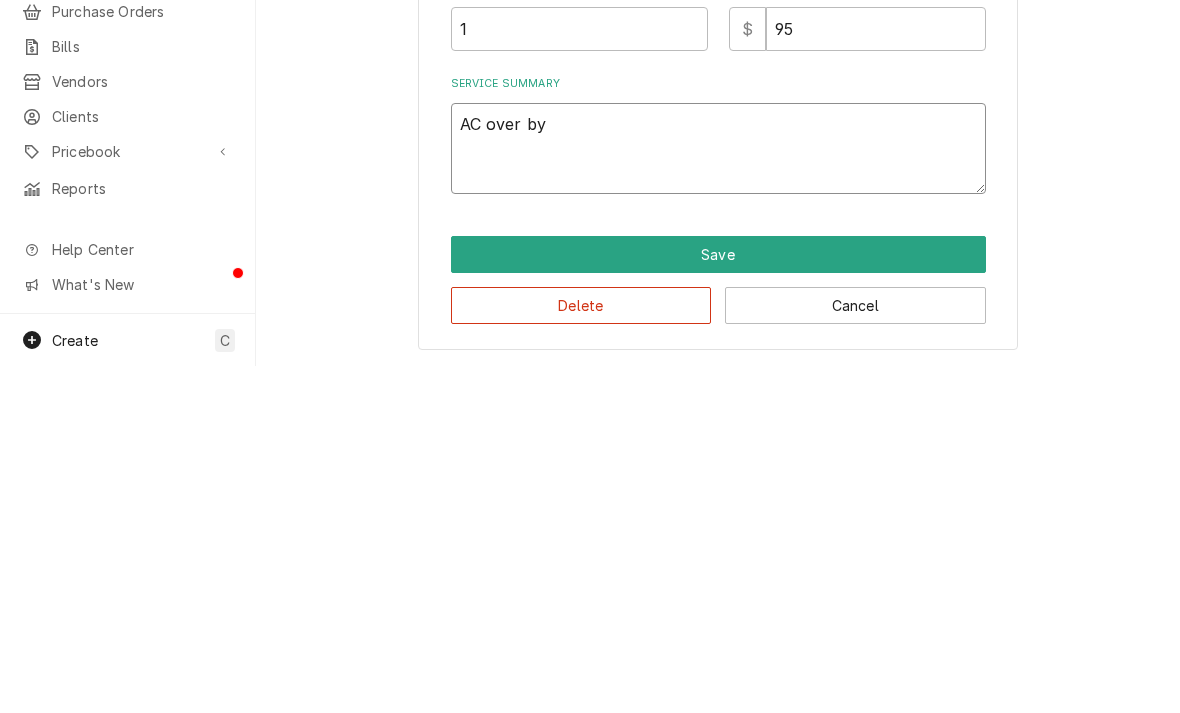 type on "x" 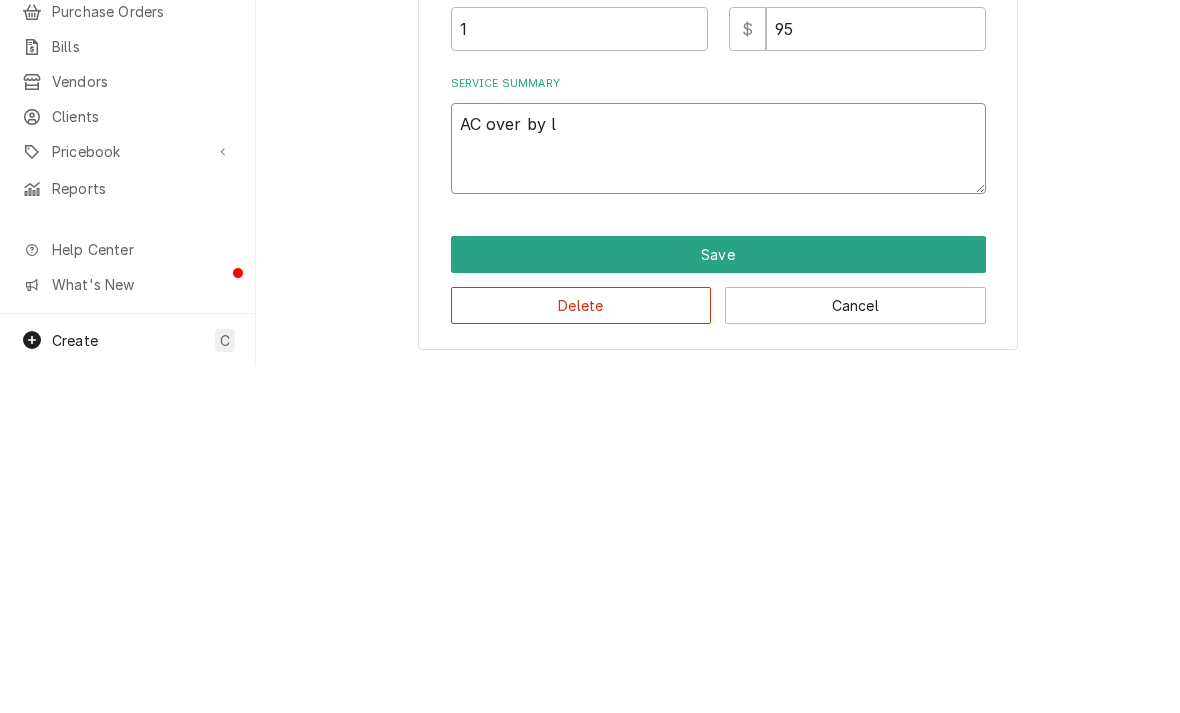 type on "AC over by ll" 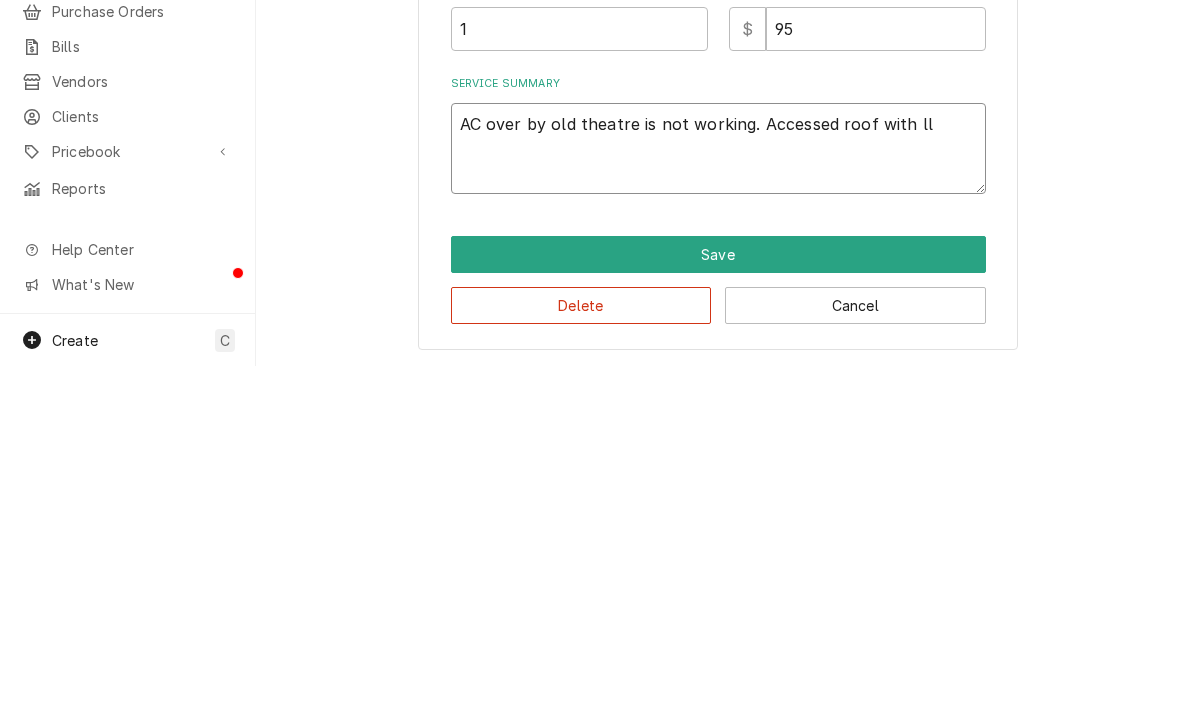 type on "x" 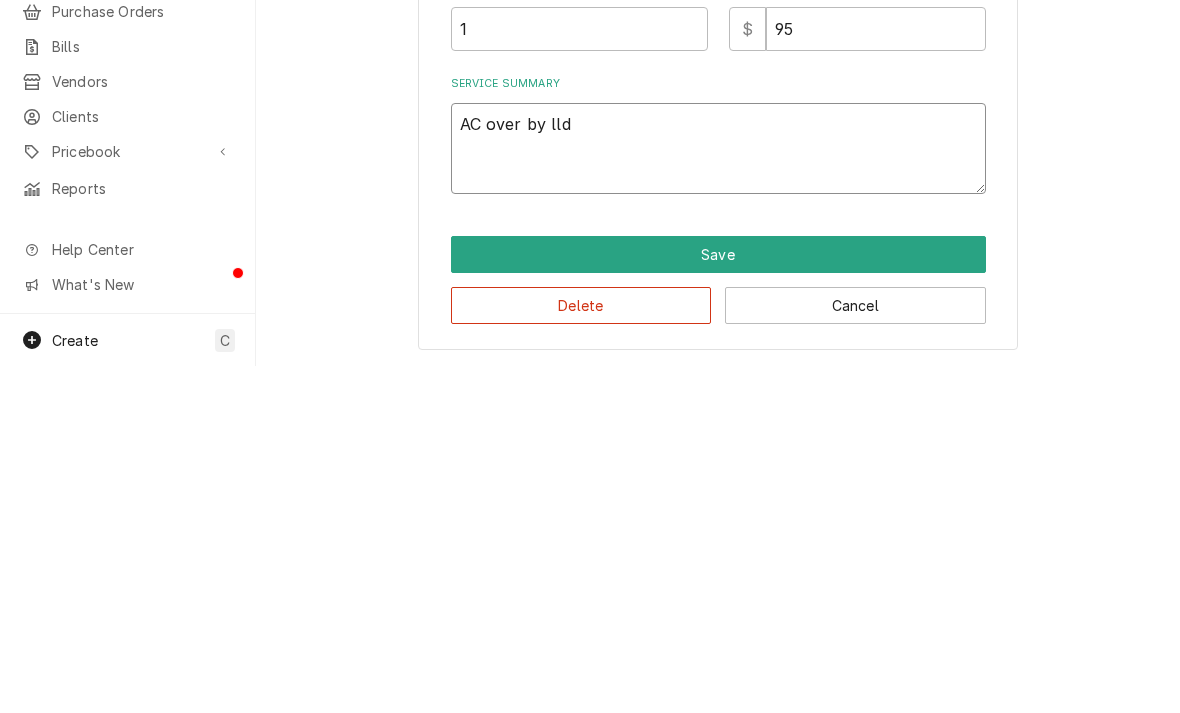 type on "x" 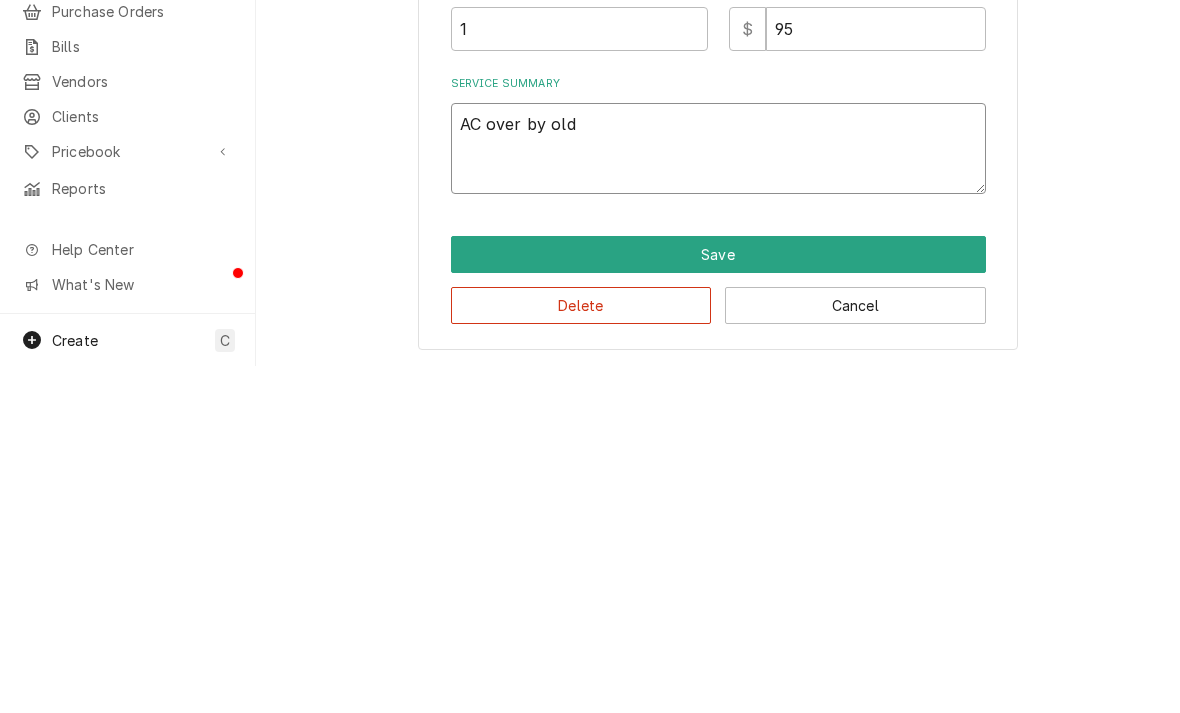 type on "x" 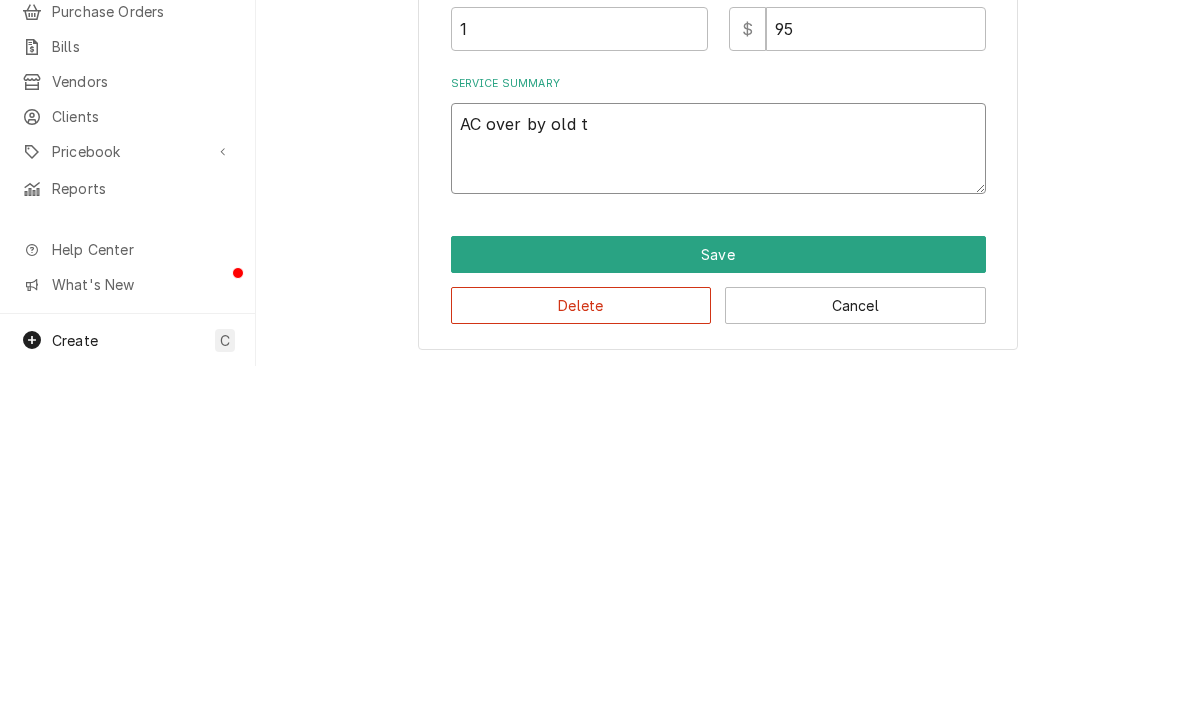 type on "x" 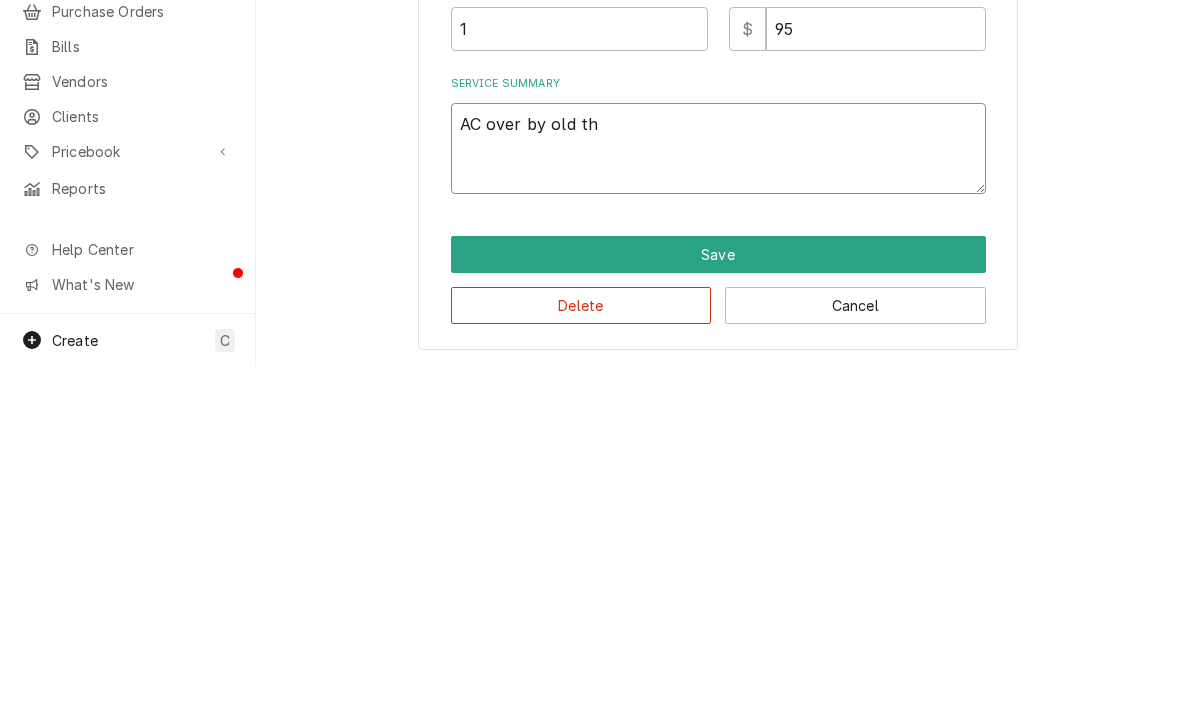 type on "x" 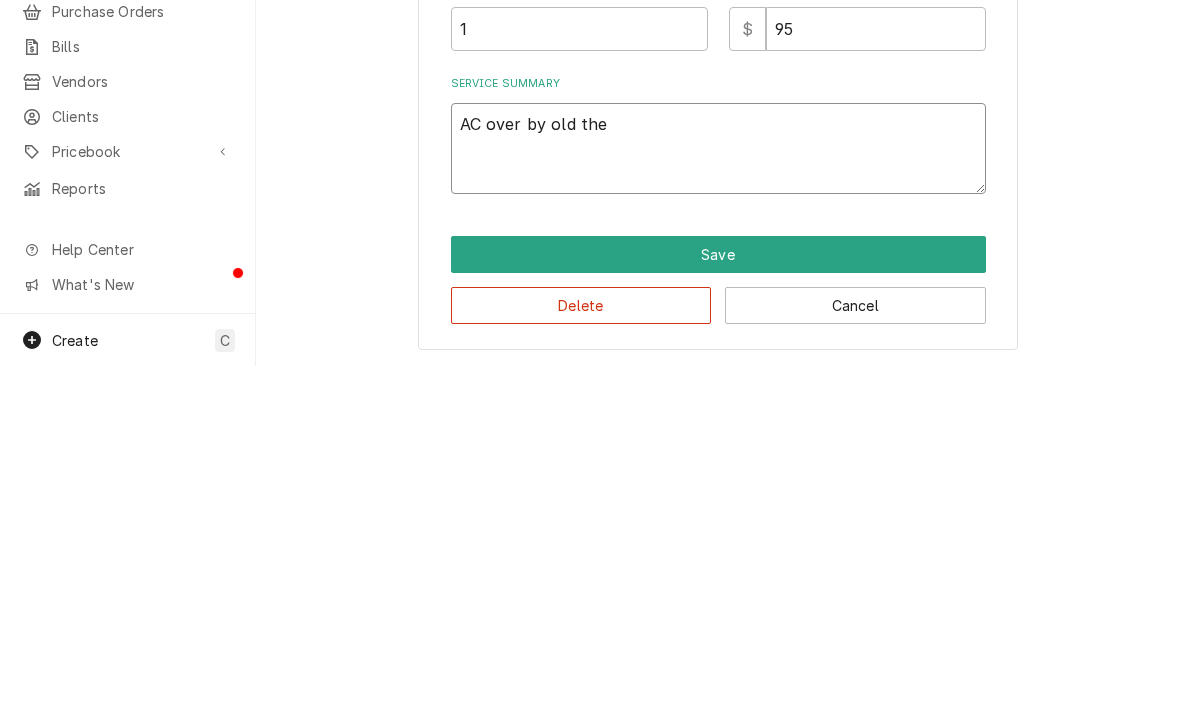 type on "x" 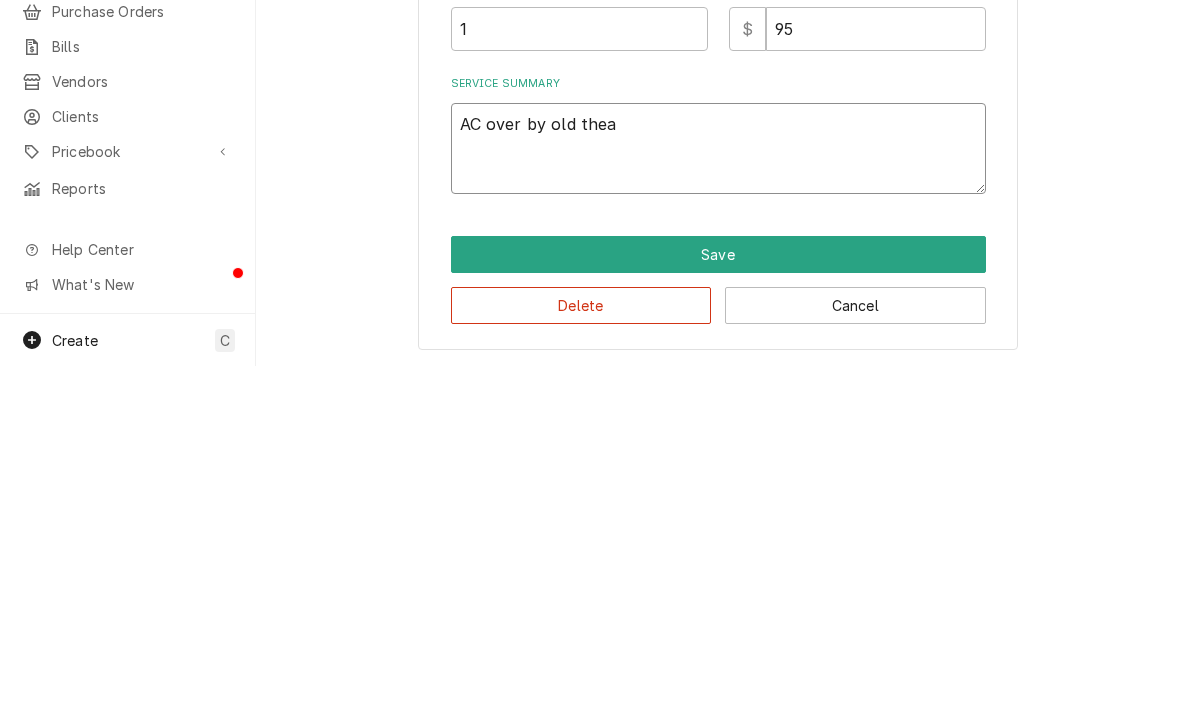 type on "x" 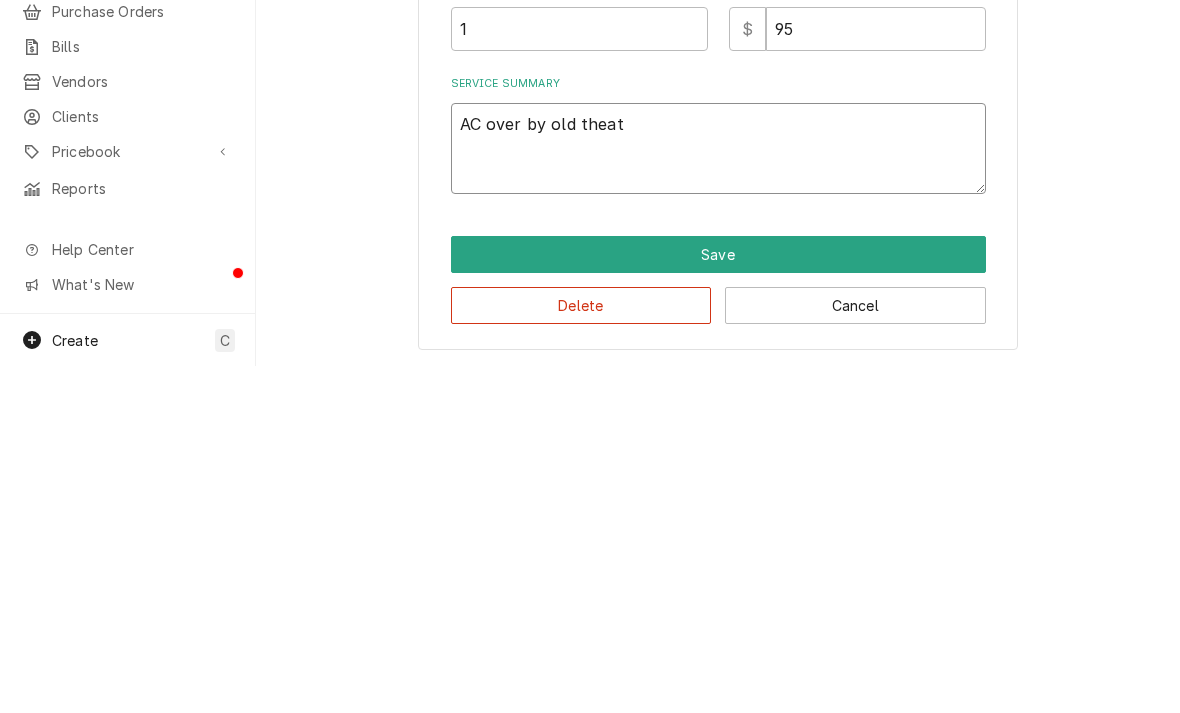 type on "x" 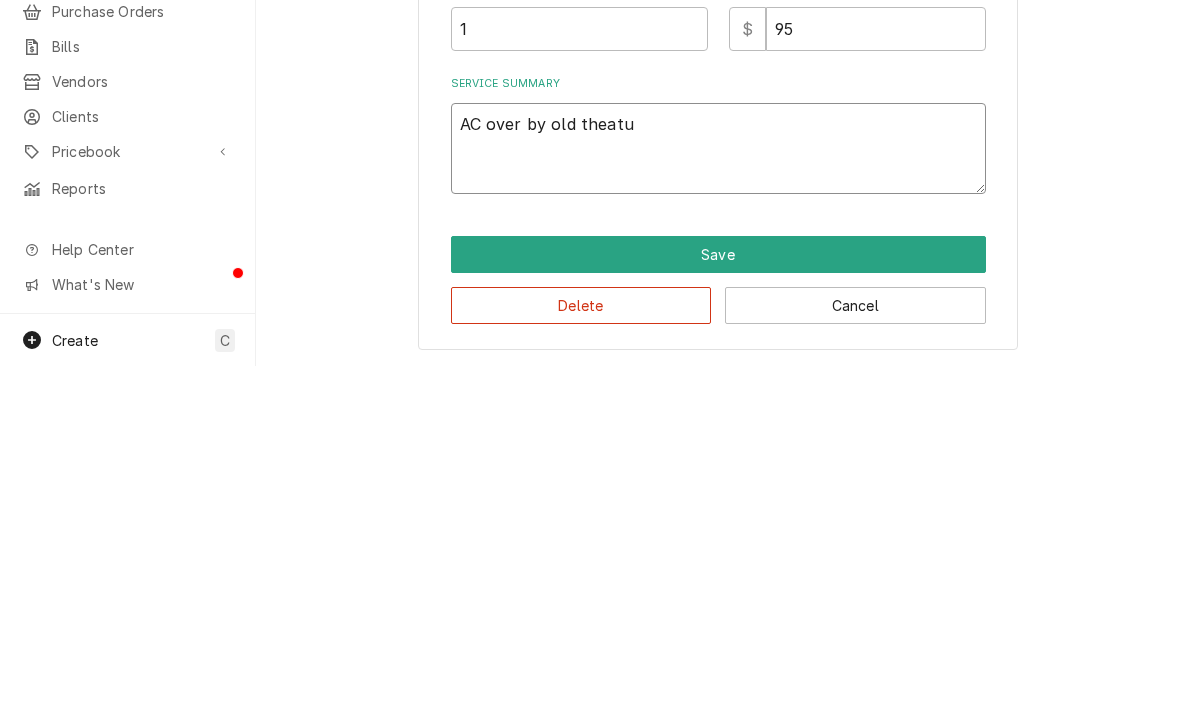 type on "x" 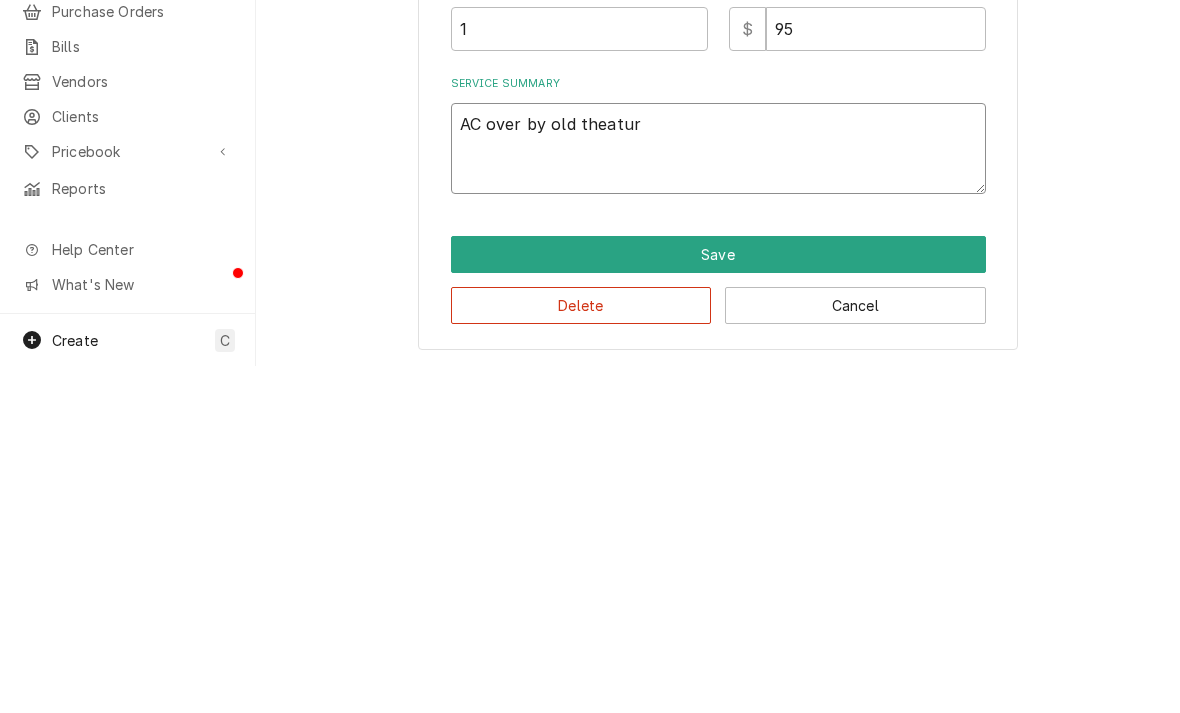 type on "x" 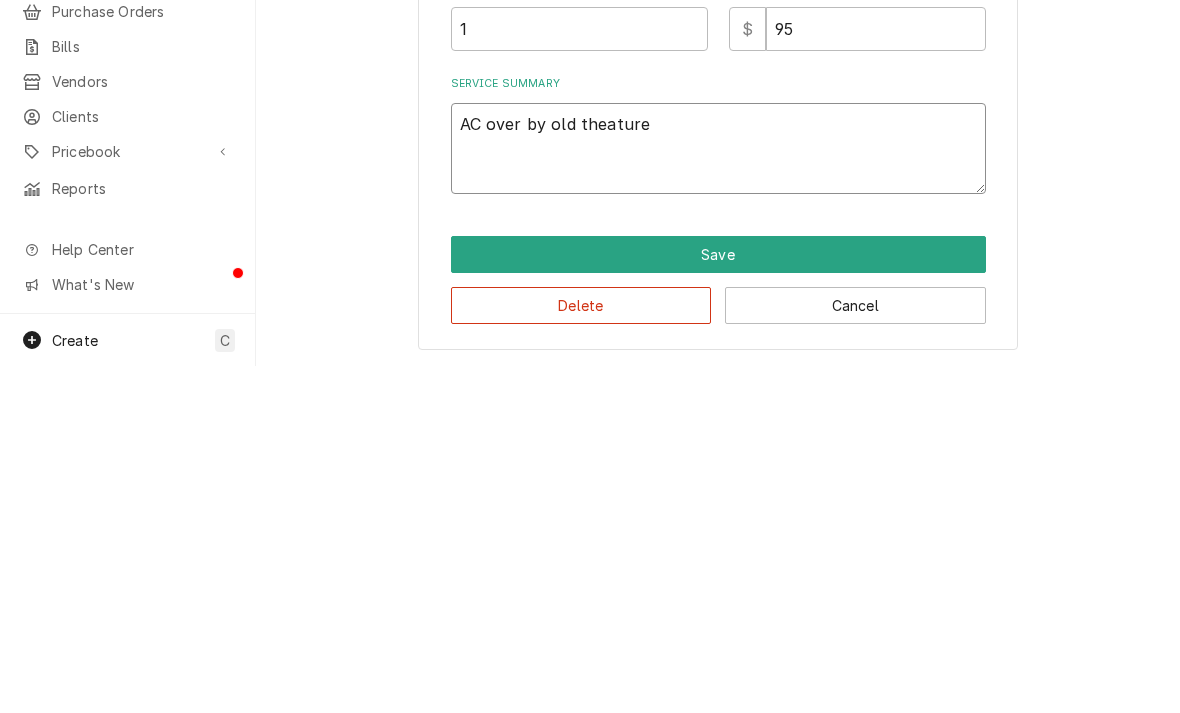 type on "x" 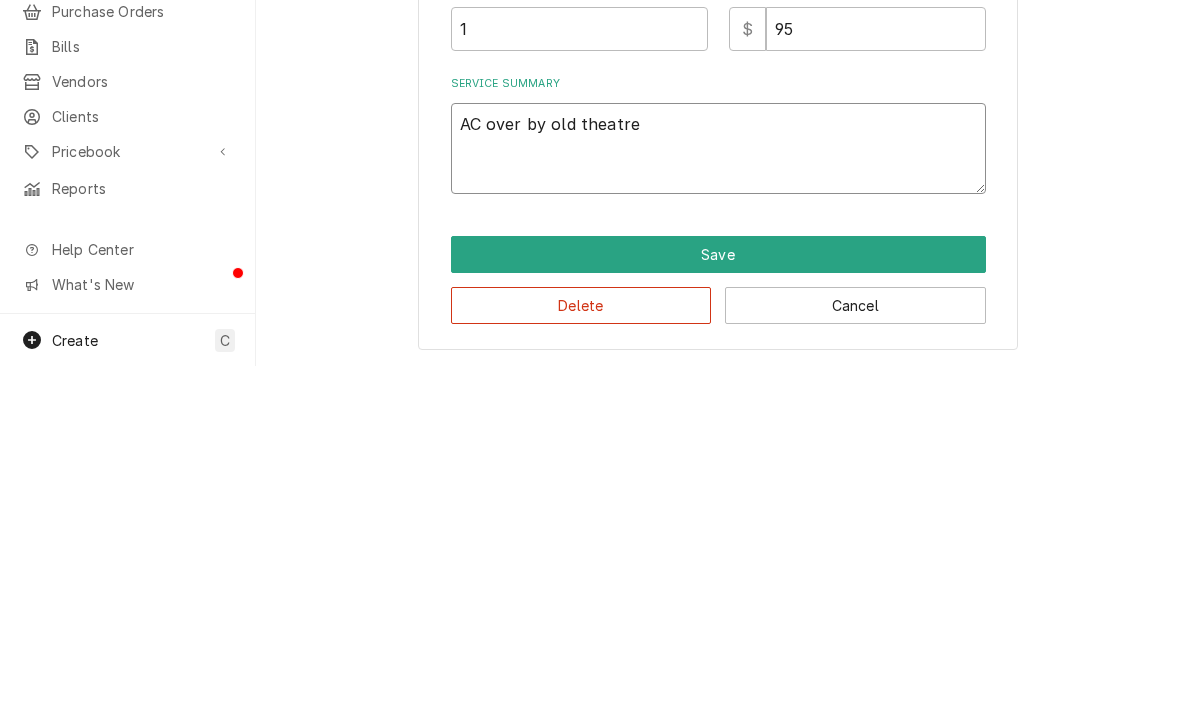 type on "AC over by old theatre" 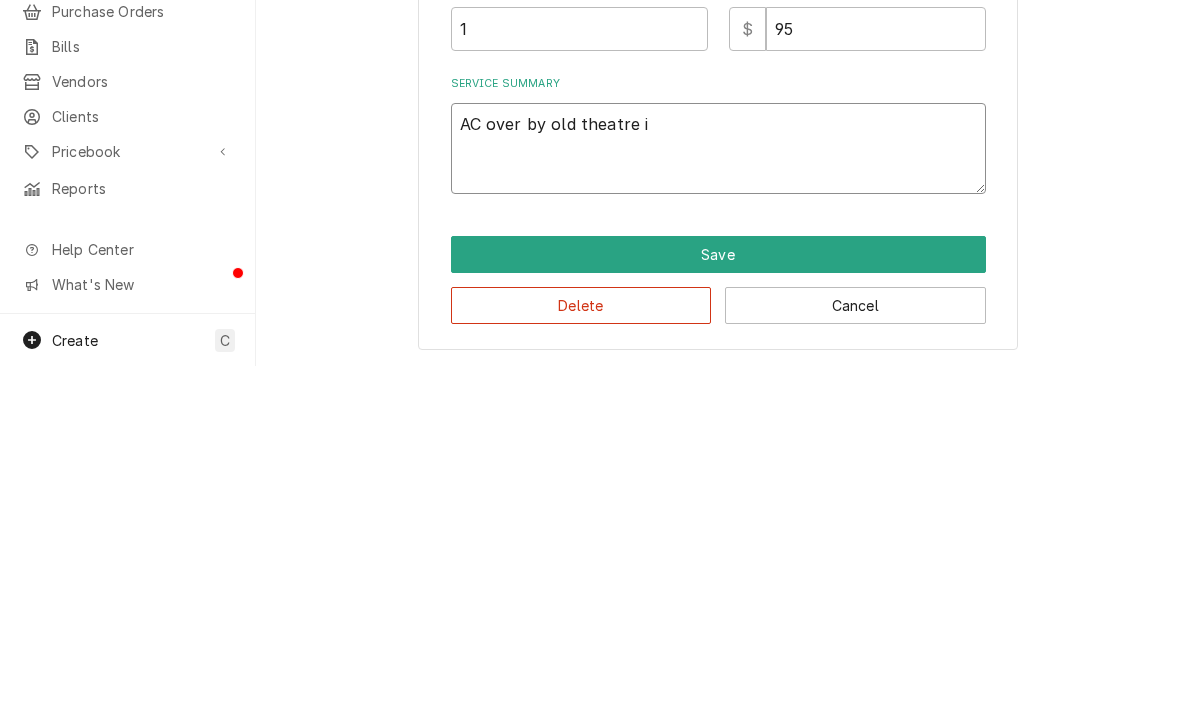 type on "AC over by old theatre is" 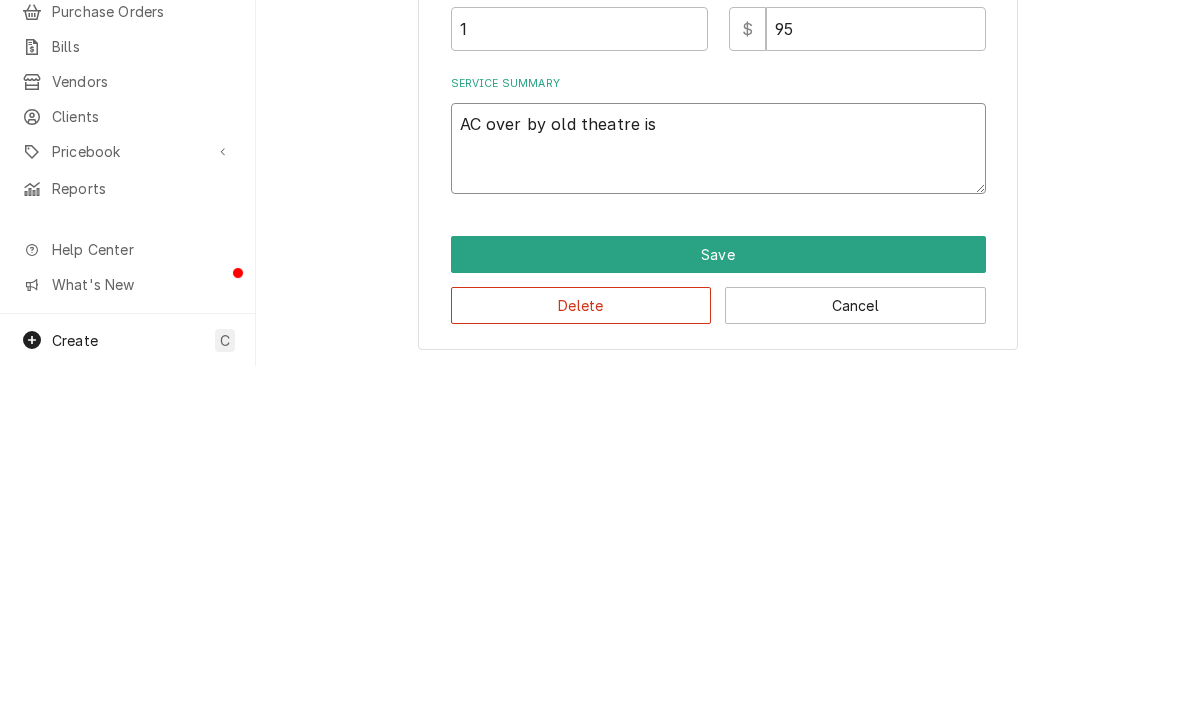 type on "x" 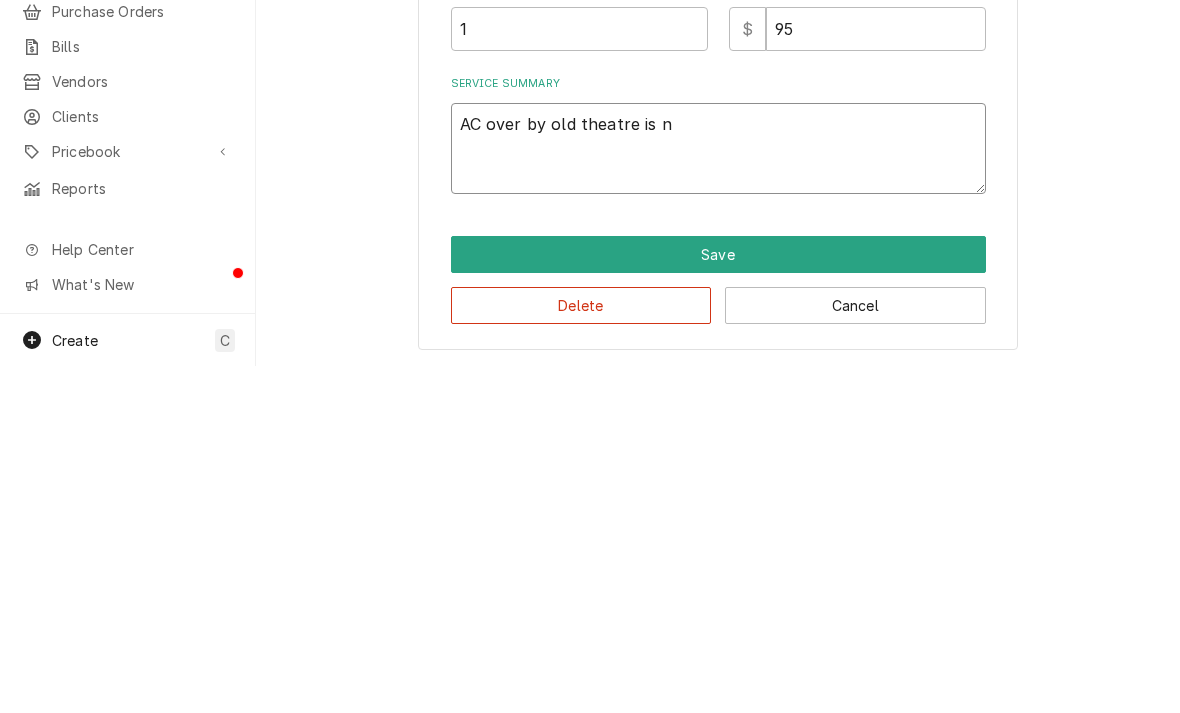 type on "x" 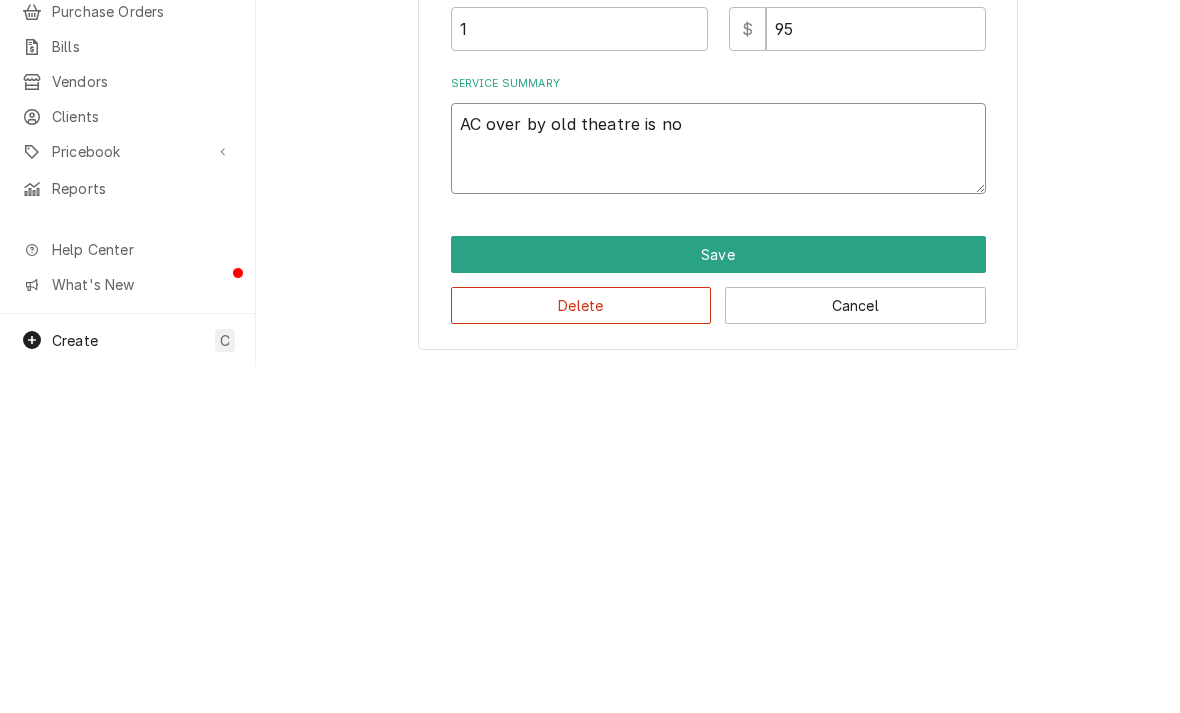 type on "x" 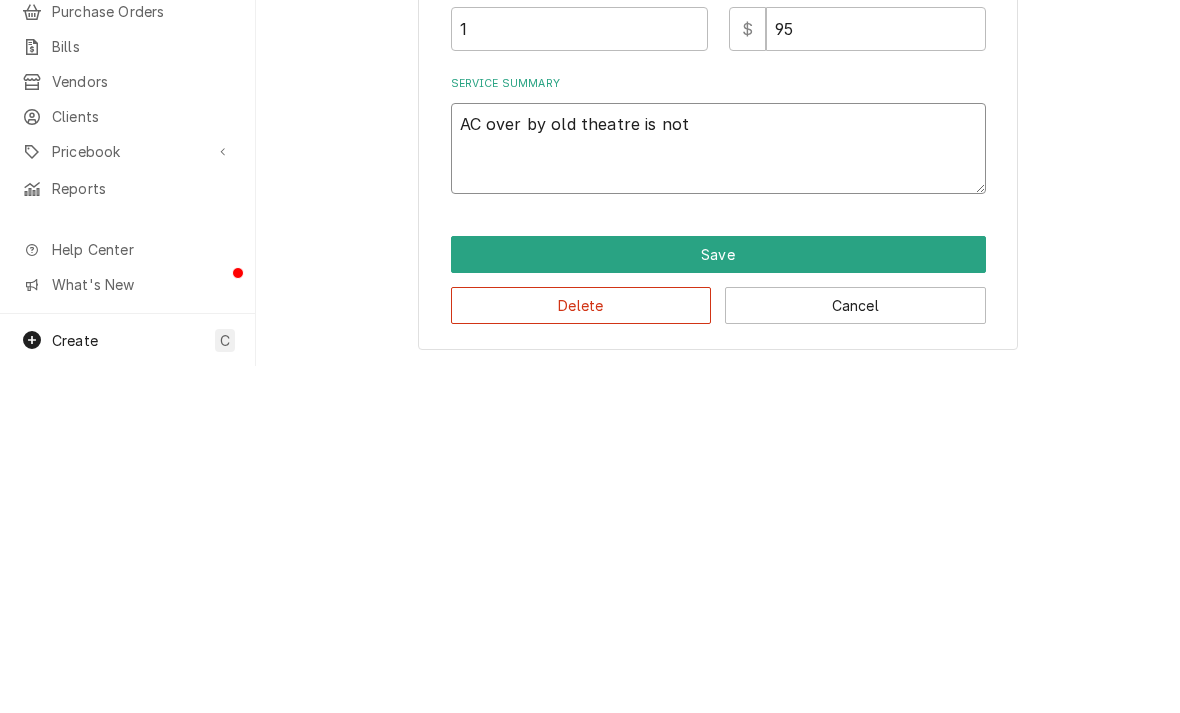 type on "x" 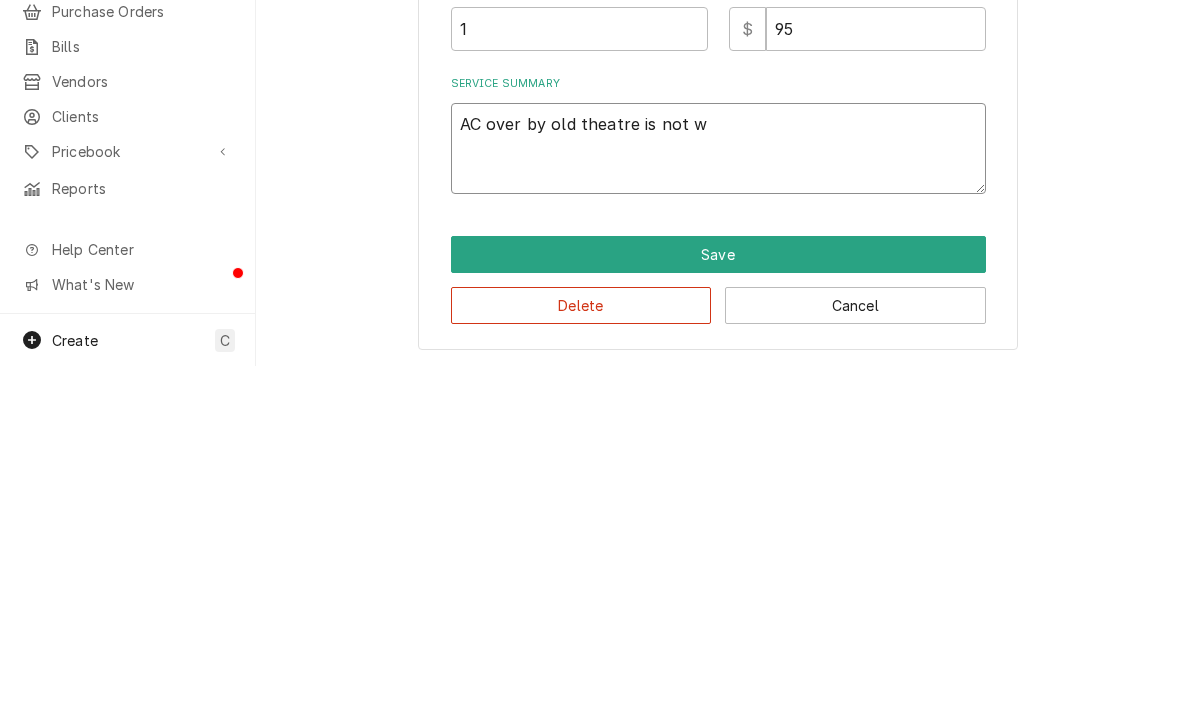 type on "AC over by old theatre is not wo" 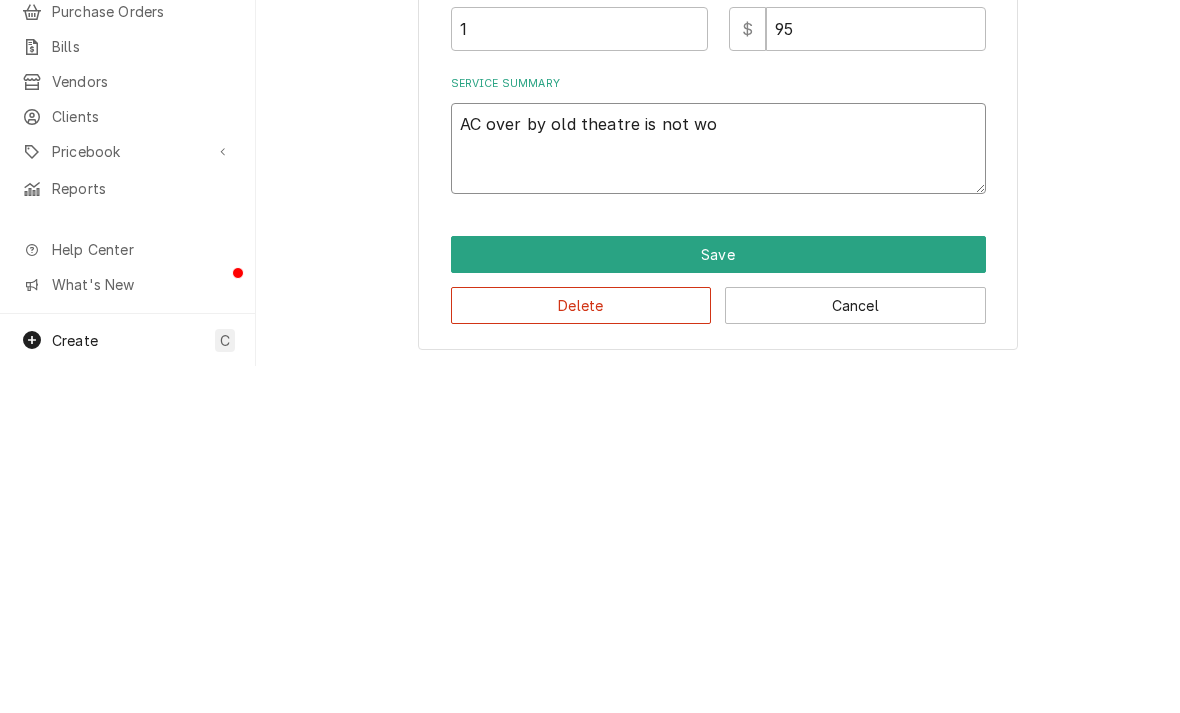 type on "x" 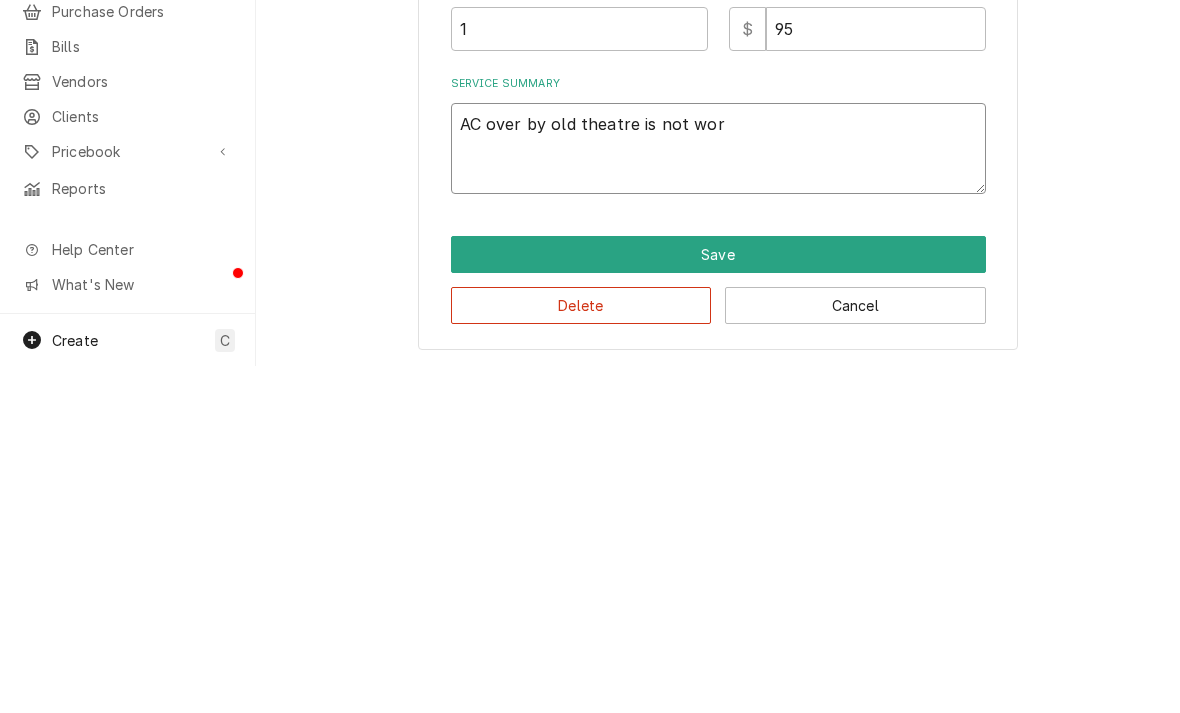 type on "AC over by old theatre is not worm" 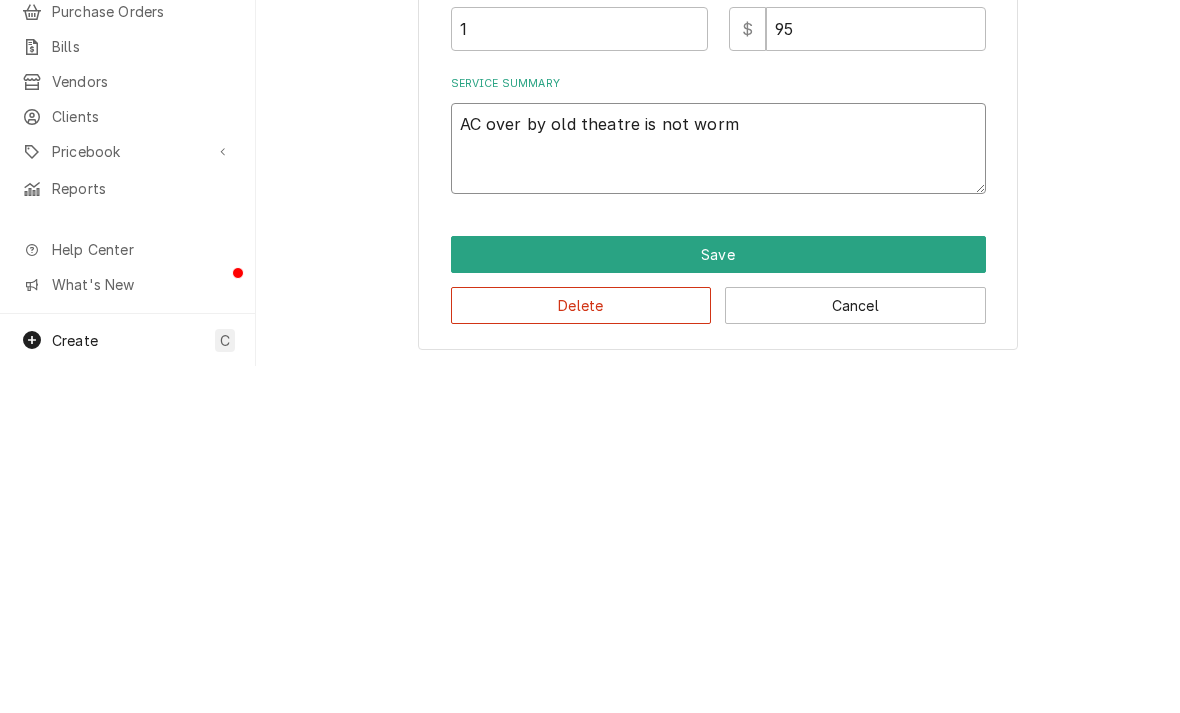 type on "x" 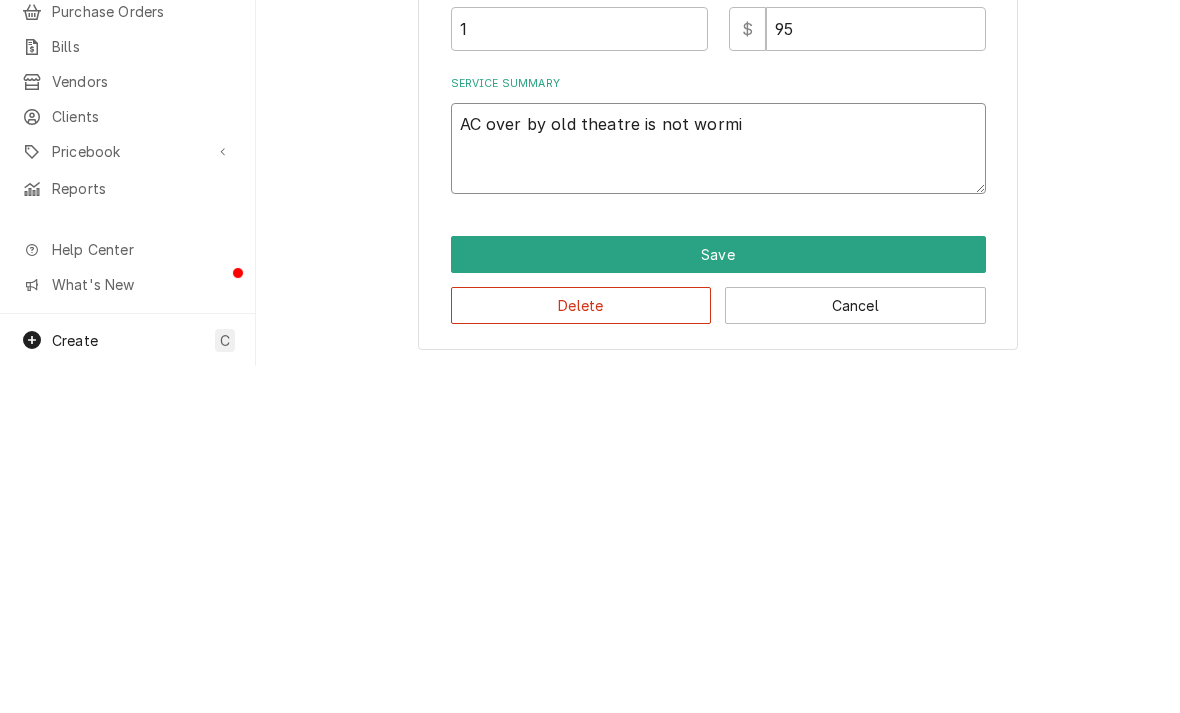 type on "x" 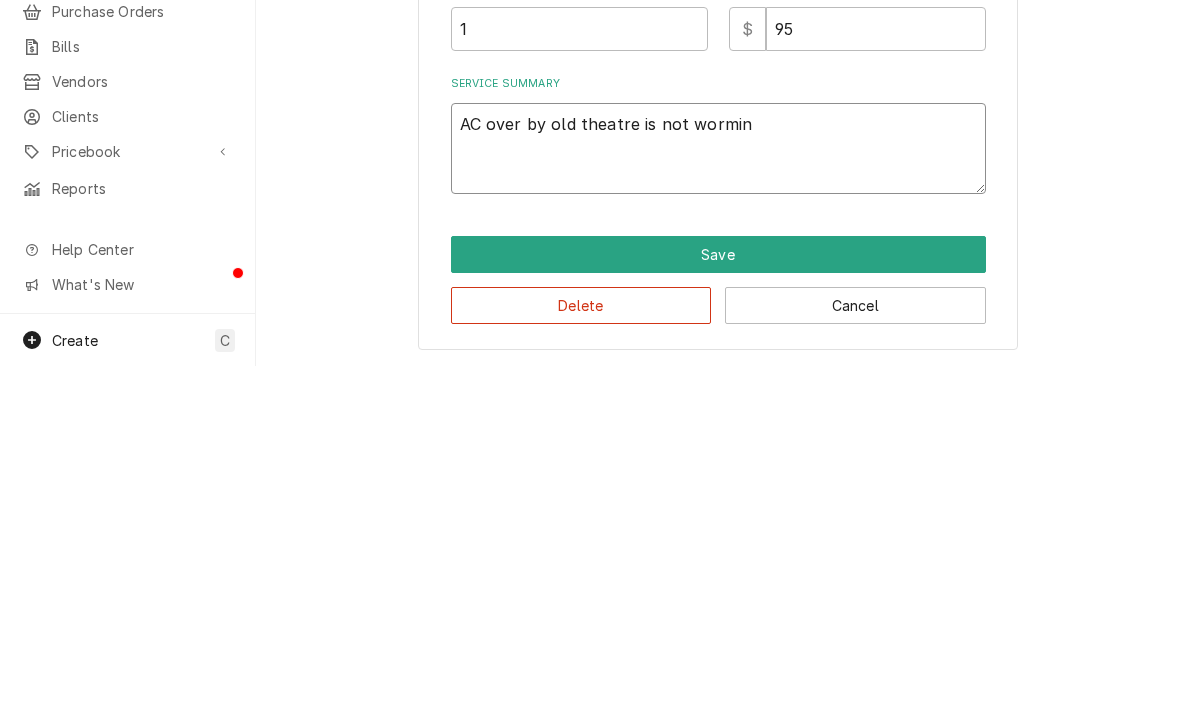 type on "x" 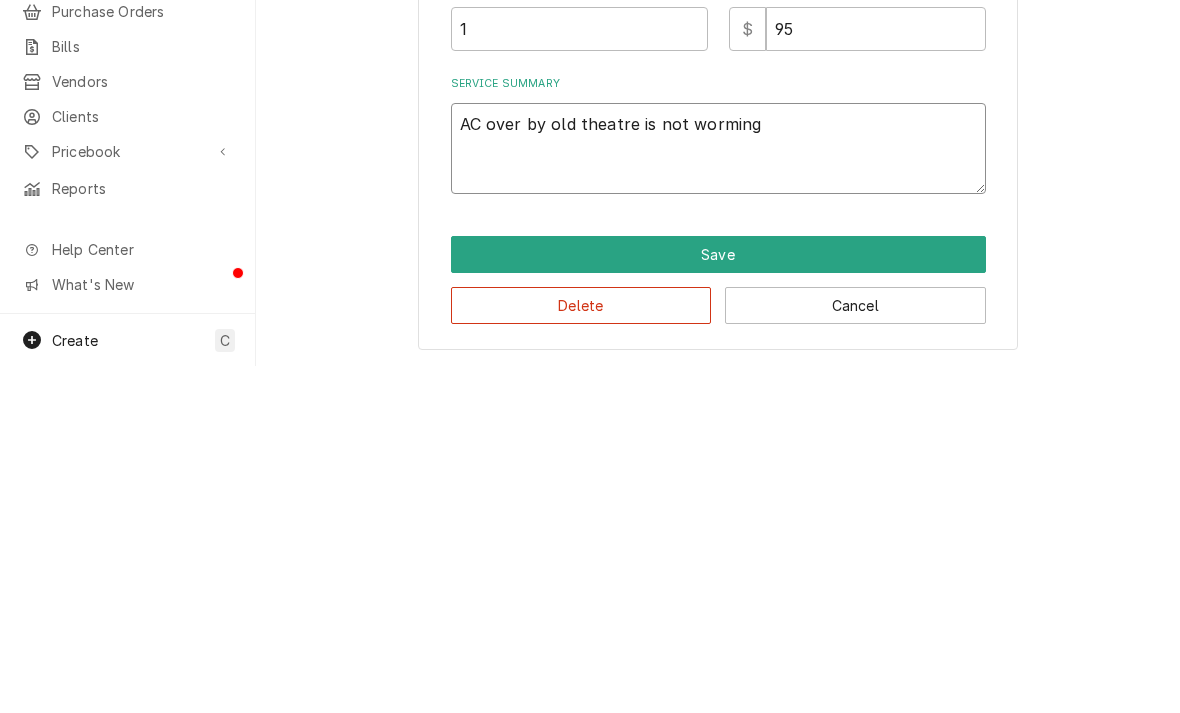 type on "x" 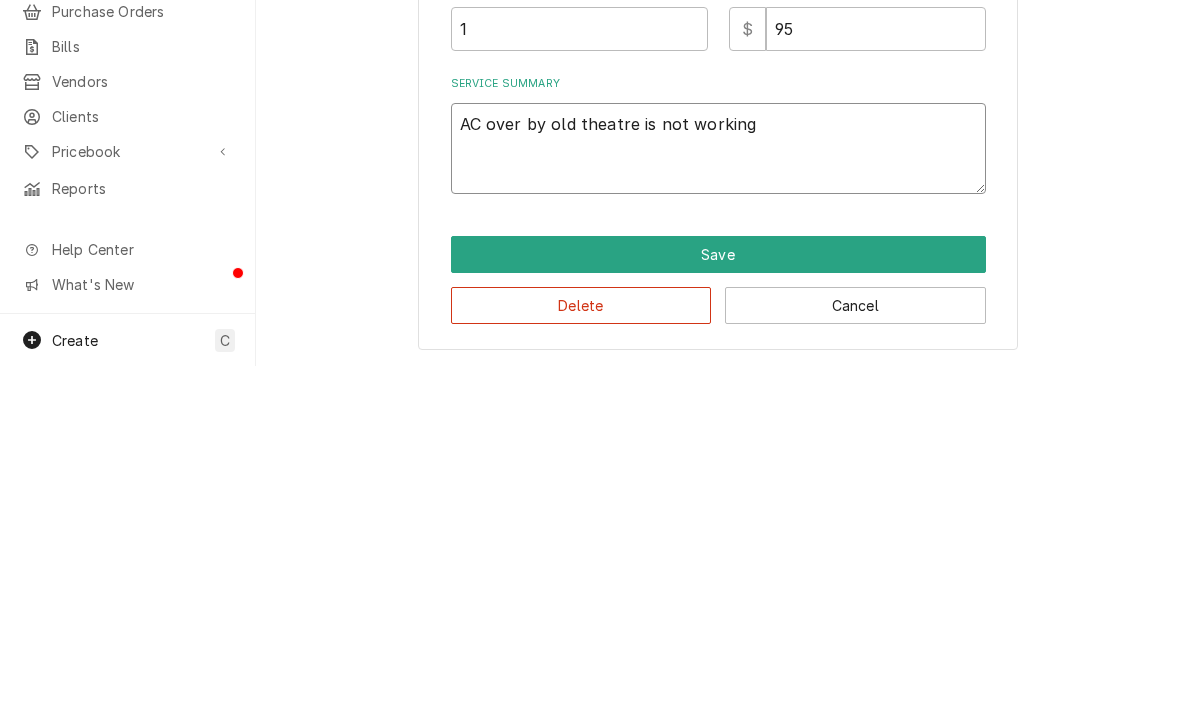 type on "x" 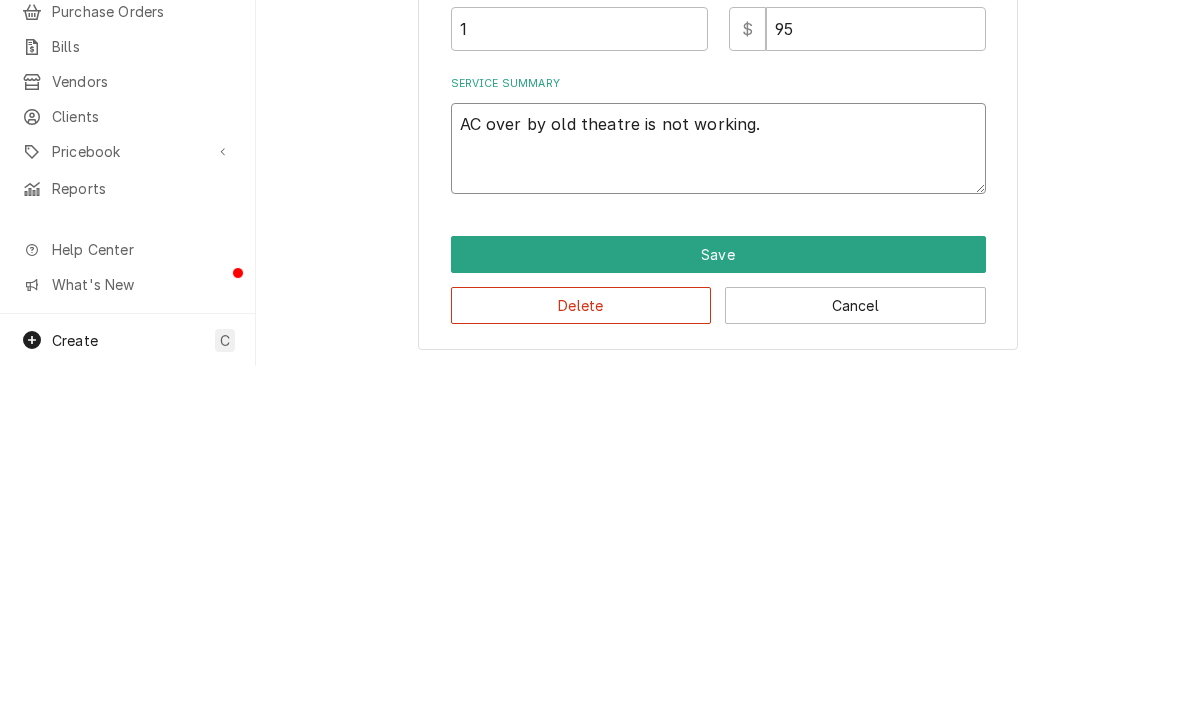 type on "x" 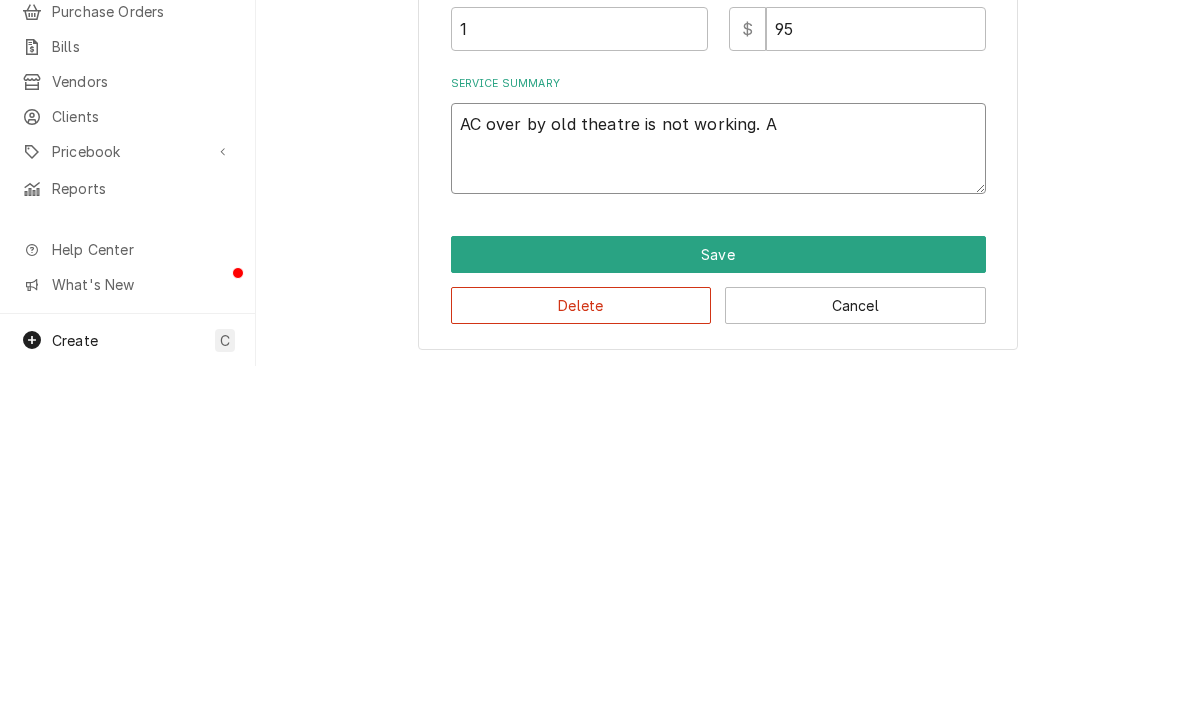 type on "x" 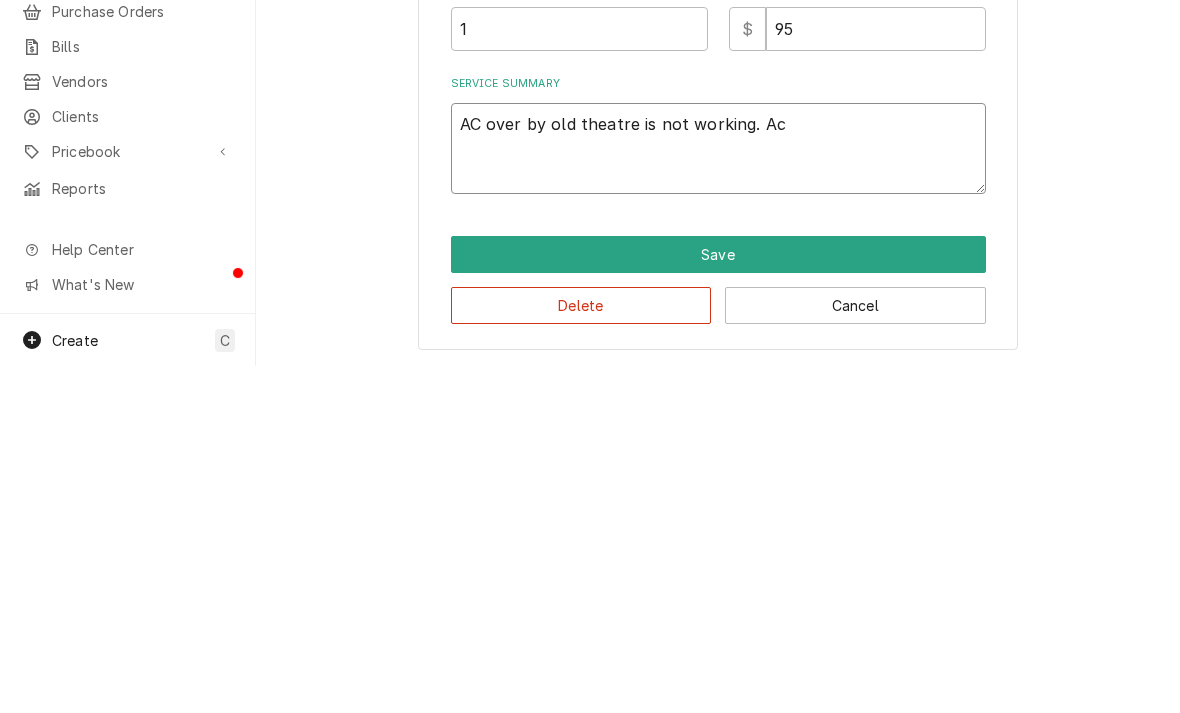 type on "x" 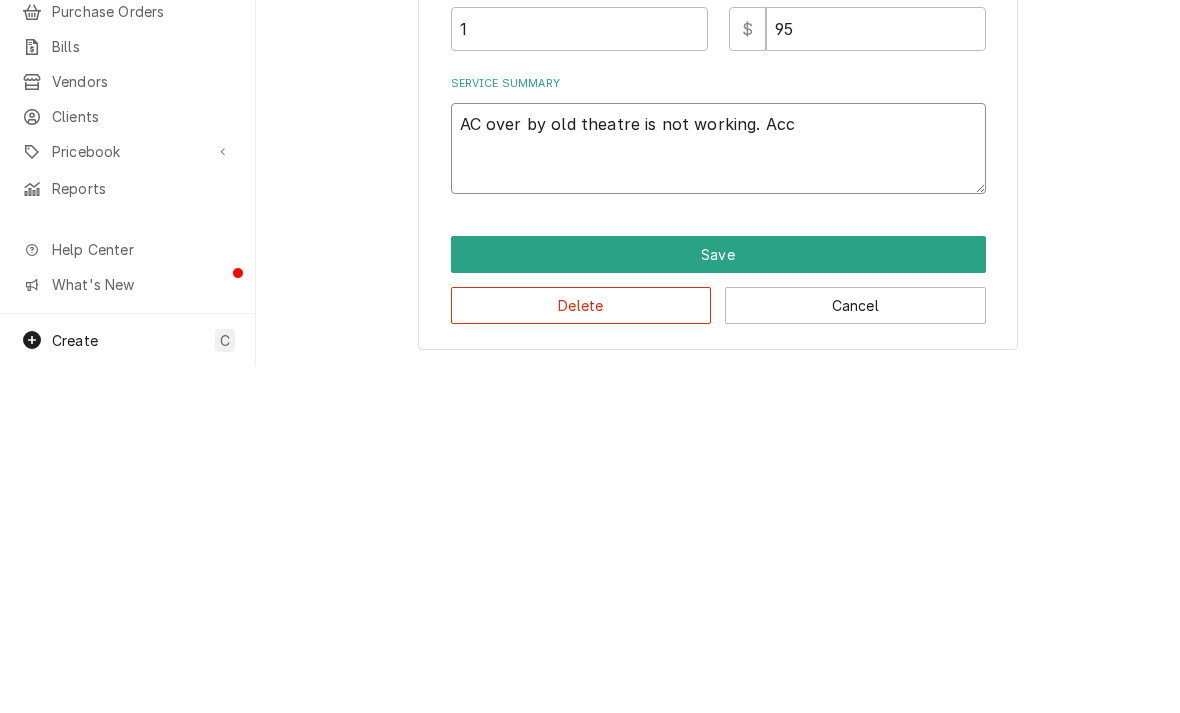type on "x" 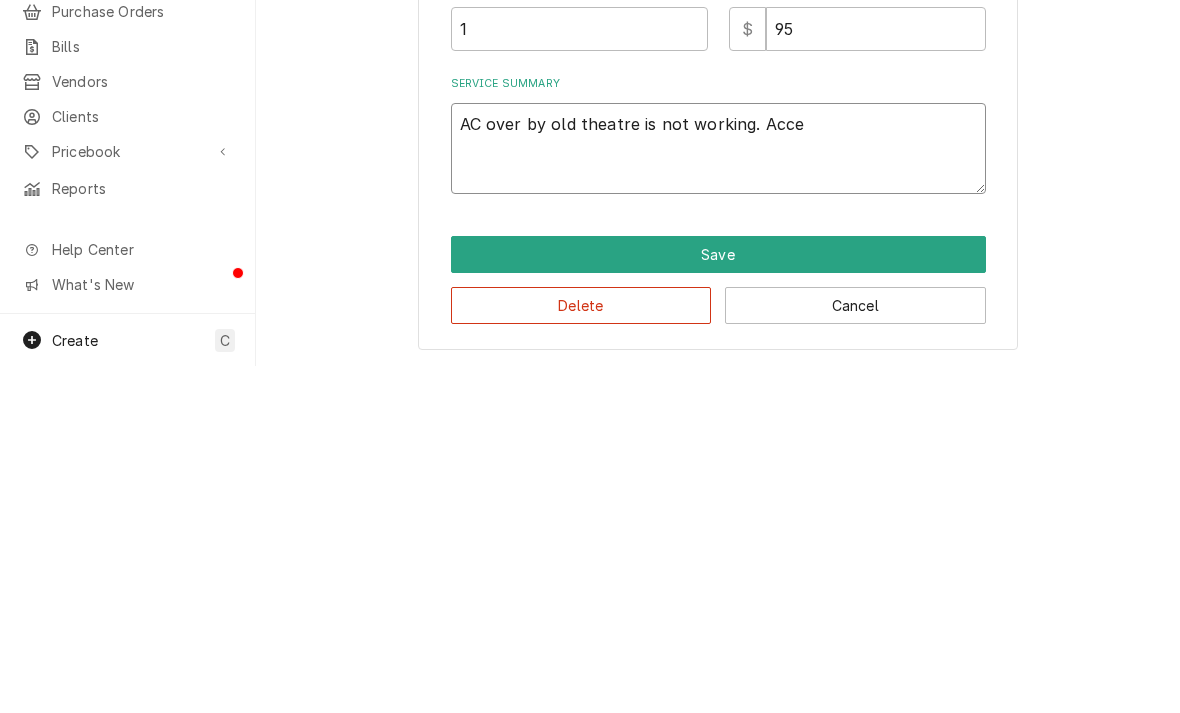 type on "x" 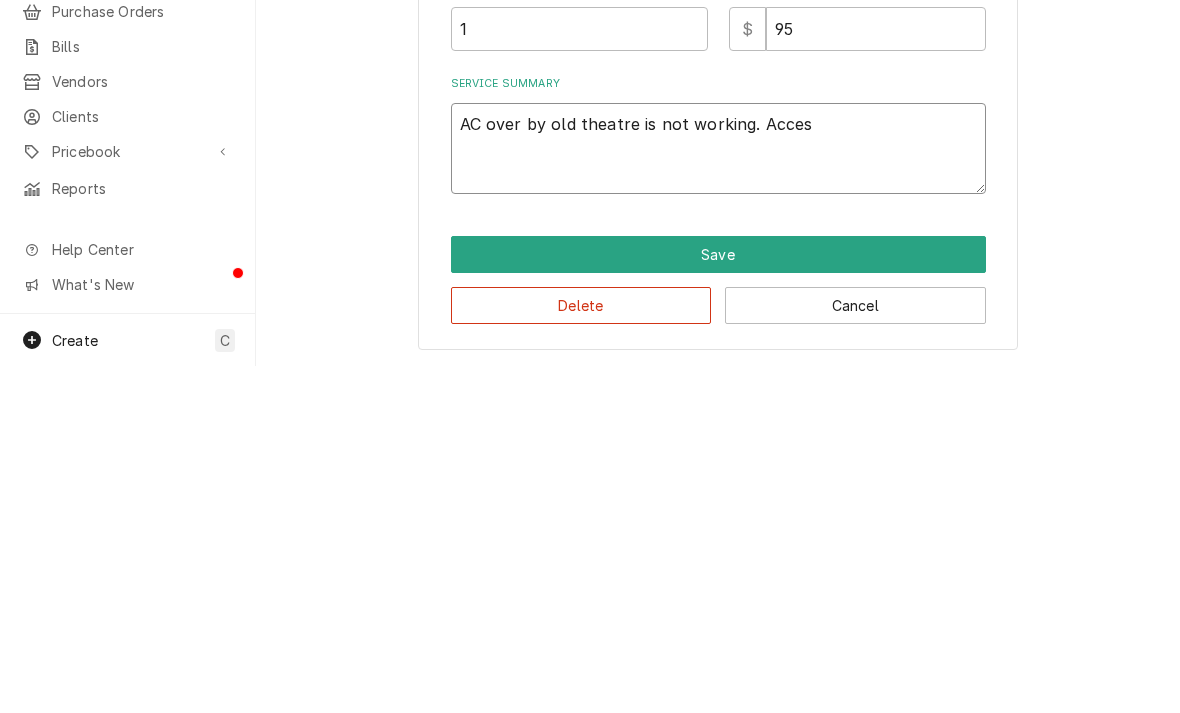 type on "x" 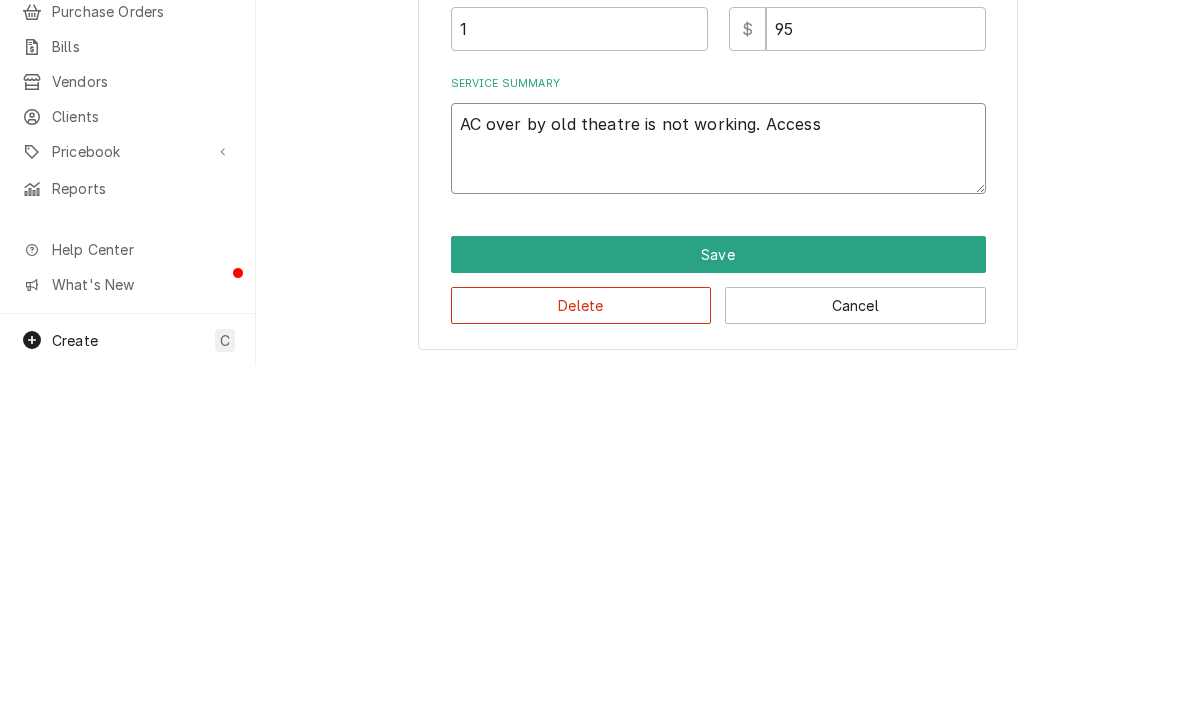 type on "x" 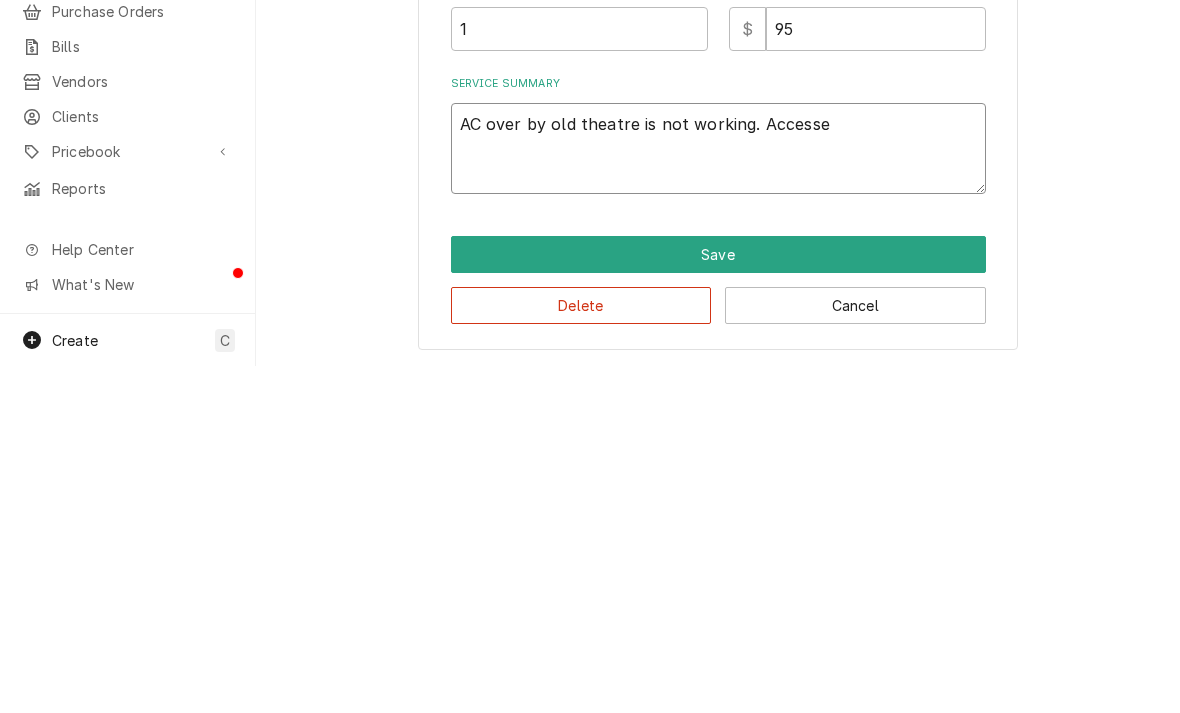 type on "x" 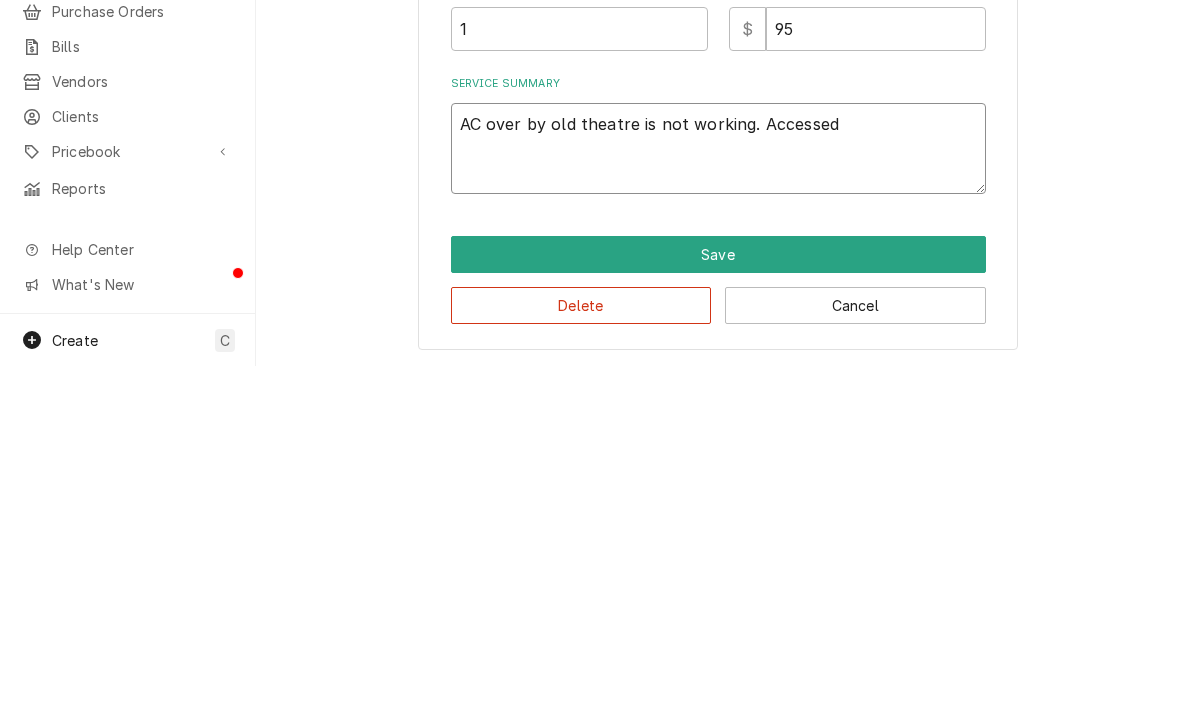type on "x" 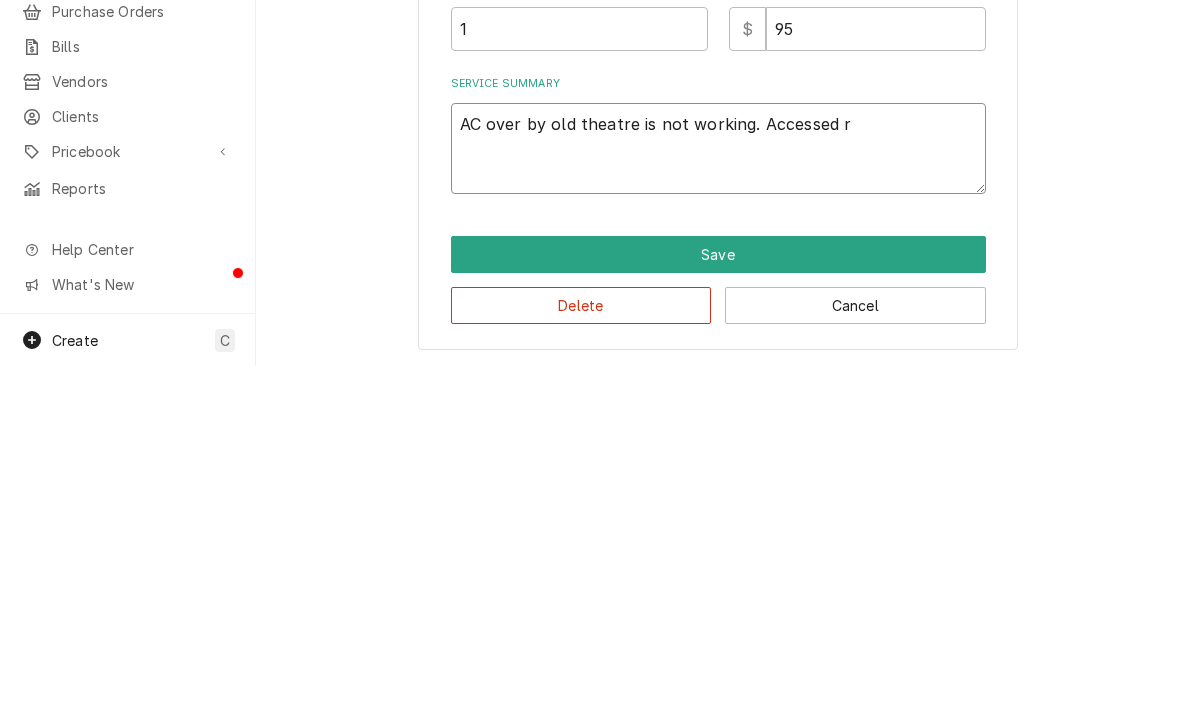 type on "x" 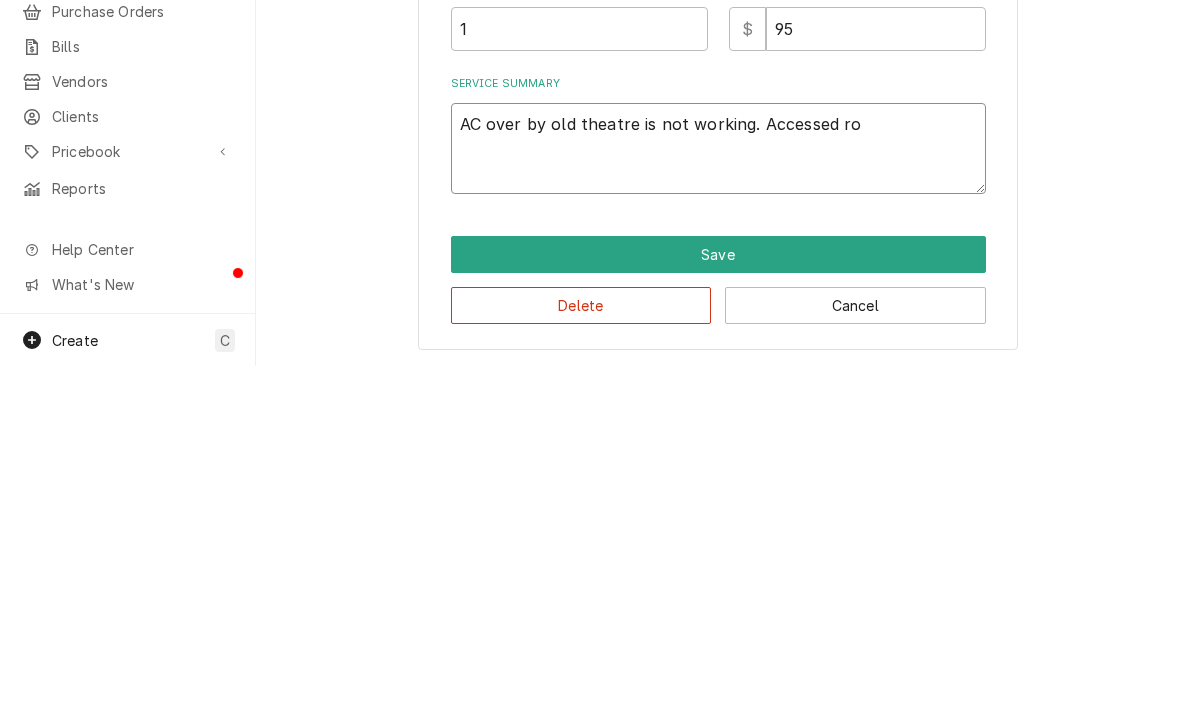 type on "AC over by old theatre is not working. Accessed roo" 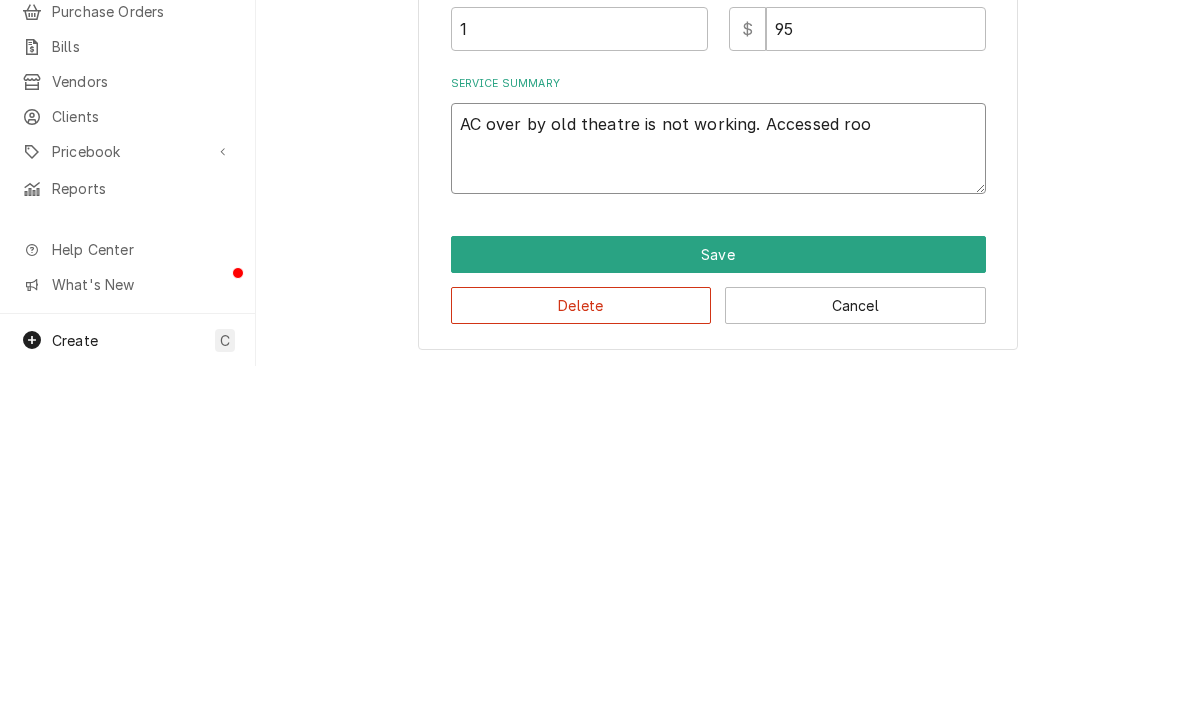 type on "x" 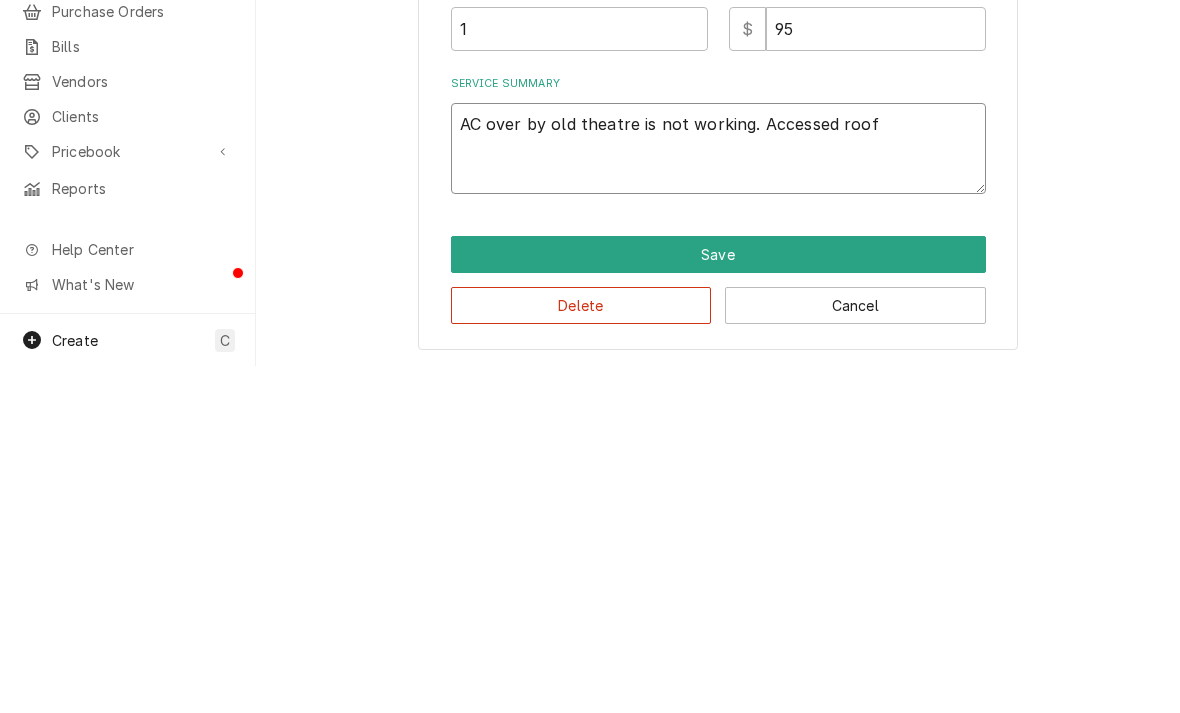 type on "x" 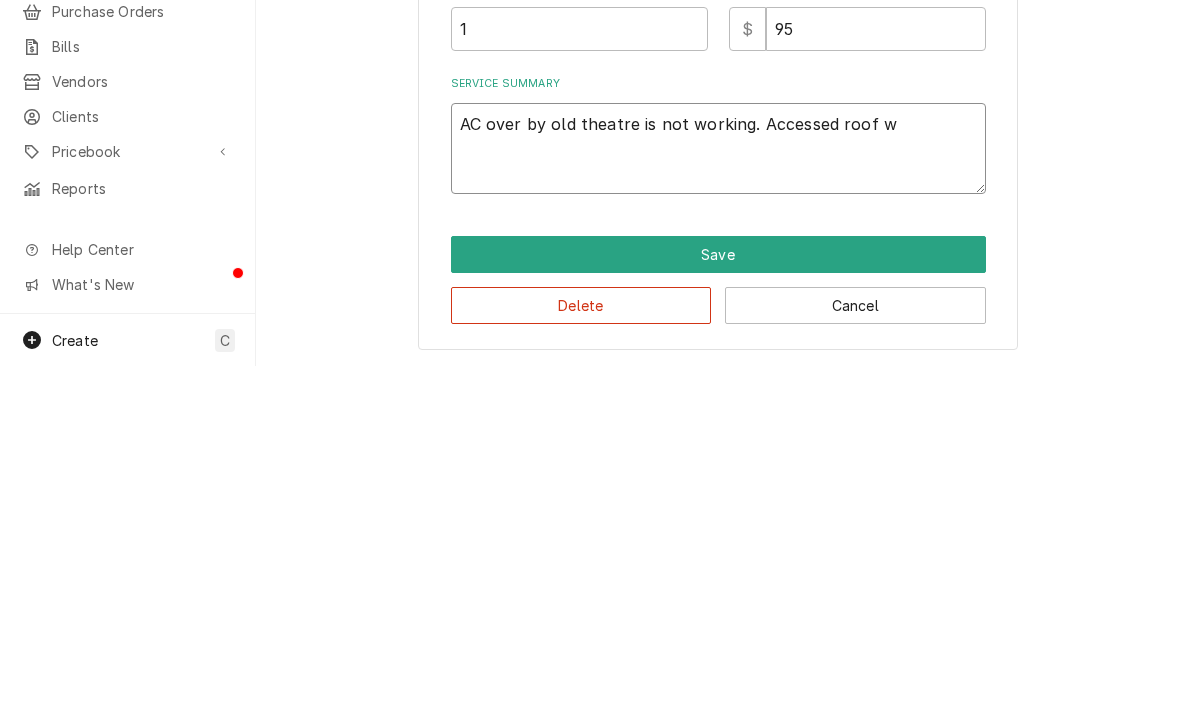 type on "x" 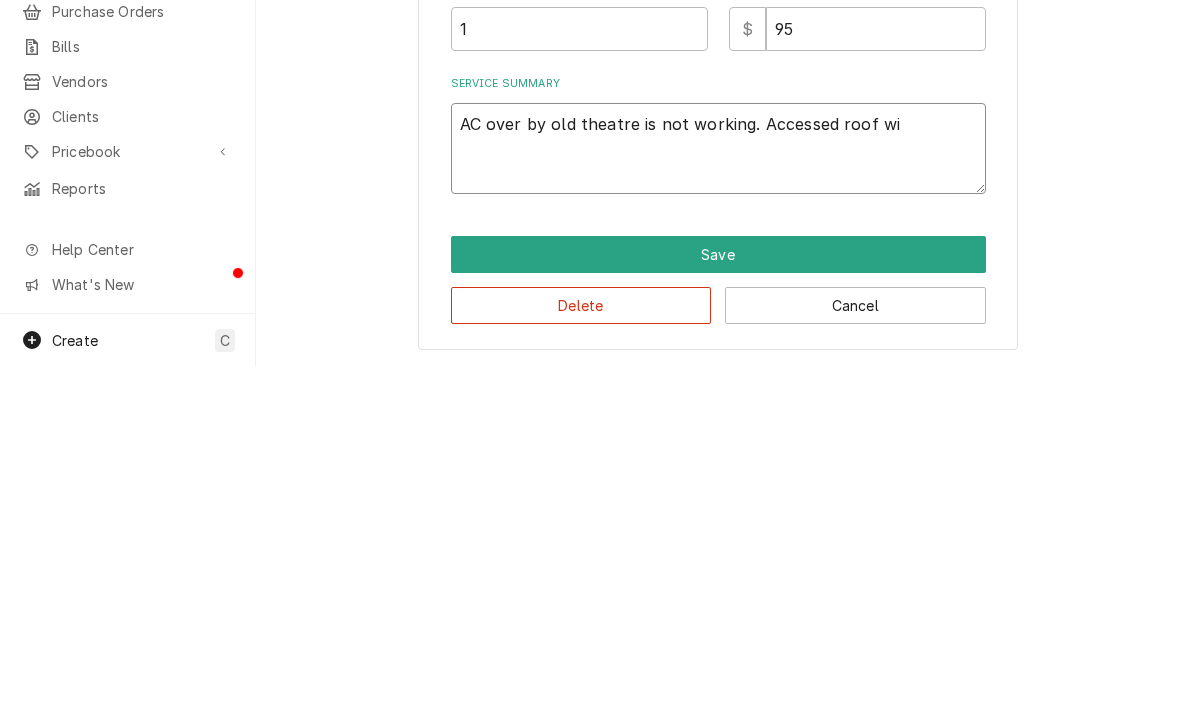 type on "AC over by old theatre is not working. Accessed roof wit" 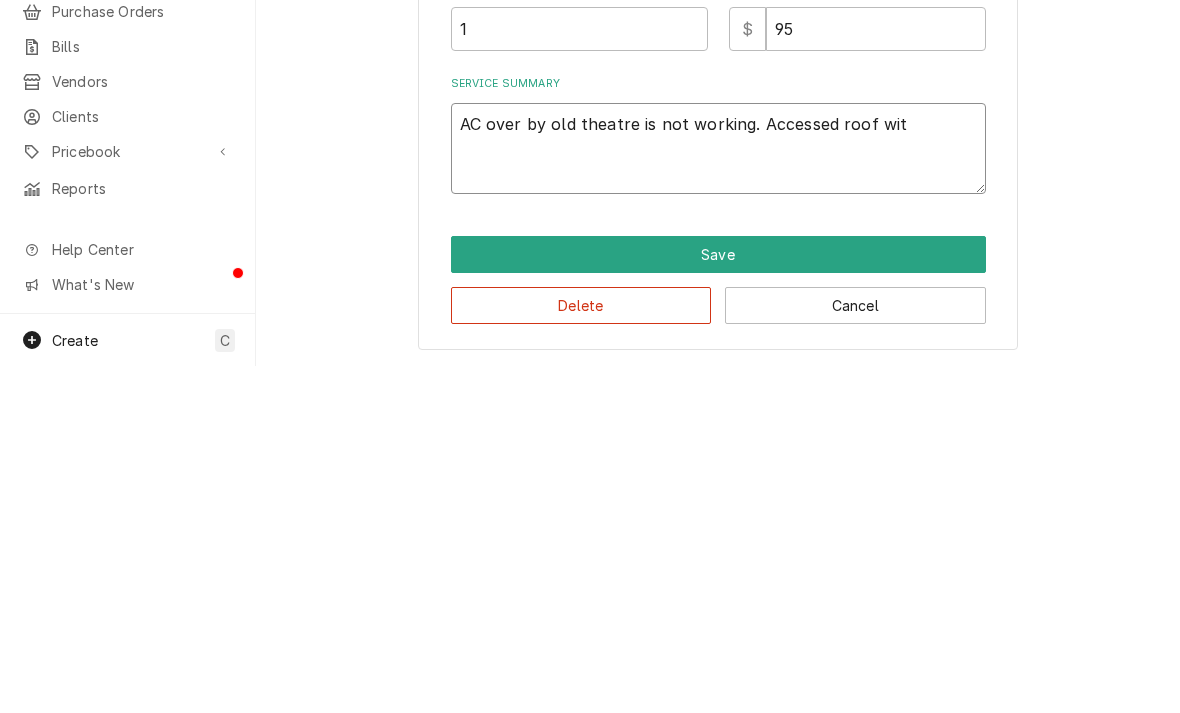 type on "x" 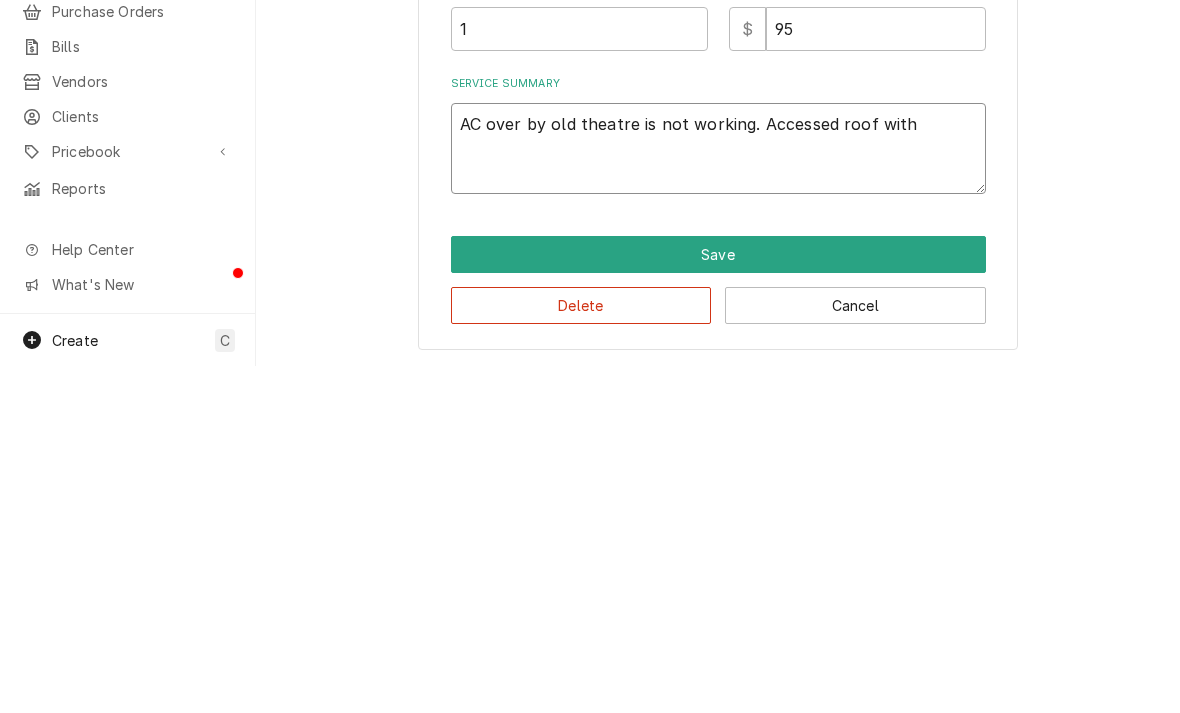 type on "x" 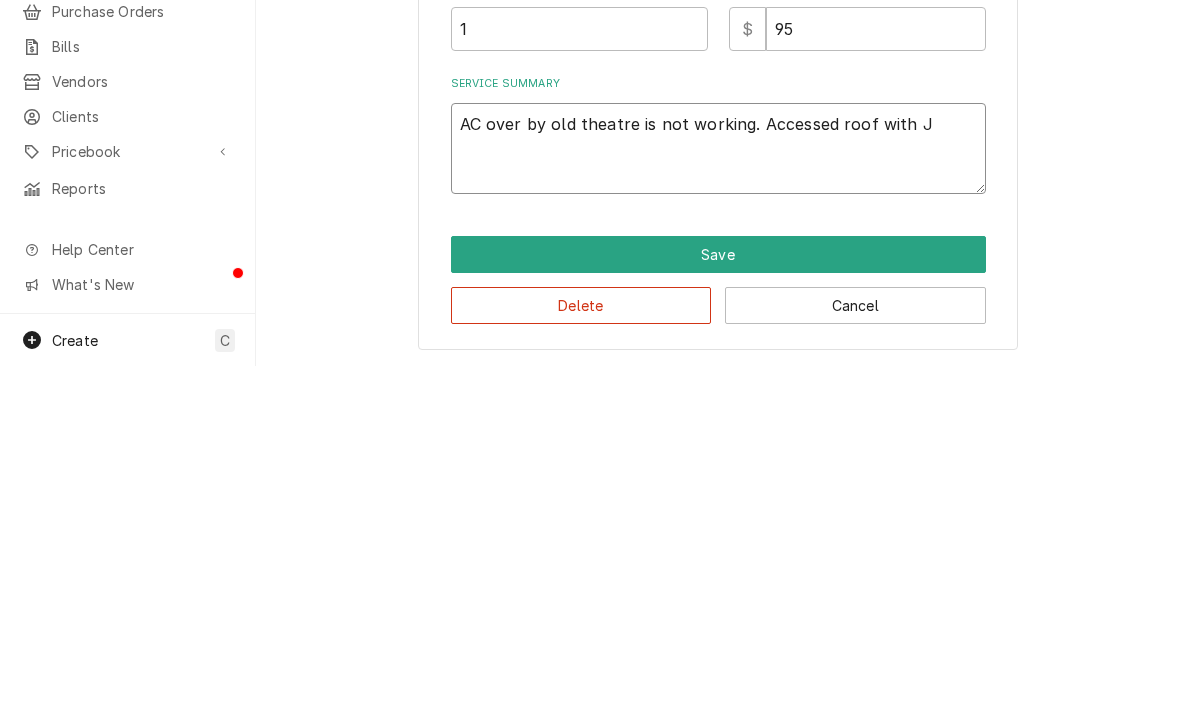 type on "x" 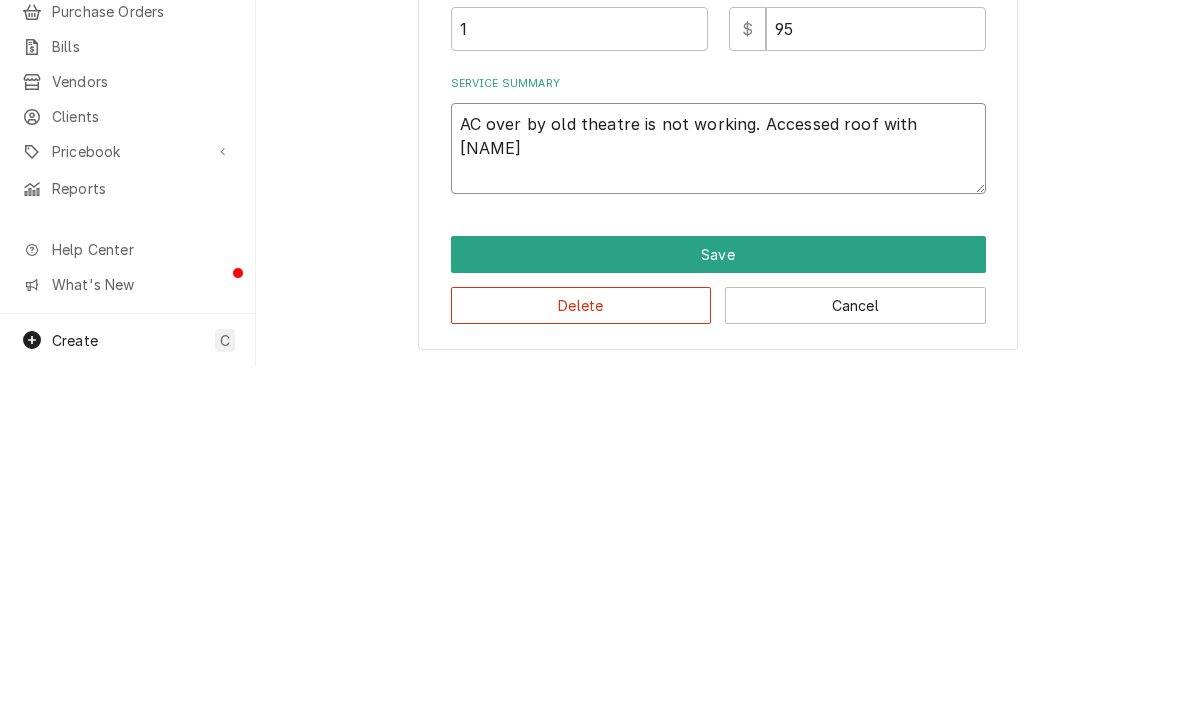 type on "x" 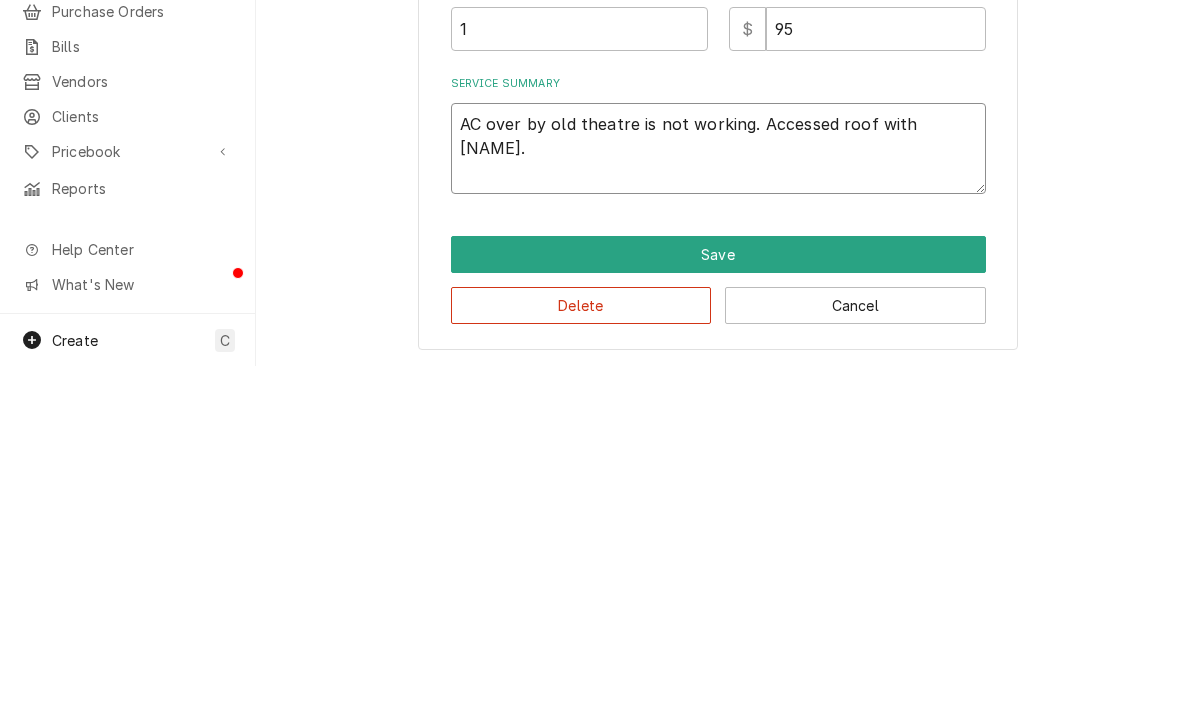 type on "x" 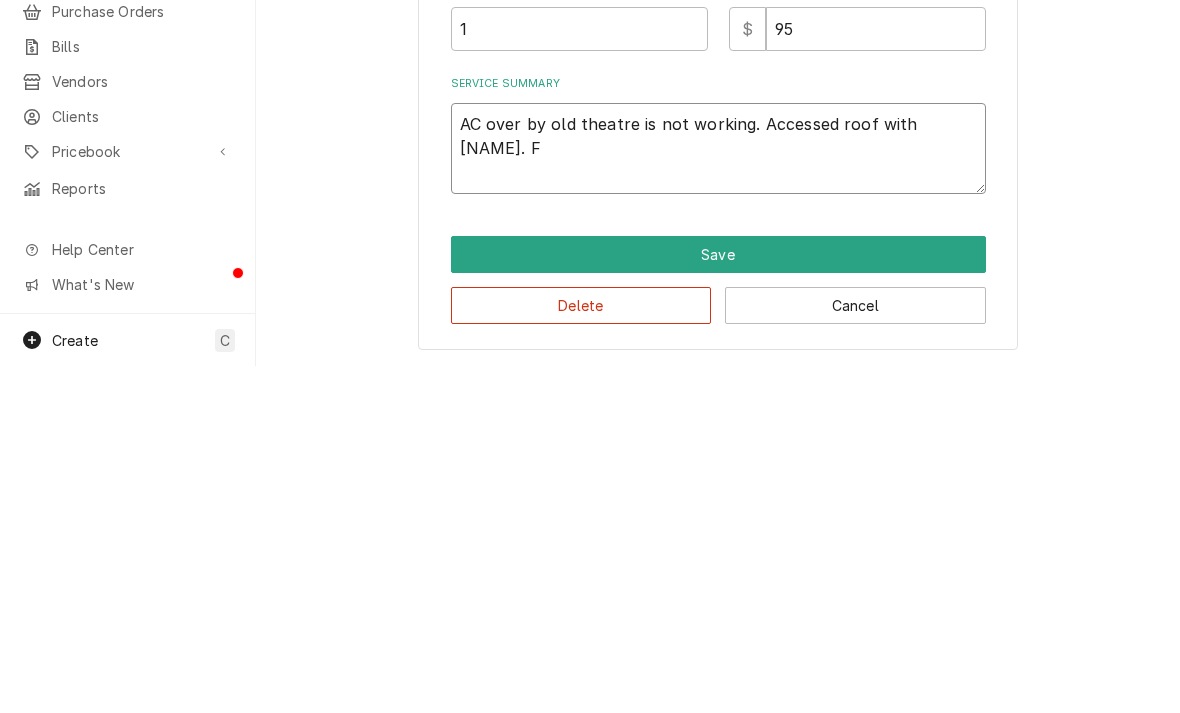 type on "x" 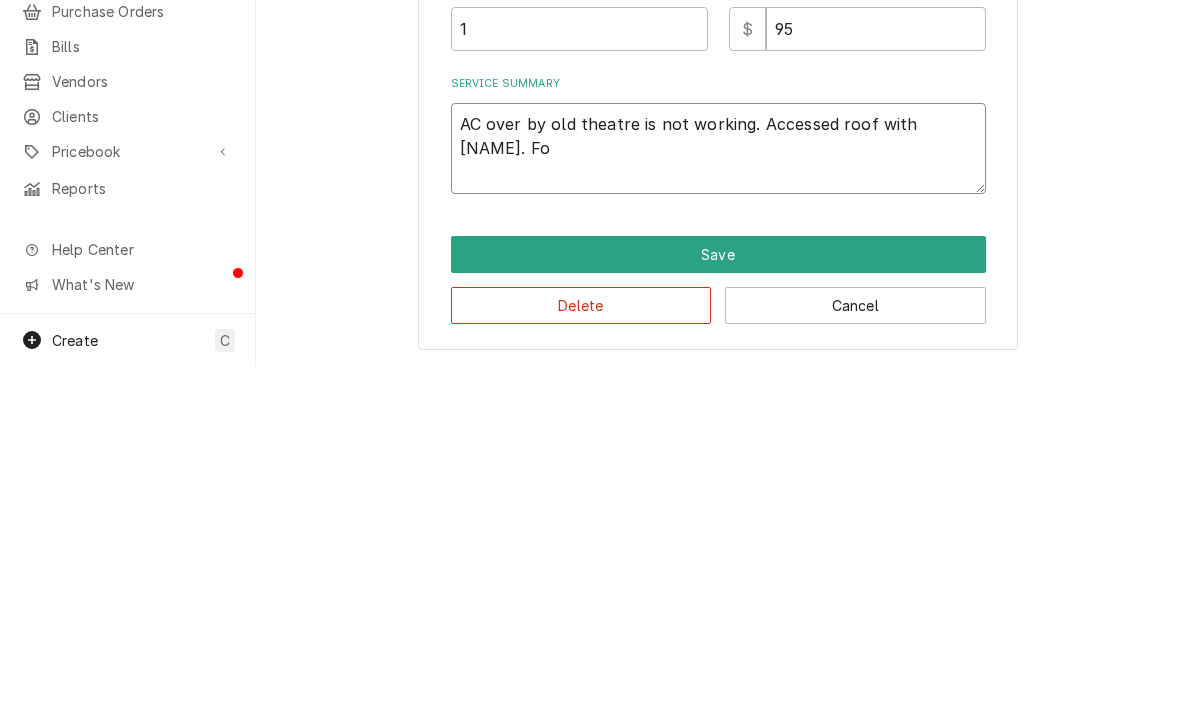 type on "x" 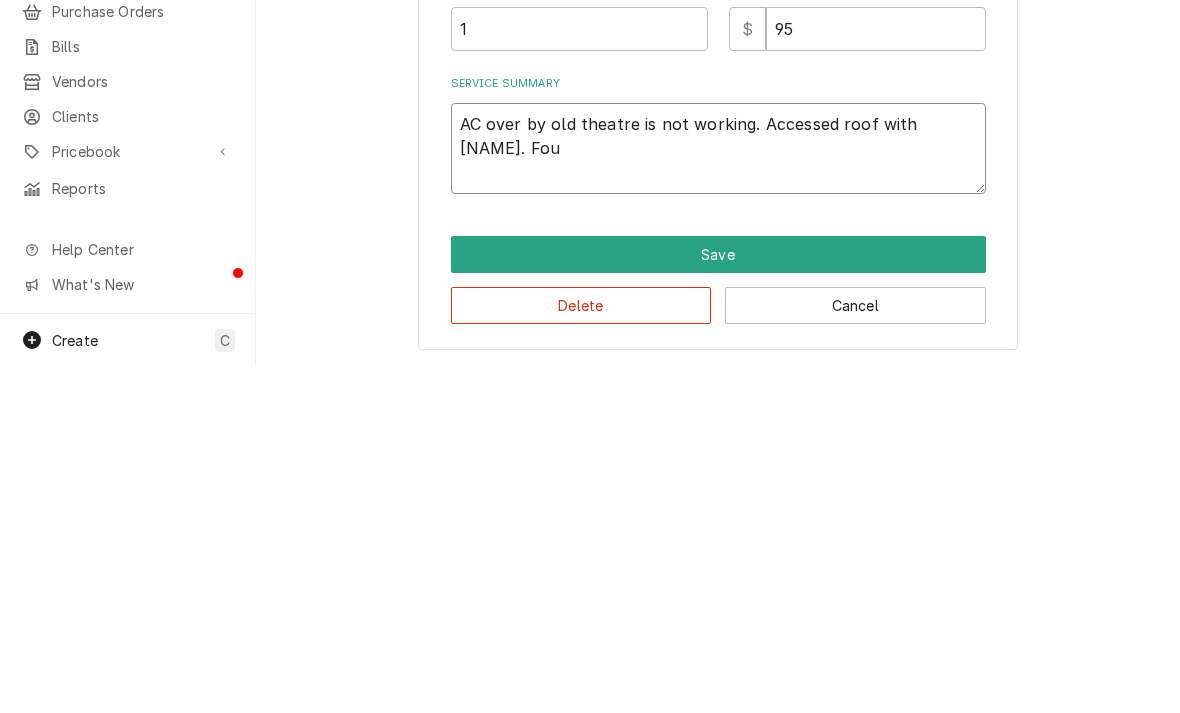 type on "AC over by old theatre is not working. Accessed roof with Jeff. Foun" 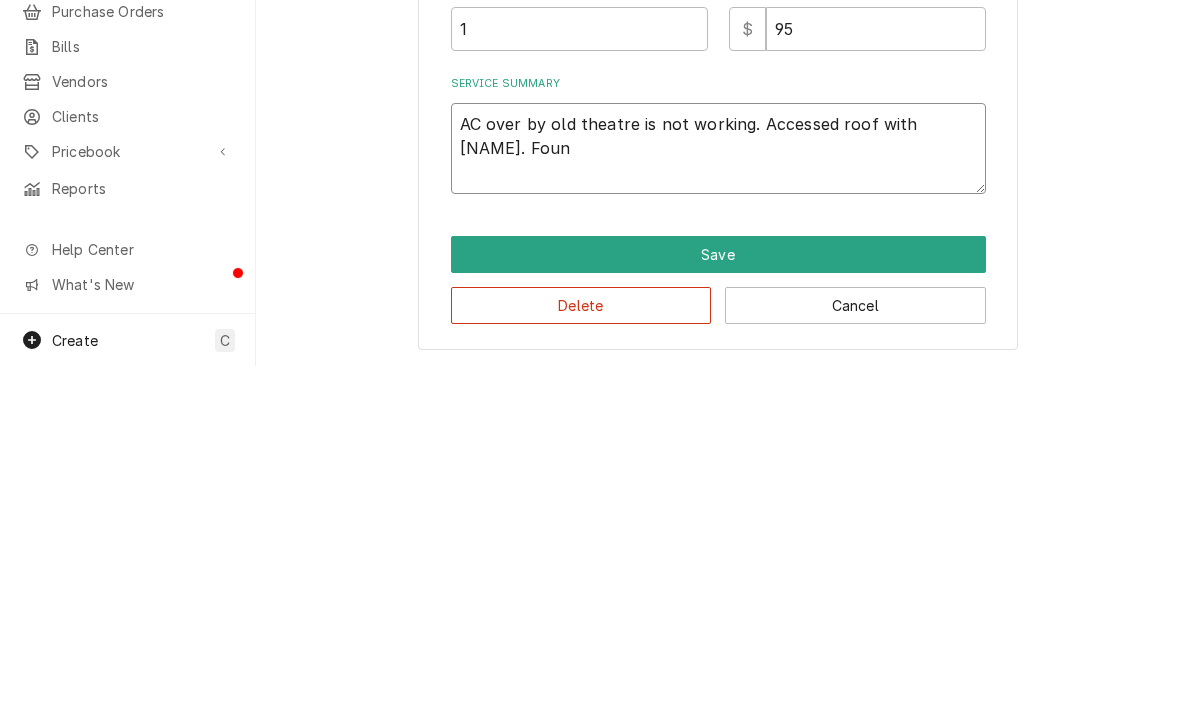 type on "x" 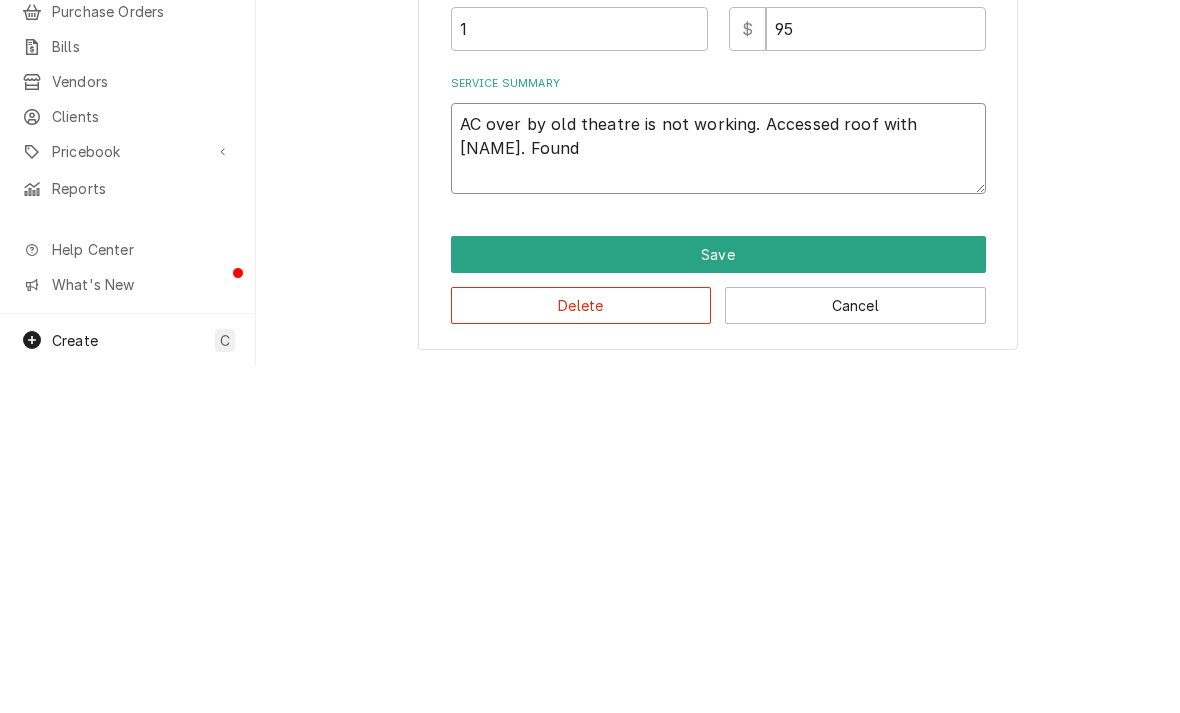 type on "x" 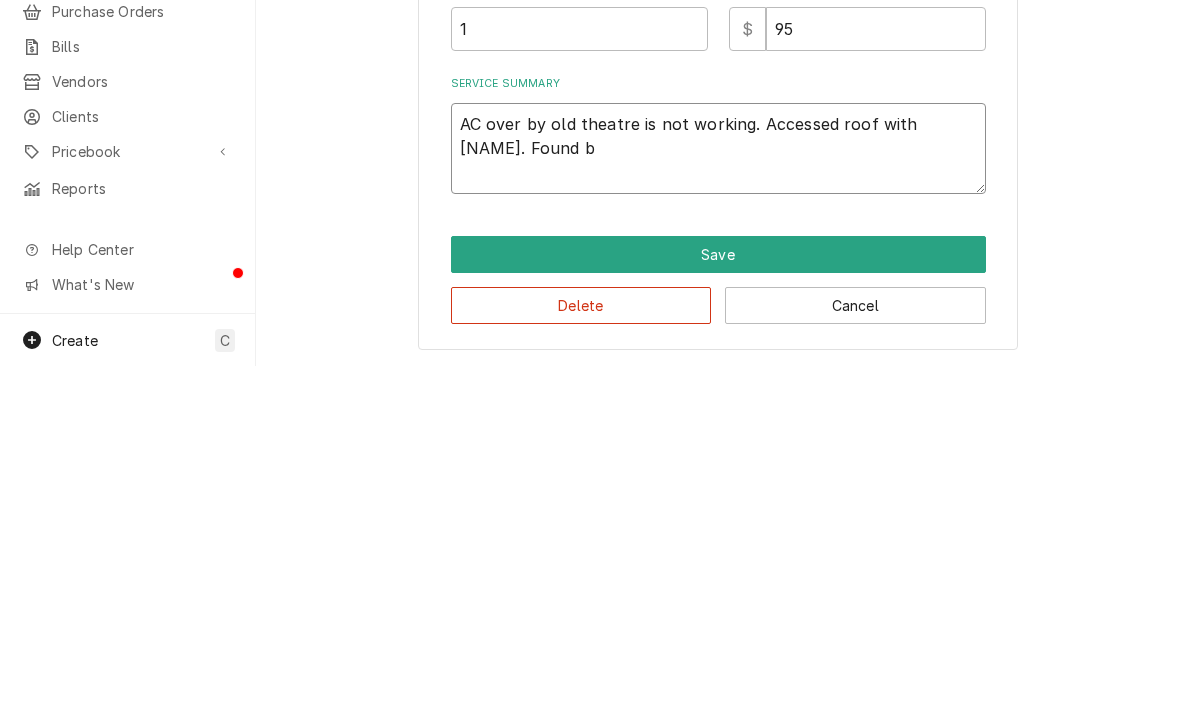 type on "x" 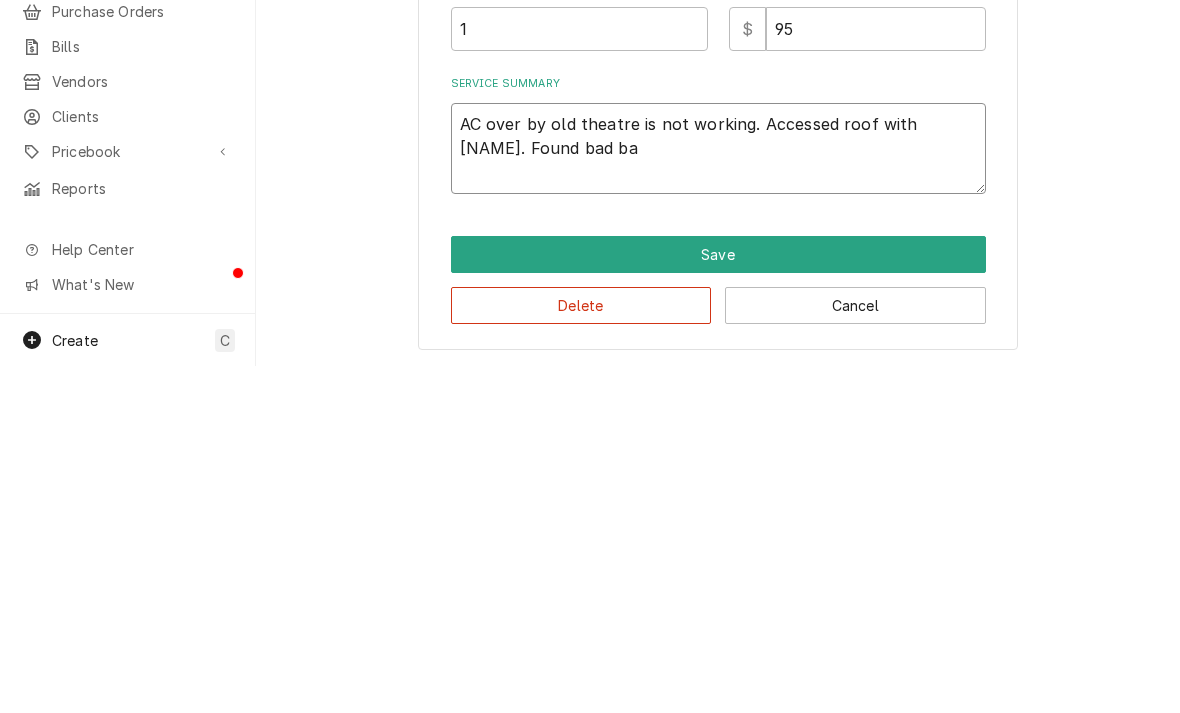 type on "x" 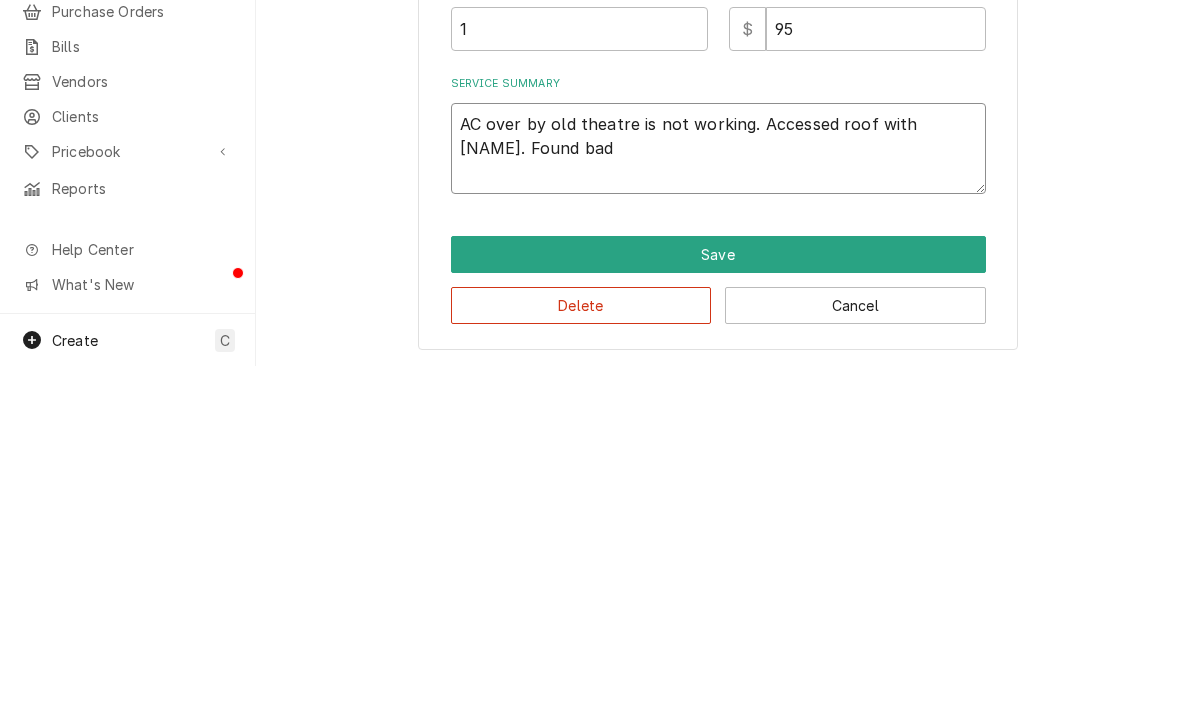 type on "AC over by old theatre is not working. Accessed roof with Jeff. Found bad" 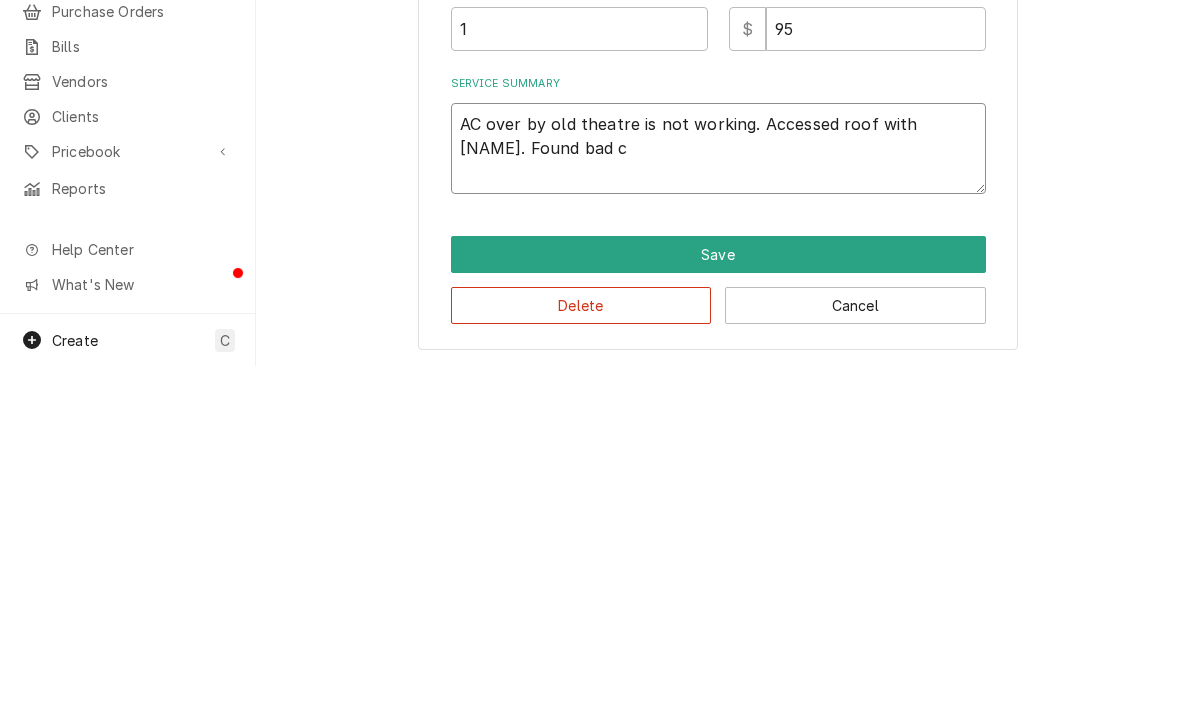 type on "x" 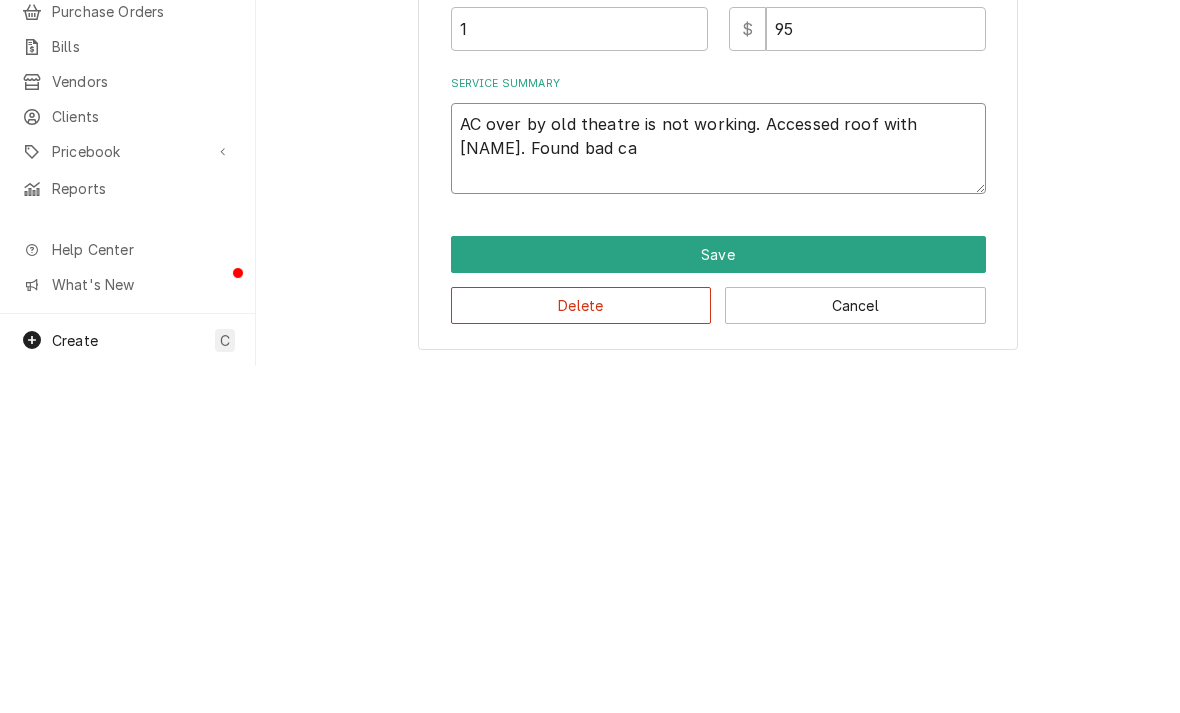 type on "AC over by old theatre is not working. Accessed roof with Jeff. Found bad cap" 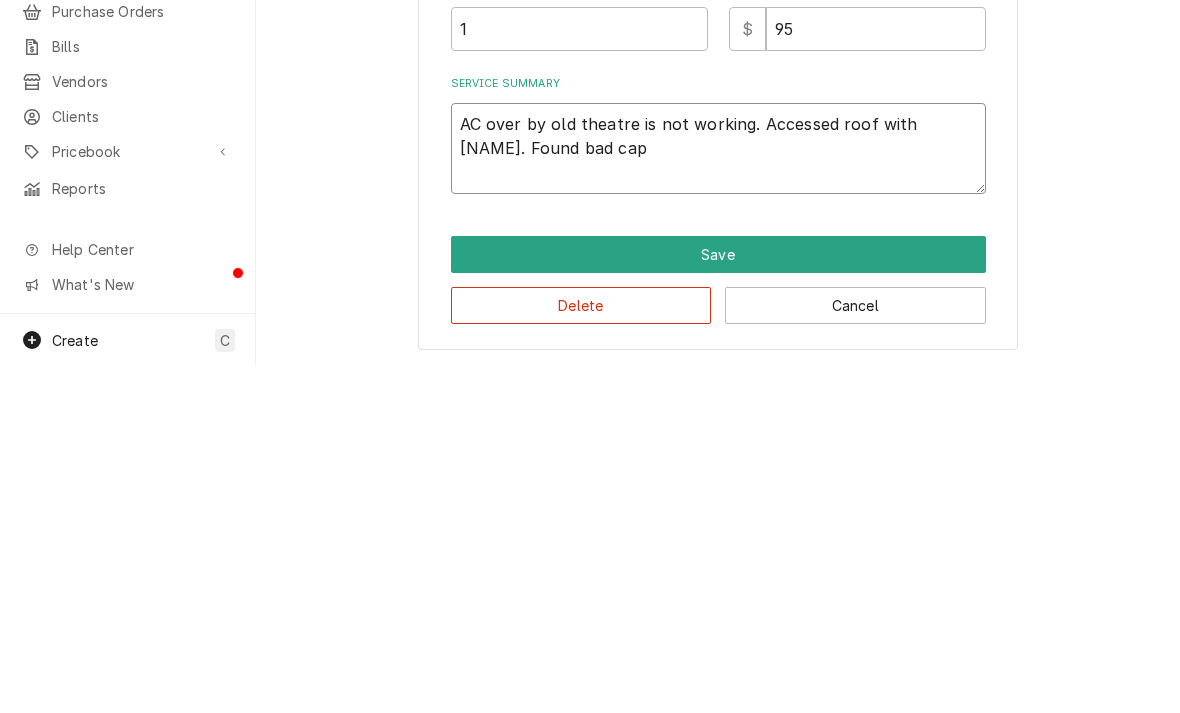 type on "x" 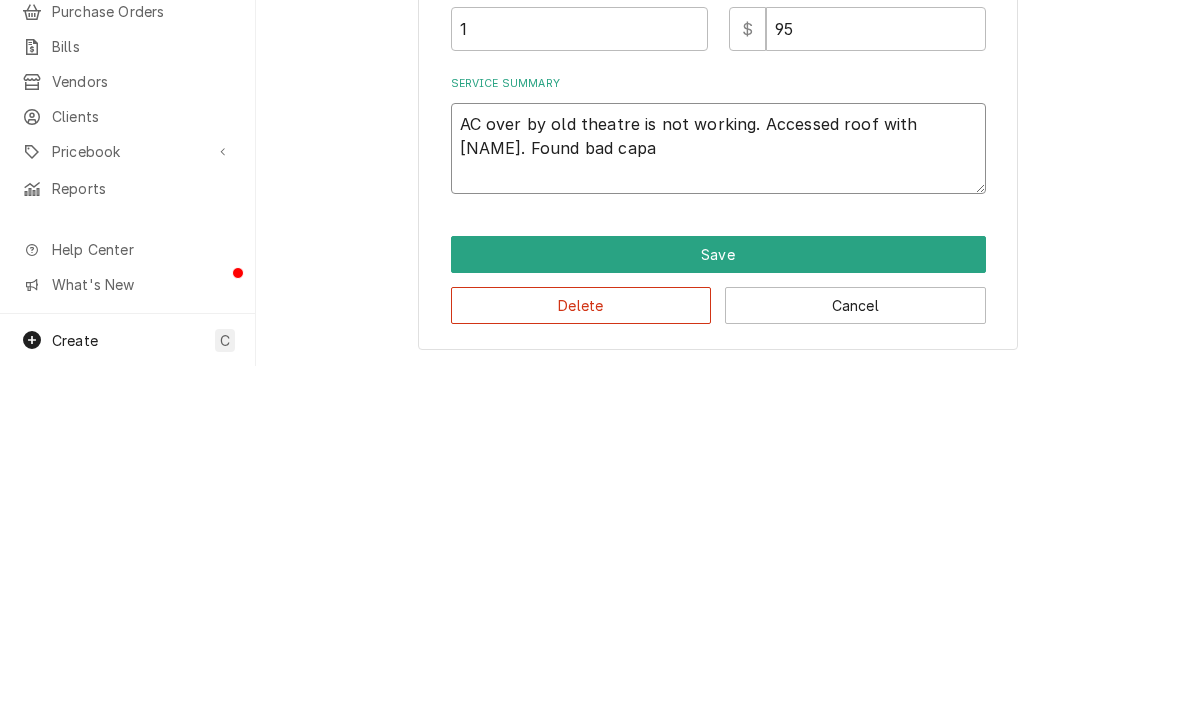 type on "AC over by old theatre is not working. Accessed roof with Jeff. Found bad capac" 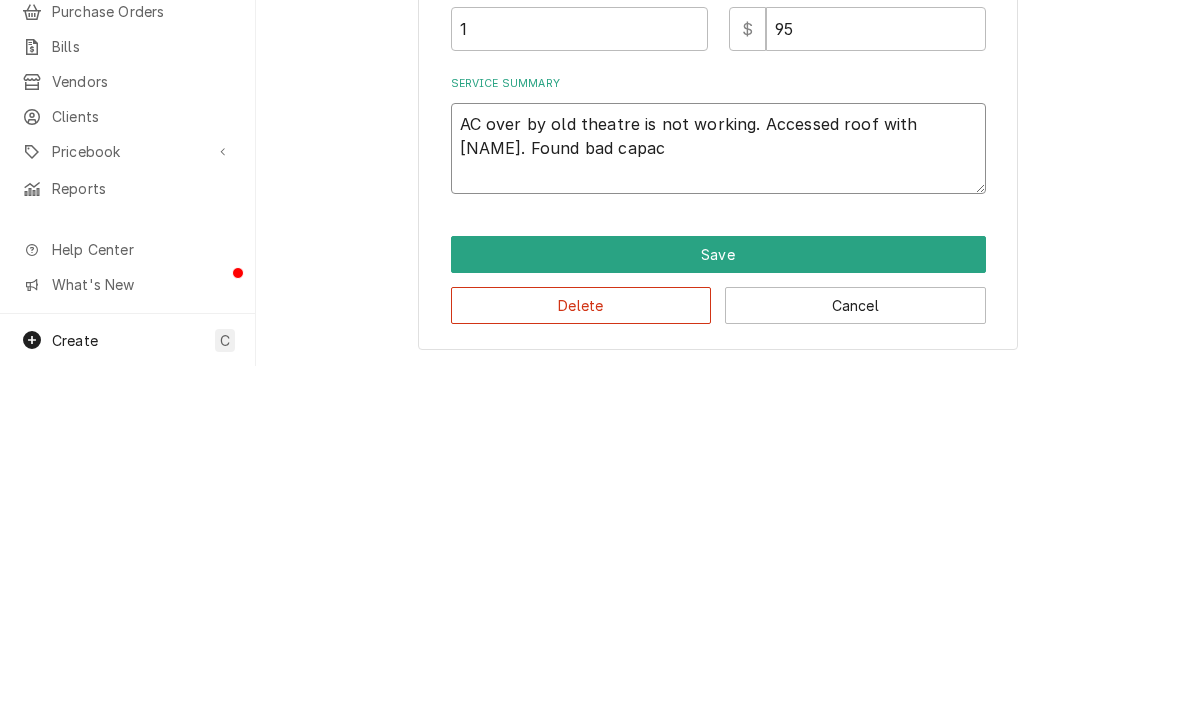 type on "x" 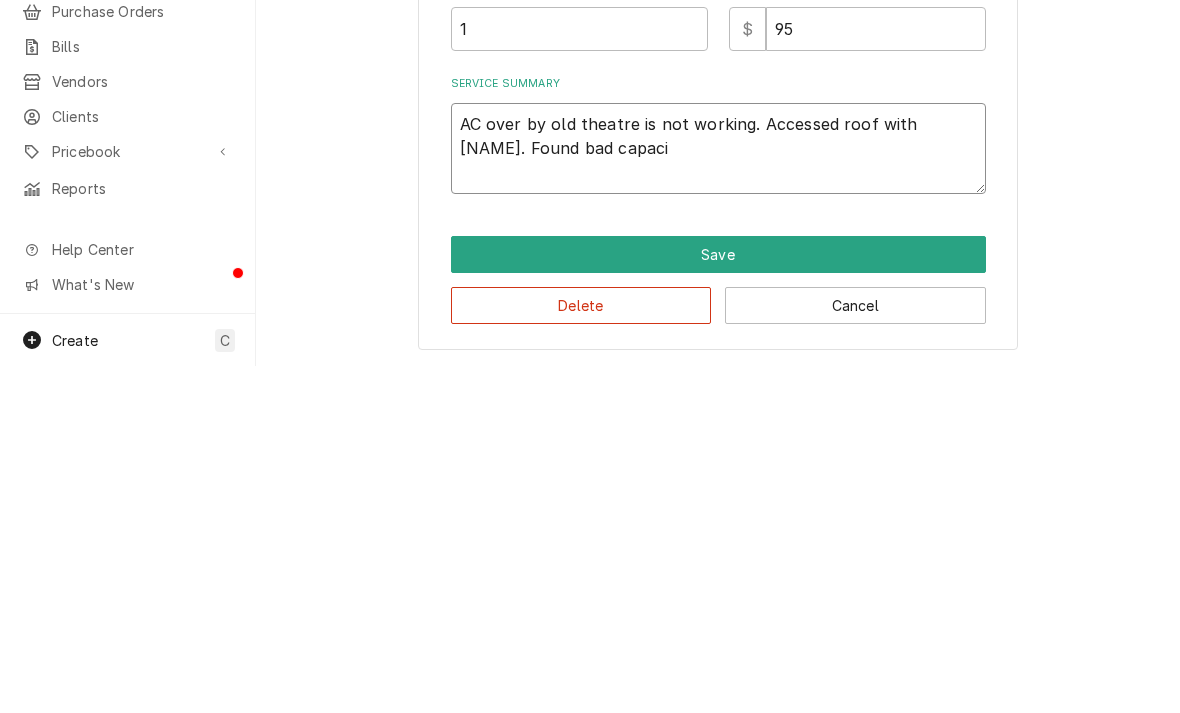 type on "x" 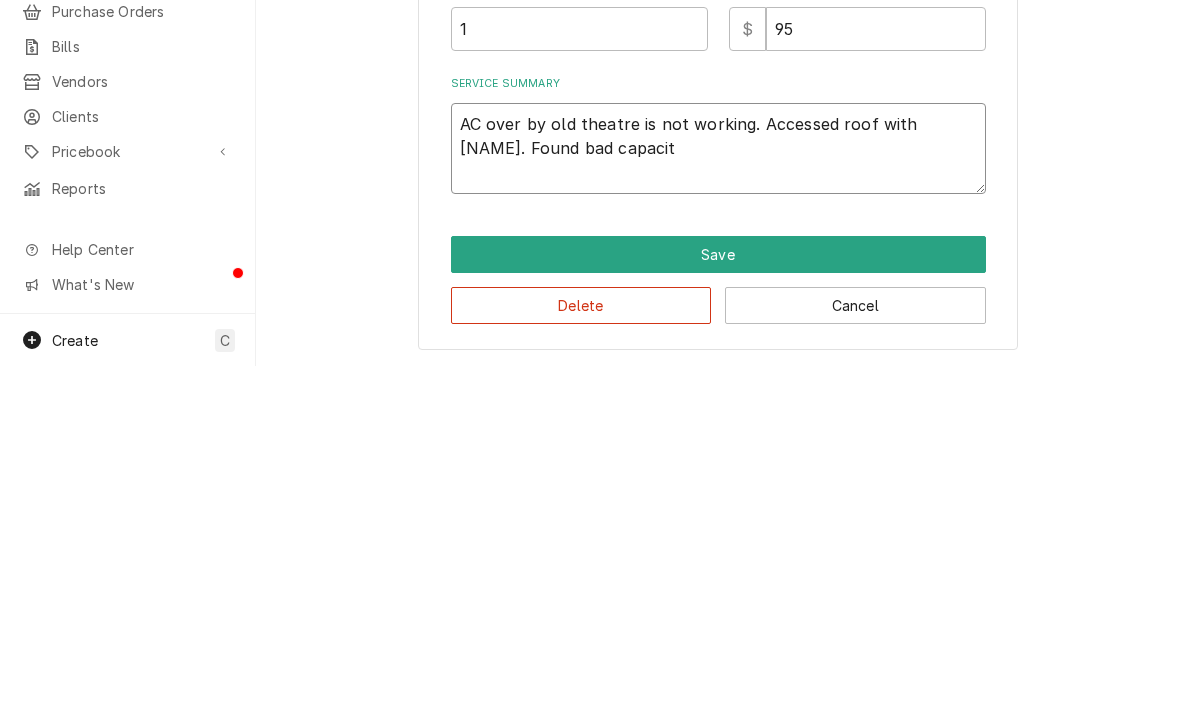 type on "x" 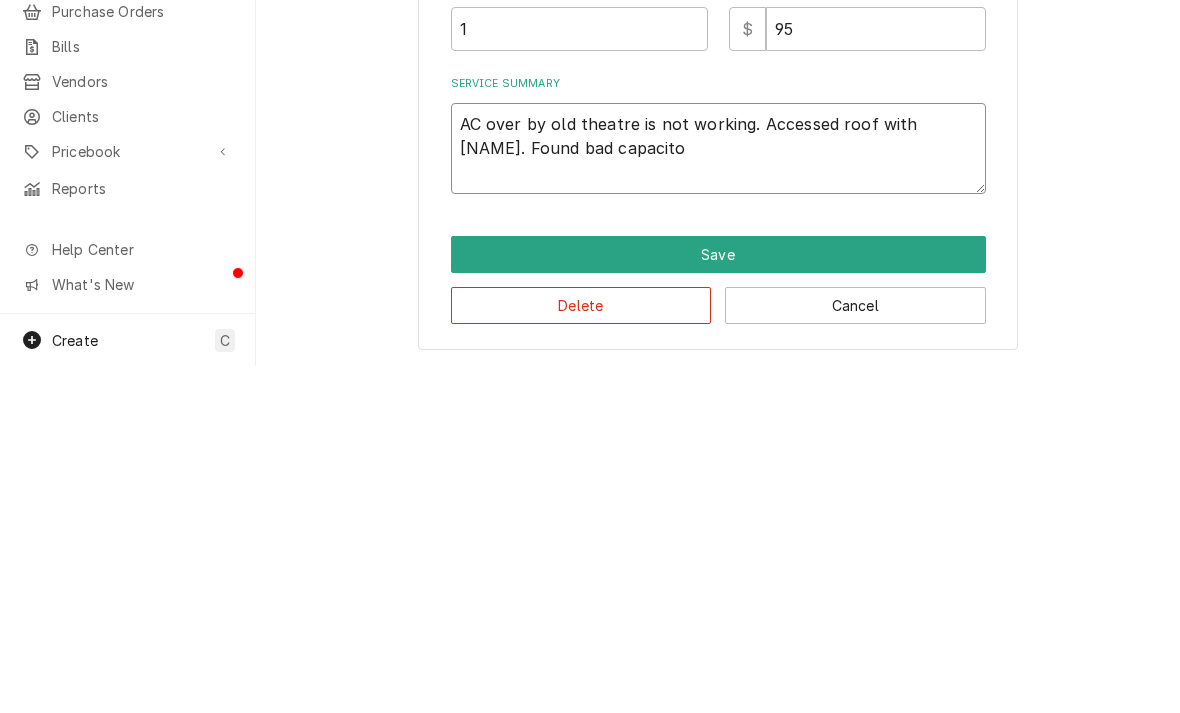type on "x" 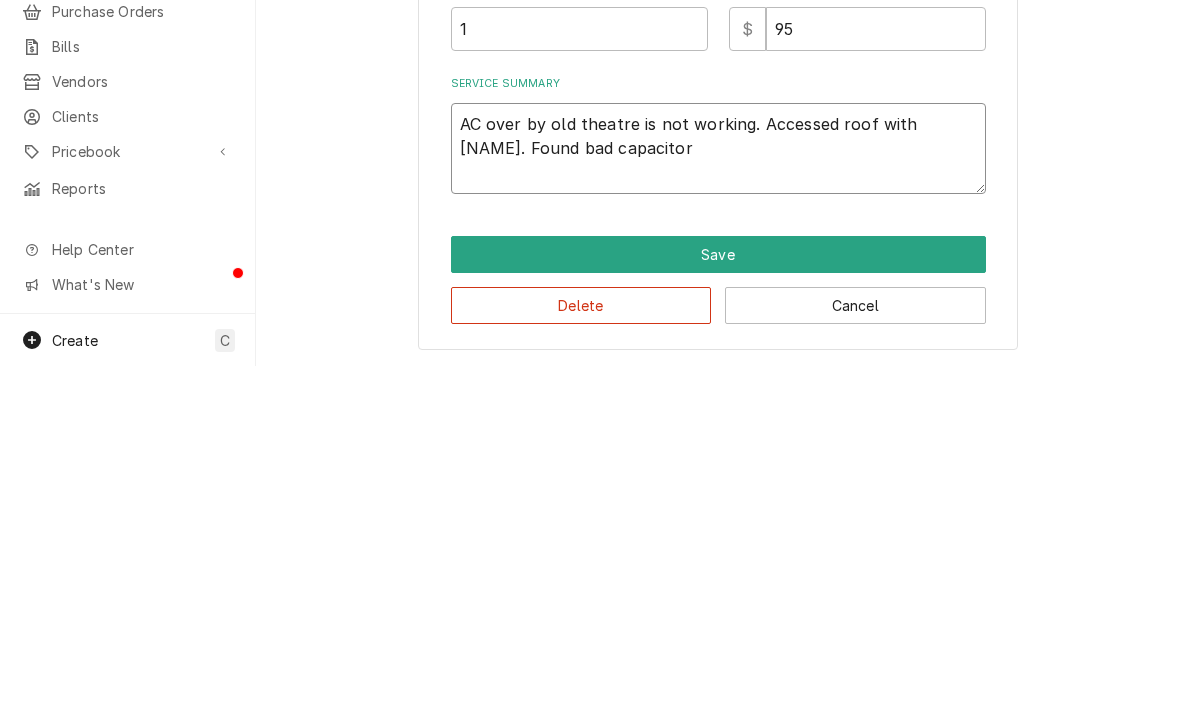 type on "x" 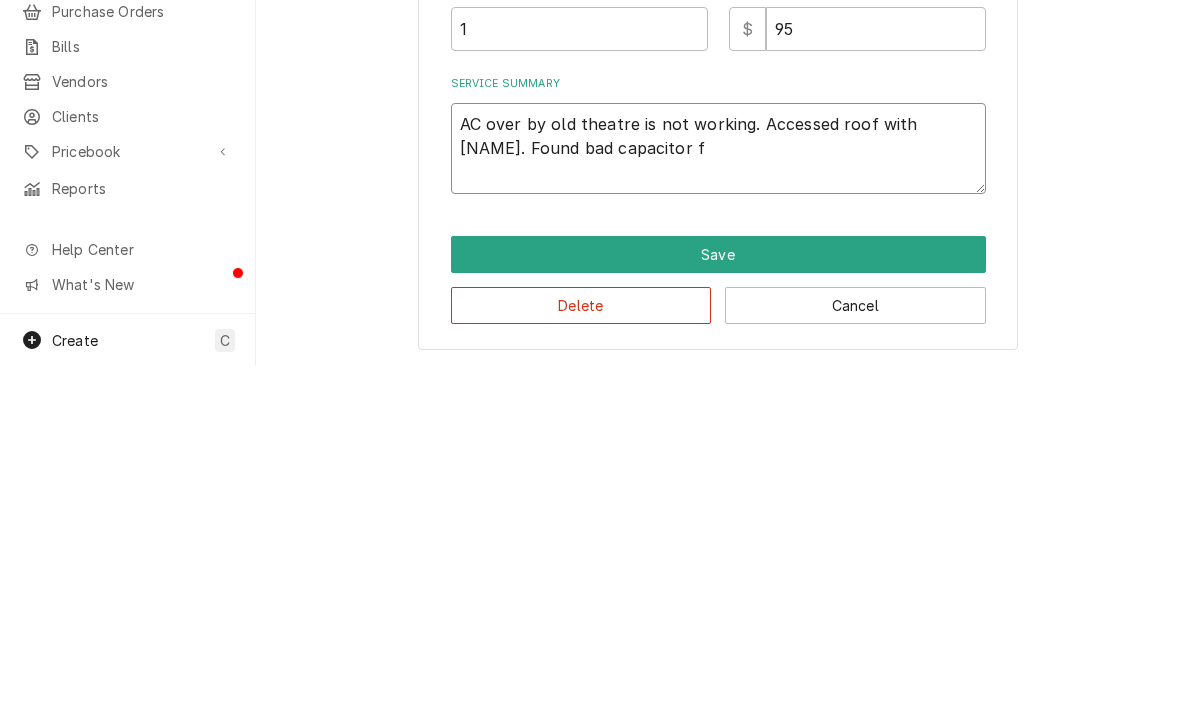 type on "x" 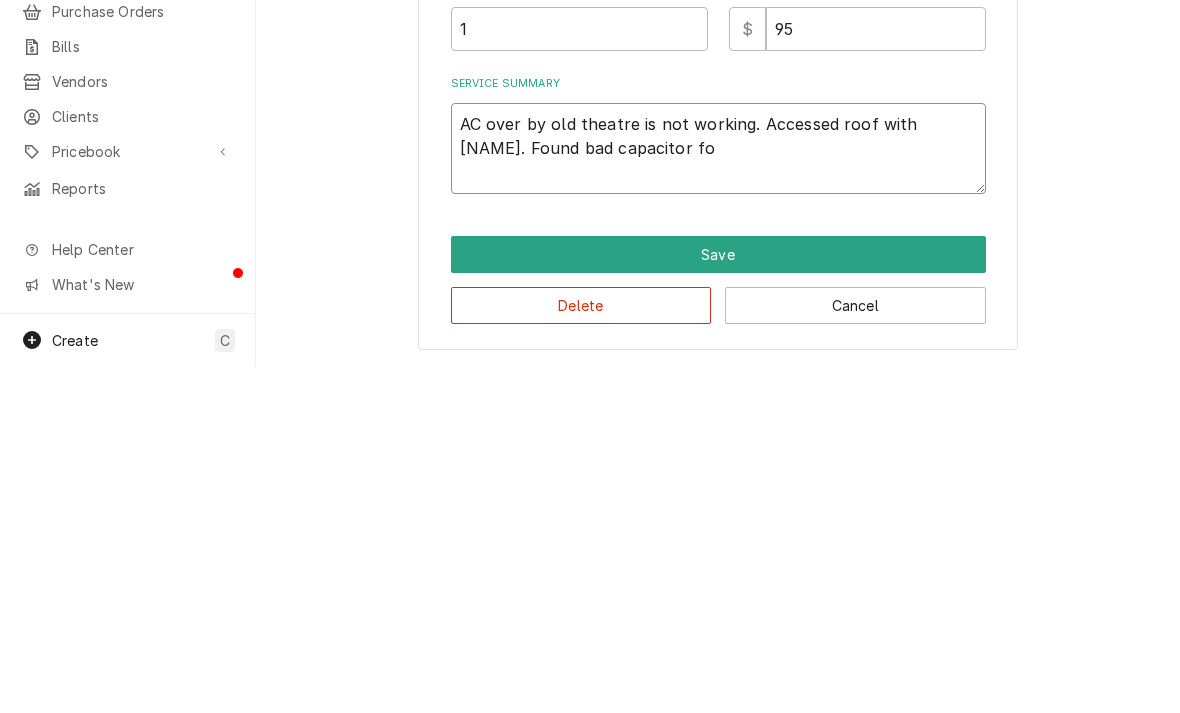 type on "x" 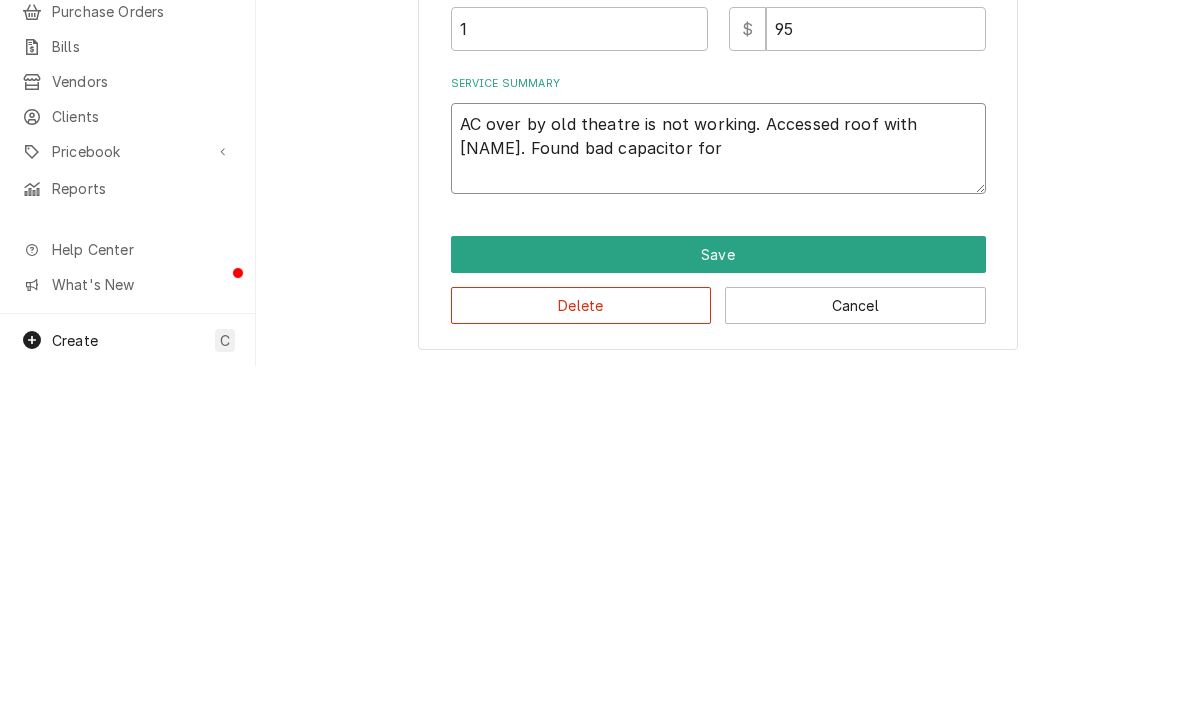 type on "x" 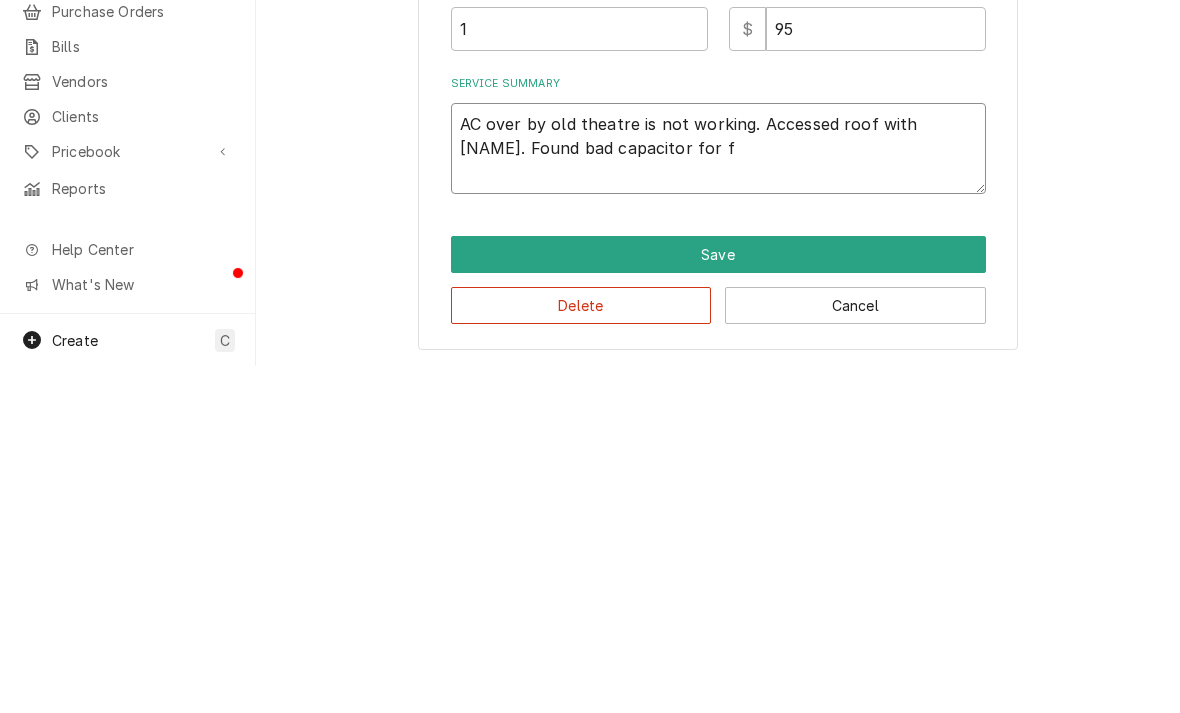 type on "x" 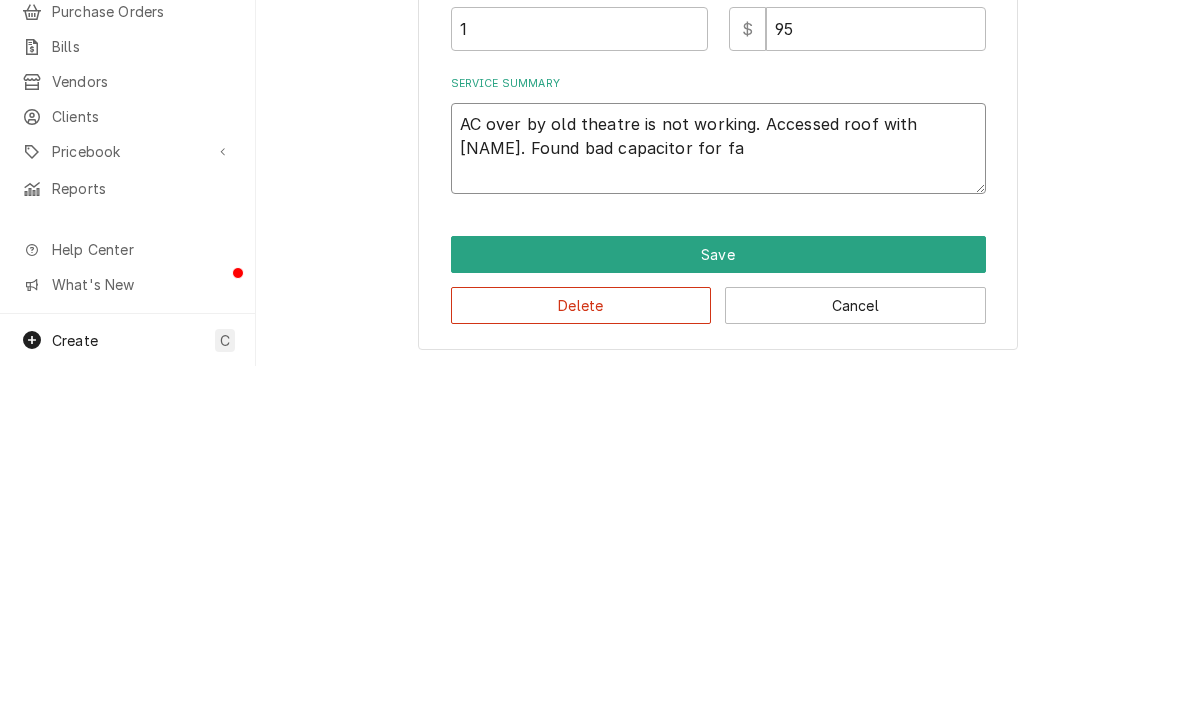 type on "x" 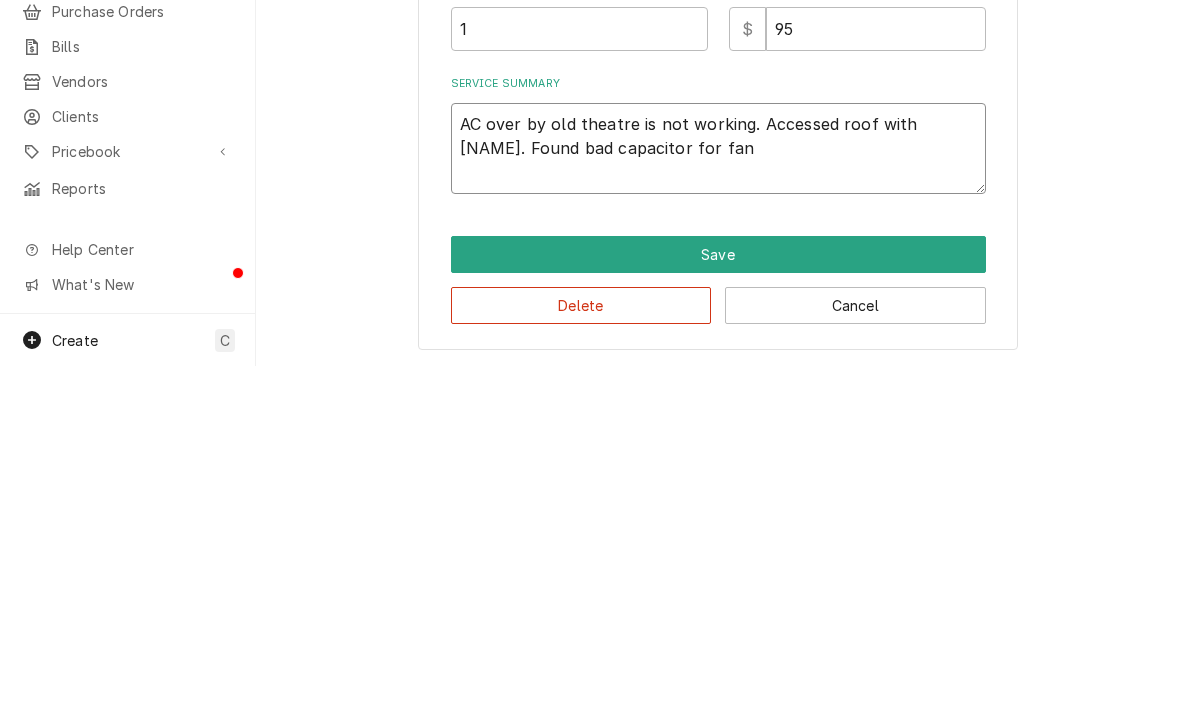 type on "x" 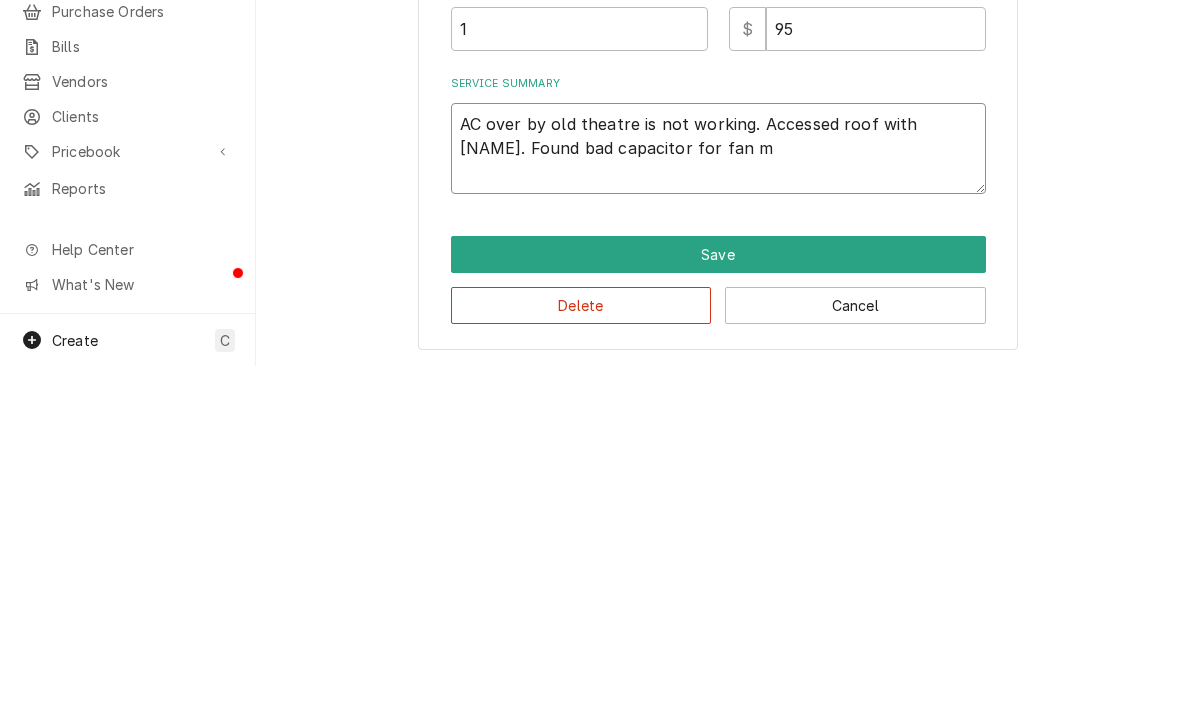 type on "x" 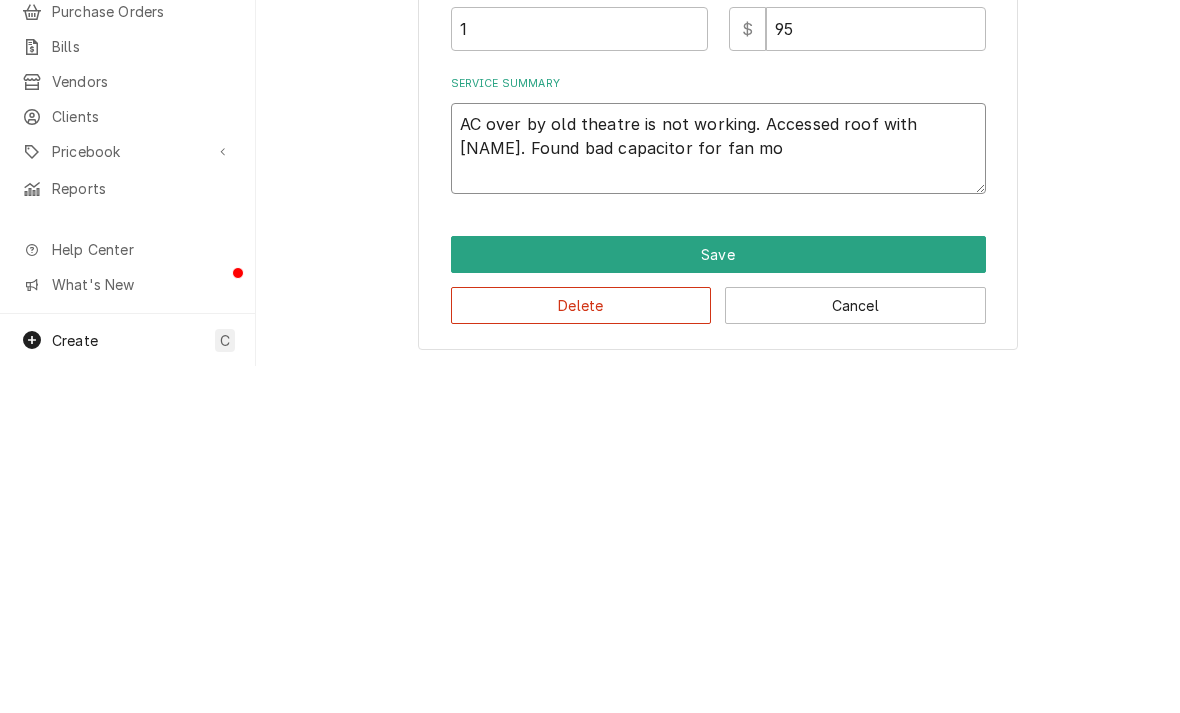 type on "x" 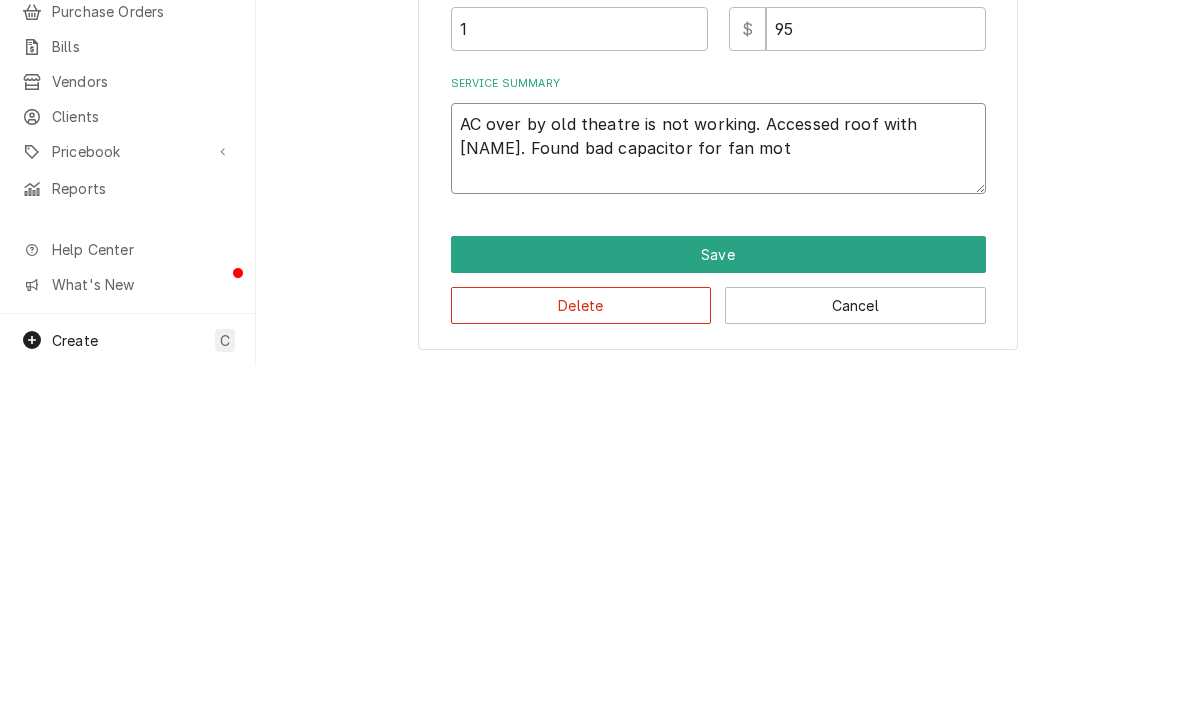 type on "x" 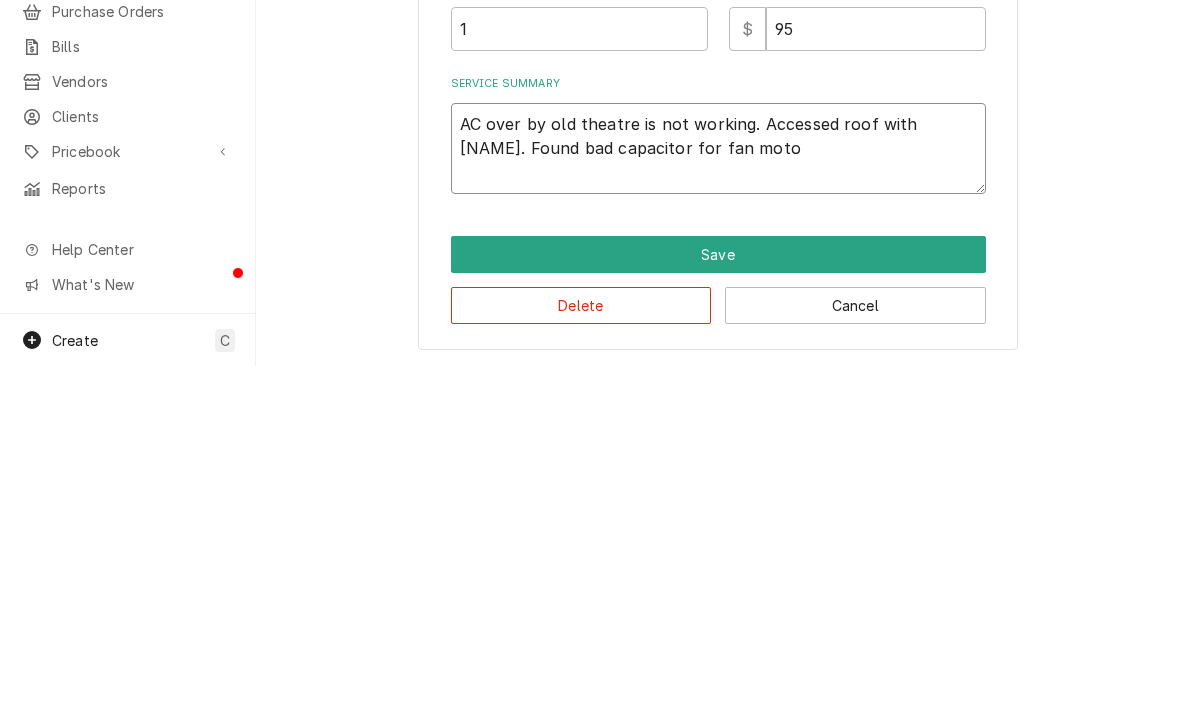 type on "x" 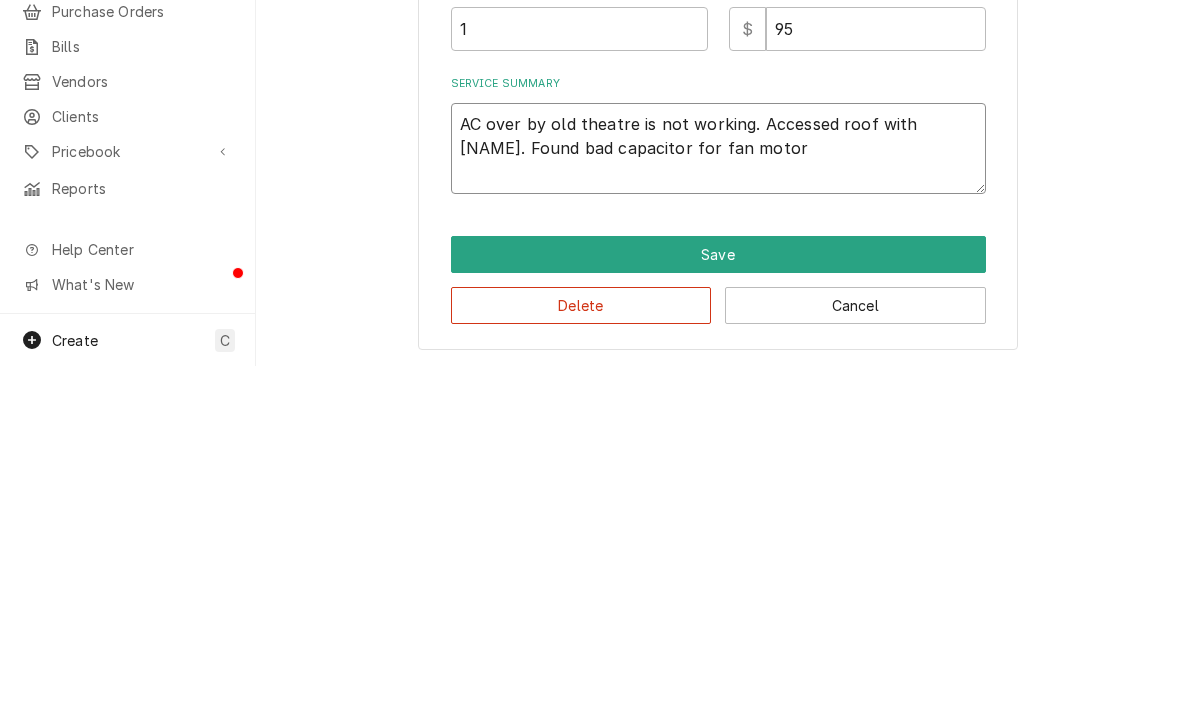 type on "x" 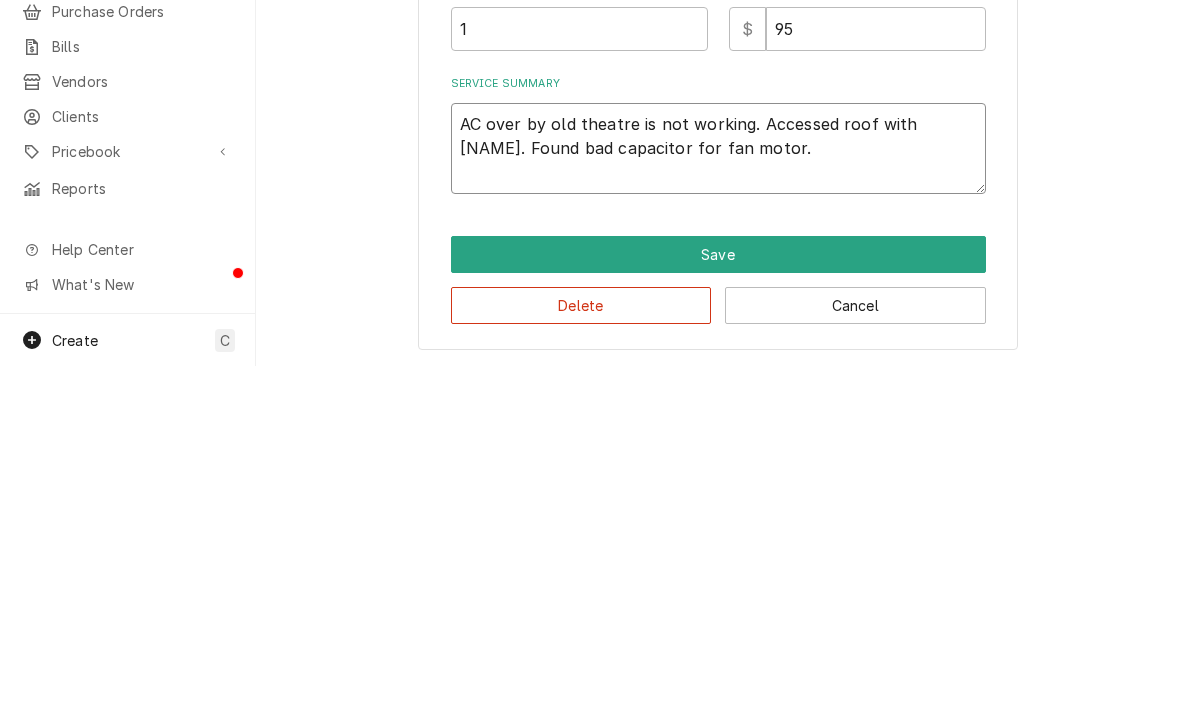 type on "AC over by old theatre is not working. Accessed roof with Jeff. Found bad capacitor for fan motor." 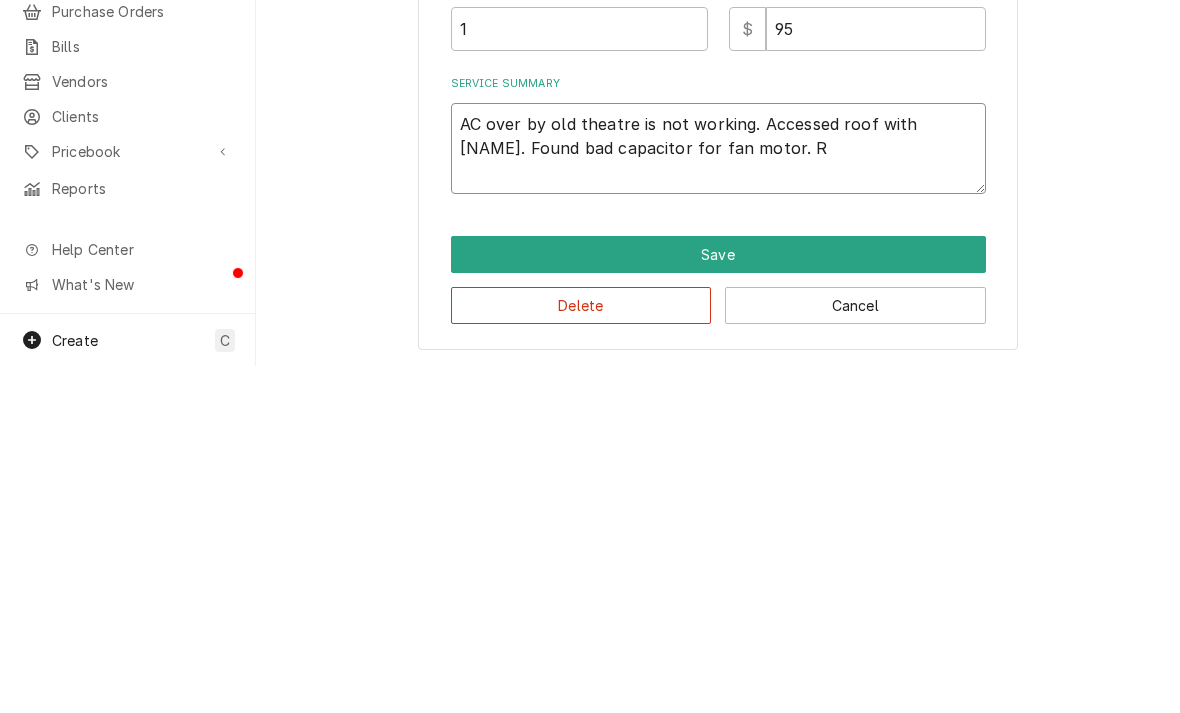 type on "AC over by old theatre is not working. Accessed roof with Jeff. Found bad capacitor for fan motor. Re" 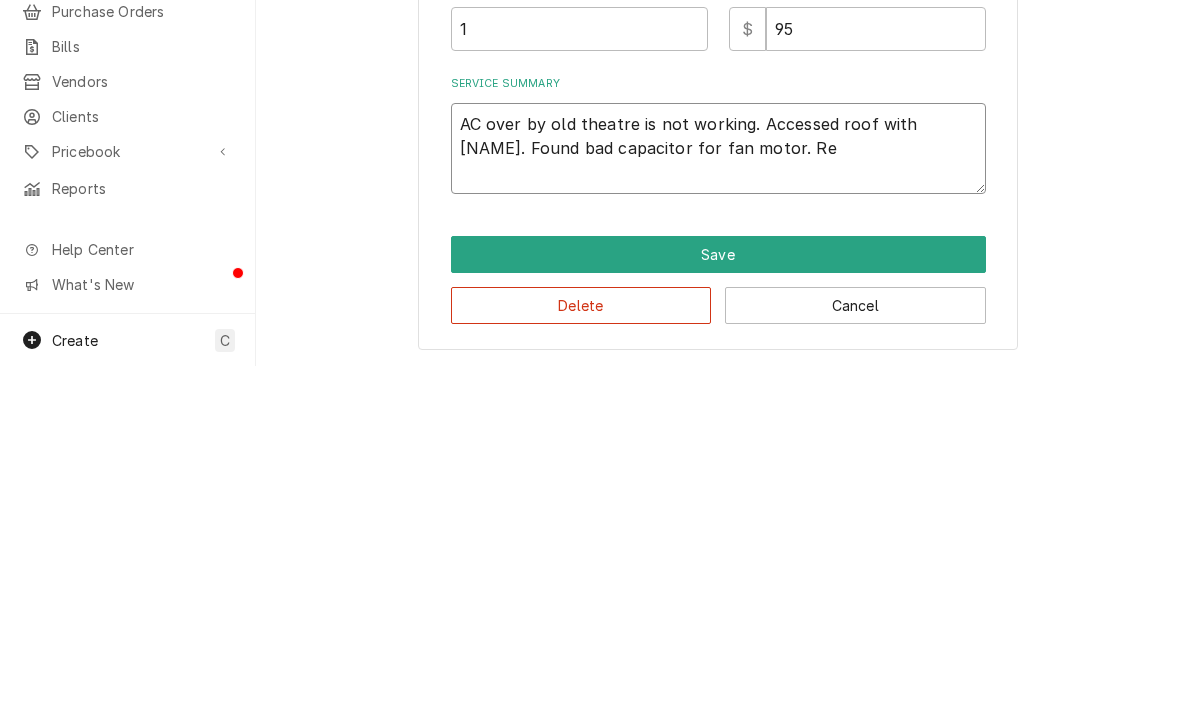 type on "x" 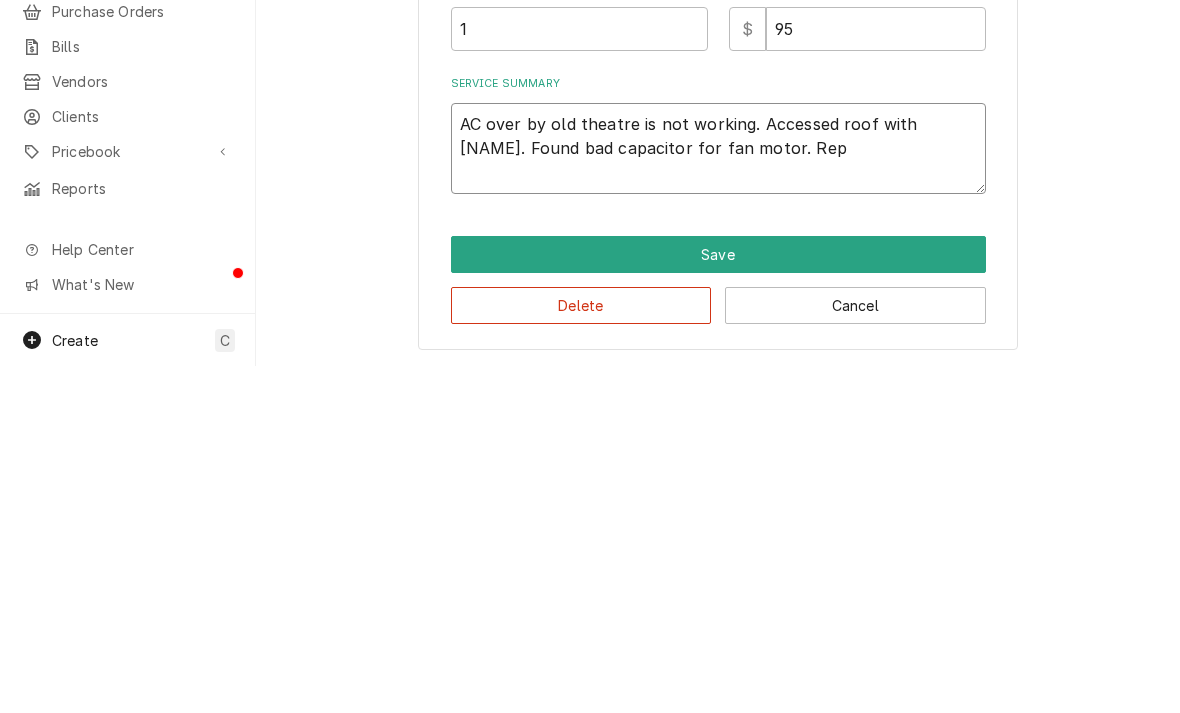 type on "x" 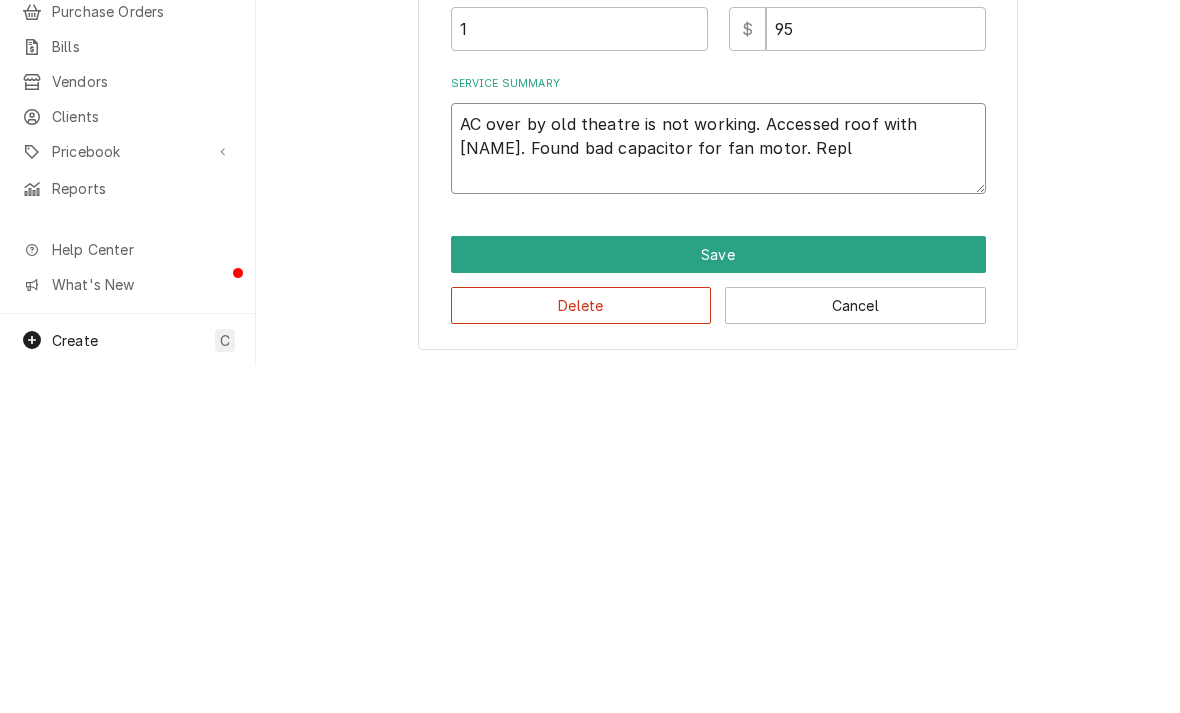 type on "x" 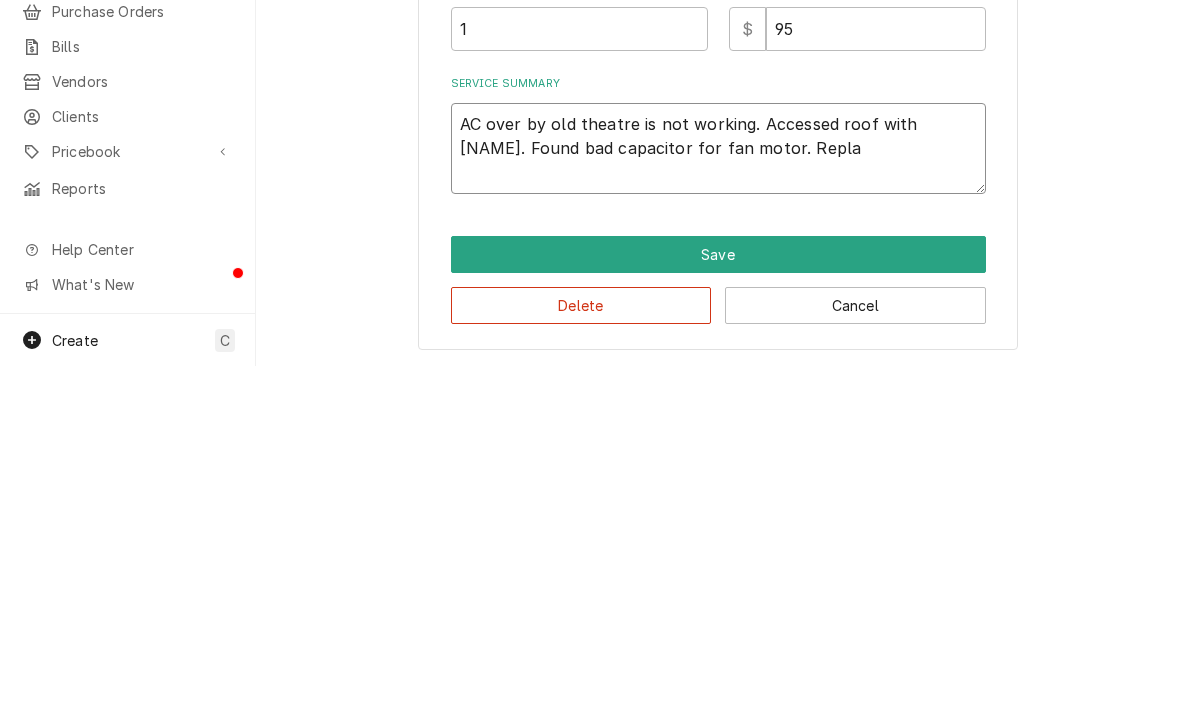 type on "x" 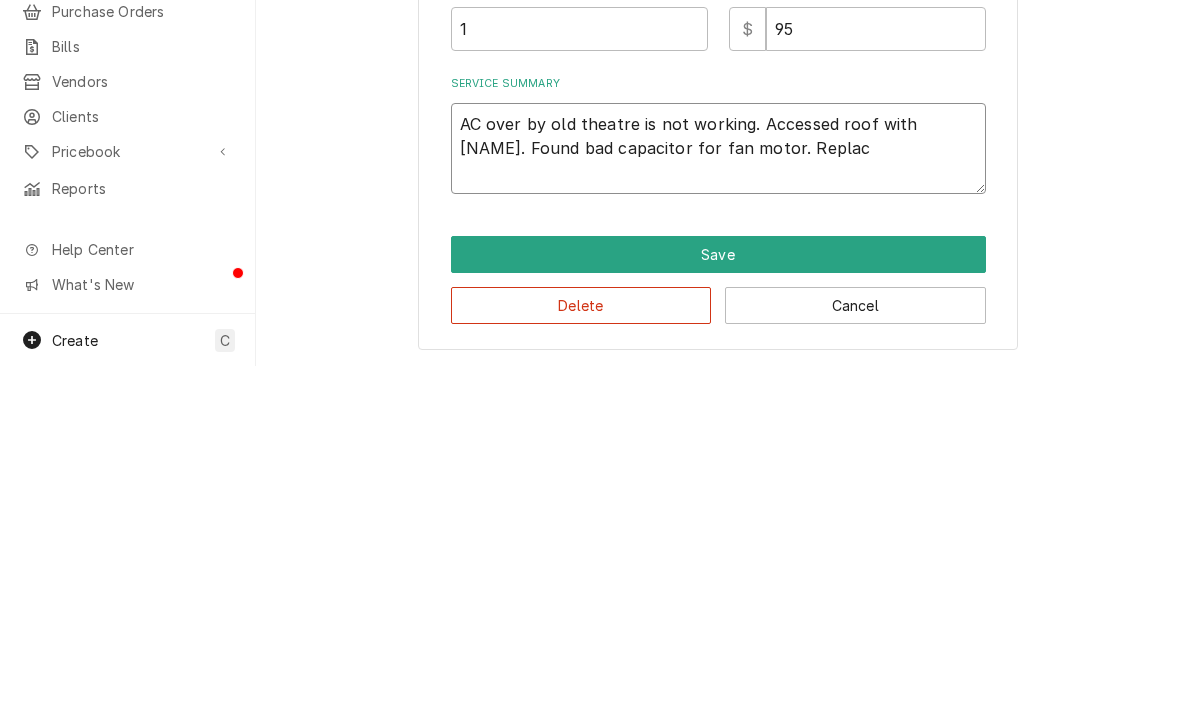 type on "x" 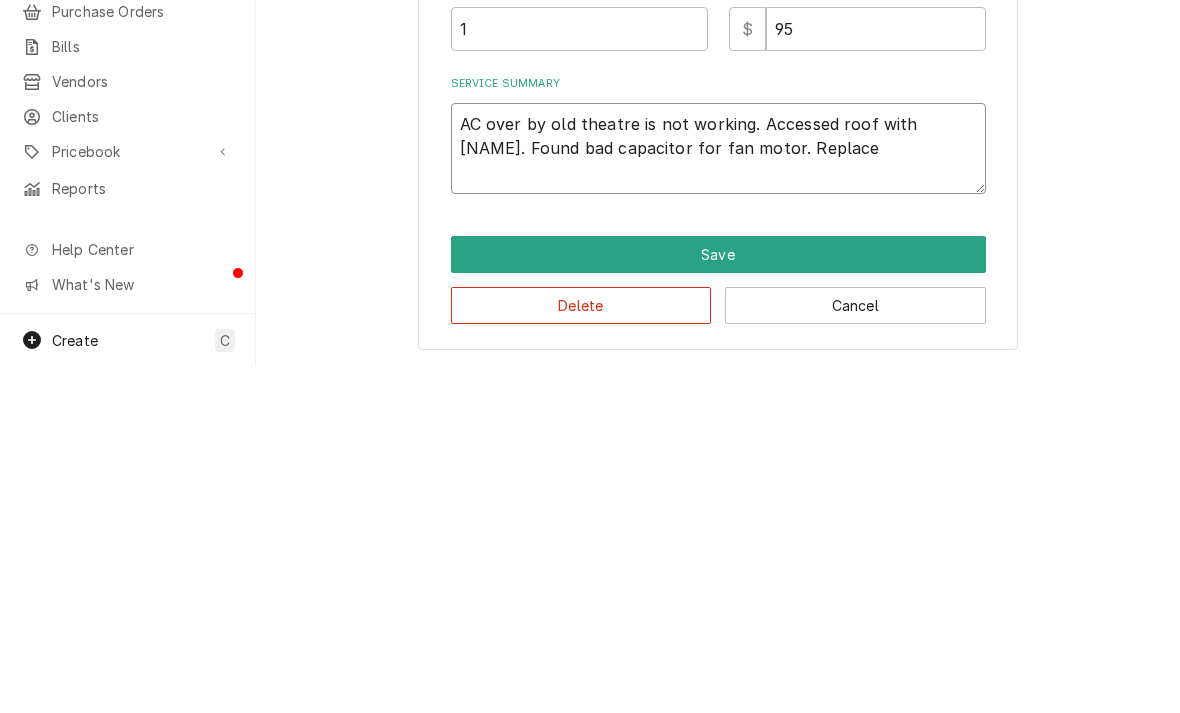 type on "x" 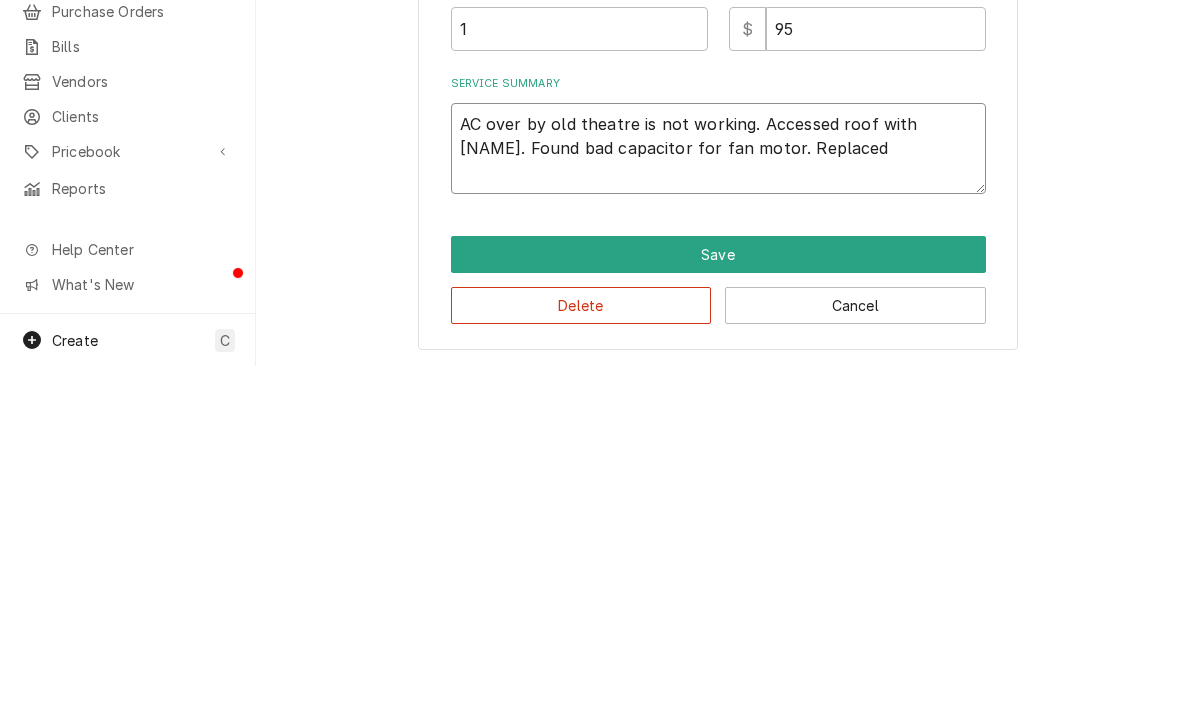 type on "x" 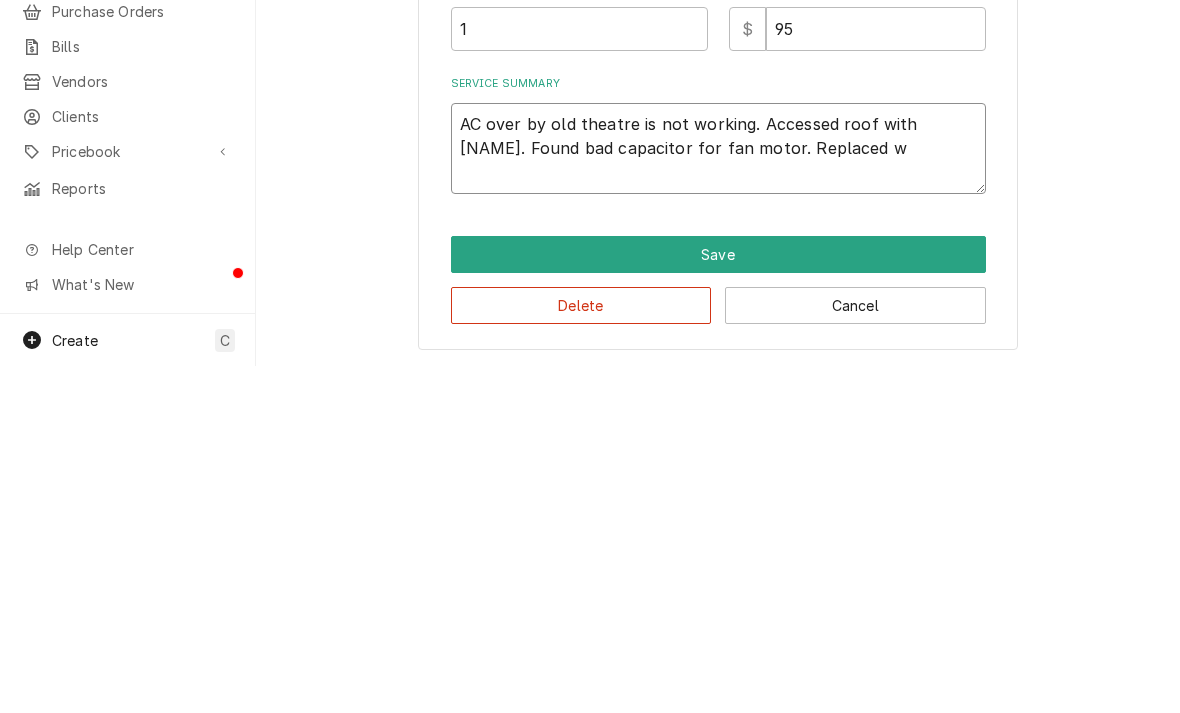 type on "x" 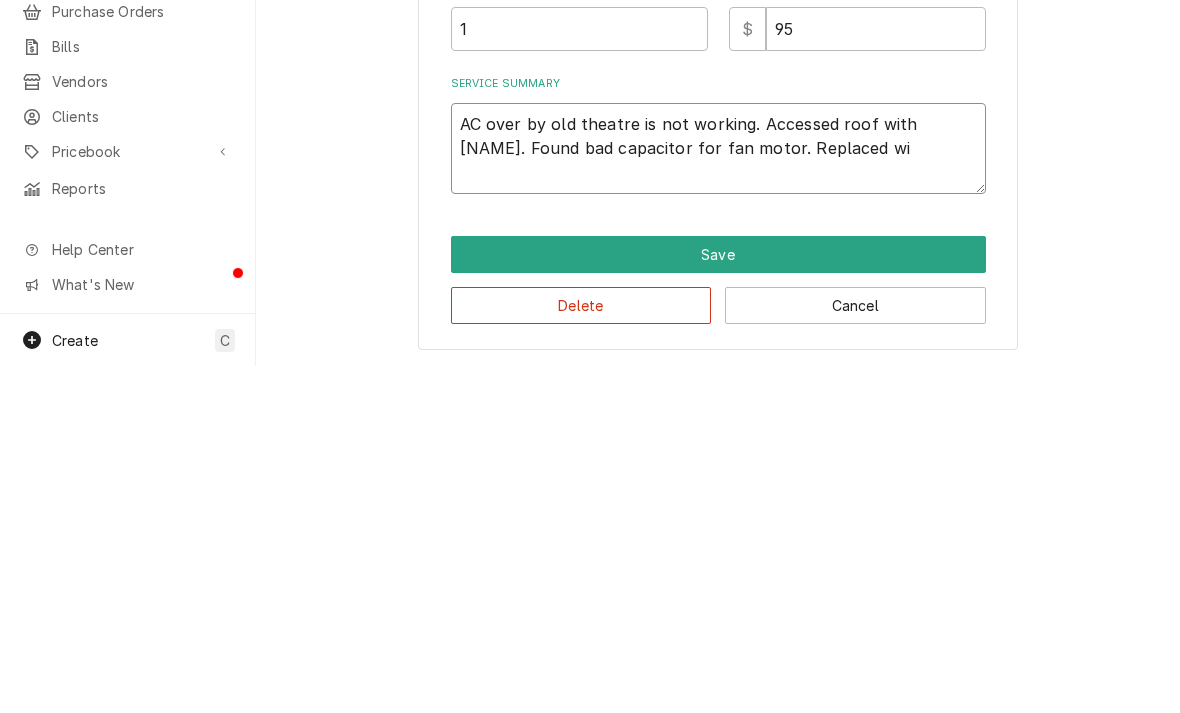 type on "x" 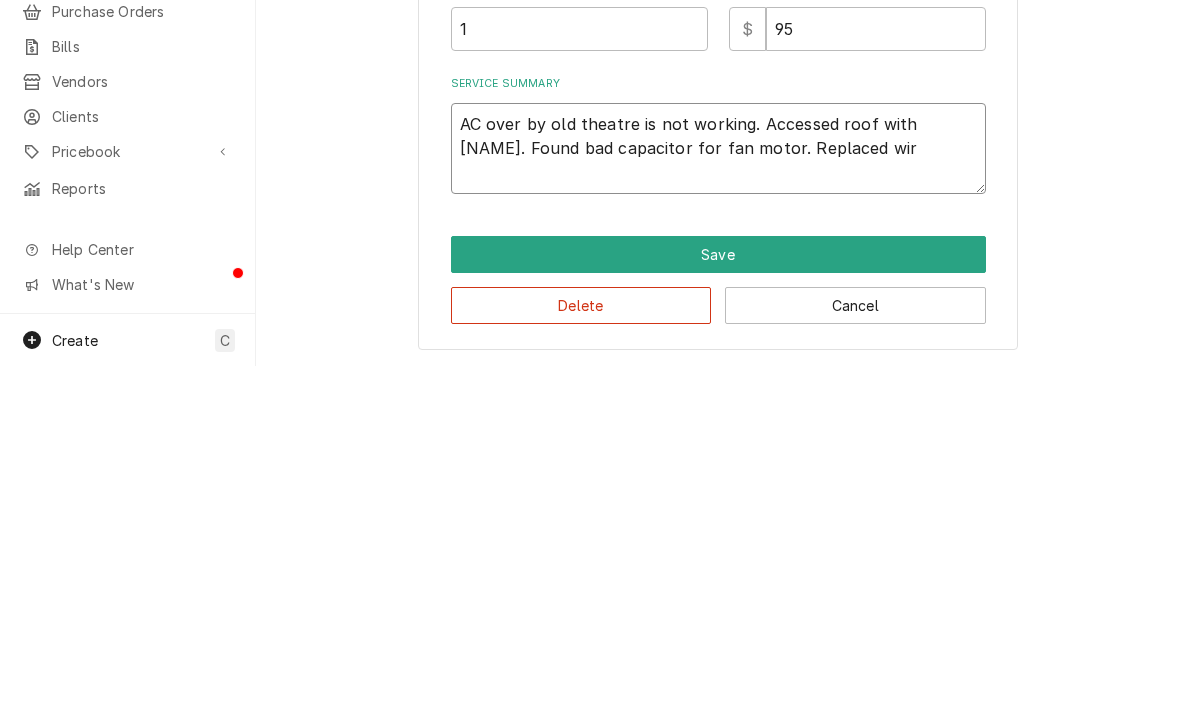 type on "x" 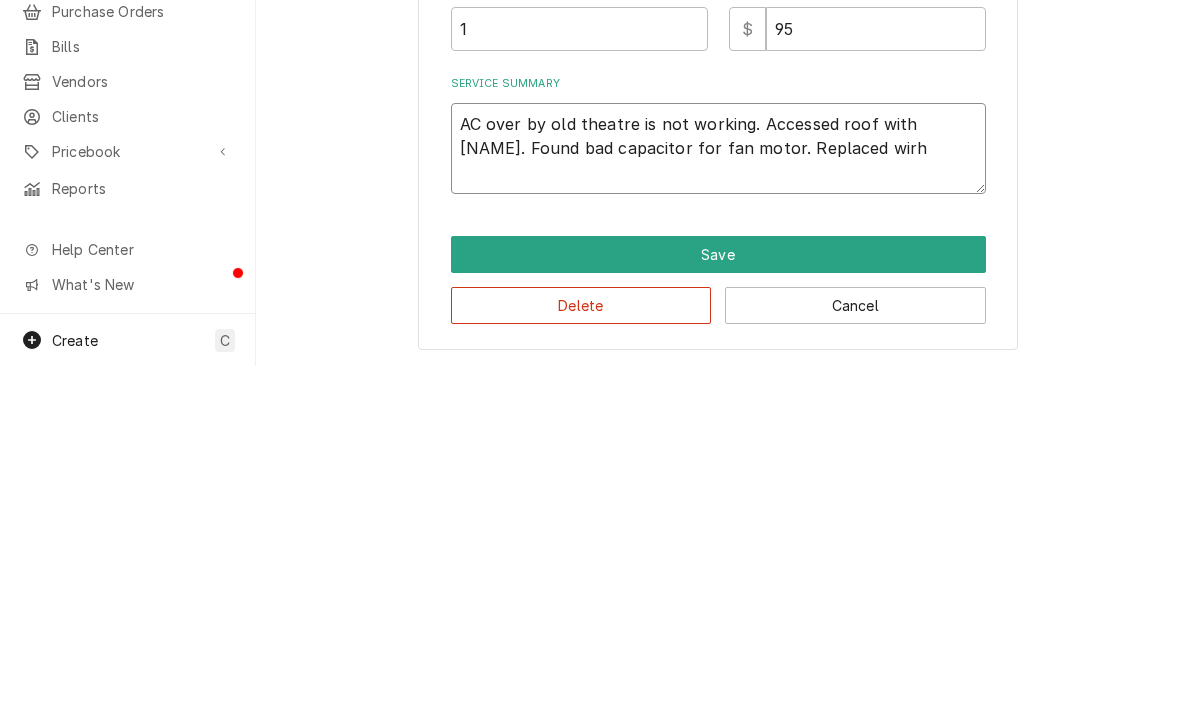 type 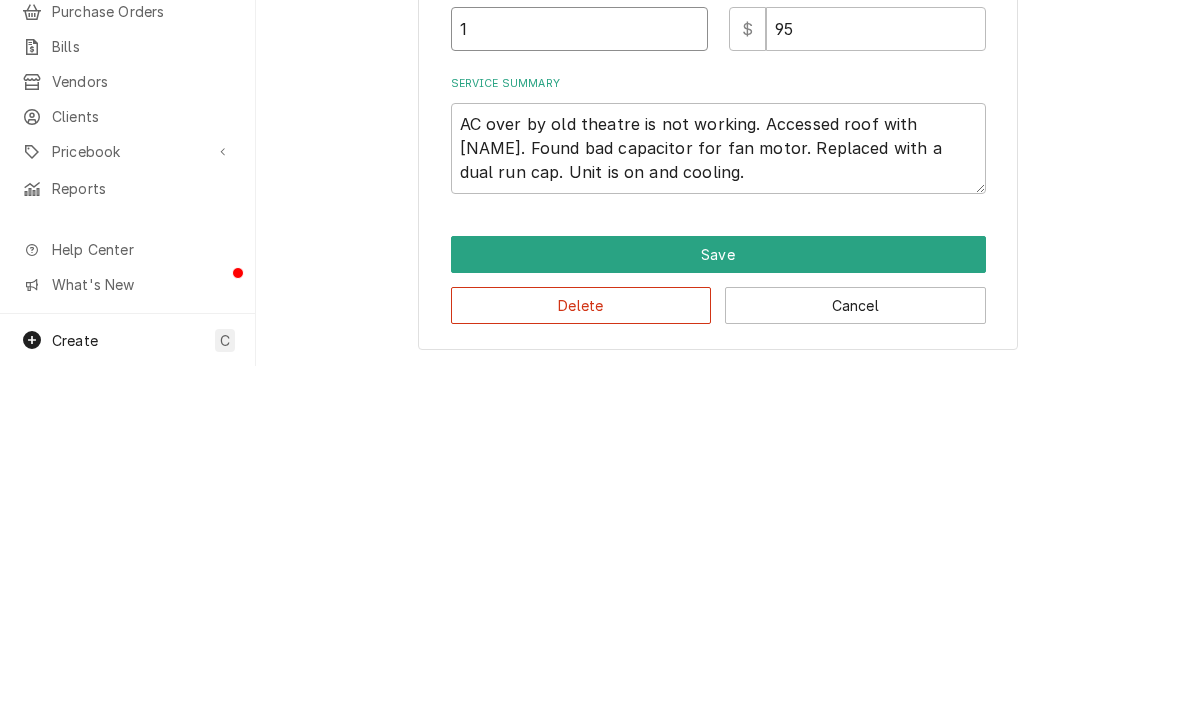 click on "1" at bounding box center [579, 376] 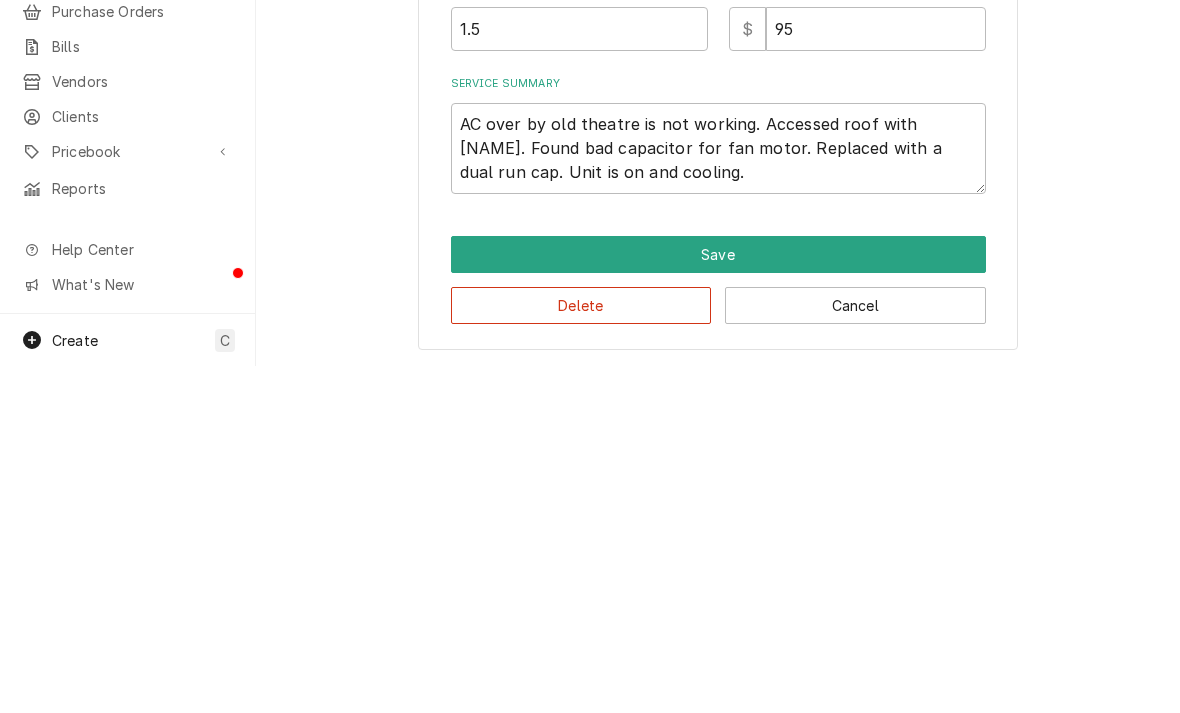 click on "Save" at bounding box center [718, 601] 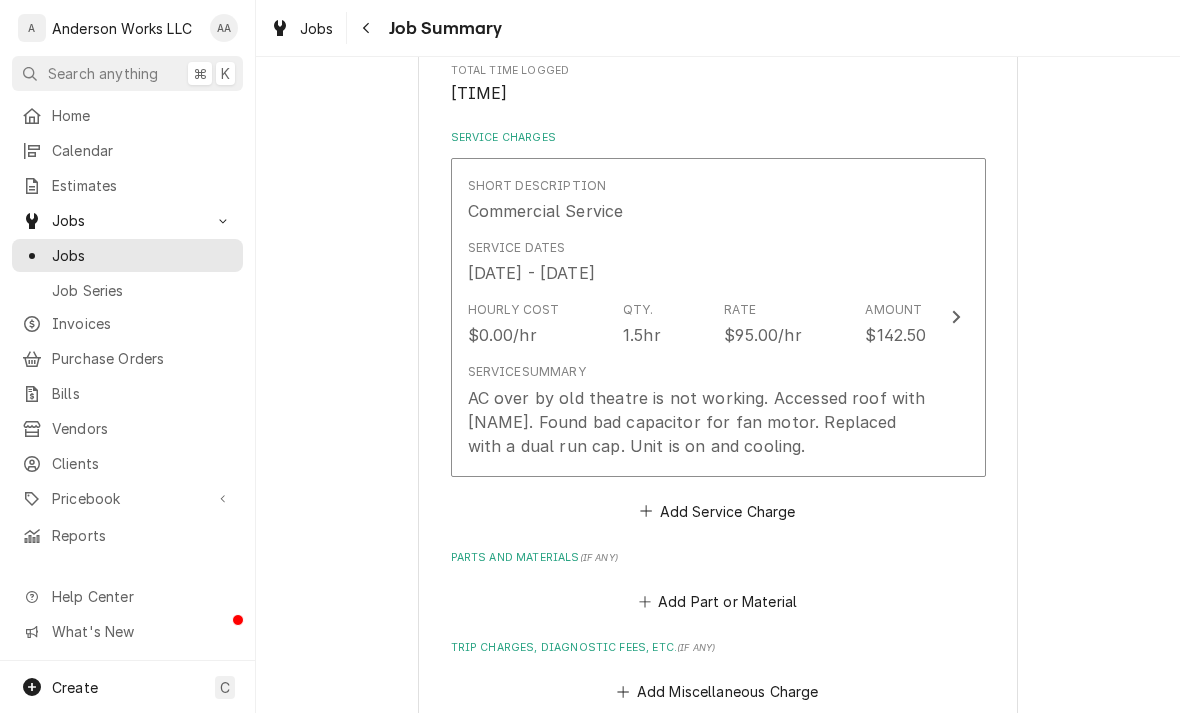 click on "AC over by old theatre is not working. Accessed roof with Jeff. Found bad capacitor for fan motor. Replaced with a dual run cap. Unit is on and cooling." at bounding box center [697, 422] 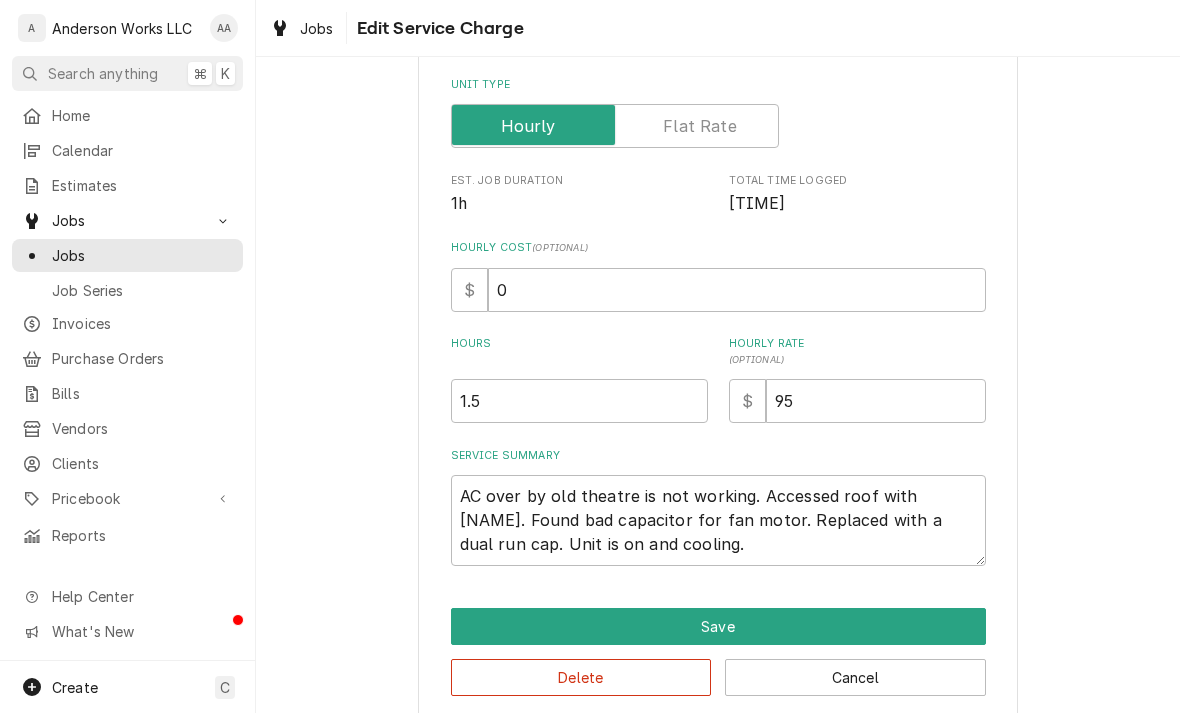 scroll, scrollTop: 0, scrollLeft: 0, axis: both 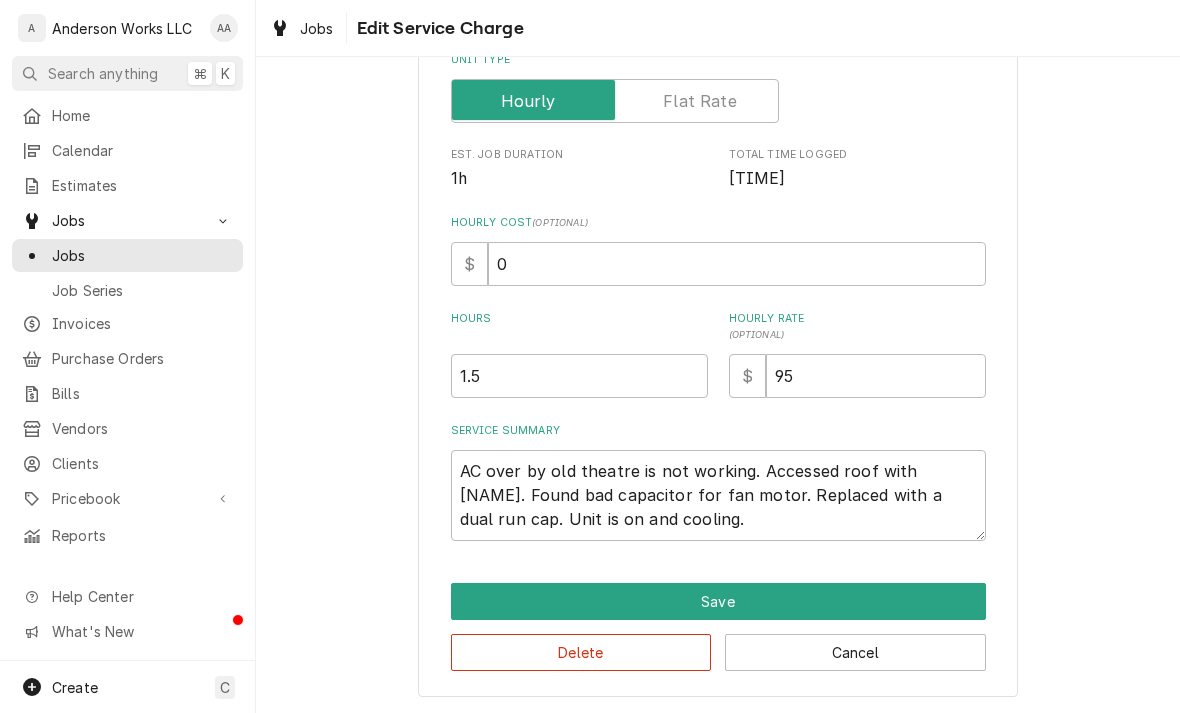click on "Cancel" at bounding box center (855, 652) 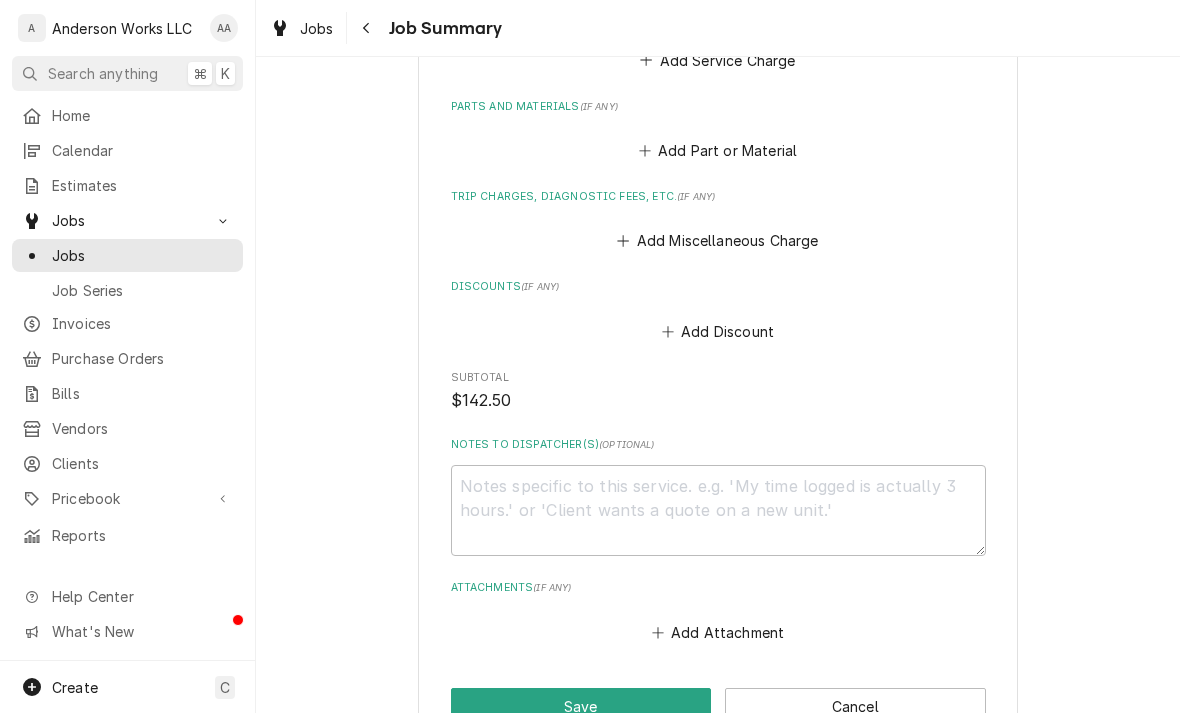 scroll, scrollTop: 857, scrollLeft: 0, axis: vertical 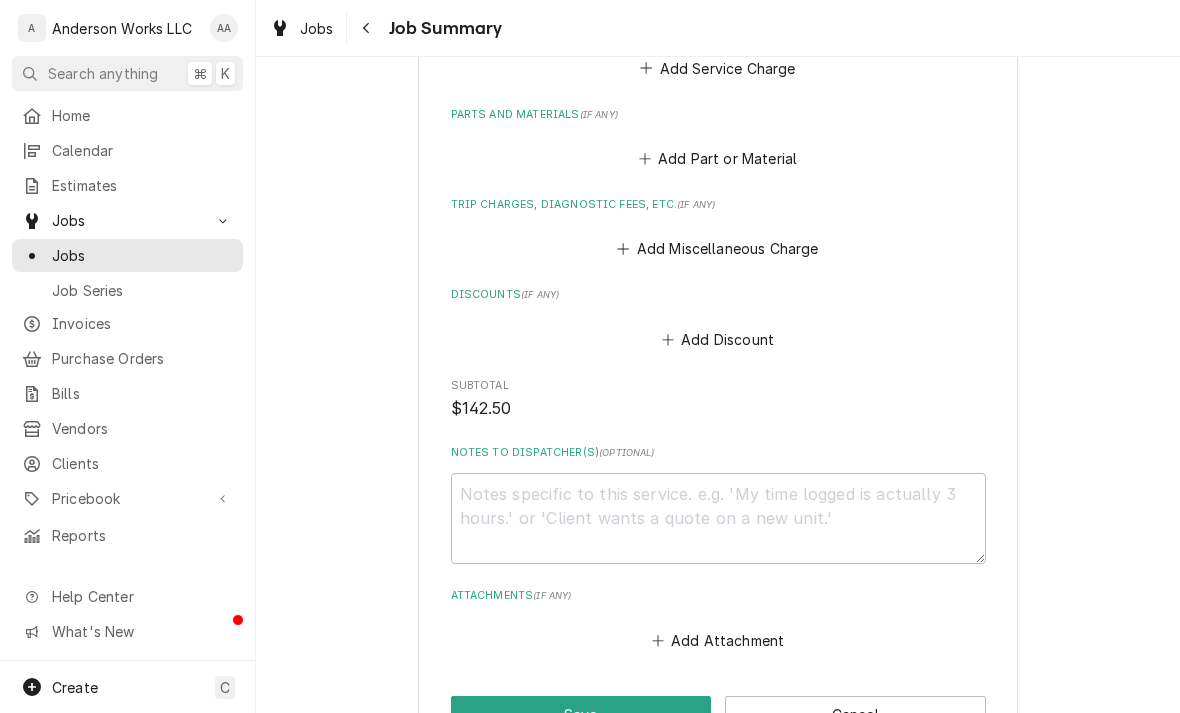 click on "Add Miscellaneous Charge" at bounding box center (718, 249) 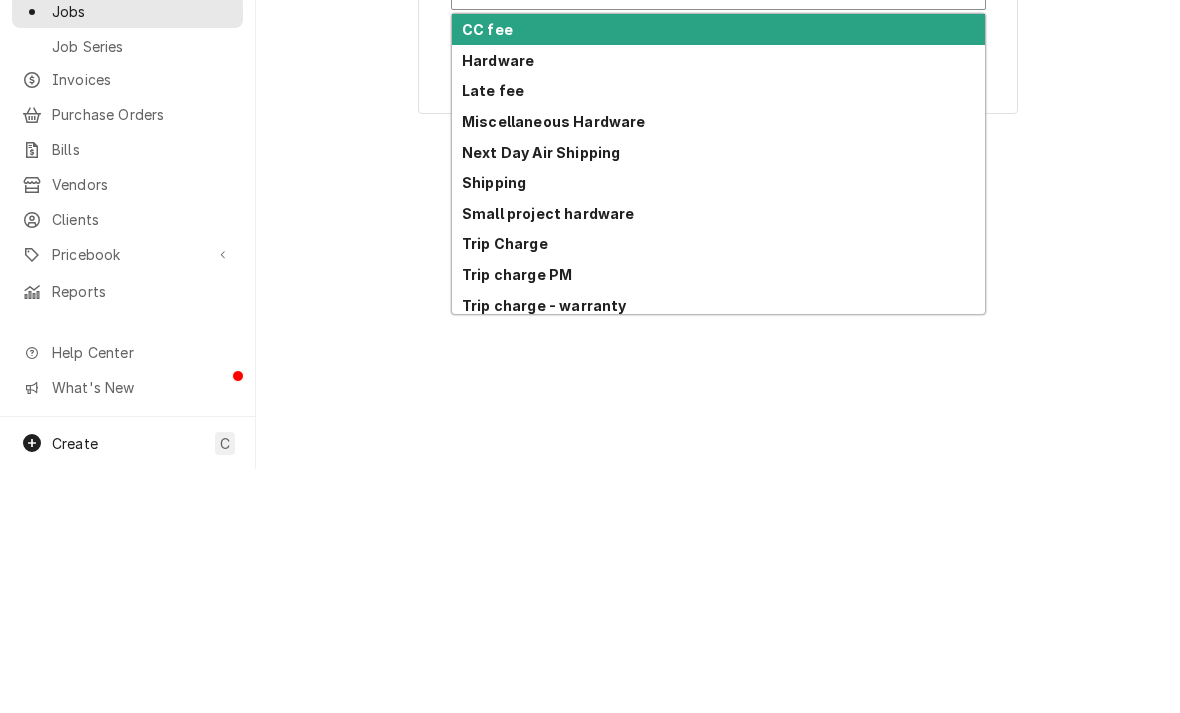 click on "Trip Charge" at bounding box center (505, 487) 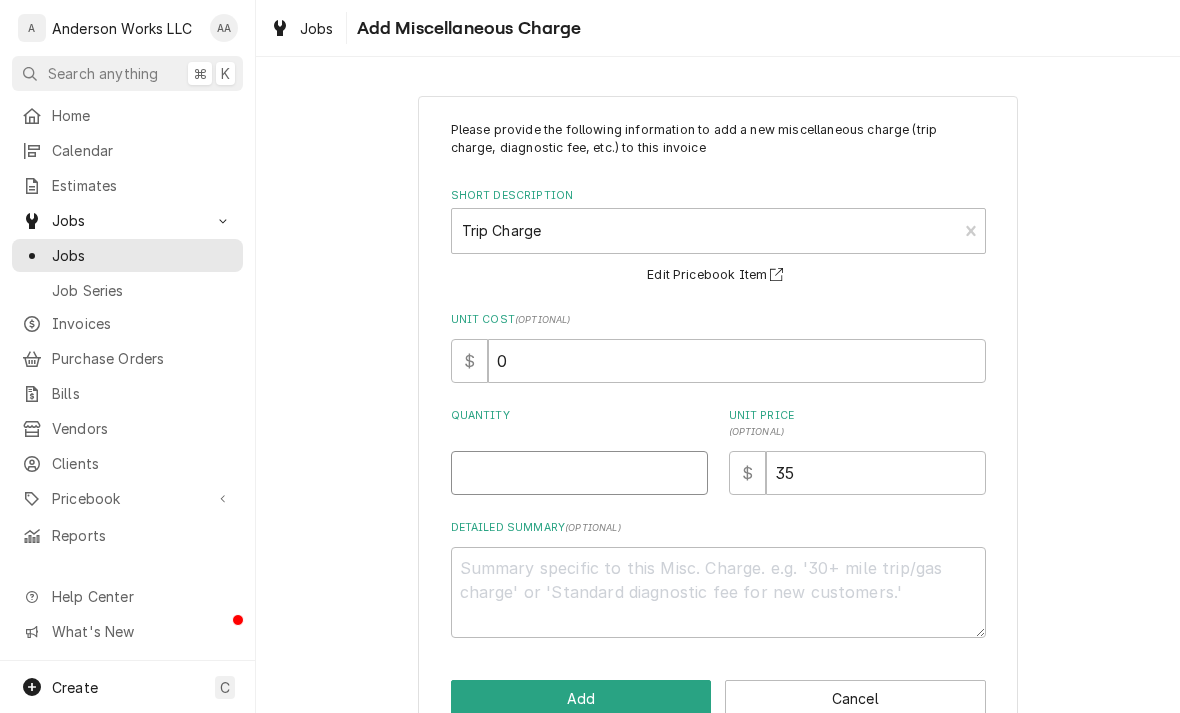 click on "Quantity" at bounding box center [579, 473] 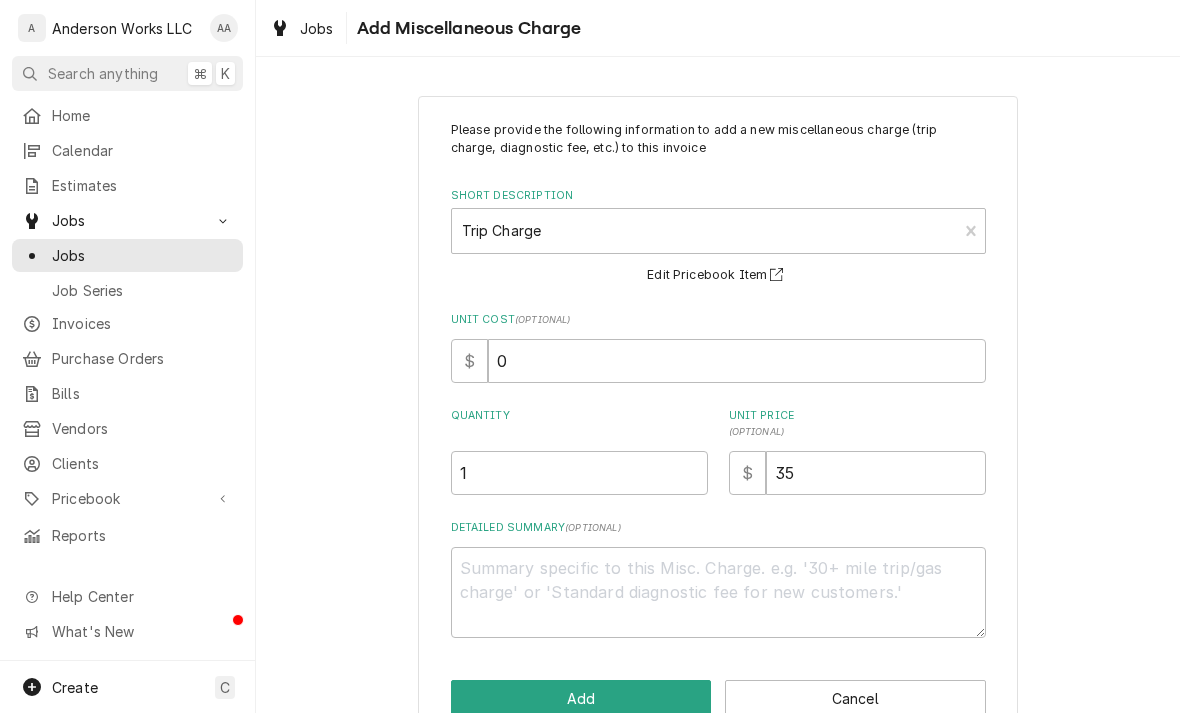 click on "Add" at bounding box center (581, 698) 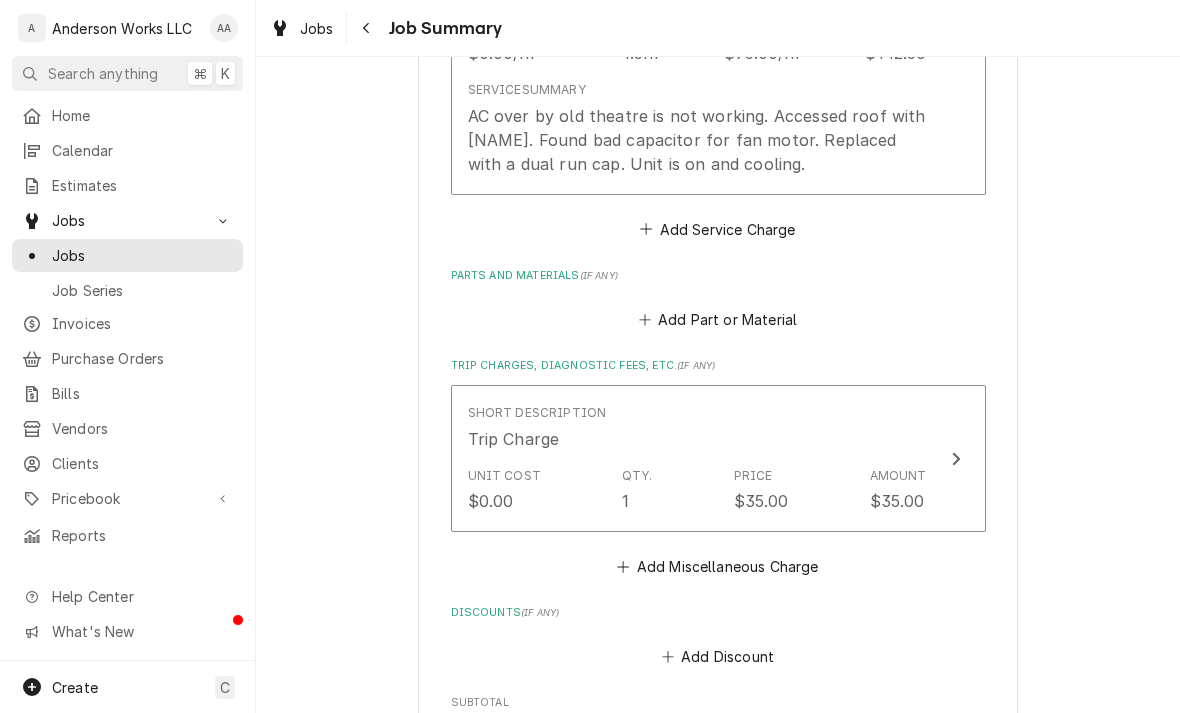 scroll, scrollTop: 695, scrollLeft: 0, axis: vertical 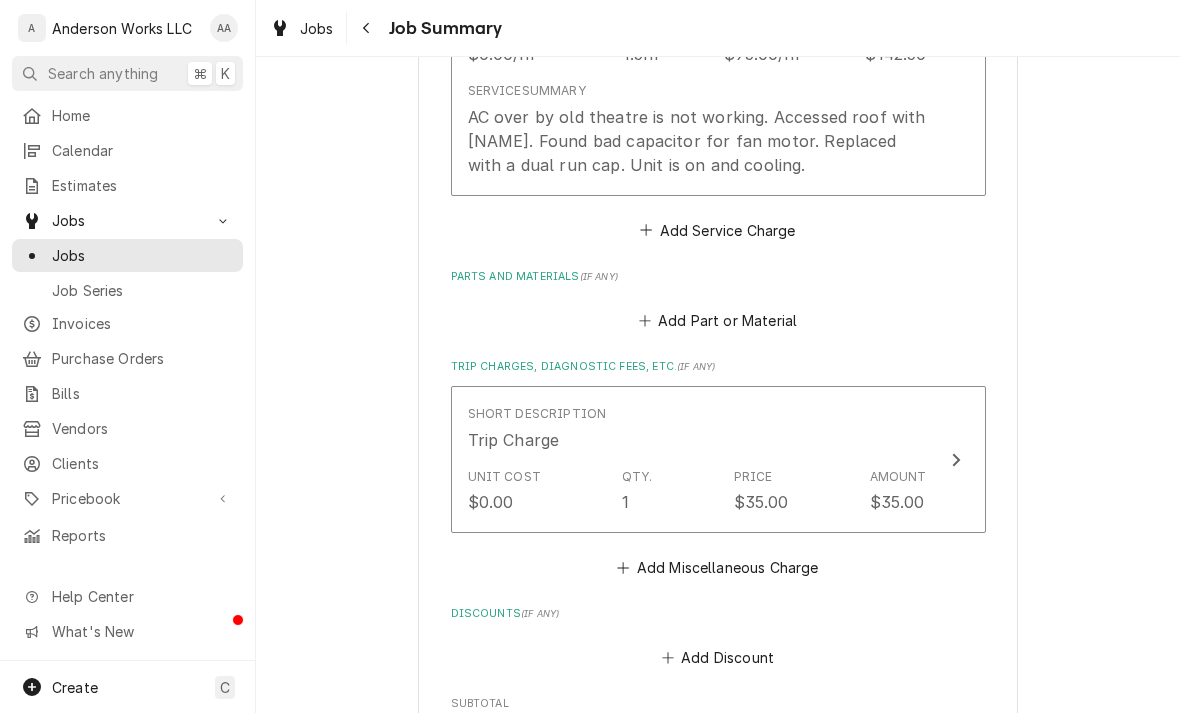 click on "Add Part or Material" at bounding box center (717, 321) 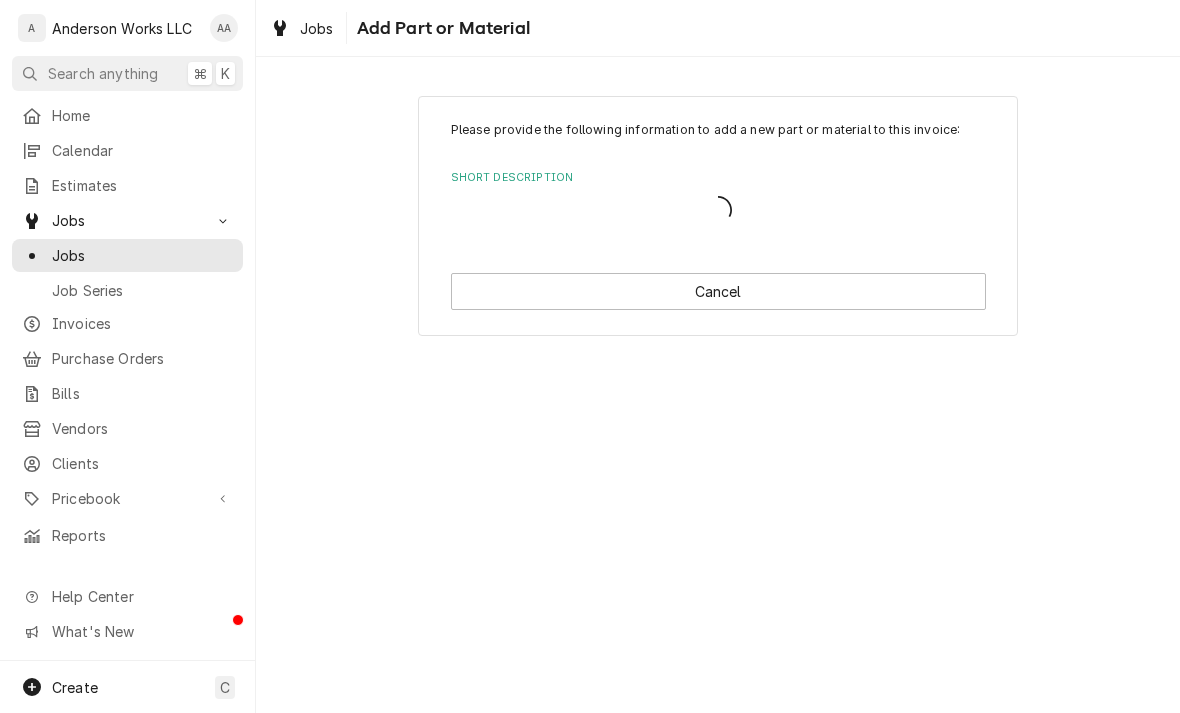 scroll, scrollTop: 0, scrollLeft: 0, axis: both 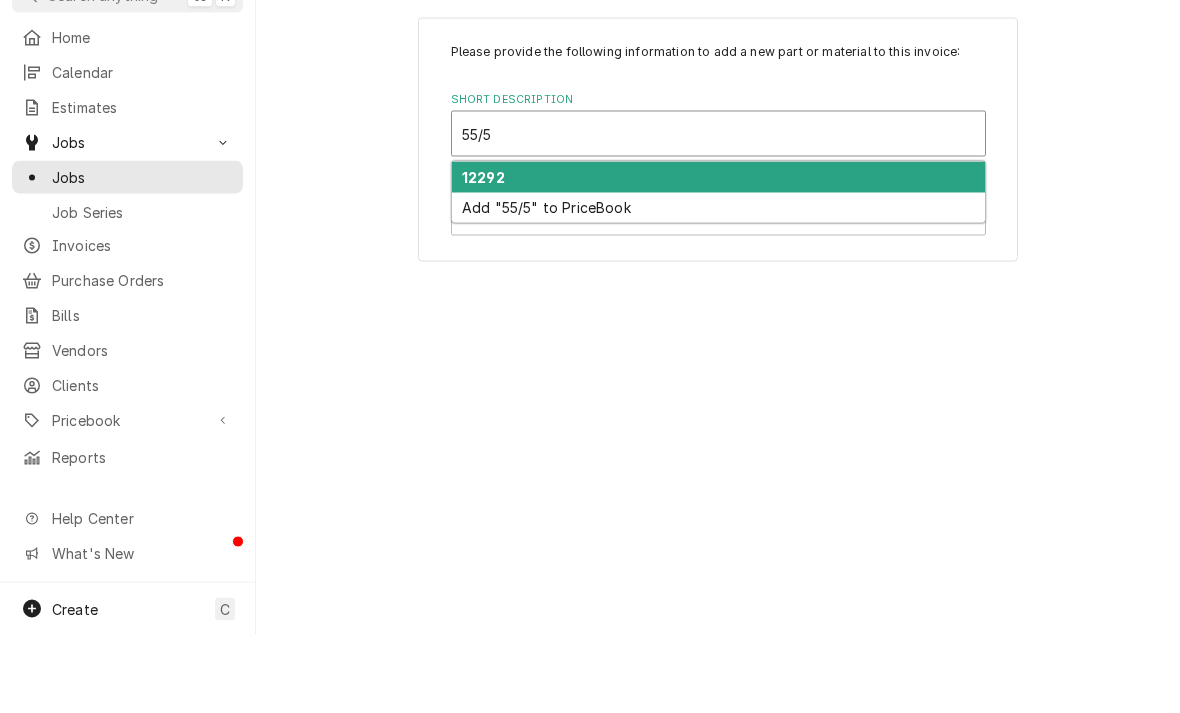 click on "12292" at bounding box center [483, 255] 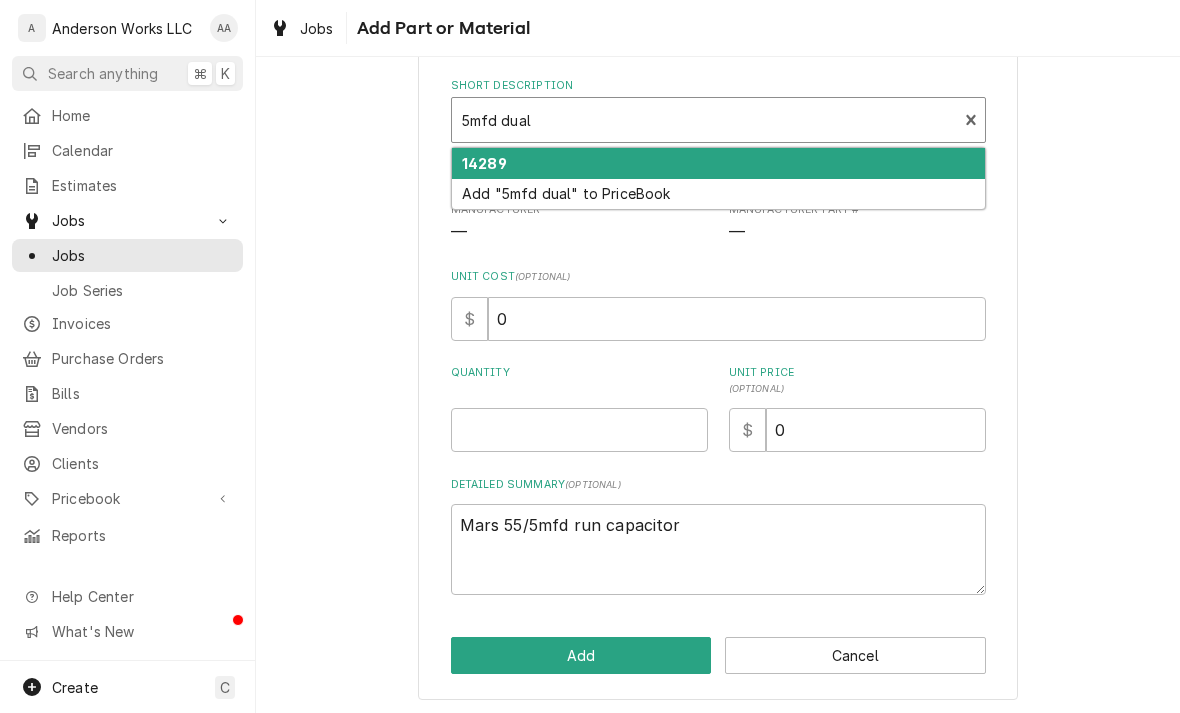 click on "14289" at bounding box center (484, 163) 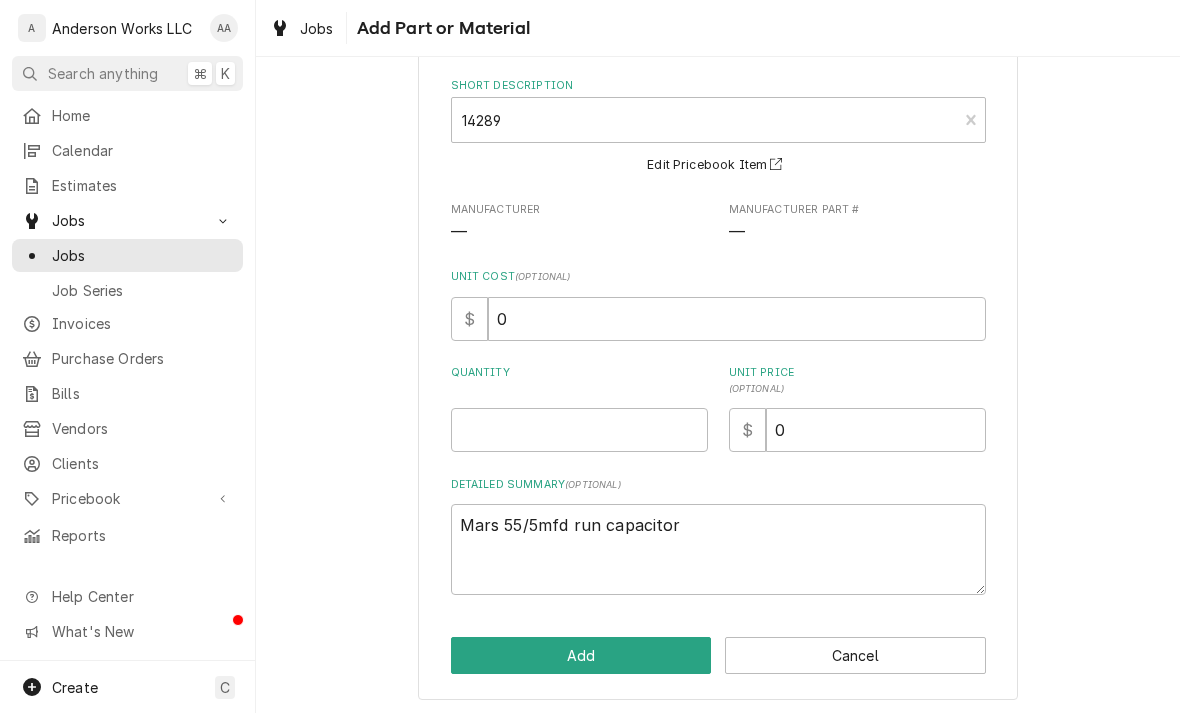 scroll, scrollTop: 68, scrollLeft: 0, axis: vertical 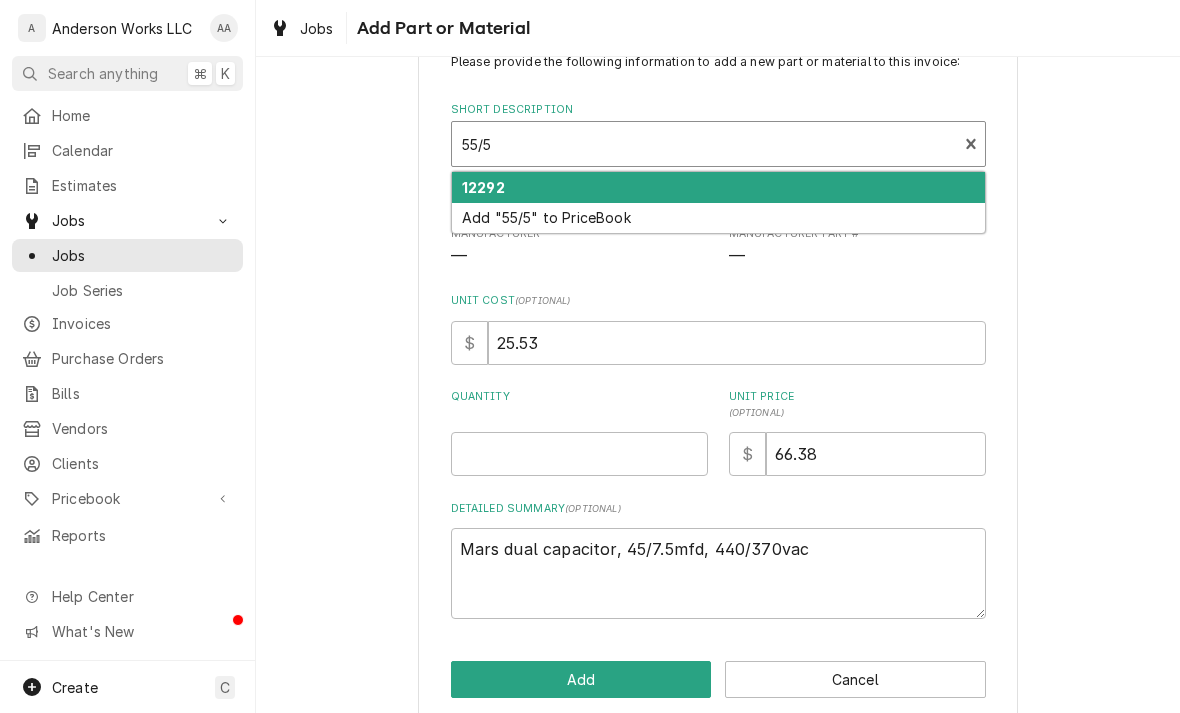 click on "12292" at bounding box center [483, 187] 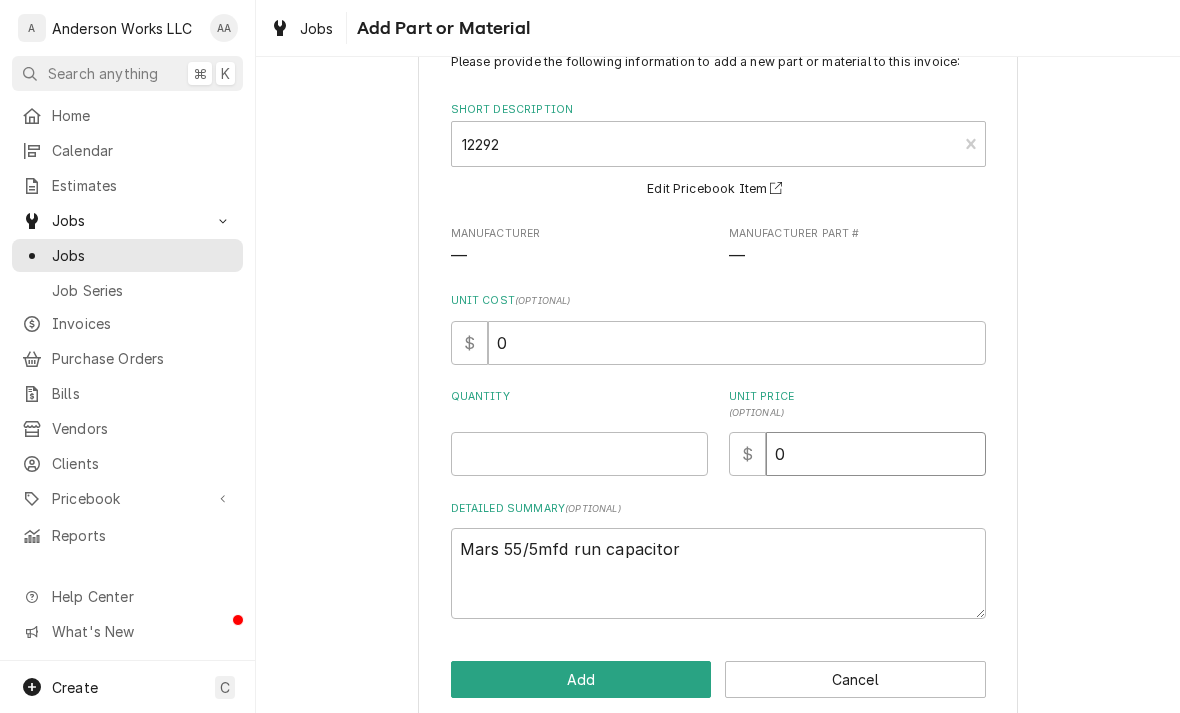 click on "0" at bounding box center [876, 454] 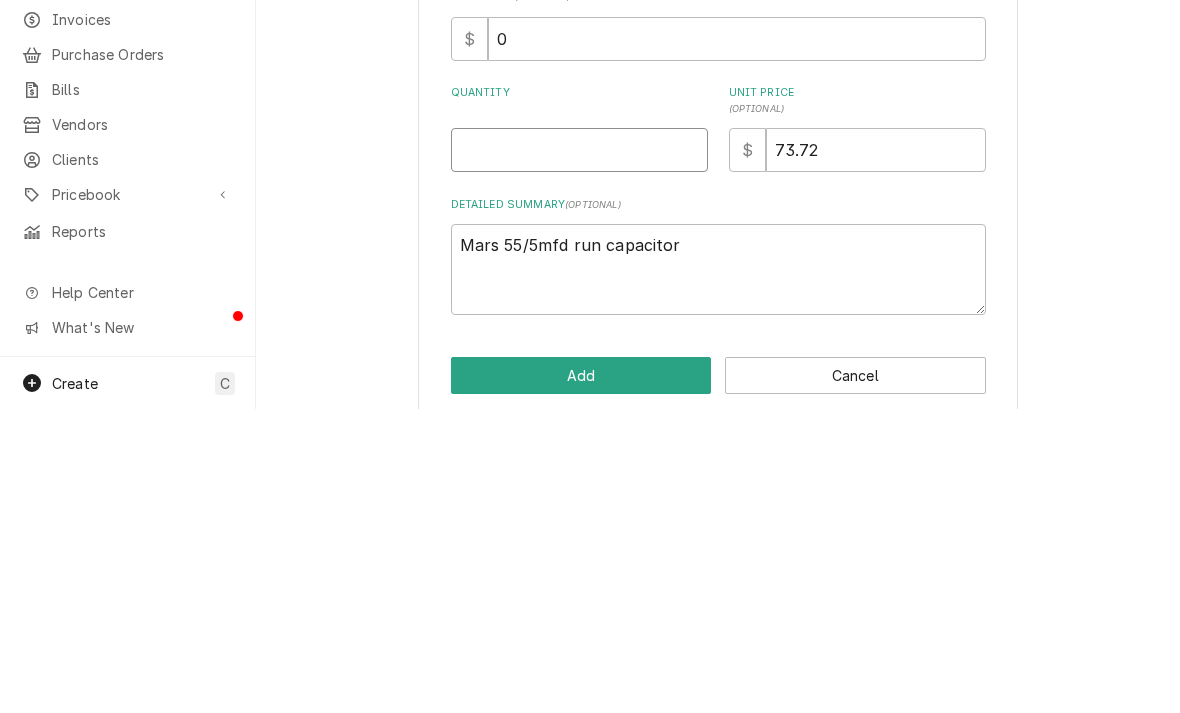 click on "Quantity" at bounding box center (579, 454) 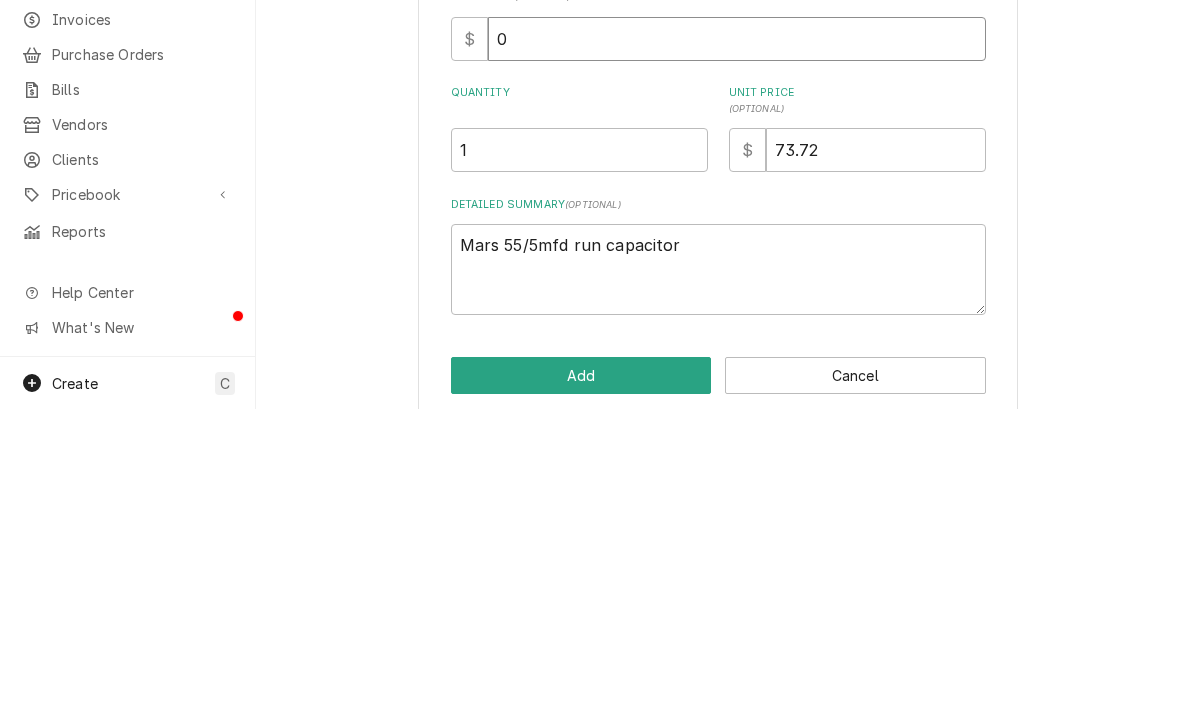 click on "0" at bounding box center [737, 343] 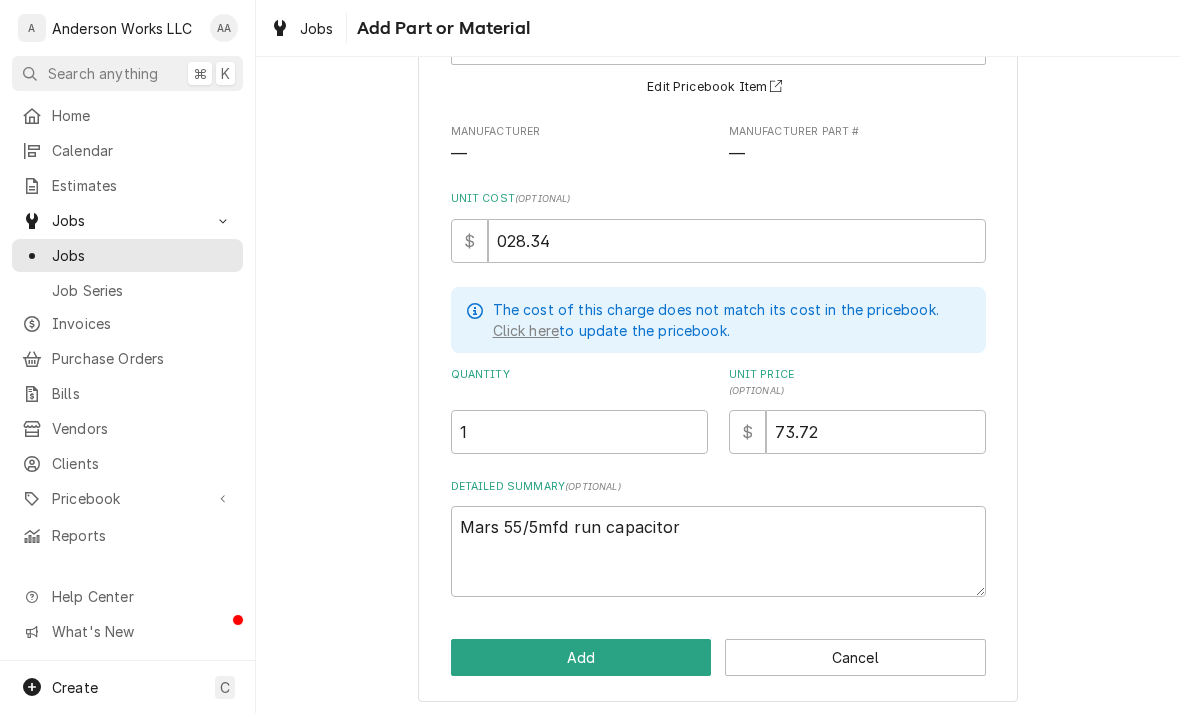 click on "Add" at bounding box center [581, 657] 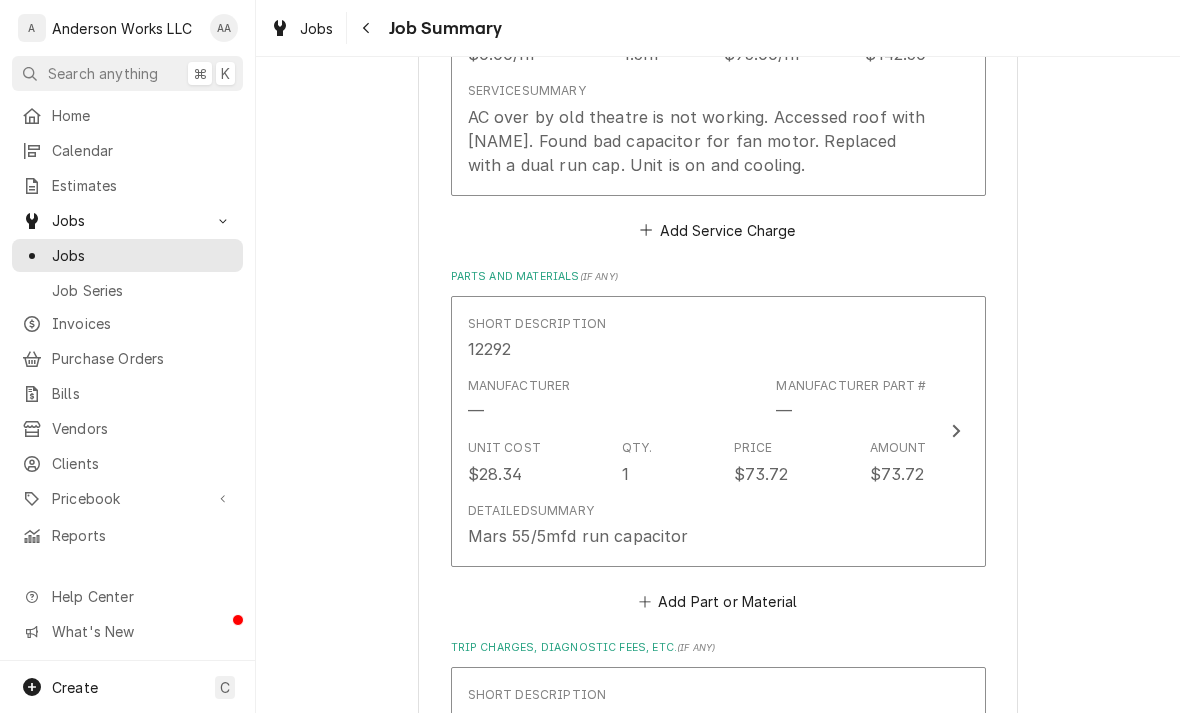click on "$28.34" at bounding box center [495, 474] 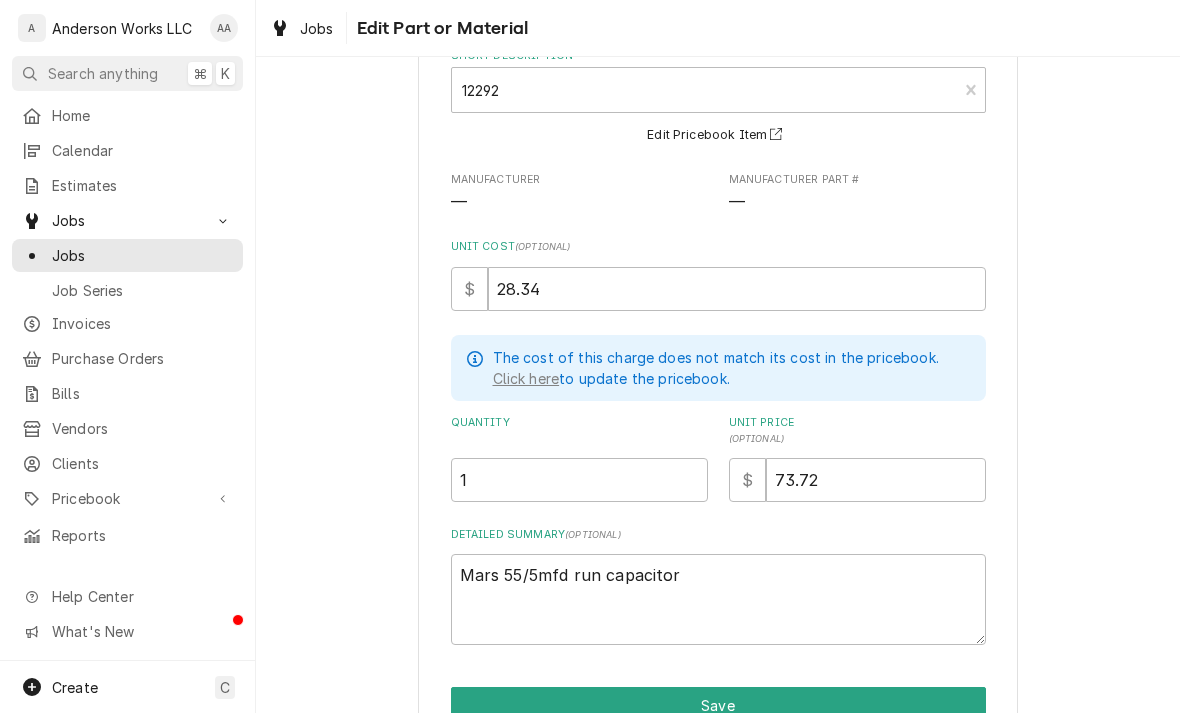scroll, scrollTop: 121, scrollLeft: 0, axis: vertical 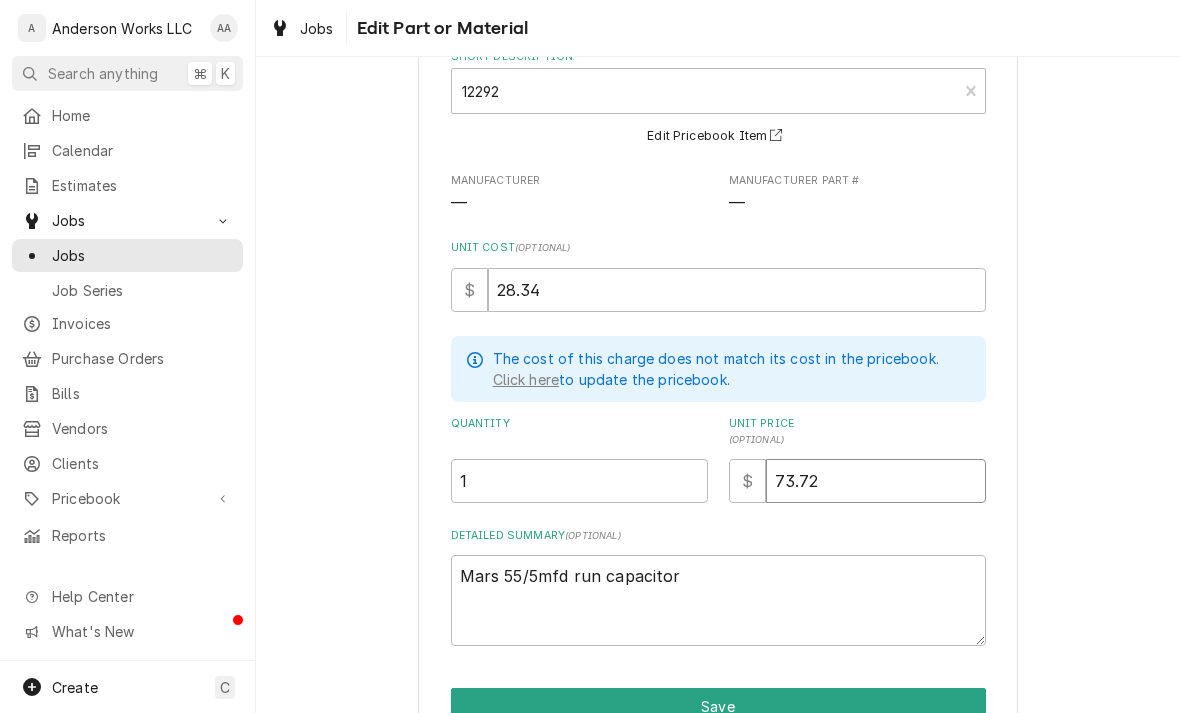 click on "73.72" at bounding box center (876, 481) 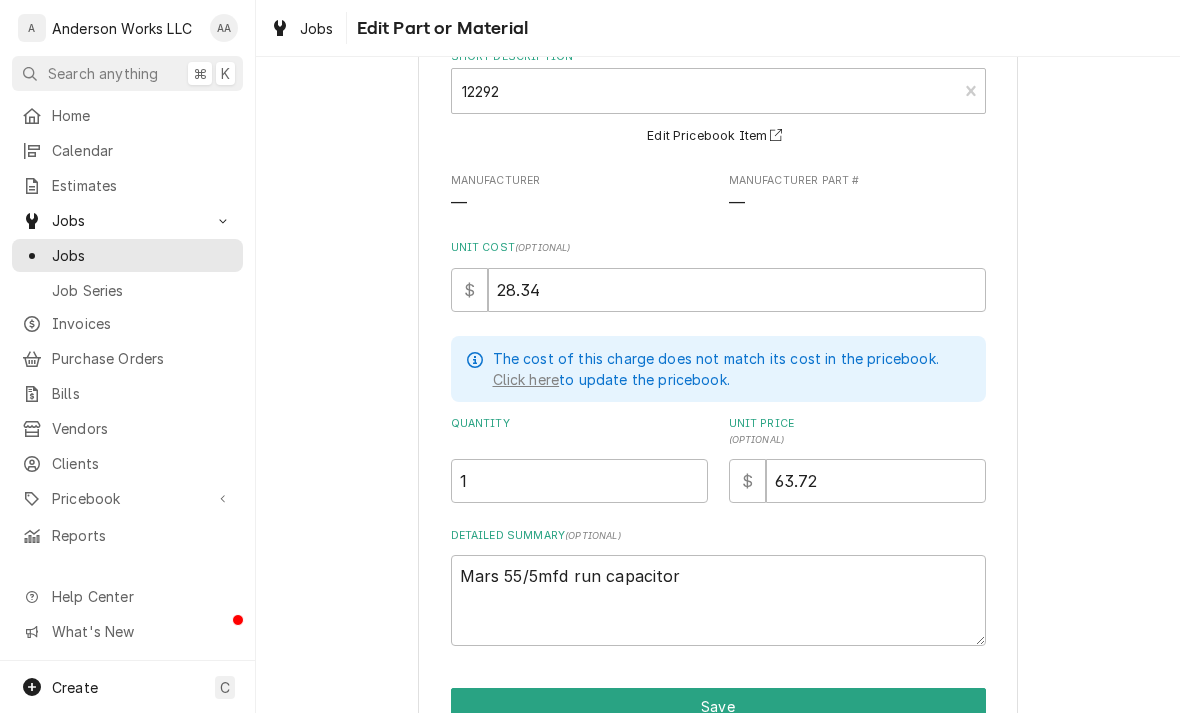 click on "Save" at bounding box center [718, 706] 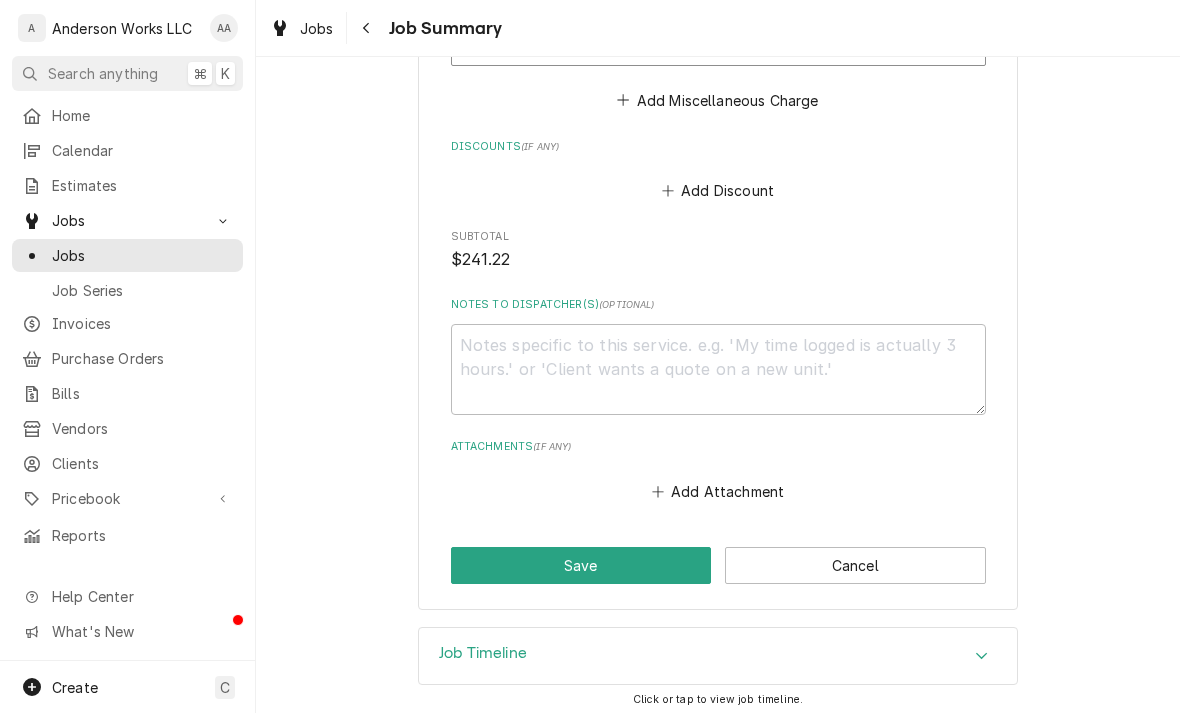 scroll, scrollTop: 1442, scrollLeft: 0, axis: vertical 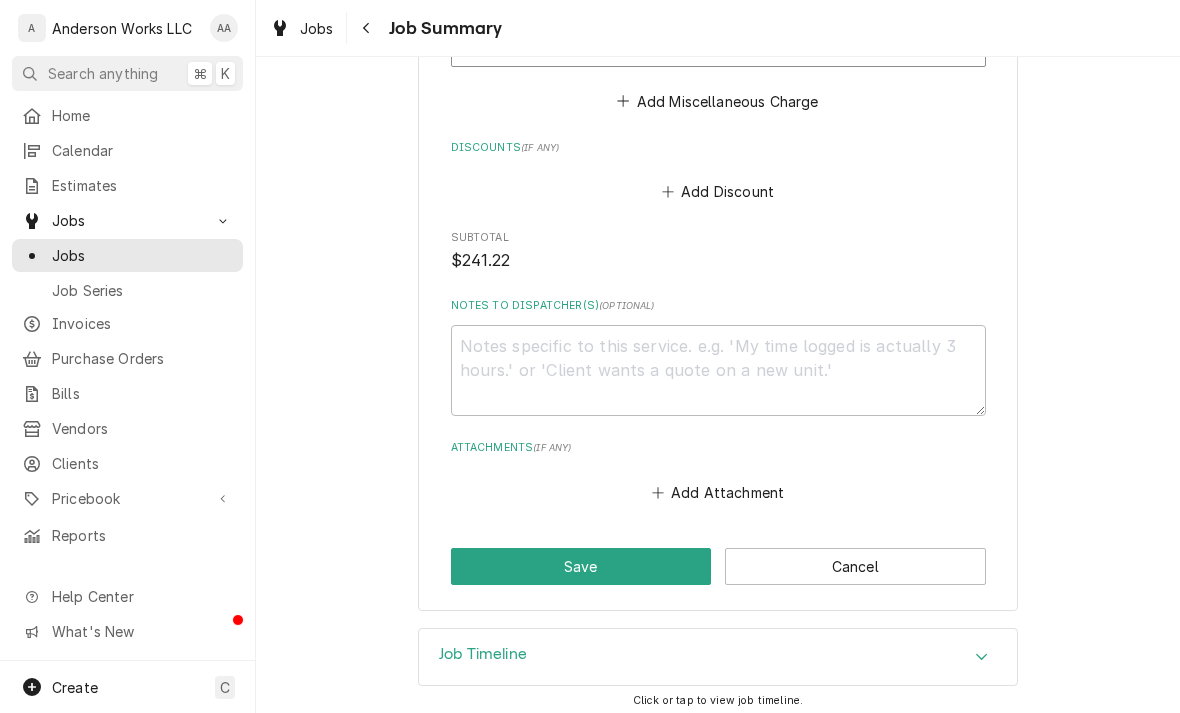 click on "Save" at bounding box center (581, 566) 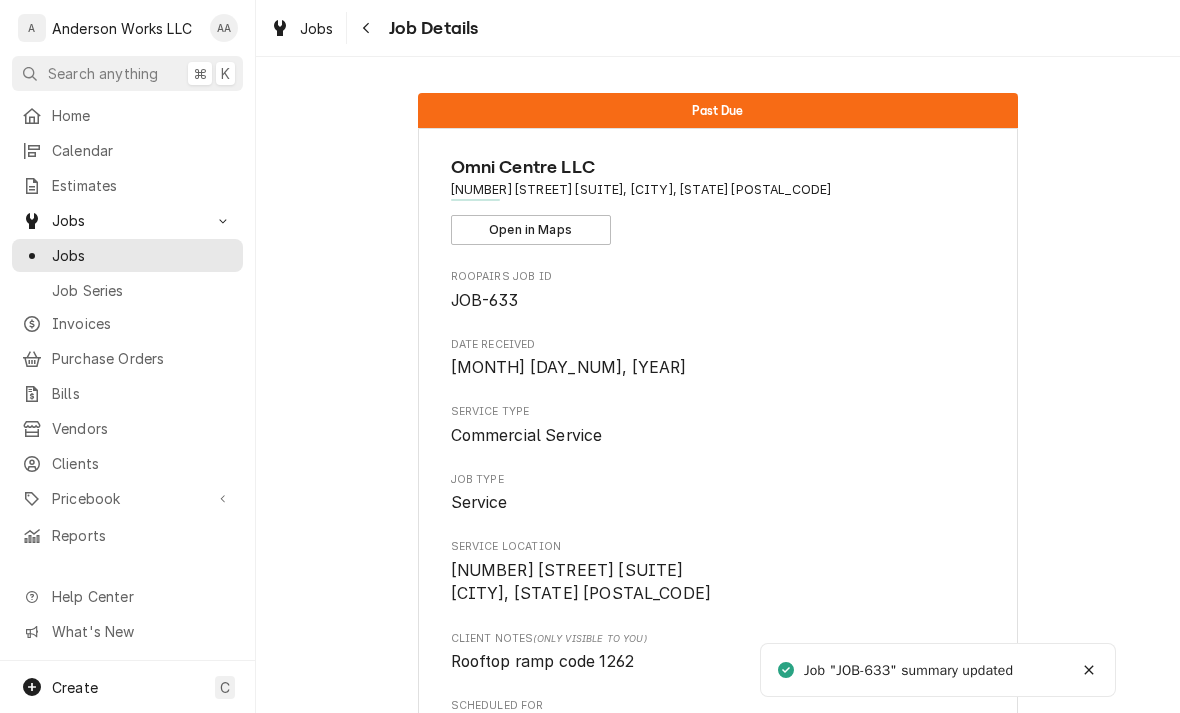 scroll, scrollTop: 0, scrollLeft: 0, axis: both 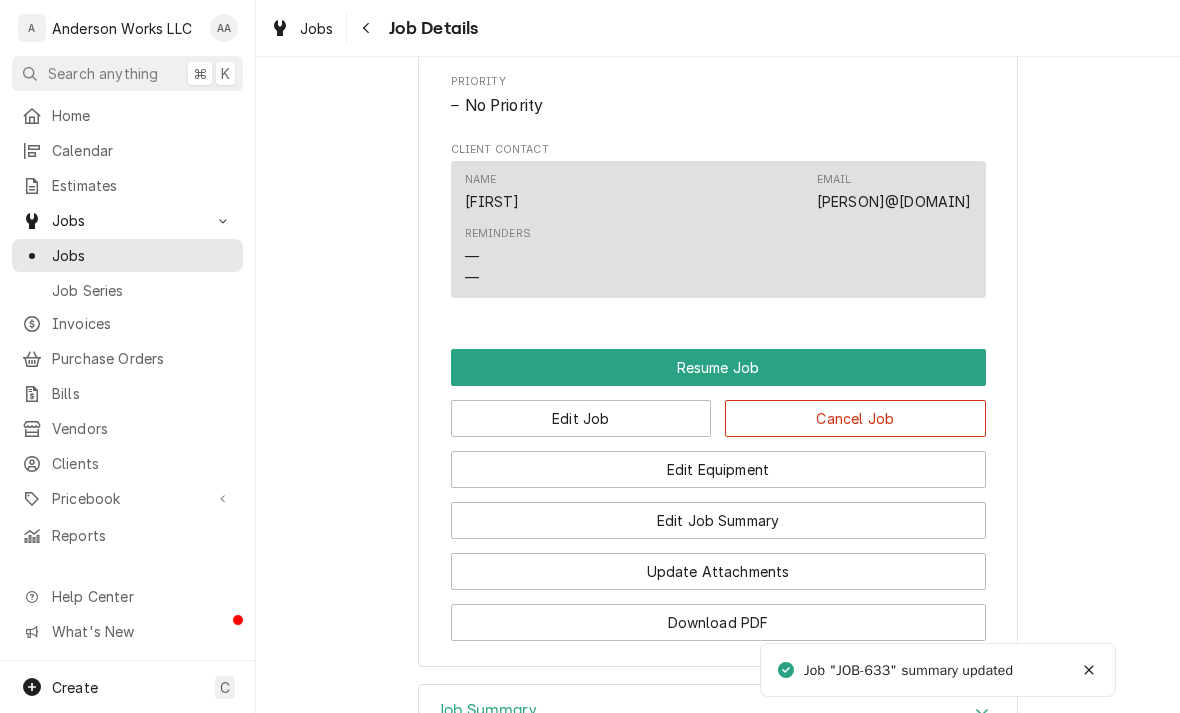 click on "Resume Job" at bounding box center [718, 367] 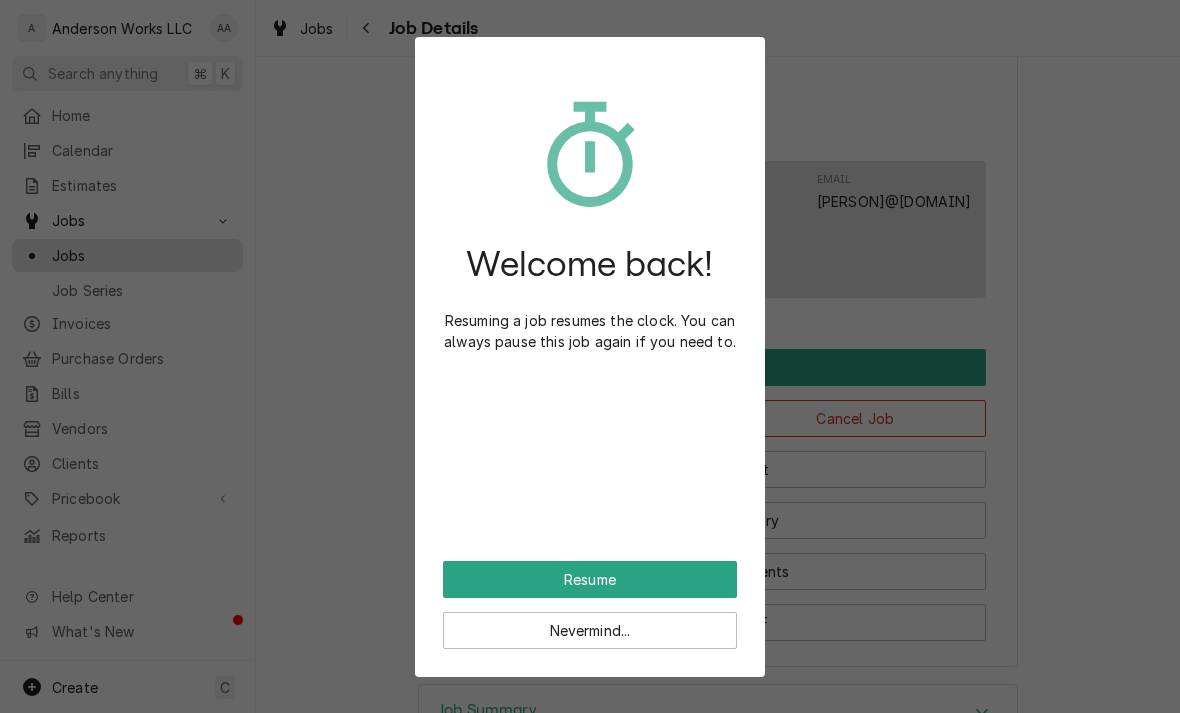 click on "Resume" at bounding box center (590, 579) 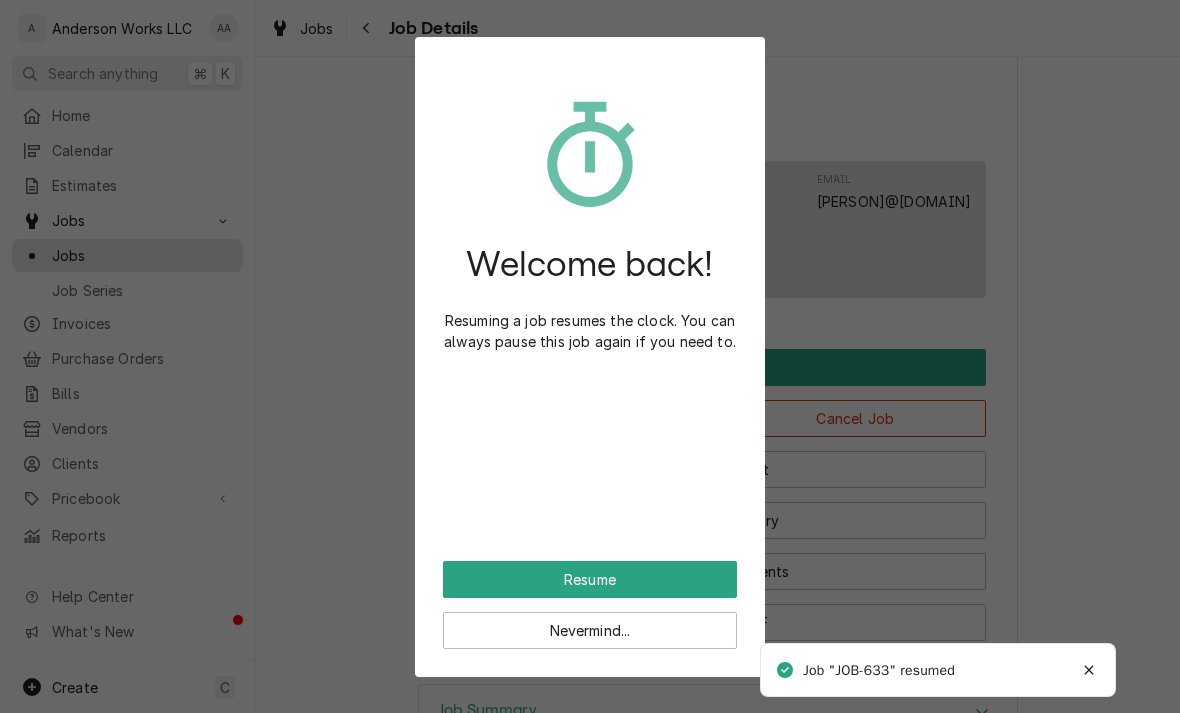click on "Resume" at bounding box center [590, 579] 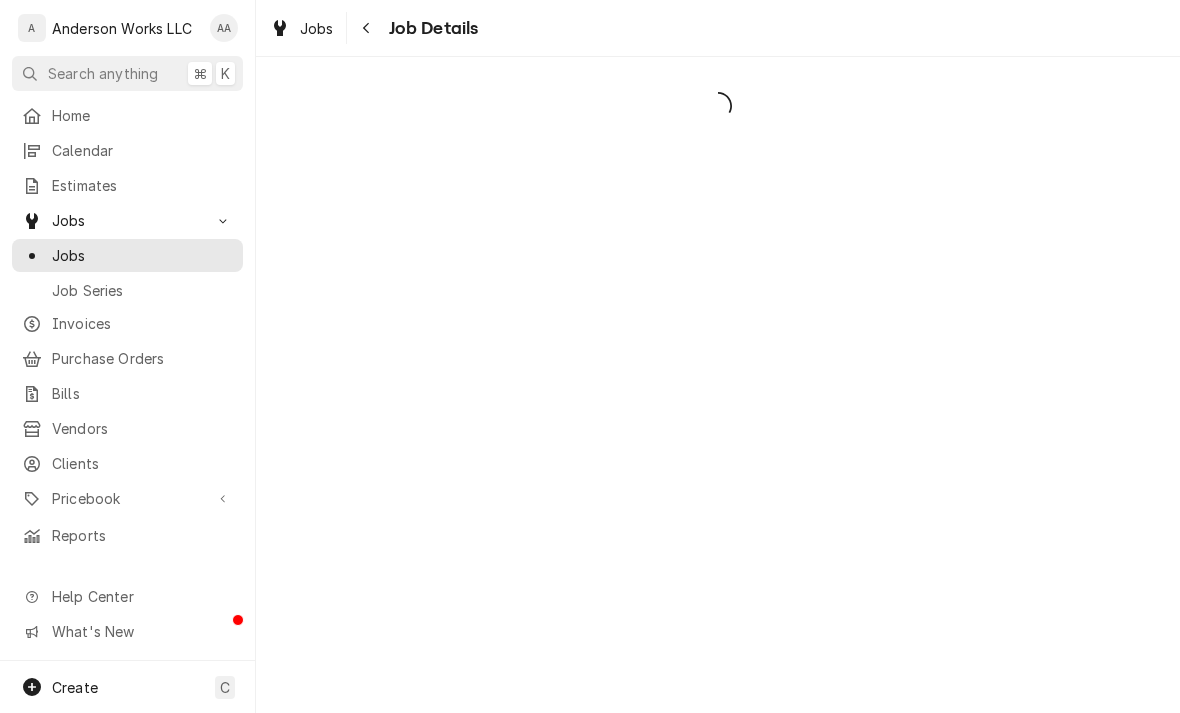 scroll, scrollTop: 0, scrollLeft: 0, axis: both 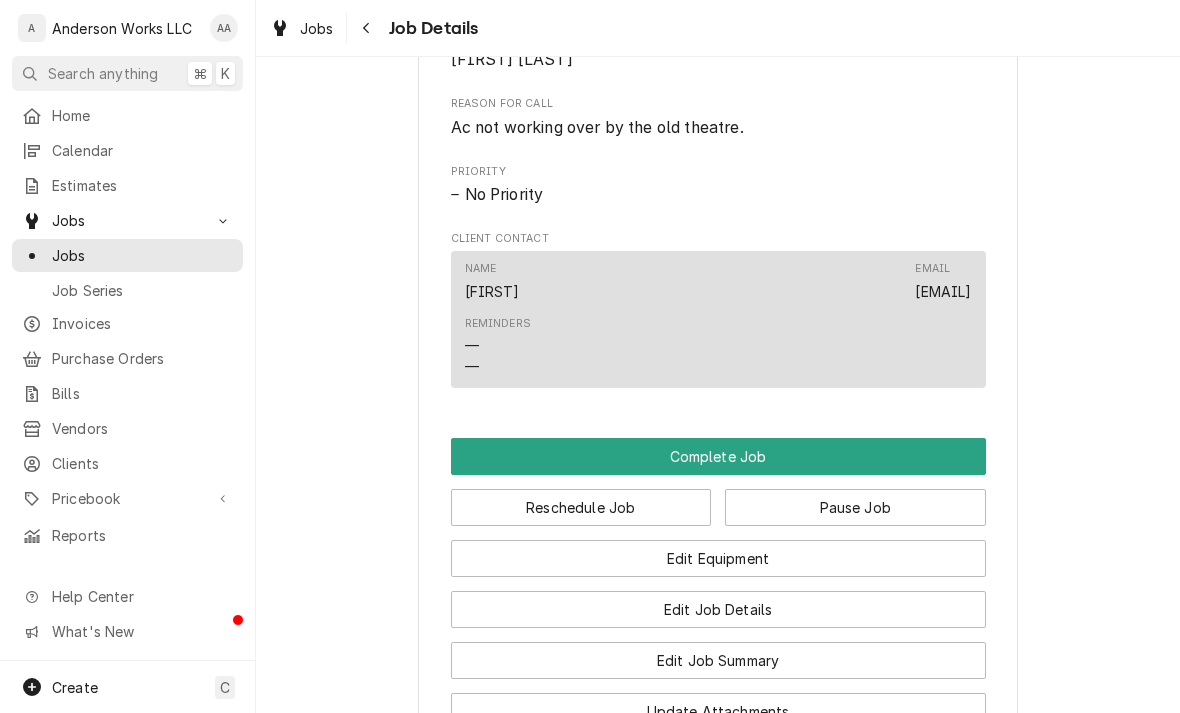 click on "Complete Job" at bounding box center [718, 456] 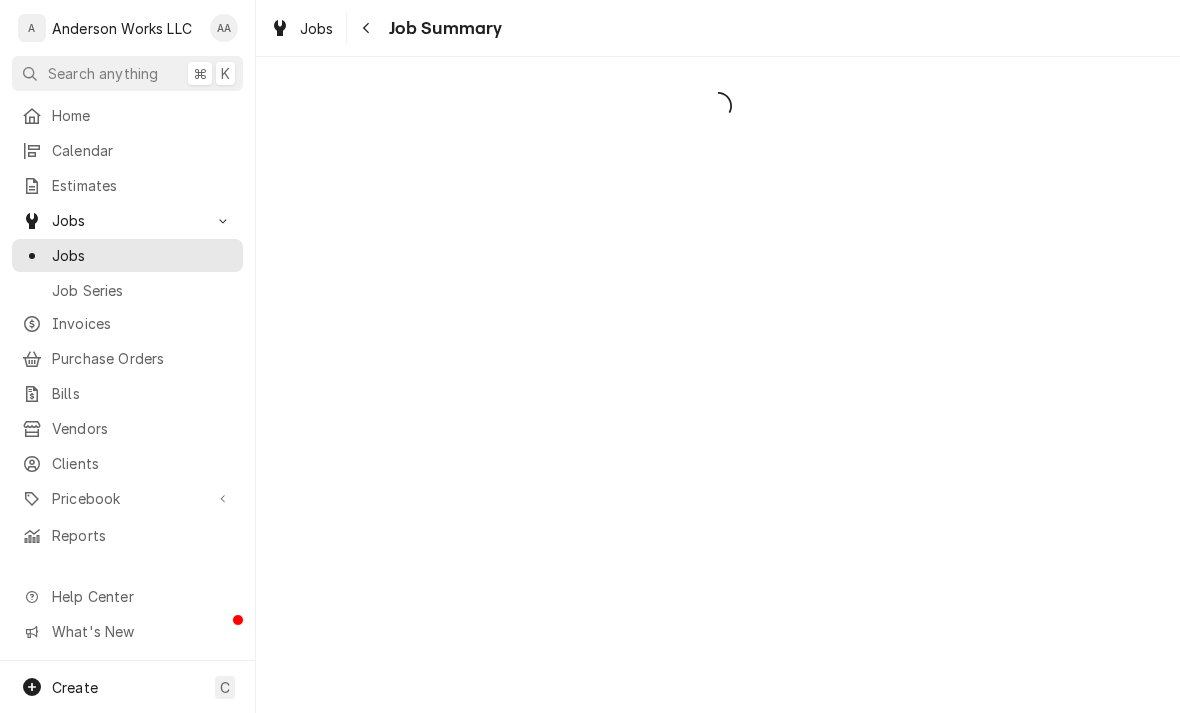 scroll, scrollTop: 0, scrollLeft: 0, axis: both 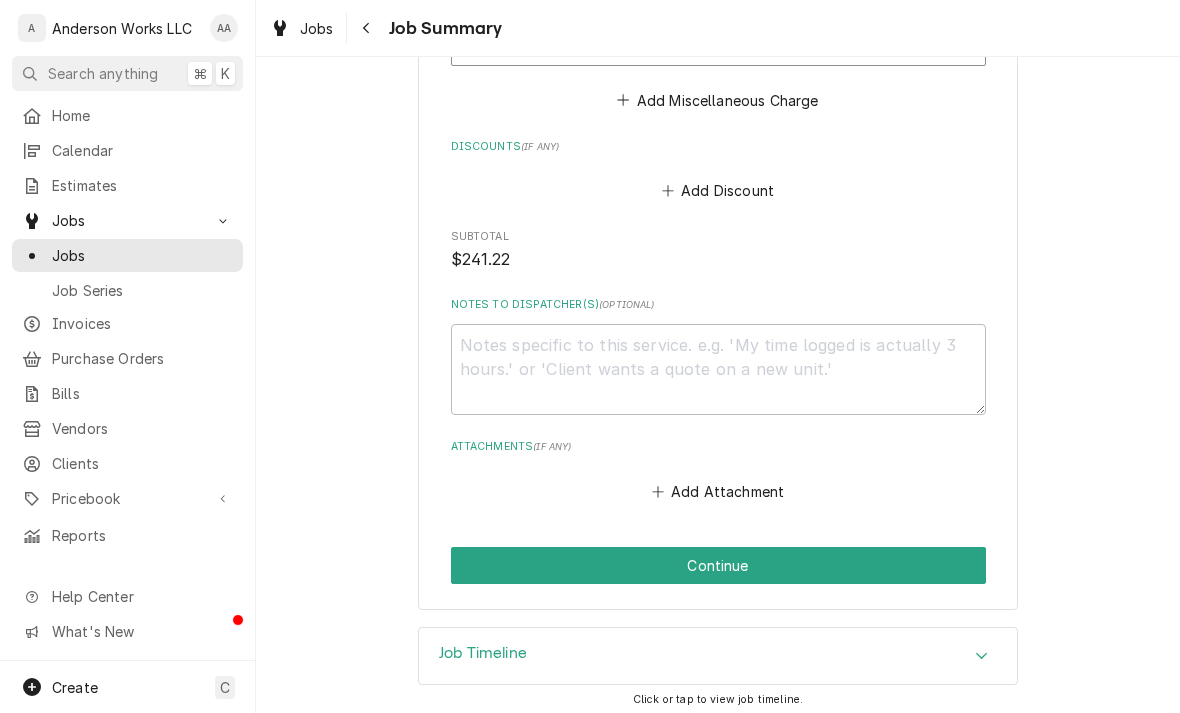 click on "Continue" at bounding box center (718, 565) 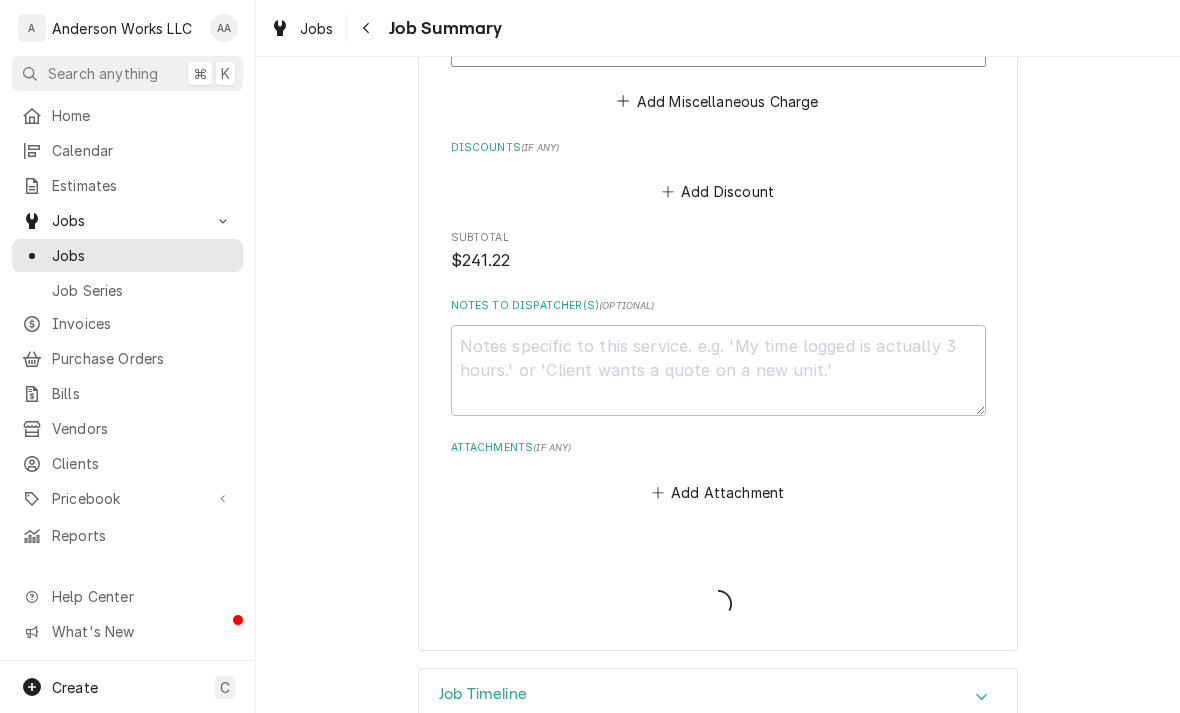 type on "x" 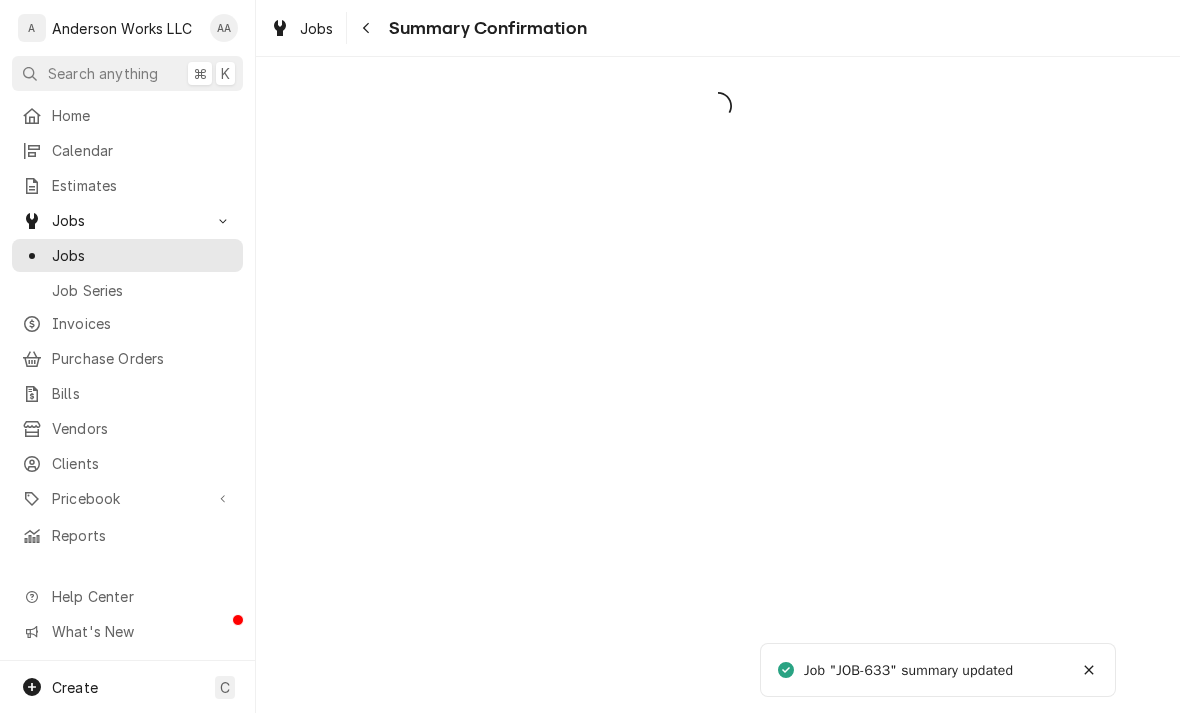 scroll, scrollTop: 0, scrollLeft: 0, axis: both 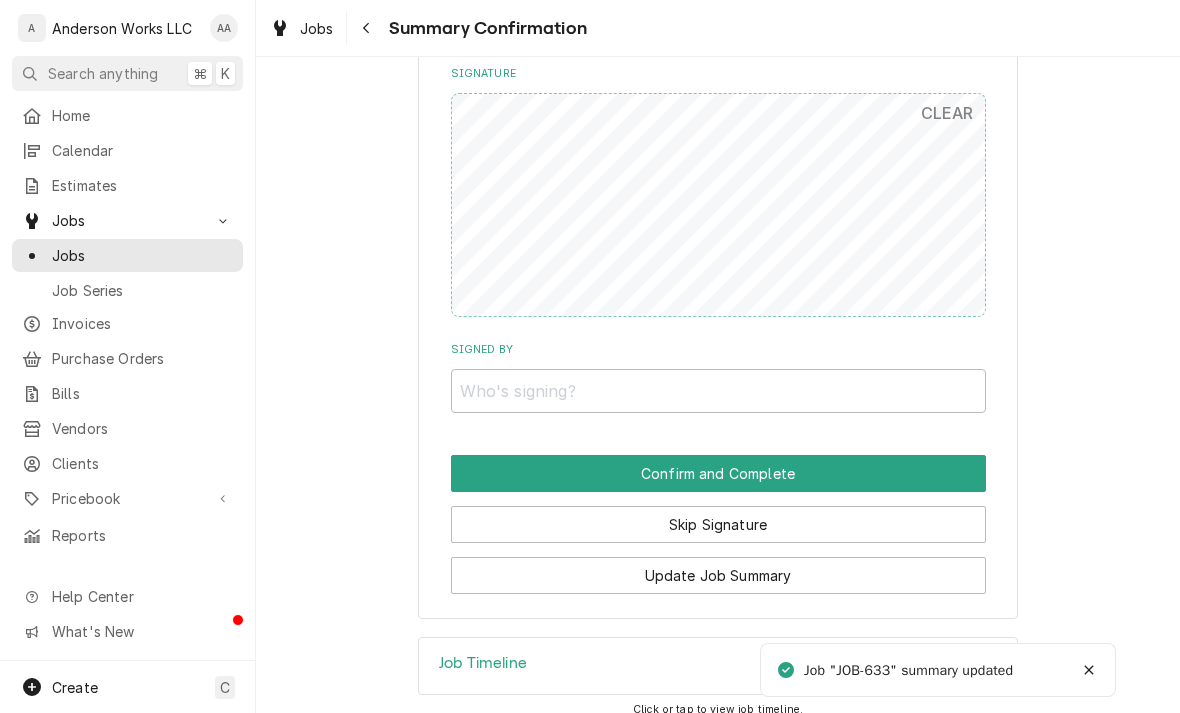 click on "Skip Signature" at bounding box center [718, 524] 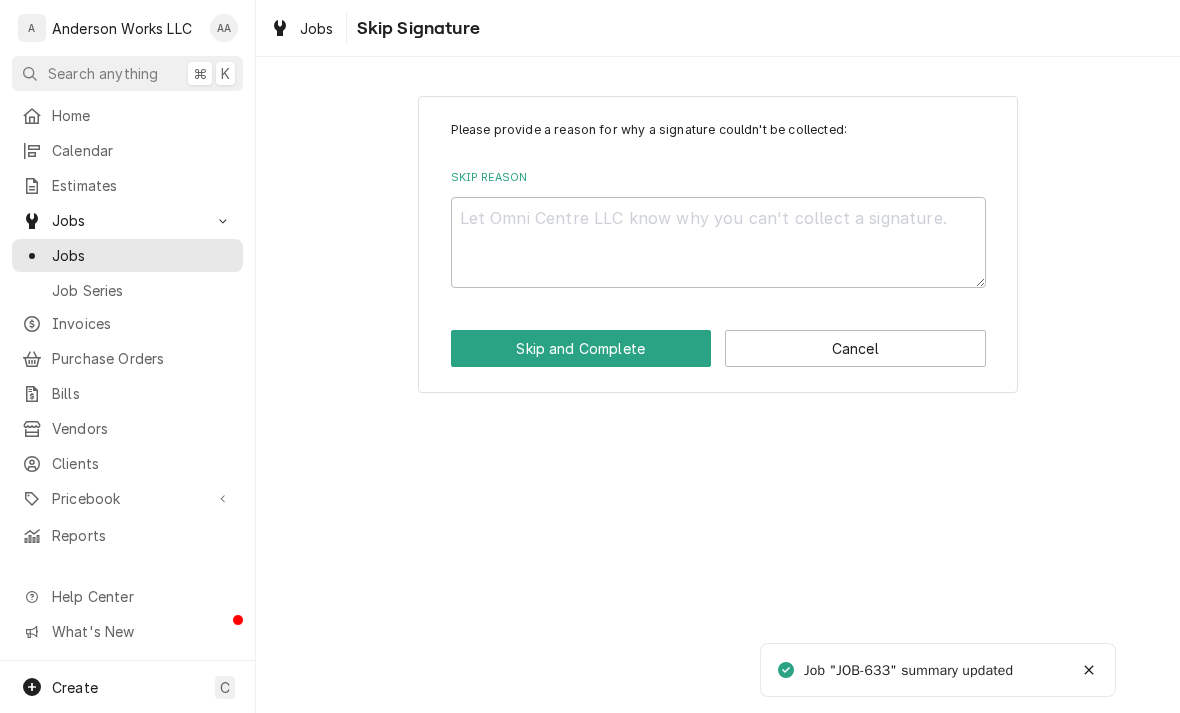 scroll, scrollTop: 0, scrollLeft: 0, axis: both 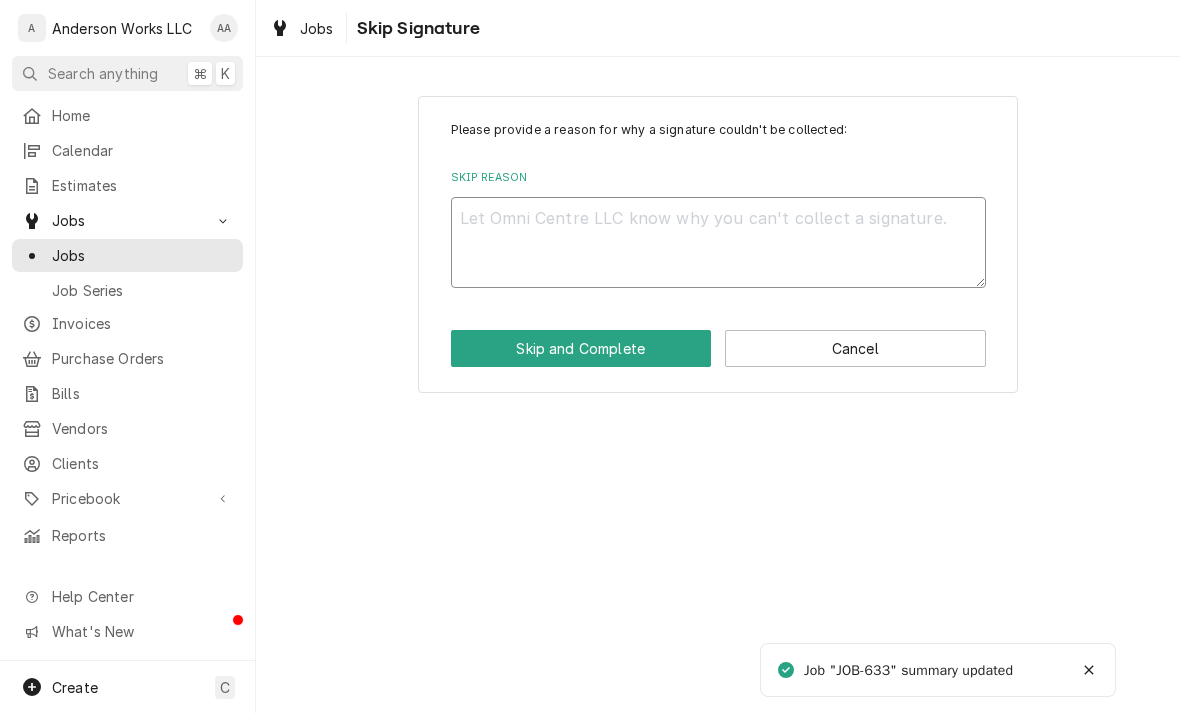 click on "Skip Reason" at bounding box center (718, 242) 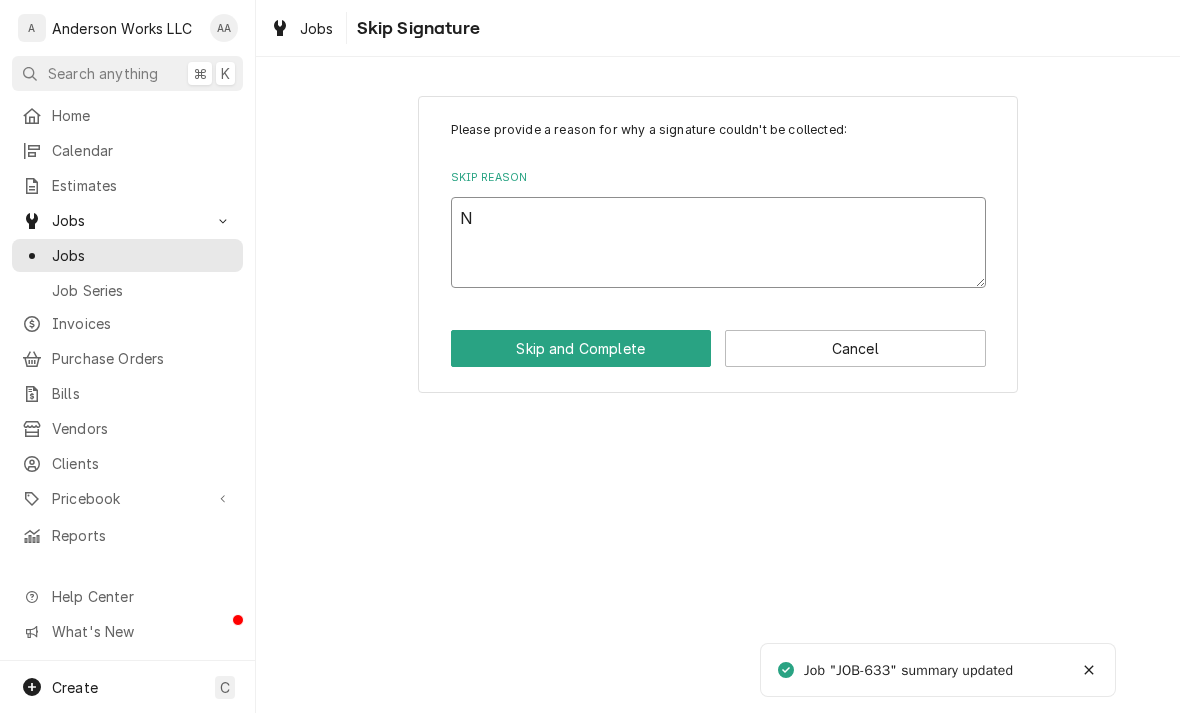 type on "No" 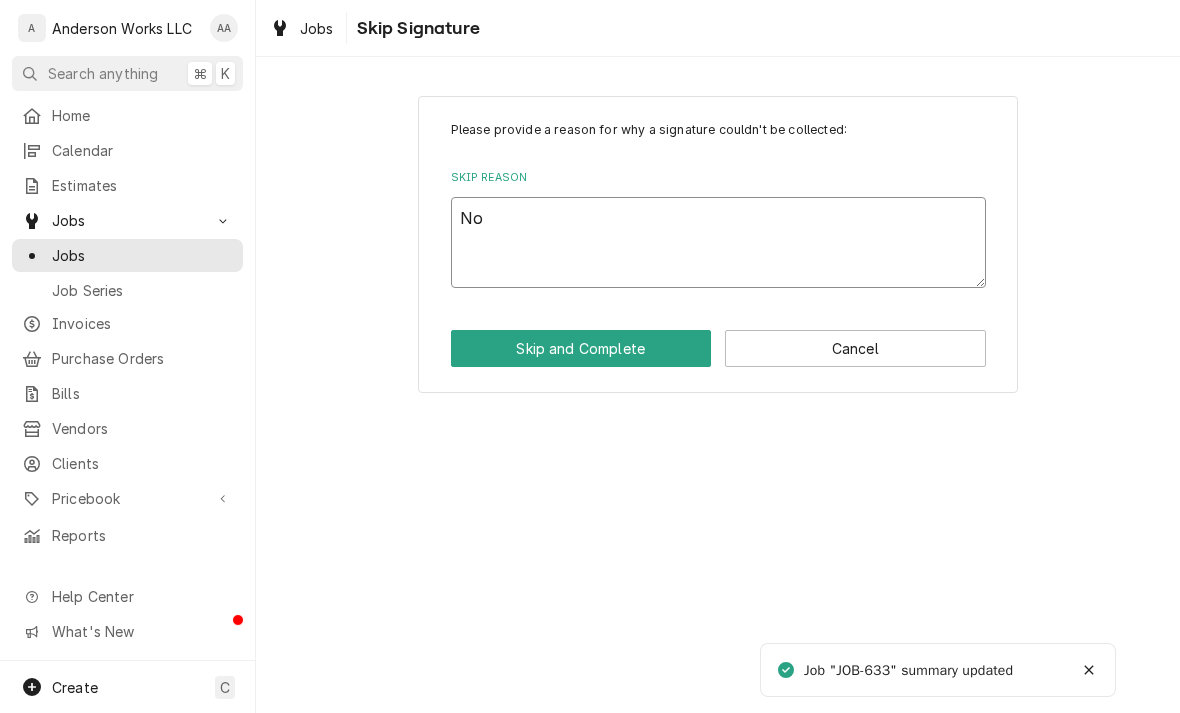 type on "x" 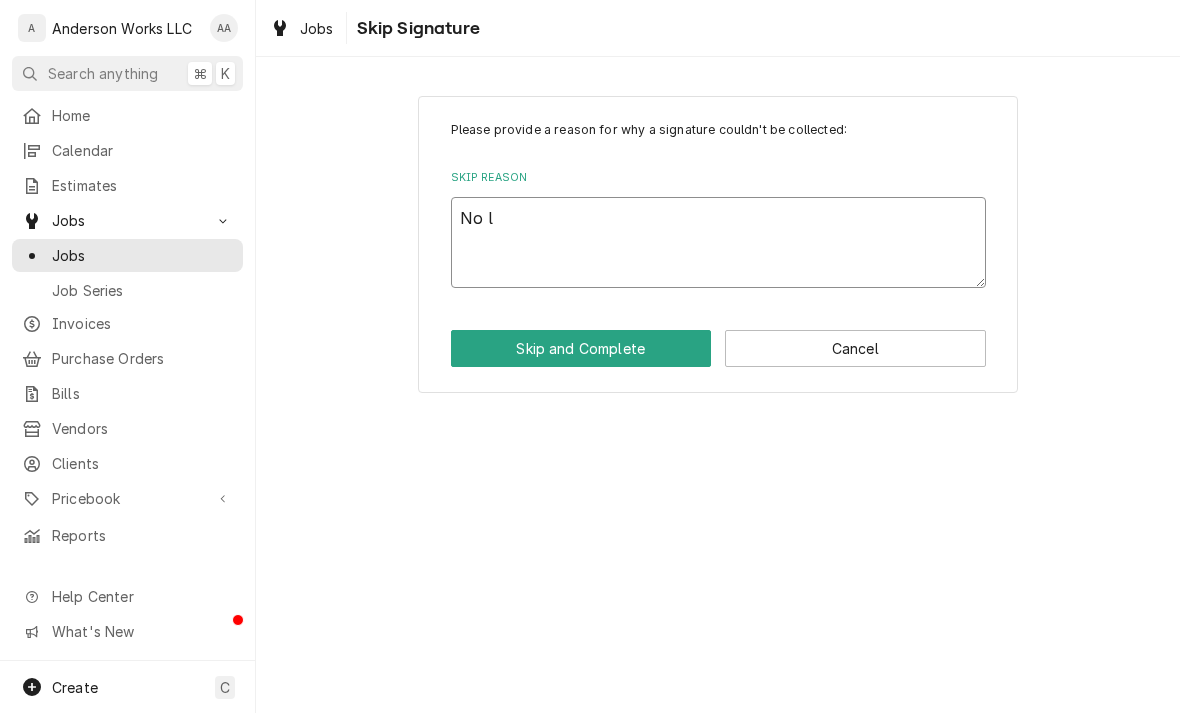 type on "x" 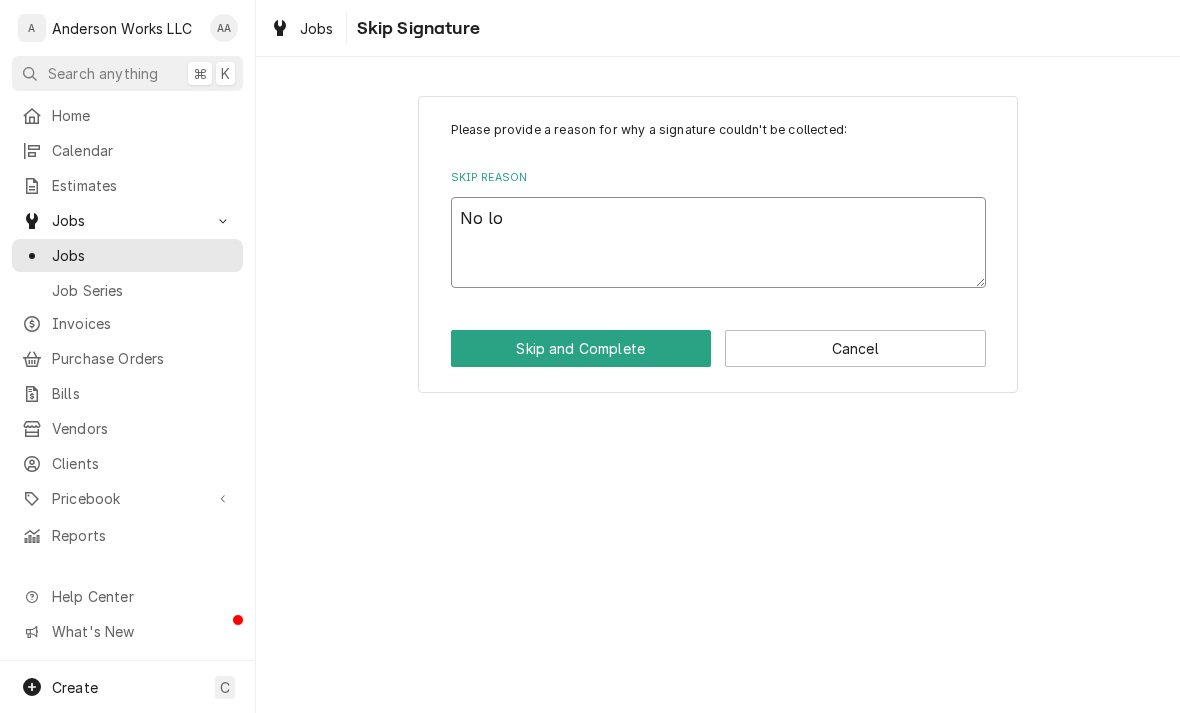 type on "No lon" 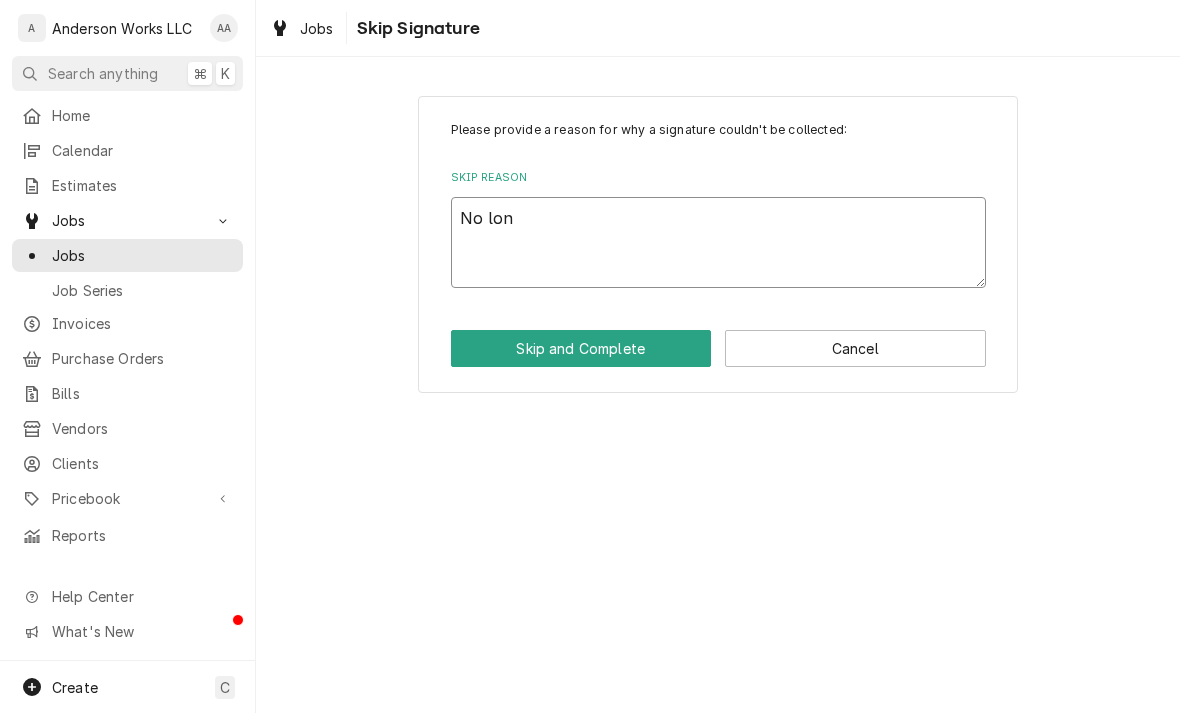 type on "x" 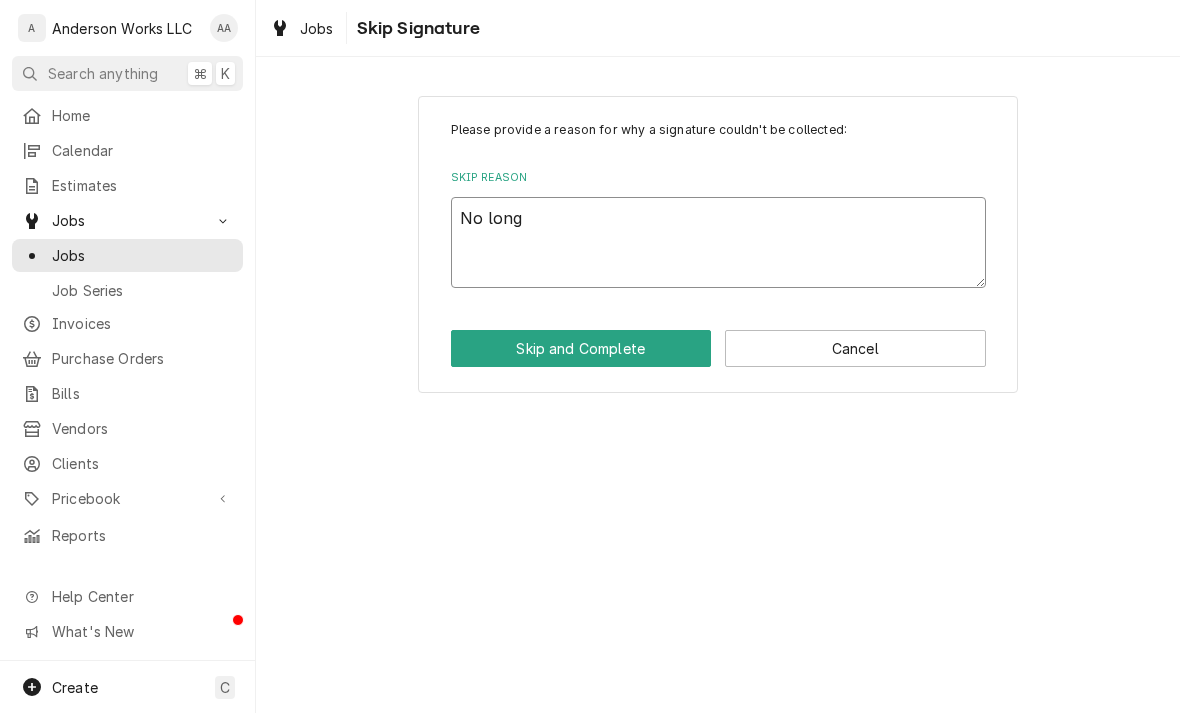 type on "x" 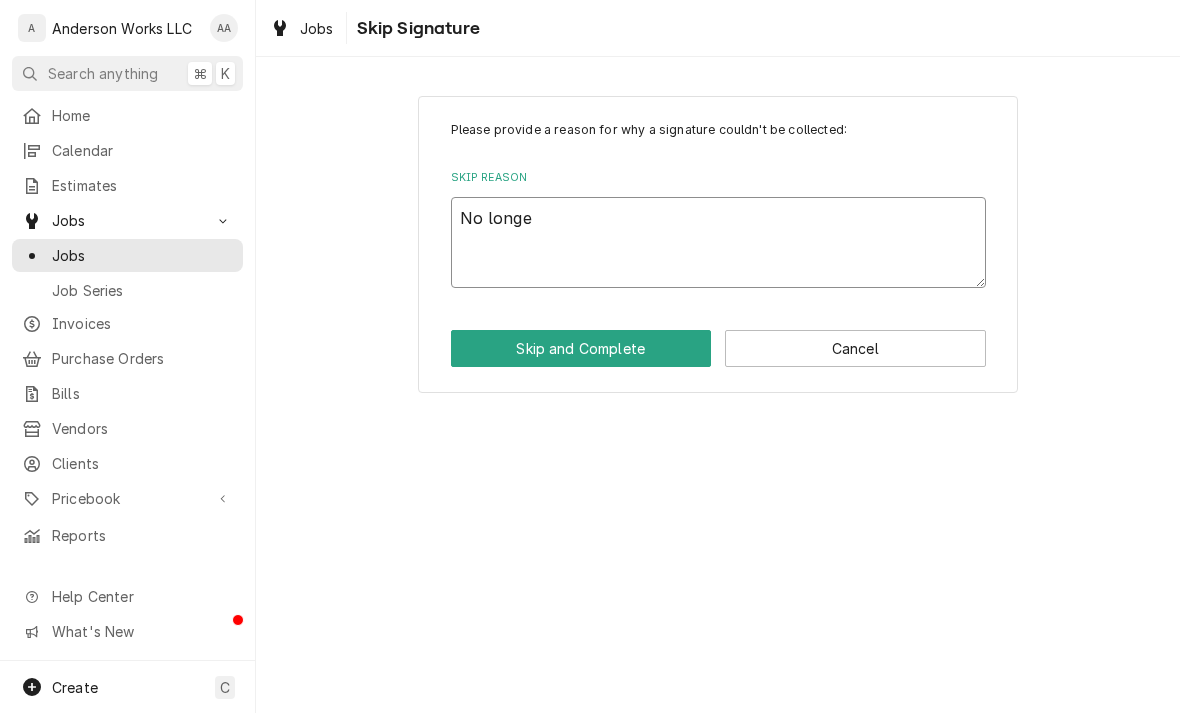 type on "x" 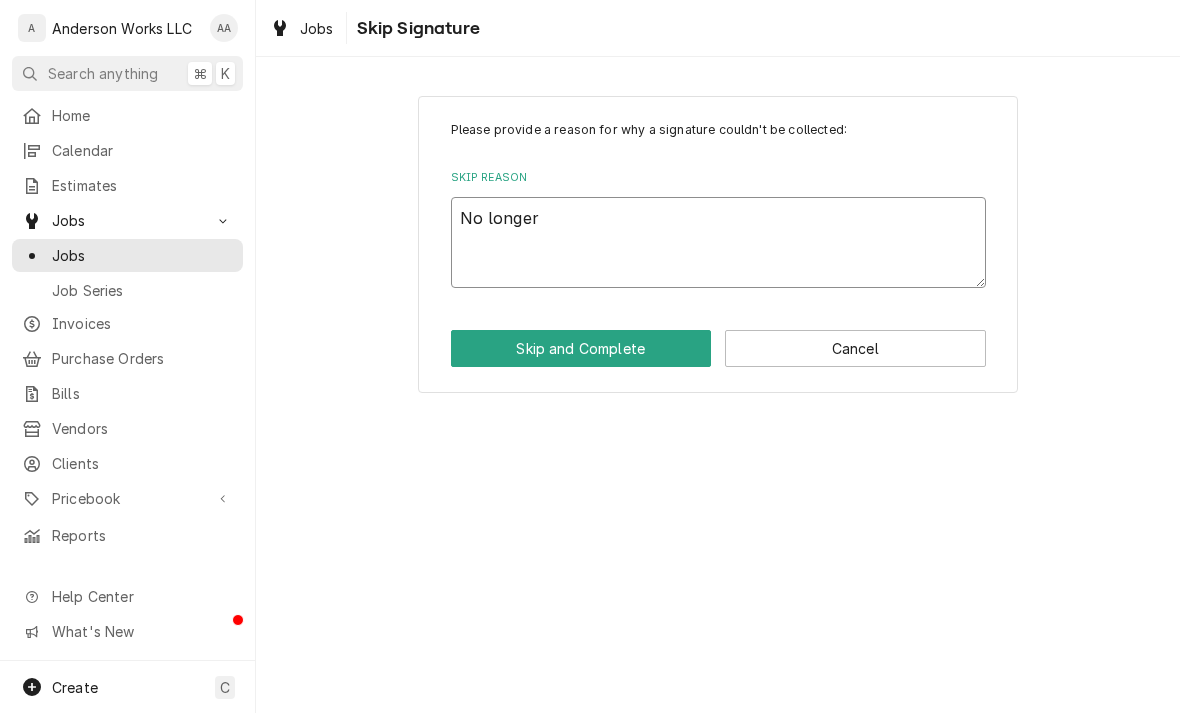type on "x" 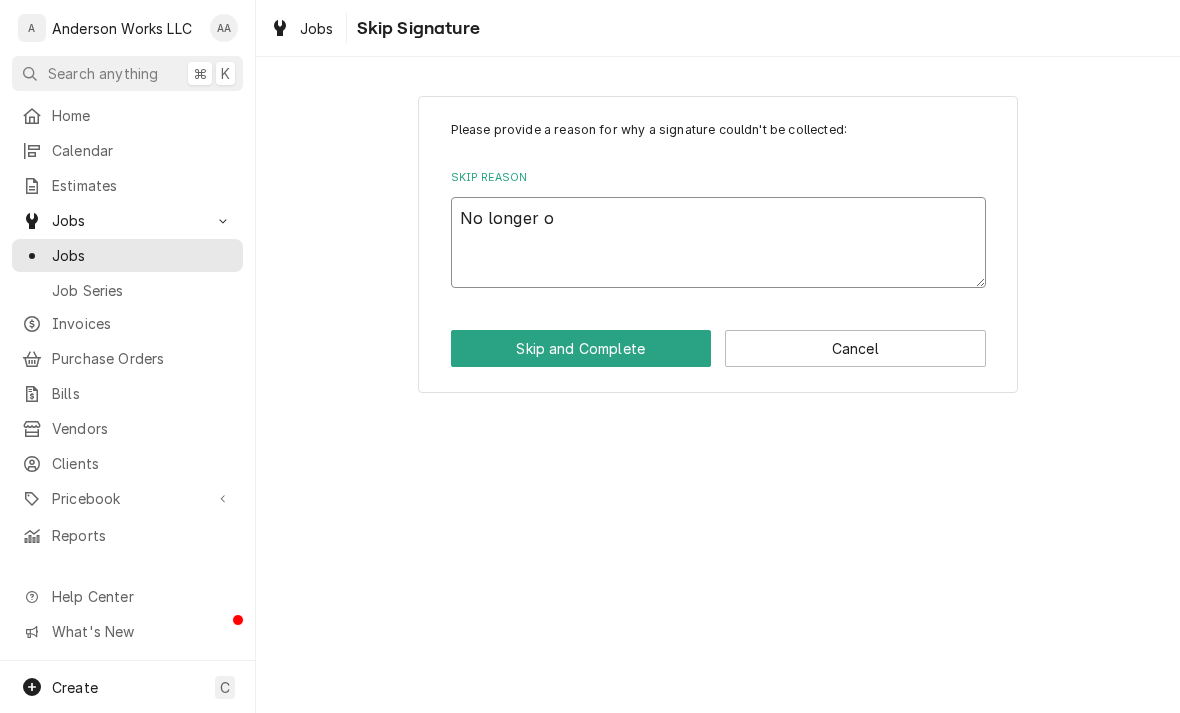 type on "x" 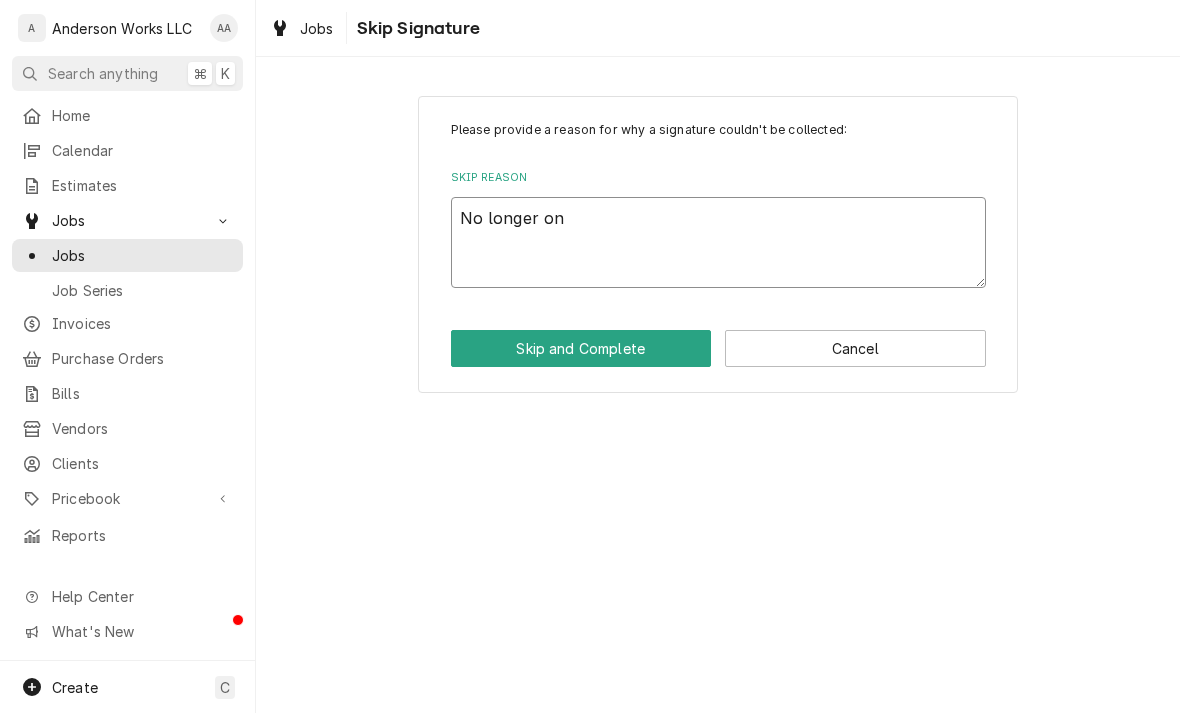 type on "x" 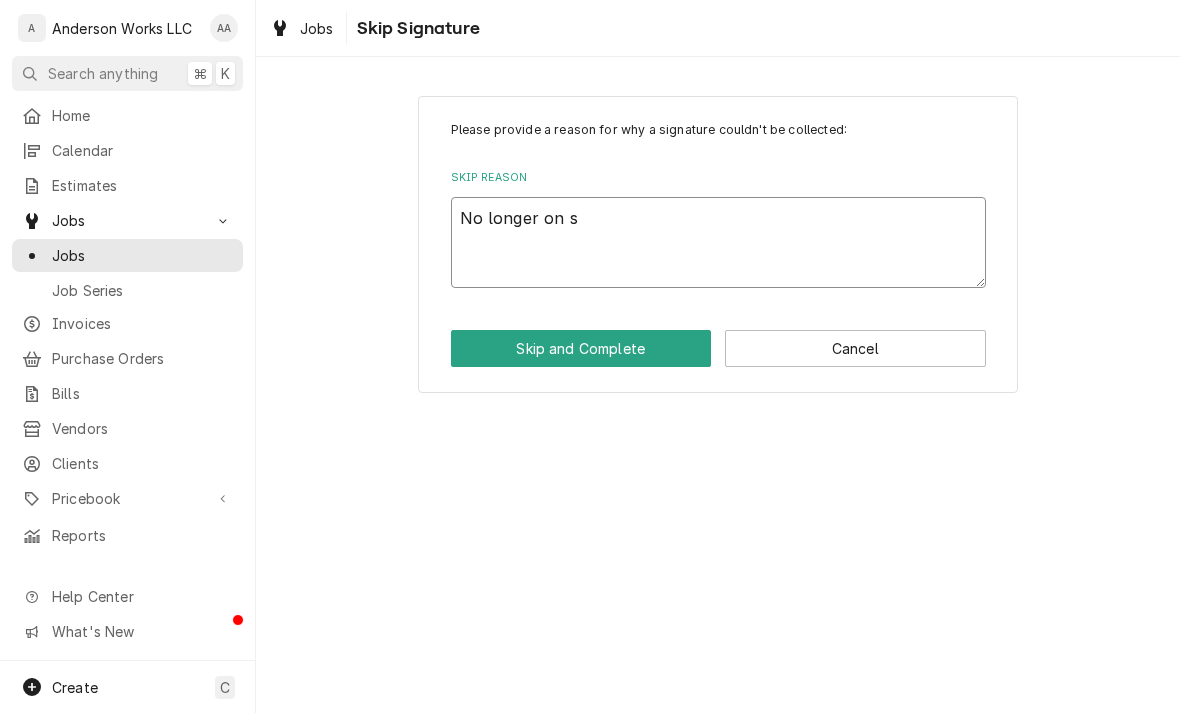 type on "No longer on si" 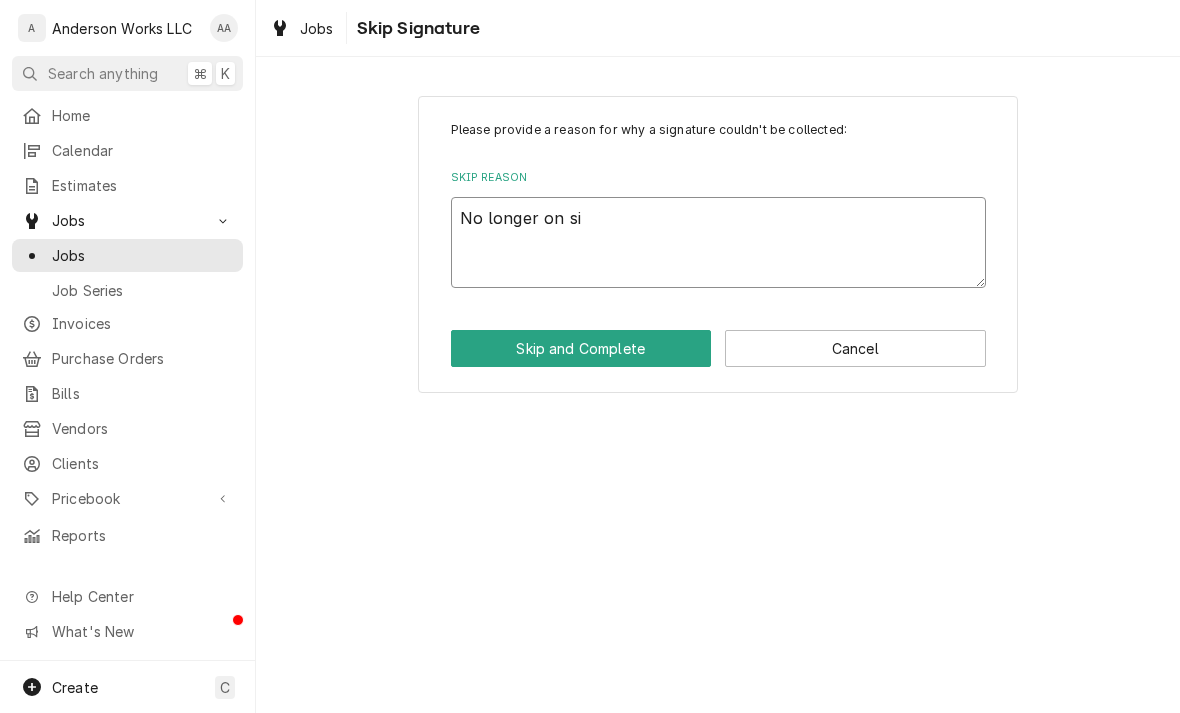 type on "x" 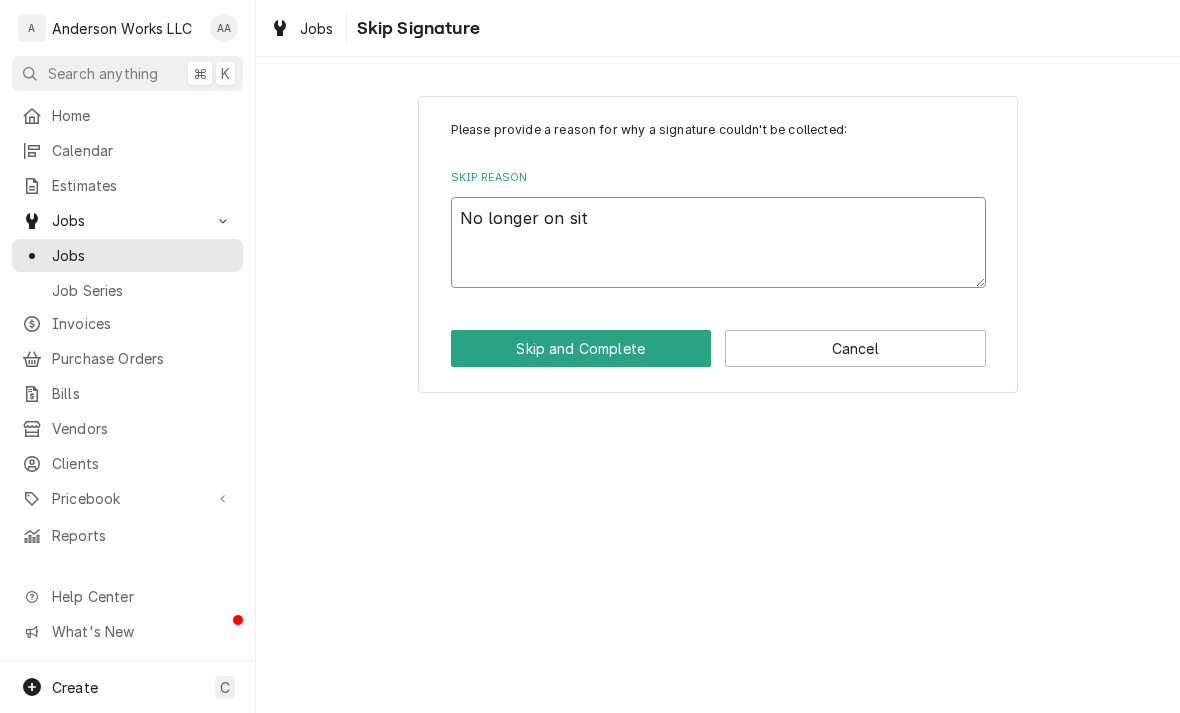 type on "x" 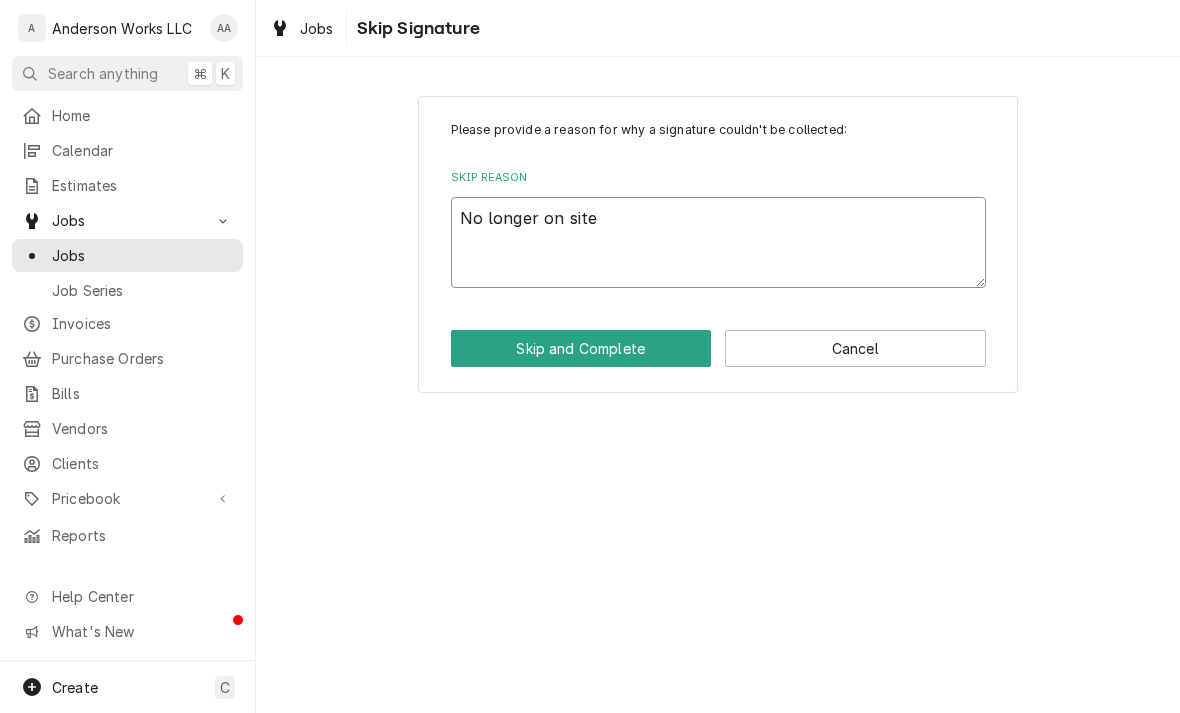 type on "x" 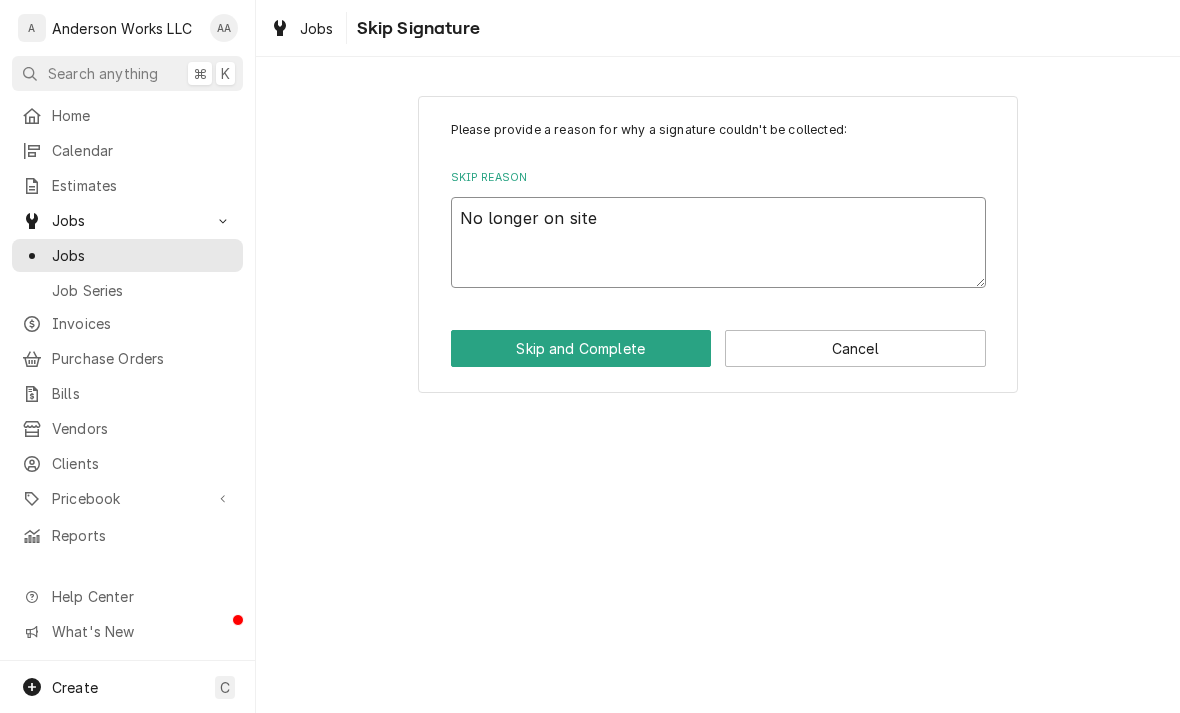 type on "No longer on site" 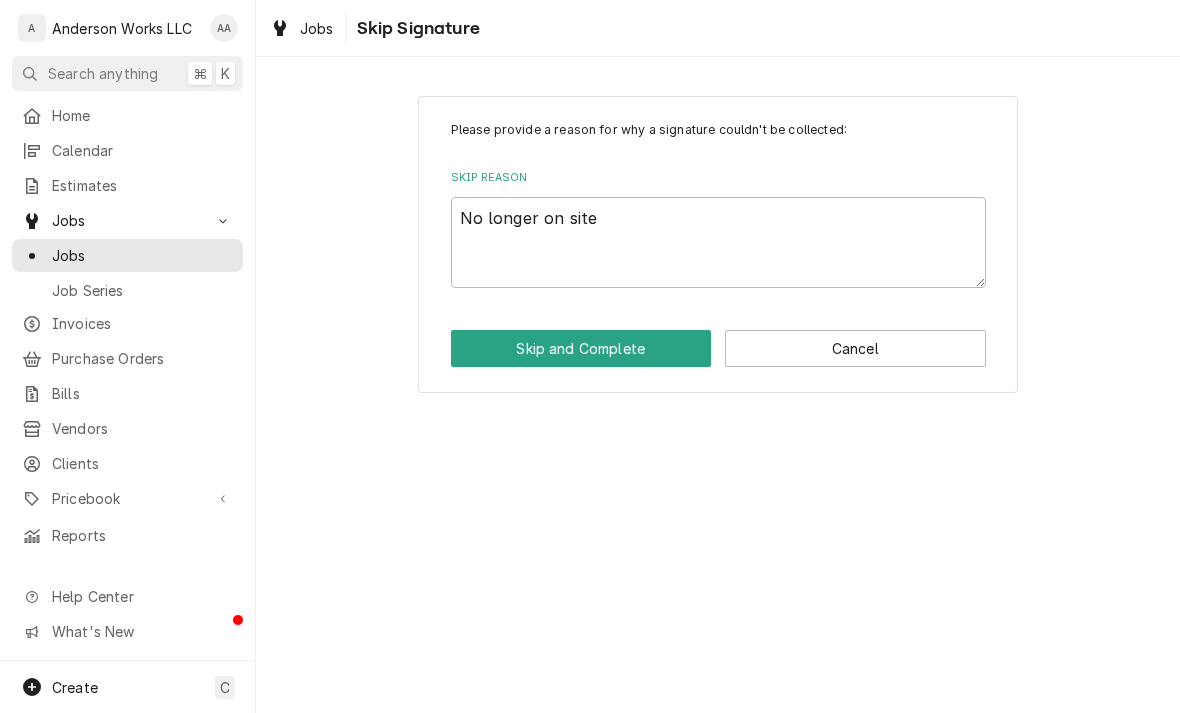 click on "Skip and Complete" at bounding box center [581, 348] 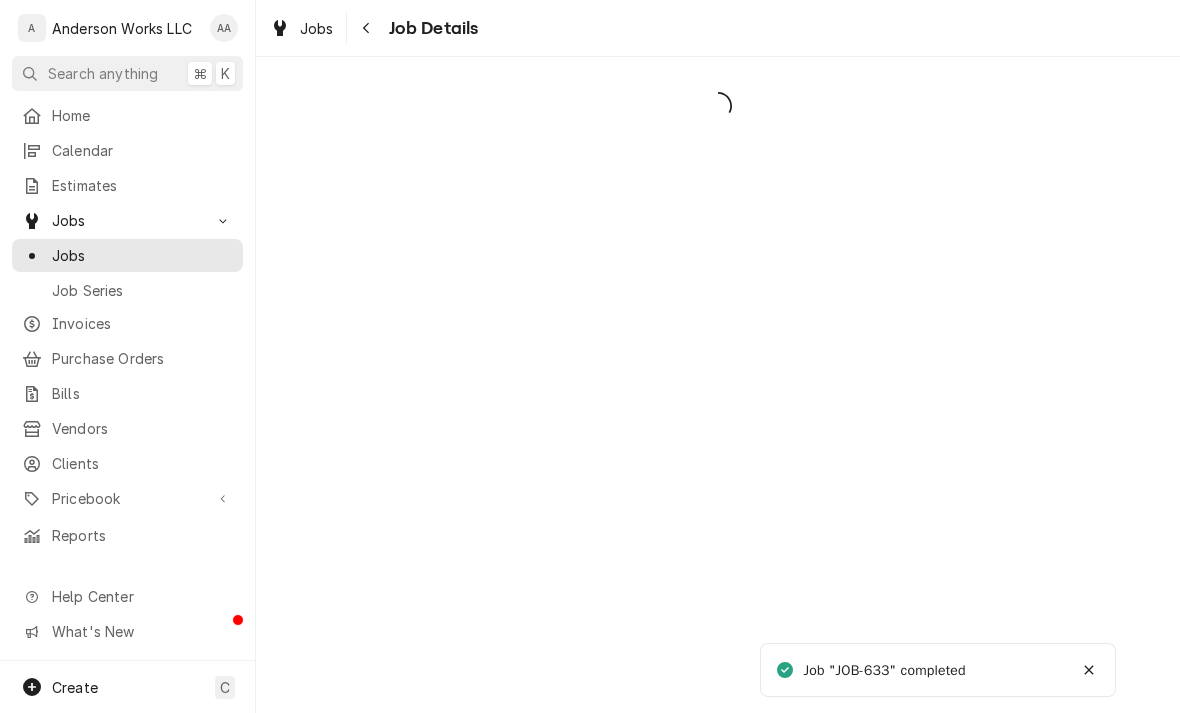scroll, scrollTop: 0, scrollLeft: 0, axis: both 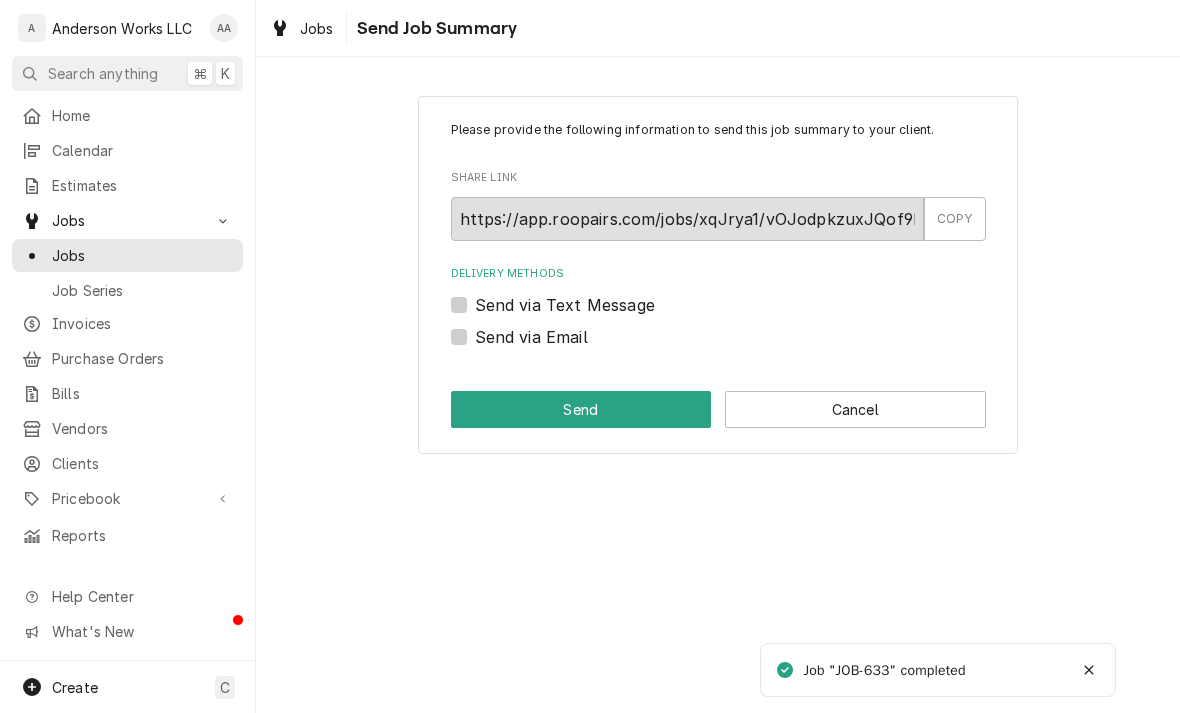 click on "Cancel" at bounding box center [855, 409] 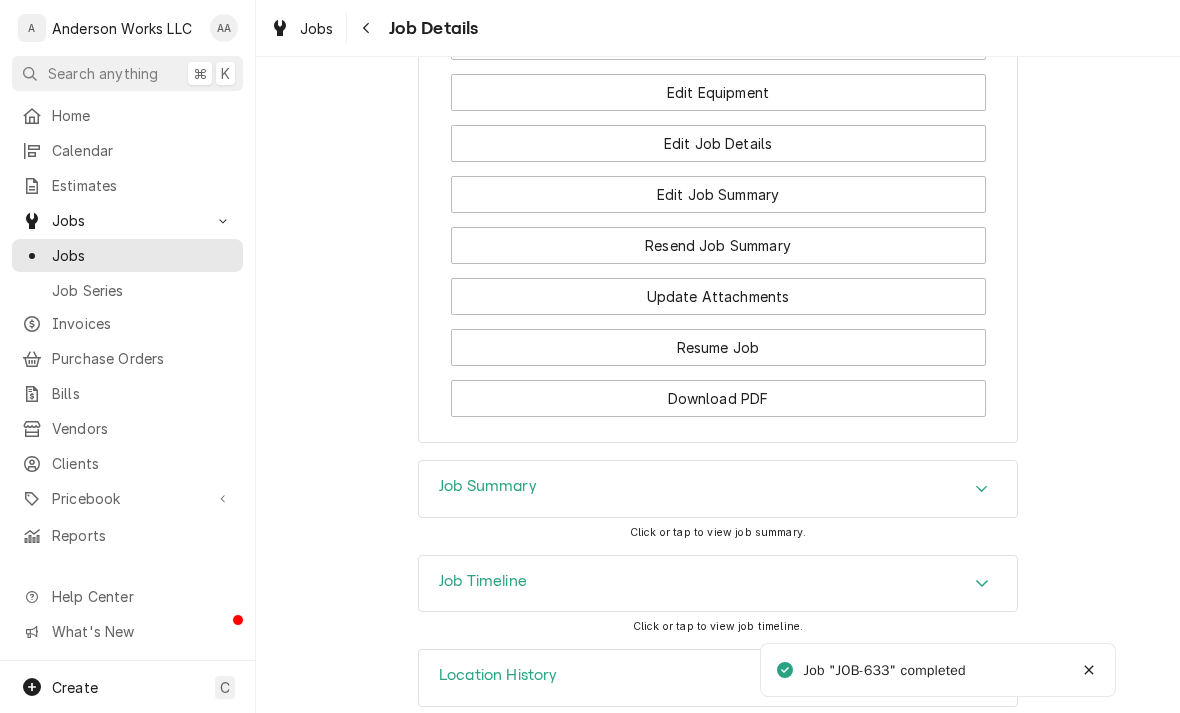 scroll, scrollTop: 1308, scrollLeft: 0, axis: vertical 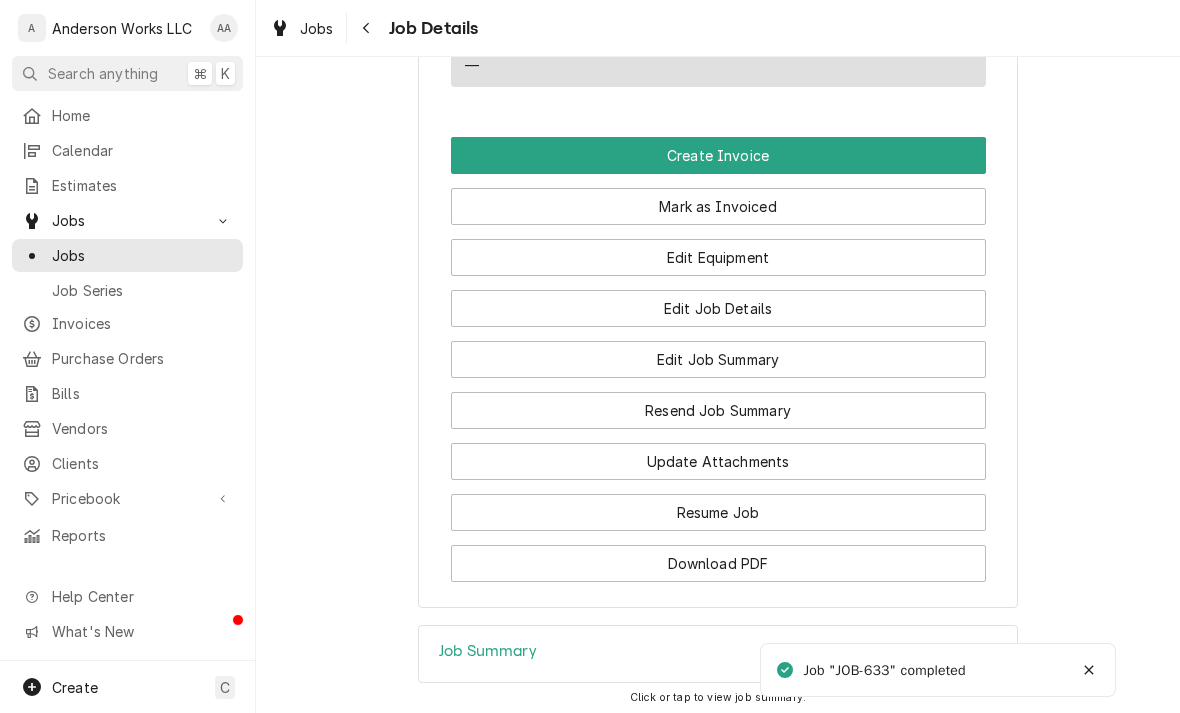 click on "Create Invoice" at bounding box center [718, 155] 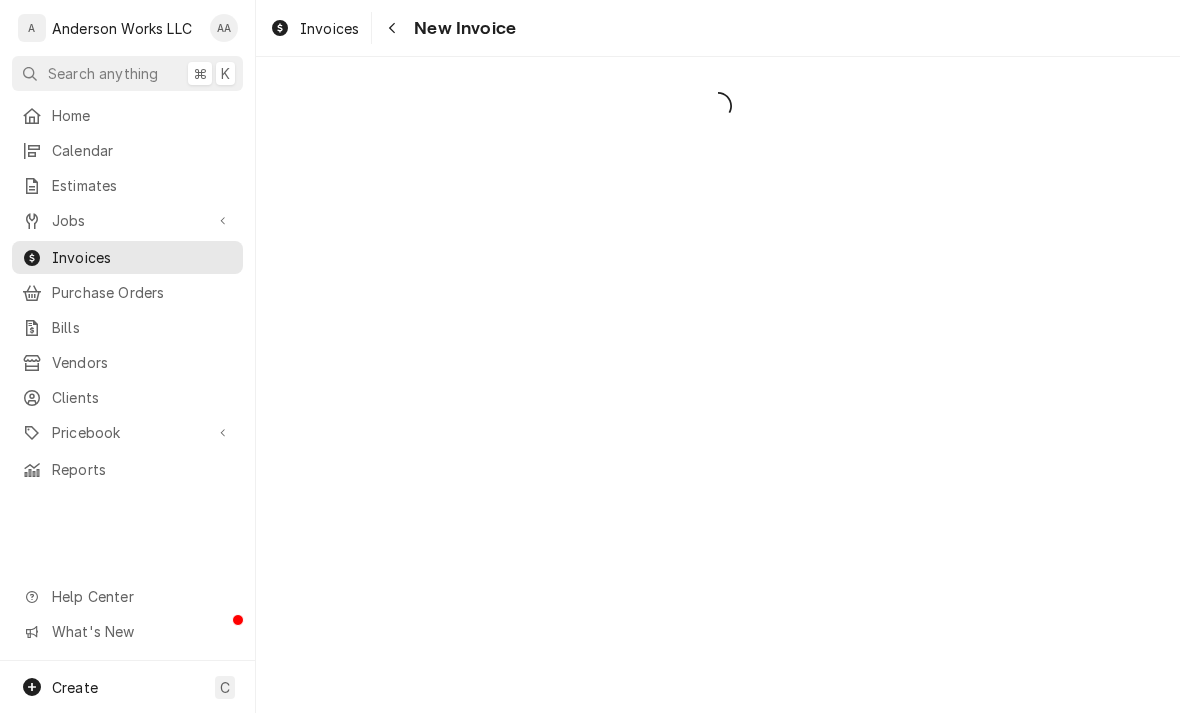 scroll, scrollTop: 0, scrollLeft: 0, axis: both 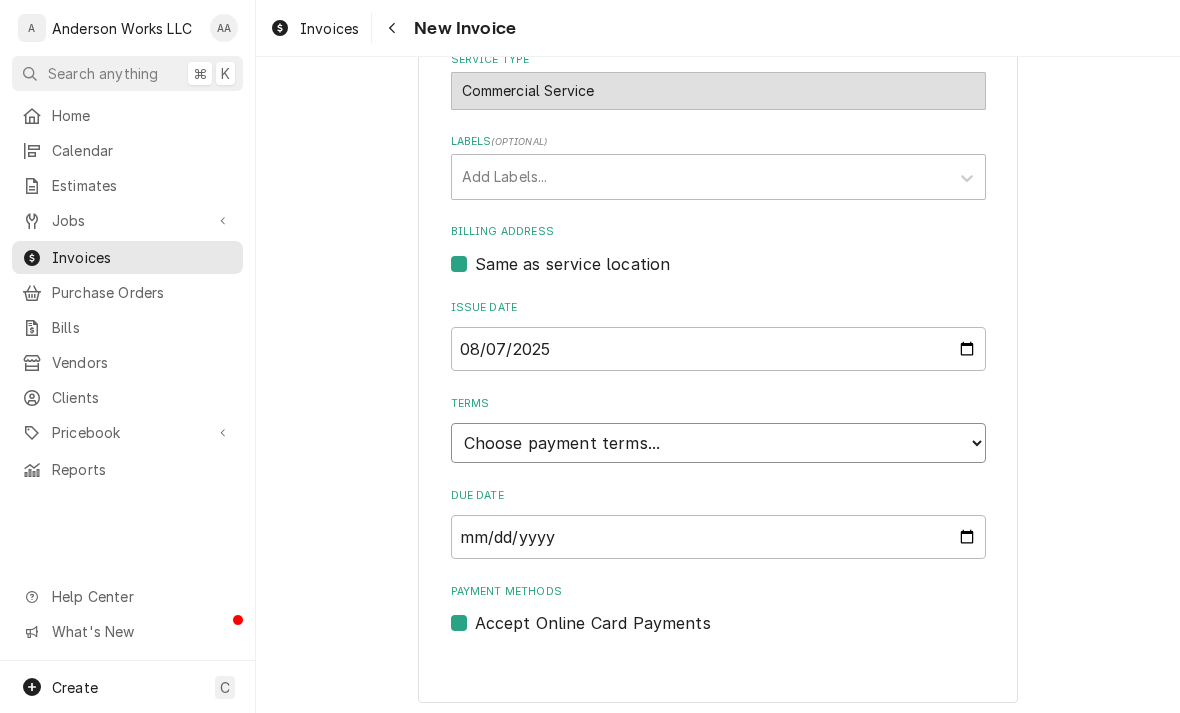 click on "Choose payment terms... Same Day Net 7 Net 14 Net 21 Net 30 Net 45 Net 60 Net 90" at bounding box center (718, 443) 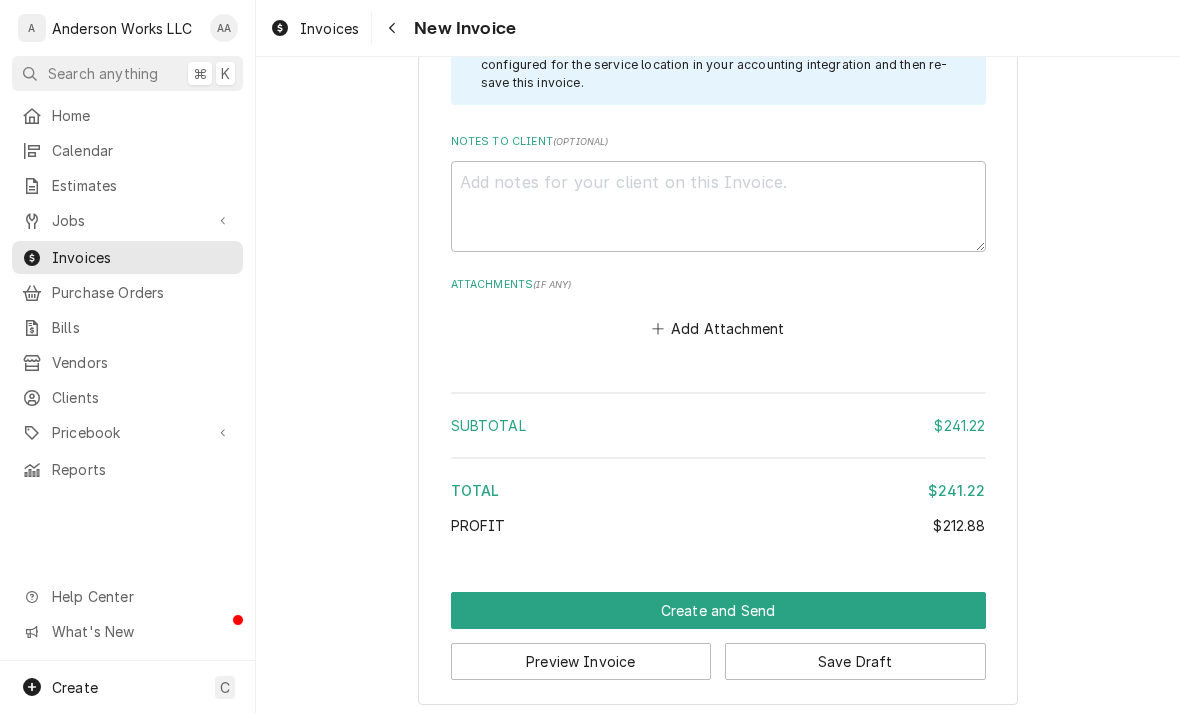 click on "Create and Send" at bounding box center [718, 610] 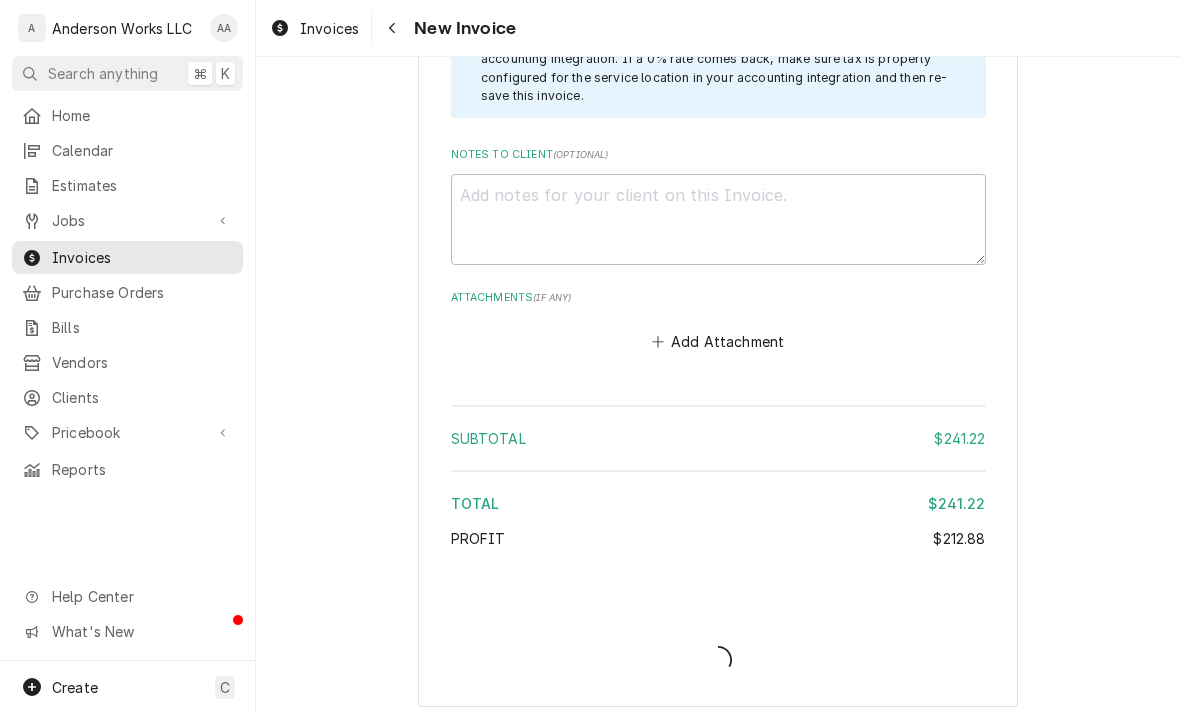 type on "x" 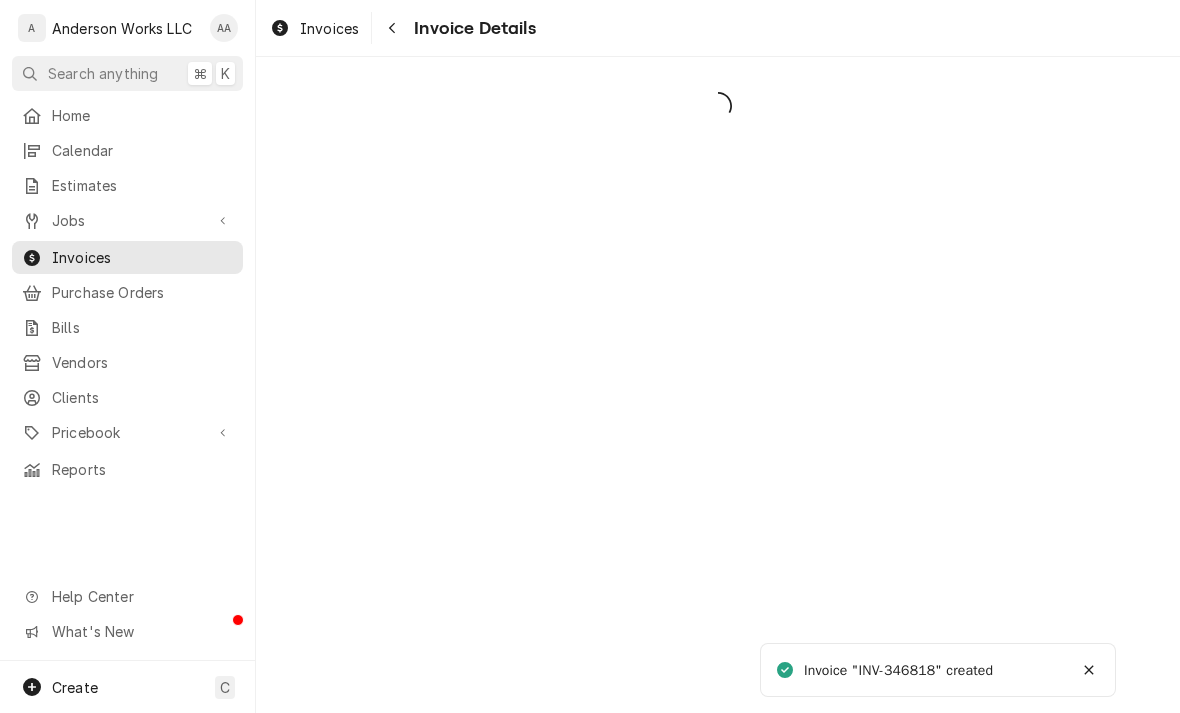 scroll, scrollTop: 0, scrollLeft: 0, axis: both 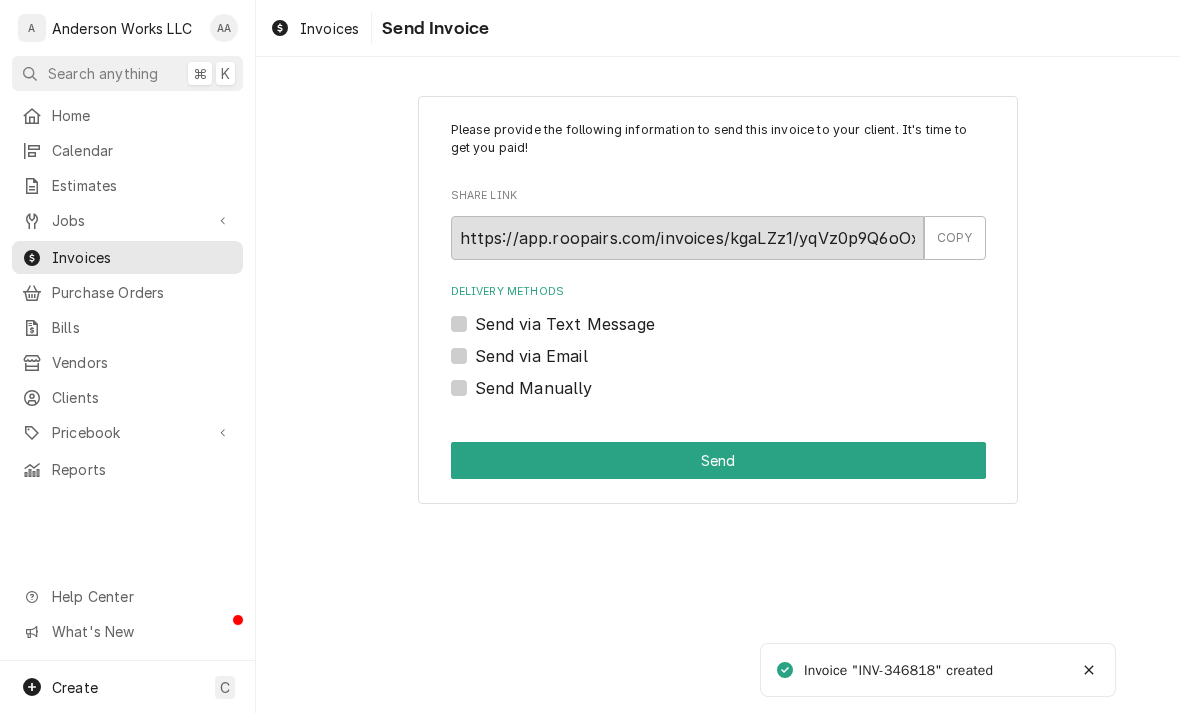 click on "Send via Email" at bounding box center [531, 356] 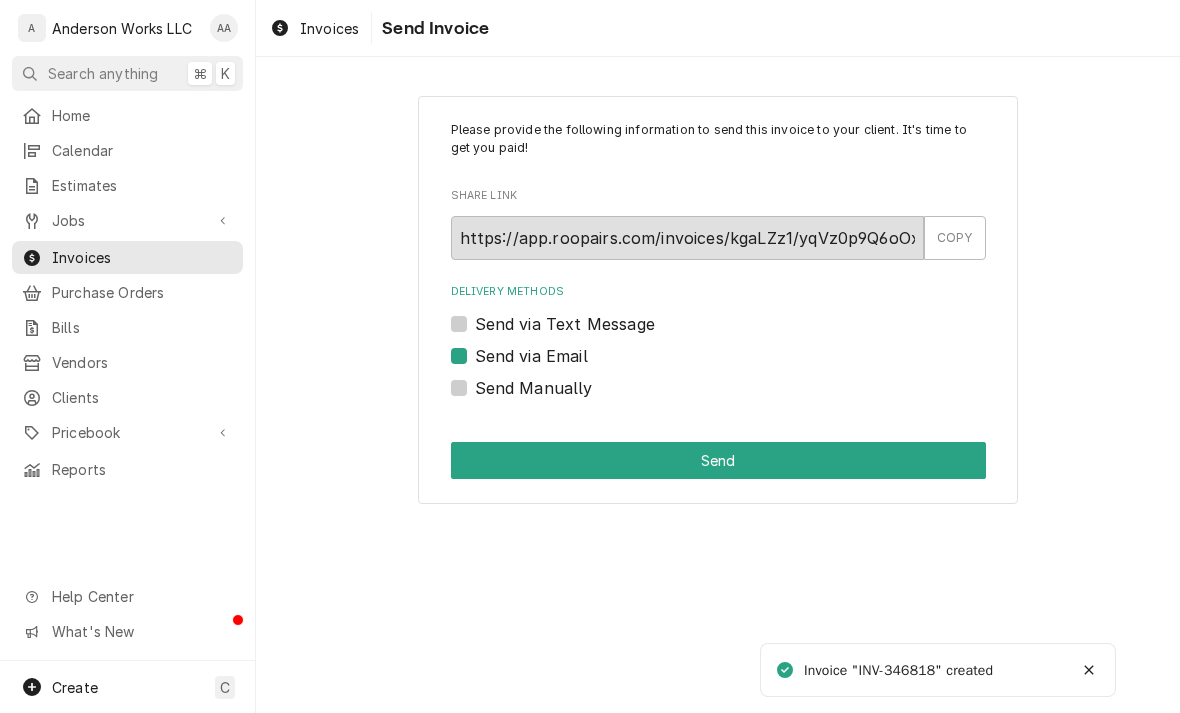 checkbox on "true" 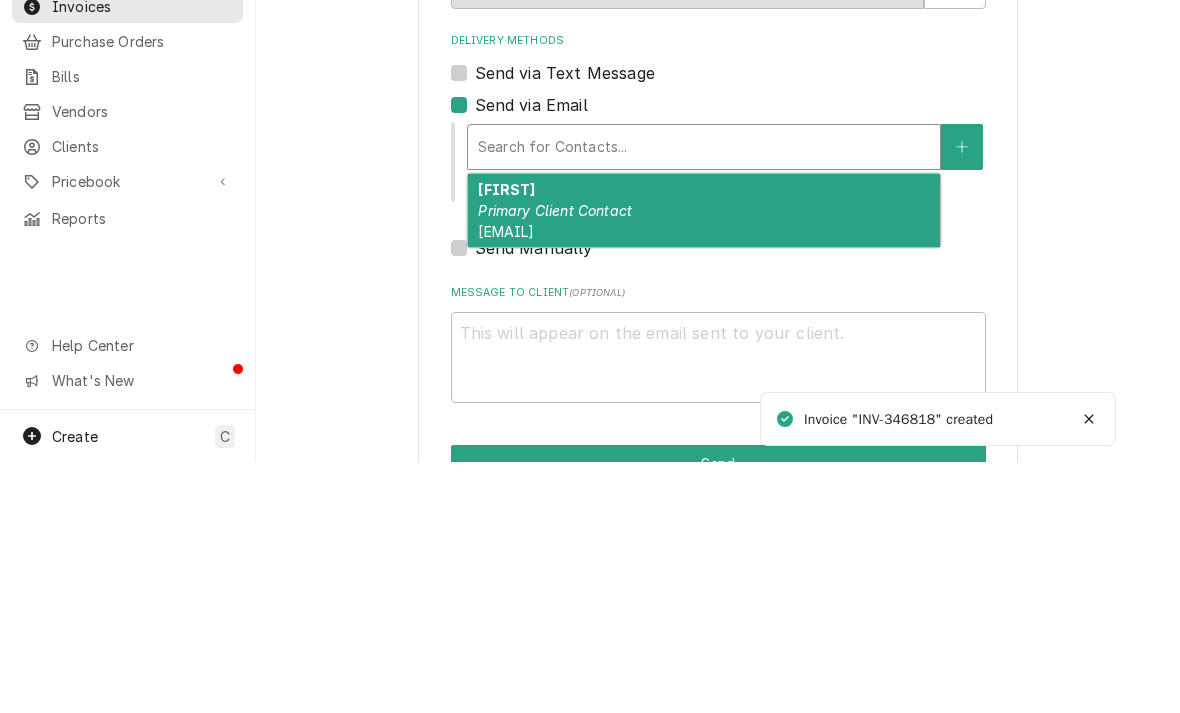 click on "Landerson@omnicentrebp.com" at bounding box center [506, 482] 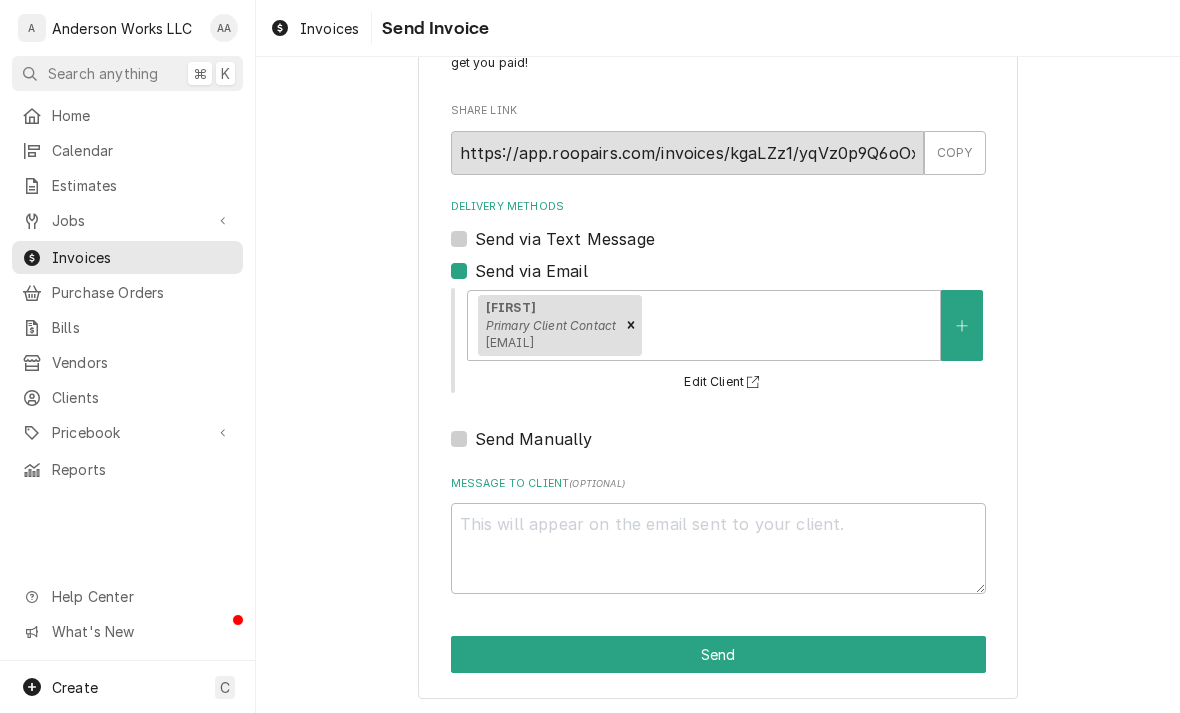 scroll, scrollTop: 84, scrollLeft: 0, axis: vertical 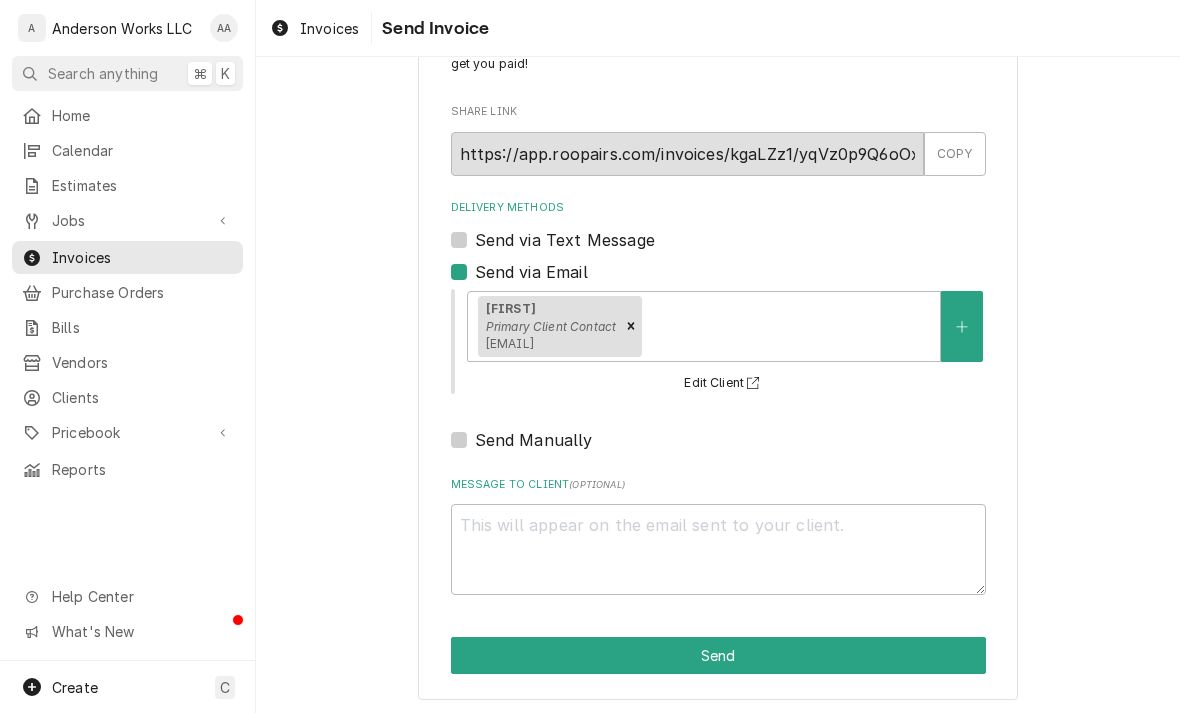 click on "Send" at bounding box center (718, 655) 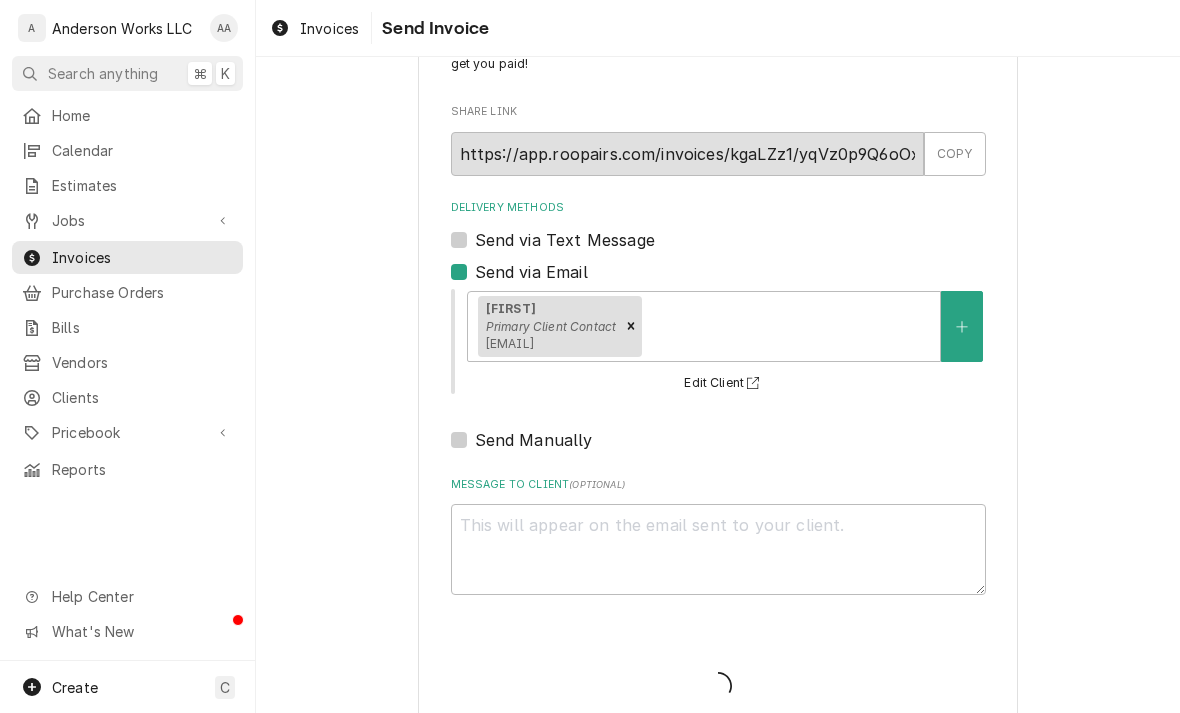 type on "x" 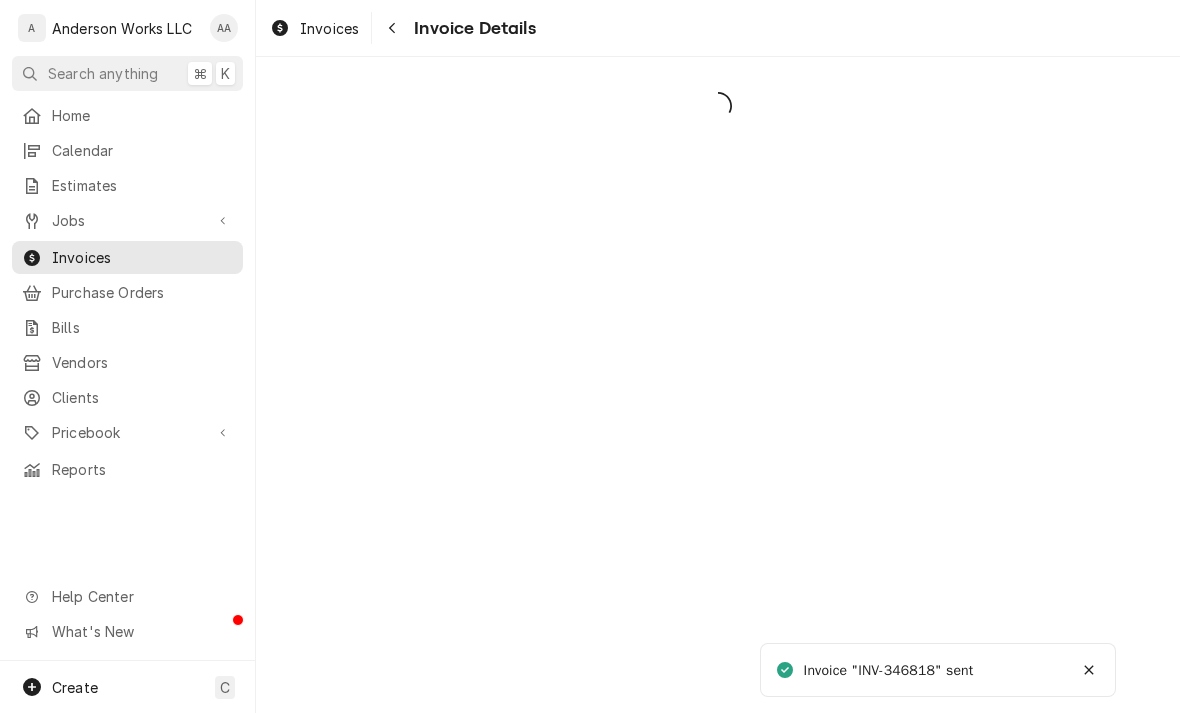 scroll, scrollTop: 0, scrollLeft: 0, axis: both 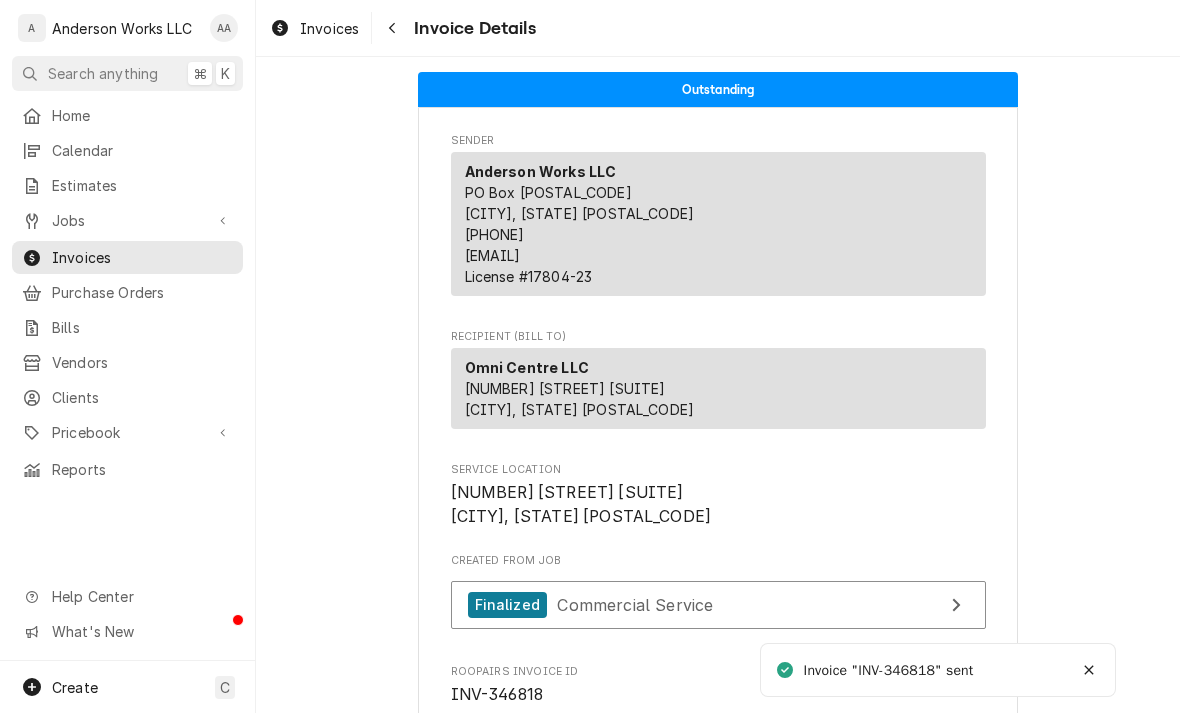 click on "Jobs" at bounding box center [127, 220] 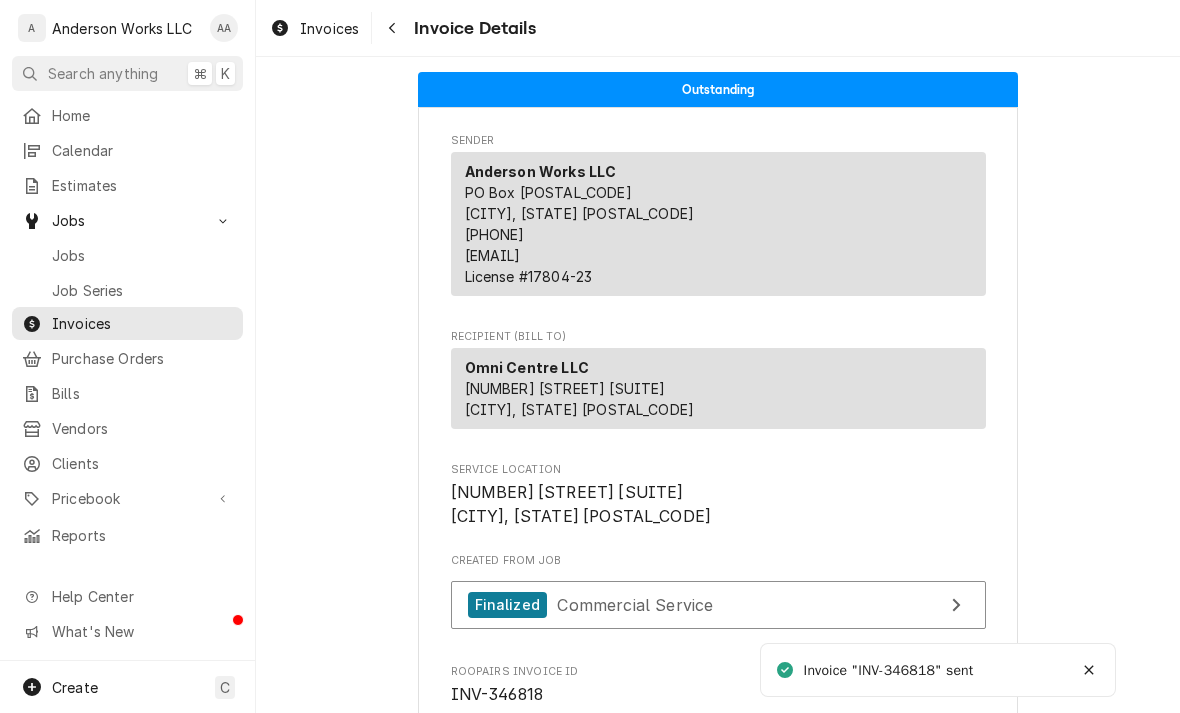 click on "Jobs" at bounding box center (142, 255) 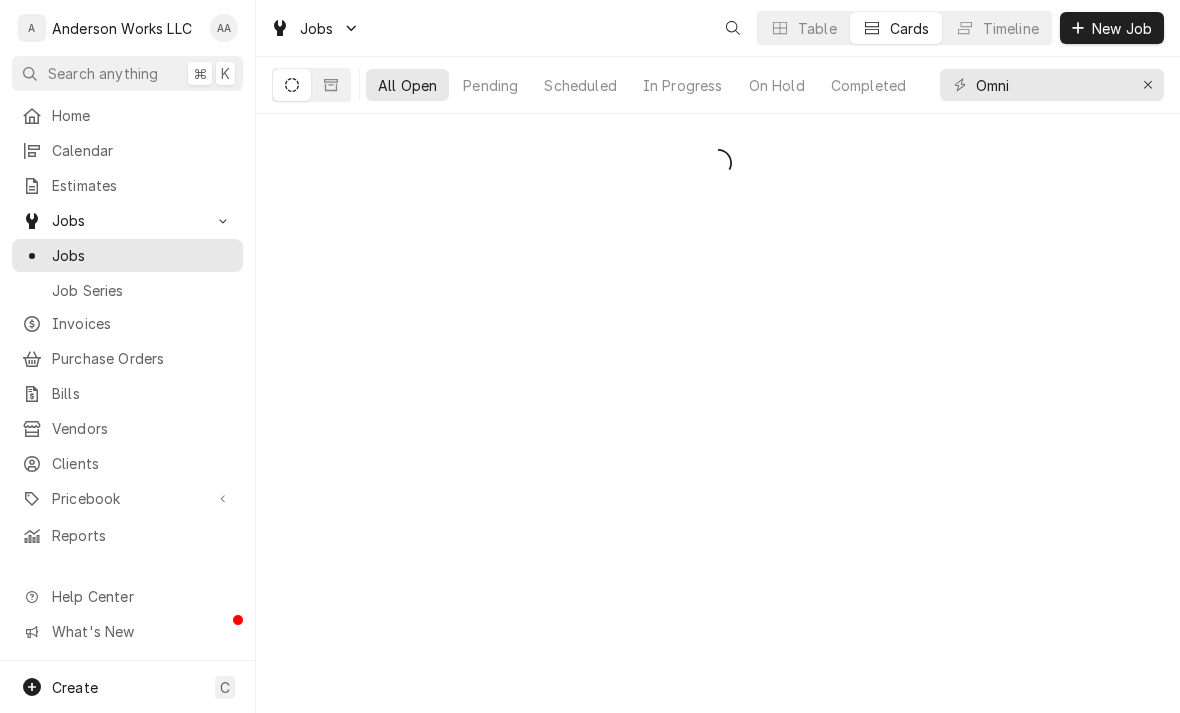 scroll, scrollTop: 0, scrollLeft: 0, axis: both 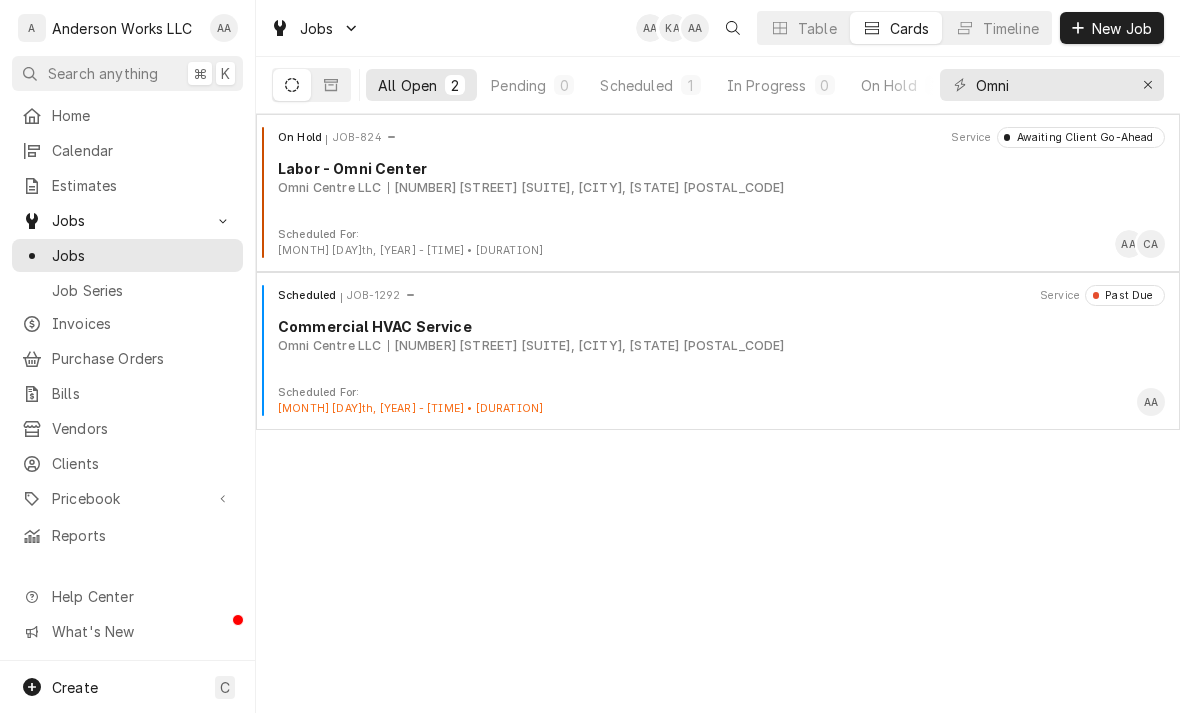 click on "On Hold JOB-824 Service Awaiting Client Go-Ahead Labor - Omni Center Omni Centre LLC 300 West Broadway Suite 1, Council Bluffs, IA 51503" at bounding box center (718, 177) 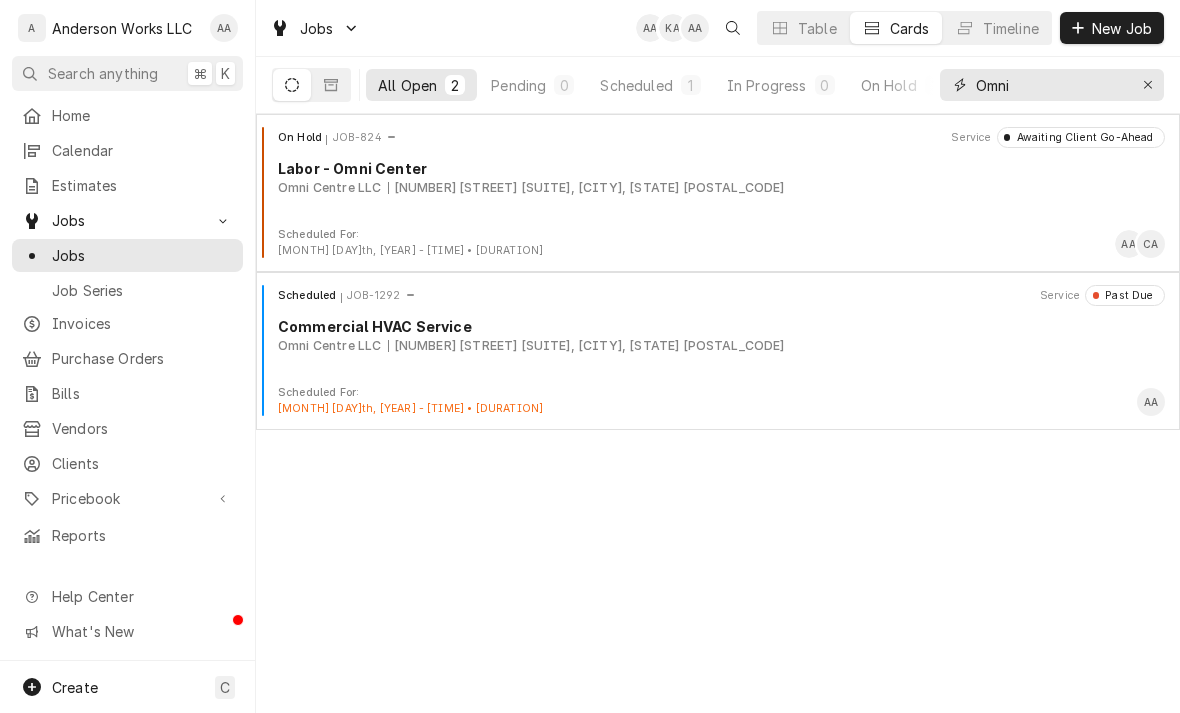 click at bounding box center [1148, 85] 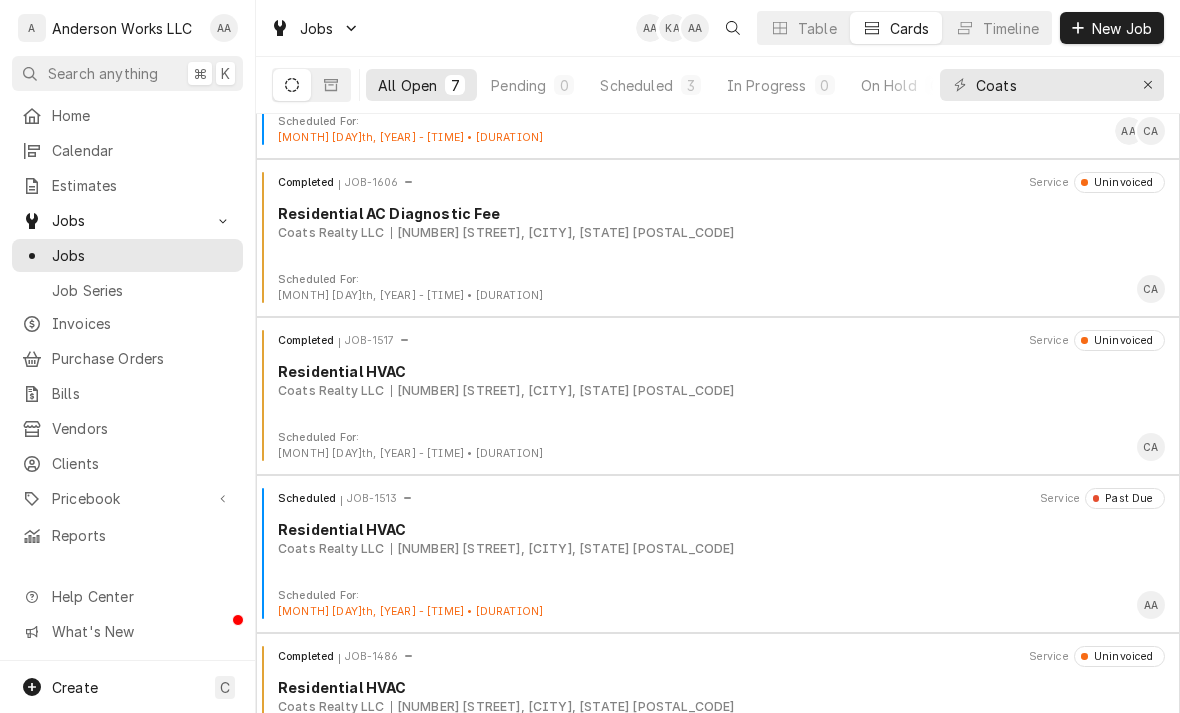 scroll, scrollTop: 115, scrollLeft: 0, axis: vertical 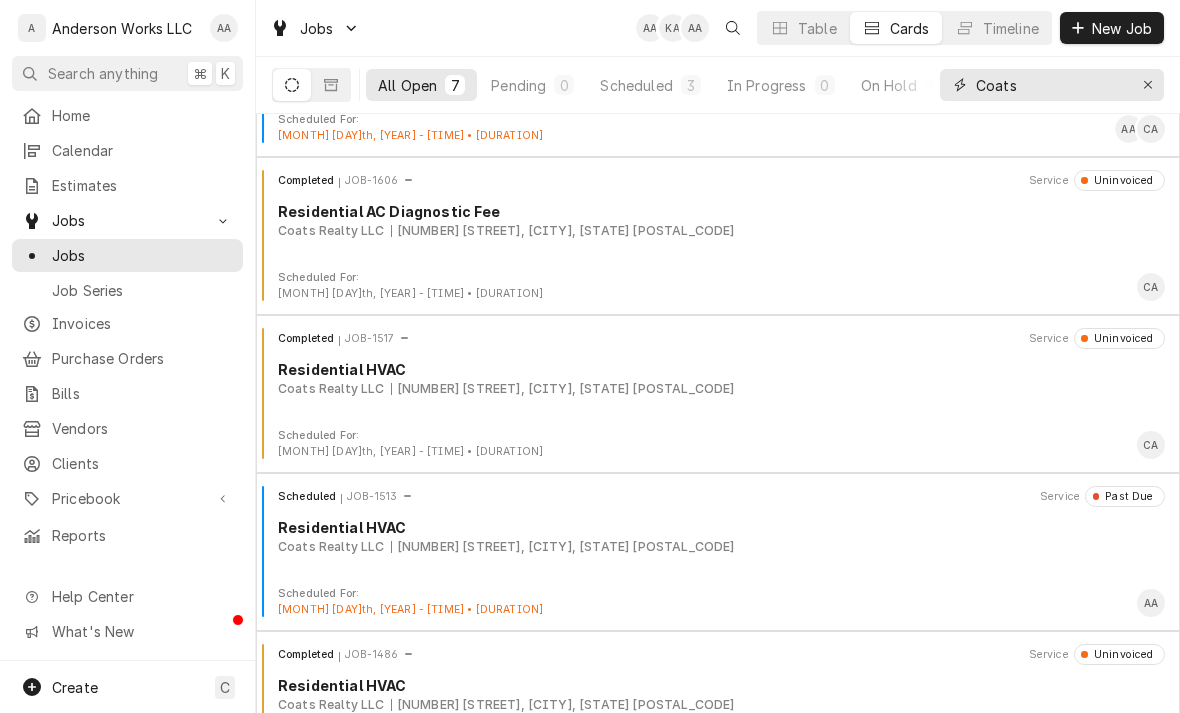 type on "Coats" 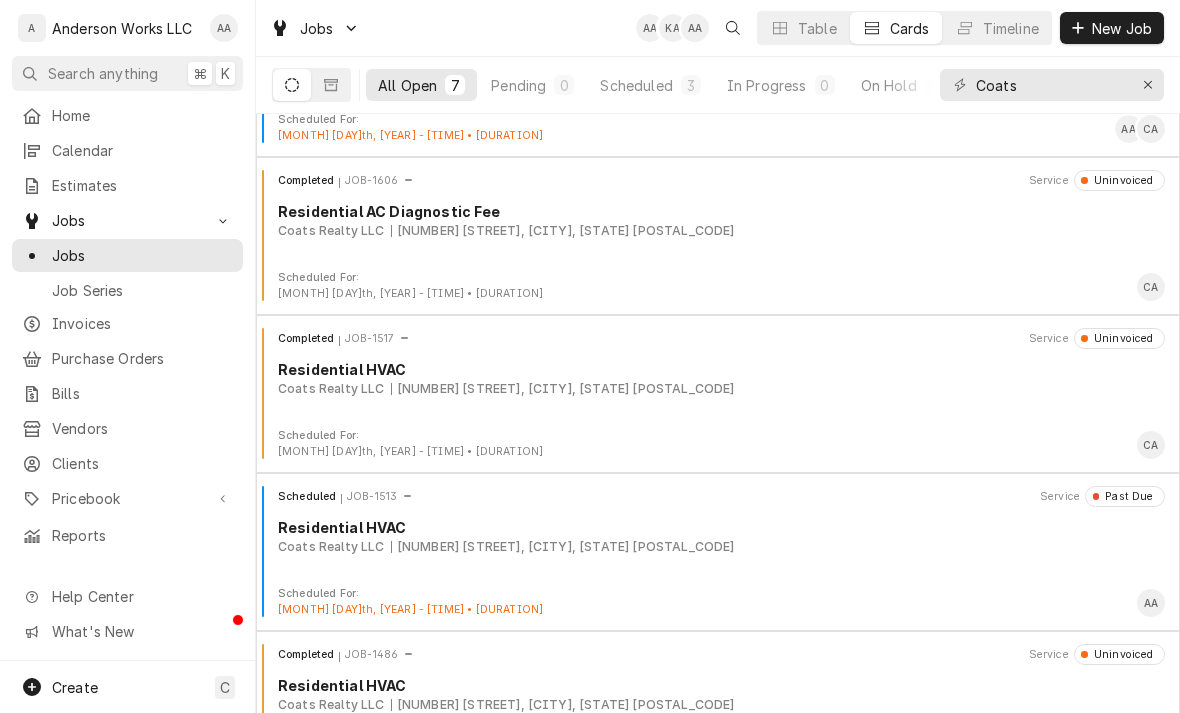 click on "Completed JOB-1606 Service Uninvoiced Residential AC Diagnostic Fee Coats Realty LLC 831 1st Ave, Council Bluffs, IA 51501" at bounding box center (718, 220) 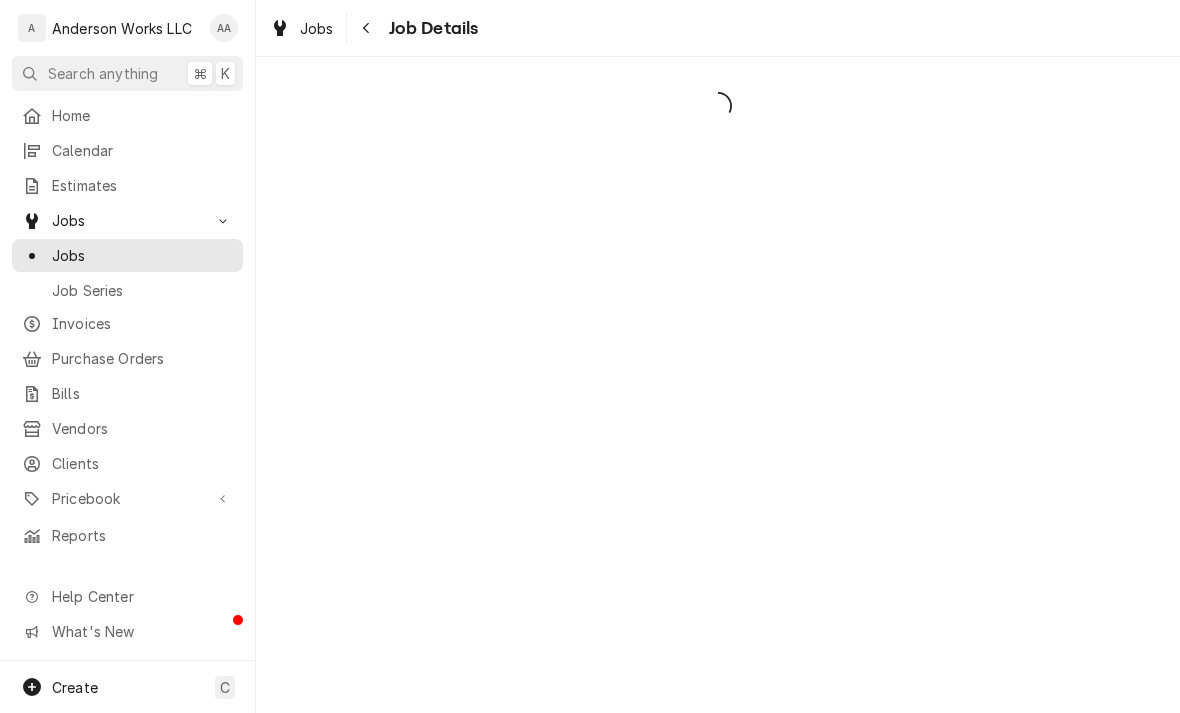 scroll, scrollTop: 0, scrollLeft: 0, axis: both 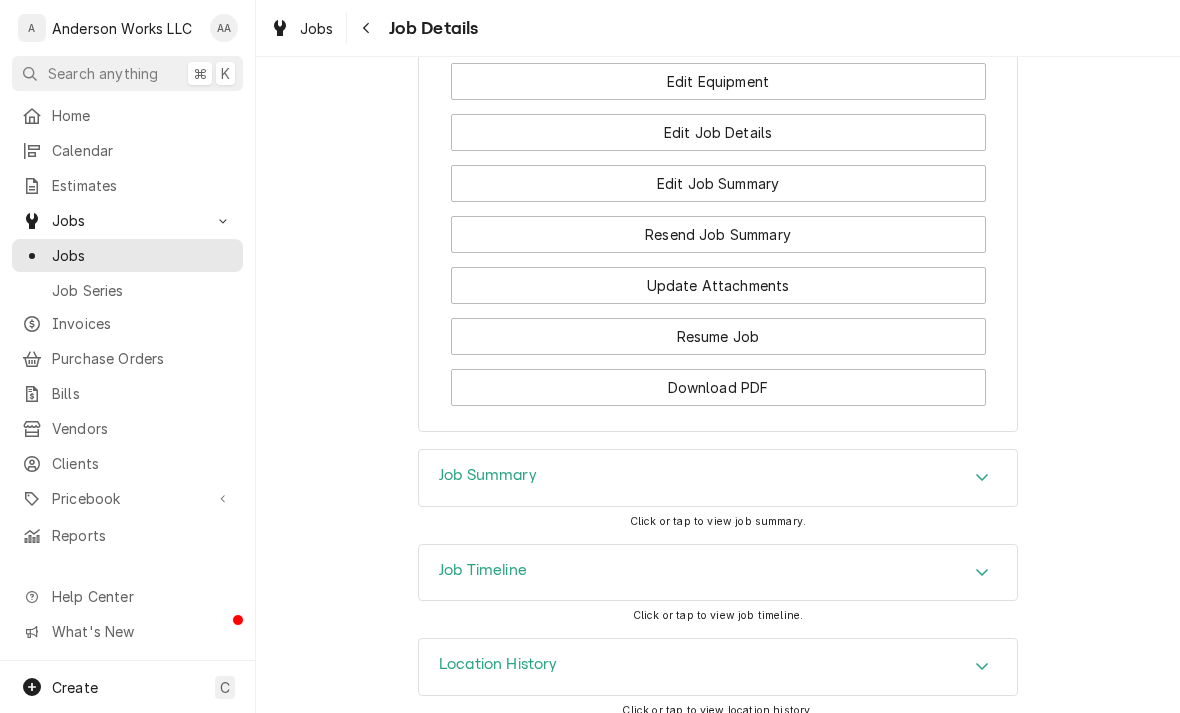 click at bounding box center (982, 478) 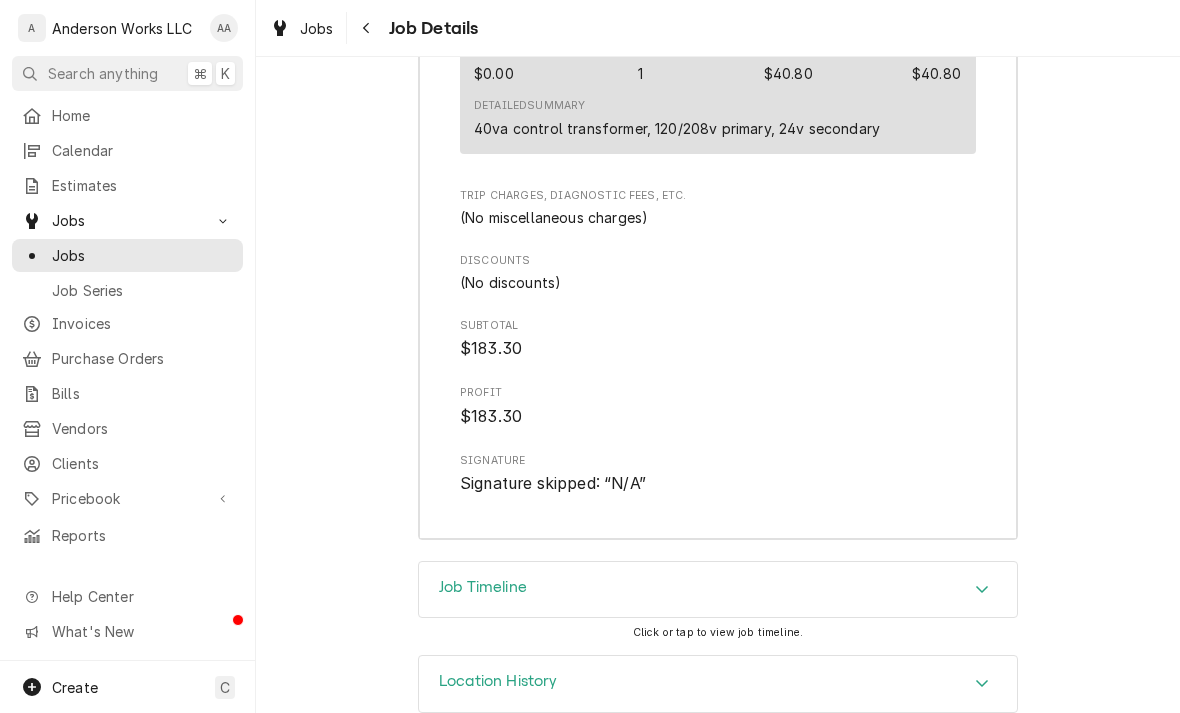 scroll, scrollTop: 2870, scrollLeft: 0, axis: vertical 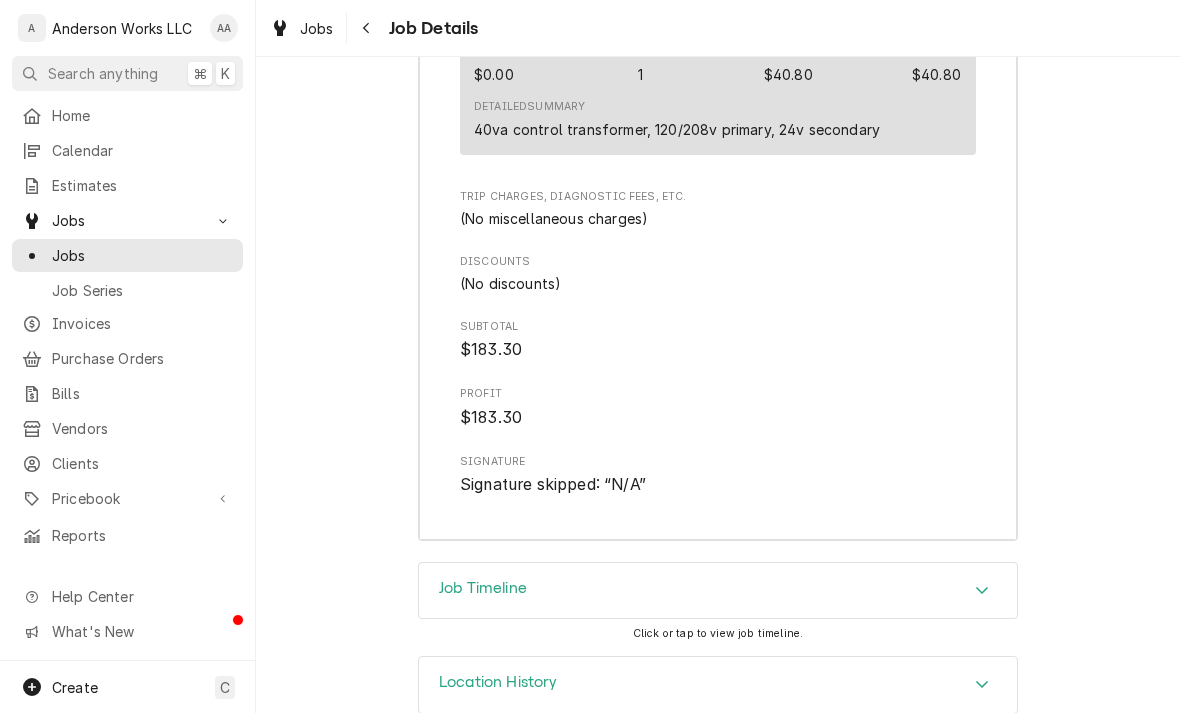 click on "Job Timeline" at bounding box center [483, 588] 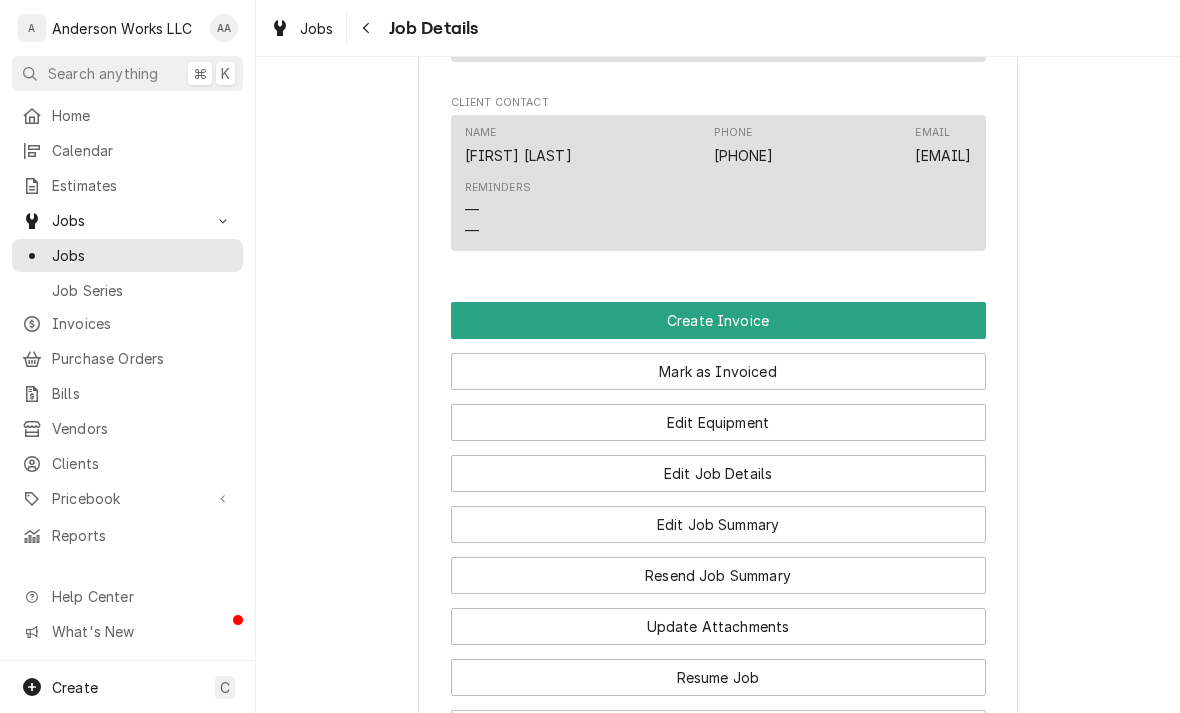 scroll, scrollTop: 1304, scrollLeft: 0, axis: vertical 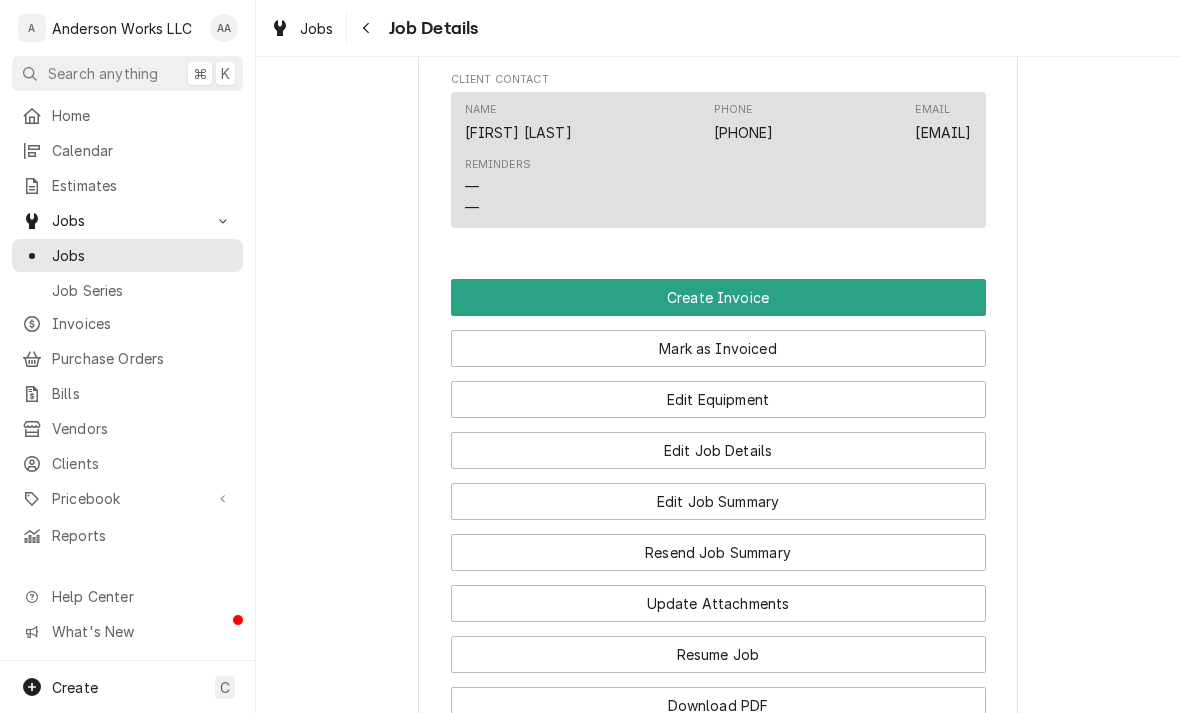 click on "Edit Job Summary" at bounding box center (718, 501) 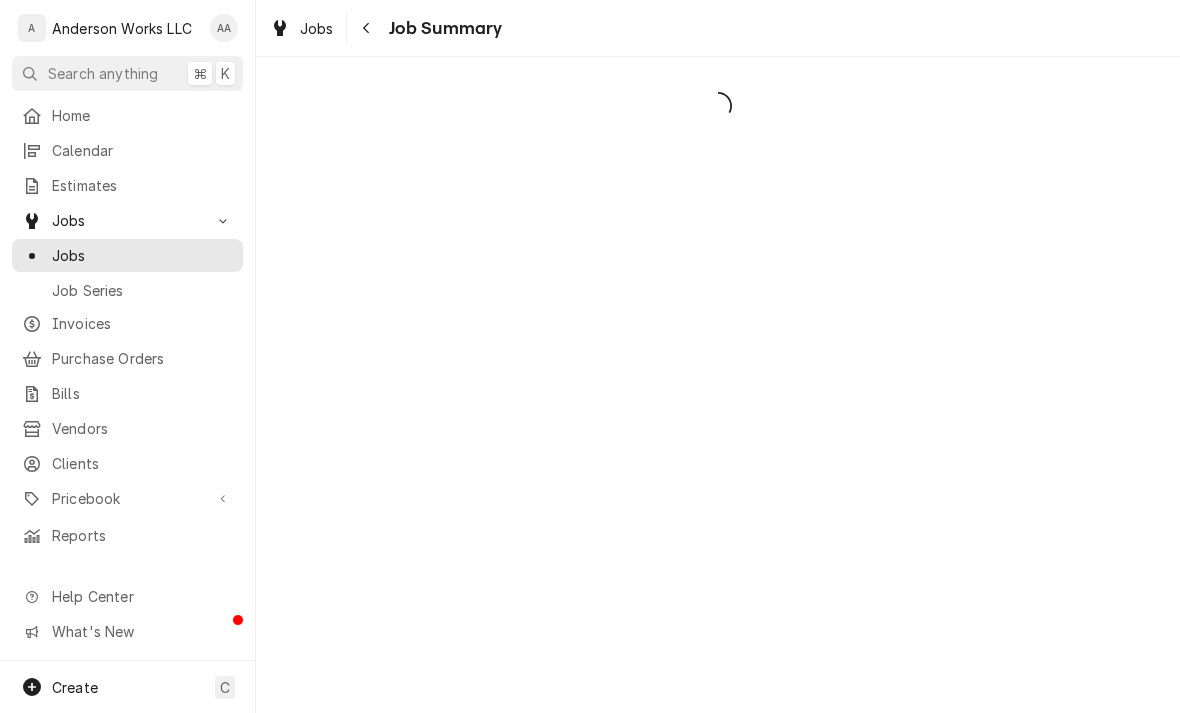 scroll, scrollTop: 0, scrollLeft: 0, axis: both 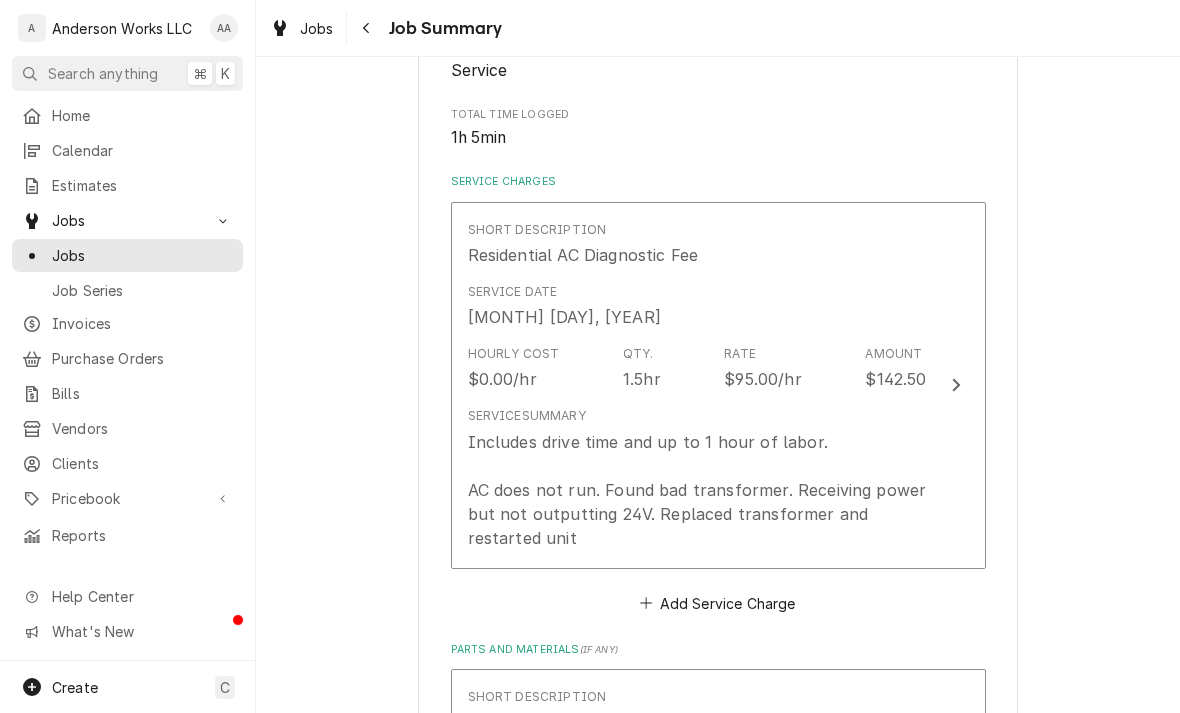 click on "Includes drive time and up to 1 hour of labor.
AC does not run. Found bad transformer. Receiving power but not outputting 24V. Replaced transformer and restarted unit" at bounding box center [697, 490] 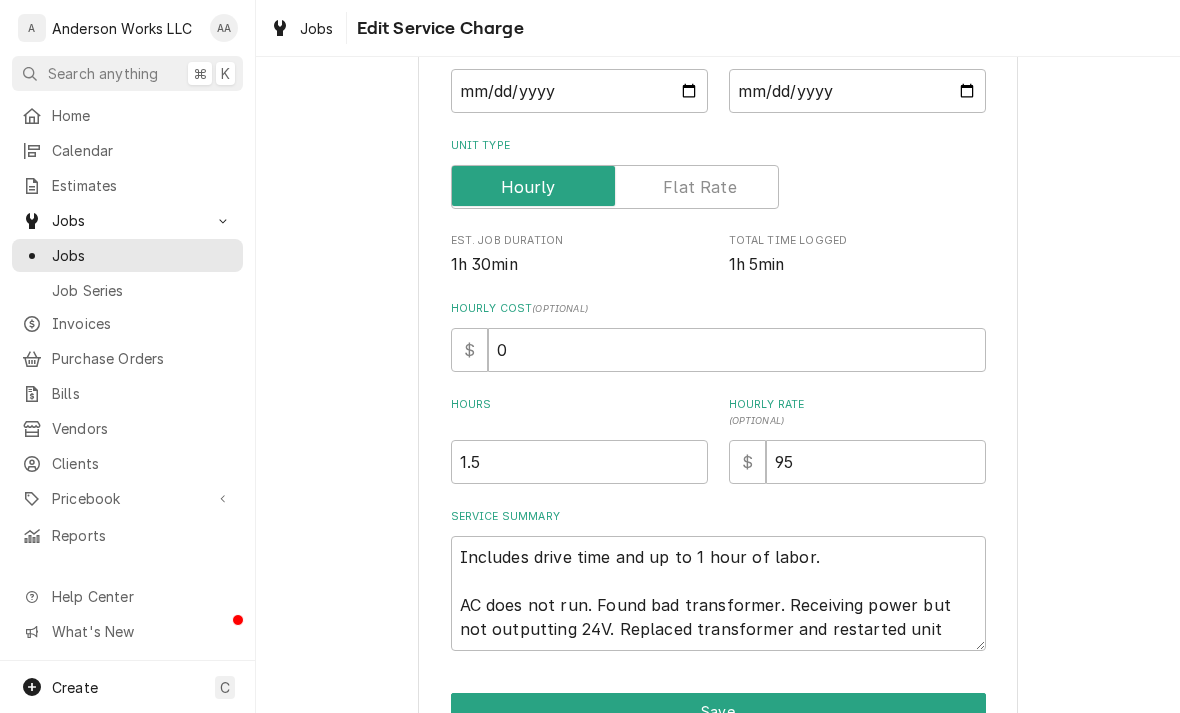 scroll, scrollTop: 353, scrollLeft: 0, axis: vertical 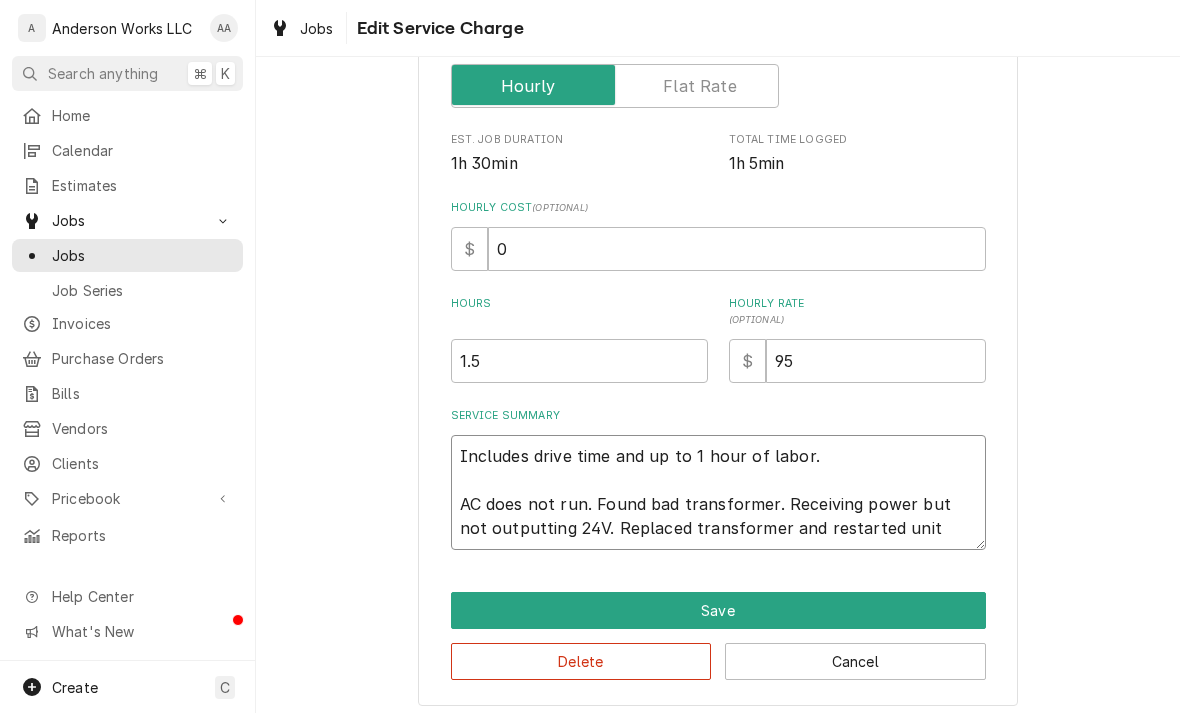 click on "Includes drive time and up to 1 hour of labor.
AC does not run. Found bad transformer. Receiving power but not outputting 24V. Replaced transformer and restarted unit" at bounding box center (718, 492) 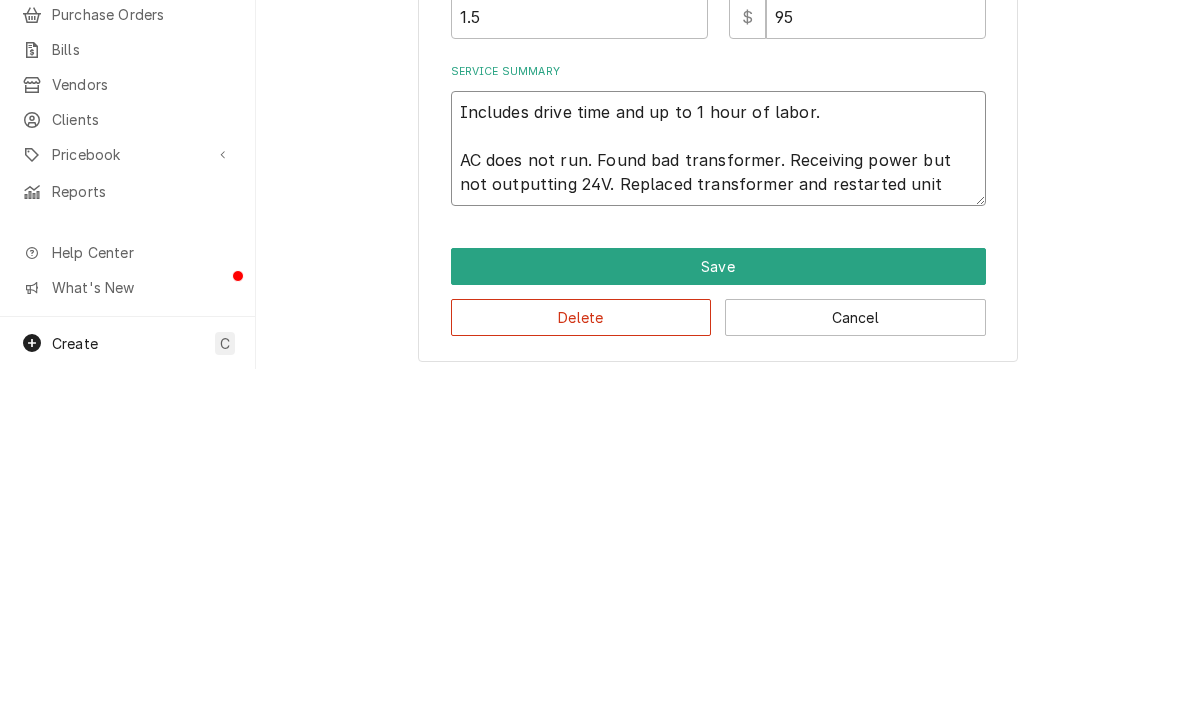 type on "x" 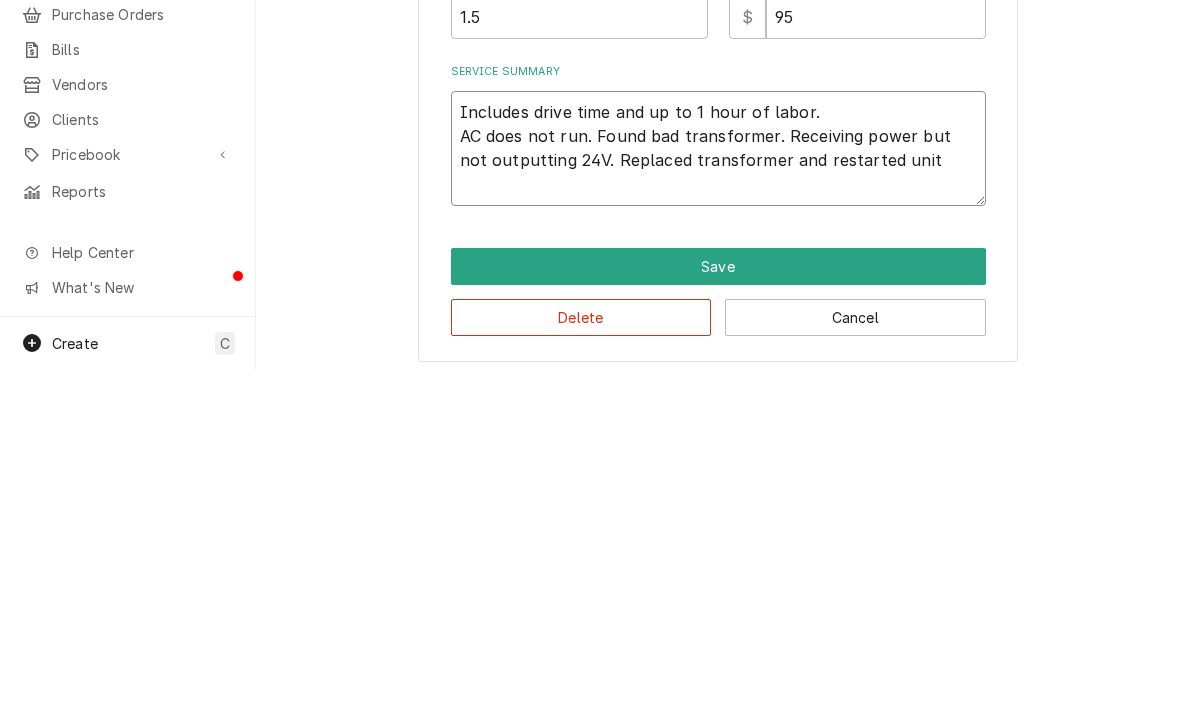 scroll, scrollTop: 338, scrollLeft: 0, axis: vertical 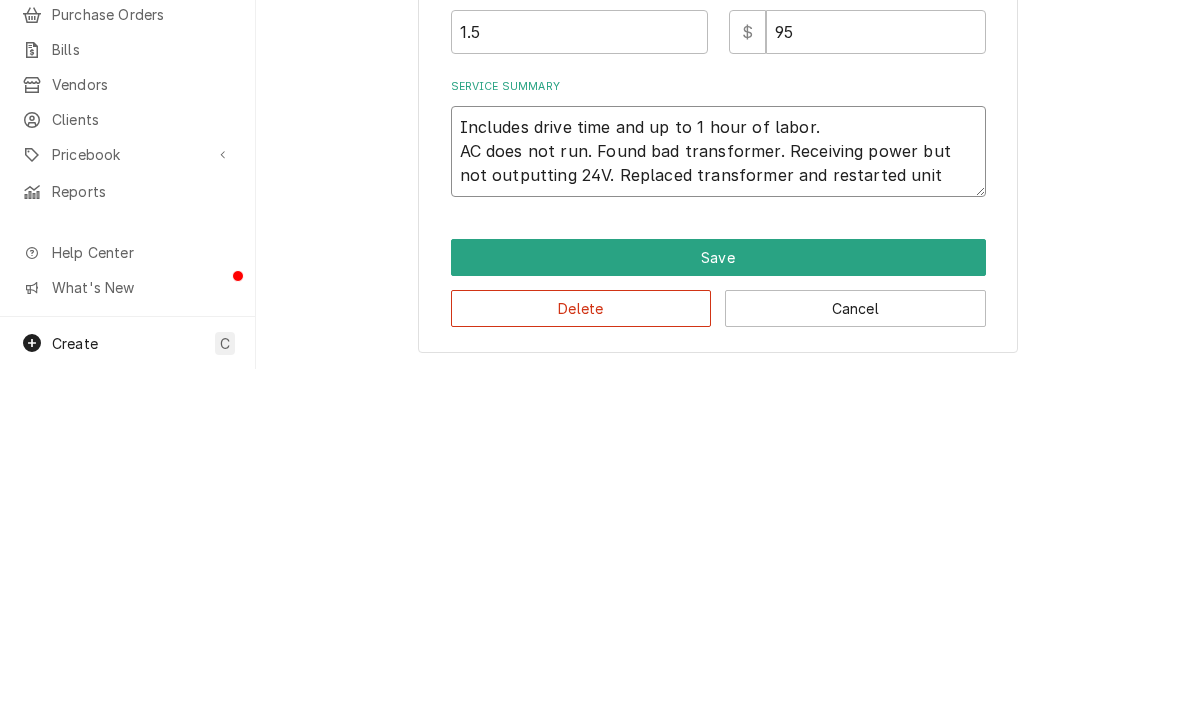 type on "x" 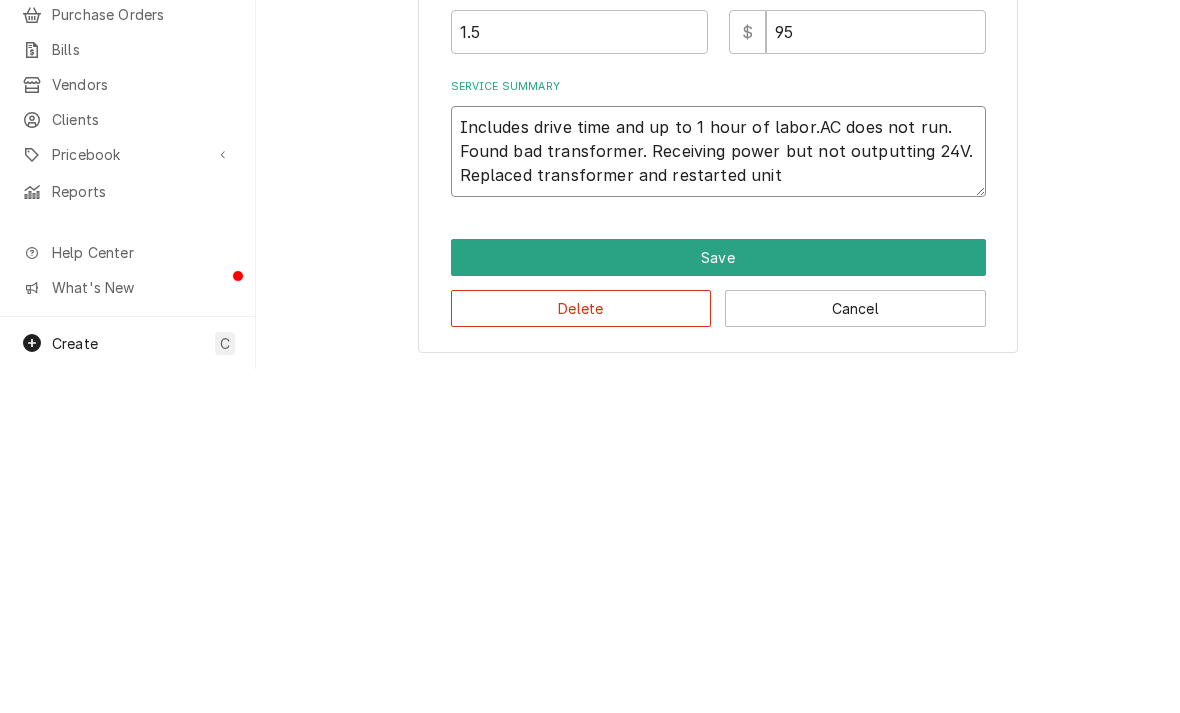 type on "x" 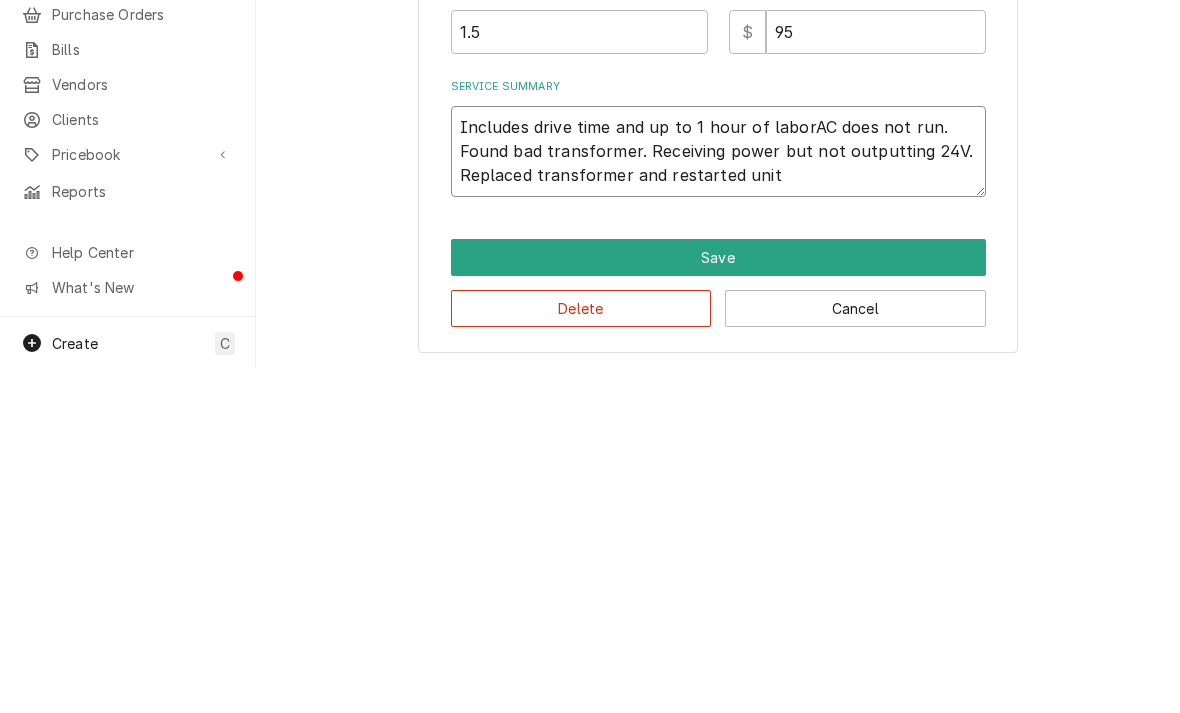type on "x" 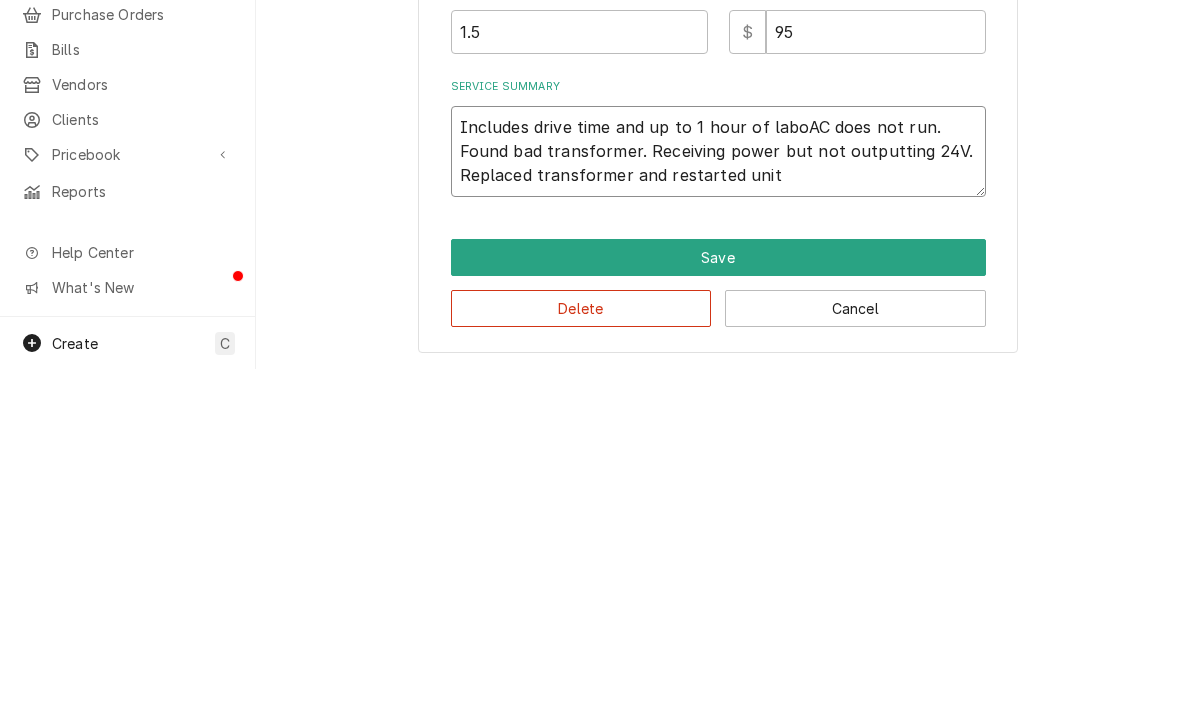type on "Includes drive time and up to 1 hour of labAC does not run. Found bad transformer. Receiving power but not outputting 24V. Replaced transformer and restarted unit" 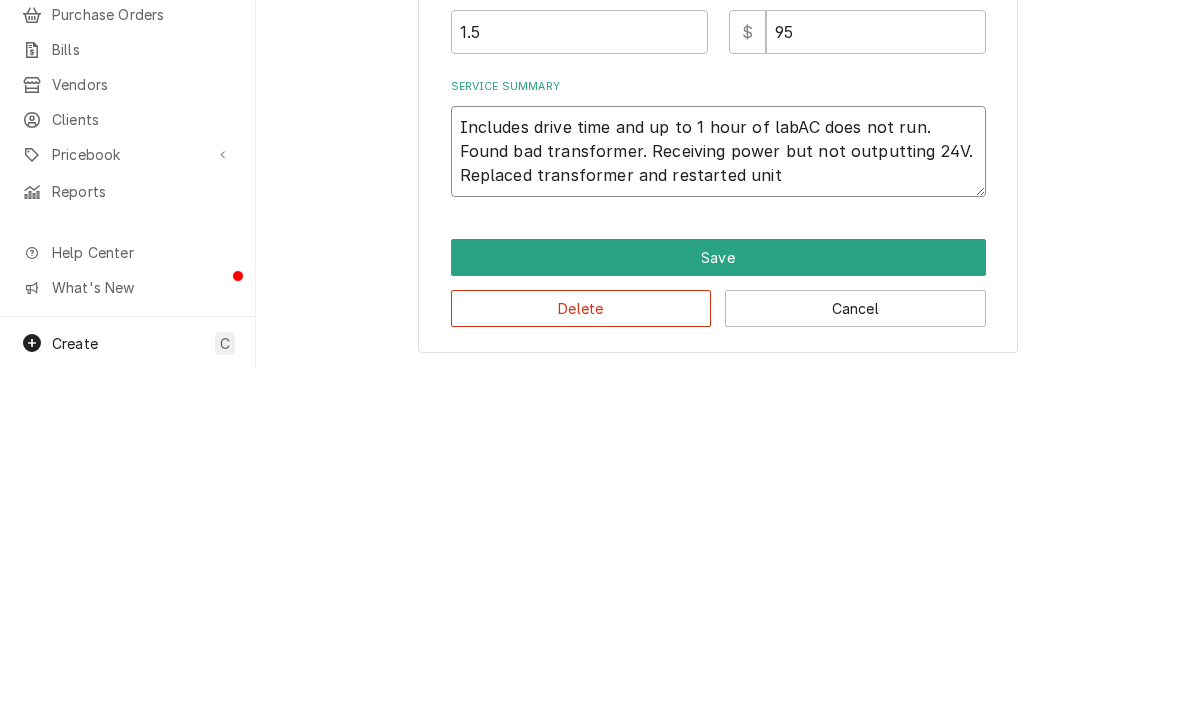 type on "x" 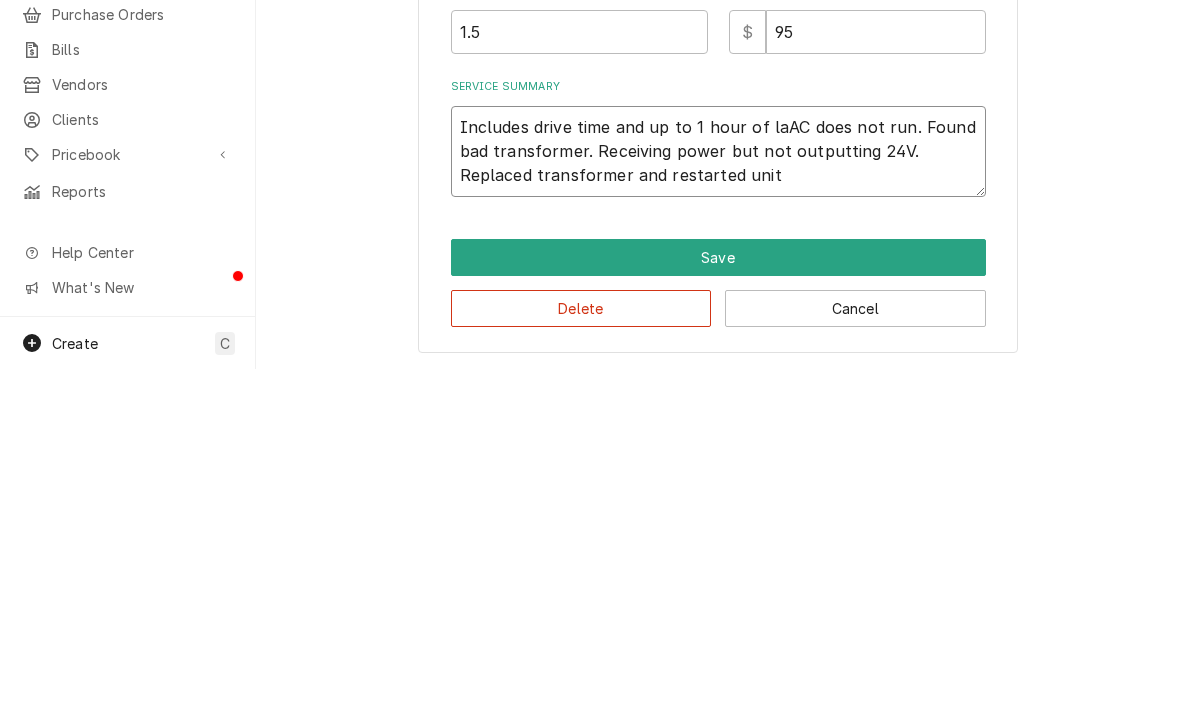 type on "x" 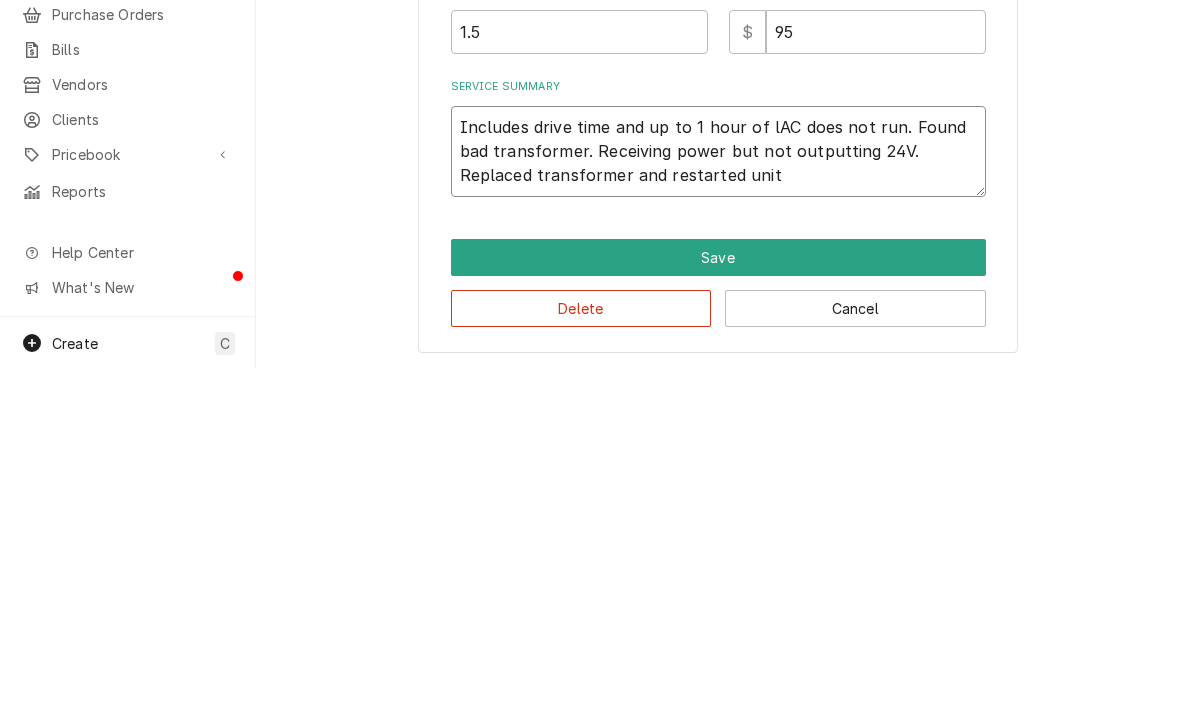 type on "x" 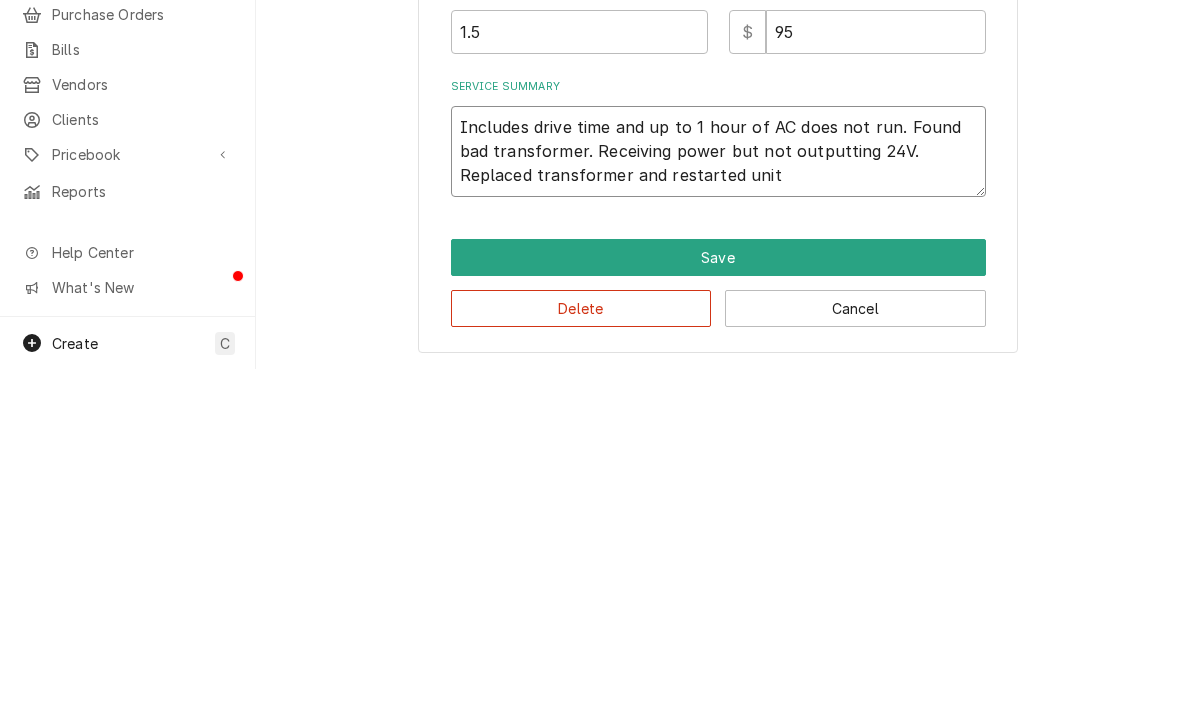 type on "x" 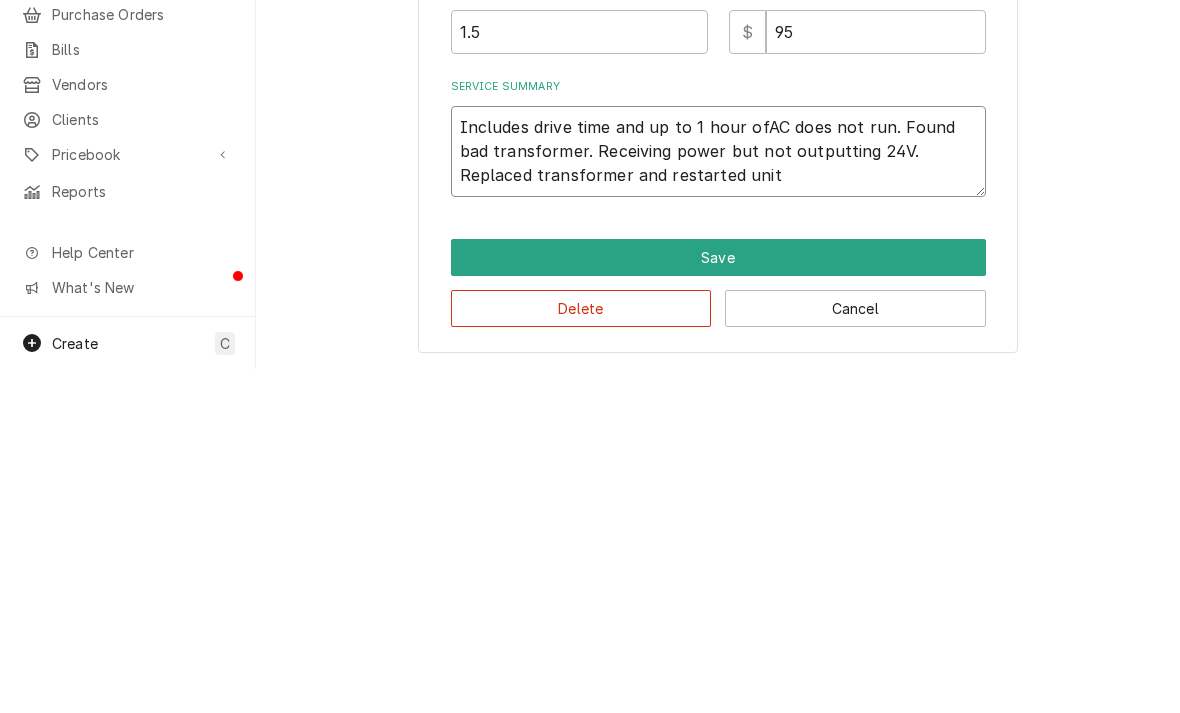 type on "Includes drive time and up to 1 hour oAC does not run. Found bad transformer. Receiving power but not outputting 24V. Replaced transformer and restarted unit" 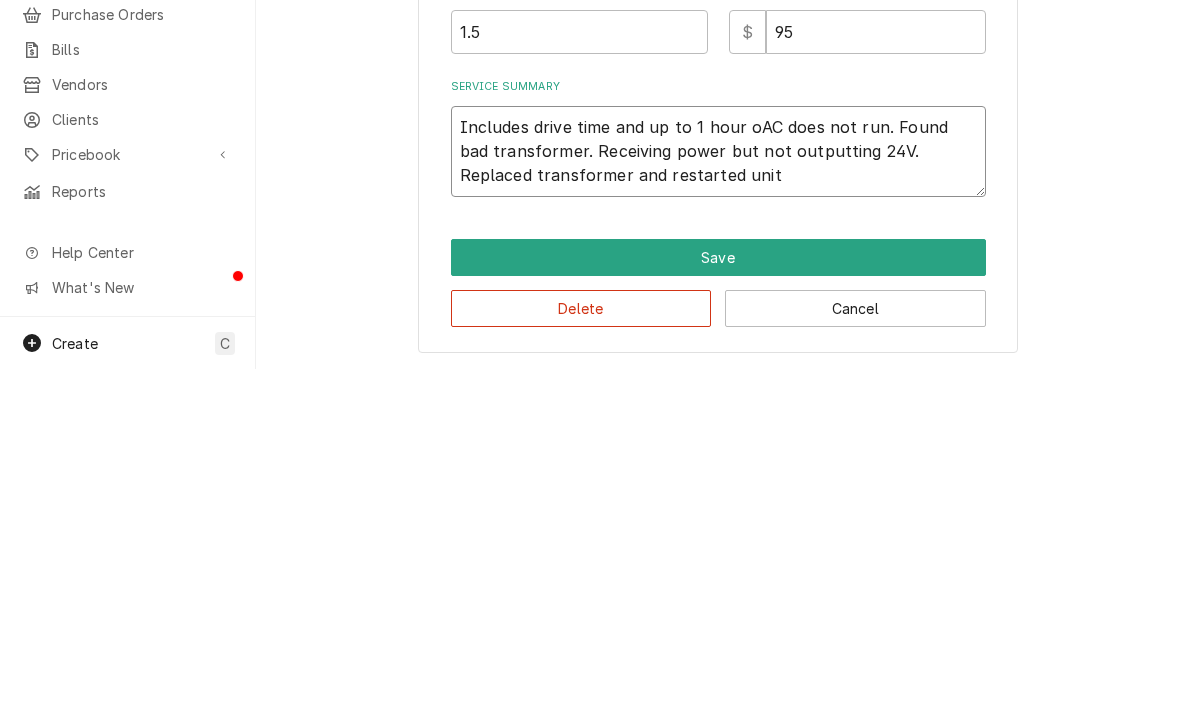 type on "x" 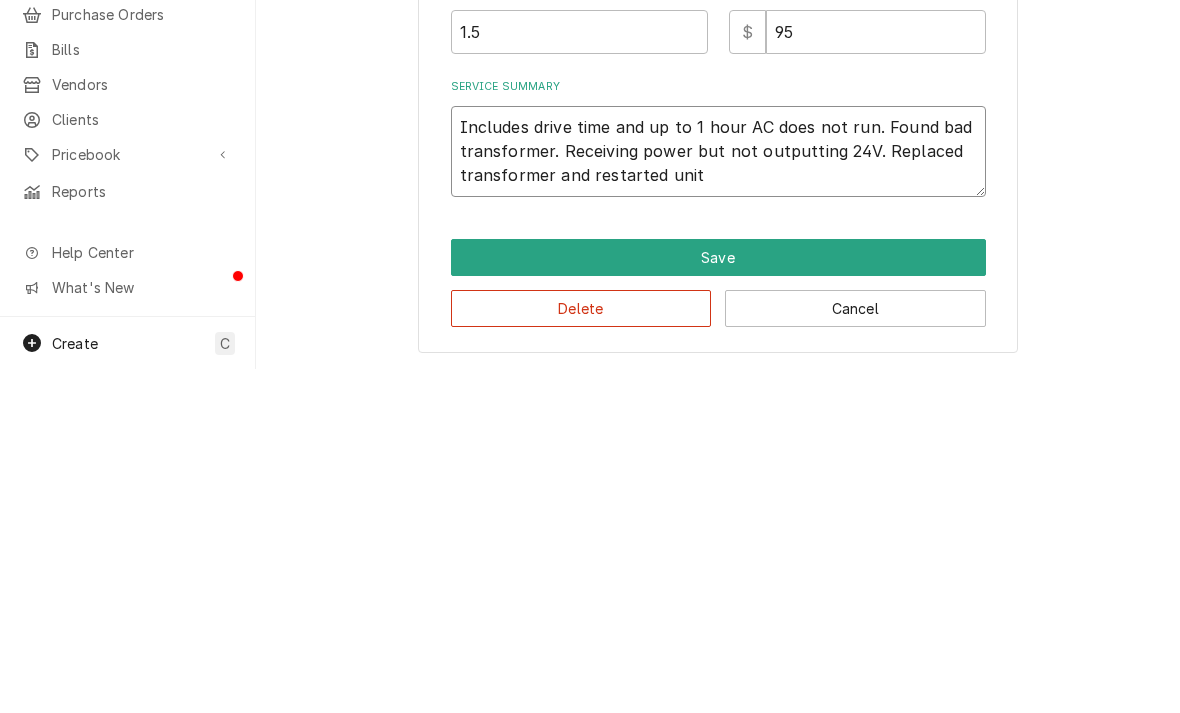 type on "x" 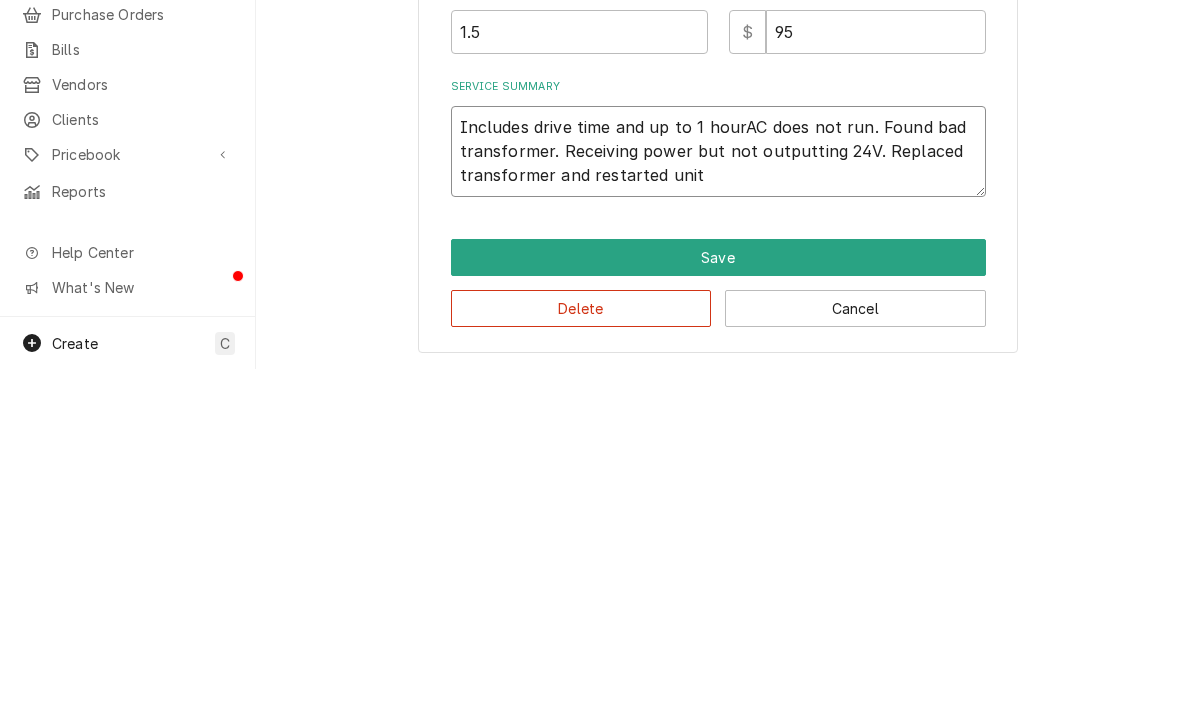 type on "x" 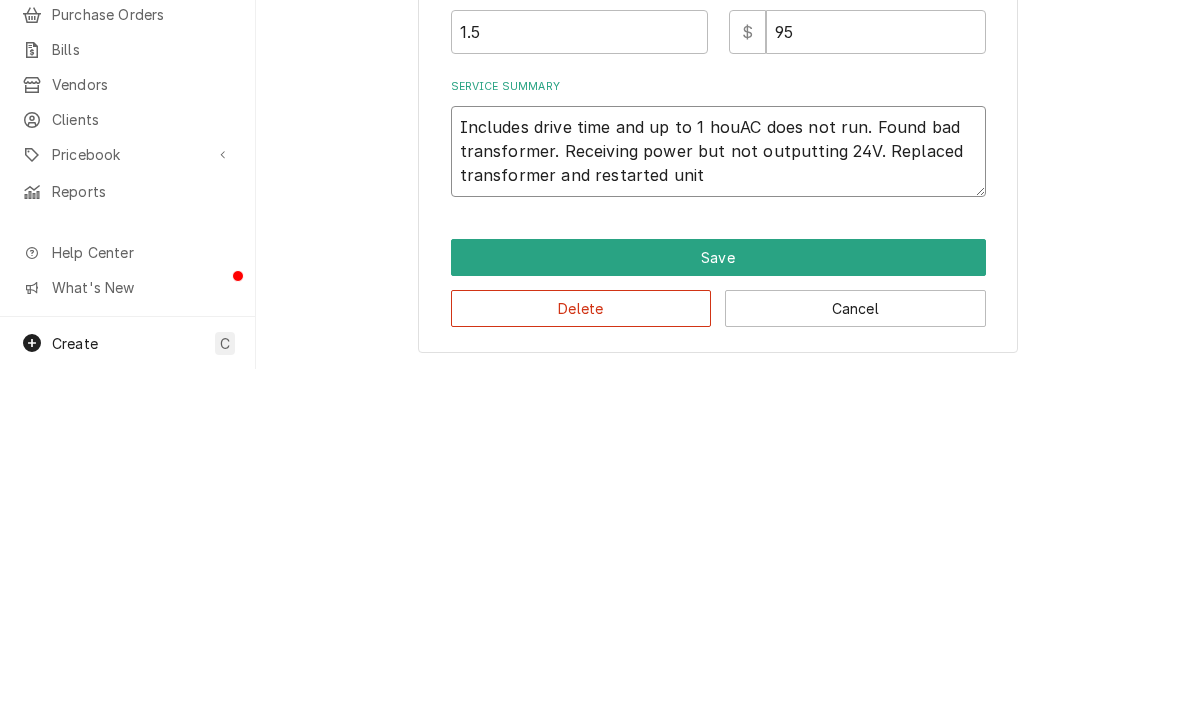 type on "x" 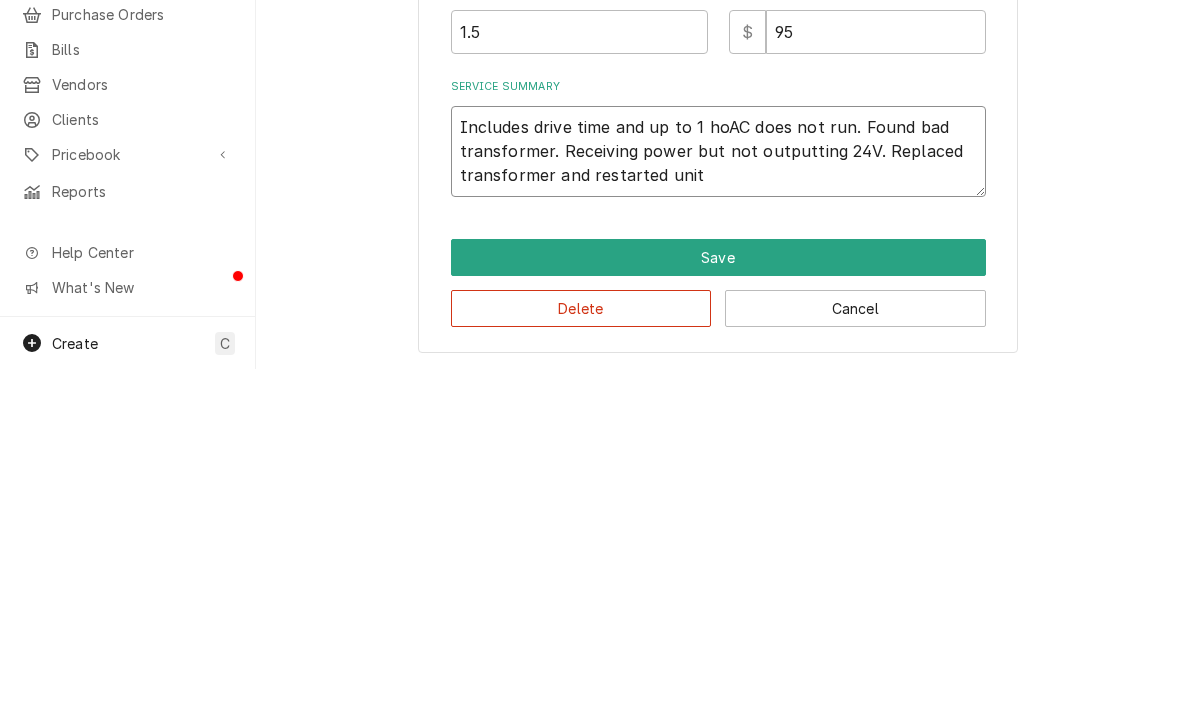 type on "Includes drive time and up to 1 hAC does not run. Found bad transformer. Receiving power but not outputting 24V. Replaced transformer and restarted unit" 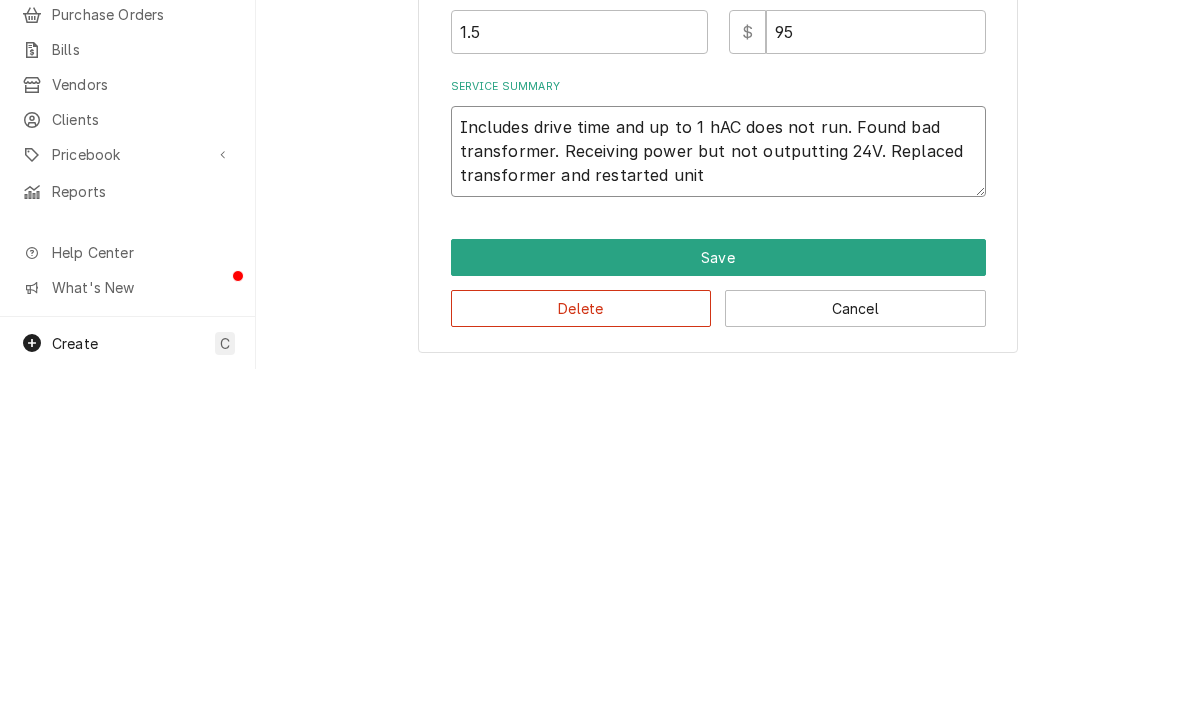 type on "x" 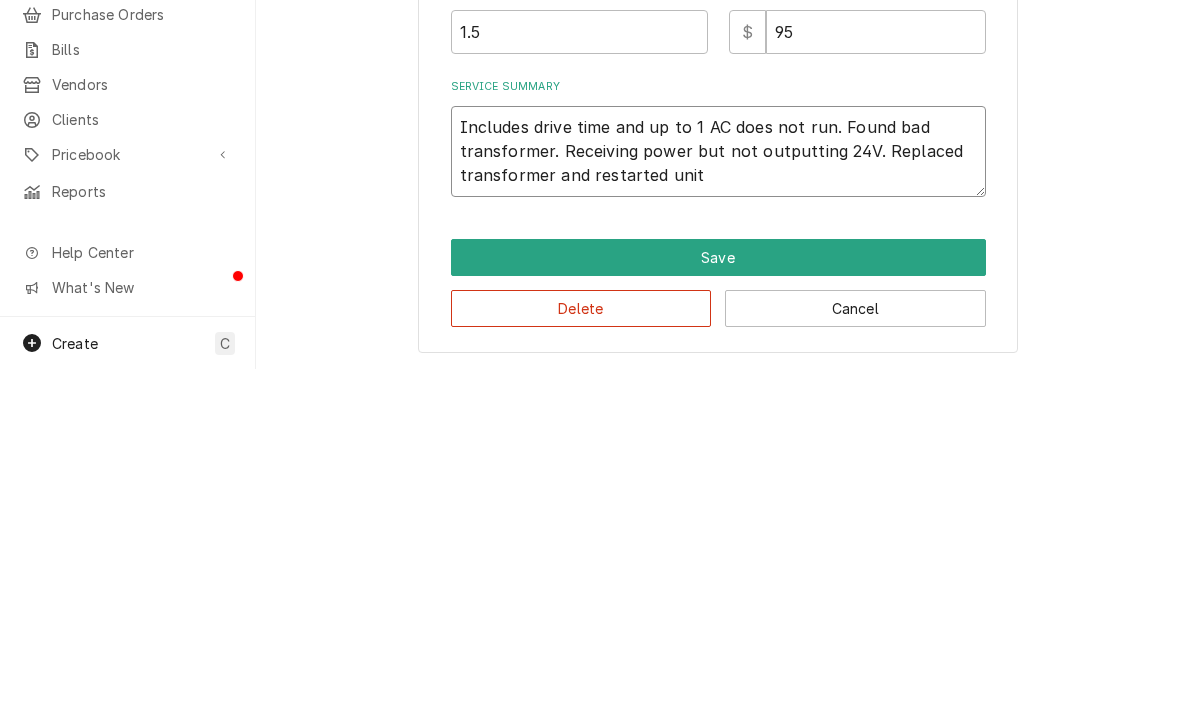 type on "x" 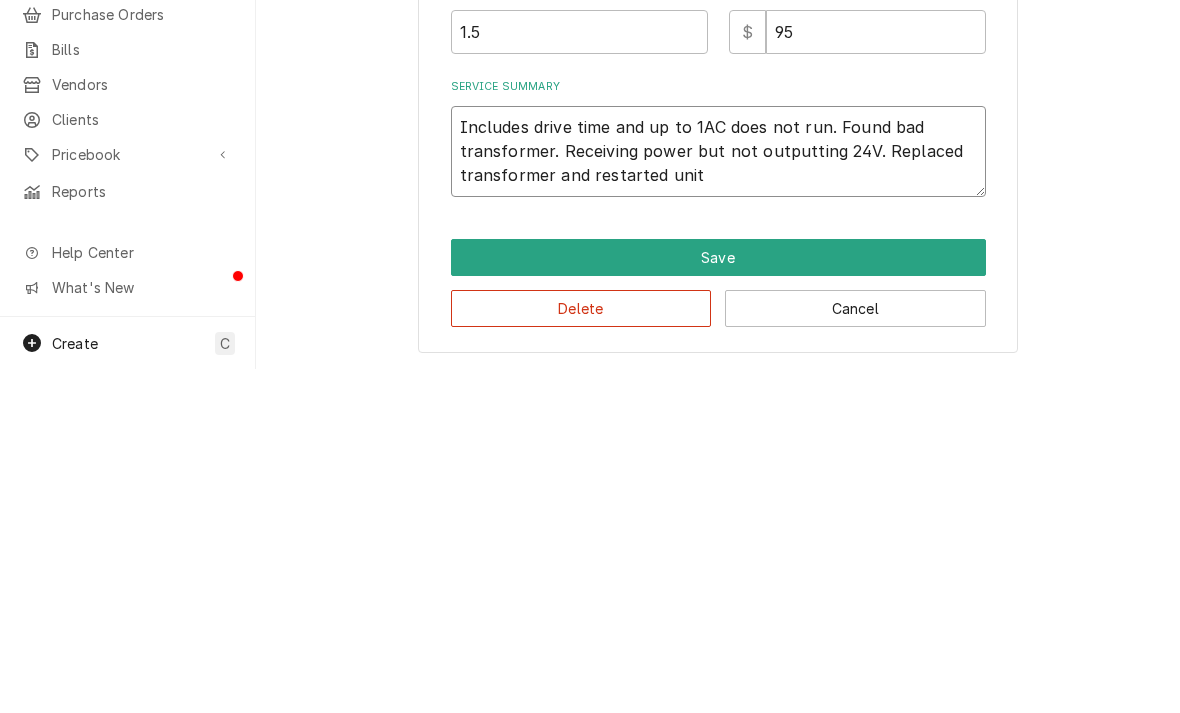 type on "x" 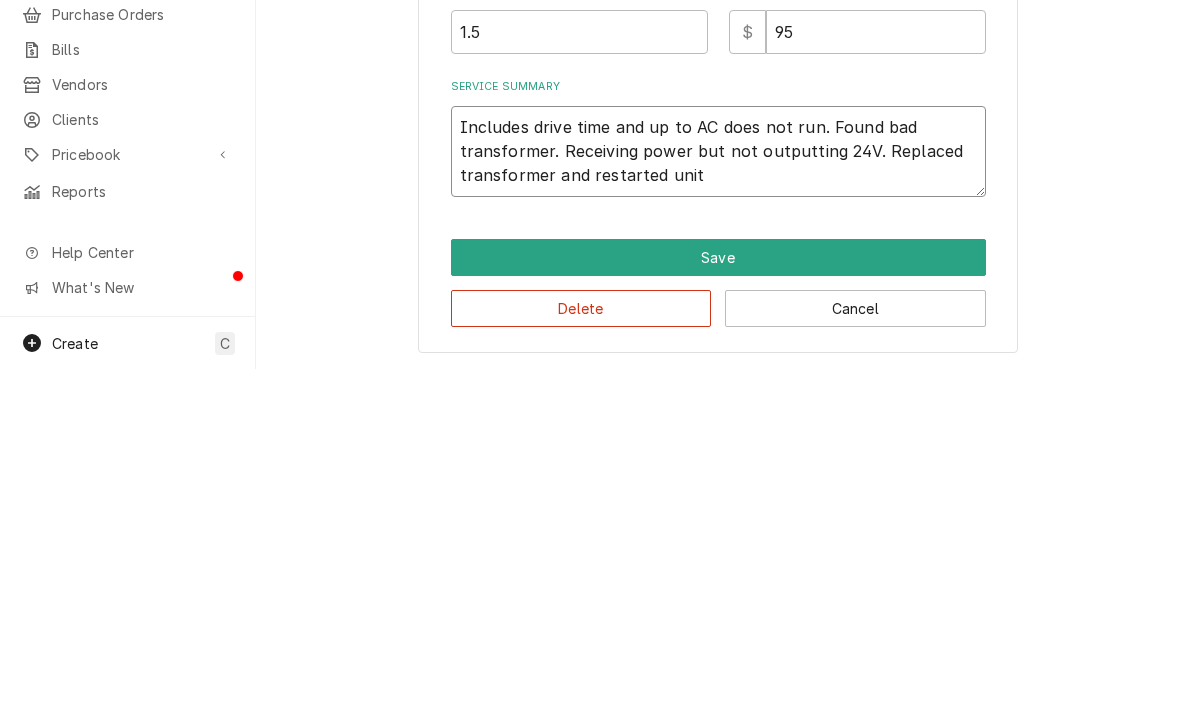 type on "x" 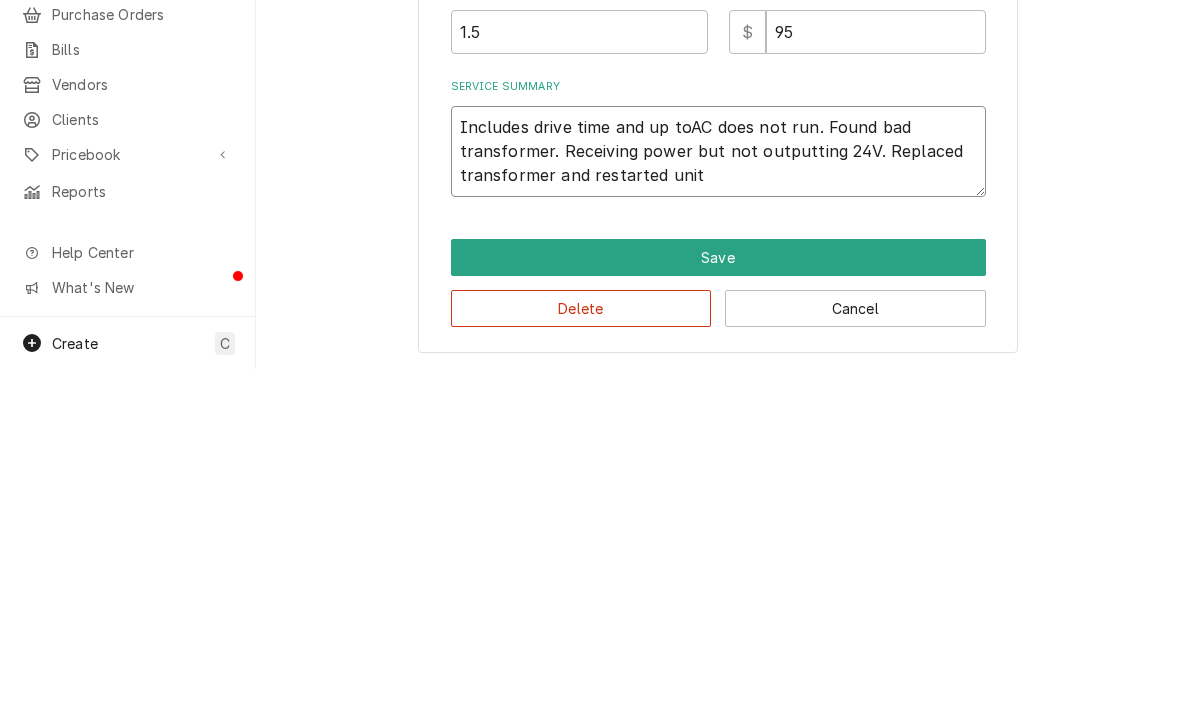 type on "x" 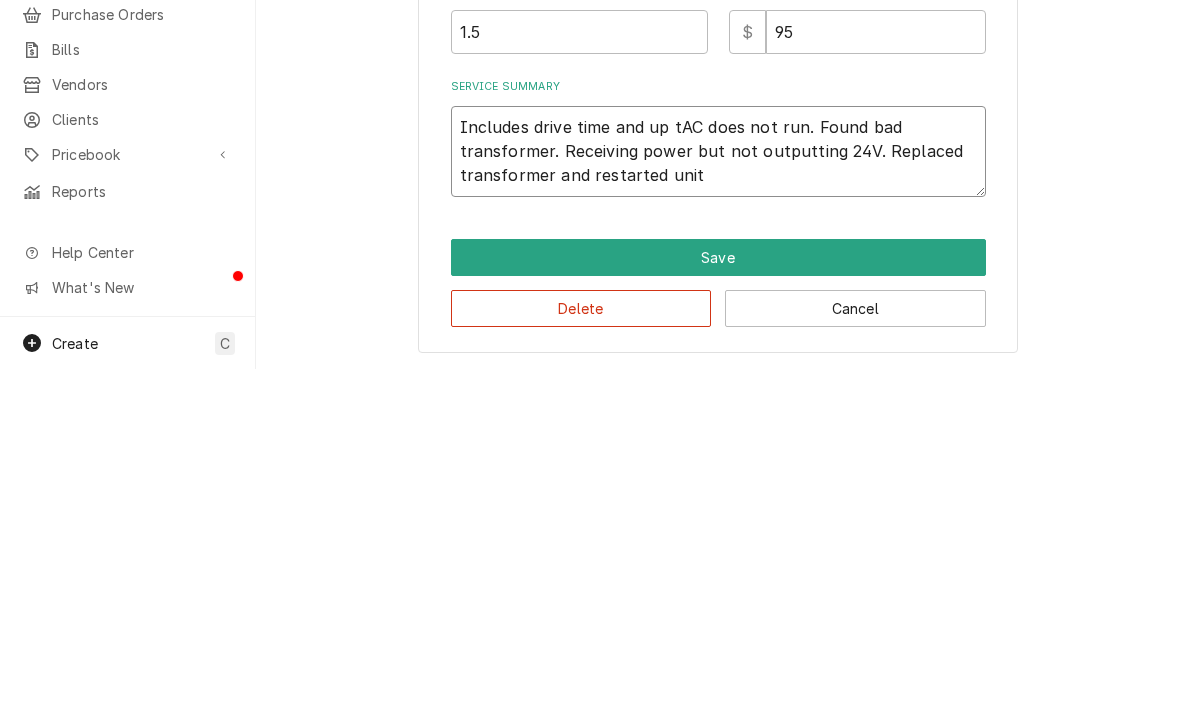 type on "x" 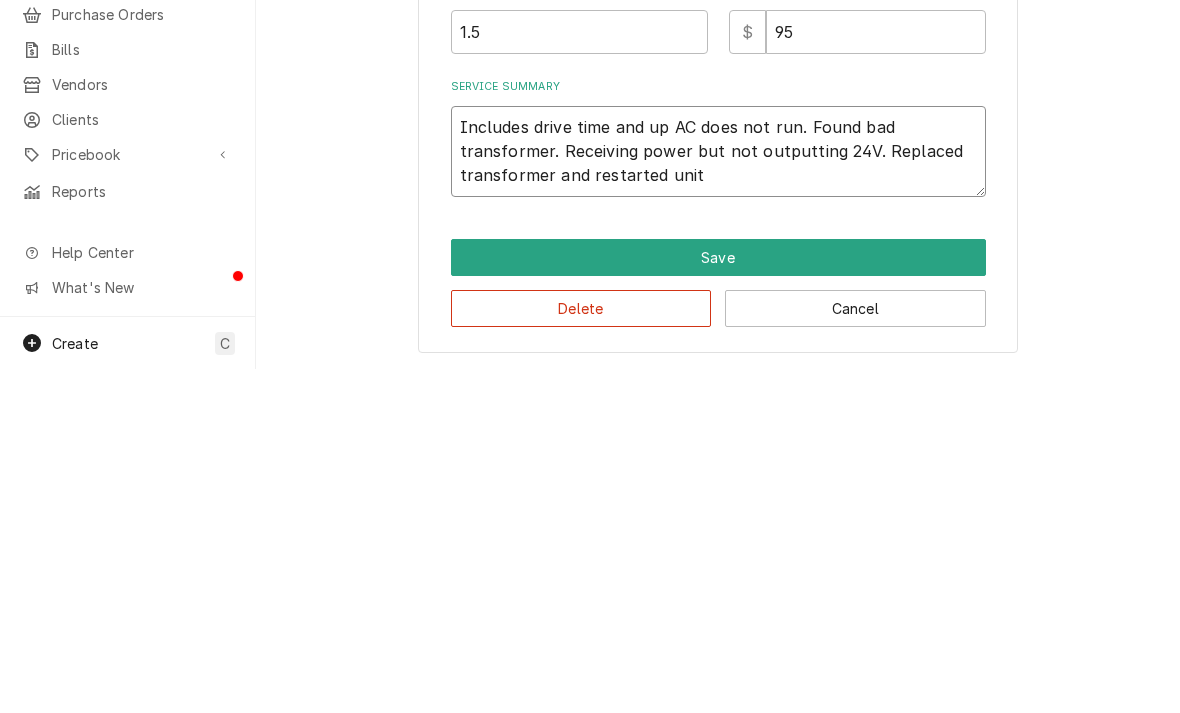 type on "x" 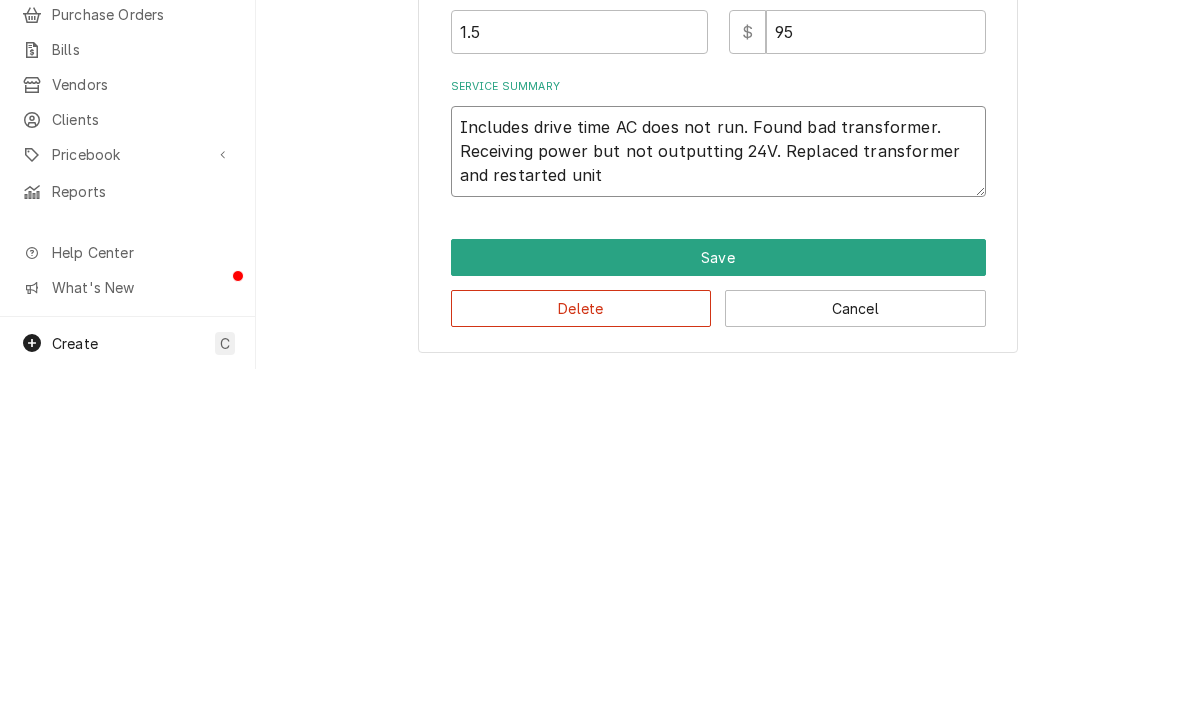 type on "x" 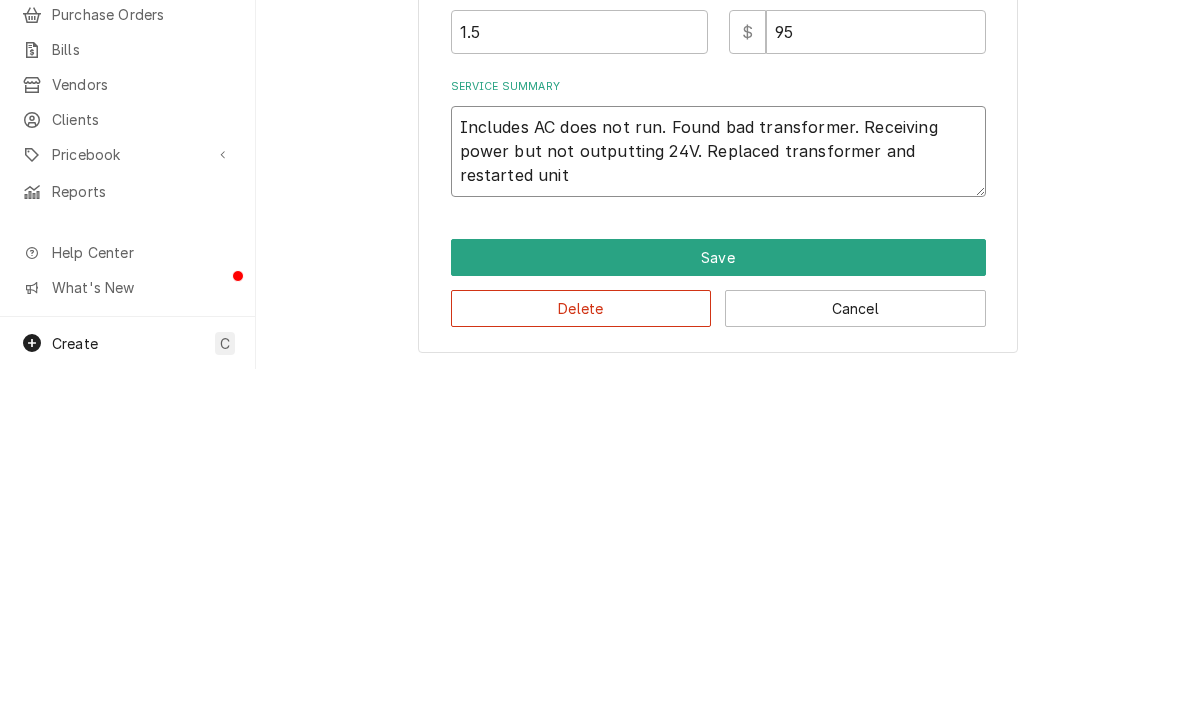 type on "x" 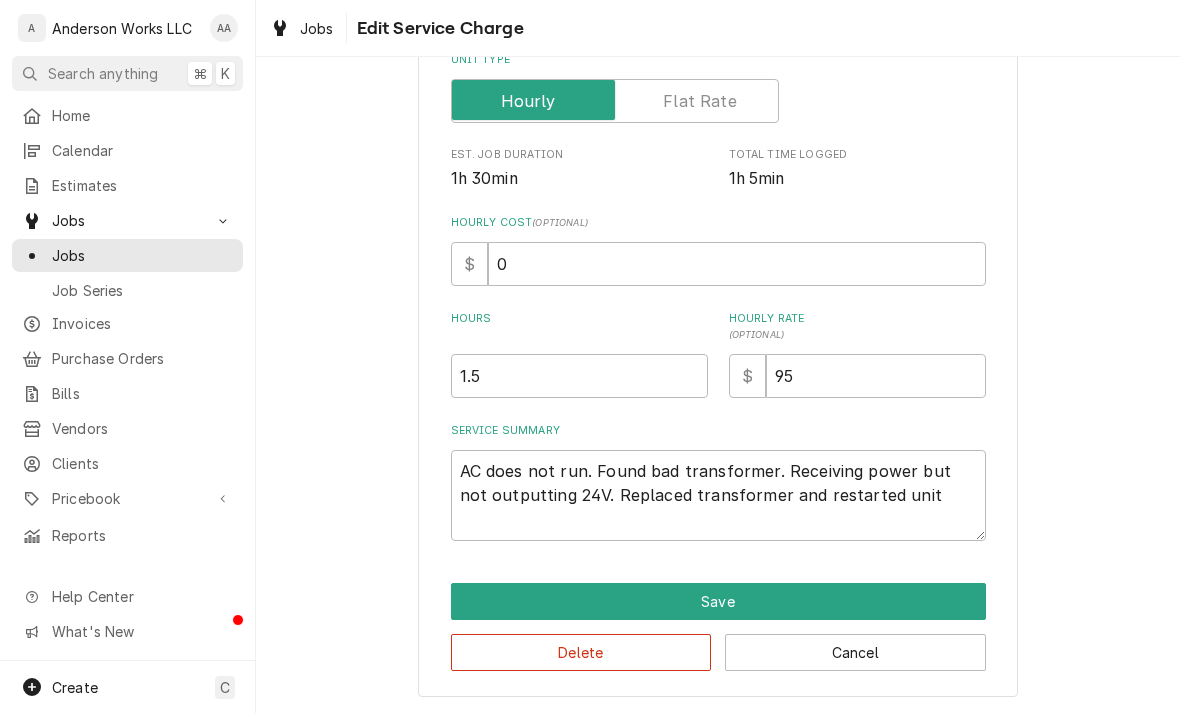 click on "Save" at bounding box center [718, 601] 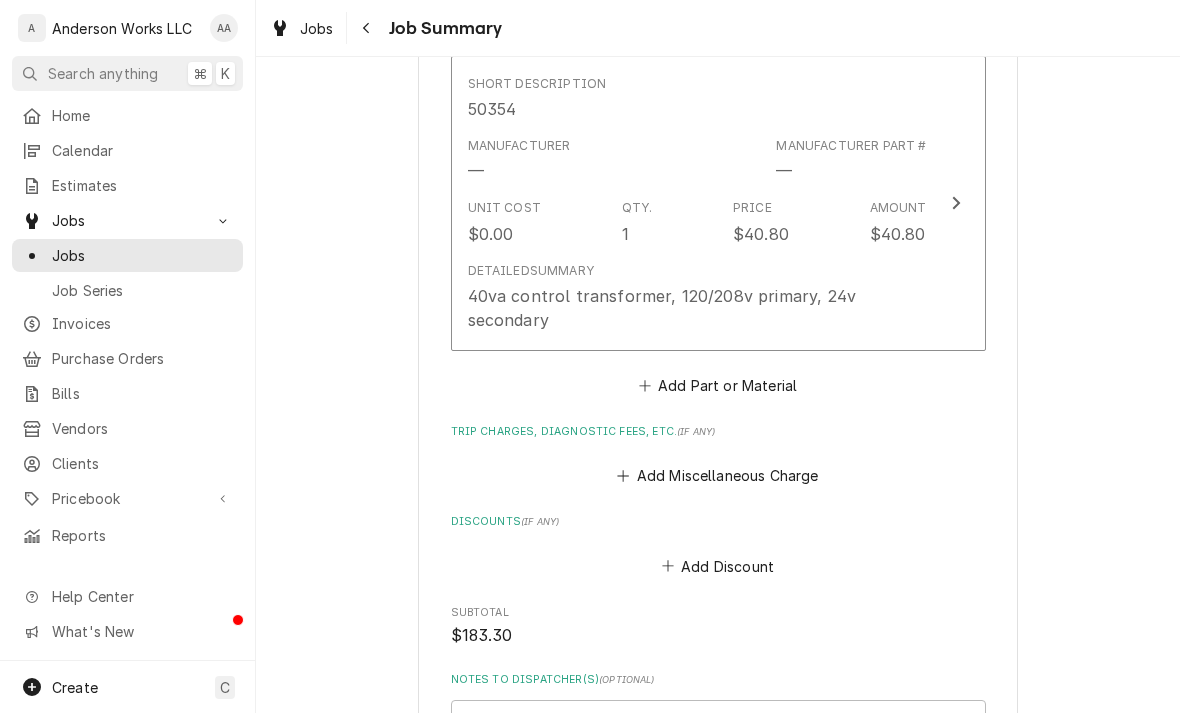 scroll, scrollTop: 938, scrollLeft: 0, axis: vertical 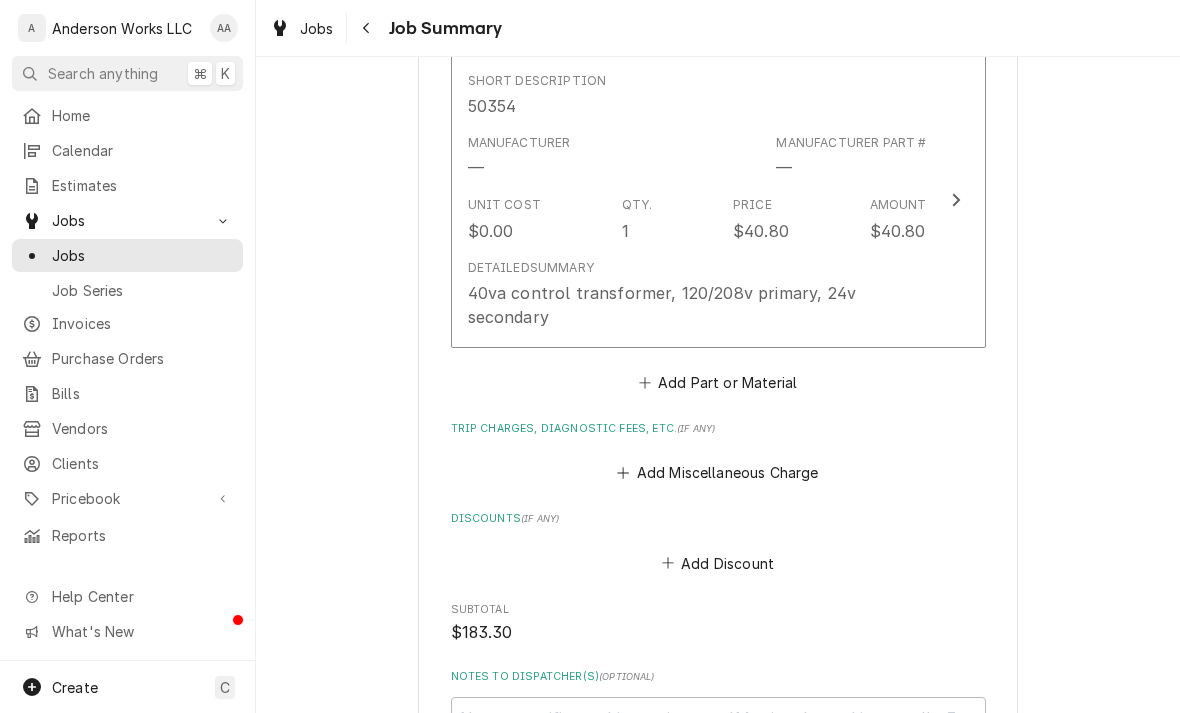 click on "Add Miscellaneous Charge" at bounding box center [718, 473] 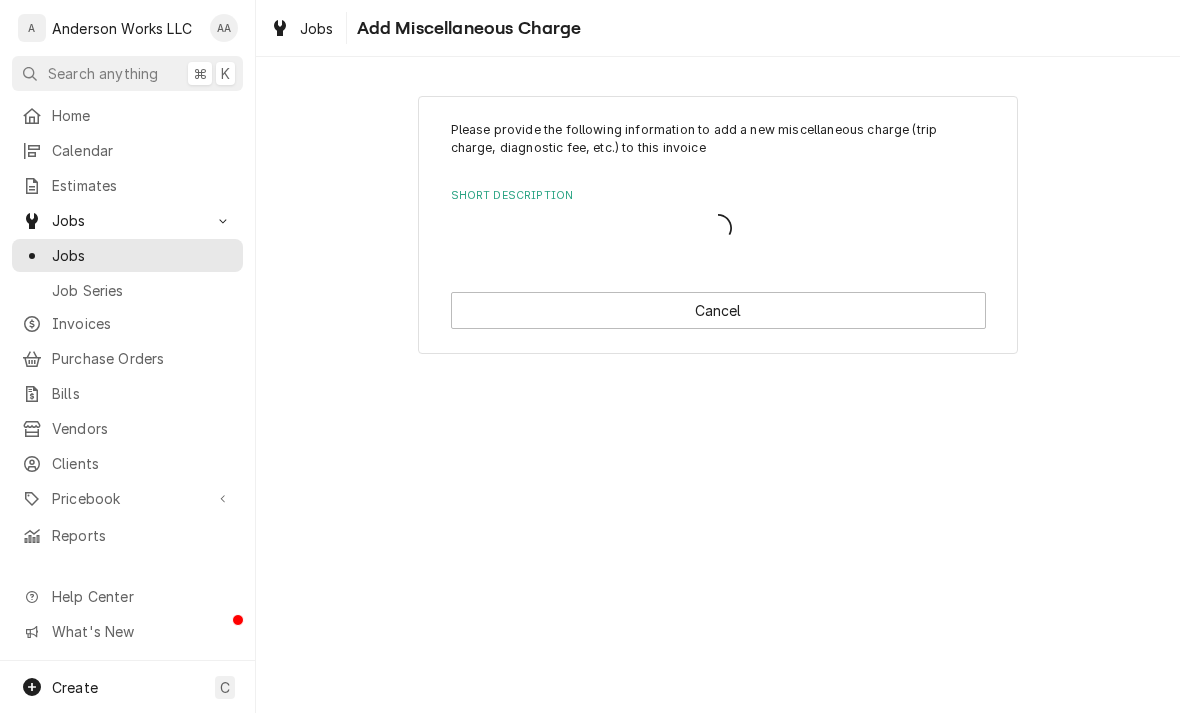 scroll, scrollTop: 0, scrollLeft: 0, axis: both 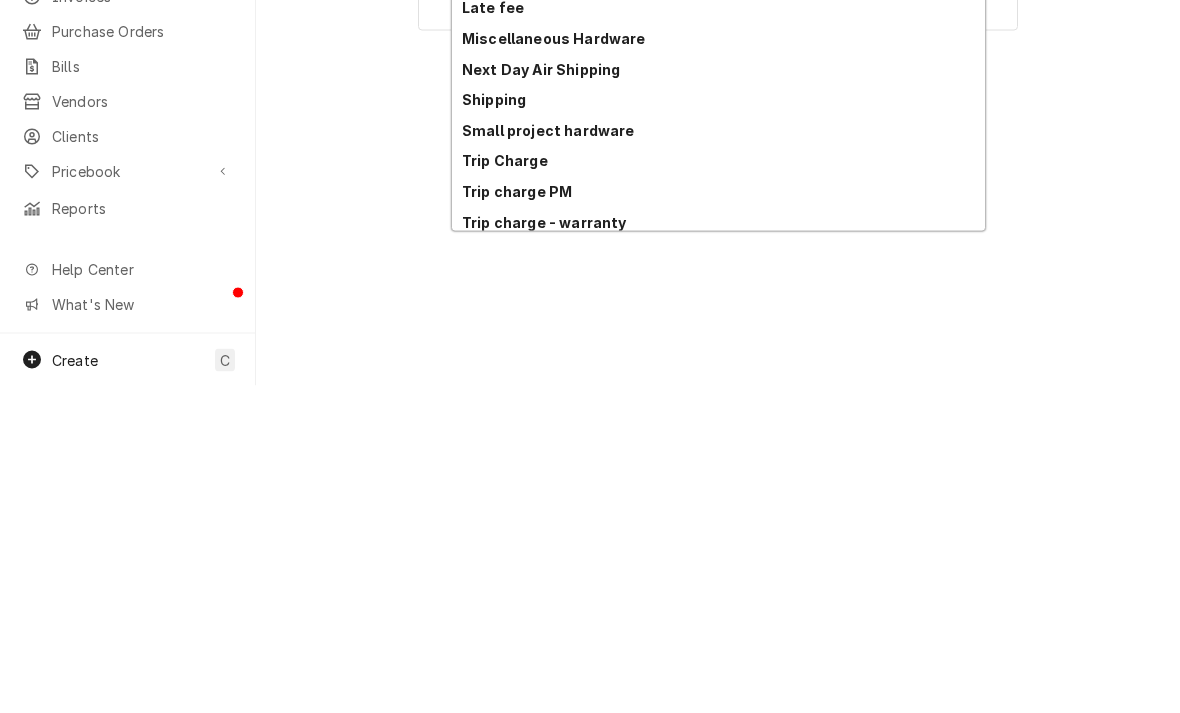 click on "Trip Charge" at bounding box center [718, 488] 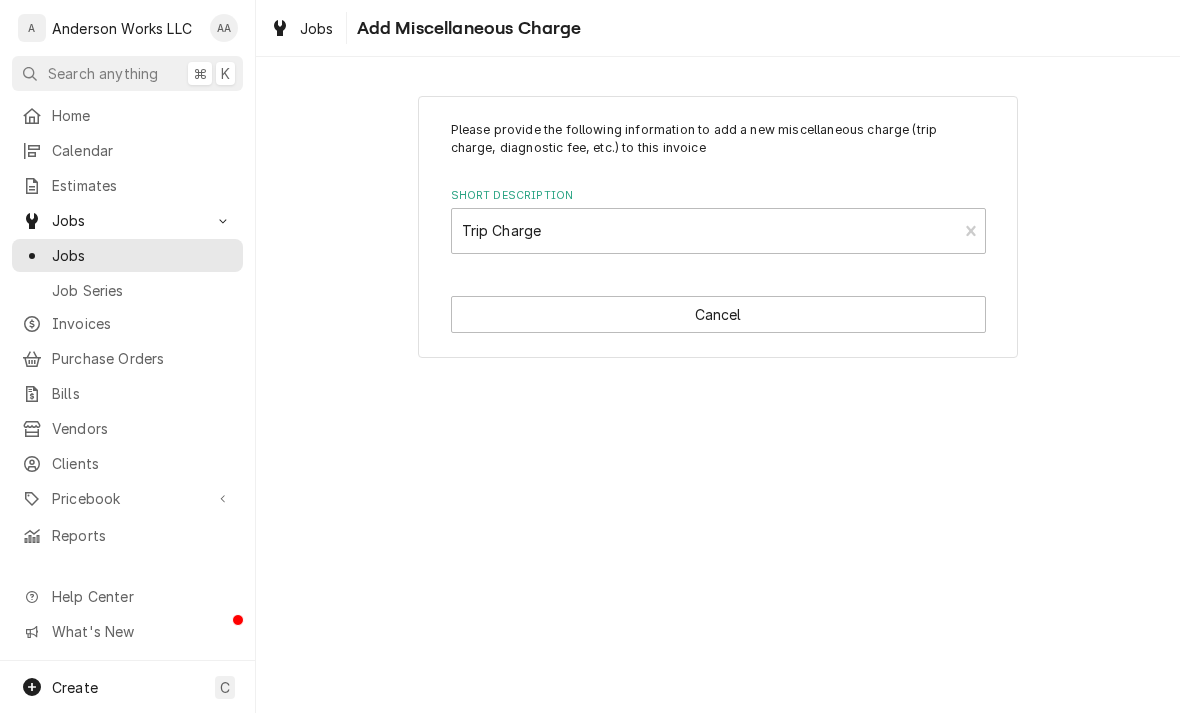 type on "x" 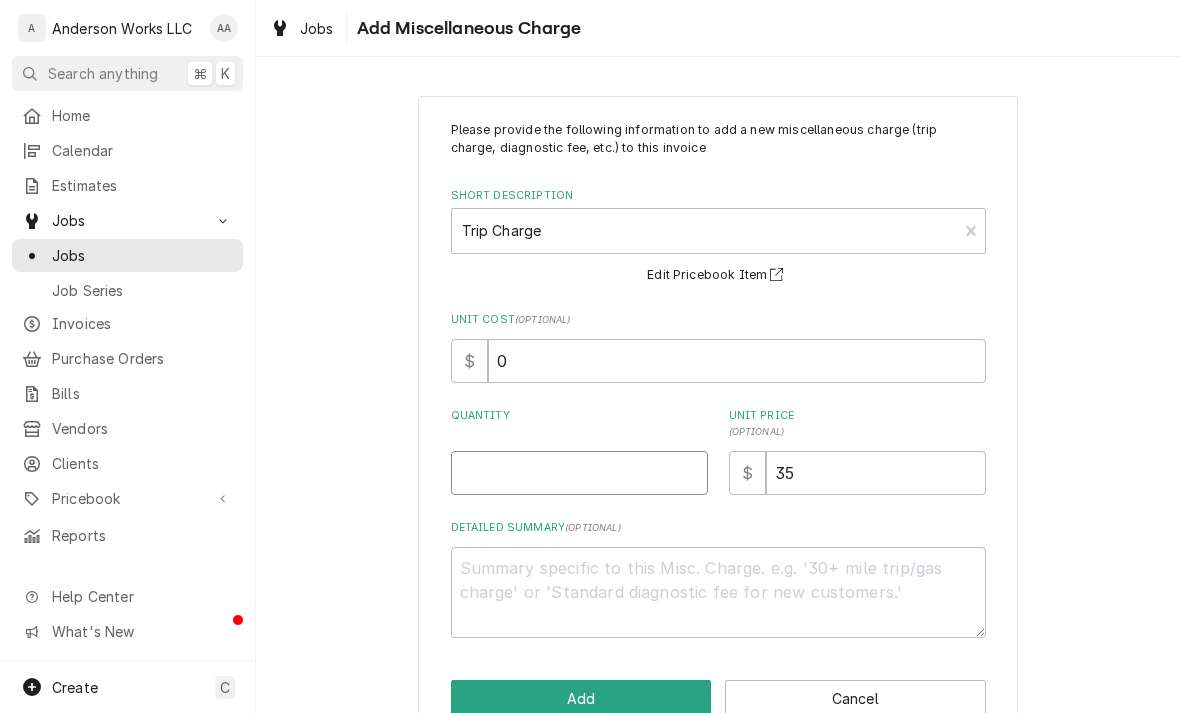 click on "Quantity" at bounding box center [579, 473] 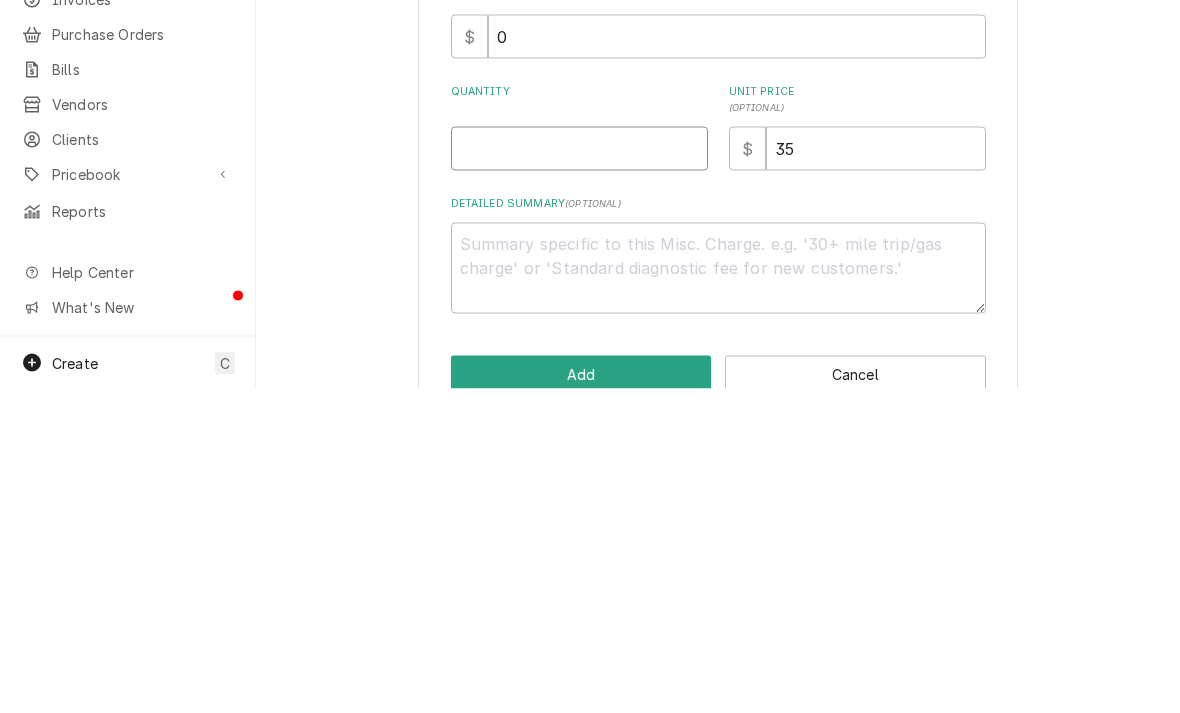 type on "1" 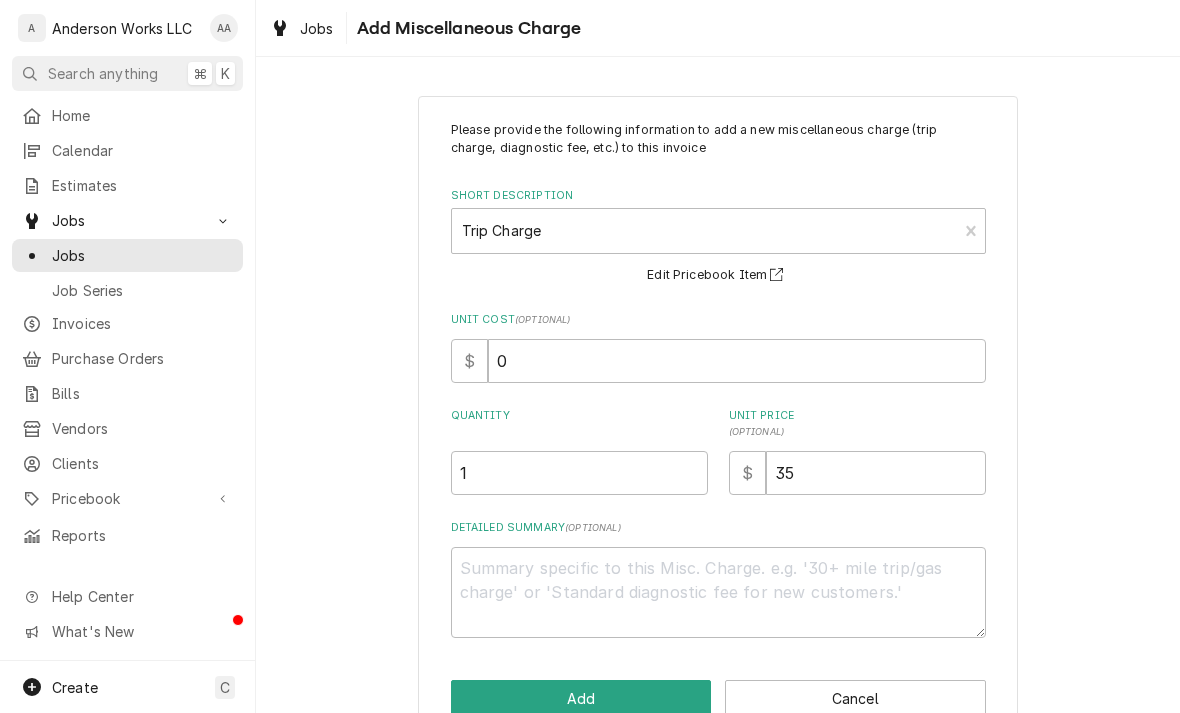 click on "Add" at bounding box center [581, 698] 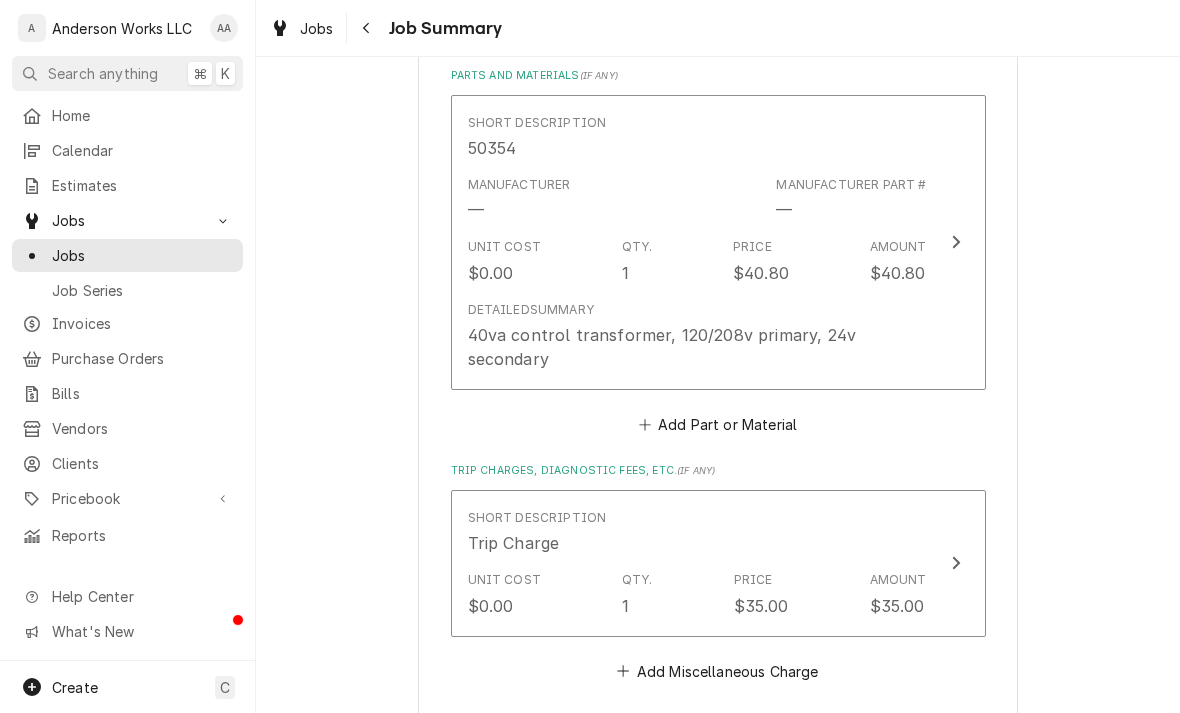 scroll, scrollTop: 890, scrollLeft: 0, axis: vertical 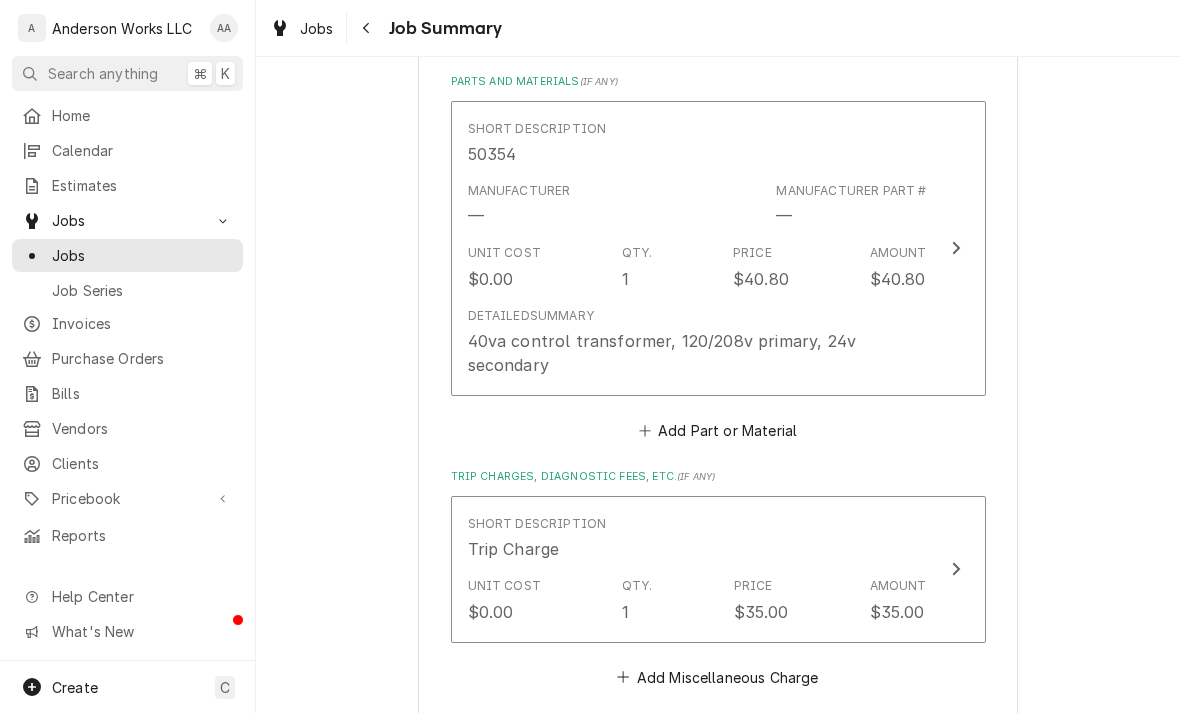 click on "Unit Cost" at bounding box center (504, 586) 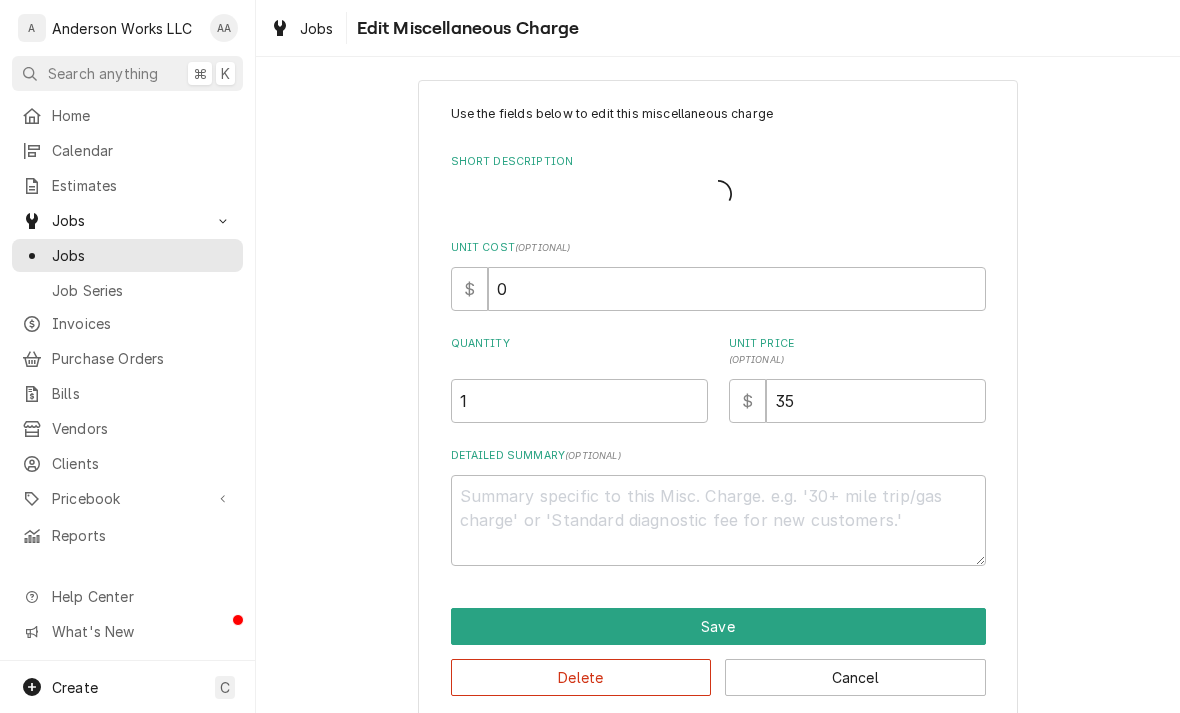 scroll, scrollTop: 0, scrollLeft: 0, axis: both 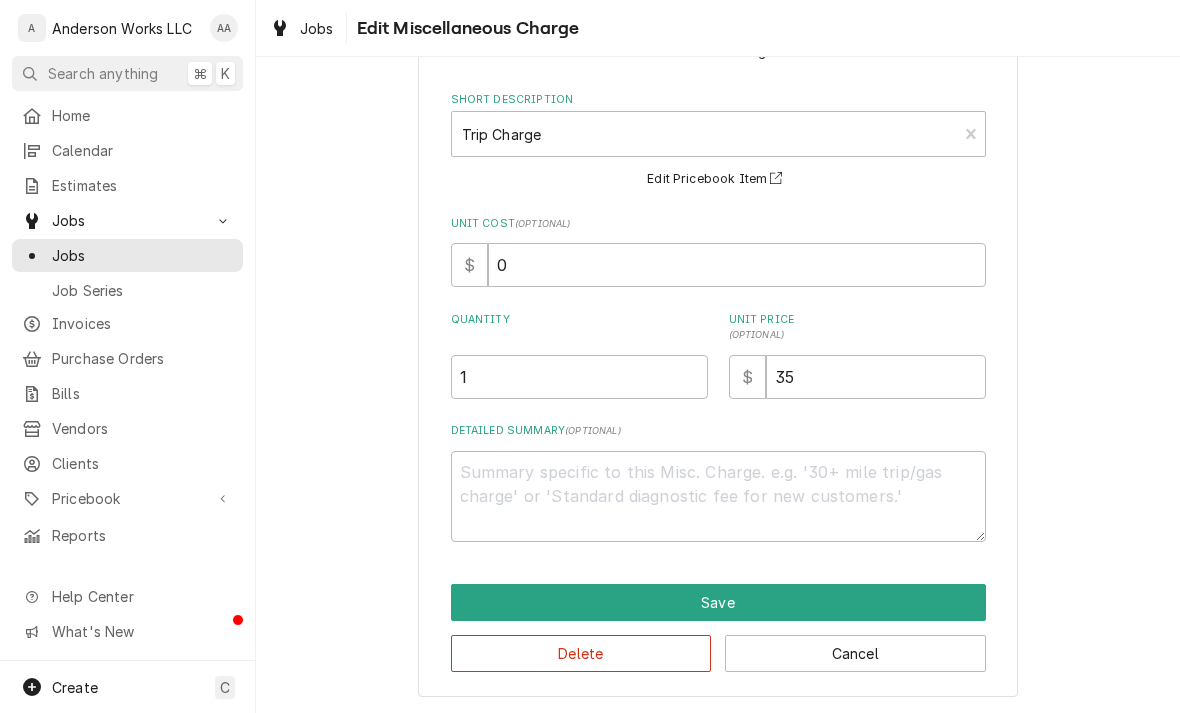 click on "Delete" at bounding box center [581, 653] 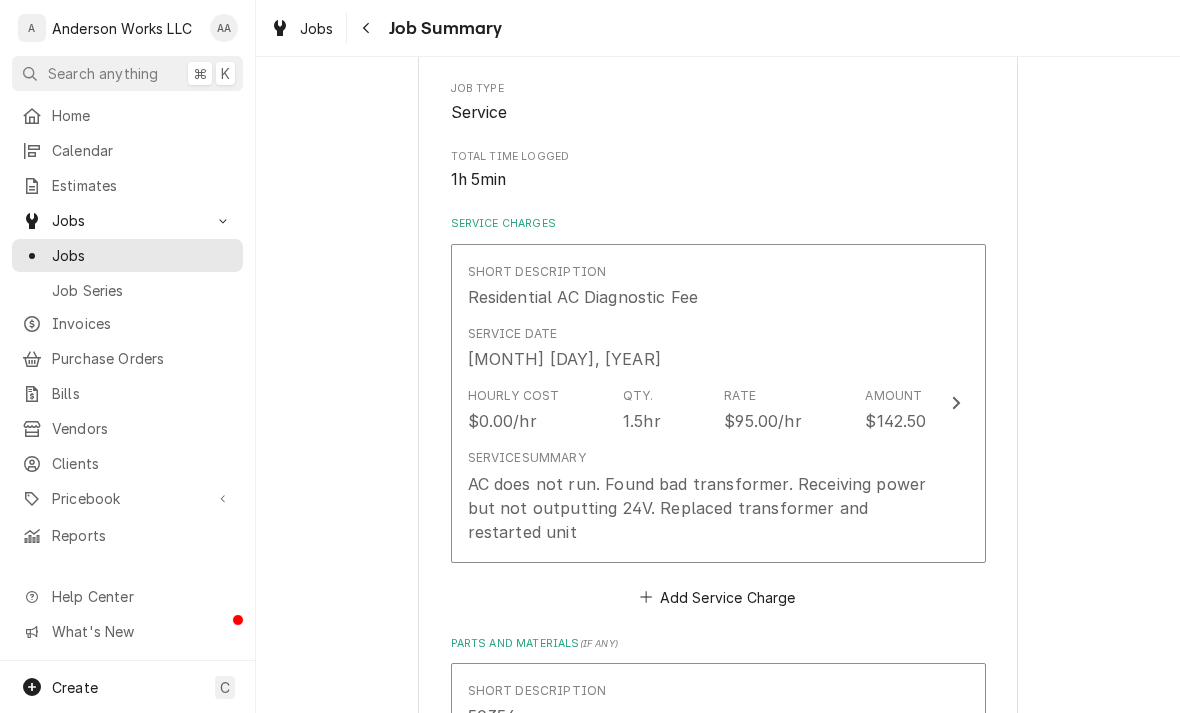 click on "AC does not run. Found bad transformer. Receiving power but not outputting 24V. Replaced transformer and restarted unit" at bounding box center (697, 508) 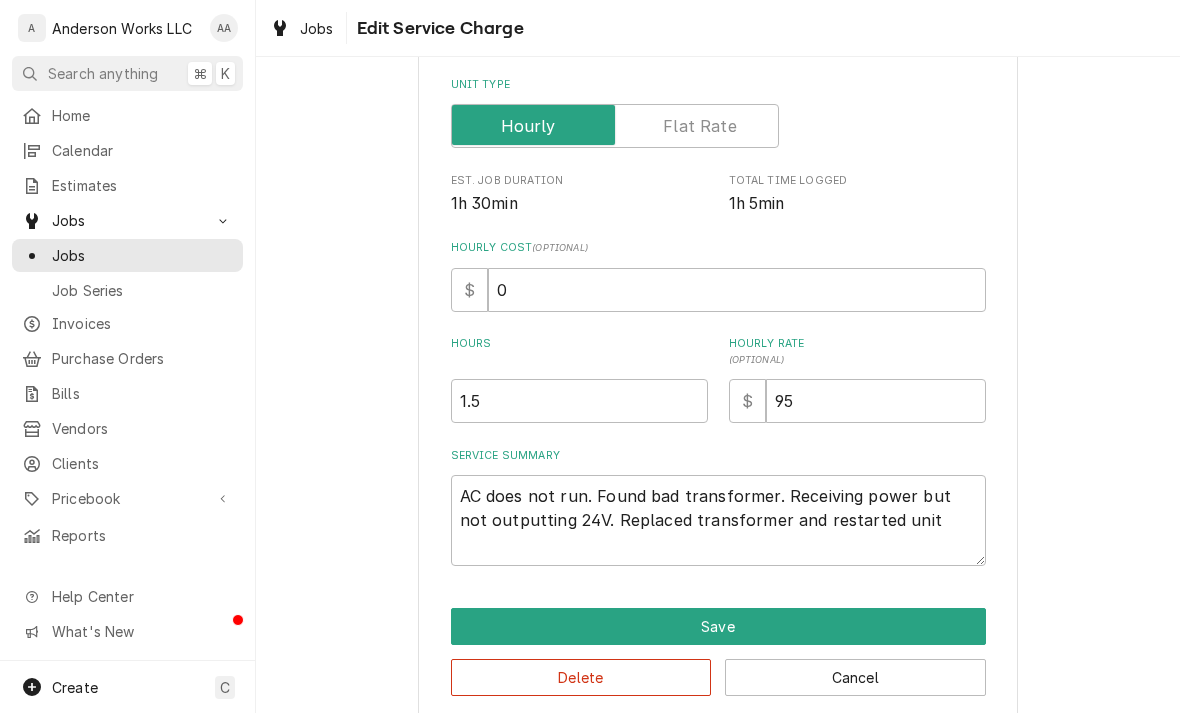 type on "x" 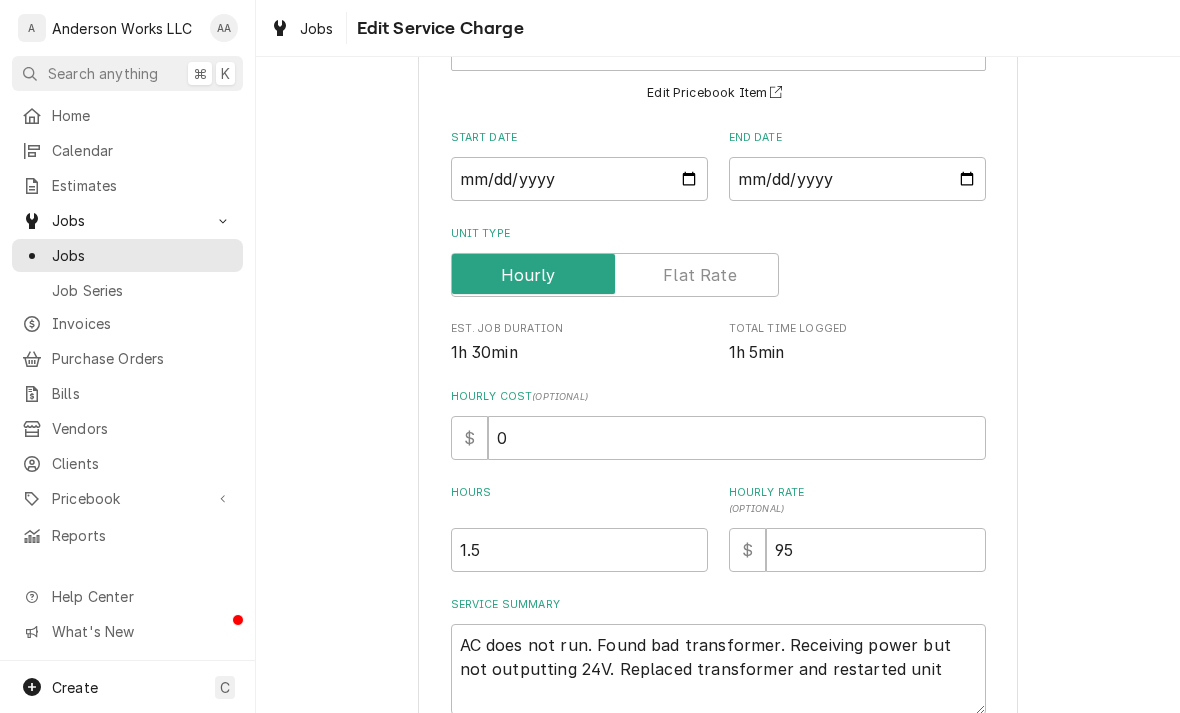 scroll, scrollTop: 208, scrollLeft: 0, axis: vertical 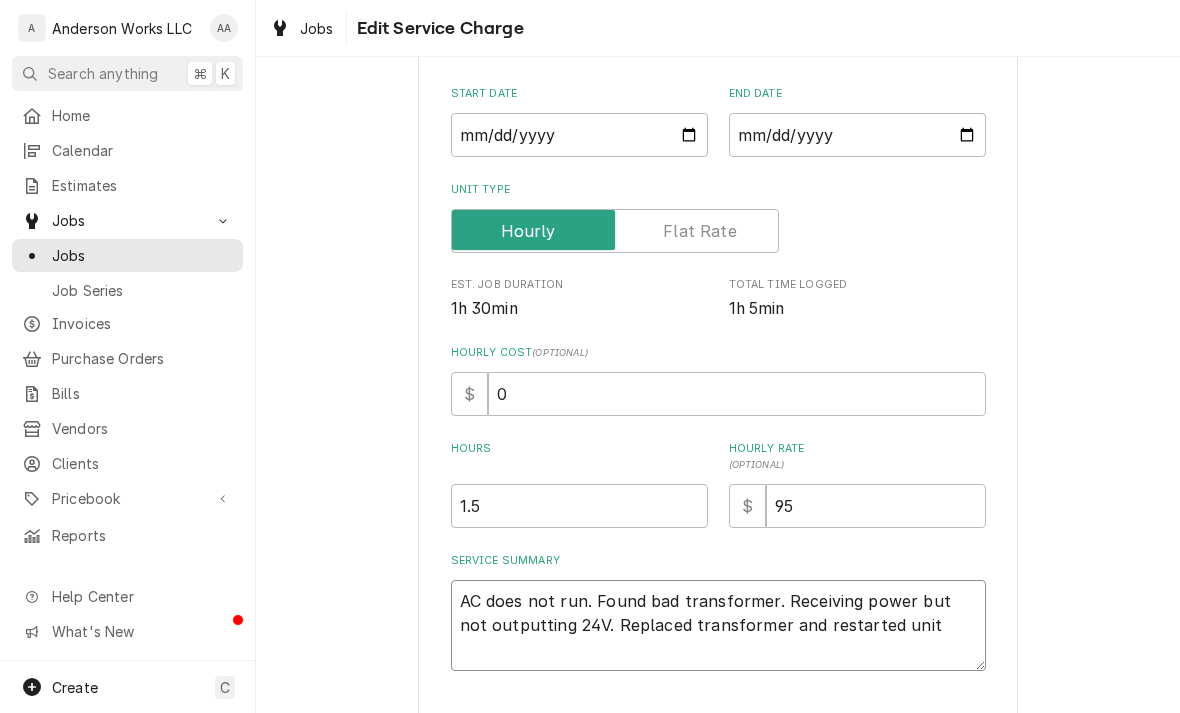 click on "AC does not run. Found bad transformer. Receiving power but not outputting 24V. Replaced transformer and restarted unit" at bounding box center (718, 625) 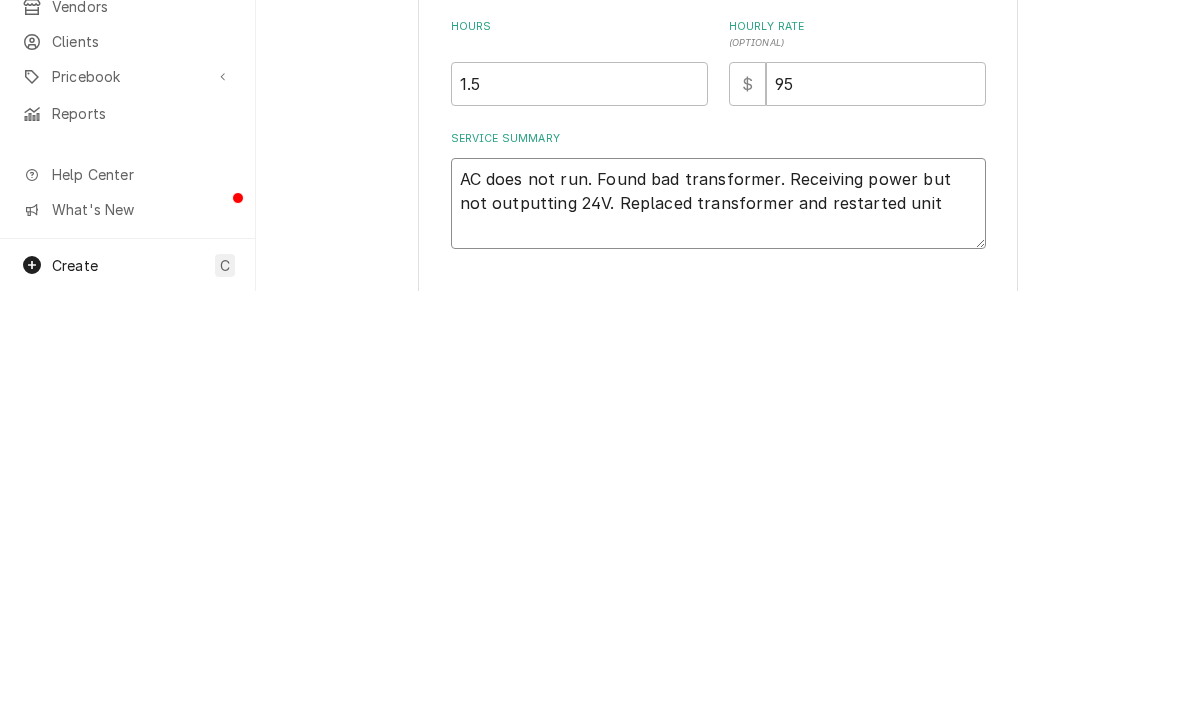 click on "AC does not run. Found bad transformer. Receiving power but not outputting 24V. Replaced transformer and restarted unit" at bounding box center (718, 625) 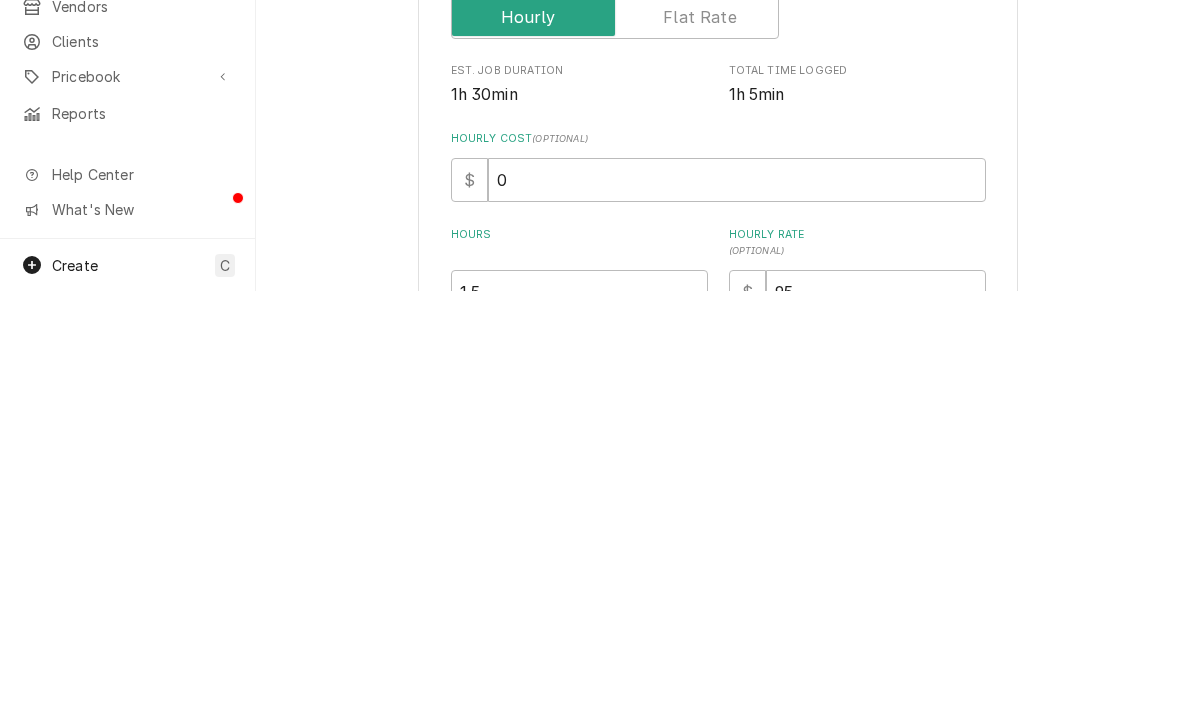 scroll, scrollTop: 0, scrollLeft: 0, axis: both 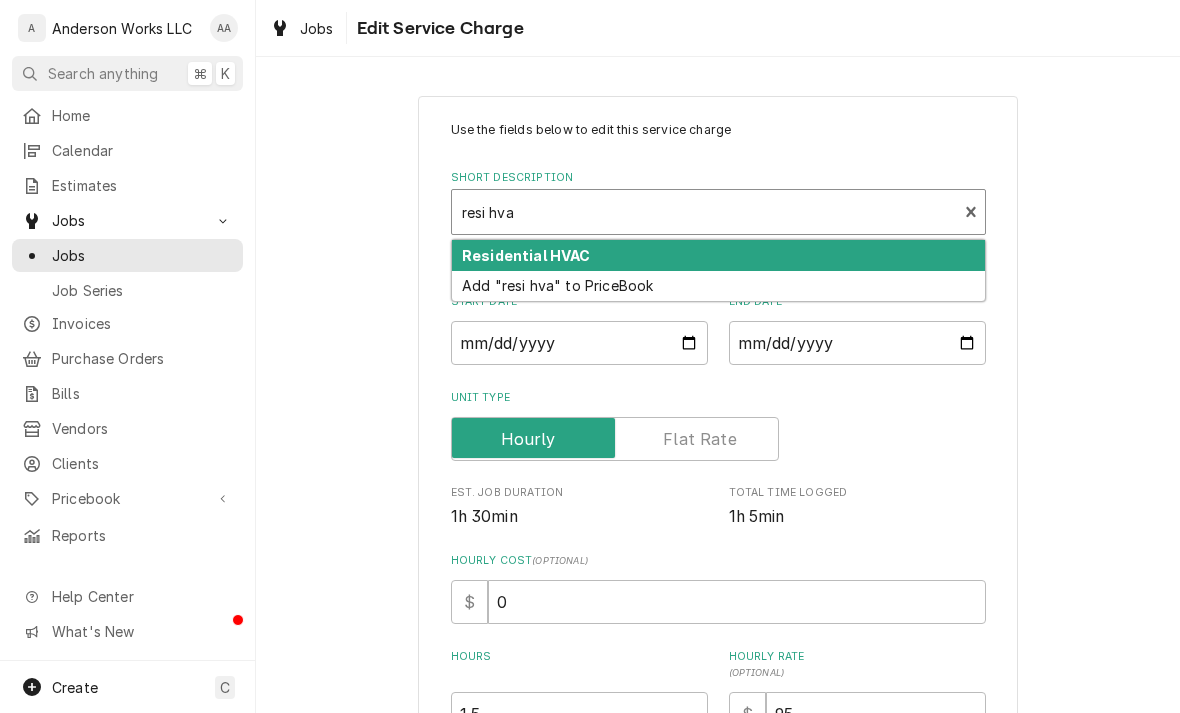 click on "Residential HVAC" at bounding box center (526, 255) 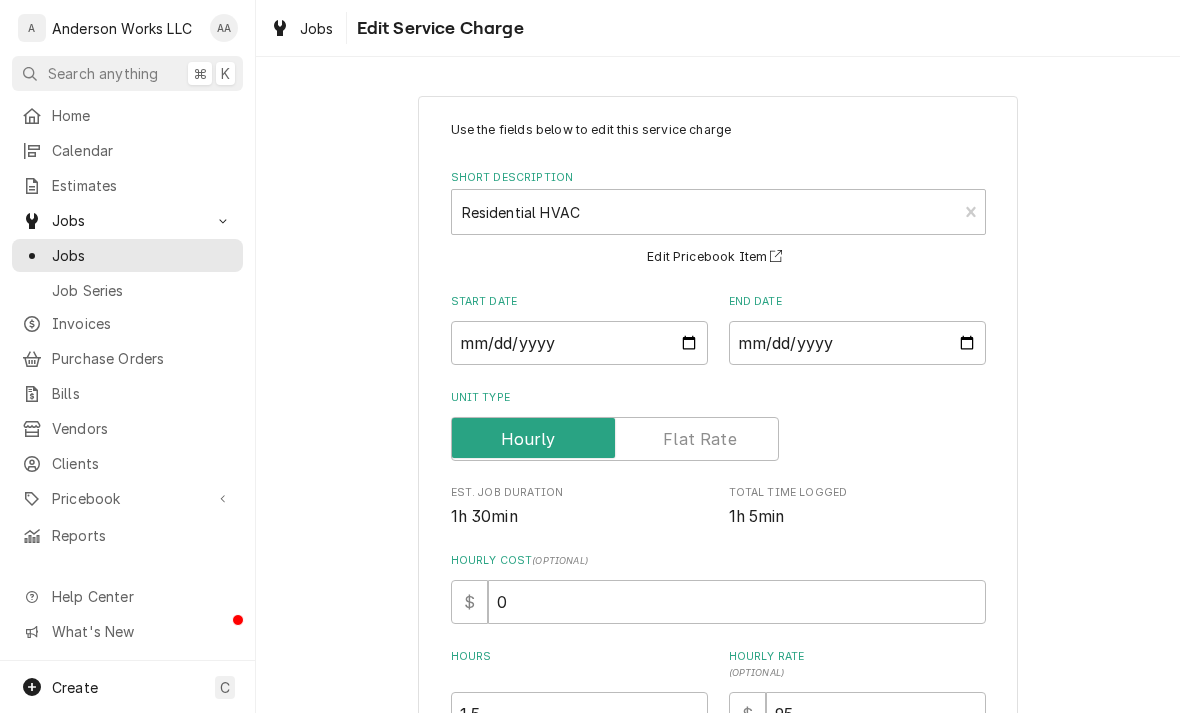 type on "x" 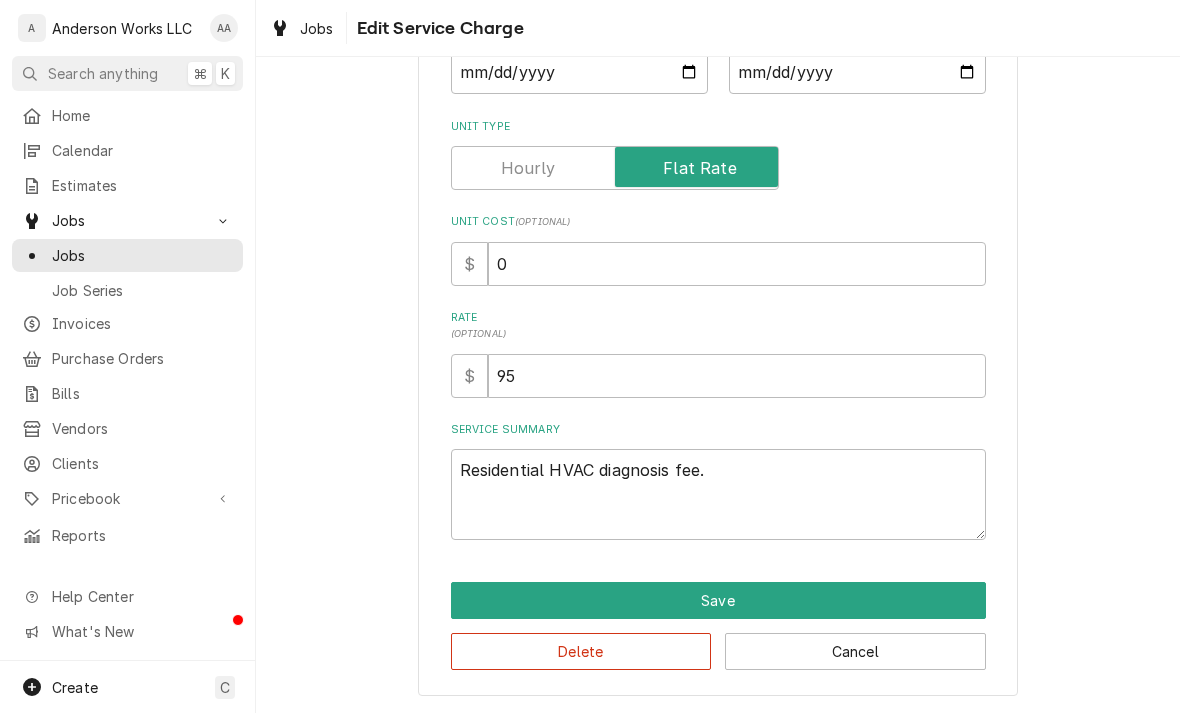 click at bounding box center (615, 168) 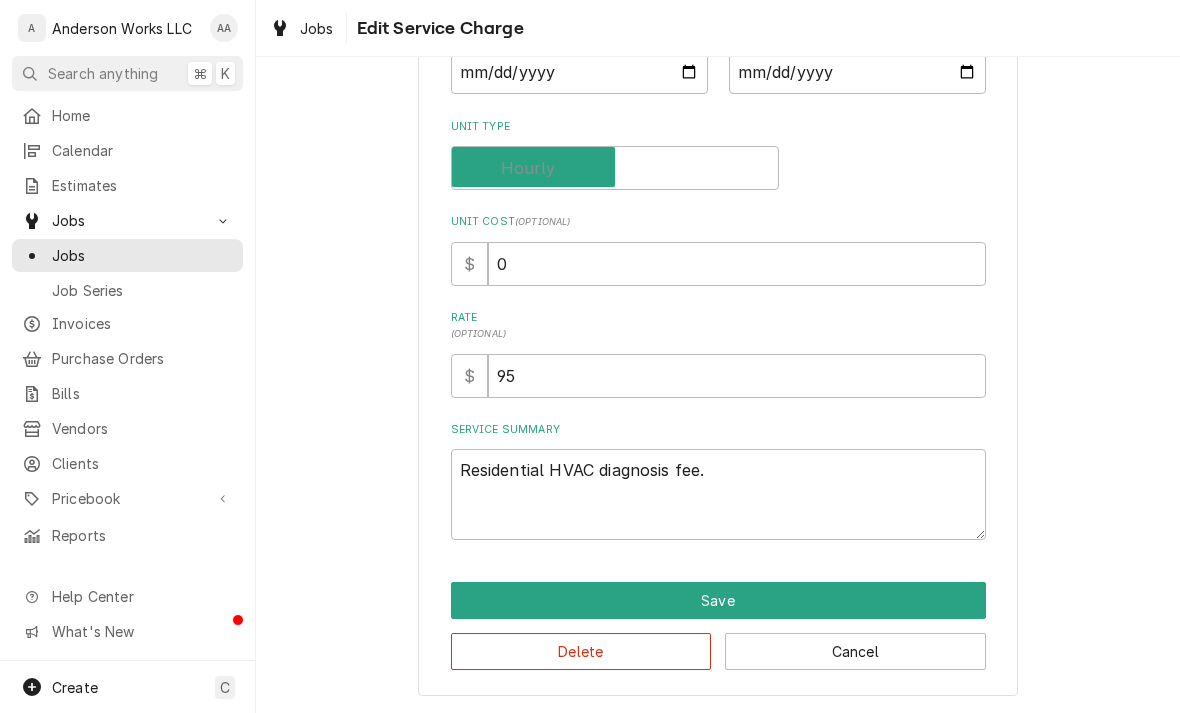 checkbox on "false" 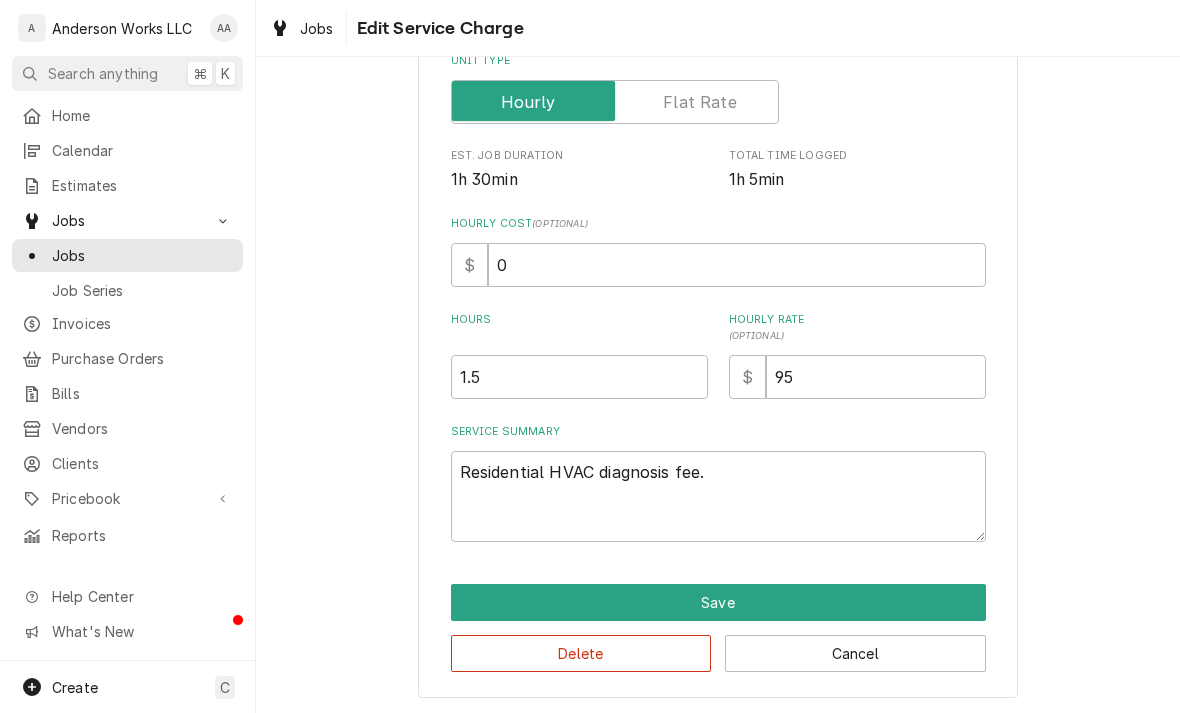 scroll, scrollTop: 338, scrollLeft: 0, axis: vertical 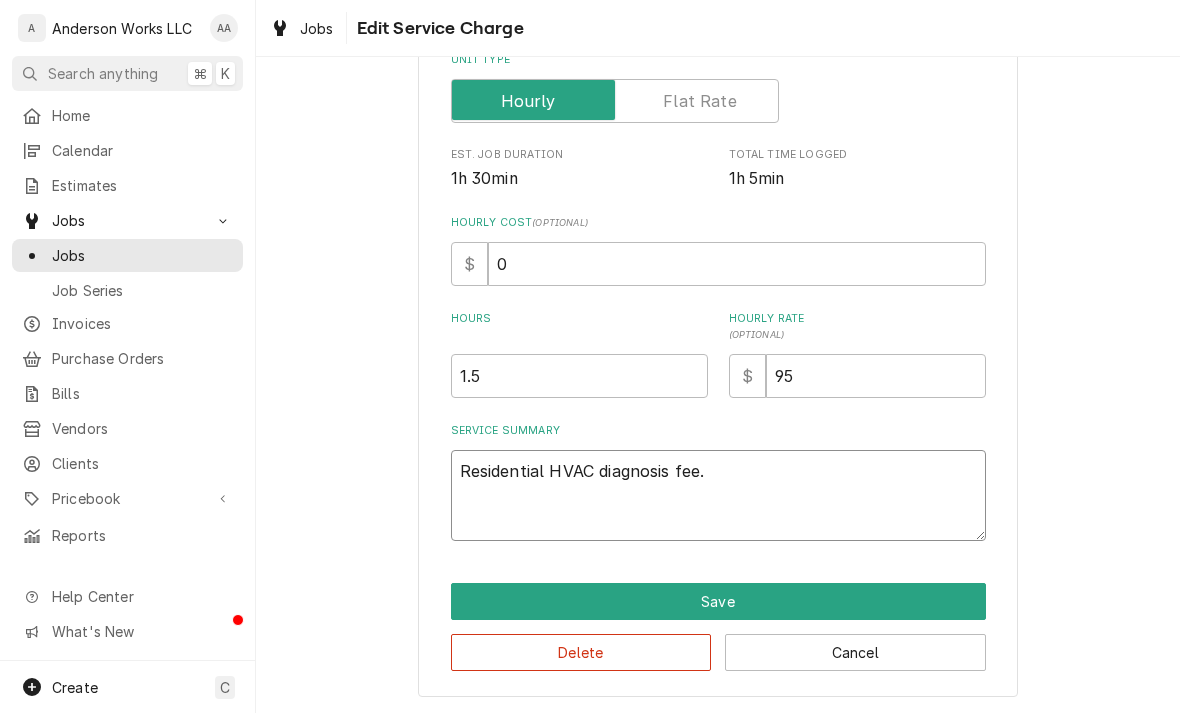 click on "Residential HVAC diagnosis fee." at bounding box center [718, 495] 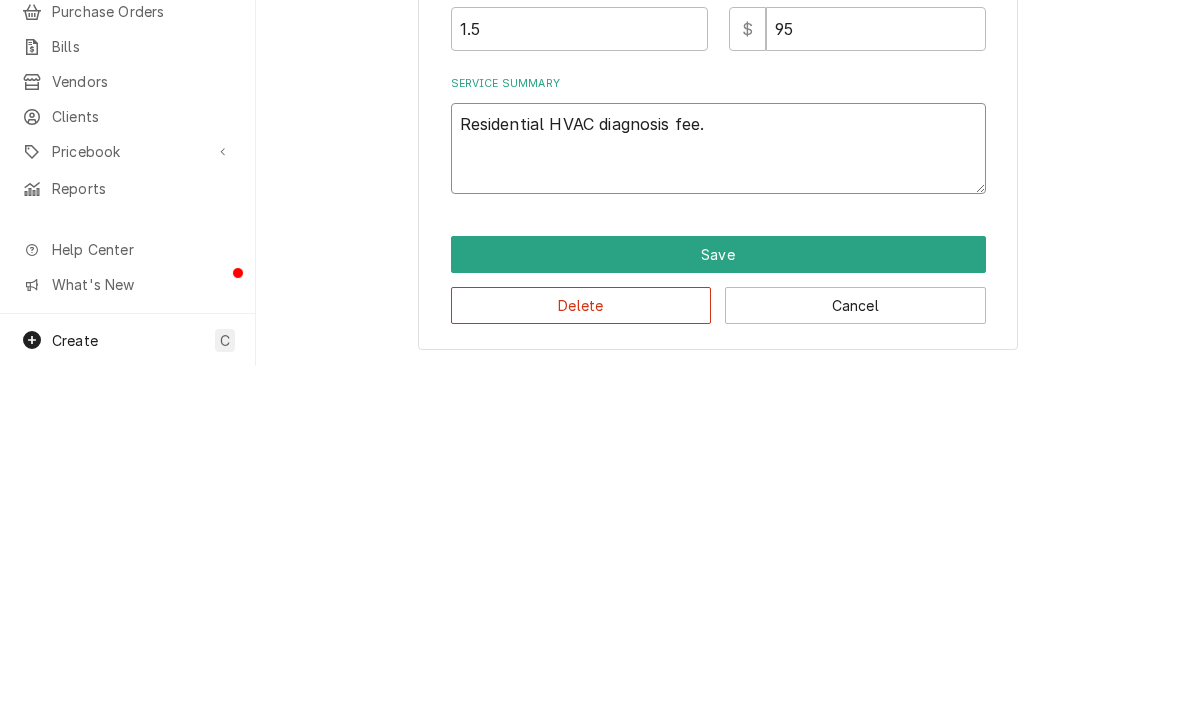 click on "Residential HVAC diagnosis fee." at bounding box center (718, 495) 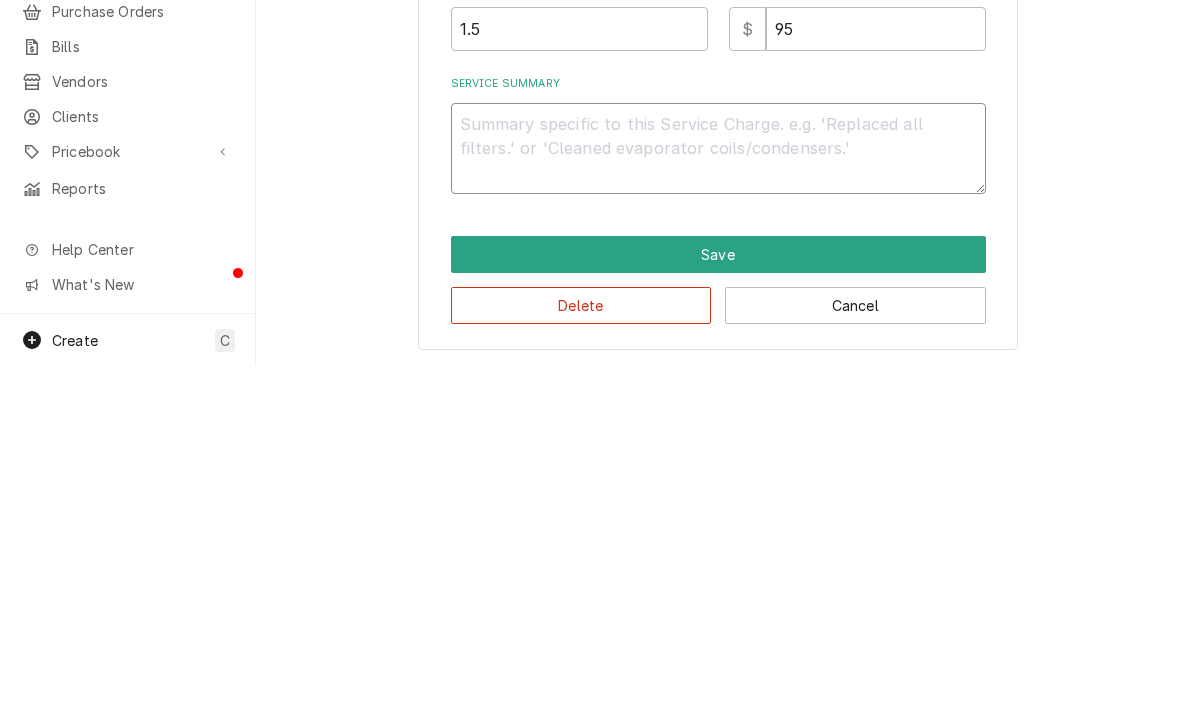 click on "Service Summary" at bounding box center (718, 495) 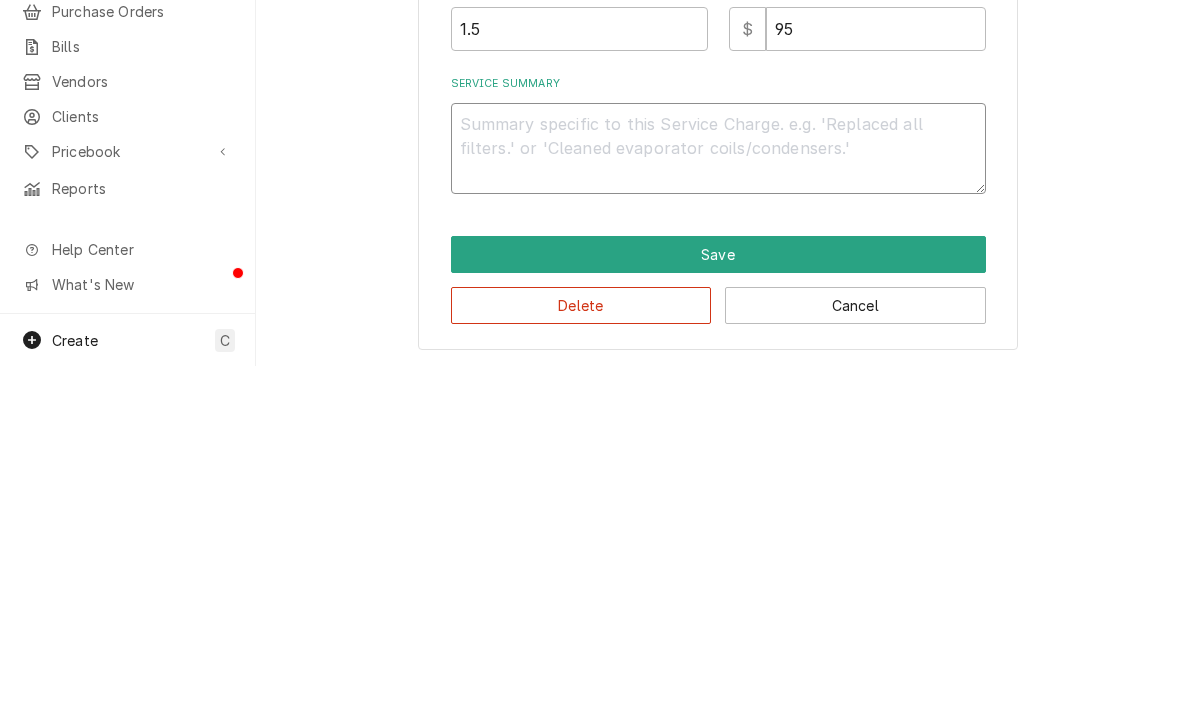 click on "Service Summary" at bounding box center [718, 495] 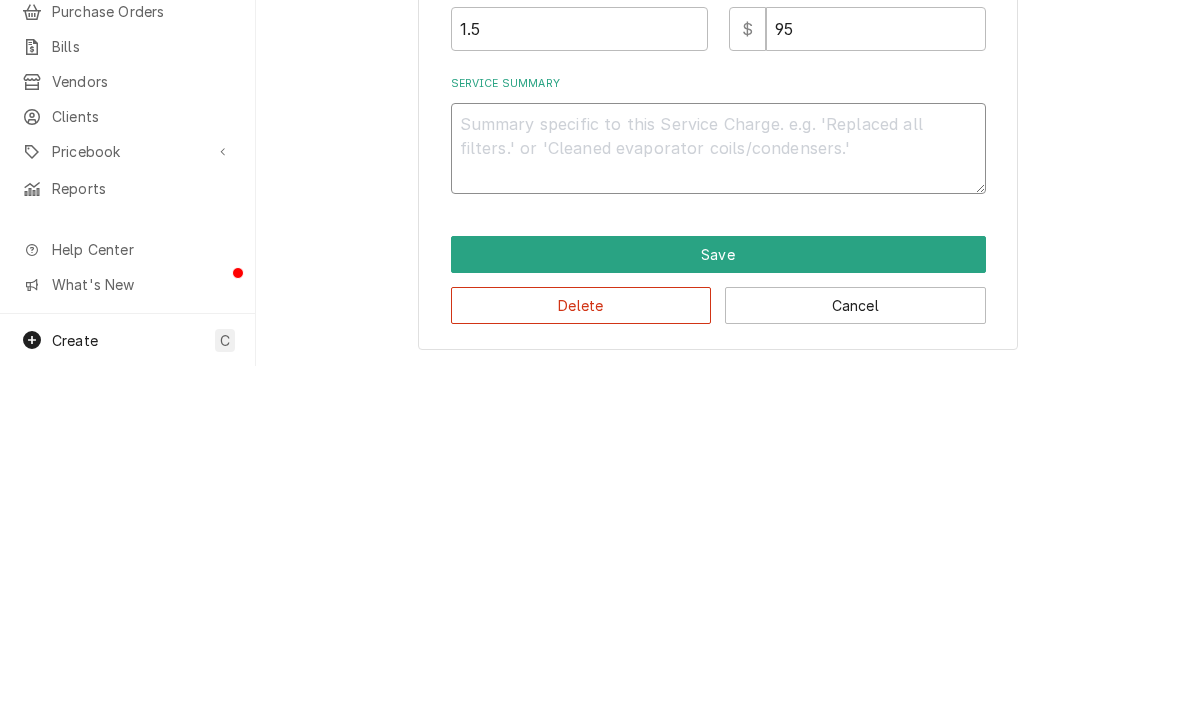type on "x" 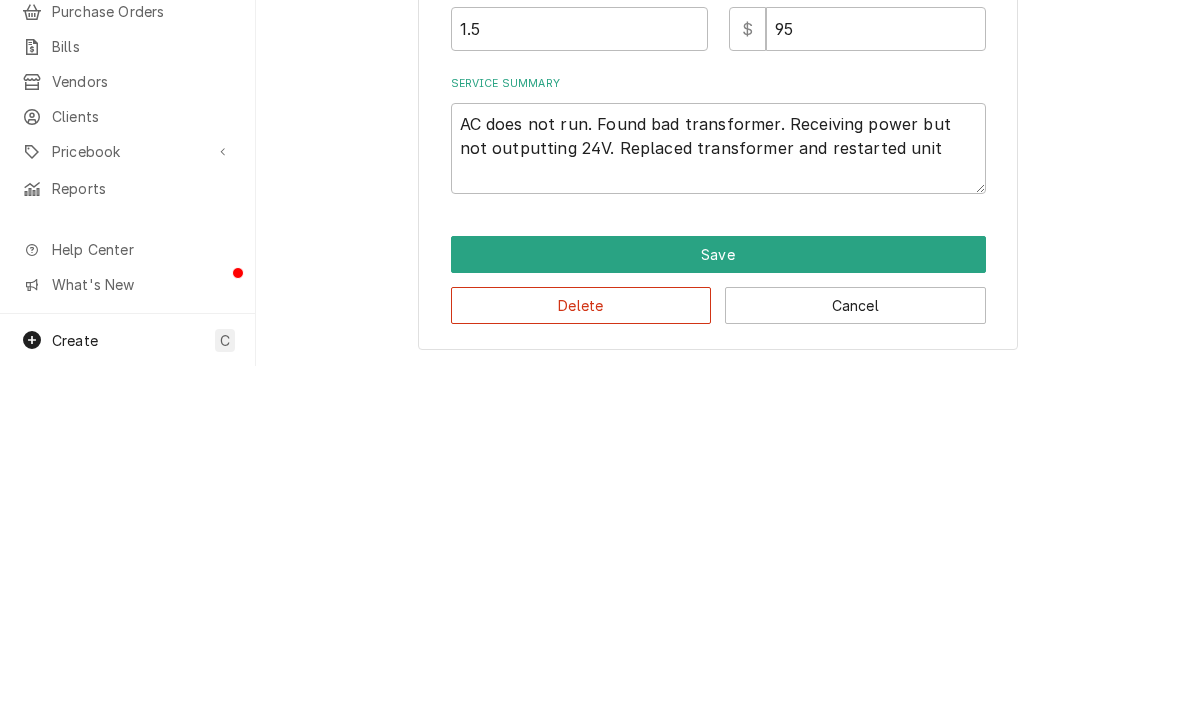 click on "Save" at bounding box center [718, 601] 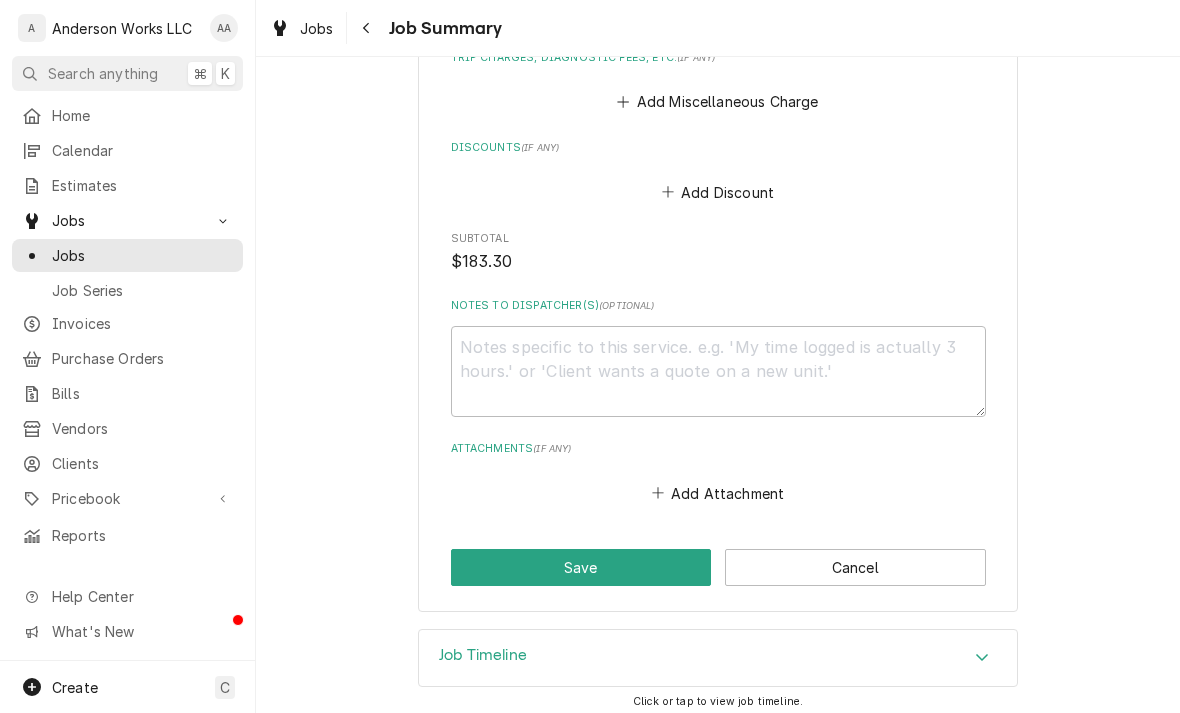scroll, scrollTop: 1309, scrollLeft: 0, axis: vertical 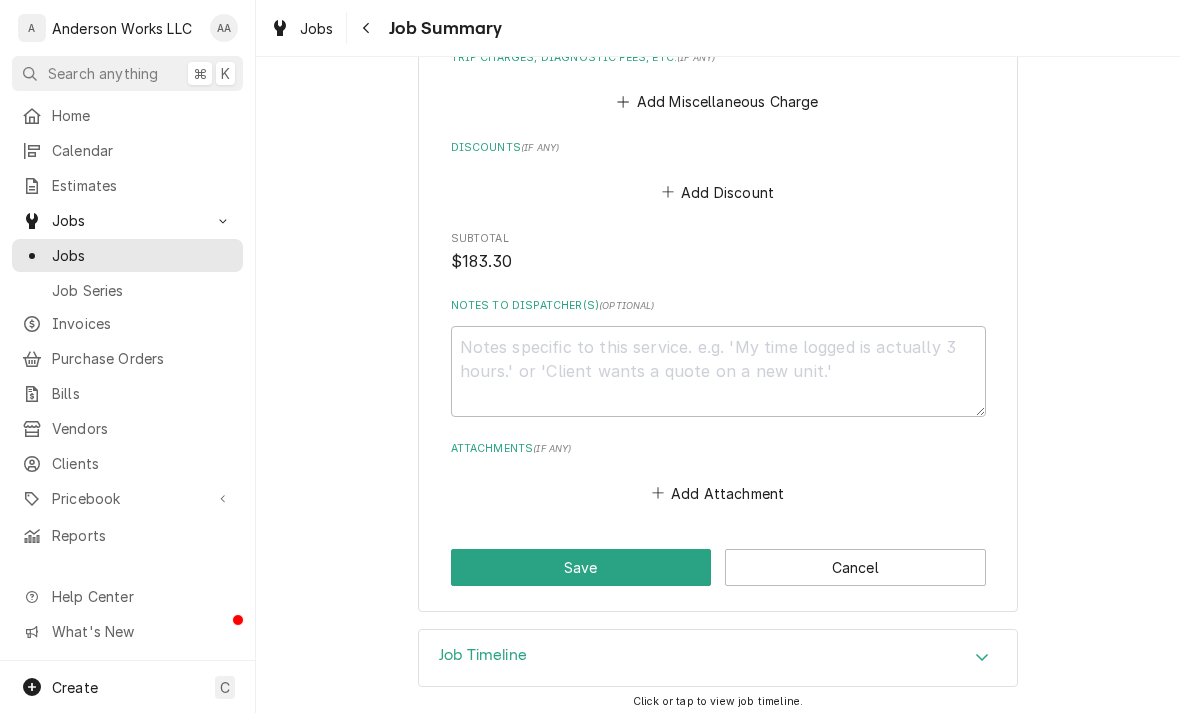 click on "Save" at bounding box center [581, 567] 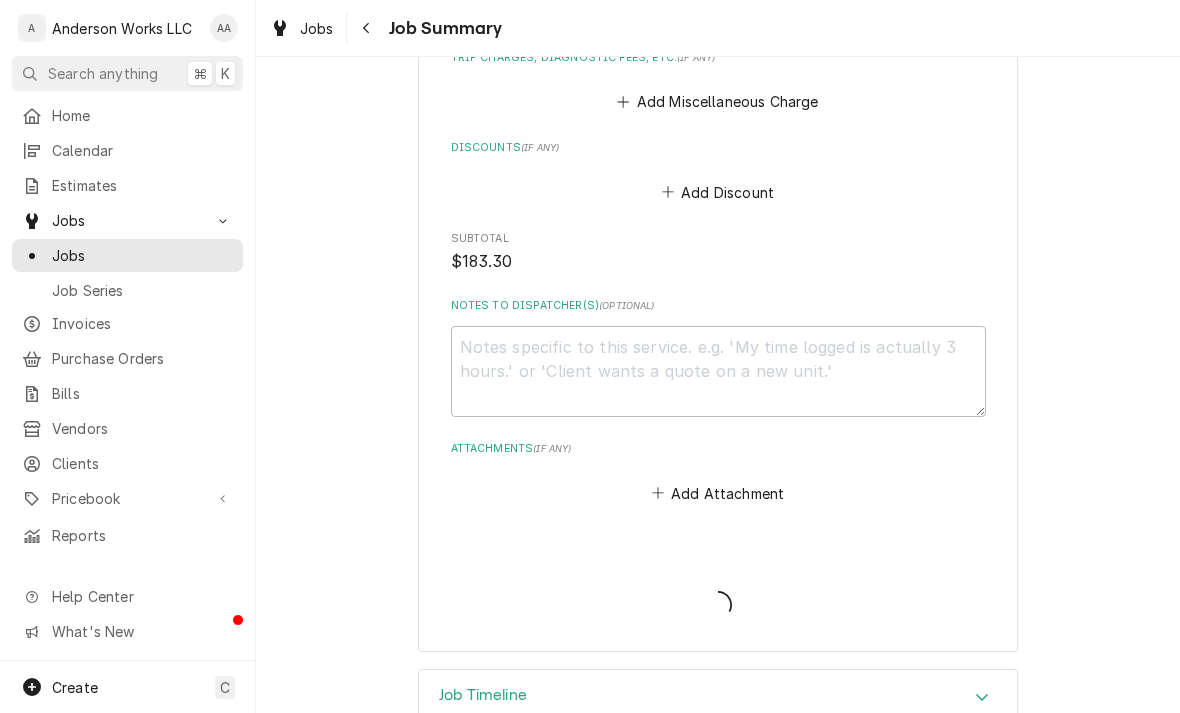 type on "x" 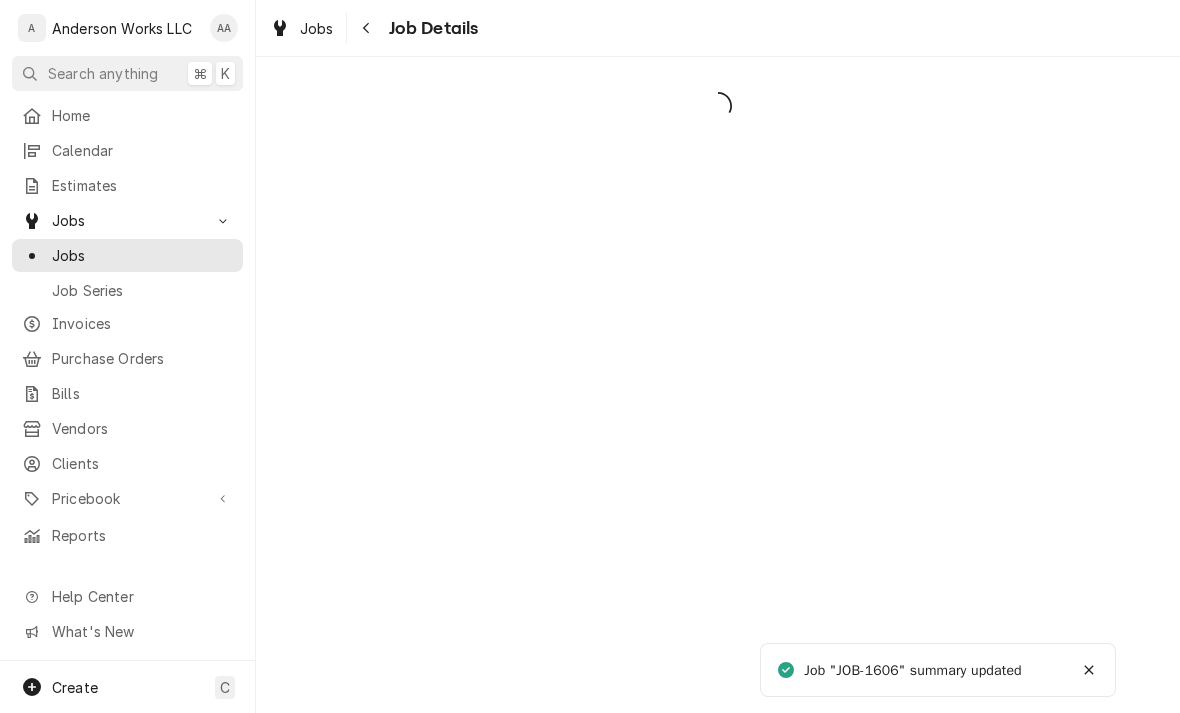 scroll, scrollTop: 0, scrollLeft: 0, axis: both 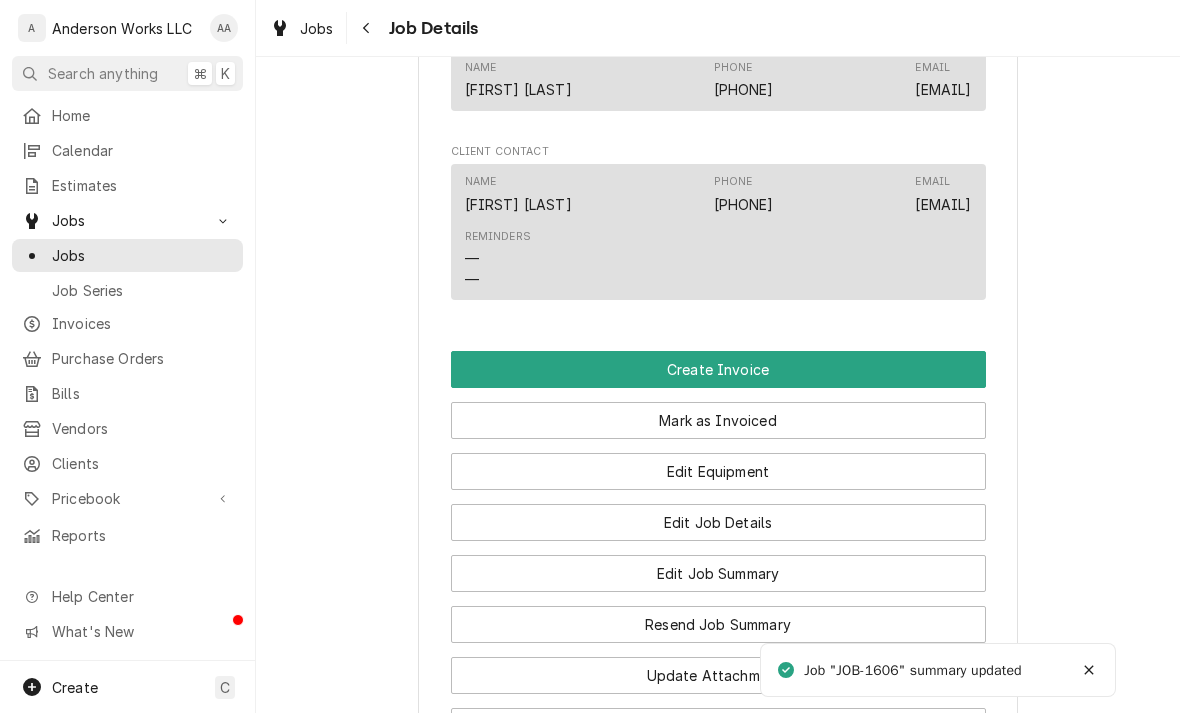 click on "Create Invoice" at bounding box center (718, 369) 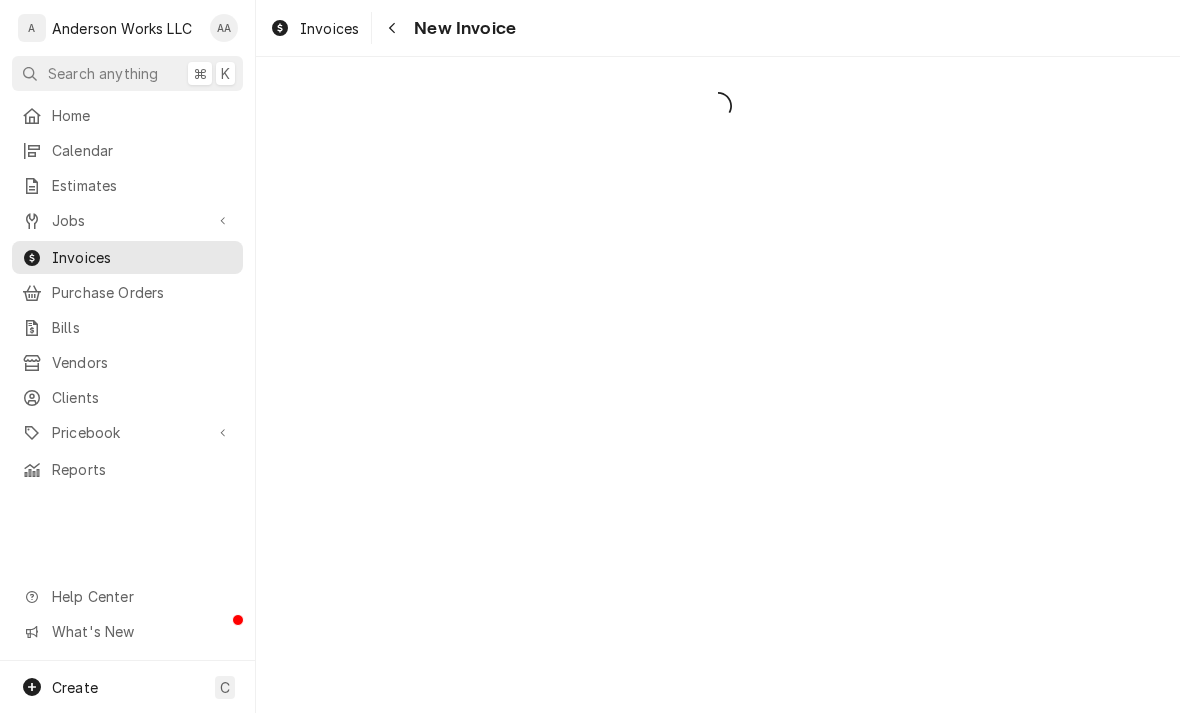 scroll, scrollTop: 0, scrollLeft: 0, axis: both 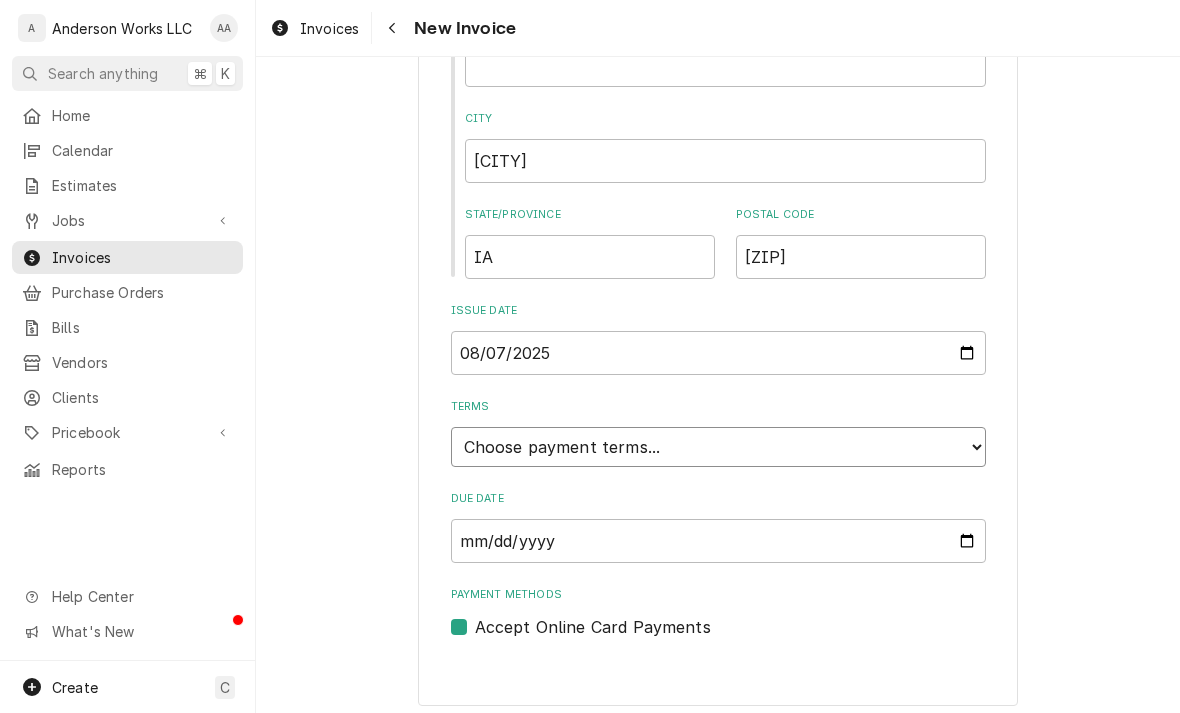 click on "Choose payment terms... Same Day Net 7 Net 14 Net 21 Net 30 Net 45 Net 60 Net 90" at bounding box center [718, 447] 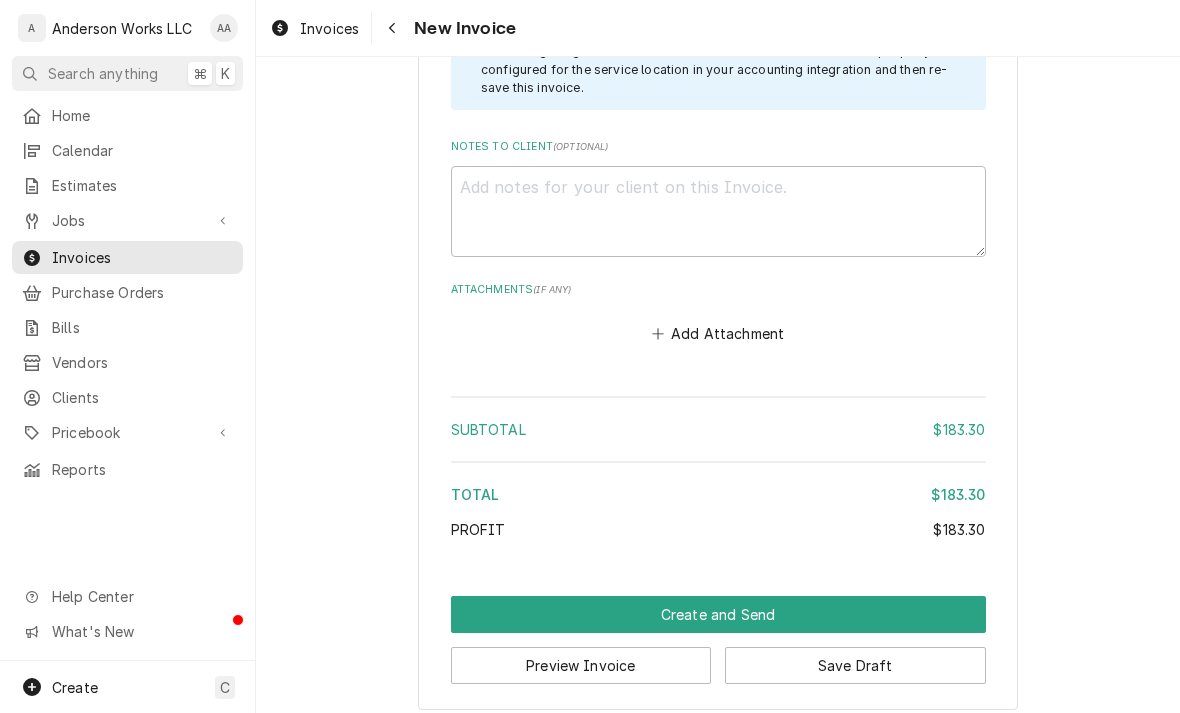 click on "Create and Send" at bounding box center [718, 614] 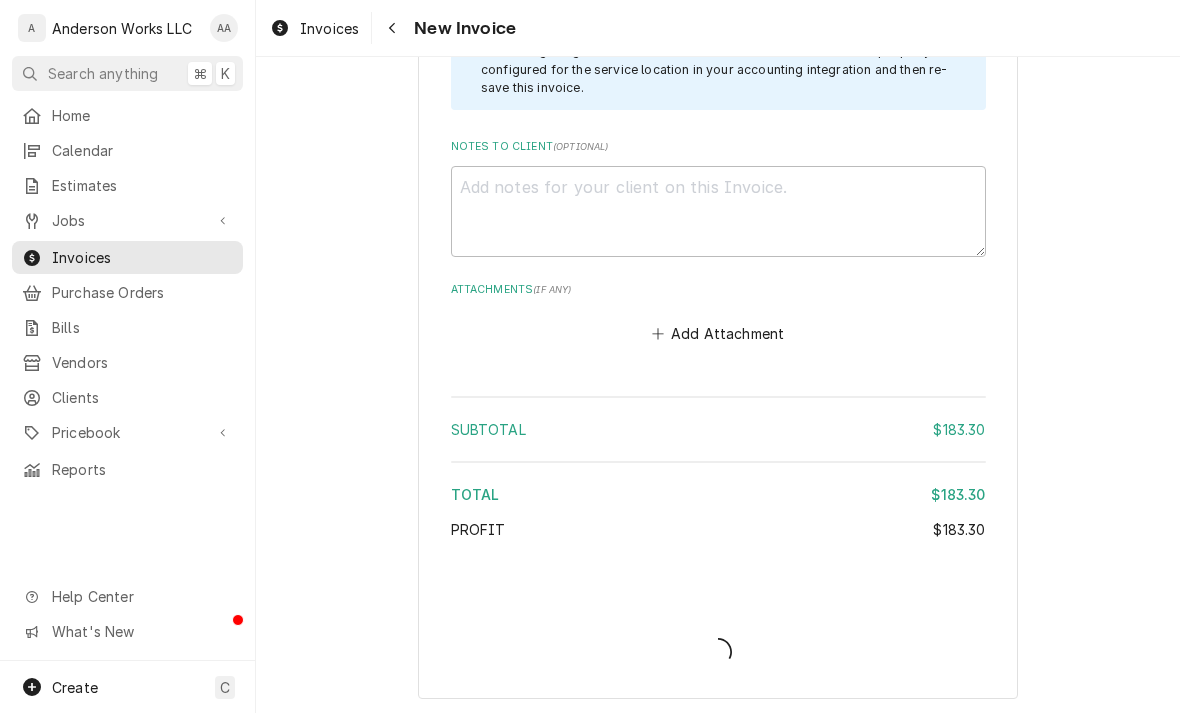 scroll, scrollTop: 2786, scrollLeft: 0, axis: vertical 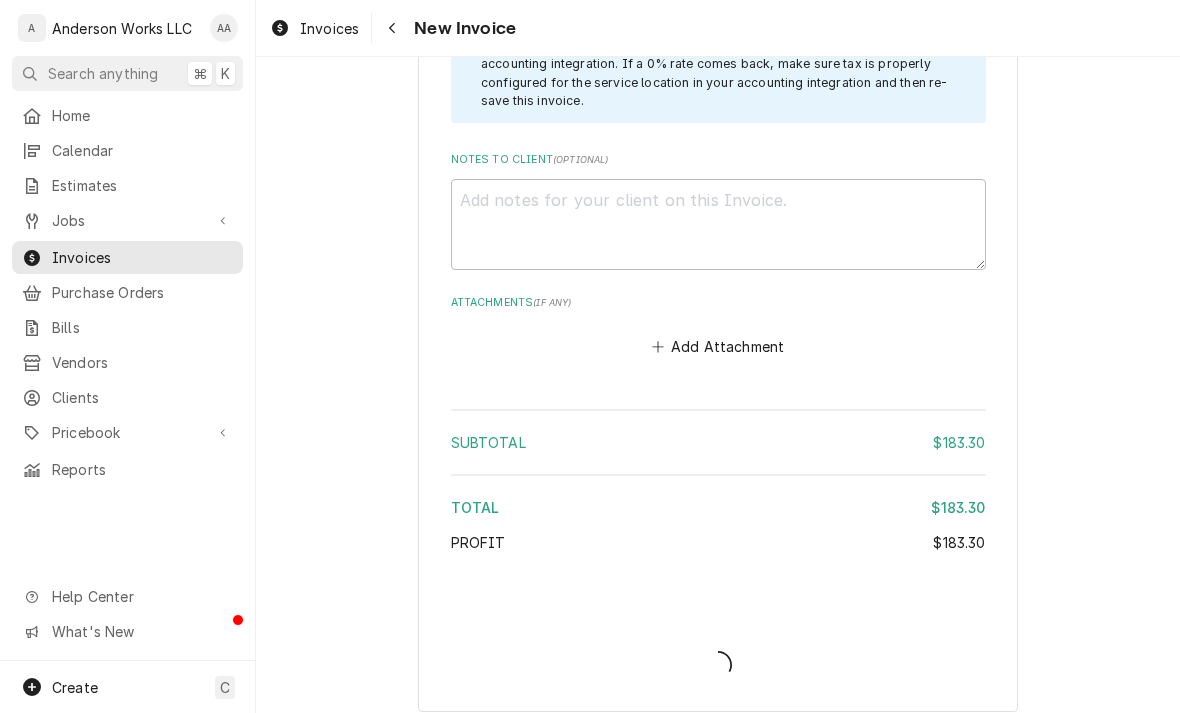 type on "x" 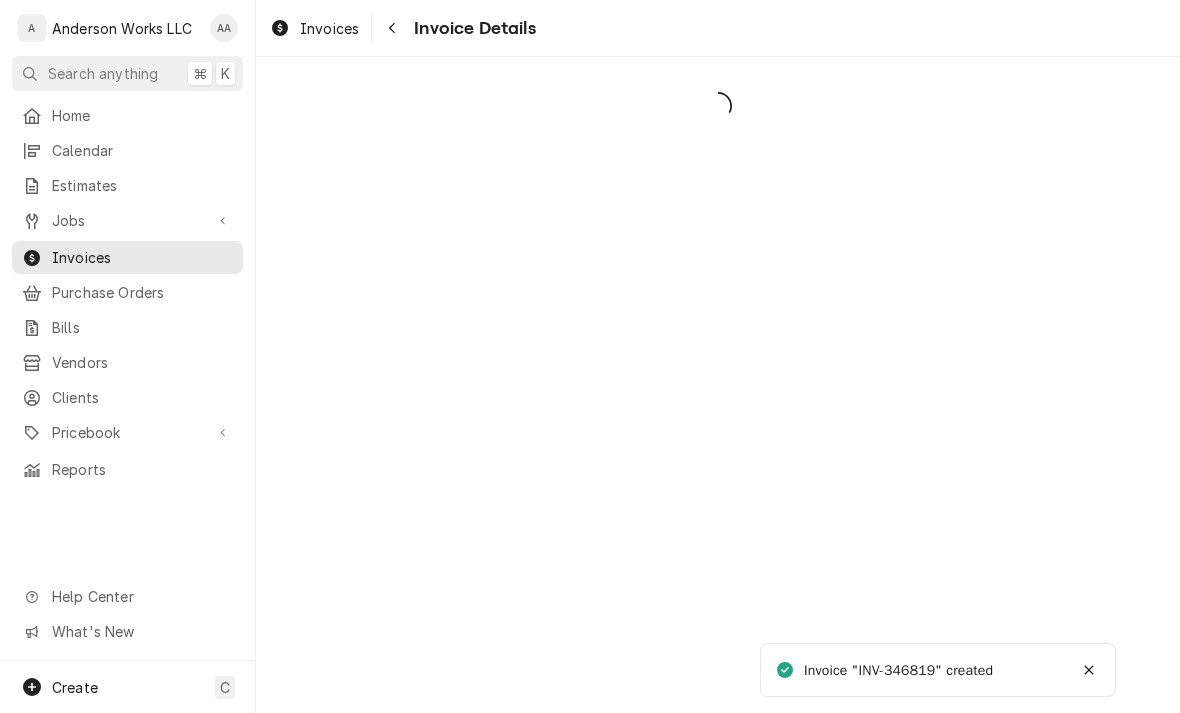 scroll, scrollTop: 0, scrollLeft: 0, axis: both 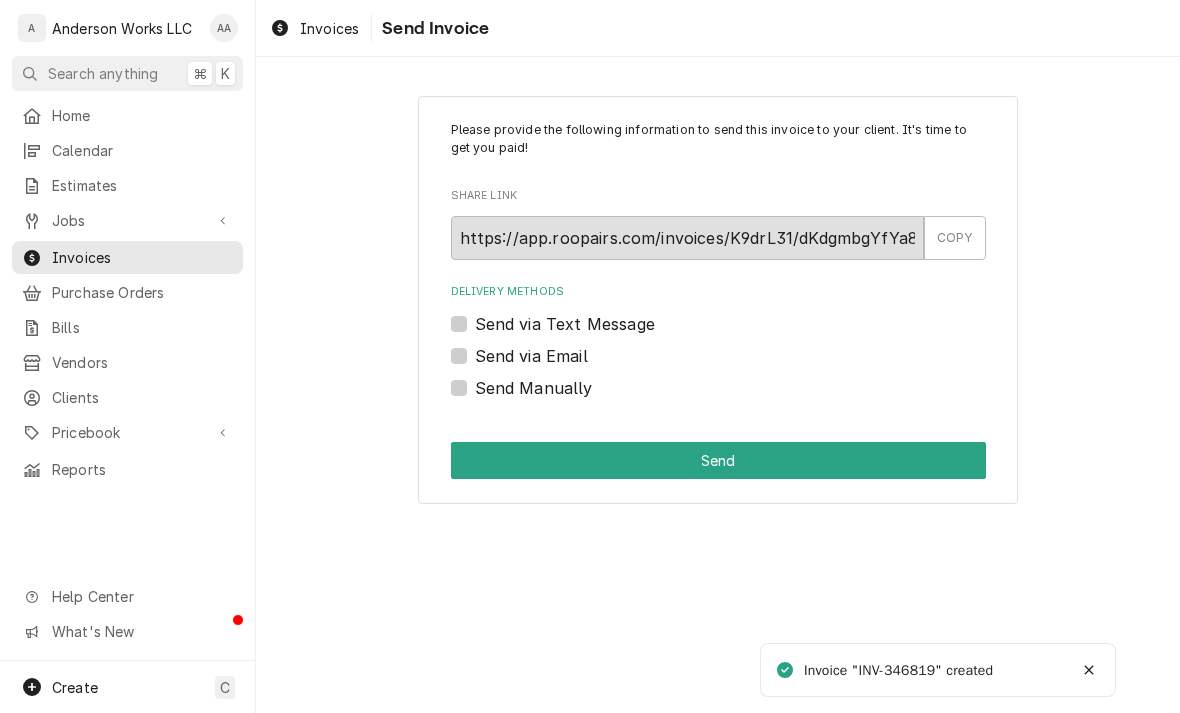 click on "Send via Email" at bounding box center (531, 356) 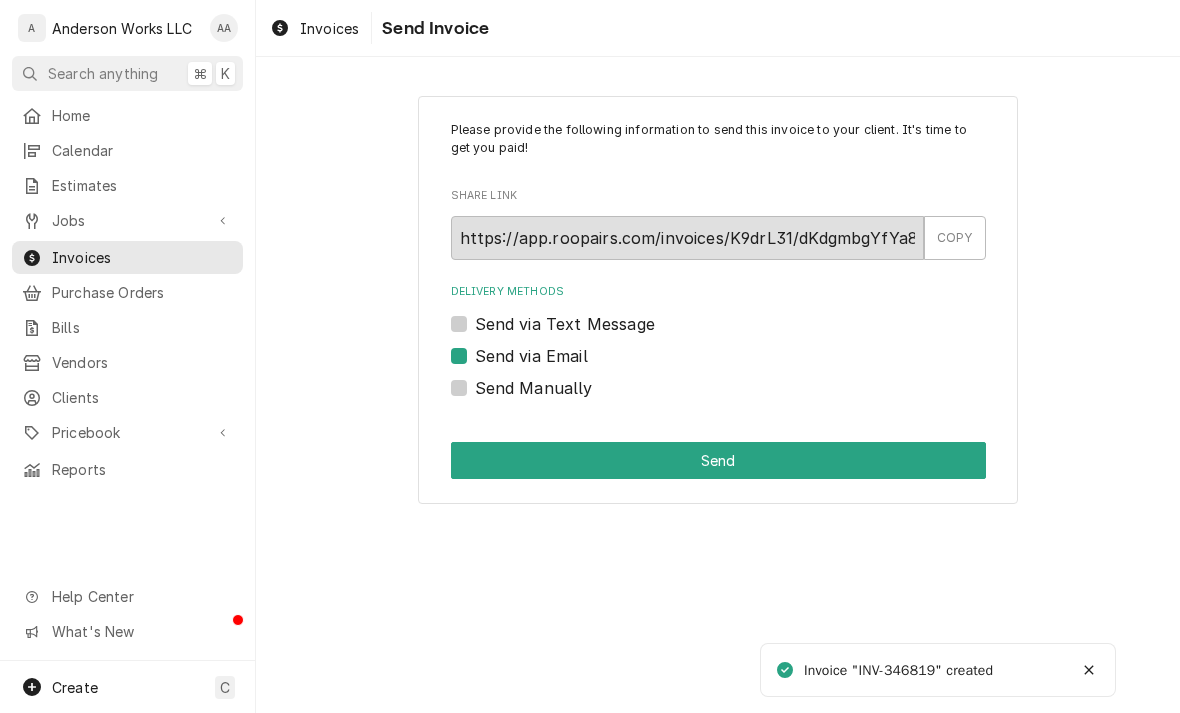 checkbox on "true" 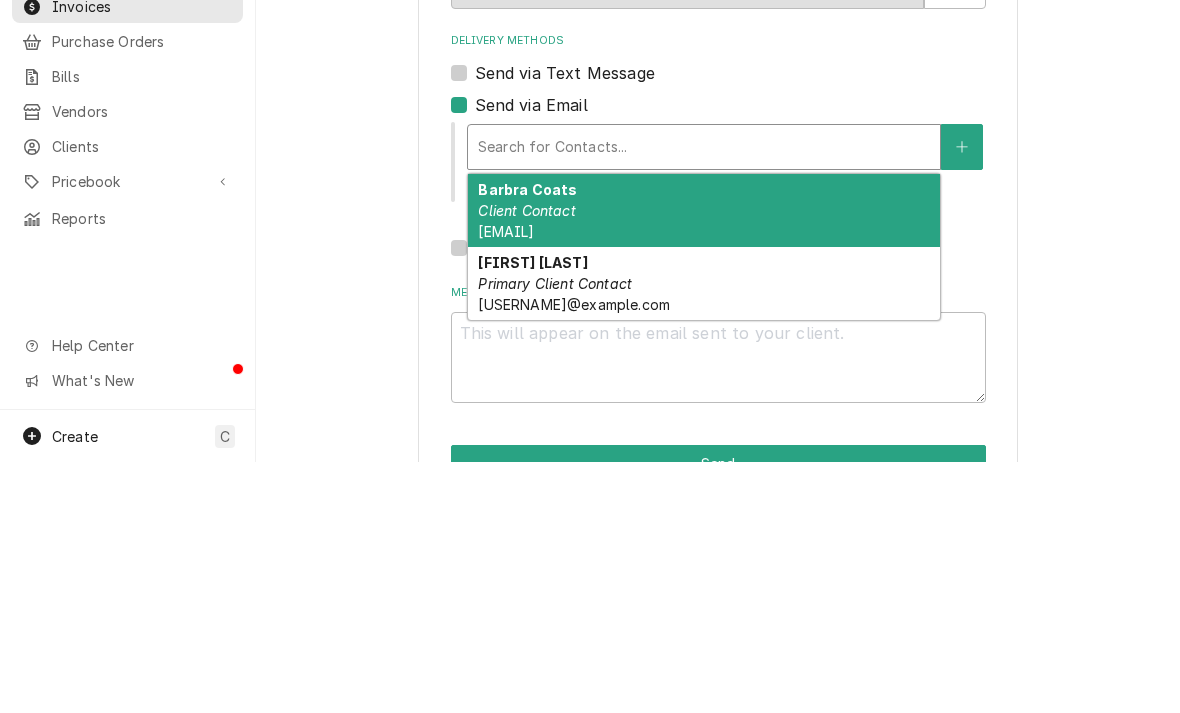 click on "Barbra Coats Client Contact [EMAIL]" at bounding box center (704, 461) 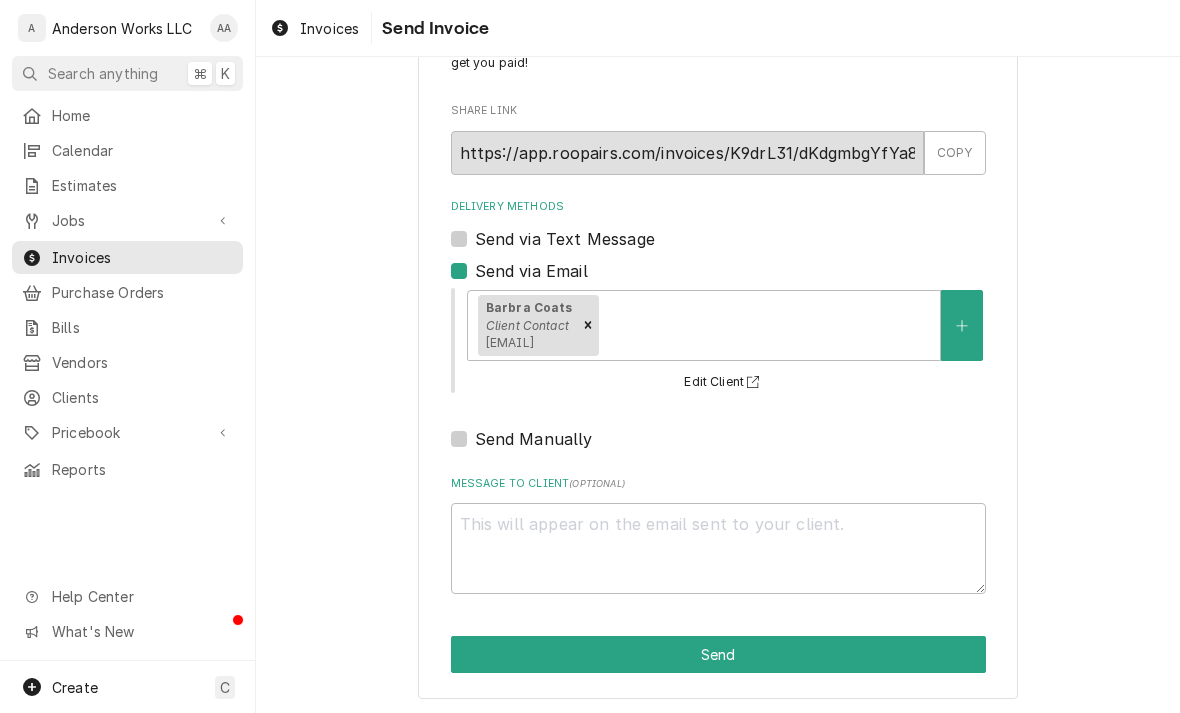 scroll, scrollTop: 84, scrollLeft: 0, axis: vertical 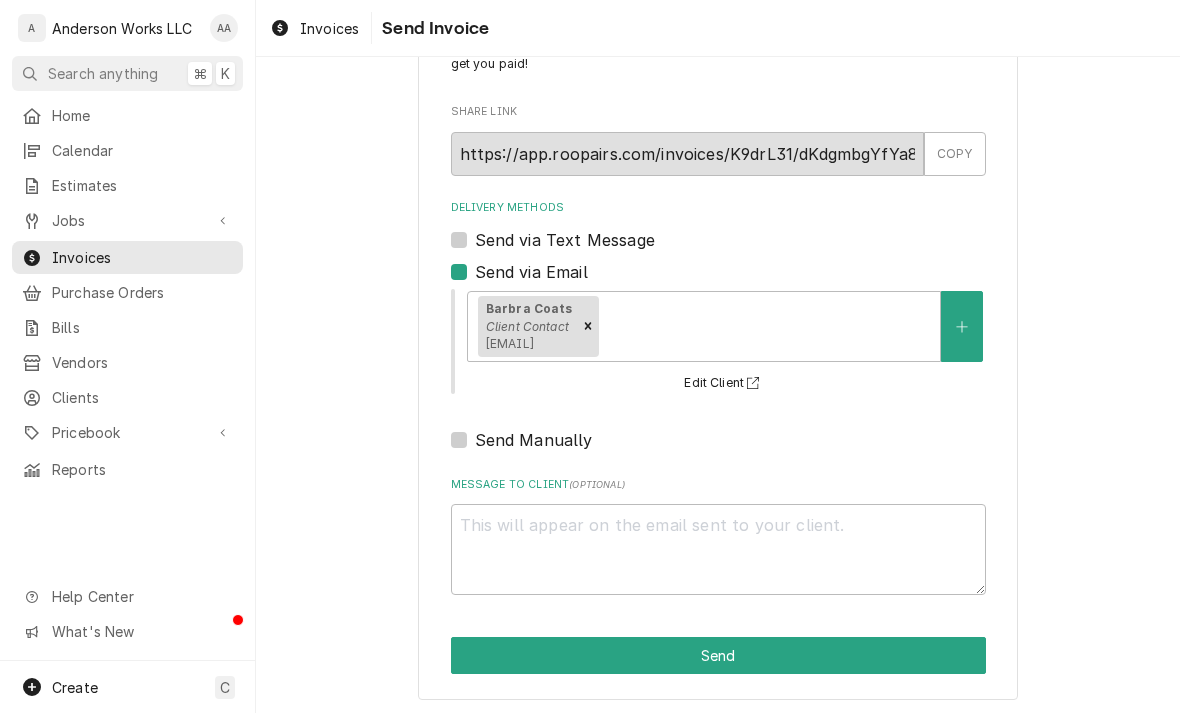 click on "Send" at bounding box center [718, 655] 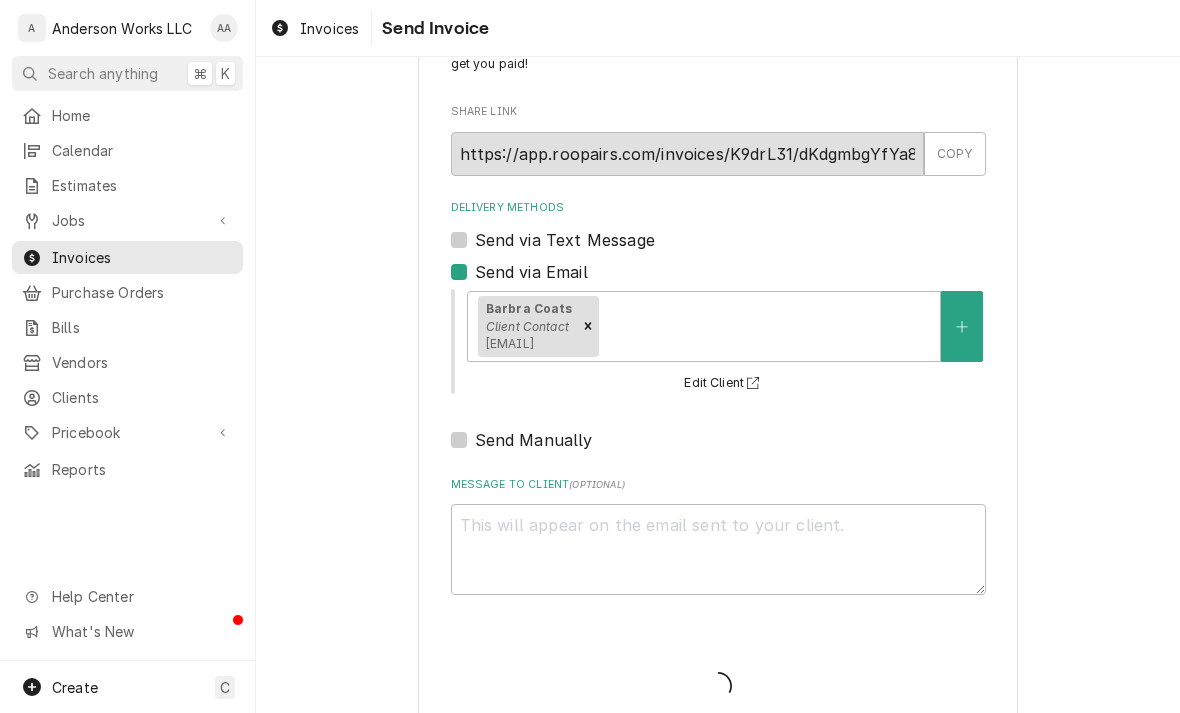type on "x" 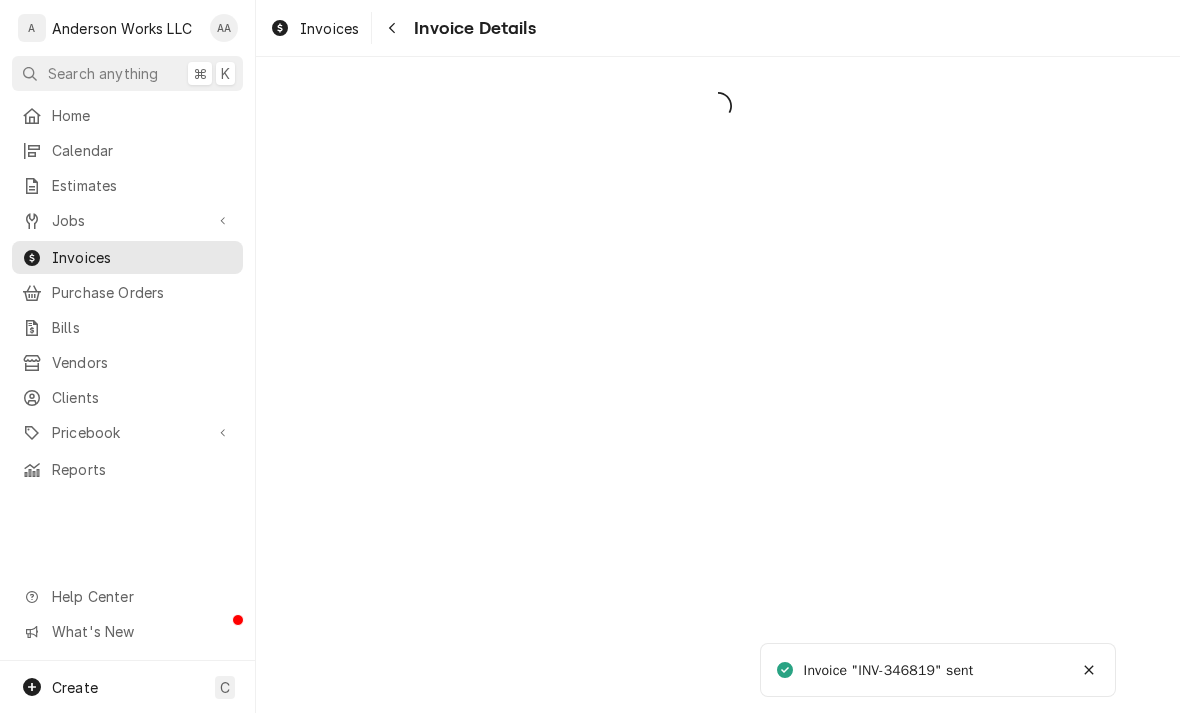 scroll, scrollTop: 0, scrollLeft: 0, axis: both 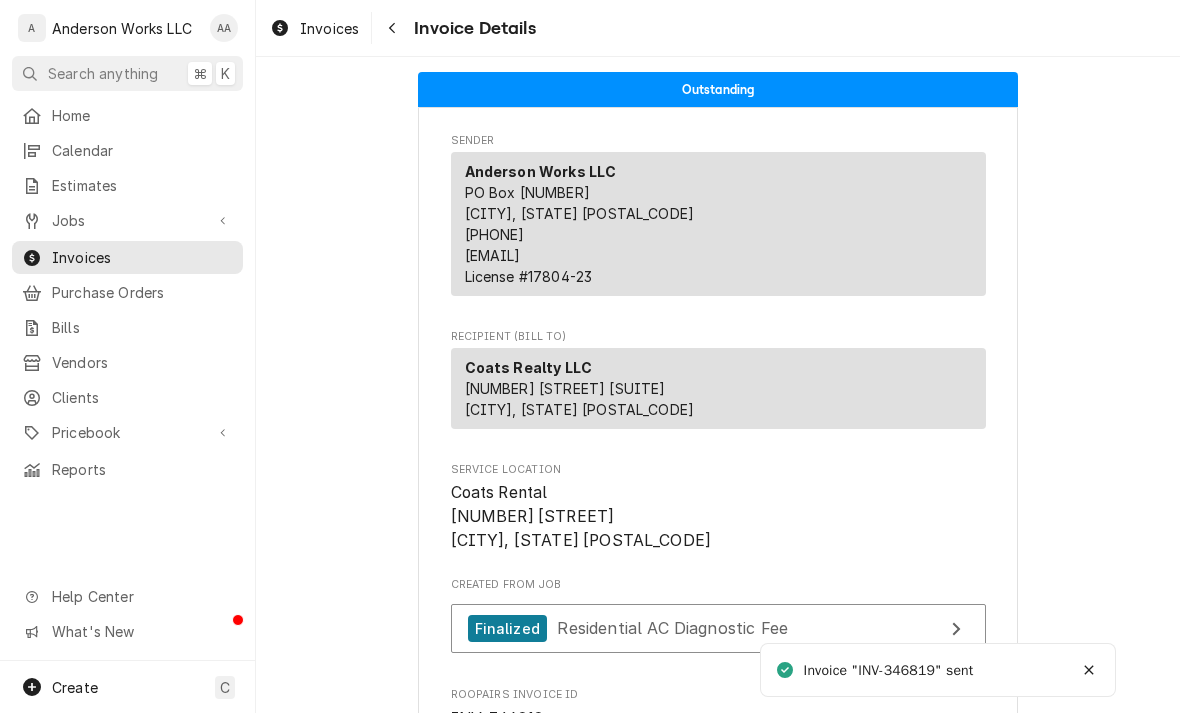 click on "Jobs" at bounding box center [127, 220] 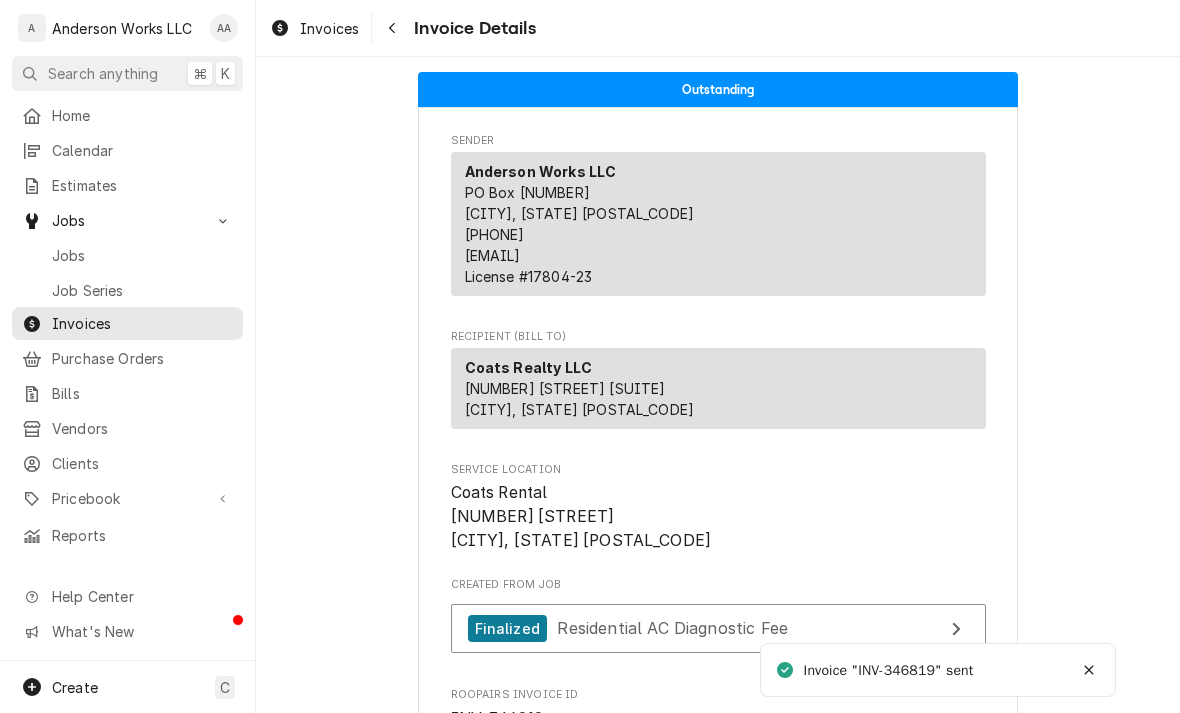 click on "Jobs" at bounding box center [142, 255] 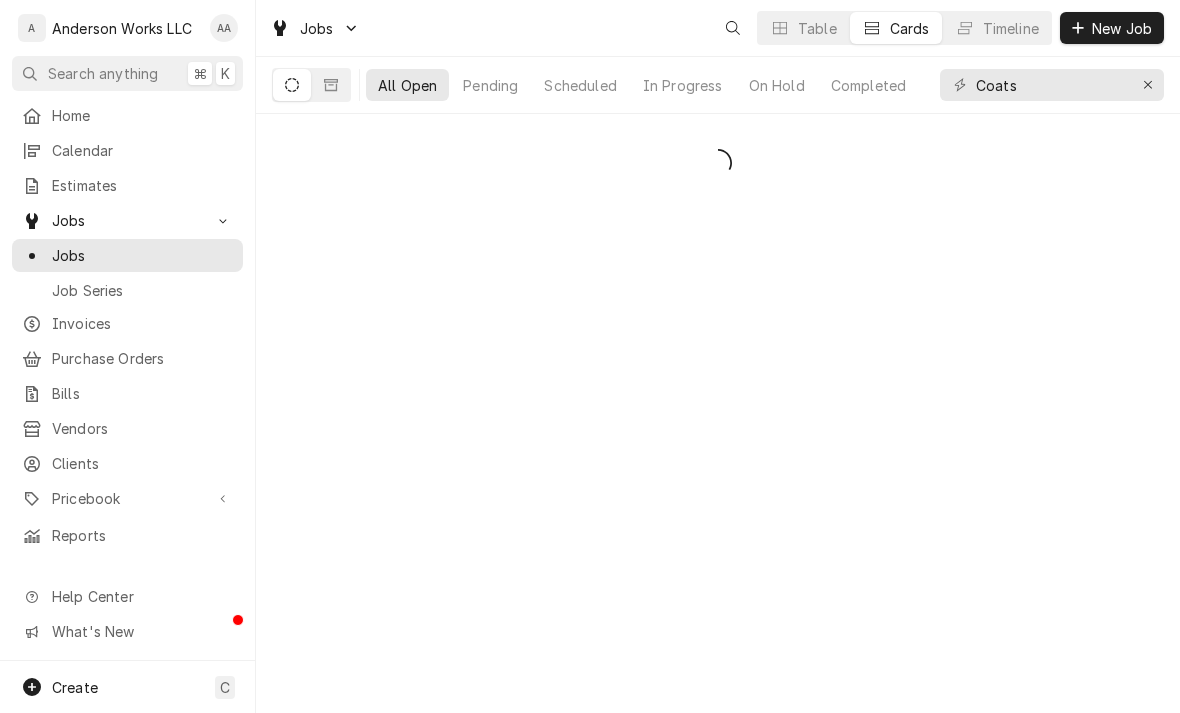 scroll, scrollTop: 0, scrollLeft: 0, axis: both 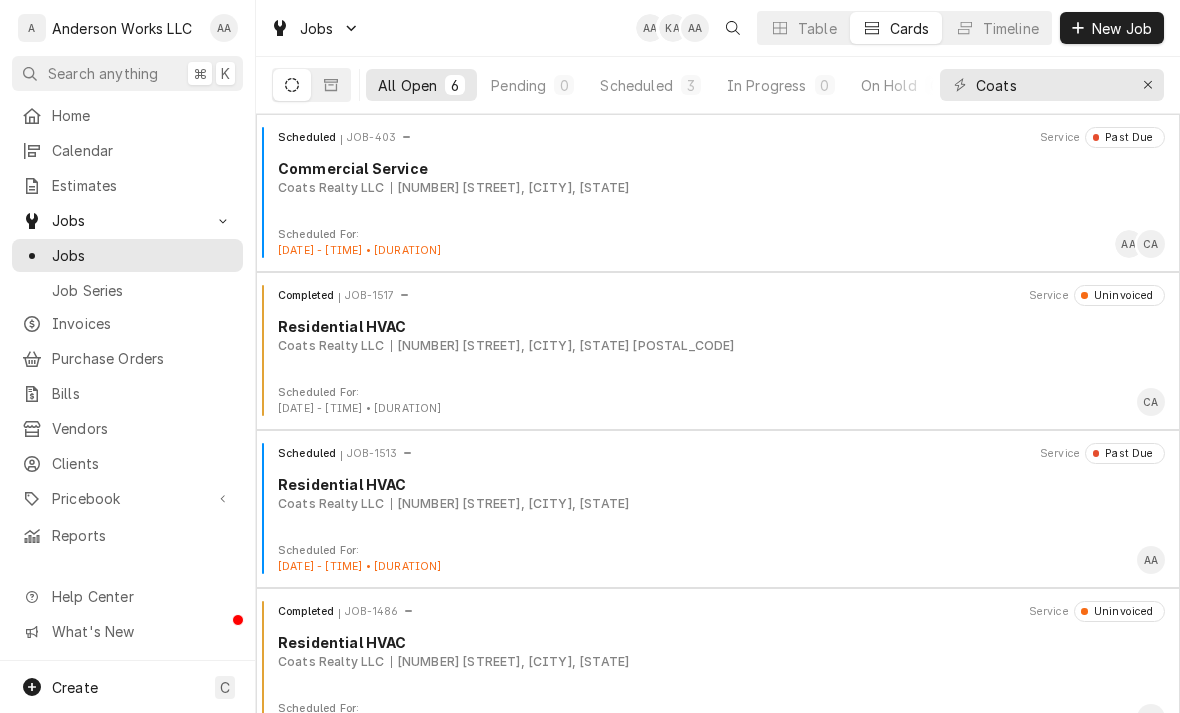 click on "Completed JOB-1517 Service Uninvoiced Residential HVAC Coats Realty LLC [NUMBER] [STREET], [CITY], [STATE]" at bounding box center (718, 335) 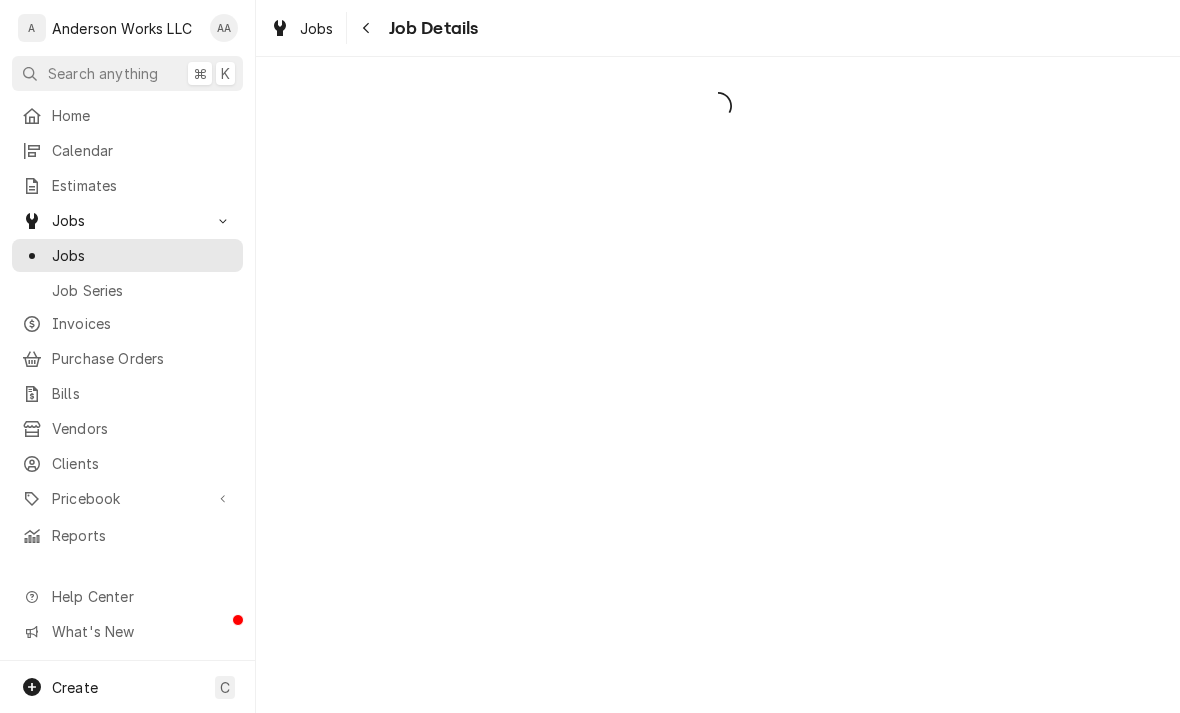 scroll, scrollTop: 0, scrollLeft: 0, axis: both 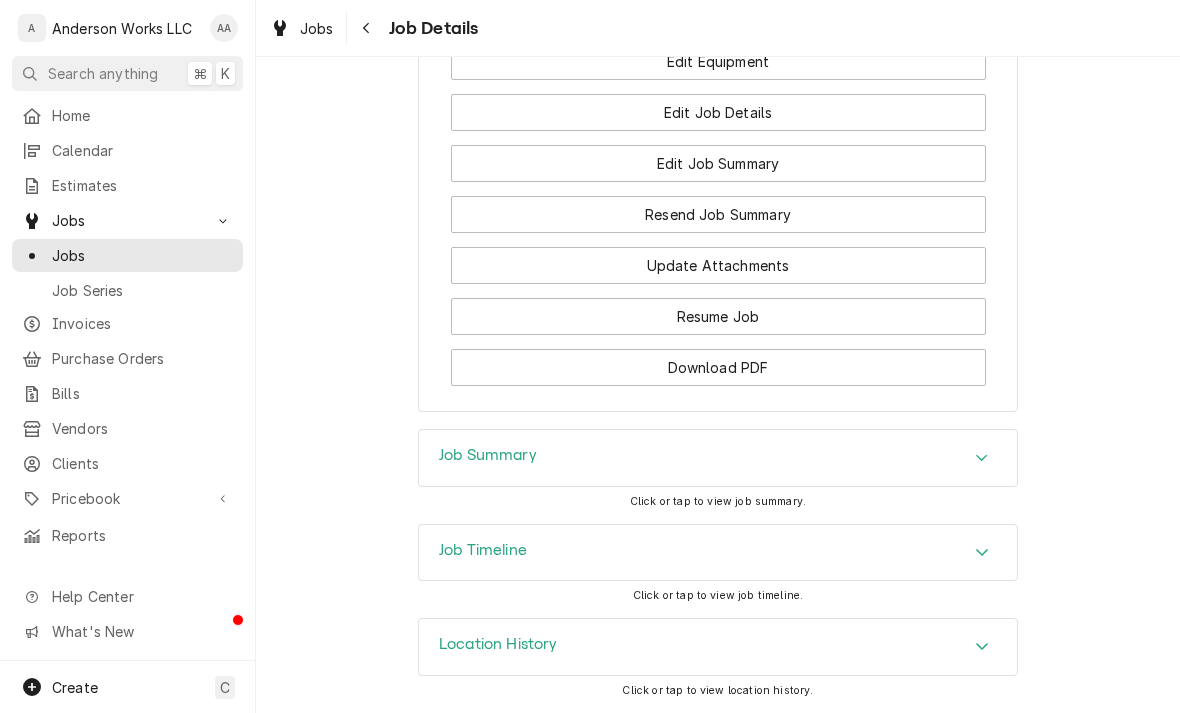 click on "Job Summary" at bounding box center [718, 458] 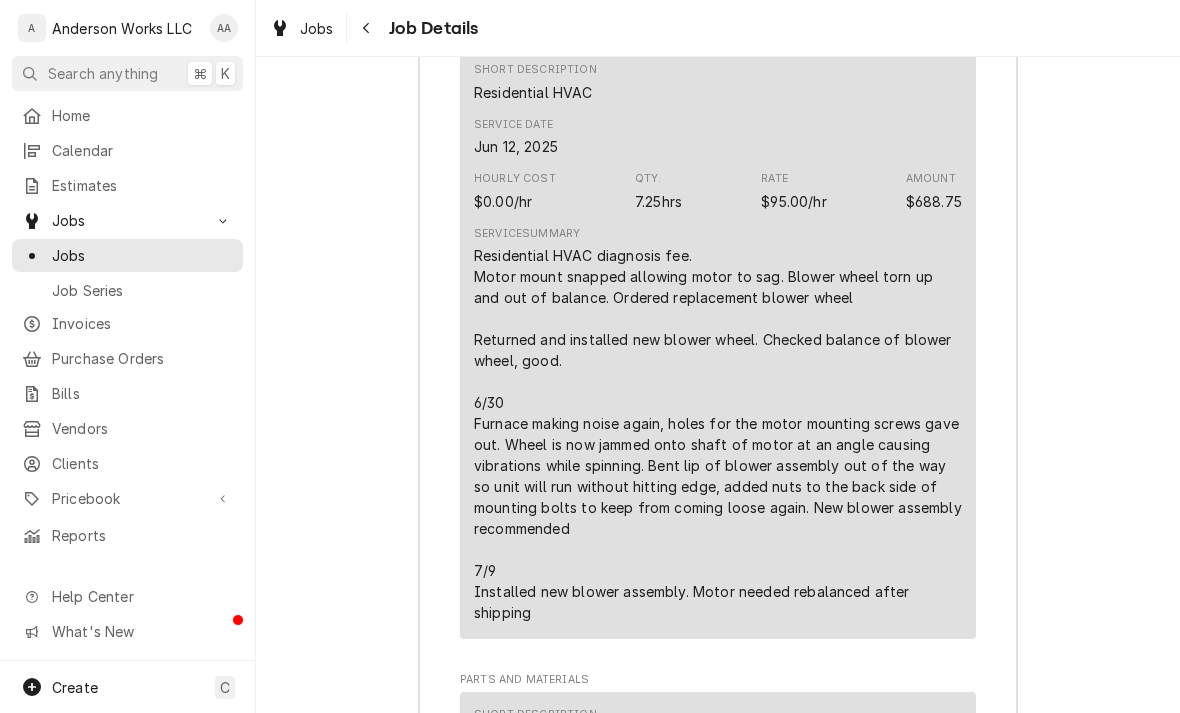 scroll, scrollTop: 2447, scrollLeft: 0, axis: vertical 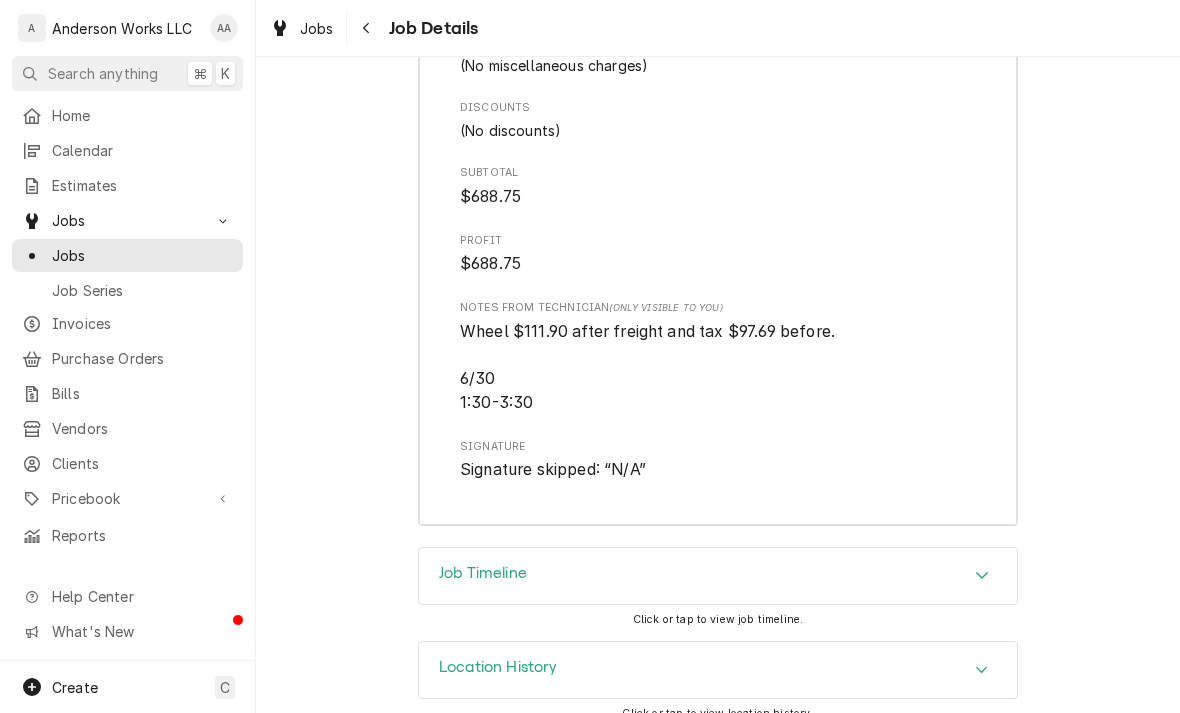 click on "Job Timeline" at bounding box center (718, 576) 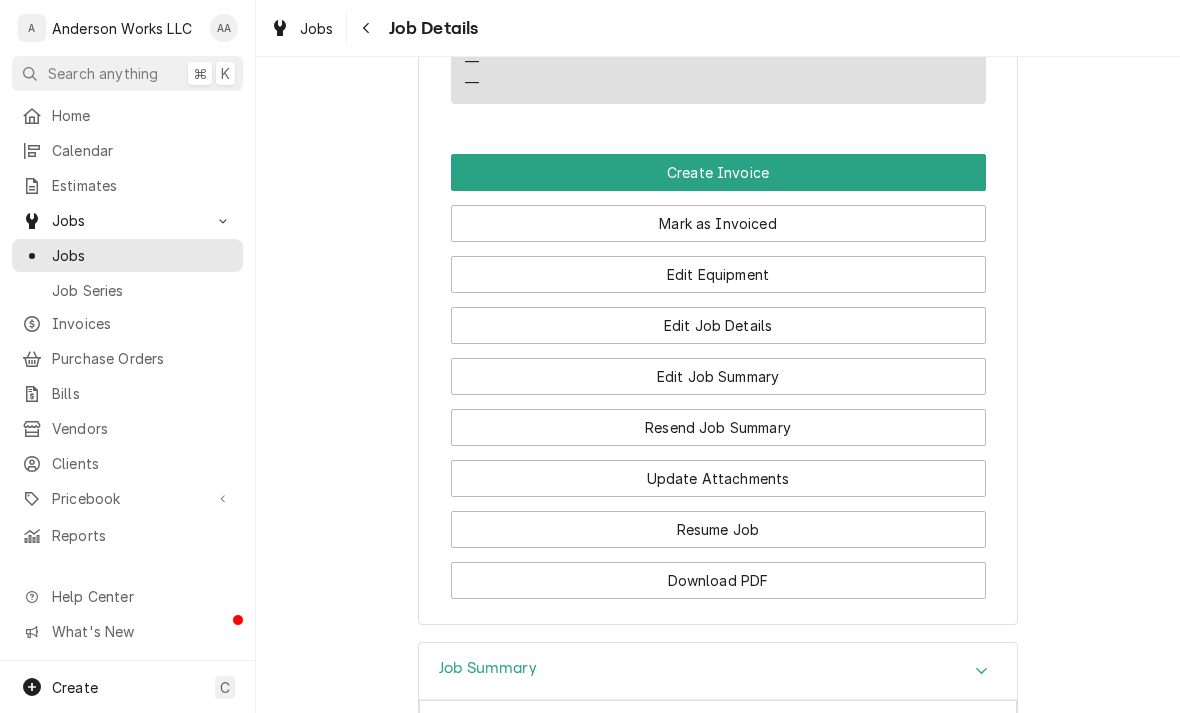 scroll, scrollTop: 1470, scrollLeft: 0, axis: vertical 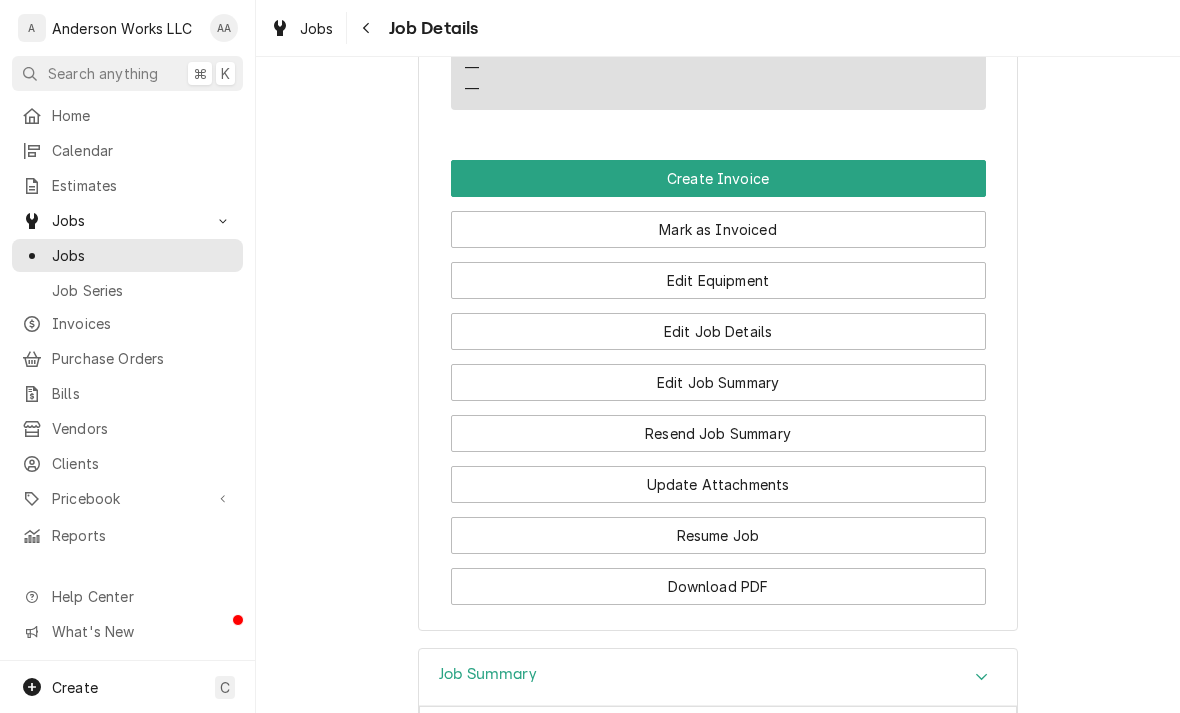 click on "Edit Job Summary" at bounding box center [718, 382] 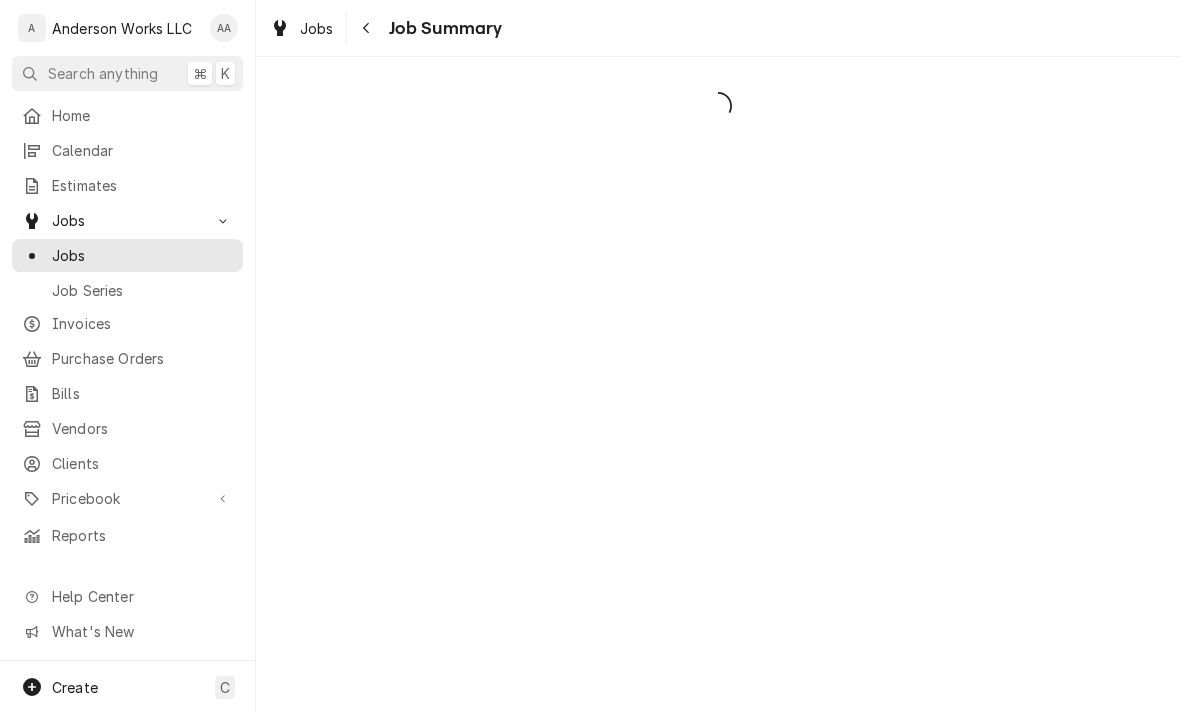 scroll, scrollTop: 0, scrollLeft: 0, axis: both 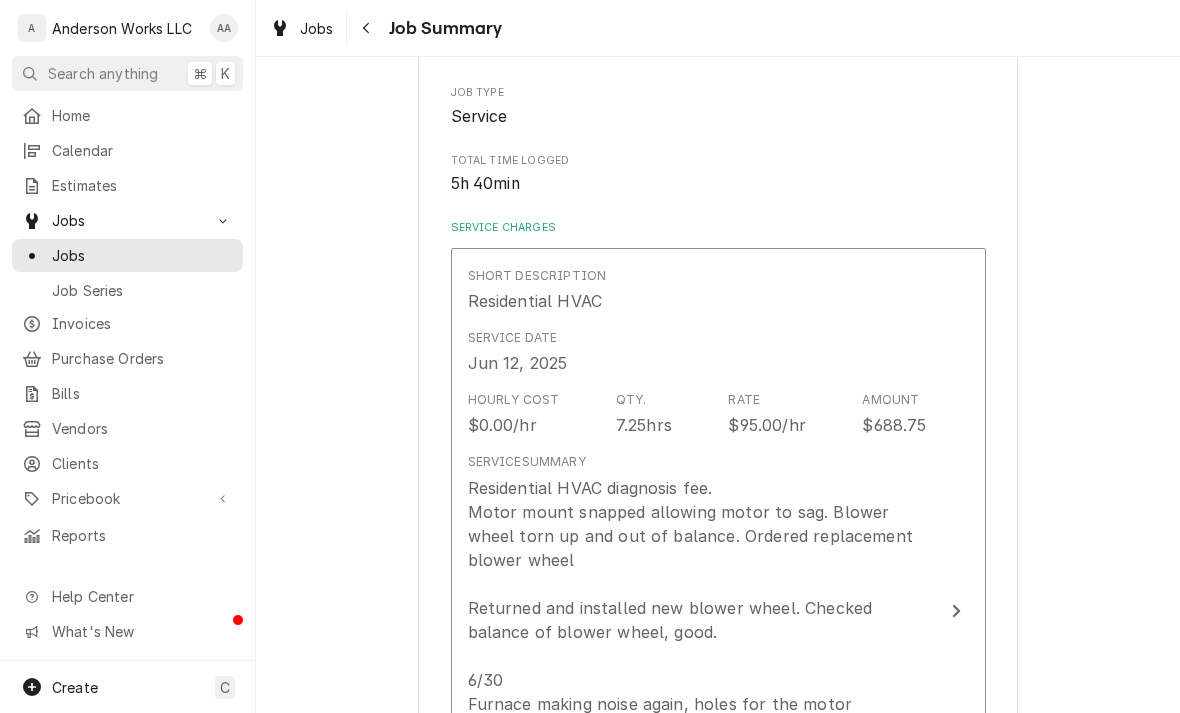 click on "Service  Summary" at bounding box center [527, 462] 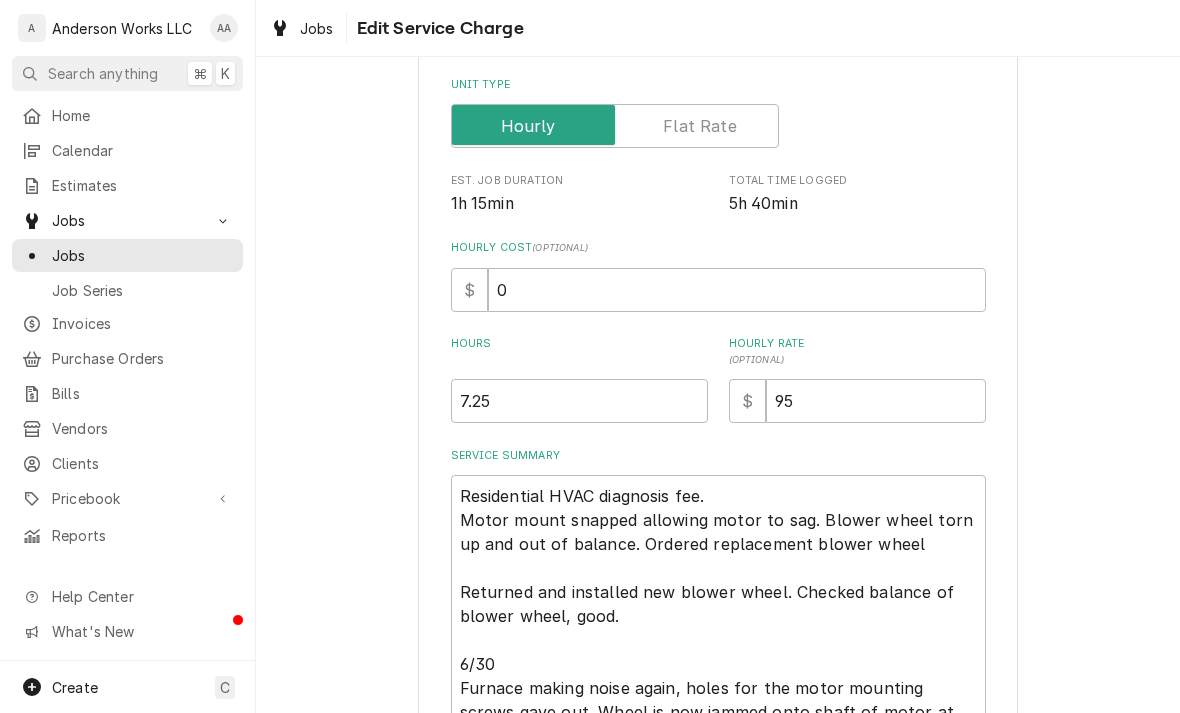 type on "x" 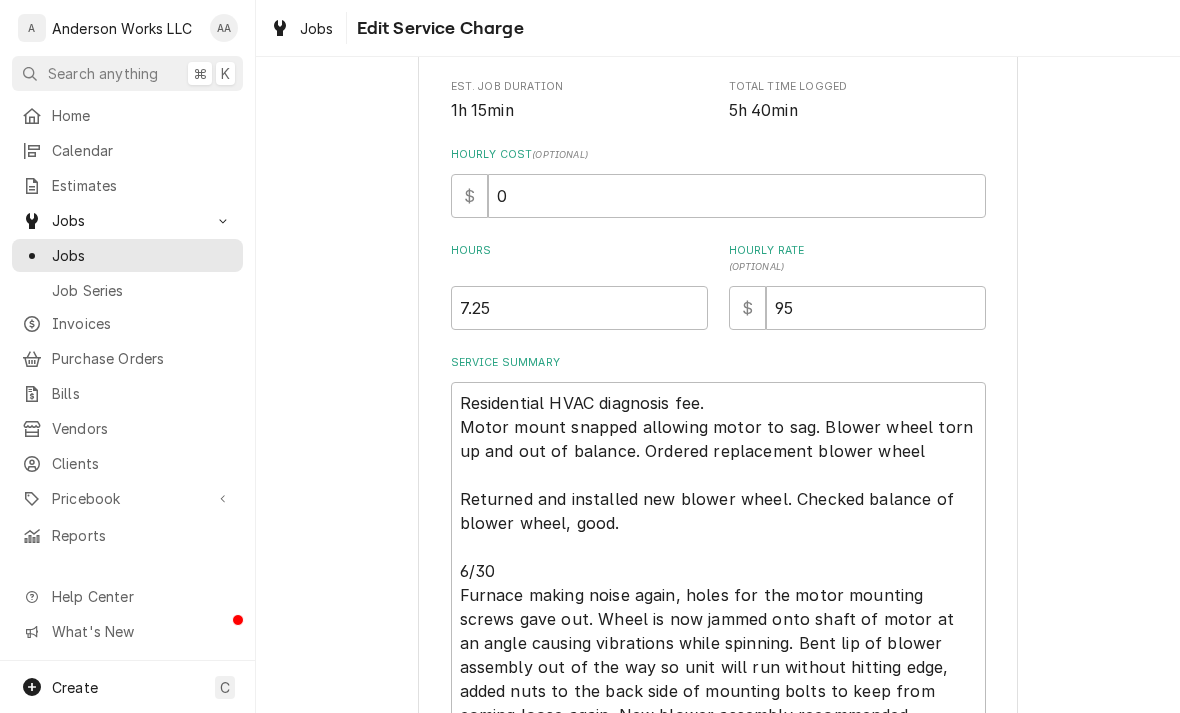 scroll, scrollTop: 426, scrollLeft: 0, axis: vertical 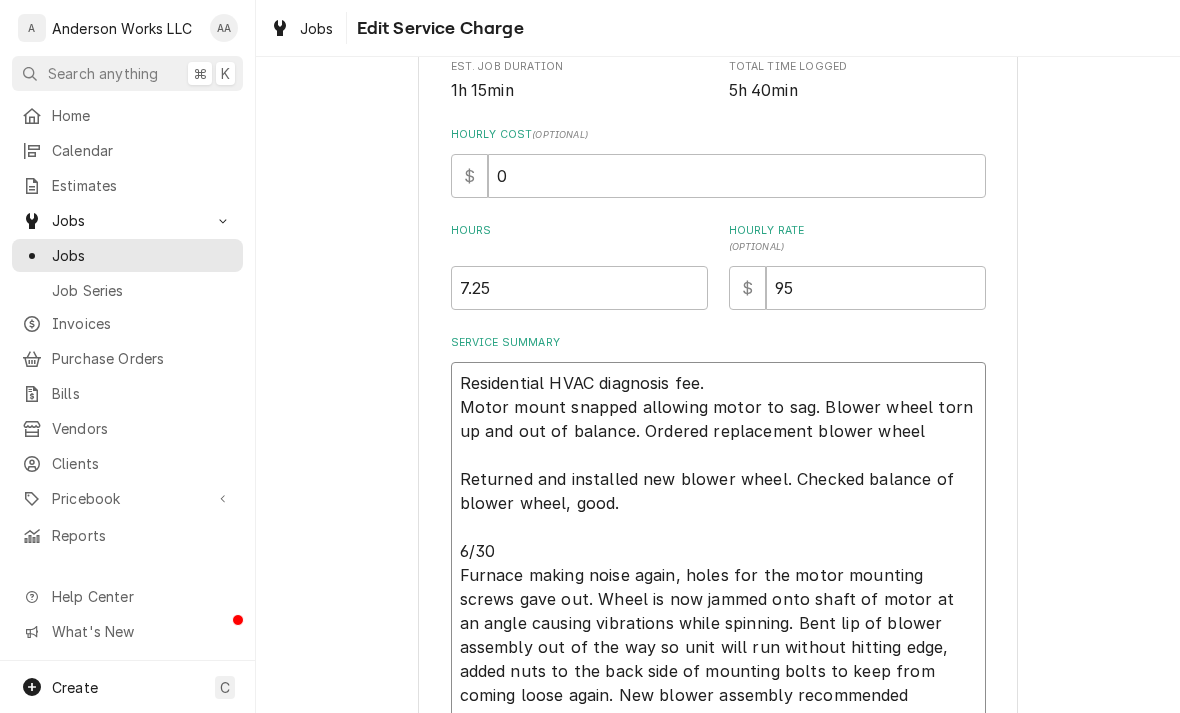 click on "Residential HVAC diagnosis fee.
Motor mount snapped allowing motor to sag. Blower wheel torn up and out of balance. Ordered replacement blower wheel
Returned and installed new blower wheel. Checked balance of blower wheel, good.
6/30
Furnace making noise again, holes for the motor mounting screws gave out. Wheel is now jammed onto shaft of motor at an angle causing vibrations while spinning. Bent lip of blower assembly out of the way so unit will run without hitting edge, added nuts to the back side of mounting bolts to keep from coming loose again. New blower assembly recommended
7/9
Installed new blower assembly. Motor needed rebalanced after shipping" at bounding box center (718, 587) 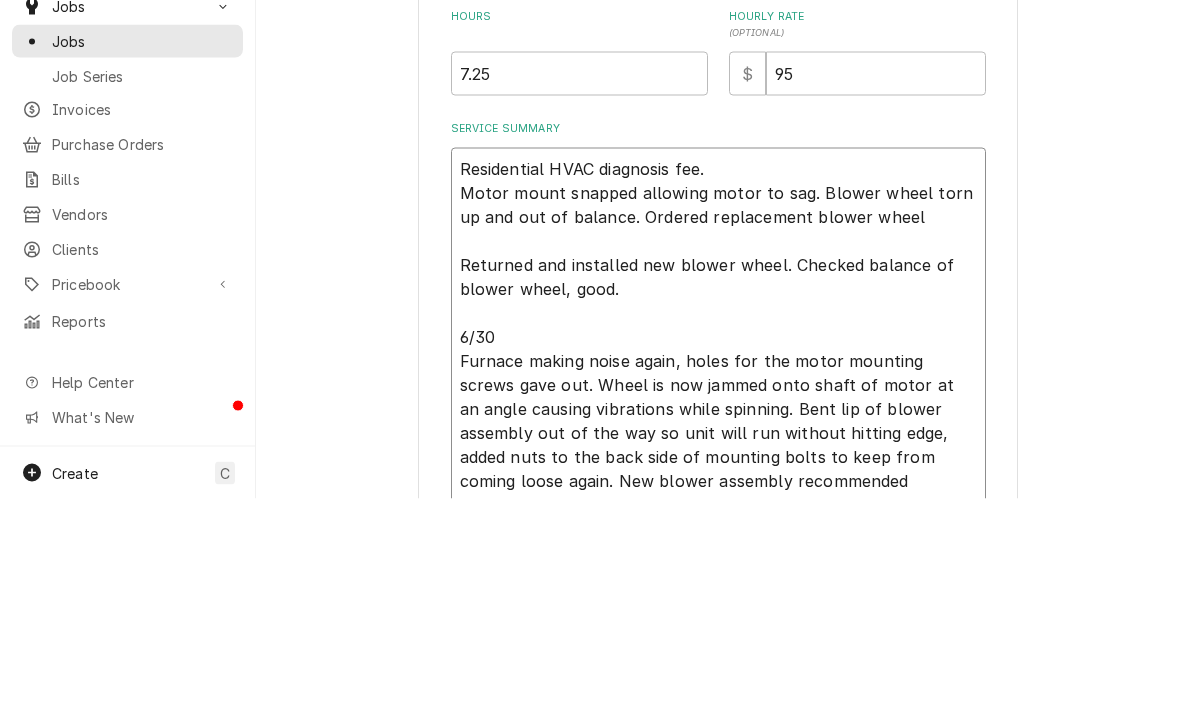 type on "6
Motor mount snapped allowing motor to sag. Blower wheel torn up and out of balance. Ordered replacement blower wheel
Returned and installed new blower wheel. Checked balance of blower wheel, good.
6/30
Furnace making noise again, holes for the motor mounting screws gave out. Wheel is now jammed onto shaft of motor at an angle causing vibrations while spinning. Bent lip of blower assembly out of the way so unit will run without hitting edge, added nuts to the back side of mounting bolts to keep from coming loose again. New blower assembly recommended
7/9
Installed new blower assembly. Motor needed rebalanced after shipping" 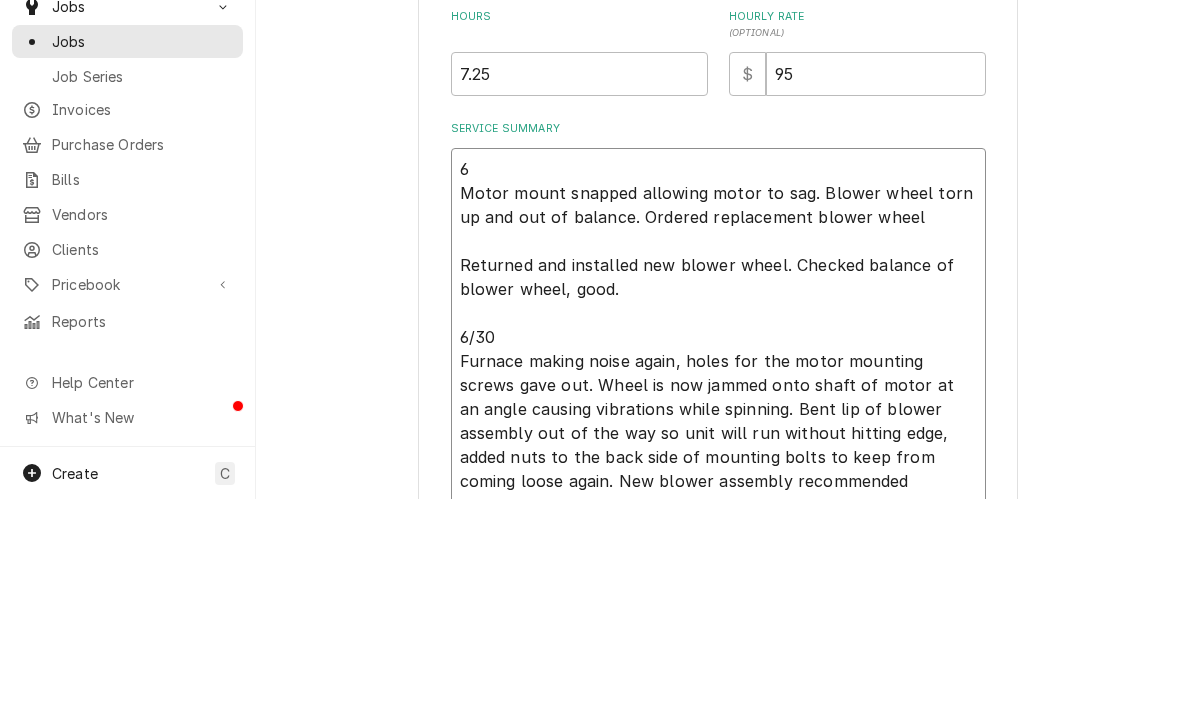 type on "x" 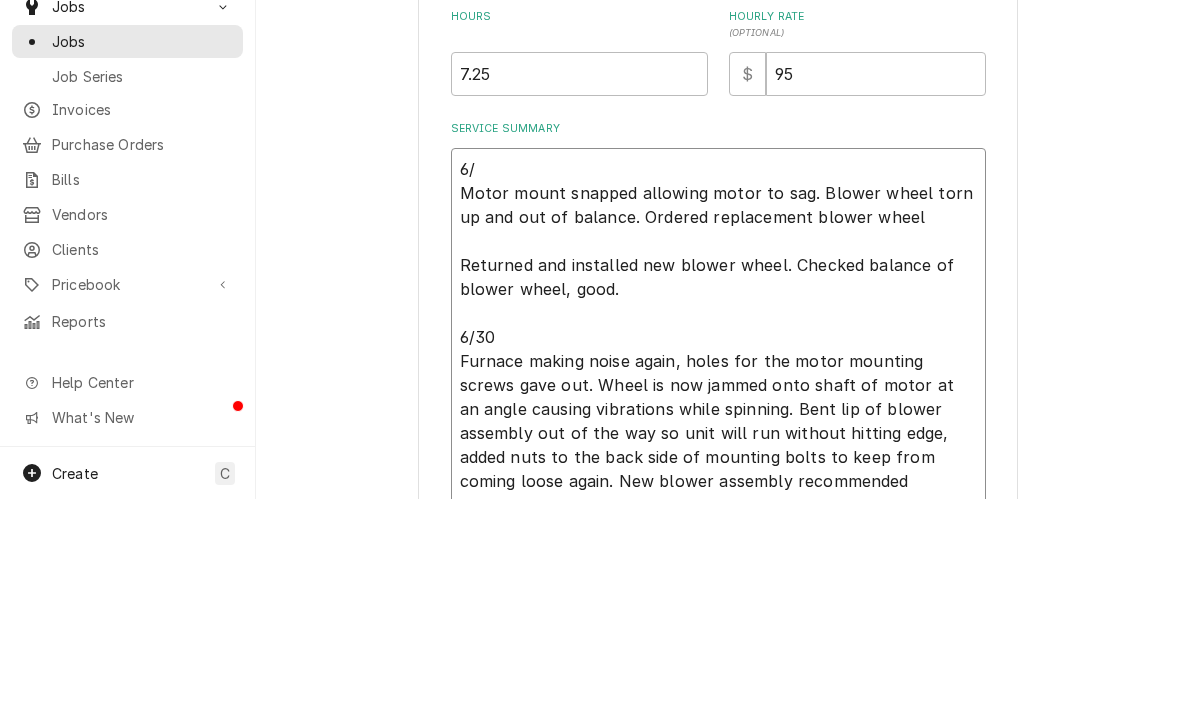 type on "6/1
Motor mount snapped allowing motor to sag. Blower wheel torn up and out of balance. Ordered replacement blower wheel
Returned and installed new blower wheel. Checked balance of blower wheel, good.
6/30
Furnace making noise again, holes for the motor mounting screws gave out. Wheel is now jammed onto shaft of motor at an angle causing vibrations while spinning. Bent lip of blower assembly out of the way so unit will run without hitting edge, added nuts to the back side of mounting bolts to keep from coming loose again. New blower assembly recommended
7/9
Installed new blower assembly. Motor needed rebalanced after shipping" 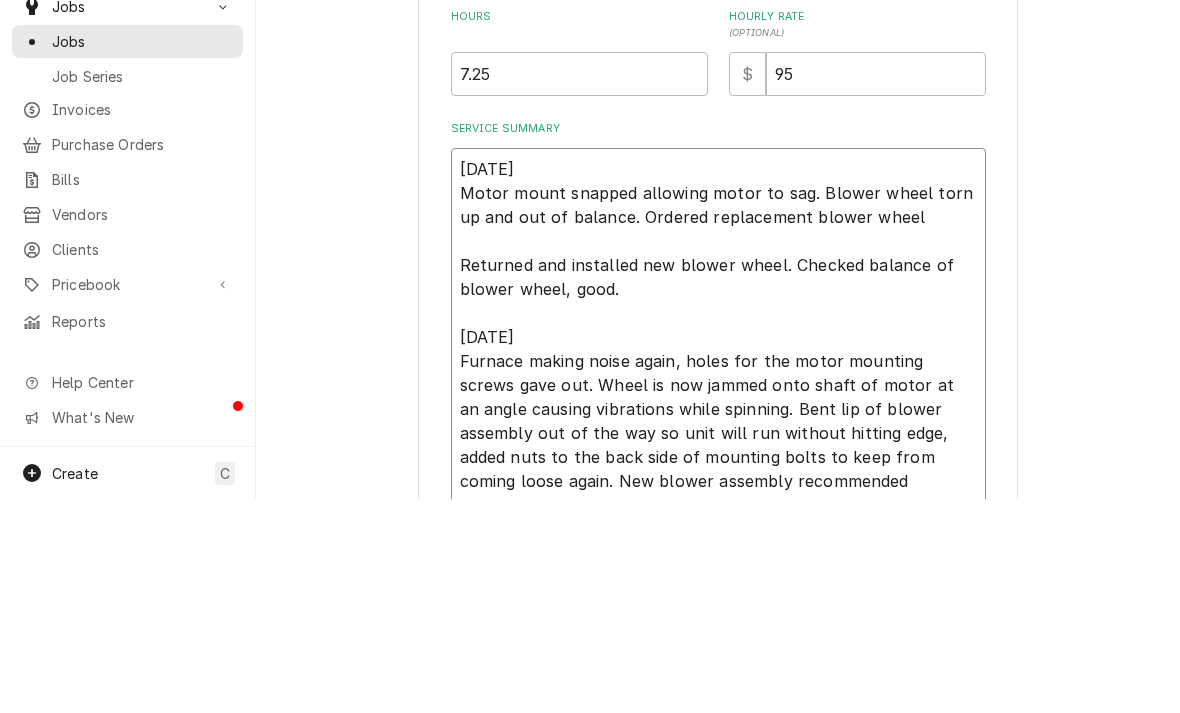 type on "x" 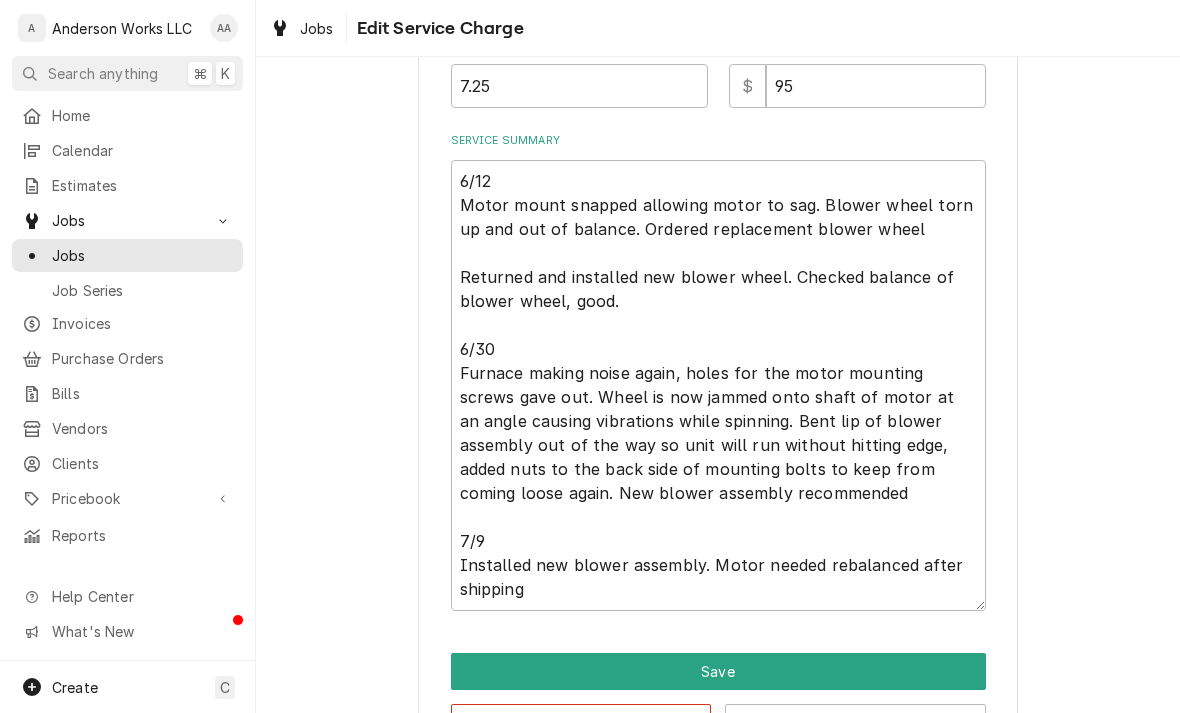 scroll, scrollTop: 630, scrollLeft: 0, axis: vertical 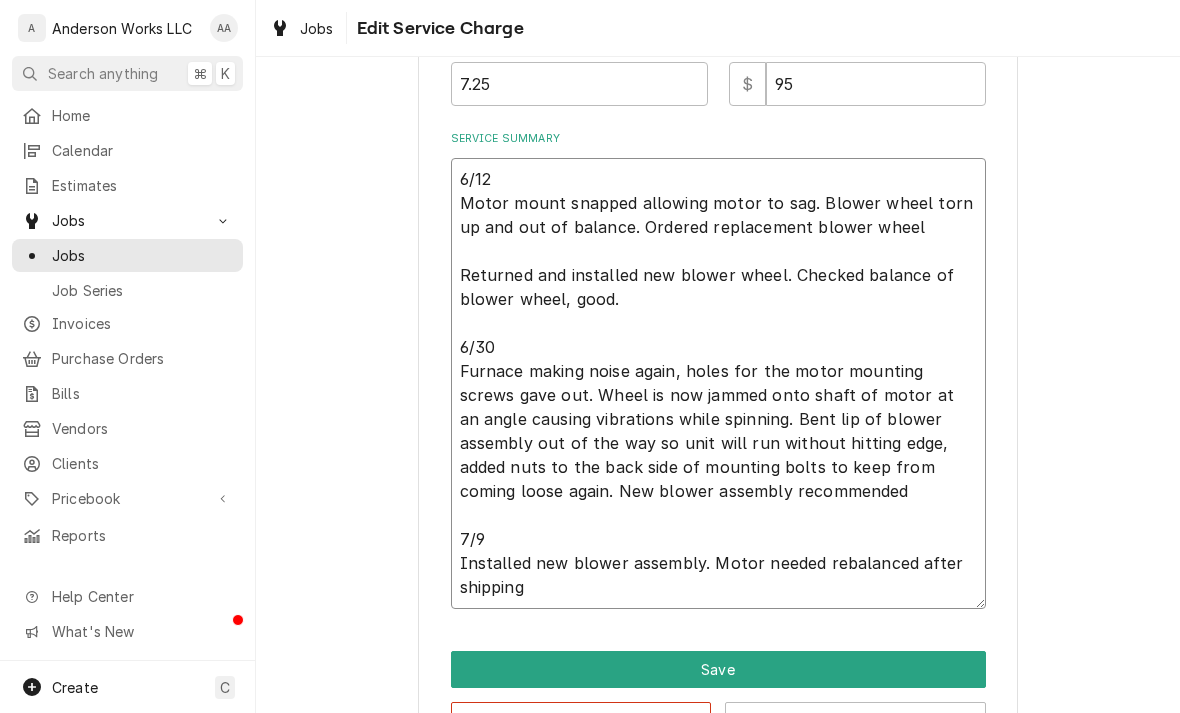 click on "6/12
Motor mount snapped allowing motor to sag. Blower wheel torn up and out of balance. Ordered replacement blower wheel
Returned and installed new blower wheel. Checked balance of blower wheel, good.
6/30
Furnace making noise again, holes for the motor mounting screws gave out. Wheel is now jammed onto shaft of motor at an angle causing vibrations while spinning. Bent lip of blower assembly out of the way so unit will run without hitting edge, added nuts to the back side of mounting bolts to keep from coming loose again. New blower assembly recommended
7/9
Installed new blower assembly. Motor needed rebalanced after shipping" at bounding box center [718, 383] 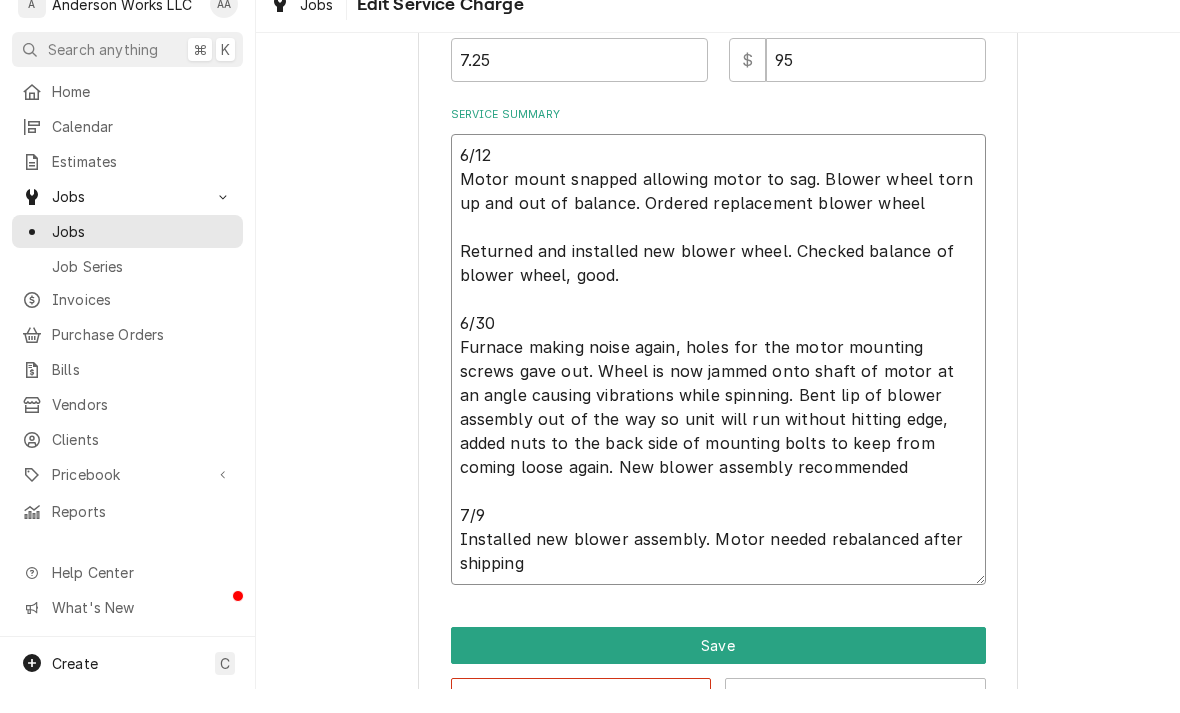 click on "6/12
Motor mount snapped allowing motor to sag. Blower wheel torn up and out of balance. Ordered replacement blower wheel
Returned and installed new blower wheel. Checked balance of blower wheel, good.
6/30
Furnace making noise again, holes for the motor mounting screws gave out. Wheel is now jammed onto shaft of motor at an angle causing vibrations while spinning. Bent lip of blower assembly out of the way so unit will run without hitting edge, added nuts to the back side of mounting bolts to keep from coming loose again. New blower assembly recommended
7/9
Installed new blower assembly. Motor needed rebalanced after shipping" at bounding box center [718, 383] 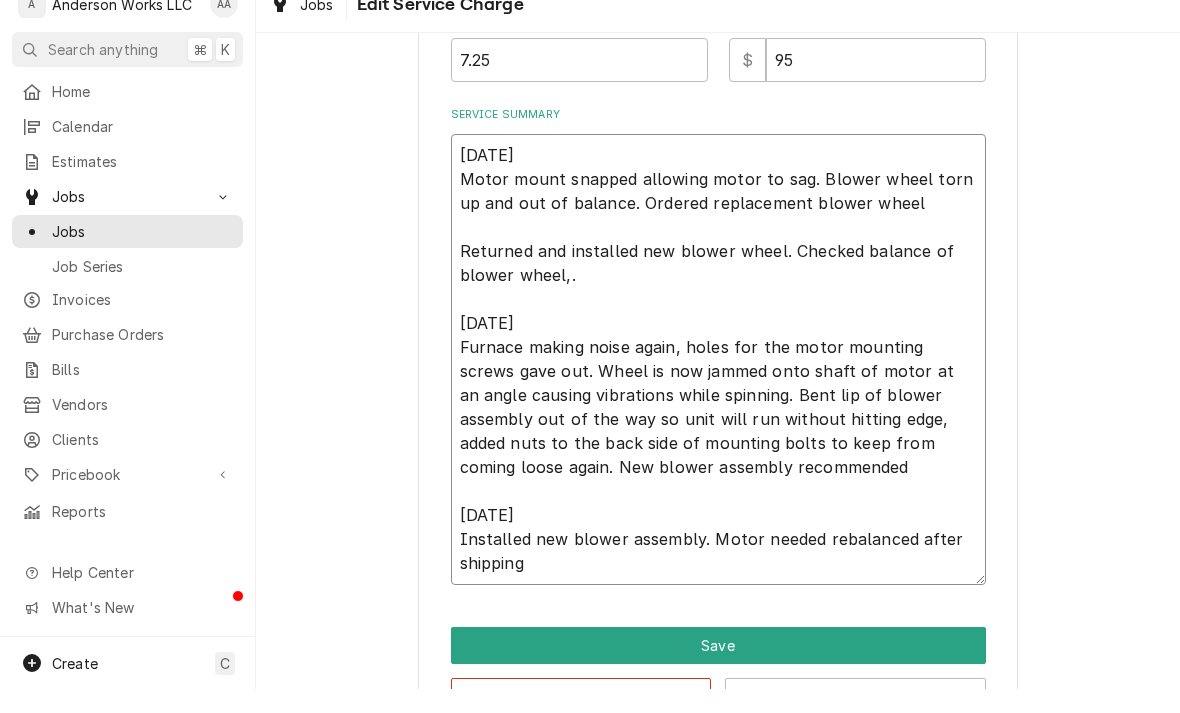 type on "x" 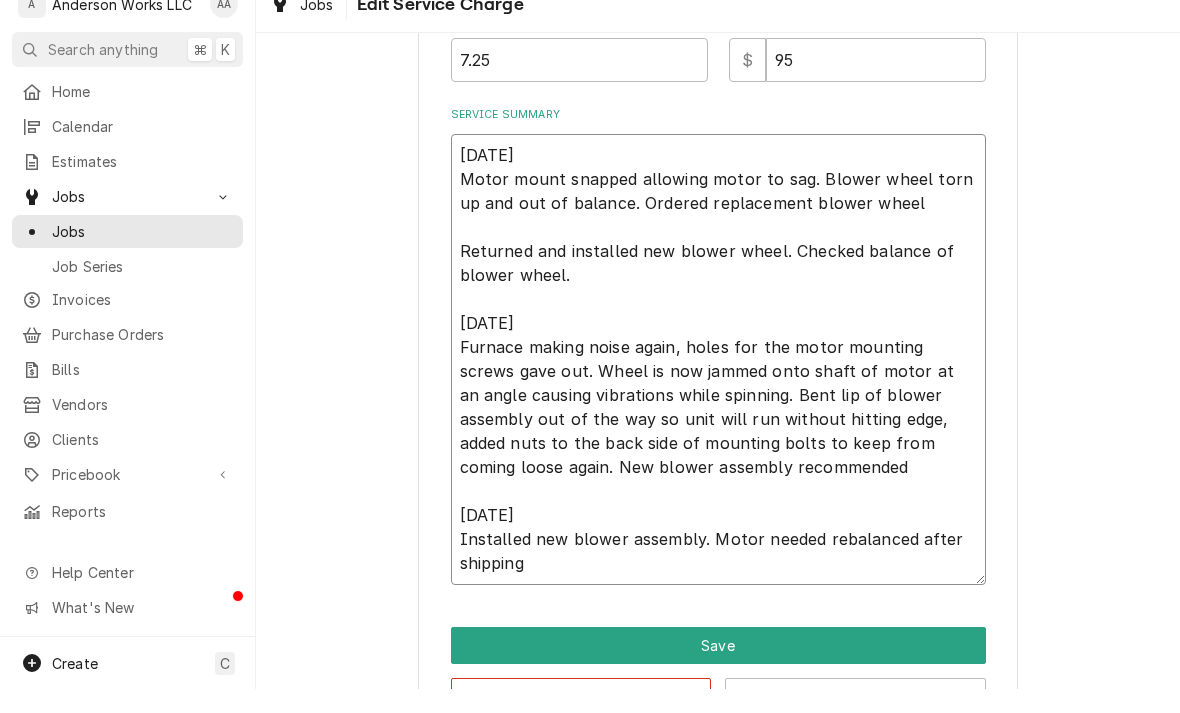 type on "6/12
Motor mount snapped allowing motor to sag. Blower wheel torn up and out of balance. Ordered replacement blower wheel
Returned and installed new blower wheel. Checked balance of blower wheel .
6/30
Furnace making noise again, holes for the motor mounting screws gave out. Wheel is now jammed onto shaft of motor at an angle causing vibrations while spinning. Bent lip of blower assembly out of the way so unit will run without hitting edge, added nuts to the back side of mounting bolts to keep from coming loose again. New blower assembly recommended
7/9
Installed new blower assembly. Motor needed rebalanced after shipping" 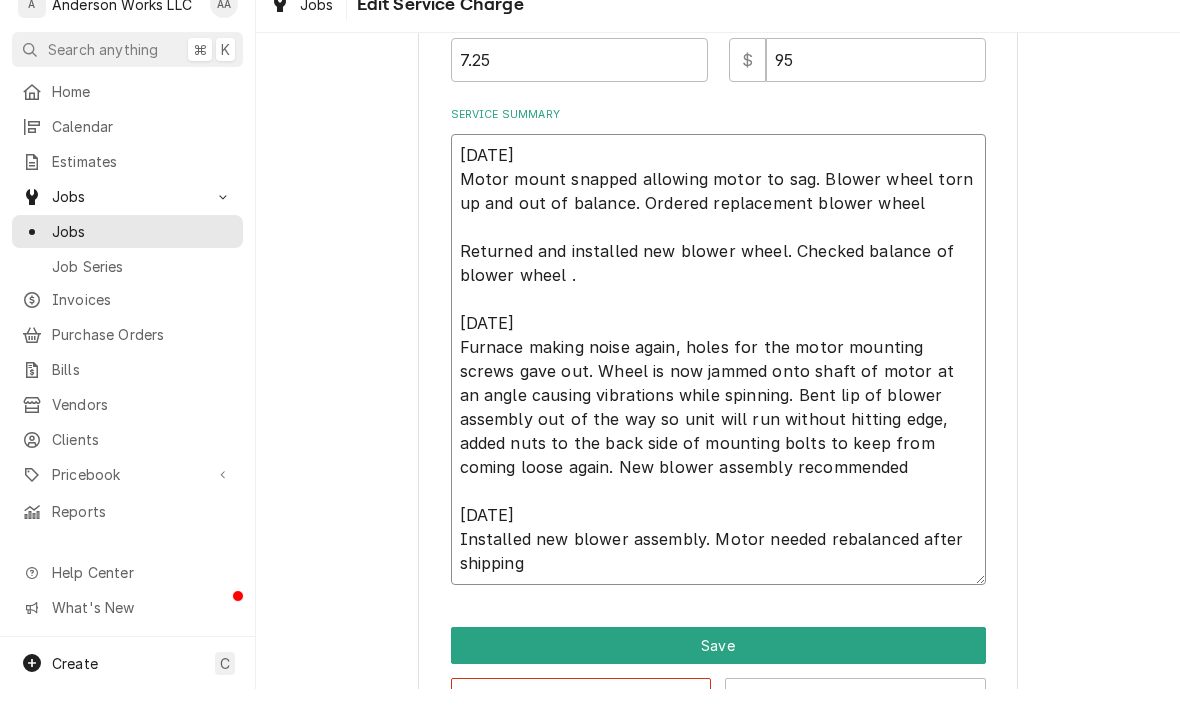 type on "x" 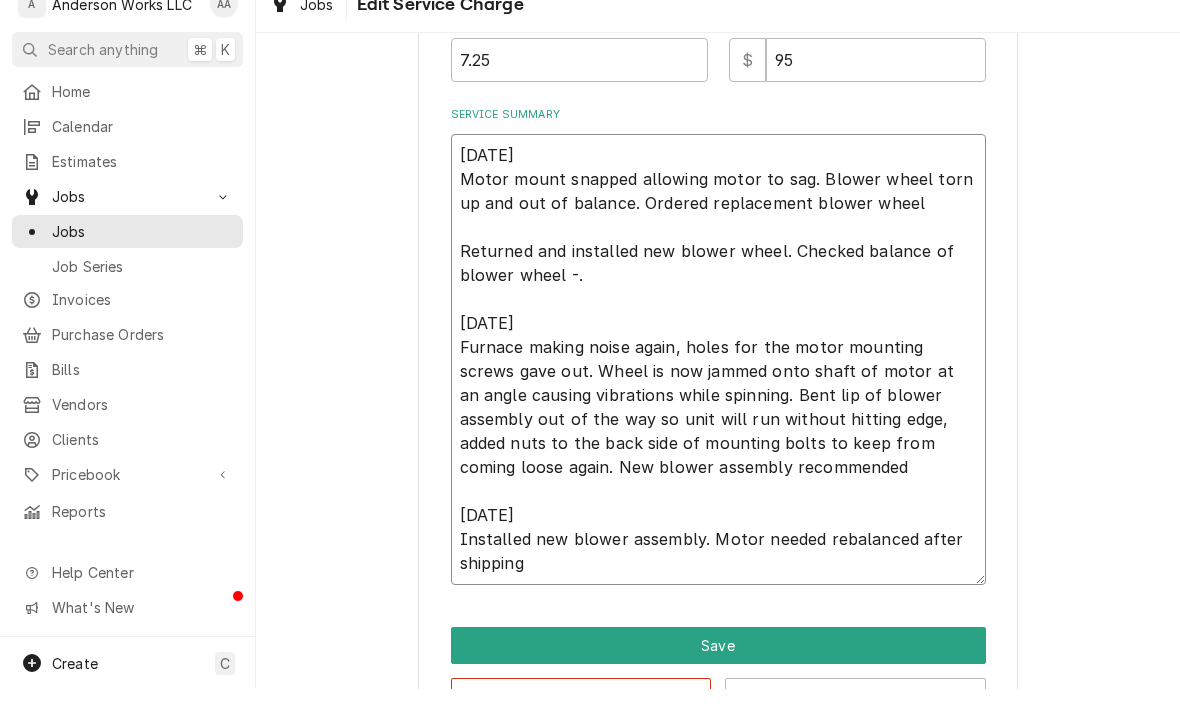 type on "x" 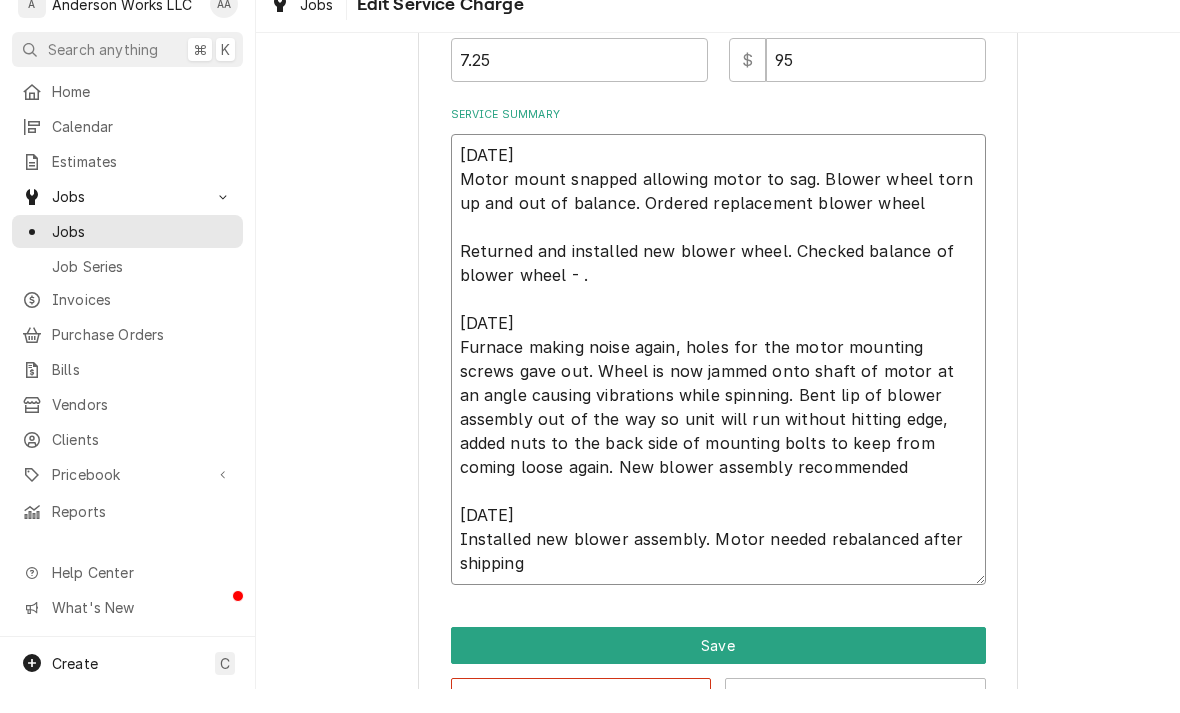 type on "x" 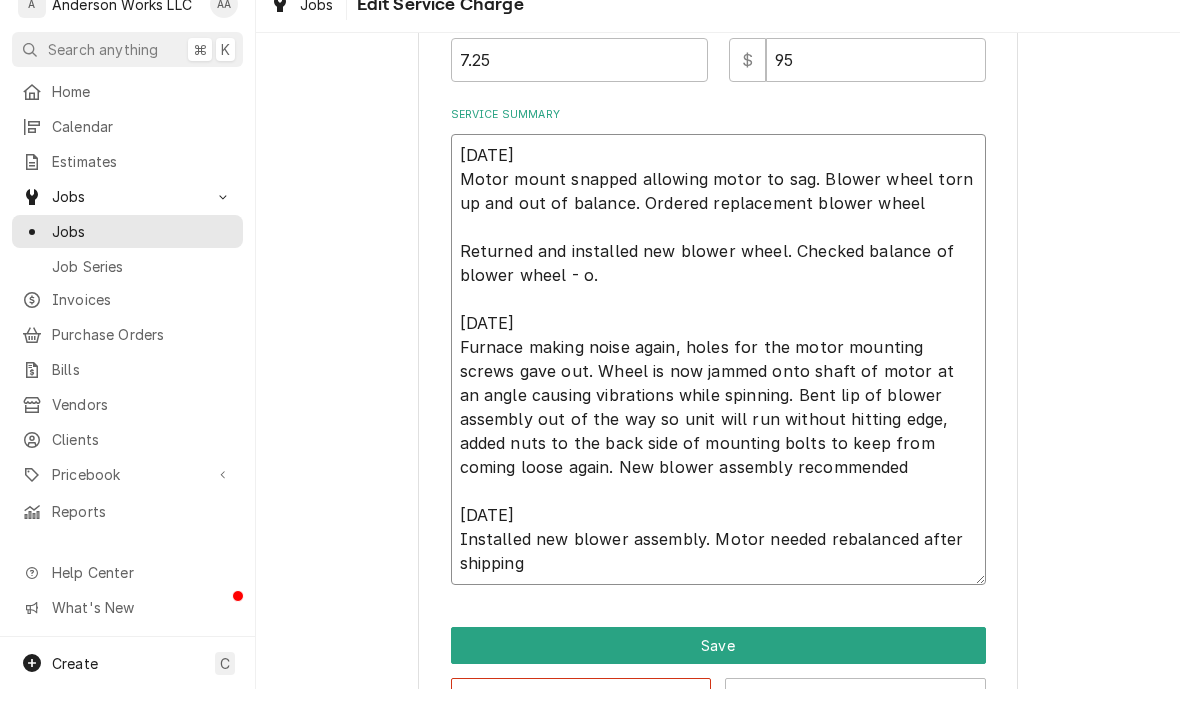 type on "x" 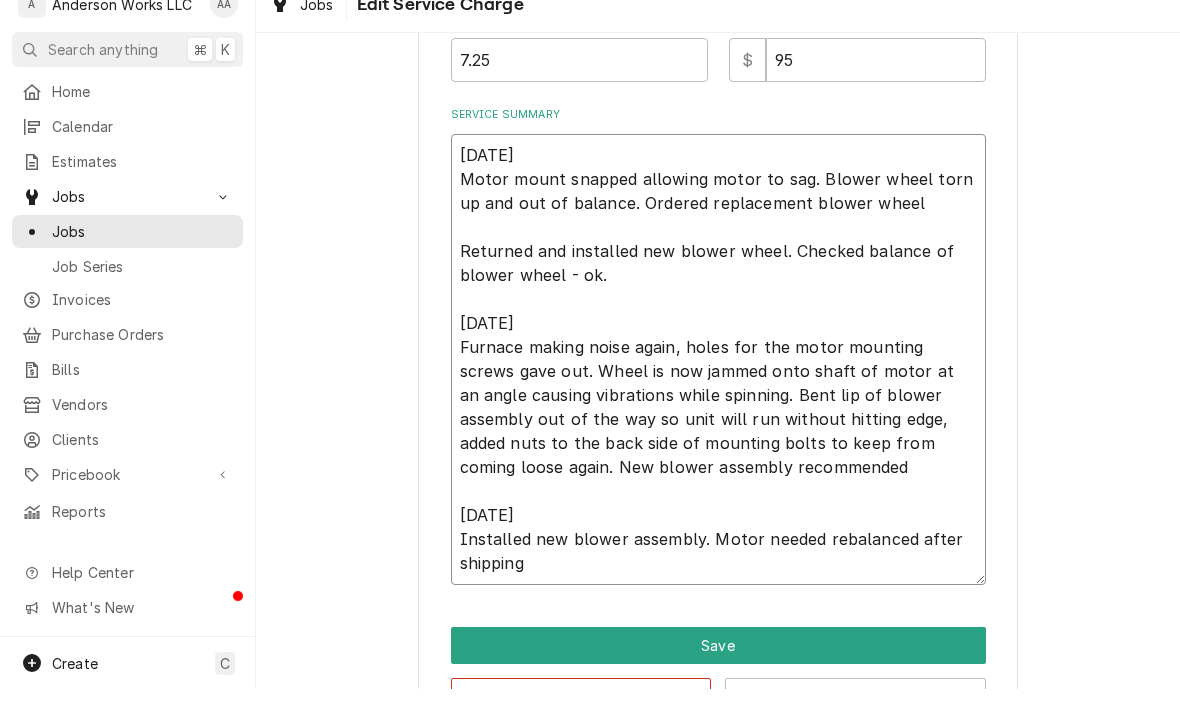 type on "x" 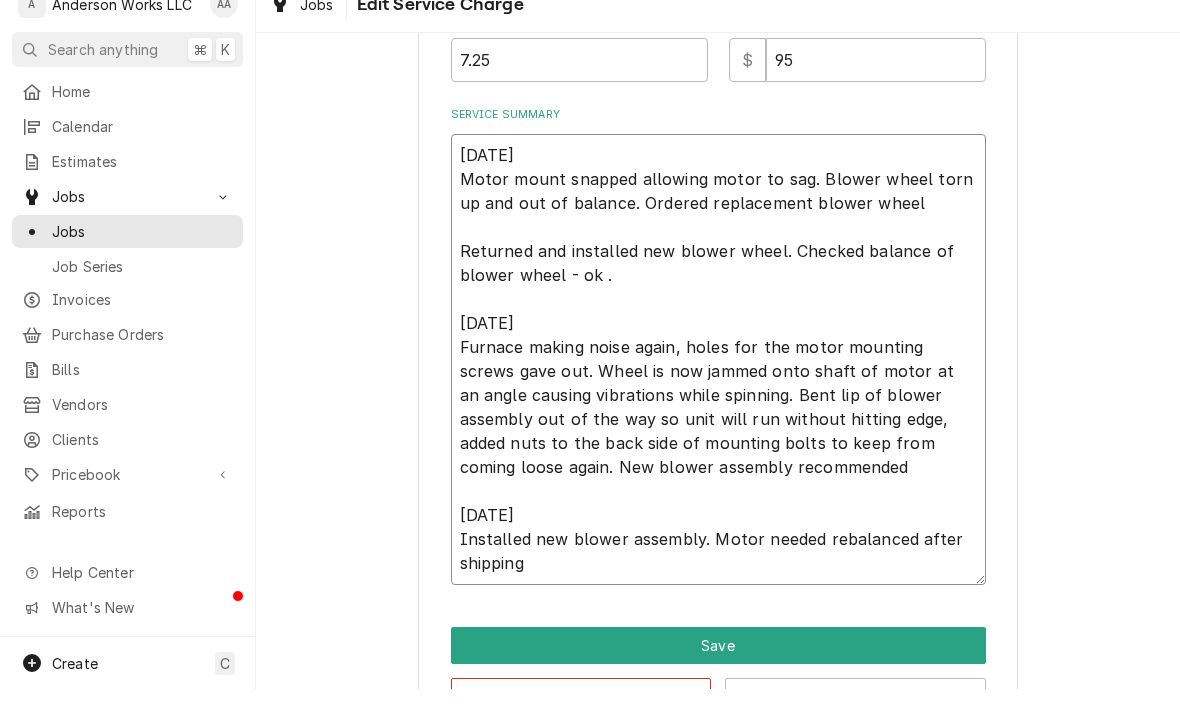 type on "x" 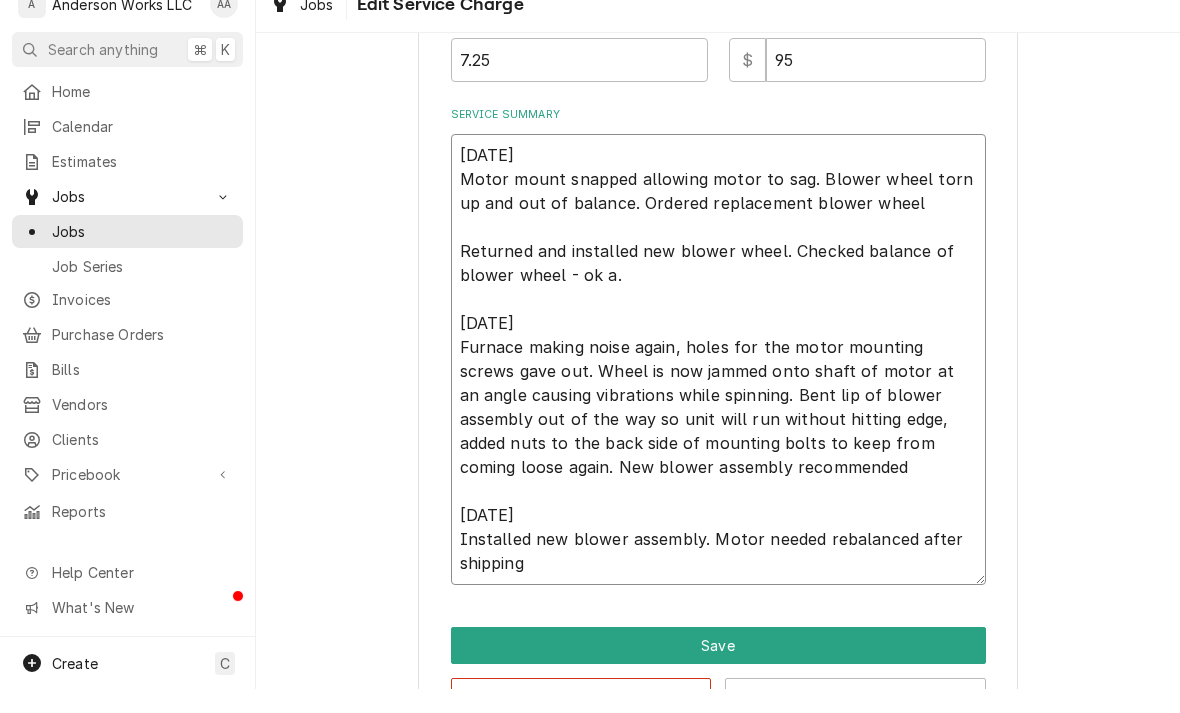 type on "x" 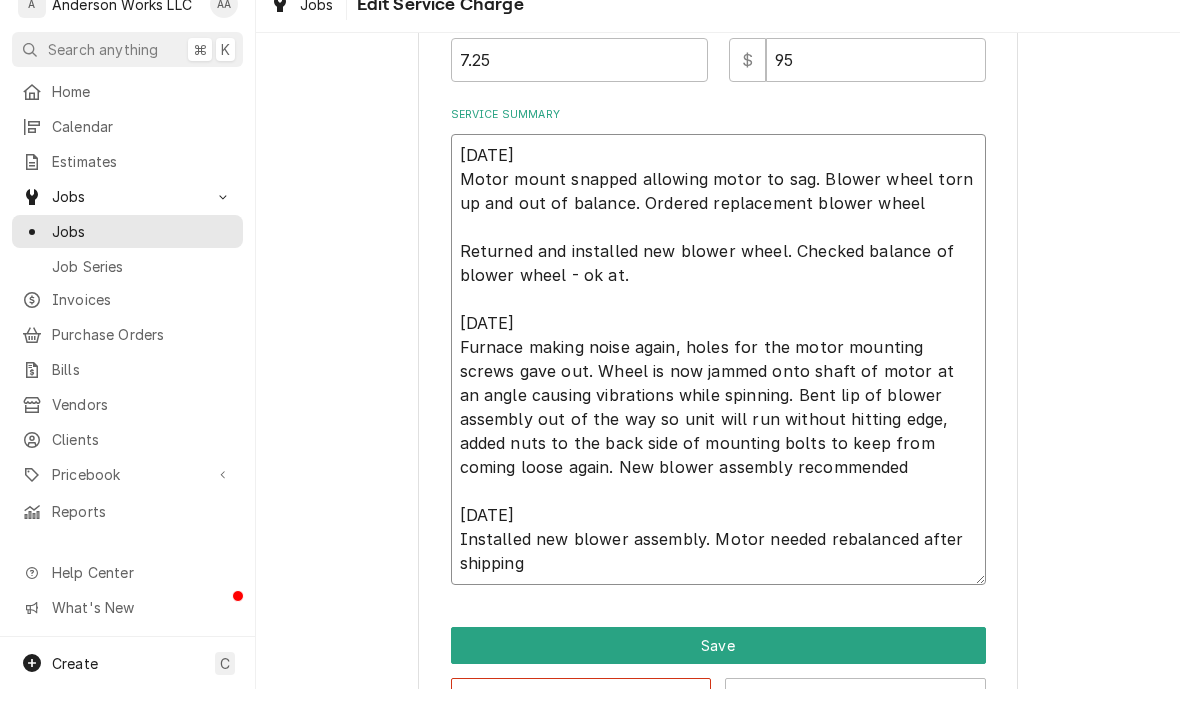 type on "6/12
Motor mount snapped allowing motor to sag. Blower wheel torn up and out of balance. Ordered replacement blower wheel
Returned and installed new blower wheel. Checked balance of blower wheel - ok at .
6/30
Furnace making noise again, holes for the motor mounting screws gave out. Wheel is now jammed onto shaft of motor at an angle causing vibrations while spinning. Bent lip of blower assembly out of the way so unit will run without hitting edge, added nuts to the back side of mounting bolts to keep from coming loose again. New blower assembly recommended
7/9
Installed new blower assembly. Motor needed rebalanced after shipping" 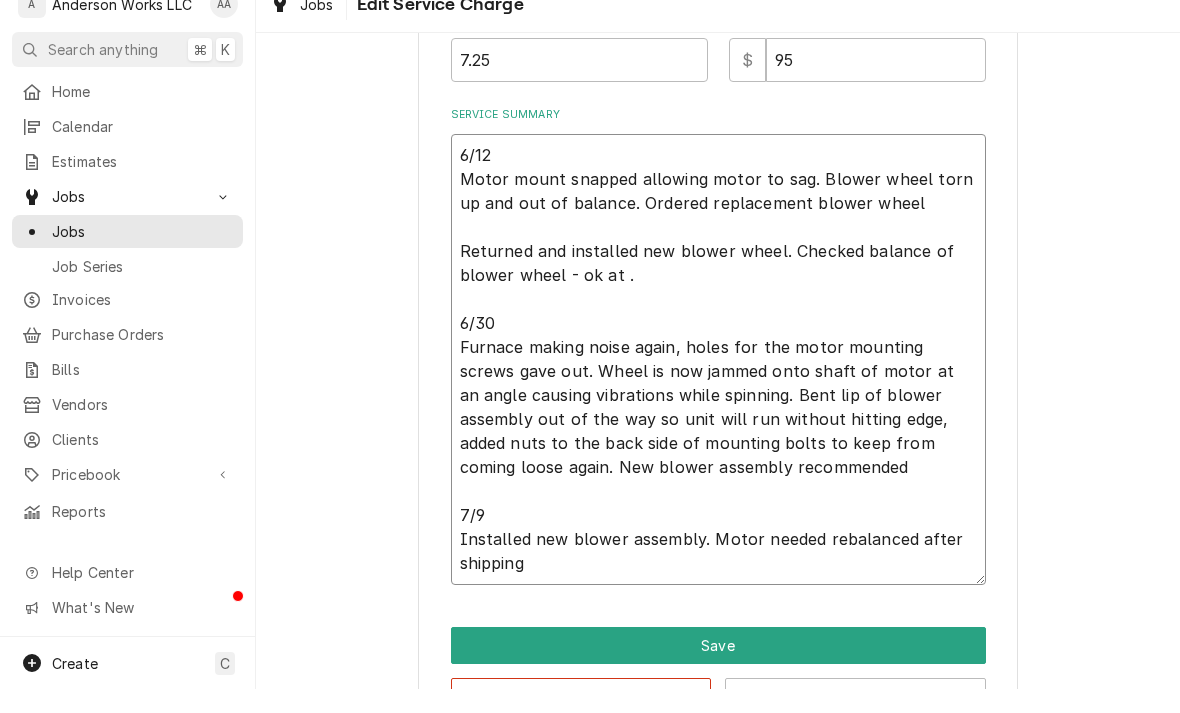type on "x" 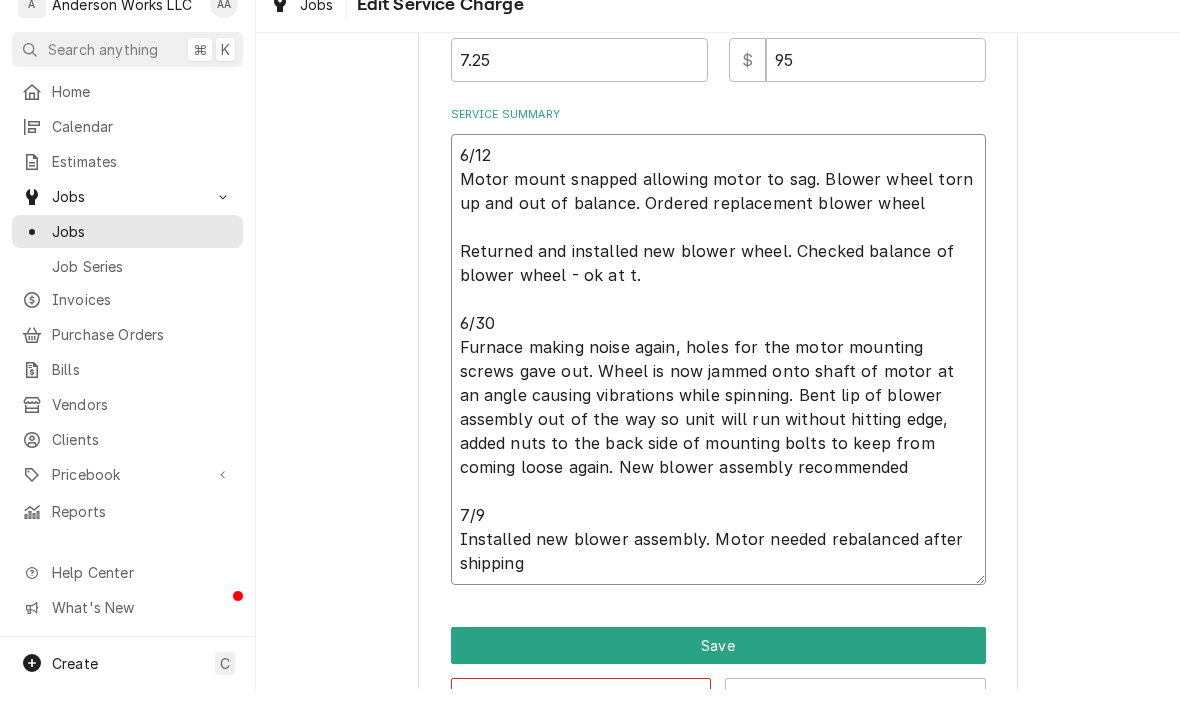 type on "6/12
Motor mount snapped allowing motor to sag. Blower wheel torn up and out of balance. Ordered replacement blower wheel
Returned and installed new blower wheel. Checked balance of blower wheel - ok at th.
6/30
Furnace making noise again, holes for the motor mounting screws gave out. Wheel is now jammed onto shaft of motor at an angle causing vibrations while spinning. Bent lip of blower assembly out of the way so unit will run without hitting edge, added nuts to the back side of mounting bolts to keep from coming loose again. New blower assembly recommended
7/9
Installed new blower assembly. Motor needed rebalanced after shipping" 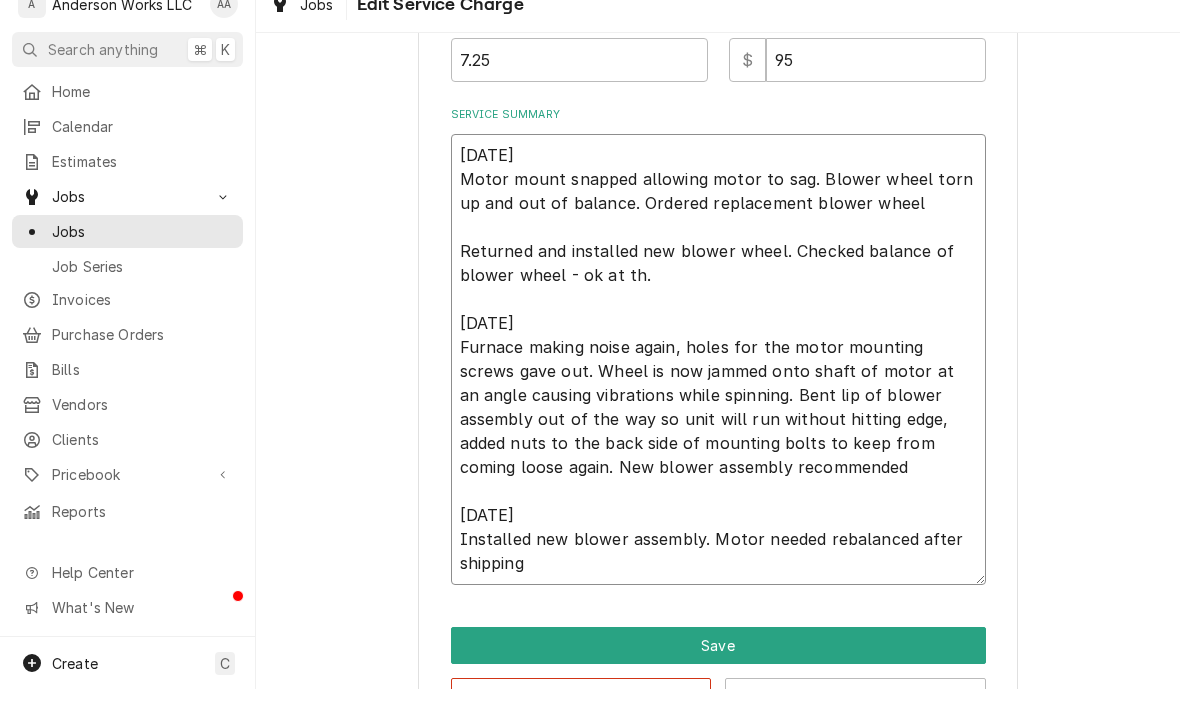 type on "x" 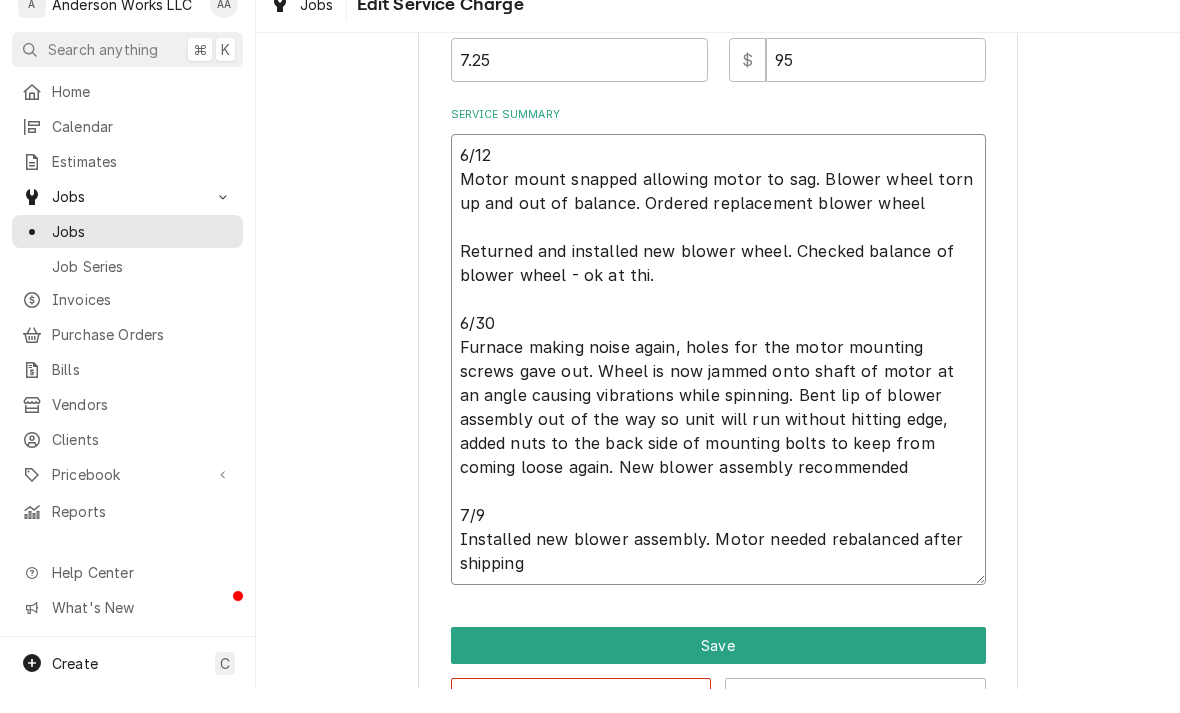 type on "x" 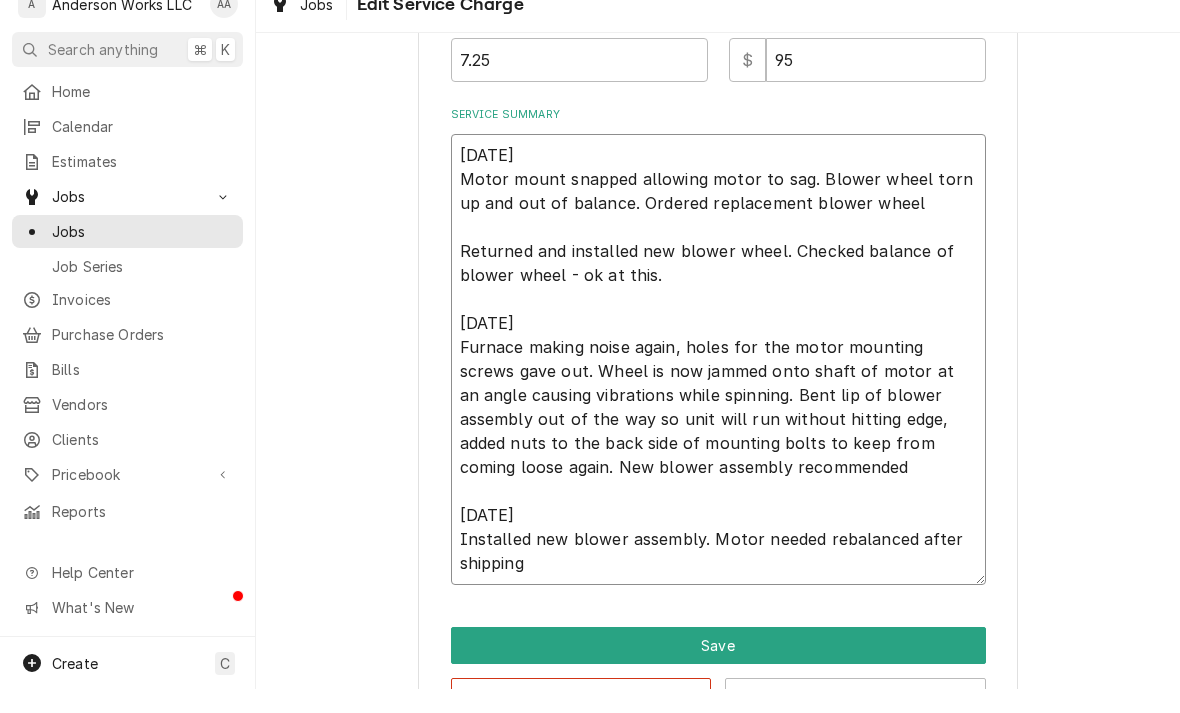 type on "6/12
Motor mount snapped allowing motor to sag. Blower wheel torn up and out of balance. Ordered replacement blower wheel
Returned and installed new blower wheel. Checked balance of blower wheel - ok at this .
6/30
Furnace making noise again, holes for the motor mounting screws gave out. Wheel is now jammed onto shaft of motor at an angle causing vibrations while spinning. Bent lip of blower assembly out of the way so unit will run without hitting edge, added nuts to the back side of mounting bolts to keep from coming loose again. New blower assembly recommended
7/9
Installed new blower assembly. Motor needed rebalanced after shipping" 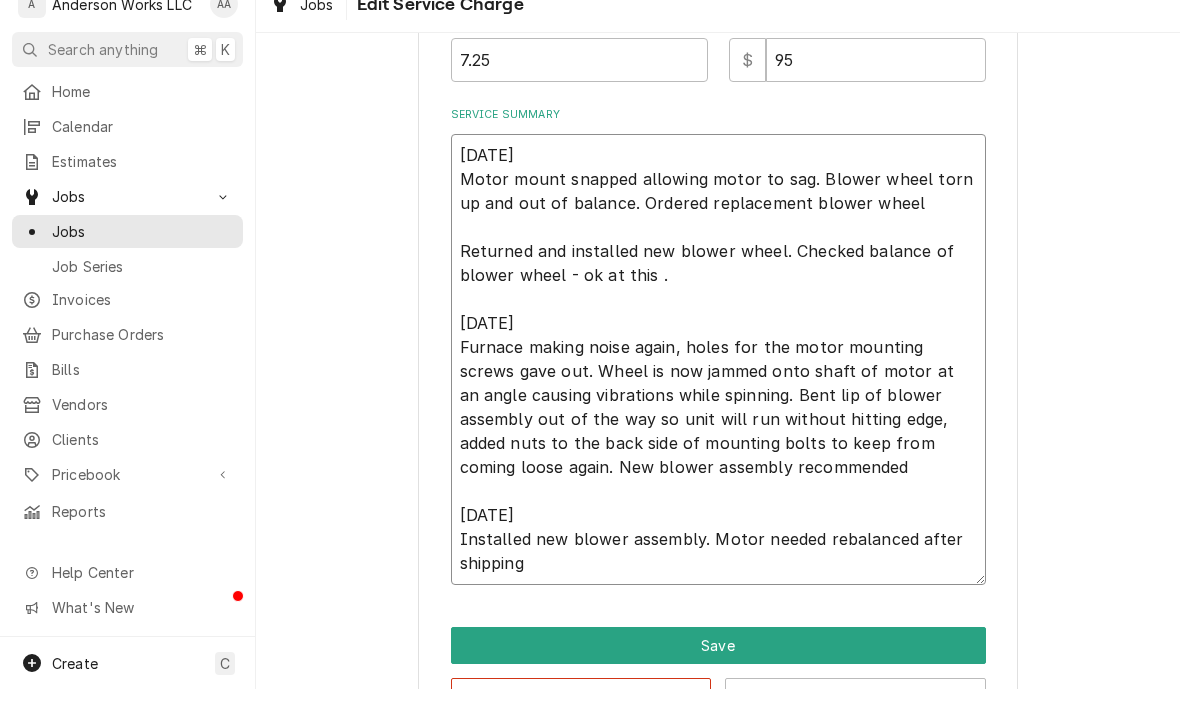 type on "x" 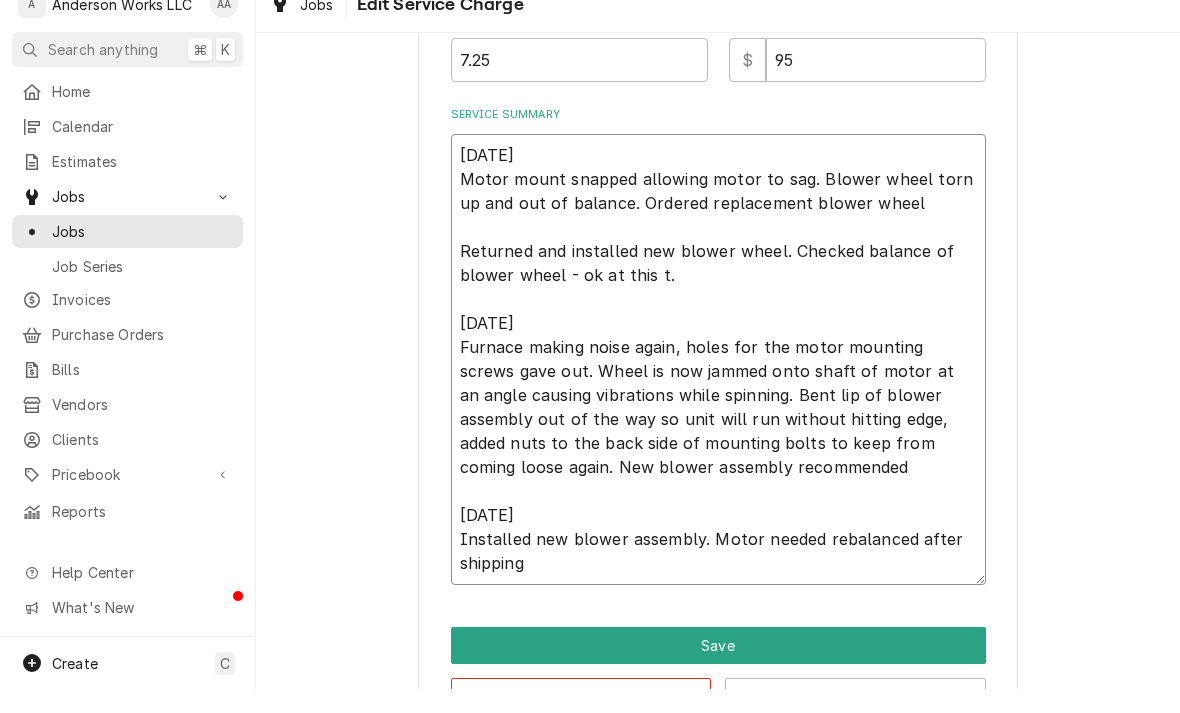 type on "x" 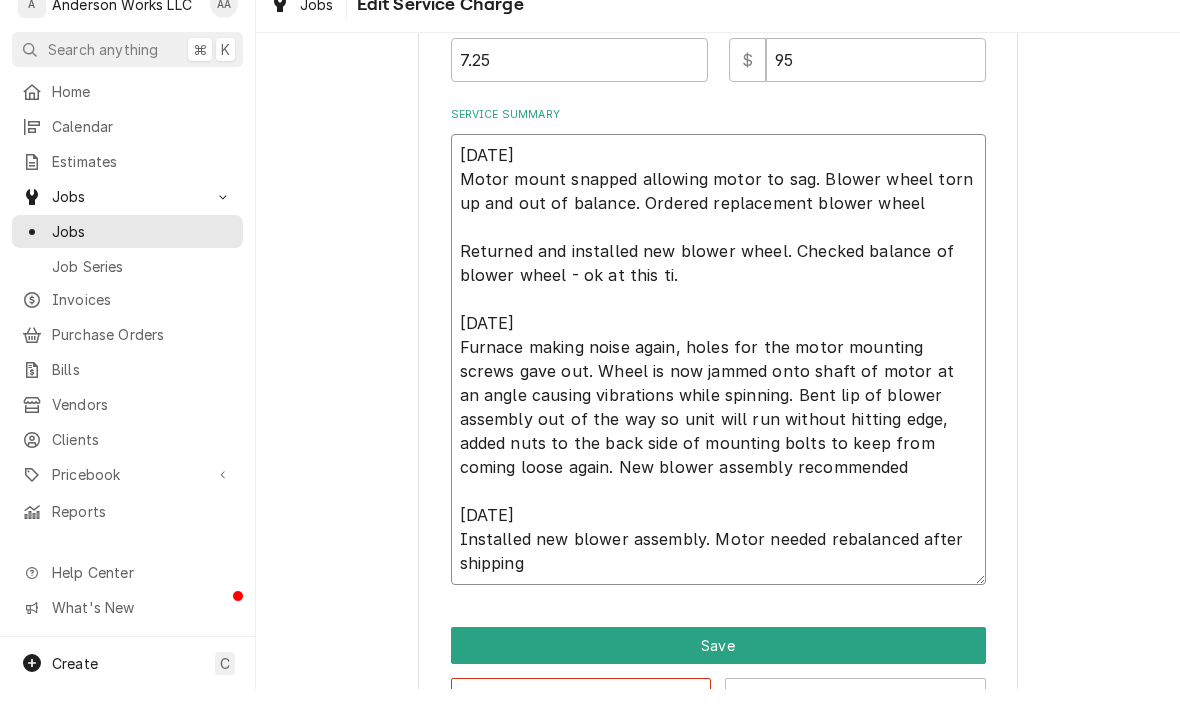 type on "6/12
Motor mount snapped allowing motor to sag. Blower wheel torn up and out of balance. Ordered replacement blower wheel
Returned and installed new blower wheel. Checked balance of blower wheel - ok at this tim.
6/30
Furnace making noise again, holes for the motor mounting screws gave out. Wheel is now jammed onto shaft of motor at an angle causing vibrations while spinning. Bent lip of blower assembly out of the way so unit will run without hitting edge, added nuts to the back side of mounting bolts to keep from coming loose again. New blower assembly recommended
7/9
Installed new blower assembly. Motor needed rebalanced after shipping" 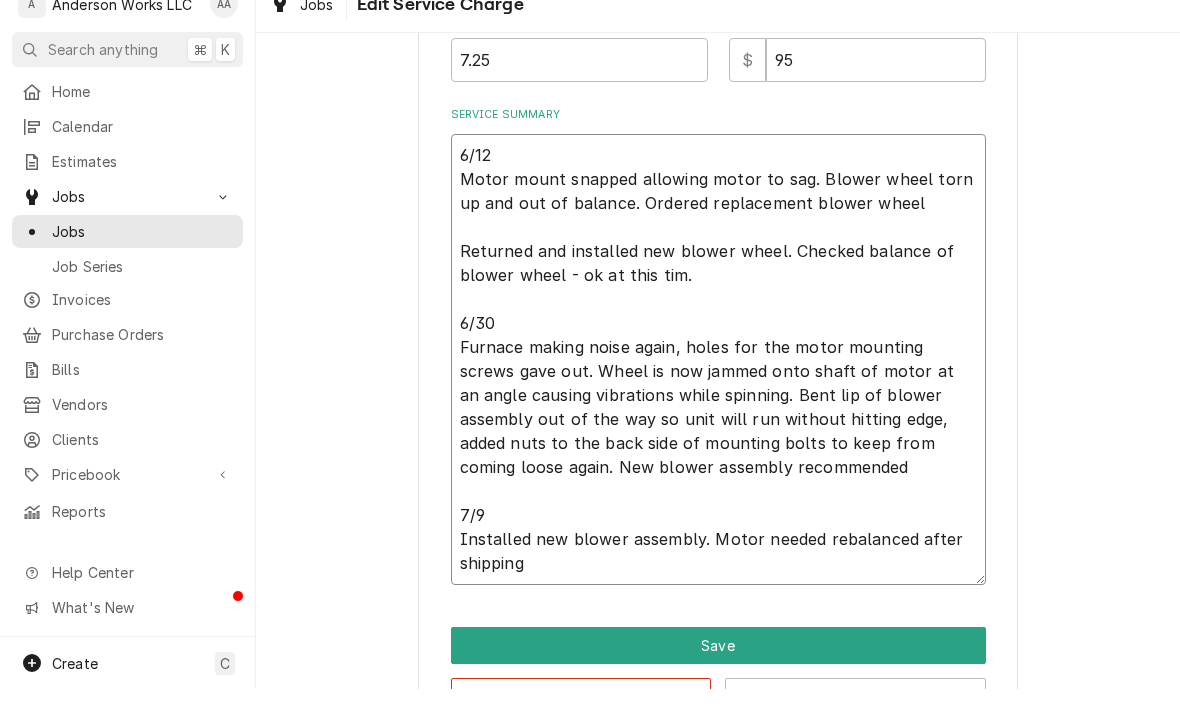 type on "x" 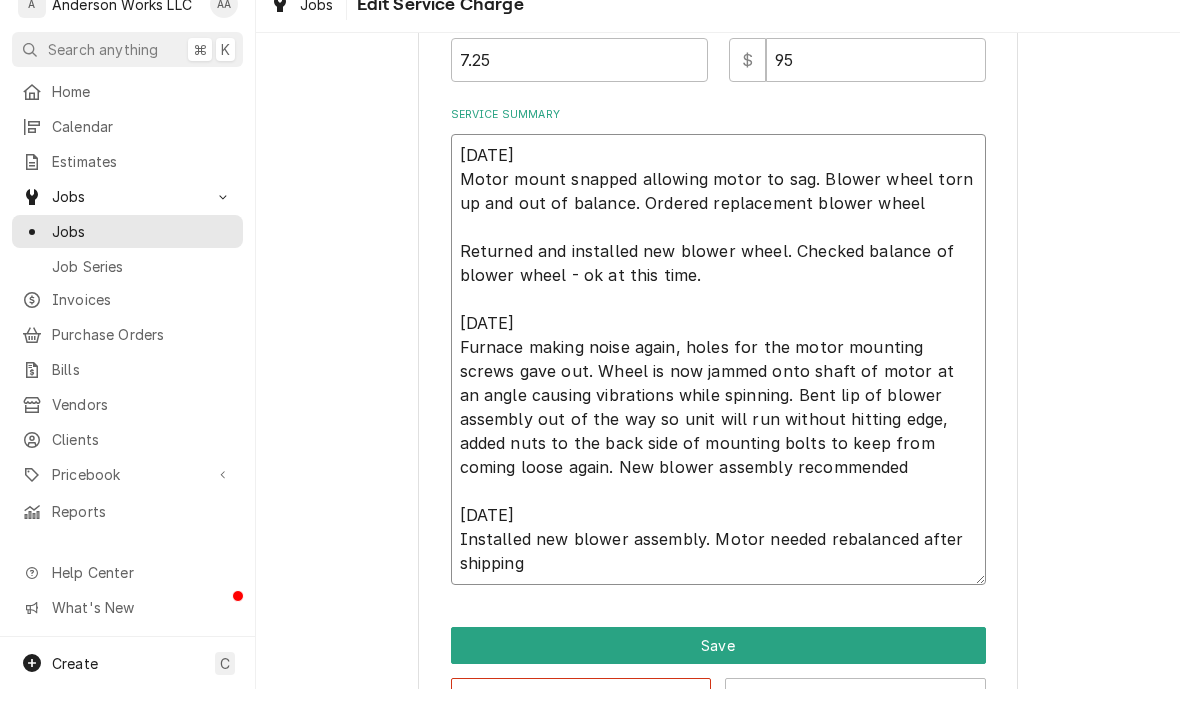 click on "6/12
Motor mount snapped allowing motor to sag. Blower wheel torn up and out of balance. Ordered replacement blower wheel
Returned and installed new blower wheel. Checked balance of blower wheel - ok at this time.
6/30
Furnace making noise again, holes for the motor mounting screws gave out. Wheel is now jammed onto shaft of motor at an angle causing vibrations while spinning. Bent lip of blower assembly out of the way so unit will run without hitting edge, added nuts to the back side of mounting bolts to keep from coming loose again. New blower assembly recommended
7/9
Installed new blower assembly. Motor needed rebalanced after shipping" at bounding box center [718, 383] 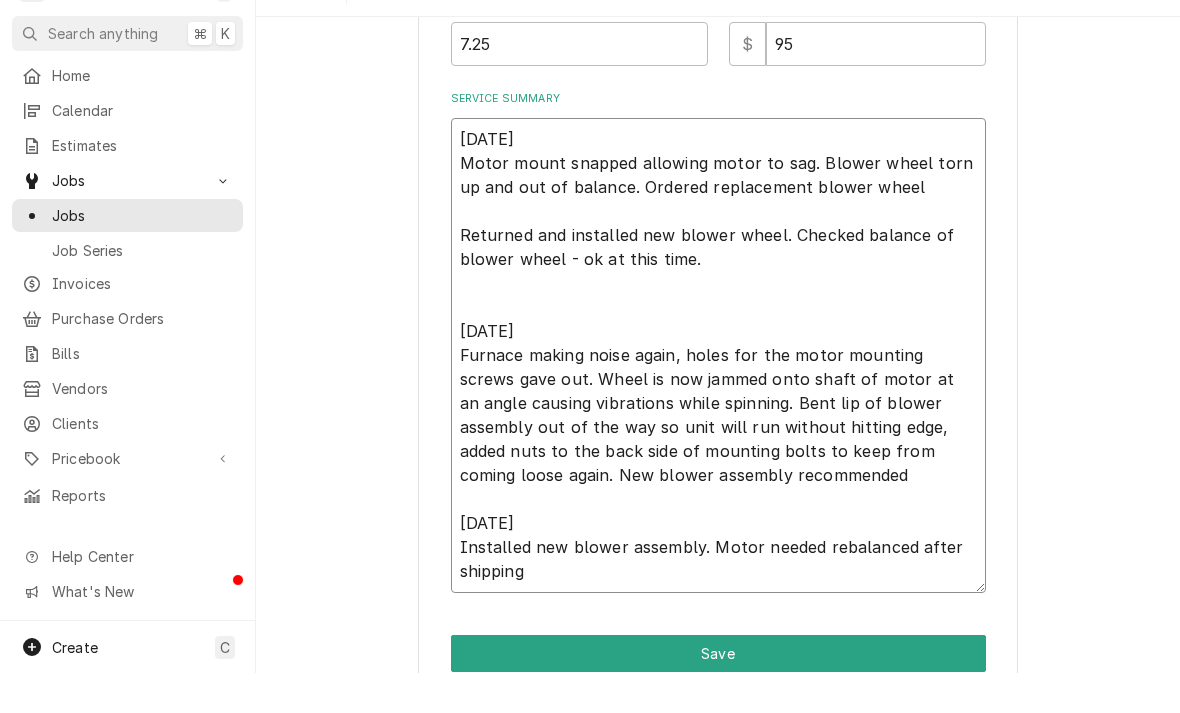 type on "x" 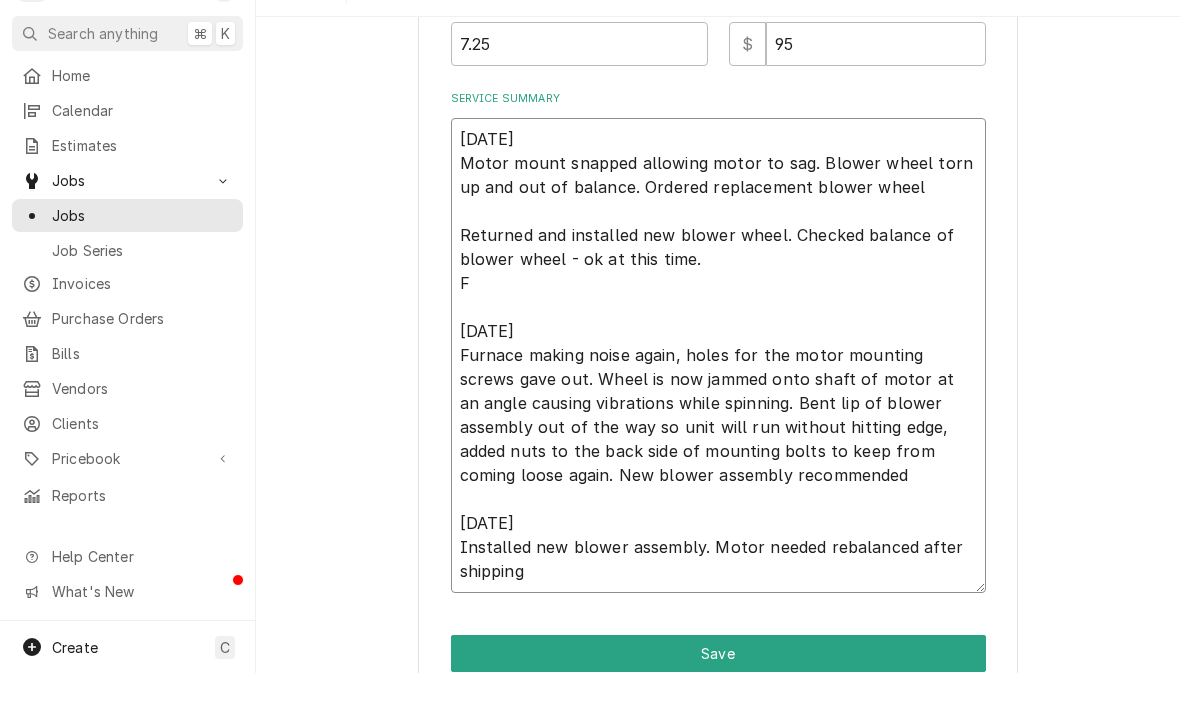 type on "6/12
Motor mount snapped allowing motor to sag. Blower wheel torn up and out of balance. Ordered replacement blower wheel
Returned and installed new blower wheel. Checked balance of blower wheel - ok at this time.
Fu
6/30
Furnace making noise again, holes for the motor mounting screws gave out. Wheel is now jammed onto shaft of motor at an angle causing vibrations while spinning. Bent lip of blower assembly out of the way so unit will run without hitting edge, added nuts to the back side of mounting bolts to keep from coming loose again. New blower assembly recommended
7/9
Installed new blower assembly. Motor needed rebalanced after shipping" 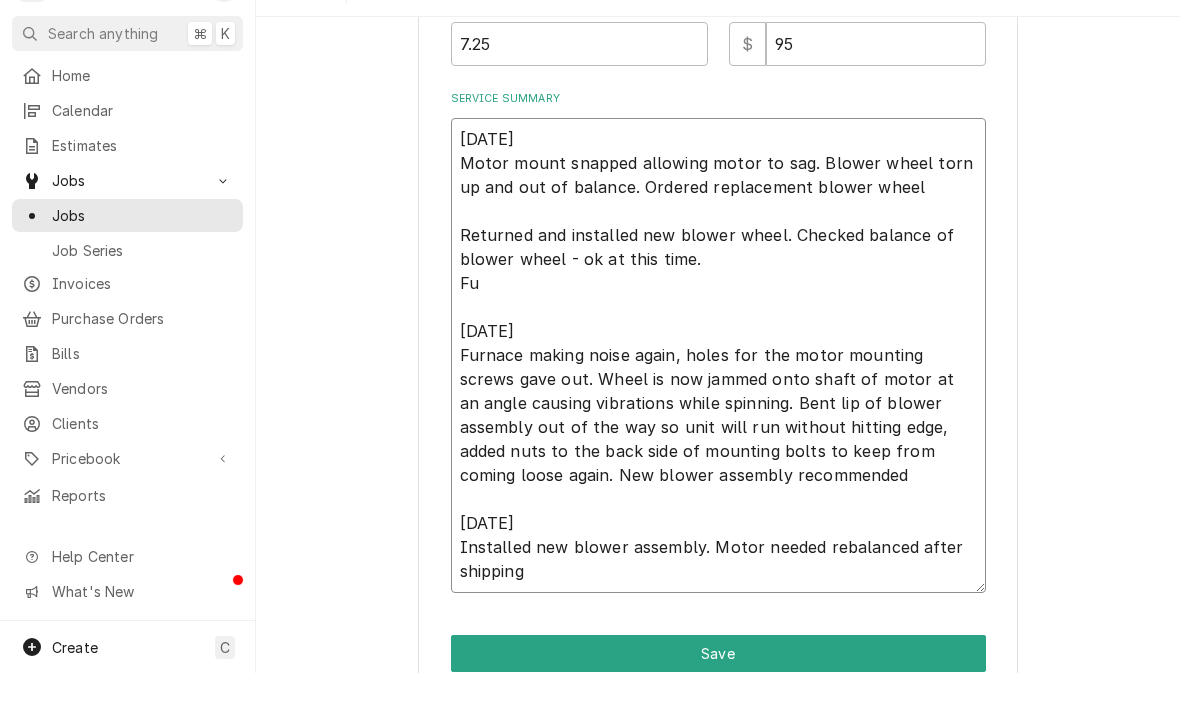 type on "x" 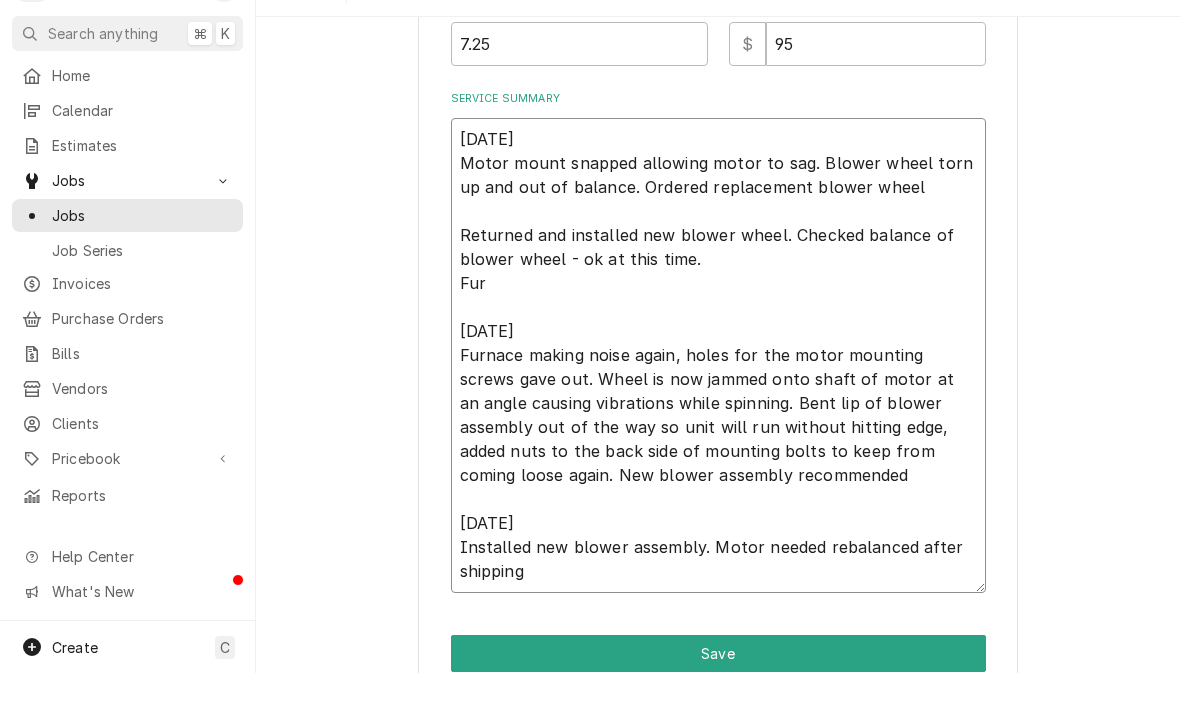 type on "x" 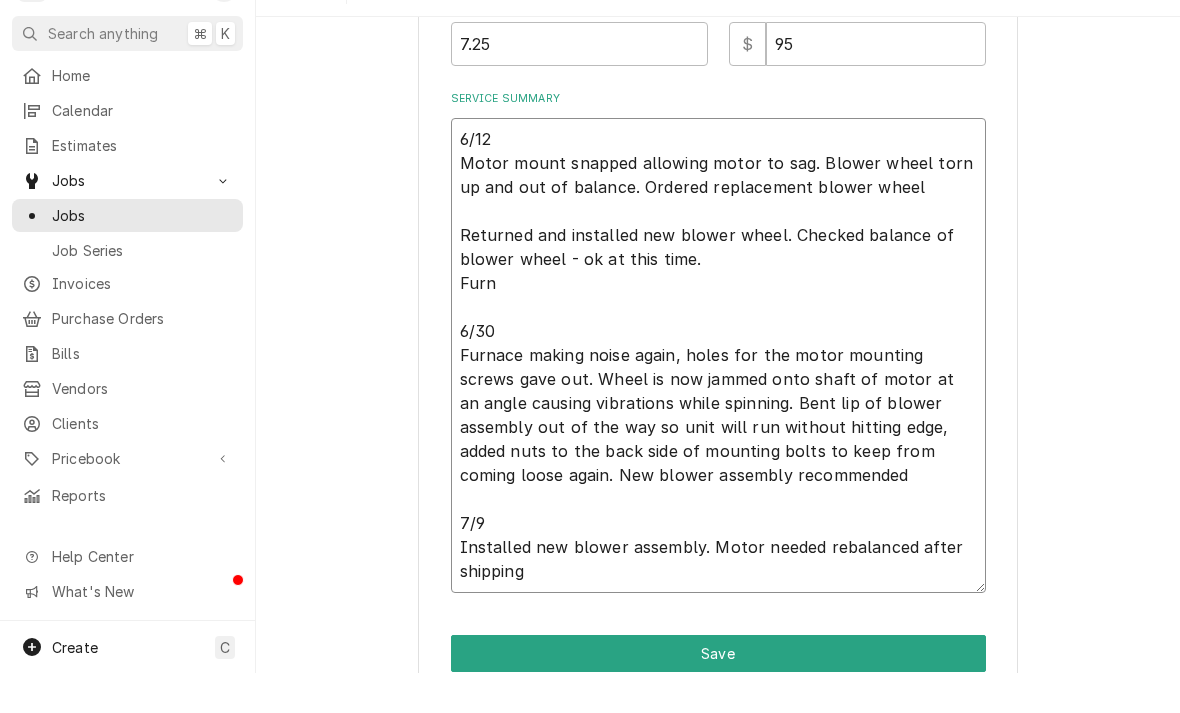 type on "x" 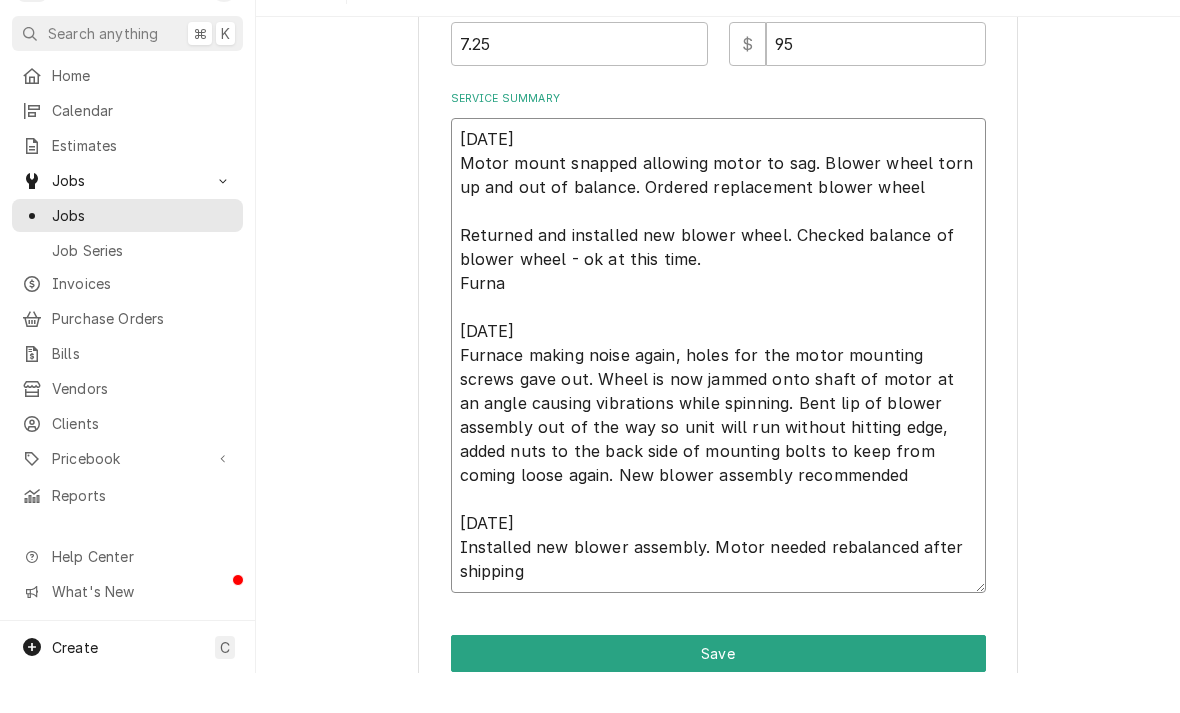 type on "x" 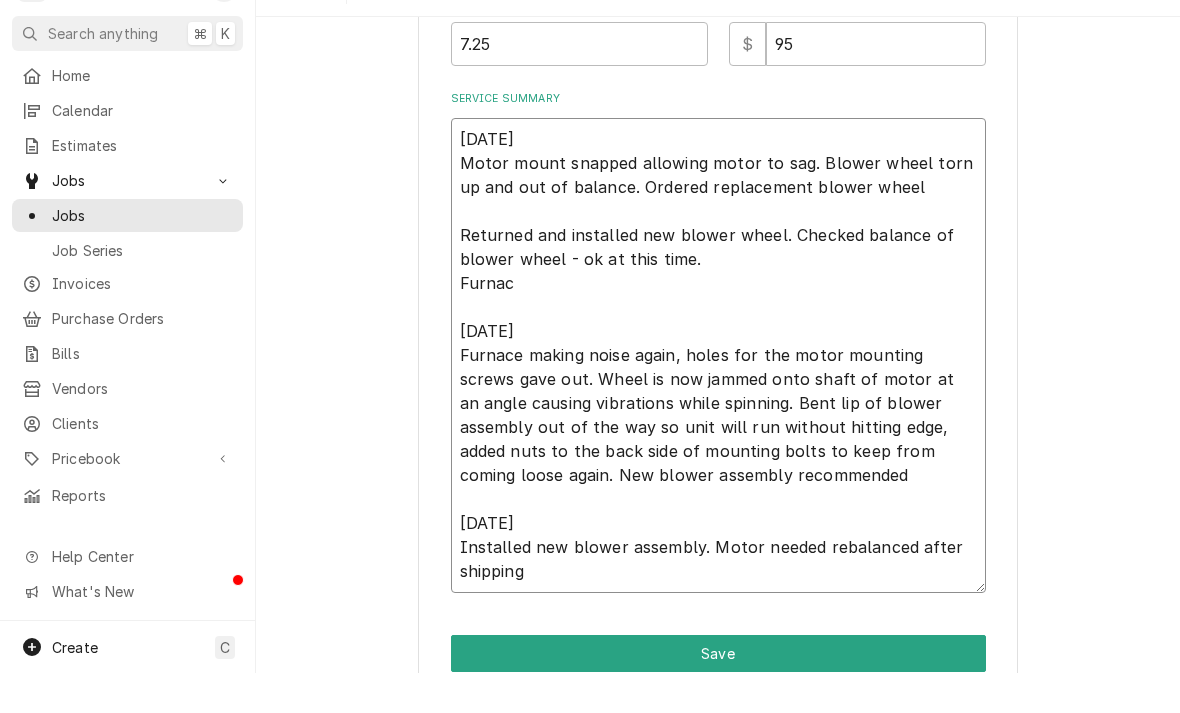 type on "x" 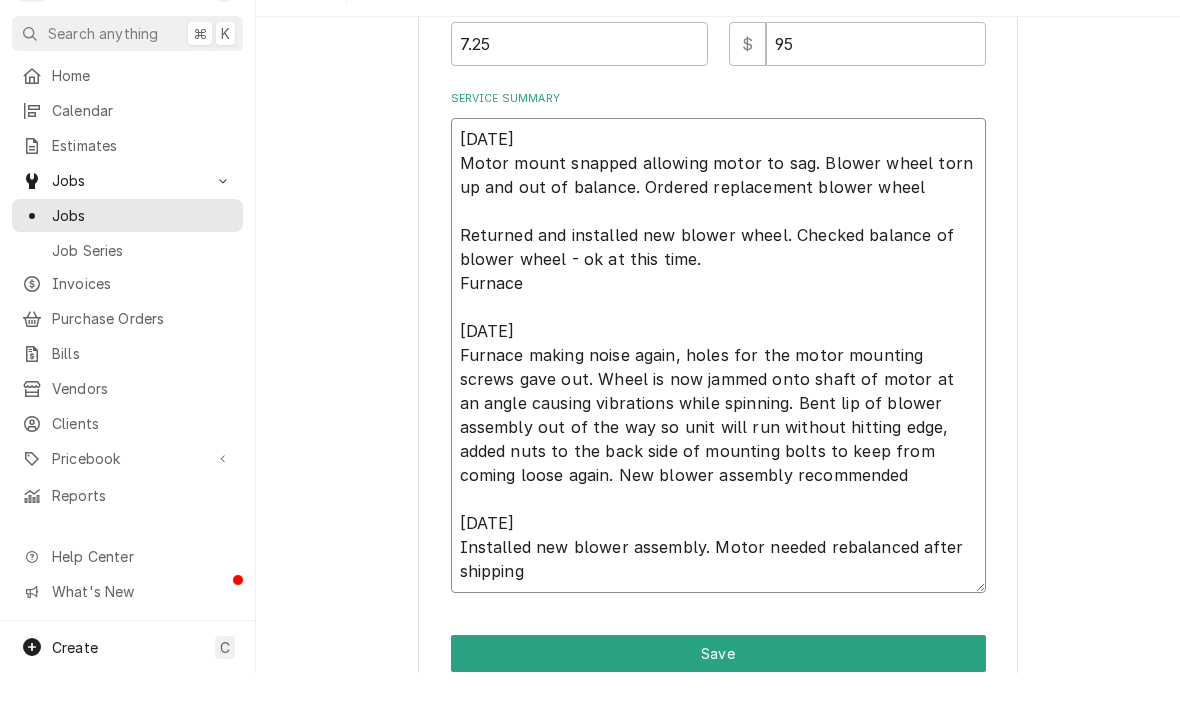 type on "x" 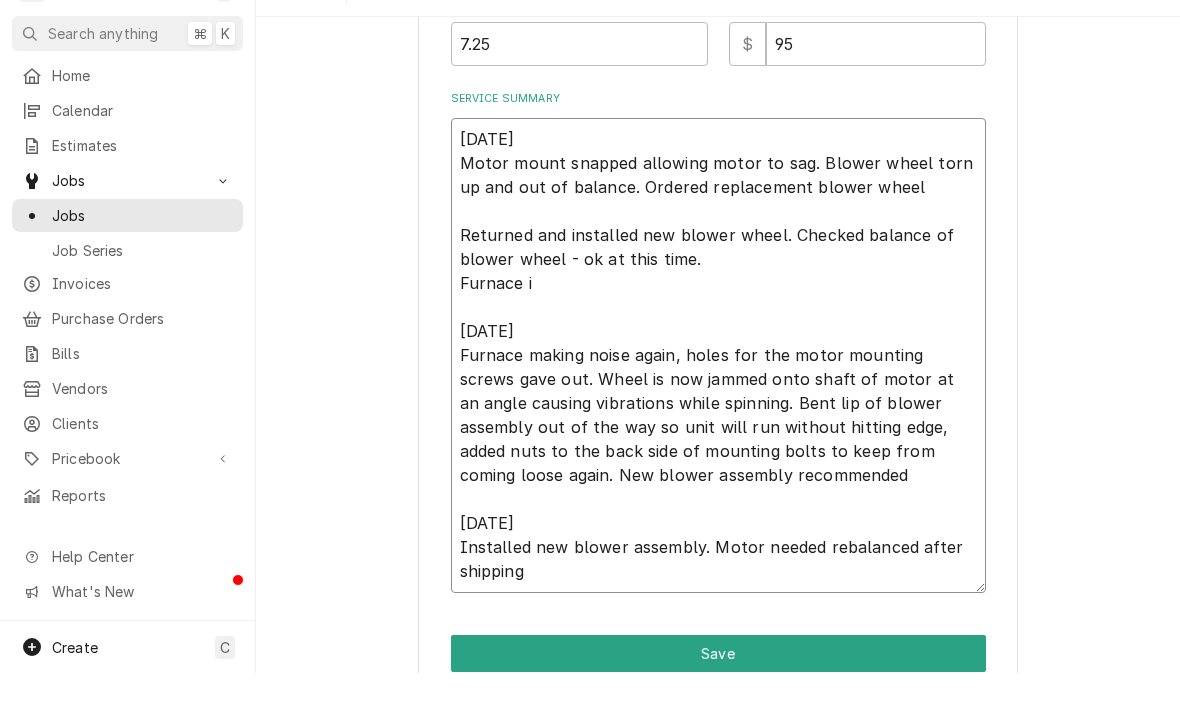 type on "x" 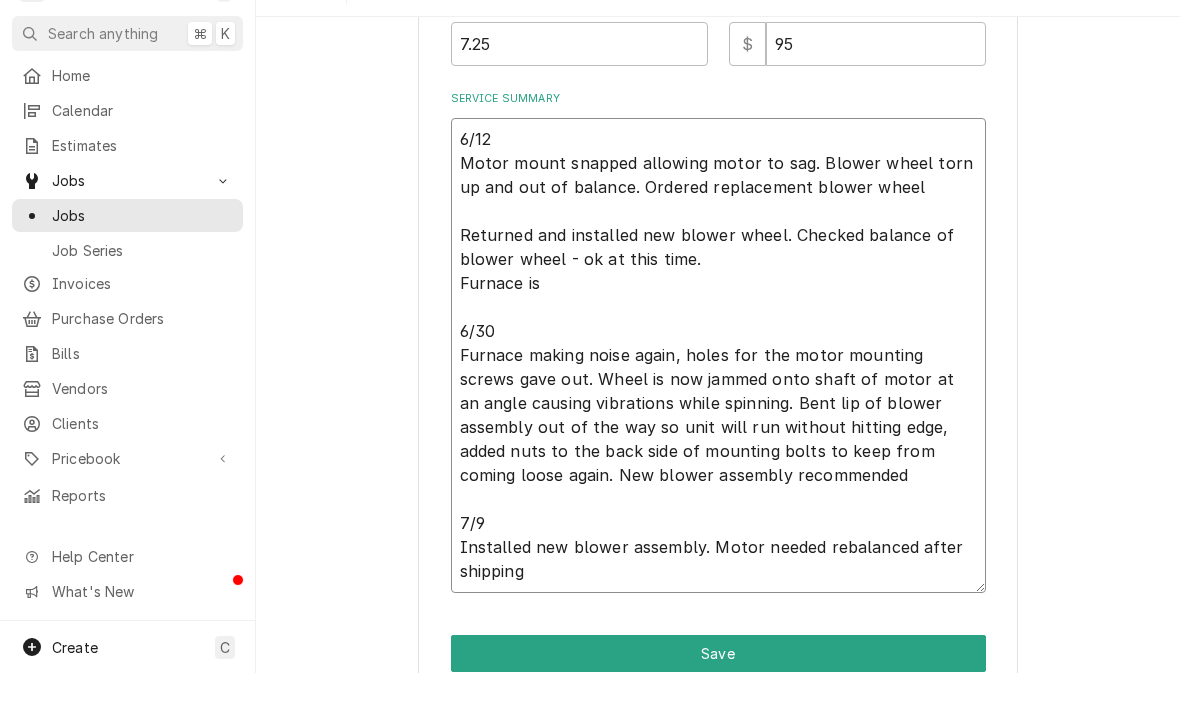 type on "x" 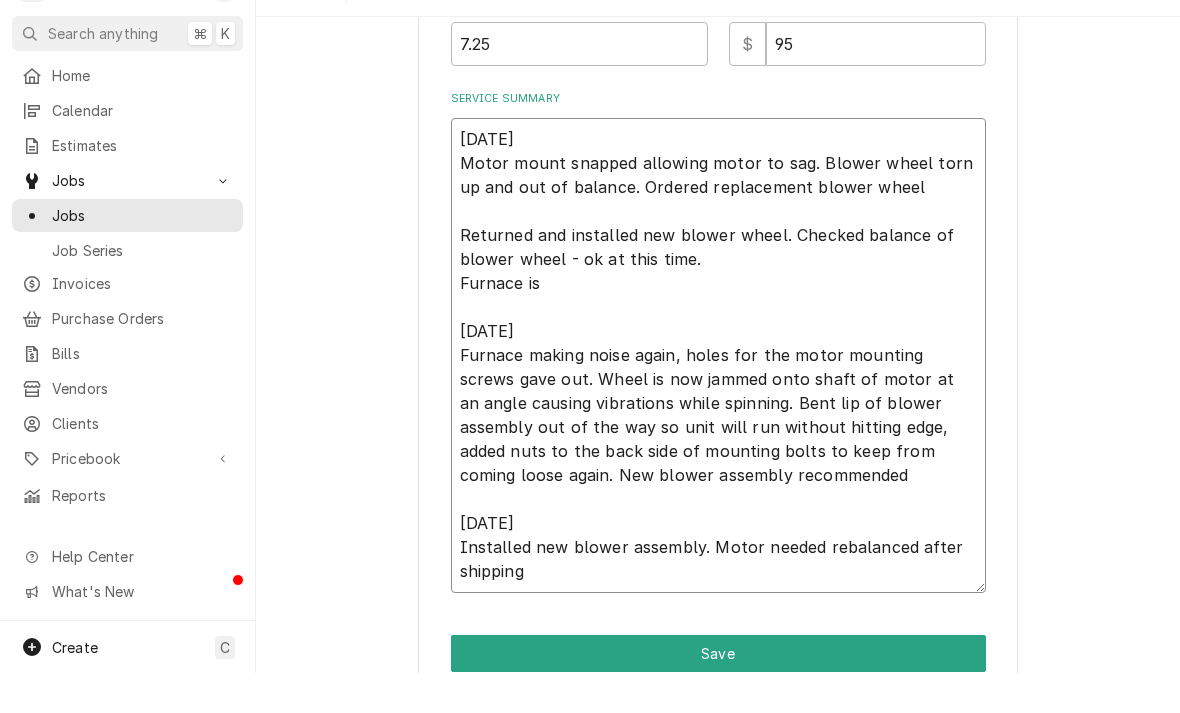 type on "6/12
Motor mount snapped allowing motor to sag. Blower wheel torn up and out of balance. Ordered replacement blower wheel
Returned and installed new blower wheel. Checked balance of blower wheel - ok at this time.
Furnace is o
6/30
Furnace making noise again, holes for the motor mounting screws gave out. Wheel is now jammed onto shaft of motor at an angle causing vibrations while spinning. Bent lip of blower assembly out of the way so unit will run without hitting edge, added nuts to the back side of mounting bolts to keep from coming loose again. New blower assembly recommended
7/9
Installed new blower assembly. Motor needed rebalanced after shipping" 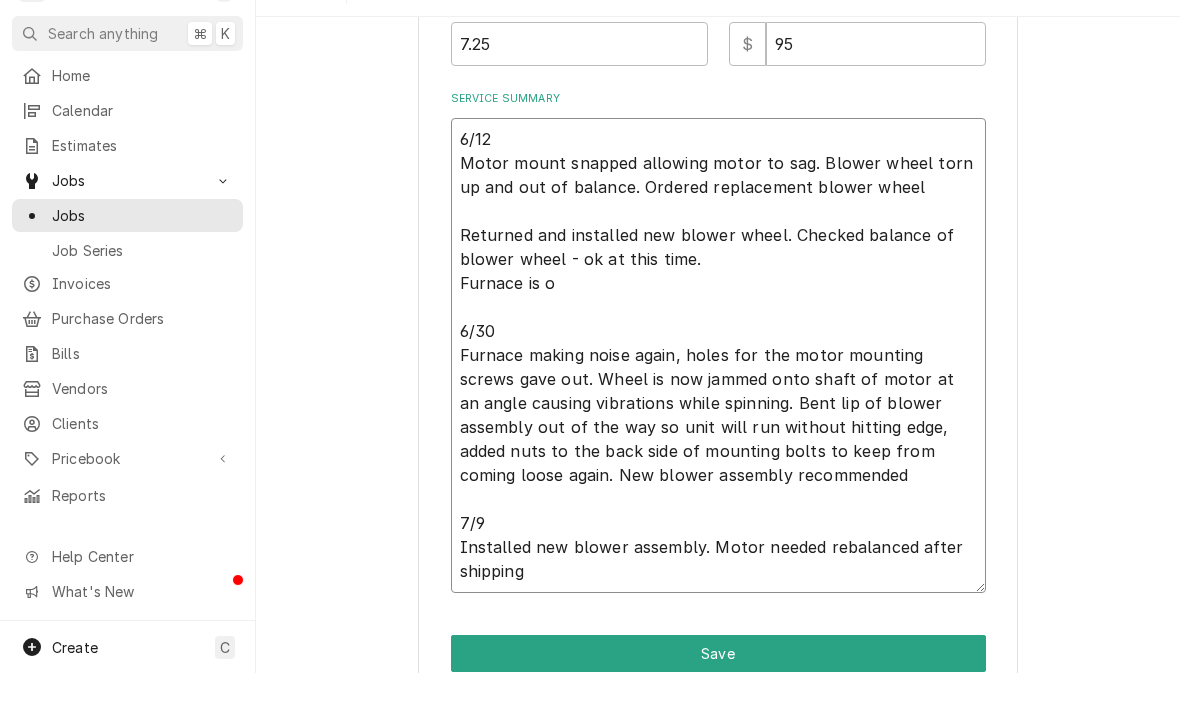 type on "x" 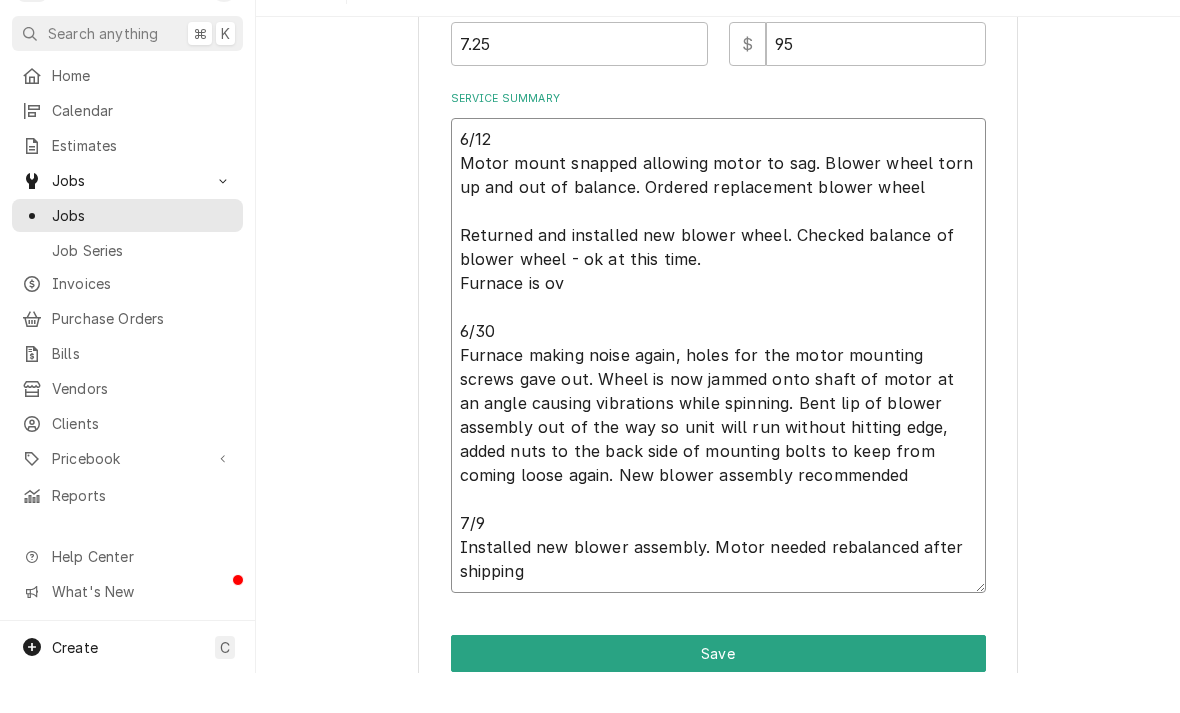 type on "x" 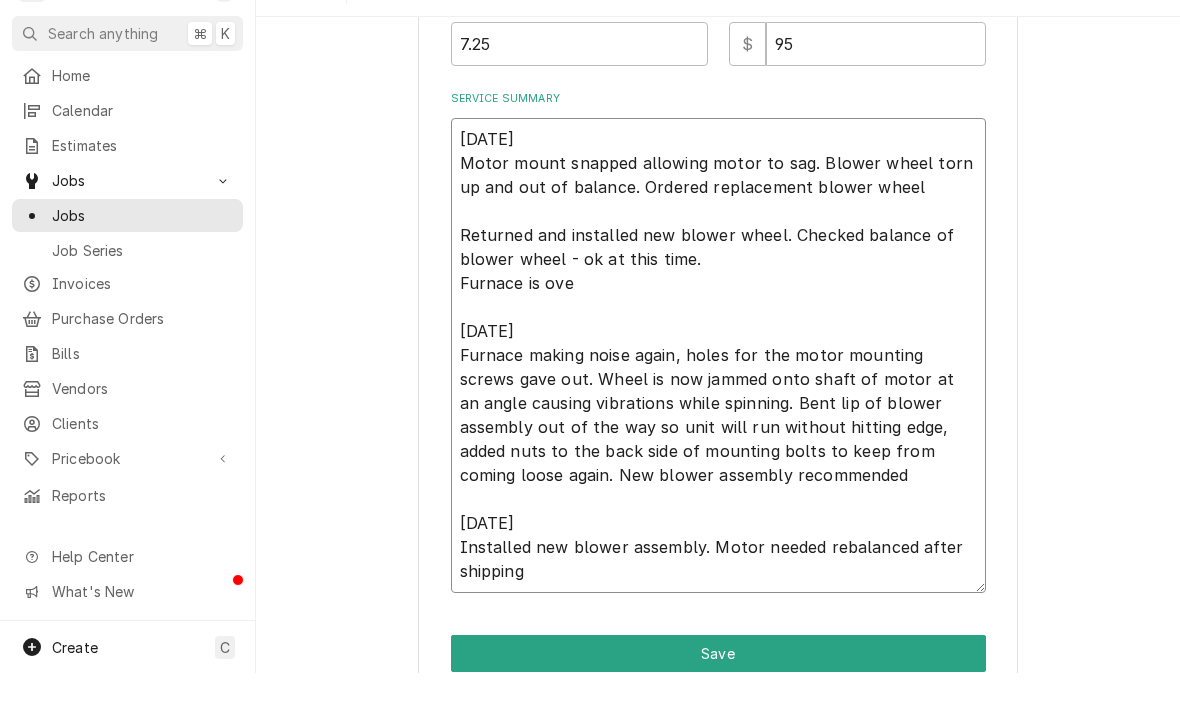 type on "x" 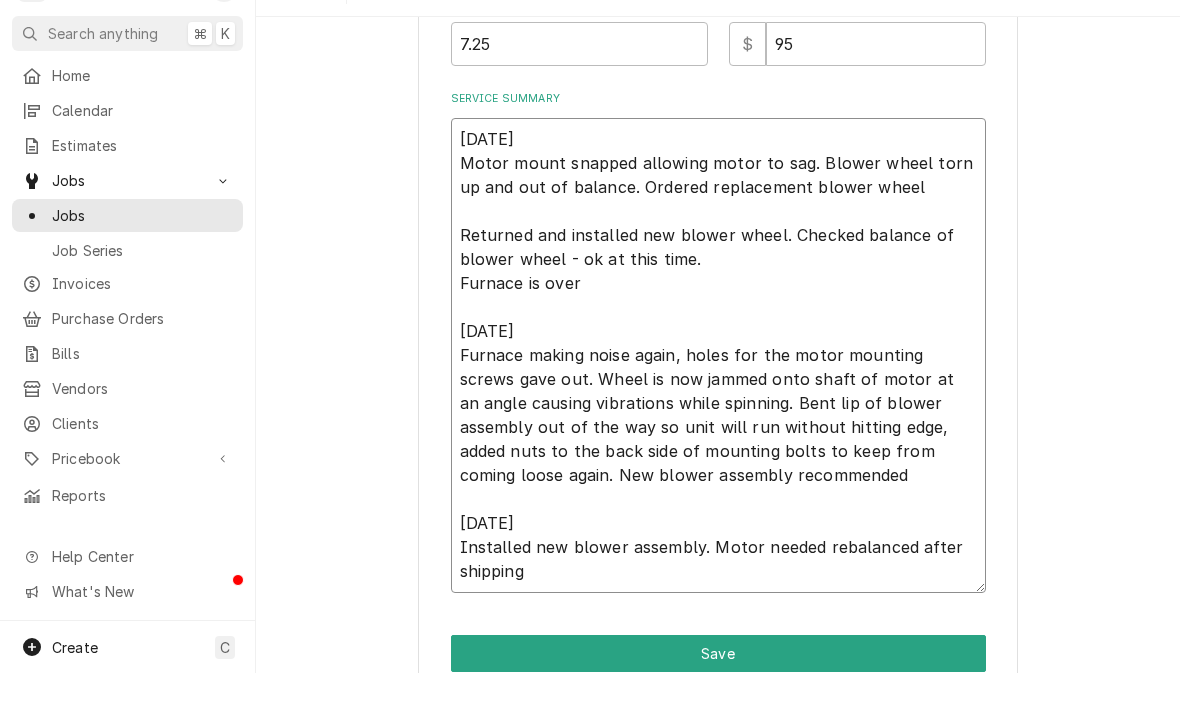 type on "x" 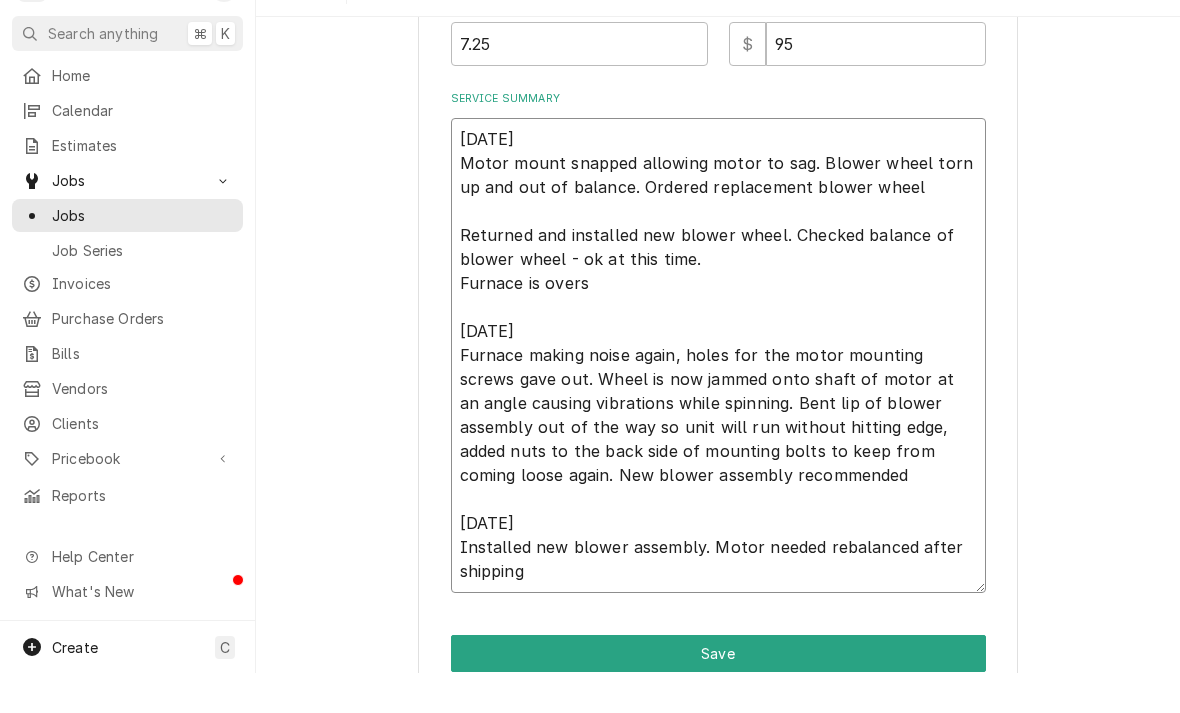 type on "x" 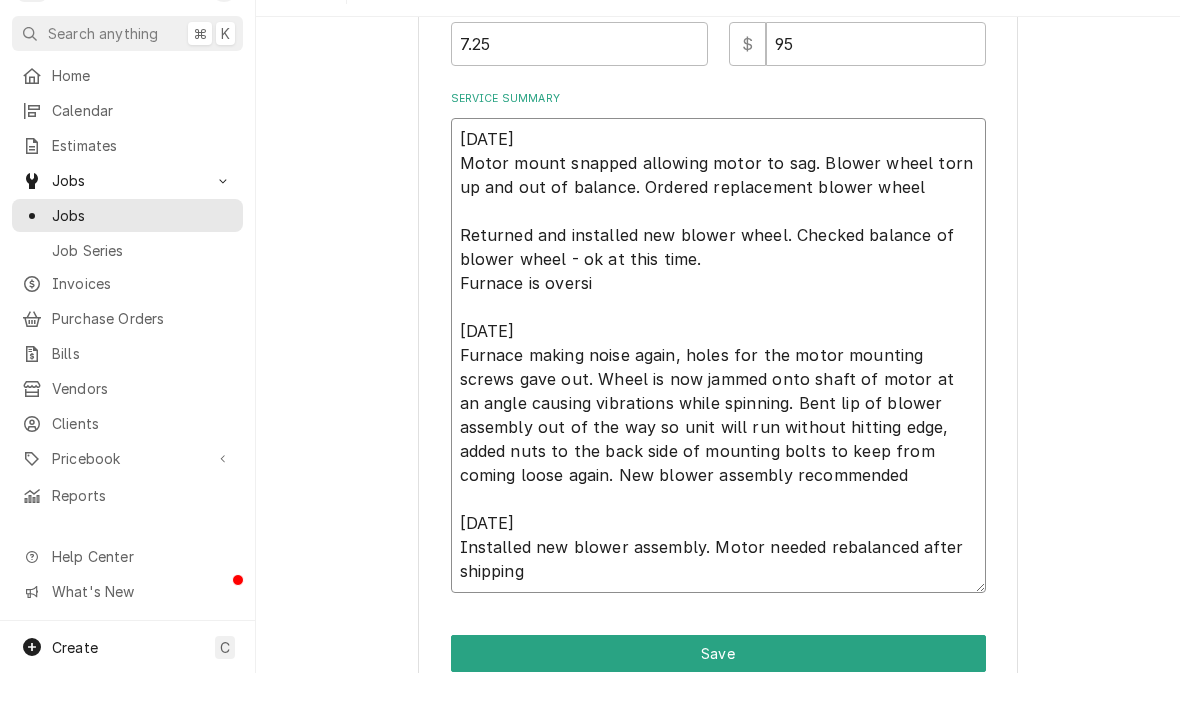 type on "x" 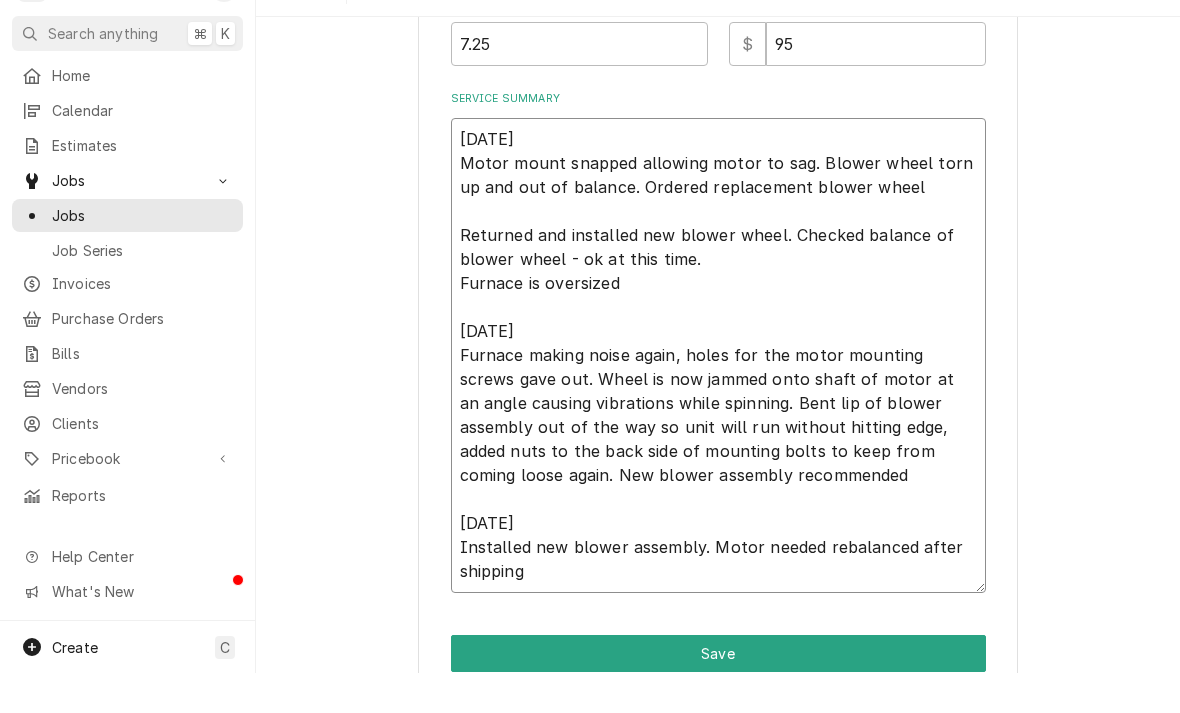 type on "x" 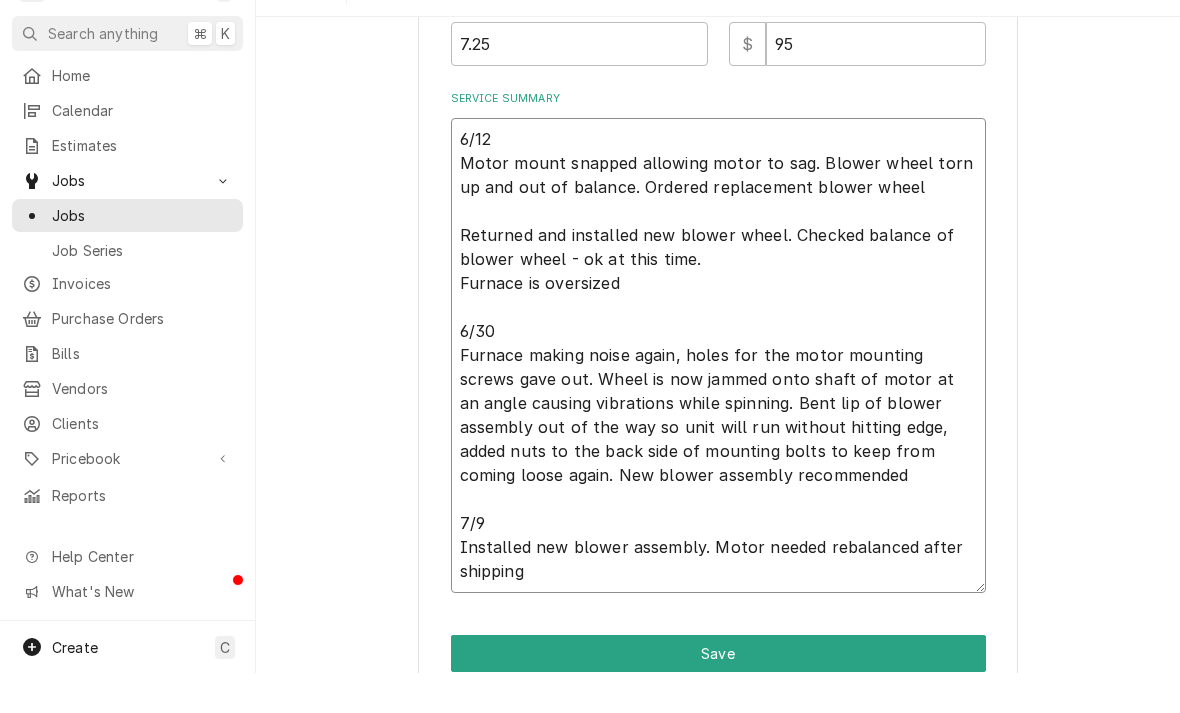 type on "6/12
Motor mount snapped allowing motor to sag. Blower wheel torn up and out of balance. Ordered replacement blower wheel
Returned and installed new blower wheel. Checked balance of blower wheel - ok at this time.
Furnace is oversized f
6/30
Furnace making noise again, holes for the motor mounting screws gave out. Wheel is now jammed onto shaft of motor at an angle causing vibrations while spinning. Bent lip of blower assembly out of the way so unit will run without hitting edge, added nuts to the back side of mounting bolts to keep from coming loose again. New blower assembly recommended
7/9
Installed new blower assembly. Motor needed rebalanced after shipping" 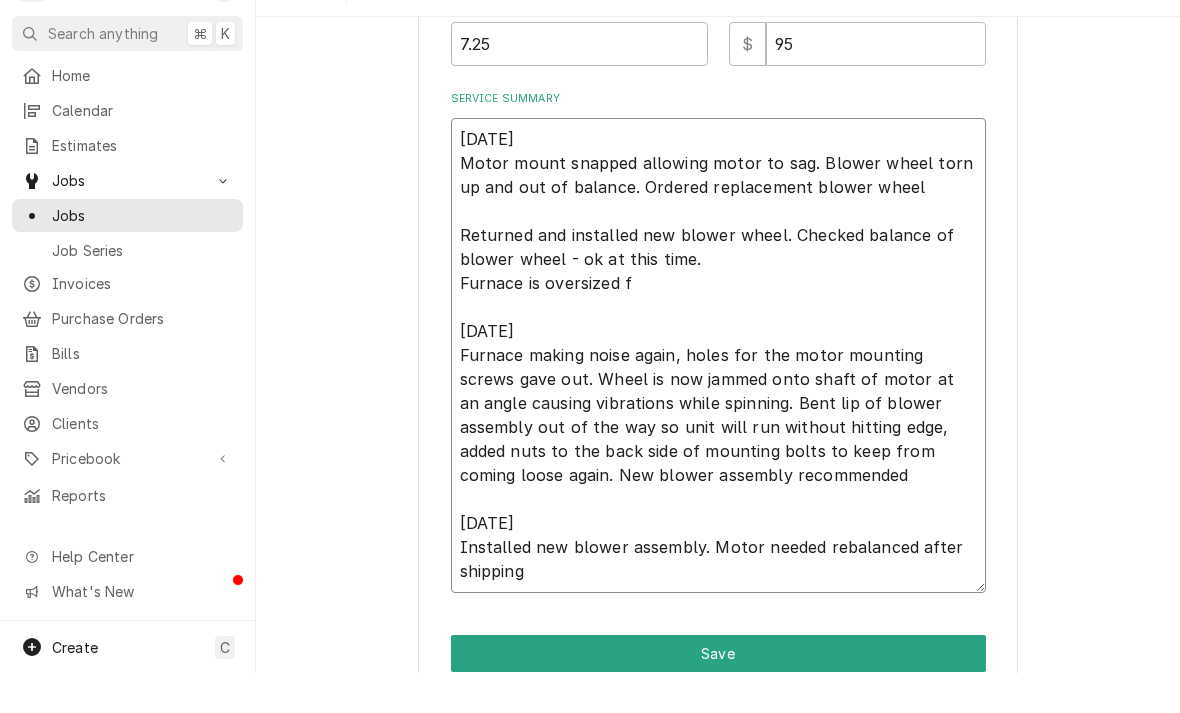 type on "x" 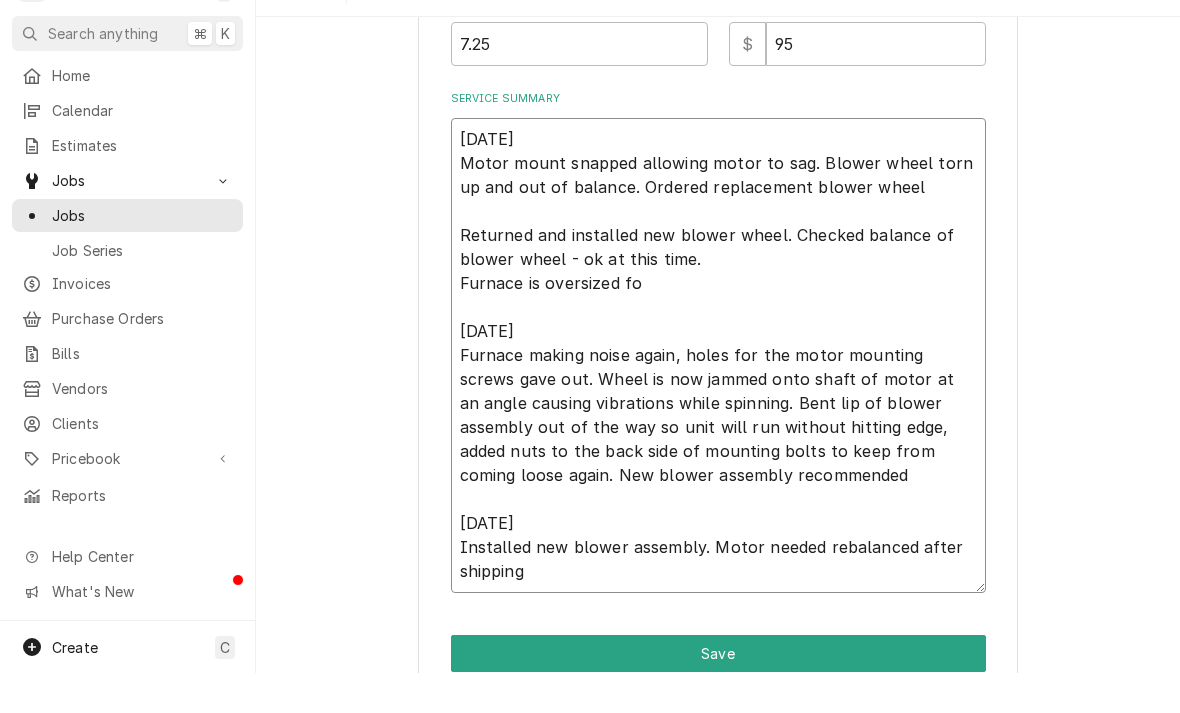 type on "x" 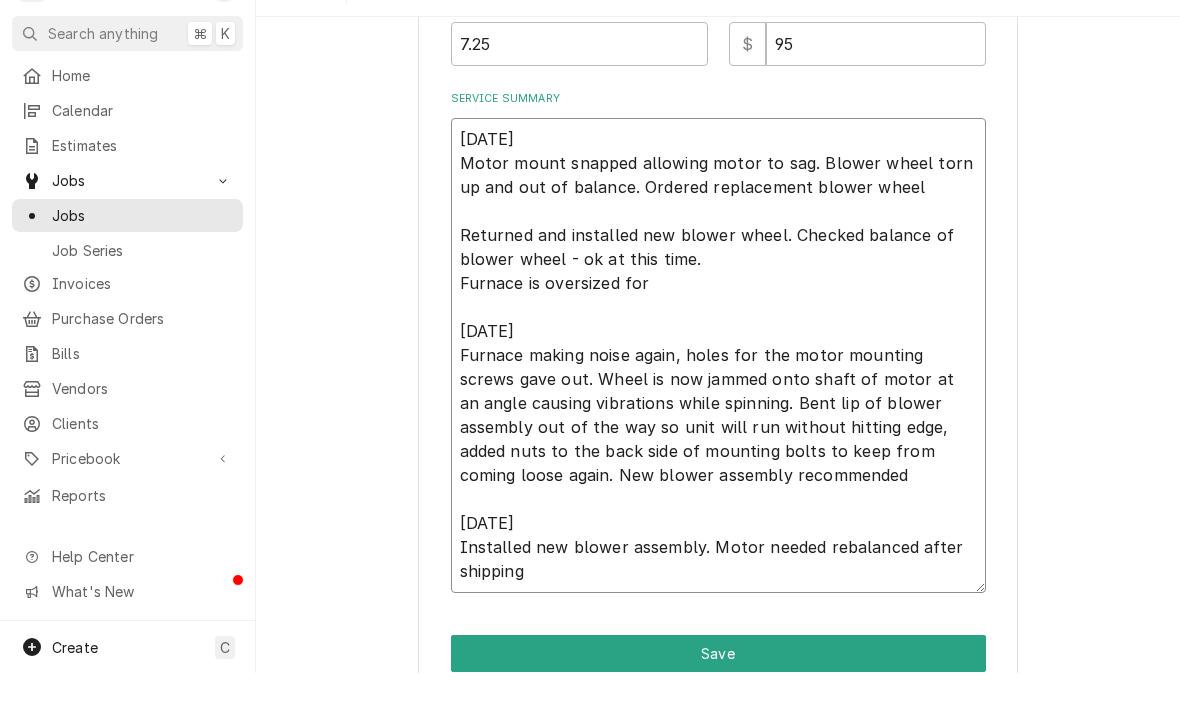 type on "x" 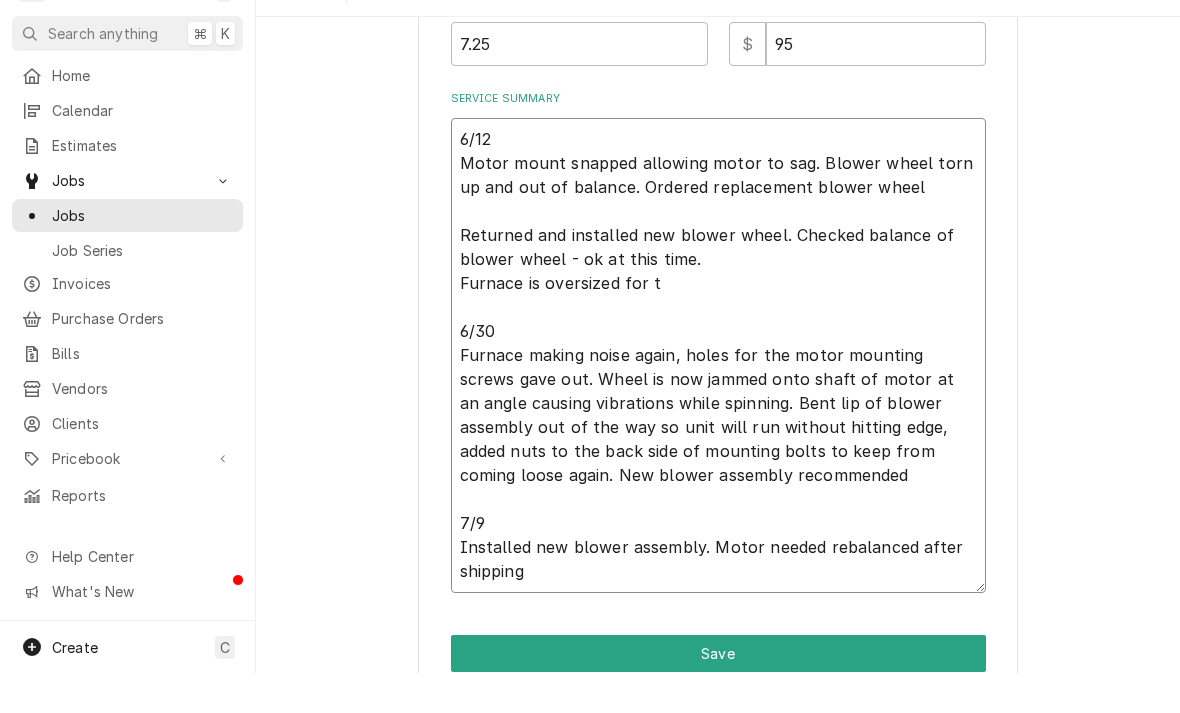 type on "x" 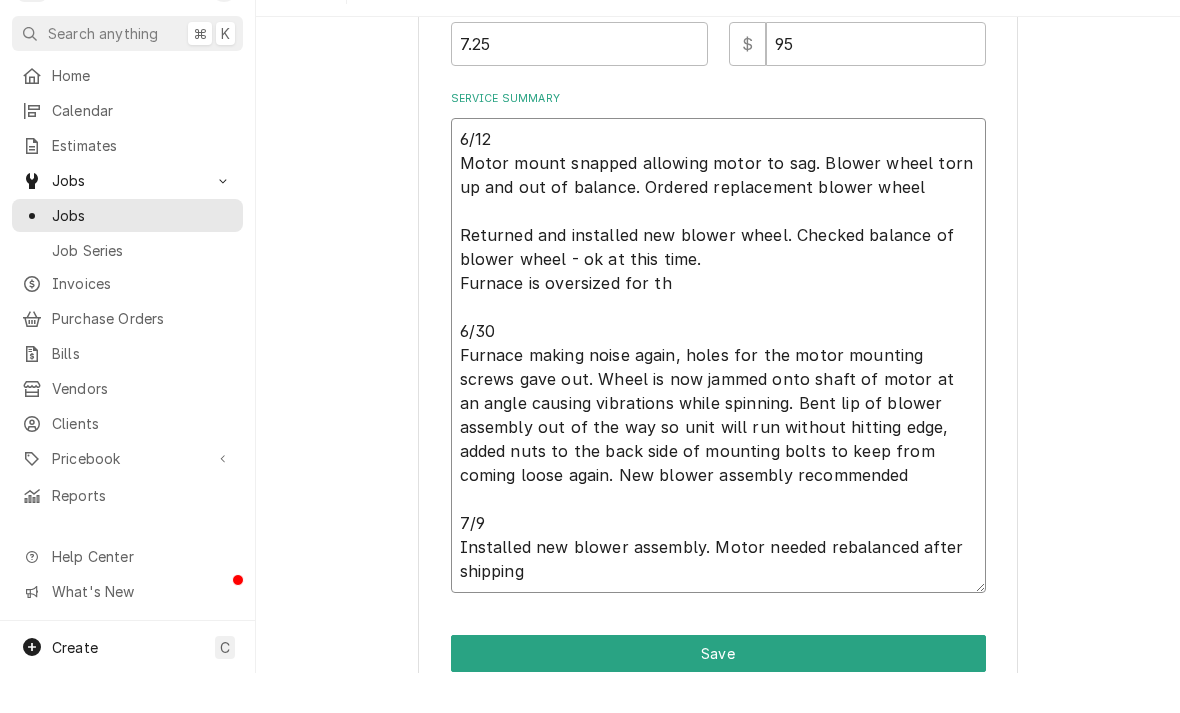 type on "x" 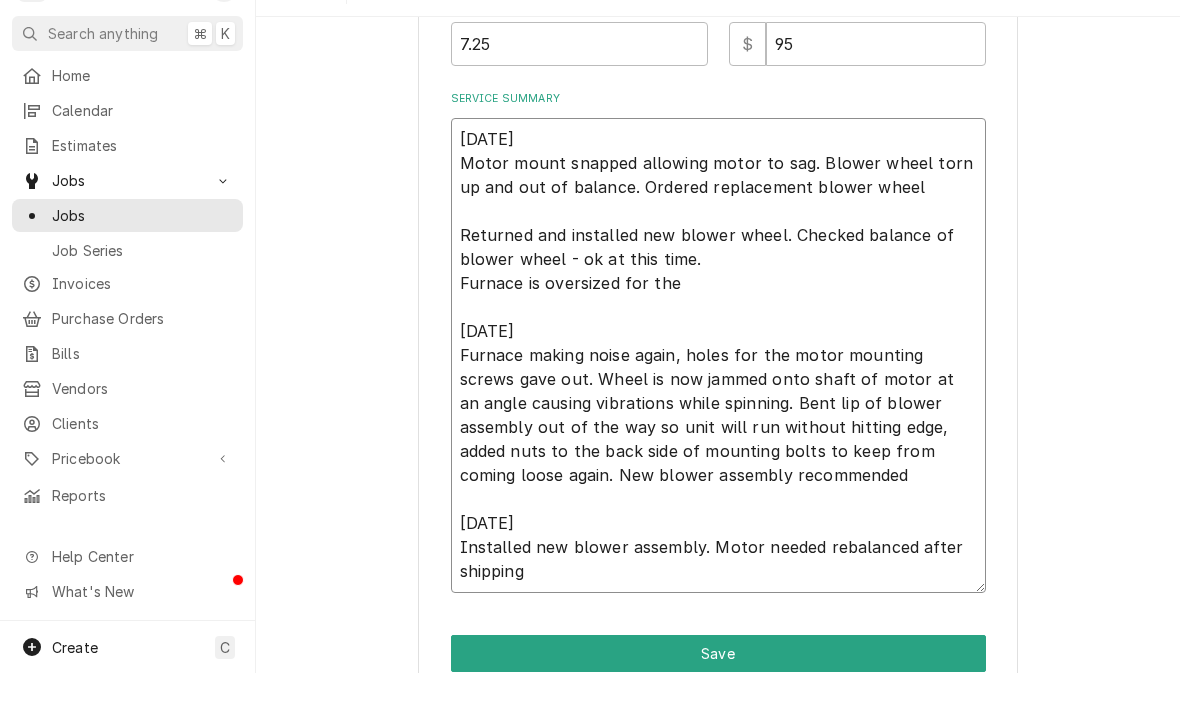 type on "x" 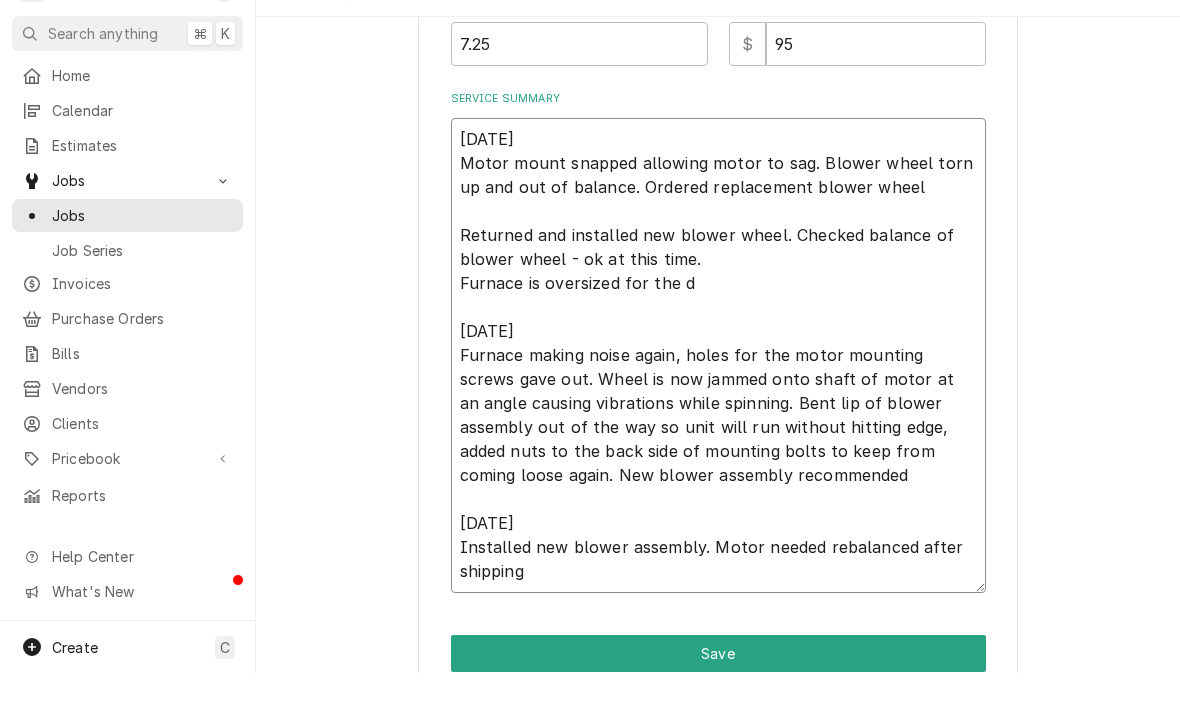 type on "x" 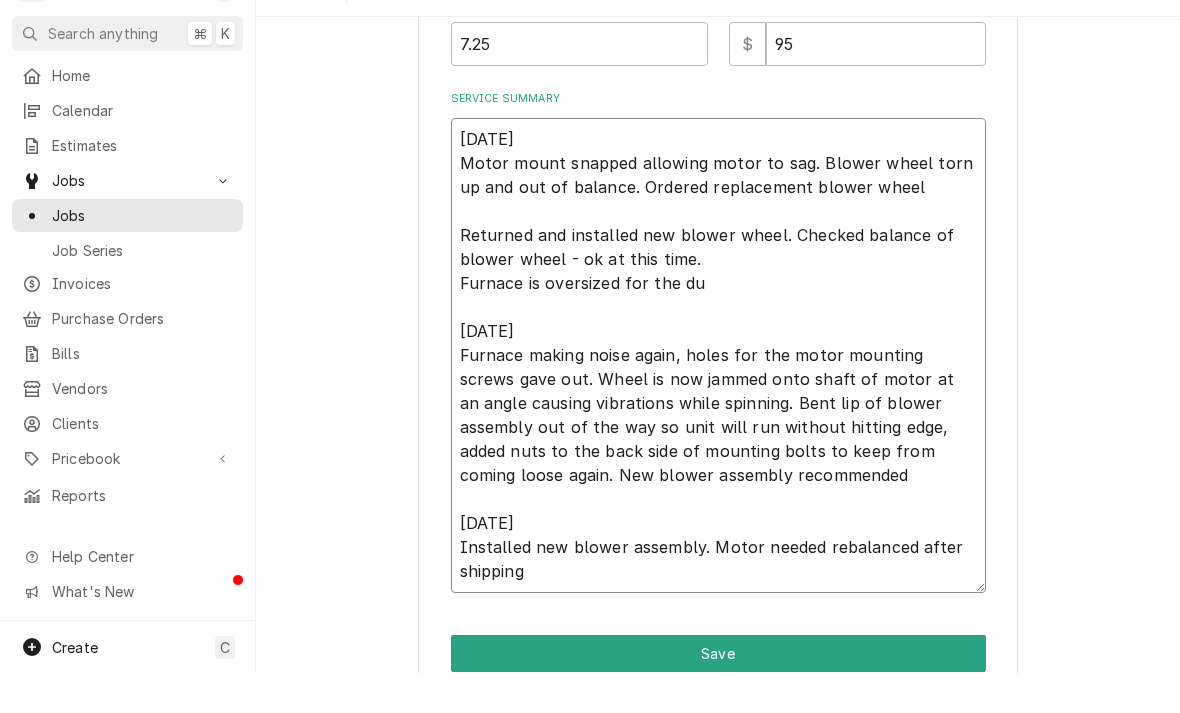 type on "x" 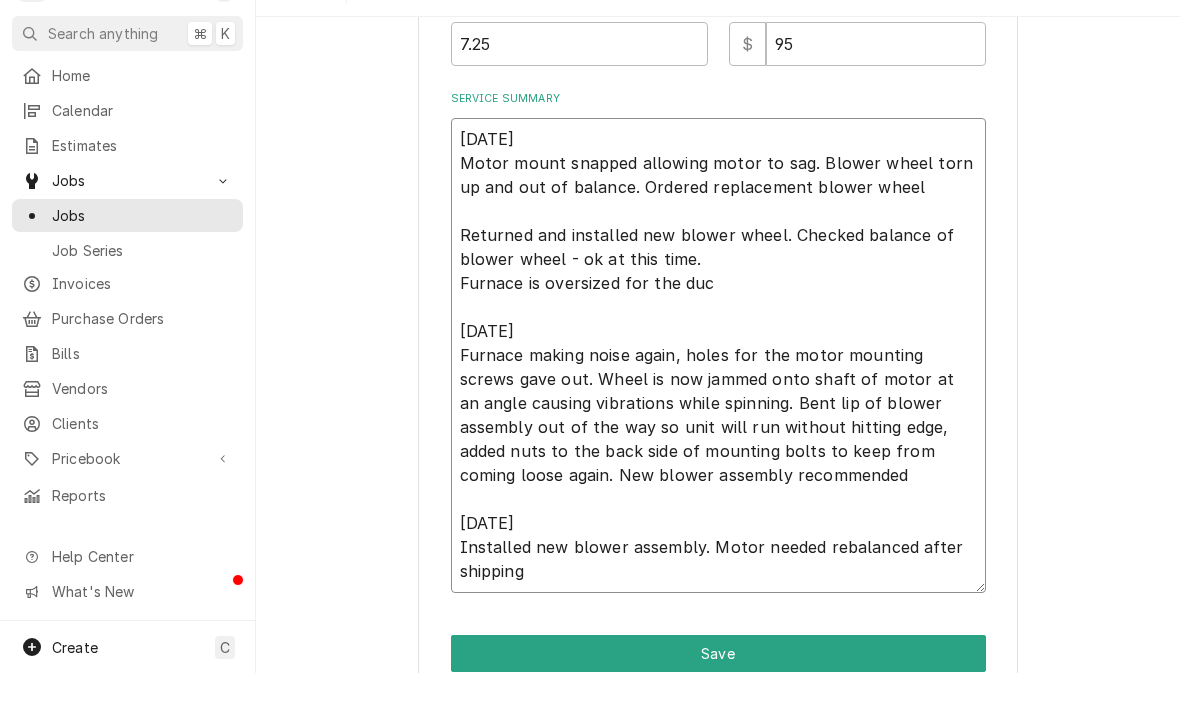 type on "x" 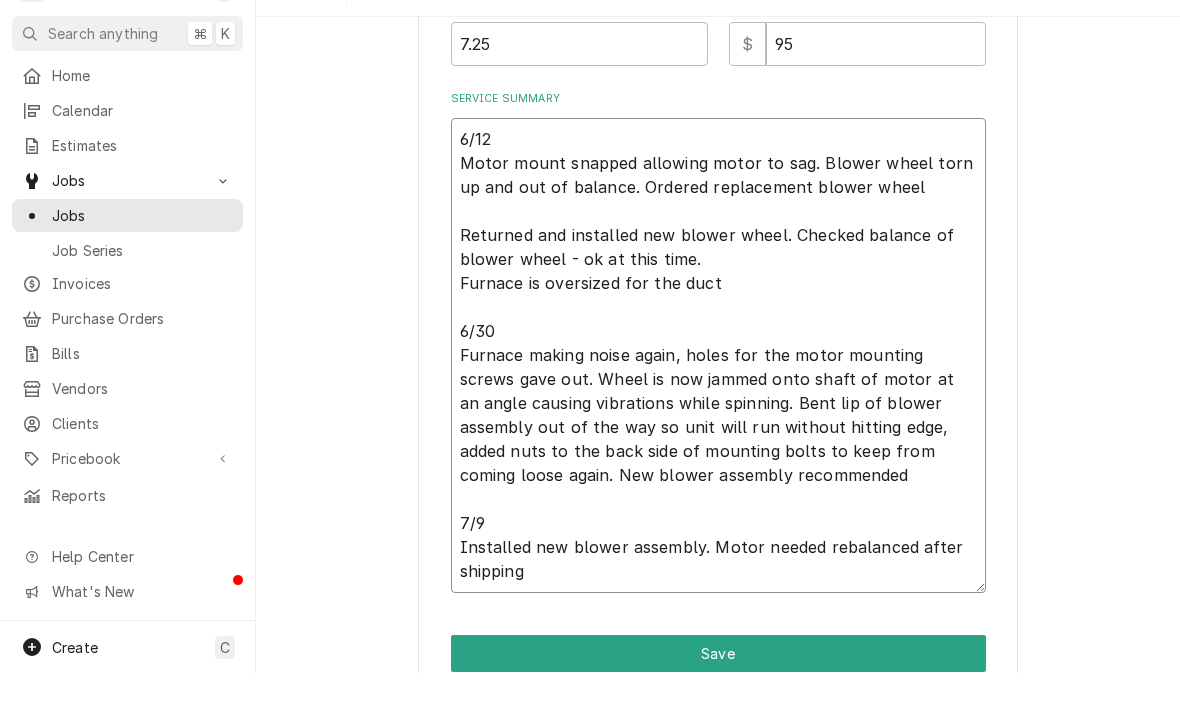 type on "x" 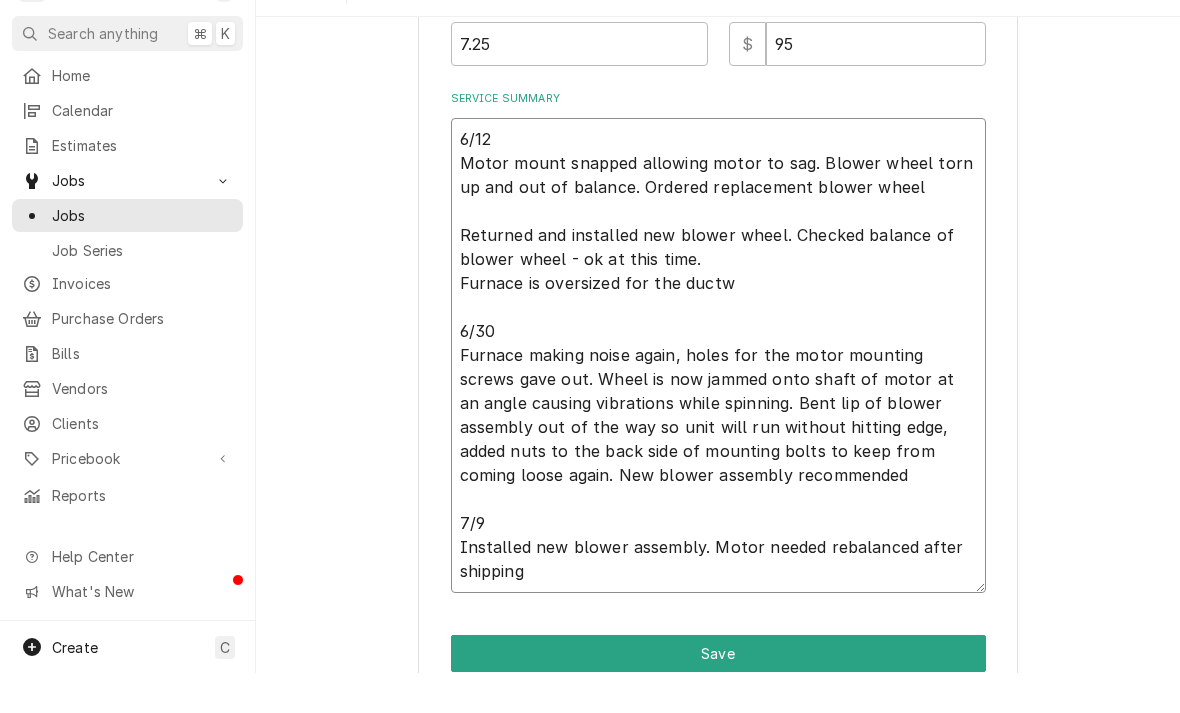 type on "x" 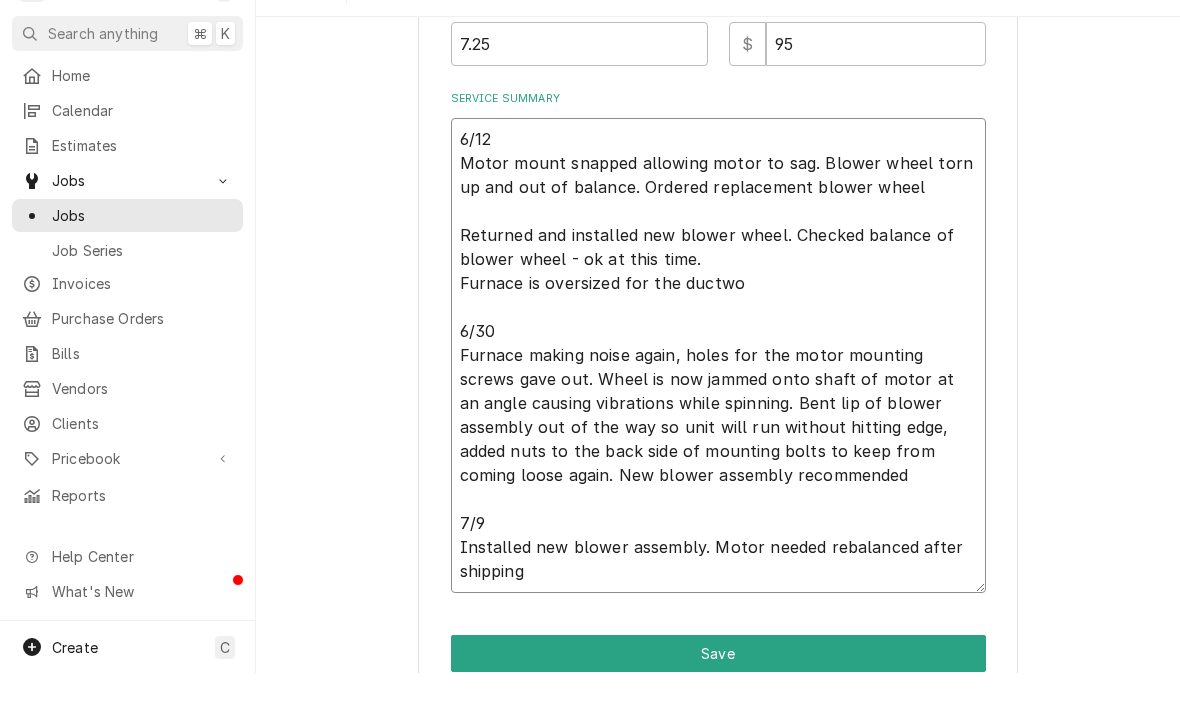 type on "x" 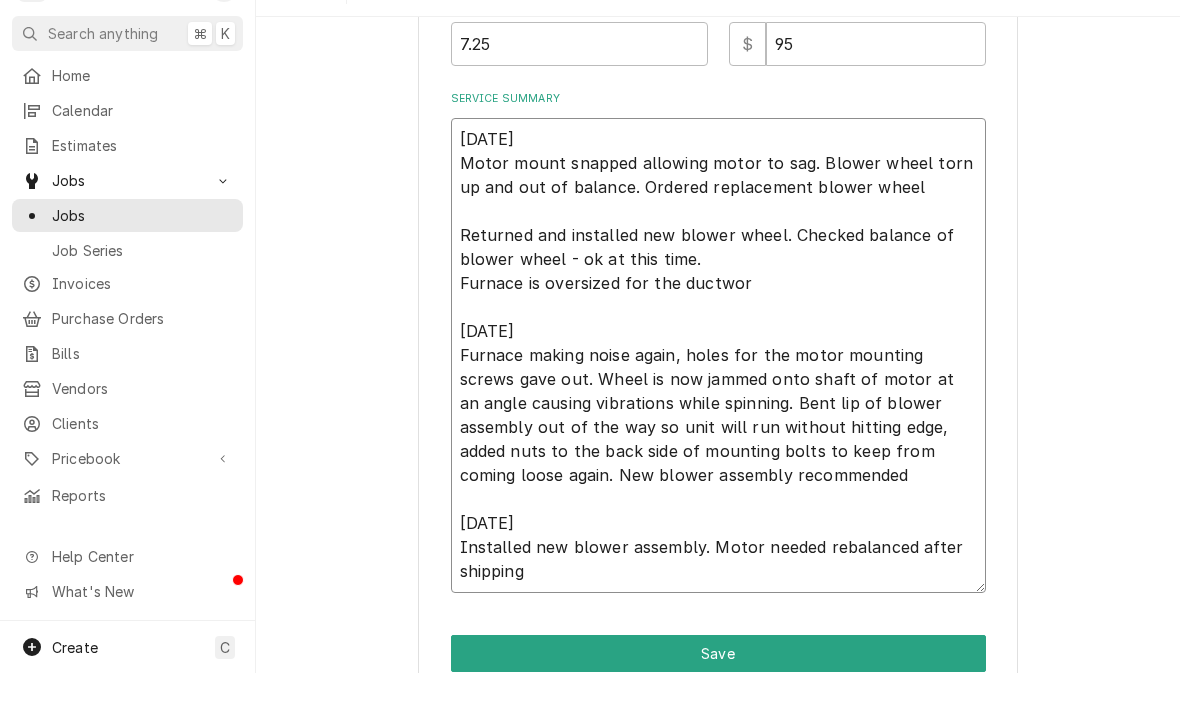type on "x" 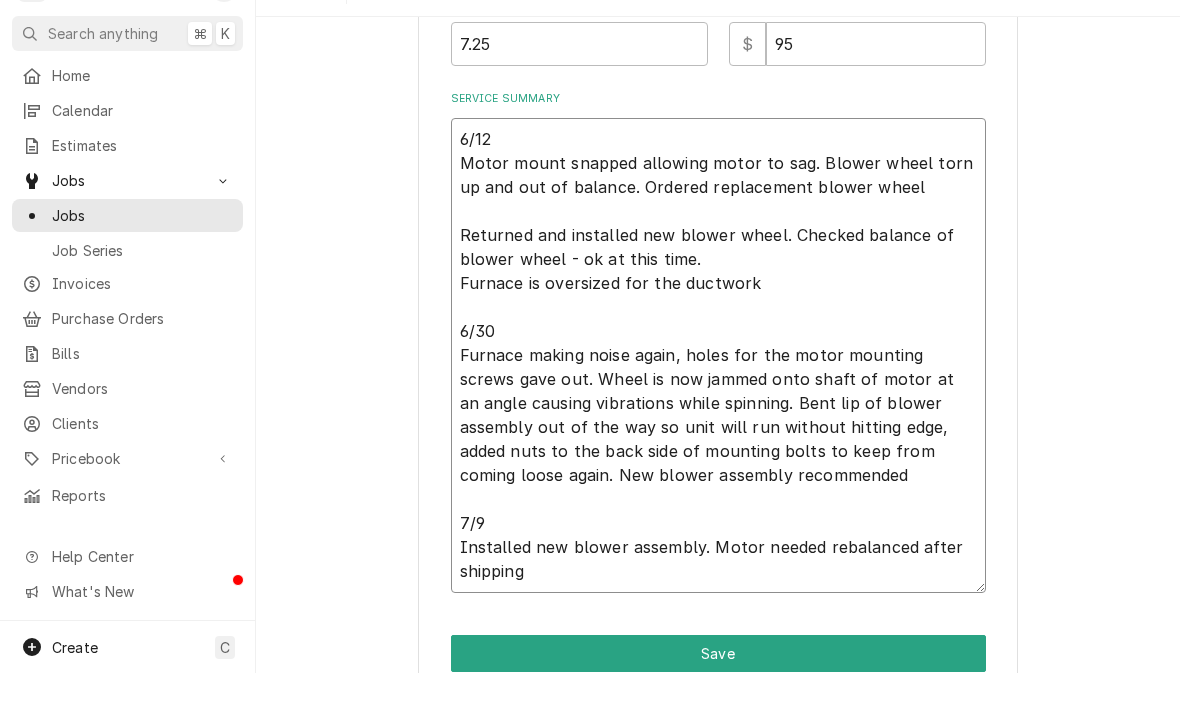 type on "x" 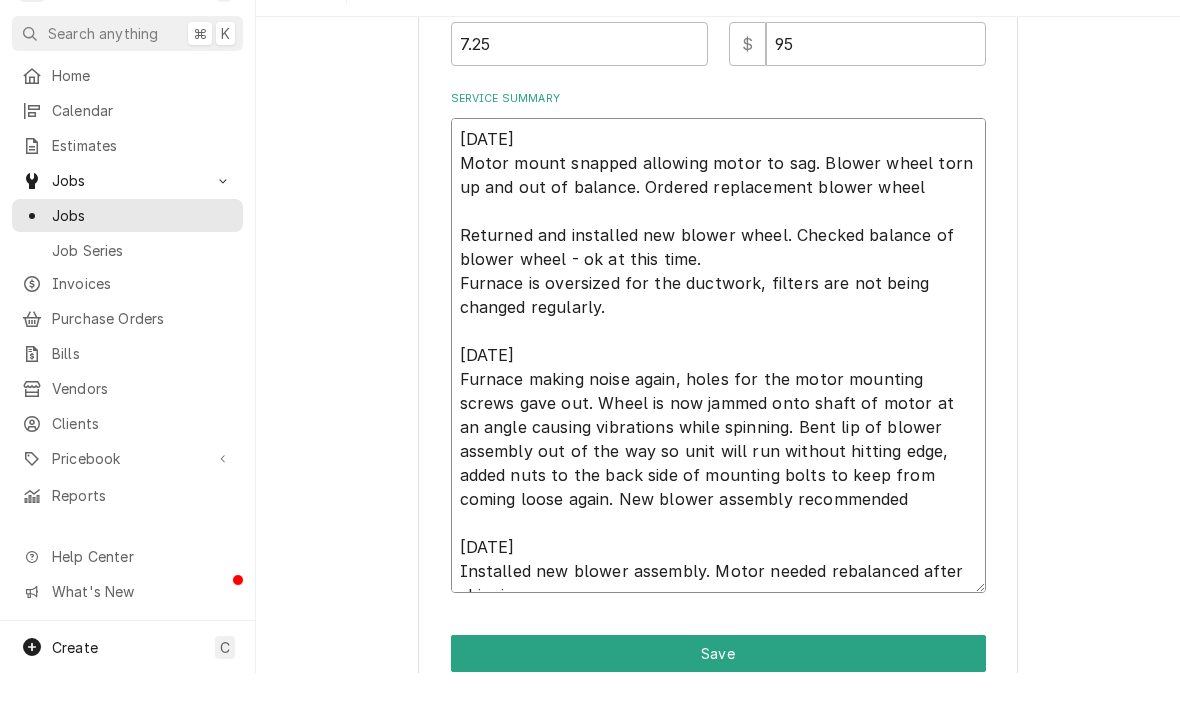type on "6/12
Motor mount snapped allowing motor to sag. Blower wheel torn up and out of balance. Ordered replacement blower wheel
Returned and installed new blower wheel. Checked balance of blower wheel - ok at this time.
Furnace is oversized for the ductwork,
6/30
Furnace making noise again, holes for the motor mounting screws gave out. Wheel is now jammed onto shaft of motor at an angle causing vibrations while spinning. Bent lip of blower assembly out of the way so unit will run without hitting edge, added nuts to the back side of mounting bolts to keep from coming loose again. New blower assembly recommended
7/9
Installed new blower assembly. Motor needed rebalanced after shipping" 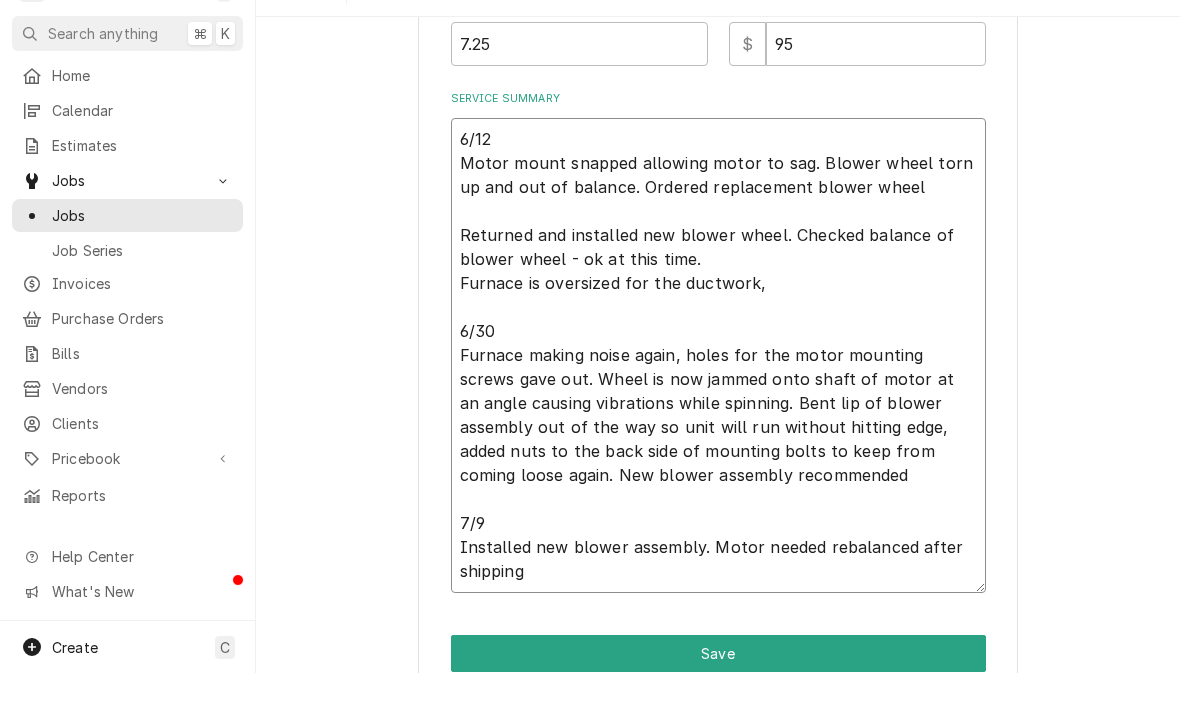 type on "x" 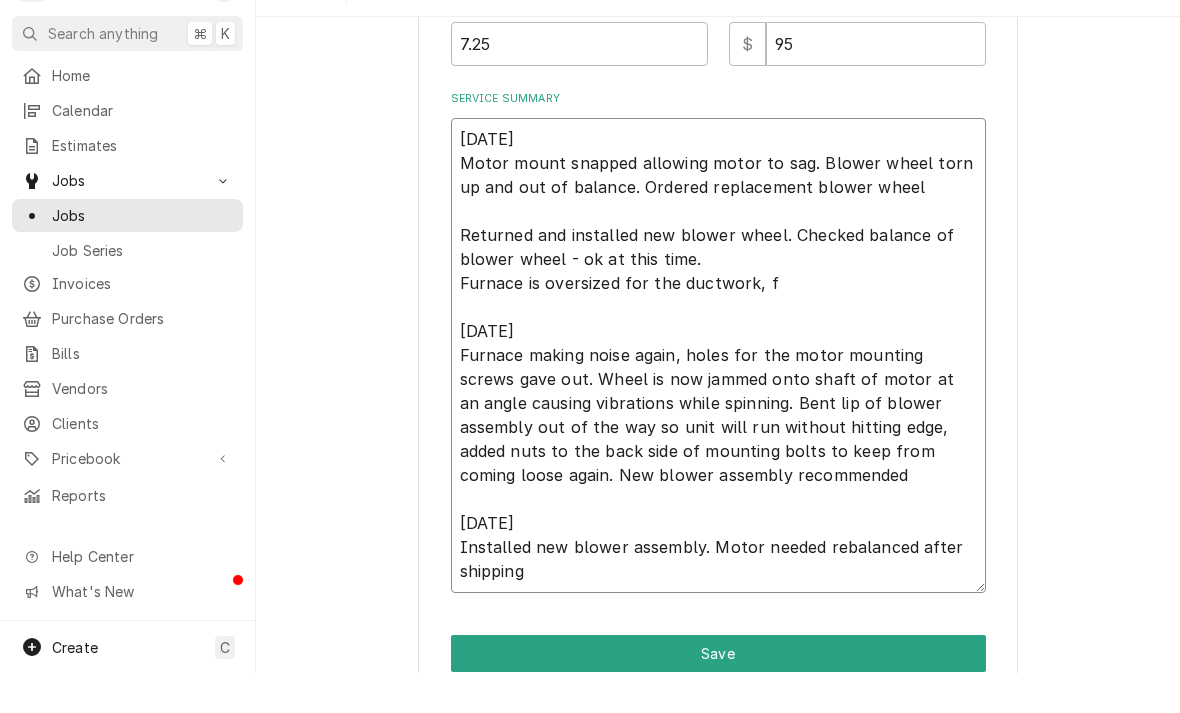 type on "x" 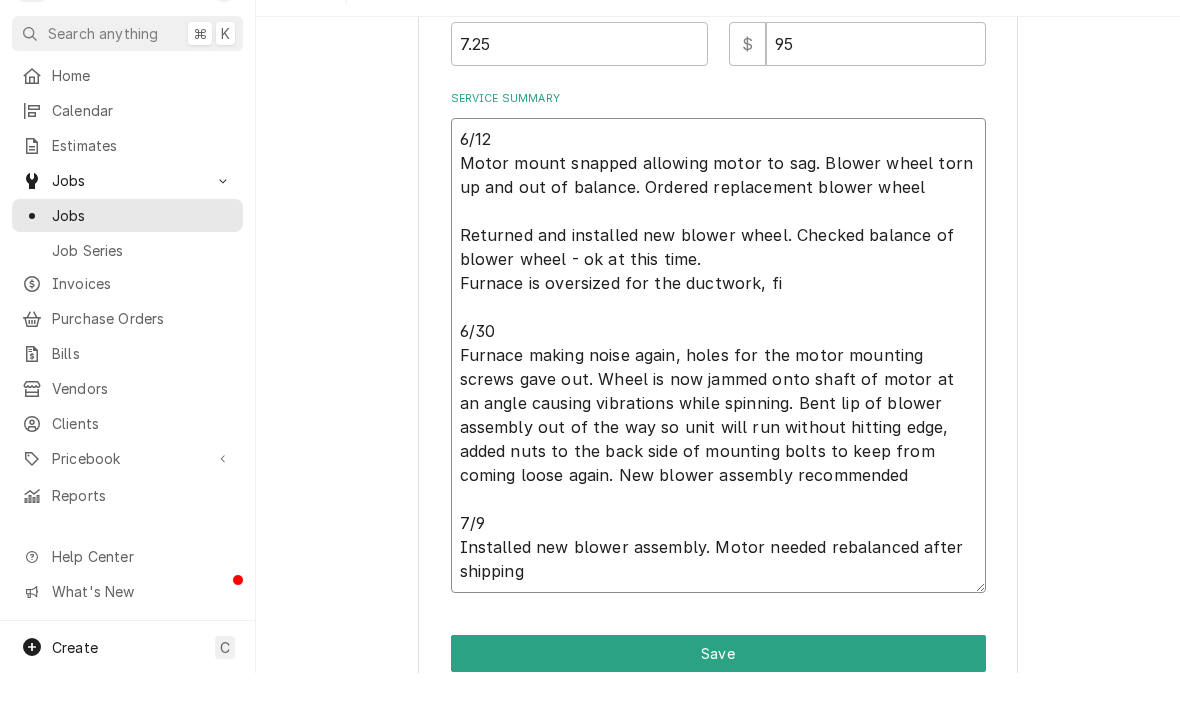 type on "x" 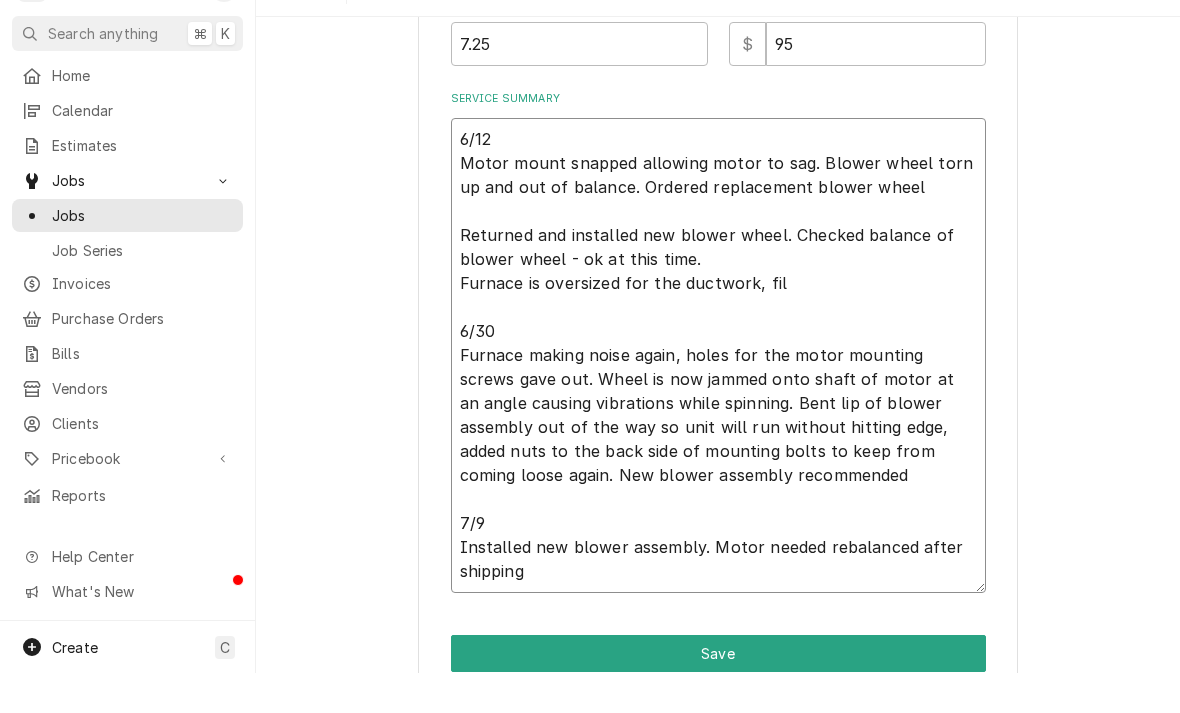 type on "x" 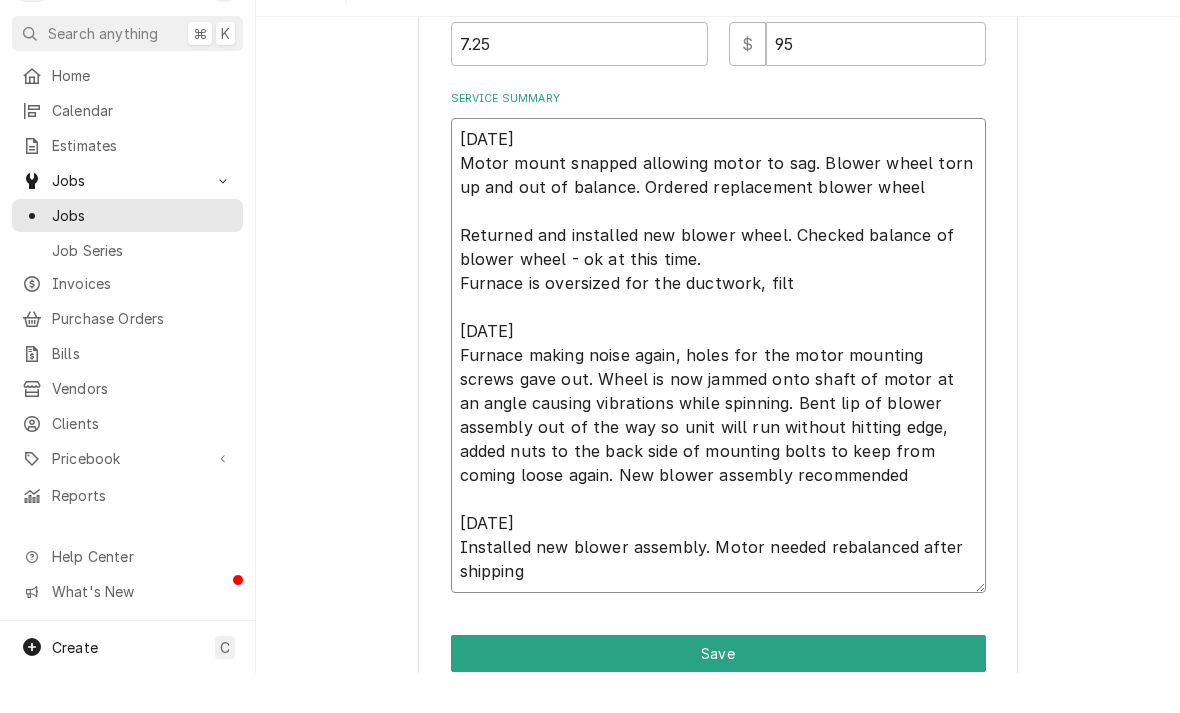type on "x" 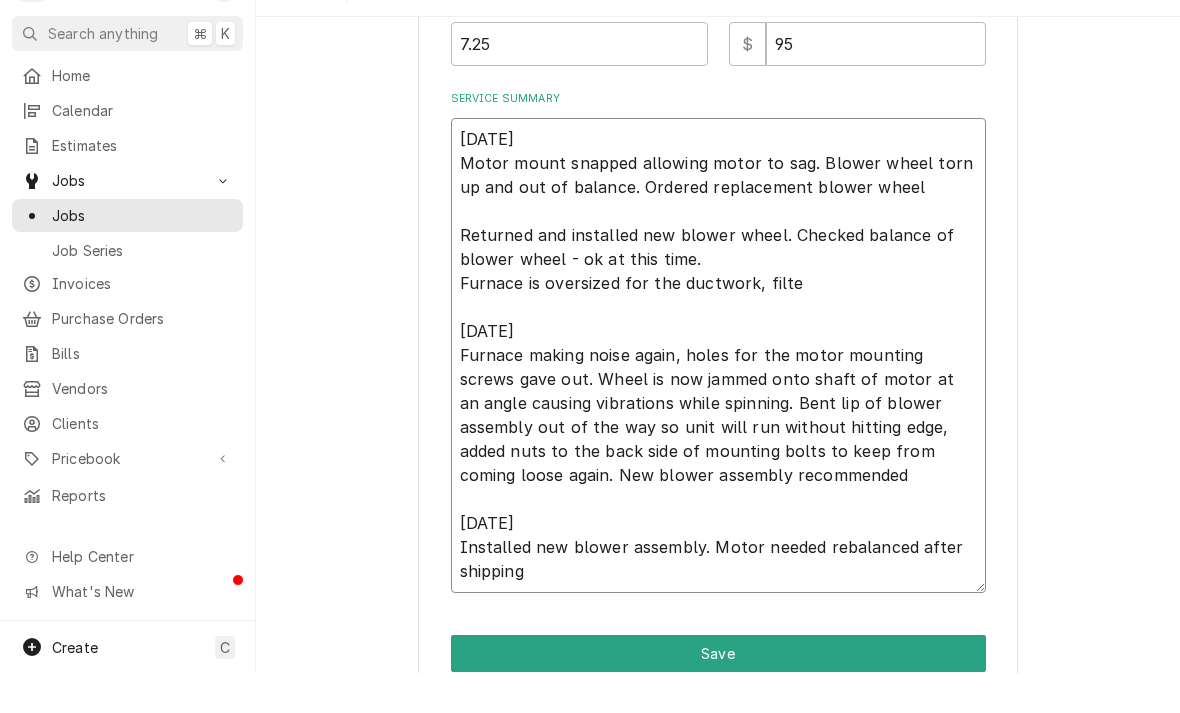 type on "x" 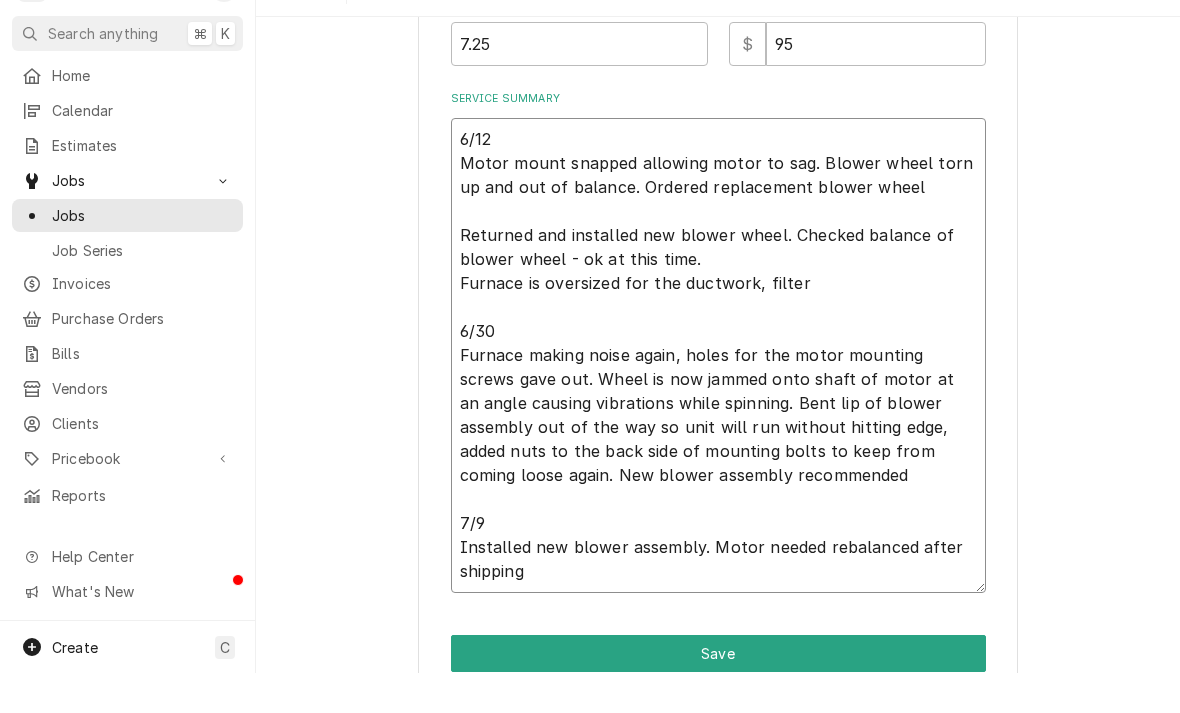 type on "x" 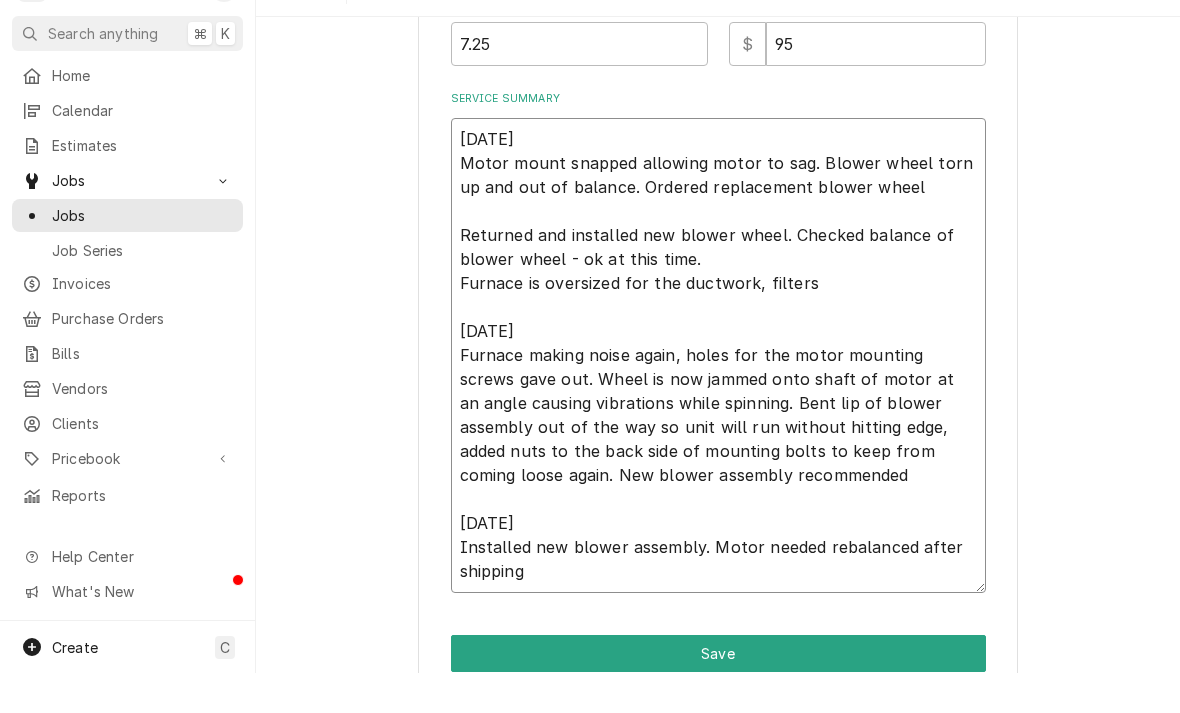 type on "x" 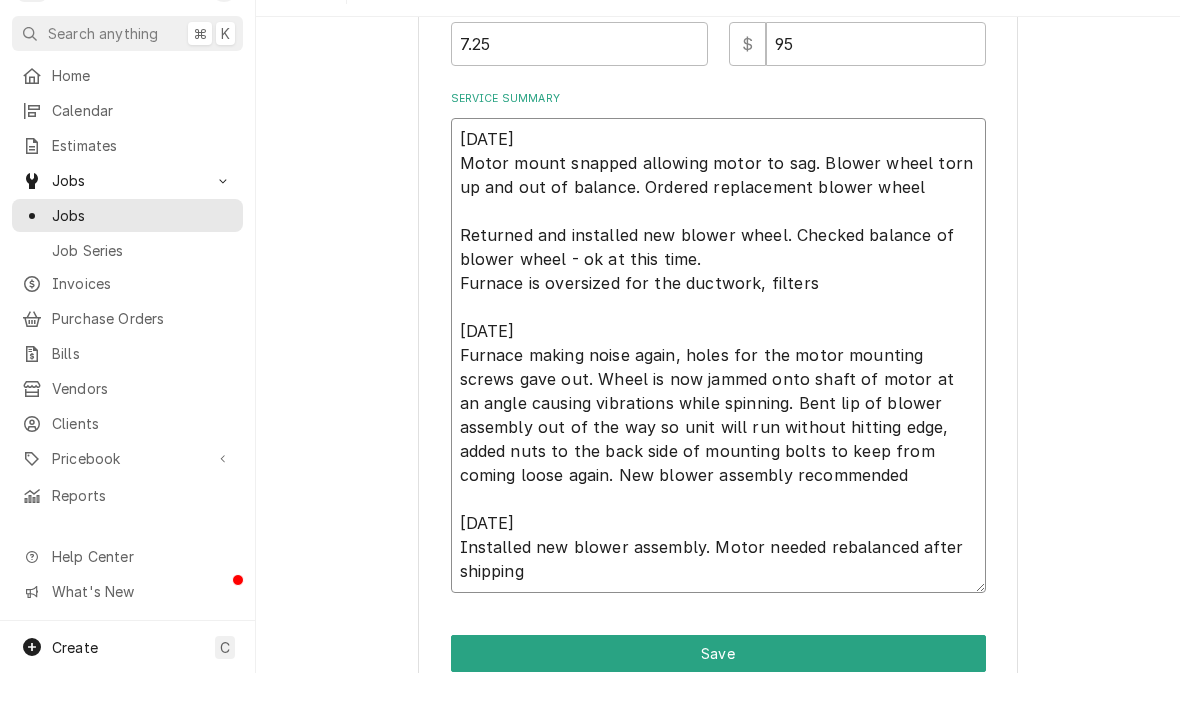 type on "6/12
Motor mount snapped allowing motor to sag. Blower wheel torn up and out of balance. Ordered replacement blower wheel
Returned and installed new blower wheel. Checked balance of blower wheel - ok at this time.
Furnace is oversized for the ductwork, filters a
6/30
Furnace making noise again, holes for the motor mounting screws gave out. Wheel is now jammed onto shaft of motor at an angle causing vibrations while spinning. Bent lip of blower assembly out of the way so unit will run without hitting edge, added nuts to the back side of mounting bolts to keep from coming loose again. New blower assembly recommended
7/9
Installed new blower assembly. Motor needed rebalanced after shipping" 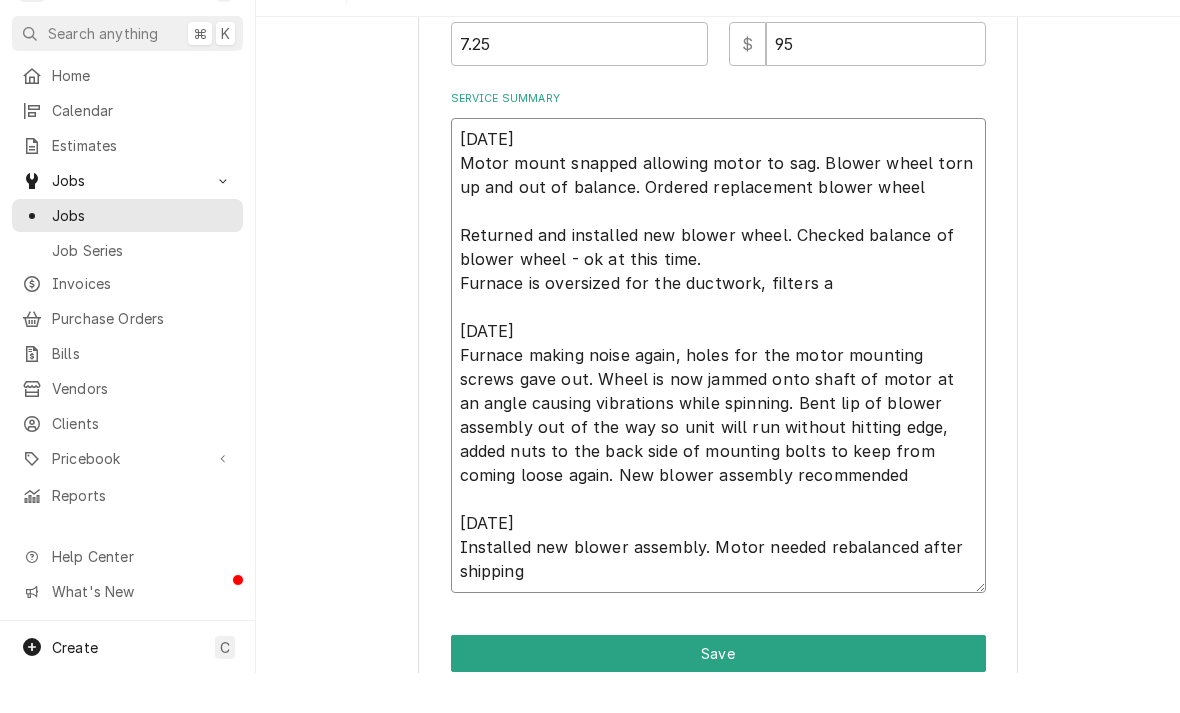 type on "x" 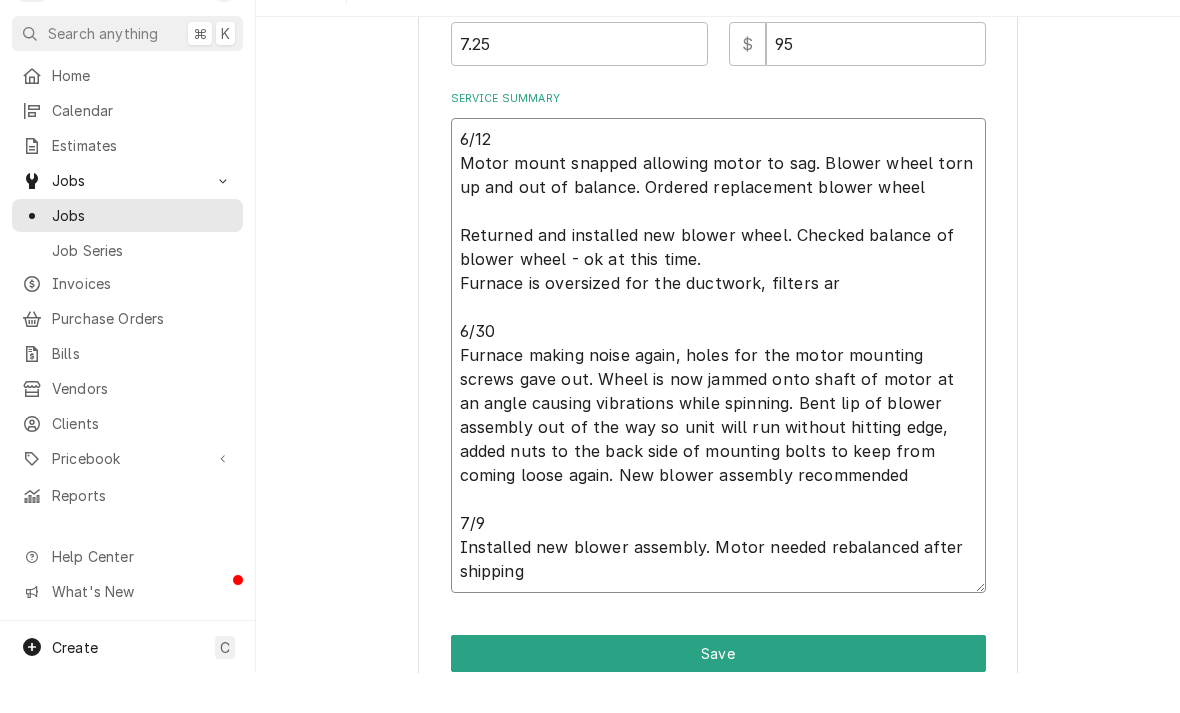 type on "x" 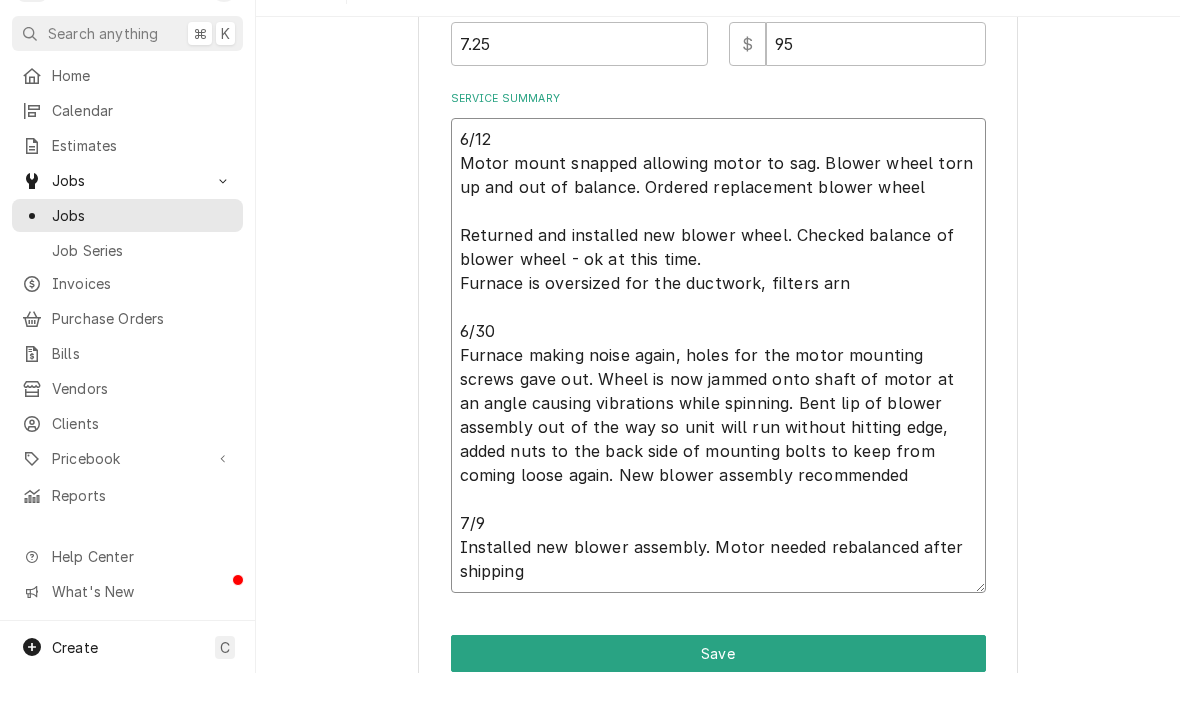 type on "6/12
Motor mount snapped allowing motor to sag. Blower wheel torn up and out of balance. Ordered replacement blower wheel
Returned and installed new blower wheel. Checked balance of blower wheel - ok at this time.
Furnace is oversized for the ductwork, filters arne
6/30
Furnace making noise again, holes for the motor mounting screws gave out. Wheel is now jammed onto shaft of motor at an angle causing vibrations while spinning. Bent lip of blower assembly out of the way so unit will run without hitting edge, added nuts to the back side of mounting bolts to keep from coming loose again. New blower assembly recommended
7/9
Installed new blower assembly. Motor needed rebalanced after shipping" 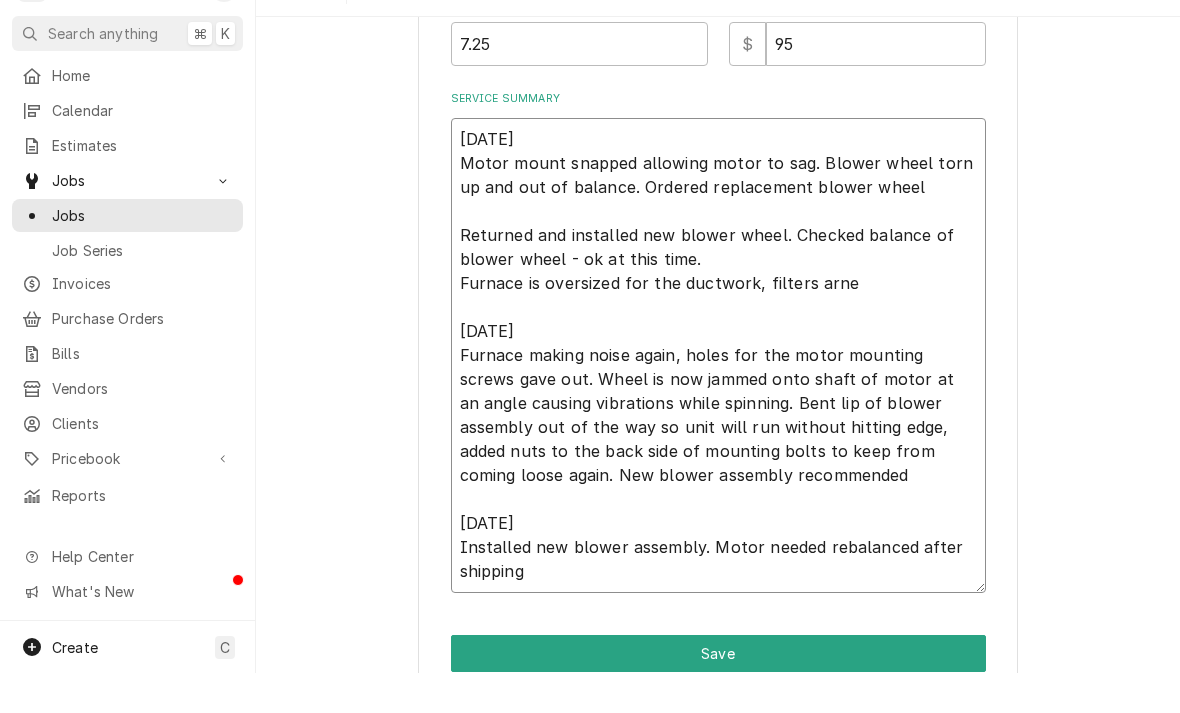 type on "x" 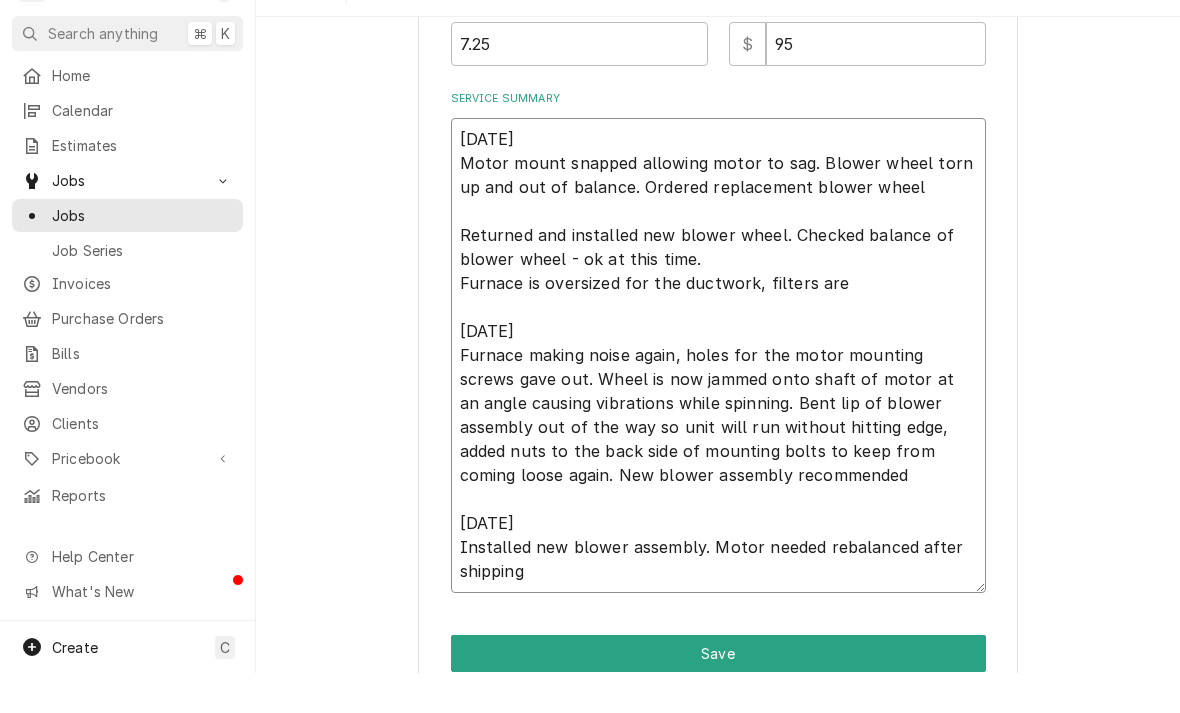 type on "6/12
Motor mount snapped allowing motor to sag. Blower wheel torn up and out of balance. Ordered replacement blower wheel
Returned and installed new blower wheel. Checked balance of blower wheel - ok at this time.
Furnace is oversized for the ductwork, filters are
6/30
Furnace making noise again, holes for the motor mounting screws gave out. Wheel is now jammed onto shaft of motor at an angle causing vibrations while spinning. Bent lip of blower assembly out of the way so unit will run without hitting edge, added nuts to the back side of mounting bolts to keep from coming loose again. New blower assembly recommended
7/9
Installed new blower assembly. Motor needed rebalanced after shipping" 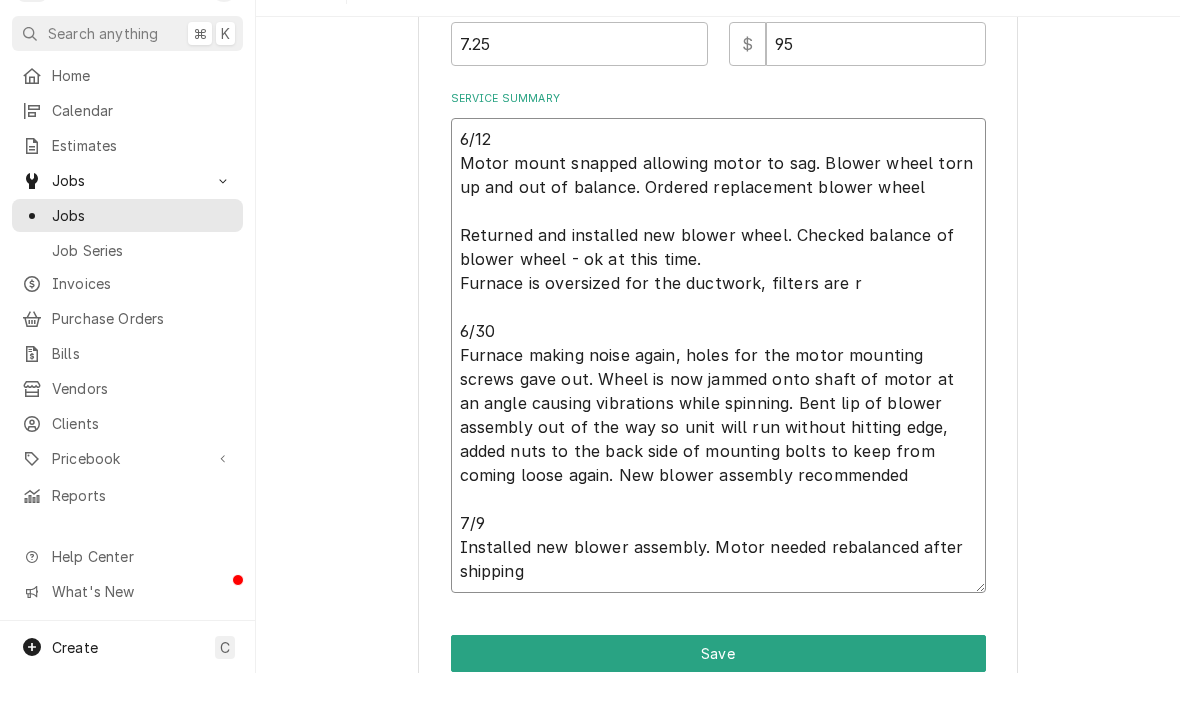 type on "x" 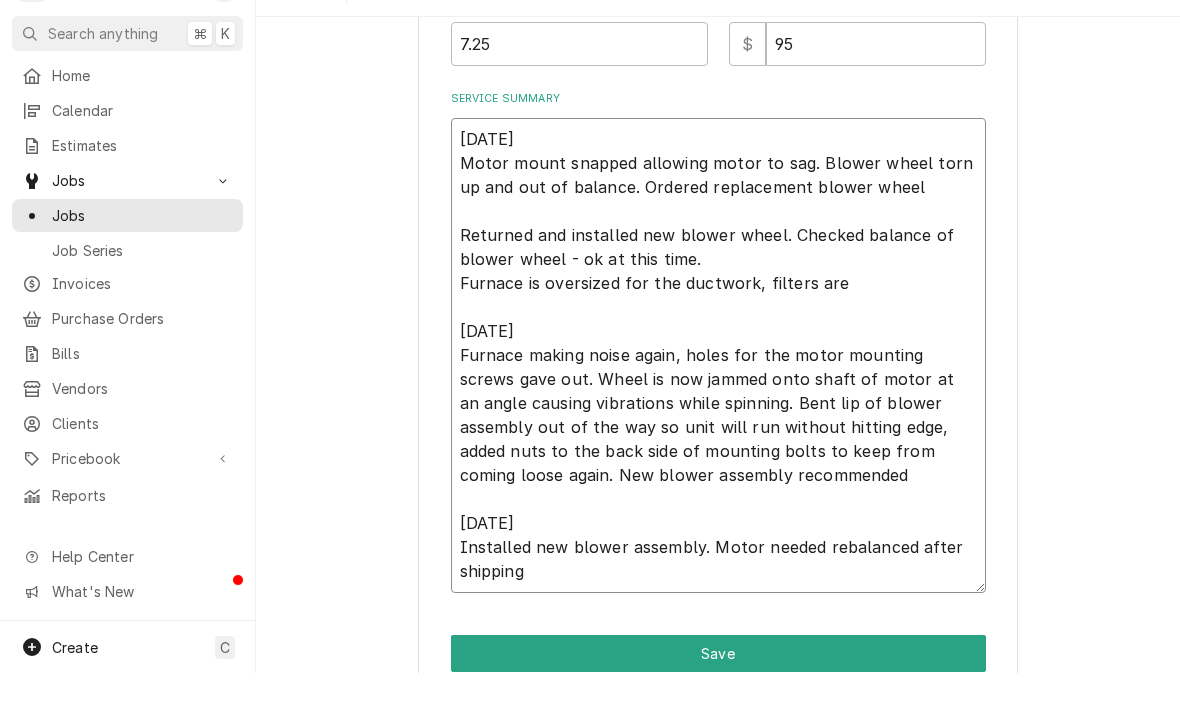 type on "x" 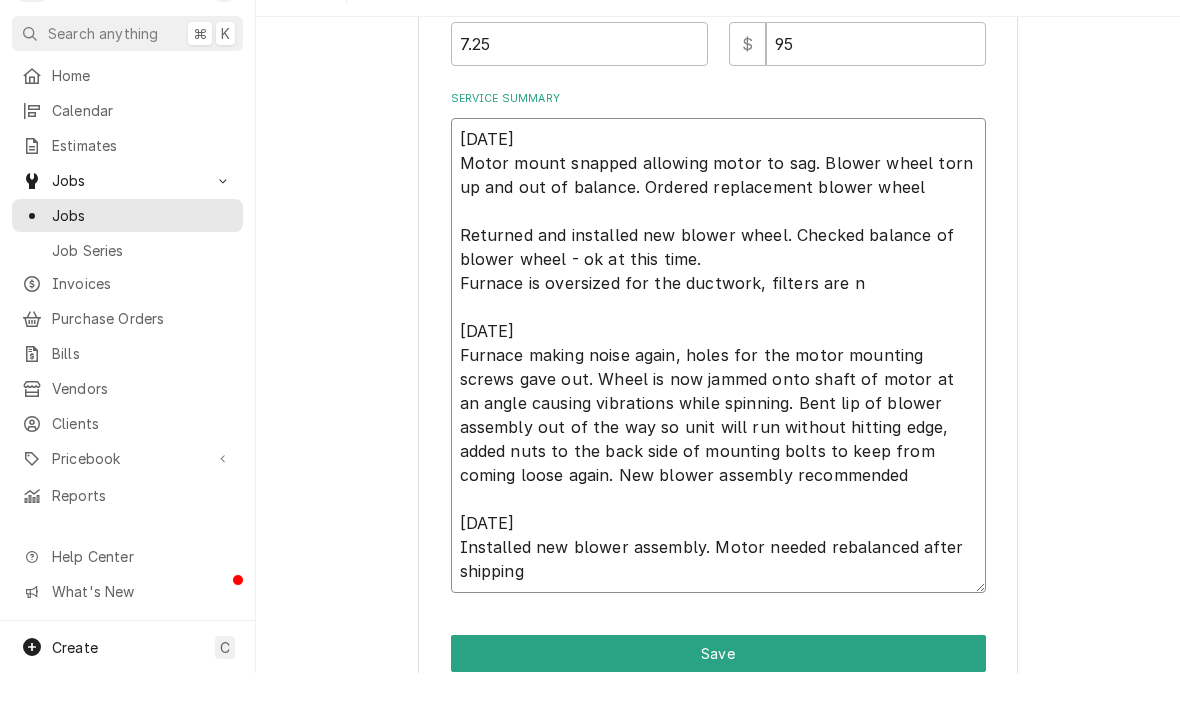 type on "x" 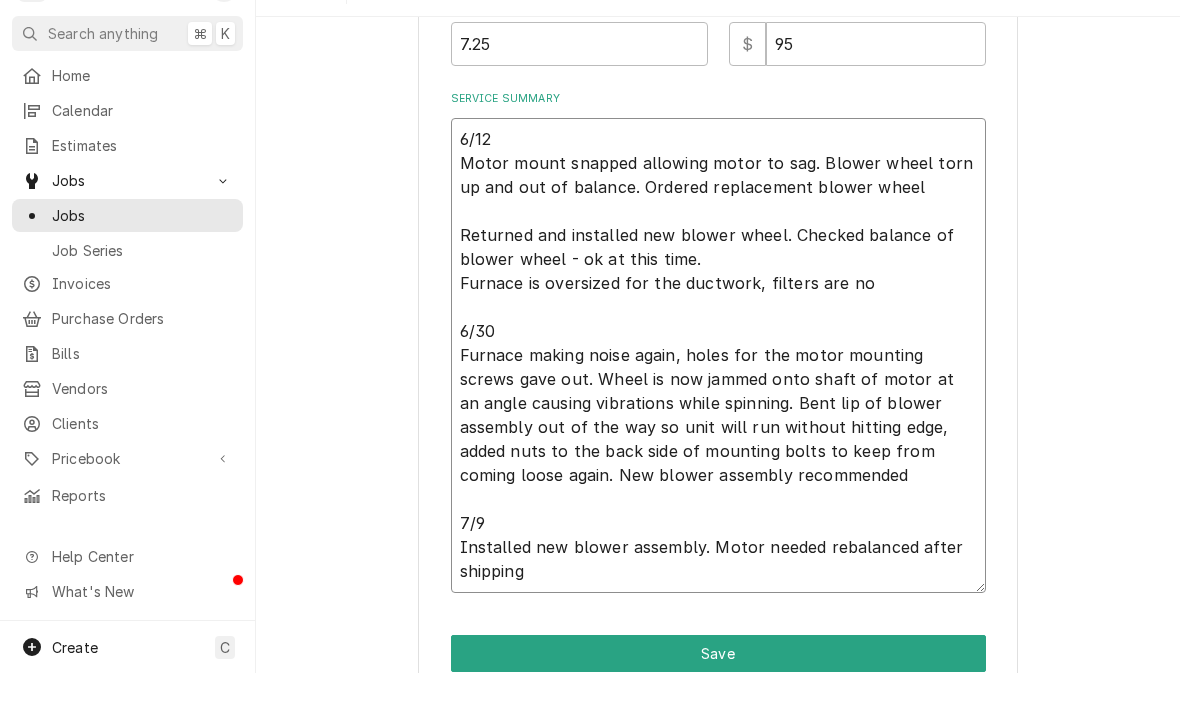 type on "x" 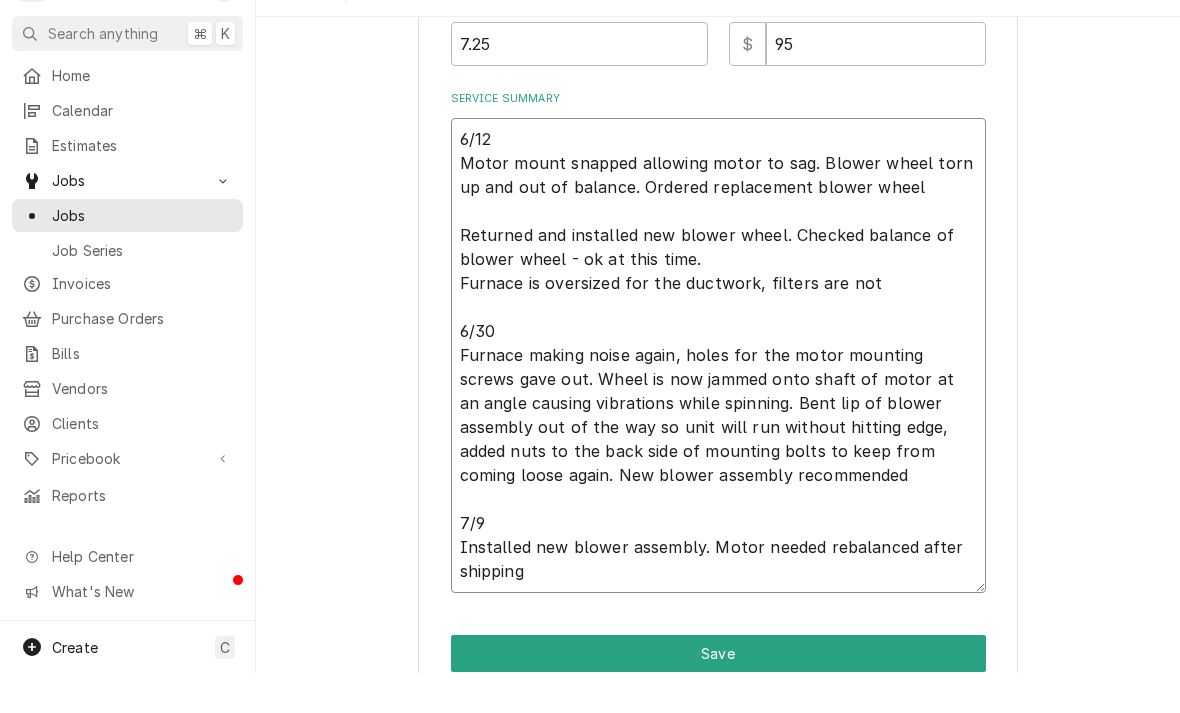 type on "x" 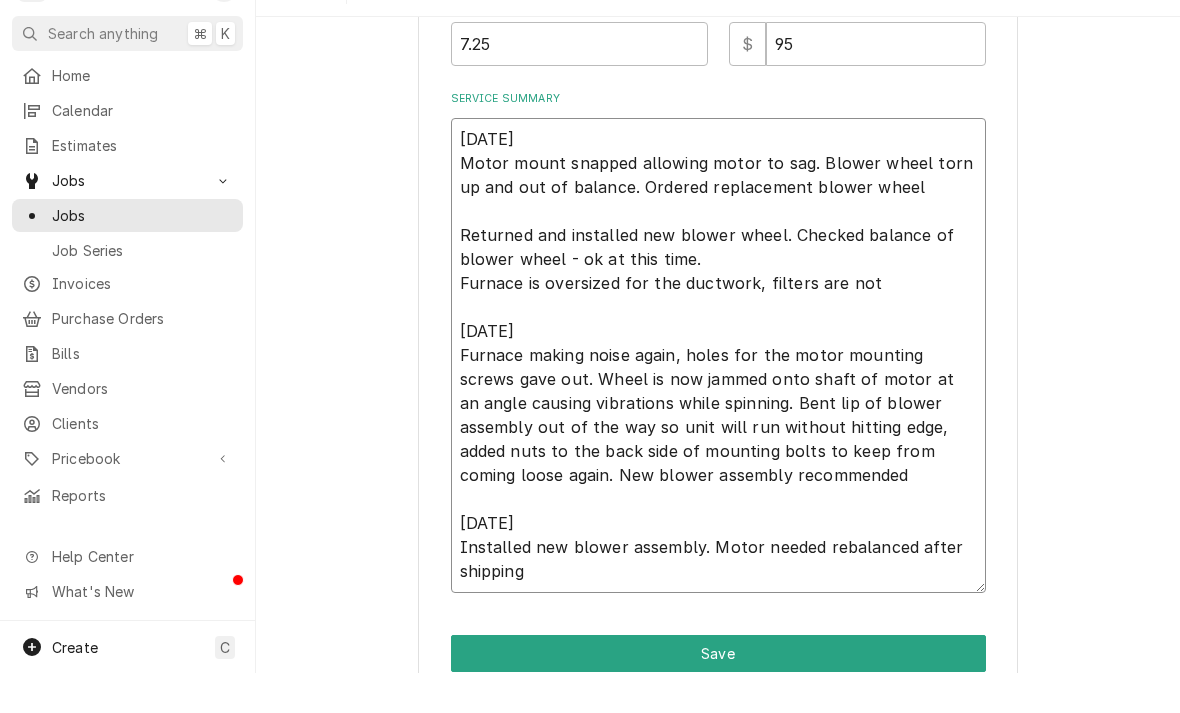 type on "x" 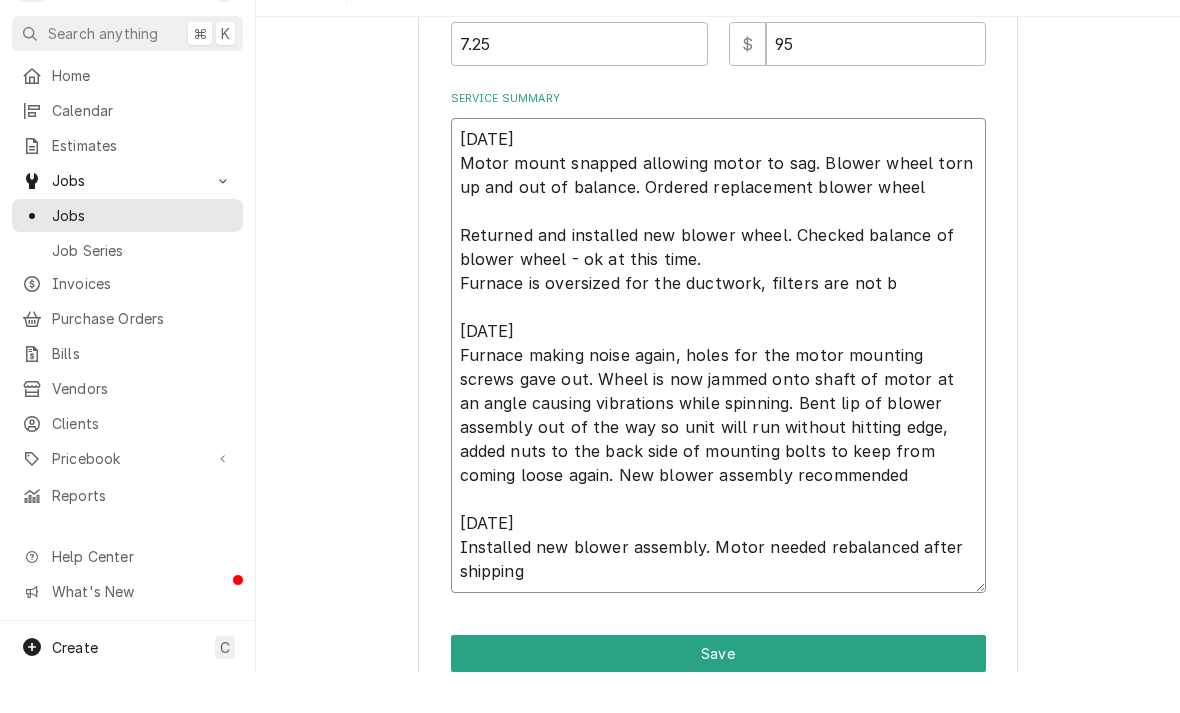 type on "x" 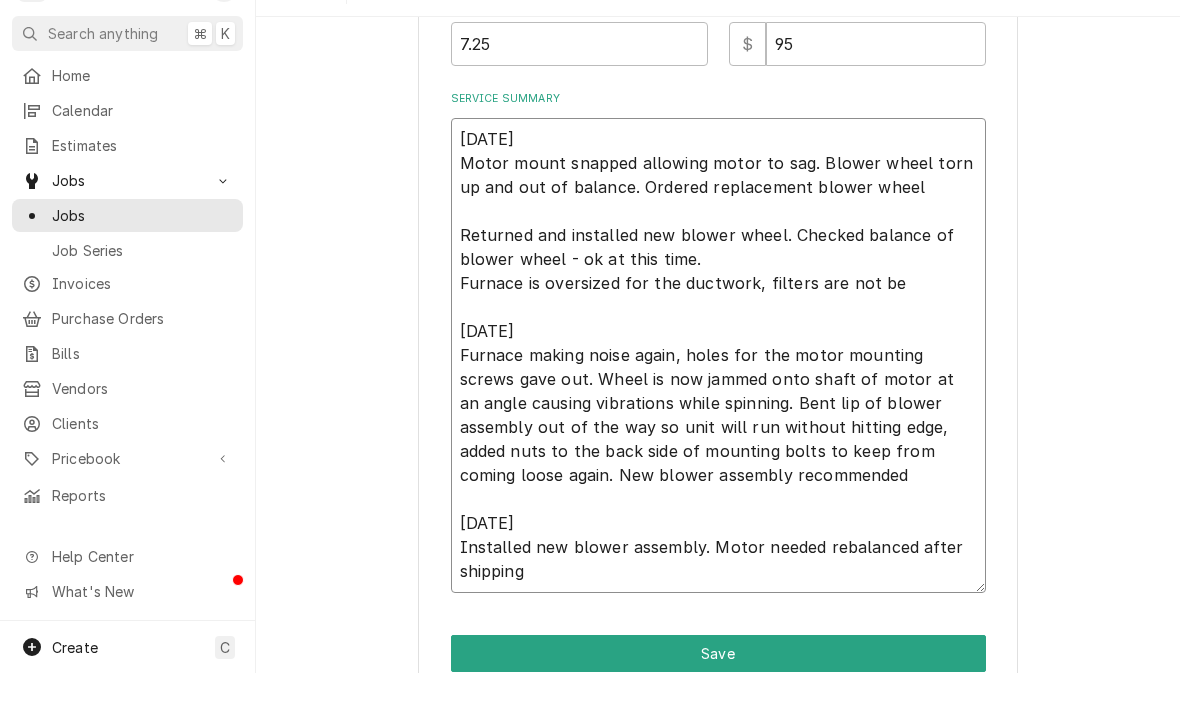 type on "6/12
Motor mount snapped allowing motor to sag. Blower wheel torn up and out of balance. Ordered replacement blower wheel
Returned and installed new blower wheel. Checked balance of blower wheel - ok at this time.
Furnace is oversized for the ductwork, filters are not bei
6/30
Furnace making noise again, holes for the motor mounting screws gave out. Wheel is now jammed onto shaft of motor at an angle causing vibrations while spinning. Bent lip of blower assembly out of the way so unit will run without hitting edge, added nuts to the back side of mounting bolts to keep from coming loose again. New blower assembly recommended
7/9
Installed new blower assembly. Motor needed rebalanced after shipping" 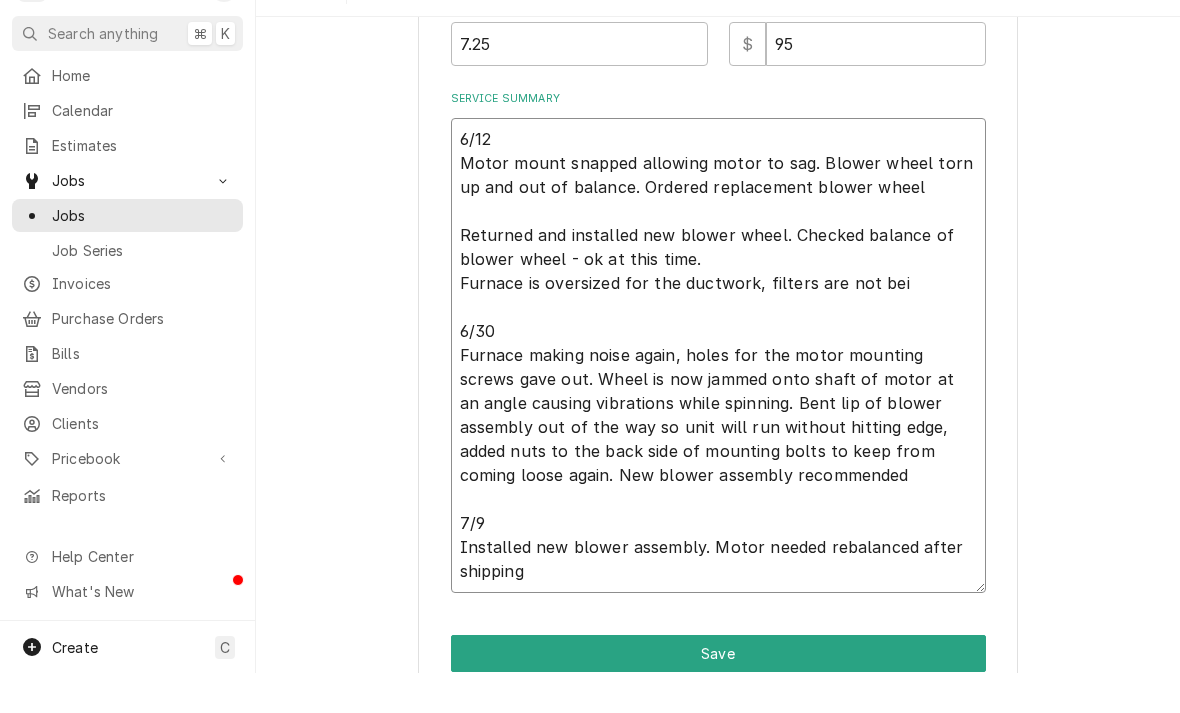 type on "x" 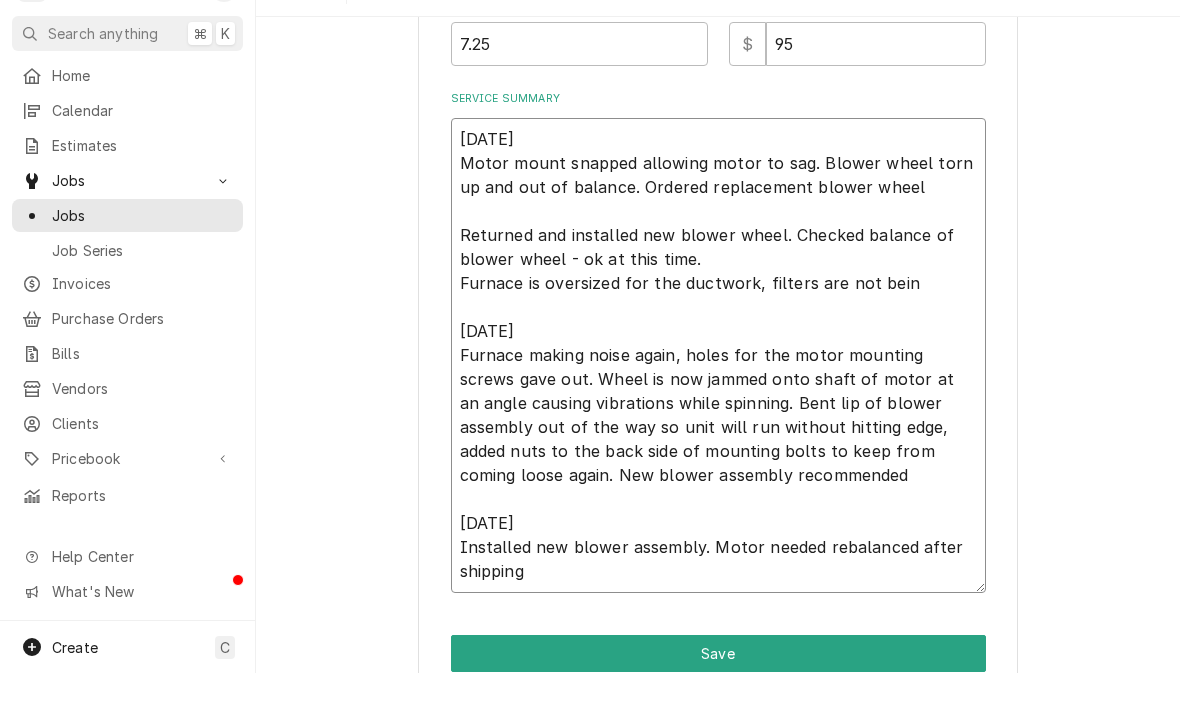 type on "x" 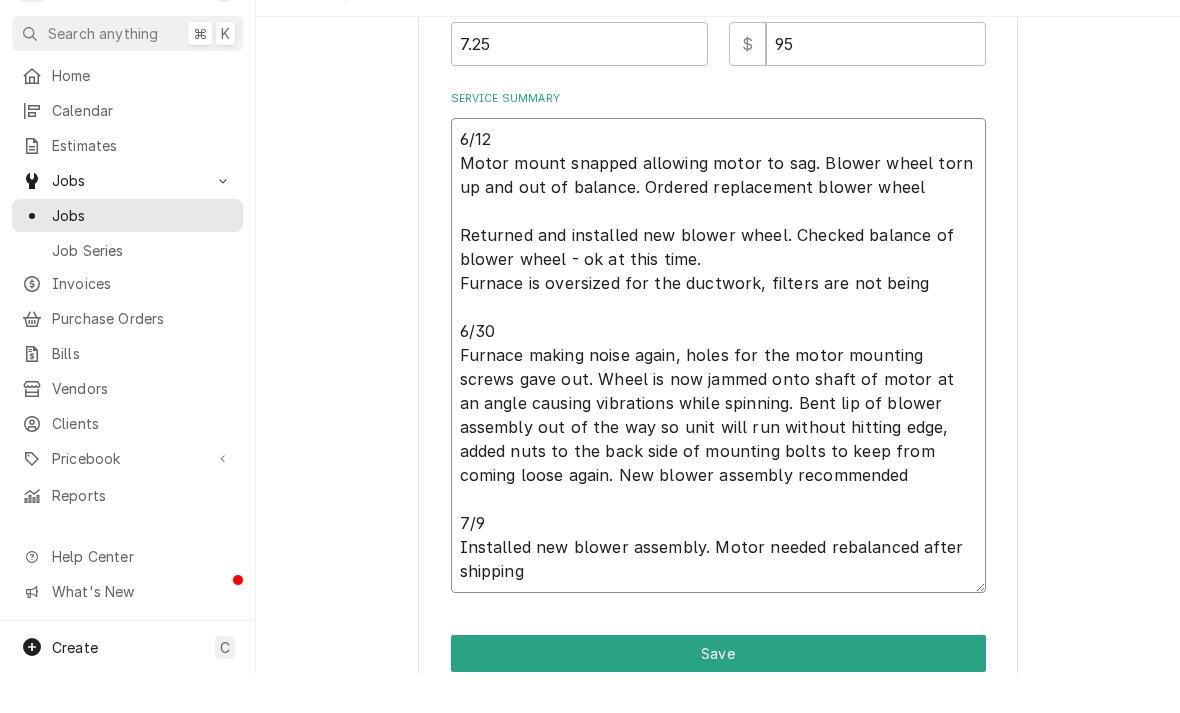 type on "x" 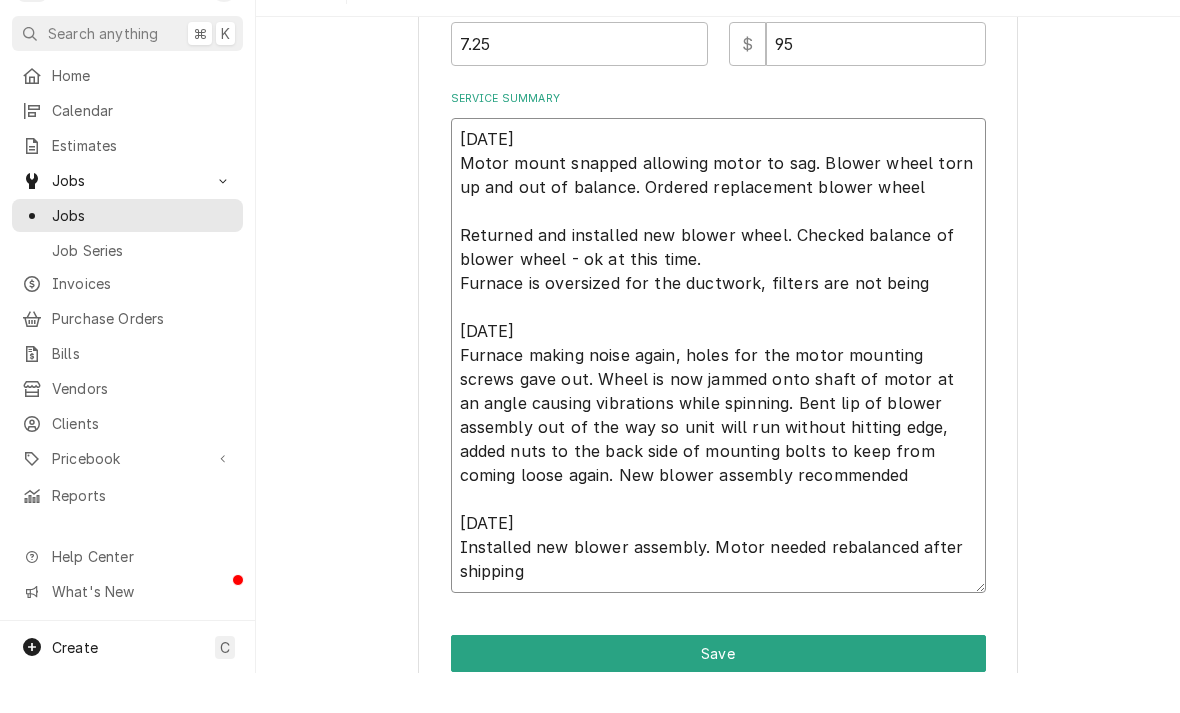 type on "x" 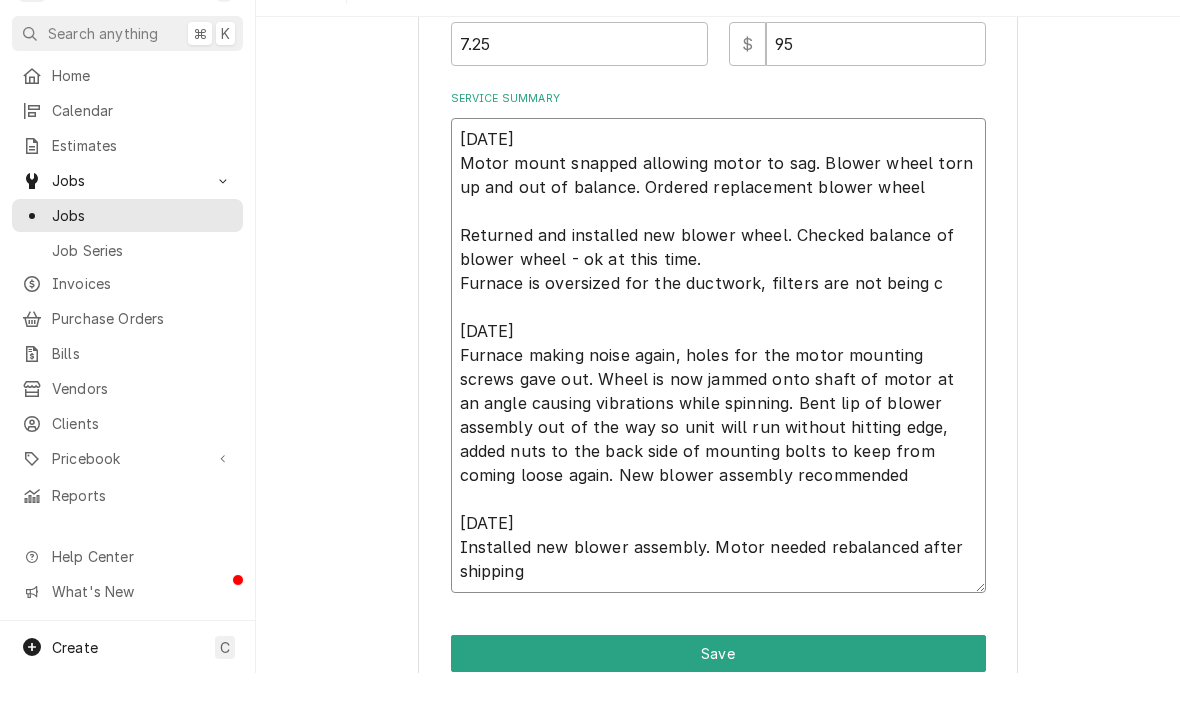 type on "x" 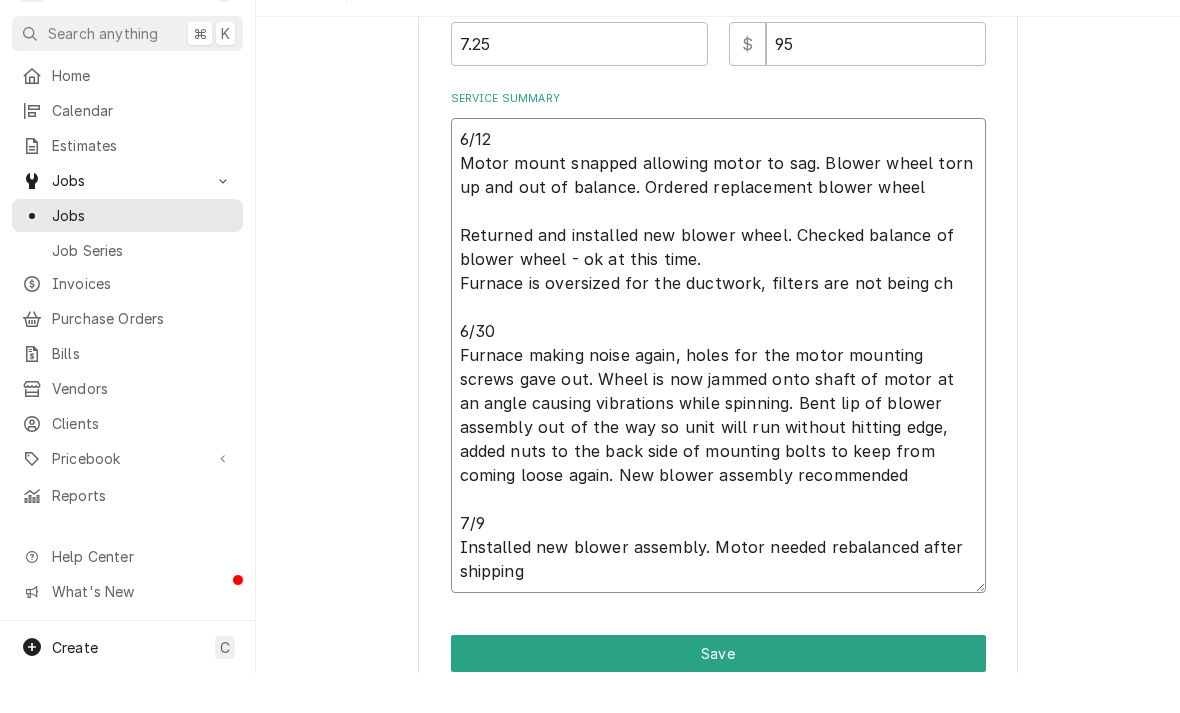 type on "x" 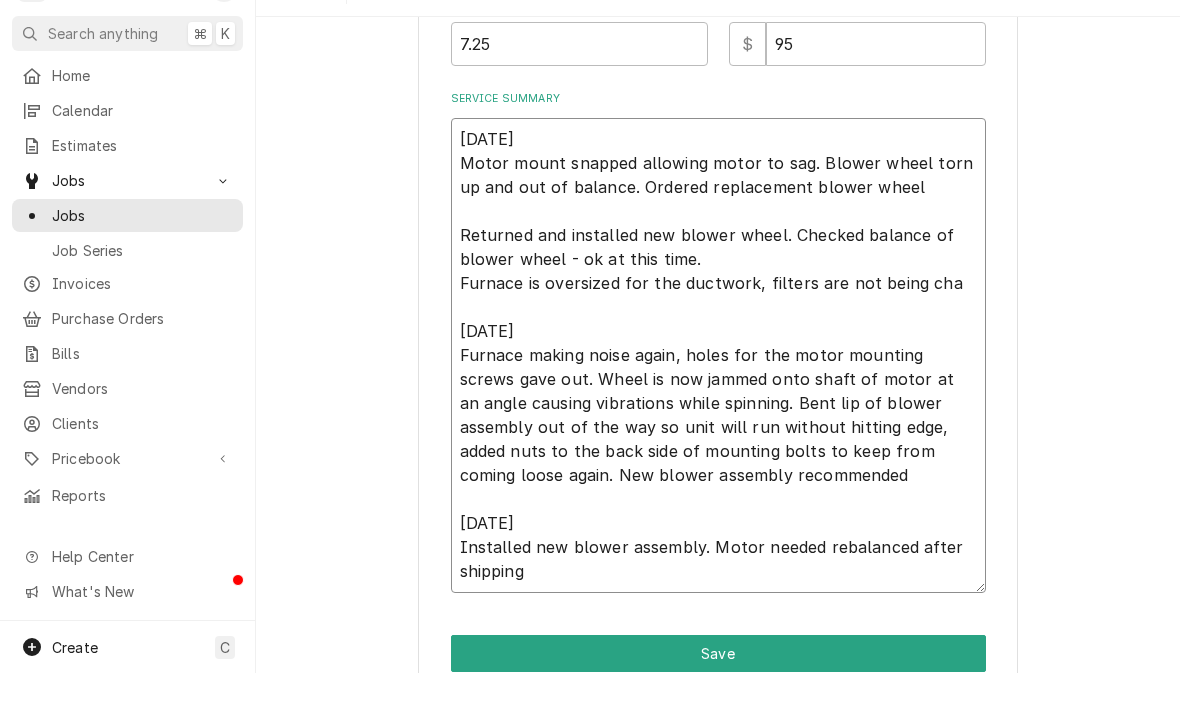 type on "6/12
Motor mount snapped allowing motor to sag. Blower wheel torn up and out of balance. Ordered replacement blower wheel
Returned and installed new blower wheel. Checked balance of blower wheel - ok at this time.
Furnace is oversized for the ductwork, filters are not being chan
6/30
Furnace making noise again, holes for the motor mounting screws gave out. Wheel is now jammed onto shaft of motor at an angle causing vibrations while spinning. Bent lip of blower assembly out of the way so unit will run without hitting edge, added nuts to the back side of mounting bolts to keep from coming loose again. New blower assembly recommended
7/9
Installed new blower assembly. Motor needed rebalanced after shipping" 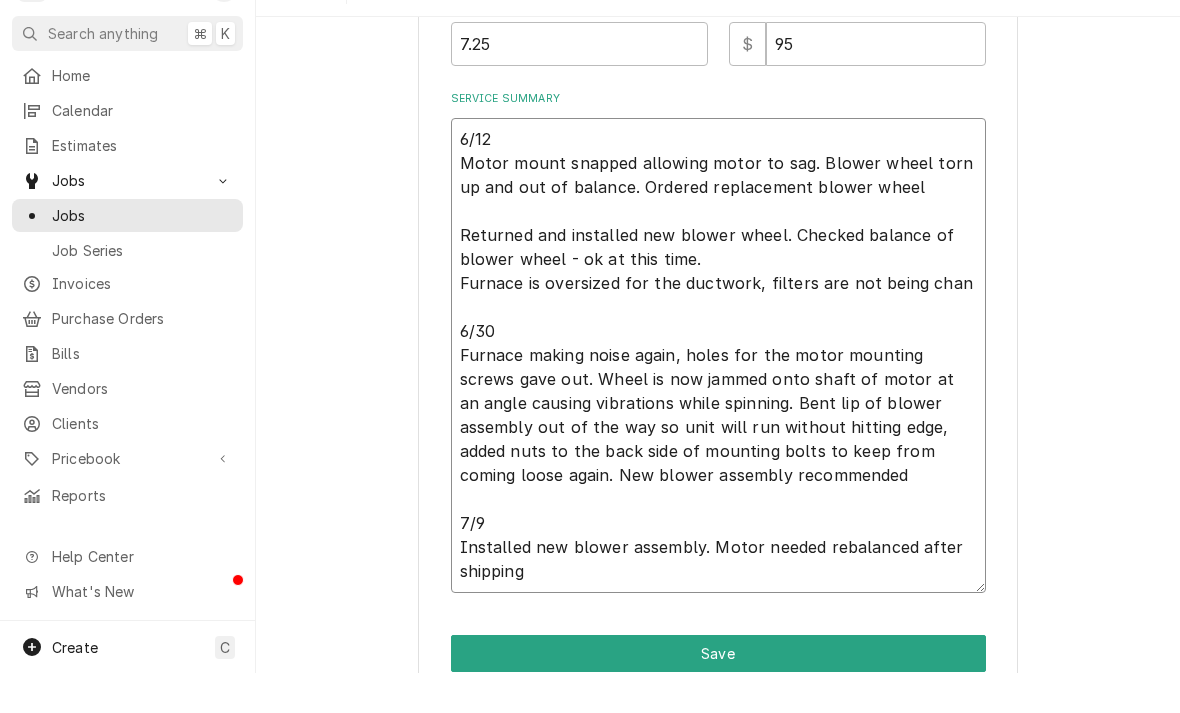 type on "x" 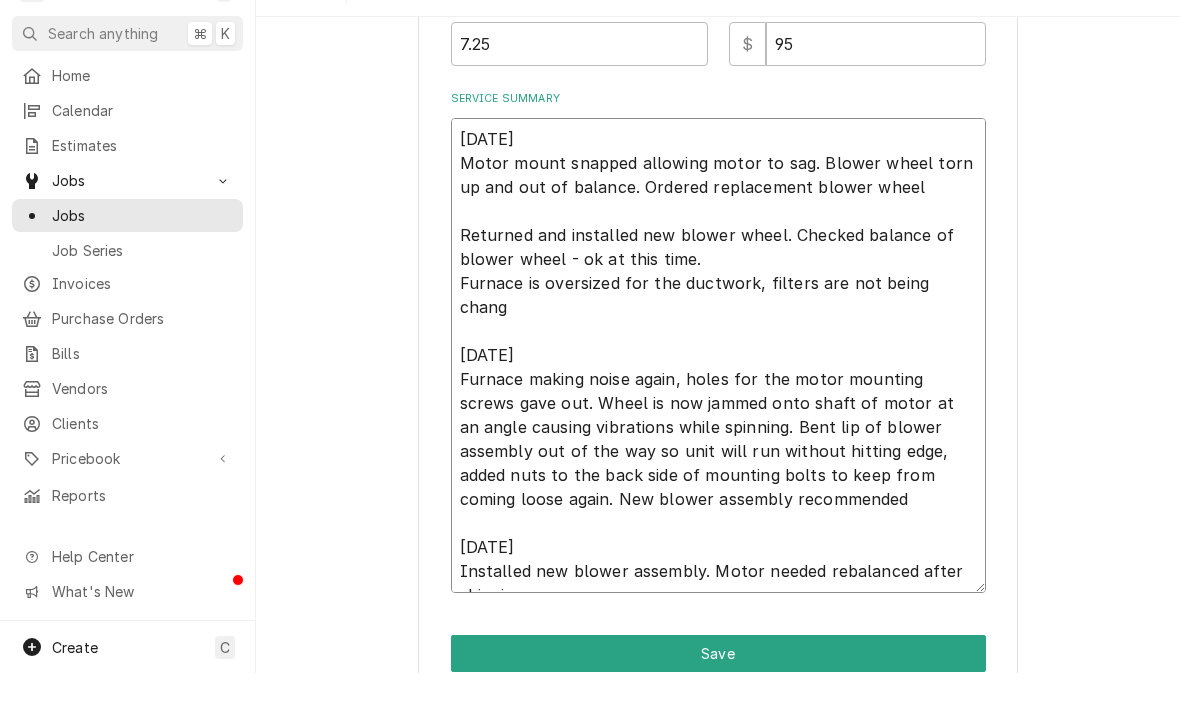 type on "x" 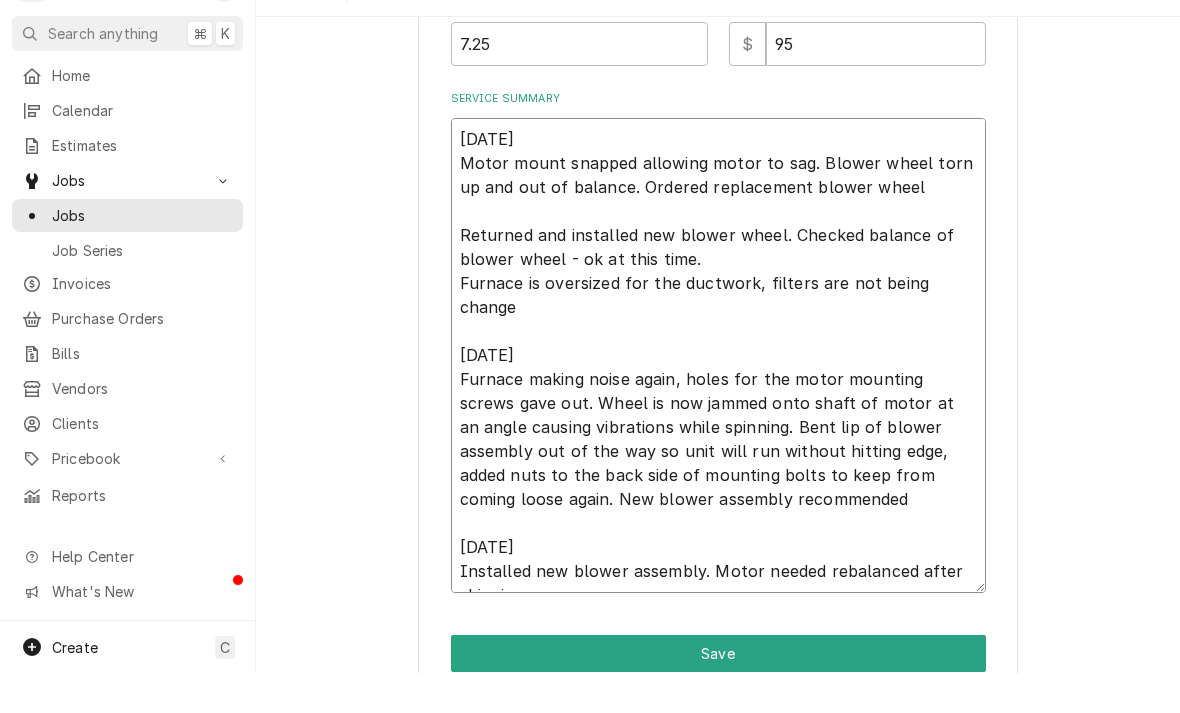 type on "x" 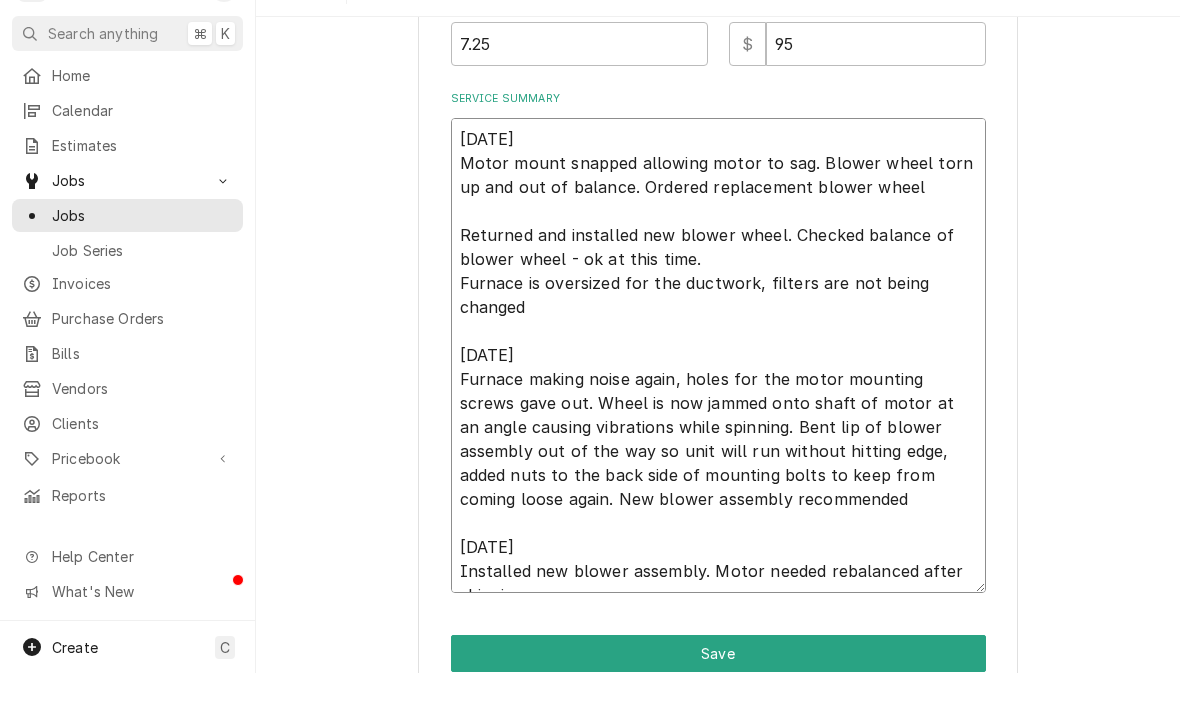 type on "x" 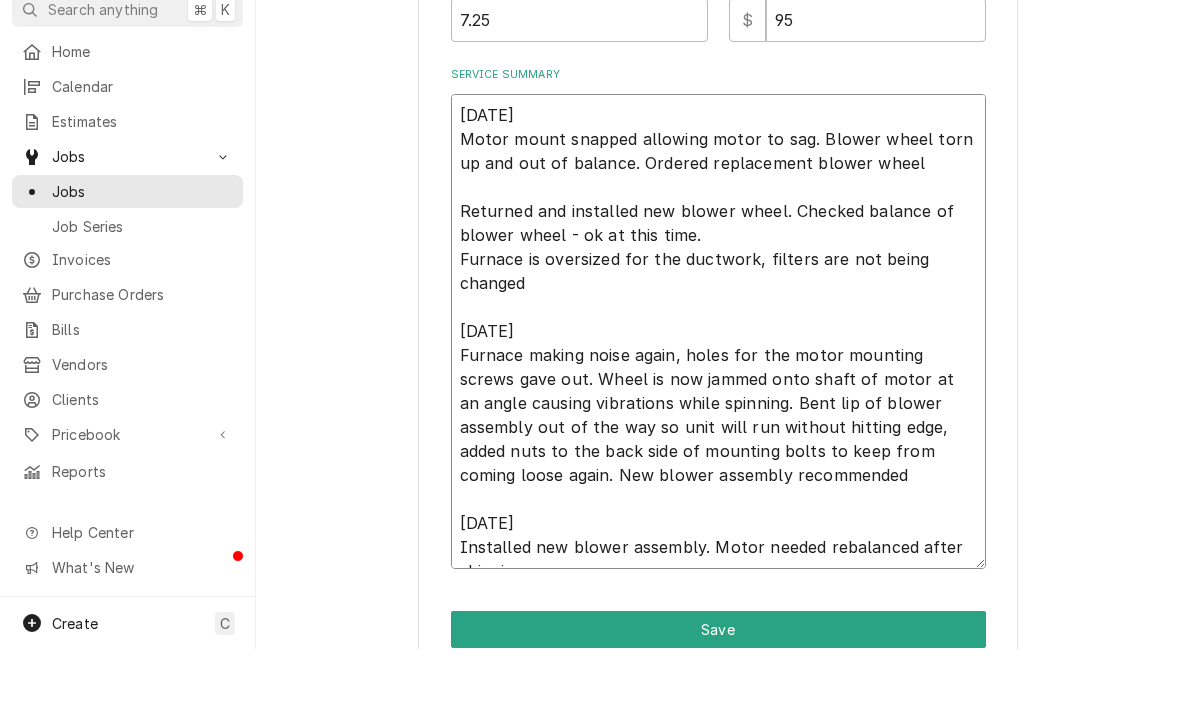 type on "6/12
Motor mount snapped allowing motor to sag. Blower wheel torn up and out of balance. Ordered replacement blower wheel
Returned and installed new blower wheel. Checked balance of blower wheel - ok at this time.
Furnace is oversized for the ductwork, filters are not being changed
6/30
Furnace making noise again, holes for the motor mounting screws gave out. Wheel is now jammed onto shaft of motor at an angle causing vibrations while spinning. Bent lip of blower assembly out of the way so unit will run without hitting edge, added nuts to the back side of mounting bolts to keep from coming loose again. New blower assembly recommended
7/9
Installed new blower assembly. Motor needed rebalanced after shipping" 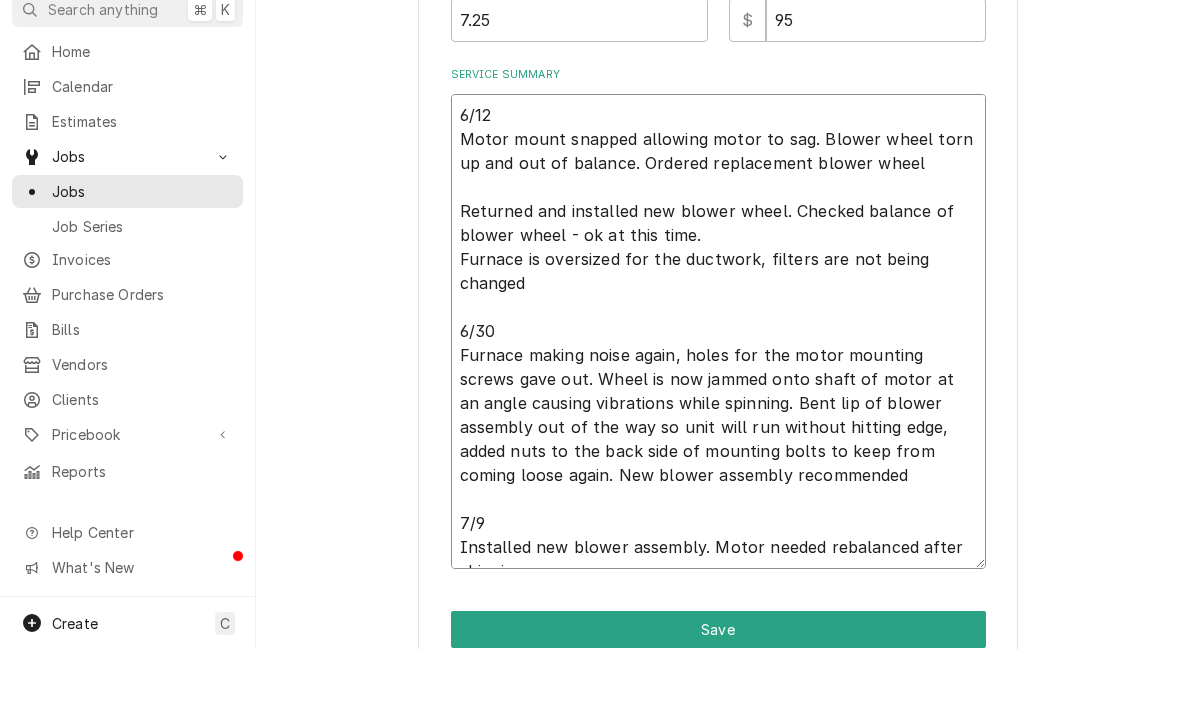 type on "x" 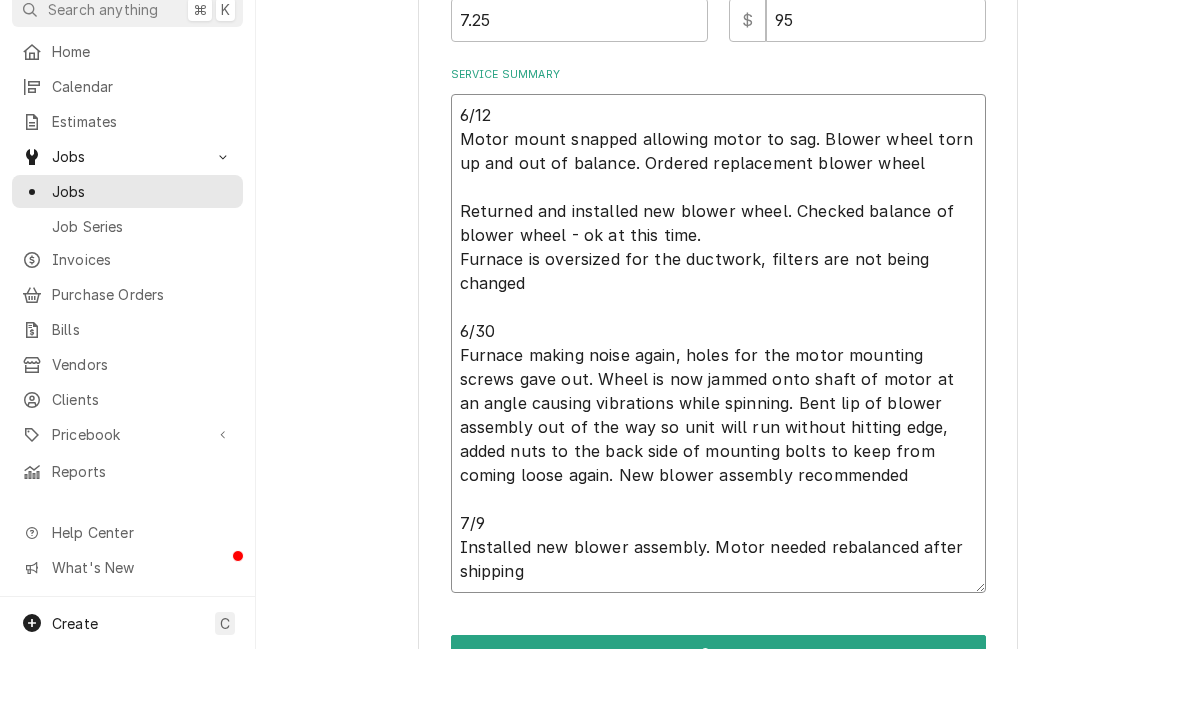 type on "6/12
Motor mount snapped allowing motor to sag. Blower wheel torn up and out of balance. Ordered replacement blower wheel
Returned and installed new blower wheel. Checked balance of blower wheel - ok at this time.
Furnace is oversized for the ductwork, filters are not being changed r
6/30
Furnace making noise again, holes for the motor mounting screws gave out. Wheel is now jammed onto shaft of motor at an angle causing vibrations while spinning. Bent lip of blower assembly out of the way so unit will run without hitting edge, added nuts to the back side of mounting bolts to keep from coming loose again. New blower assembly recommended
7/9
Installed new blower assembly. Motor needed rebalanced after shipping" 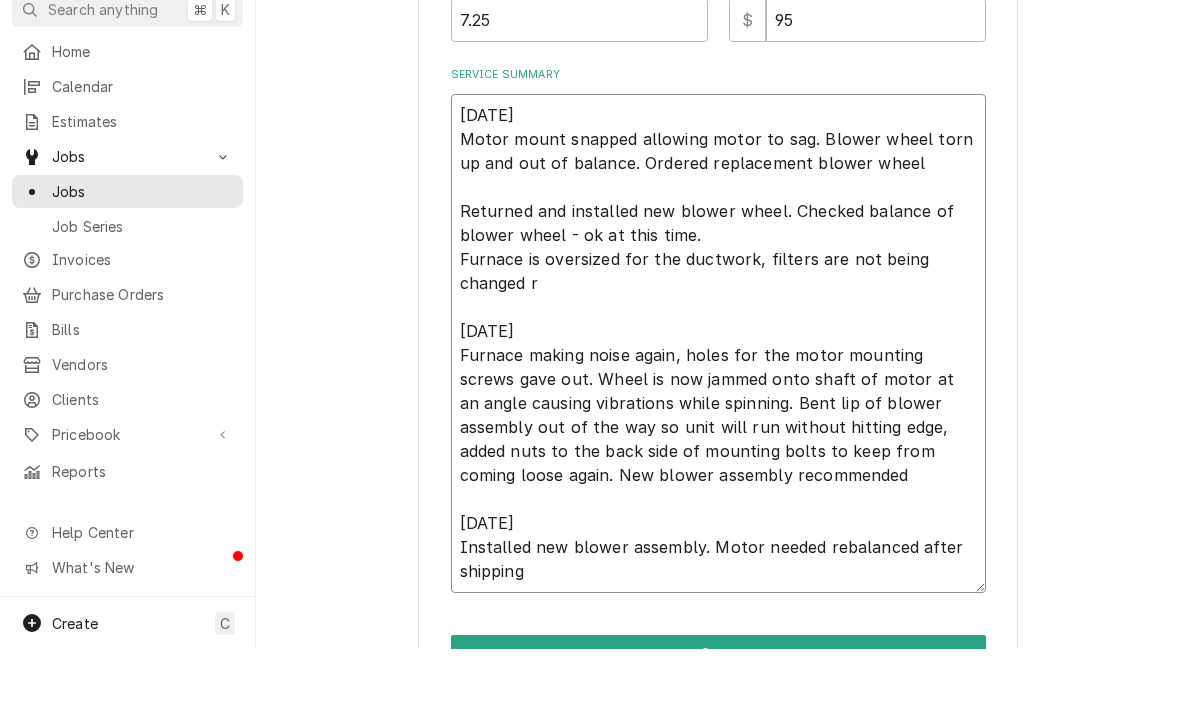 type on "x" 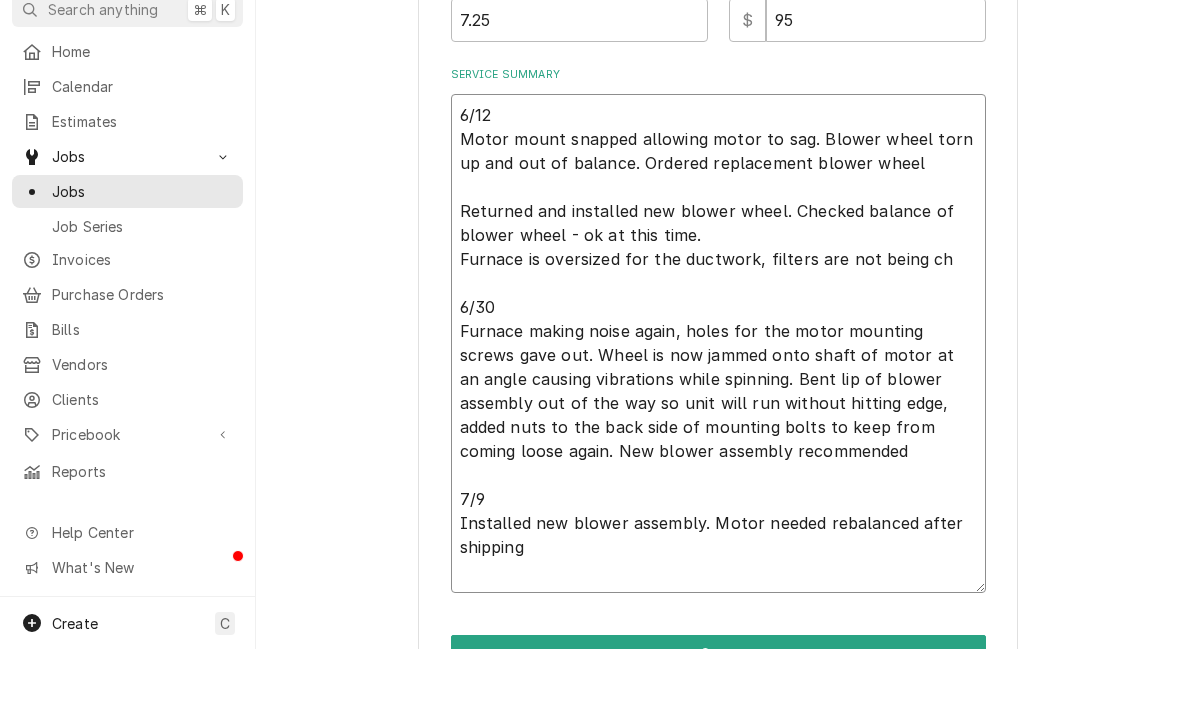 type on "x" 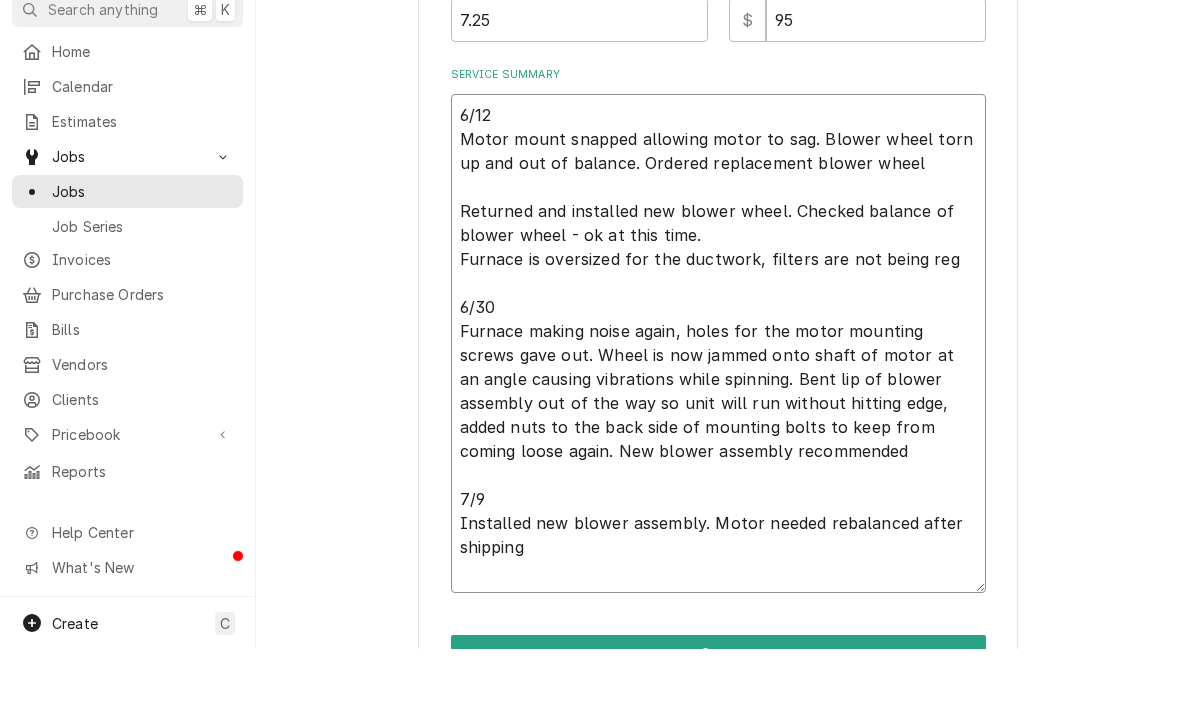 type on "x" 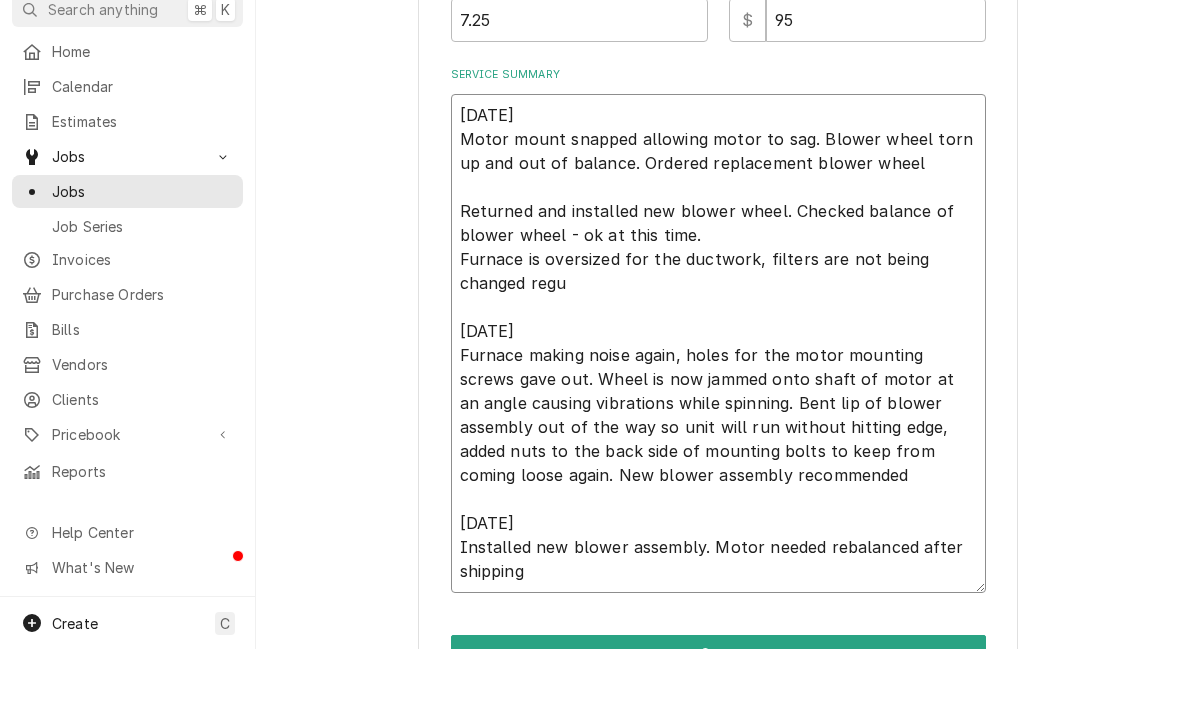 type on "x" 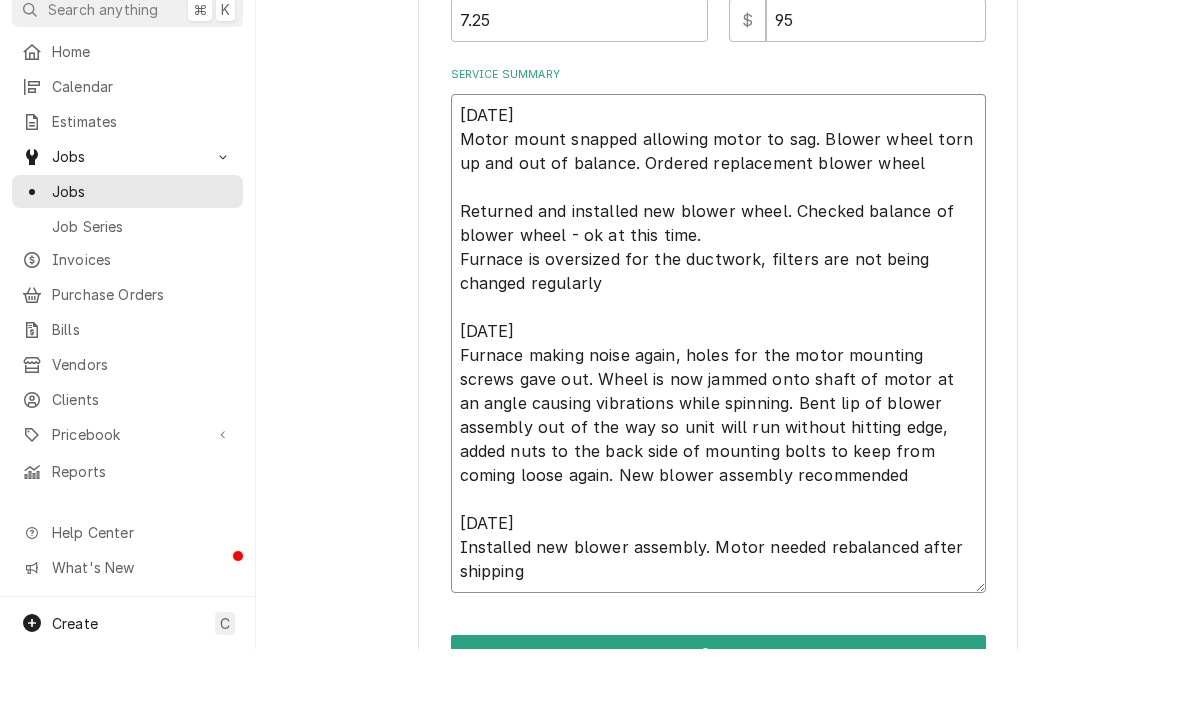 type on "x" 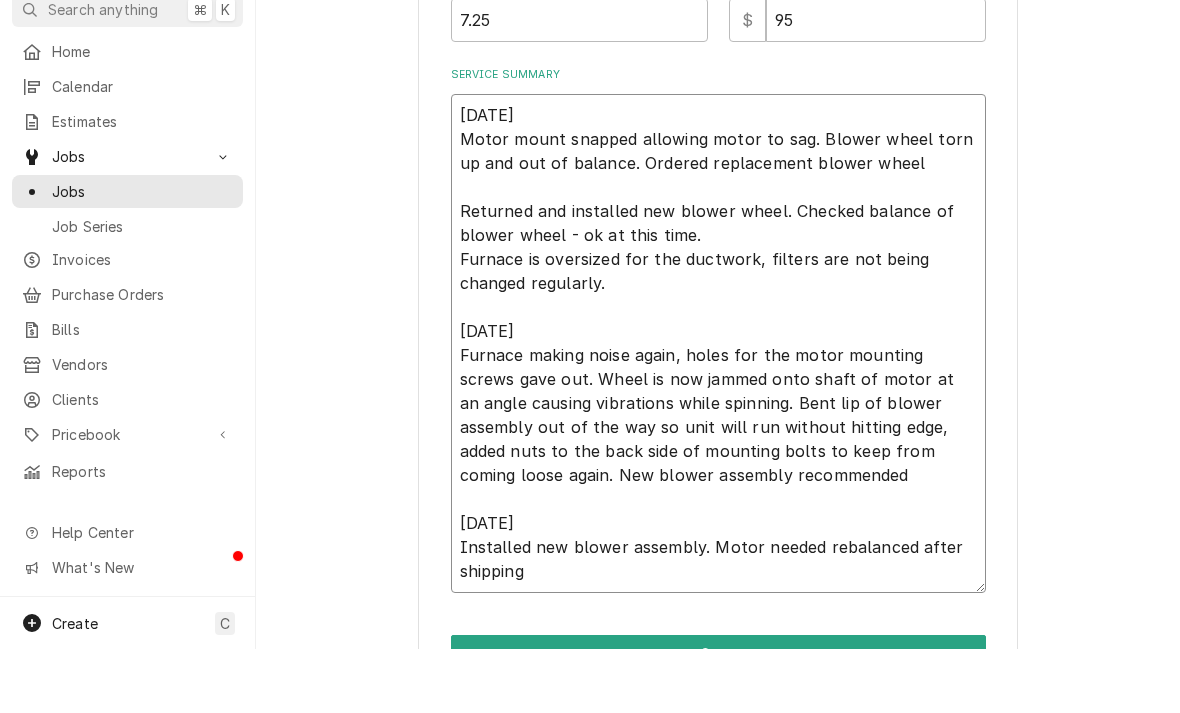 type on "6/12
Motor mount snapped allowing motor to sag. Blower wheel torn up and out of balance. Ordered replacement blower wheel
Returned and installed new blower wheel. Checked balance of blower wheel - ok at this time.
Furnace is oversized for the ductwork, filters are not being changed regularly.
6/30
Furnace making noise again, holes for the motor mounting screws gave out. Wheel is now jammed onto shaft of motor at an angle causing vibrations while spinning. Bent lip of blower assembly out of the way so unit will run without hitting edge, added nuts to the back side of mounting bolts to keep from coming loose again. New blower assembly recommended
7/9
Installed new blower assembly. Motor needed rebalanced after shipping" 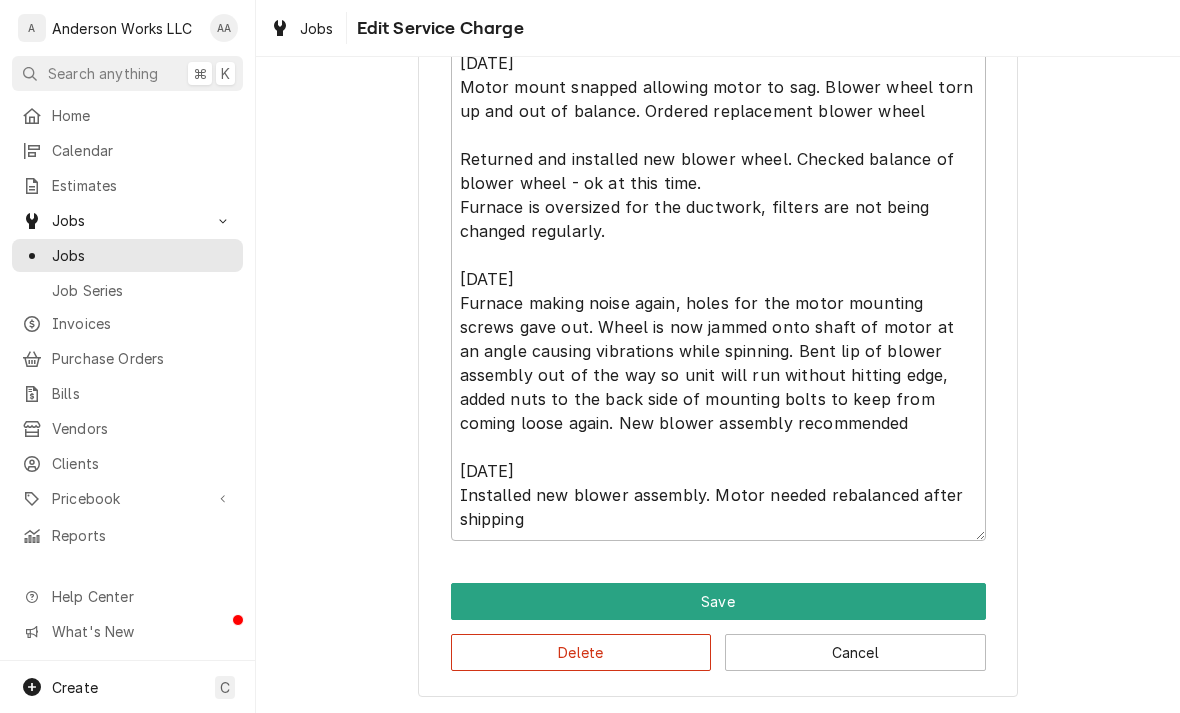 scroll, scrollTop: 746, scrollLeft: 0, axis: vertical 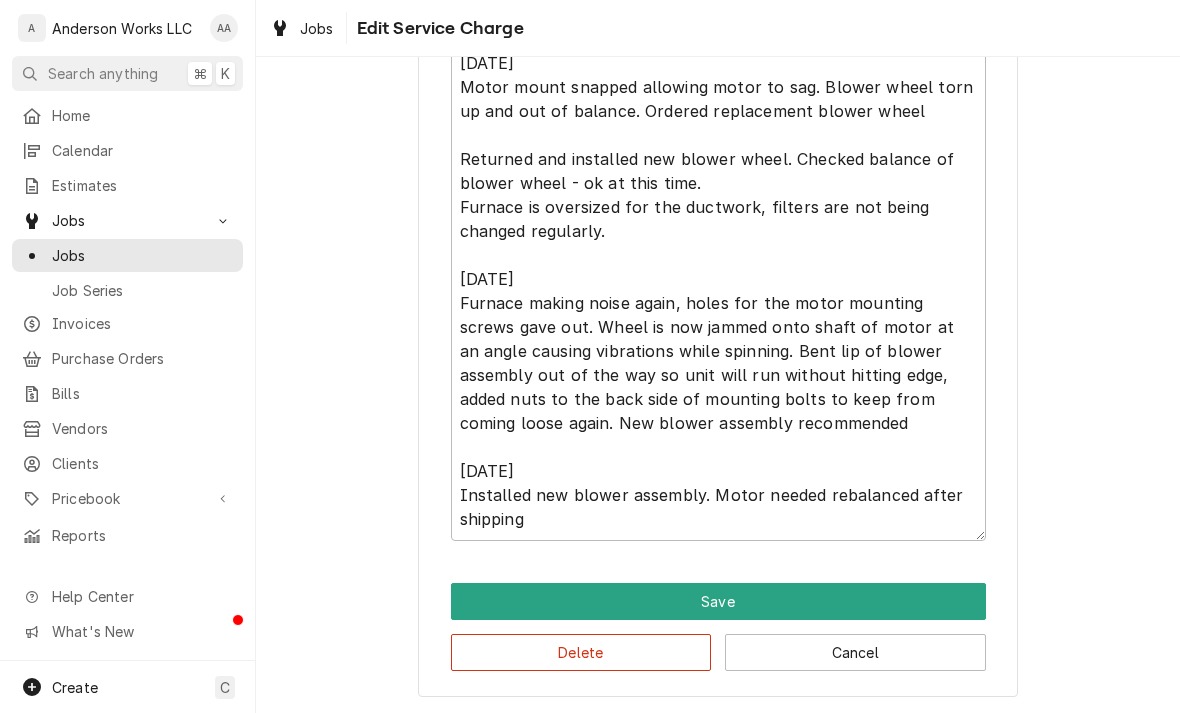 click on "Save" at bounding box center [718, 601] 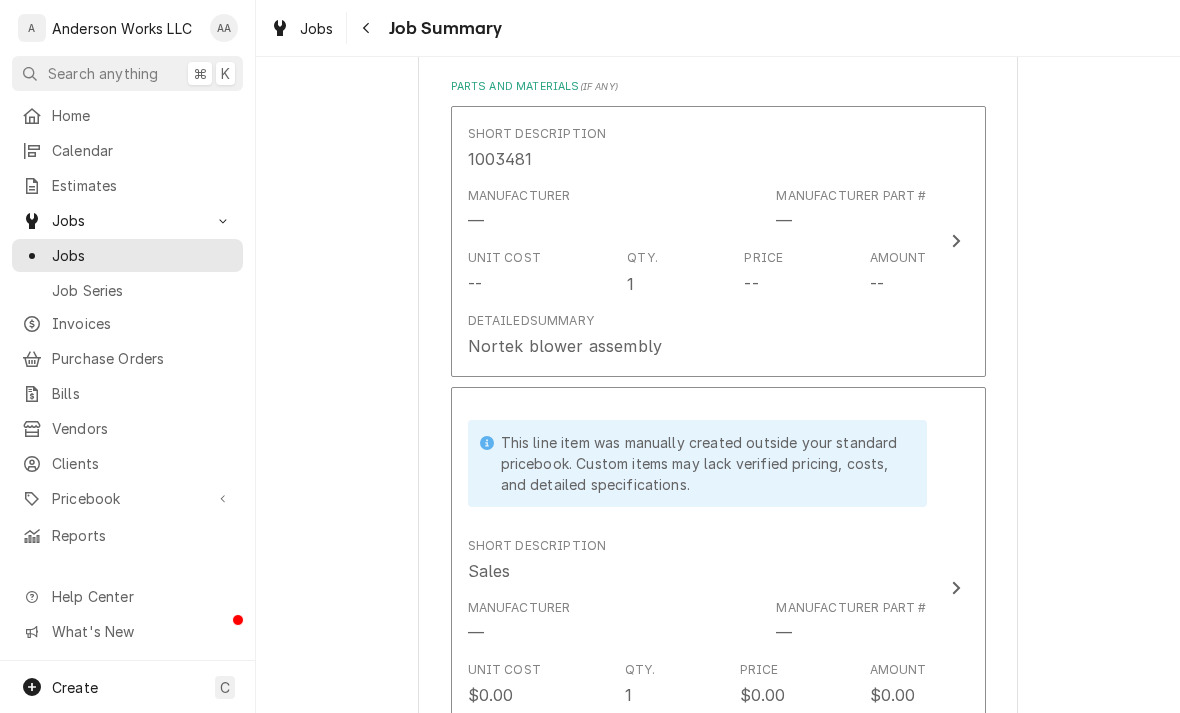 scroll, scrollTop: 1342, scrollLeft: 0, axis: vertical 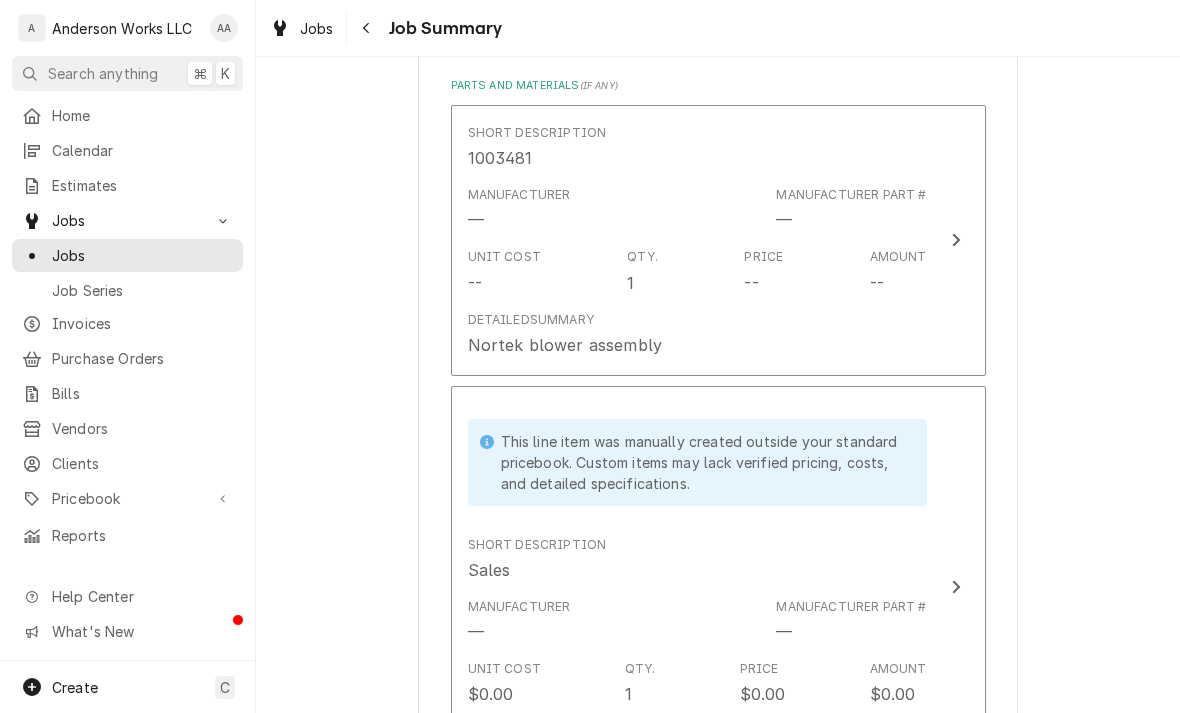 click on "Detailed  Summary Nortek blower assembly" at bounding box center (697, 334) 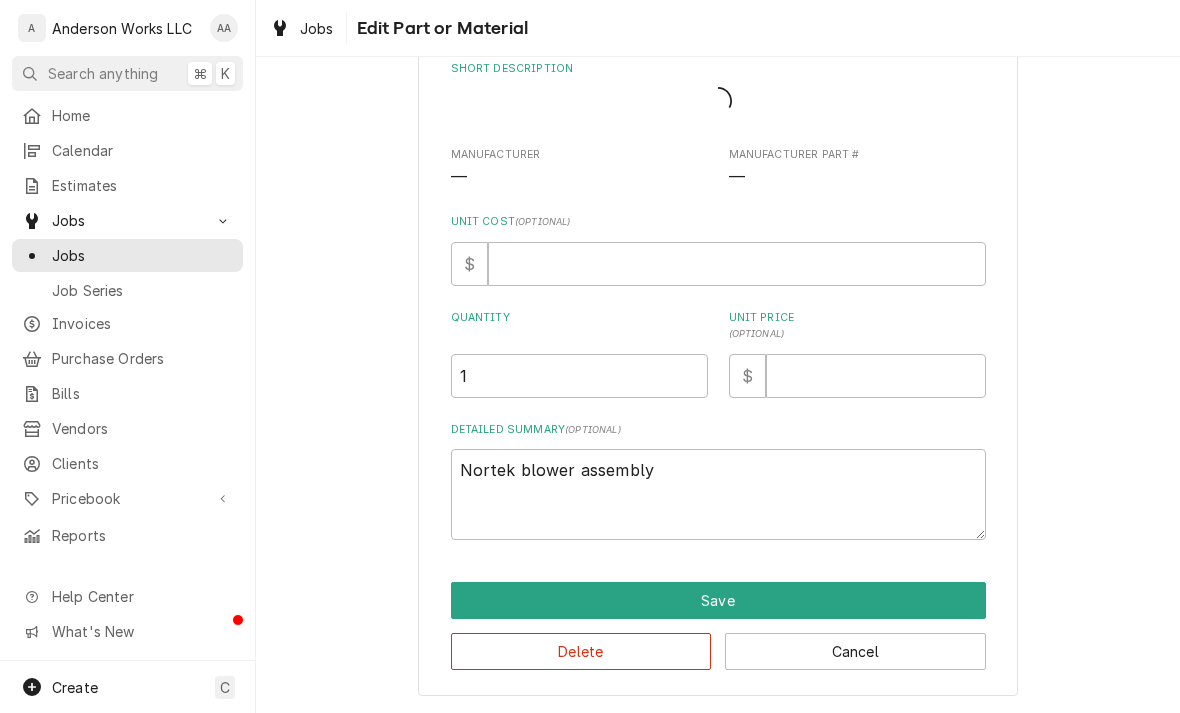 scroll, scrollTop: 82, scrollLeft: 0, axis: vertical 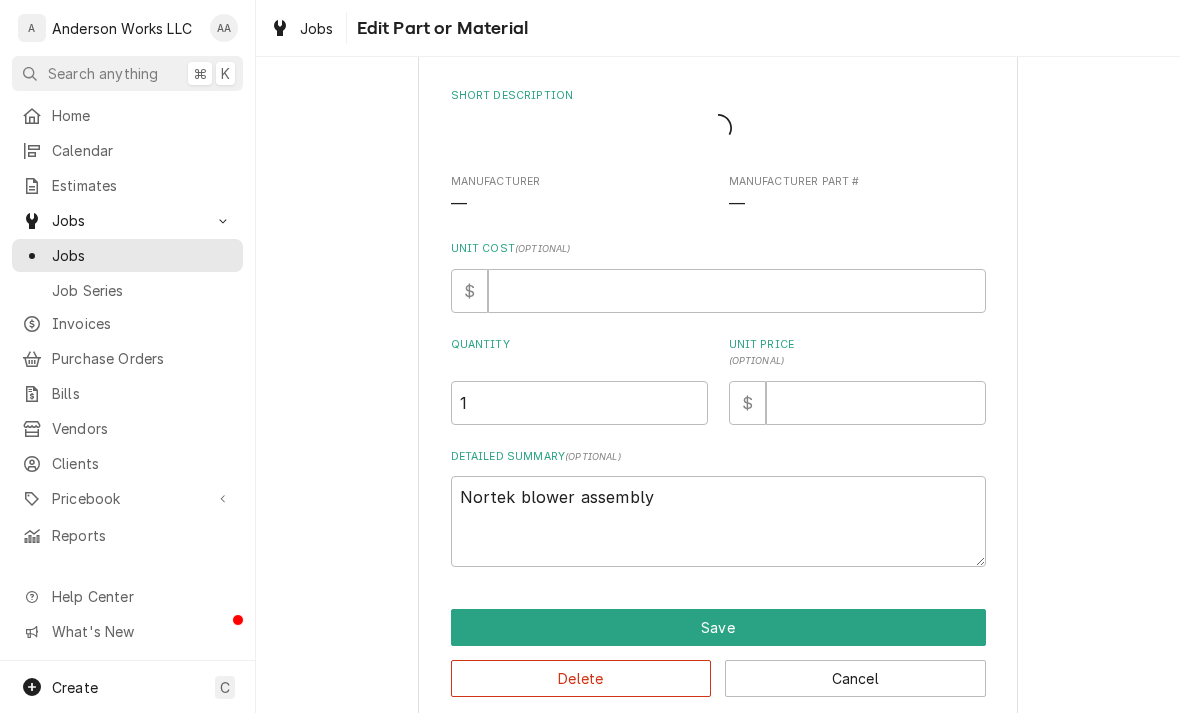 type on "x" 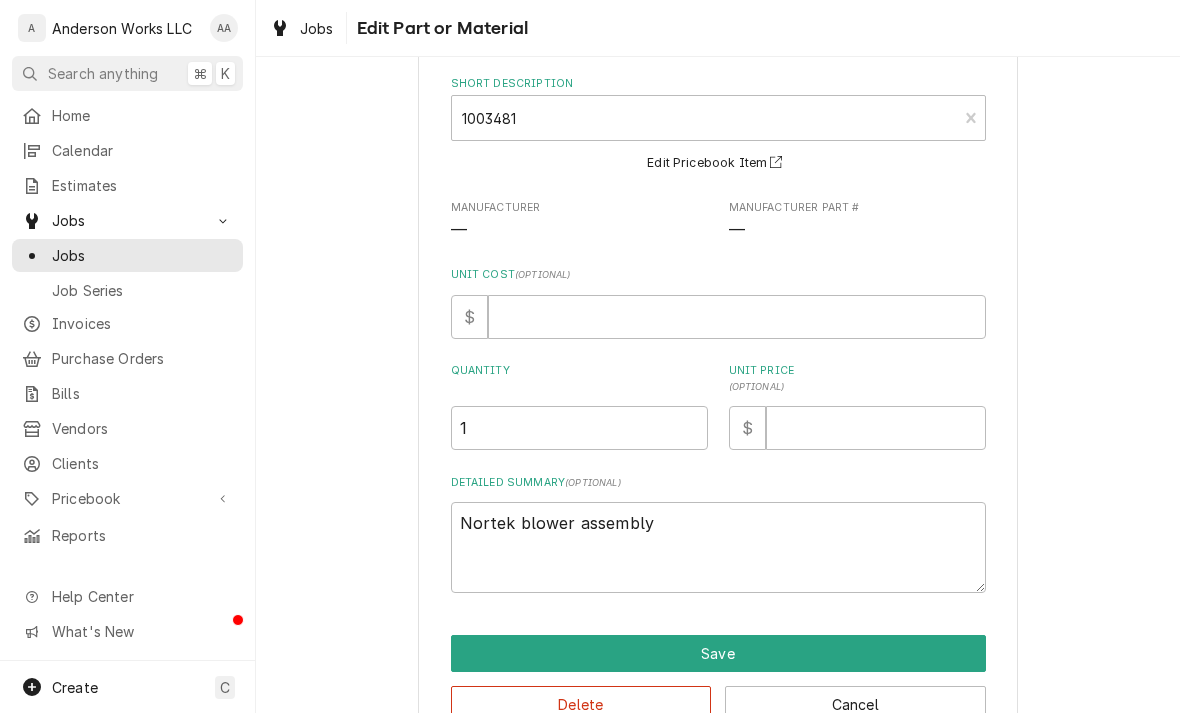 scroll, scrollTop: 109, scrollLeft: 0, axis: vertical 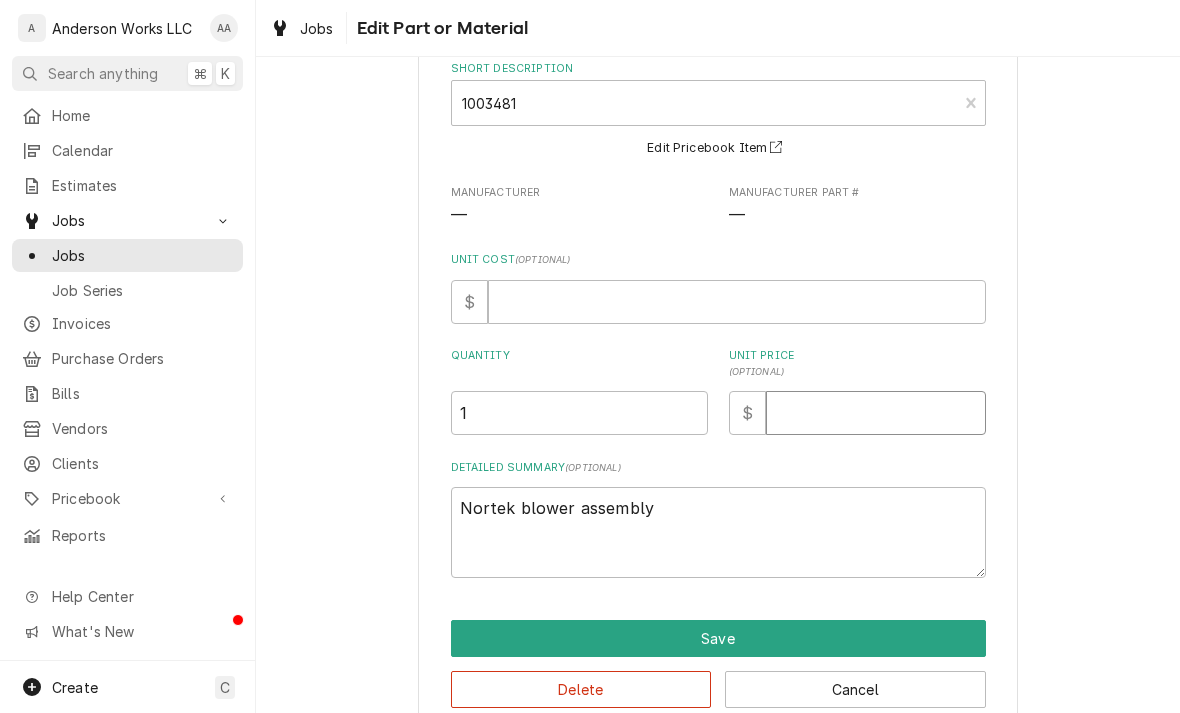 click on "Unit Price  ( optional )" at bounding box center [876, 413] 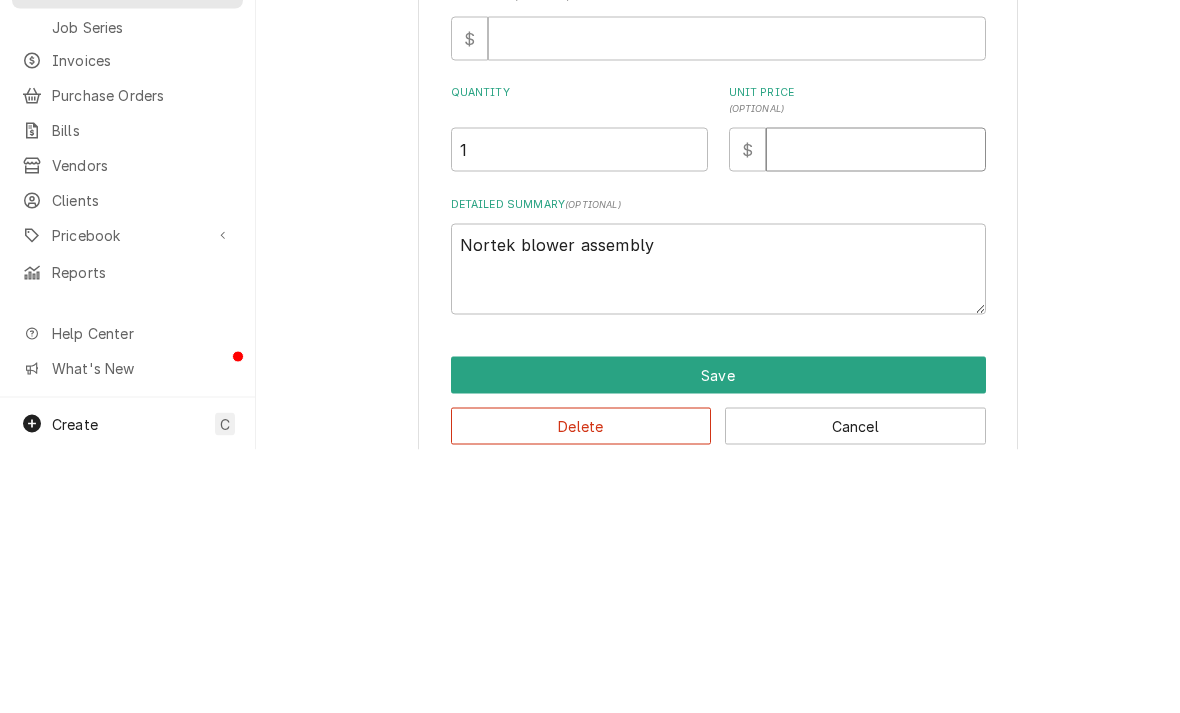 type on "1" 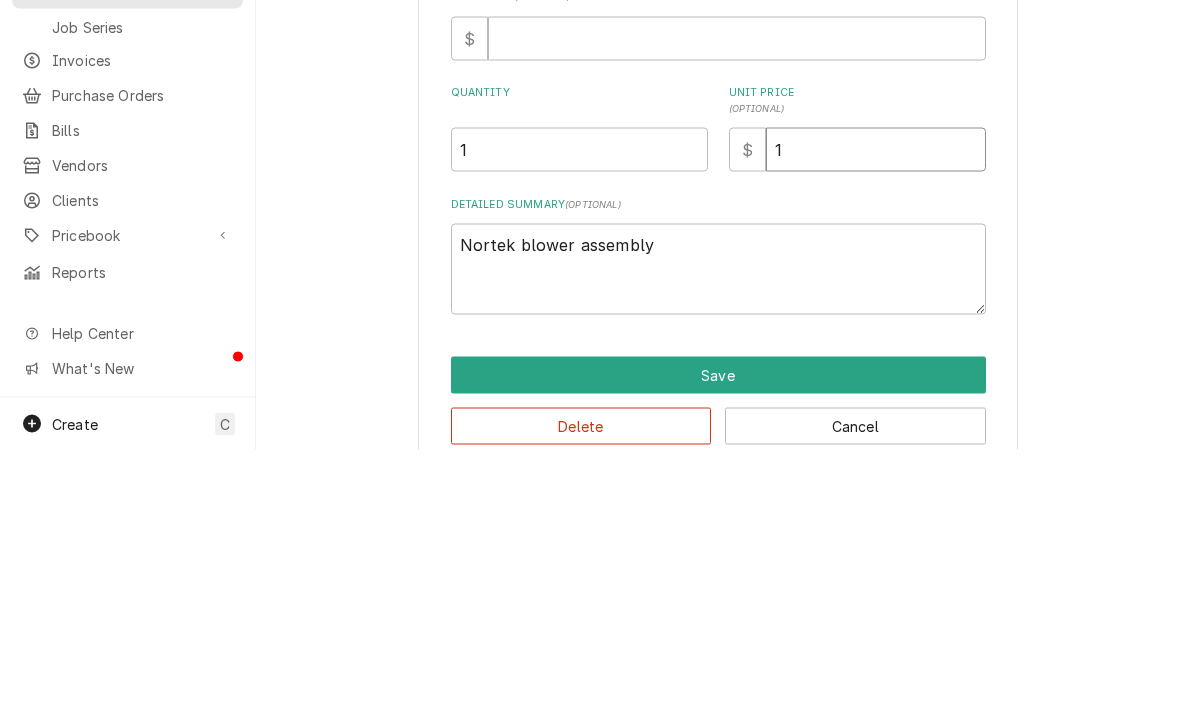 type on "x" 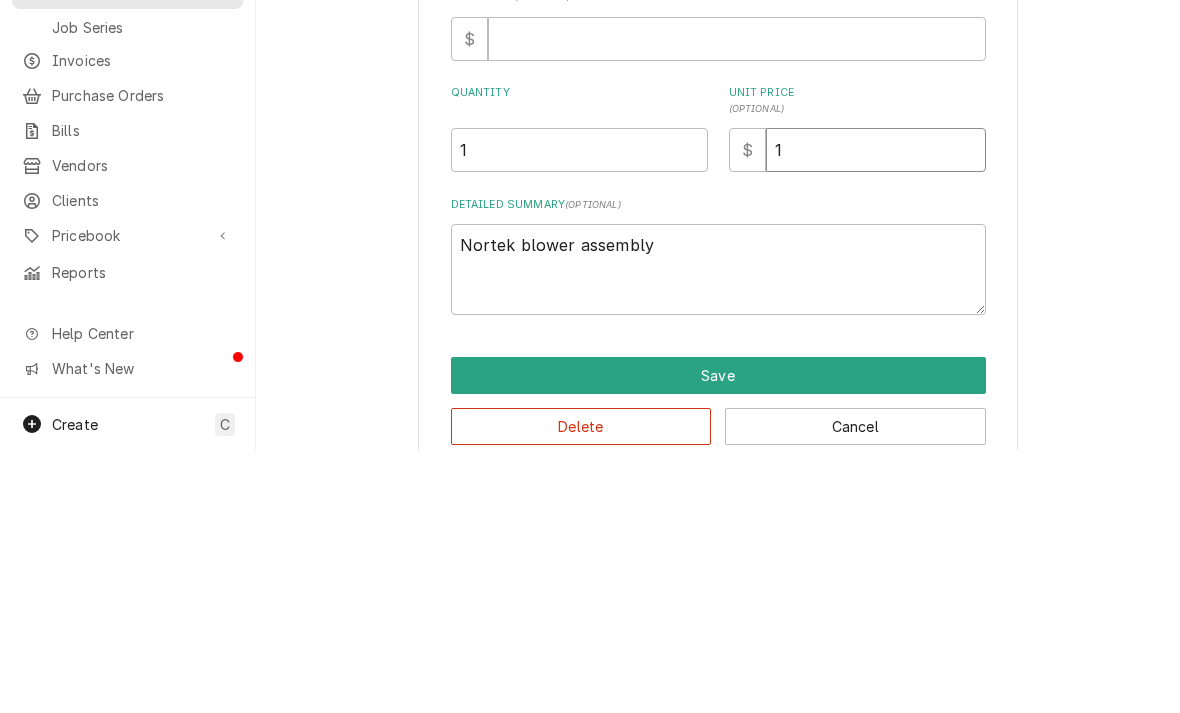 type on "10" 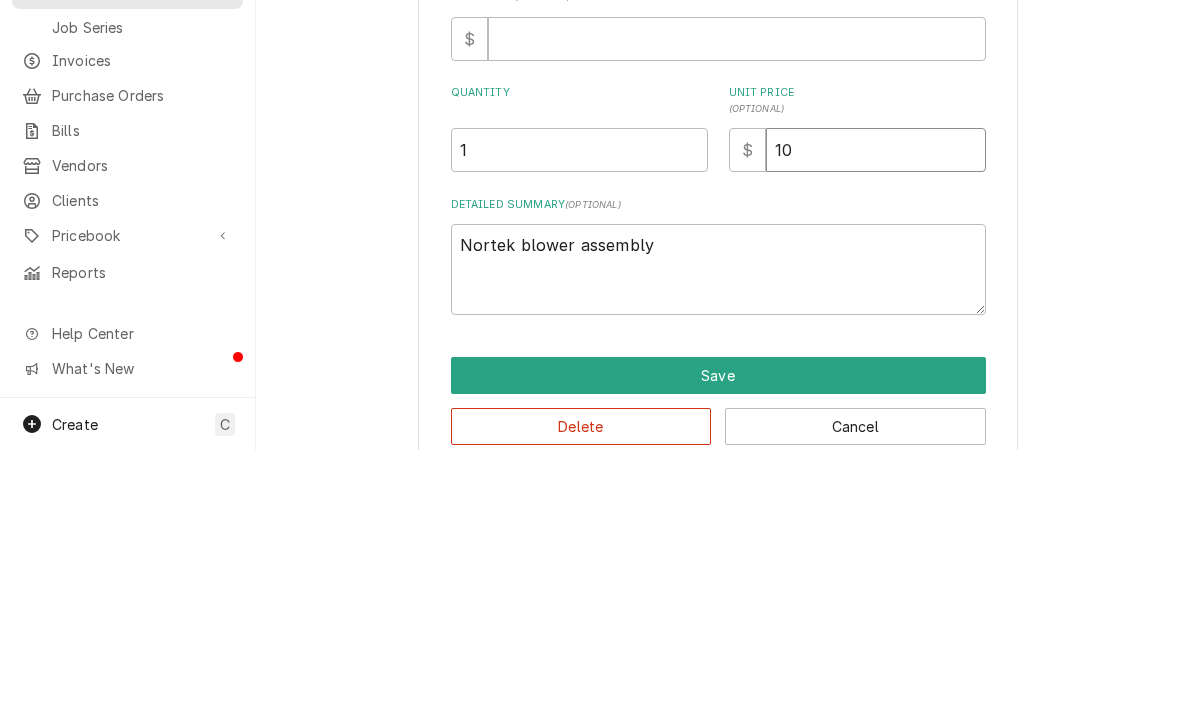 type on "x" 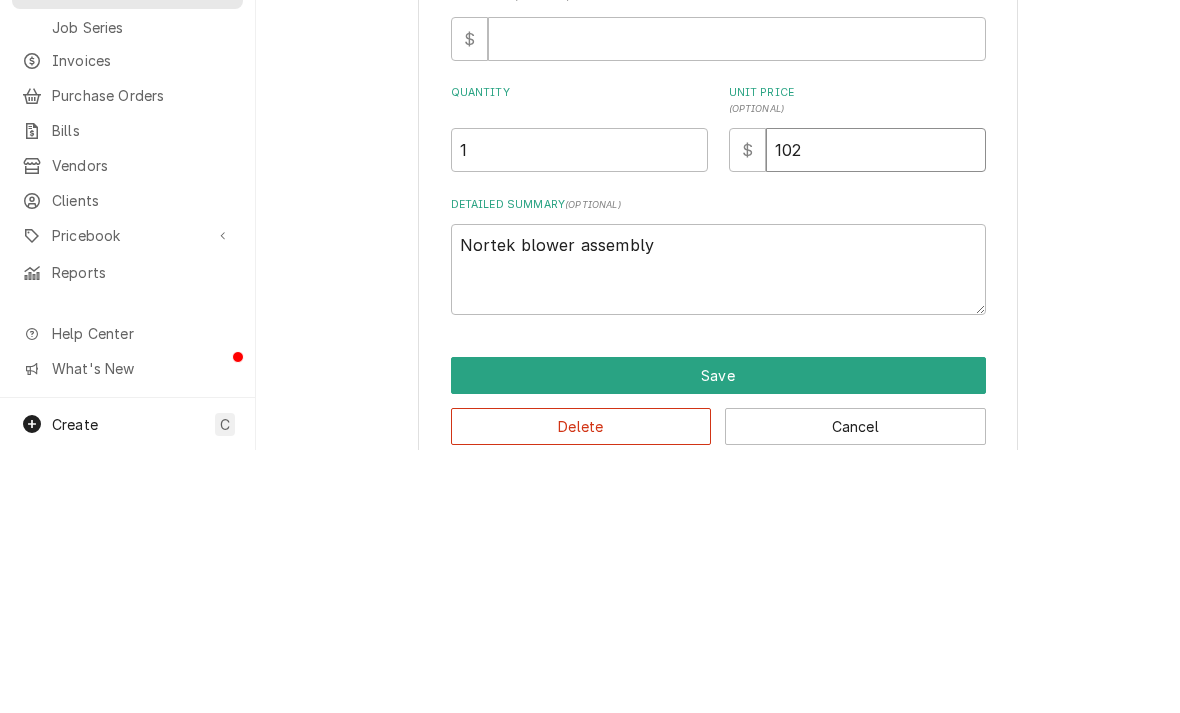 type on "1026" 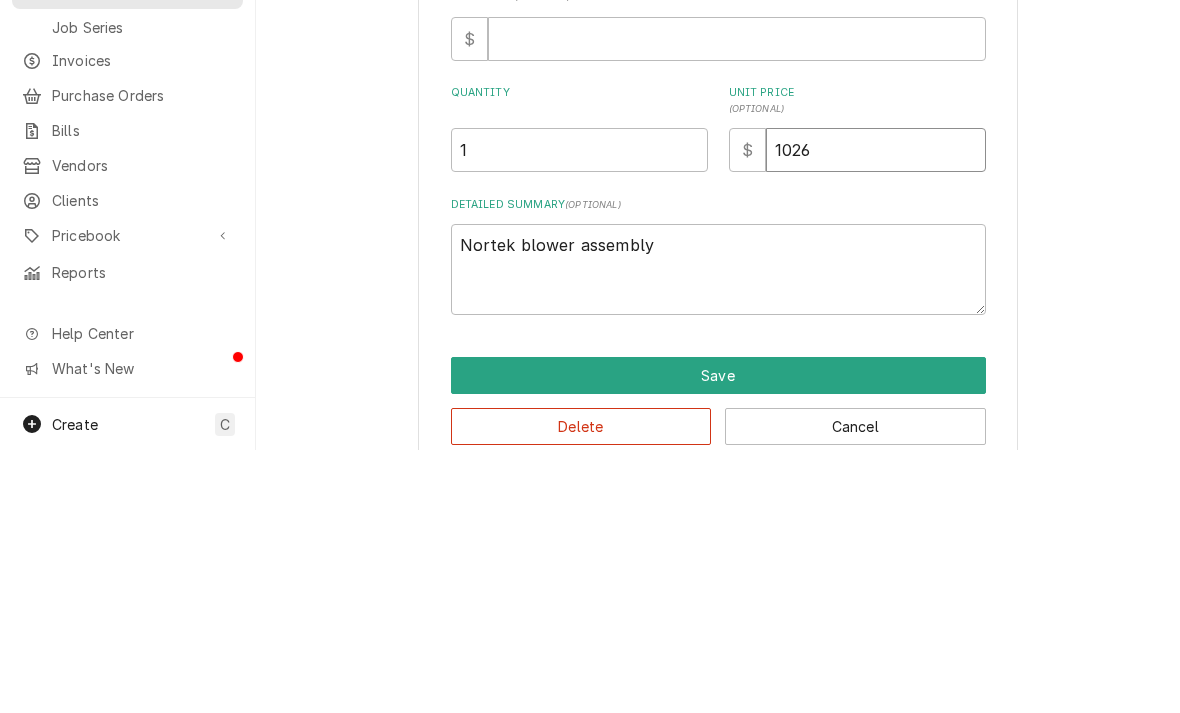 type on "1026.4" 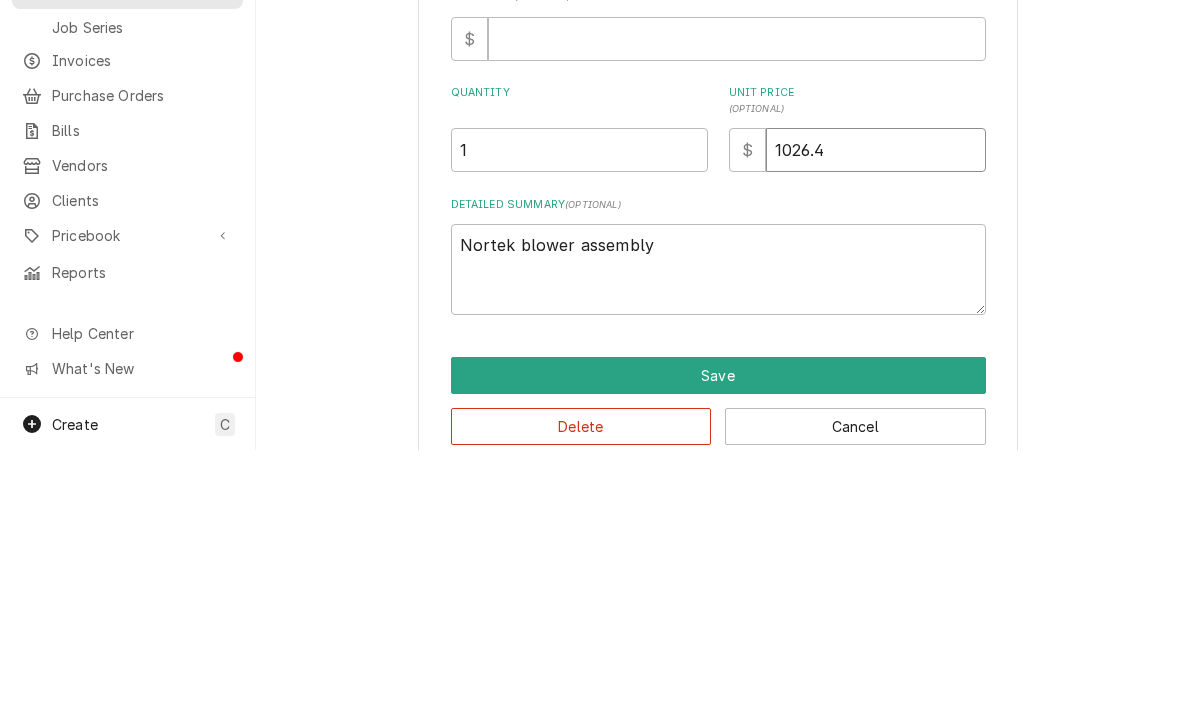 type on "x" 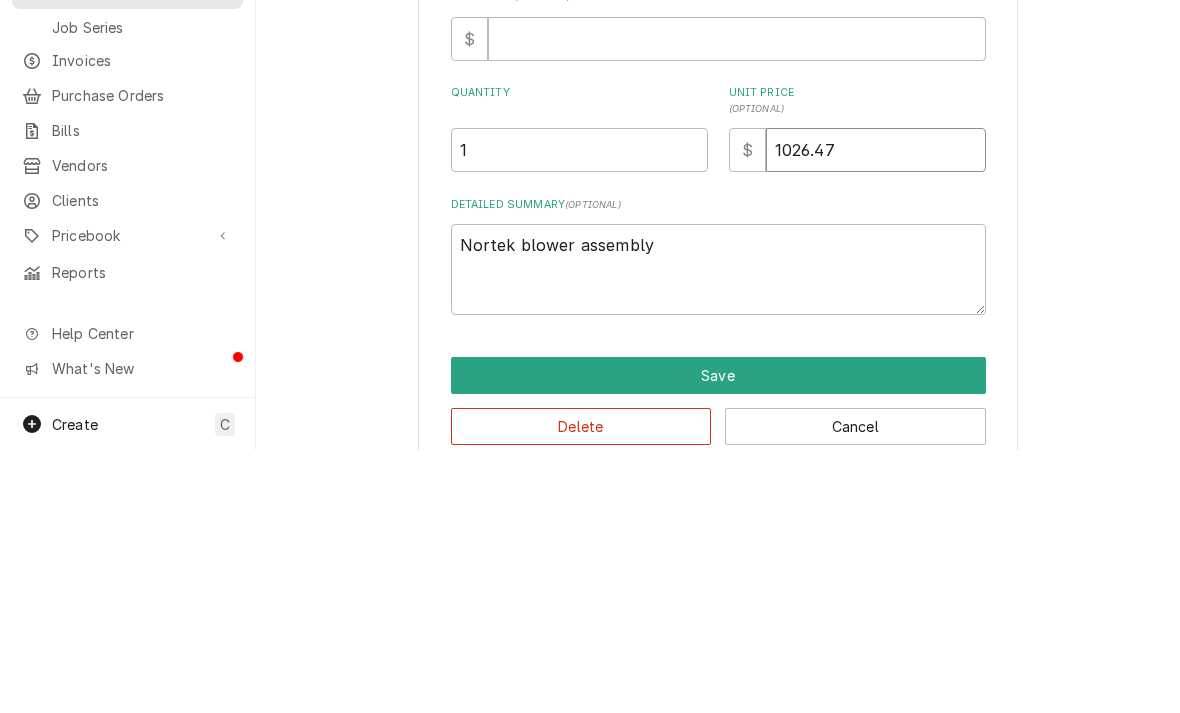 type on "x" 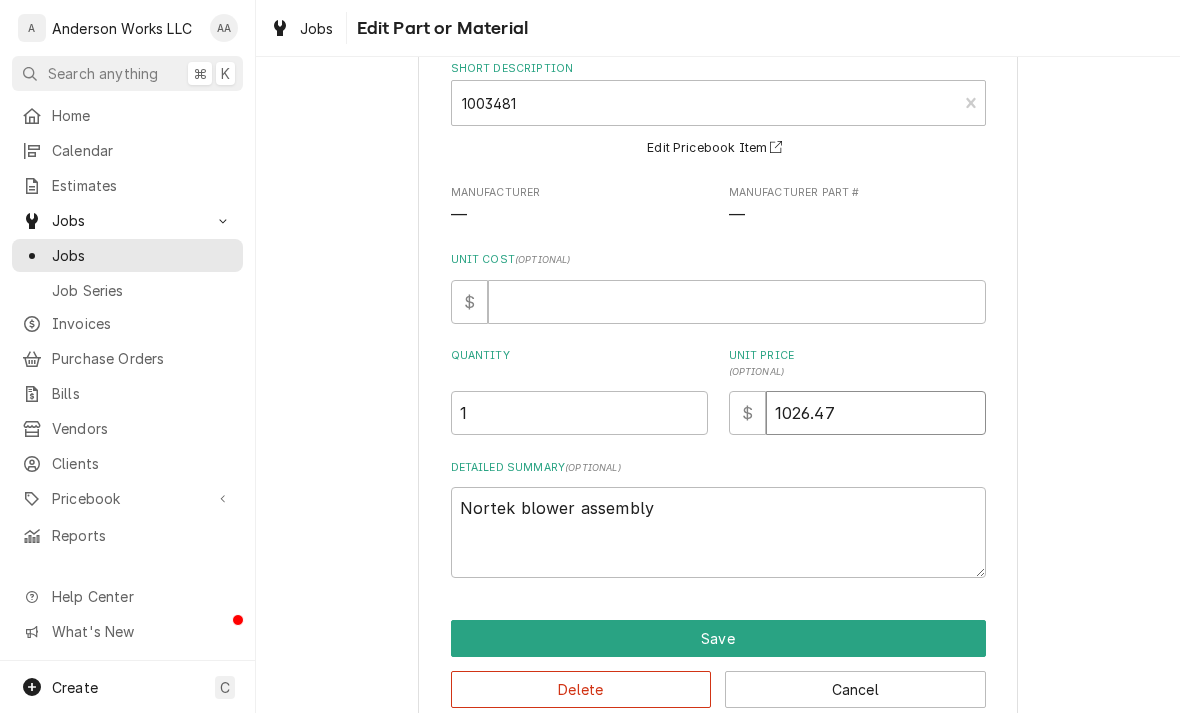 type on "1026.47" 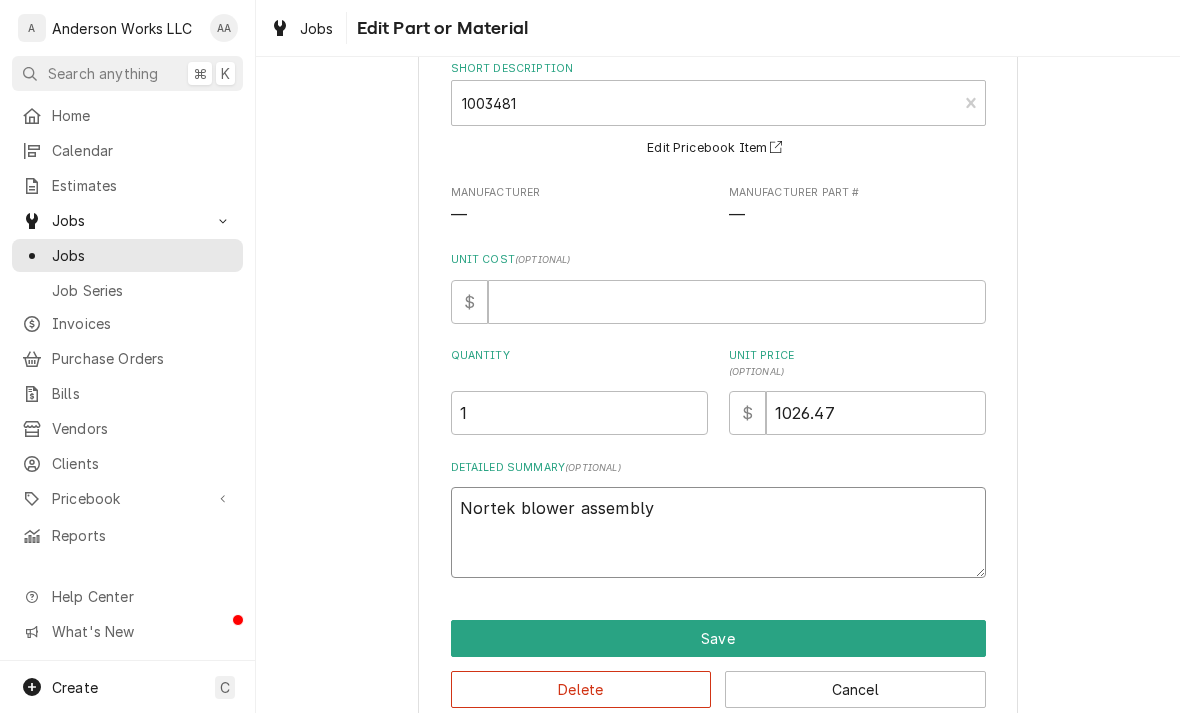 click on "Nortek blower assembly" at bounding box center (718, 532) 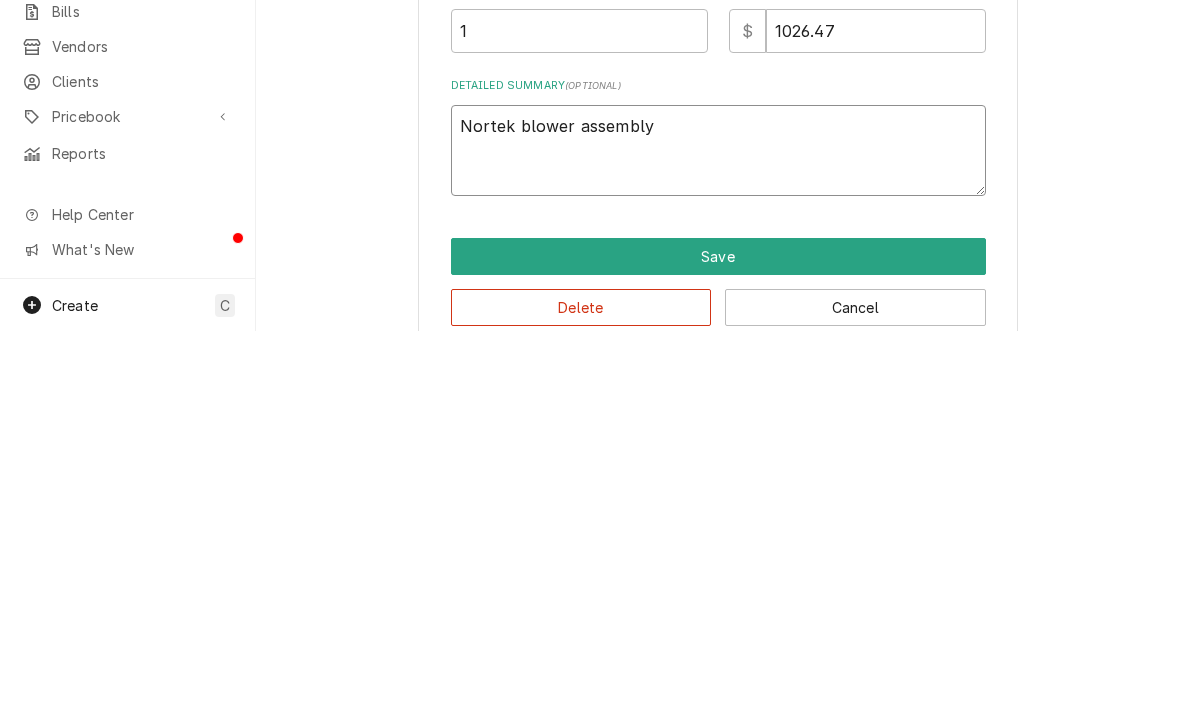 type on "Nortek blower assembly," 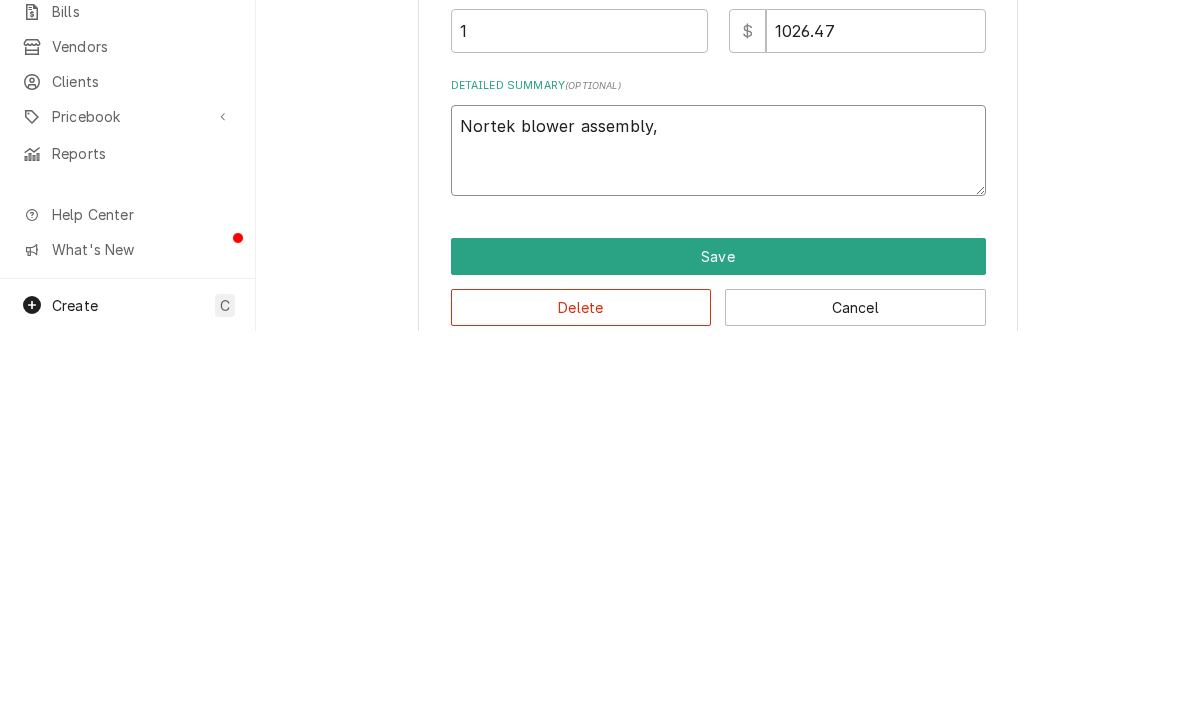 type on "x" 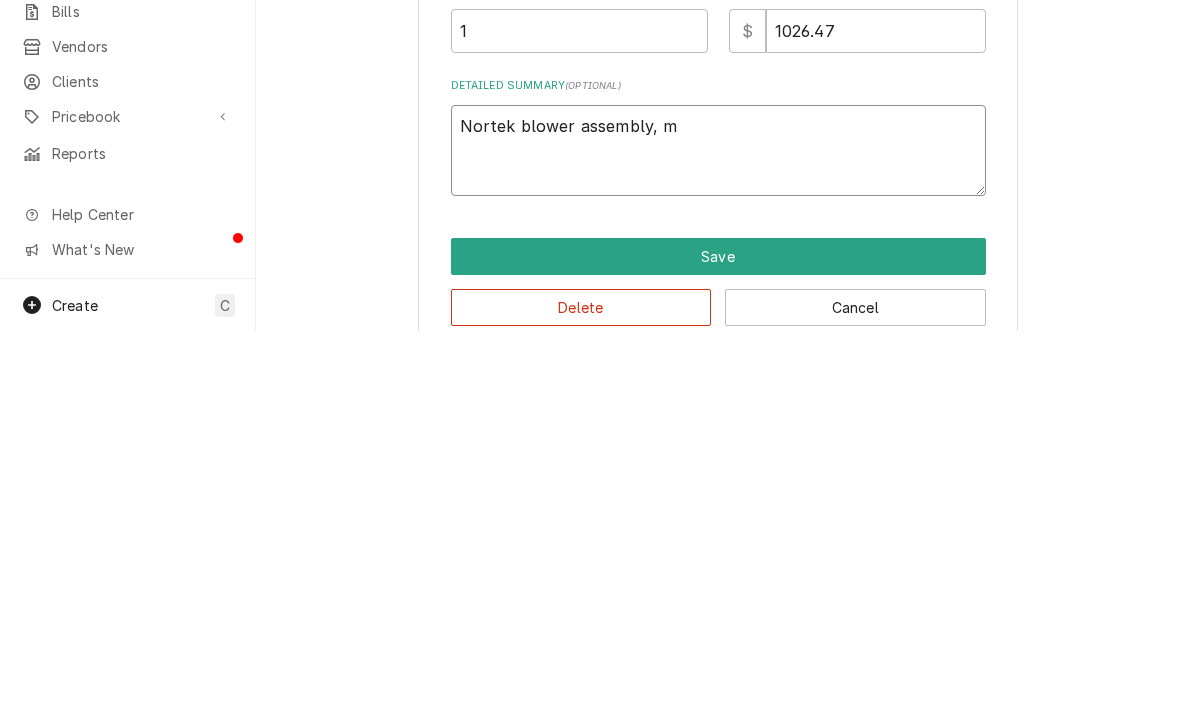 type on "x" 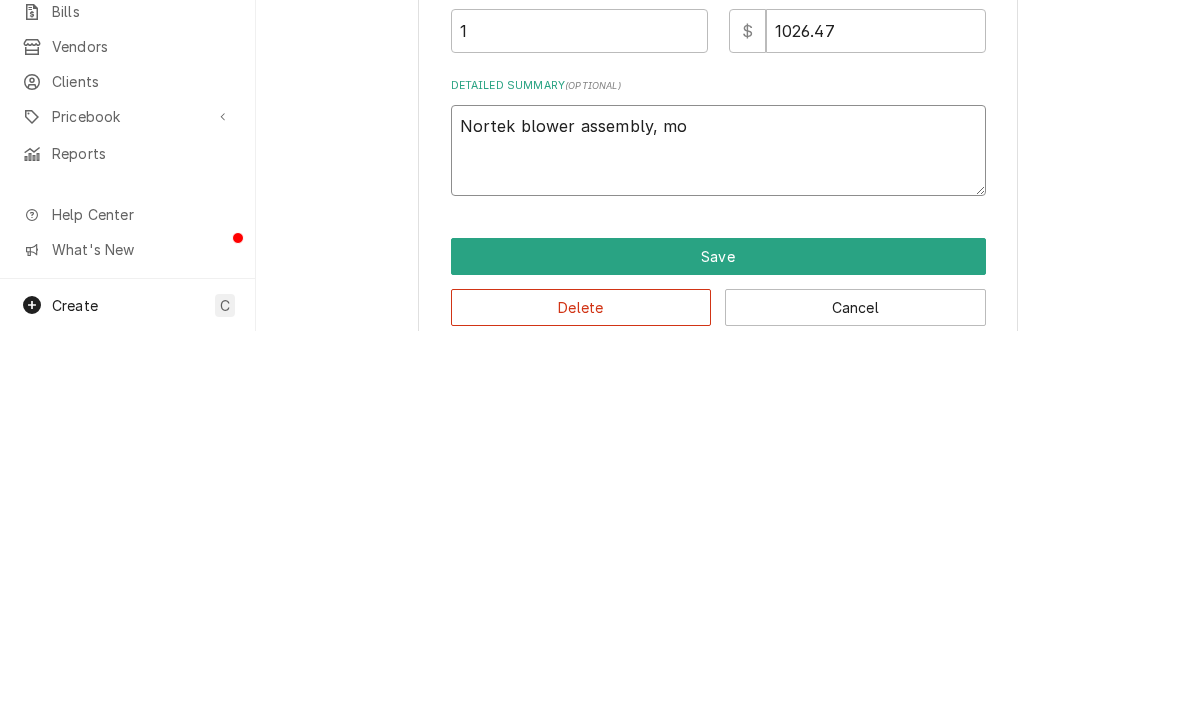 type on "x" 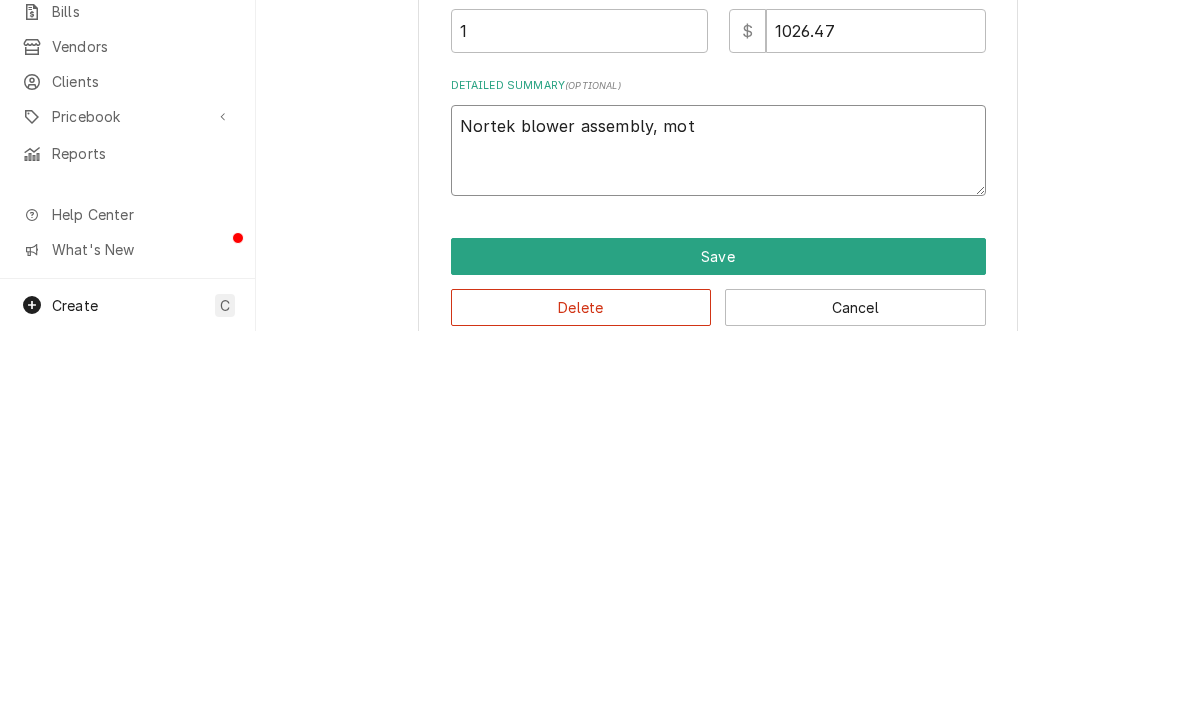 type on "x" 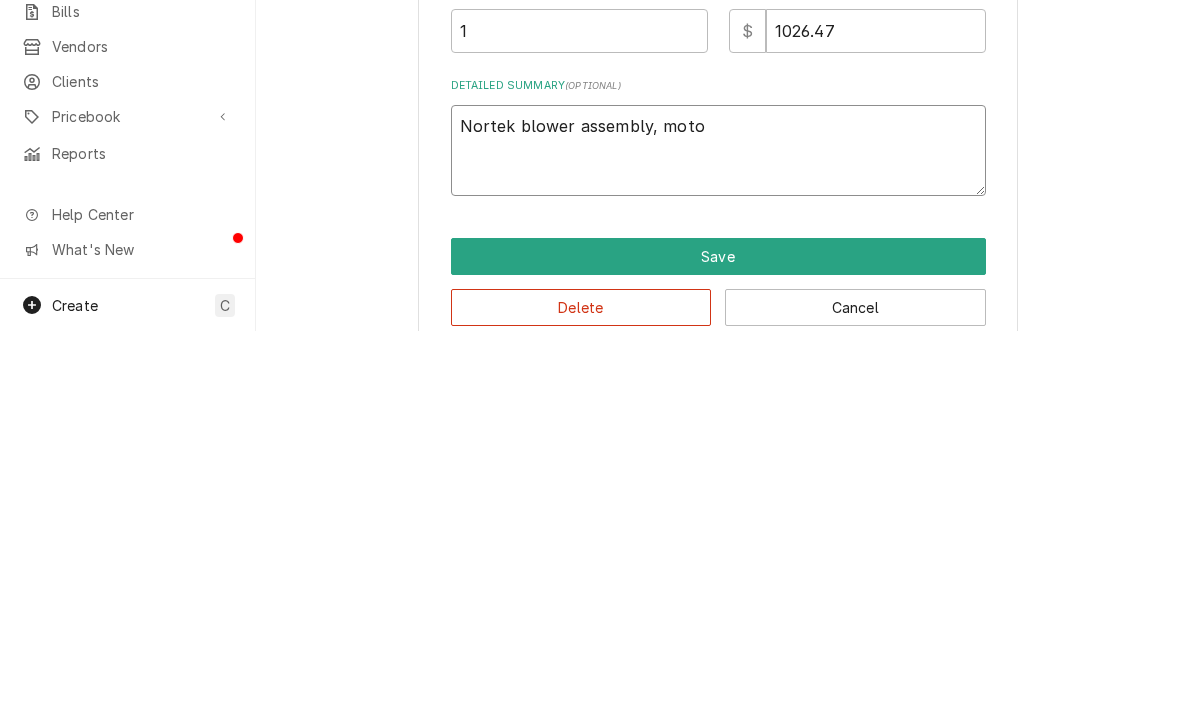 type on "x" 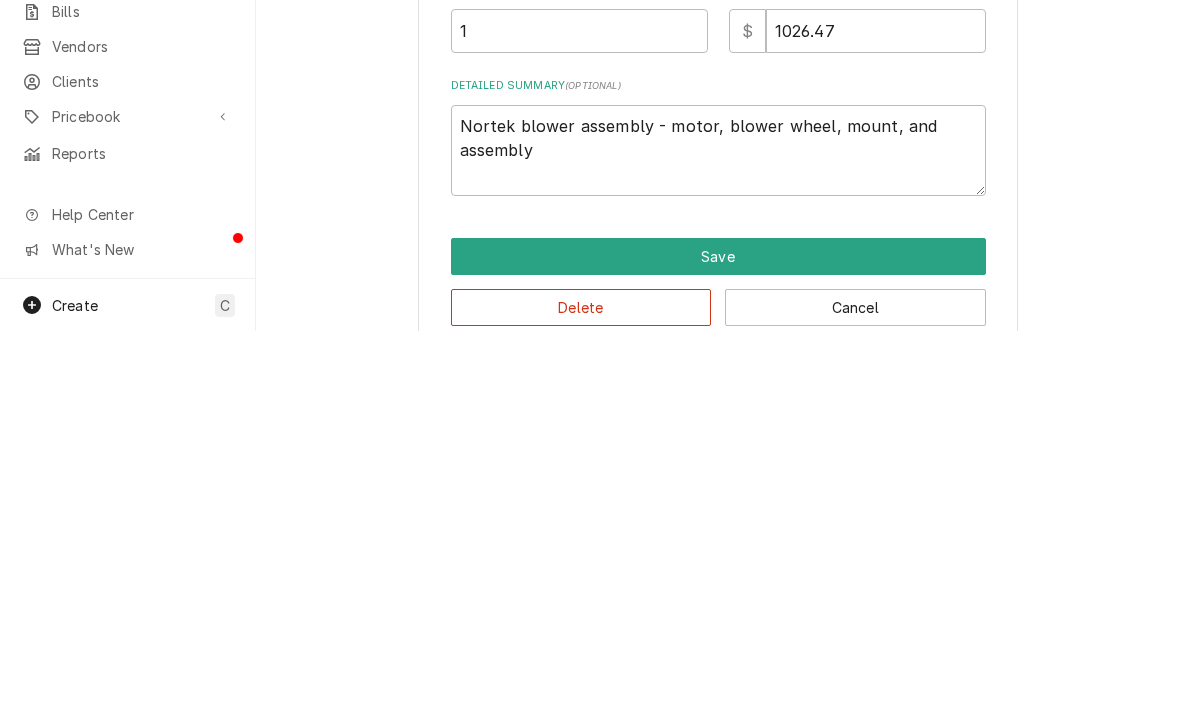 click on "Save" at bounding box center [718, 638] 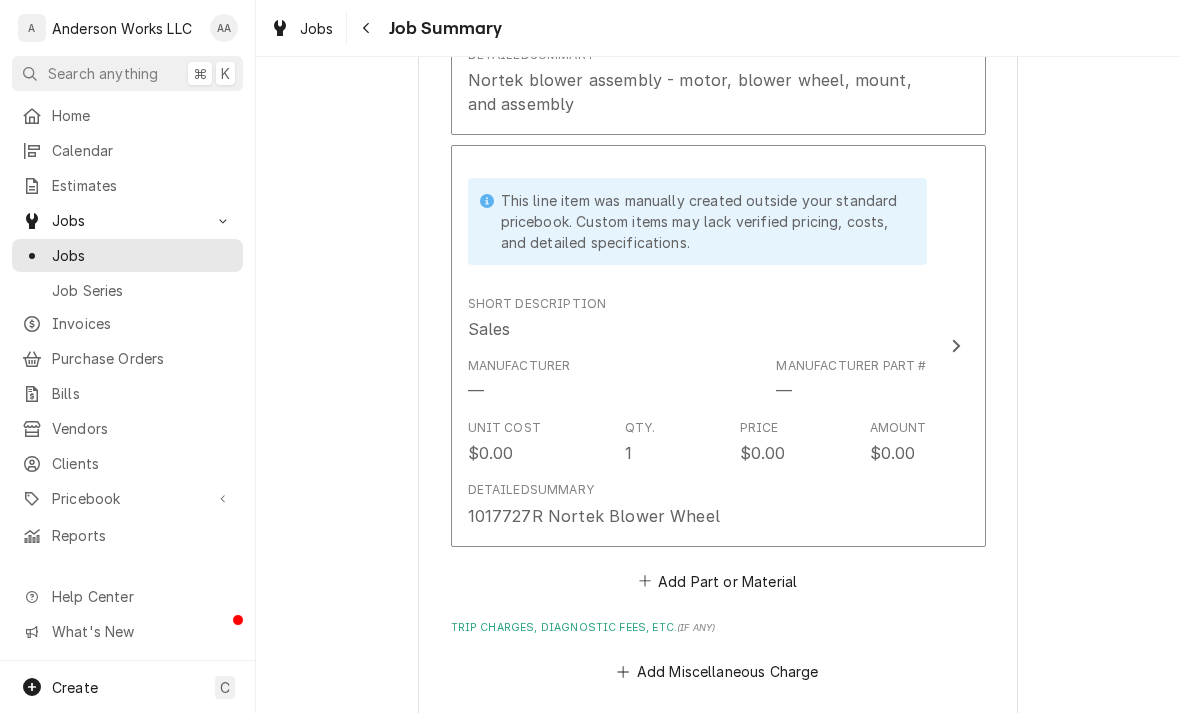scroll, scrollTop: 1622, scrollLeft: 0, axis: vertical 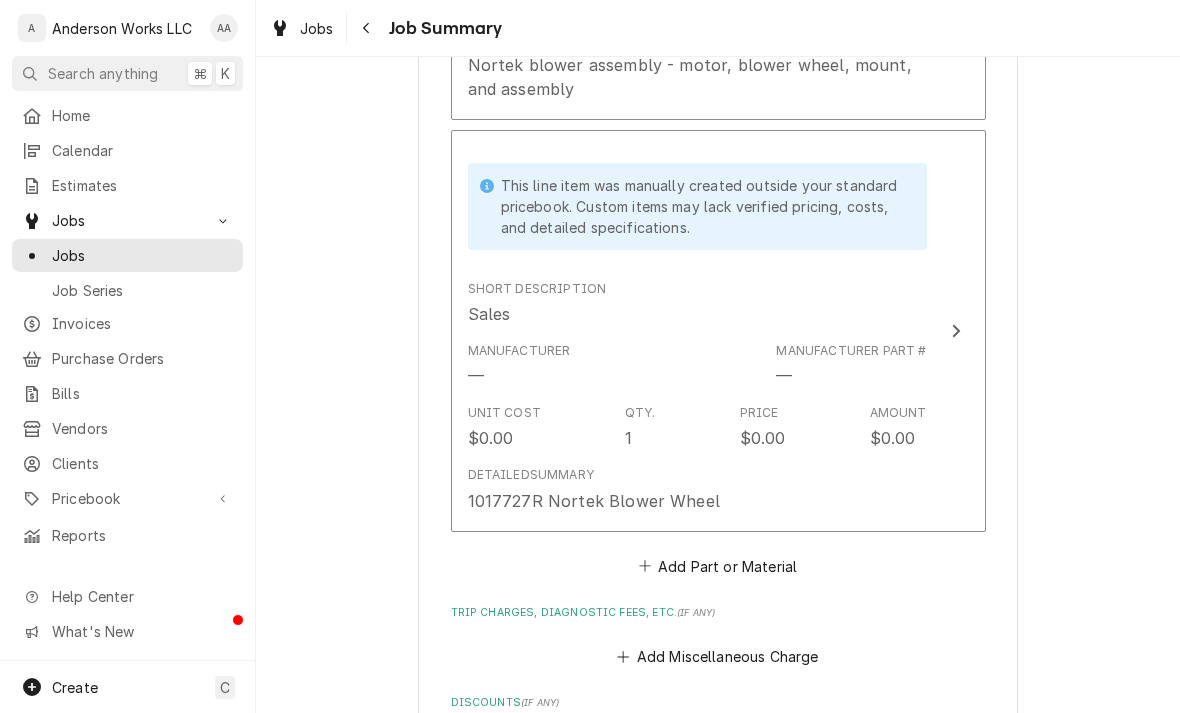 click on "Detailed  Summary" at bounding box center (531, 475) 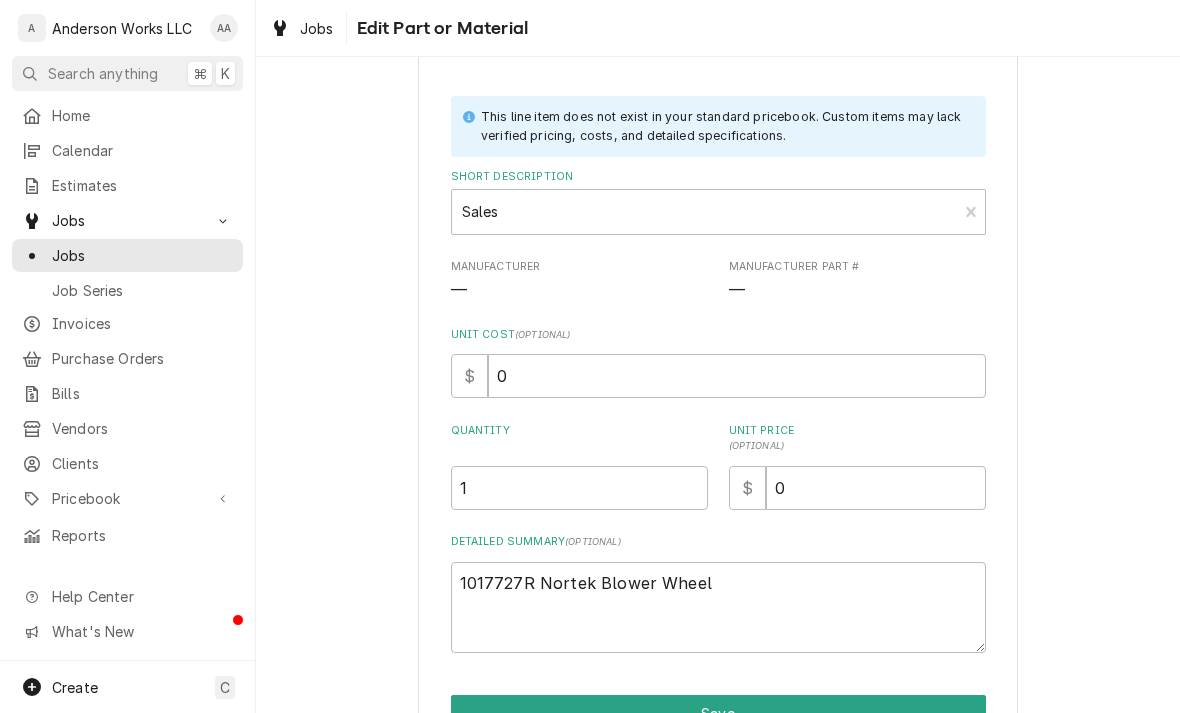 scroll, scrollTop: 173, scrollLeft: 0, axis: vertical 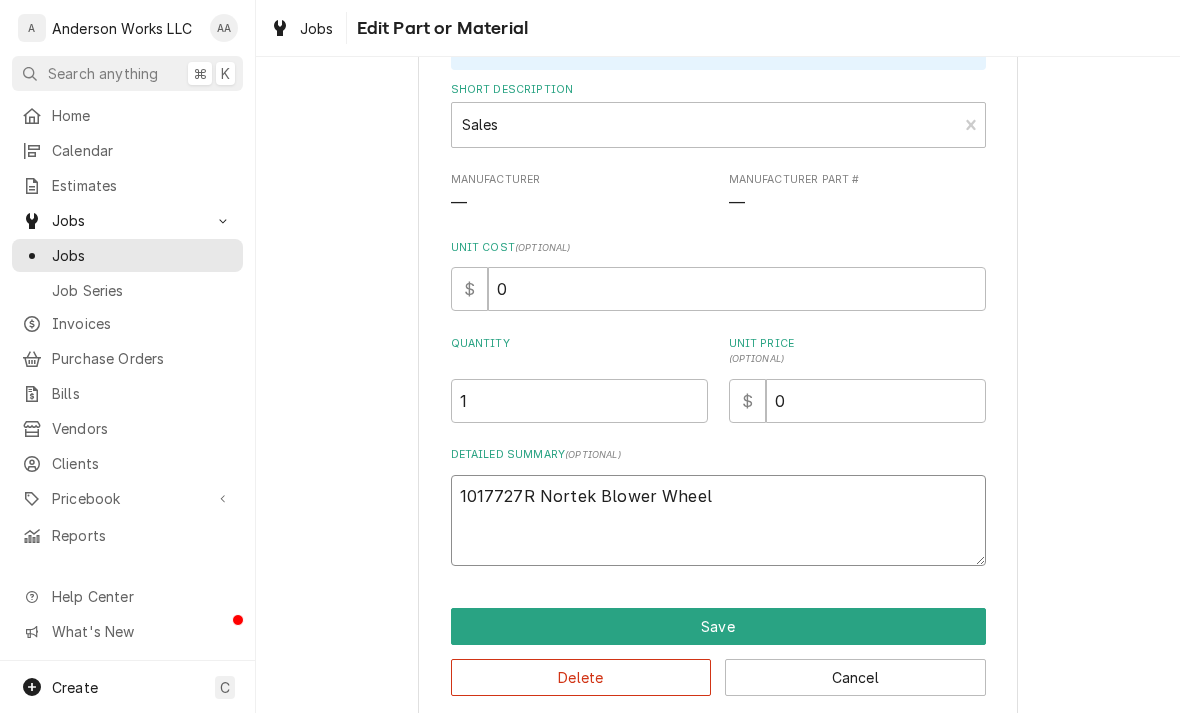 click on "1017727R Nortek Blower Wheel" at bounding box center (718, 520) 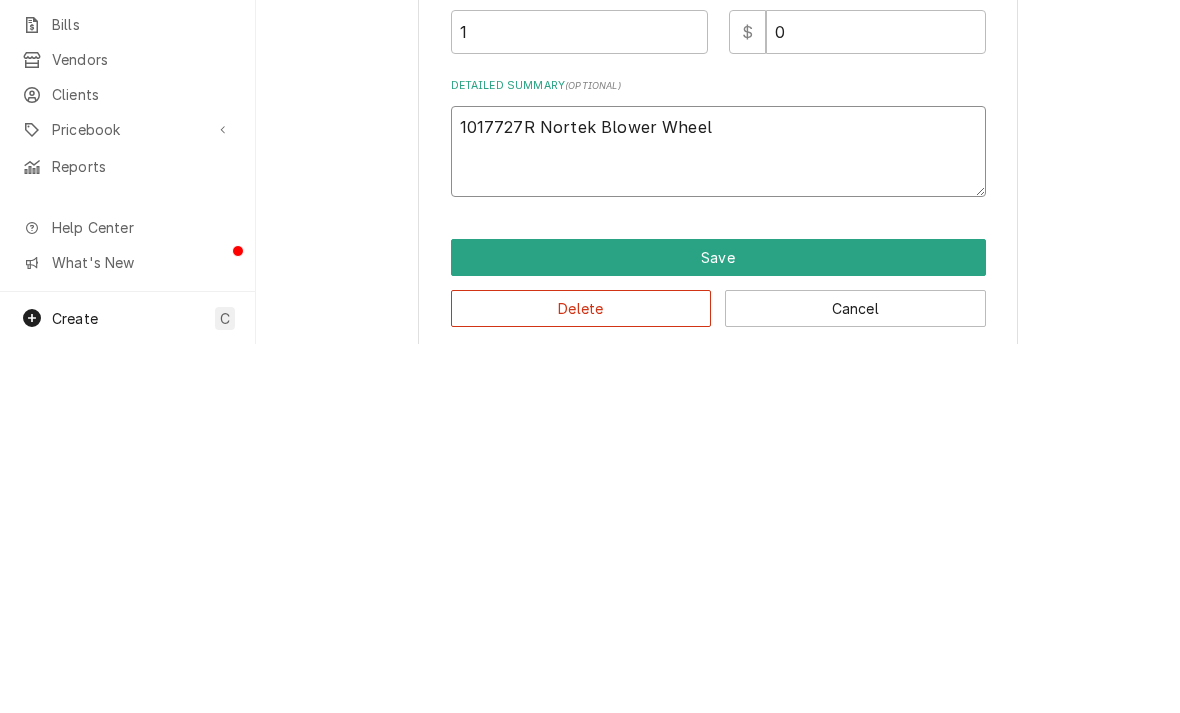 click on "1017727R Nortek Blower Wheel" at bounding box center [718, 520] 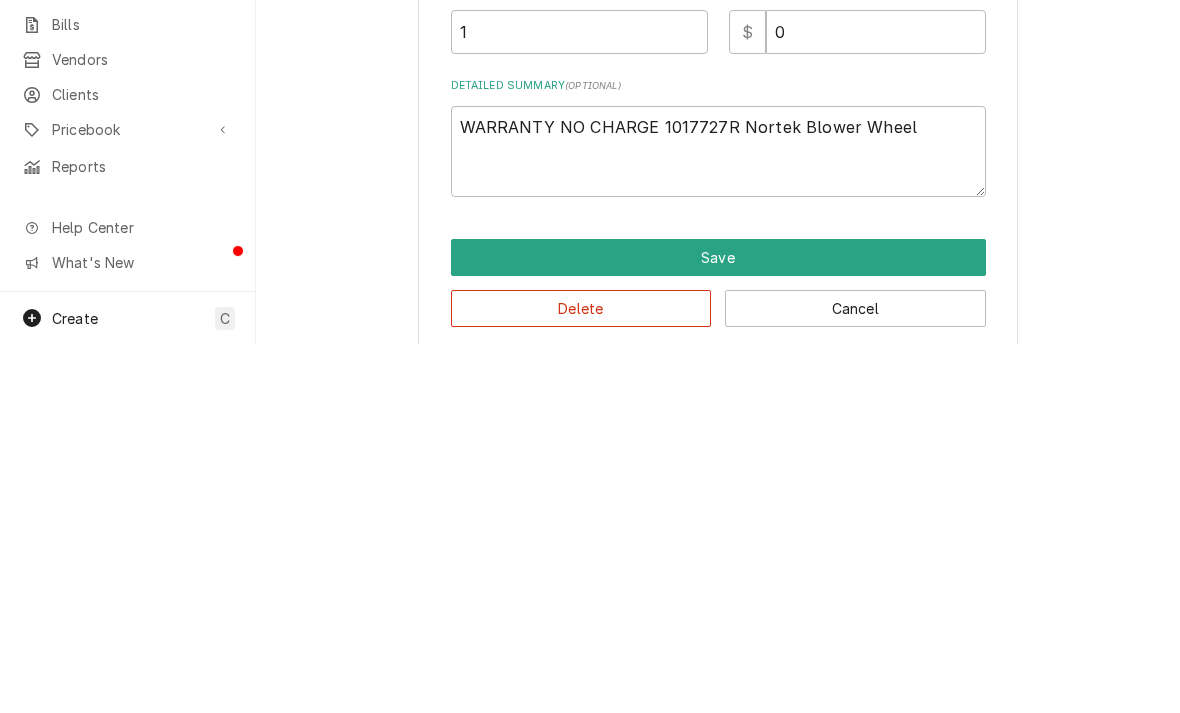 click on "Save" at bounding box center (718, 626) 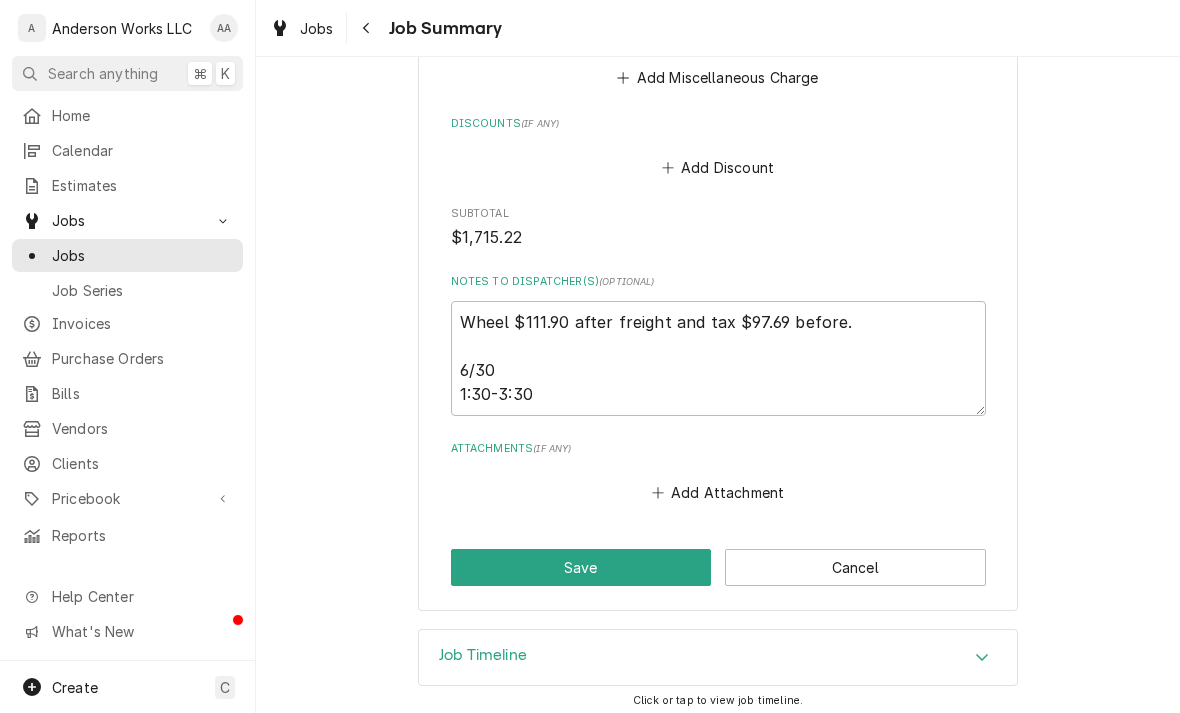 scroll, scrollTop: 2201, scrollLeft: 0, axis: vertical 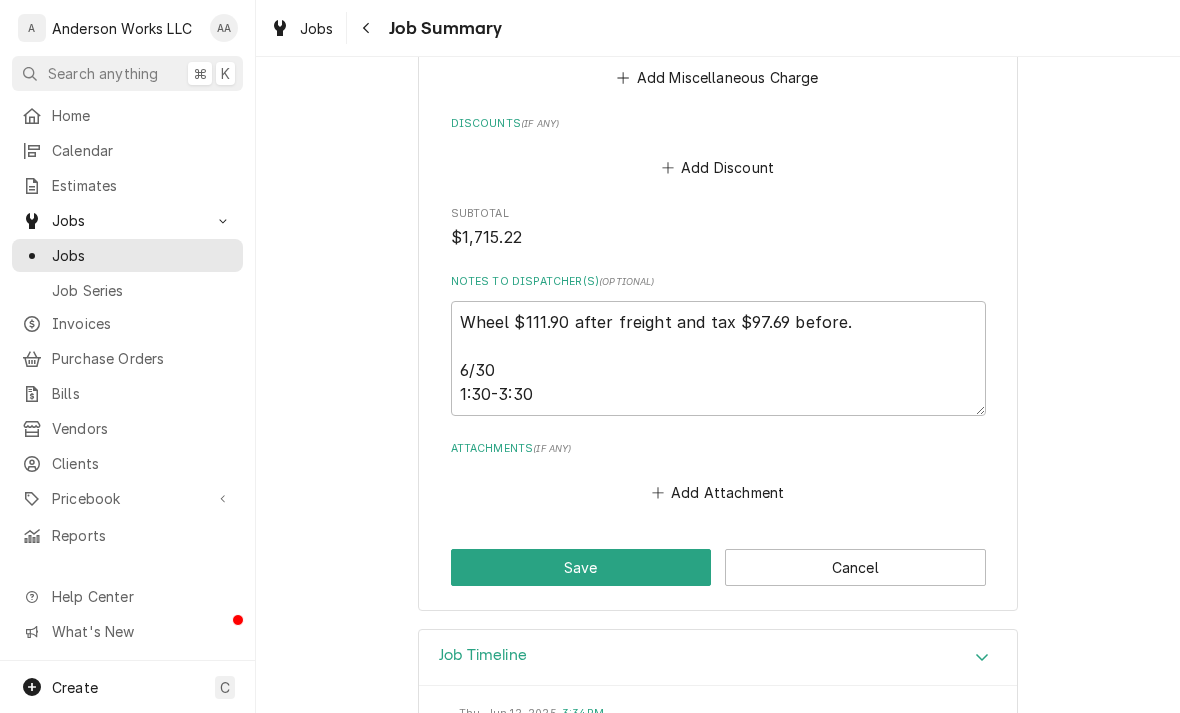 click on "Job Timeline" at bounding box center [718, 658] 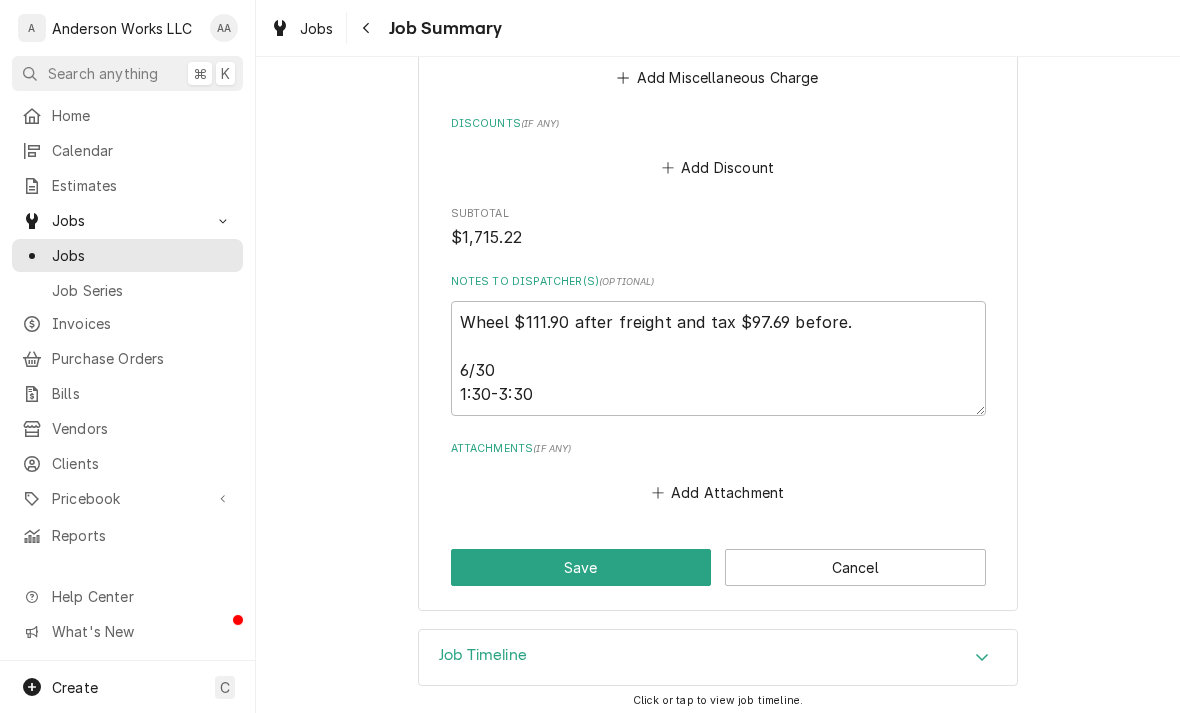 click on "Job Timeline" at bounding box center [718, 658] 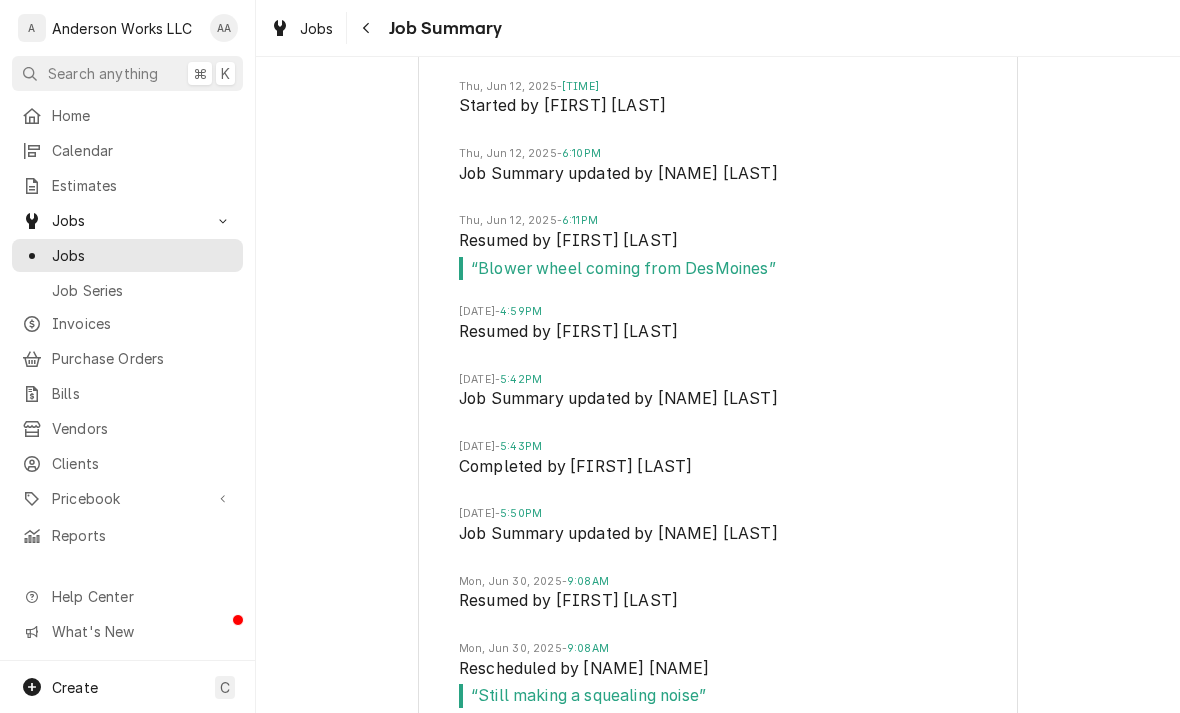 scroll, scrollTop: 2897, scrollLeft: 0, axis: vertical 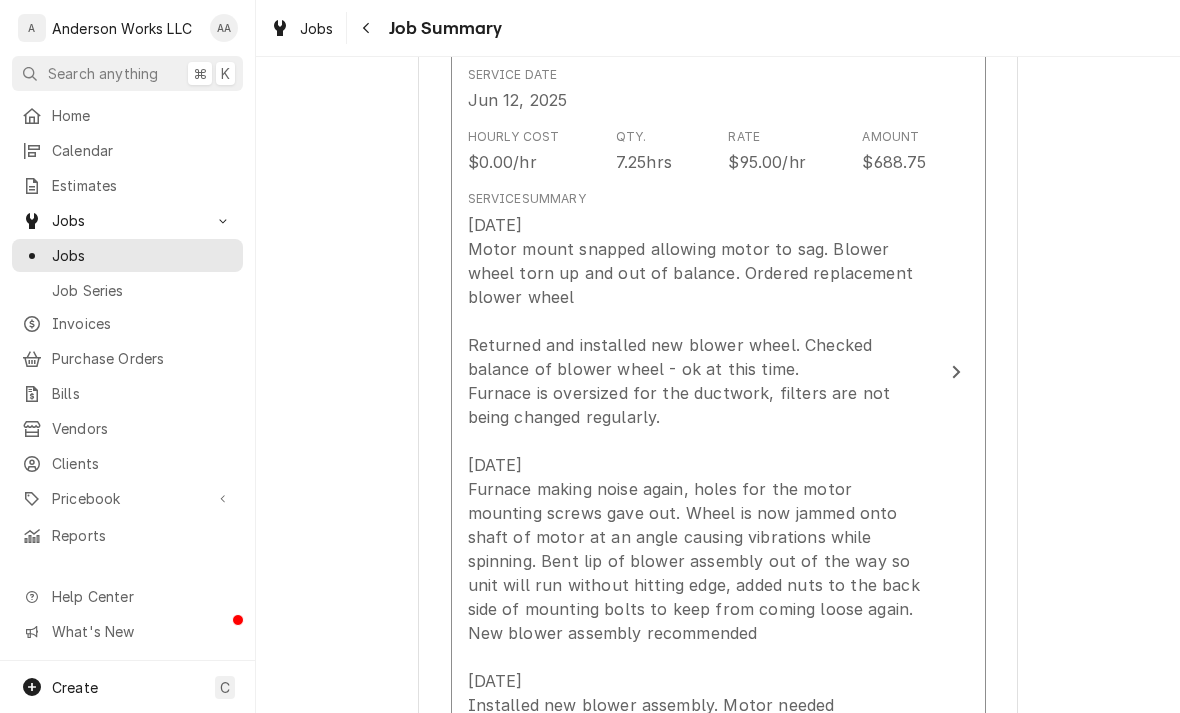 click on "6/12
Motor mount snapped allowing motor to sag. Blower wheel torn up and out of balance. Ordered replacement blower wheel
Returned and installed new blower wheel. Checked balance of blower wheel - ok at this time.
Furnace is oversized for the ductwork, filters are not being changed regularly.
6/30
Furnace making noise again, holes for the motor mounting screws gave out. Wheel is now jammed onto shaft of motor at an angle causing vibrations while spinning. Bent lip of blower assembly out of the way so unit will run without hitting edge, added nuts to the back side of mounting bolts to keep from coming loose again. New blower assembly recommended
7/9
Installed new blower assembly. Motor needed rebalanced after shipping" at bounding box center [697, 477] 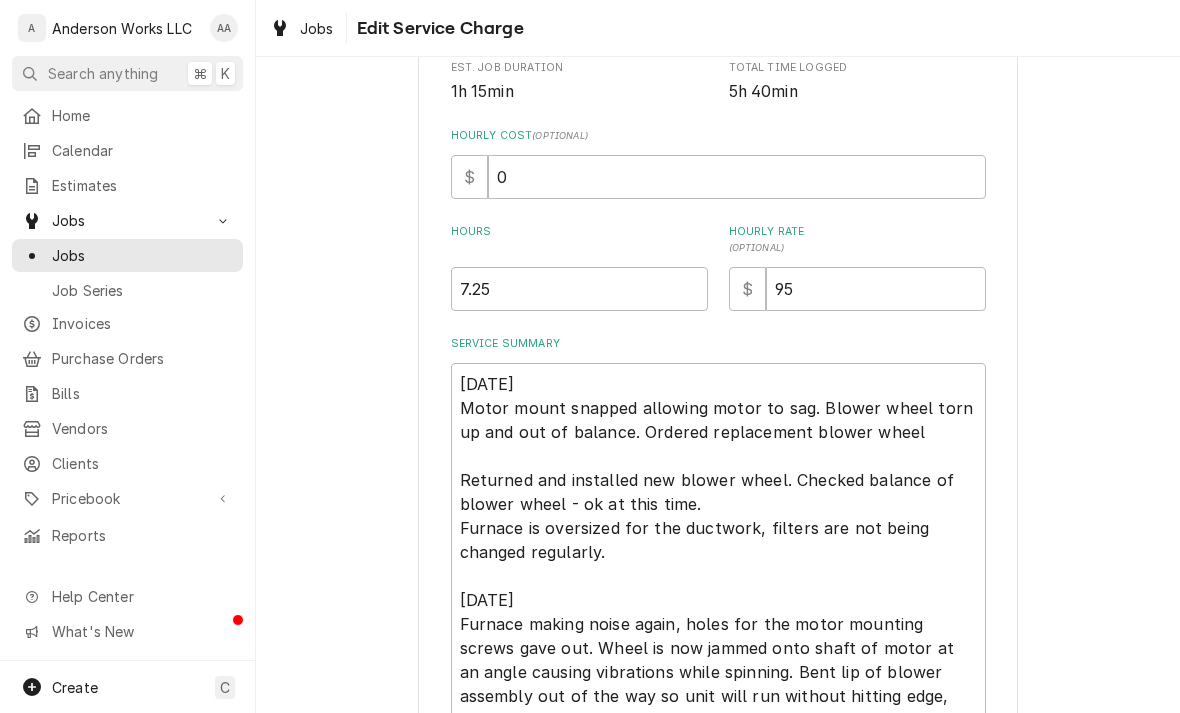 scroll, scrollTop: 531, scrollLeft: 0, axis: vertical 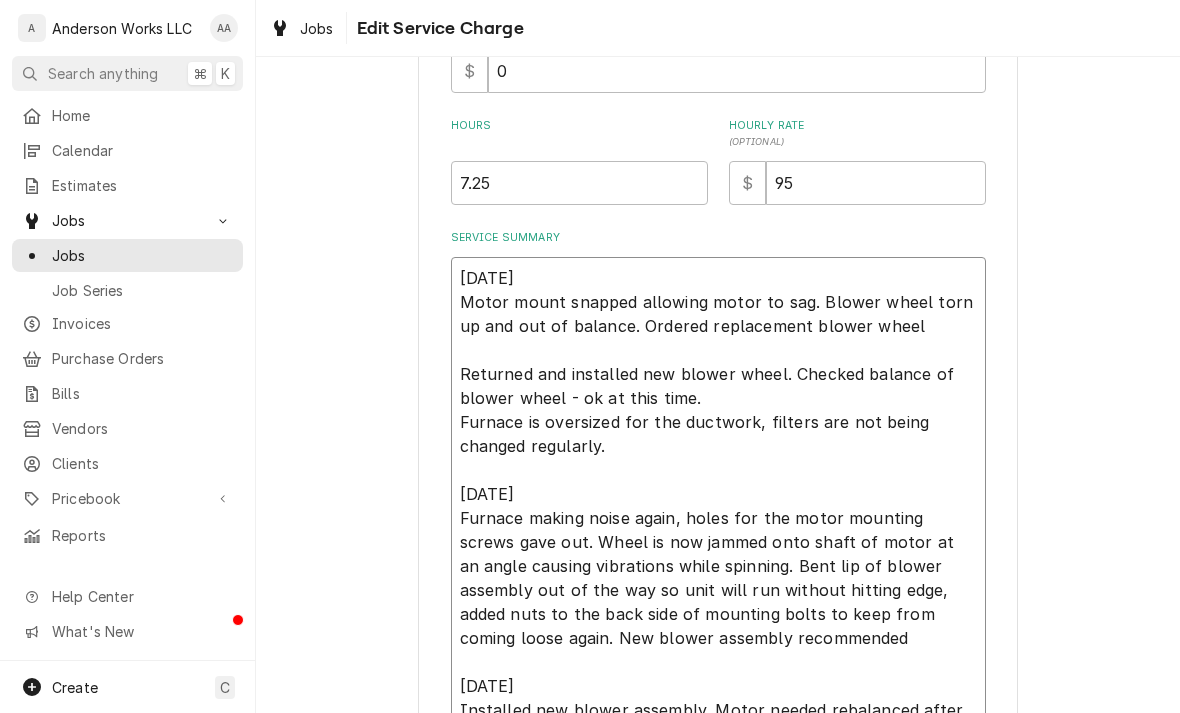 click on "6/12
Motor mount snapped allowing motor to sag. Blower wheel torn up and out of balance. Ordered replacement blower wheel
Returned and installed new blower wheel. Checked balance of blower wheel - ok at this time.
Furnace is oversized for the ductwork, filters are not being changed regularly.
6/30
Furnace making noise again, holes for the motor mounting screws gave out. Wheel is now jammed onto shaft of motor at an angle causing vibrations while spinning. Bent lip of blower assembly out of the way so unit will run without hitting edge, added nuts to the back side of mounting bolts to keep from coming loose again. New blower assembly recommended
7/9
Installed new blower assembly. Motor needed rebalanced after shipping" at bounding box center (718, 506) 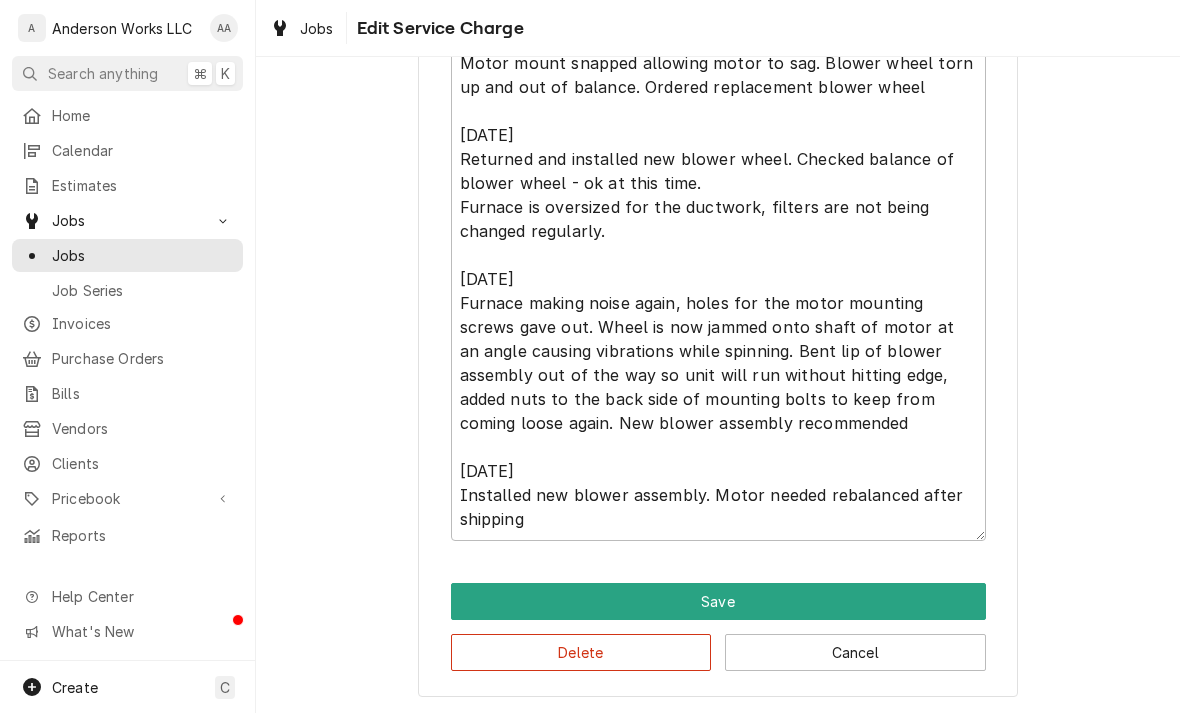 click on "Save" at bounding box center (718, 601) 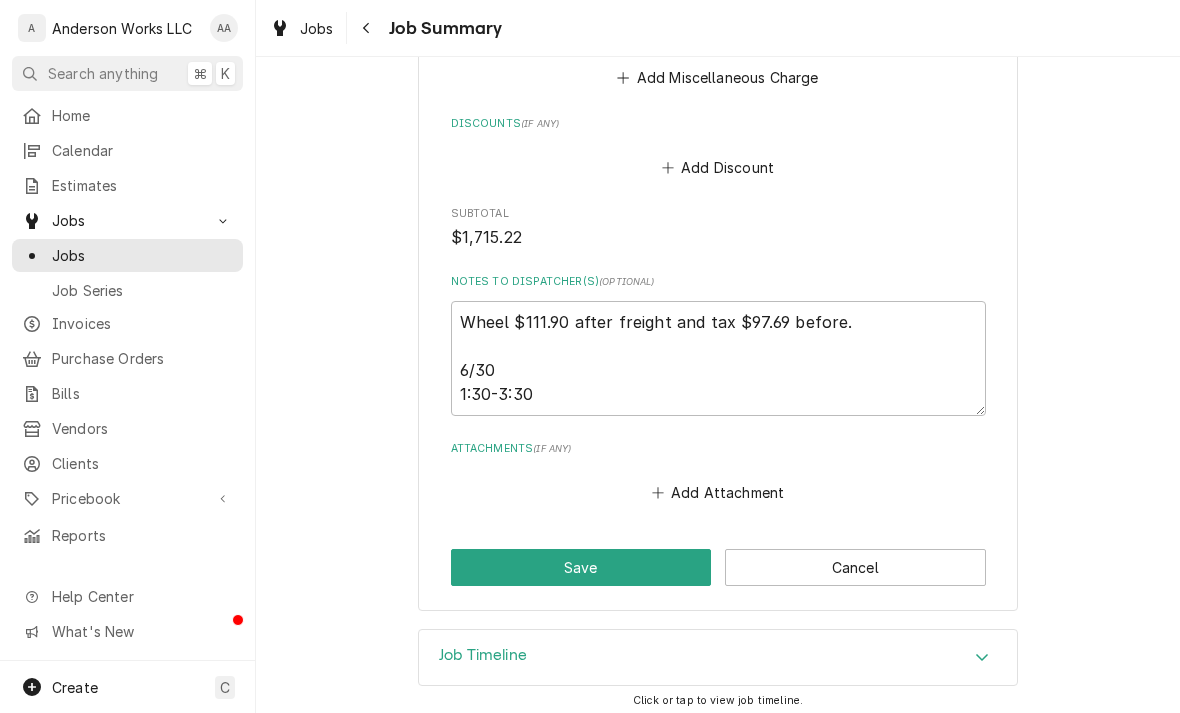 click on "Job Timeline" at bounding box center (483, 655) 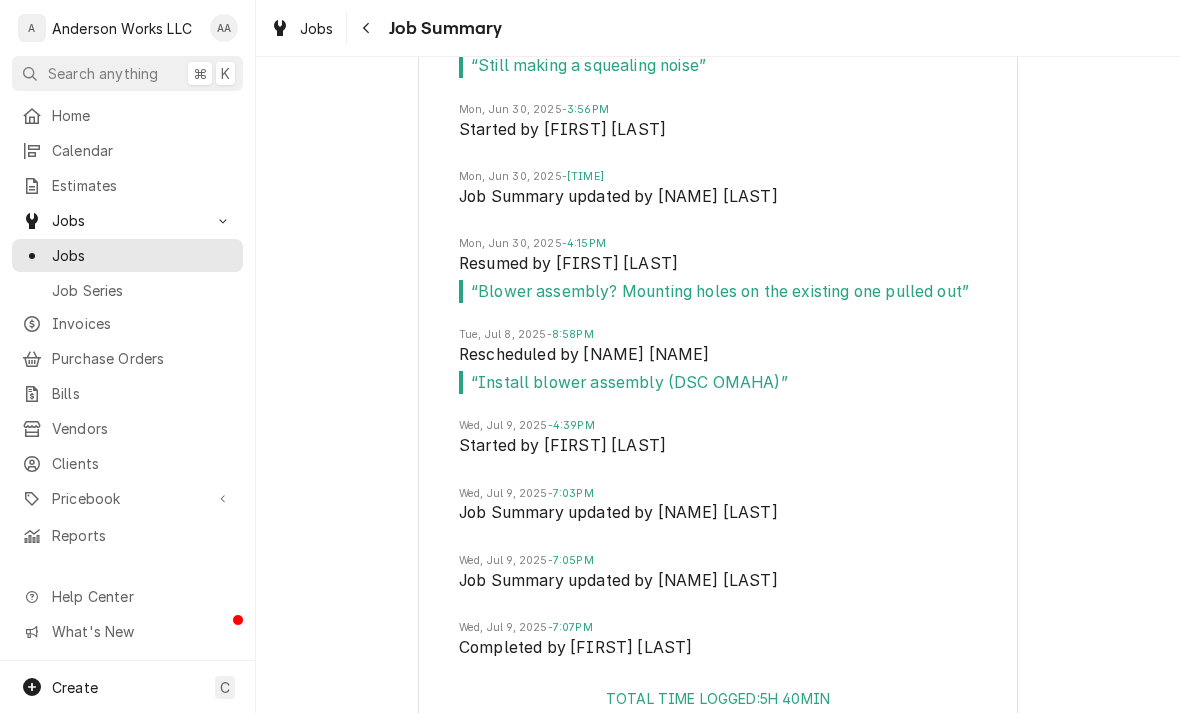 scroll, scrollTop: 3552, scrollLeft: 0, axis: vertical 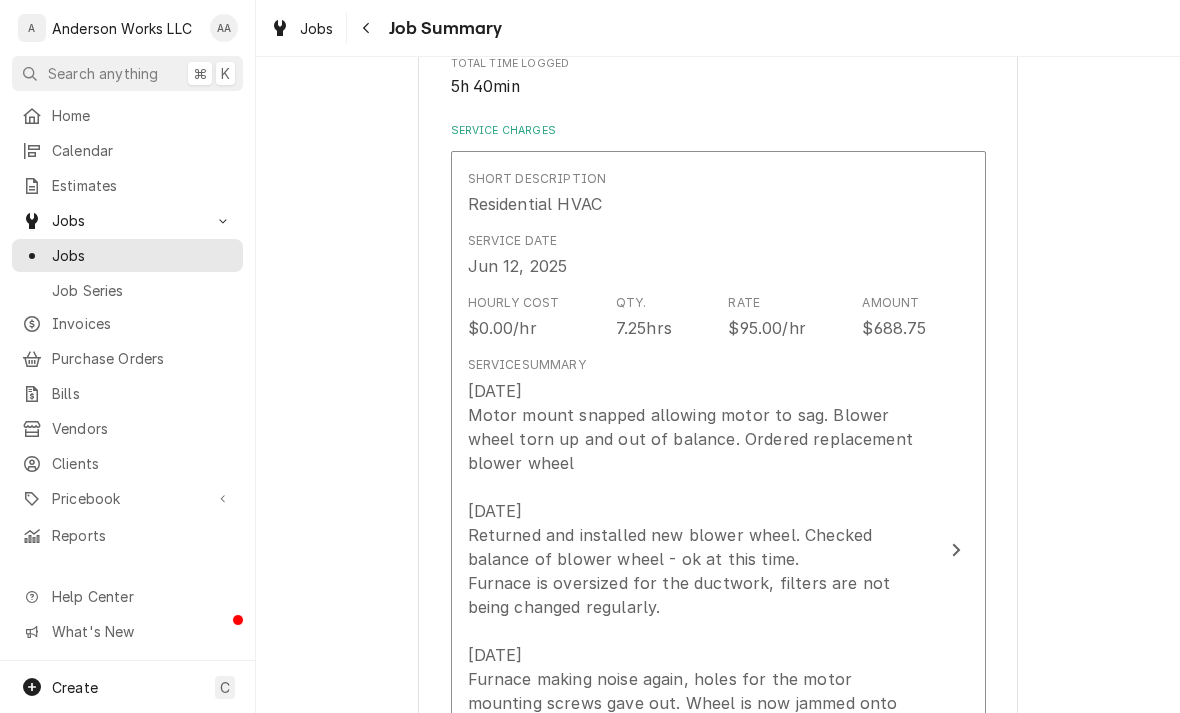 click on "6/12
Motor mount snapped allowing motor to sag. Blower wheel torn up and out of balance. Ordered replacement blower wheel
6/16
Returned and installed new blower wheel. Checked balance of blower wheel - ok at this time.
Furnace is oversized for the ductwork, filters are not being changed regularly.
6/30
Furnace making noise again, holes for the motor mounting screws gave out. Wheel is now jammed onto shaft of motor at an angle causing vibrations while spinning. Bent lip of blower assembly out of the way so unit will run without hitting edge, added nuts to the back side of mounting bolts to keep from coming loose again. New blower assembly recommended
7/9
Installed new blower assembly. Motor needed rebalanced after shipping" at bounding box center (697, 655) 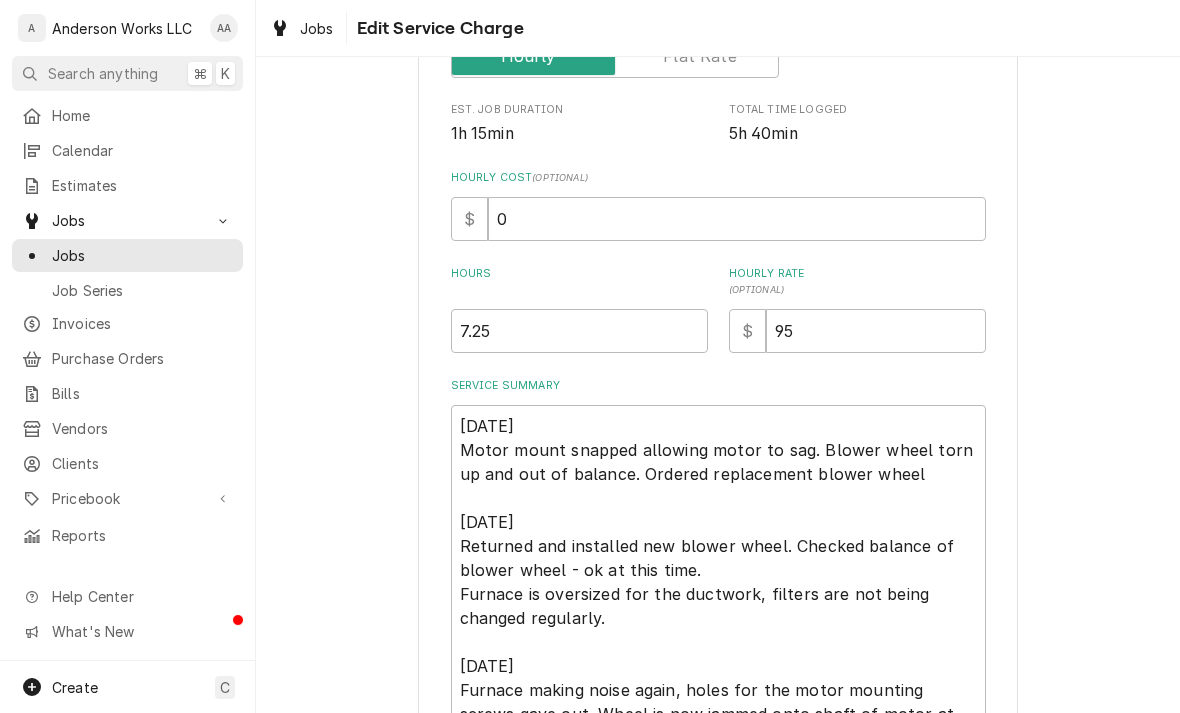 scroll, scrollTop: 508, scrollLeft: 0, axis: vertical 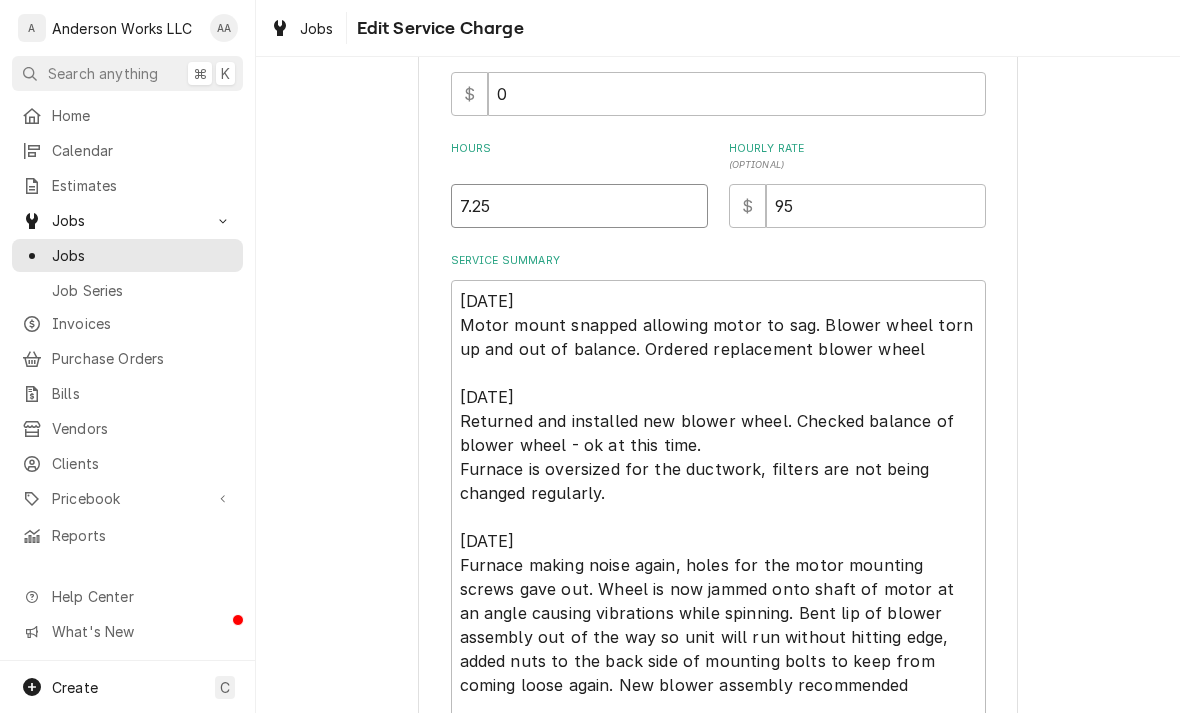 click on "7.25" at bounding box center [579, 206] 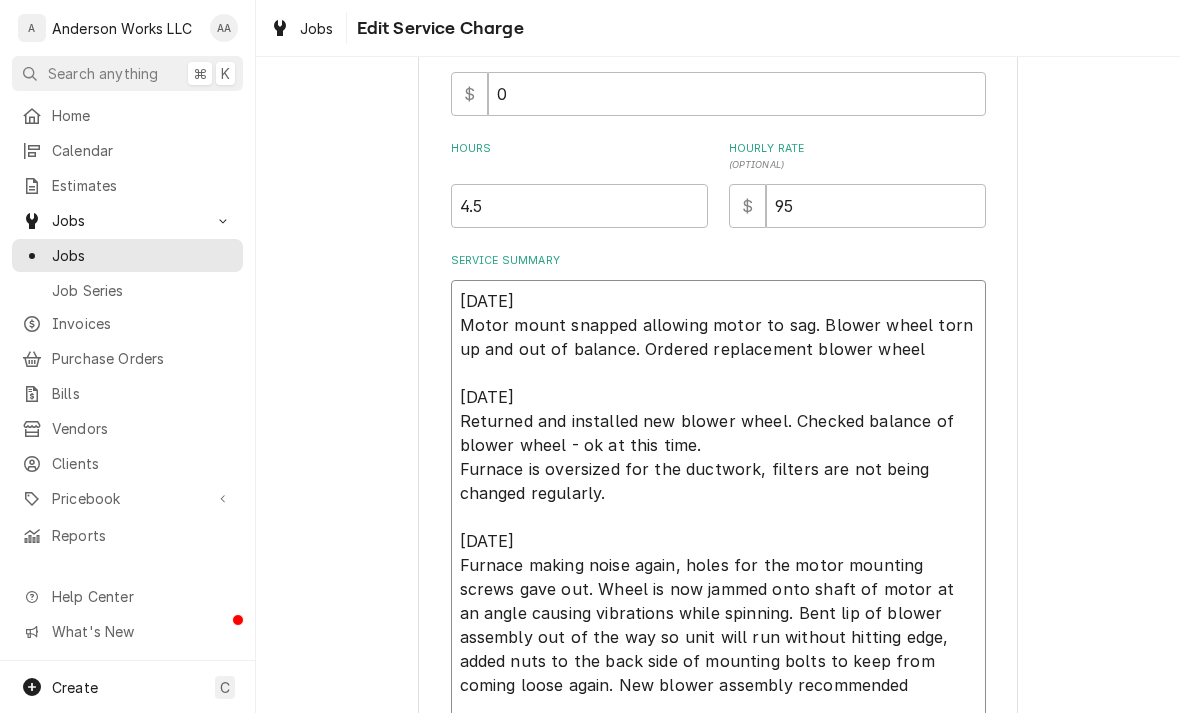 click on "6/12
Motor mount snapped allowing motor to sag. Blower wheel torn up and out of balance. Ordered replacement blower wheel
6/16
Returned and installed new blower wheel. Checked balance of blower wheel - ok at this time.
Furnace is oversized for the ductwork, filters are not being changed regularly.
6/30
Furnace making noise again, holes for the motor mounting screws gave out. Wheel is now jammed onto shaft of motor at an angle causing vibrations while spinning. Bent lip of blower assembly out of the way so unit will run without hitting edge, added nuts to the back side of mounting bolts to keep from coming loose again. New blower assembly recommended
7/9
Installed new blower assembly. Motor needed rebalanced after shipping" at bounding box center (718, 541) 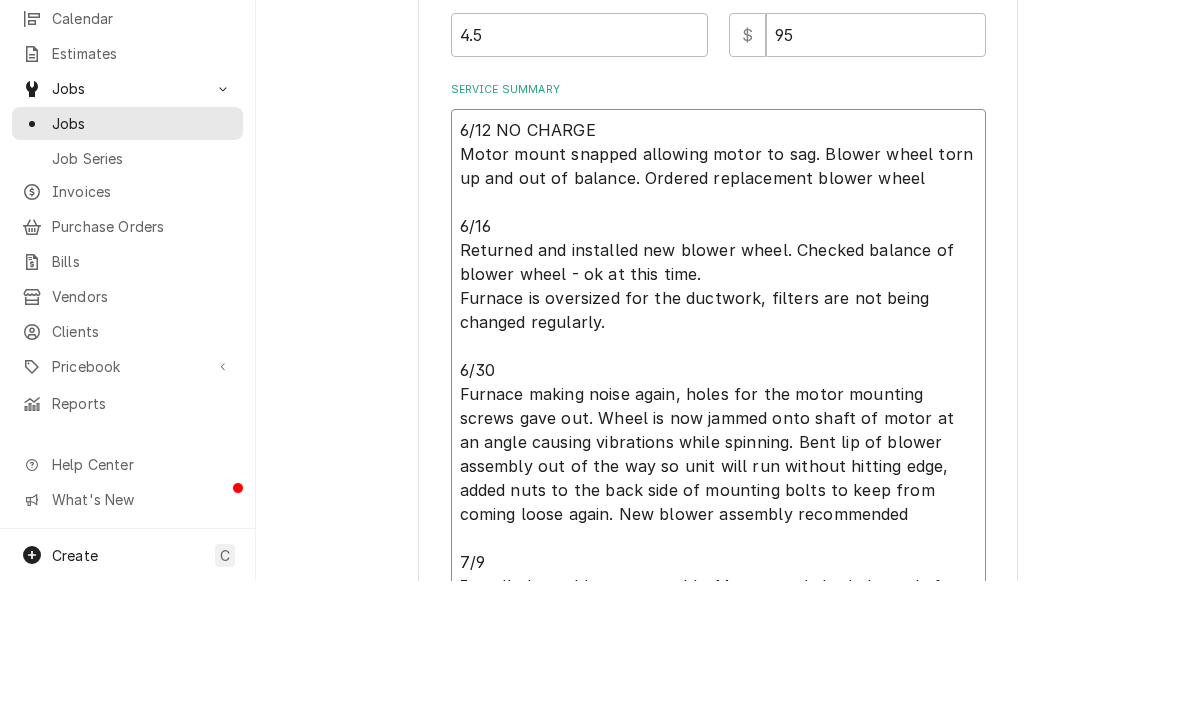 scroll, scrollTop: 556, scrollLeft: 0, axis: vertical 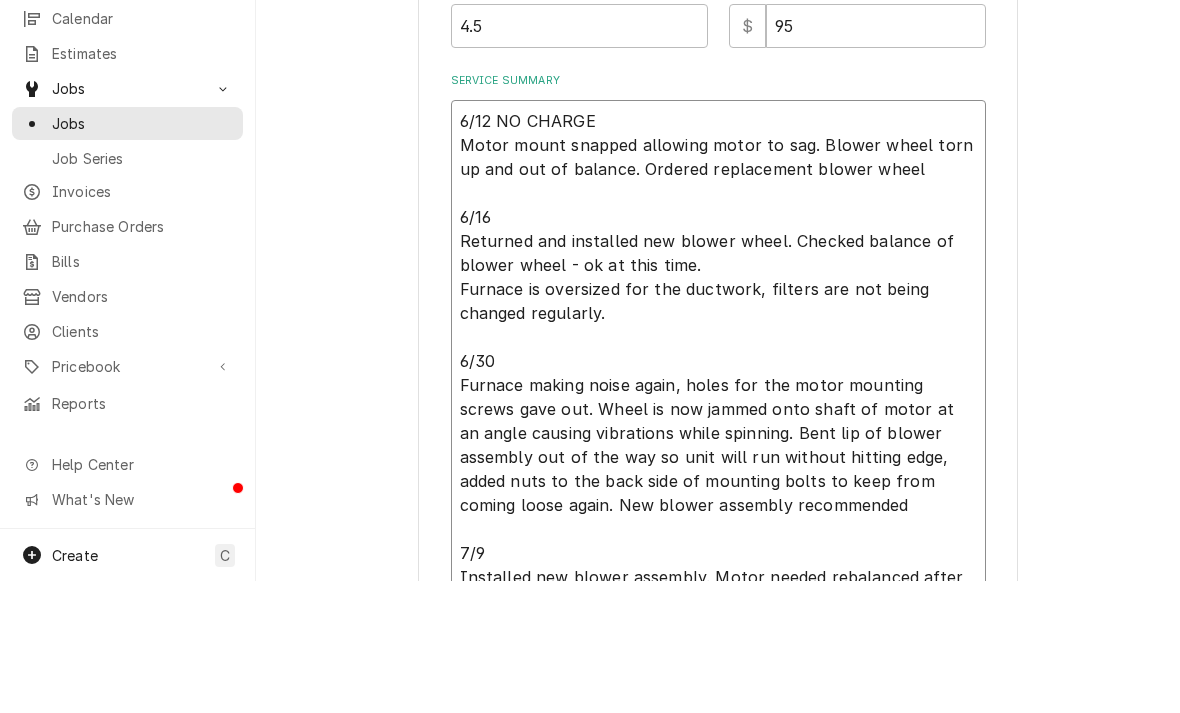 click on "6/12 NO CHARGE
Motor mount snapped allowing motor to sag. Blower wheel torn up and out of balance. Ordered replacement blower wheel
6/16
Returned and installed new blower wheel. Checked balance of blower wheel - ok at this time.
Furnace is oversized for the ductwork, filters are not being changed regularly.
6/30
Furnace making noise again, holes for the motor mounting screws gave out. Wheel is now jammed onto shaft of motor at an angle causing vibrations while spinning. Bent lip of blower assembly out of the way so unit will run without hitting edge, added nuts to the back side of mounting bolts to keep from coming loose again. New blower assembly recommended
7/9
Installed new blower assembly. Motor needed rebalanced after shipping" at bounding box center [718, 493] 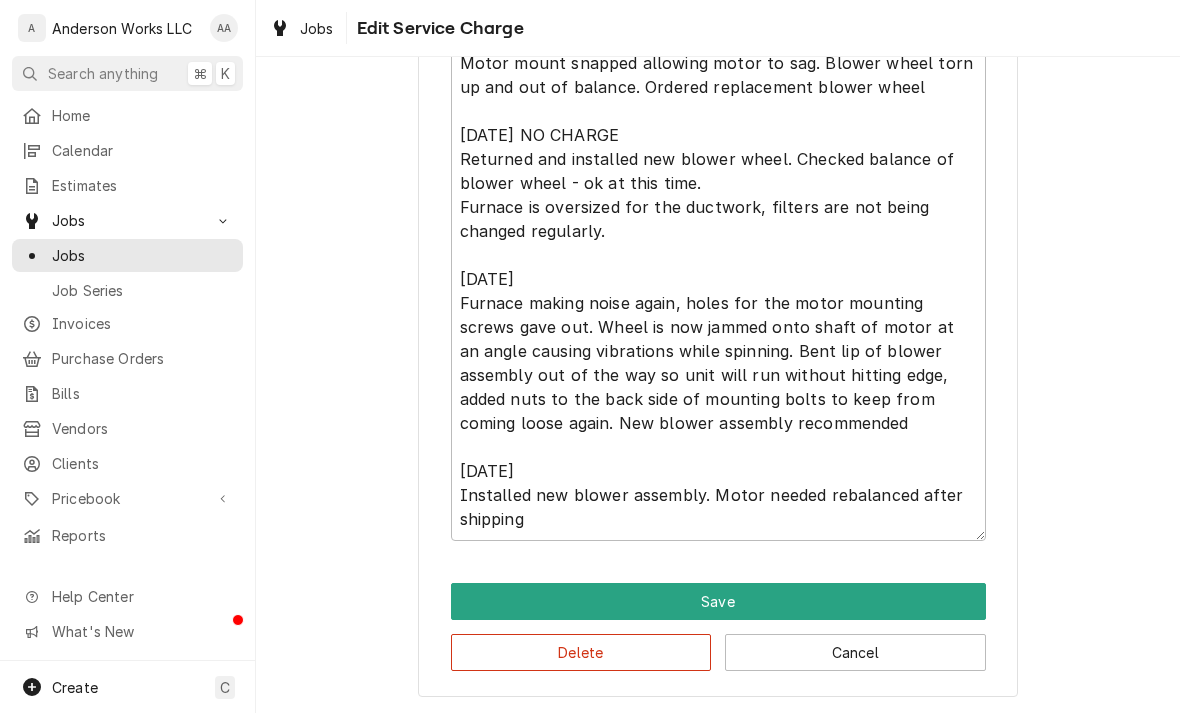 scroll, scrollTop: 770, scrollLeft: 0, axis: vertical 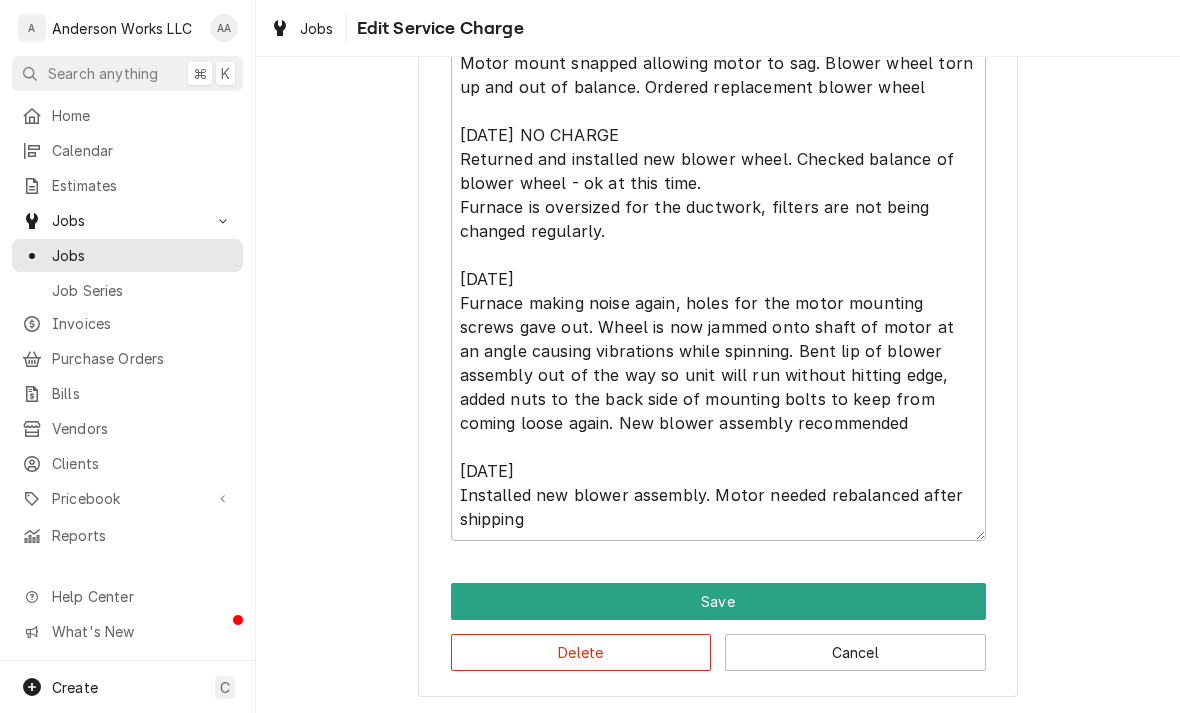 click on "Save" at bounding box center (718, 601) 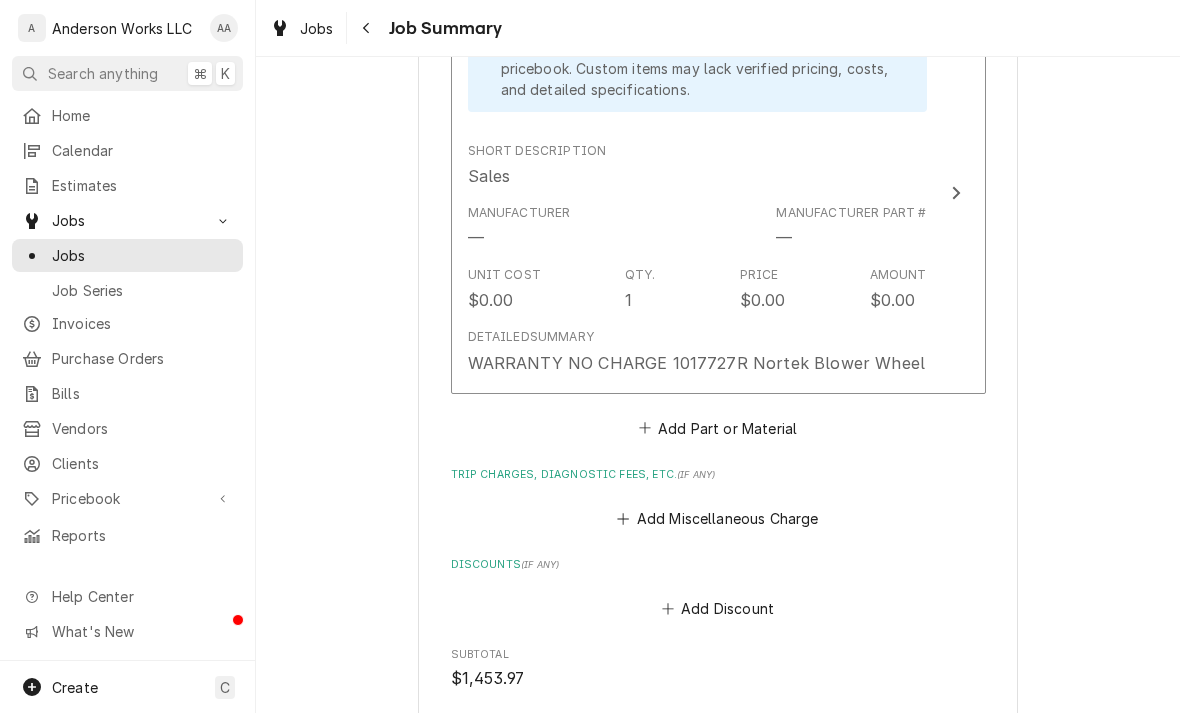 scroll, scrollTop: 1837, scrollLeft: 0, axis: vertical 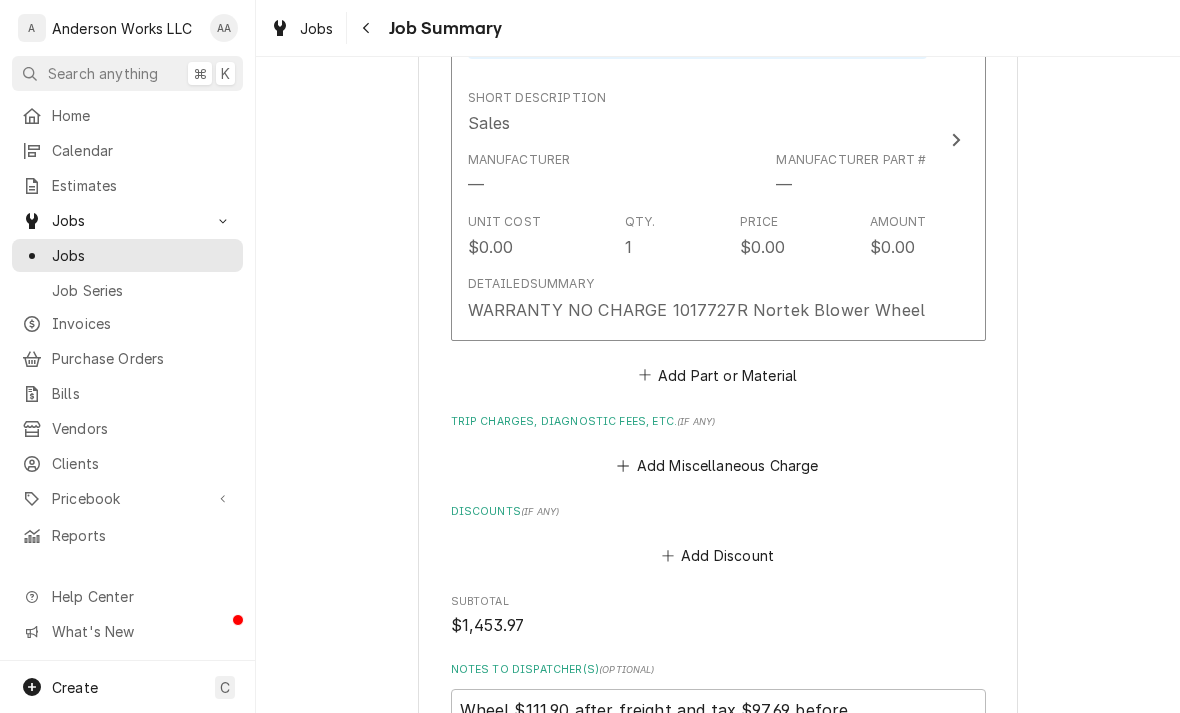 click on "Add Miscellaneous Charge" at bounding box center (718, 465) 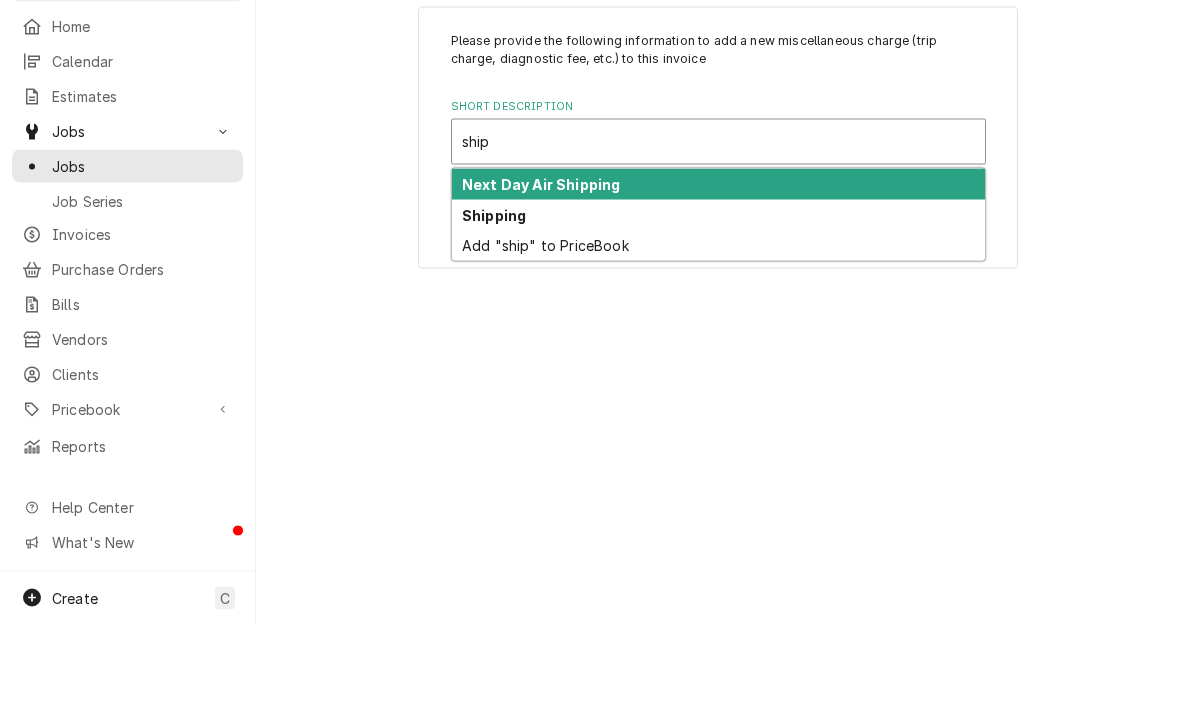 click on "Shipping" at bounding box center (494, 304) 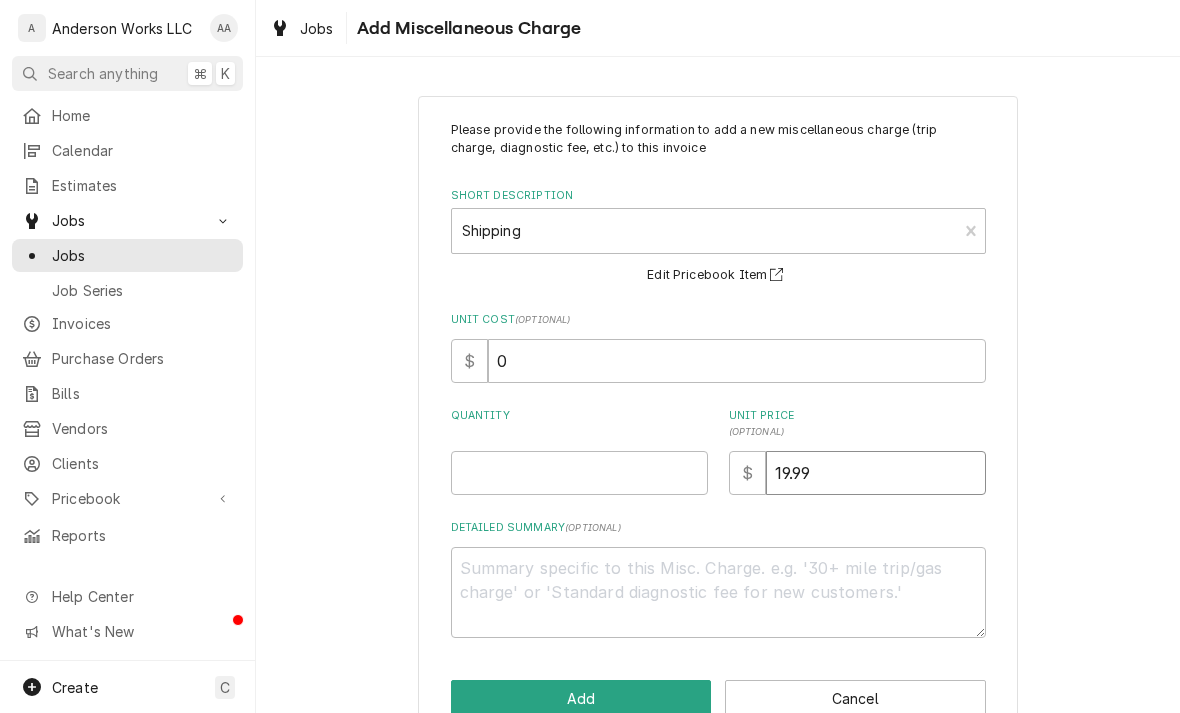 click on "19.99" at bounding box center (876, 473) 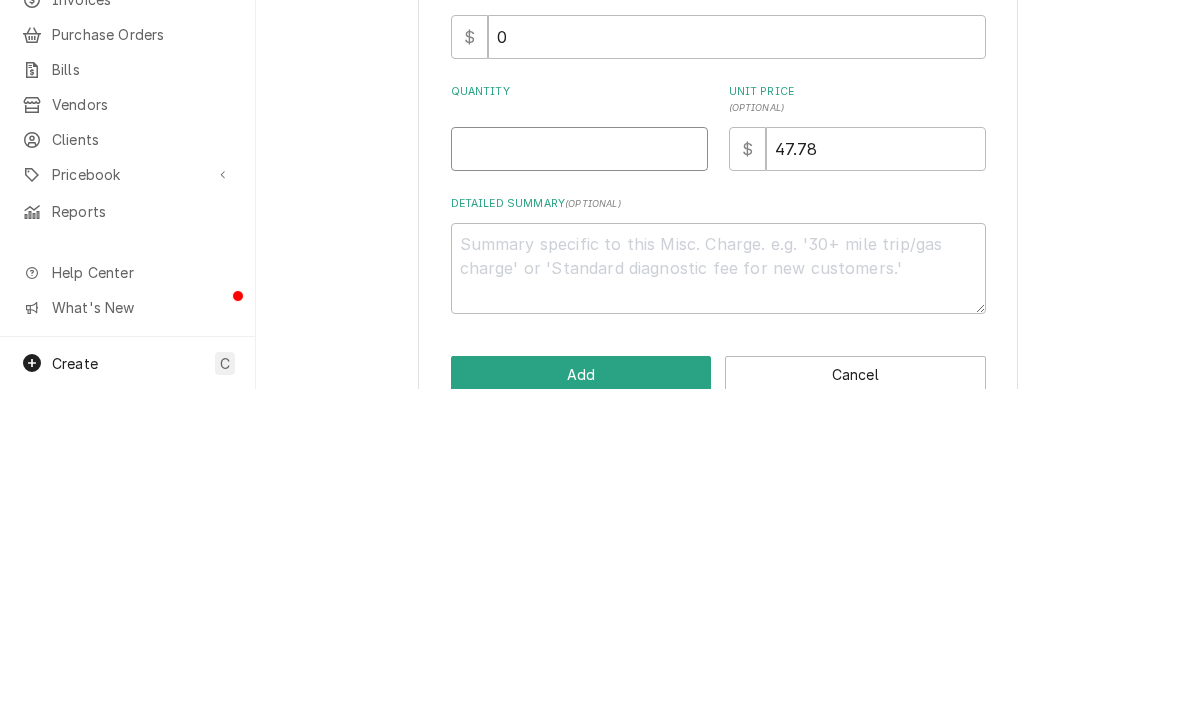 click on "Quantity" at bounding box center [579, 473] 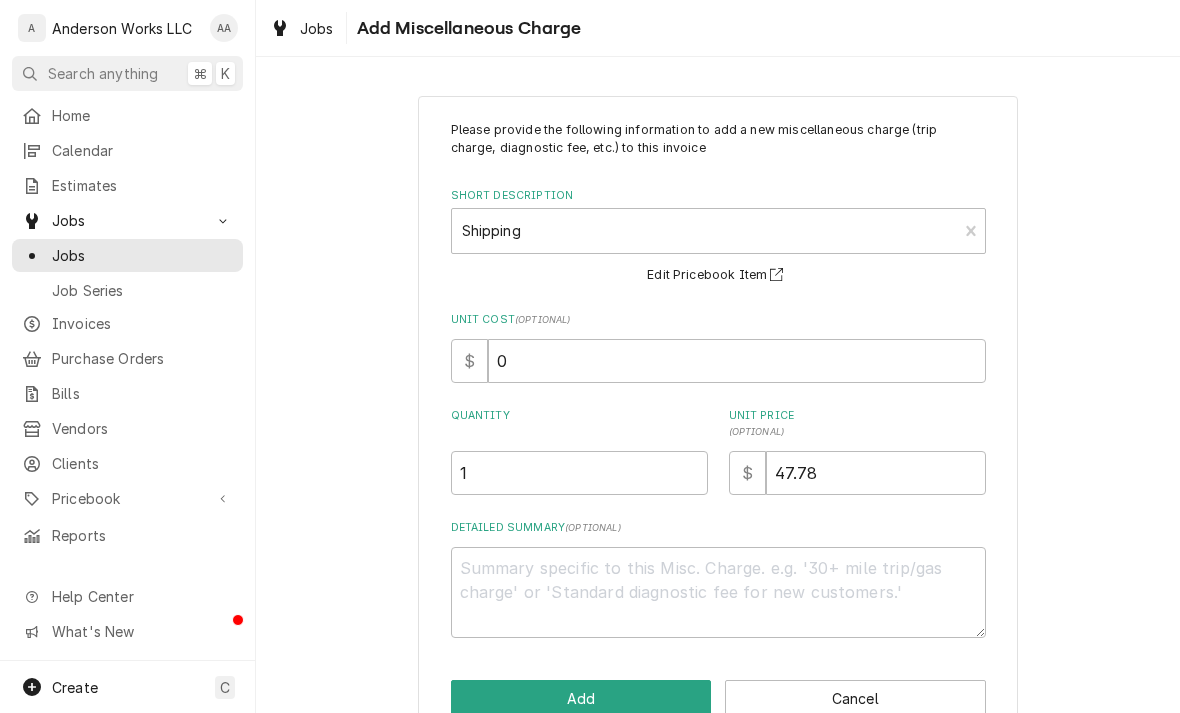click on "Add" at bounding box center (581, 698) 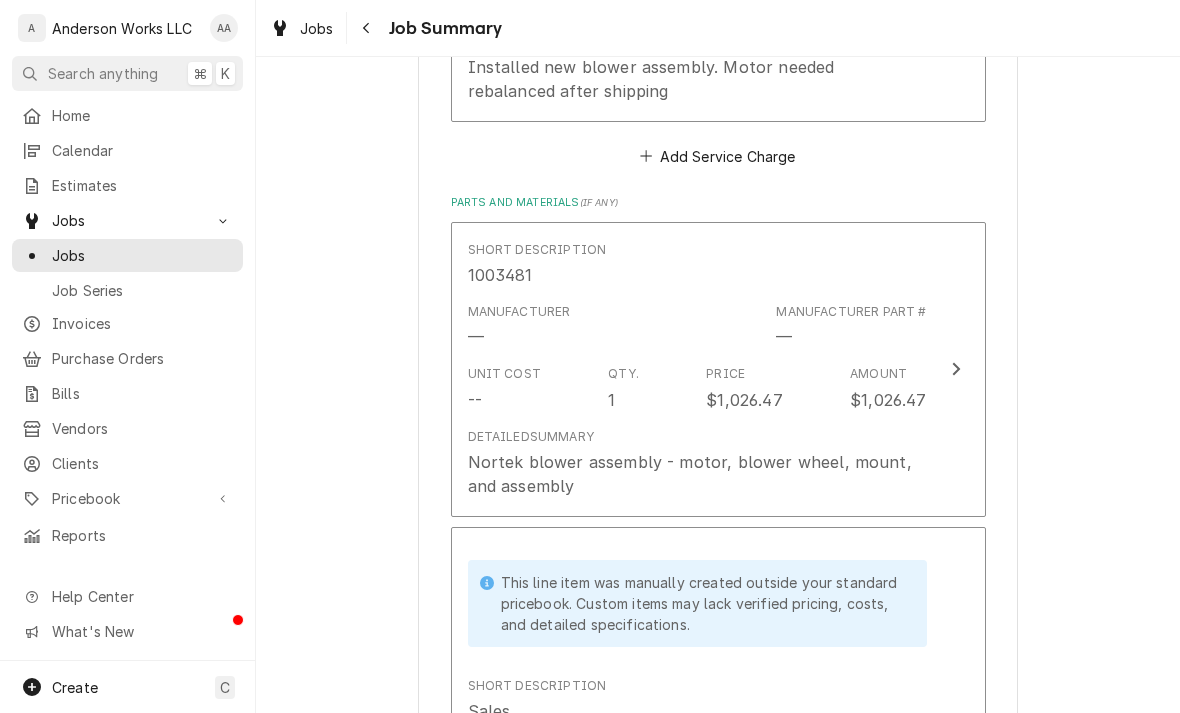 scroll, scrollTop: 1246, scrollLeft: 0, axis: vertical 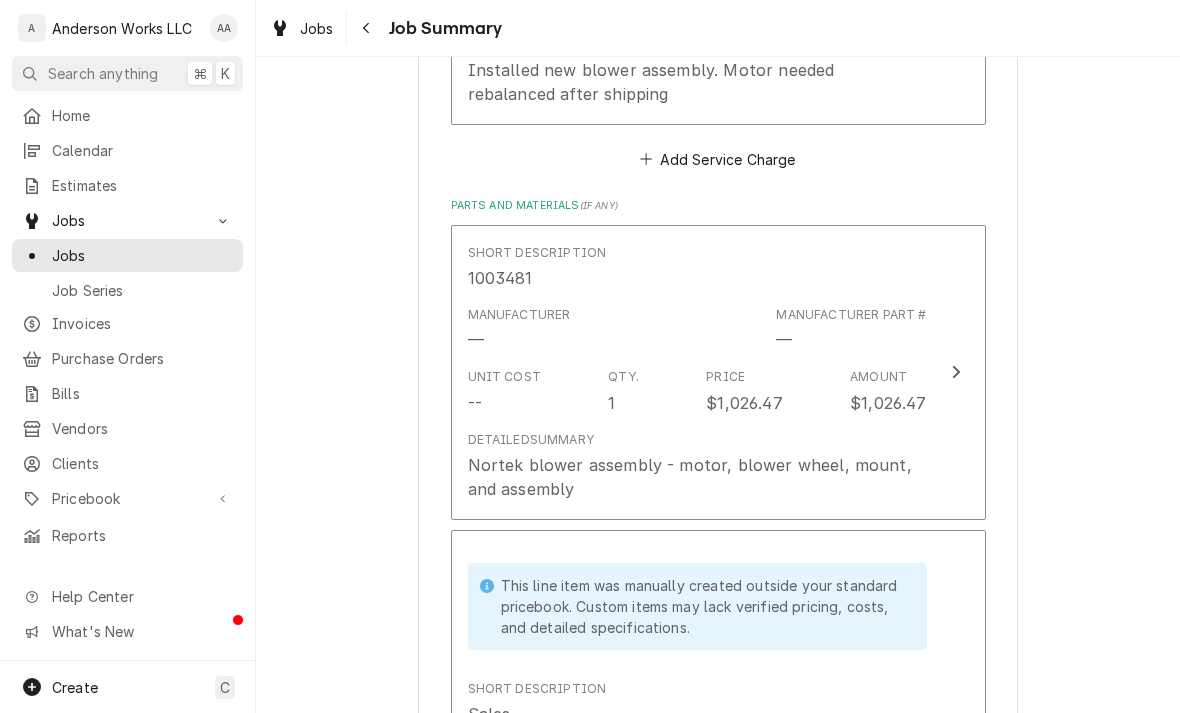 click on "Nortek blower assembly - motor, blower wheel, mount, and assembly" at bounding box center (697, 477) 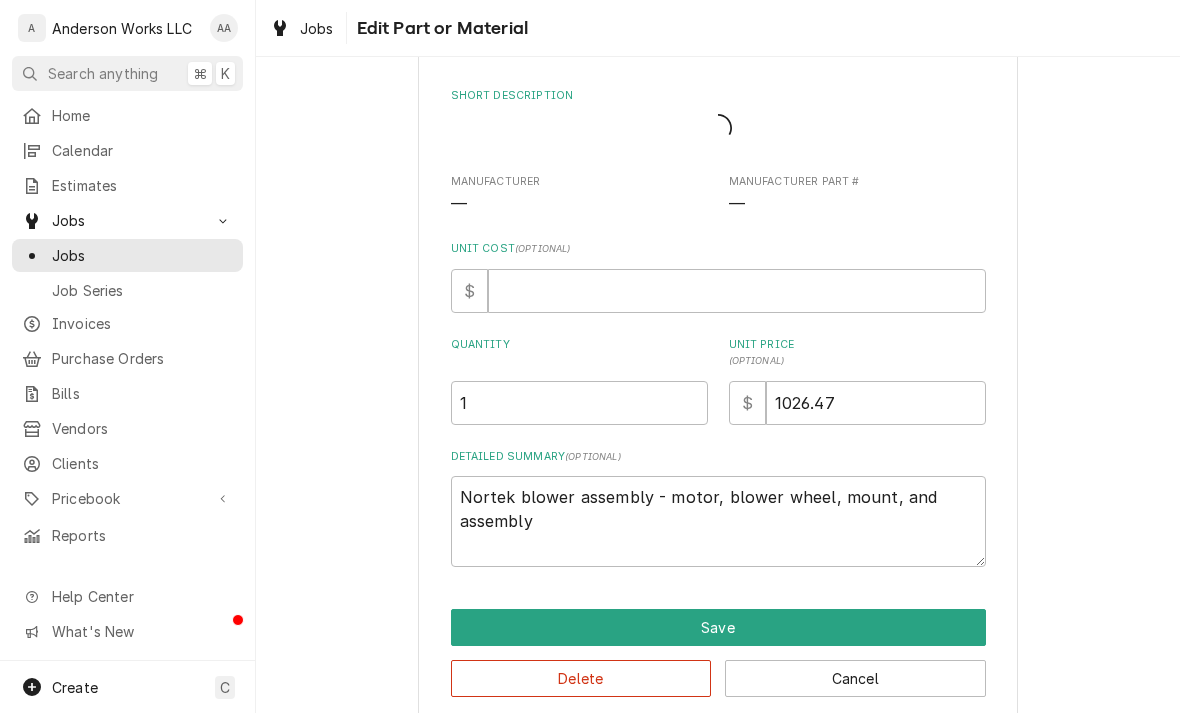 scroll, scrollTop: 0, scrollLeft: 0, axis: both 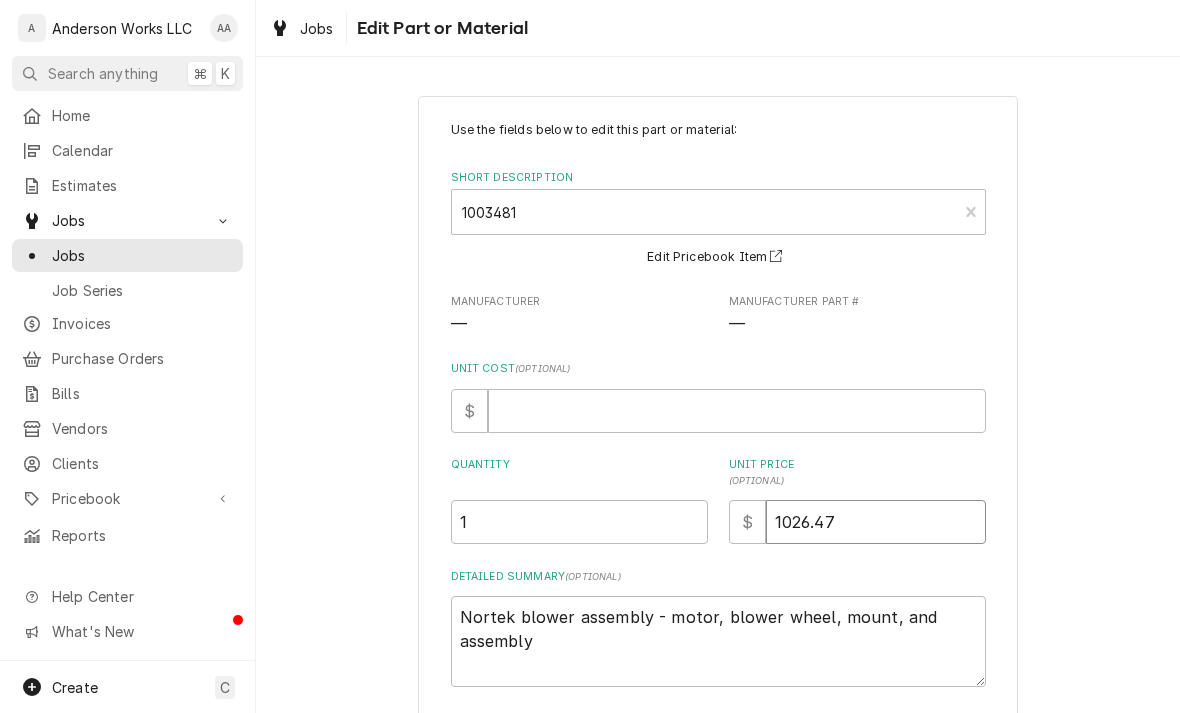 click on "1026.47" at bounding box center [876, 522] 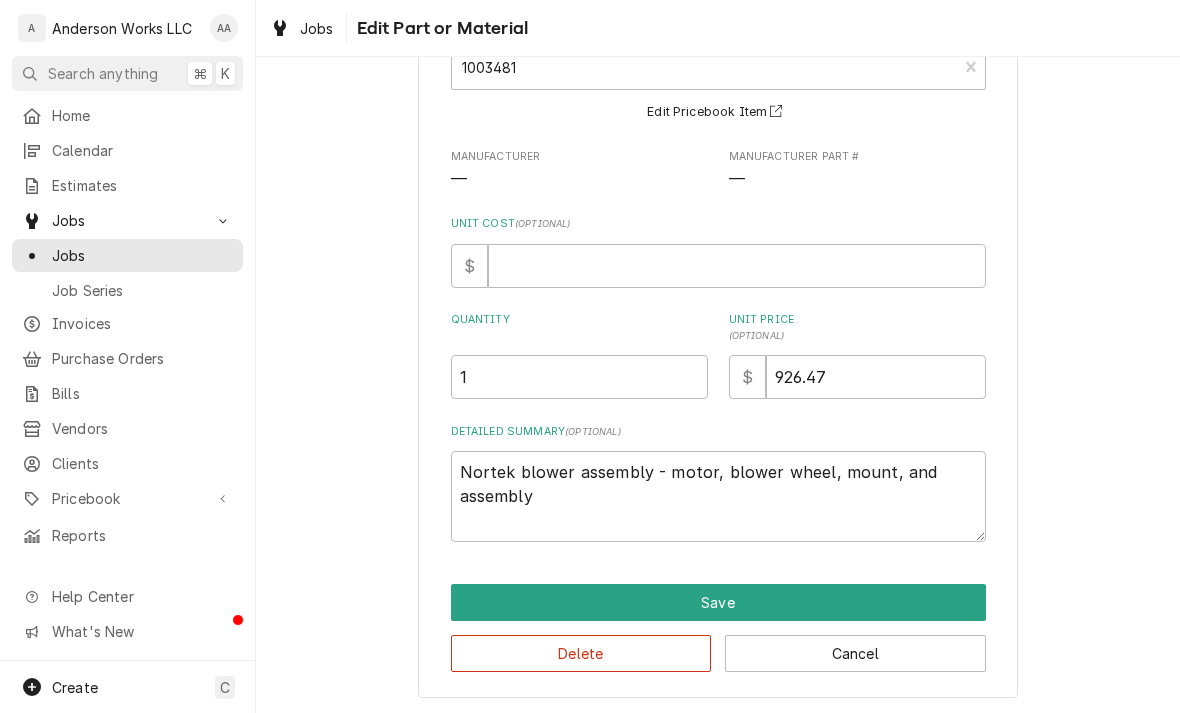 scroll, scrollTop: 144, scrollLeft: 0, axis: vertical 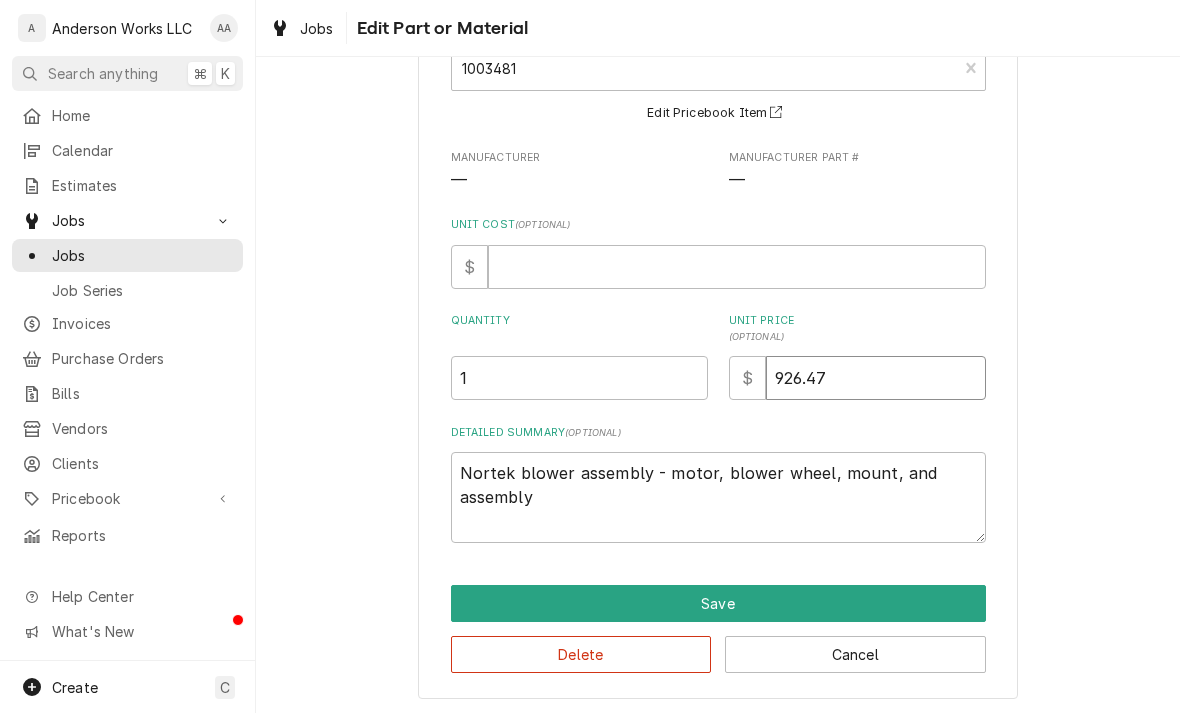 click on "Nortek blower assembly - motor, blower wheel, mount, and assembly" at bounding box center (718, 497) 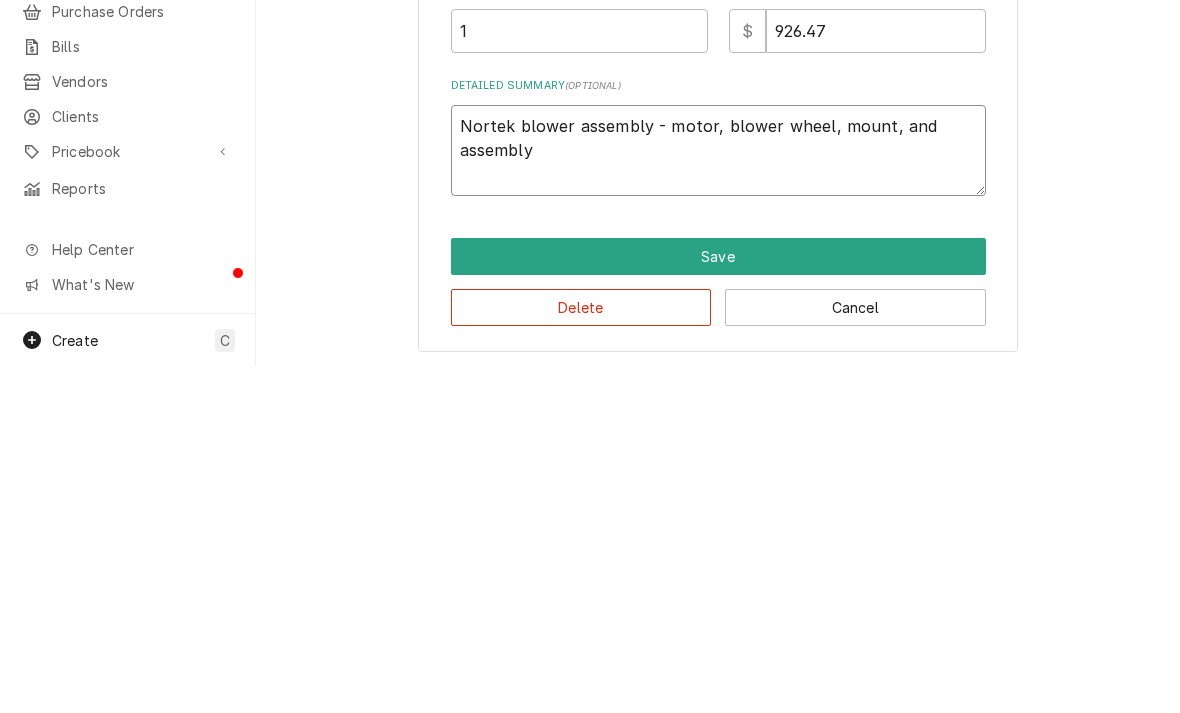 click on "Nortek blower assembly - motor, blower wheel, mount, and assembly" at bounding box center (718, 497) 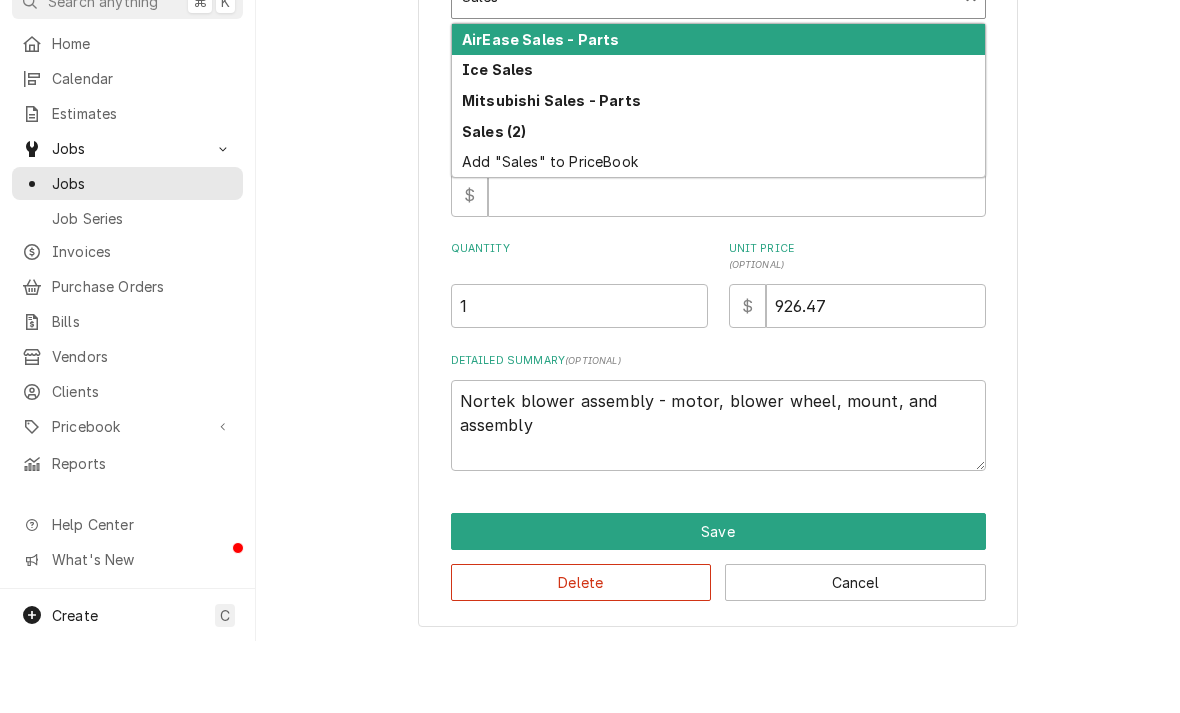 click on "Sales (2)" at bounding box center [494, 203] 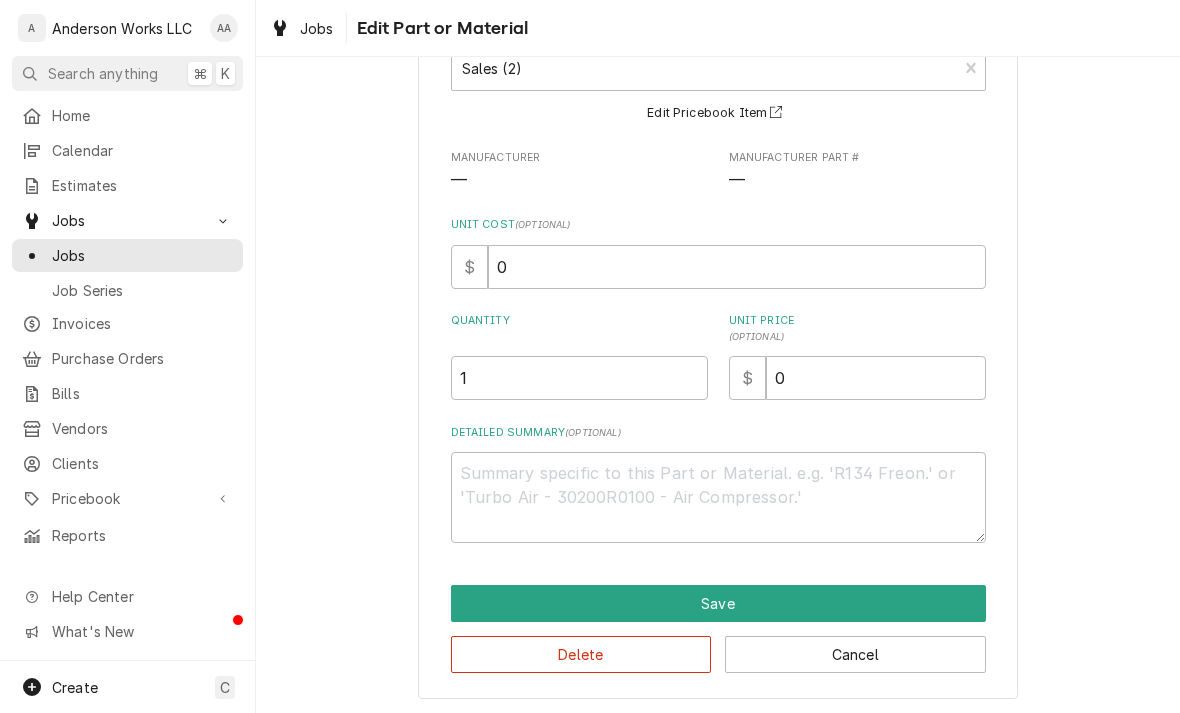 scroll, scrollTop: 144, scrollLeft: 0, axis: vertical 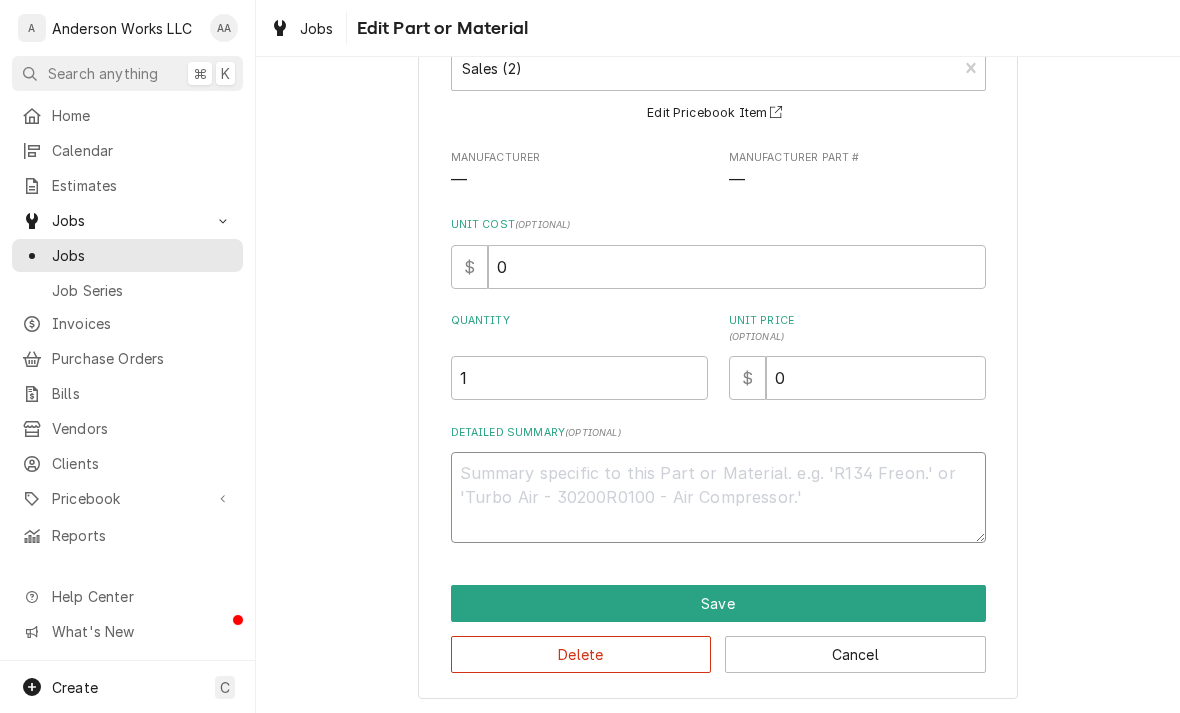 click on "Detailed Summary  ( optional )" at bounding box center [718, 497] 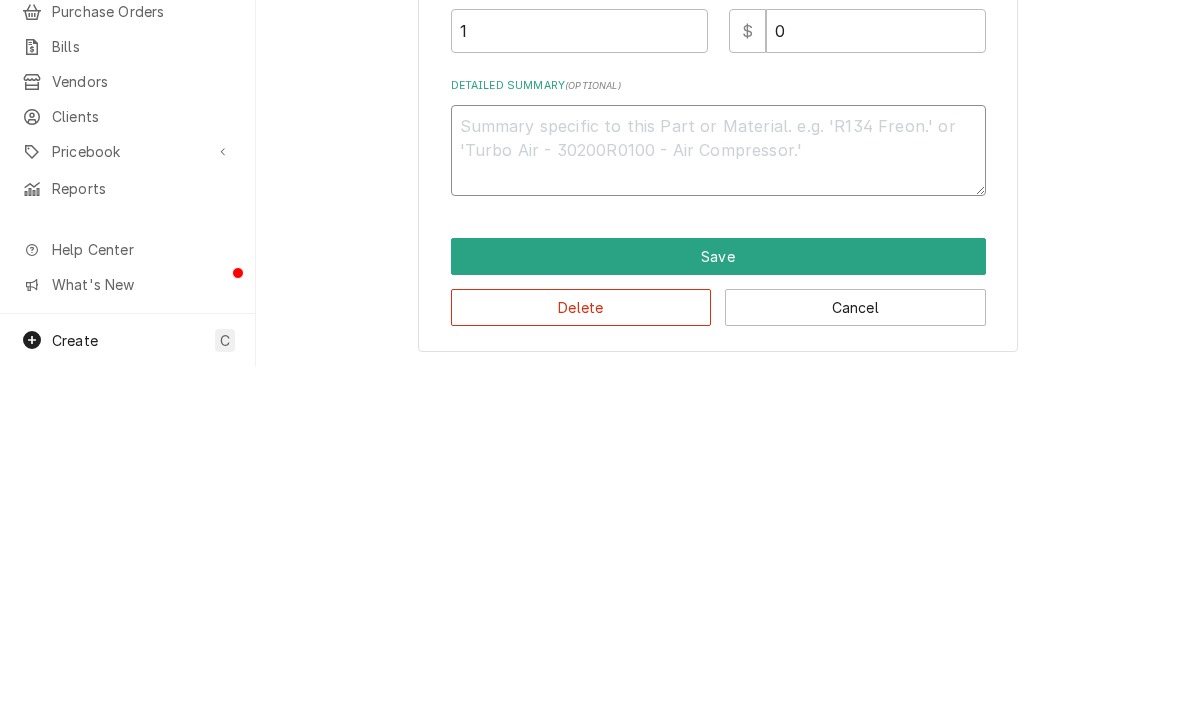 click on "Detailed Summary  ( optional )" at bounding box center (718, 497) 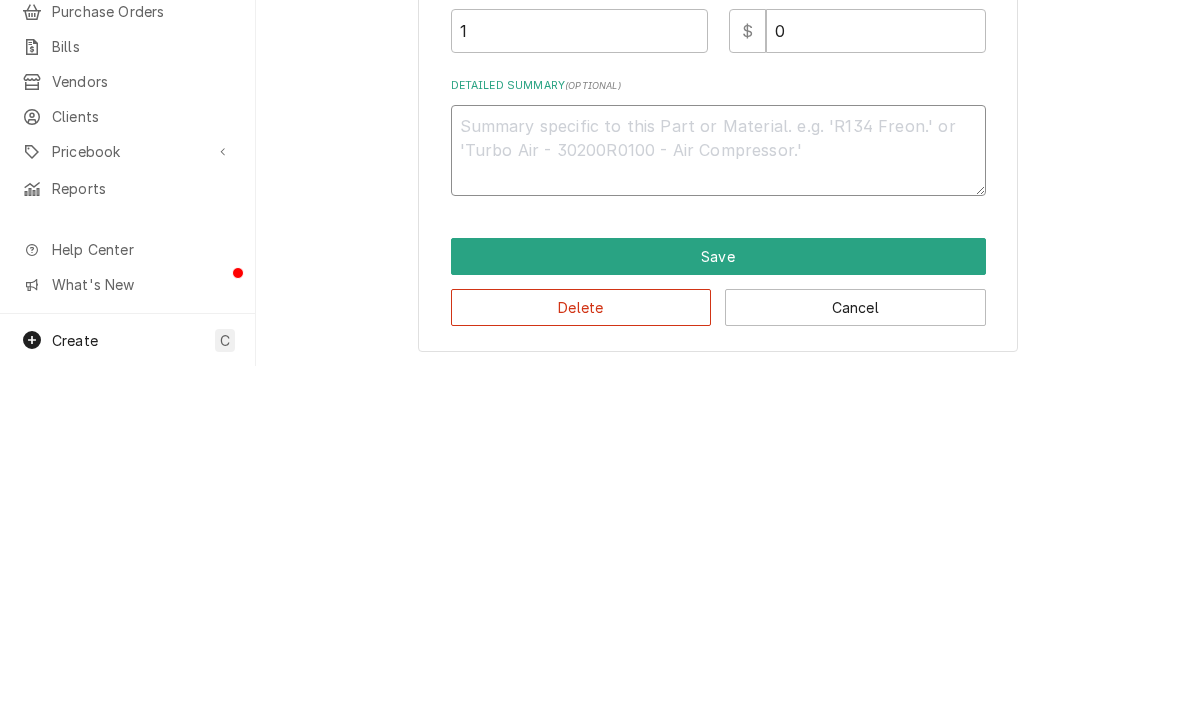 paste on "Nortek blower assembly - motor, blower wheel, mount, and assembly" 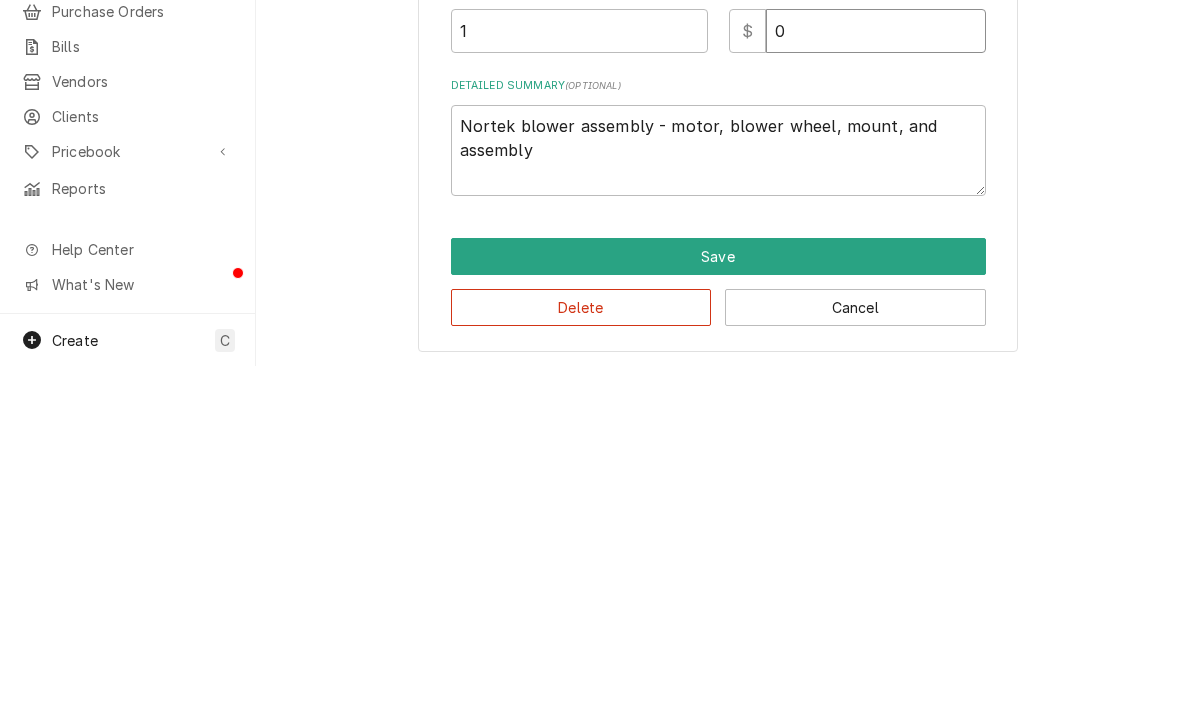 click on "0" at bounding box center (876, 378) 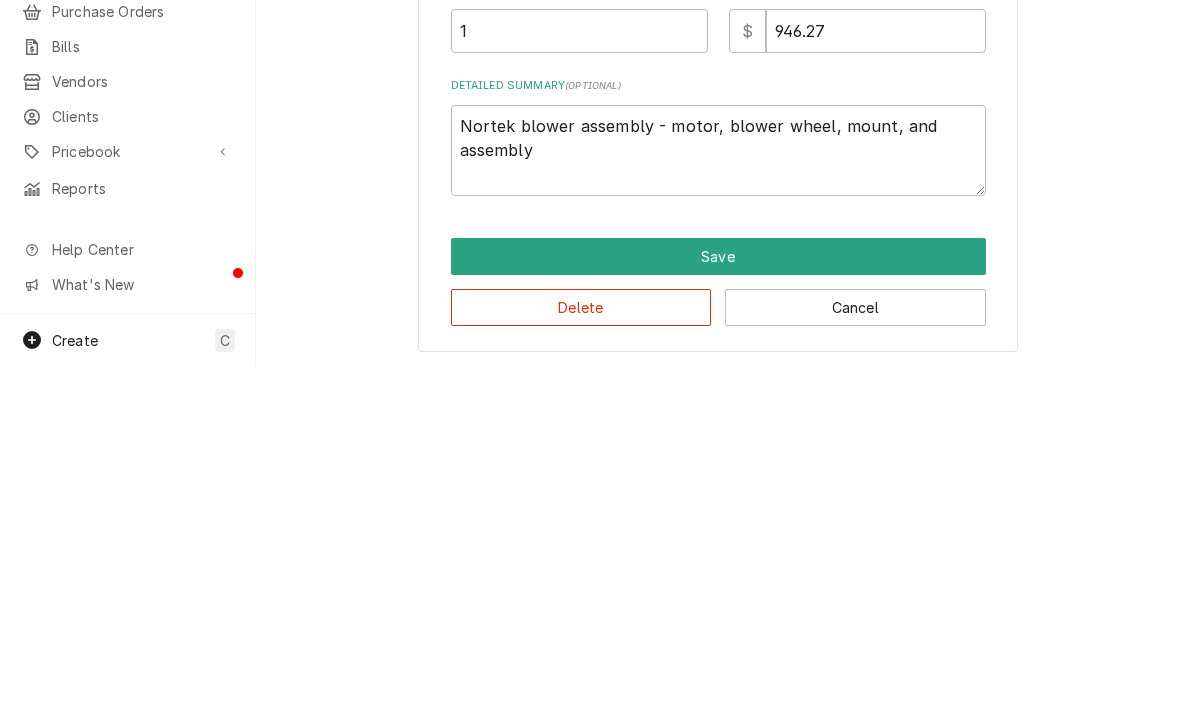 click on "Save" at bounding box center (718, 603) 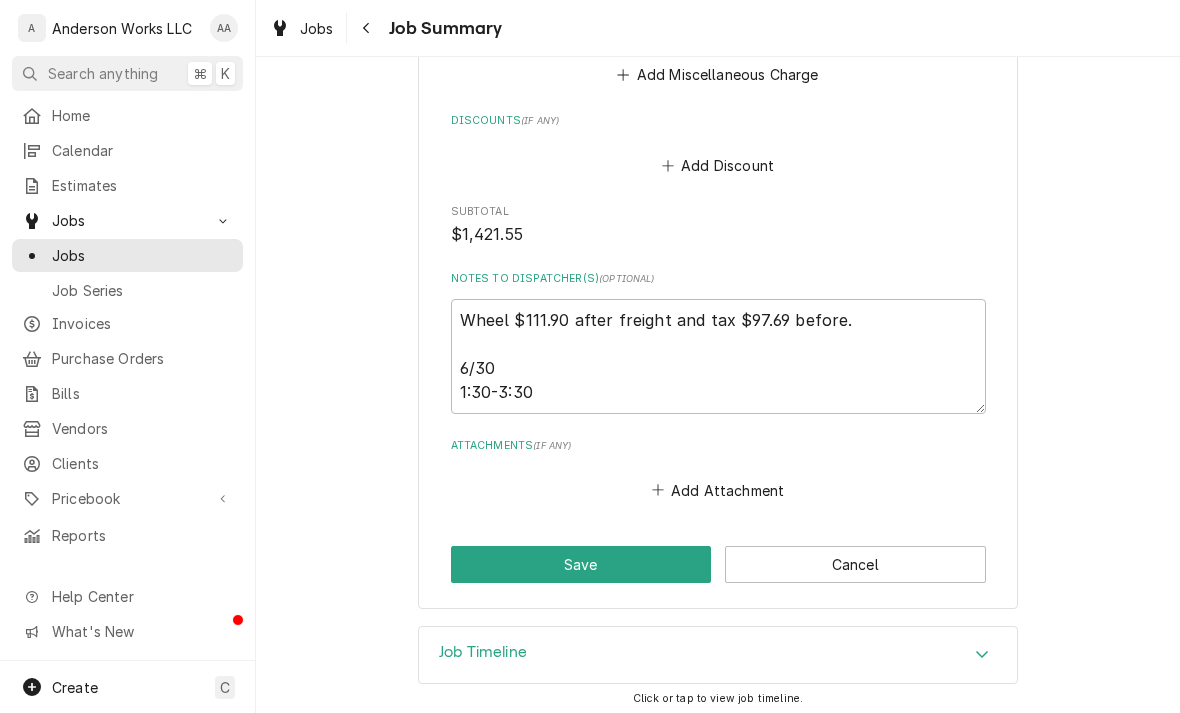 scroll, scrollTop: 2383, scrollLeft: 0, axis: vertical 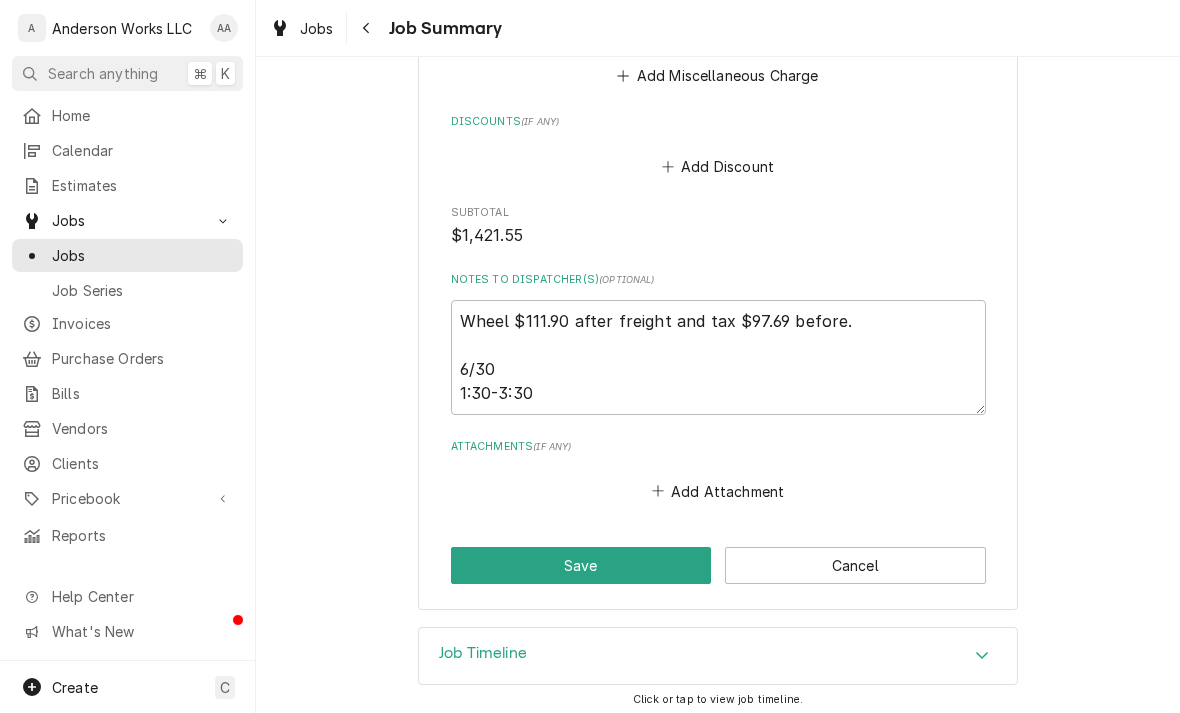 click on "Save" at bounding box center [581, 565] 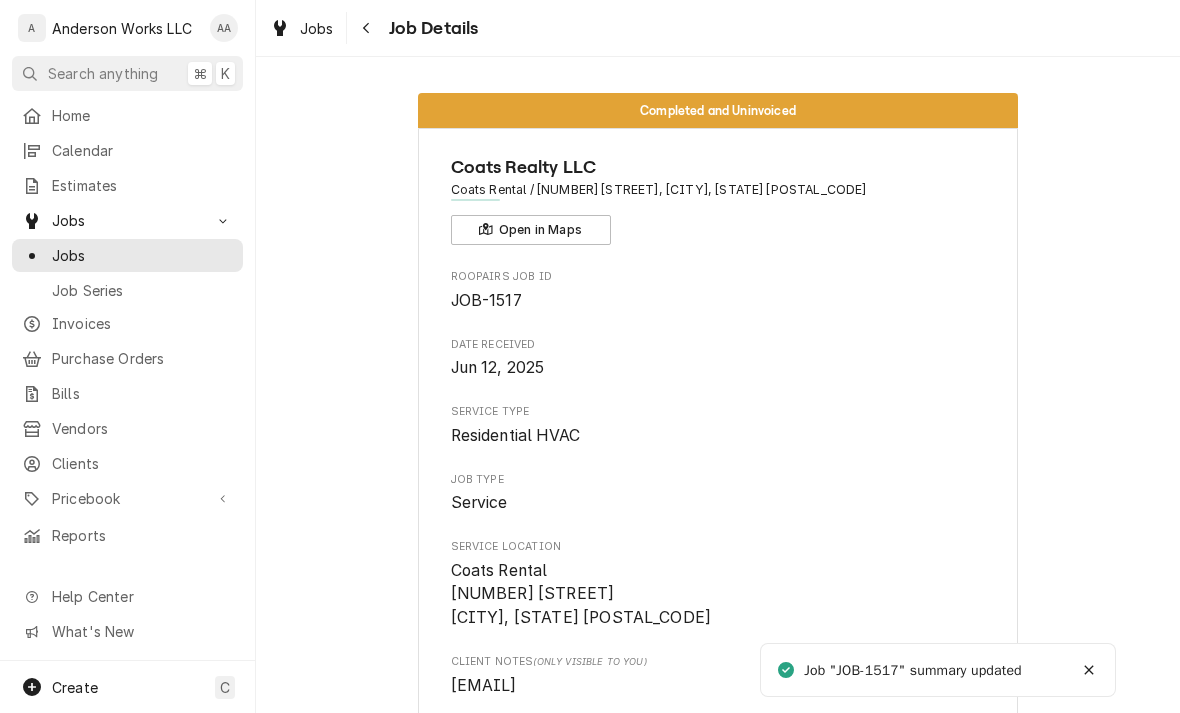 scroll, scrollTop: 0, scrollLeft: 0, axis: both 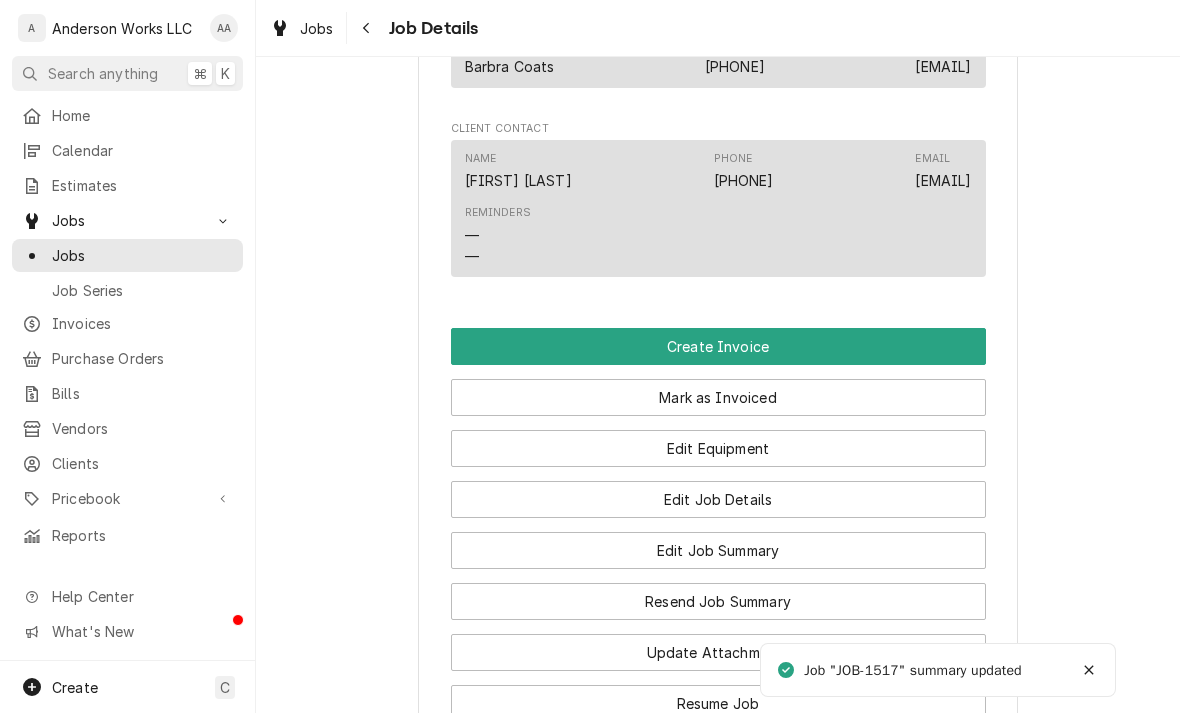 click on "Edit Job Summary" at bounding box center [718, 550] 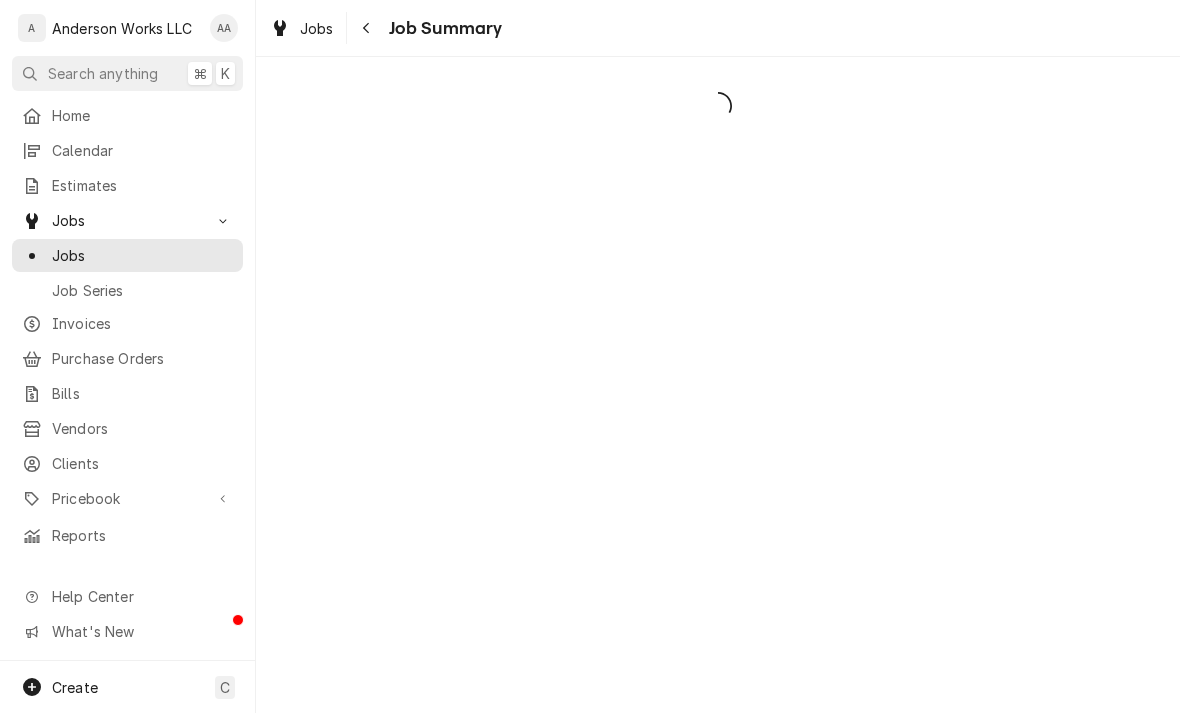 scroll, scrollTop: 0, scrollLeft: 0, axis: both 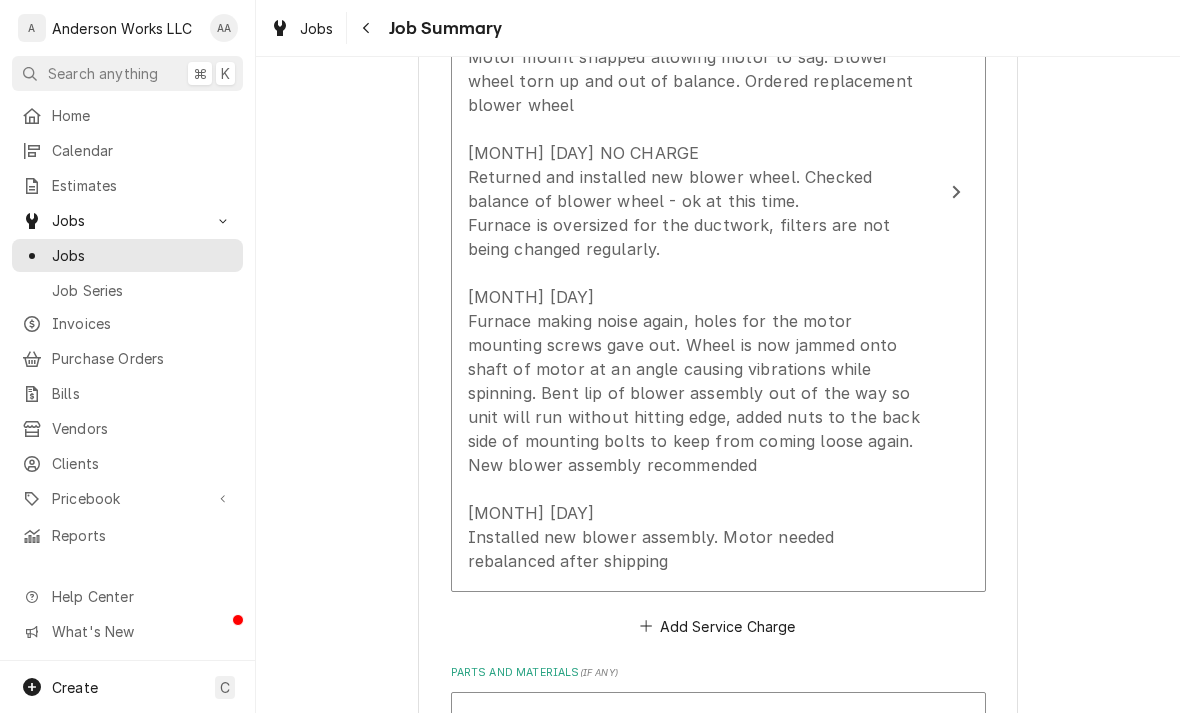 click on "[MONTH] [DAY] NO CHARGE
Motor mount snapped allowing motor to sag. Blower wheel torn up and out of balance. Ordered replacement blower wheel
[MONTH] [DAY] NO CHARGE
Returned and installed new blower wheel. Checked balance of blower wheel - ok at this time.
Furnace is oversized for the ductwork, filters are not being changed regularly.
[MONTH] [DAY]
Furnace making noise again, holes for the motor mounting screws gave out. Wheel is now jammed onto shaft of motor at an angle causing vibrations while spinning. Bent lip of blower assembly out of the way so unit will run without hitting edge, added nuts to the back side of mounting bolts to keep from coming loose again. New blower assembly recommended
[MONTH] [DAY]
Installed new blower assembly. Motor needed rebalanced after shipping" at bounding box center (697, 297) 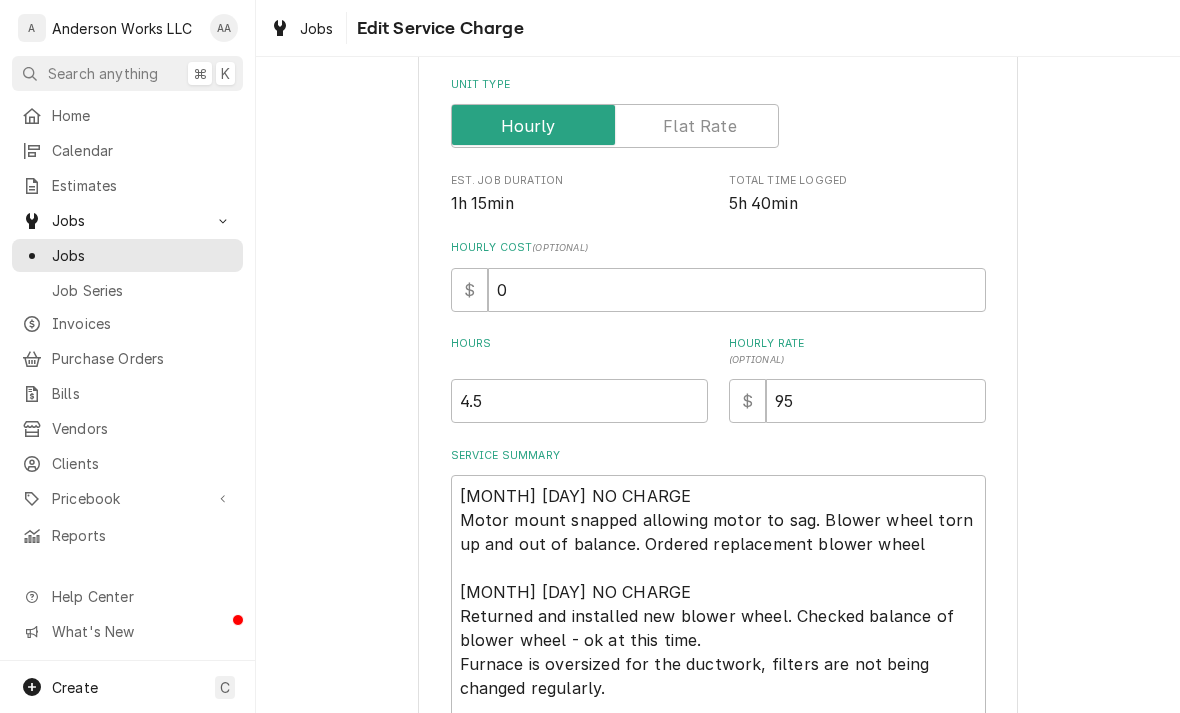 type on "x" 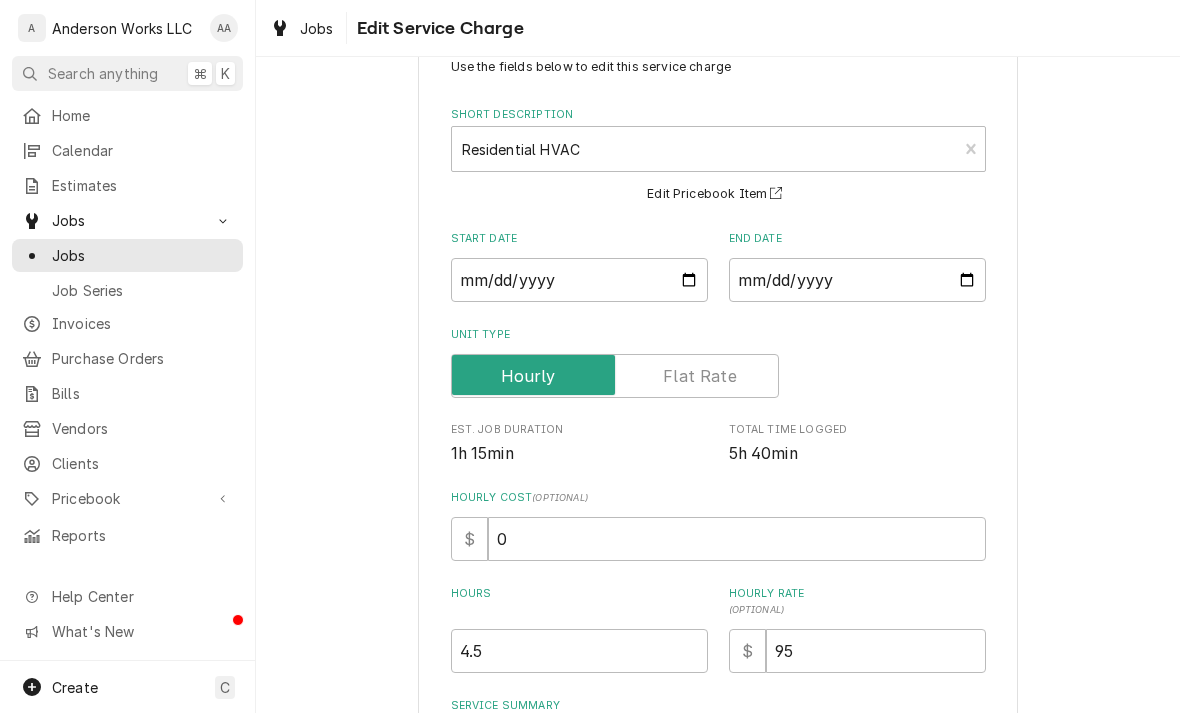 scroll, scrollTop: 102, scrollLeft: 0, axis: vertical 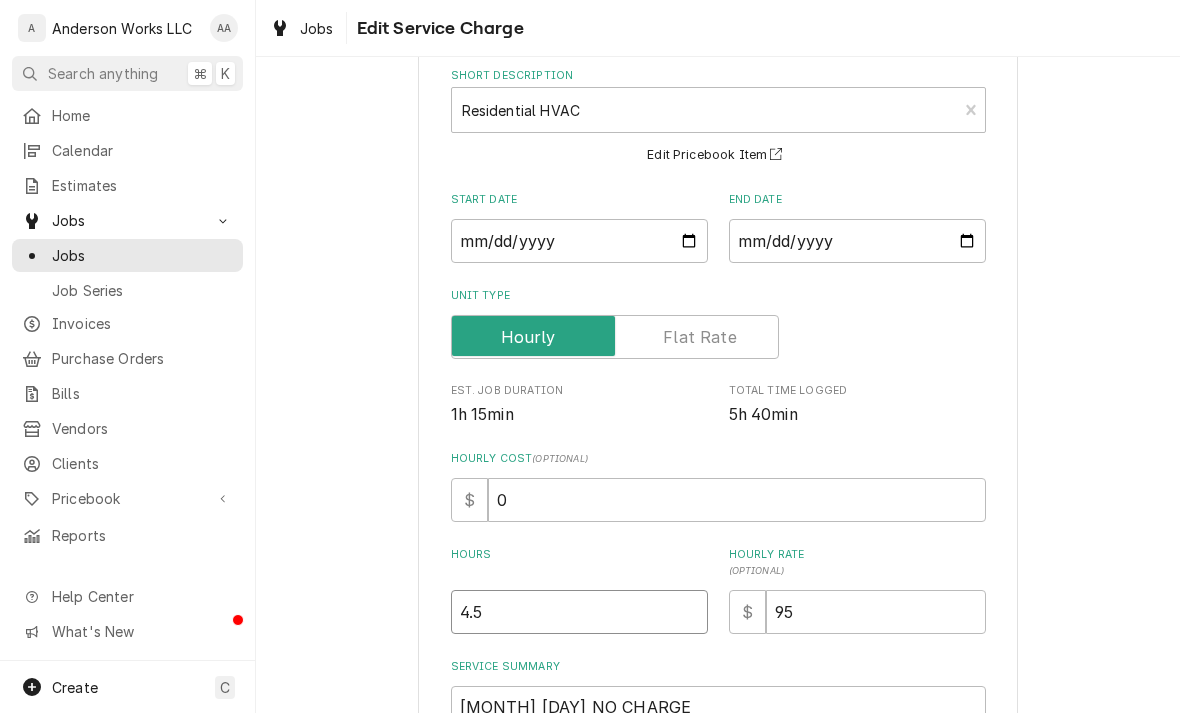 click on "4.5" at bounding box center (579, 612) 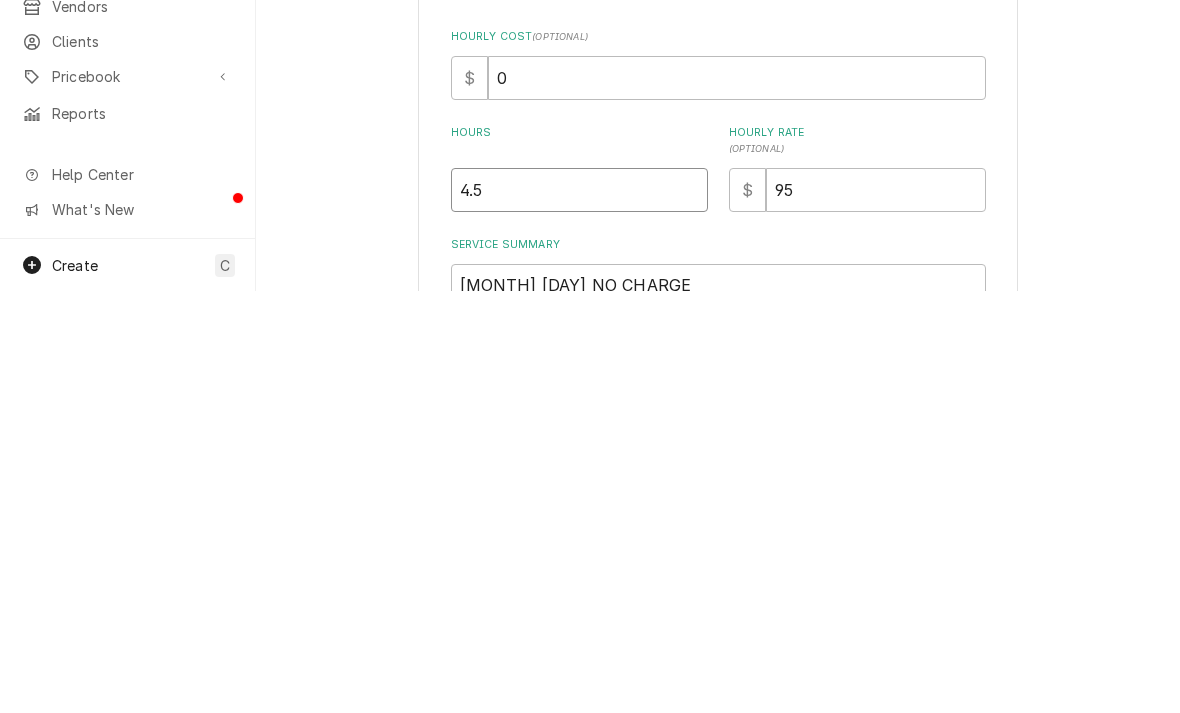 type on "4" 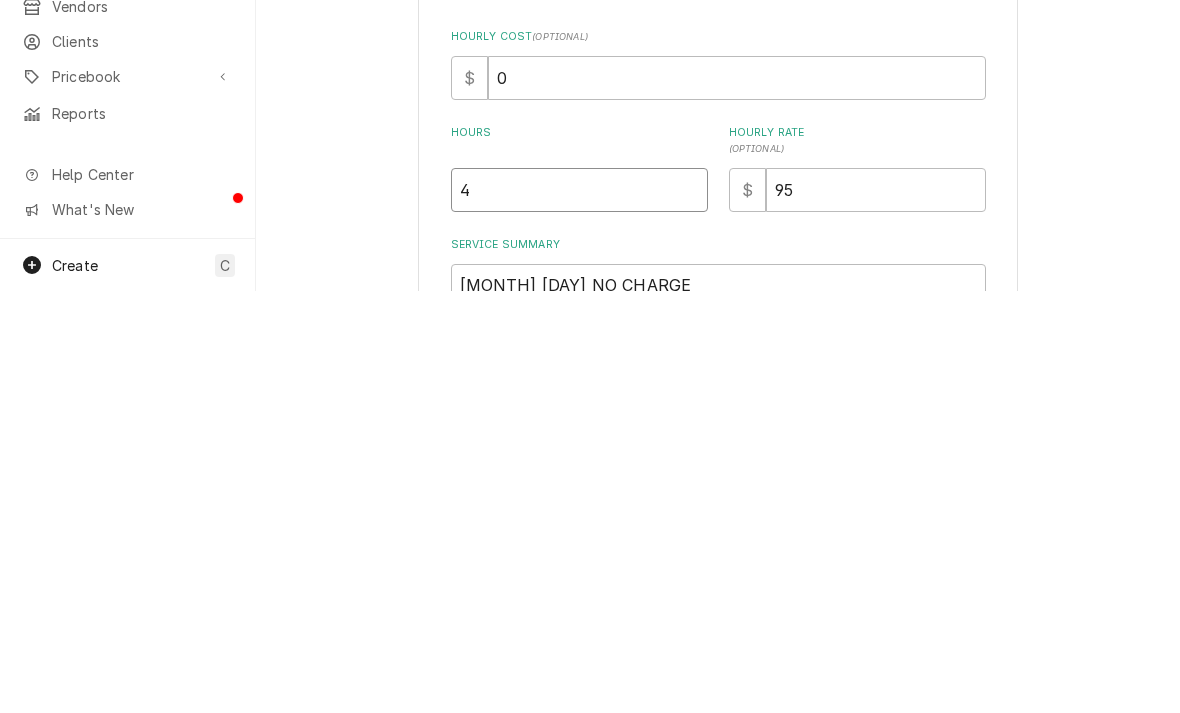 type on "x" 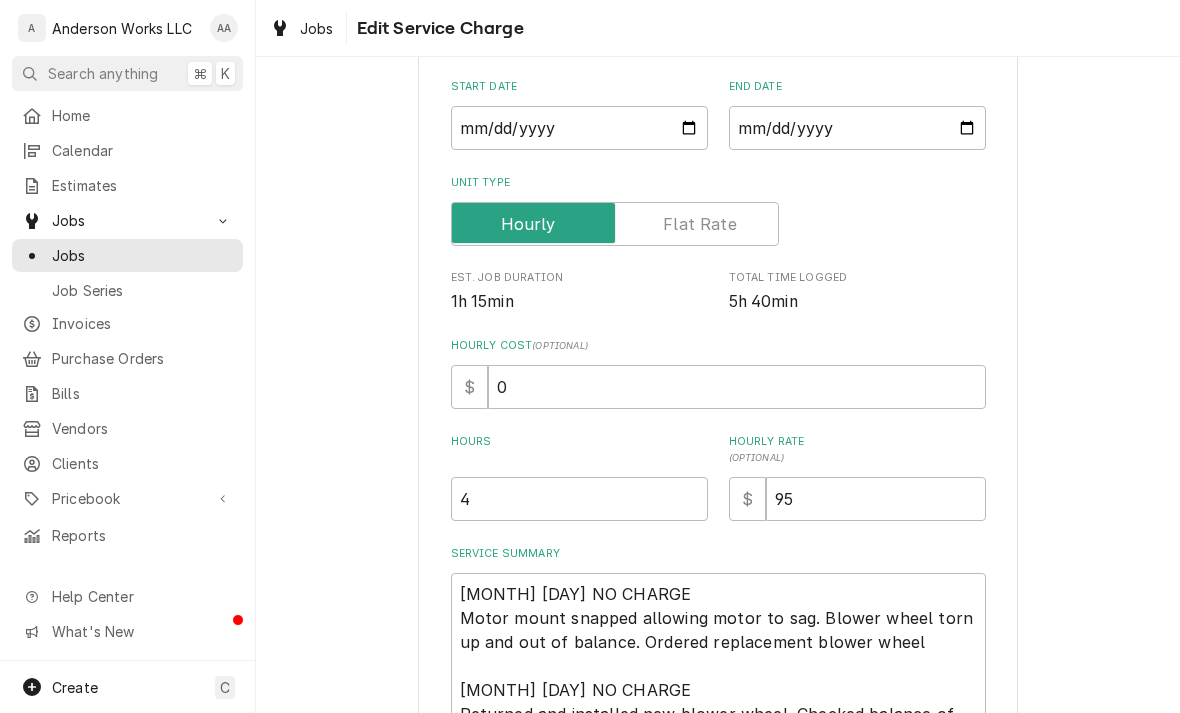 scroll, scrollTop: 197, scrollLeft: 0, axis: vertical 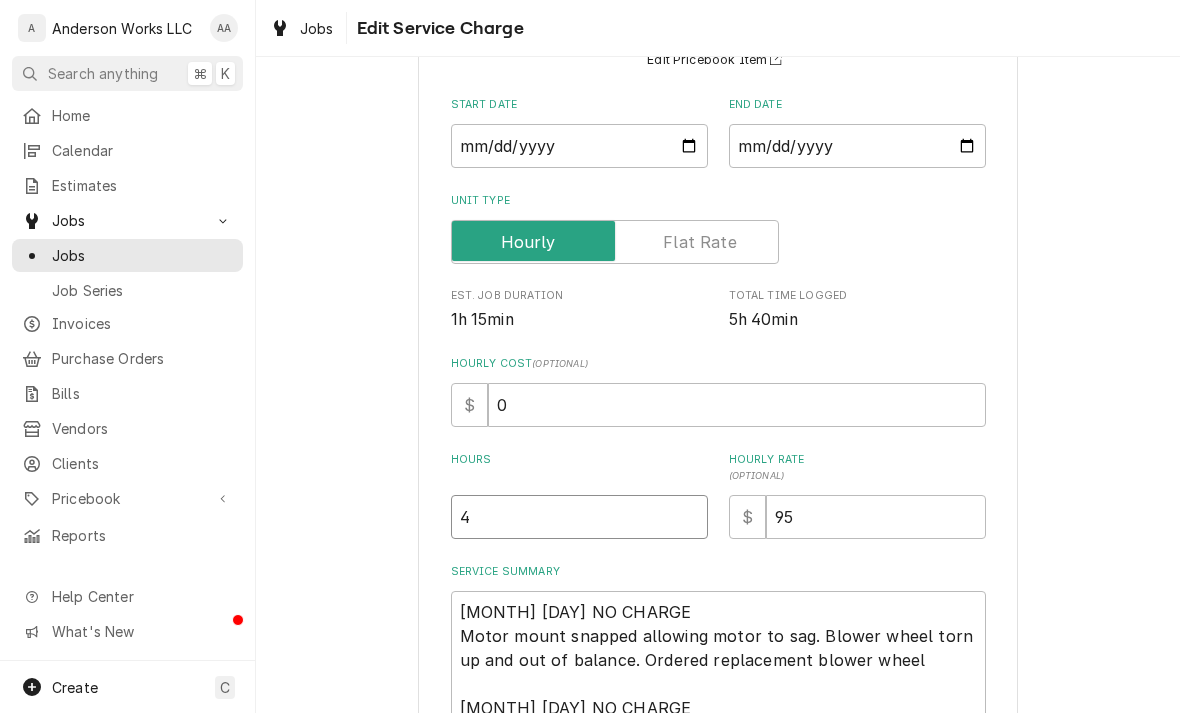 type on "4" 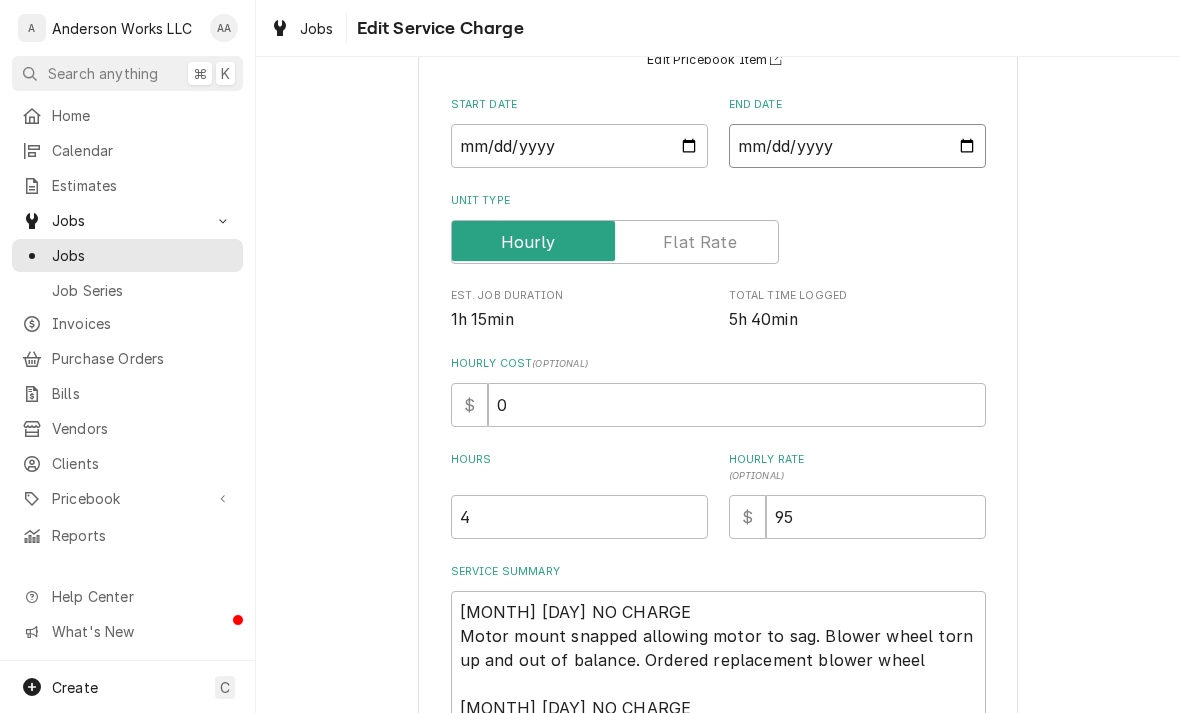 click on "[DATE]" at bounding box center (857, 146) 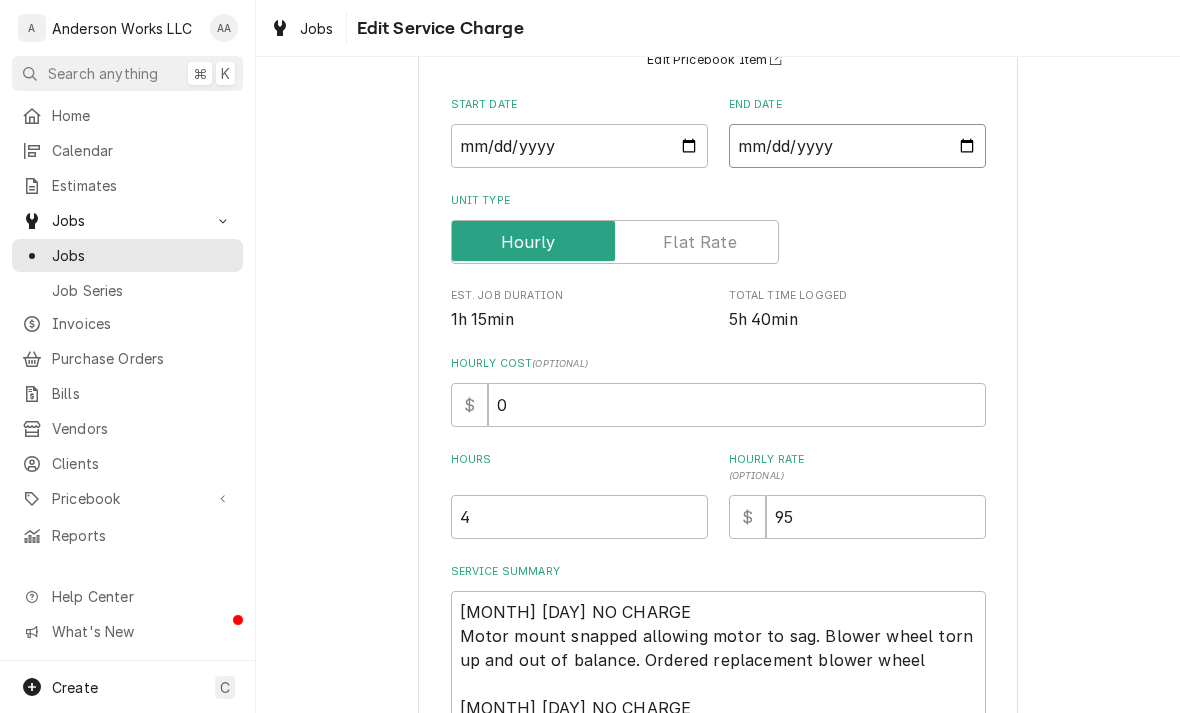type on "[DATE]" 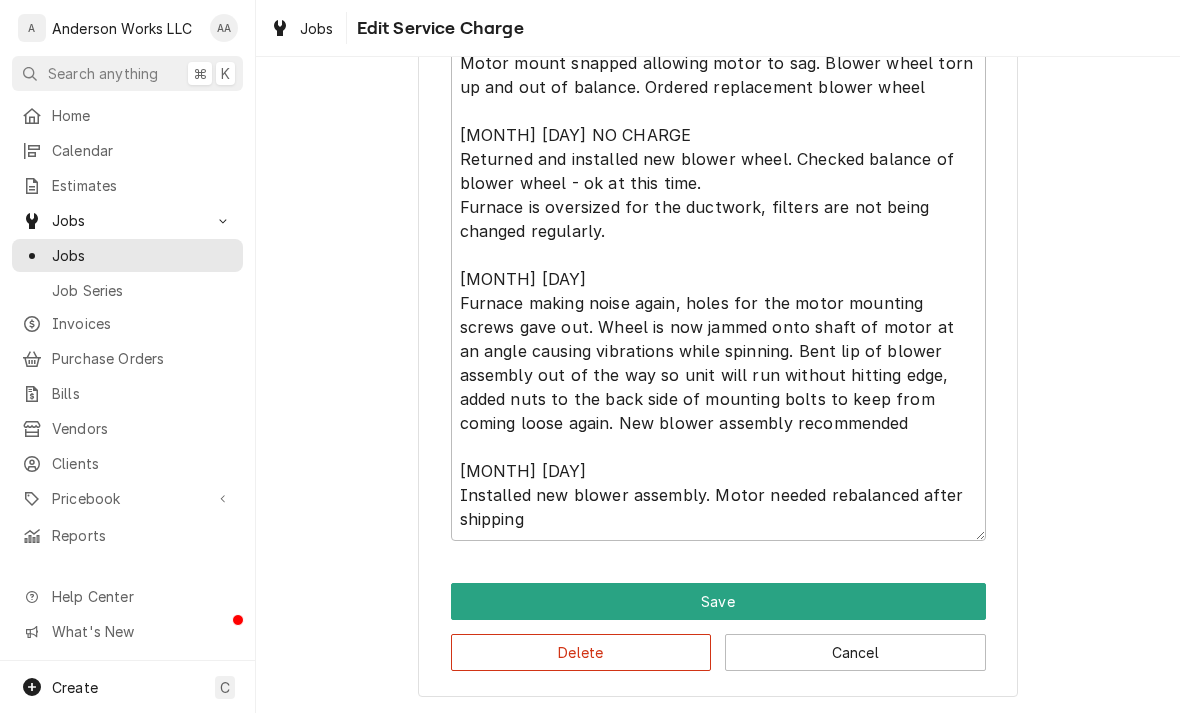 click on "Save" at bounding box center [718, 601] 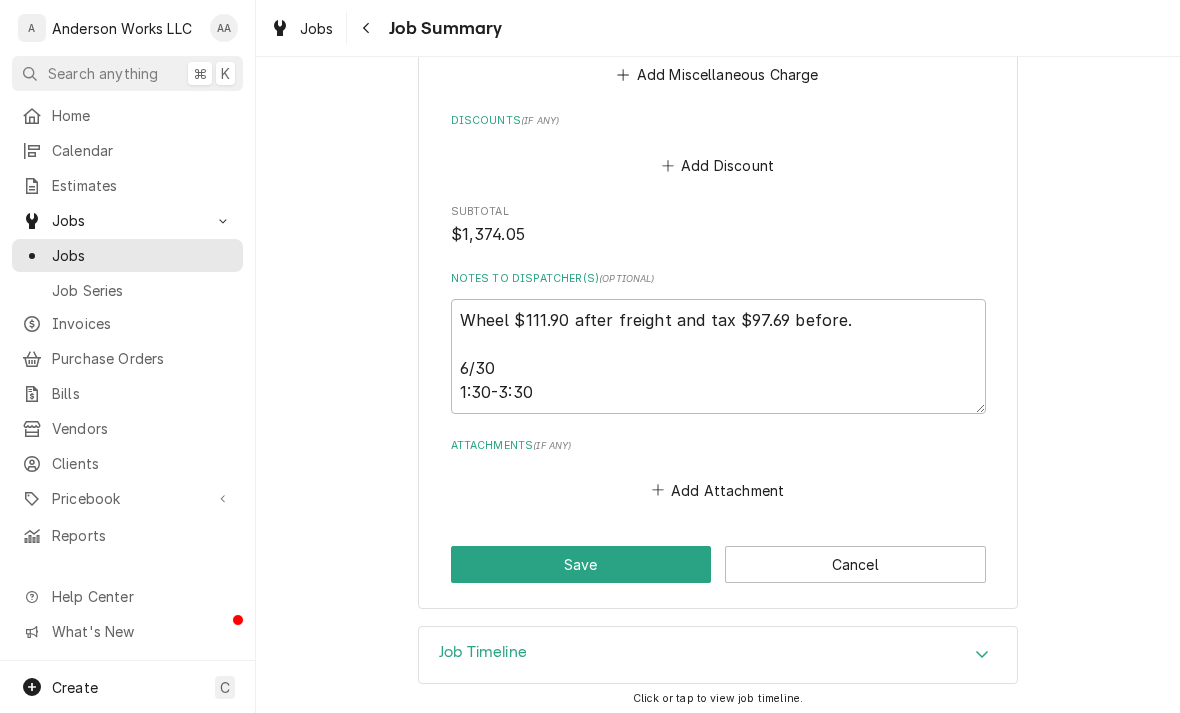 scroll, scrollTop: 2383, scrollLeft: 0, axis: vertical 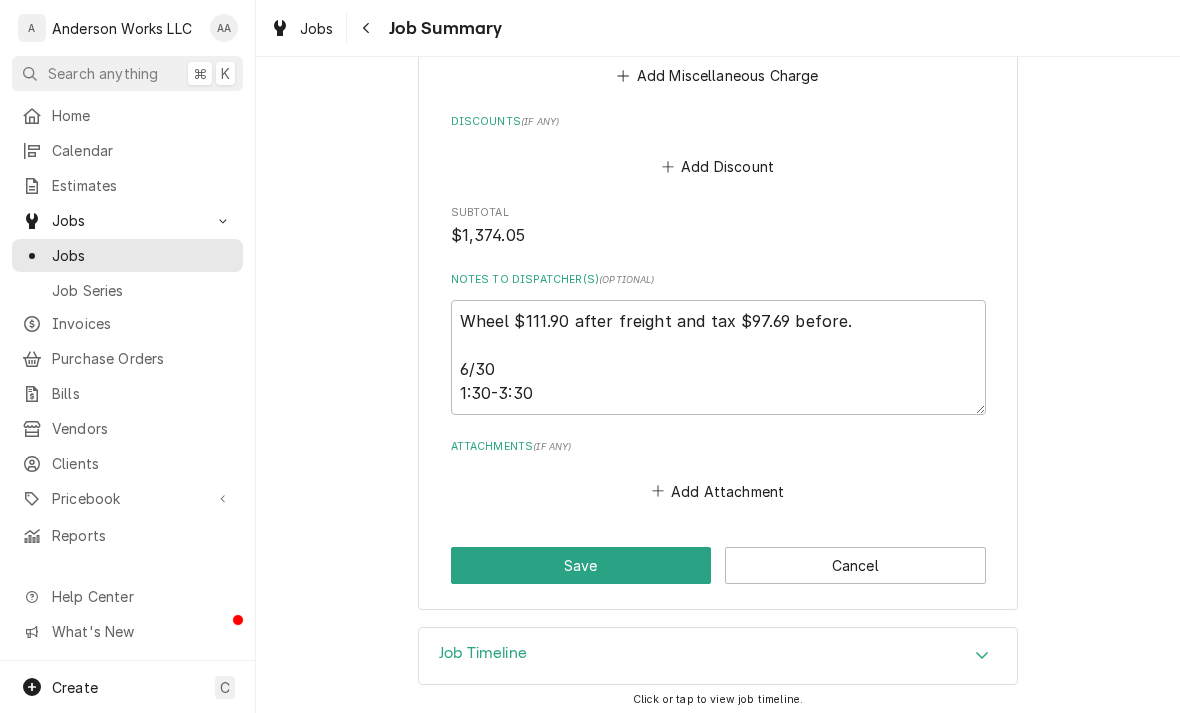 click on "Save" at bounding box center (581, 565) 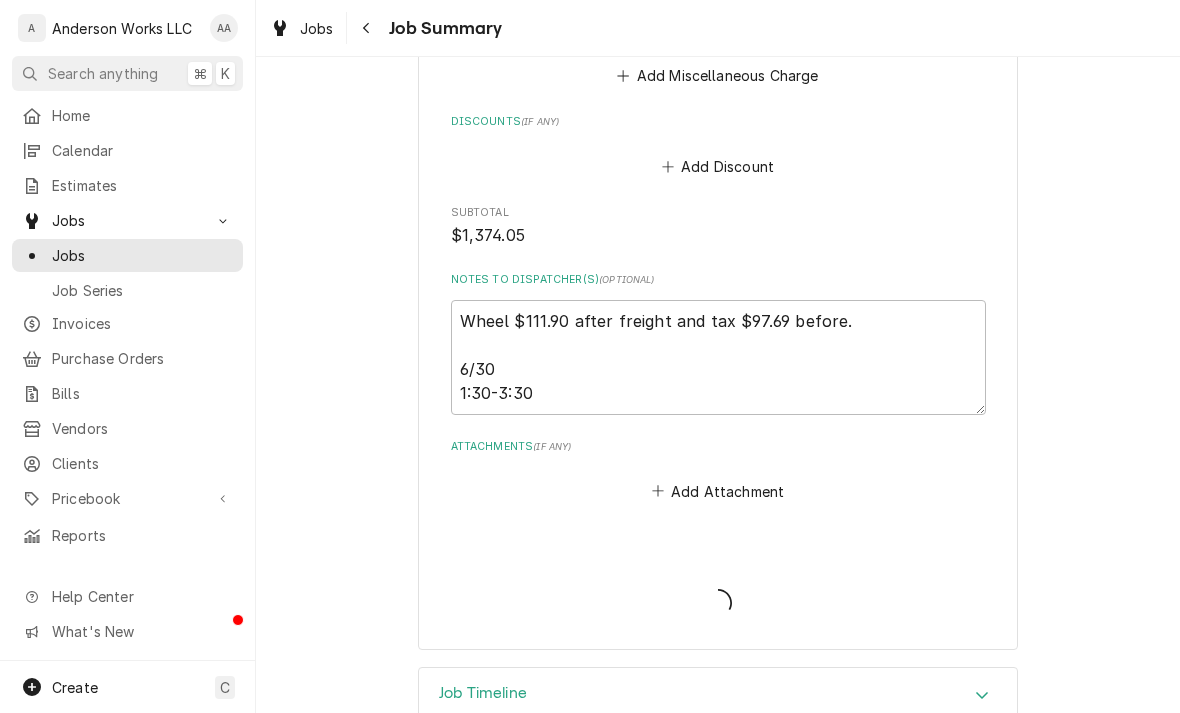 type on "x" 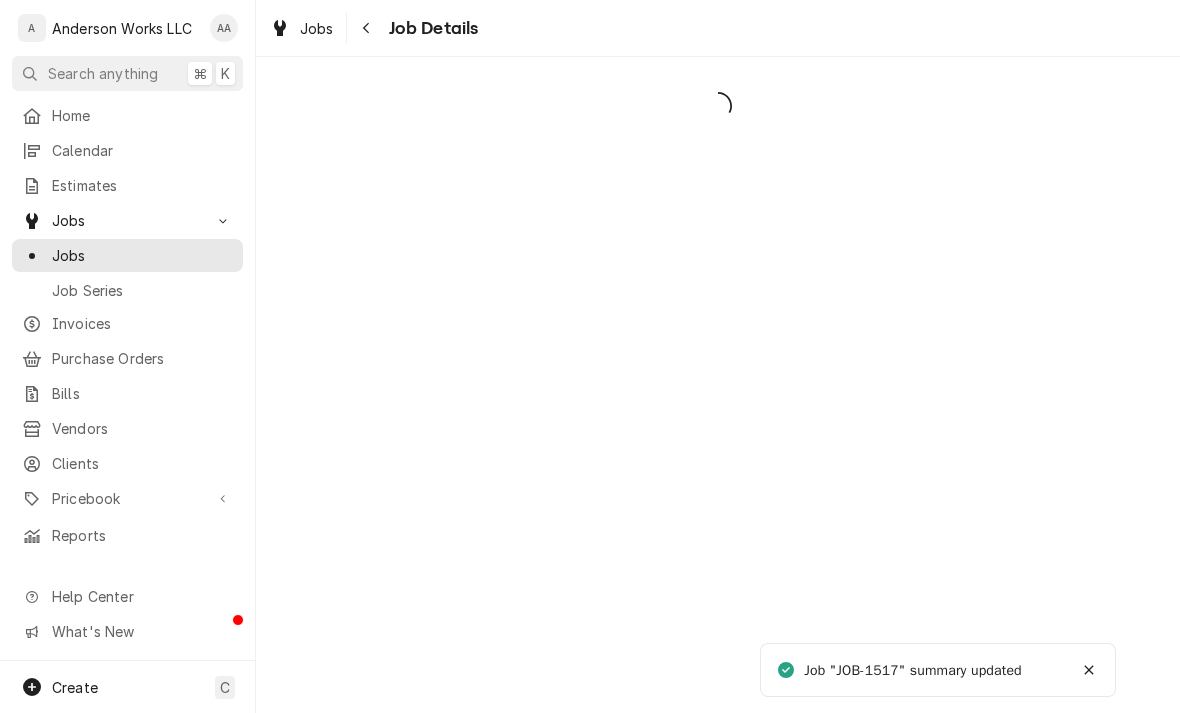 scroll, scrollTop: 0, scrollLeft: 0, axis: both 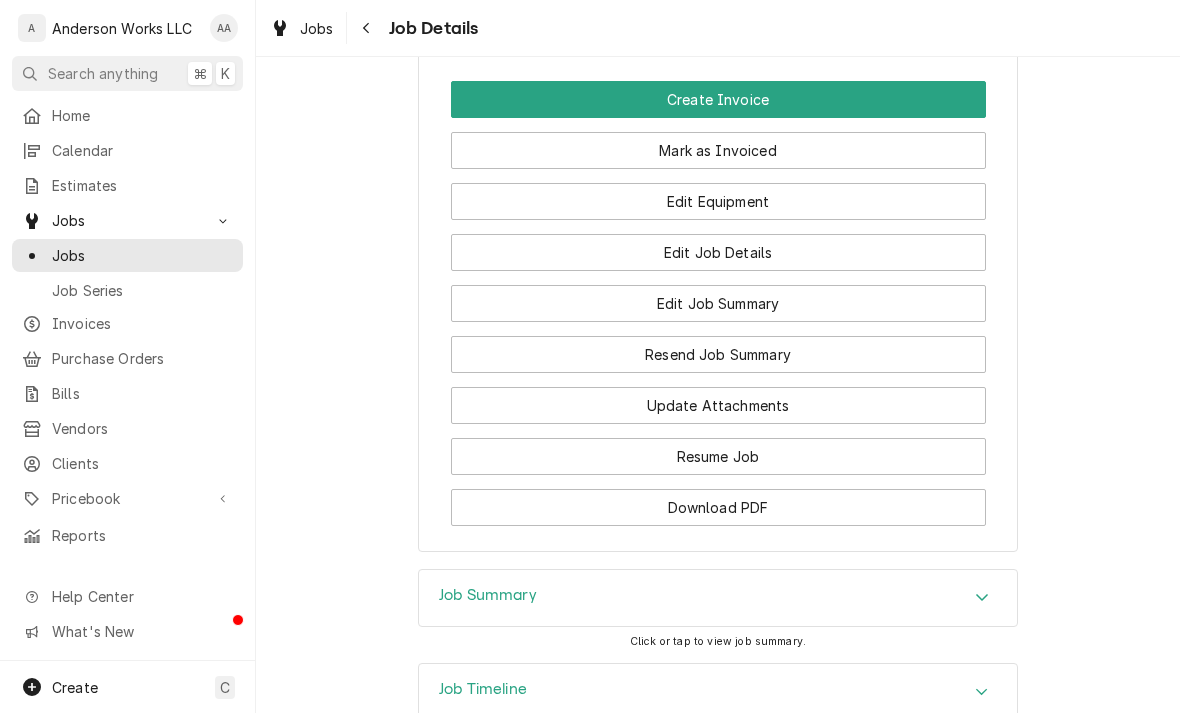 click on "Create Invoice" at bounding box center [718, 99] 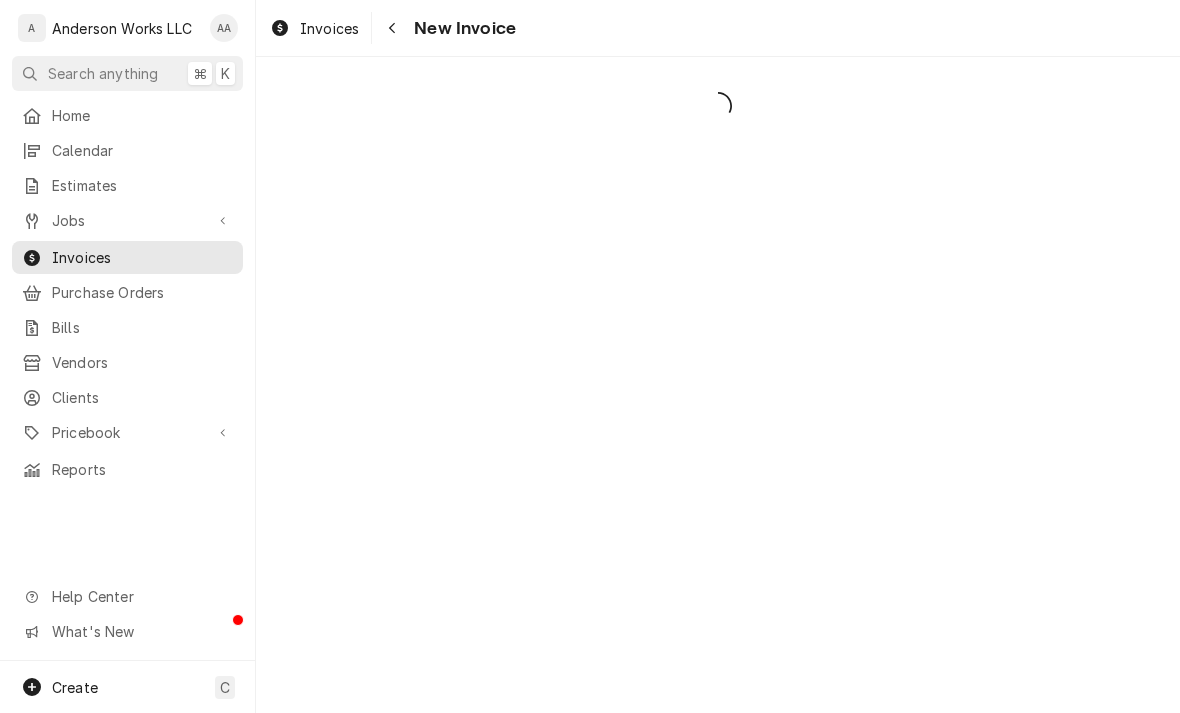 scroll, scrollTop: 0, scrollLeft: 0, axis: both 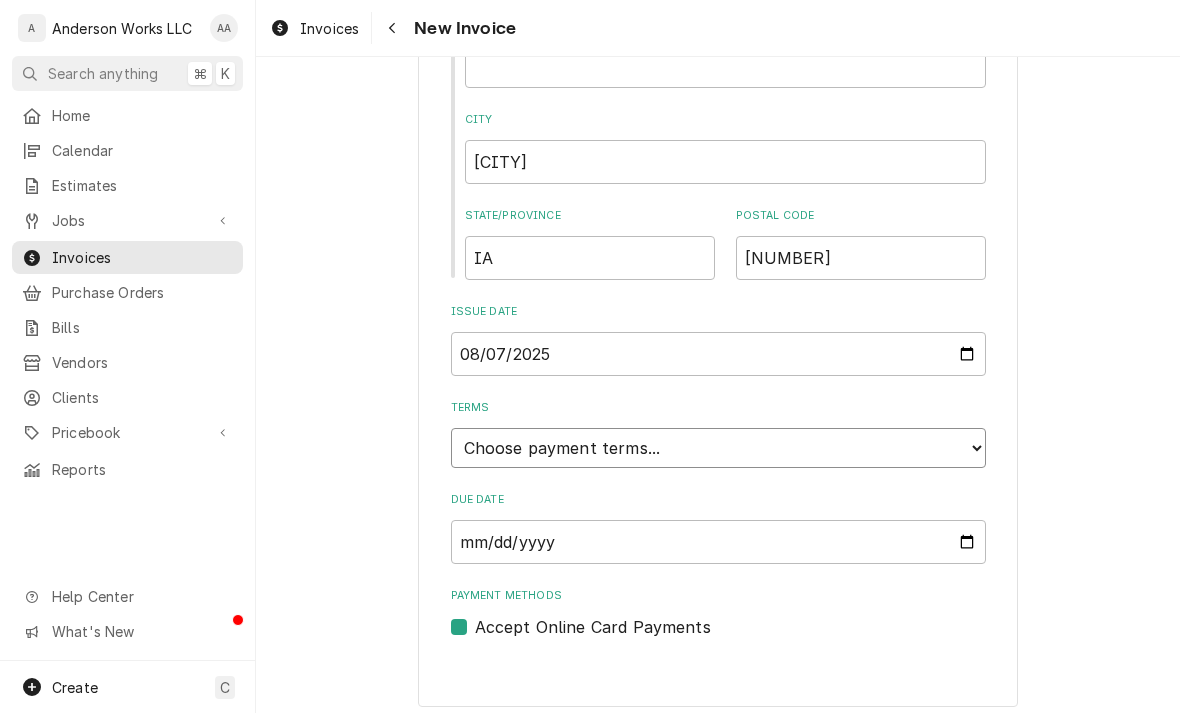 click on "Choose payment terms... Same Day Net 7 Net 14 Net 21 Net 30 Net 45 Net 60 Net 90" at bounding box center (718, 448) 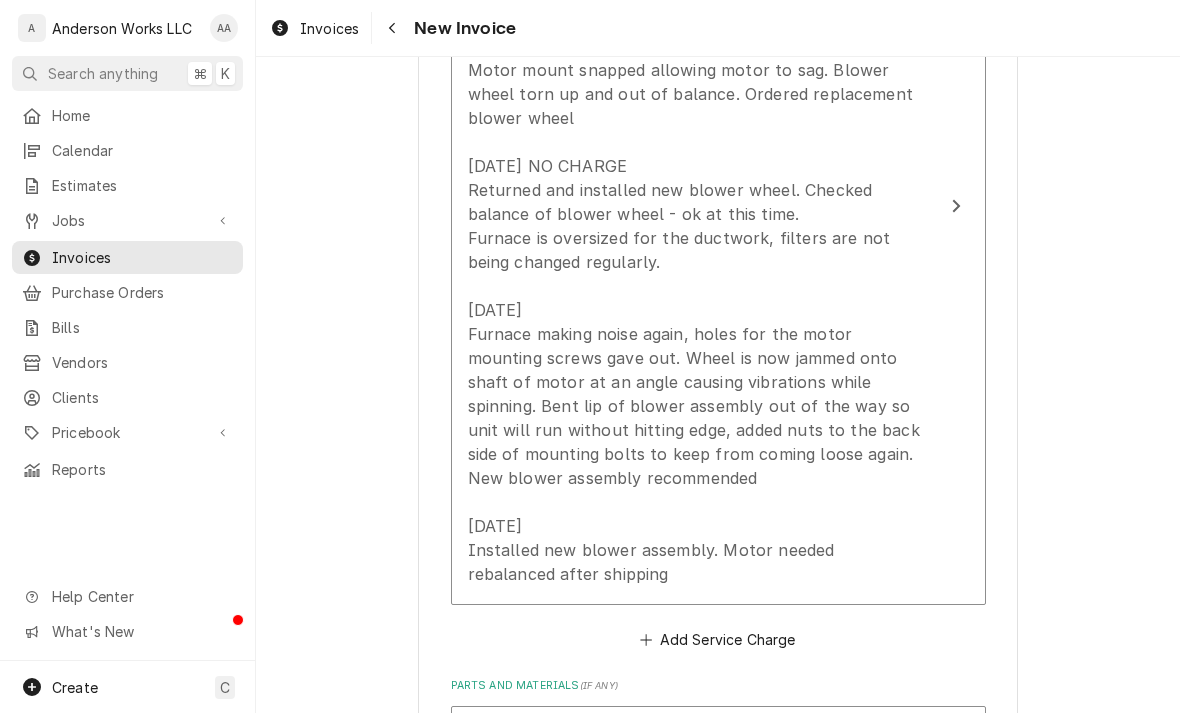 click on "[DATE] NO CHARGE
Motor mount snapped allowing motor to sag. Blower wheel torn up and out of balance. Ordered replacement blower wheel
[DATE] NO CHARGE
Returned and installed new blower wheel. Checked balance of blower wheel - ok at this time.
Furnace is oversized for the ductwork, filters are not being changed regularly.
[DATE]
Furnace making noise again, holes for the motor mounting screws gave out. Wheel is now jammed onto shaft of motor at an angle causing vibrations while spinning. Bent lip of blower assembly out of the way so unit will run without hitting edge, added nuts to the back side of mounting bolts to keep from coming loose again. New blower assembly recommended
[DATE]
Installed new blower assembly. Motor needed rebalanced after shipping" at bounding box center [697, 310] 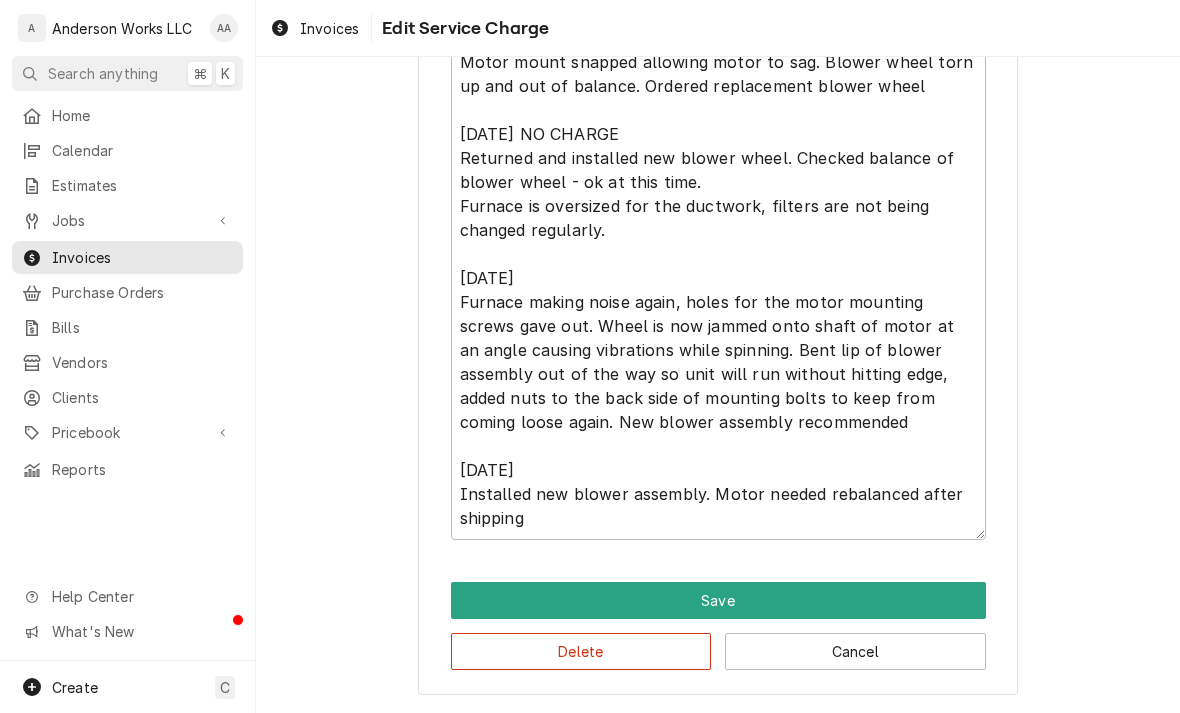 scroll, scrollTop: 260, scrollLeft: 0, axis: vertical 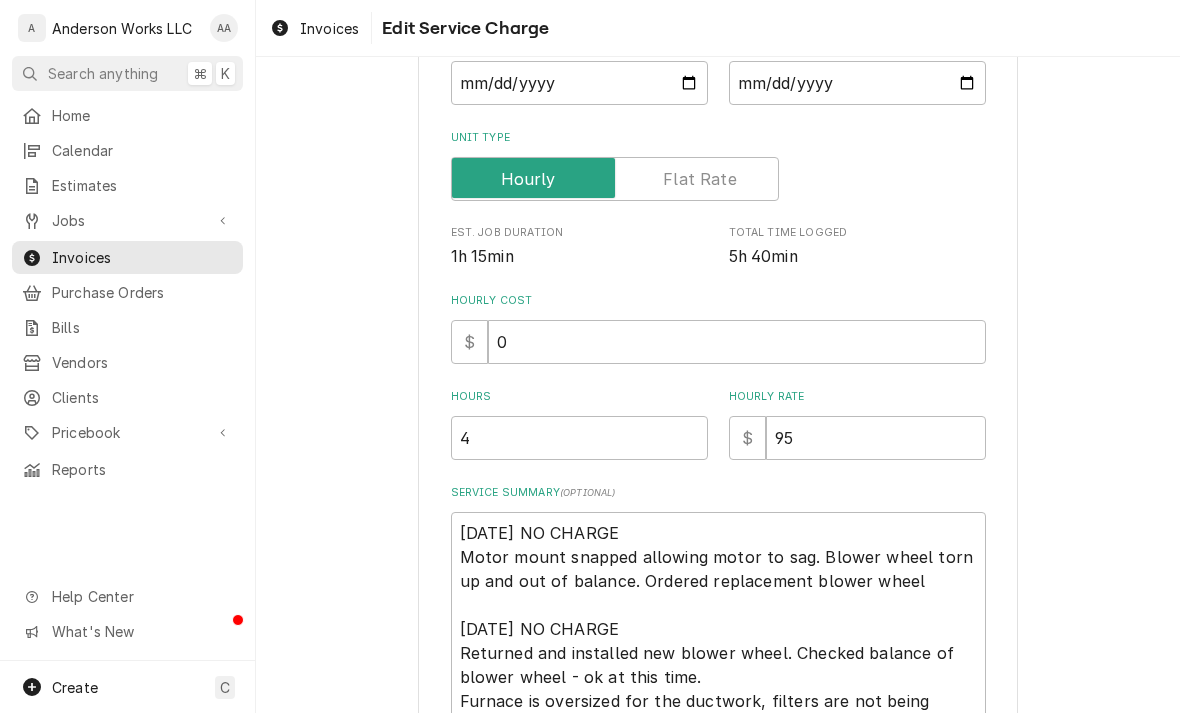 type on "x" 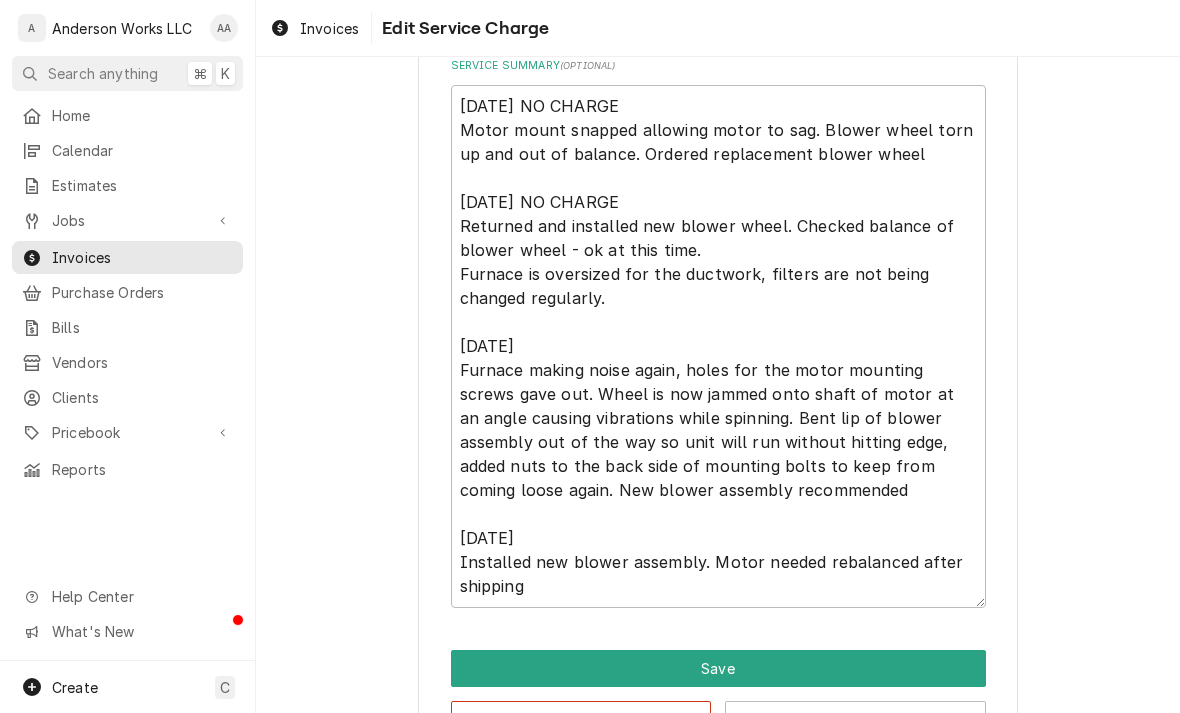 scroll, scrollTop: 721, scrollLeft: 0, axis: vertical 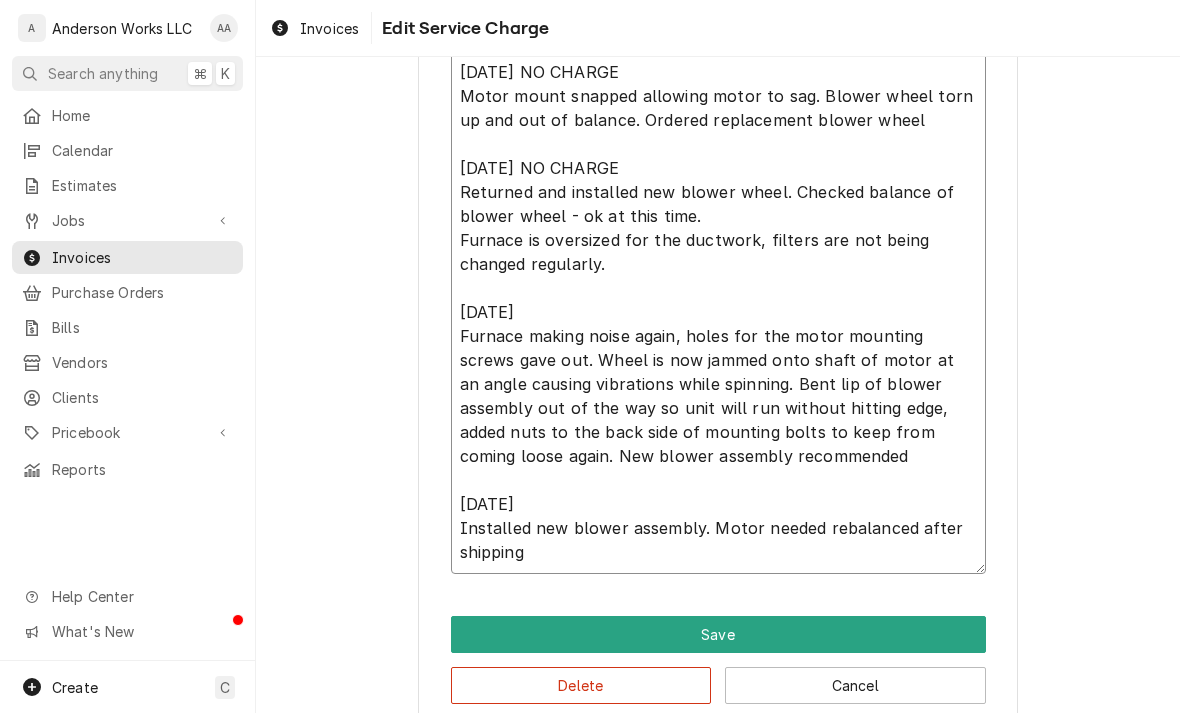 click on "6/12 NO CHARGE
Motor mount snapped allowing motor to sag. Blower wheel torn up and out of balance. Ordered replacement blower wheel
6/16 NO CHARGE
Returned and installed new blower wheel. Checked balance of blower wheel - ok at this time.
Furnace is oversized for the ductwork, filters are not being changed regularly.
6/30
Furnace making noise again, holes for the motor mounting screws gave out. Wheel is now jammed onto shaft of motor at an angle causing vibrations while spinning. Bent lip of blower assembly out of the way so unit will run without hitting edge, added nuts to the back side of mounting bolts to keep from coming loose again. New blower assembly recommended
7/9
Installed new blower assembly. Motor needed rebalanced after shipping" at bounding box center [718, 312] 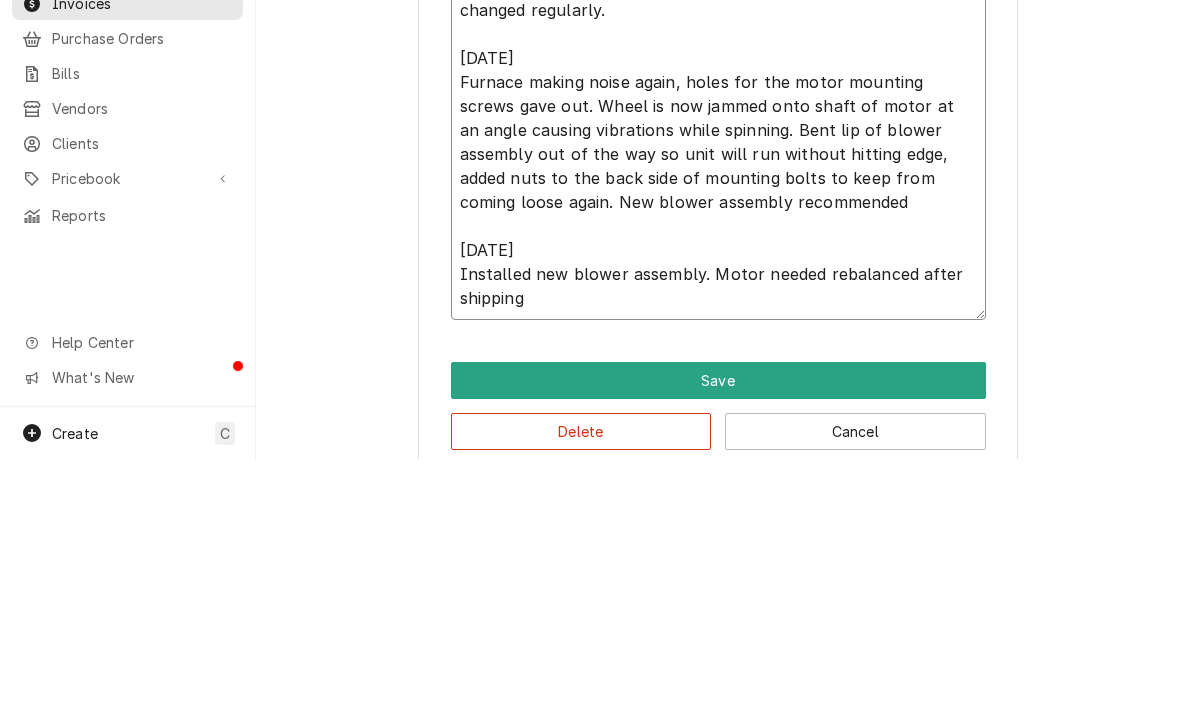 type on "6/12 NO CHARGE
Motor mount snapped allowing motor to sag. Blower wheel torn up and out of balance. Ordered replacement blower wheel
6/16 NO CHARGE
Returned and installed new blower wheel. Checked balance of blower wheel - ok at this time.
Furnace is oversized for the ductwork, filters are not being changed regularly.
6/30
Furnace making noise again, holes for the motor mounting screws gave out. Wheel is now jammed onto shaft of motor at an angle causing vibrations while spinning. Bent lip of blower assembly out of the way so unit will run without hitting edge, added nuts to the back side of mounting bolts to keep from coming loose again. New blower assembly recommended
7/9
BInstalled new blower assembly. Motor needed rebalanced after shipping" 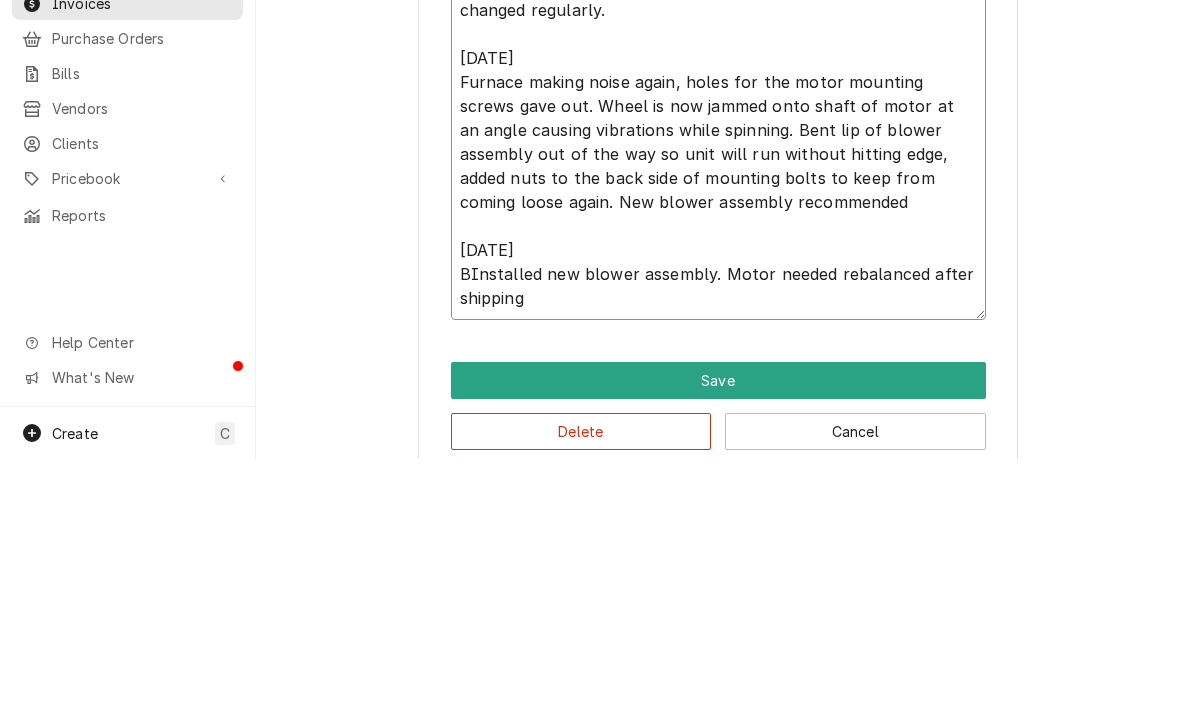 type on "x" 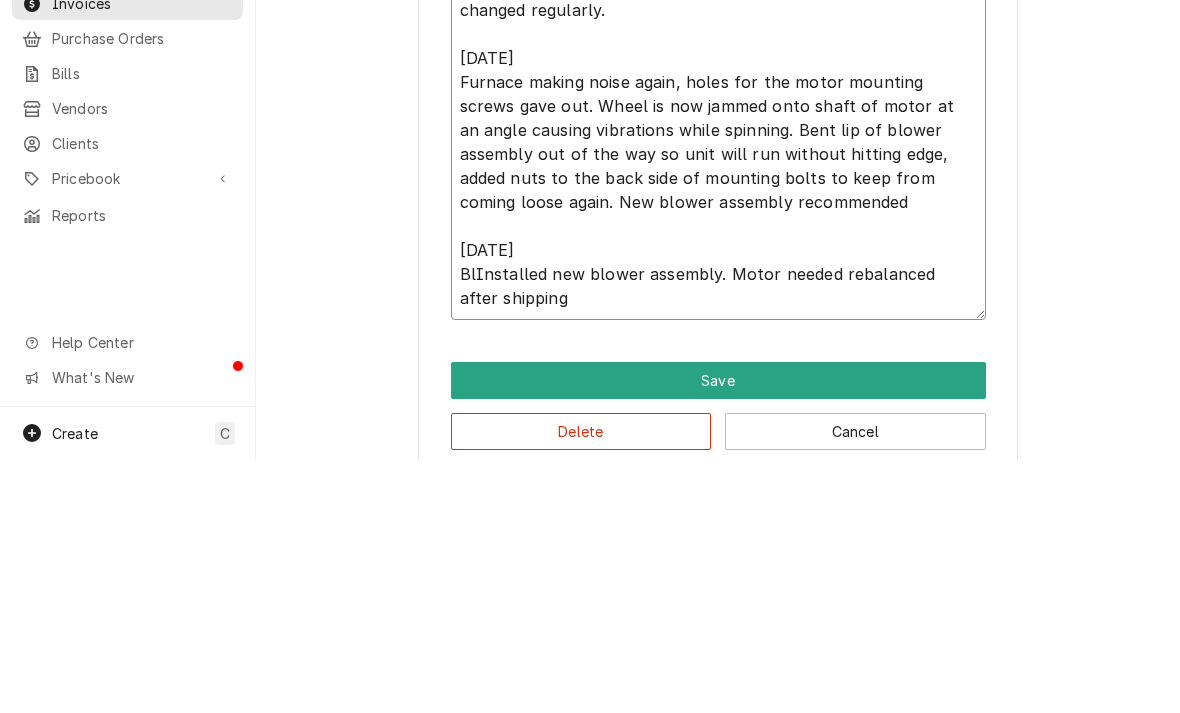 type on "x" 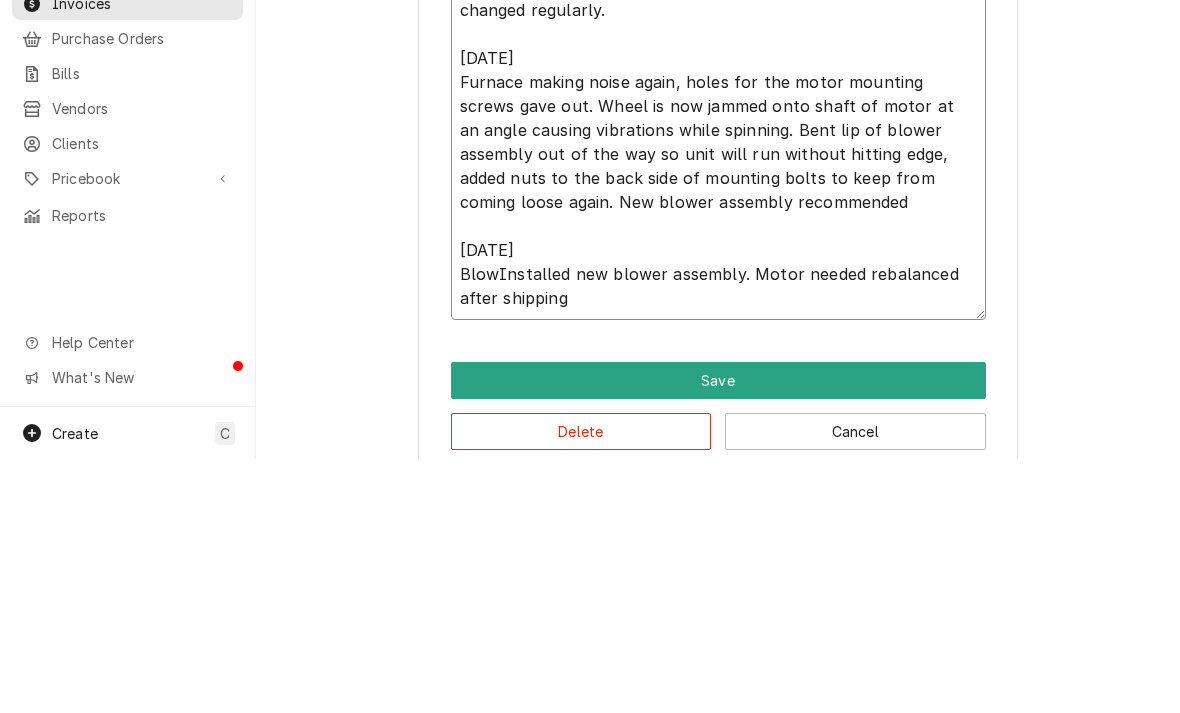 type on "x" 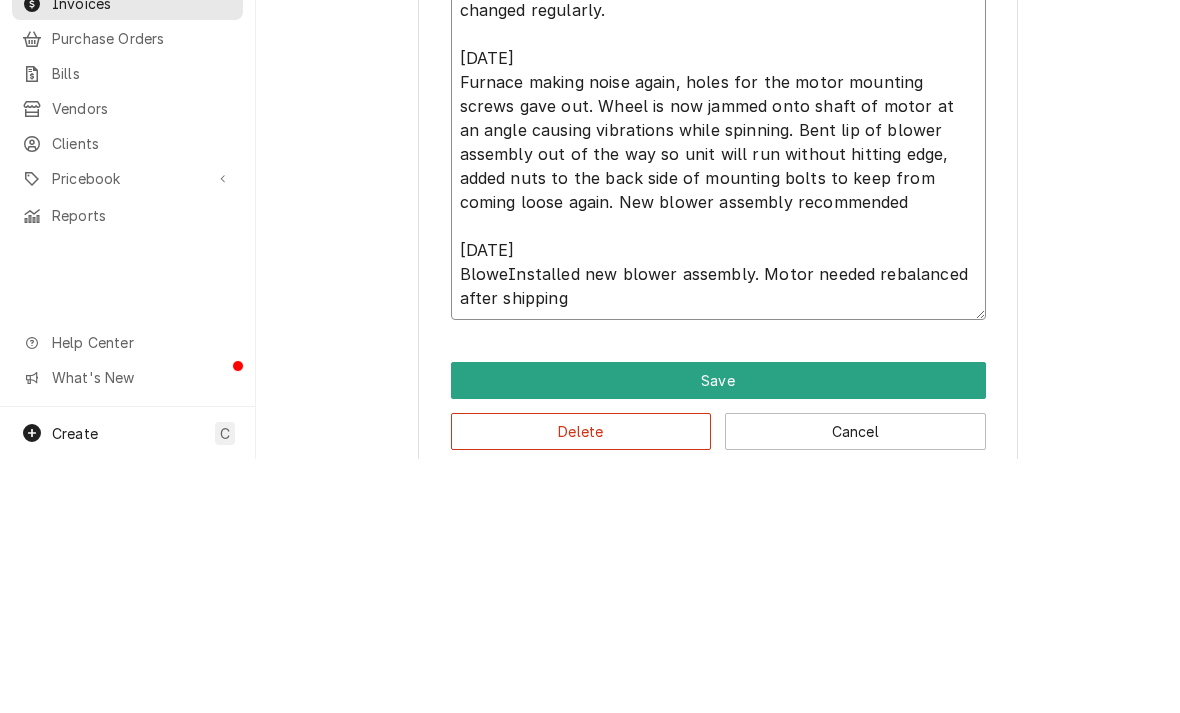 type on "x" 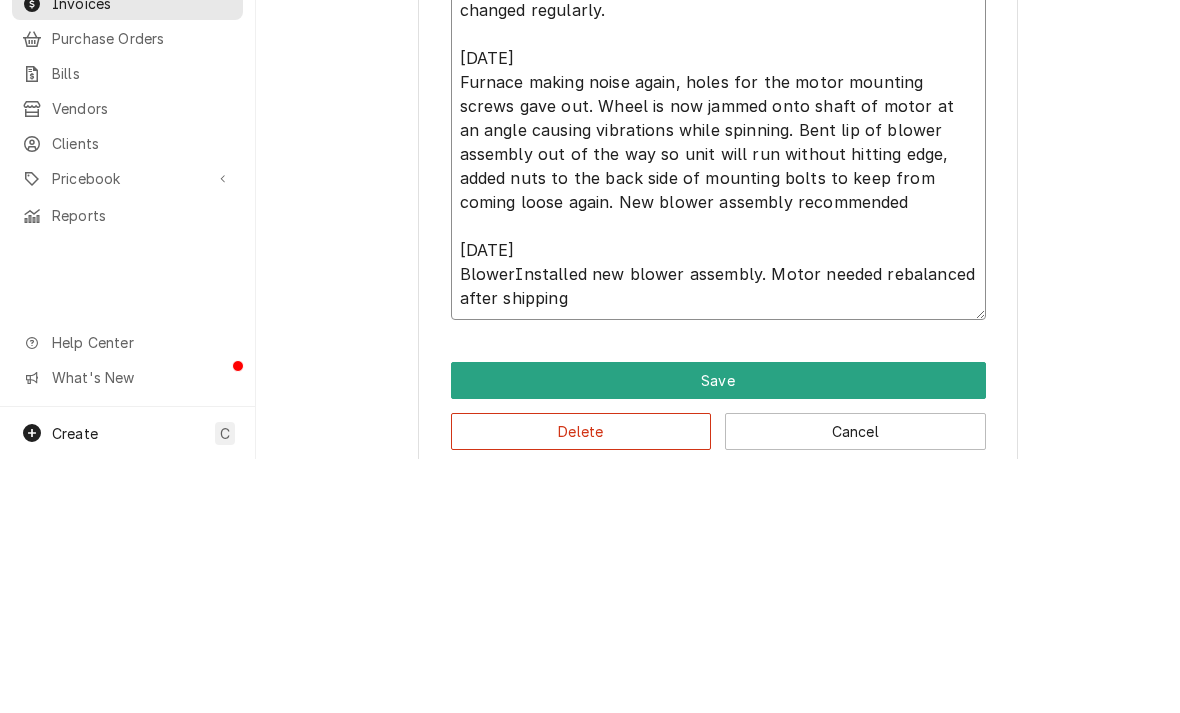 type on "x" 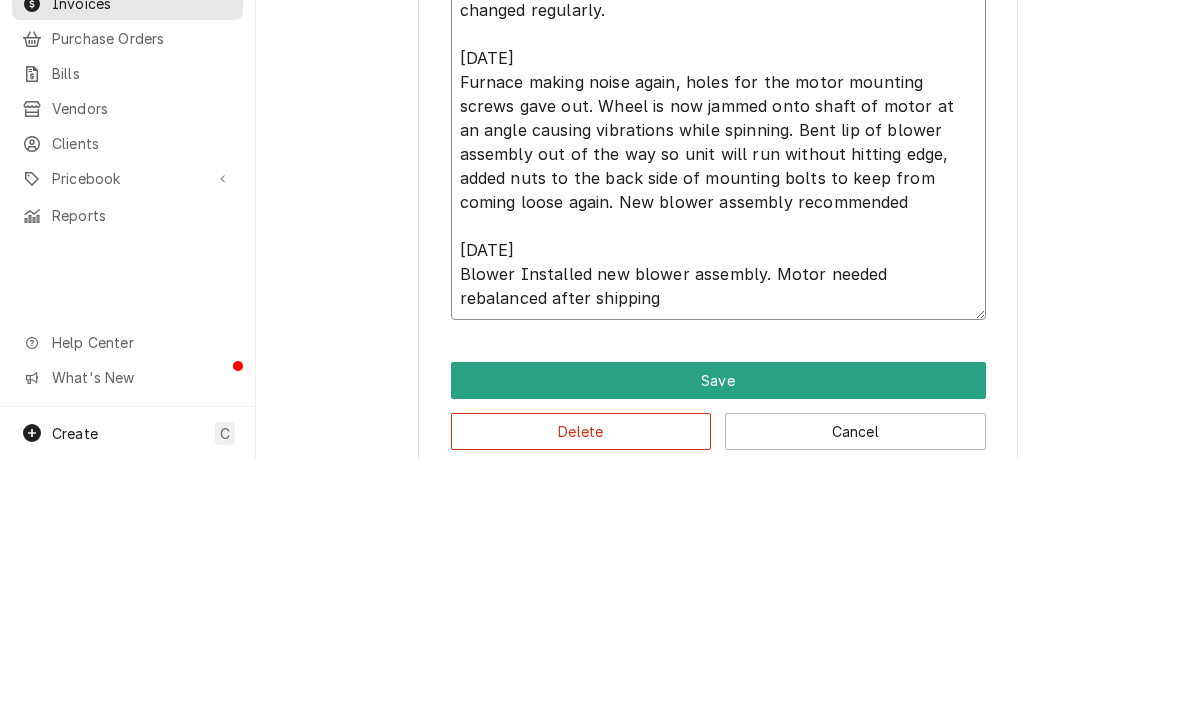 type on "x" 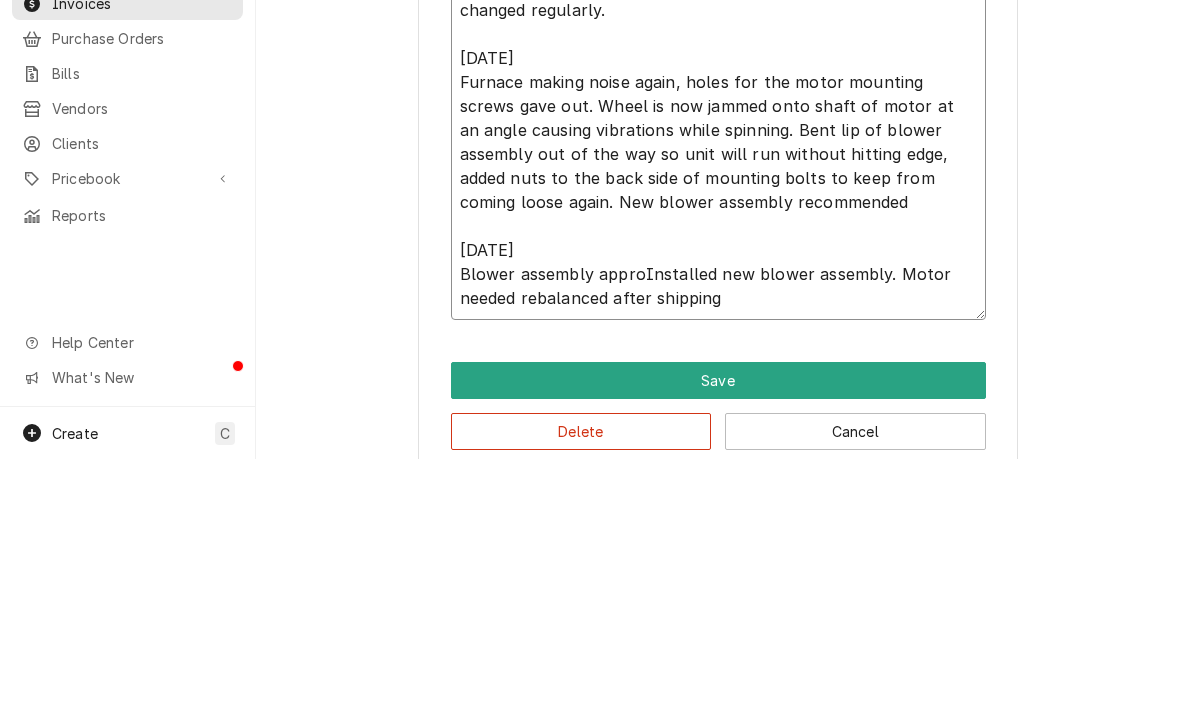 type on "x" 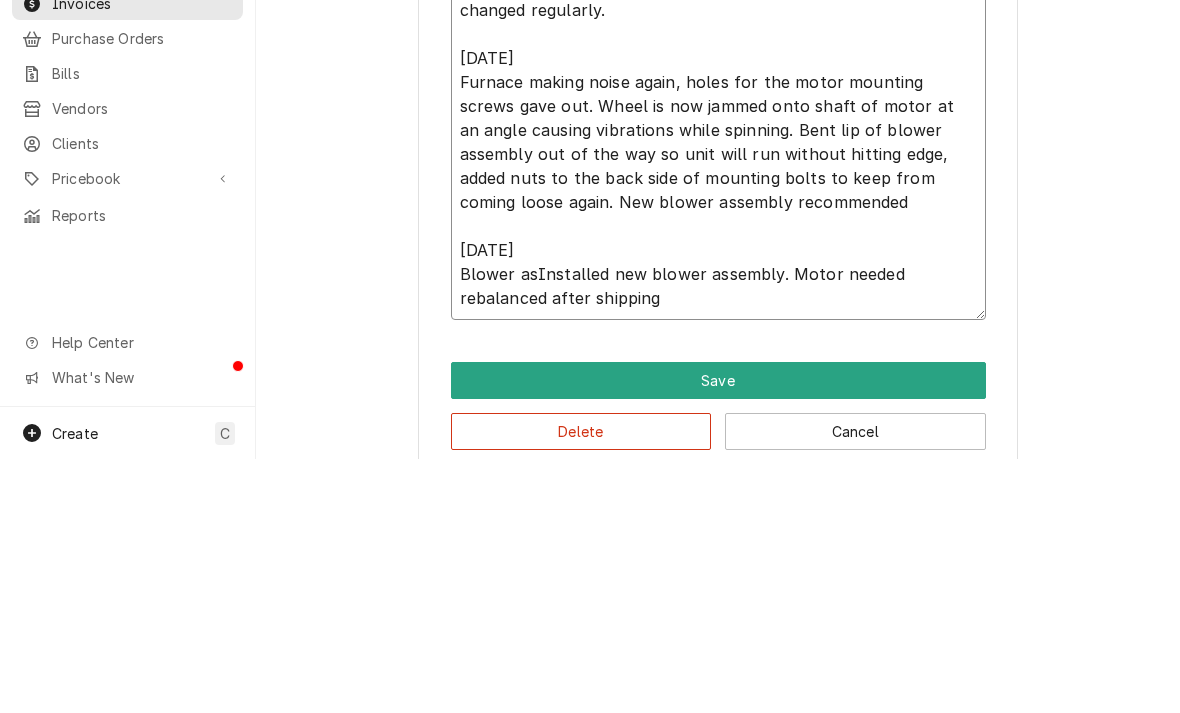 type on "x" 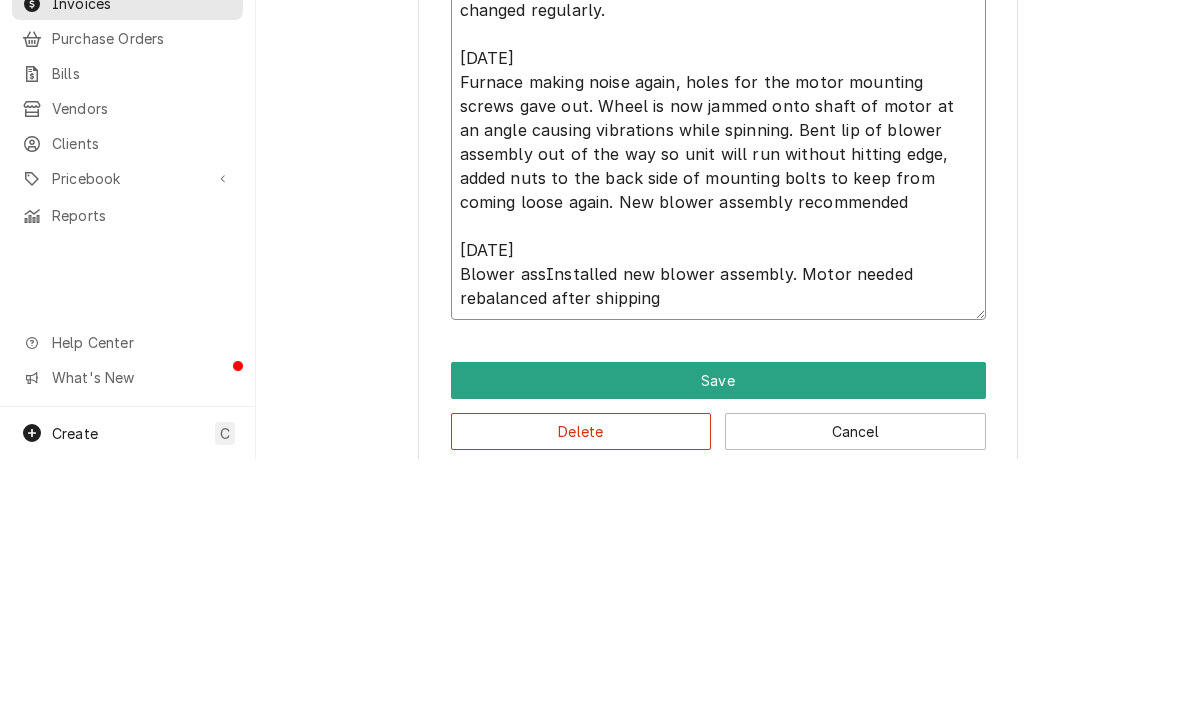 type on "x" 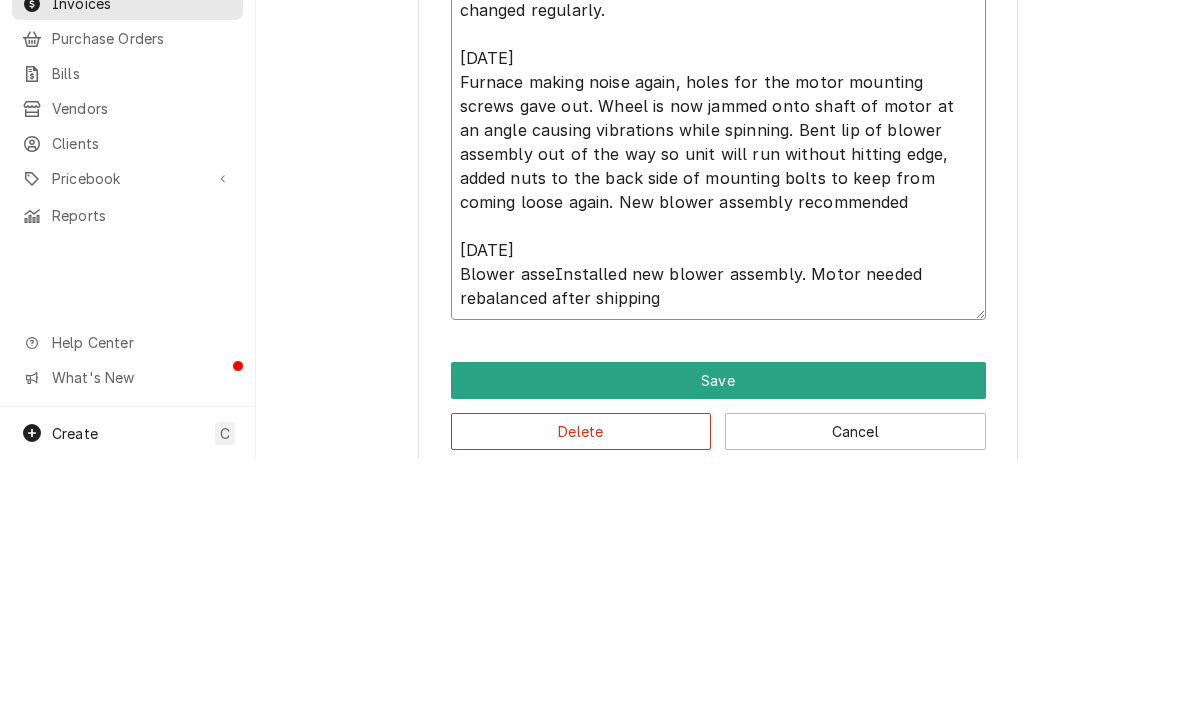 type on "x" 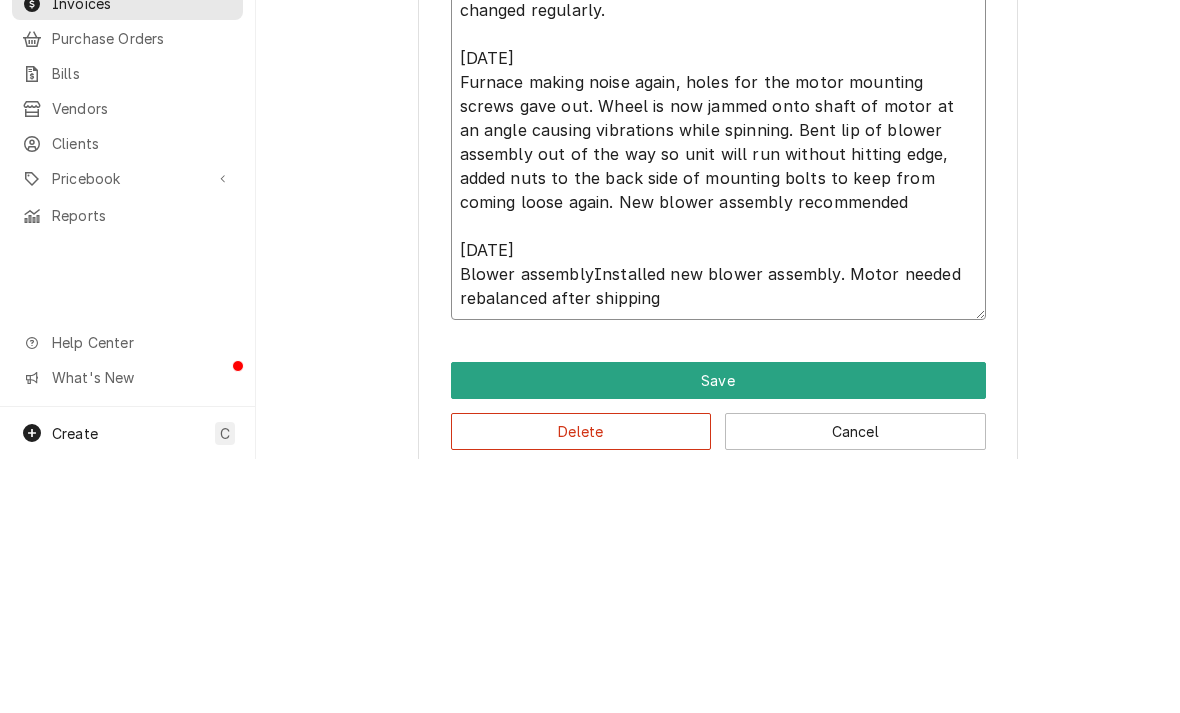 type on "x" 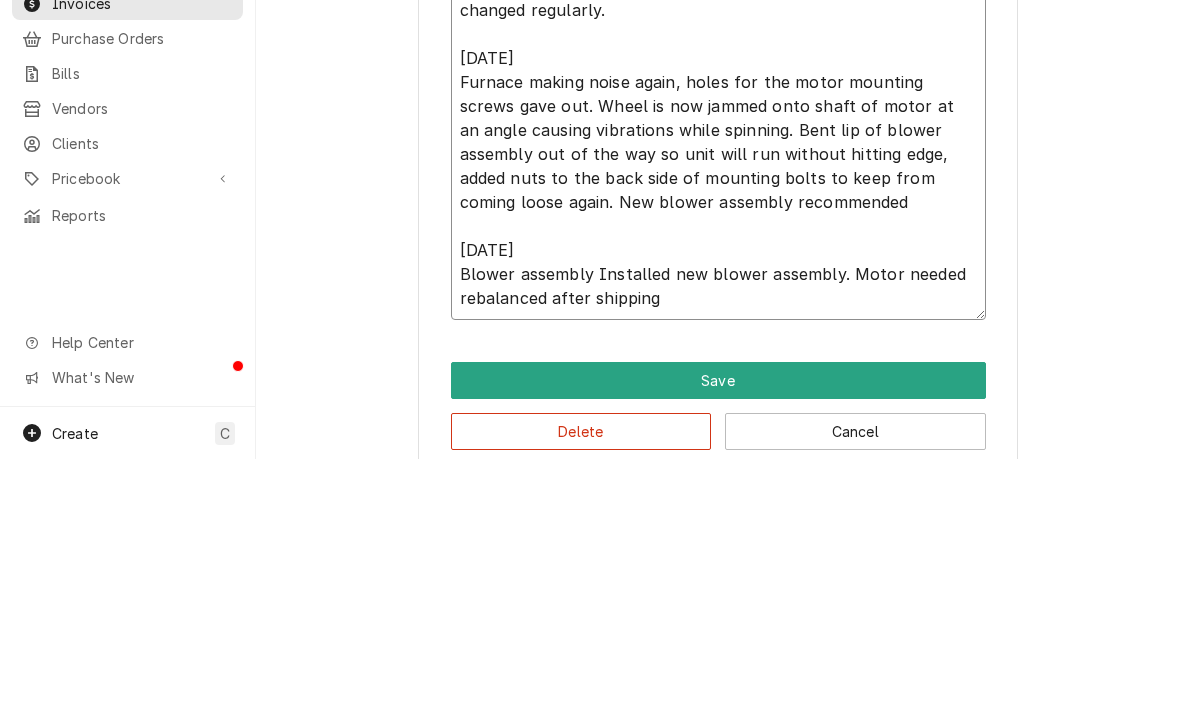 type on "6/12 NO CHARGE
Motor mount snapped allowing motor to sag. Blower wheel torn up and out of balance. Ordered replacement blower wheel
6/16 NO CHARGE
Returned and installed new blower wheel. Checked balance of blower wheel - ok at this time.
Furnace is oversized for the ductwork, filters are not being changed regularly.
6/30
Furnace making noise again, holes for the motor mounting screws gave out. Wheel is now jammed onto shaft of motor at an angle causing vibrations while spinning. Bent lip of blower assembly out of the way so unit will run without hitting edge, added nuts to the back side of mounting bolts to keep from coming loose again. New blower assembly recommended
7/9
Blower assembly aInstalled new blower assembly. Motor needed rebalanced after shipping" 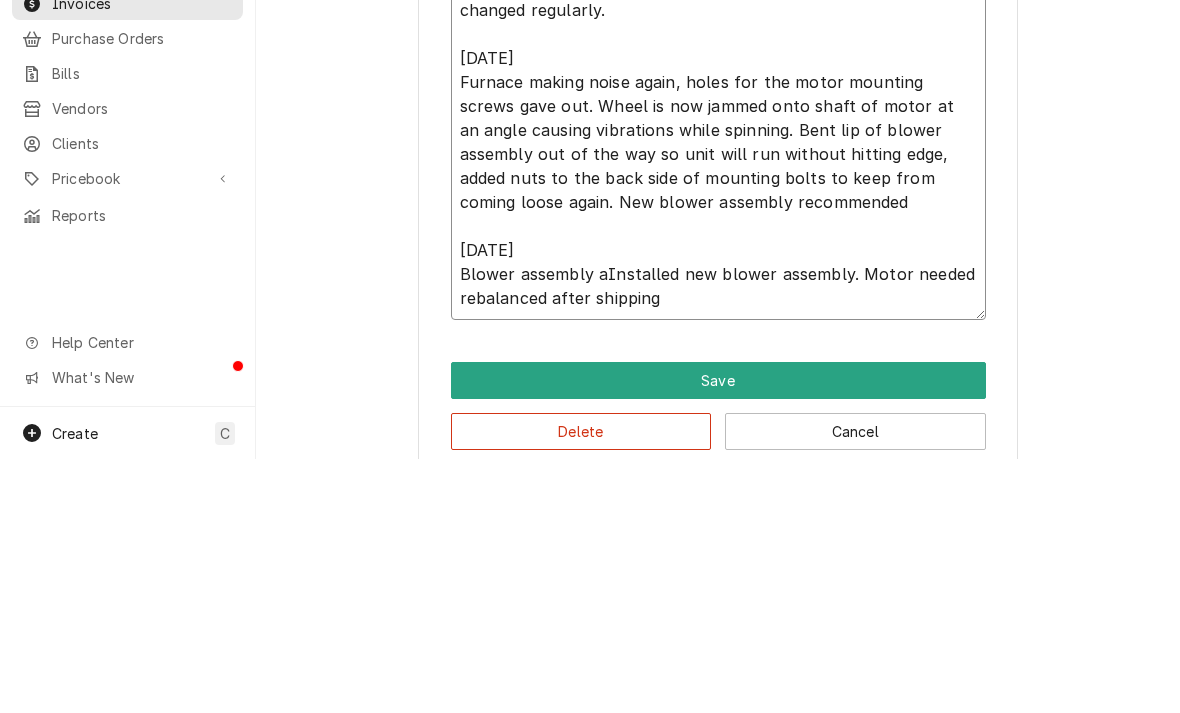 type on "x" 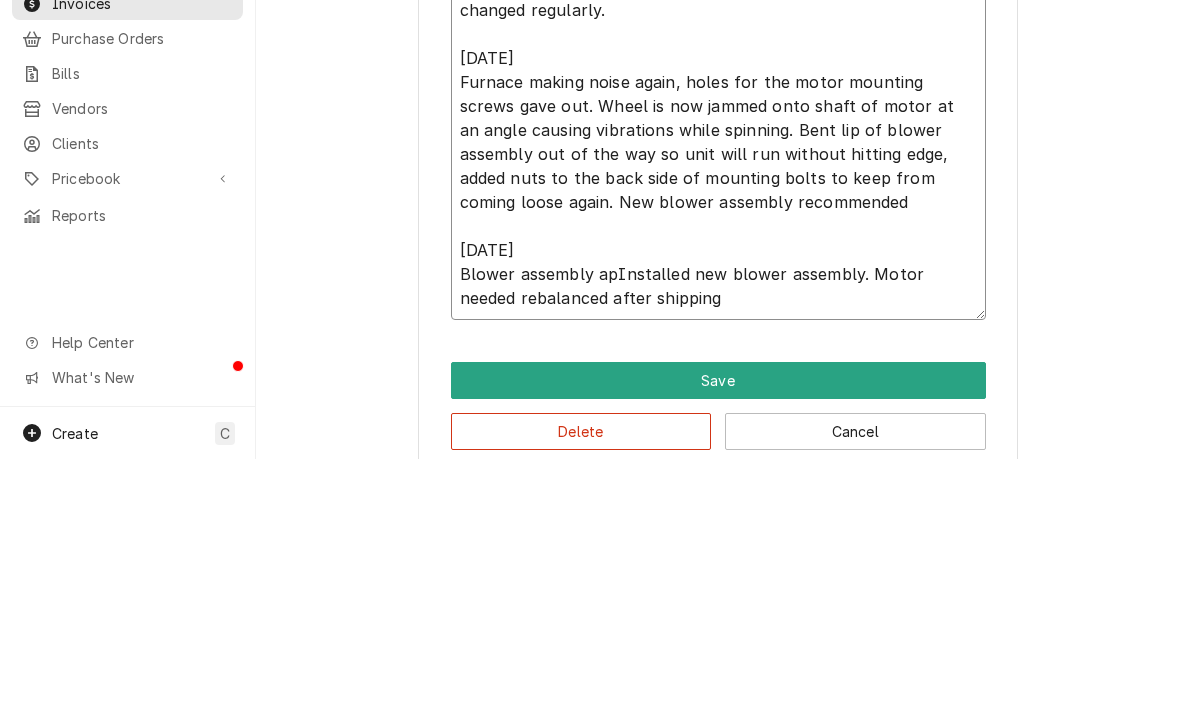 type on "x" 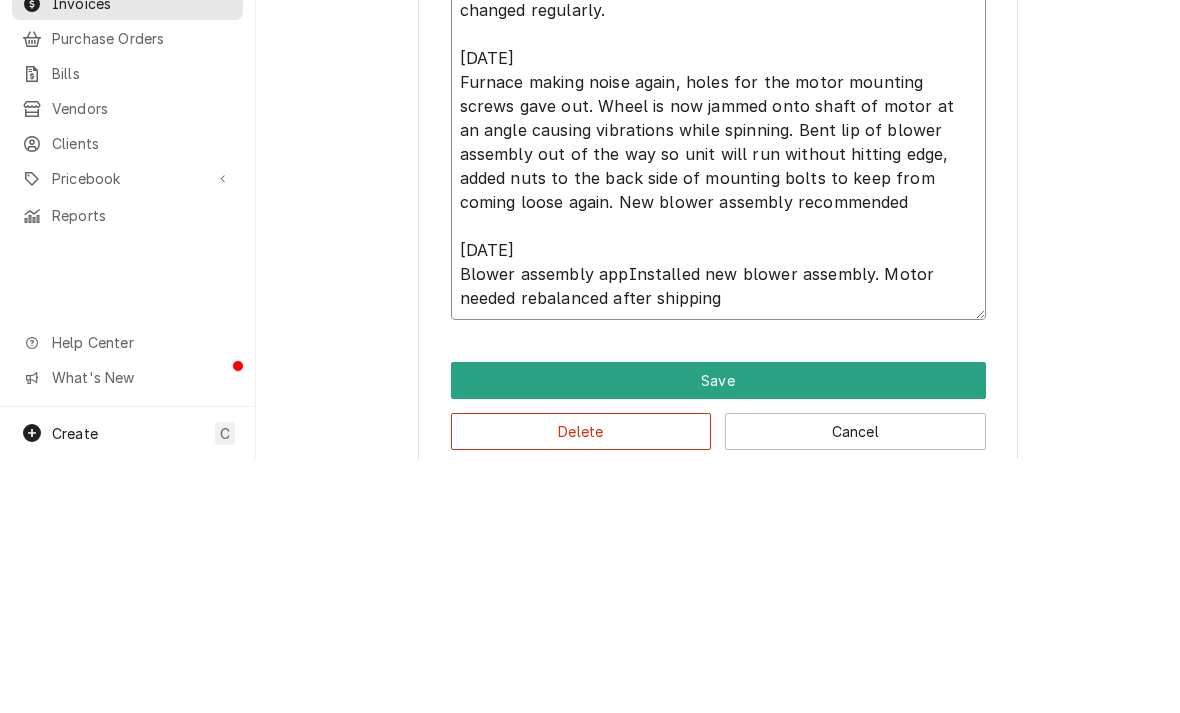 type on "x" 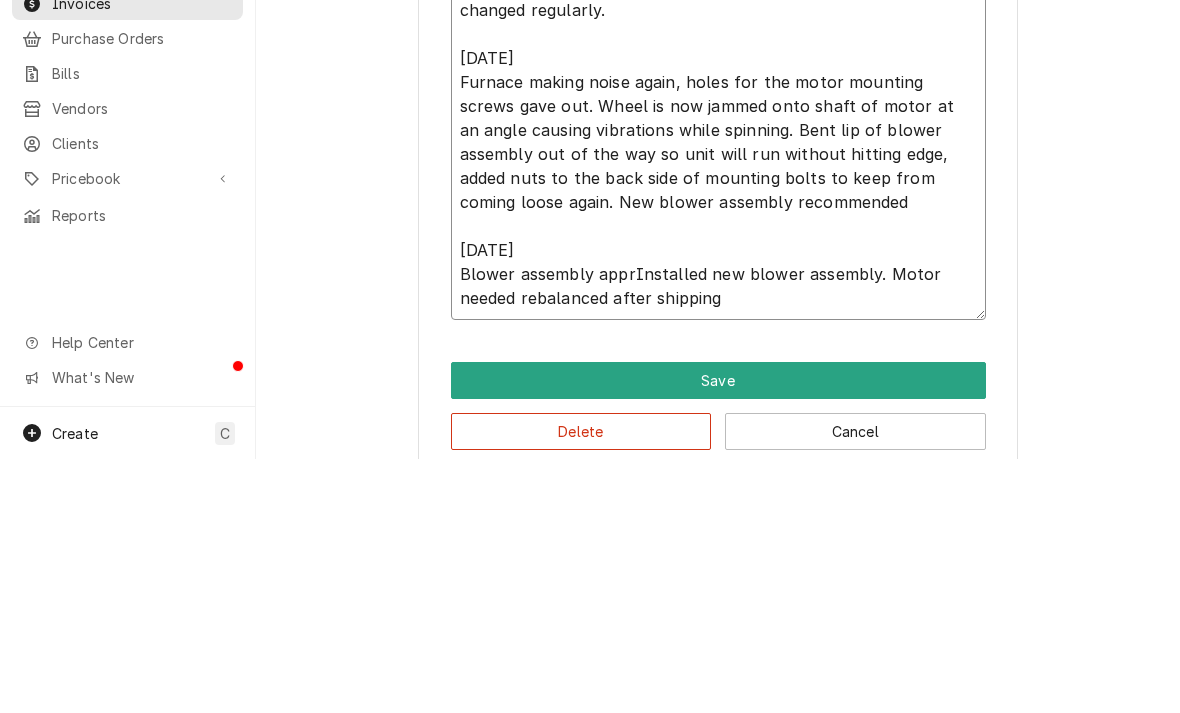 type on "6/12 NO CHARGE
Motor mount snapped allowing motor to sag. Blower wheel torn up and out of balance. Ordered replacement blower wheel
6/16 NO CHARGE
Returned and installed new blower wheel. Checked balance of blower wheel - ok at this time.
Furnace is oversized for the ductwork, filters are not being changed regularly.
6/30
Furnace making noise again, holes for the motor mounting screws gave out. Wheel is now jammed onto shaft of motor at an angle causing vibrations while spinning. Bent lip of blower assembly out of the way so unit will run without hitting edge, added nuts to the back side of mounting bolts to keep from coming loose again. New blower assembly recommended
7/9
Blower assembly approInstalled new blower assembly. Motor needed rebalanced after shipping" 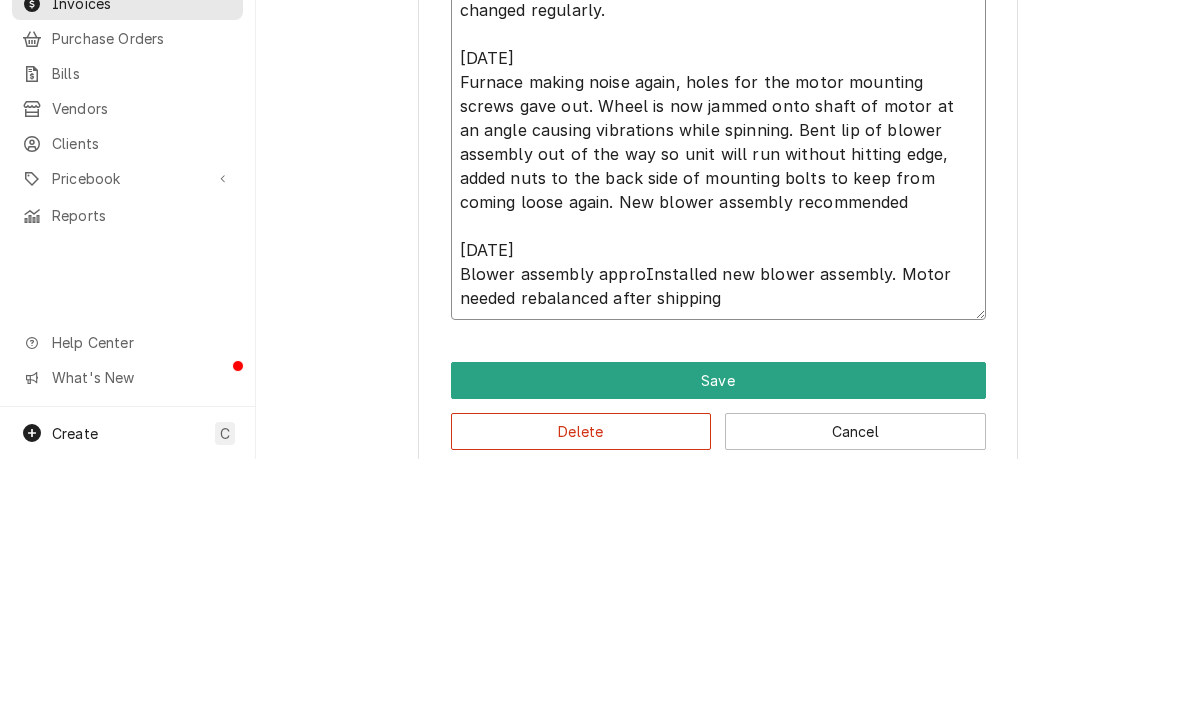type on "x" 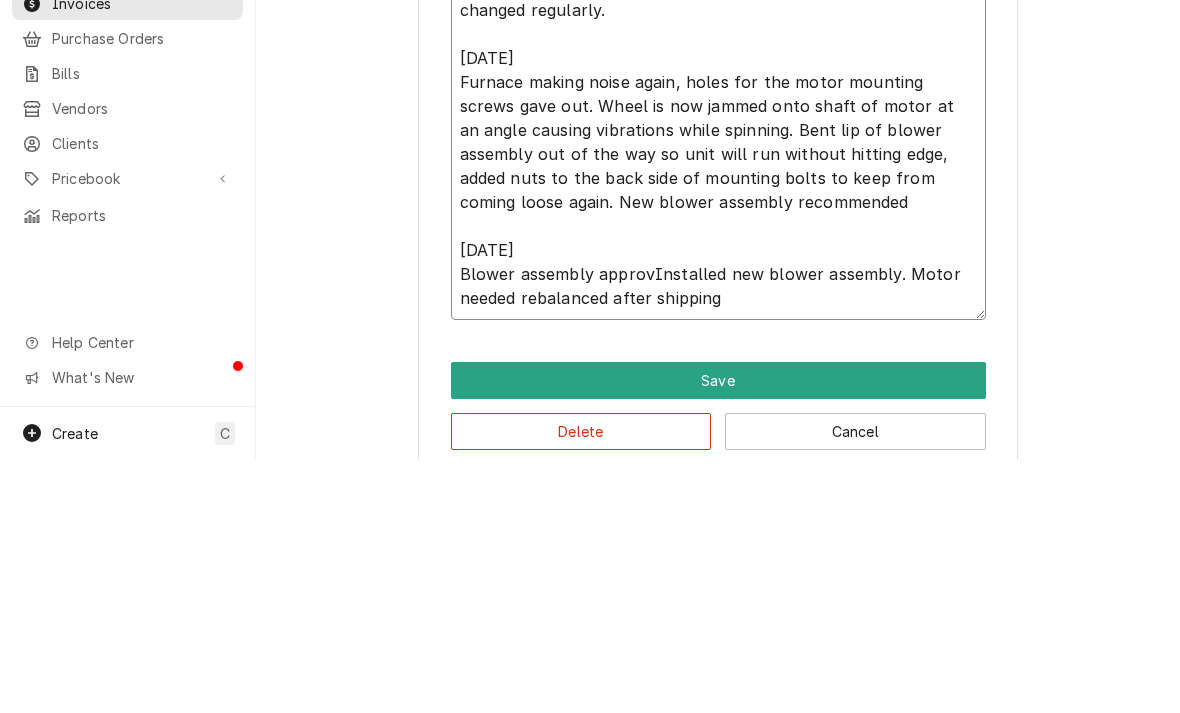 type on "x" 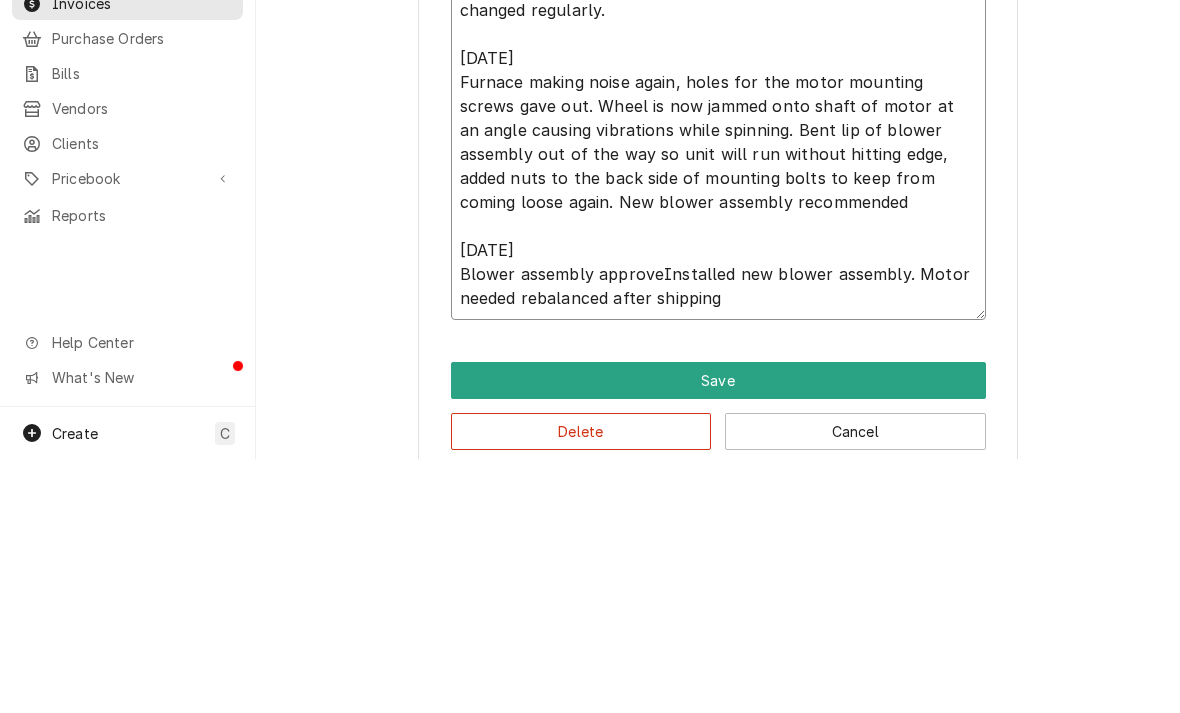 type on "x" 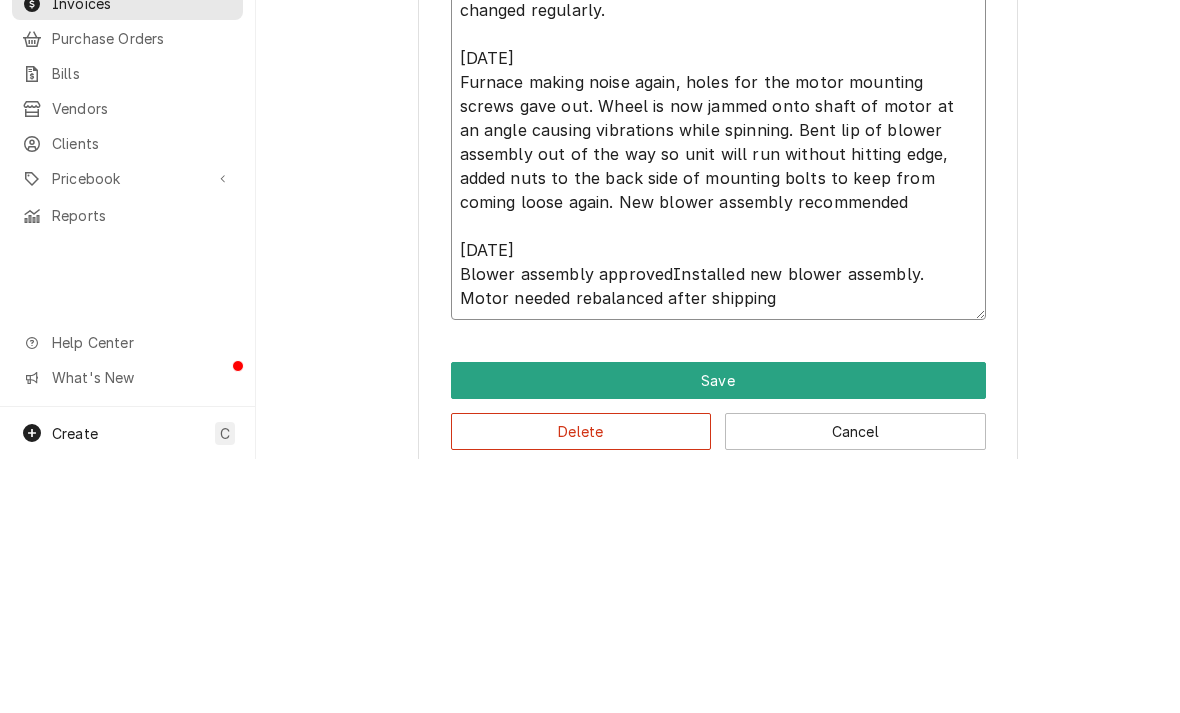 type on "x" 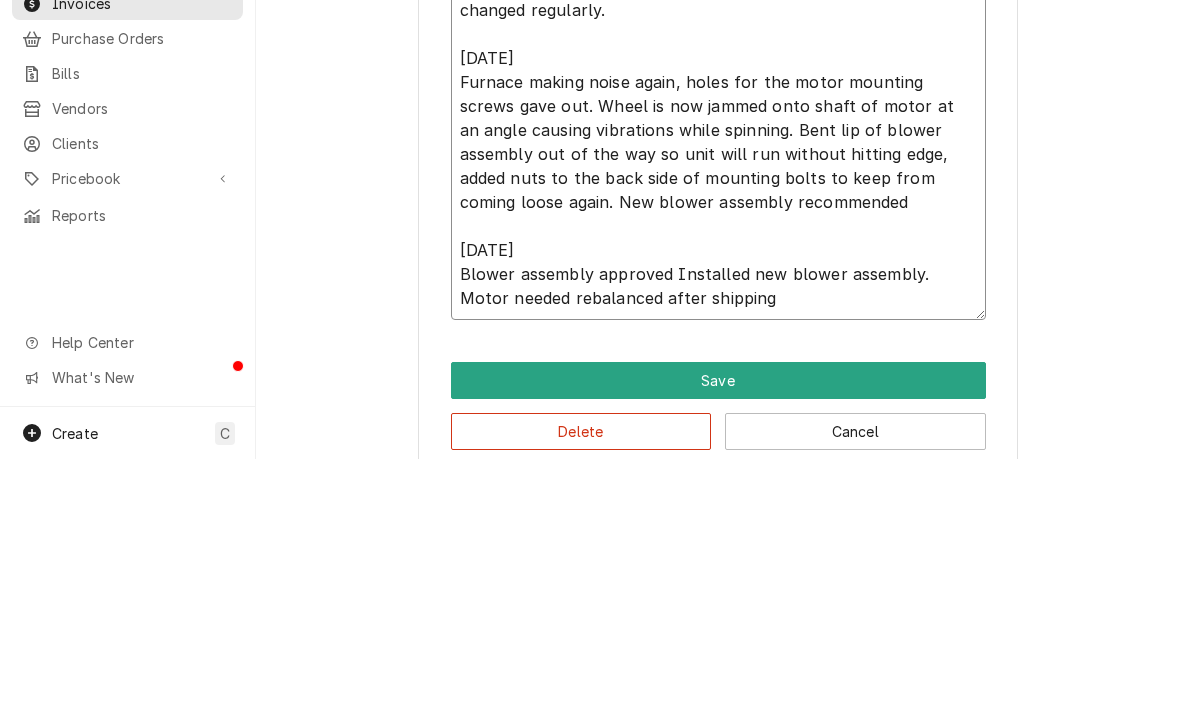 type on "x" 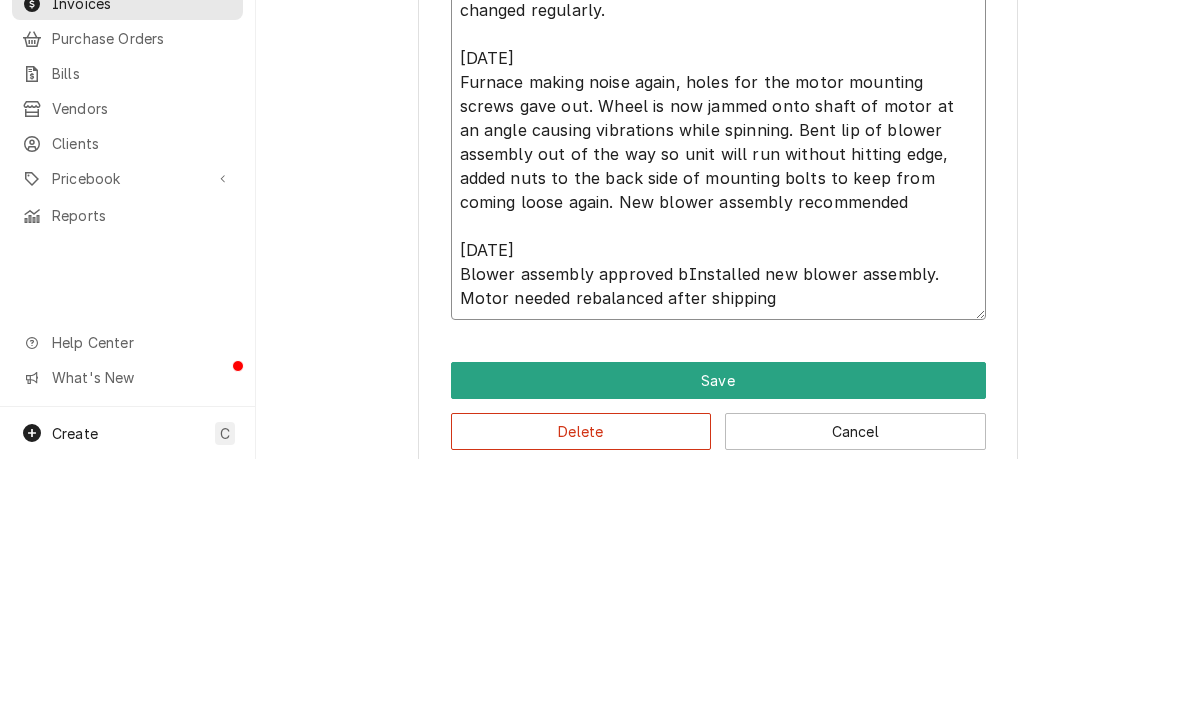 type on "x" 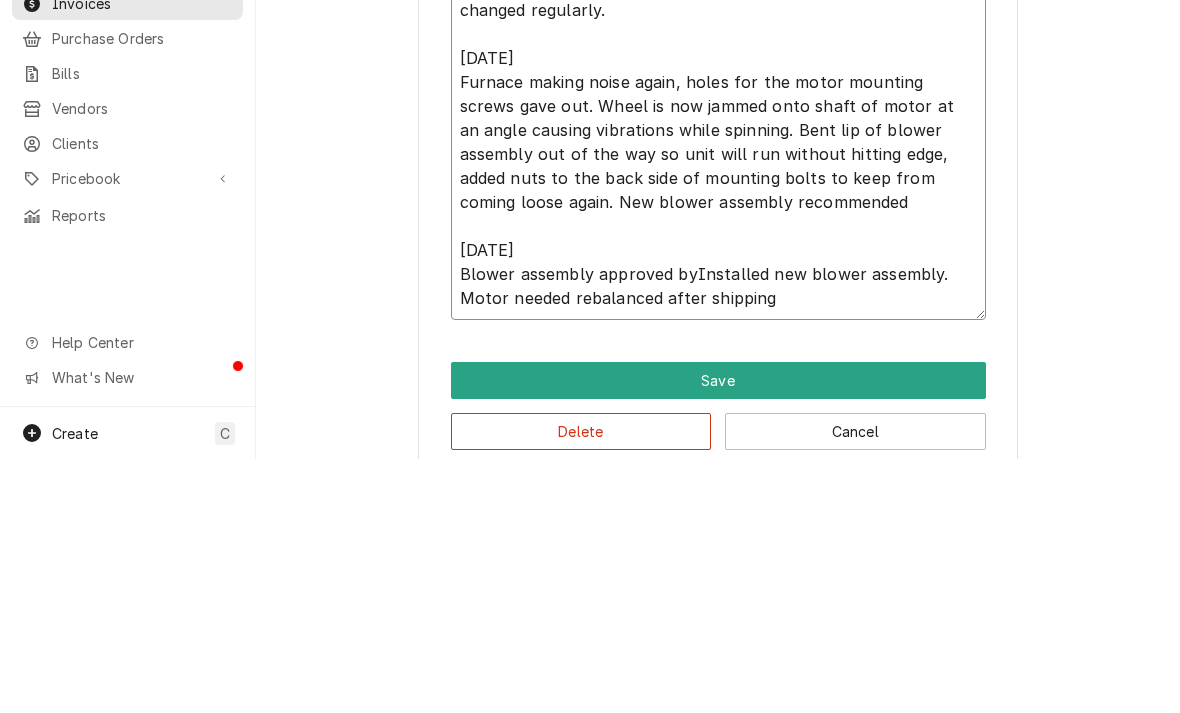 type on "6/12 NO CHARGE
Motor mount snapped allowing motor to sag. Blower wheel torn up and out of balance. Ordered replacement blower wheel
6/16 NO CHARGE
Returned and installed new blower wheel. Checked balance of blower wheel - ok at this time.
Furnace is oversized for the ductwork, filters are not being changed regularly.
6/30
Furnace making noise again, holes for the motor mounting screws gave out. Wheel is now jammed onto shaft of motor at an angle causing vibrations while spinning. Bent lip of blower assembly out of the way so unit will run without hitting edge, added nuts to the back side of mounting bolts to keep from coming loose again. New blower assembly recommended
7/9
Blower assembly approved by Installed new blower assembly. Motor needed rebalanced after shipping" 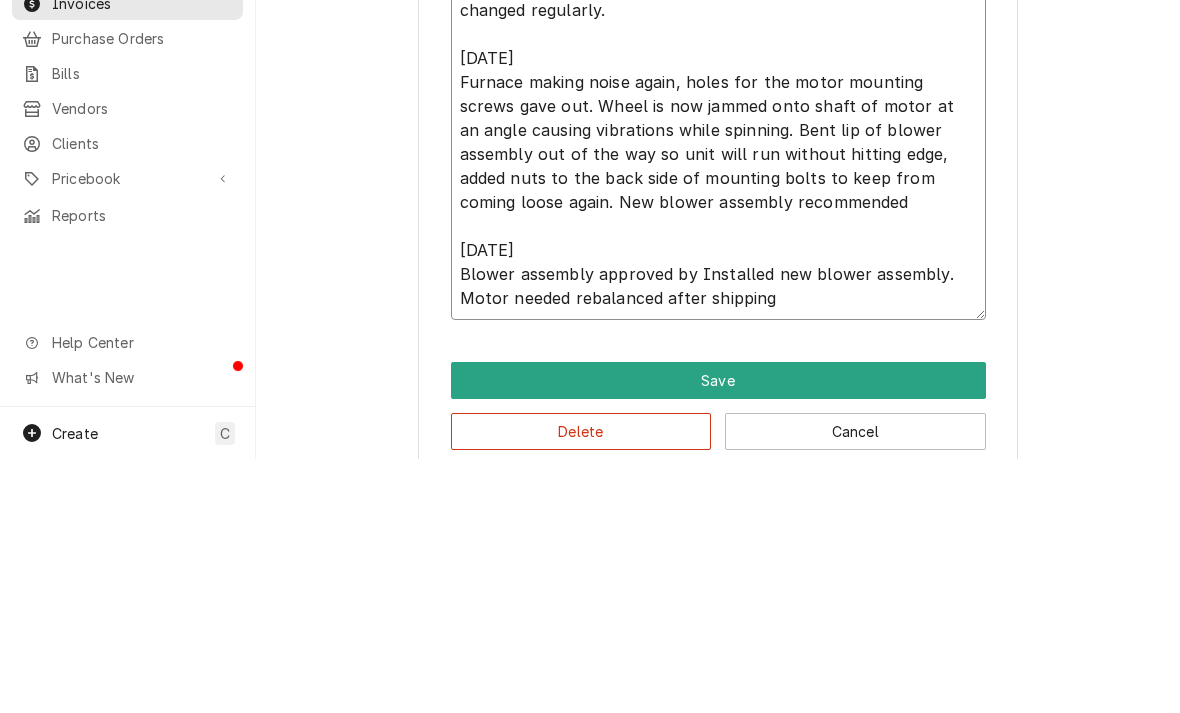 type on "x" 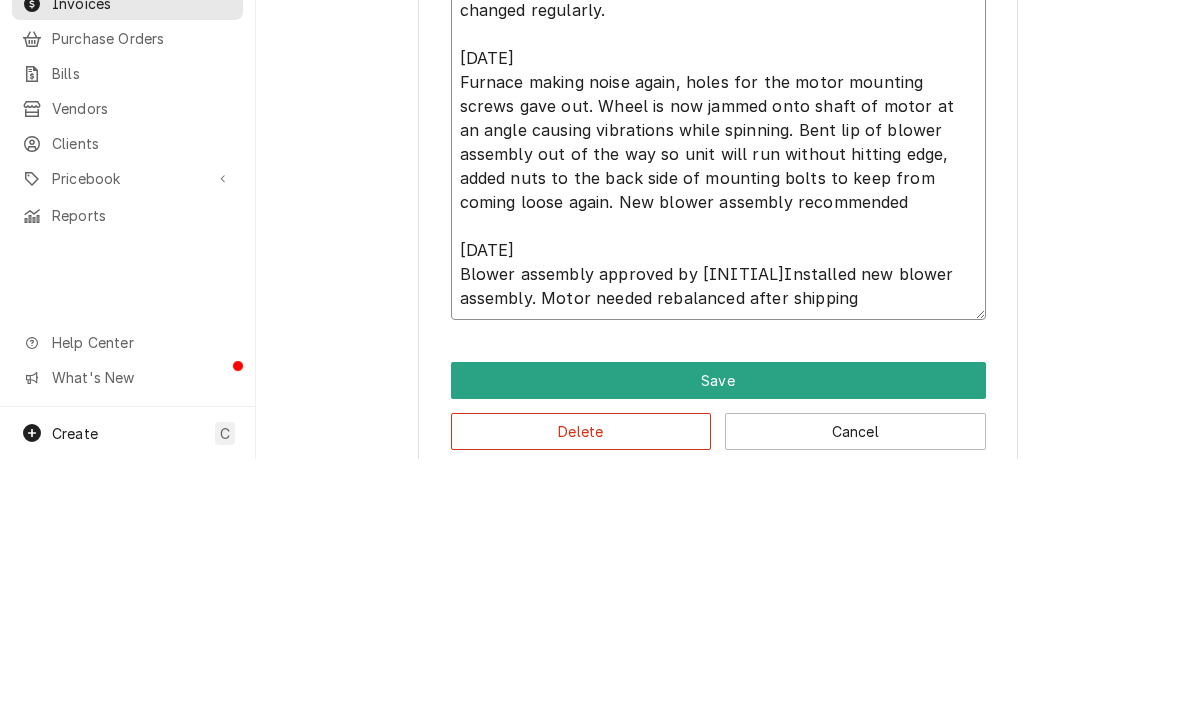 type on "x" 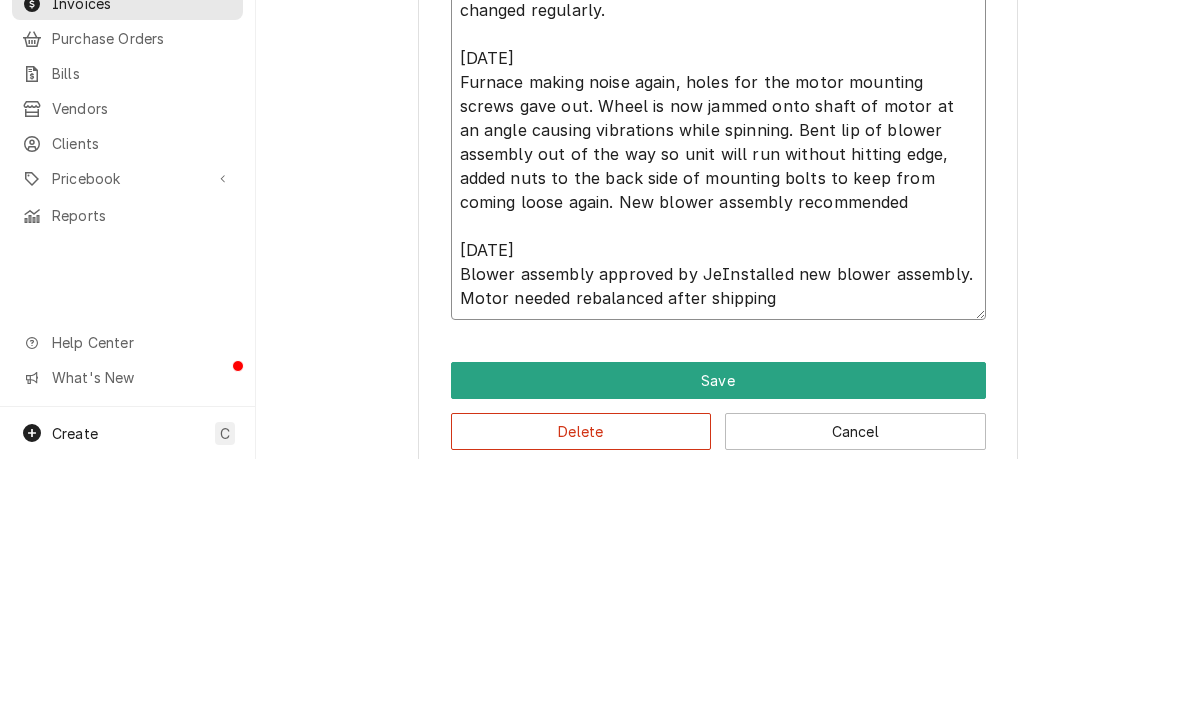 type on "x" 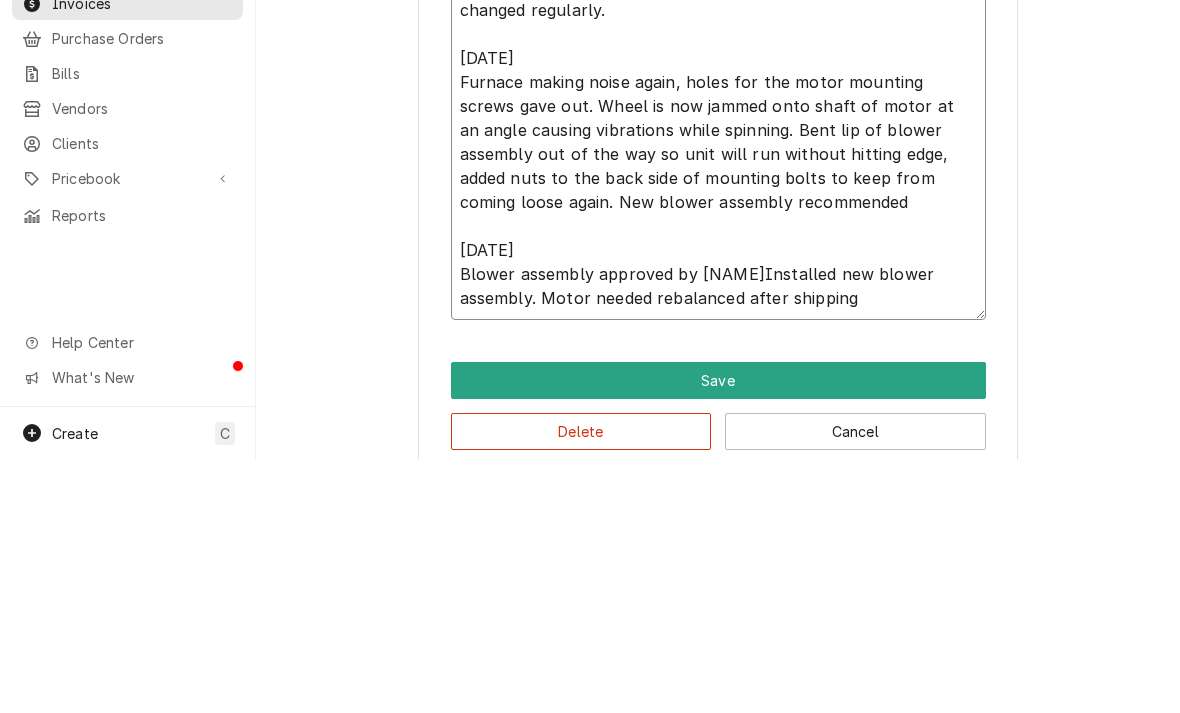 type on "x" 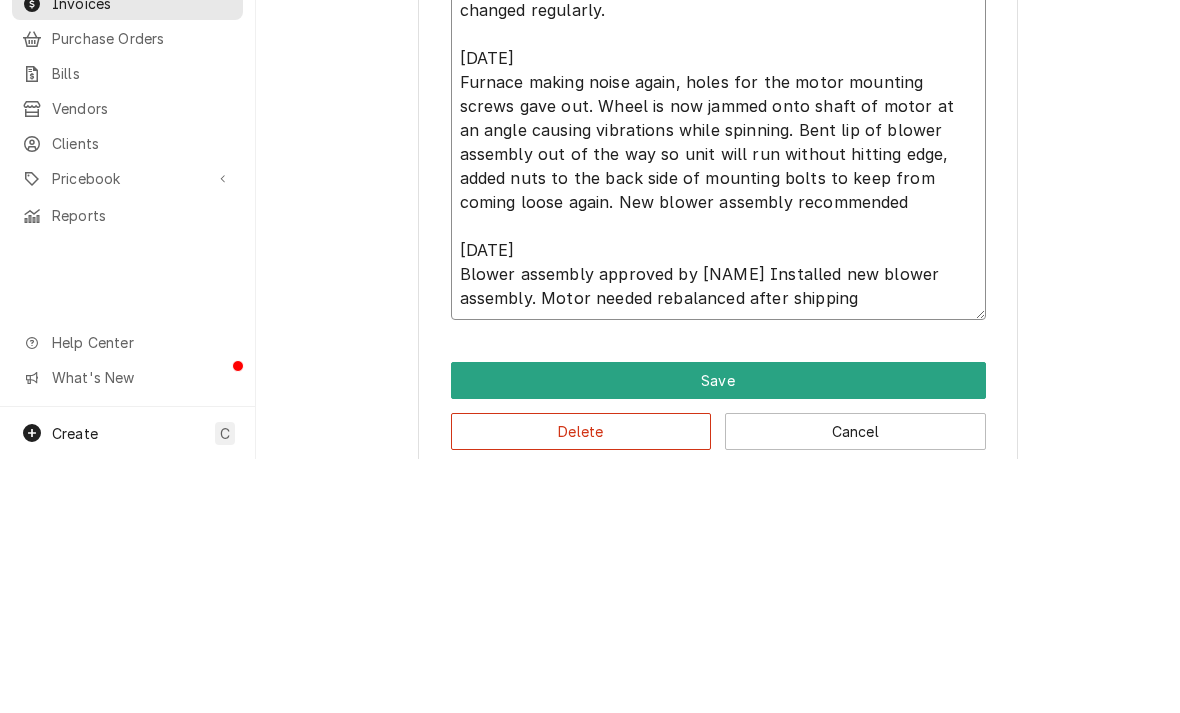 type on "x" 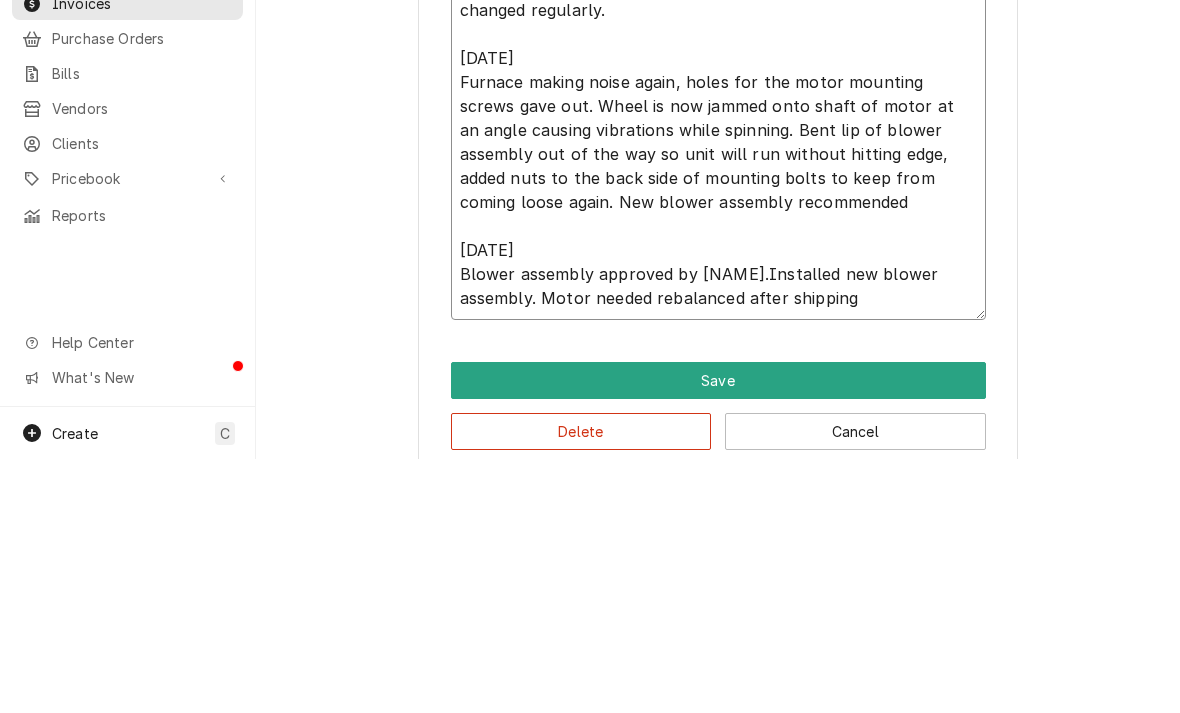 type on "6/12 NO CHARGE
Motor mount snapped allowing motor to sag. Blower wheel torn up and out of balance. Ordered replacement blower wheel
6/16 NO CHARGE
Returned and installed new blower wheel. Checked balance of blower wheel - ok at this time.
Furnace is oversized for the ductwork, filters are not being changed regularly.
6/30
Furnace making noise again, holes for the motor mounting screws gave out. Wheel is now jammed onto shaft of motor at an angle causing vibrations while spinning. Bent lip of blower assembly out of the way so unit will run without hitting edge, added nuts to the back side of mounting bolts to keep from coming loose again. New blower assembly recommended
7/9
Blower assembly approved by Jeff. Installed new blower assembly. Motor needed rebalanced after shipping" 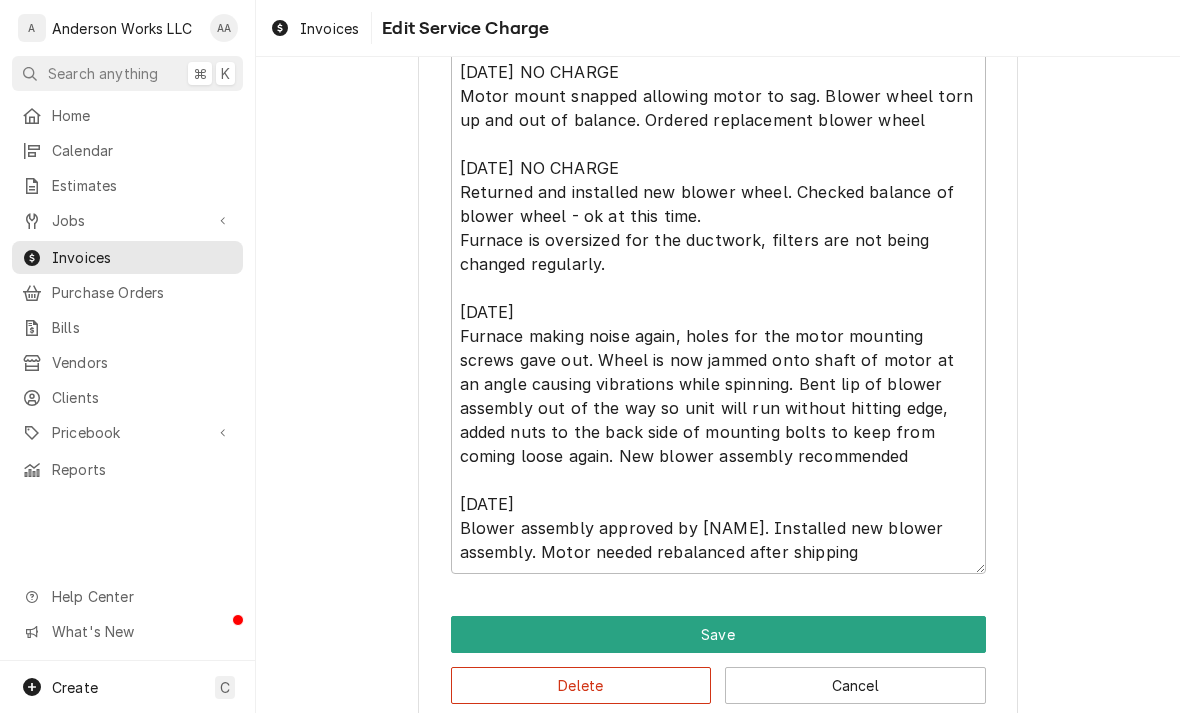click on "Save" at bounding box center [718, 634] 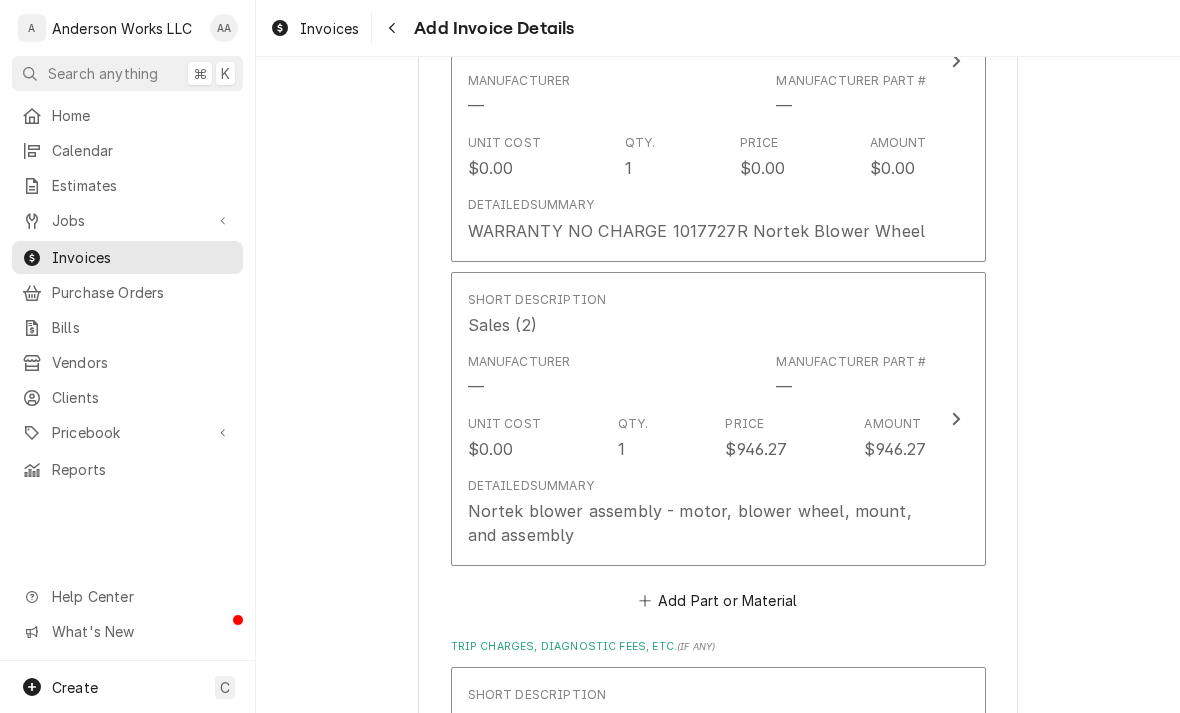 scroll, scrollTop: 3024, scrollLeft: 0, axis: vertical 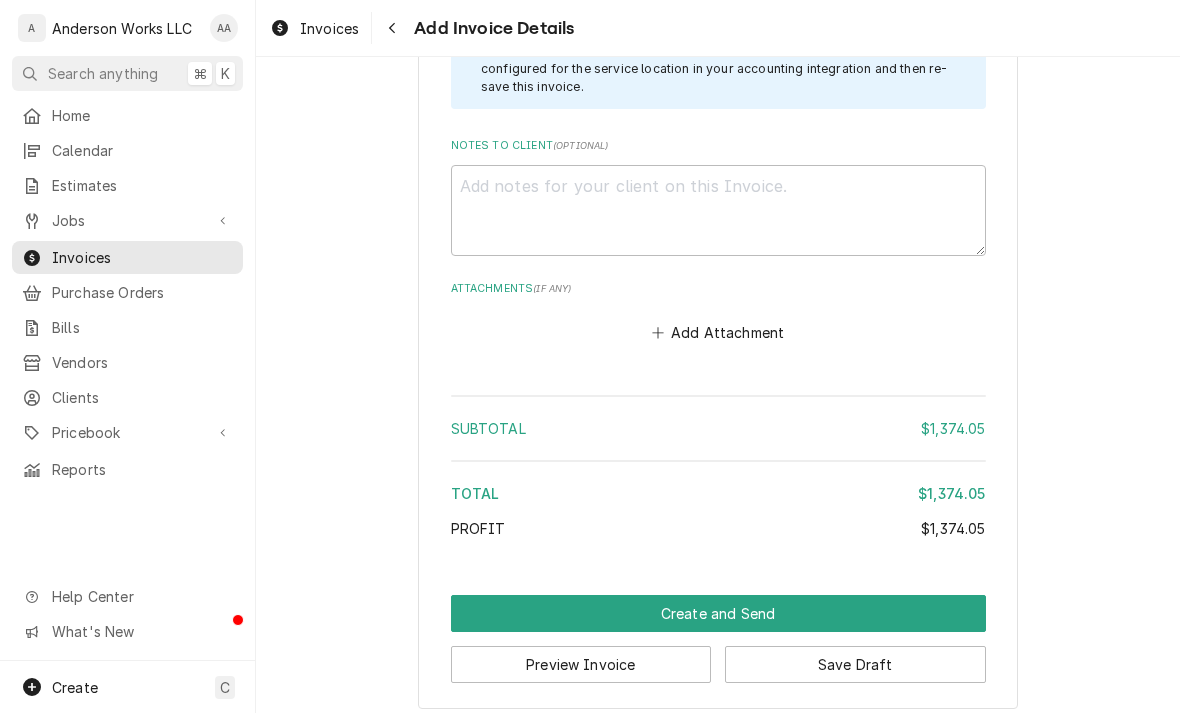 click on "Create and Send" at bounding box center [718, 613] 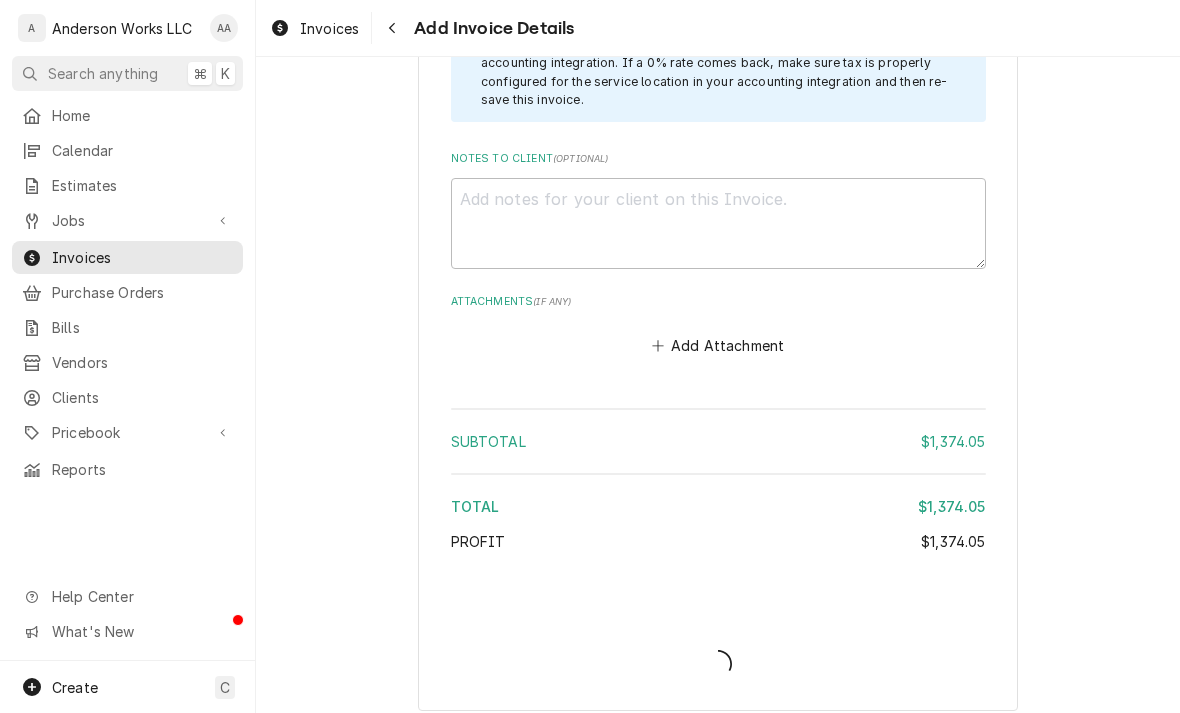 type on "x" 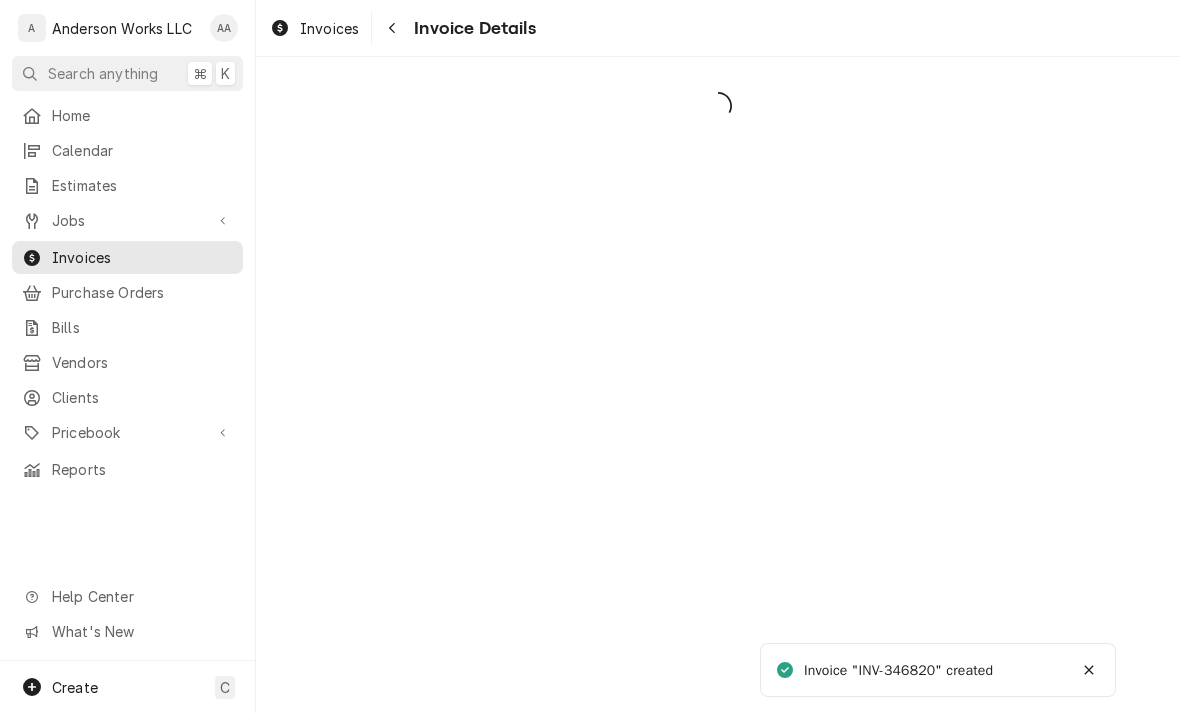 scroll, scrollTop: 0, scrollLeft: 0, axis: both 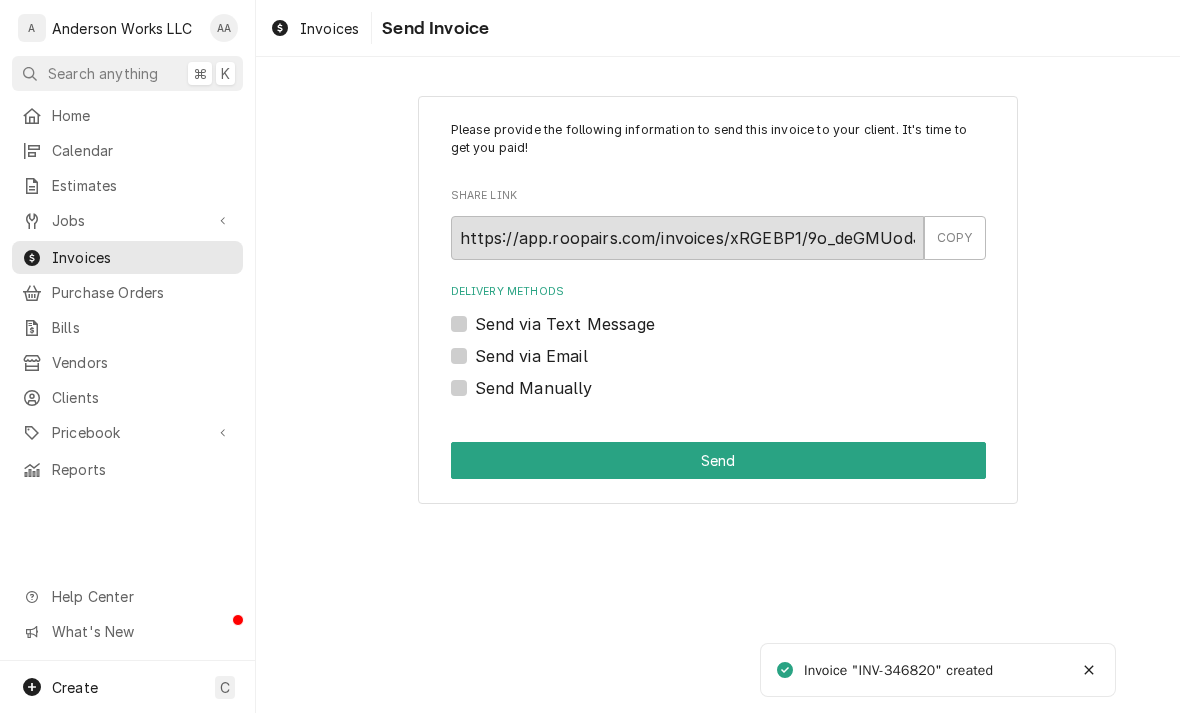 click on "Send via Email" at bounding box center [531, 356] 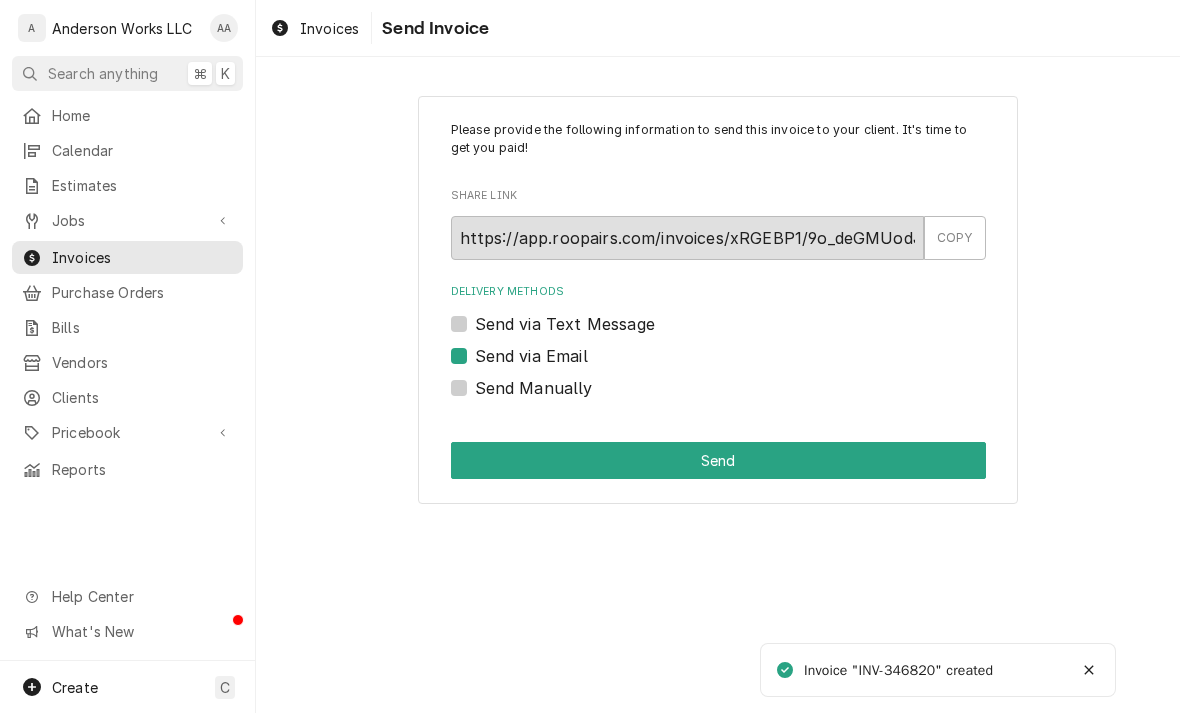 checkbox on "true" 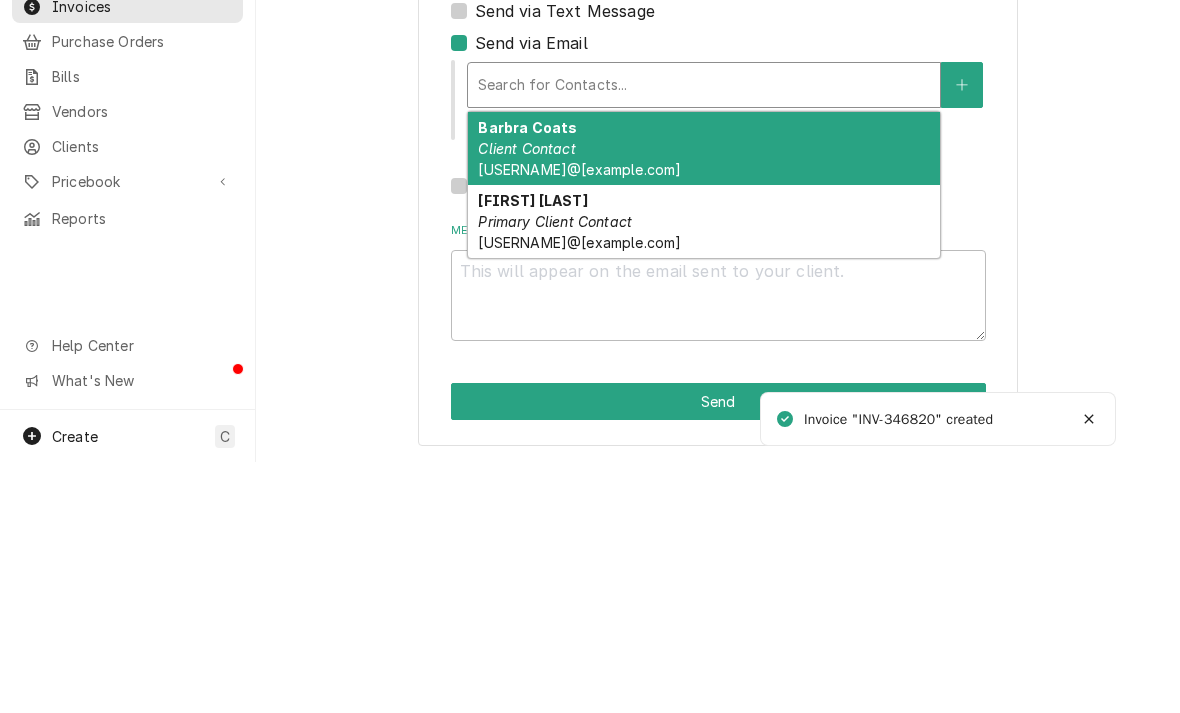 scroll, scrollTop: 62, scrollLeft: 0, axis: vertical 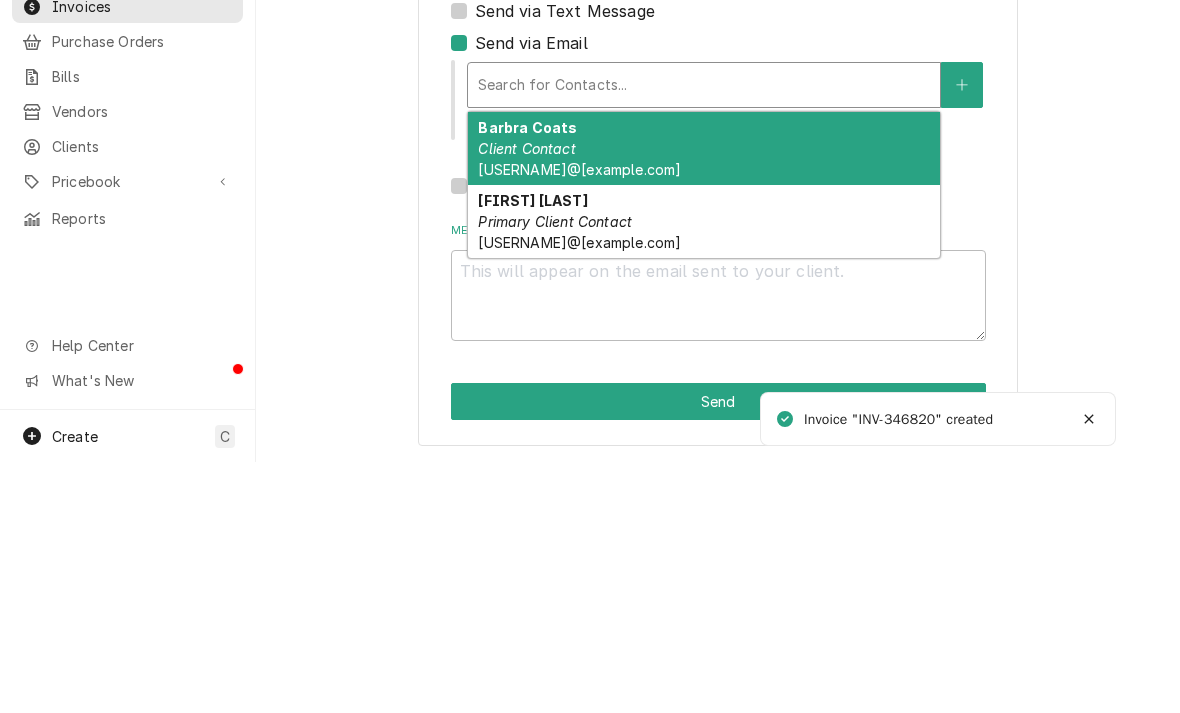 click on "[USERNAME]@[example.com]" at bounding box center [579, 493] 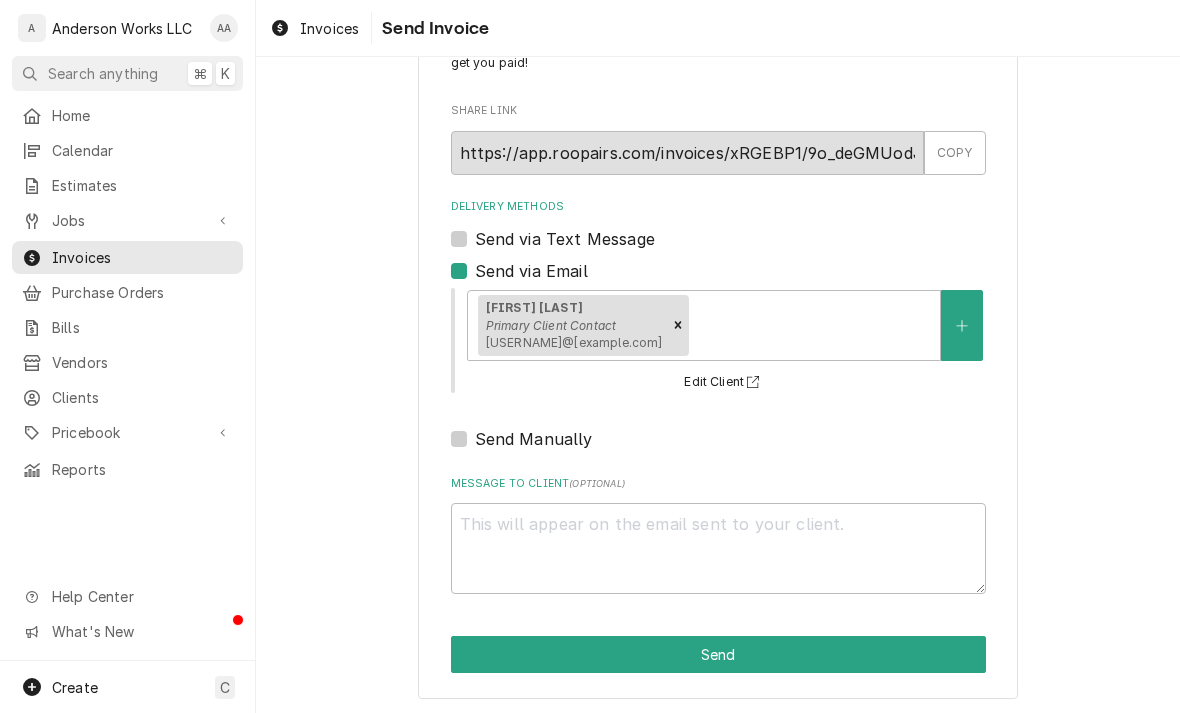 scroll, scrollTop: 84, scrollLeft: 0, axis: vertical 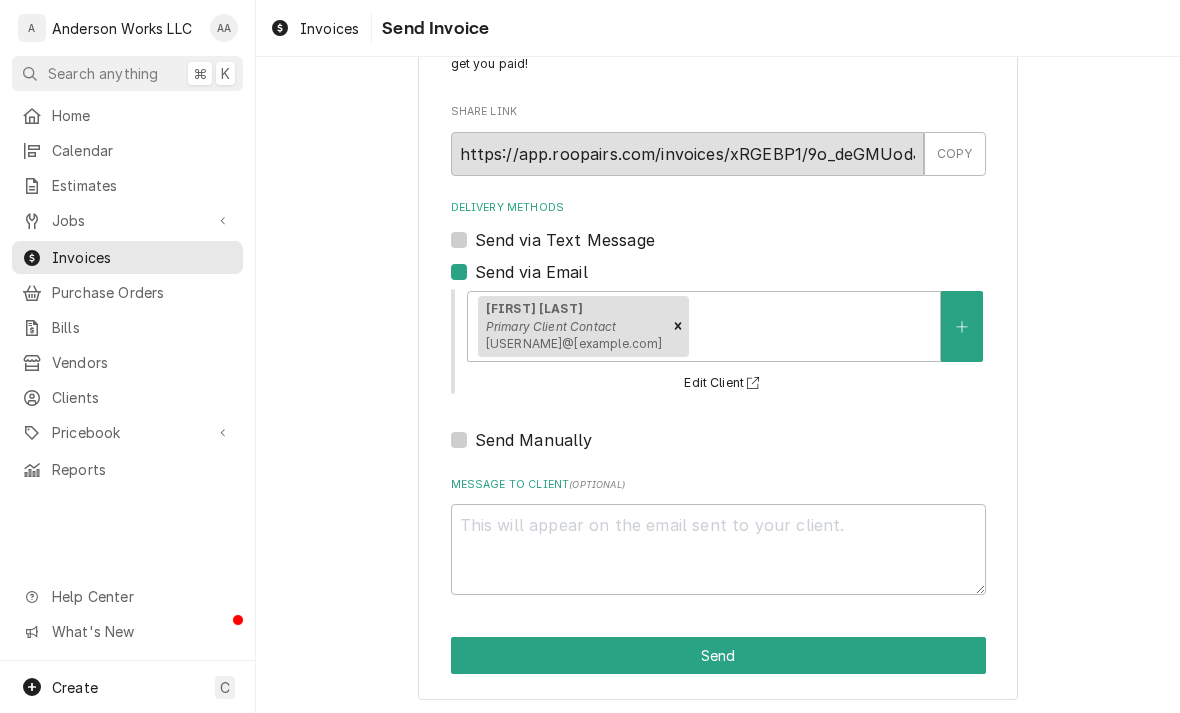 click on "Send" at bounding box center (718, 655) 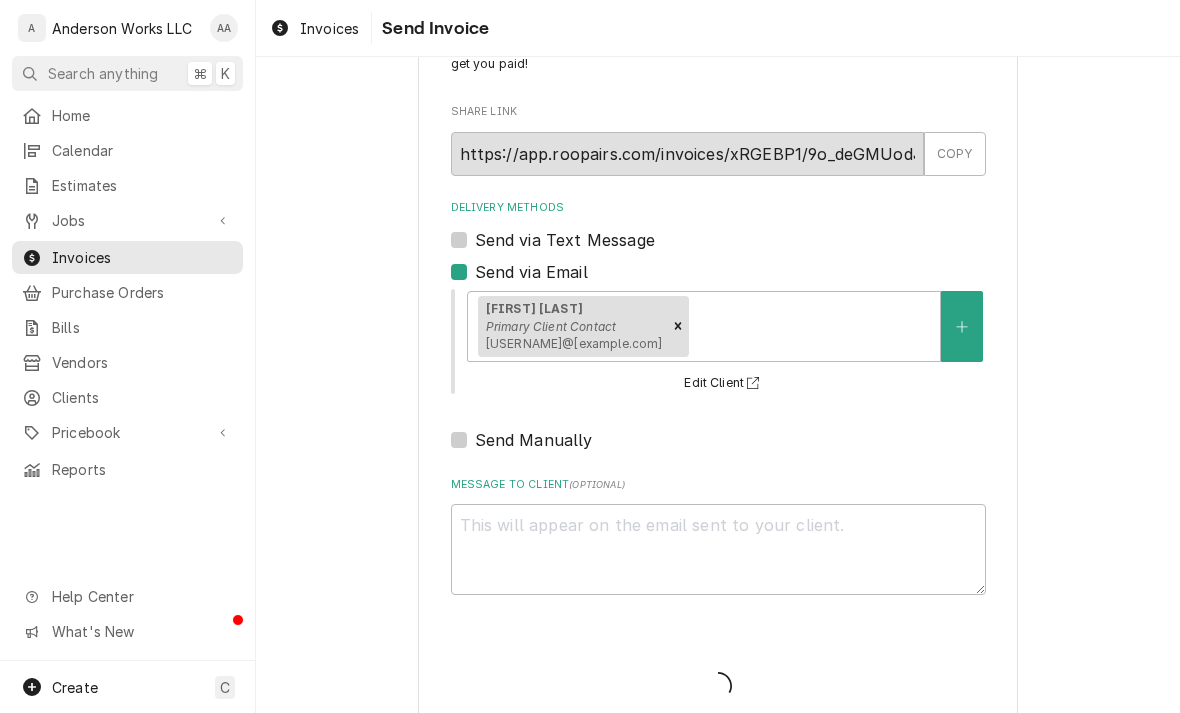 type on "x" 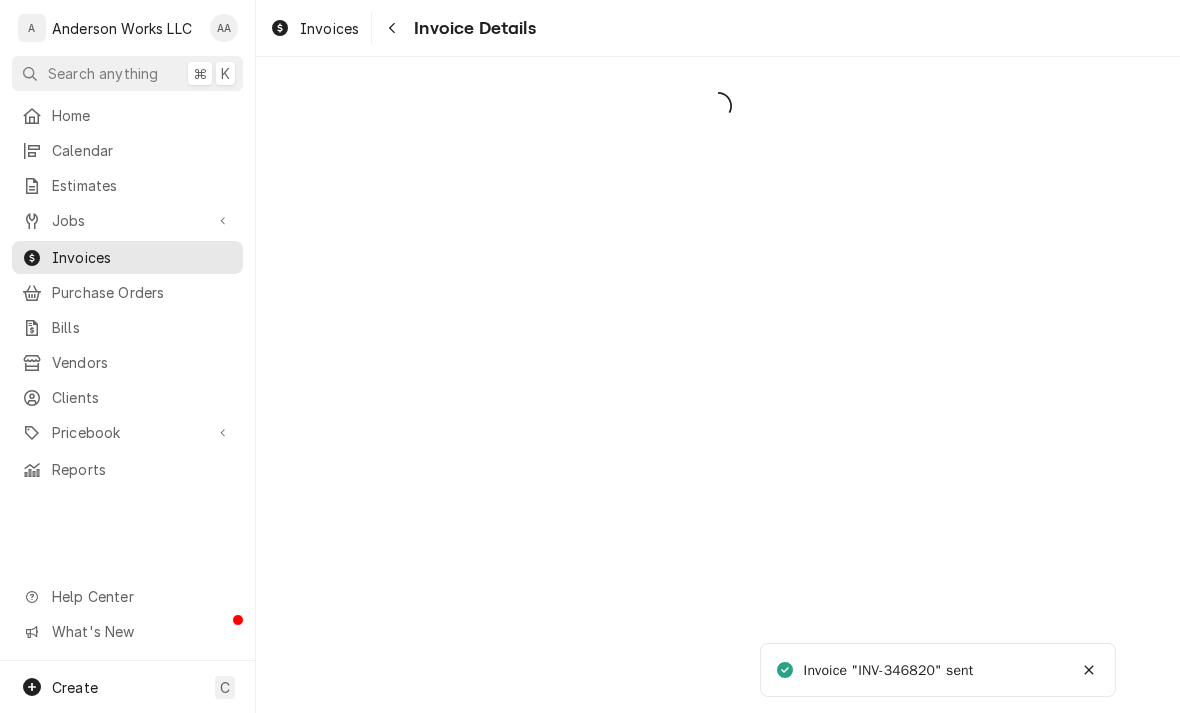 scroll, scrollTop: 0, scrollLeft: 0, axis: both 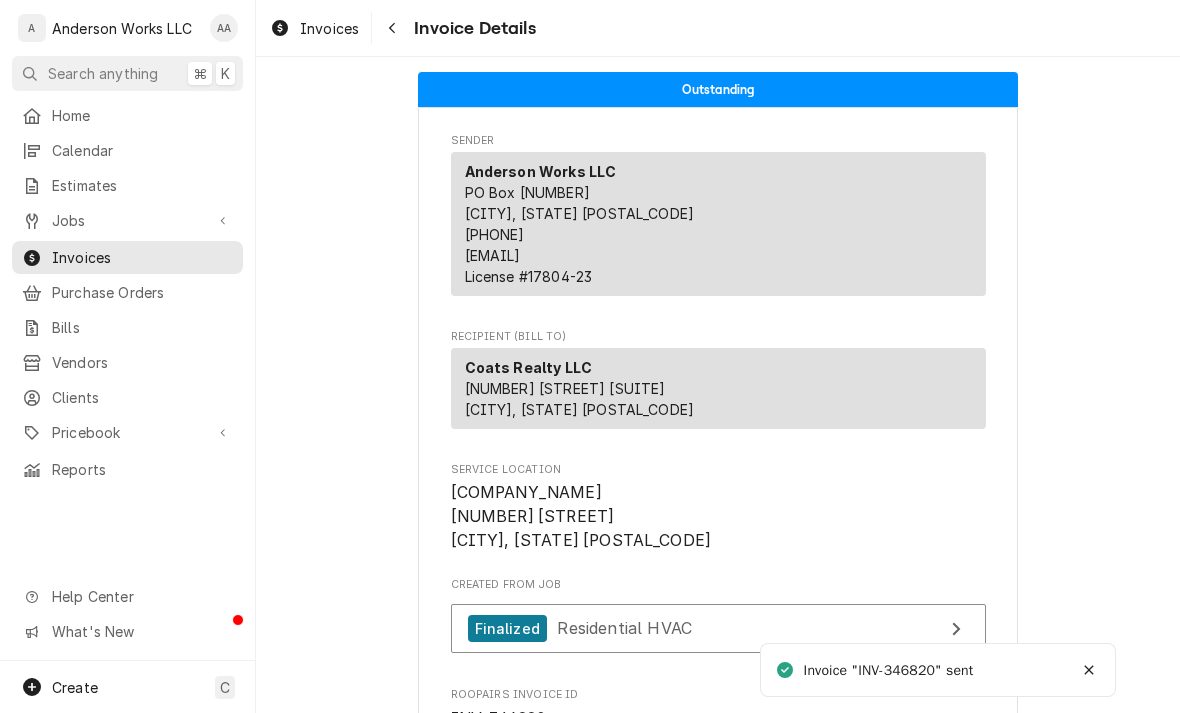 click on "Jobs" at bounding box center [127, 220] 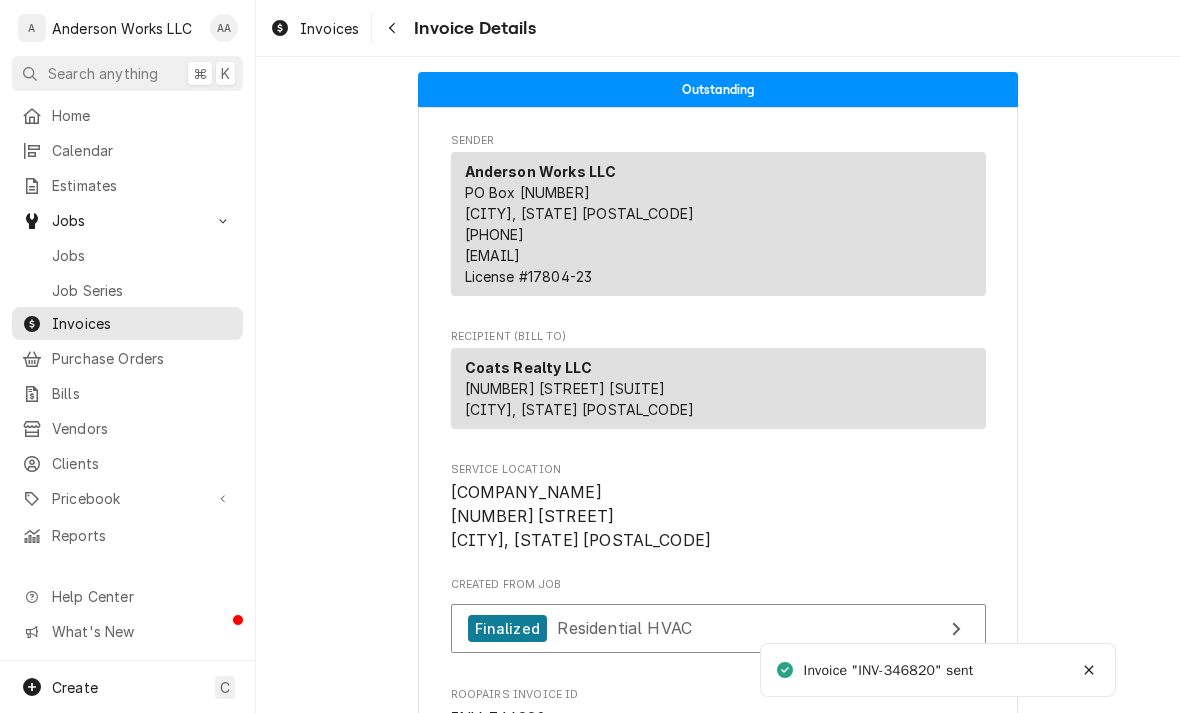 click on "Jobs" at bounding box center [127, 255] 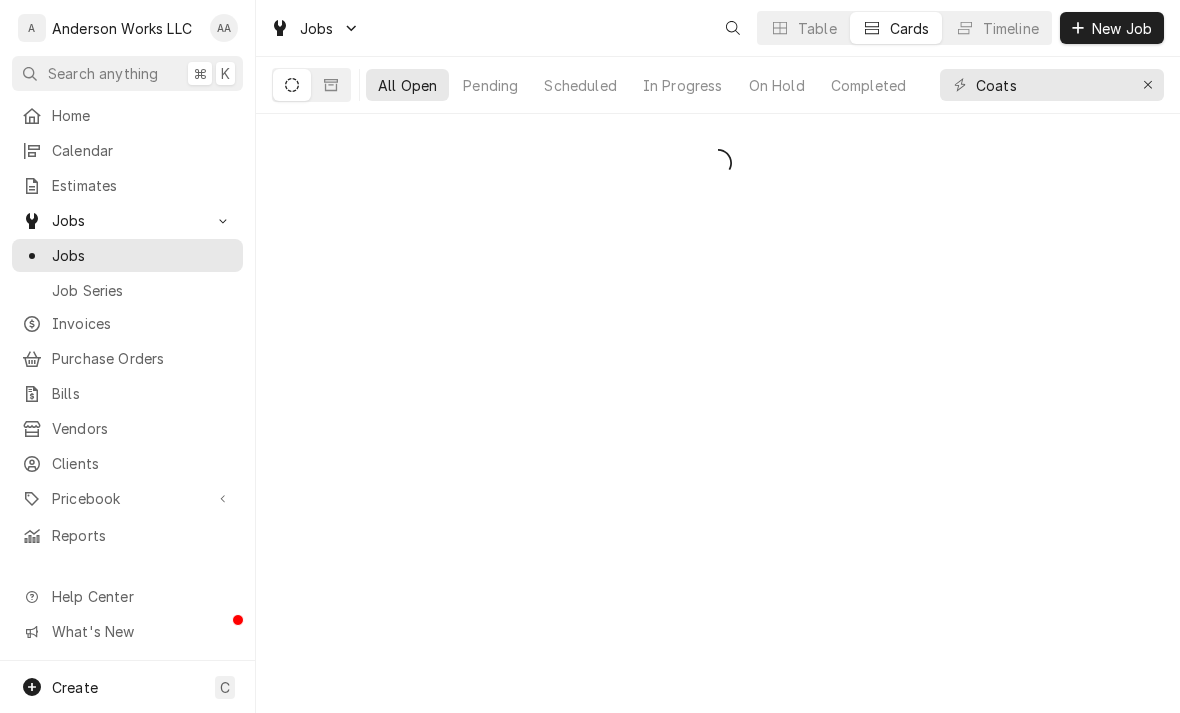 scroll, scrollTop: 0, scrollLeft: 0, axis: both 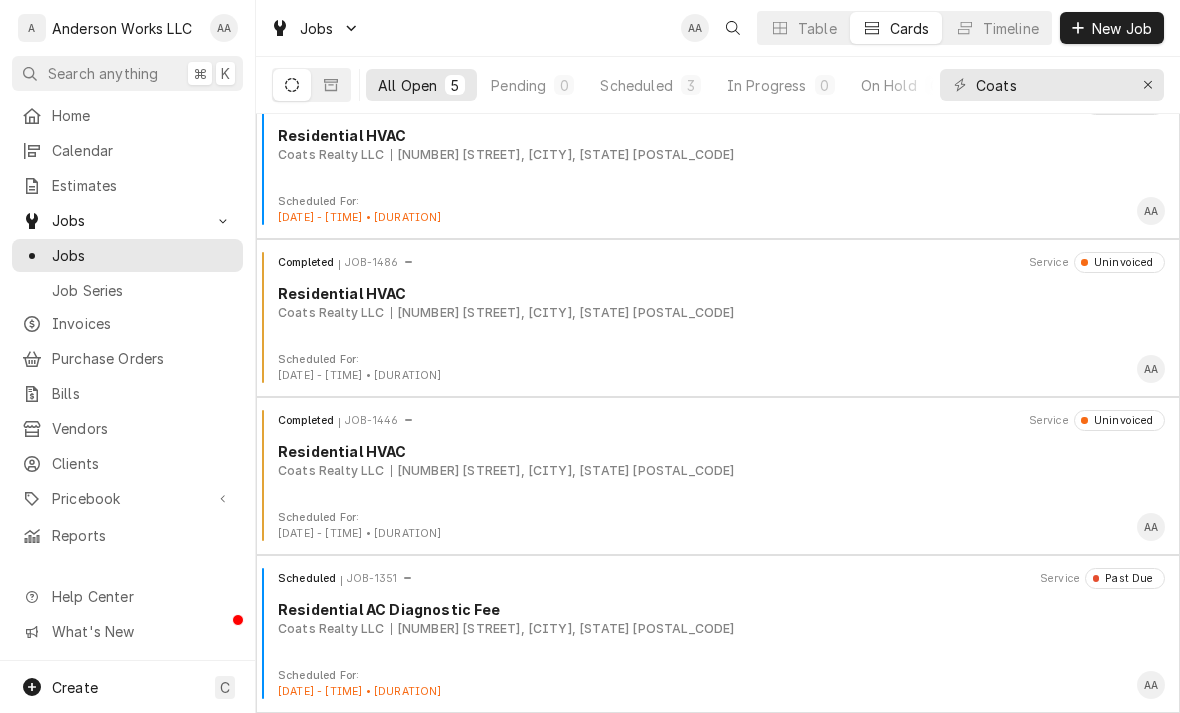 click on "Completed JOB-1486 Service Uninvoiced Residential HVAC Coats Realty LLC [NUMBER] [STREET], [CITY], [STATE] [POSTAL_CODE]" at bounding box center (718, 302) 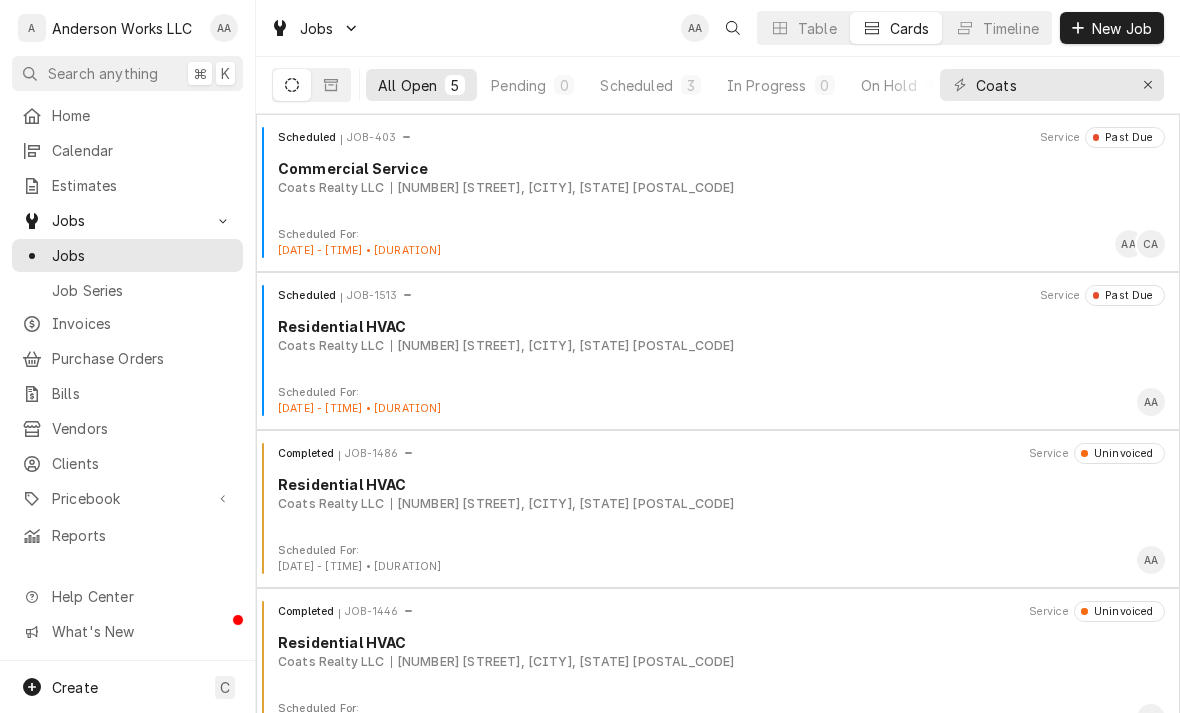 scroll, scrollTop: 0, scrollLeft: 0, axis: both 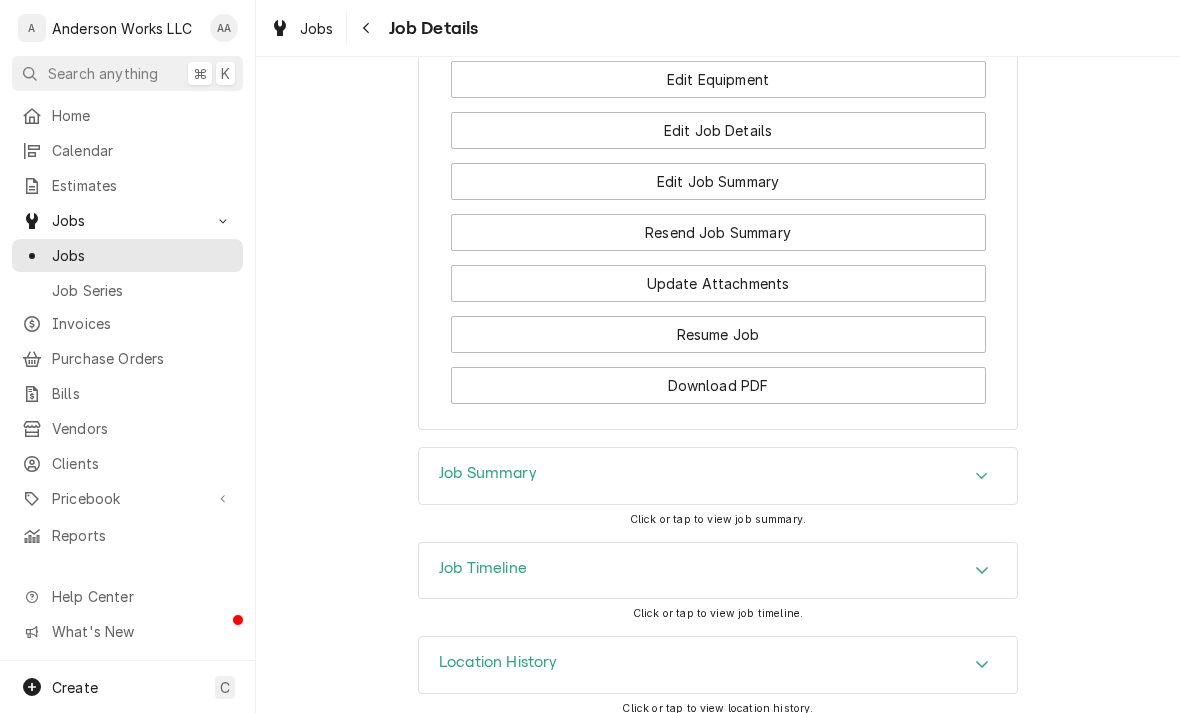 click on "Job Summary" at bounding box center [718, 476] 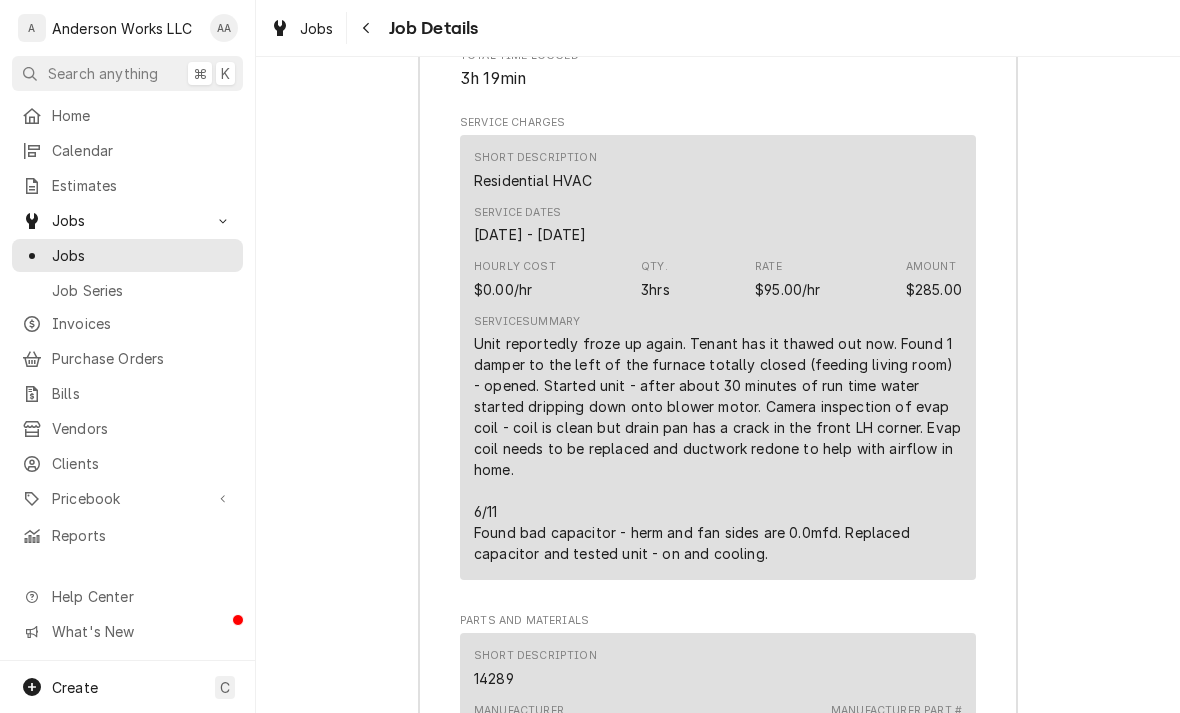 scroll, scrollTop: 2172, scrollLeft: 0, axis: vertical 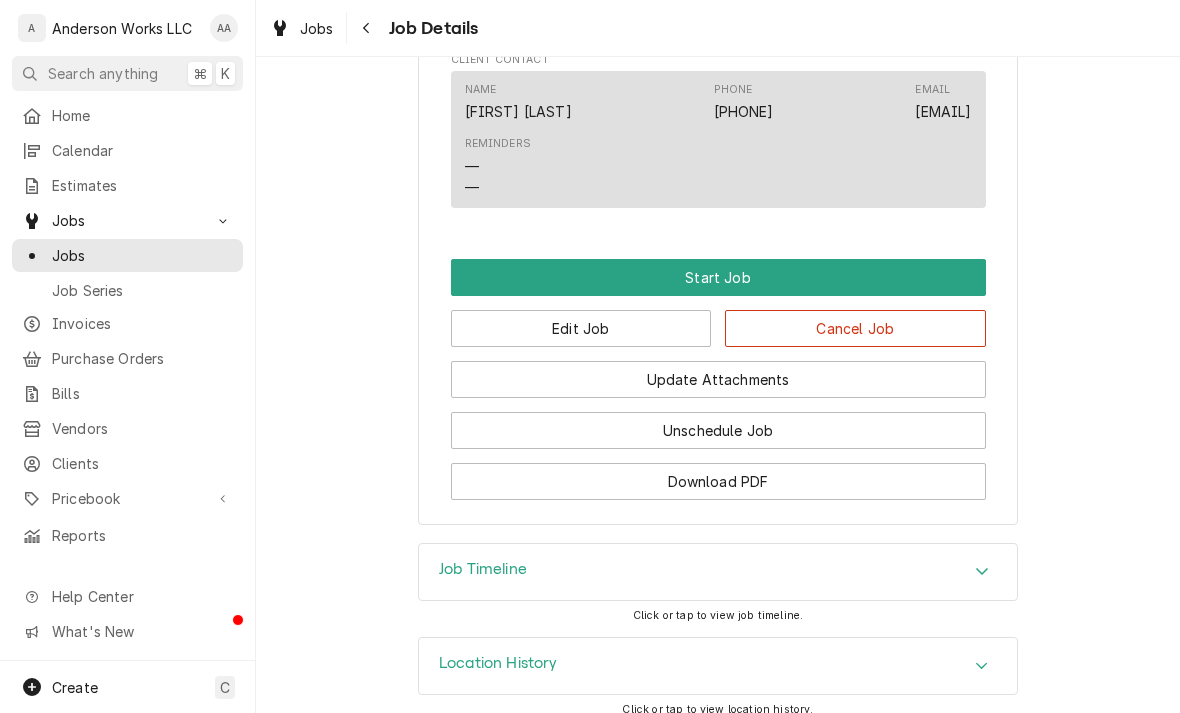 click on "Cancel Job" at bounding box center (855, 328) 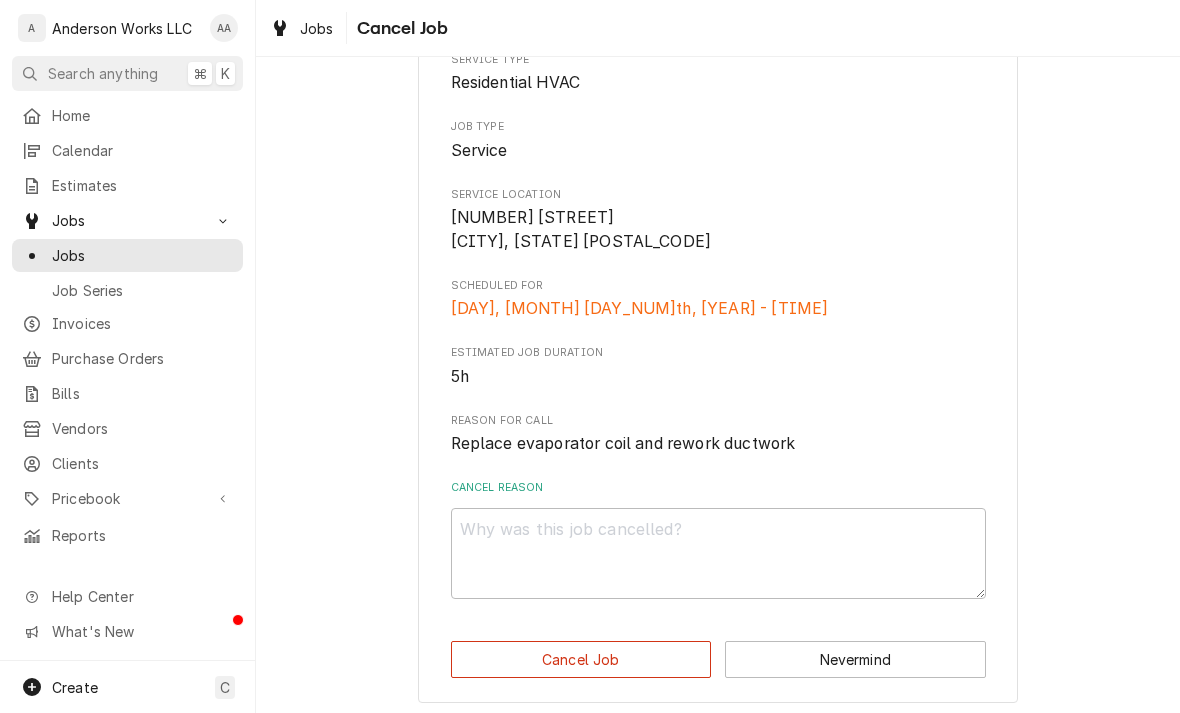 scroll, scrollTop: 184, scrollLeft: 0, axis: vertical 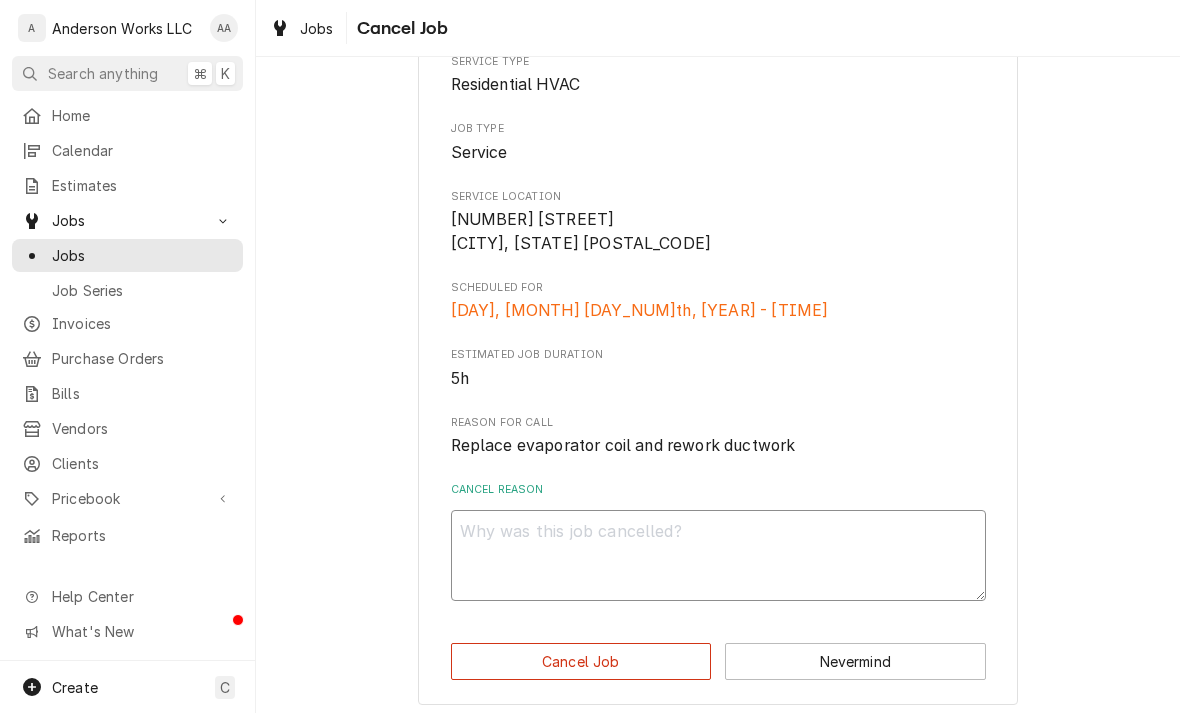 click on "Cancel Reason" at bounding box center [718, 555] 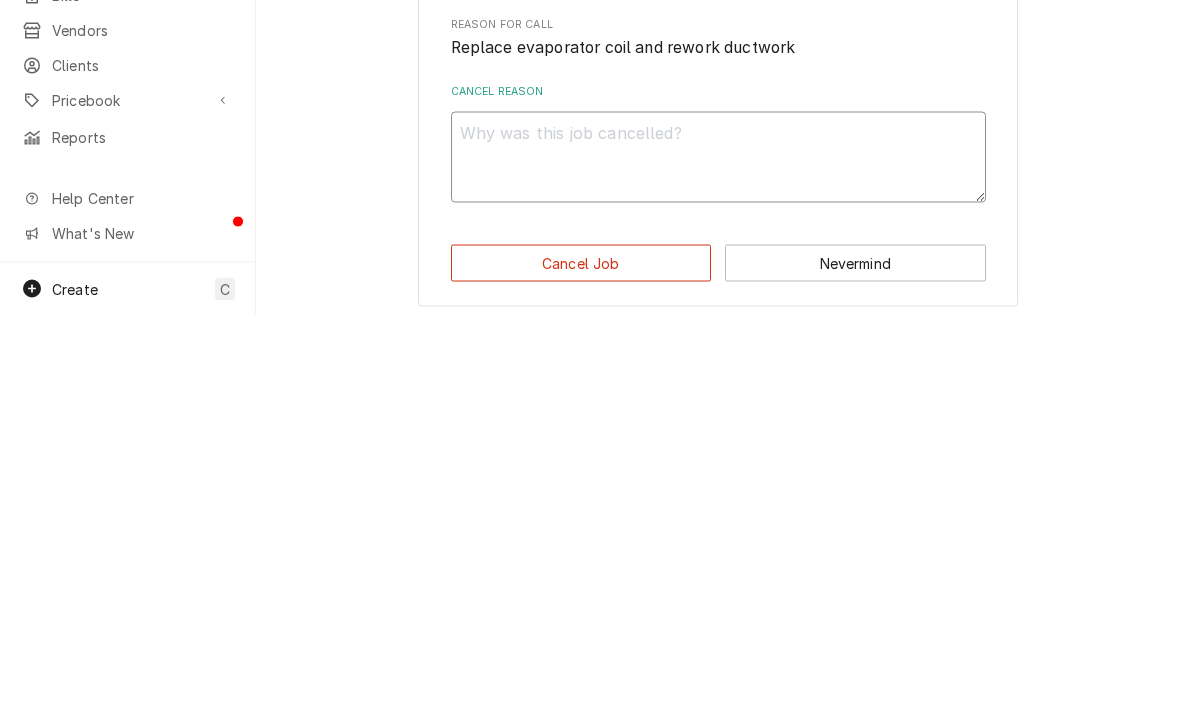 type on "x" 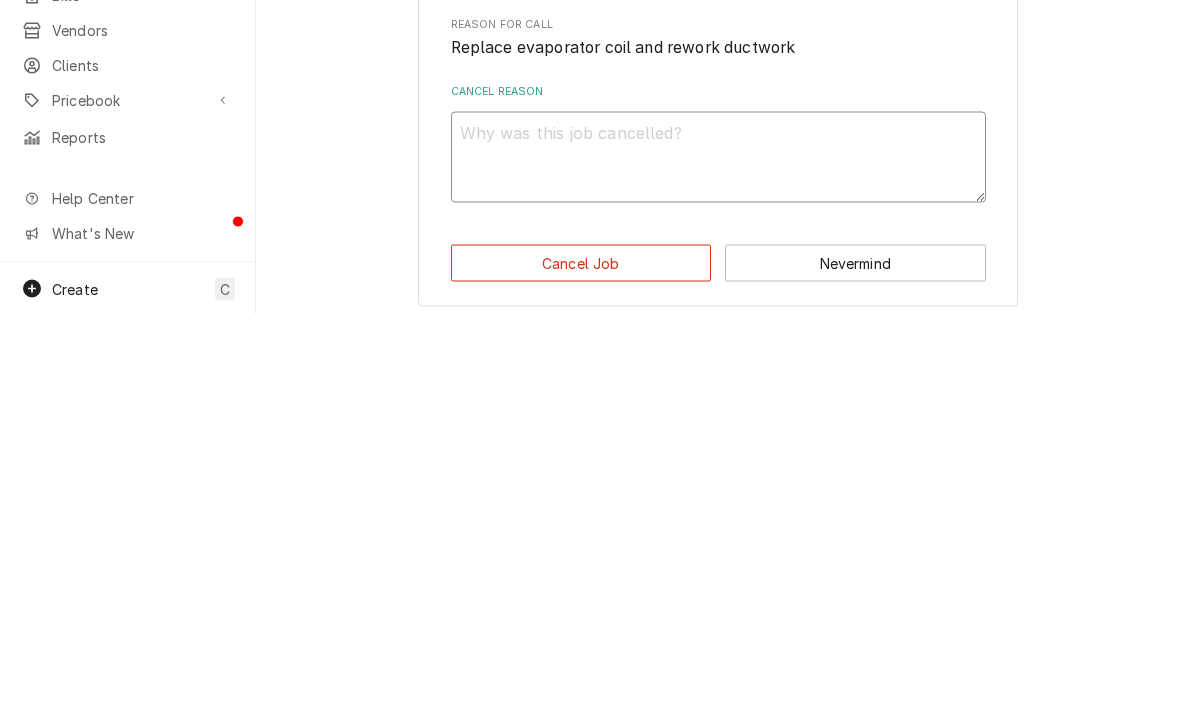 type on "J" 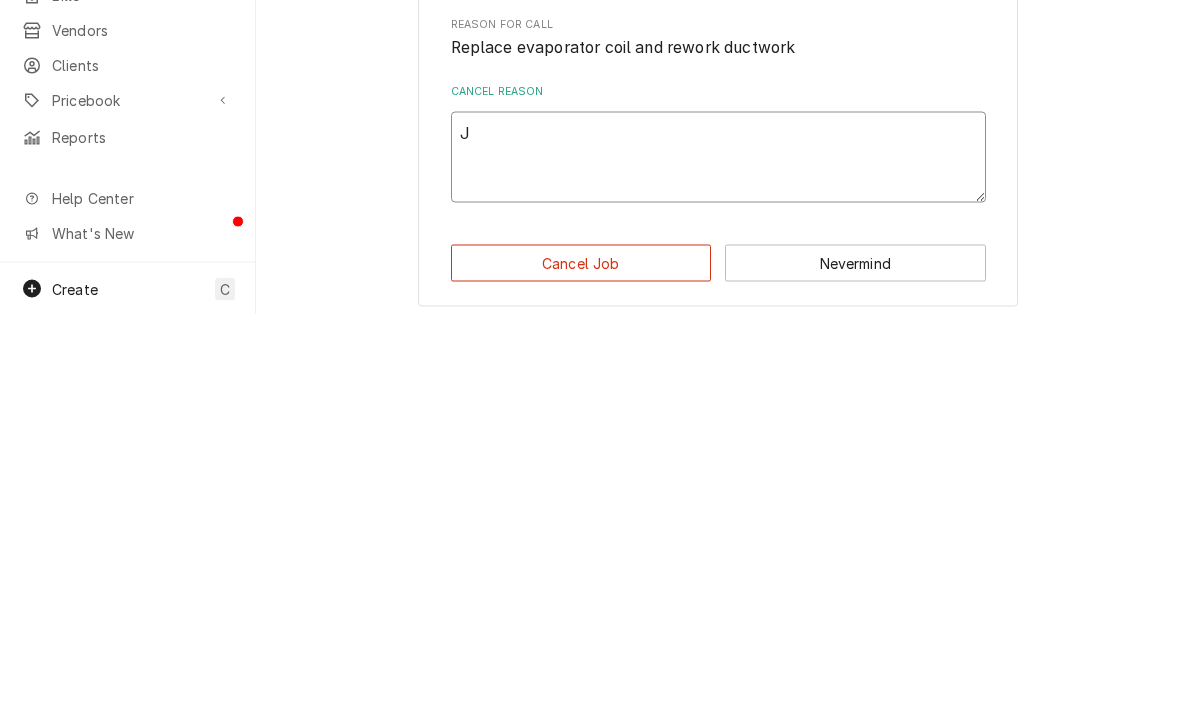 type on "x" 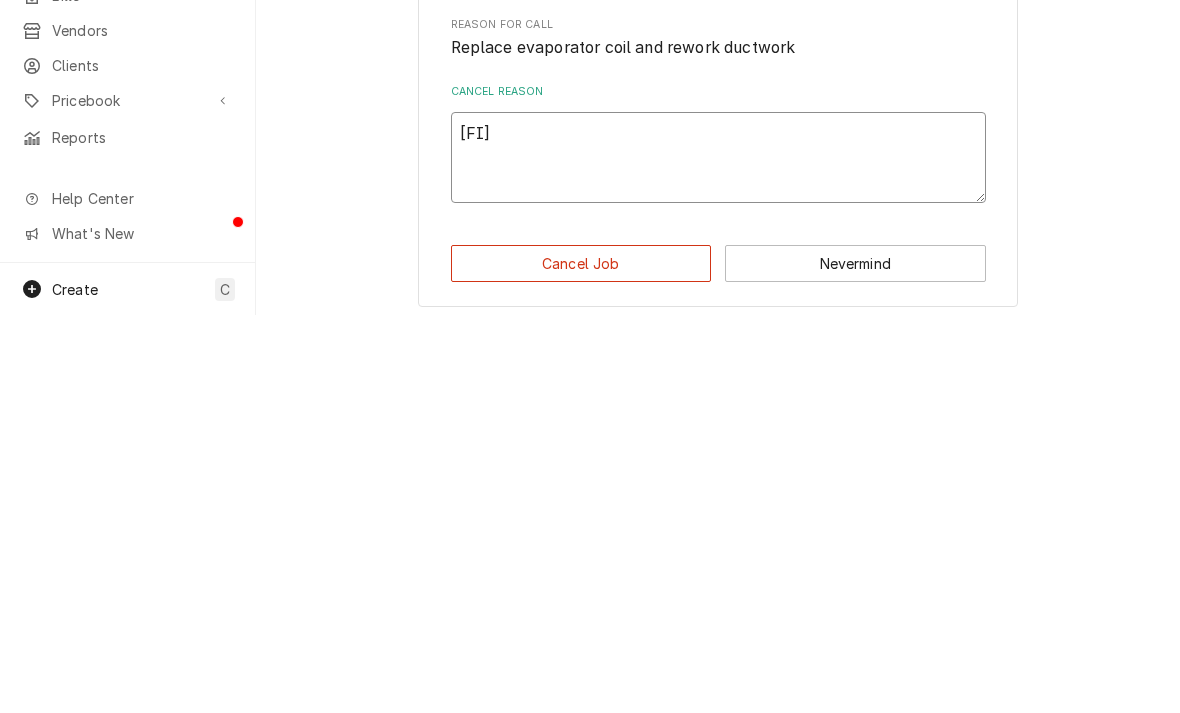 type on "[FIR]" 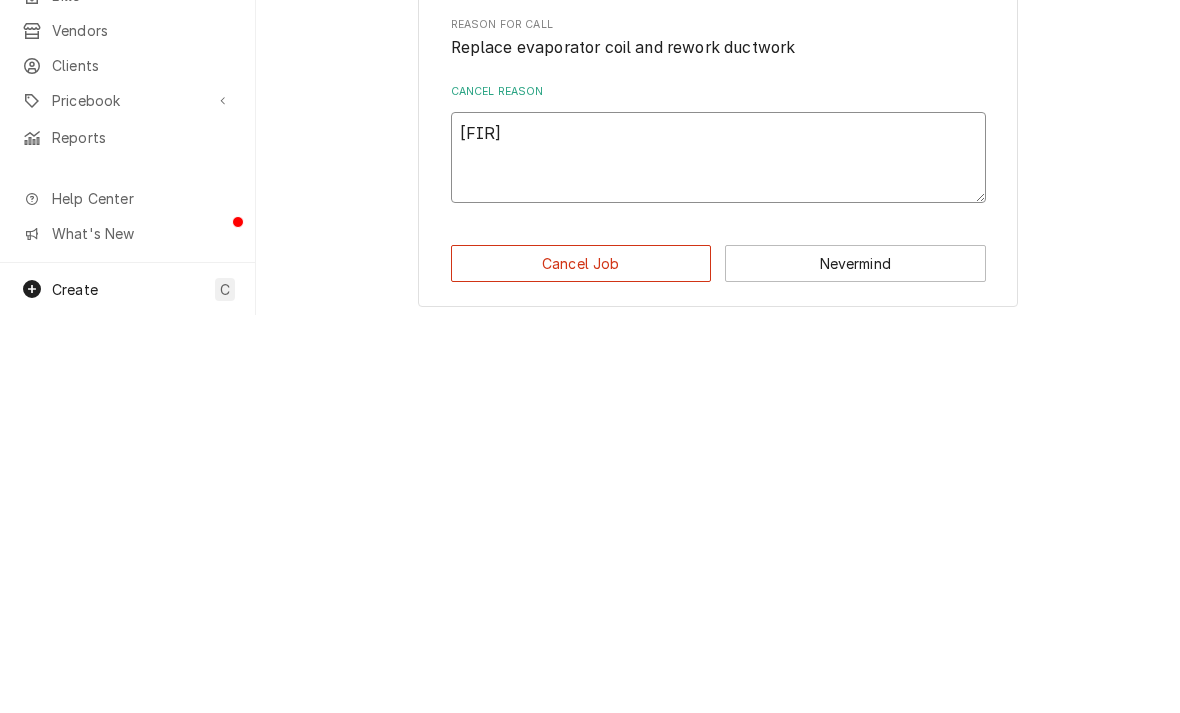type on "x" 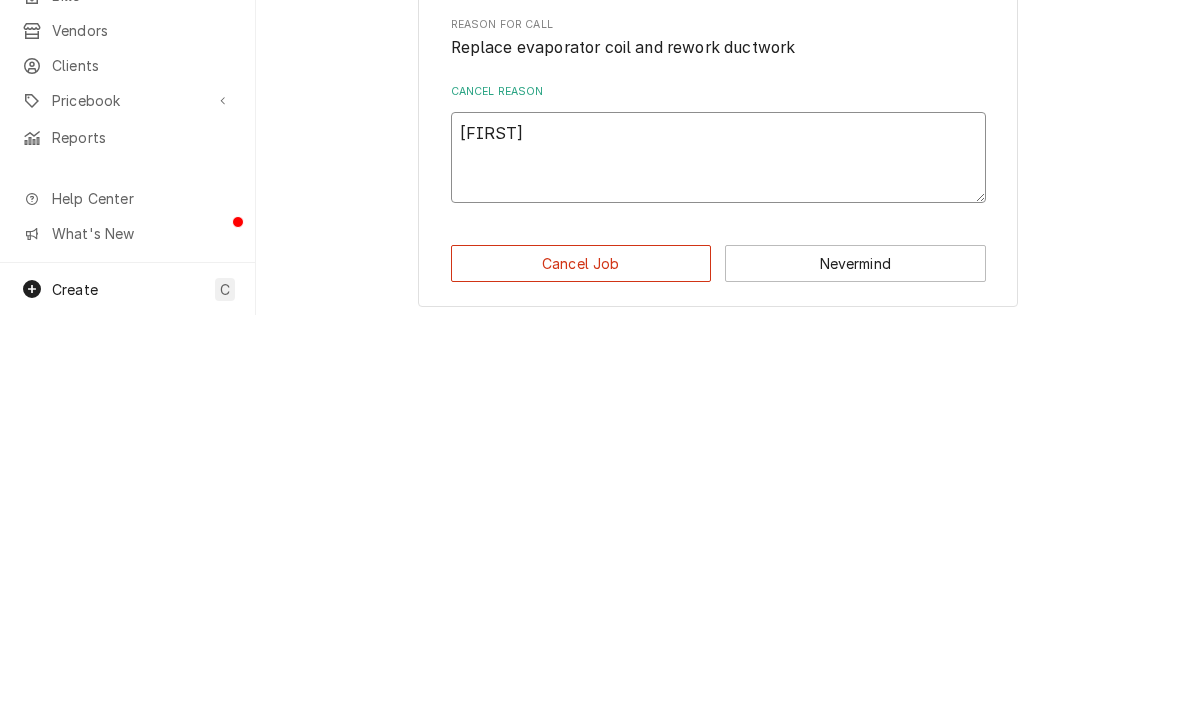 type on "x" 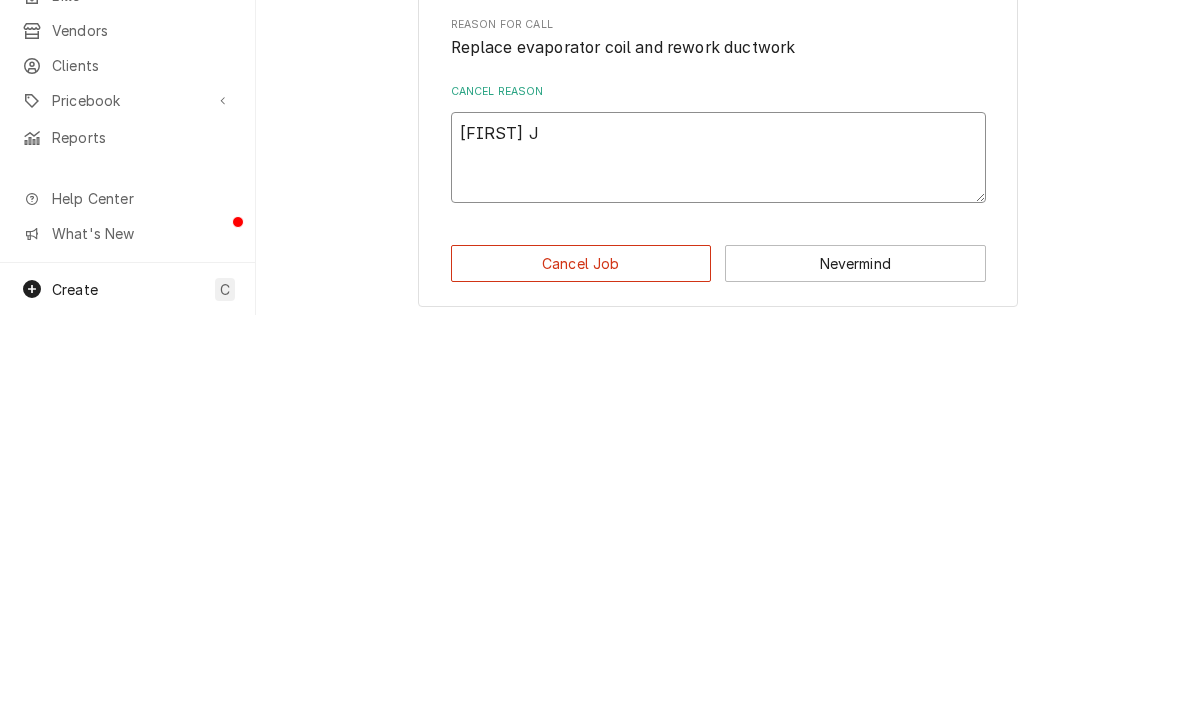 type on "x" 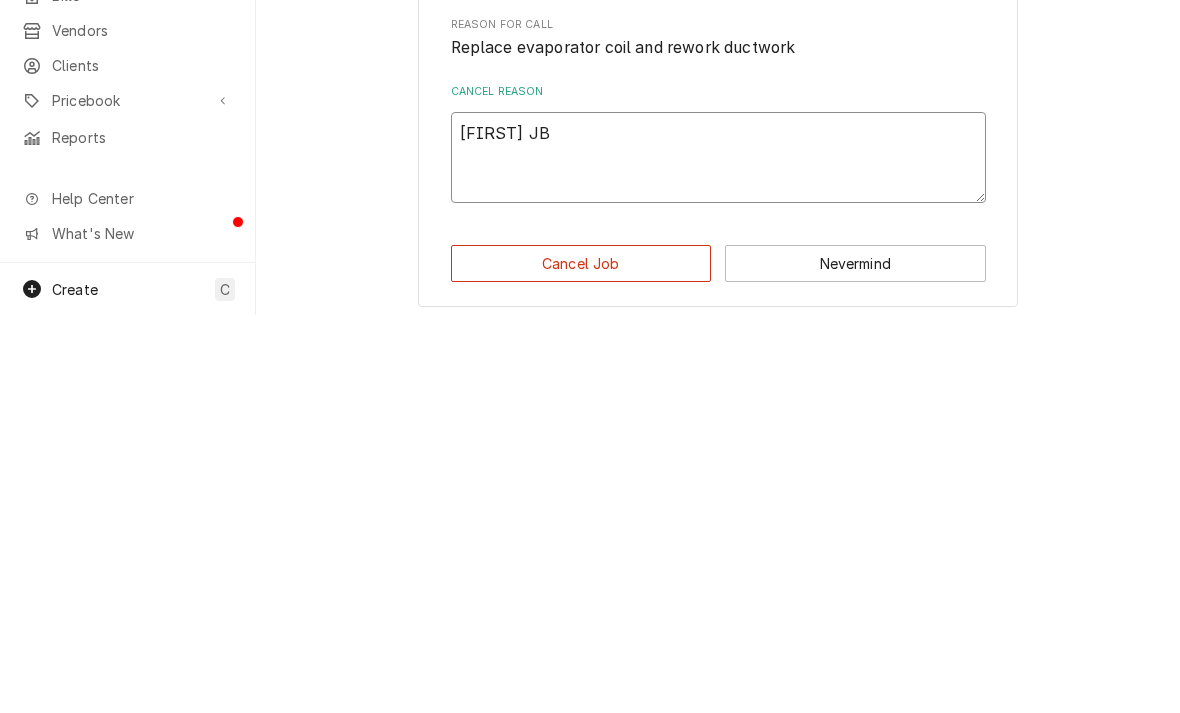 type on "x" 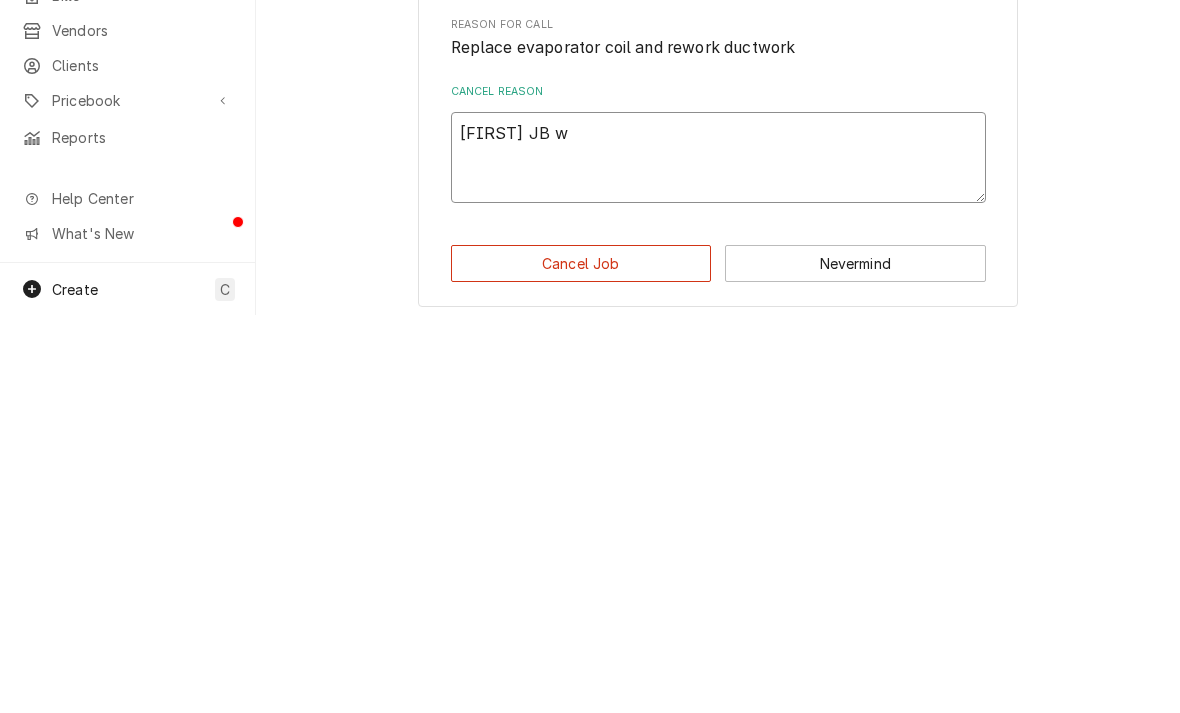 type on "x" 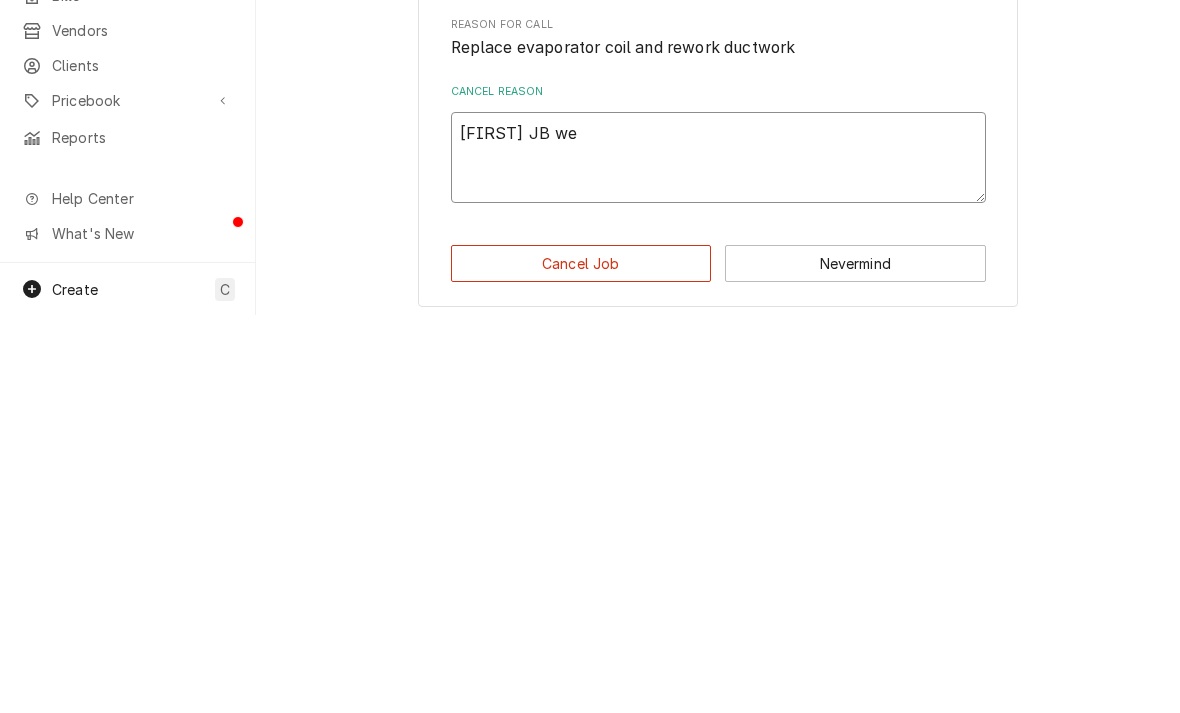 type on "x" 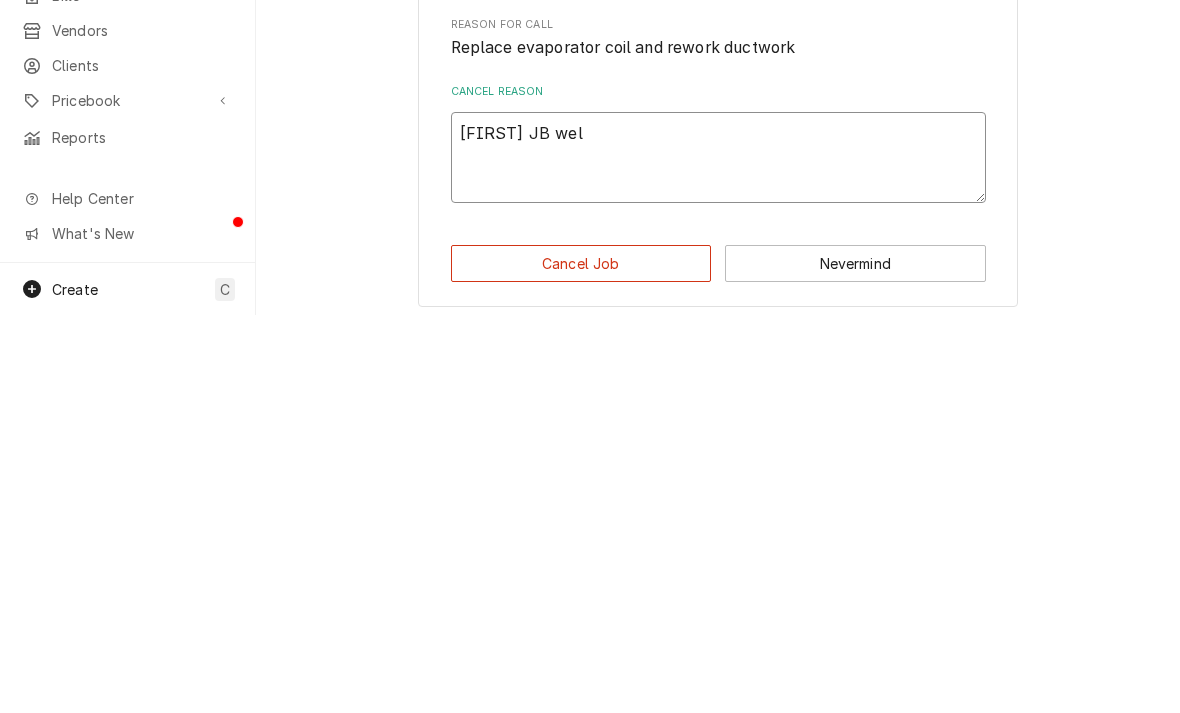 type on "Jeff JB weld" 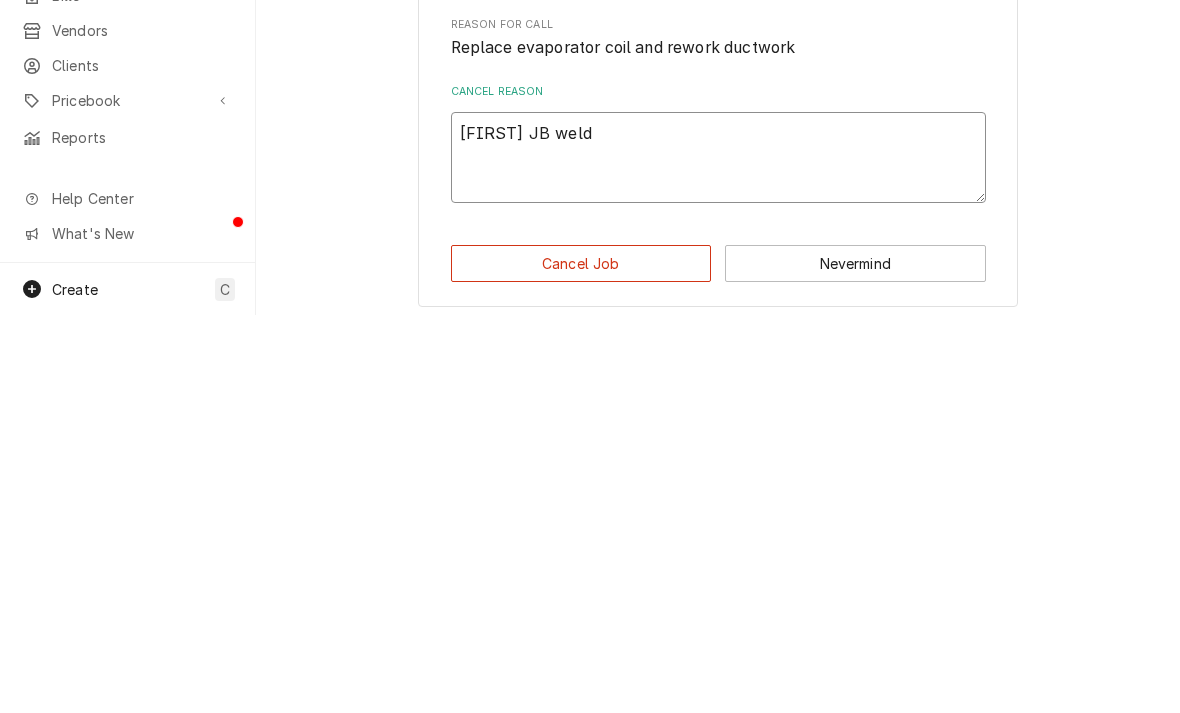 type on "x" 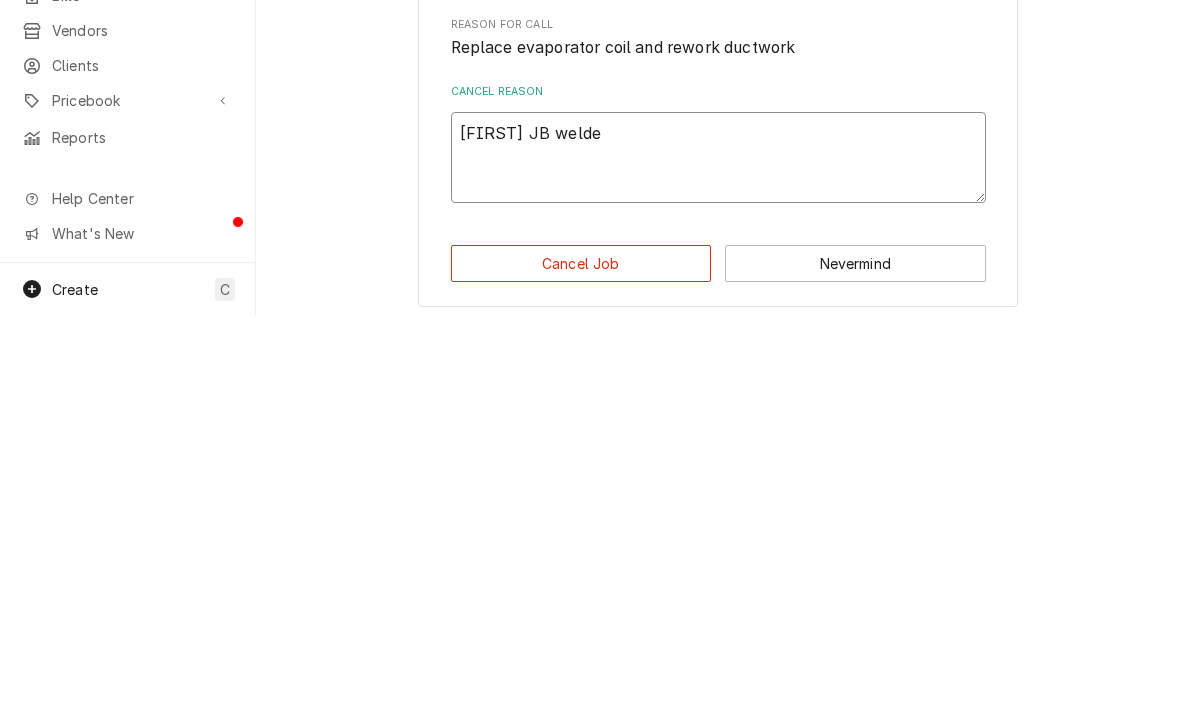 type on "x" 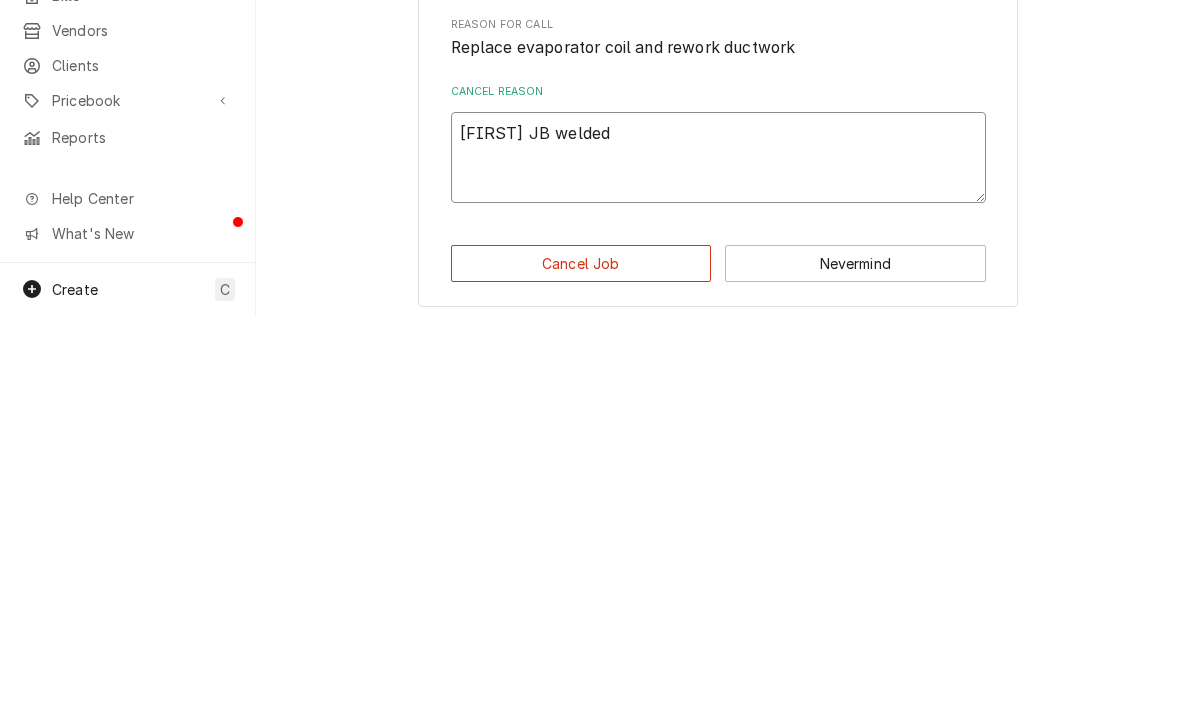 type on "x" 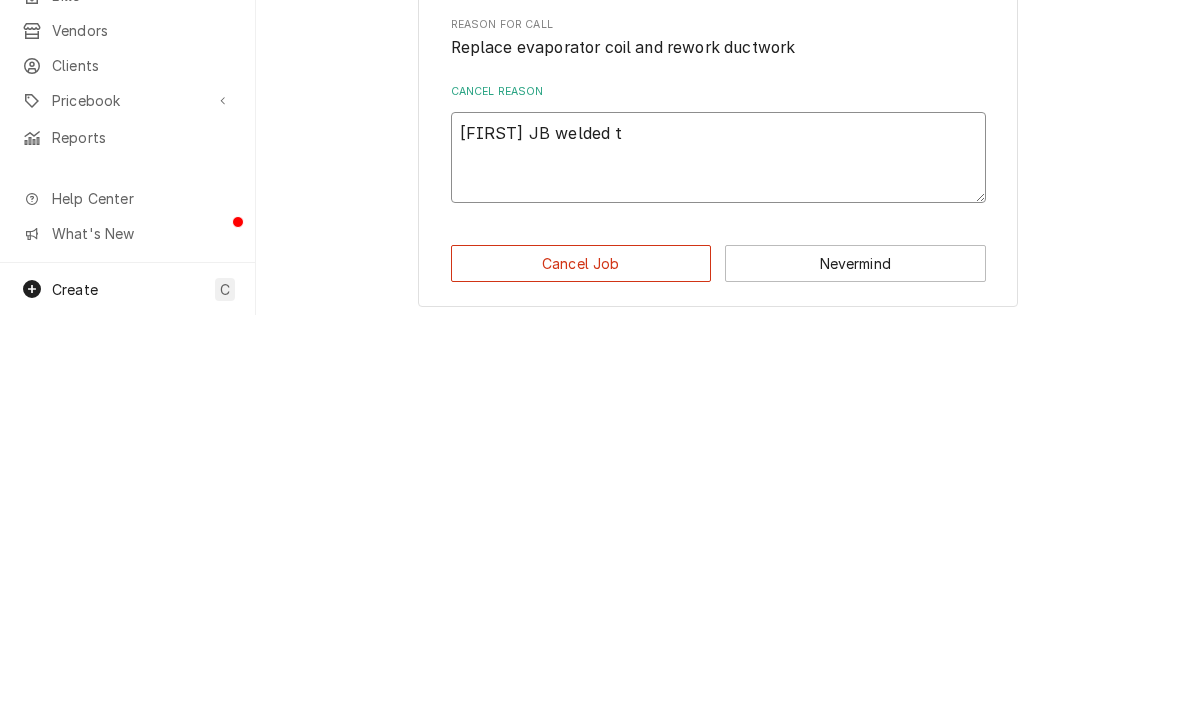type on "x" 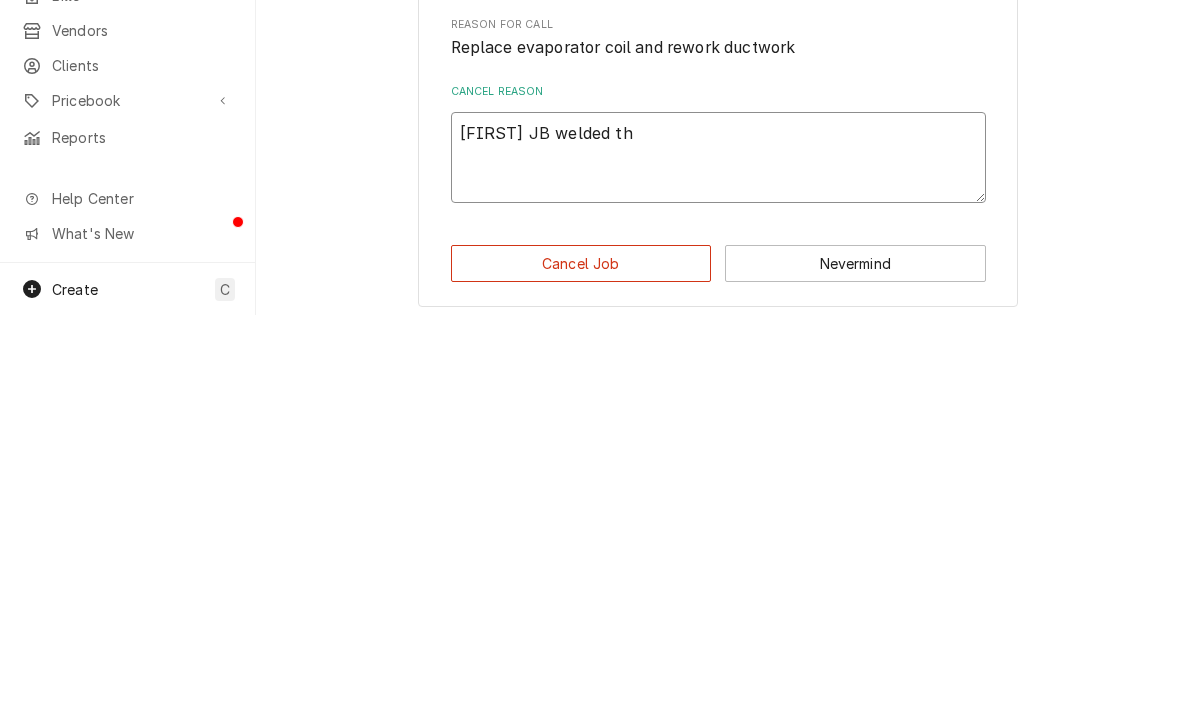 type on "x" 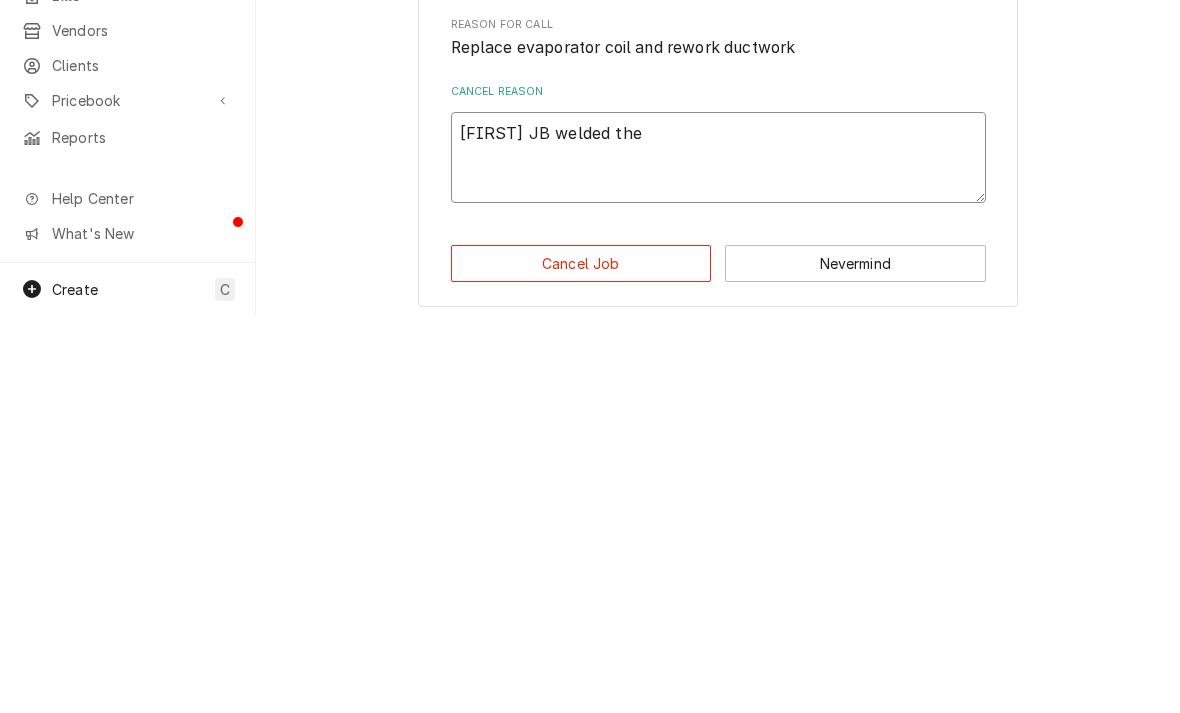 type on "x" 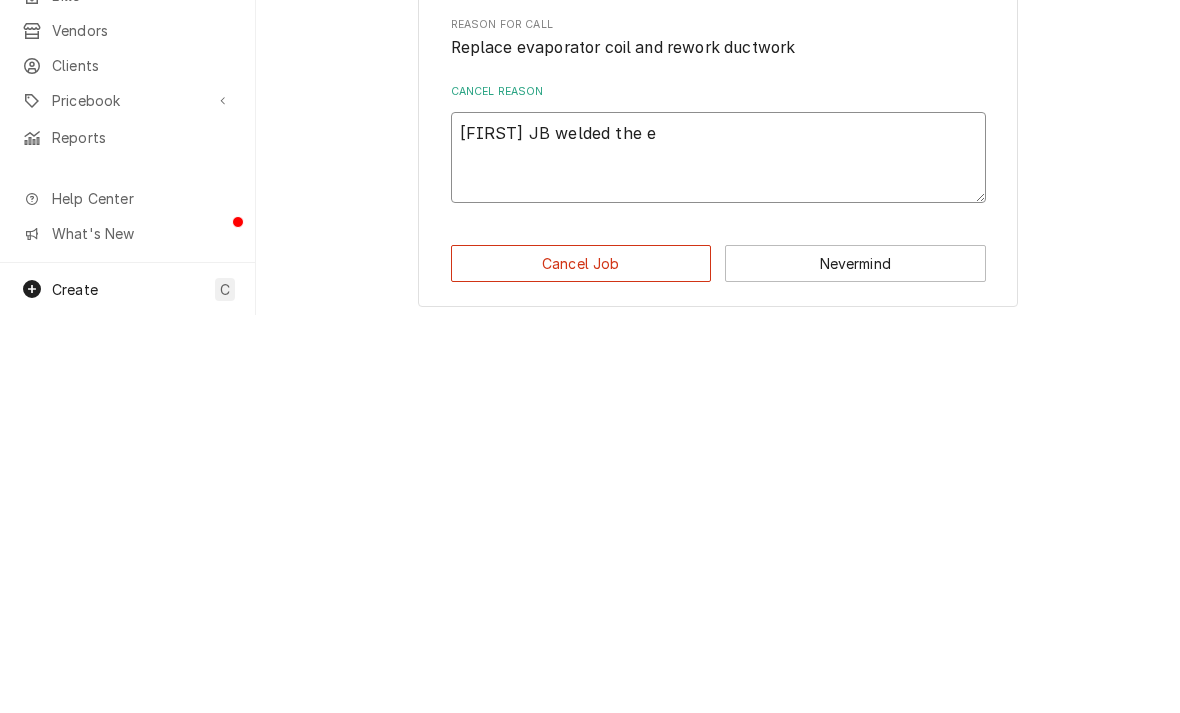 type on "x" 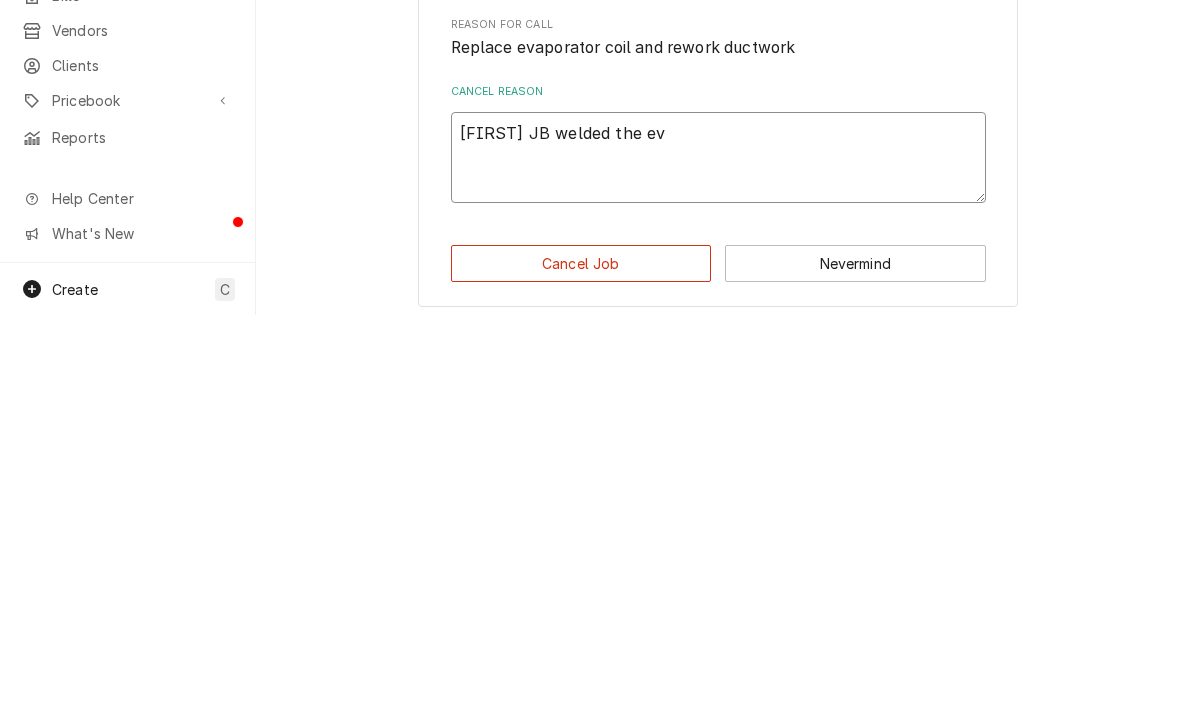 type on "x" 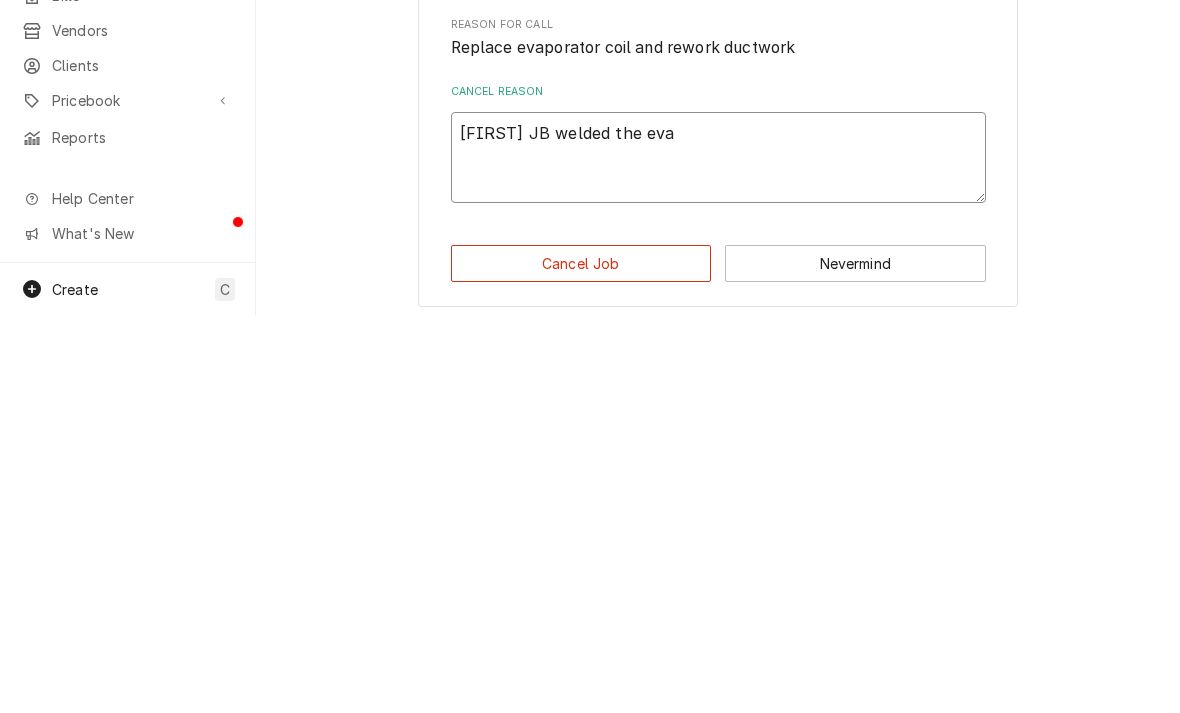 type on "x" 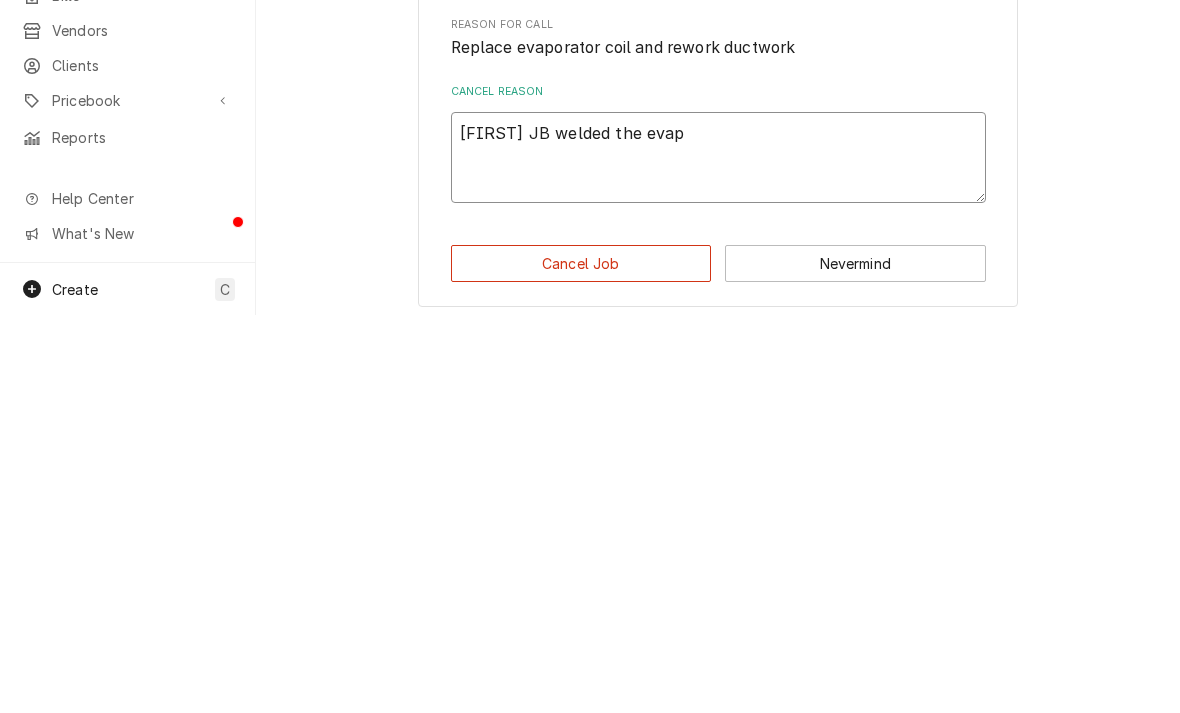 type on "x" 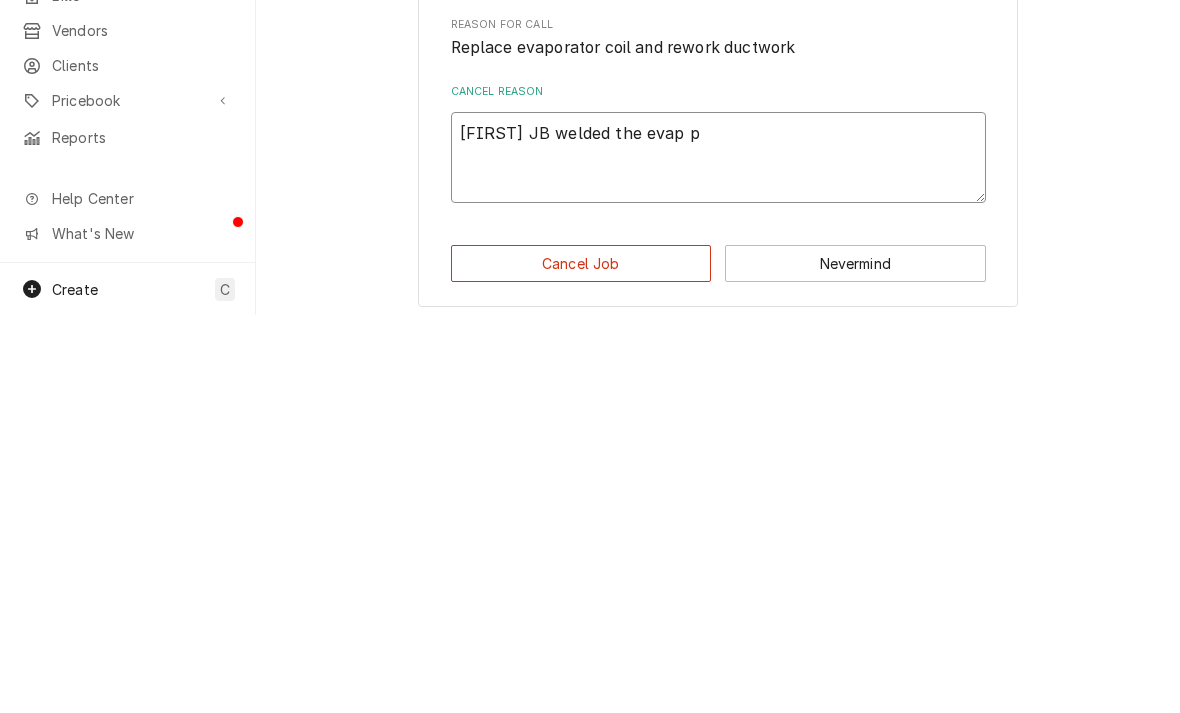 type on "x" 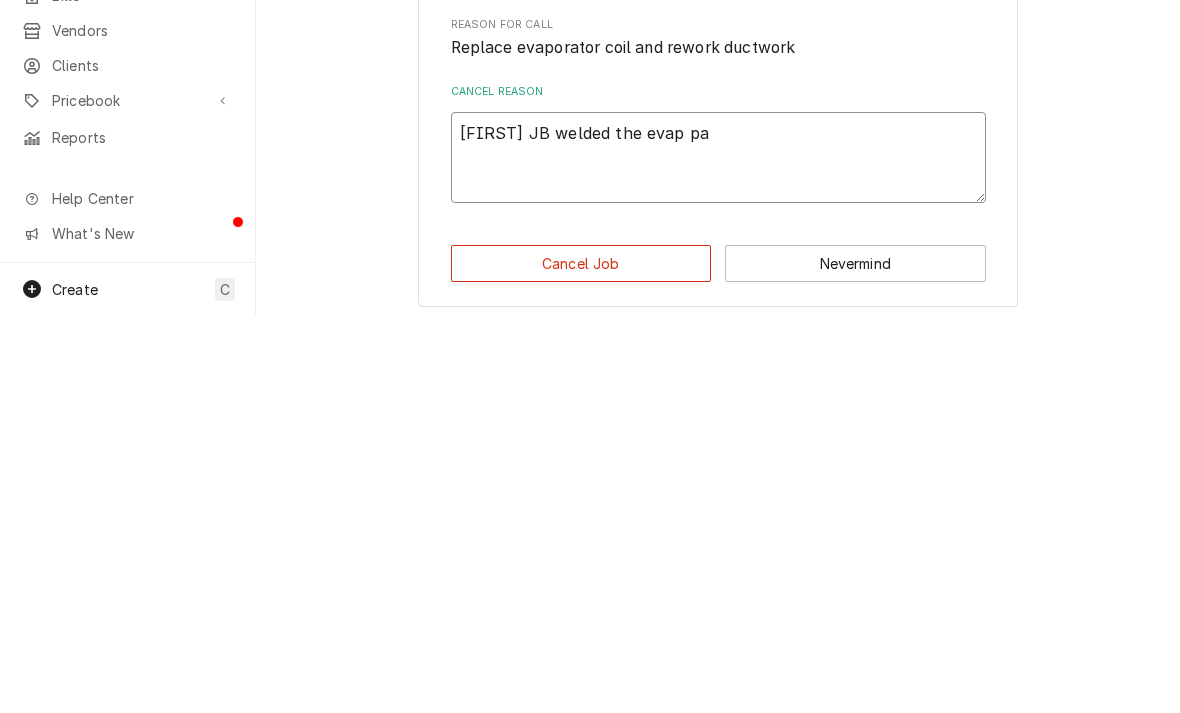 type on "x" 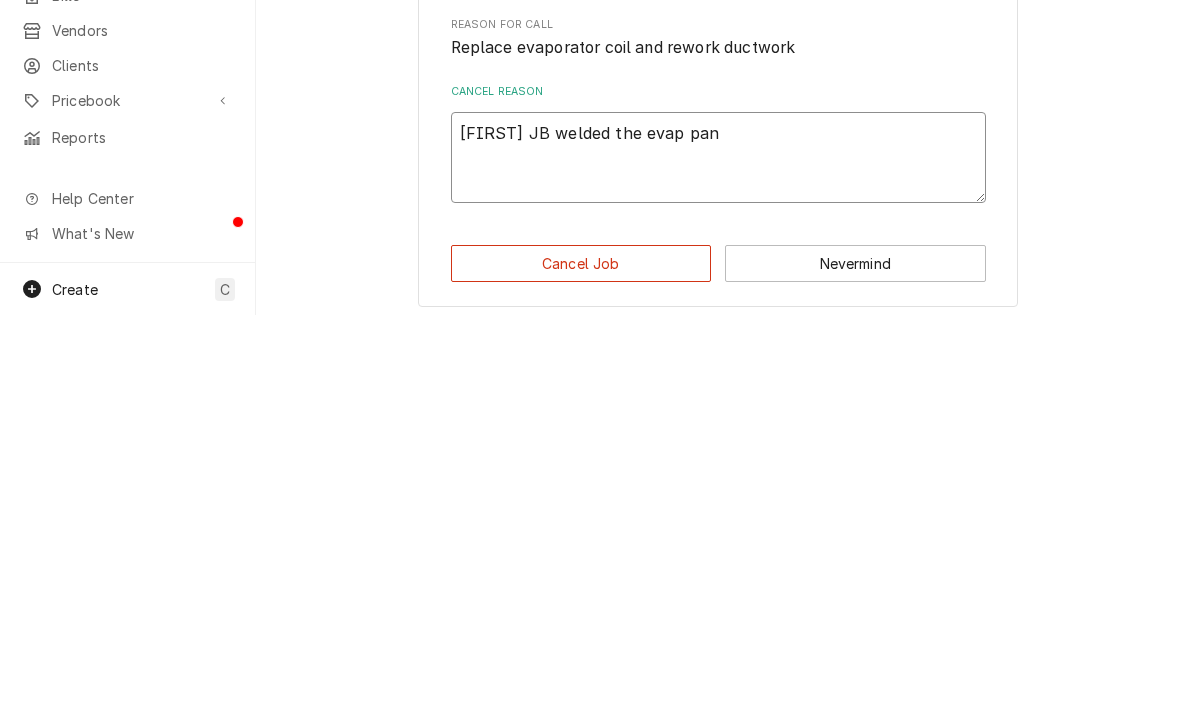 type on "x" 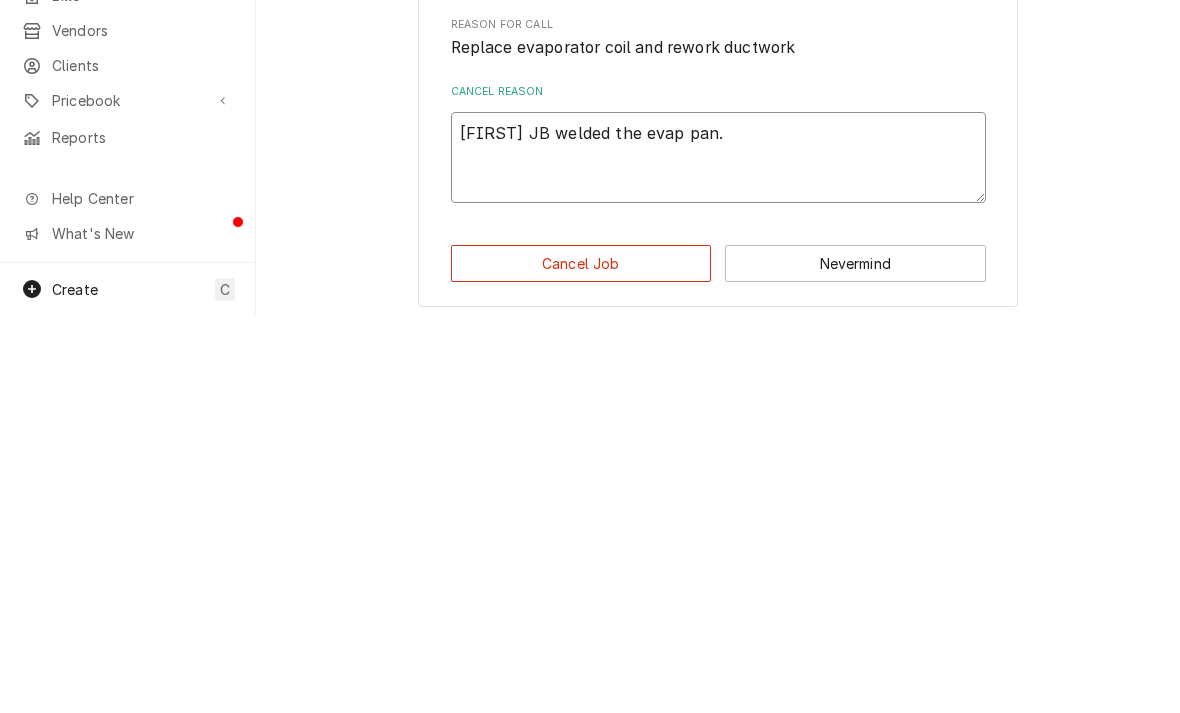type on "x" 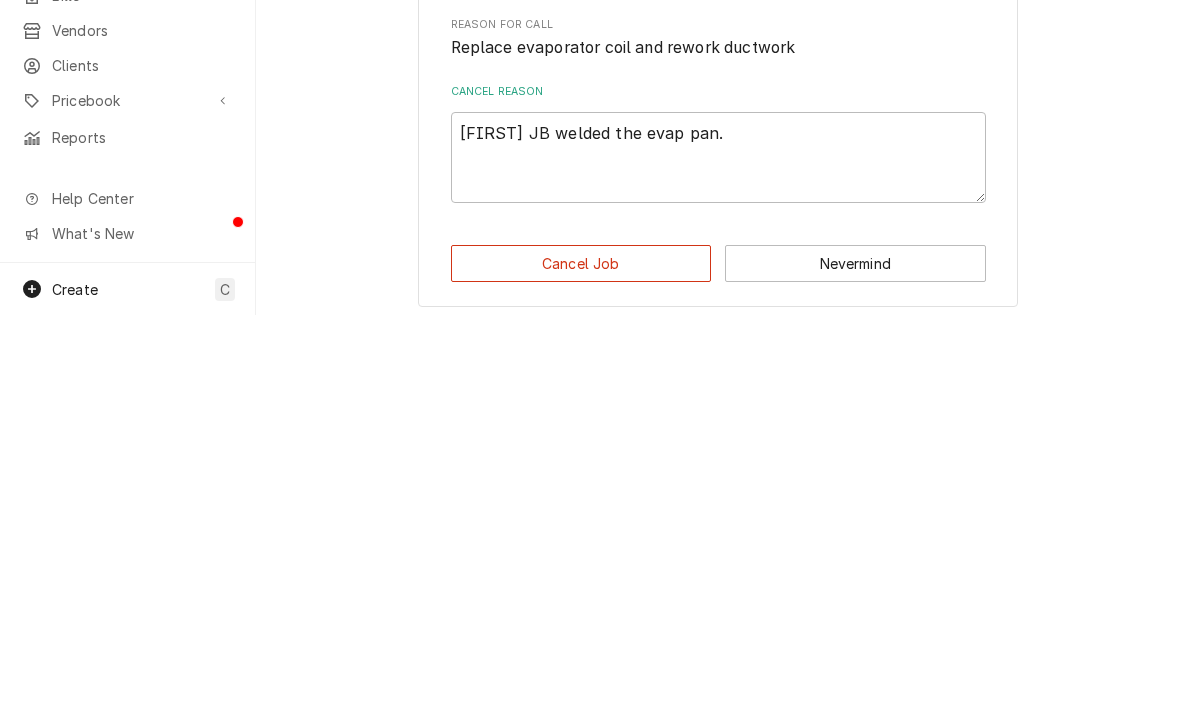 click on "Cancel Job" at bounding box center (581, 661) 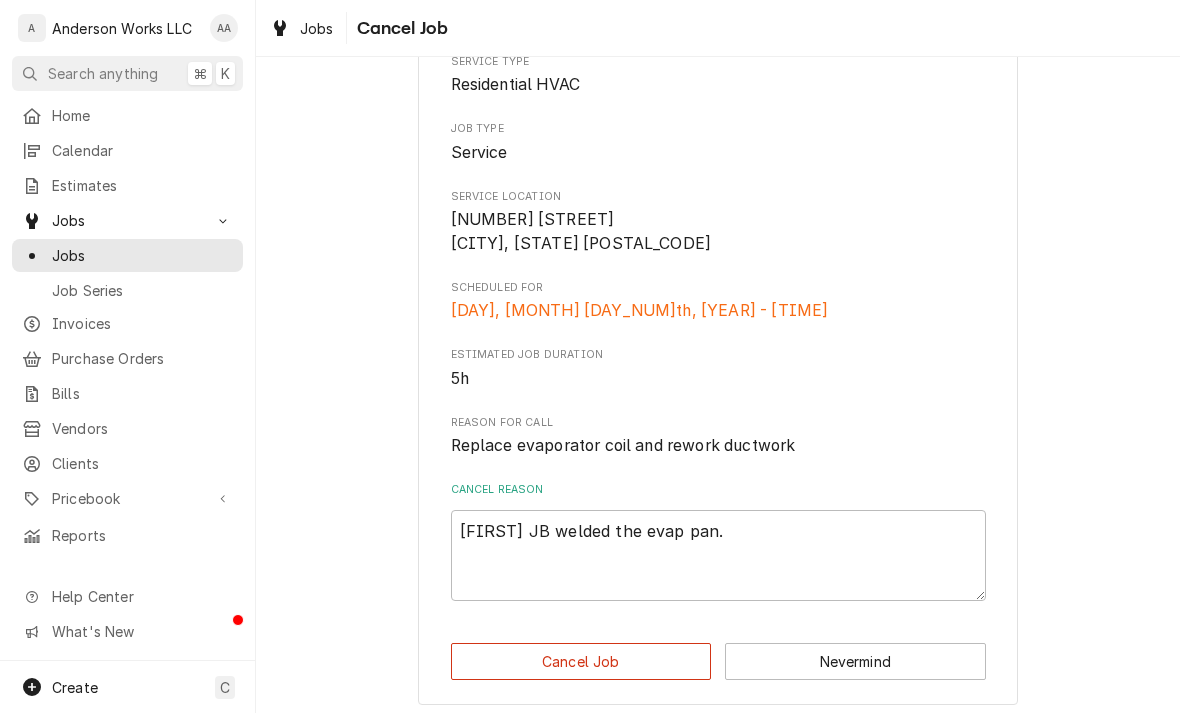 type on "x" 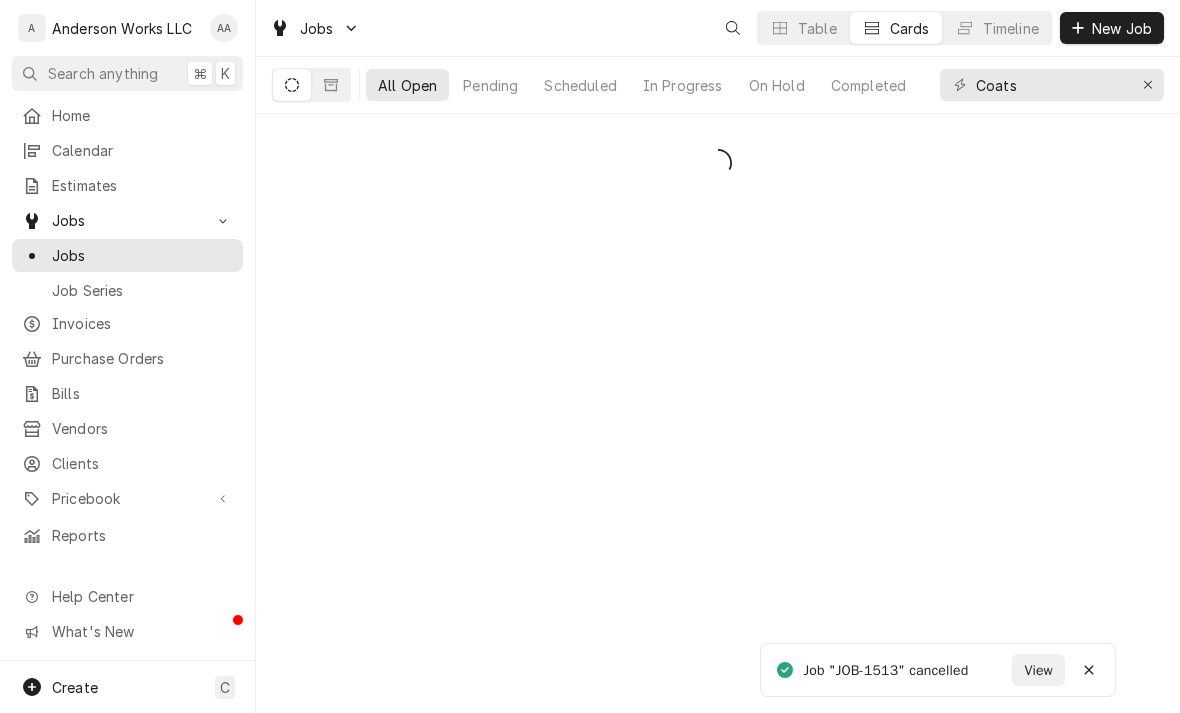scroll, scrollTop: 0, scrollLeft: 0, axis: both 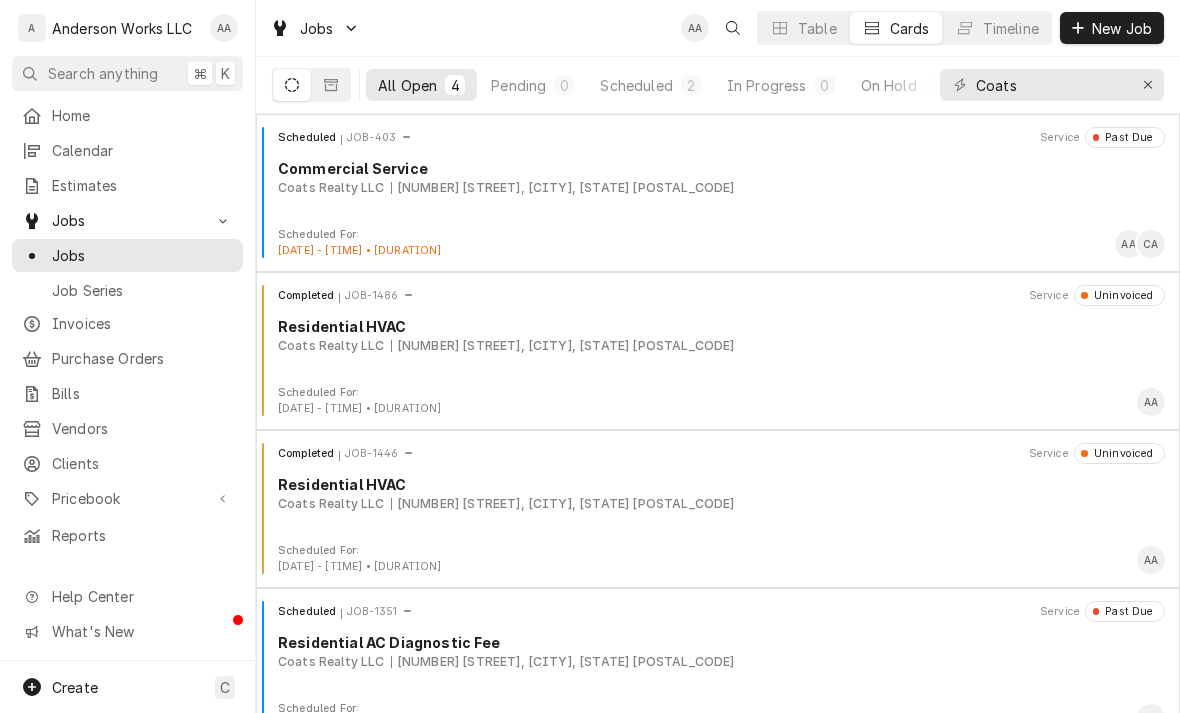 click on "Completed JOB-1486 Service Uninvoiced Residential HVAC Coats Realty LLC [NUMBER] [STREET], [CITY], [STATE] [POSTAL_CODE]" at bounding box center (718, 335) 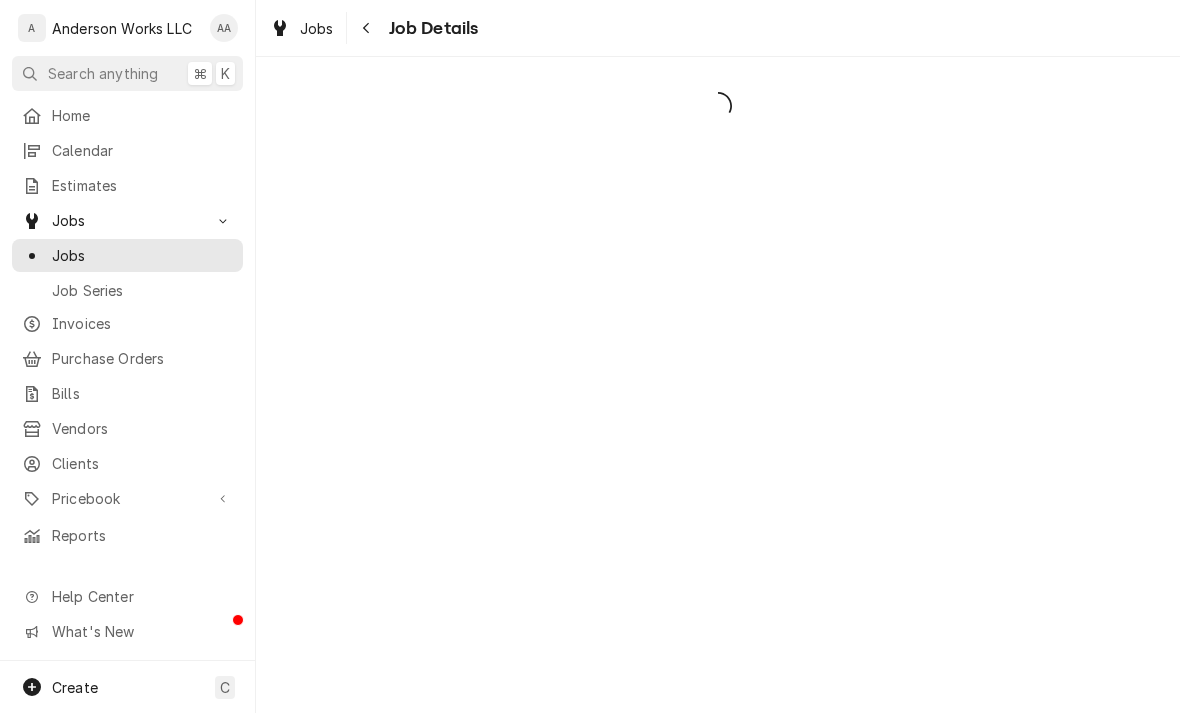 scroll, scrollTop: 0, scrollLeft: 0, axis: both 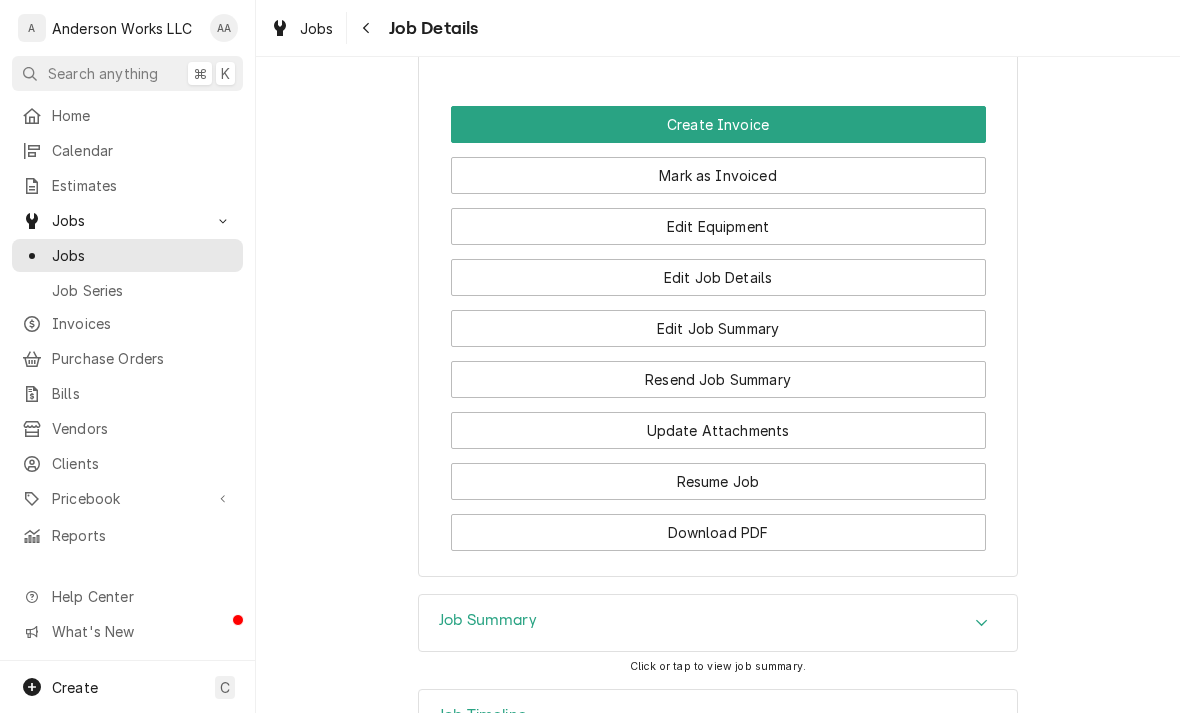 click on "Edit Equipment" at bounding box center [718, 226] 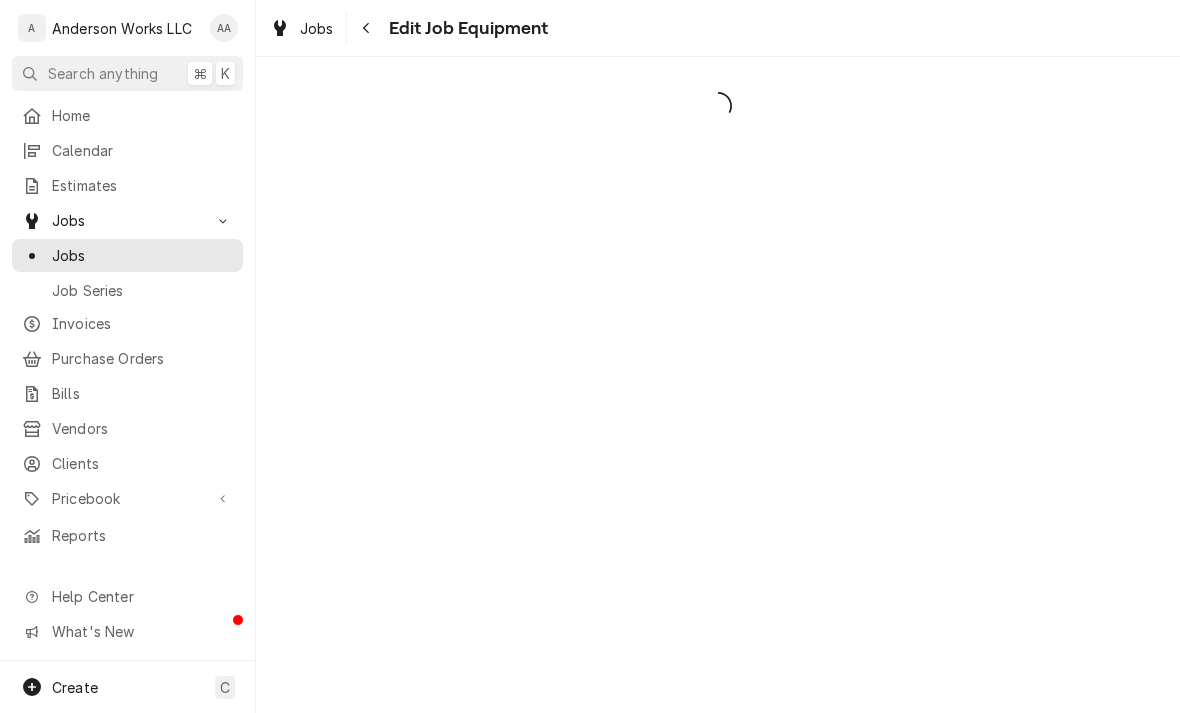 scroll, scrollTop: 0, scrollLeft: 0, axis: both 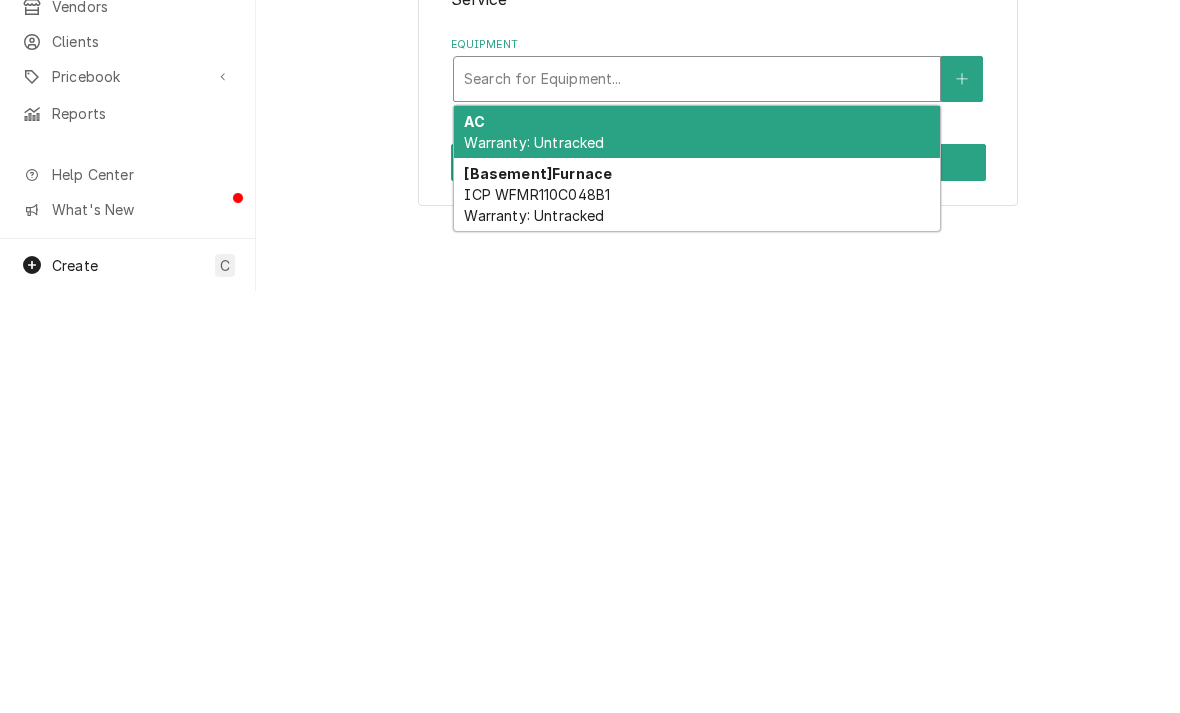 click on "Warranty: Untracked" at bounding box center (534, 564) 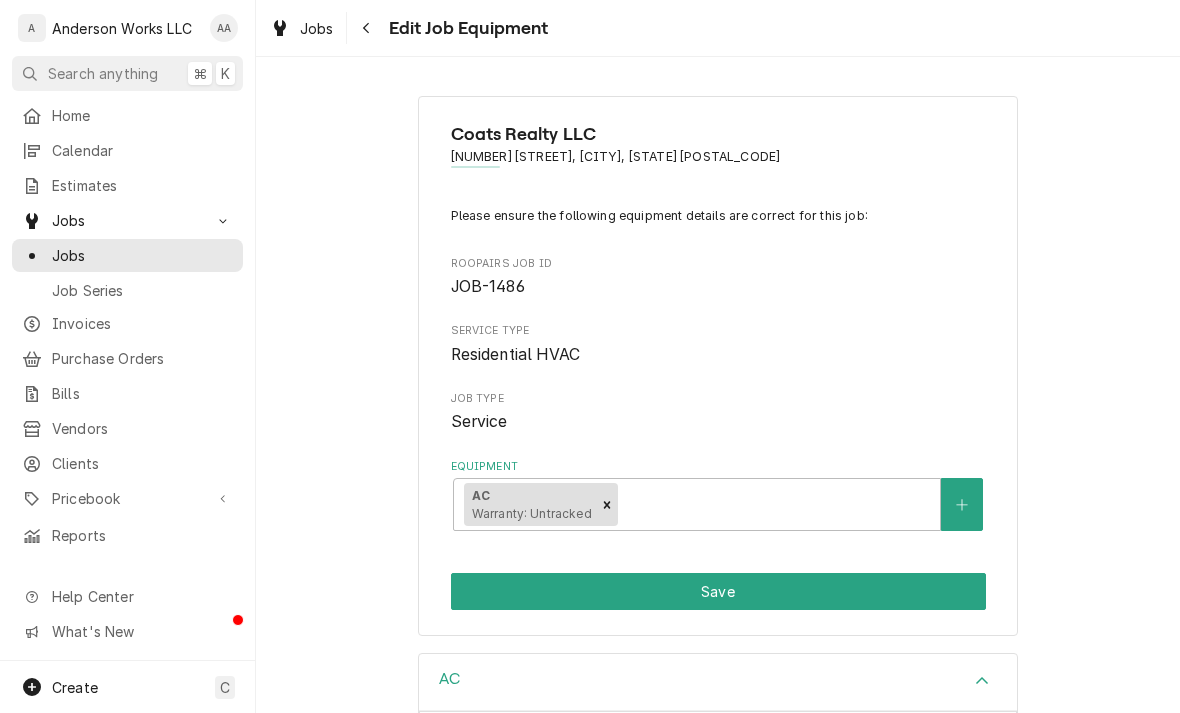 click on "Save" at bounding box center [718, 591] 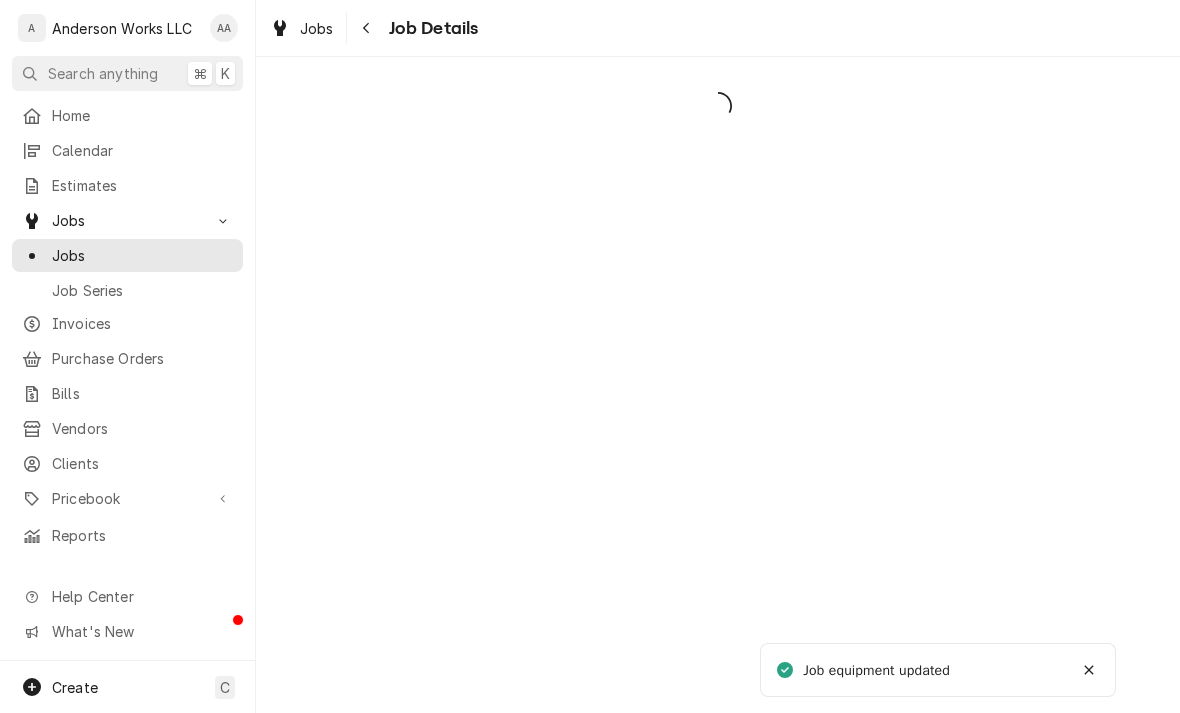 scroll, scrollTop: 0, scrollLeft: 0, axis: both 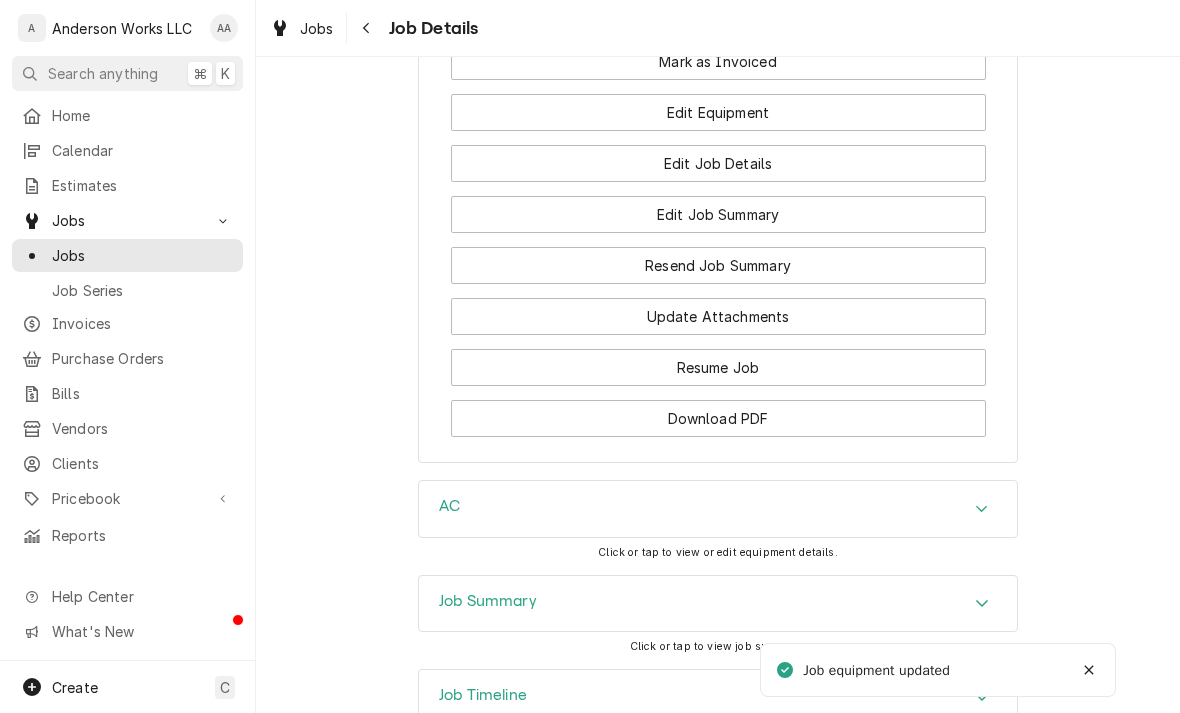 click on "Job Summary" at bounding box center (718, 604) 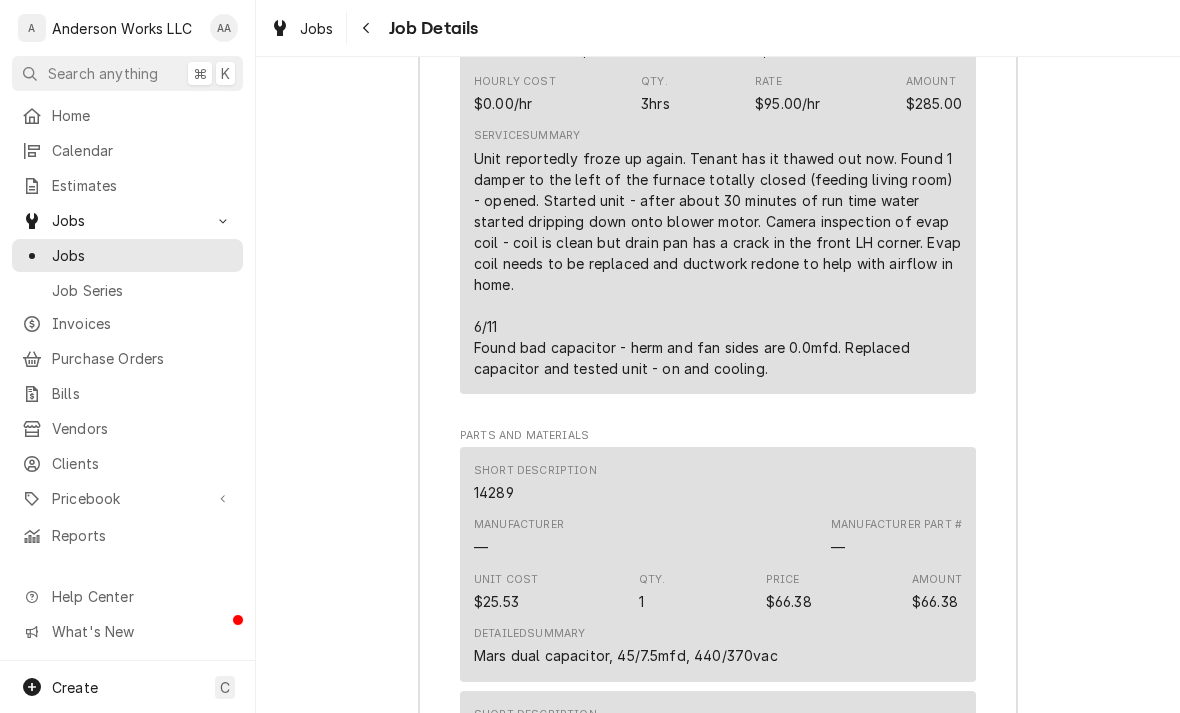 scroll, scrollTop: 2508, scrollLeft: 0, axis: vertical 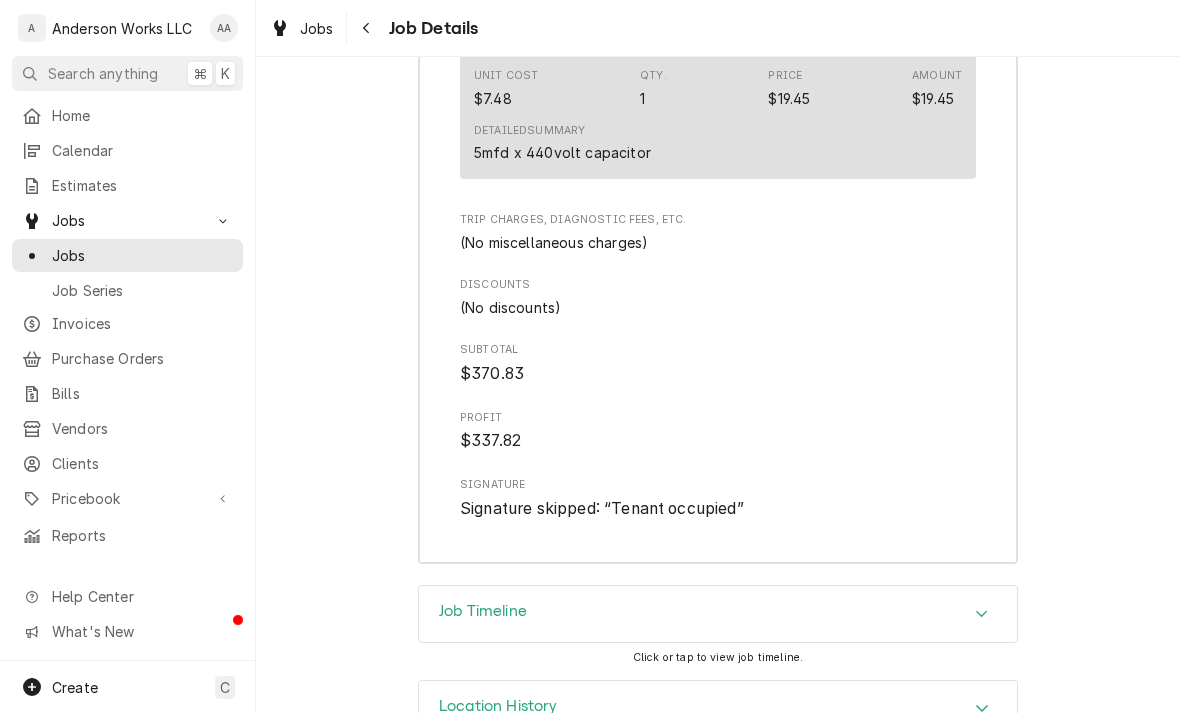 click on "Job Timeline" at bounding box center [483, 611] 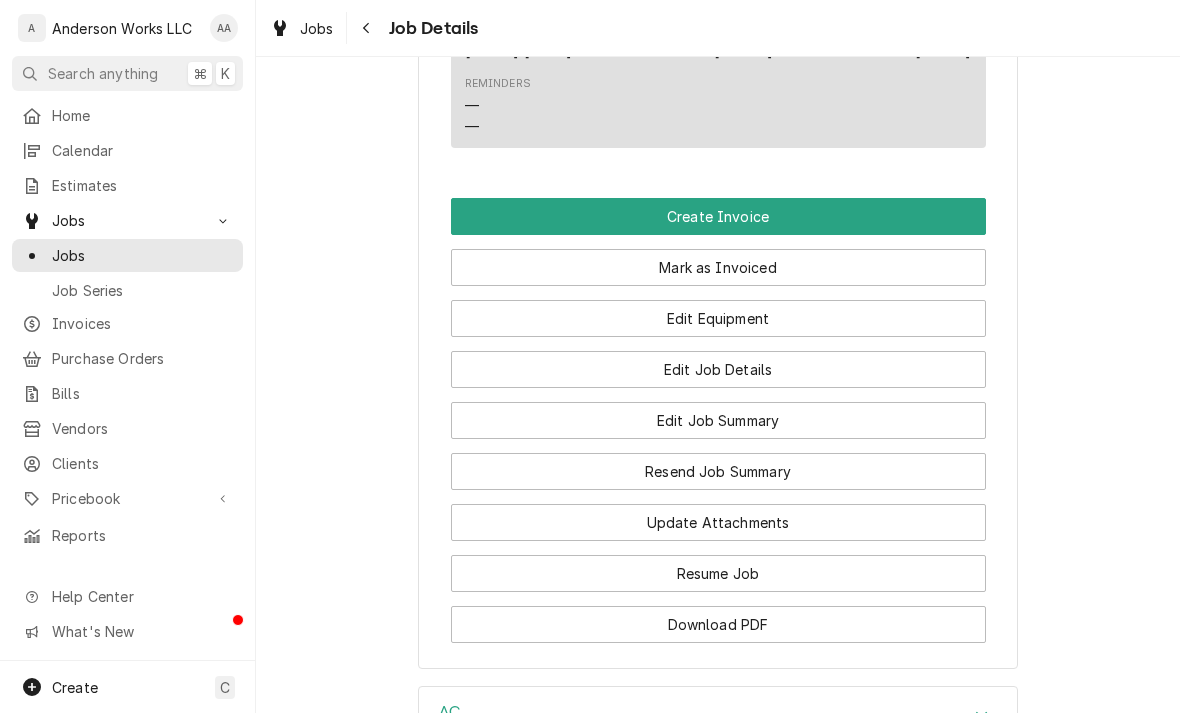 scroll, scrollTop: 1243, scrollLeft: 0, axis: vertical 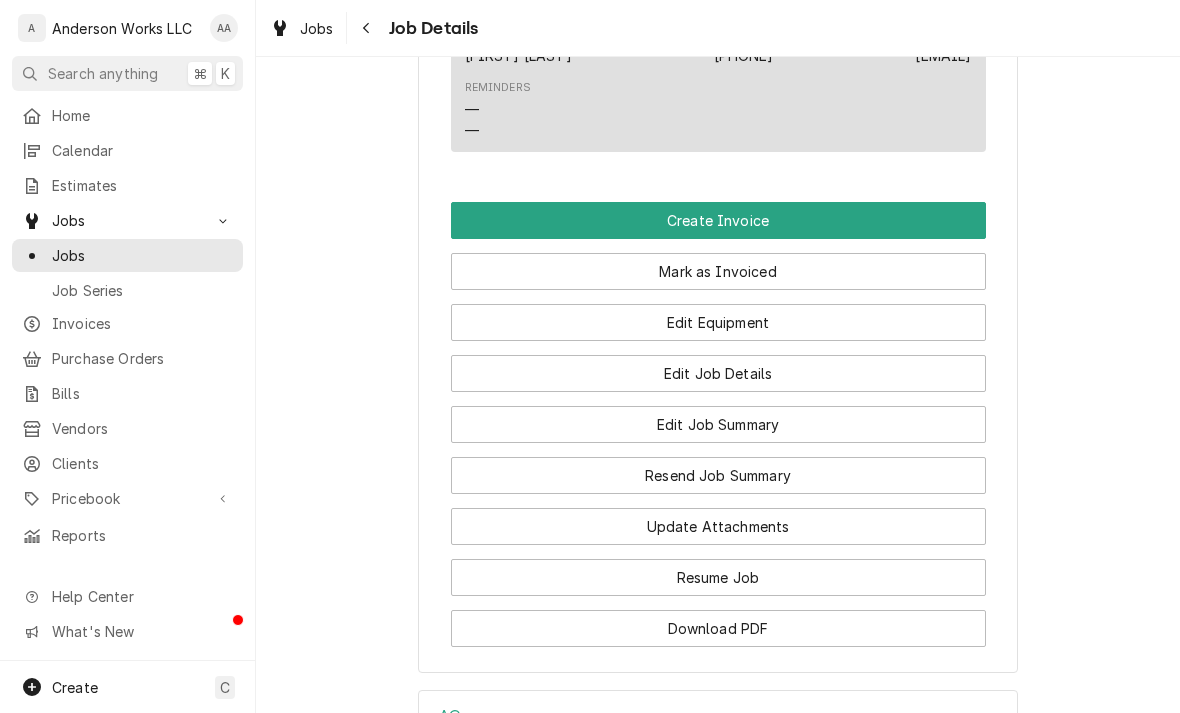 click on "Create Invoice" at bounding box center (718, 220) 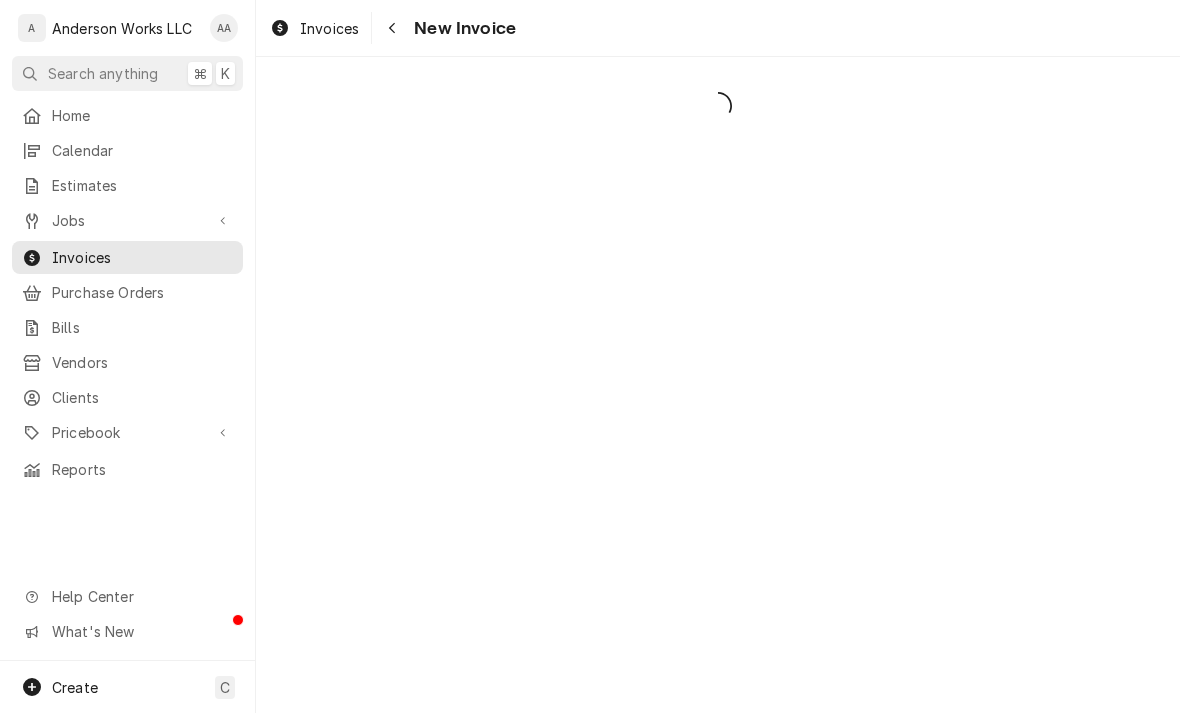 scroll, scrollTop: 0, scrollLeft: 0, axis: both 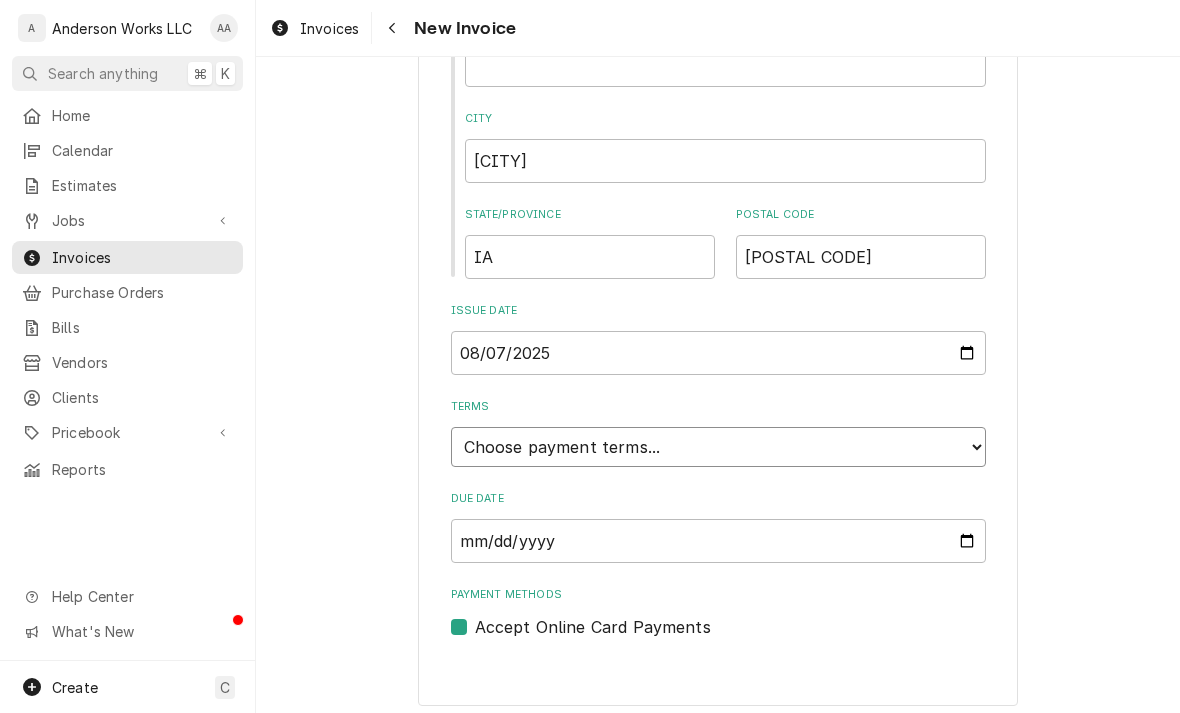 click on "Choose payment terms... Same Day Net 7 Net 14 Net 21 Net 30 Net 45 Net 60 Net 90" at bounding box center (718, 447) 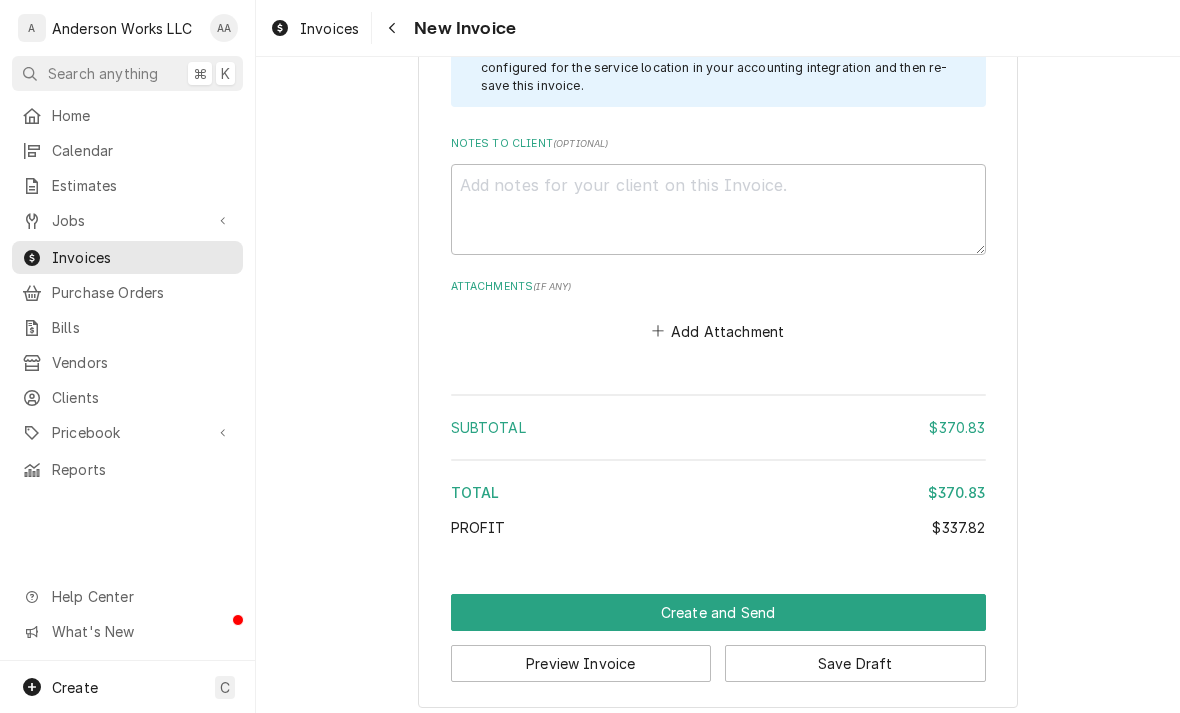 scroll, scrollTop: 3260, scrollLeft: 0, axis: vertical 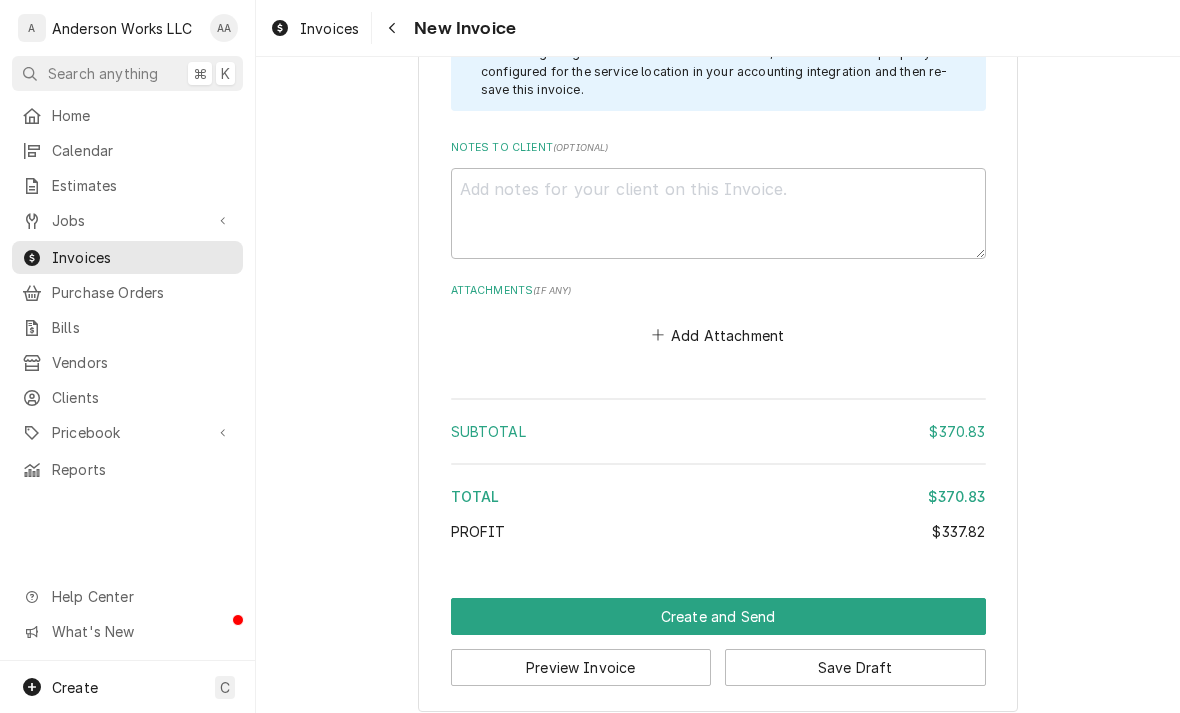click on "Create and Send" at bounding box center [718, 616] 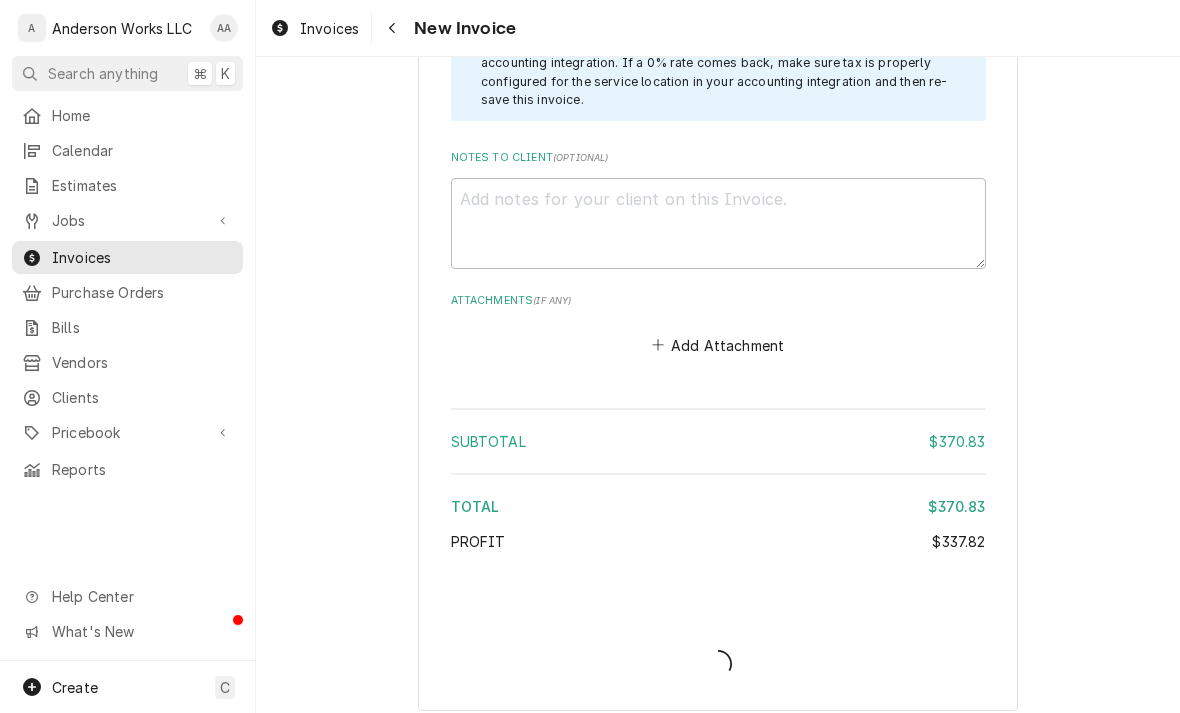 type on "x" 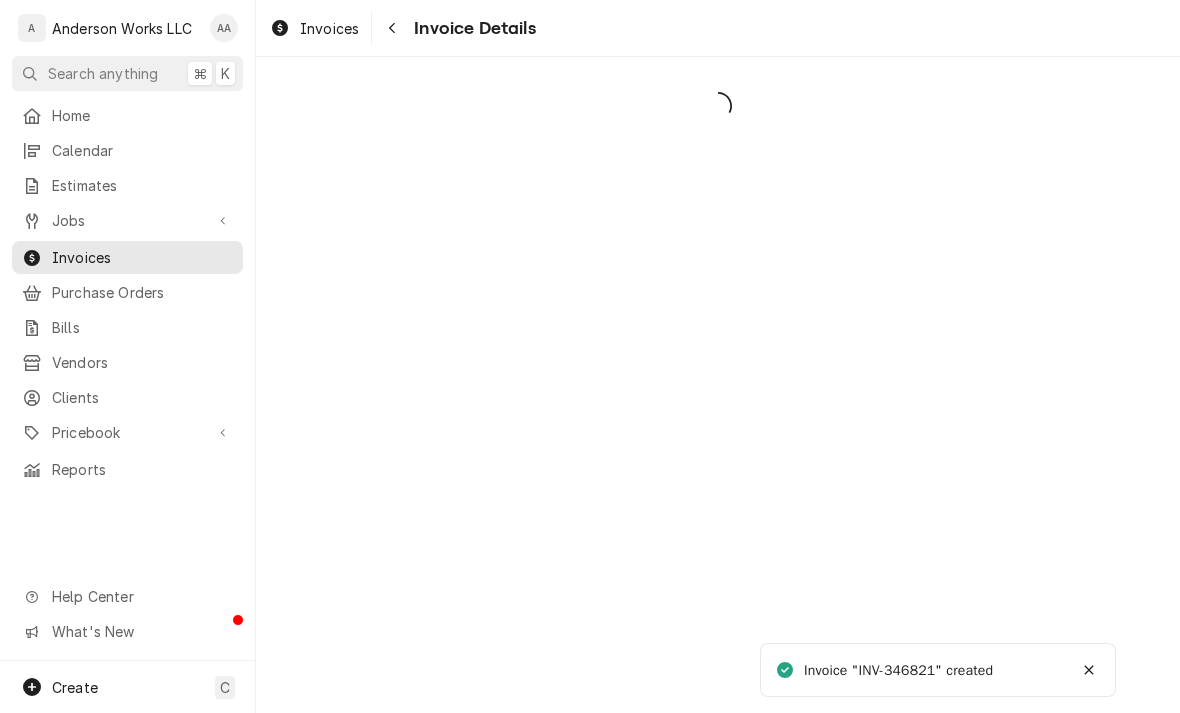 scroll, scrollTop: 0, scrollLeft: 0, axis: both 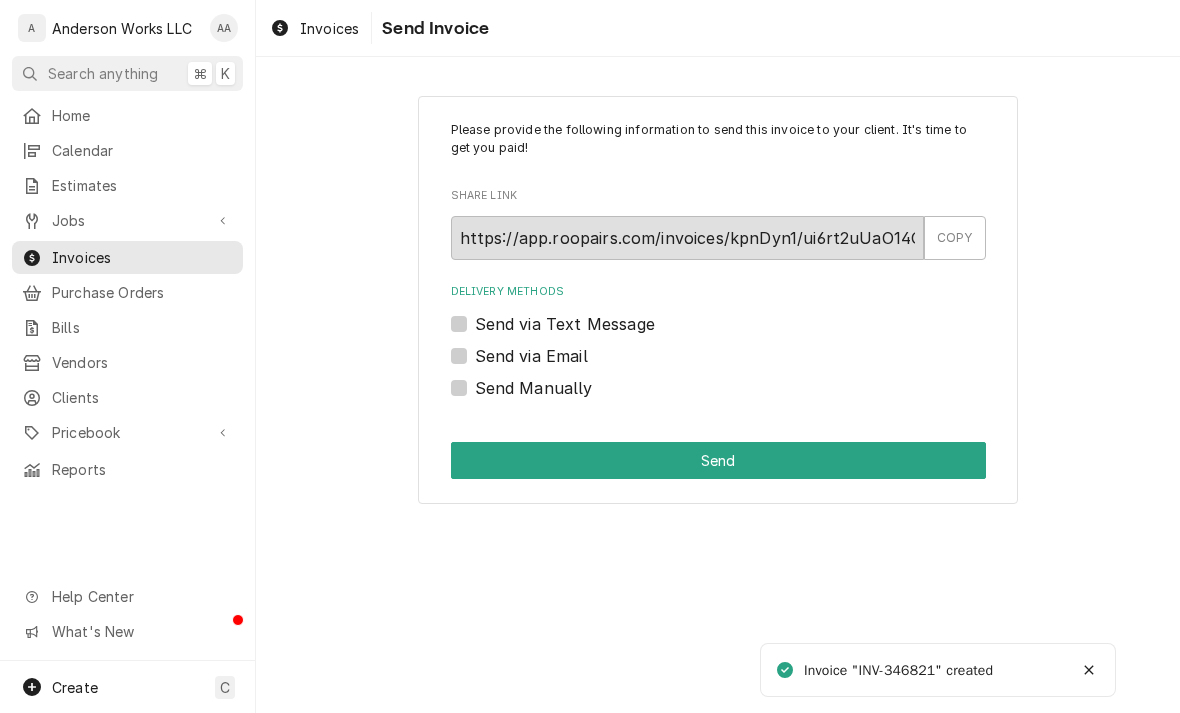 click on "Send via Email" at bounding box center [531, 356] 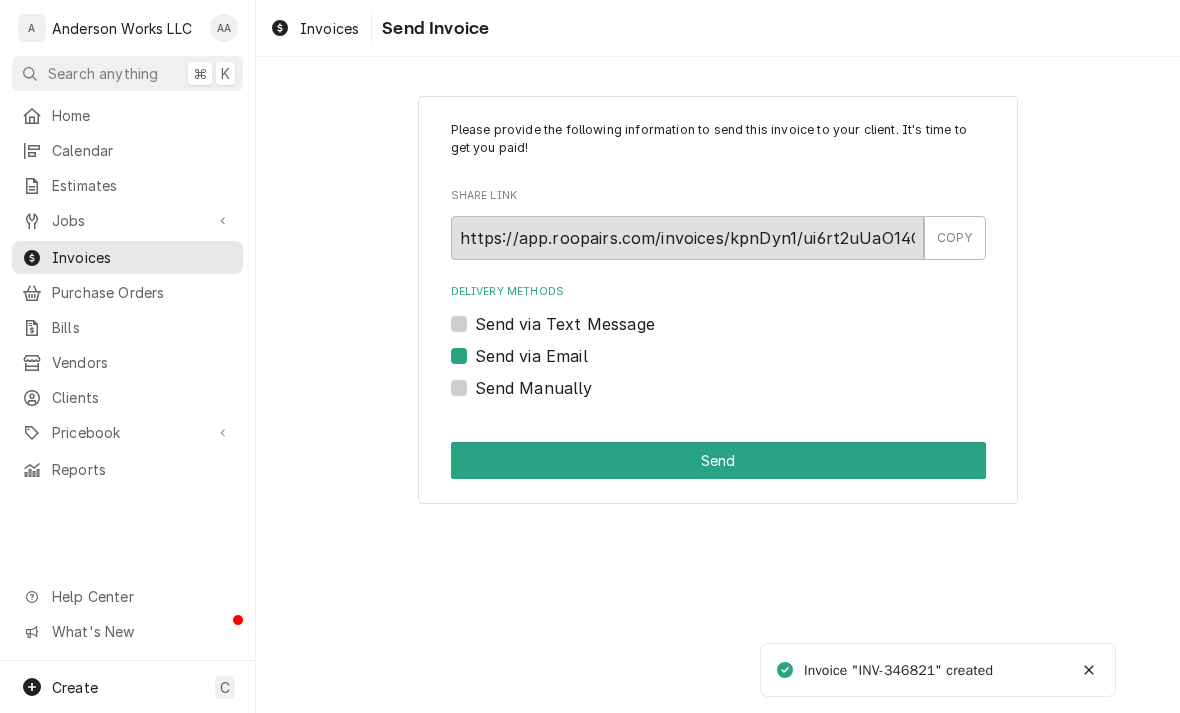 checkbox on "true" 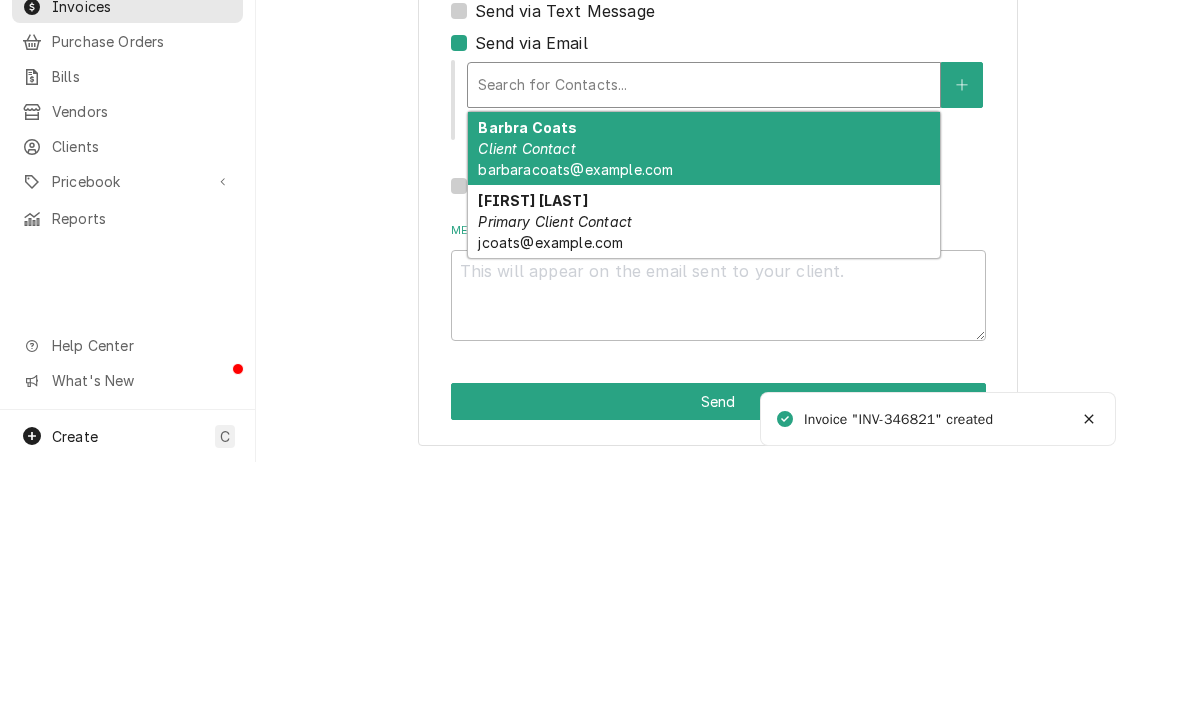 scroll, scrollTop: 62, scrollLeft: 0, axis: vertical 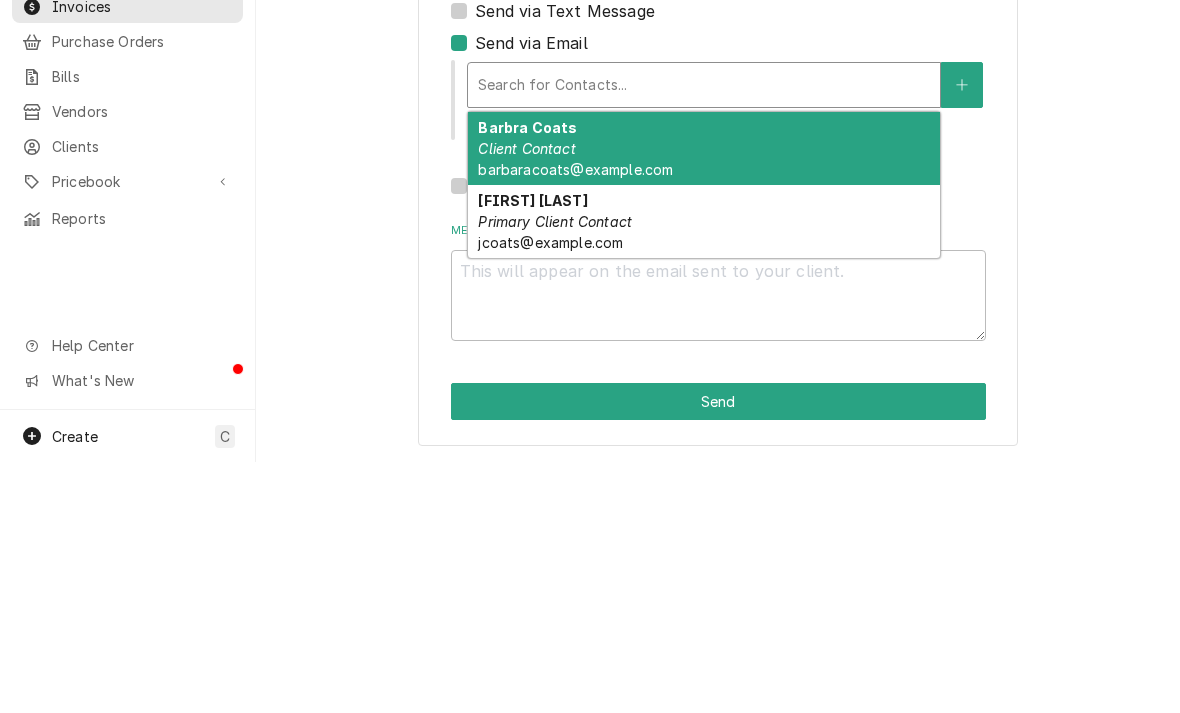click on "Client Contact" at bounding box center (526, 399) 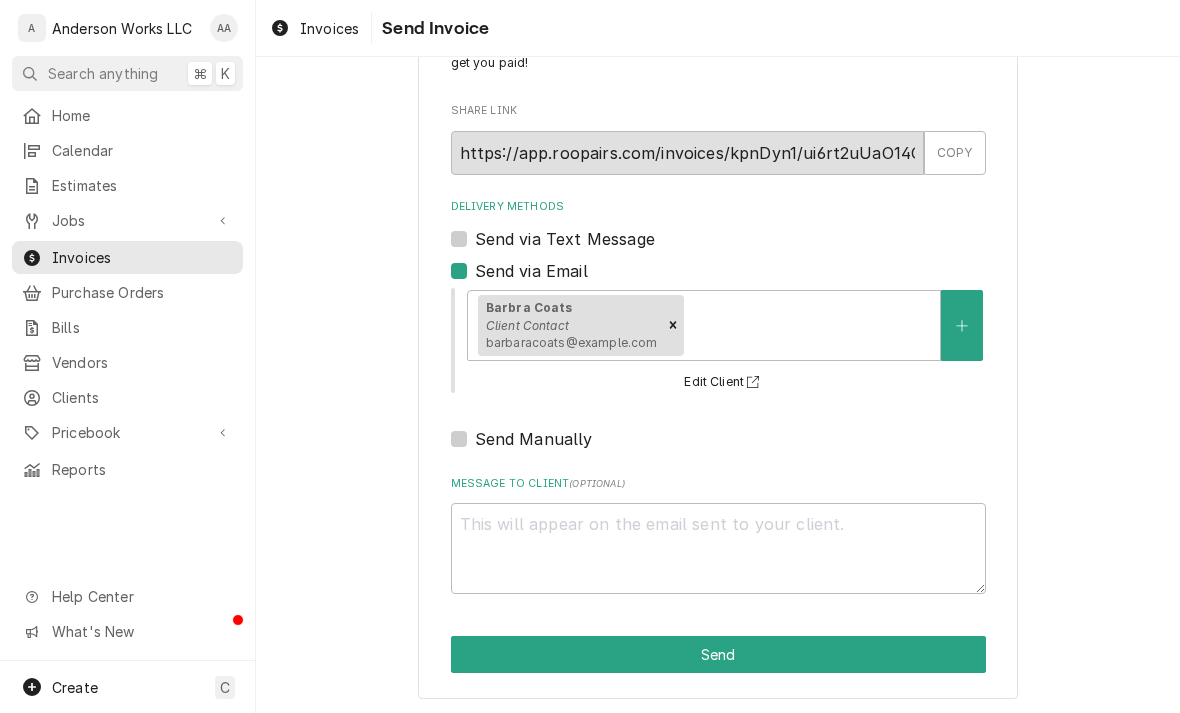 scroll, scrollTop: 84, scrollLeft: 0, axis: vertical 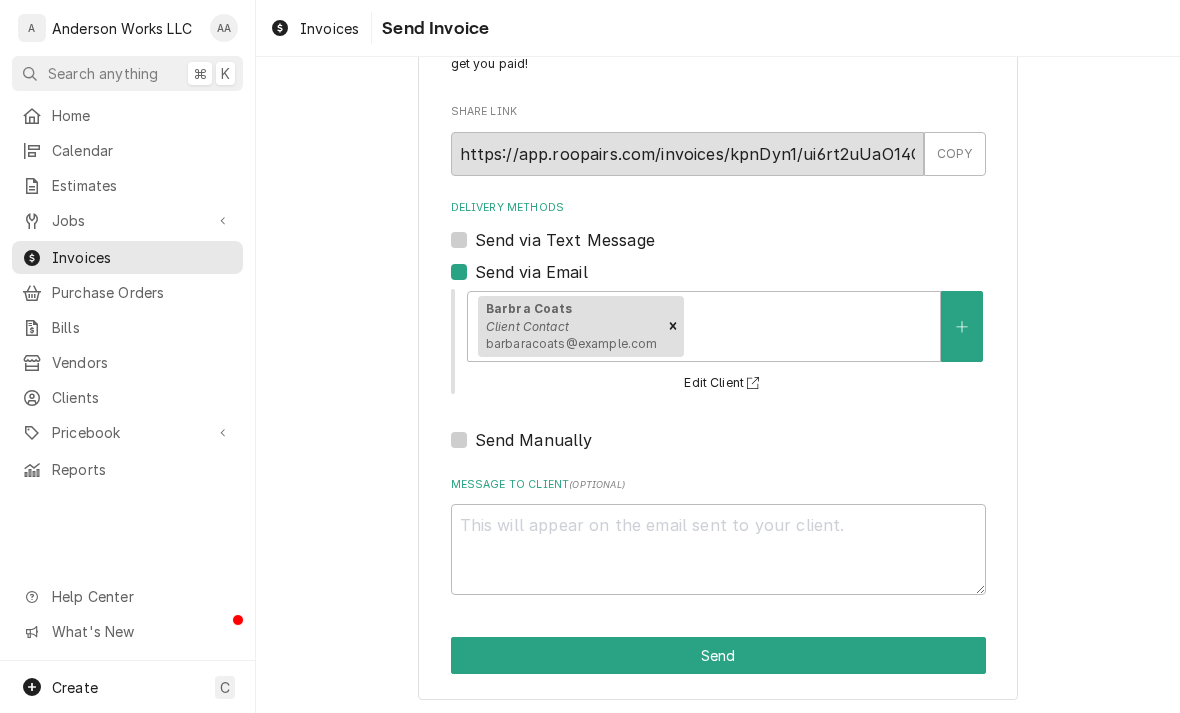 click on "Send" at bounding box center (718, 655) 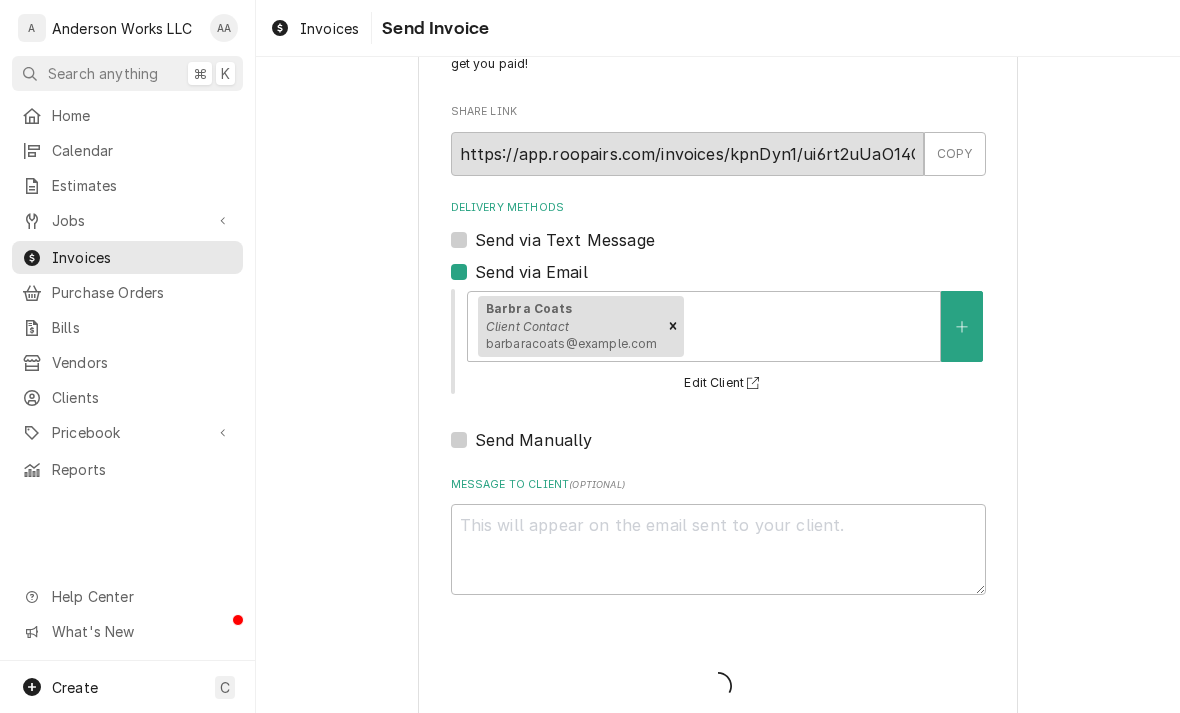 type on "x" 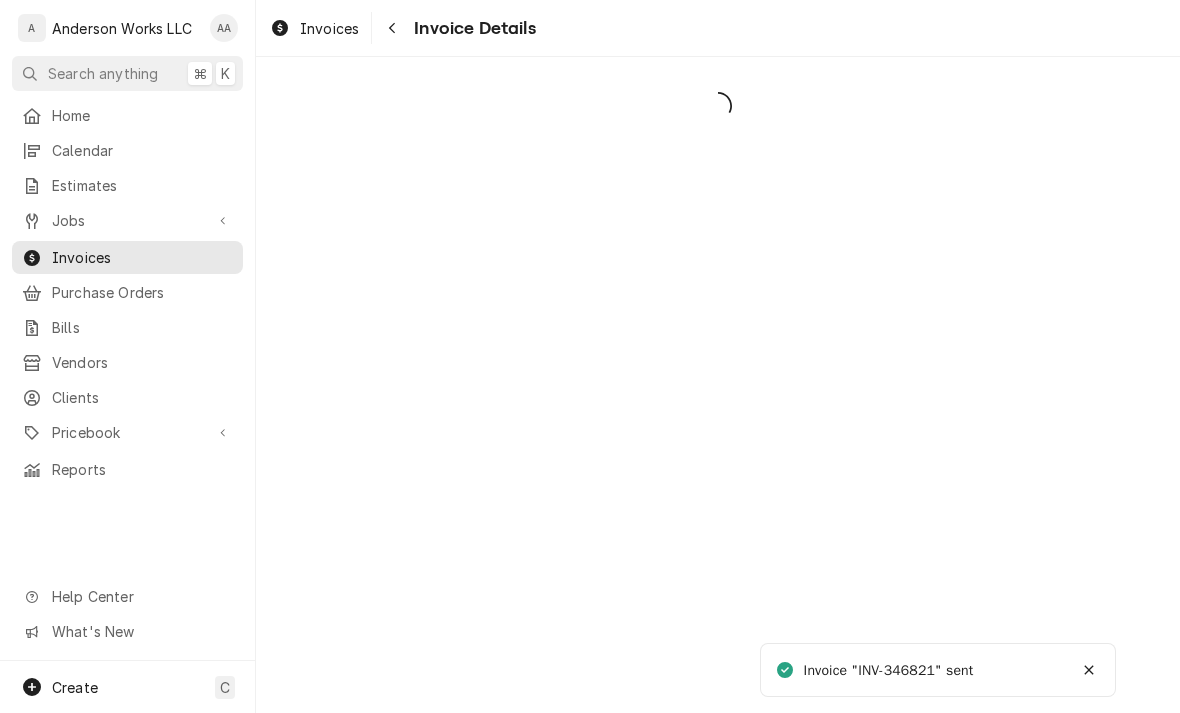 scroll, scrollTop: 0, scrollLeft: 0, axis: both 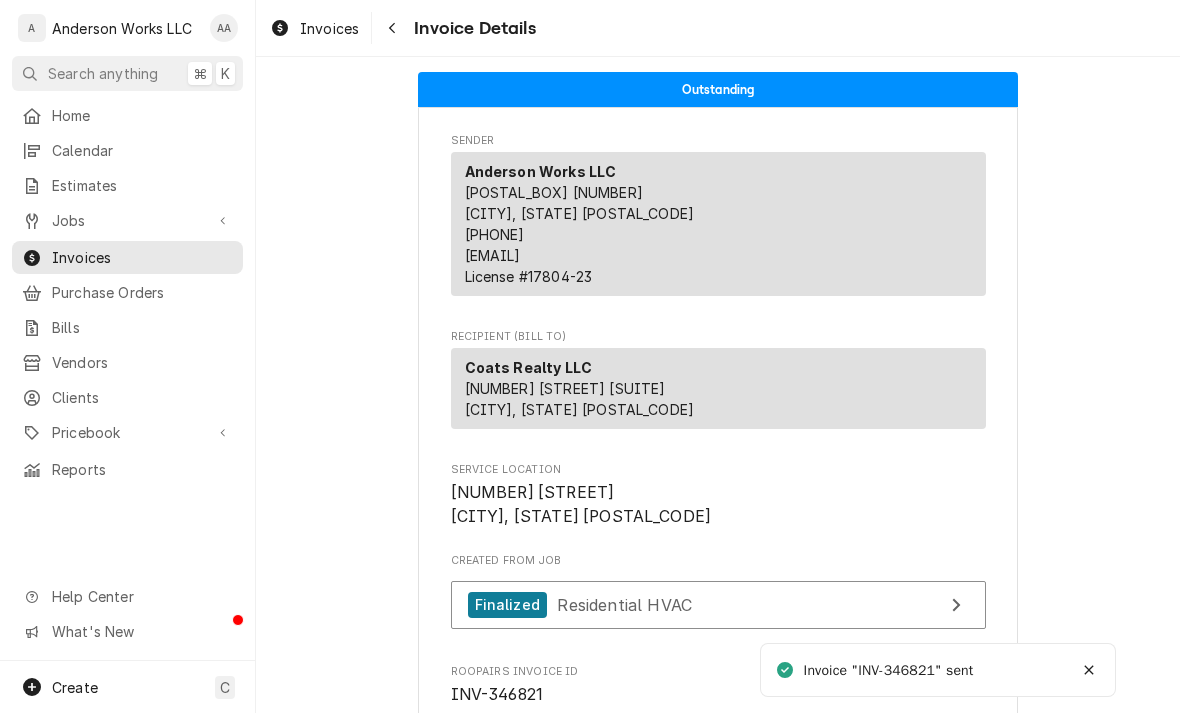 click on "Jobs" at bounding box center (127, 220) 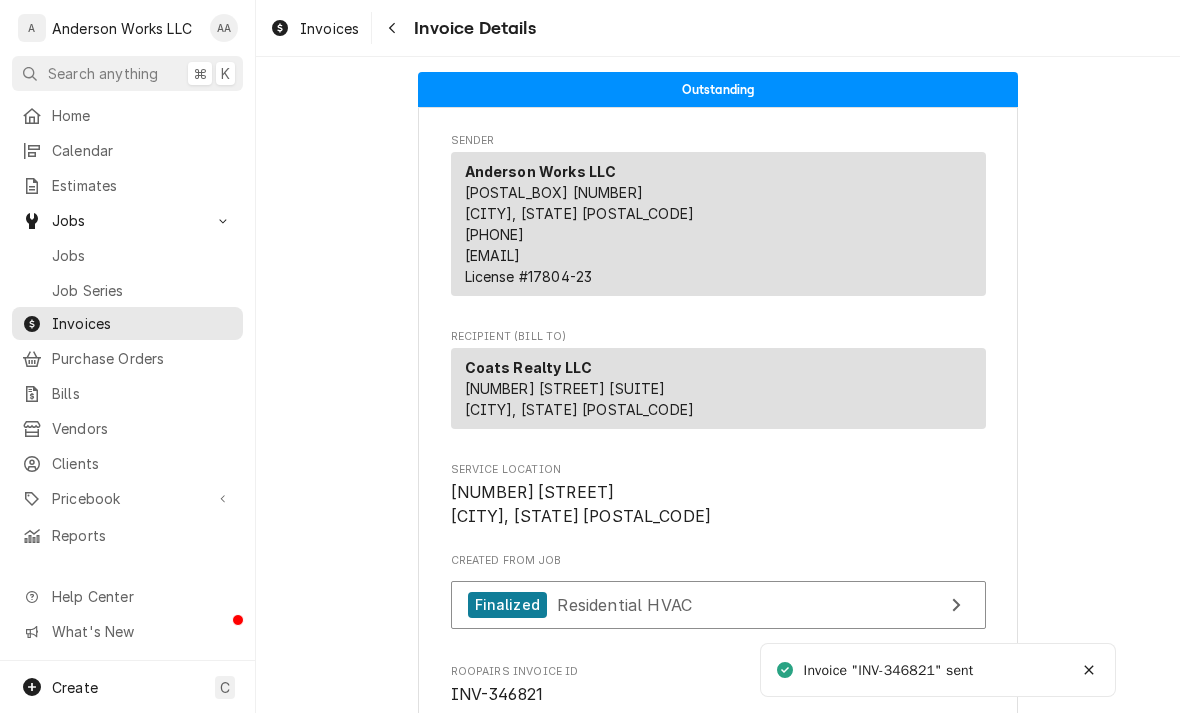 click on "Jobs" at bounding box center [127, 255] 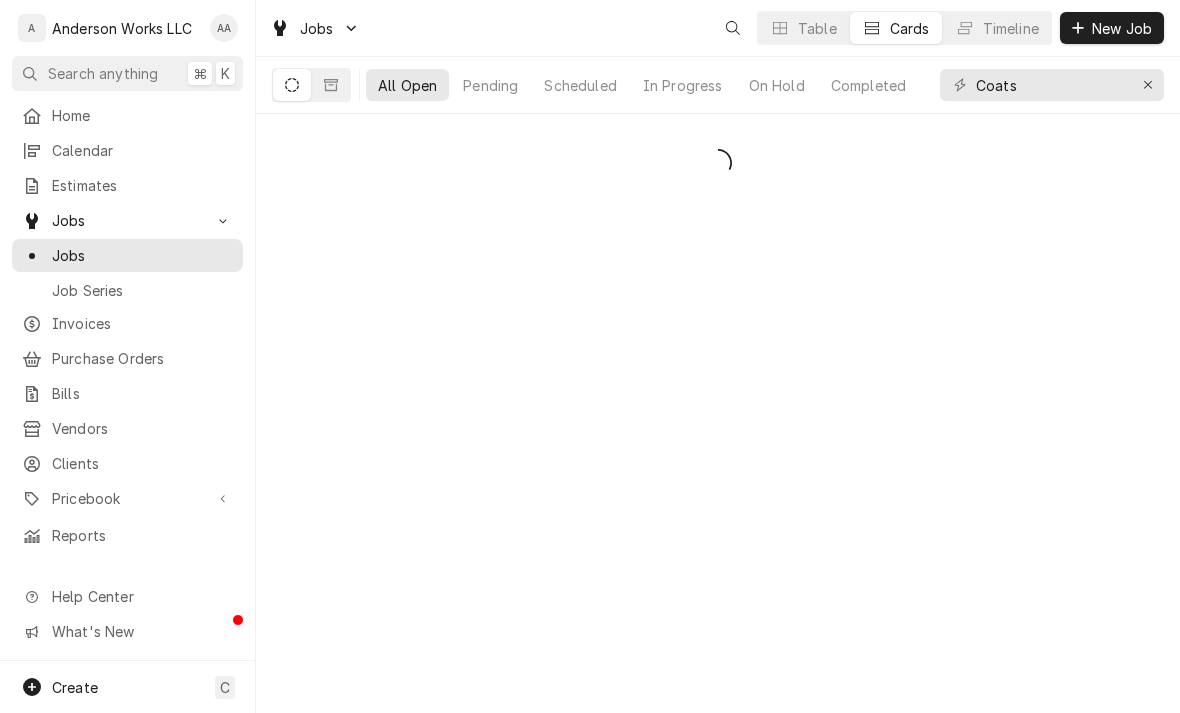scroll, scrollTop: 0, scrollLeft: 0, axis: both 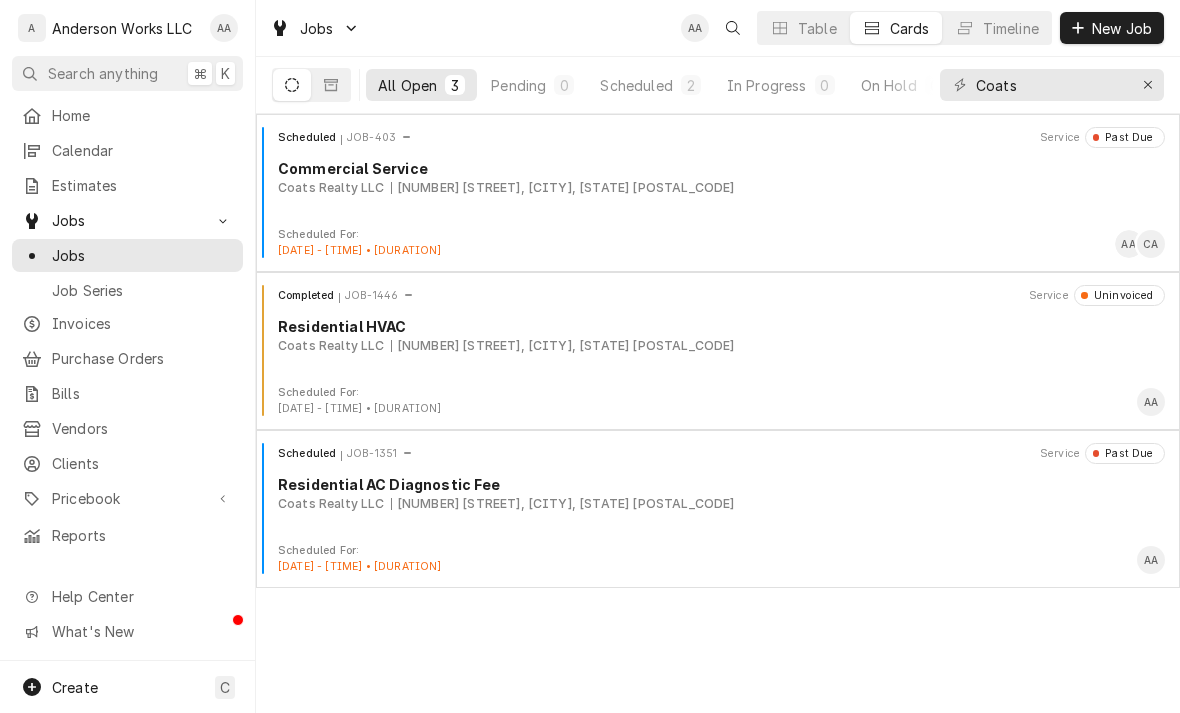 click on "Scheduled JOB-1351 Service Past Due Residential AC Diagnostic Fee Coats Realty LLC 1920 7th Ave, Council Bluffs, IA 51501" at bounding box center [718, 493] 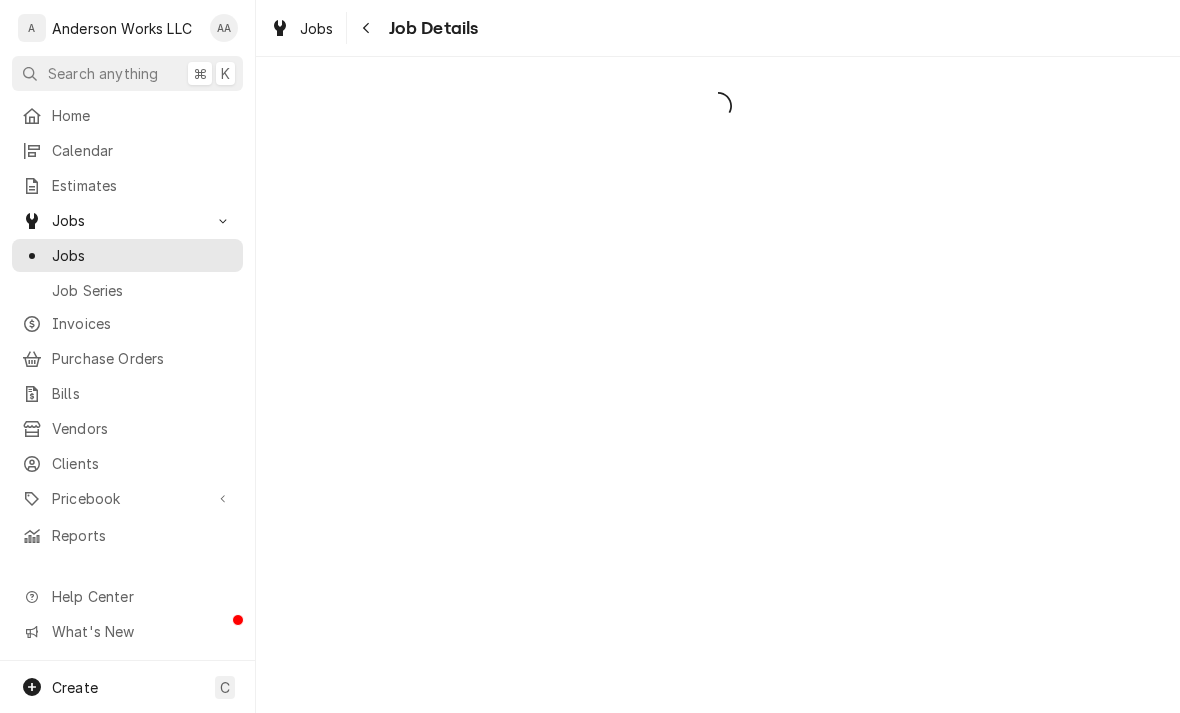 scroll, scrollTop: 0, scrollLeft: 0, axis: both 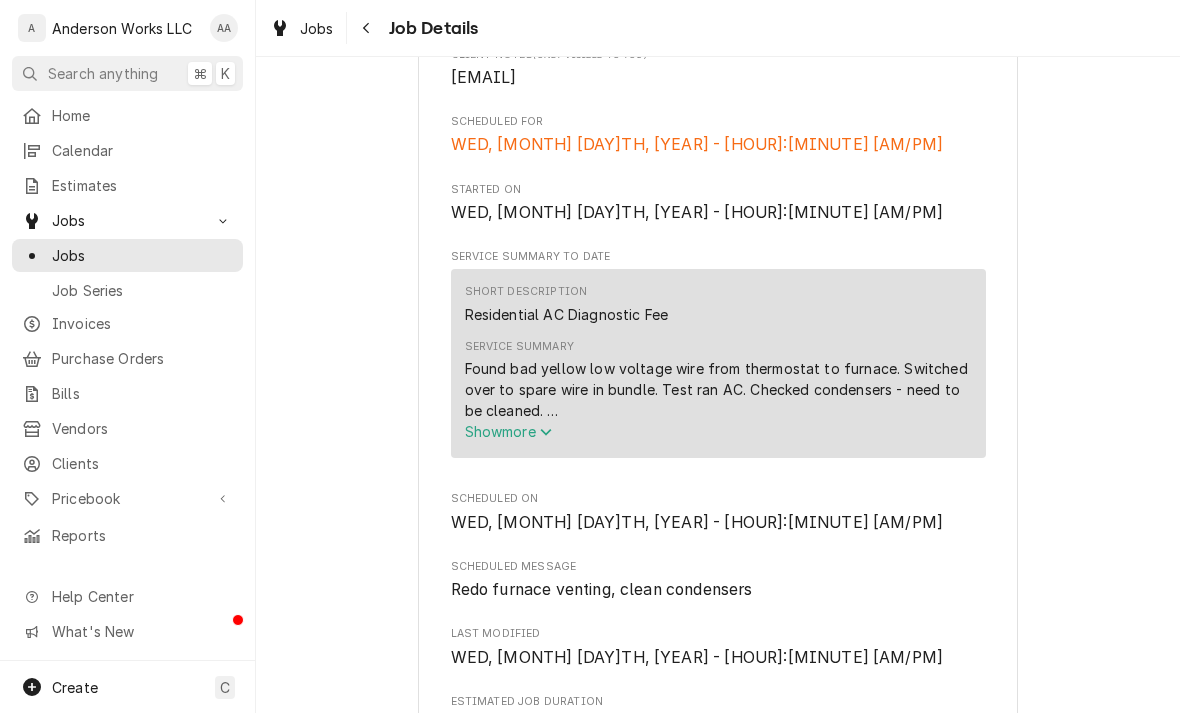 click on "Show  more" at bounding box center (509, 431) 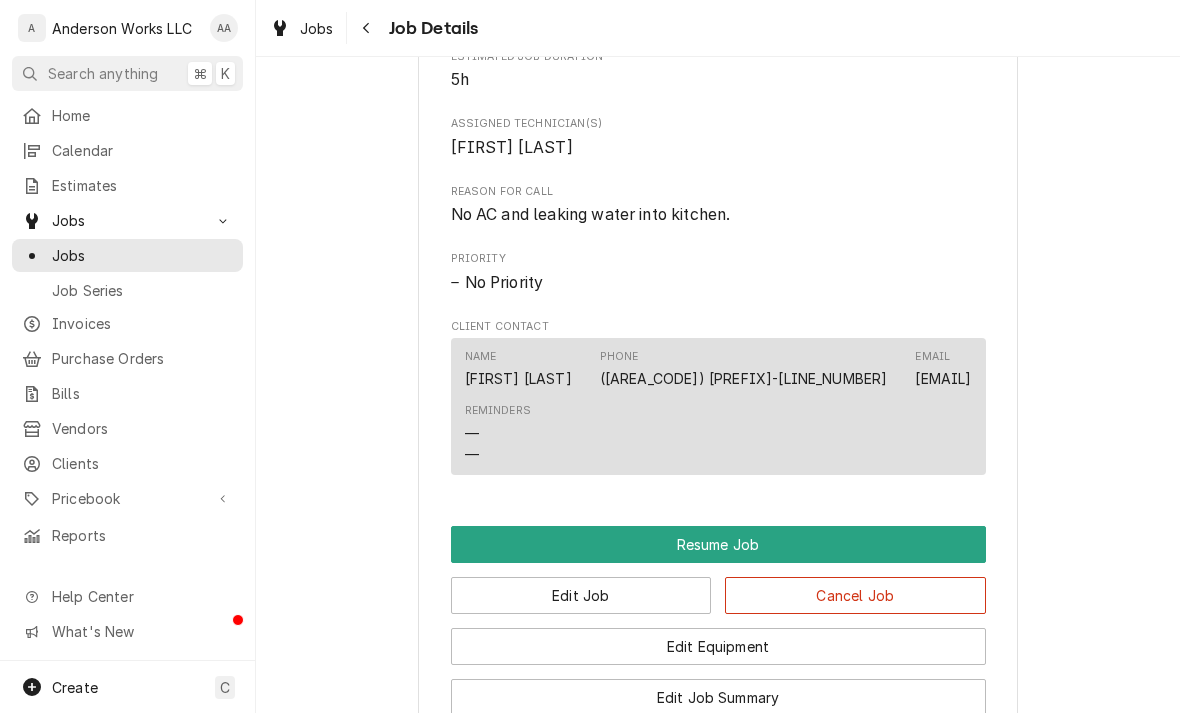scroll, scrollTop: 1320, scrollLeft: 0, axis: vertical 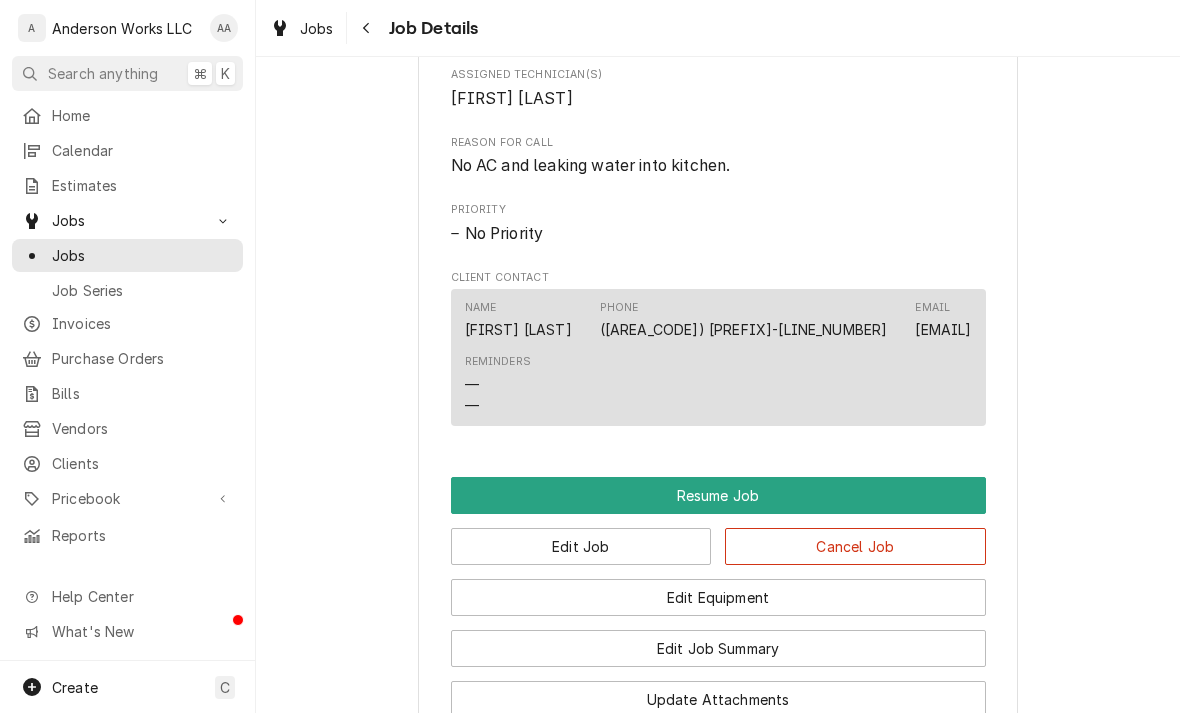 click on "Resume Job" at bounding box center (718, 495) 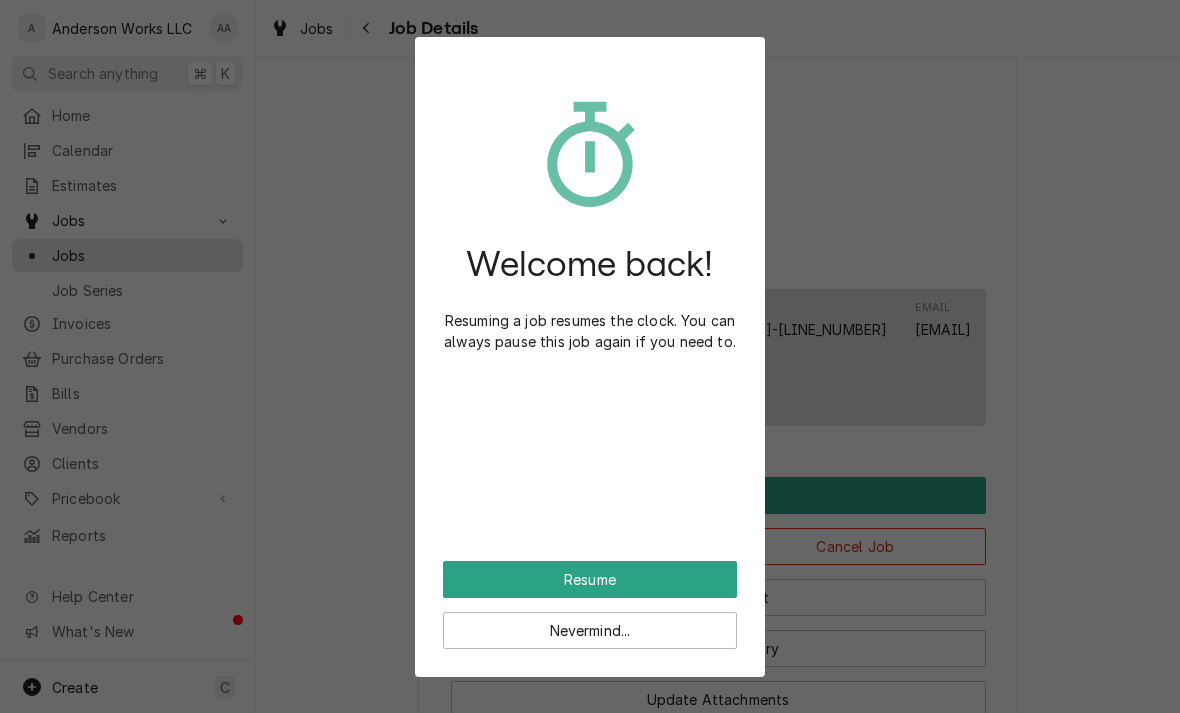 click on "Resume" at bounding box center (590, 579) 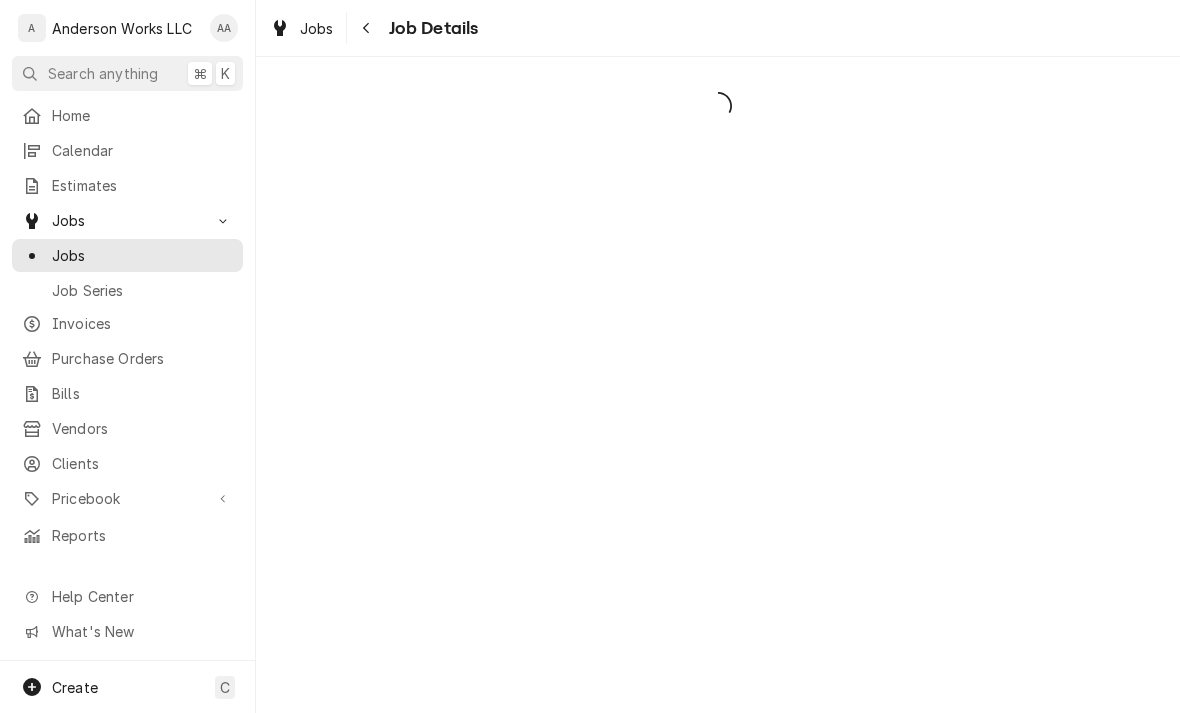 scroll, scrollTop: 0, scrollLeft: 0, axis: both 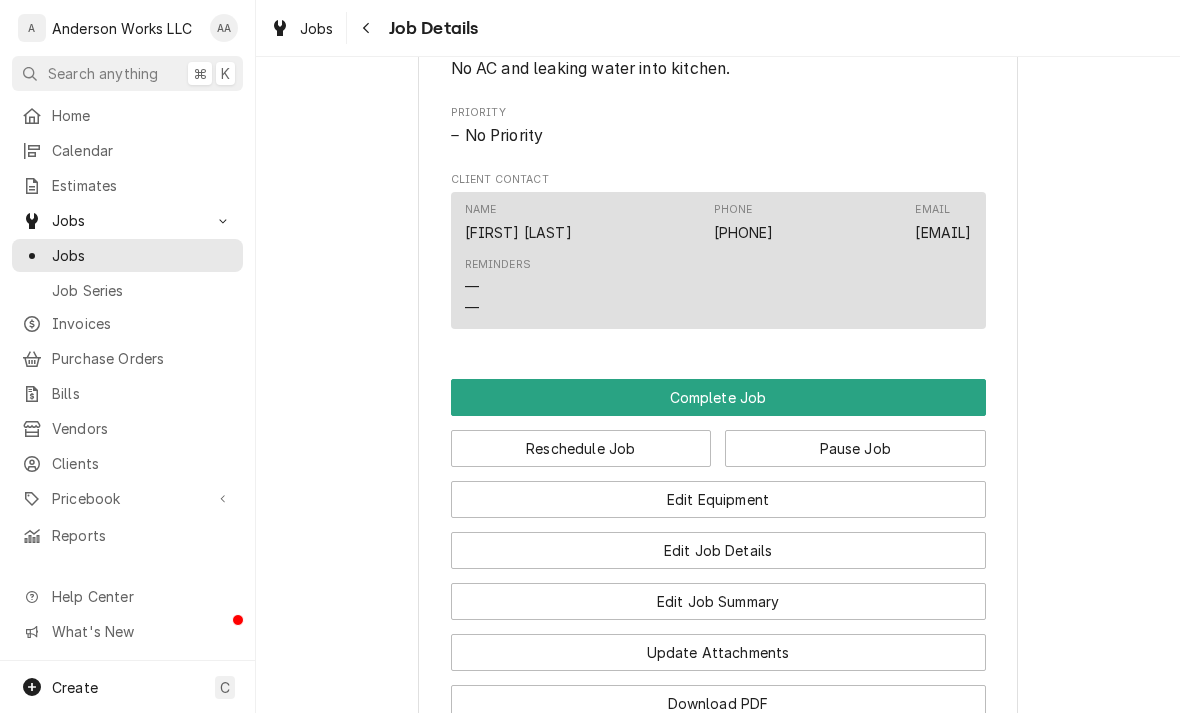 click on "Edit Job Summary" at bounding box center (718, 601) 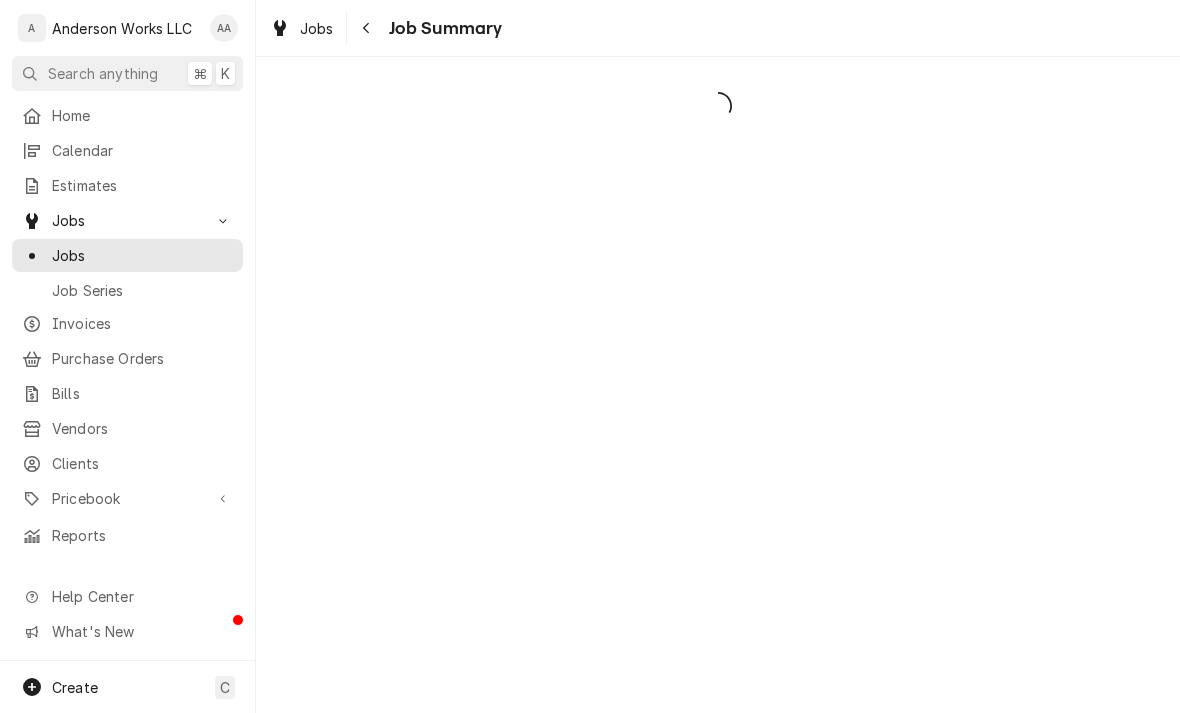 scroll, scrollTop: 0, scrollLeft: 0, axis: both 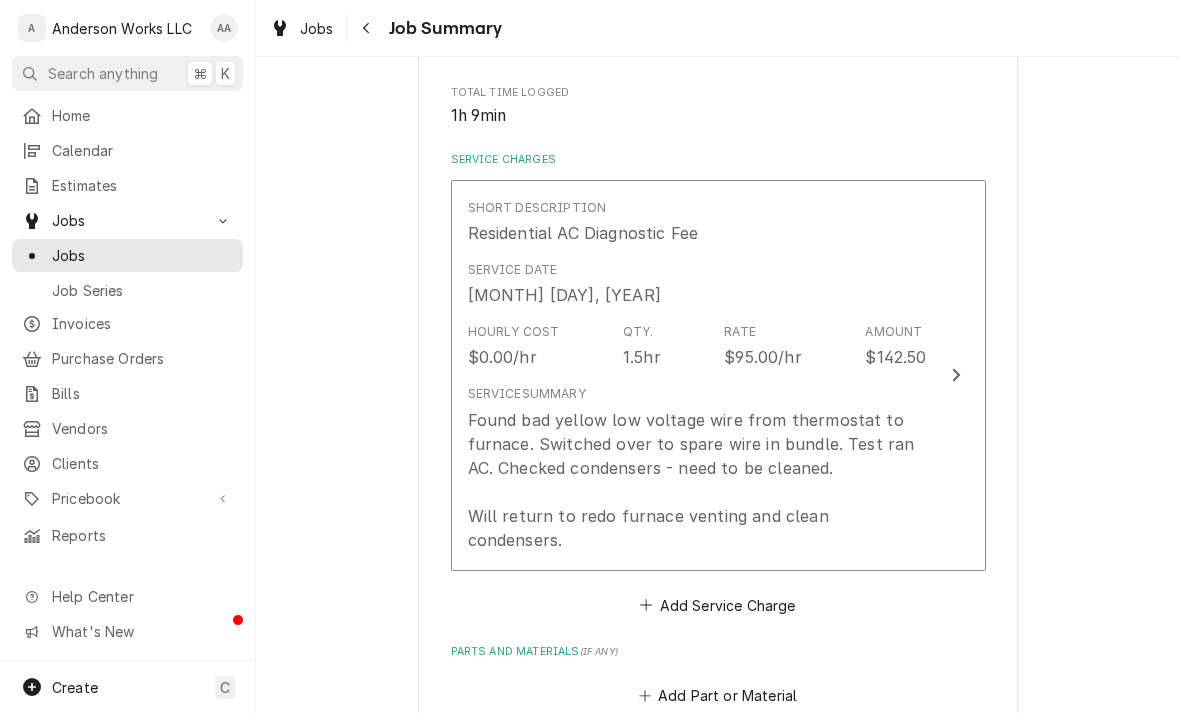 click on "Found bad yellow low voltage wire from thermostat to furnace. Switched over to spare wire in bundle. Test ran AC. Checked condensers - need to be cleaned.
Will return to redo furnace venting and clean condensers." at bounding box center (697, 480) 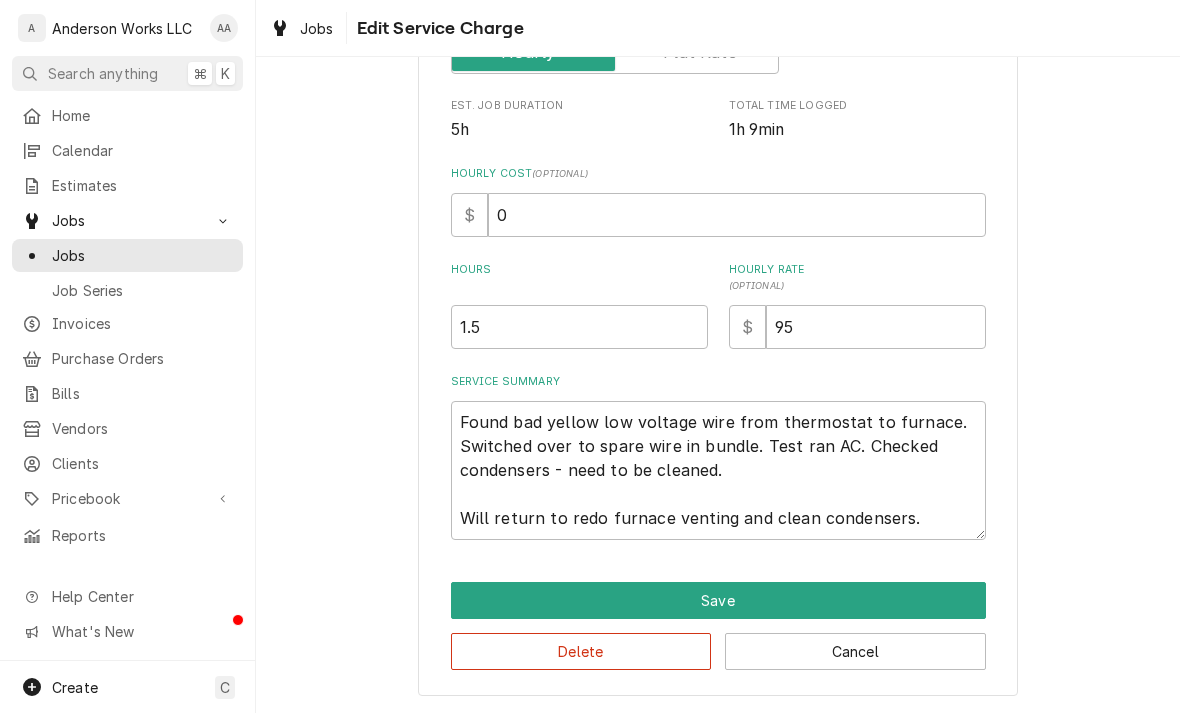scroll, scrollTop: 386, scrollLeft: 0, axis: vertical 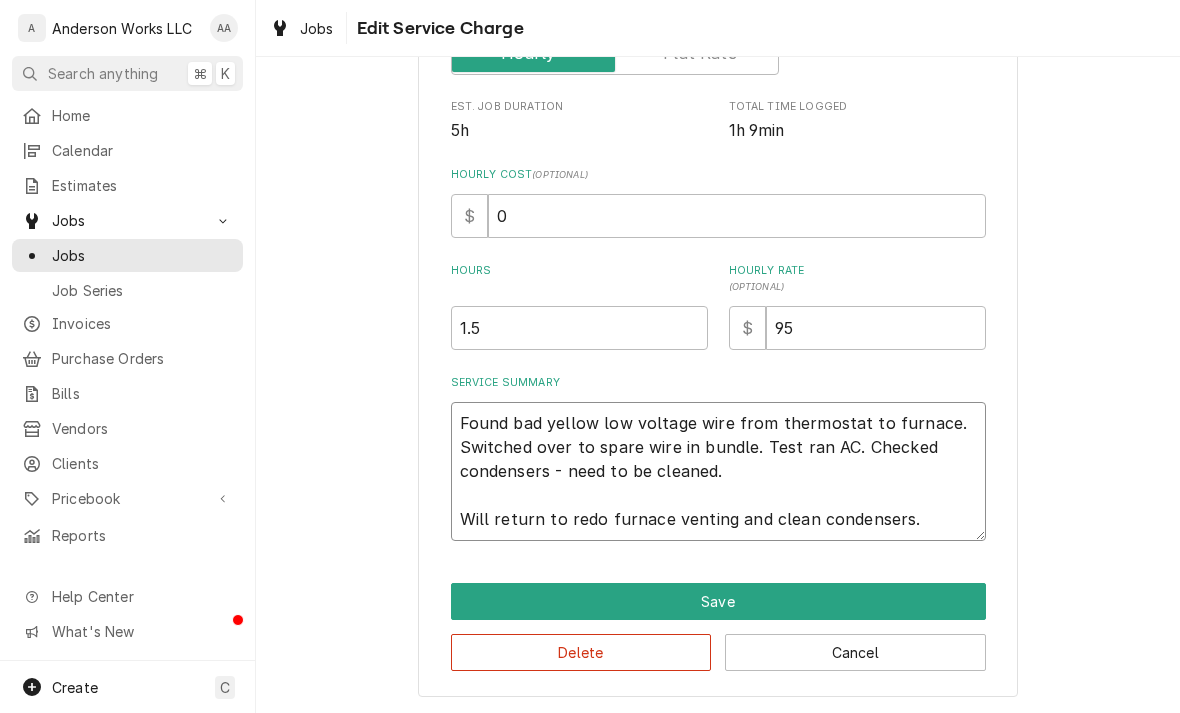 click on "Found bad yellow low voltage wire from thermostat to furnace. Switched over to spare wire in bundle. Test ran AC. Checked condensers - need to be cleaned.
Will return to redo furnace venting and clean condensers." at bounding box center (718, 471) 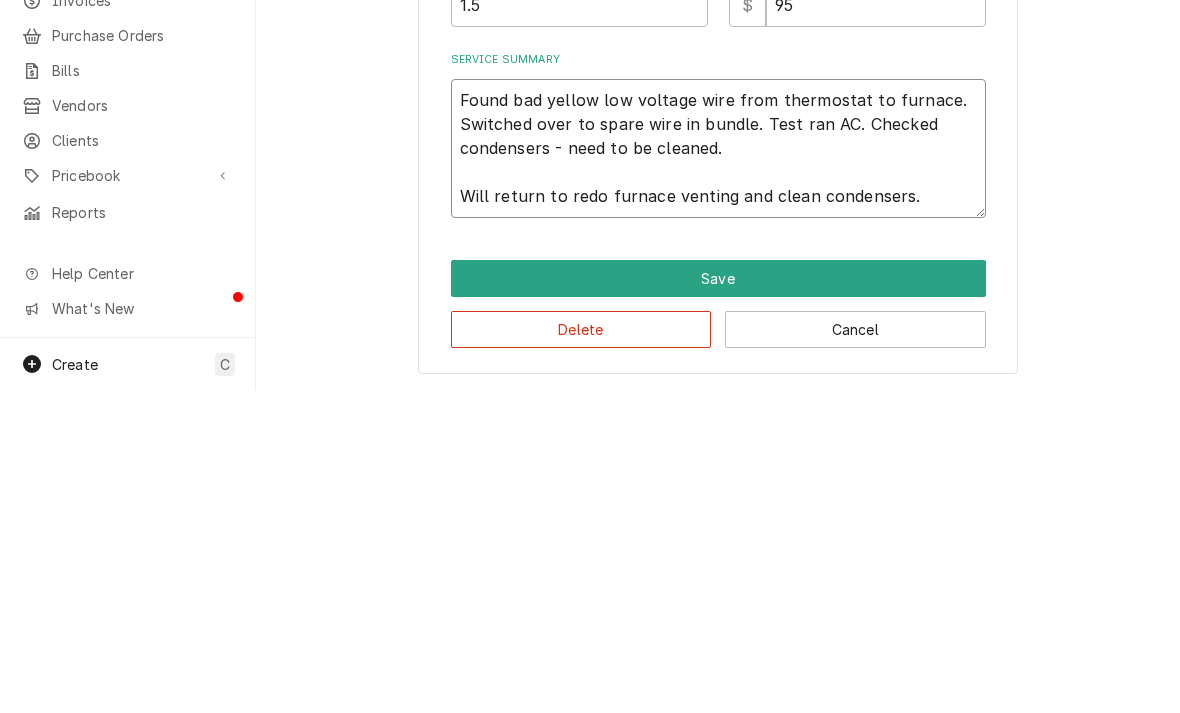 type on "x" 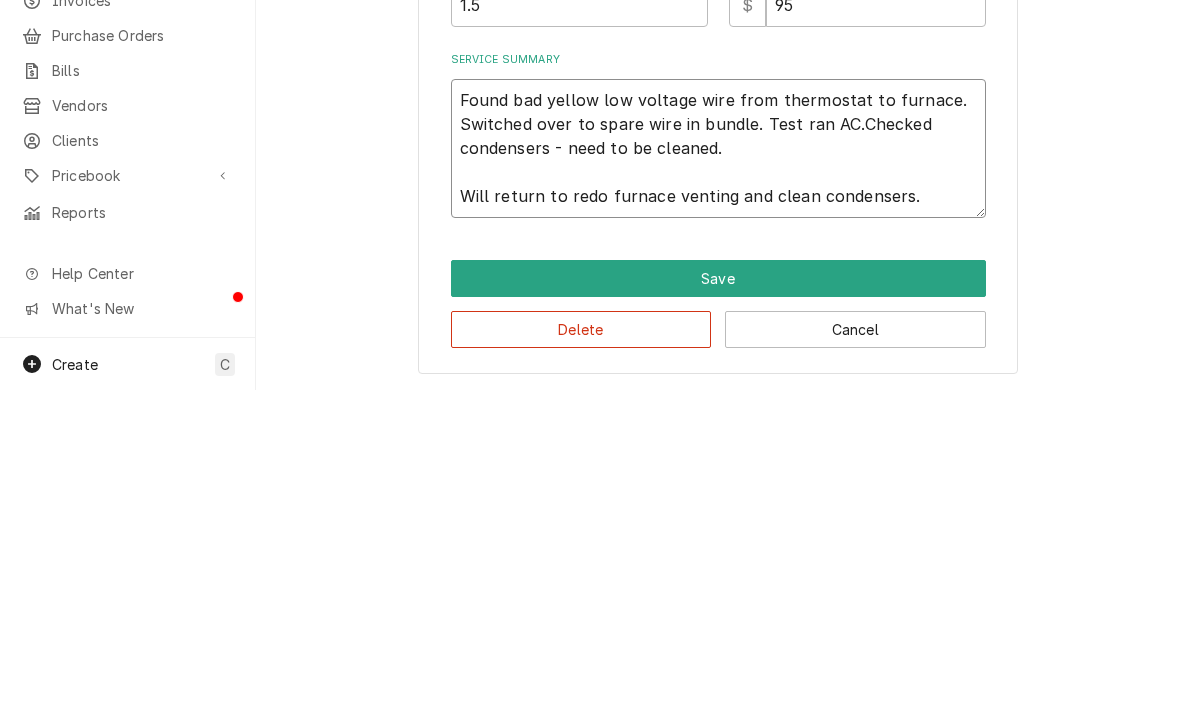 type on "x" 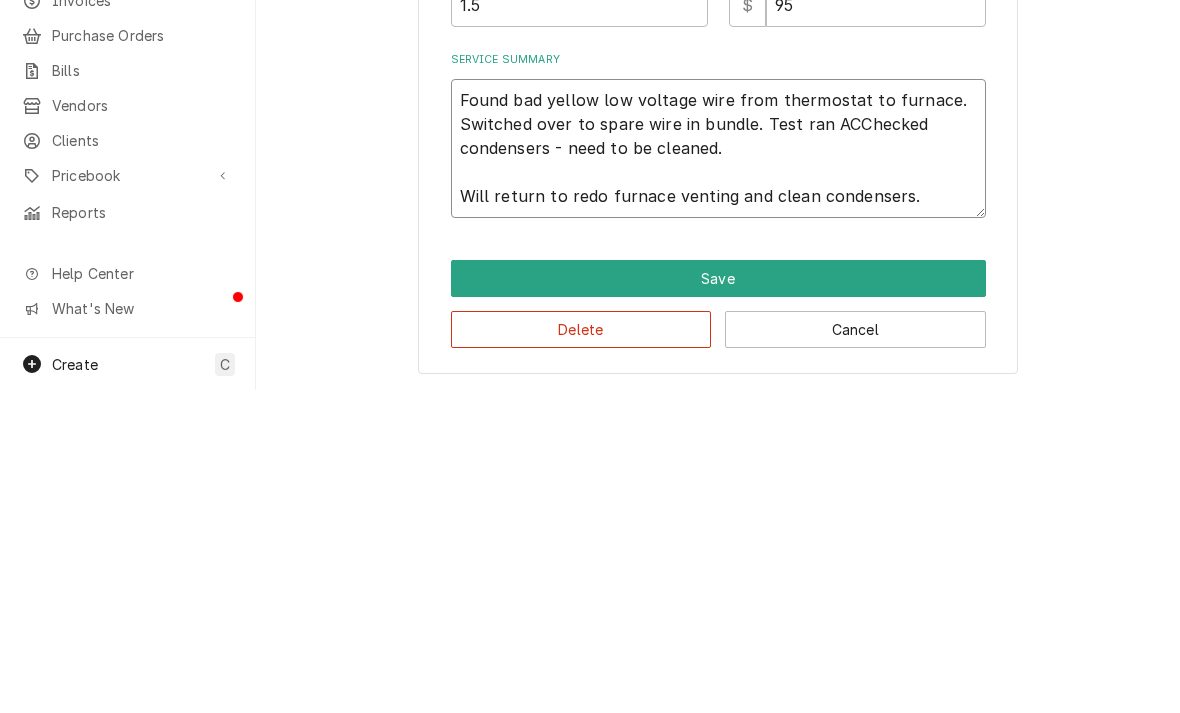 type on "Found bad yellow low voltage wire from thermostat to furnace. Switched over to spare wire in bundle. Test ran AC Checked condensers - need to be cleaned.
Will return to redo furnace venting and clean condensers." 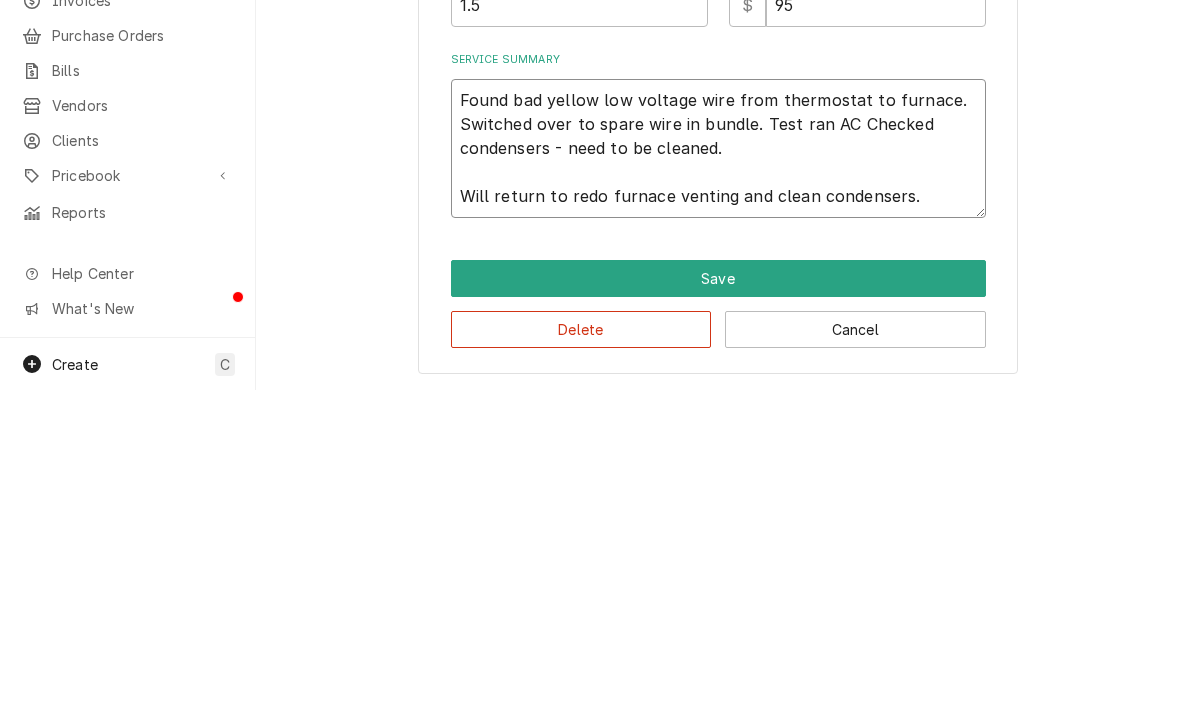 type on "x" 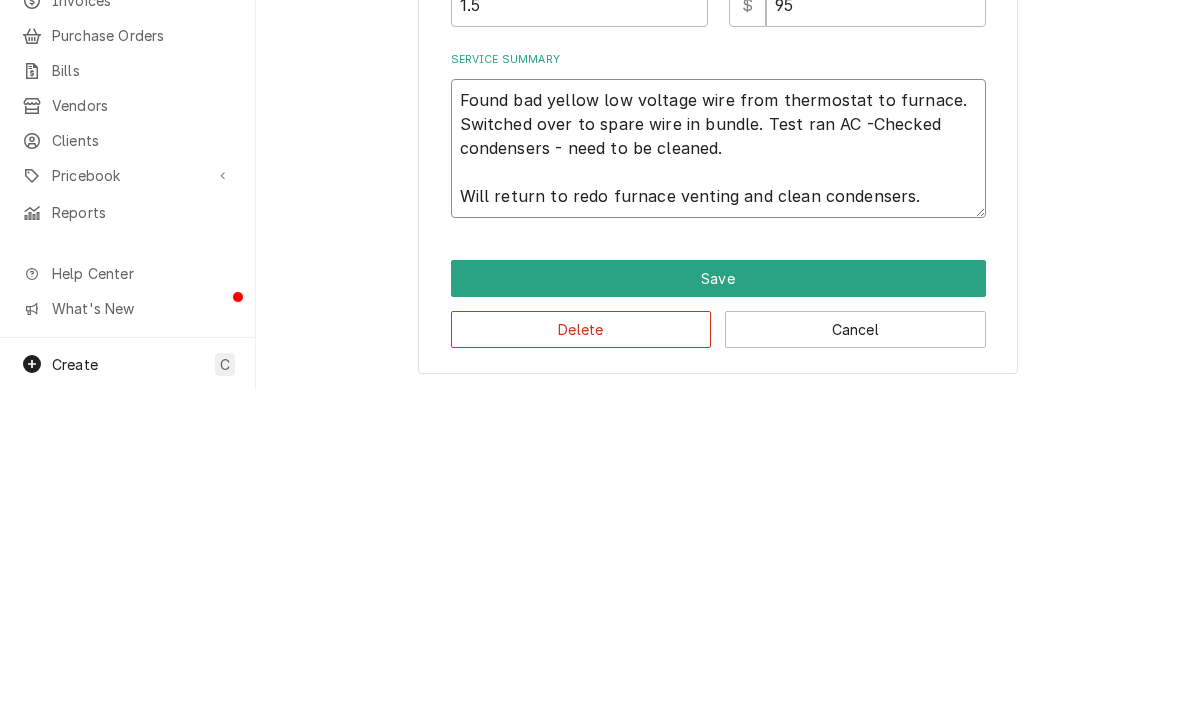 type on "x" 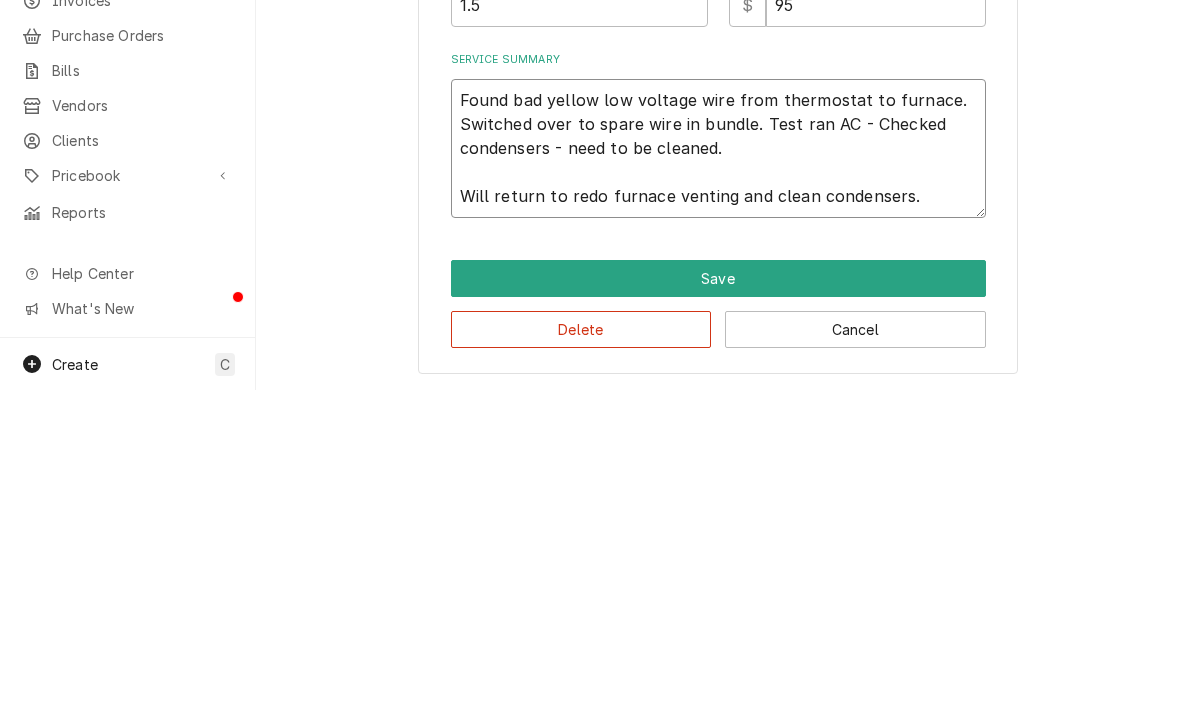 type on "x" 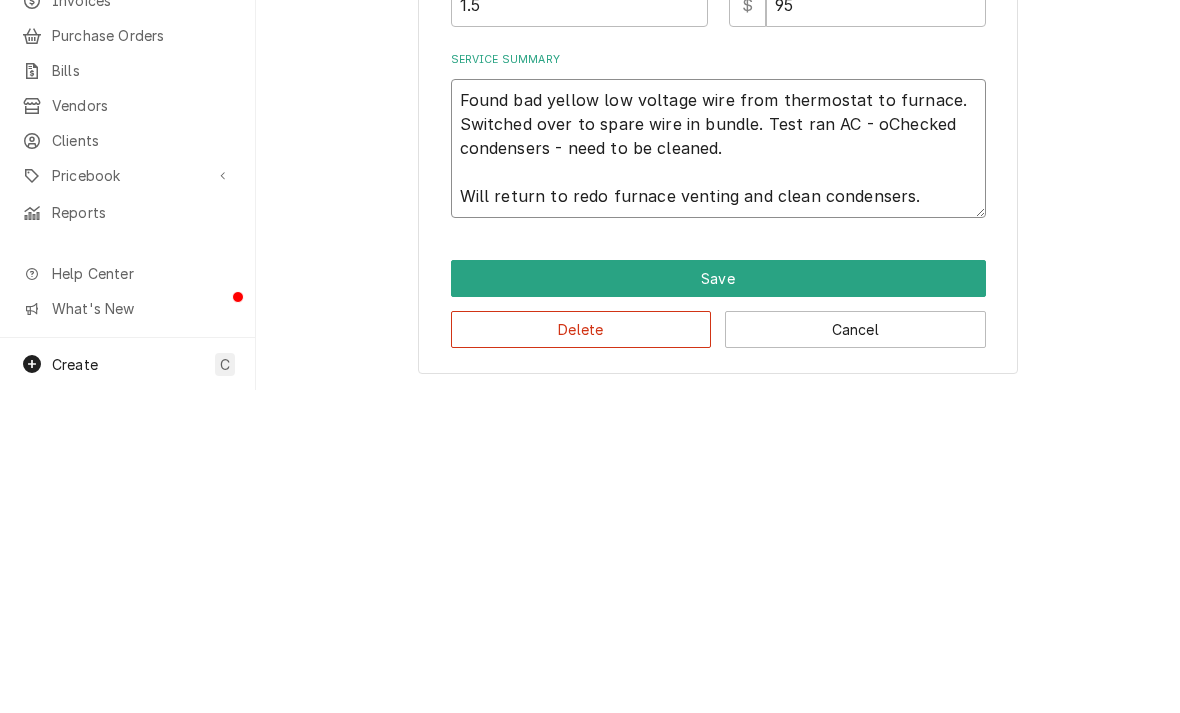 type on "Found bad yellow low voltage wire from thermostat to furnace. Switched over to spare wire in bundle. Test ran AC - okChecked condensers - need to be cleaned.
Will return to redo furnace venting and clean condensers." 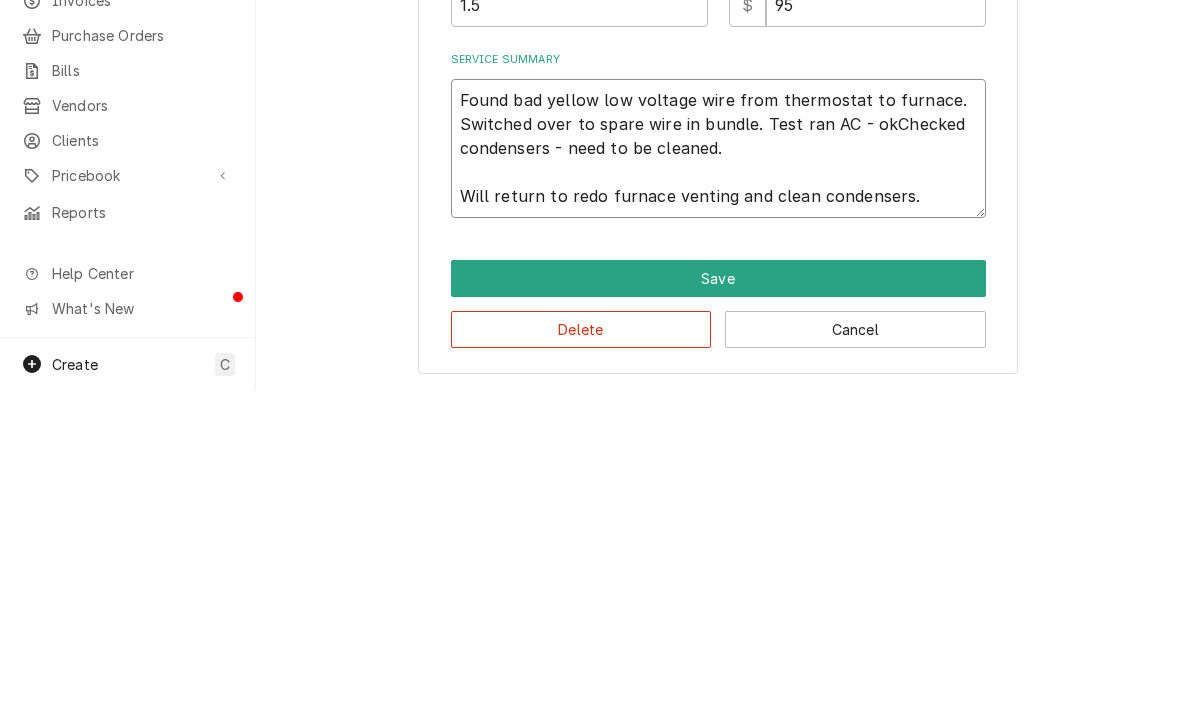 type on "x" 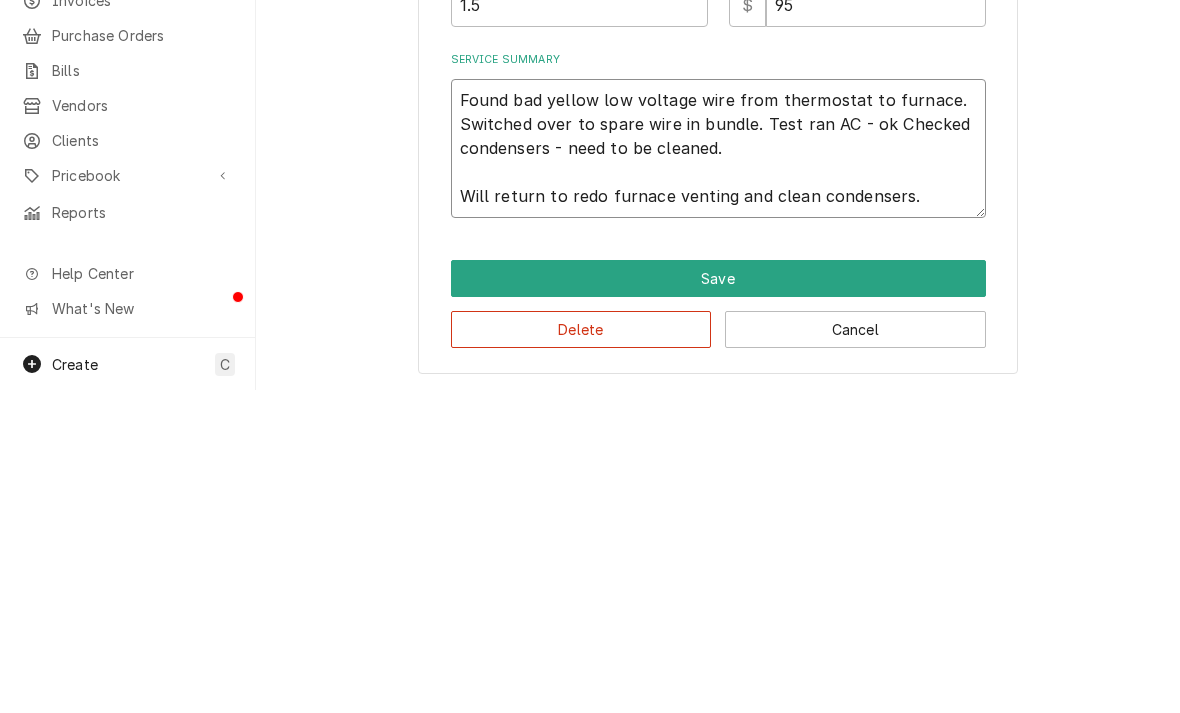 type on "x" 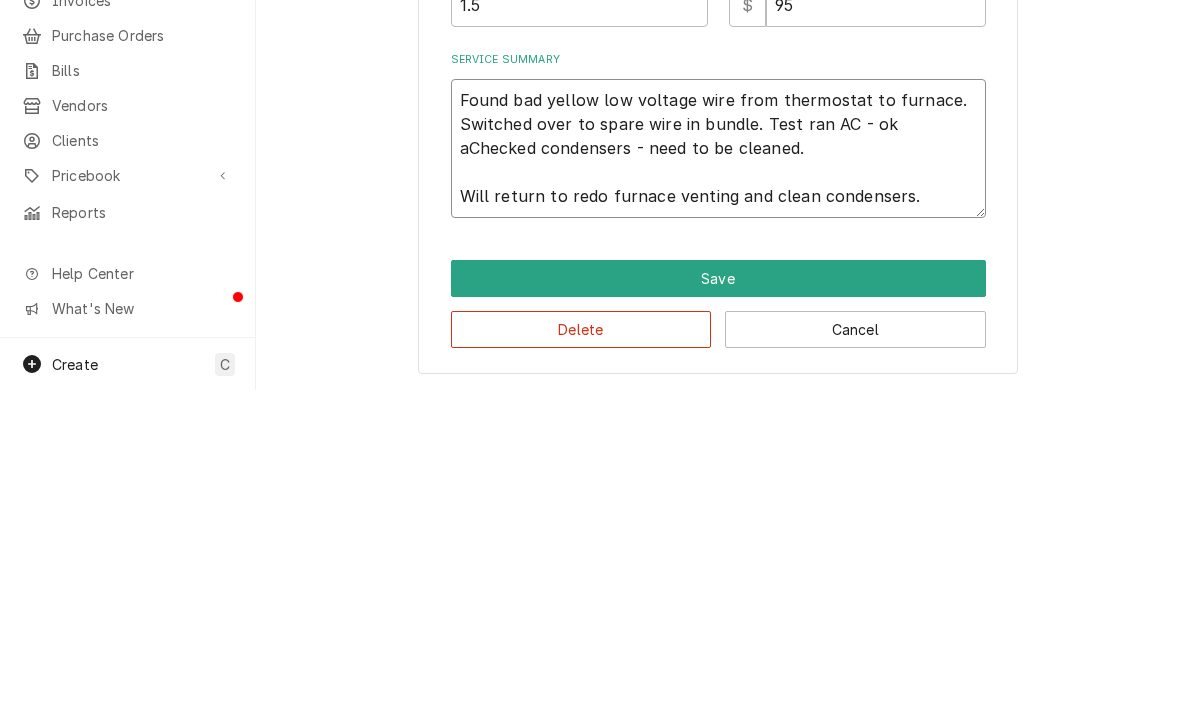 type on "x" 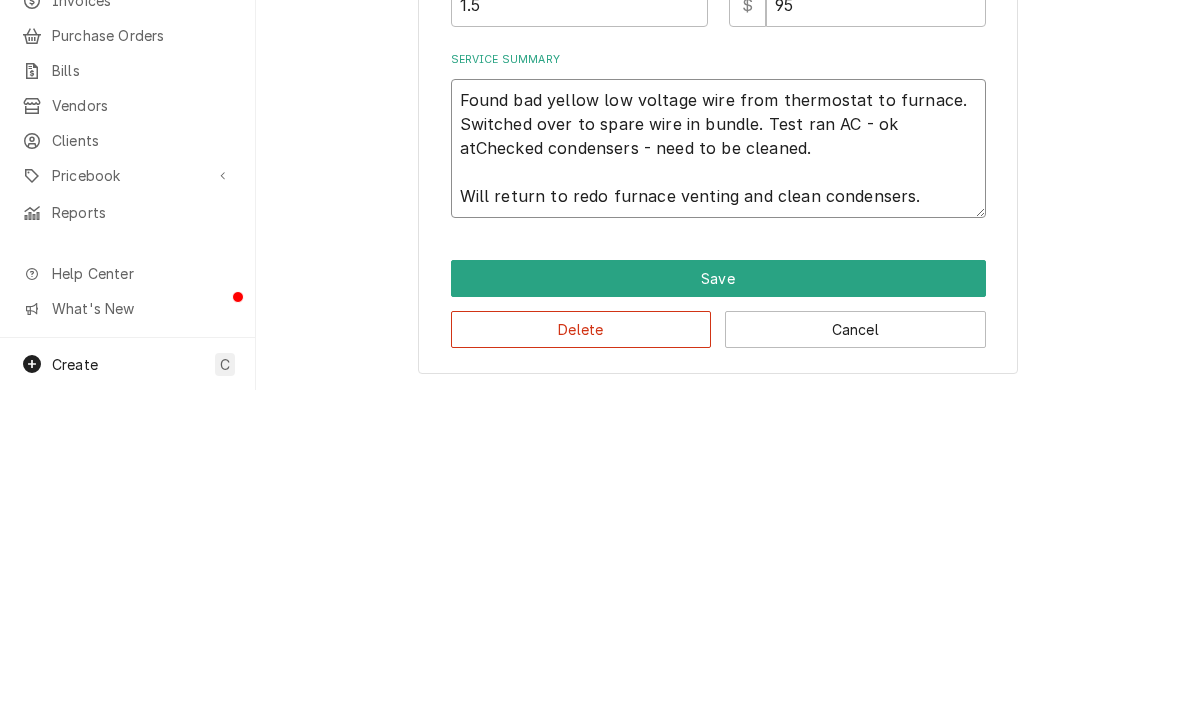 type on "x" 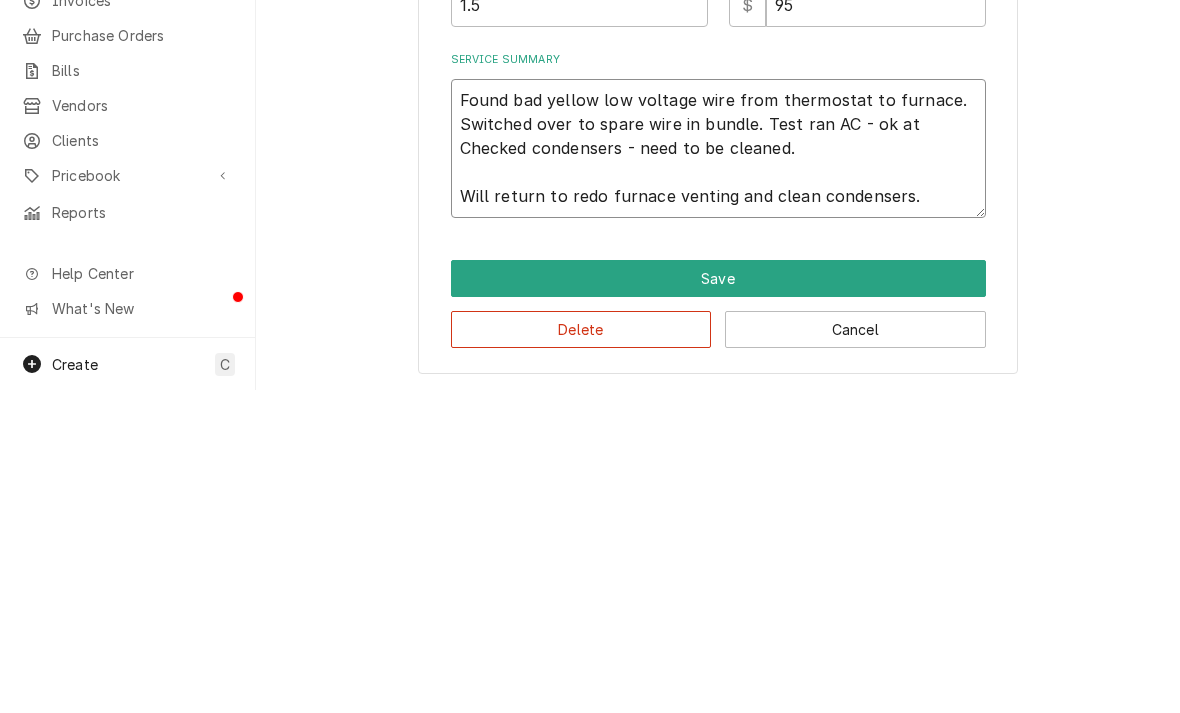 type on "x" 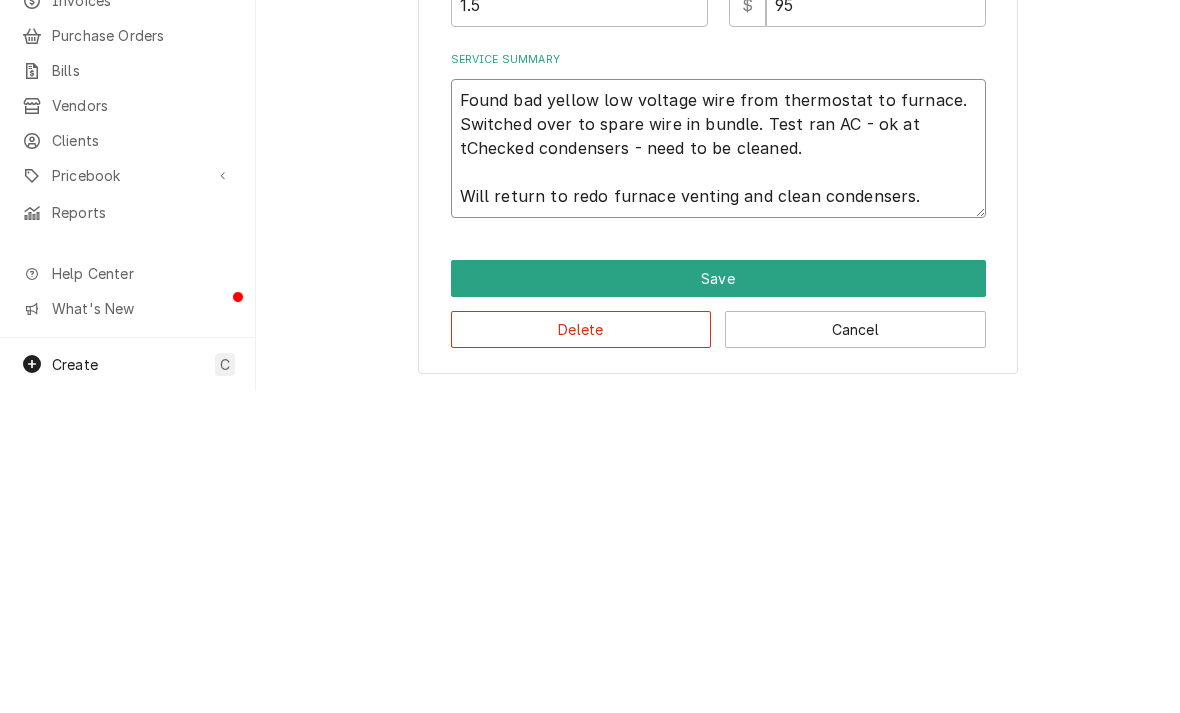 type on "x" 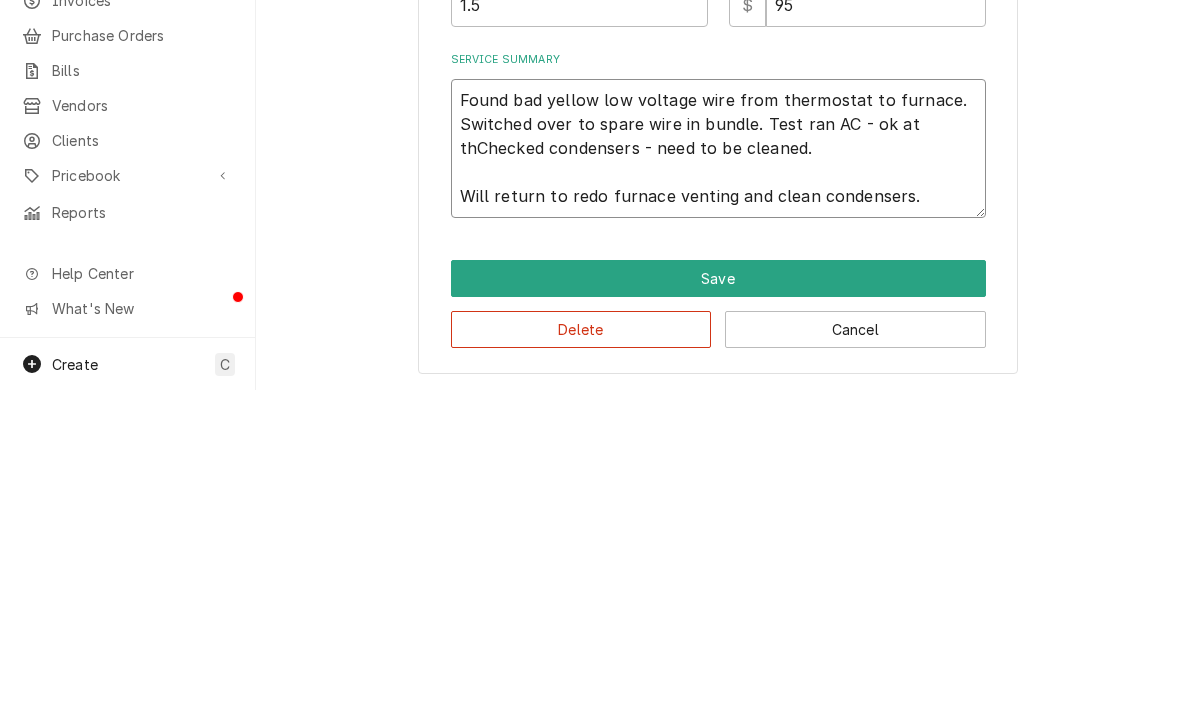 type on "x" 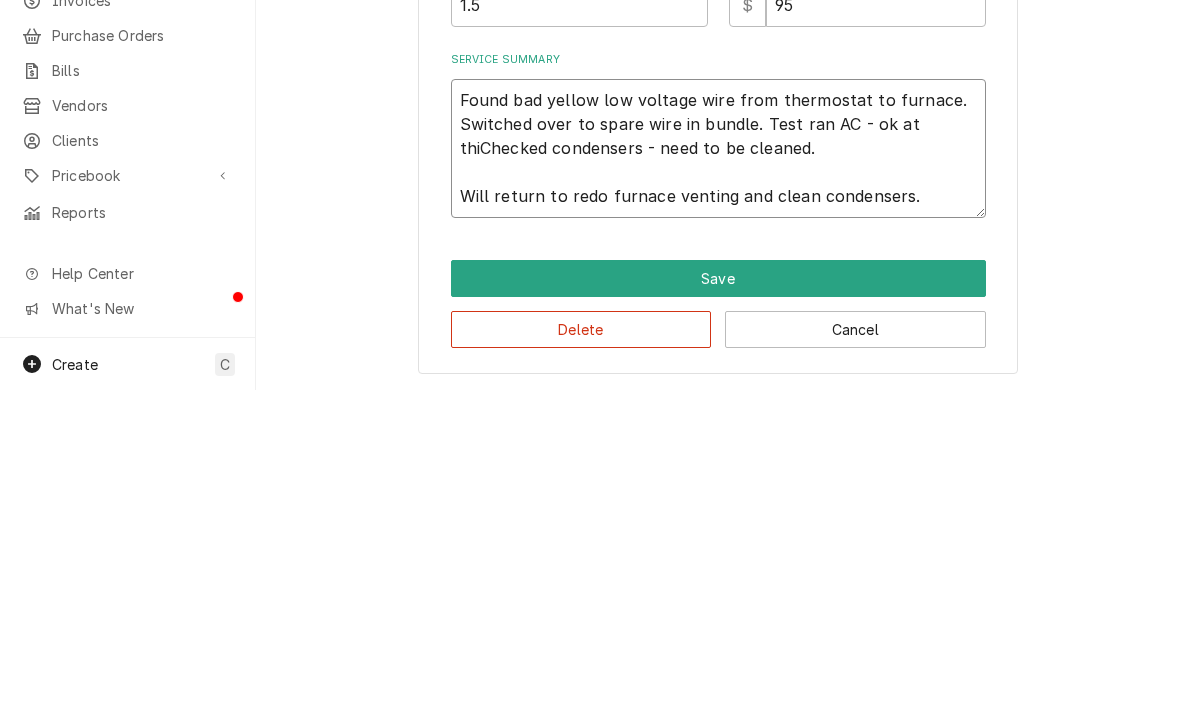 type on "x" 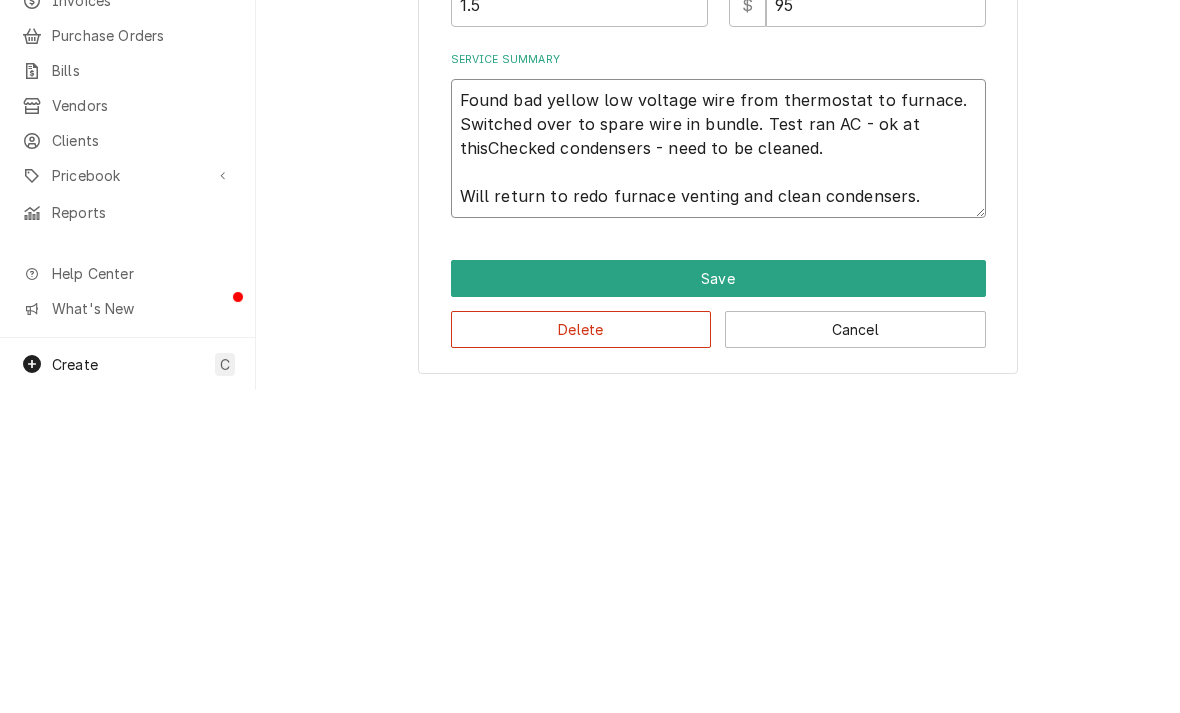 type on "x" 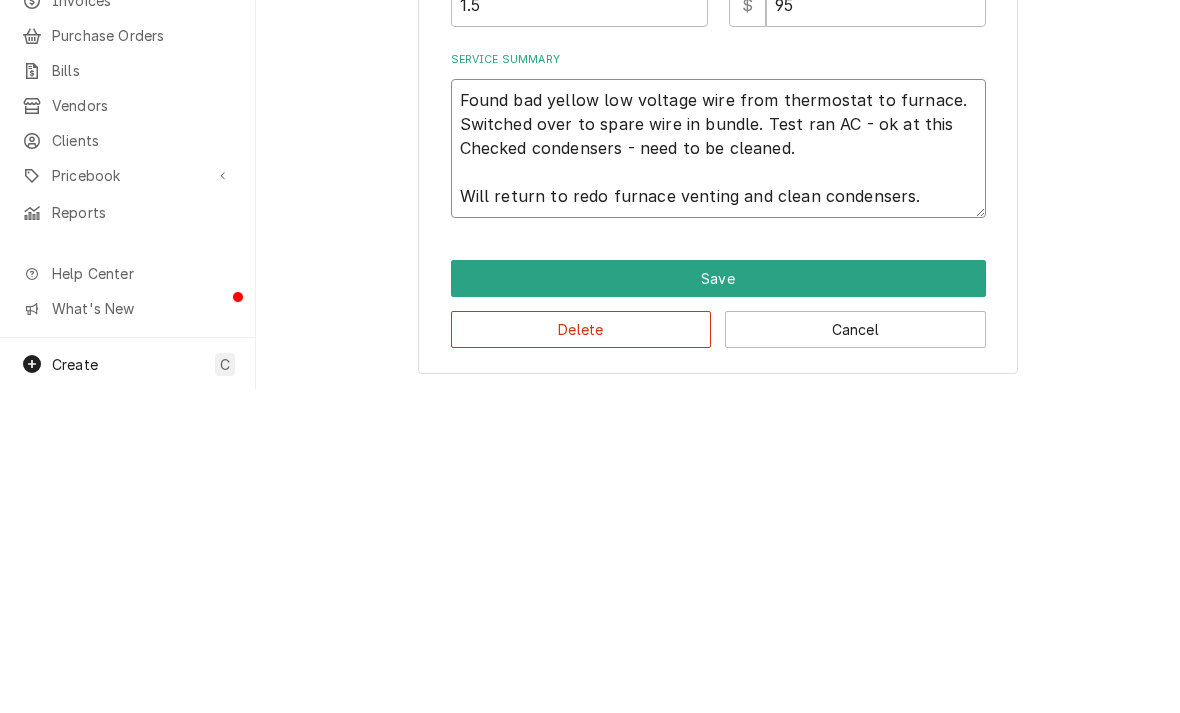type on "x" 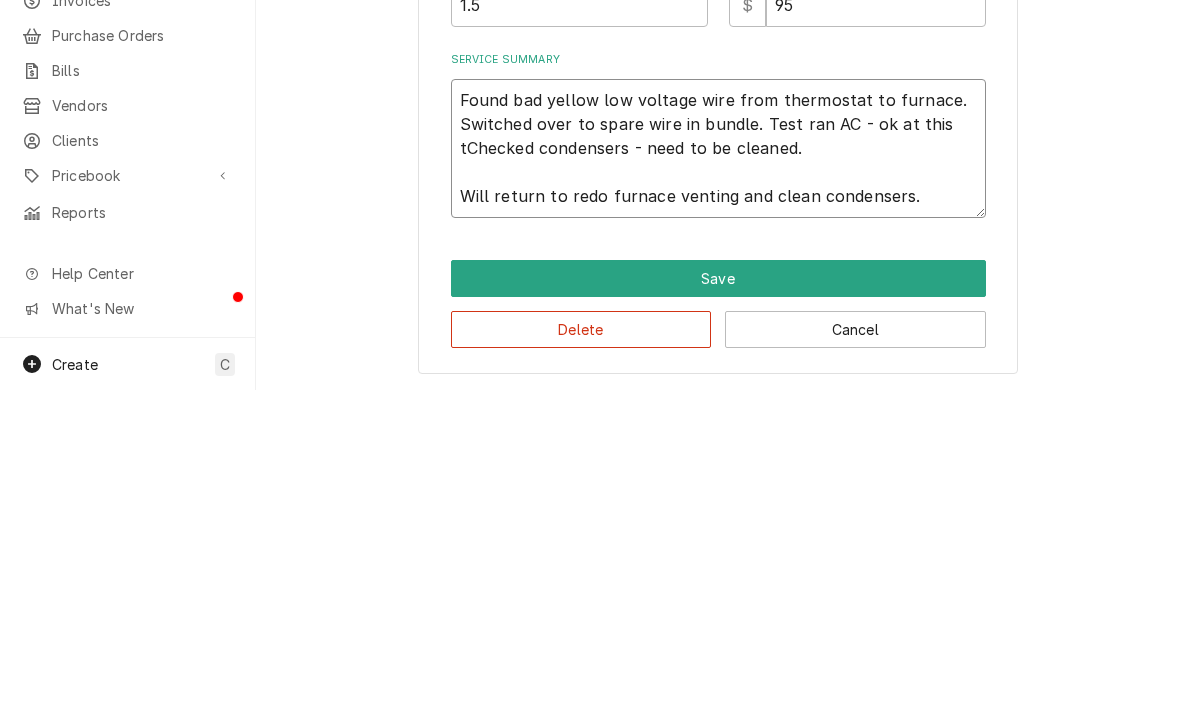 type on "x" 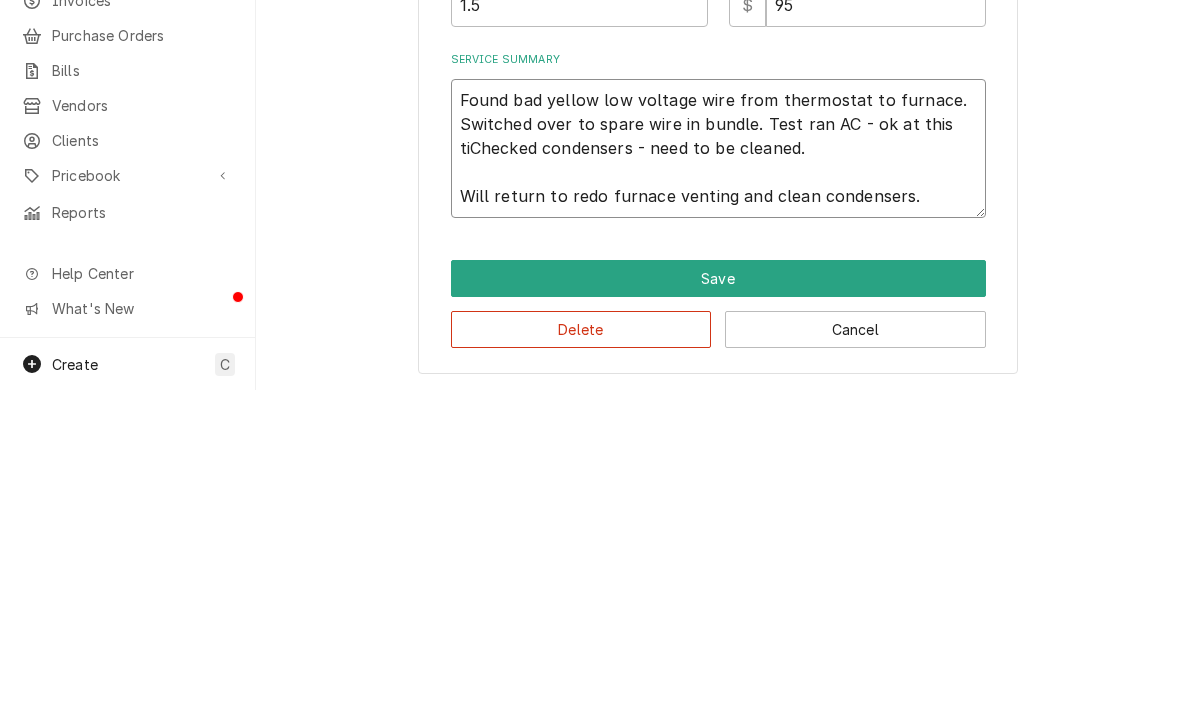type on "x" 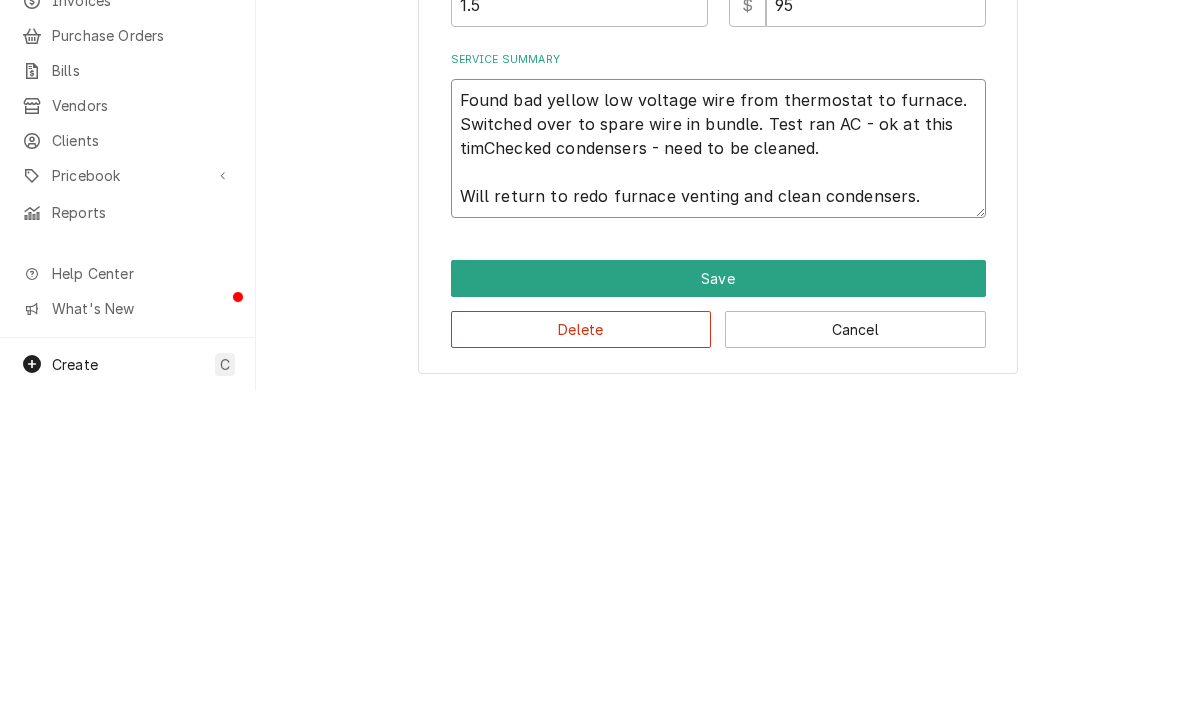 type on "x" 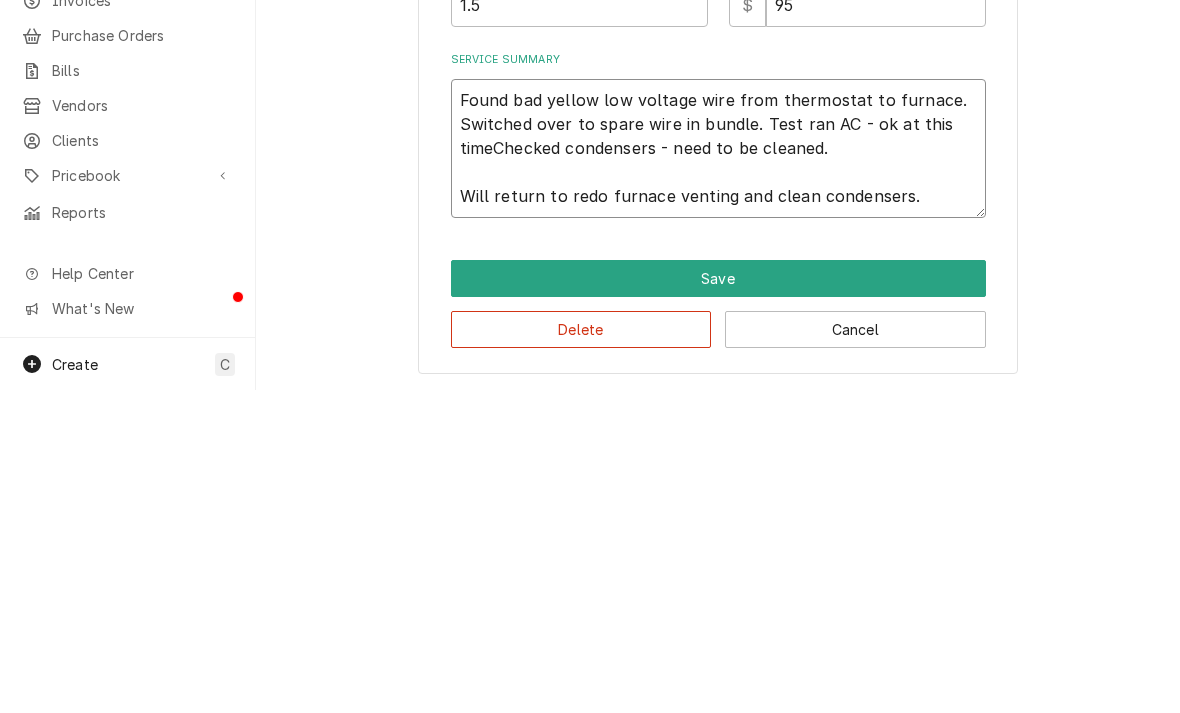 type on "x" 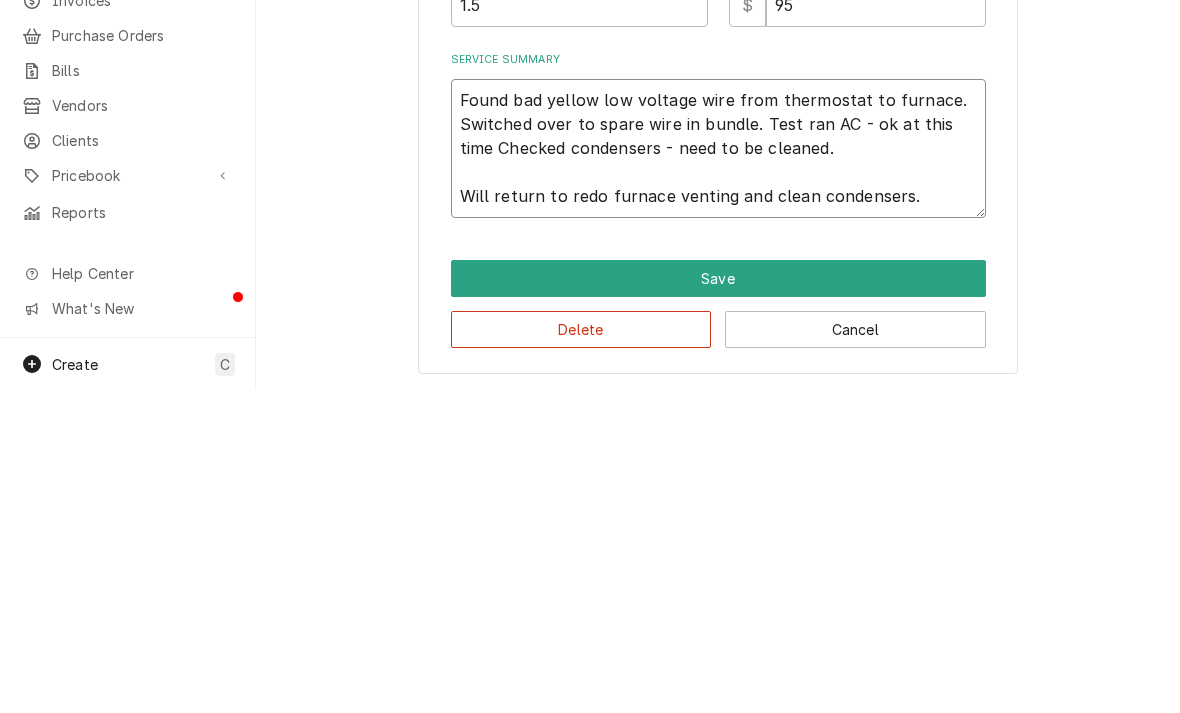 type on "x" 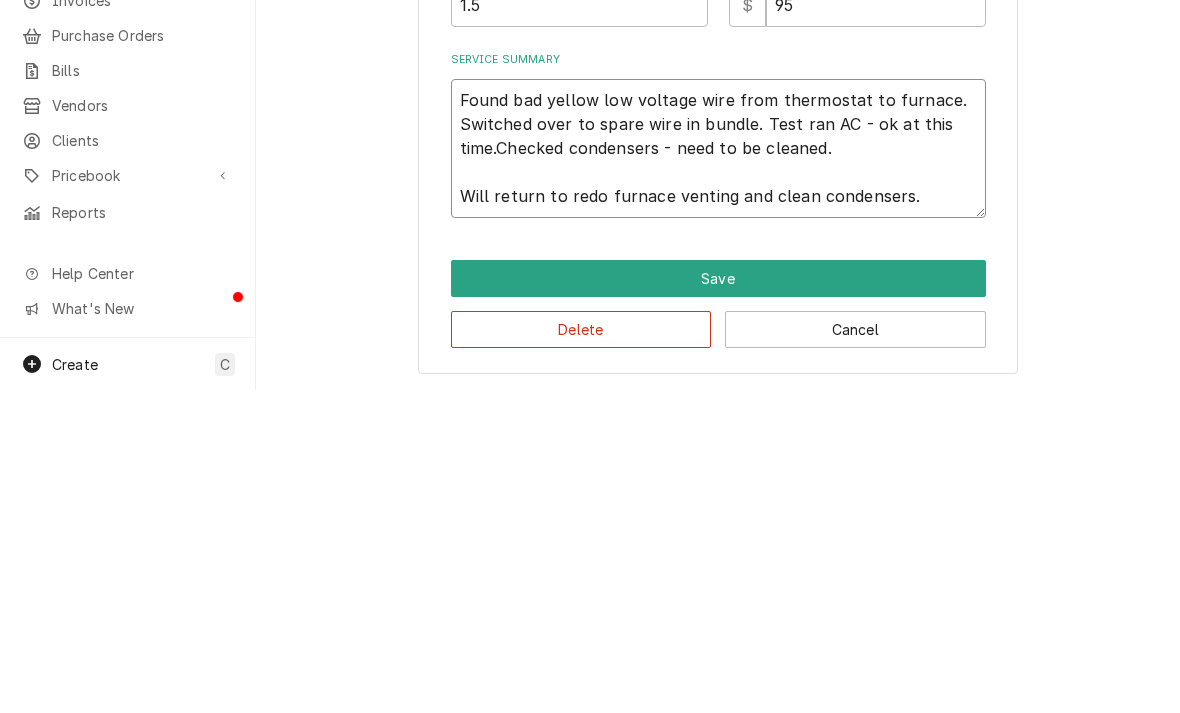 type on "x" 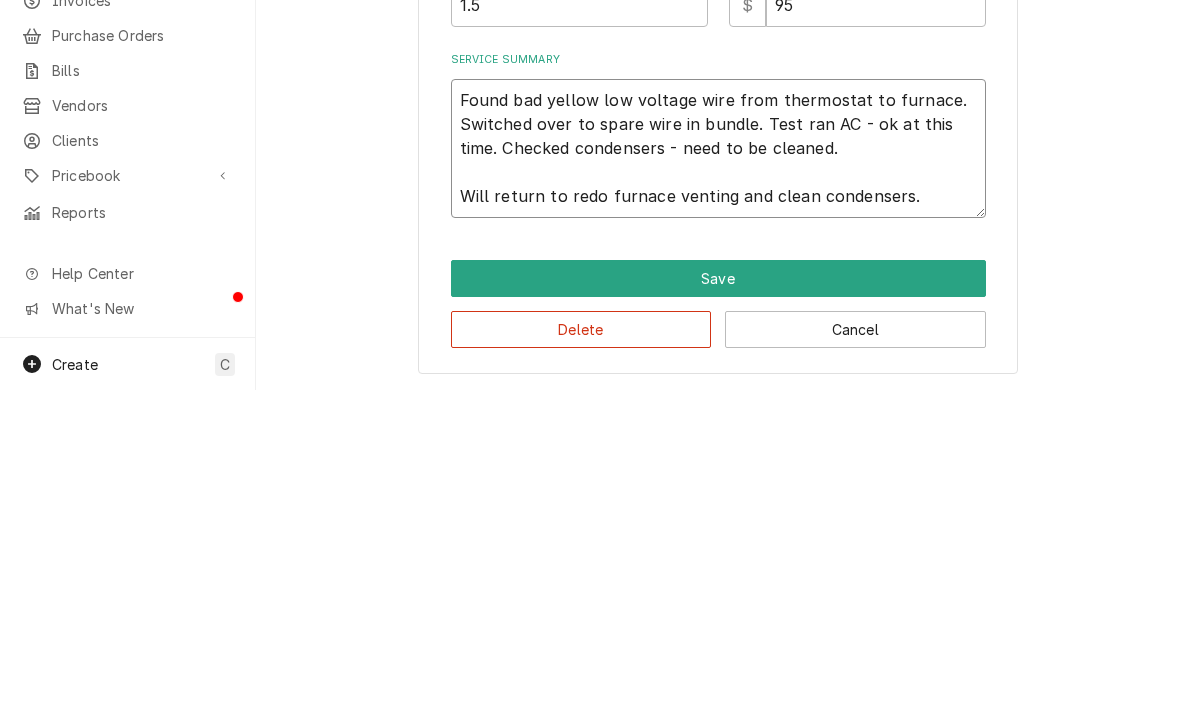 click on "Found bad yellow low voltage wire from thermostat to furnace. Switched over to spare wire in bundle. Test ran AC - ok at this time. Checked condensers - need to be cleaned.
Will return to redo furnace venting and clean condensers." at bounding box center [718, 471] 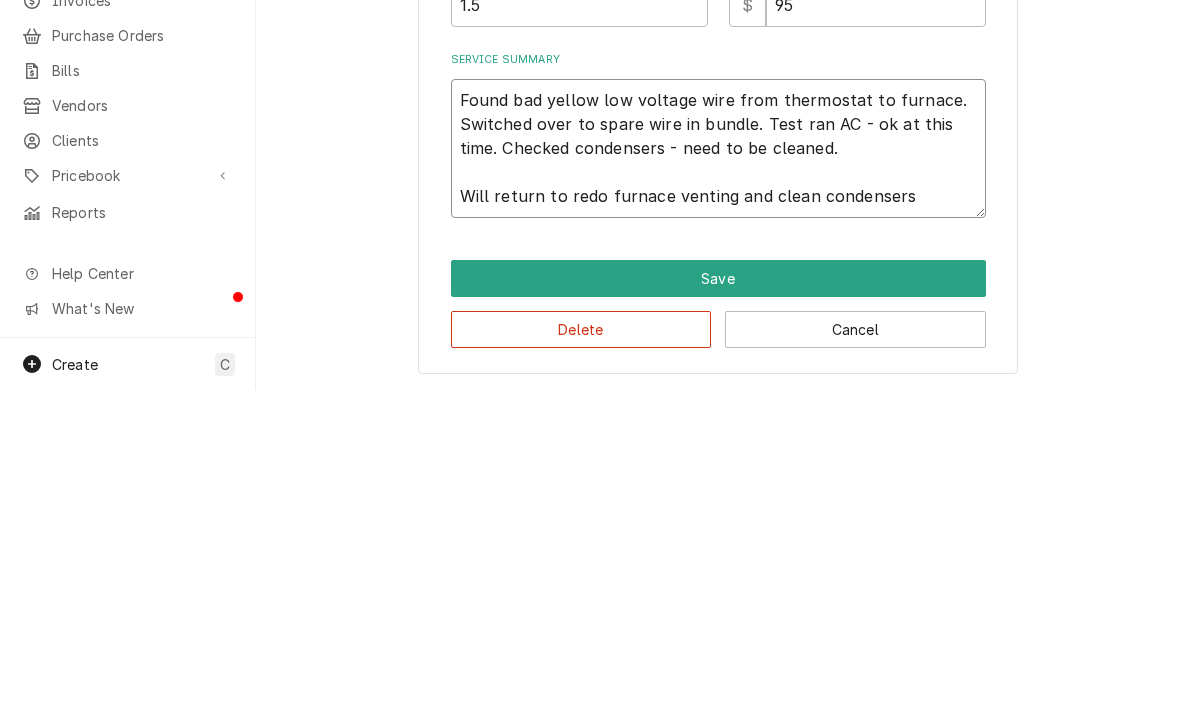 type on "Found bad yellow low voltage wire from thermostat to furnace. Switched over to spare wire in bundle. Test ran AC - ok at this time. Checked condensers - need to be cleaned.
Will return to redo furnace venting and clean condenser" 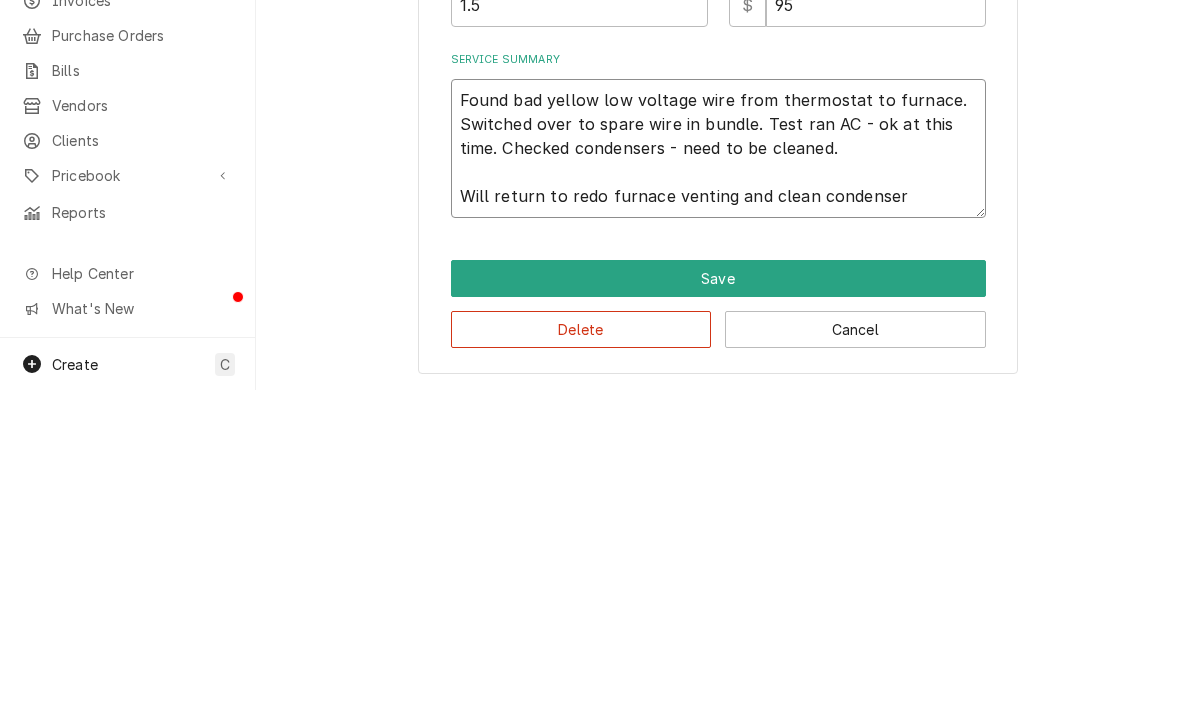 type on "x" 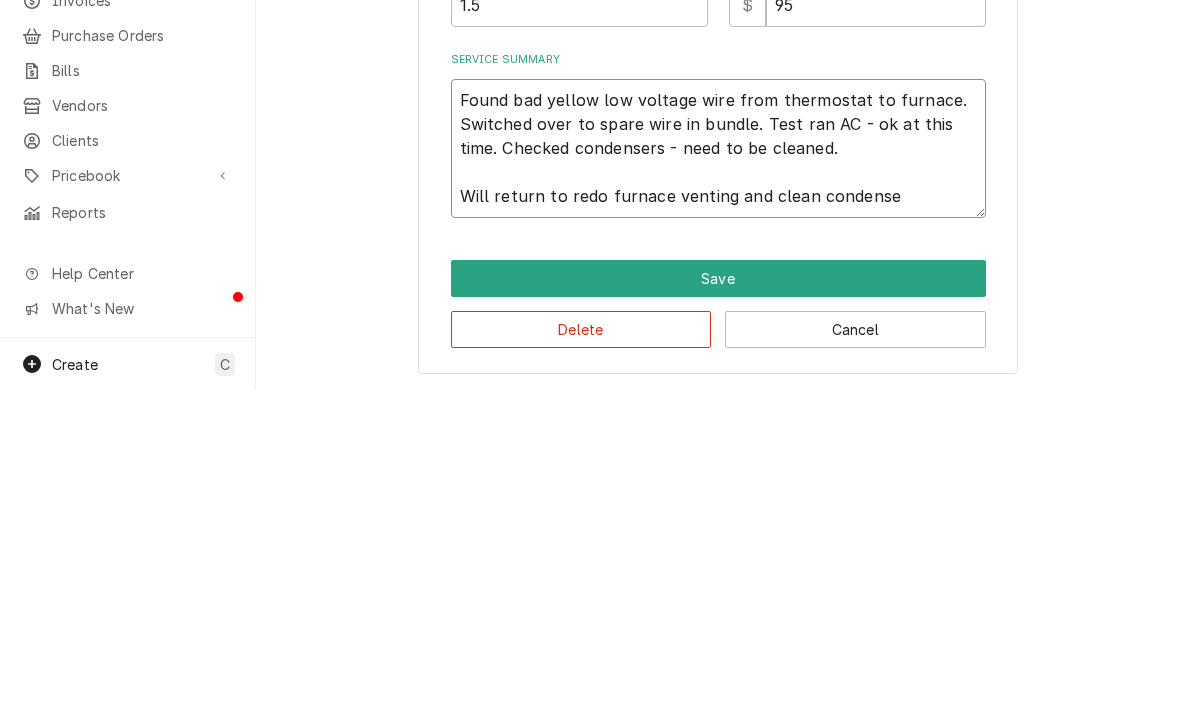 type on "x" 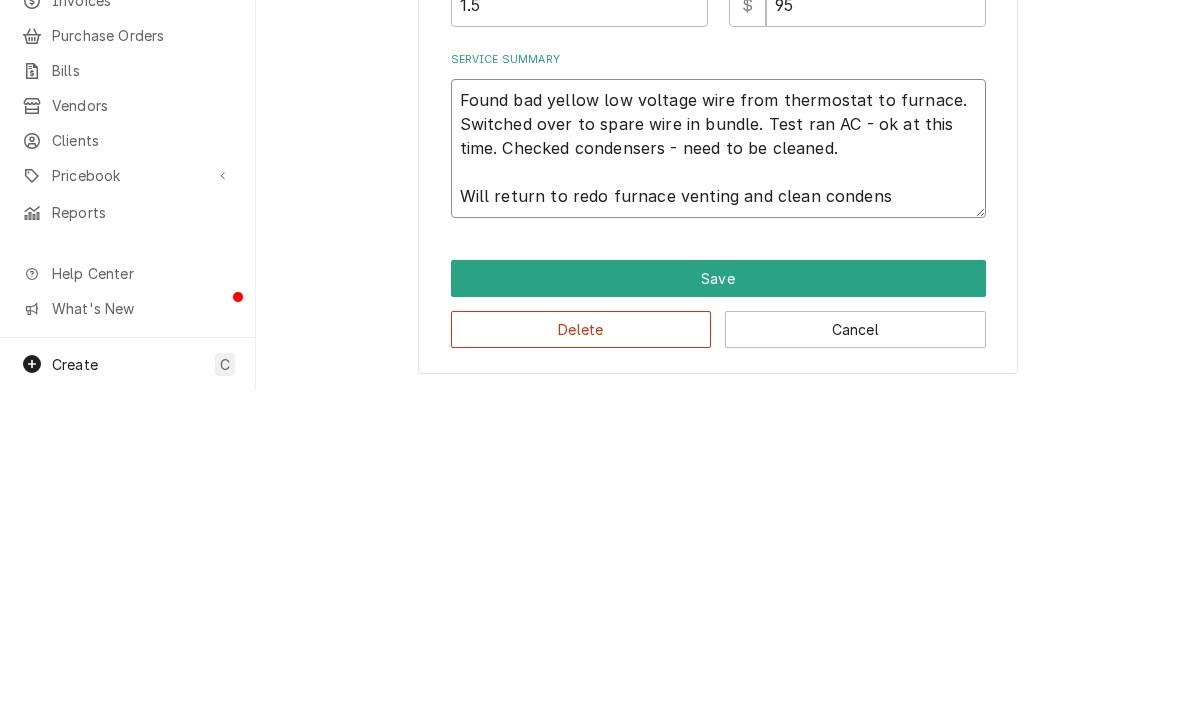 type on "x" 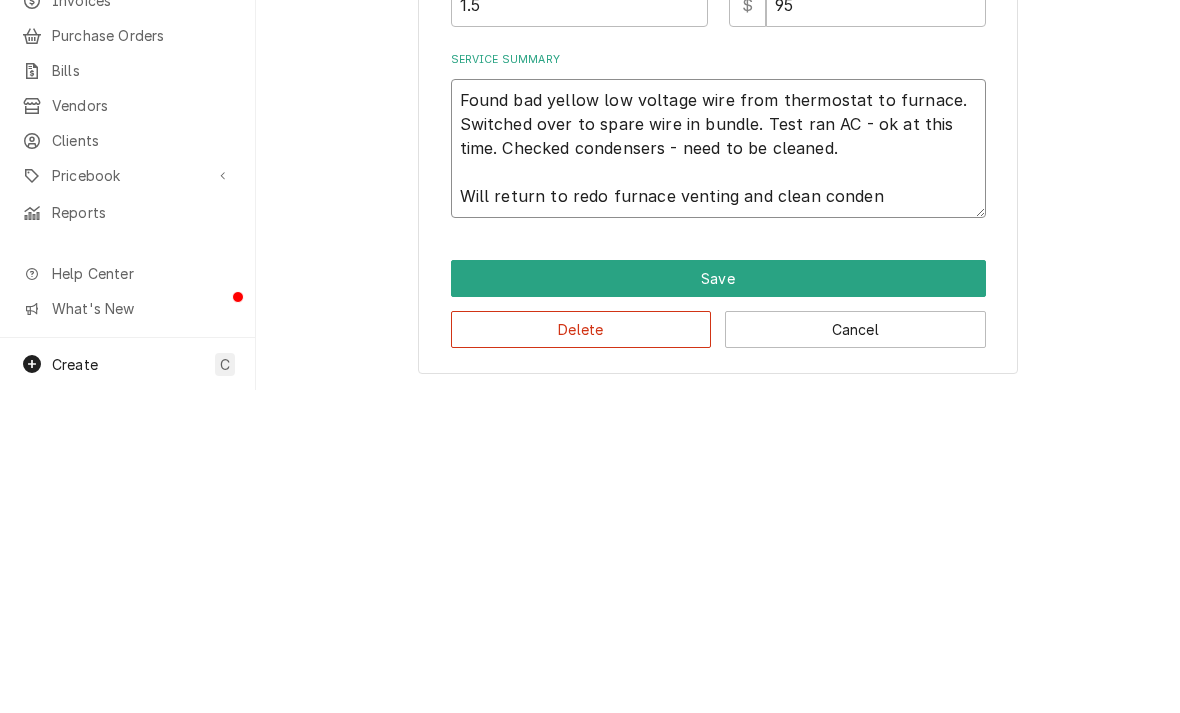 type on "x" 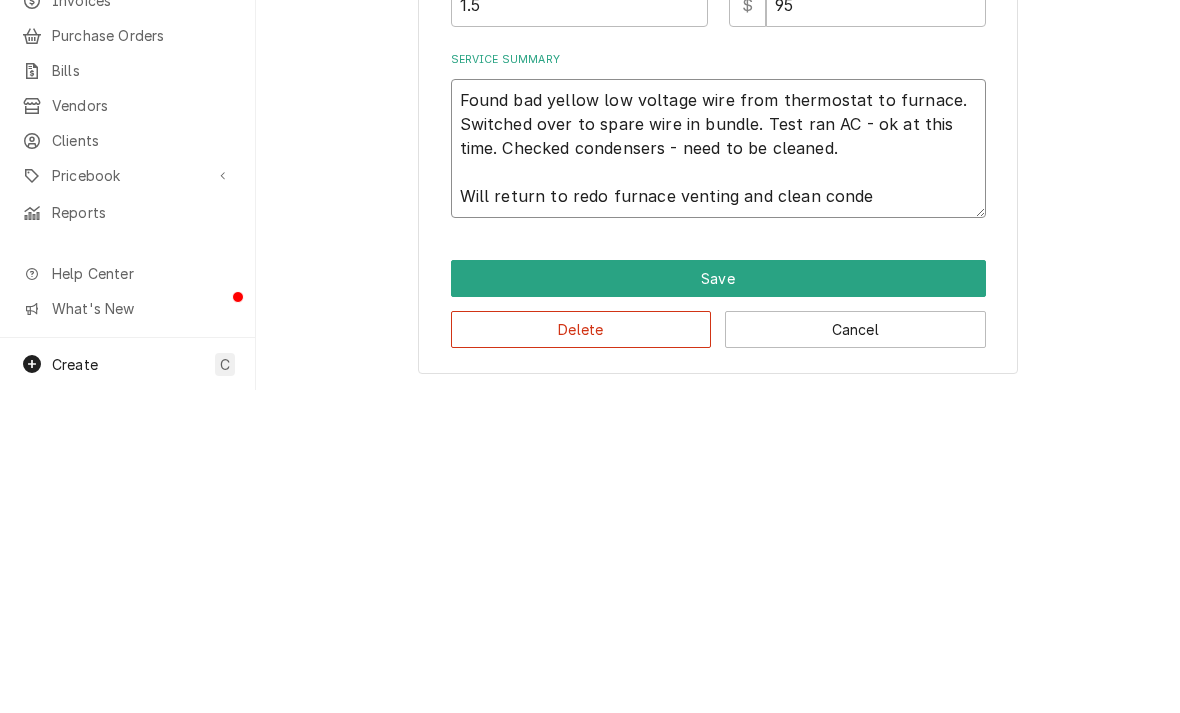type on "x" 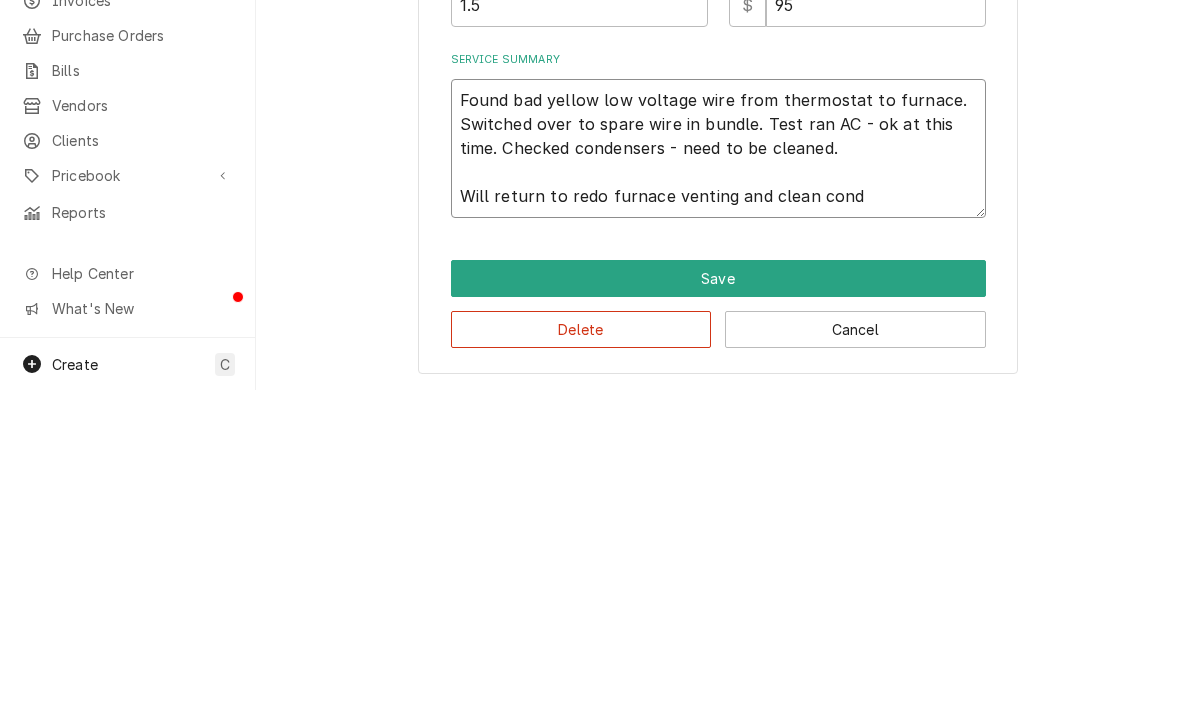 type on "x" 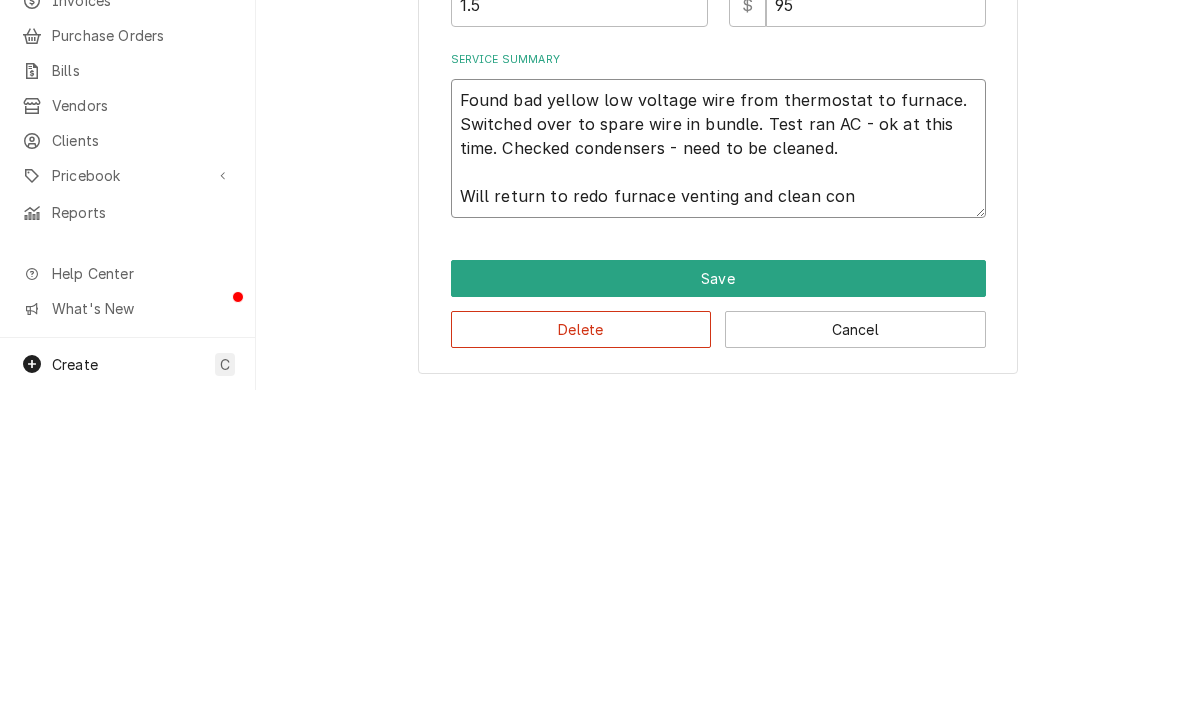 type on "x" 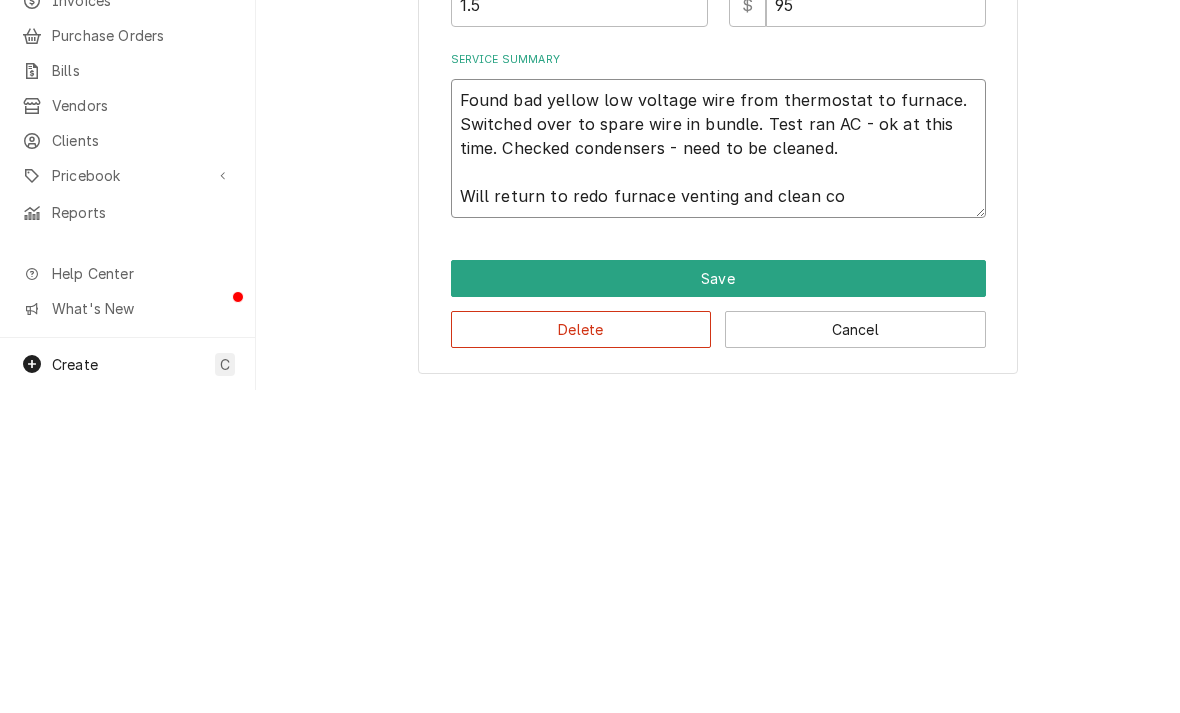 type on "x" 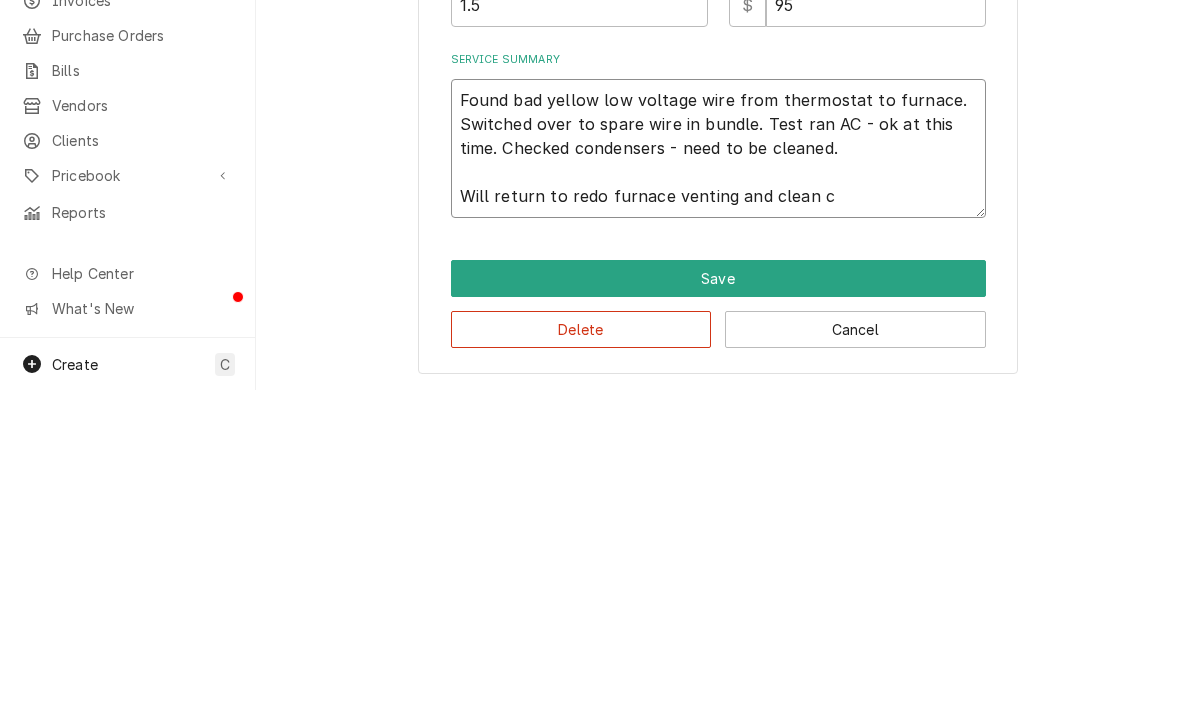 type on "x" 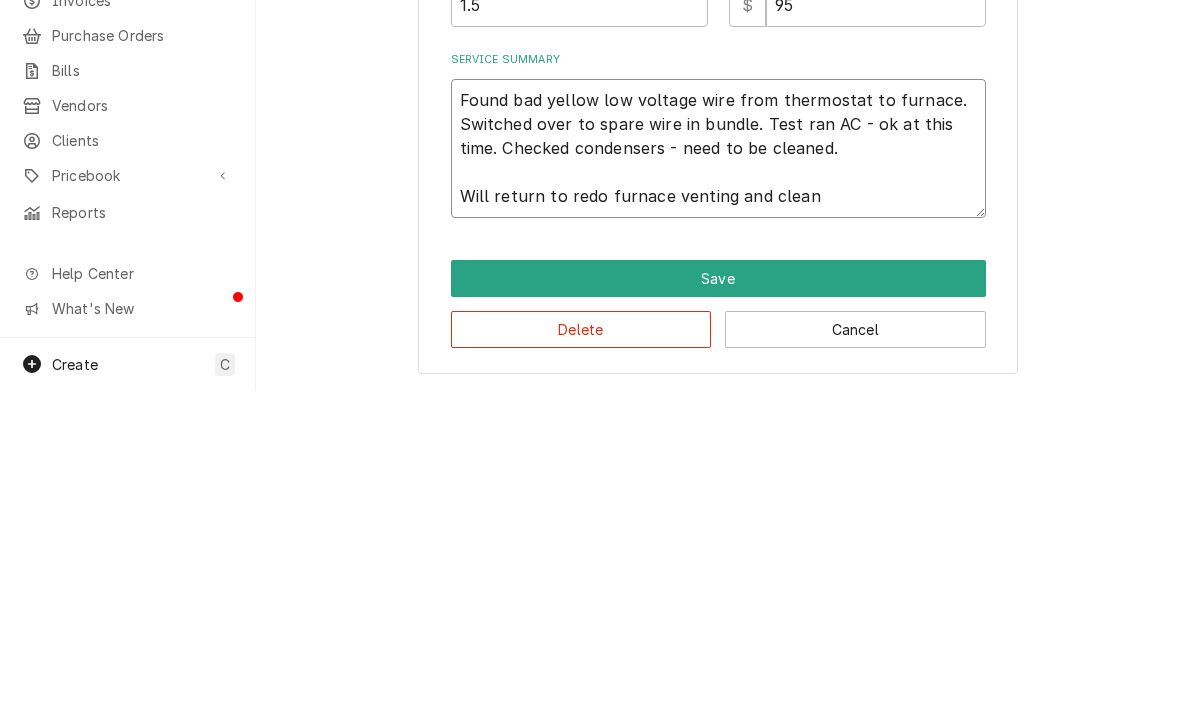 type on "x" 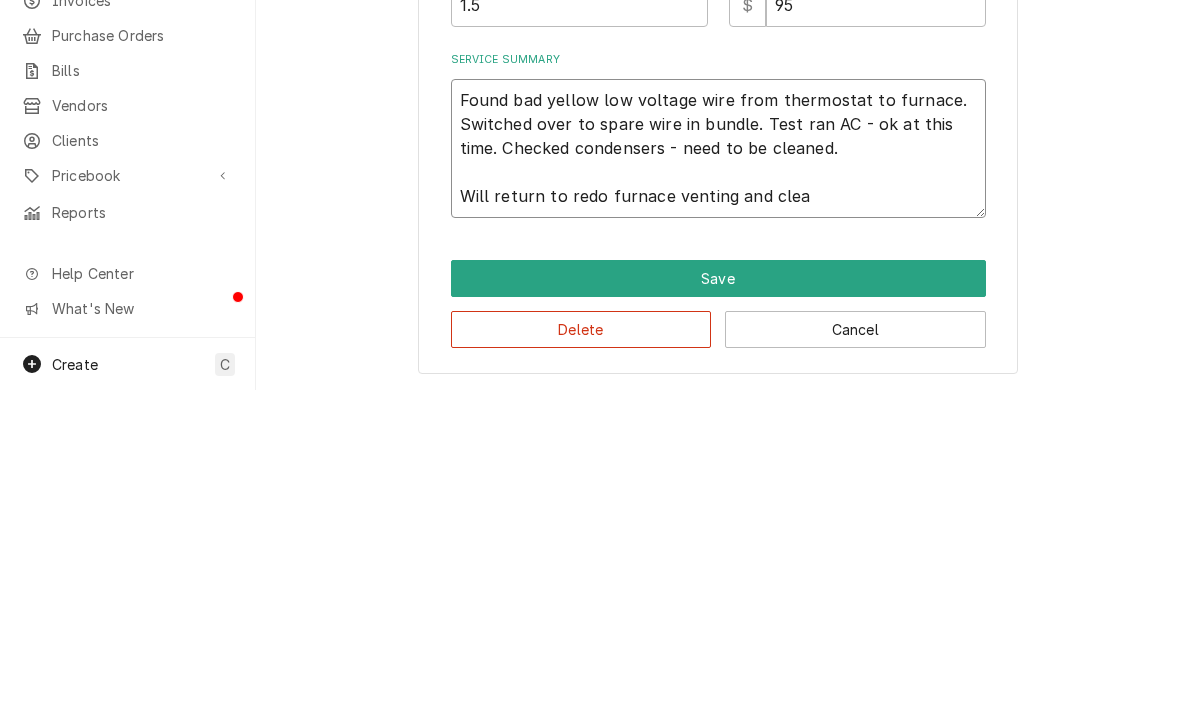 type on "x" 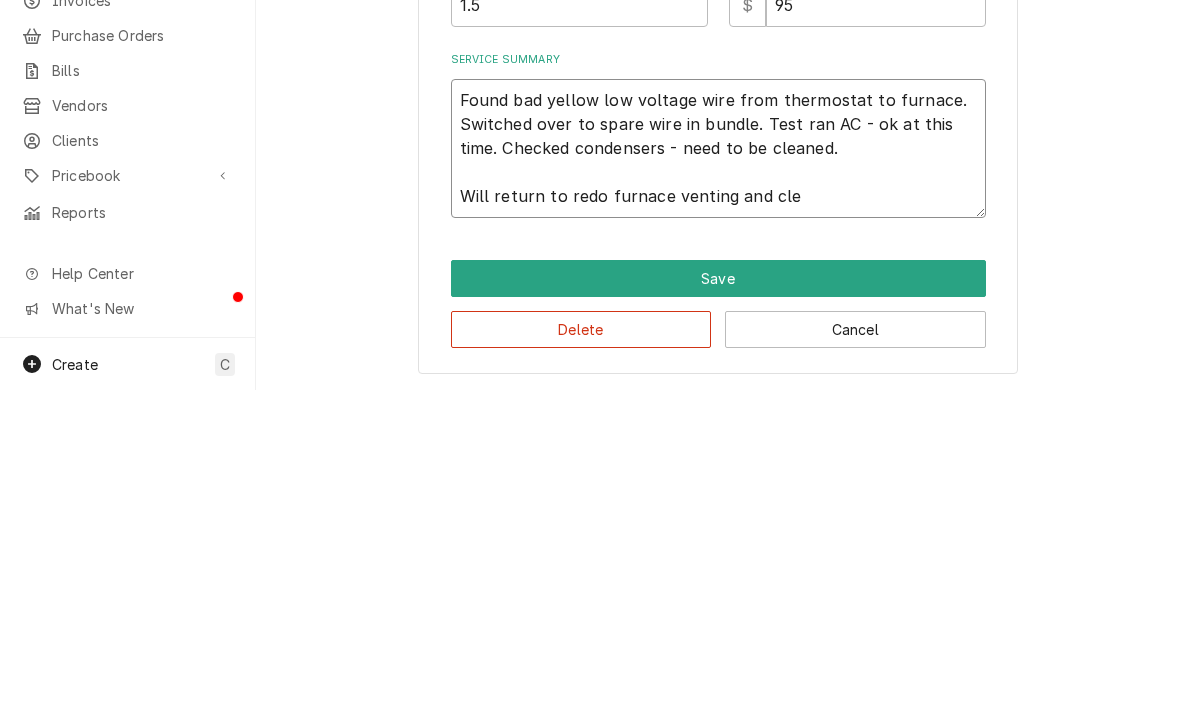 type on "x" 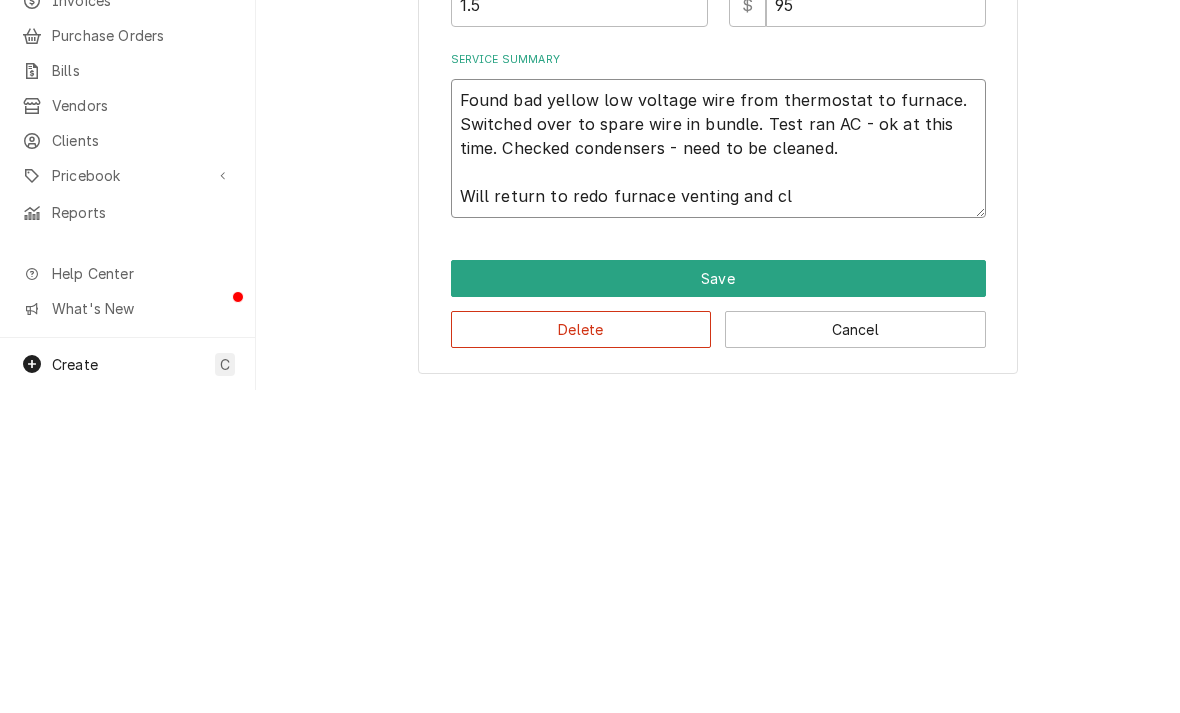 type on "x" 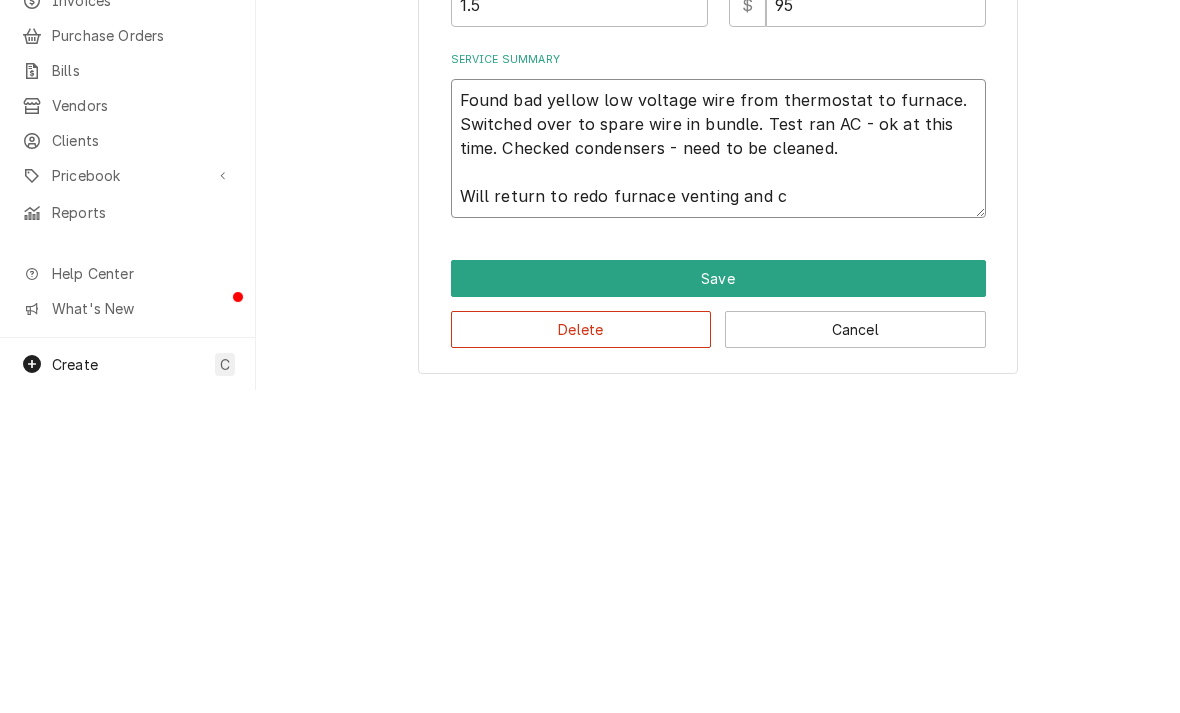 type on "x" 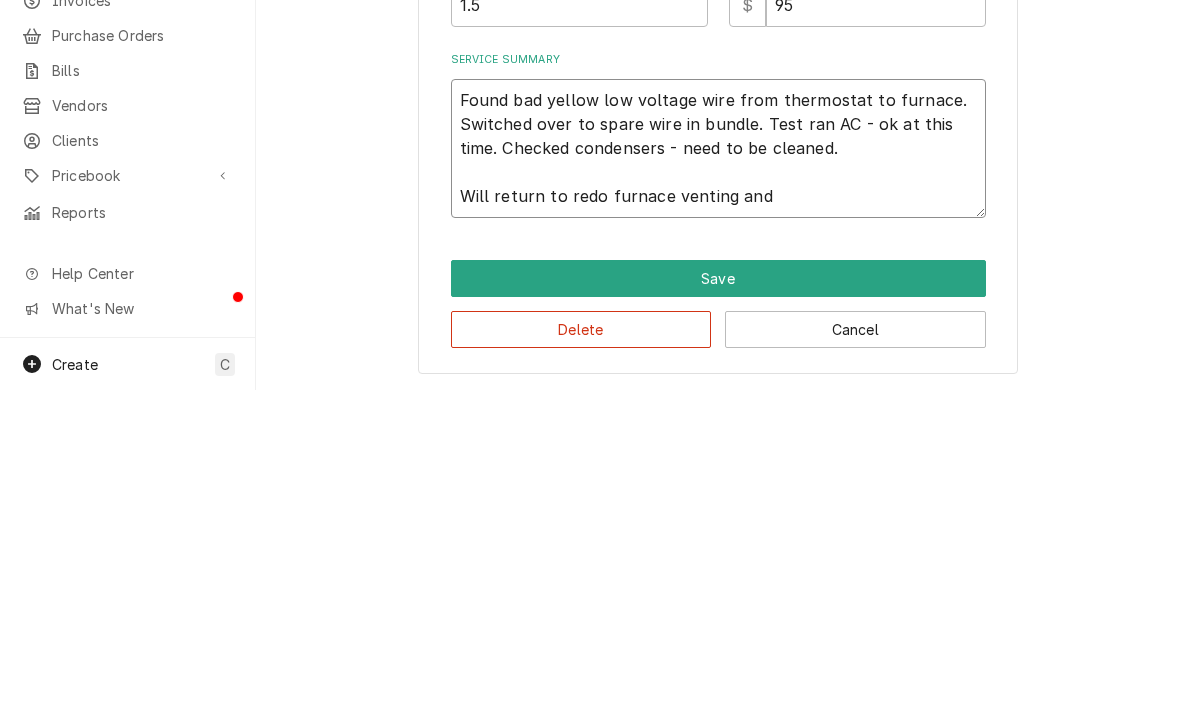 type on "x" 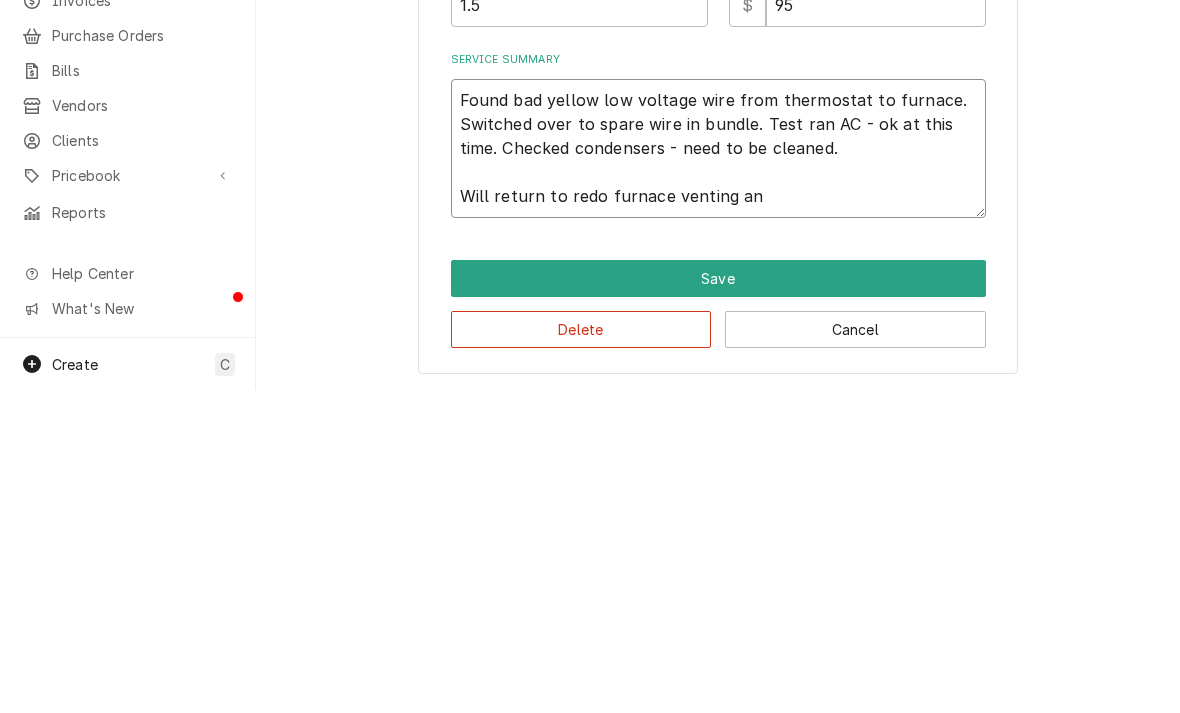 type on "x" 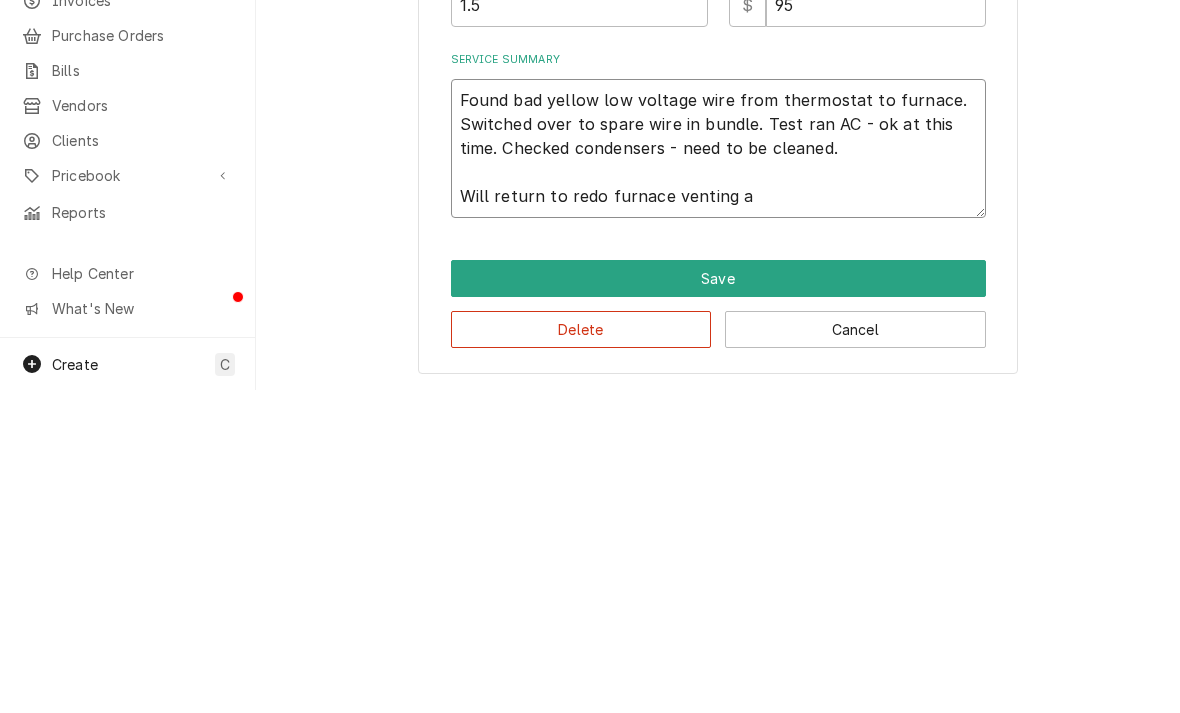type on "x" 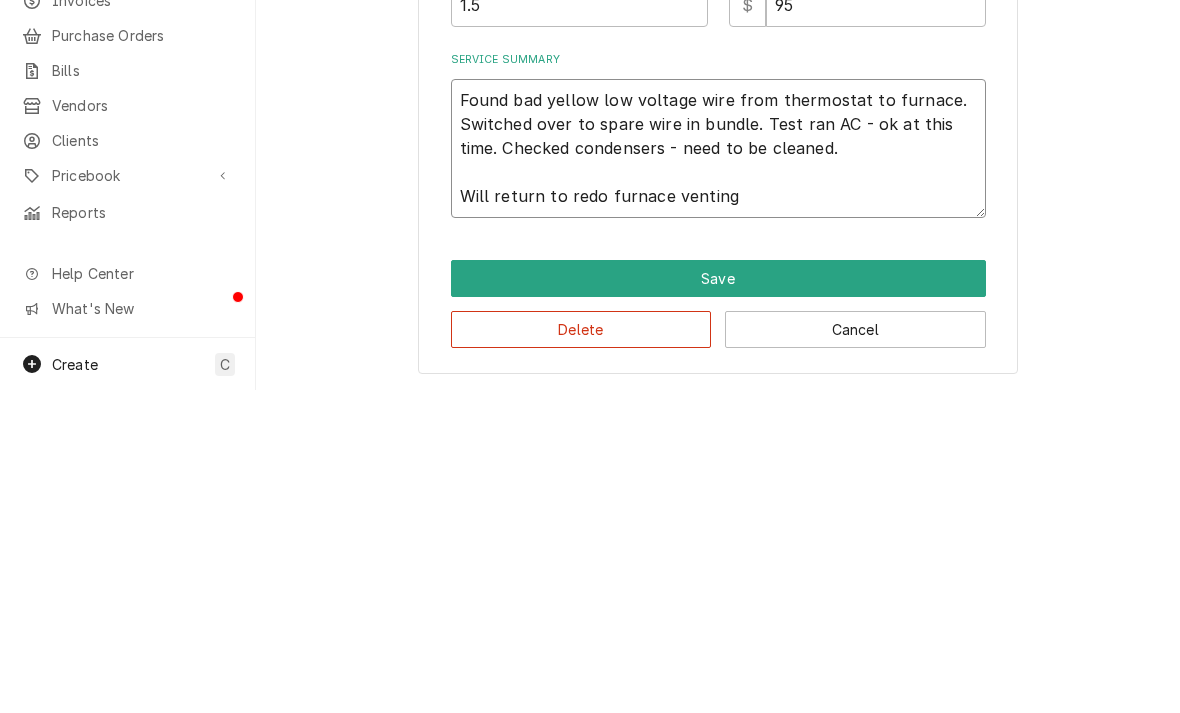 type on "Found bad yellow low voltage wire from thermostat to furnace. Switched over to spare wire in bundle. Test ran AC - ok at this time. Checked condensers - need to be cleaned.
Will return to redo" 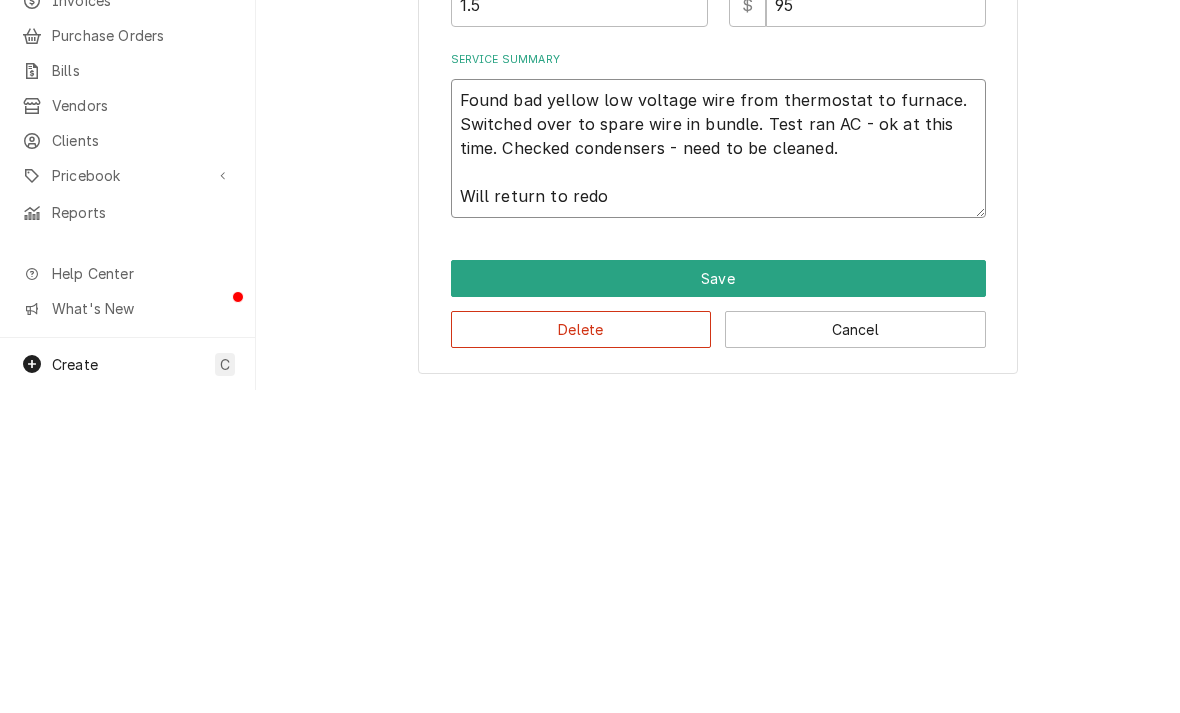 type on "x" 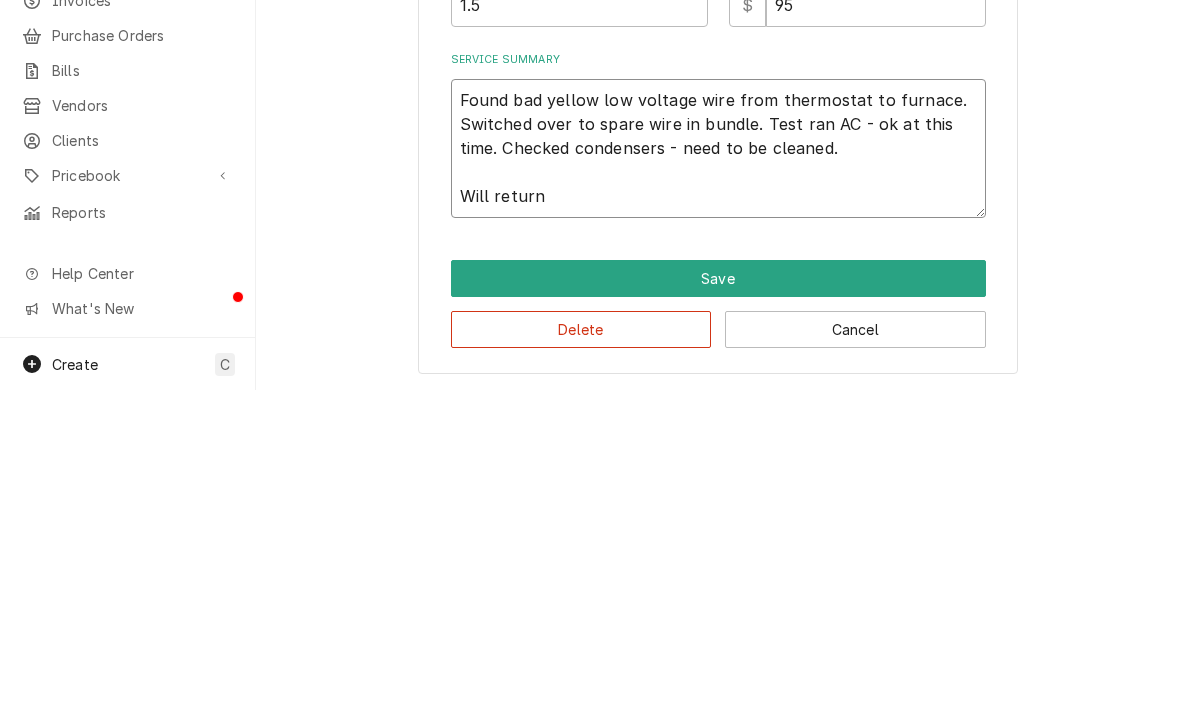 type on "x" 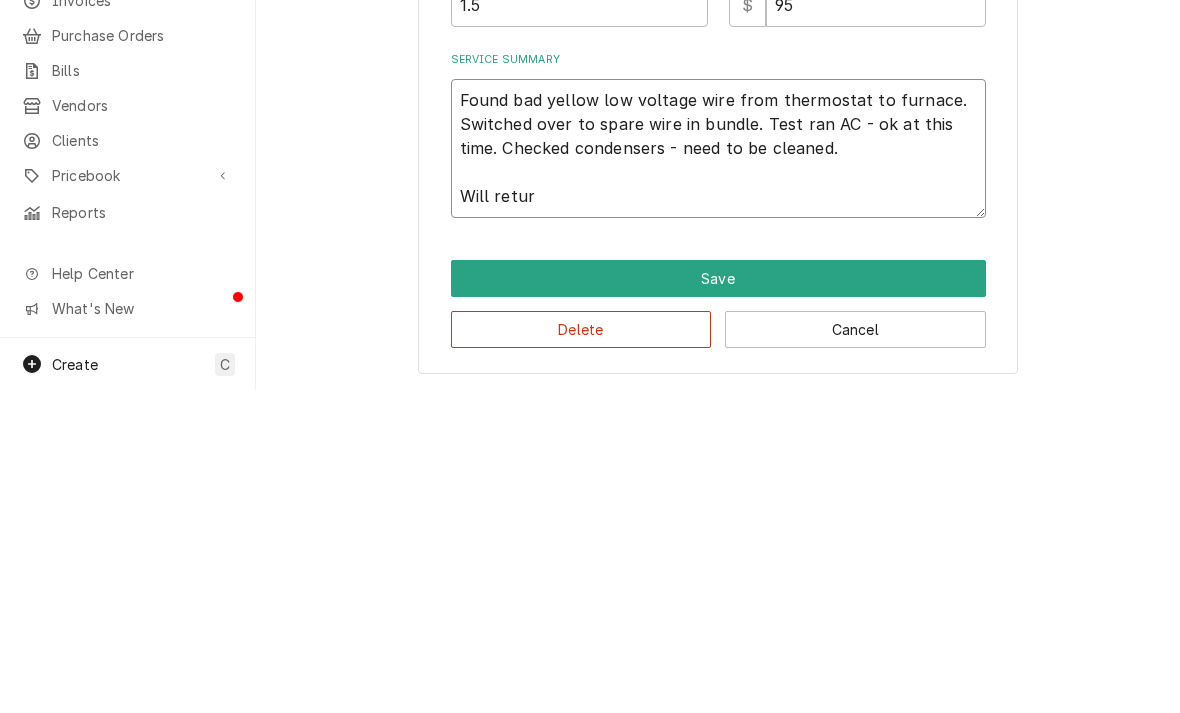 type on "x" 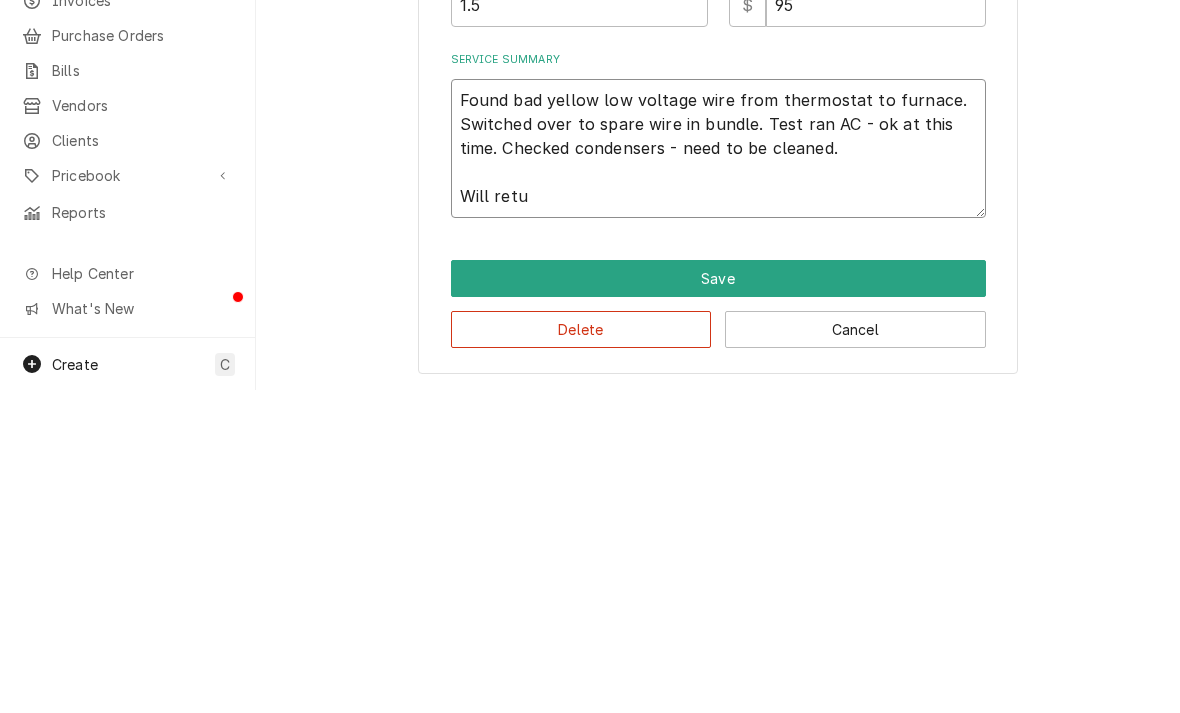 type on "x" 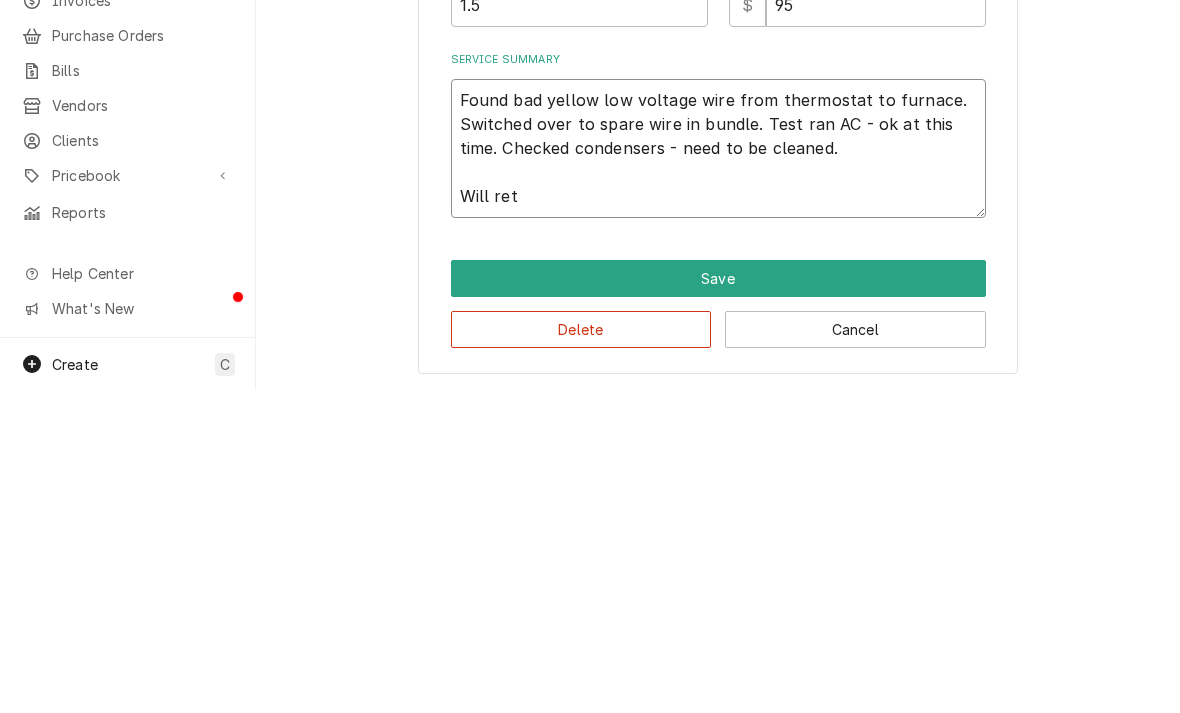type on "x" 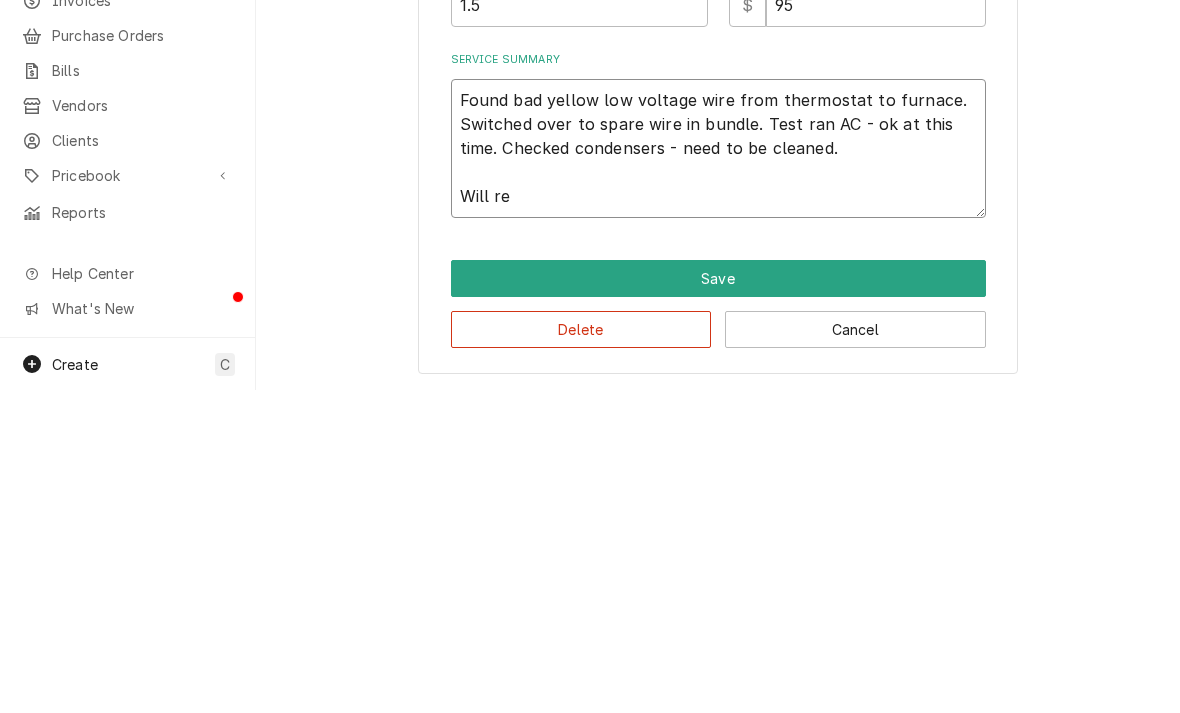 type on "x" 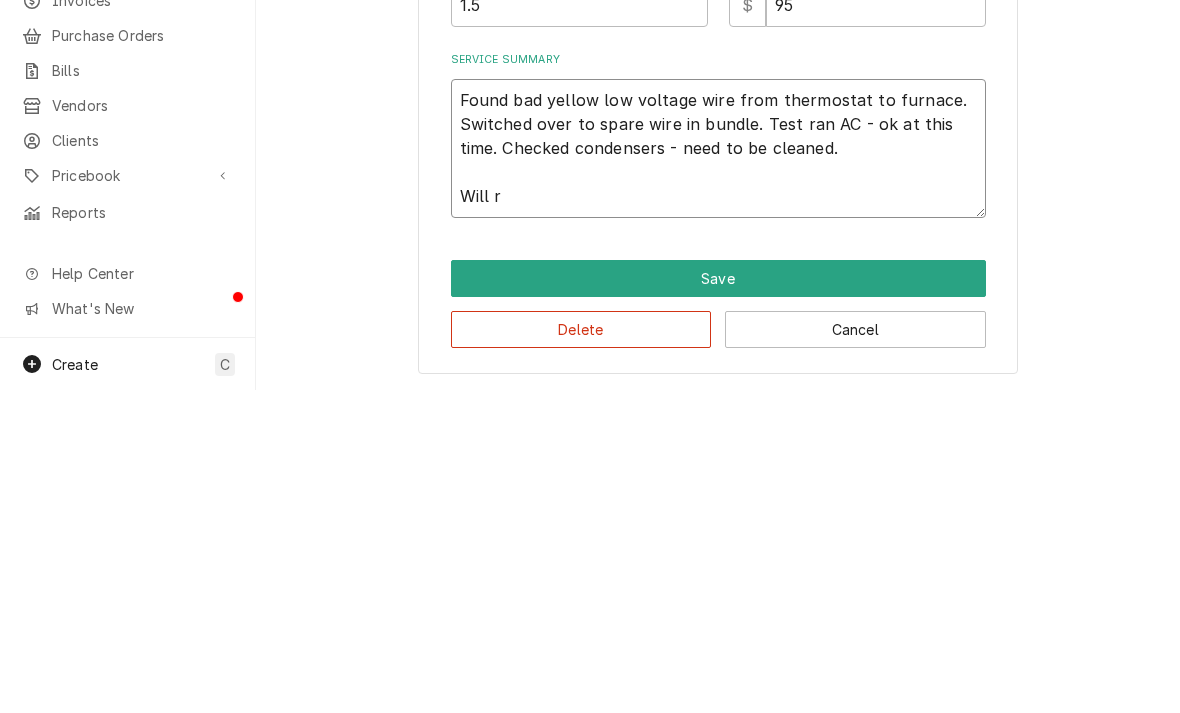 type on "x" 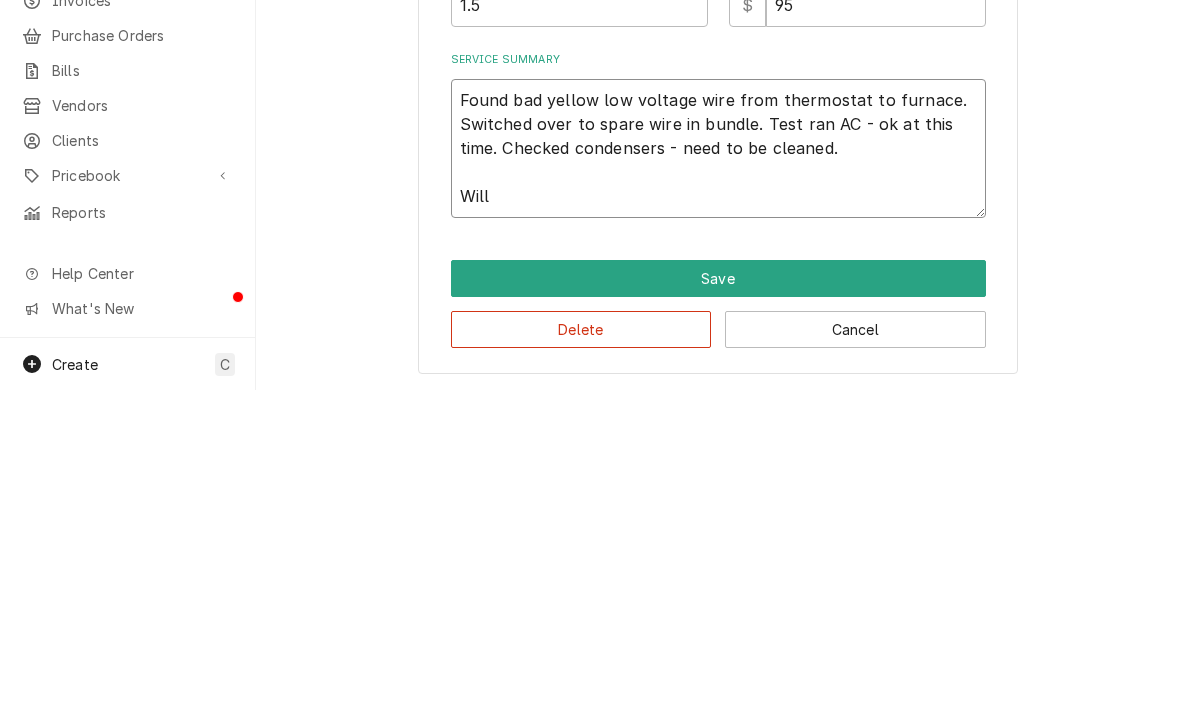 type on "x" 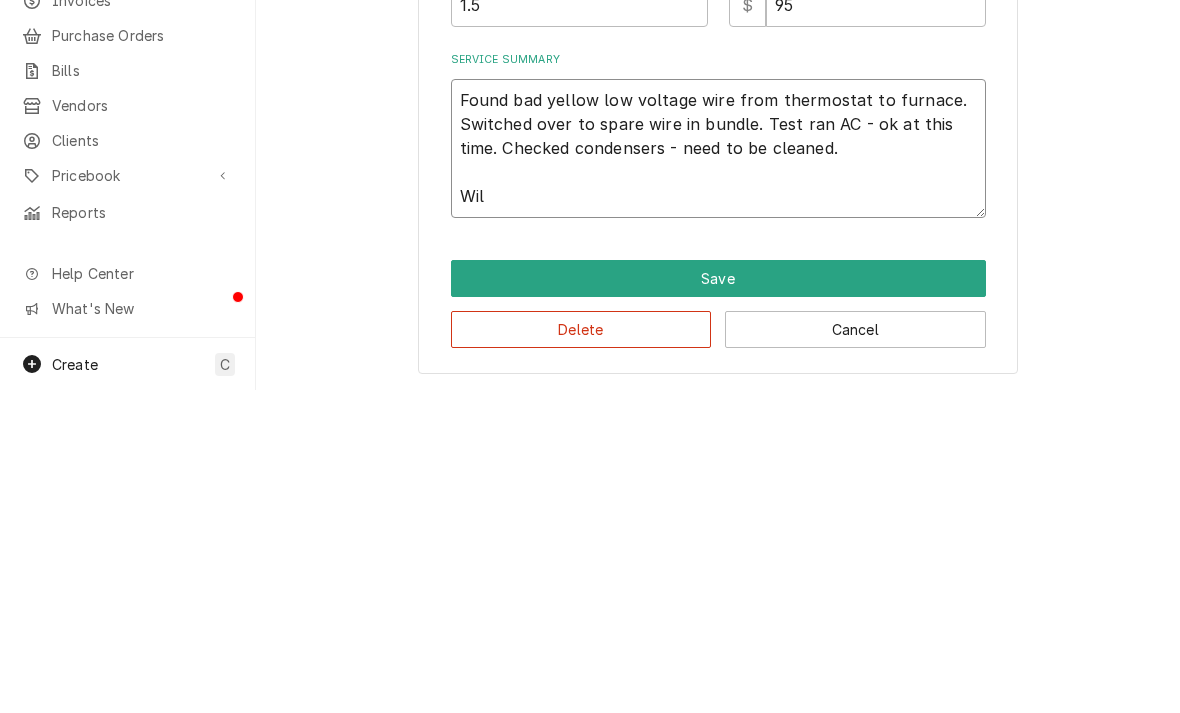 type on "Found bad yellow low voltage wire from thermostat to furnace. Switched over to spare wire in bundle. Test ran AC - ok at this time. Checked condensers - need to be cleaned.
Wi" 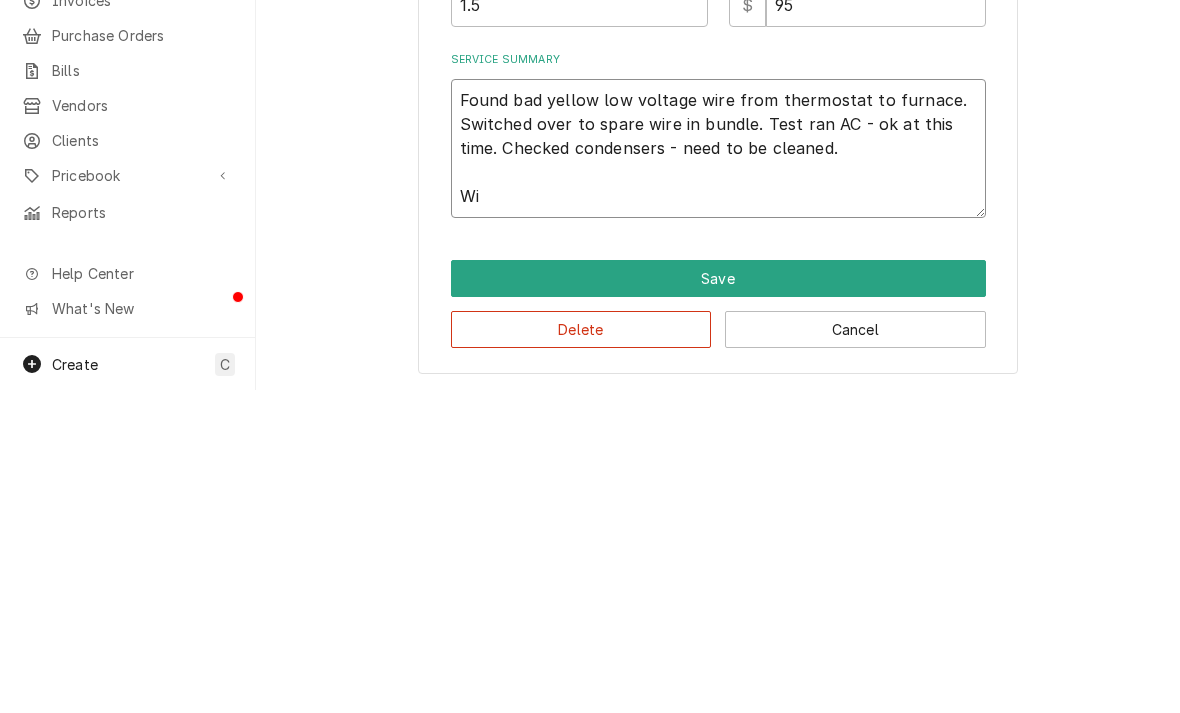 type on "x" 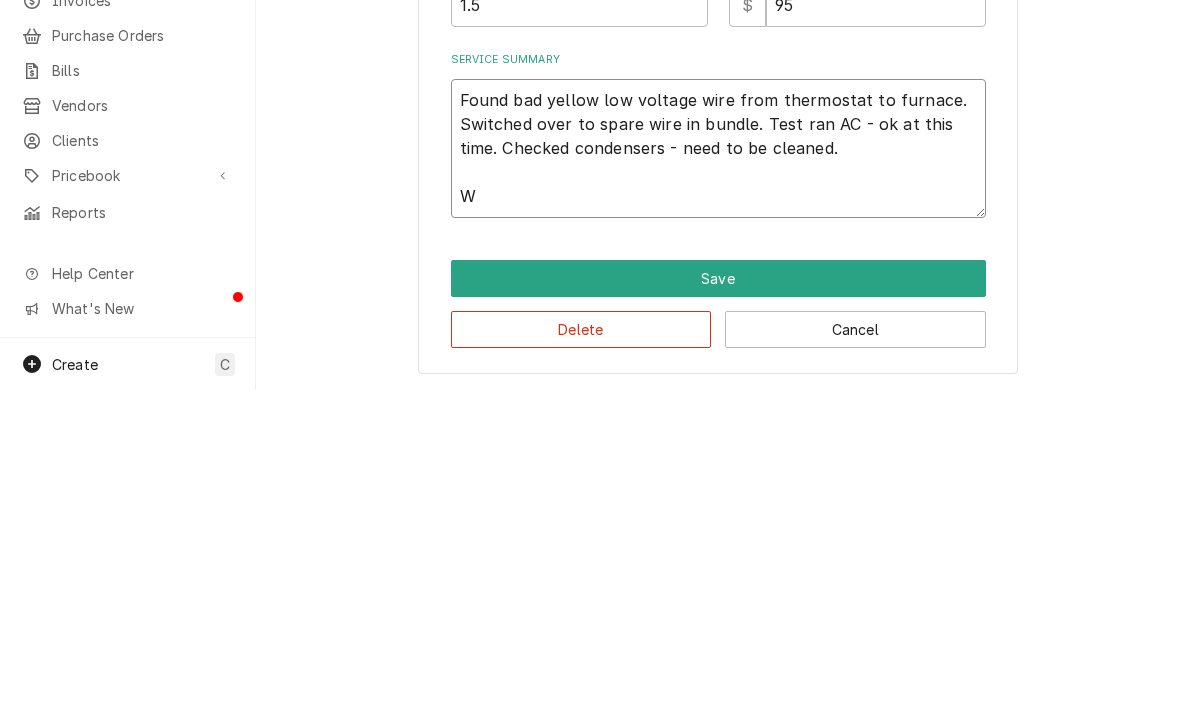 type on "x" 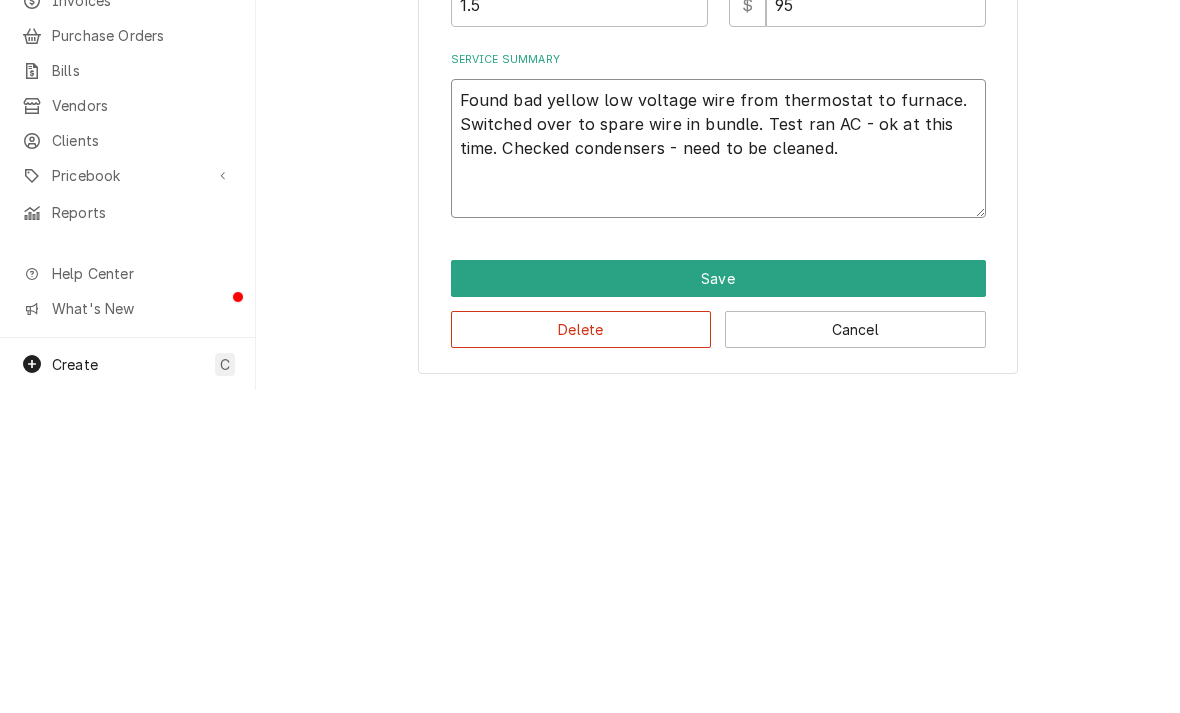 type on "x" 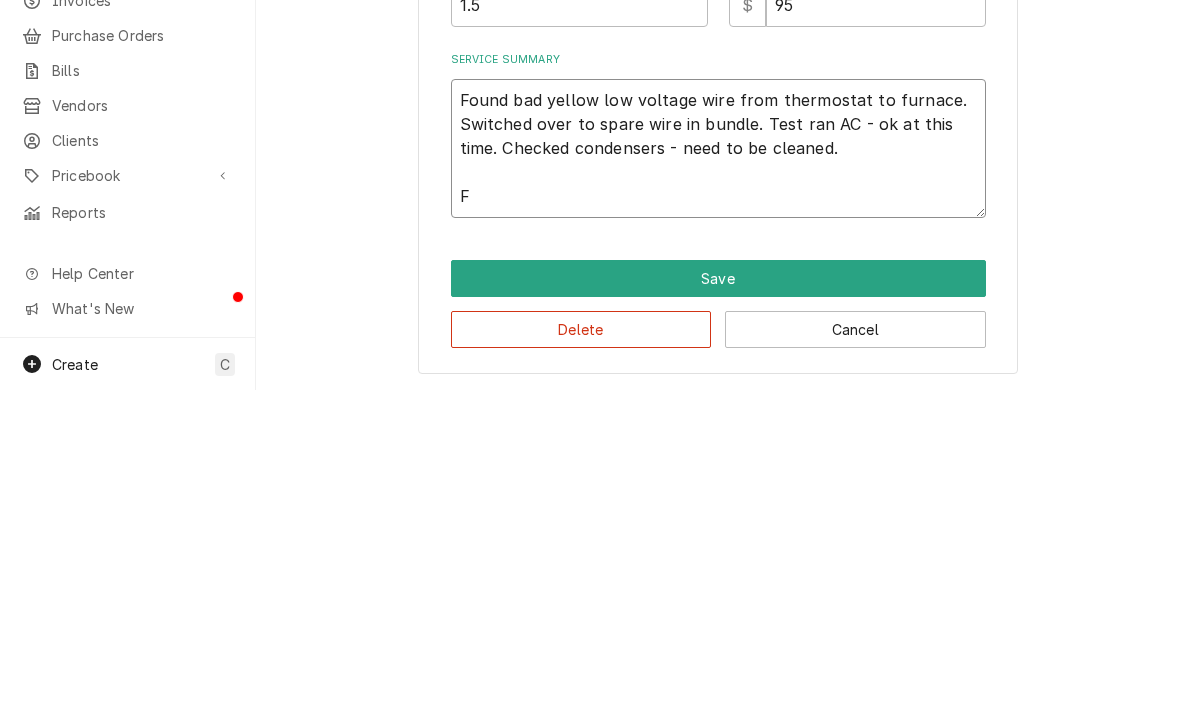 type on "Found bad yellow low voltage wire from thermostat to furnace. Switched over to spare wire in bundle. Test ran AC - ok at this time. Checked condensers - need to be cleaned.
Fu" 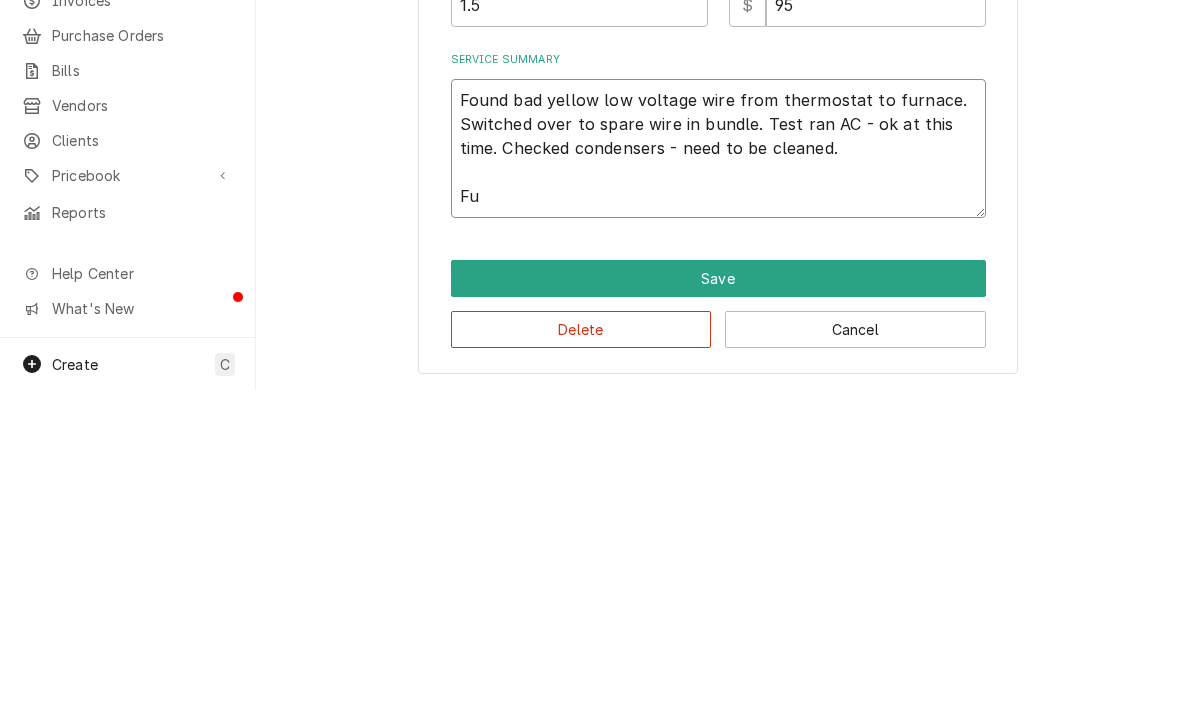 type on "x" 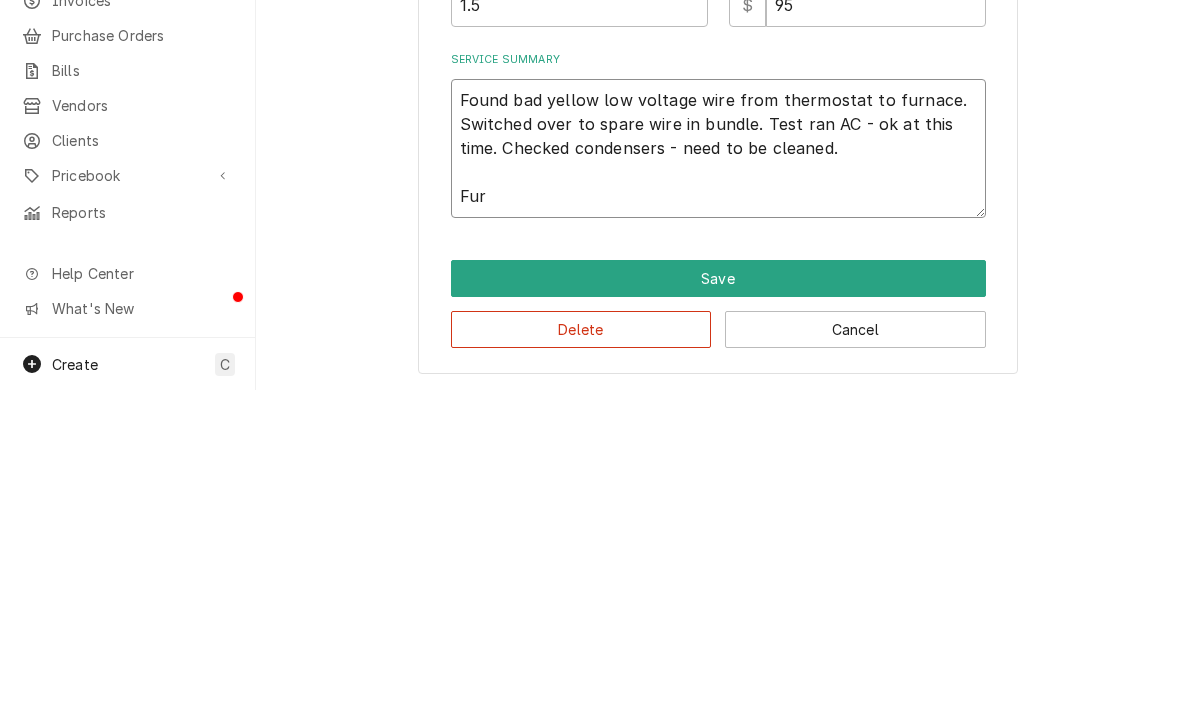 type on "x" 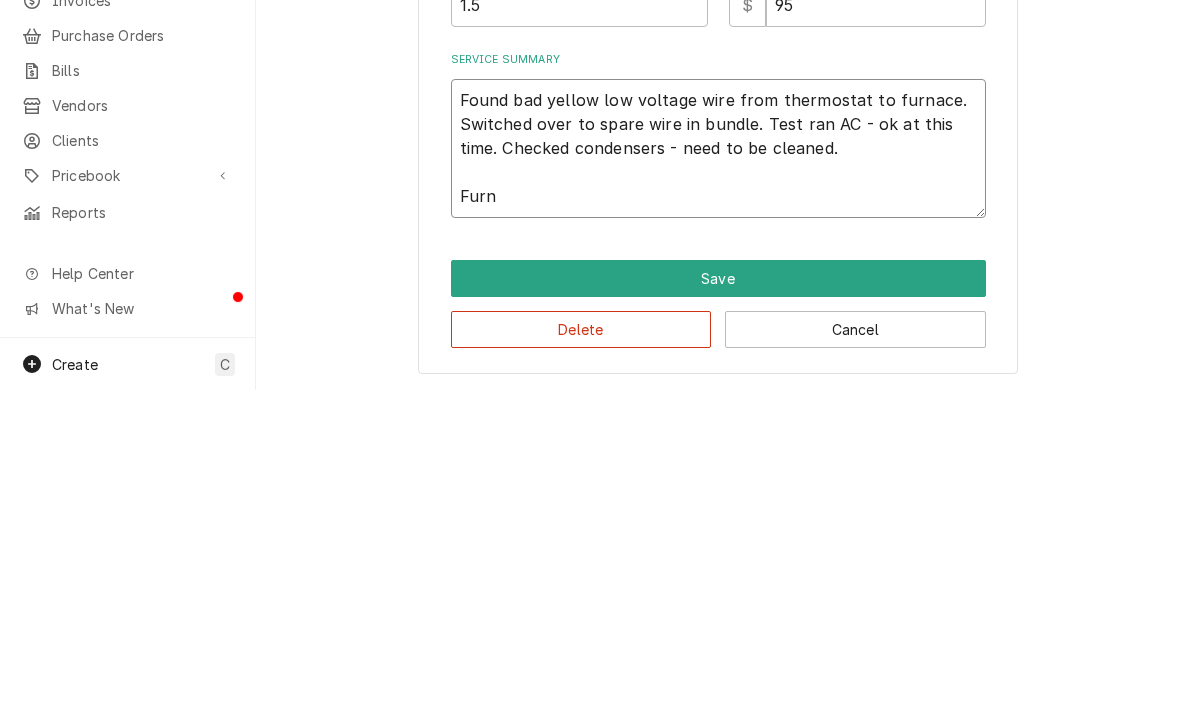 type on "x" 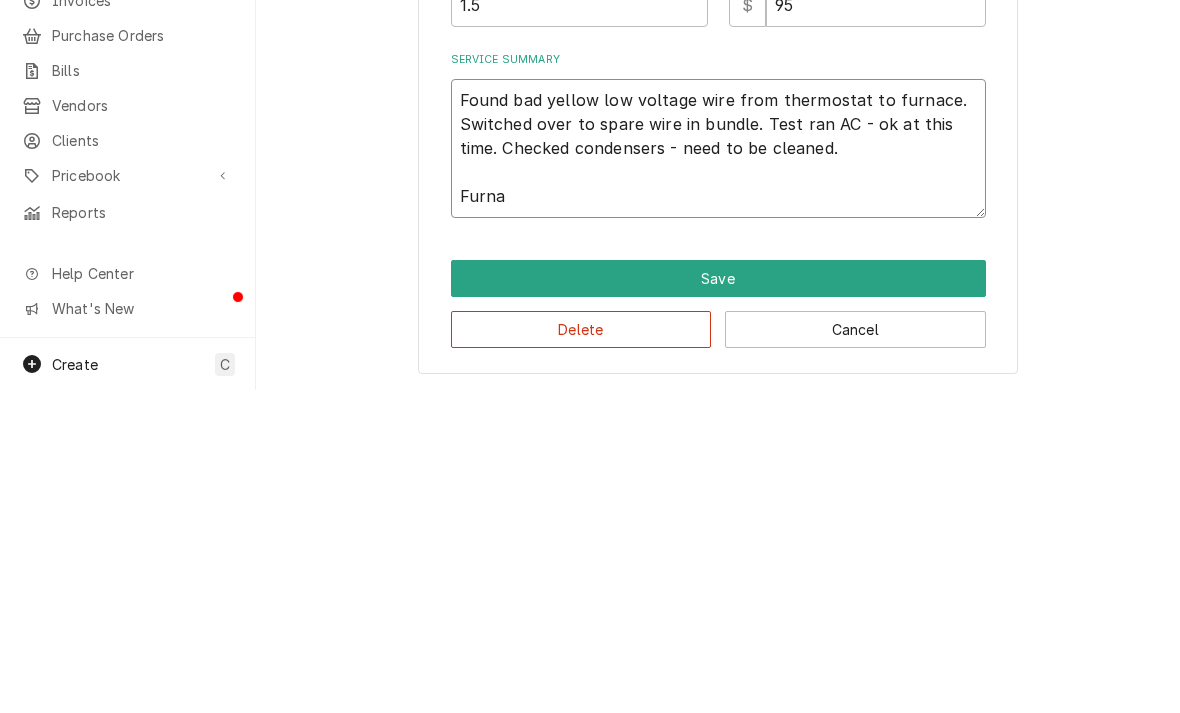 type on "Found bad yellow low voltage wire from thermostat to furnace. Switched over to spare wire in bundle. Test ran AC - ok at this time. Checked condensers - need to be cleaned.
Furnac" 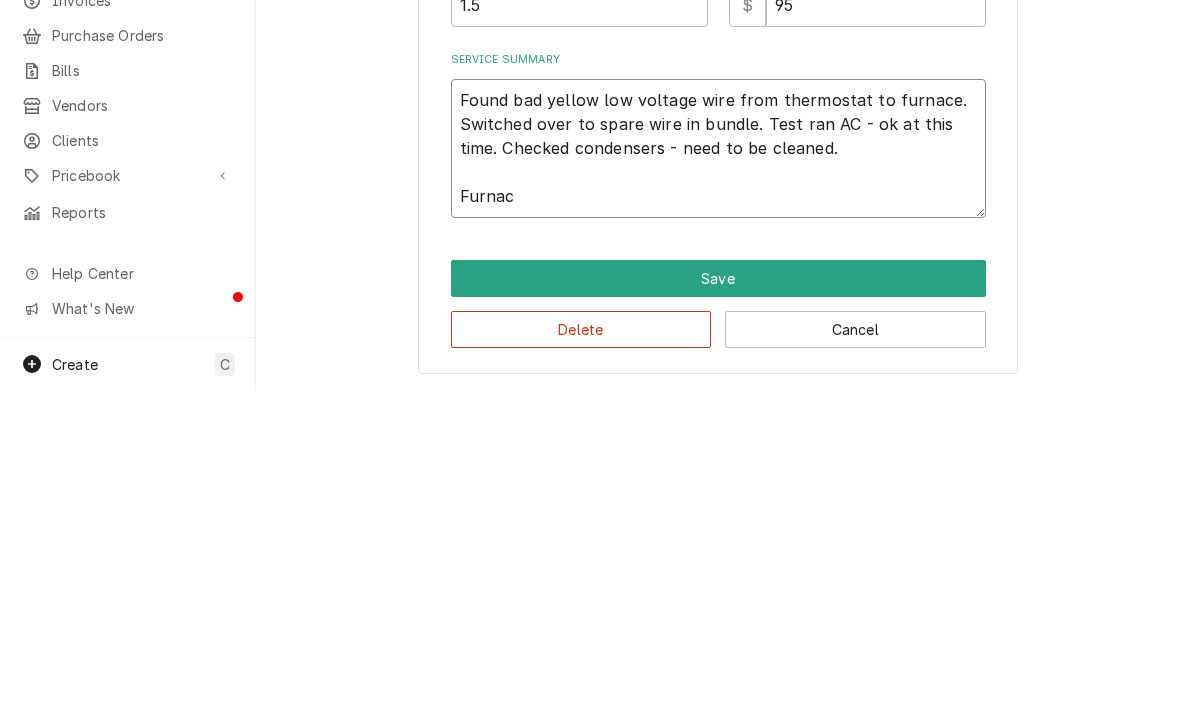 type on "x" 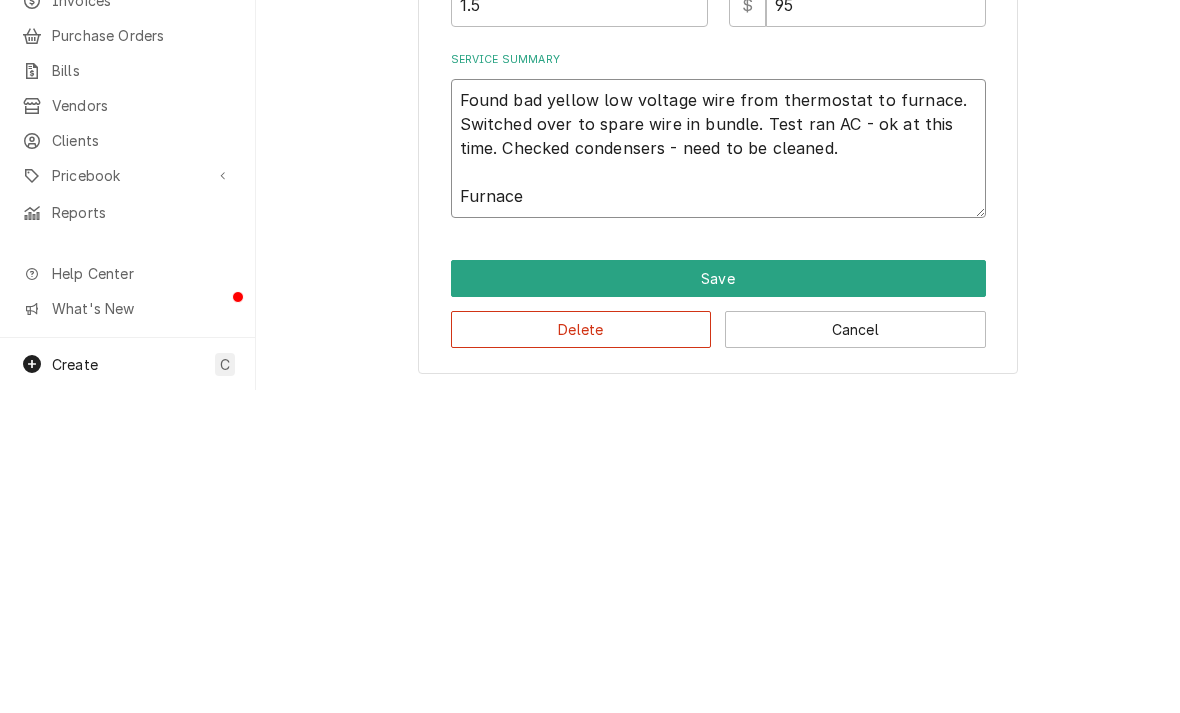 type on "x" 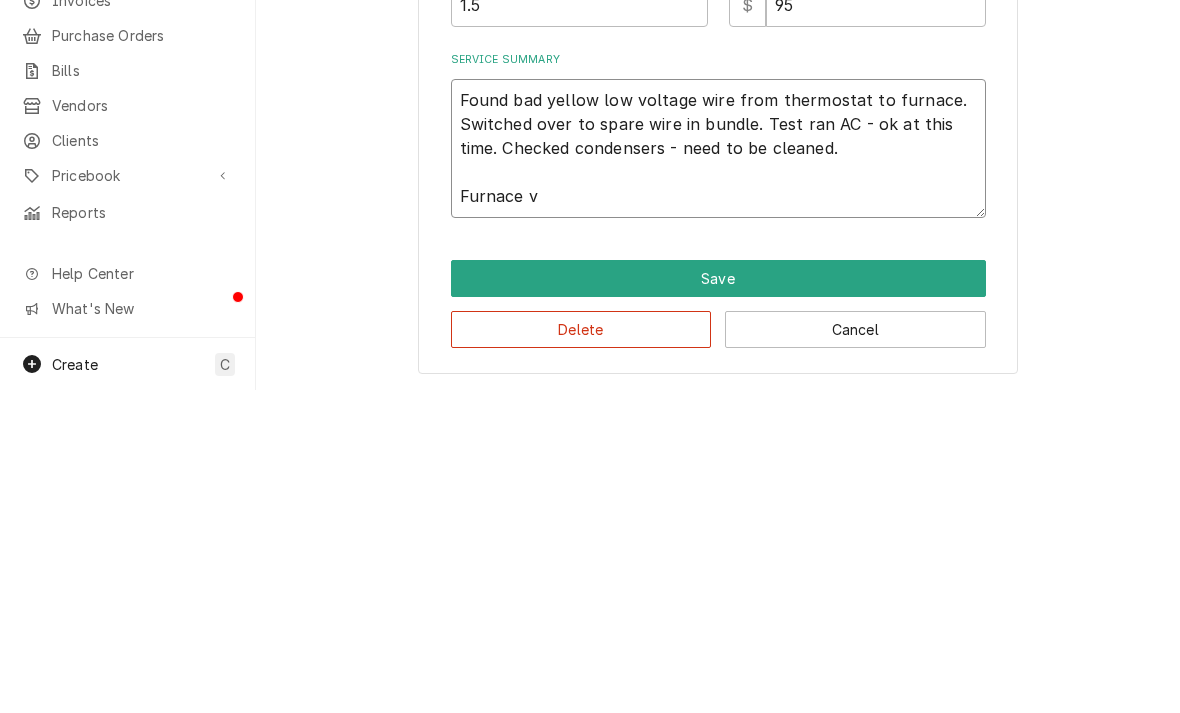 type on "x" 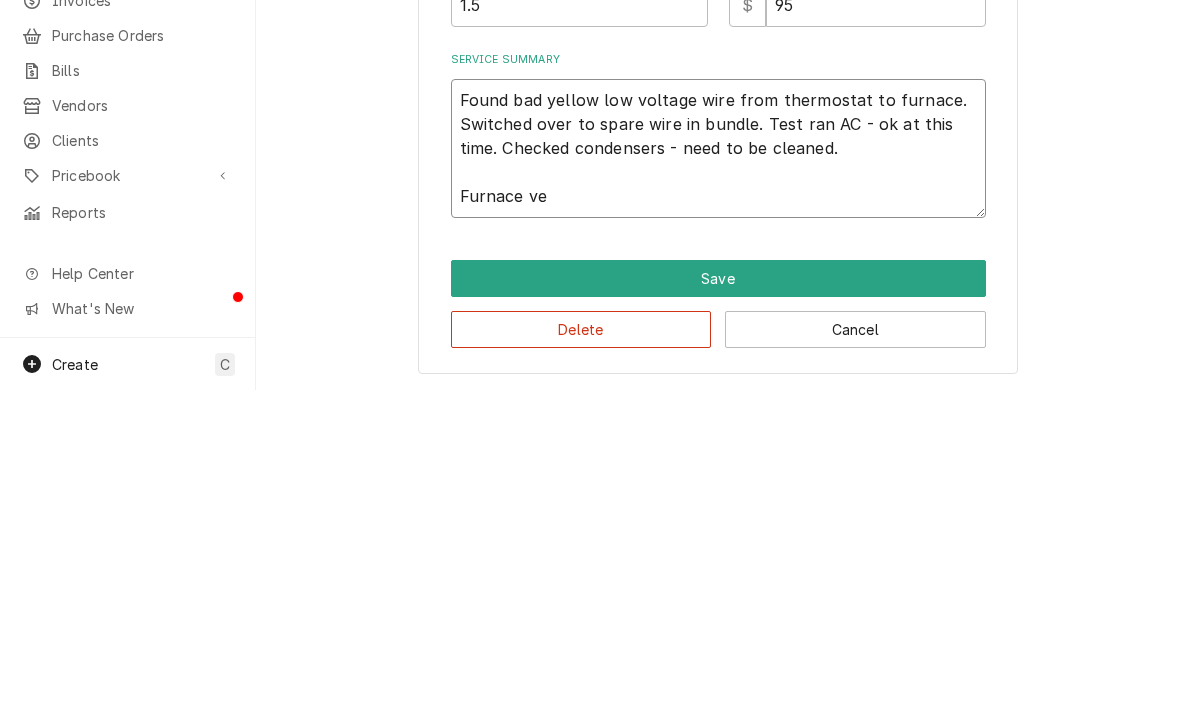 type on "Found bad yellow low voltage wire from thermostat to furnace. Switched over to spare wire in bundle. Test ran AC - ok at this time. Checked condensers - need to be cleaned.
Furnace ven" 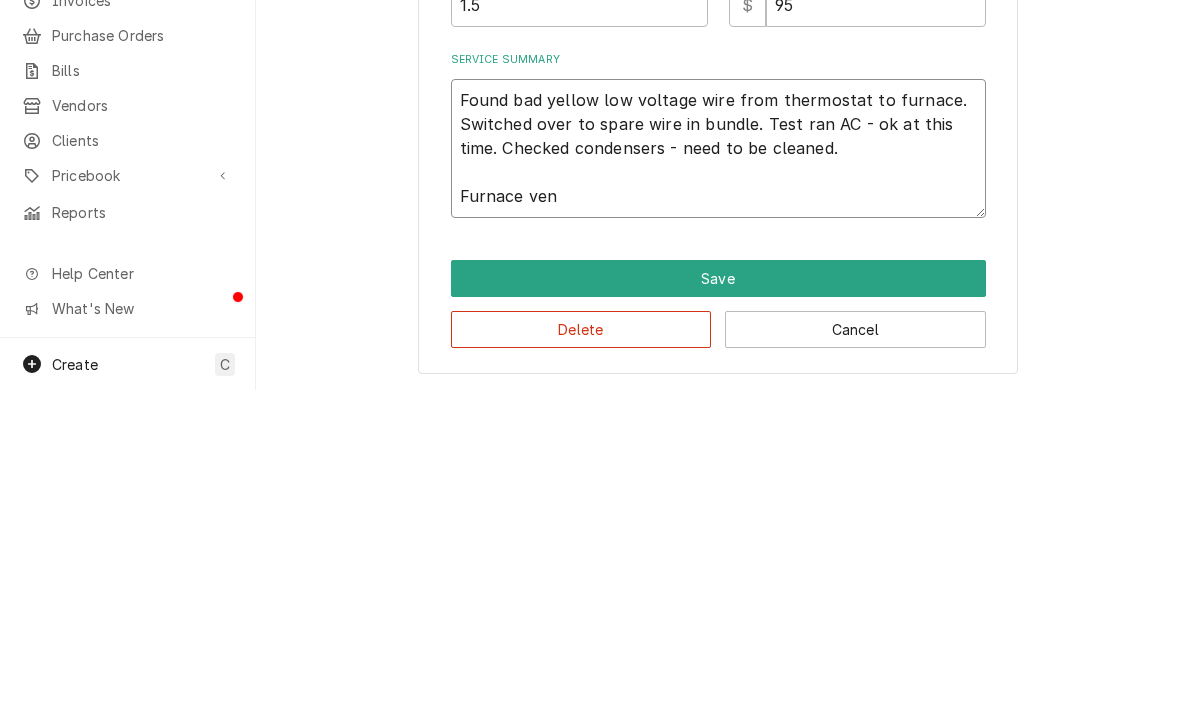 type on "x" 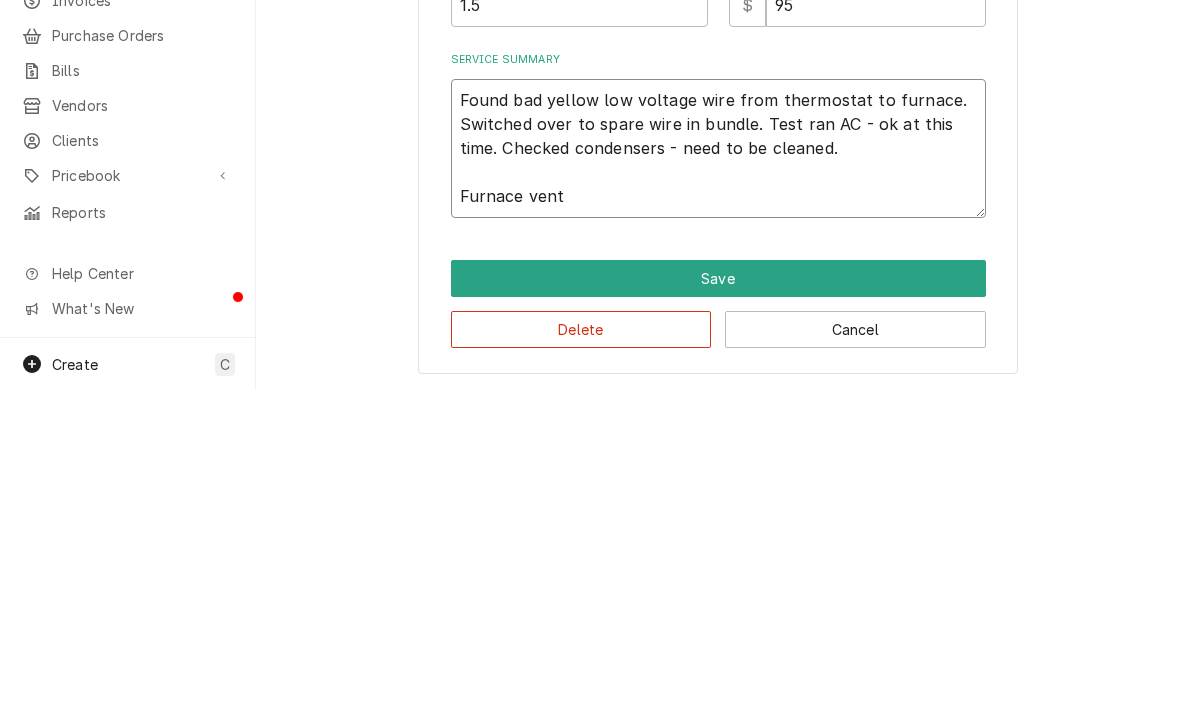 type on "x" 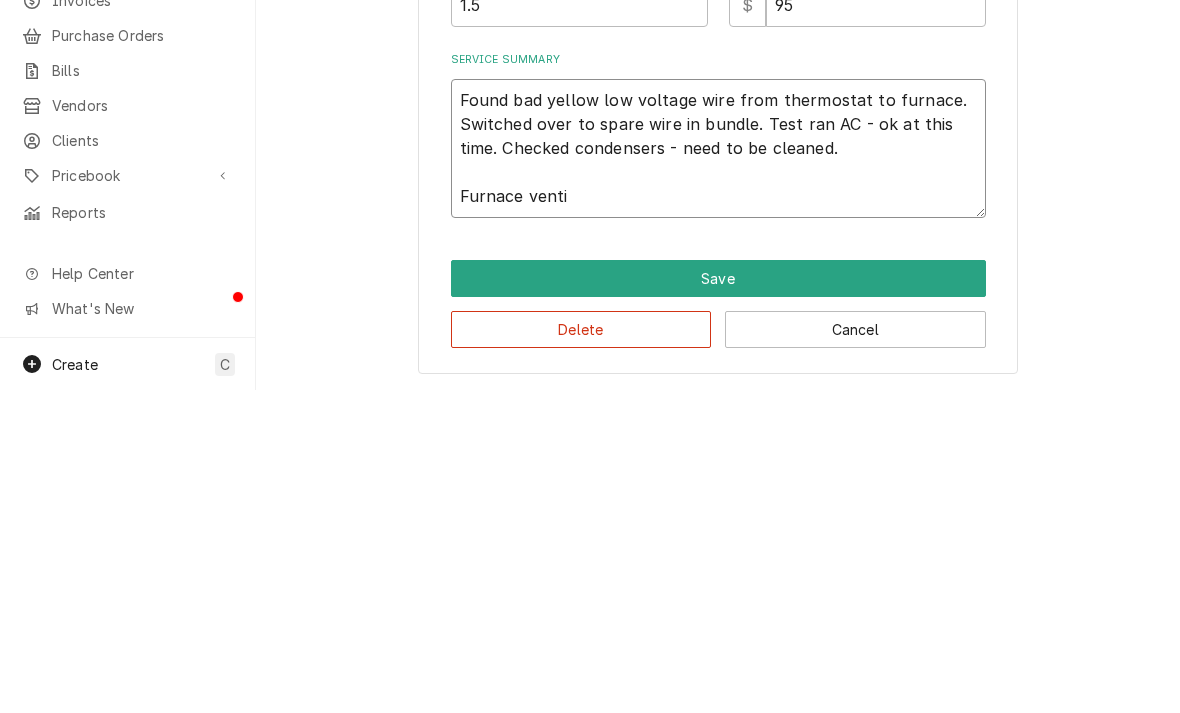 type on "x" 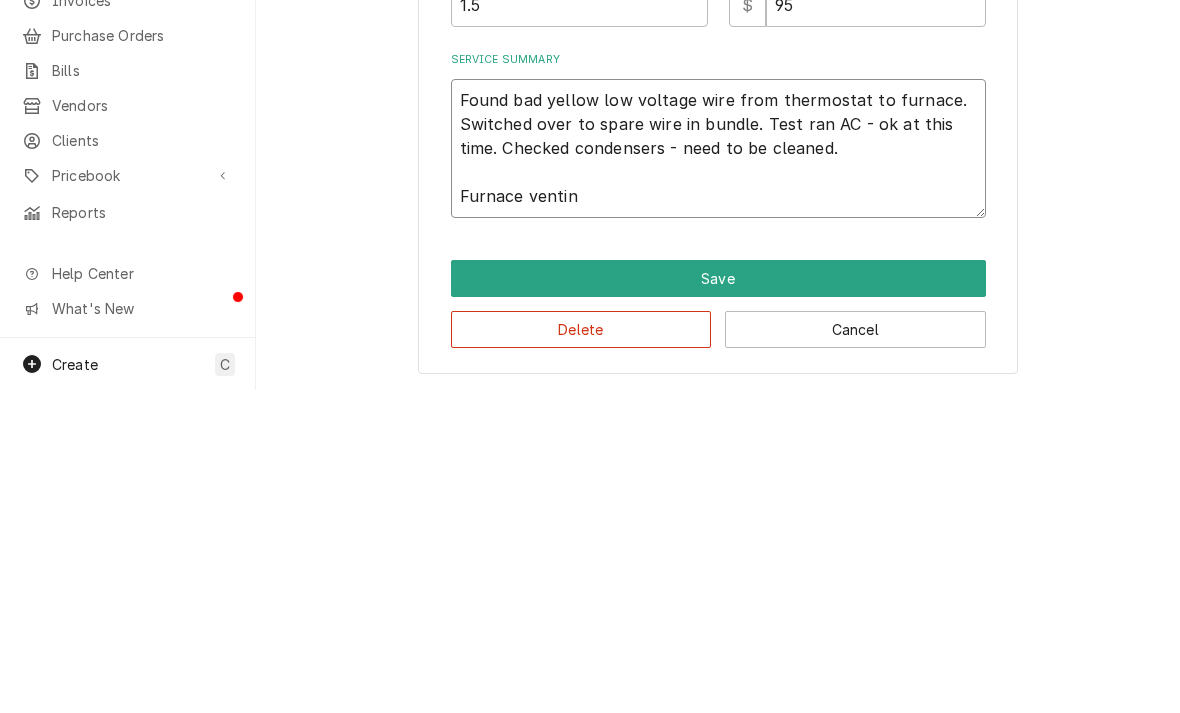 type on "x" 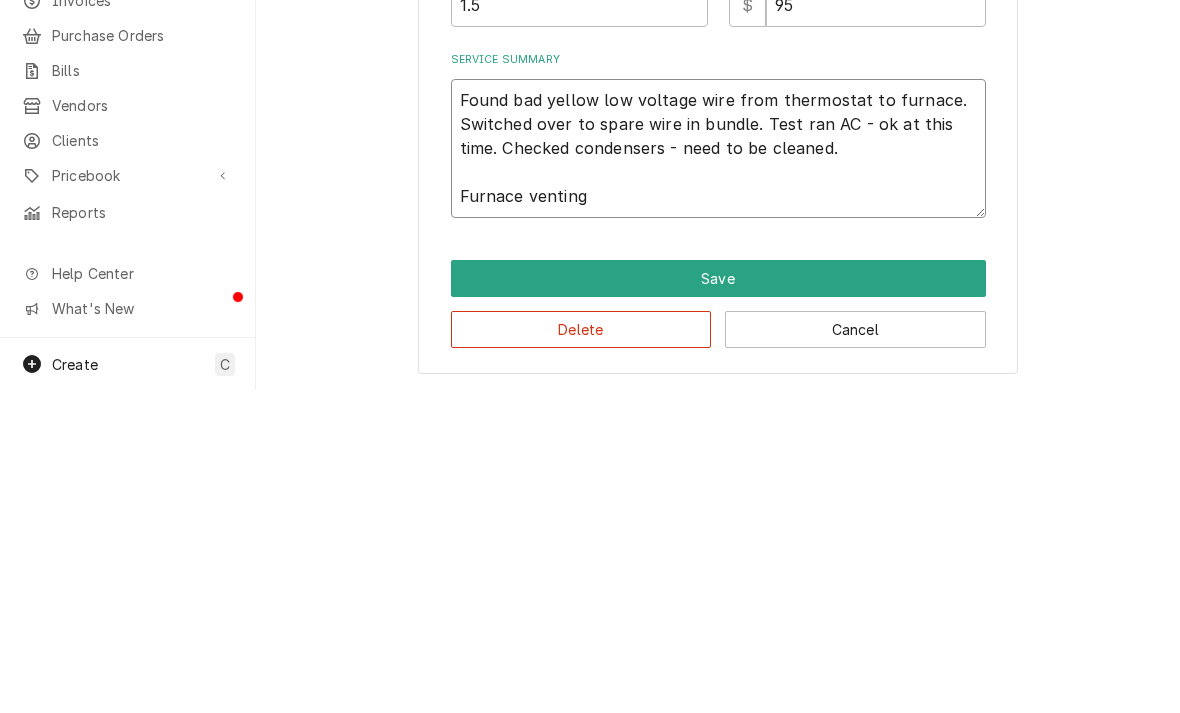 type on "Found bad yellow low voltage wire from thermostat to furnace. Switched over to spare wire in bundle. Test ran AC - ok at this time. Checked condensers - need to be cleaned.
Furnace venting" 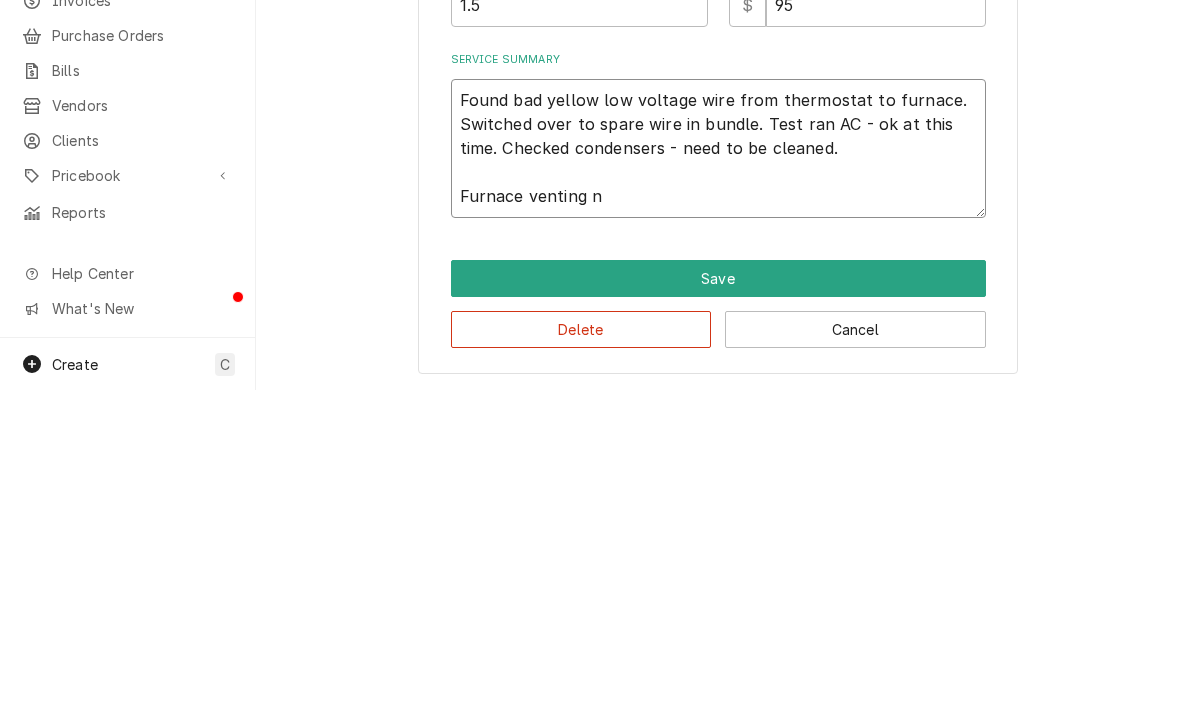 type on "x" 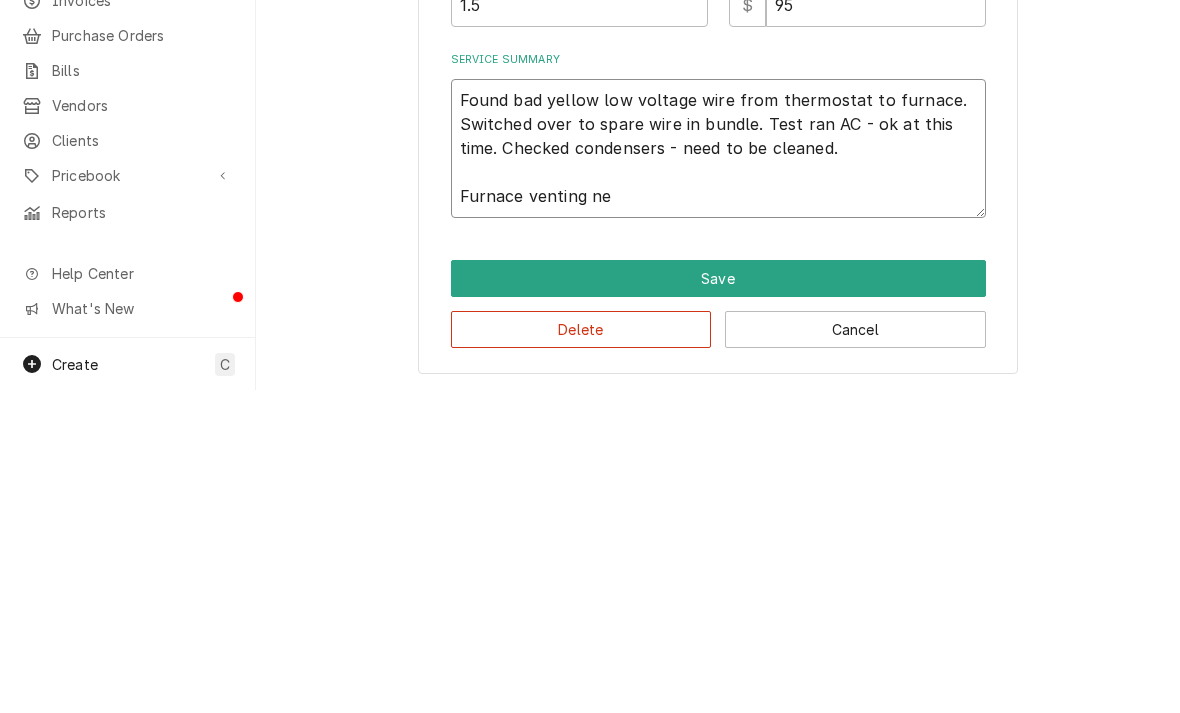 type on "x" 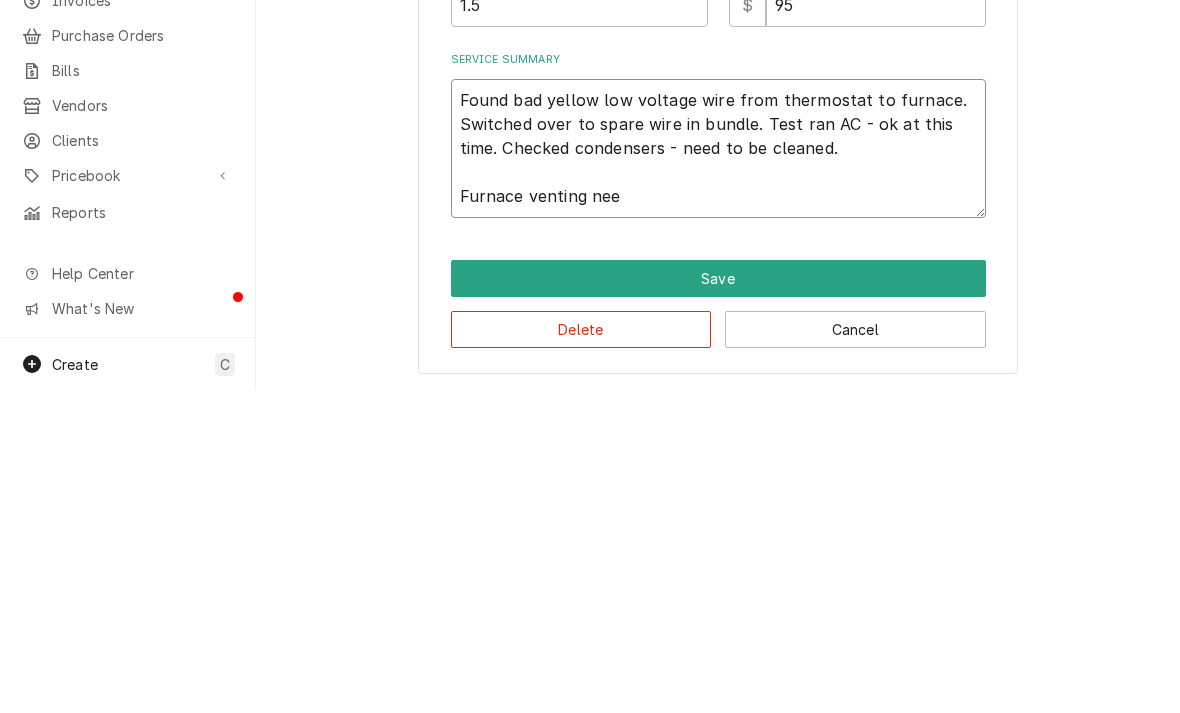 type on "x" 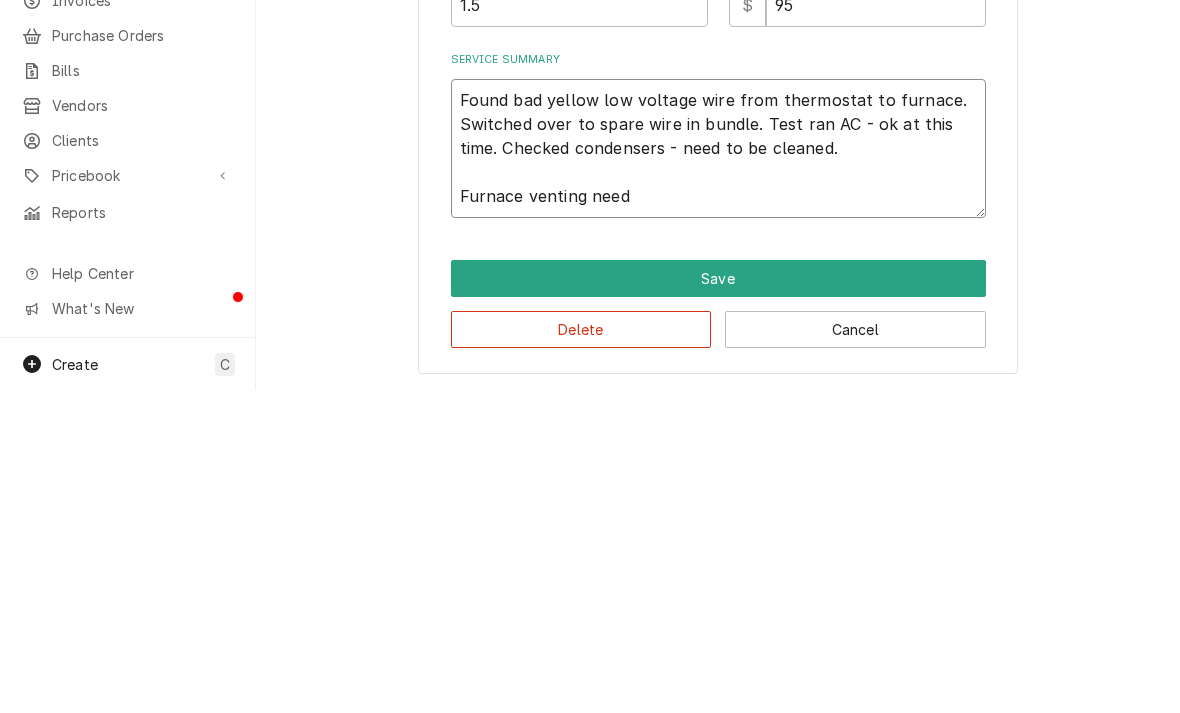 type on "x" 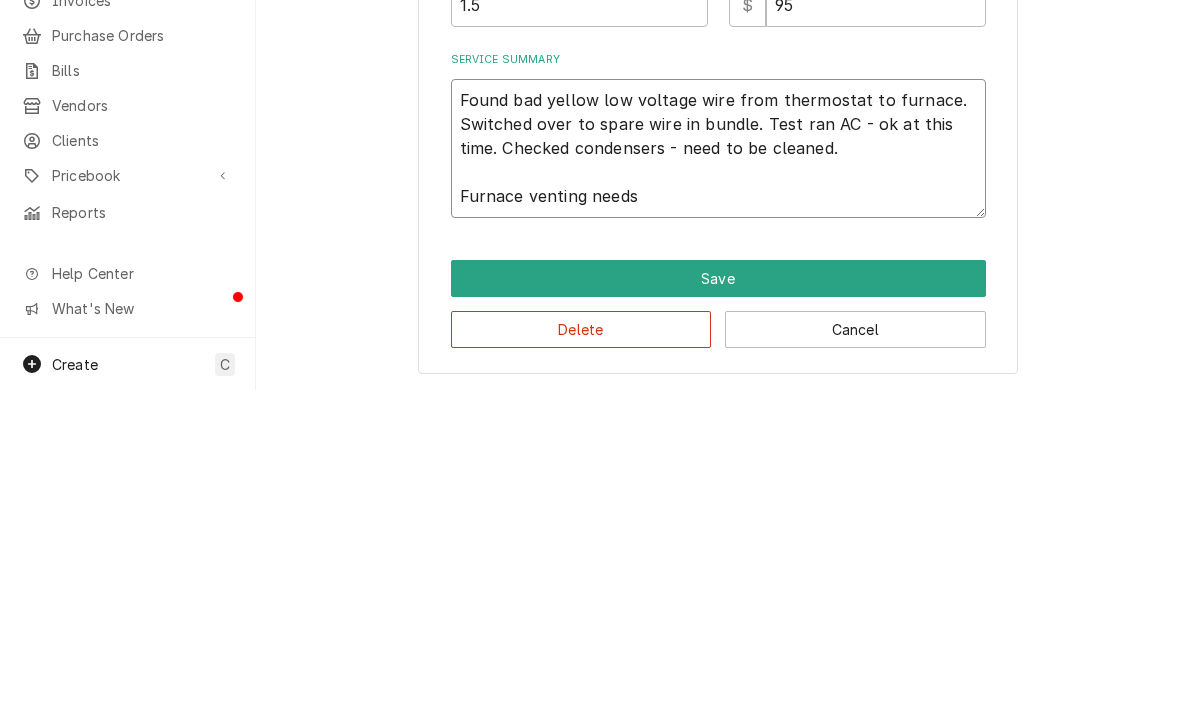 type on "Found bad yellow low voltage wire from thermostat to furnace. Switched over to spare wire in bundle. Test ran AC - ok at this time. Checked condensers - need to be cleaned.
Furnace venting needs" 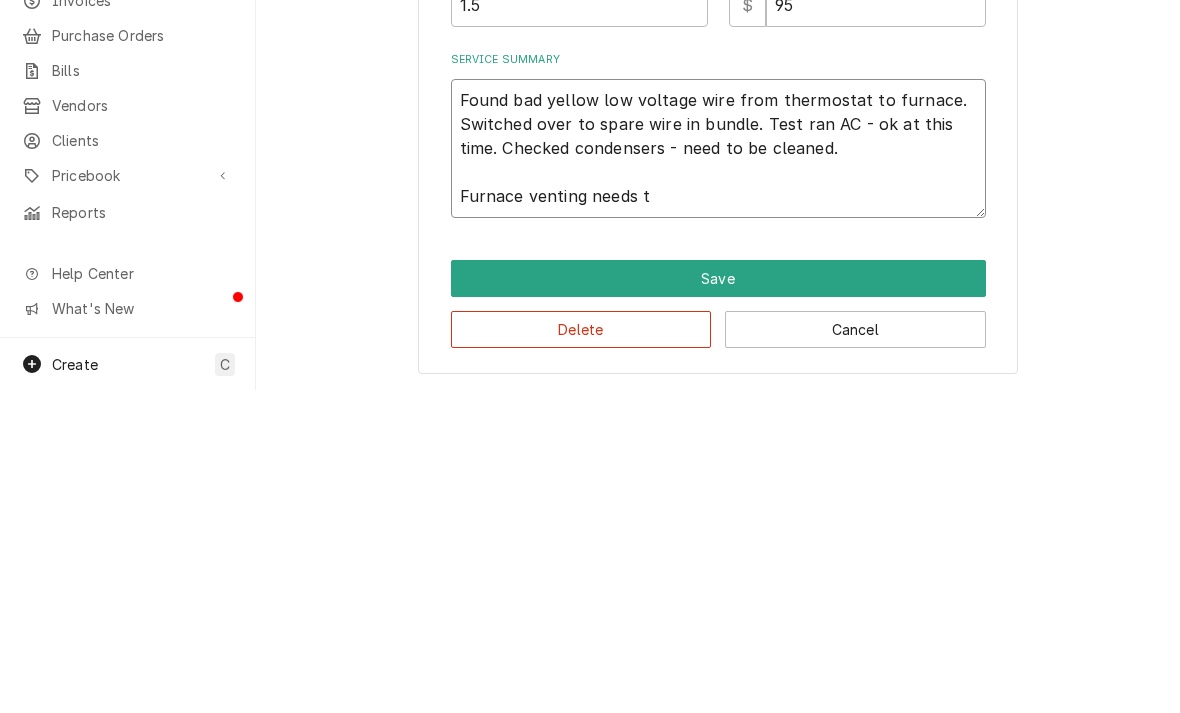 type on "Found bad yellow low voltage wire from thermostat to furnace. Switched over to spare wire in bundle. Test ran AC - ok at this time. Checked condensers - need to be cleaned.
Furnace venting needs to" 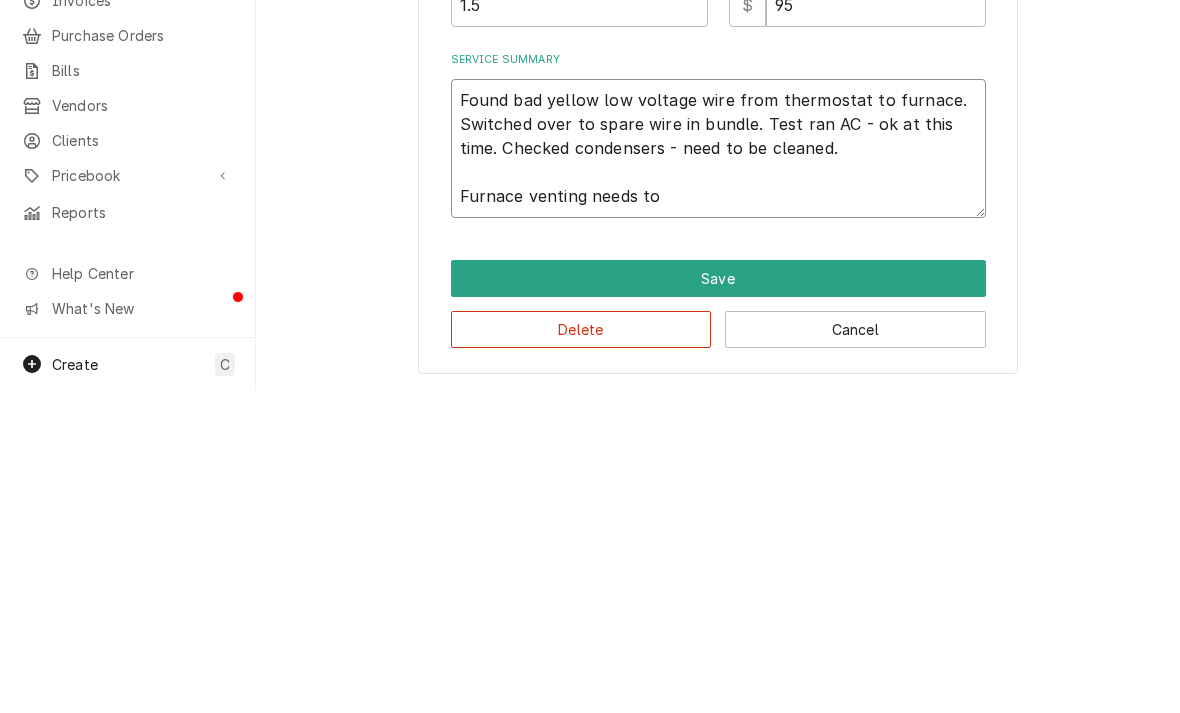 type on "x" 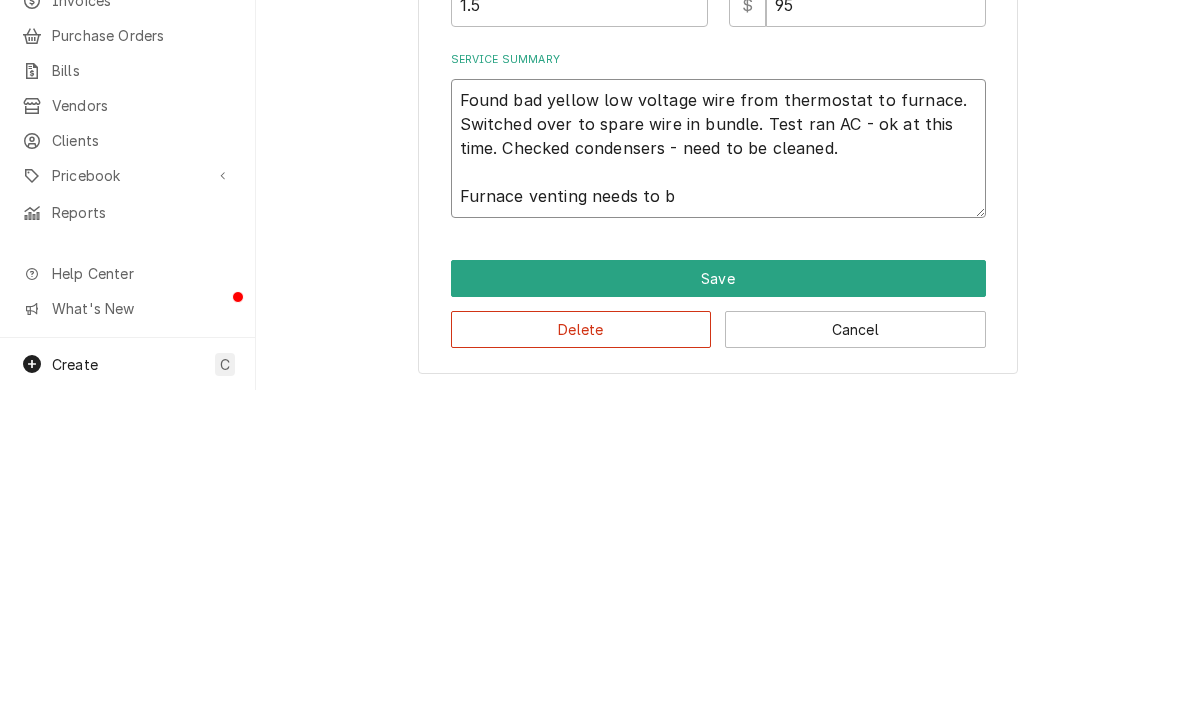 type on "Found bad yellow low voltage wire from thermostat to furnace. Switched over to spare wire in bundle. Test ran AC - ok at this time. Checked condensers - need to be cleaned.
Furnace venting needs to be" 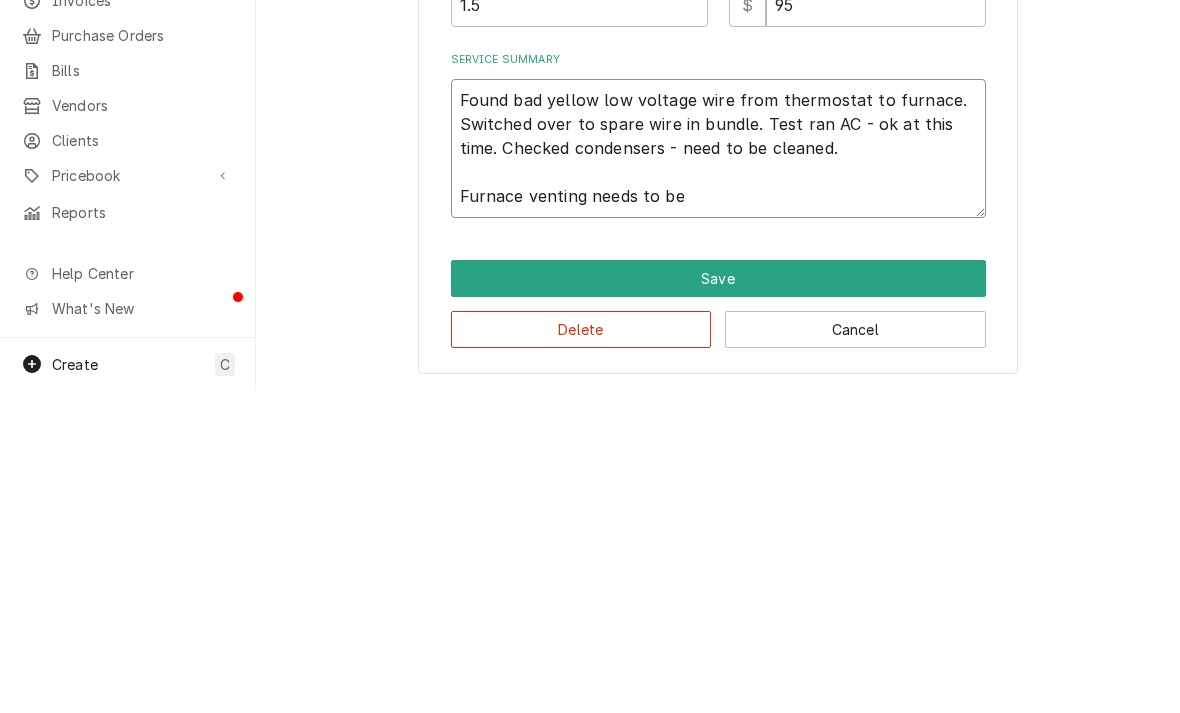type on "x" 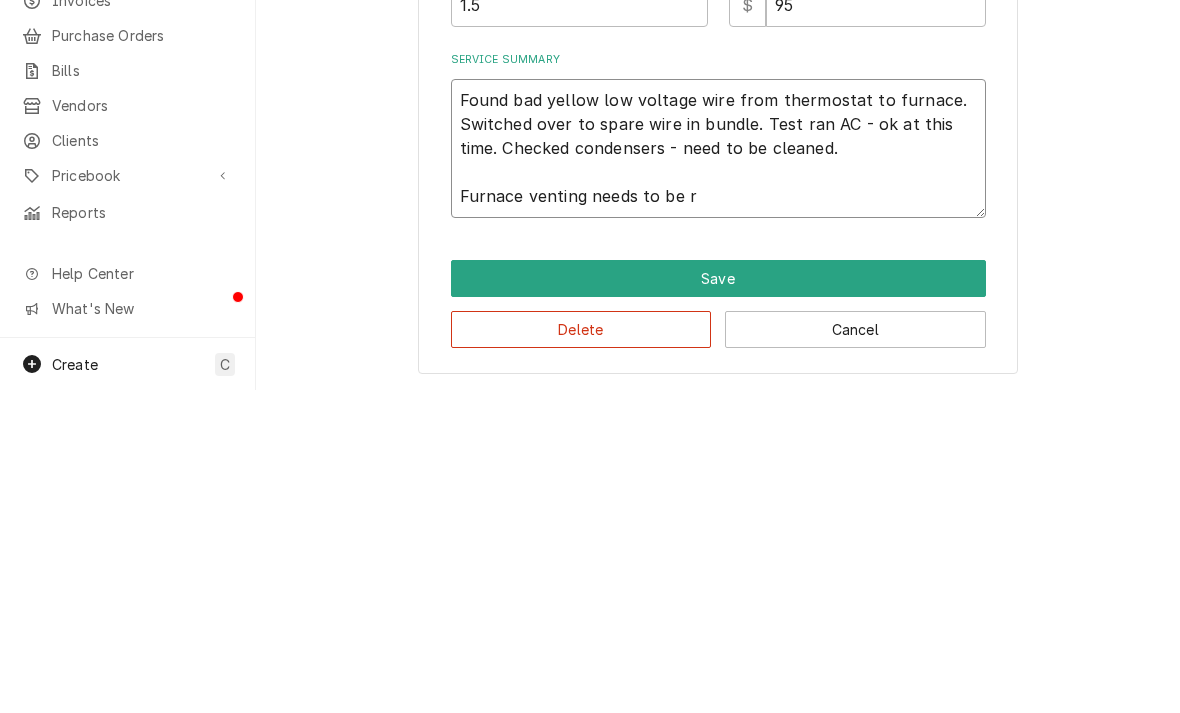 type on "x" 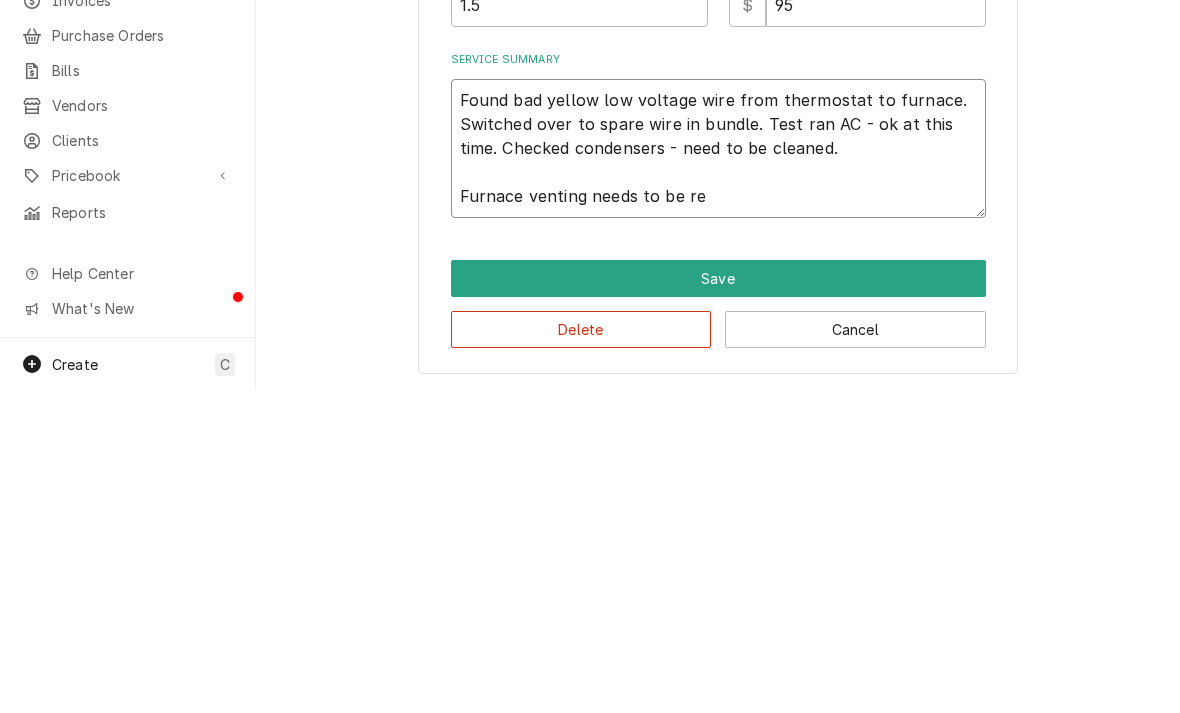 type on "x" 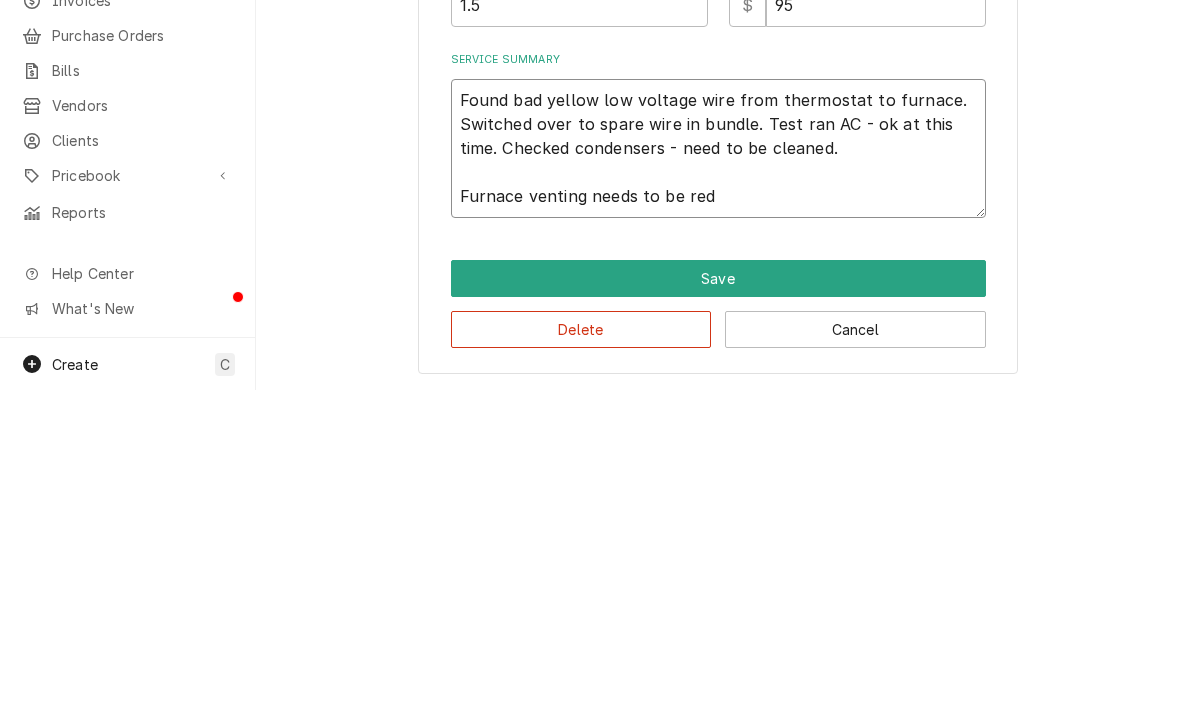 type on "x" 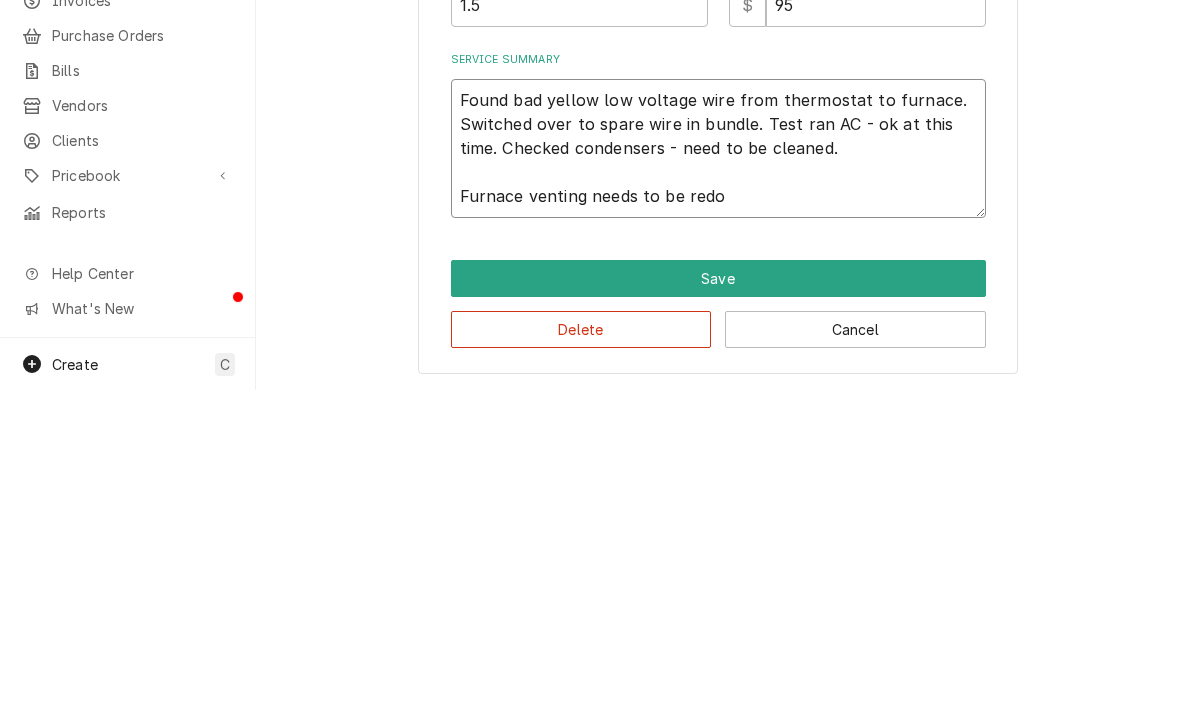 type on "x" 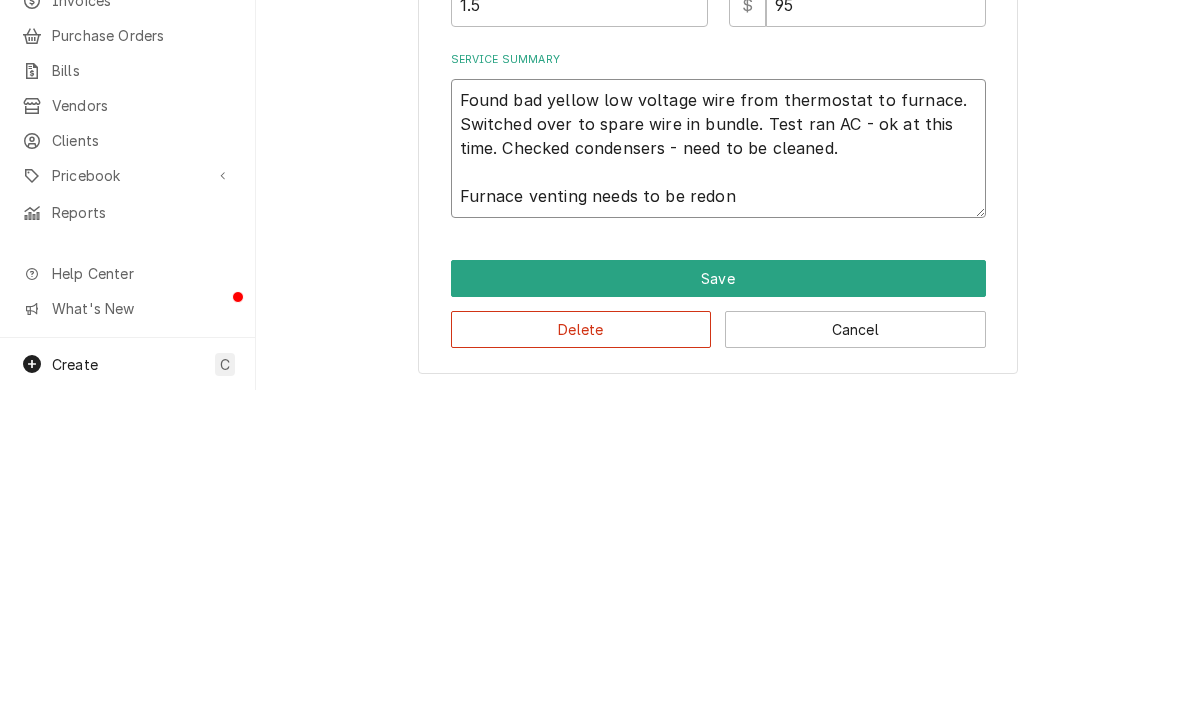 type on "x" 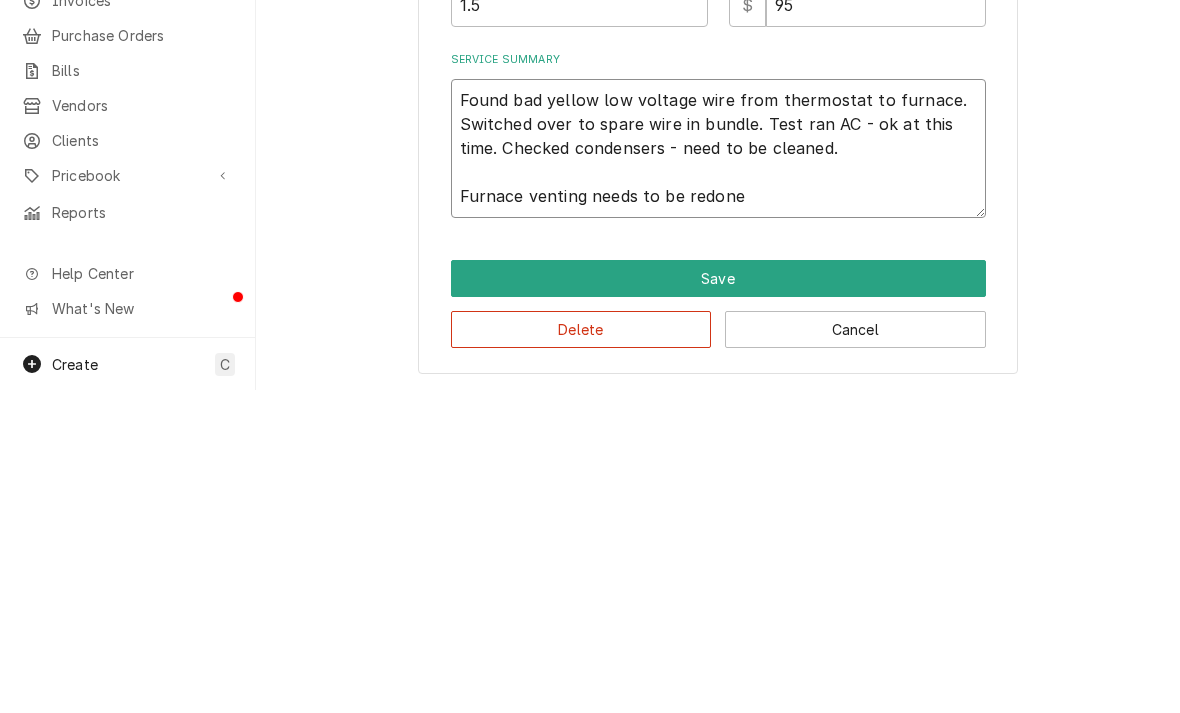 type on "Found bad yellow low voltage wire from thermostat to furnace. Switched over to spare wire in bundle. Test ran AC - ok at this time. Checked condensers - need to be cleaned.
Furnace venting needs to be redone" 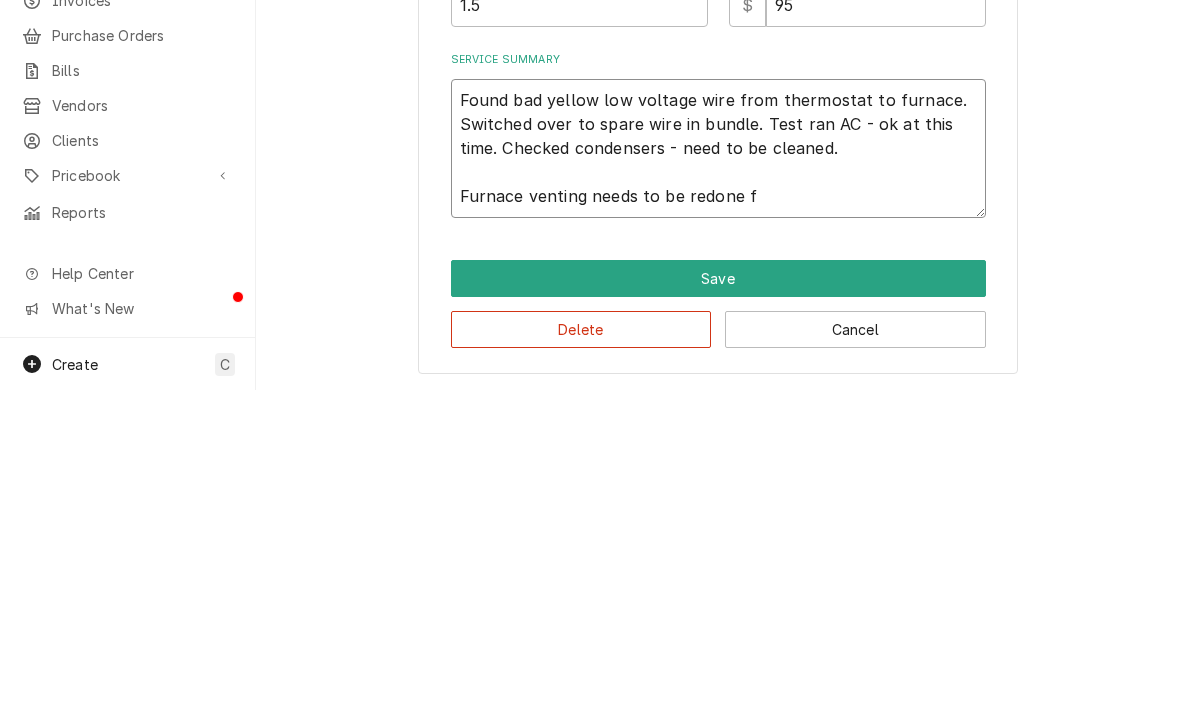 type on "Found bad yellow low voltage wire from thermostat to furnace. Switched over to spare wire in bundle. Test ran AC - ok at this time. Checked condensers - need to be cleaned.
Furnace venting needs to be redone fo" 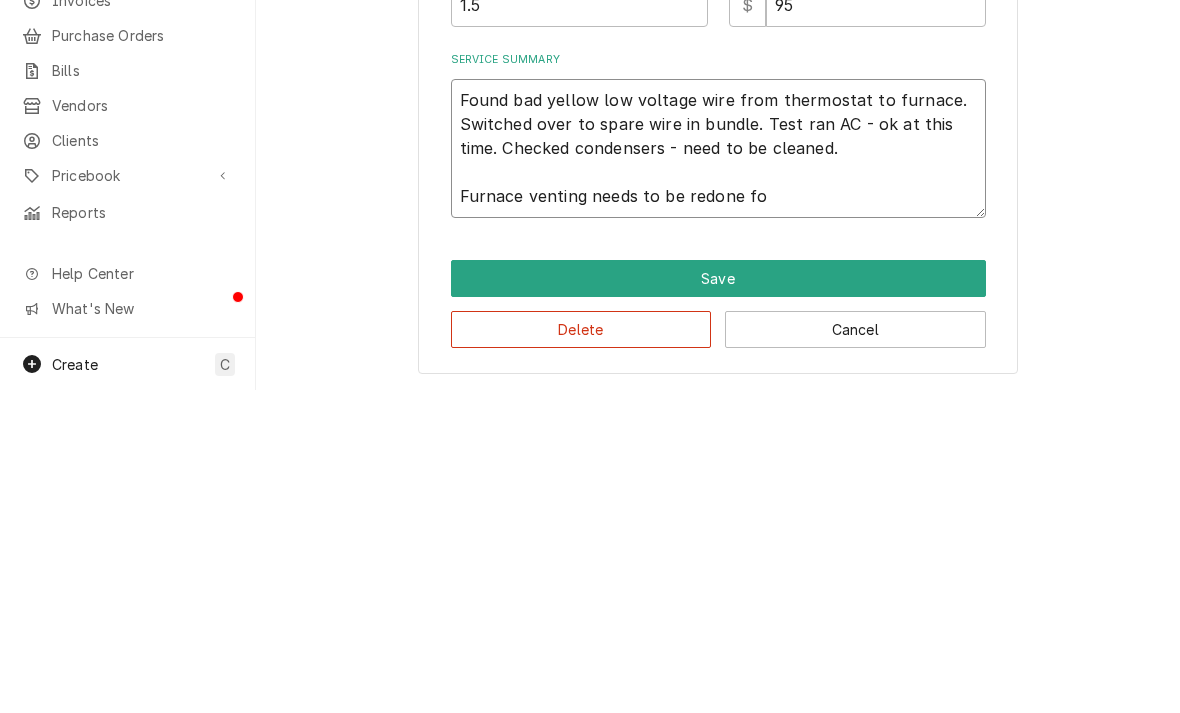 type on "x" 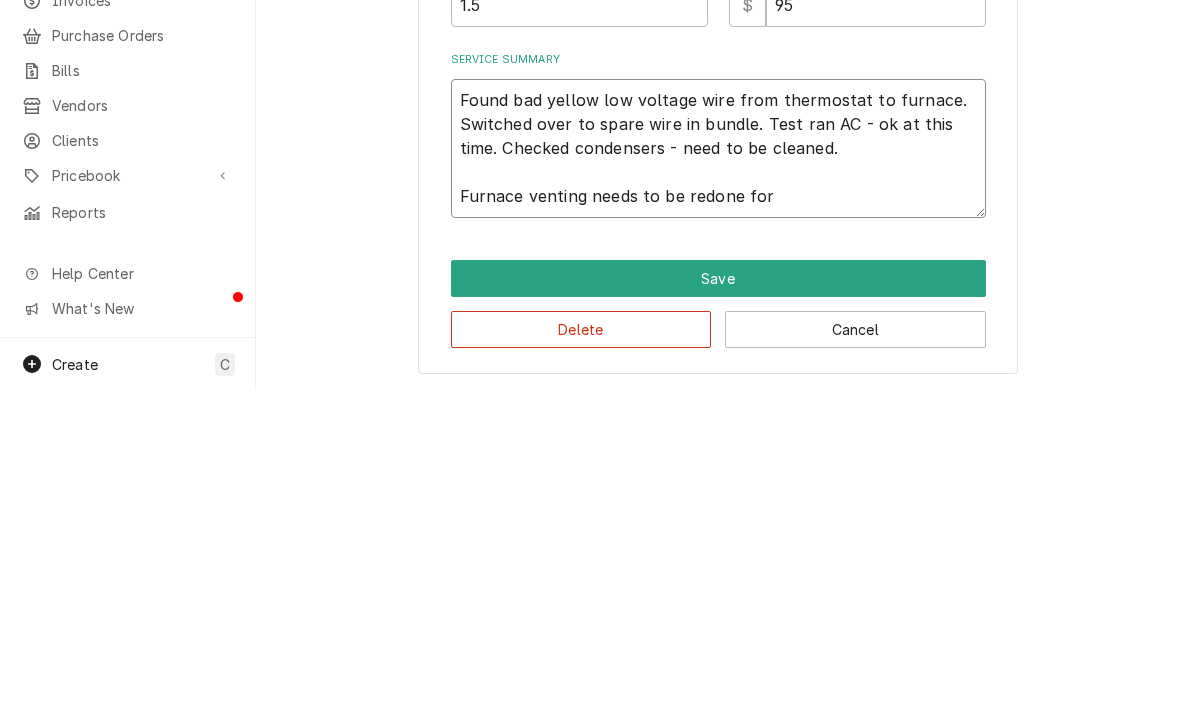 type on "Found bad yellow low voltage wire from thermostat to furnace. Switched over to spare wire in bundle. Test ran AC - ok at this time. Checked condensers - need to be cleaned.
Furnace venting needs to be redone for" 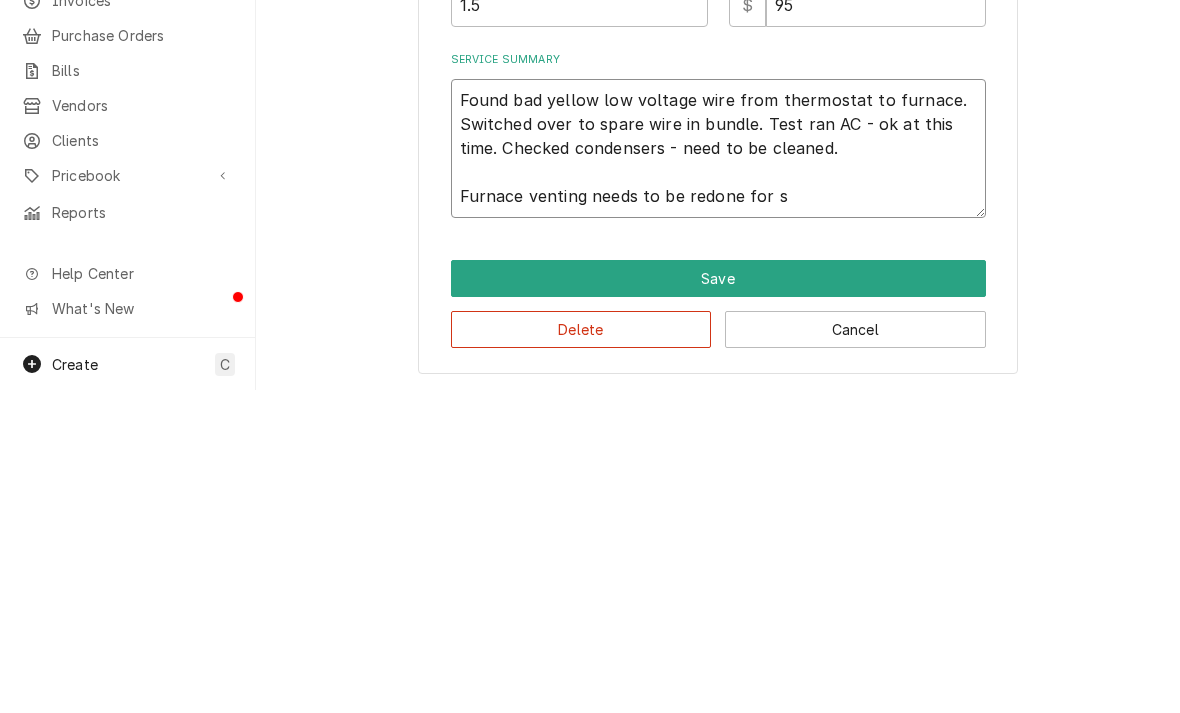 type on "x" 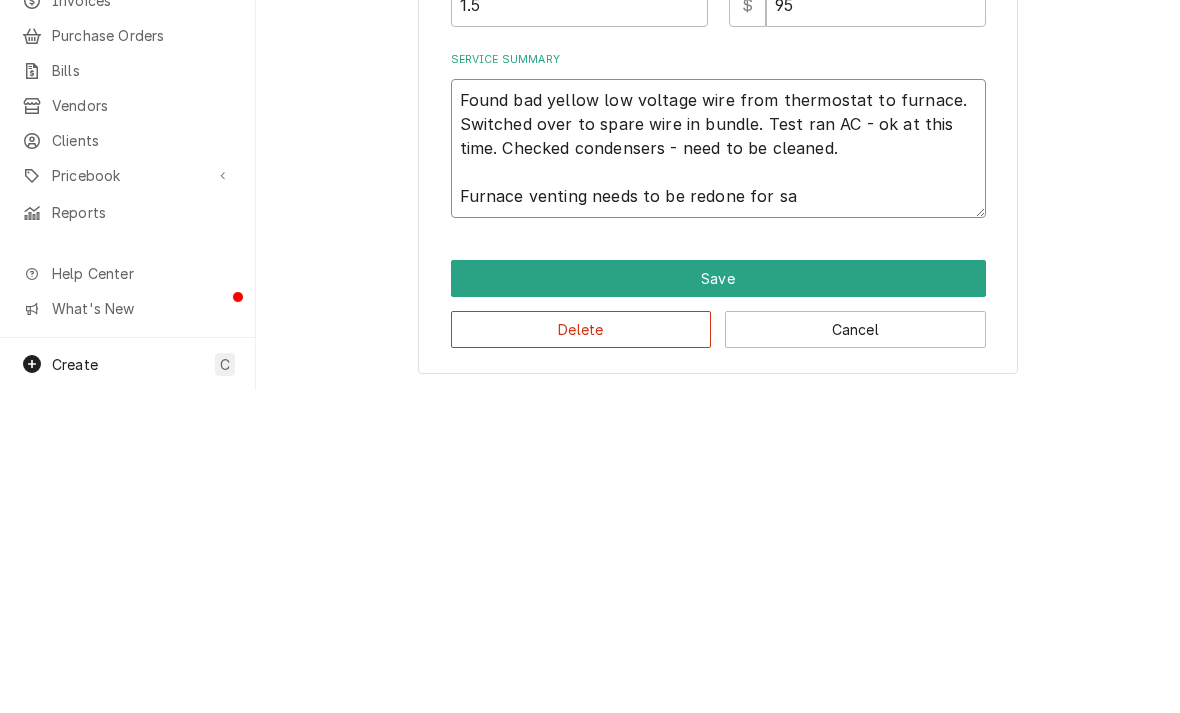 type on "x" 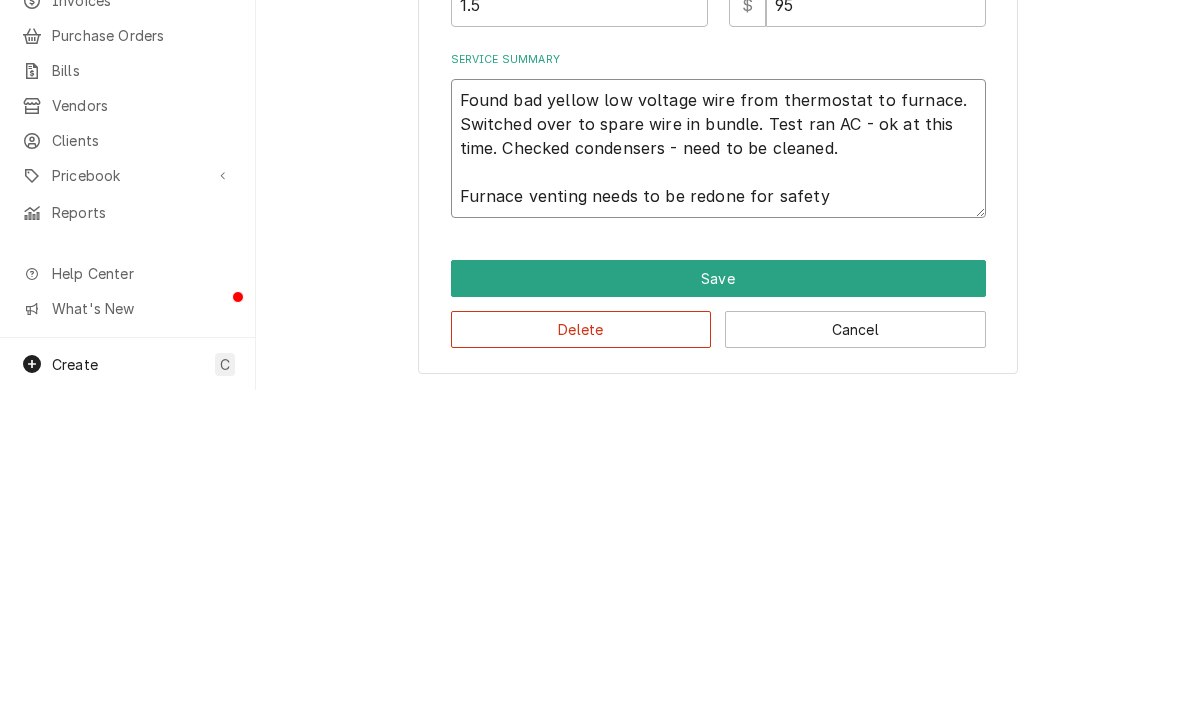type on "x" 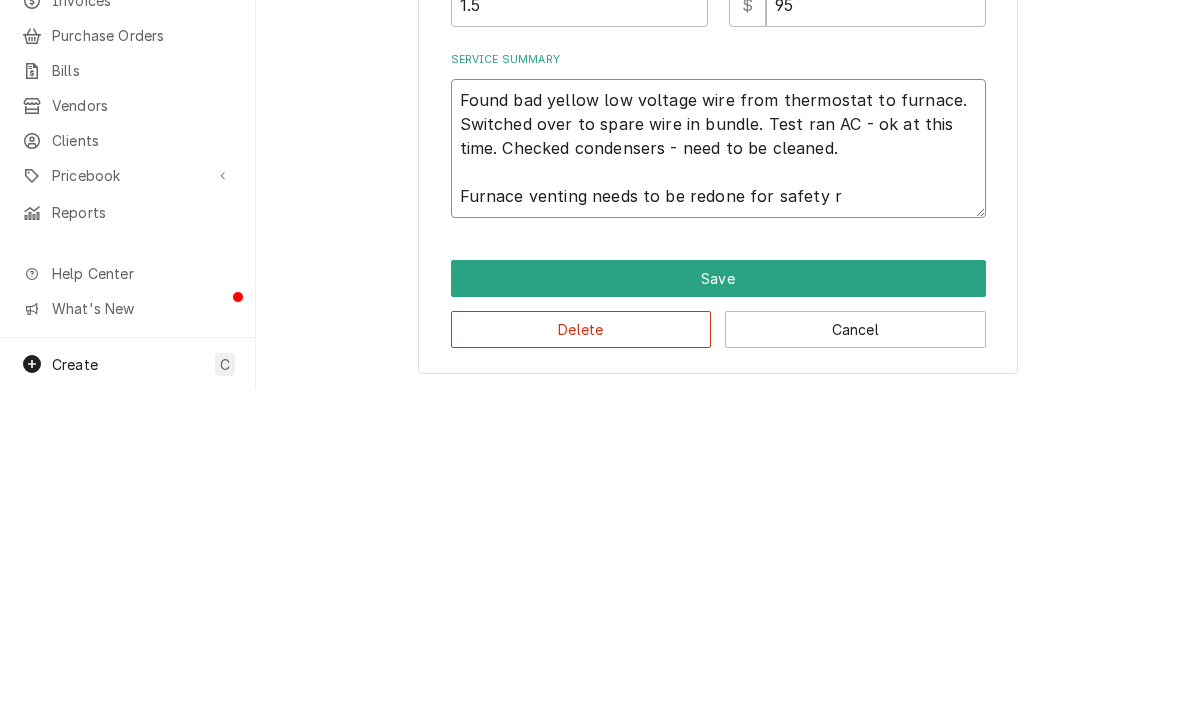 type on "x" 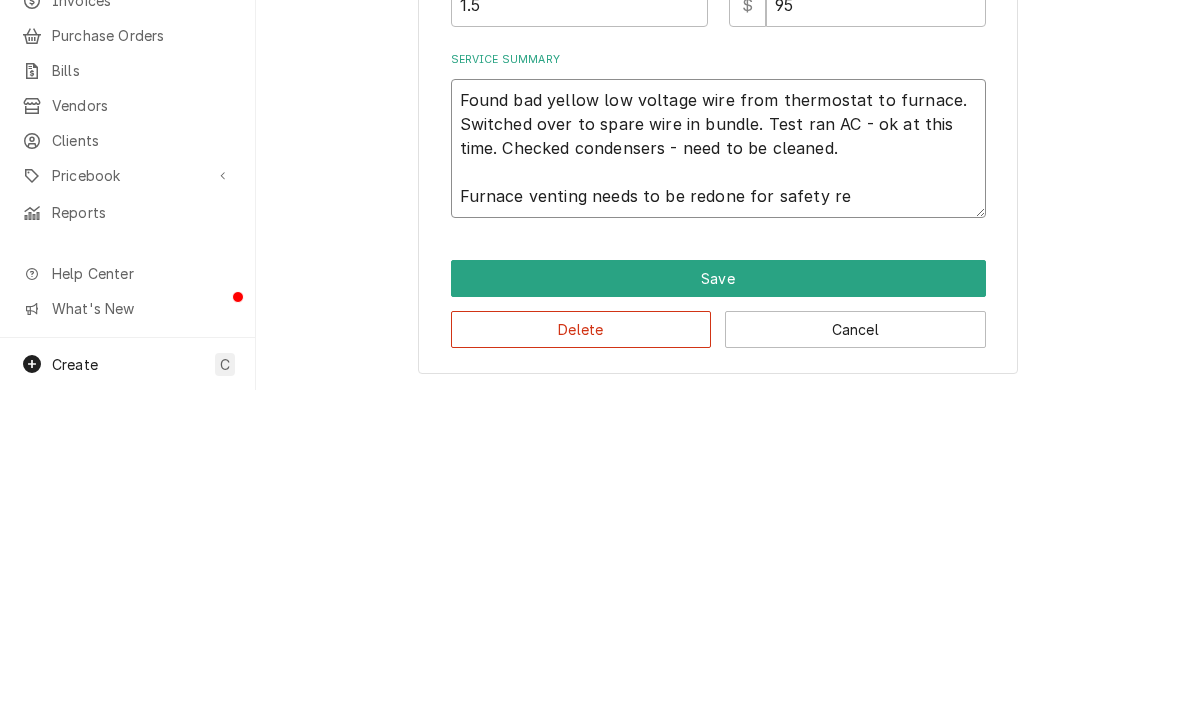 type on "x" 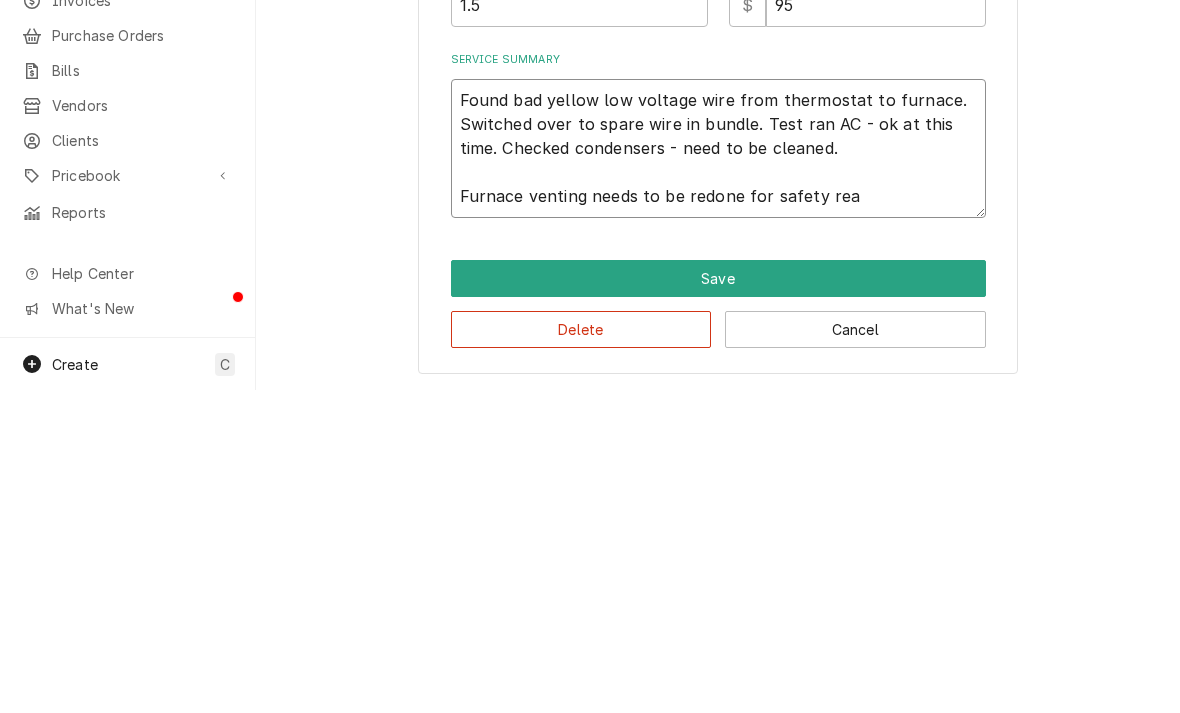 type on "Found bad yellow low voltage wire from thermostat to furnace. Switched over to spare wire in bundle. Test ran AC - ok at this time. Checked condensers - need to be cleaned.
Furnace venting needs to be redone for safety reas" 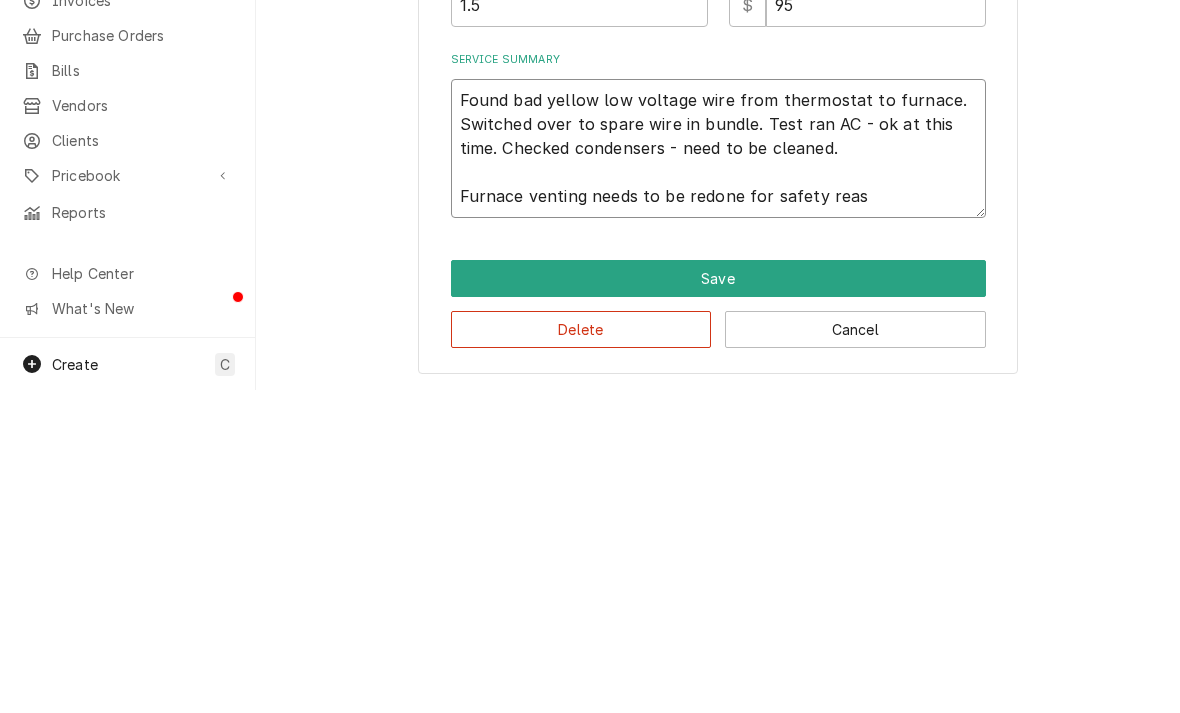 type on "x" 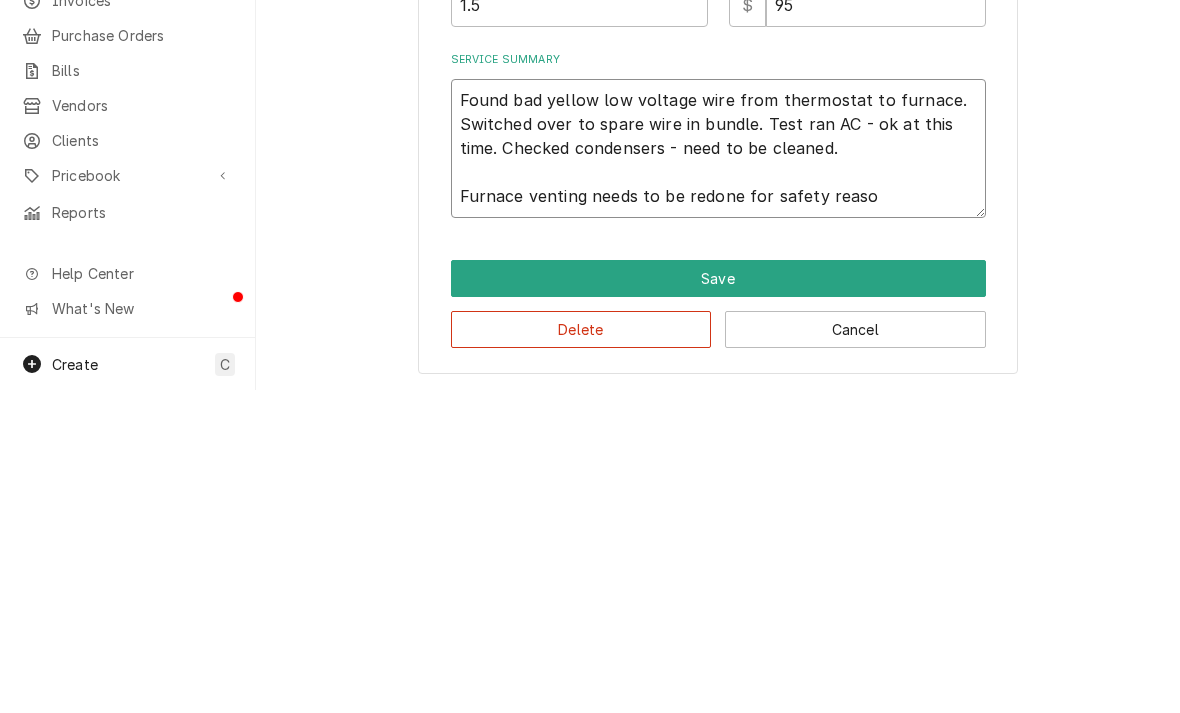 type on "x" 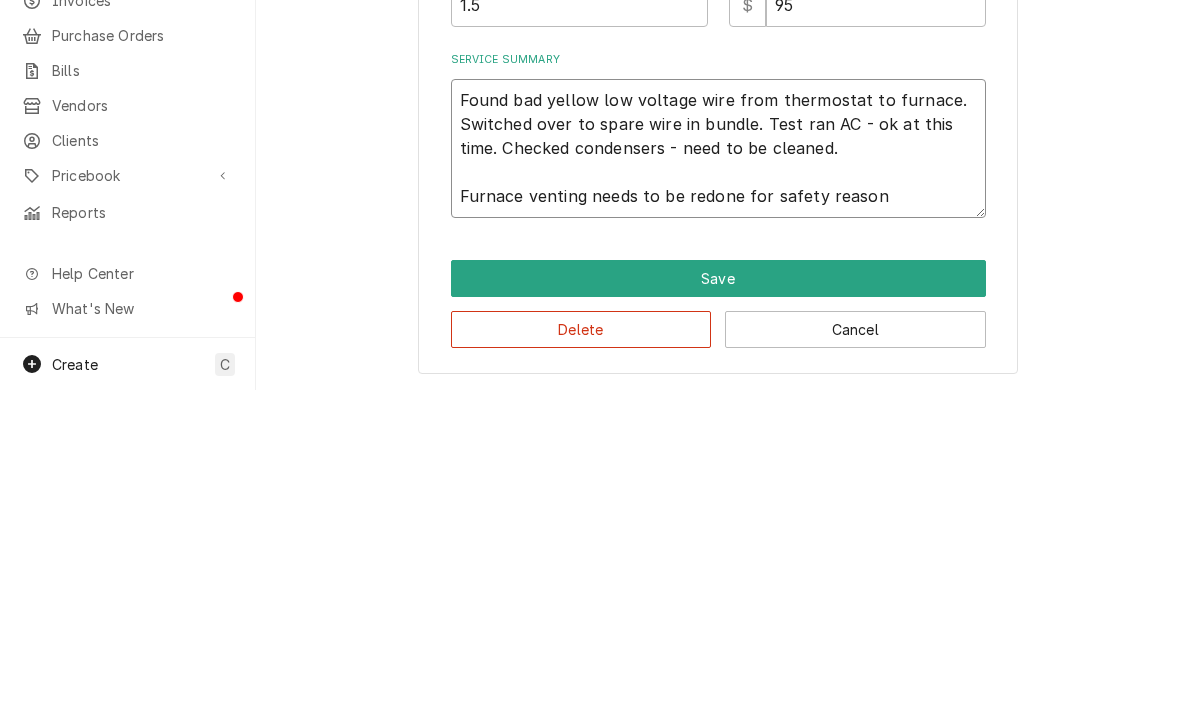type on "x" 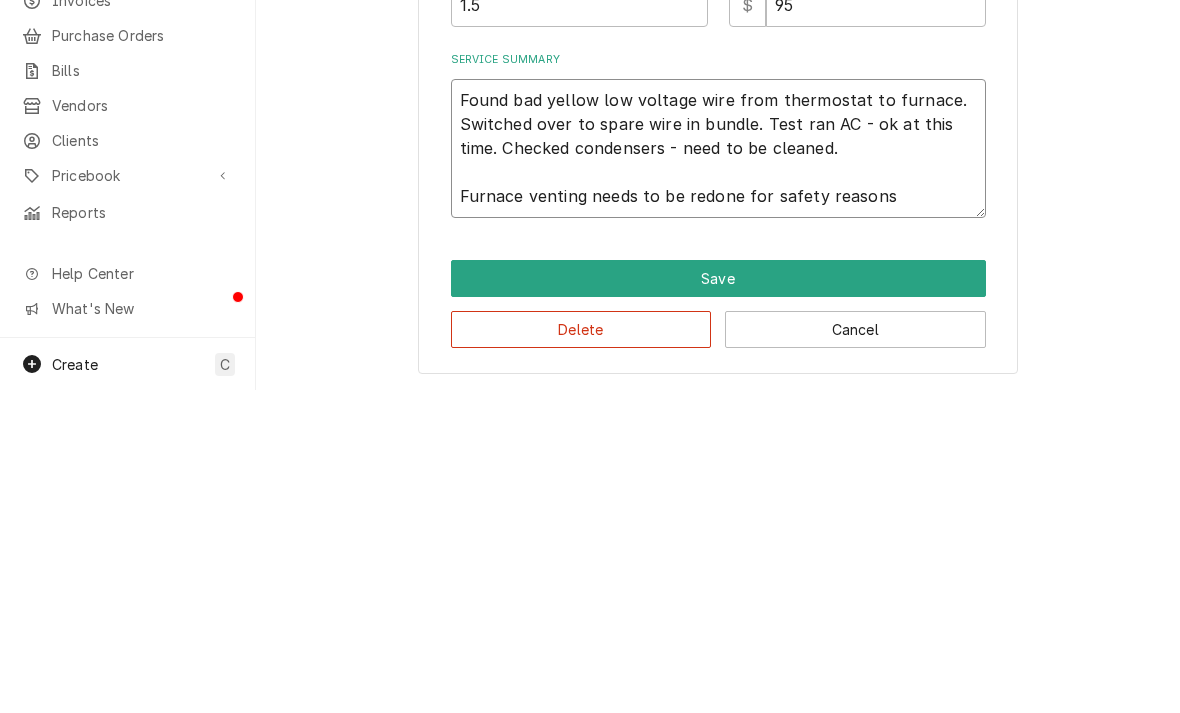 type on "x" 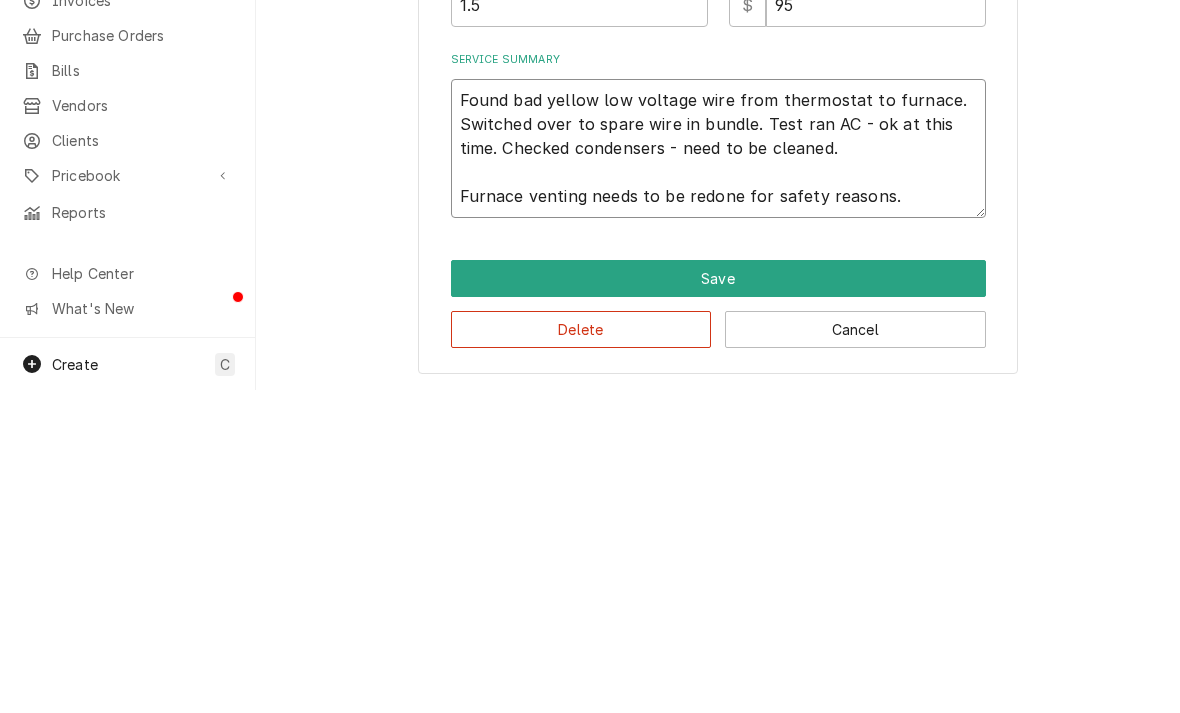 type on "Found bad yellow low voltage wire from thermostat to furnace. Switched over to spare wire in bundle. Test ran AC - ok at this time. Checked condensers - need to be cleaned.
Furnace venting needs to be redone for safety reasons." 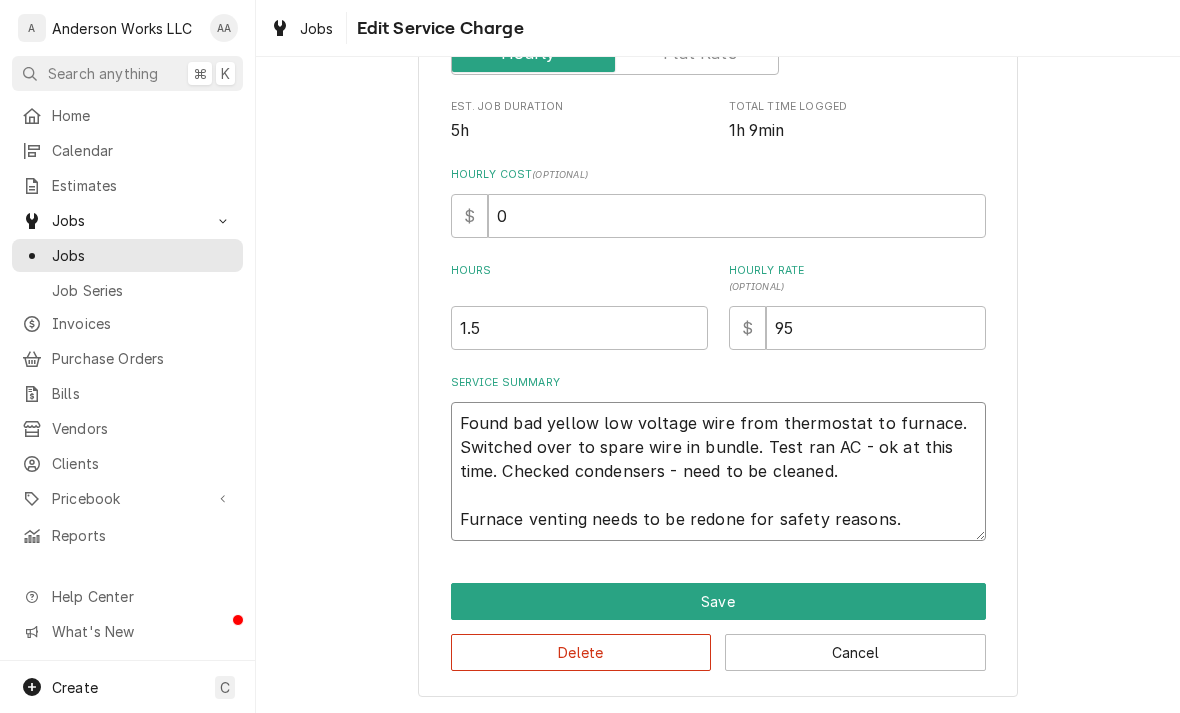 type on "Found bad yellow low voltage wire from thermostat to furnace. Switched over to spare wire in bundle. Test ran AC - ok at this time. Checked condensers - need to be cleaned.
Furnace venting needs to be redone for safety reasons." 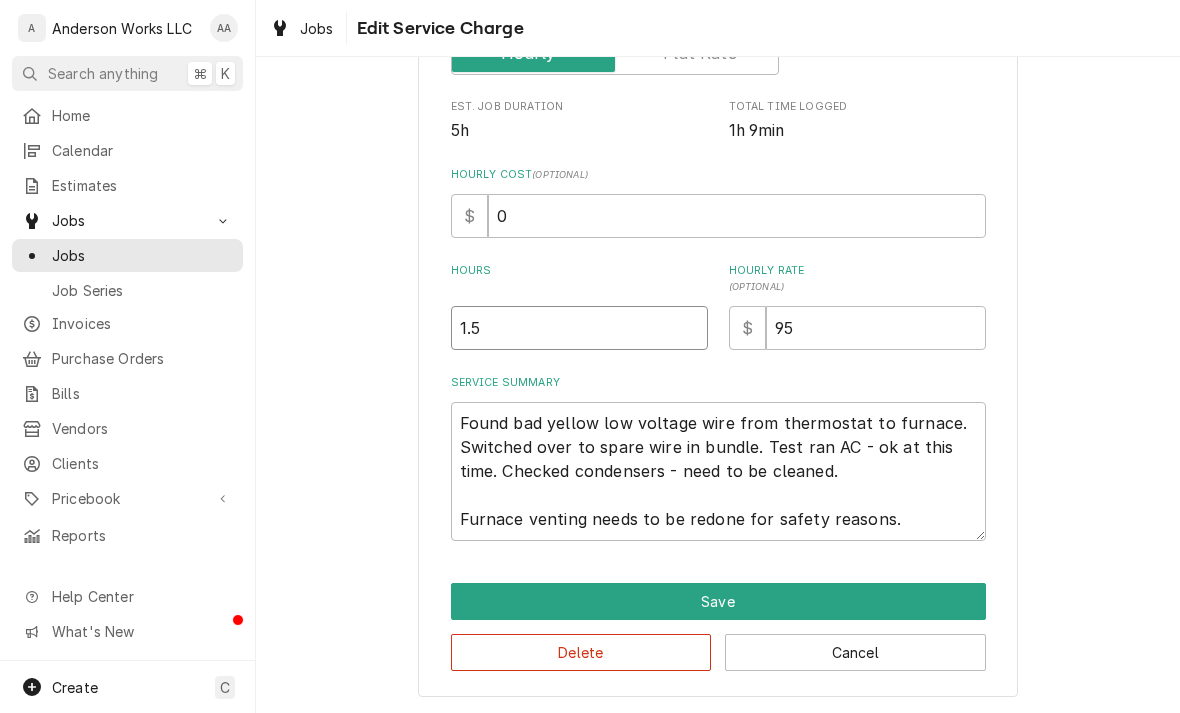 click on "1.5" at bounding box center [579, 328] 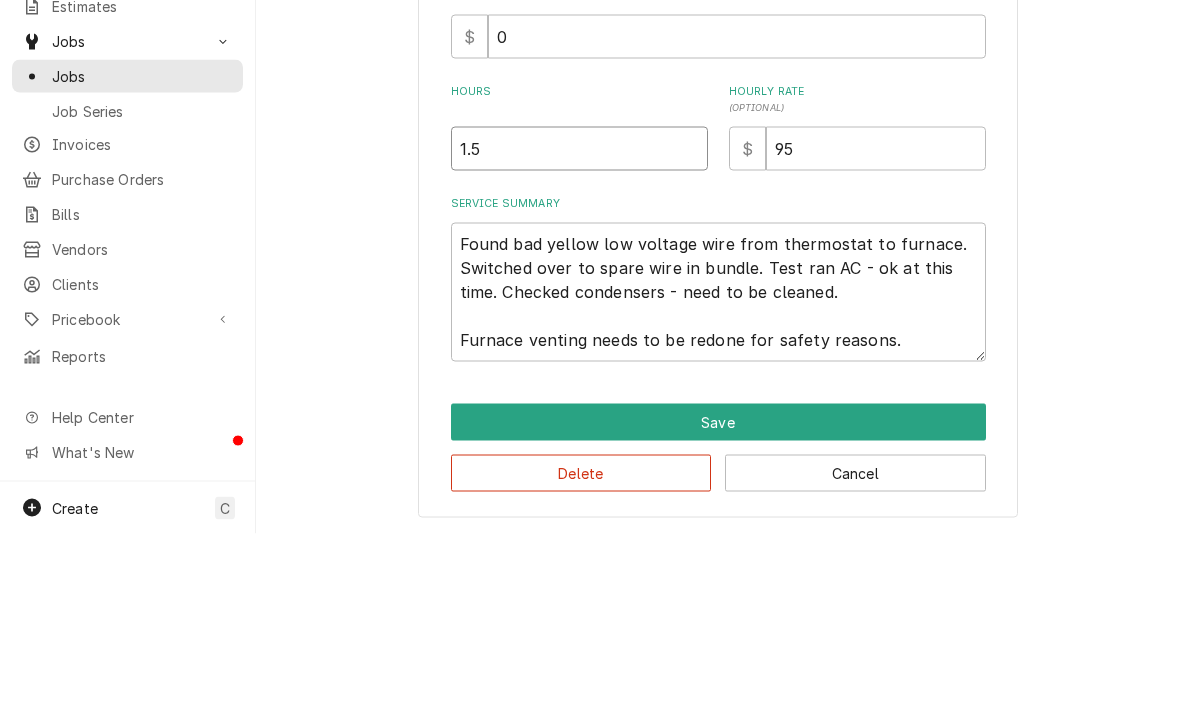 type on "1" 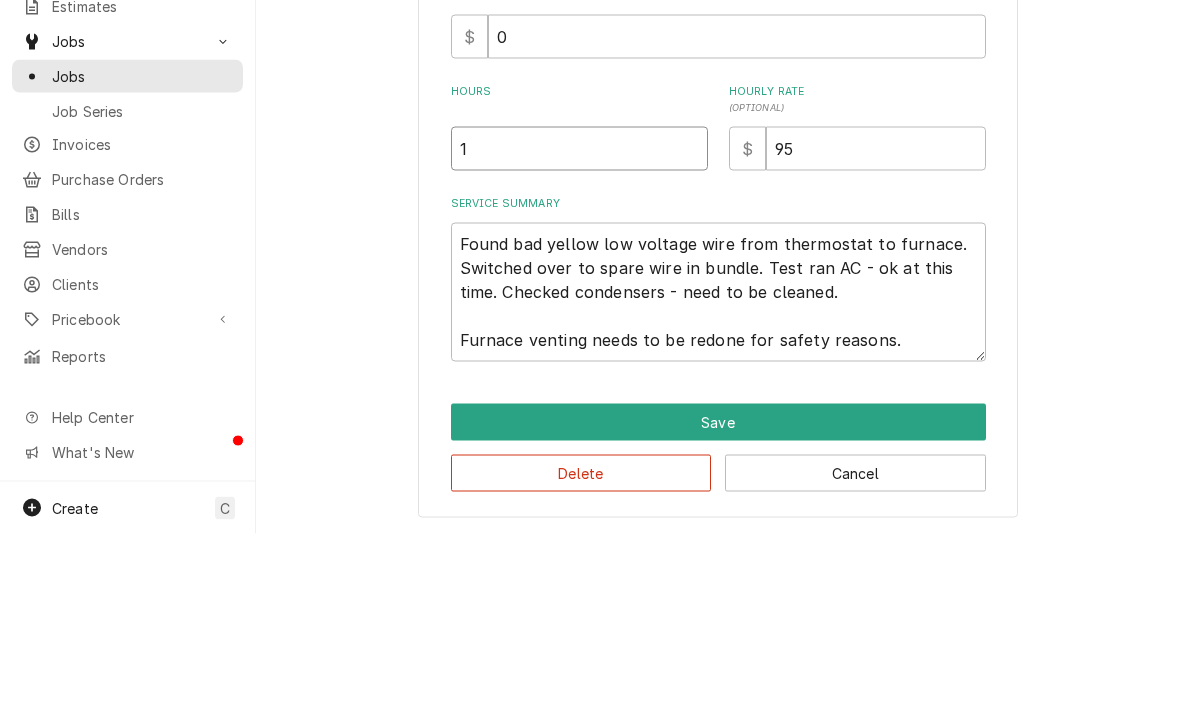 type on "x" 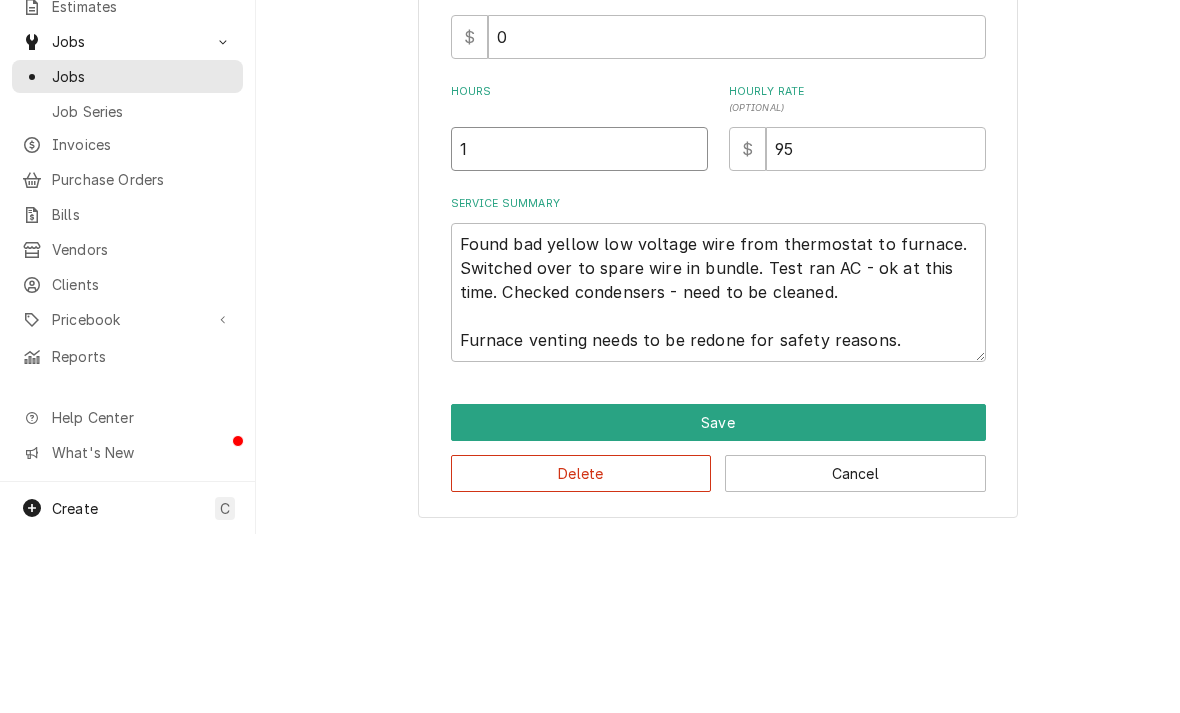 type on "1.2" 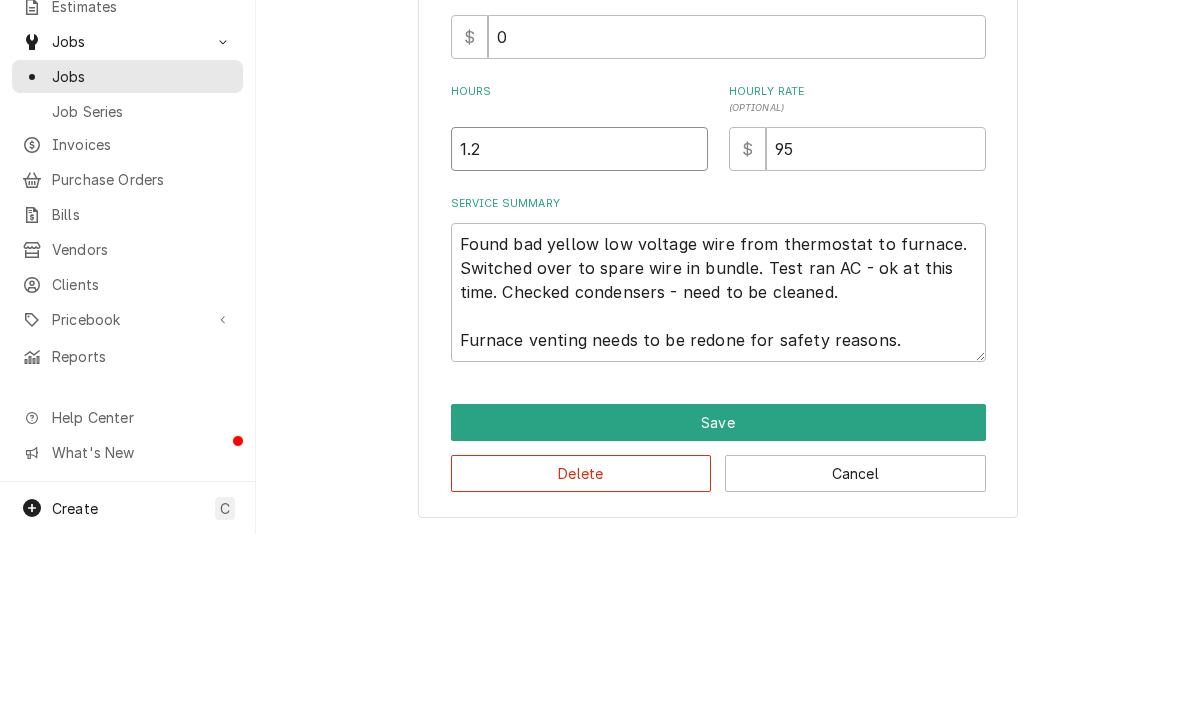 type on "x" 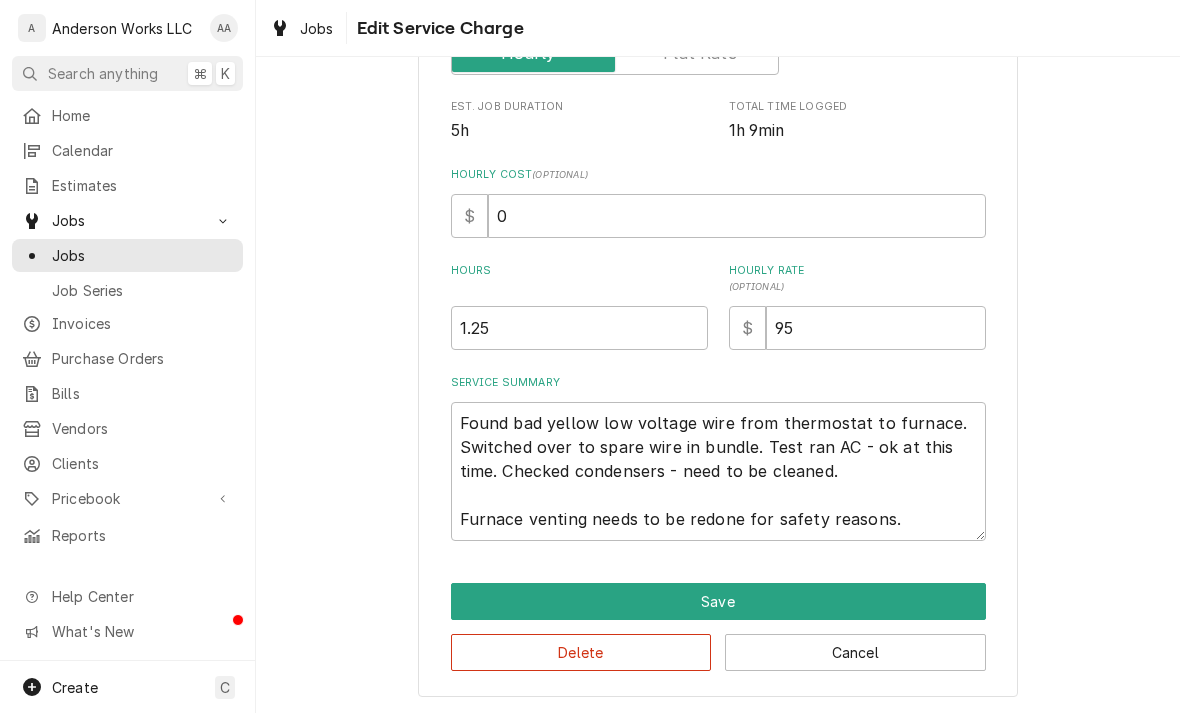 click on "Save" at bounding box center [718, 601] 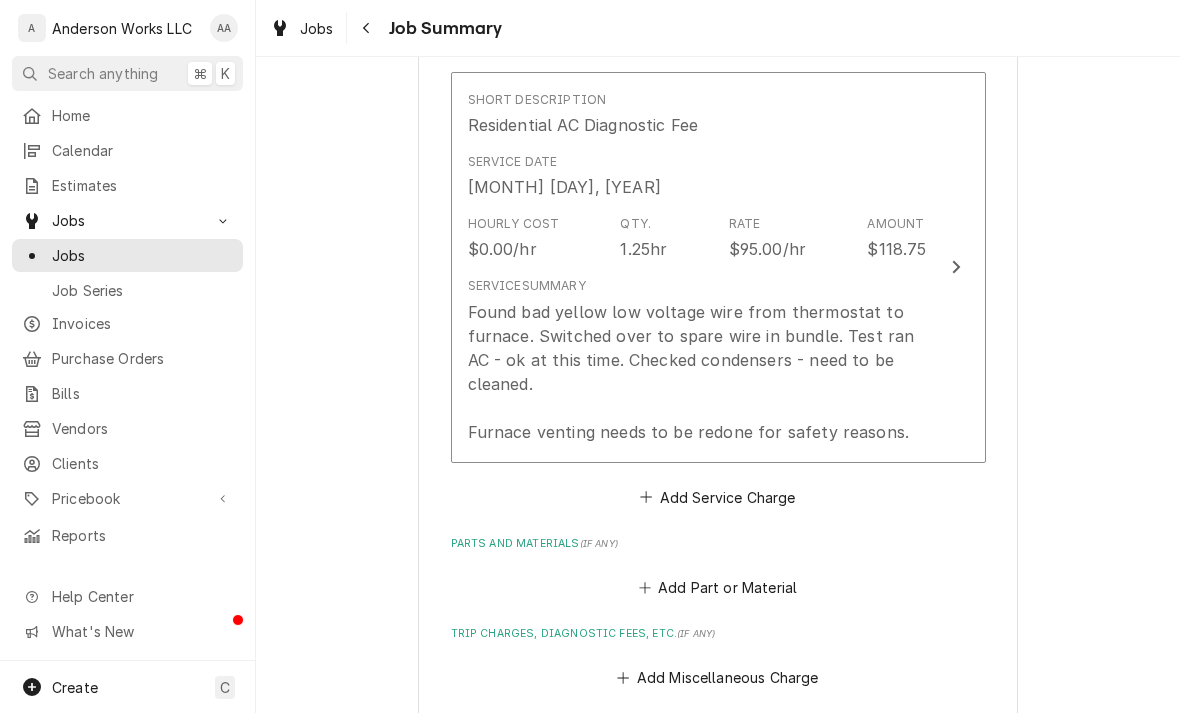 click on "Found bad yellow low voltage wire from thermostat to furnace. Switched over to spare wire in bundle. Test ran AC - ok at this time. Checked condensers - need to be cleaned.
Furnace venting needs to be redone for safety reasons." at bounding box center (697, 372) 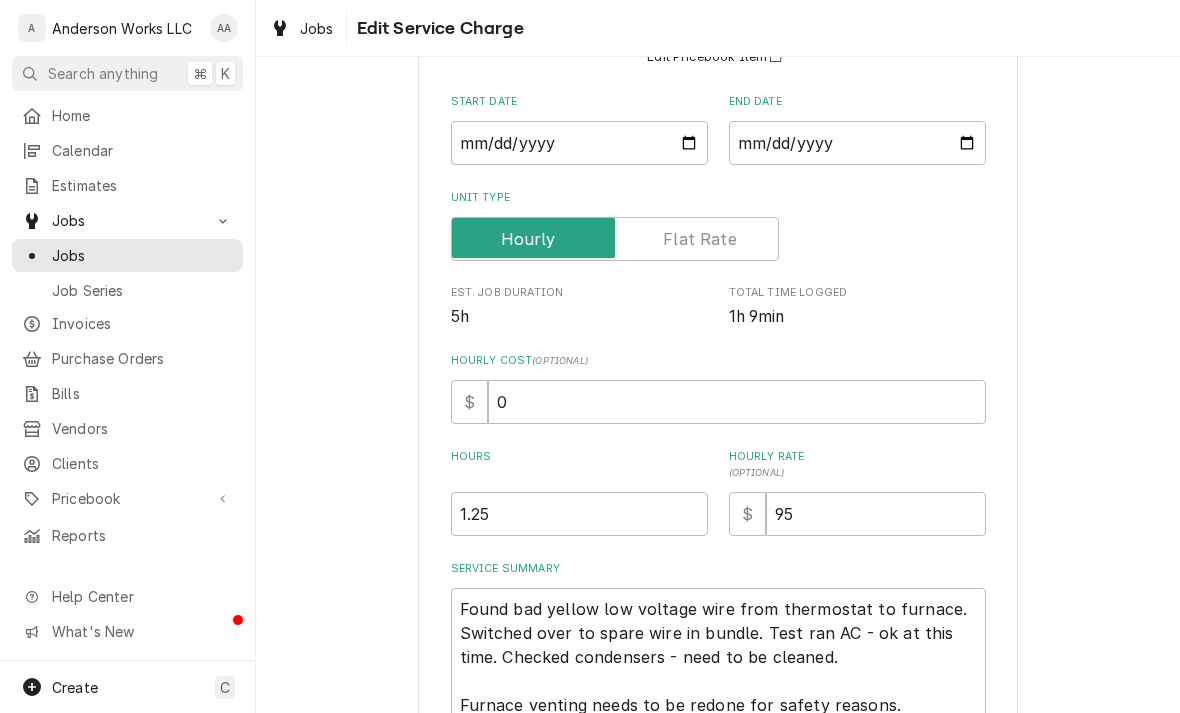 scroll, scrollTop: 200, scrollLeft: 0, axis: vertical 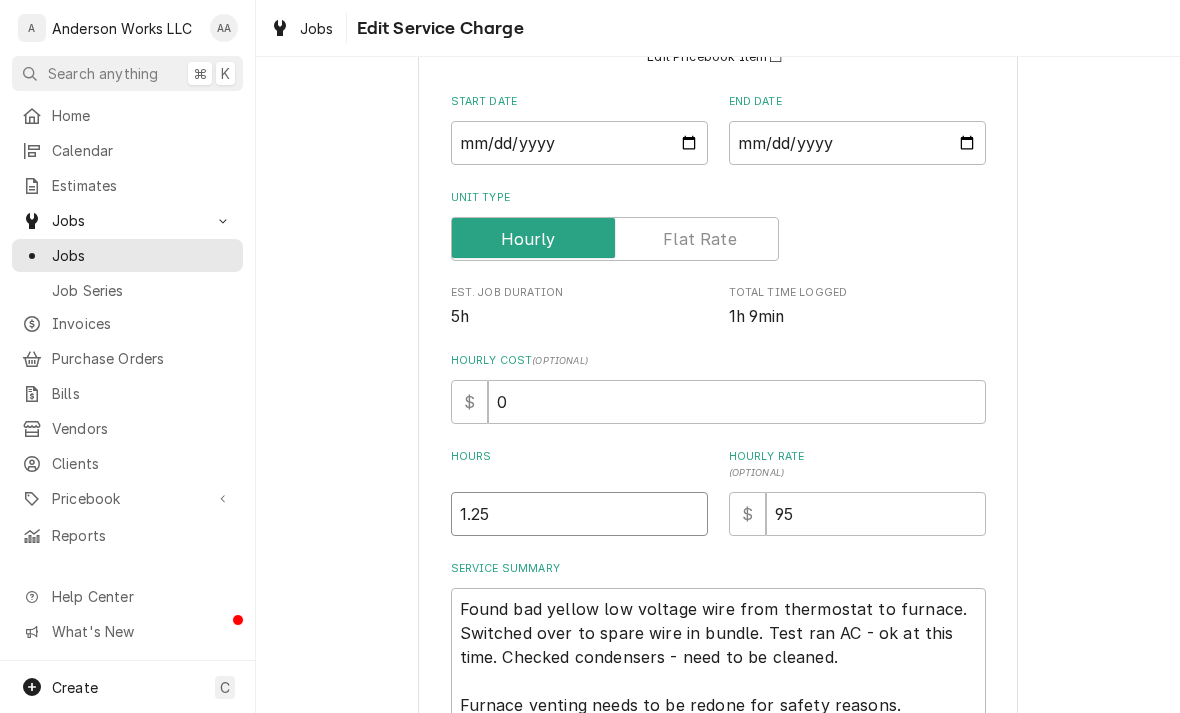 click on "1.25" at bounding box center (579, 514) 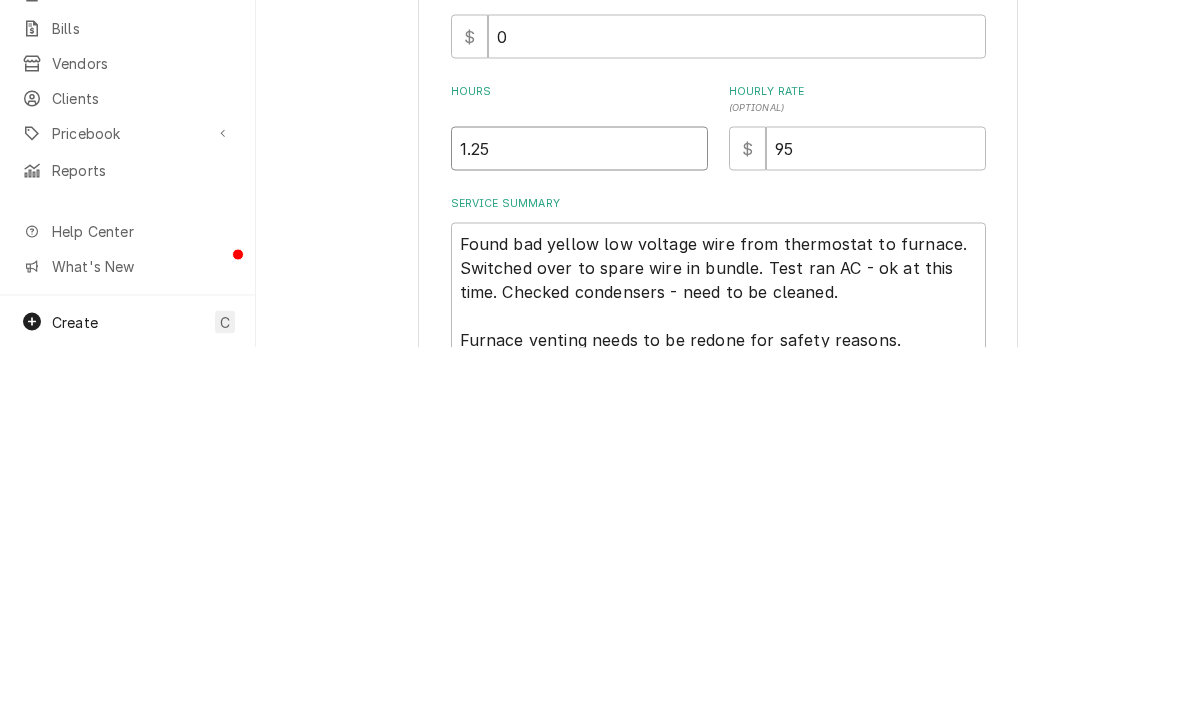type on "x" 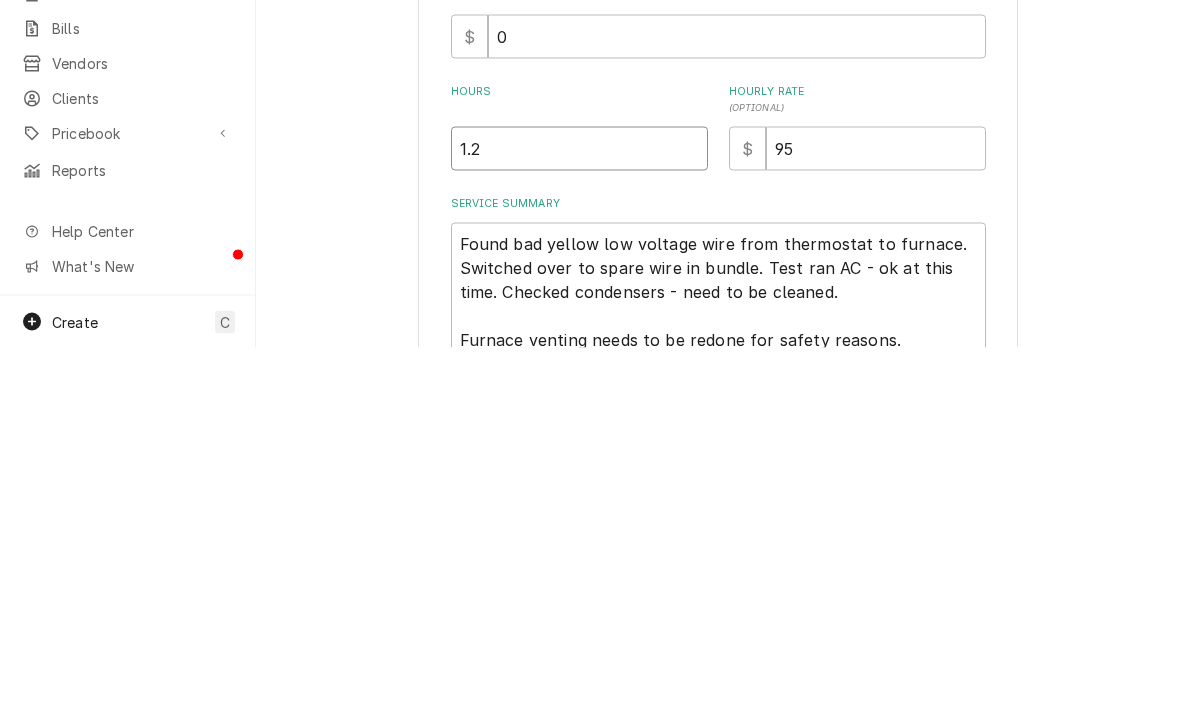 type on "1" 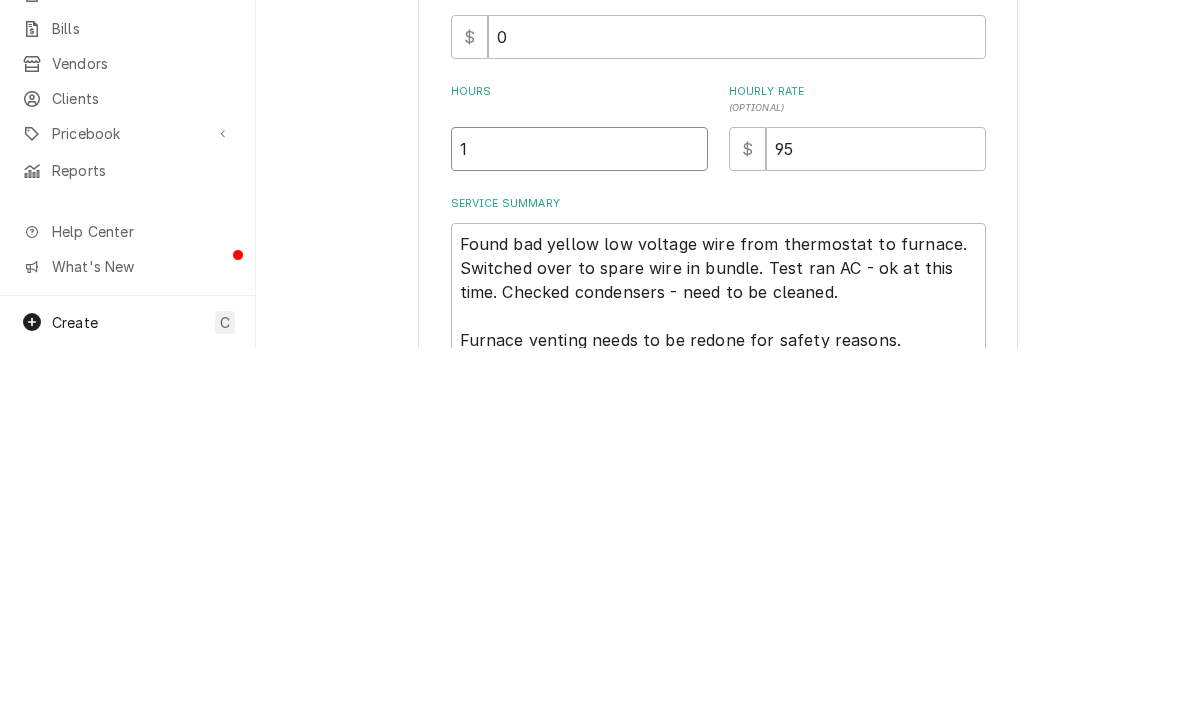 type on "x" 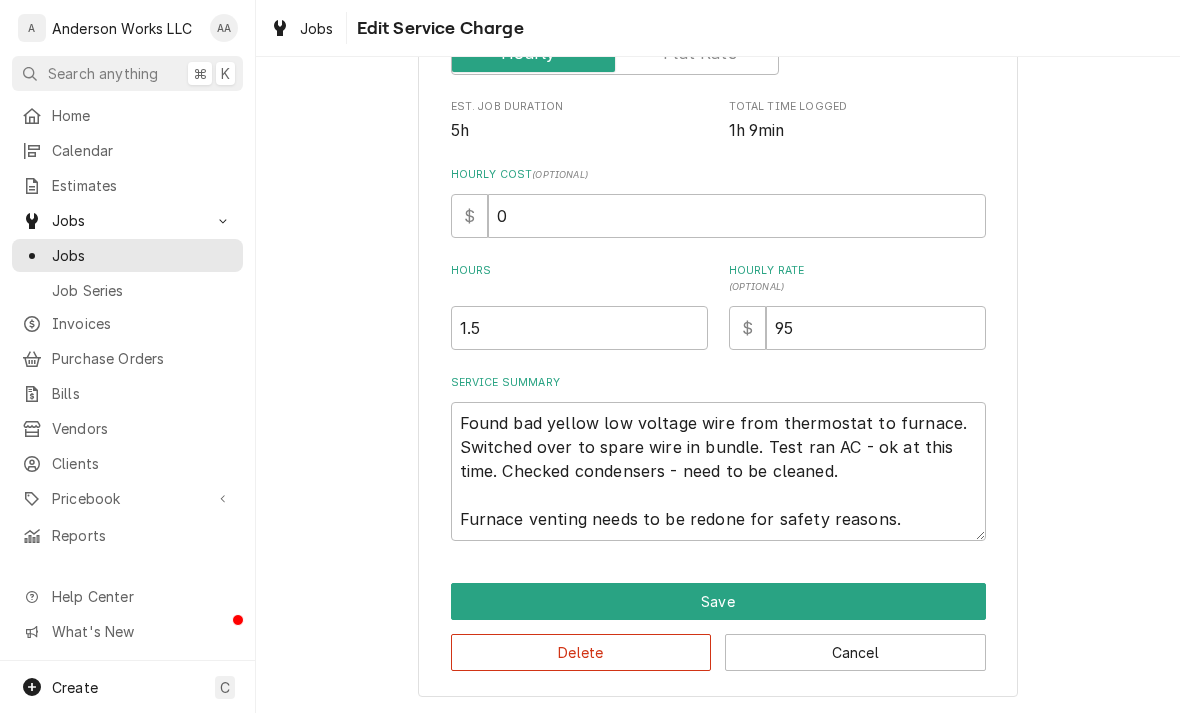 click on "Save" at bounding box center (718, 601) 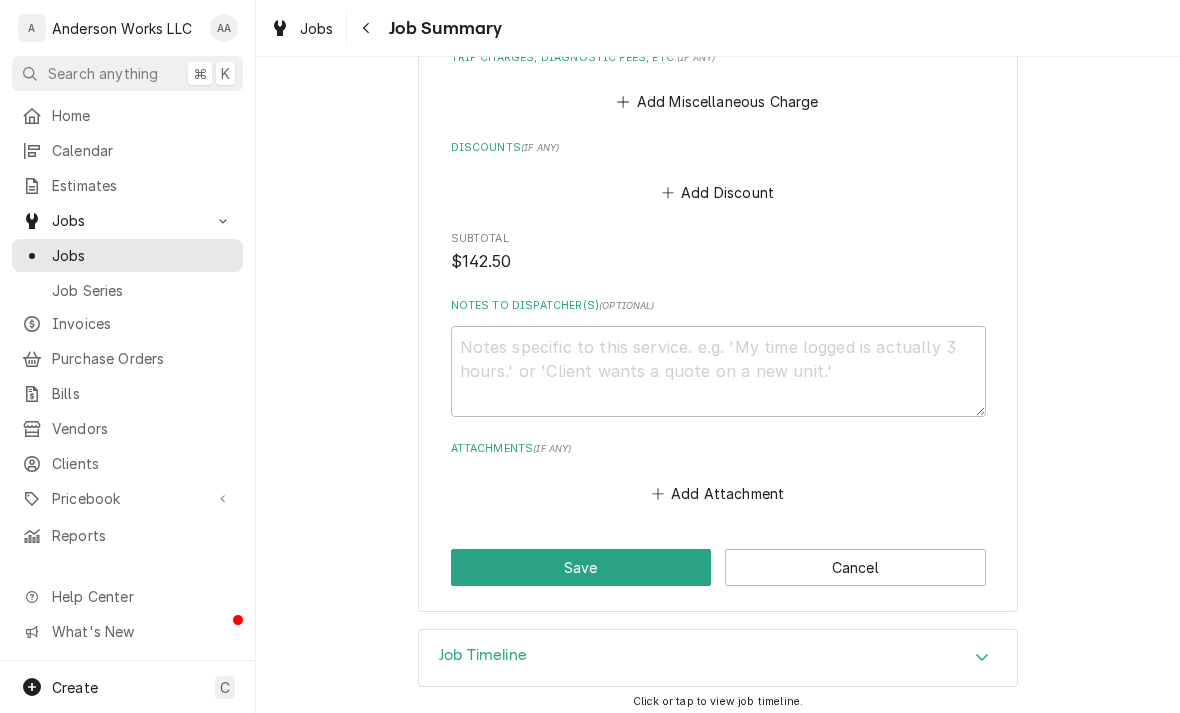 scroll, scrollTop: 1075, scrollLeft: 0, axis: vertical 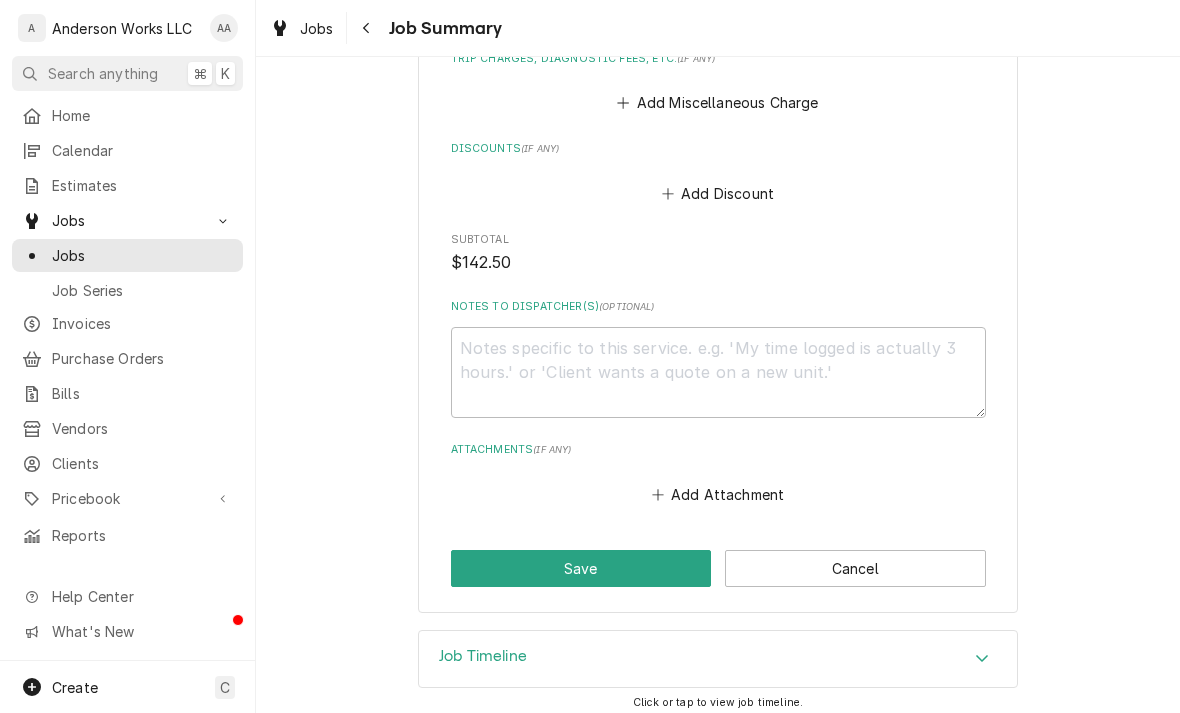 click on "Save" at bounding box center (581, 568) 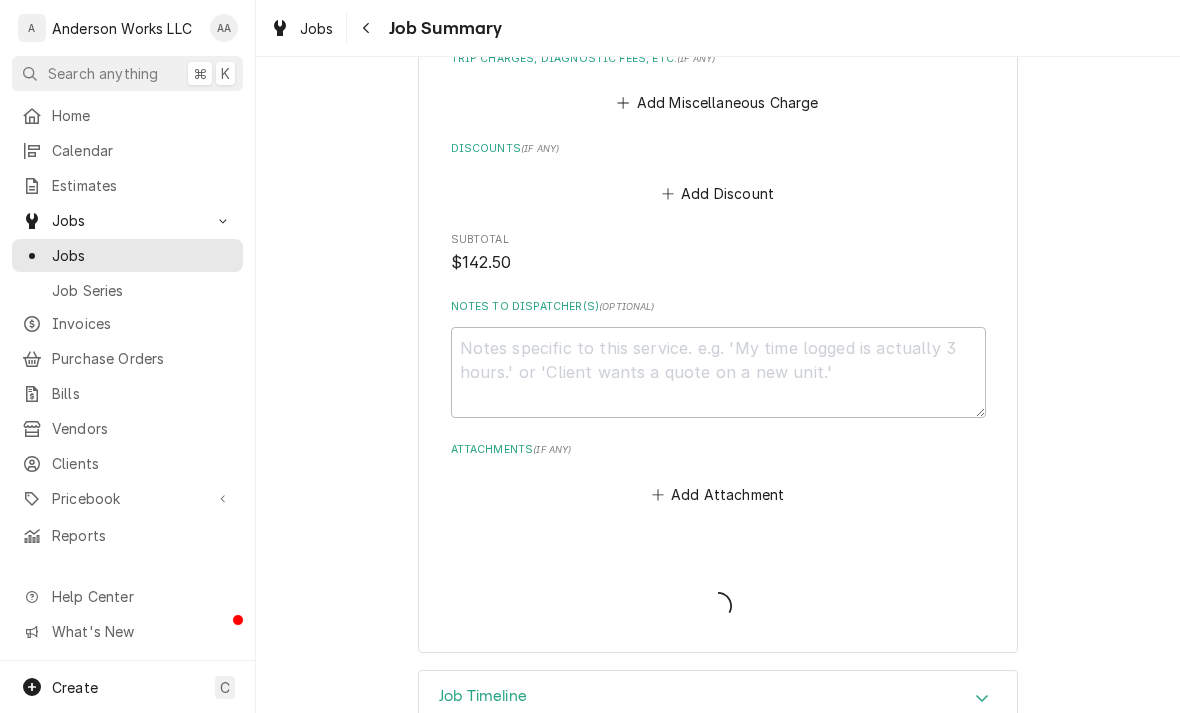 type on "x" 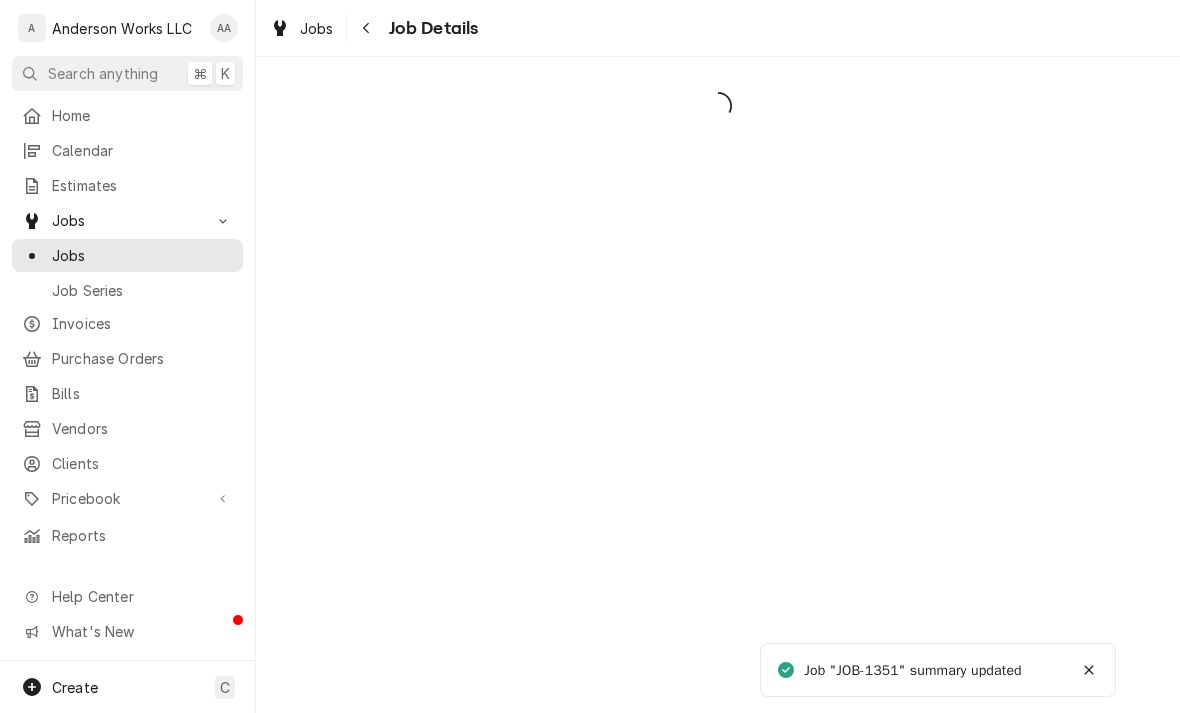 scroll, scrollTop: 0, scrollLeft: 0, axis: both 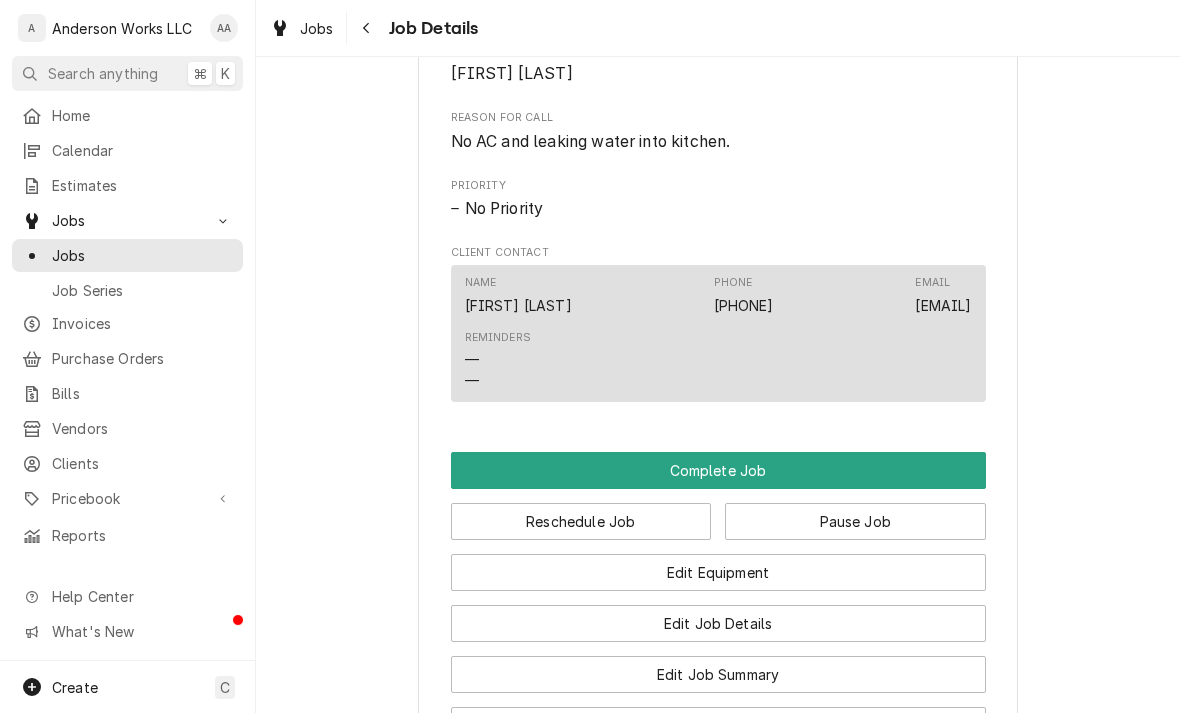 click on "Complete Job" at bounding box center [718, 470] 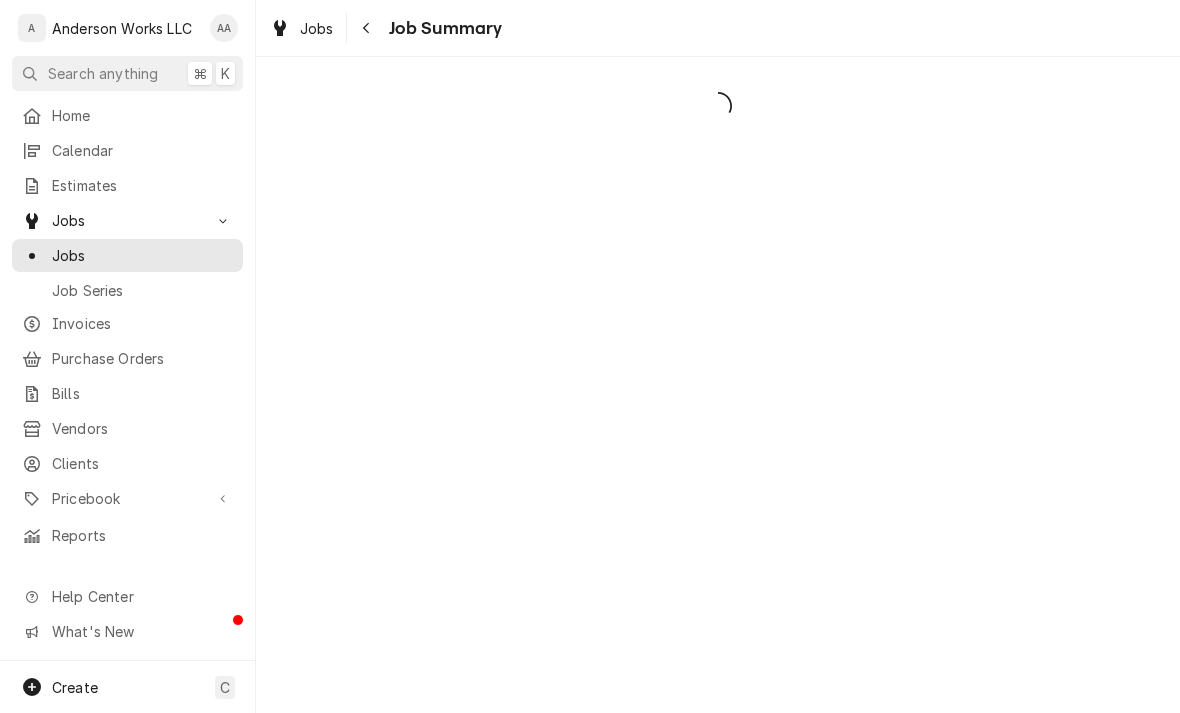 scroll, scrollTop: 0, scrollLeft: 0, axis: both 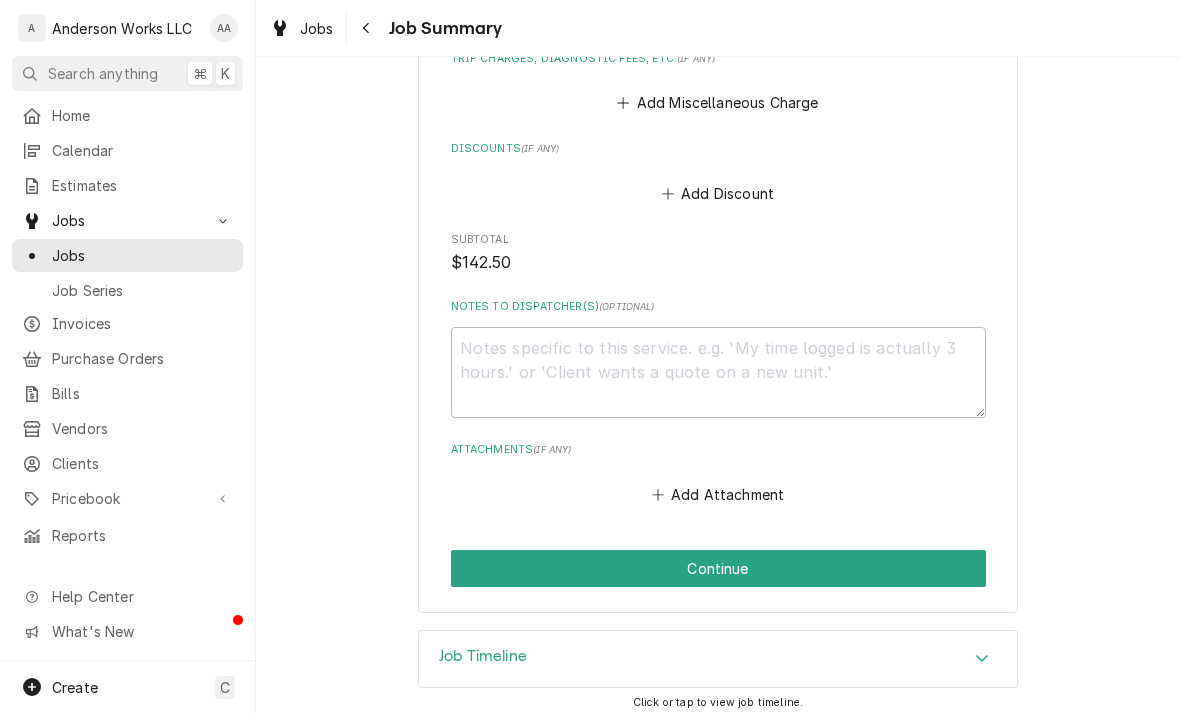 click on "Continue" at bounding box center [718, 568] 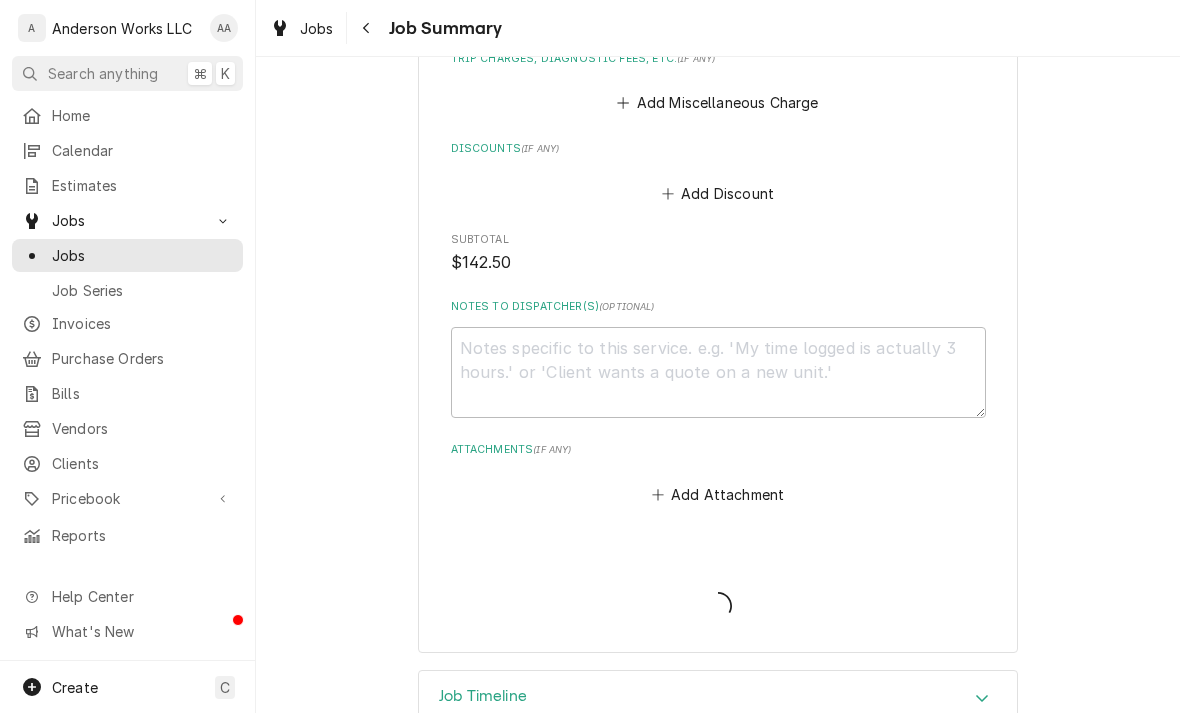 type on "x" 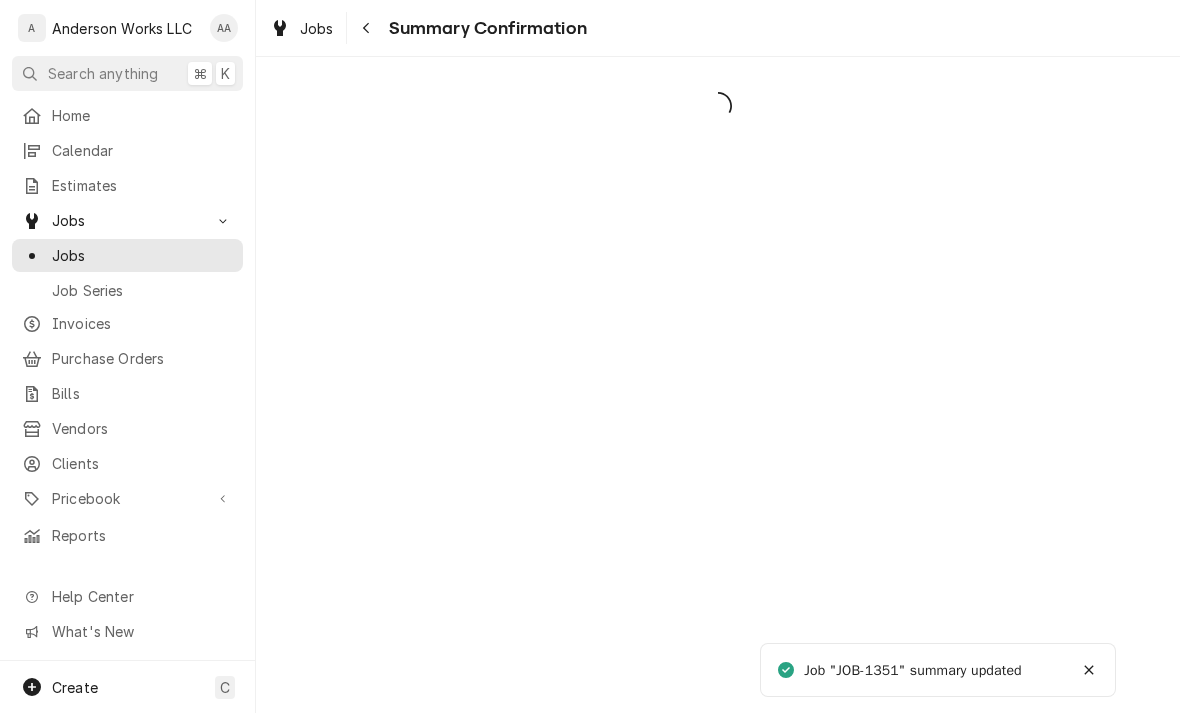 scroll, scrollTop: 0, scrollLeft: 0, axis: both 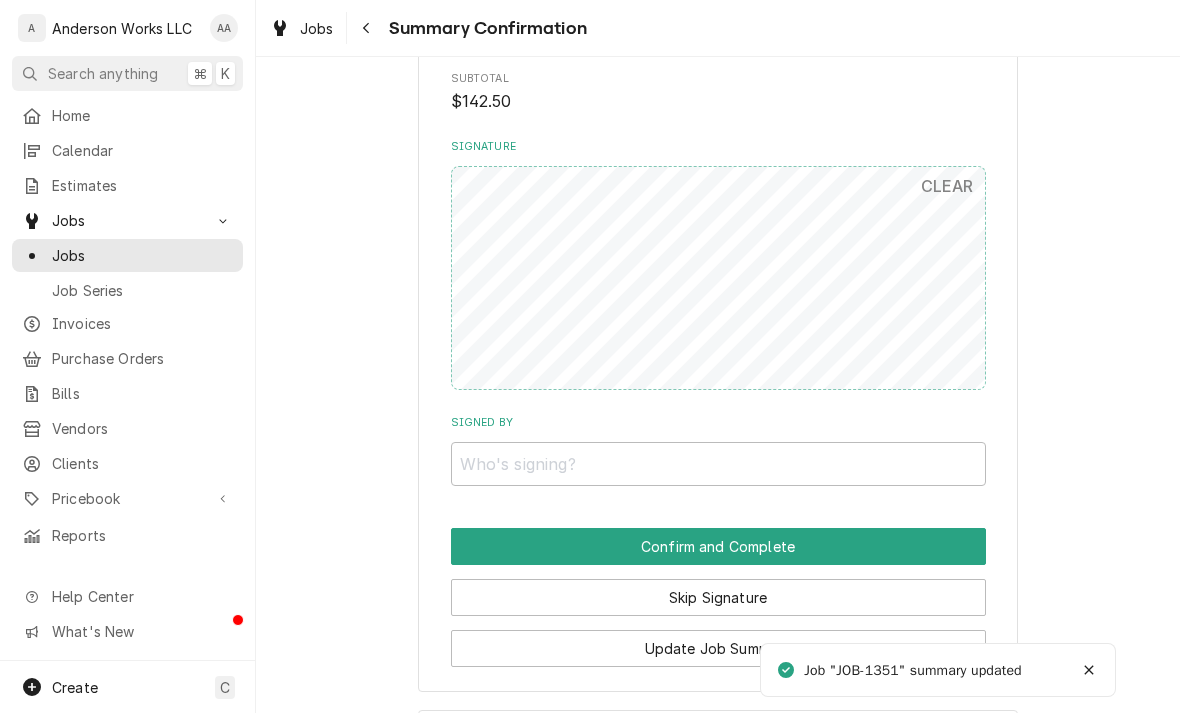 click on "Skip Signature" at bounding box center [718, 597] 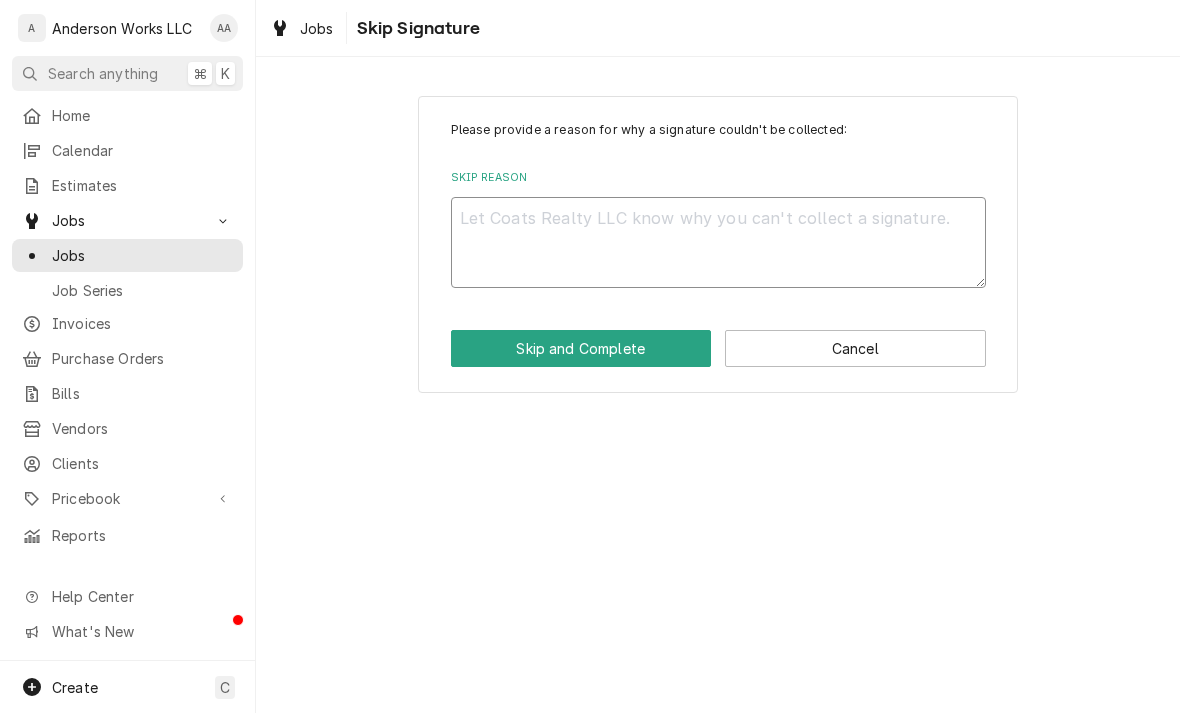 click on "Skip Reason" at bounding box center [718, 242] 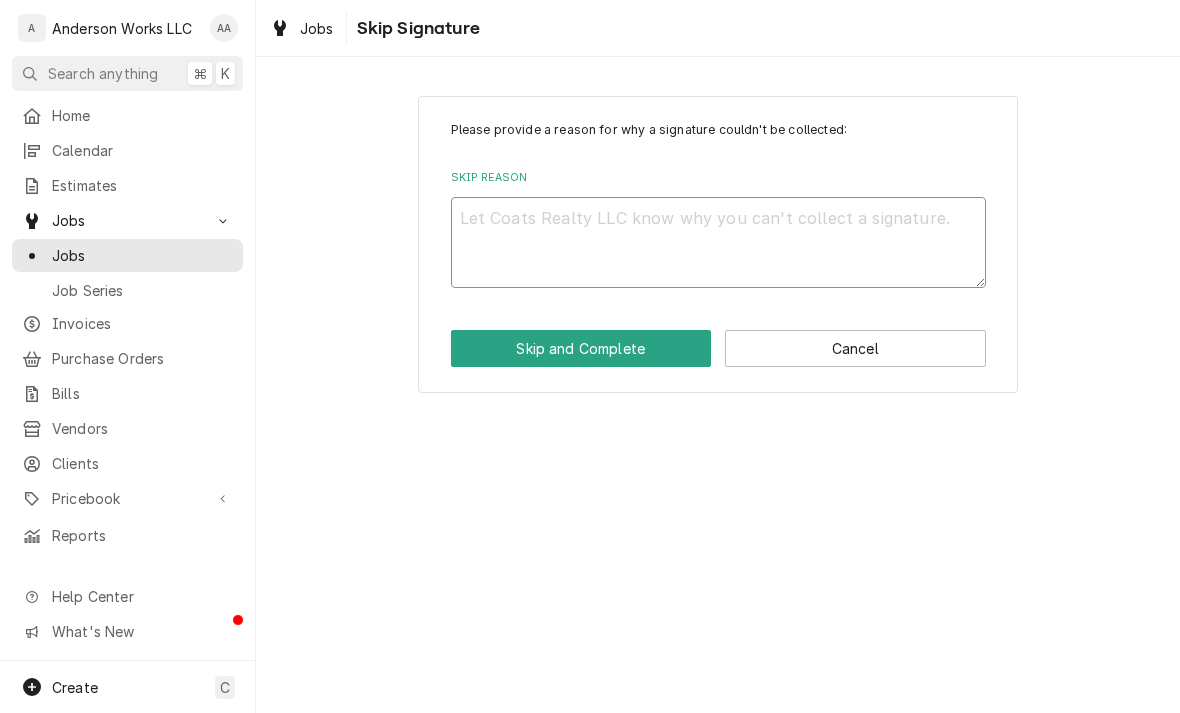 type on "x" 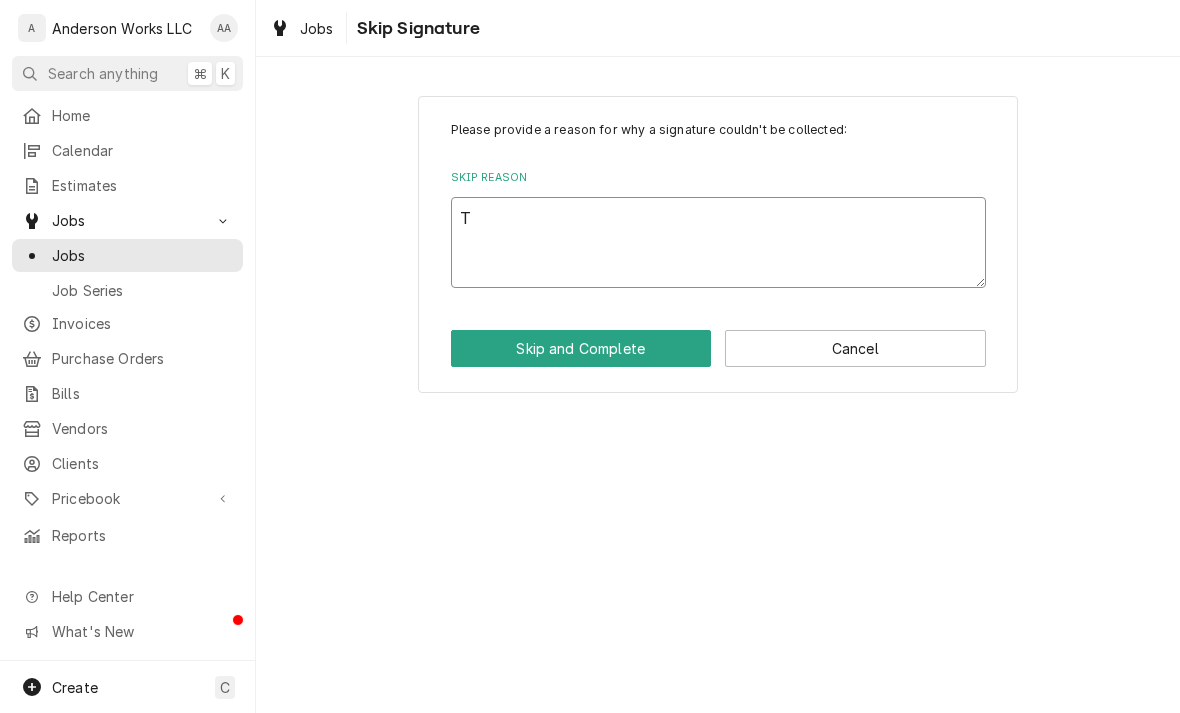 type on "Te" 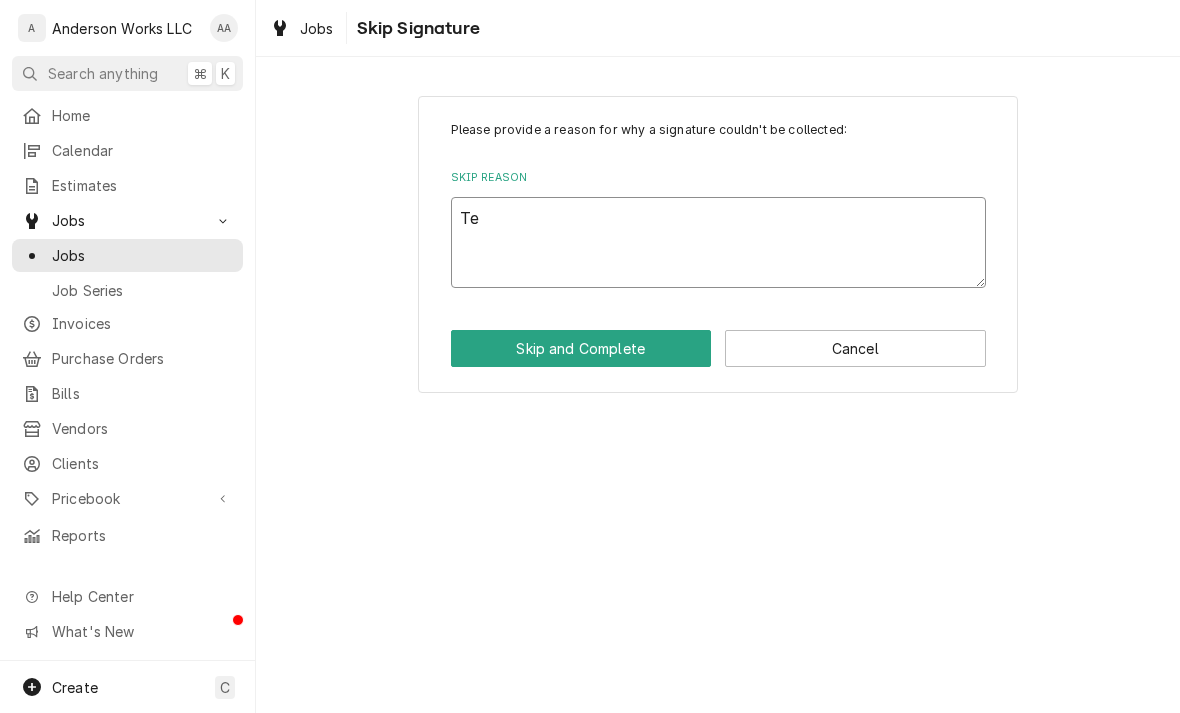type on "x" 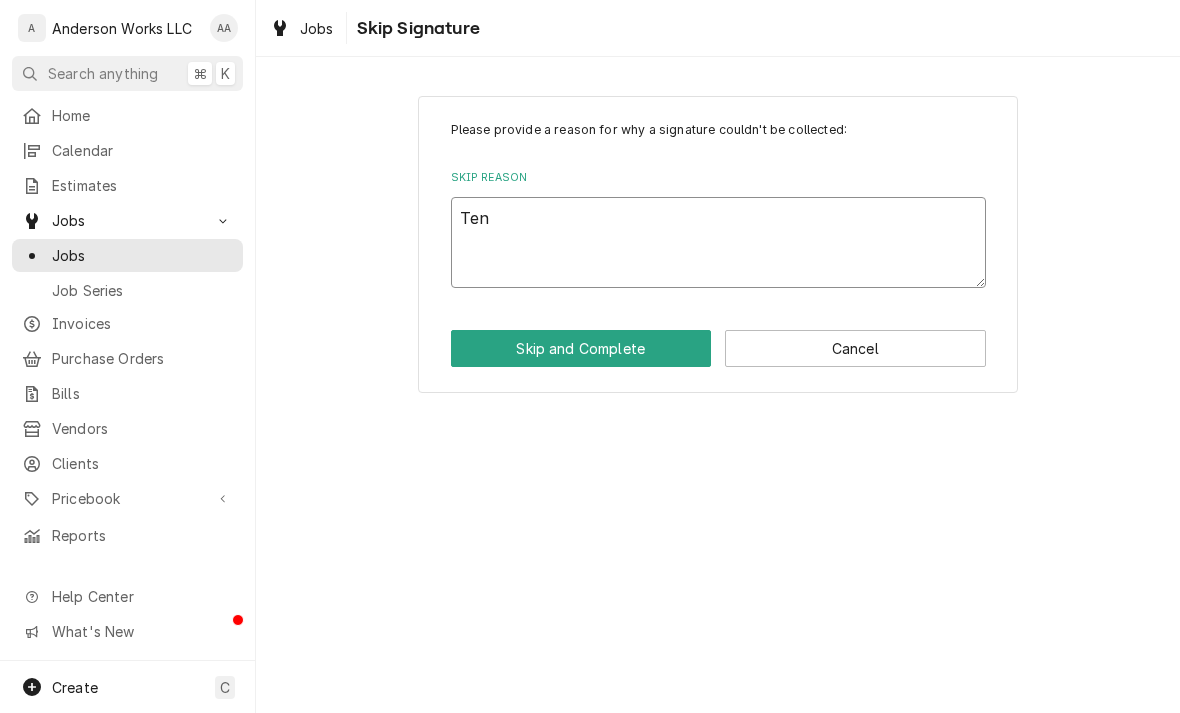 type on "x" 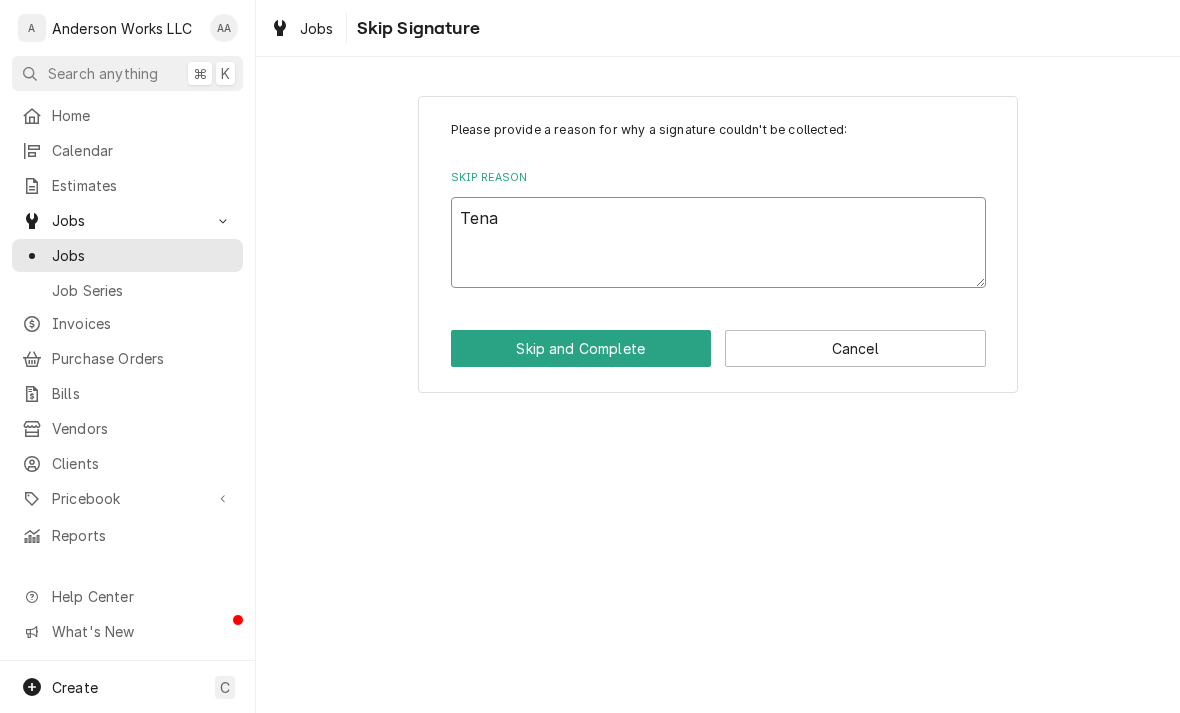 type on "x" 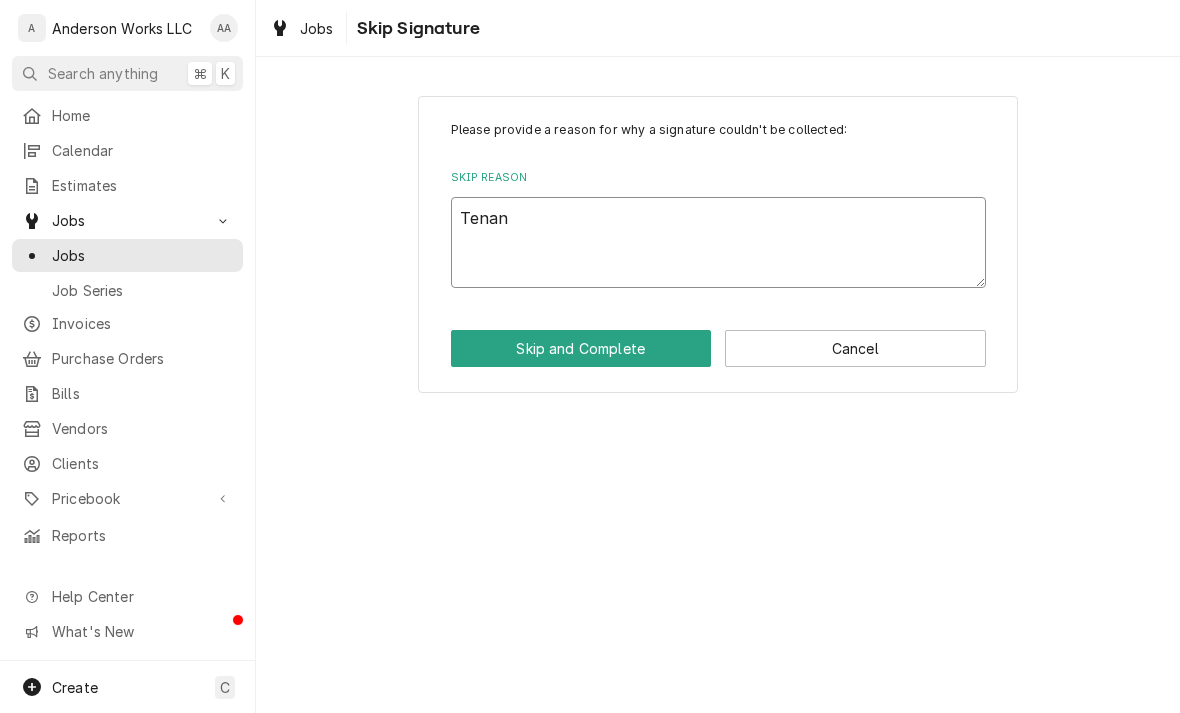 type on "Tenant" 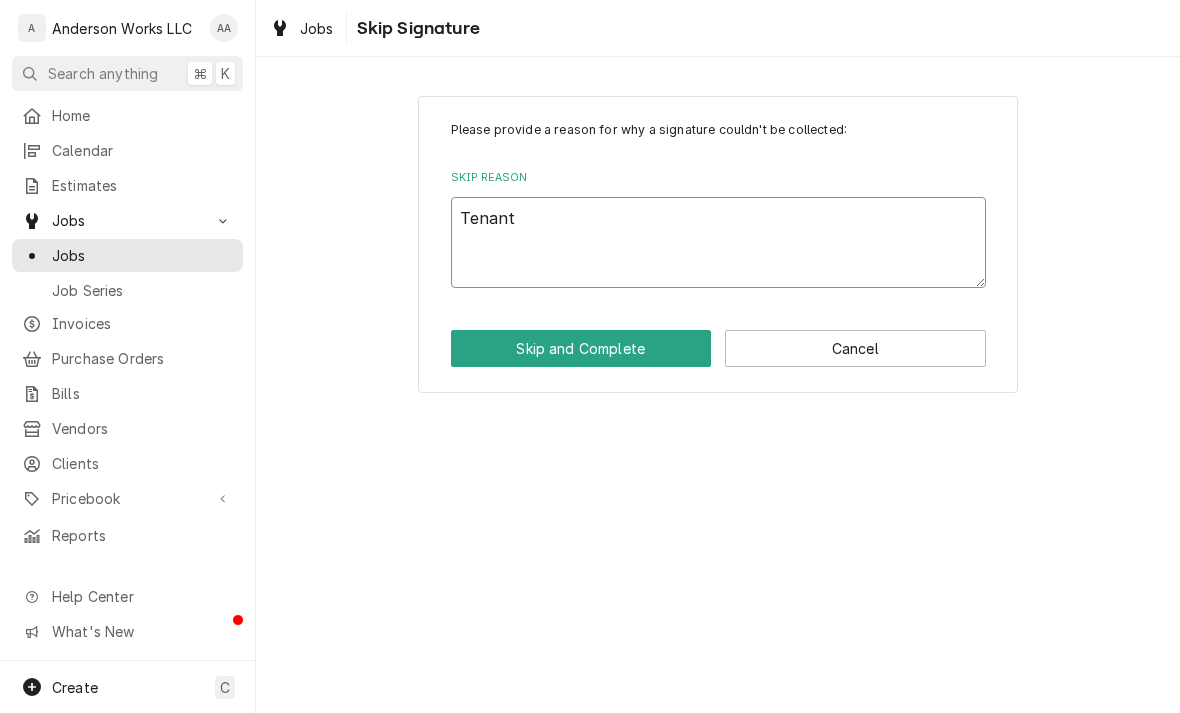 type on "x" 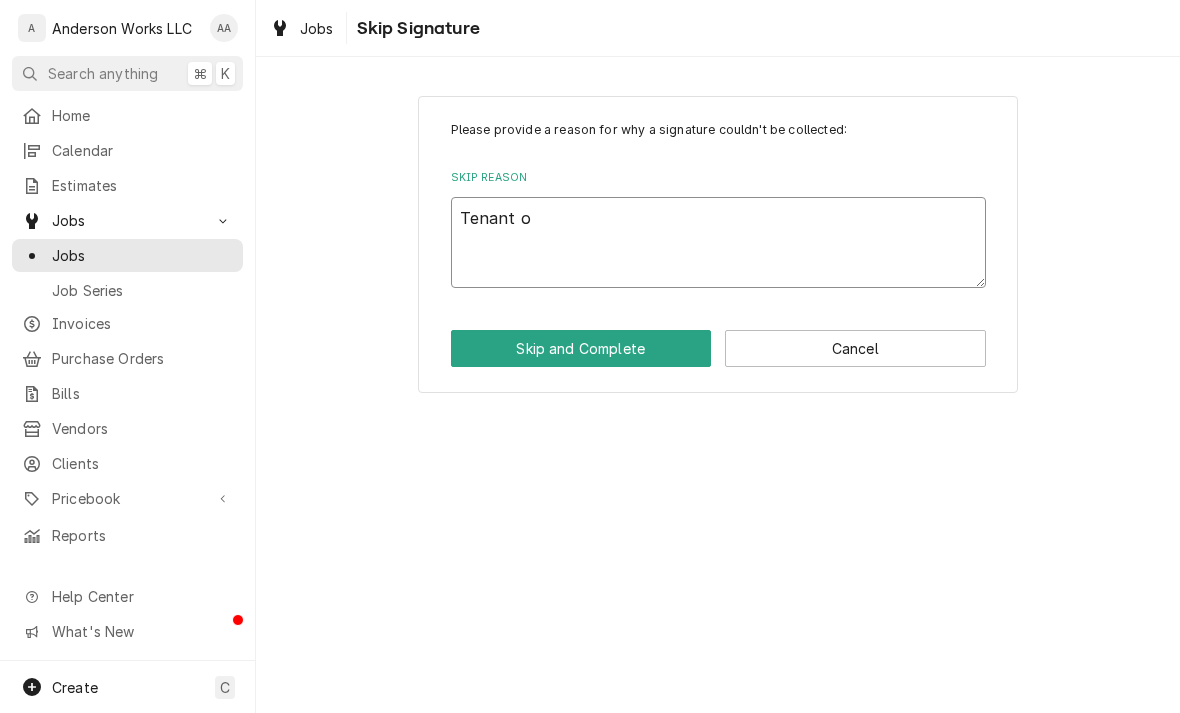 type on "x" 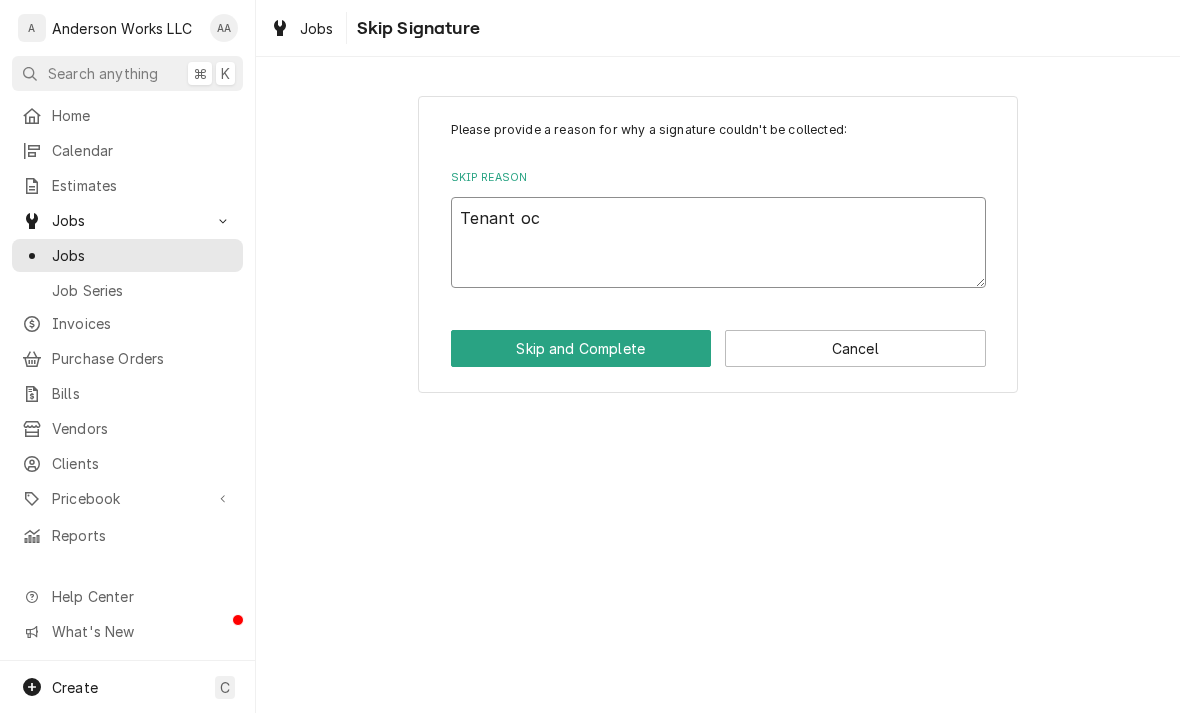 type on "x" 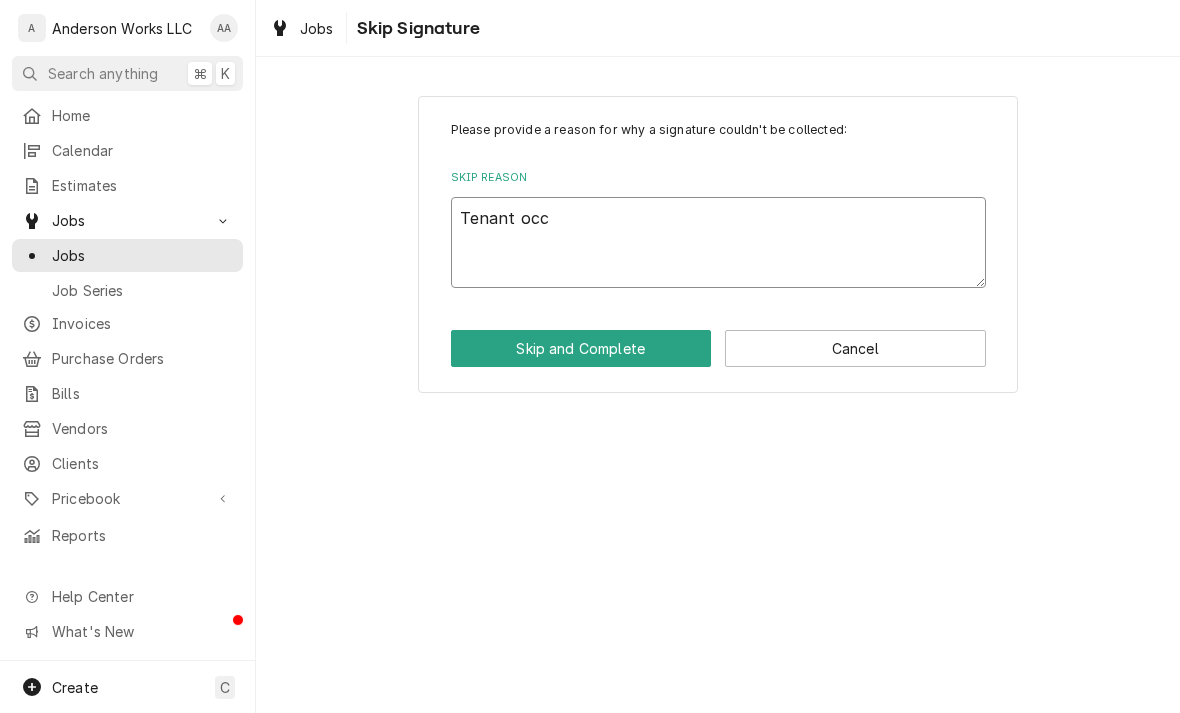 type on "x" 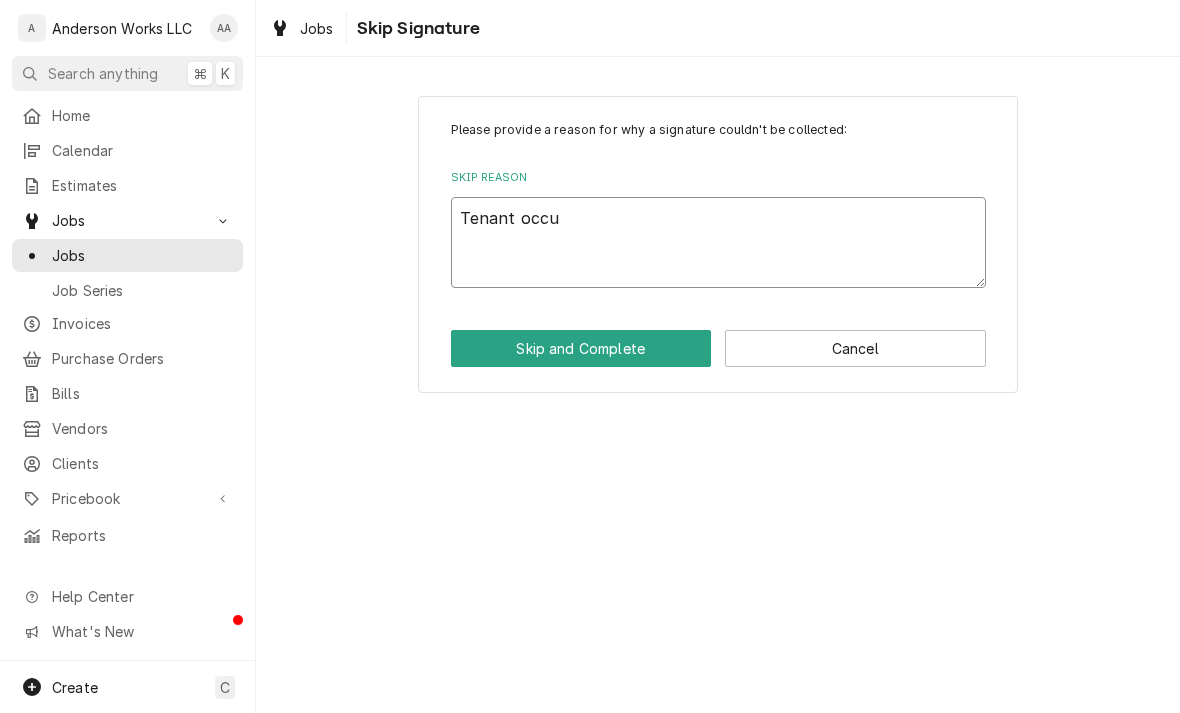 type on "x" 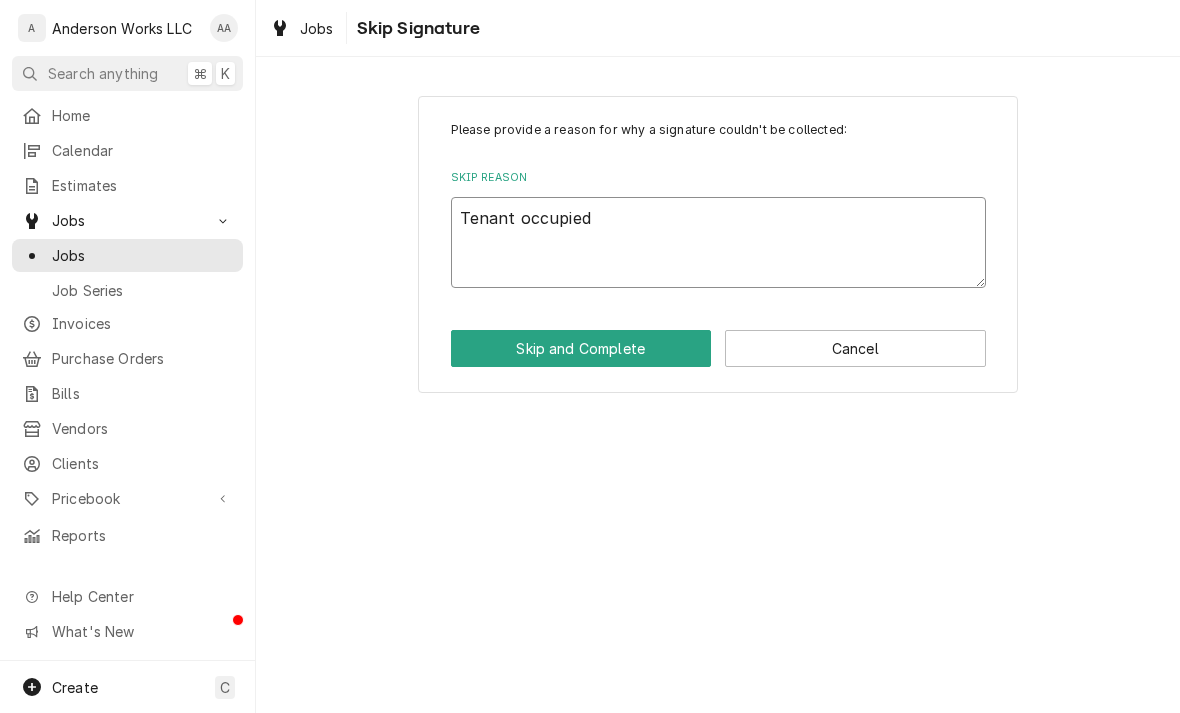 type on "x" 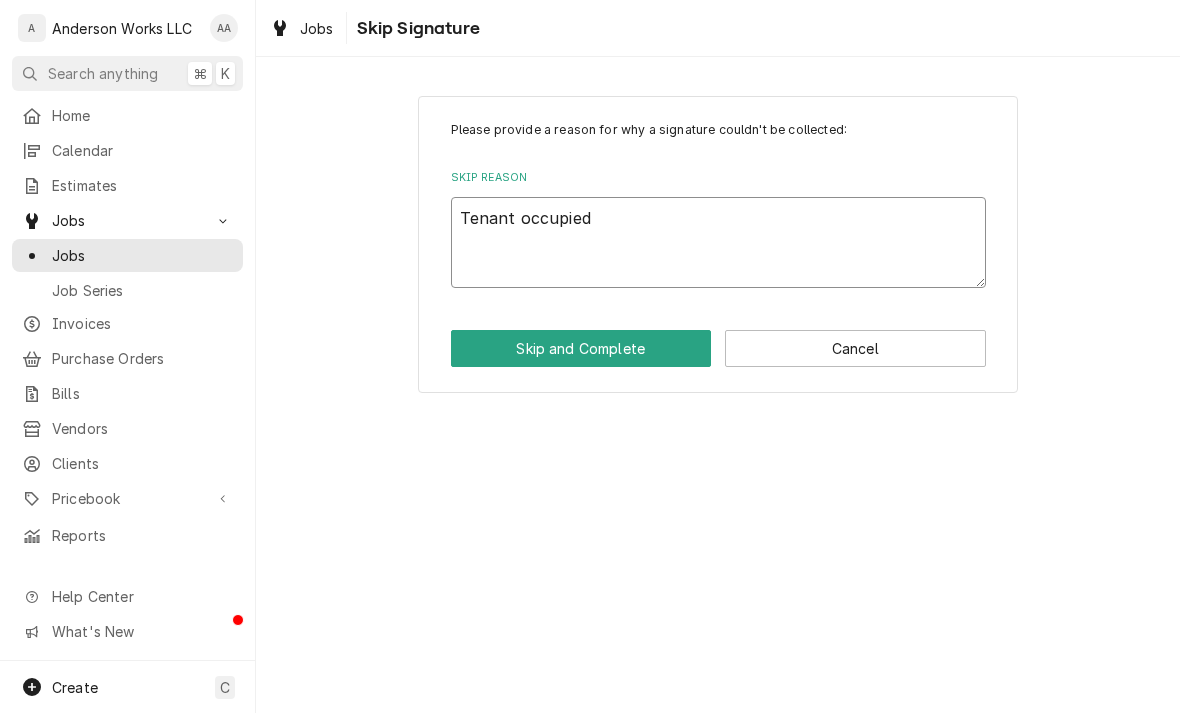 type on "Tenant occupied" 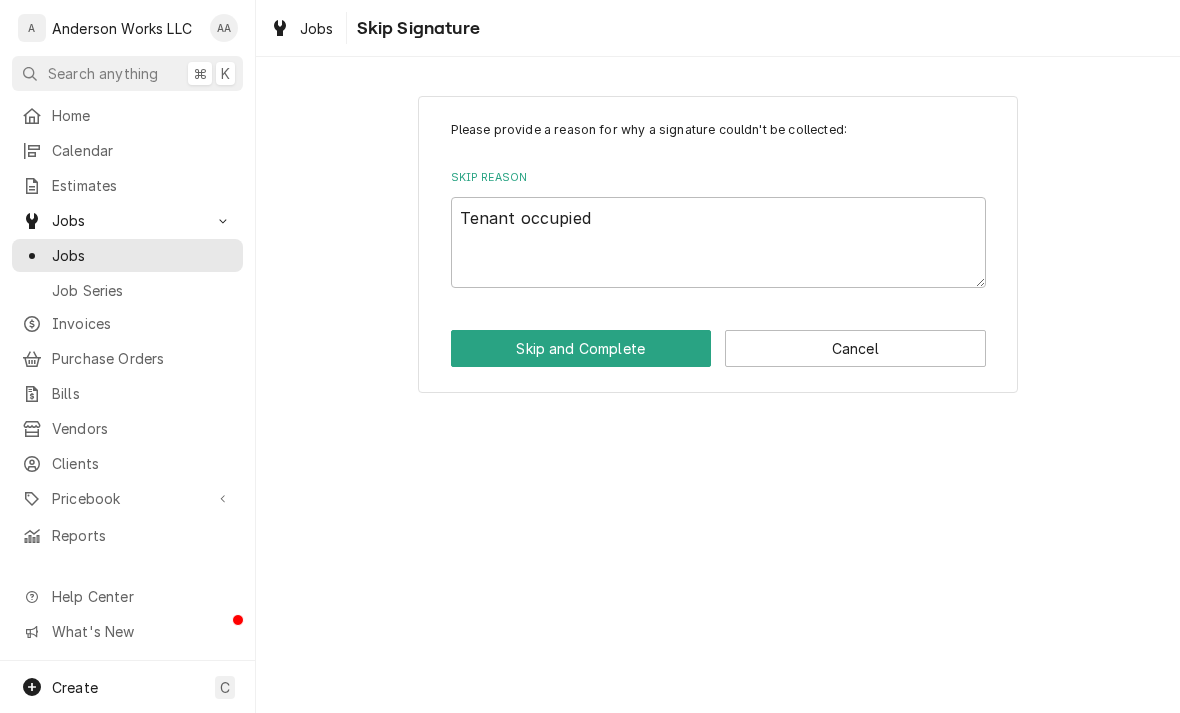 click on "Skip and Complete" at bounding box center [581, 348] 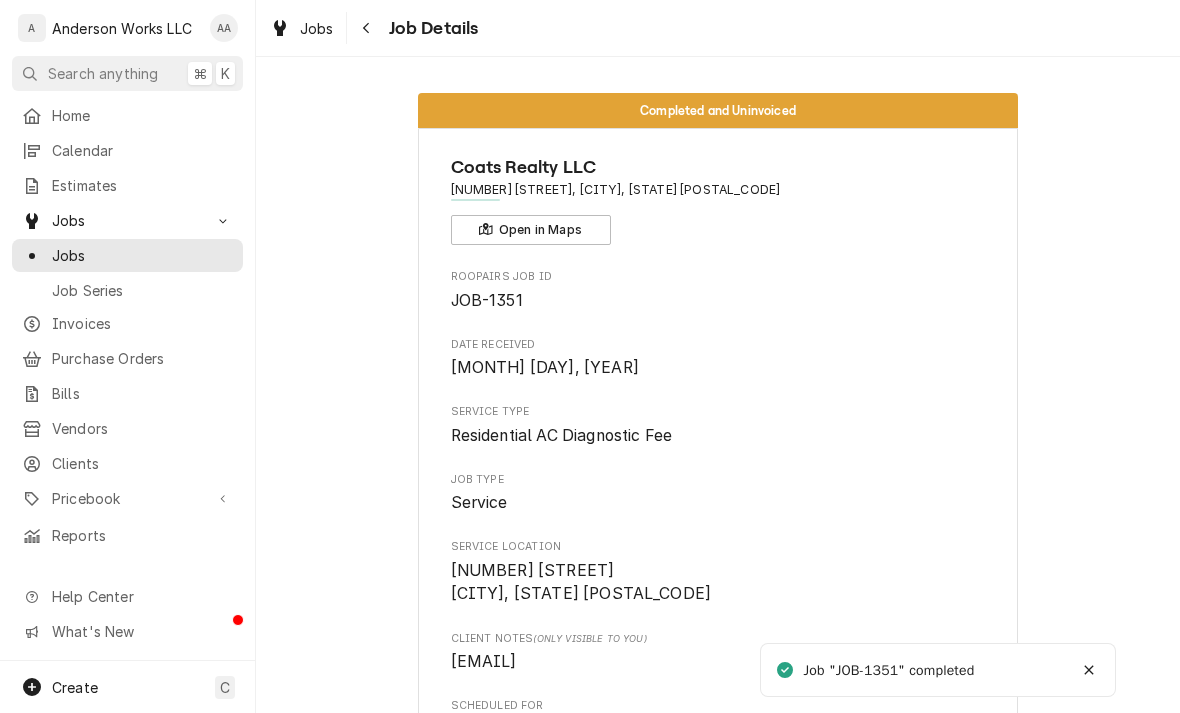 scroll, scrollTop: 0, scrollLeft: 0, axis: both 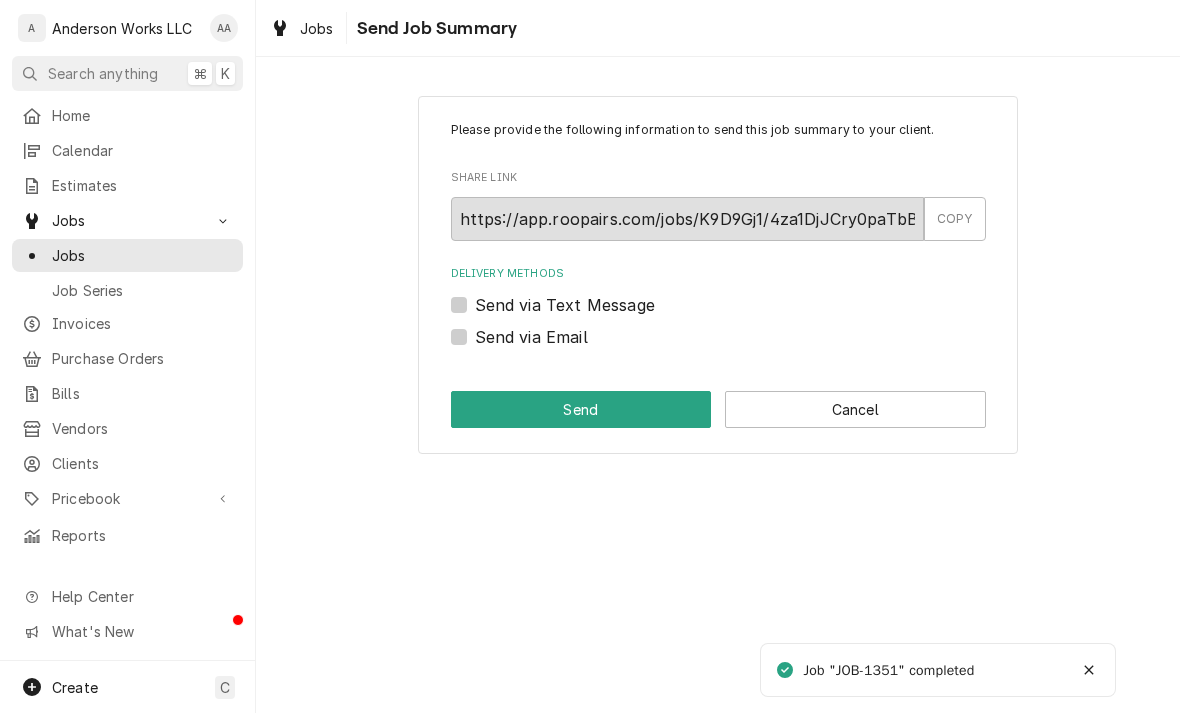 click on "Cancel" at bounding box center (855, 409) 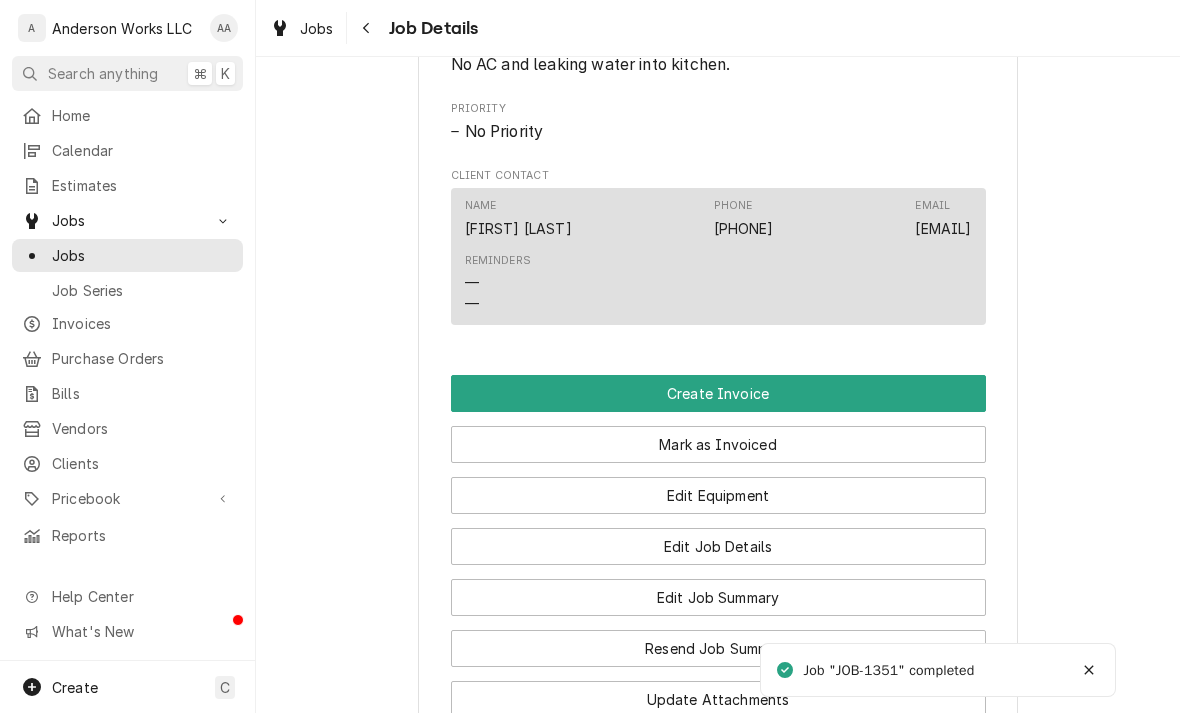 scroll, scrollTop: 1074, scrollLeft: 0, axis: vertical 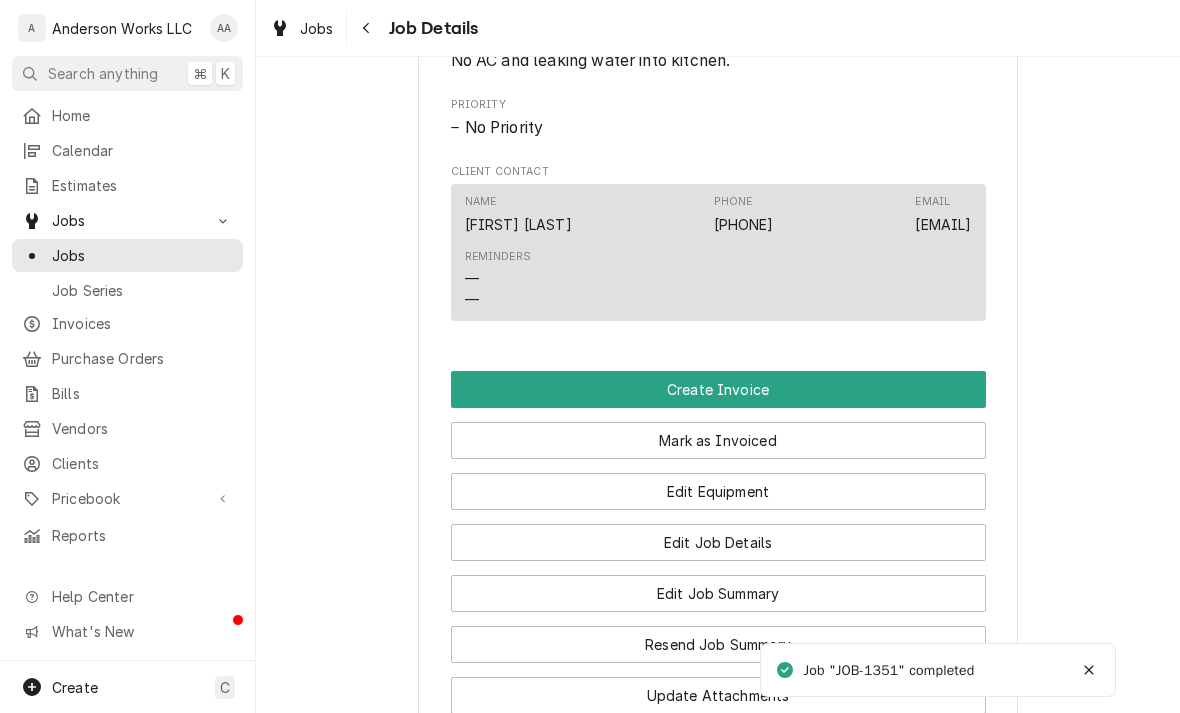 click on "Create Invoice" at bounding box center (718, 389) 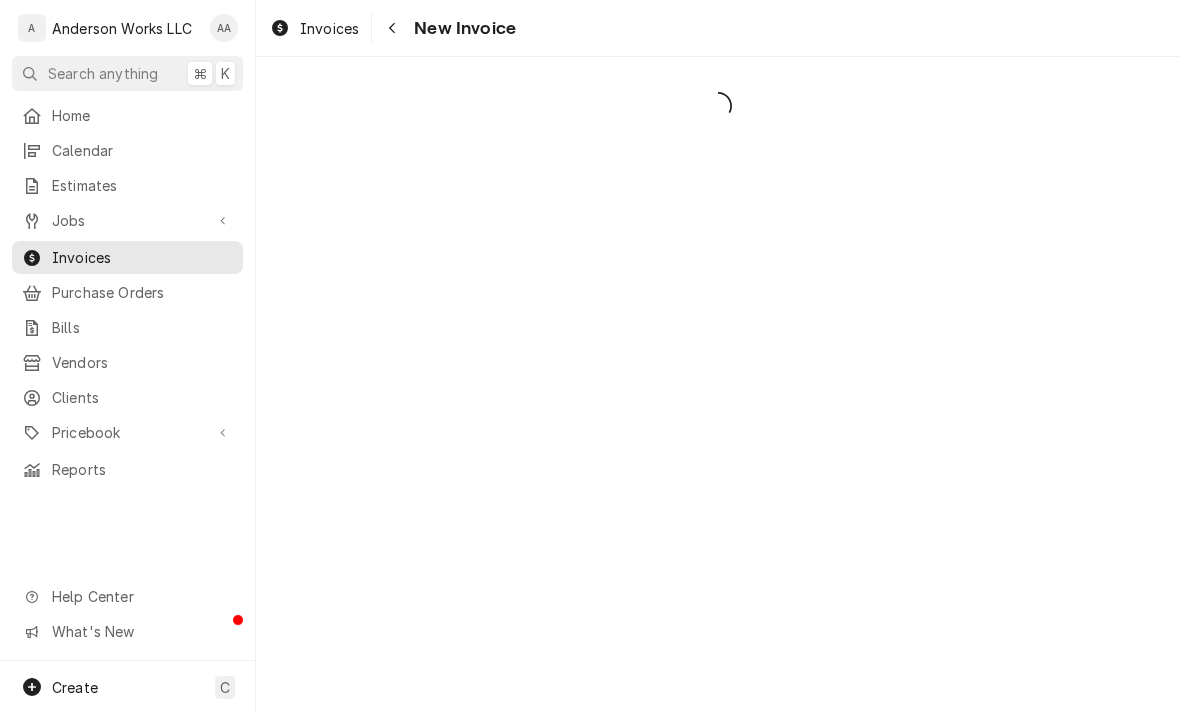 scroll, scrollTop: 0, scrollLeft: 0, axis: both 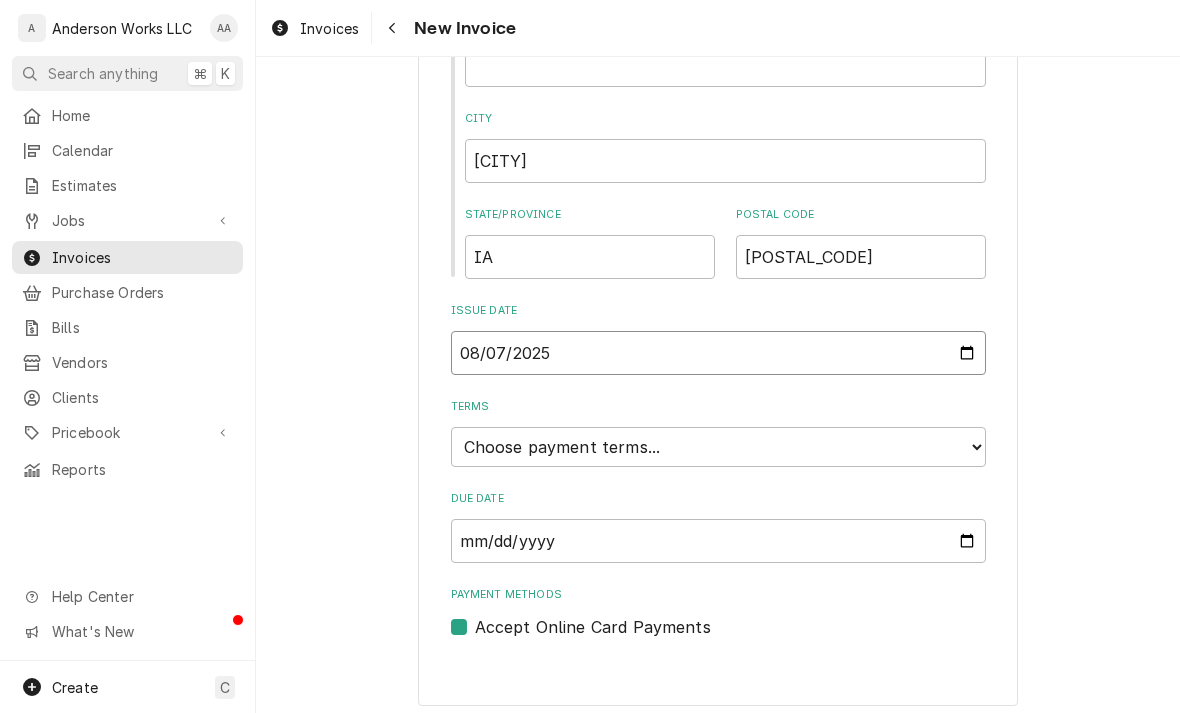click on "2025-08-07" at bounding box center (718, 353) 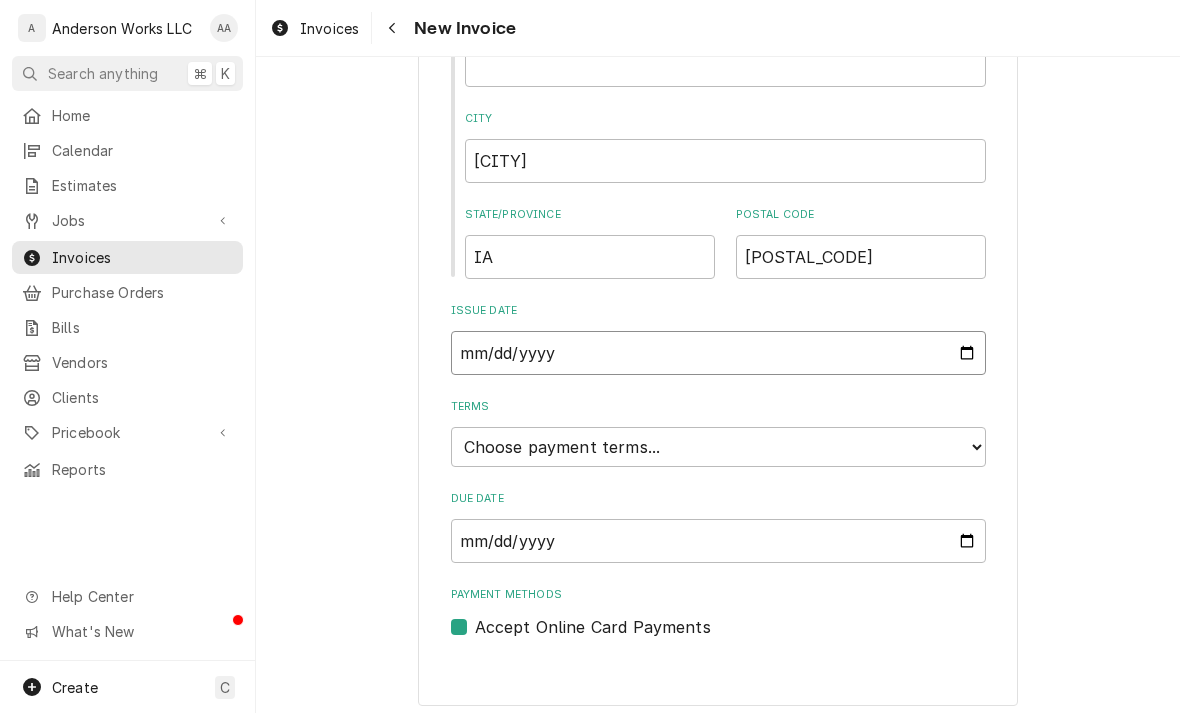 type on "[DATE]" 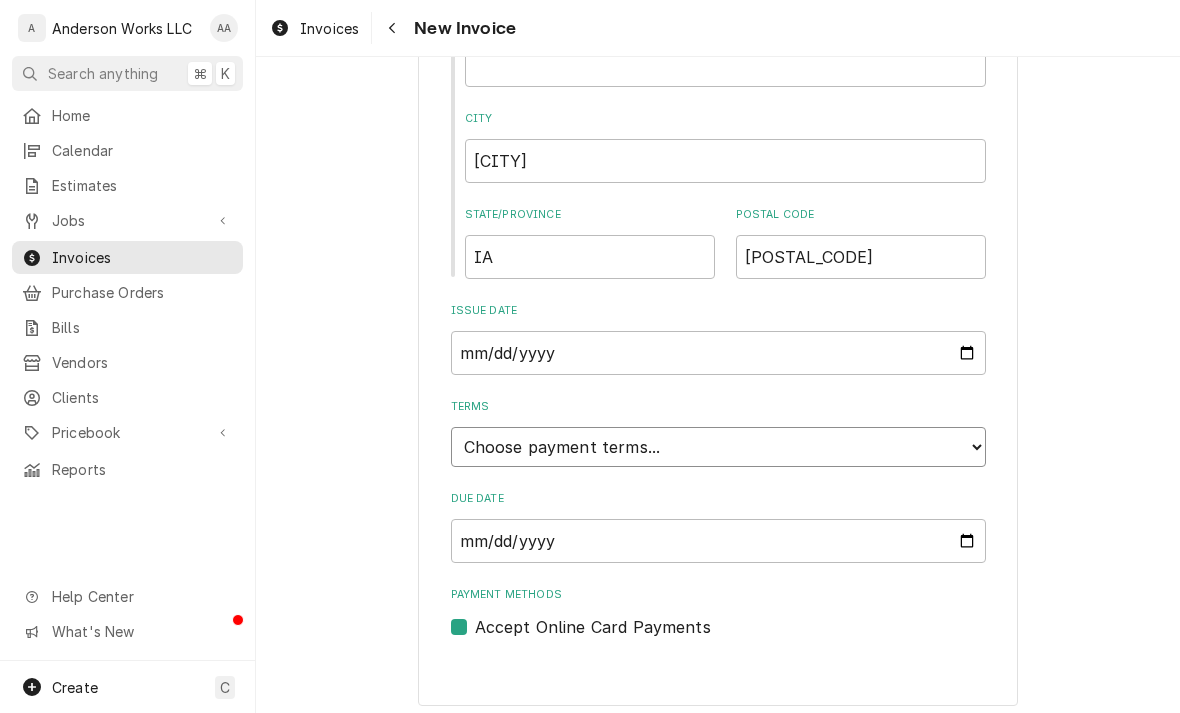 click on "Choose payment terms... Same Day Net 7 Net 14 Net 21 Net 30 Net 45 Net 60 Net 90" at bounding box center [718, 447] 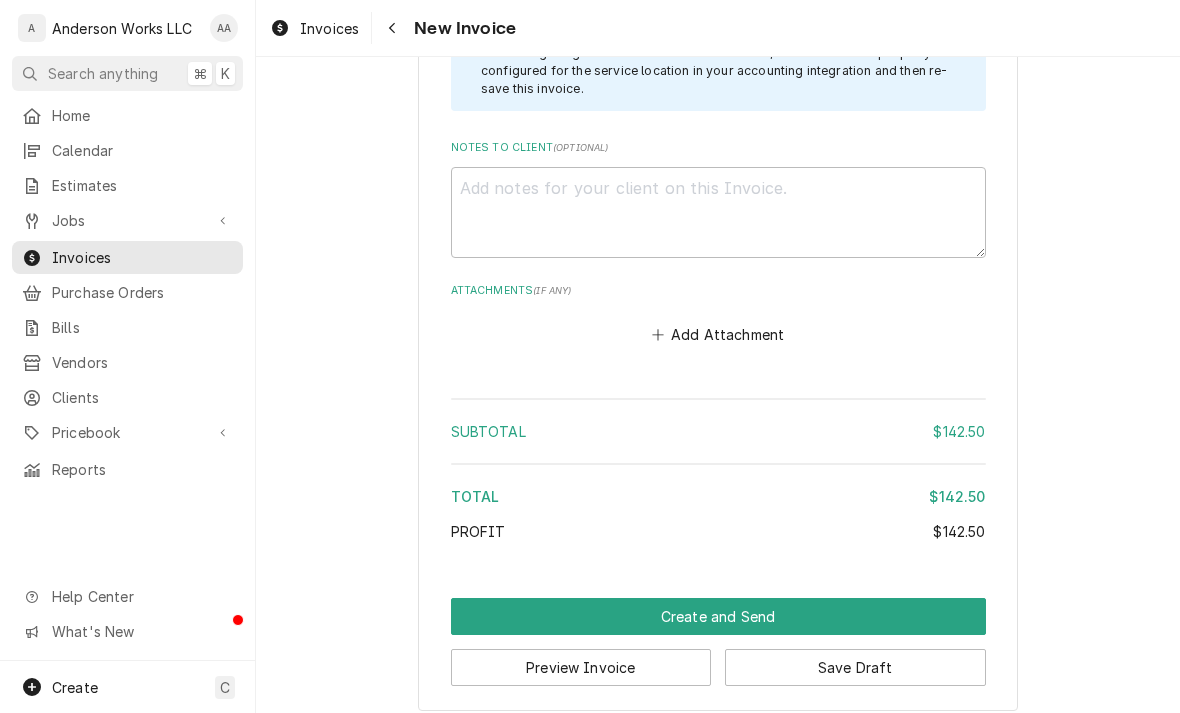 click on "Create and Send" at bounding box center (718, 616) 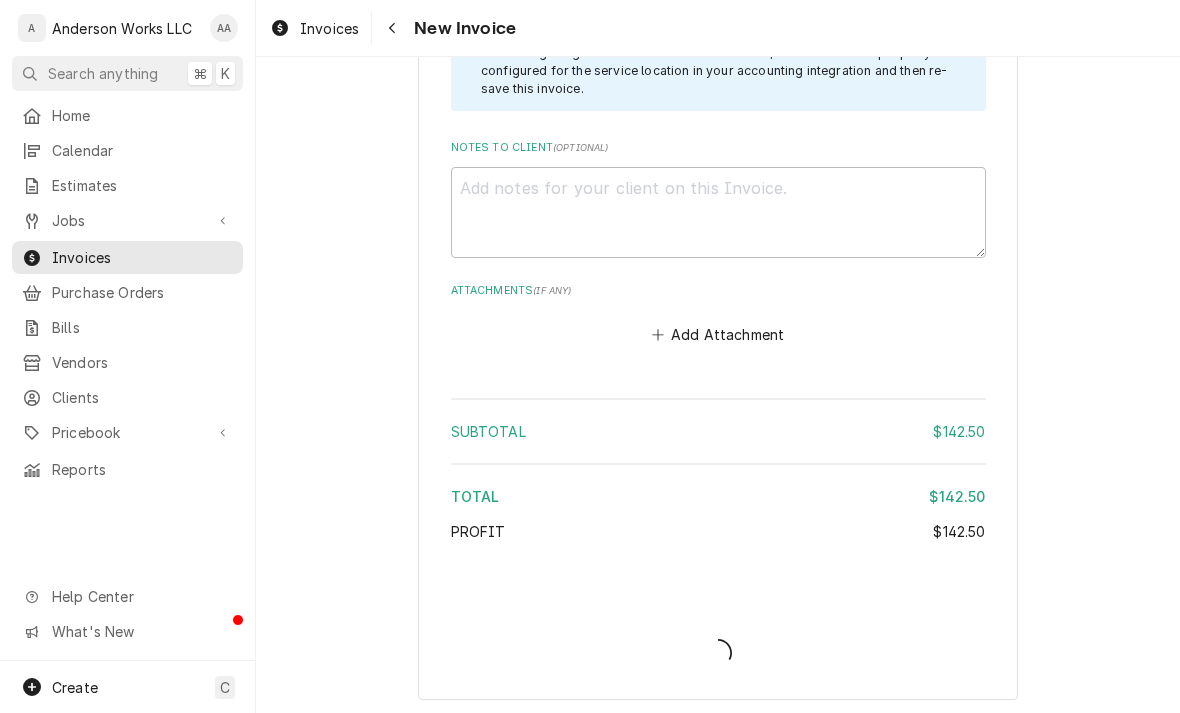 scroll, scrollTop: 2552, scrollLeft: 0, axis: vertical 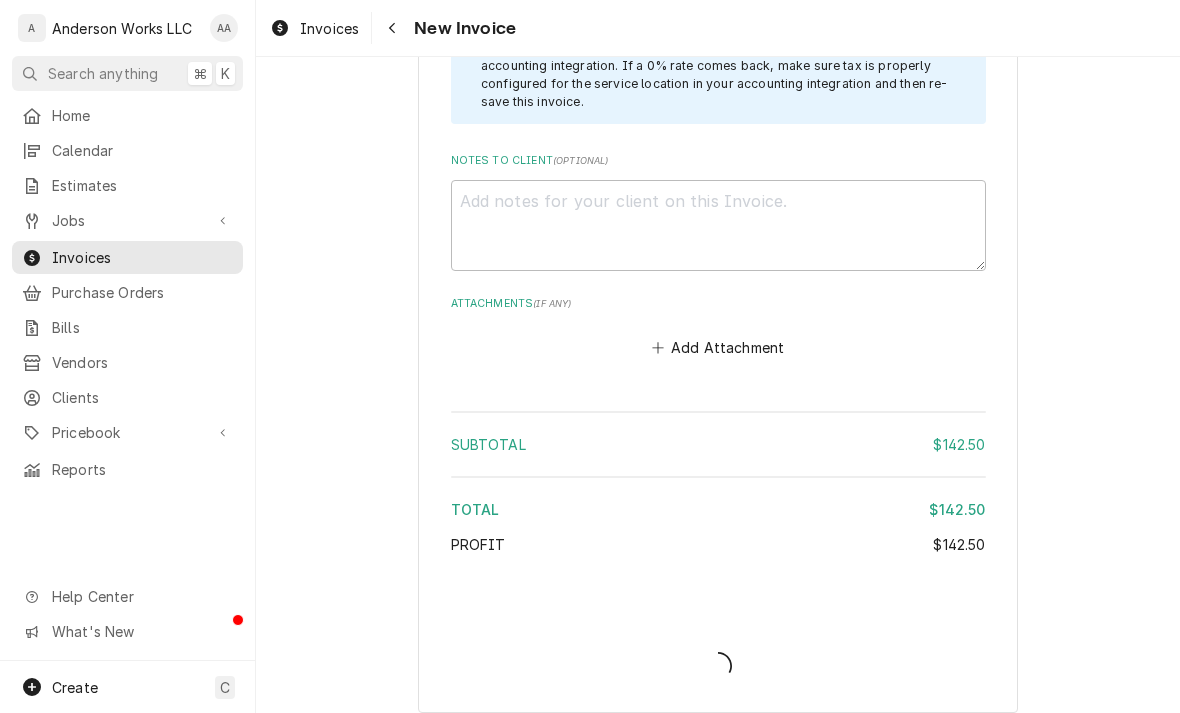 type on "x" 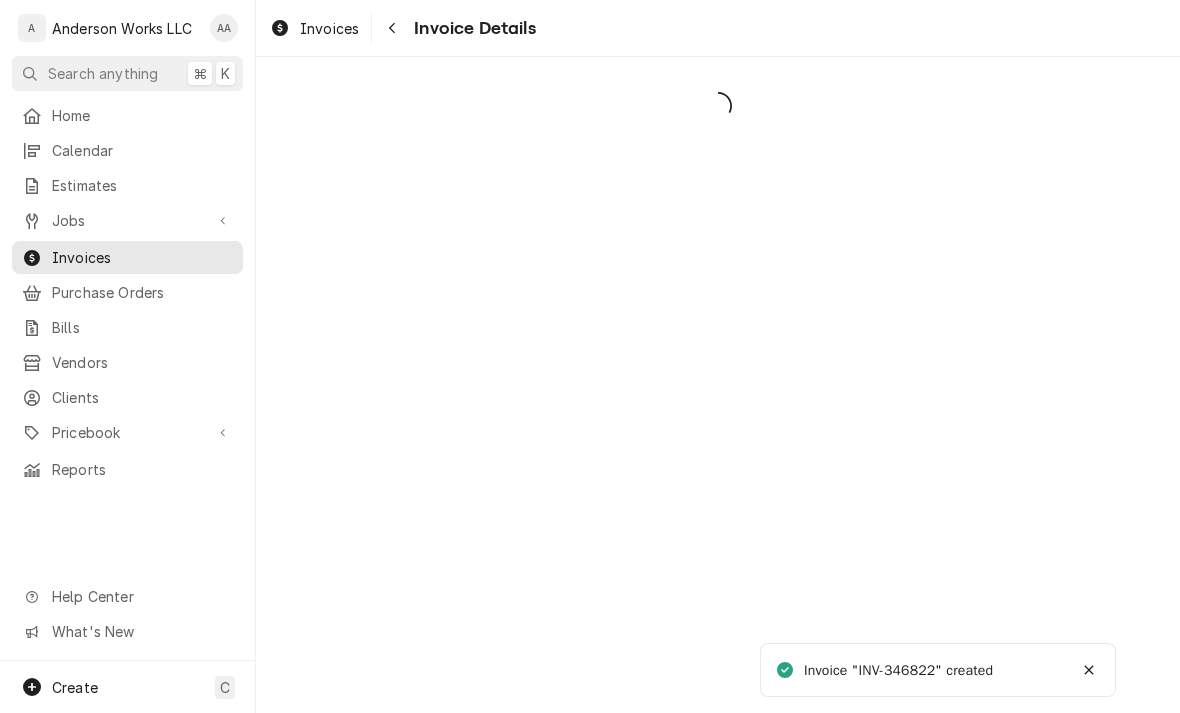 scroll, scrollTop: 0, scrollLeft: 0, axis: both 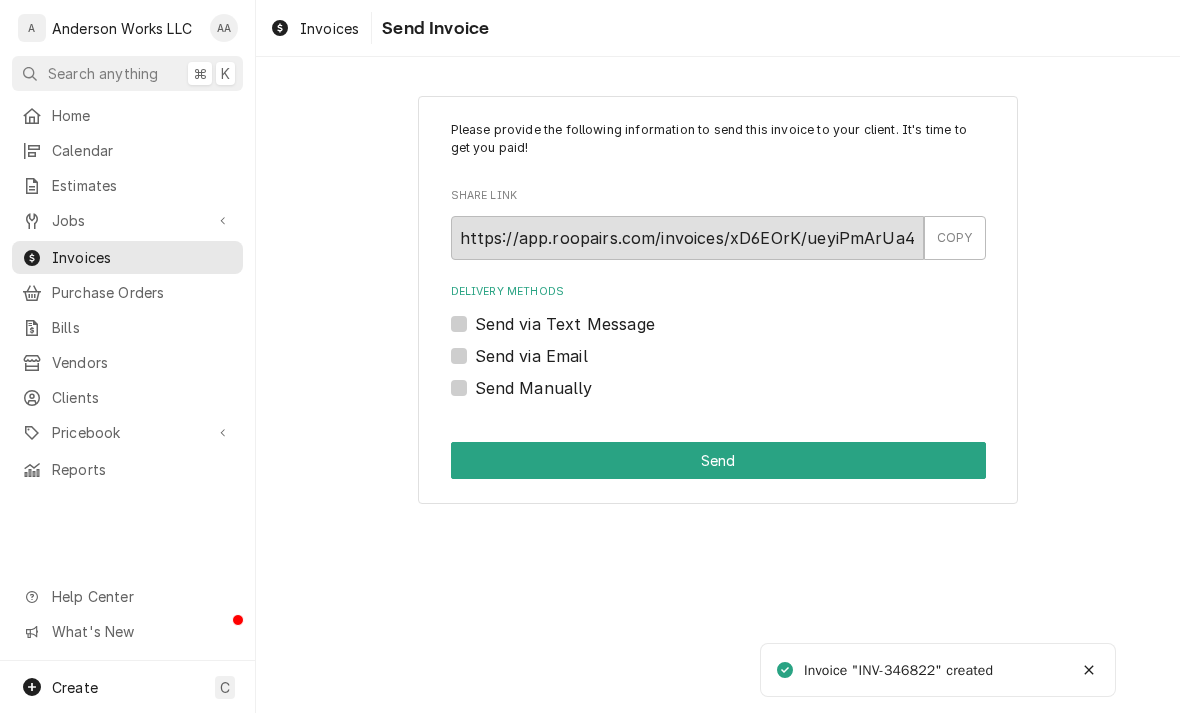 click on "Send via Email" at bounding box center [531, 356] 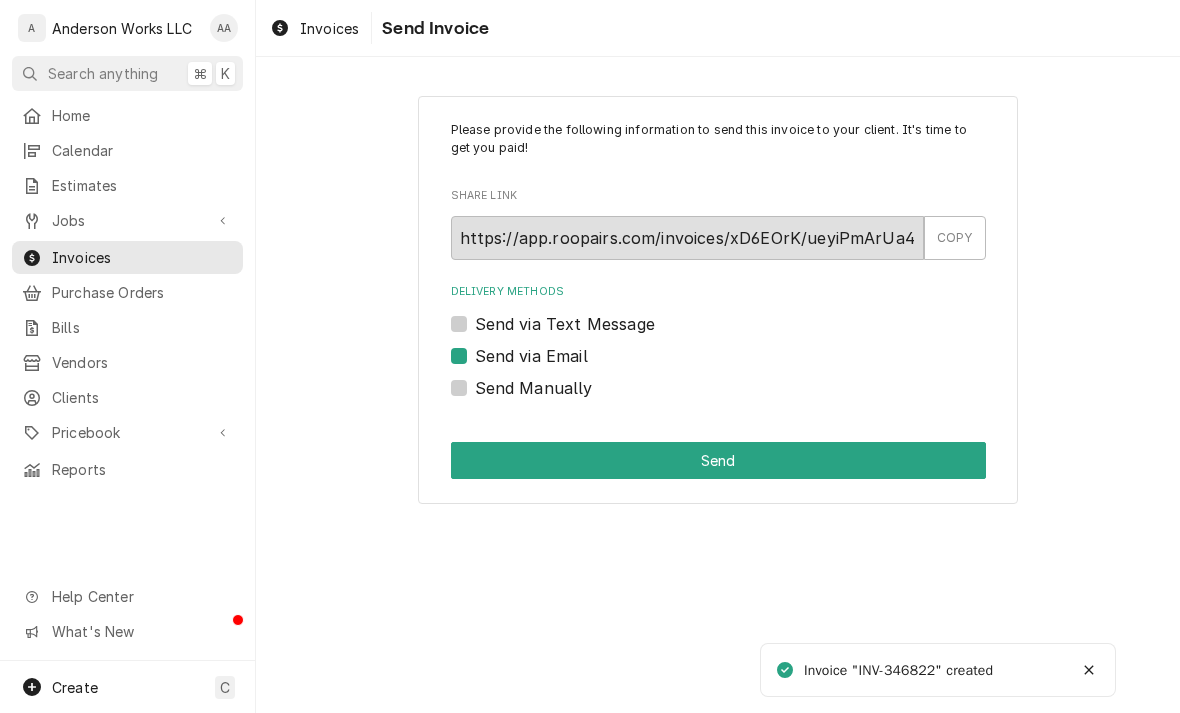checkbox on "true" 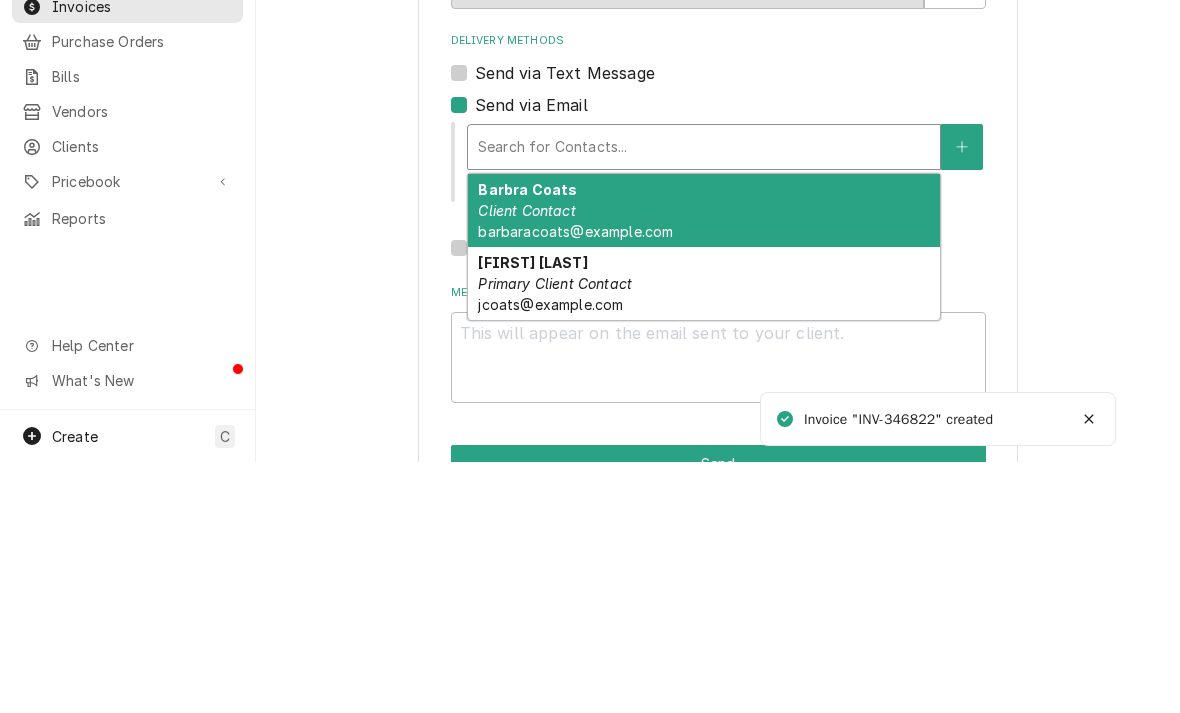 click on "Client Contact" at bounding box center [526, 461] 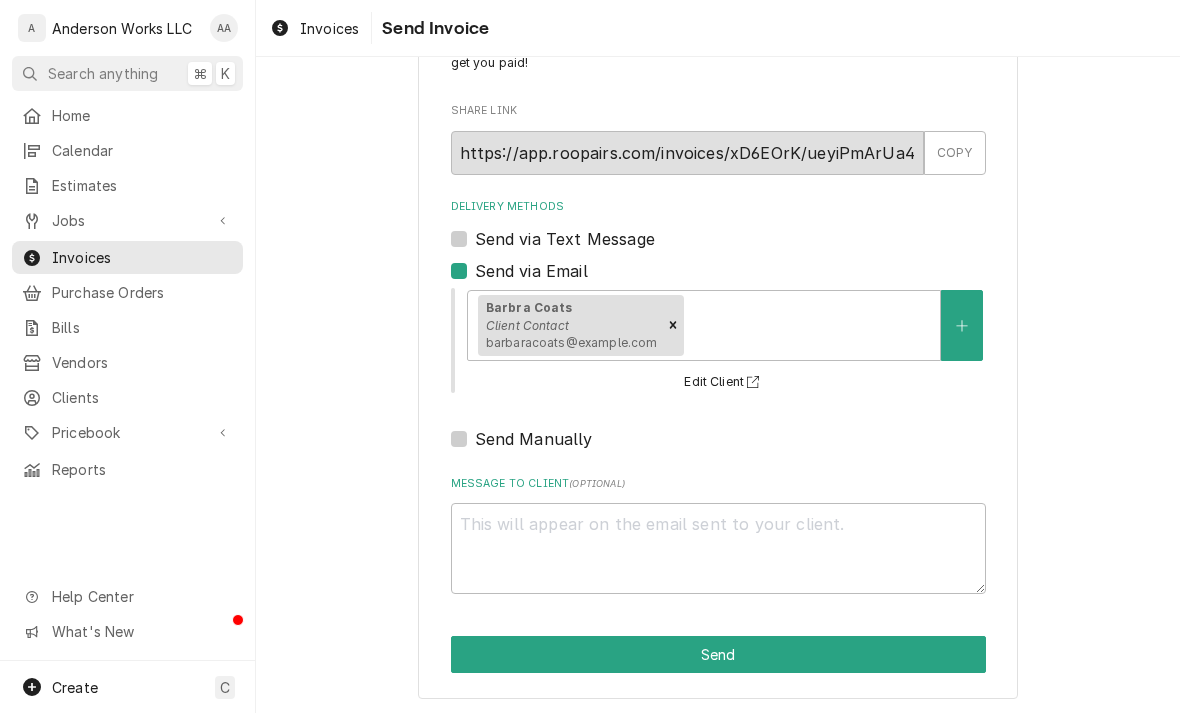 scroll, scrollTop: 84, scrollLeft: 0, axis: vertical 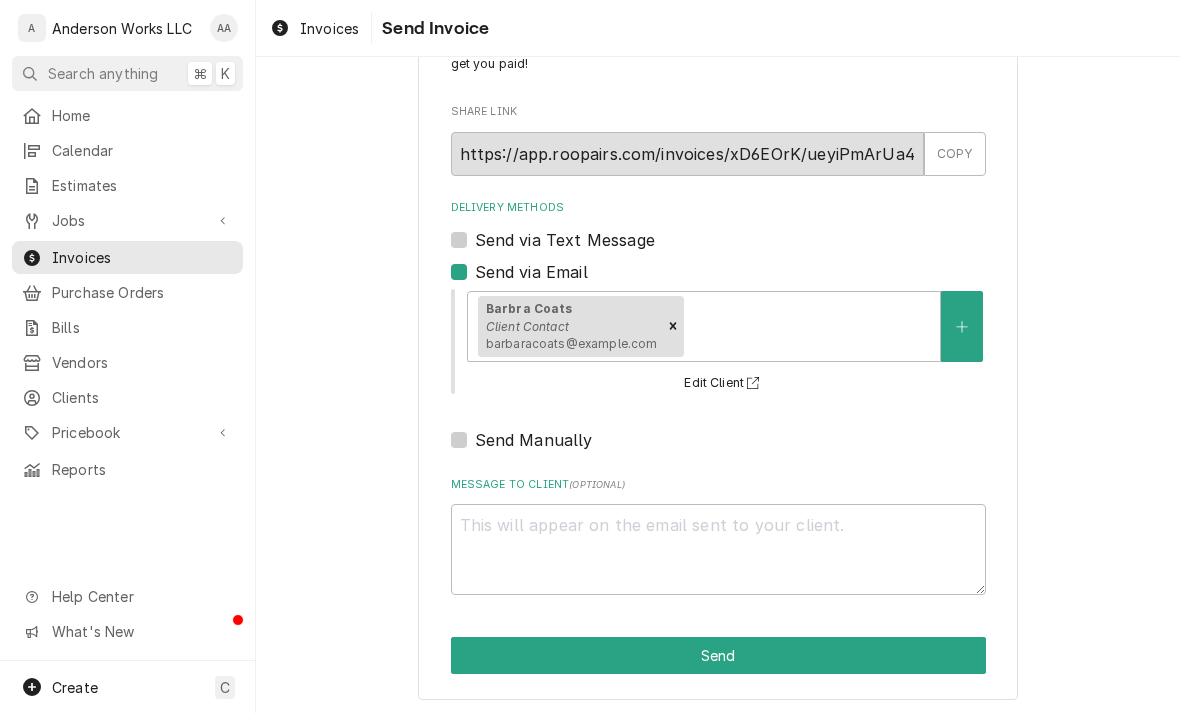 click on "Send" at bounding box center [718, 655] 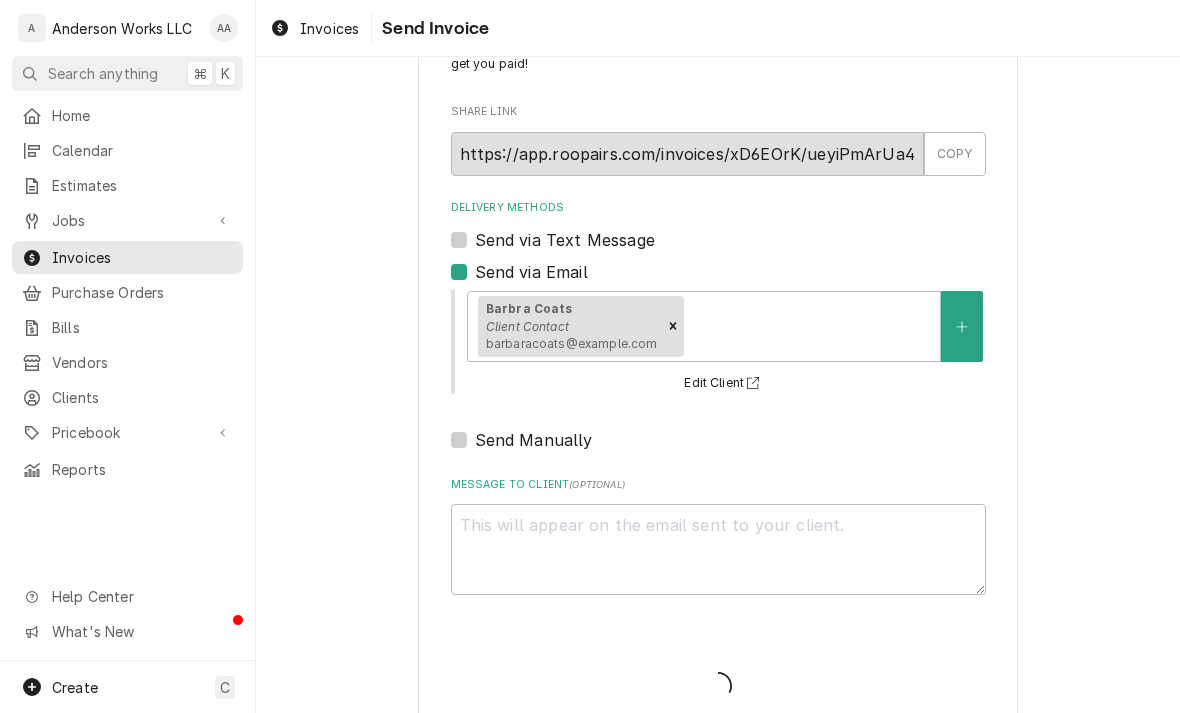 type on "x" 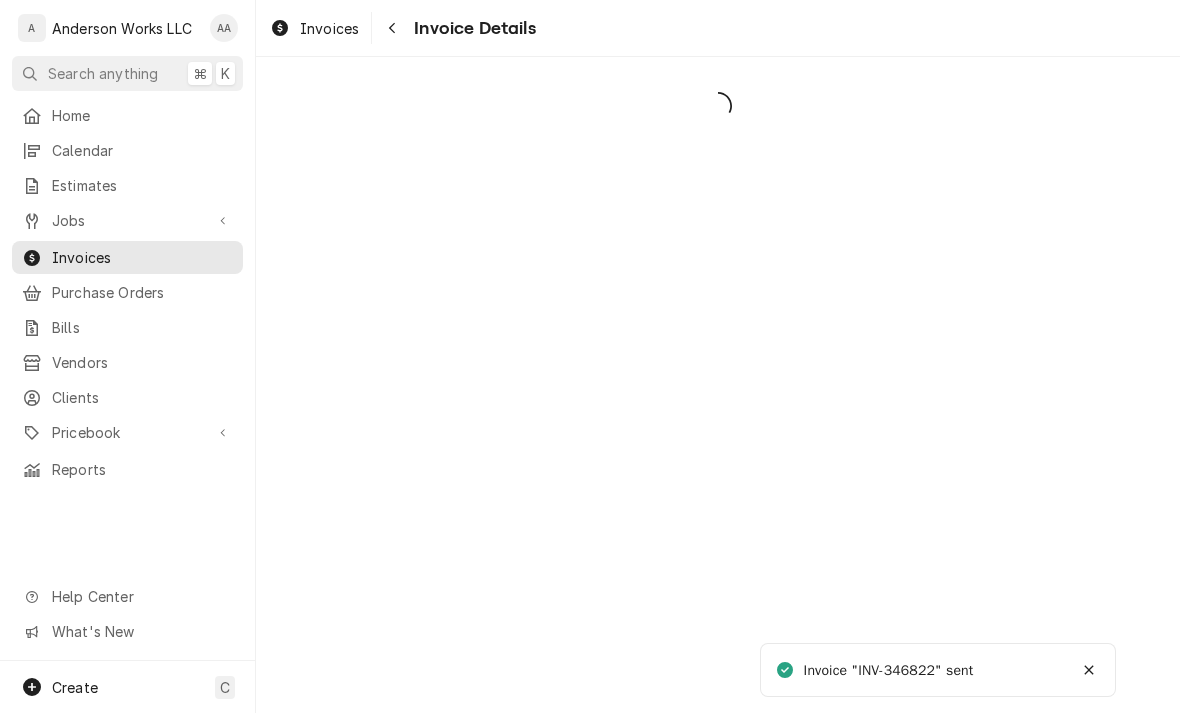 scroll, scrollTop: 0, scrollLeft: 0, axis: both 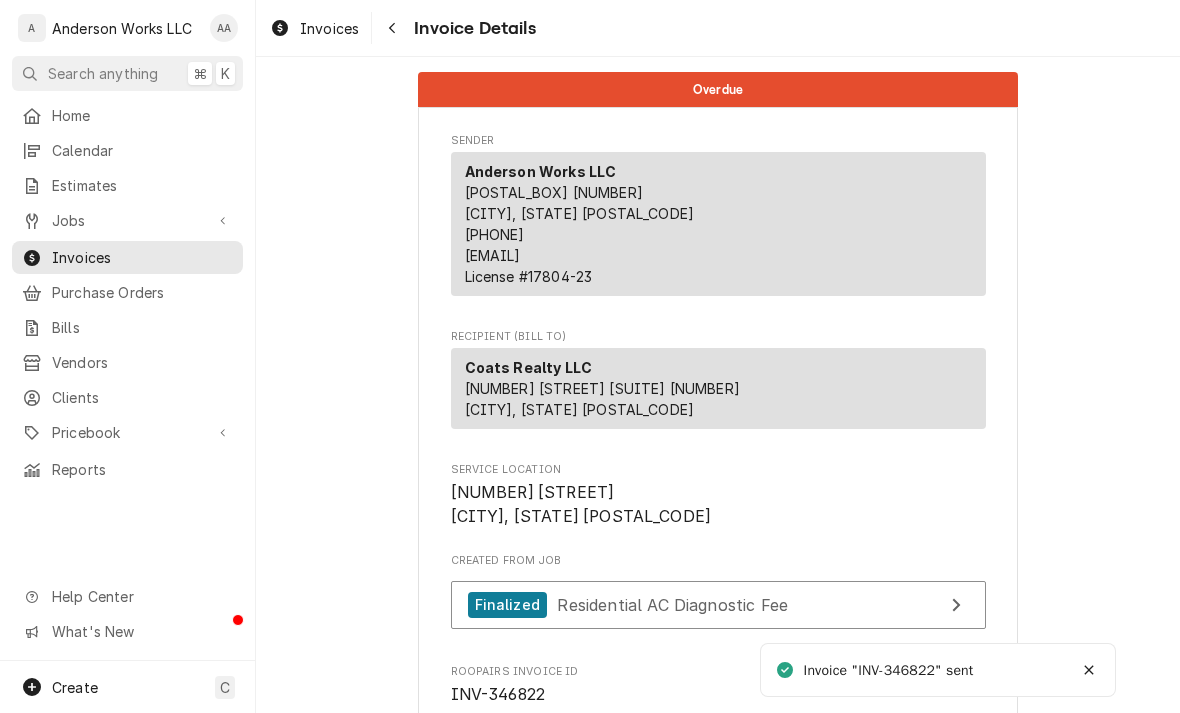 click on "Jobs" at bounding box center [127, 220] 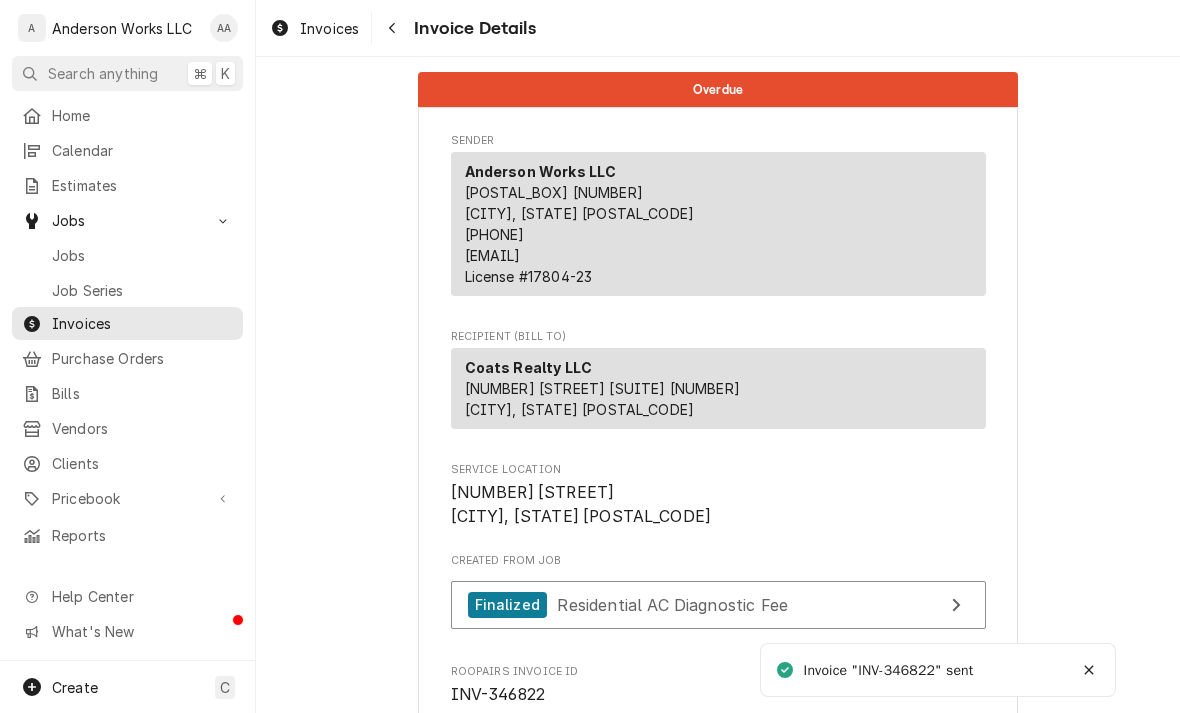 click on "Jobs" at bounding box center (142, 255) 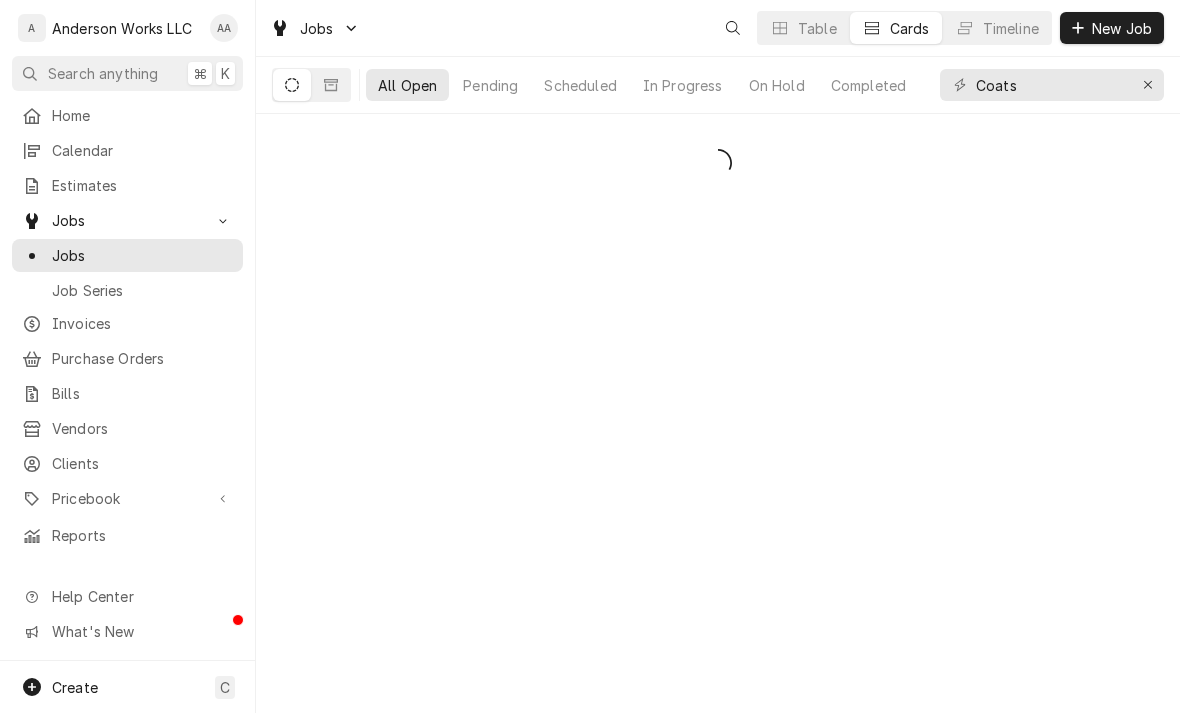 scroll, scrollTop: 0, scrollLeft: 0, axis: both 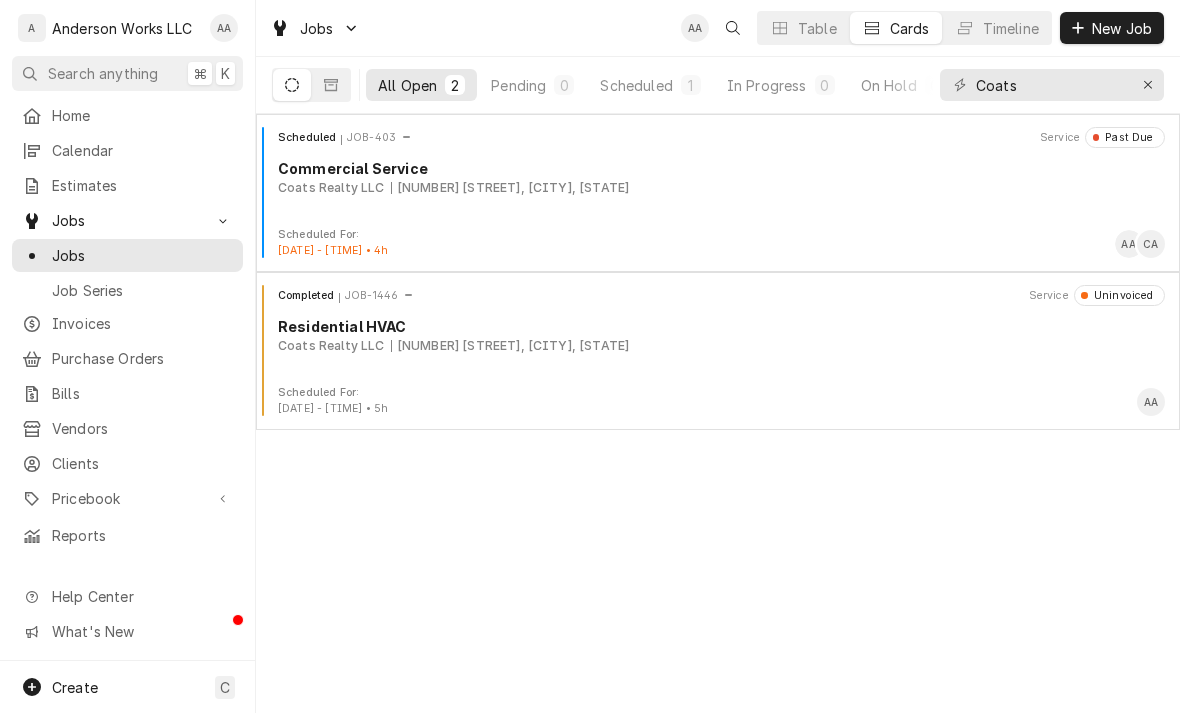 click on "Coats Realty LLC [NUMBER] [STREET], [CITY], [STATE]" at bounding box center (721, 188) 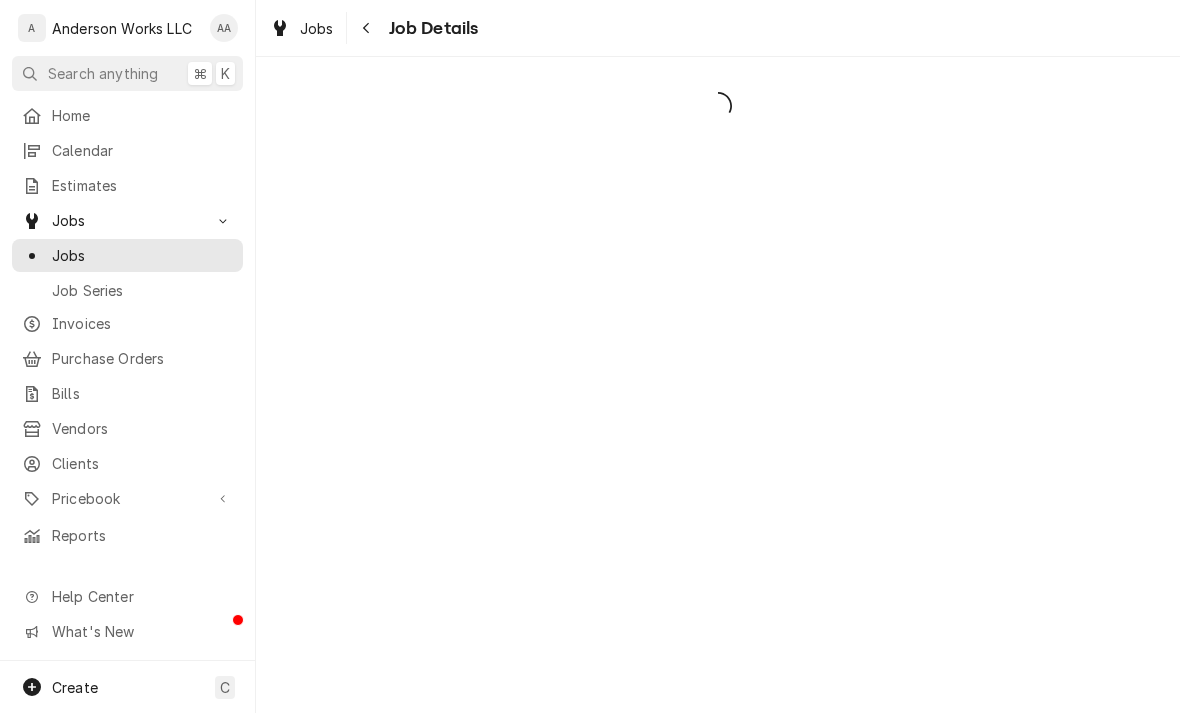 scroll, scrollTop: 0, scrollLeft: 0, axis: both 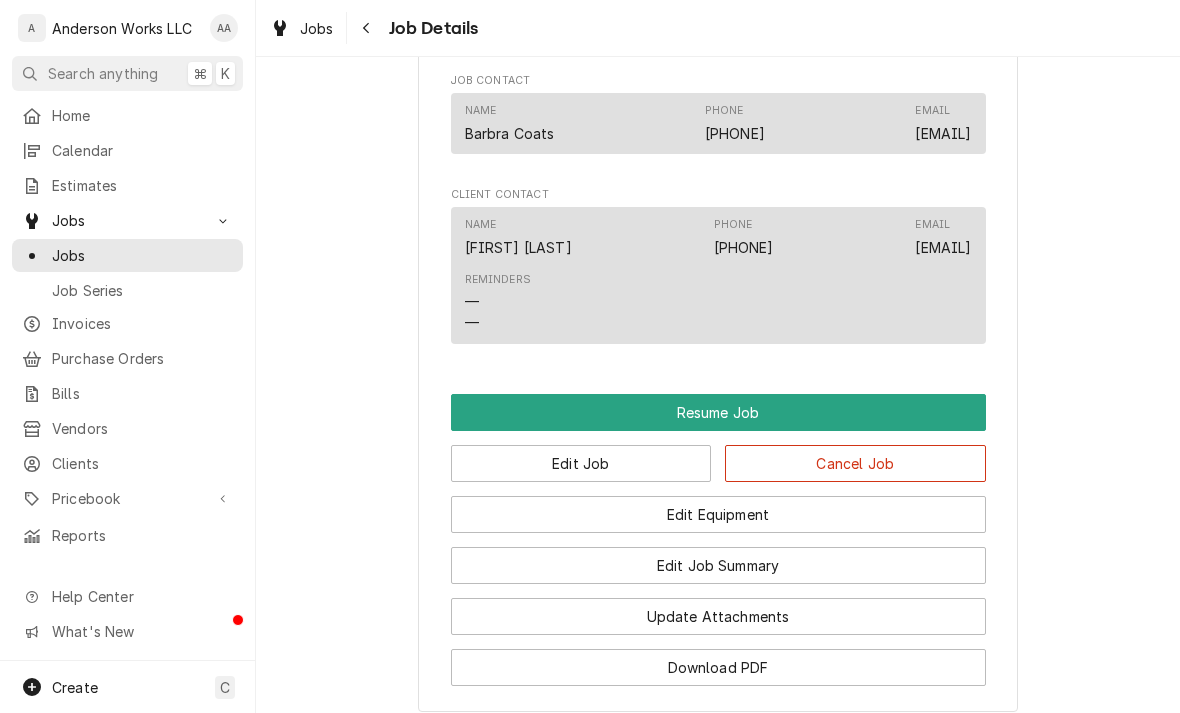 click on "Resume Job" at bounding box center (718, 412) 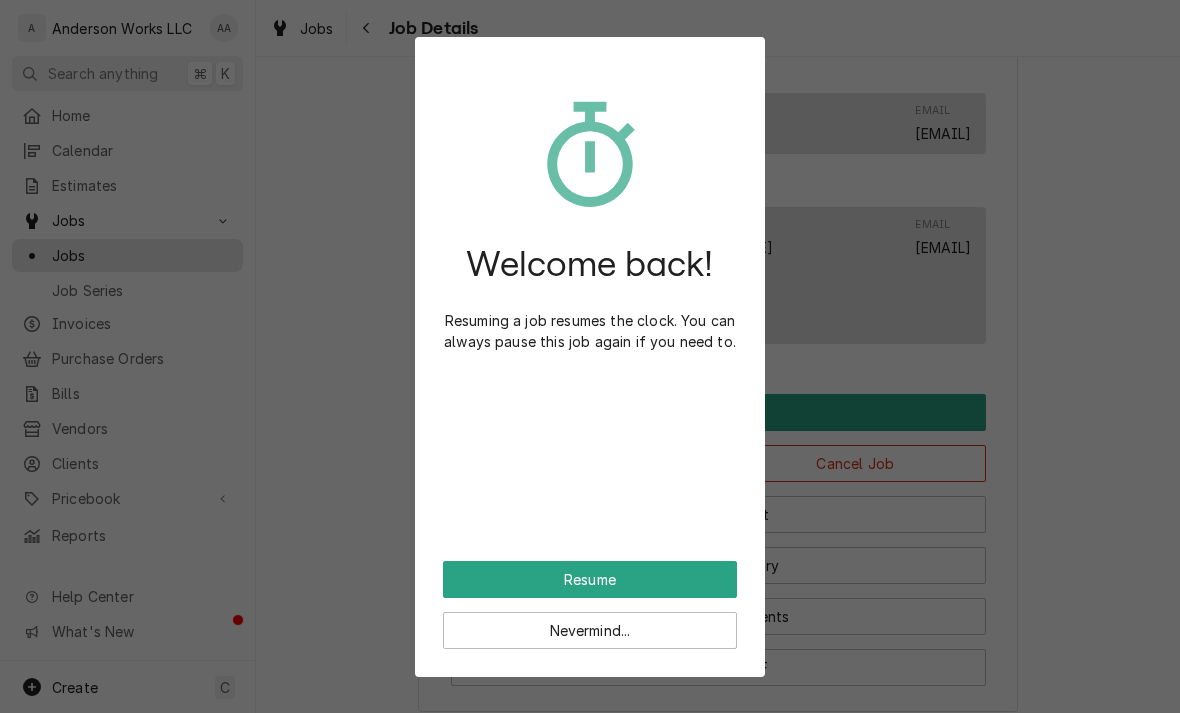 click on "Resume" at bounding box center (590, 579) 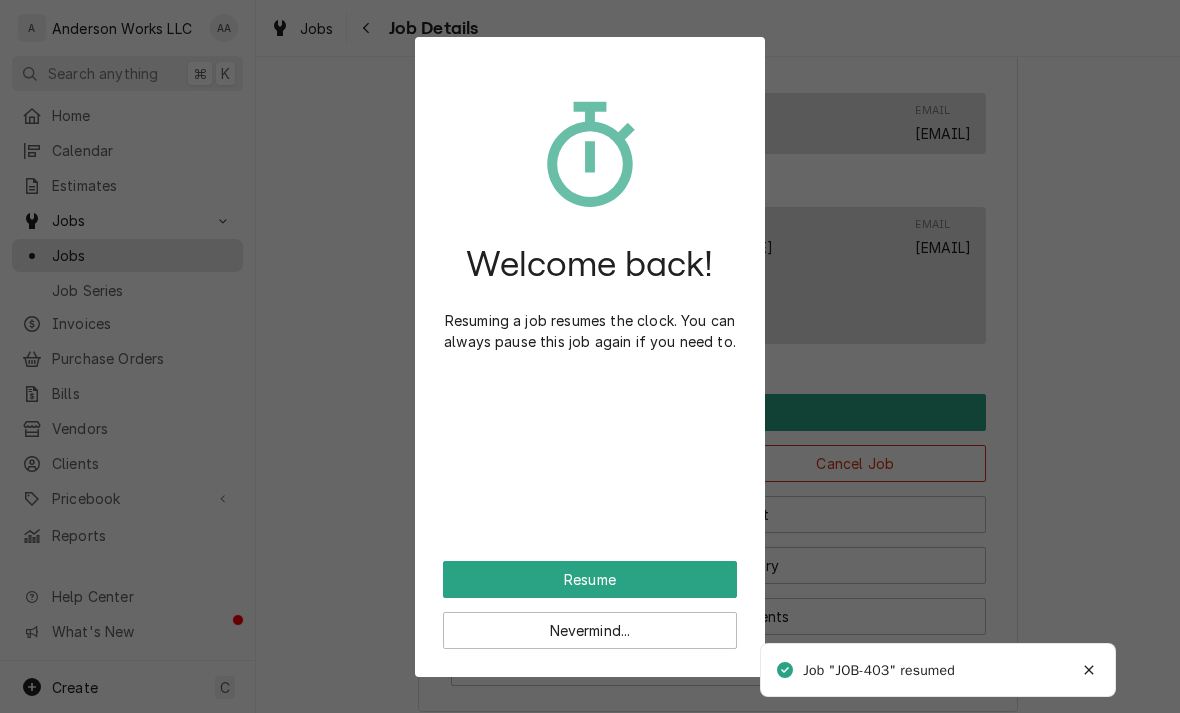 click on "Resume" at bounding box center [590, 579] 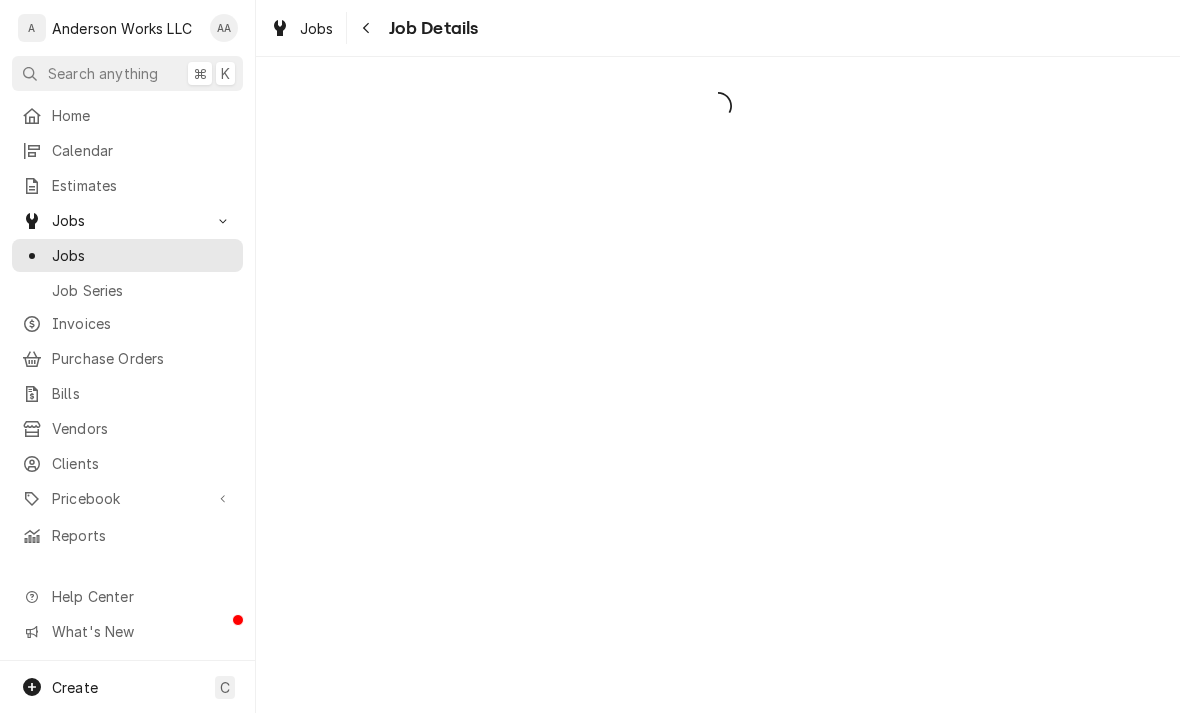 scroll, scrollTop: 0, scrollLeft: 0, axis: both 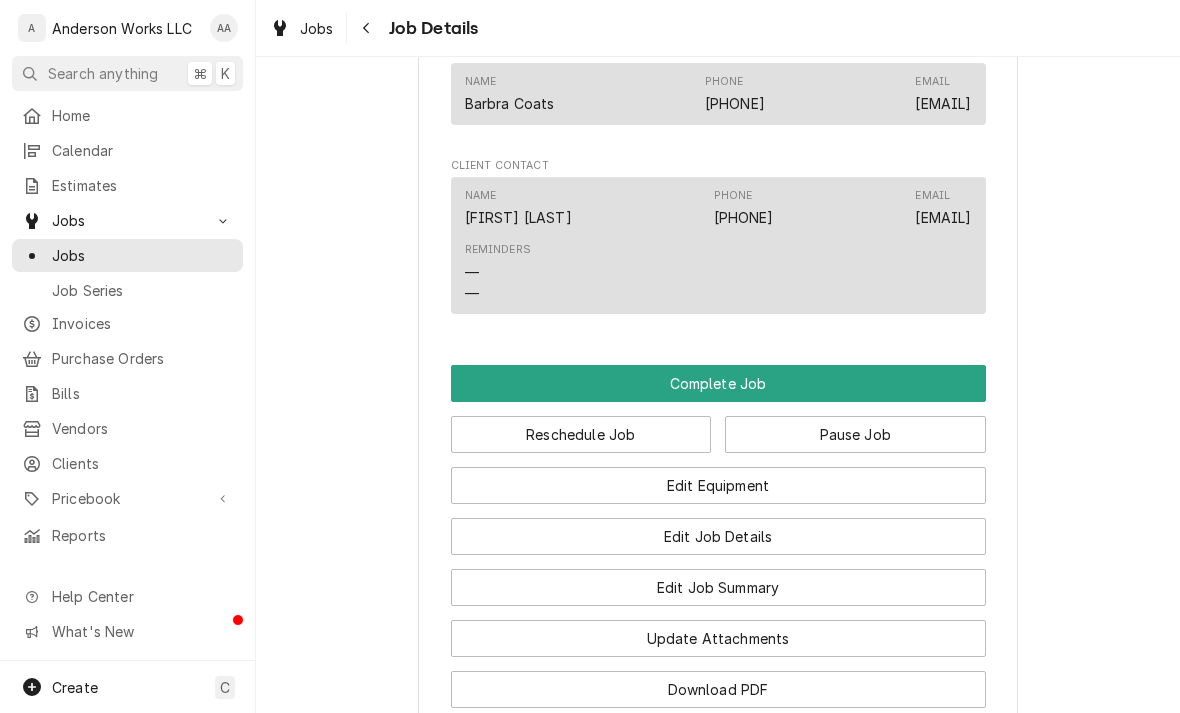 click on "Edit Job Summary" at bounding box center (718, 587) 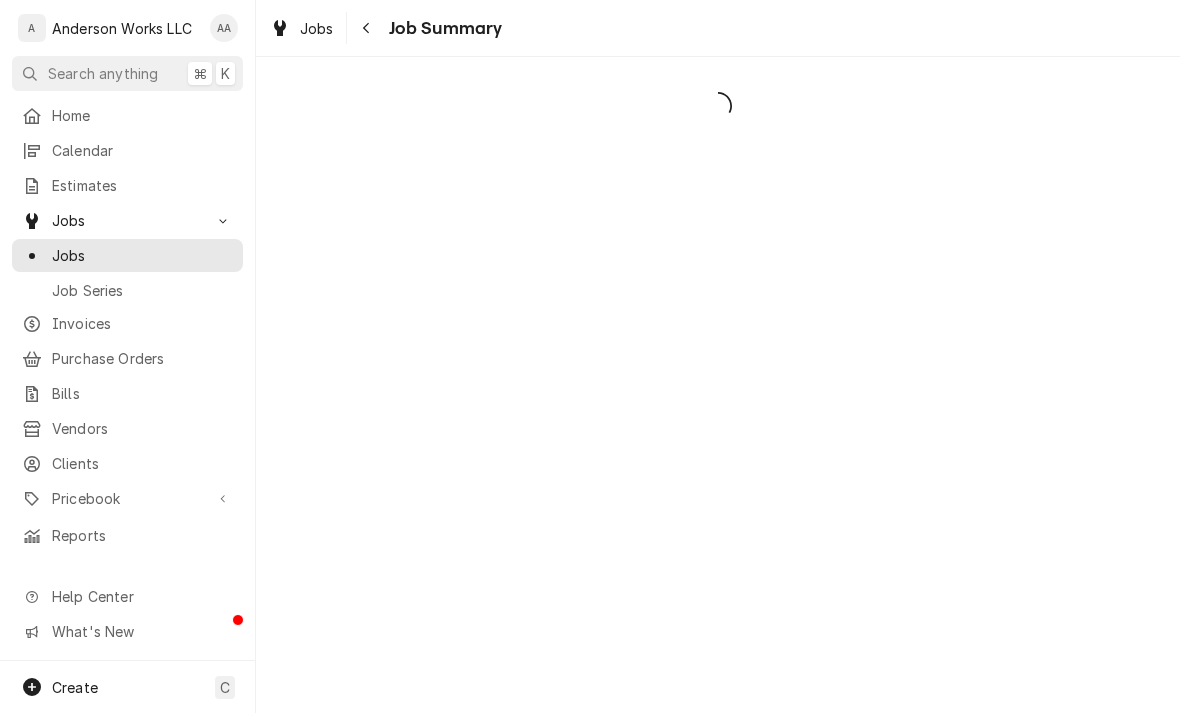 scroll, scrollTop: 0, scrollLeft: 0, axis: both 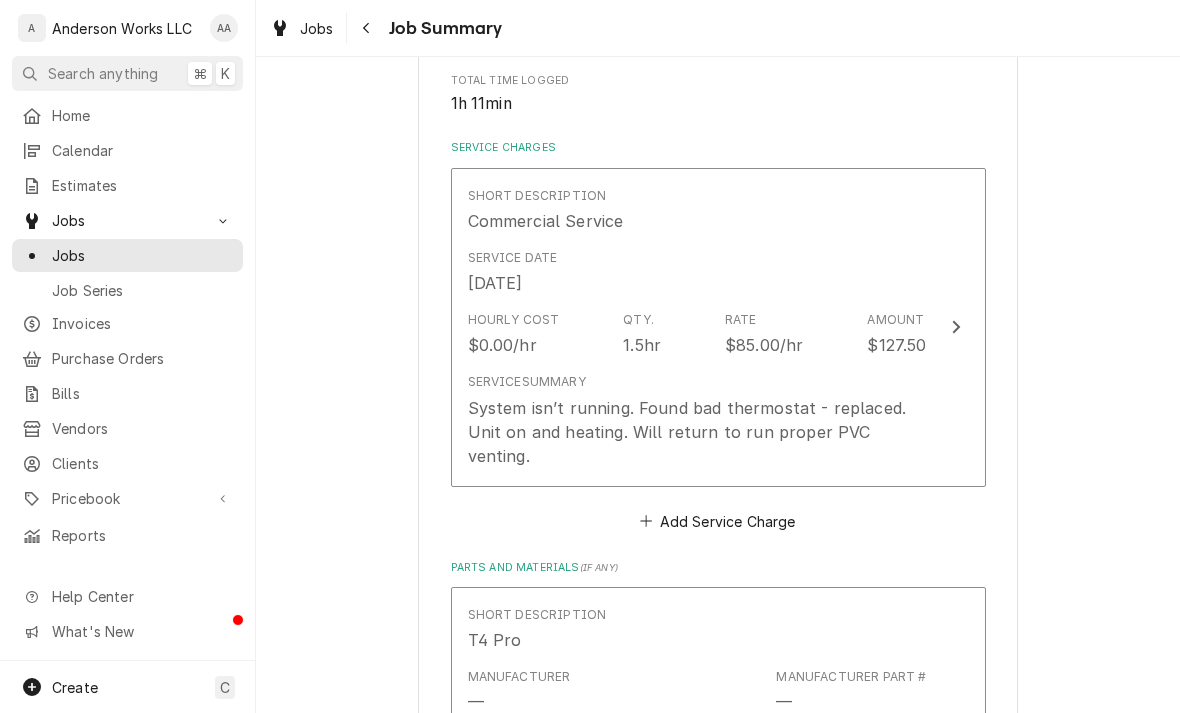 click on "Short Description Commercial Service Service Date Nov 12, 2024 Hourly Cost $0.00/hr Qty. 1.5hr Rate $85.00/hr Amount $127.50 Service  Summary System isn’t running. Found bad thermostat - replaced. Unit on and heating. Will return to run proper PVC venting." at bounding box center (718, 327) 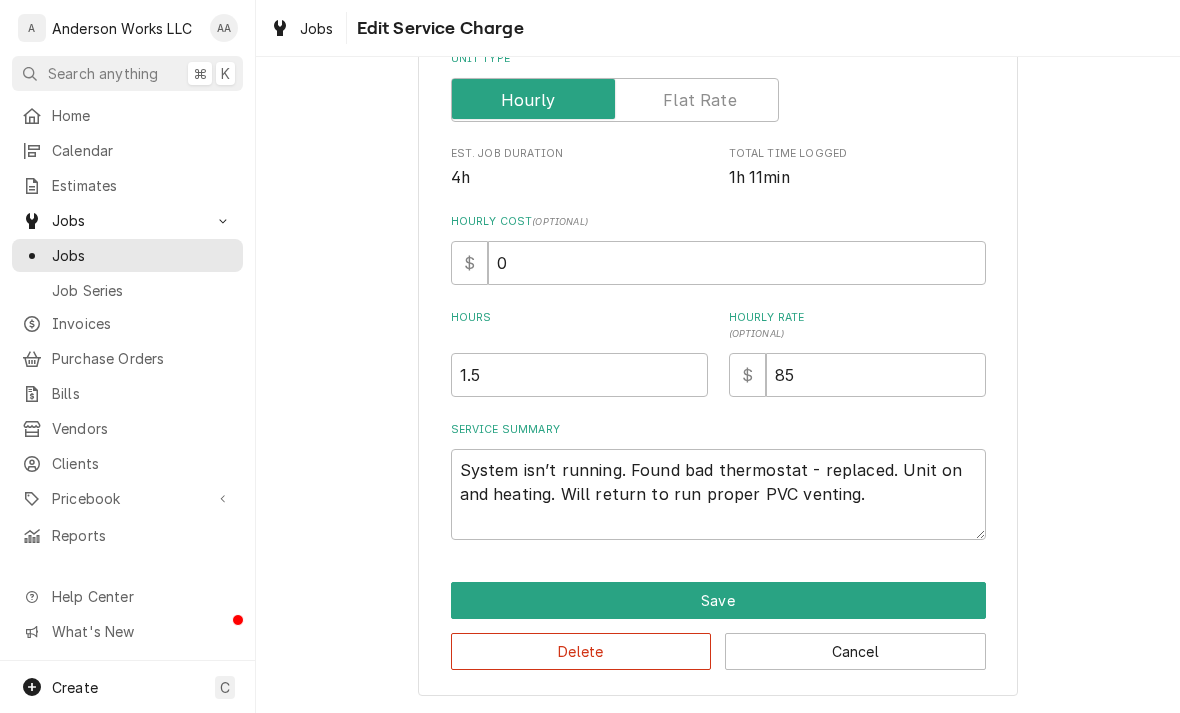 scroll, scrollTop: 338, scrollLeft: 0, axis: vertical 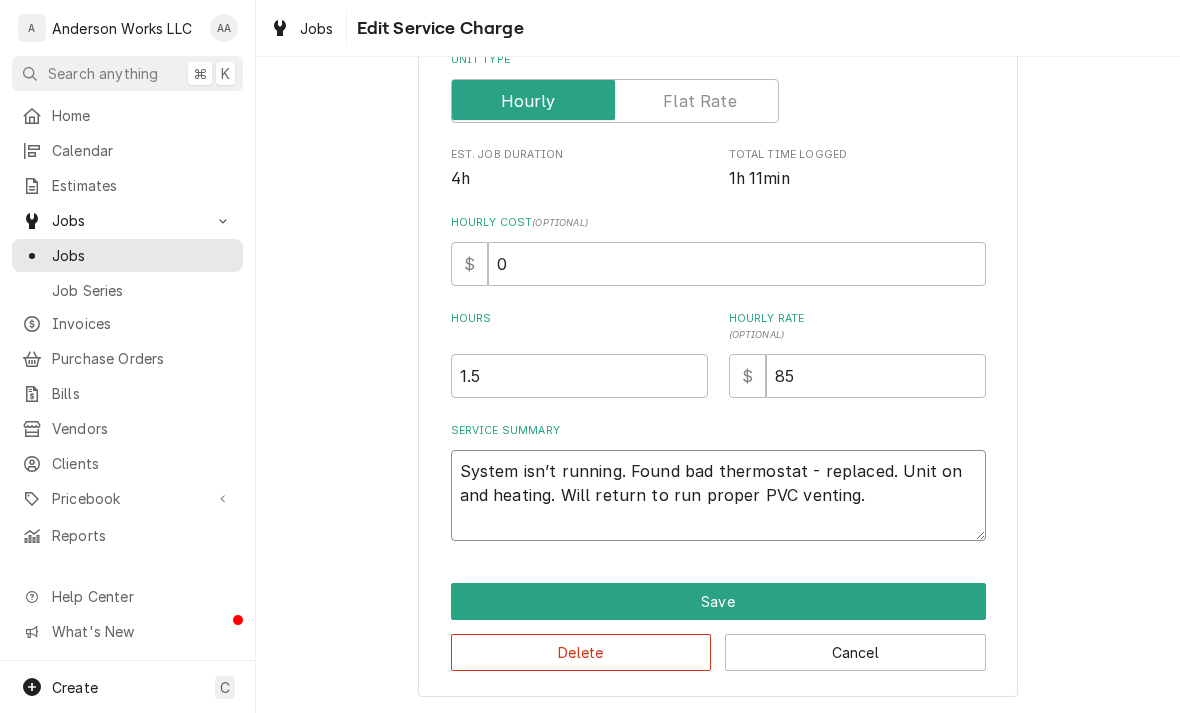 click on "System isn’t running. Found bad thermostat - replaced. Unit on and heating. Will return to run proper PVC venting." at bounding box center [718, 495] 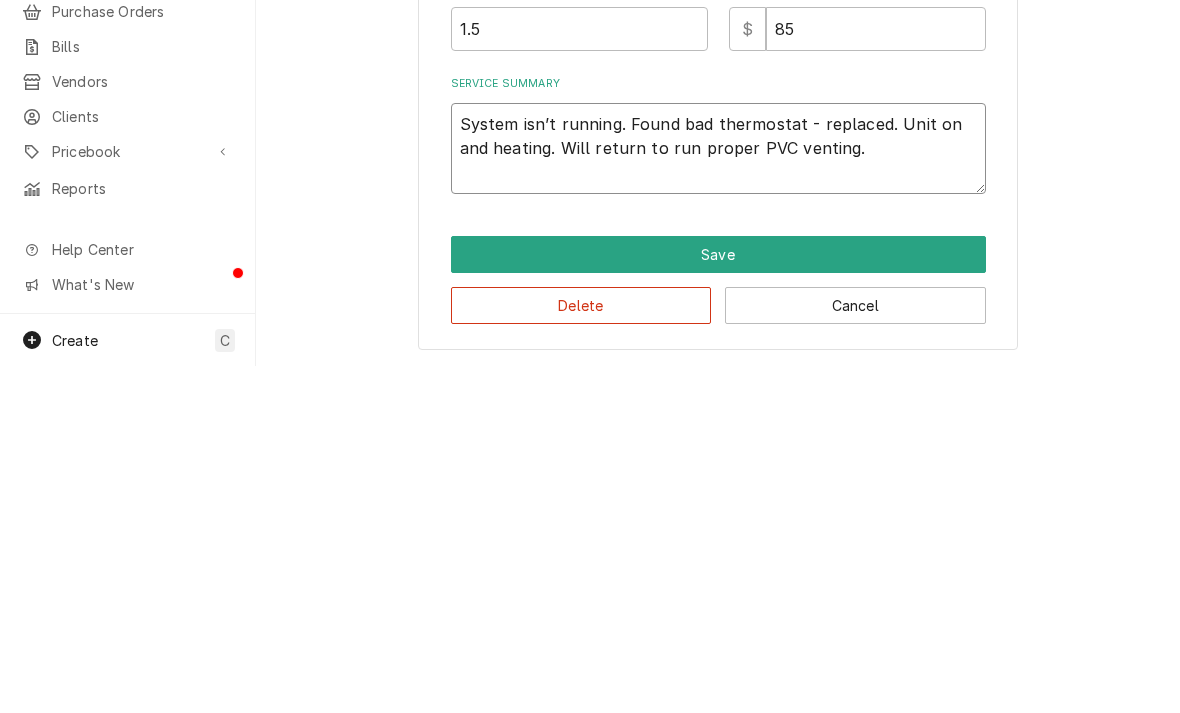 click on "System isn’t running. Found bad thermostat - replaced. Unit on and heating. Will return to run proper PVC venting." at bounding box center (718, 495) 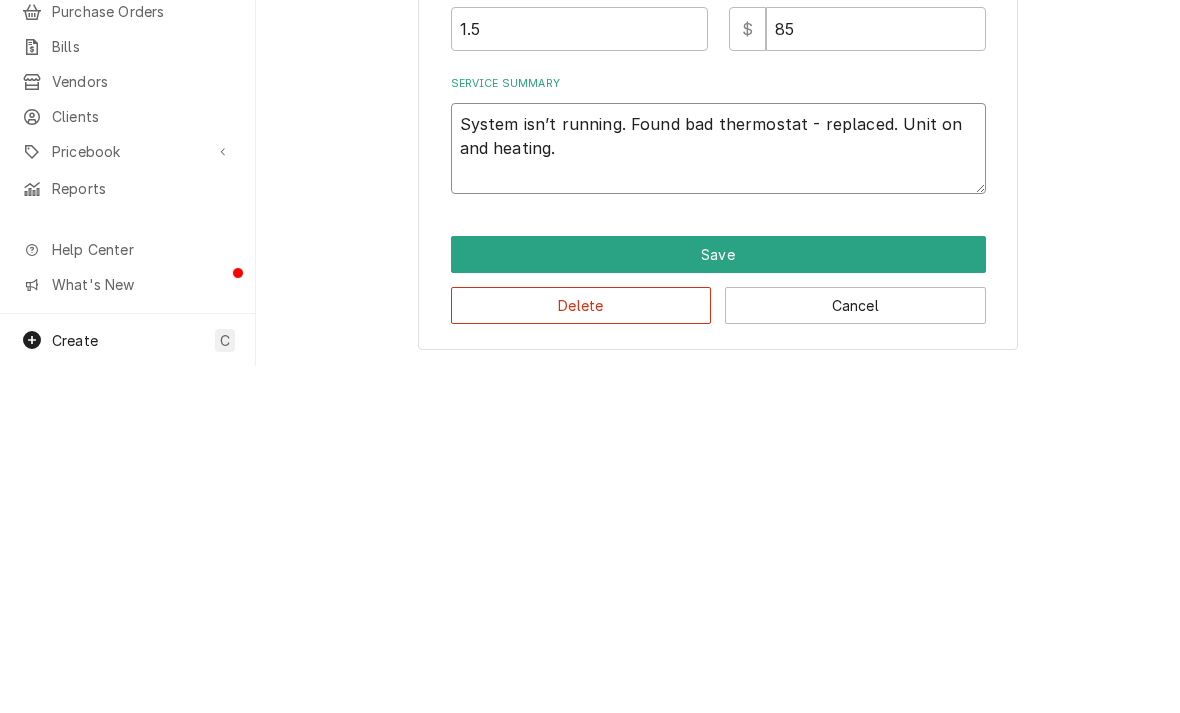 type on "x" 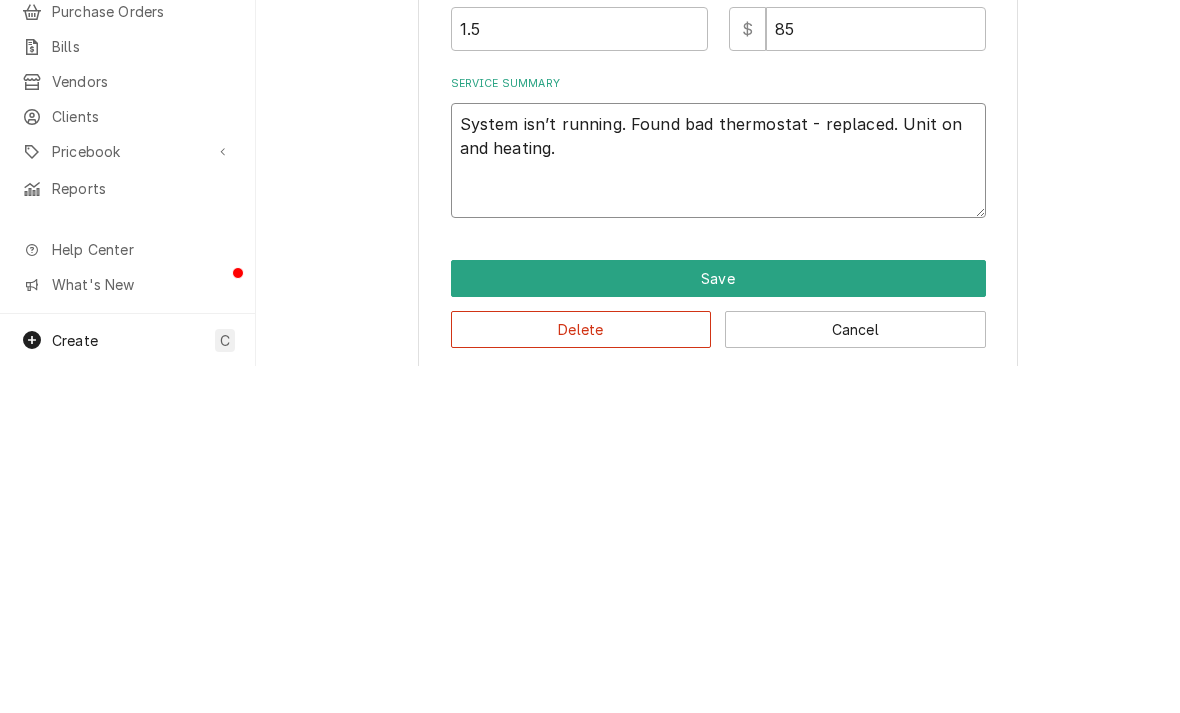 type on "System isn’t running. Found bad thermostat - replaced. Unit on and heating.
F" 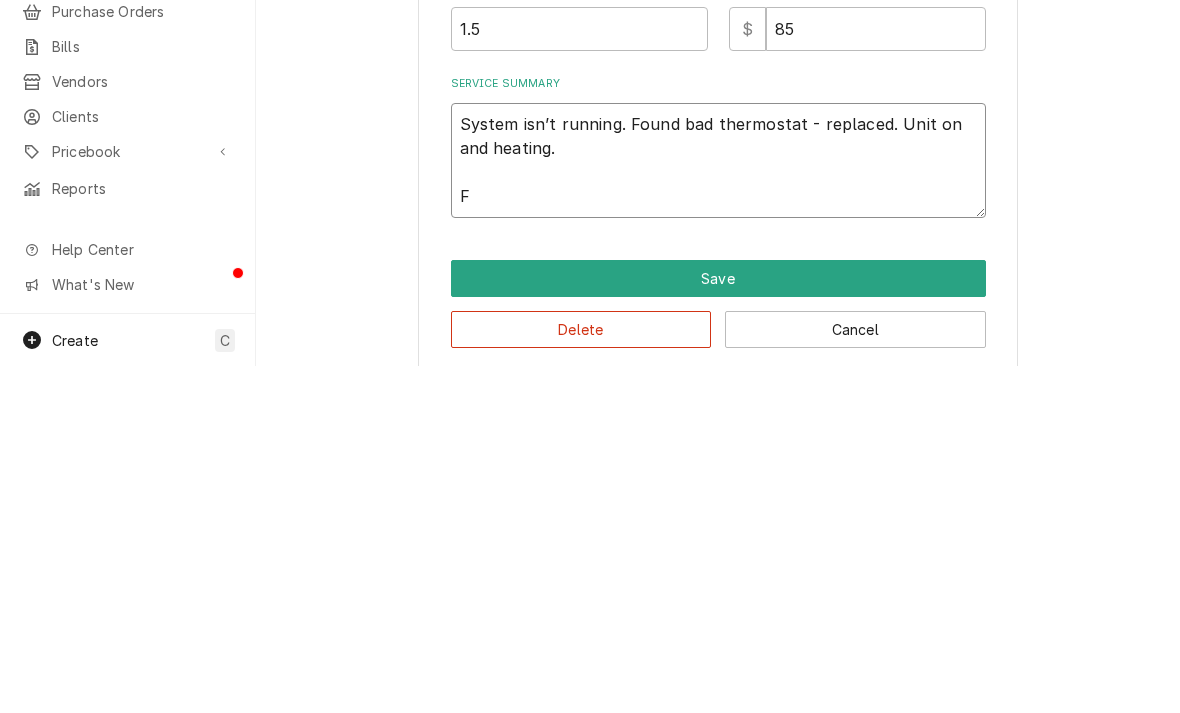 type on "x" 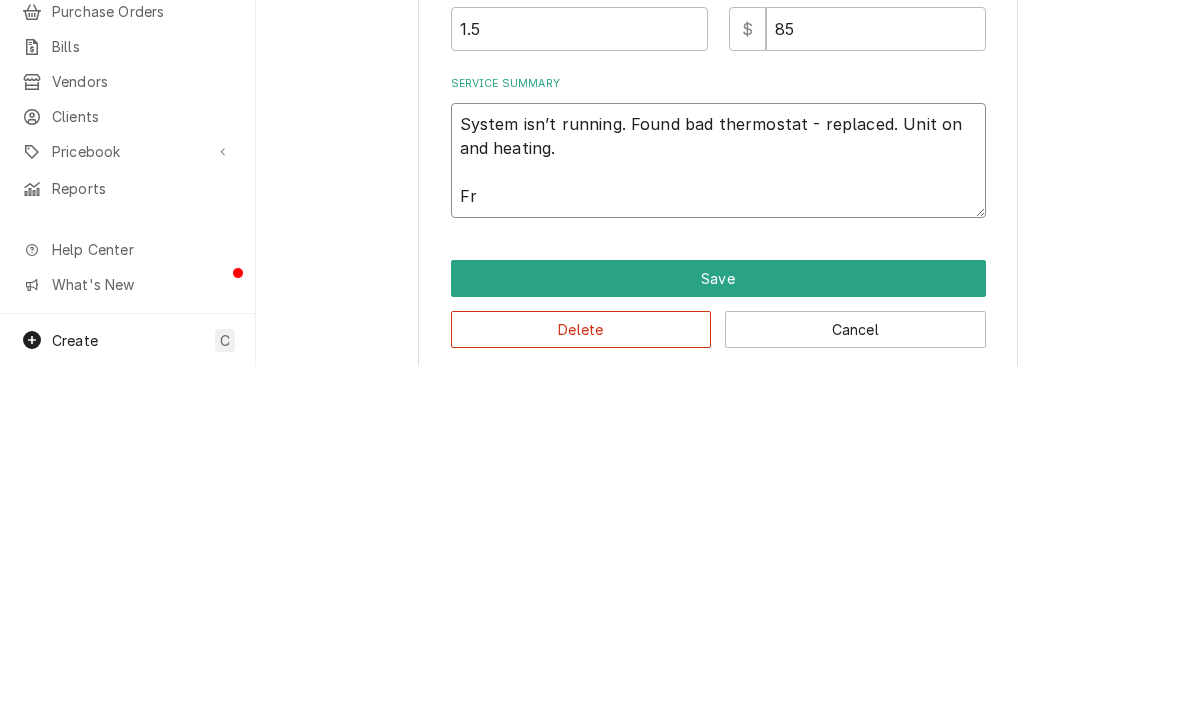 type on "x" 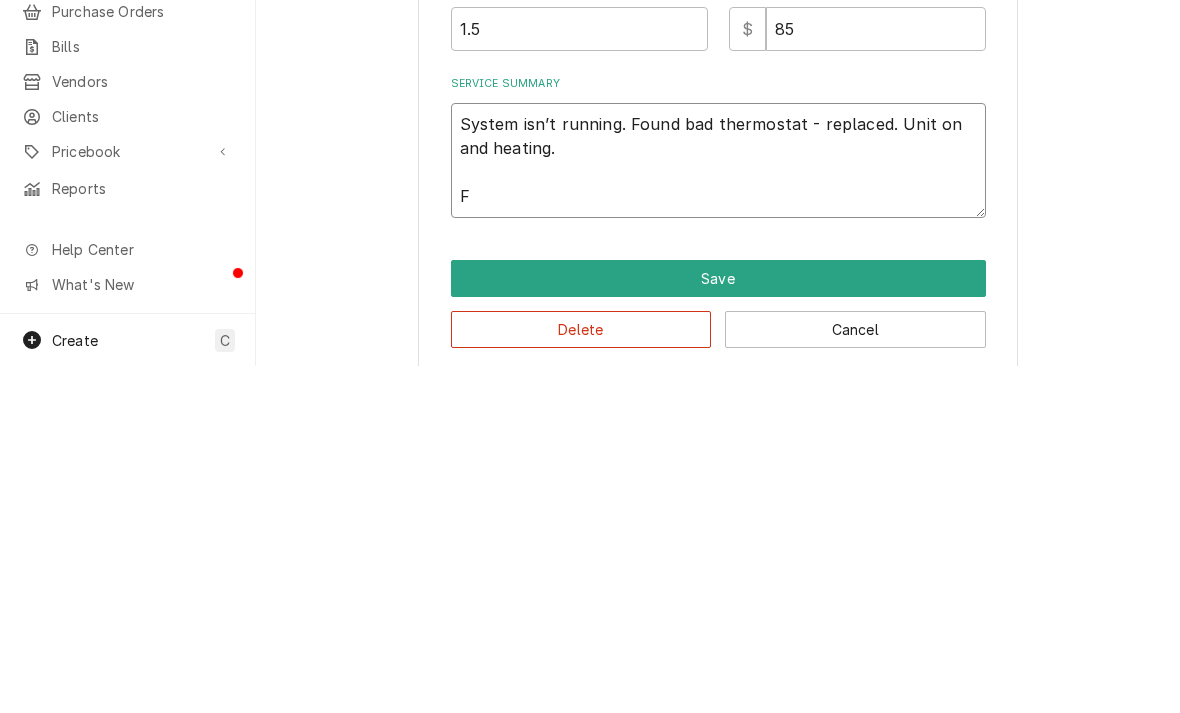 type on "x" 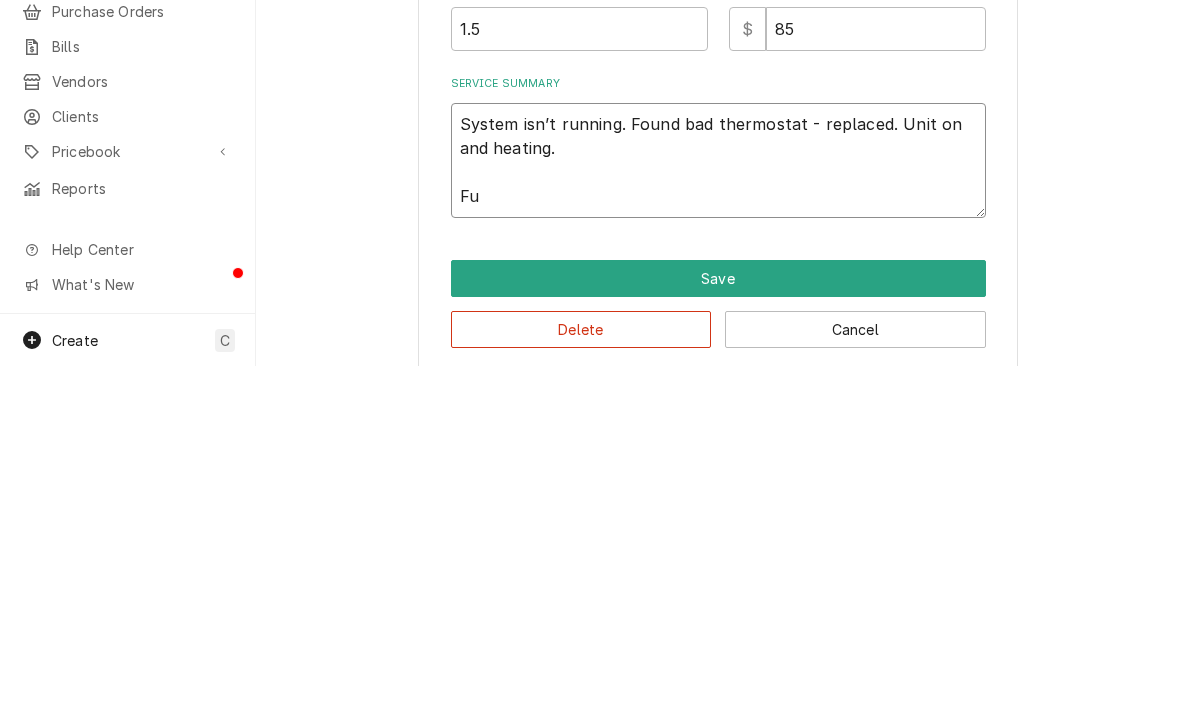type on "x" 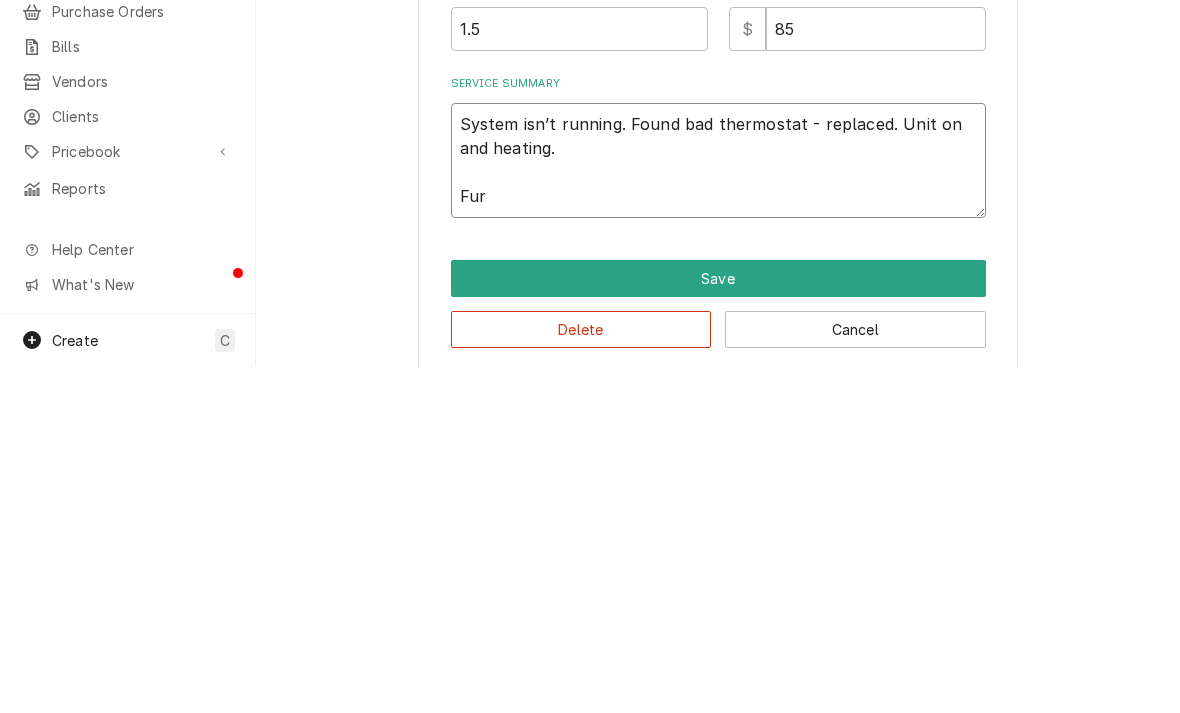 type on "x" 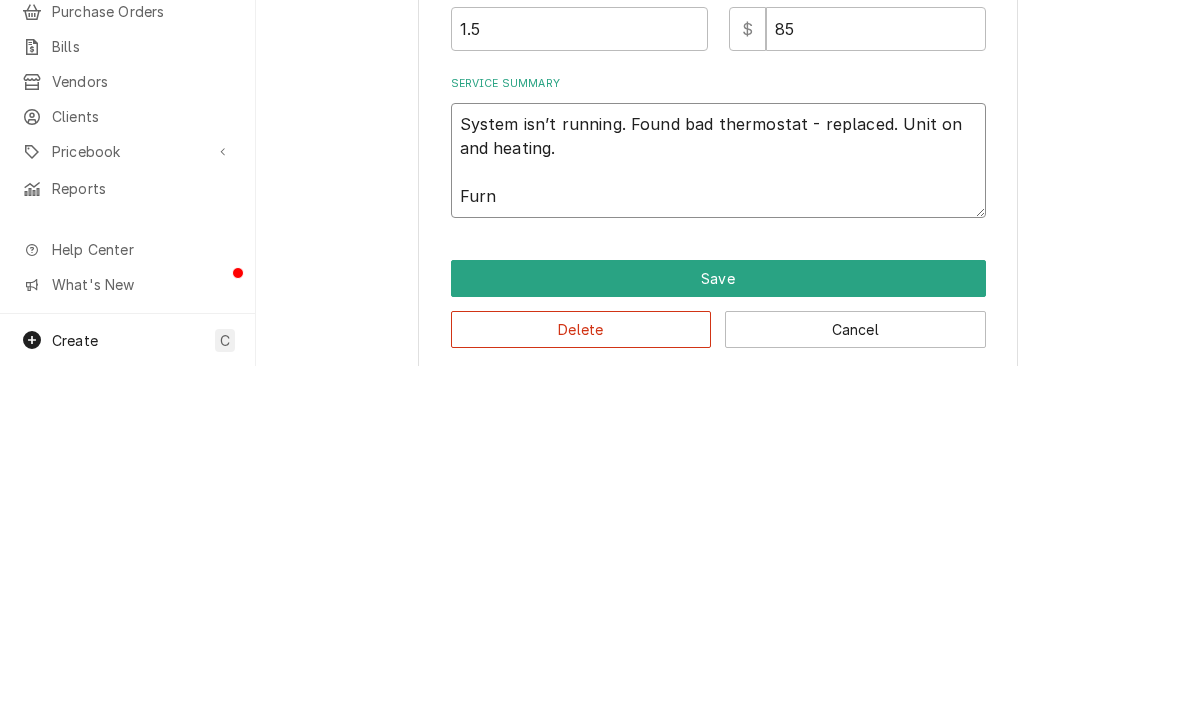 type on "x" 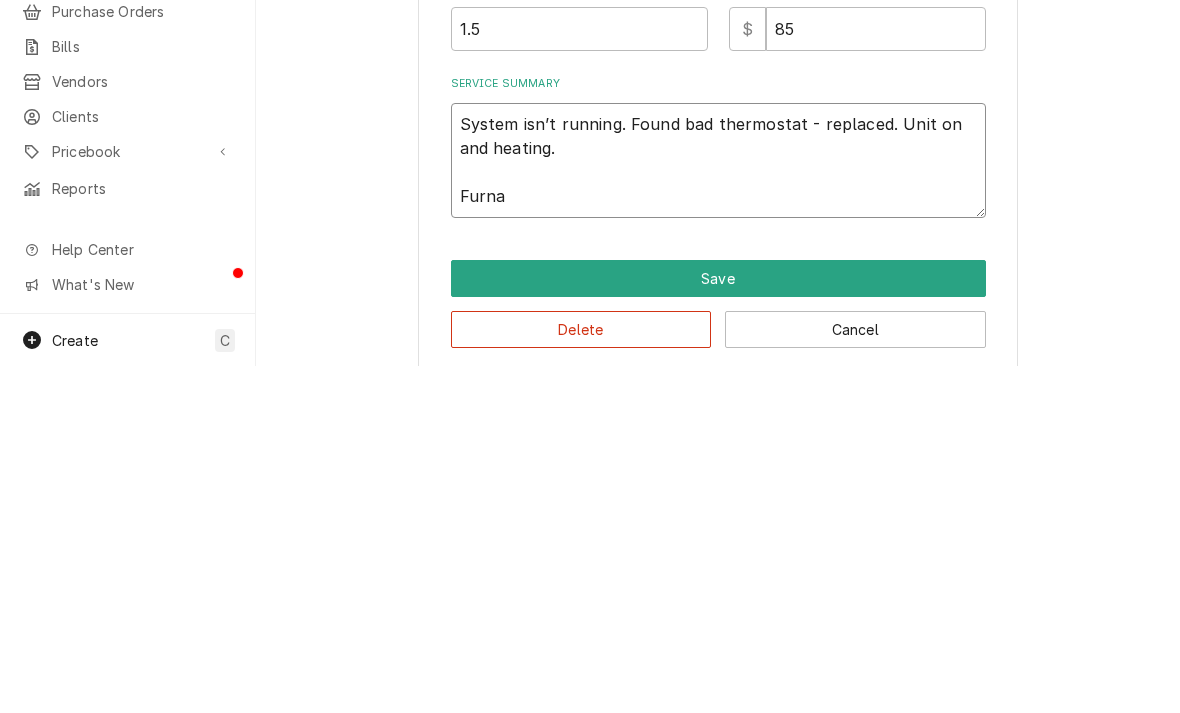 type on "x" 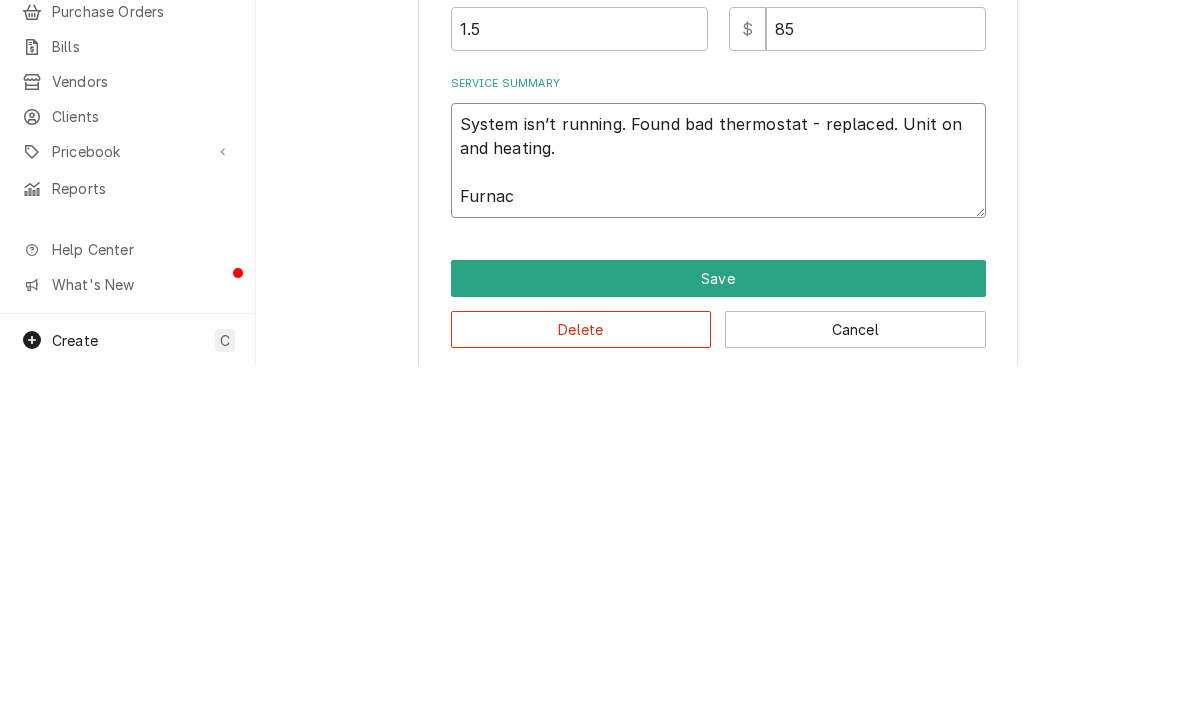 type on "x" 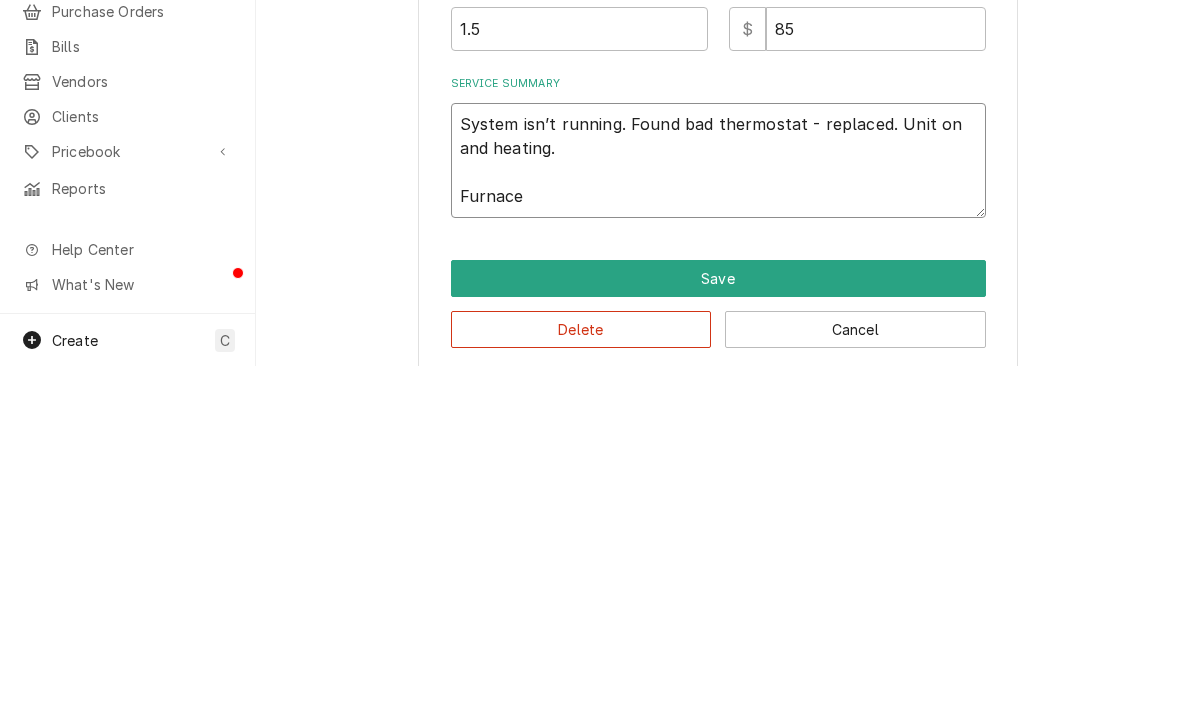 type on "x" 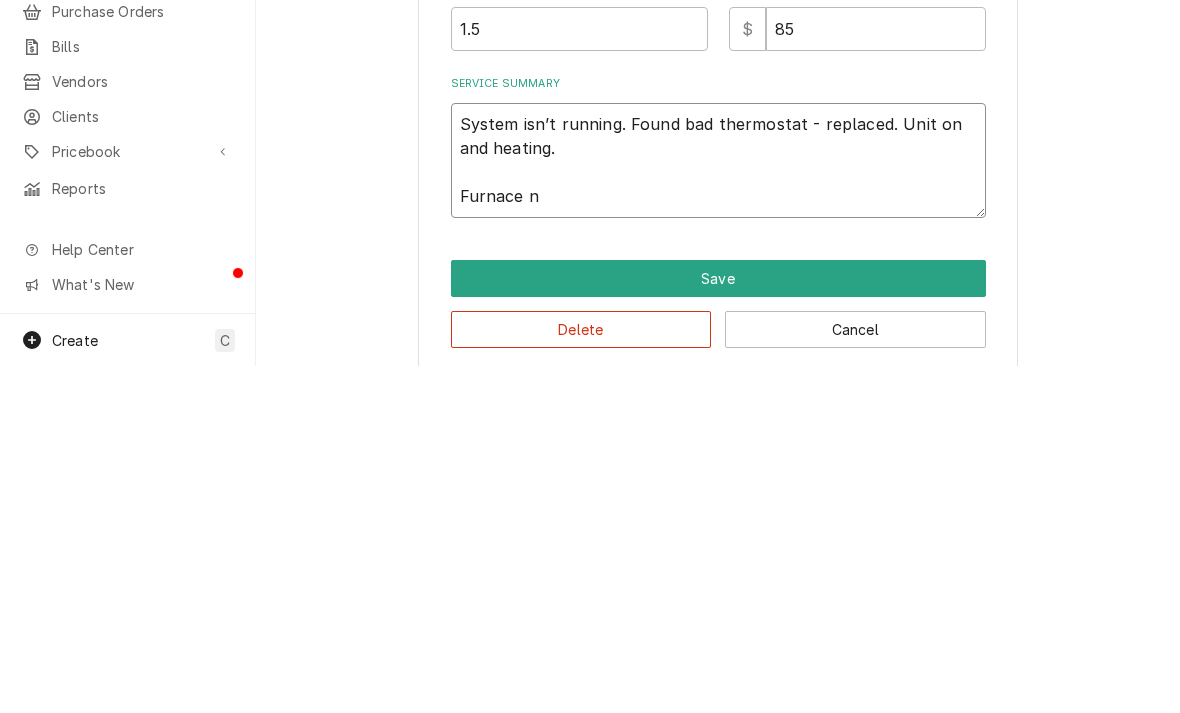 type on "System isn’t running. Found bad thermostat - replaced. Unit on and heating.
Furnace ne" 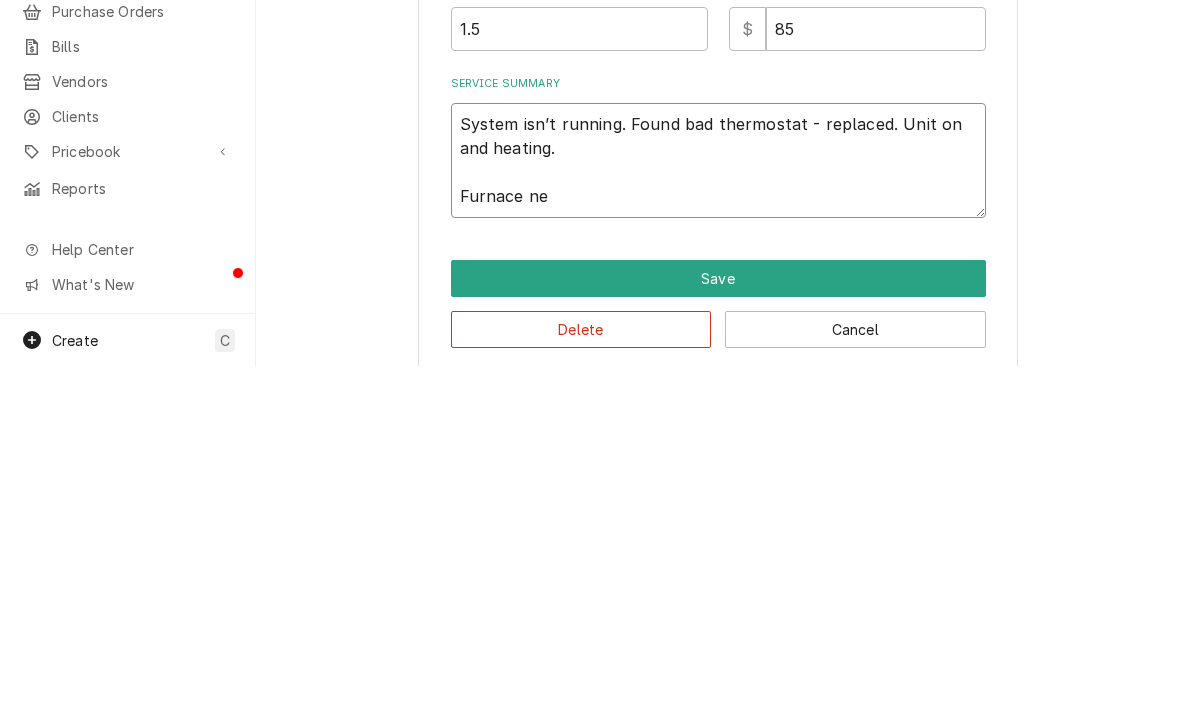 type on "x" 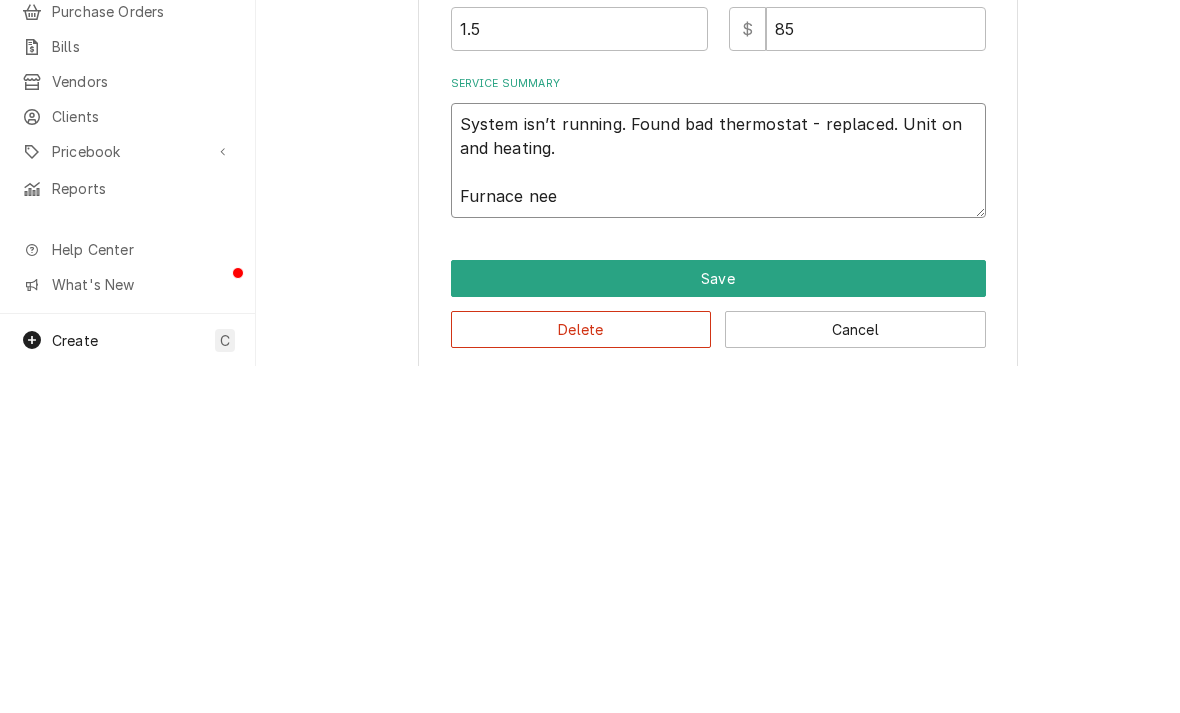 type on "System isn’t running. Found bad thermostat - replaced. Unit on and heating.
Furnace need" 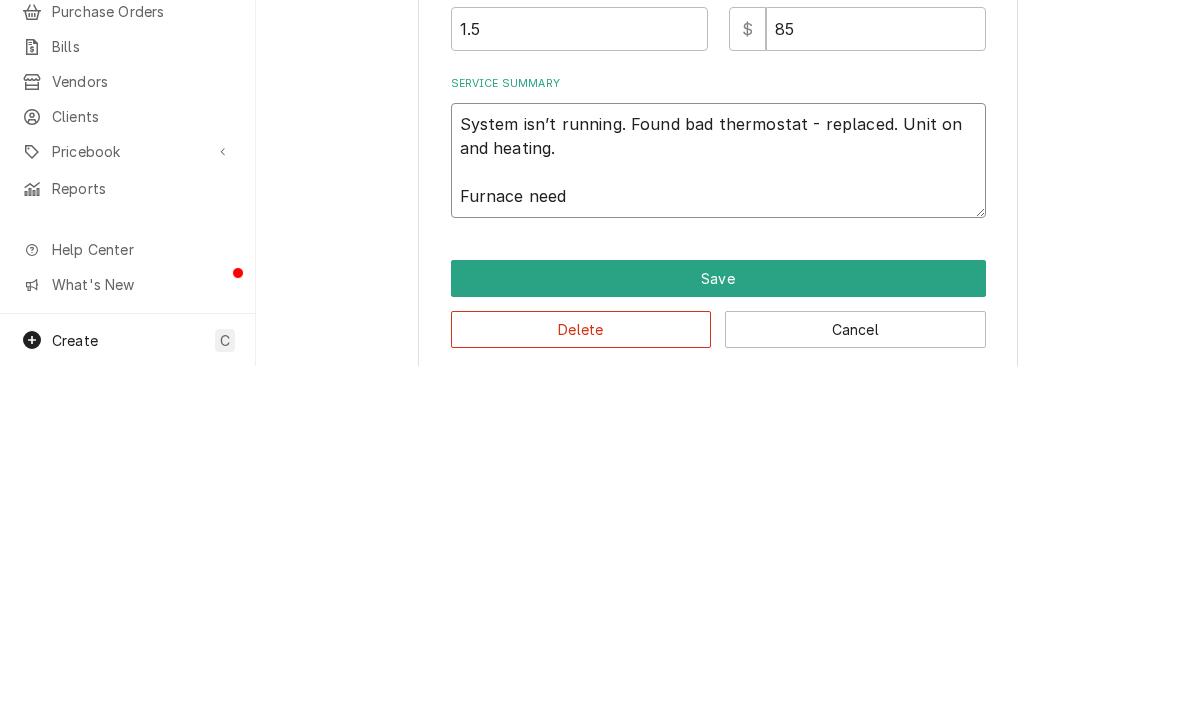 type on "x" 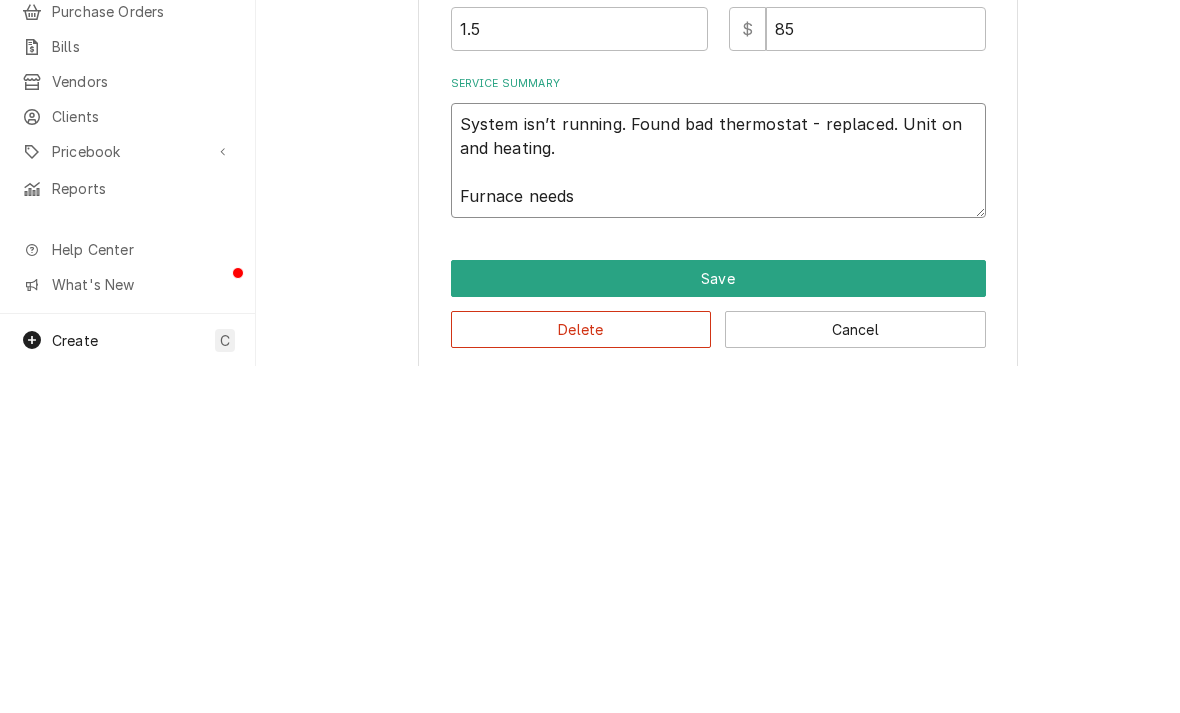 type on "System isn’t running. Found bad thermostat - replaced. Unit on and heating.
Furnace needs" 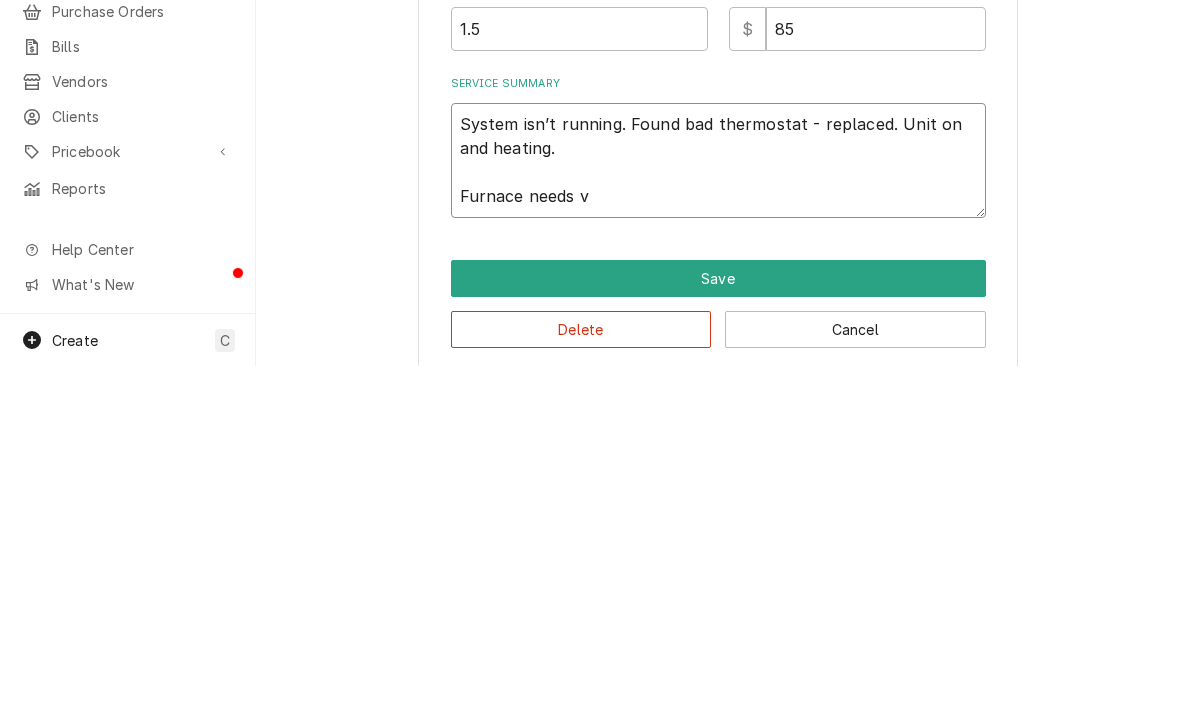 type on "x" 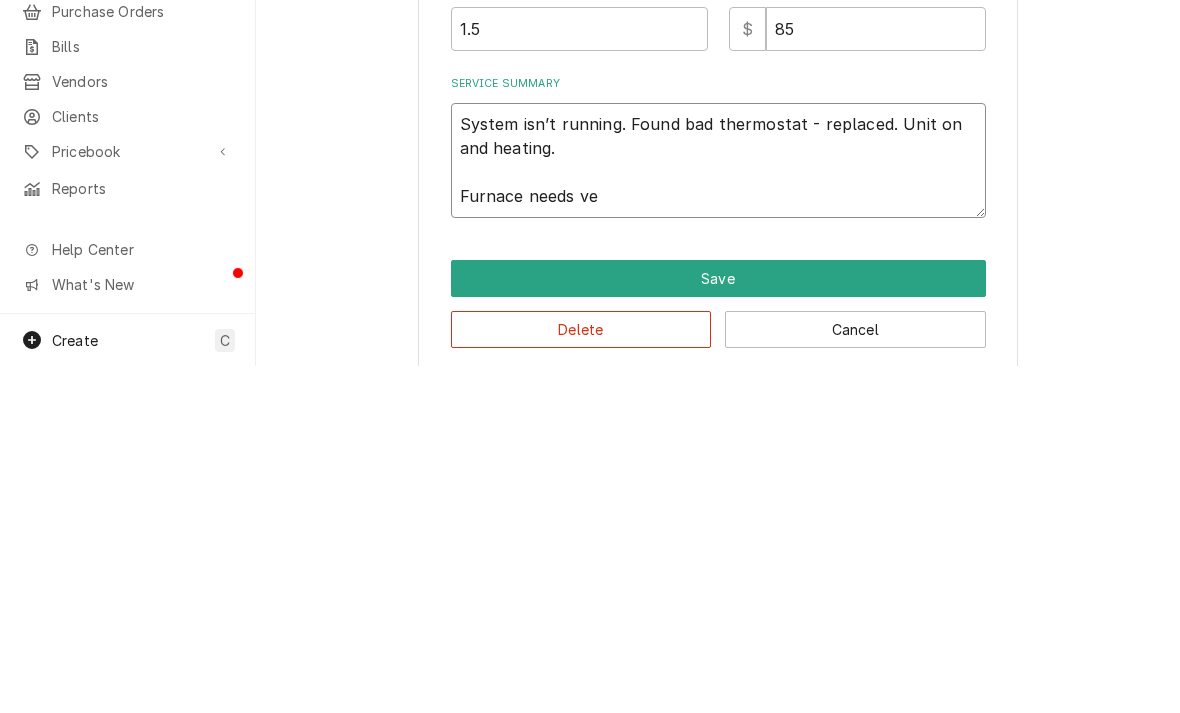 type on "x" 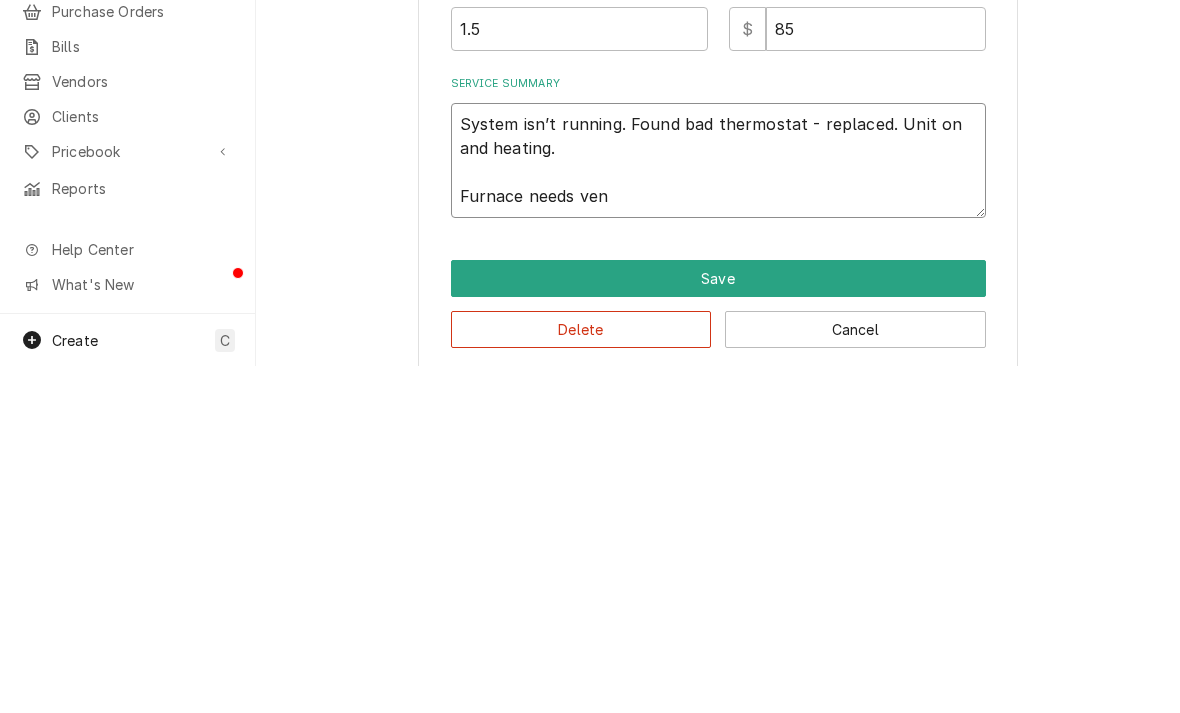 type on "x" 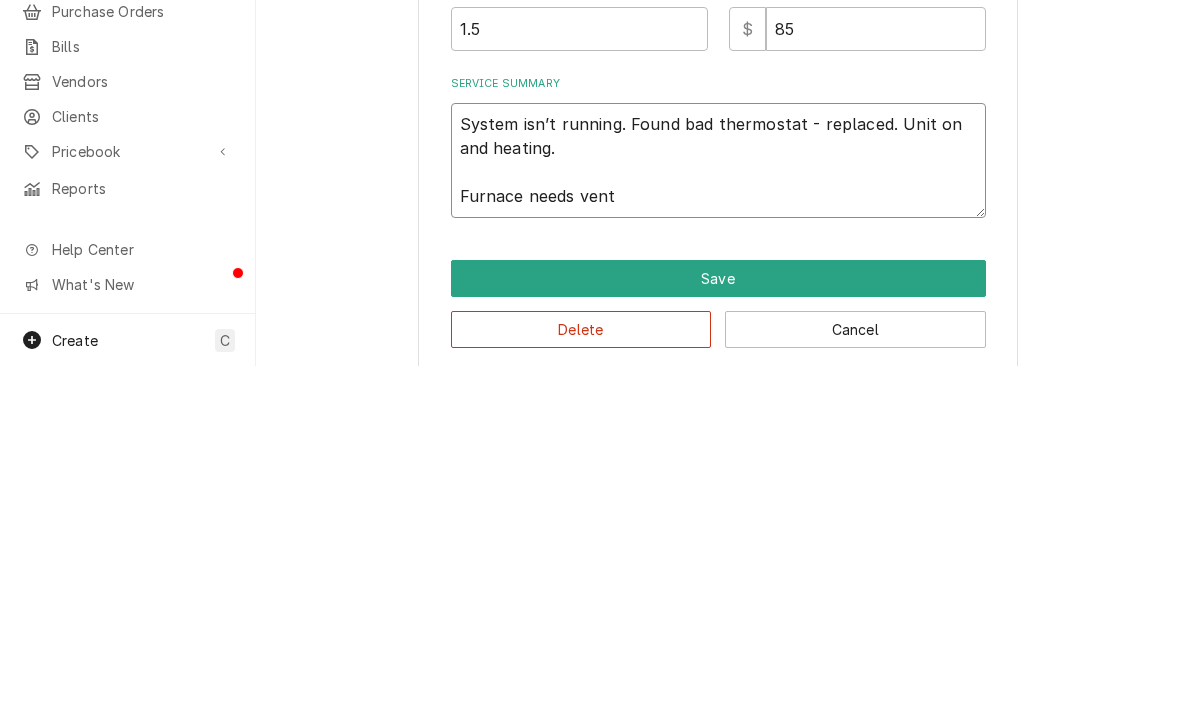 type on "x" 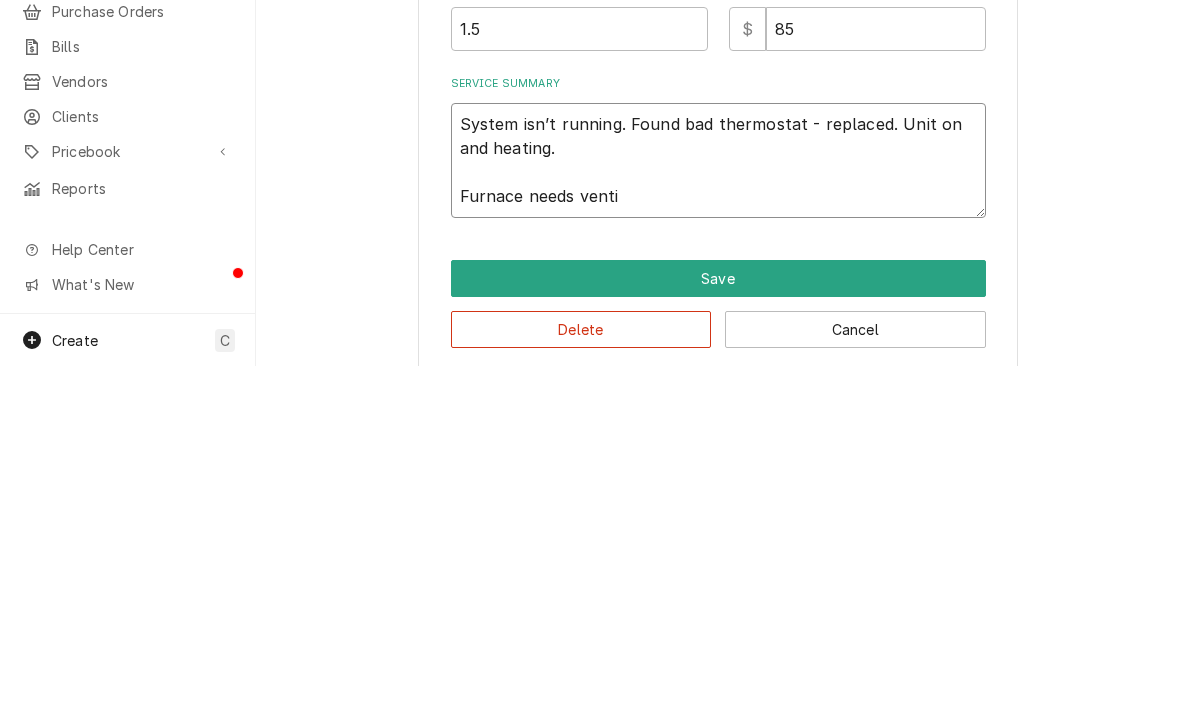 type on "System isn’t running. Found bad thermostat - replaced. Unit on and heating.
Furnace needs ventin" 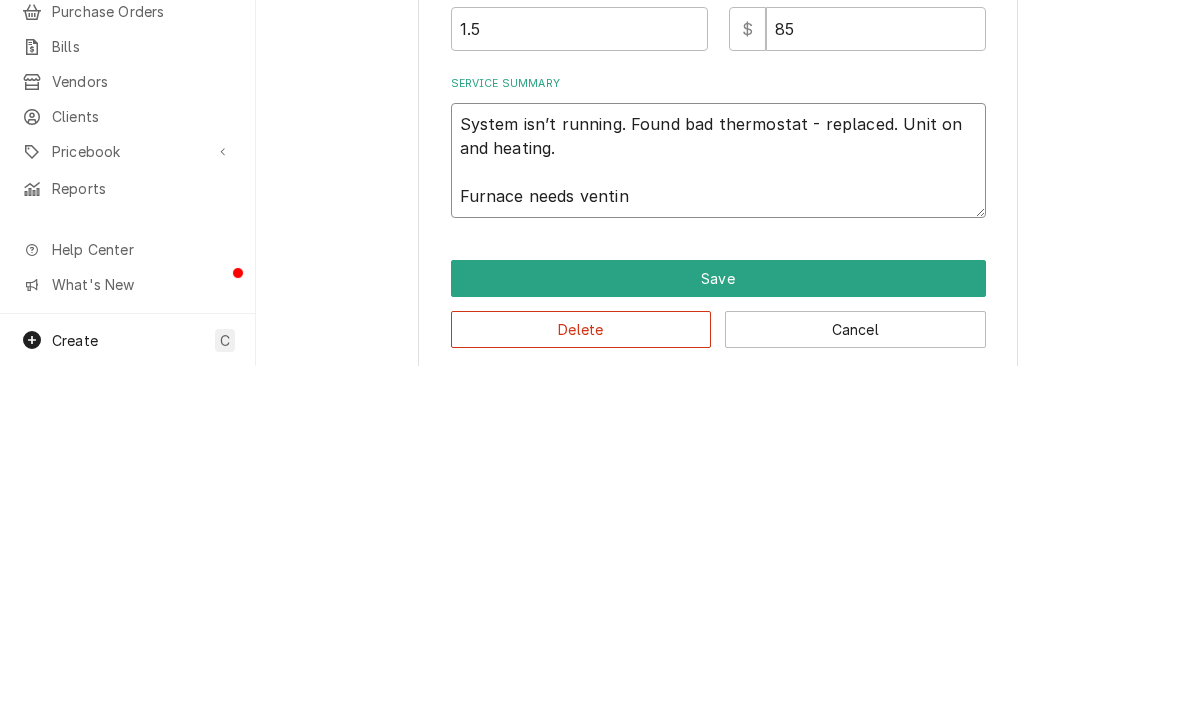 type on "x" 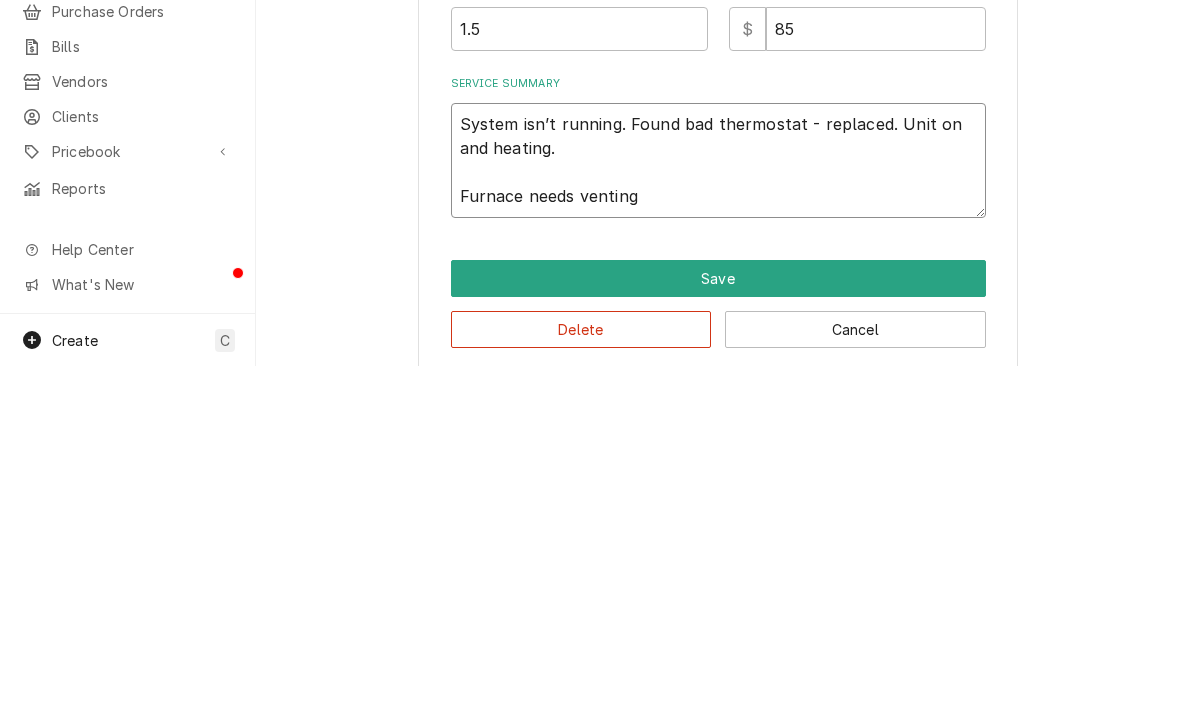type on "System isn’t running. Found bad thermostat - replaced. Unit on and heating.
Furnace needs venting" 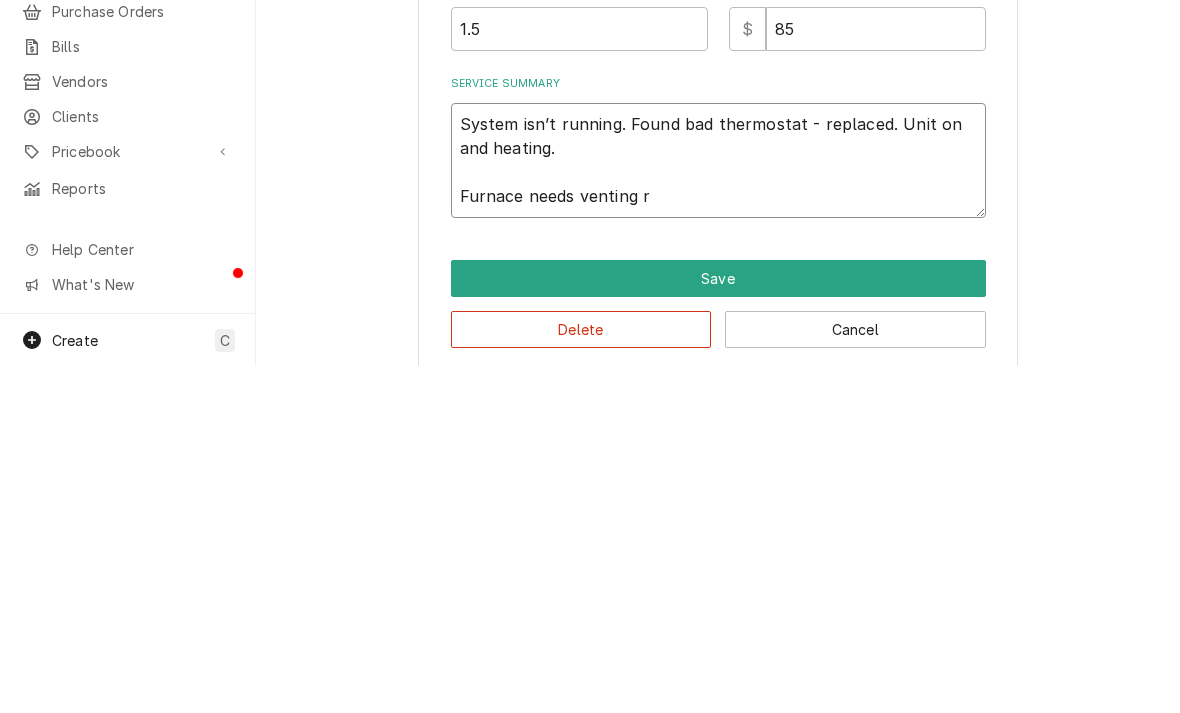 type on "x" 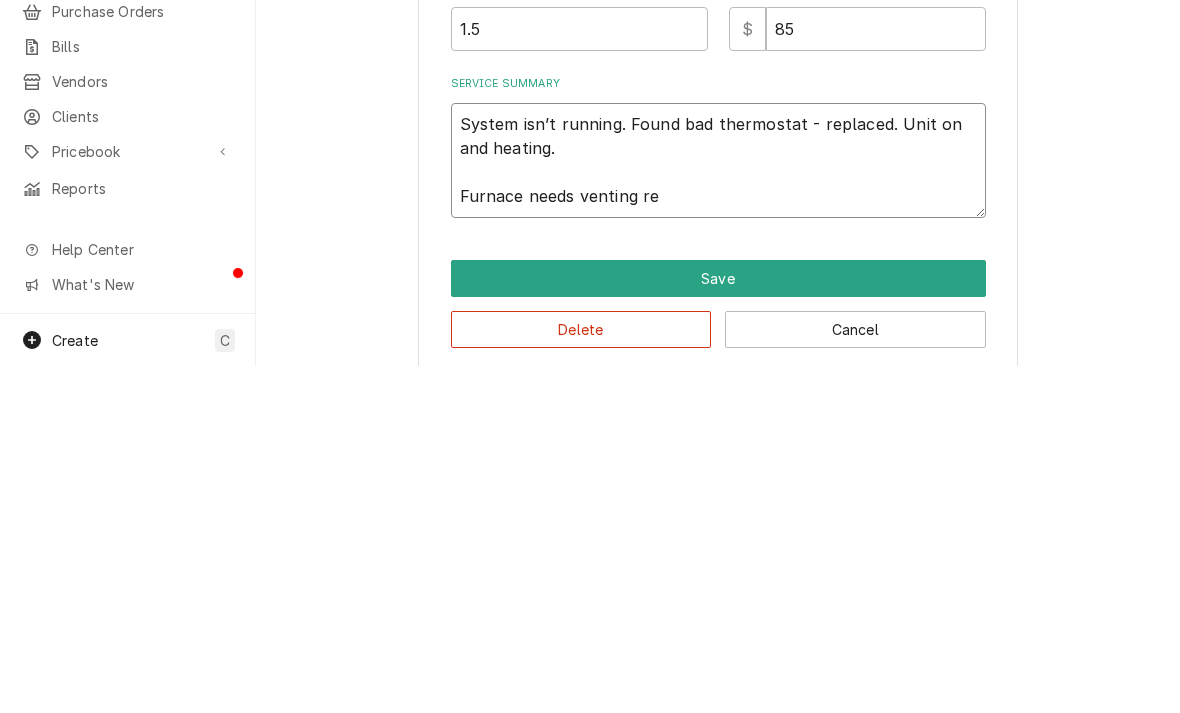 type on "x" 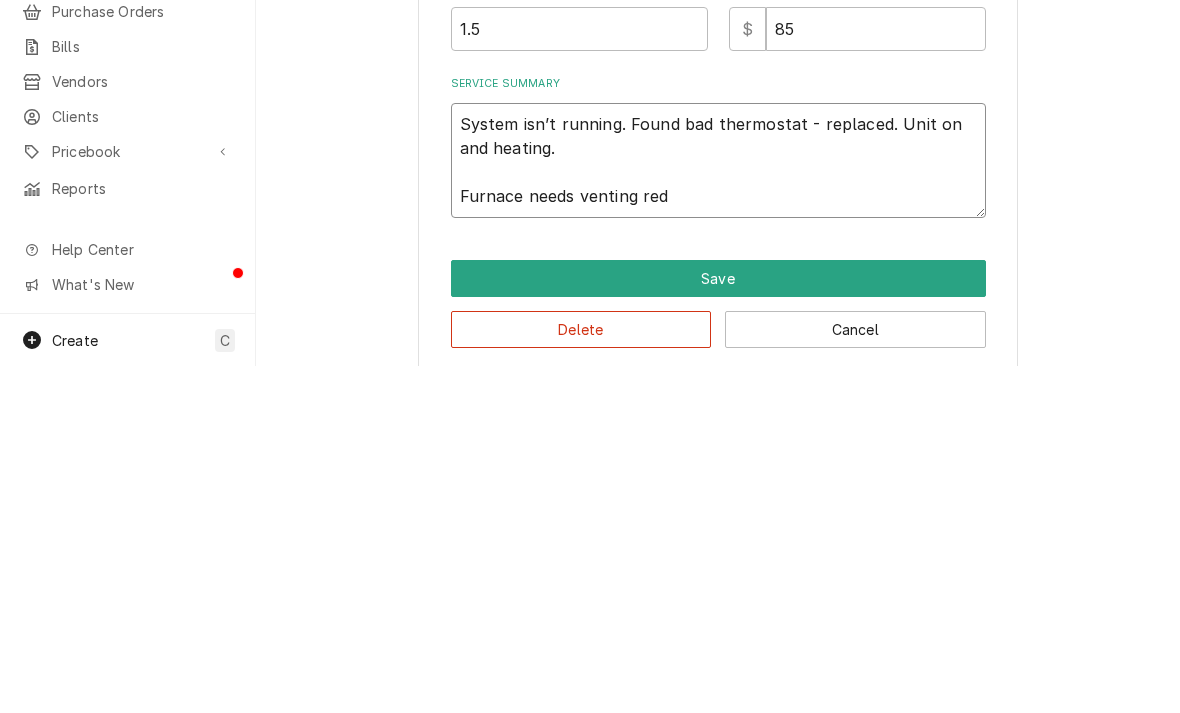 type on "System isn’t running. Found bad thermostat - replaced. Unit on and heating.
Furnace needs venting redo" 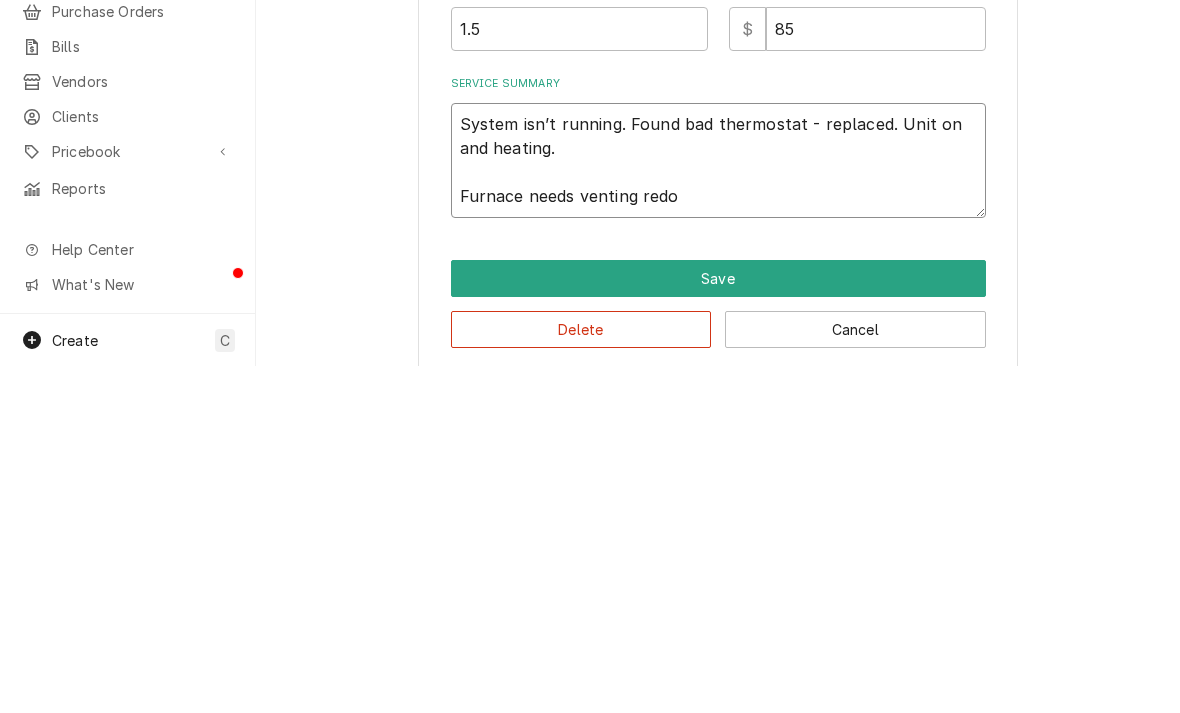 type on "x" 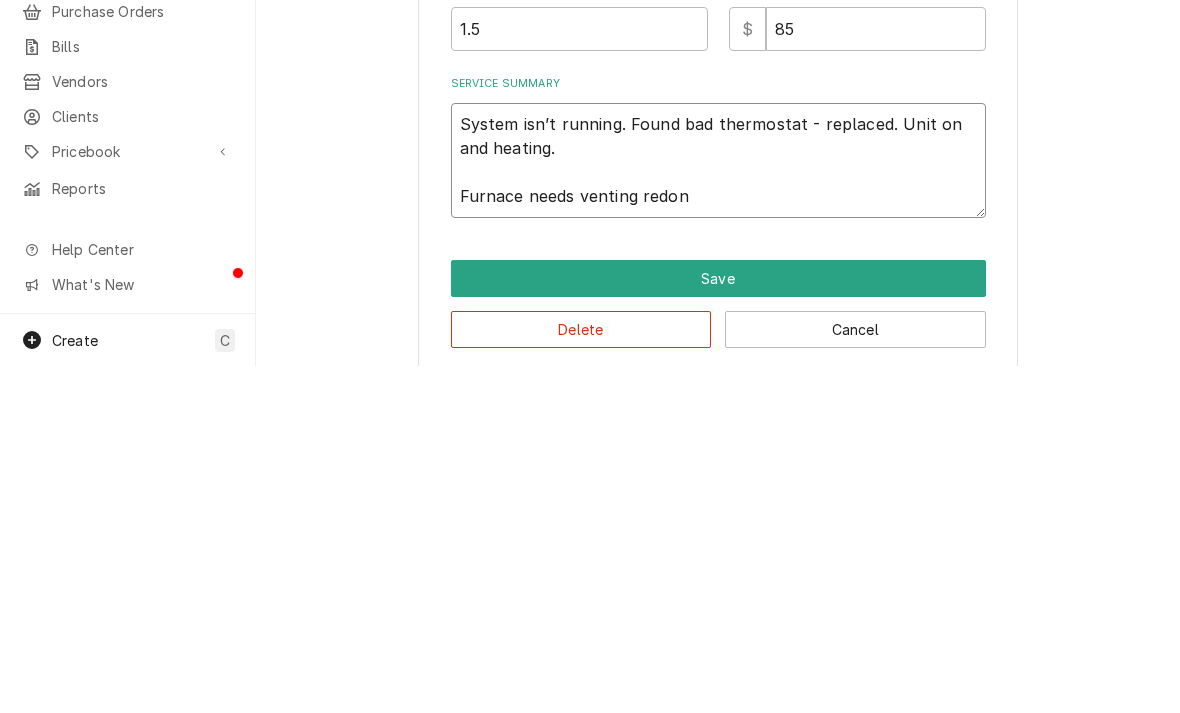 type on "System isn’t running. Found bad thermostat - replaced. Unit on and heating.
Furnace needs venting redone" 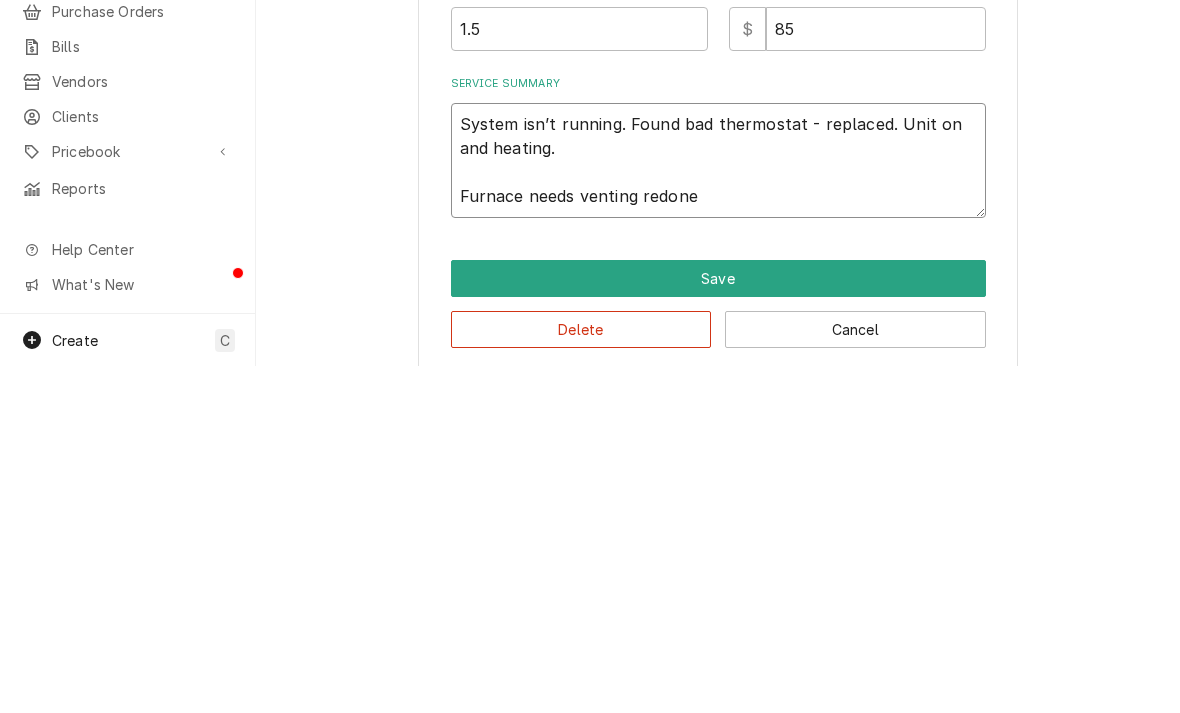 type on "x" 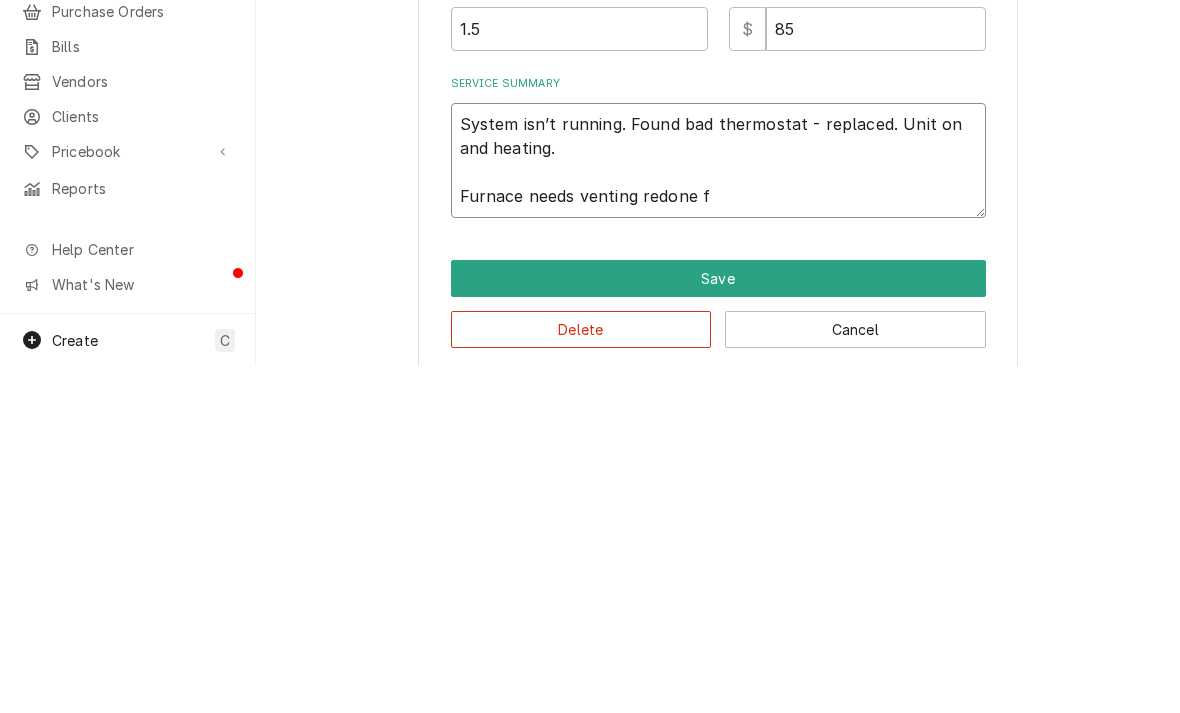 type on "x" 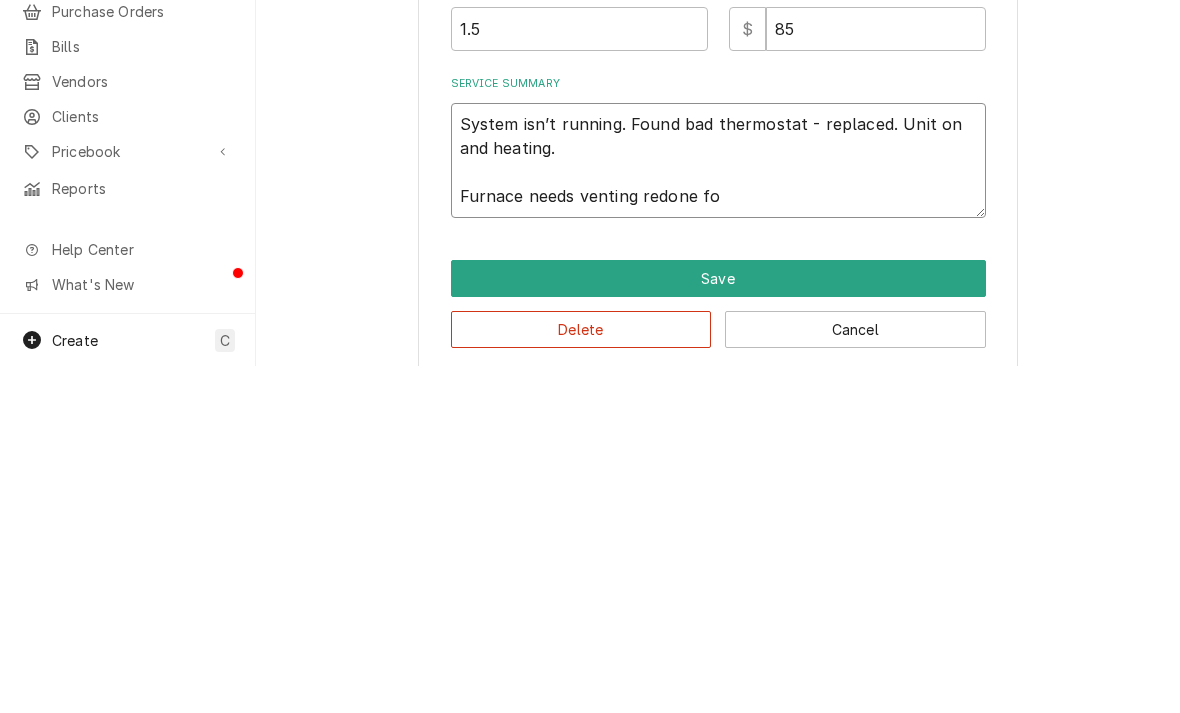type on "System isn’t running. Found bad thermostat - replaced. Unit on and heating.
Furnace needs venting redone f" 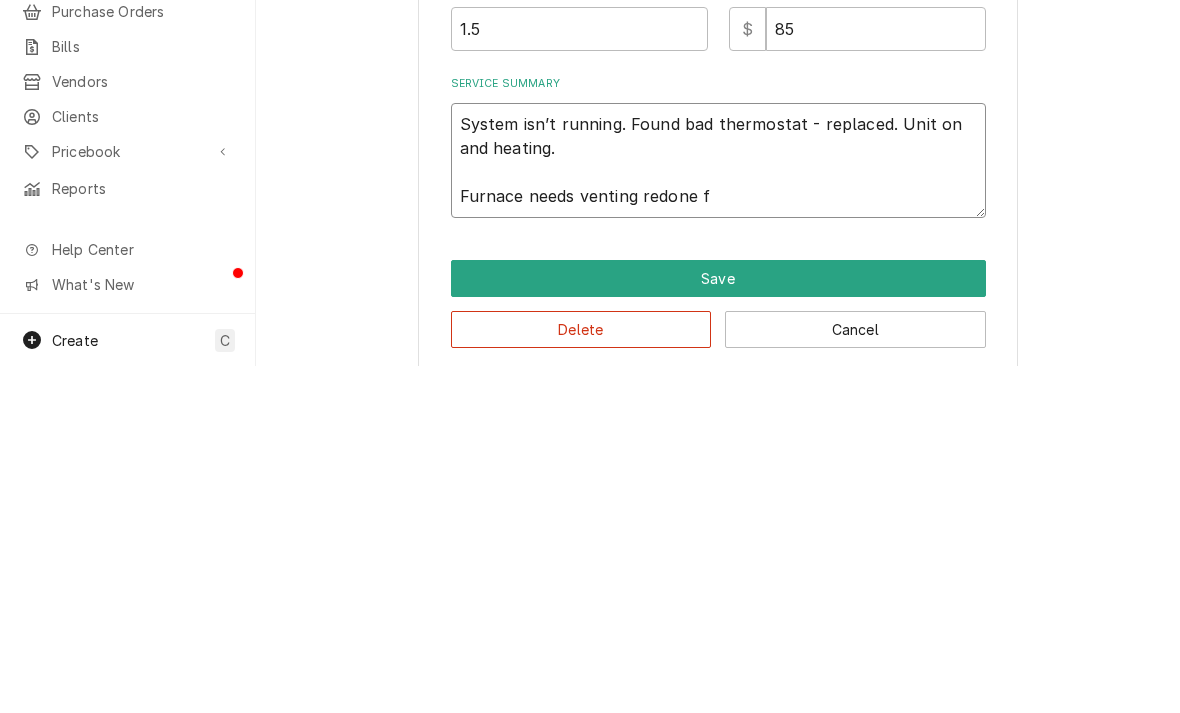 type on "x" 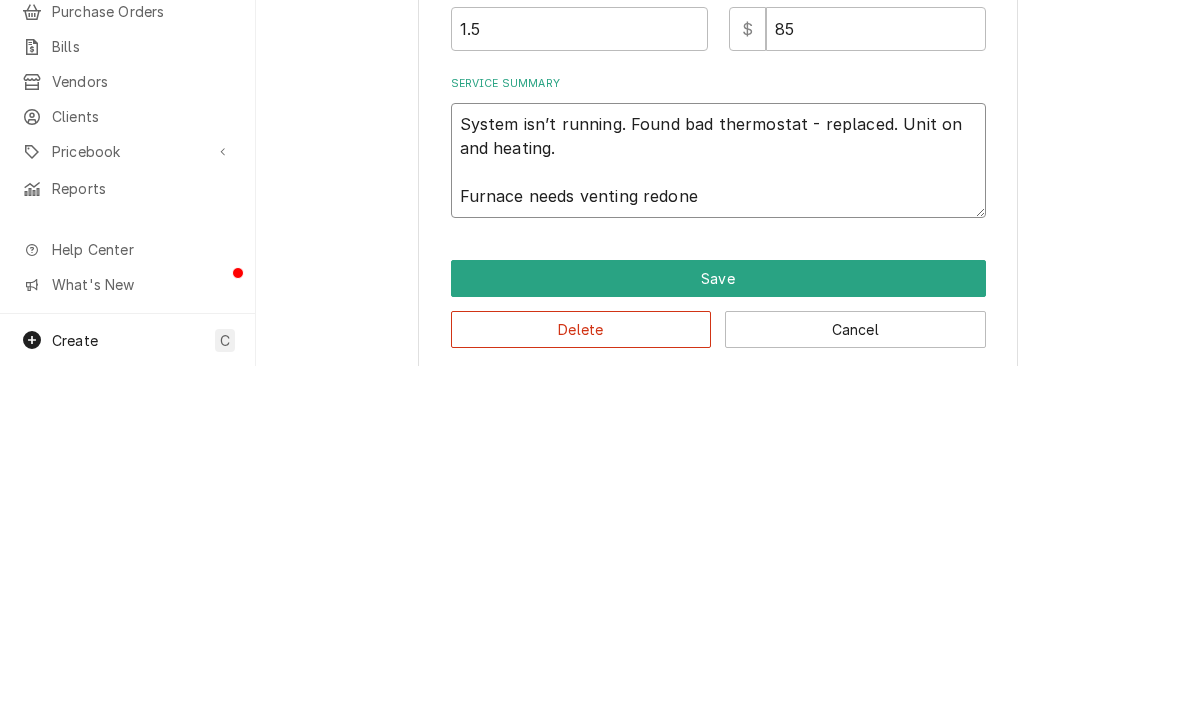 type on "x" 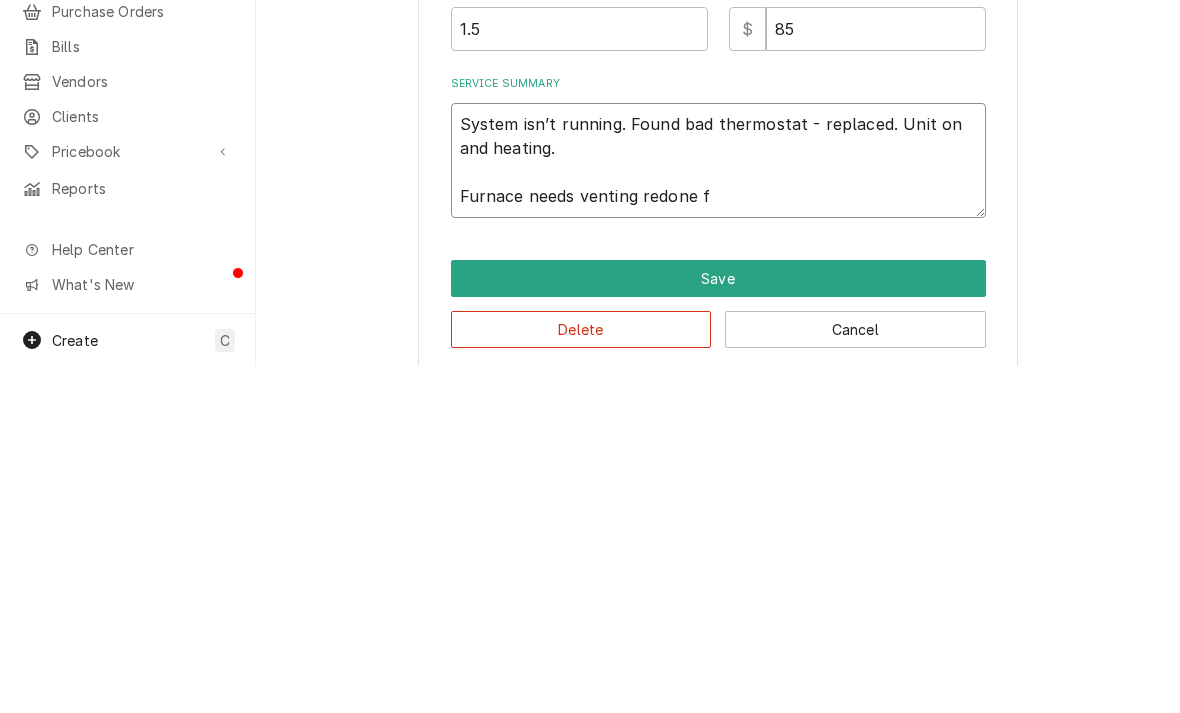 type on "System isn’t running. Found bad thermostat - replaced. Unit on and heating.
Furnace needs venting redone fo" 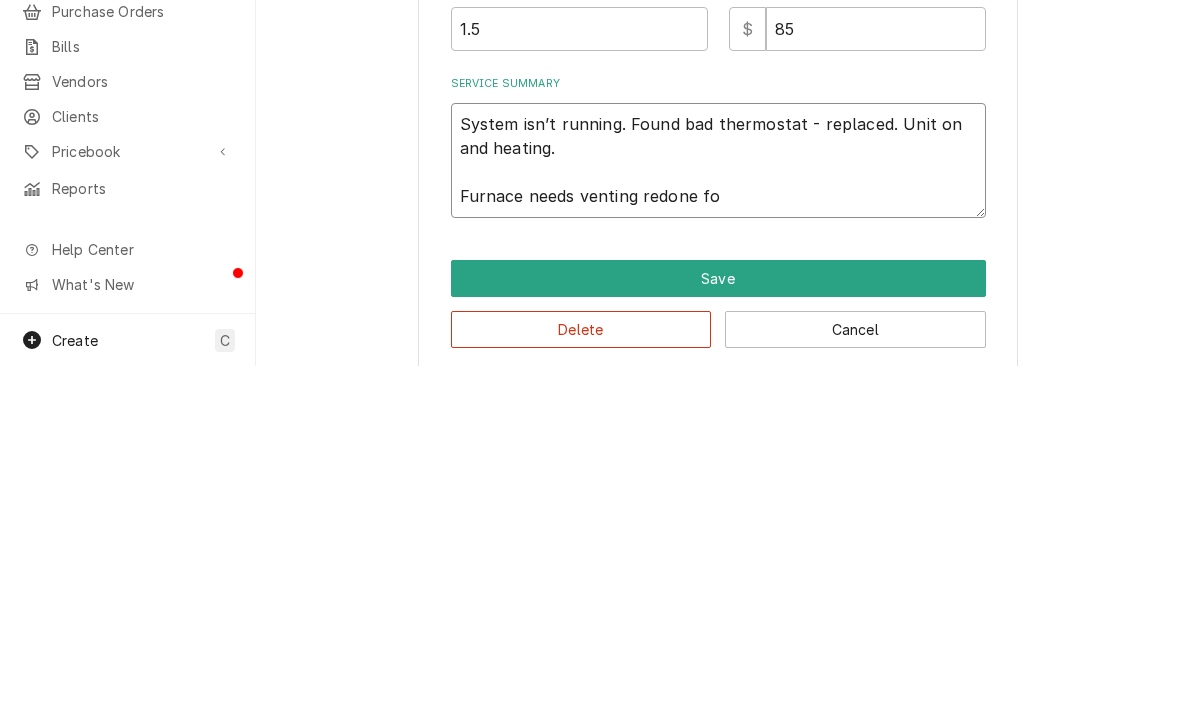 type on "x" 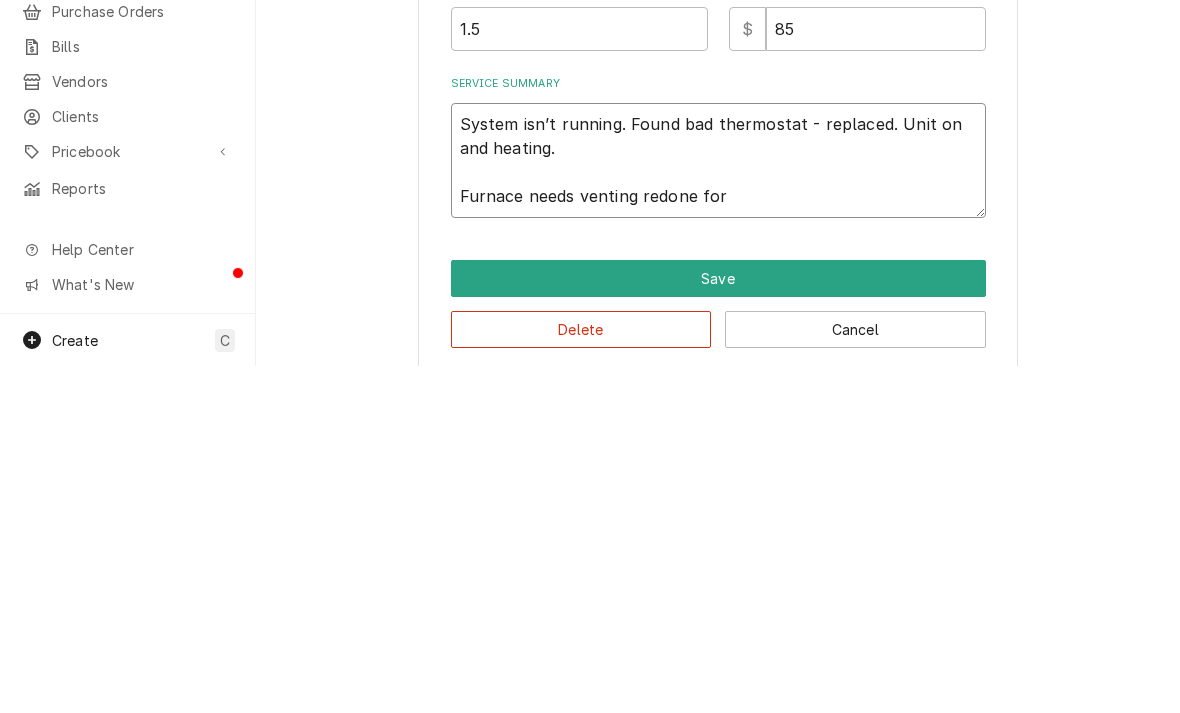 type on "x" 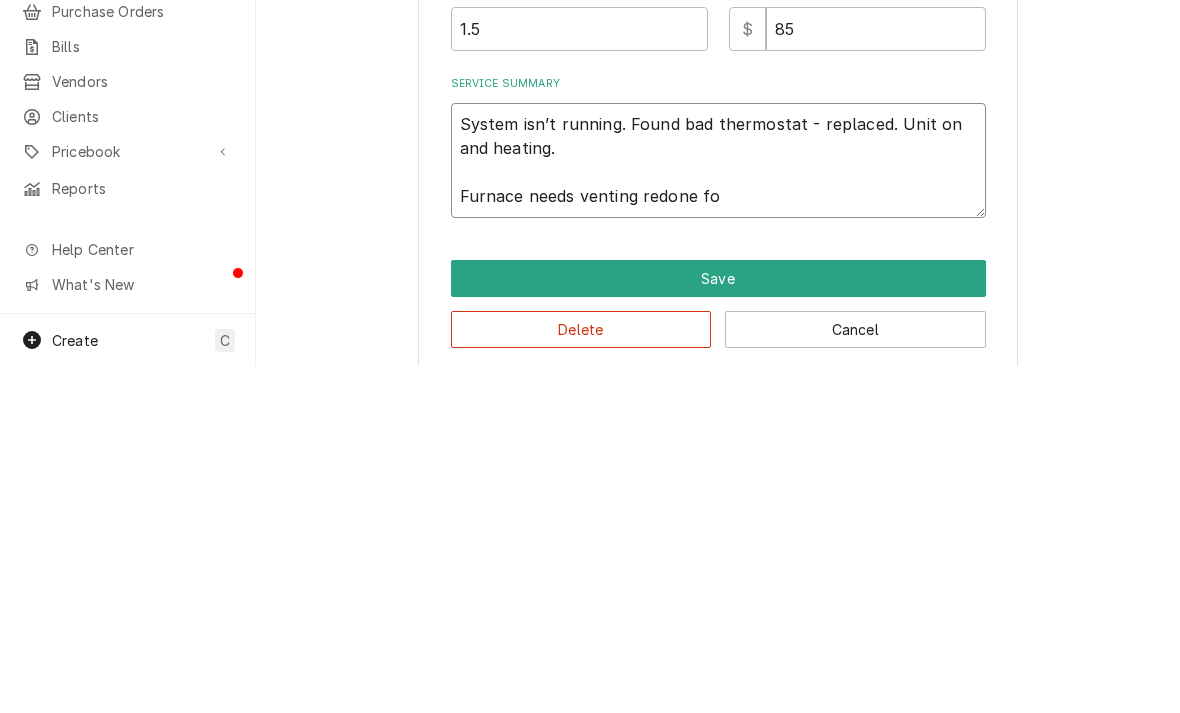type on "x" 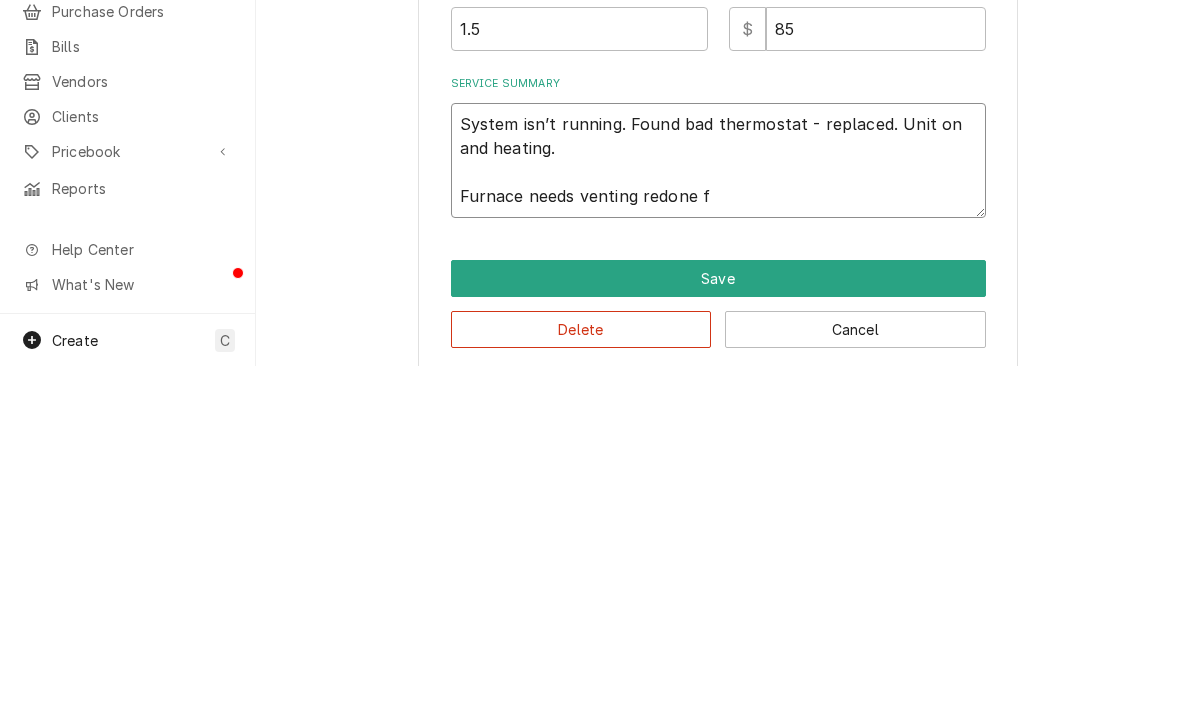 type on "x" 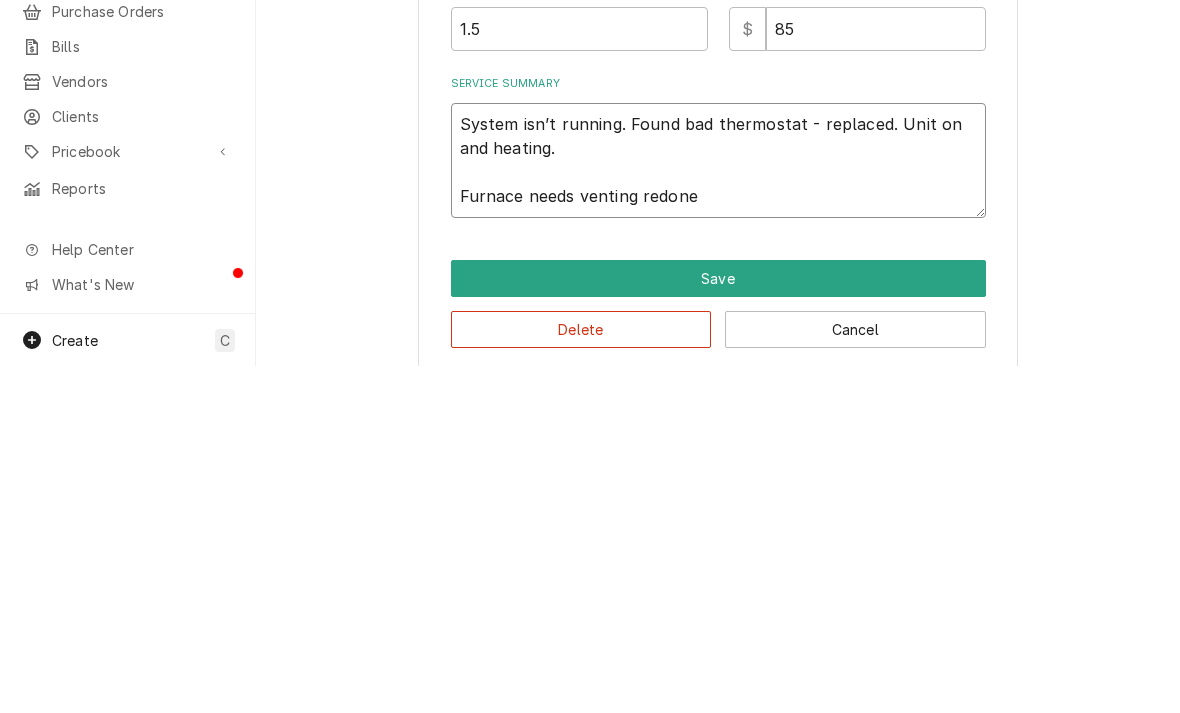 type on "x" 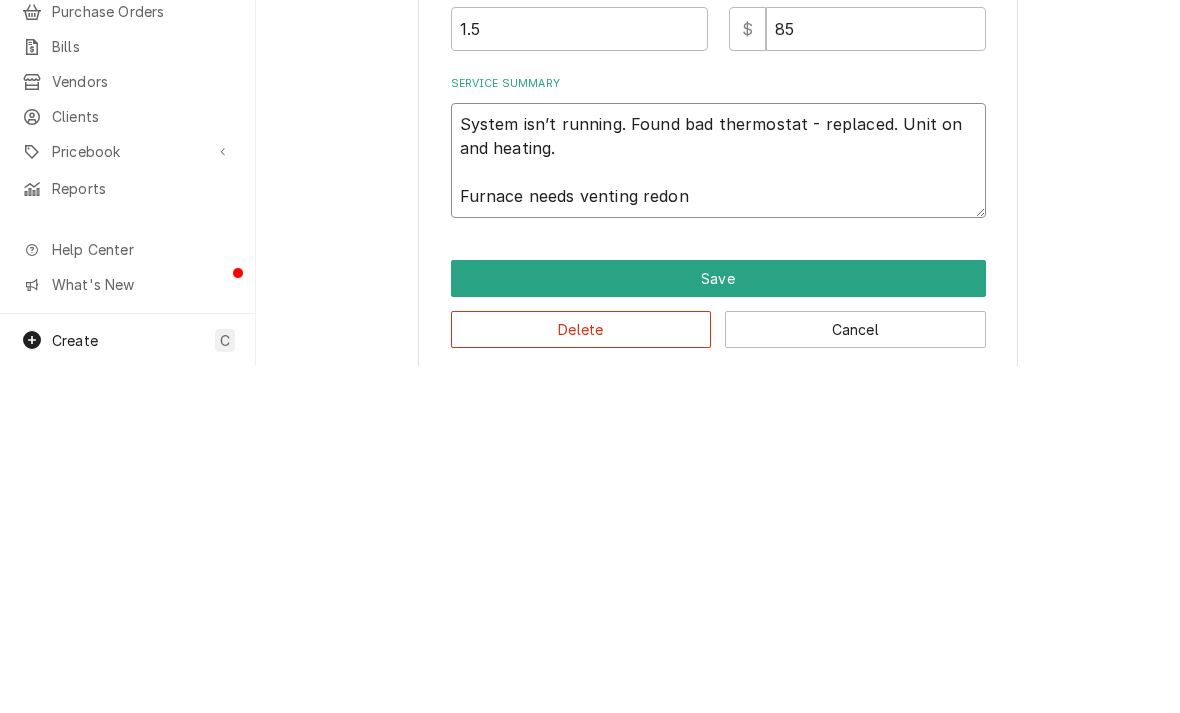 type on "x" 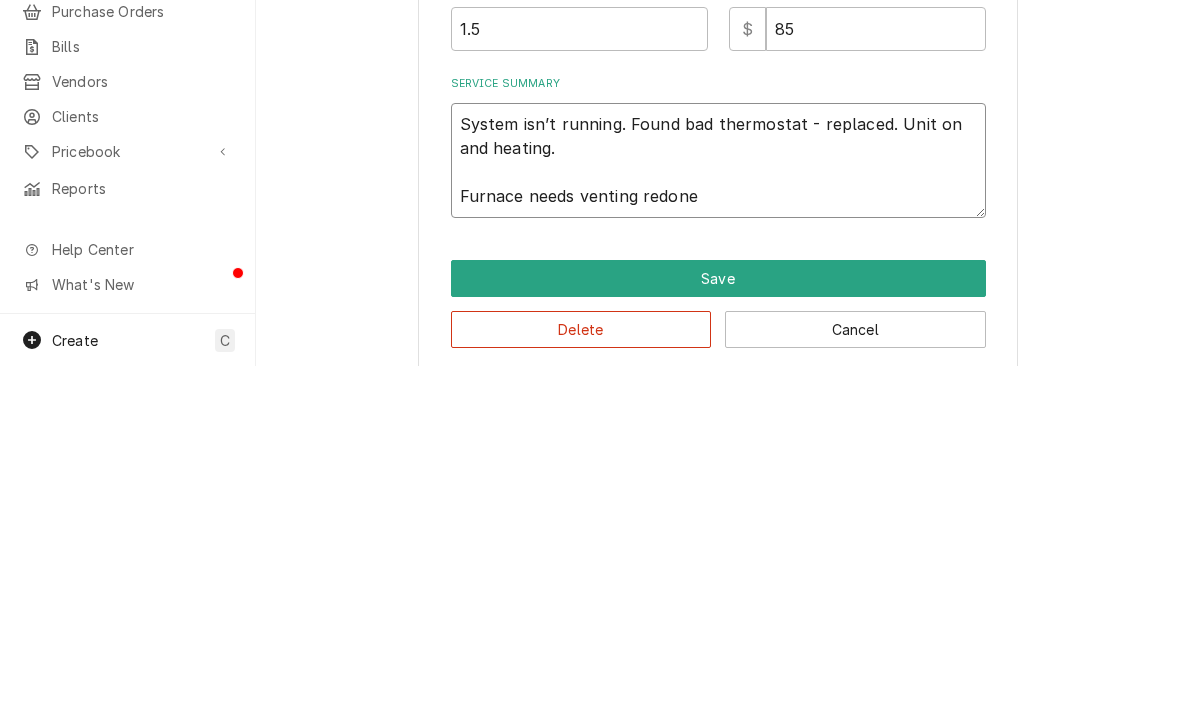 type on "x" 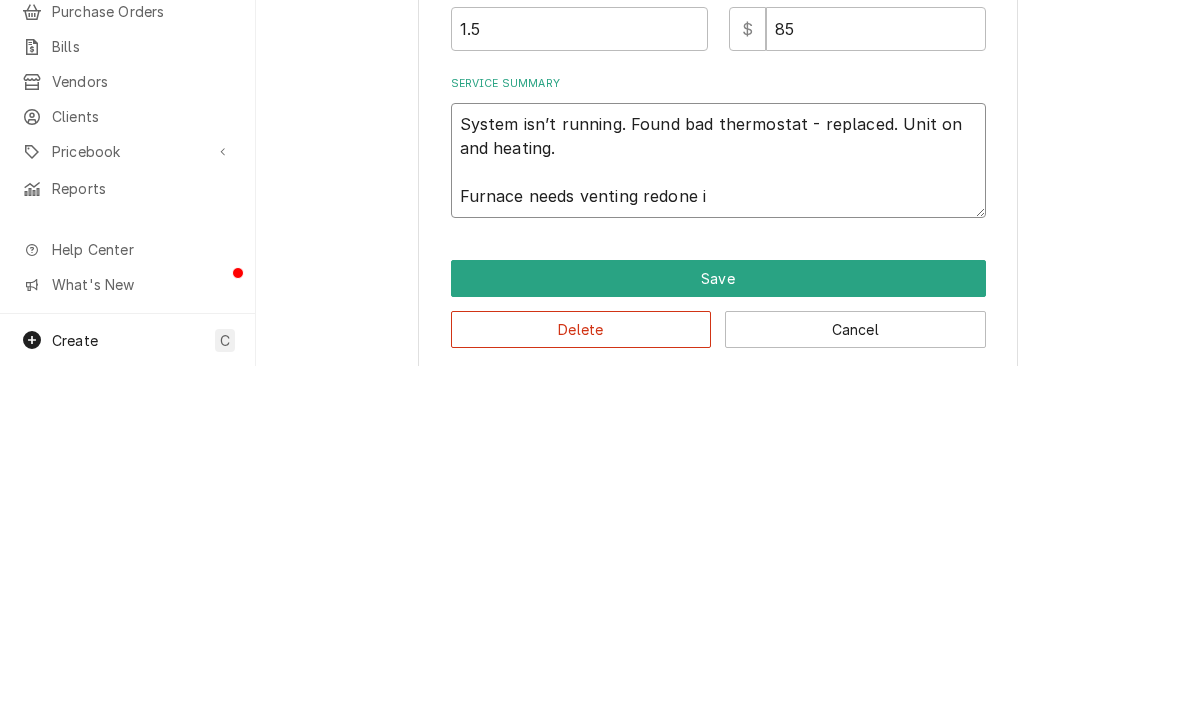 type on "x" 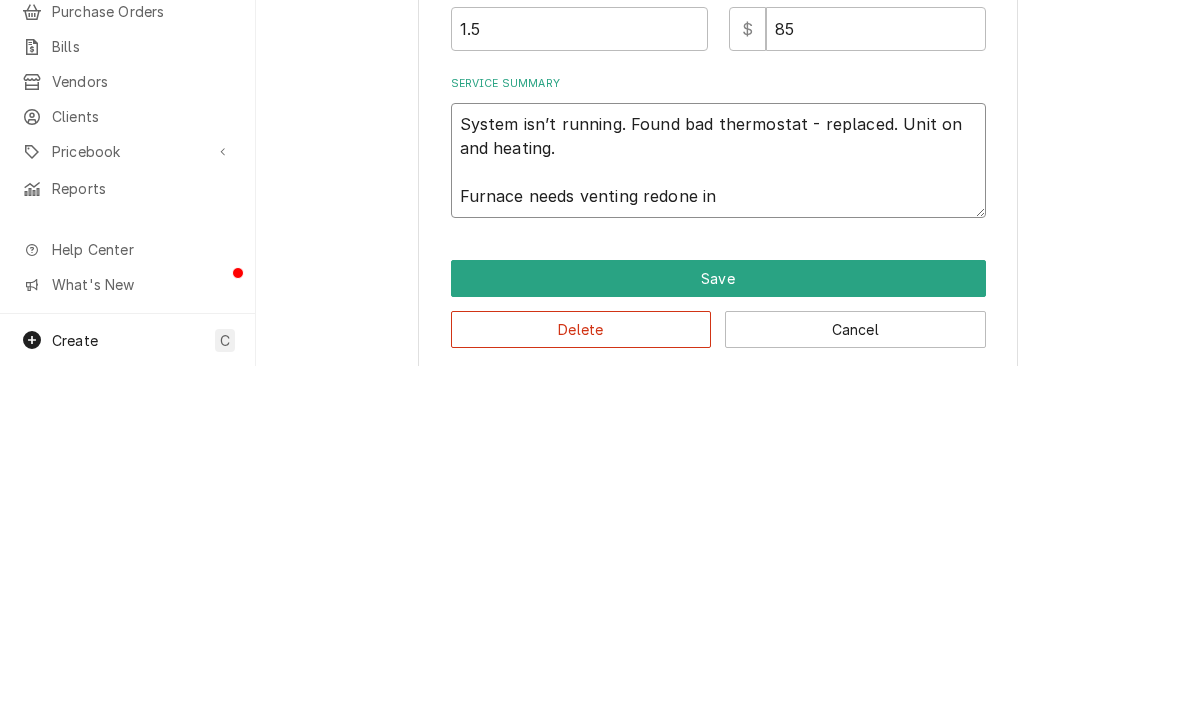 type on "x" 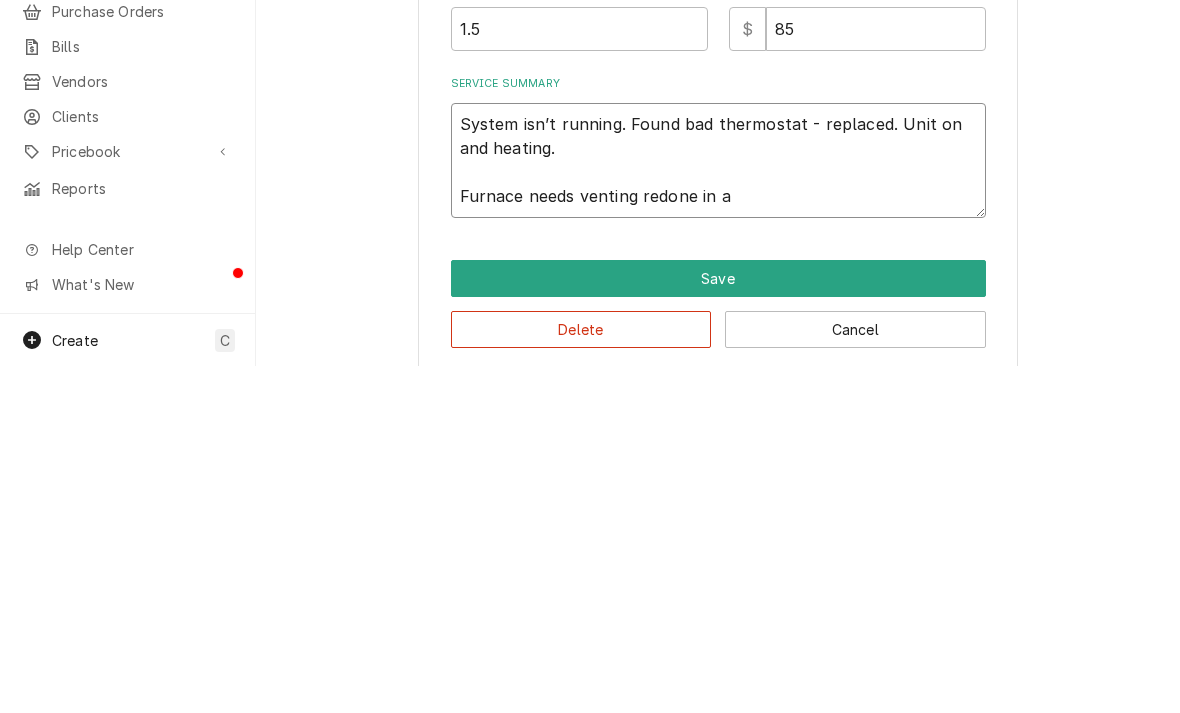 type on "x" 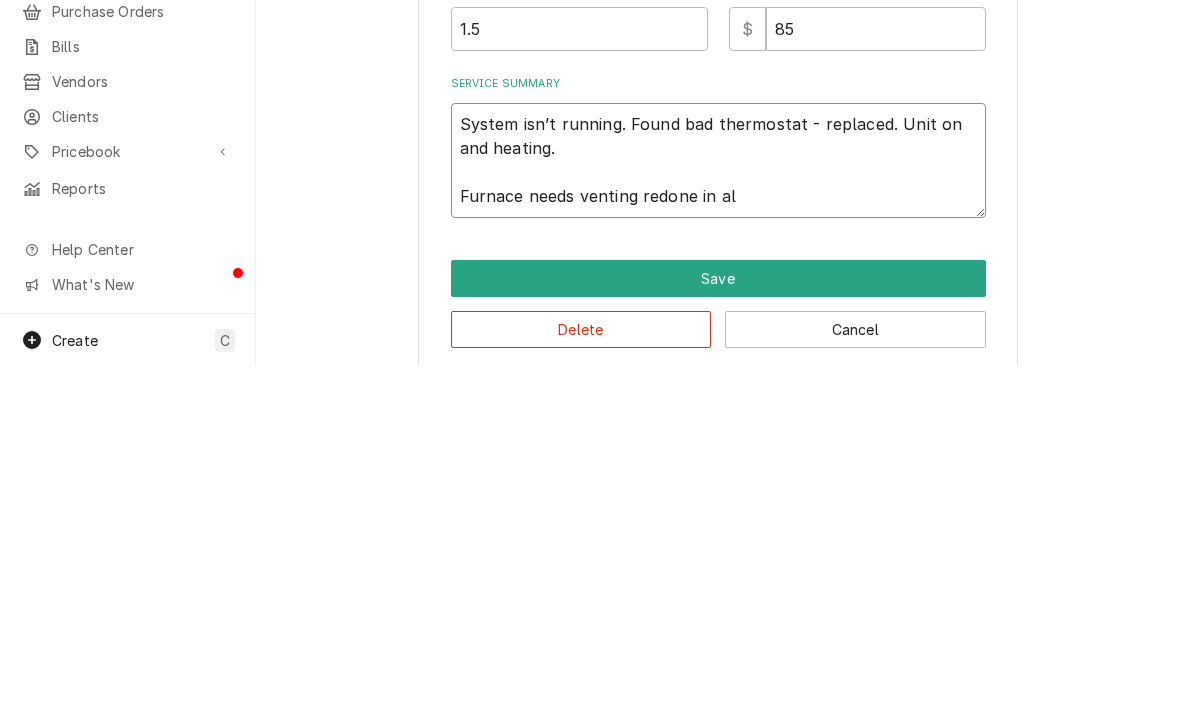 type on "x" 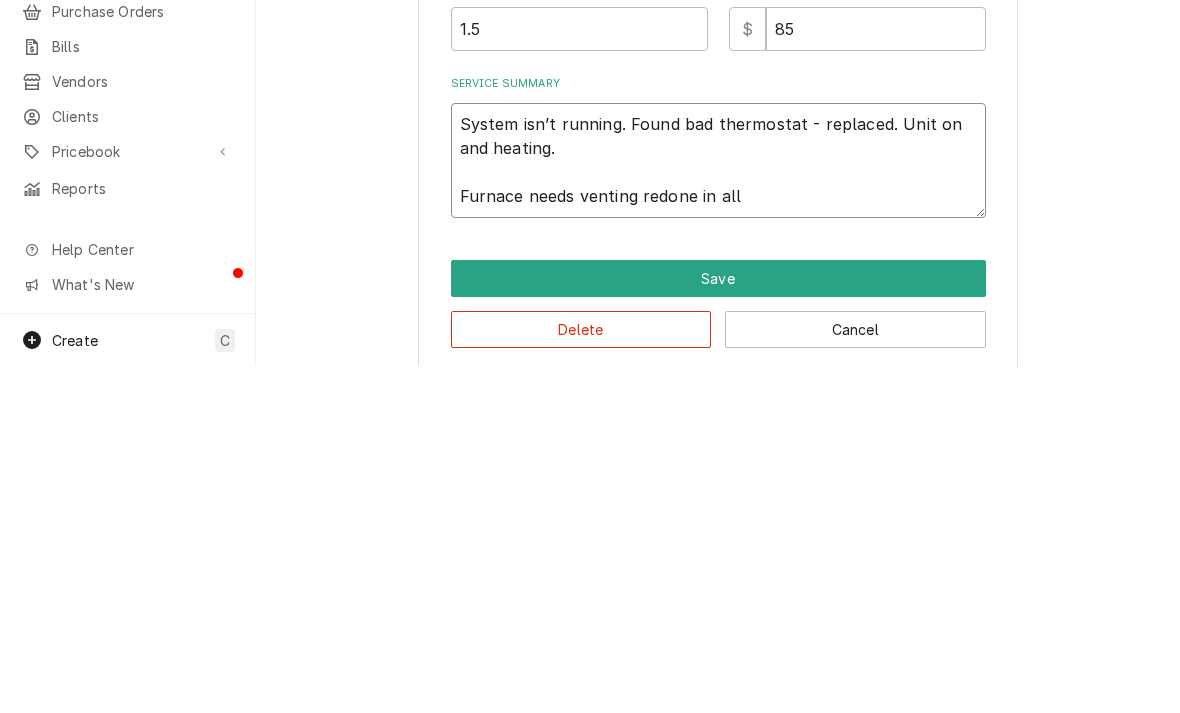 type on "x" 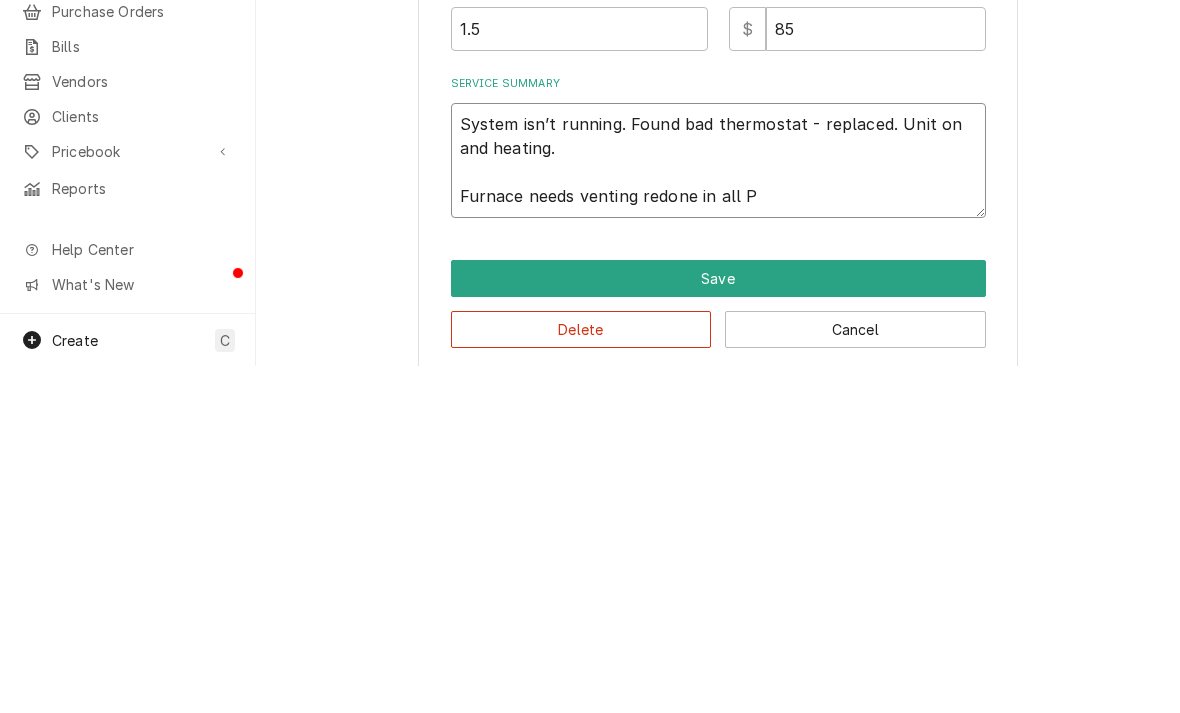 type on "x" 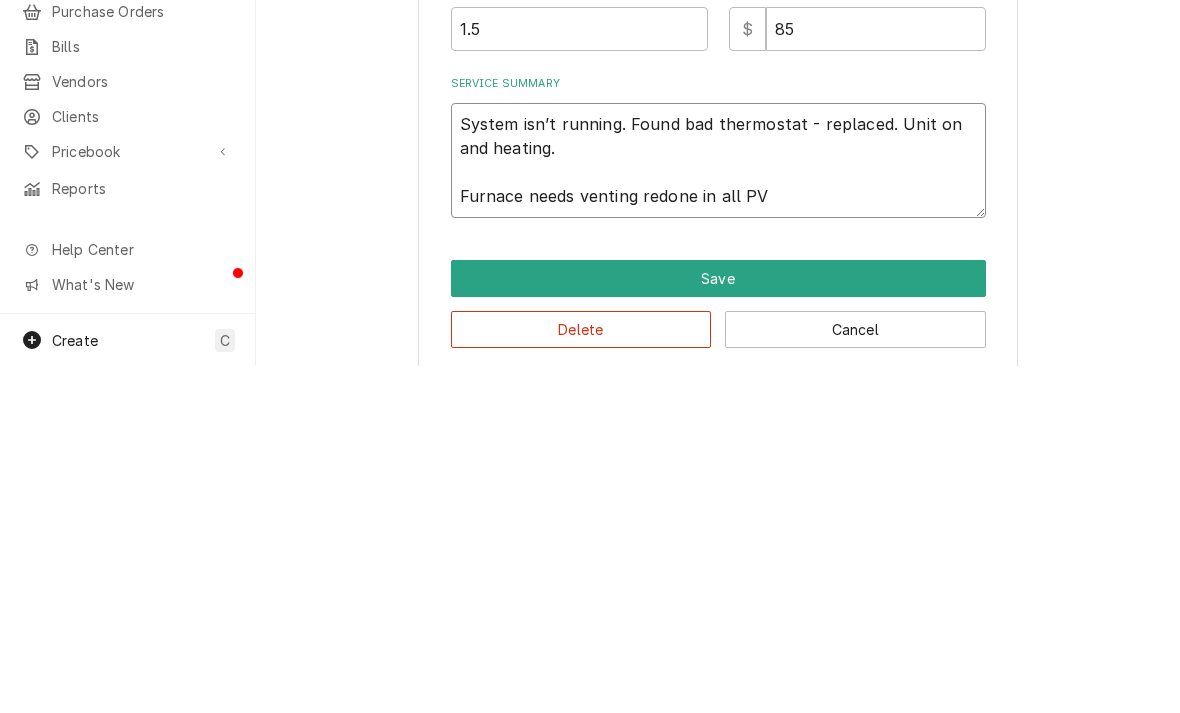 type on "x" 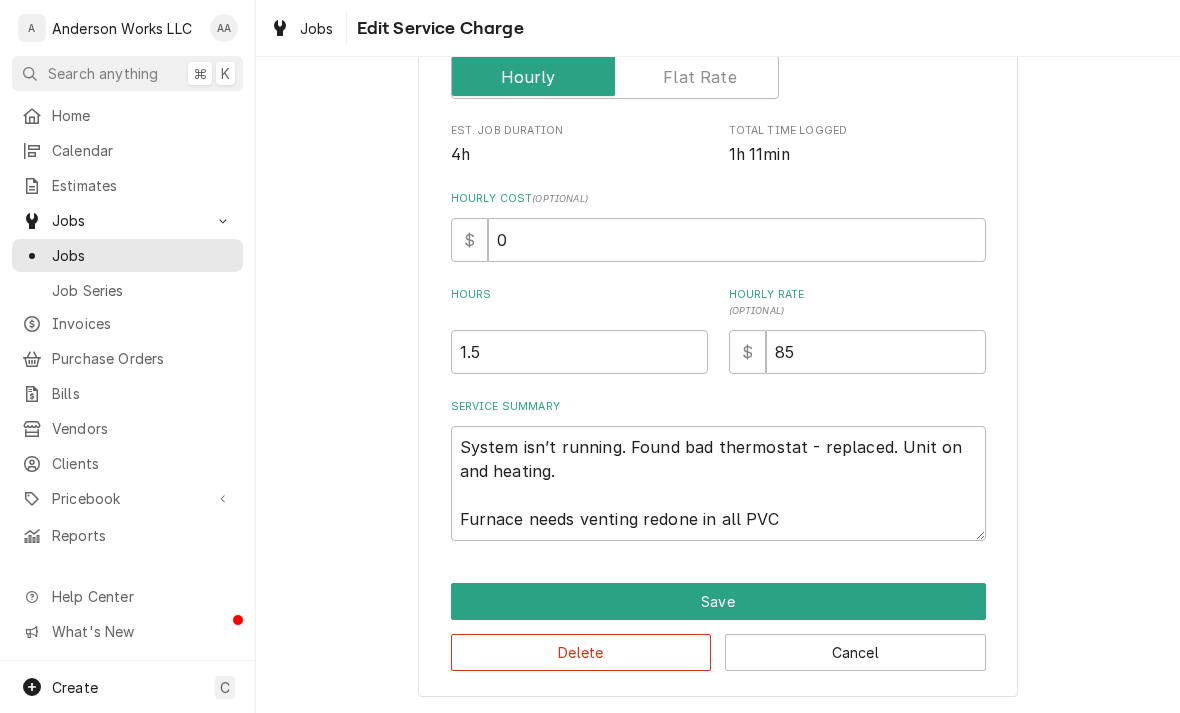 click on "Save" at bounding box center [718, 601] 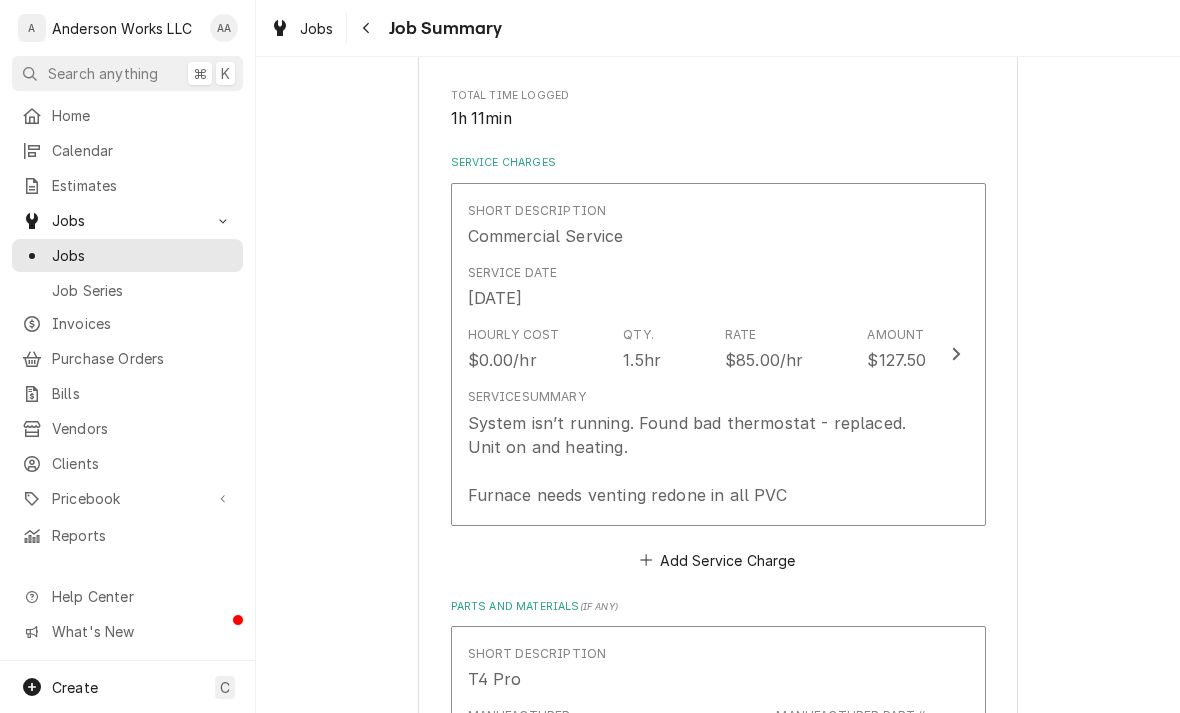 click on "System isn’t running. Found bad thermostat - replaced. Unit on and heating.
Furnace needs venting redone in all PVC" at bounding box center (697, 459) 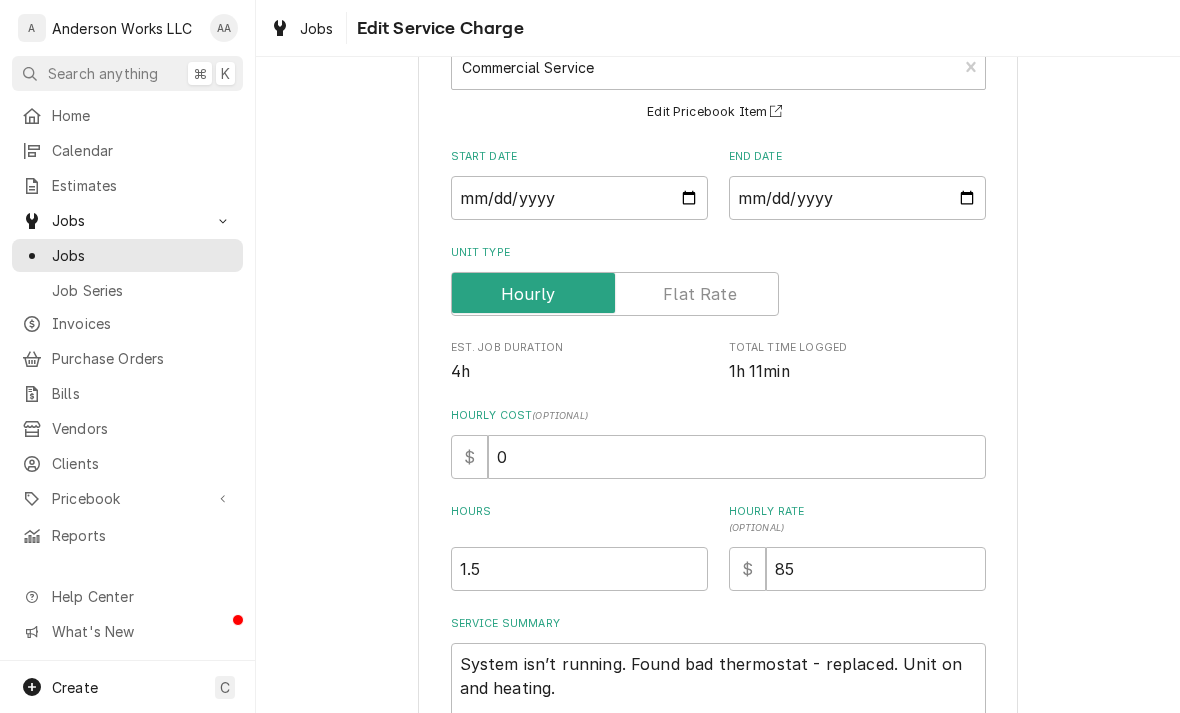 scroll, scrollTop: 157, scrollLeft: 0, axis: vertical 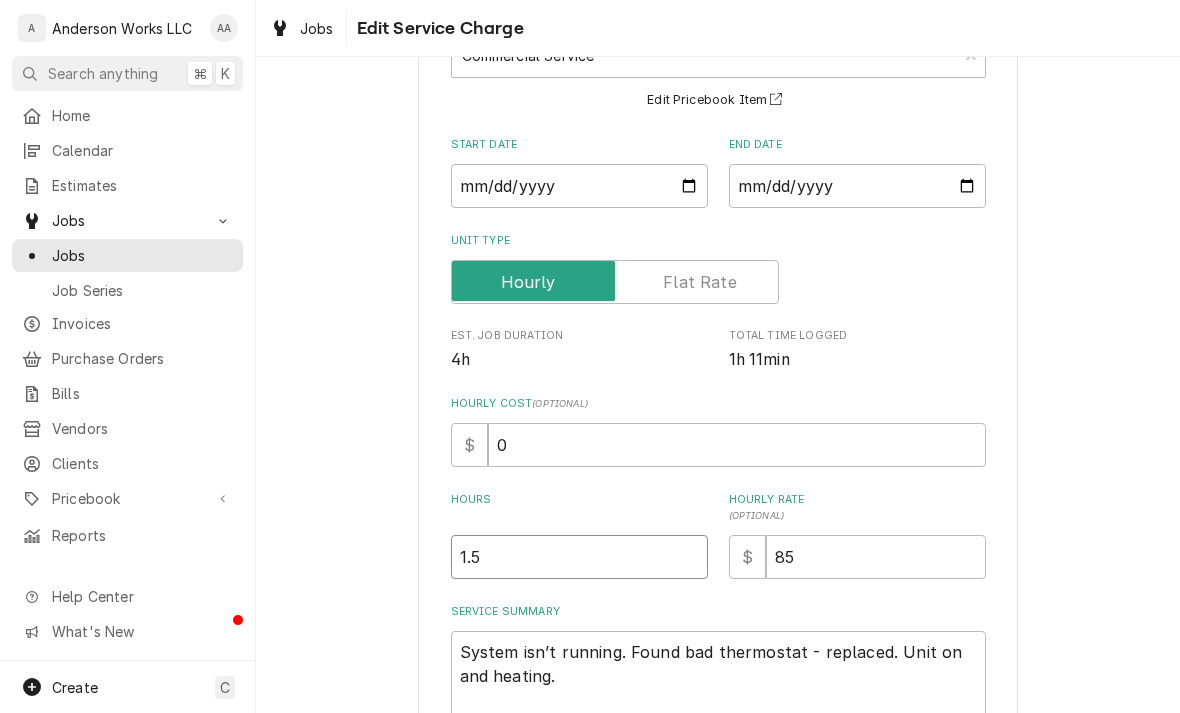 click on "1.5" at bounding box center (579, 557) 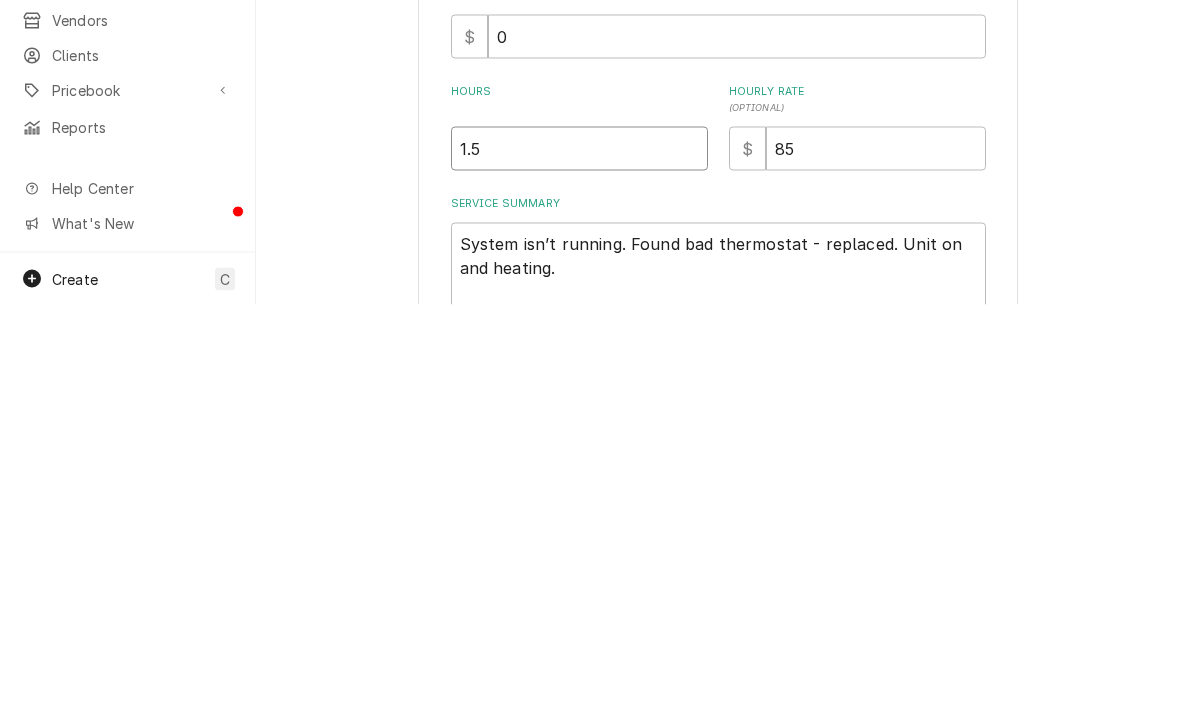 type on "x" 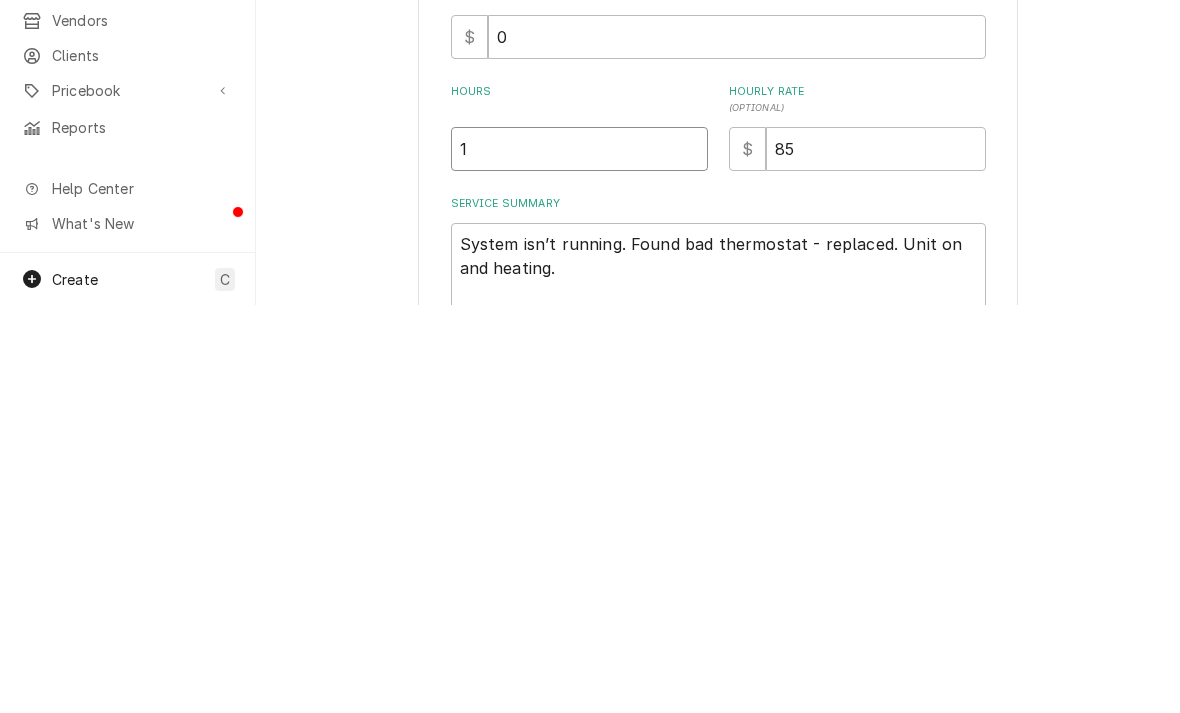 type on "1.2" 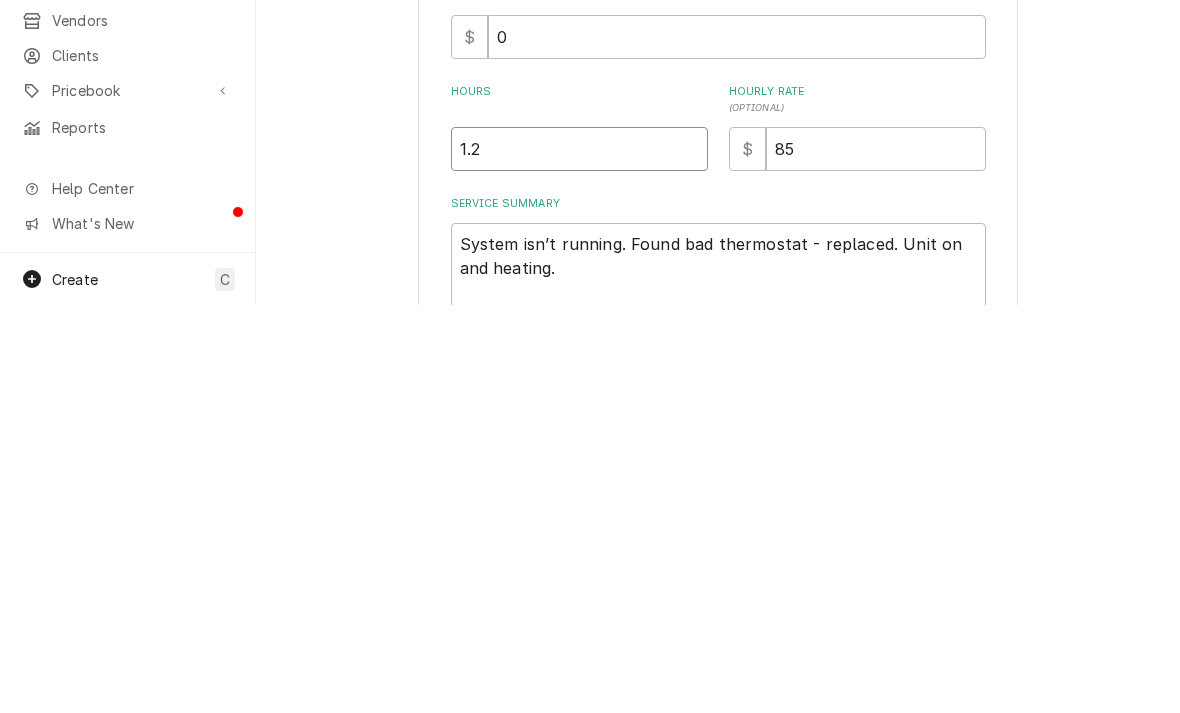 type on "x" 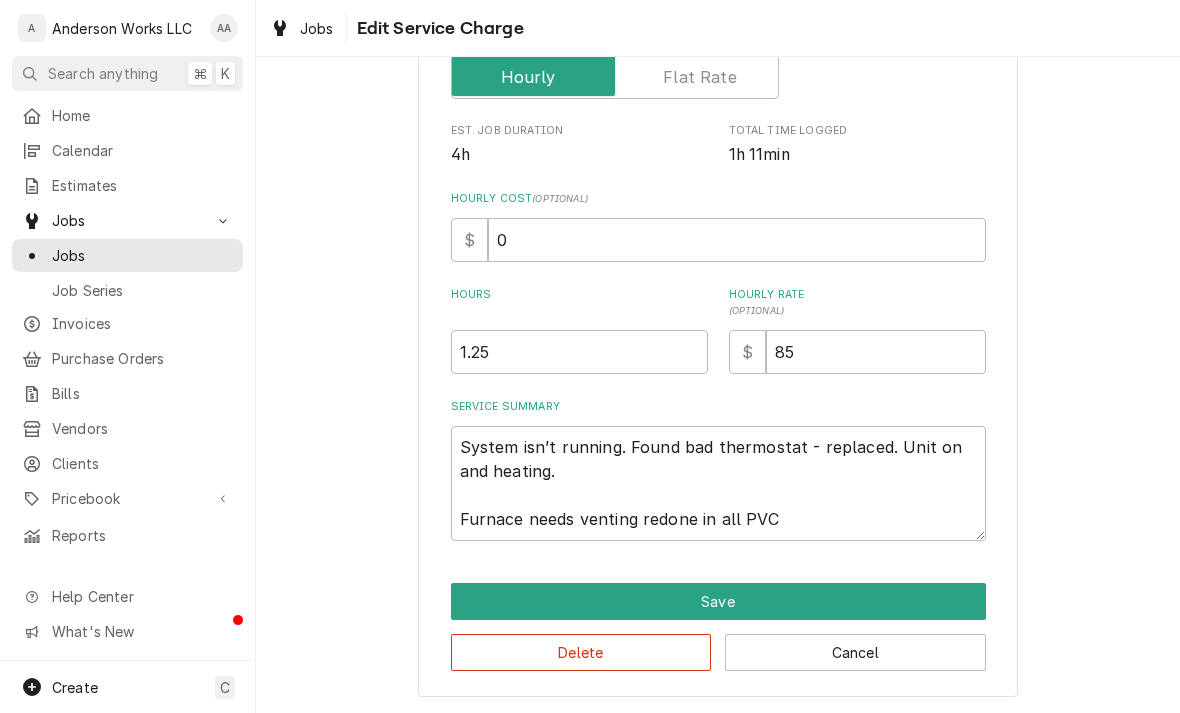 click on "Save" at bounding box center (718, 601) 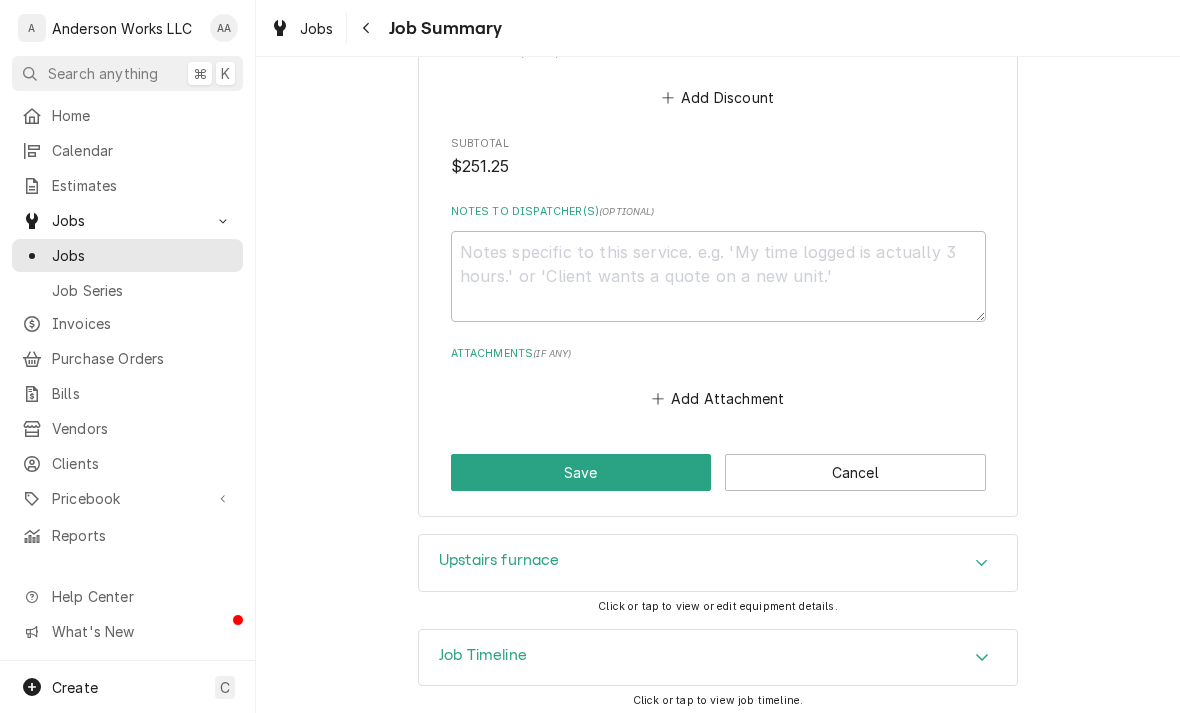 scroll, scrollTop: 1559, scrollLeft: 0, axis: vertical 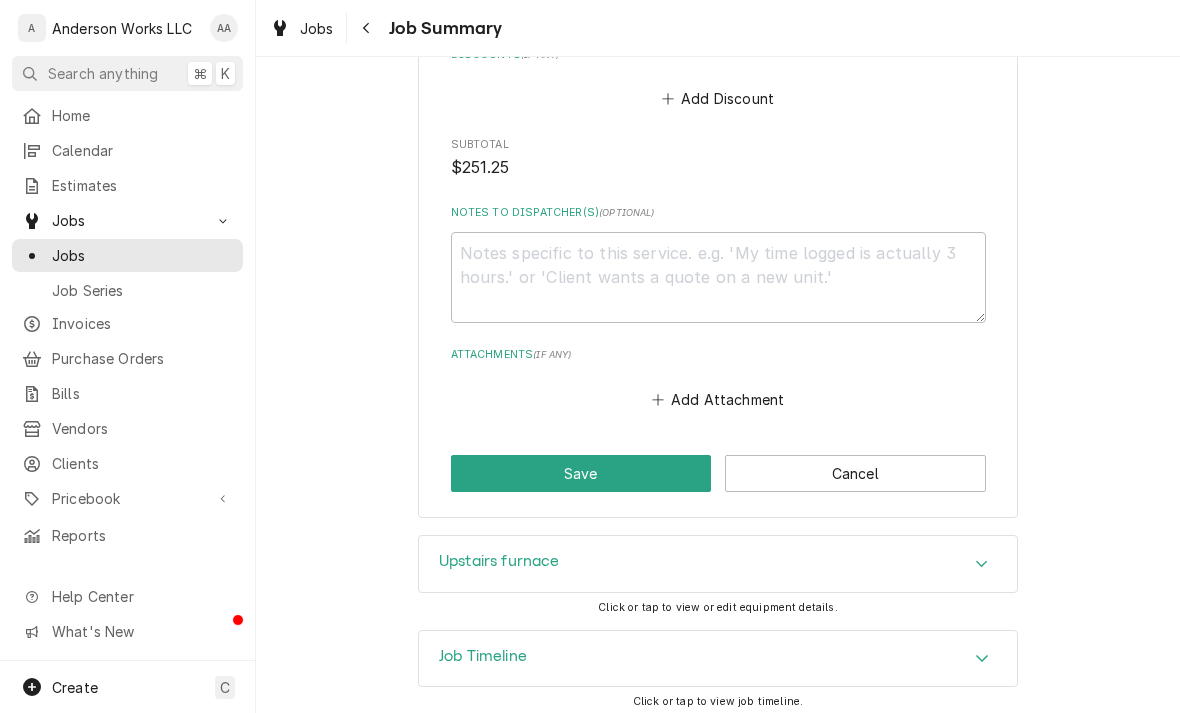 click on "Save" at bounding box center [581, 473] 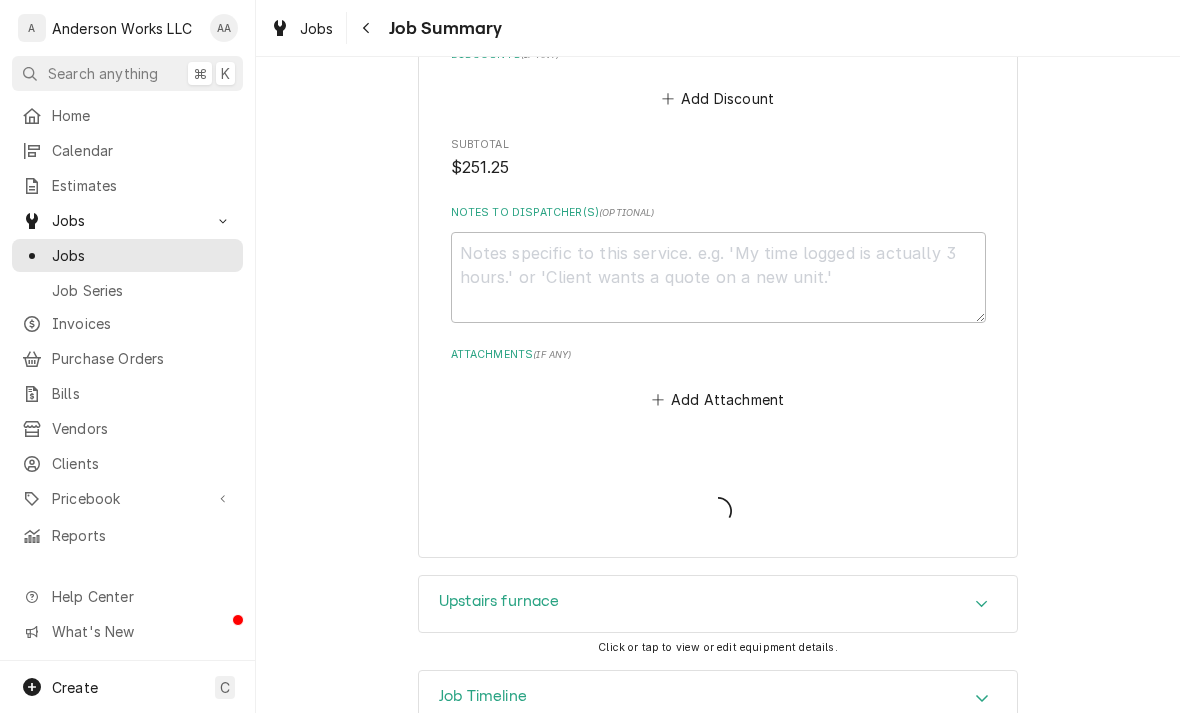type on "x" 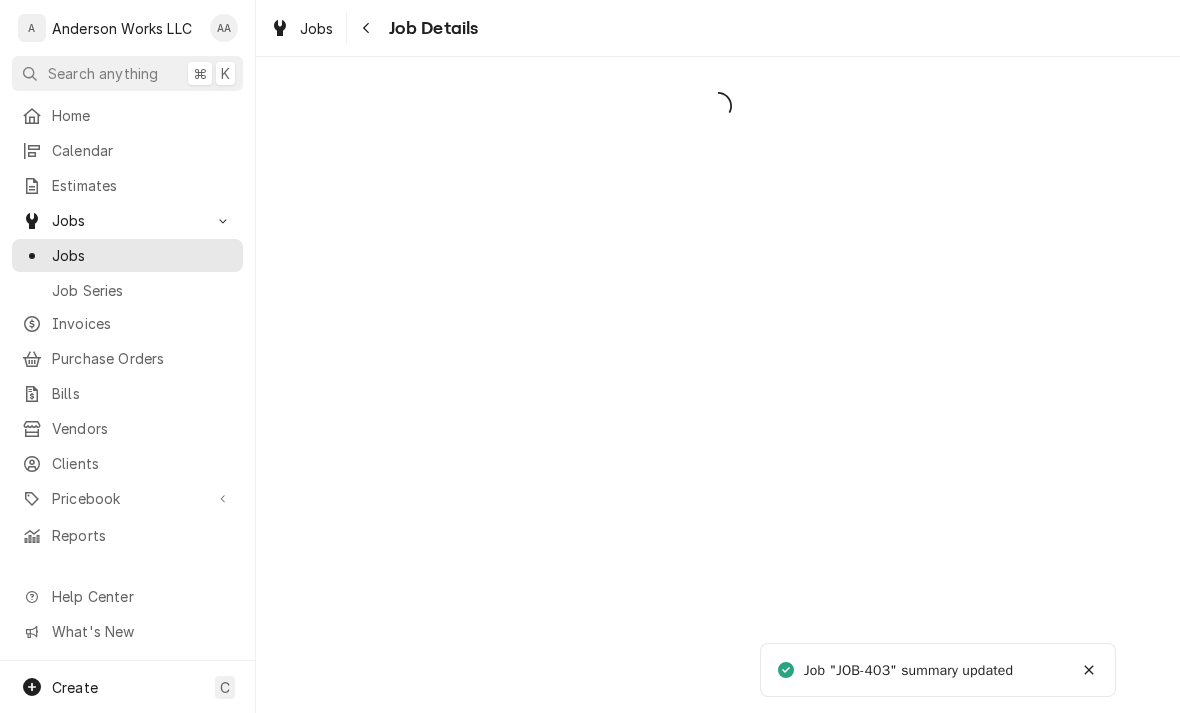scroll, scrollTop: 0, scrollLeft: 0, axis: both 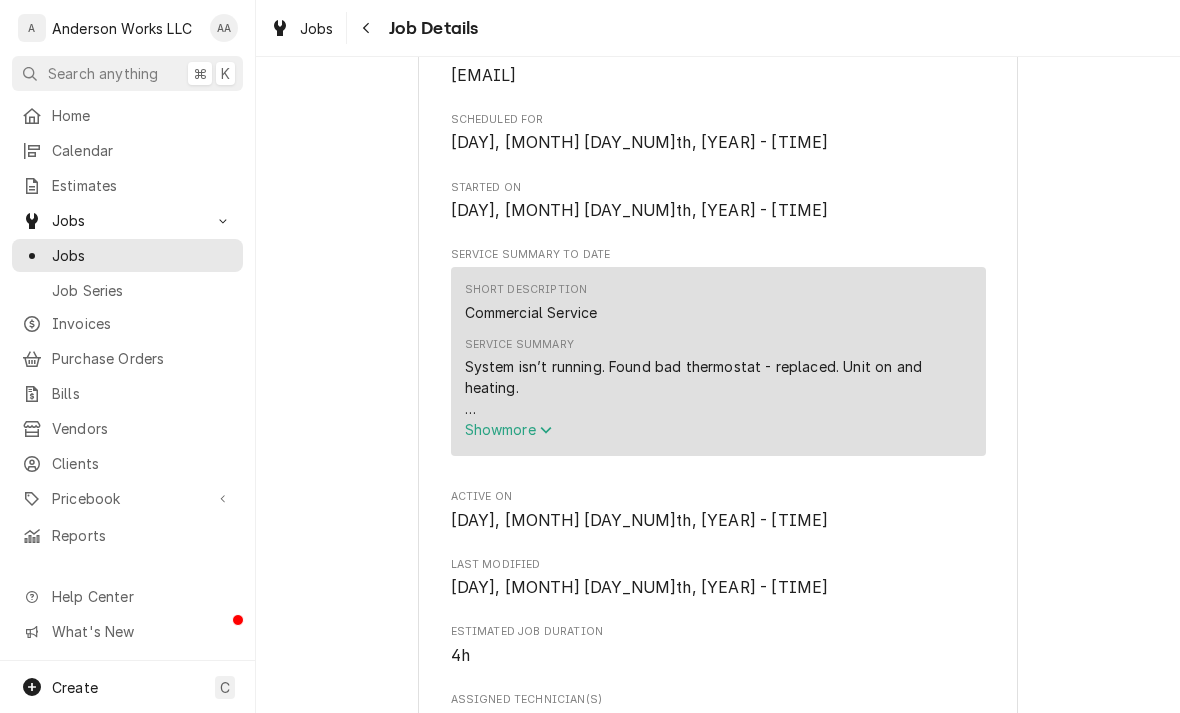 click on "Show  more" at bounding box center [718, 429] 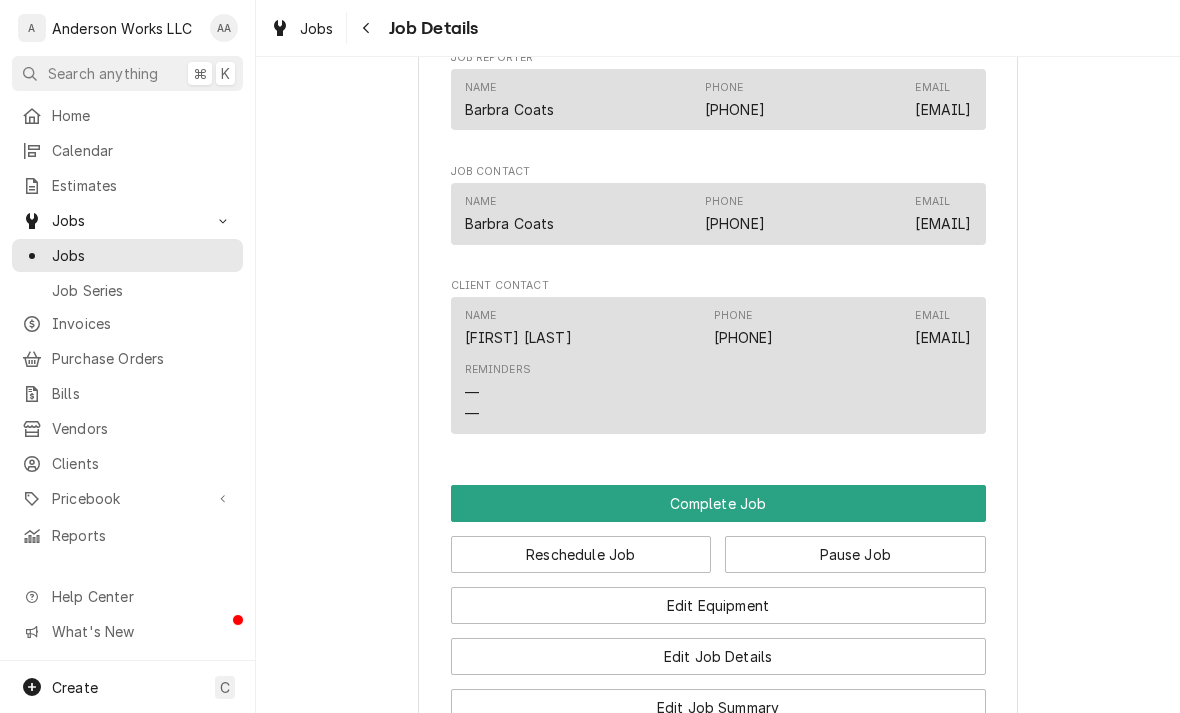 scroll, scrollTop: 1549, scrollLeft: 0, axis: vertical 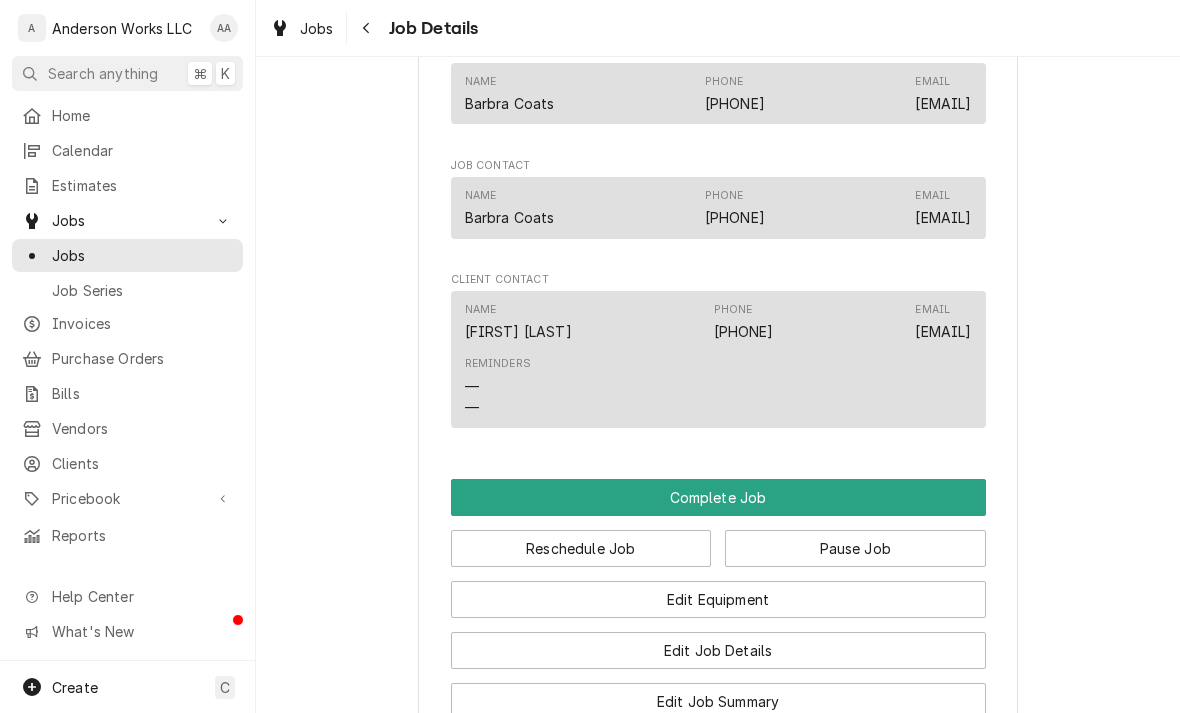 click on "Complete Job" at bounding box center (718, 497) 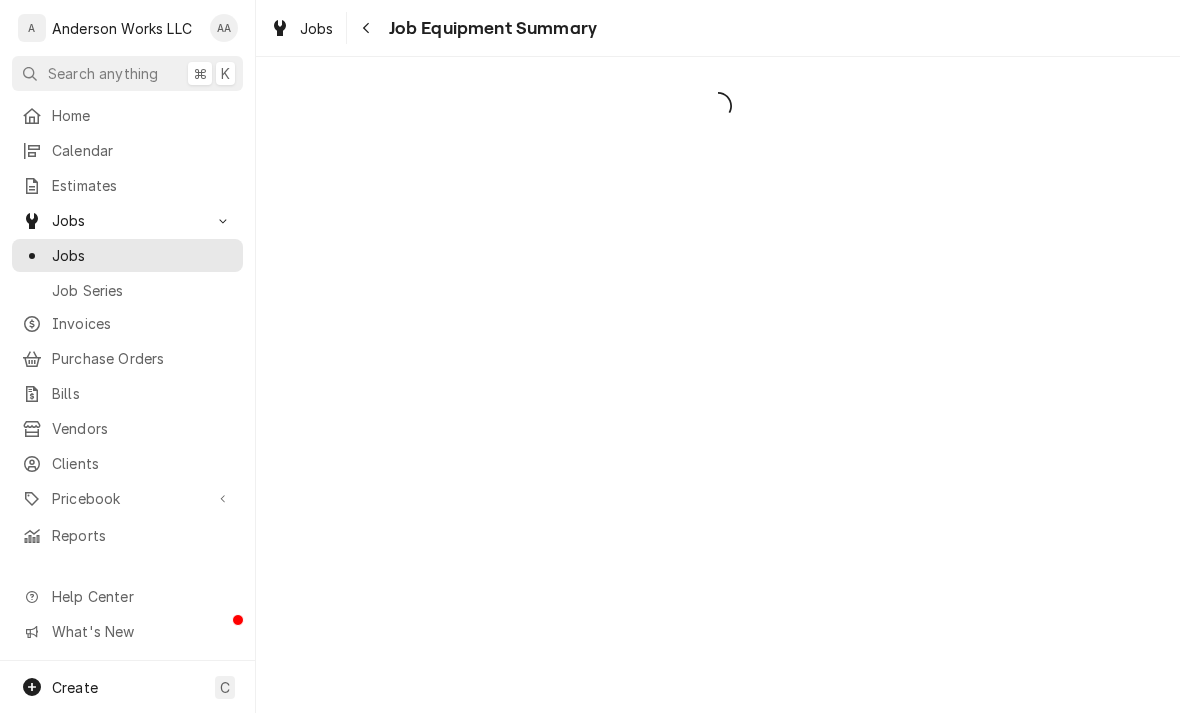 scroll, scrollTop: 0, scrollLeft: 0, axis: both 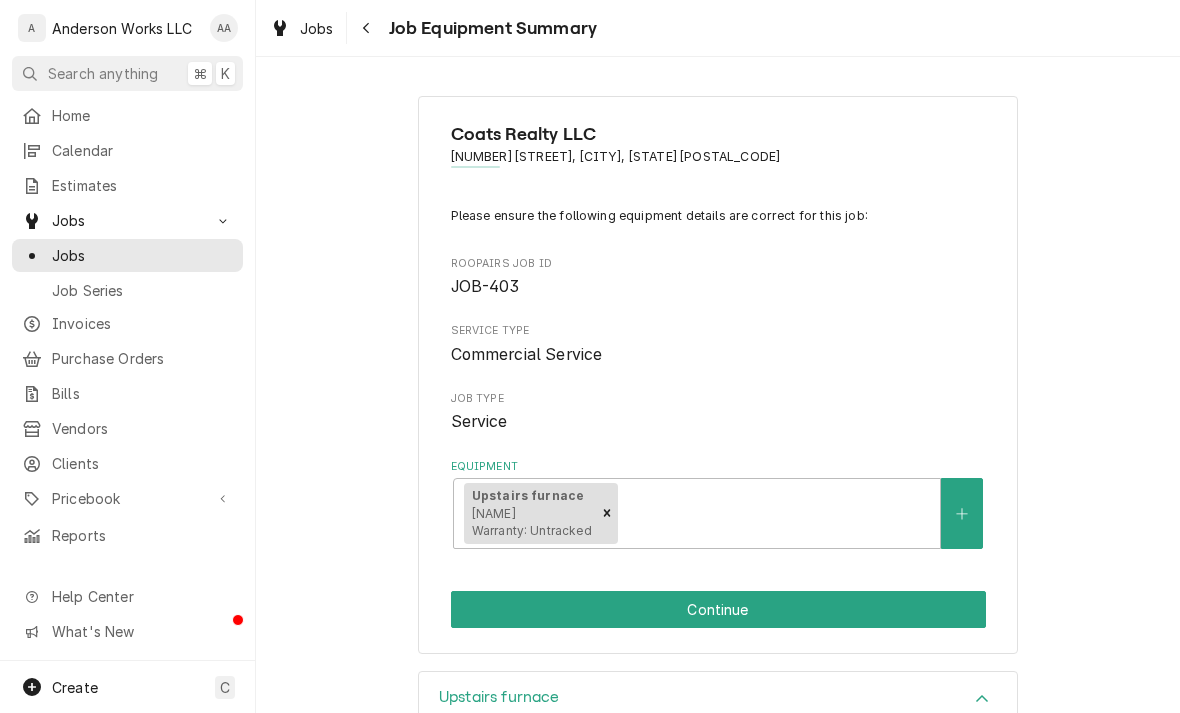 click on "Continue" at bounding box center (718, 609) 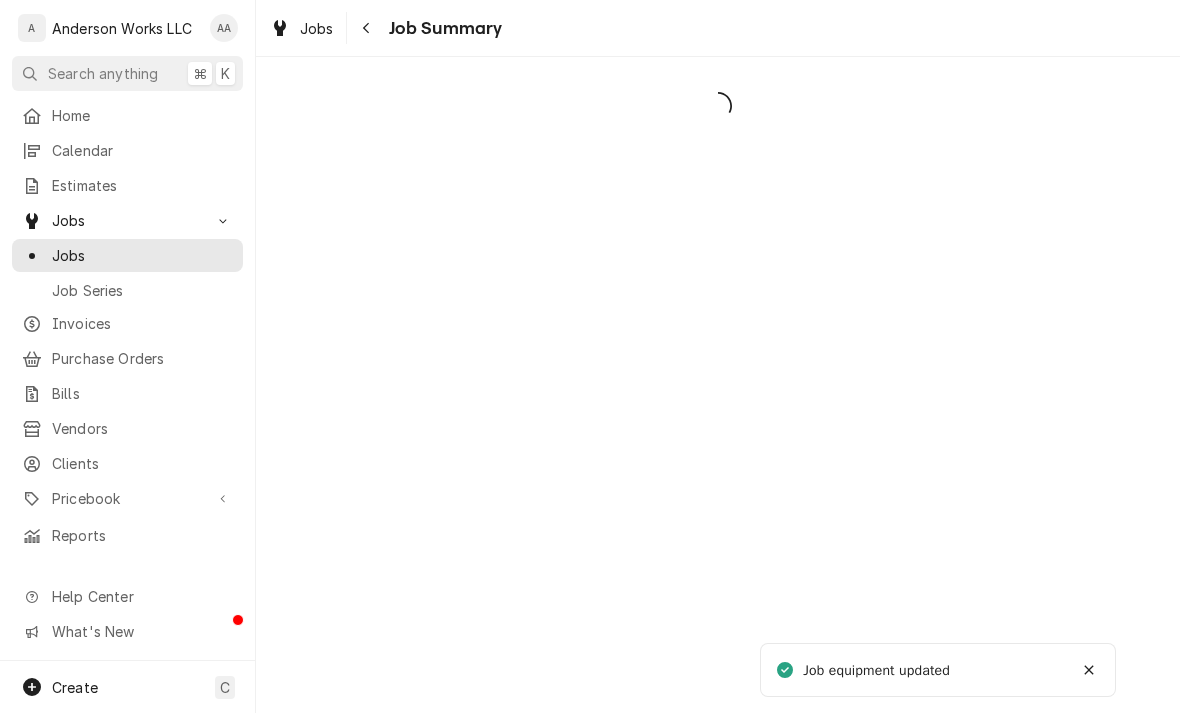 scroll, scrollTop: 0, scrollLeft: 0, axis: both 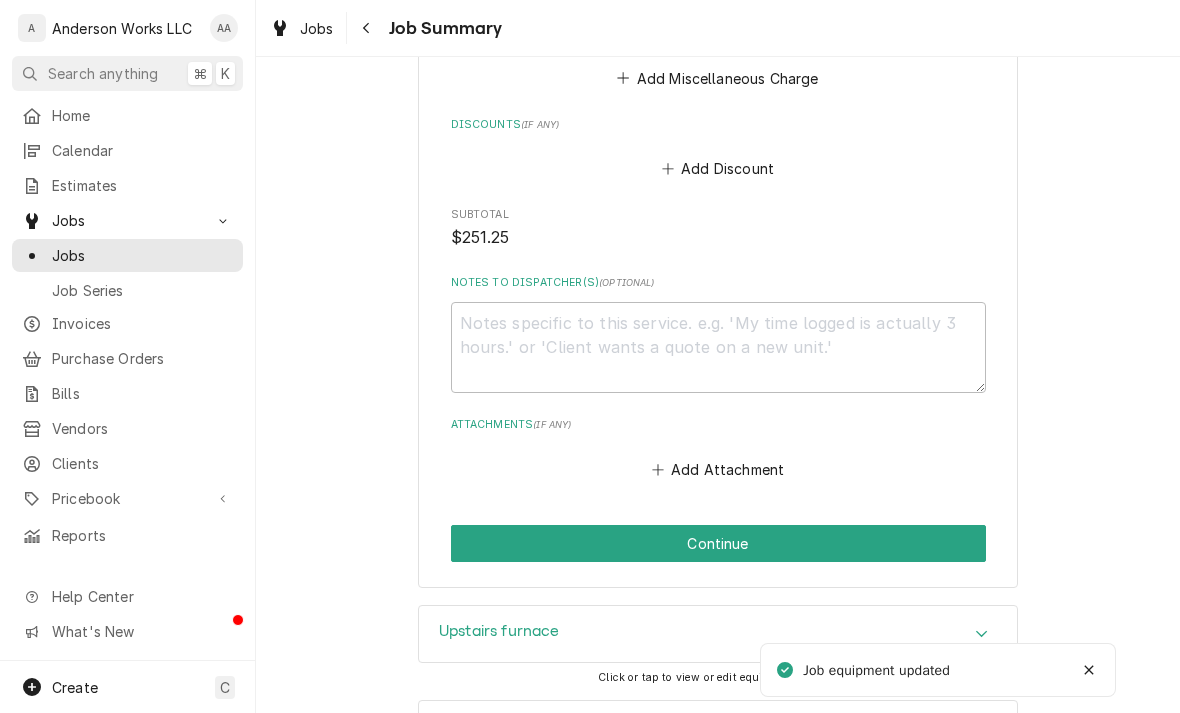 click on "Continue" at bounding box center [718, 543] 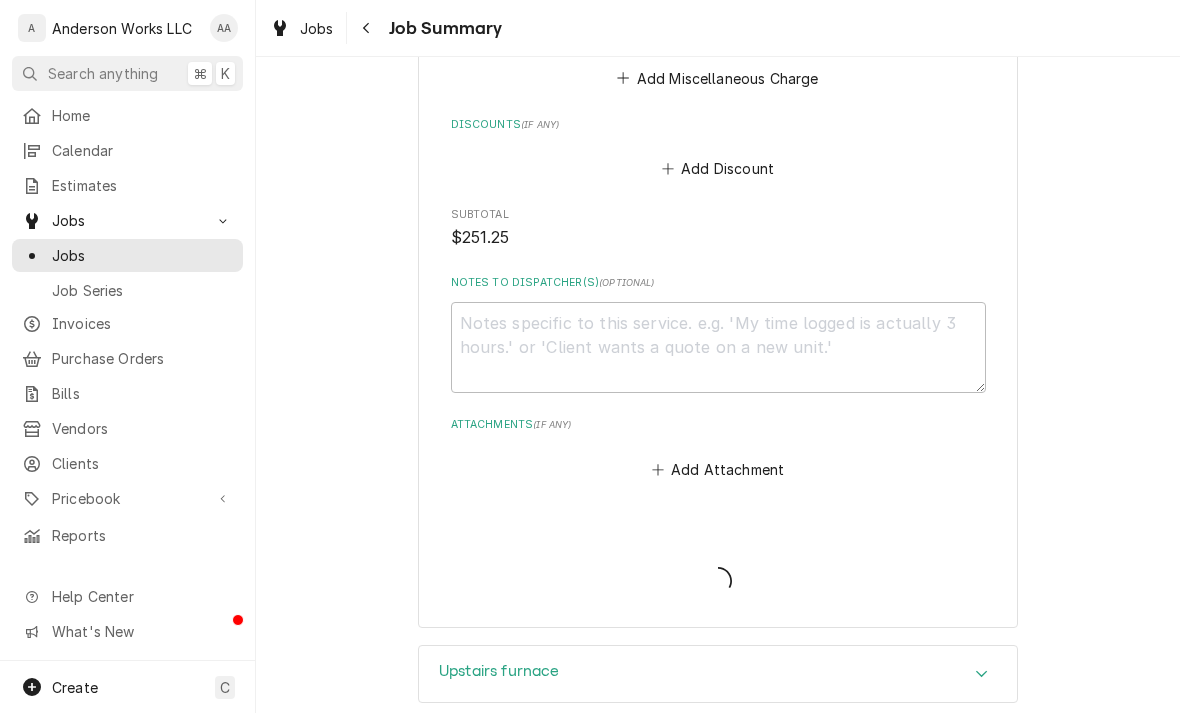 type on "x" 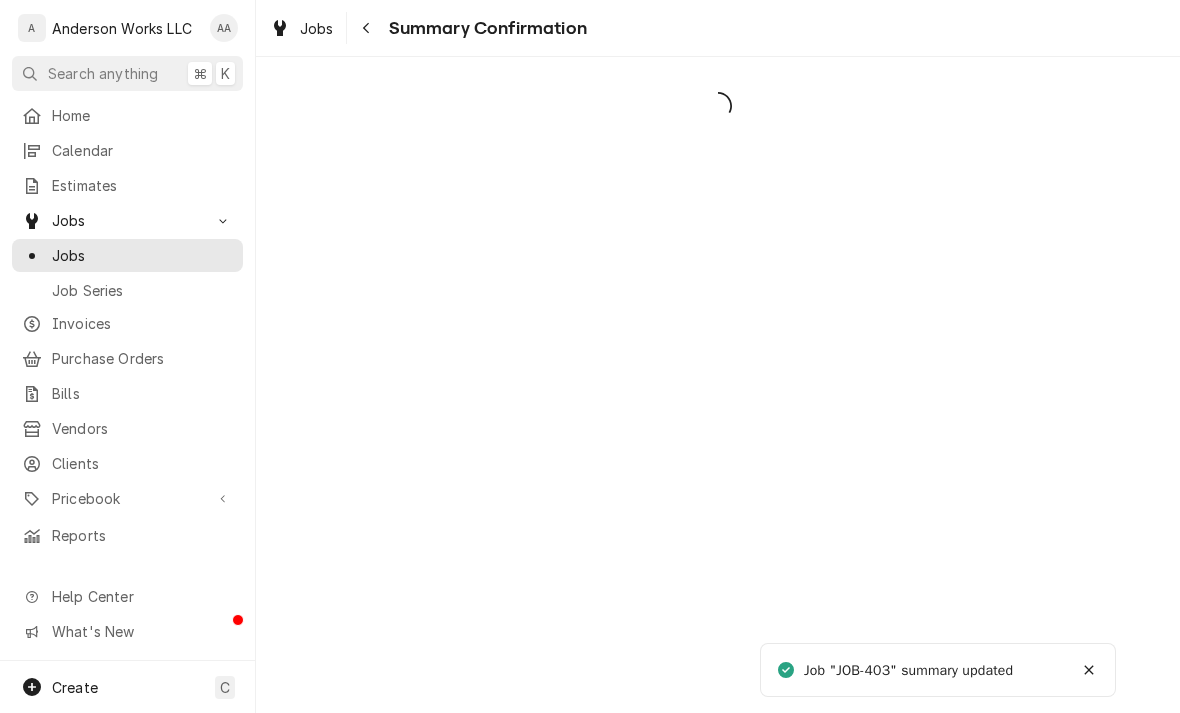 scroll, scrollTop: 0, scrollLeft: 0, axis: both 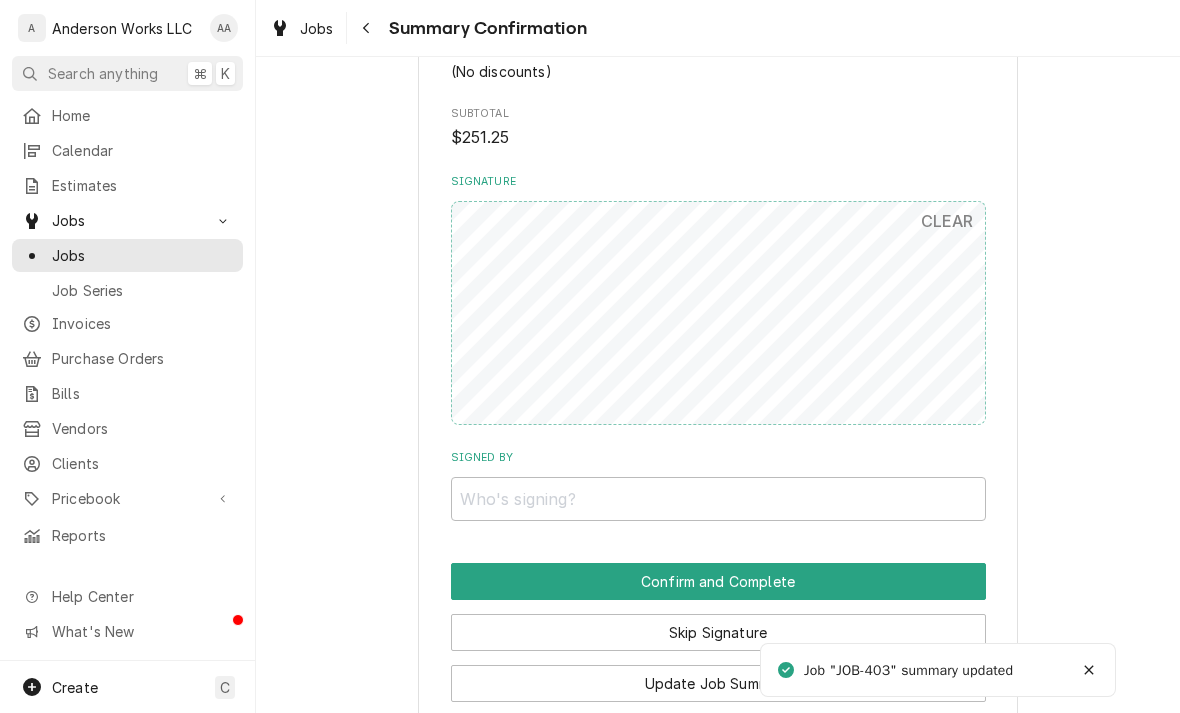 click on "Skip Signature" at bounding box center [718, 632] 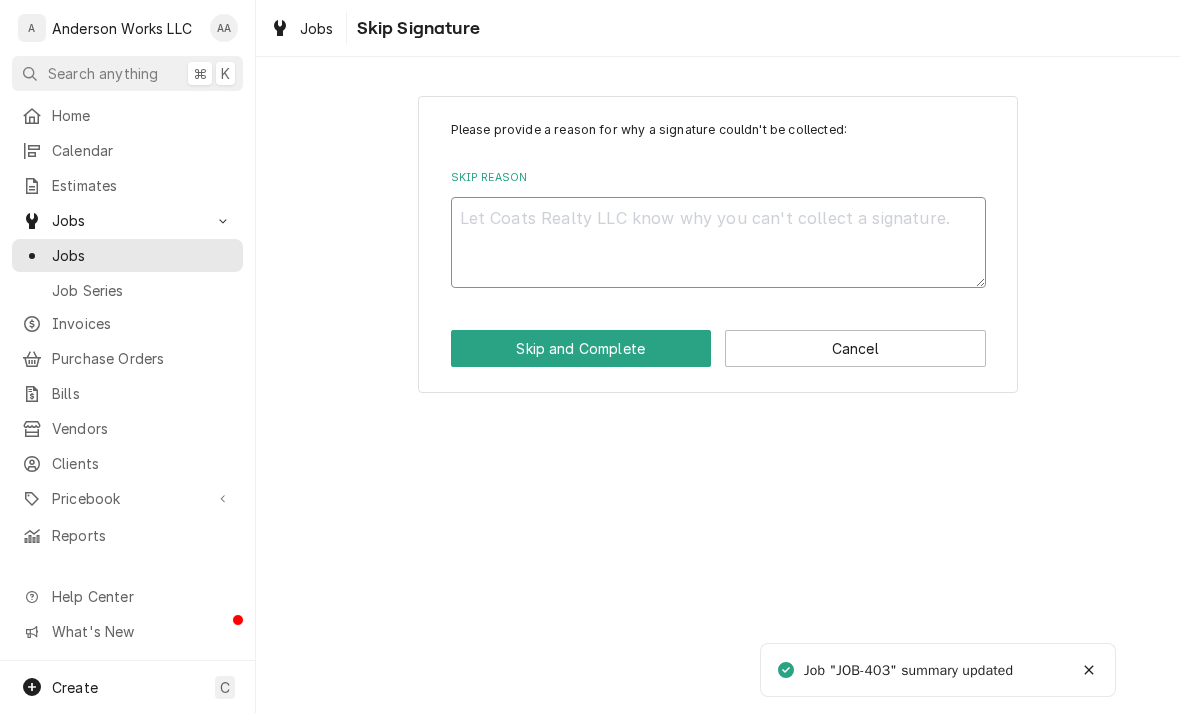 click on "Skip Reason" at bounding box center (718, 242) 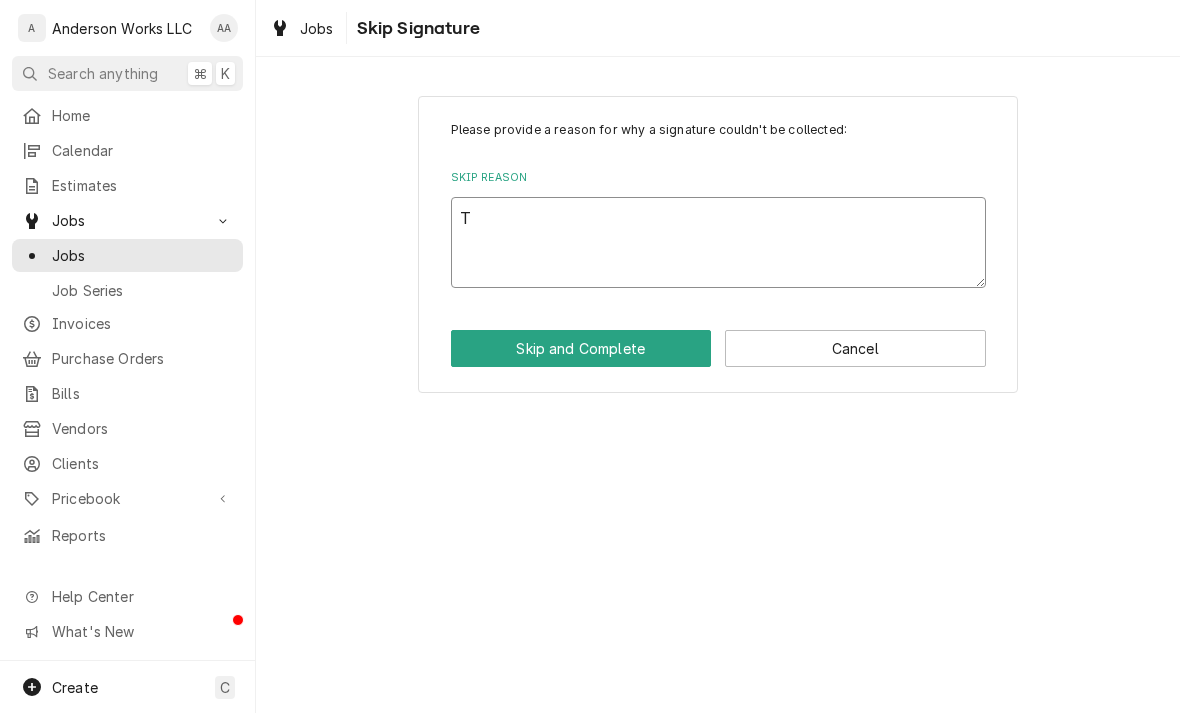 type on "Te" 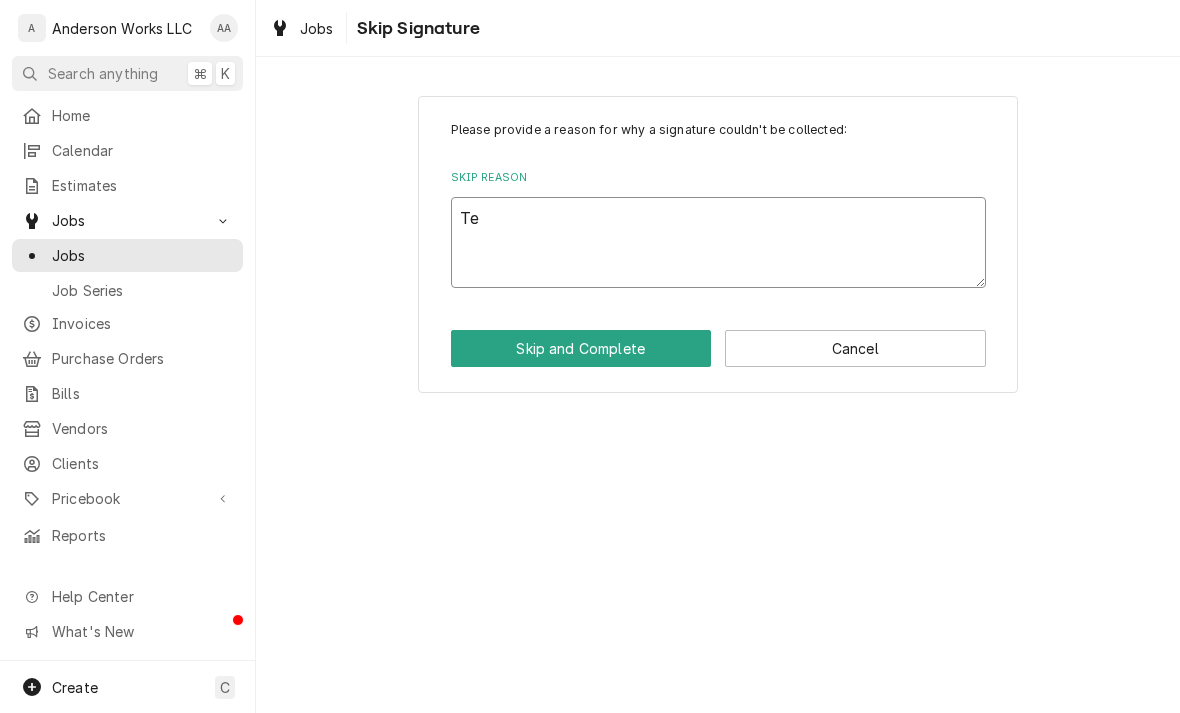 type on "x" 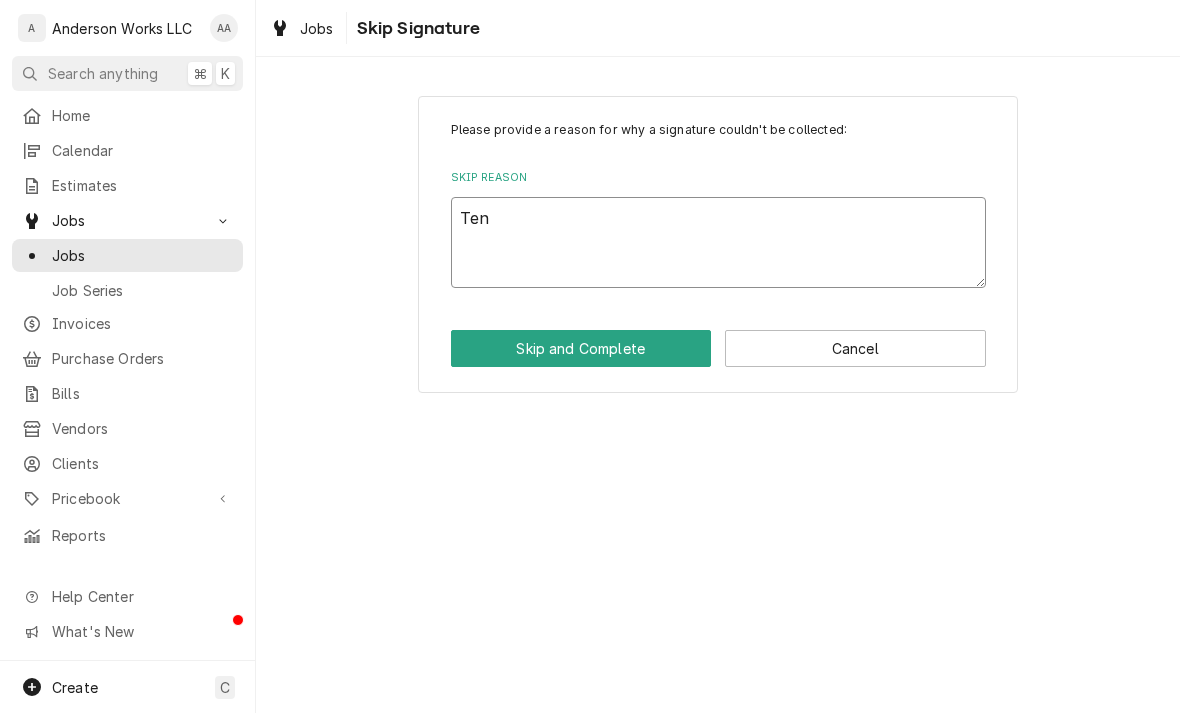 type on "x" 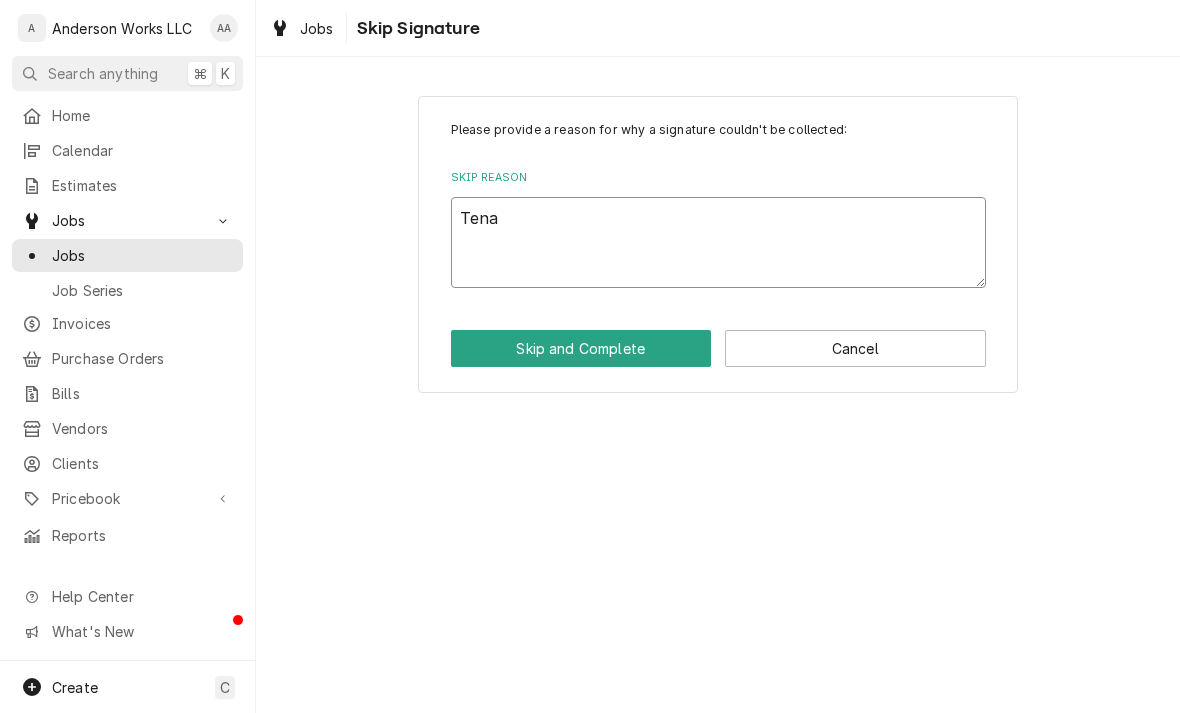 type on "Tenan" 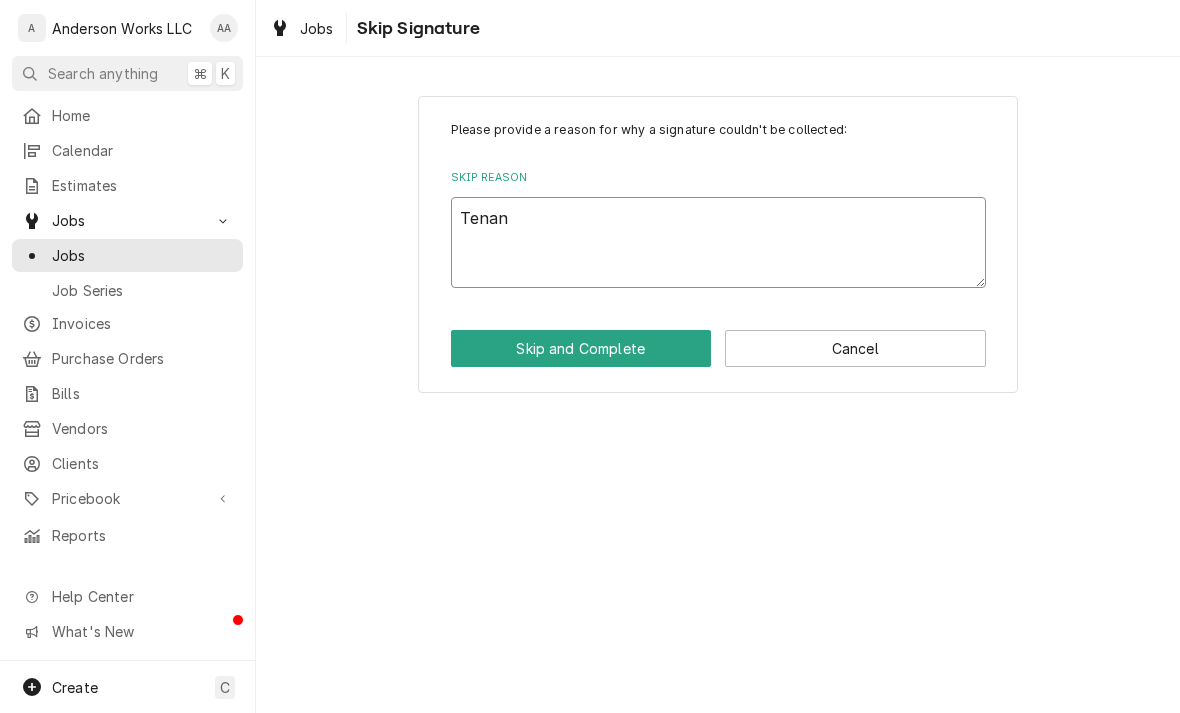 type on "x" 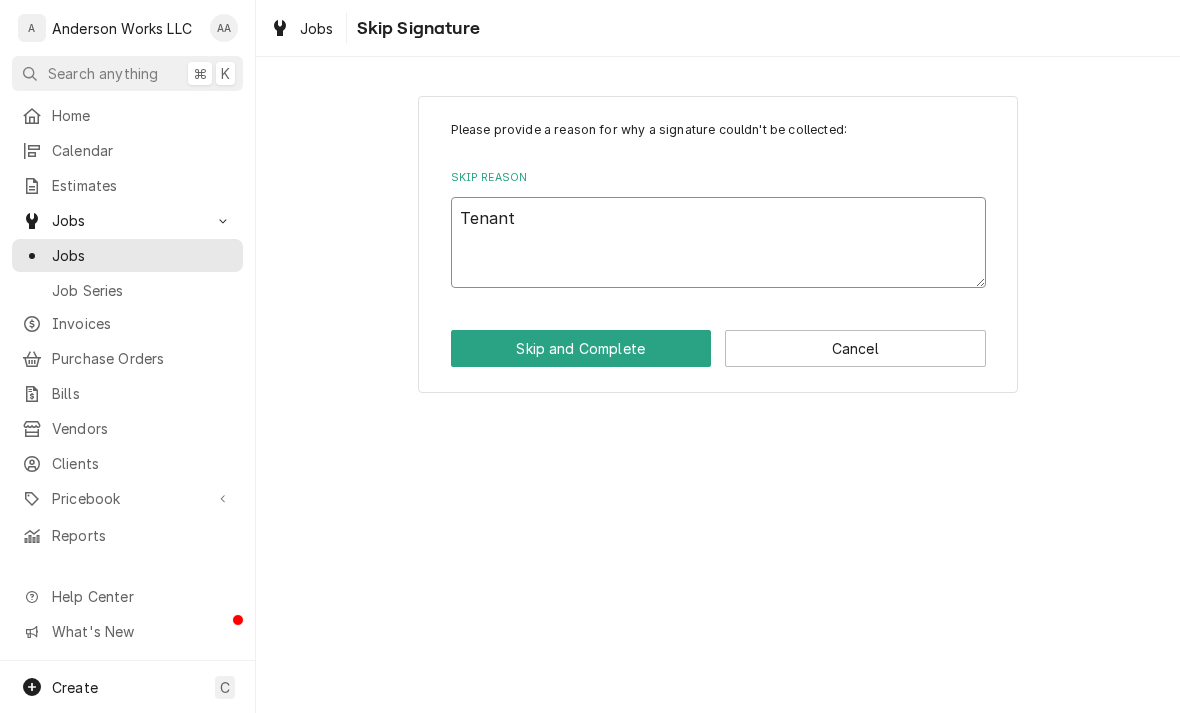 type on "x" 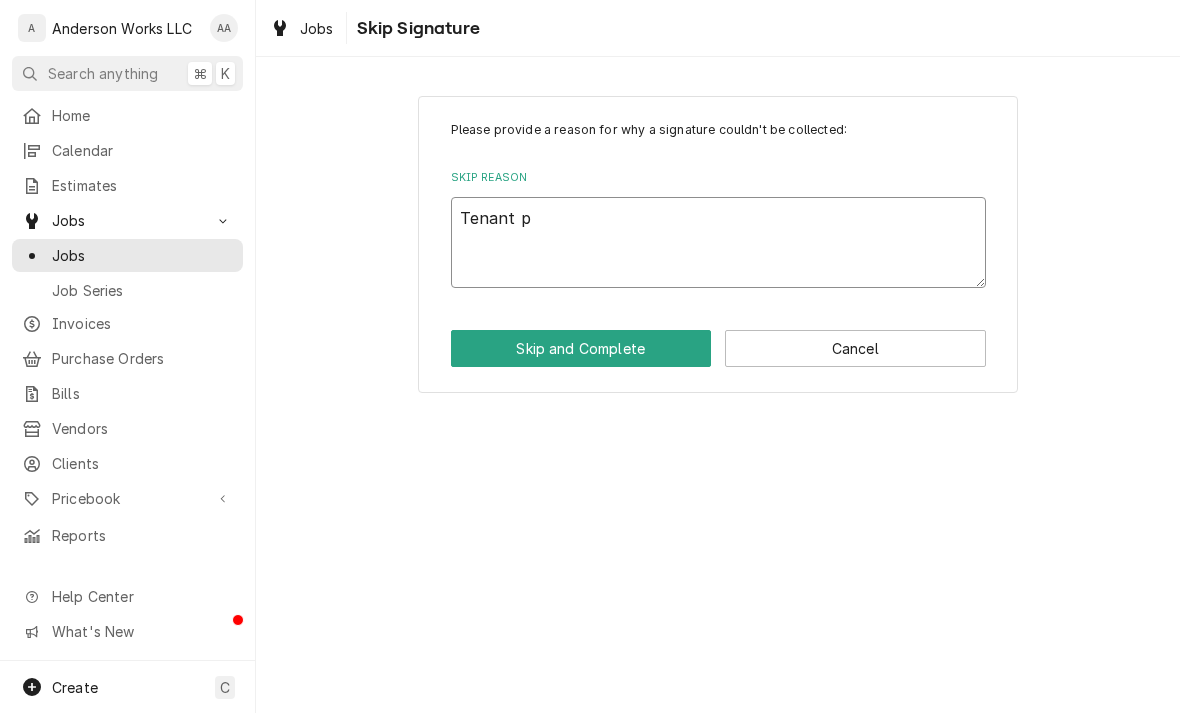 type on "x" 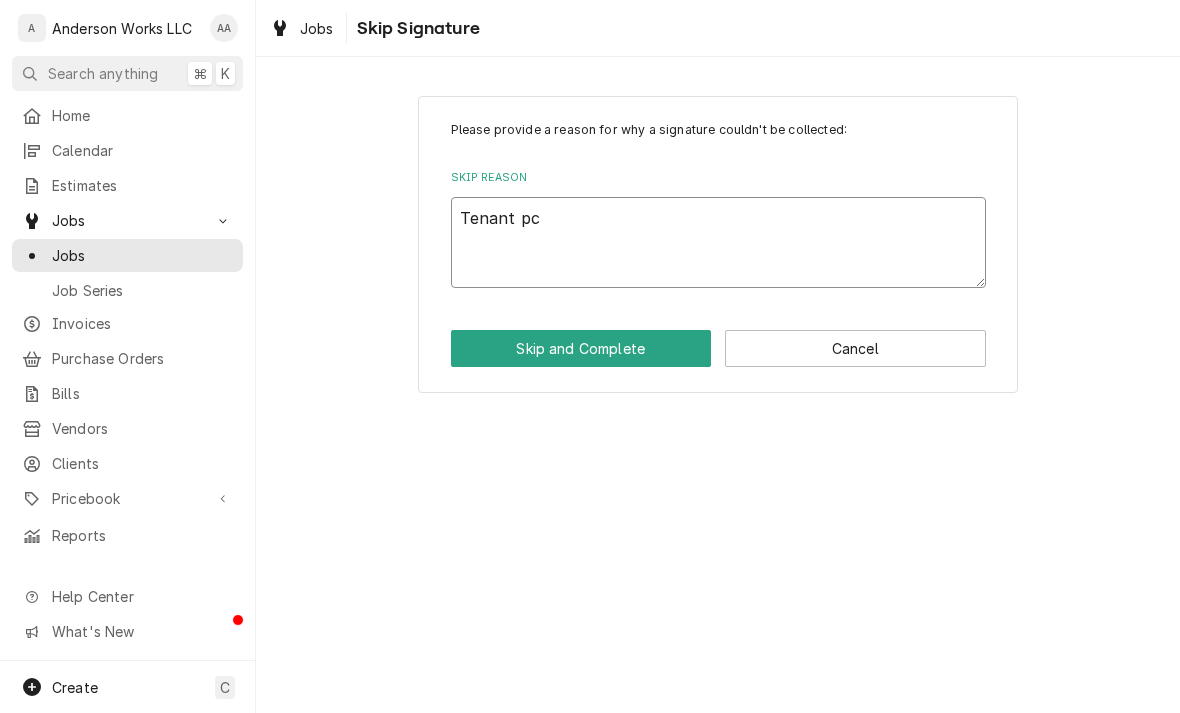type on "Tenant pcc" 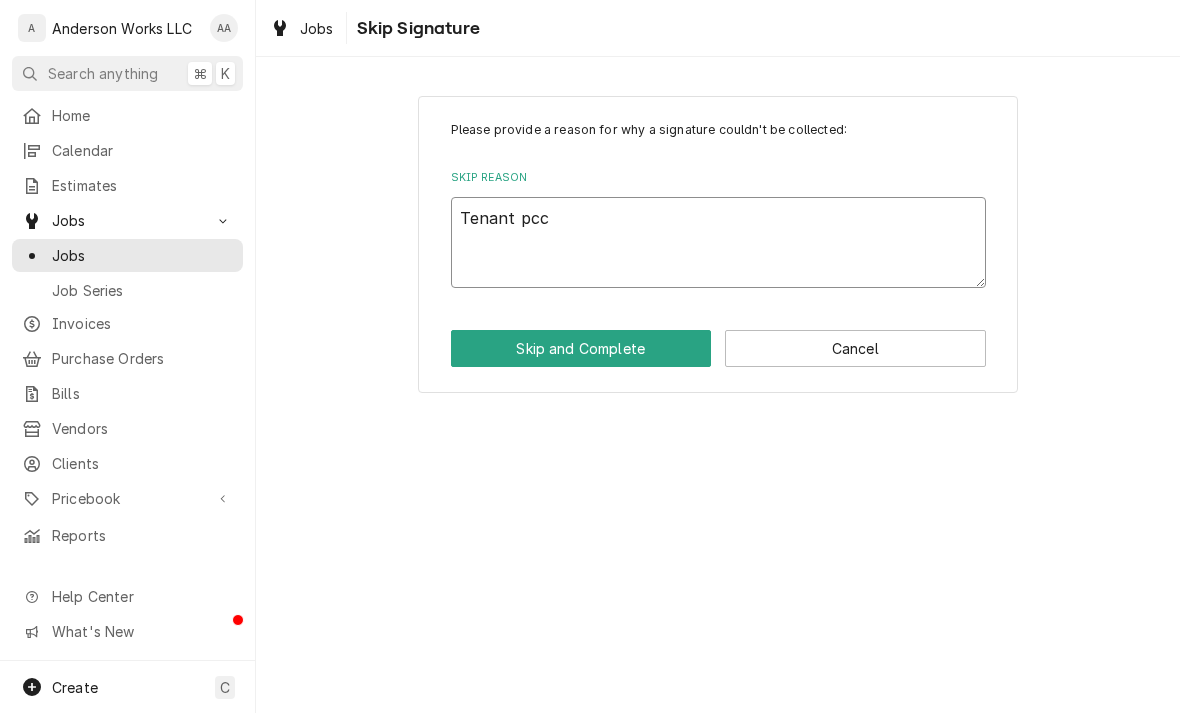 type on "x" 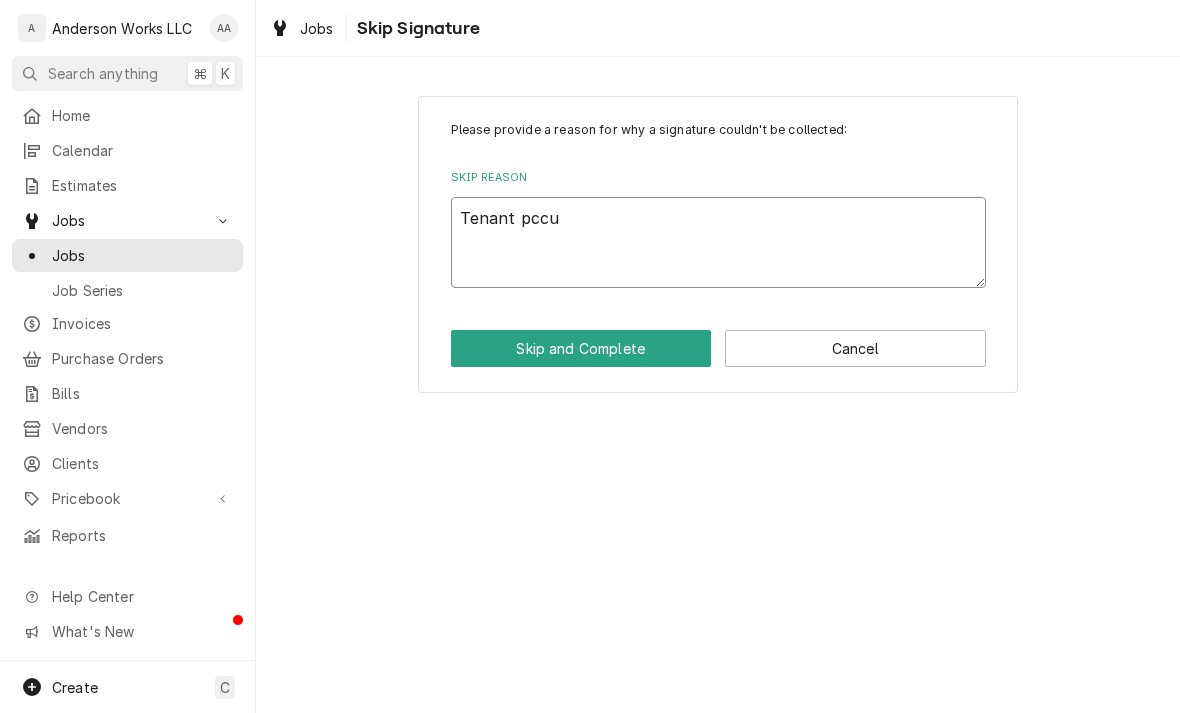 type on "x" 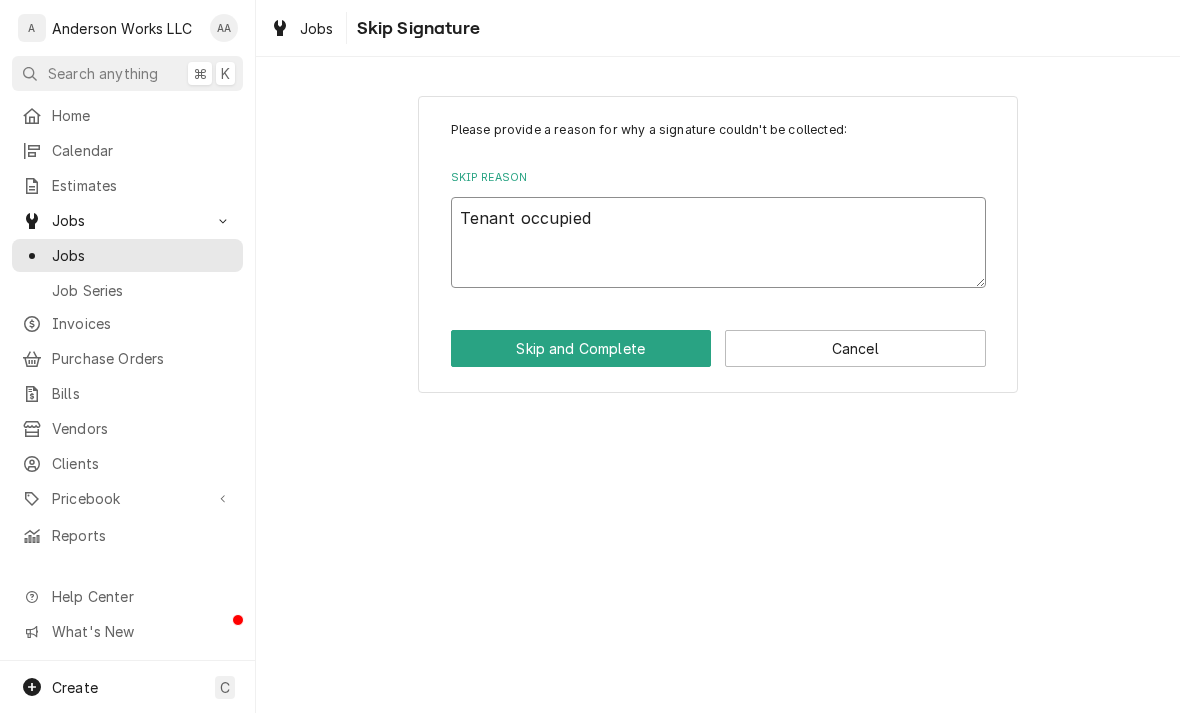 type on "x" 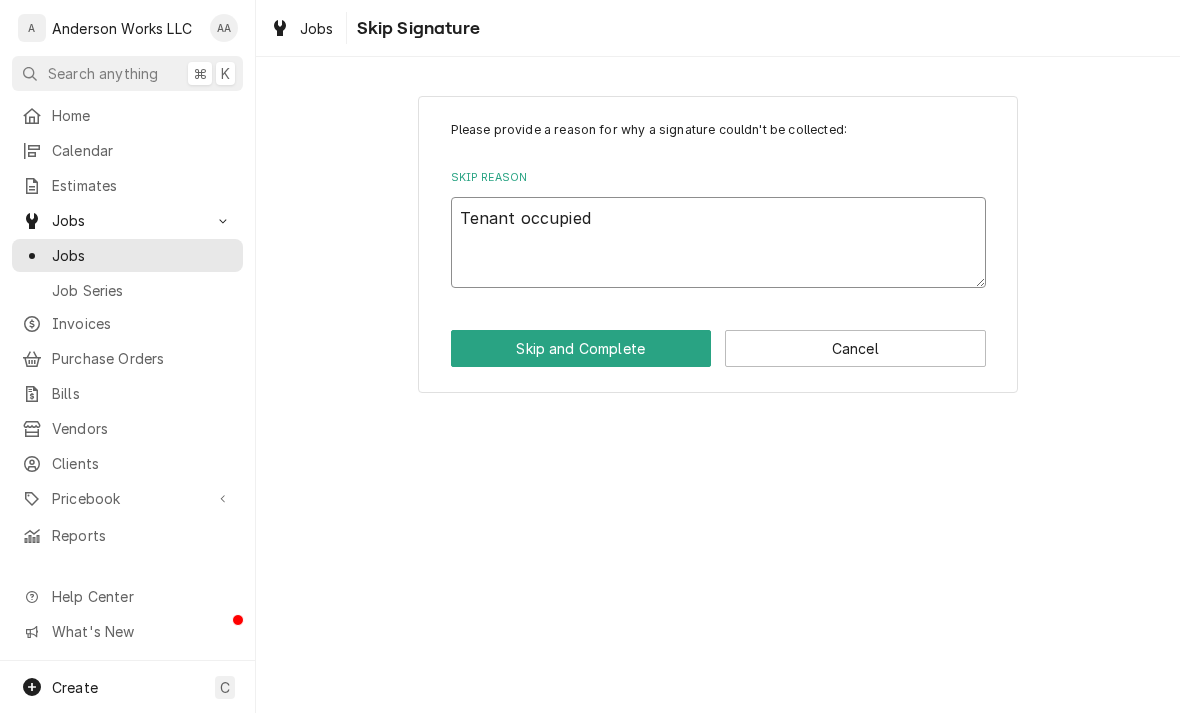 type on "Tenant occupied" 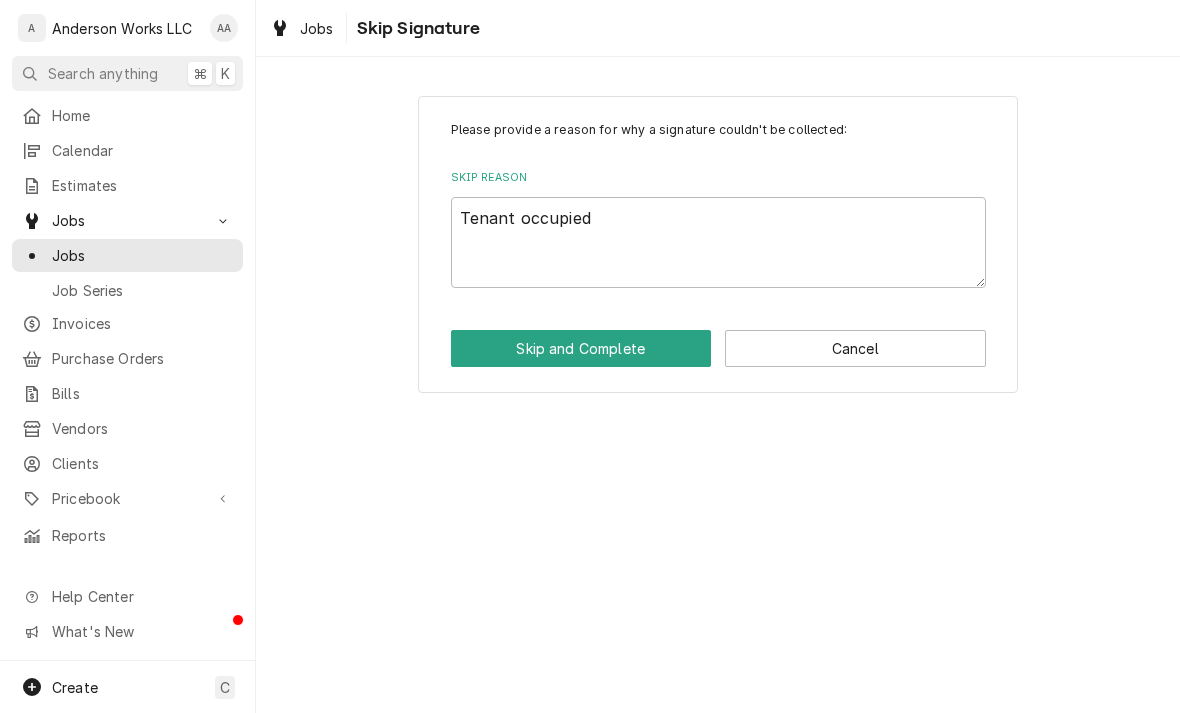click on "Skip and Complete" at bounding box center (581, 348) 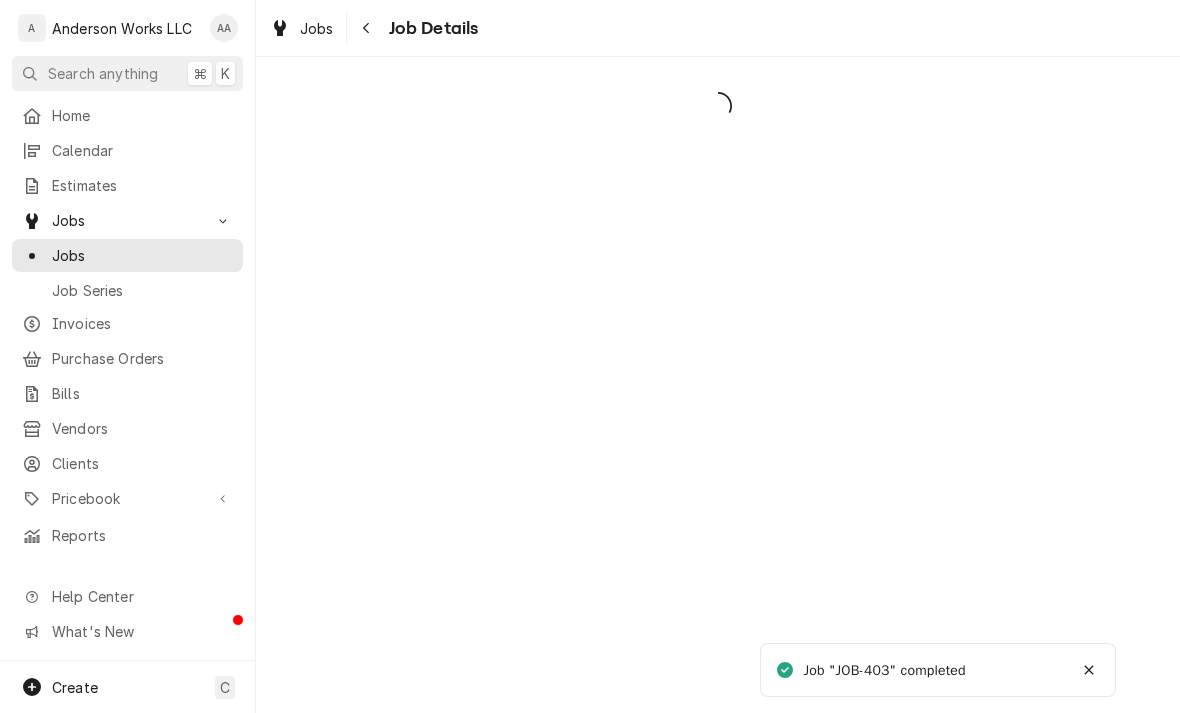 scroll, scrollTop: 0, scrollLeft: 0, axis: both 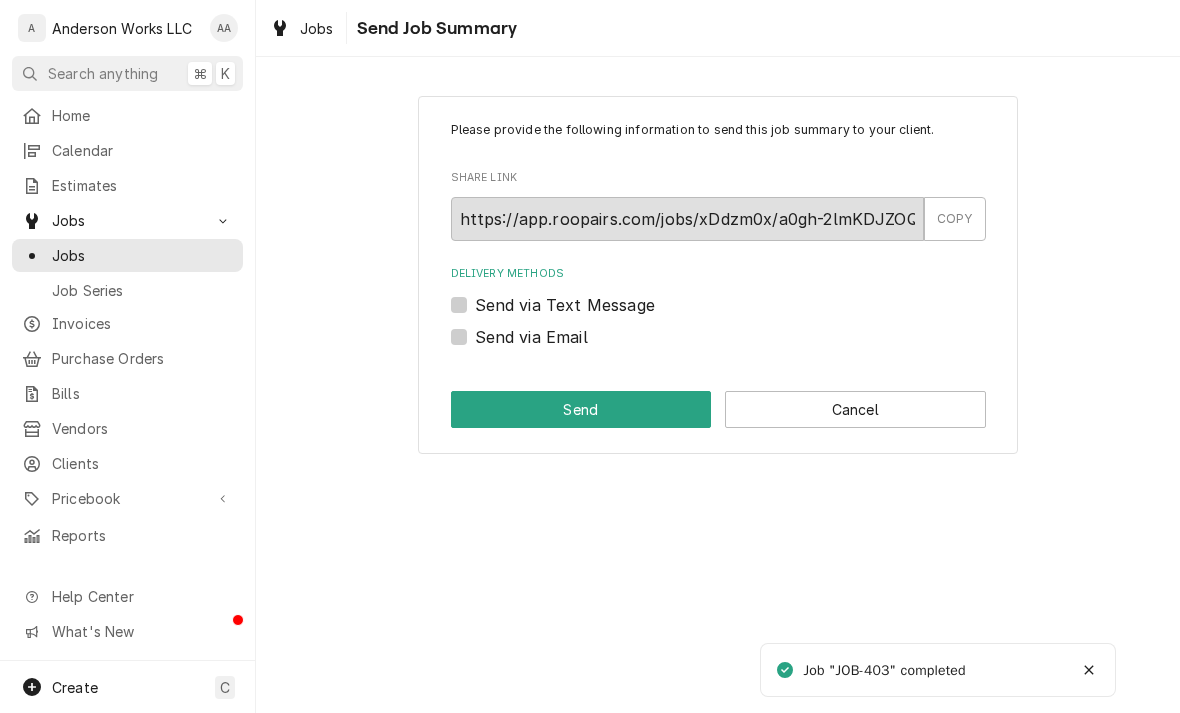 click on "Cancel" at bounding box center (855, 409) 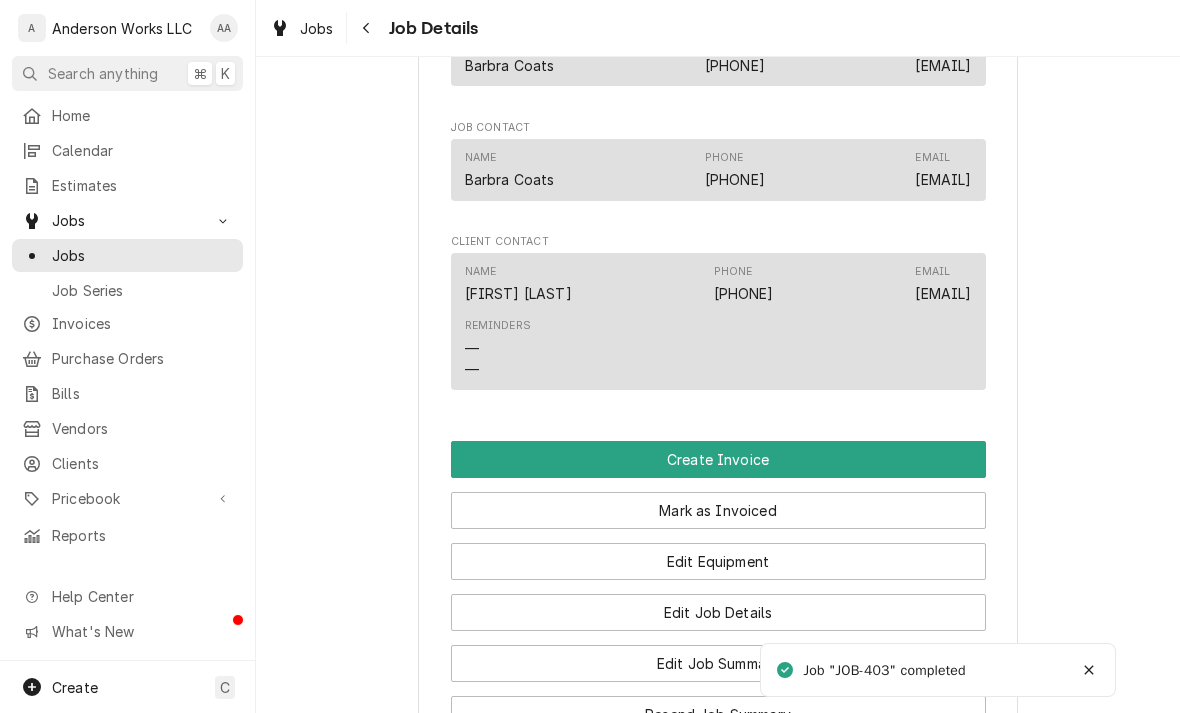 scroll, scrollTop: 1324, scrollLeft: 0, axis: vertical 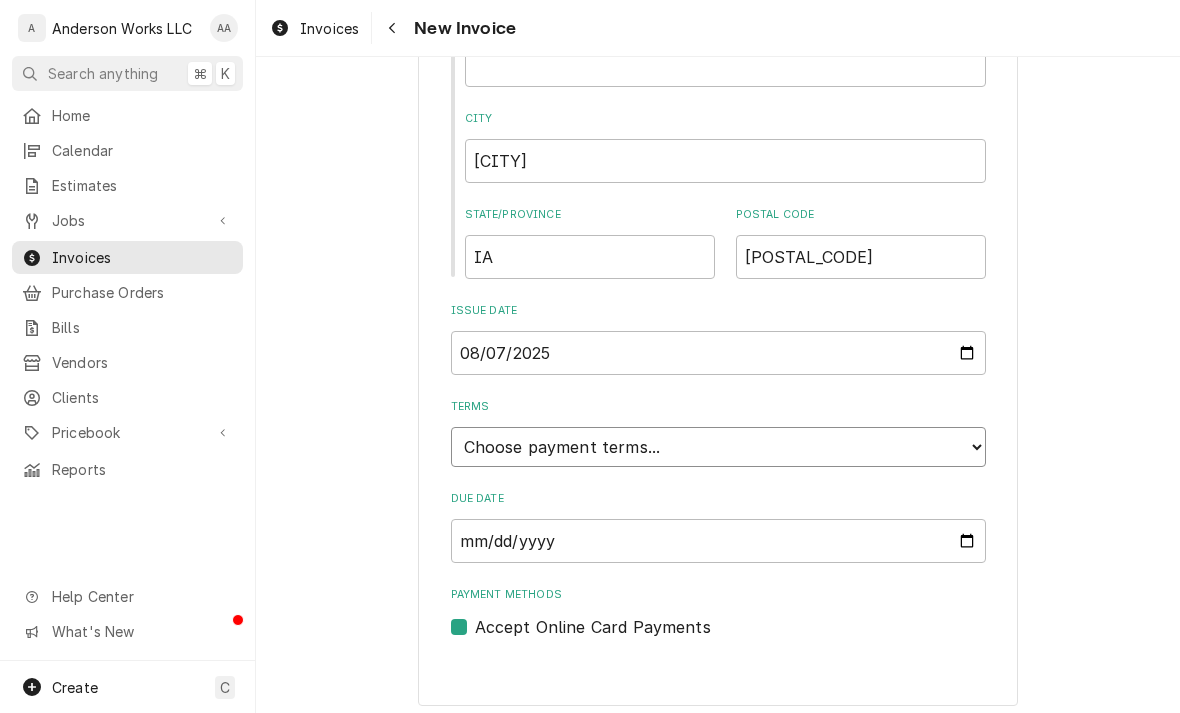 click on "Choose payment terms... Same Day Net 7 Net 14 Net 21 Net 30 Net 45 Net 60 Net 90" at bounding box center (718, 447) 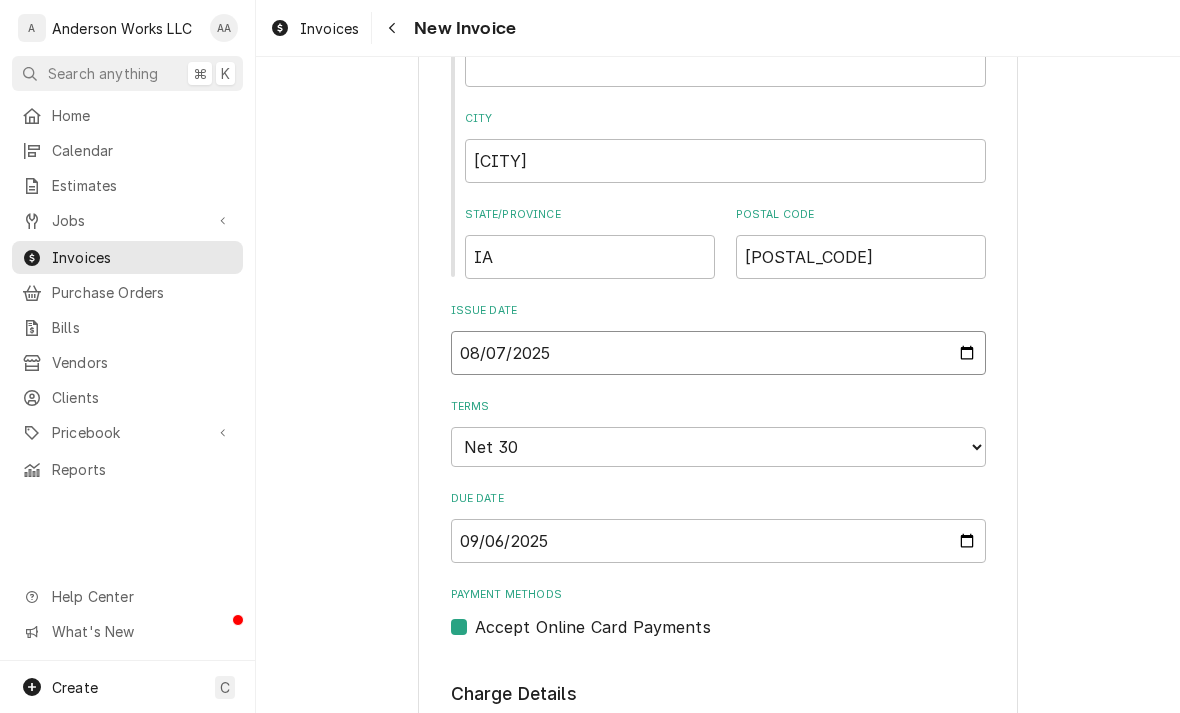 click on "2025-08-07" at bounding box center (718, 353) 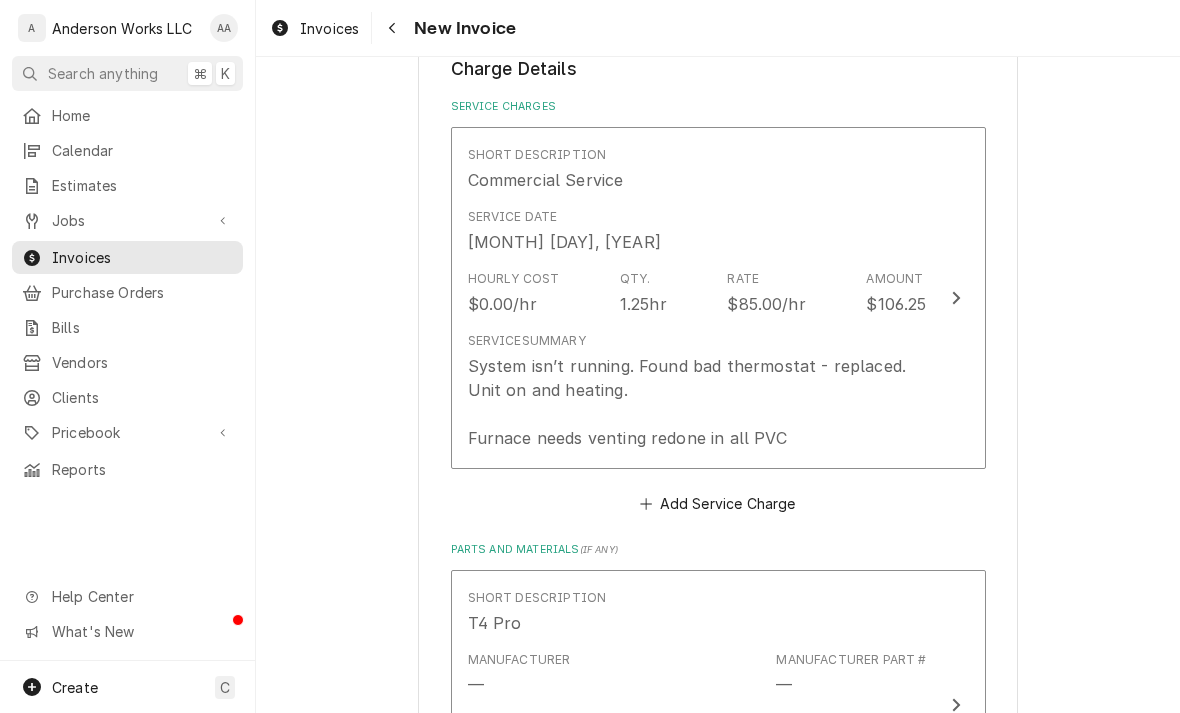 scroll, scrollTop: 1679, scrollLeft: 0, axis: vertical 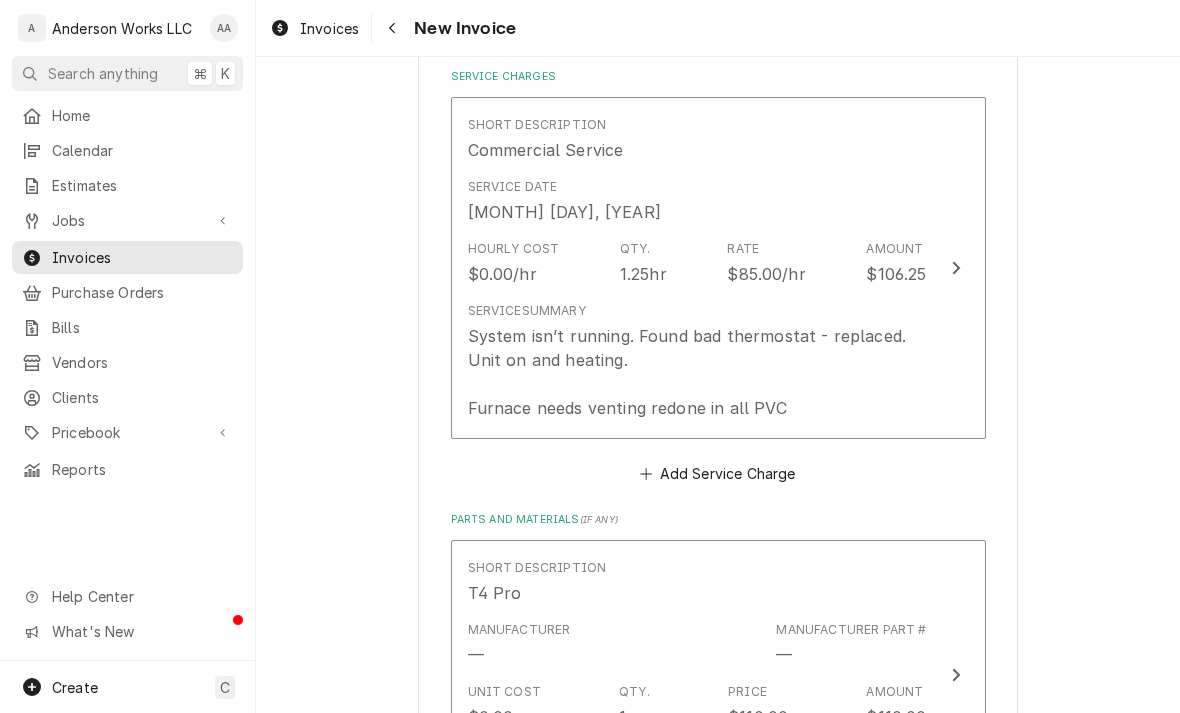 click on "System isn’t running. Found bad thermostat - replaced. Unit on and heating.
Furnace needs venting redone in all PVC" at bounding box center [697, 372] 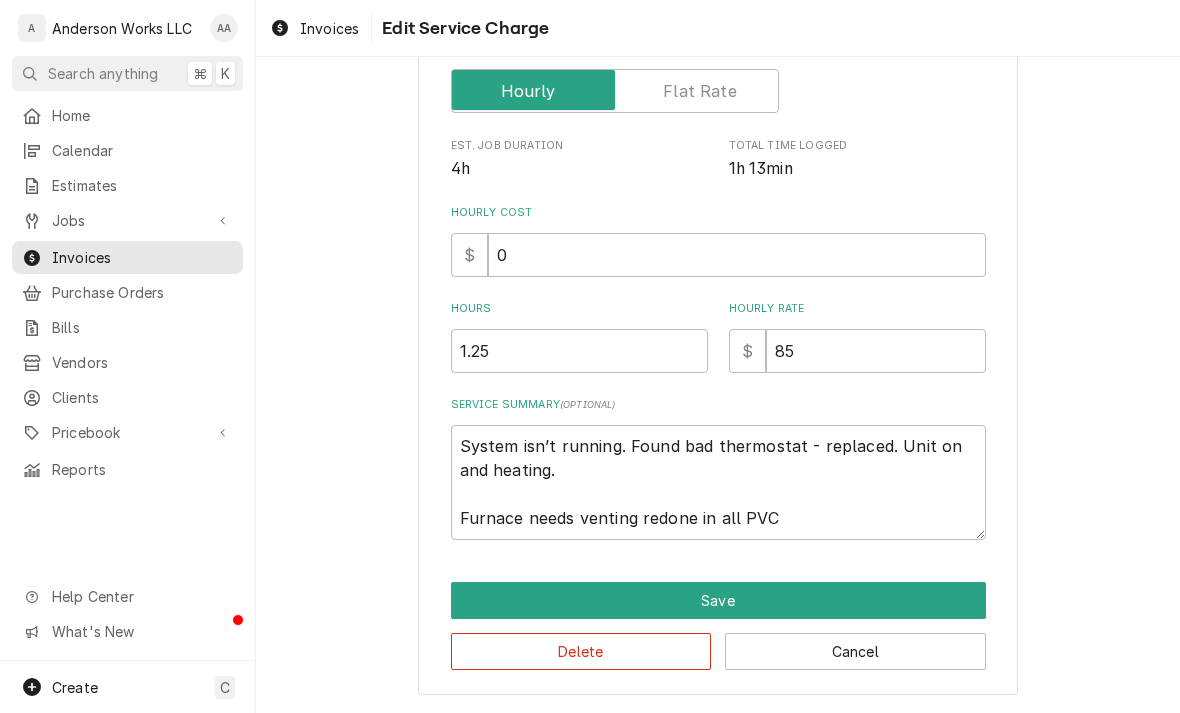 scroll, scrollTop: 260, scrollLeft: 0, axis: vertical 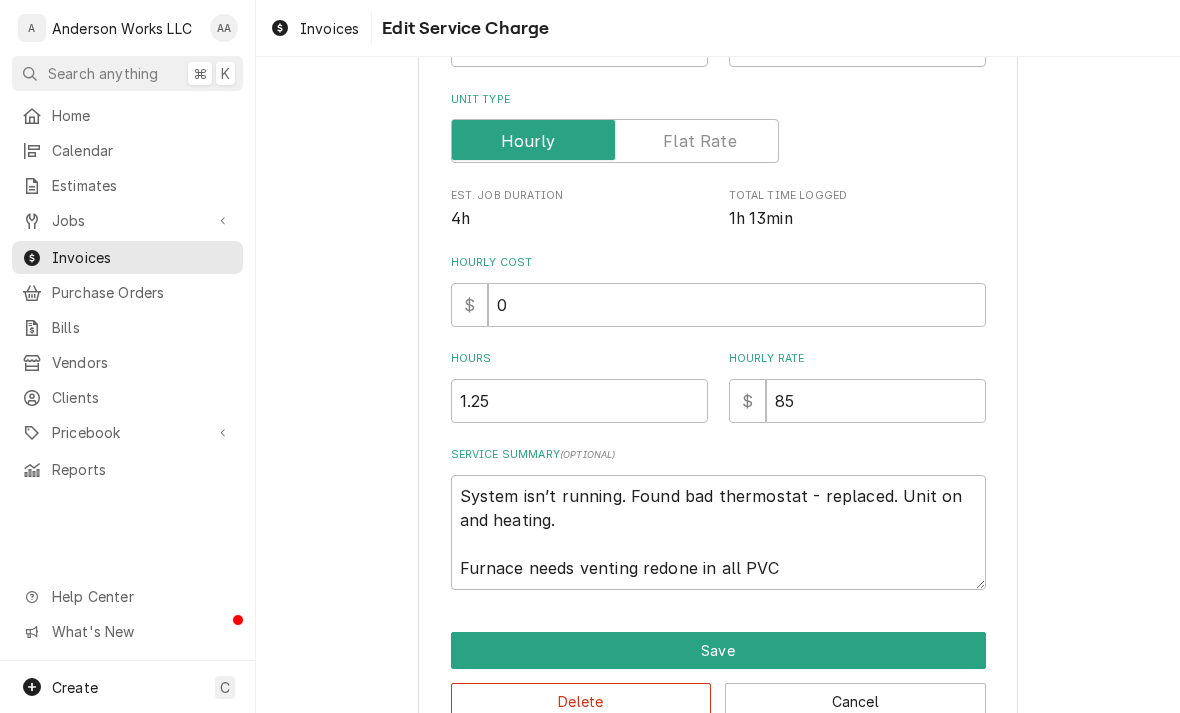 type on "x" 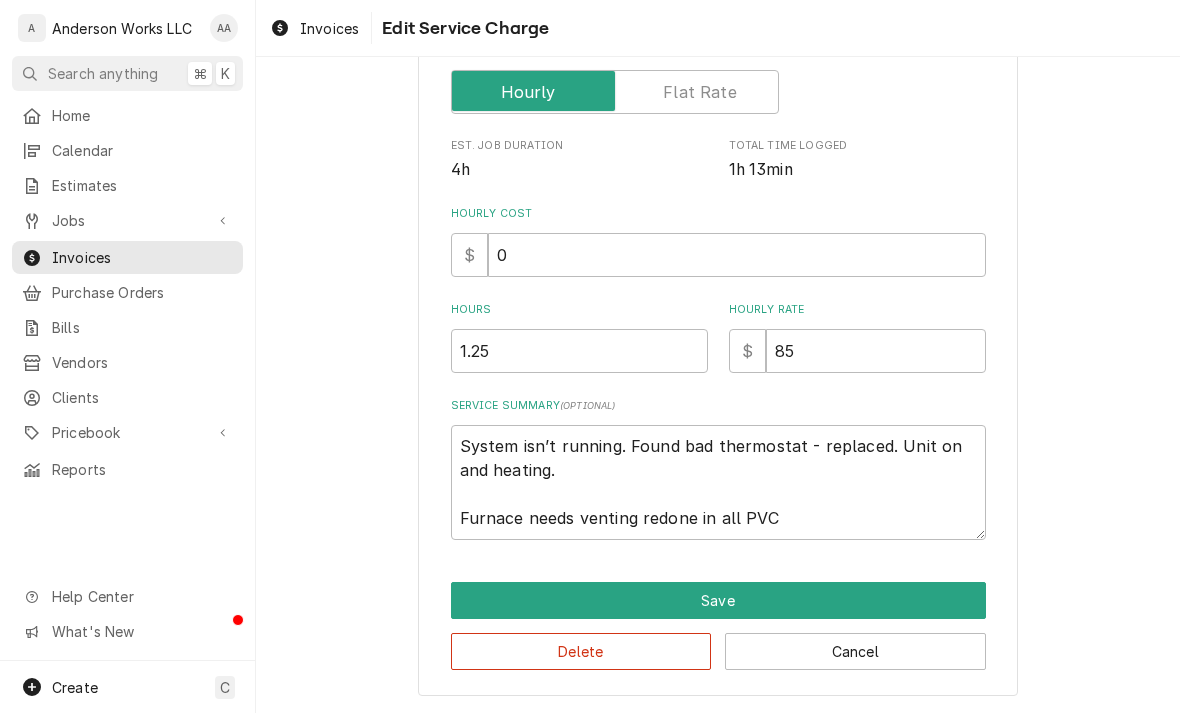 scroll, scrollTop: 336, scrollLeft: 0, axis: vertical 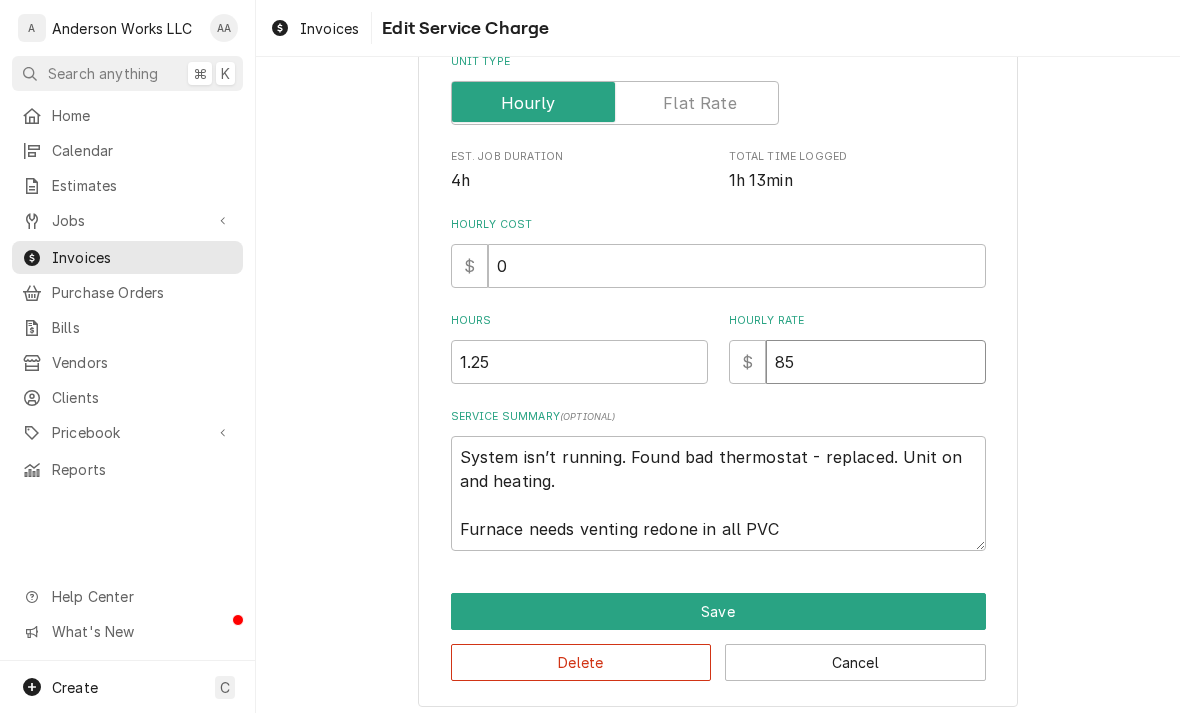 click on "85" at bounding box center (876, 362) 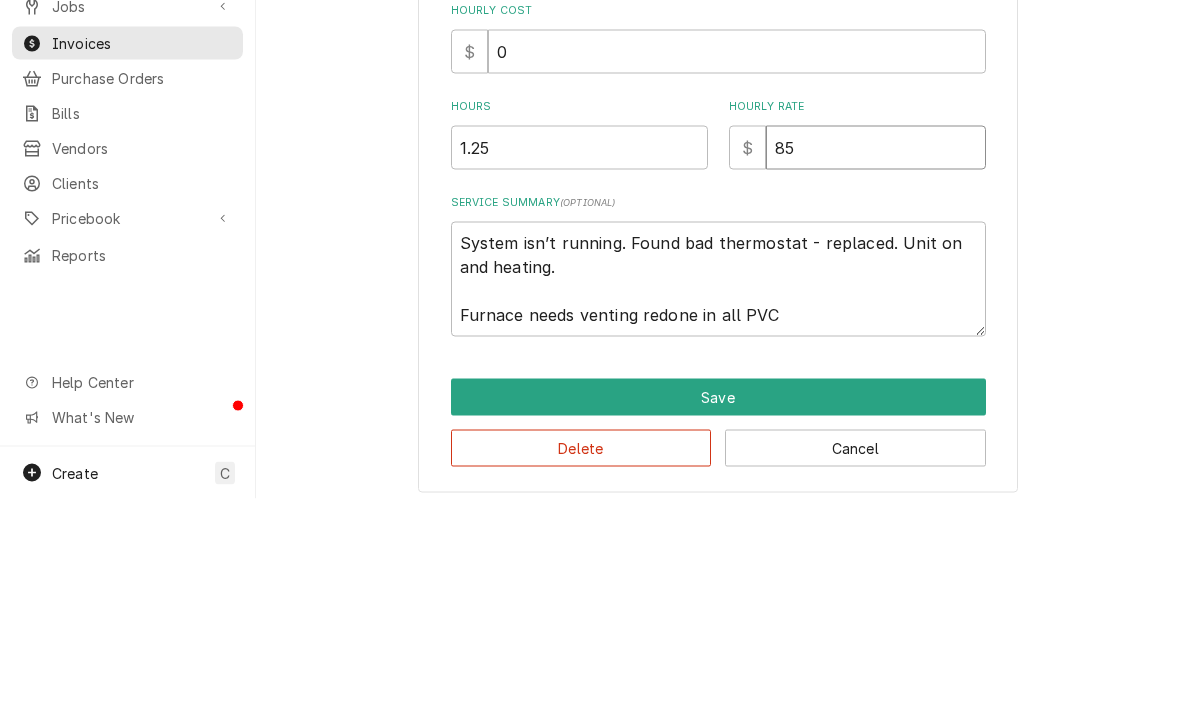 type on "8" 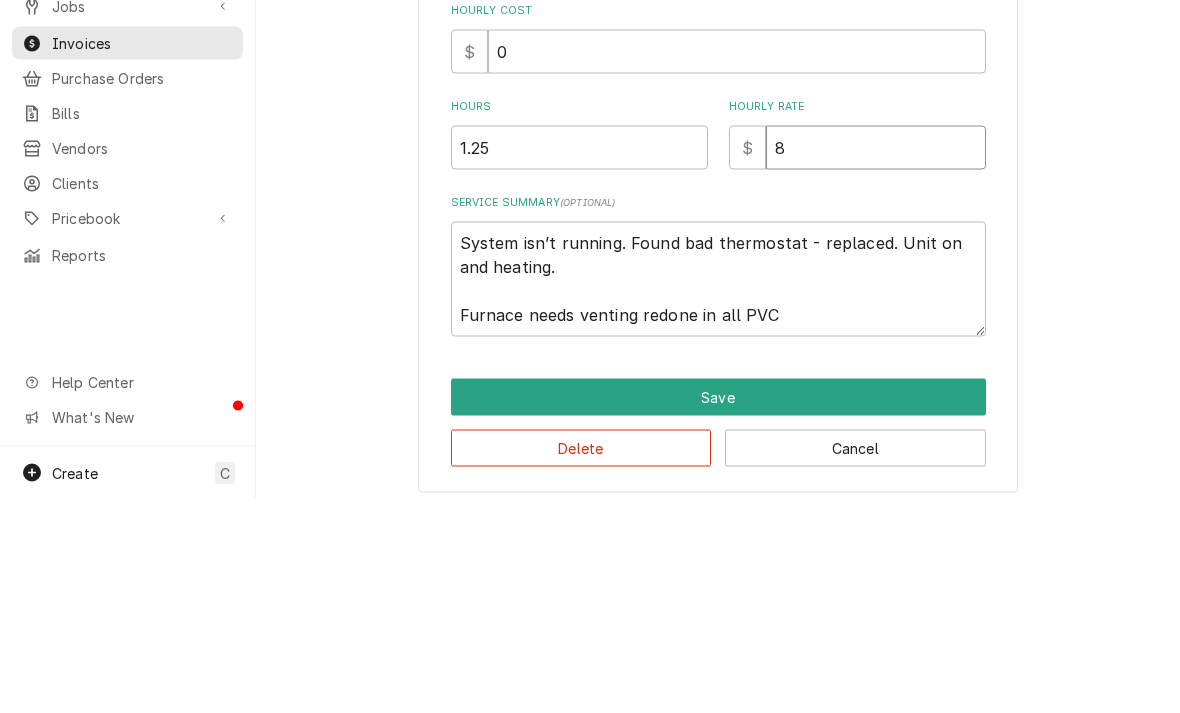 type on "x" 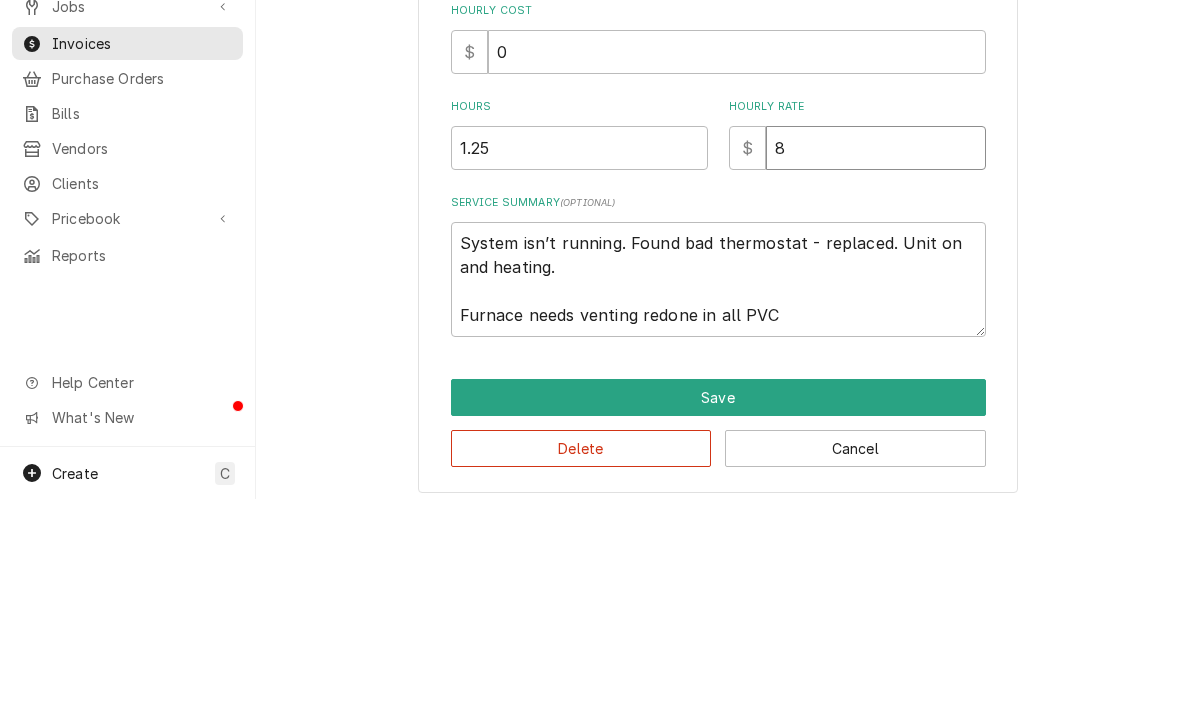type 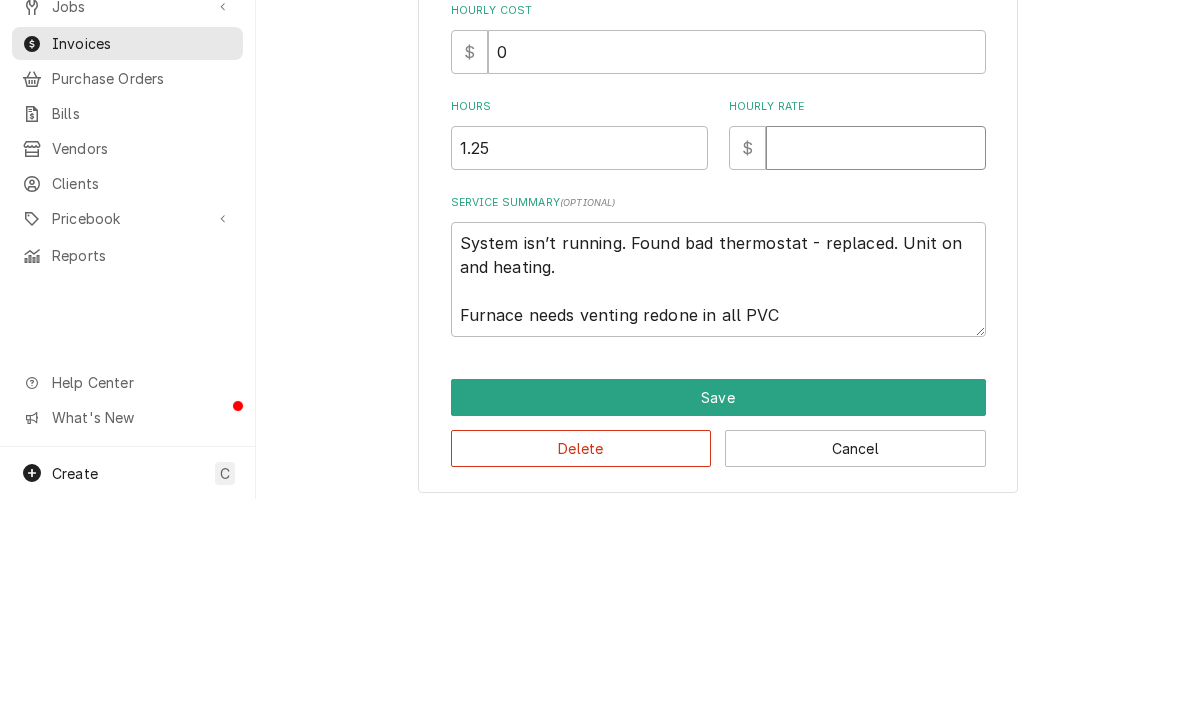 type on "x" 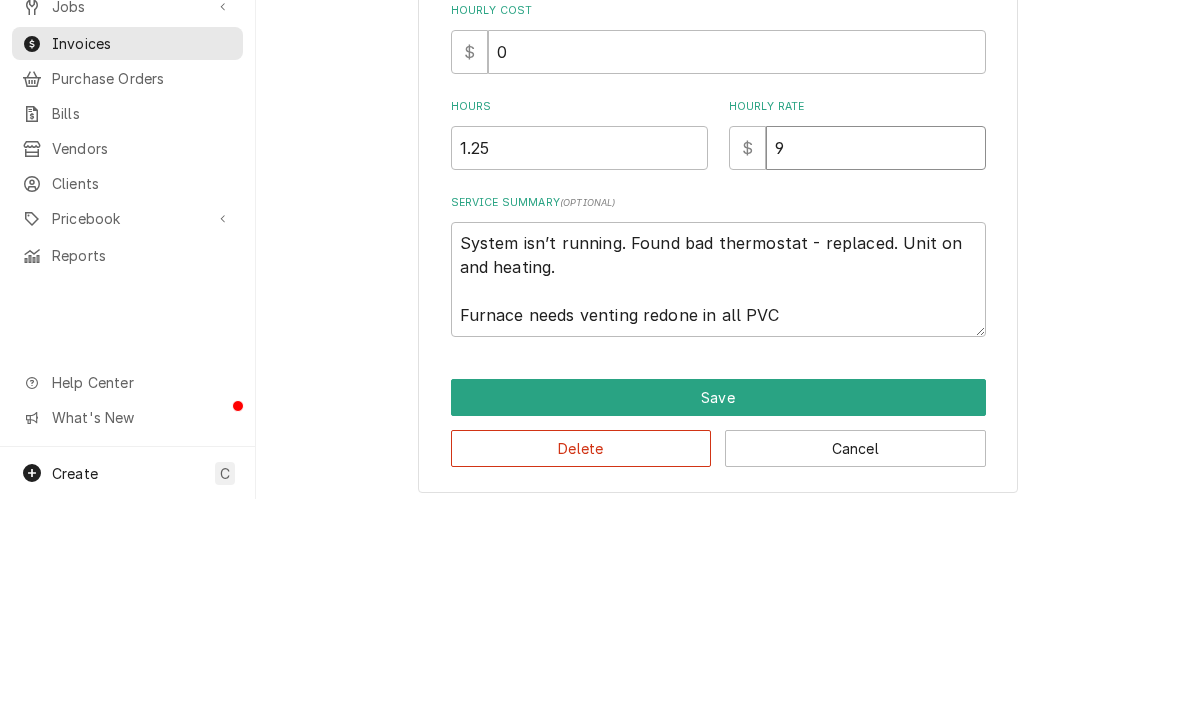 type on "x" 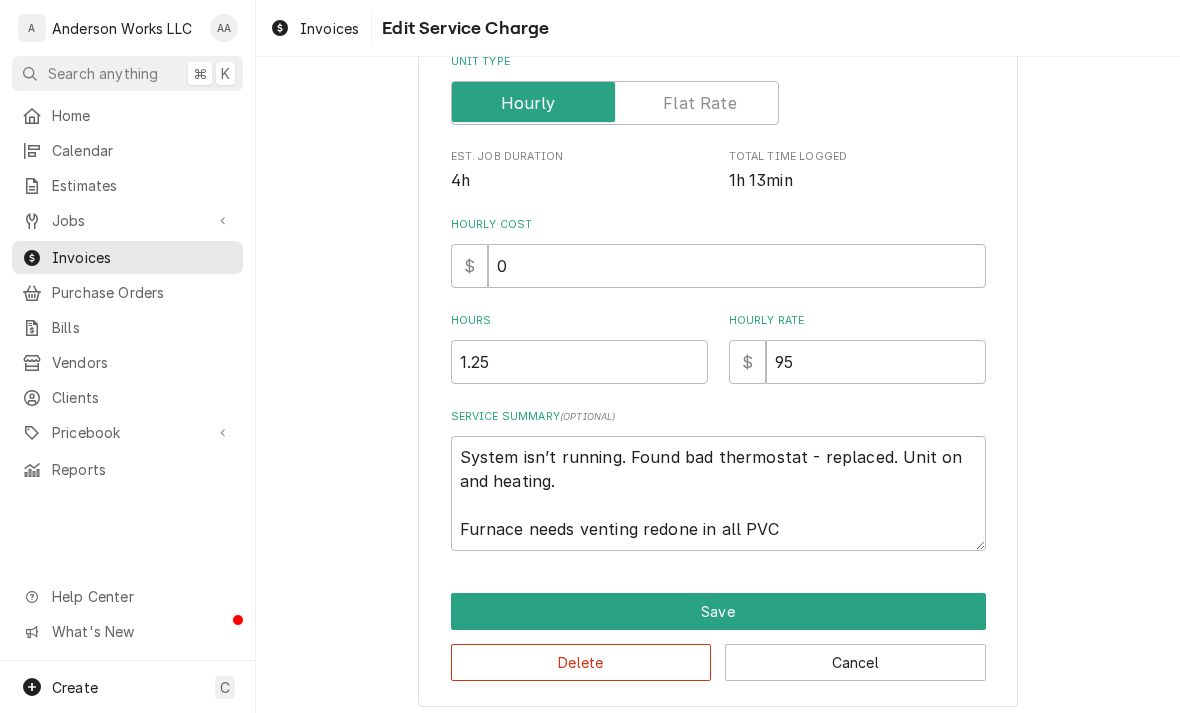 click on "Save" at bounding box center [718, 611] 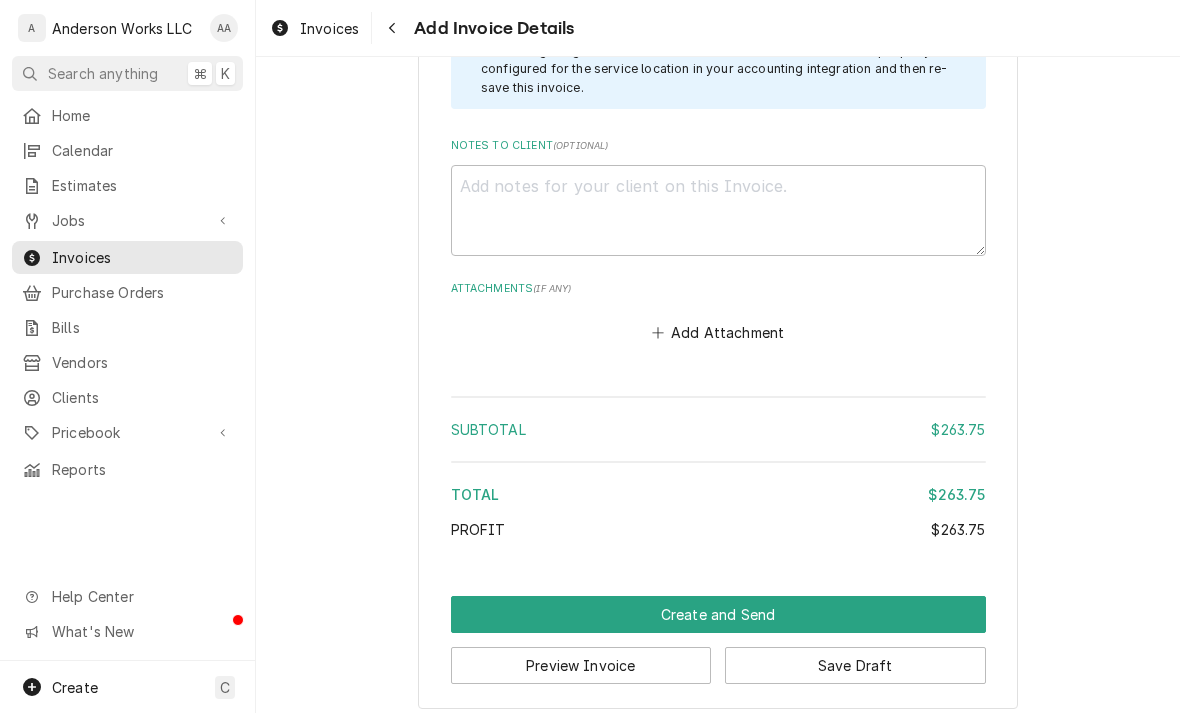 click on "Create and Send" at bounding box center (718, 614) 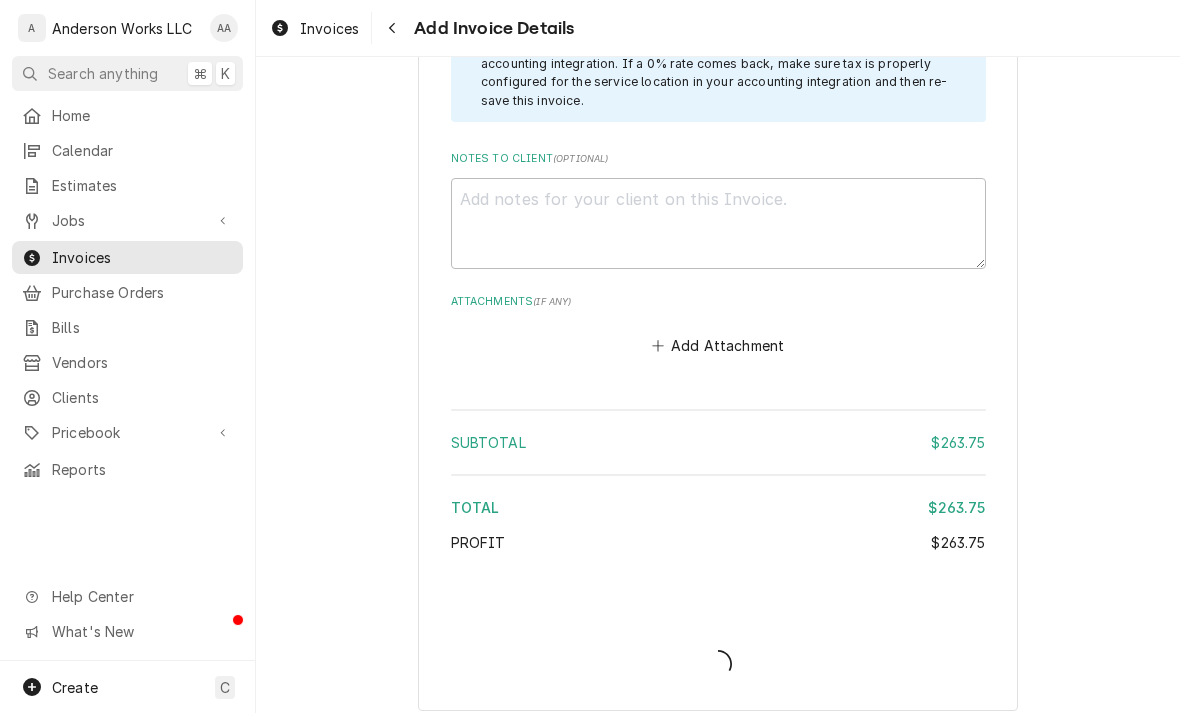 type on "x" 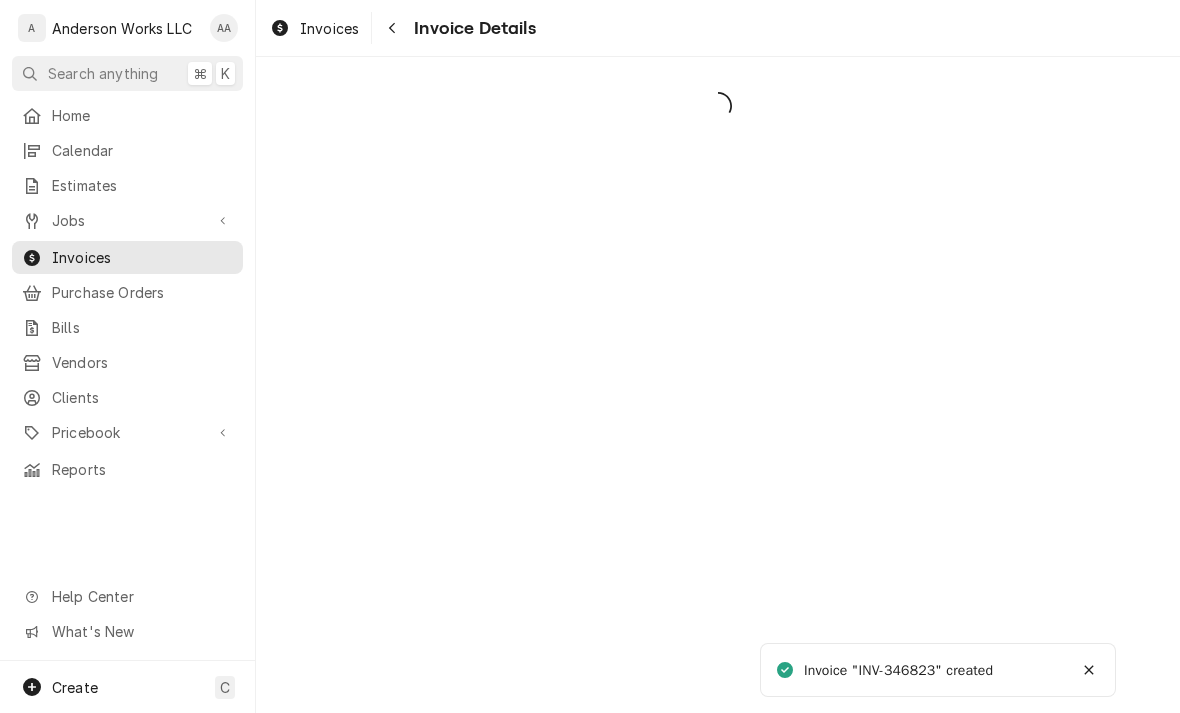 scroll, scrollTop: 0, scrollLeft: 0, axis: both 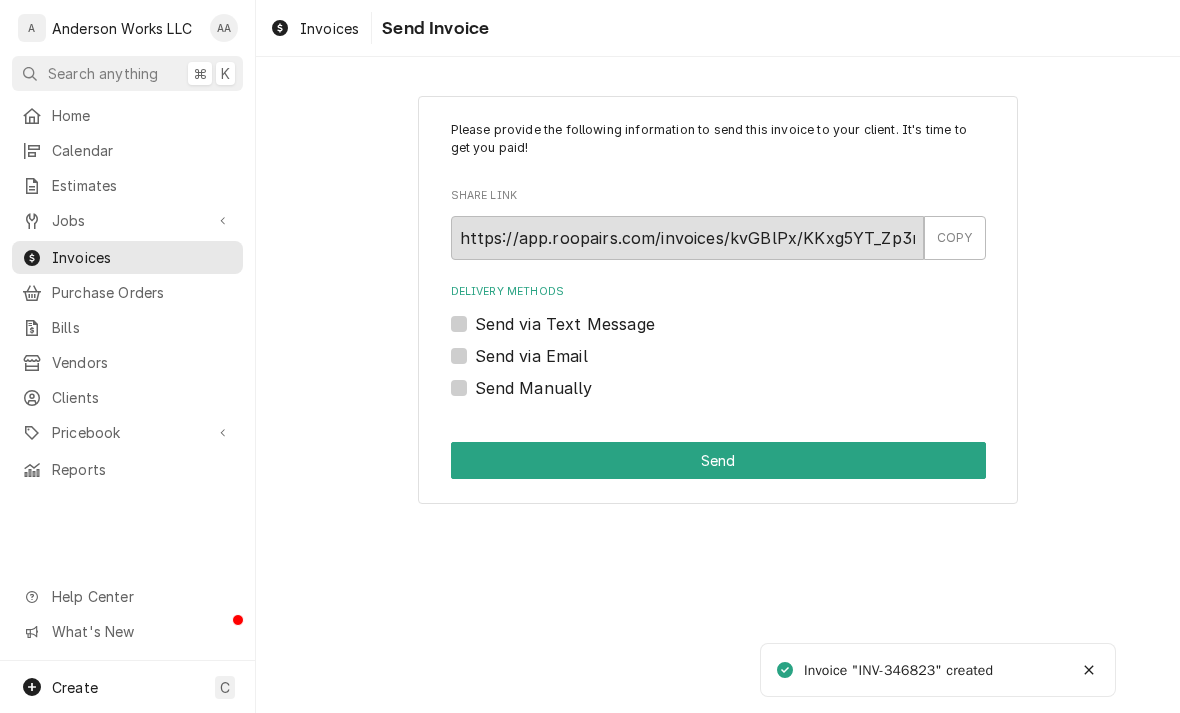 click on "Send via Email" at bounding box center (531, 356) 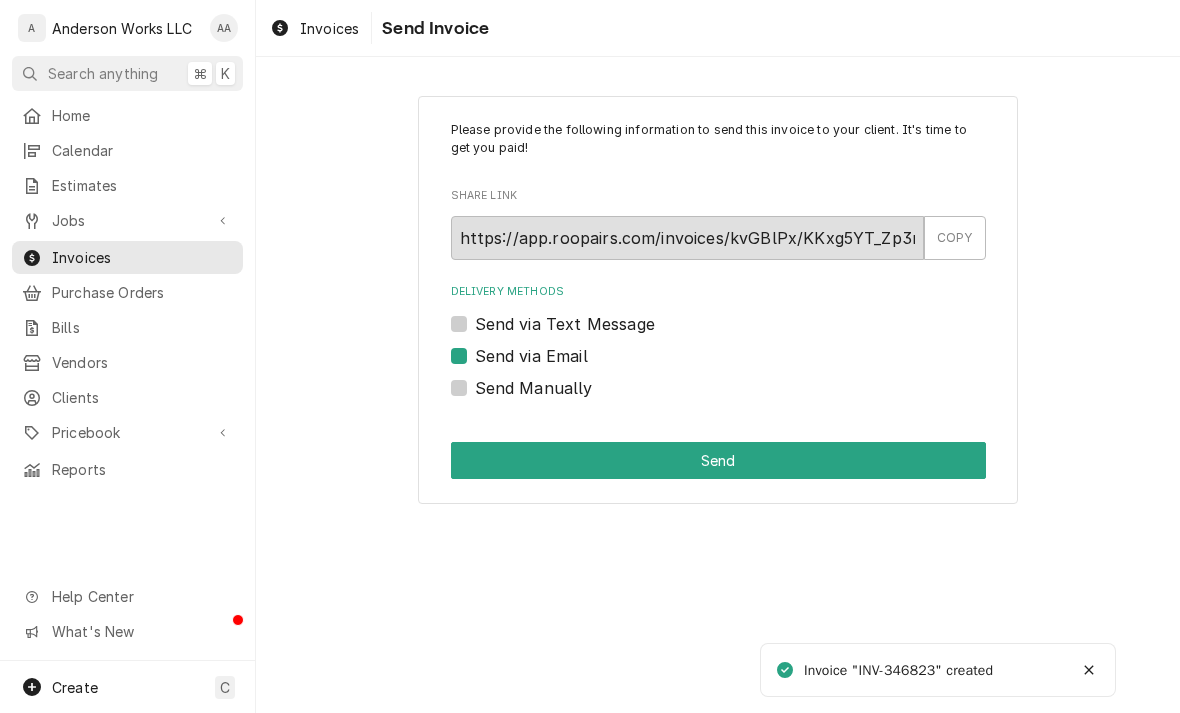 checkbox on "true" 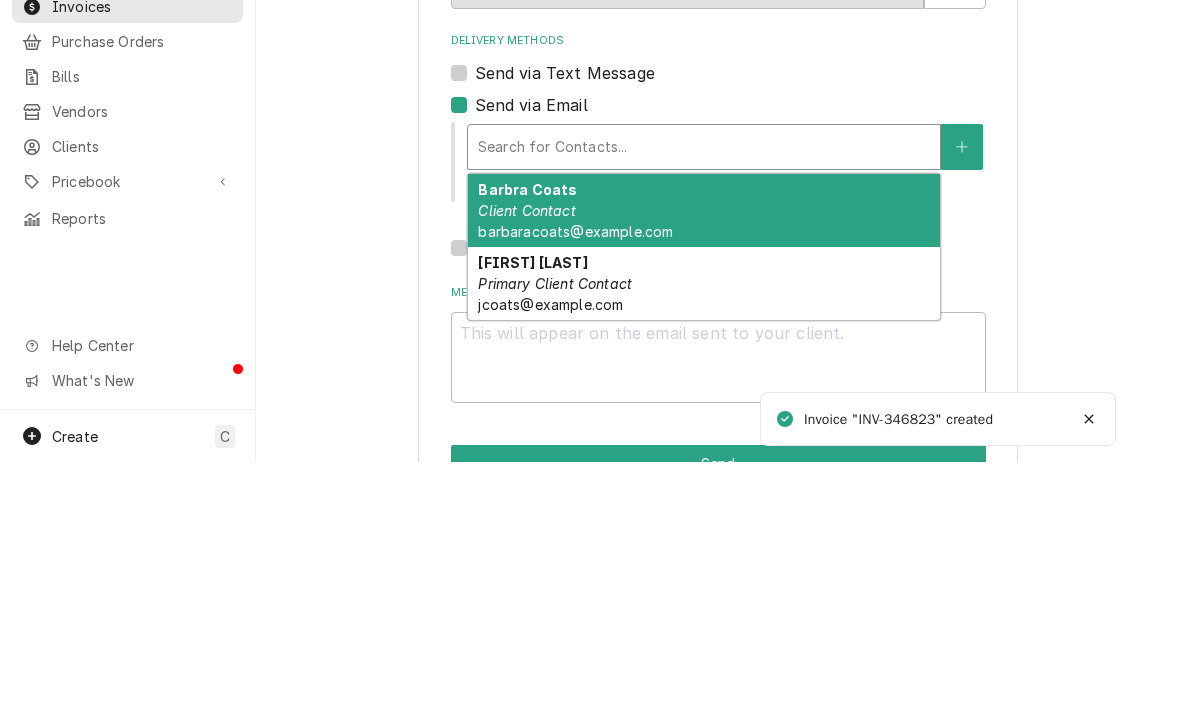 click on "barbaracoats@example.com" at bounding box center (575, 482) 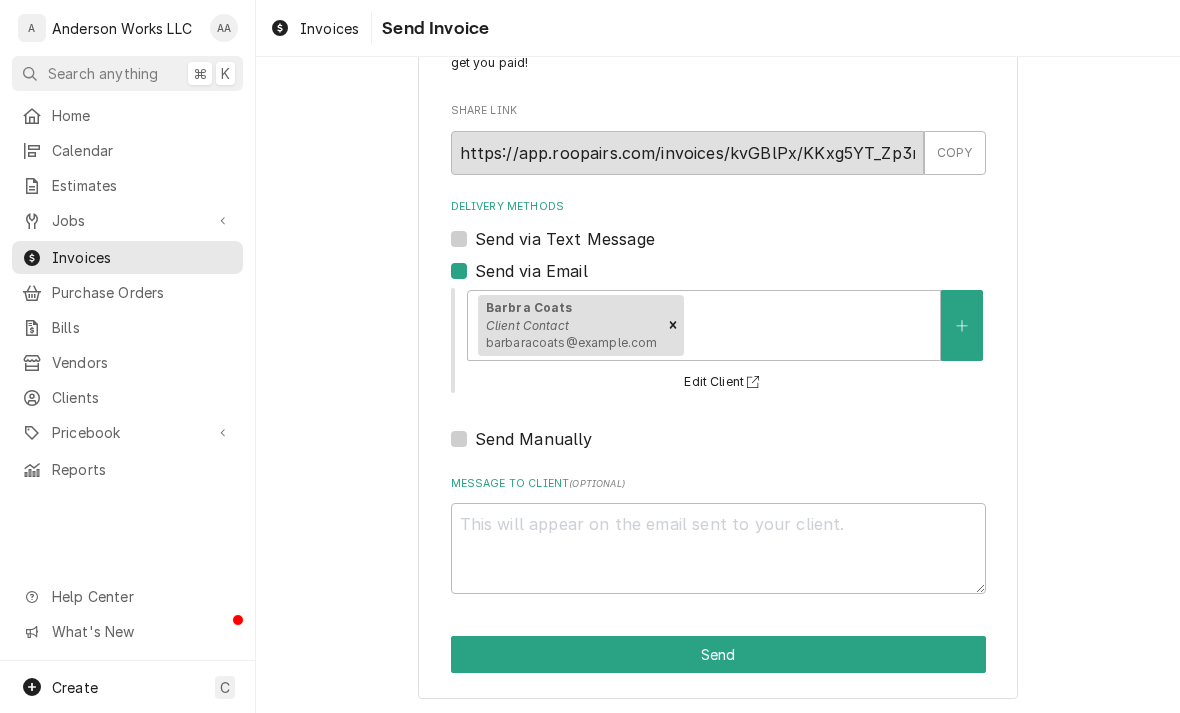 scroll, scrollTop: 84, scrollLeft: 0, axis: vertical 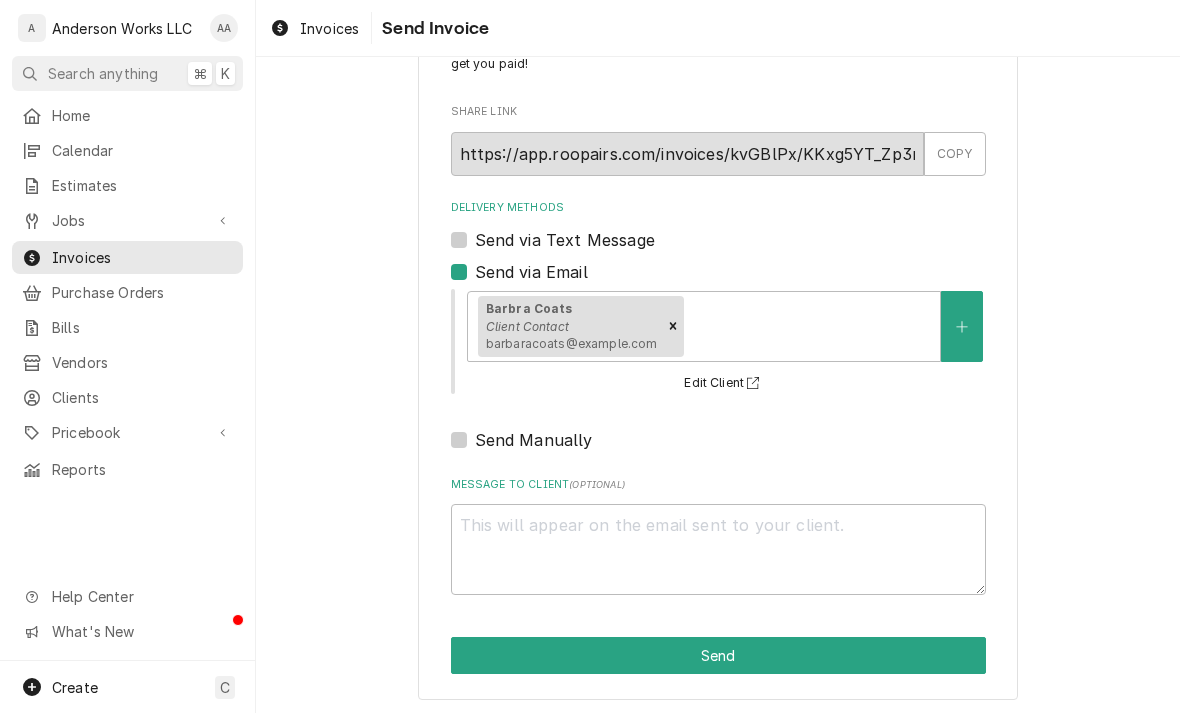 click on "Send" at bounding box center [718, 655] 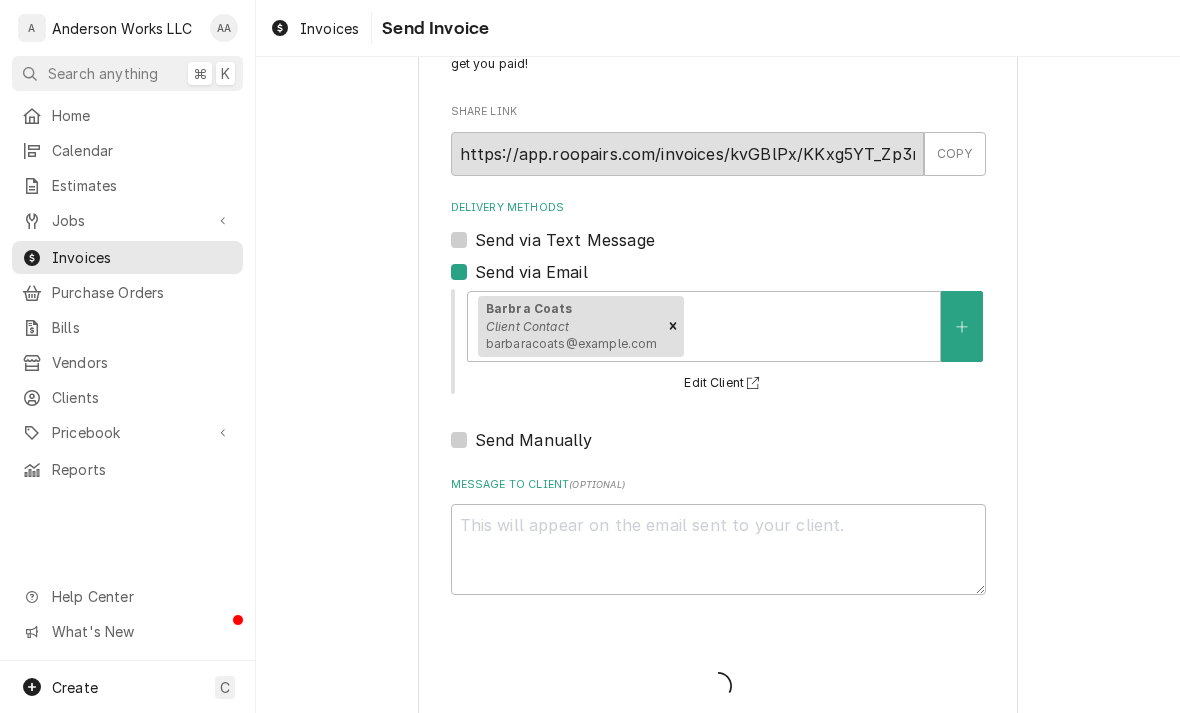type on "x" 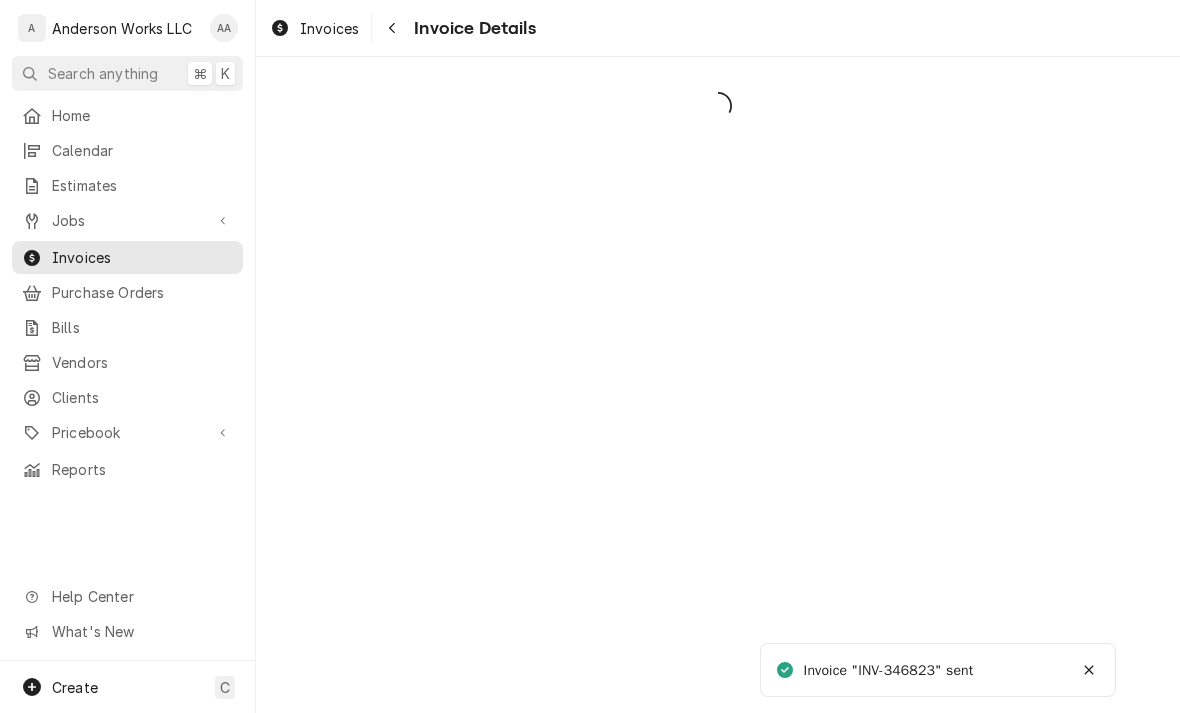 scroll, scrollTop: 0, scrollLeft: 0, axis: both 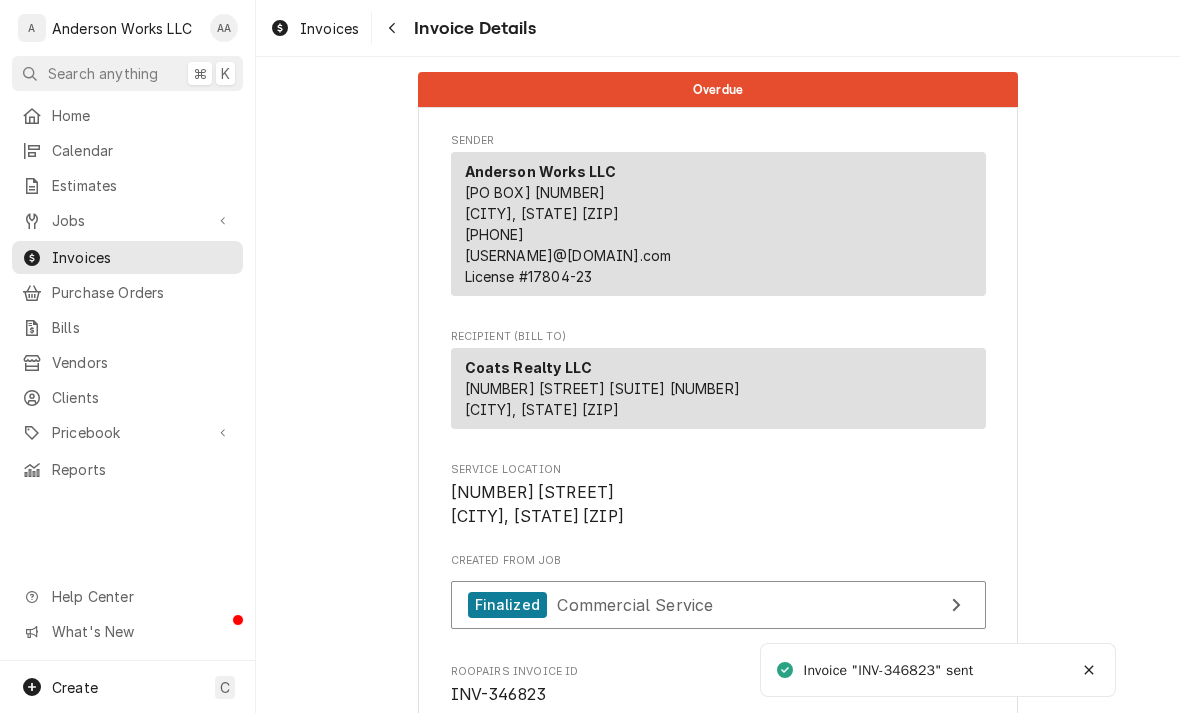 click on "Jobs" at bounding box center (127, 220) 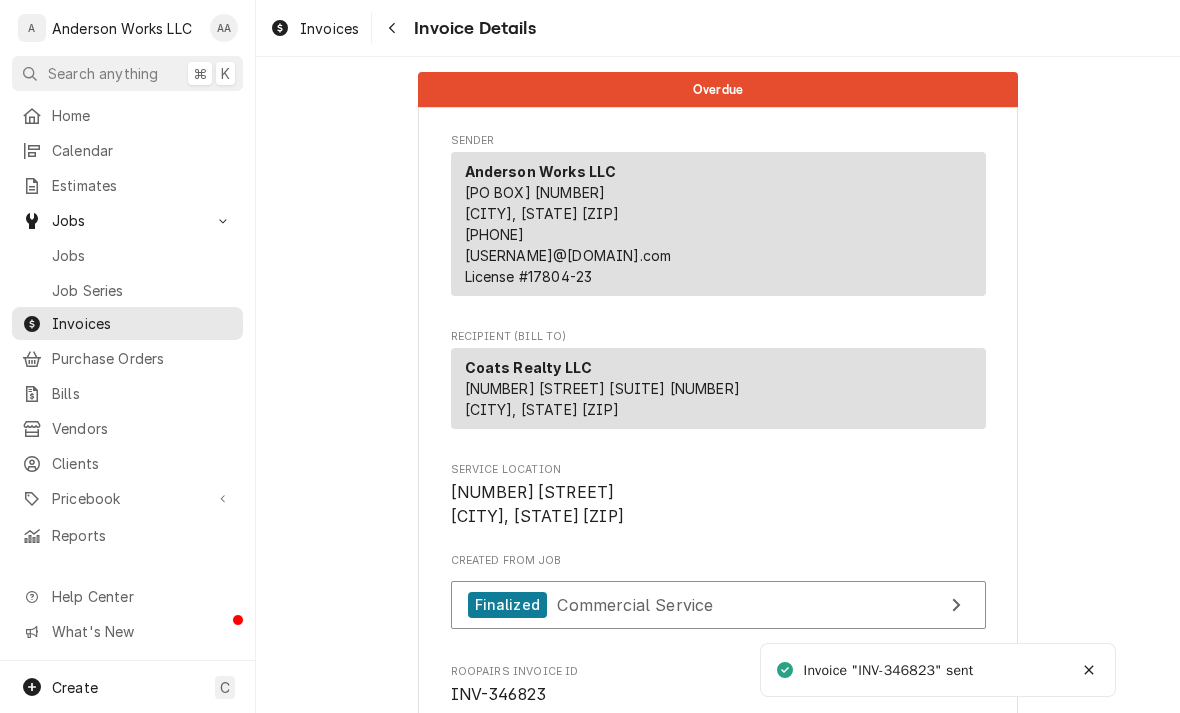 click on "Jobs" at bounding box center (142, 255) 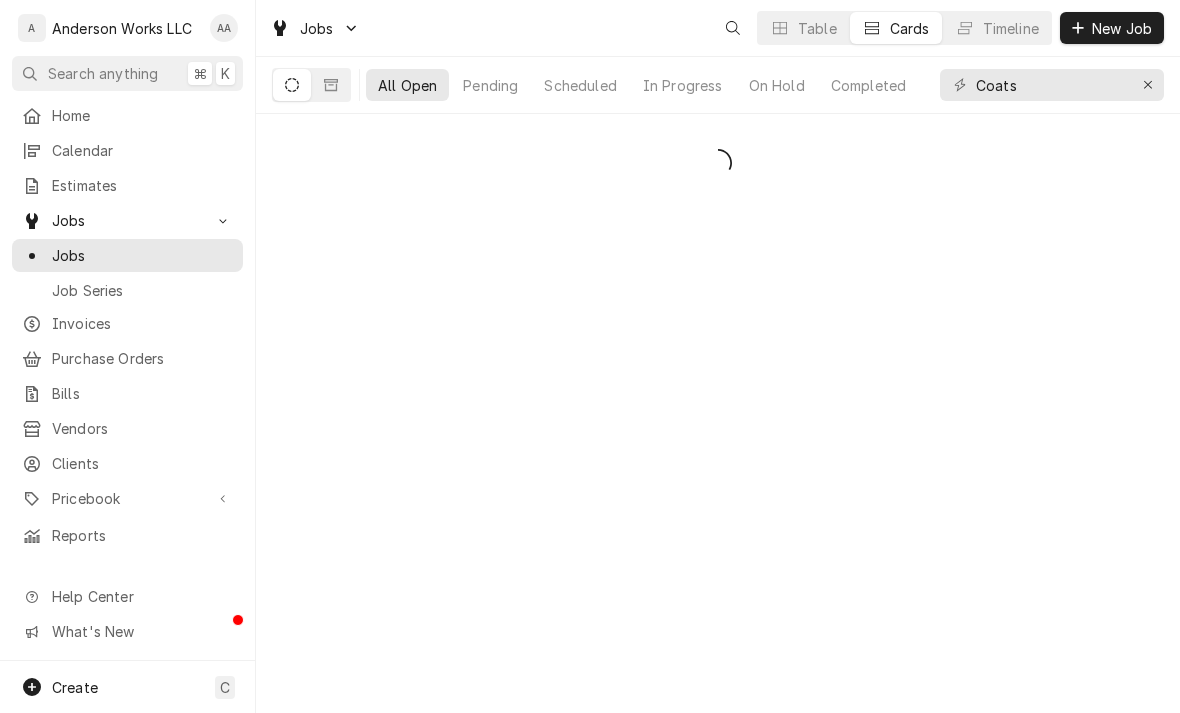 scroll, scrollTop: 0, scrollLeft: 0, axis: both 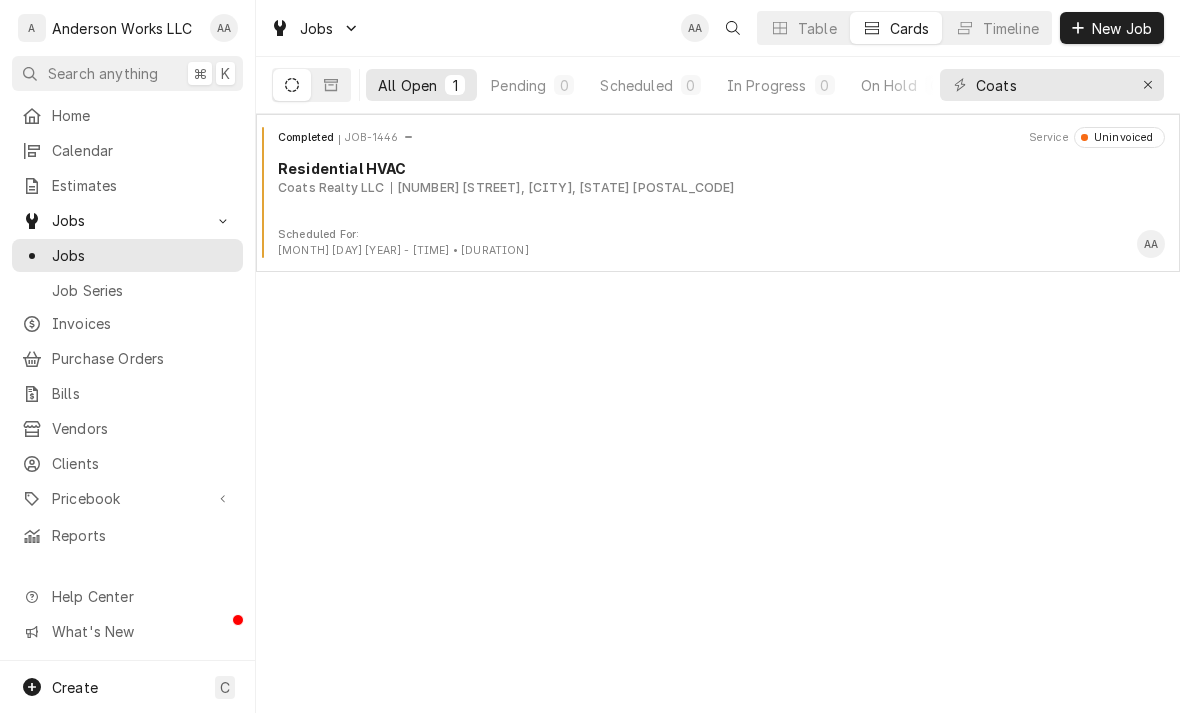 click on "Scheduled For:" at bounding box center (403, 235) 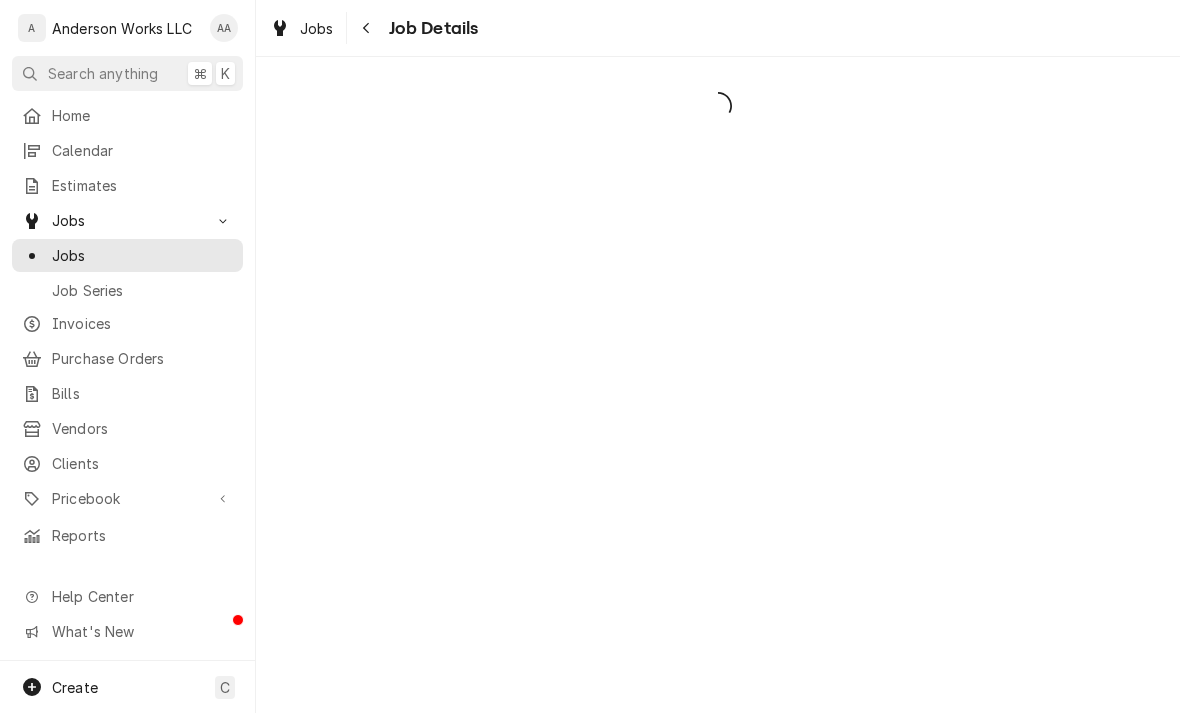 scroll, scrollTop: 0, scrollLeft: 0, axis: both 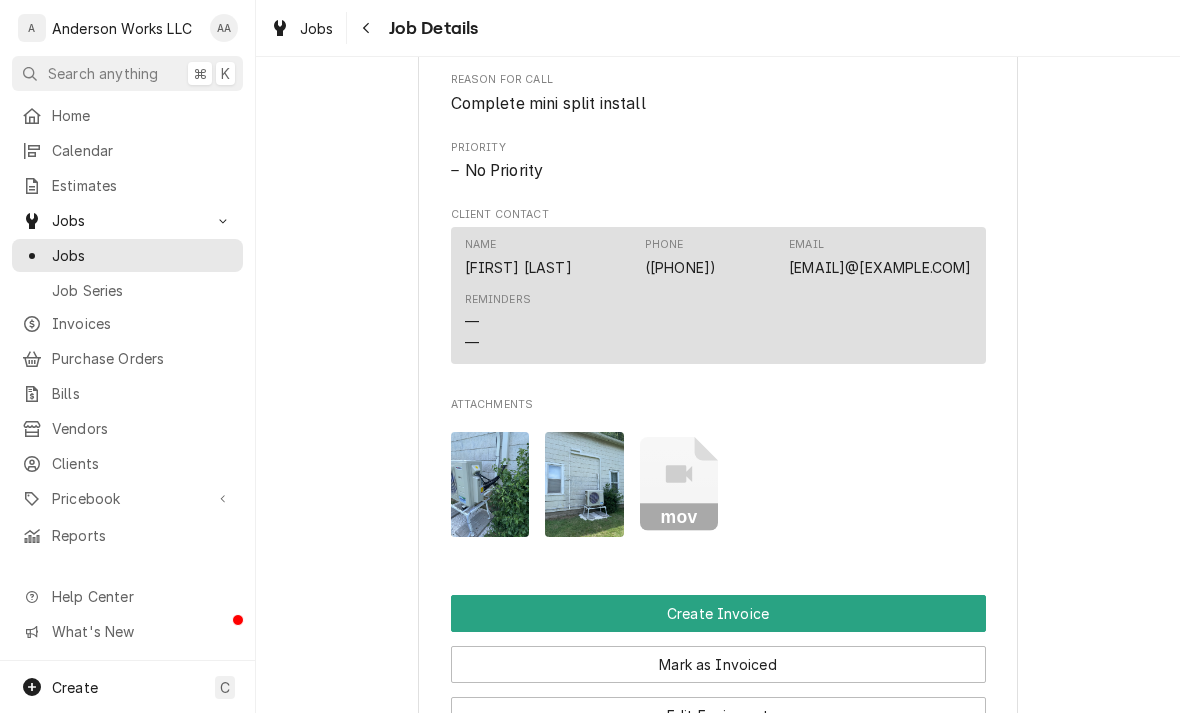 click at bounding box center [490, 484] 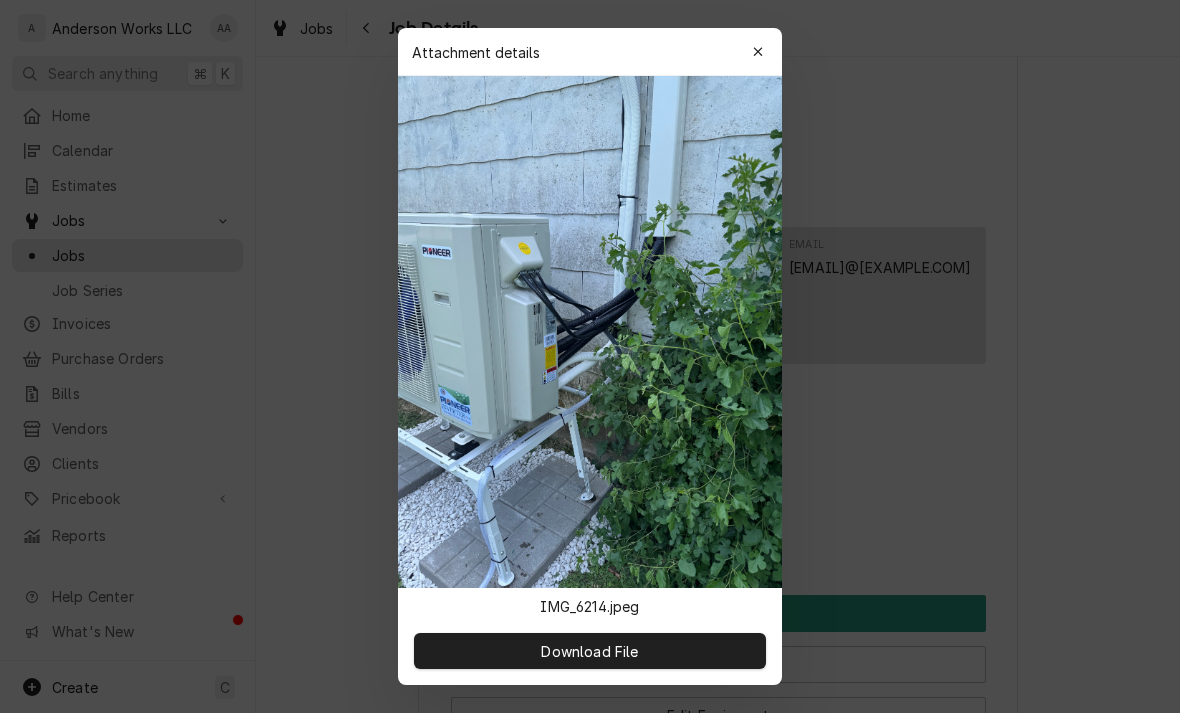click 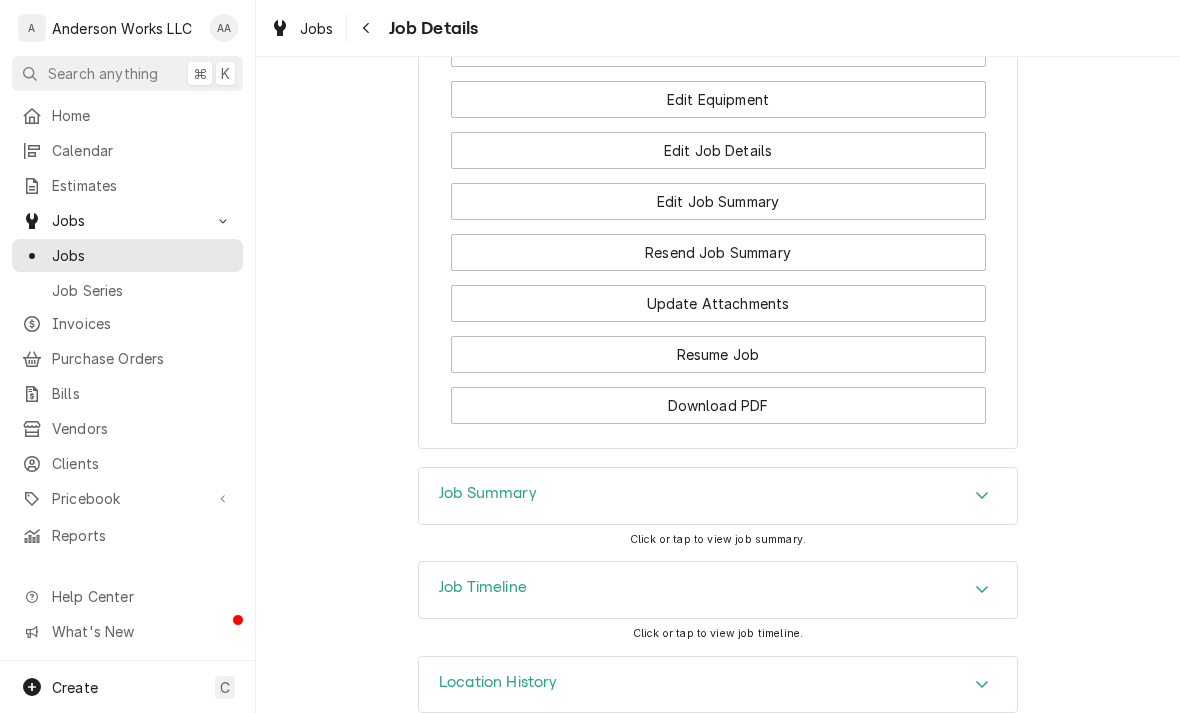 click on "Job Summary" at bounding box center (718, 496) 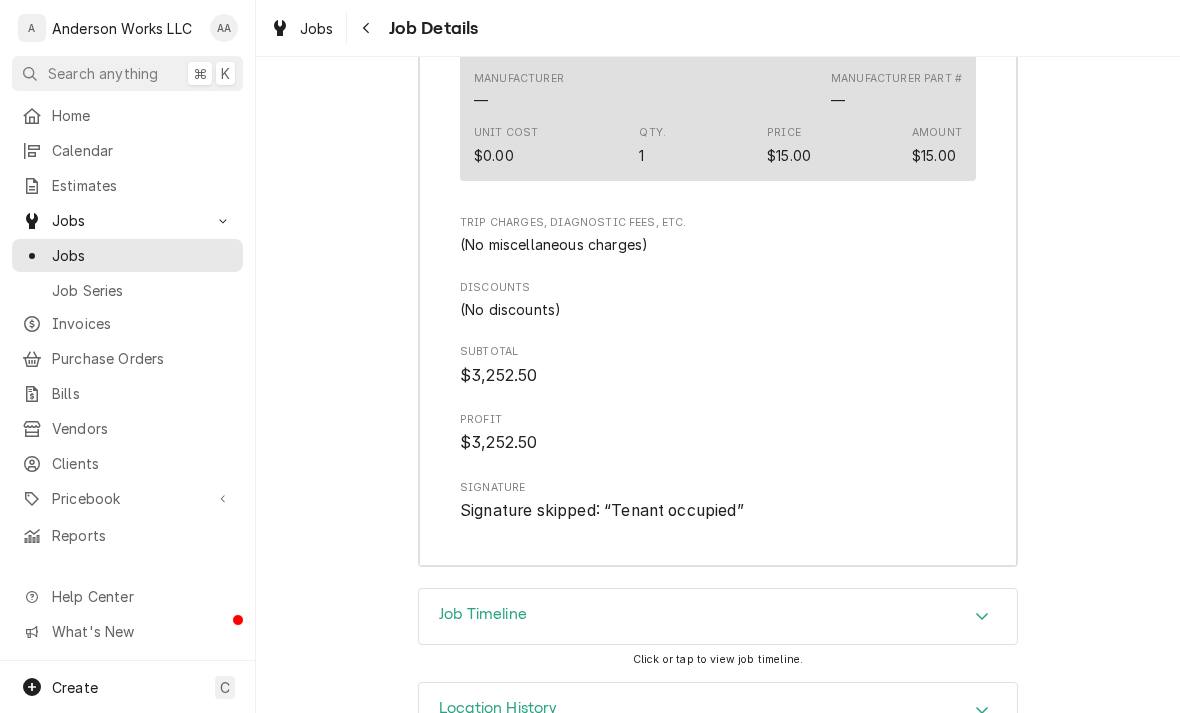 scroll, scrollTop: 4357, scrollLeft: 0, axis: vertical 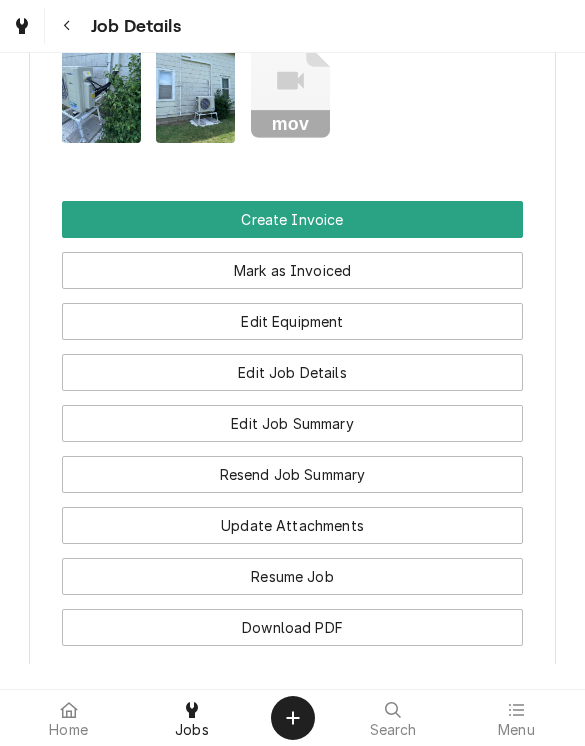 click on "Edit Job Summary" at bounding box center [293, 423] 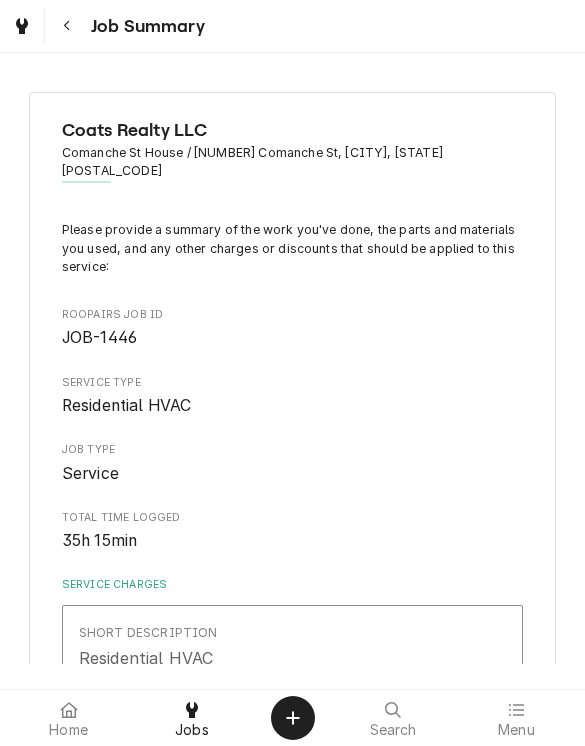 scroll, scrollTop: 0, scrollLeft: 0, axis: both 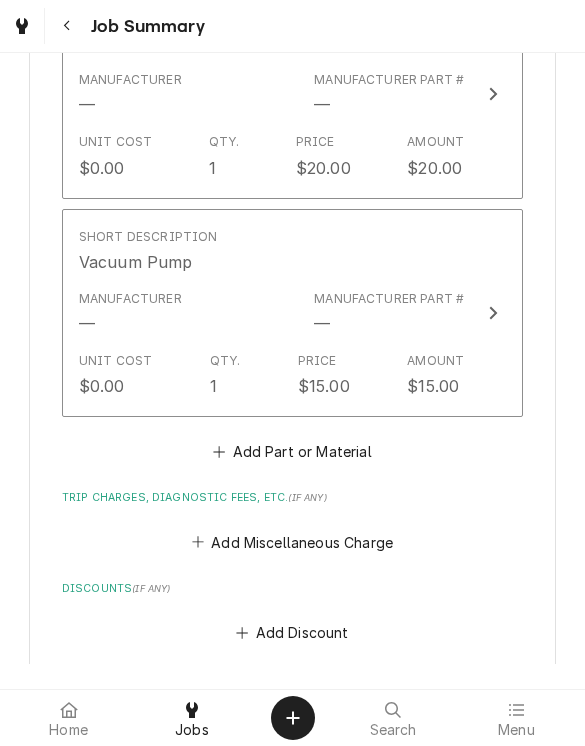 click on "Add Part or Material" at bounding box center [292, 452] 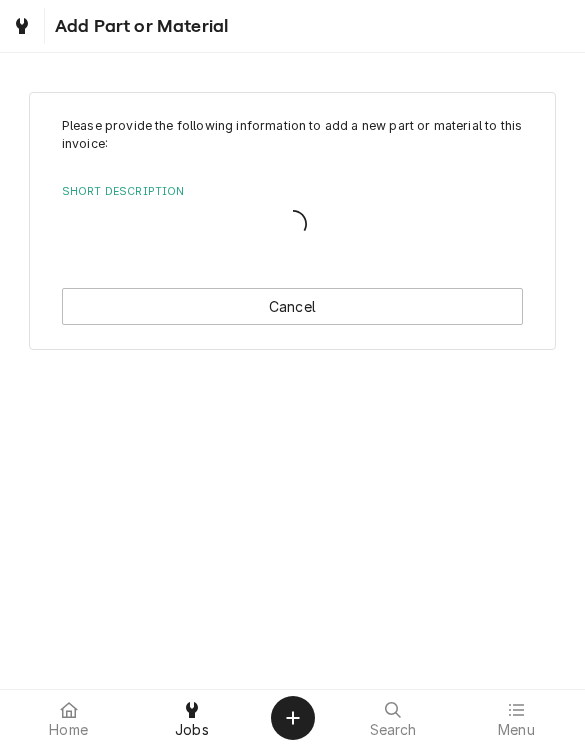 scroll, scrollTop: 0, scrollLeft: 0, axis: both 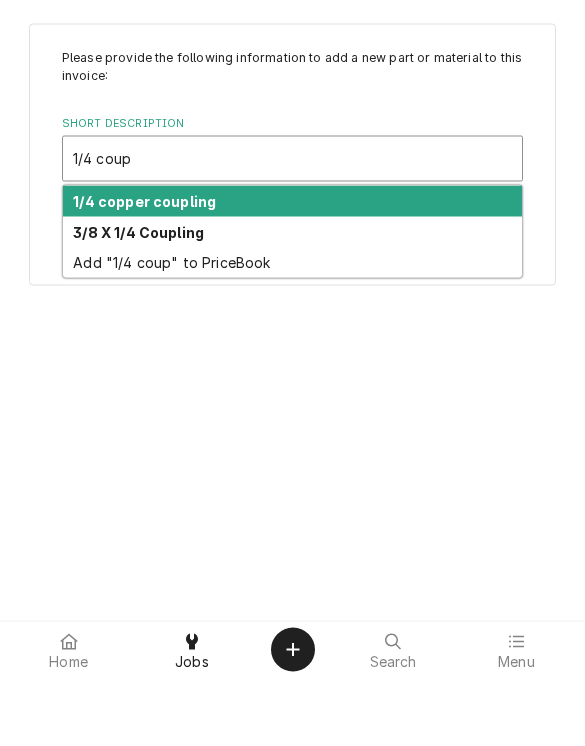 click on "1/4 copper coupling" at bounding box center [144, 269] 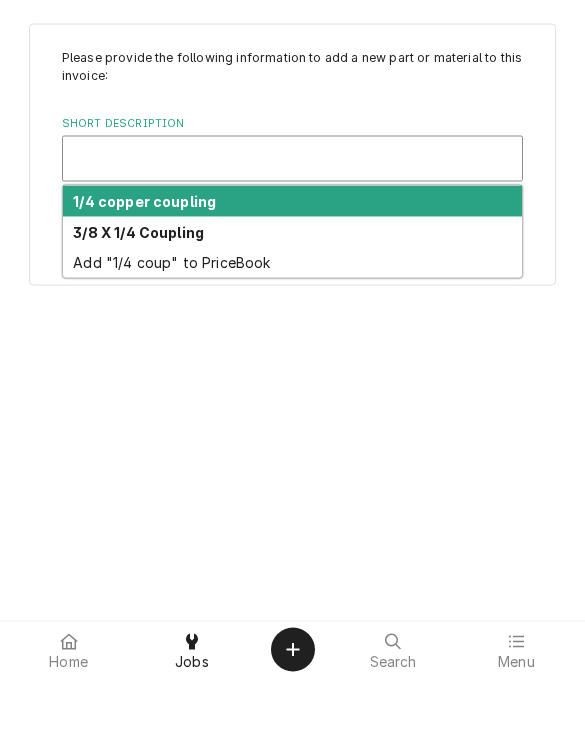 type on "x" 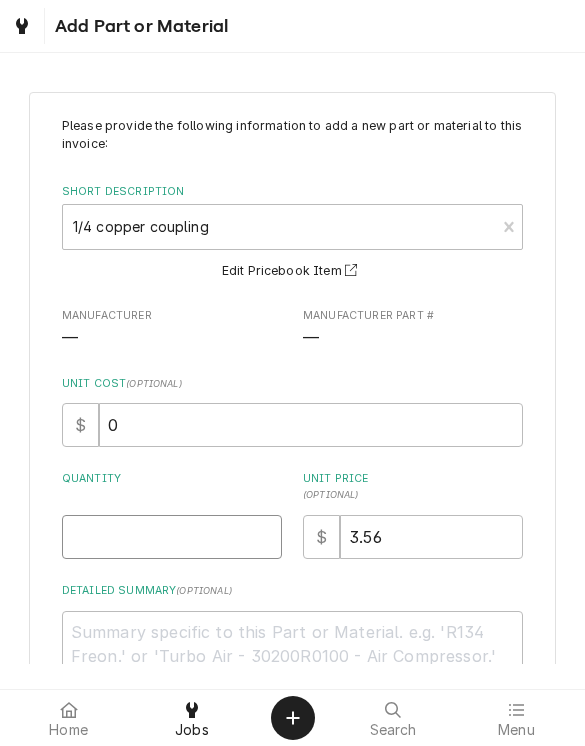 click on "Quantity" at bounding box center (172, 537) 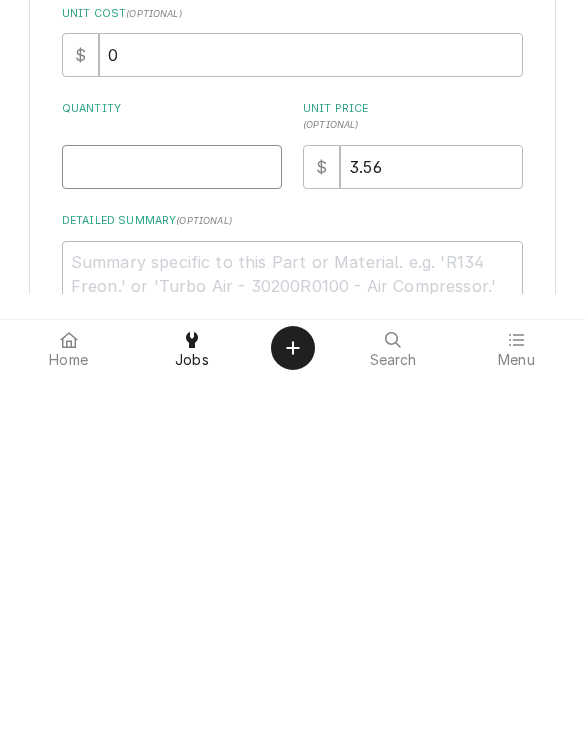 type on "2" 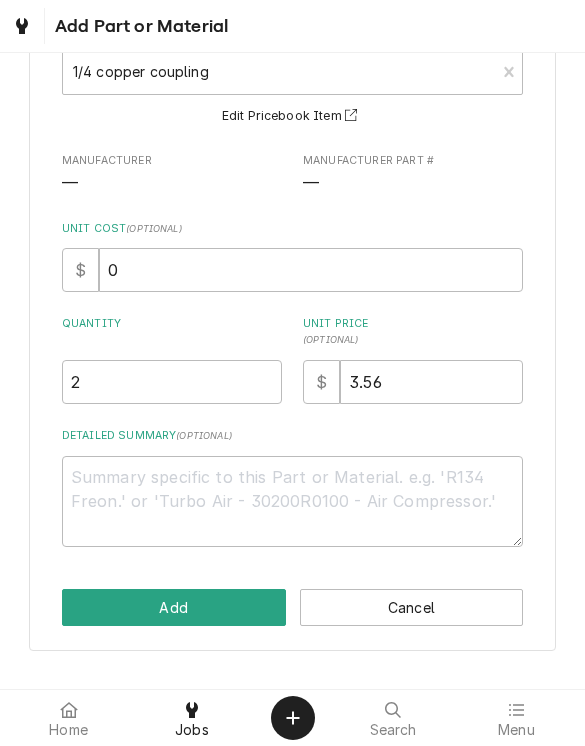 click on "Add" at bounding box center (174, 607) 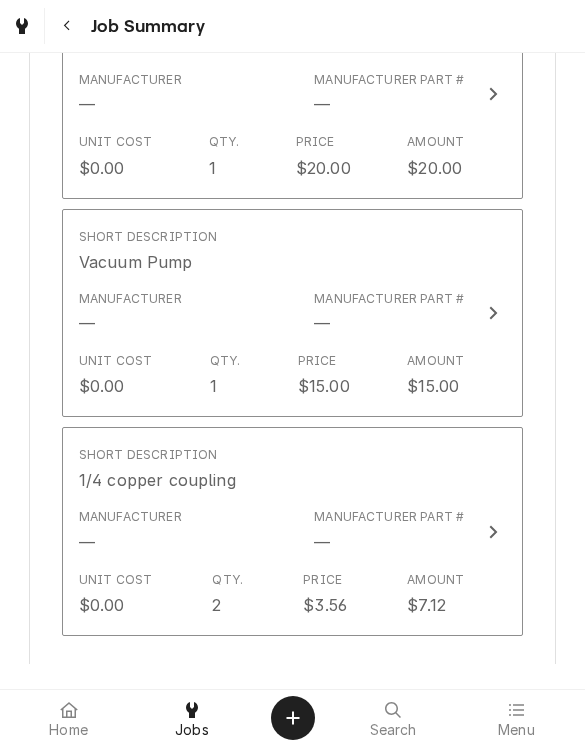 click on "Add Part or Material" at bounding box center (292, 670) 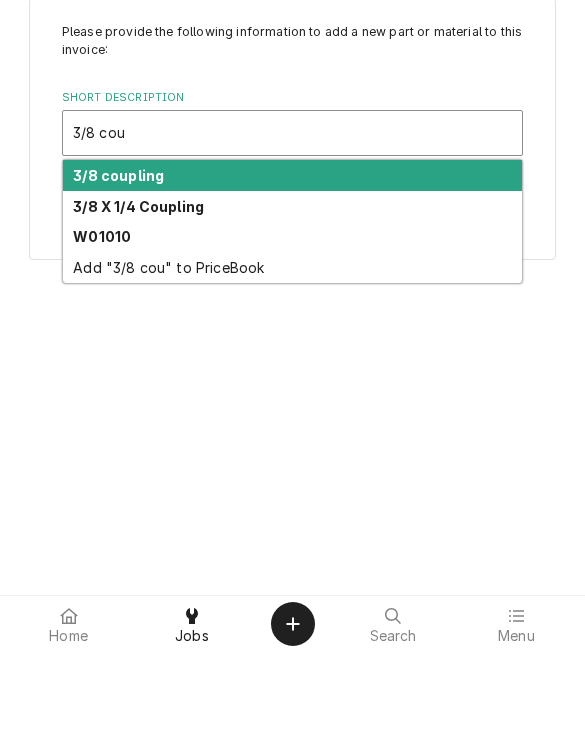 click on "3/8 coupling" at bounding box center (118, 269) 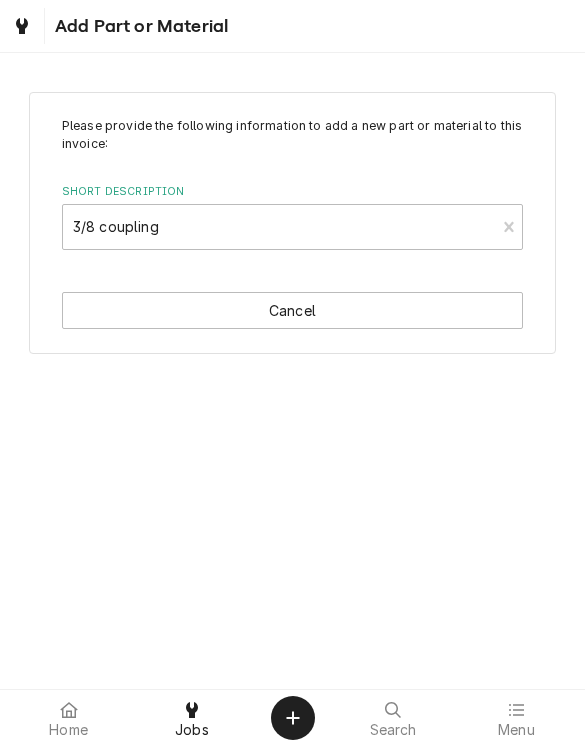 type on "x" 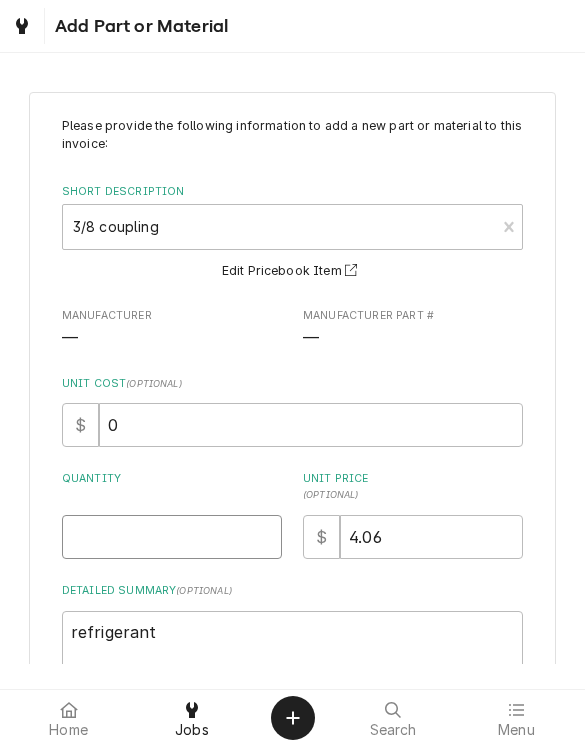 click on "Quantity" at bounding box center (172, 537) 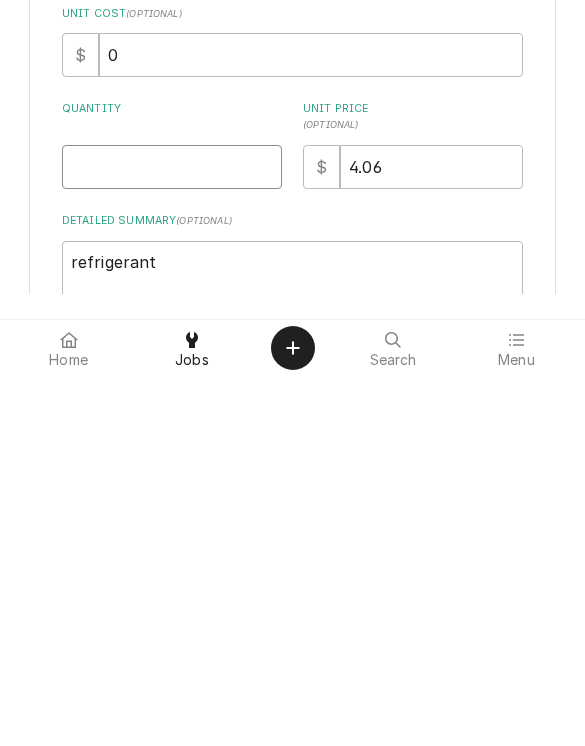 type on "2" 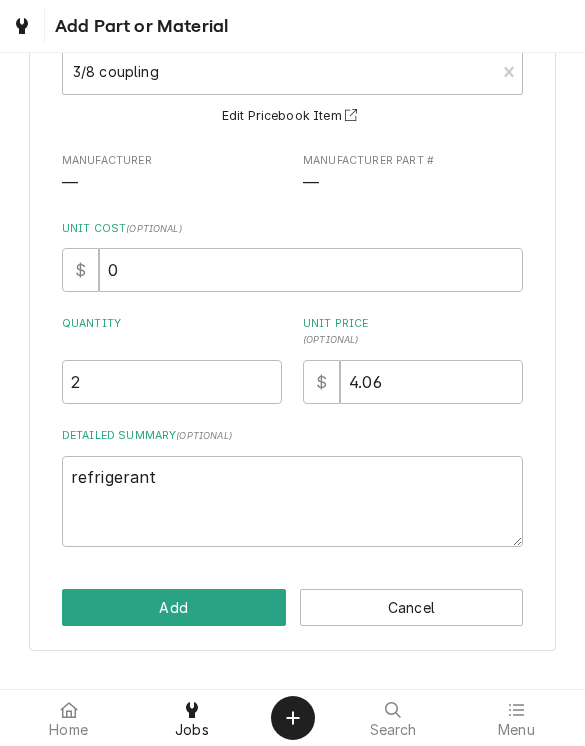 click on "Add" at bounding box center [174, 607] 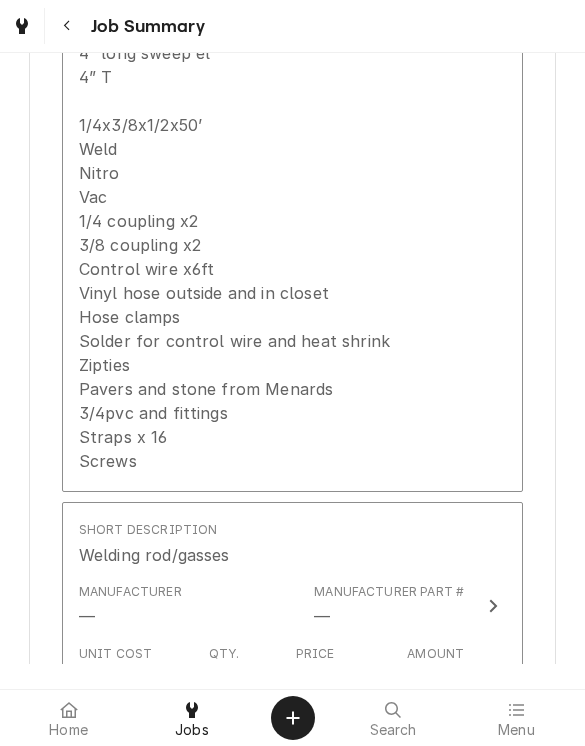 scroll, scrollTop: 1932, scrollLeft: 0, axis: vertical 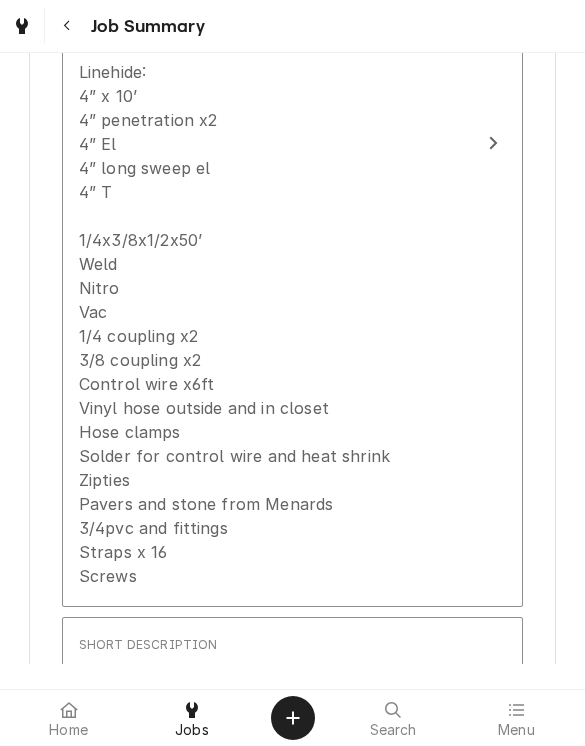 click on "Linehide:
4” x 10’
4” penetration x2
4” El
4” long sweep el
4” T
1/4x3/8x1/2x50’
Weld
Nitro
Vac
1/4 coupling x2
3/8 coupling x2
Control wire x6ft
Vinyl hose outside and in closet
Hose clamps
Solder for control wire and heat shrink
Zipties
Pavers and stone from Menards
3/4pvc and fittings
Straps x 16
Screws" at bounding box center [234, 324] 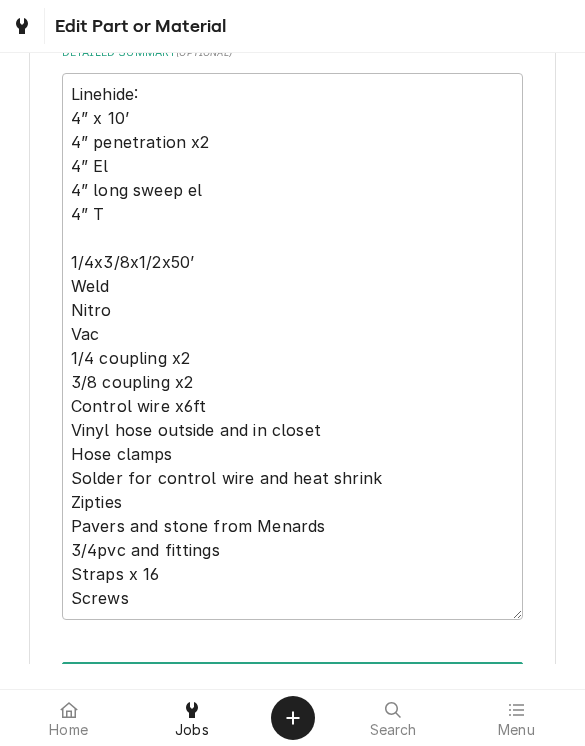 scroll, scrollTop: 572, scrollLeft: 0, axis: vertical 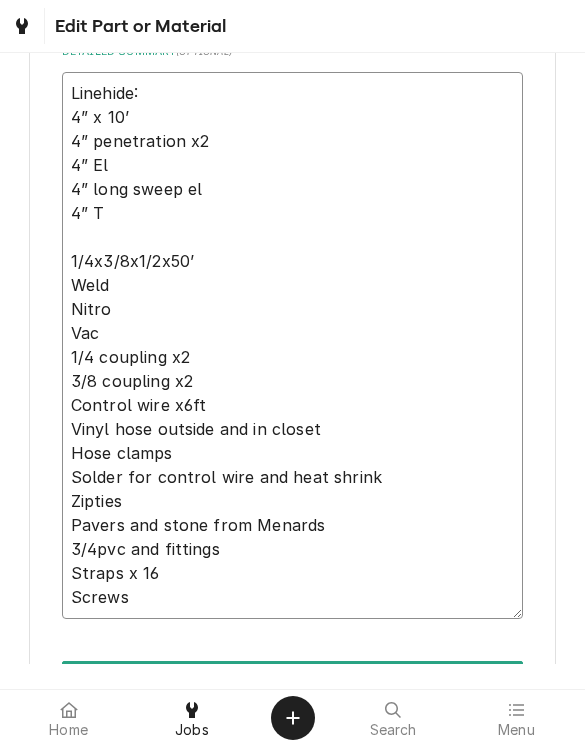 click on "Linehide:
4” x 10’
4” penetration x2
4” El
4” long sweep el
4” T
1/4x3/8x1/2x50’
Weld
Nitro
Vac
1/4 coupling x2
3/8 coupling x2
Control wire x6ft
Vinyl hose outside and in closet
Hose clamps
Solder for control wire and heat shrink
Zipties
Pavers and stone from Menards
3/4pvc and fittings
Straps x 16
Screws" at bounding box center [293, 345] 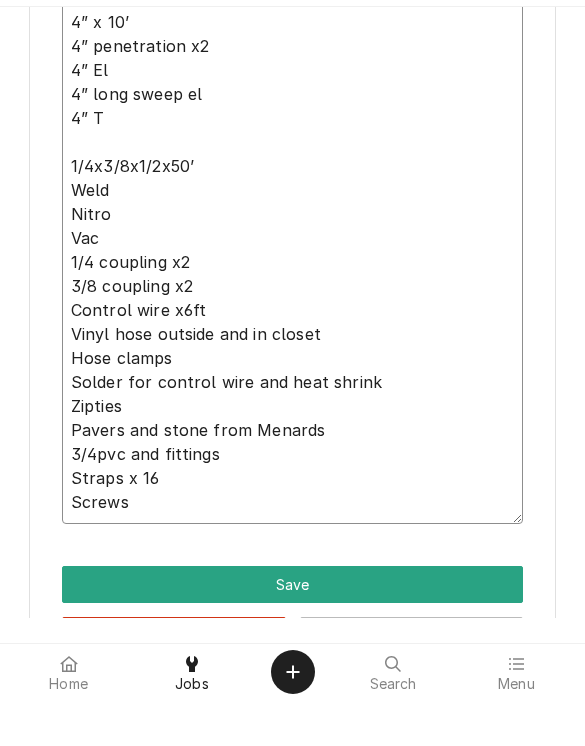 scroll, scrollTop: 654, scrollLeft: 0, axis: vertical 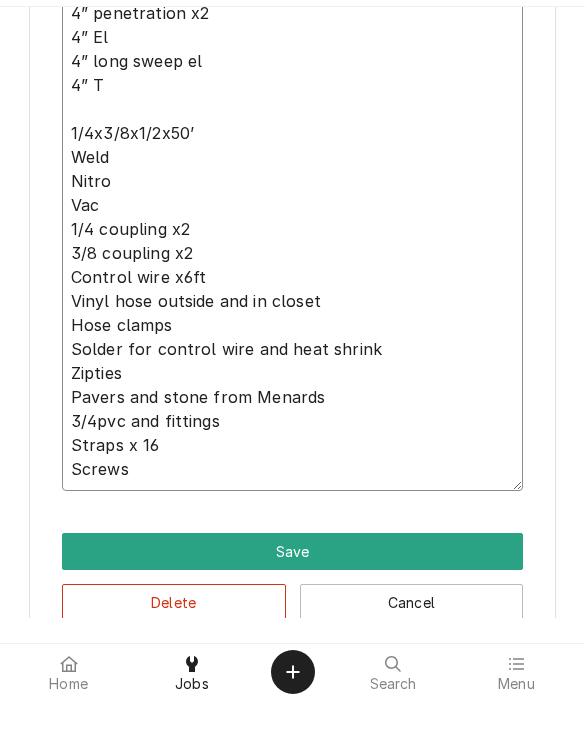 click on "Linehide:
4” x 10’
4” penetration x2
4” El
4” long sweep el
4” T
1/4x3/8x1/2x50’
Weld
Nitro
Vac
1/4 coupling x2
3/8 coupling x2
Control wire x6ft
Vinyl hose outside and in closet
Hose clamps
Solder for control wire and heat shrink
Zipties
Pavers and stone from Menards
3/4pvc and fittings
Straps x 16
Screws" at bounding box center (293, 263) 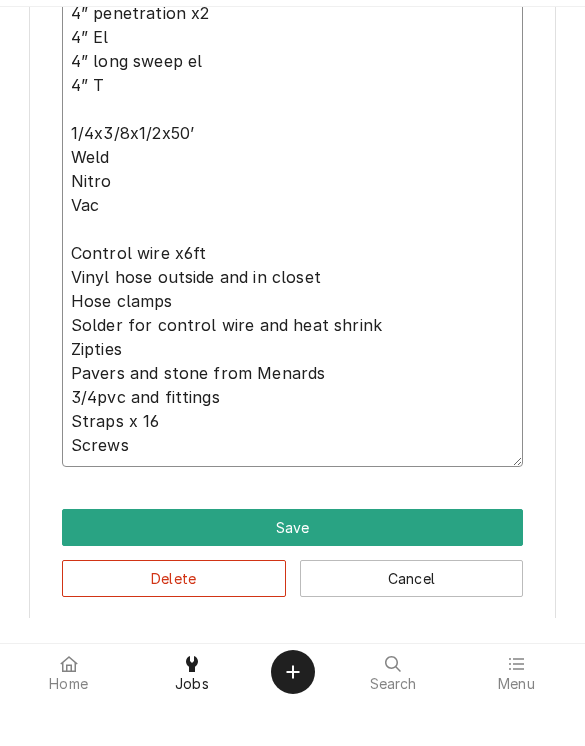 type on "x" 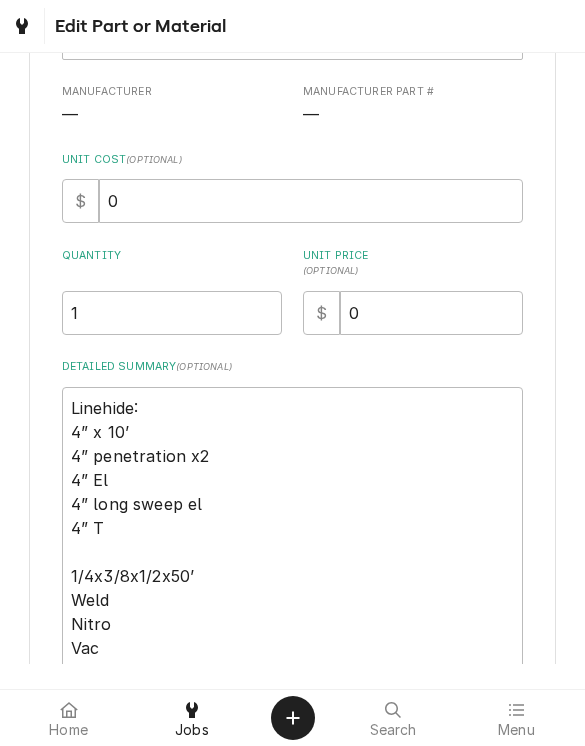 scroll, scrollTop: 255, scrollLeft: 0, axis: vertical 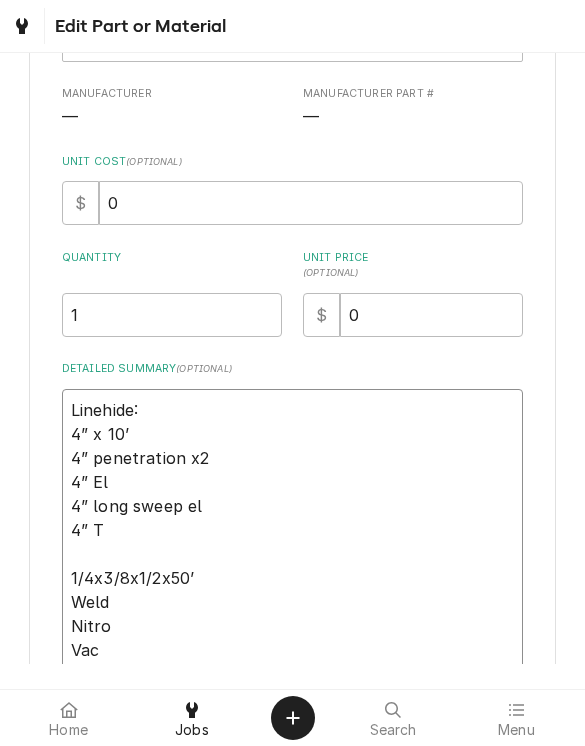 type on "Linehide:
4” x 10’
4” penetration x2
4” El
4” long sweep el
4” T
1/4x3/8x1/2x50’
Weld
Nitro
Vac
Control wire x6ft
Vinyl hose outside and in closet
Hose clamps
Solder for control wire and heat shrink
Zipties
Pavers and stone from Menards
3/4pvc and fittings
Straps x 16
Screws" 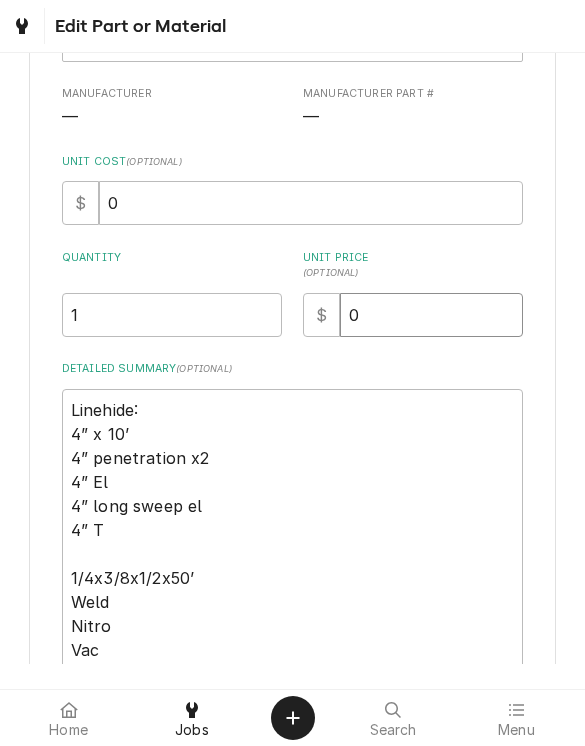 click on "0" at bounding box center (431, 315) 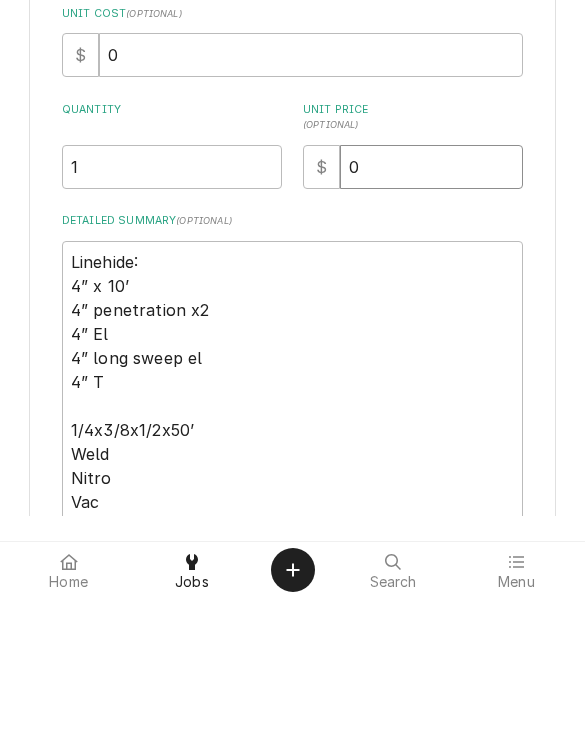 type 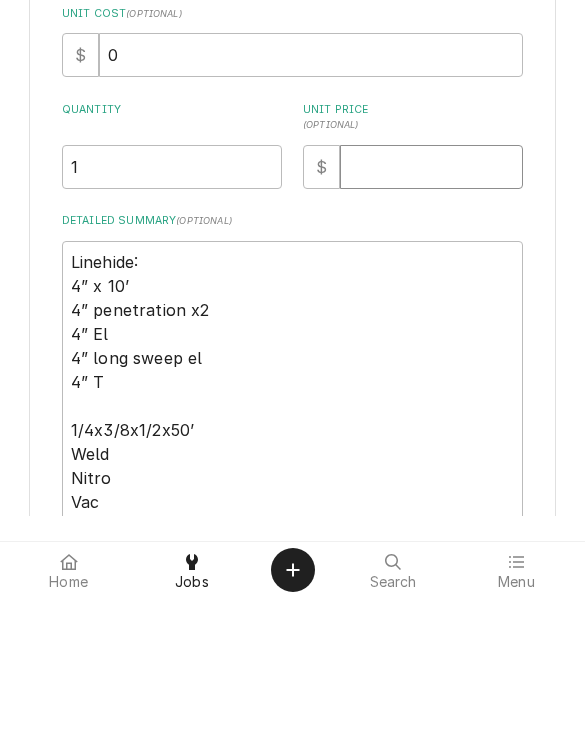 type on "x" 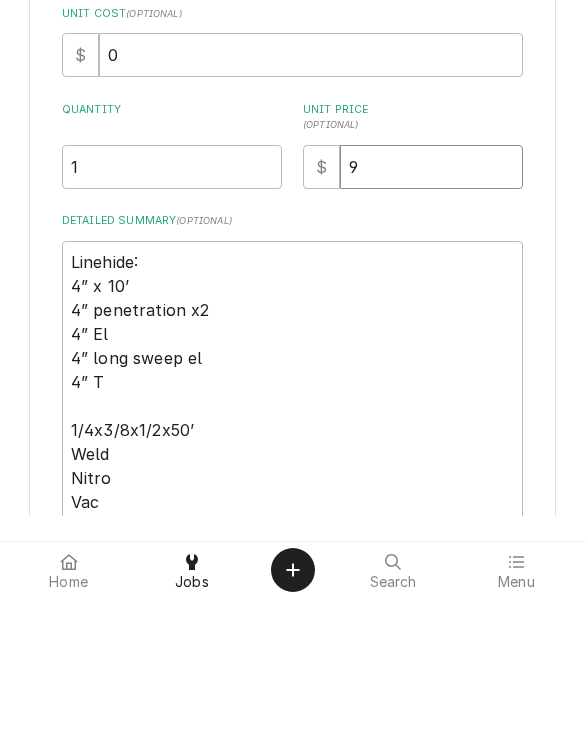 type on "x" 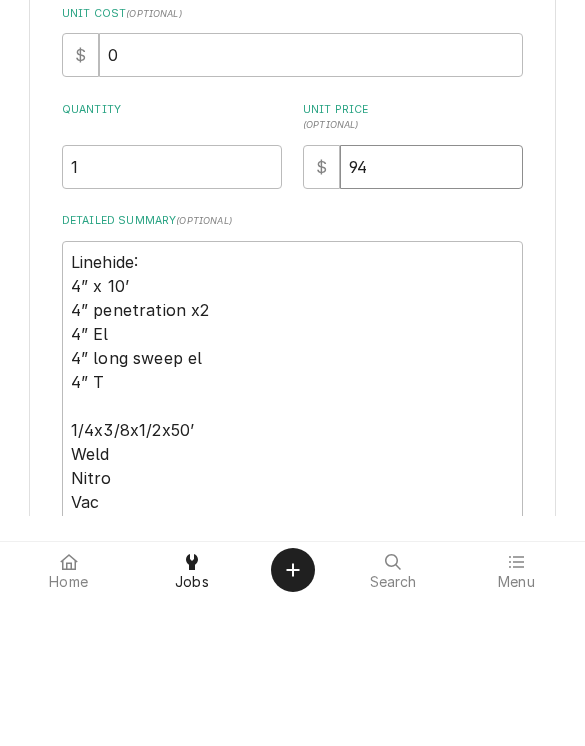 type on "x" 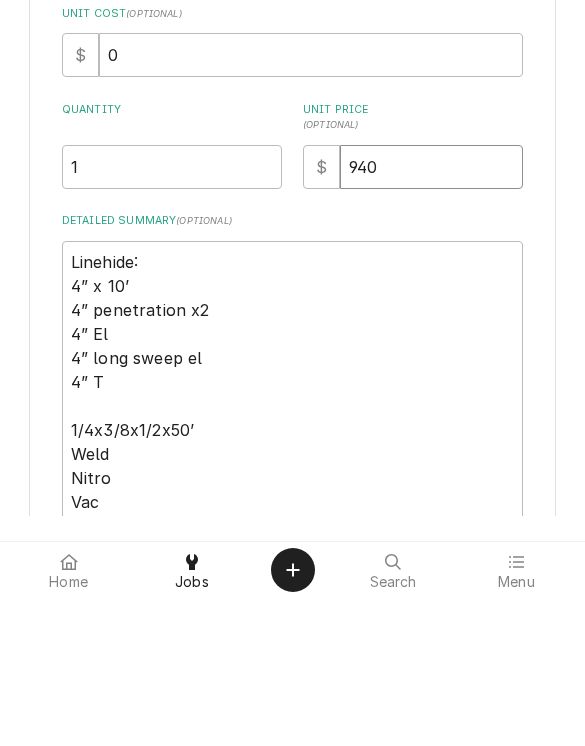 type on "x" 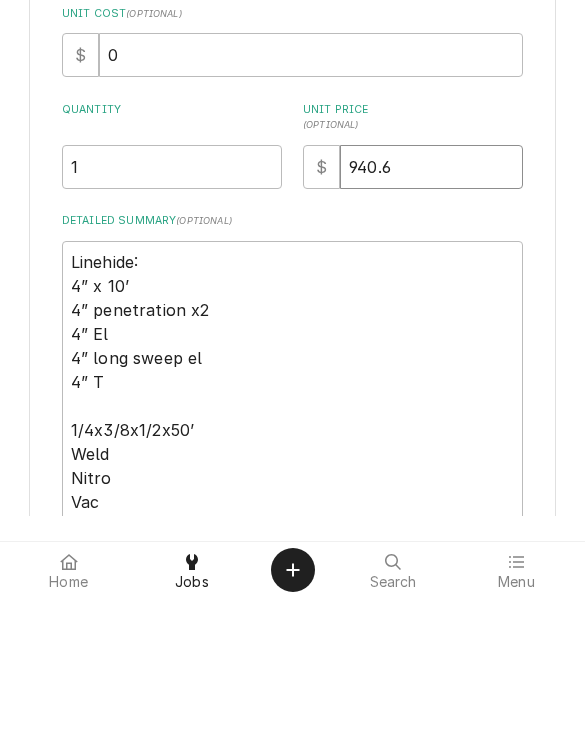 type on "x" 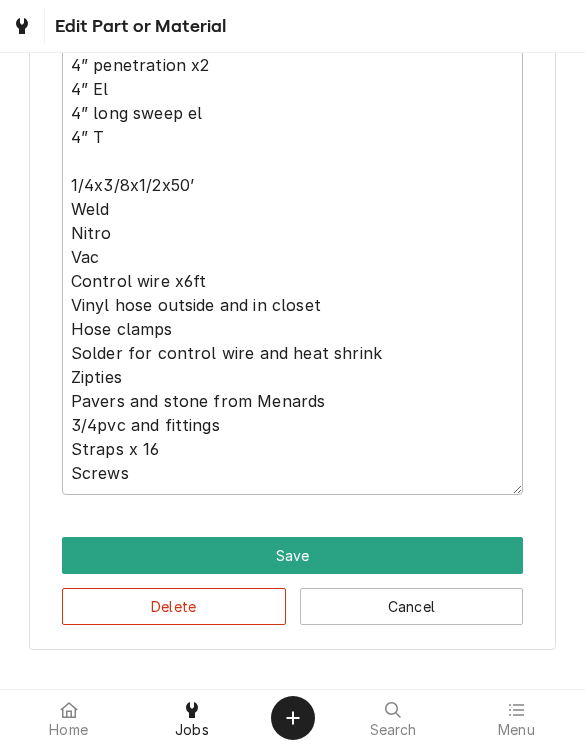 click on "Save" at bounding box center [293, 555] 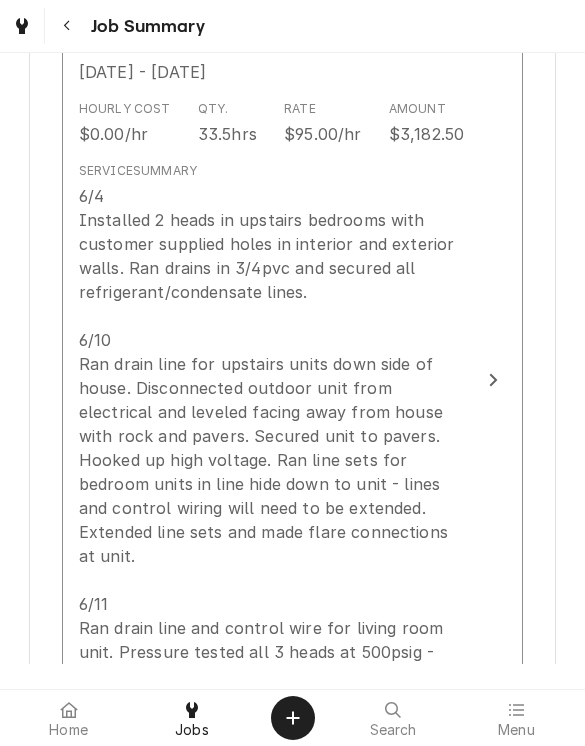 scroll, scrollTop: 1872, scrollLeft: 0, axis: vertical 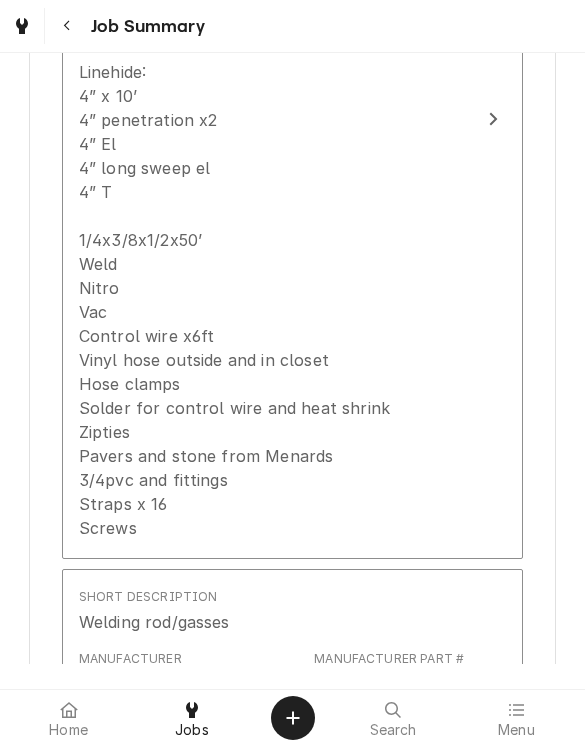 click on "Linehide:
4” x 10’
4” penetration x2
4” El
4” long sweep el
4” T
1/4x3/8x1/2x50’
Weld
Nitro
Vac
Control wire x6ft
Vinyl hose outside and in closet
Hose clamps
Solder for control wire and heat shrink
Zipties
Pavers and stone from Menards
3/4pvc and fittings
Straps x 16
Screws" at bounding box center (234, 300) 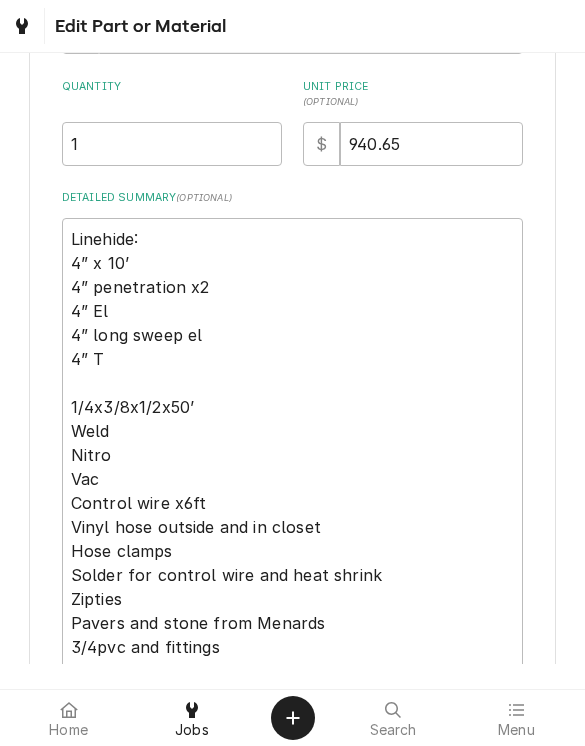 scroll, scrollTop: 427, scrollLeft: 0, axis: vertical 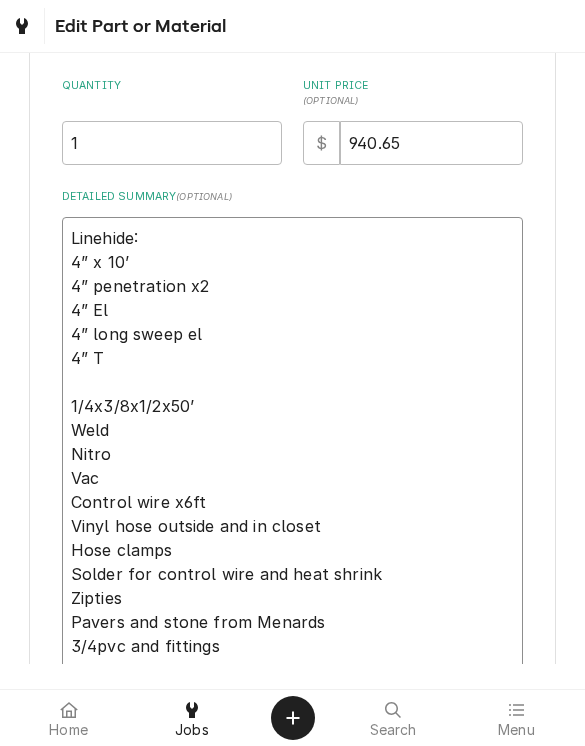 click on "Linehide:
4” x 10’
4” penetration x2
4” El
4” long sweep el
4” T
1/4x3/8x1/2x50’
Weld
Nitro
Vac
Control wire x6ft
Vinyl hose outside and in closet
Hose clamps
Solder for control wire and heat shrink
Zipties
Pavers and stone from Menards
3/4pvc and fittings
Straps x 16
Screws" at bounding box center (293, 466) 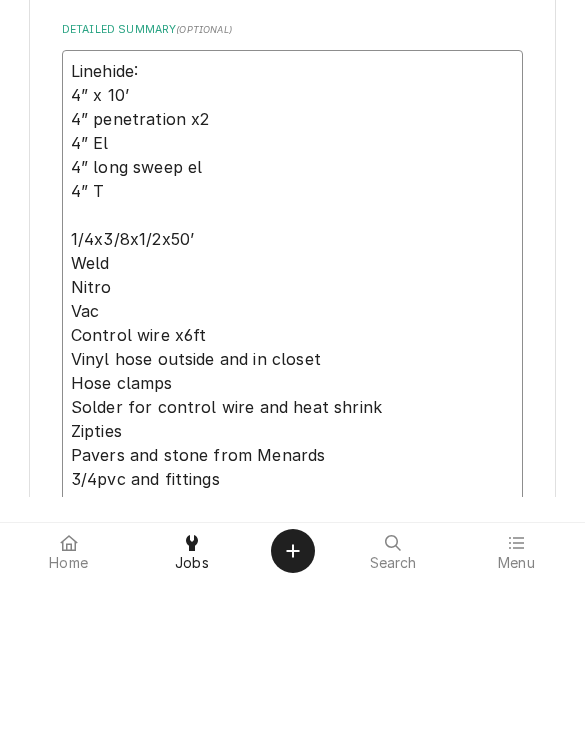 type on "x" 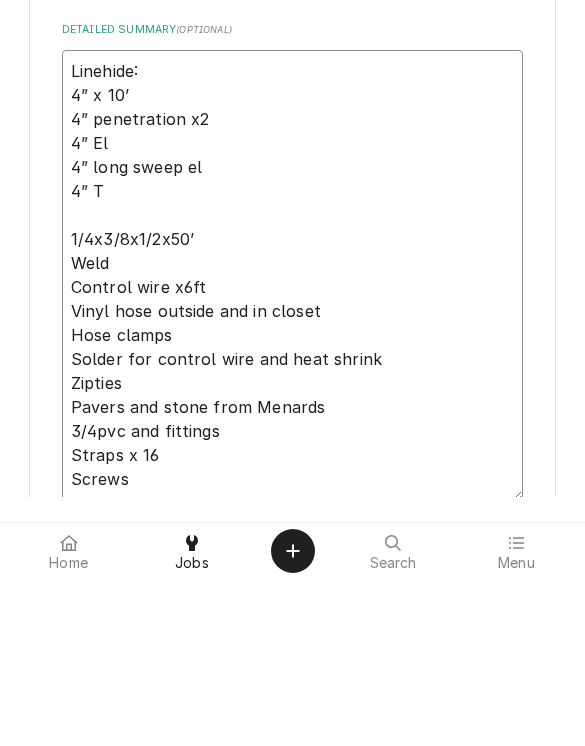type on "Linehide:
4” x 10’
4” penetration x2
4” El
4” long sweep el
4” T
1/4x3/8x1/2x50’
Wel
Control wire x6ft
Vinyl hose outside and in closet
Hose clamps
Solder for control wire and heat shrink
Zipties
Pavers and stone from Menards
3/4pvc and fittings
Straps x 16
Screws" 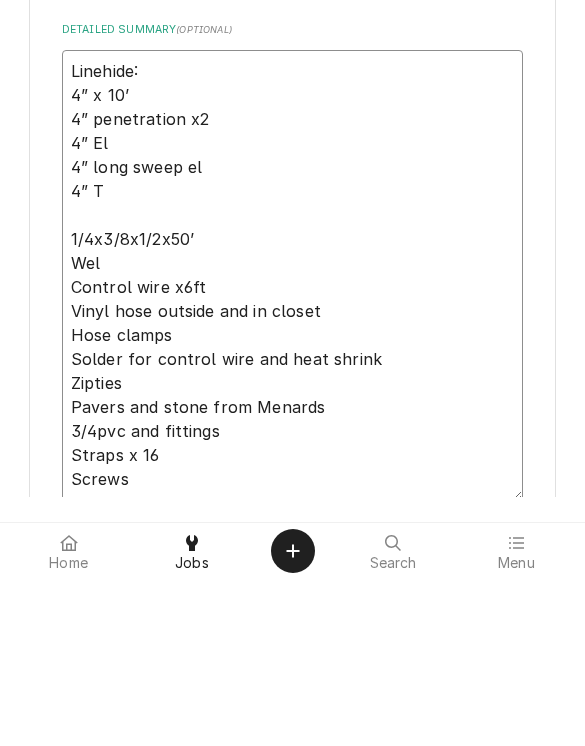 type on "x" 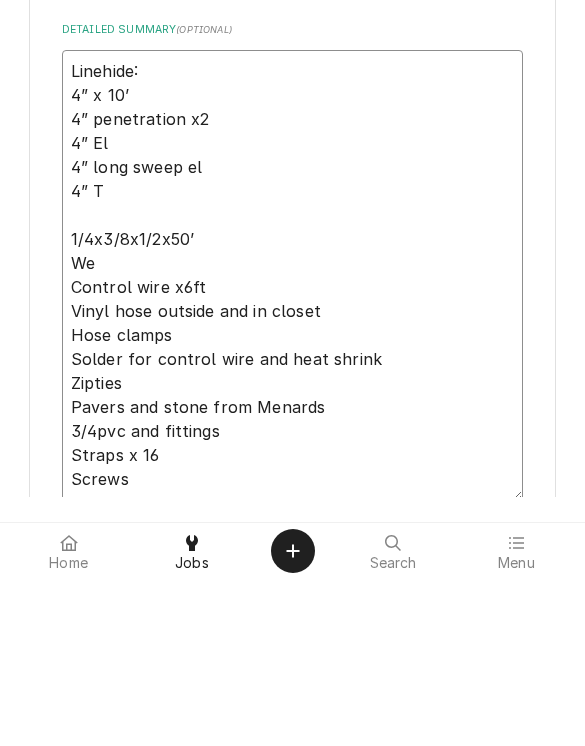 type on "x" 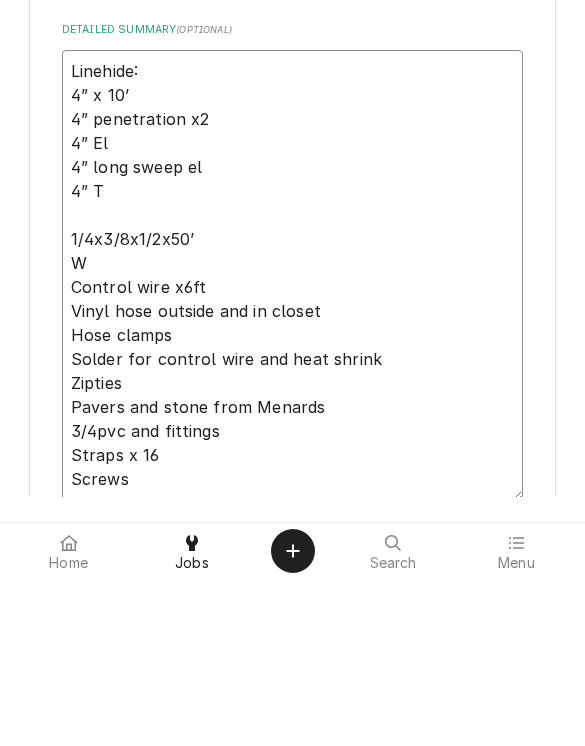 type on "Linehide:
4” x 10’
4” penetration x2
4” El
4” long sweep el
4” T
1/4x3/8x1/2x50’
Control wire x6ft
Vinyl hose outside and in closet
Hose clamps
Solder for control wire and heat shrink
Zipties
Pavers and stone from Menards
3/4pvc and fittings
Straps x 16
Screws" 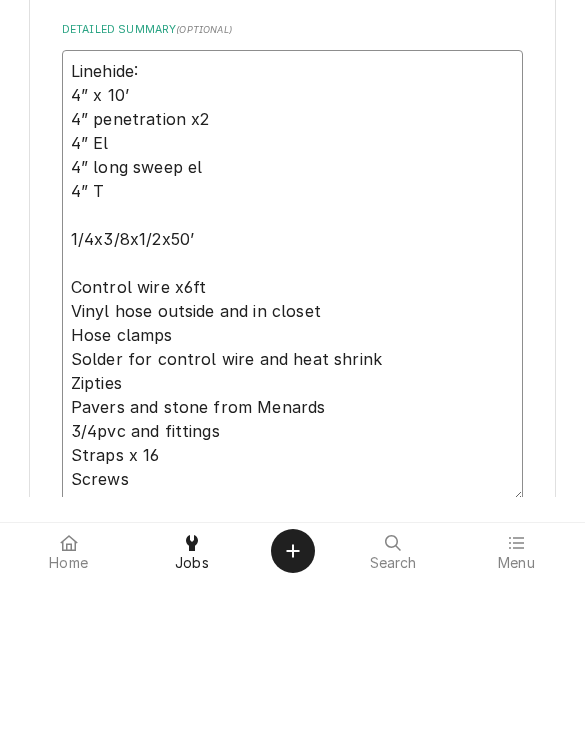 type on "x" 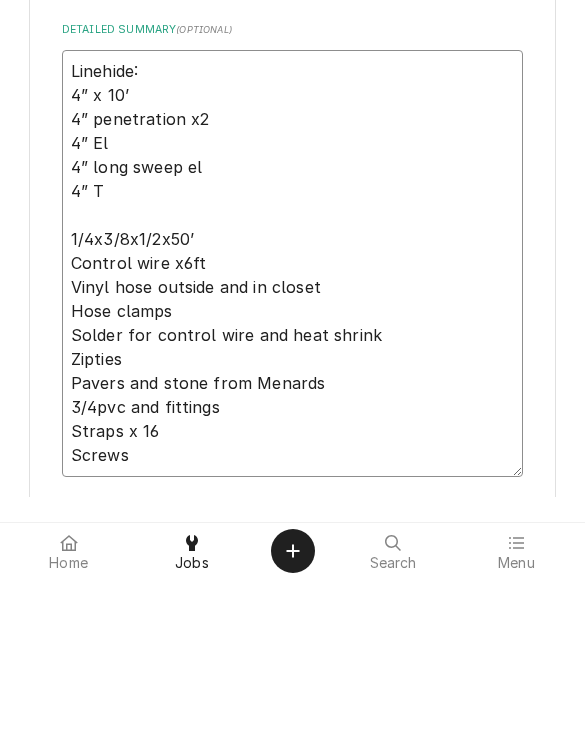 click on "Linehide:
4” x 10’
4” penetration x2
4” El
4” long sweep el
4” T
1/4x3/8x1/2x50’
Control wire x6ft
Vinyl hose outside and in closet
Hose clamps
Solder for control wire and heat shrink
Zipties
Pavers and stone from Menards
3/4pvc and fittings
Straps x 16
Screws" at bounding box center [293, 430] 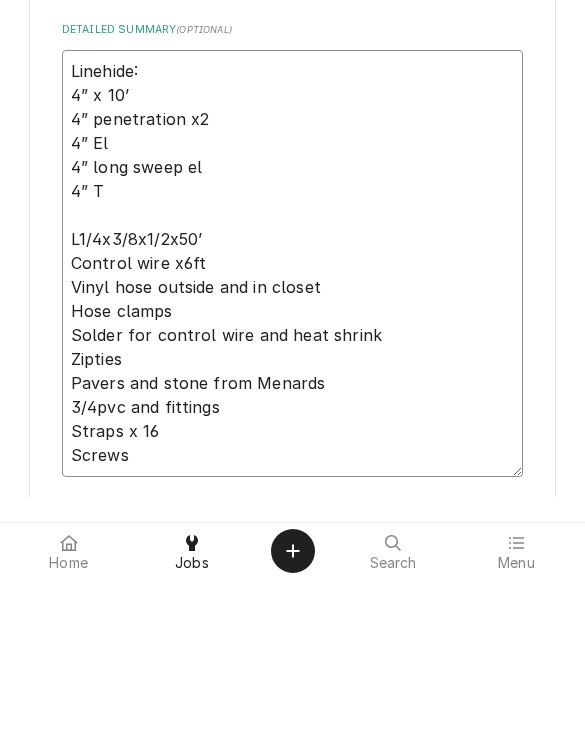 type on "x" 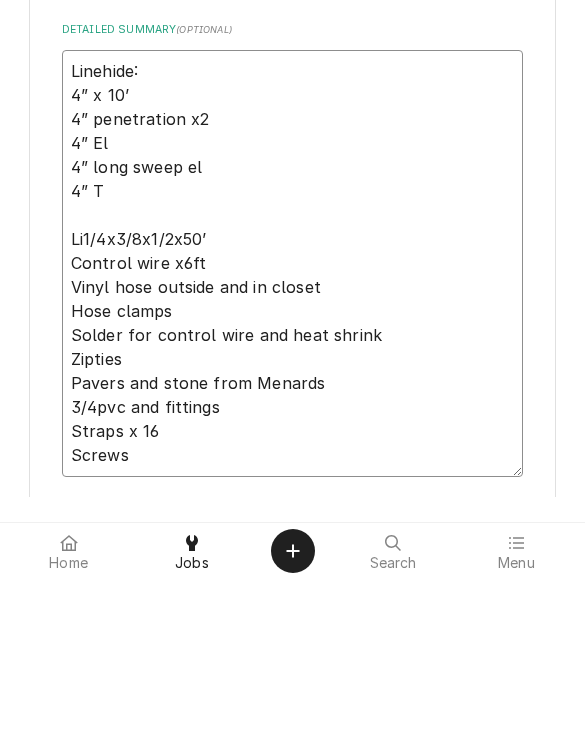 type on "x" 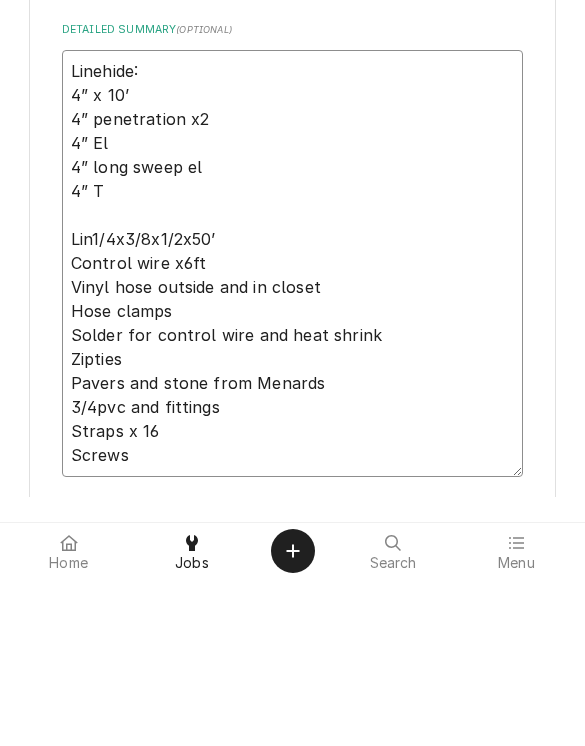 type on "x" 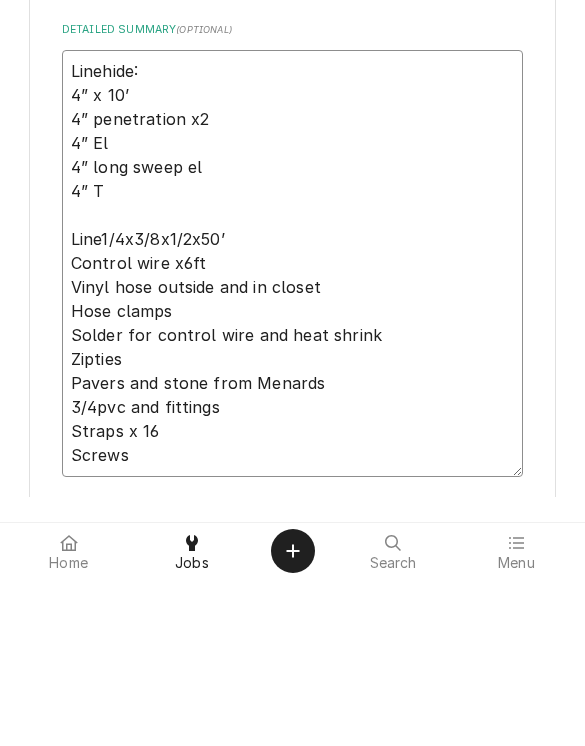 type on "x" 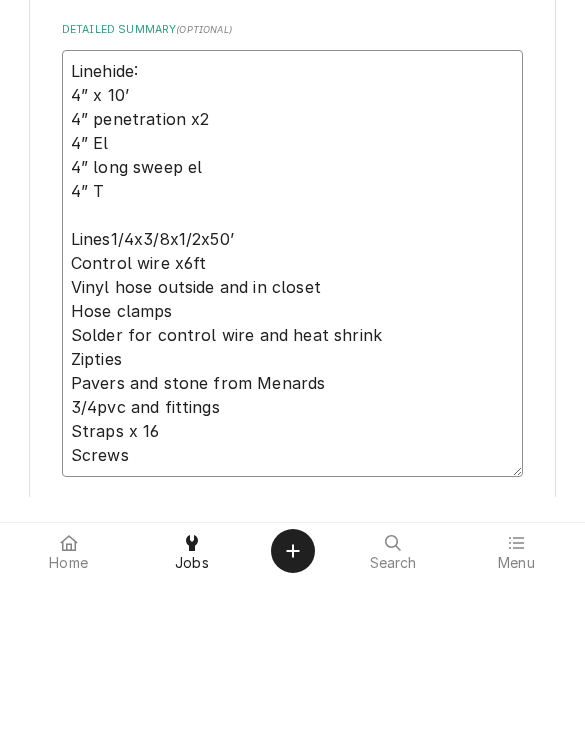 type on "Linehide:
4” x 10’
4” penetration x2
4” El
4” long sweep el
4” T
Linese1/4x3/8x1/2x50’
Control wire x6ft
Vinyl hose outside and in closet
Hose clamps
Solder for control wire and heat shrink
Zipties
Pavers and stone from Menards
3/4pvc and fittings
Straps x 16
Screws" 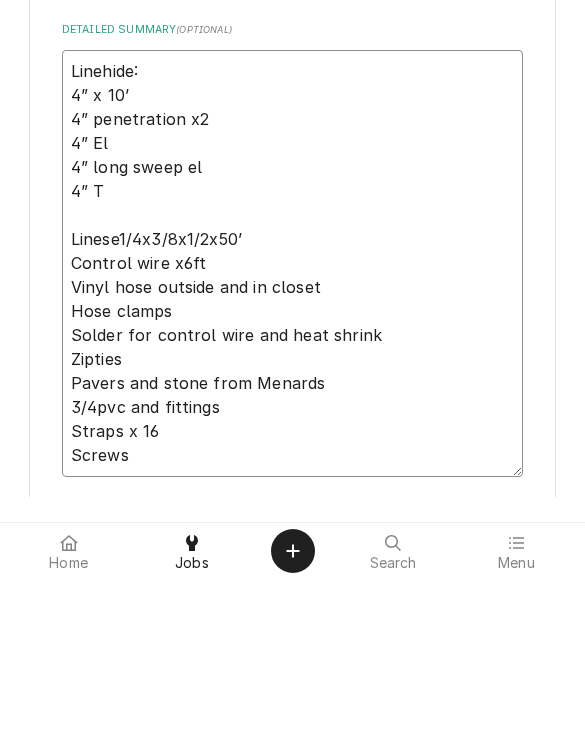 type on "x" 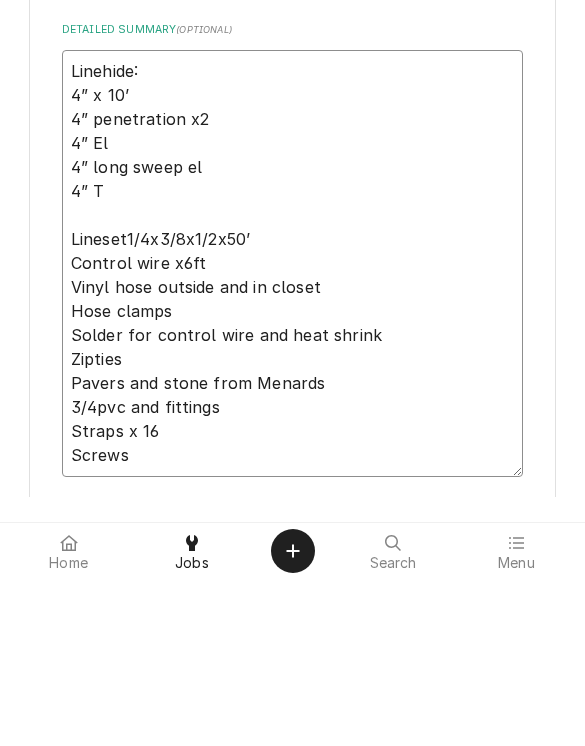 type on "x" 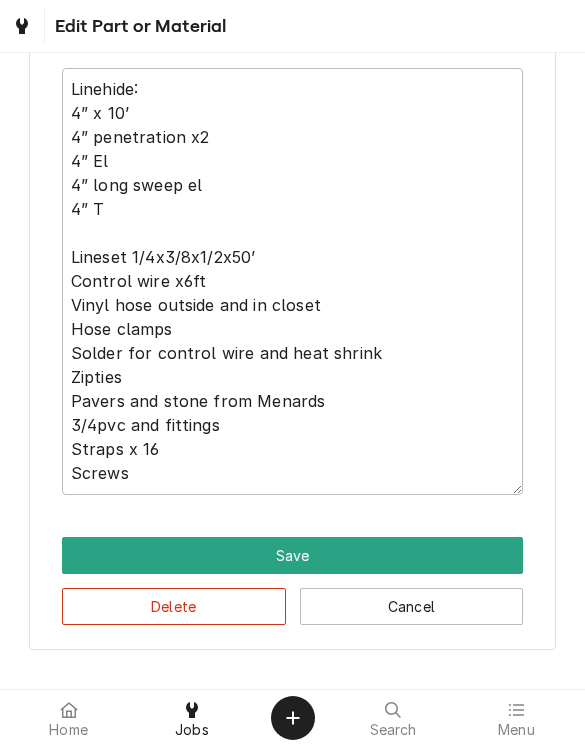 click on "Save" at bounding box center (293, 555) 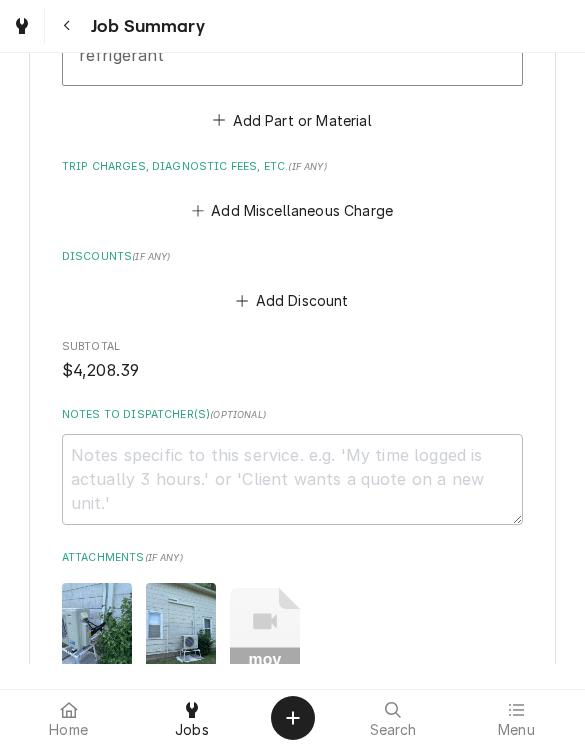 scroll, scrollTop: 3433, scrollLeft: 0, axis: vertical 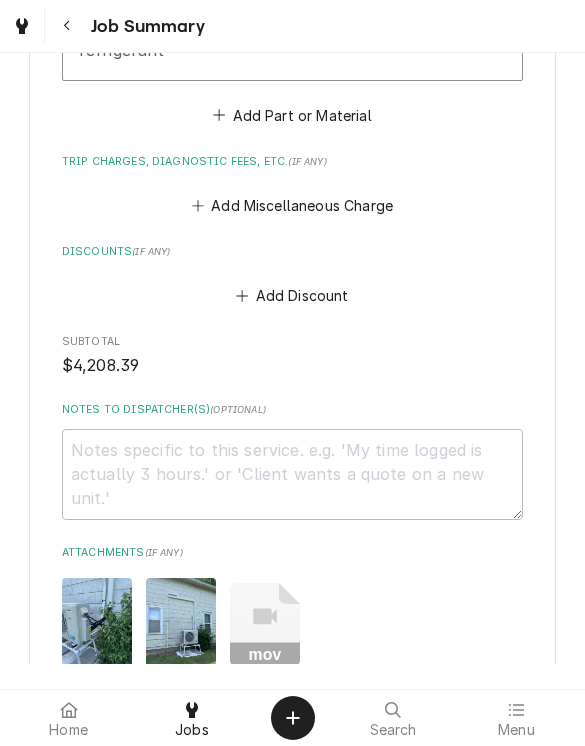 click at bounding box center (181, 624) 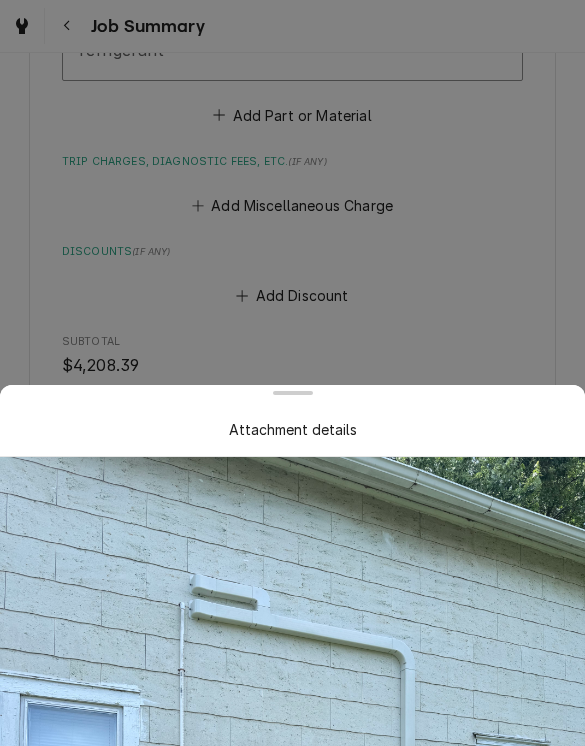 scroll, scrollTop: 0, scrollLeft: 0, axis: both 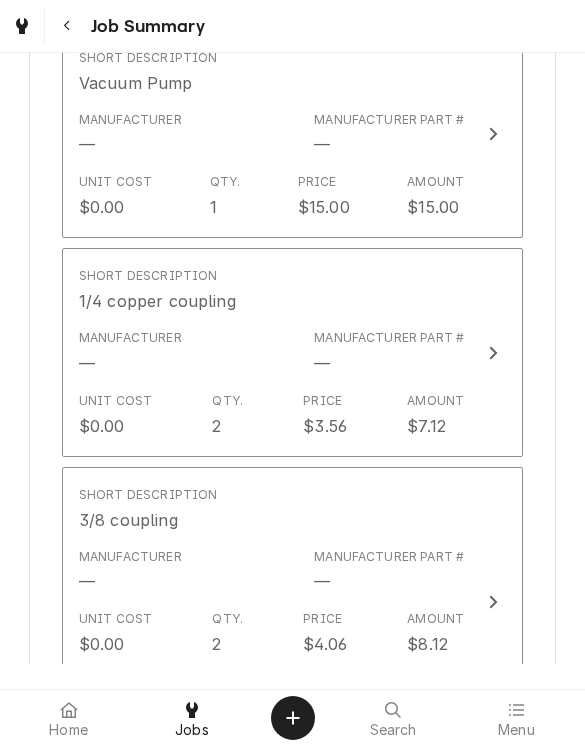 click on "Manufacturer —" at bounding box center (130, 571) 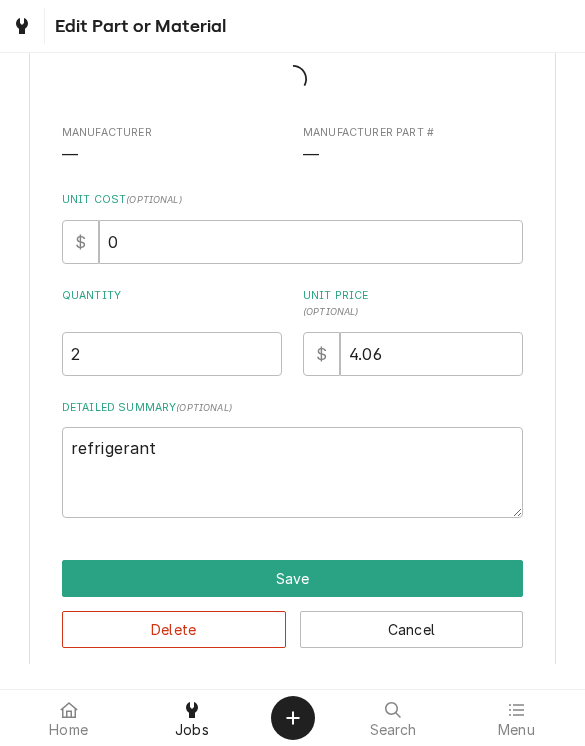 scroll, scrollTop: 0, scrollLeft: 0, axis: both 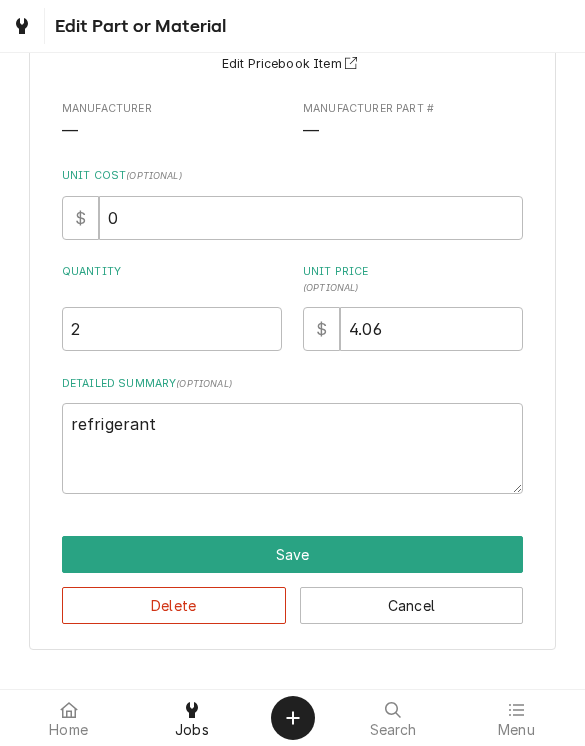 click on "Delete" at bounding box center [174, 605] 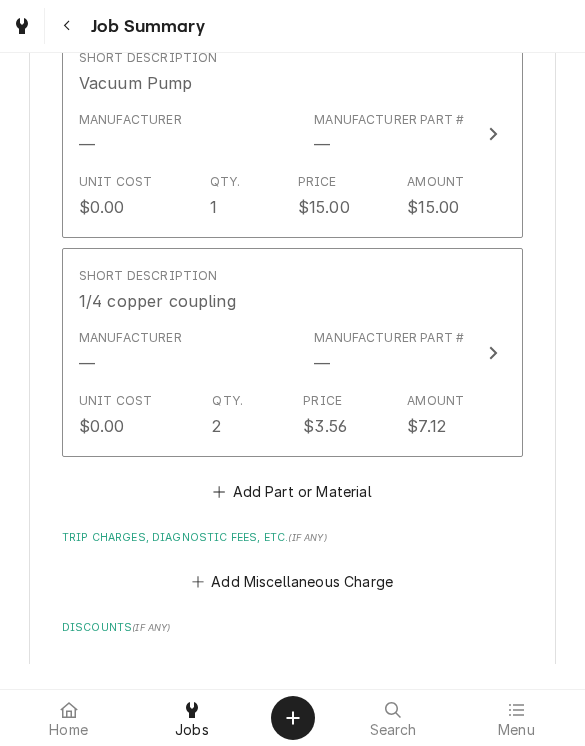 click on "Unit Cost $0.00 Qty. 2 Price $3.56 Amount $7.12" at bounding box center (272, 415) 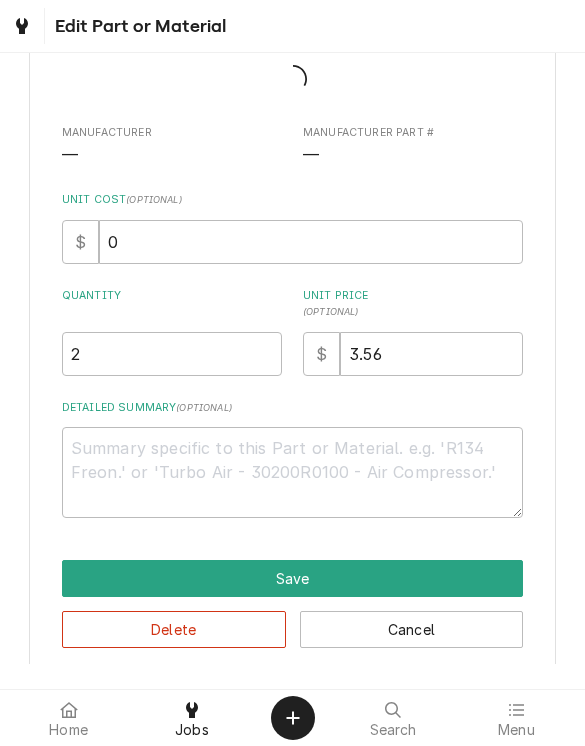 scroll, scrollTop: 0, scrollLeft: 0, axis: both 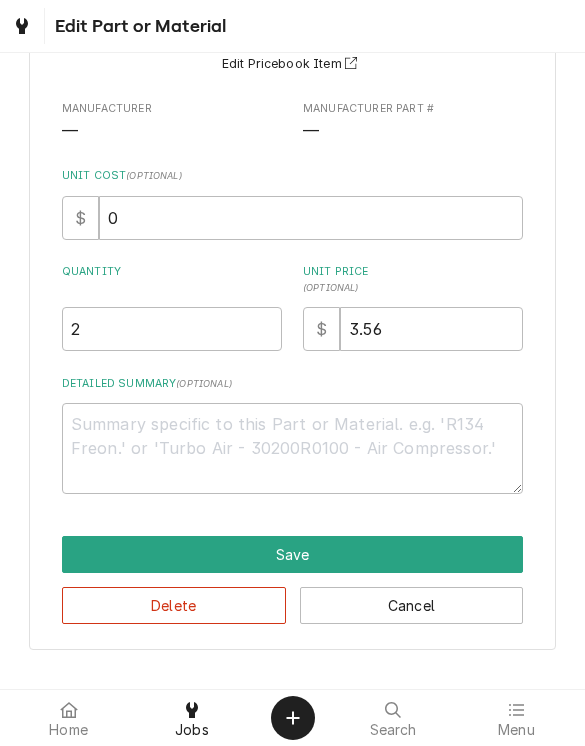 click on "Delete" at bounding box center [174, 605] 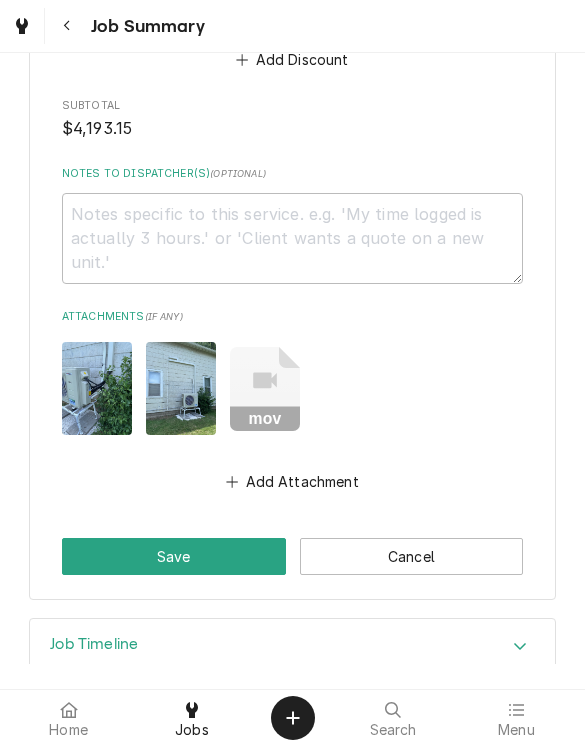 scroll, scrollTop: 3168, scrollLeft: 0, axis: vertical 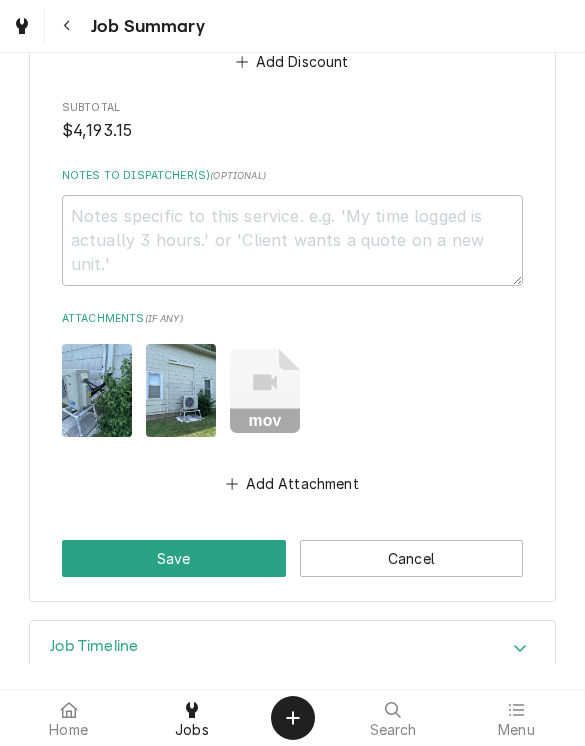 click on "Save" at bounding box center [174, 558] 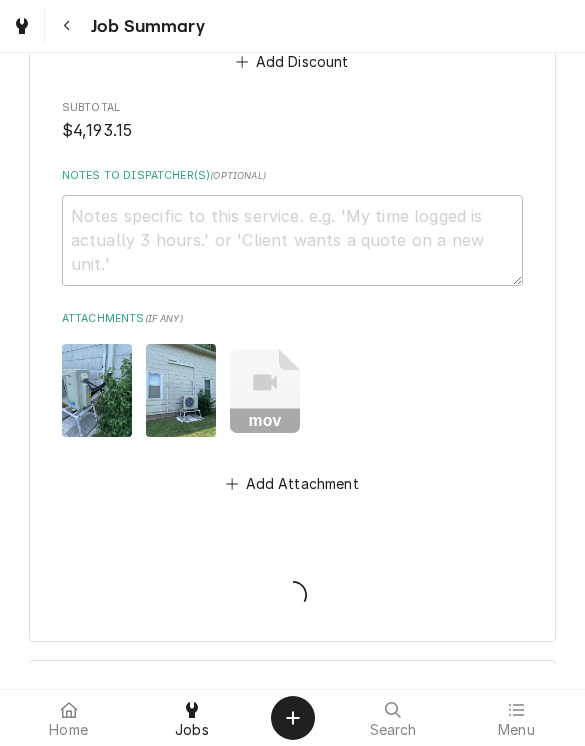 type on "x" 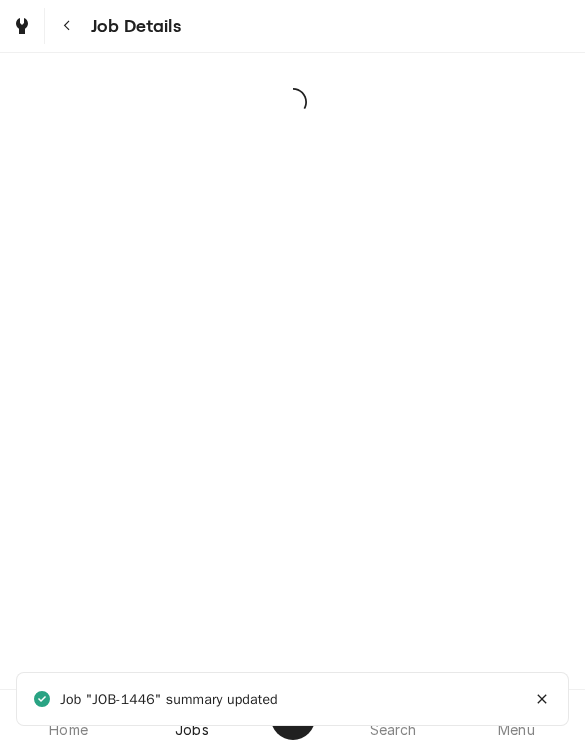 scroll, scrollTop: 0, scrollLeft: 0, axis: both 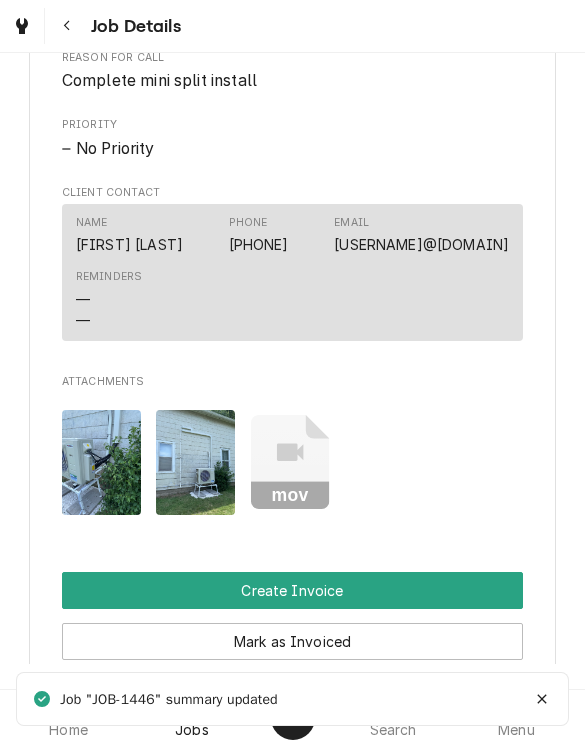 click on "Create Invoice" at bounding box center (293, 590) 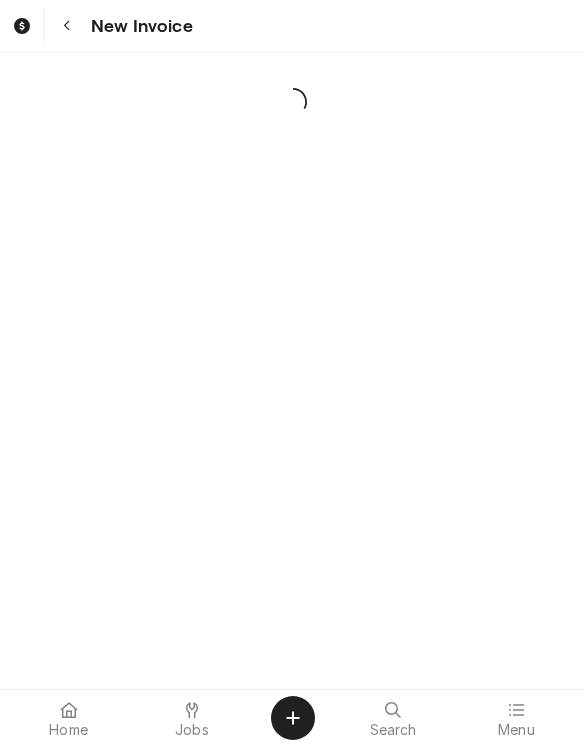 scroll, scrollTop: 0, scrollLeft: 0, axis: both 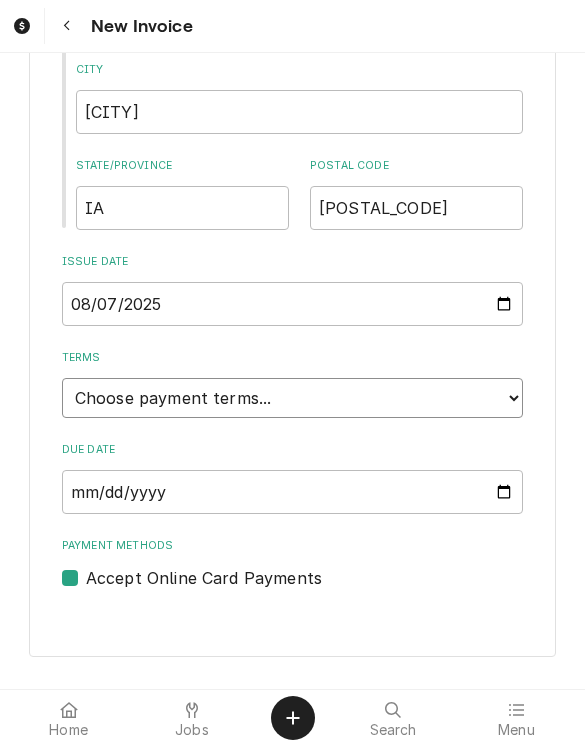 click on "Choose payment terms... Same Day Net 7 Net 14 Net 21 Net 30 Net 45 Net 60 Net 90" at bounding box center (293, 398) 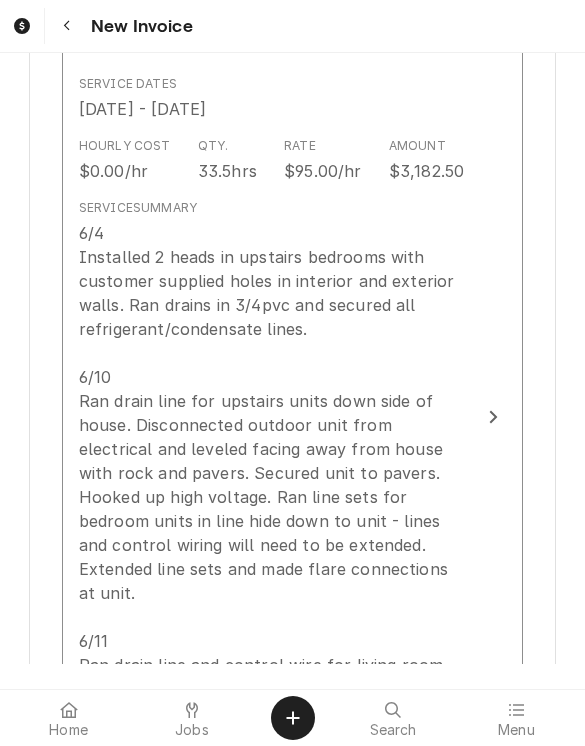click on "6/4
Installed 2 heads in upstairs bedrooms with customer supplied holes in interior and exterior walls. Ran drains in 3/4pvc and secured all refrigerant/condensate lines.
6/10
Ran drain line for upstairs units down side of house. Disconnected outdoor unit from electrical and leveled facing away from house with rock and pavers. Secured unit to pavers. Hooked up high voltage. Ran line sets for bedroom units in line hide down to unit - lines and control wiring will need to be extended. Extended line sets and made flare connections at unit.
6/11
Ran drain line and control wire for living room unit. Pressure tested all 3 heads at 500psig - pass. Individually vac all 3 heads to 200 microns and decay test - pass. Extended control wiring for bedroom heads with solder and shrink wrap. Finished control wiring. Started up all 3 units and checked drains - ok." at bounding box center (272, 521) 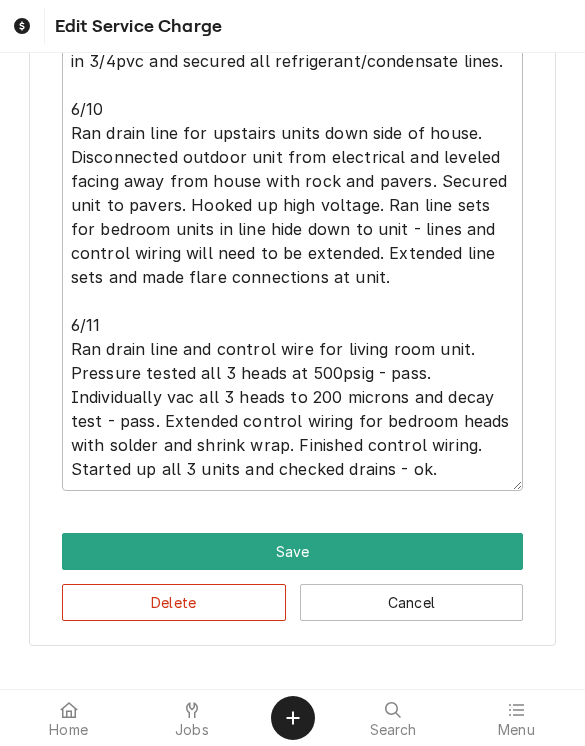 scroll, scrollTop: 305, scrollLeft: 0, axis: vertical 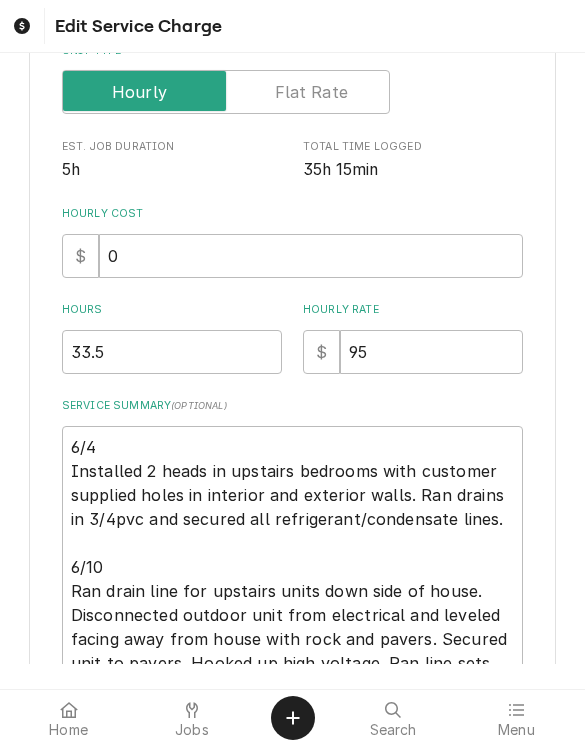 type on "x" 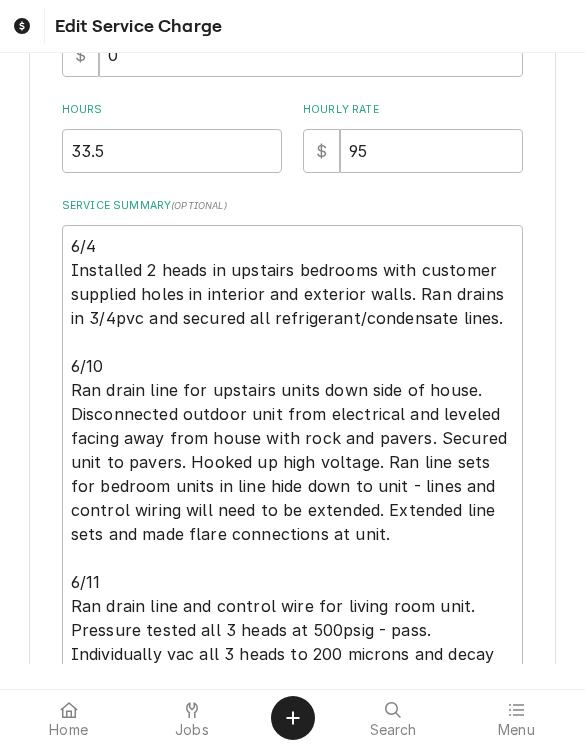 scroll, scrollTop: 549, scrollLeft: 0, axis: vertical 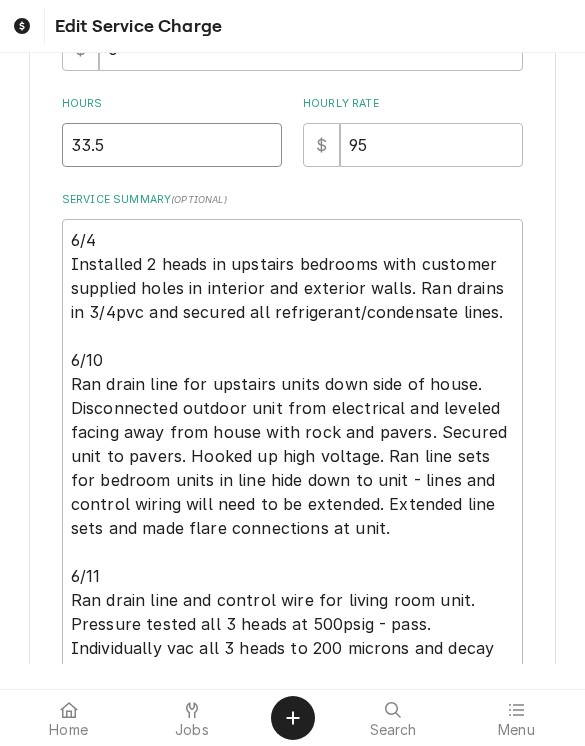 click on "33.5" at bounding box center [172, 145] 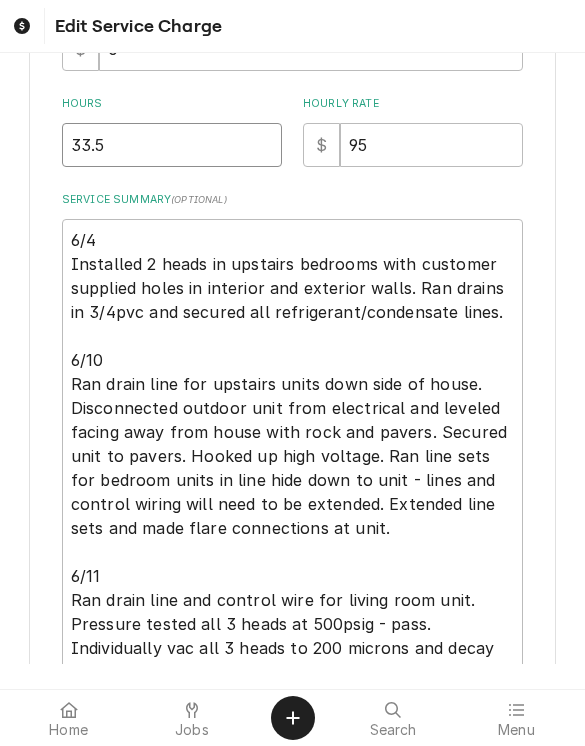 type on "33" 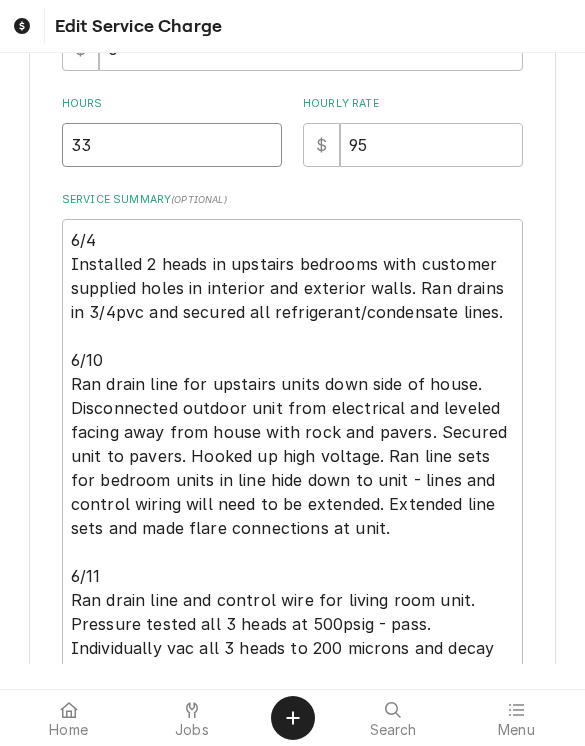 type on "x" 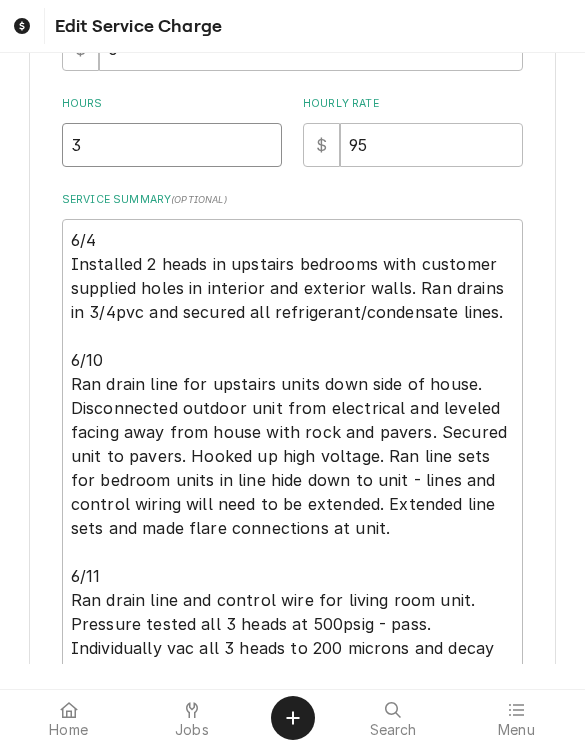 type on "x" 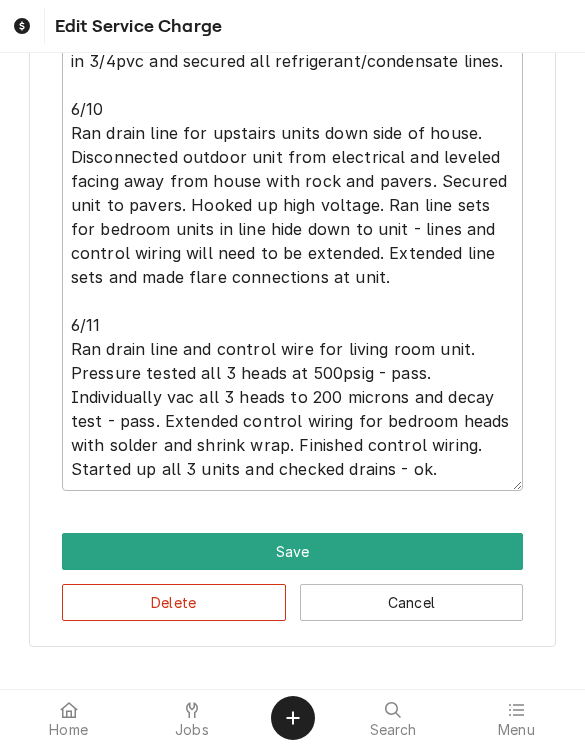 click on "Save" at bounding box center (293, 551) 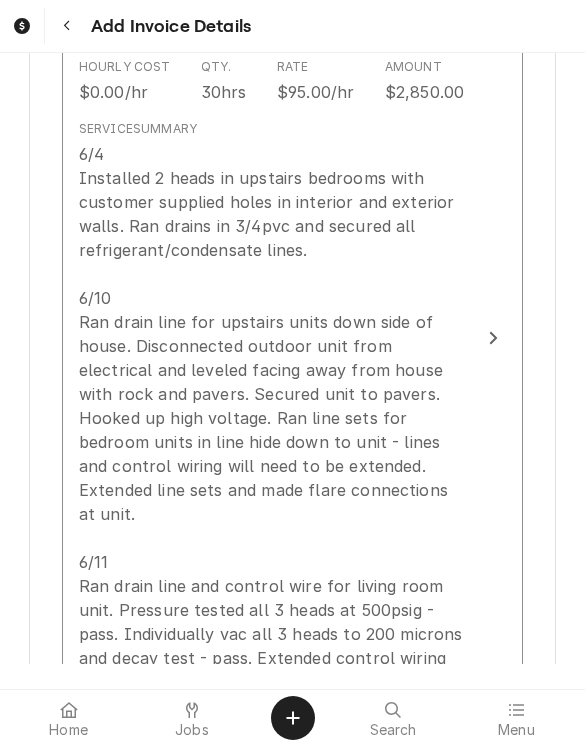 click on "6/4
Installed 2 heads in upstairs bedrooms with customer supplied holes in interior and exterior walls. Ran drains in 3/4pvc and secured all refrigerant/condensate lines.
6/10
Ran drain line for upstairs units down side of house. Disconnected outdoor unit from electrical and leveled facing away from house with rock and pavers. Secured unit to pavers. Hooked up high voltage. Ran line sets for bedroom units in line hide down to unit - lines and control wiring will need to be extended. Extended line sets and made flare connections at unit.
6/11
Ran drain line and control wire for living room unit. Pressure tested all 3 heads at 500psig - pass. Individually vac all 3 heads to 200 microns and decay test - pass. Extended control wiring for bedroom heads with solder and shrink wrap. Finished control wiring. Started up all 3 units and checked drains - ok." at bounding box center (272, 442) 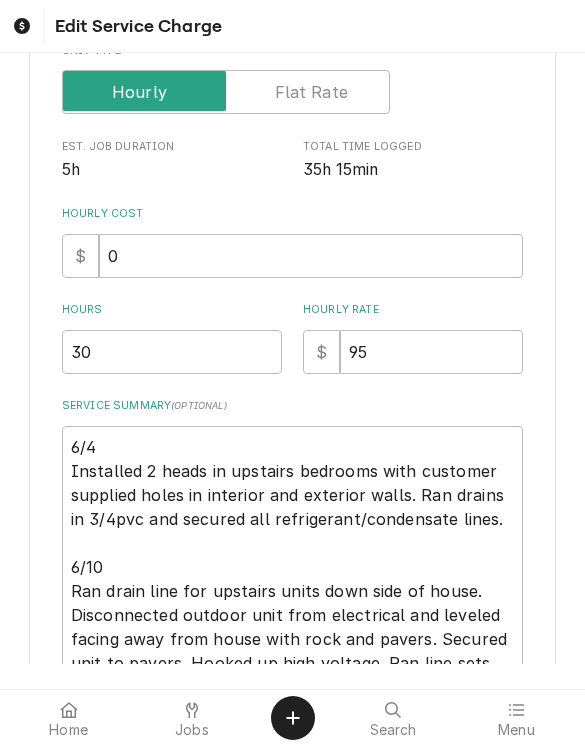 type on "x" 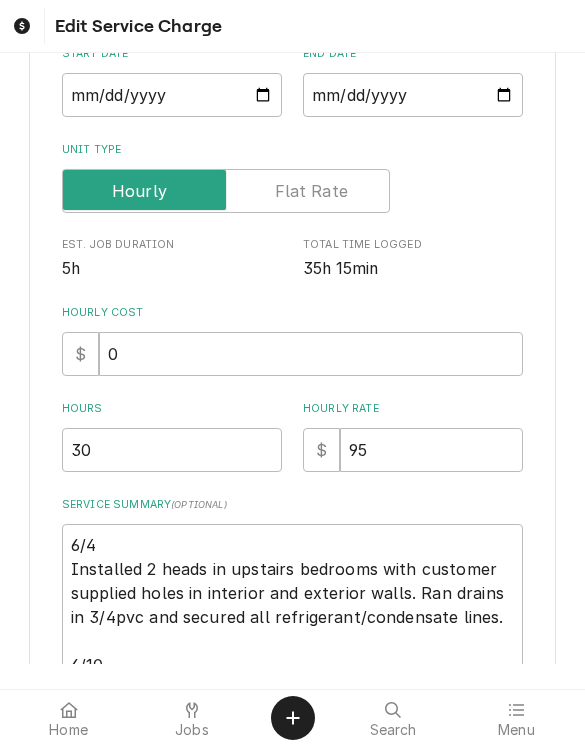scroll, scrollTop: 244, scrollLeft: 0, axis: vertical 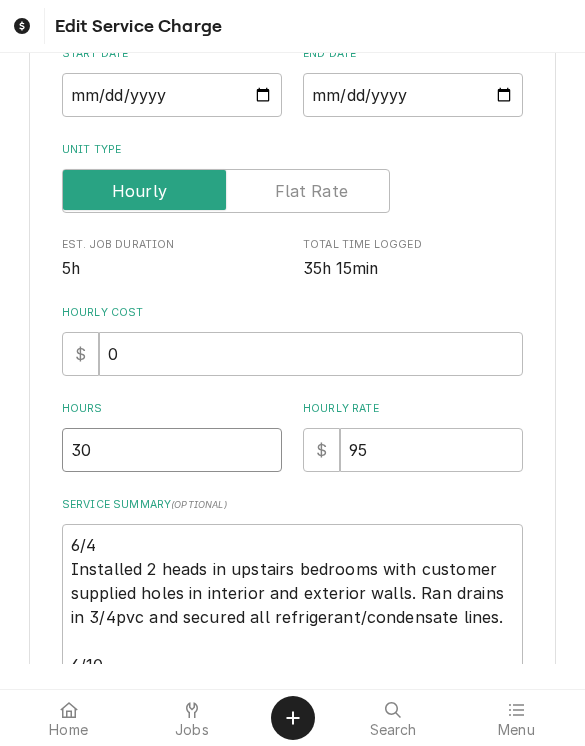 click on "30" at bounding box center (172, 450) 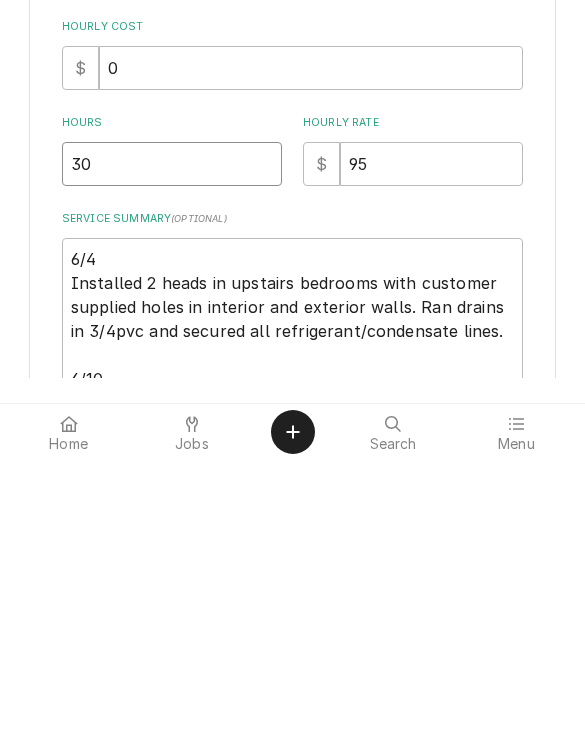 click on "30" at bounding box center (172, 450) 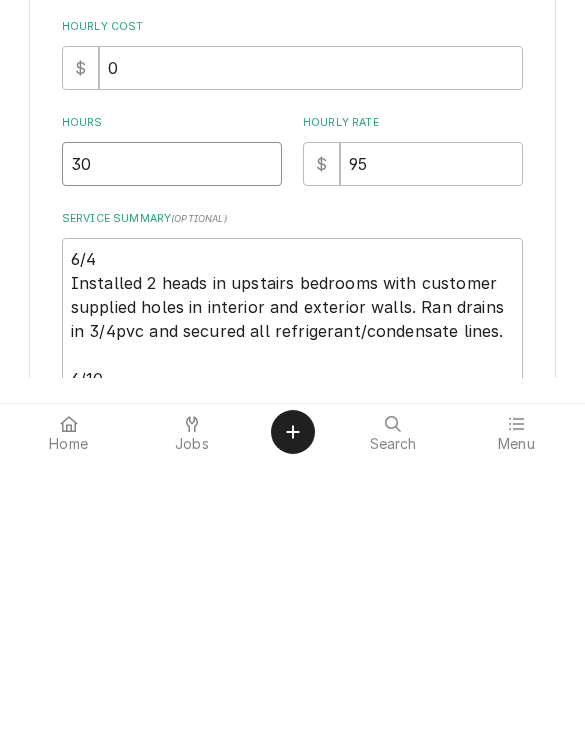 type on "3" 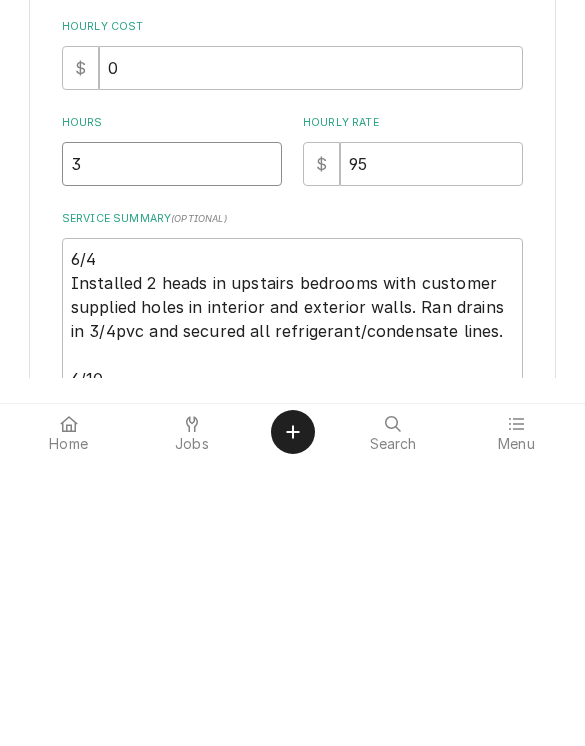 type on "x" 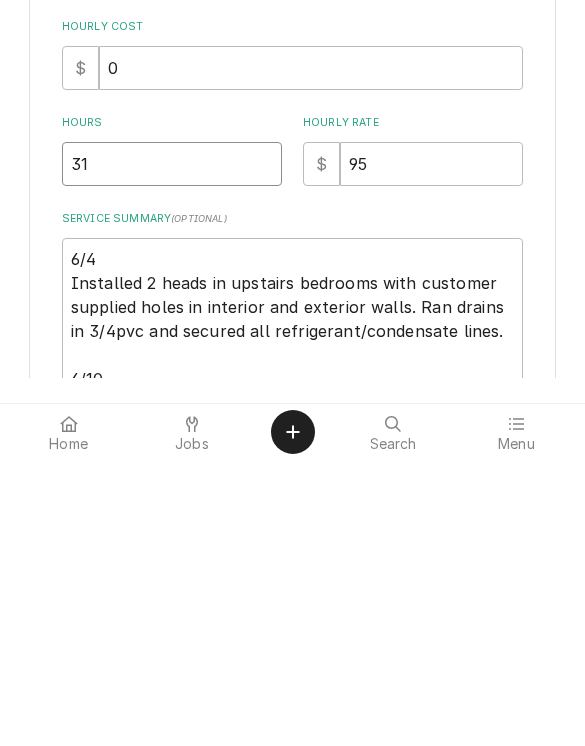 type on "x" 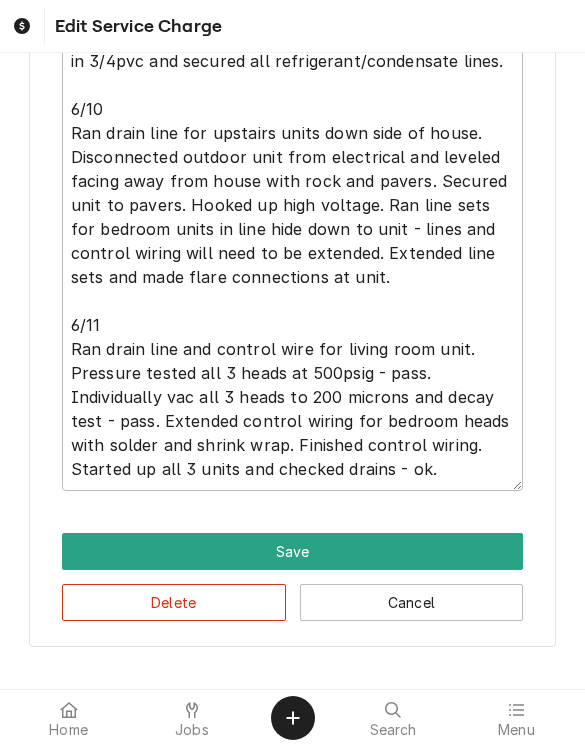 click on "Save" at bounding box center (293, 551) 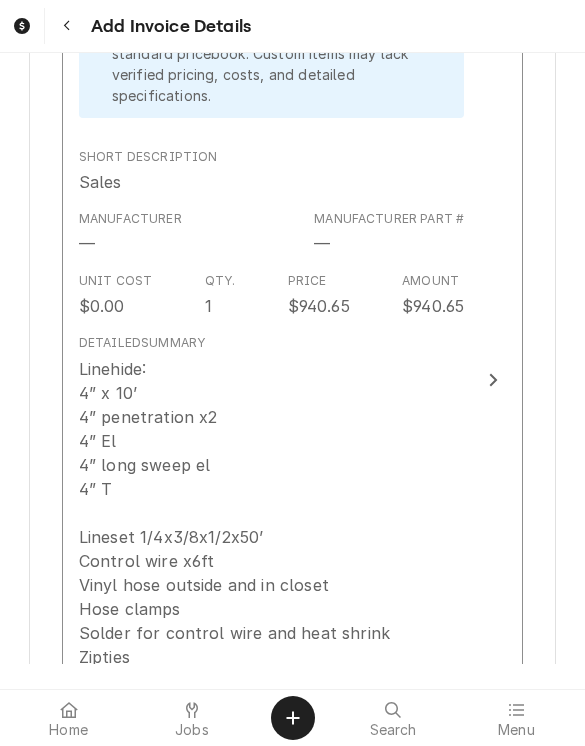click on "Linehide:
4” x 10’
4” penetration x2
4” El
4” long sweep el
4” T
Lineset 1/4x3/8x1/2x50’
Control wire x6ft
Vinyl hose outside and in closet
Hose clamps
Solder for control wire and heat shrink
Zipties
Pavers and stone from Menards
3/4pvc and fittings
Straps x 16
Screws" at bounding box center (234, 561) 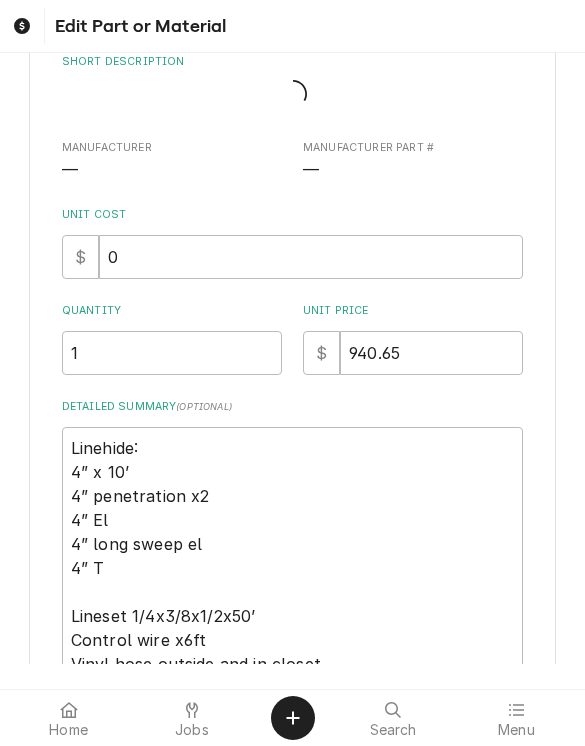 type on "x" 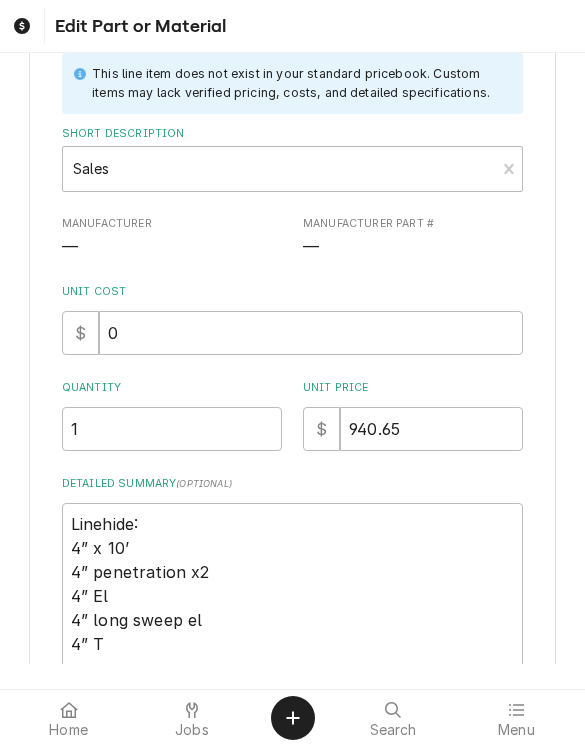 scroll, scrollTop: 138, scrollLeft: 0, axis: vertical 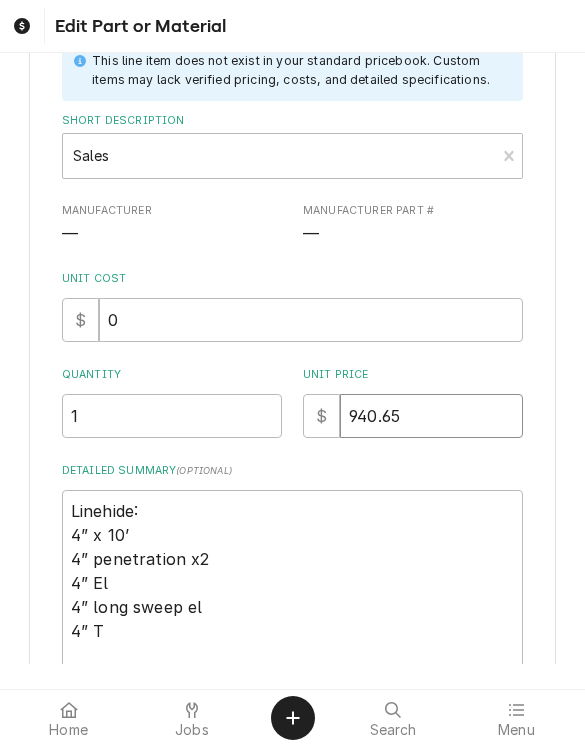 click on "940.65" at bounding box center (431, 416) 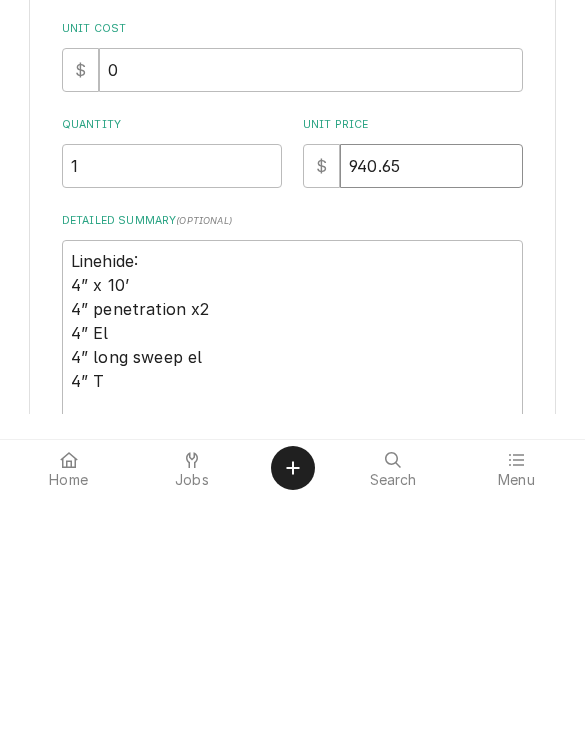 type on "90.65" 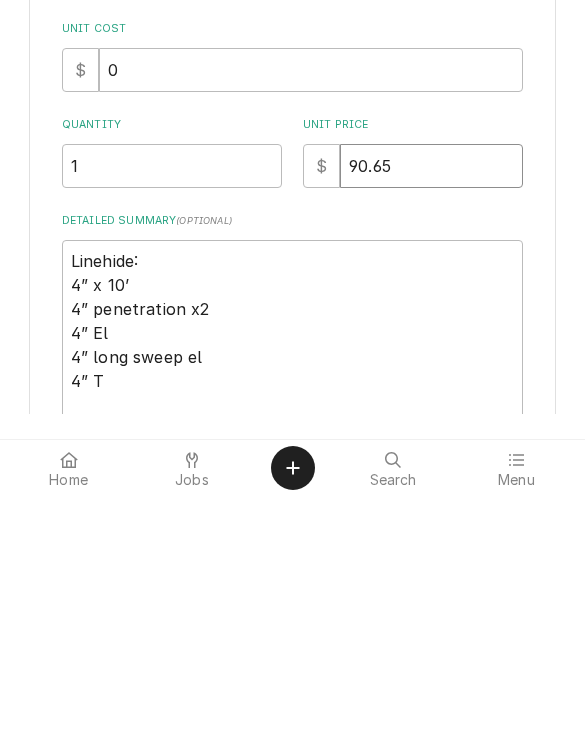 type on "x" 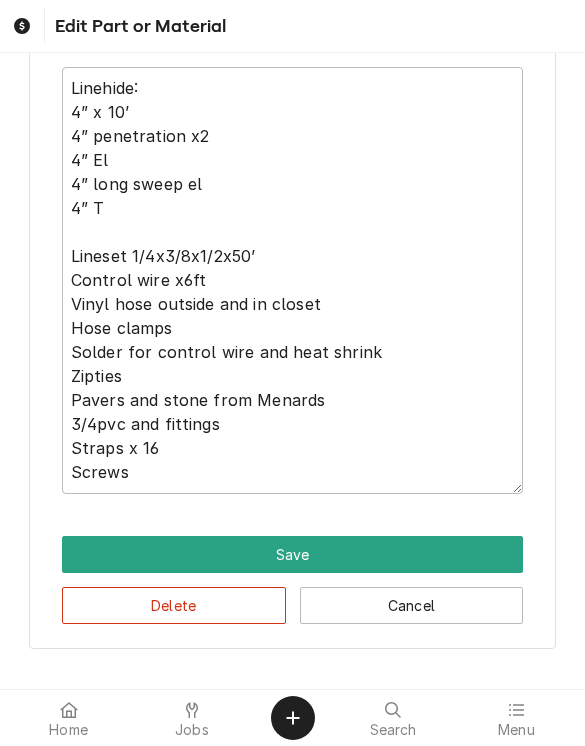 click on "Save" at bounding box center [293, 554] 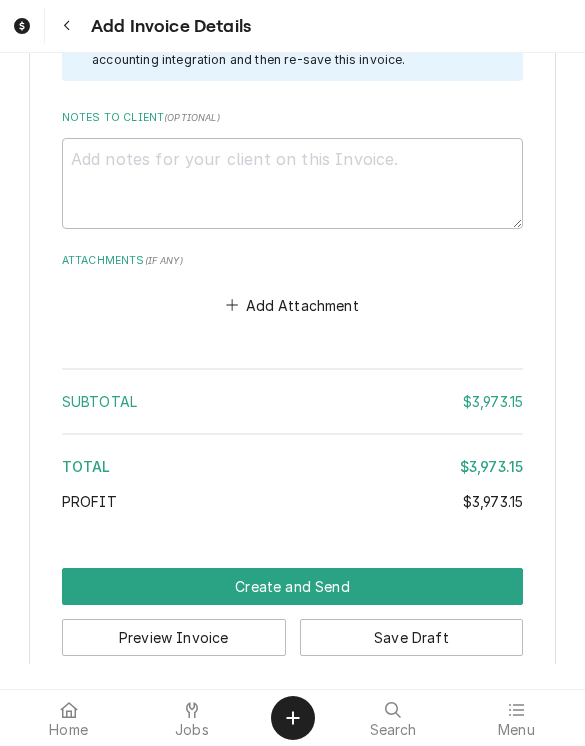 click on "Create and Send" at bounding box center (293, 586) 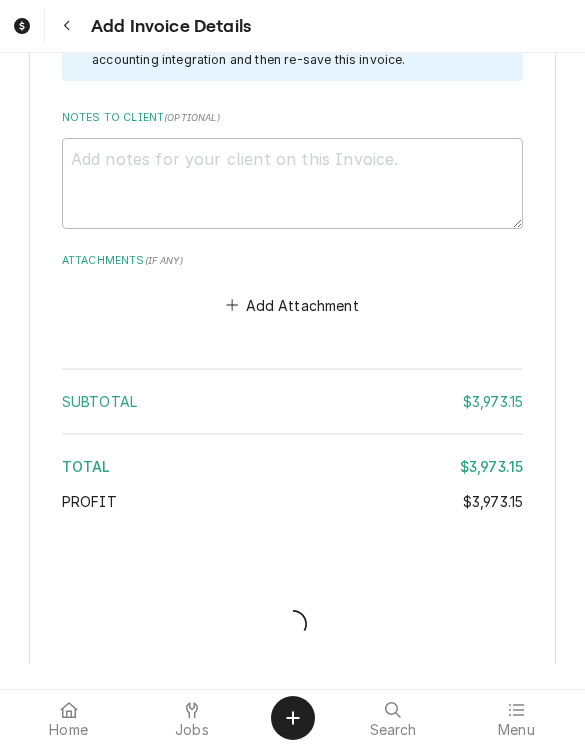 scroll, scrollTop: 4506, scrollLeft: 0, axis: vertical 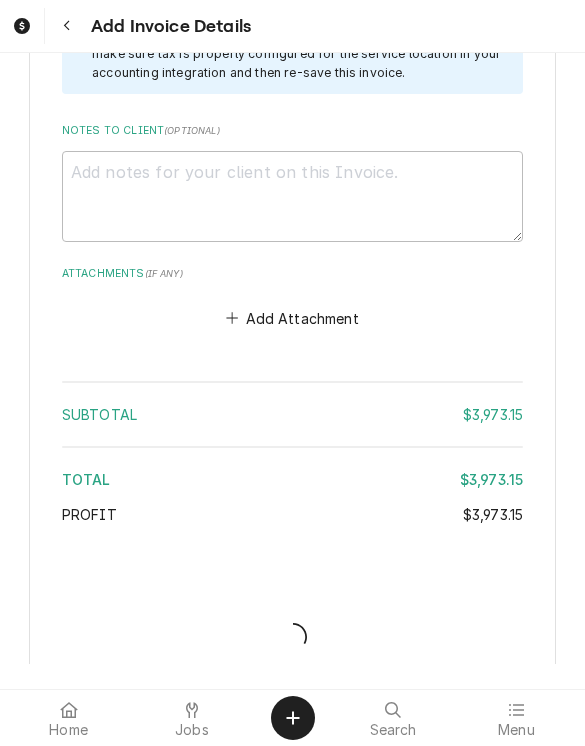 type on "x" 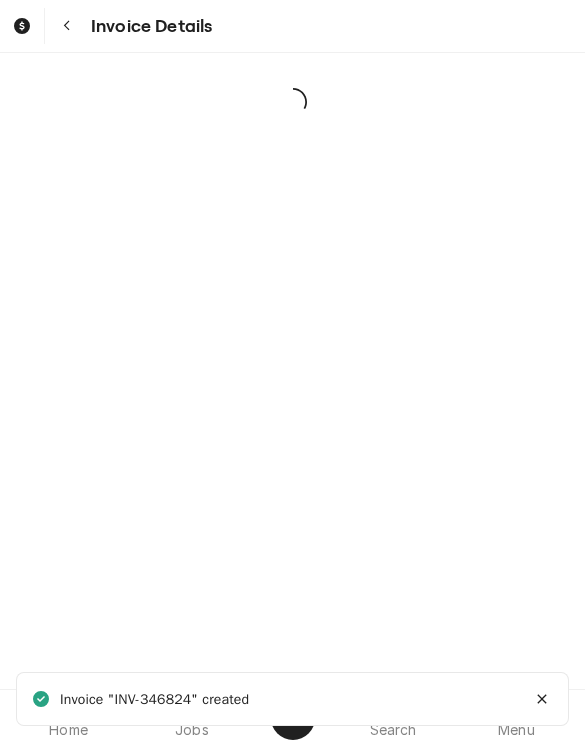 scroll, scrollTop: 0, scrollLeft: 0, axis: both 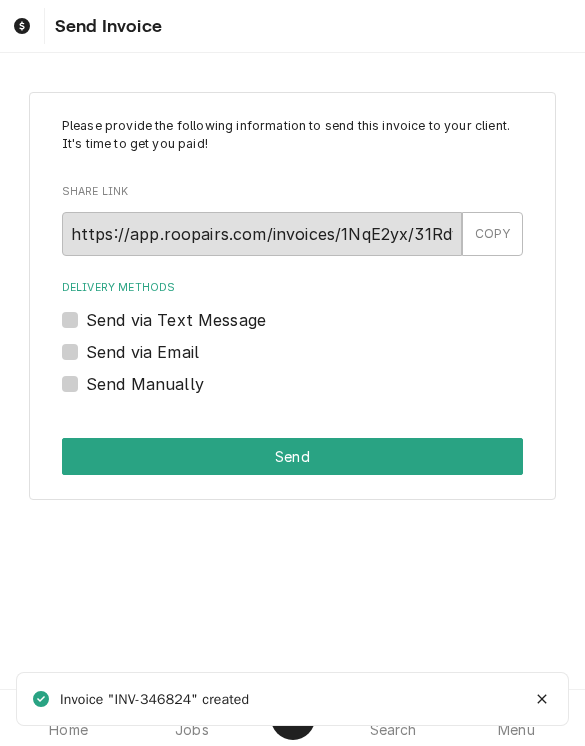 click on "Send via Email" at bounding box center (142, 352) 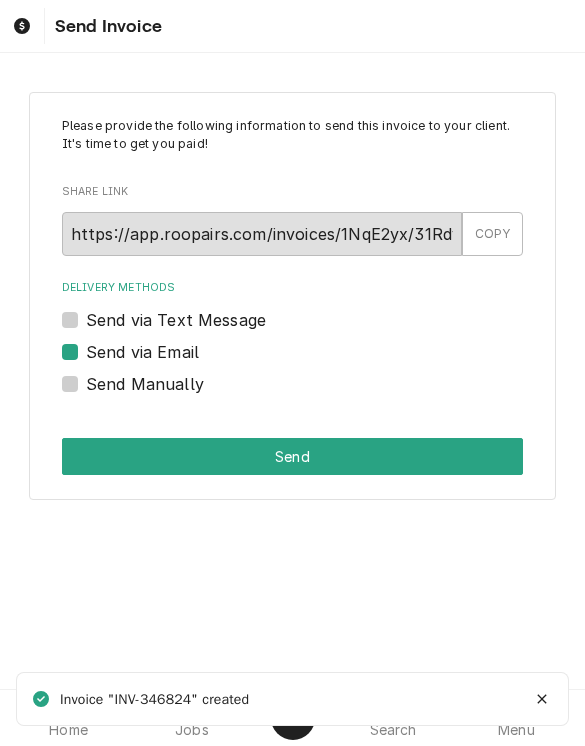checkbox on "true" 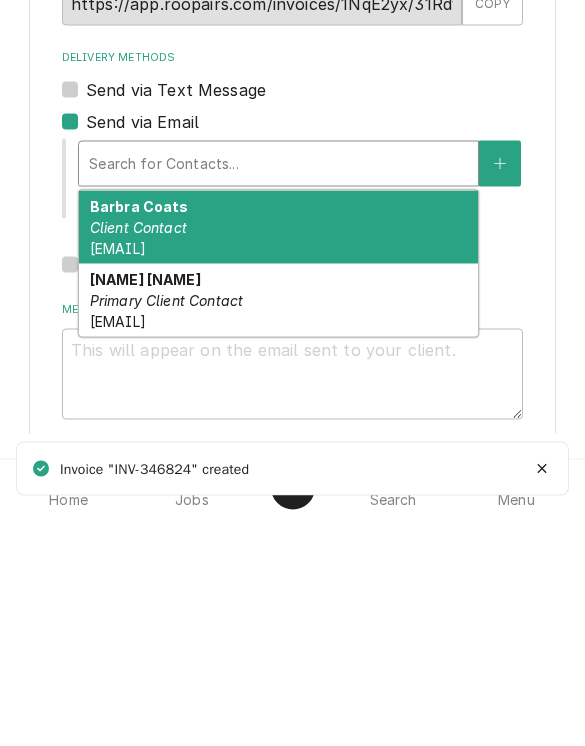 click on "Client Contact" at bounding box center (138, 457) 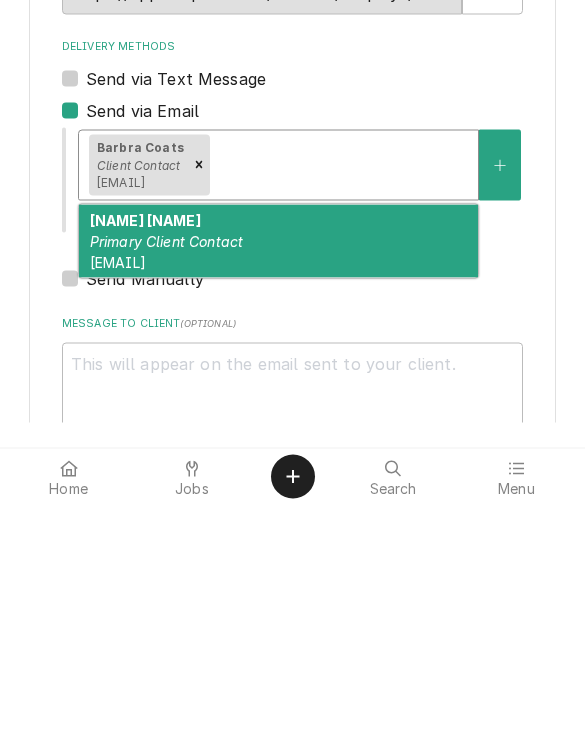 click on "[EMAIL]" at bounding box center [118, 503] 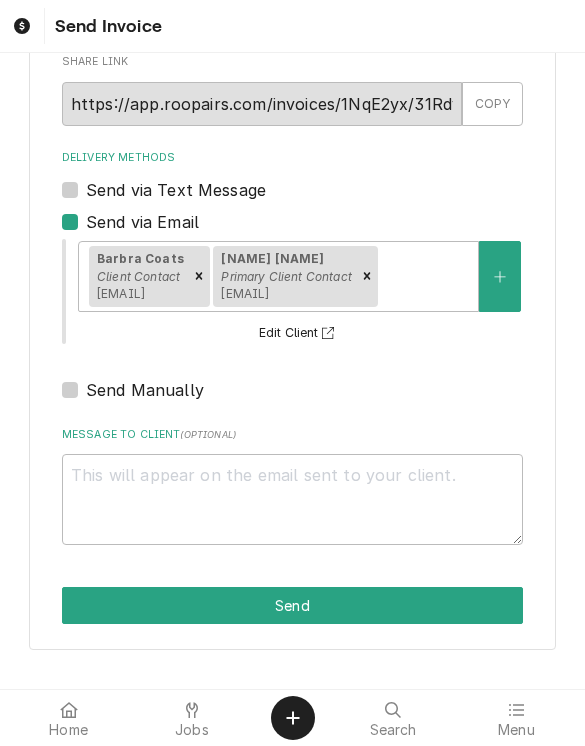 scroll, scrollTop: 129, scrollLeft: 0, axis: vertical 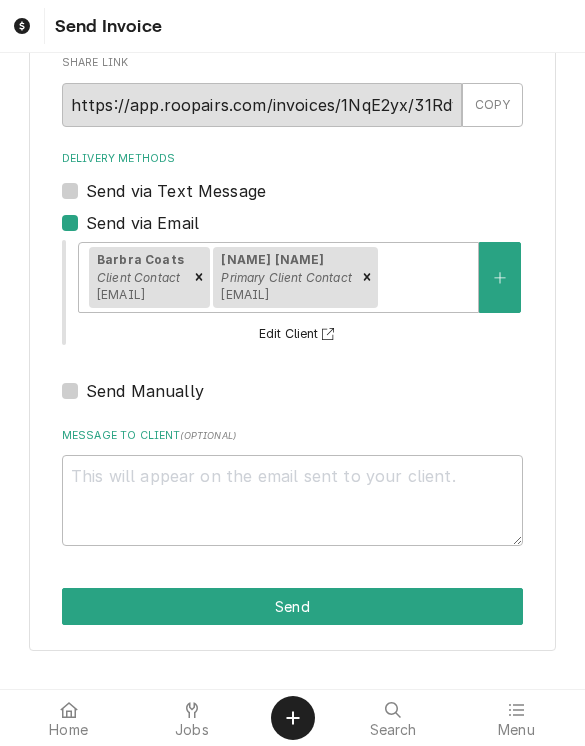 click on "Send" at bounding box center [293, 606] 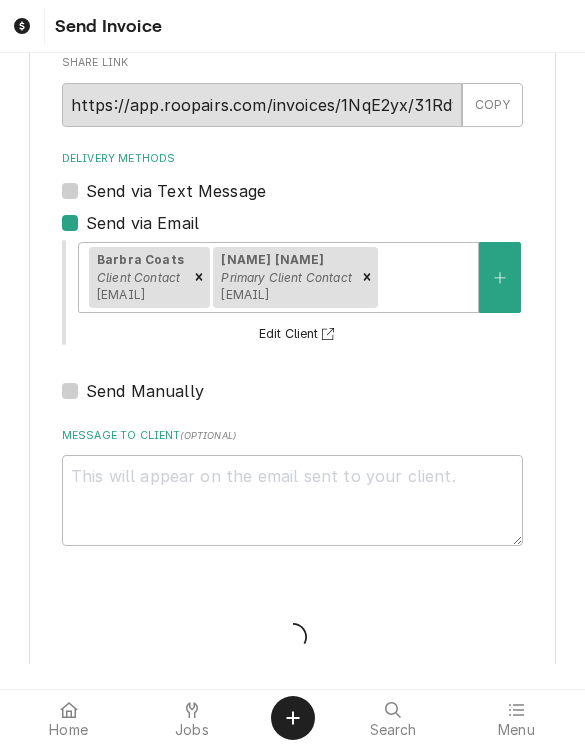 type on "x" 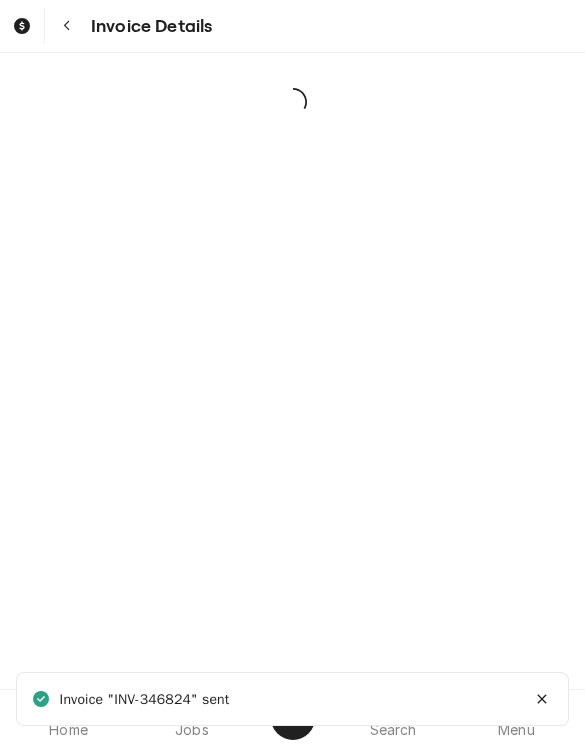 scroll, scrollTop: 0, scrollLeft: 0, axis: both 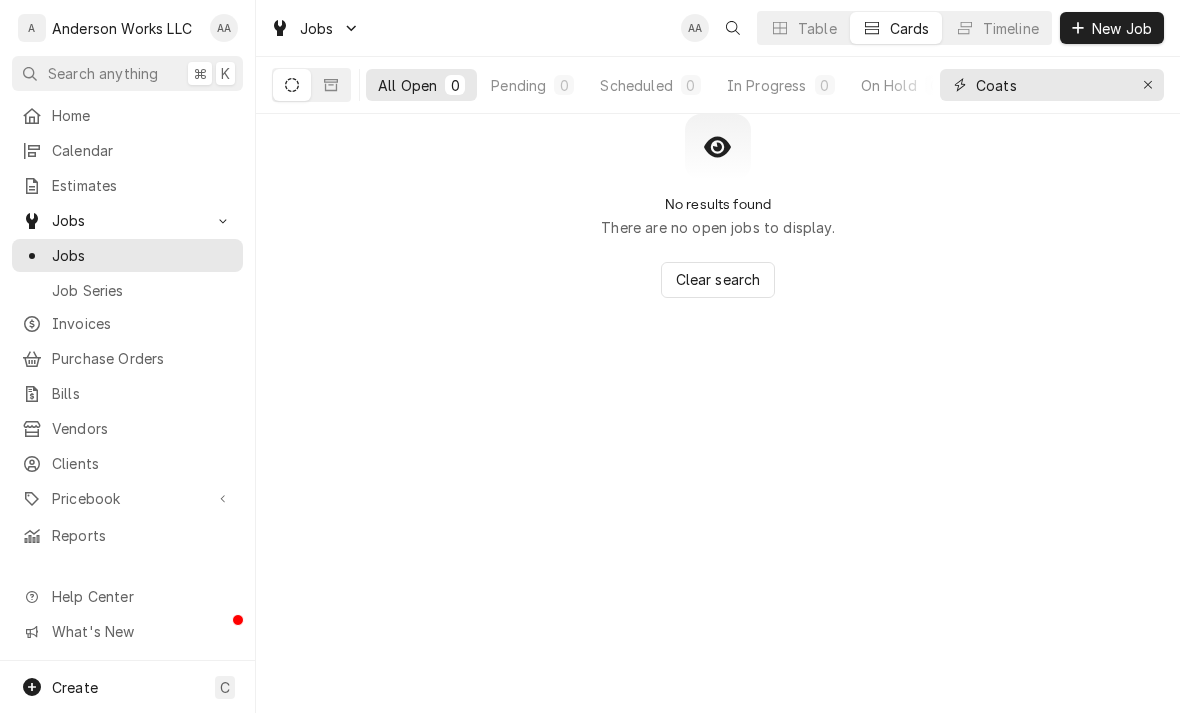 click at bounding box center [1148, 85] 